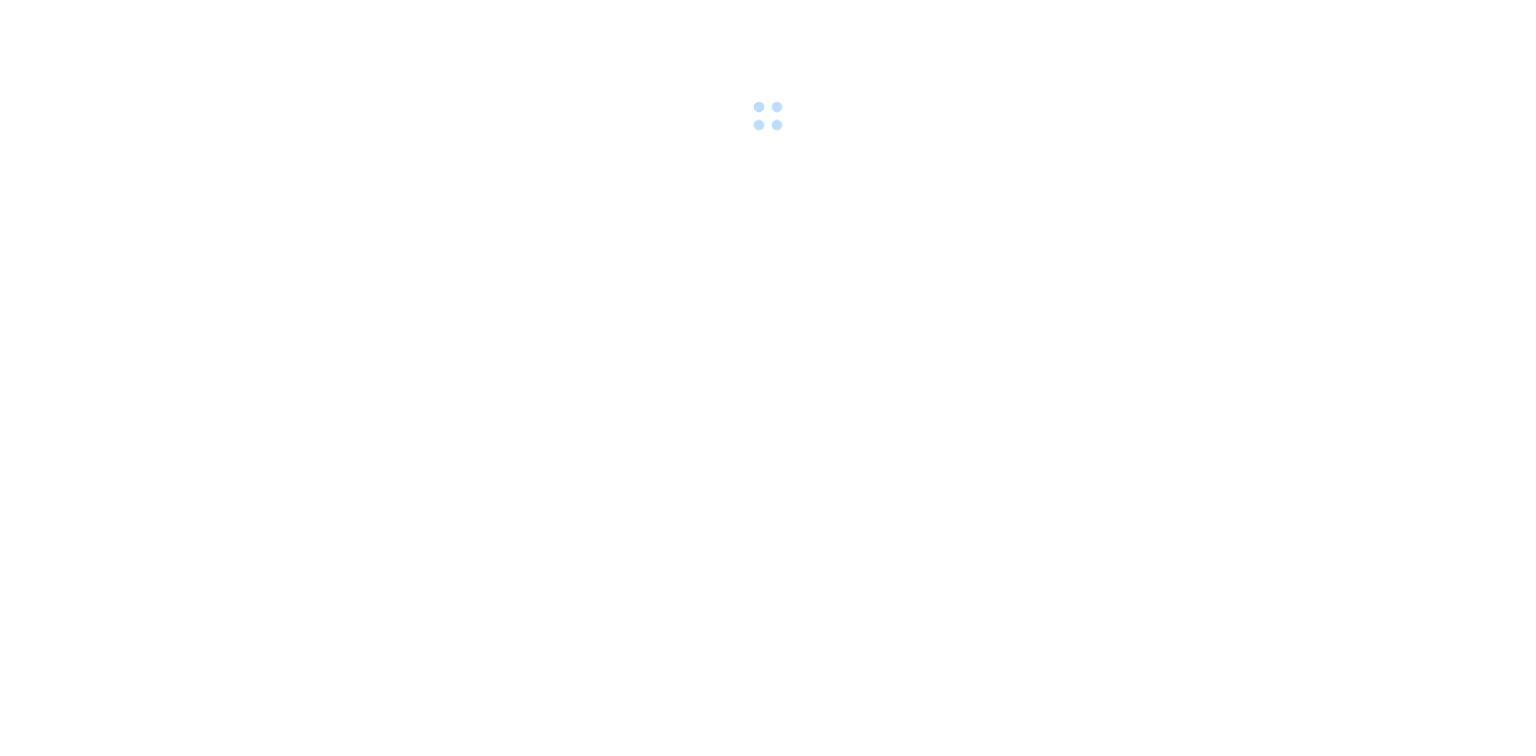 scroll, scrollTop: 0, scrollLeft: 0, axis: both 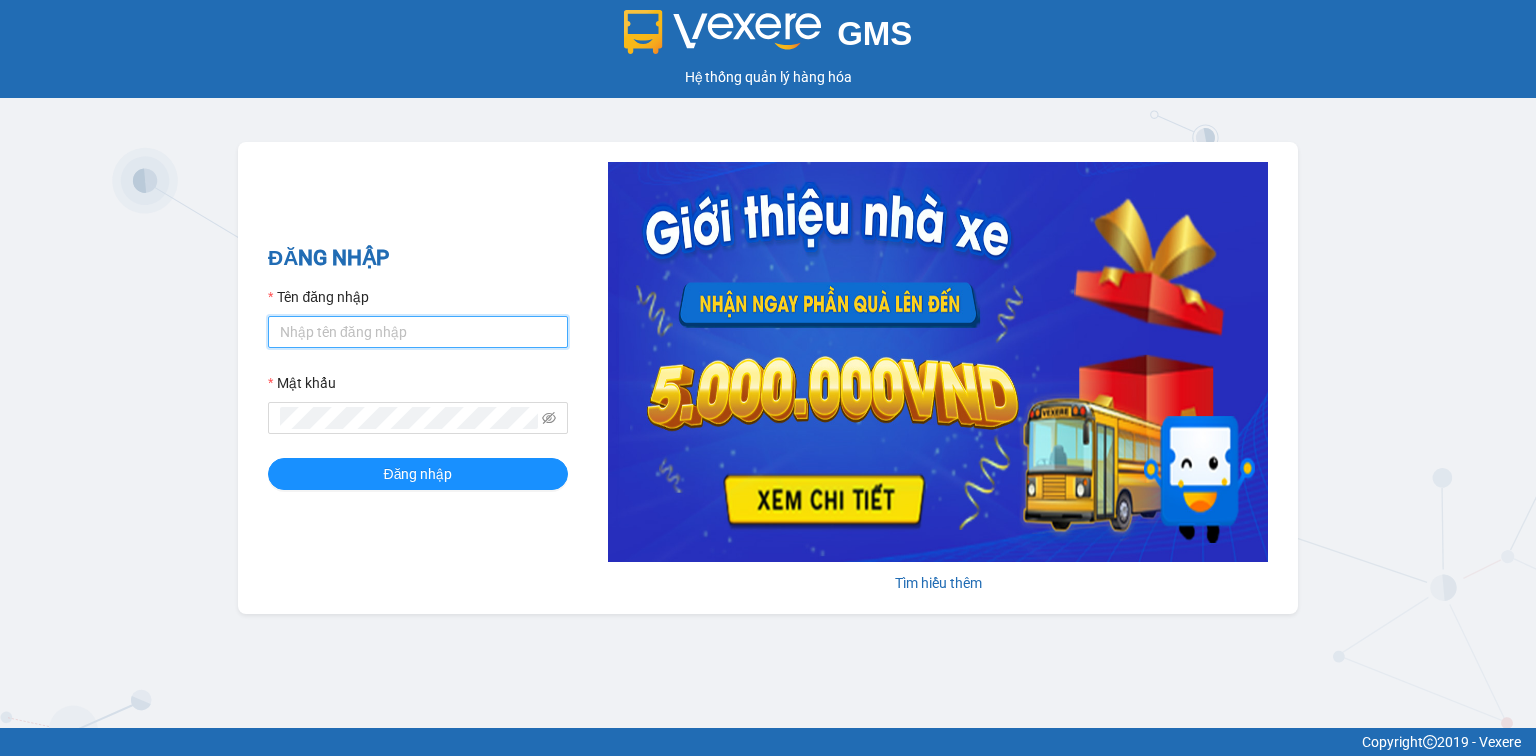 click on "Tên đăng nhập" at bounding box center [418, 332] 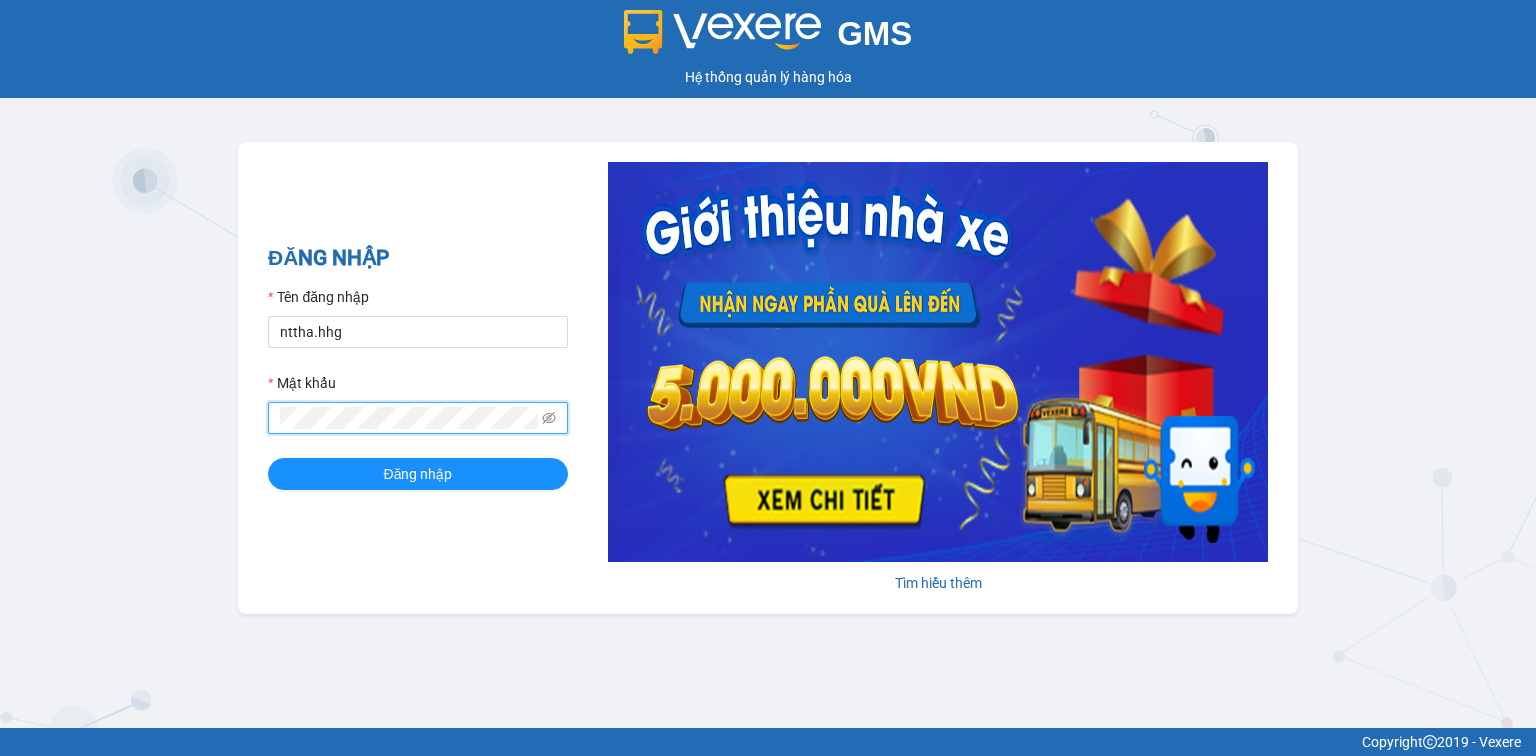 click on "Đăng nhập" at bounding box center (418, 474) 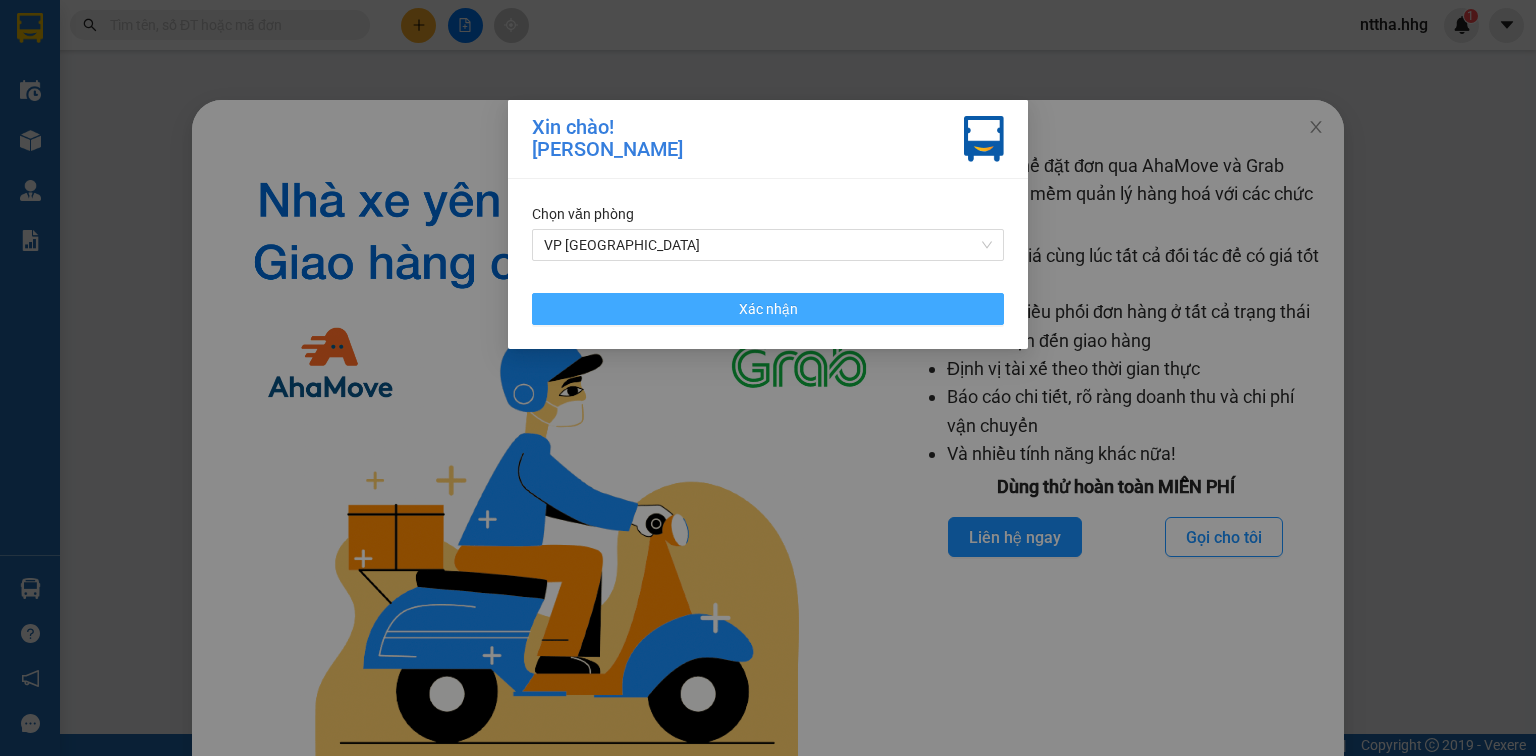 click on "Xác nhận" at bounding box center (768, 309) 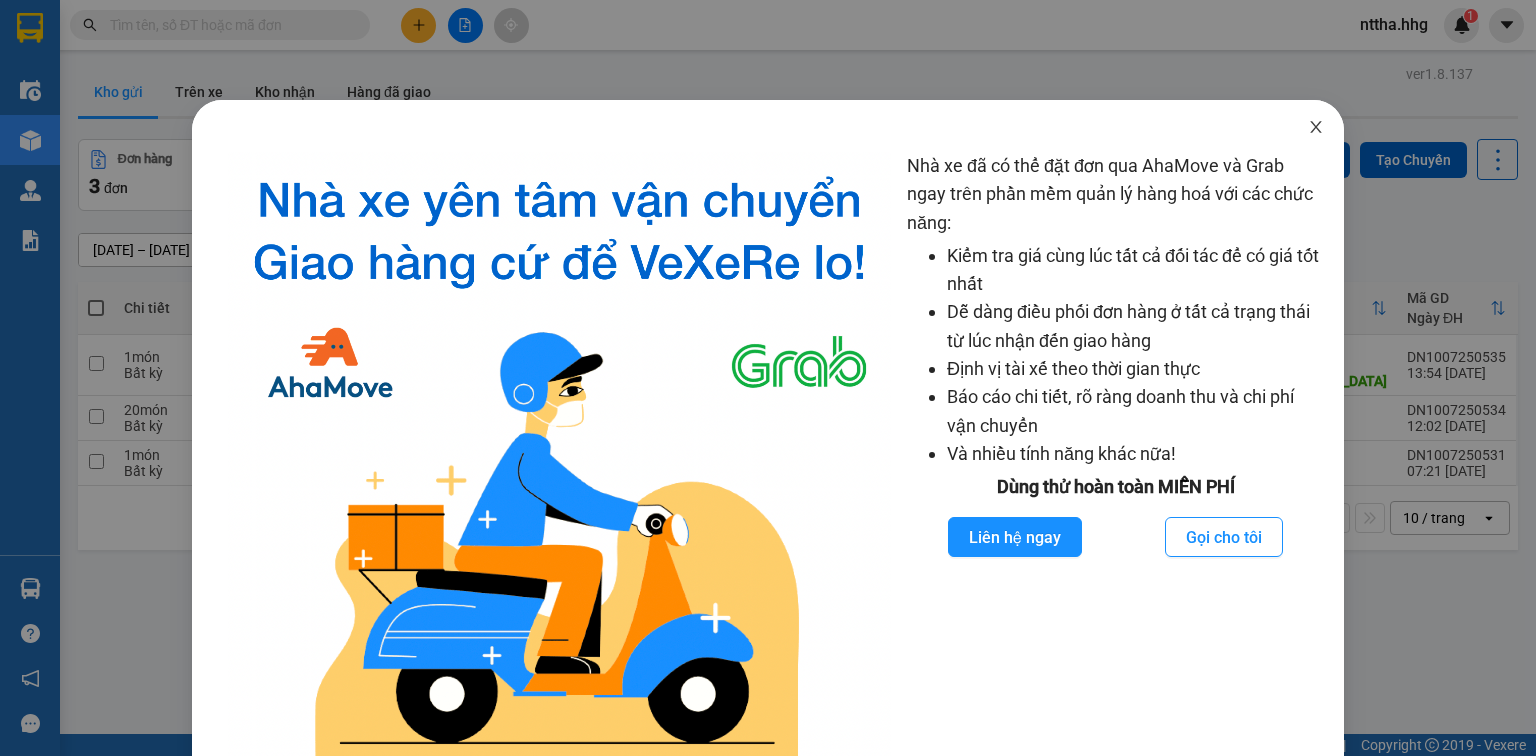 click 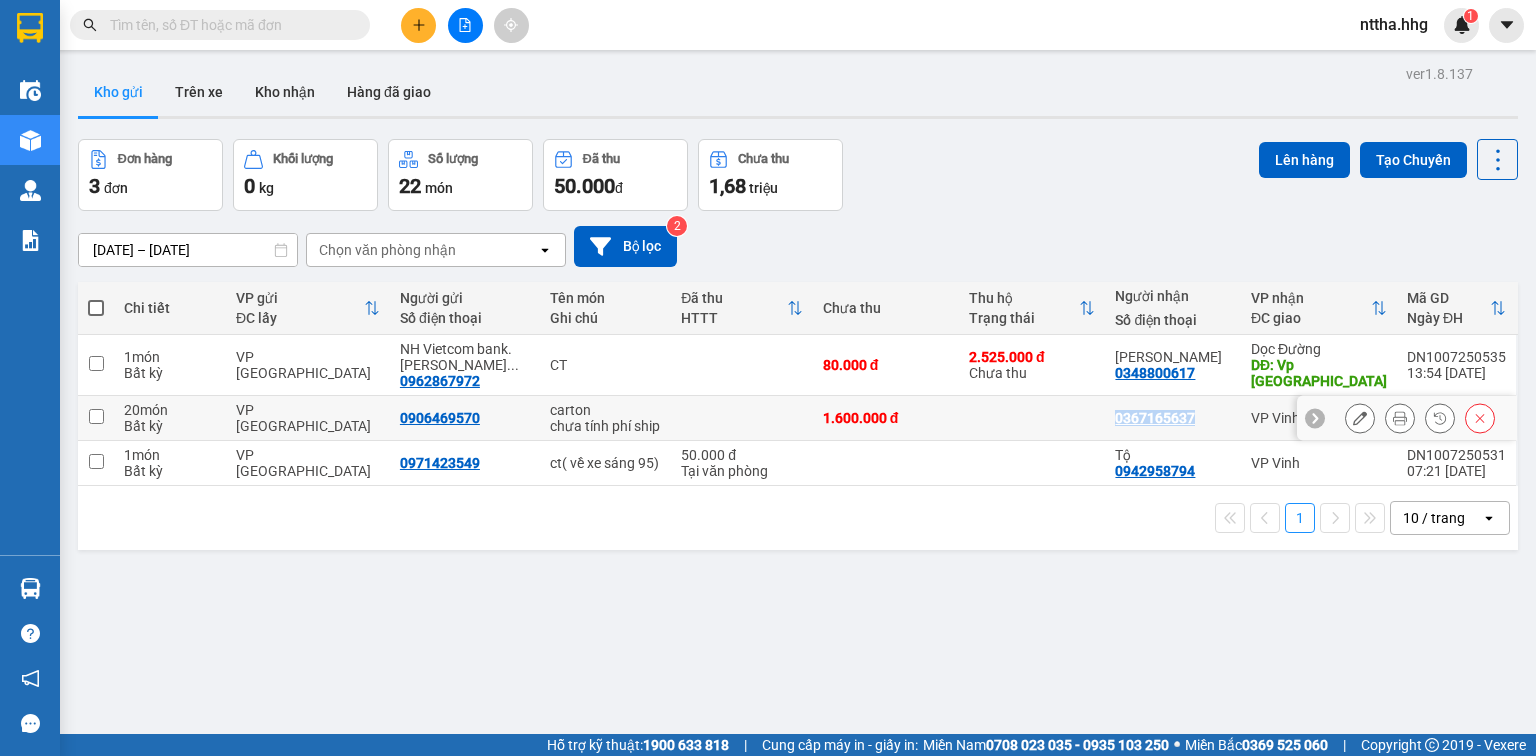 drag, startPoint x: 1208, startPoint y: 418, endPoint x: 1115, endPoint y: 420, distance: 93.0215 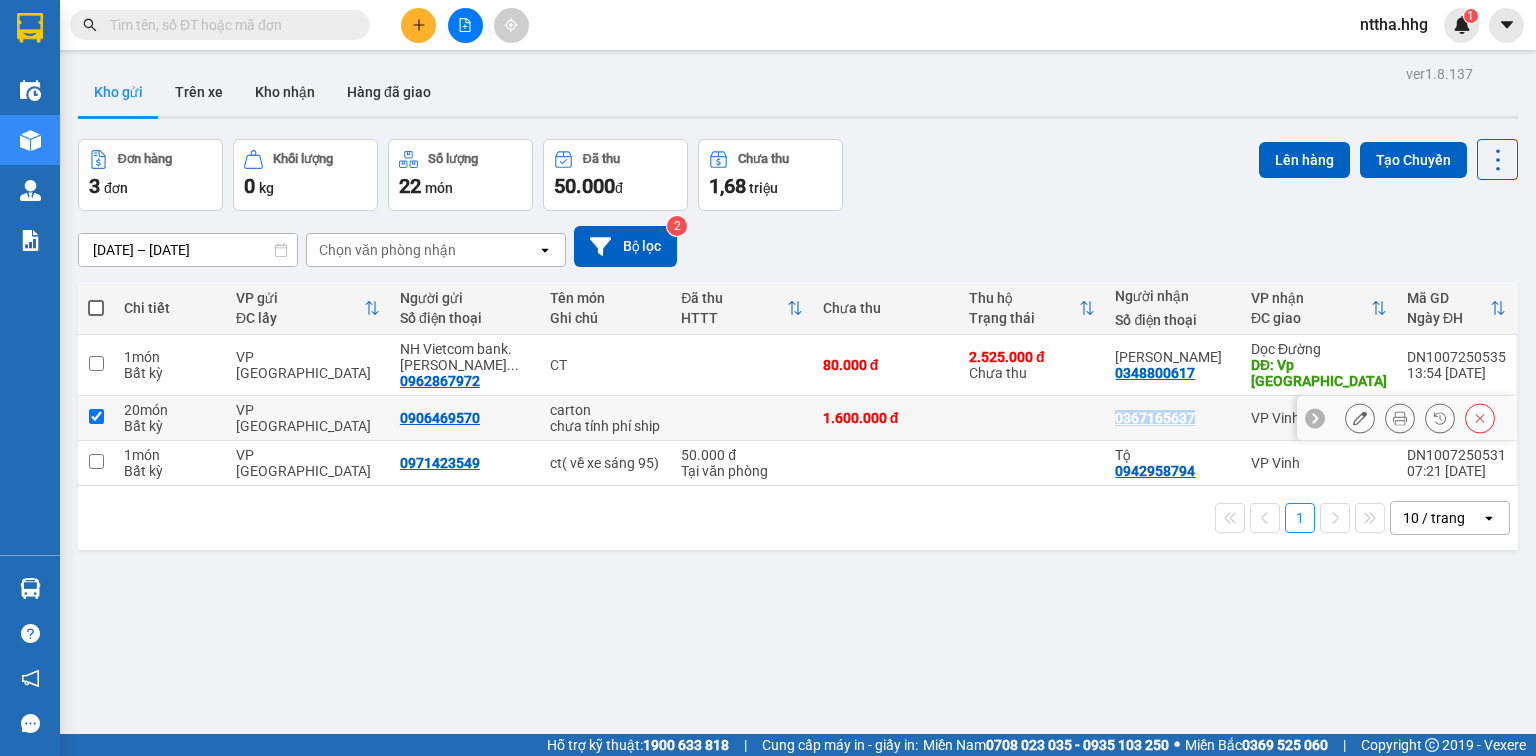 checkbox on "true" 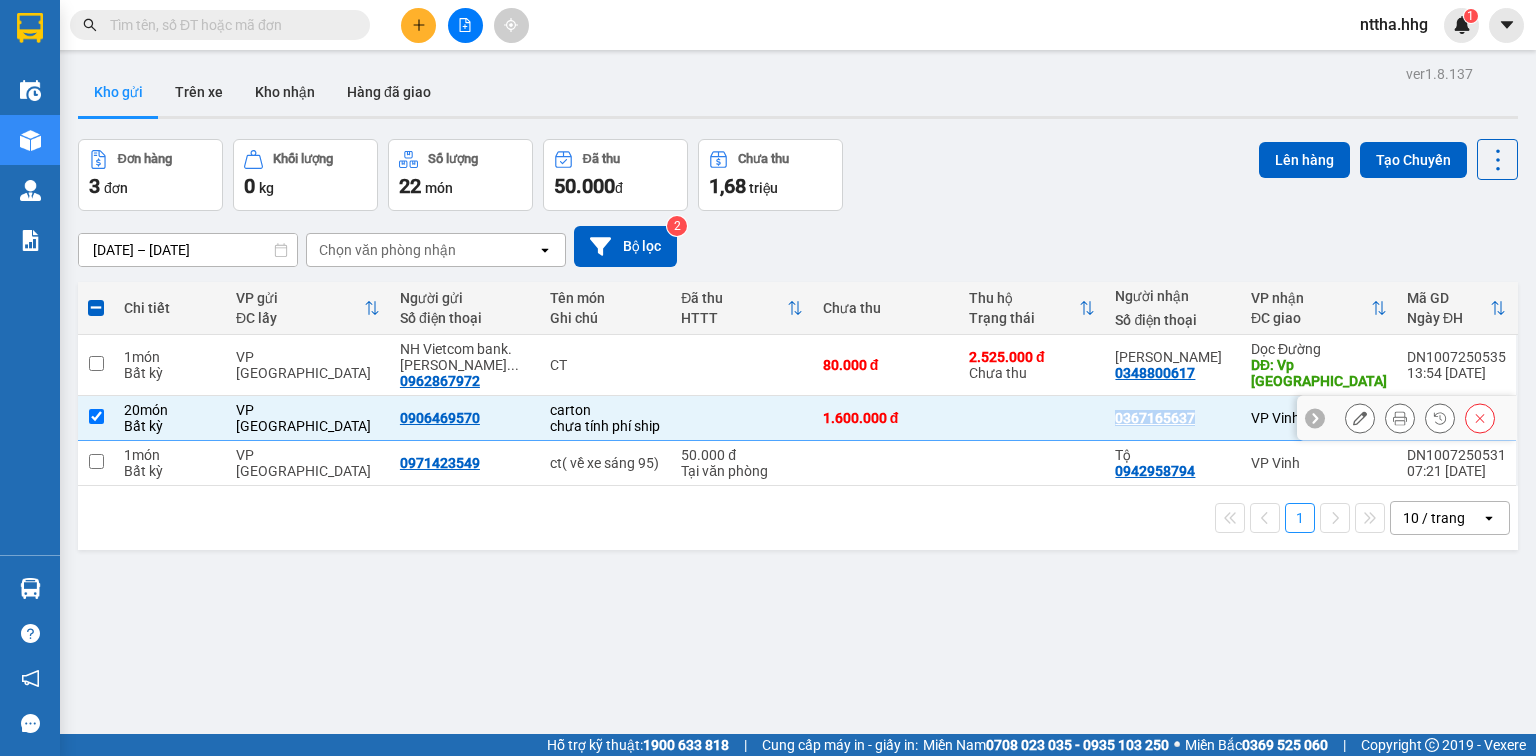 copy on "0367165637" 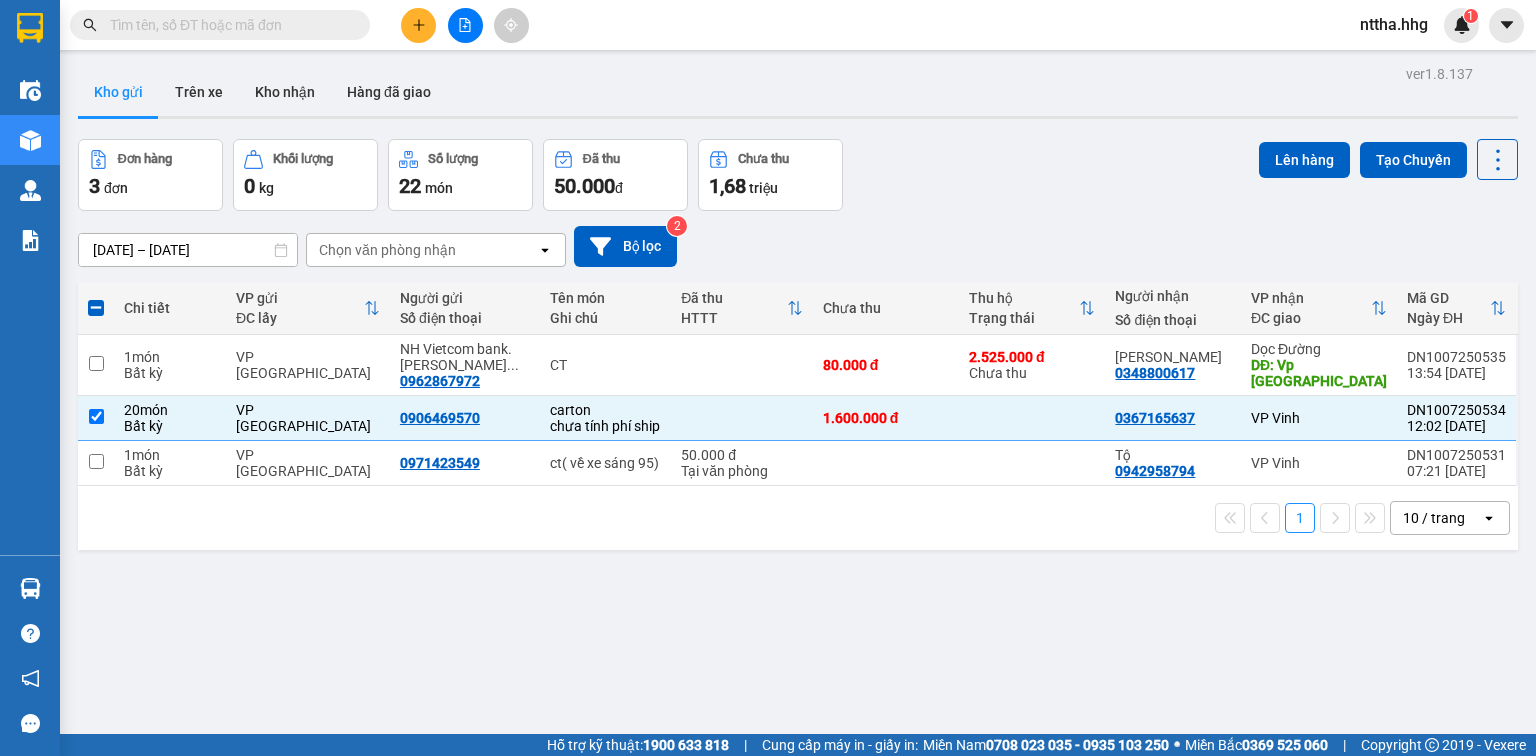 click at bounding box center (228, 25) 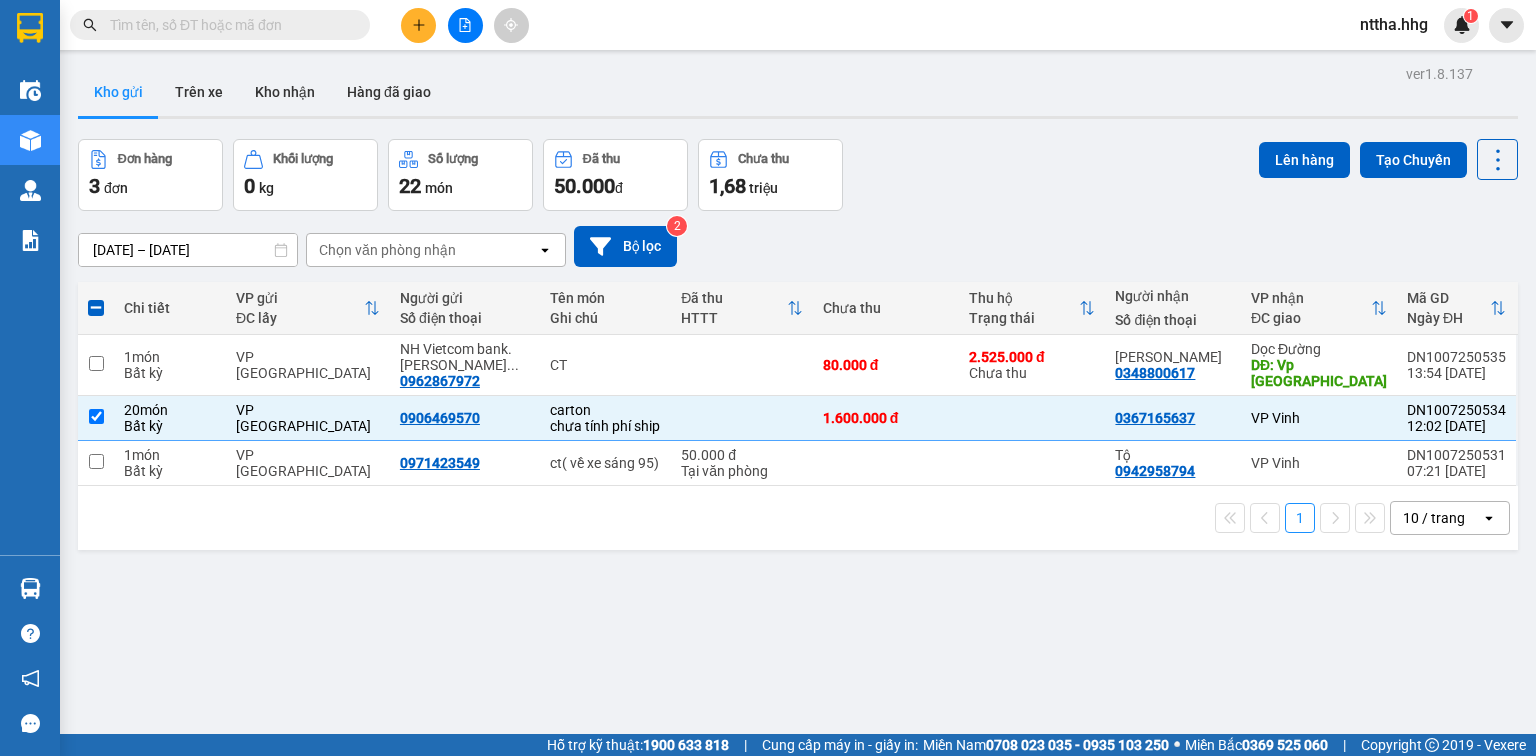 paste on "0912459167" 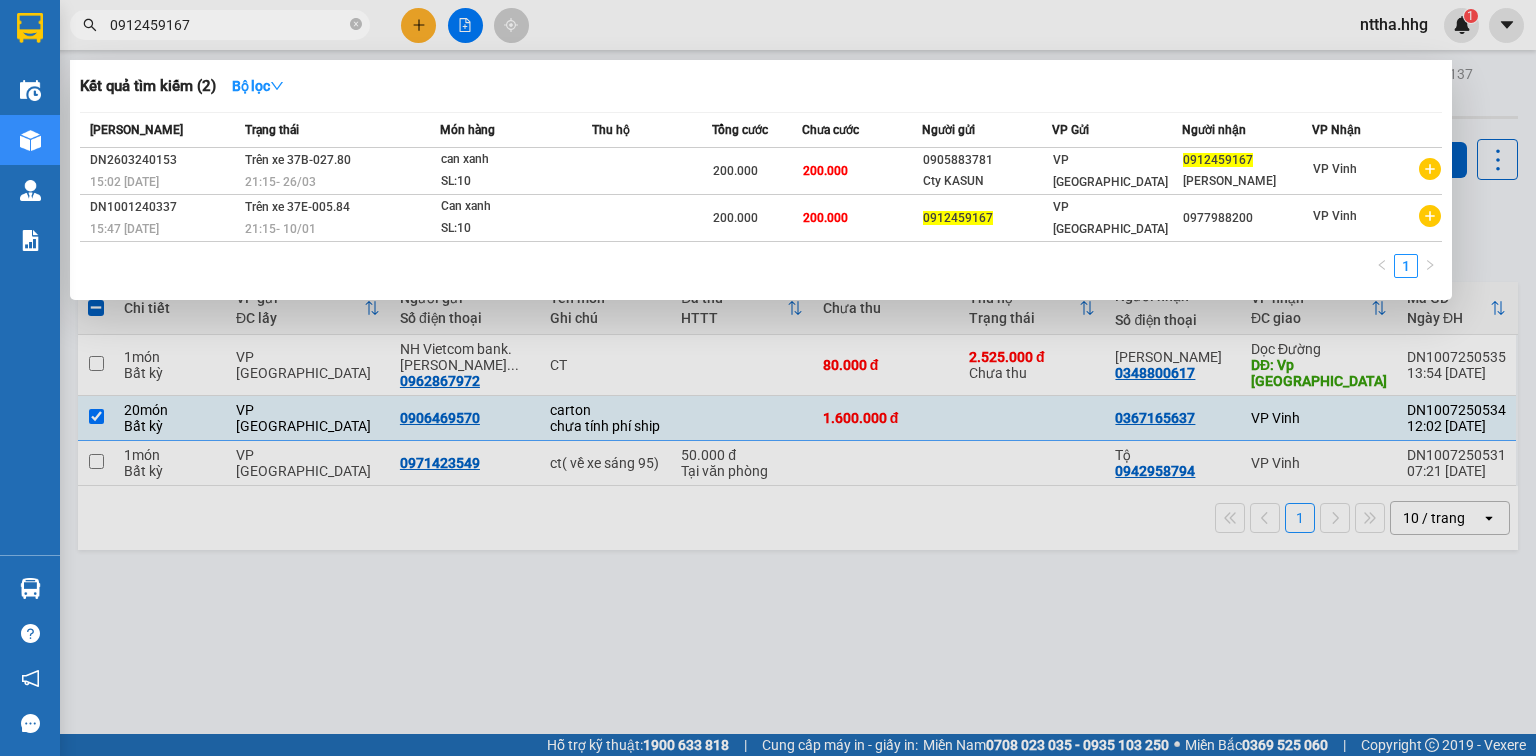 type on "0912459167" 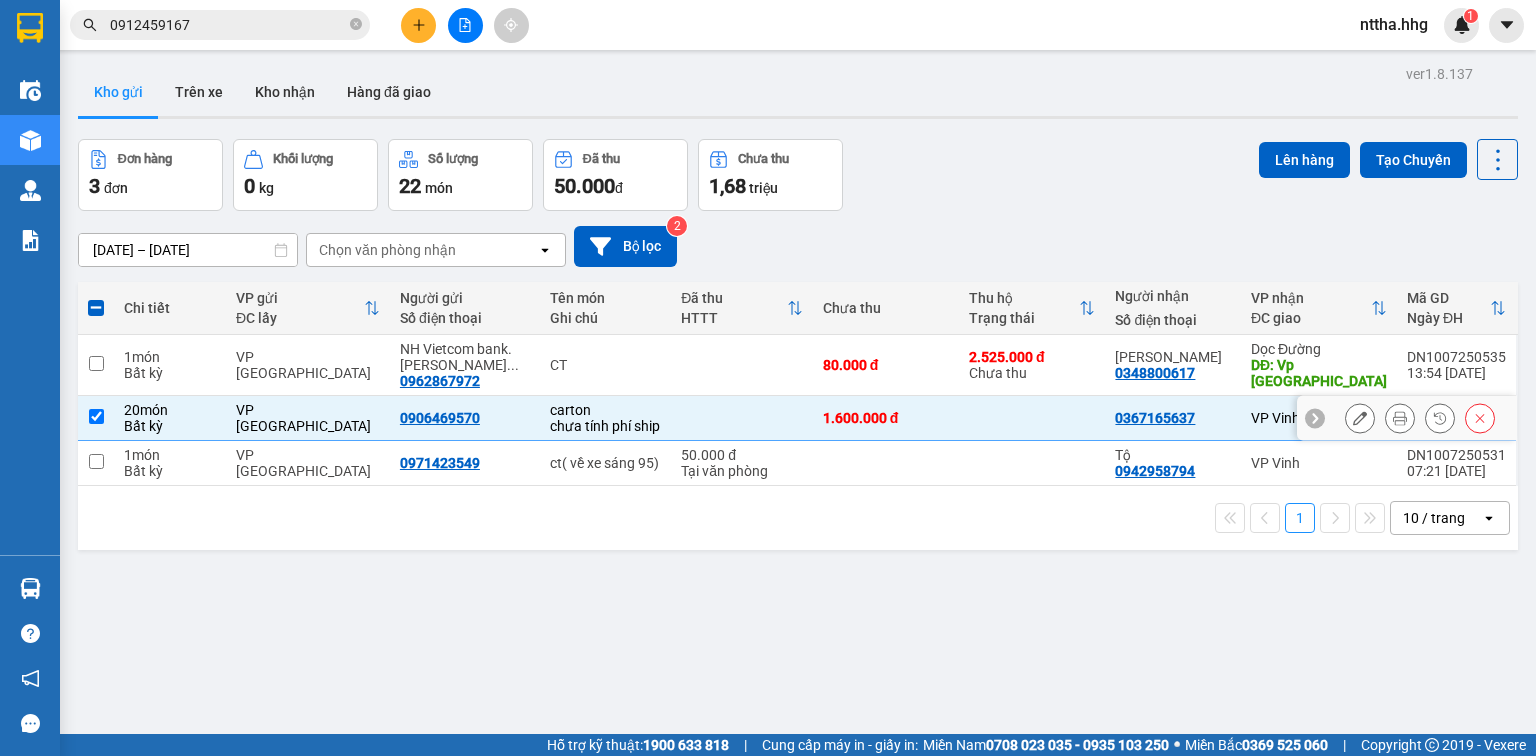 click at bounding box center (96, 416) 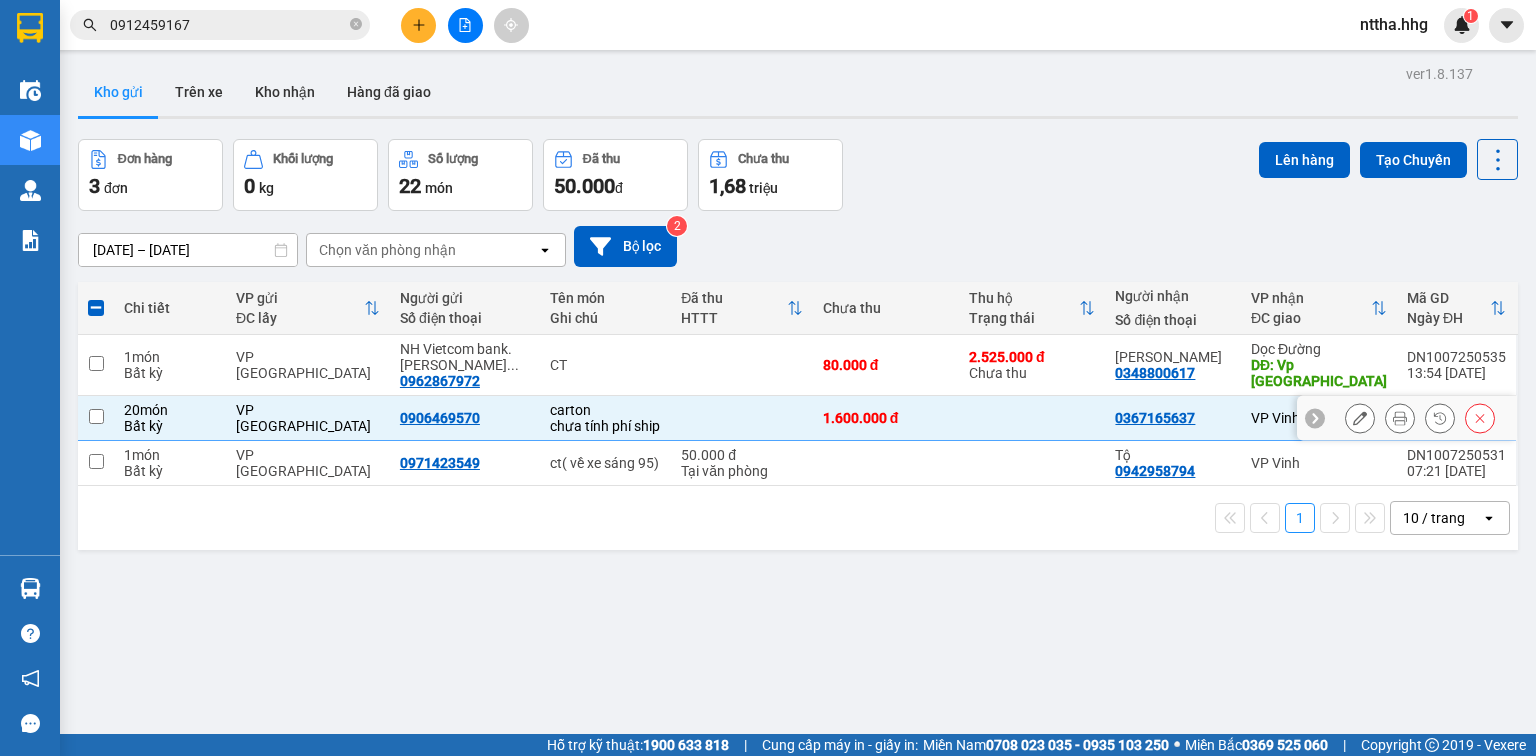 checkbox on "false" 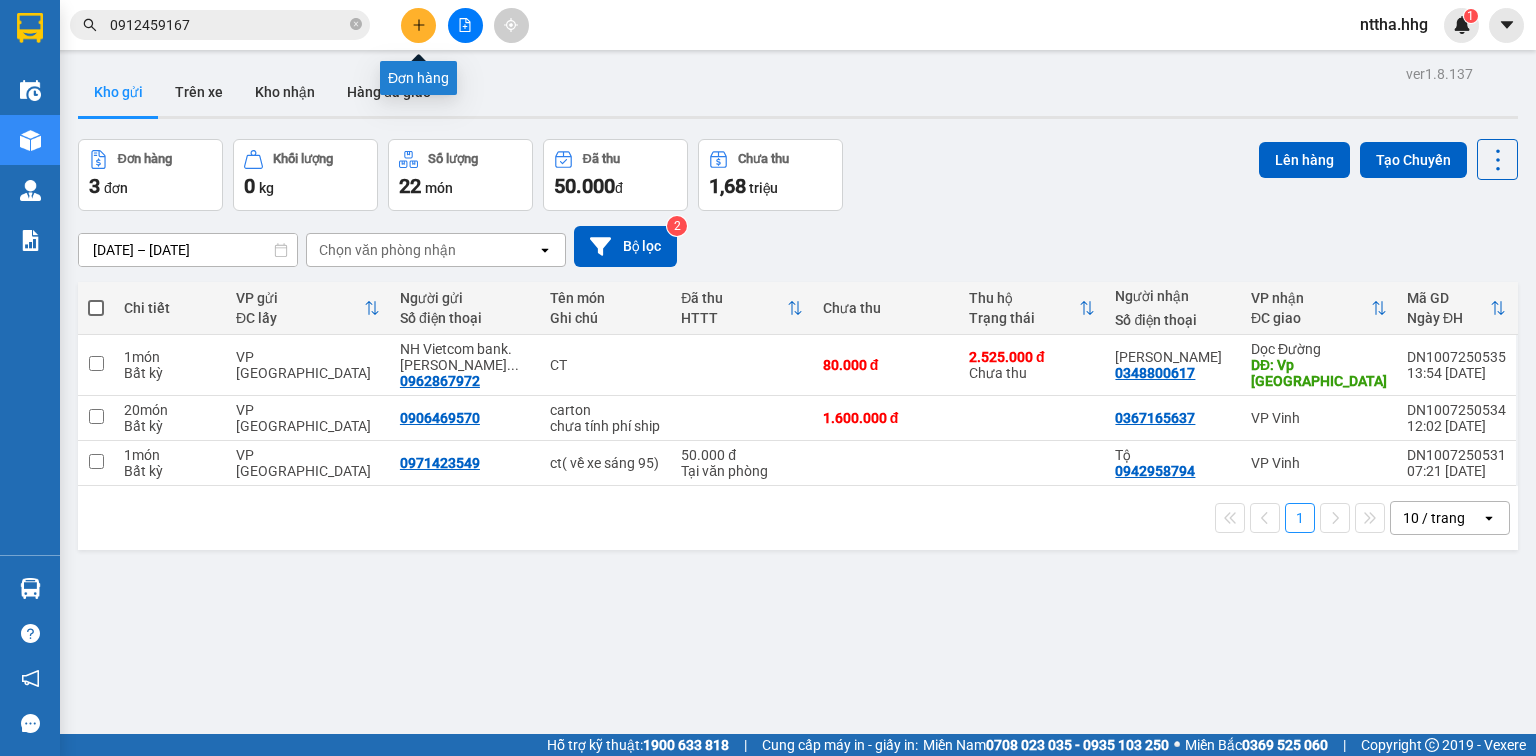 click at bounding box center (418, 25) 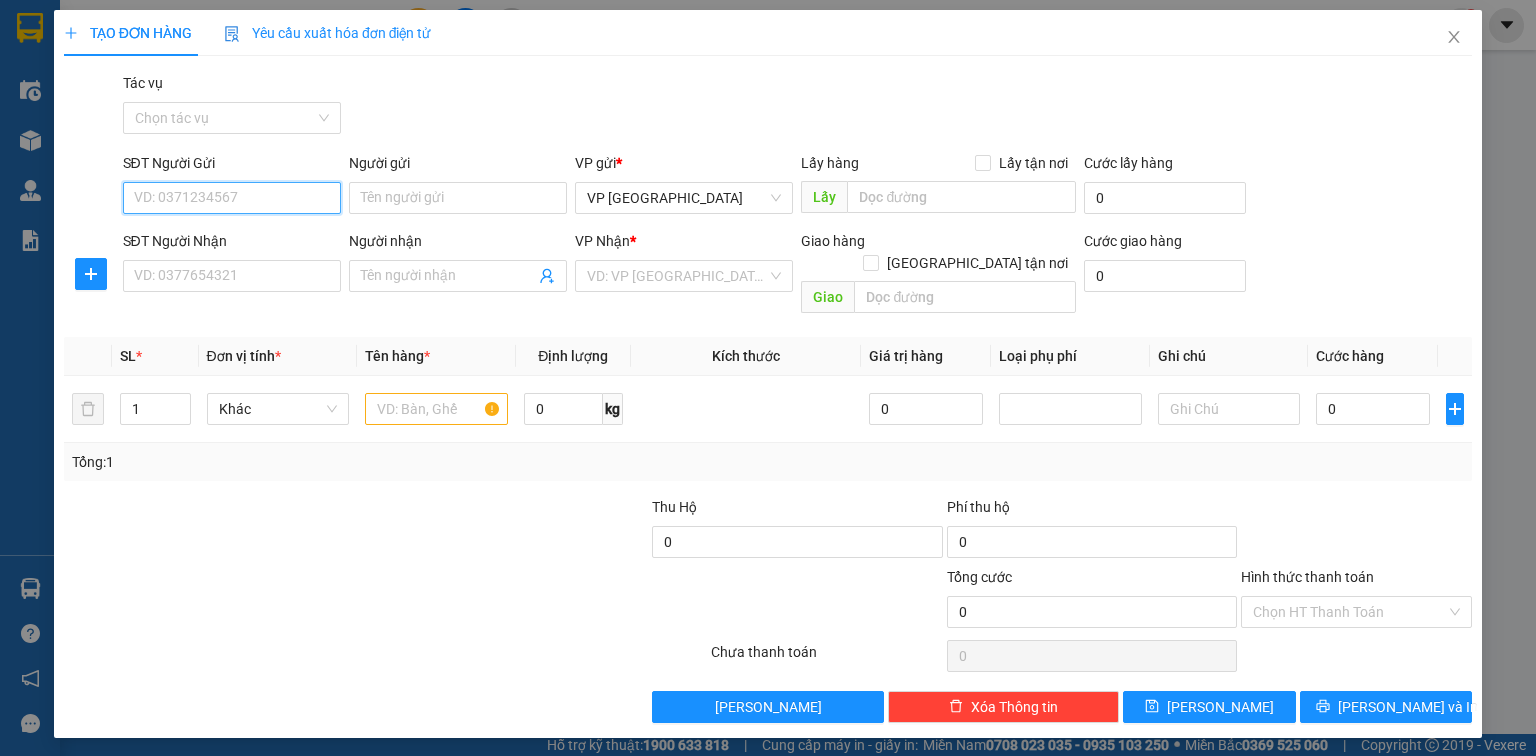 click on "SĐT Người Gửi" at bounding box center (232, 198) 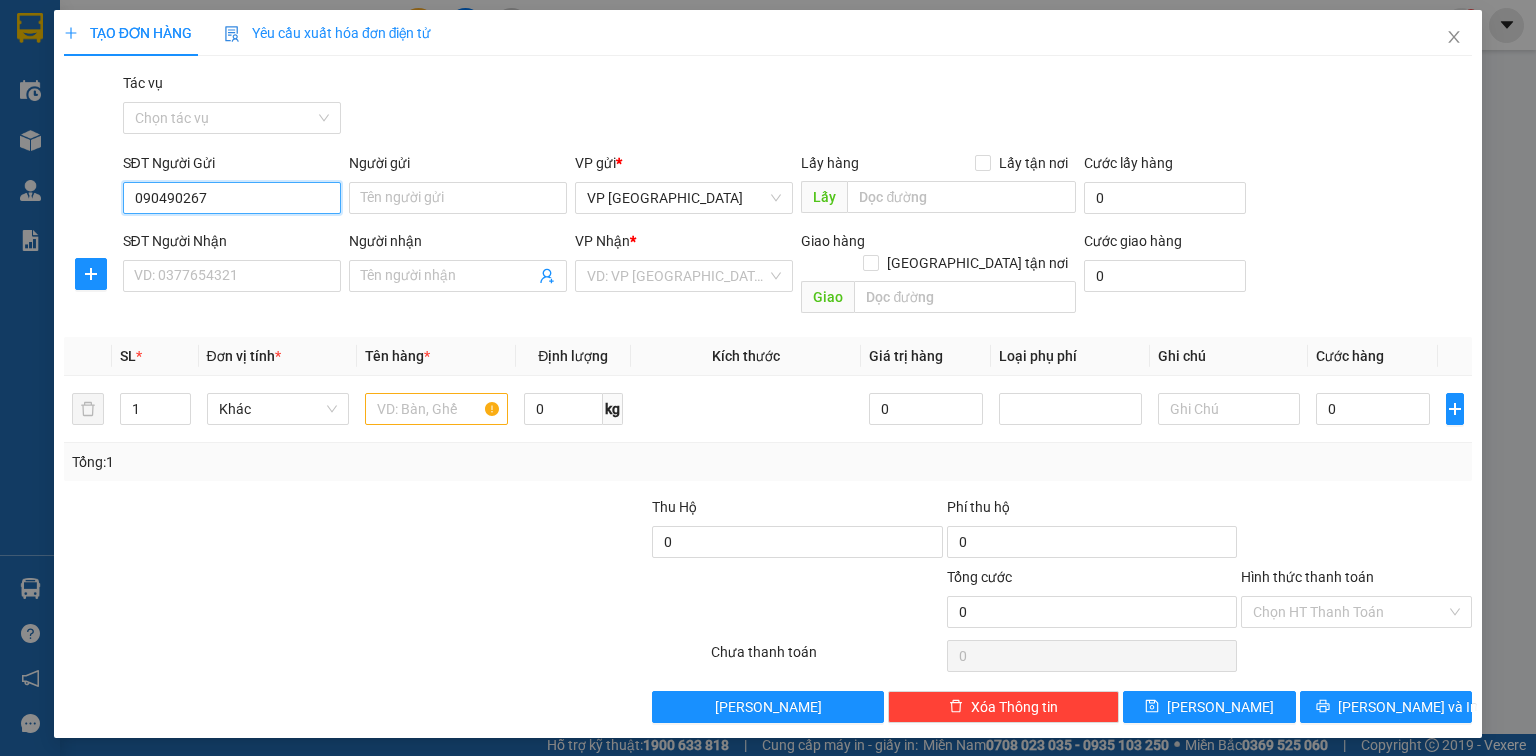 type on "0904902676" 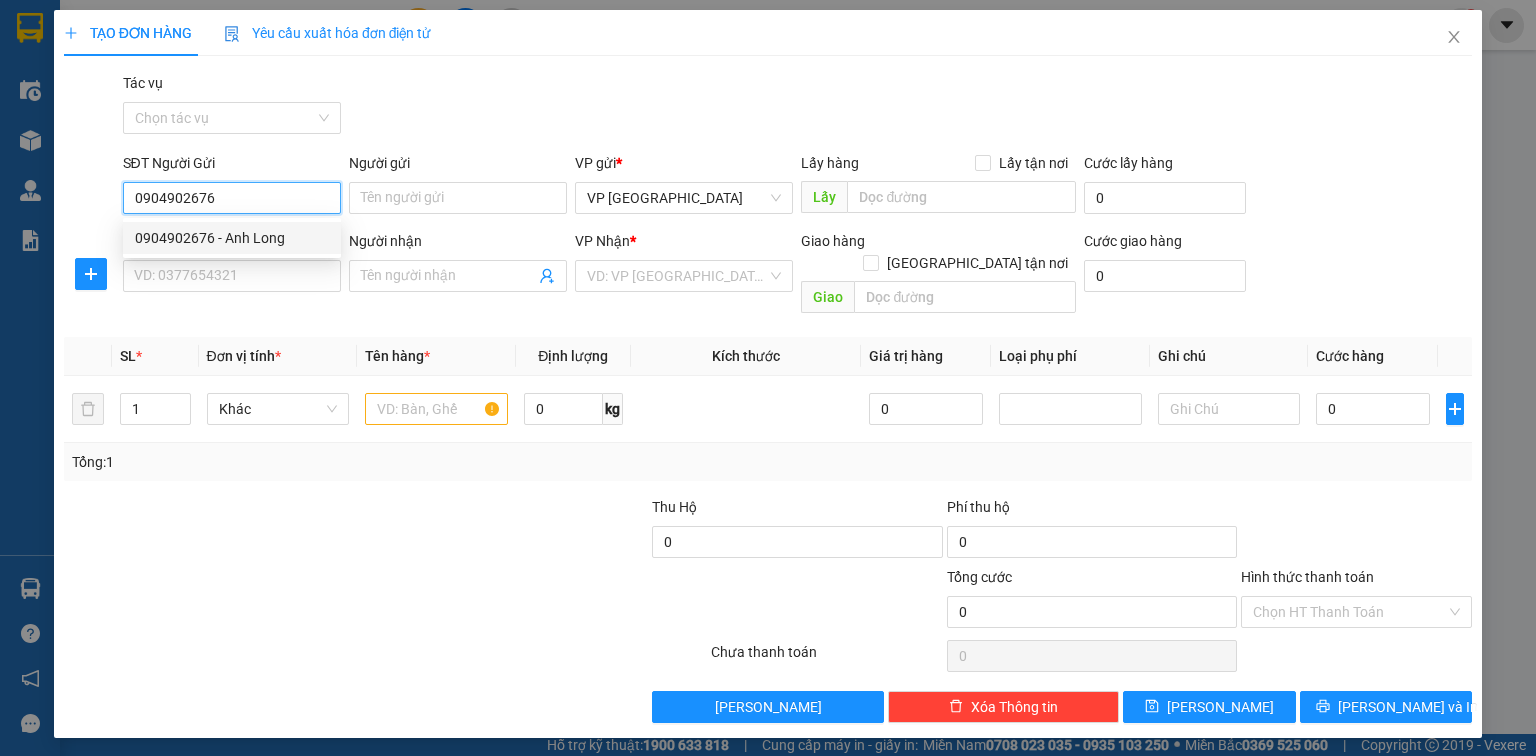 click on "0904902676 - Anh Long" at bounding box center [232, 238] 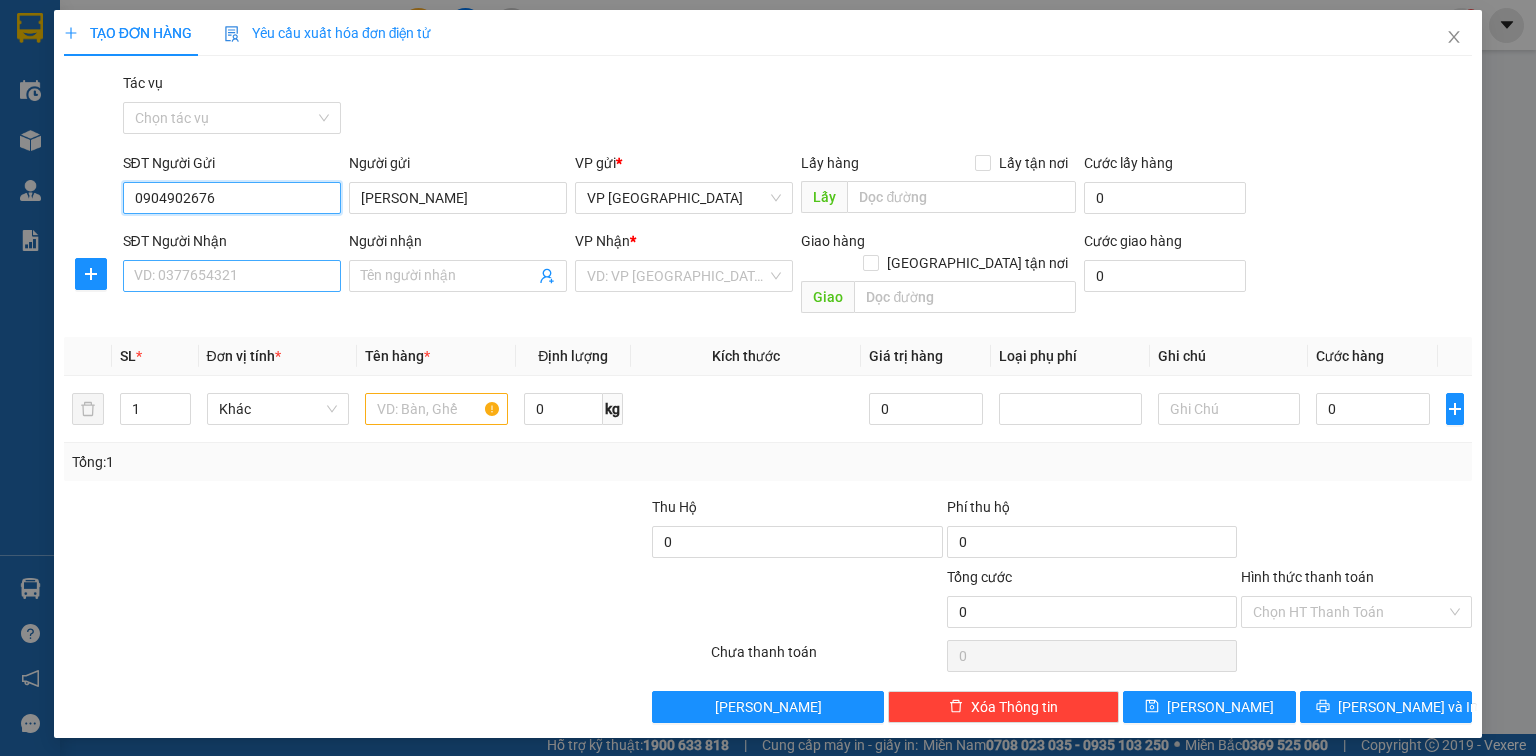 type on "0904902676" 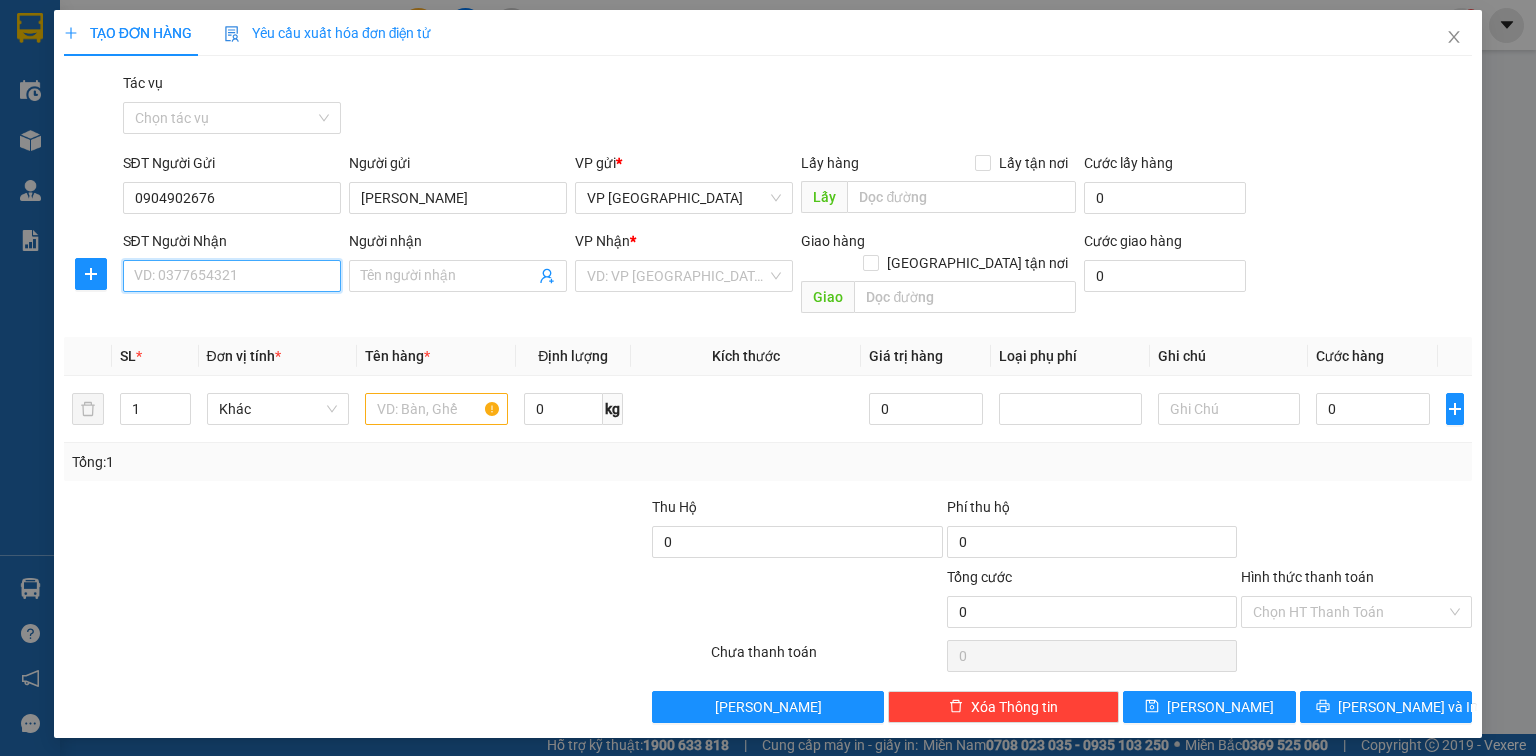 click on "SĐT Người Nhận" at bounding box center [232, 276] 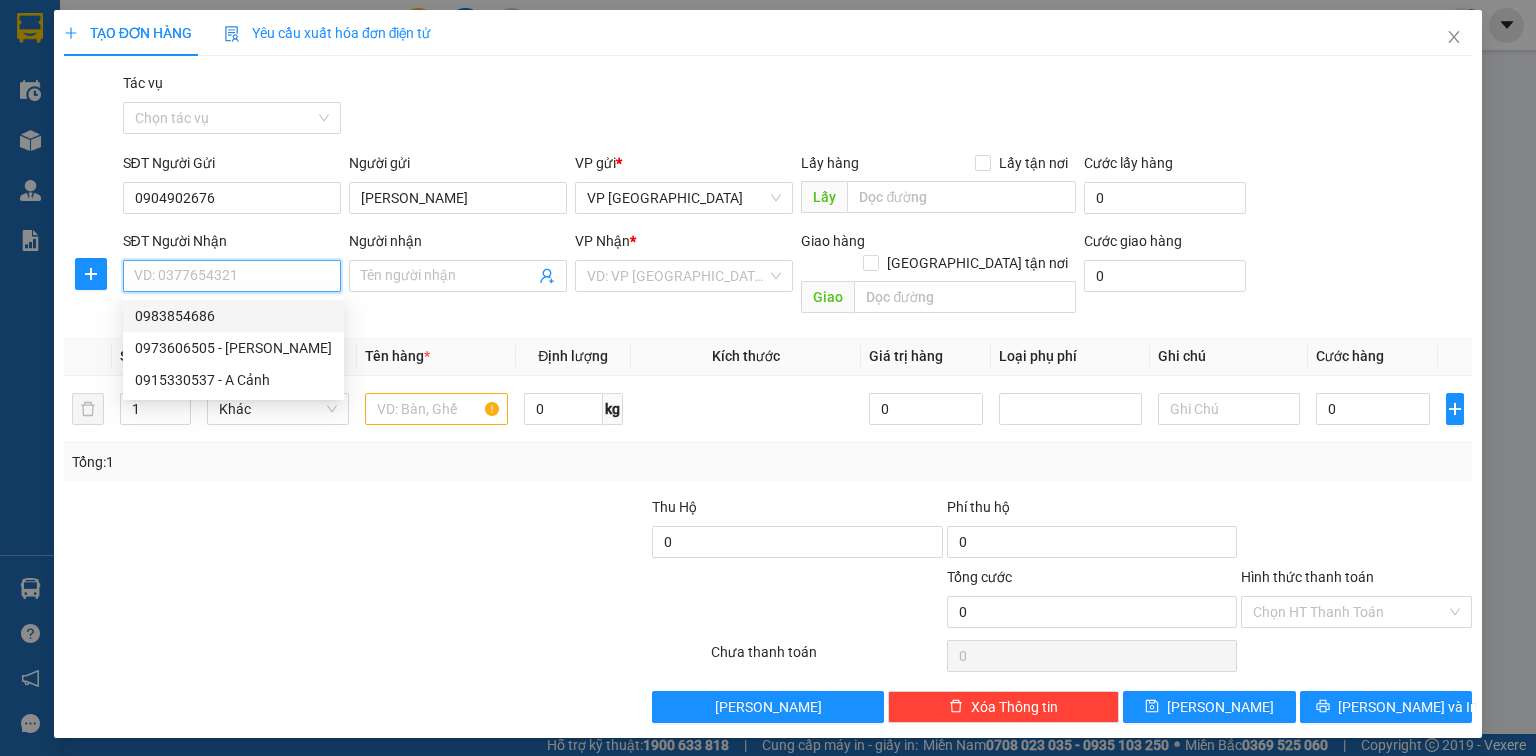 click on "0983854686" at bounding box center (233, 316) 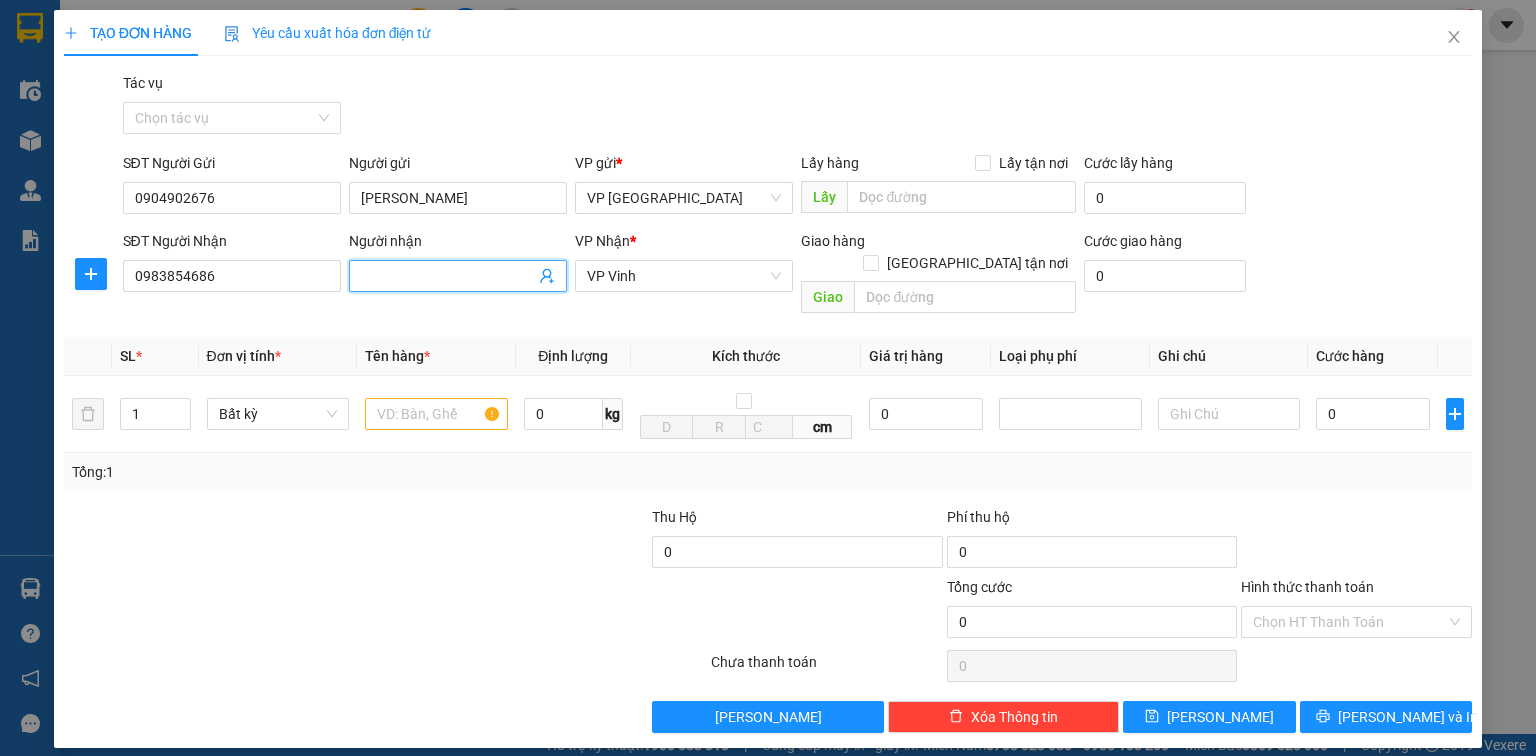 click on "Người nhận" at bounding box center [448, 276] 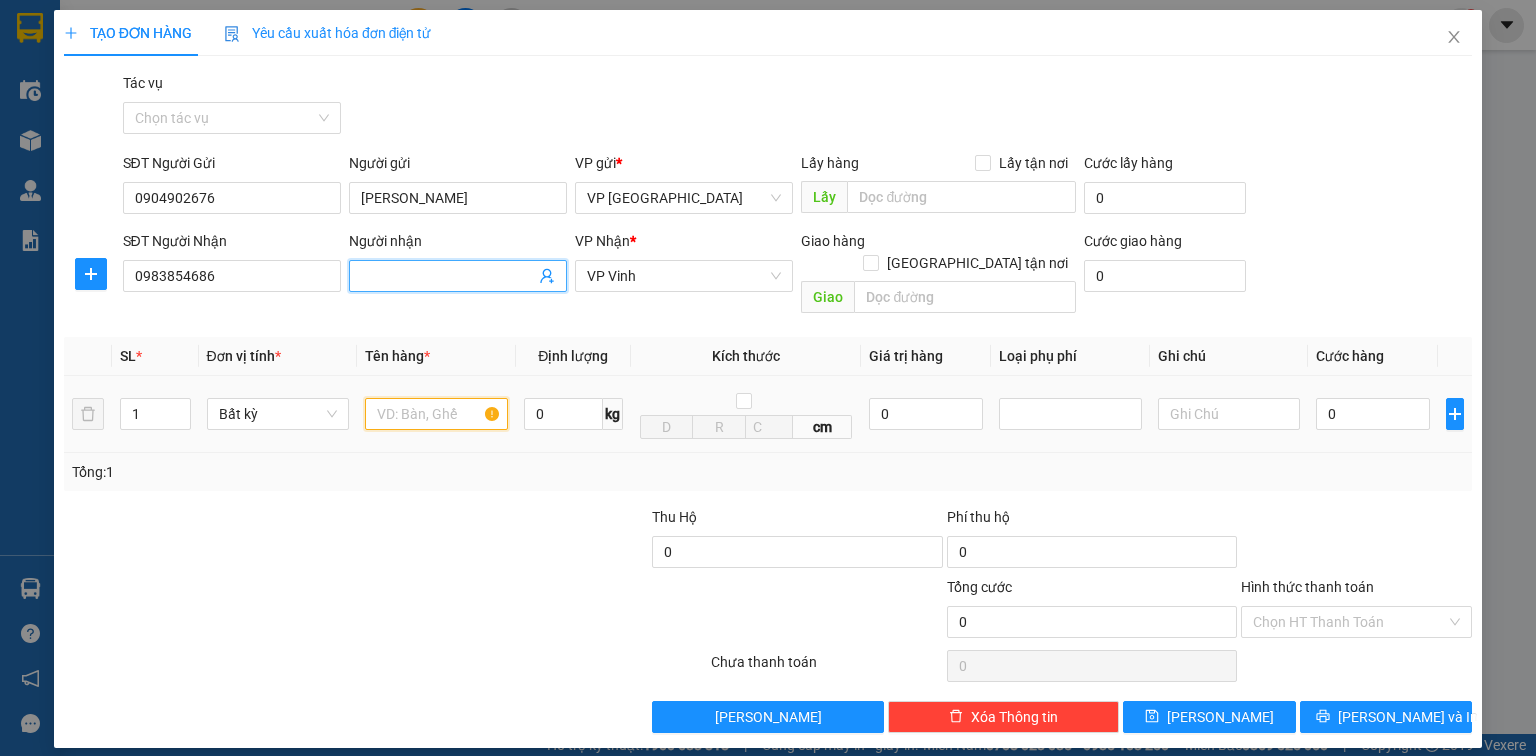 click at bounding box center (436, 414) 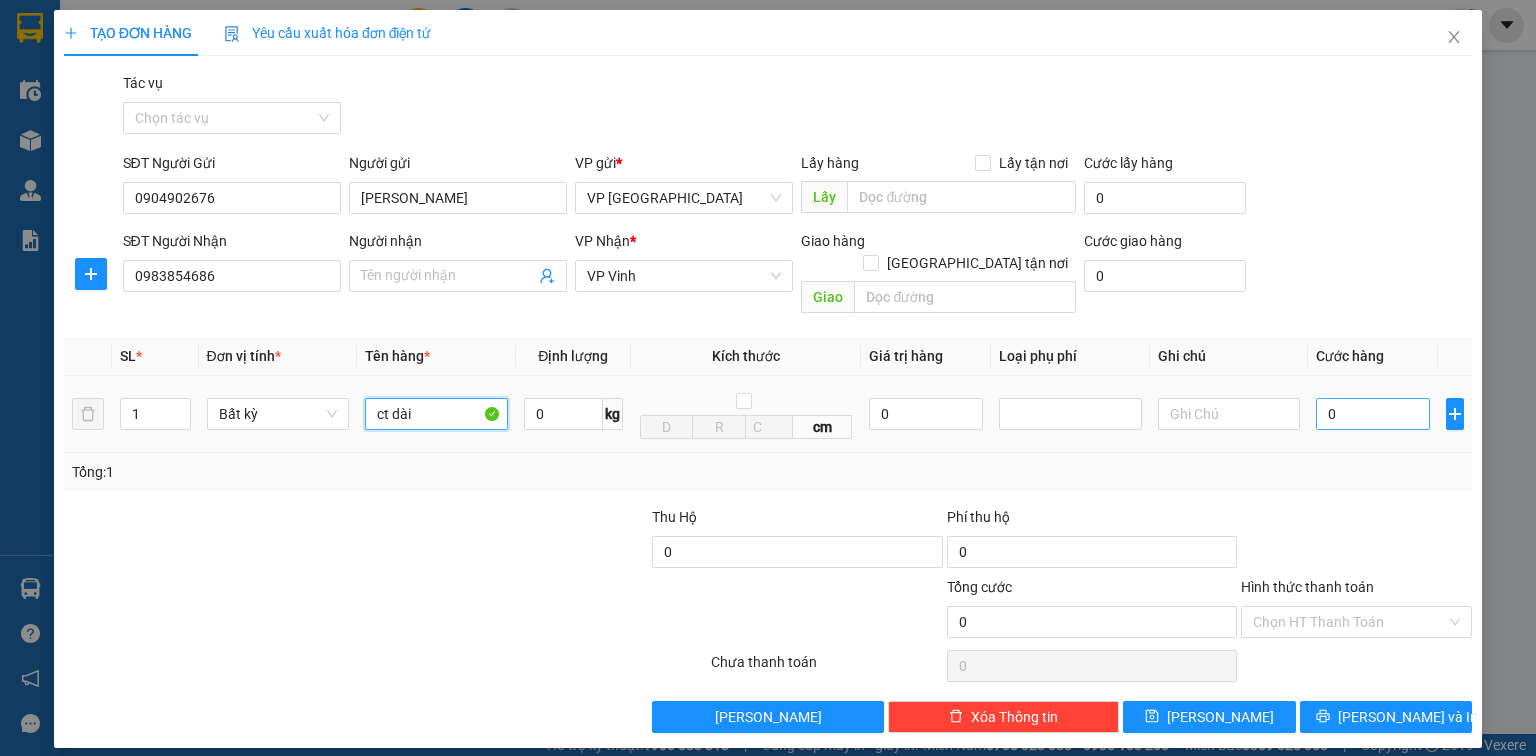 type on "ct dài" 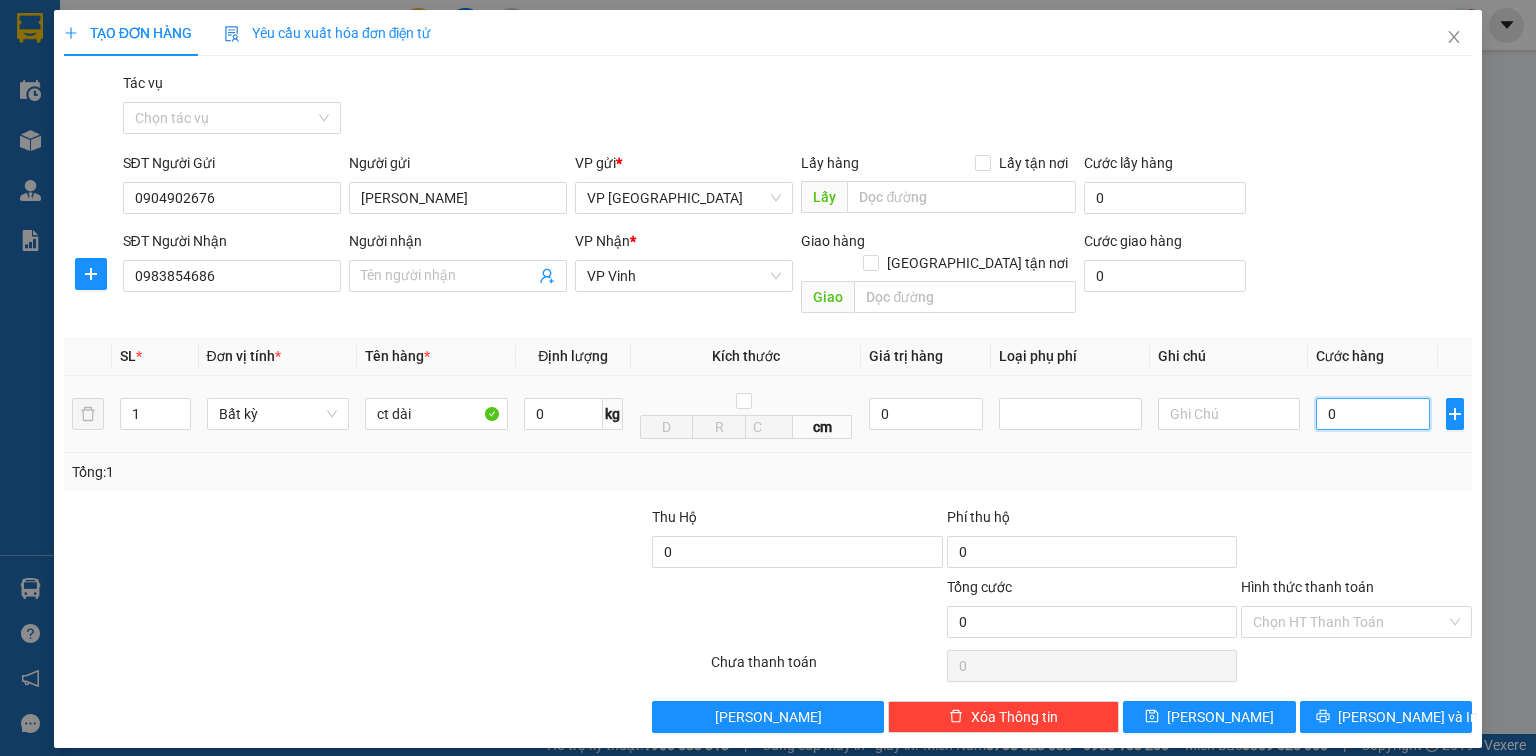 click on "0" at bounding box center [1373, 414] 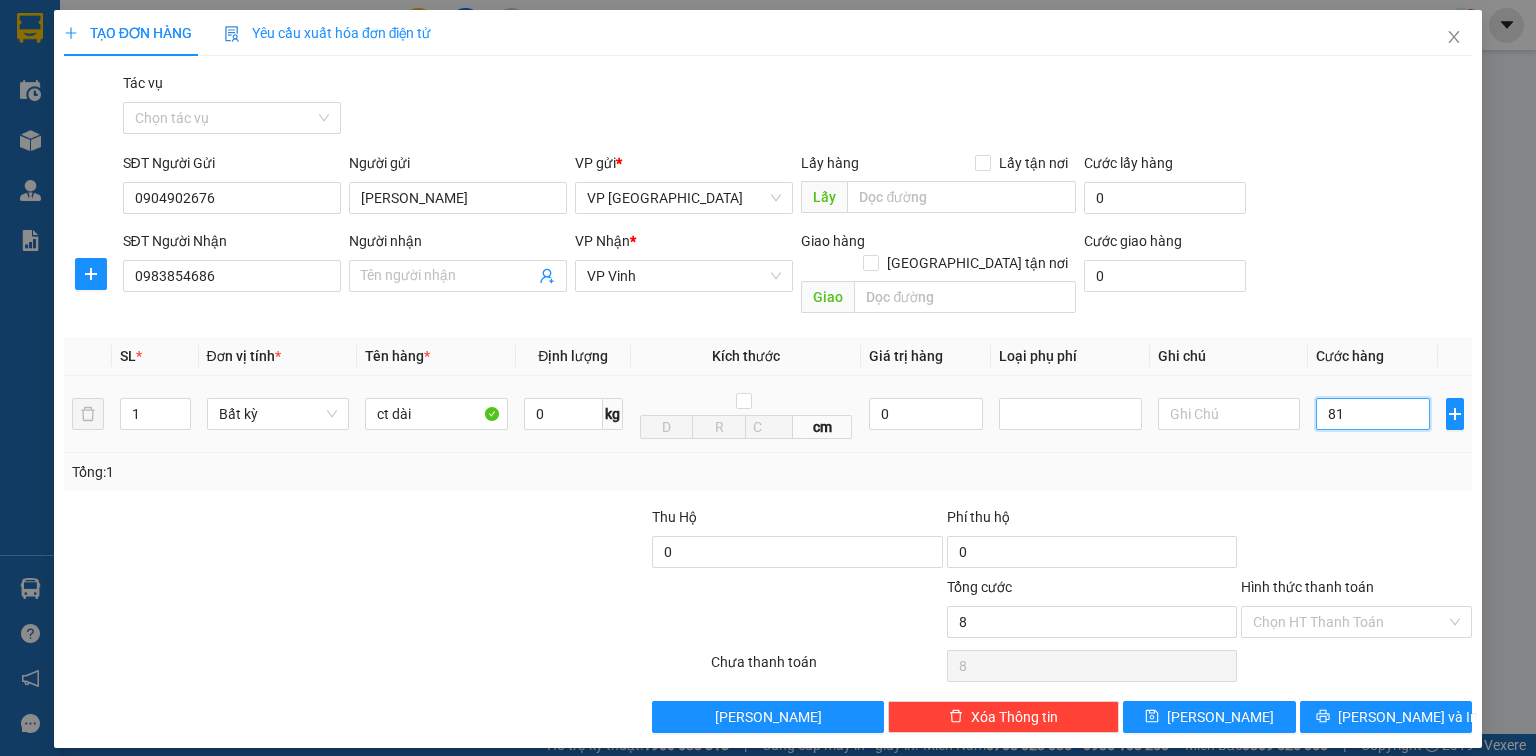 type on "810" 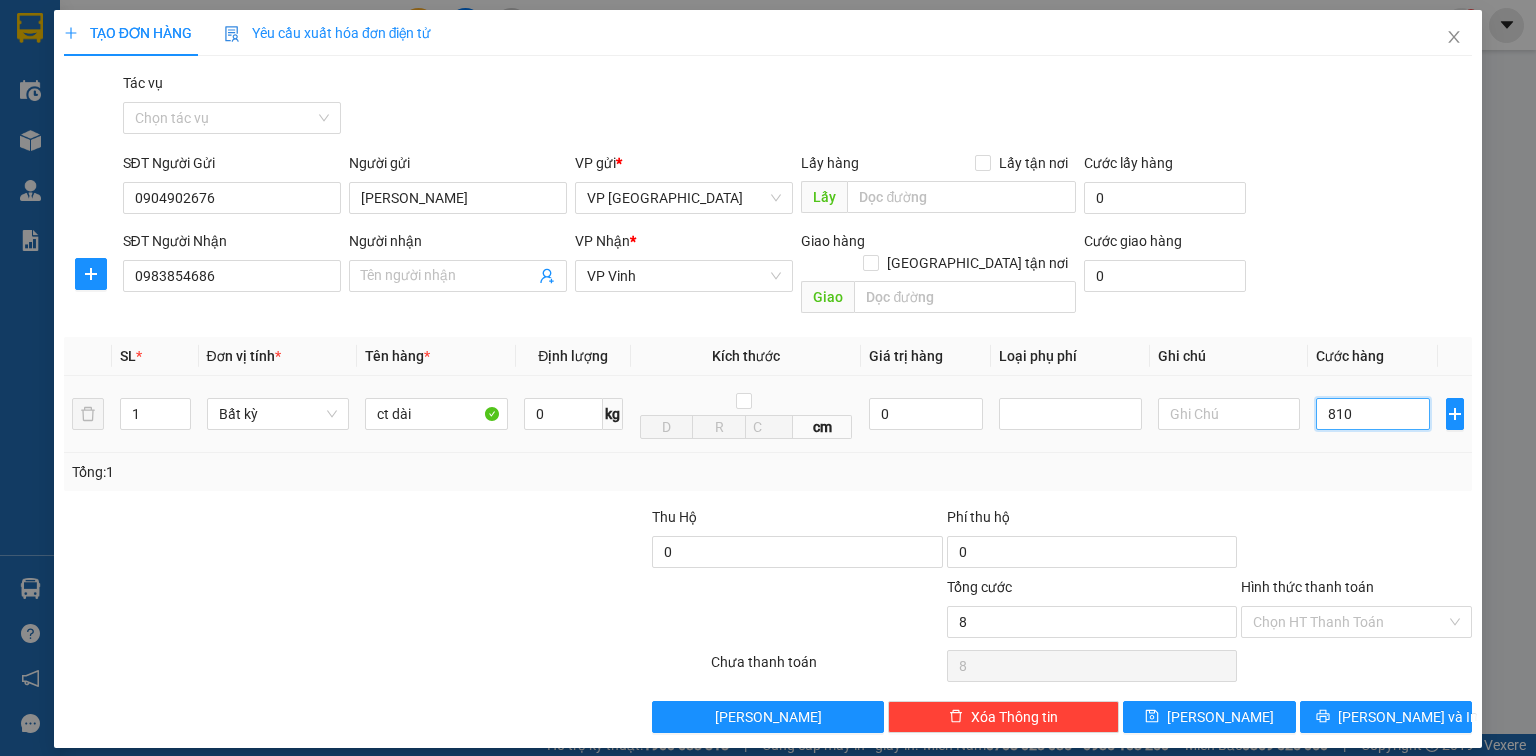 type on "810" 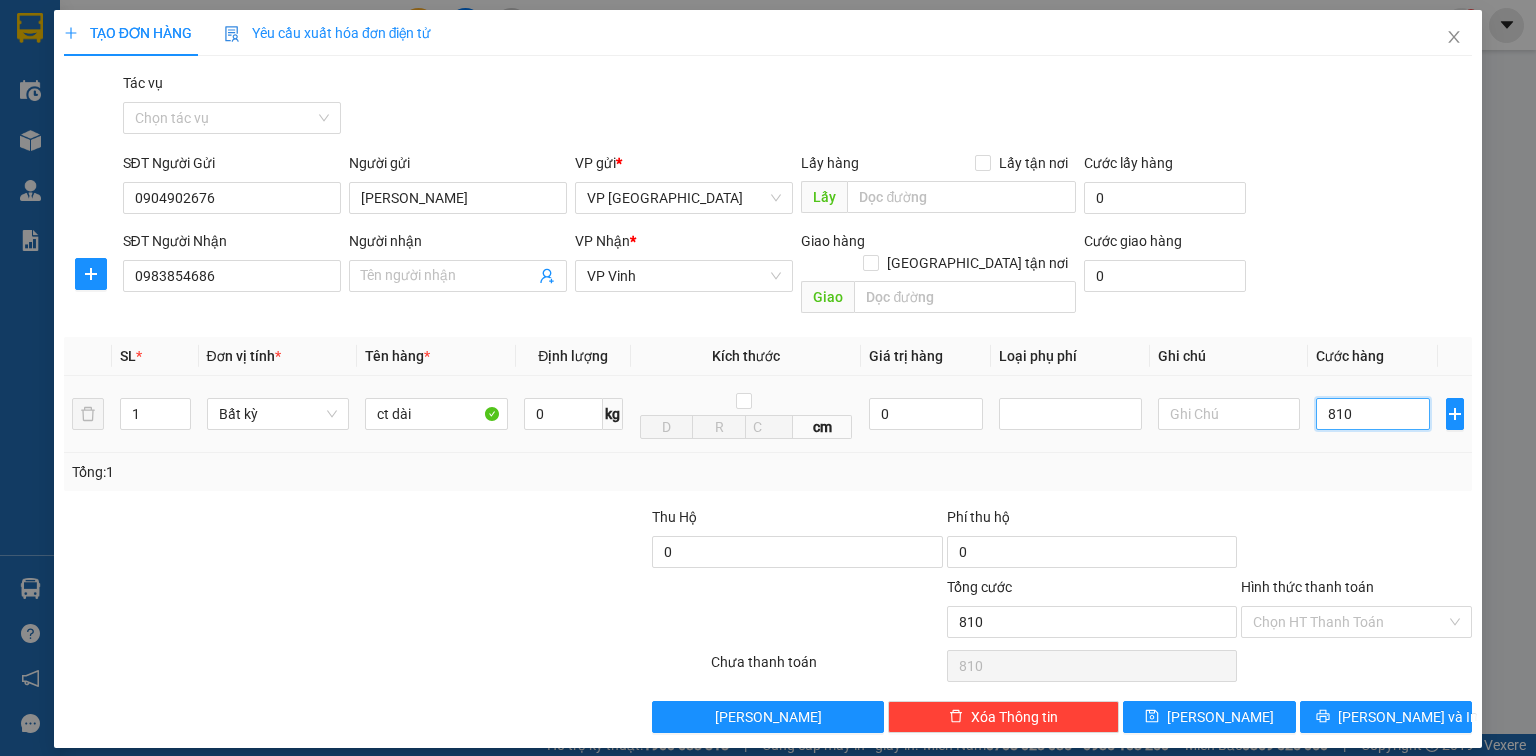 type on "8.100" 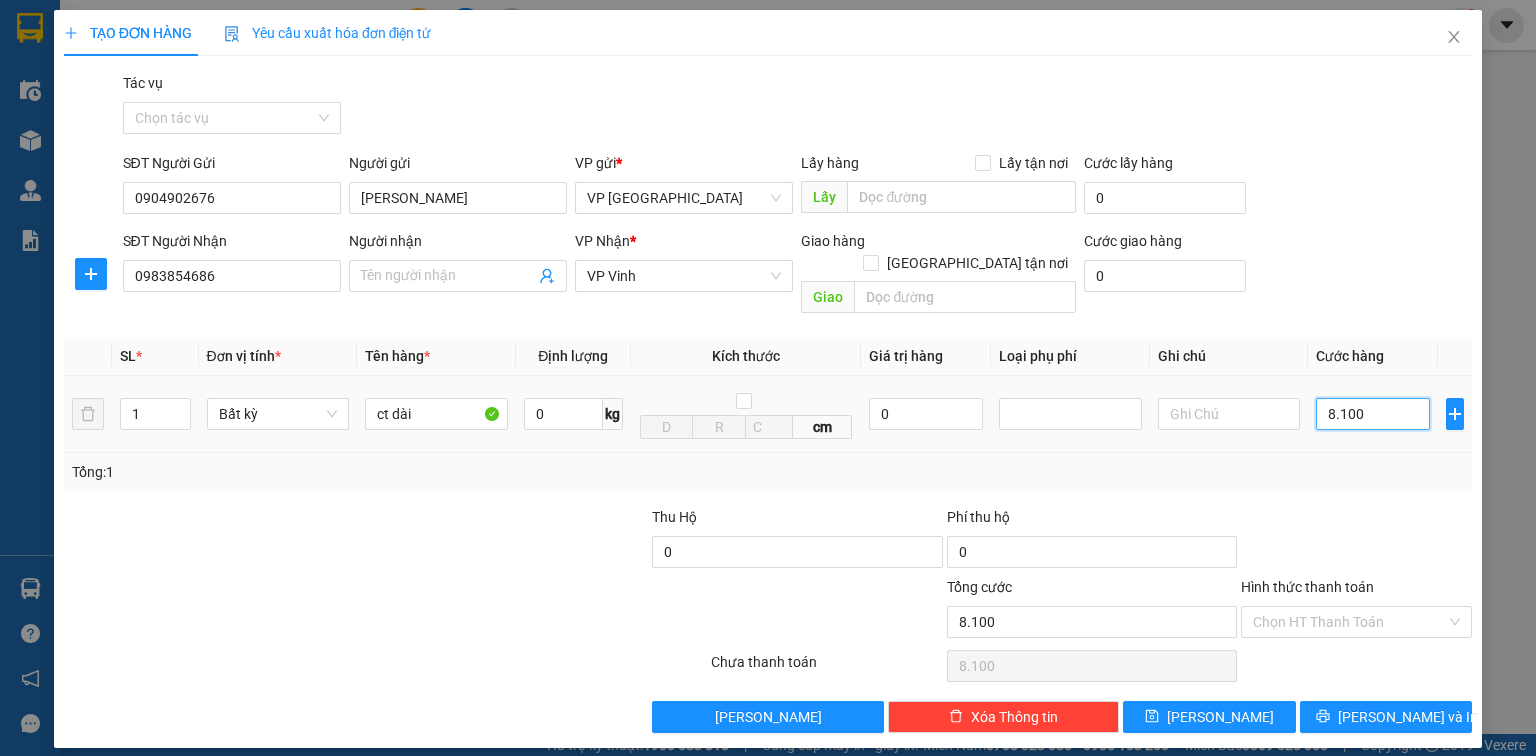 type on "81.000" 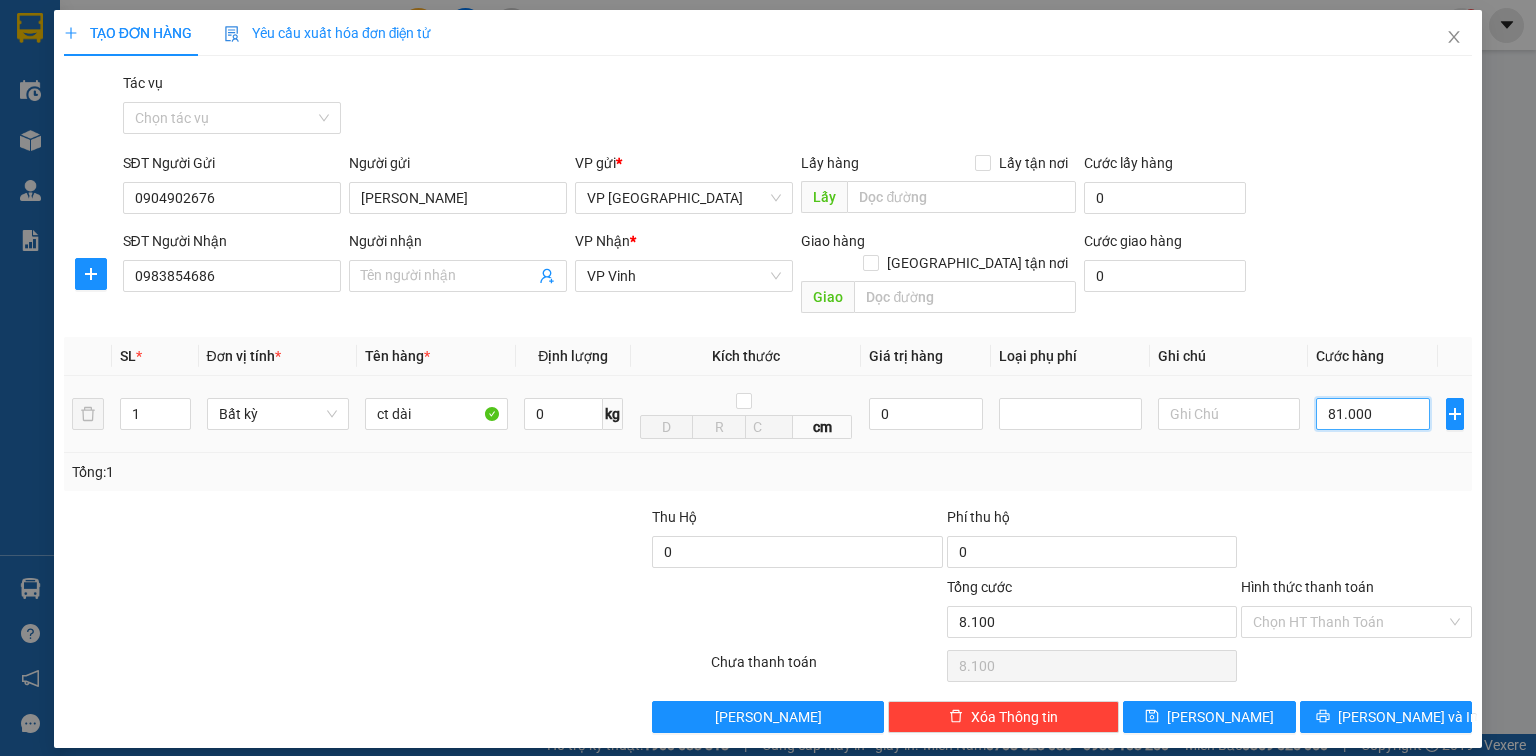 type on "81.000" 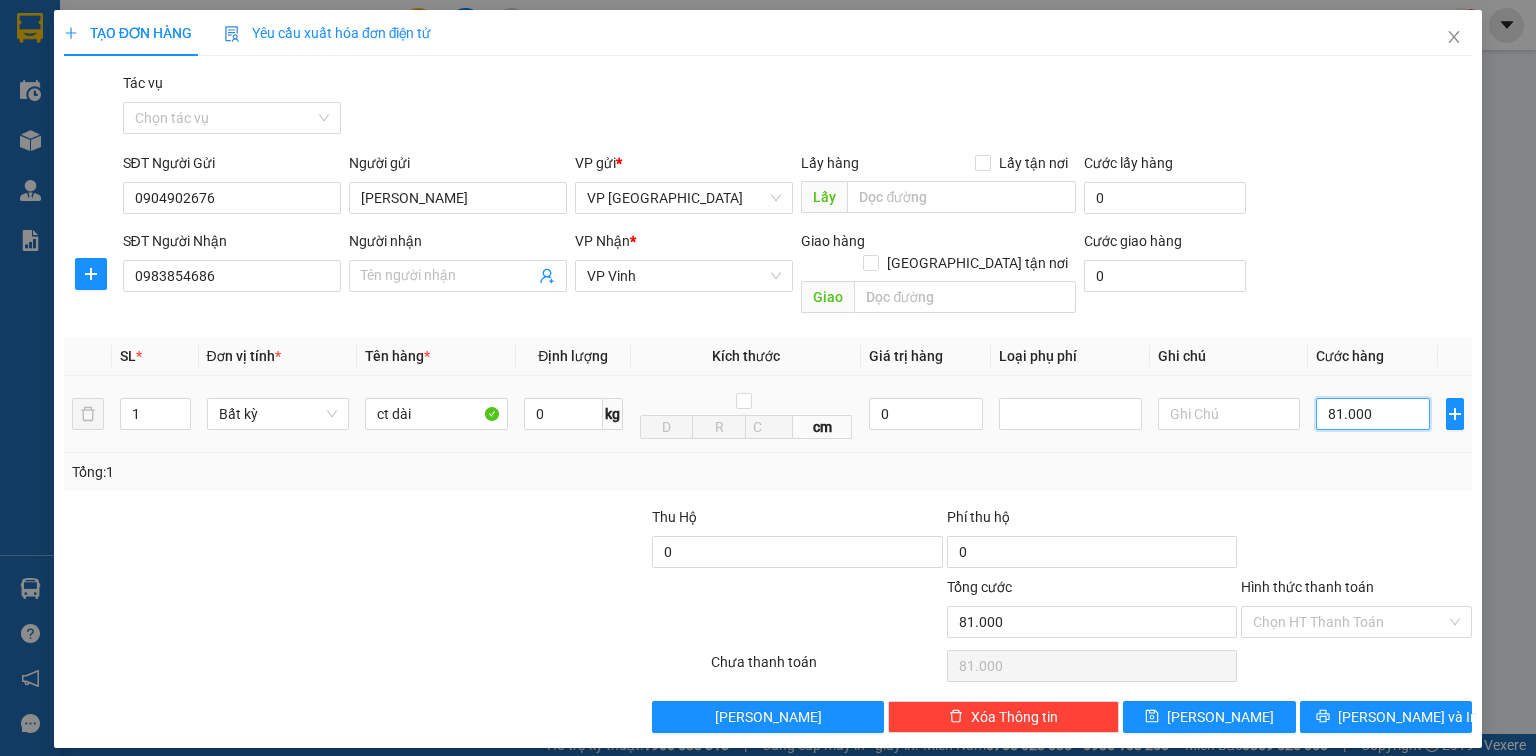 type on "810.000" 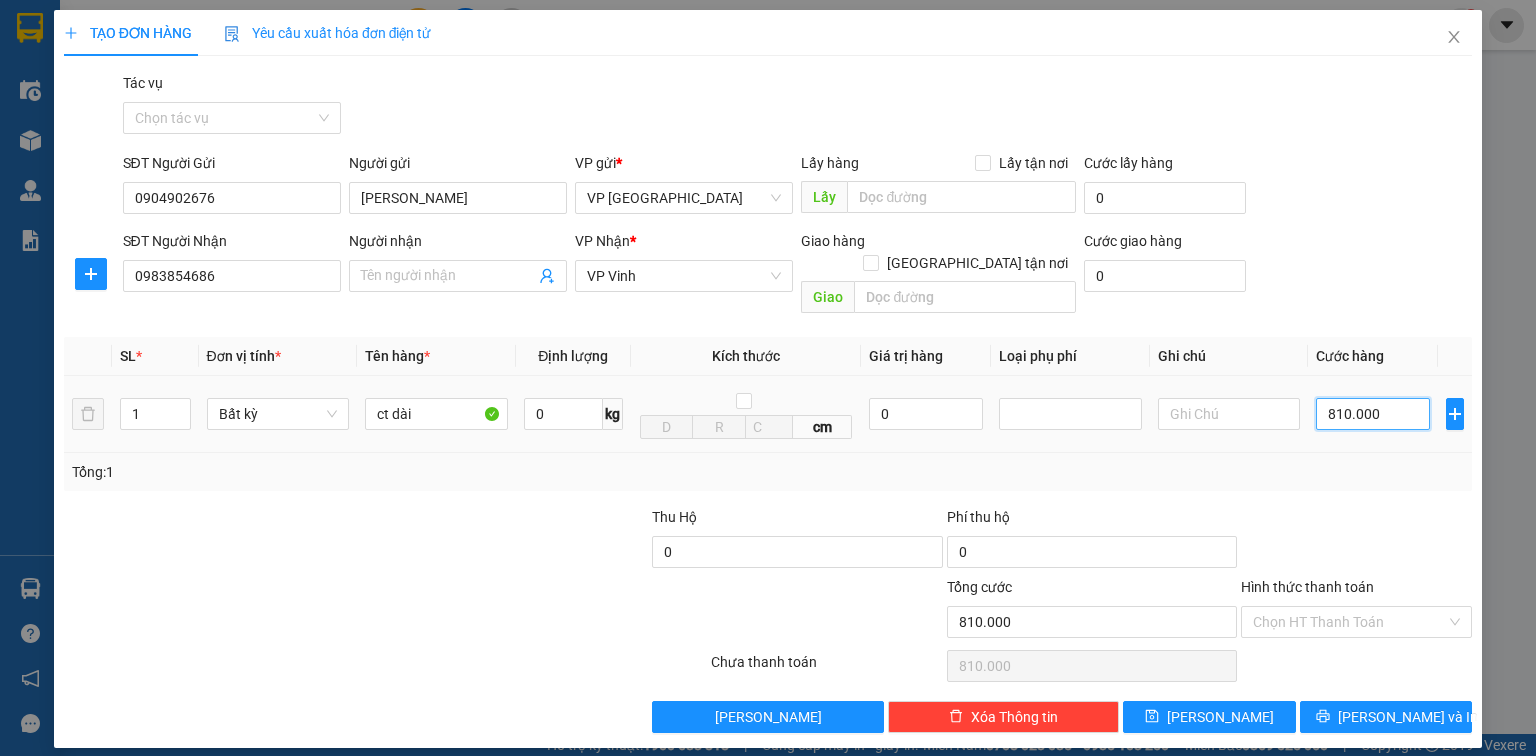 type on "81.000" 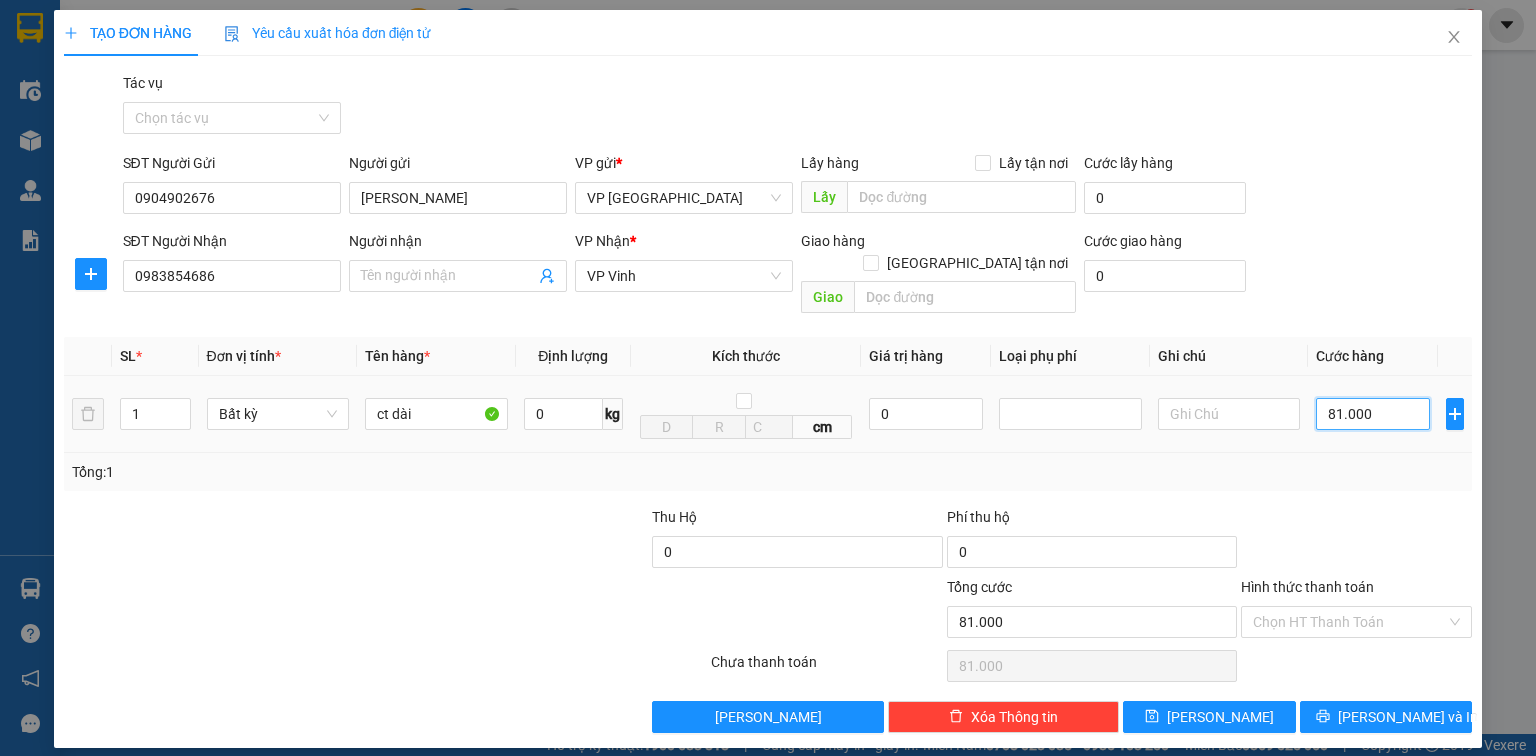 type on "8.100" 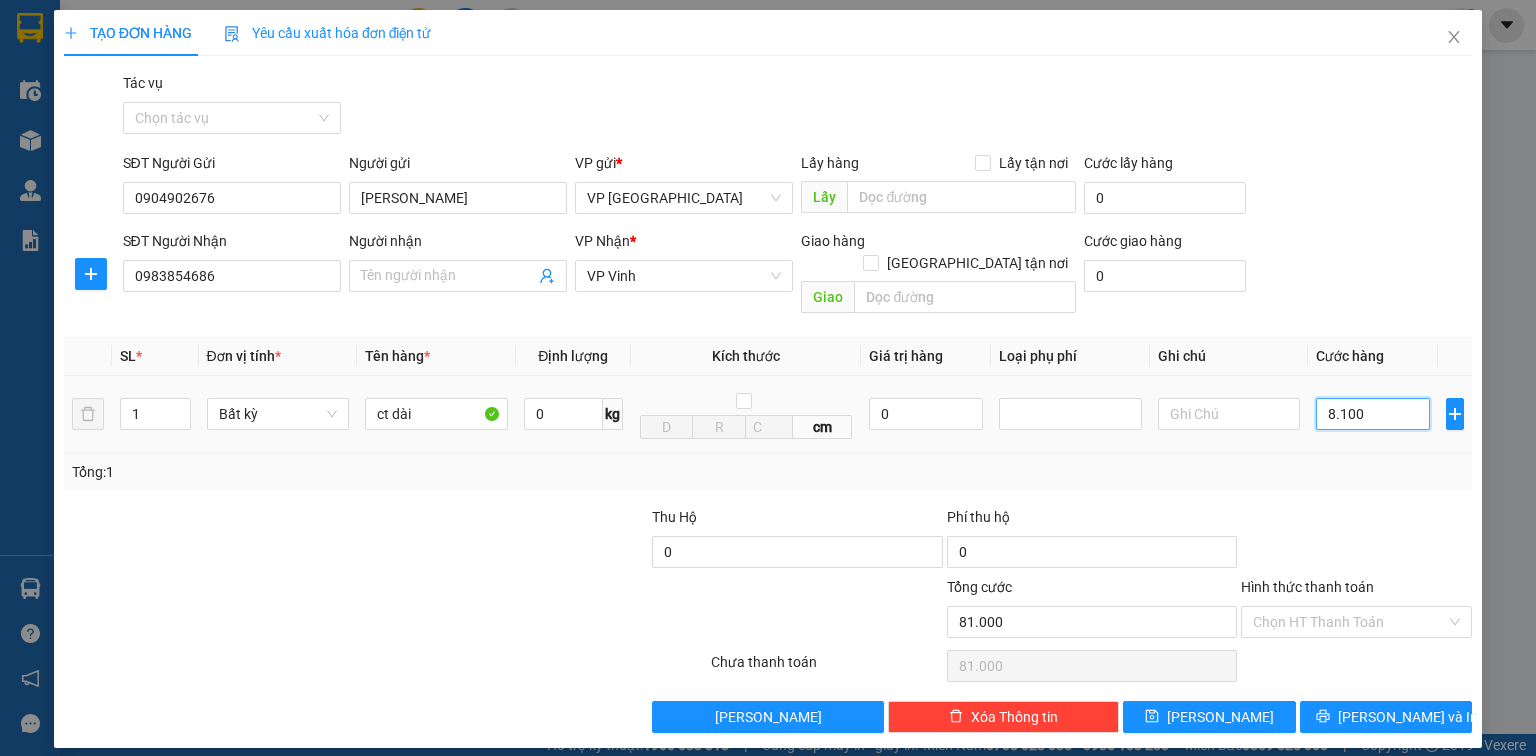 type on "8.100" 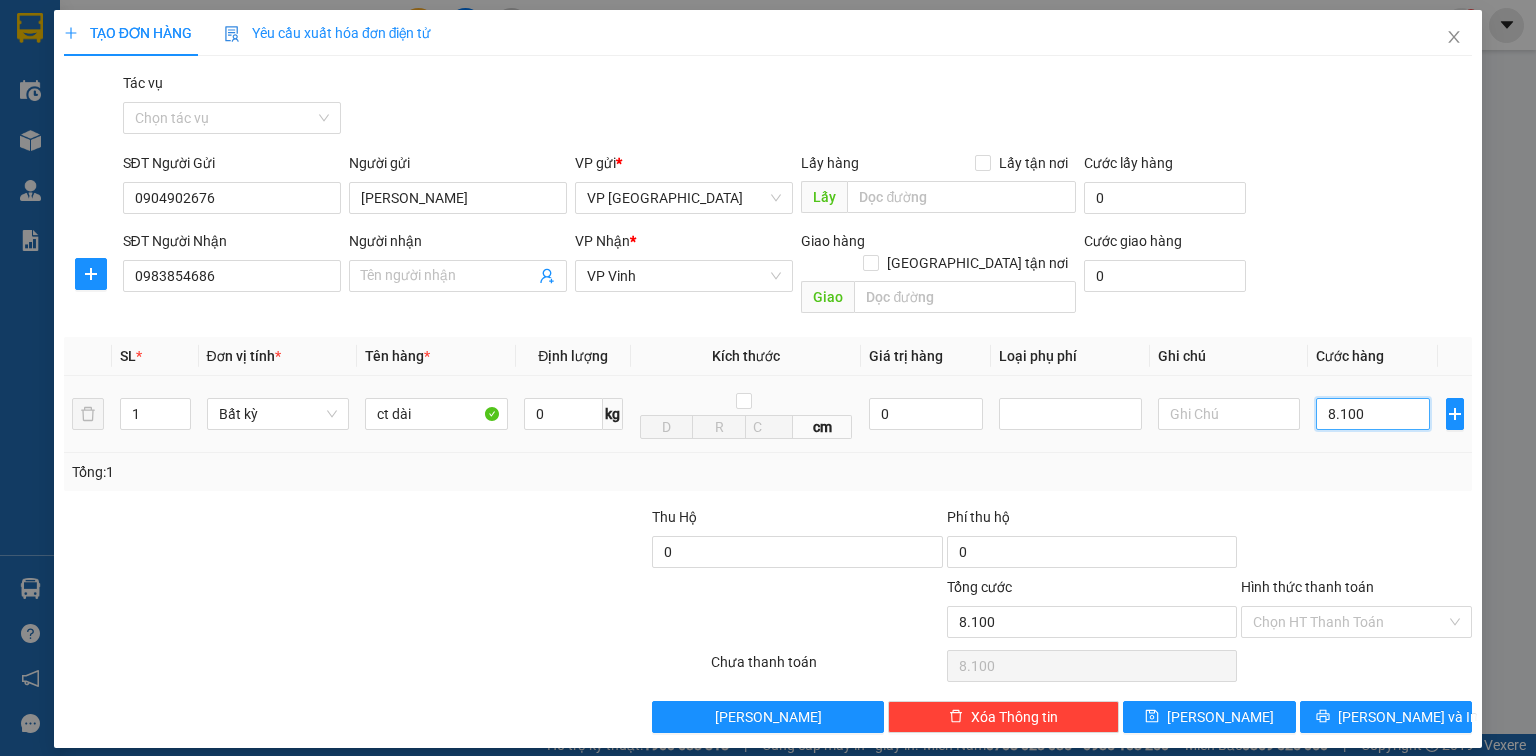 type on "810" 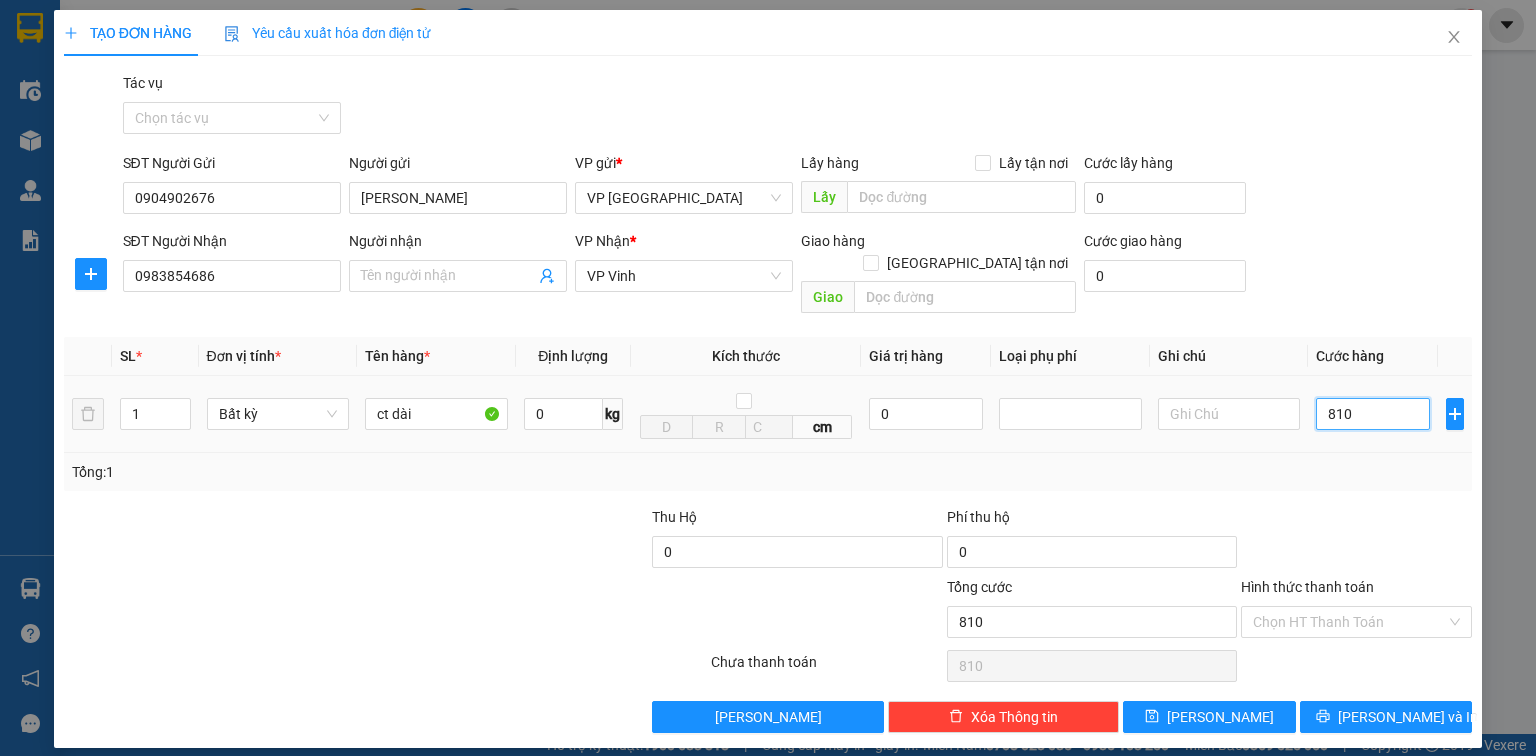 type on "81" 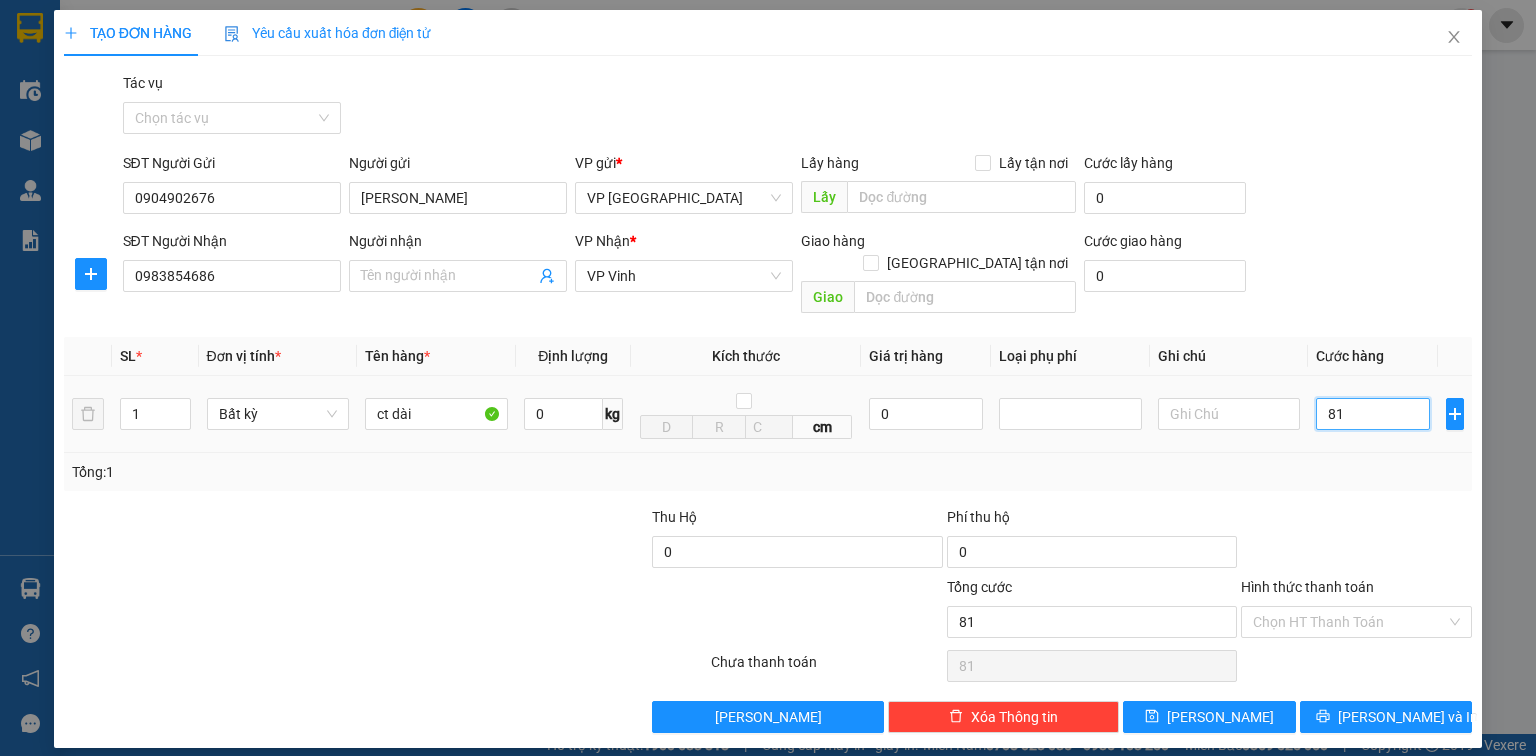 type on "8" 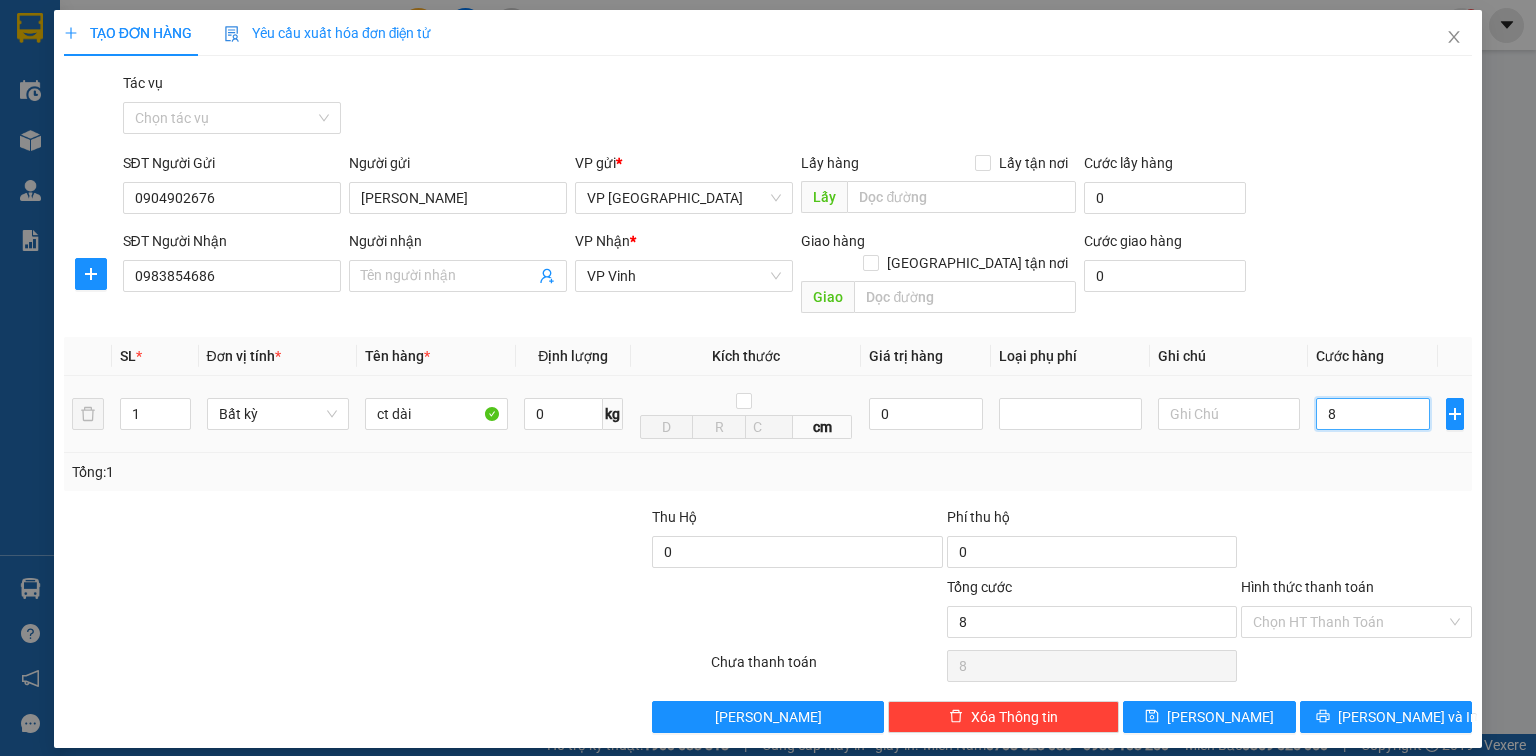 type on "80" 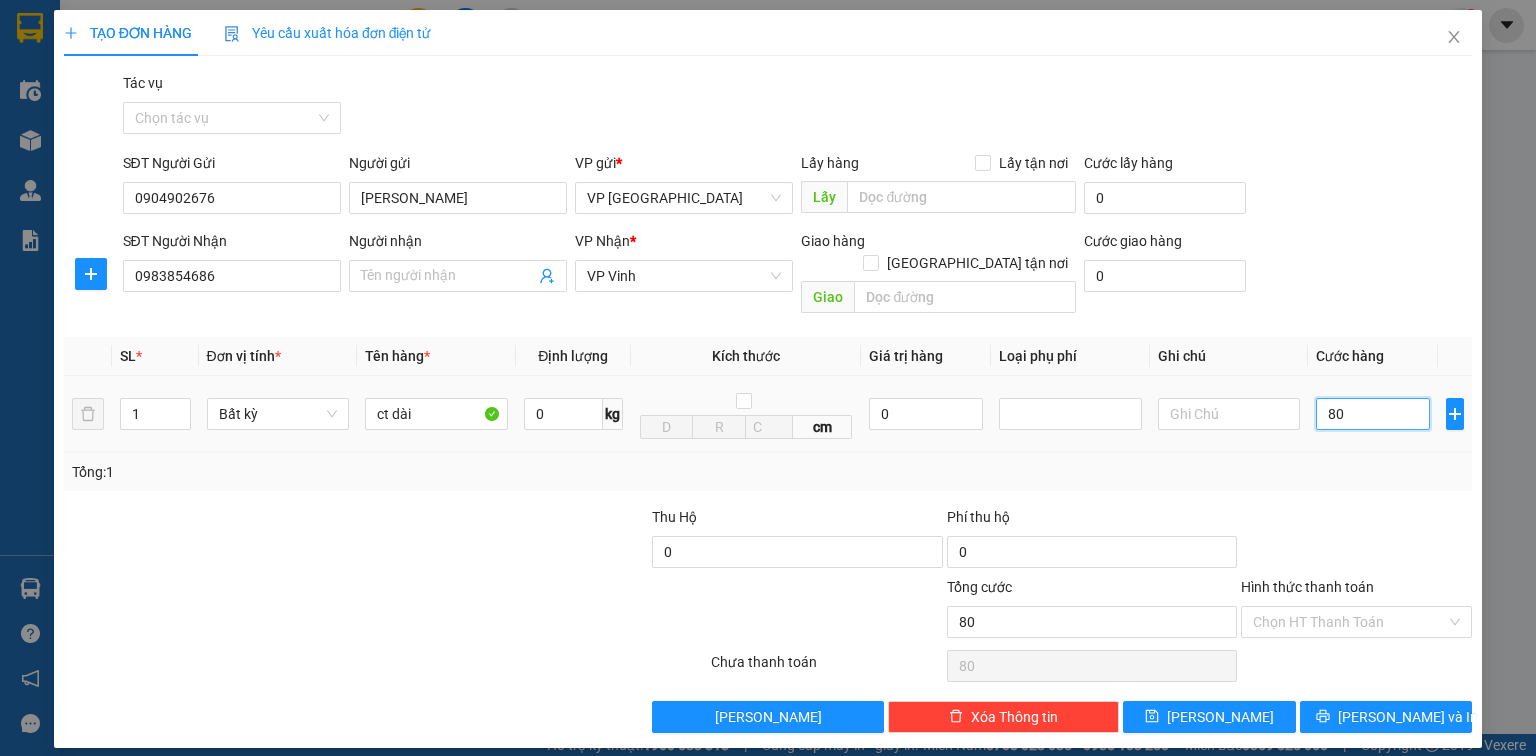 type on "800" 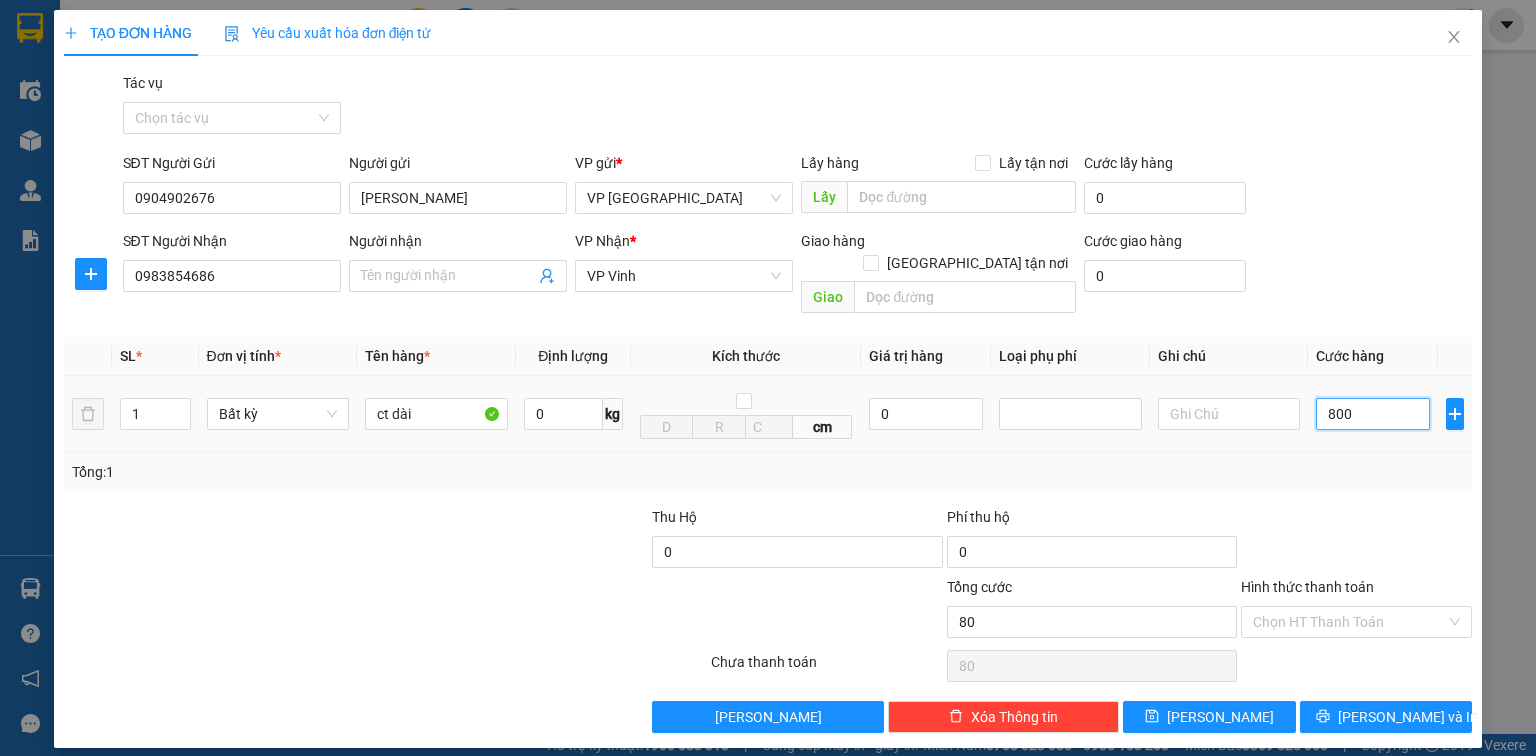type on "800" 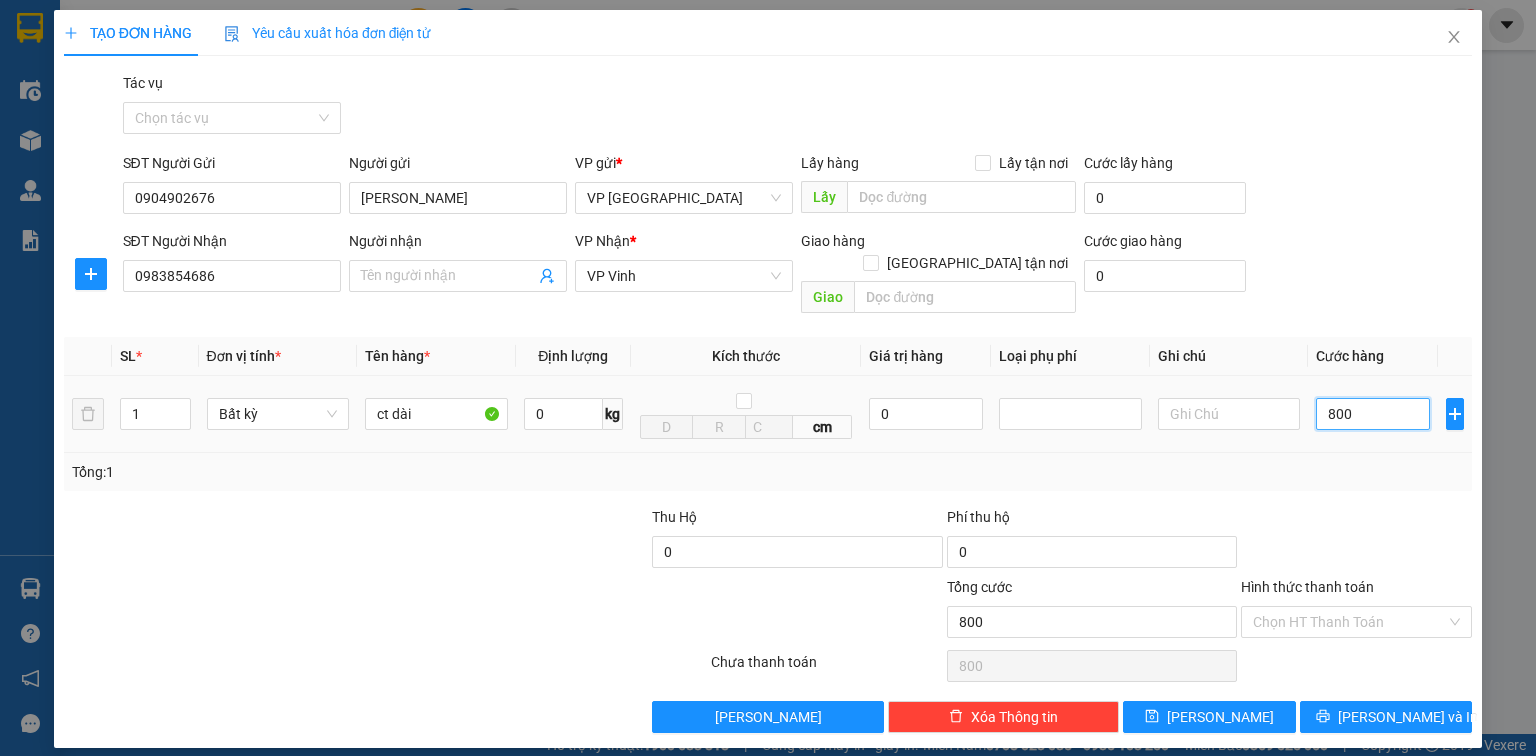 type on "8.000" 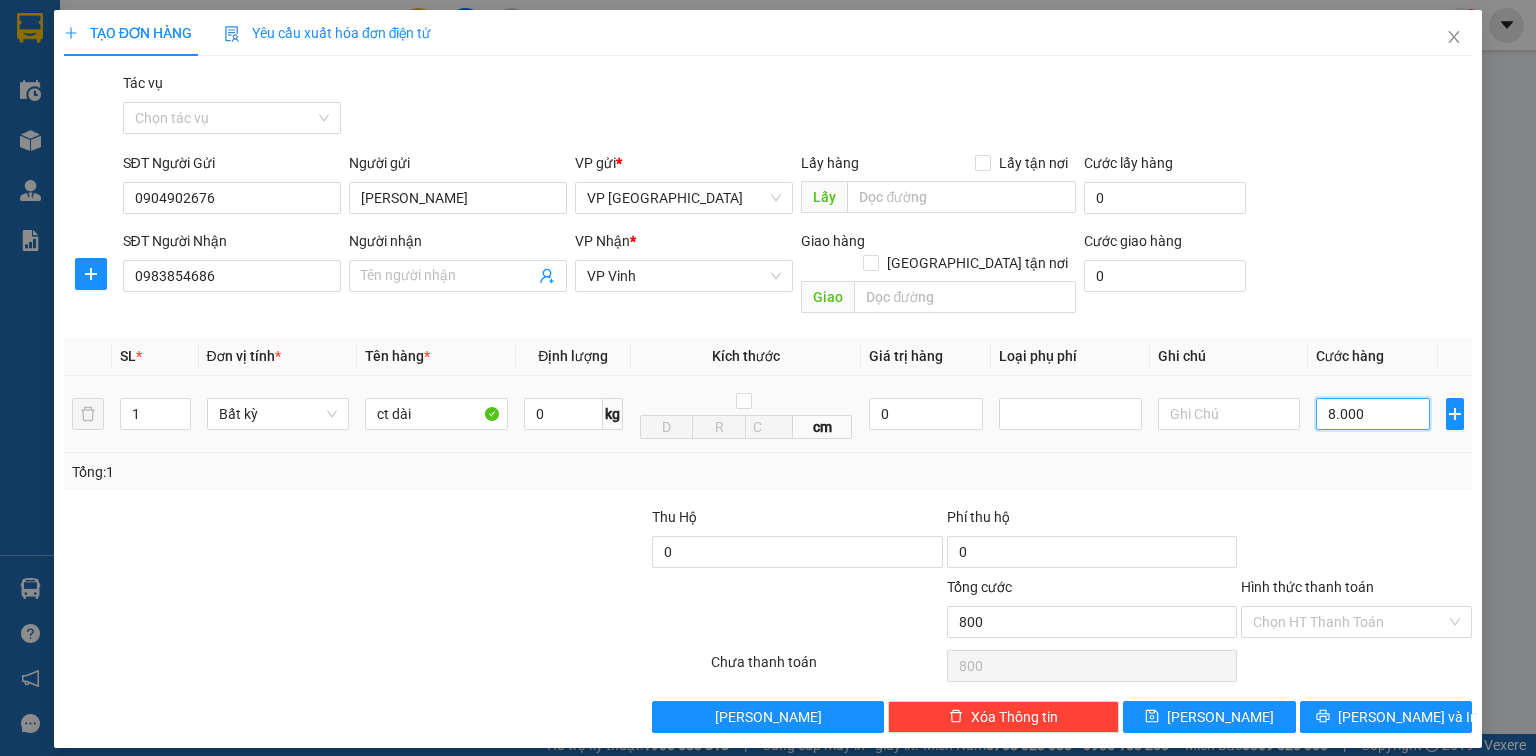 type on "8.000" 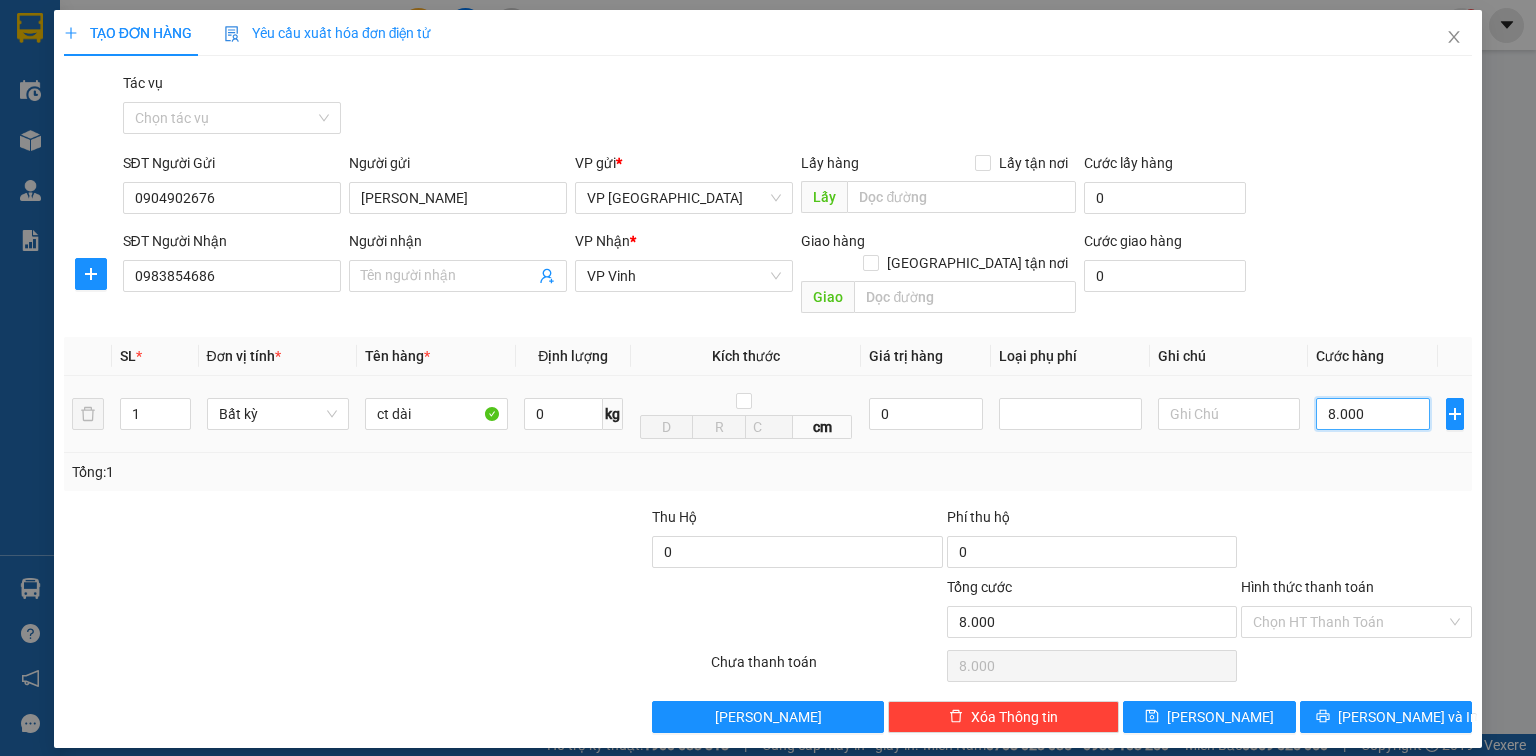 type on "80.000" 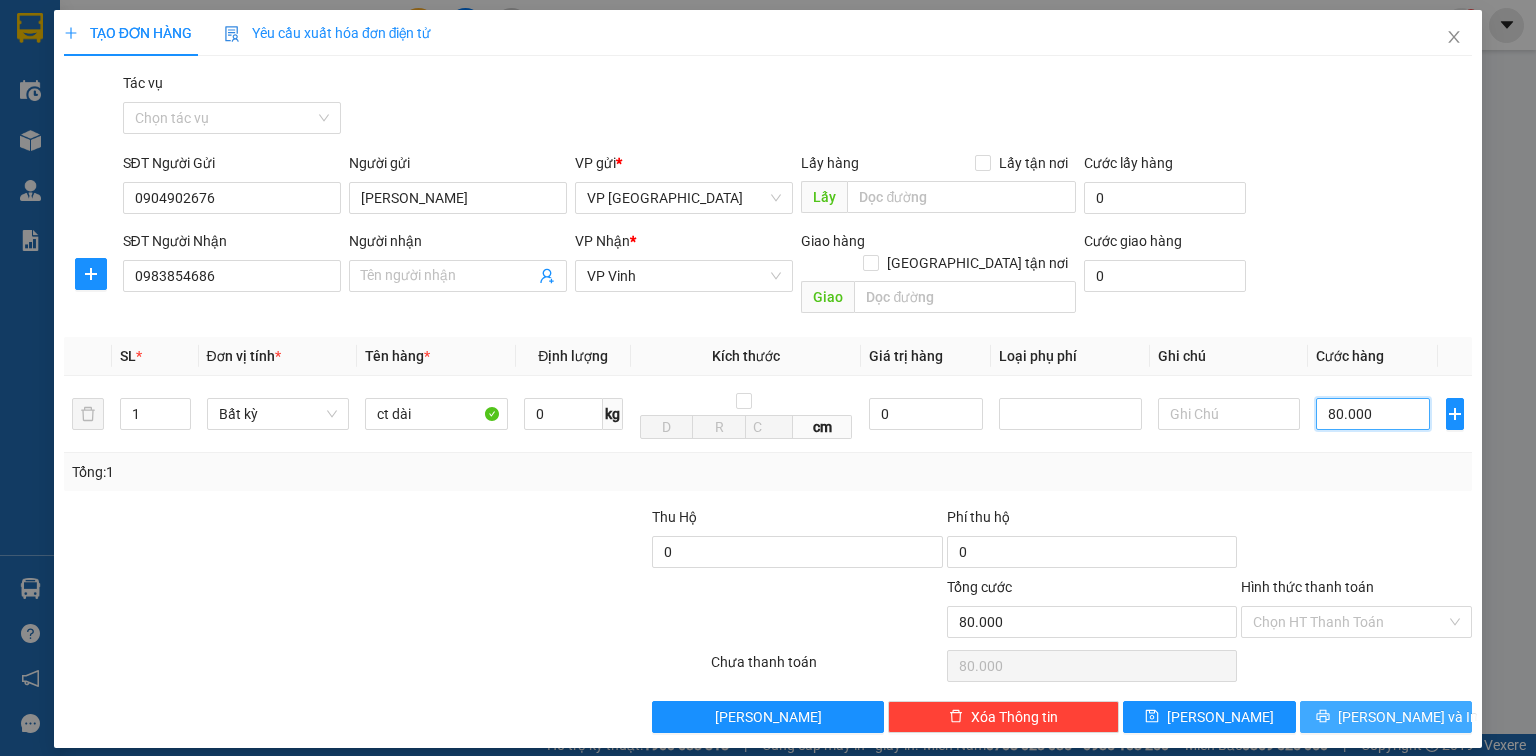 type on "80.000" 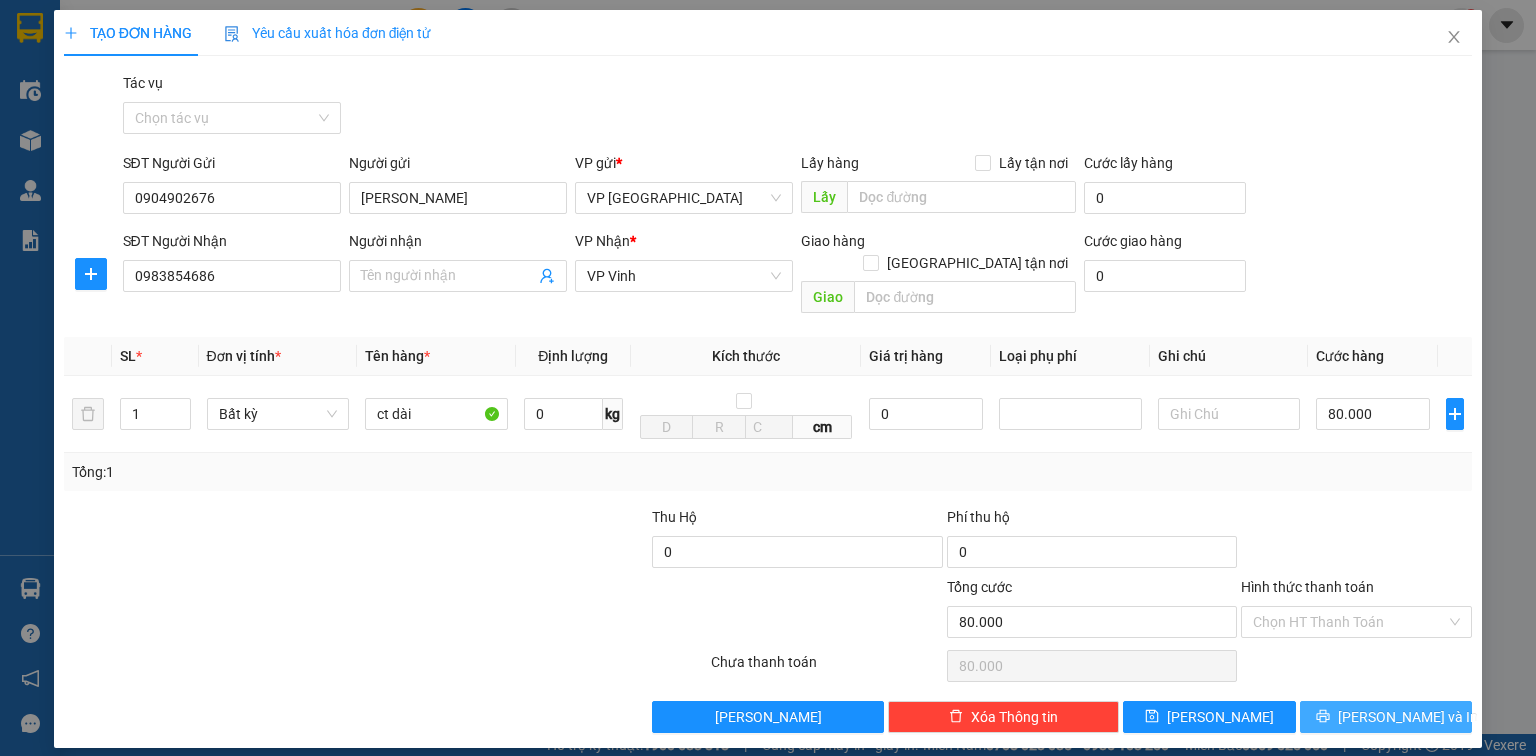 click on "[PERSON_NAME] và In" at bounding box center [1386, 717] 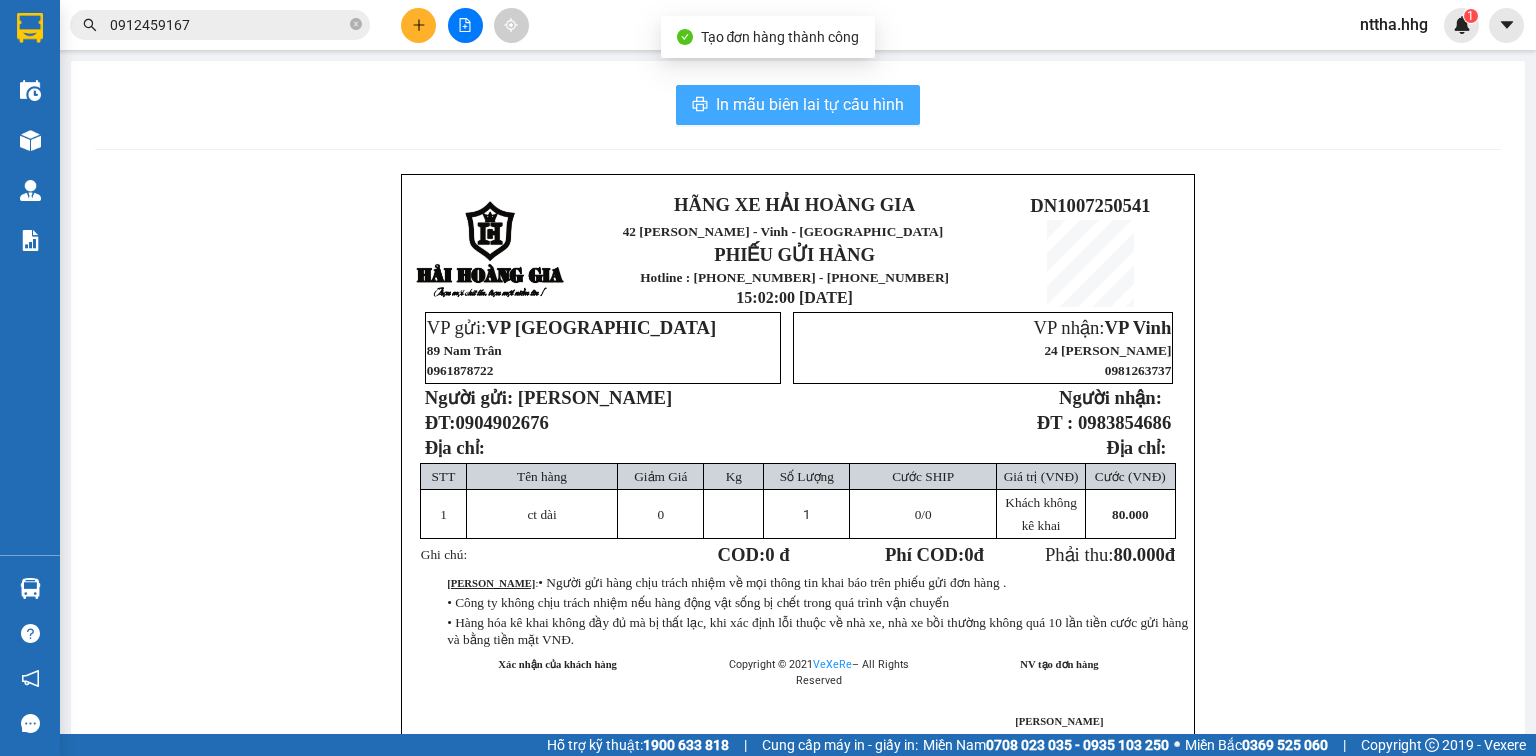 click on "In mẫu biên lai tự cấu hình" at bounding box center (810, 104) 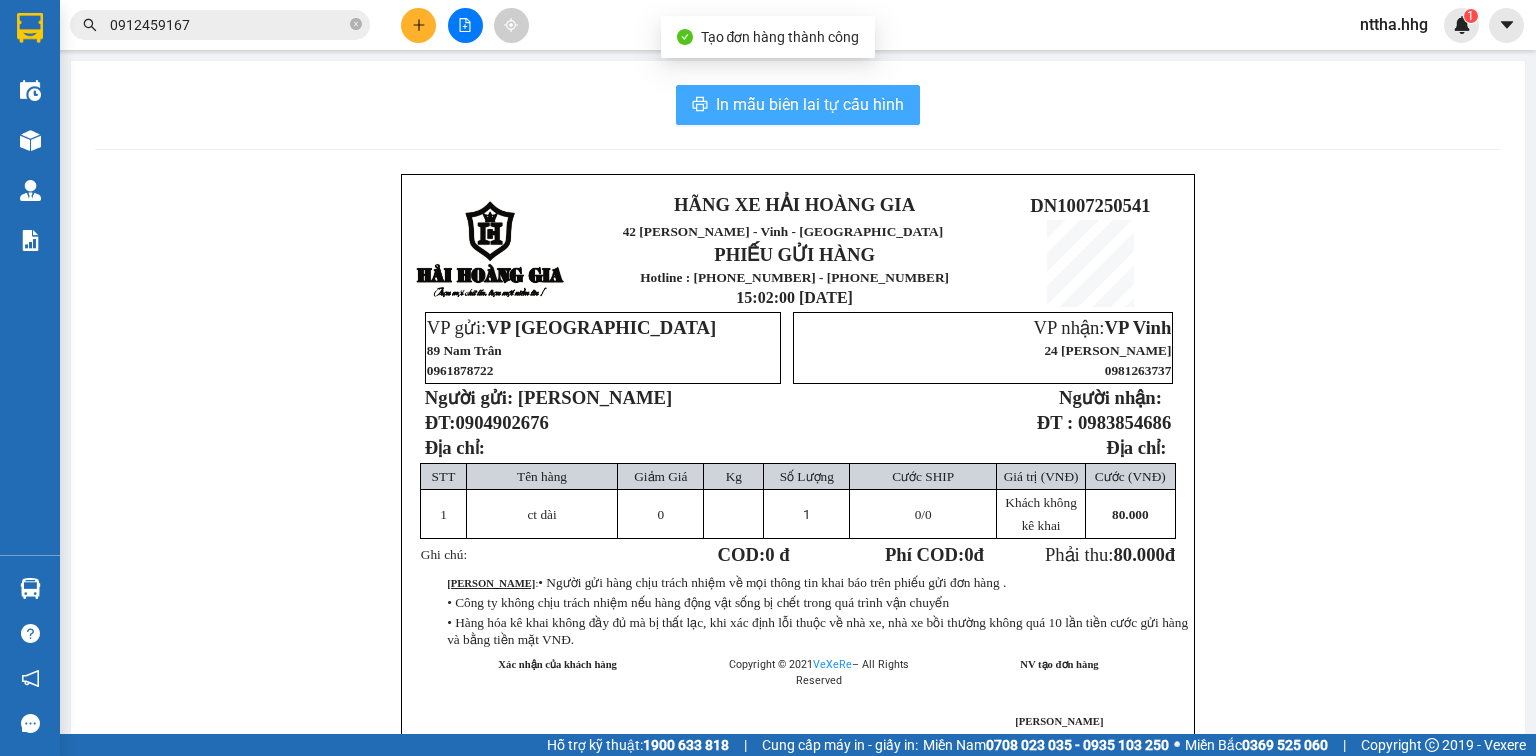 scroll, scrollTop: 0, scrollLeft: 0, axis: both 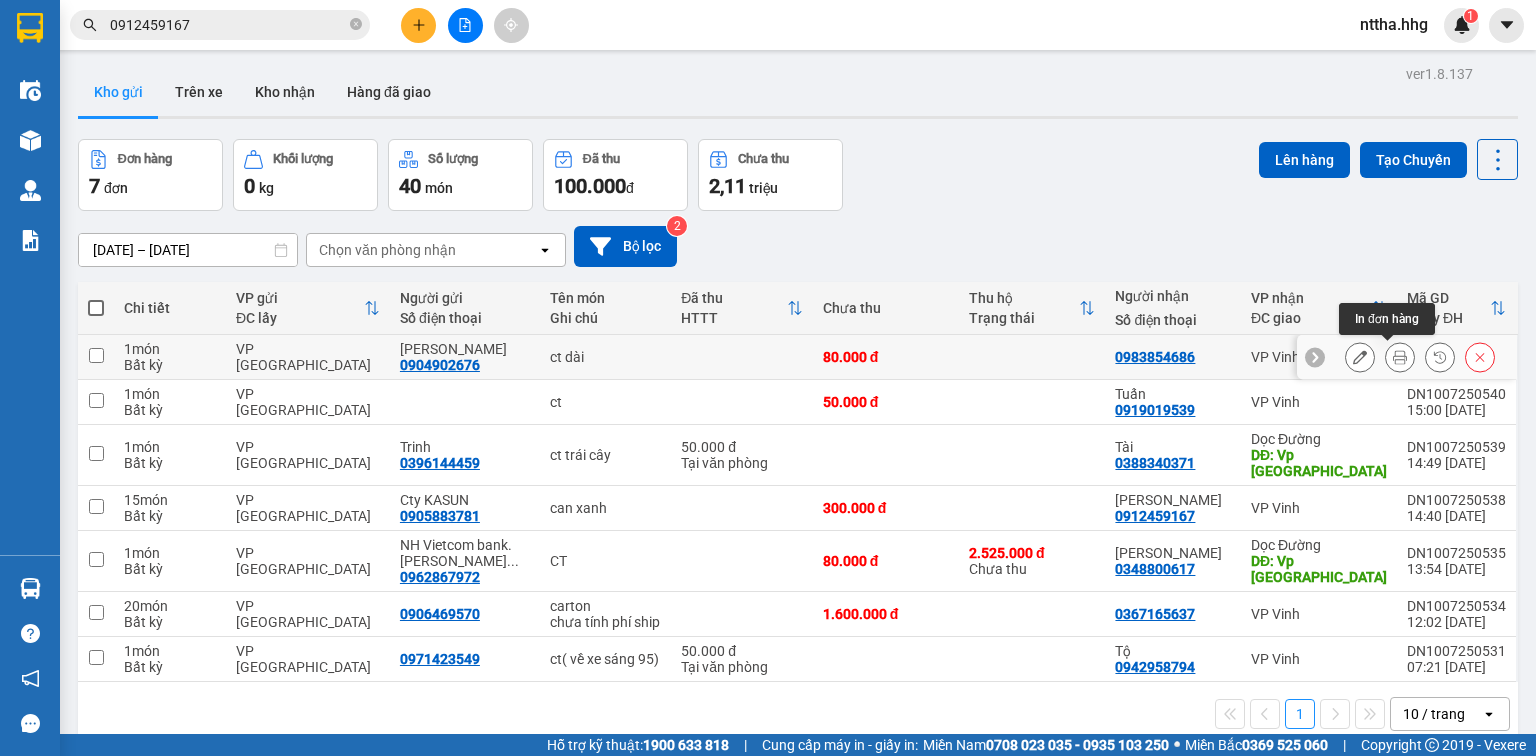 click 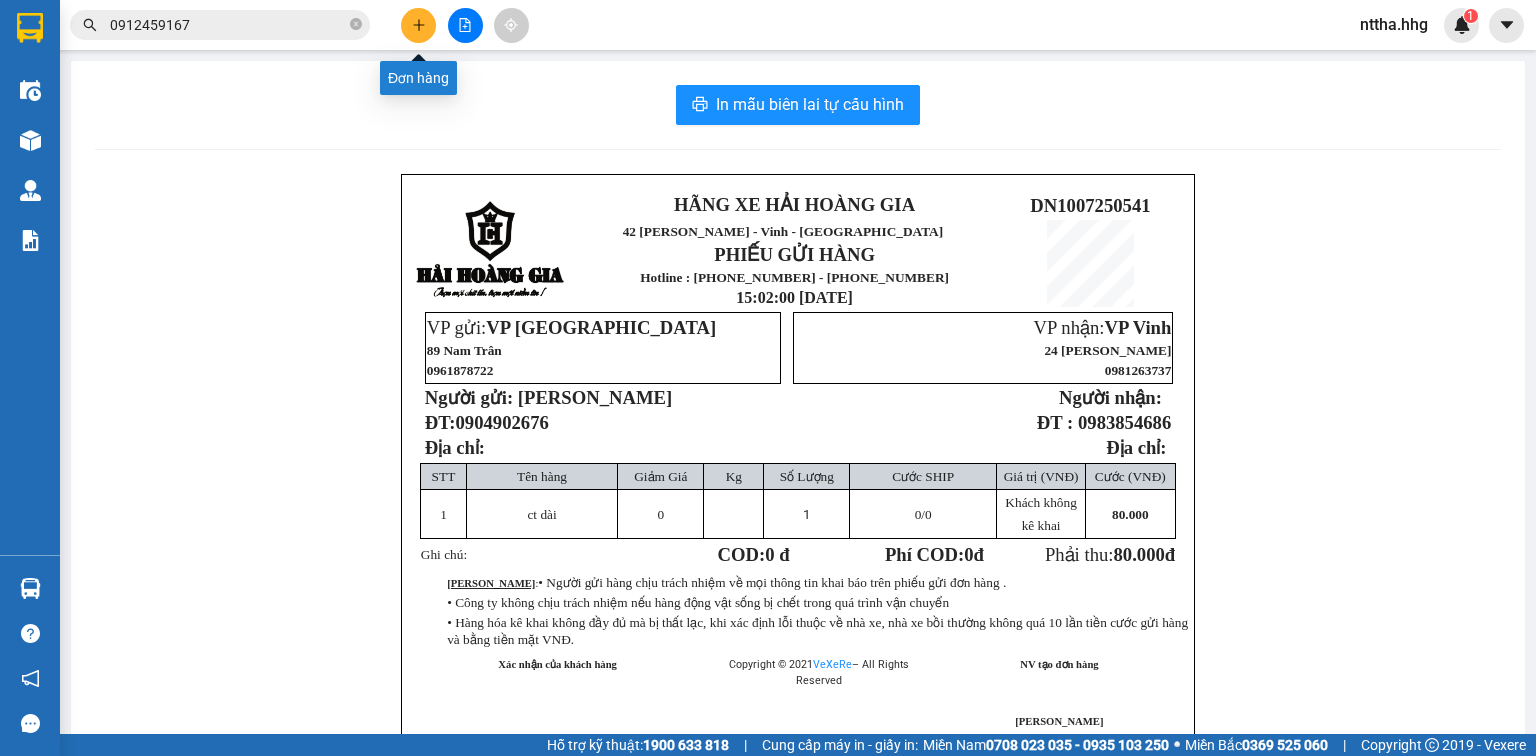 click 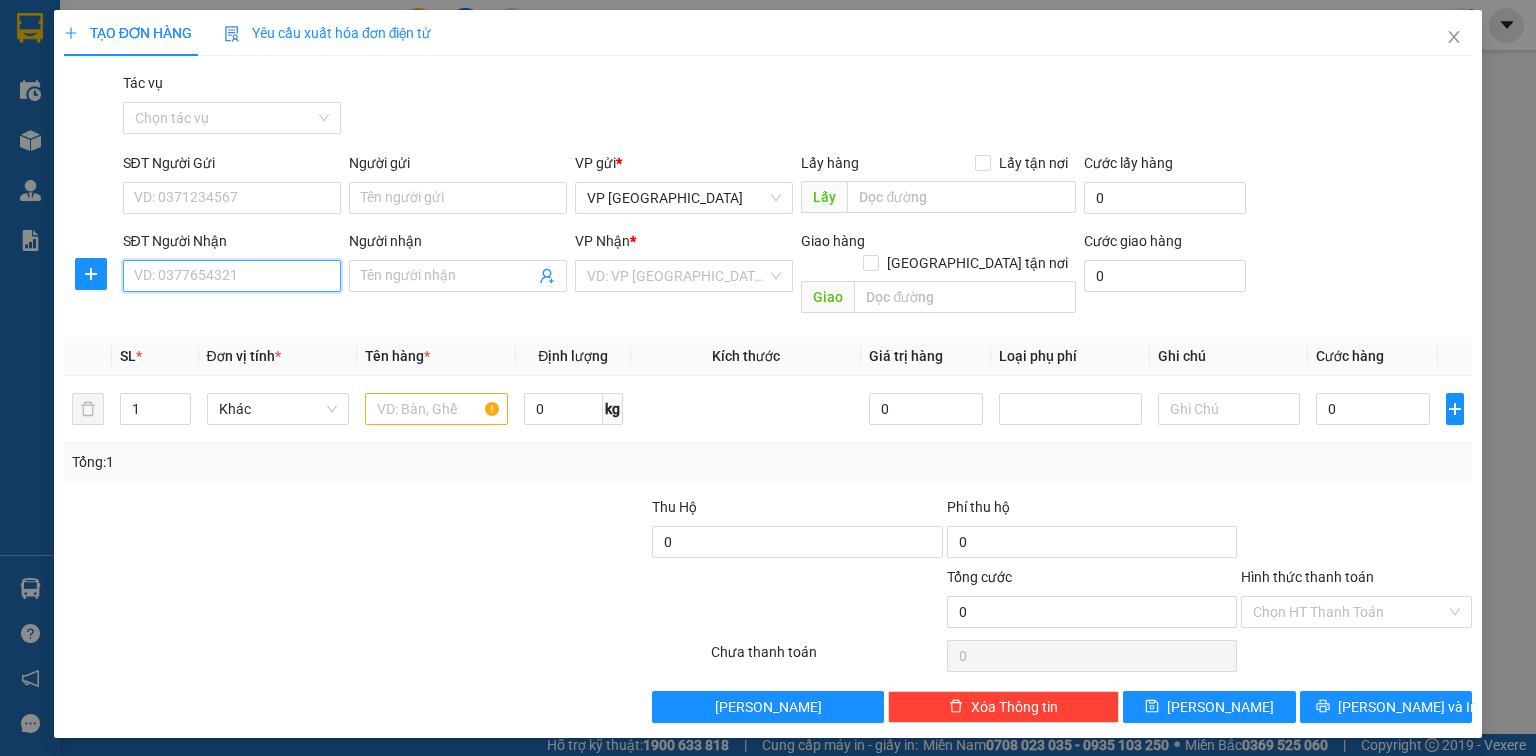 click on "SĐT Người Nhận" at bounding box center [232, 276] 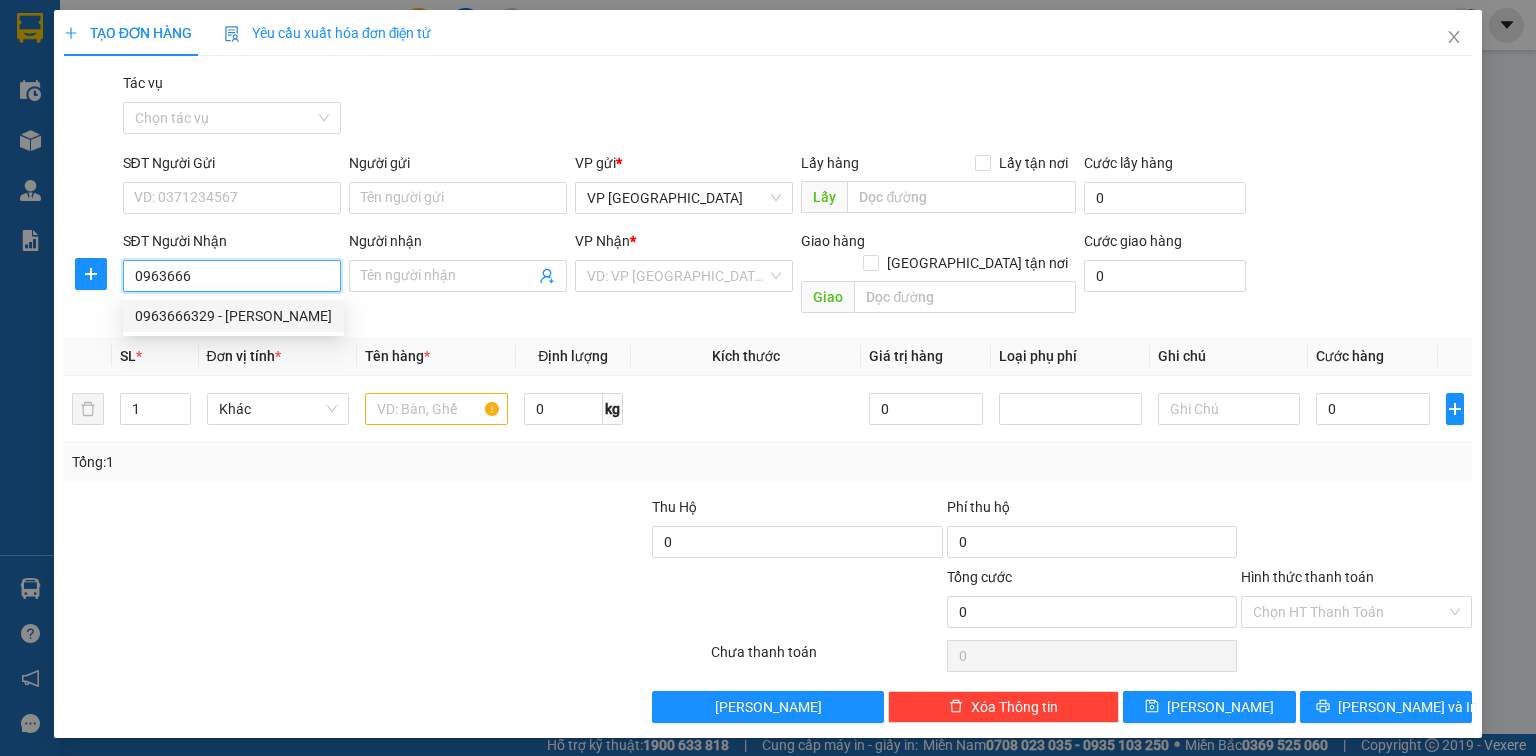 click on "0963666329 - [PERSON_NAME]" at bounding box center (233, 316) 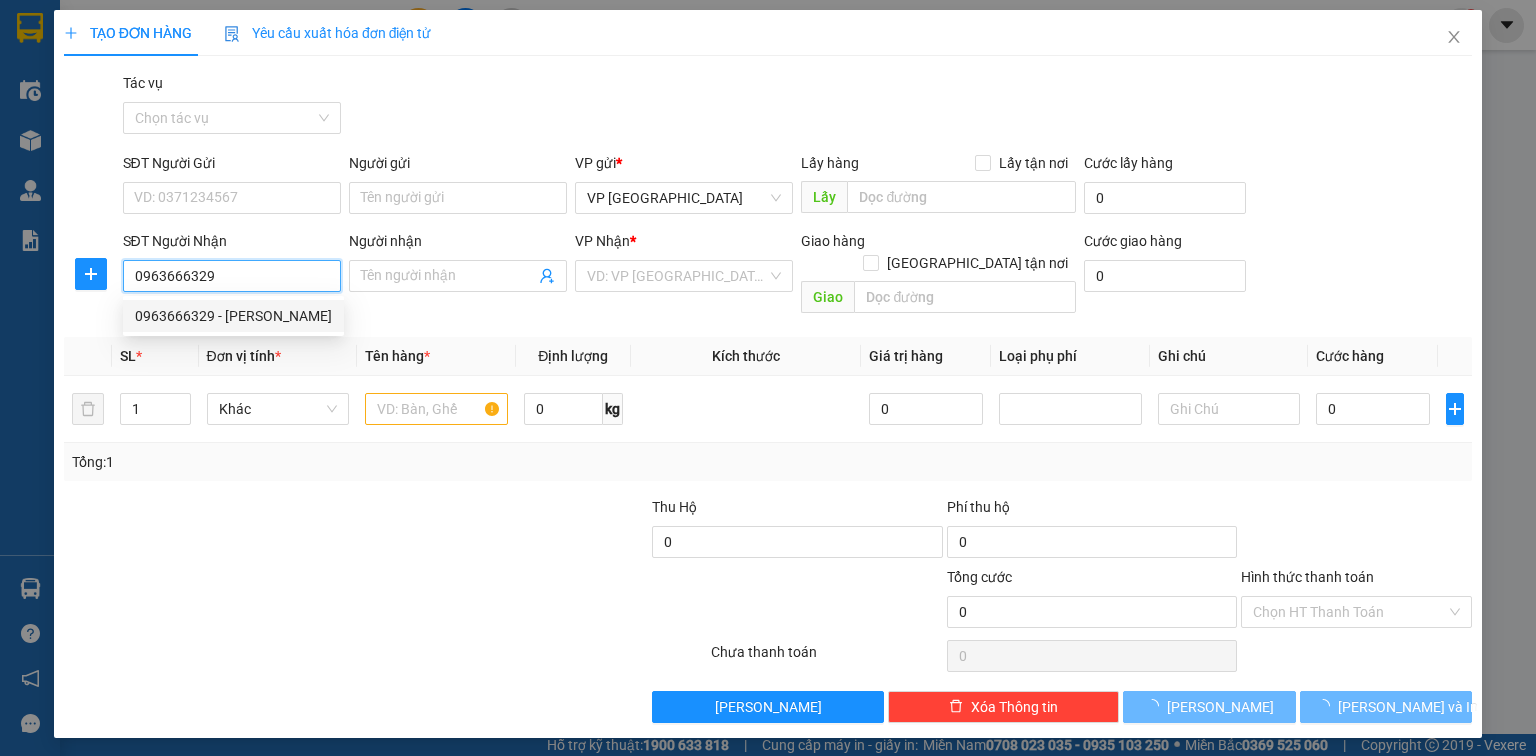 type on "[PERSON_NAME]" 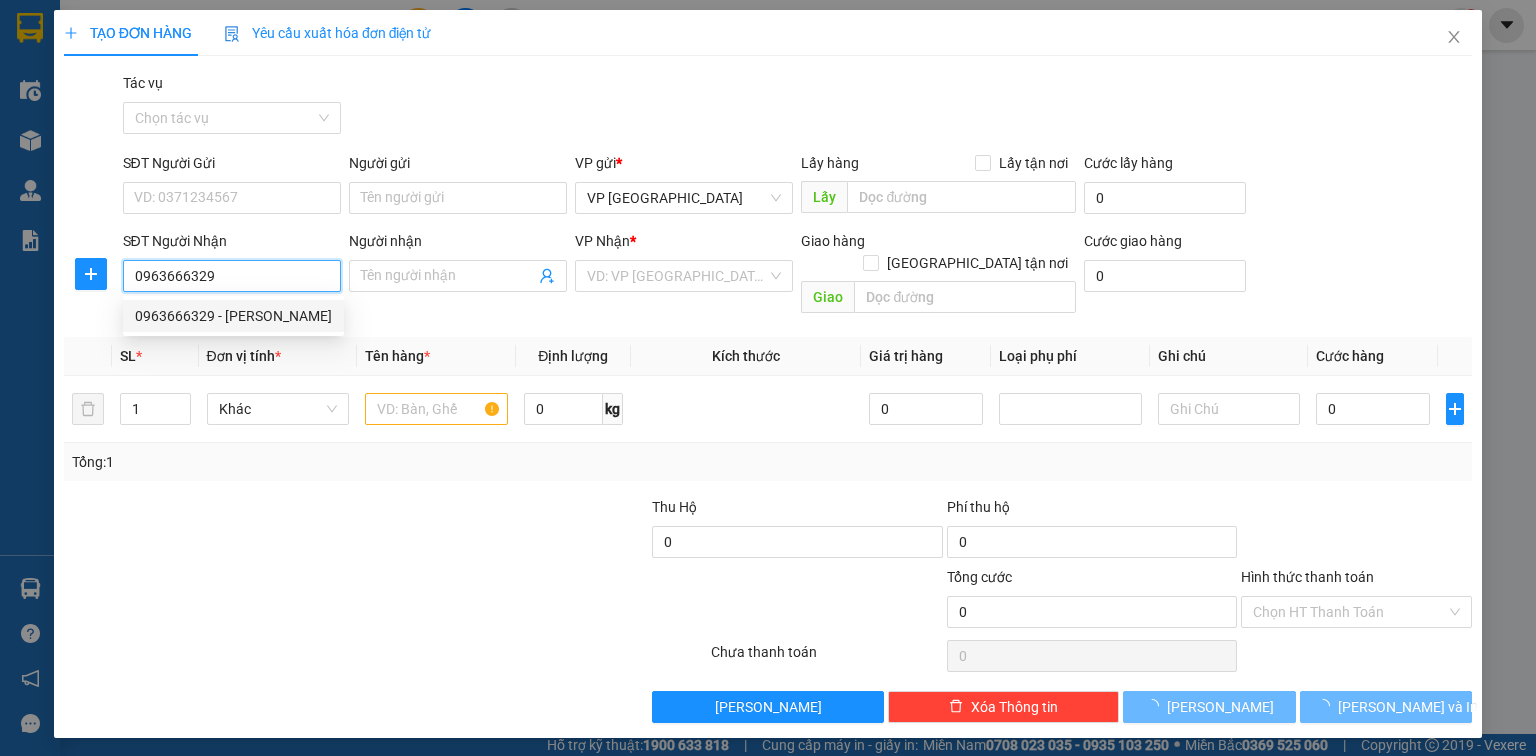 type on "Chợ Mai Trang, [GEOGRAPHIC_DATA]" 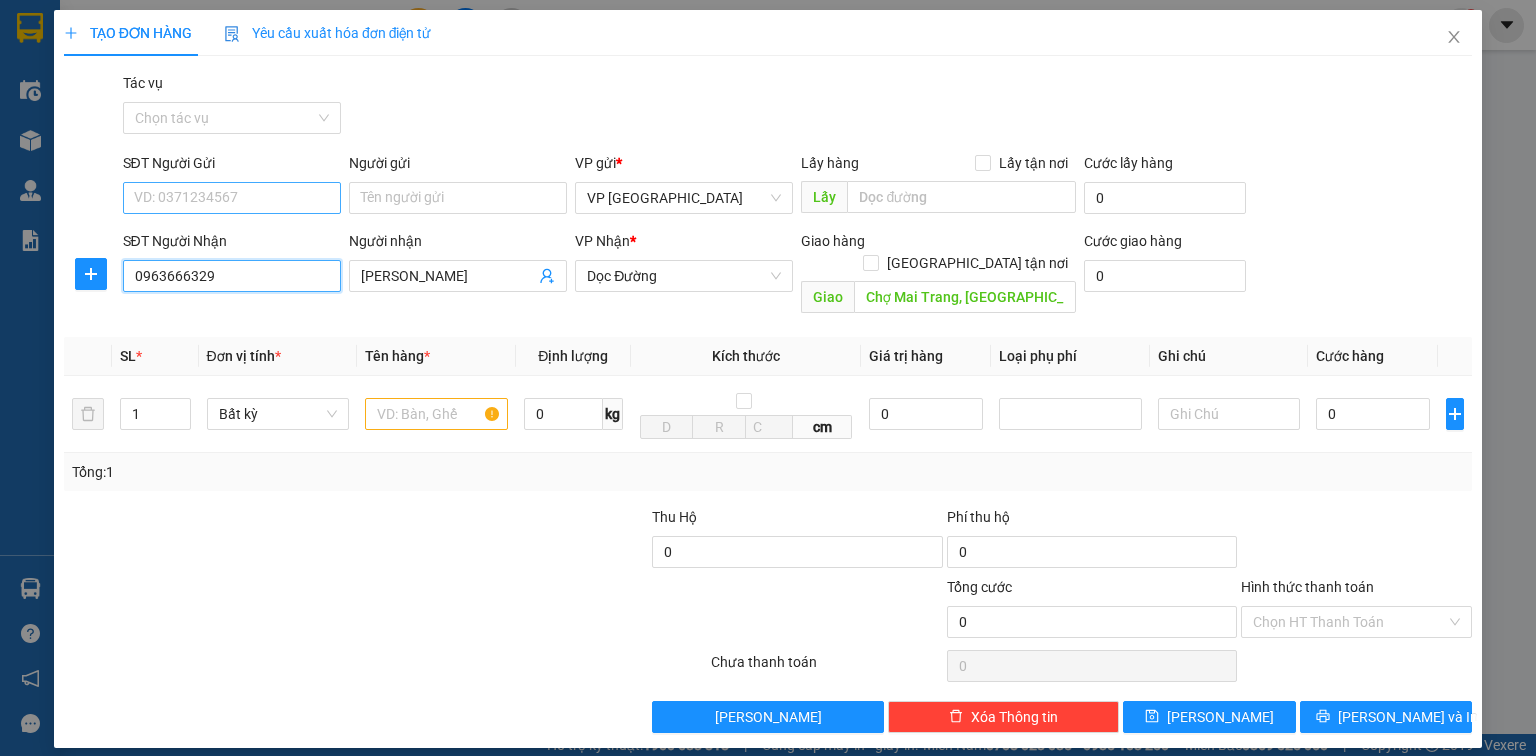 type on "0963666329" 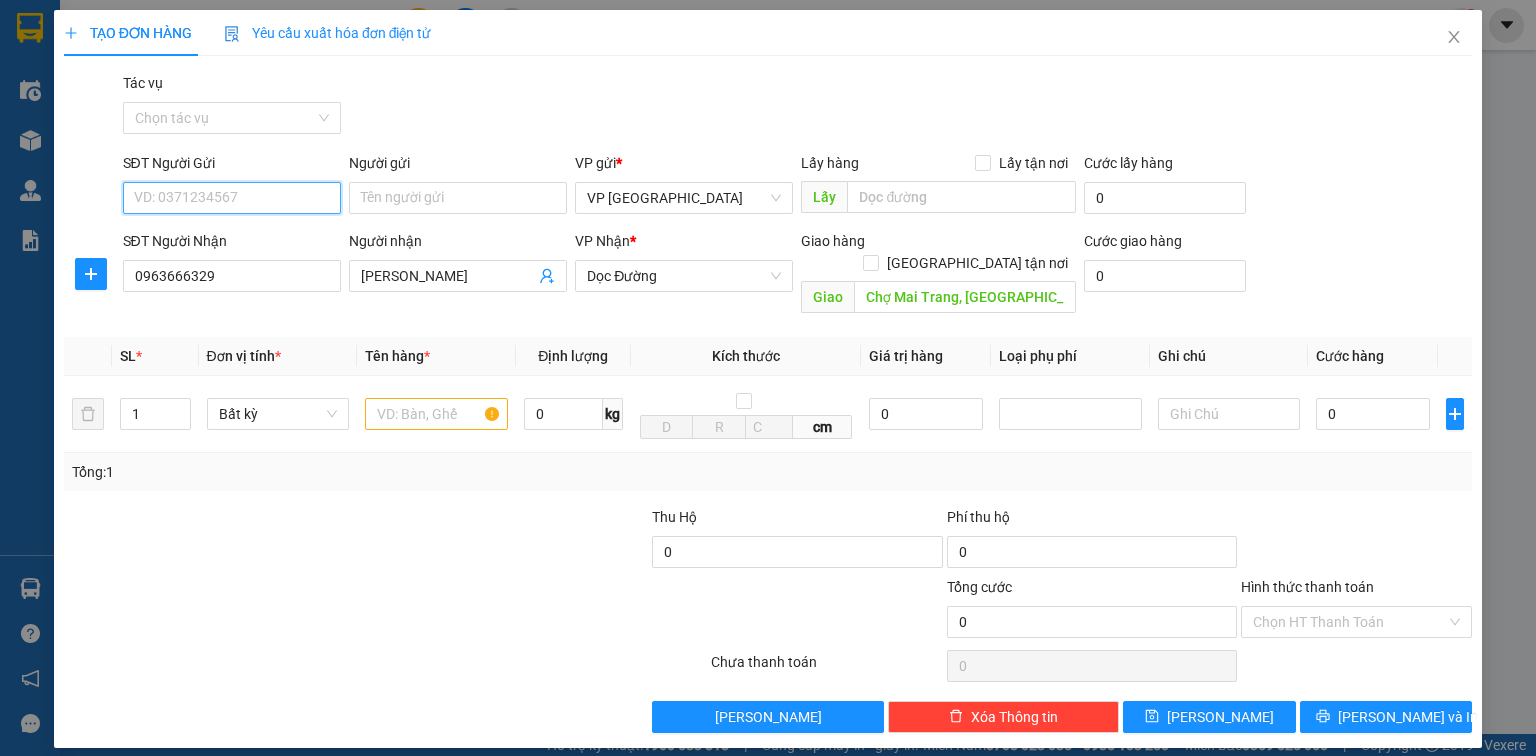 click on "SĐT Người Gửi" at bounding box center (232, 198) 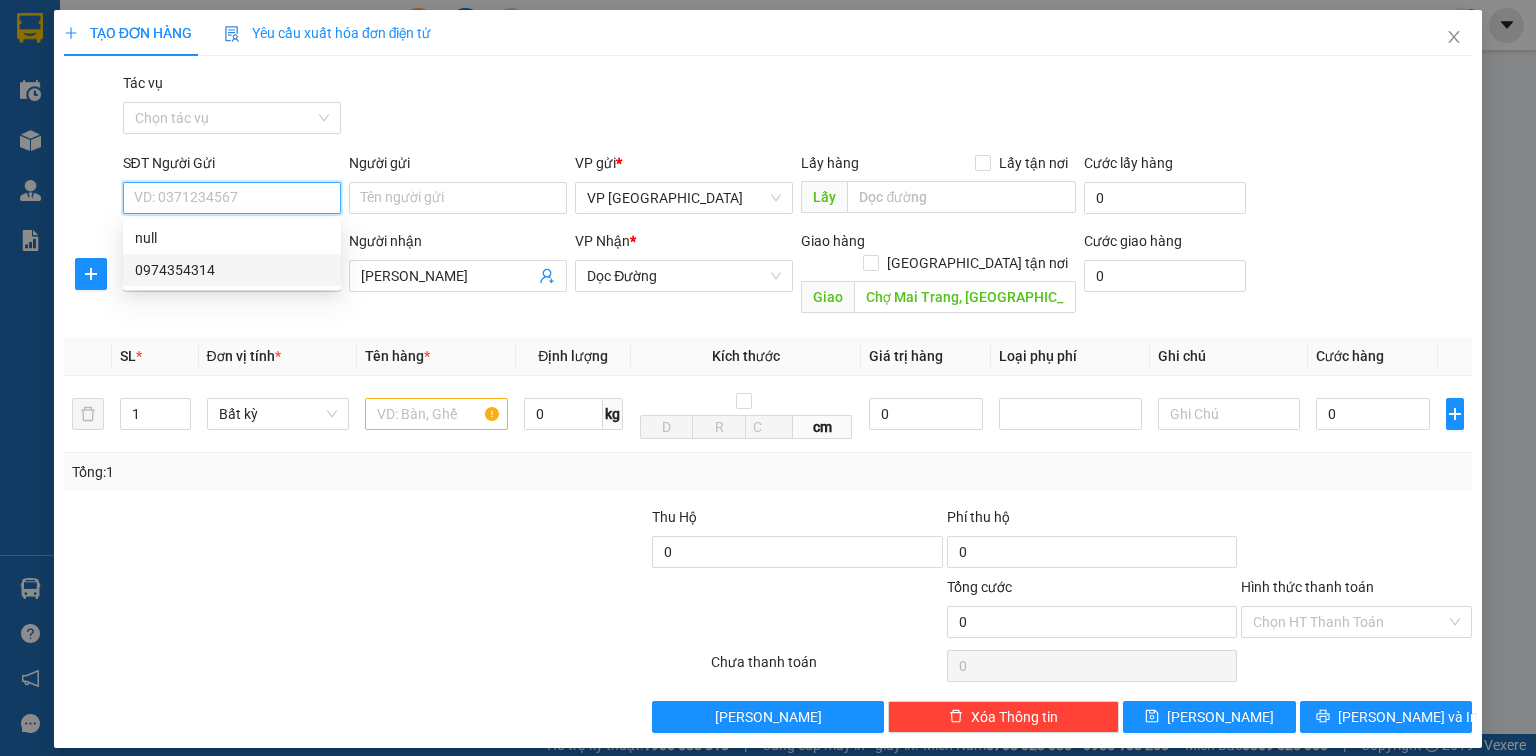 click on "0974354314" at bounding box center [232, 270] 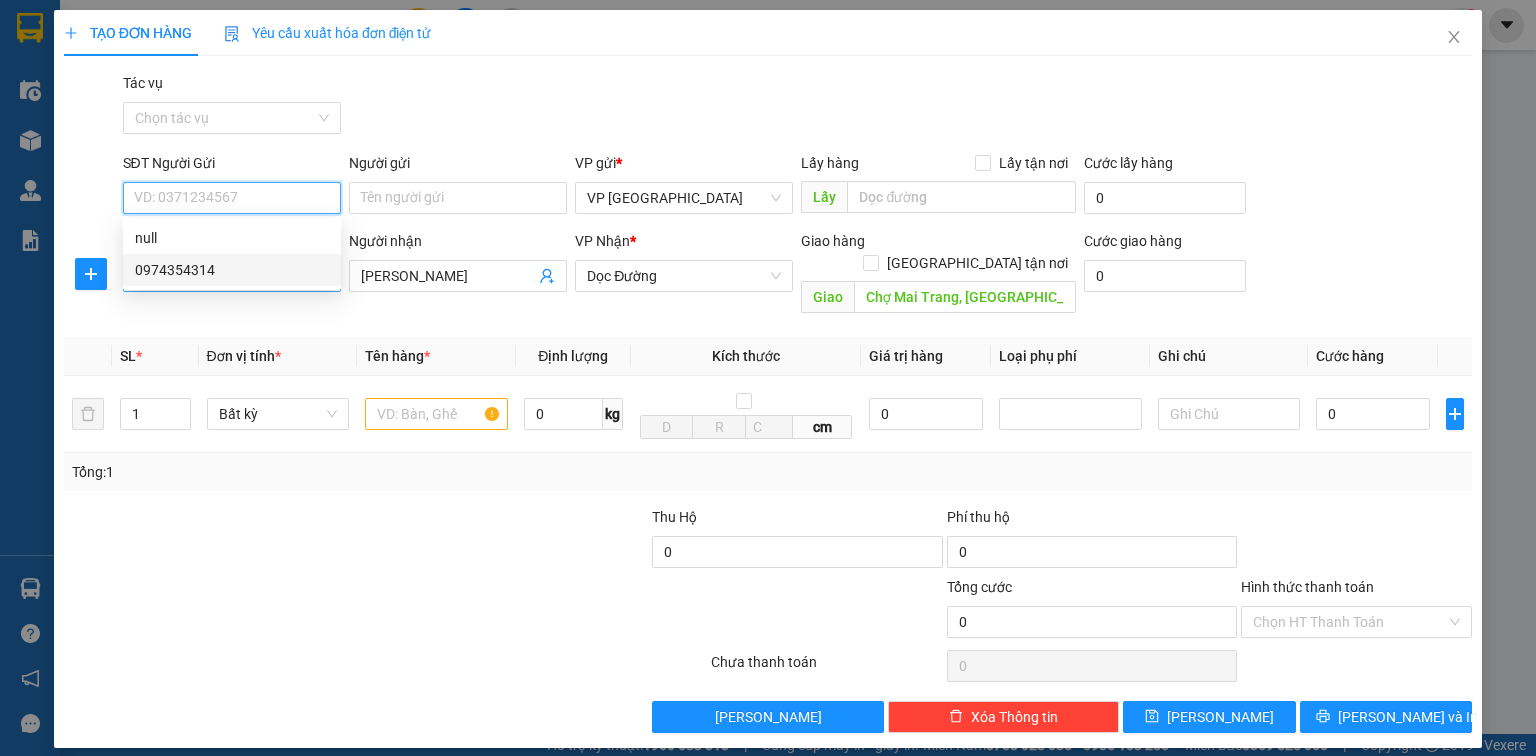 type on "0974354314" 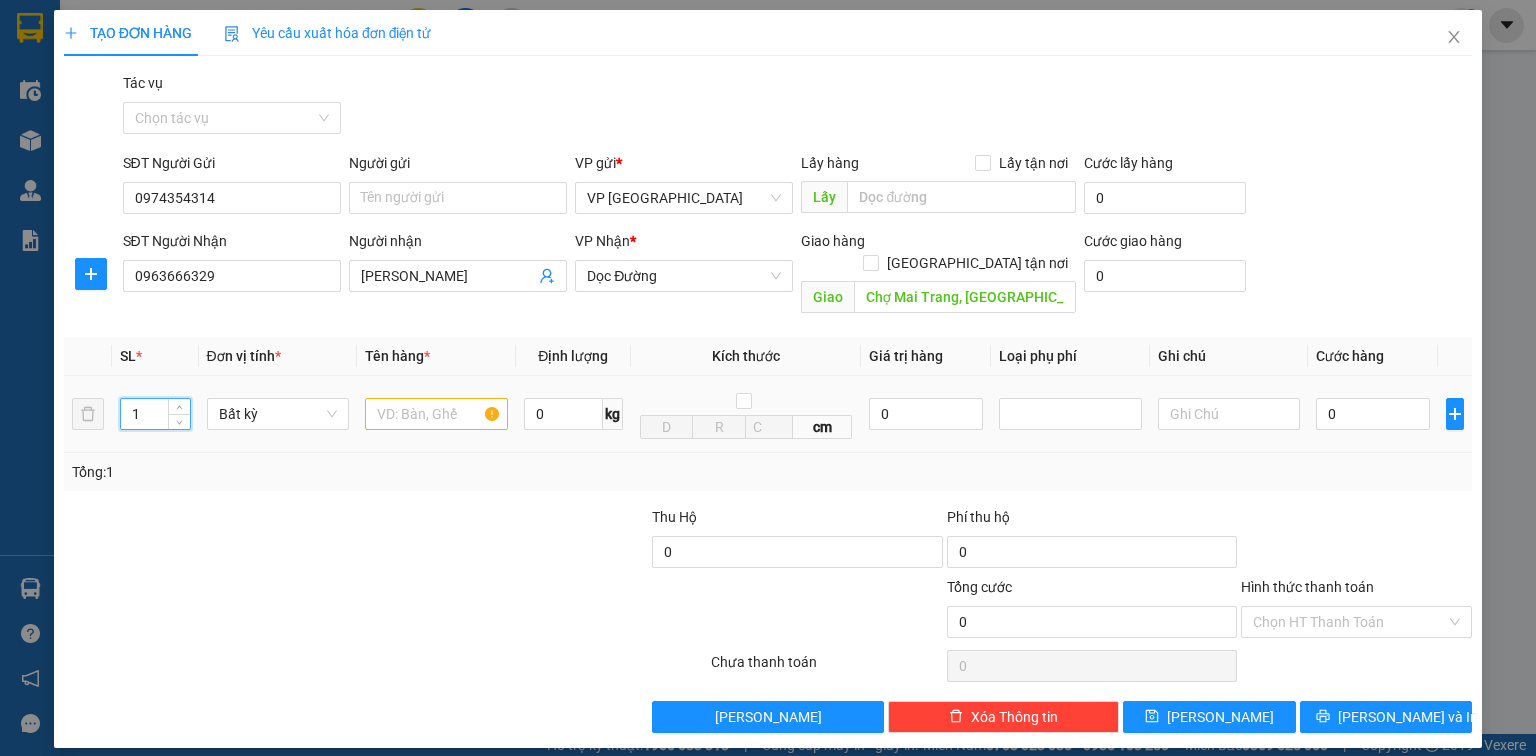 click on "1 Bất kỳ 0 kg cm 0   0" at bounding box center [768, 414] 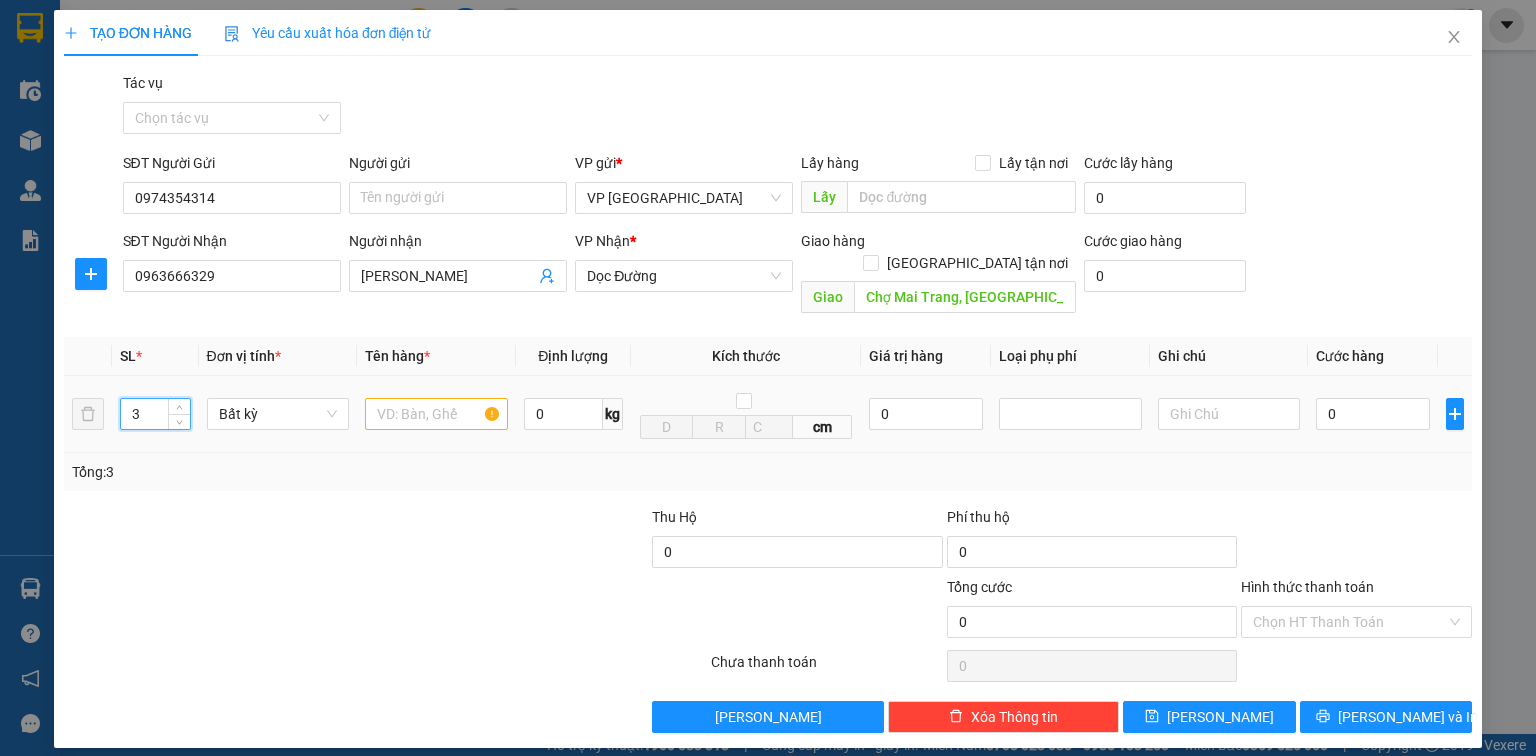 type on "3" 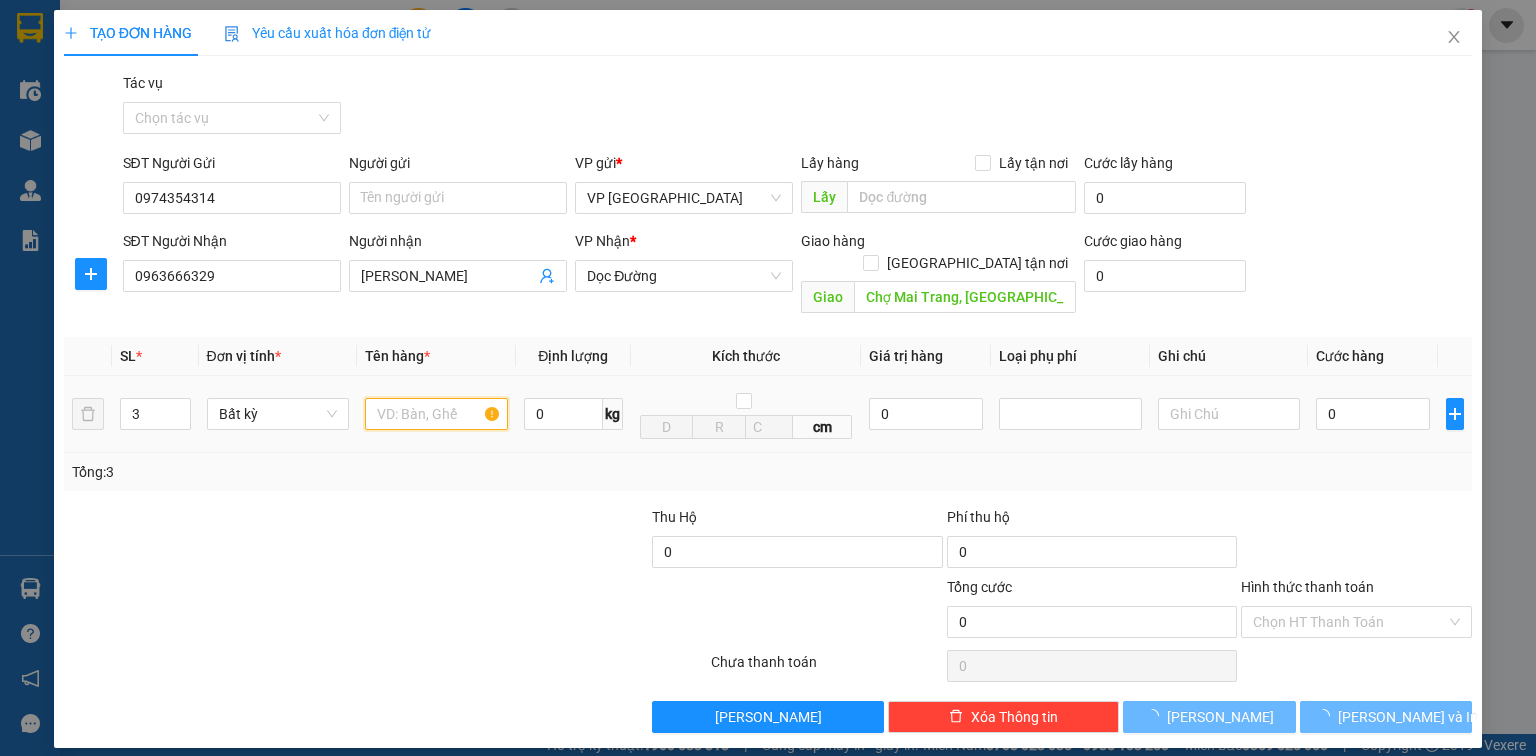 click at bounding box center [436, 414] 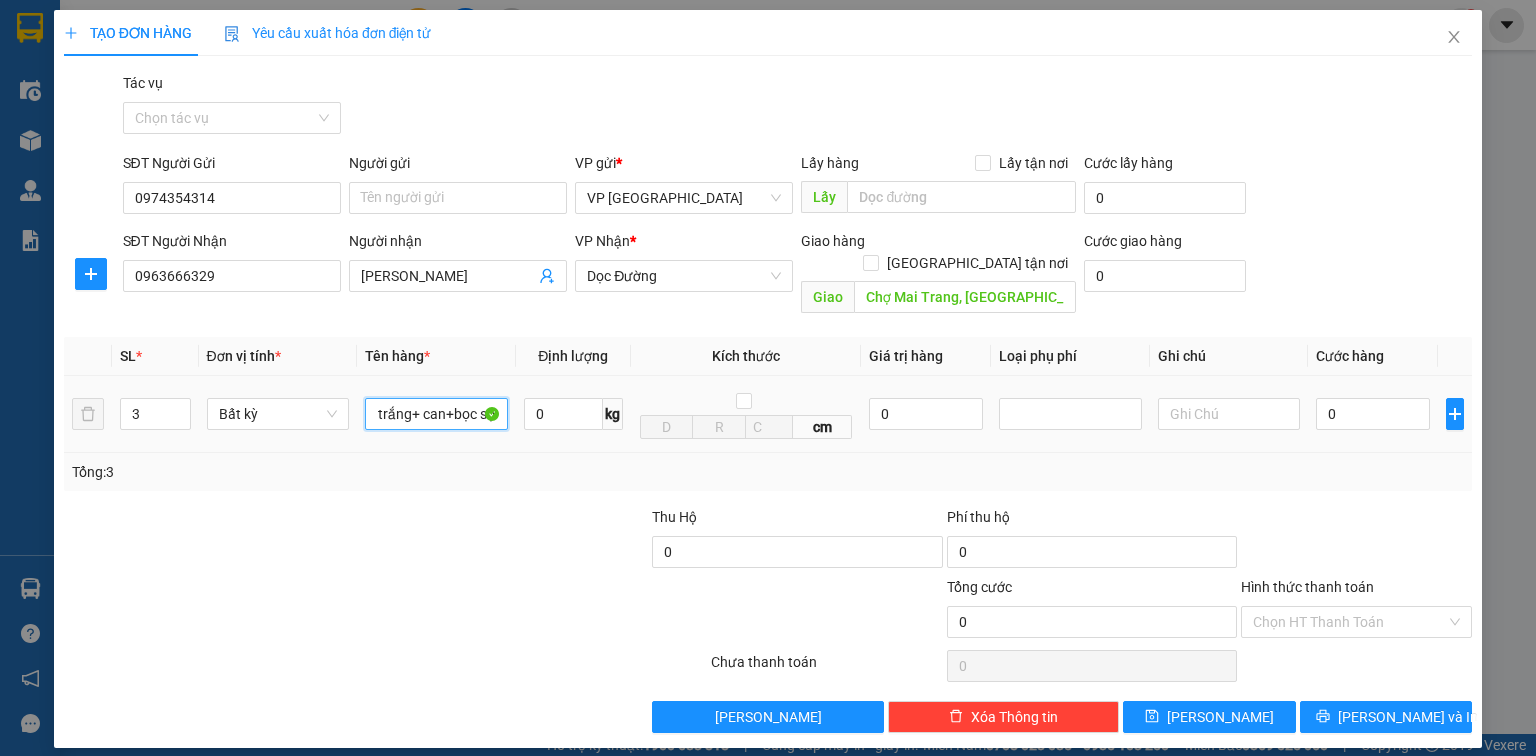 scroll, scrollTop: 0, scrollLeft: 32, axis: horizontal 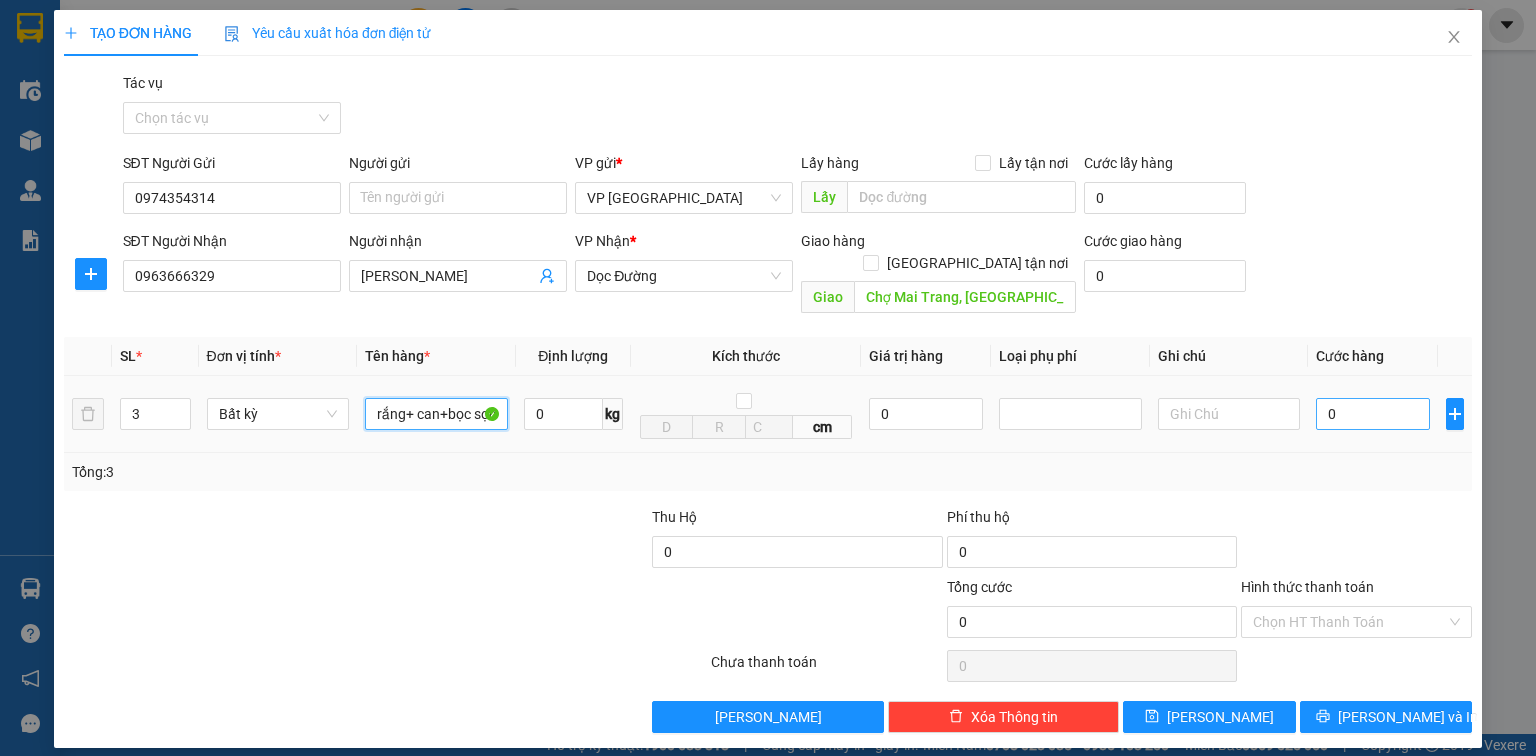 type on "bao trắng+ can+bọc sọc" 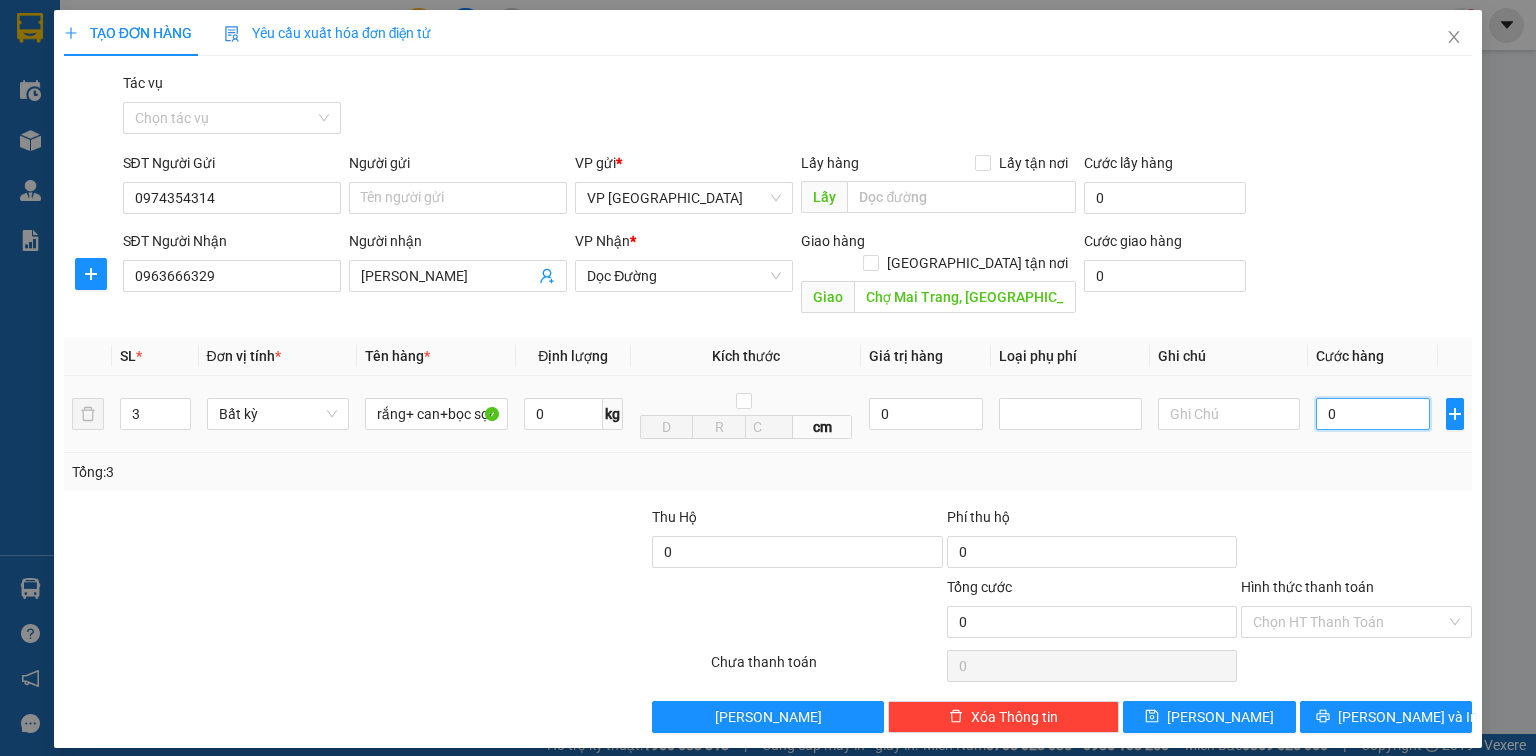 scroll, scrollTop: 0, scrollLeft: 0, axis: both 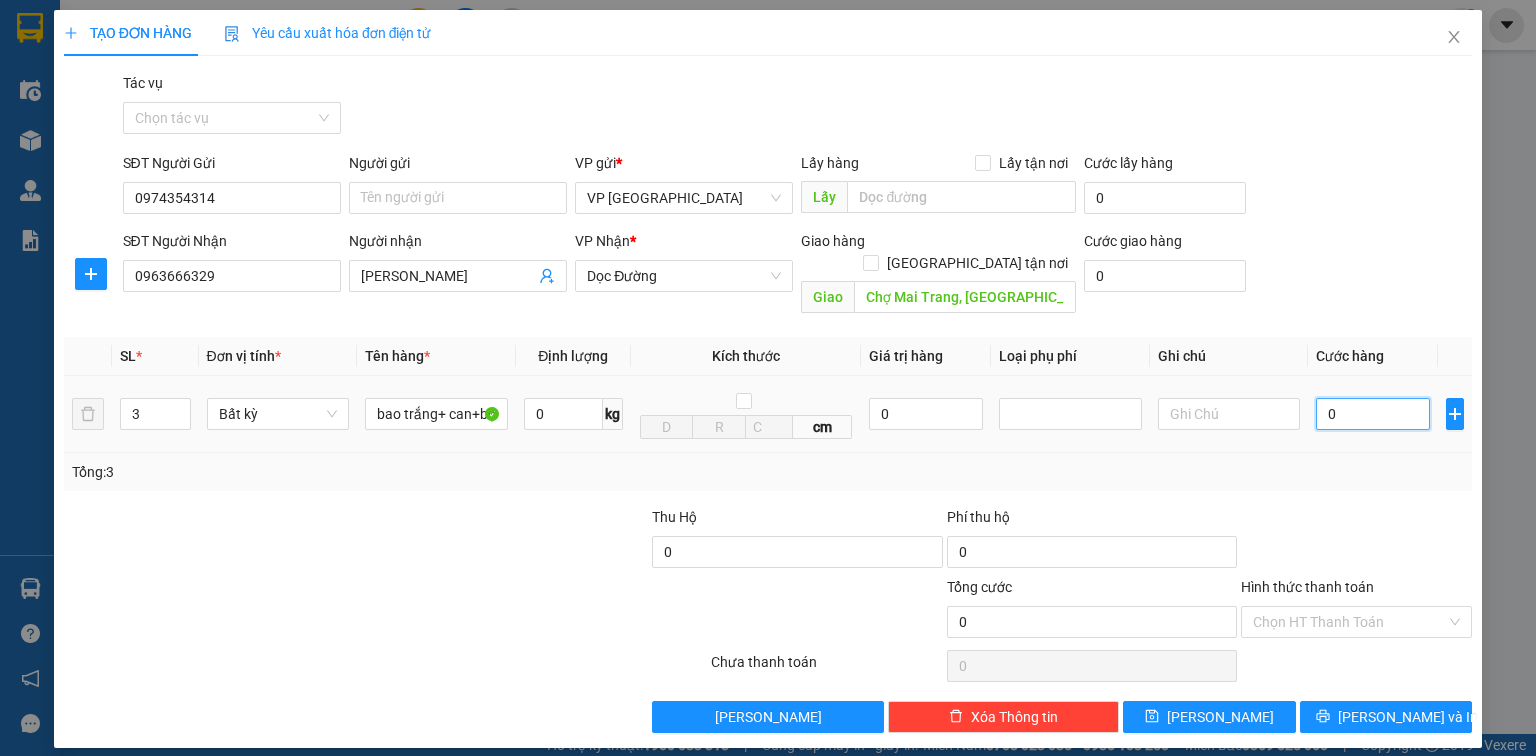 click on "0" at bounding box center [1373, 414] 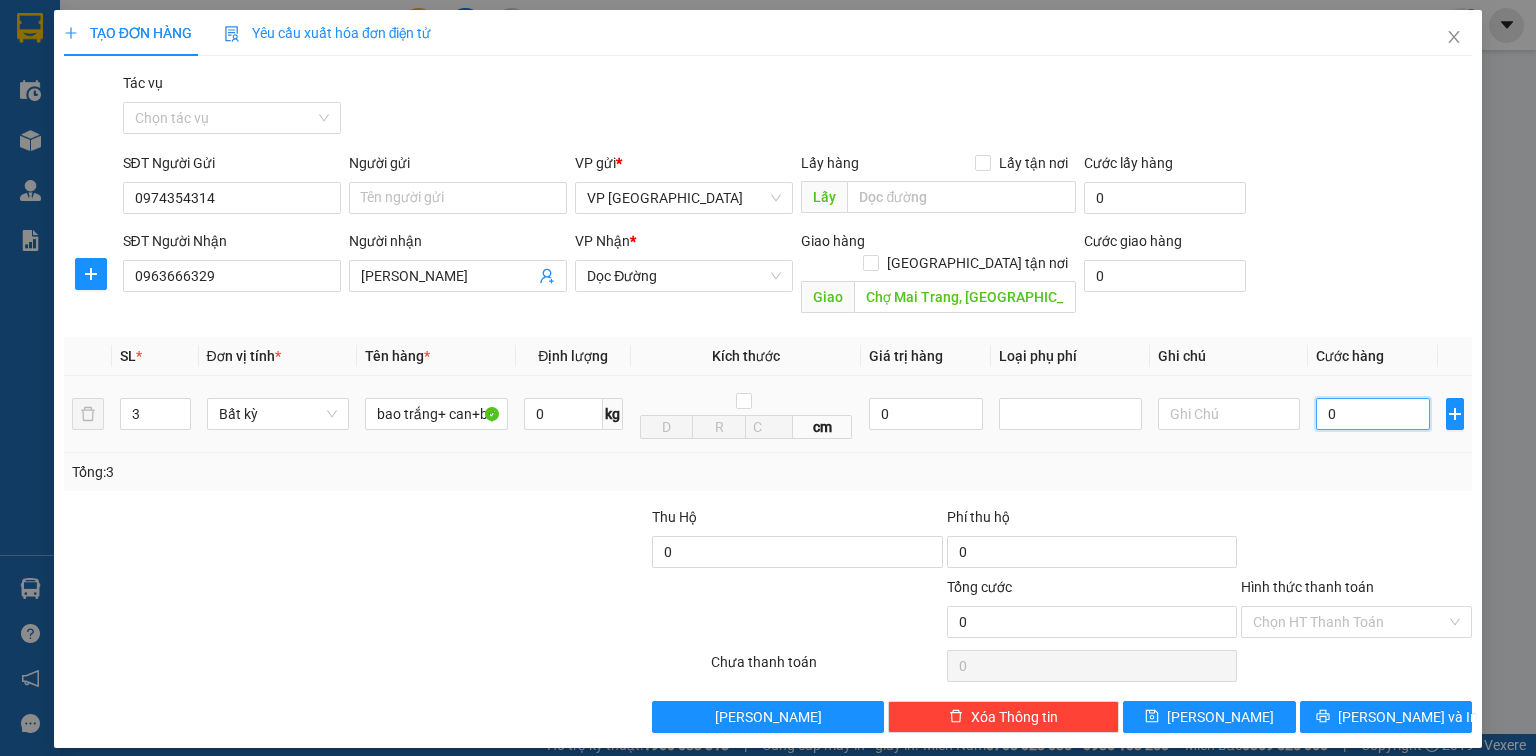 type on "1" 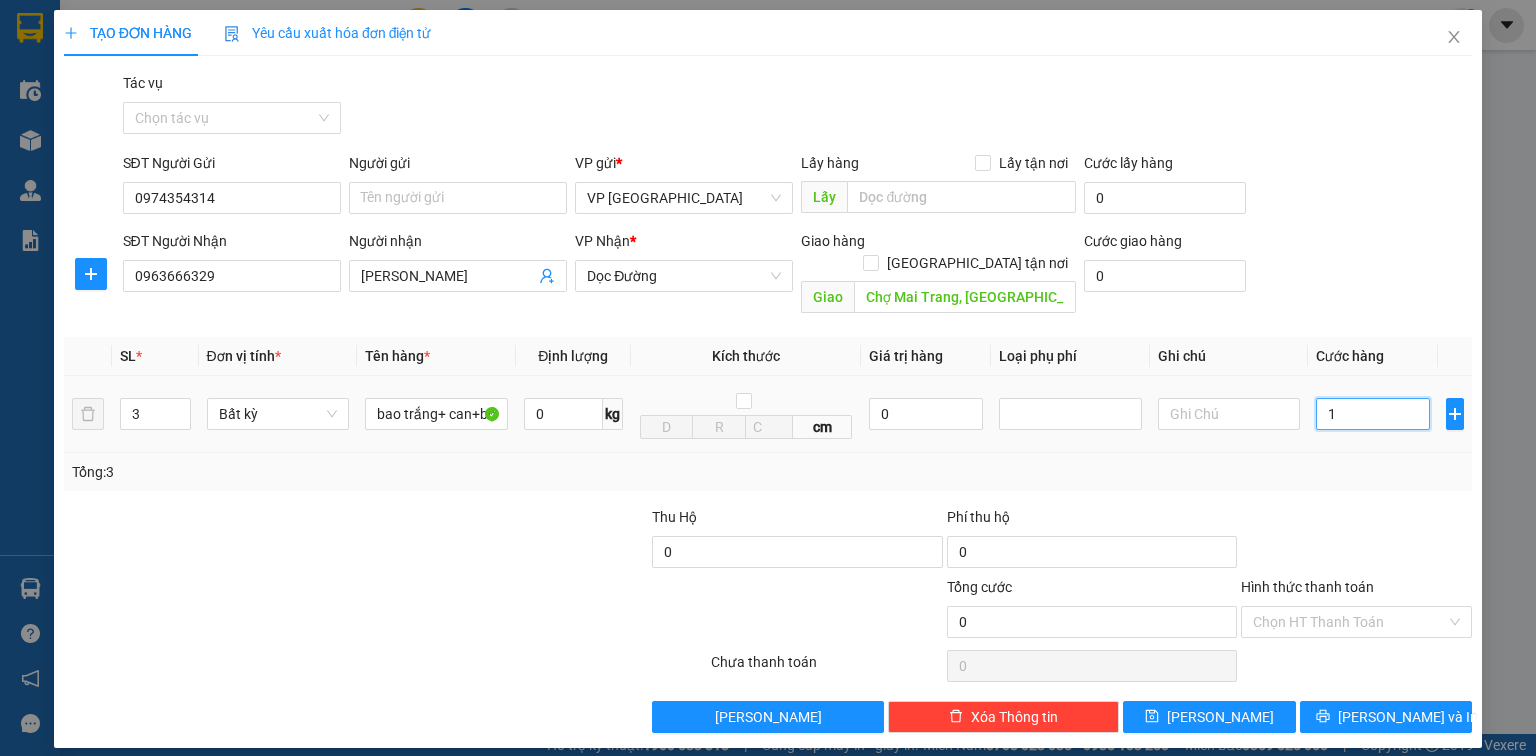 type on "1" 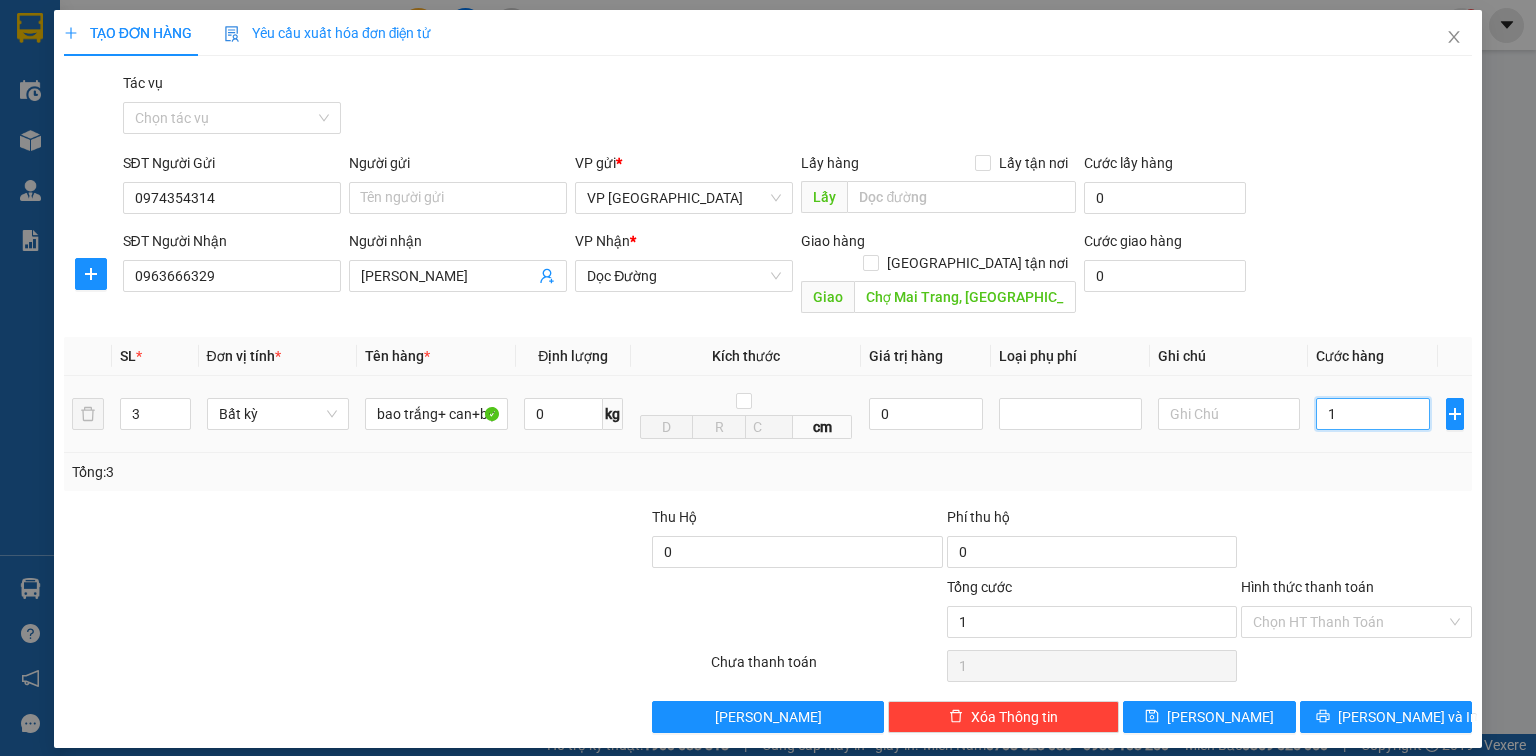 type on "12" 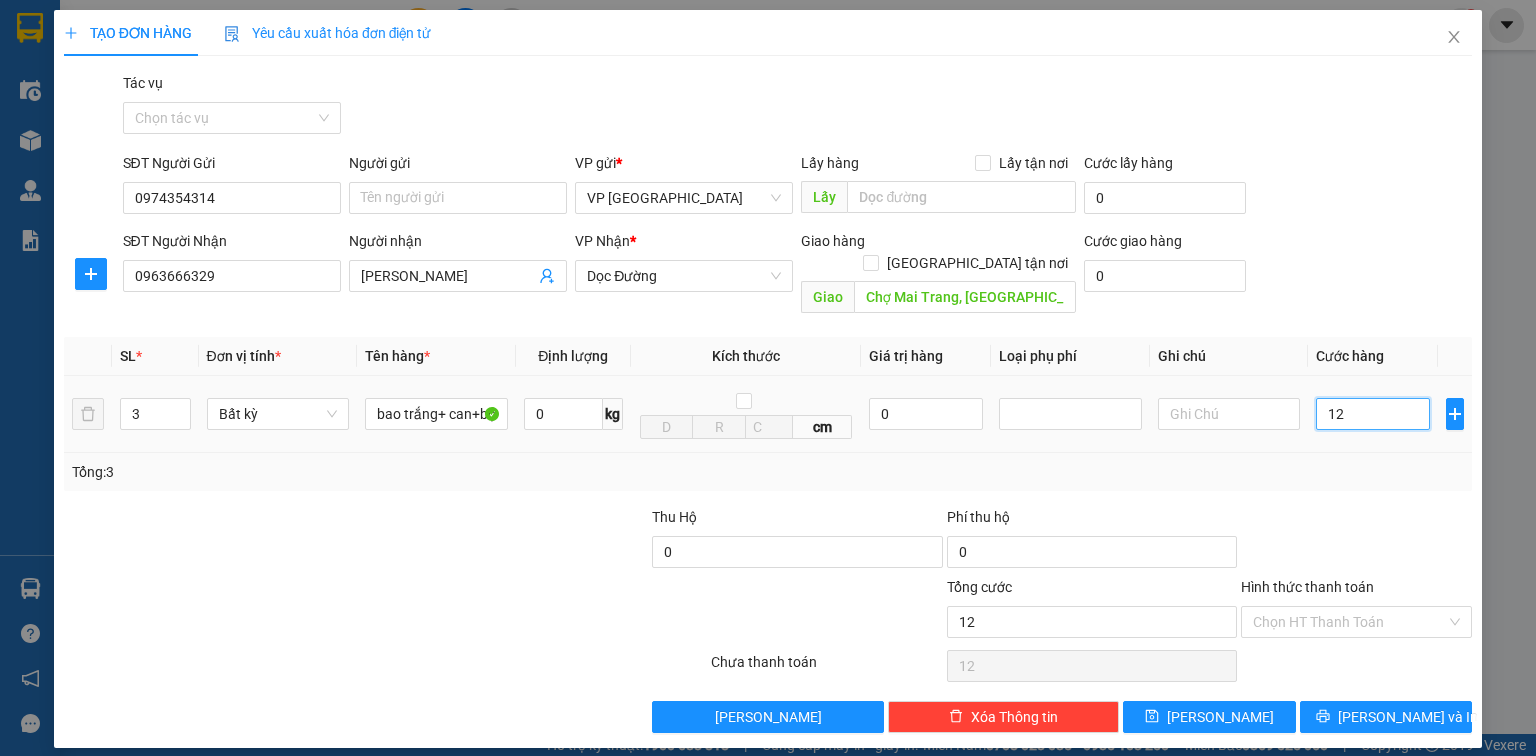 type on "120" 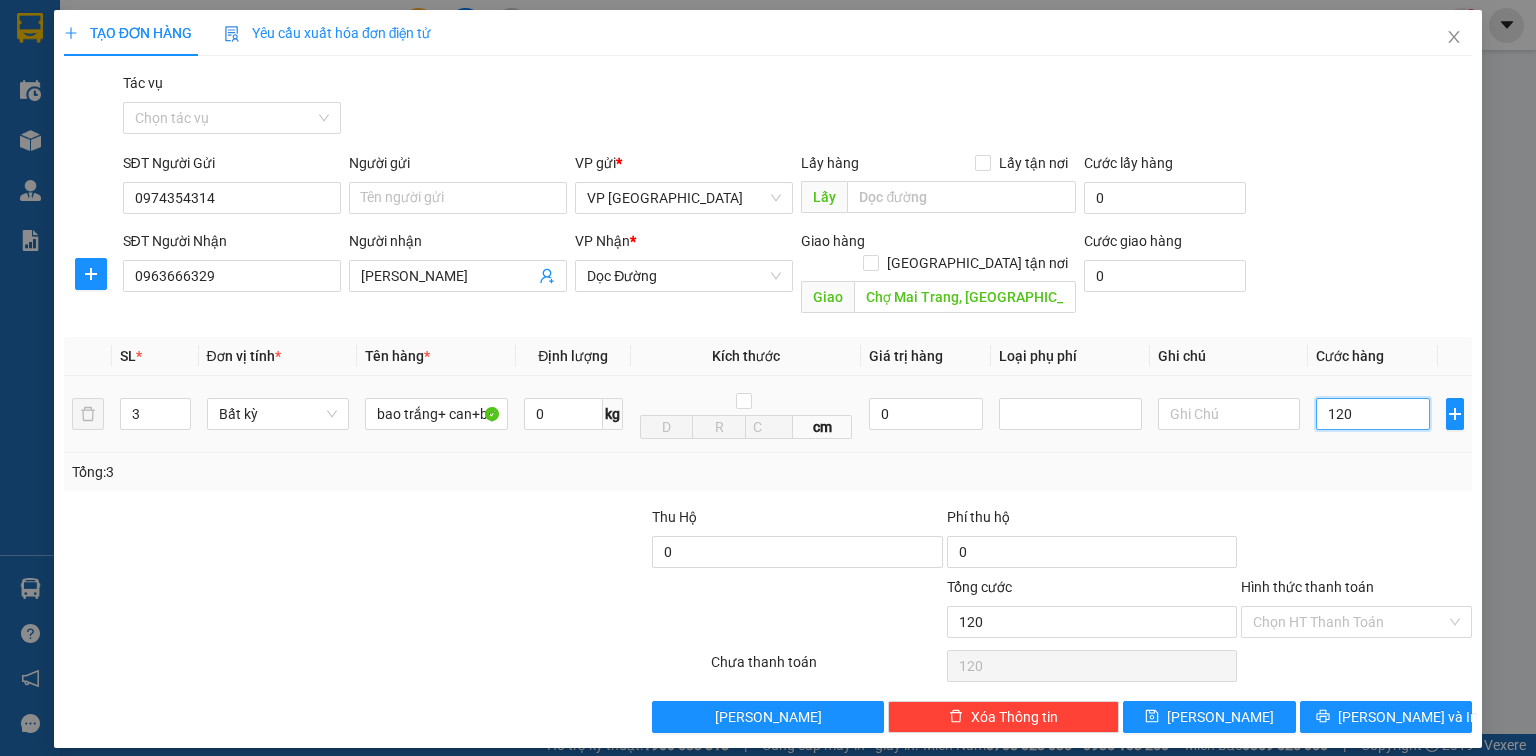 type on "1.200" 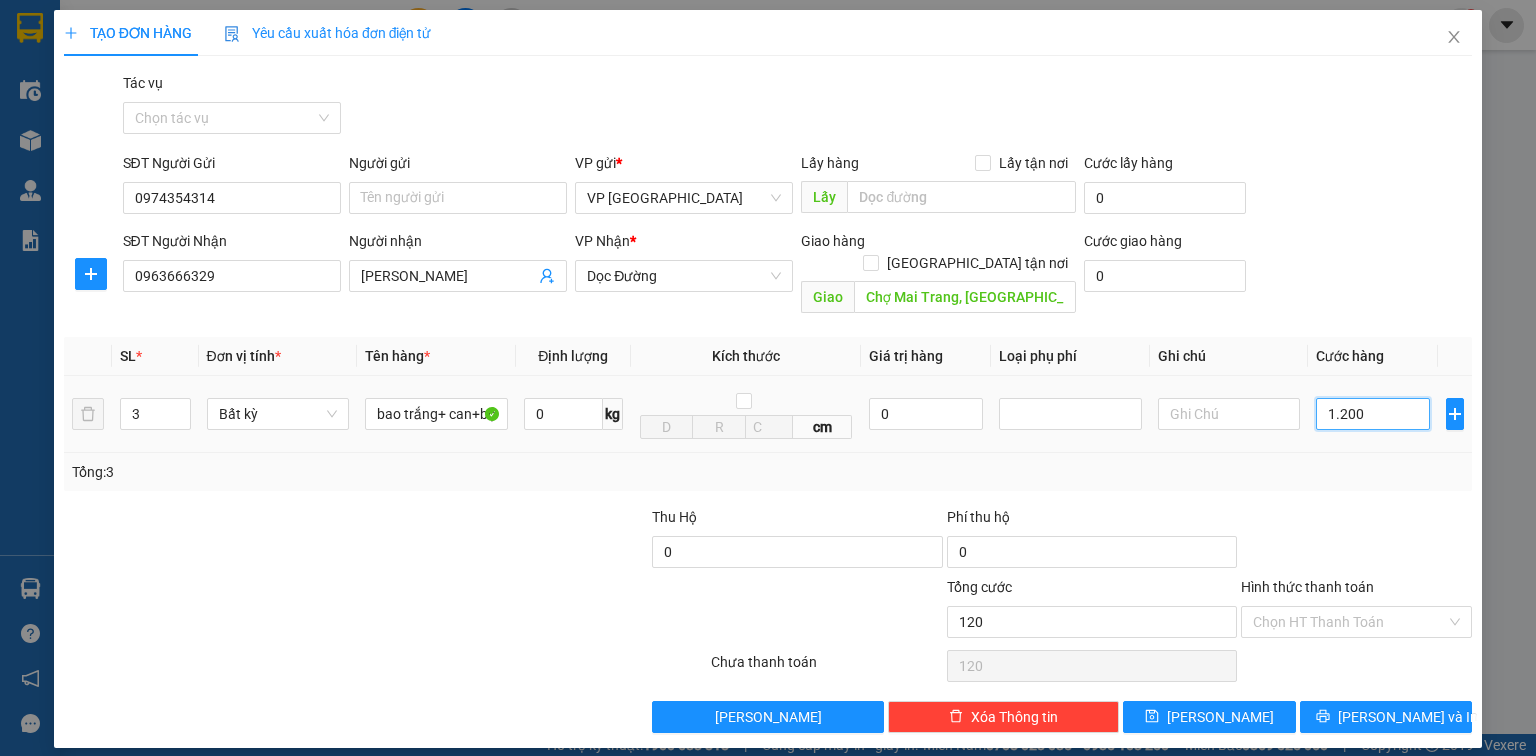 type on "1.200" 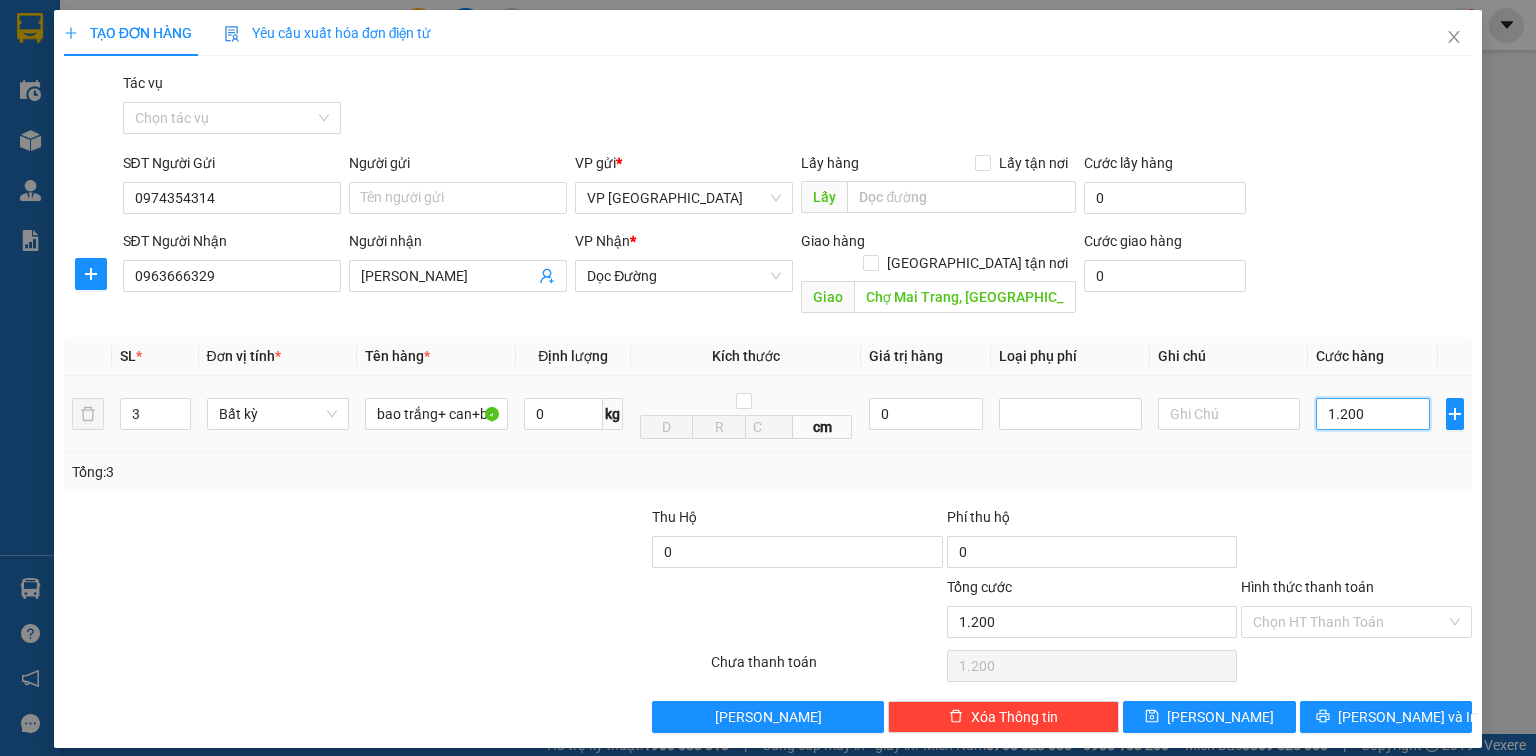 type on "12.000" 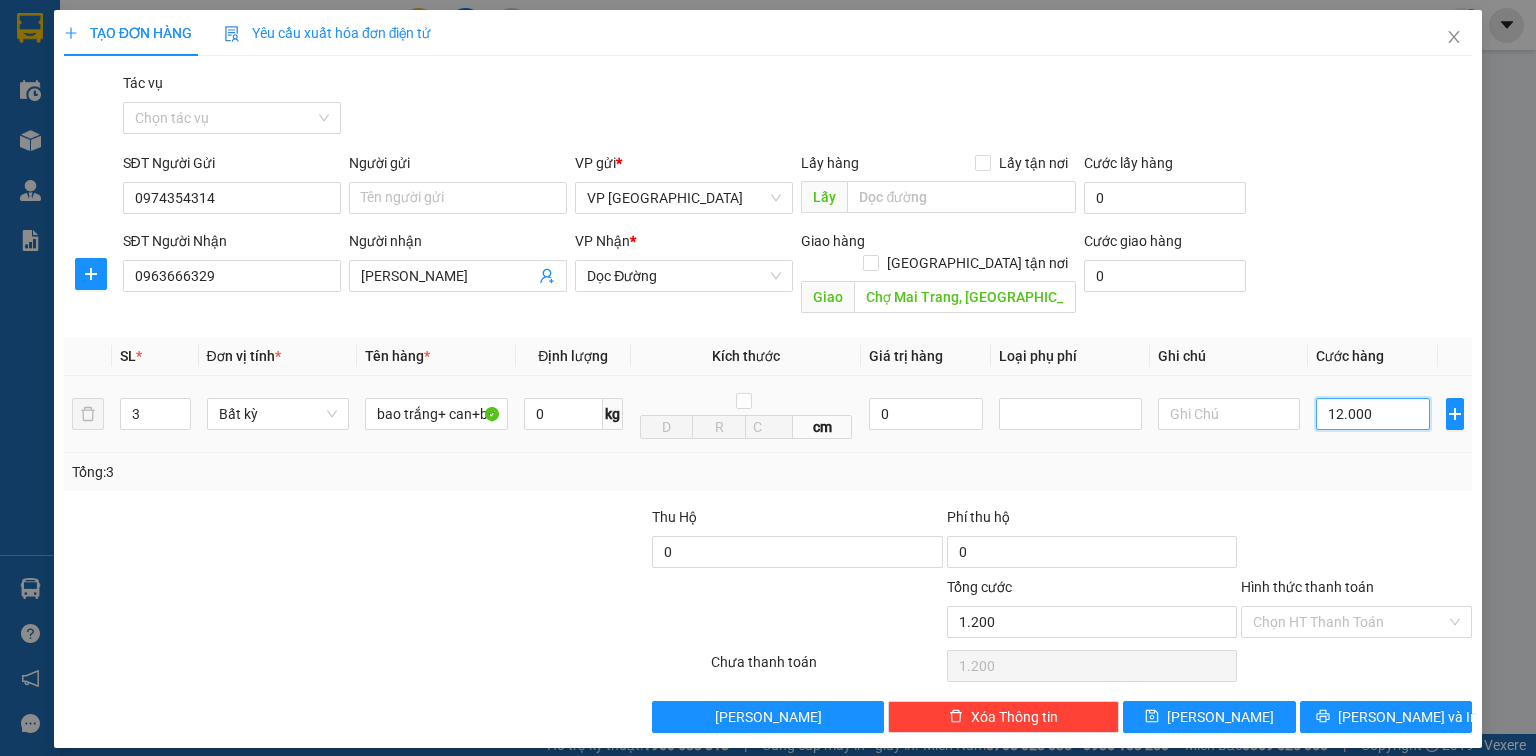 type on "12.000" 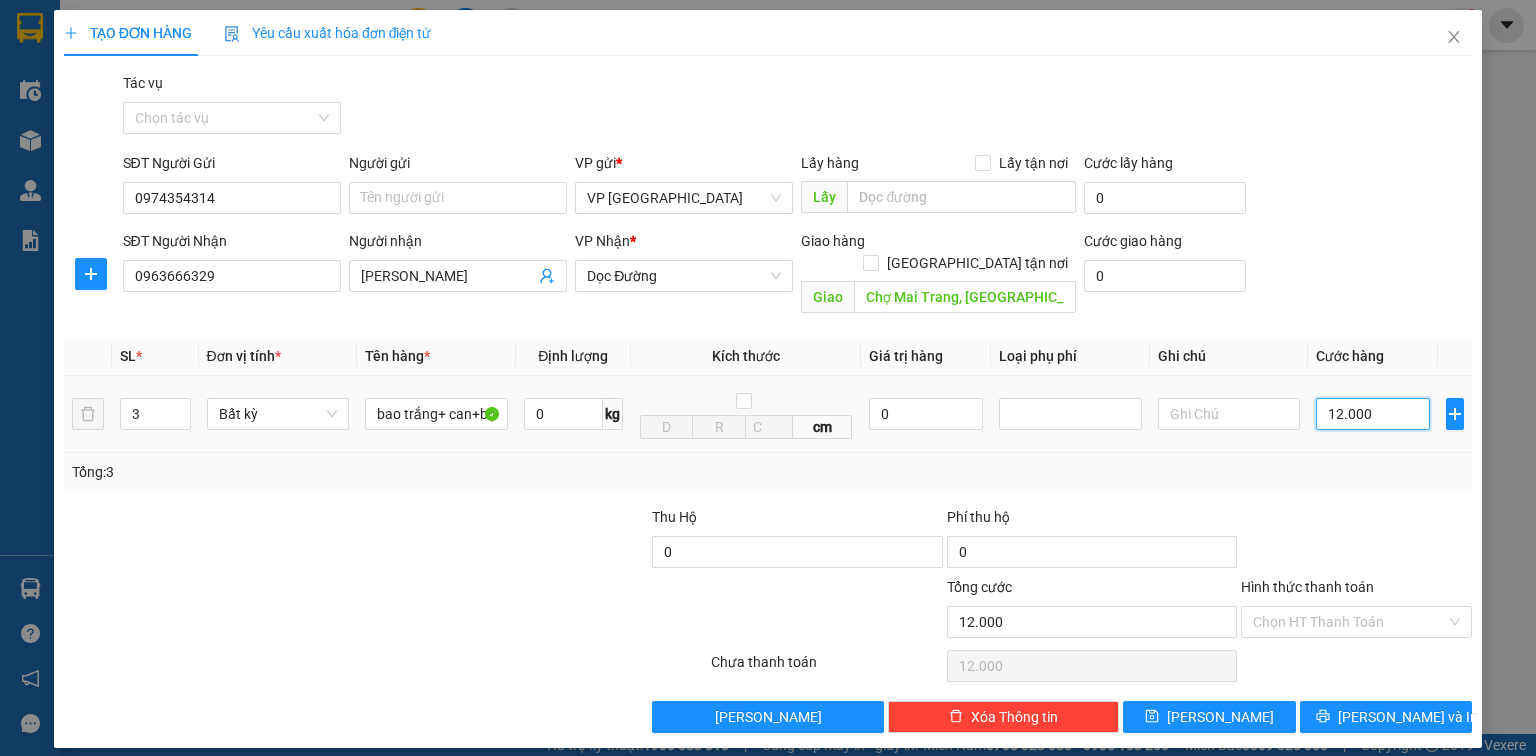 type on "120.000" 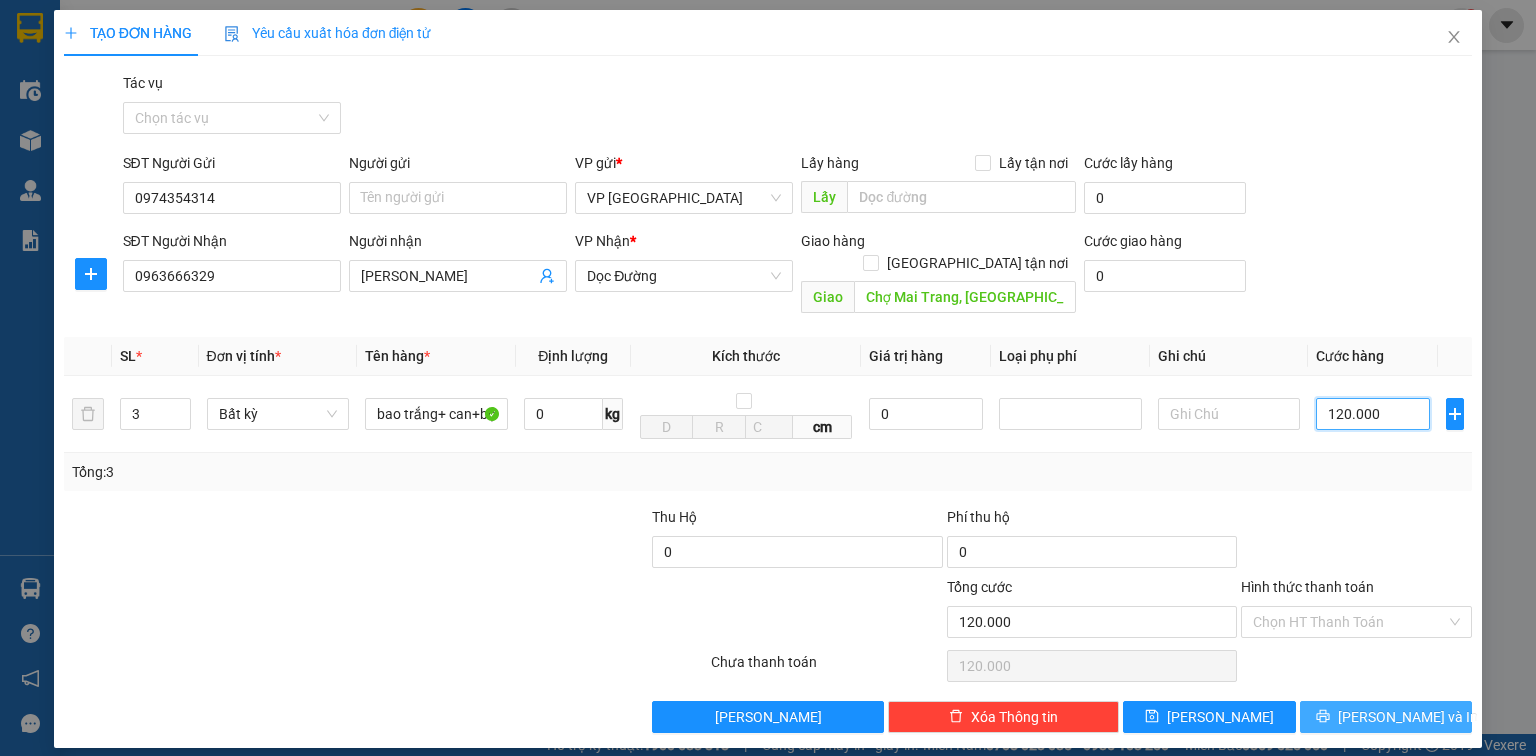 type on "120.000" 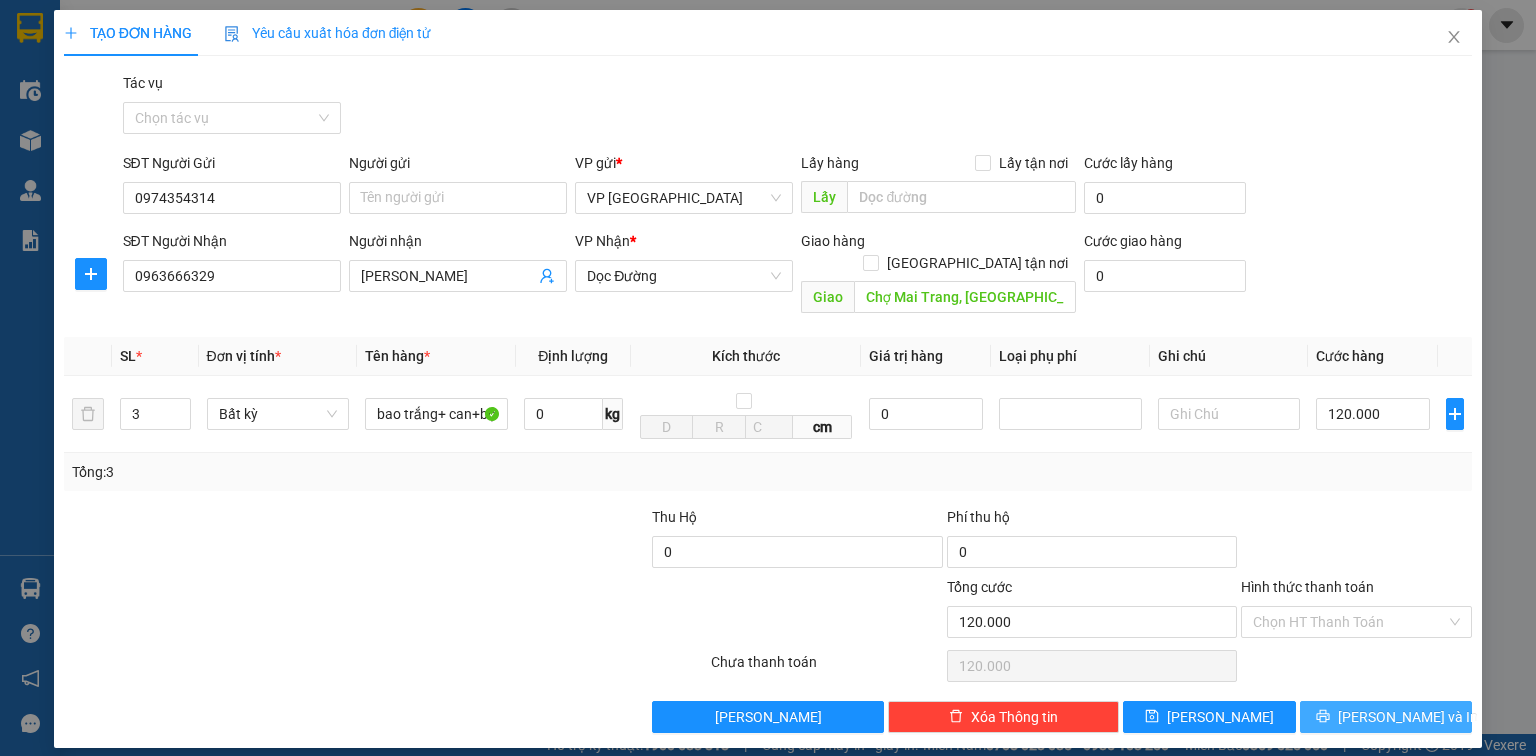 click on "[PERSON_NAME] và In" at bounding box center (1408, 717) 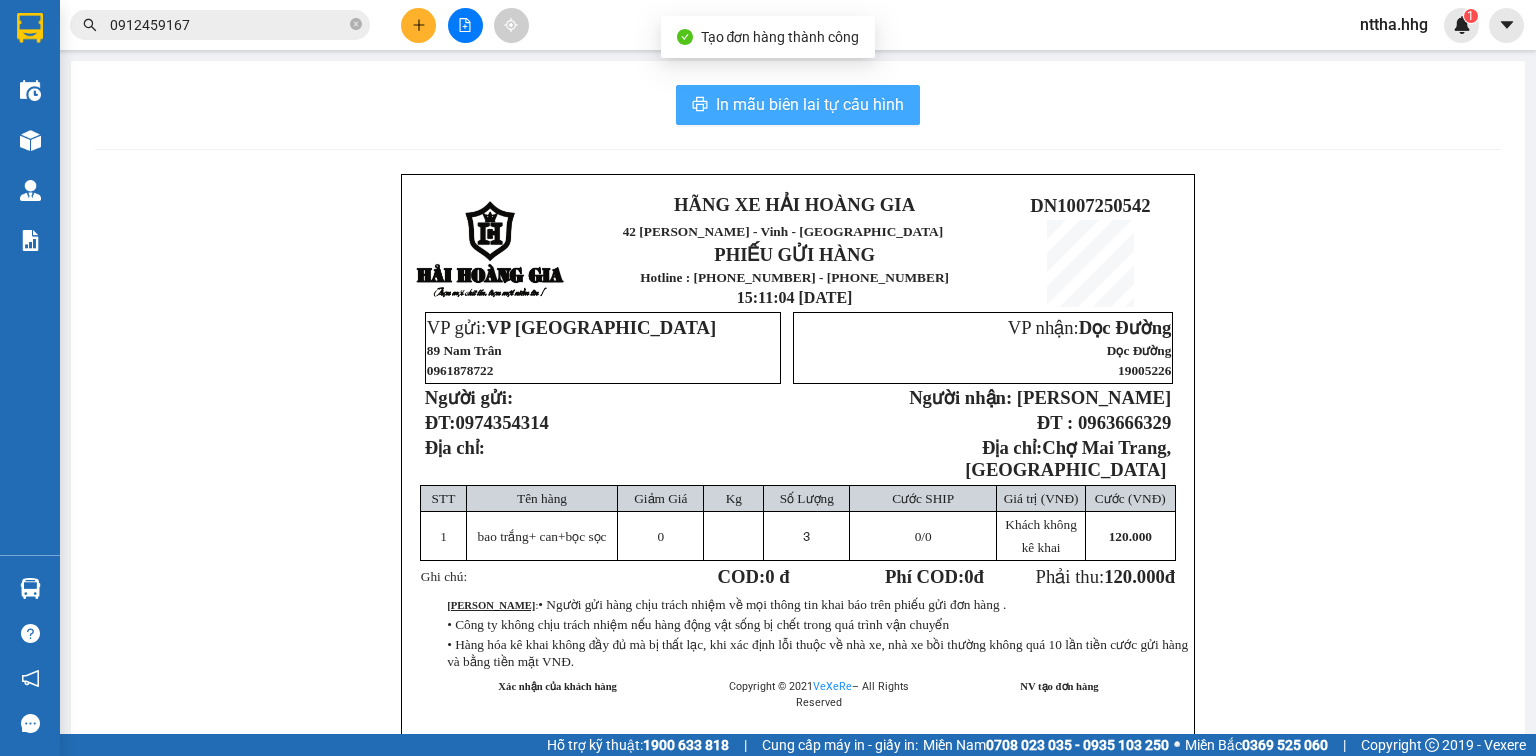 click on "In mẫu biên lai tự cấu hình" at bounding box center [810, 104] 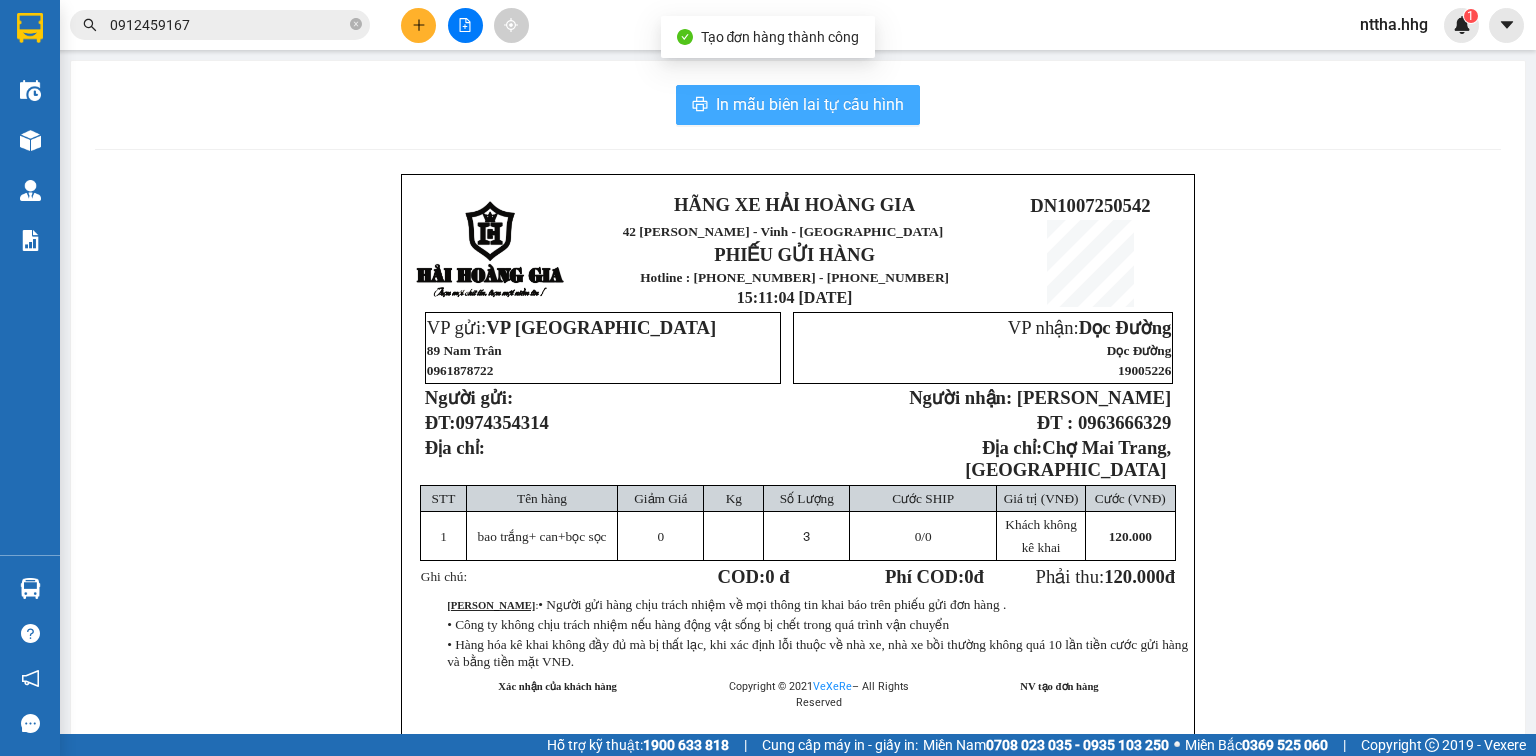 scroll, scrollTop: 0, scrollLeft: 0, axis: both 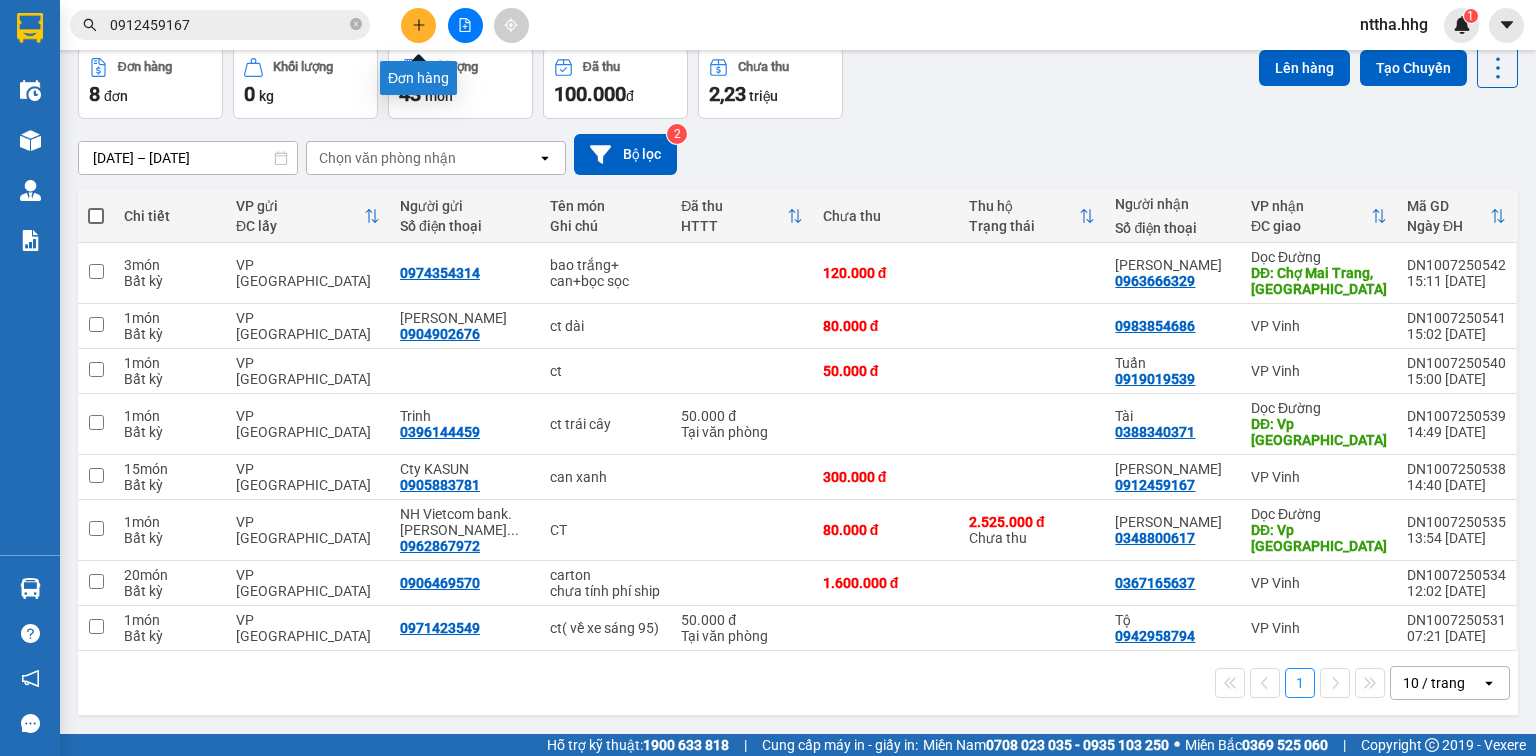 click at bounding box center (418, 25) 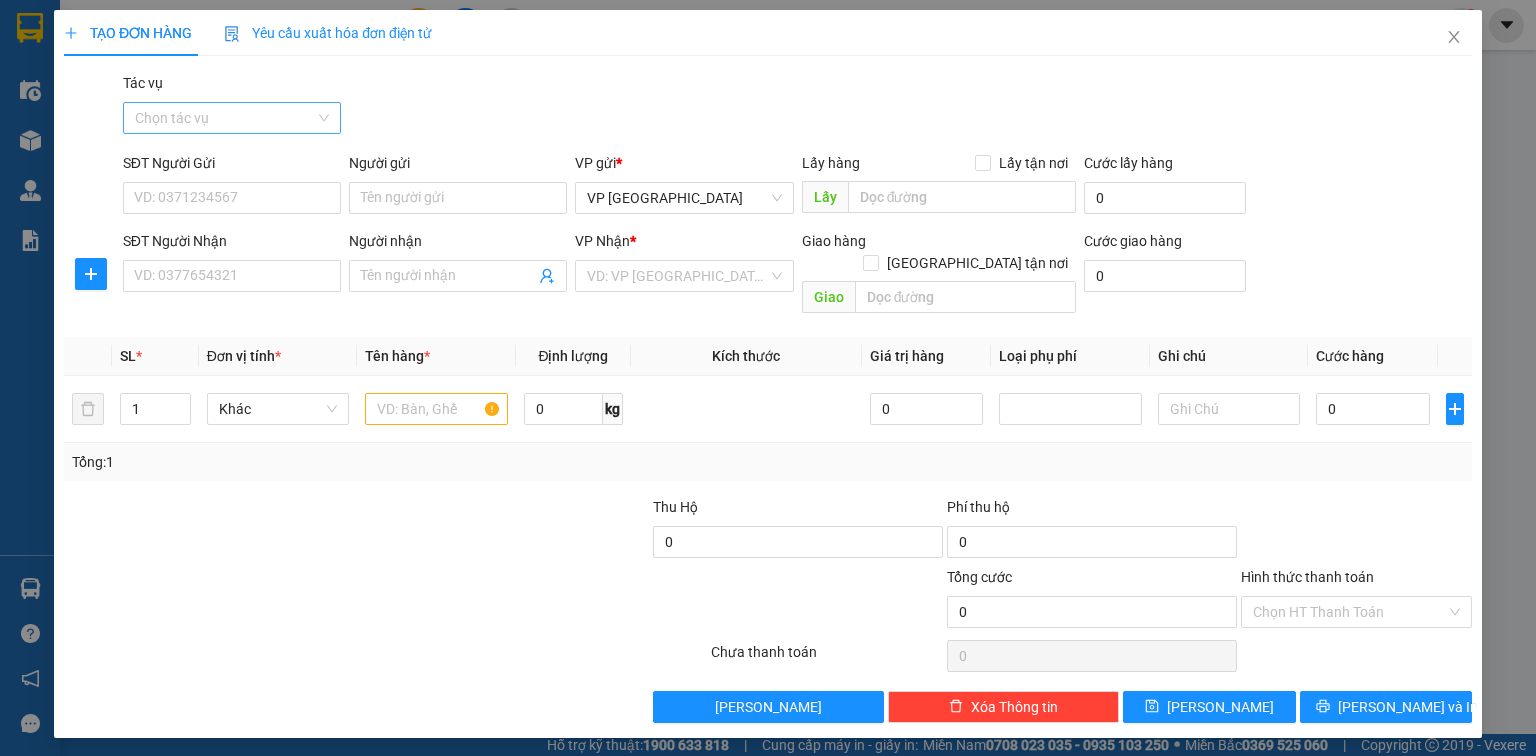 scroll, scrollTop: 0, scrollLeft: 0, axis: both 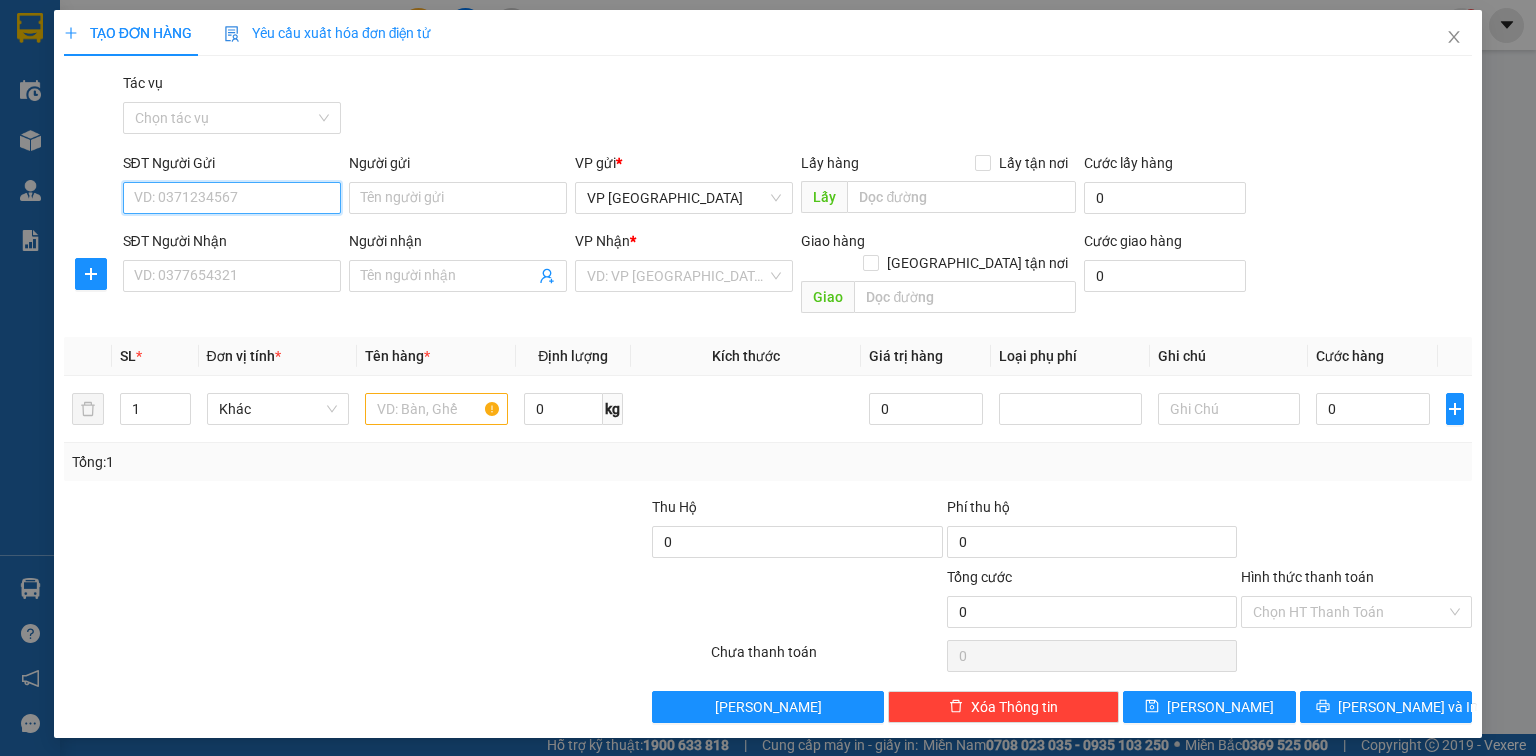 click on "SĐT Người Gửi" at bounding box center [232, 198] 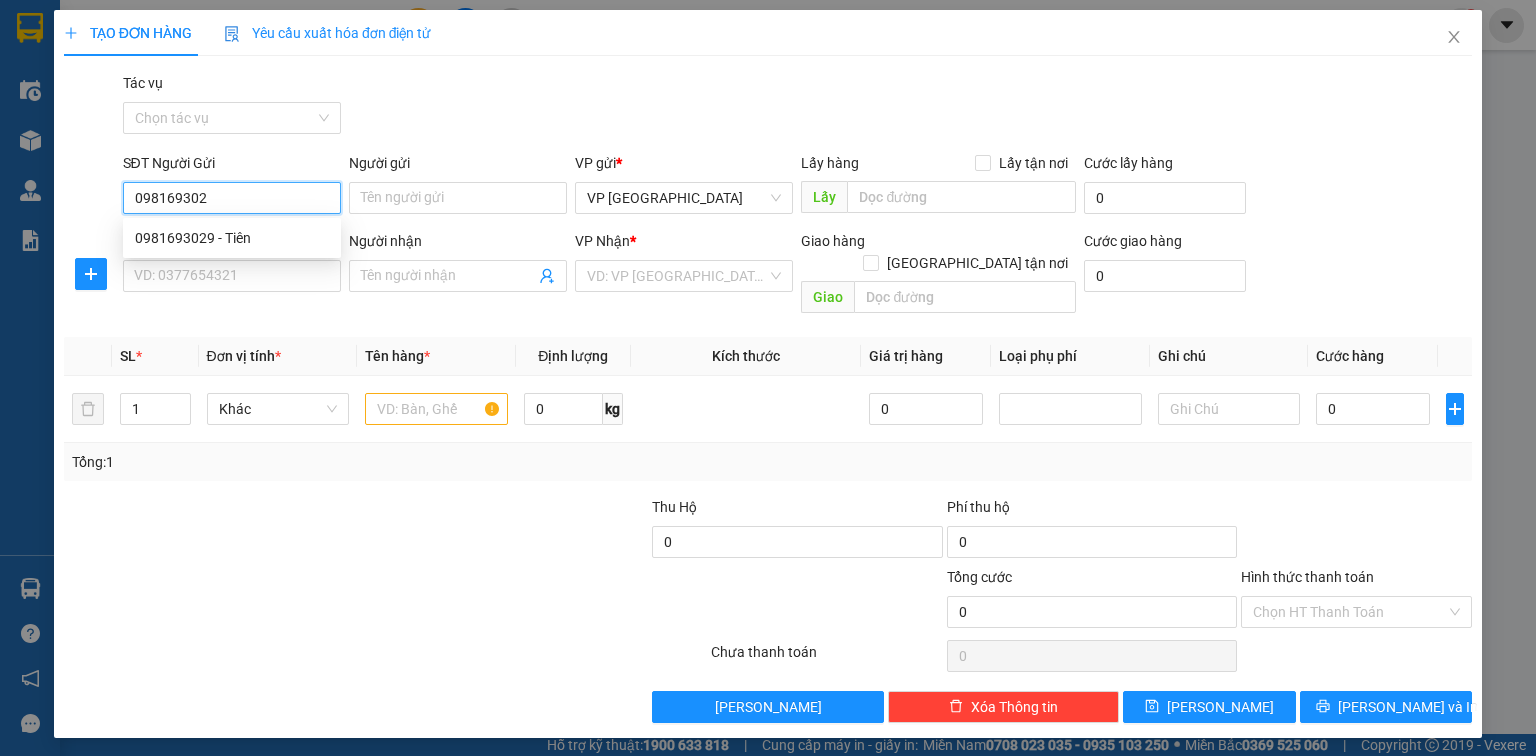 type on "0981693029" 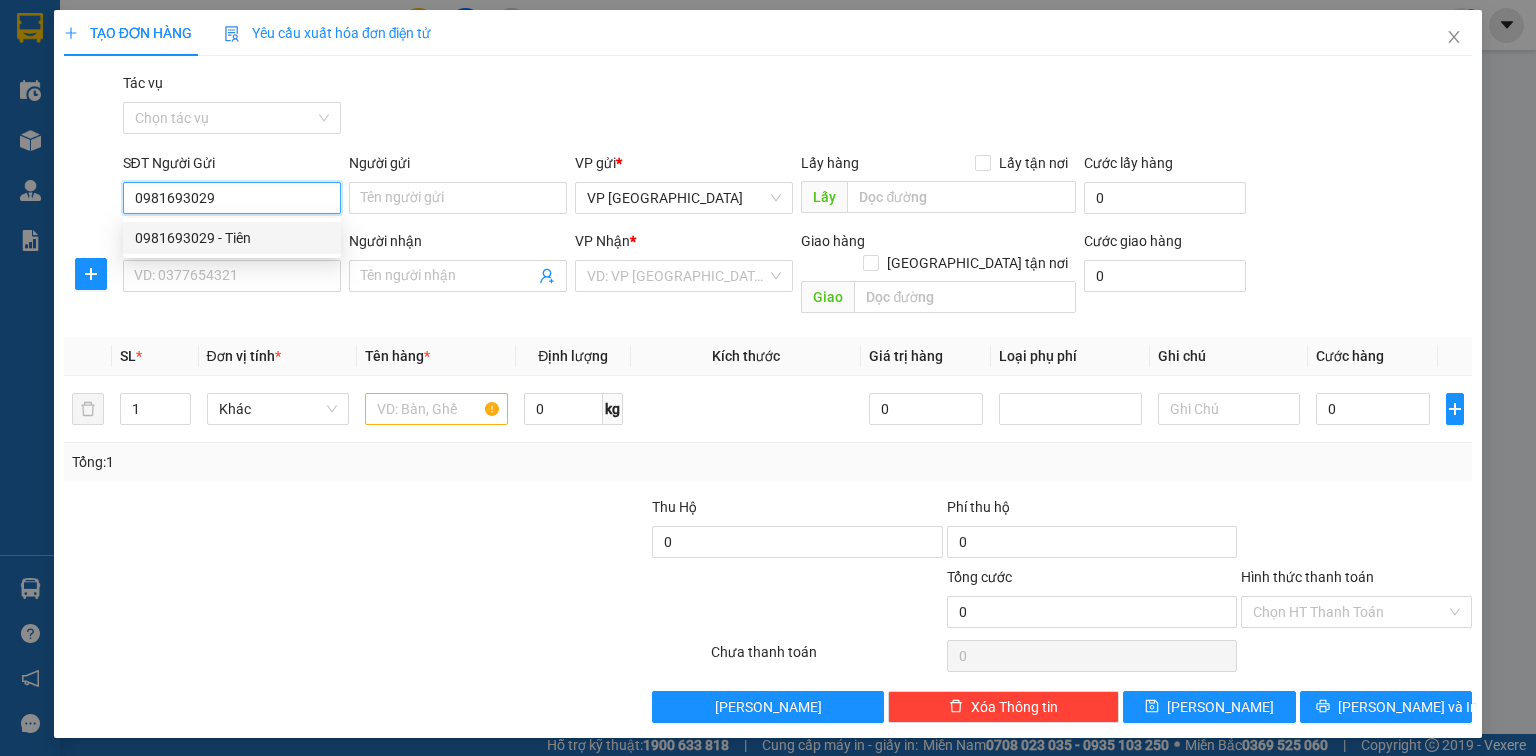 click on "0981693029 - Tiên" at bounding box center [232, 238] 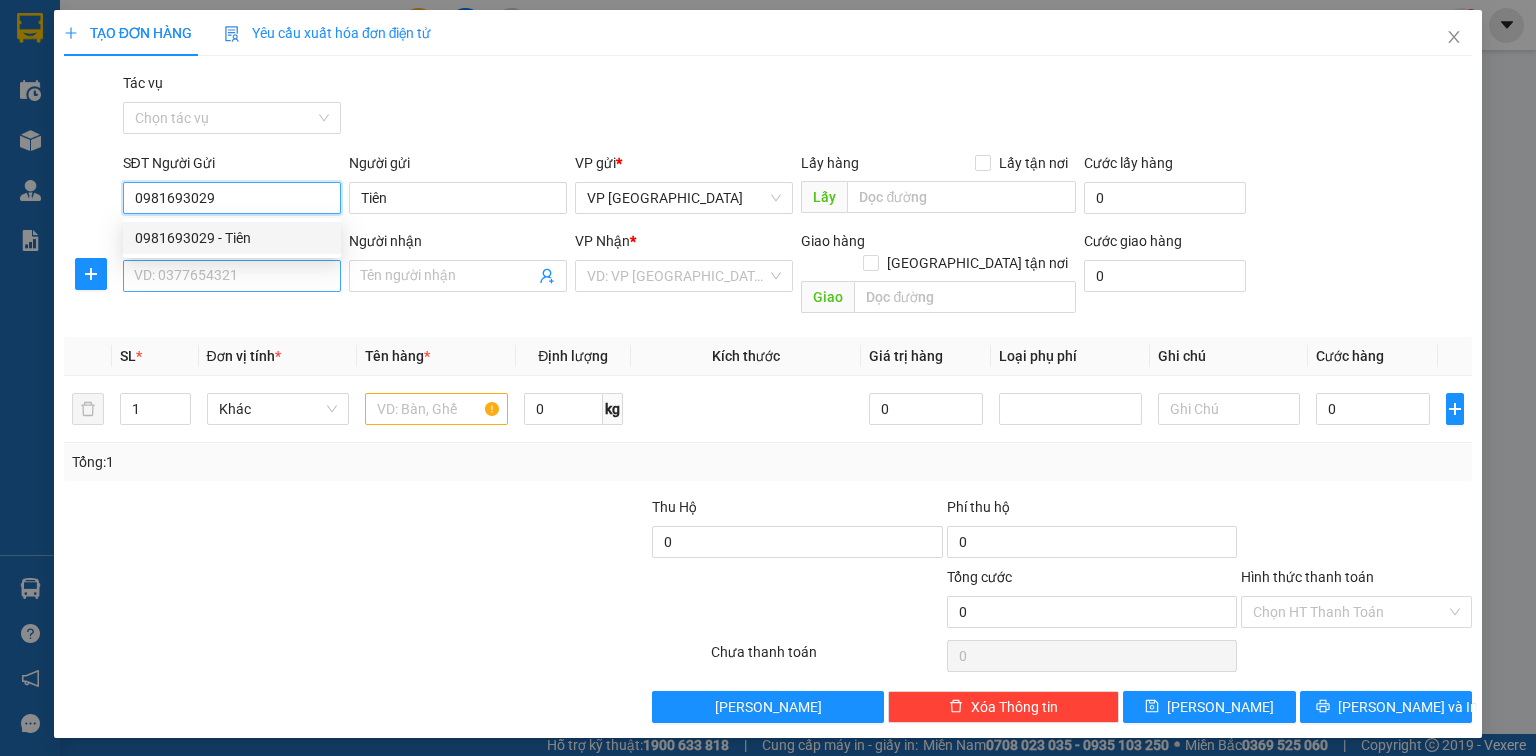 type on "0981693029" 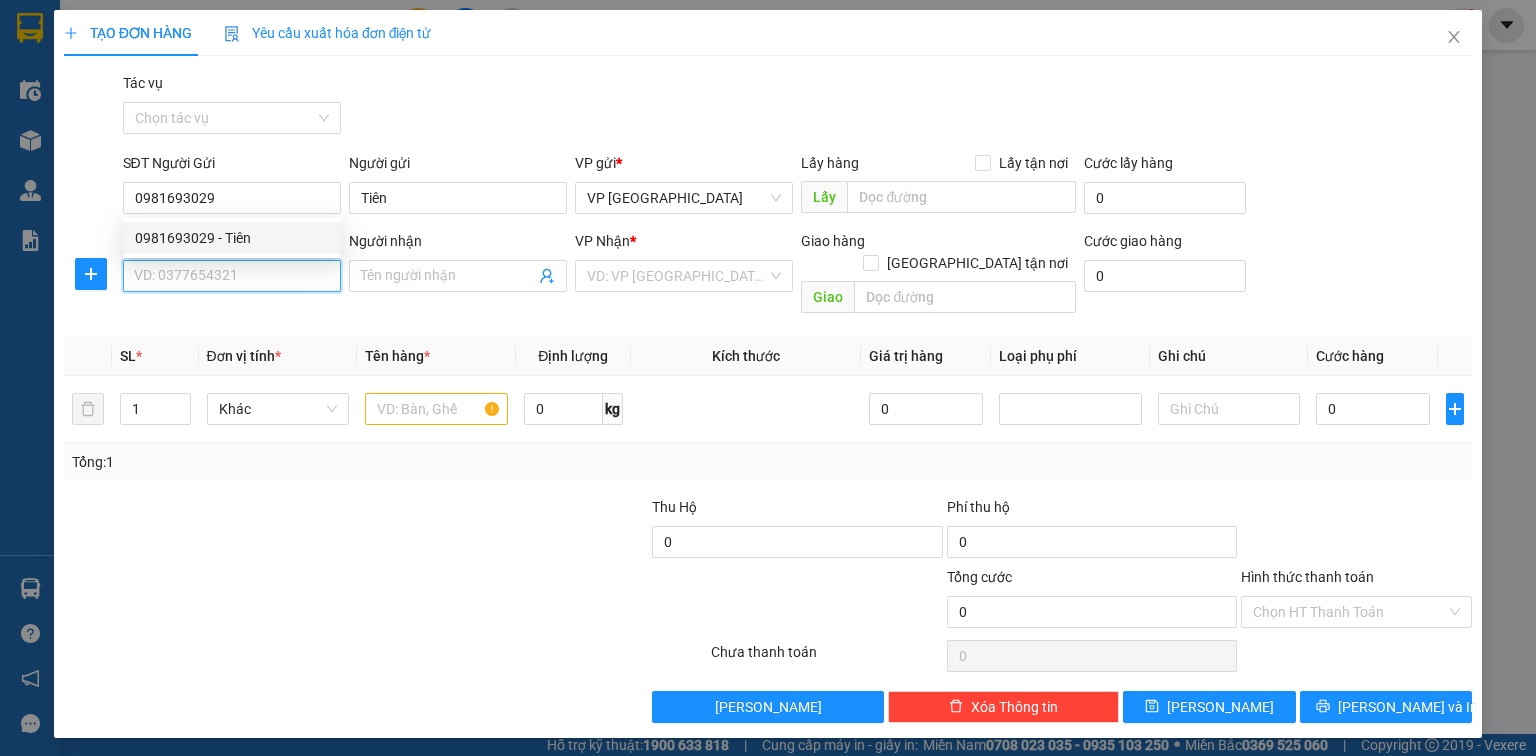 click on "SĐT Người Nhận" at bounding box center (232, 276) 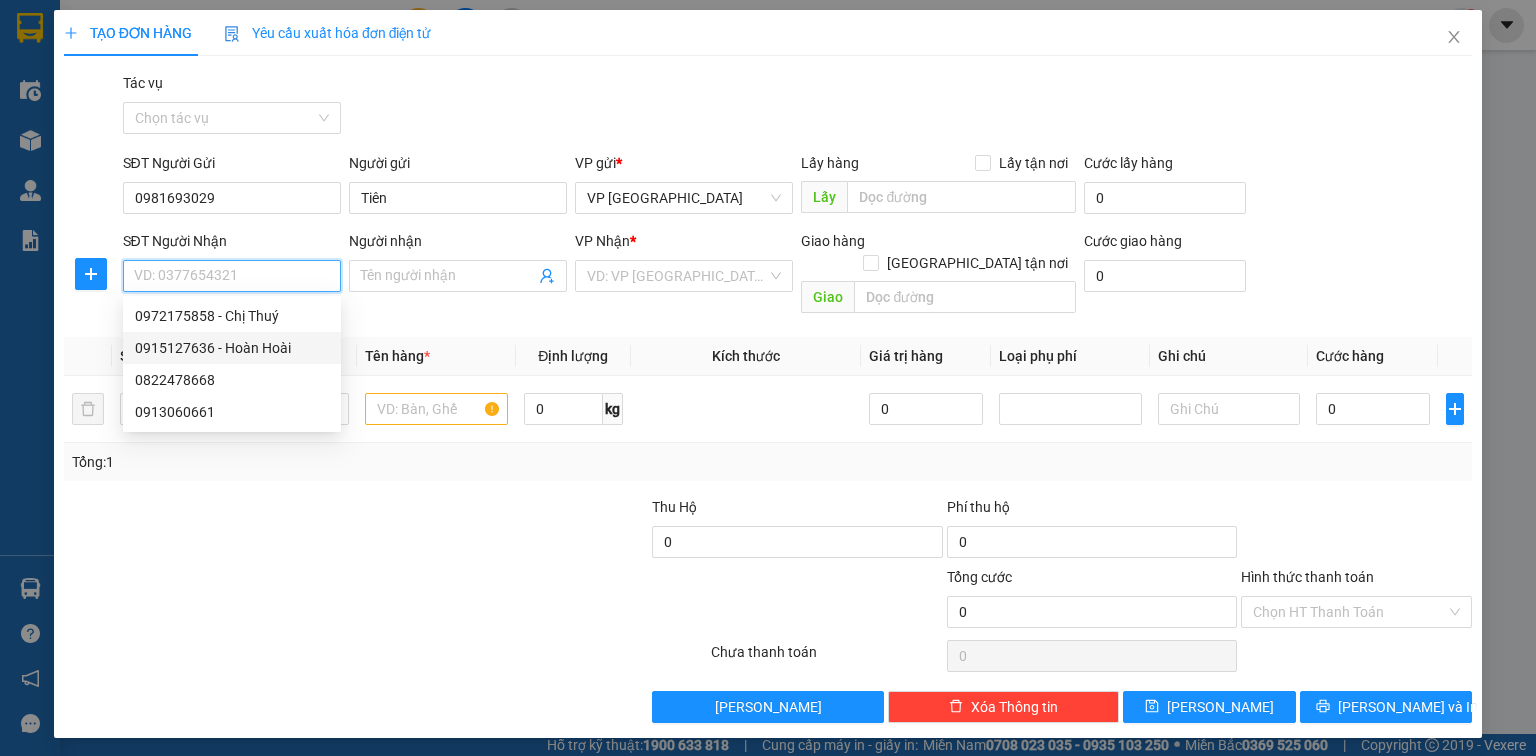 click on "0915127636 - Hoàn Hoài" at bounding box center [232, 348] 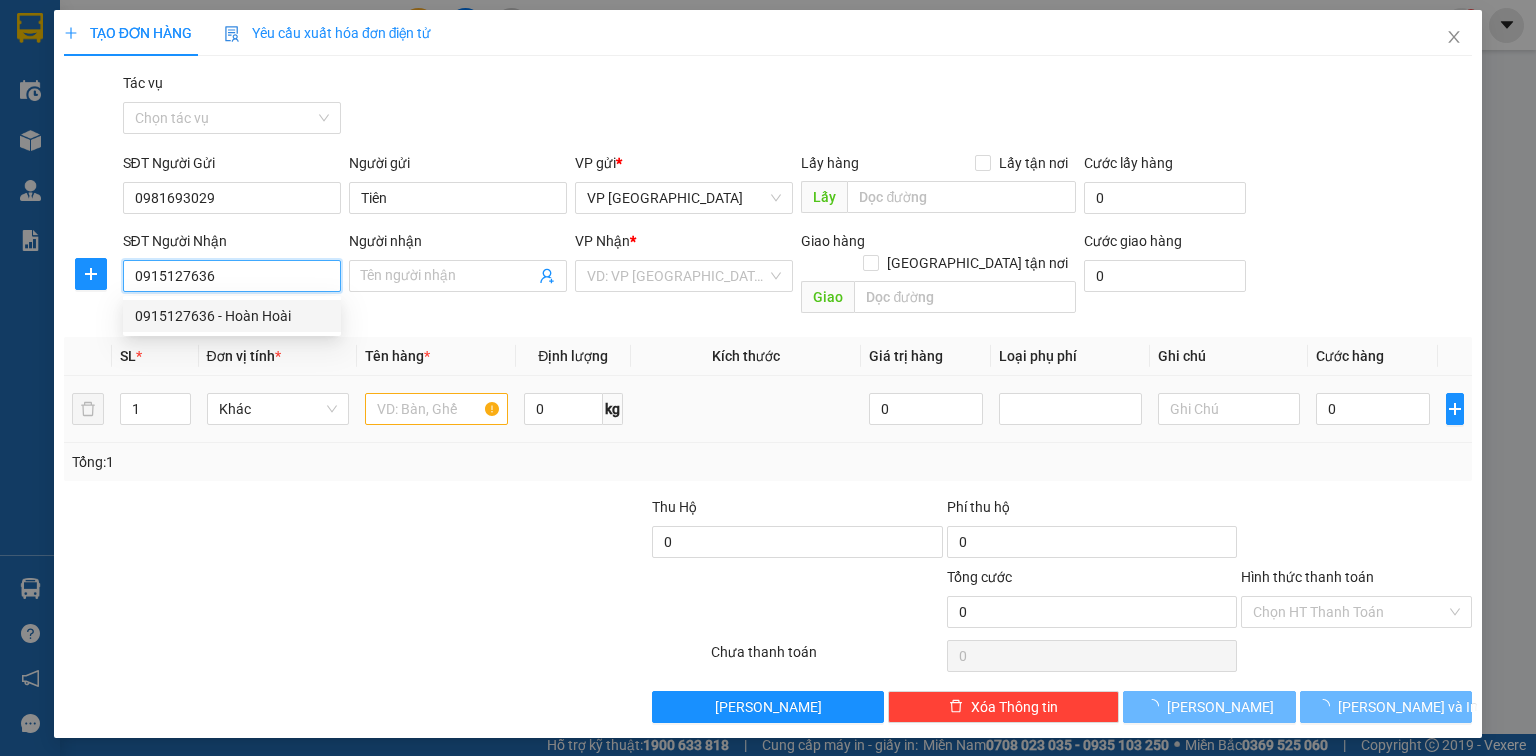 type on "Hoàn Hoài" 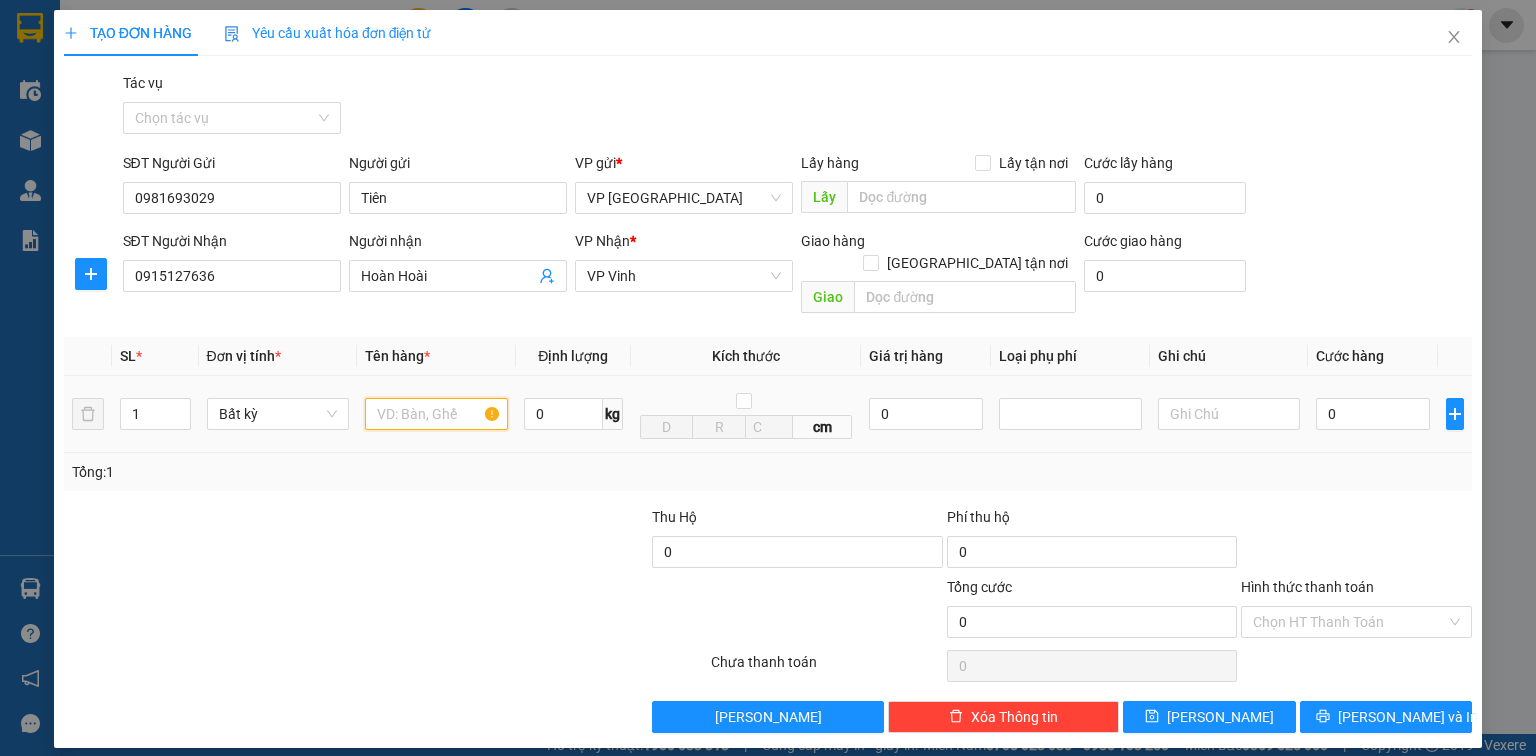 click at bounding box center [436, 414] 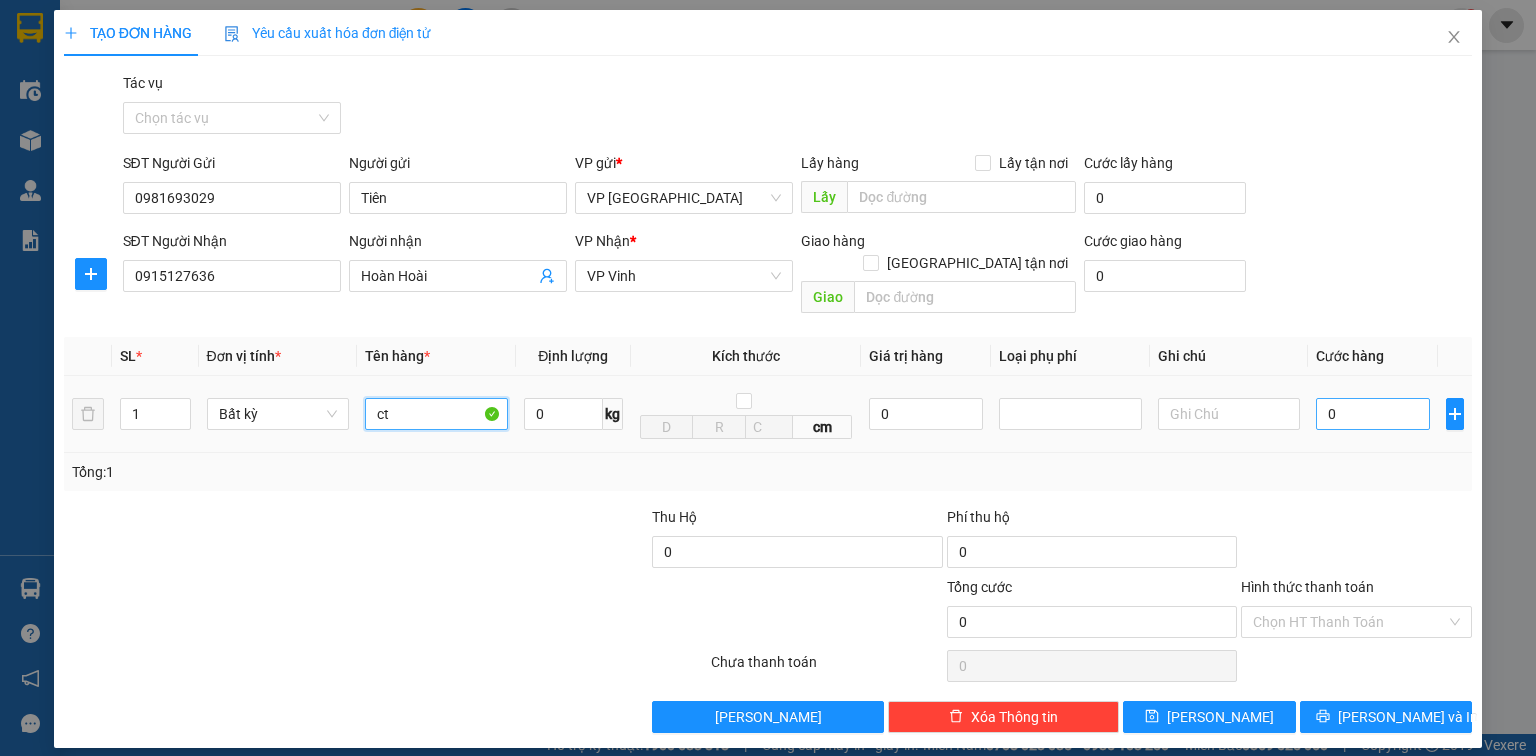 type on "ct" 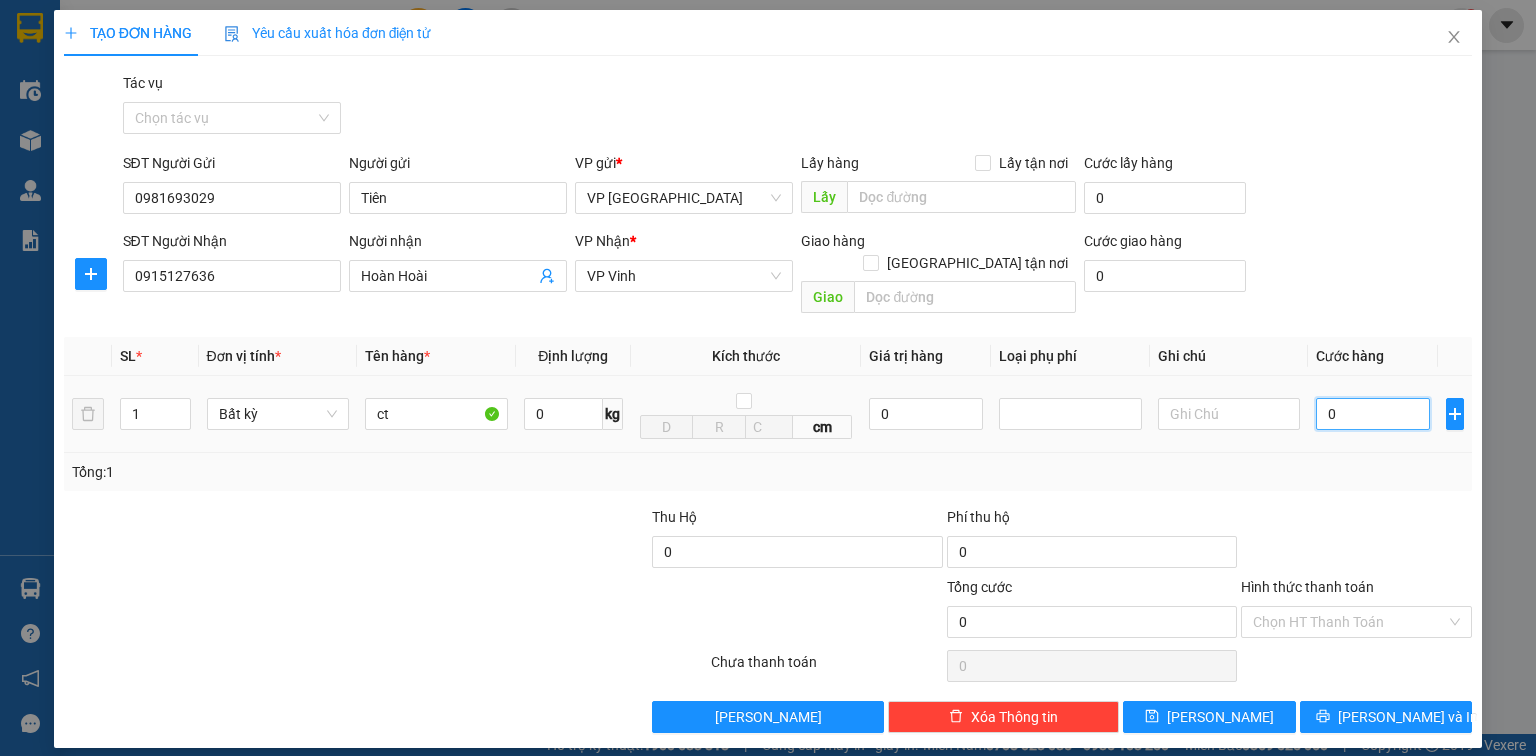 click on "0" at bounding box center (1373, 414) 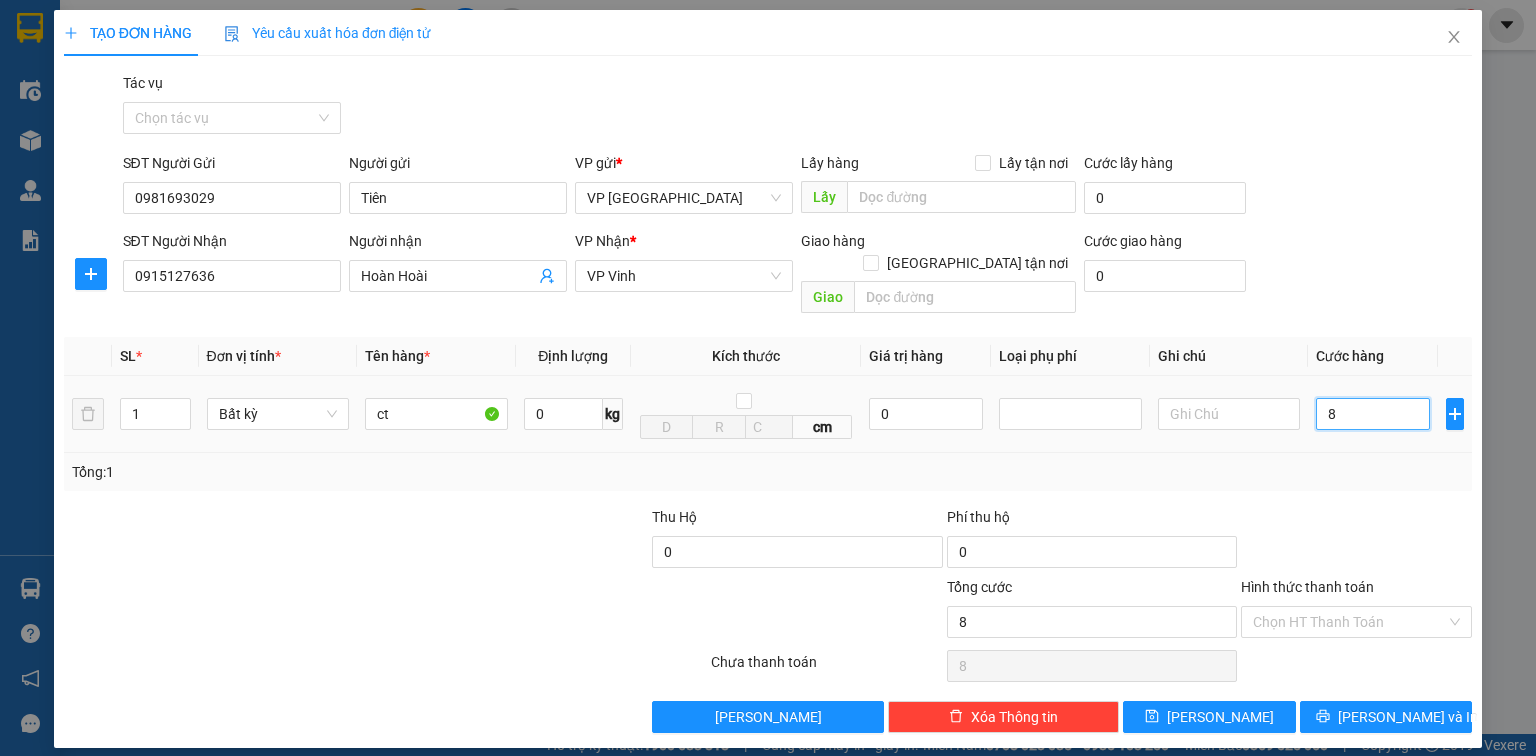 type on "80" 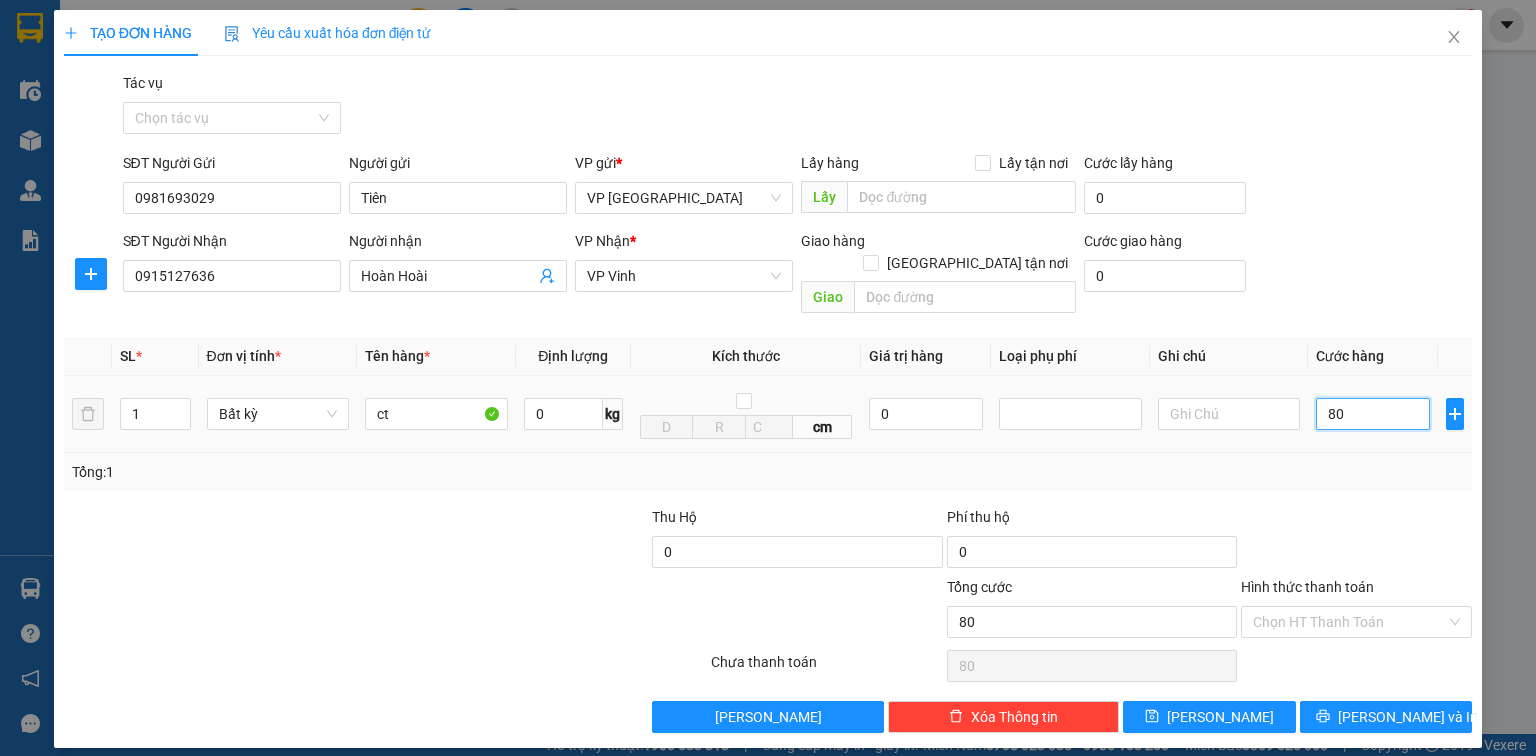 type on "800" 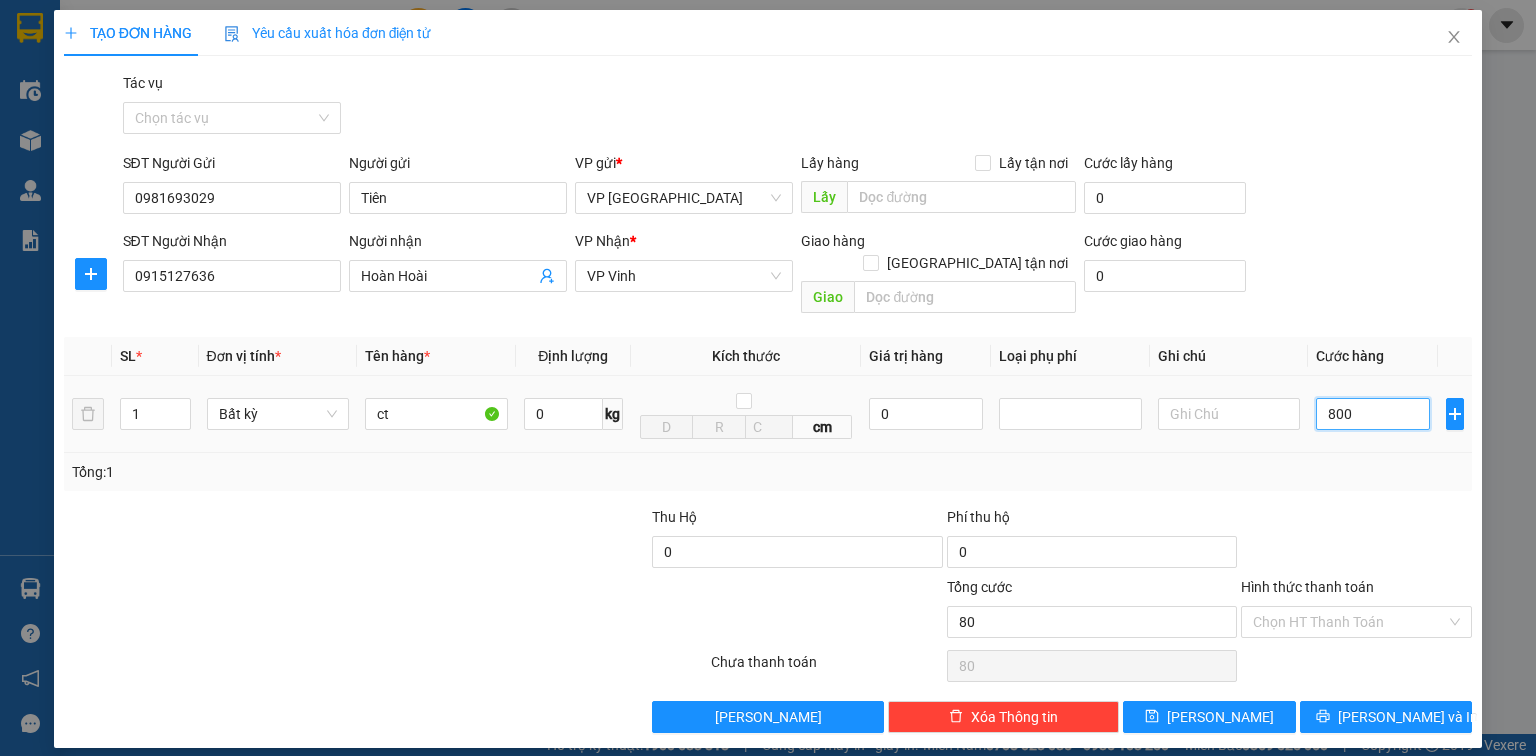 type on "800" 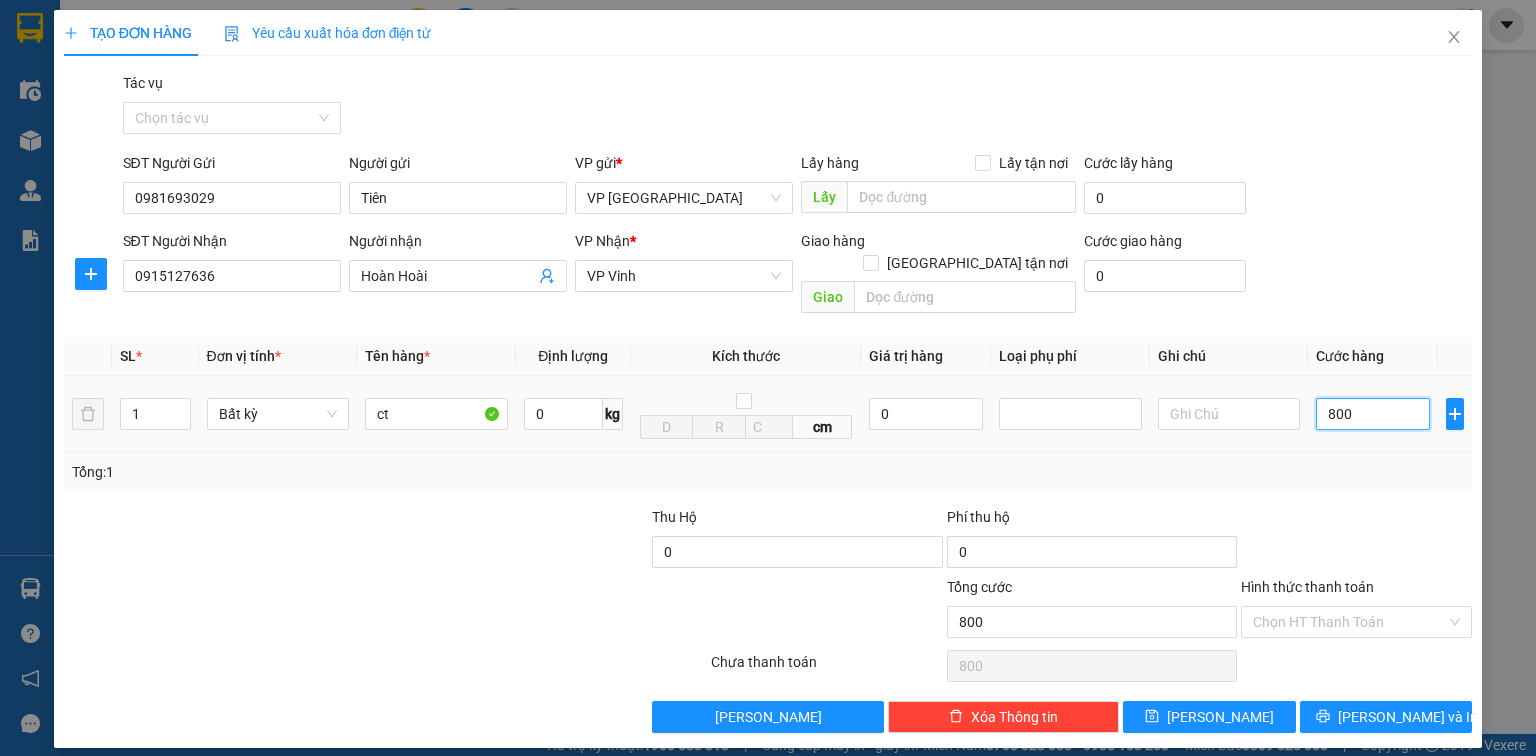 type on "8.000" 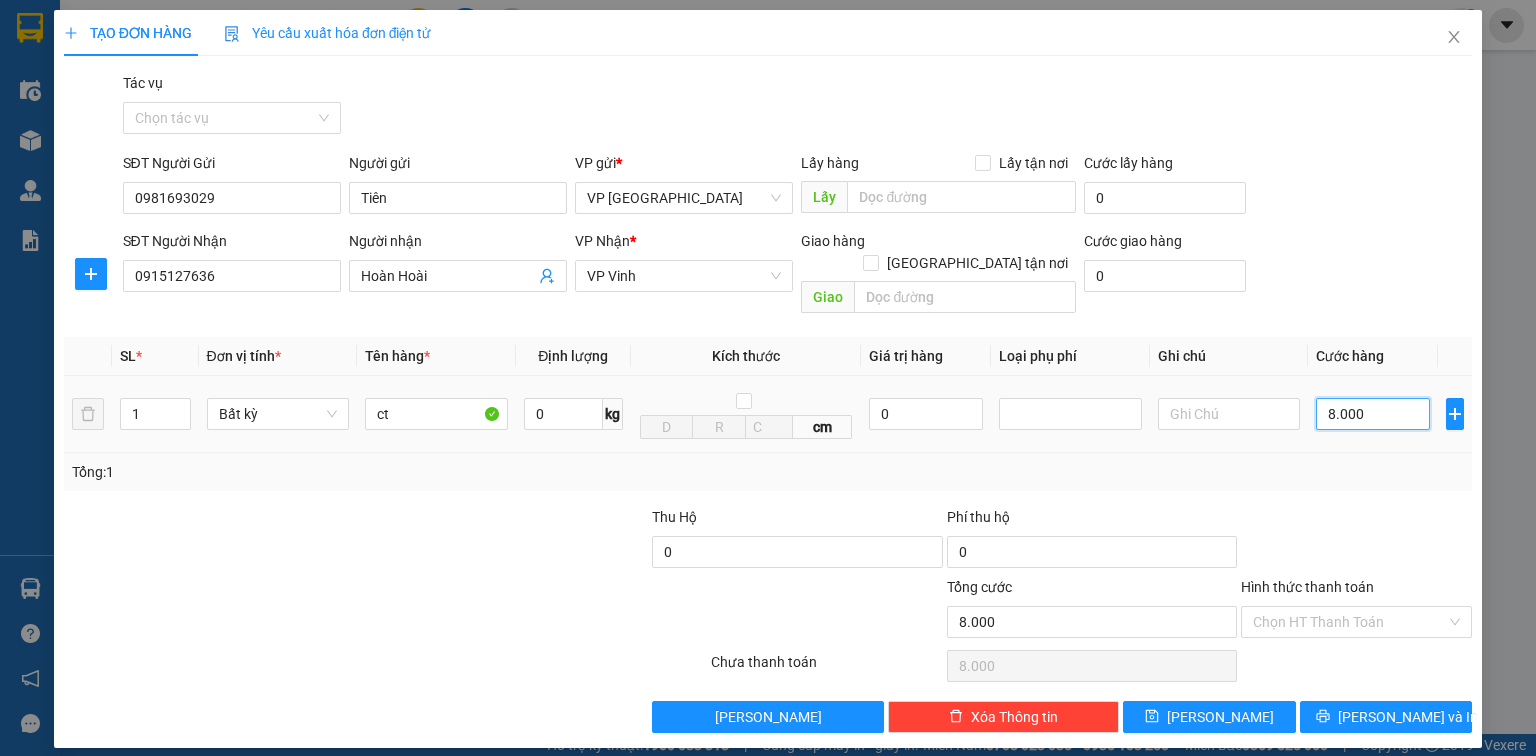 type on "80.000" 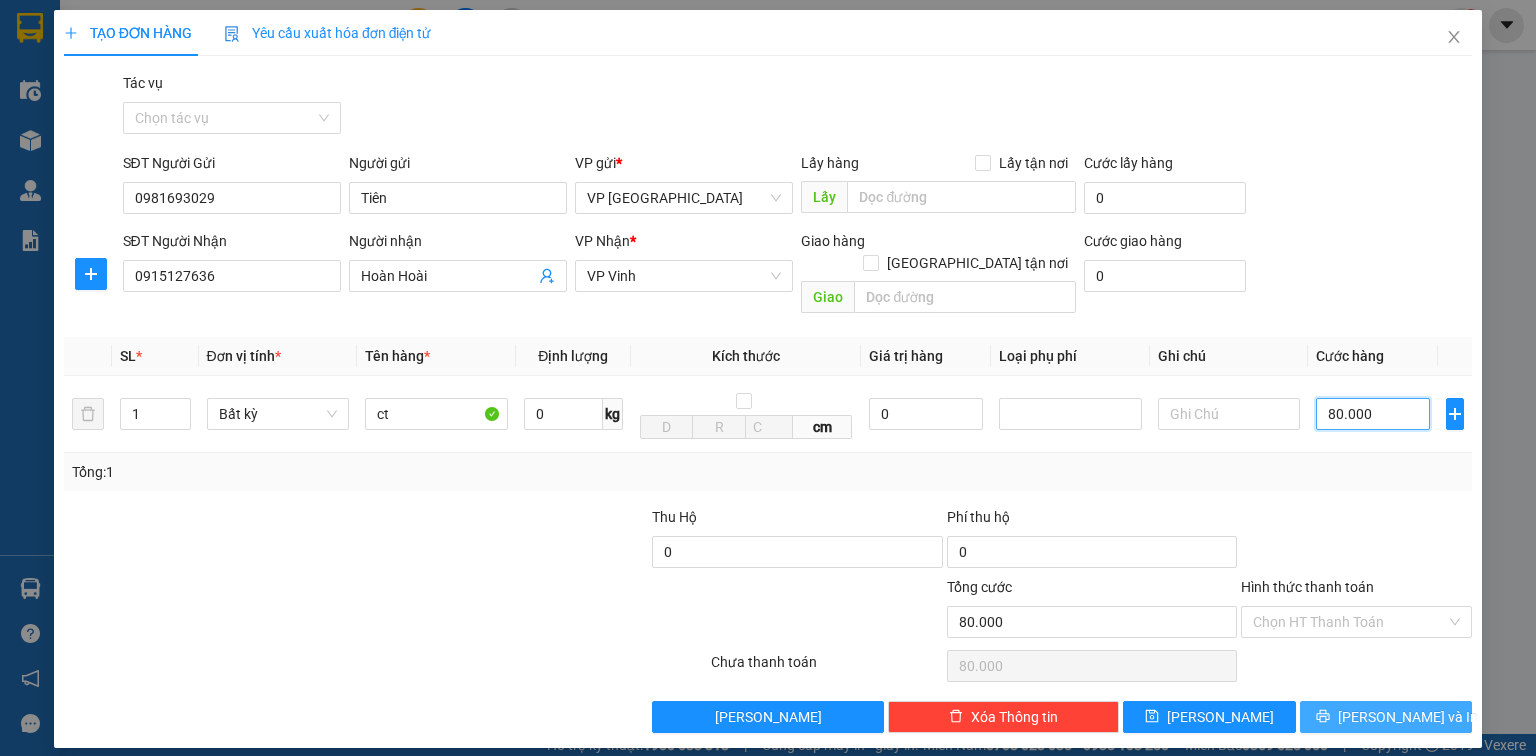 type on "80.000" 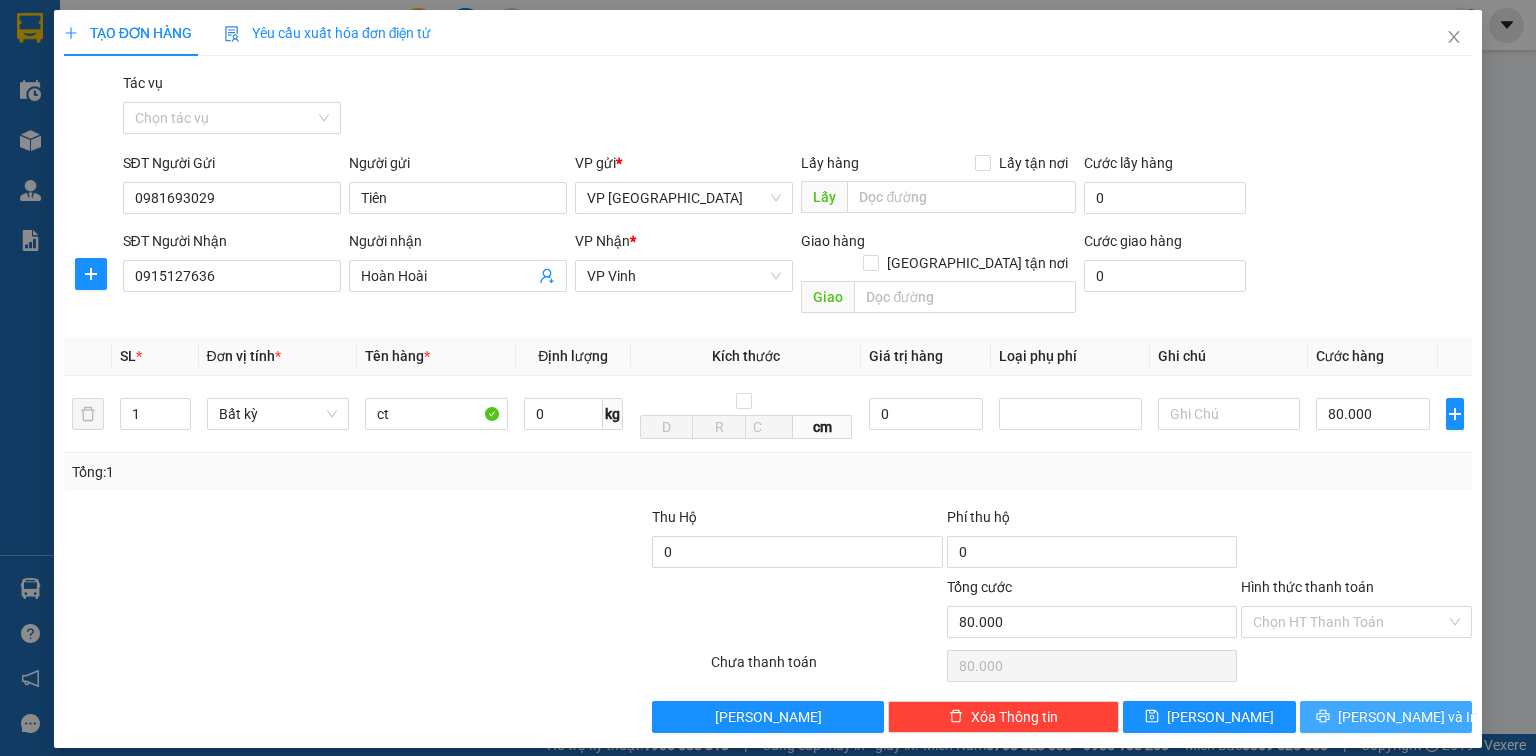 click on "[PERSON_NAME] và In" at bounding box center (1408, 717) 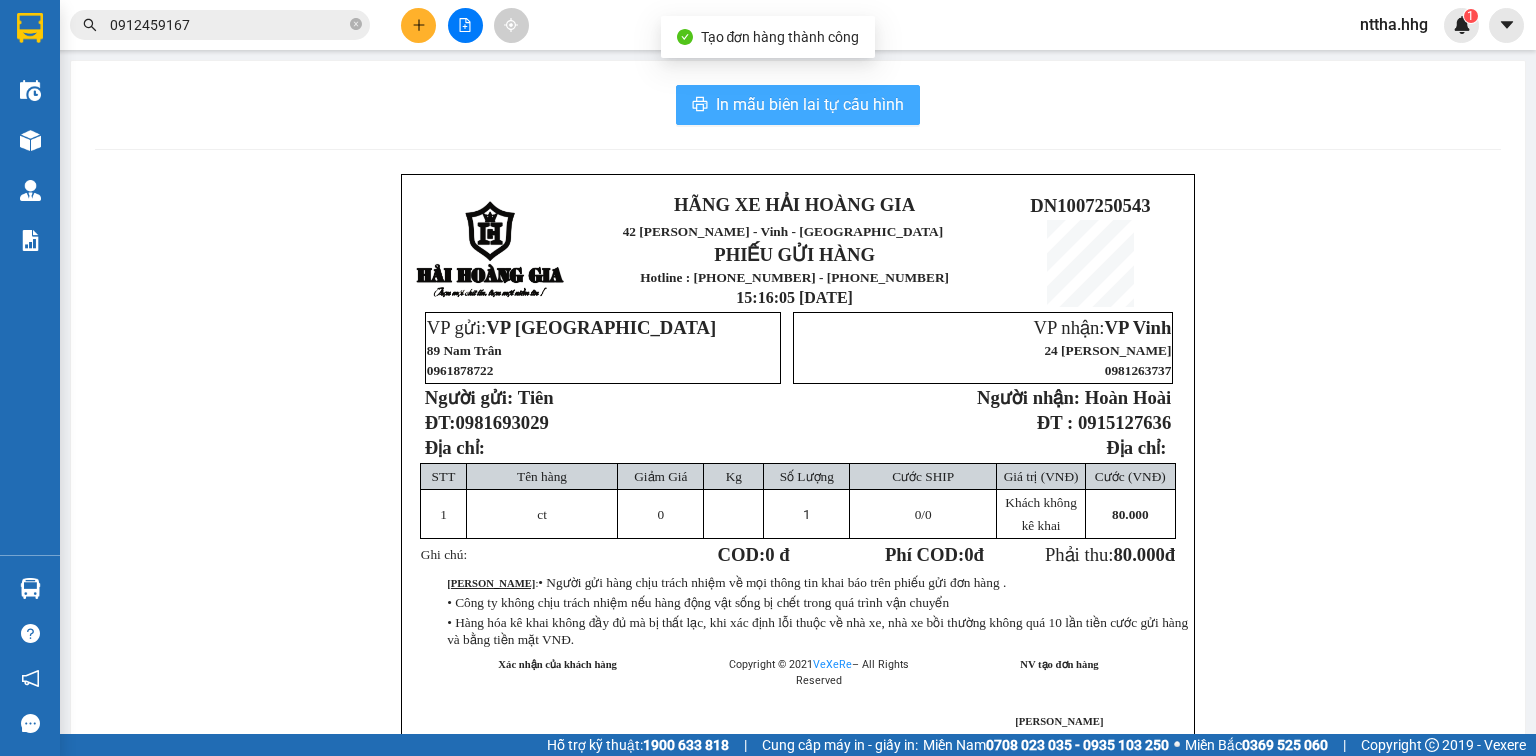 click on "In mẫu biên lai tự cấu hình" at bounding box center (810, 104) 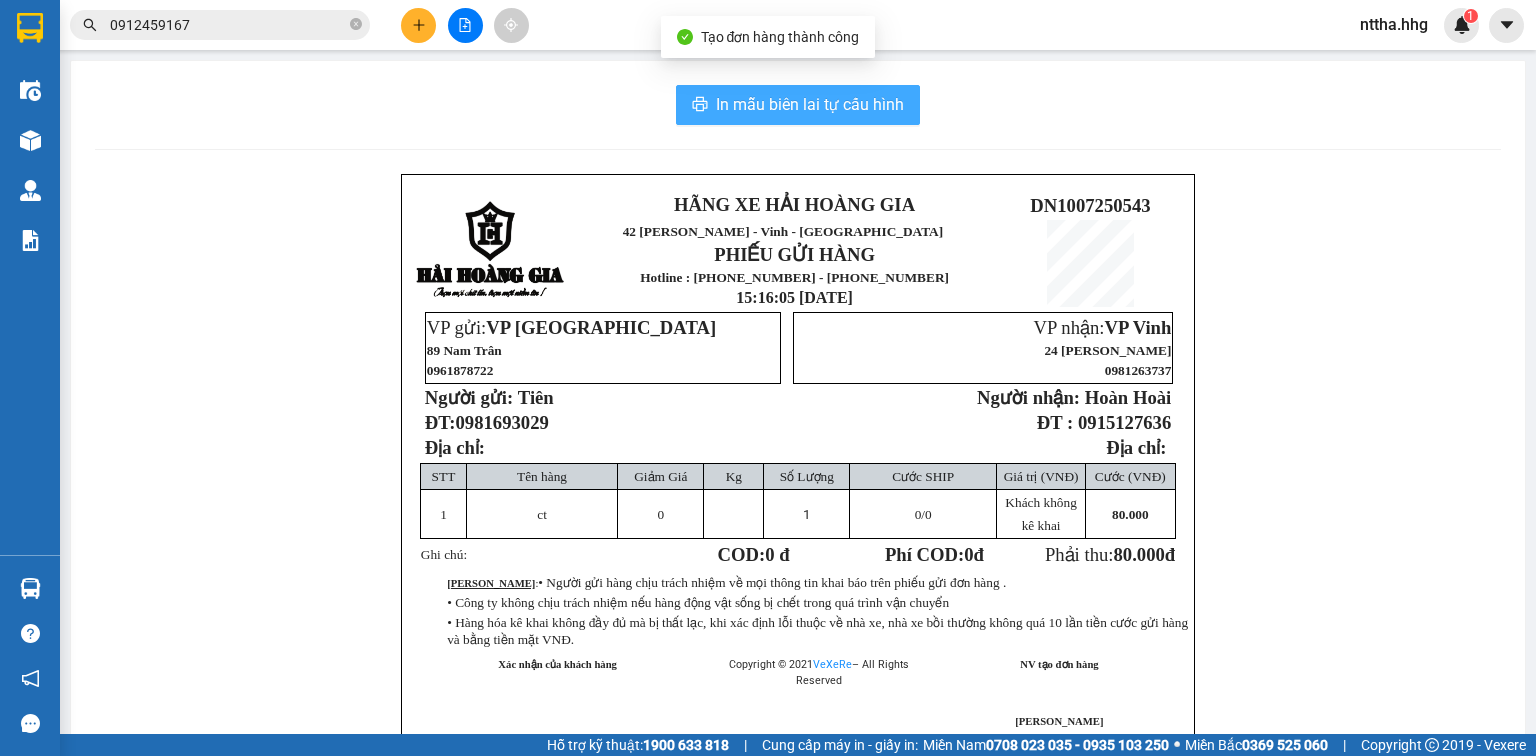scroll, scrollTop: 0, scrollLeft: 0, axis: both 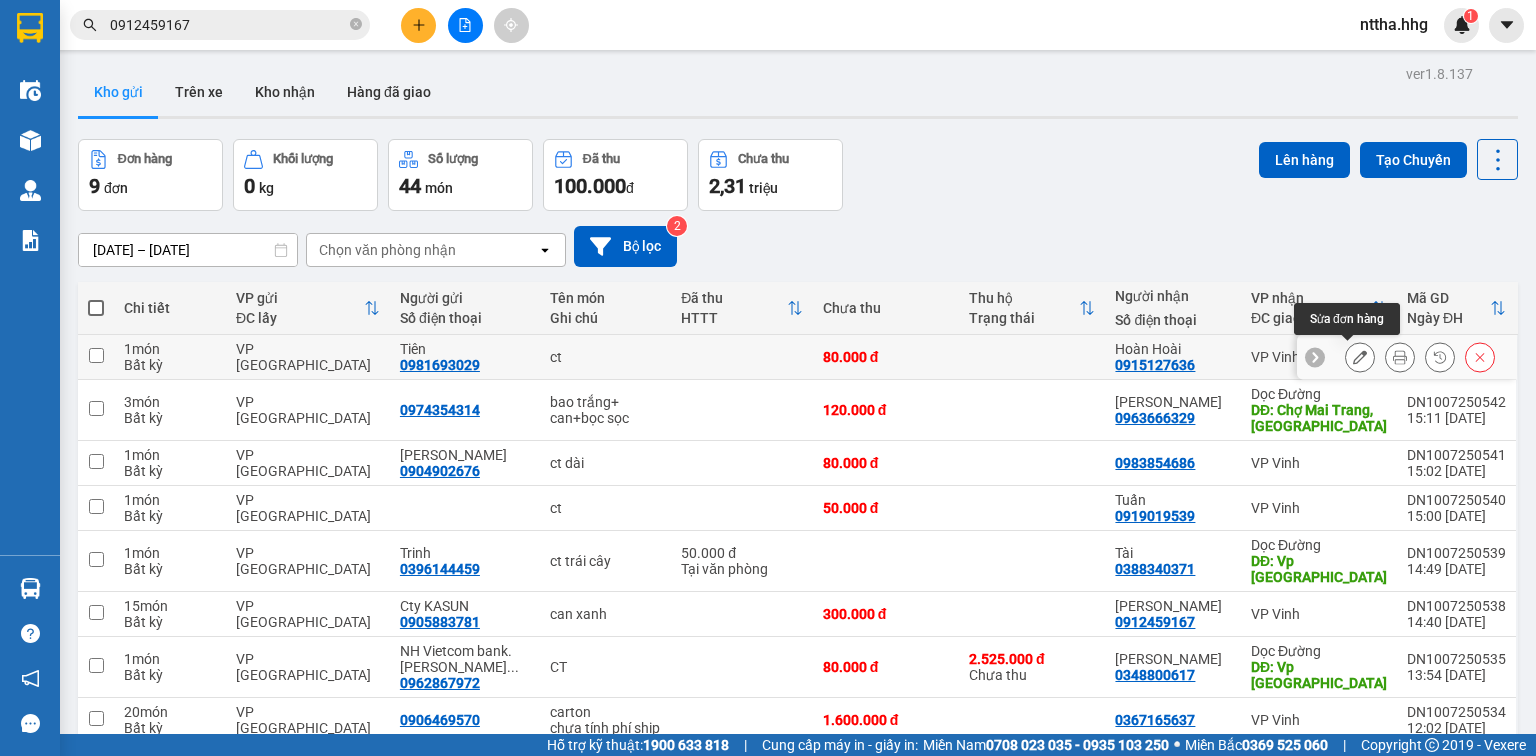 click 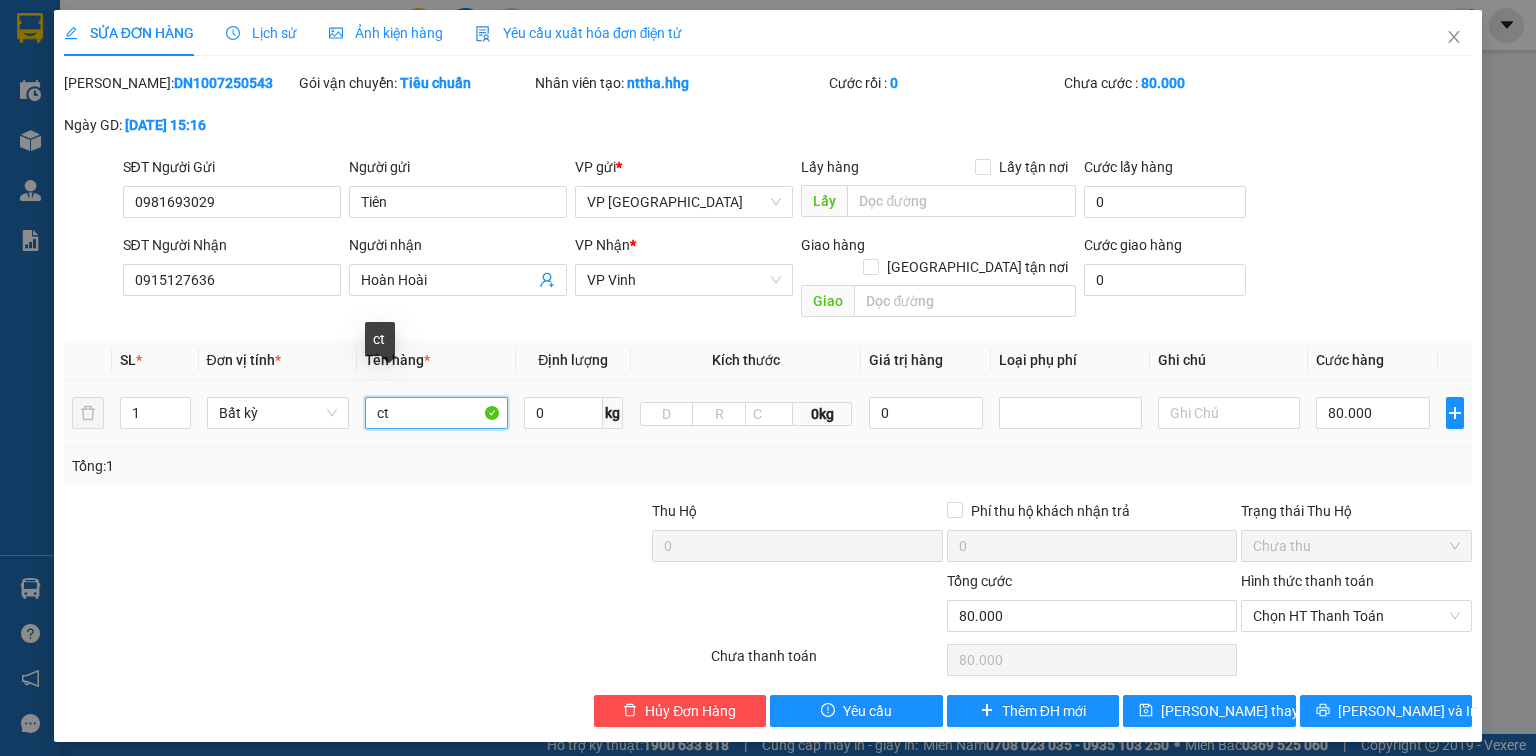 click on "ct" at bounding box center (436, 413) 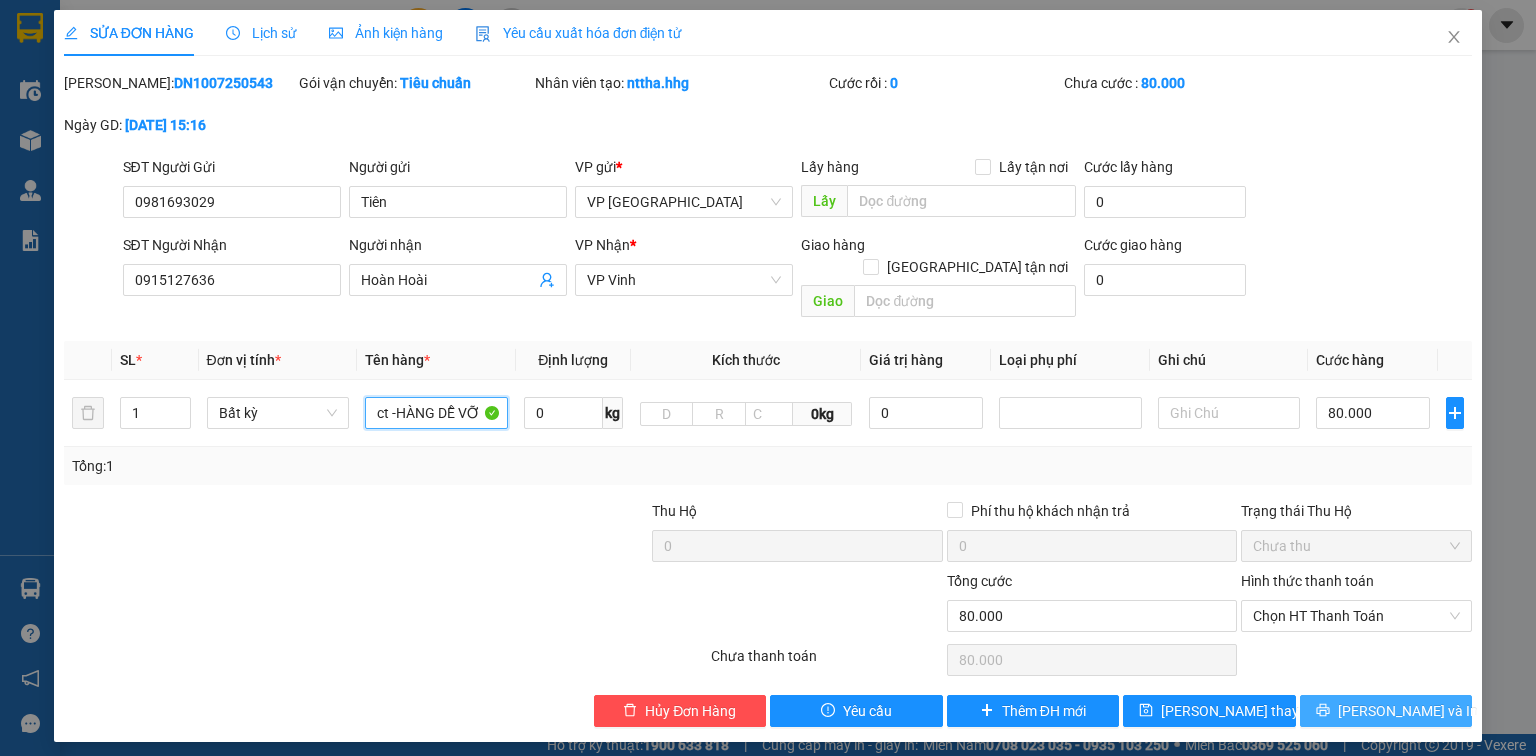 type on "ct -HÀNG DỄ VỠ" 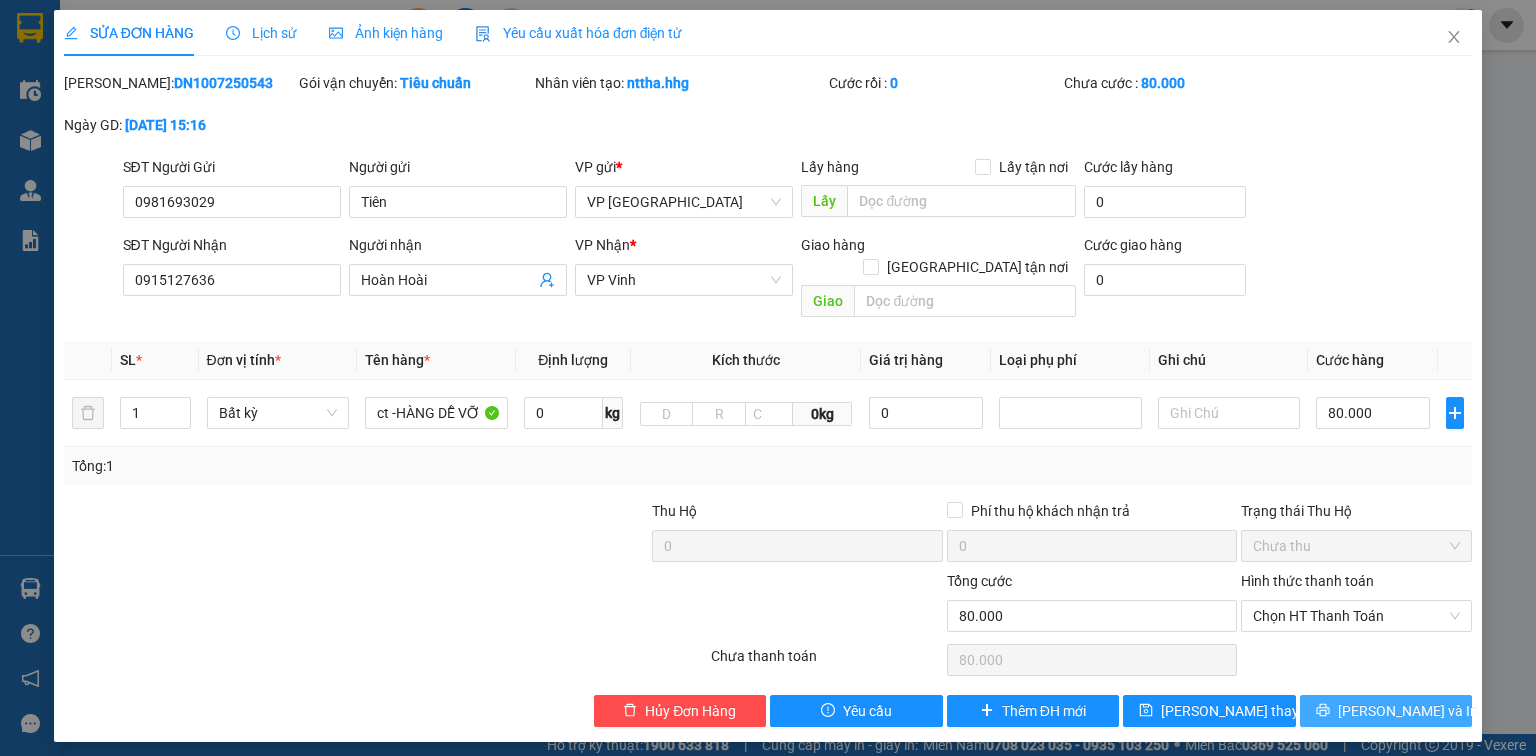 click on "[PERSON_NAME] và In" at bounding box center (1386, 711) 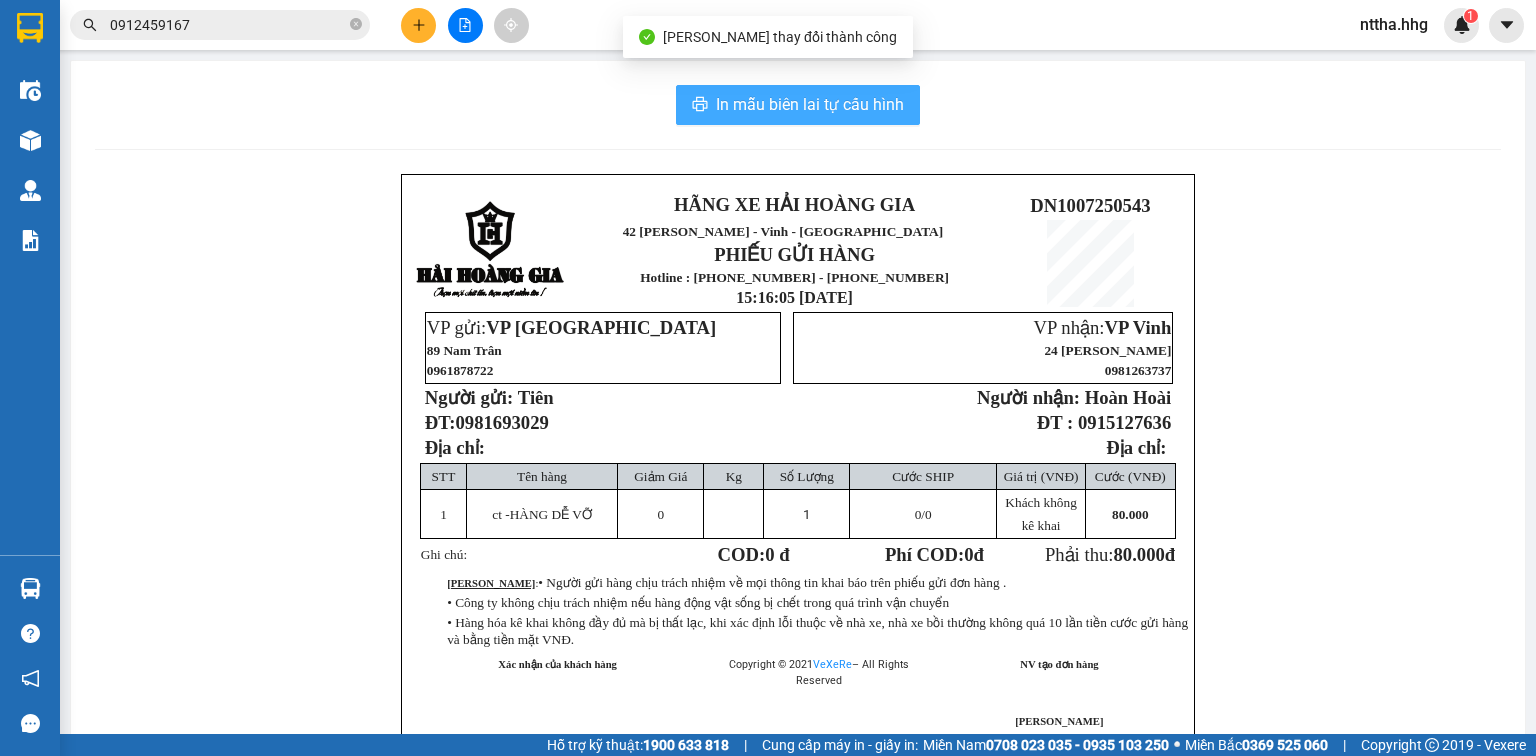 drag, startPoint x: 877, startPoint y: 113, endPoint x: 884, endPoint y: 129, distance: 17.464249 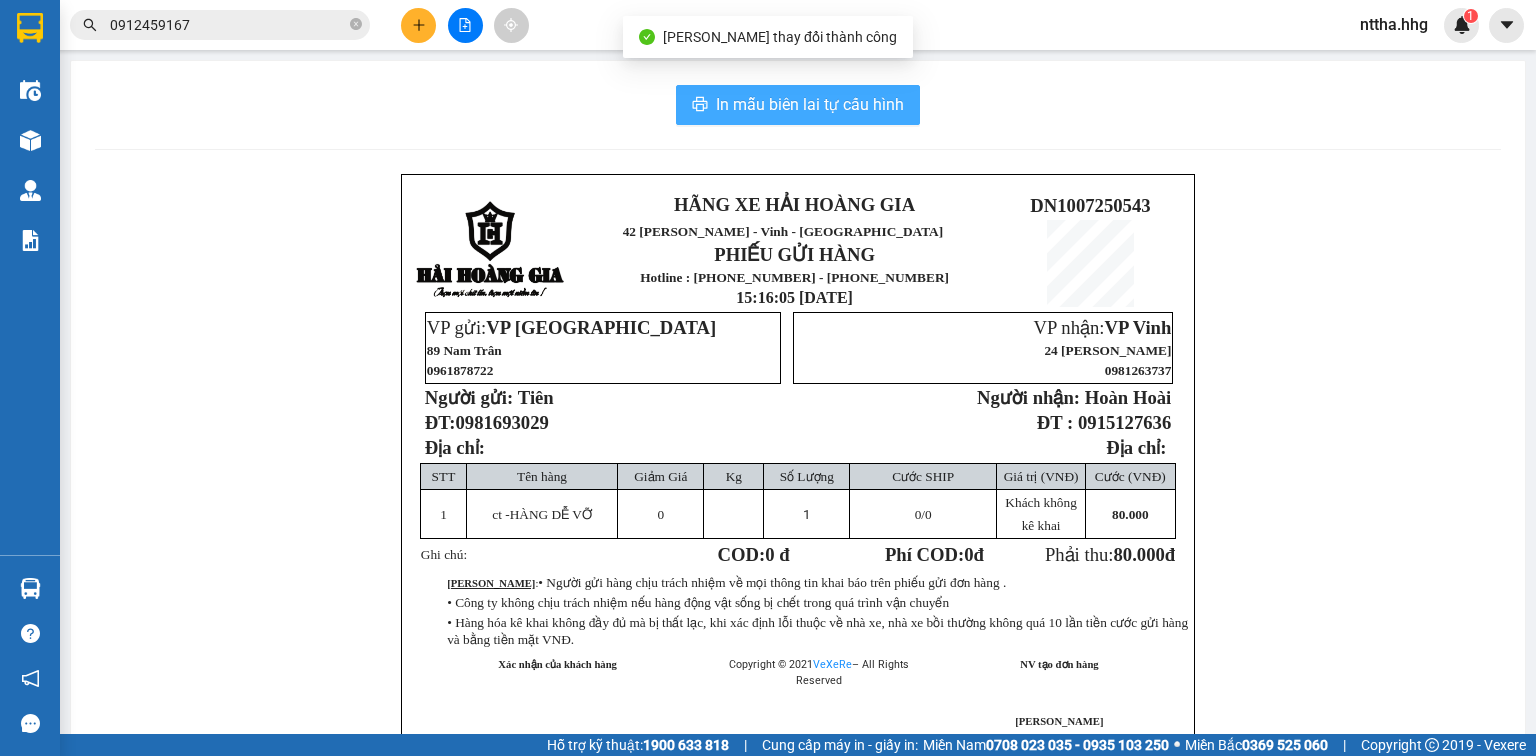 scroll, scrollTop: 0, scrollLeft: 0, axis: both 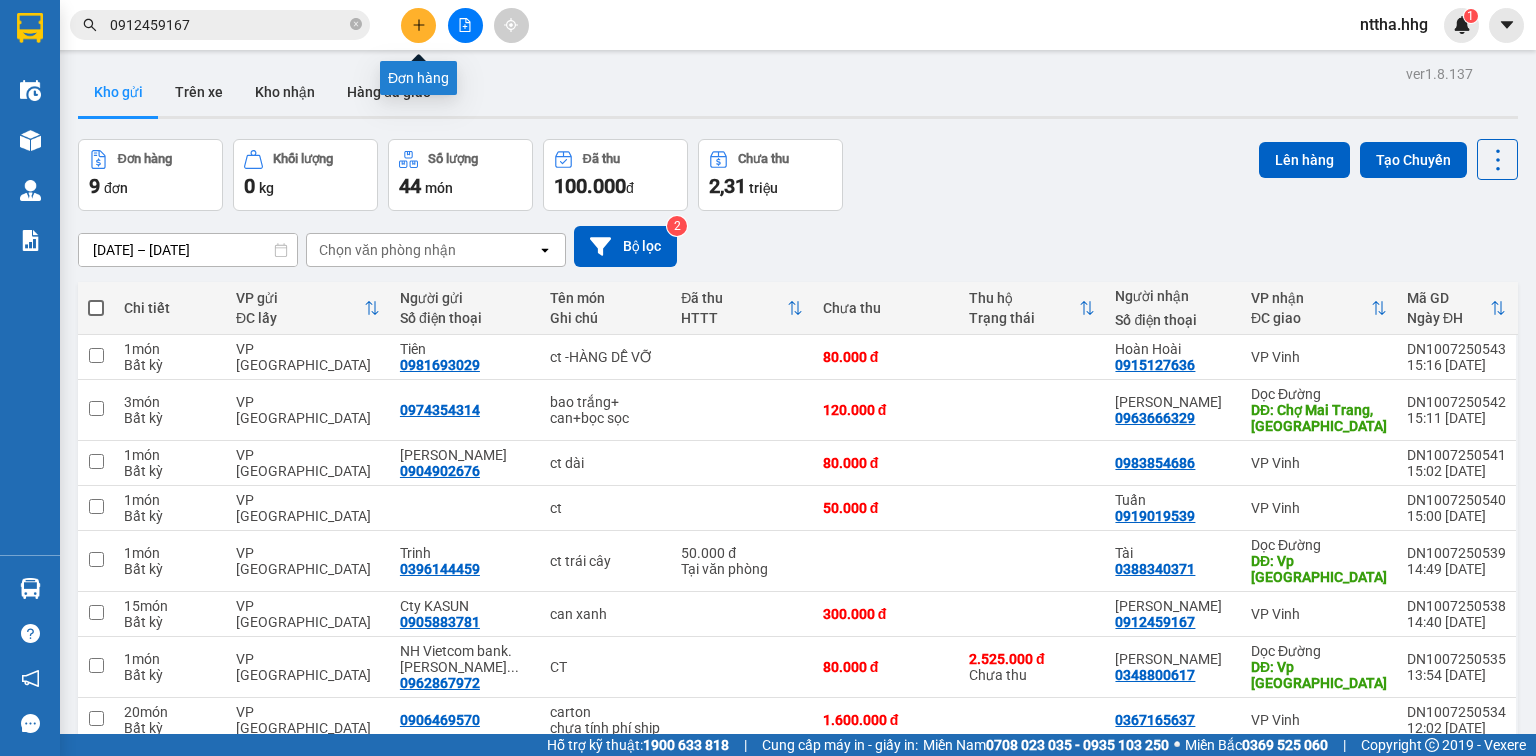 click at bounding box center (418, 25) 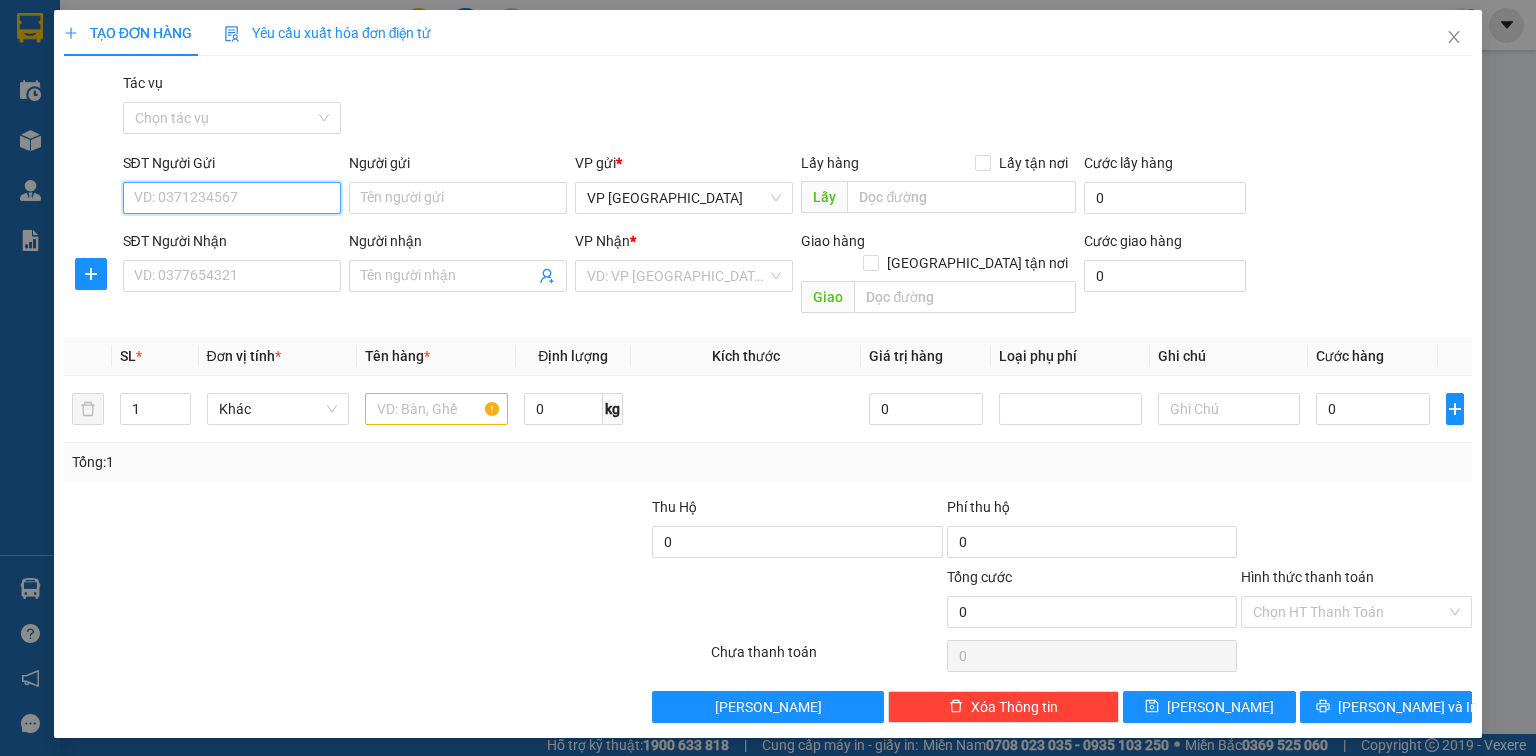 click on "SĐT Người Gửi" at bounding box center (232, 198) 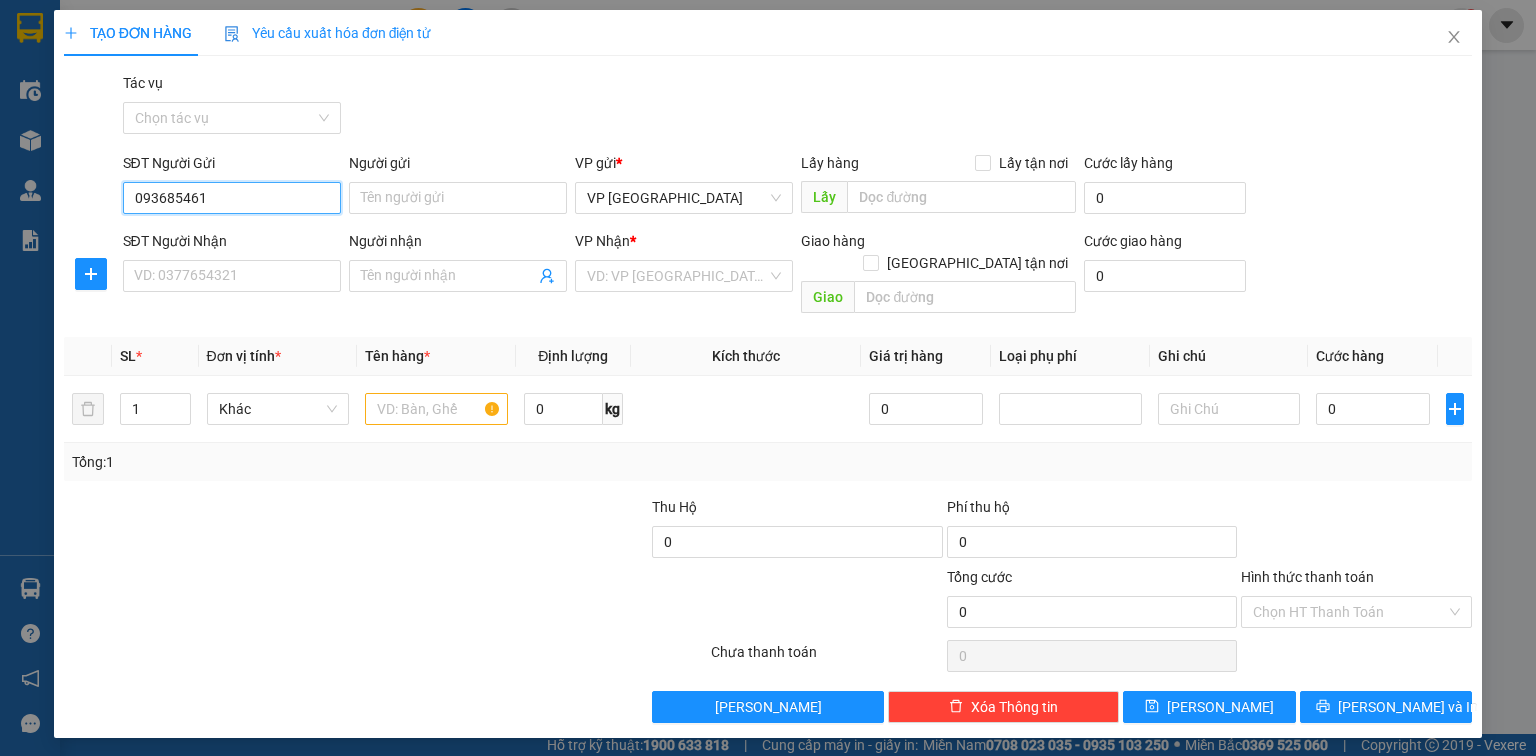 type on "0936854613" 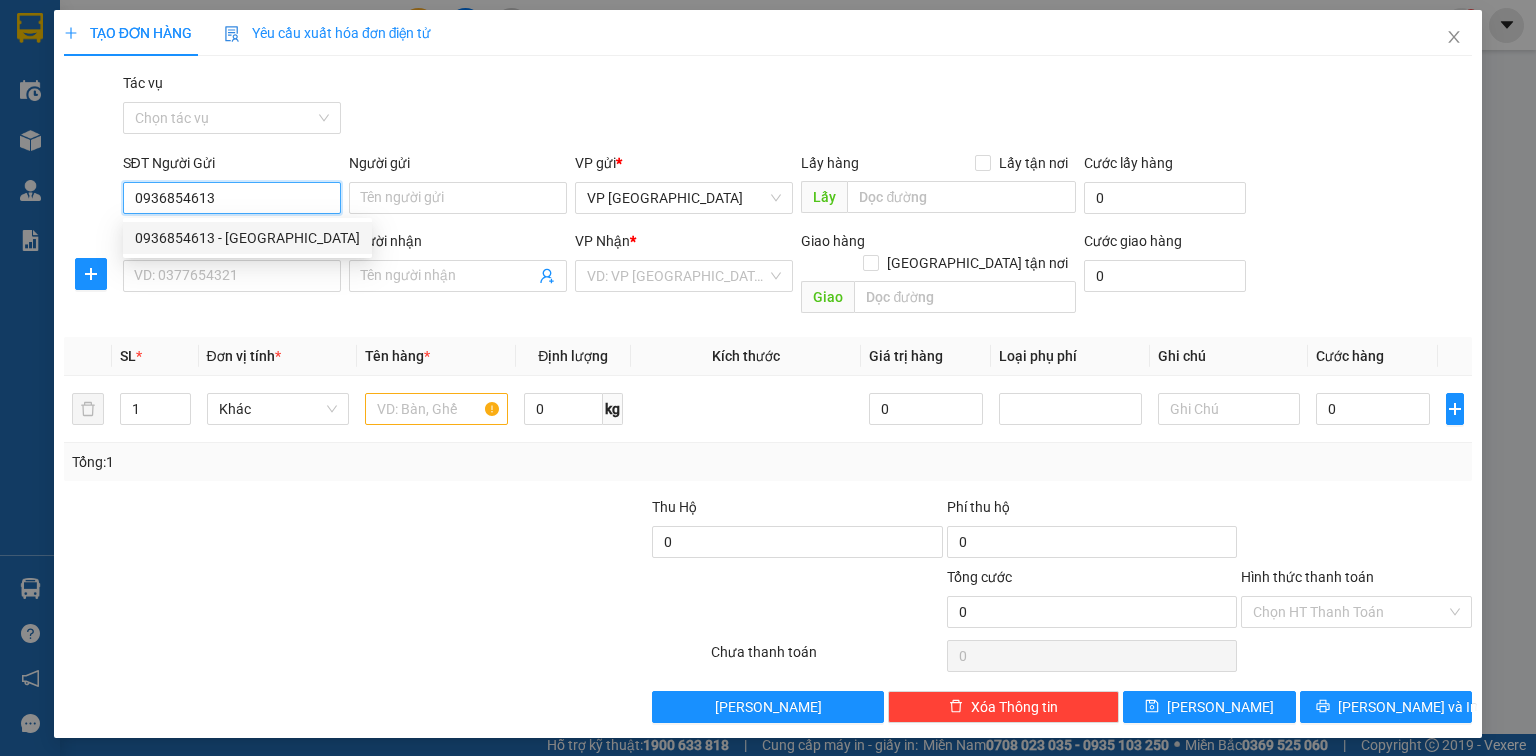 click on "0936854613 - Anh Quang" at bounding box center (247, 238) 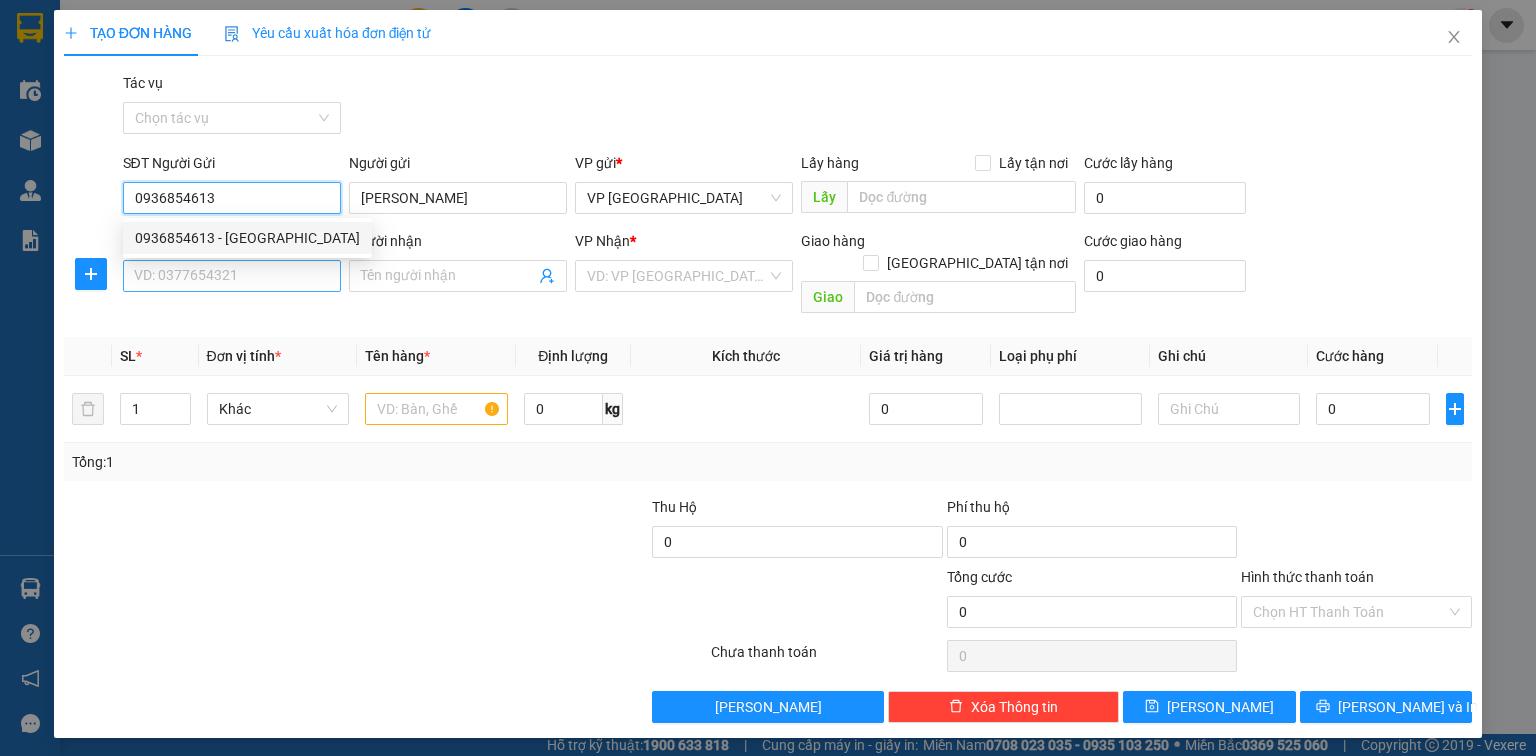 type on "0936854613" 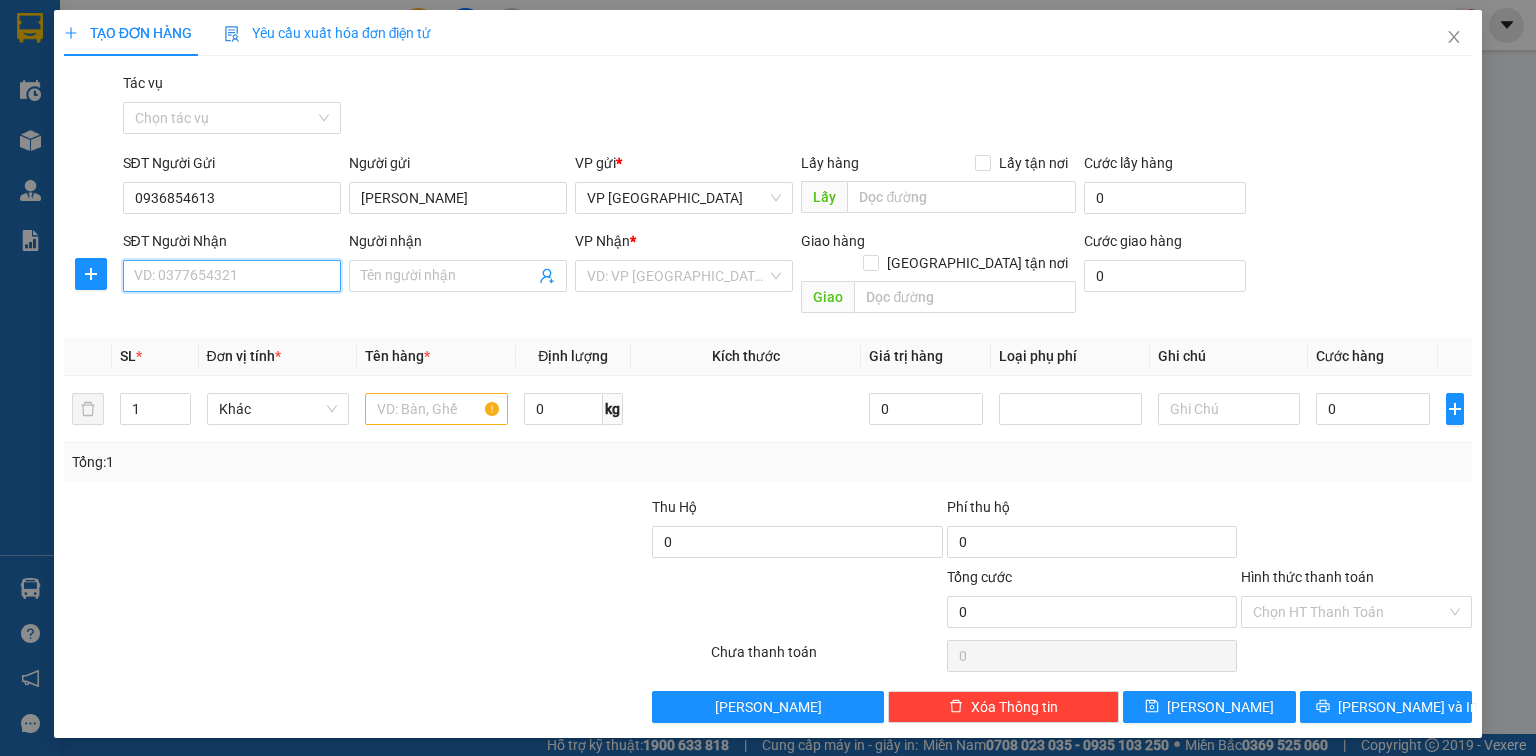 click on "SĐT Người Nhận" at bounding box center (232, 276) 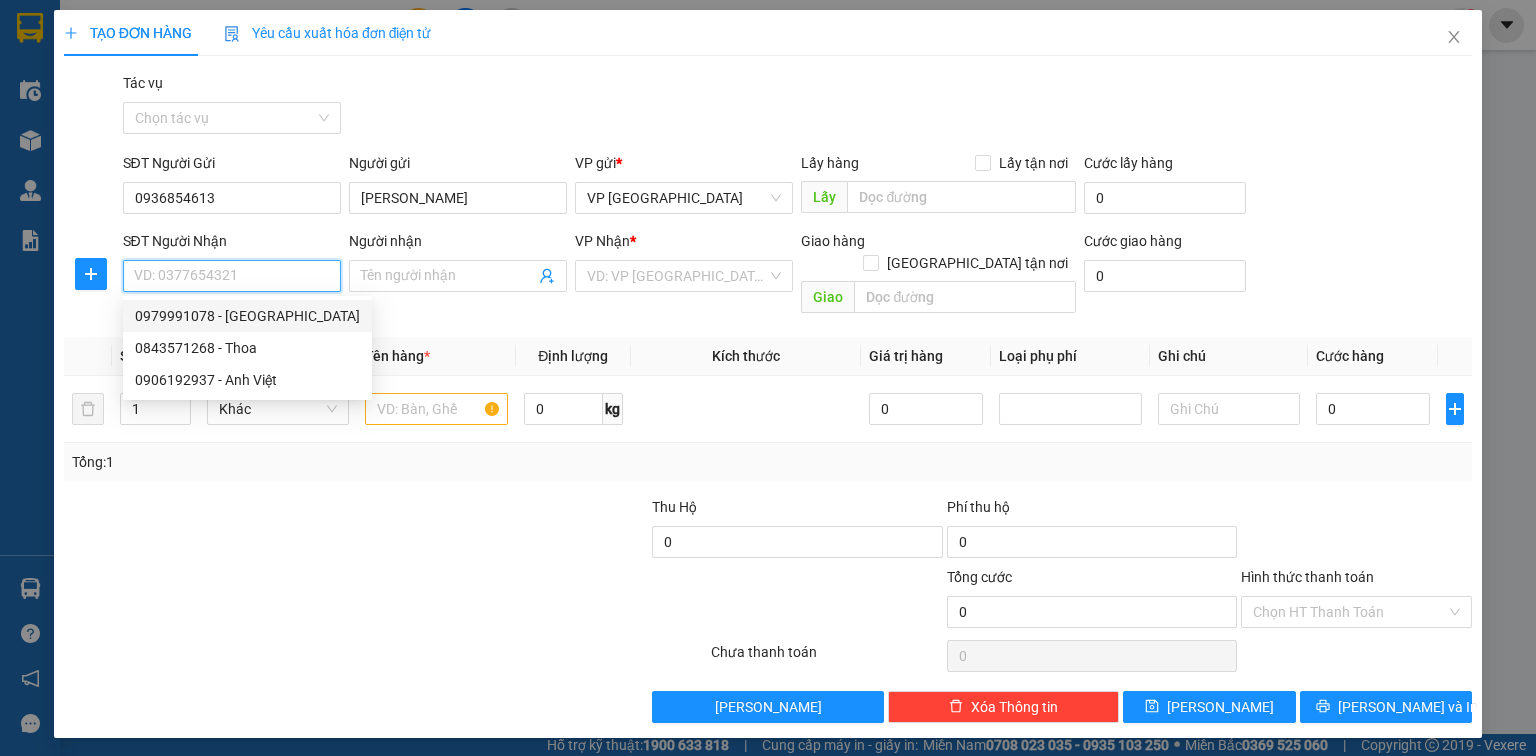 click on "0979991078 - Việt Anh" at bounding box center [247, 316] 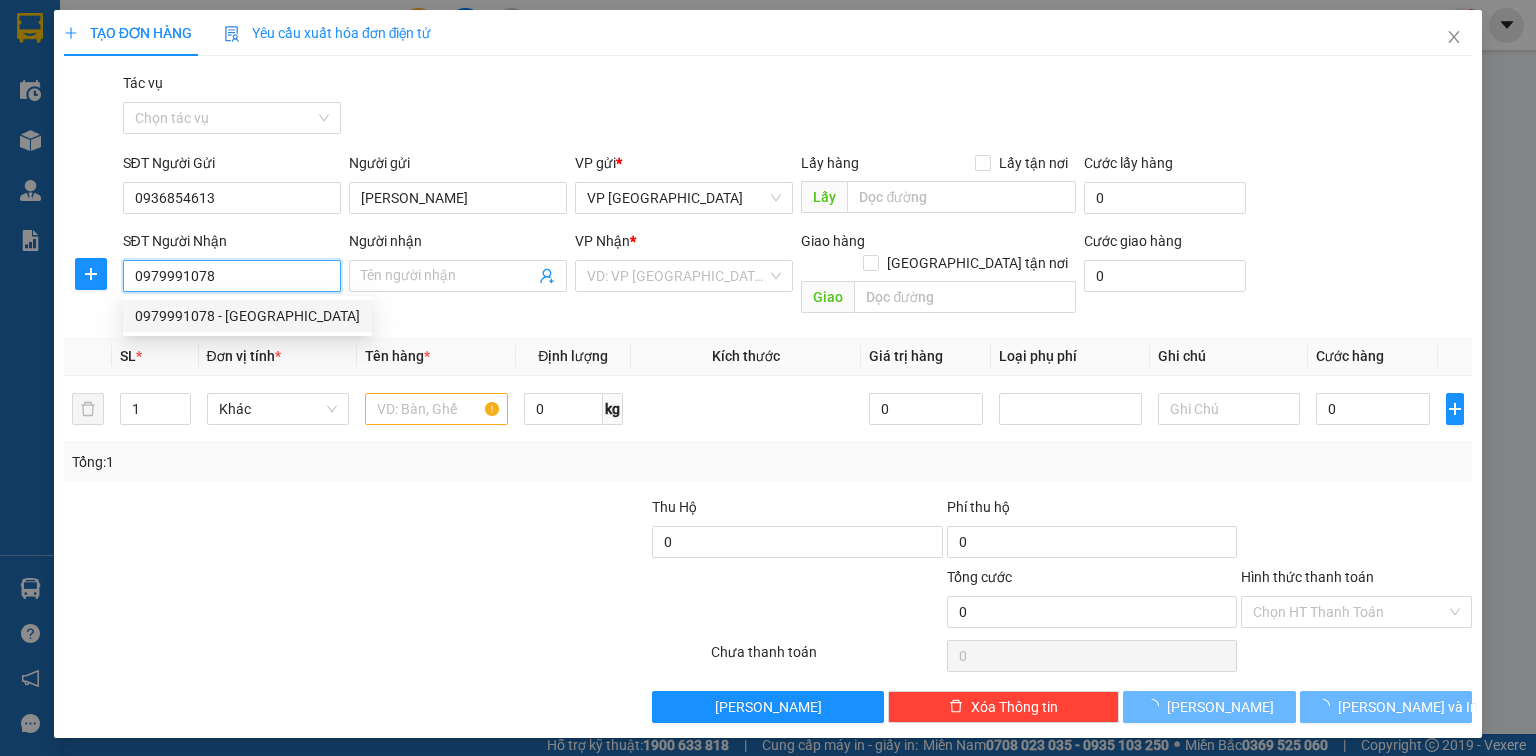 type on "Việt Anh" 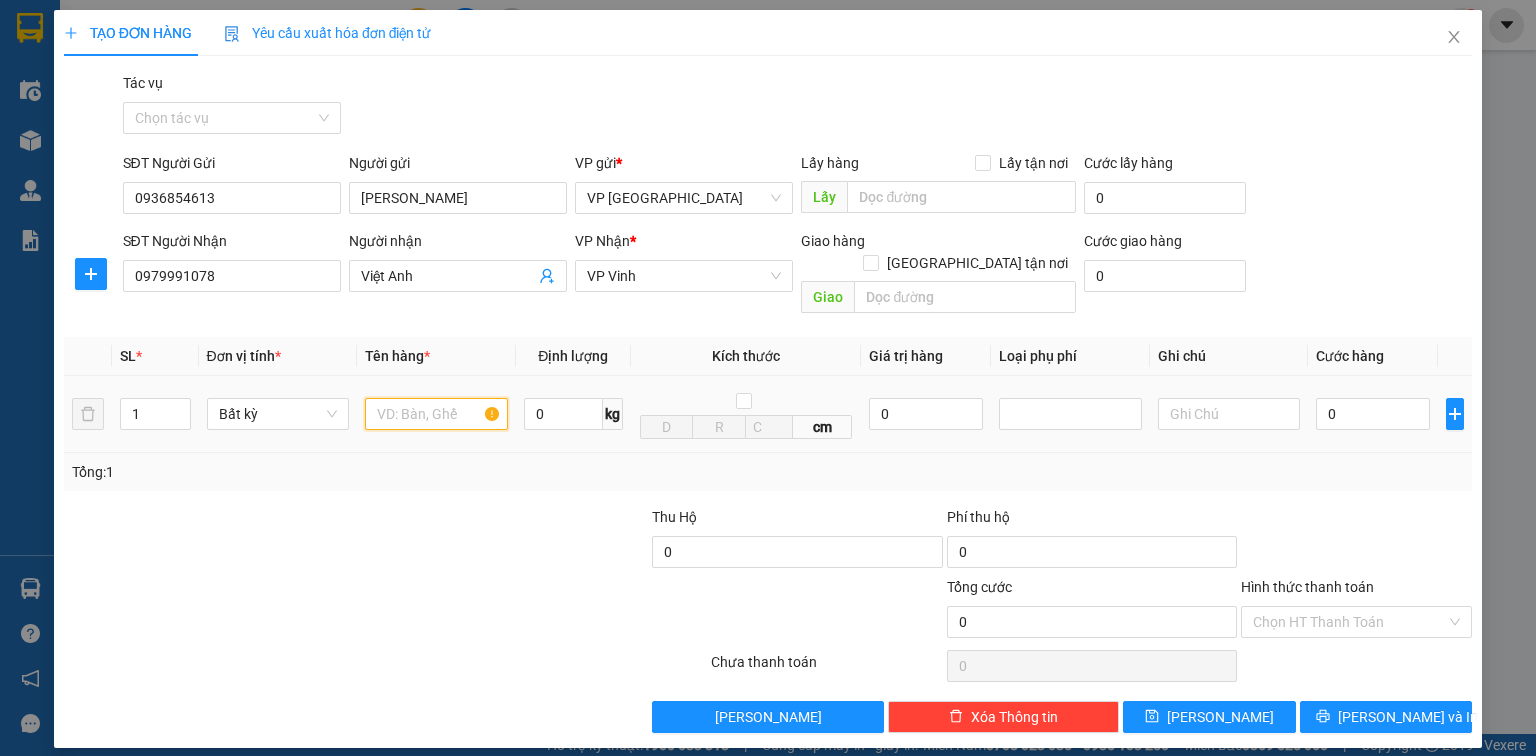 click at bounding box center (436, 414) 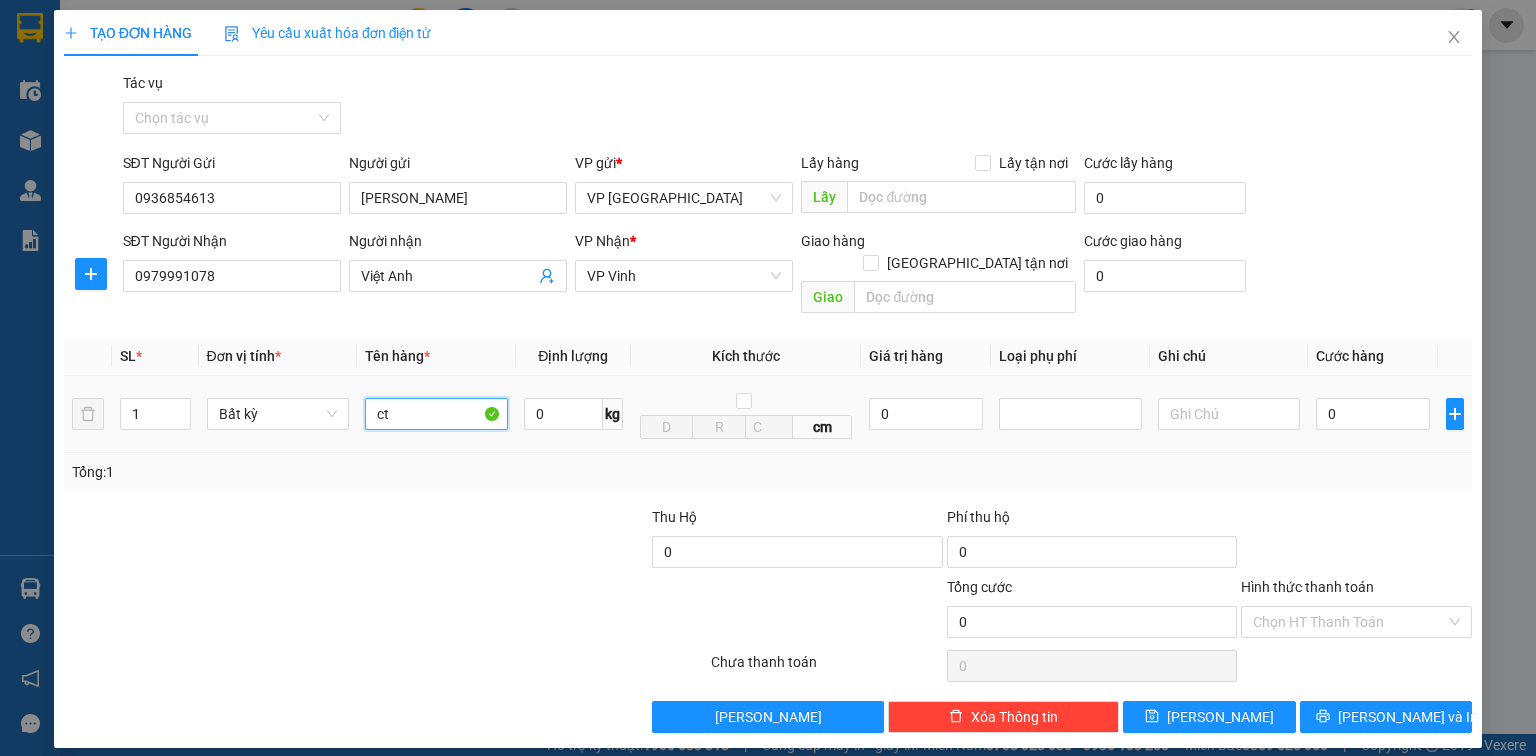 type on "ct" 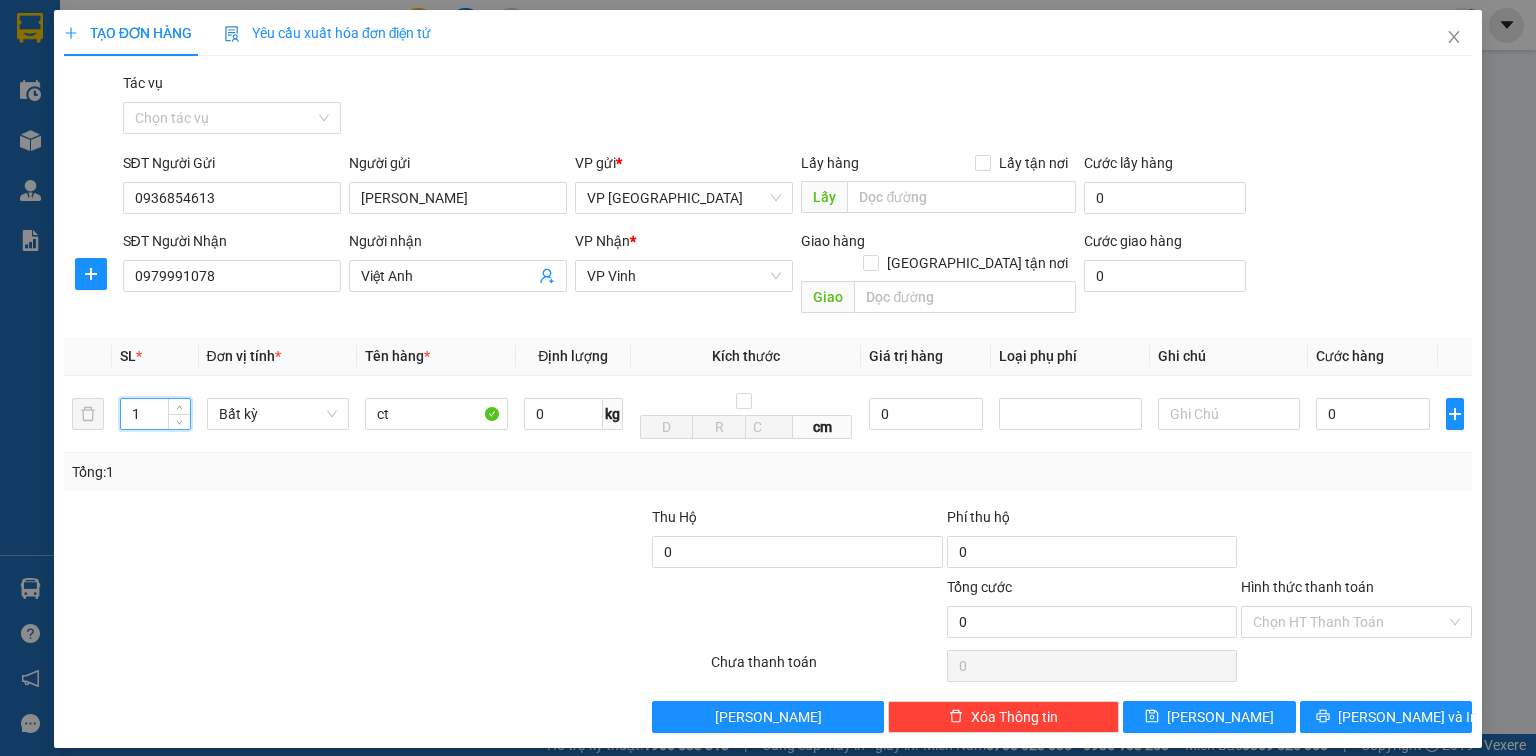 drag, startPoint x: 88, startPoint y: 373, endPoint x: 32, endPoint y: 367, distance: 56.32051 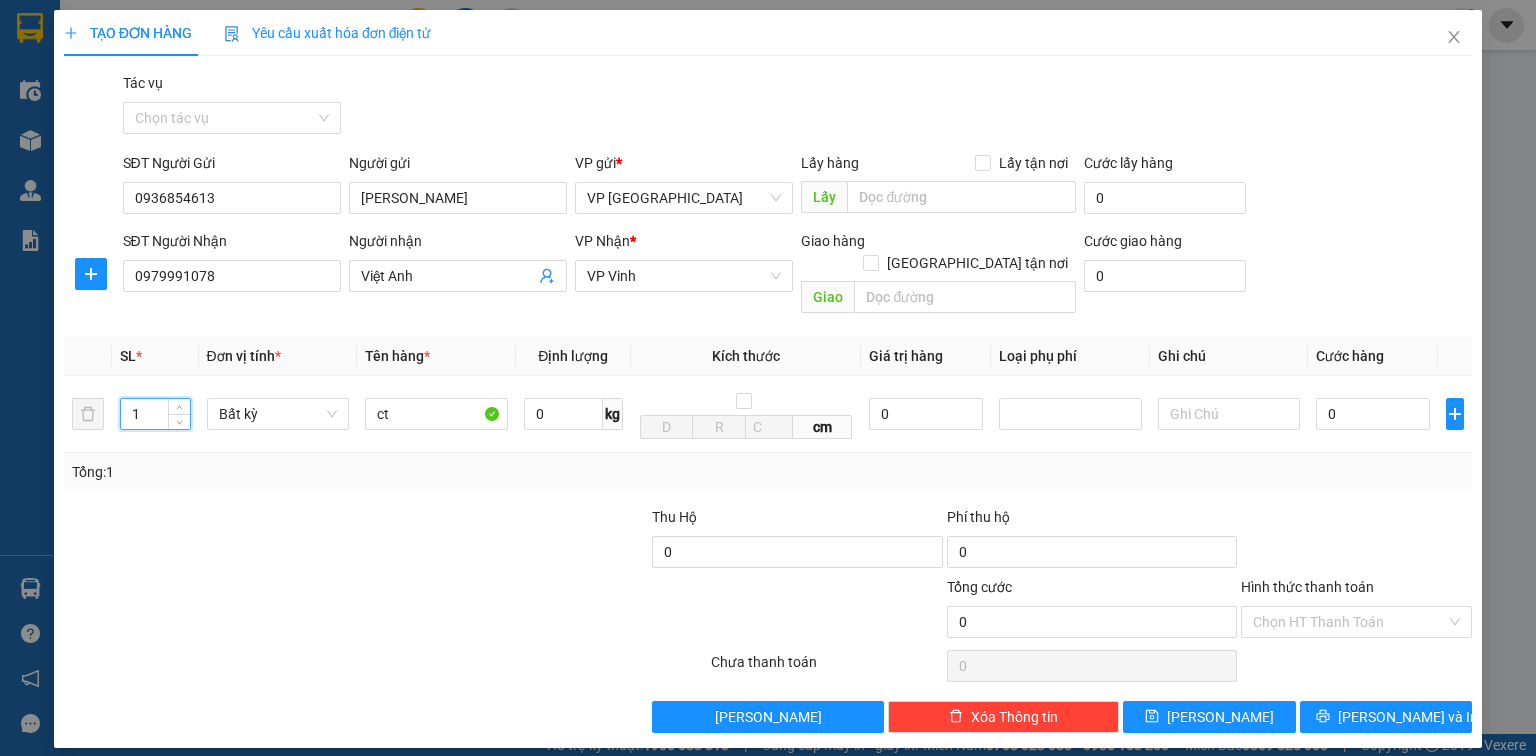 click on "TẠO ĐƠN HÀNG Yêu cầu xuất hóa đơn điện tử Transit Pickup Surcharge Ids Transit Deliver Surcharge Ids Transit Deliver Surcharge Transit Deliver Surcharge Gói vận chuyển  * Tiêu chuẩn Tác vụ Chọn tác vụ SĐT Người Gửi 0936854613 Người gửi Anh Quang VP gửi  * VP Đà Nẵng Lấy hàng Lấy tận nơi Lấy Cước lấy hàng 0 SĐT Người Nhận 0979991078 Người nhận Việt Anh VP Nhận  * VP Vinh Giao hàng Giao tận nơi Giao Cước giao hàng 0 SL  * Đơn vị tính  * Tên hàng  * Định lượng Kích thước Giá trị hàng Loại phụ phí Ghi chú Cước hàng                       1 Bất kỳ ct 0 kg cm 0   0 Tổng:  1 Thu Hộ 0 Phí thu hộ 0 Tổng cước 0 Hình thức thanh toán Chọn HT Thanh Toán Số tiền thu trước 0 Chưa thanh toán 0 Chọn HT Thanh Toán Lưu nháp Xóa Thông tin Lưu Lưu và In" at bounding box center [768, 378] 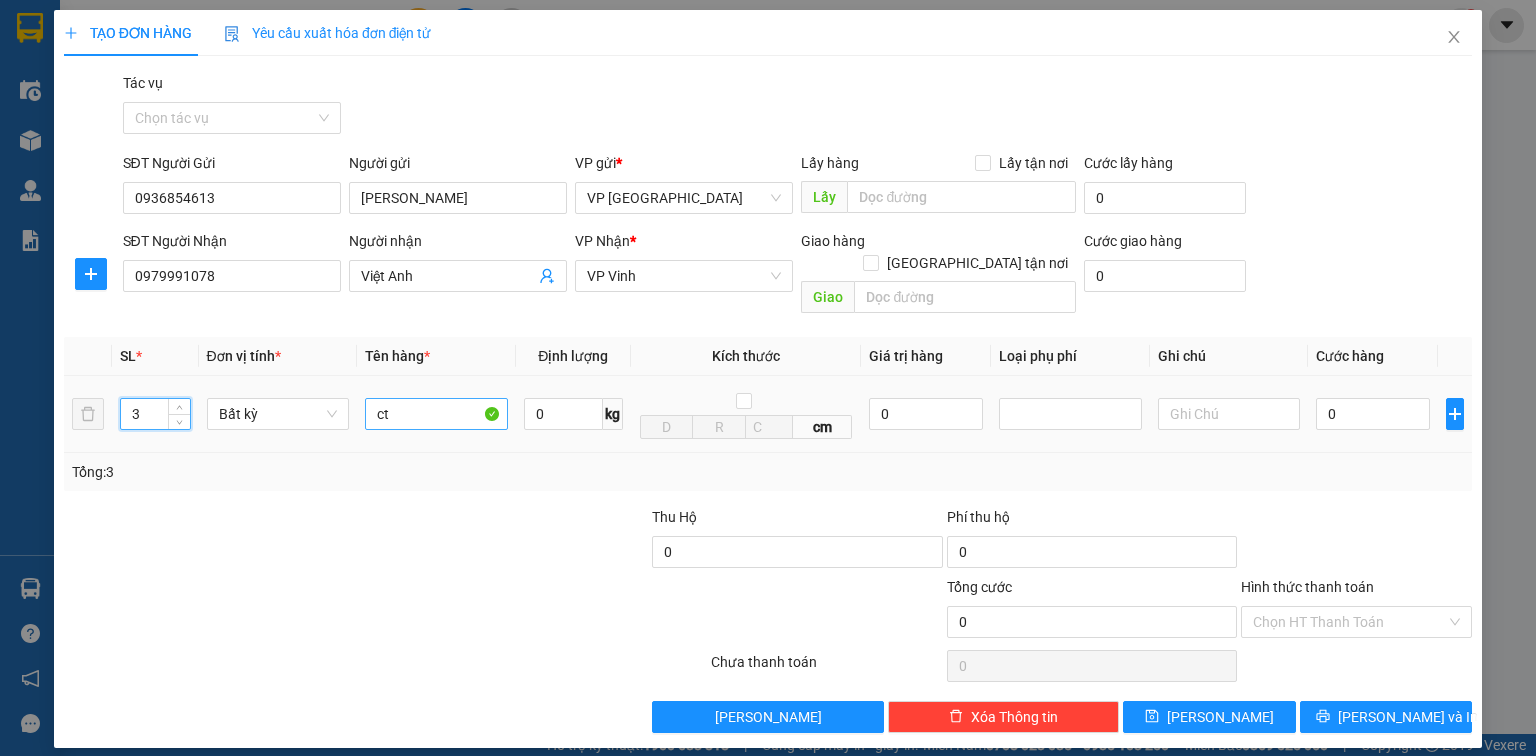 type on "3" 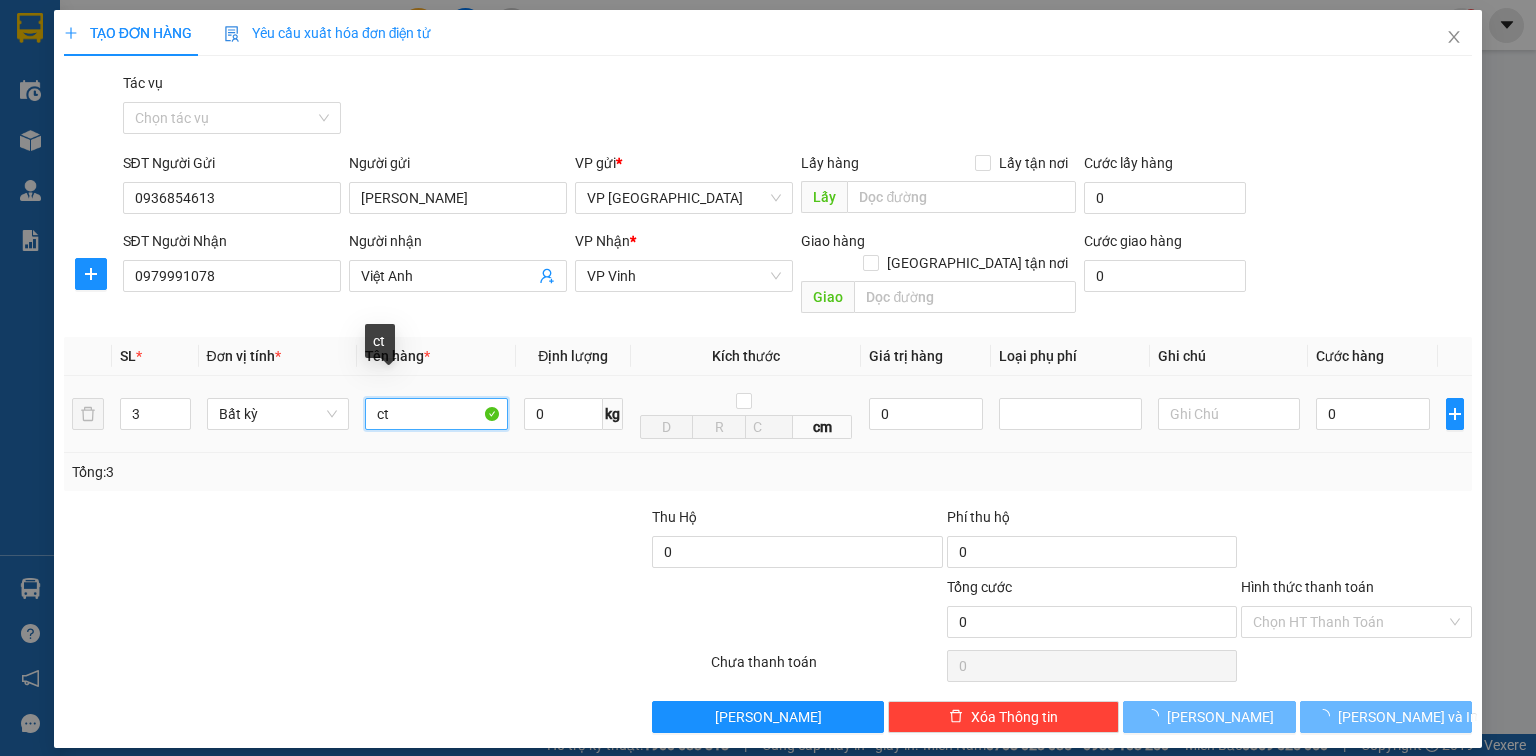 click on "ct" at bounding box center [436, 414] 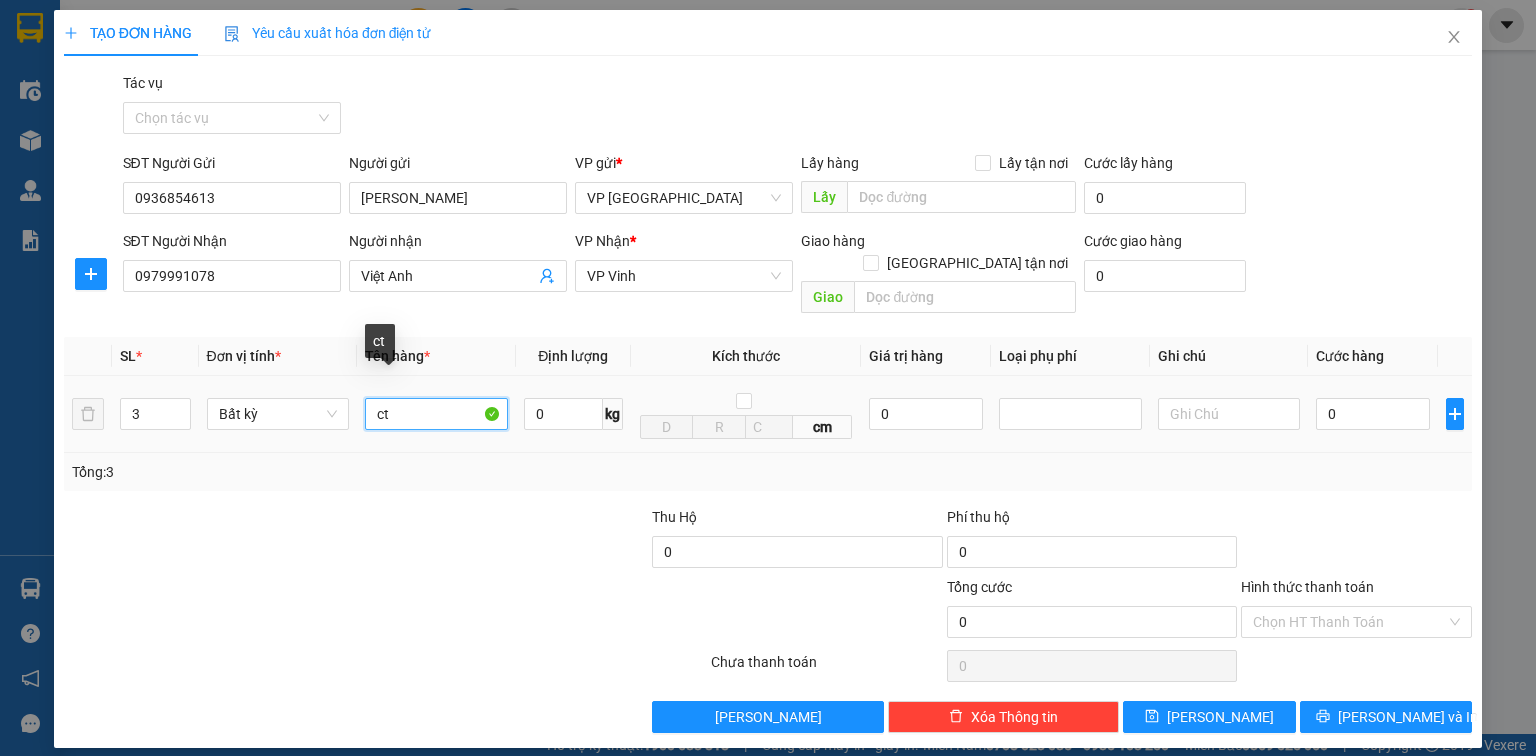 type on "c" 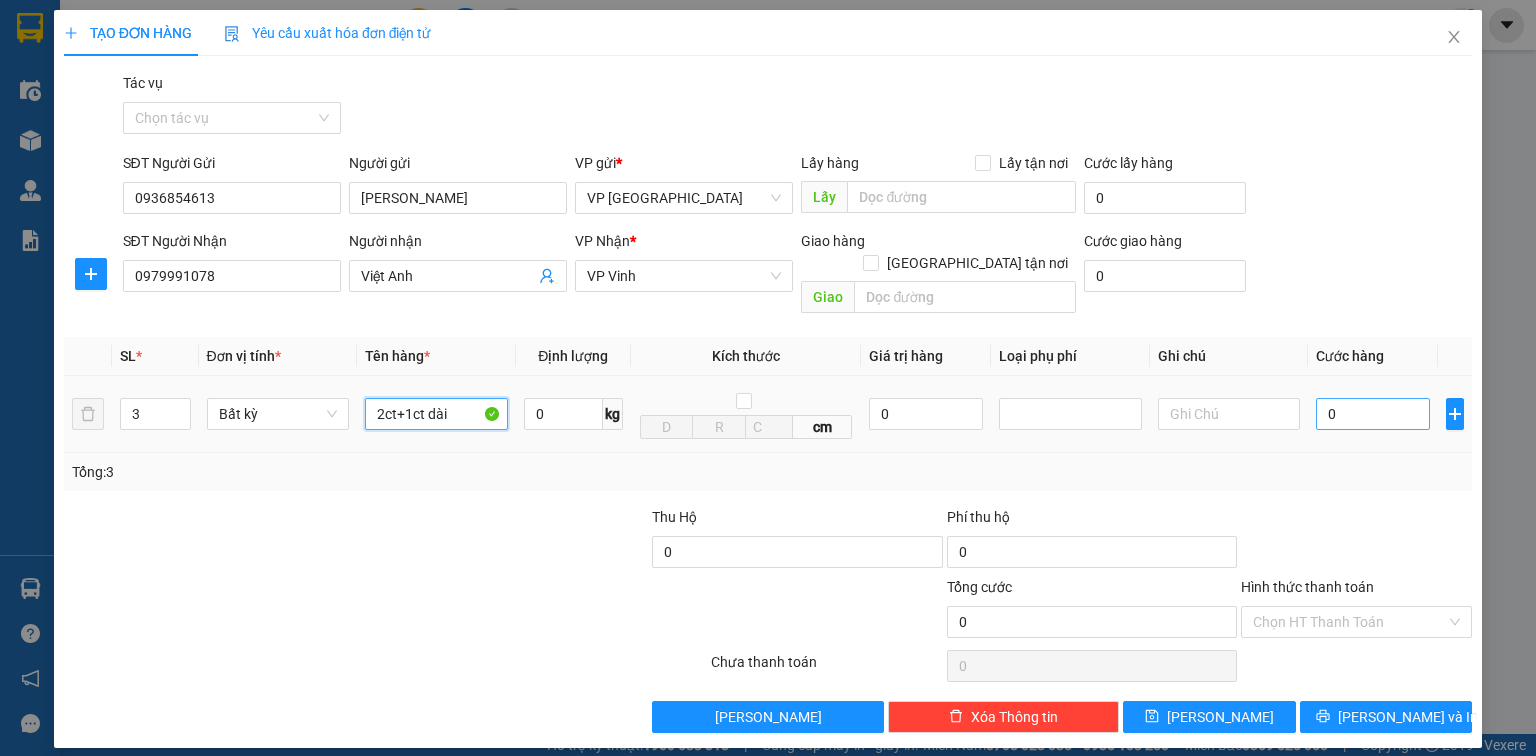 type on "2ct+1ct dài" 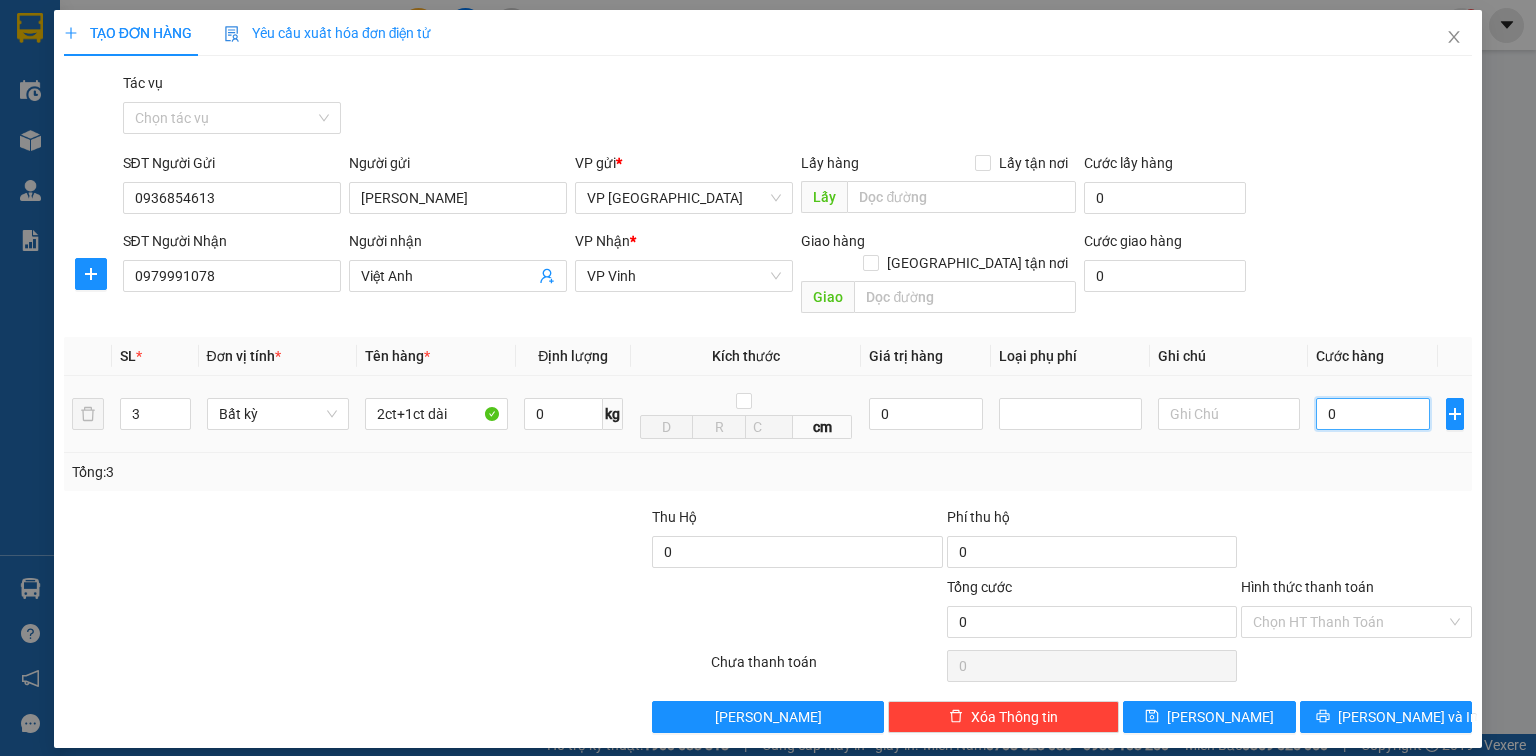 click on "0" at bounding box center (1373, 414) 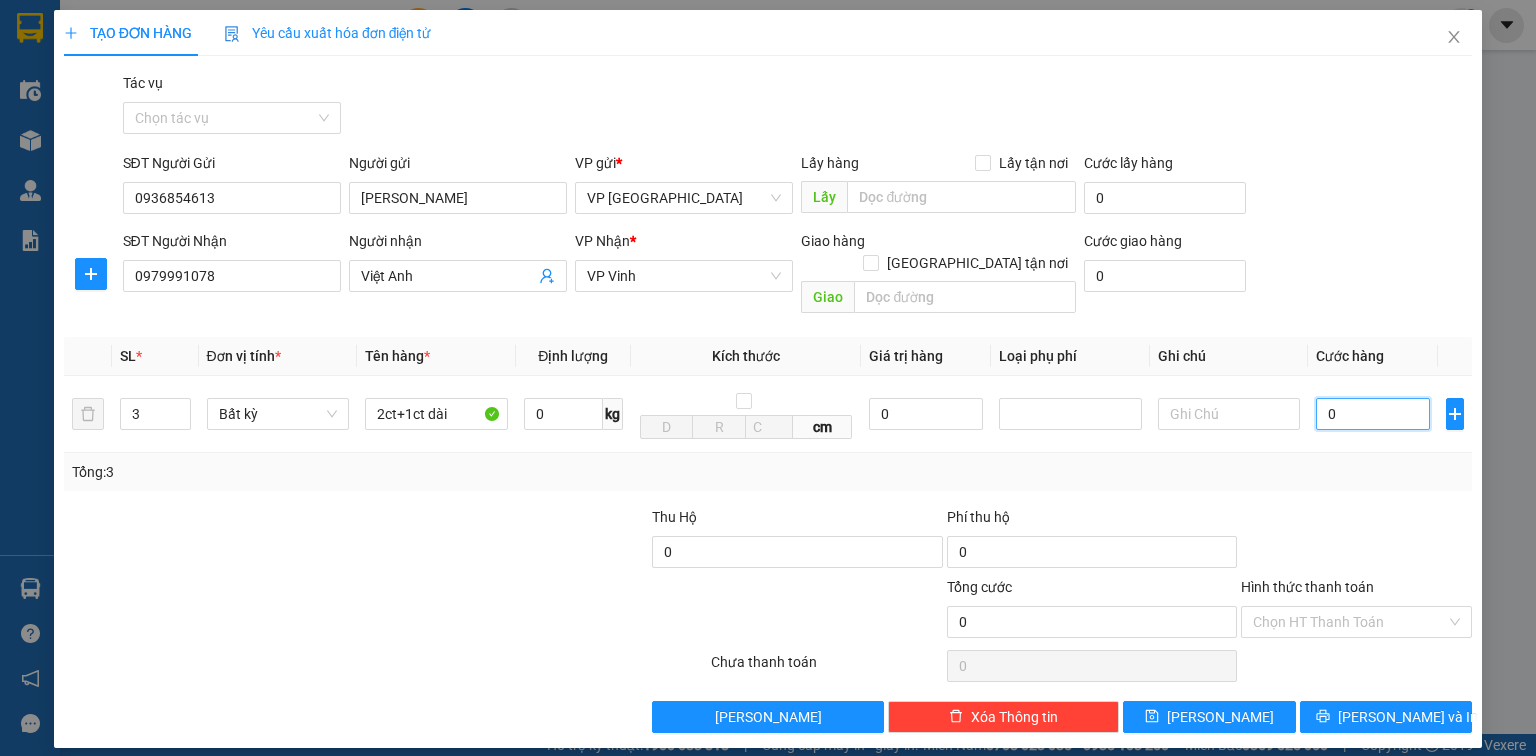 type on "2" 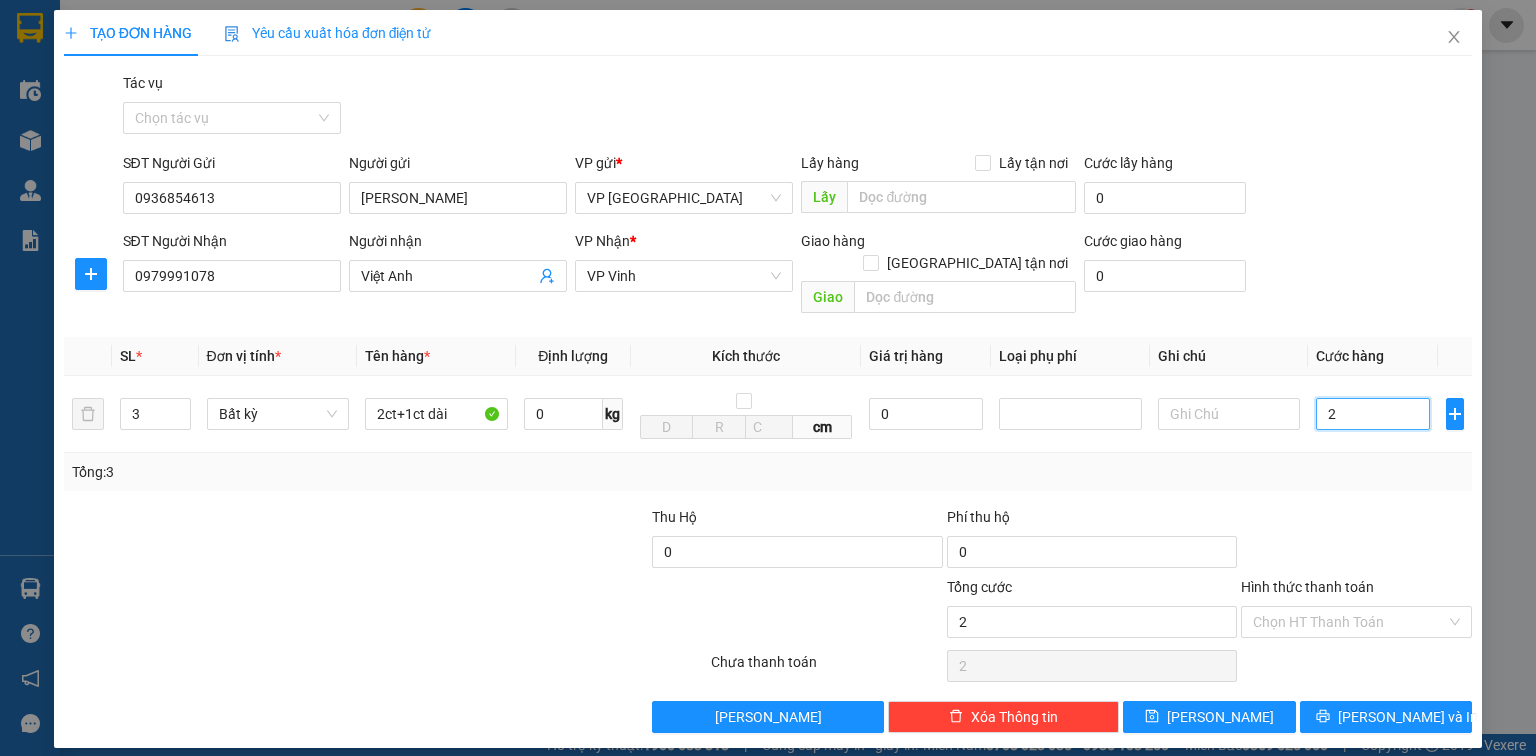 type on "25" 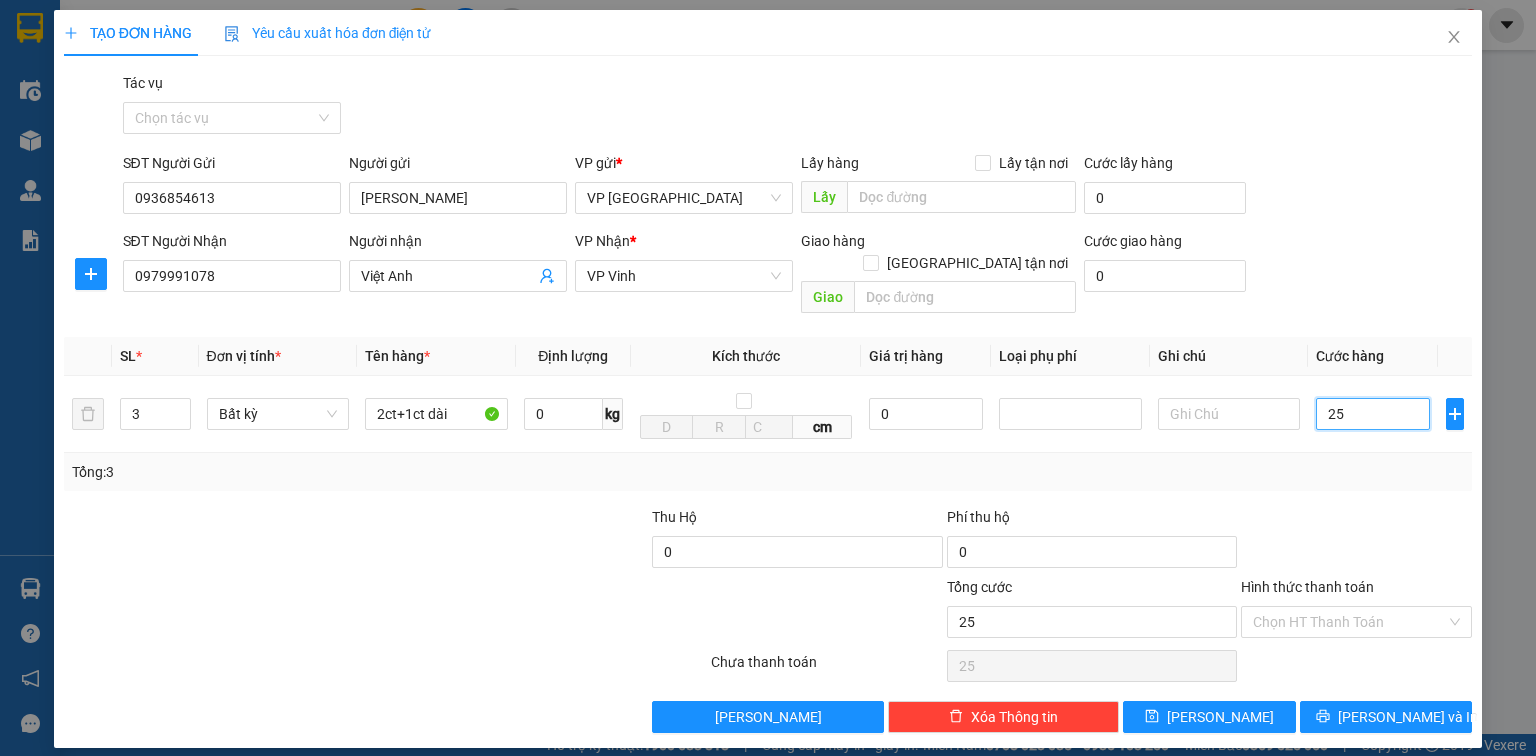 type on "250" 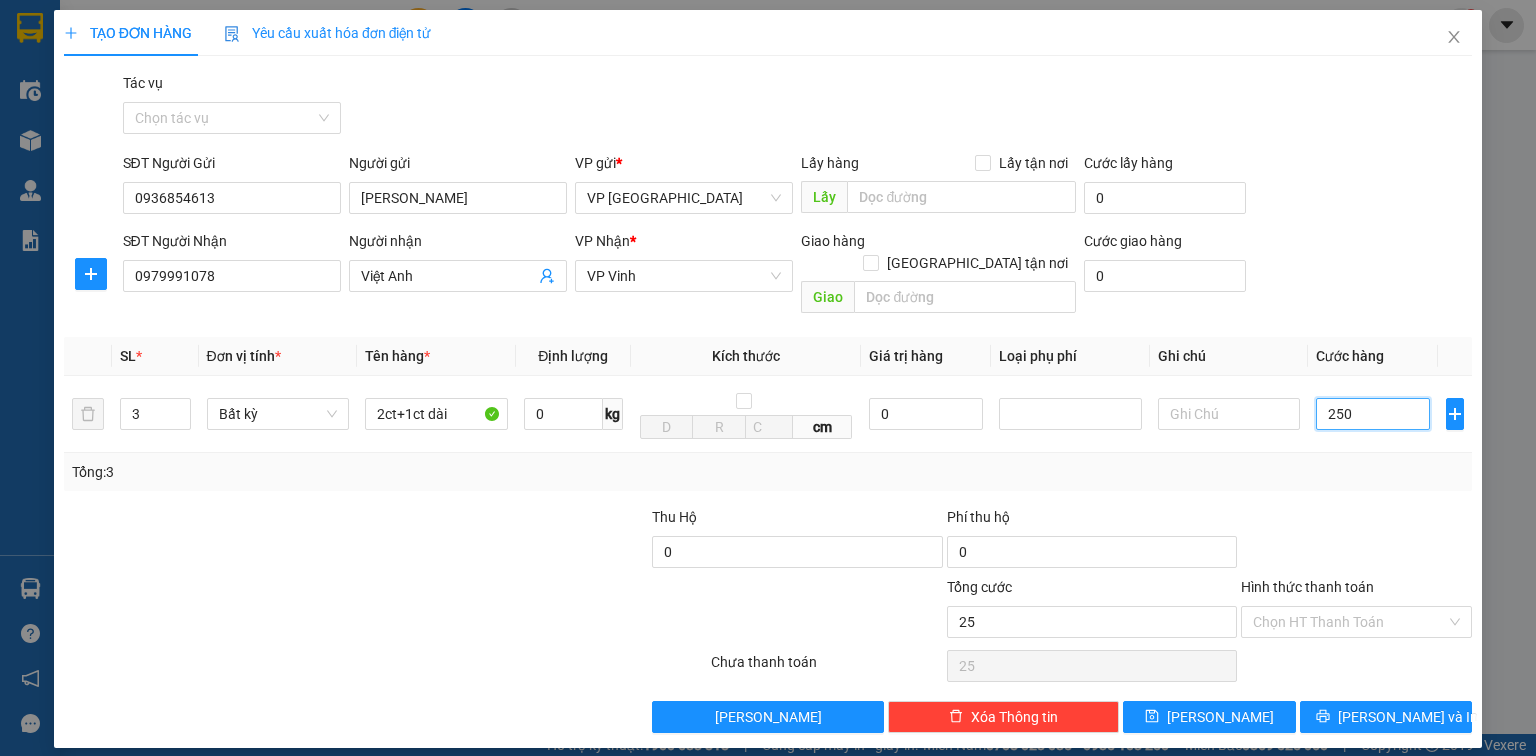 type on "250" 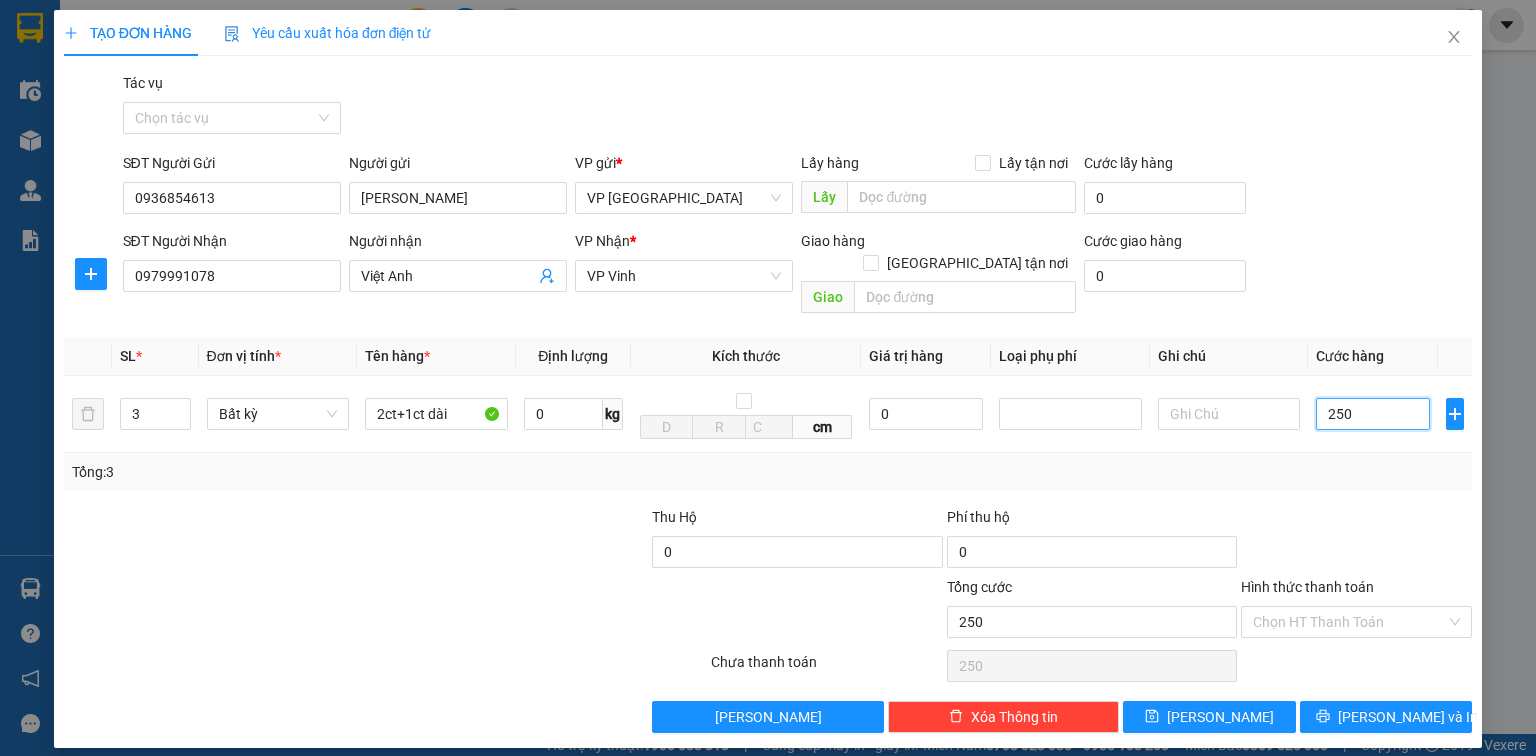 type on "2.500" 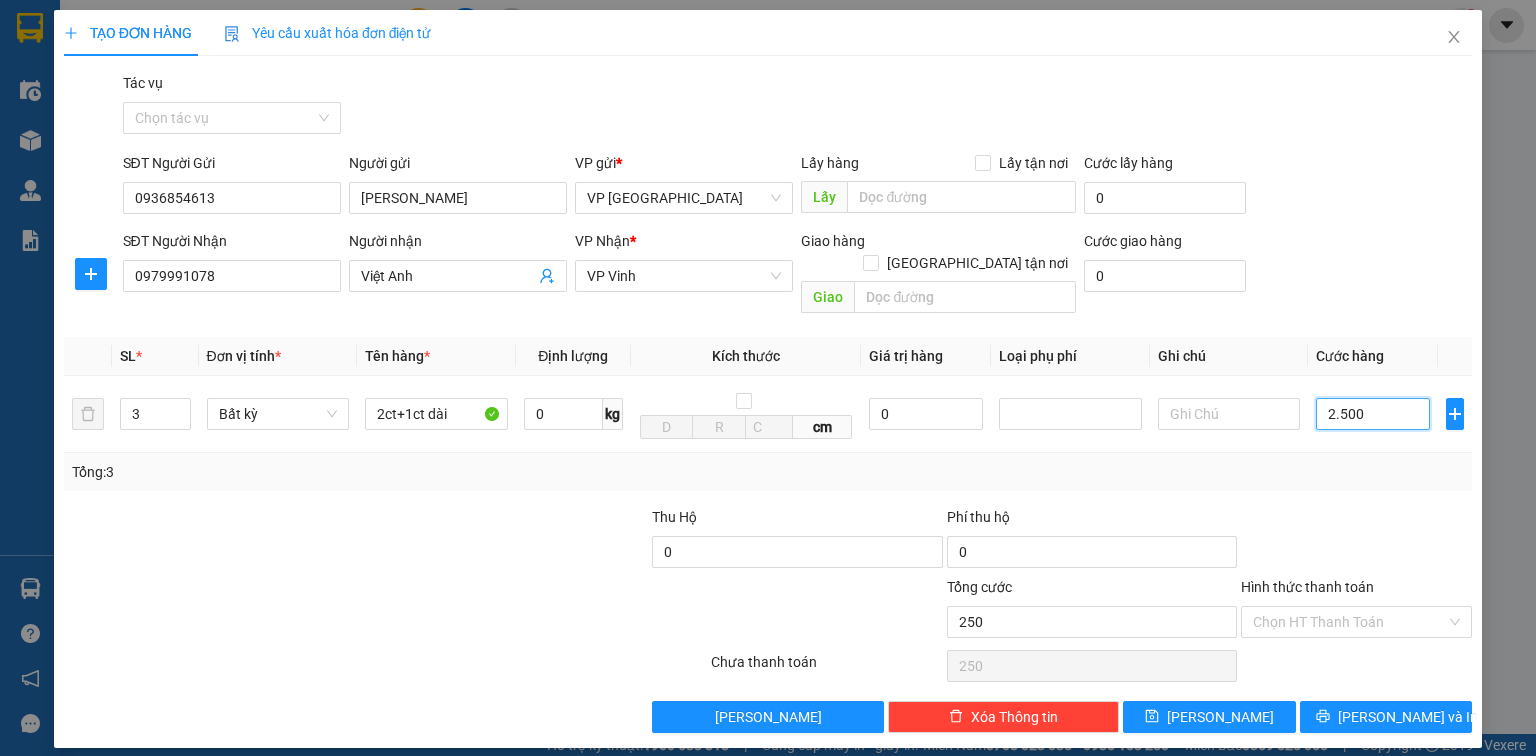 type on "2.500" 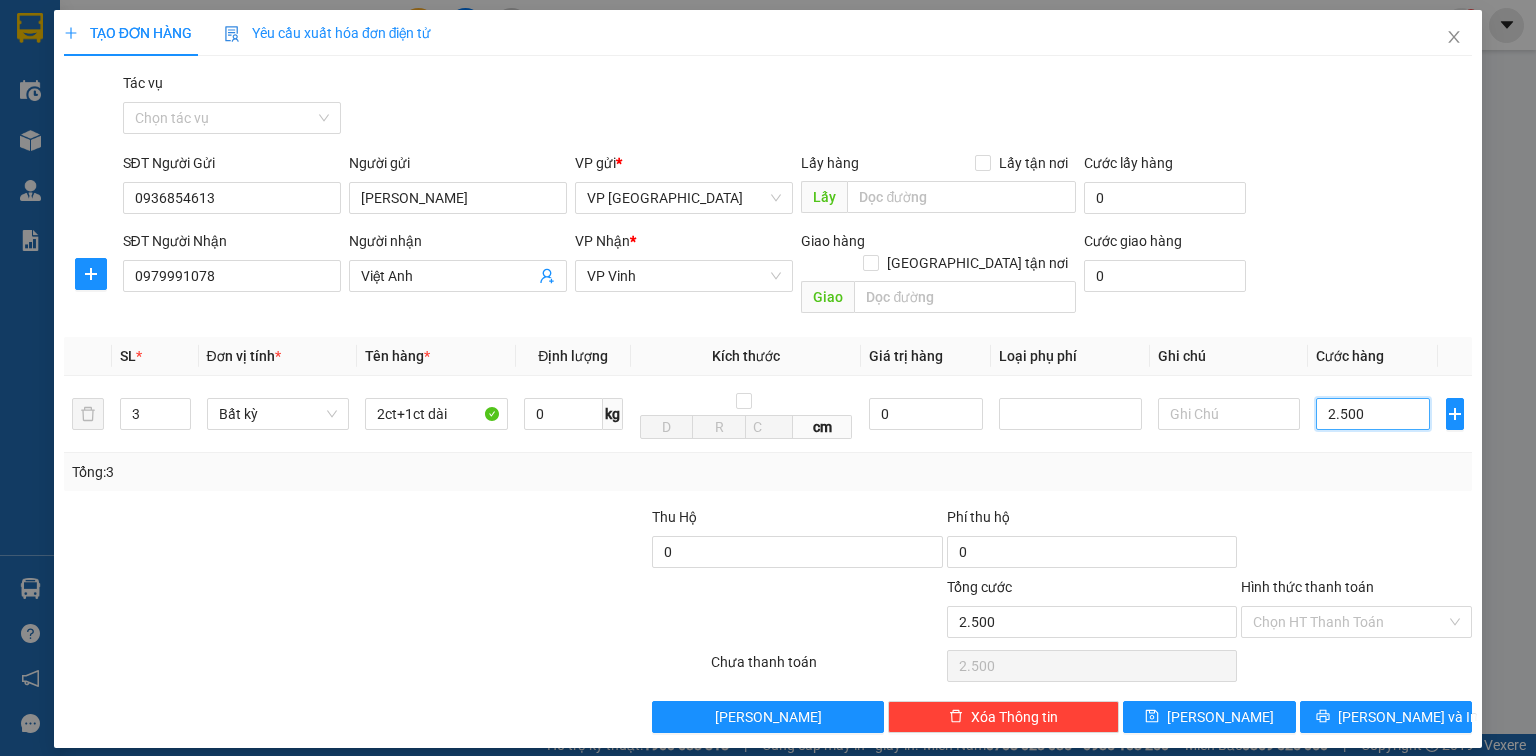 type on "25.000" 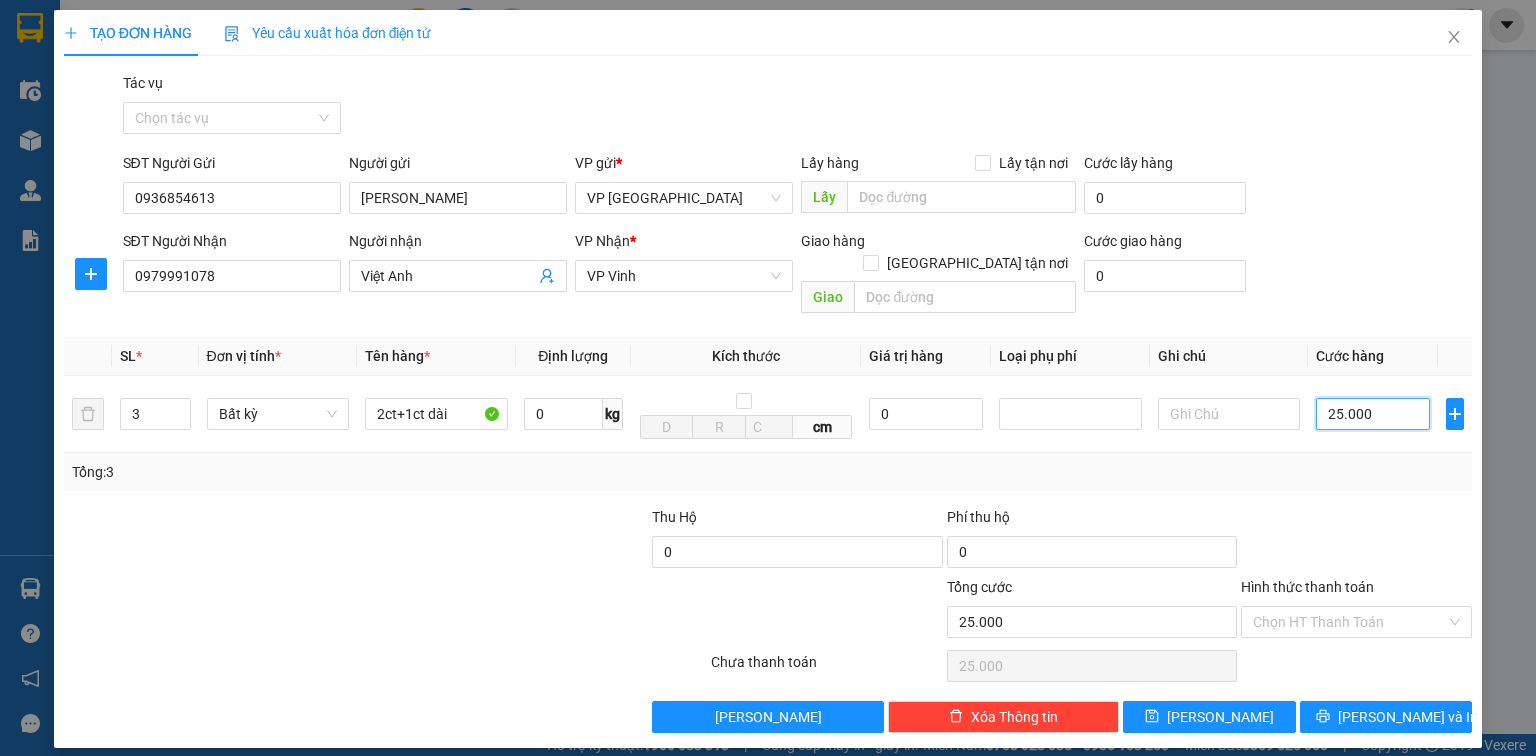 type on "250.000" 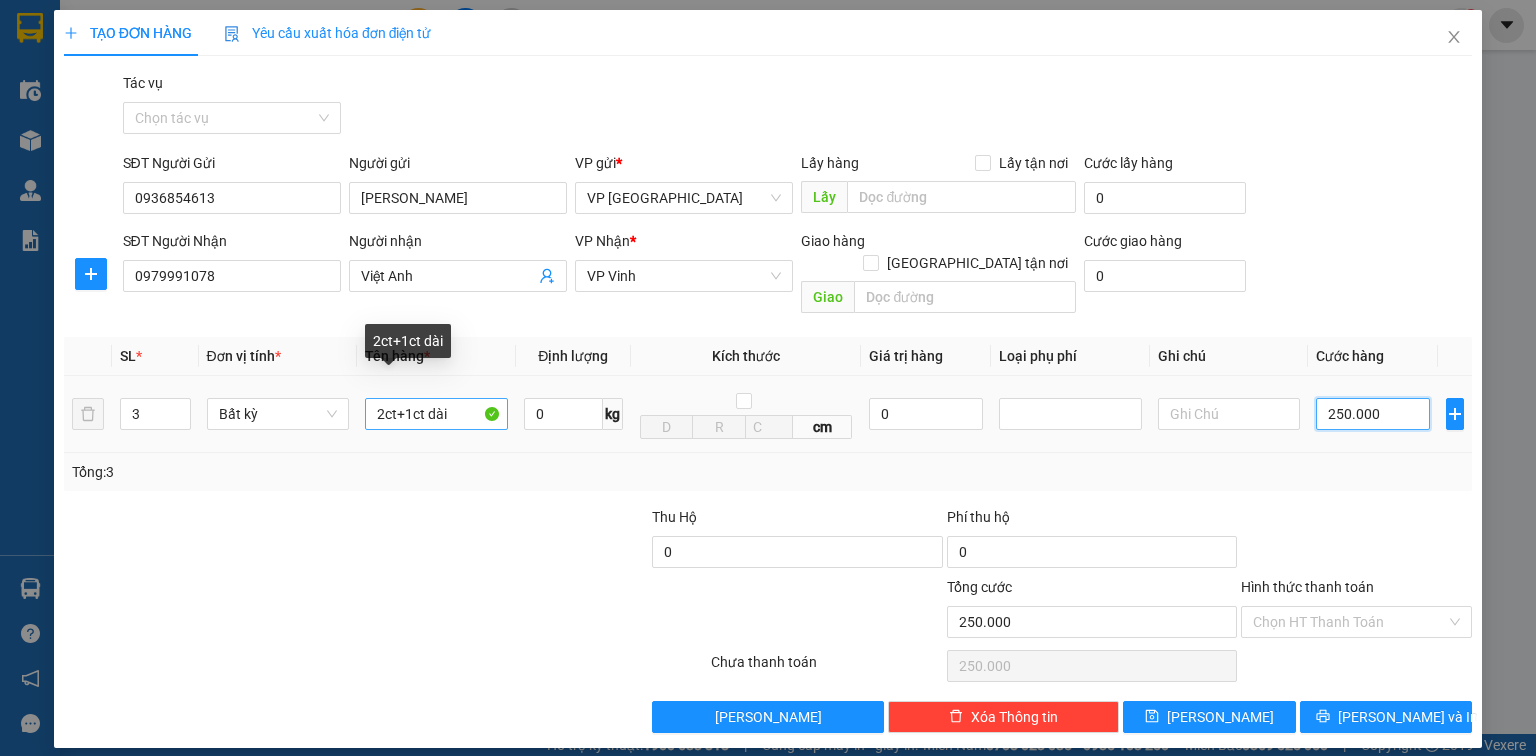 type on "250.000" 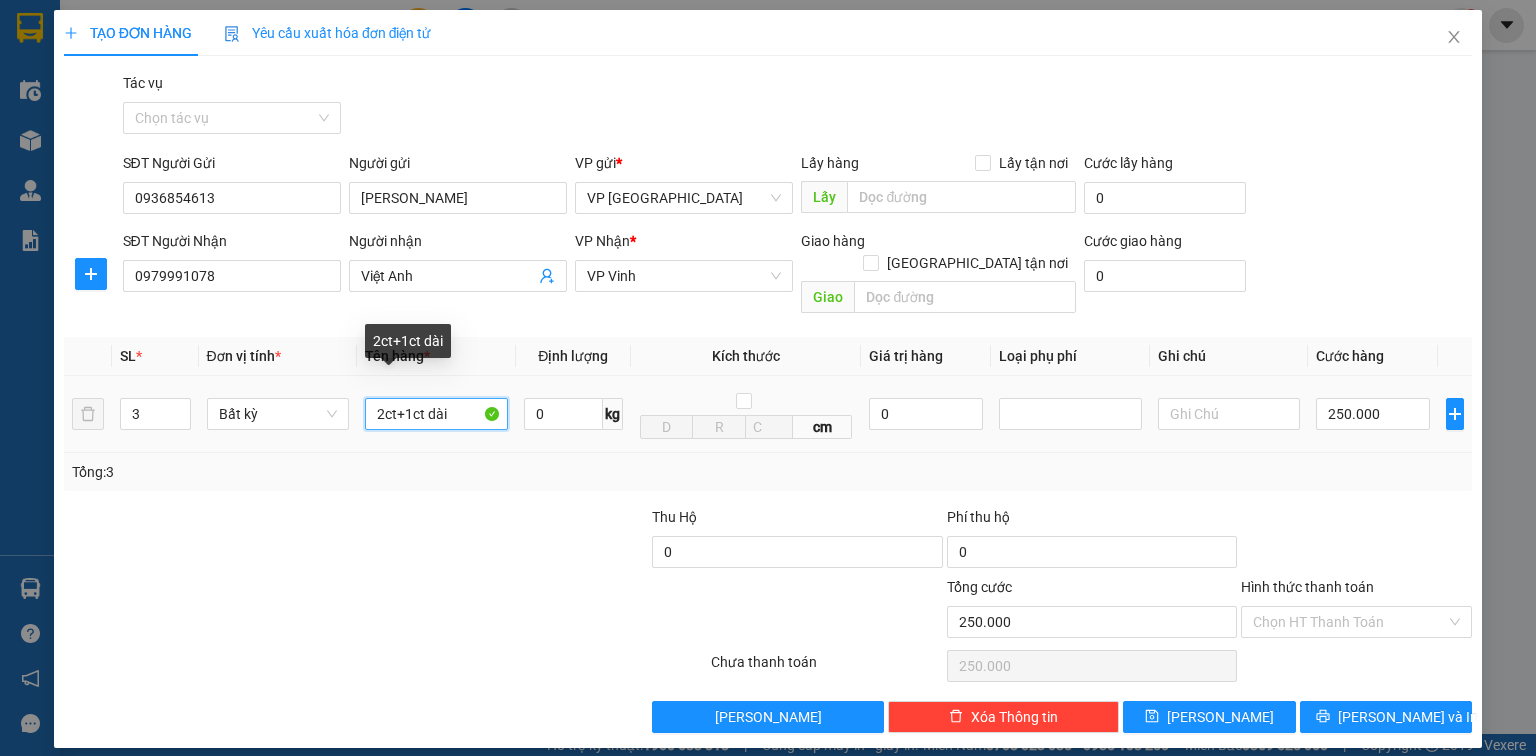 click on "2ct+1ct dài" at bounding box center [436, 414] 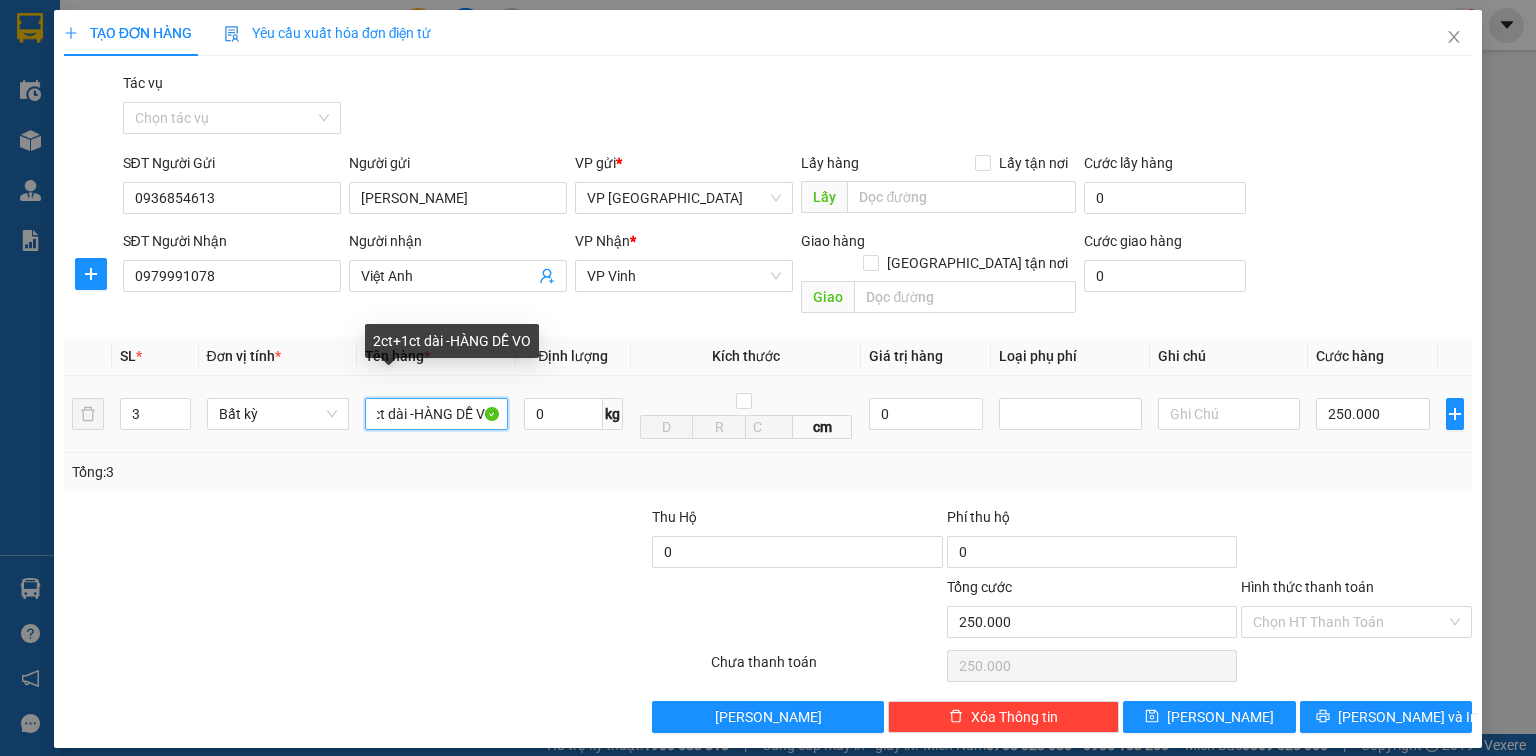scroll, scrollTop: 0, scrollLeft: 43, axis: horizontal 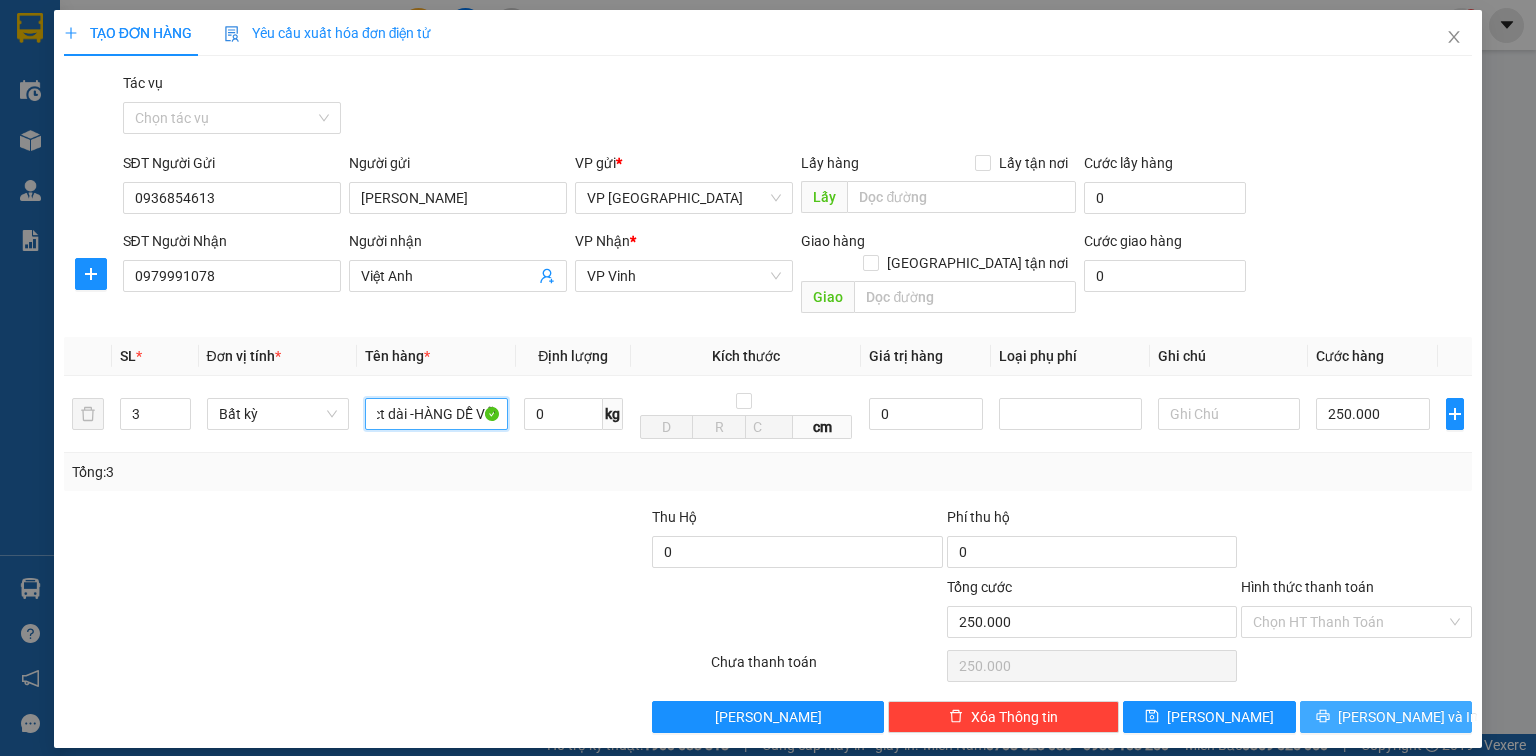 type on "2ct+1ct dài -HÀNG DỄ VỠ" 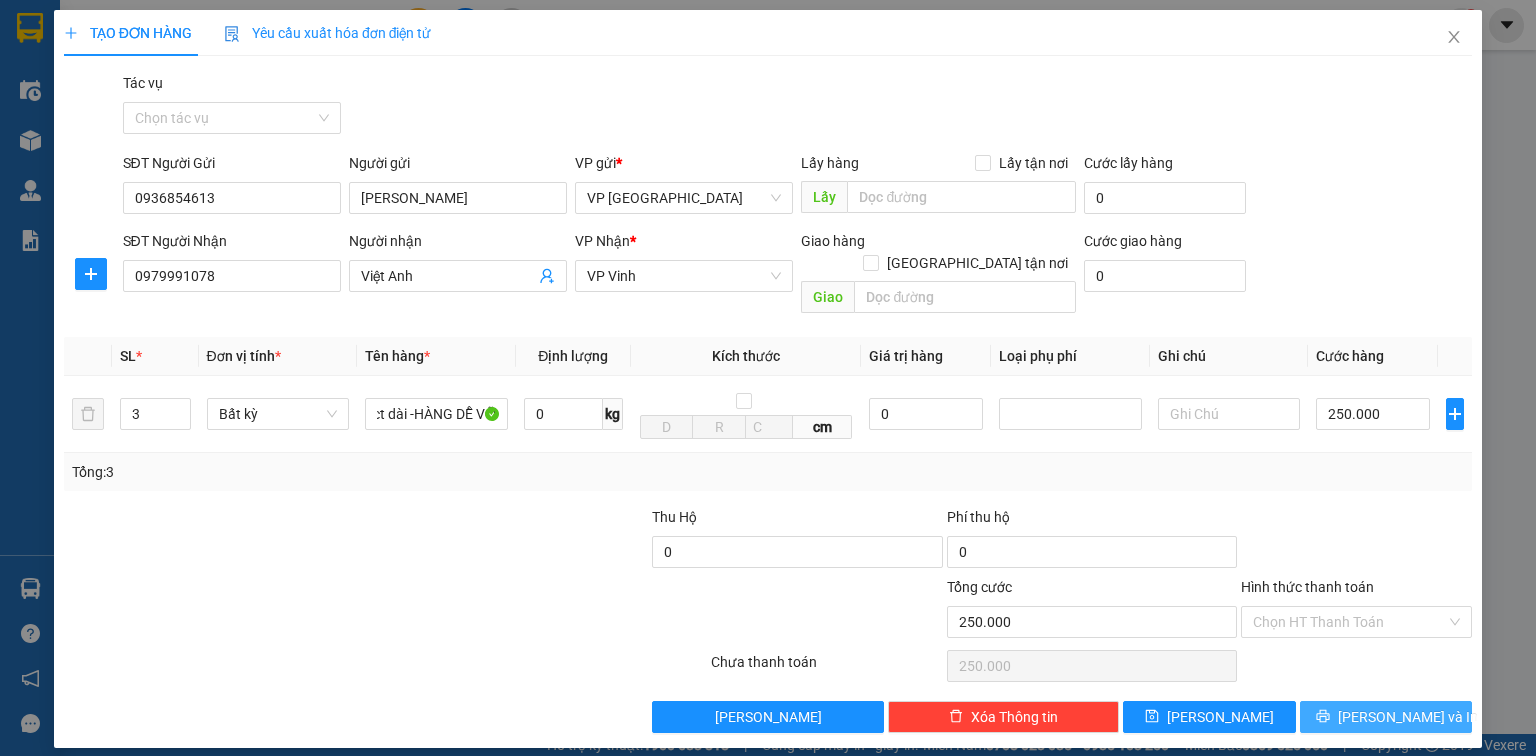 click on "[PERSON_NAME] và In" at bounding box center (1408, 717) 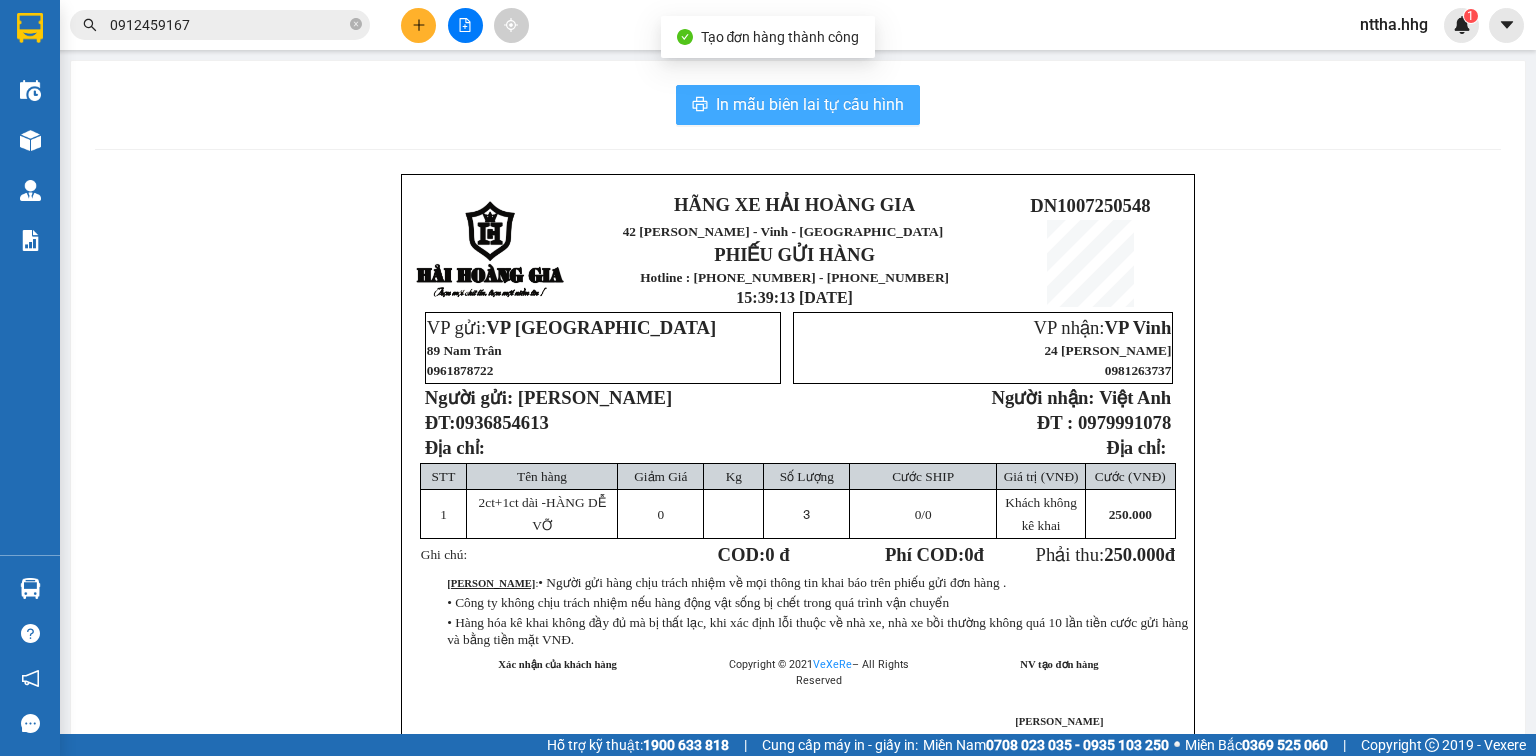 click on "In mẫu biên lai tự cấu hình" at bounding box center (810, 104) 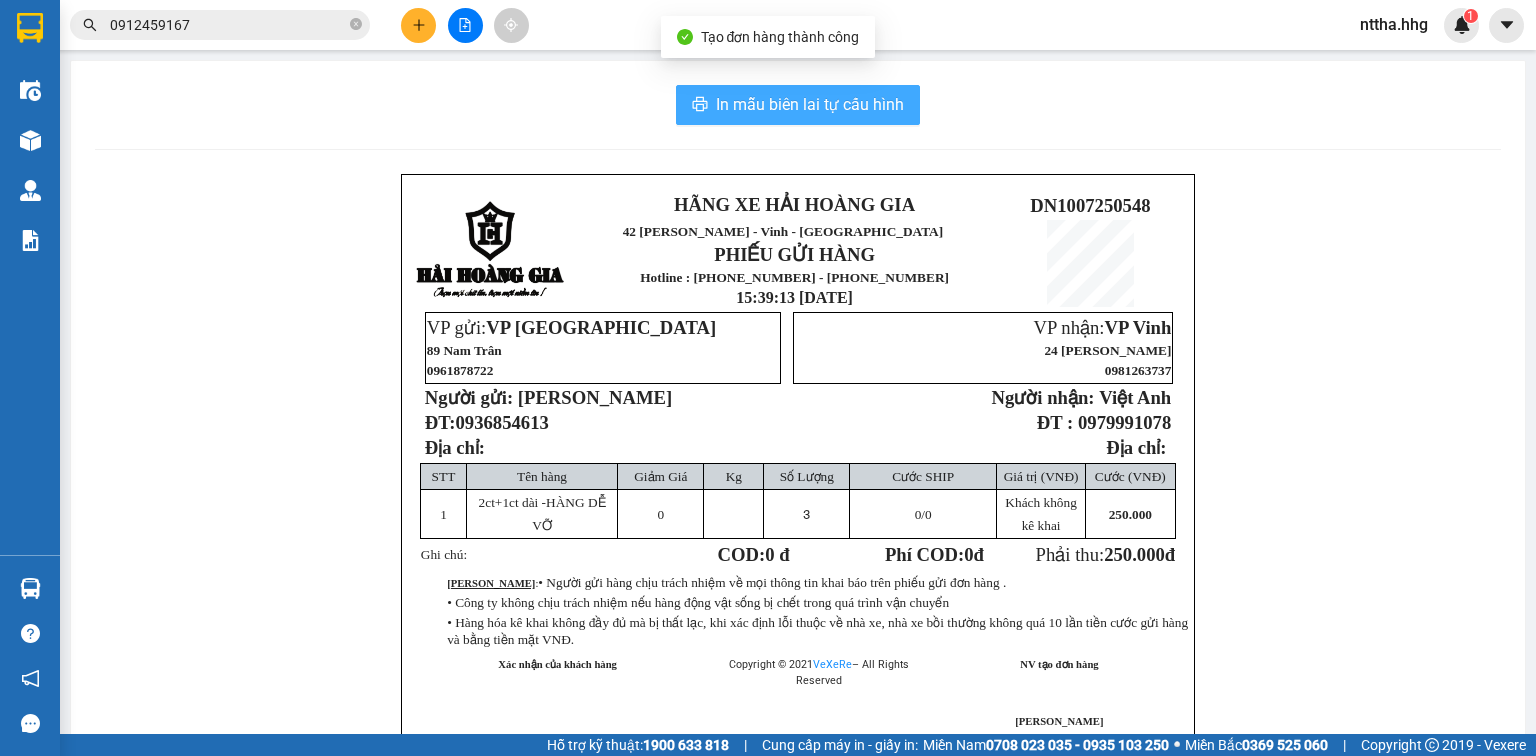 scroll, scrollTop: 0, scrollLeft: 0, axis: both 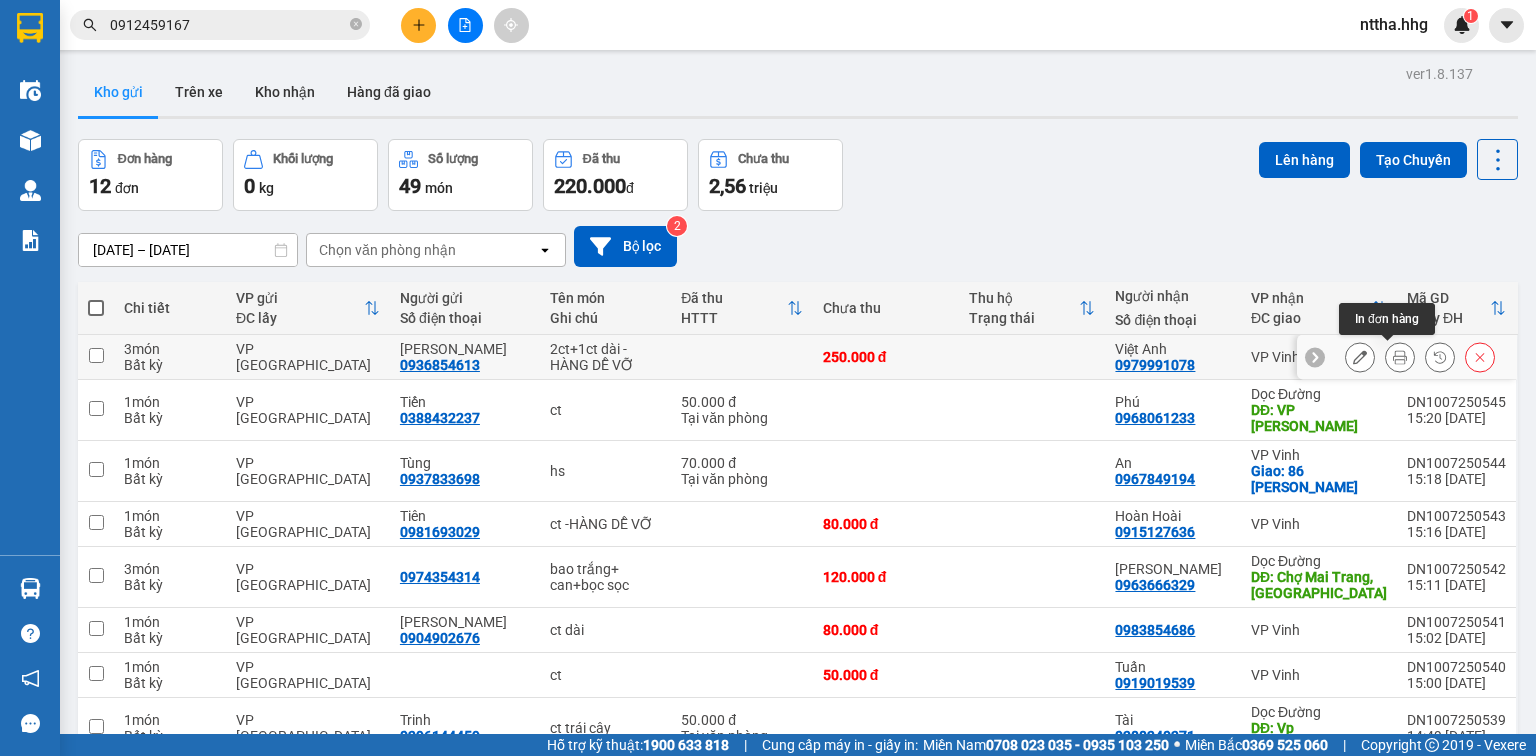 click 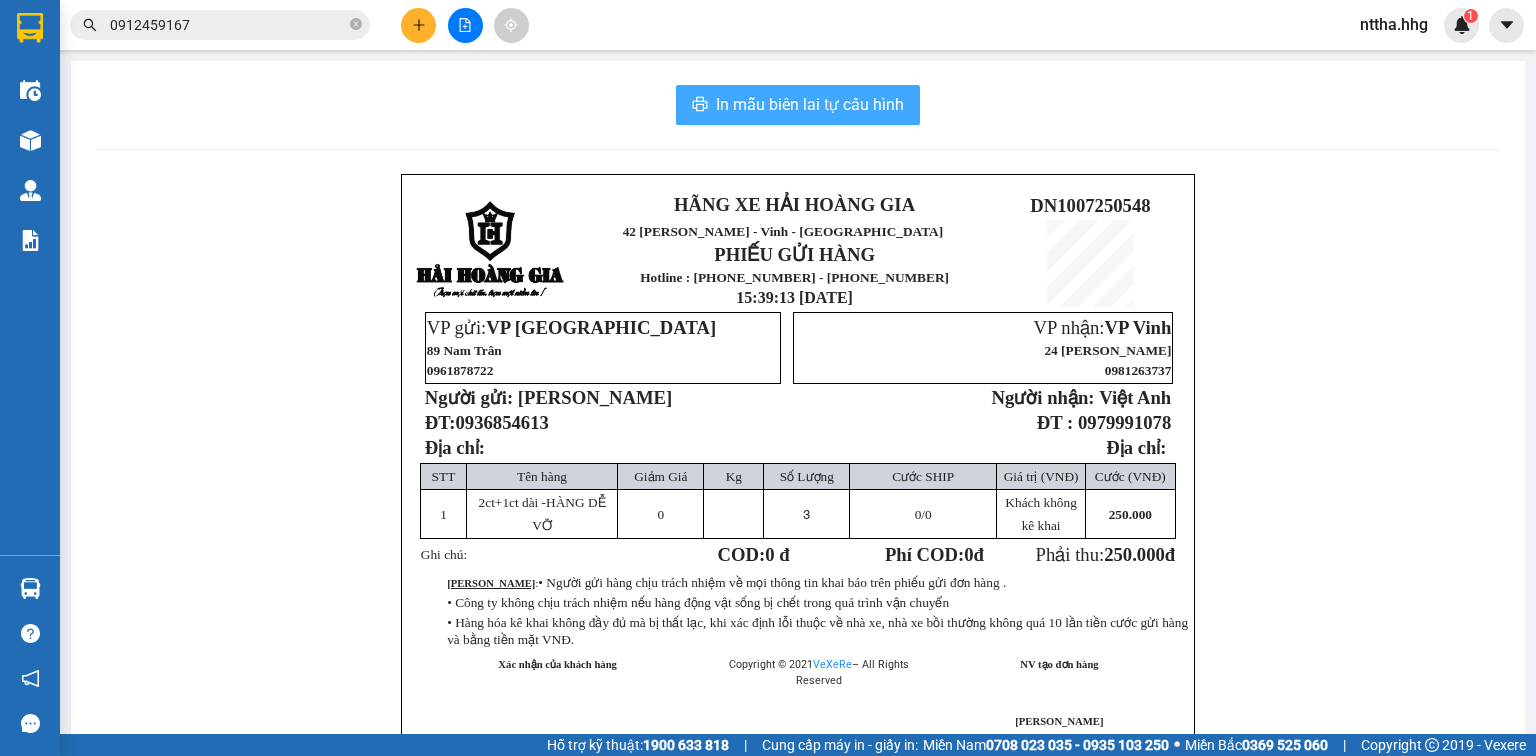 click on "In mẫu biên lai tự cấu hình" at bounding box center (810, 104) 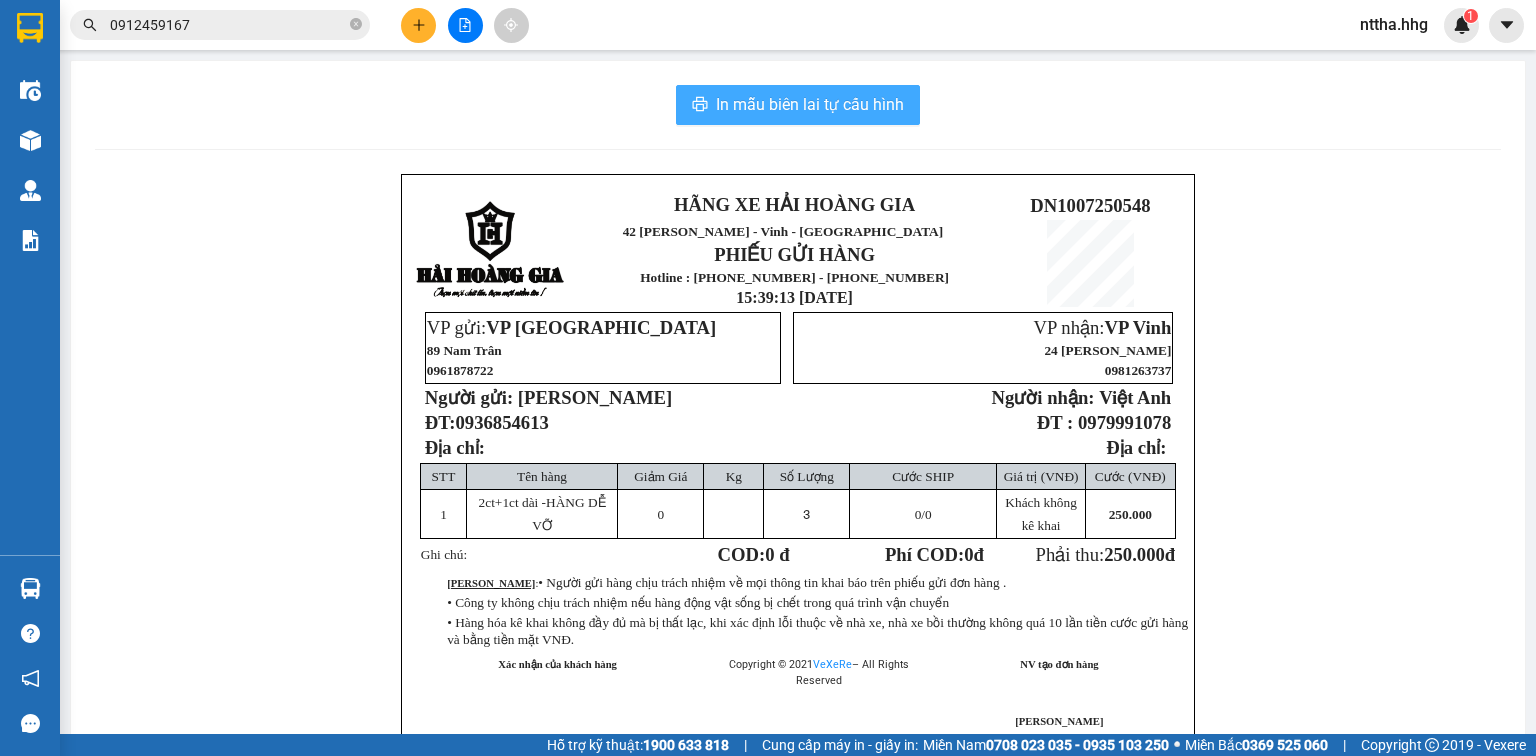 scroll, scrollTop: 0, scrollLeft: 0, axis: both 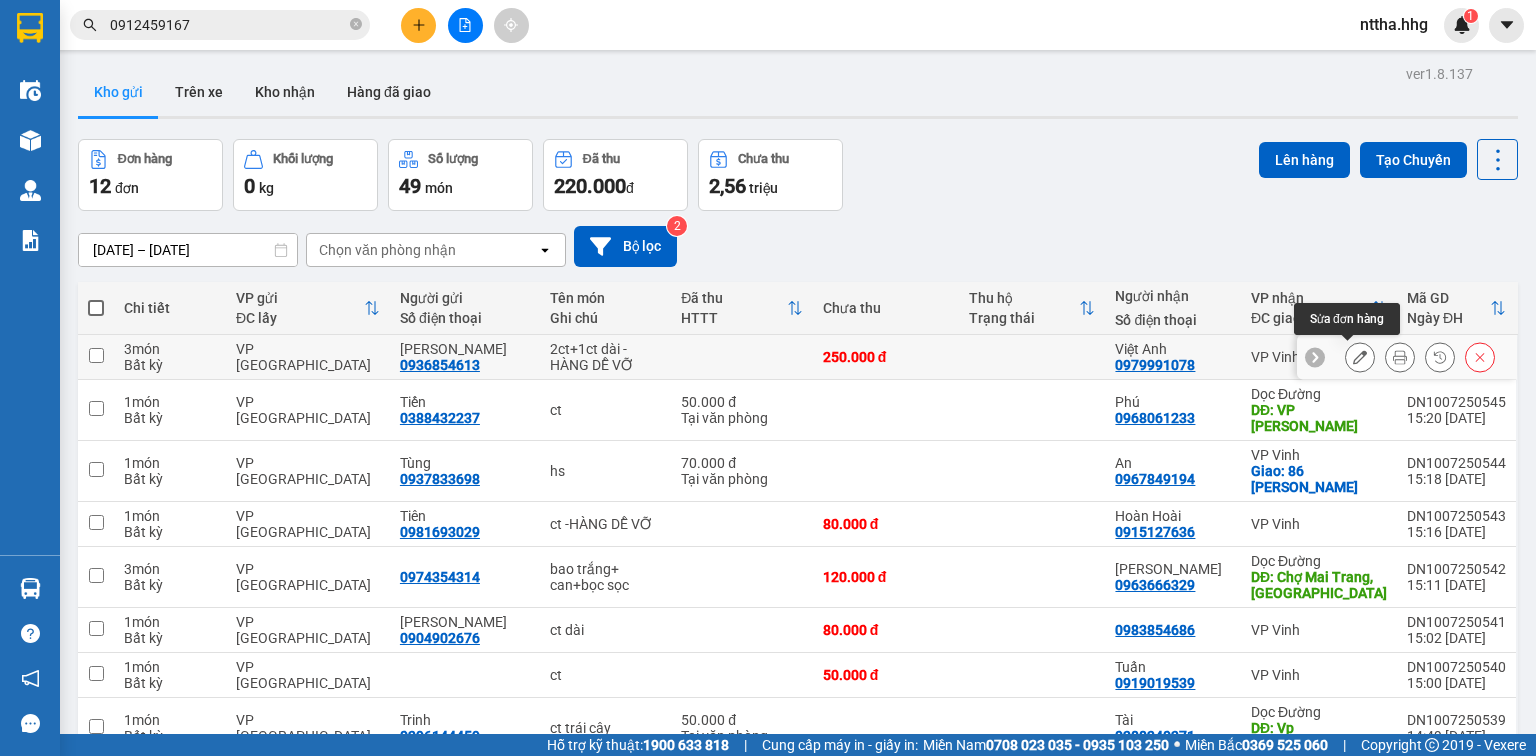click 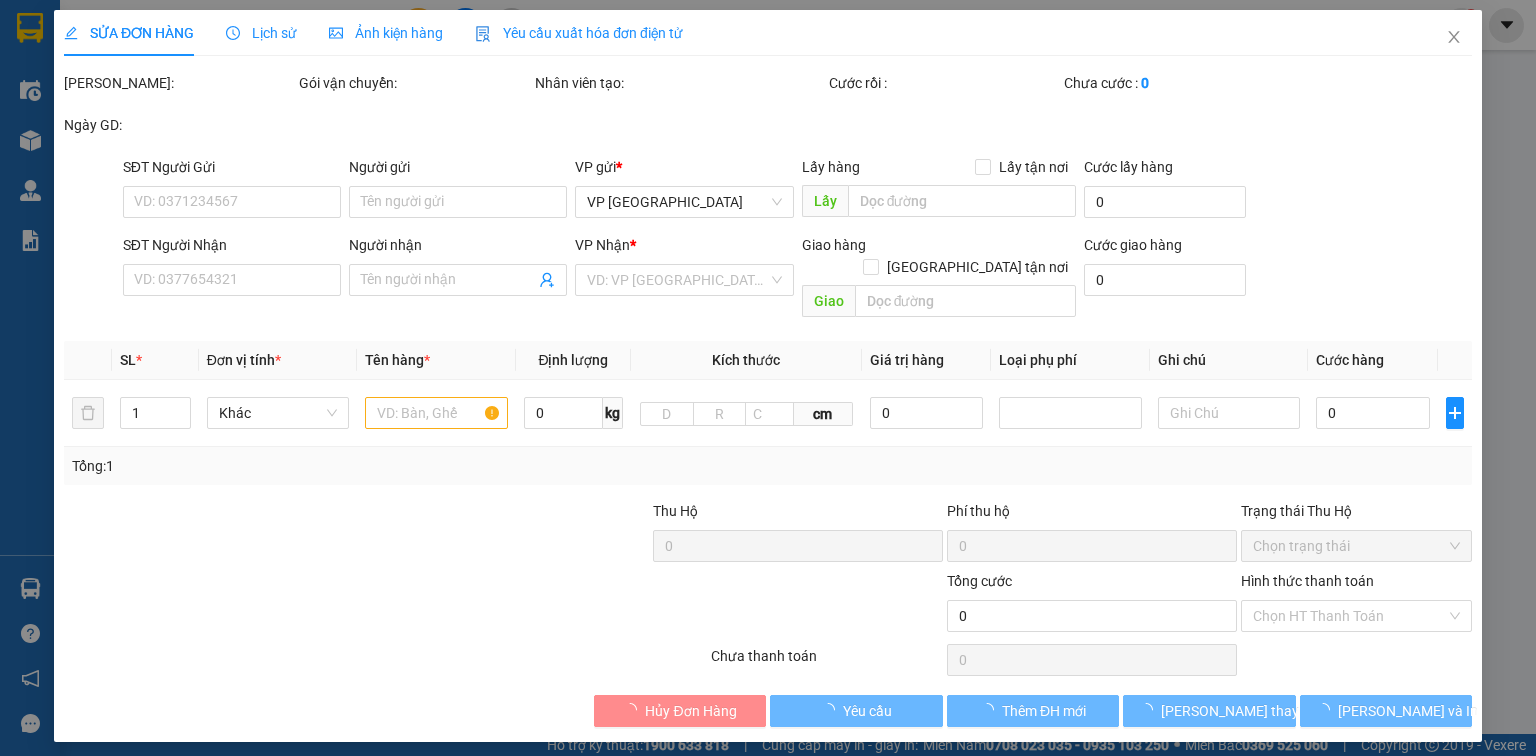 type on "0936854613" 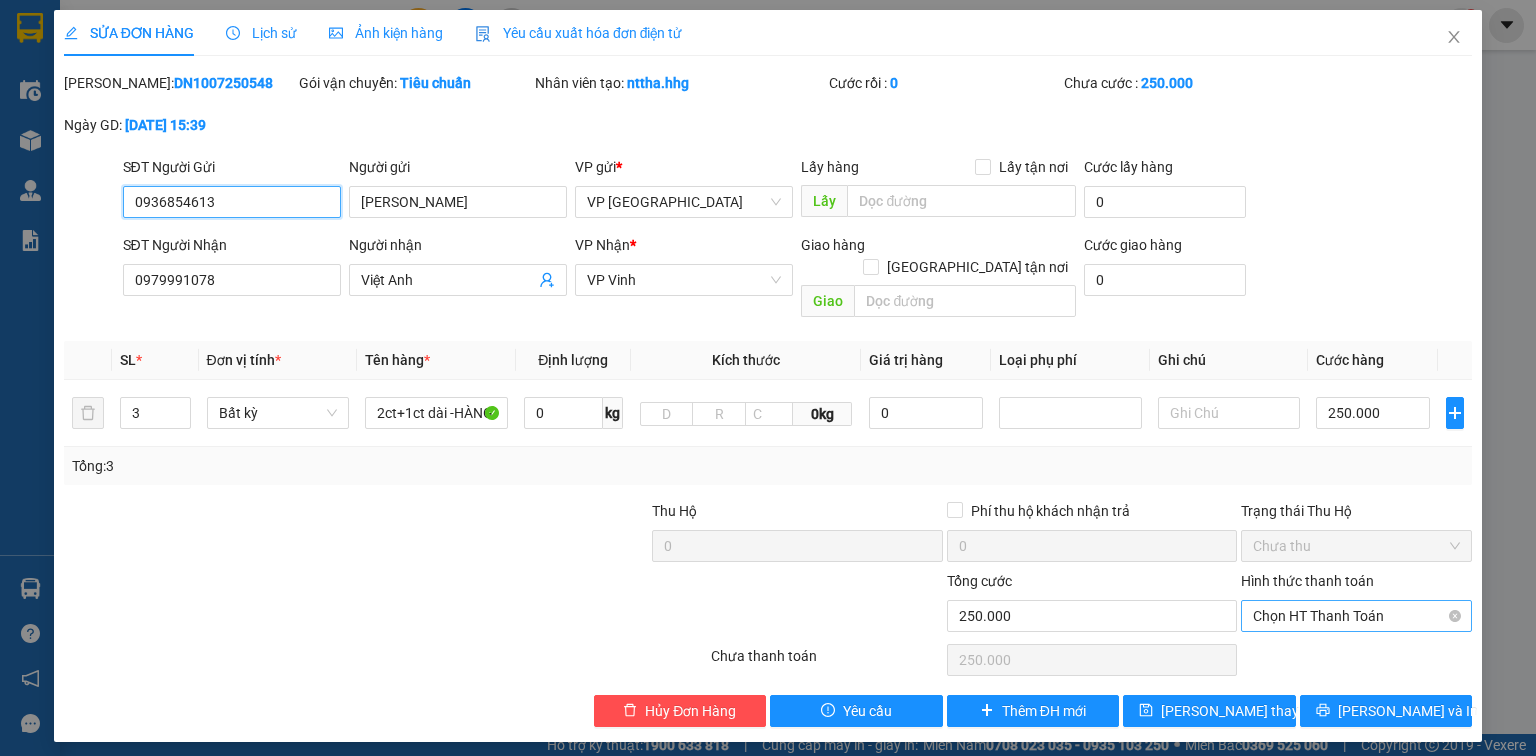 click on "Chọn HT Thanh Toán" at bounding box center (1356, 616) 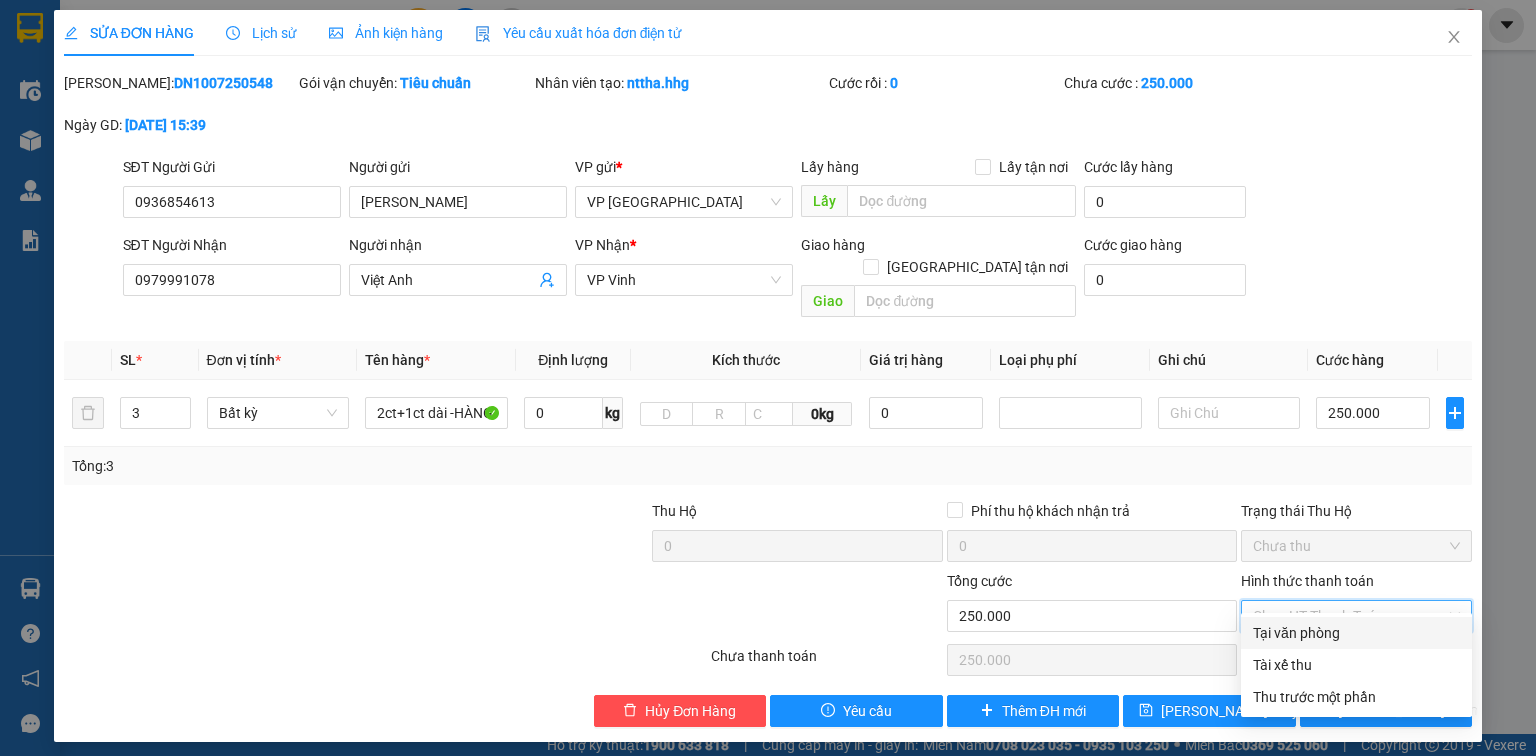 click on "Tại văn phòng" at bounding box center [1356, 633] 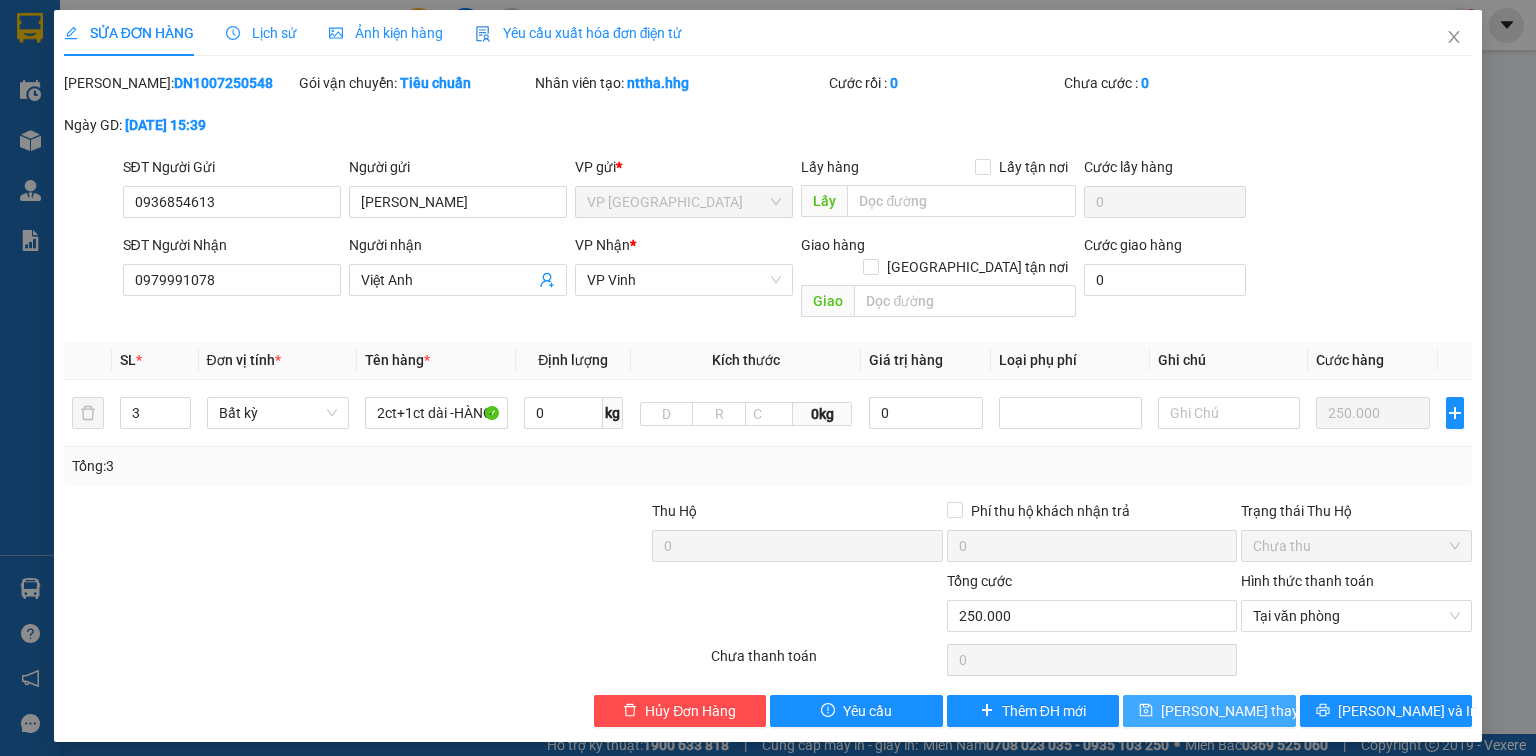 click on "Lưu thay đổi" at bounding box center (1241, 711) 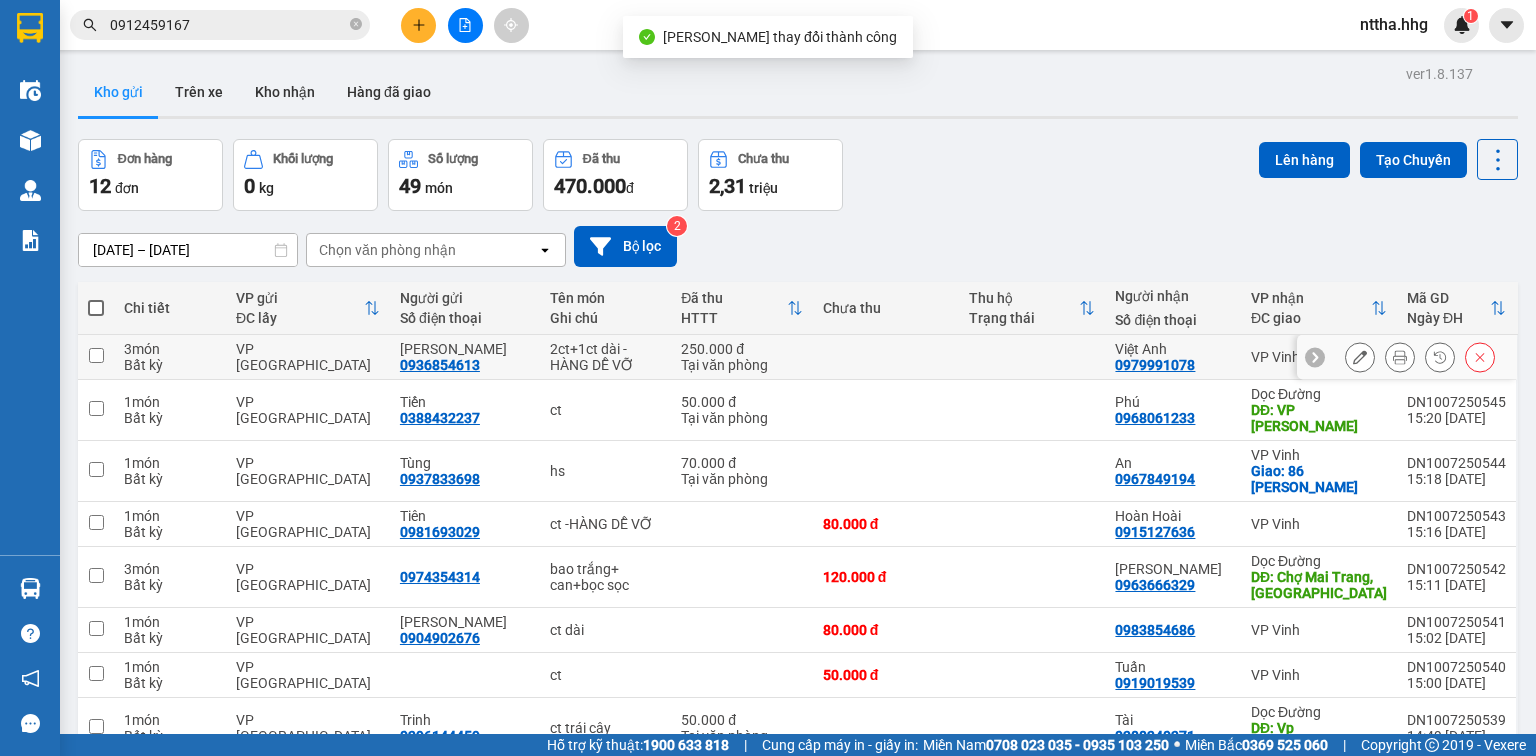 click 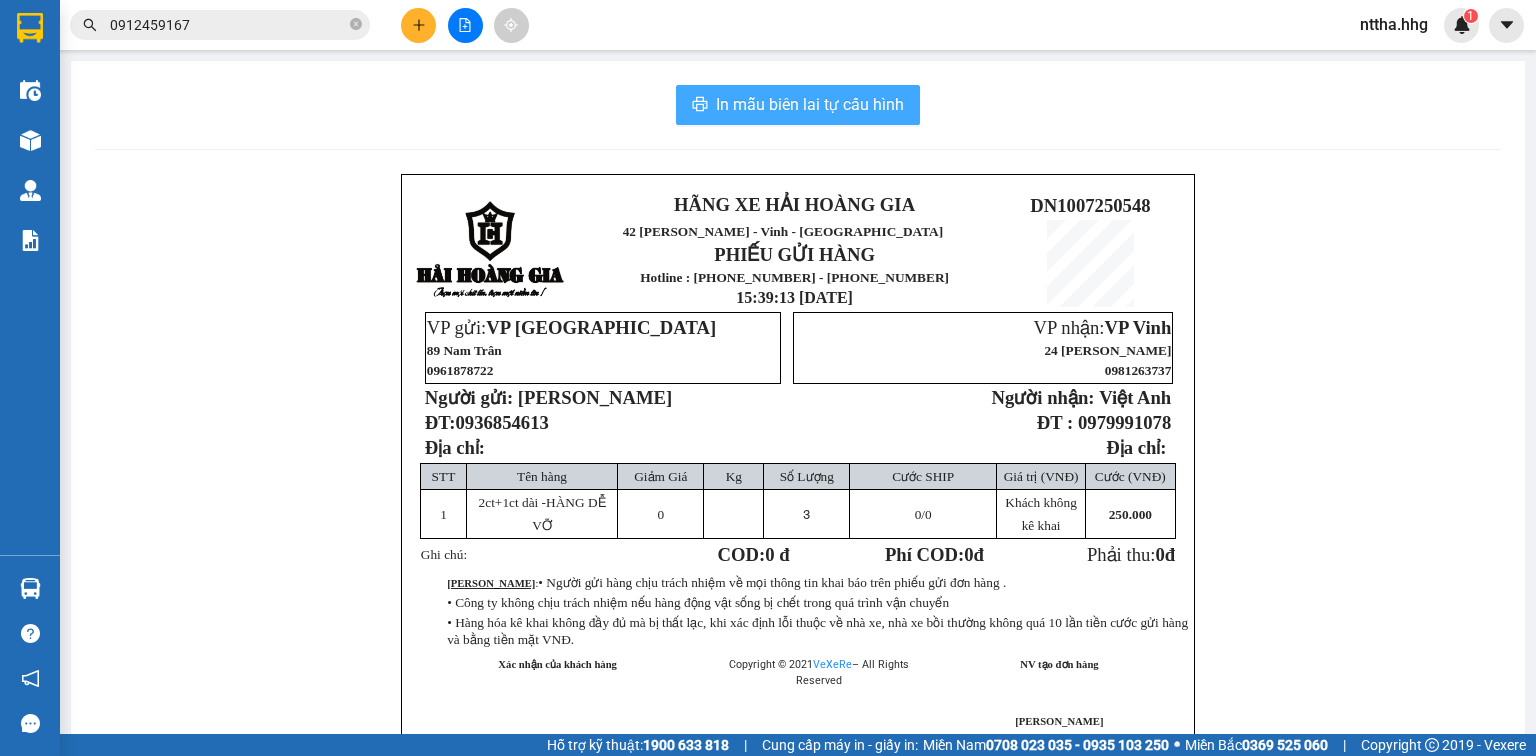 click on "In mẫu biên lai tự cấu hình" at bounding box center [798, 105] 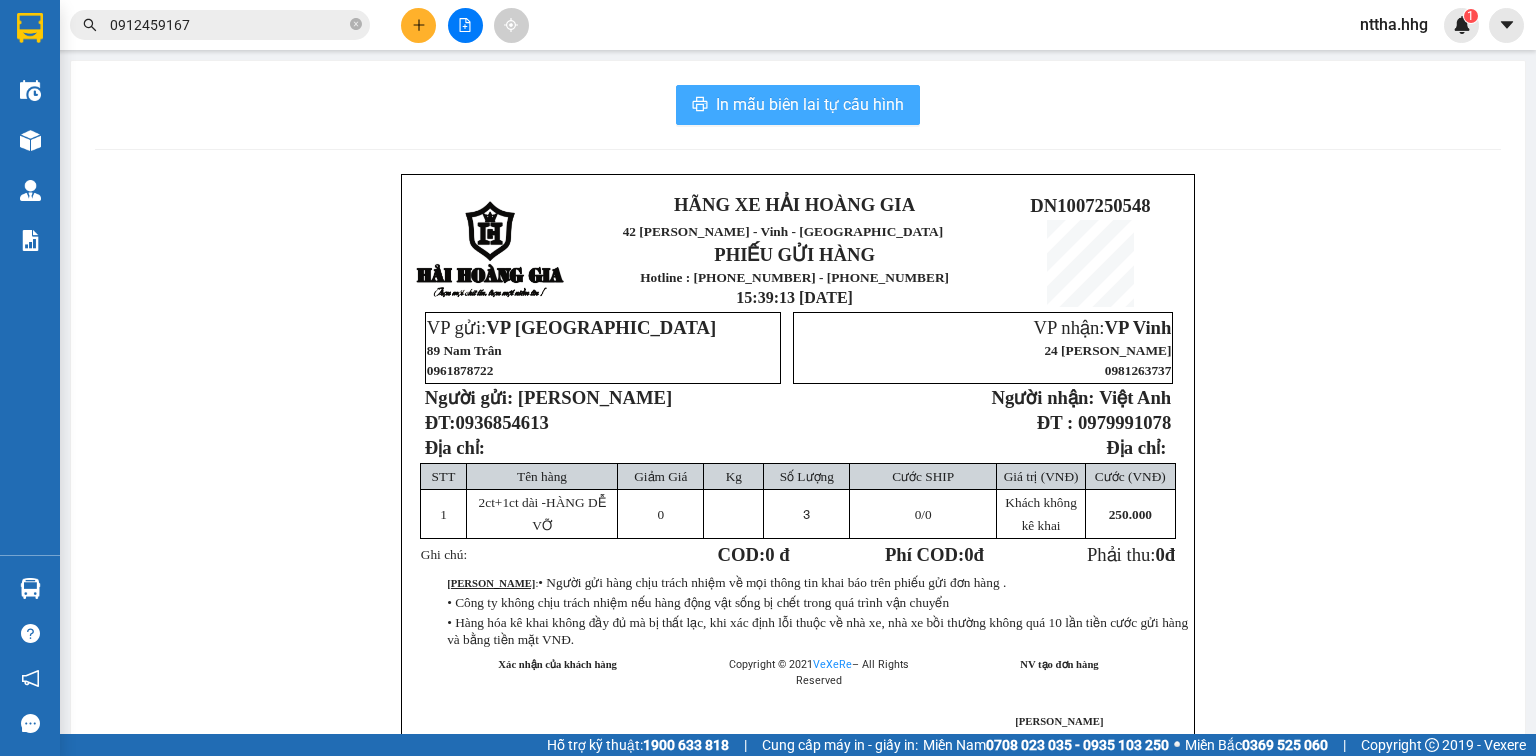 scroll, scrollTop: 0, scrollLeft: 0, axis: both 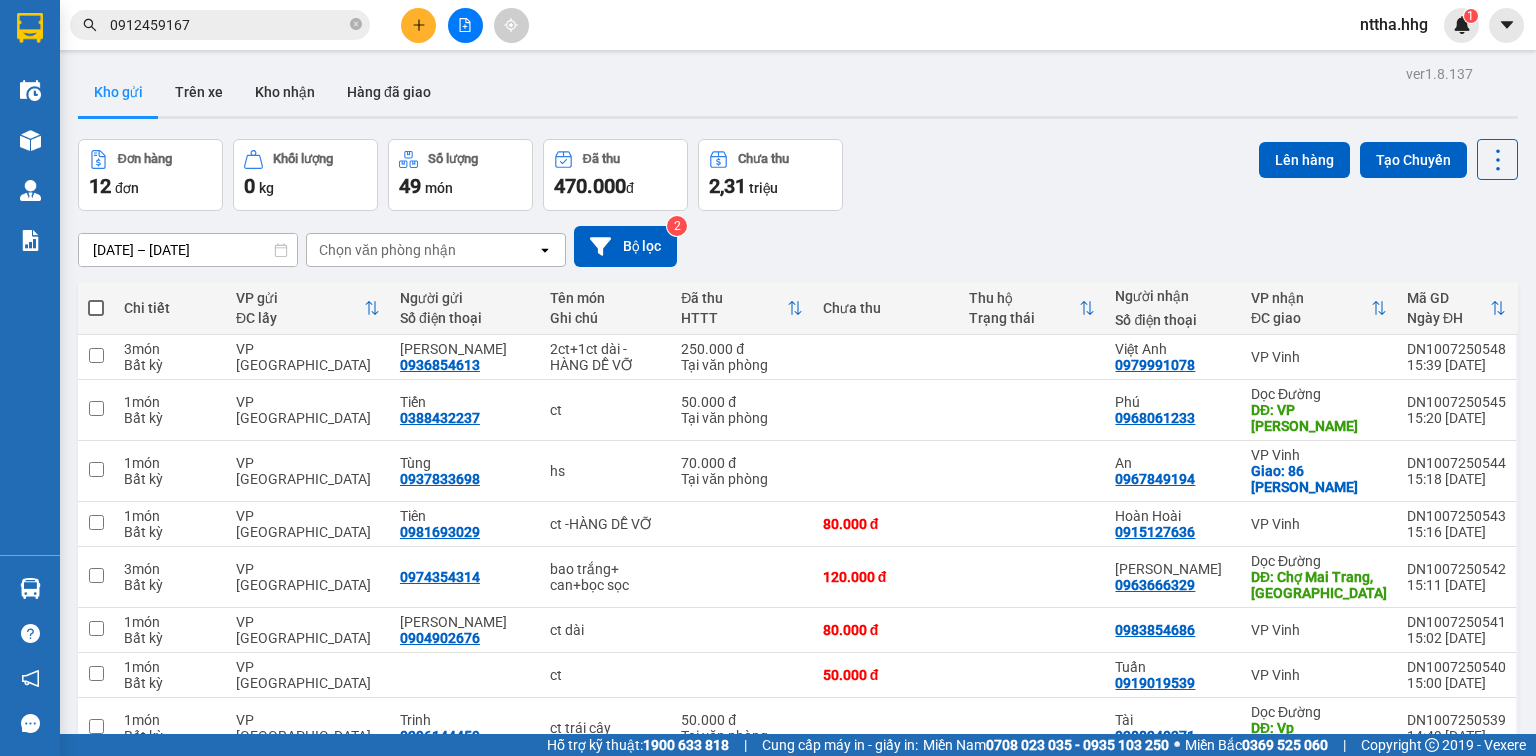 click at bounding box center [798, 117] 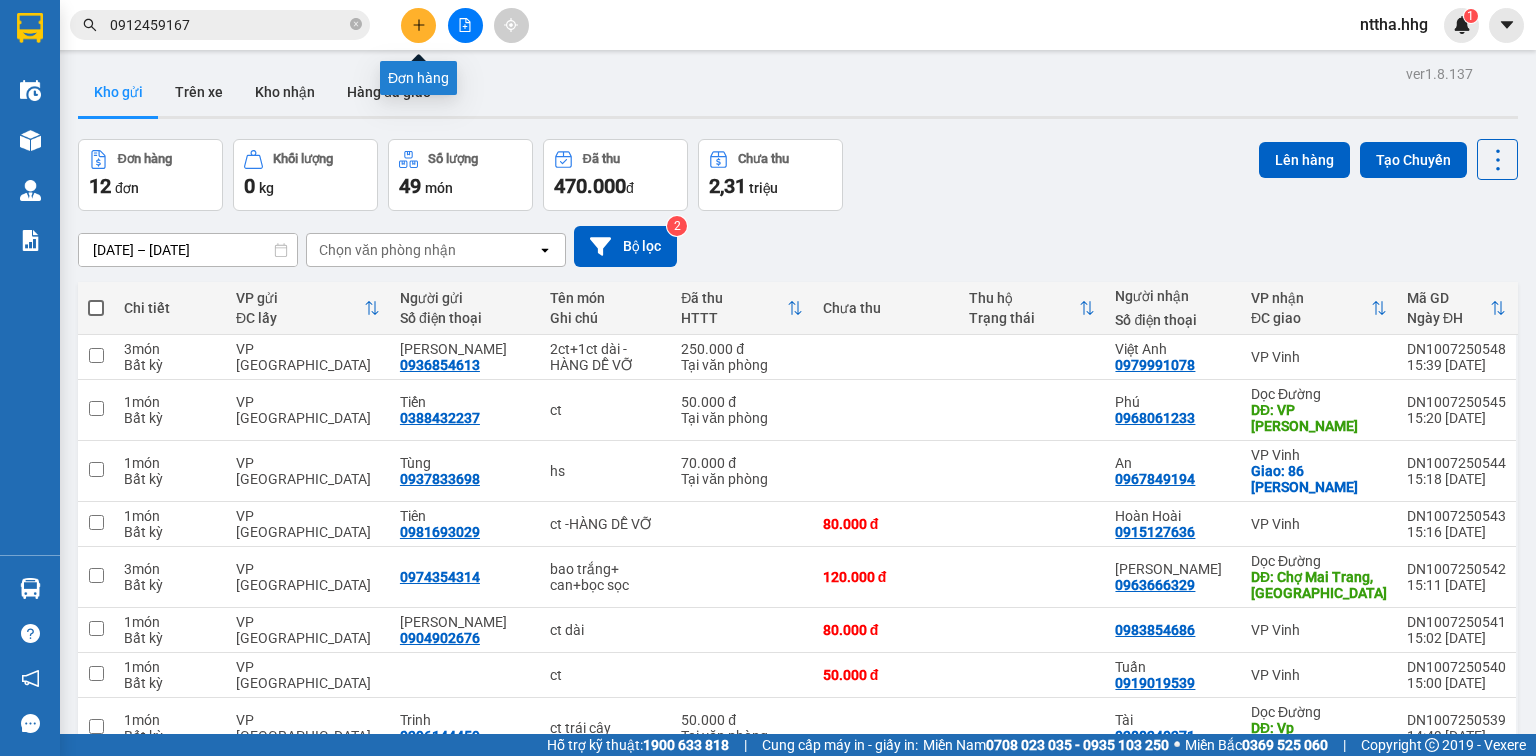 click at bounding box center [418, 25] 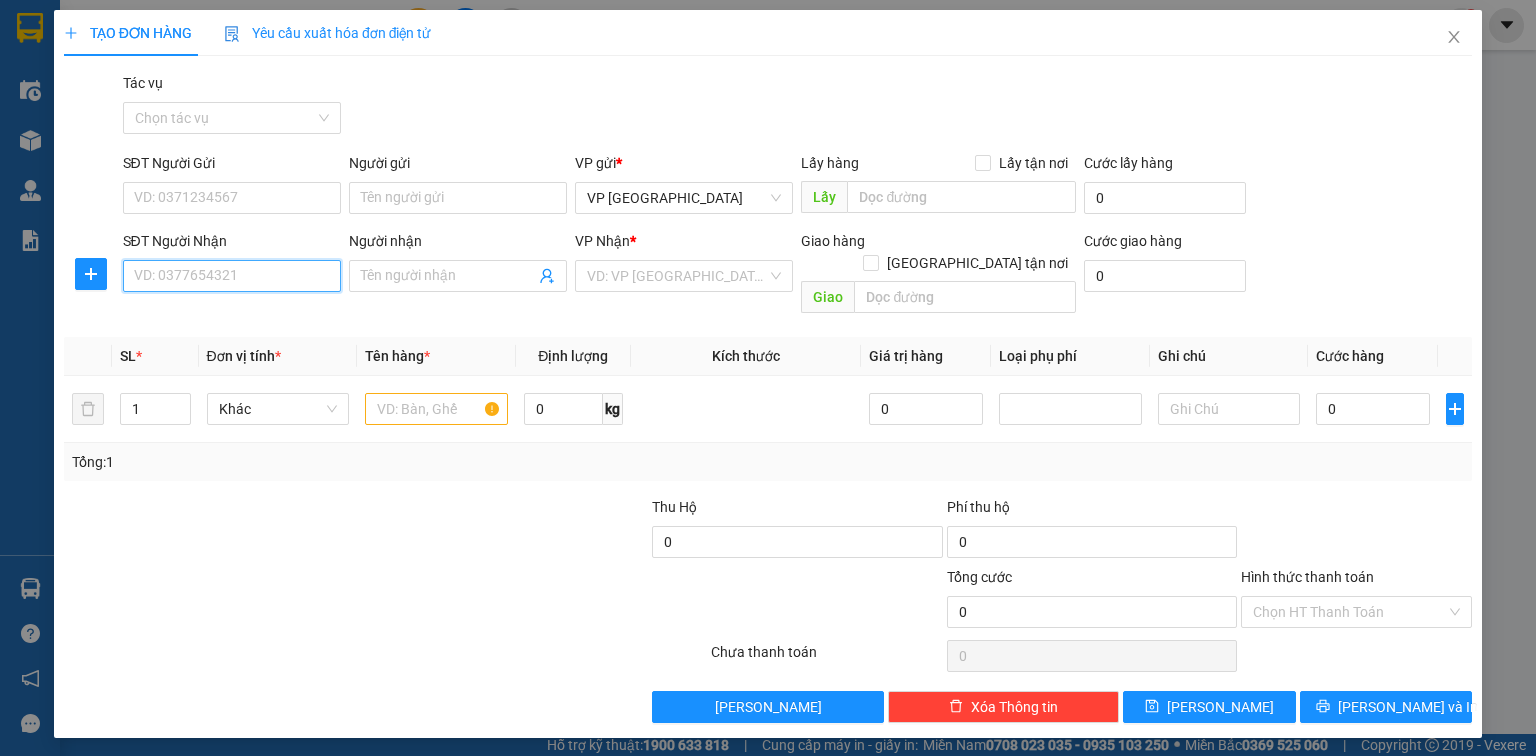 click on "SĐT Người Nhận" at bounding box center [232, 276] 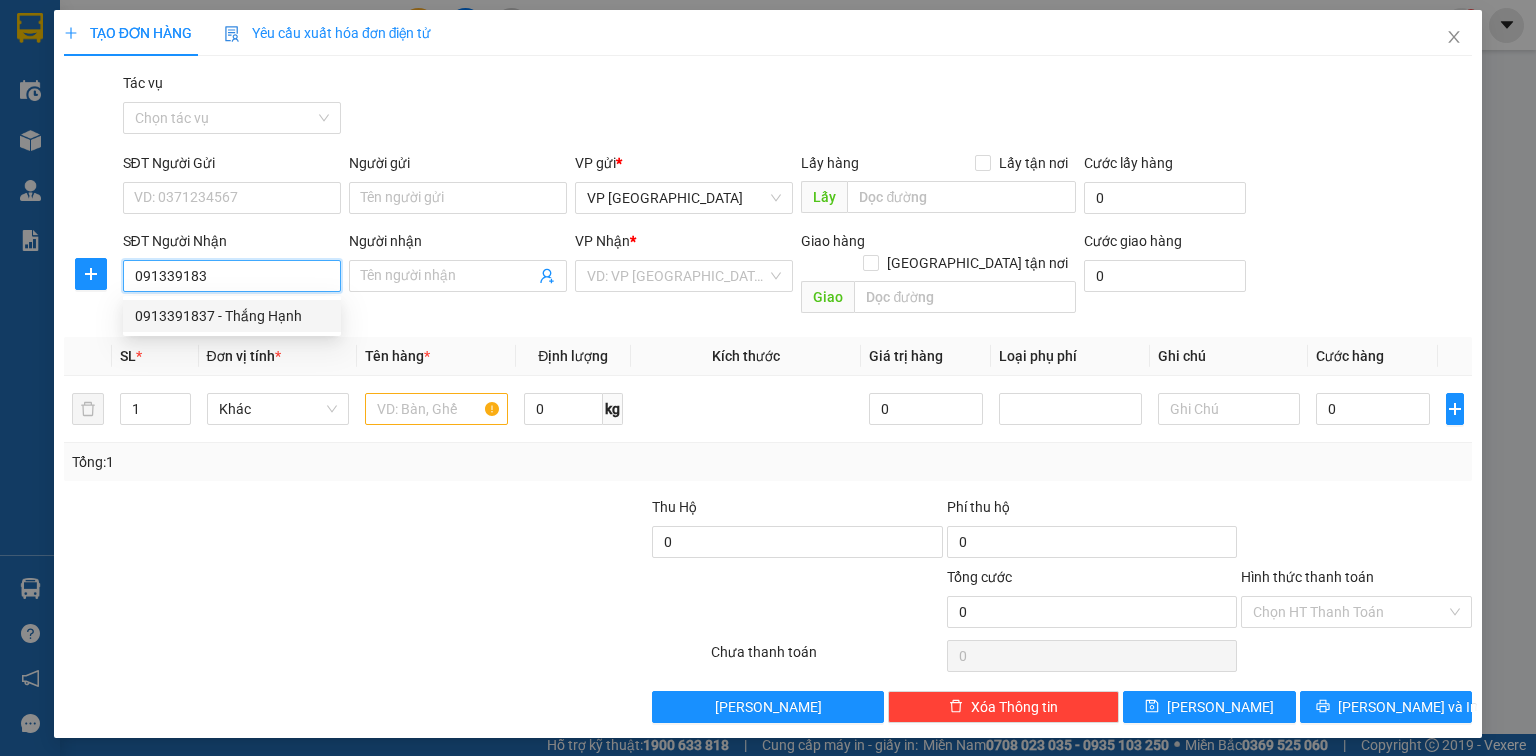 click on "0913391837 - Thắng Hạnh" at bounding box center [232, 316] 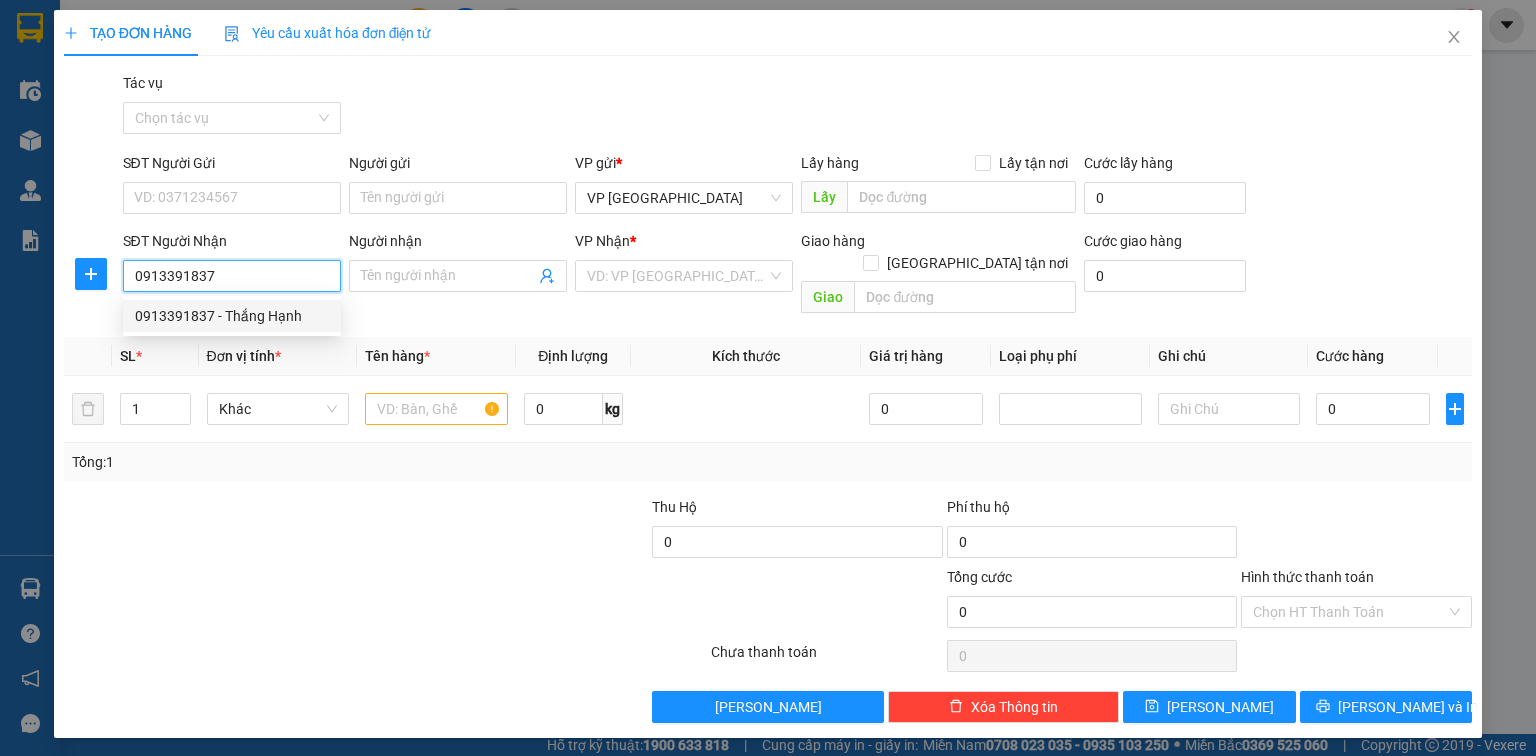 type on "Thắng Hạnh" 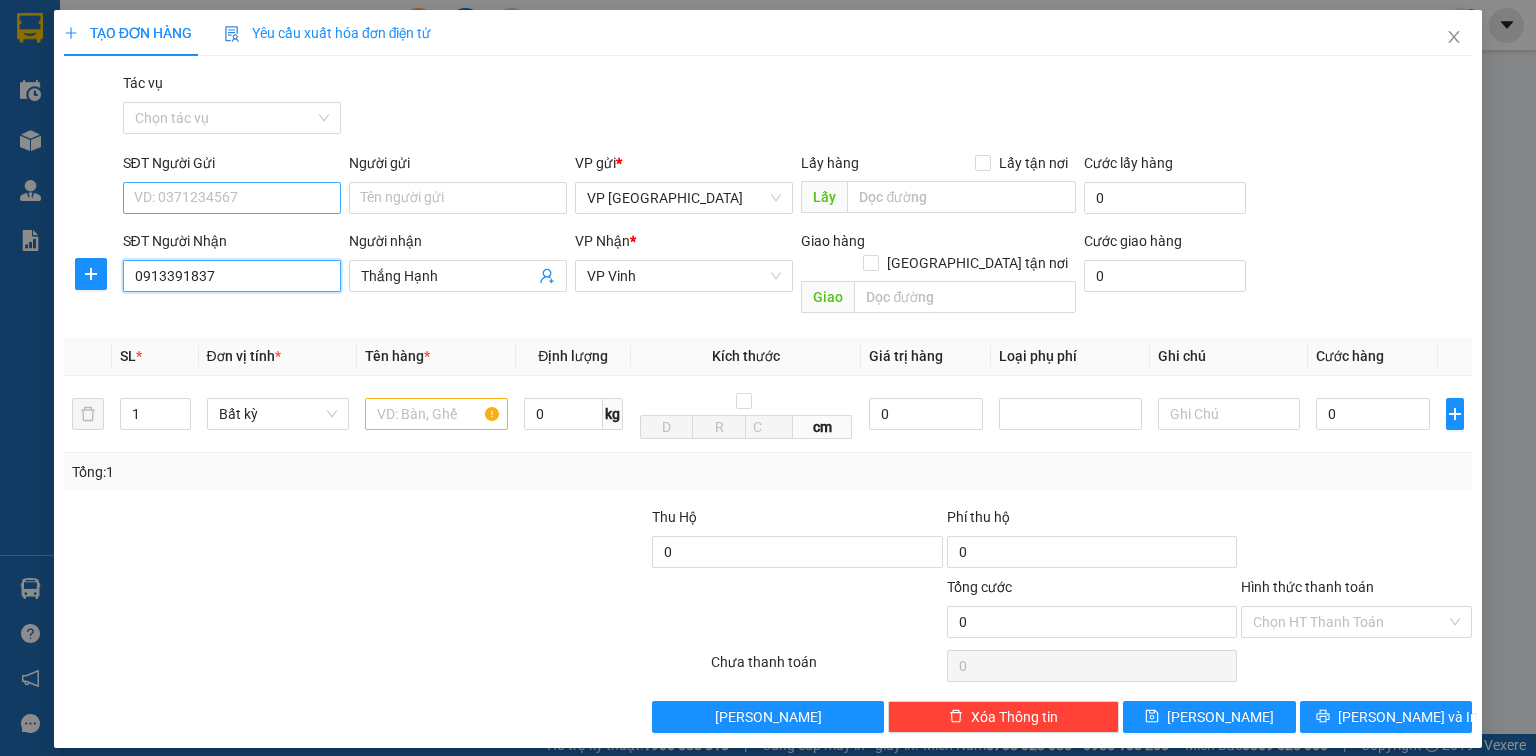 type on "0913391837" 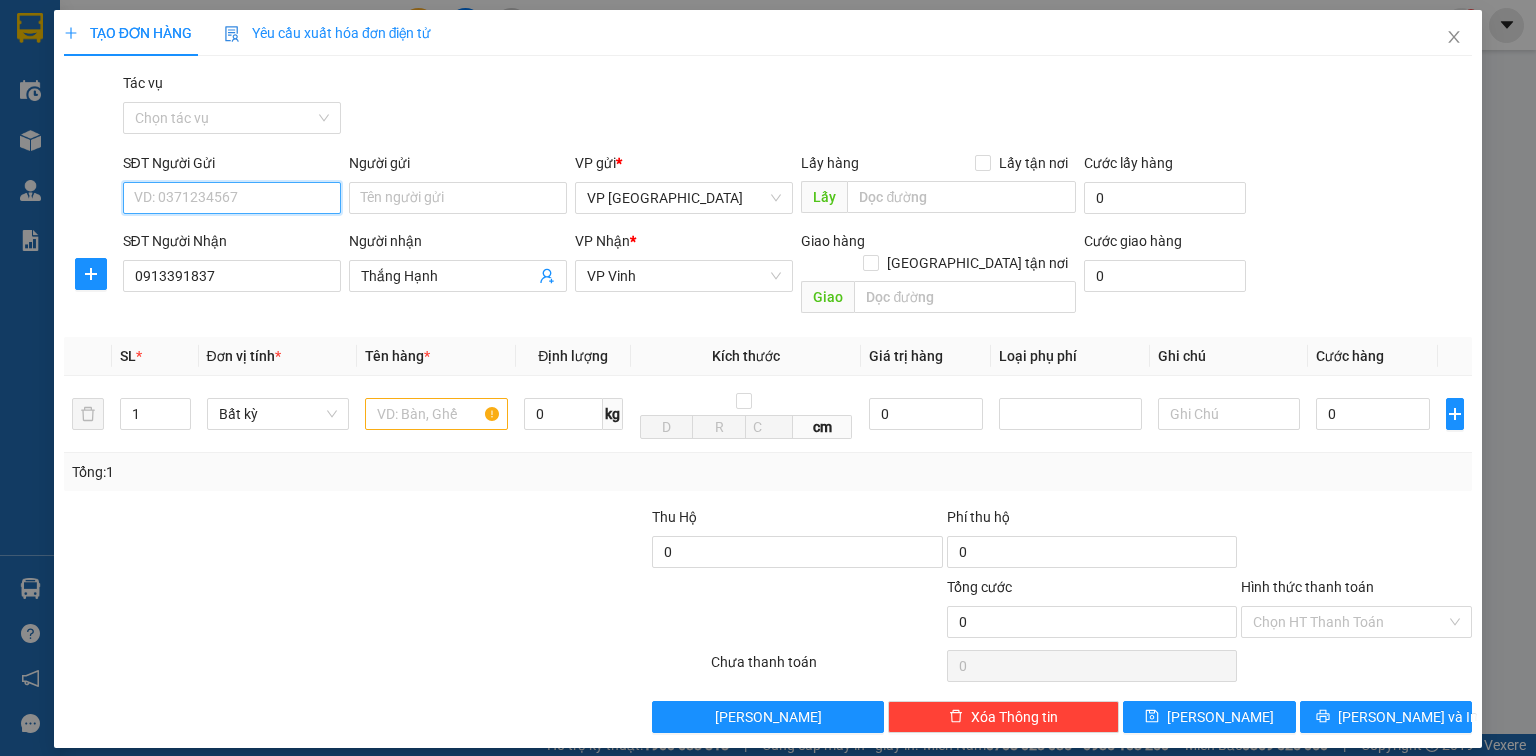 click on "SĐT Người Gửi" at bounding box center [232, 198] 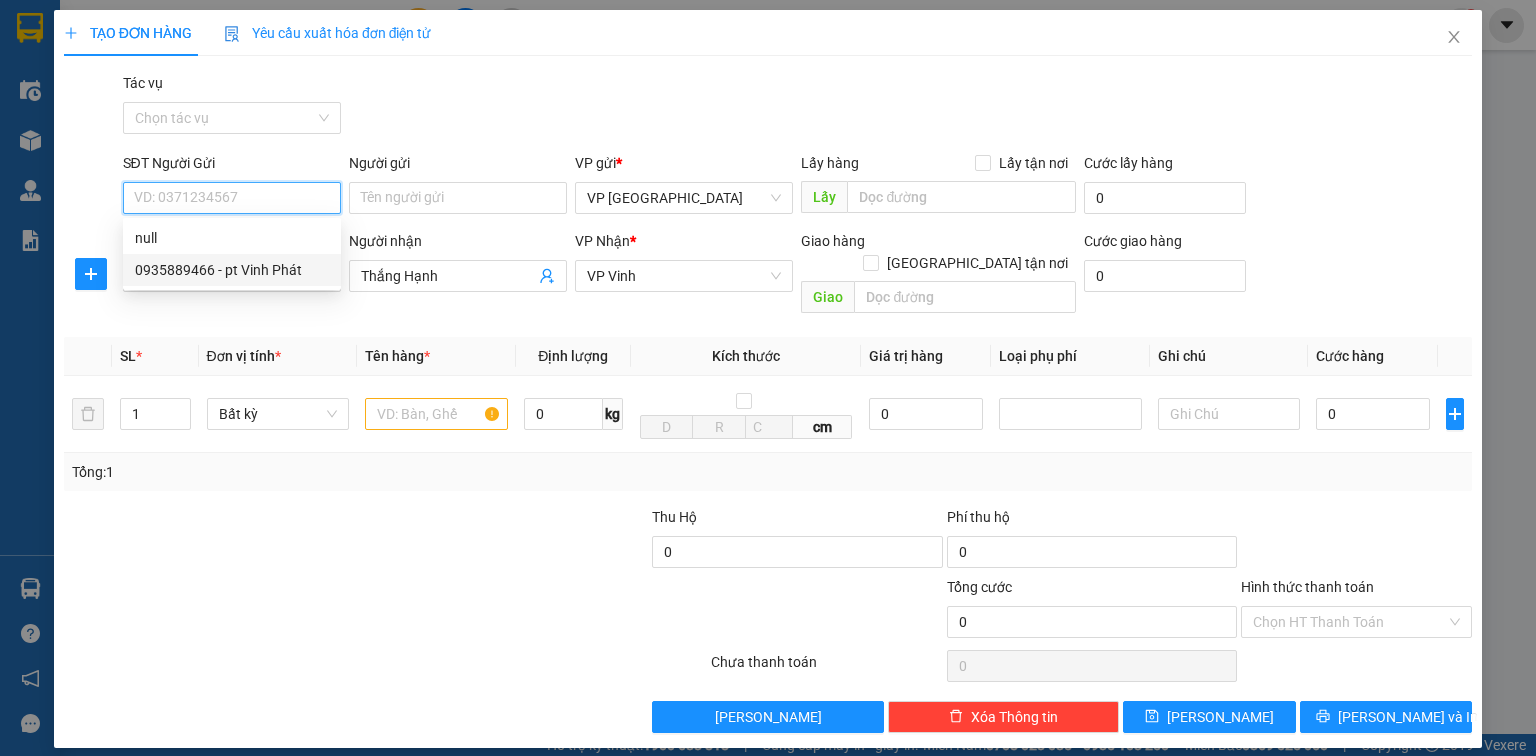 click on "0935889466 - pt Vinh Phát" at bounding box center [232, 270] 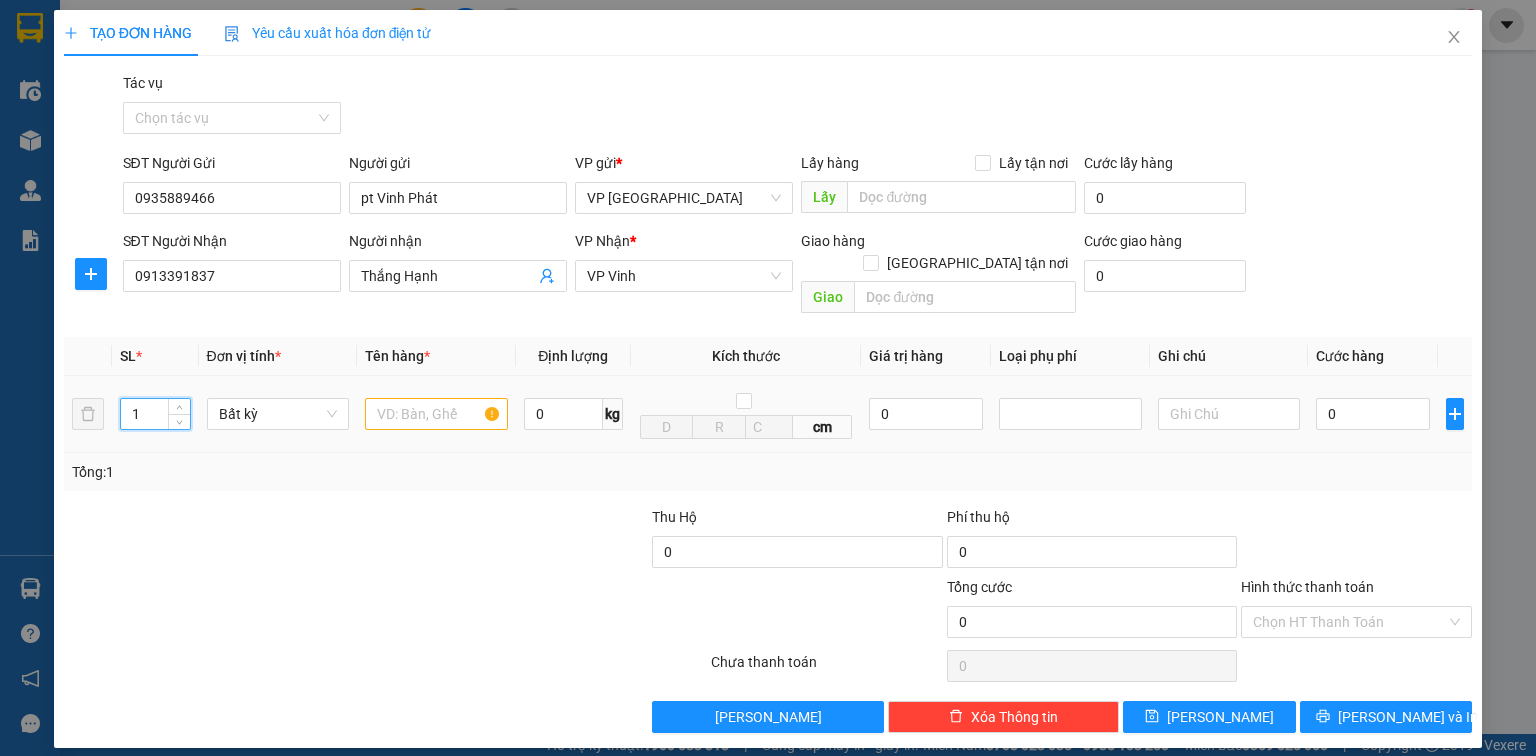 drag, startPoint x: 152, startPoint y: 389, endPoint x: 118, endPoint y: 389, distance: 34 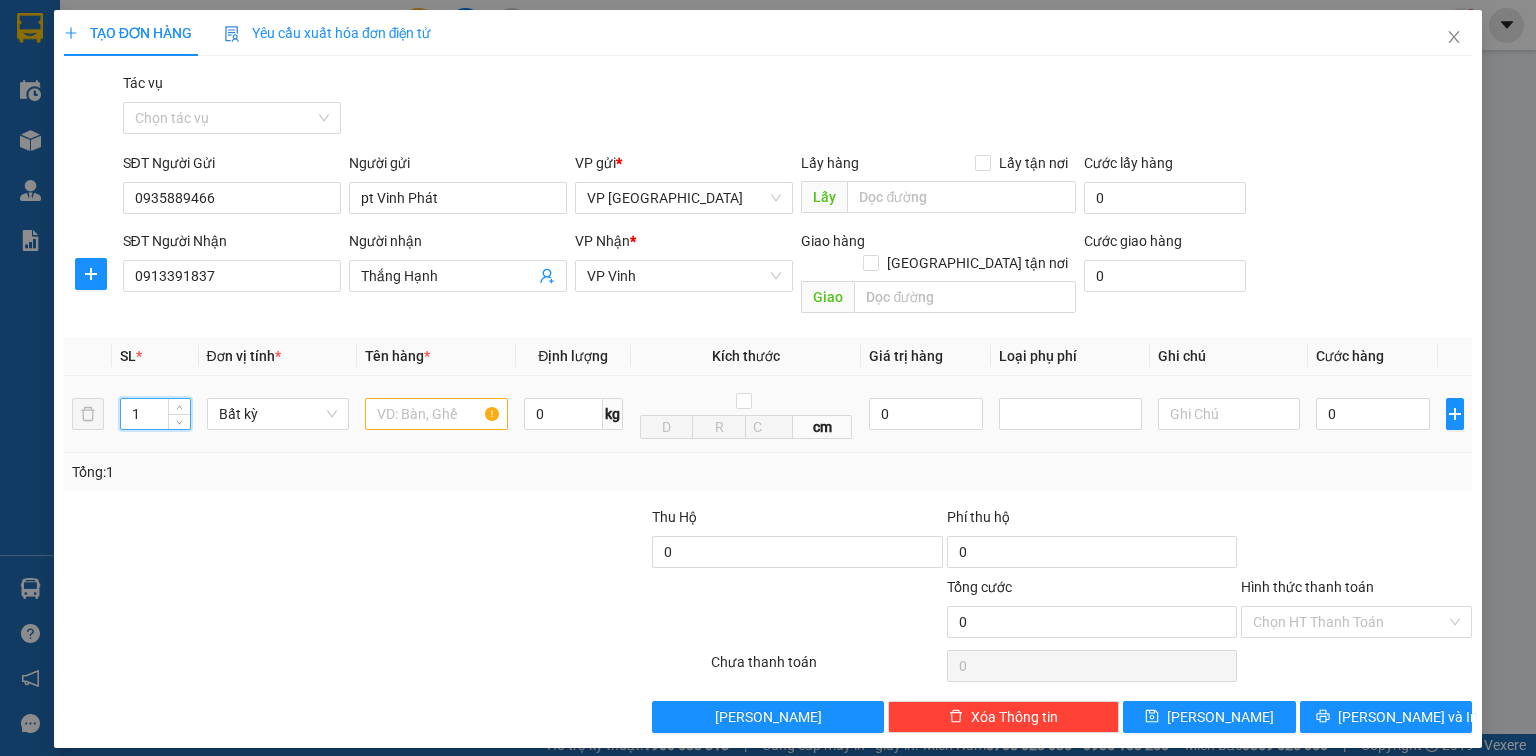 click on "1" at bounding box center (155, 414) 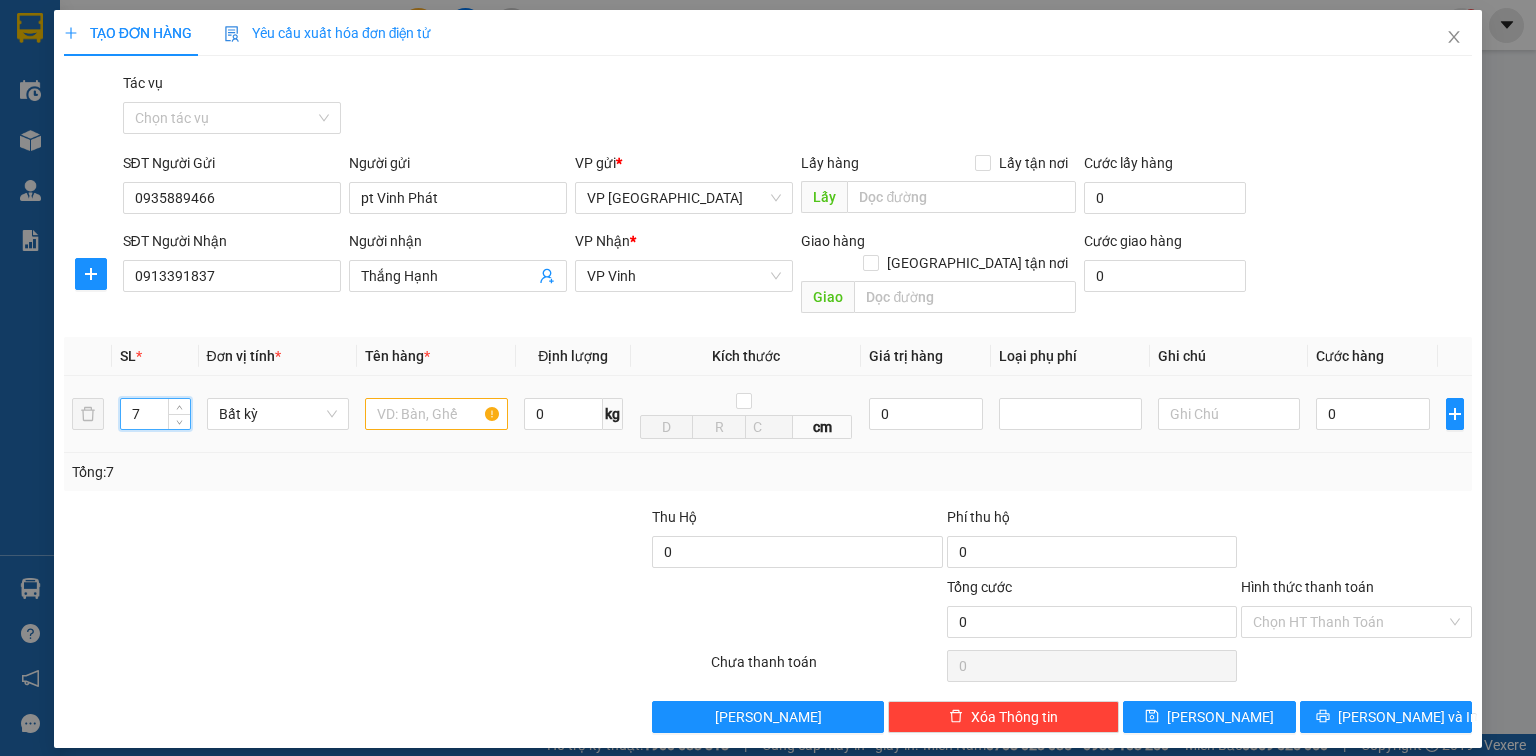 type on "7" 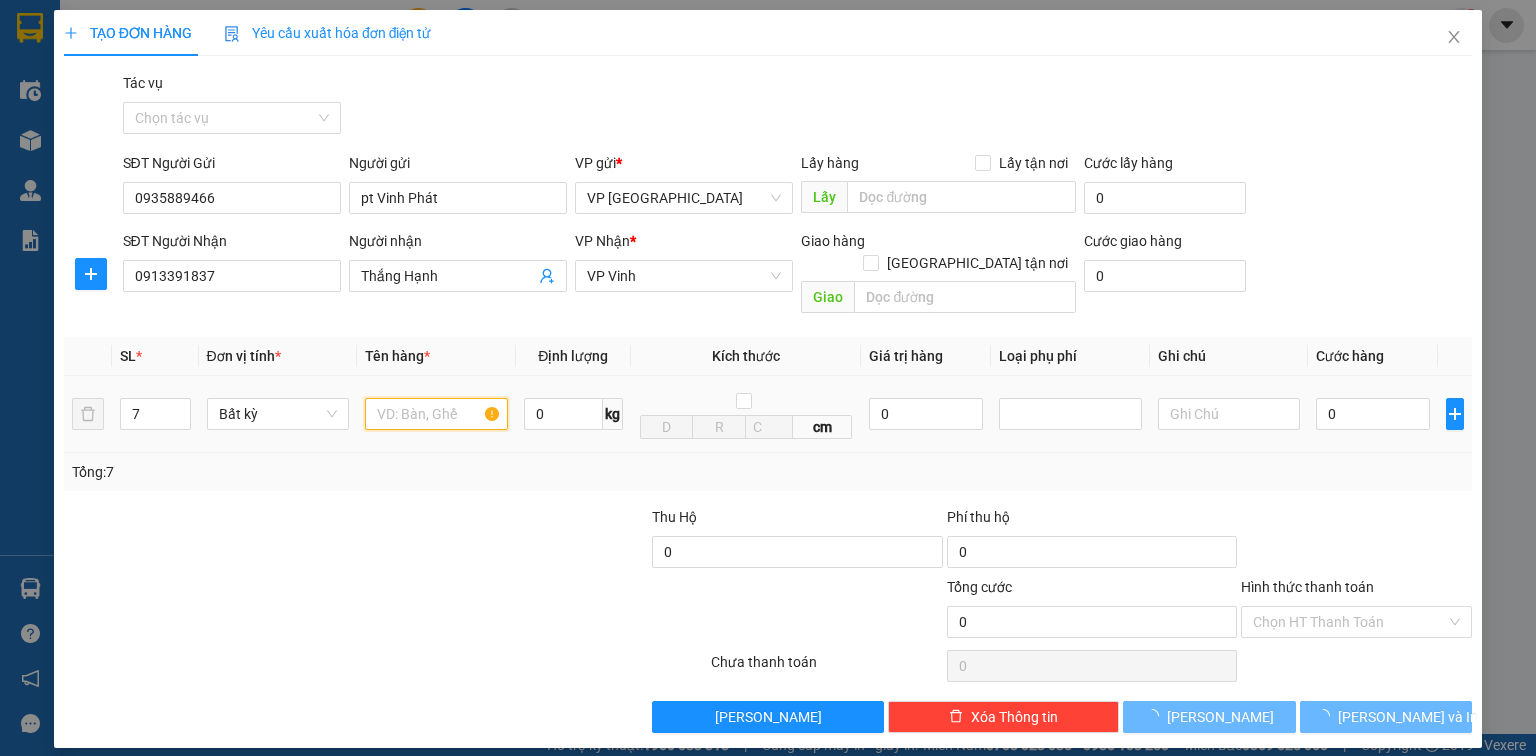 click at bounding box center [436, 414] 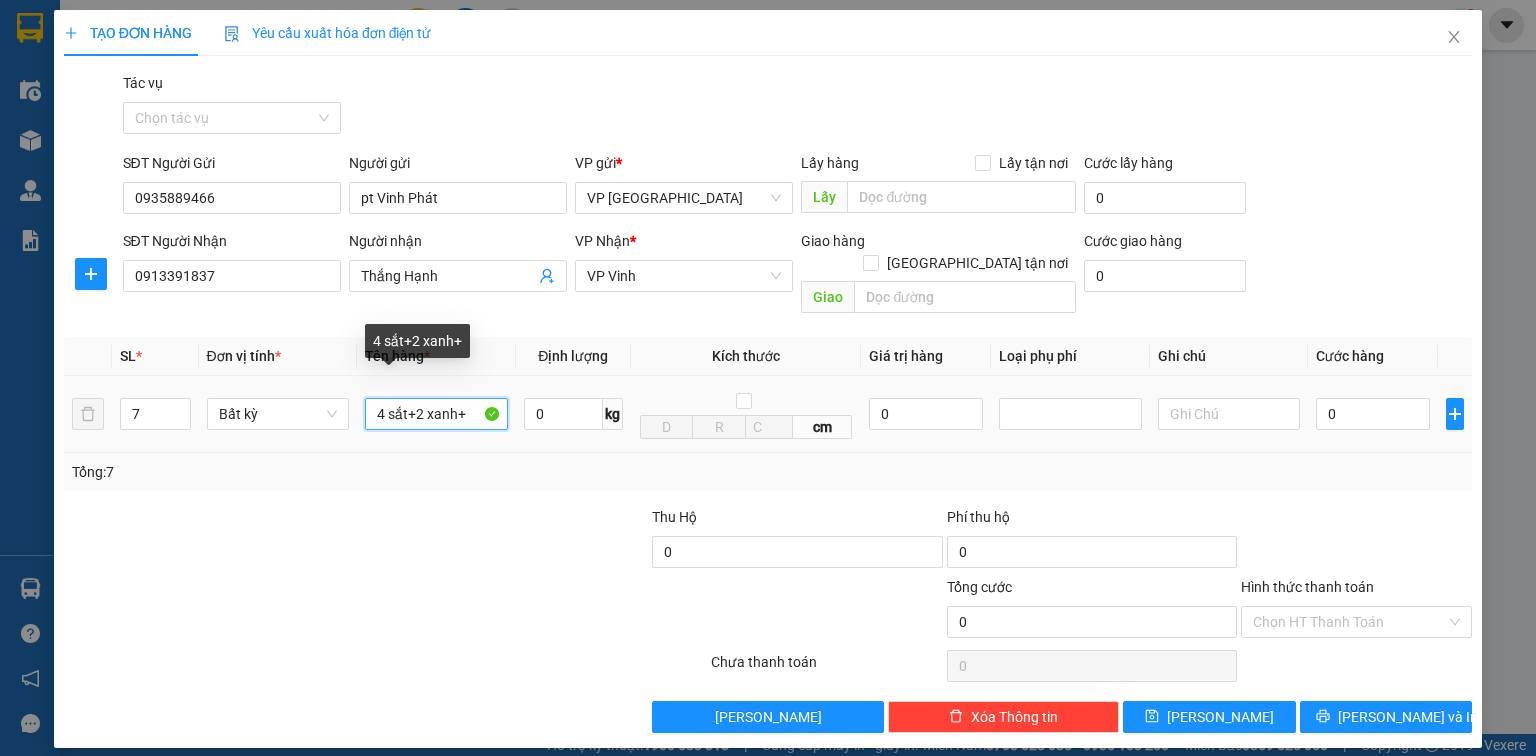 click on "4 sắt+2 xanh+" at bounding box center (436, 414) 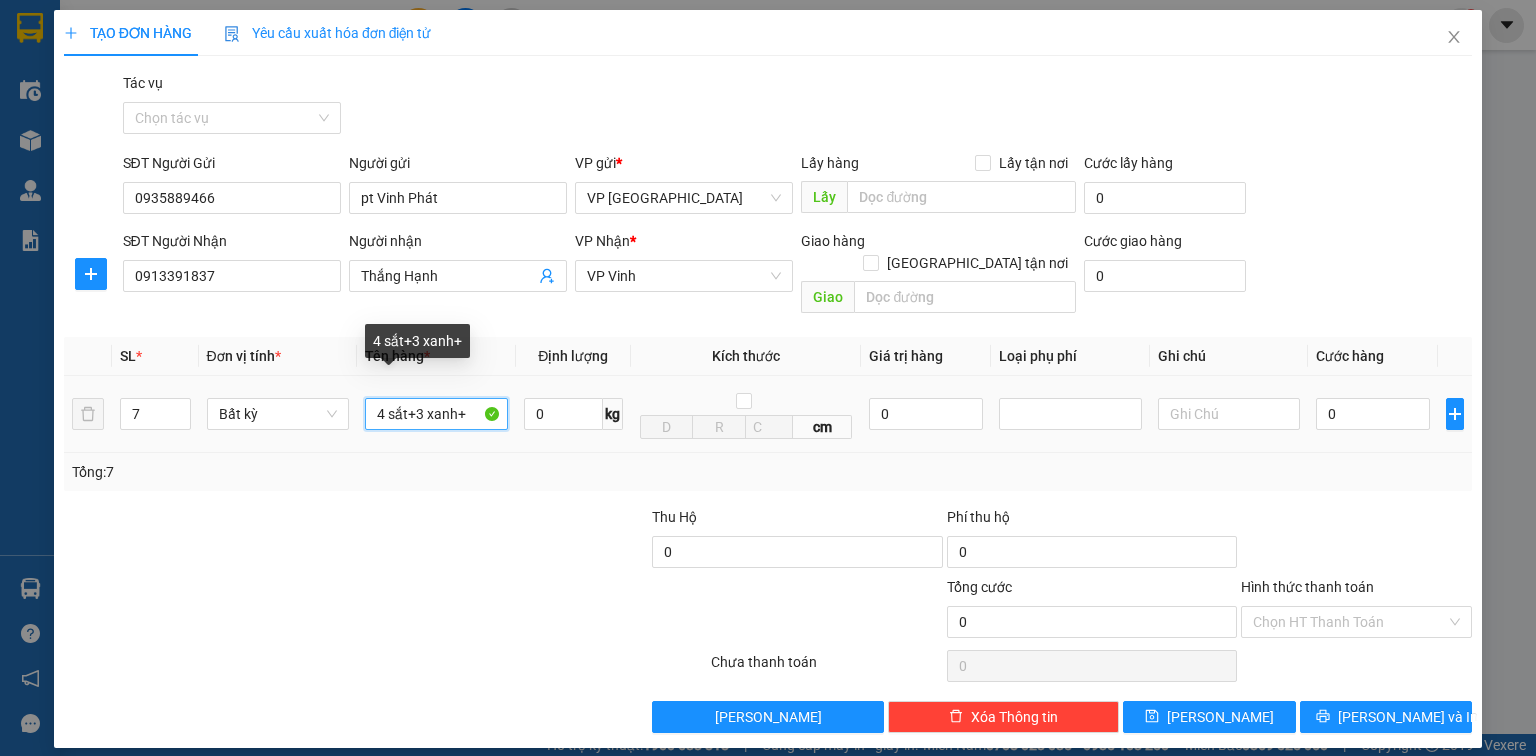 click on "4 sắt+3 xanh+" at bounding box center (436, 414) 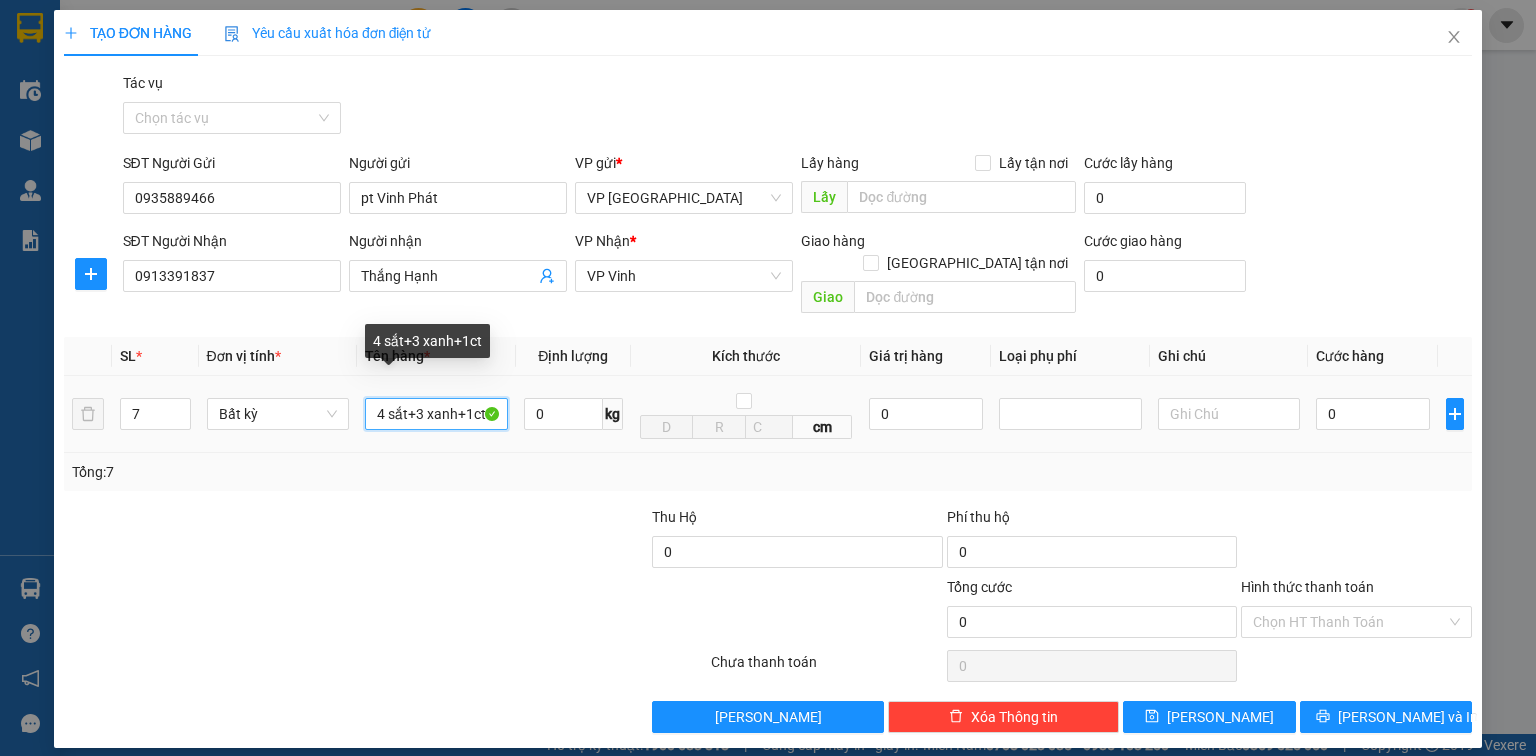 click on "4 sắt+3 xanh+1ct" at bounding box center (436, 414) 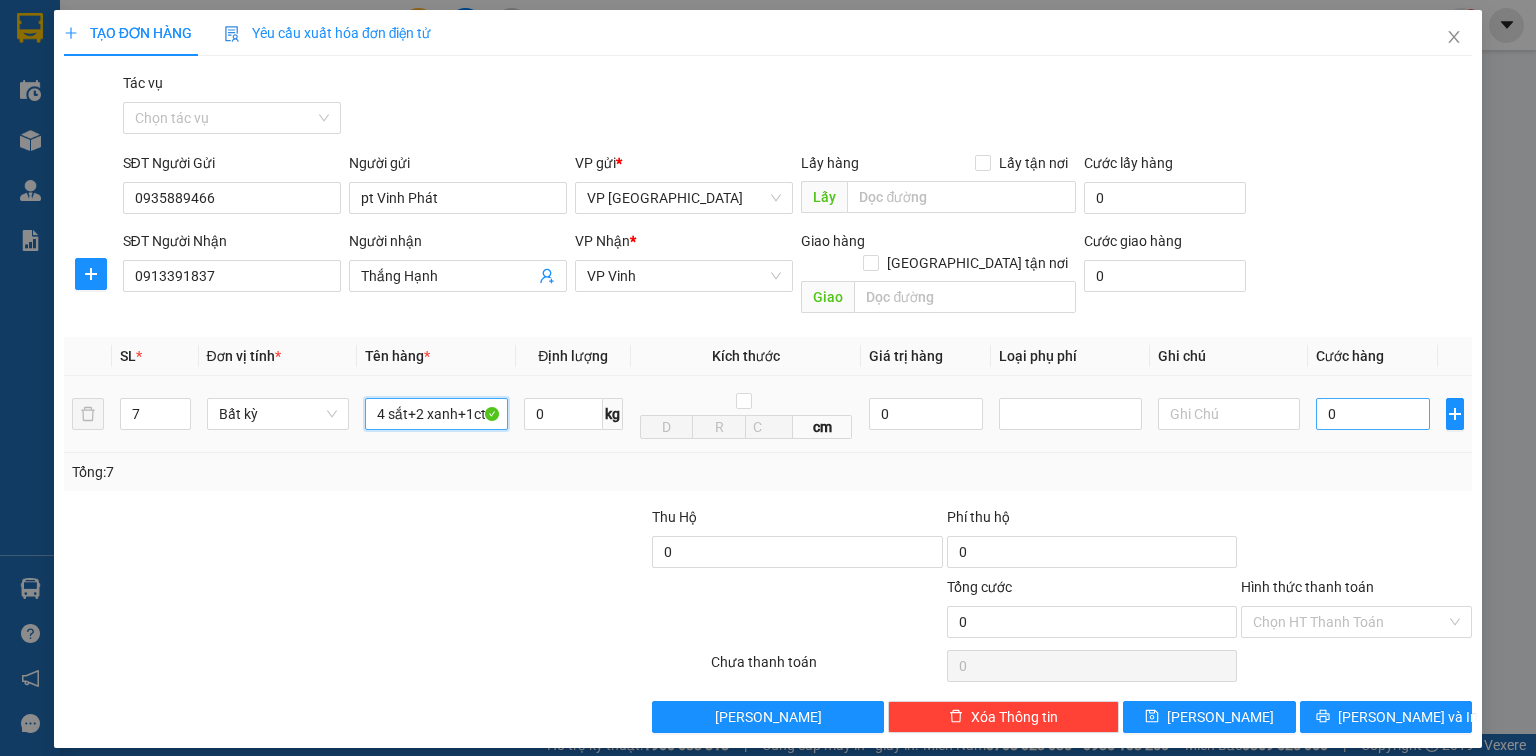 type on "4 sắt+2 xanh+1ct" 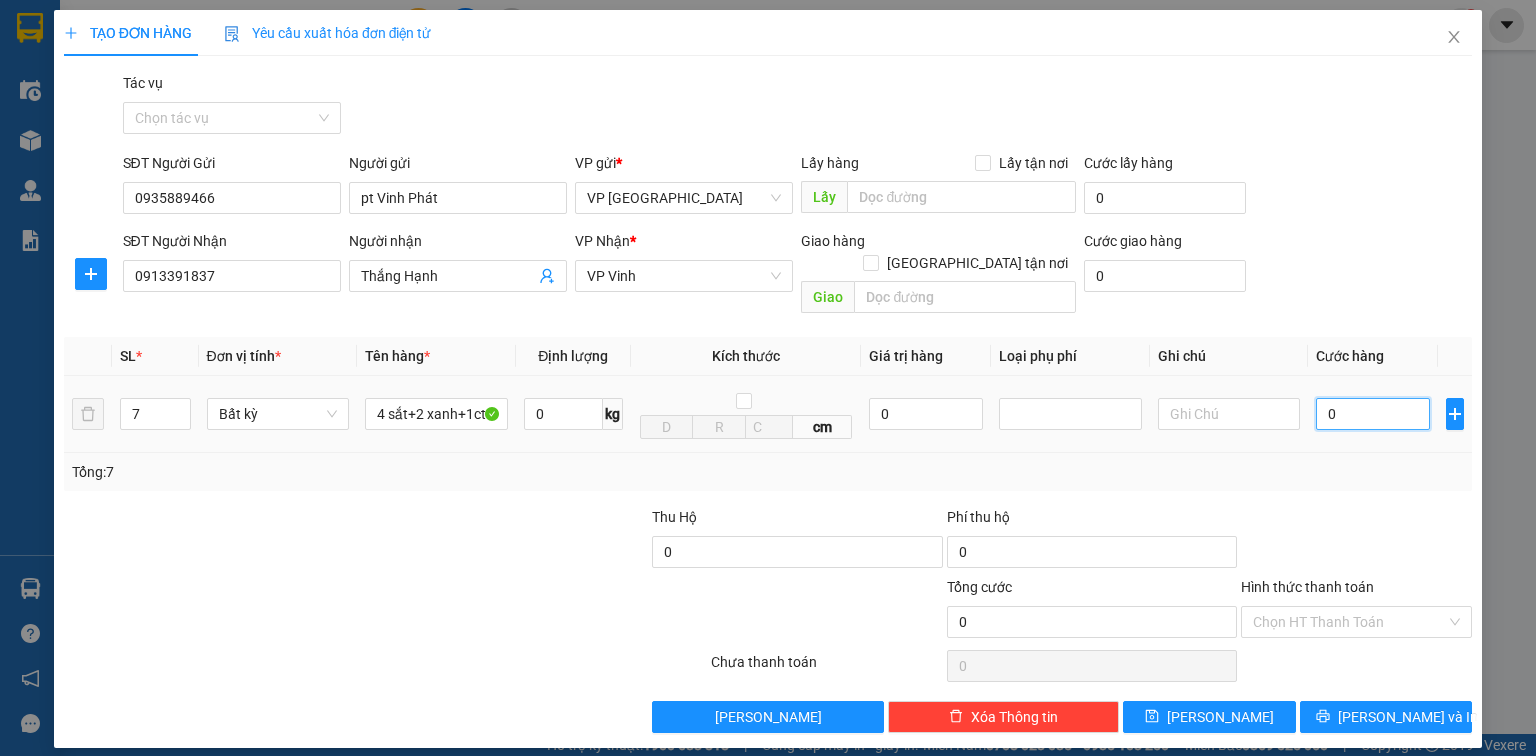 click on "0" at bounding box center (1373, 414) 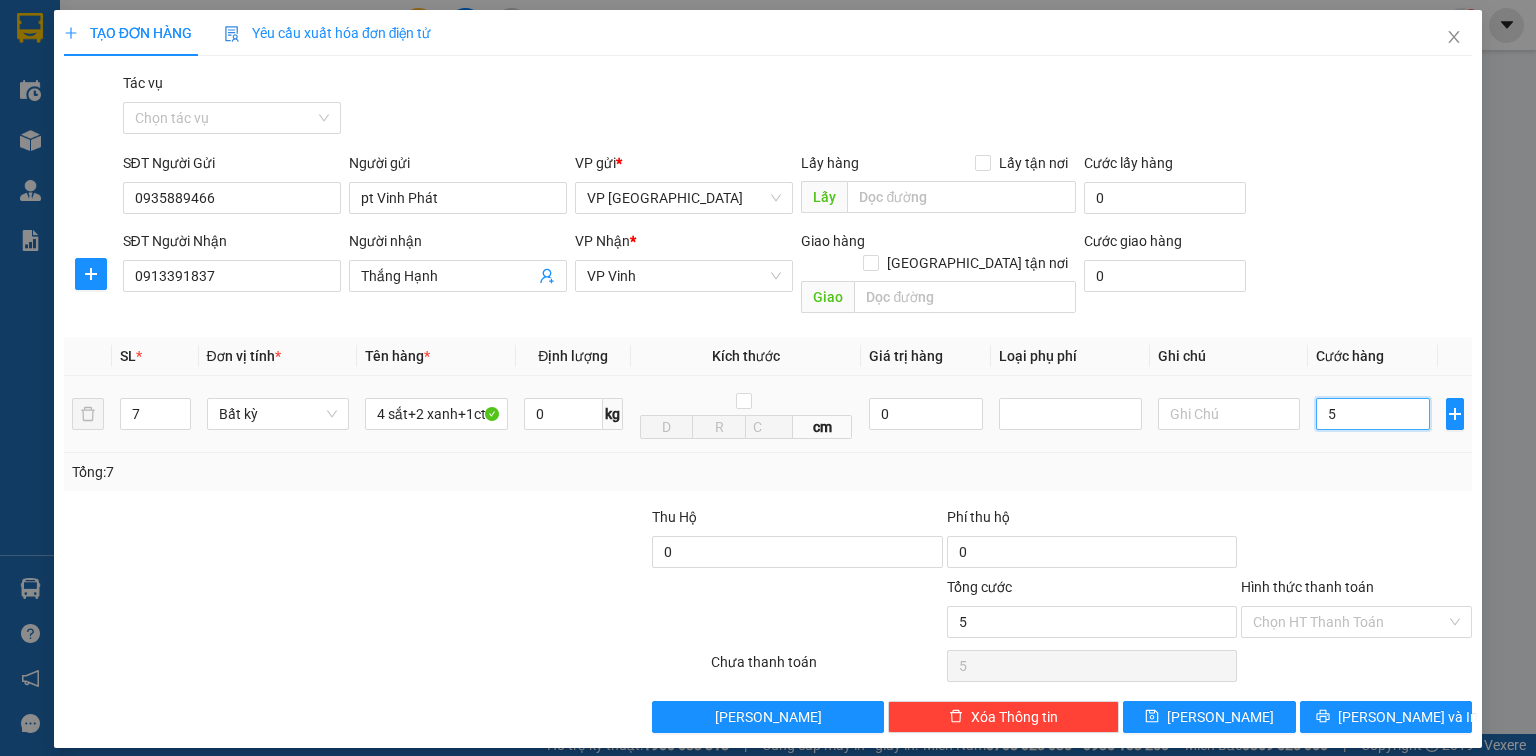 type on "55" 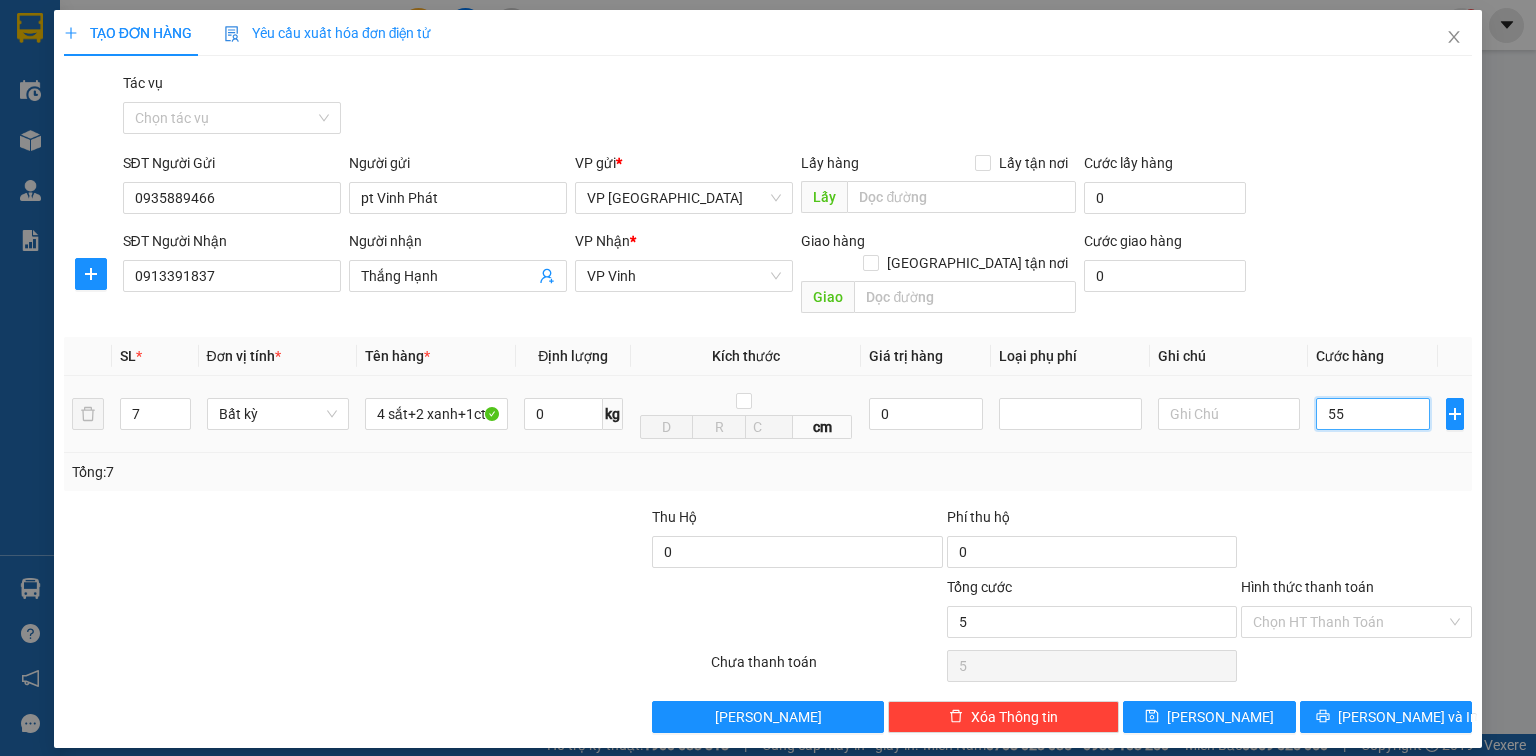 type on "55" 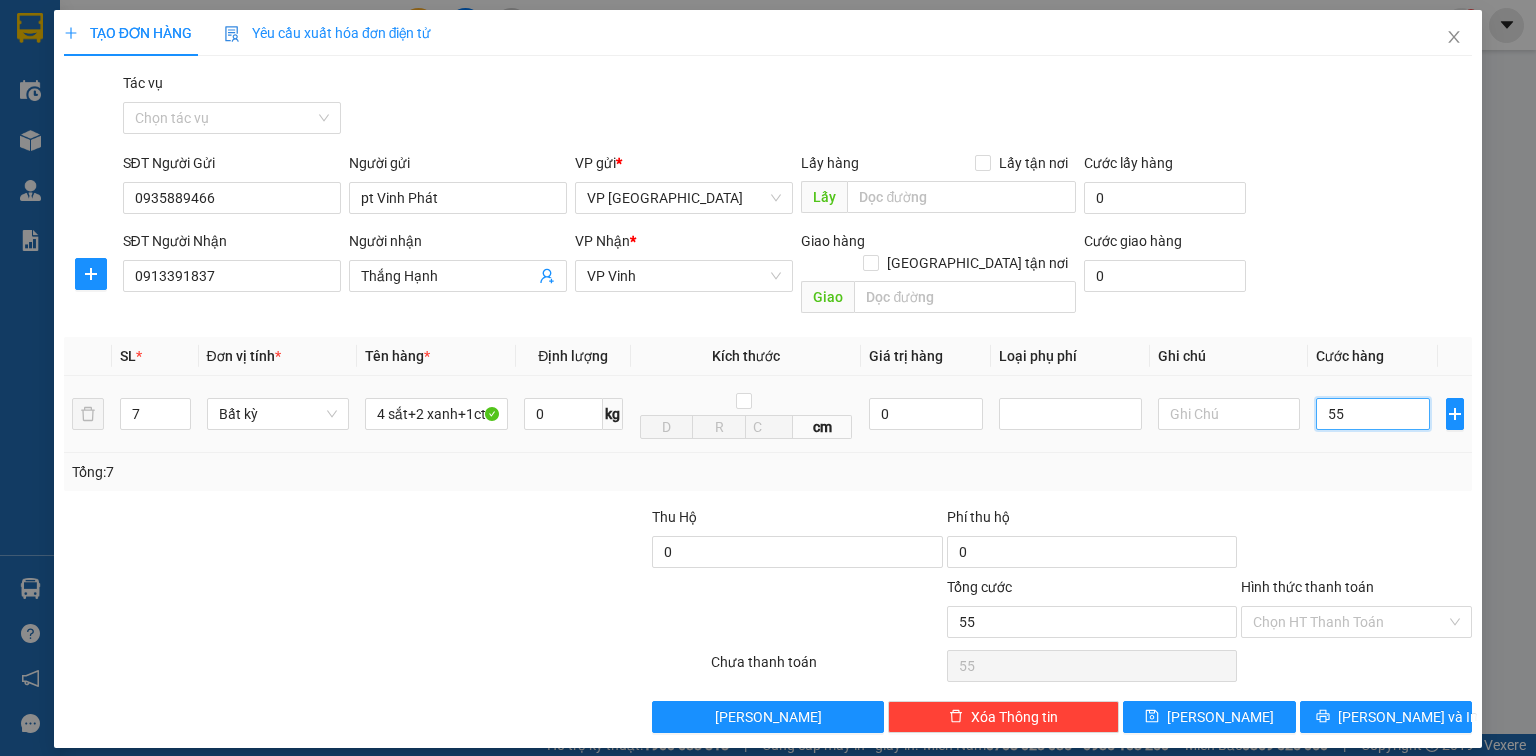 type on "550" 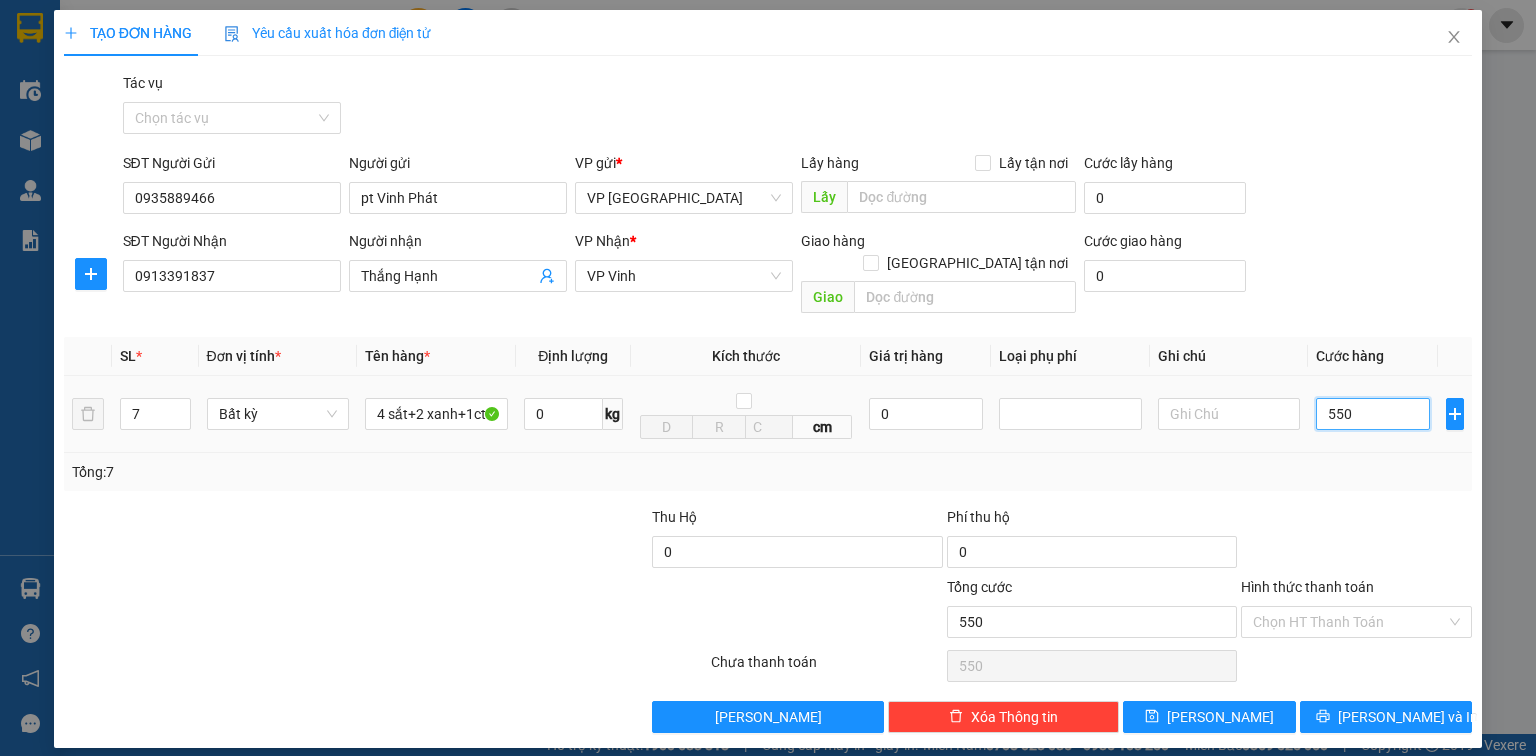 type on "5.500" 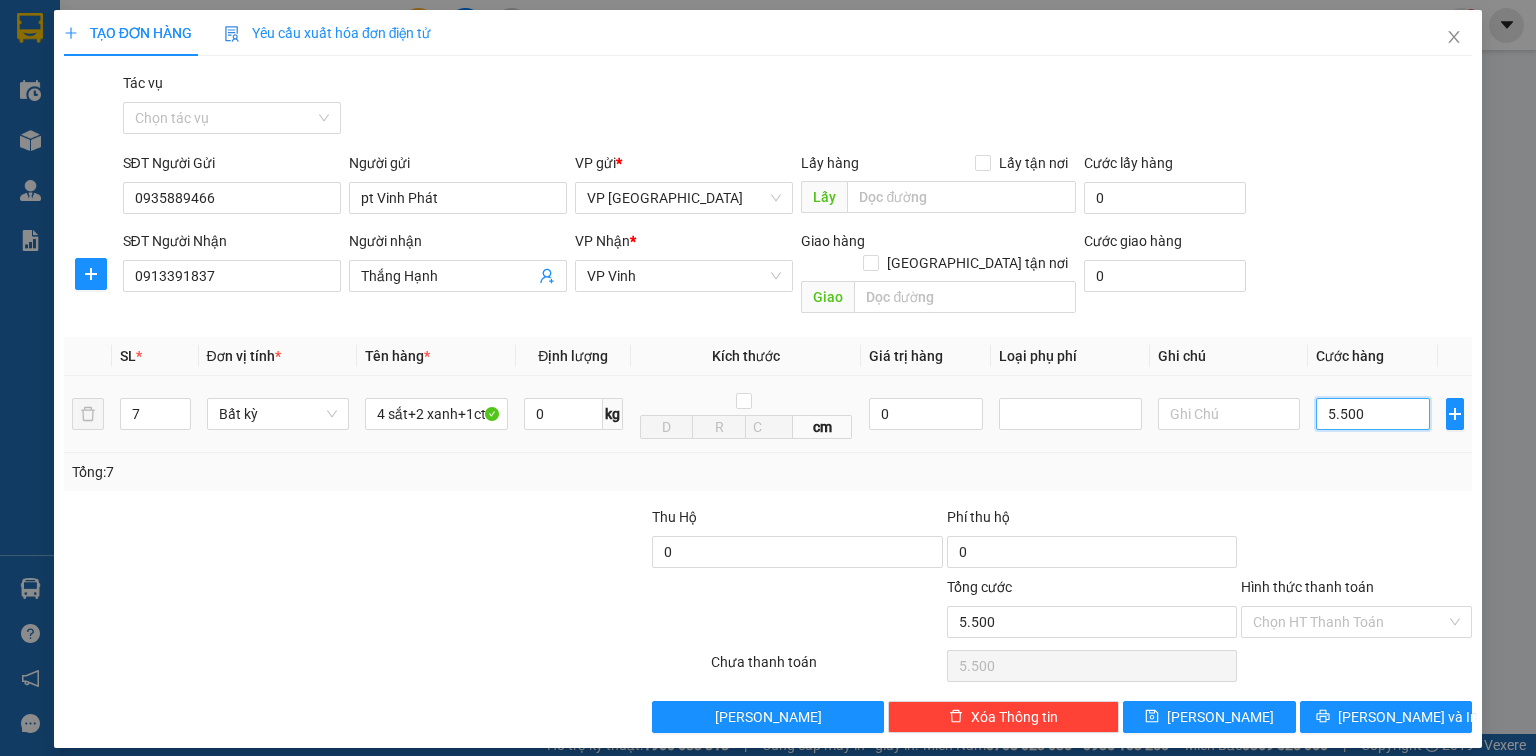 type on "55.000" 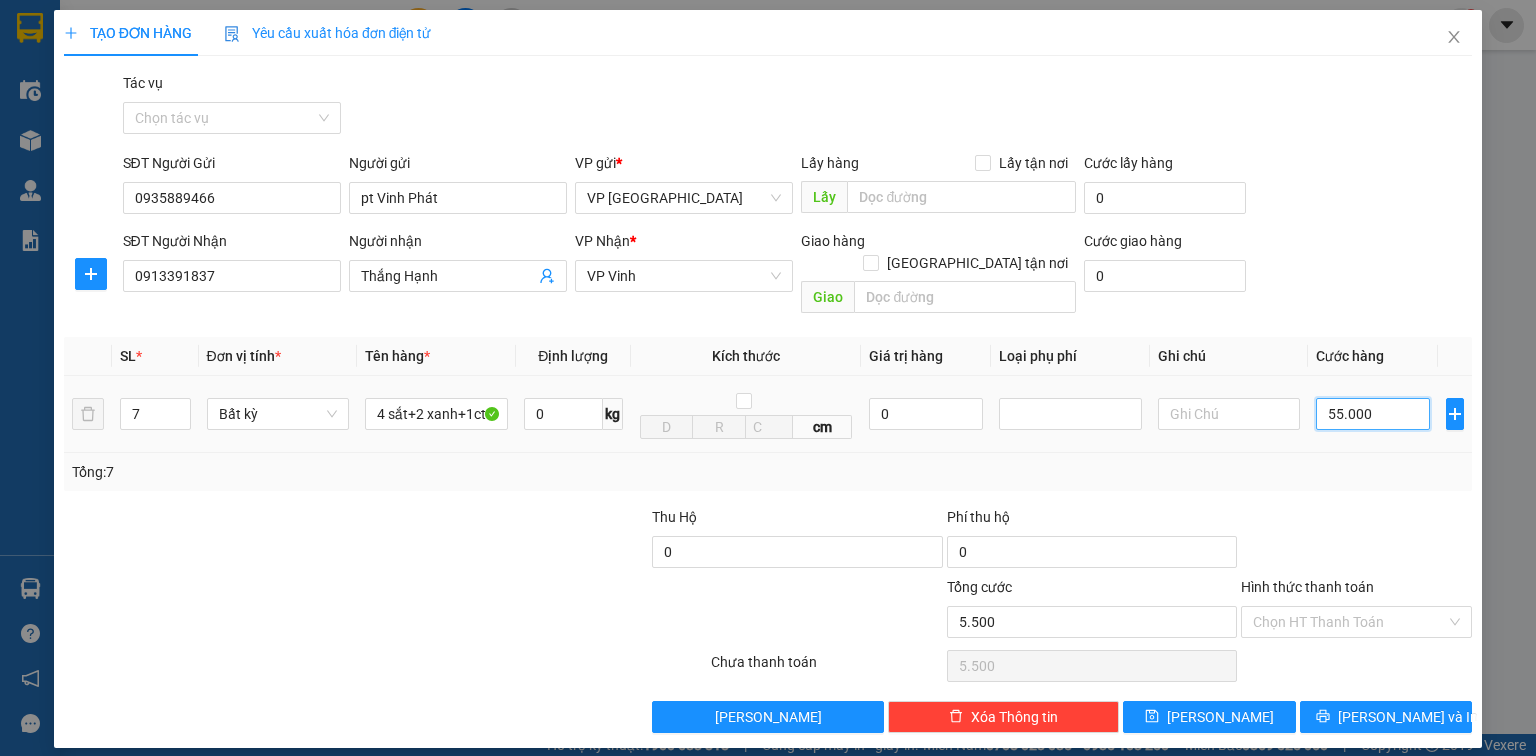 type on "55.000" 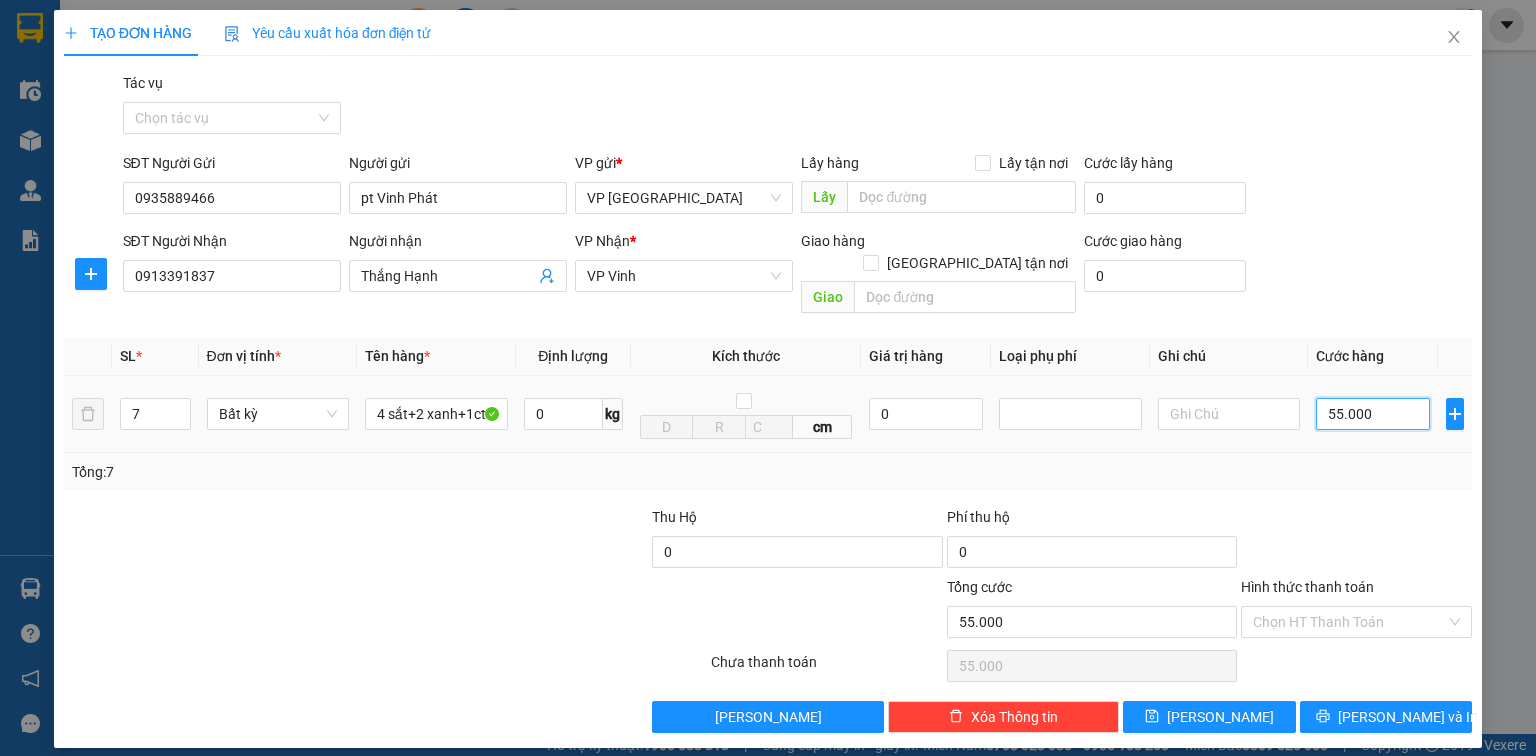 type on "550.000" 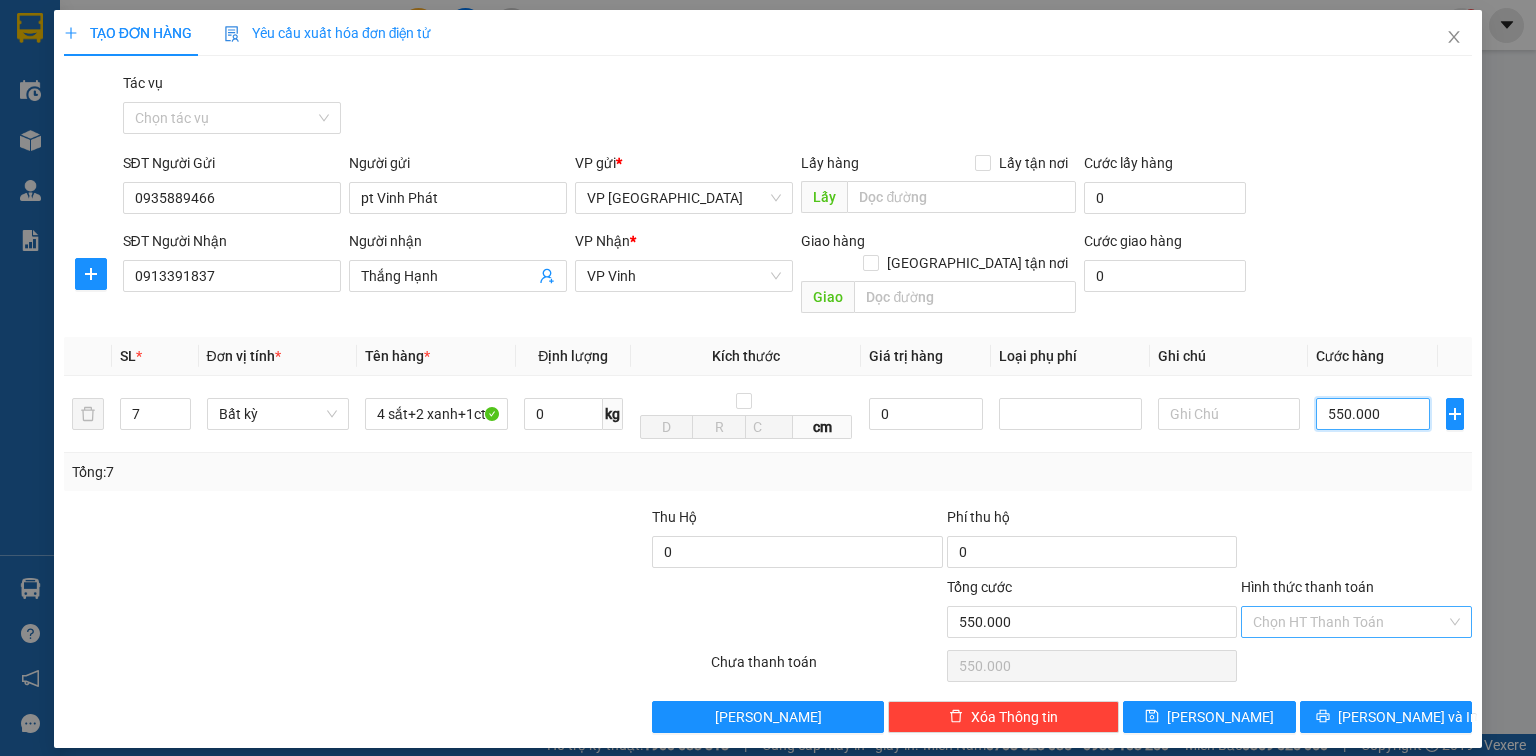 type on "550.000" 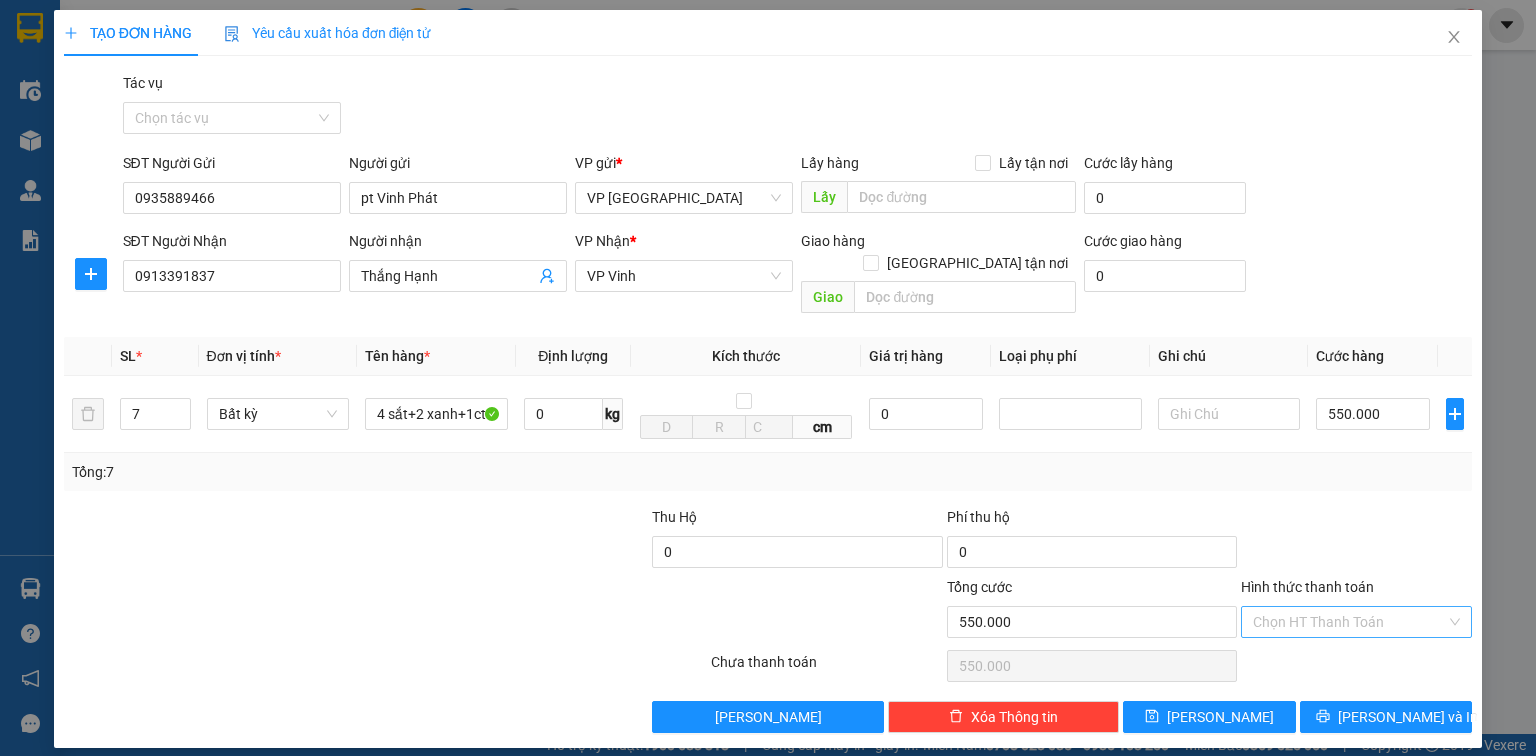 click on "Hình thức thanh toán" at bounding box center (1349, 622) 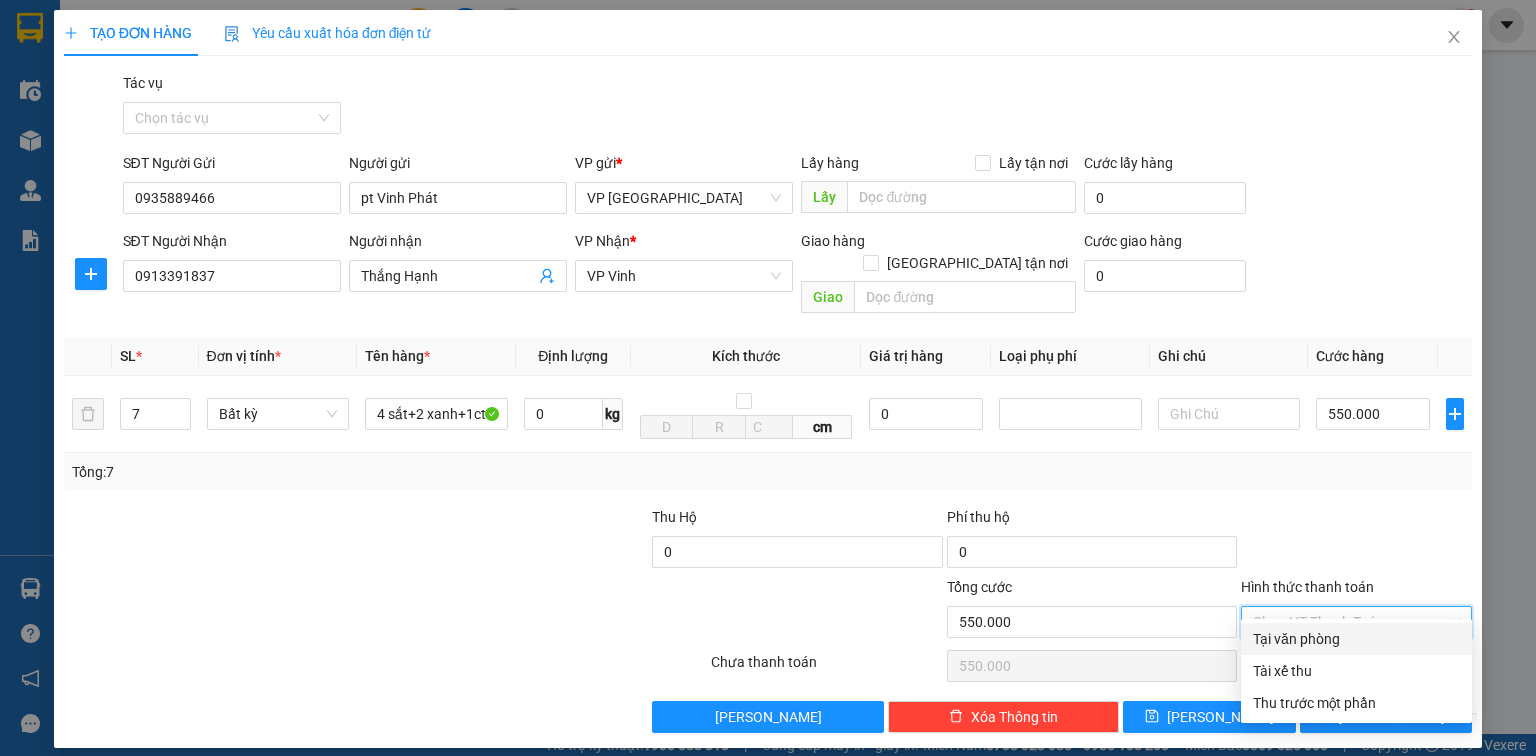 click on "Tại văn phòng" at bounding box center [1356, 639] 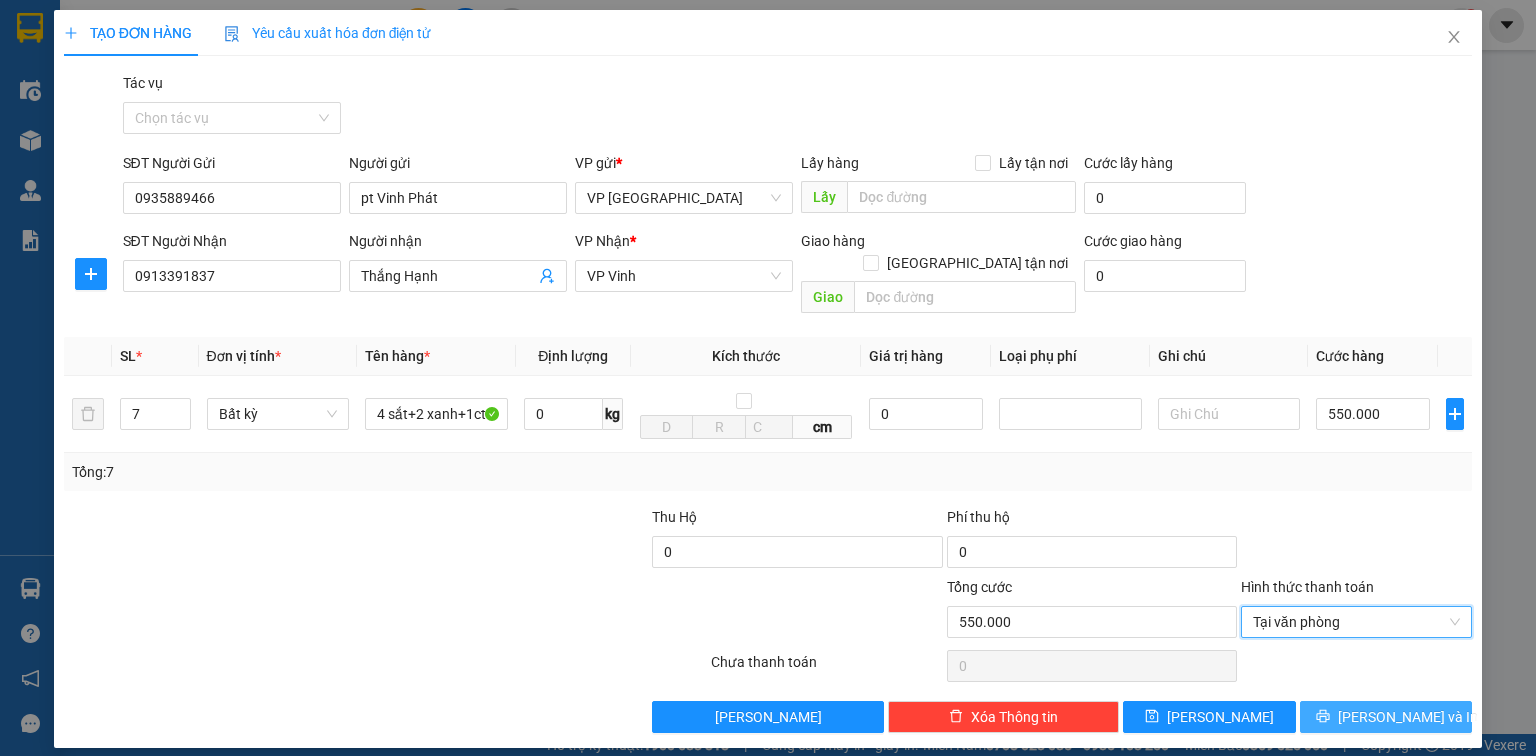 click on "[PERSON_NAME] và In" at bounding box center [1386, 717] 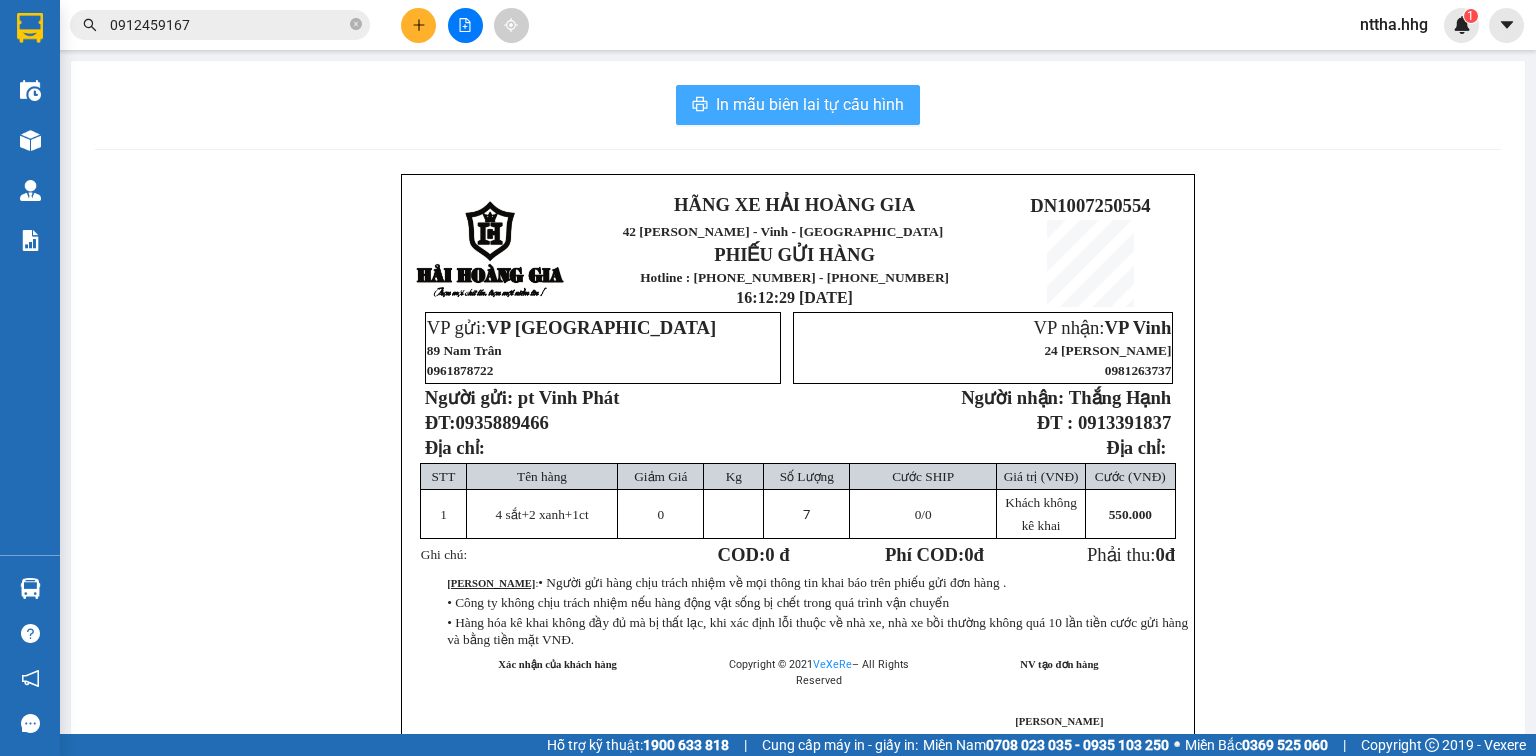 click on "In mẫu biên lai tự cấu hình" at bounding box center (810, 104) 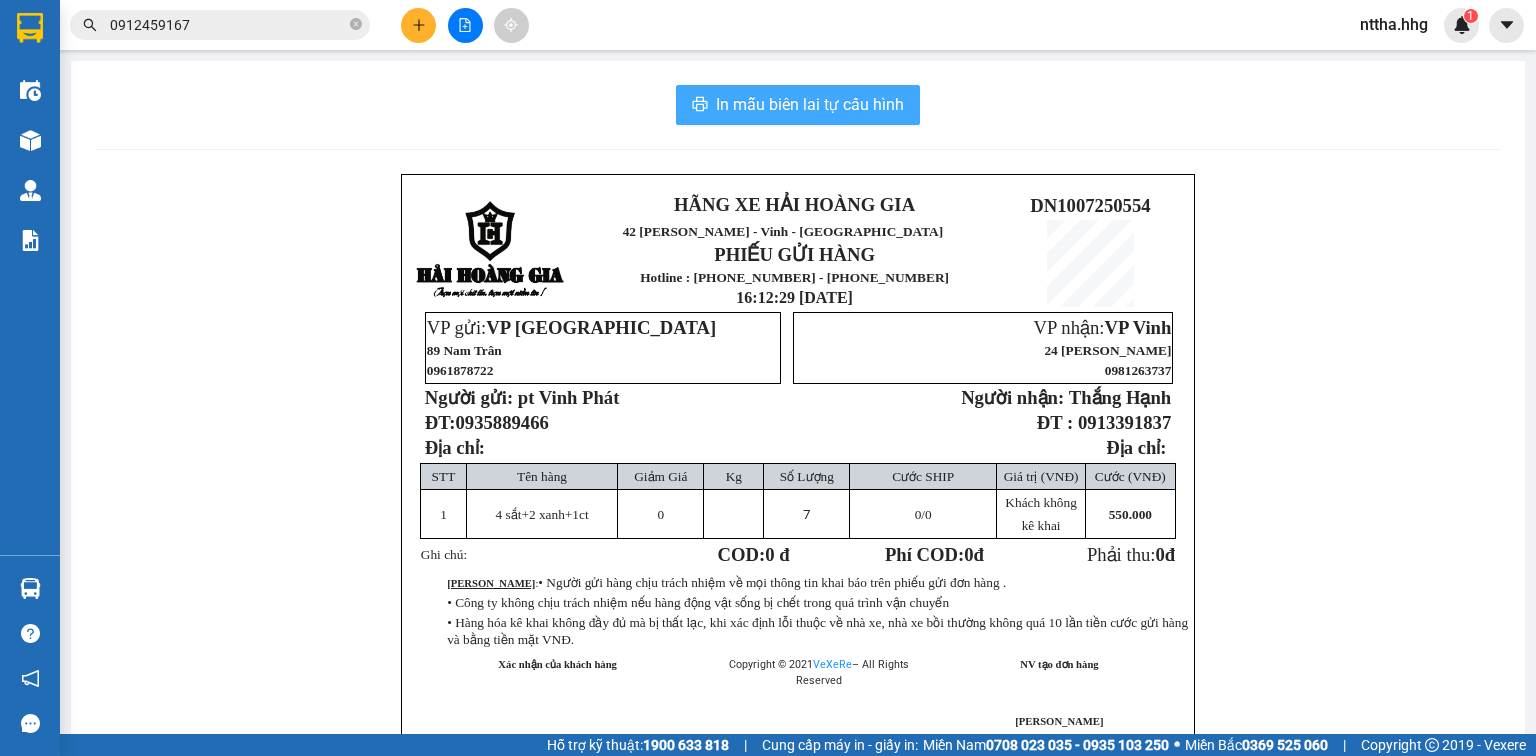 scroll, scrollTop: 0, scrollLeft: 0, axis: both 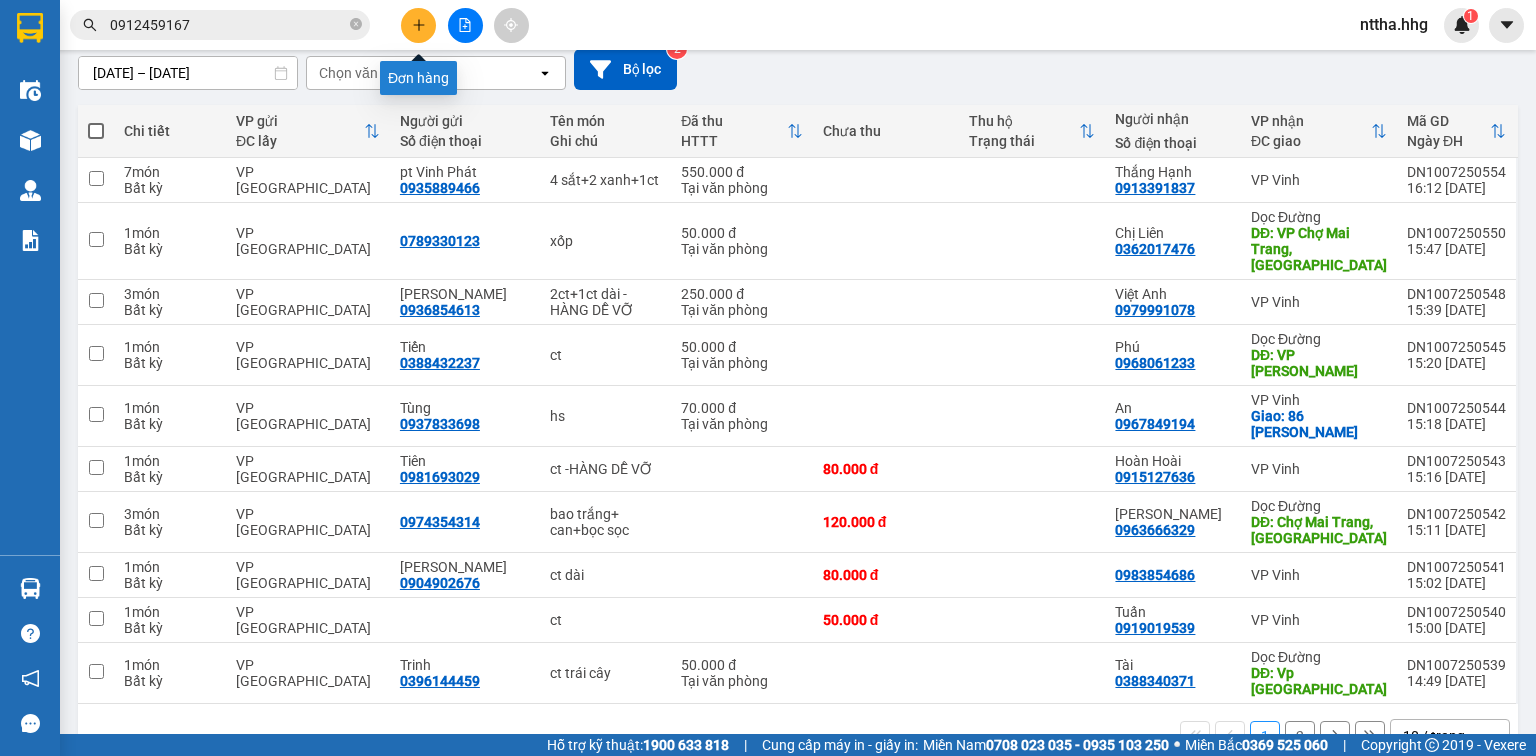 click 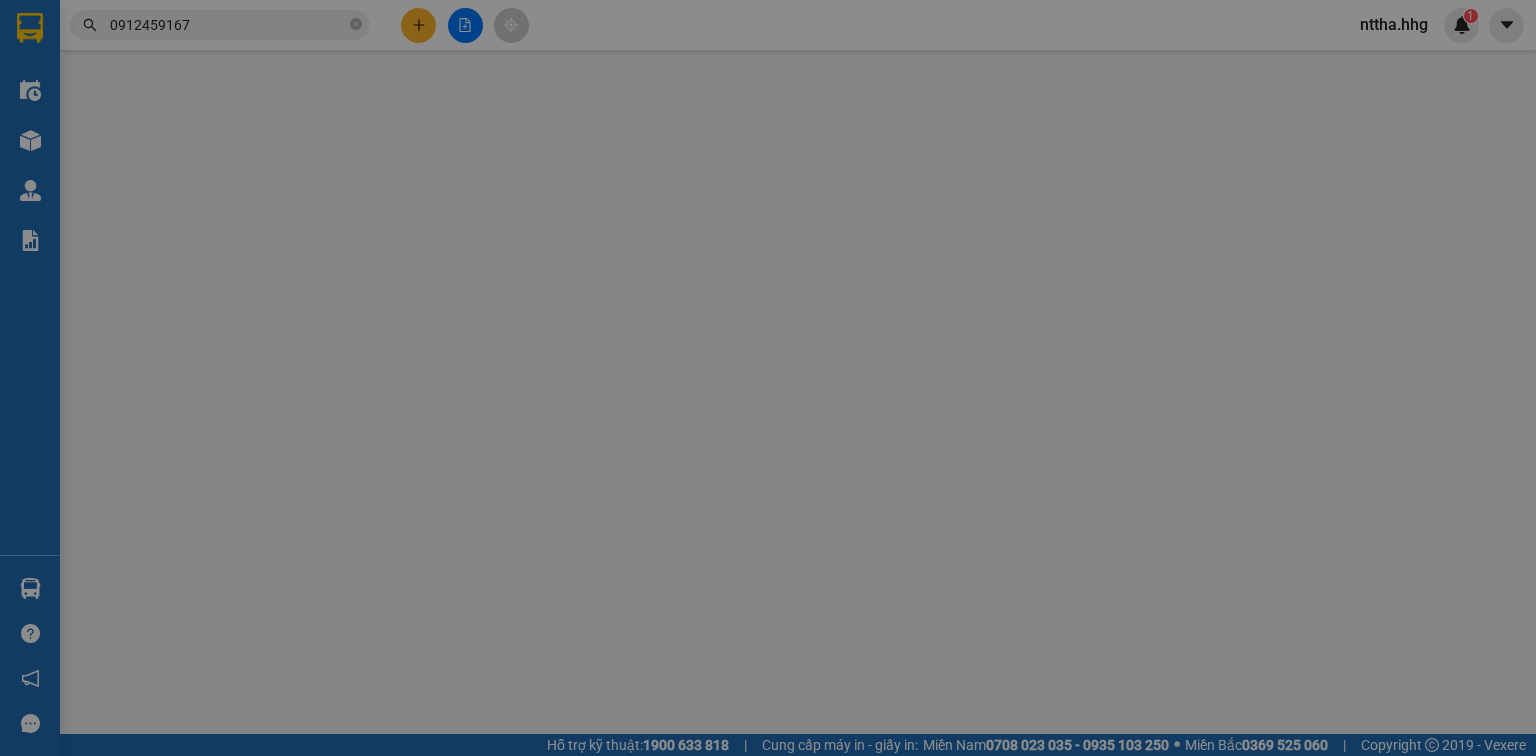 scroll, scrollTop: 0, scrollLeft: 0, axis: both 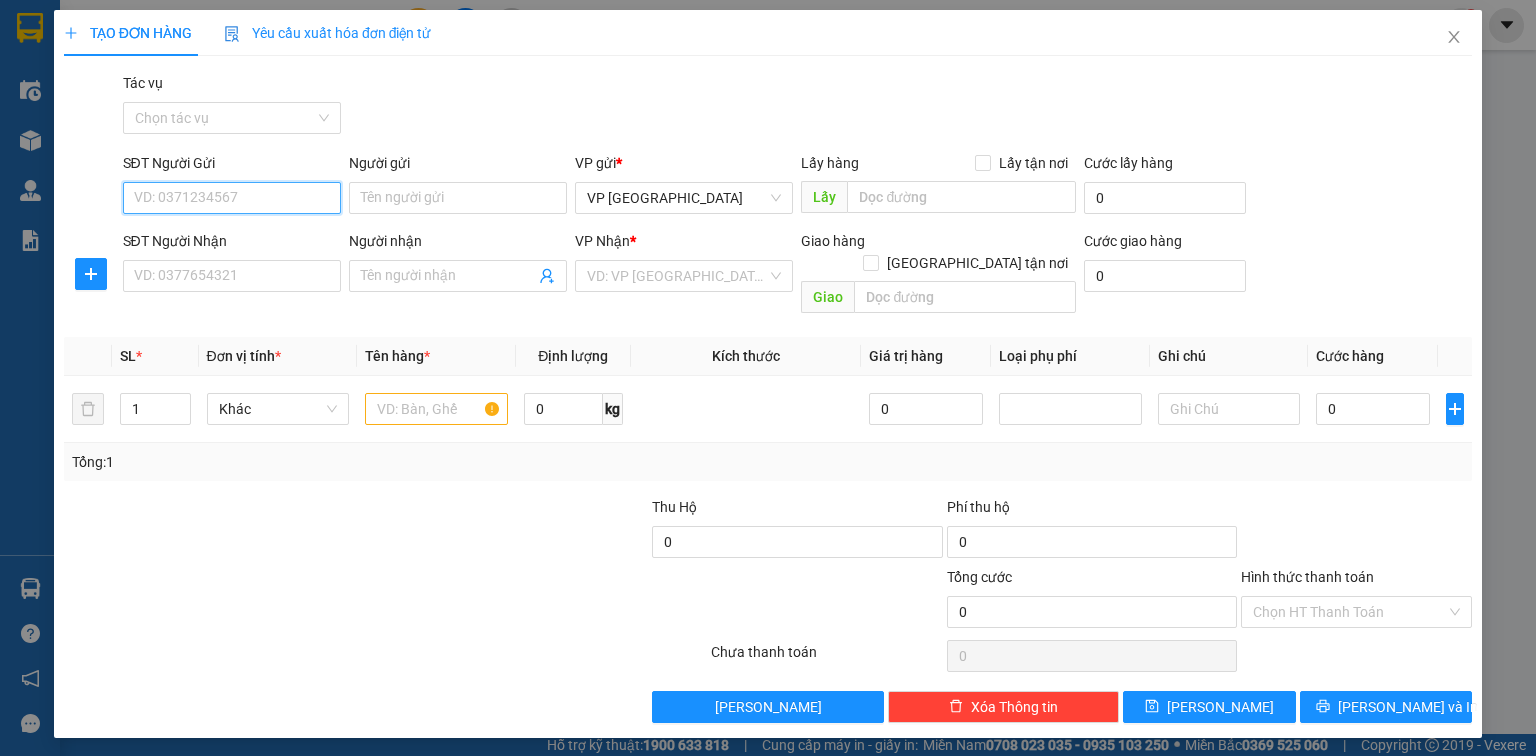 click on "SĐT Người Gửi" at bounding box center [232, 198] 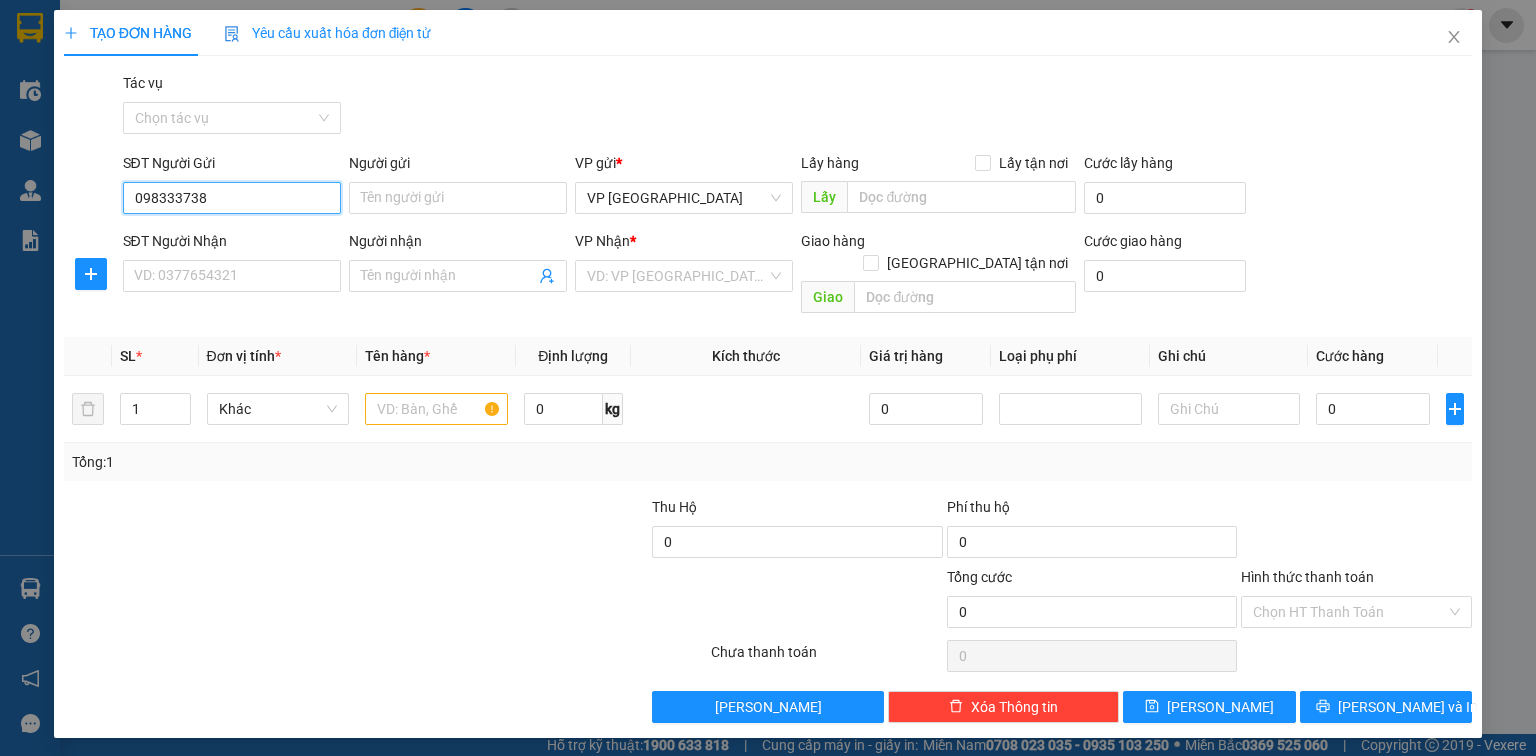 type on "0983337383" 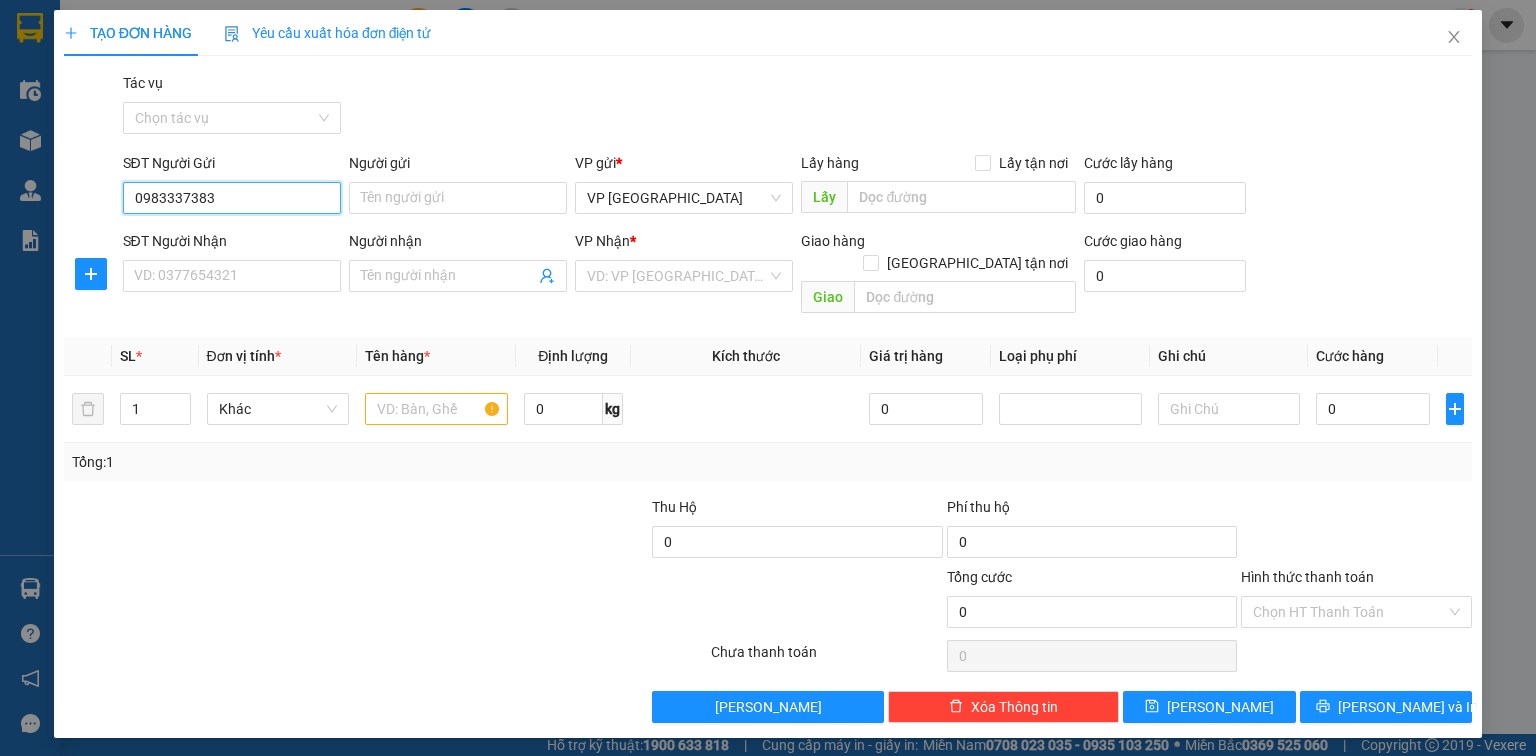 drag, startPoint x: 232, startPoint y: 208, endPoint x: 114, endPoint y: 186, distance: 120.033325 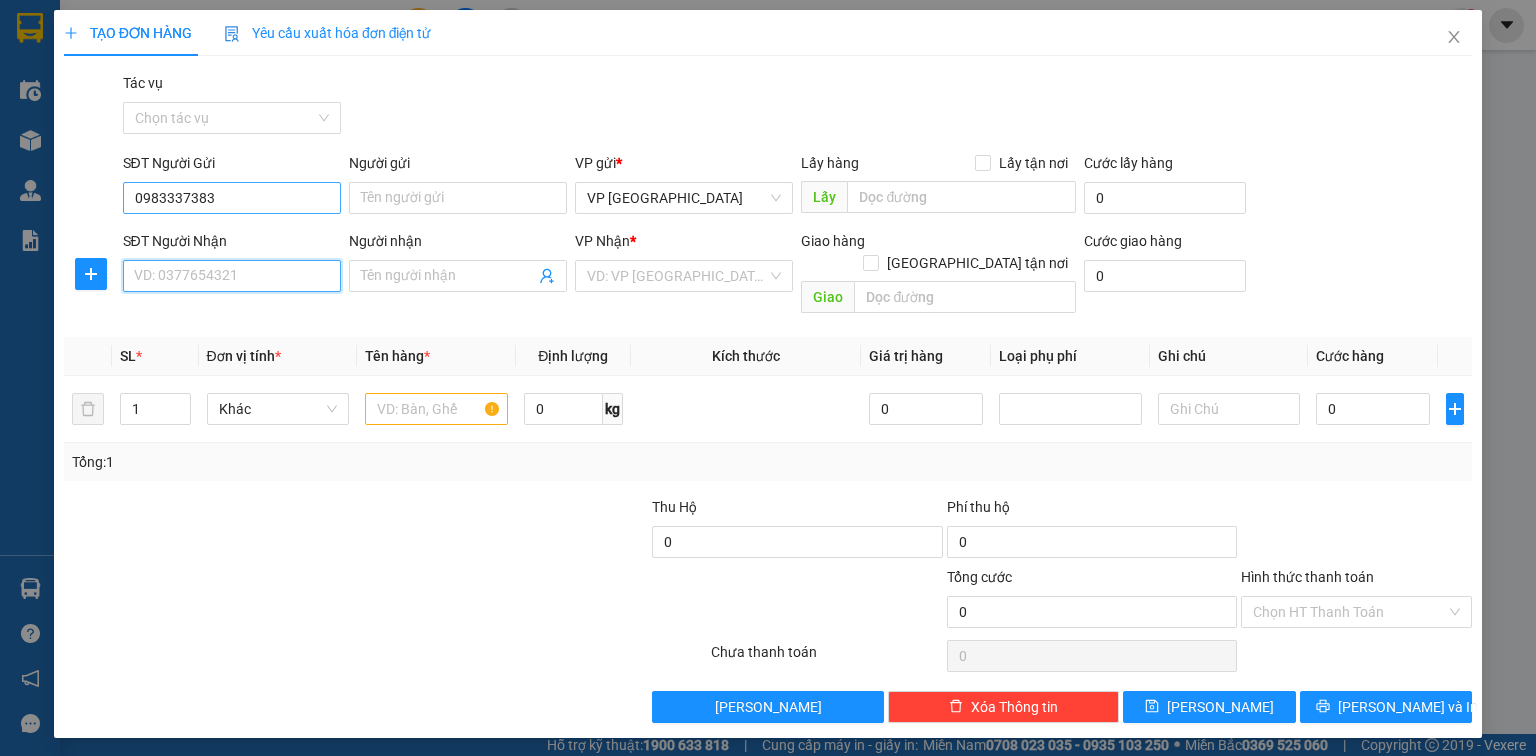 type 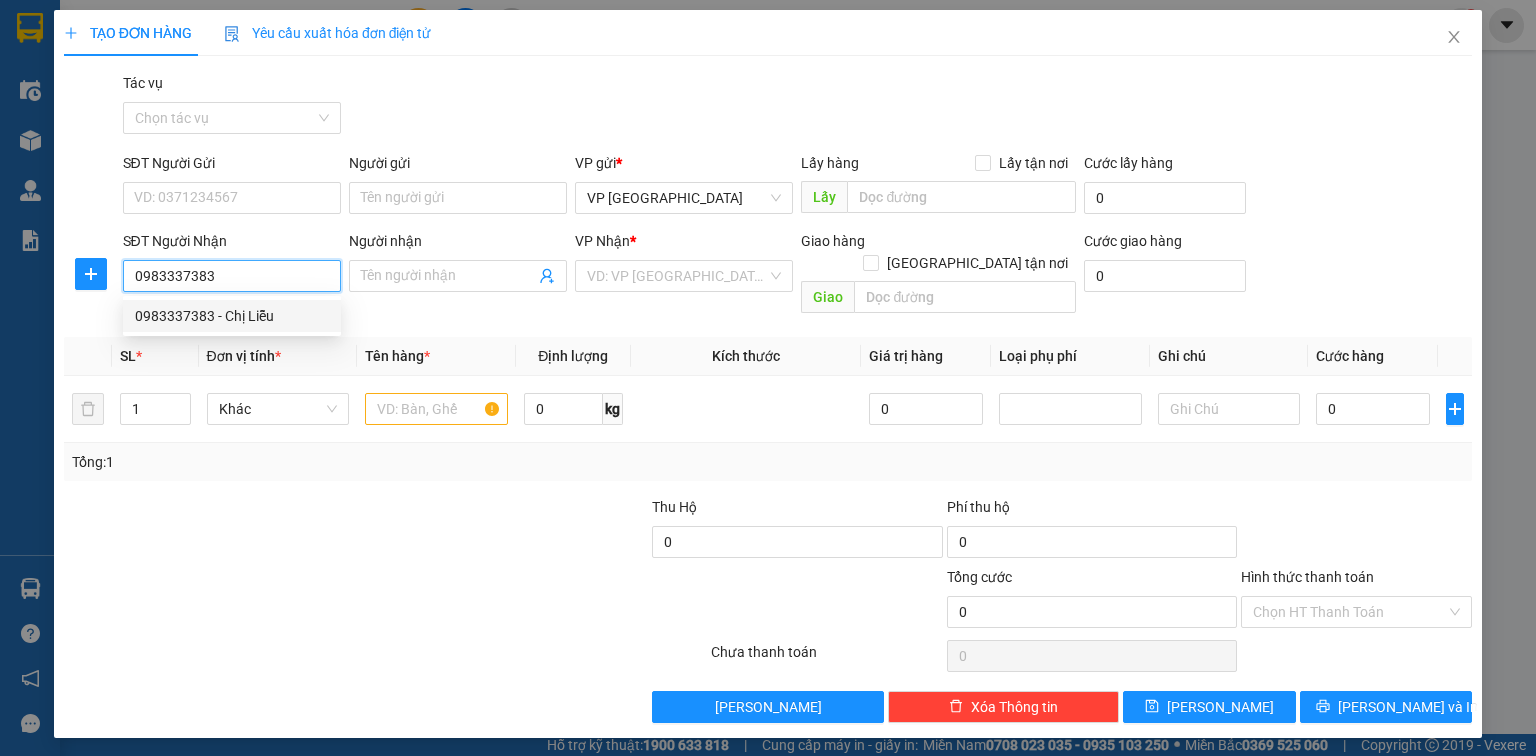 click on "0983337383 - Chị Liễu" at bounding box center (232, 316) 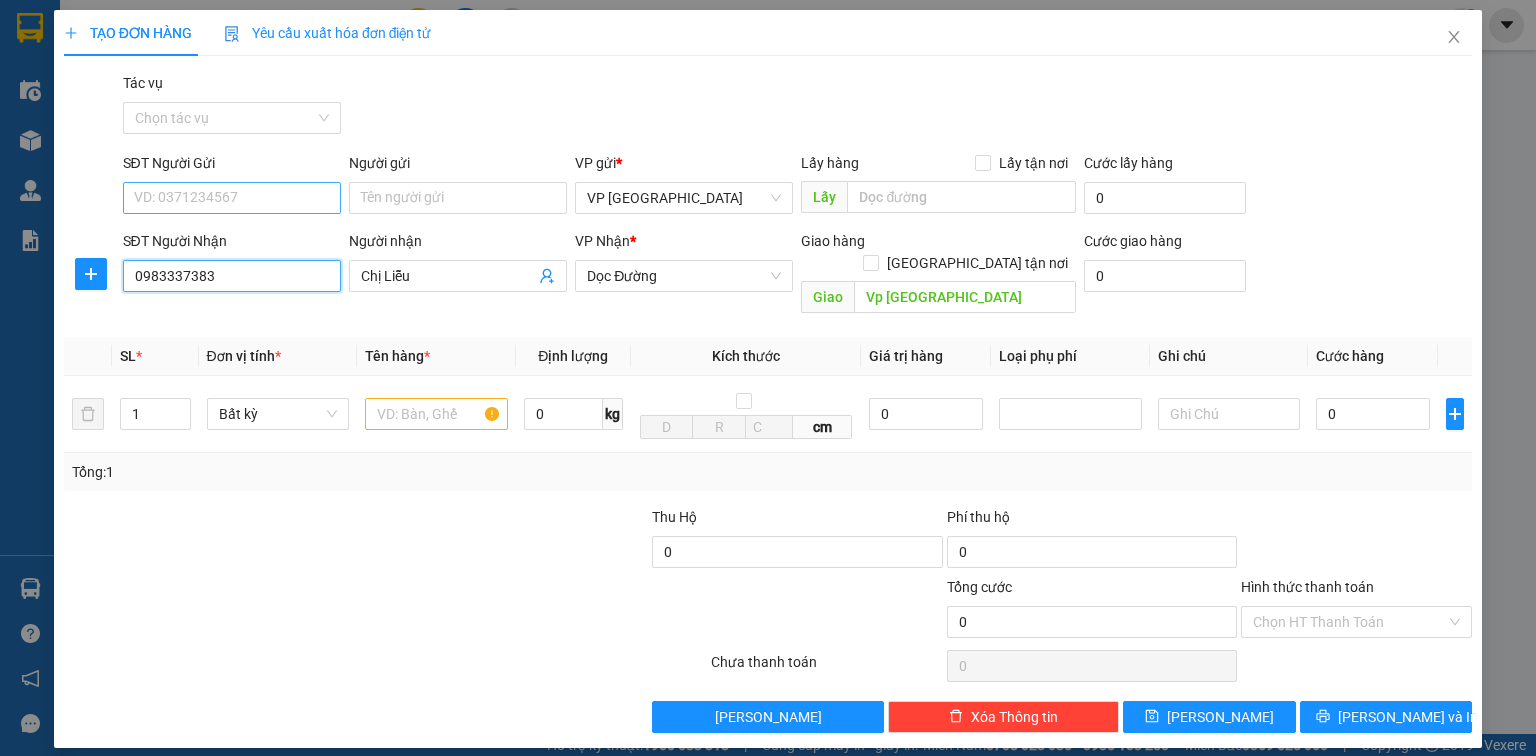 type on "0983337383" 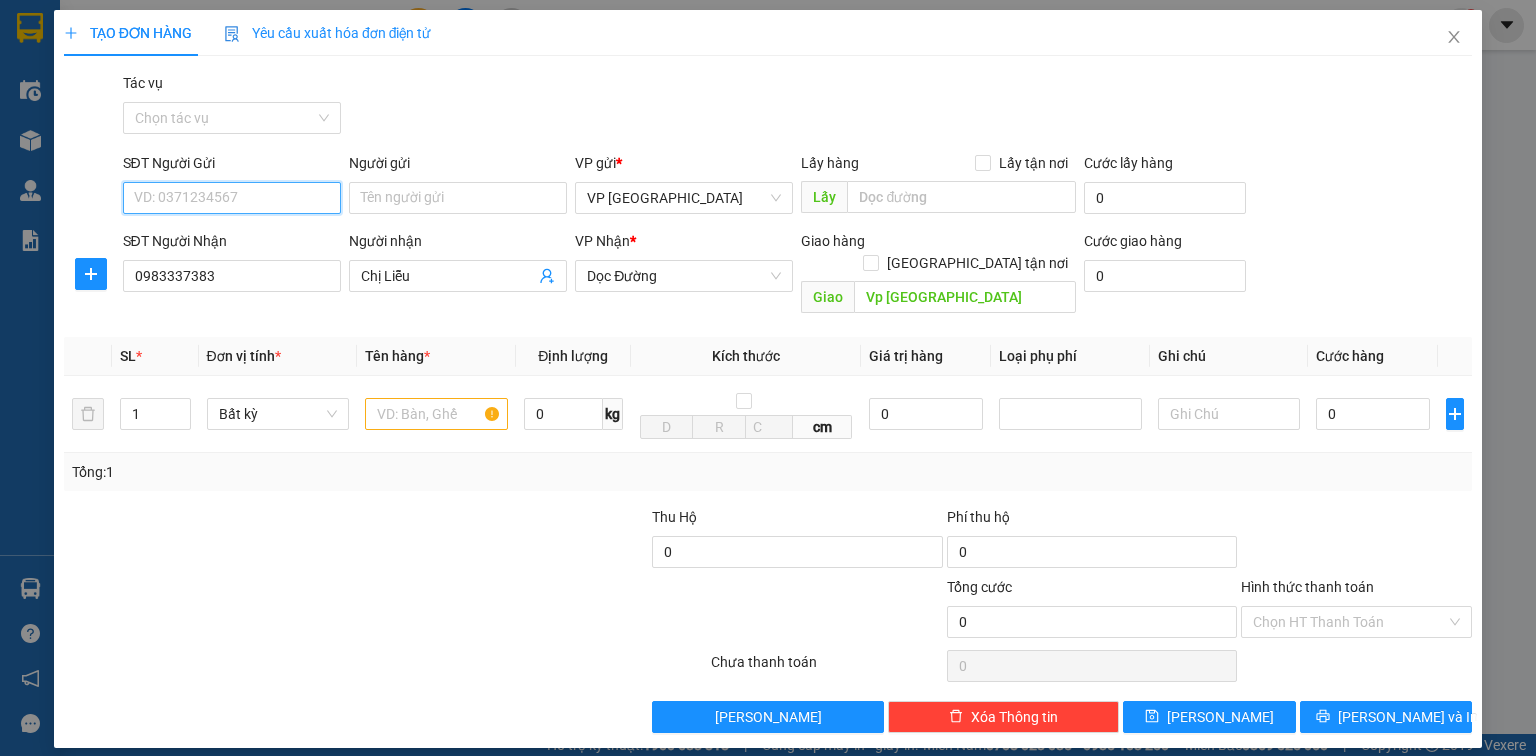 click on "SĐT Người Gửi" at bounding box center (232, 198) 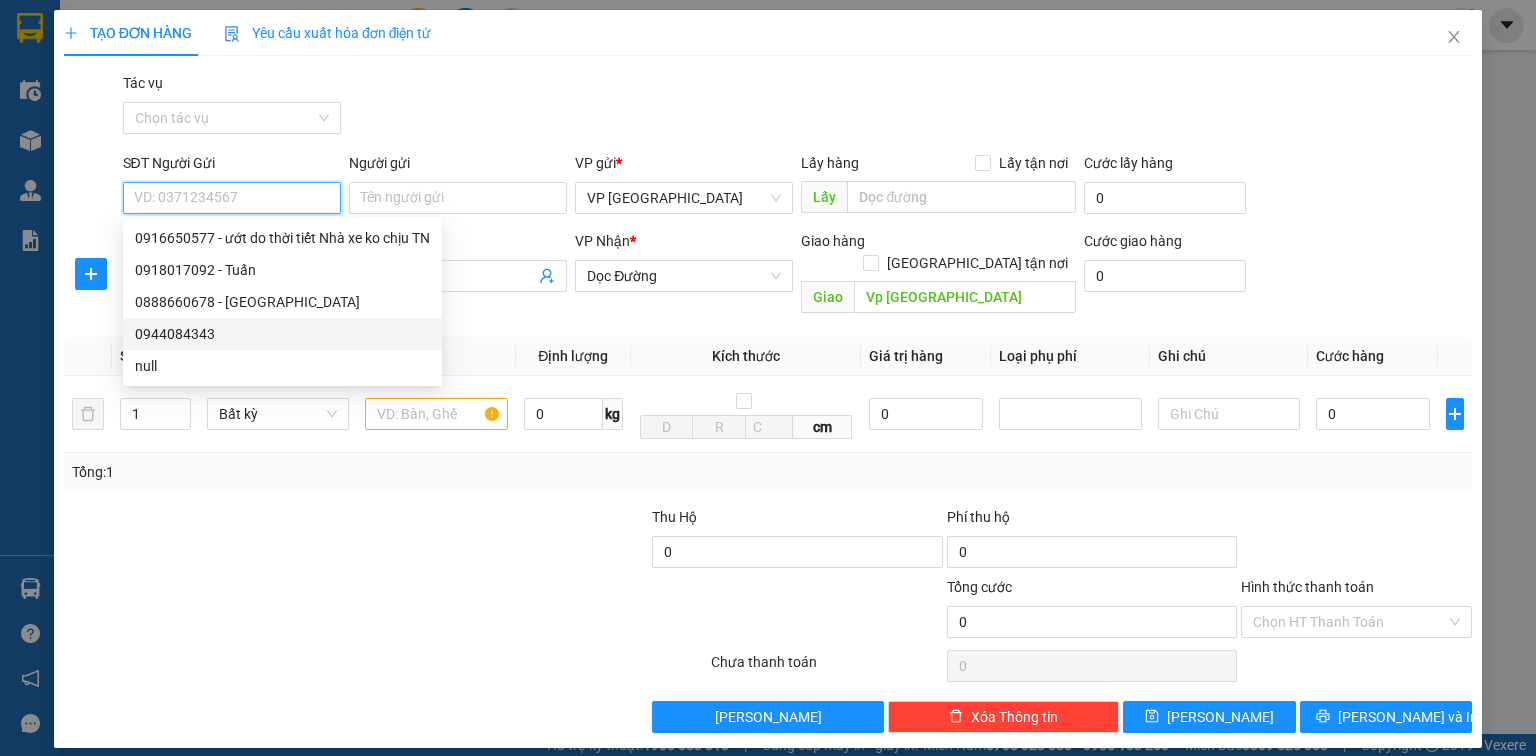 click on "0944084343" at bounding box center [282, 334] 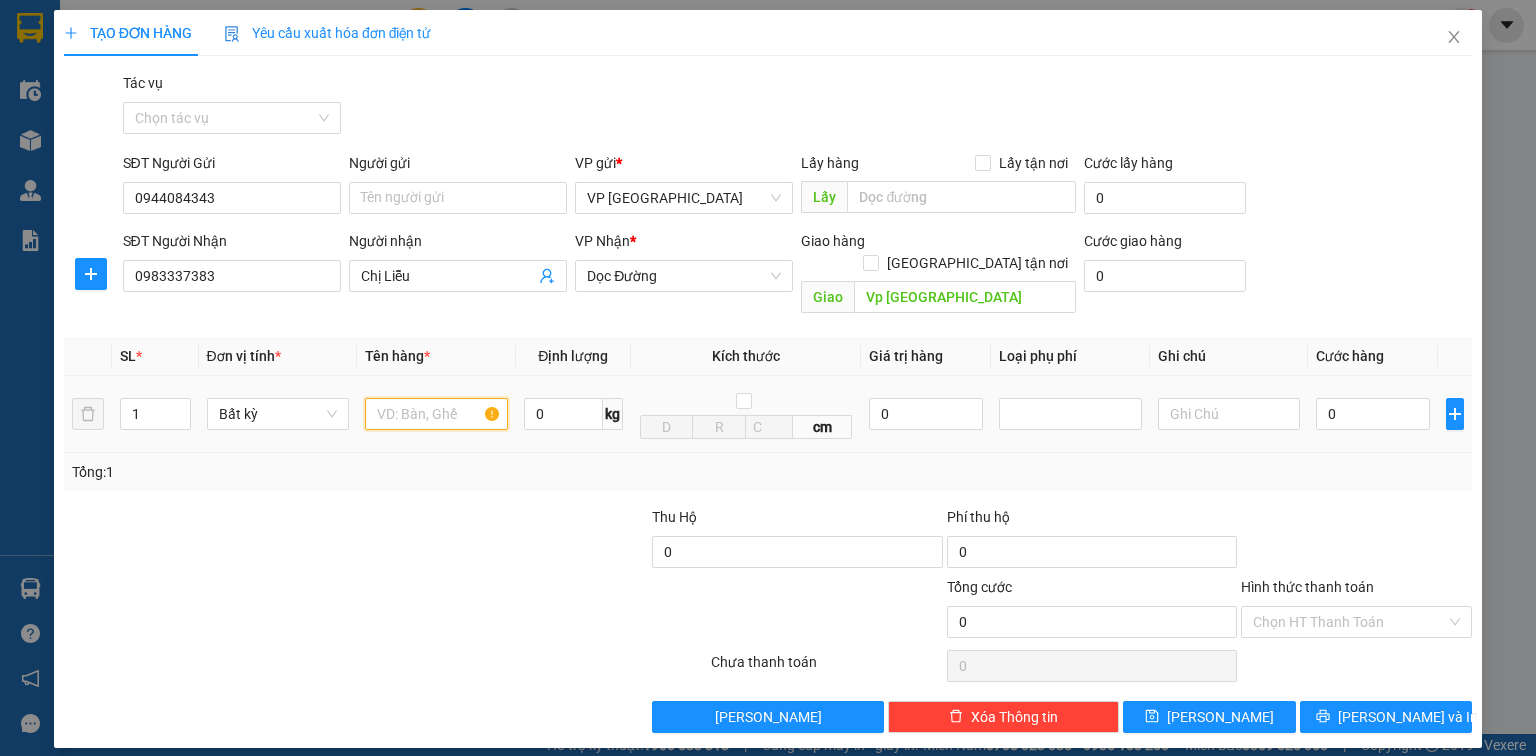 click at bounding box center (436, 414) 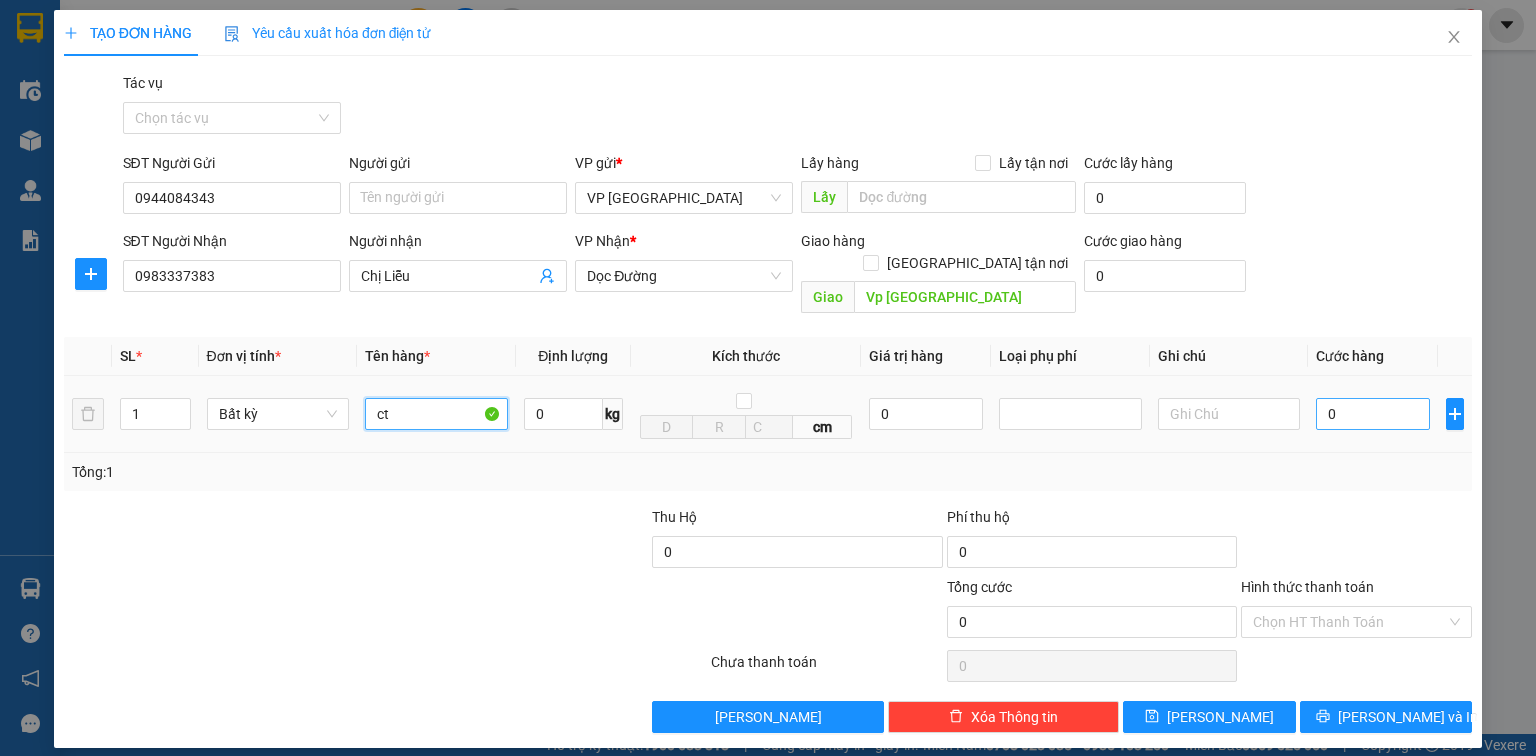 type on "ct" 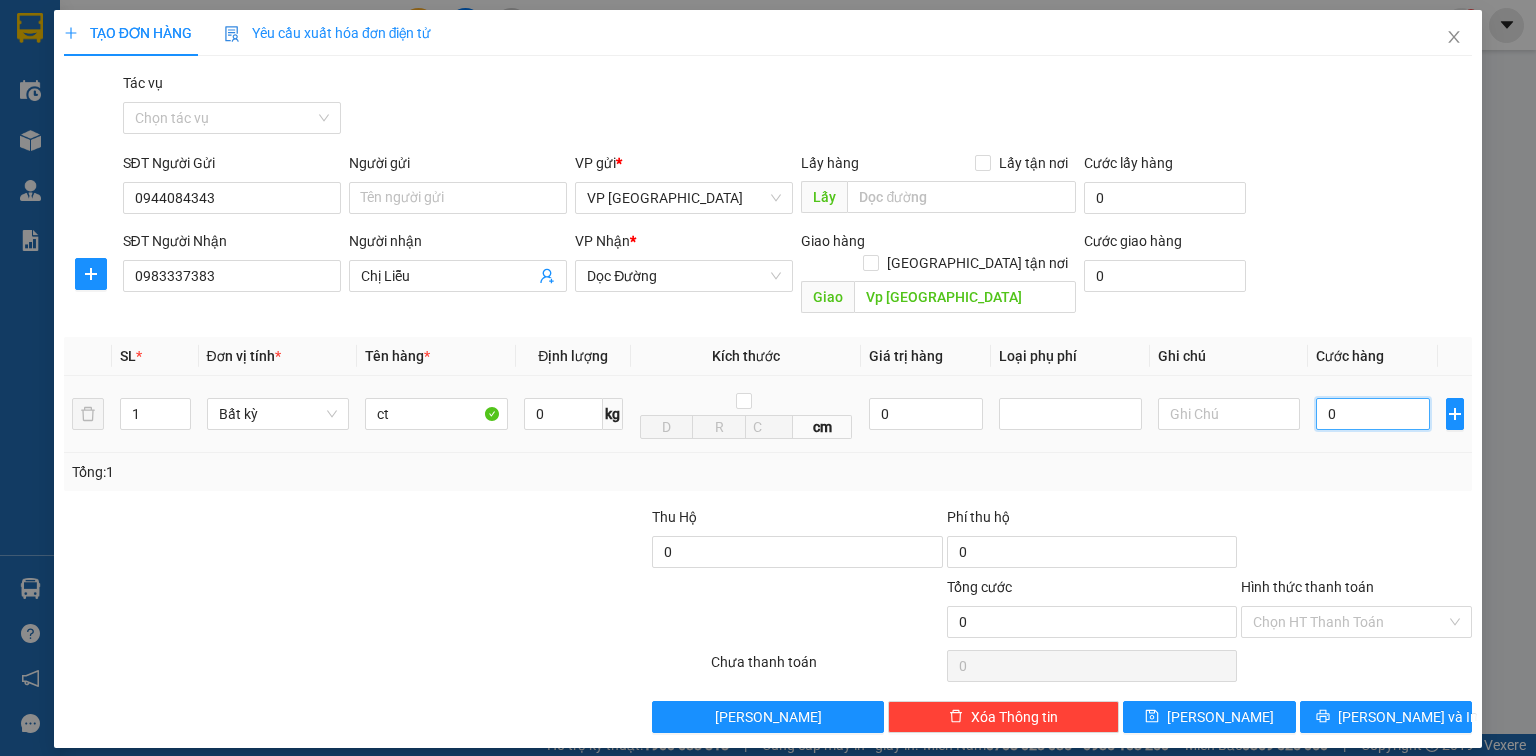click on "0" at bounding box center (1373, 414) 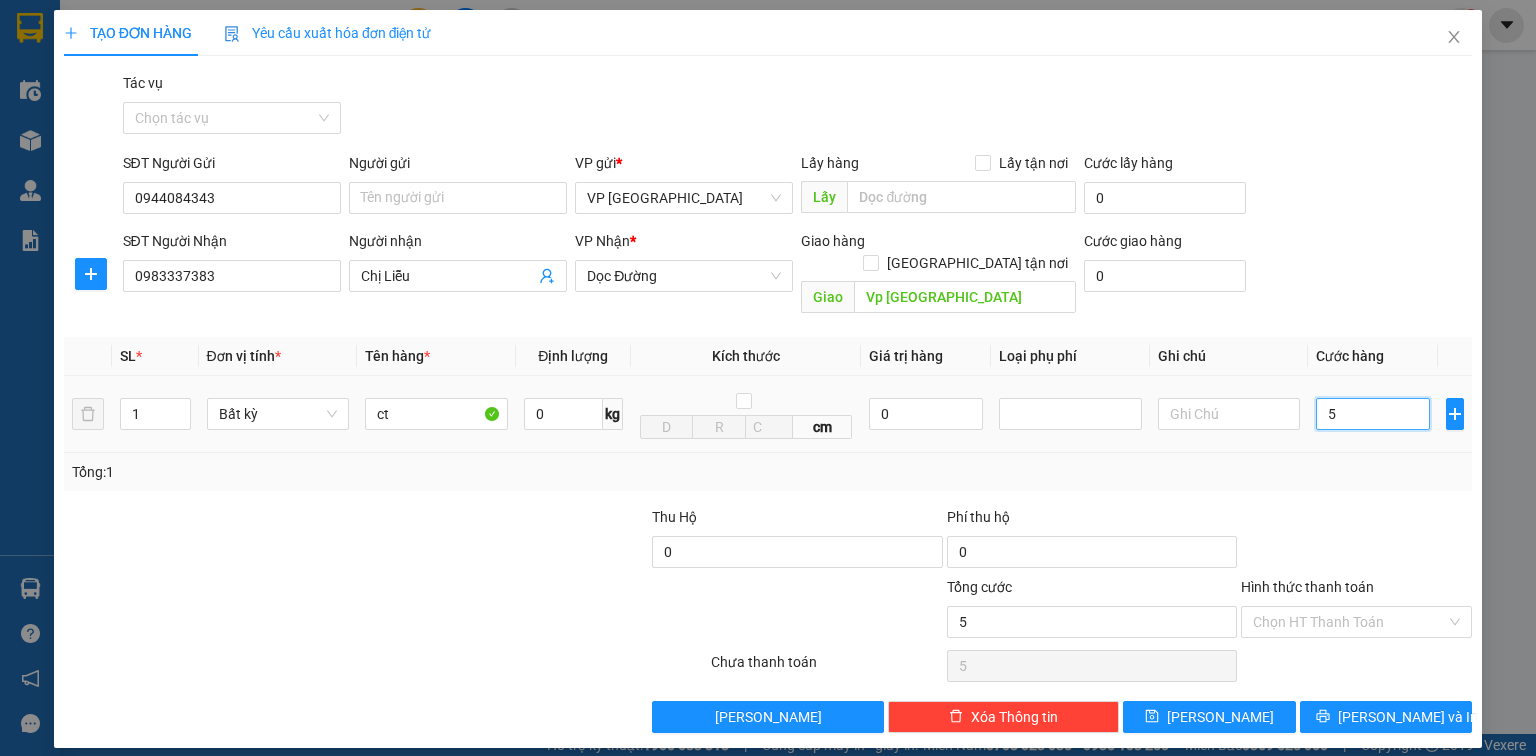 type on "50" 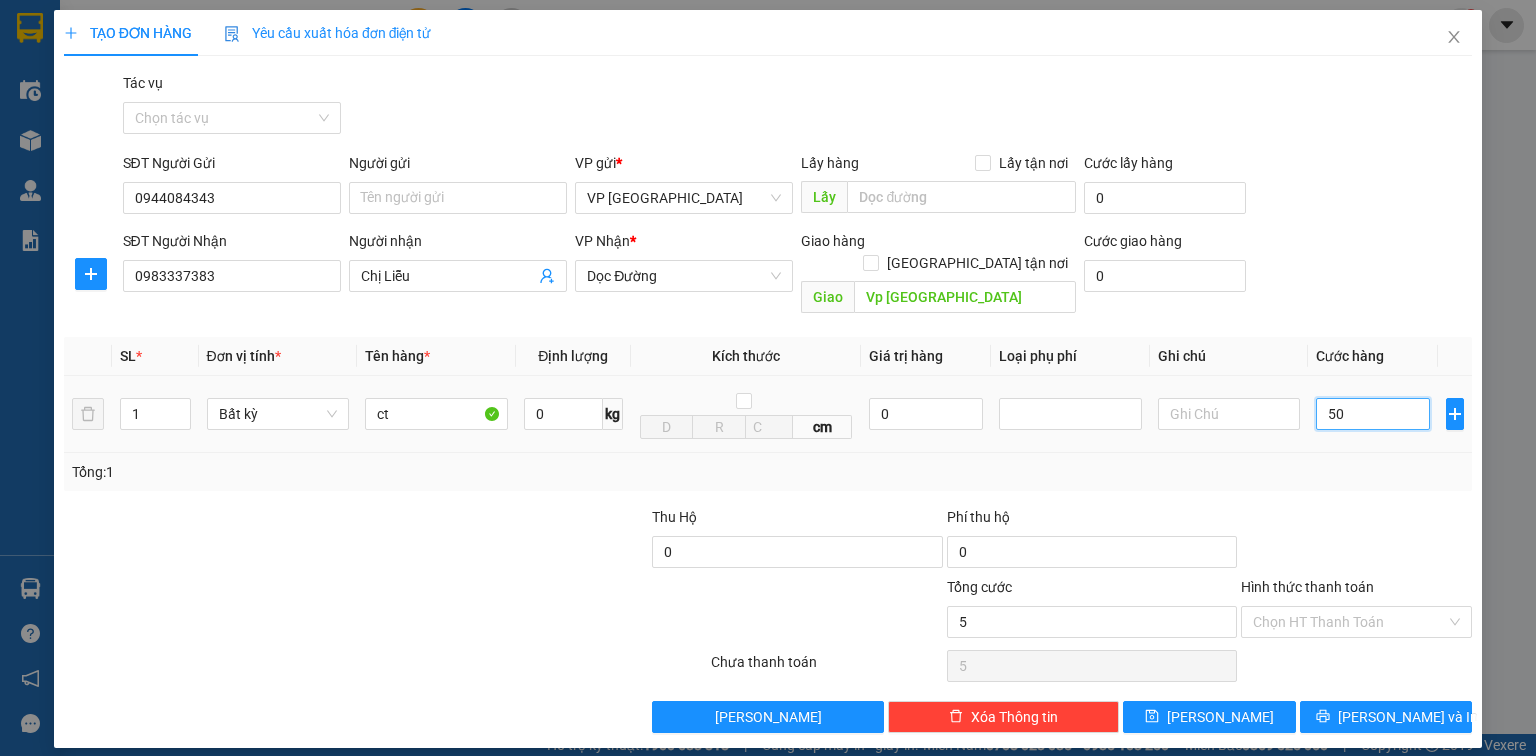 type on "50" 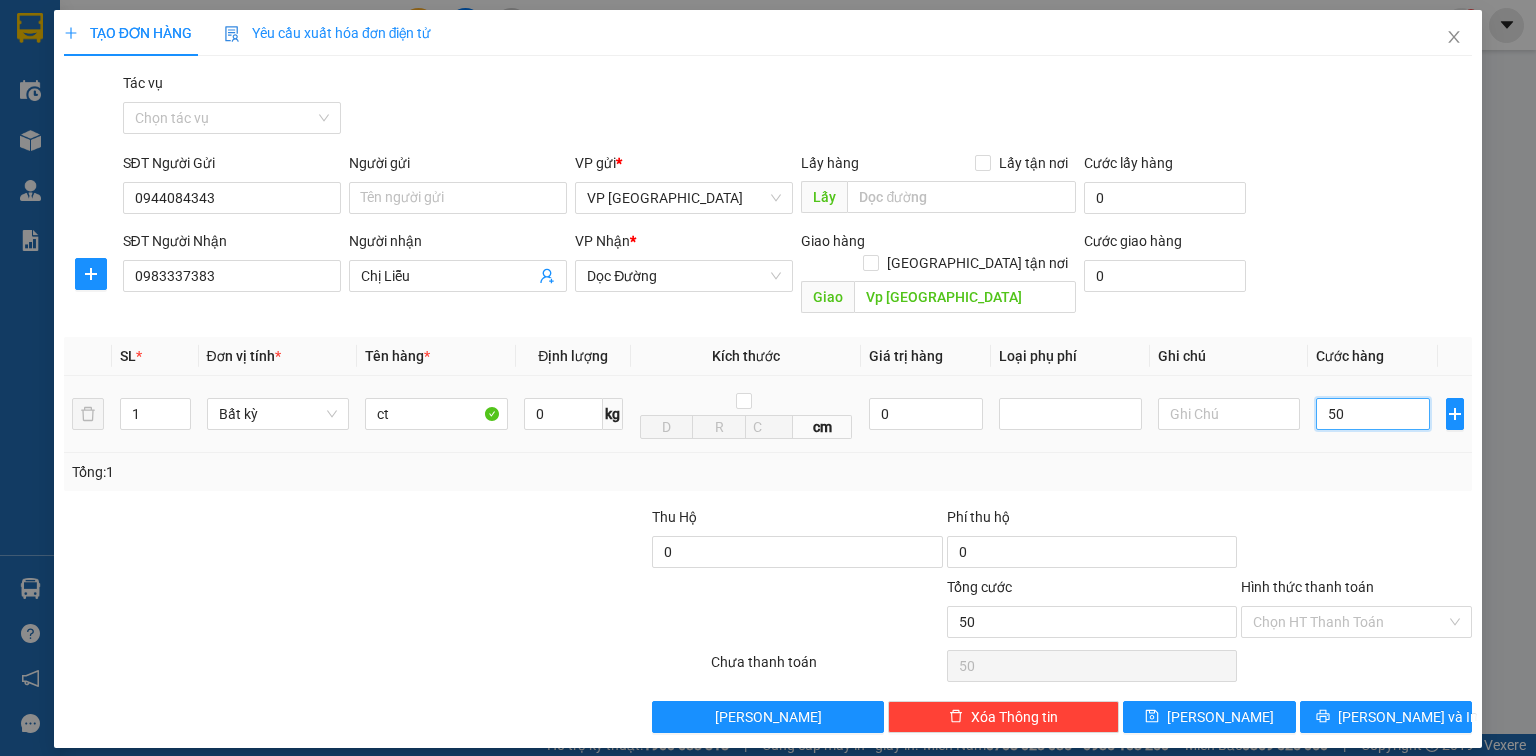 type on "500" 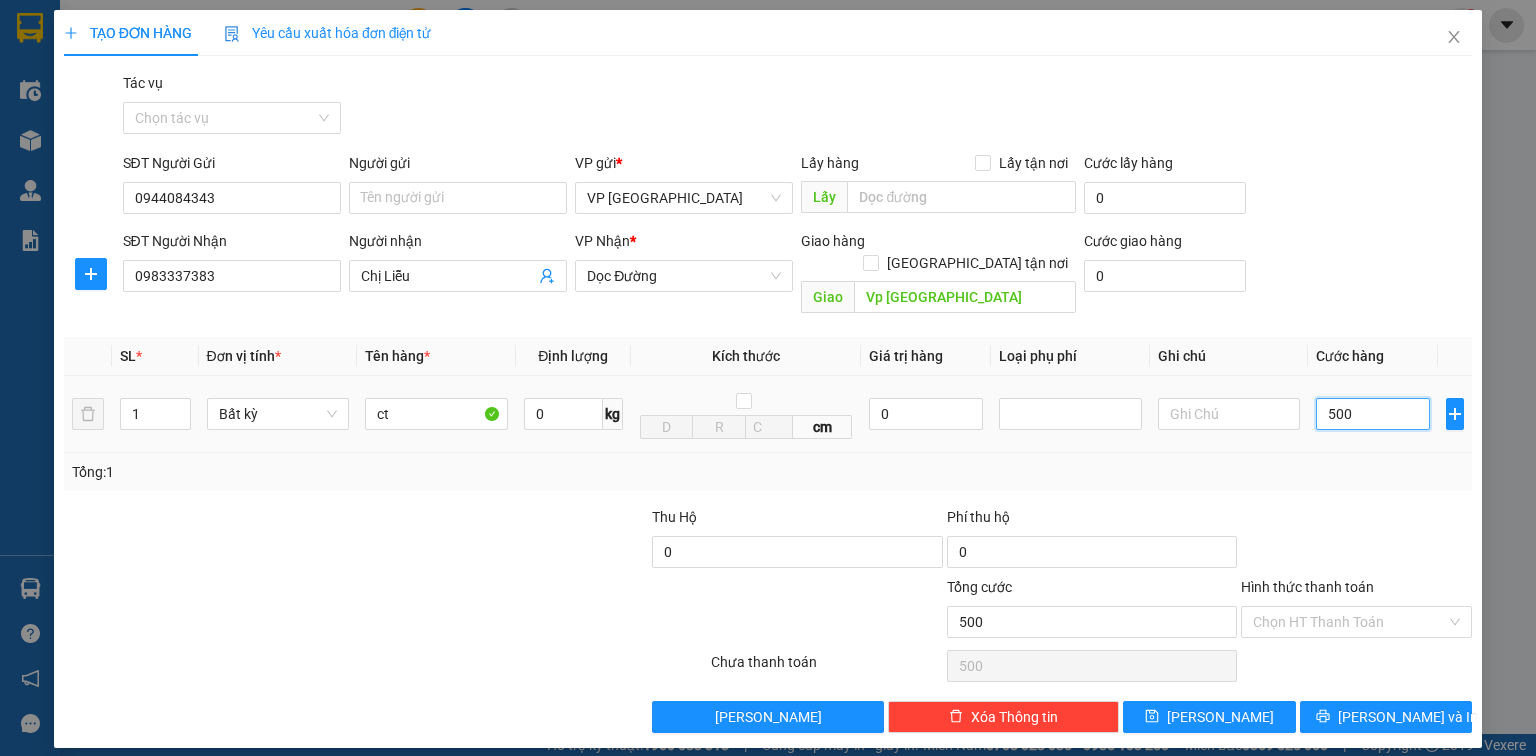 type on "5.000" 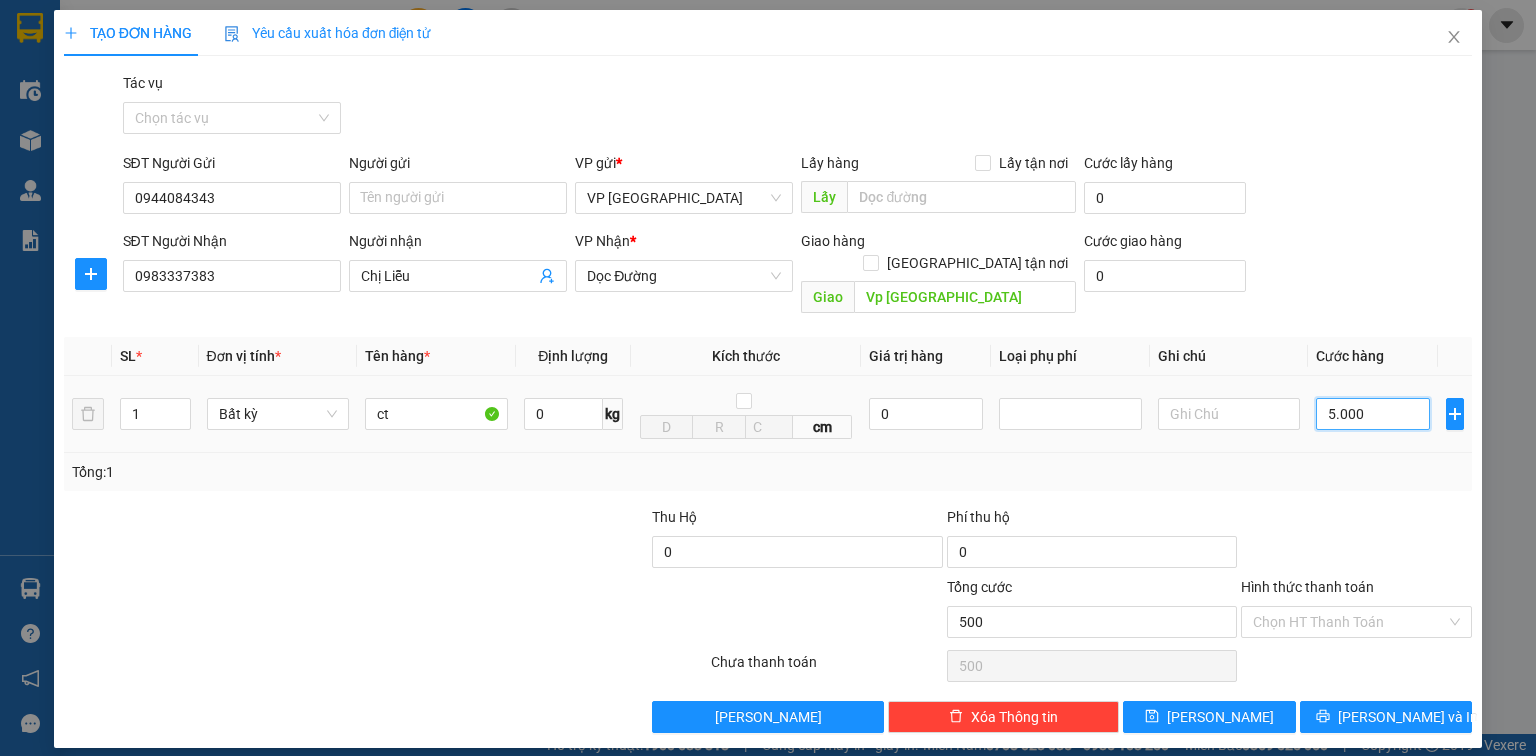 type on "5.000" 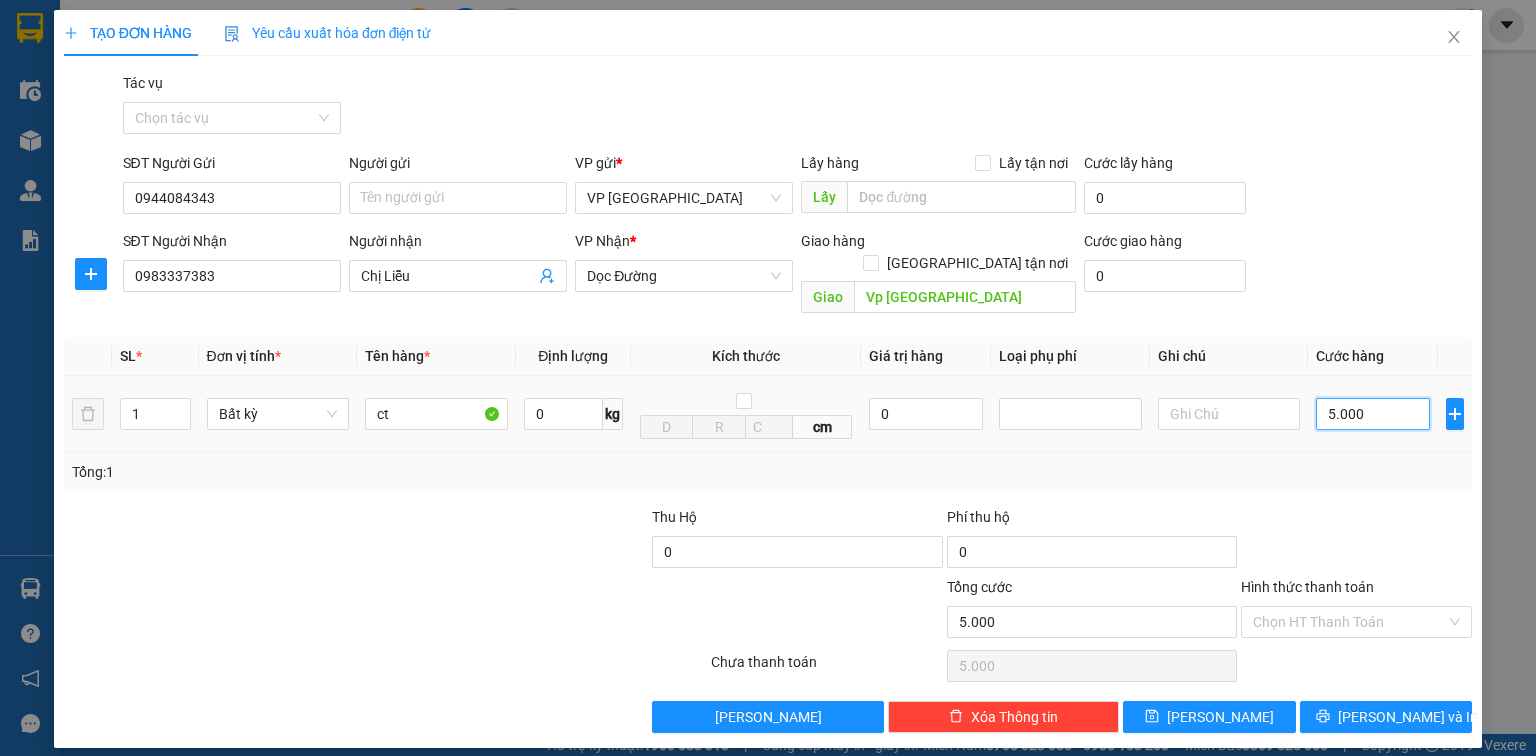 type on "50.000" 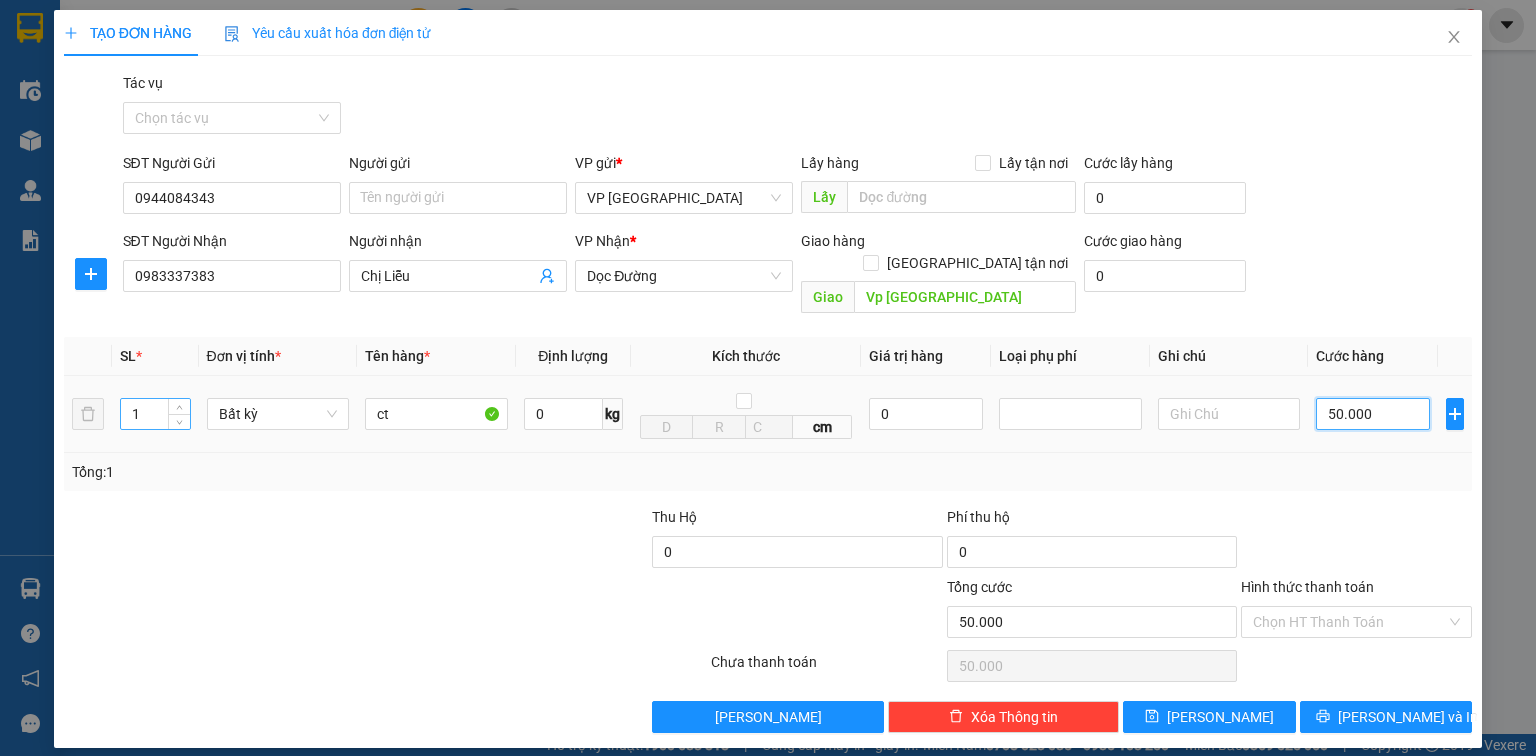type on "50.000" 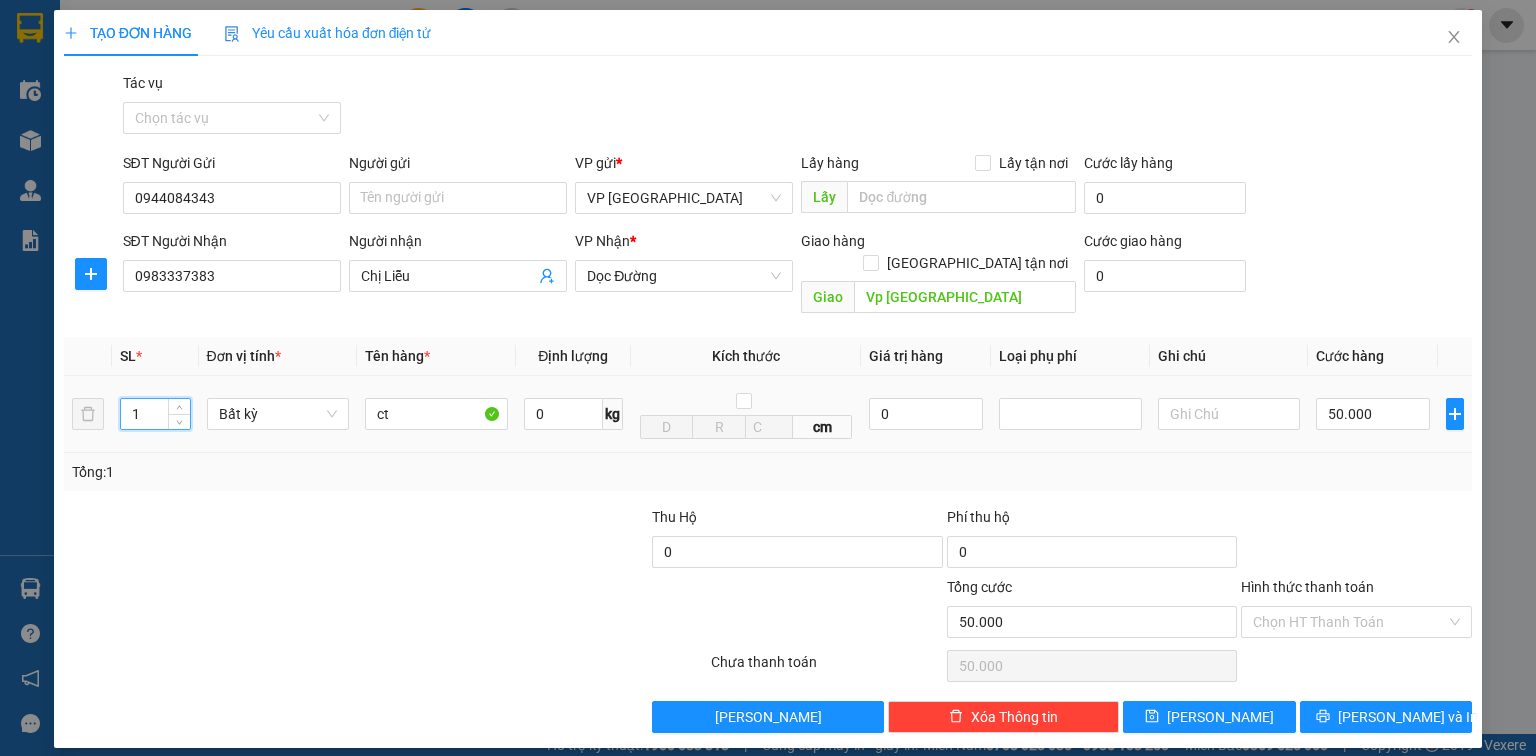 click on "1" at bounding box center [155, 414] 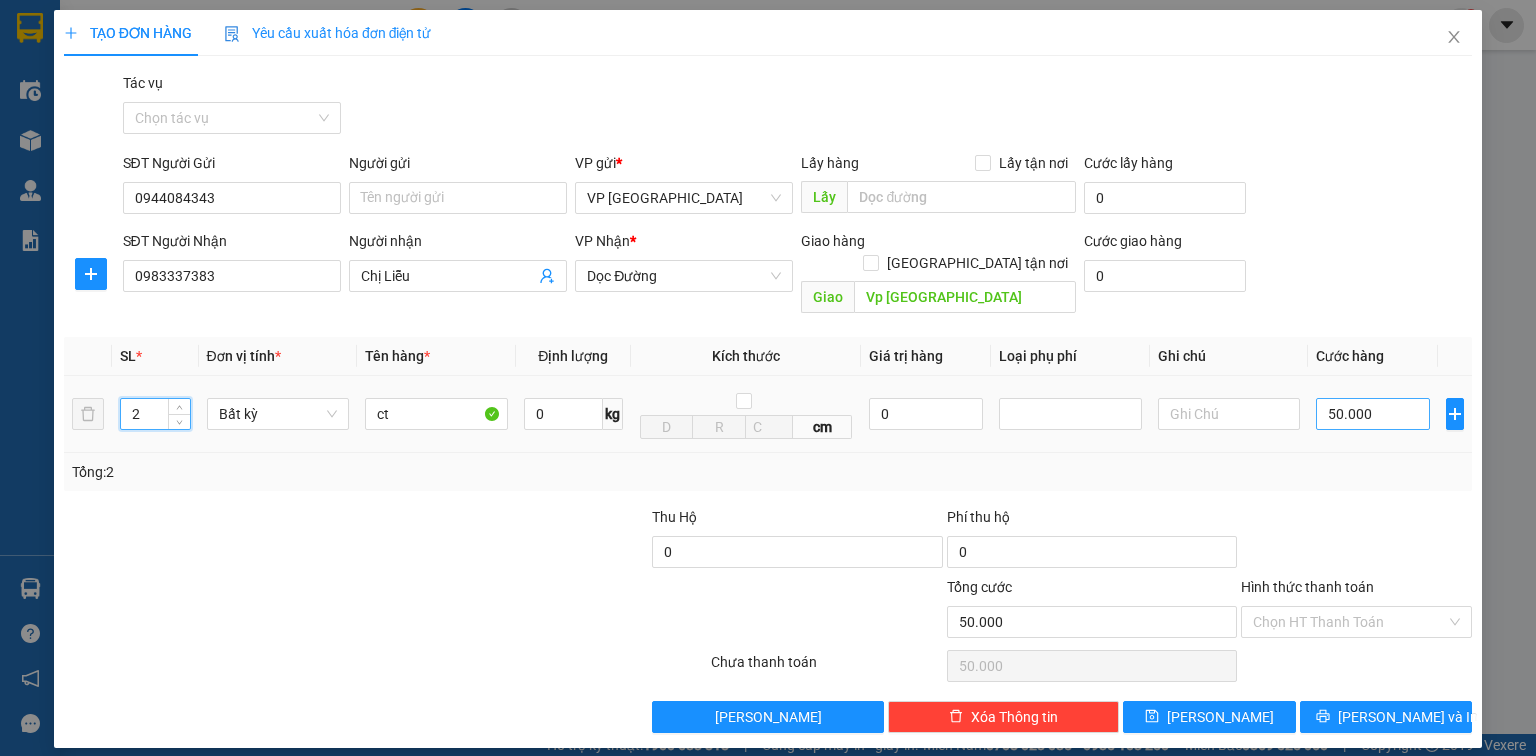 type on "2" 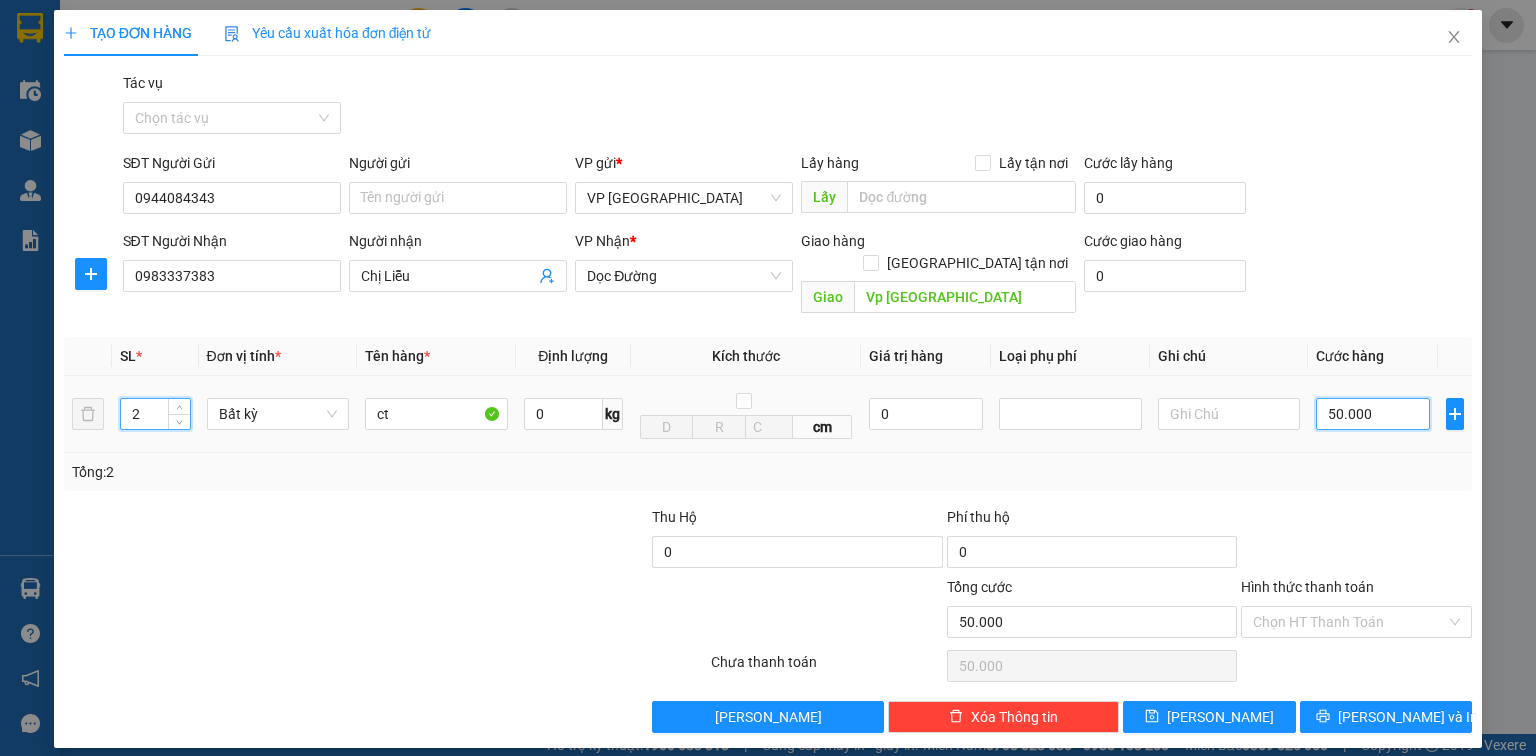 drag, startPoint x: 1389, startPoint y: 392, endPoint x: 1296, endPoint y: 370, distance: 95.566734 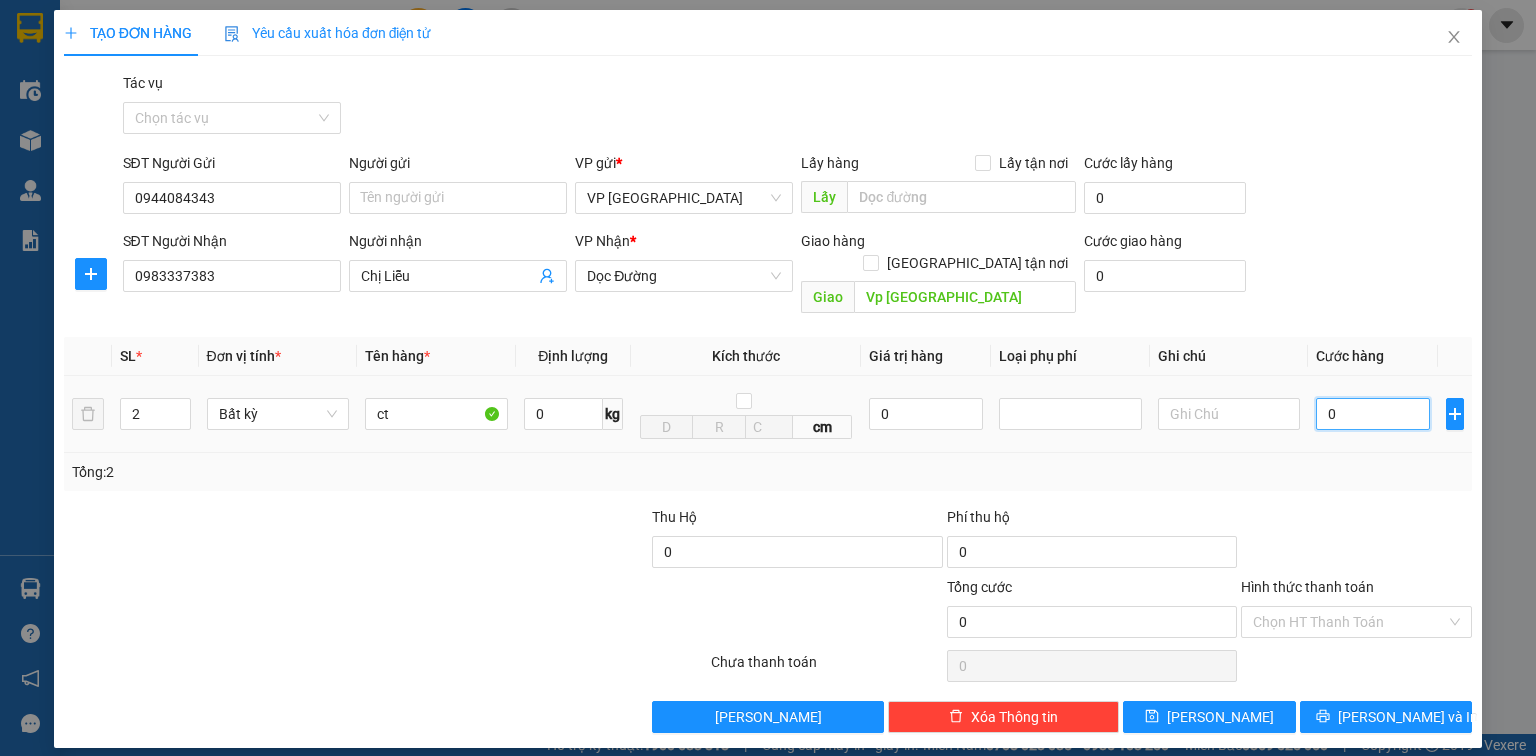 type on "01" 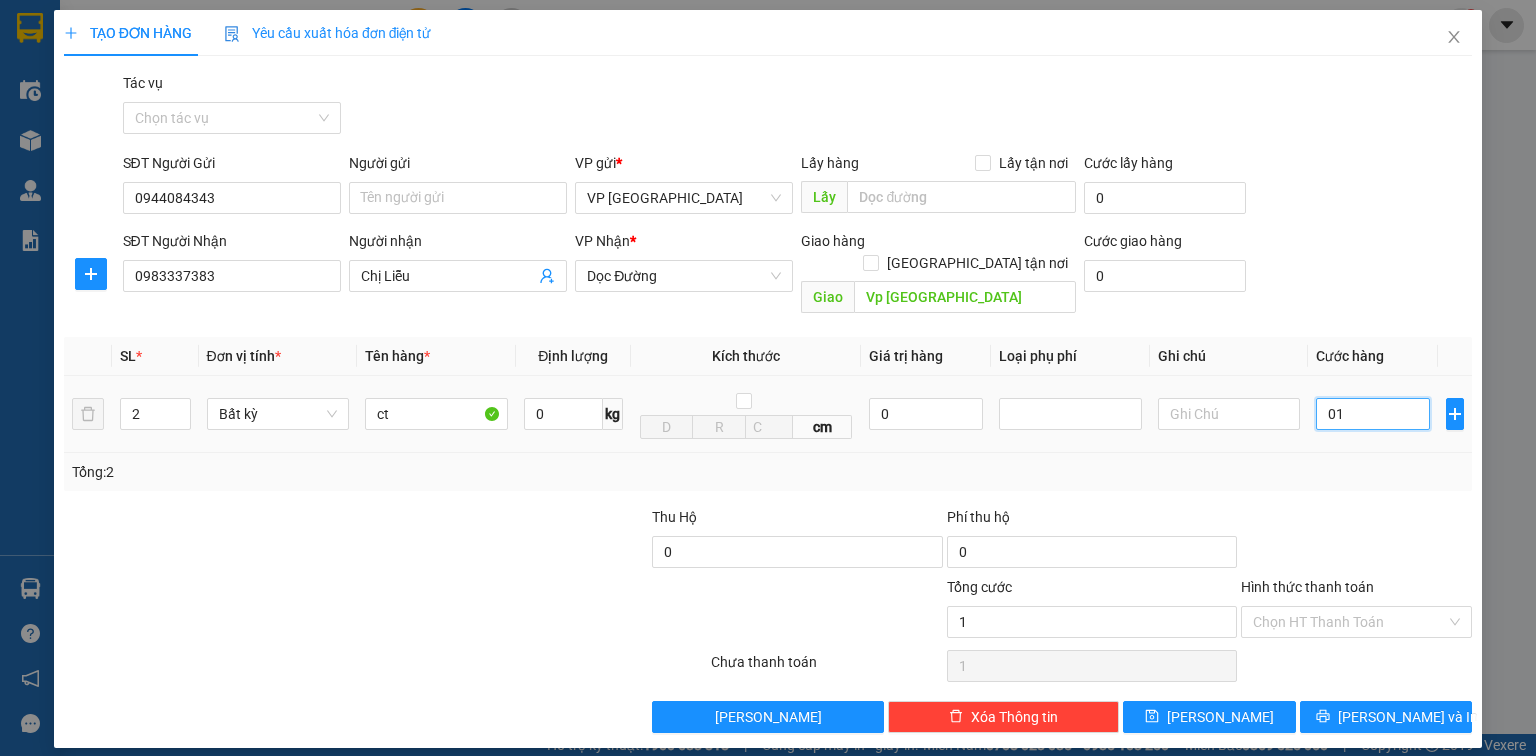 type on "010" 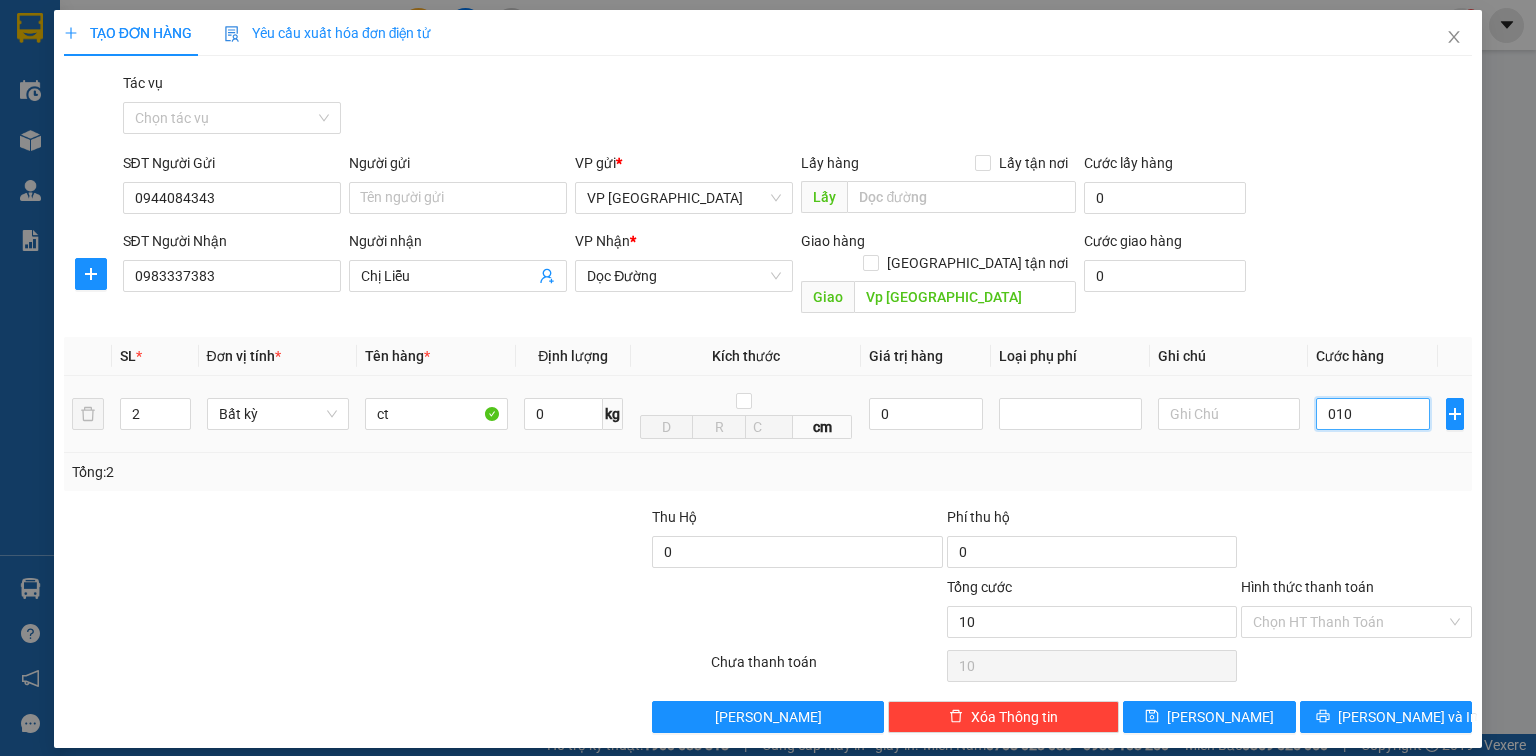 type on "0.100" 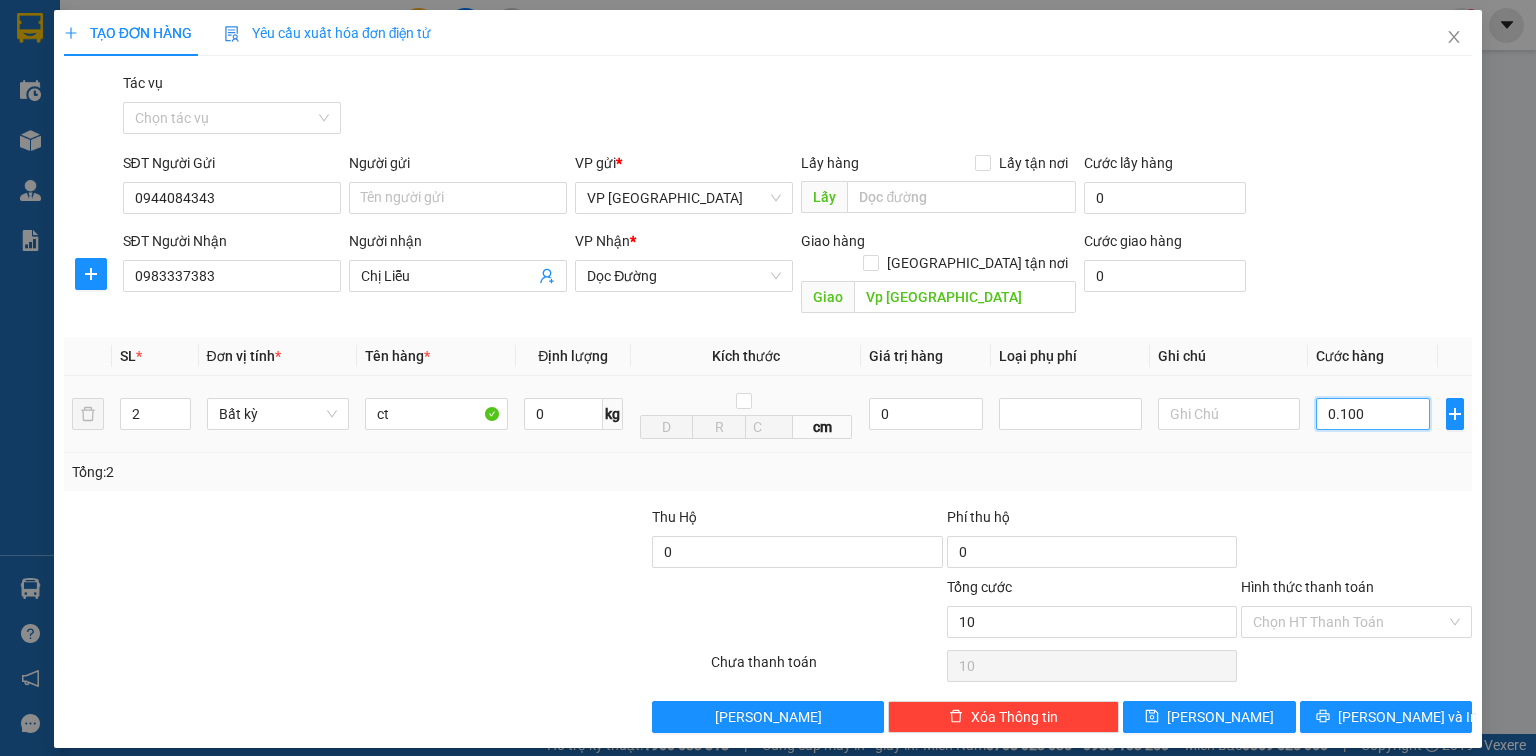 type on "100" 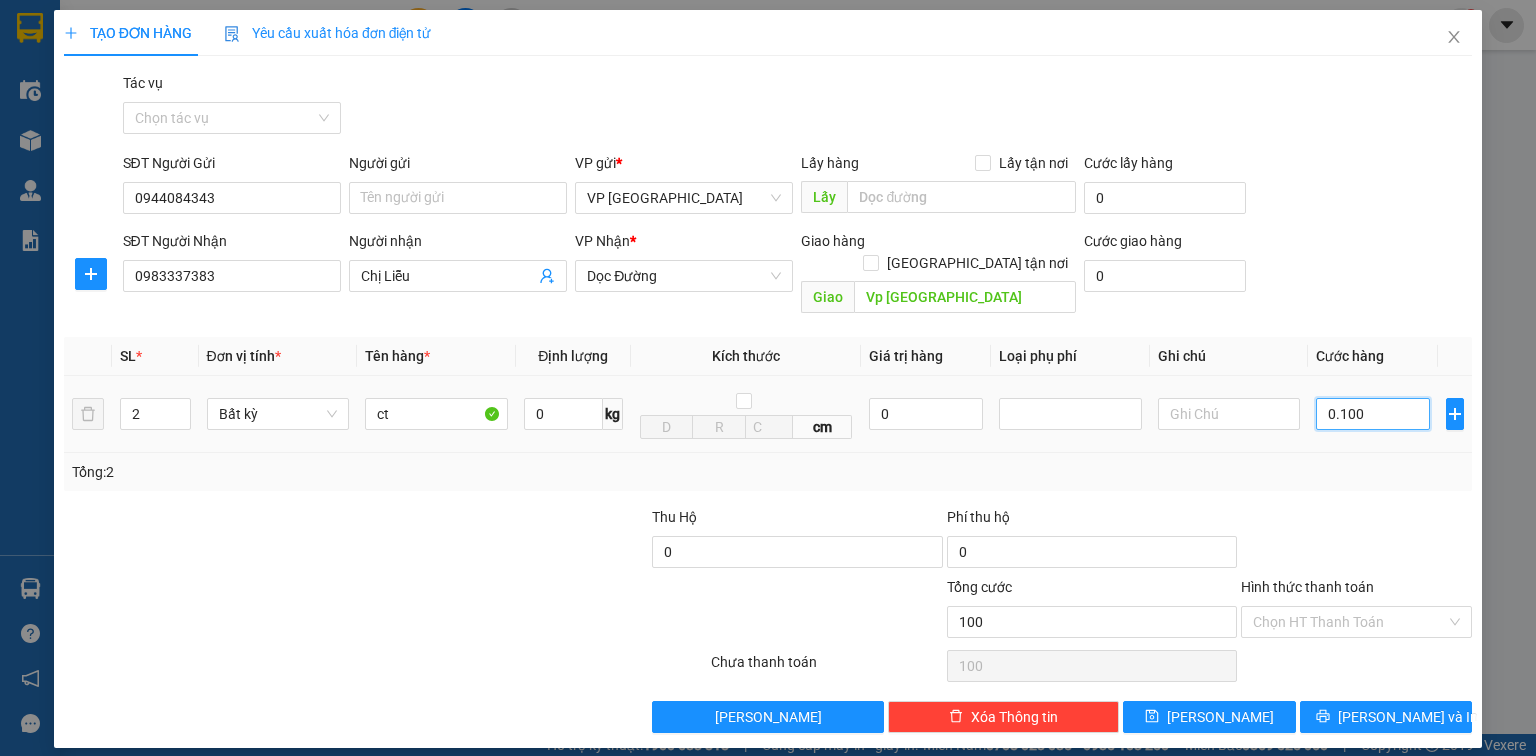 type 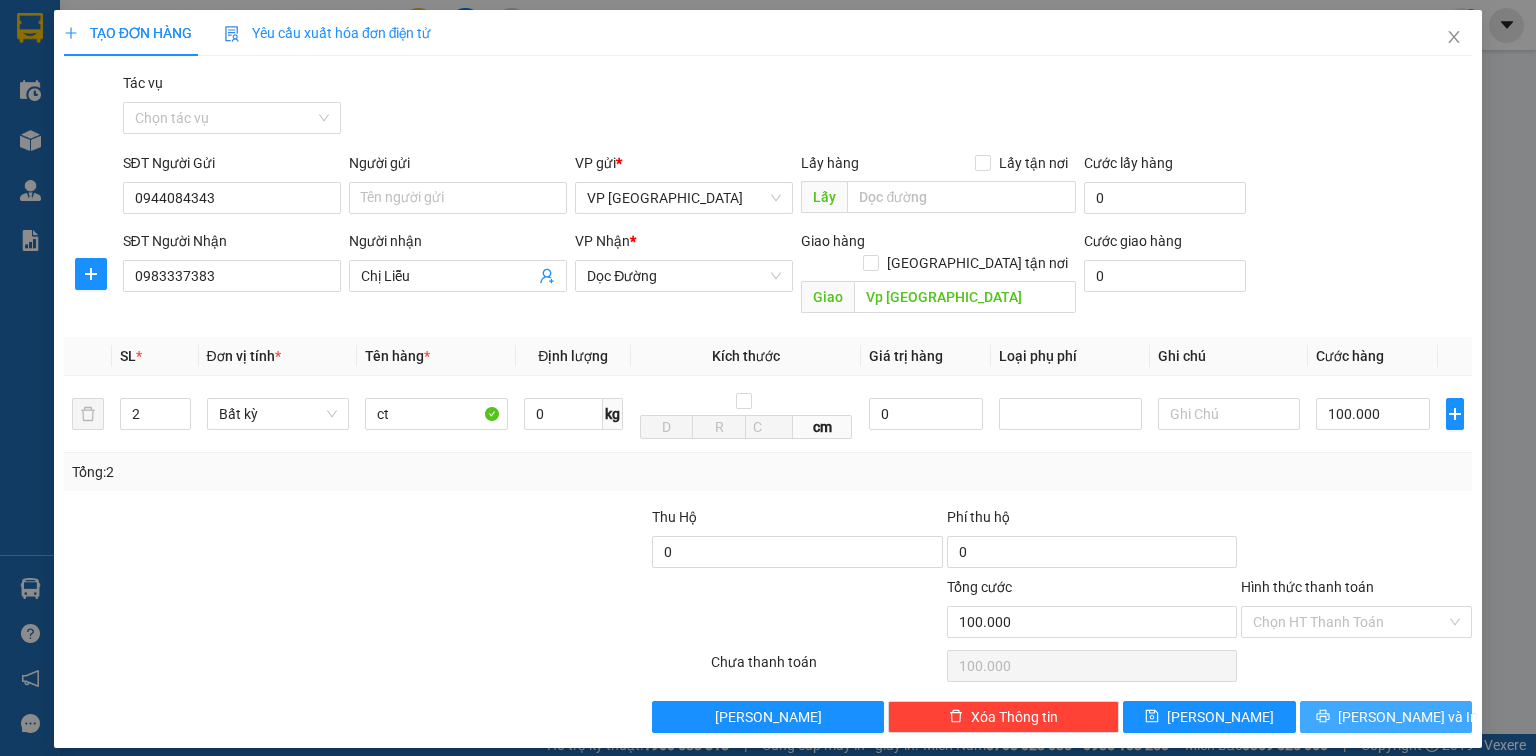 drag, startPoint x: 1418, startPoint y: 708, endPoint x: 1419, endPoint y: 696, distance: 12.0415945 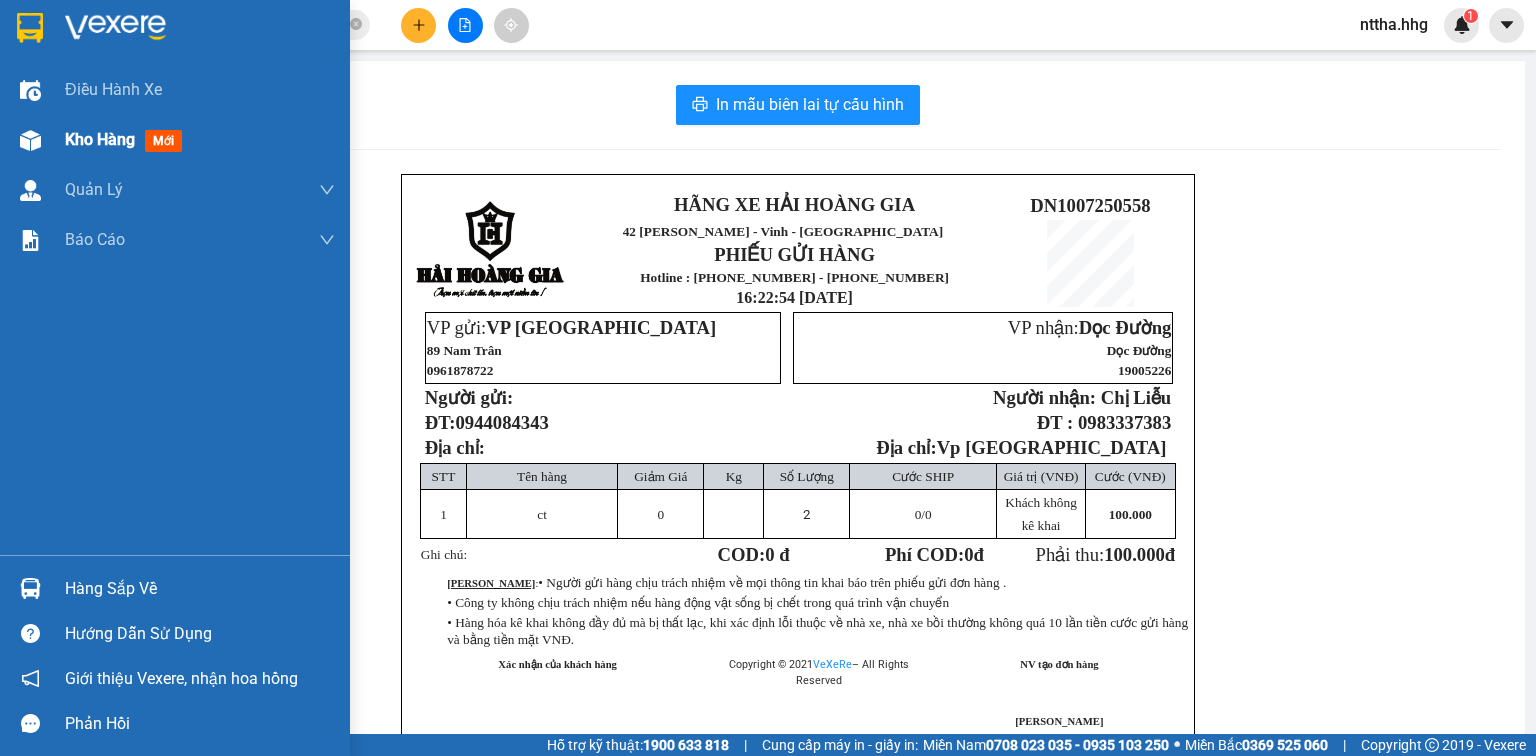 click on "Kho hàng mới" at bounding box center [175, 140] 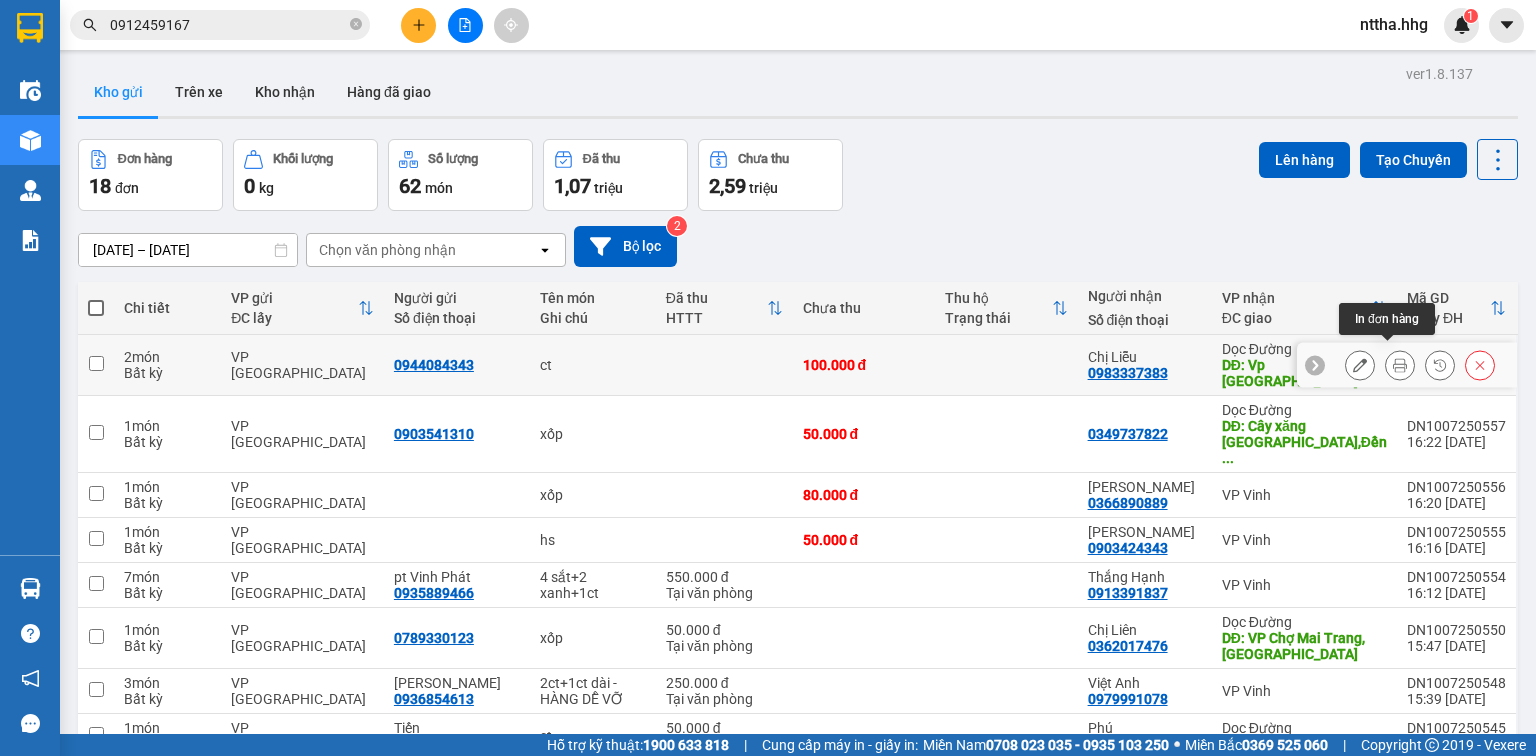 click 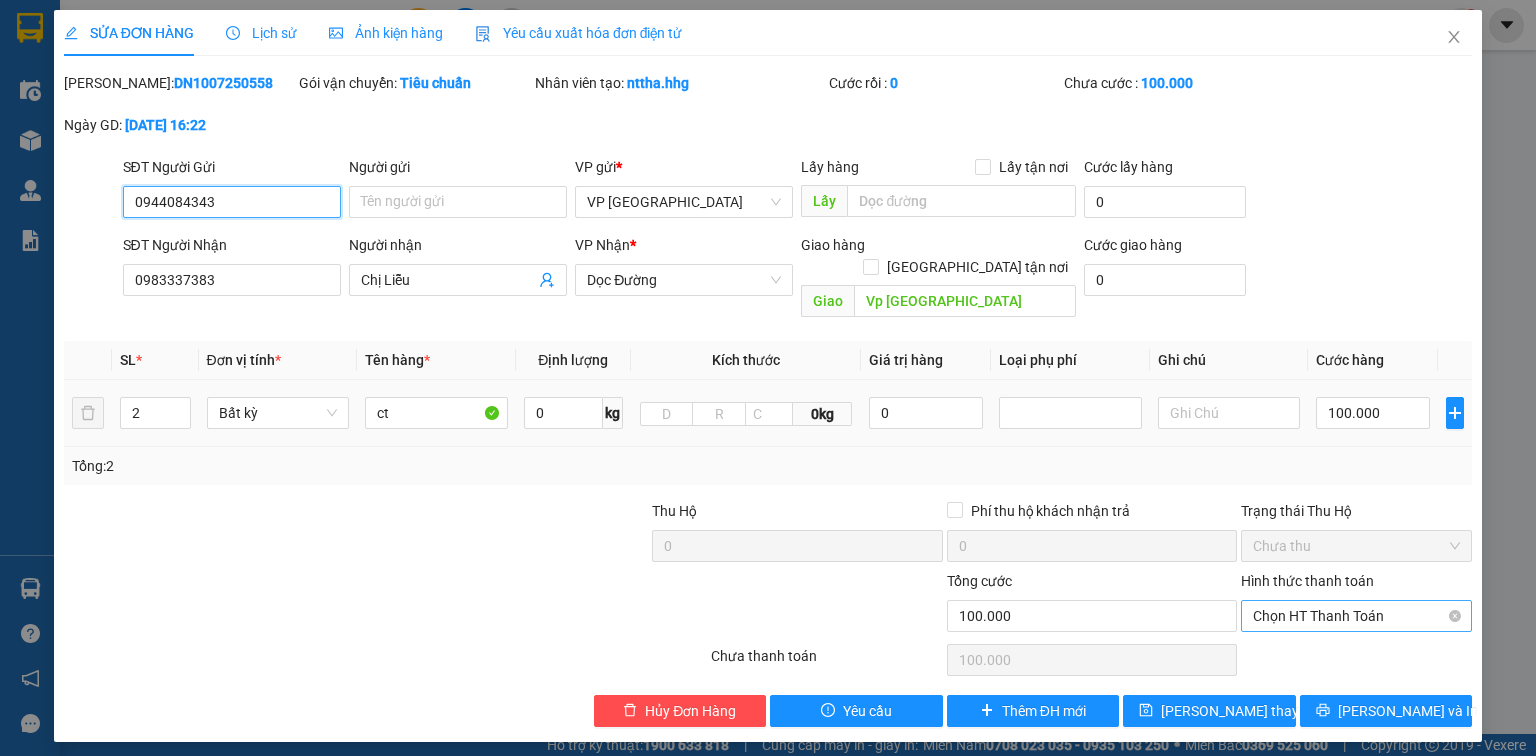 click on "Chọn HT Thanh Toán" at bounding box center (1356, 616) 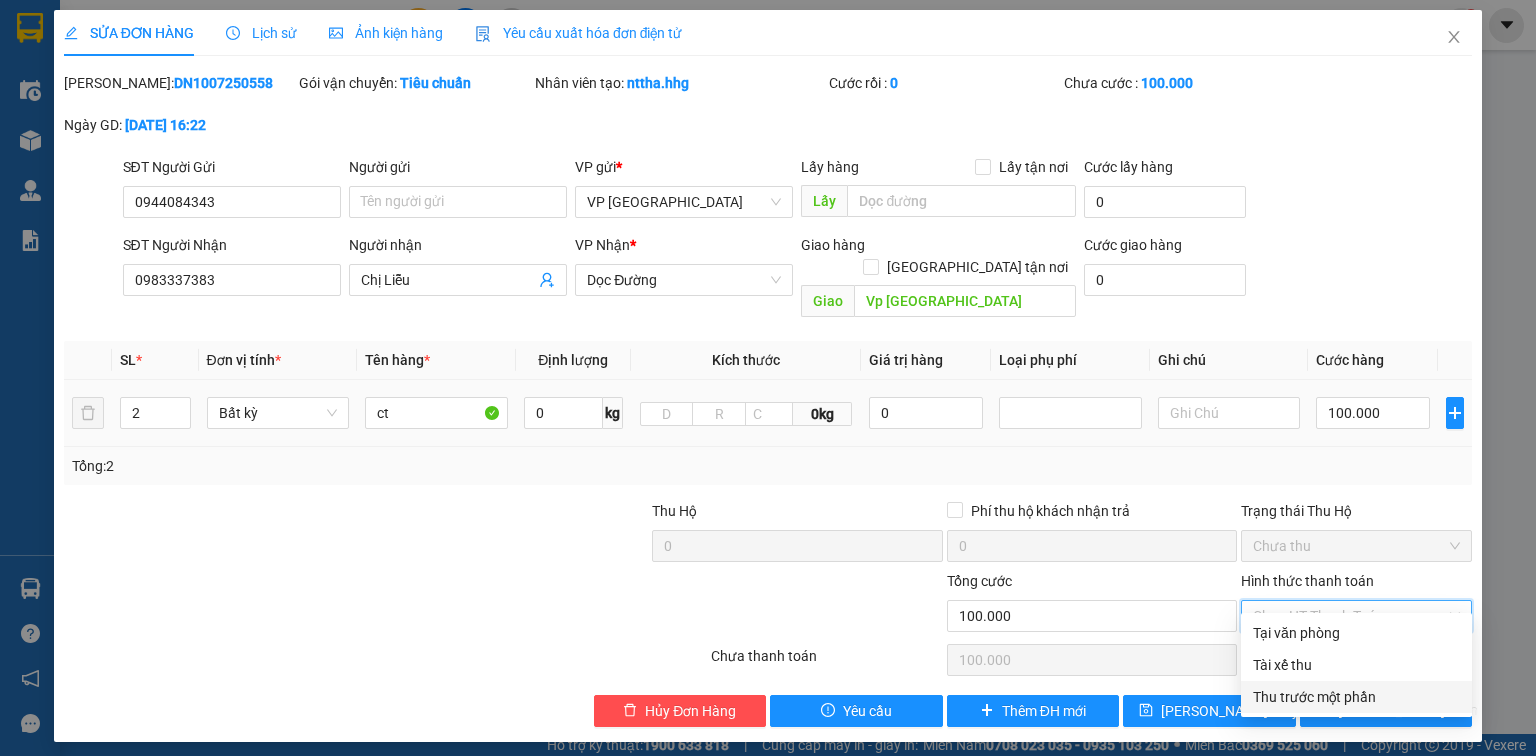 click on "Thu trước một phần" at bounding box center (1356, 697) 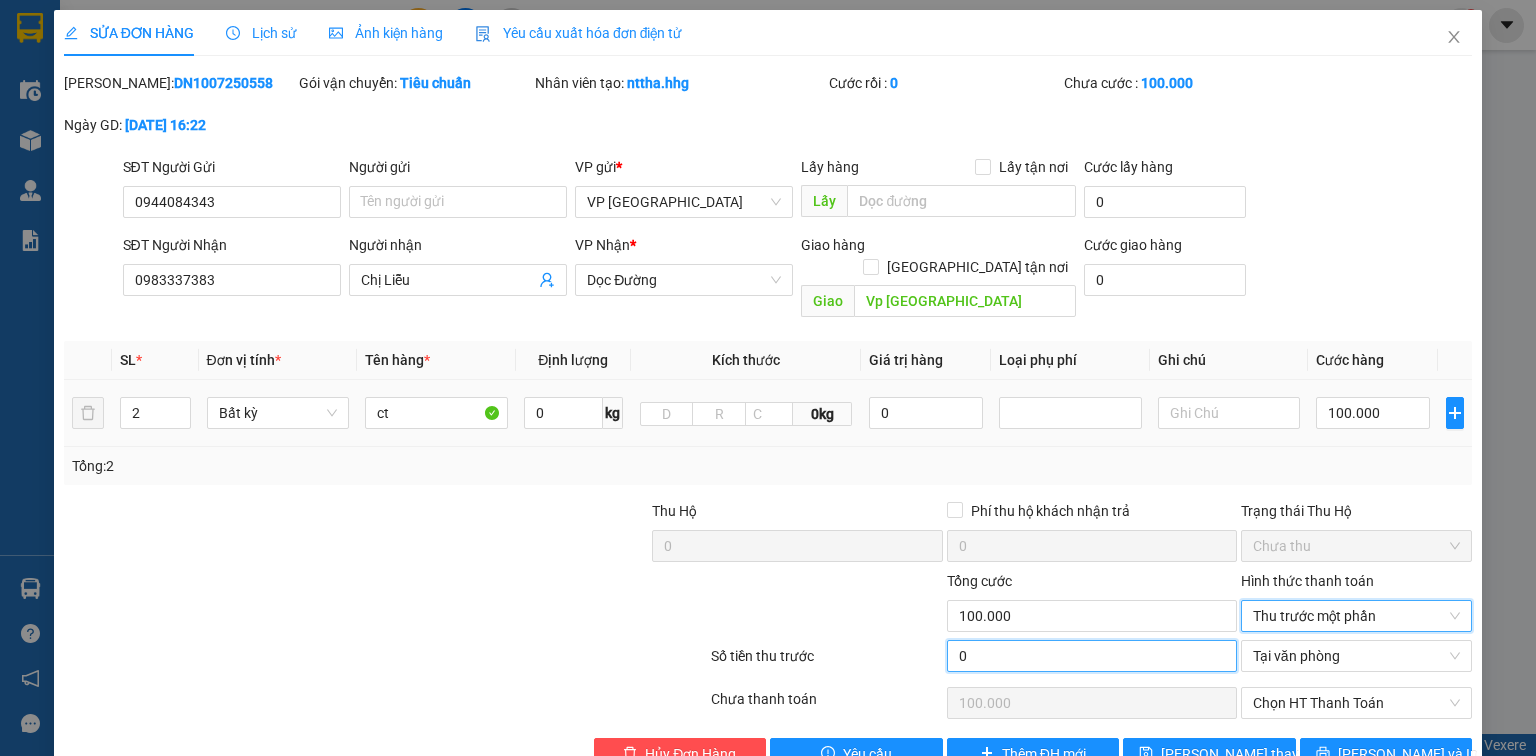 click on "0" at bounding box center (1092, 656) 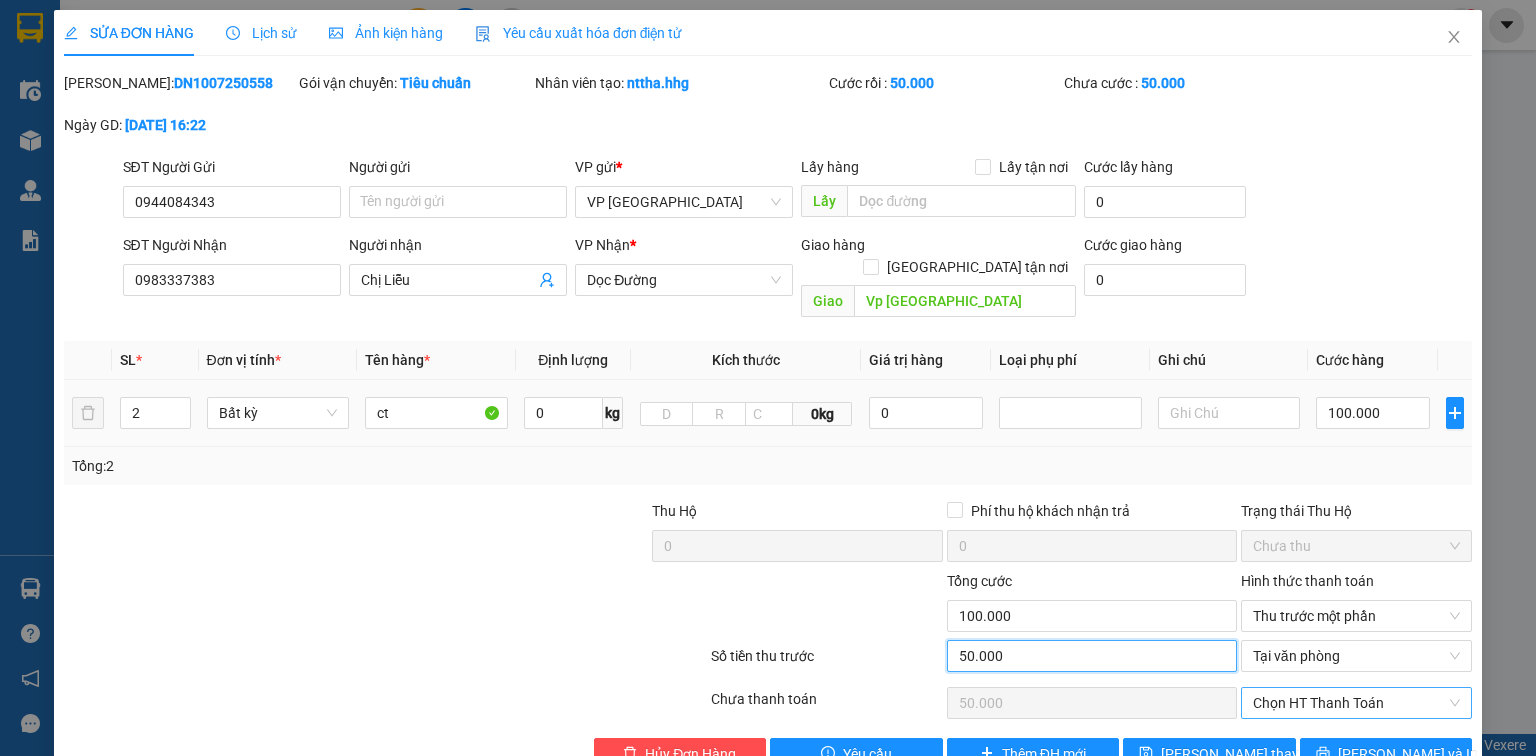 click on "Chọn HT Thanh Toán" at bounding box center (1356, 703) 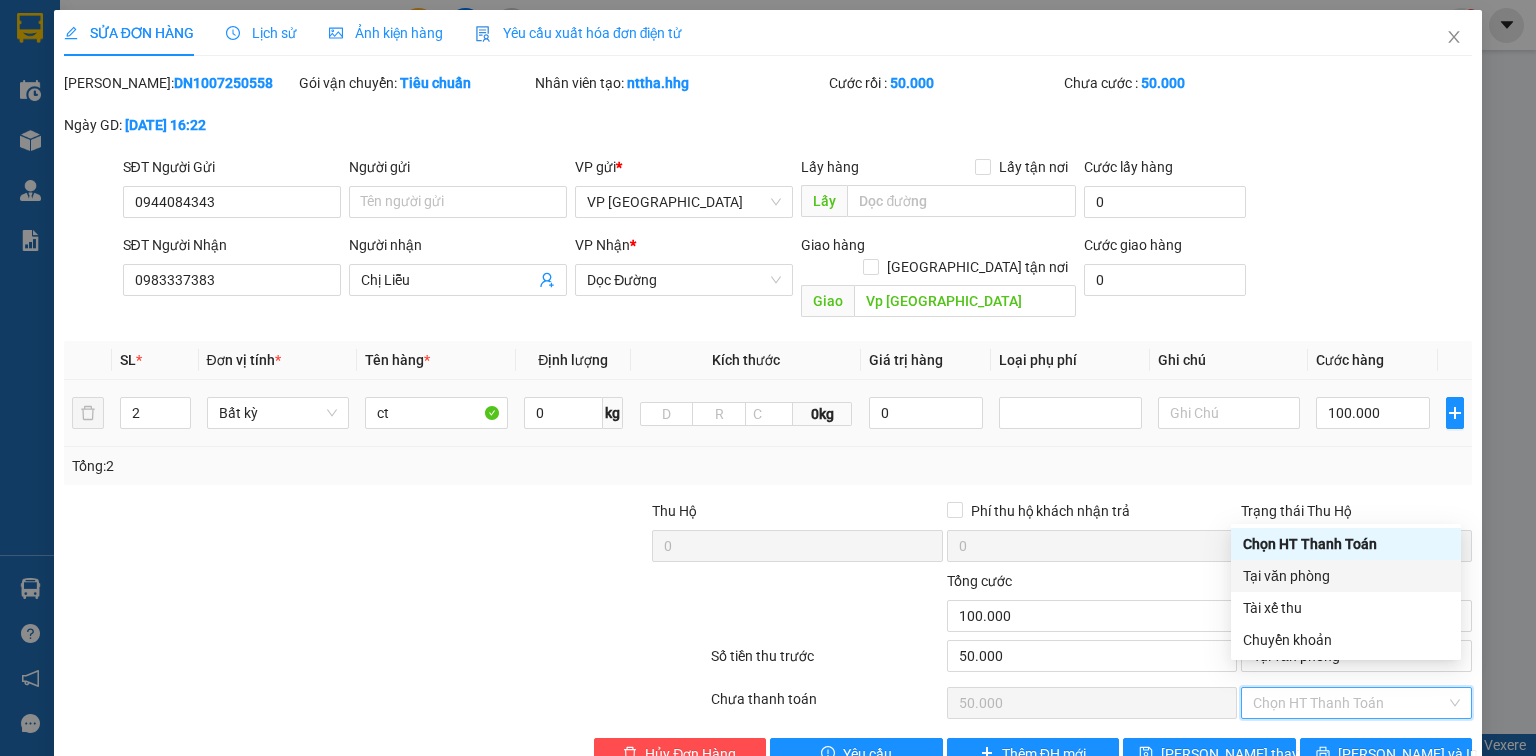 click on "Tại văn phòng" at bounding box center [1346, 576] 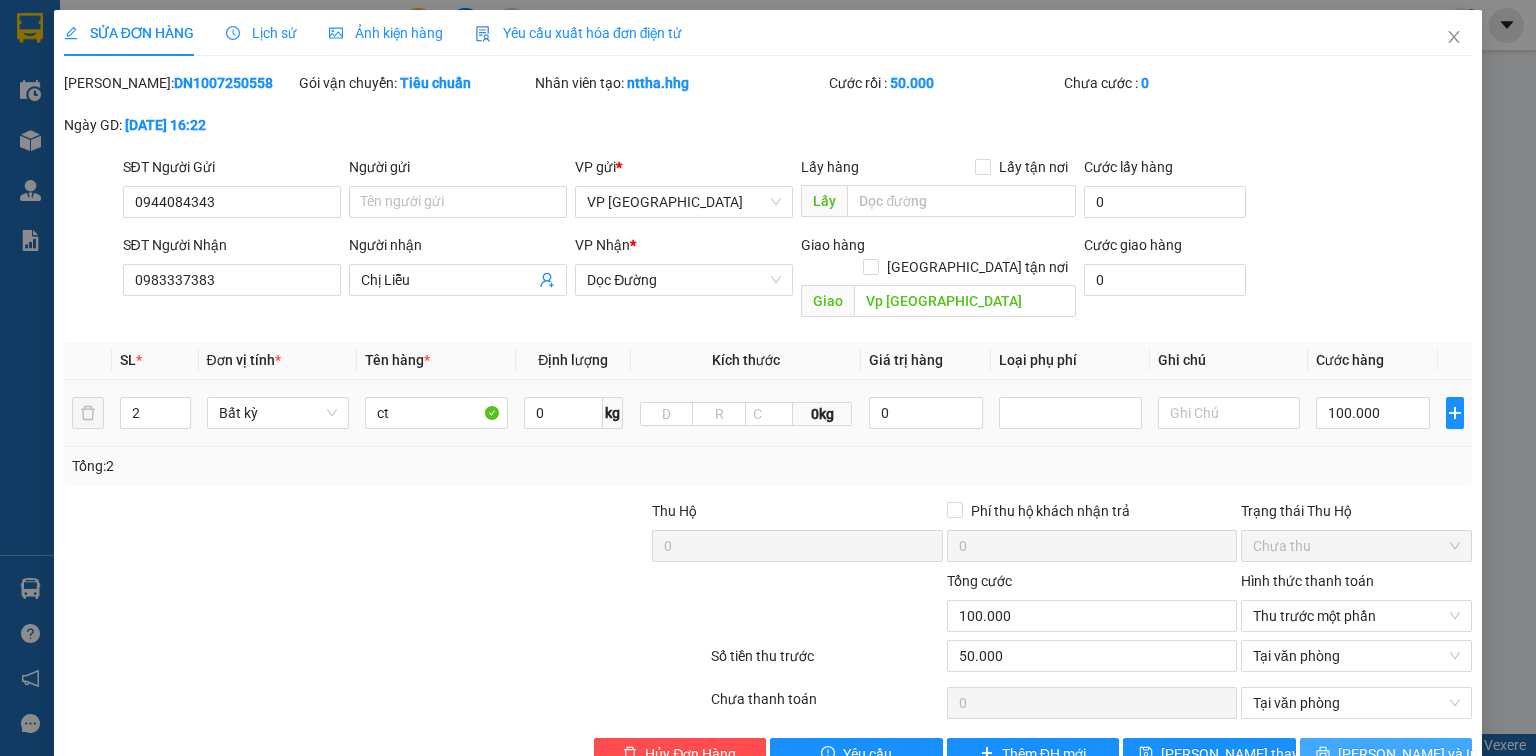 click on "[PERSON_NAME] và In" at bounding box center (1408, 754) 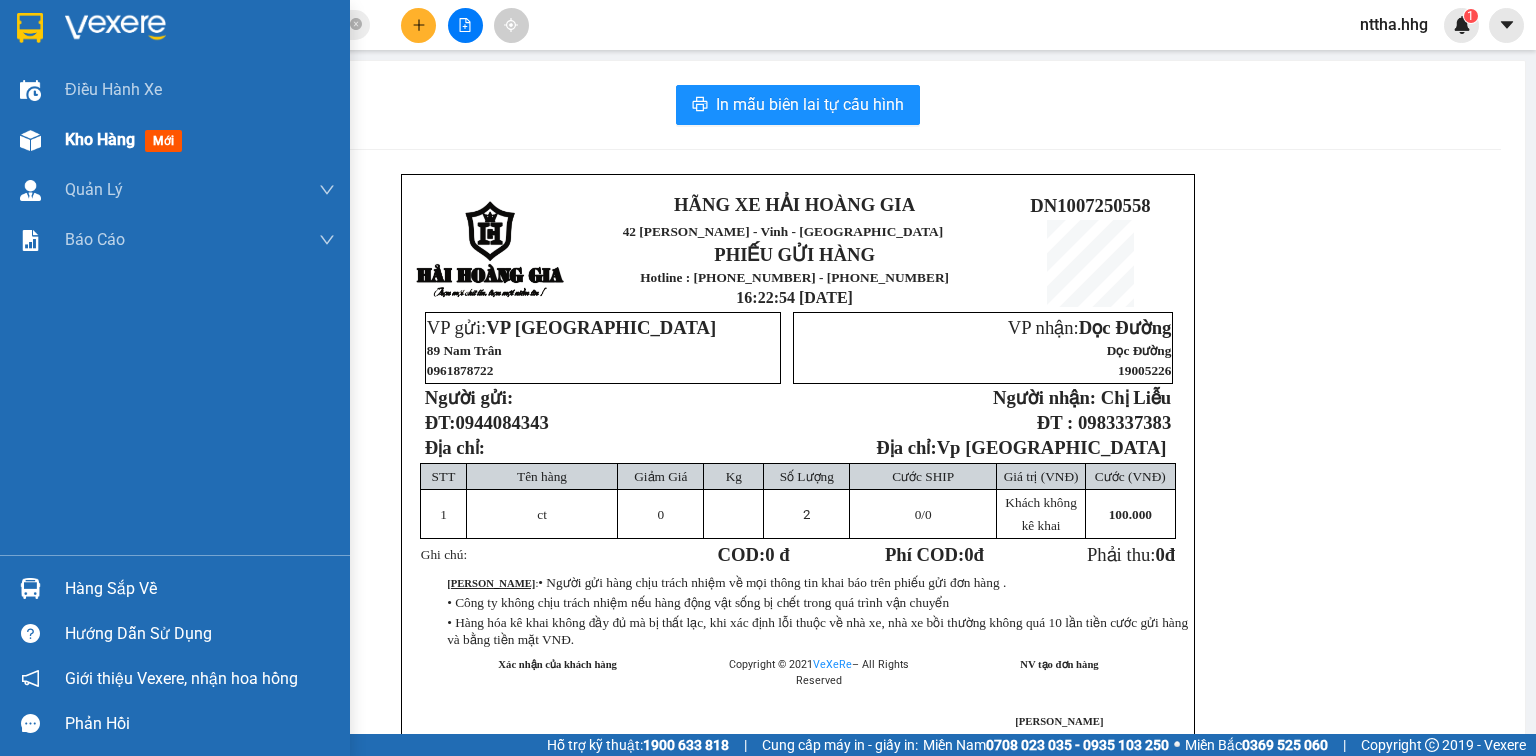 click at bounding box center [30, 140] 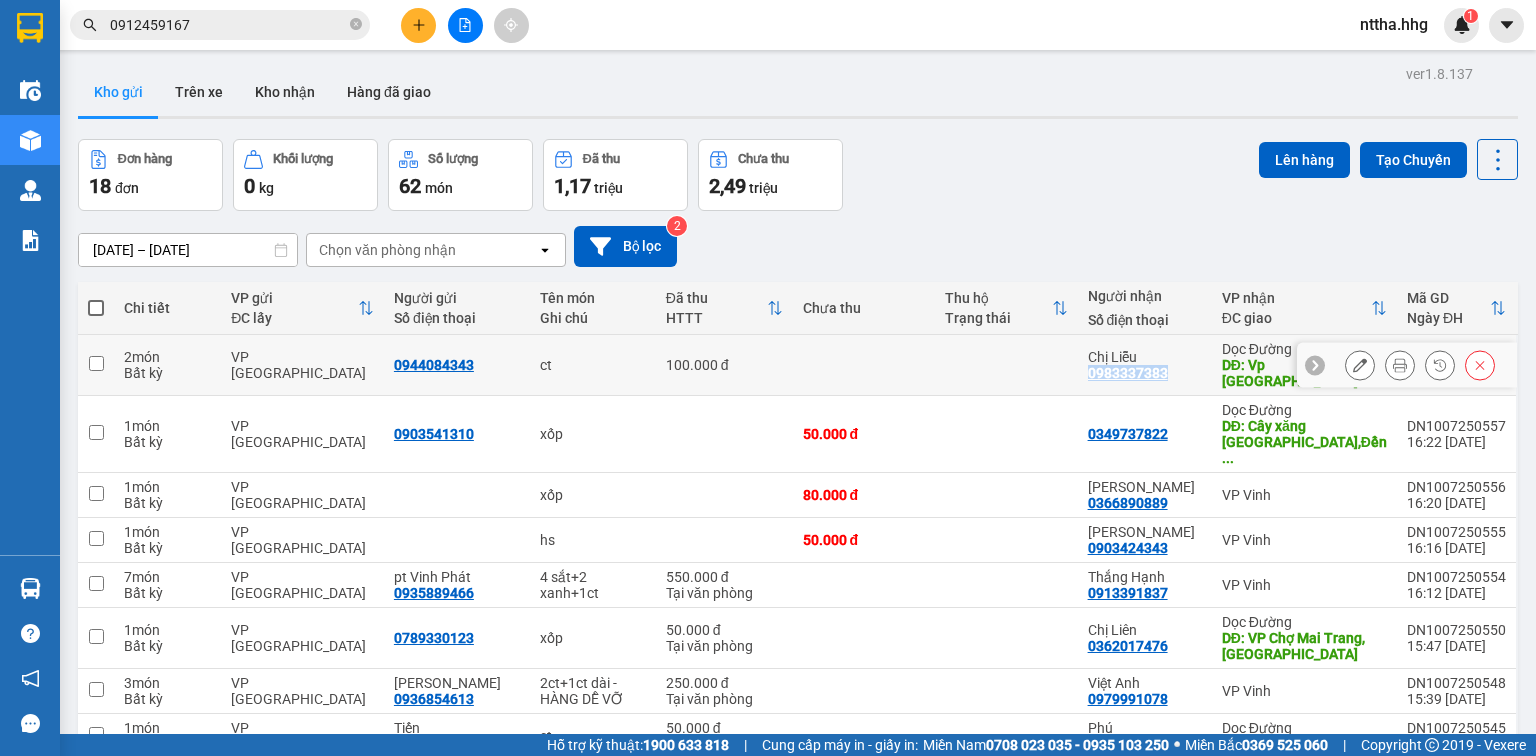 drag, startPoint x: 1205, startPoint y: 361, endPoint x: 1120, endPoint y: 365, distance: 85.09406 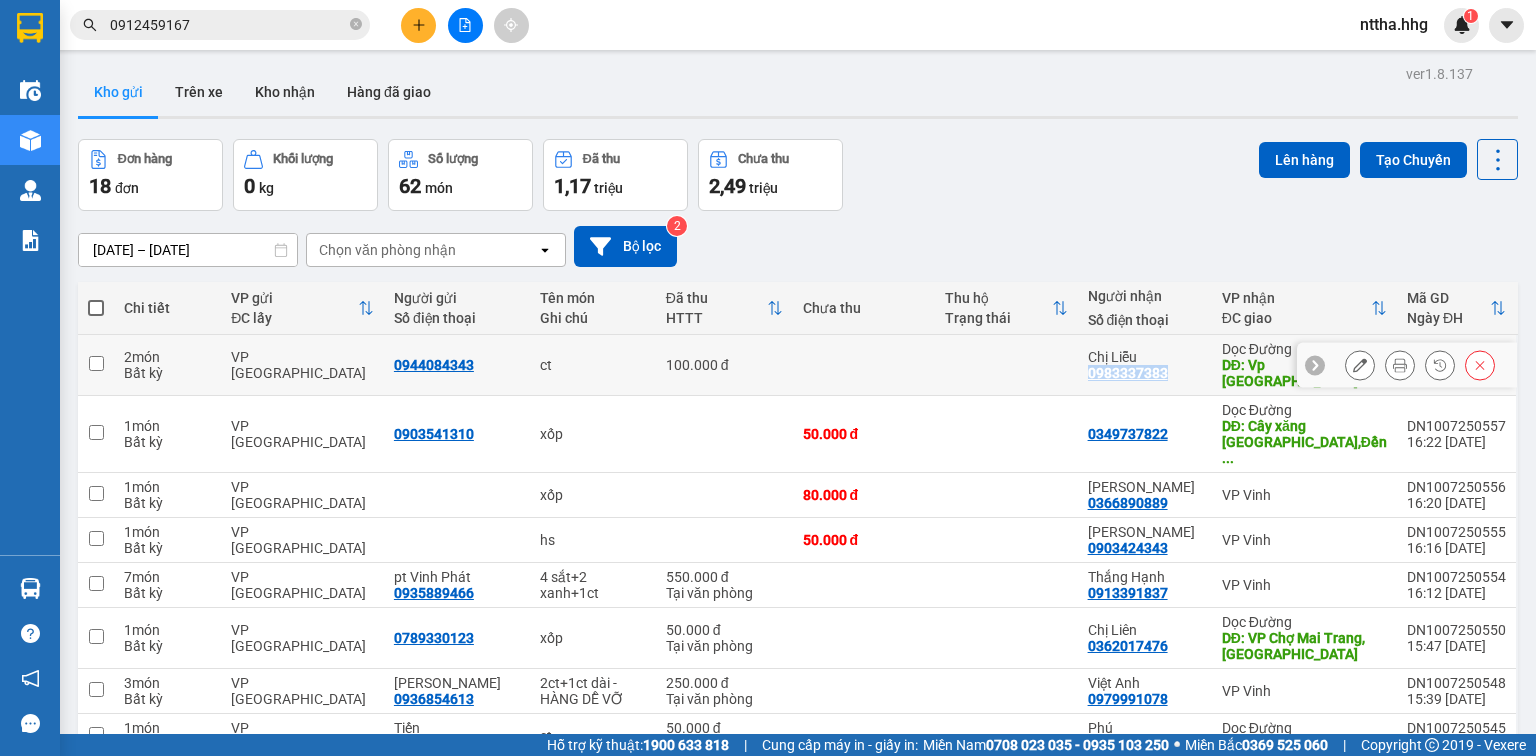 click on "Chị Liễu 0983337383" at bounding box center [1145, 365] 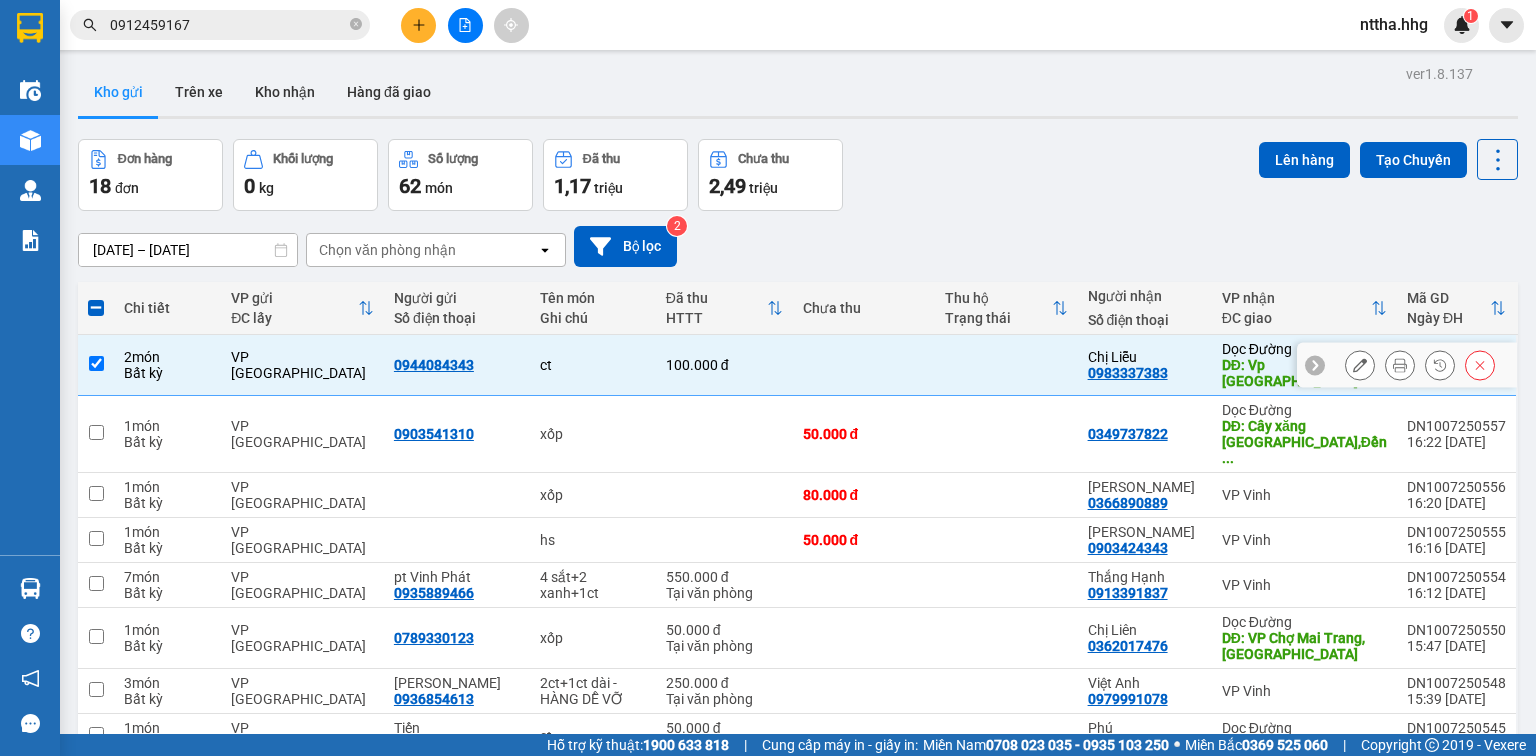 drag, startPoint x: 1120, startPoint y: 365, endPoint x: 974, endPoint y: 361, distance: 146.05478 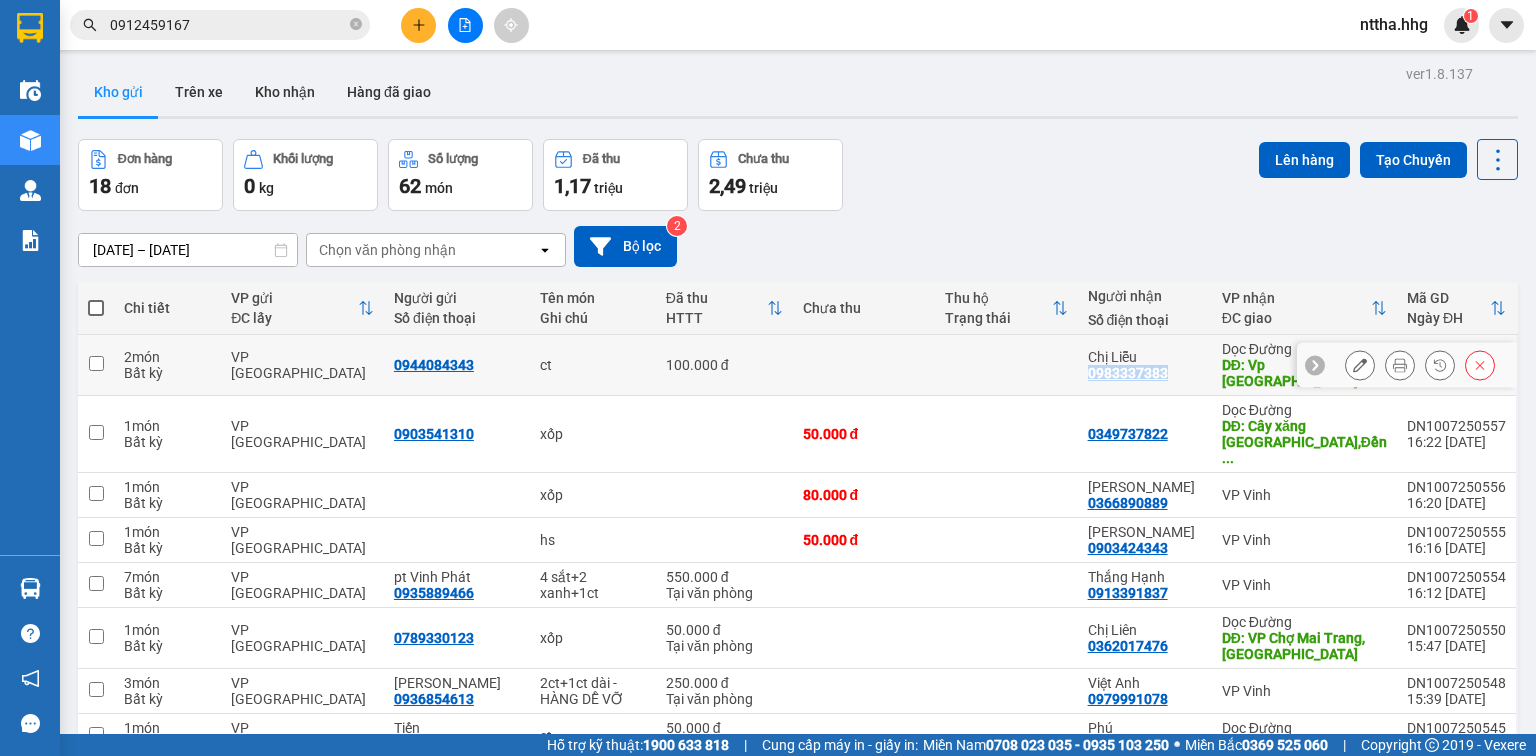 drag, startPoint x: 1204, startPoint y: 360, endPoint x: 1122, endPoint y: 368, distance: 82.38932 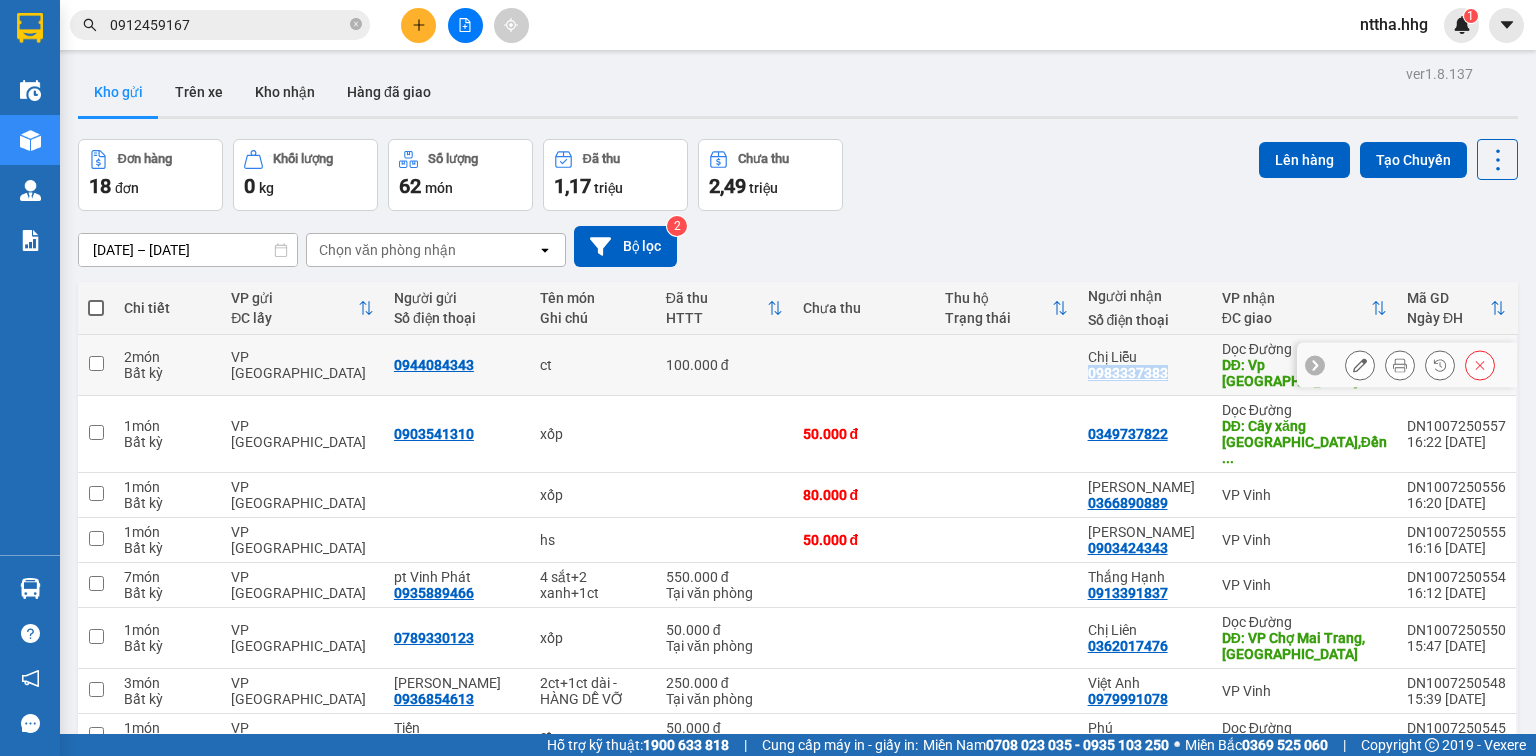 click on "Chị Liễu 0983337383" at bounding box center [1145, 365] 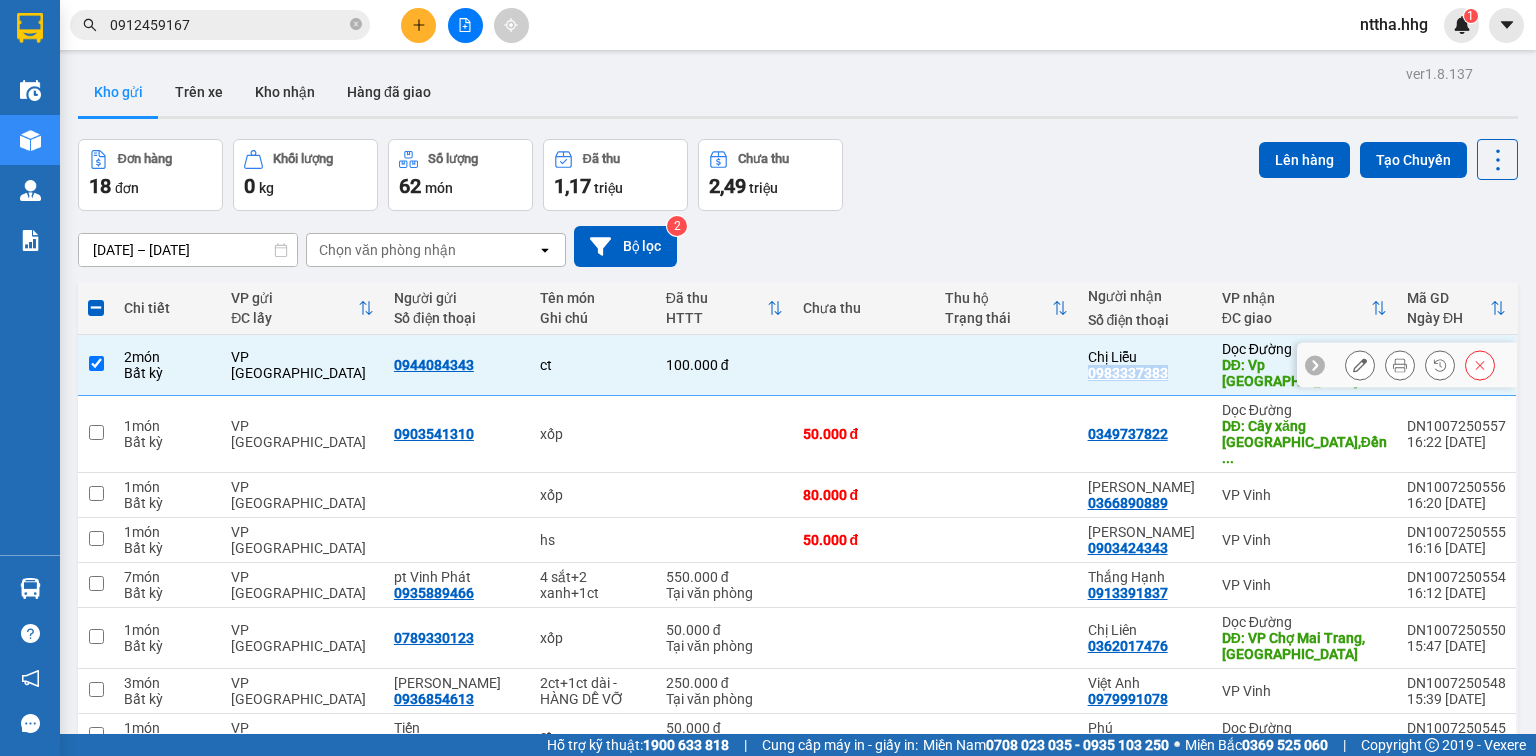 copy on "0983337383" 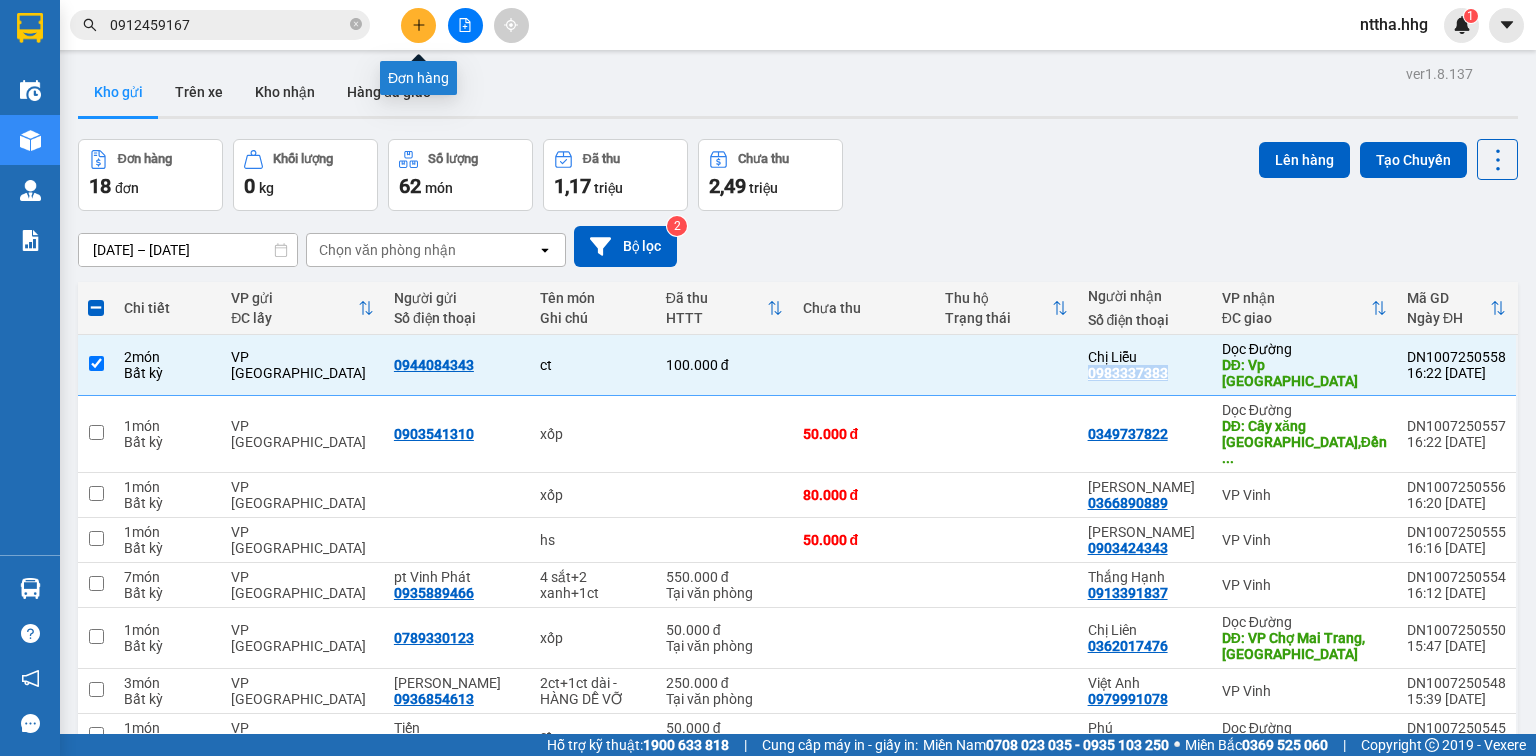 click at bounding box center [418, 25] 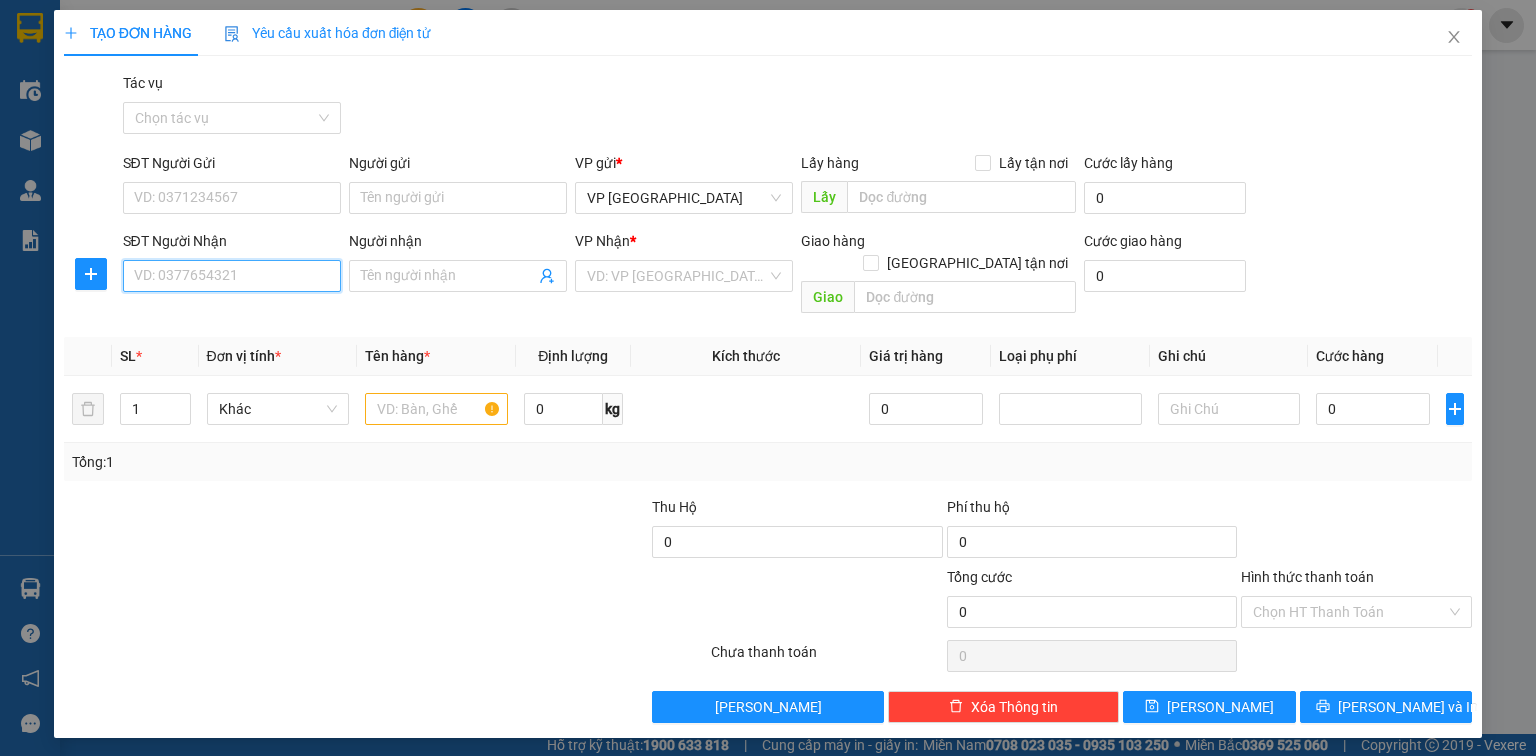 click on "SĐT Người Nhận" at bounding box center [232, 276] 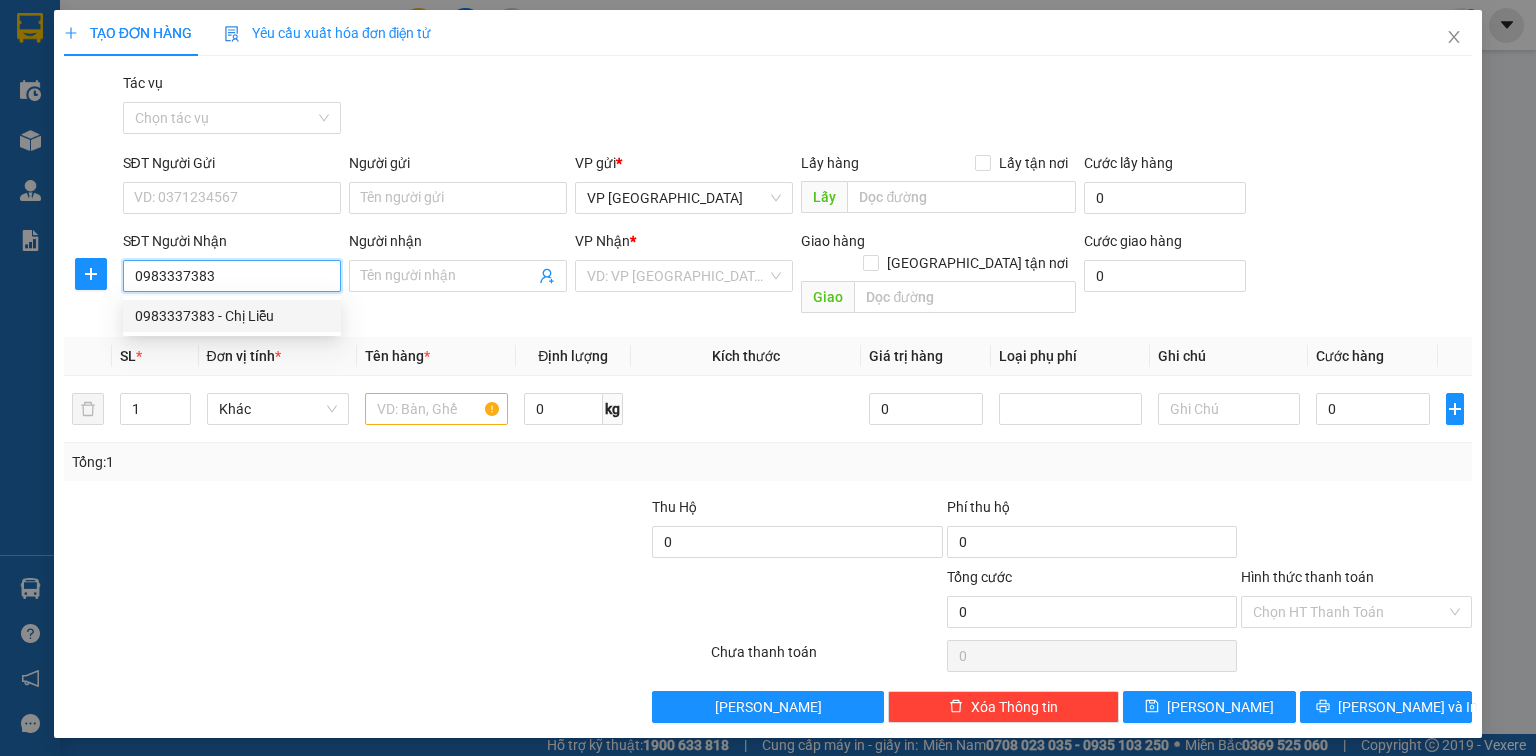 click on "0983337383 - Chị Liễu" at bounding box center [232, 316] 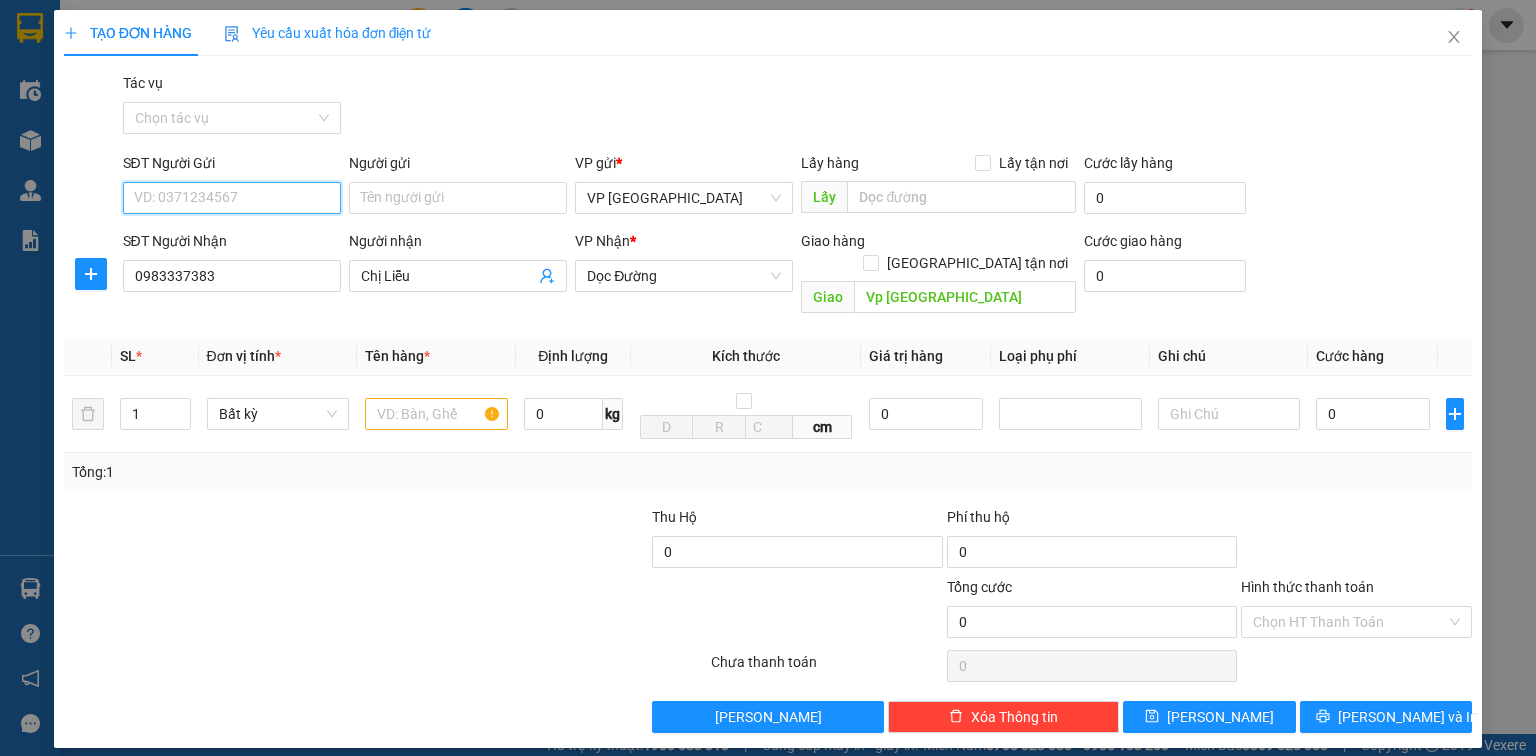 click on "SĐT Người Gửi" at bounding box center (232, 198) 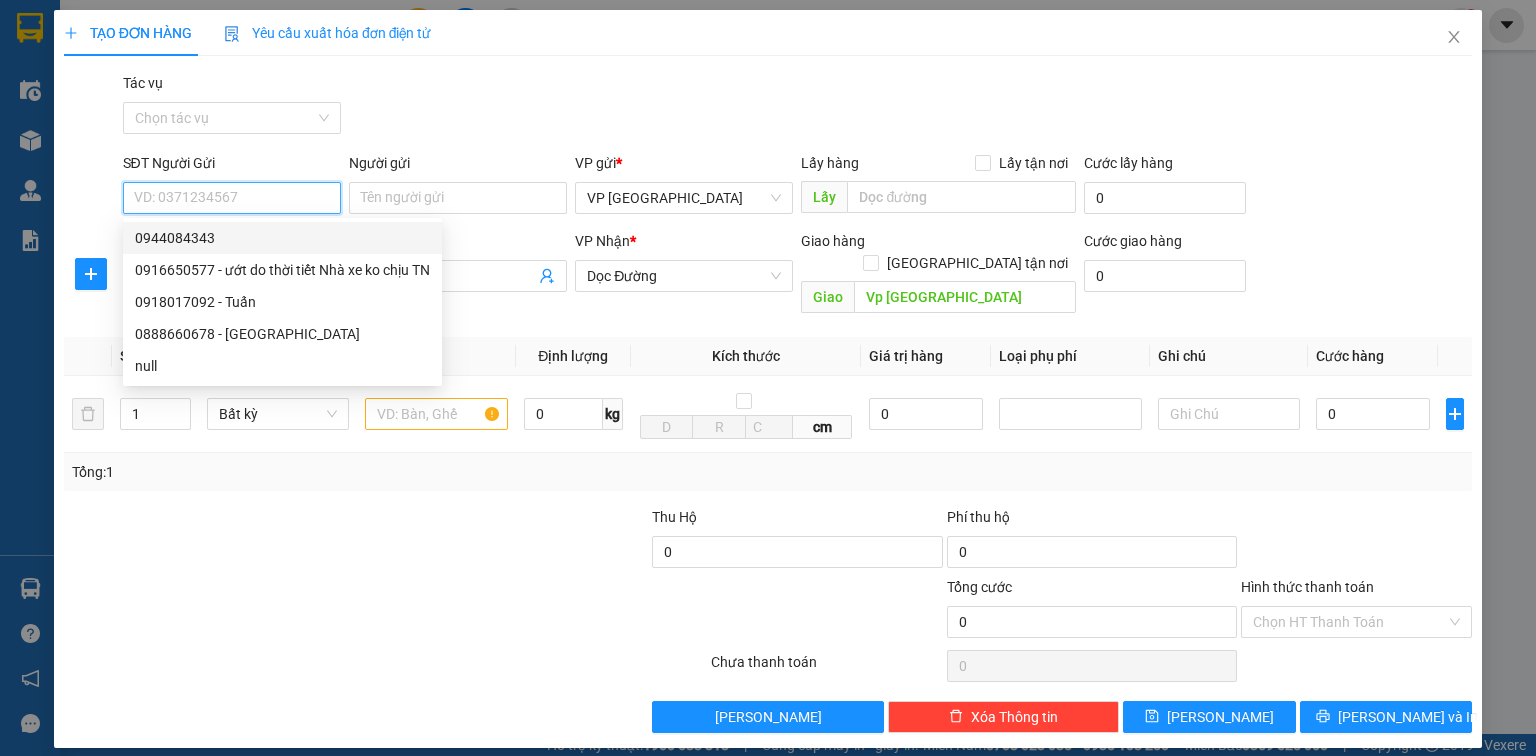 click on "0944084343" at bounding box center (282, 238) 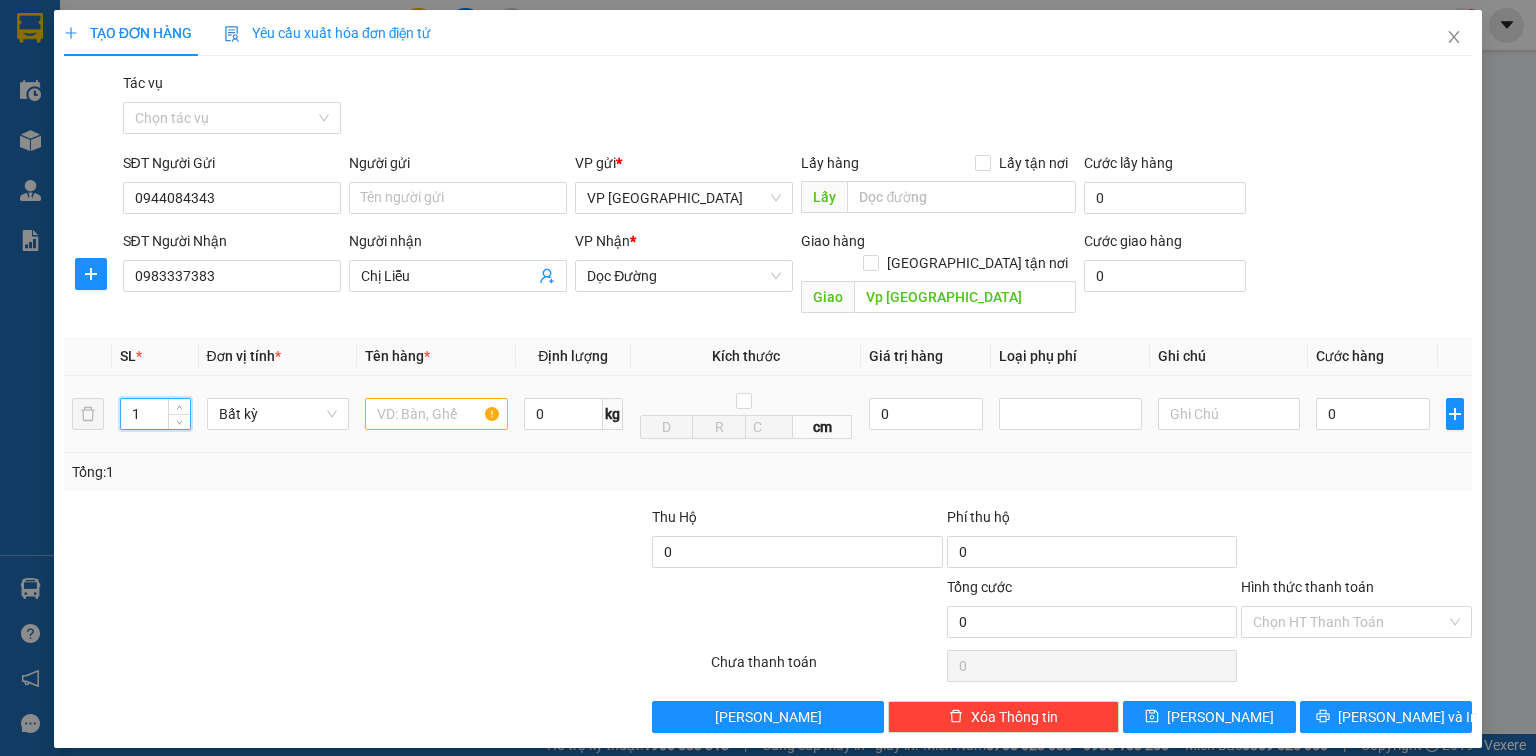 drag, startPoint x: 152, startPoint y: 388, endPoint x: 107, endPoint y: 397, distance: 45.891174 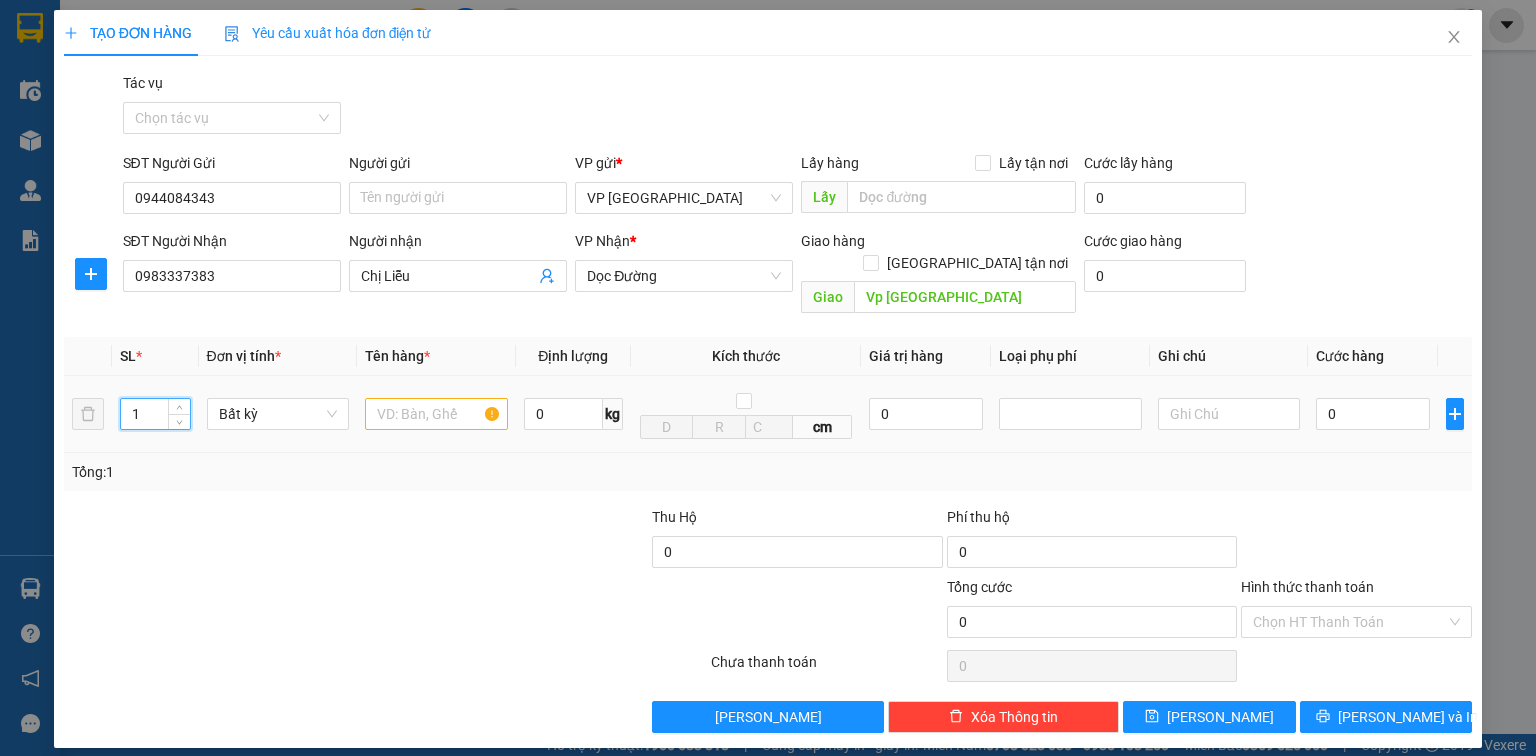 click on "1 Bất kỳ 0 kg cm 0   0" at bounding box center (768, 414) 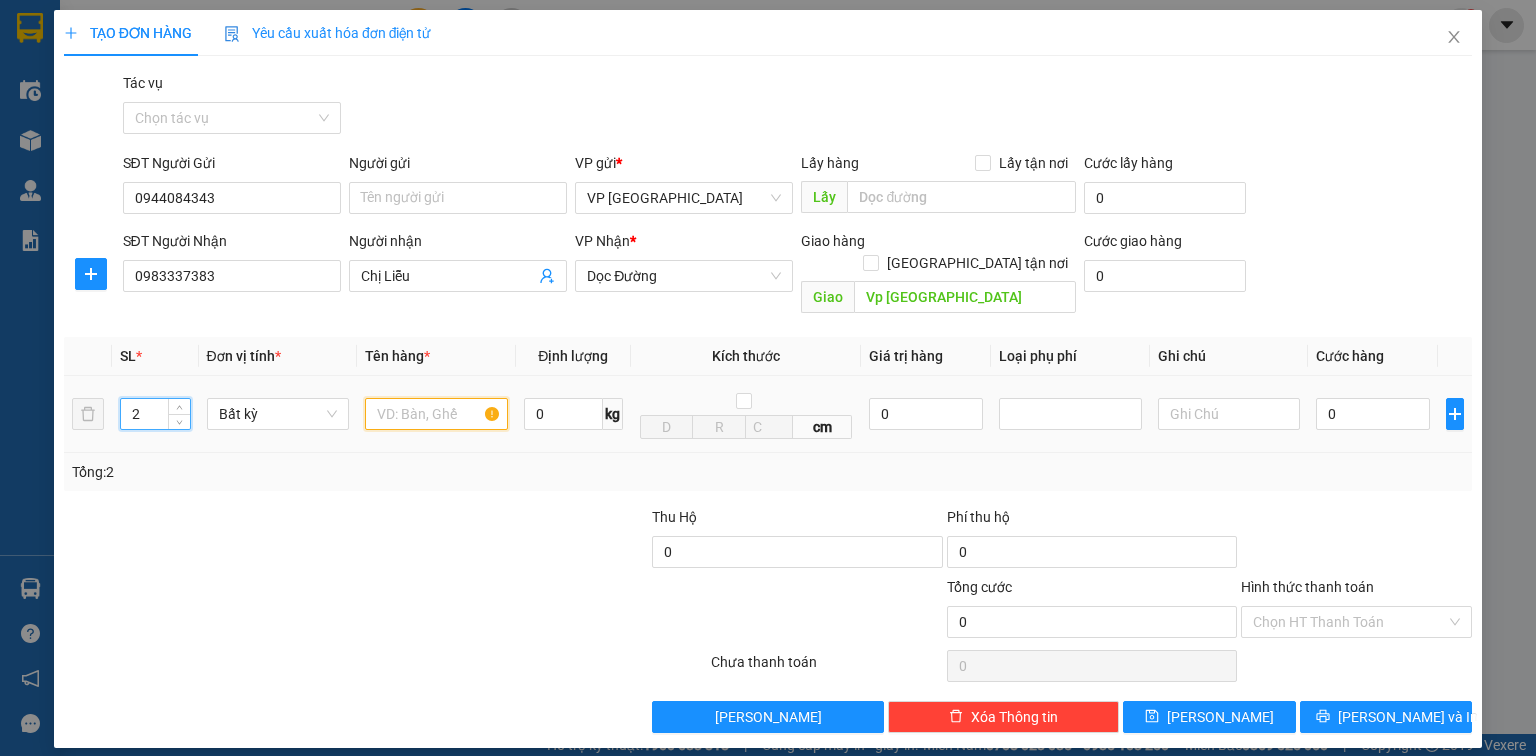 click at bounding box center (436, 414) 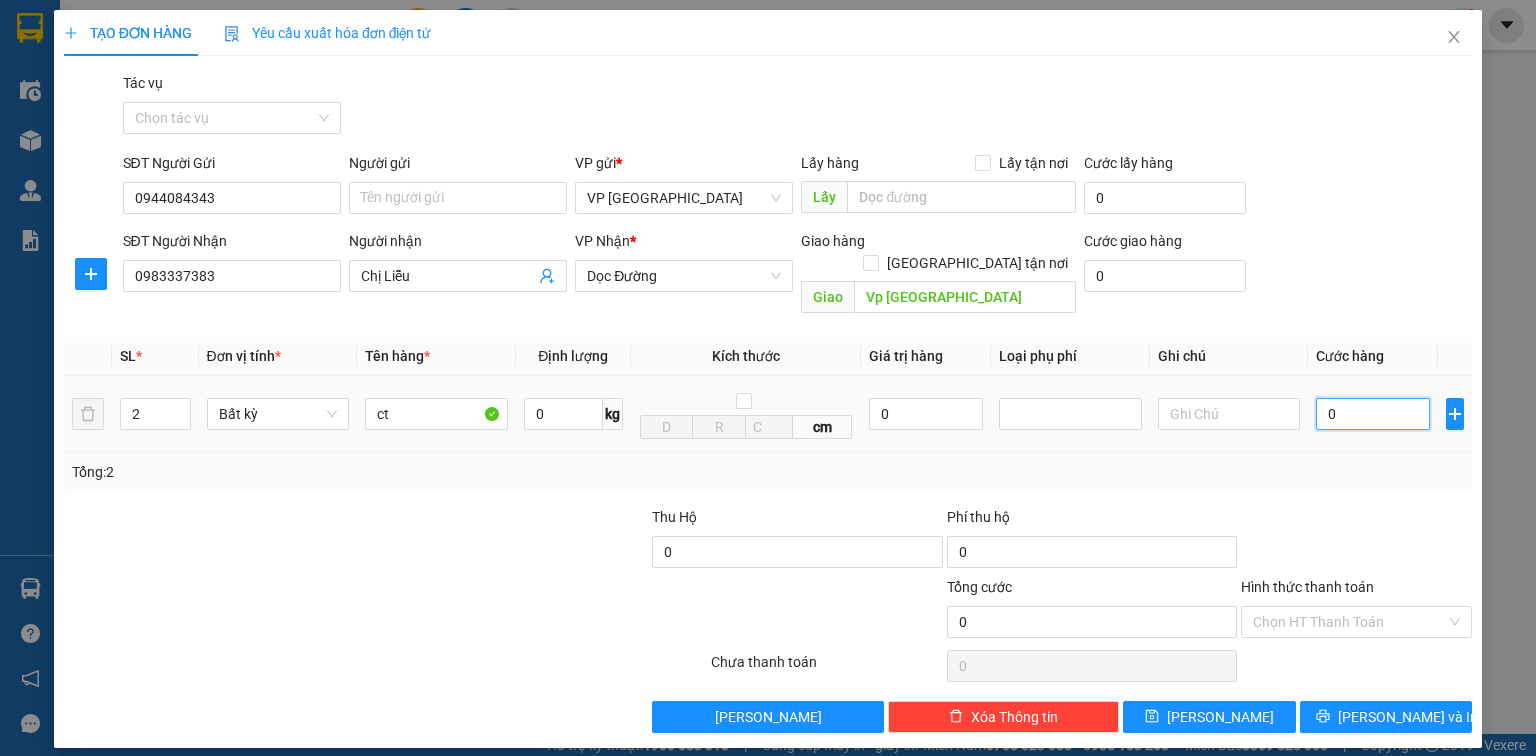 click on "0" at bounding box center [1373, 414] 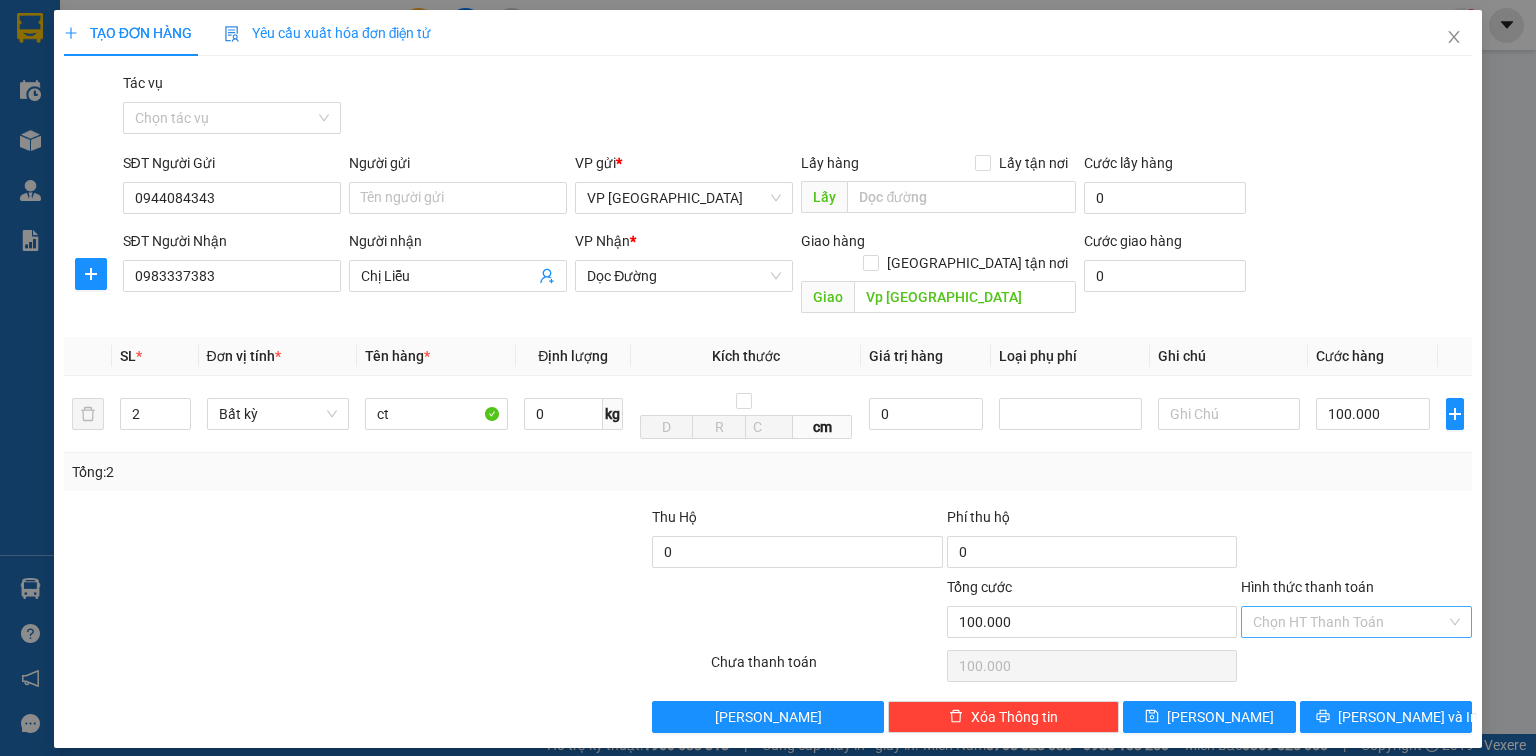 click on "Hình thức thanh toán" at bounding box center (1349, 622) 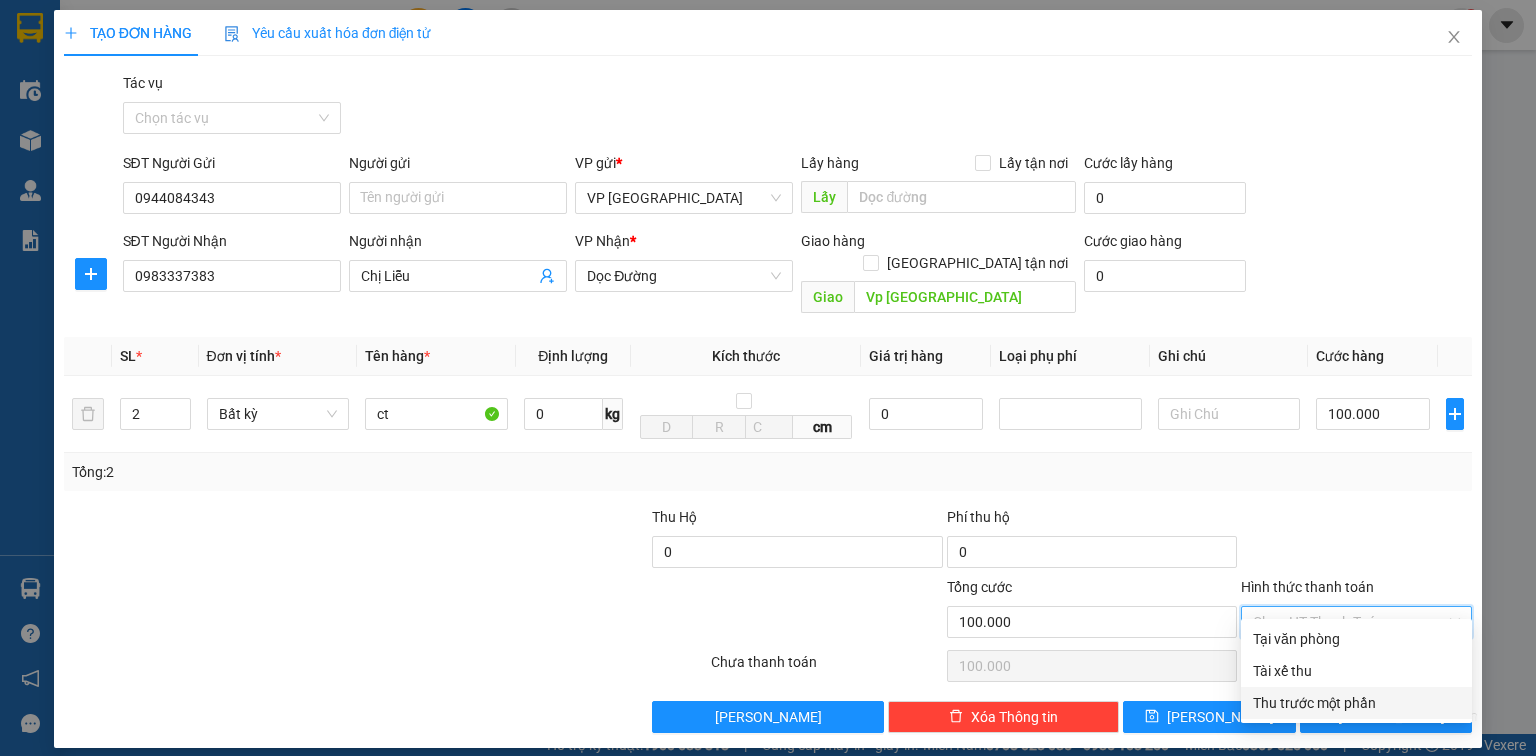 click on "Thu trước một phần" at bounding box center (1356, 703) 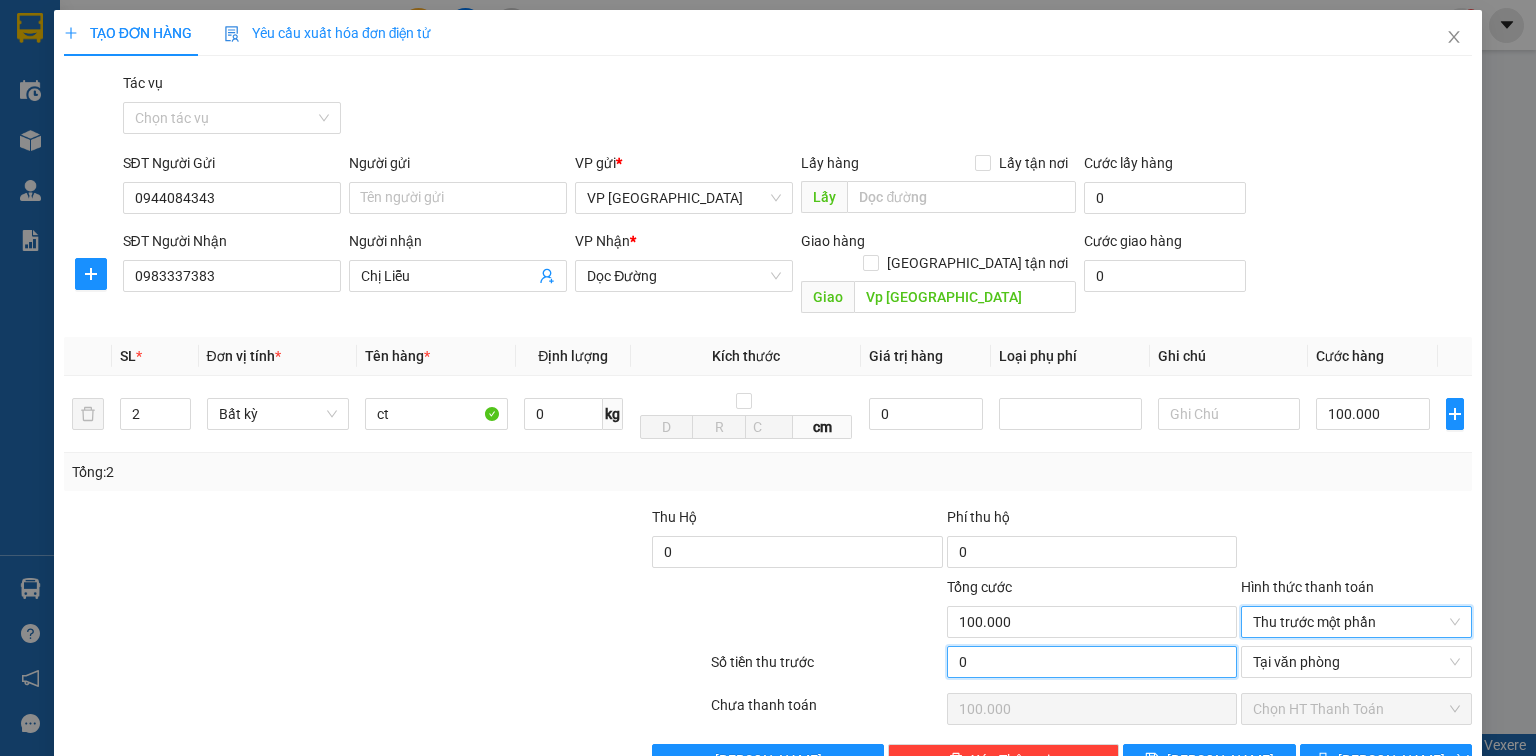 click on "0" at bounding box center (1092, 662) 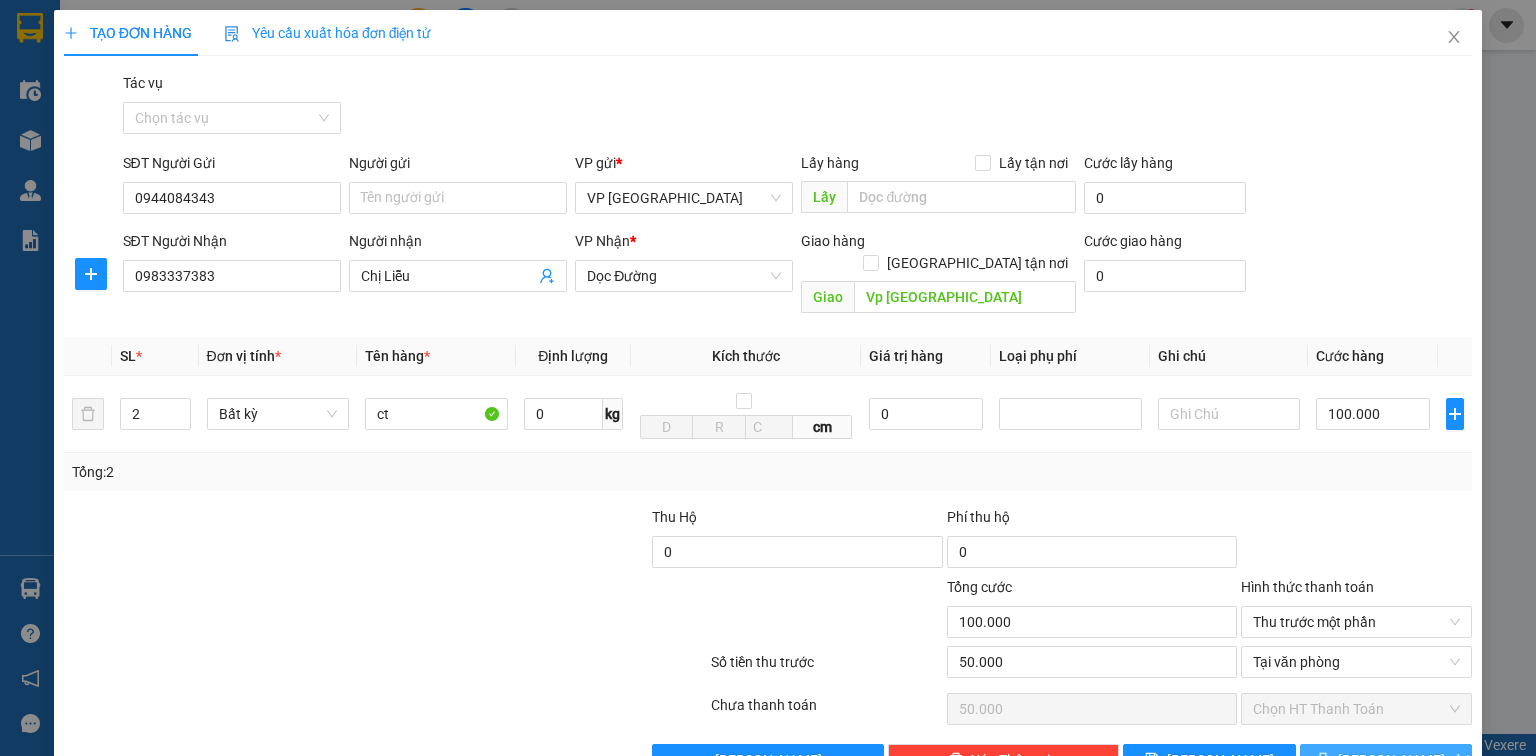 click 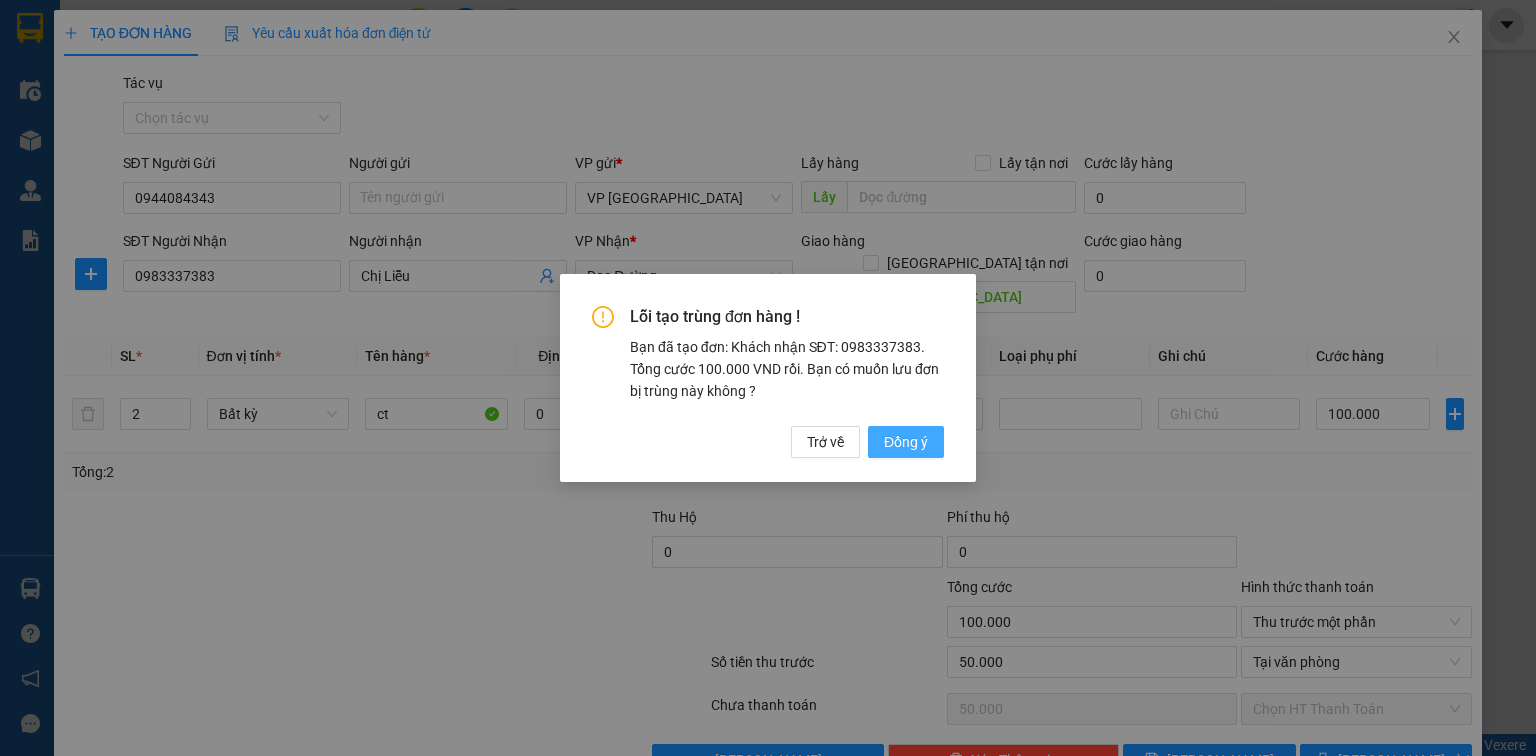click on "Đồng ý" at bounding box center (906, 442) 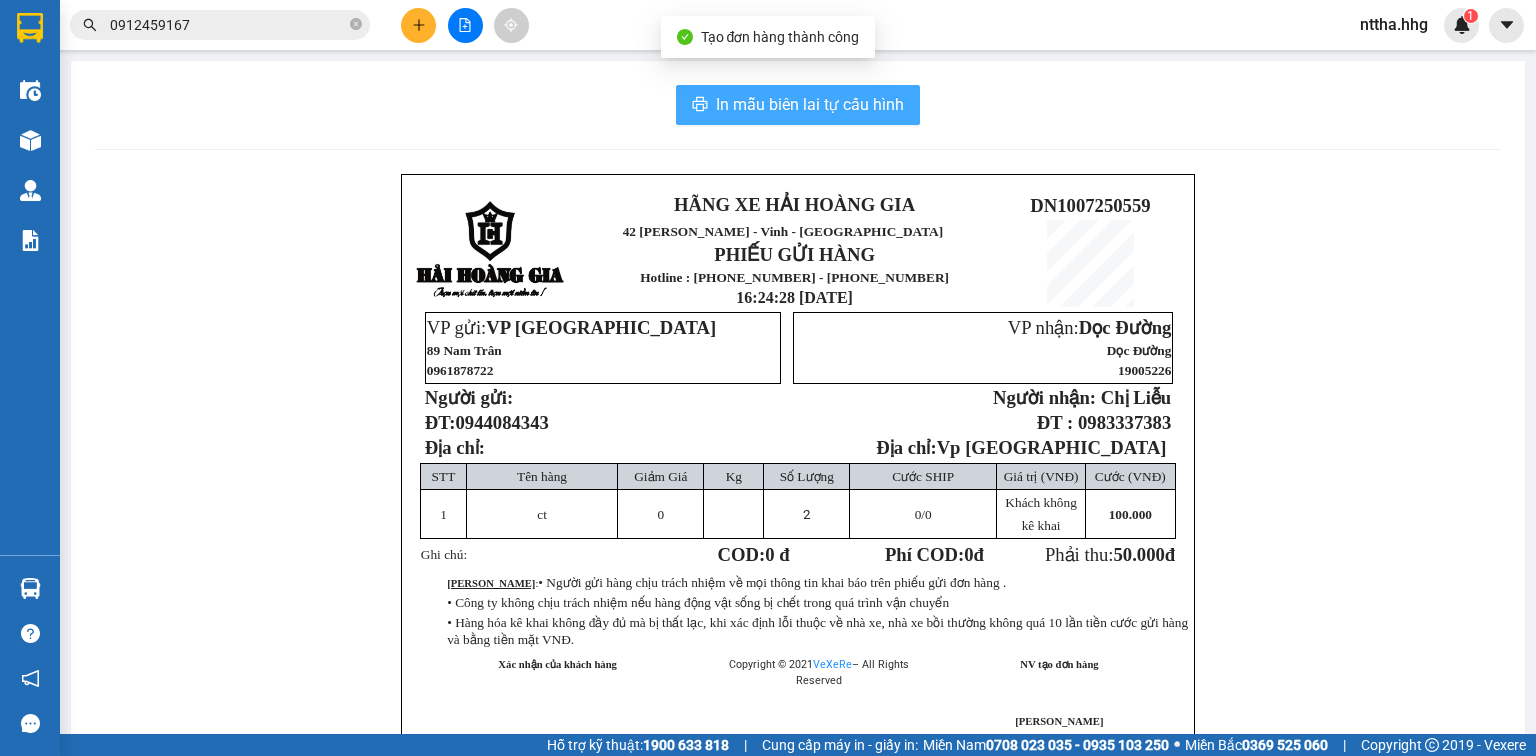 click on "In mẫu biên lai tự cấu hình" at bounding box center (810, 104) 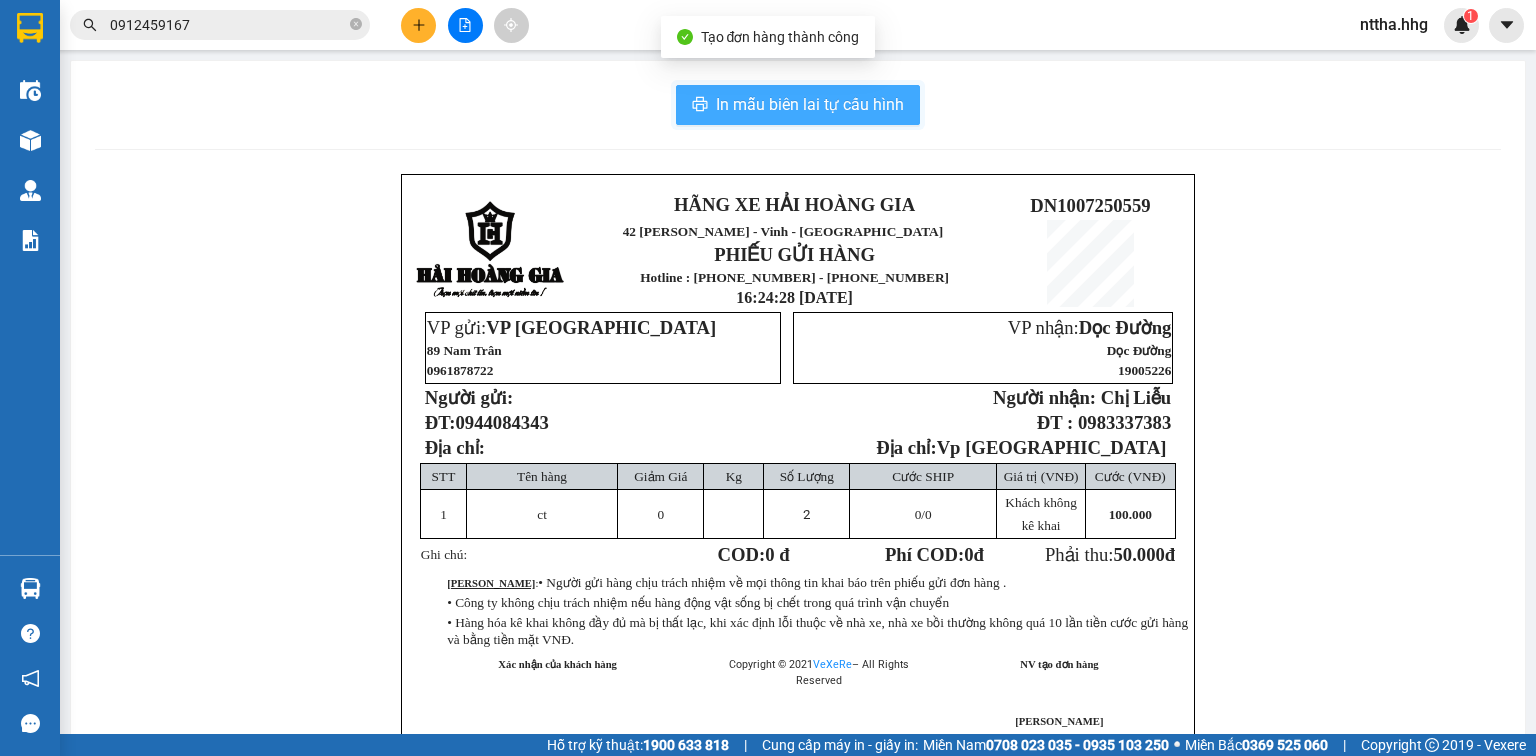 scroll, scrollTop: 0, scrollLeft: 0, axis: both 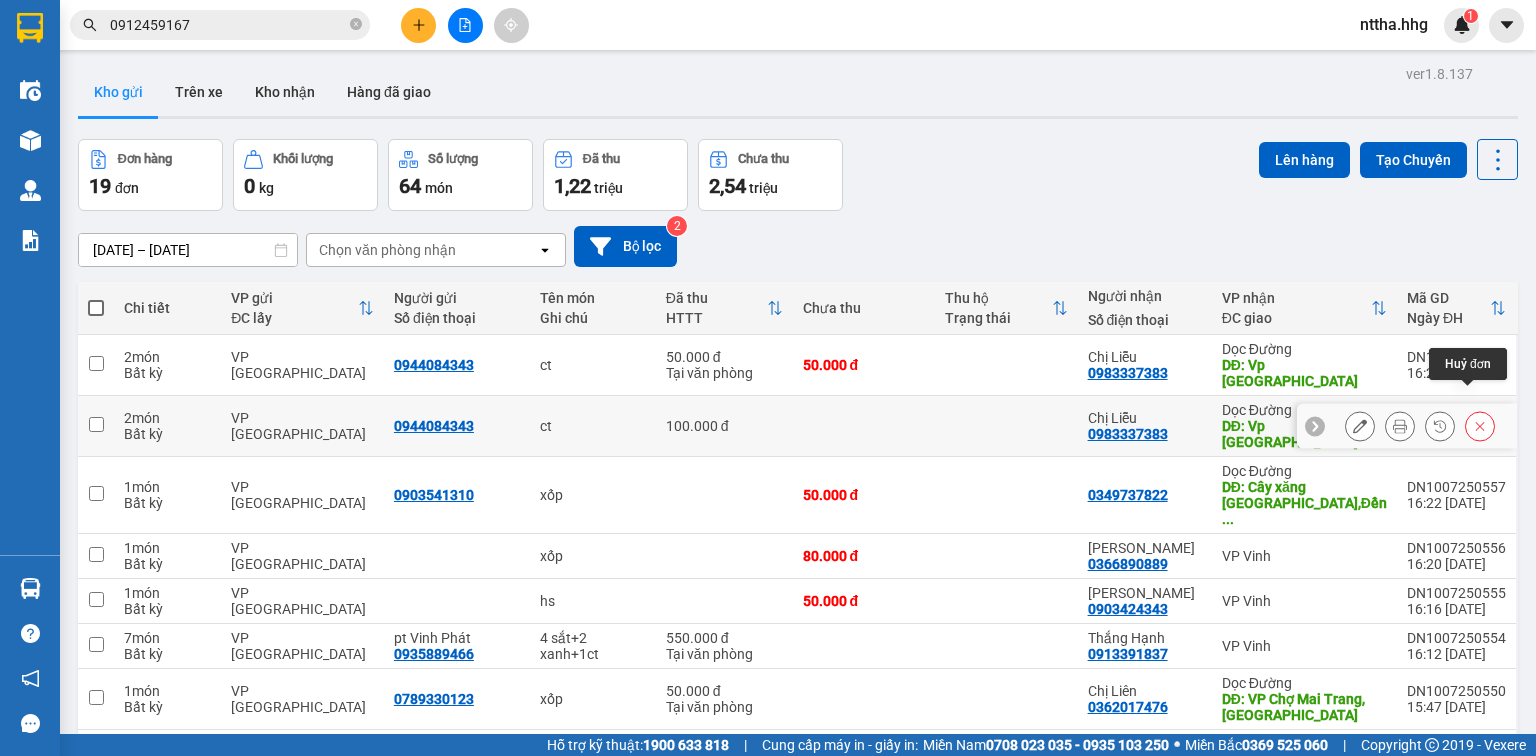 click 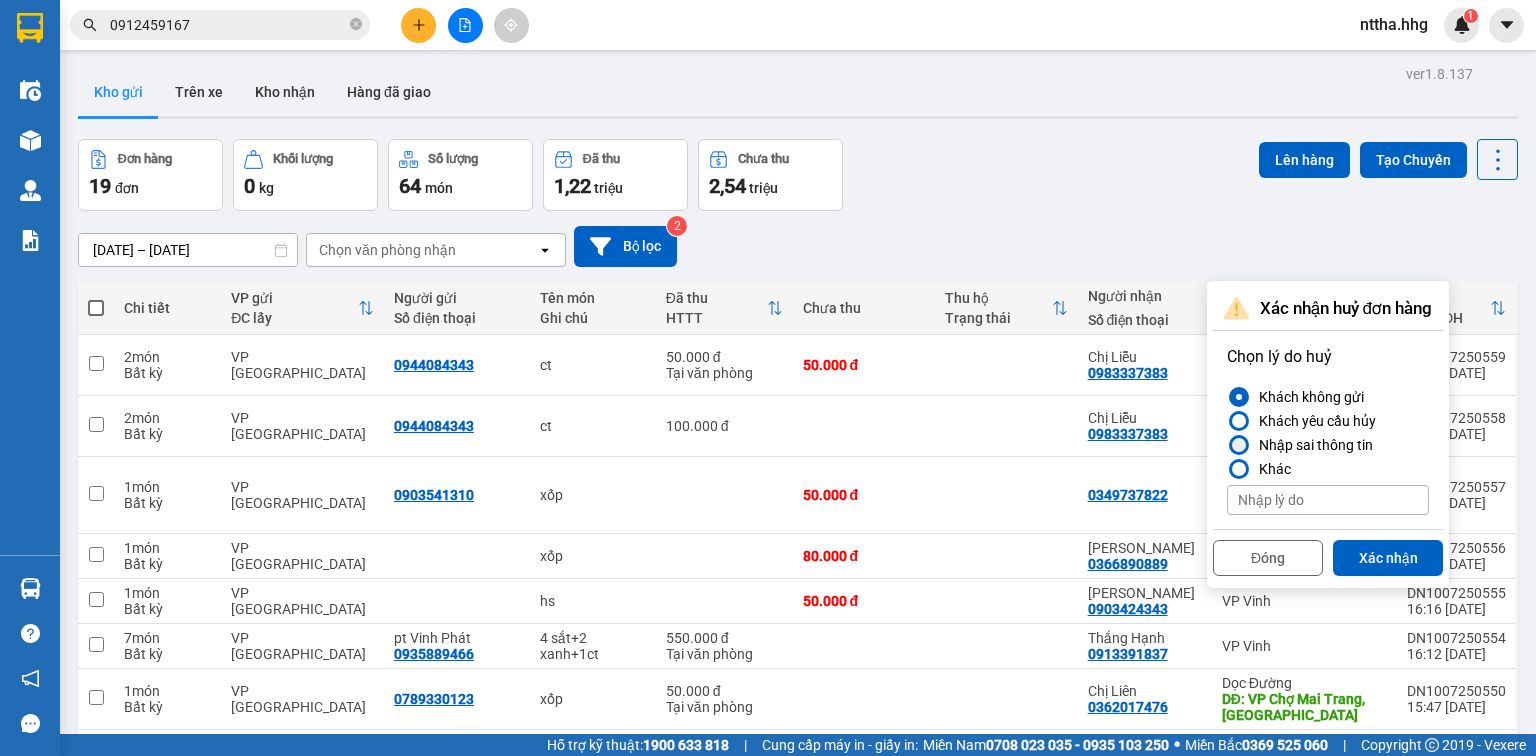 click on "Nhập sai thông tin" at bounding box center [1312, 445] 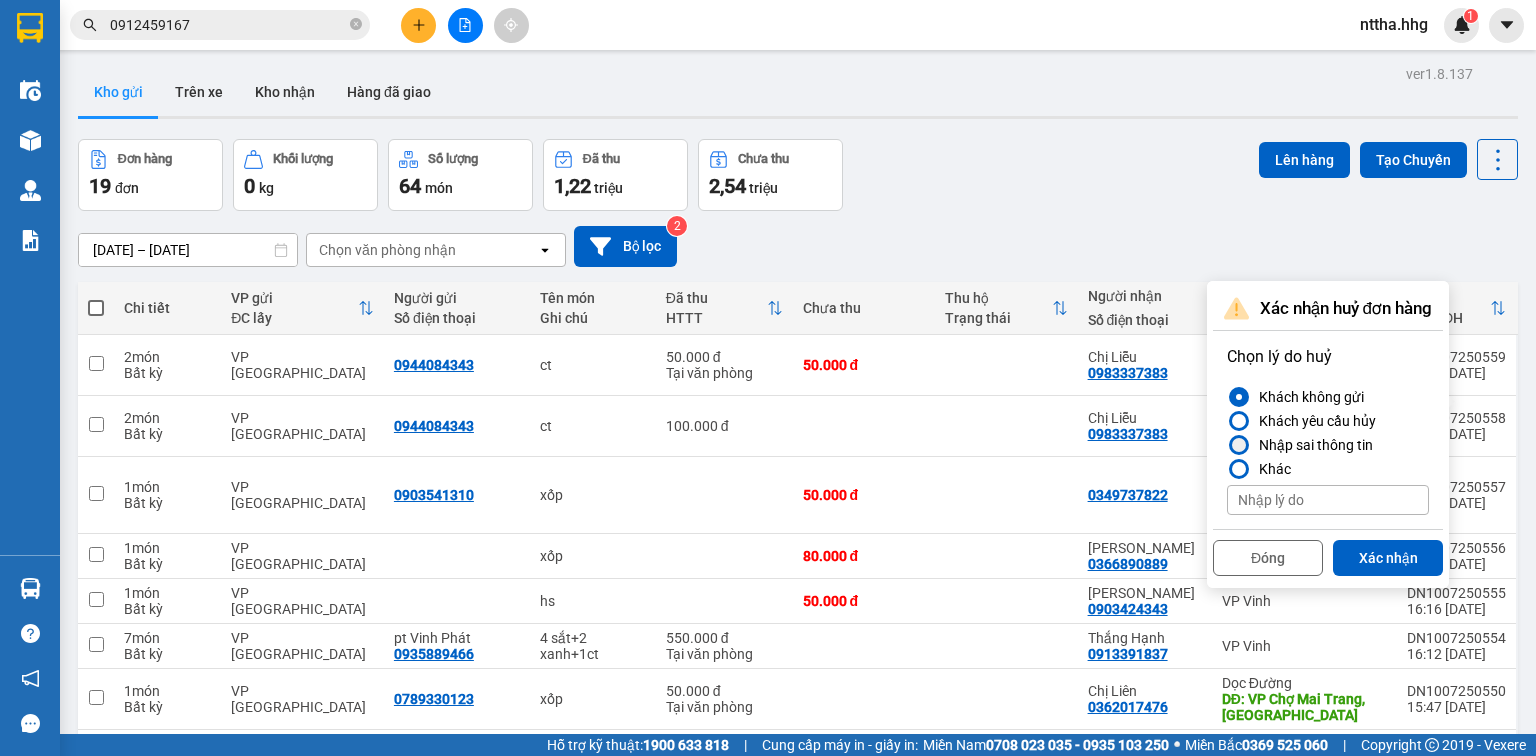 click on "Nhập sai thông tin" at bounding box center [1227, 445] 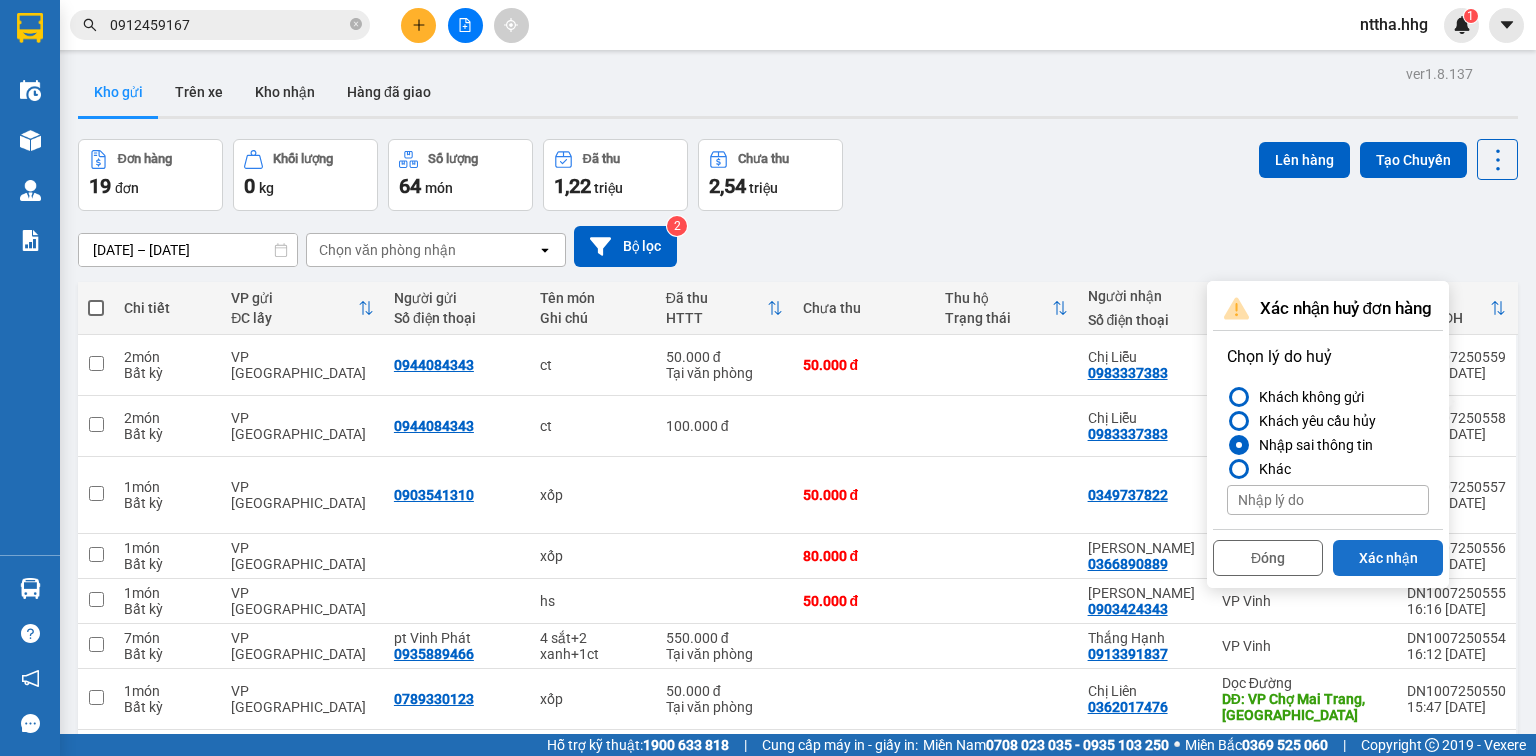 click on "Xác nhận" at bounding box center (1388, 558) 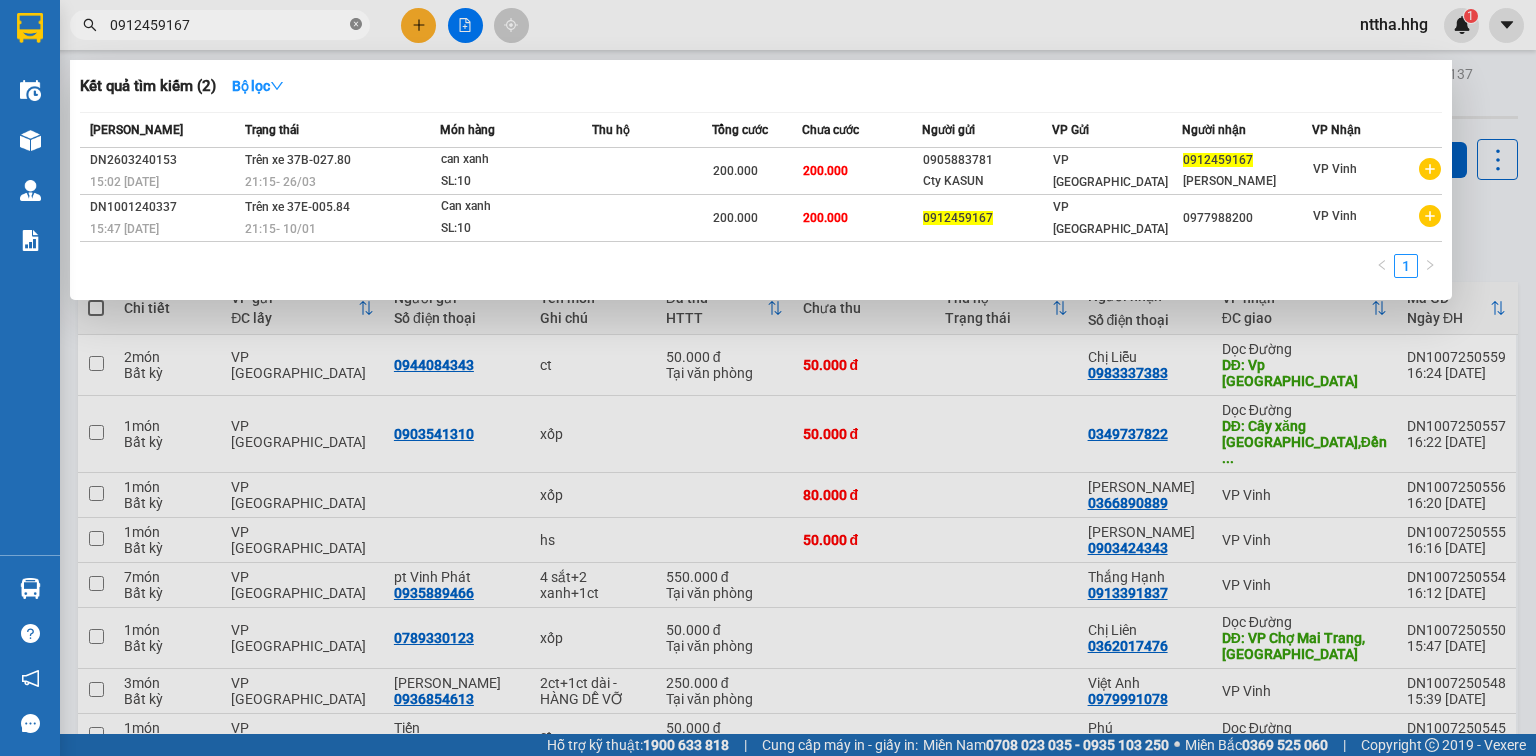 click 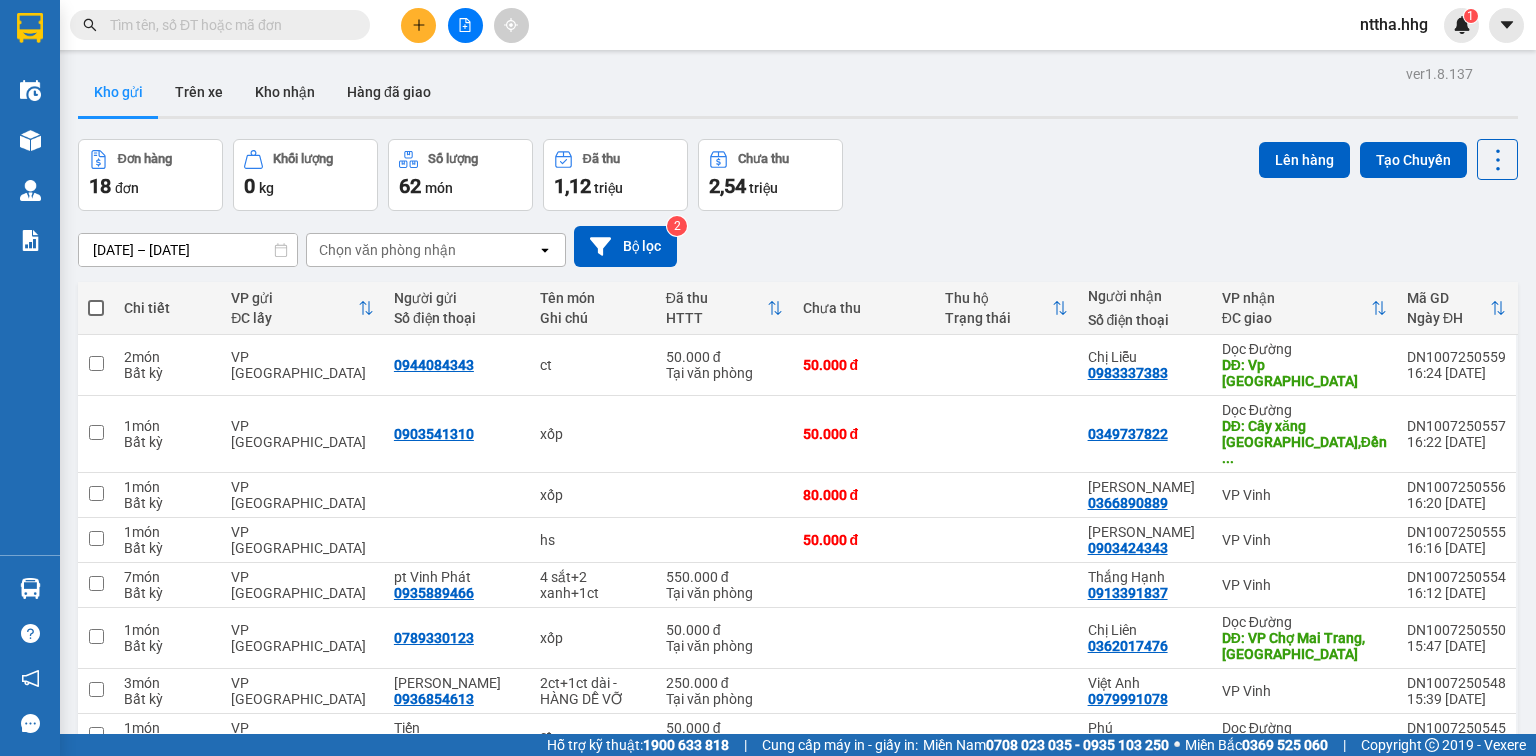 click at bounding box center (228, 25) 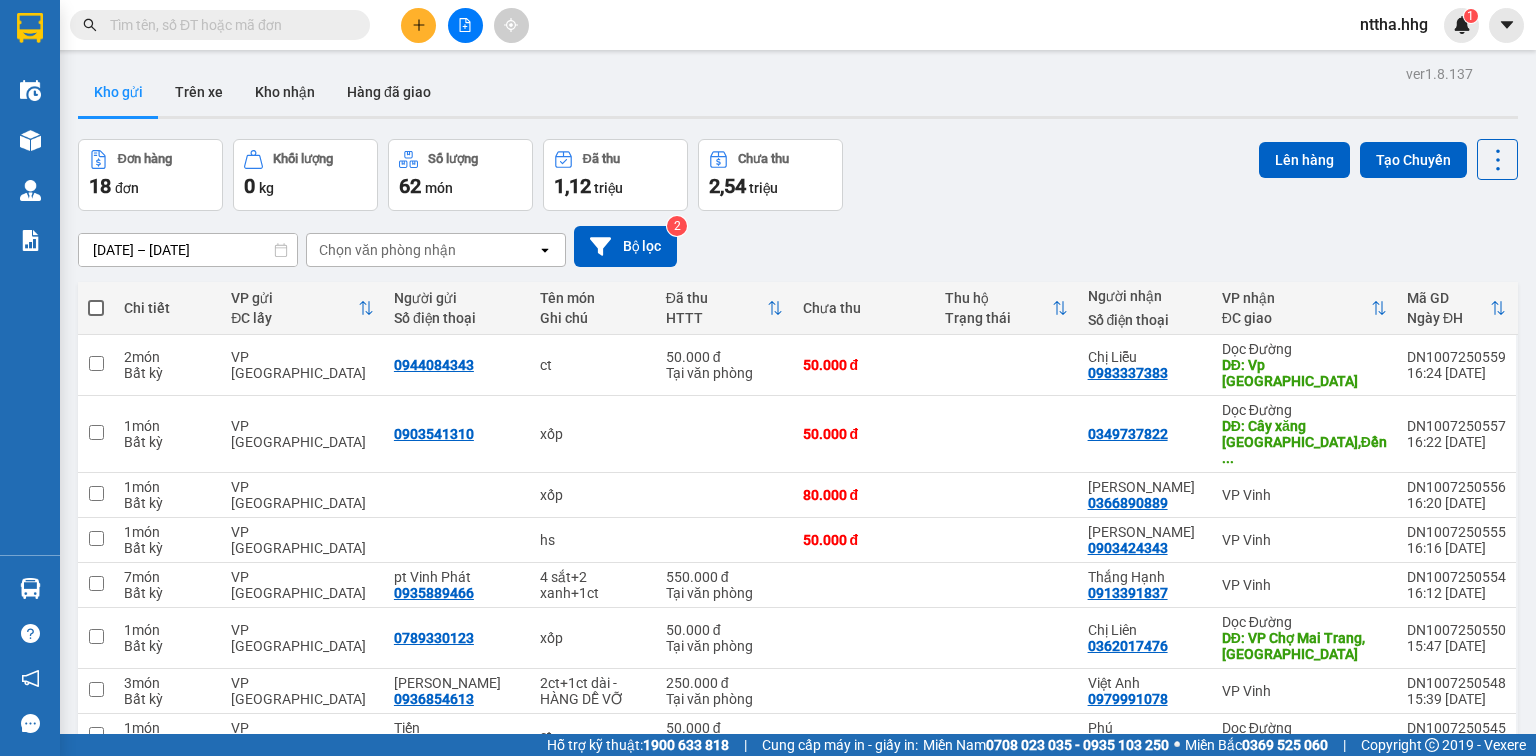 click at bounding box center [228, 25] 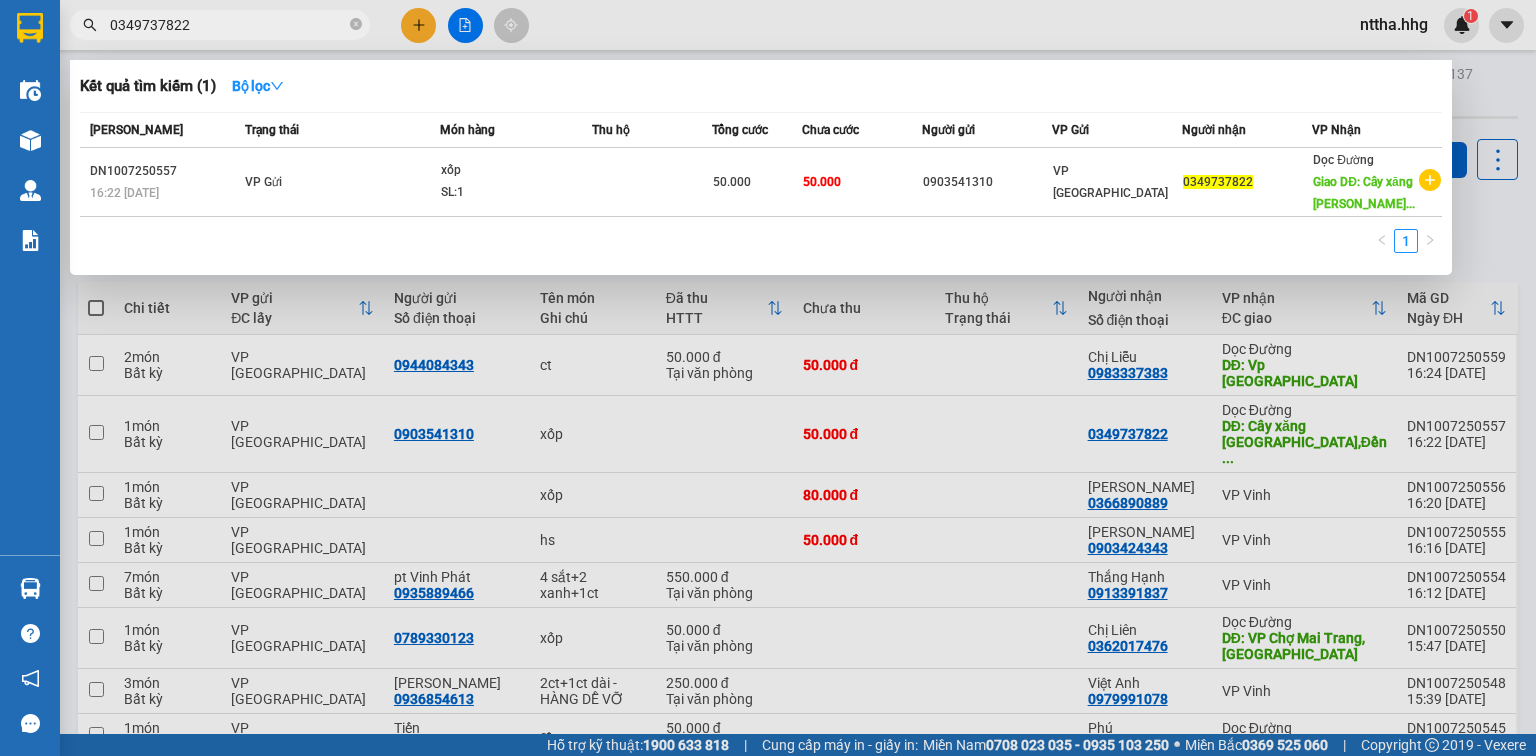 click at bounding box center [768, 378] 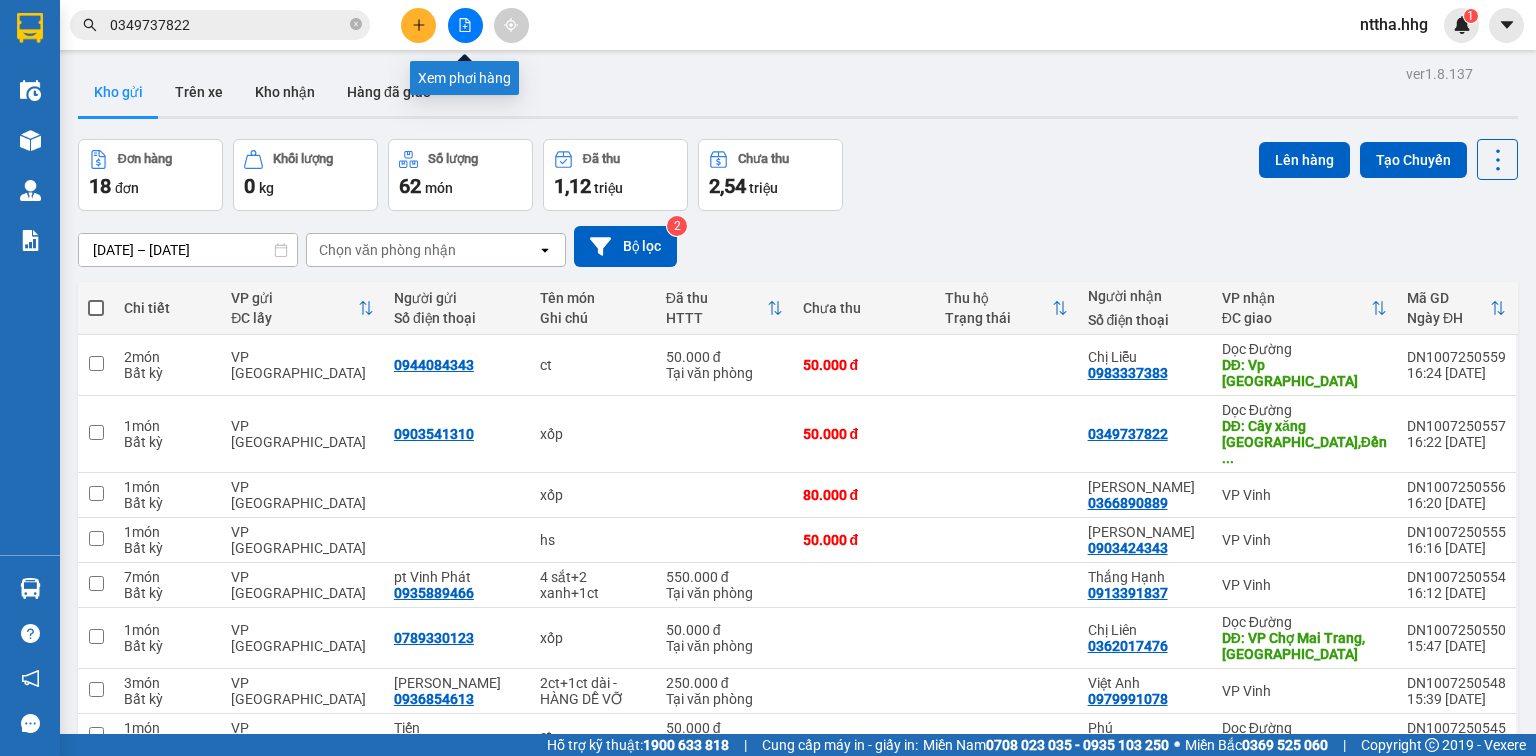 click 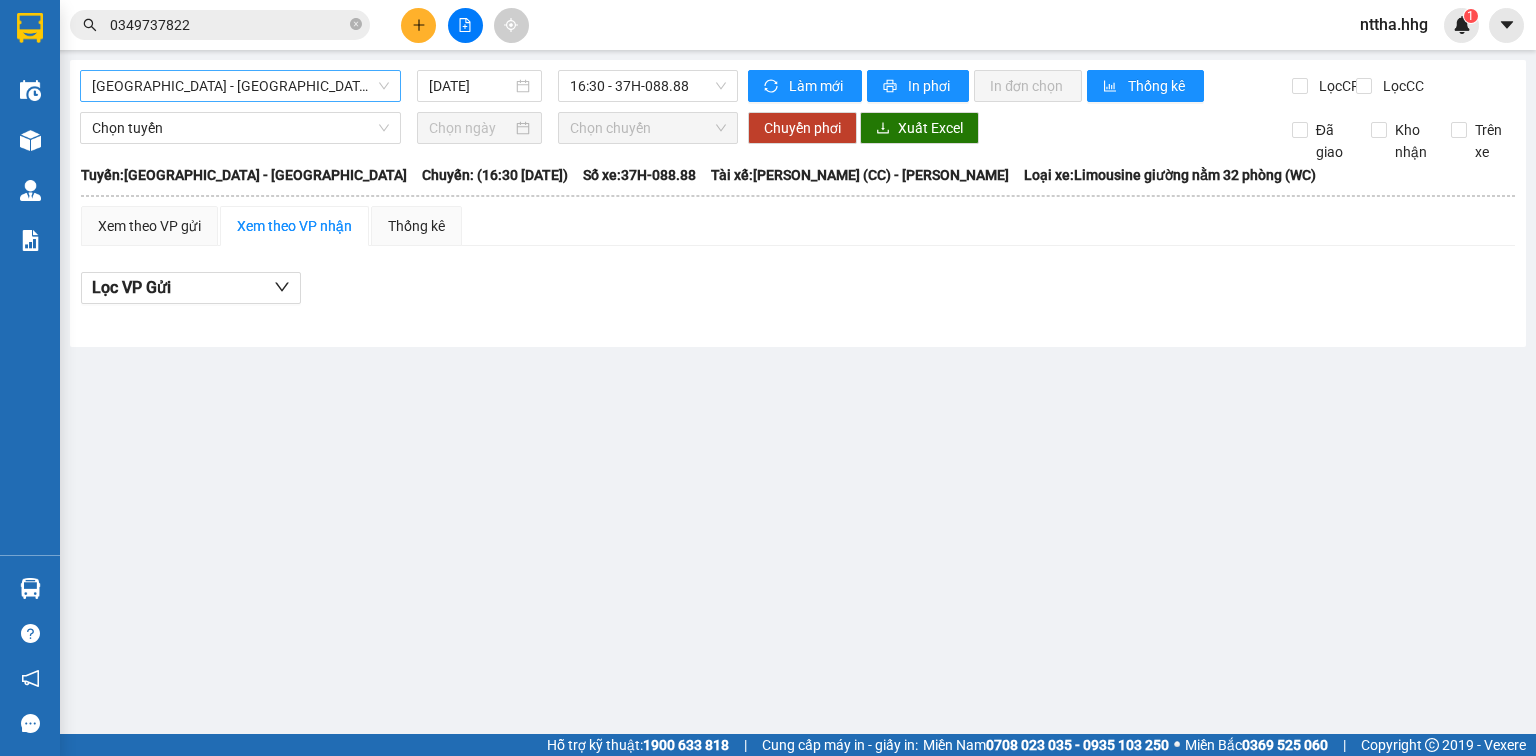 click on "Quảng Ngãi - Con Cuông" at bounding box center (240, 86) 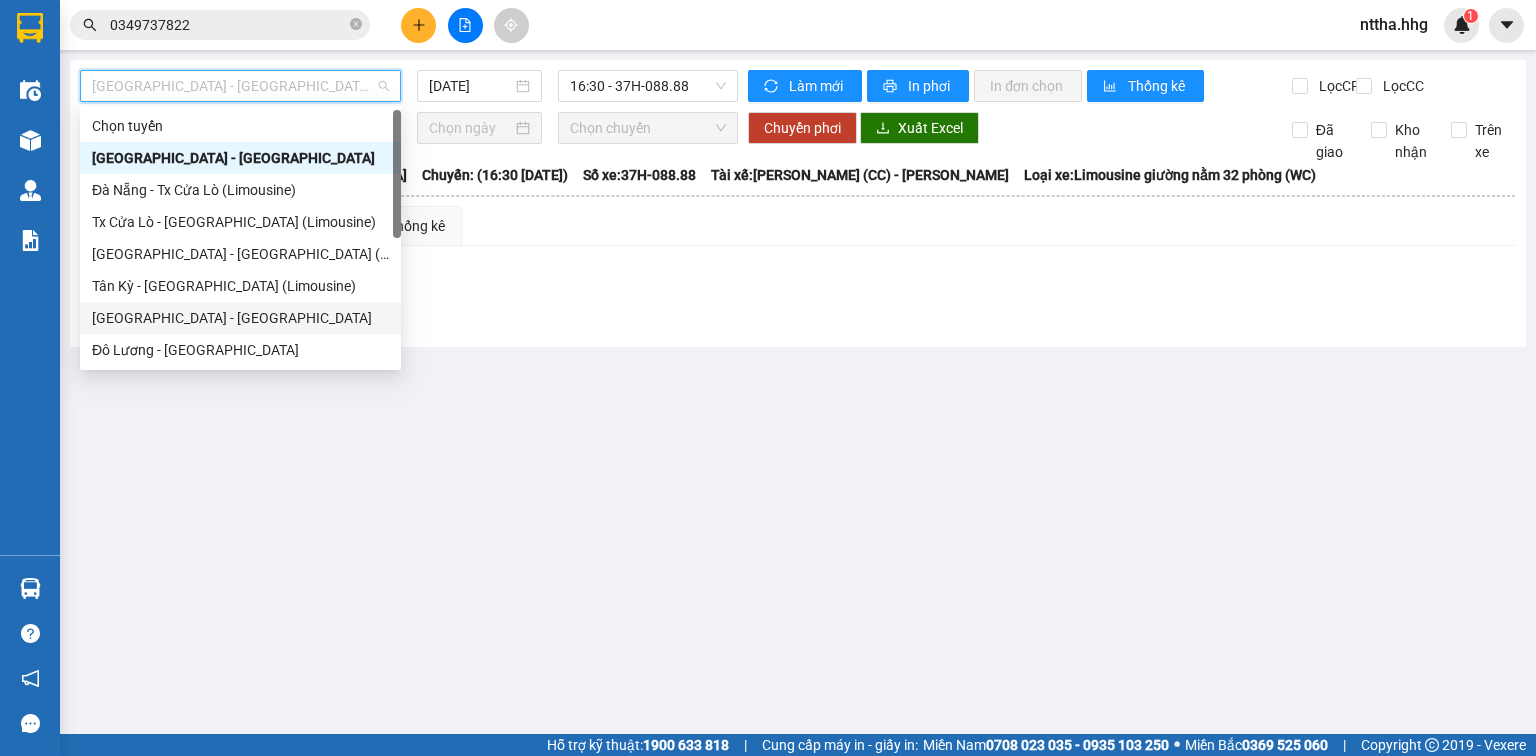 click on "Đà Nẵng - Đô Lương" at bounding box center [240, 318] 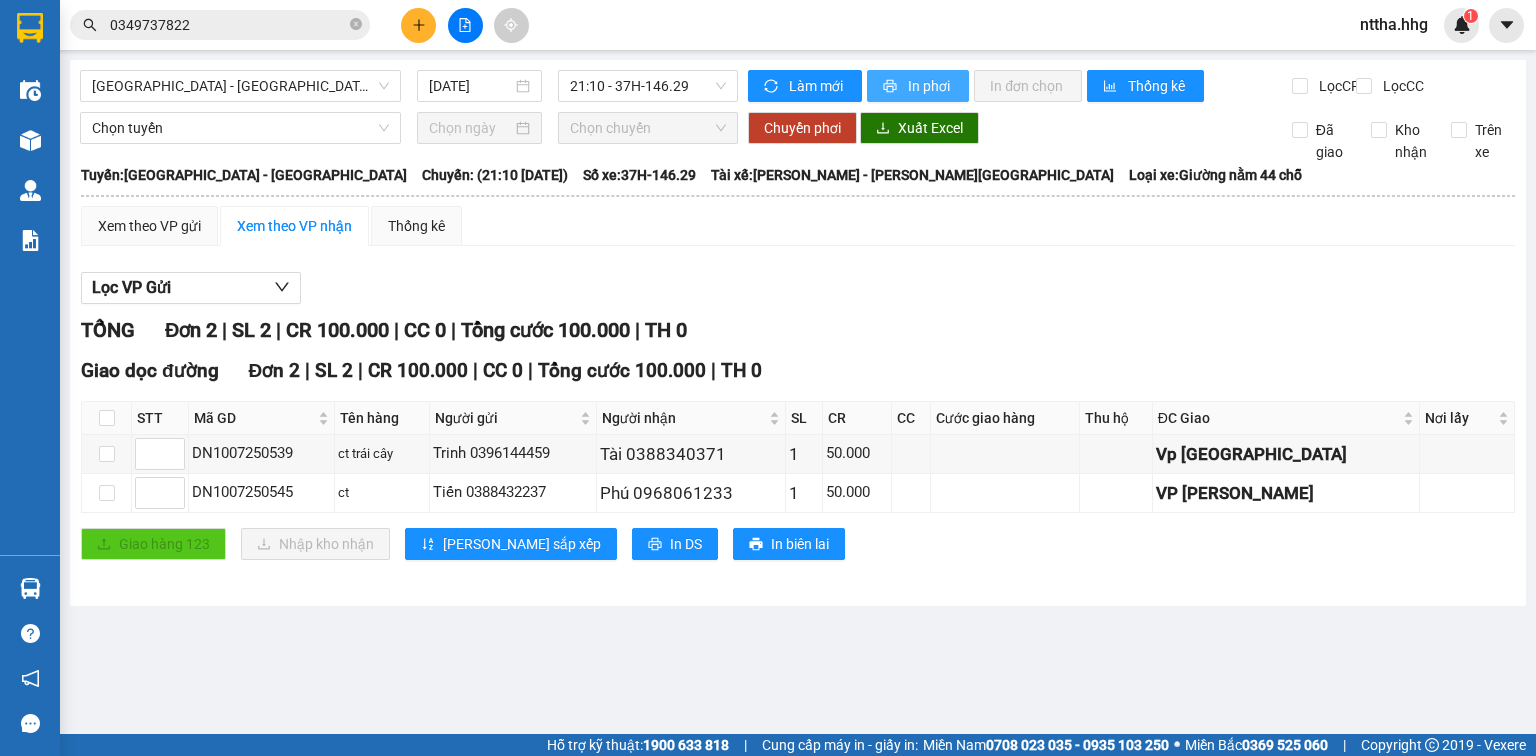 click on "In phơi" at bounding box center (930, 86) 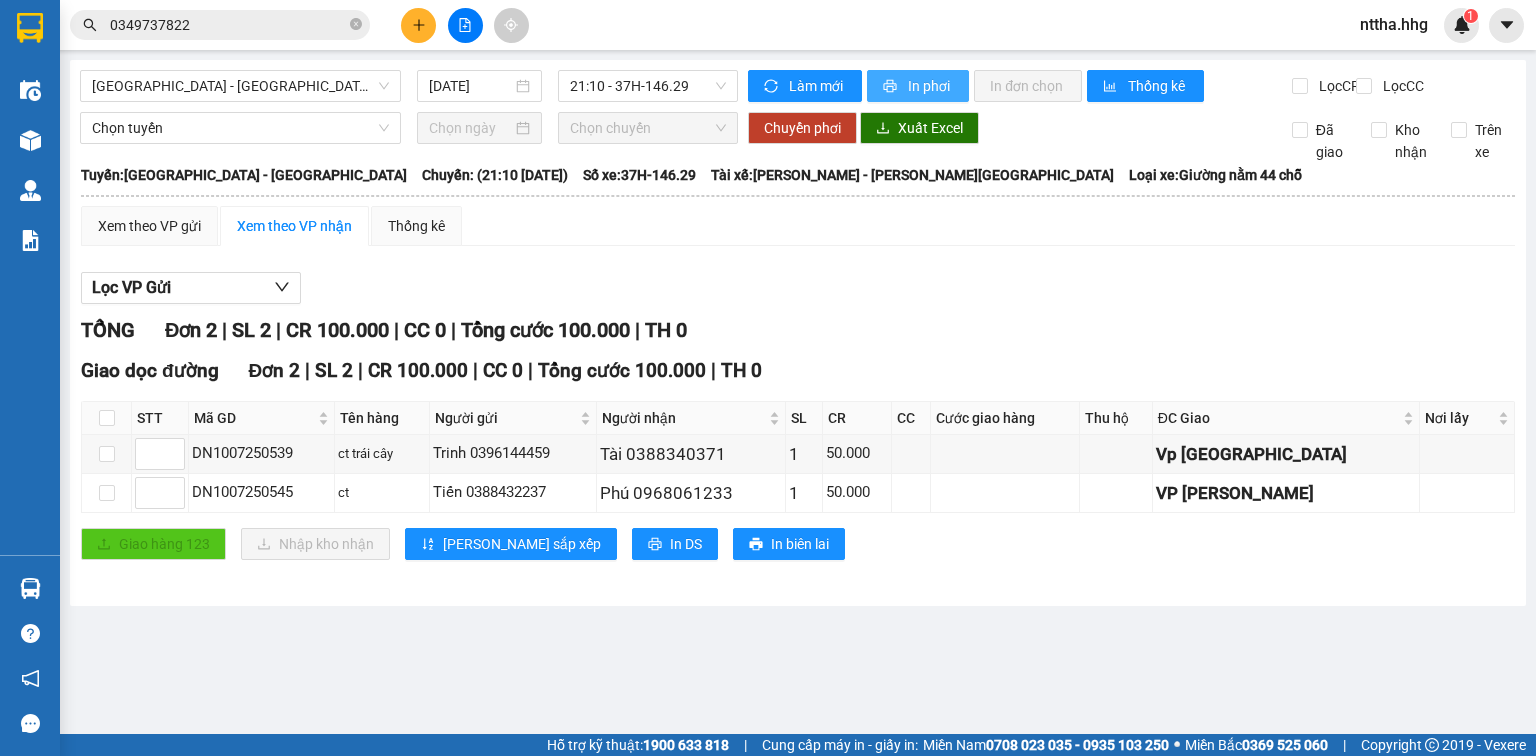 scroll, scrollTop: 0, scrollLeft: 0, axis: both 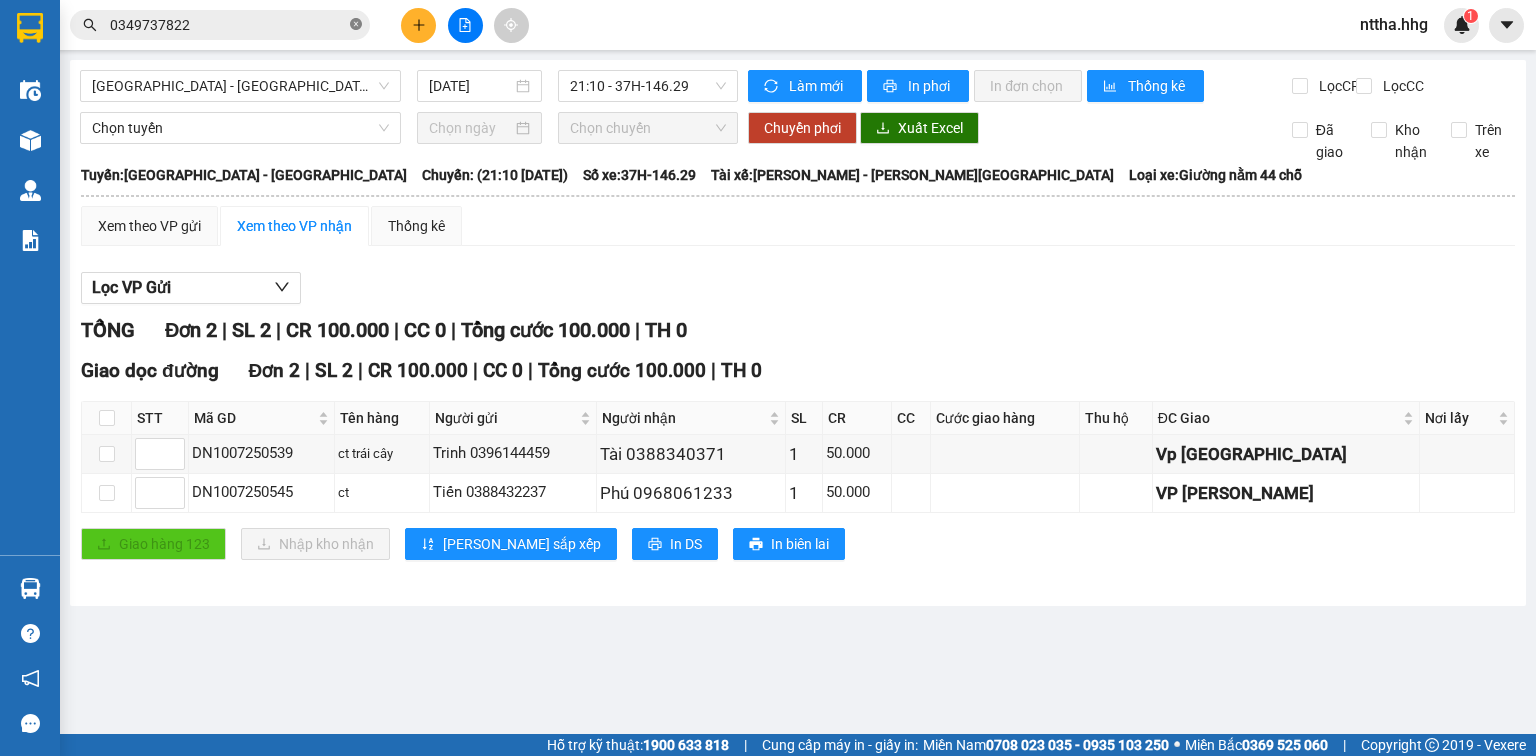 click 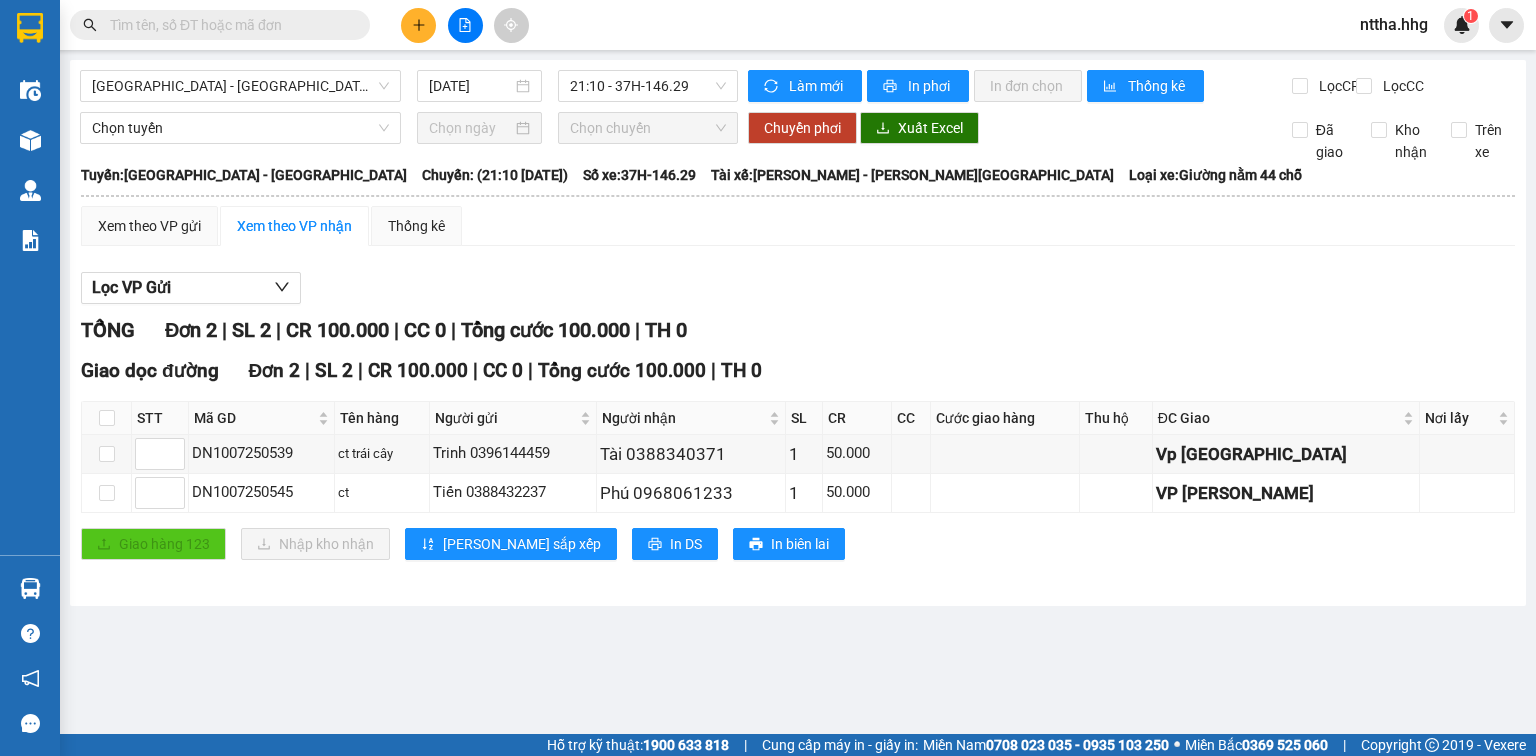 click at bounding box center (228, 25) 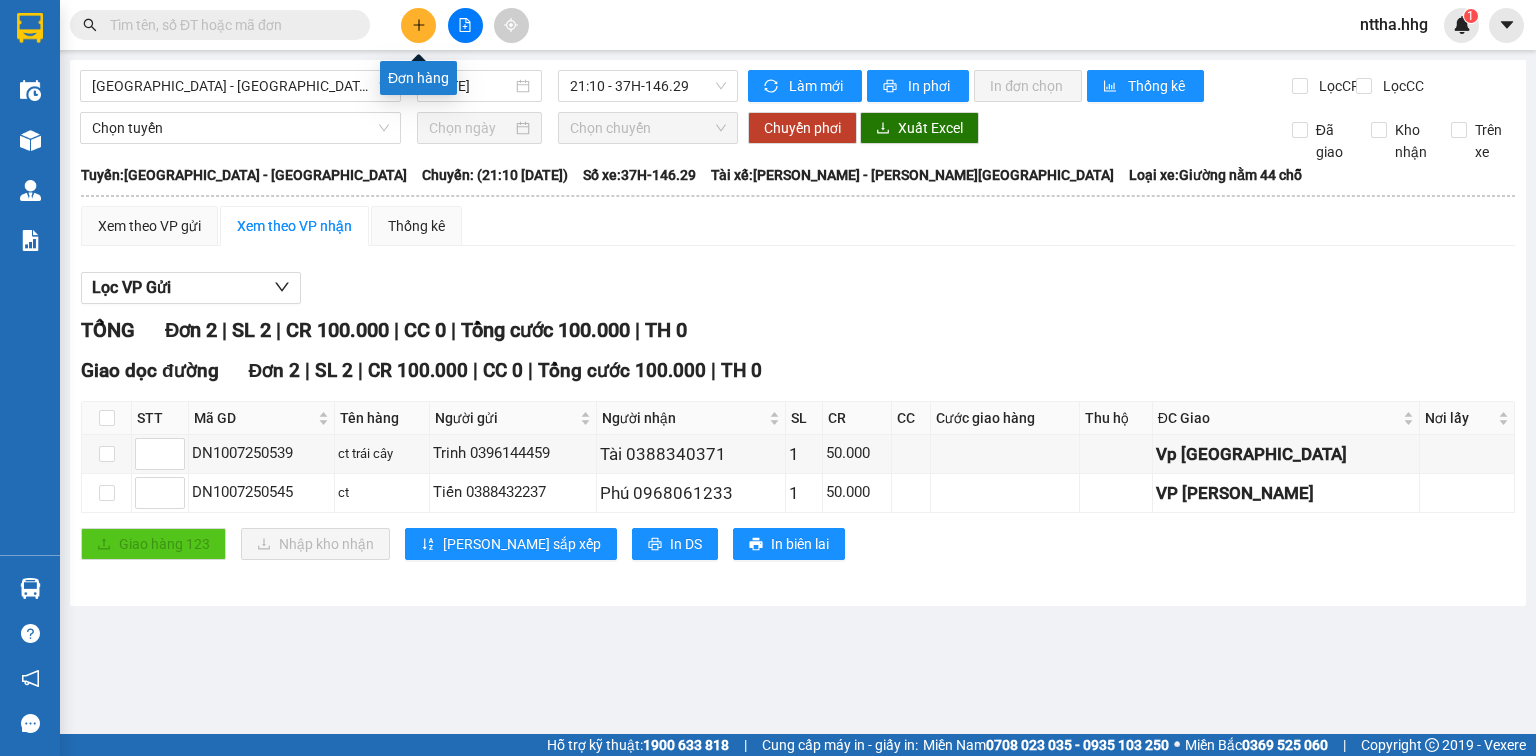 click 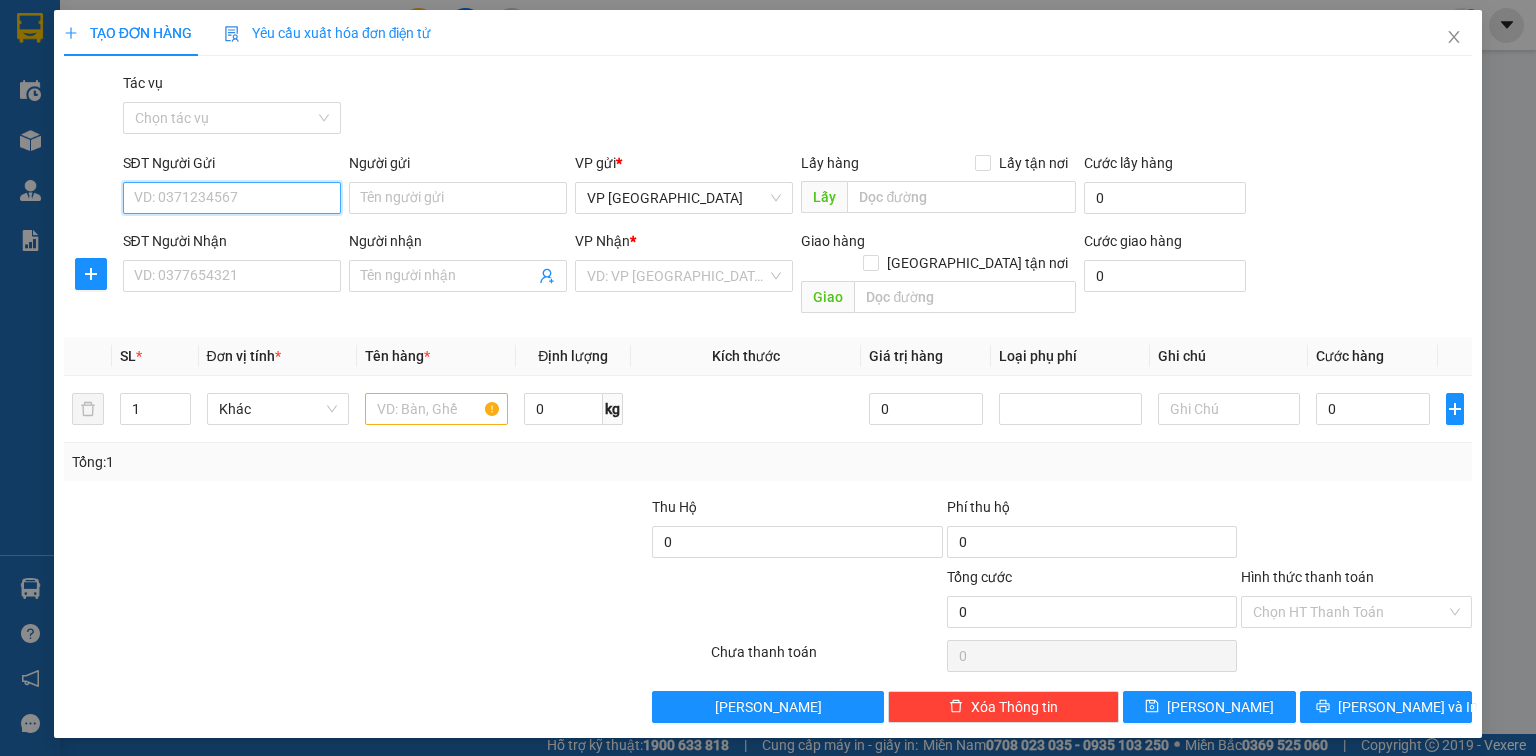 click on "SĐT Người Gửi" at bounding box center (232, 198) 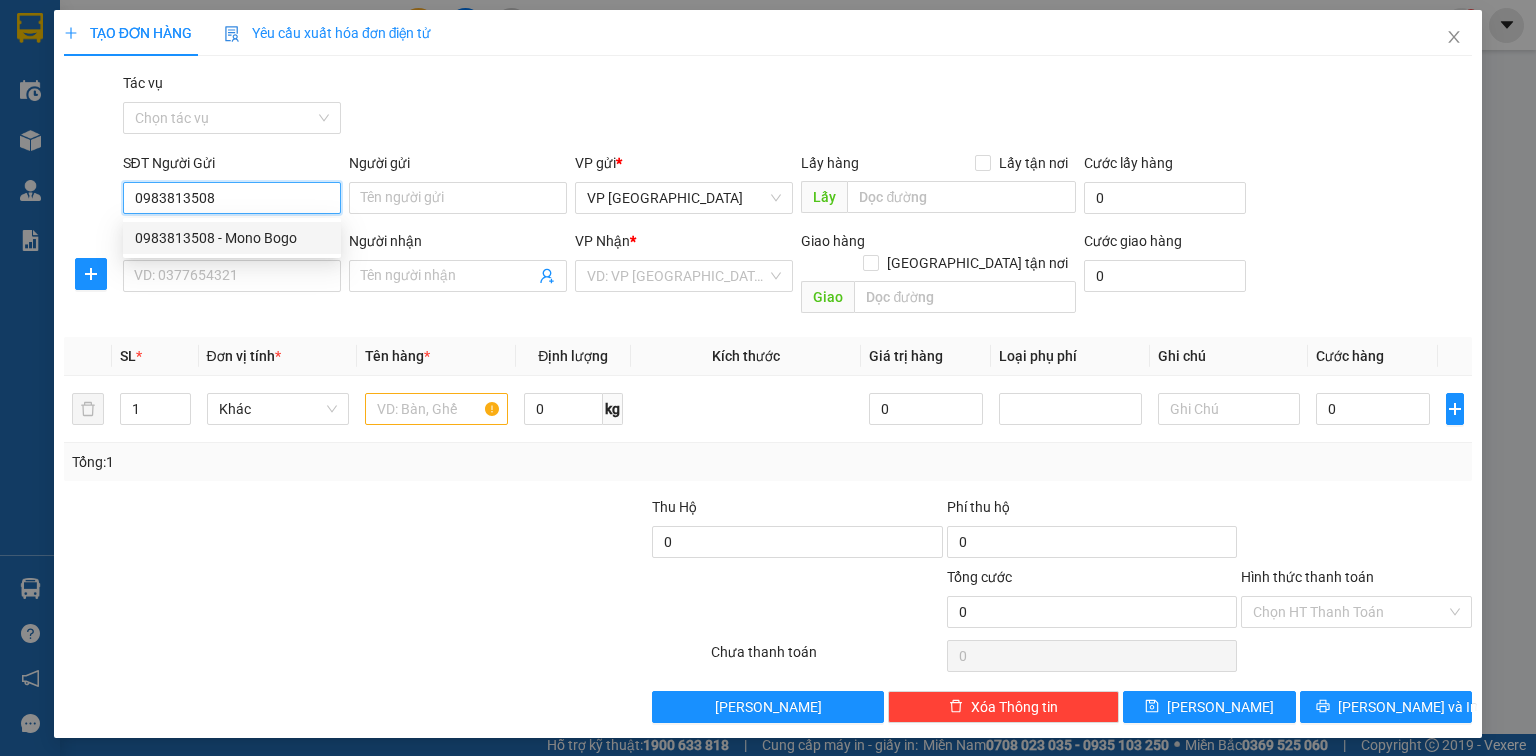 click on "0983813508 - Mono Bogo" at bounding box center (232, 238) 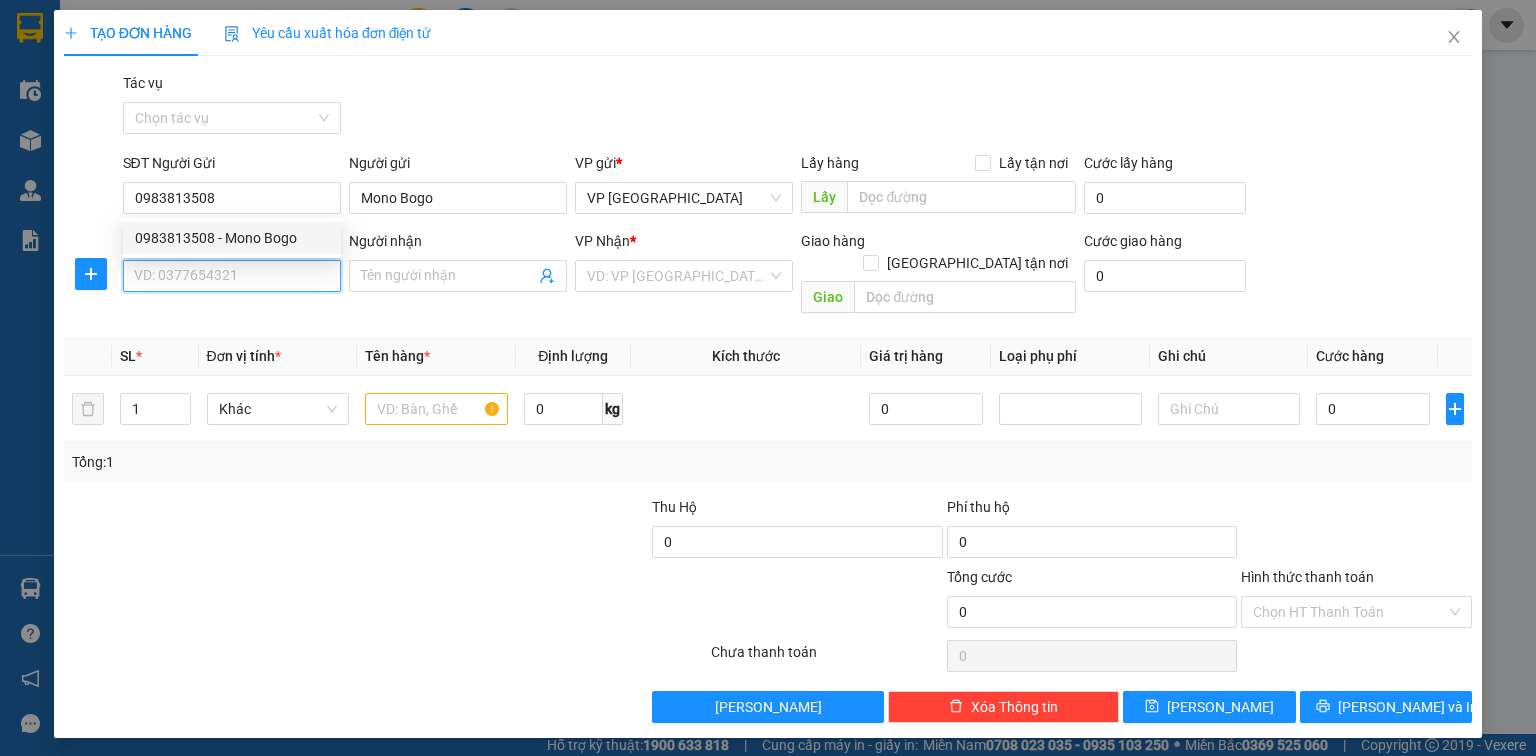 click on "SĐT Người Nhận" at bounding box center (232, 276) 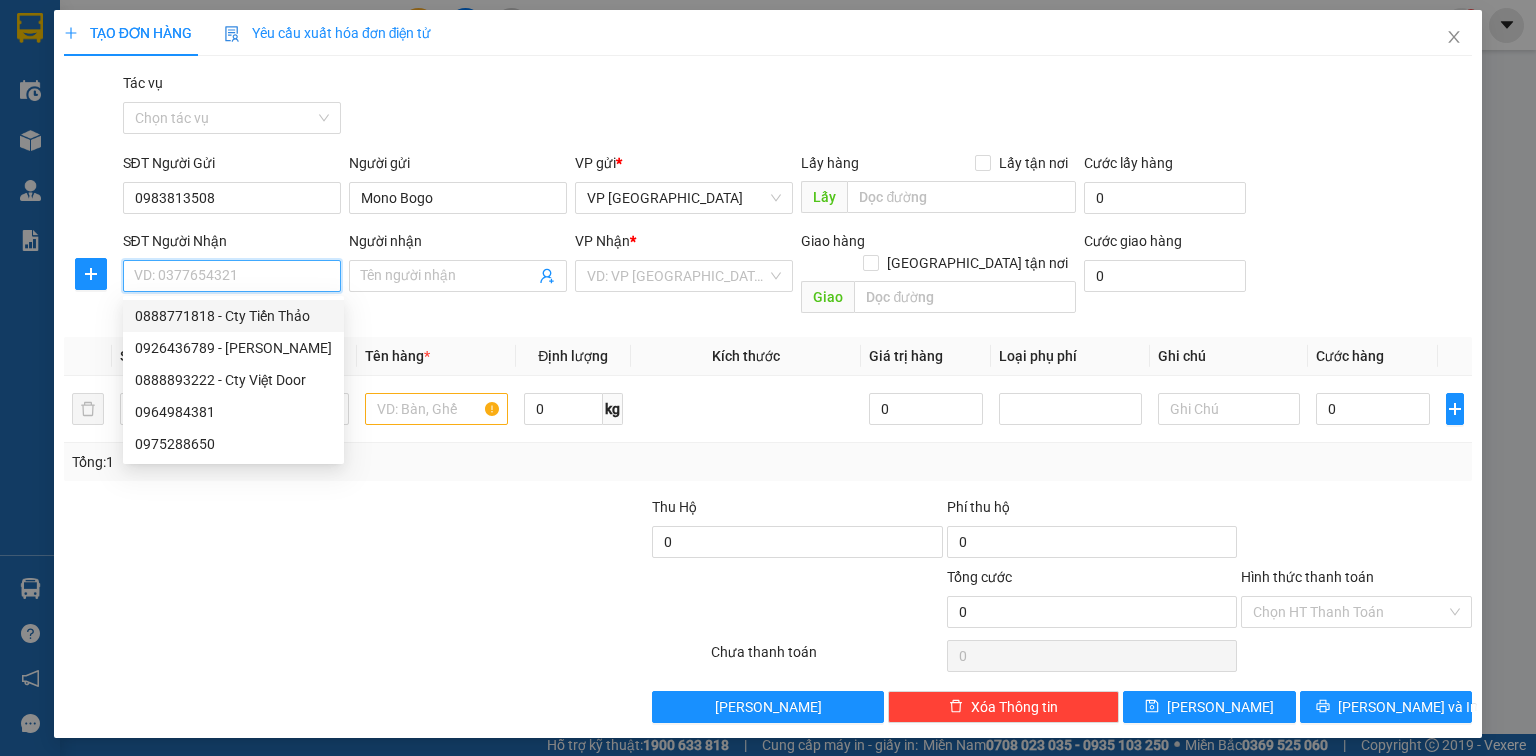click on "0888771818 - Cty Tiến Thảo" at bounding box center (233, 316) 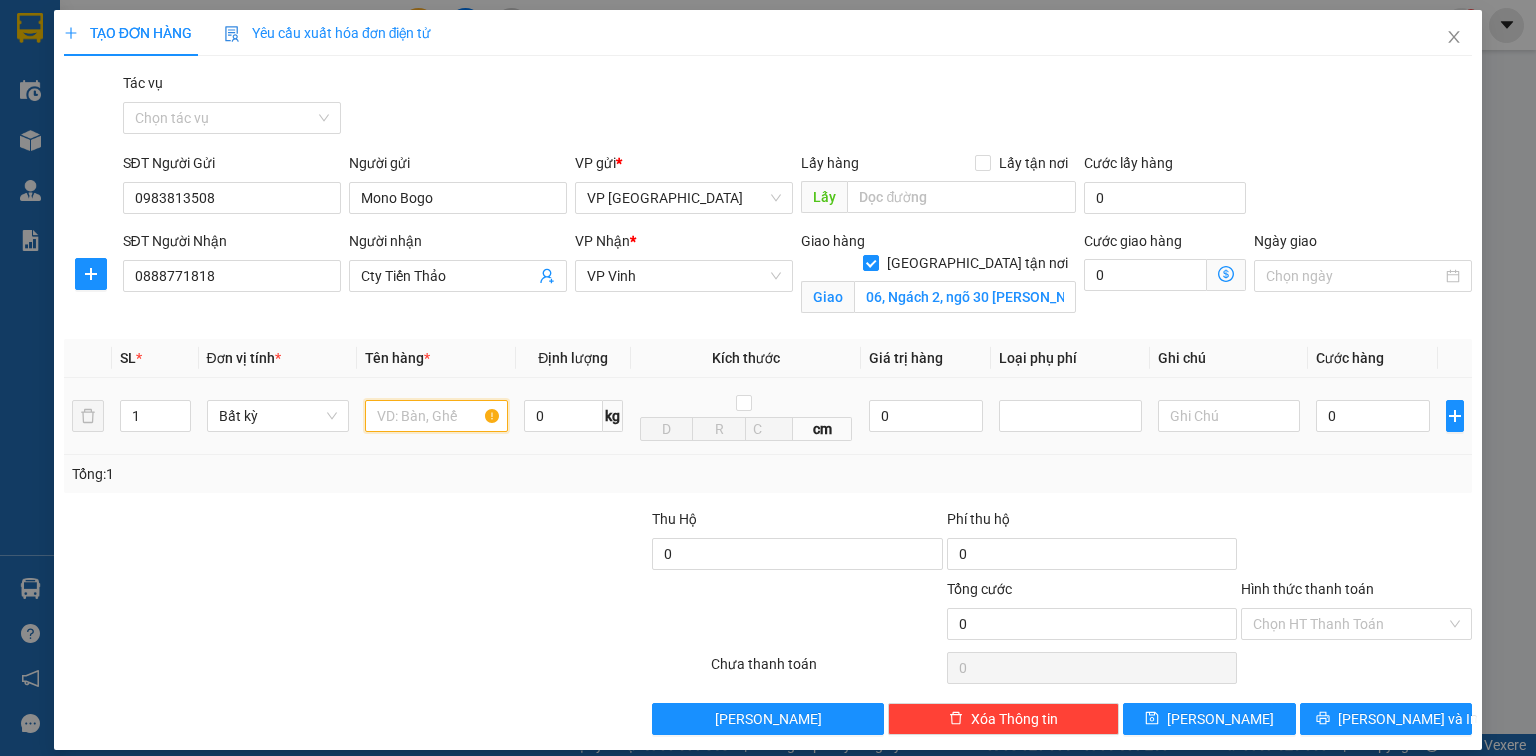 click at bounding box center (436, 416) 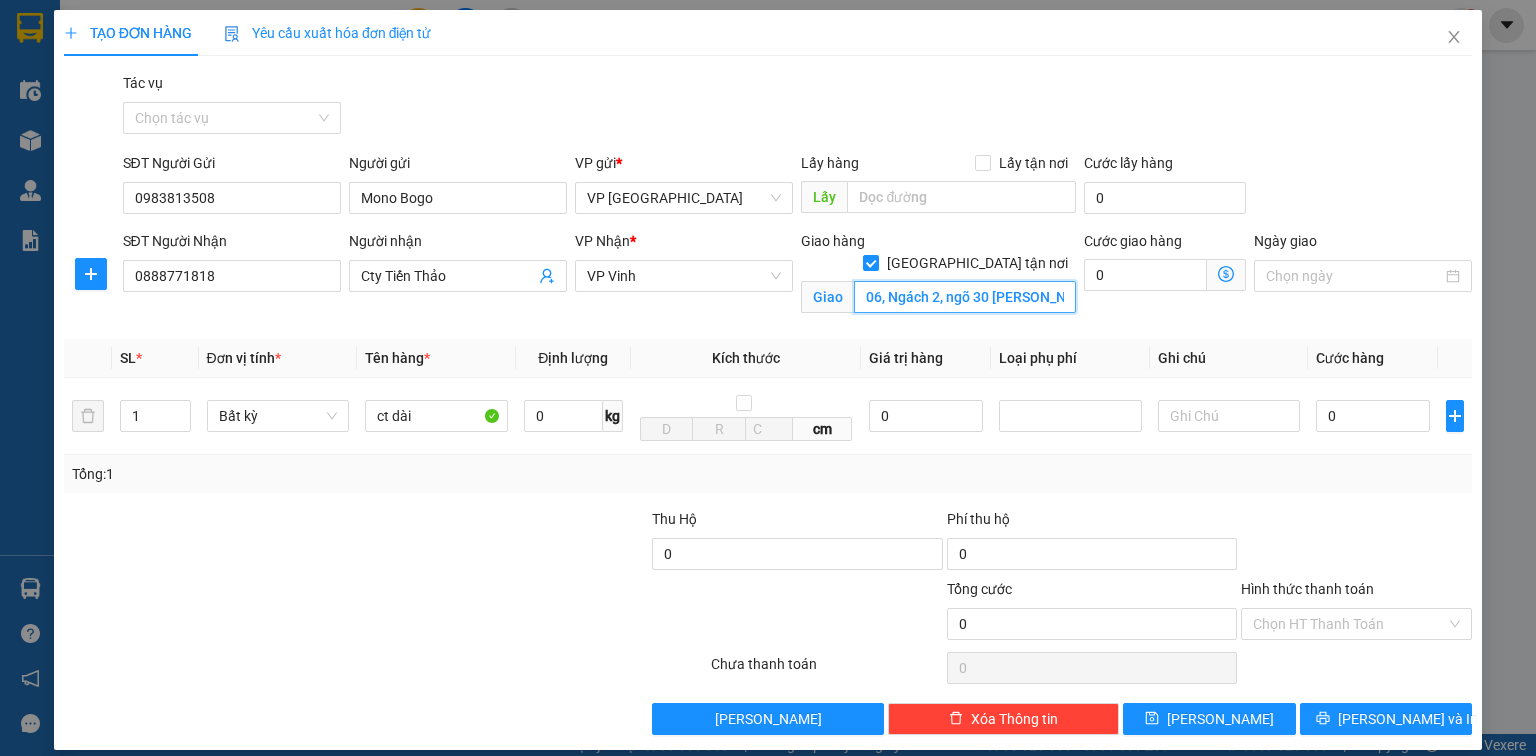 click on "06, Ngách 2, ngõ 30 Trần Tấn - CHƯA TÍNH SHIP" at bounding box center (965, 297) 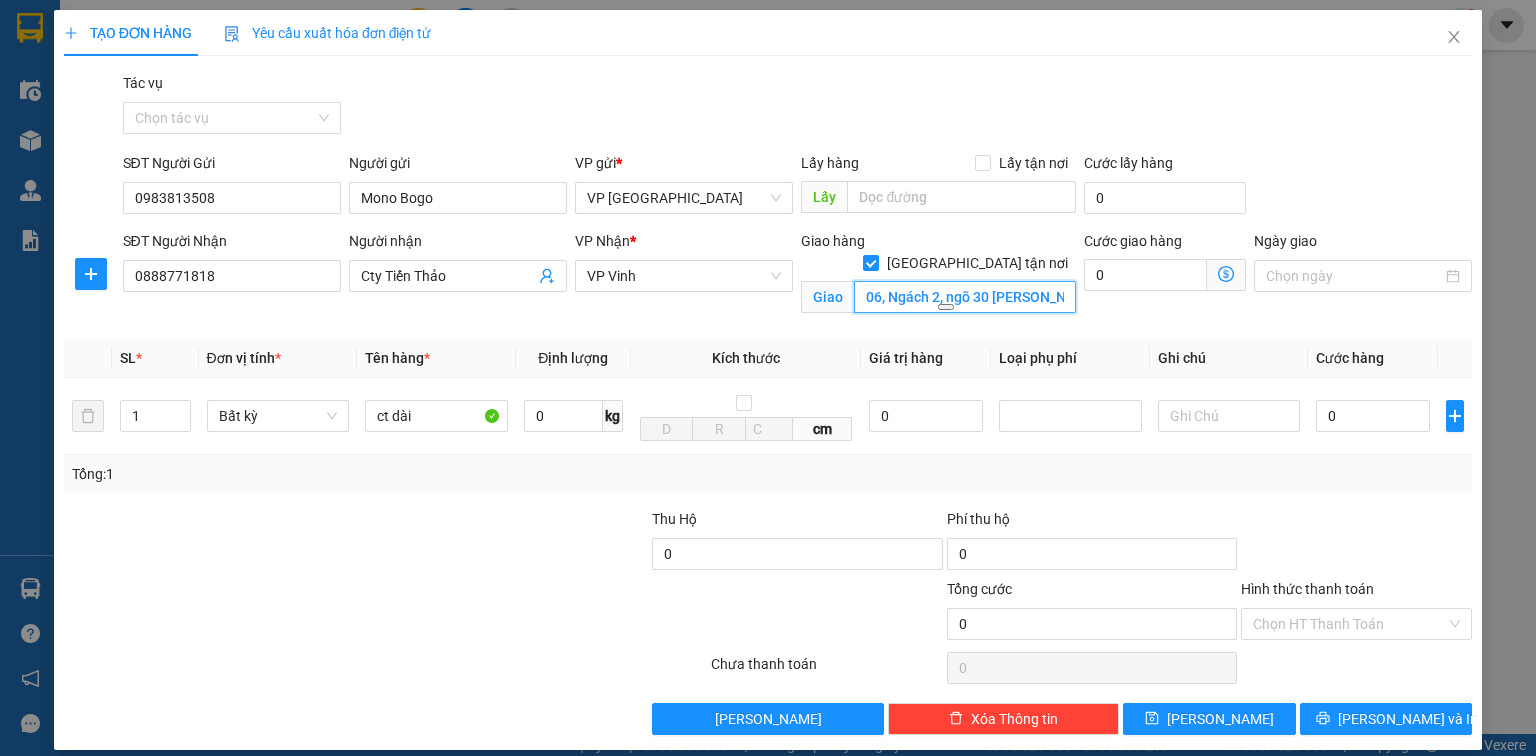 click on "06, Ngách 2, ngõ 30 Trần Tấn - CHƯA TÍNH SHIP" at bounding box center [965, 297] 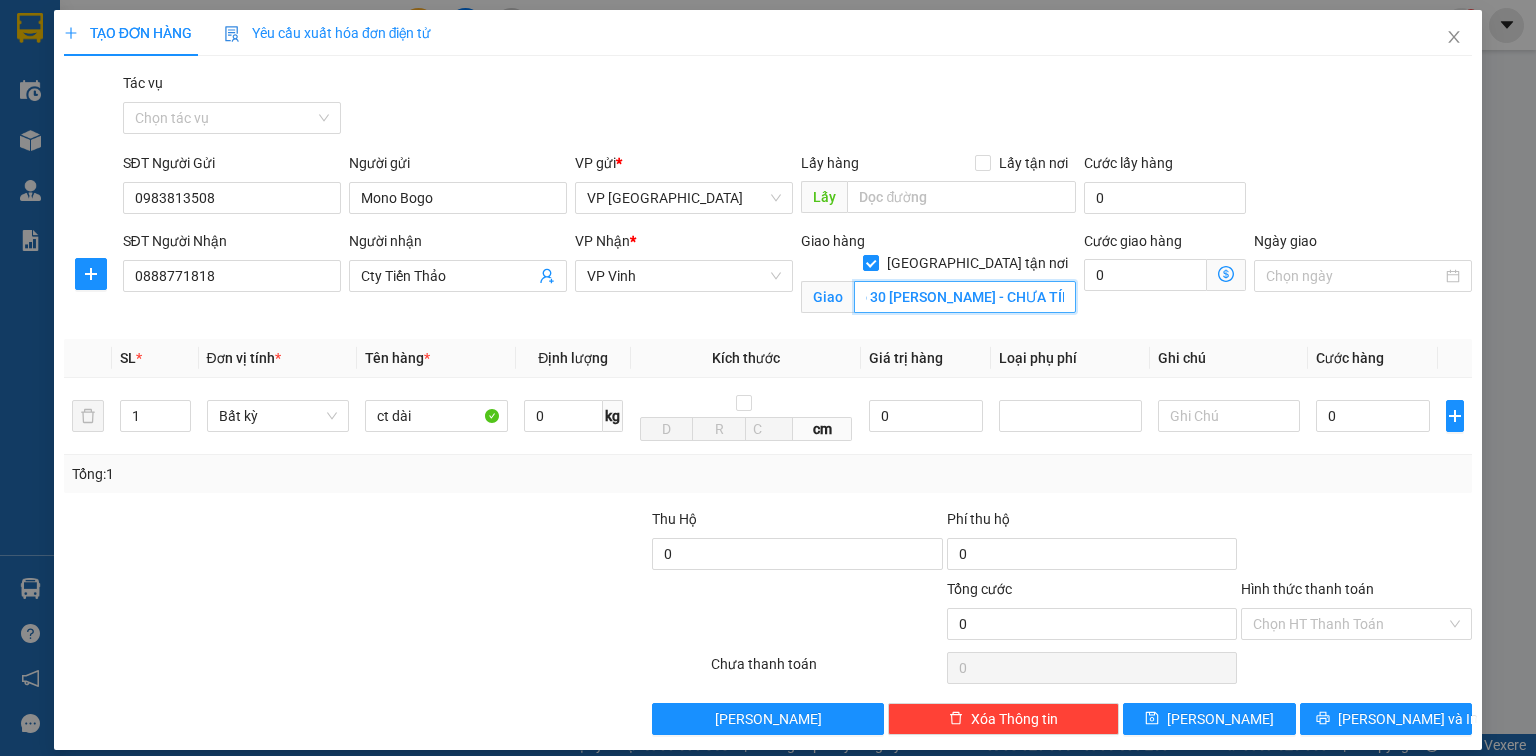 scroll, scrollTop: 0, scrollLeft: 111, axis: horizontal 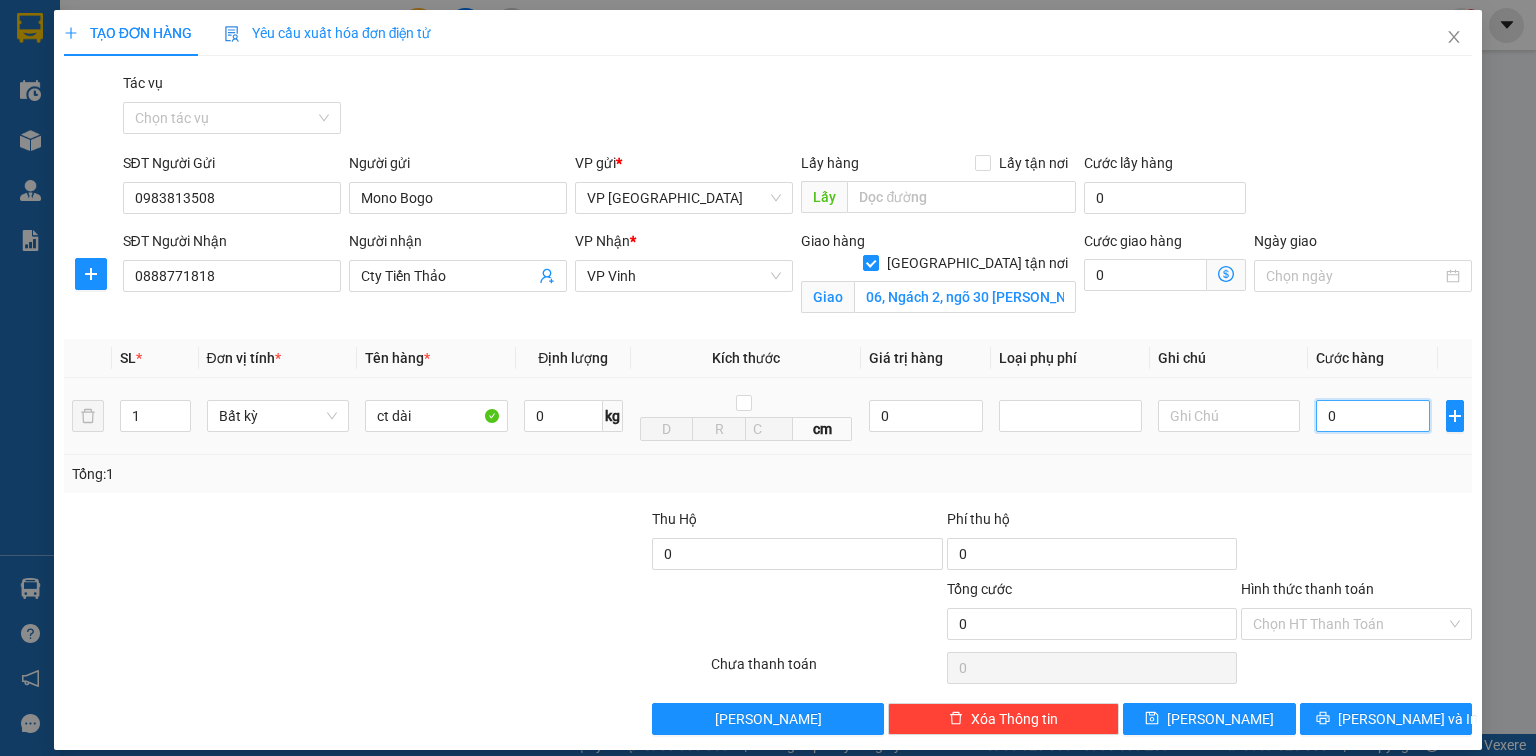 click on "0" at bounding box center [1373, 416] 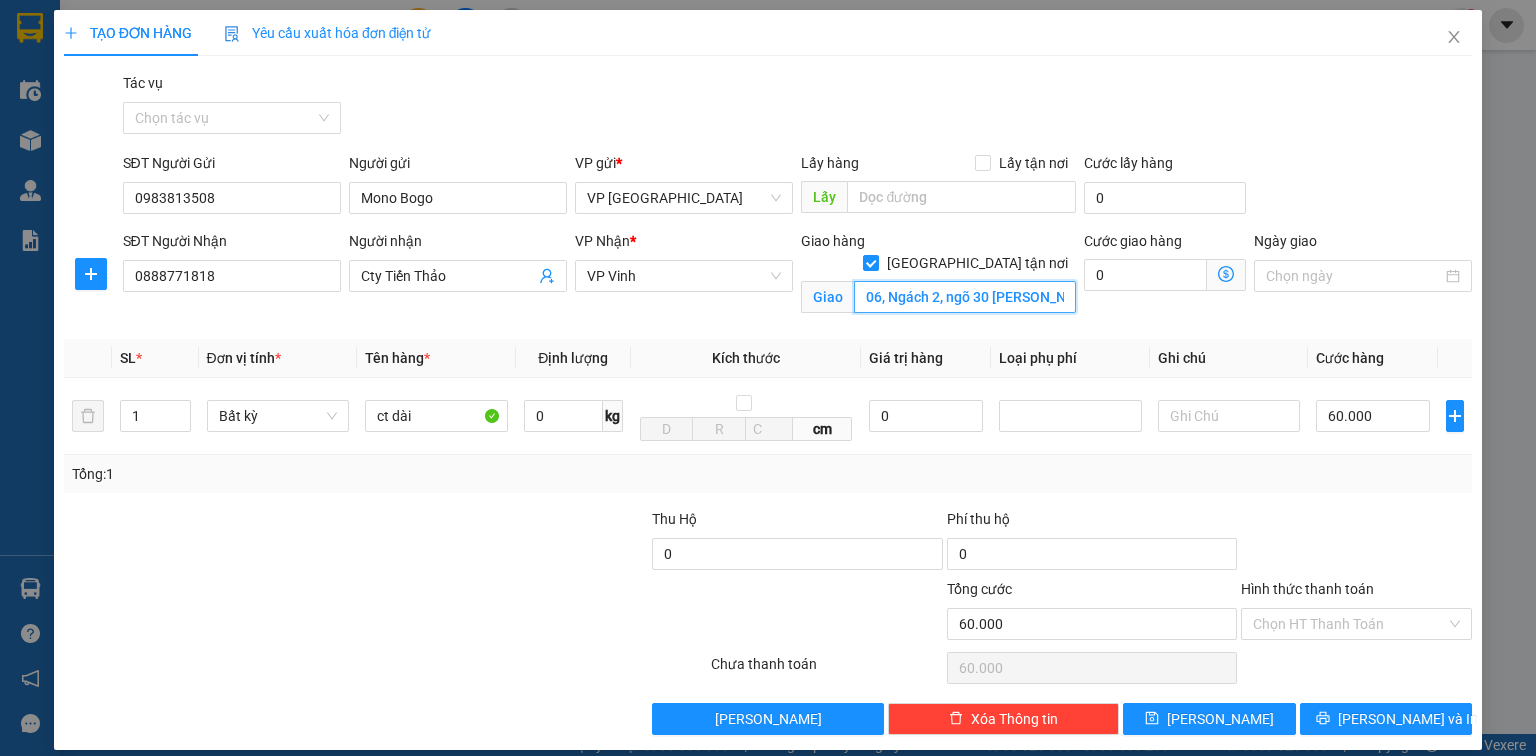 click on "06, Ngách 2, ngõ 30 Trần Tấn - CHƯA TÍNH SHIP" at bounding box center [965, 297] 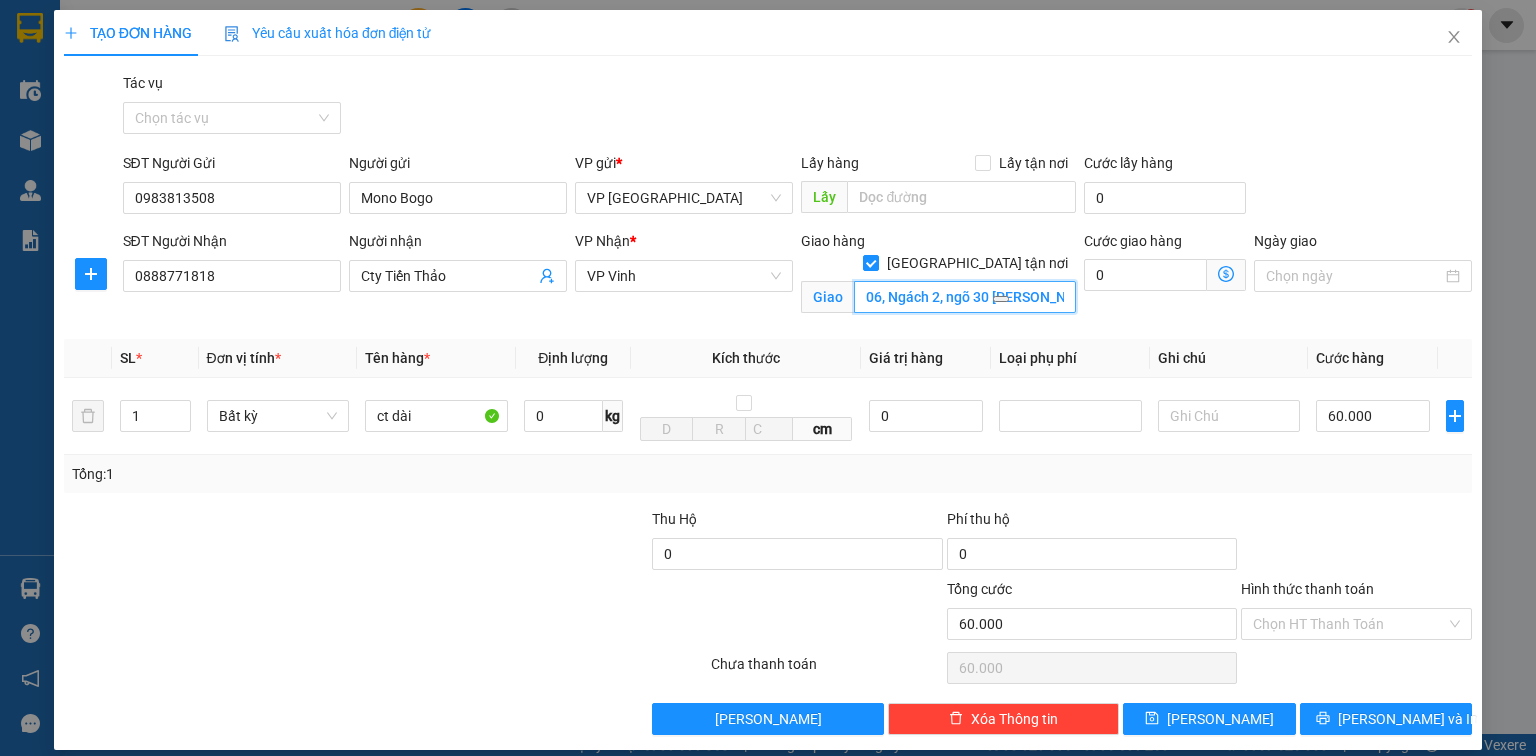 click on "06, Ngách 2, ngõ 30 Trần Tấn - CHƯA TÍNH SHIP" at bounding box center (965, 297) 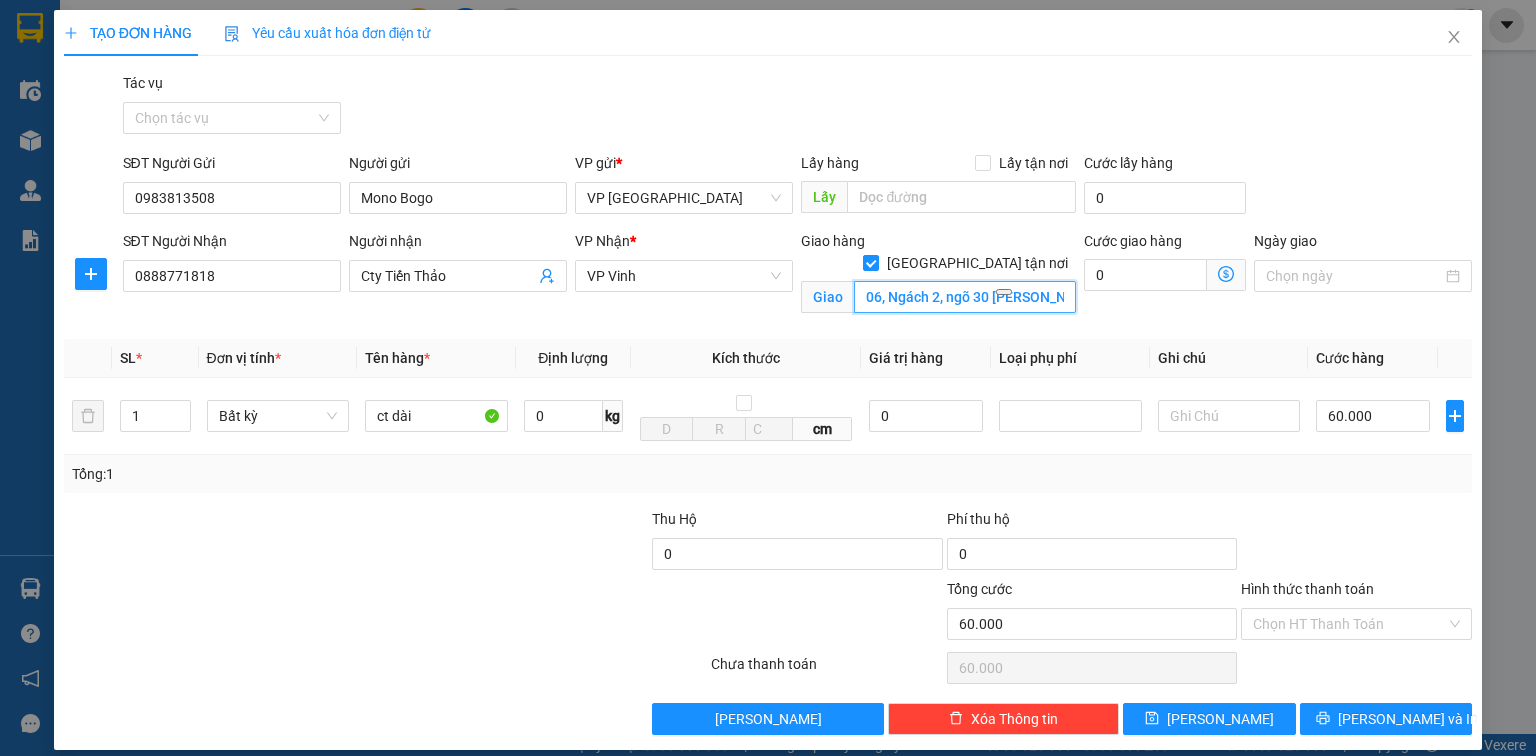click on "06, Ngách 2, ngõ 30 Trần Tấn - CHƯA TÍNH SHIP" at bounding box center (965, 297) 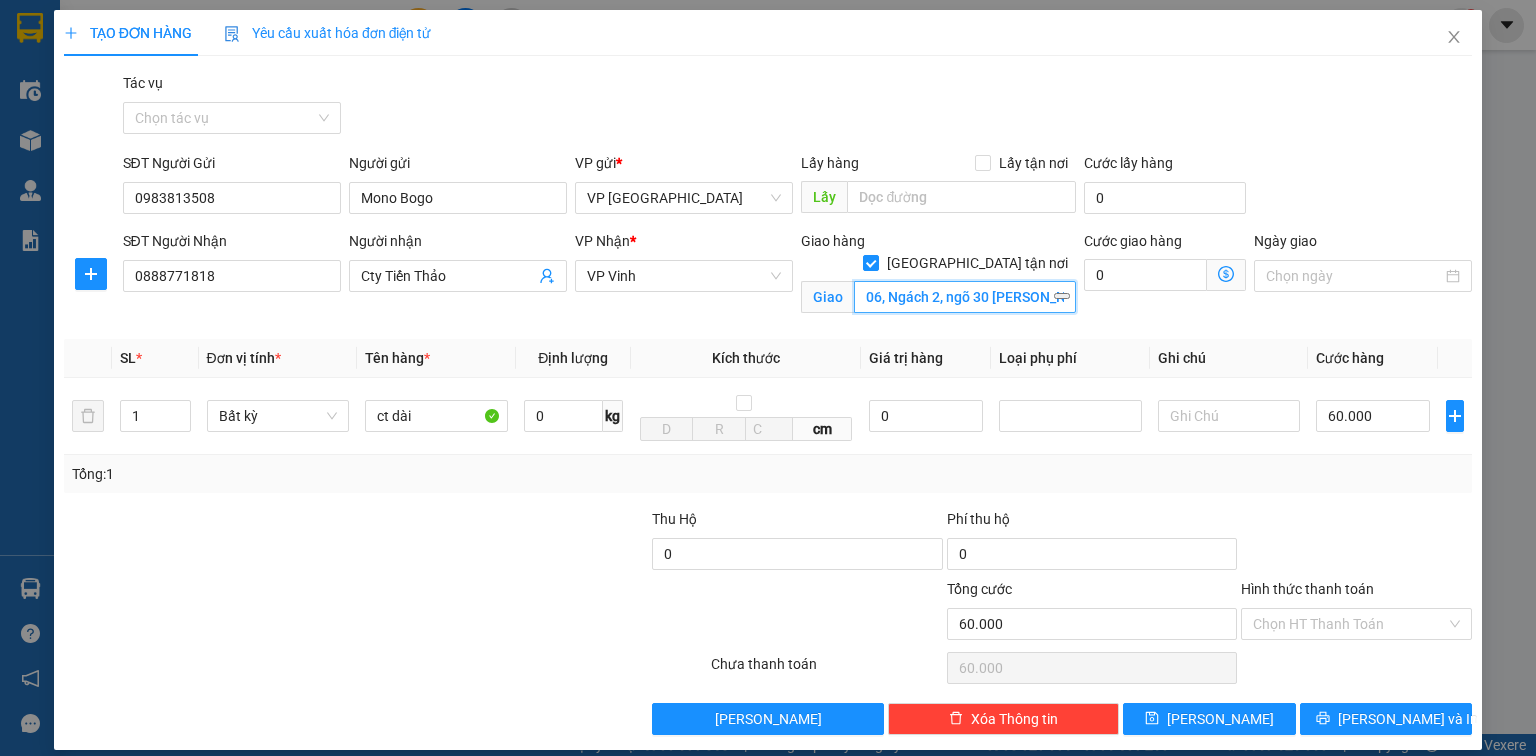 click on "06, Ngách 2, ngõ 30 Trần Tấn - CHƯA TÍNH SHIP" at bounding box center (965, 297) 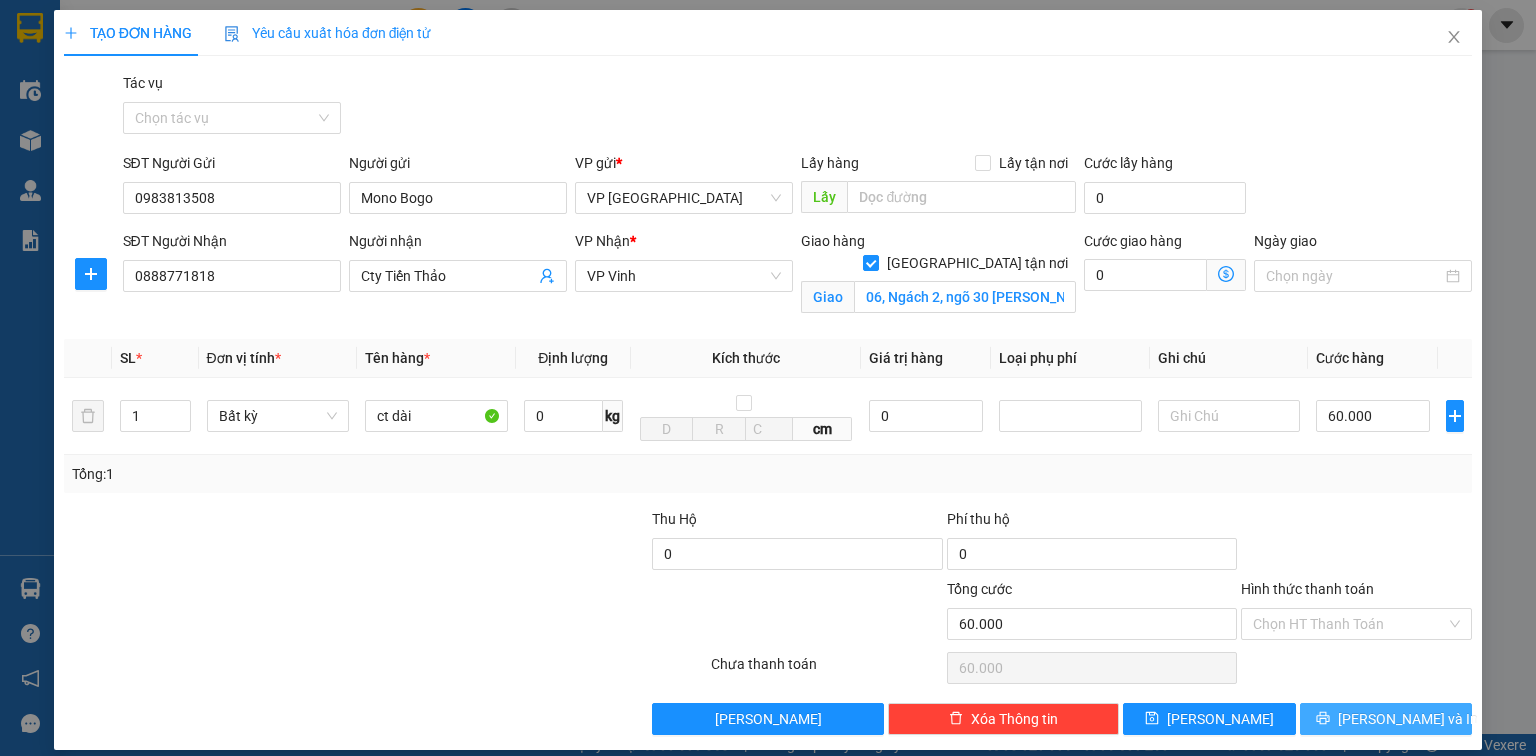 click on "Lưu và In" at bounding box center (1408, 719) 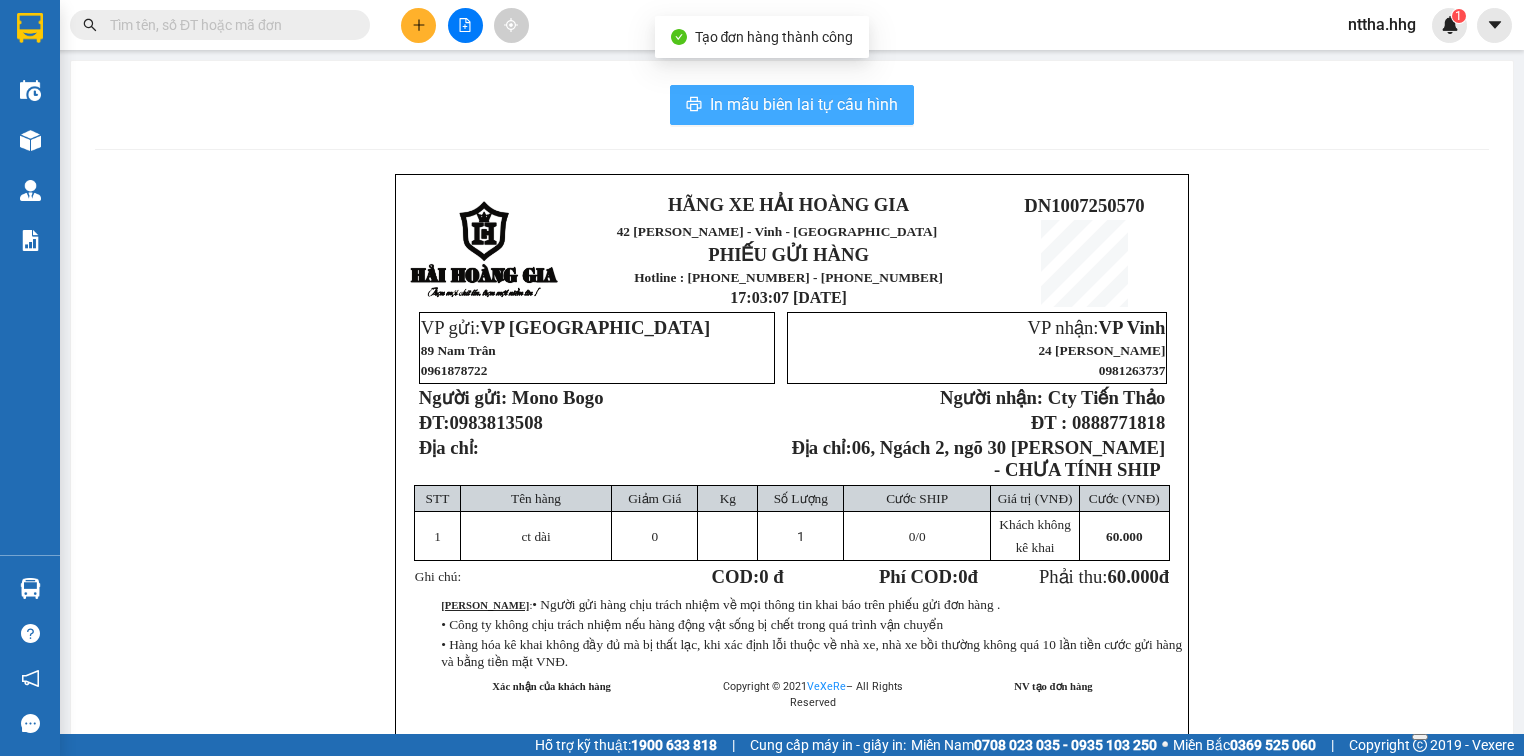 click on "In mẫu biên lai tự cấu hình" at bounding box center (804, 104) 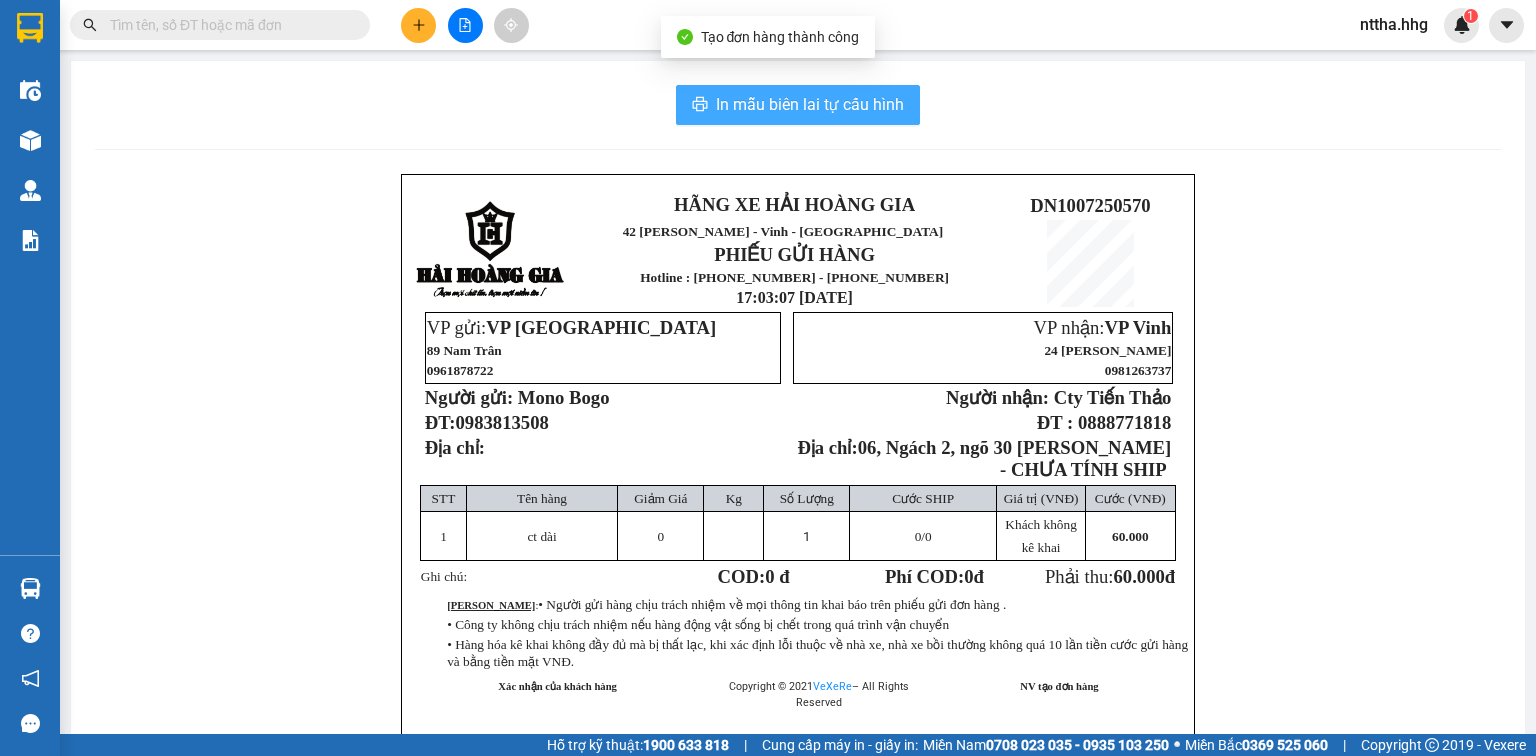 scroll, scrollTop: 0, scrollLeft: 0, axis: both 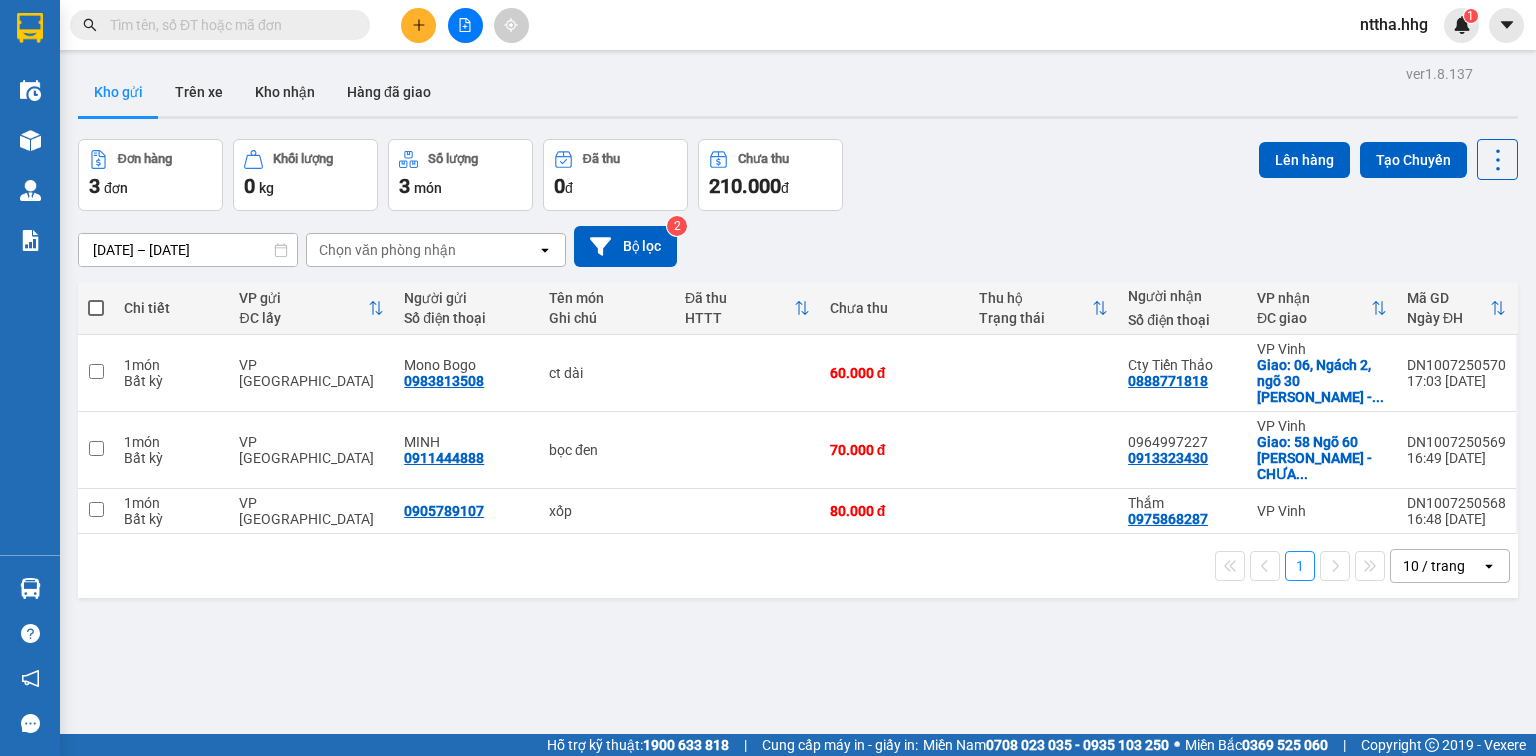 drag, startPoint x: 1149, startPoint y: 621, endPoint x: 71, endPoint y: 772, distance: 1088.5242 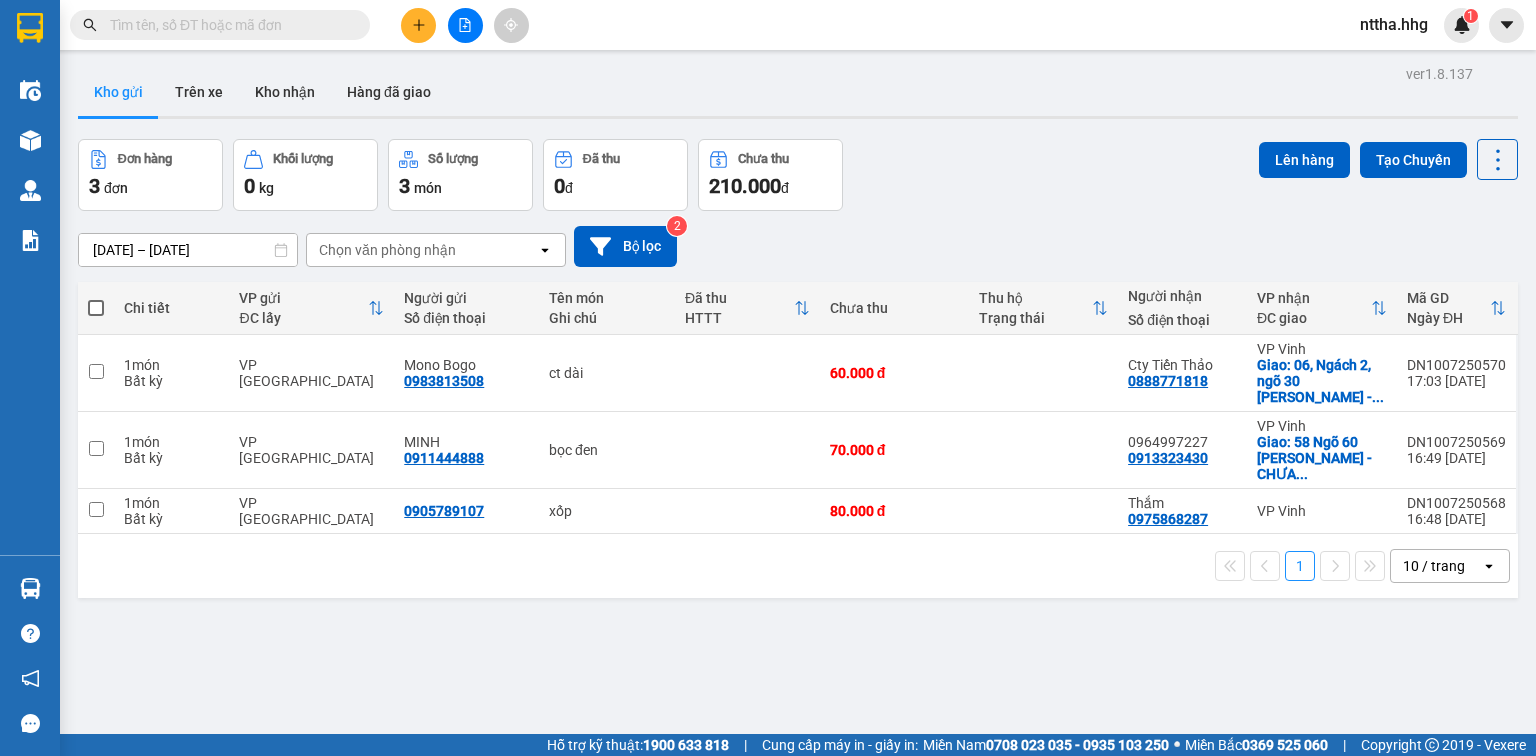drag, startPoint x: 71, startPoint y: 772, endPoint x: 418, endPoint y: 27, distance: 821.8479 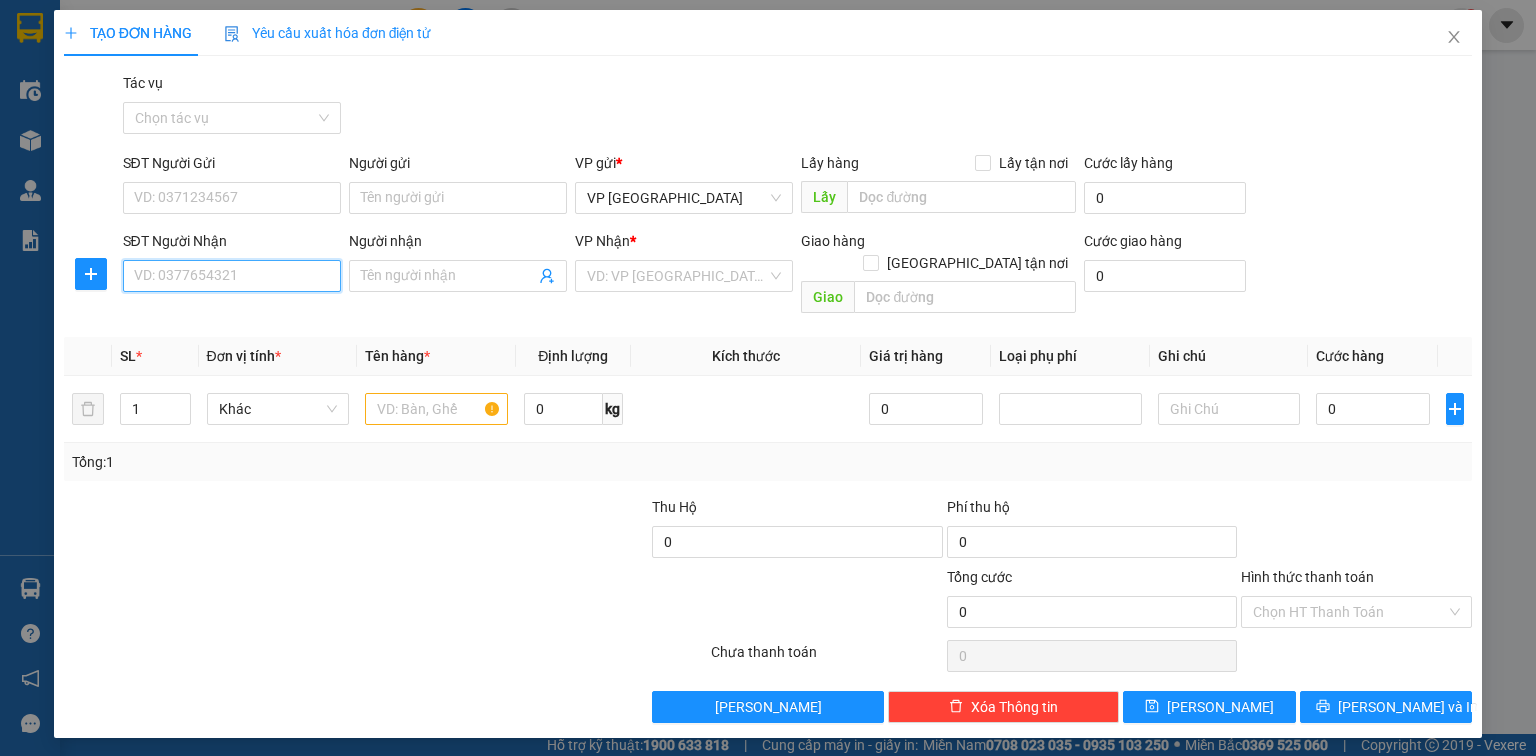 click on "SĐT Người Nhận" at bounding box center [232, 276] 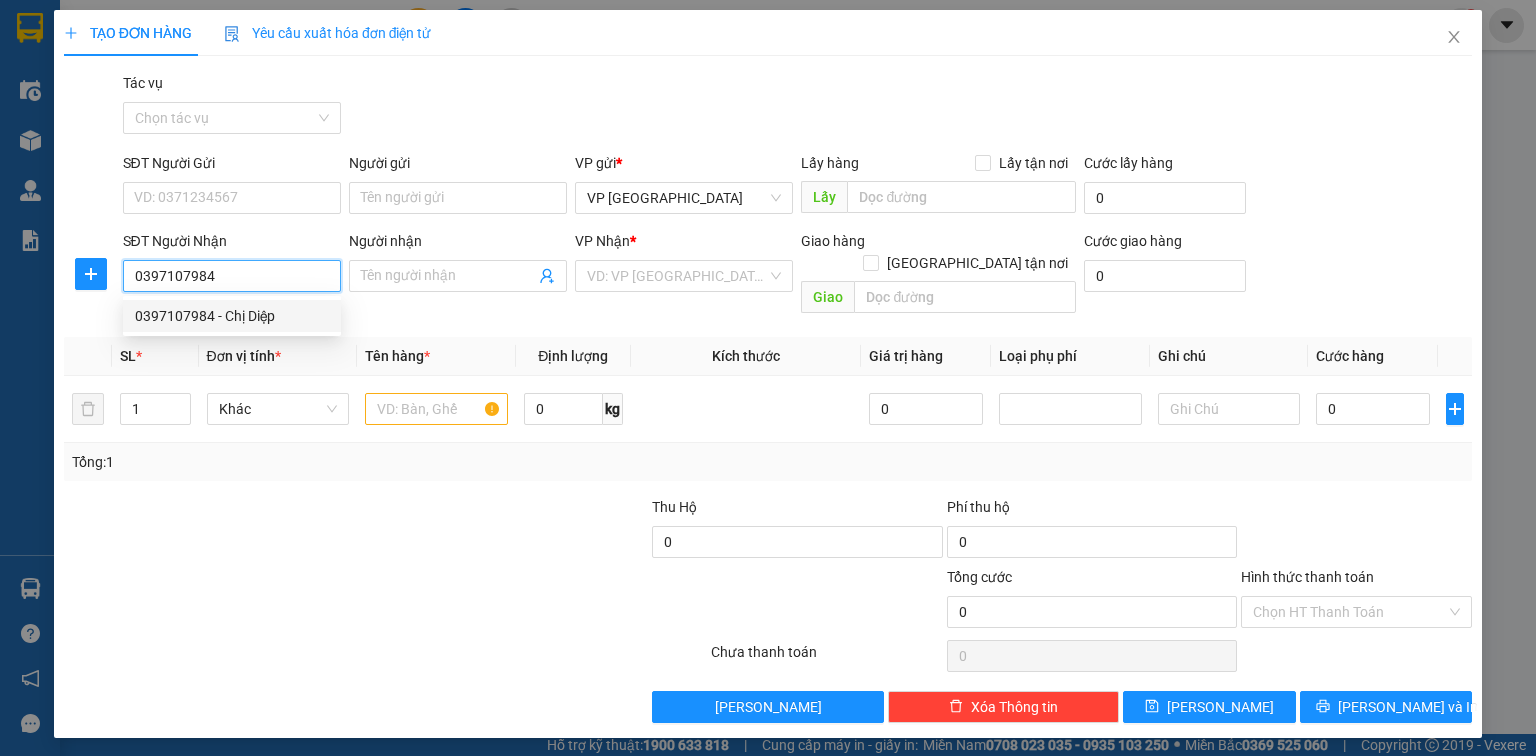click on "0397107984 - Chị Diệp" at bounding box center [232, 316] 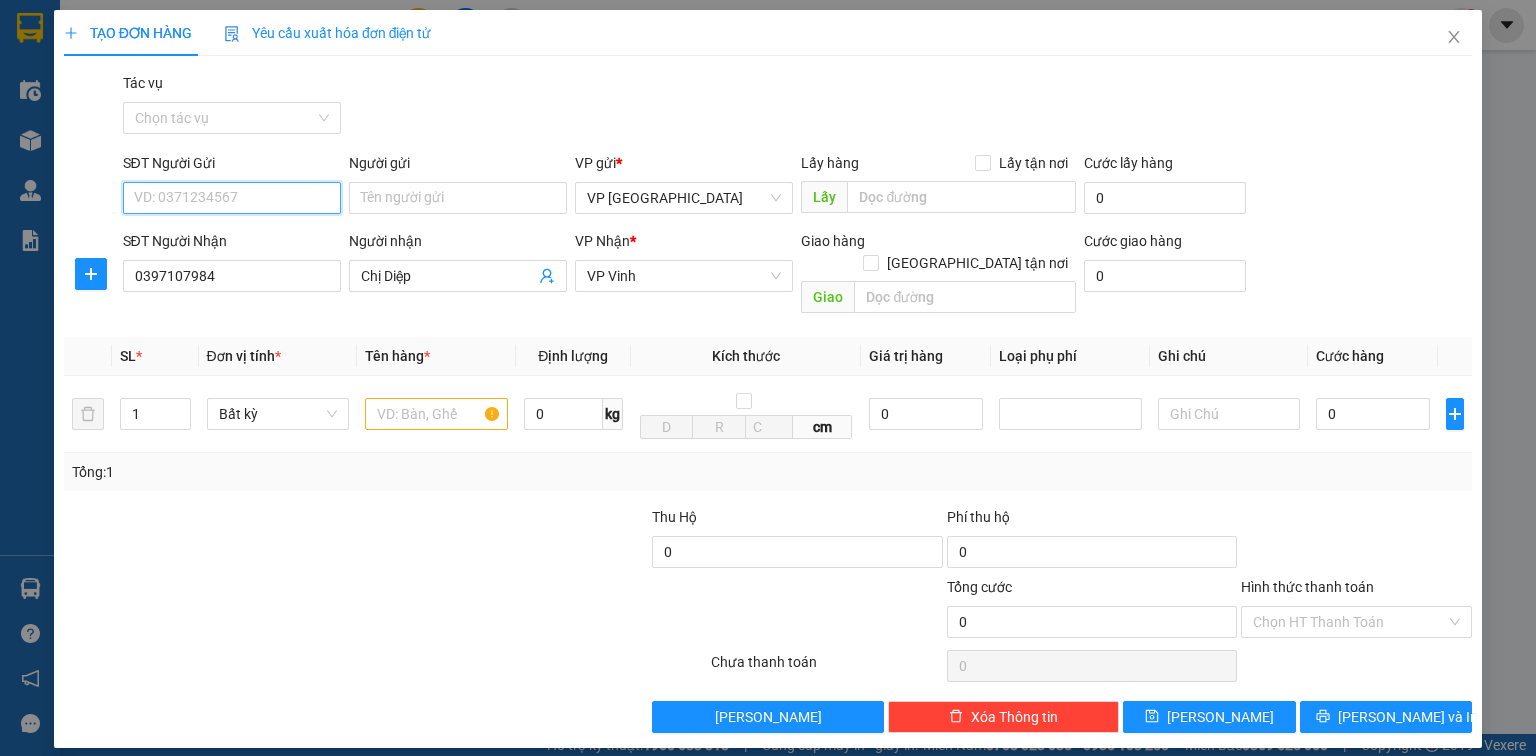 click on "SĐT Người Gửi" at bounding box center [232, 198] 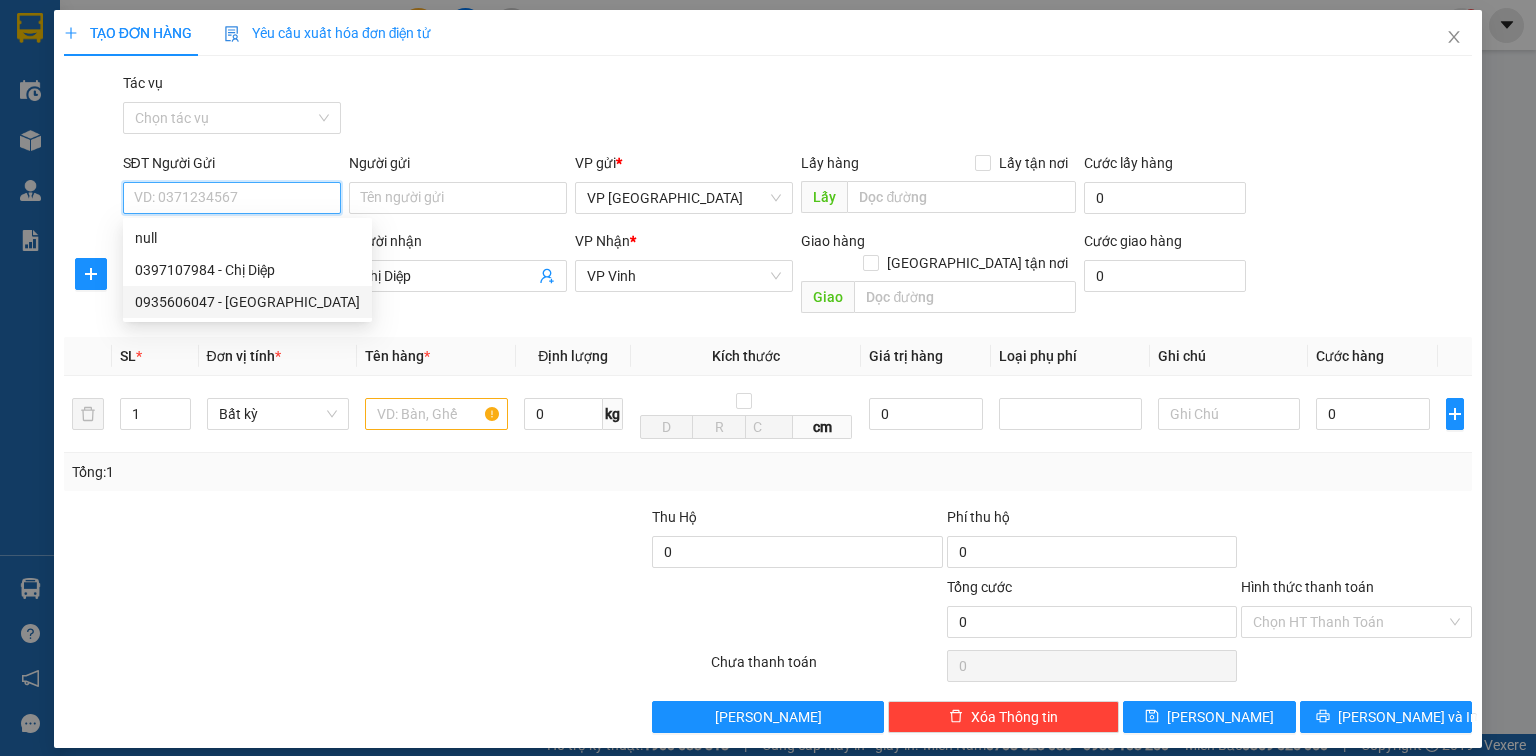 click on "0935606047 - cty đại sơn" at bounding box center (247, 302) 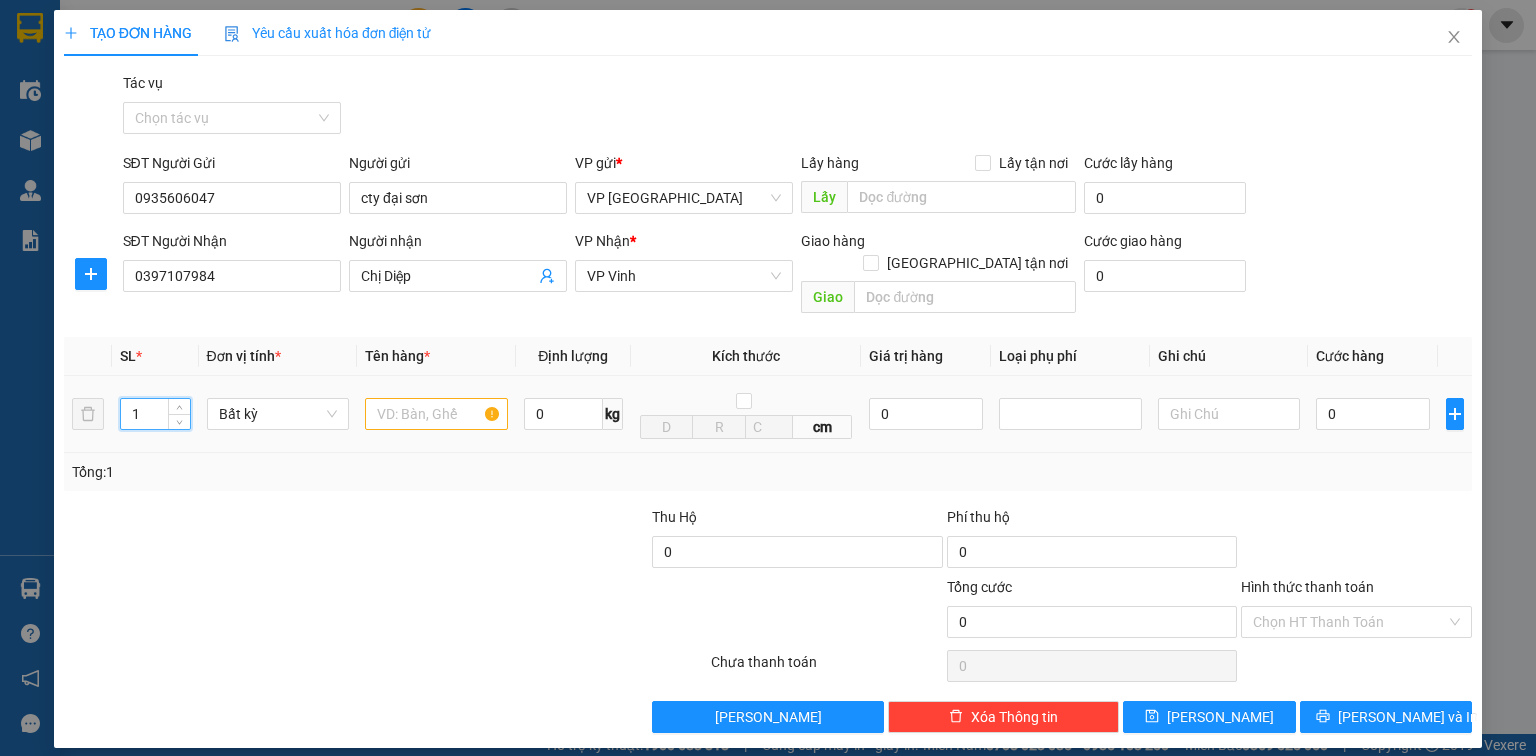 drag, startPoint x: 146, startPoint y: 392, endPoint x: 80, endPoint y: 424, distance: 73.34848 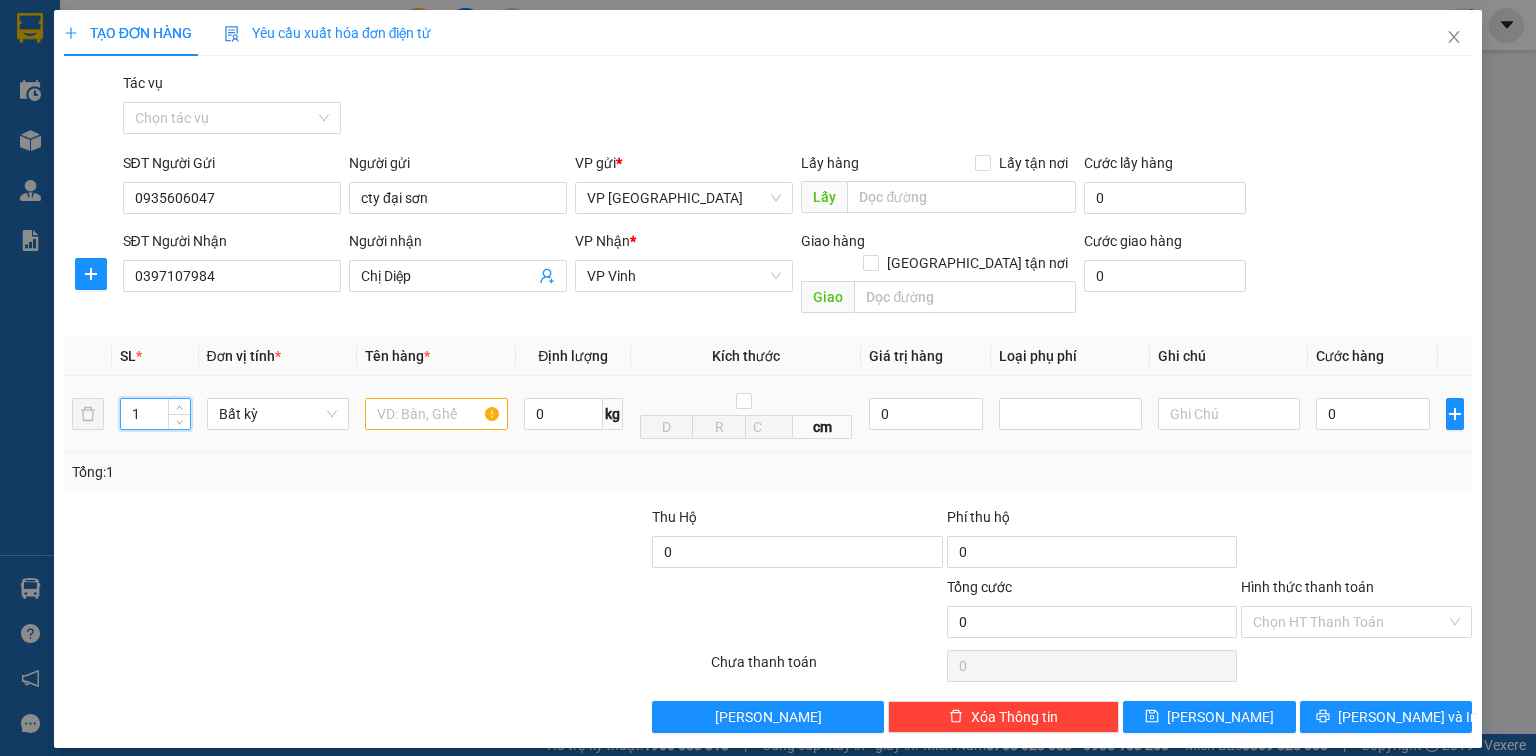 click on "1 Bất kỳ 0 kg cm 0   0" at bounding box center (768, 414) 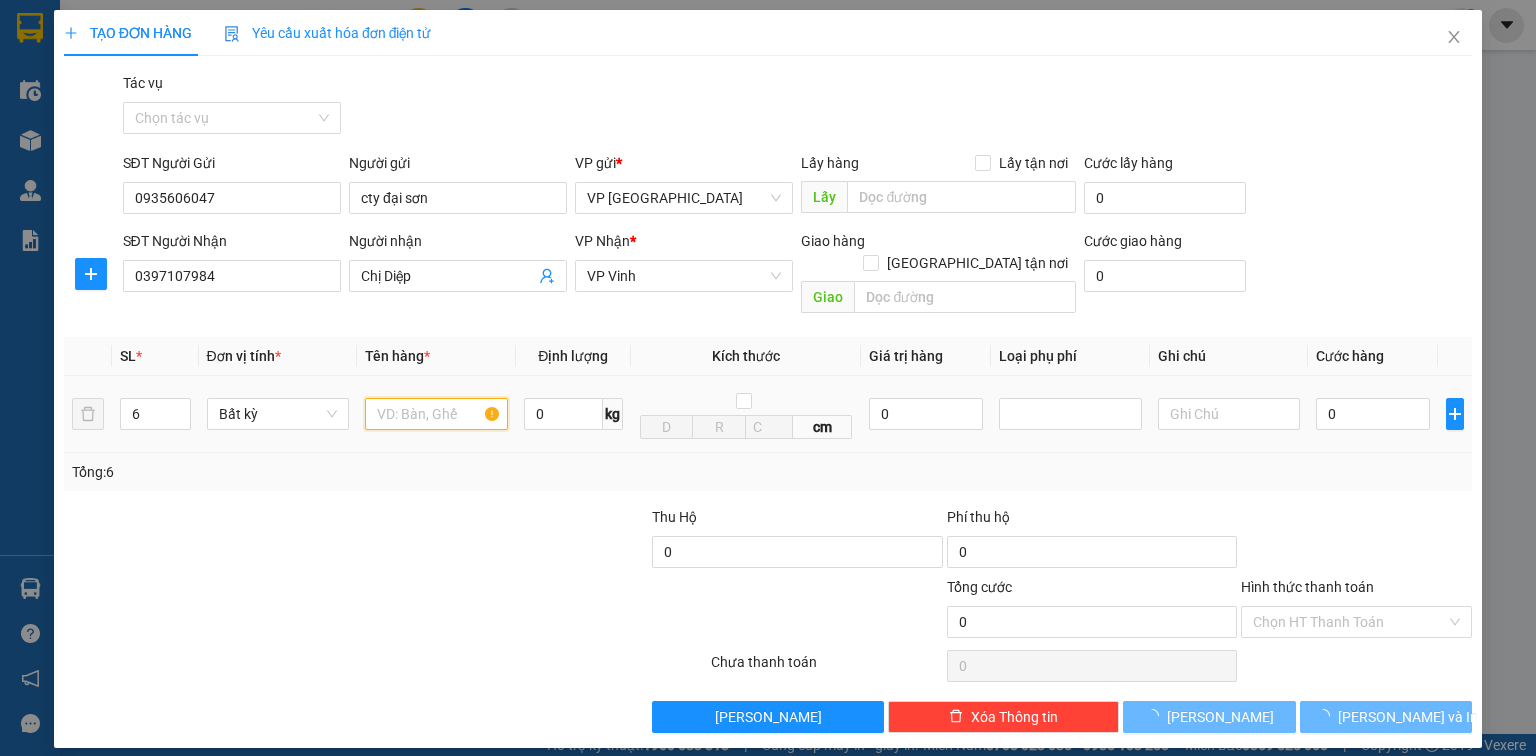 click at bounding box center (436, 414) 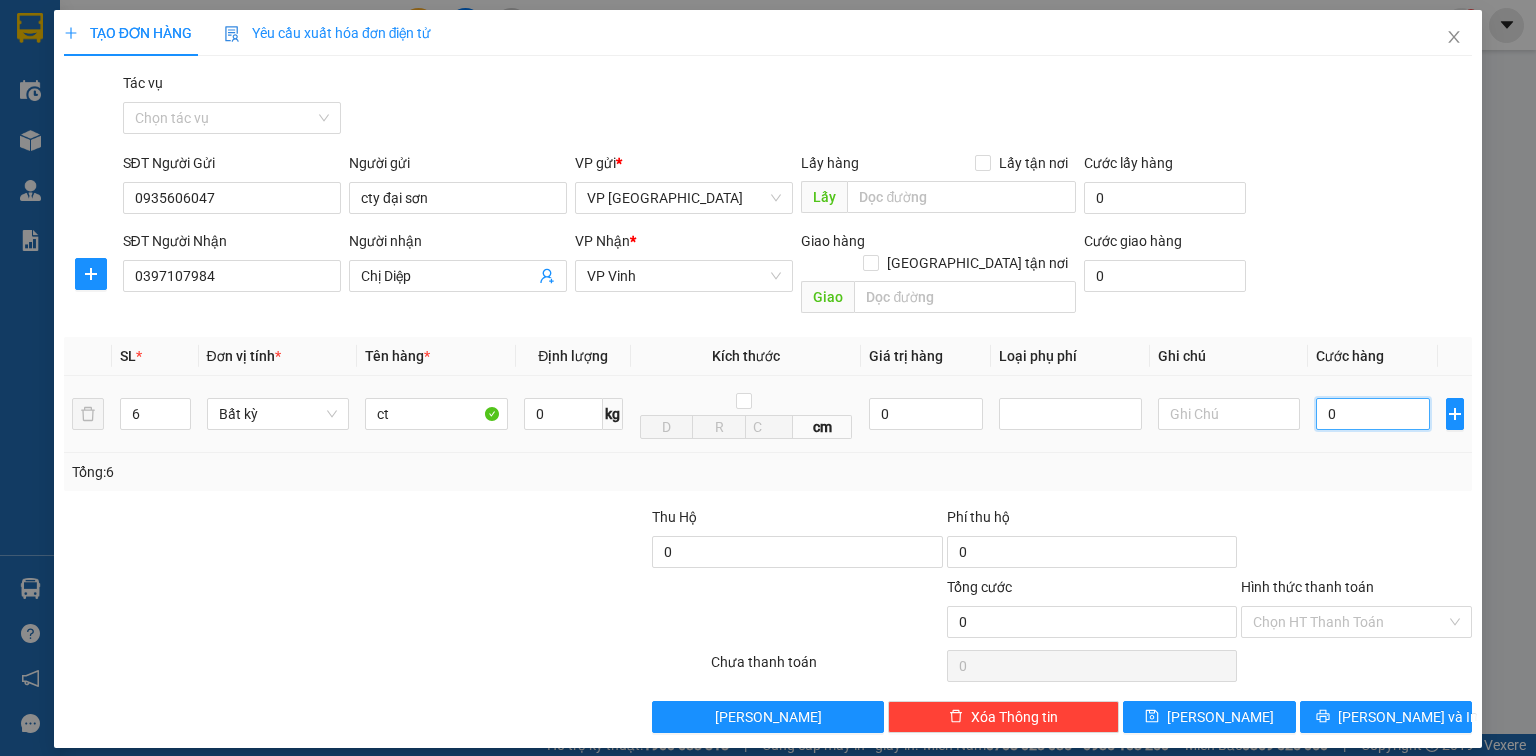 click on "0" at bounding box center (1373, 414) 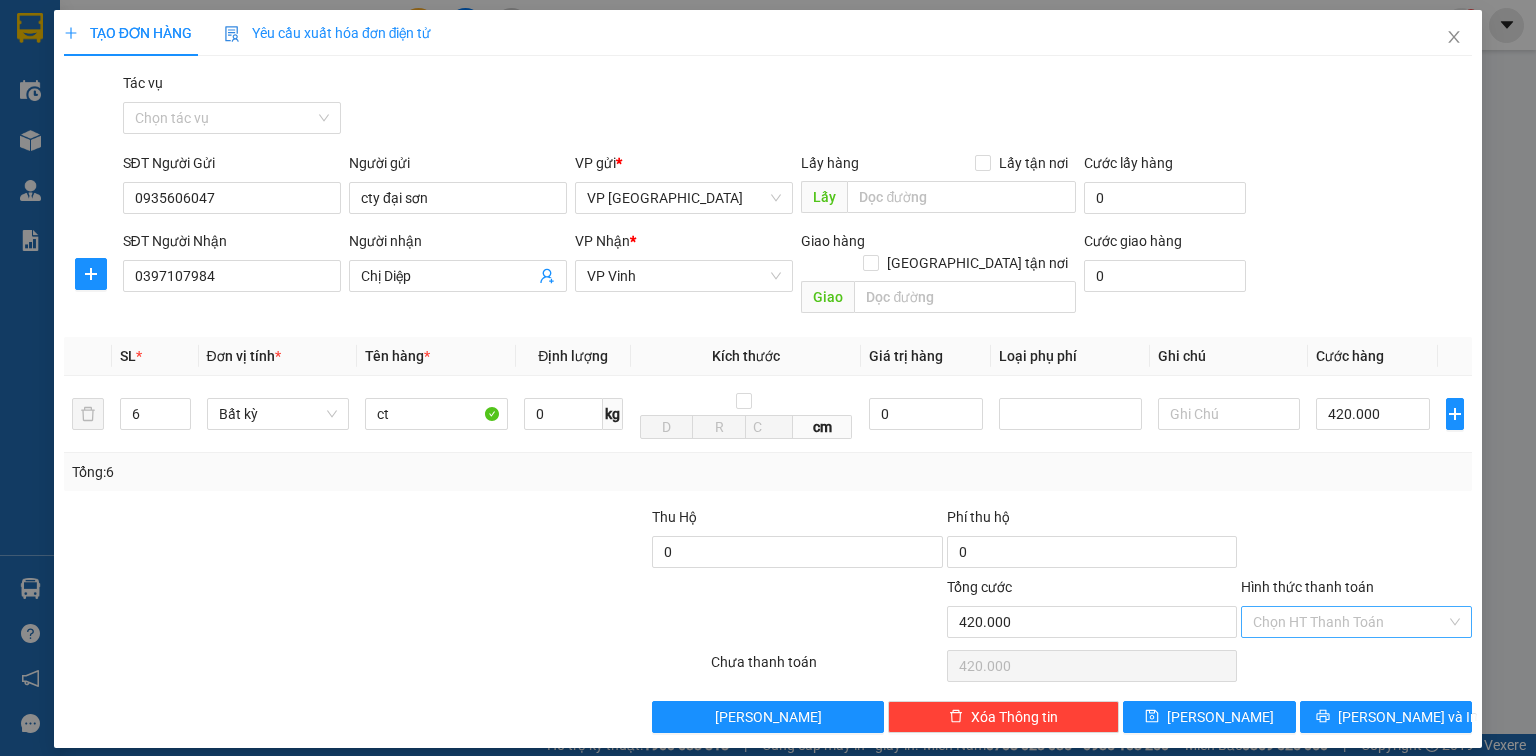click on "Hình thức thanh toán" at bounding box center [1349, 622] 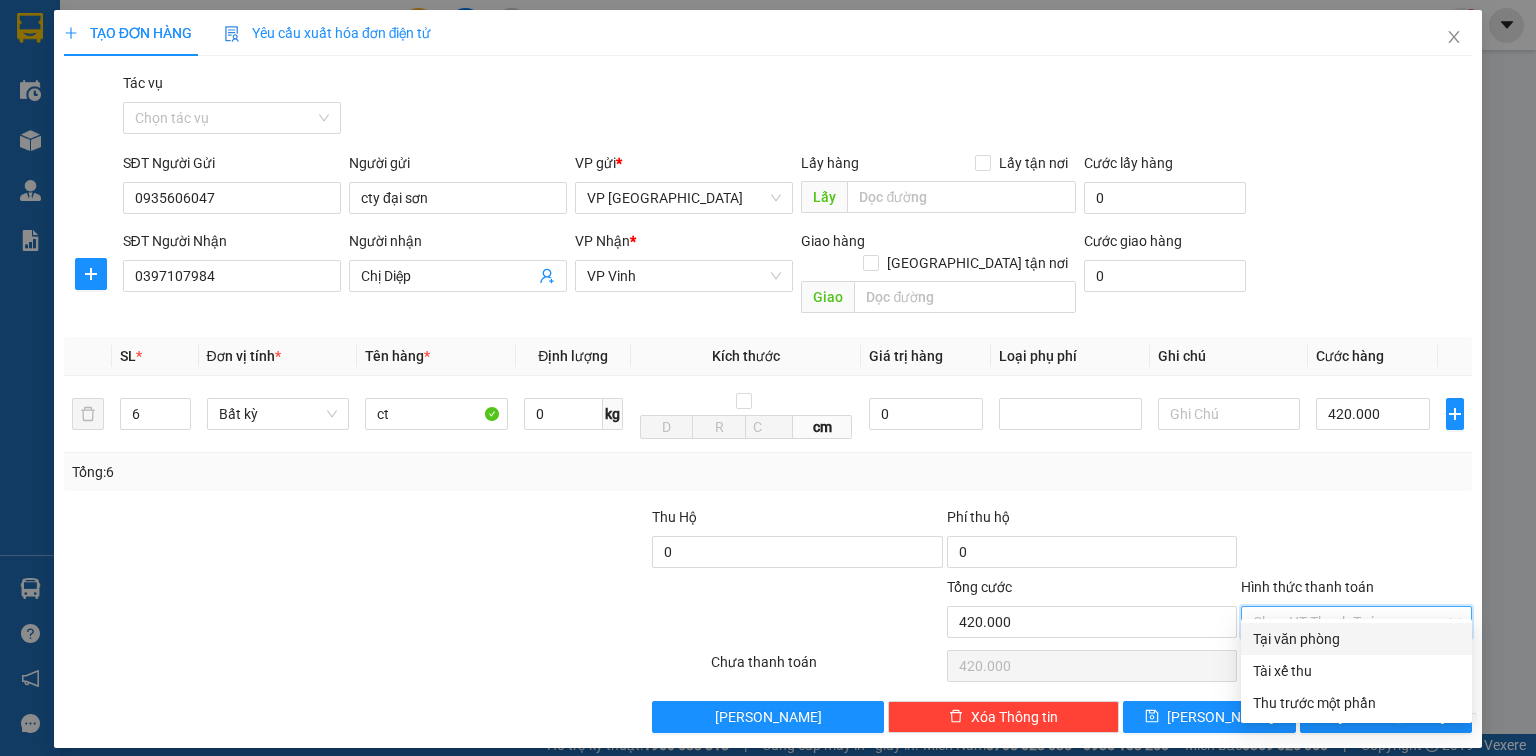 click on "Tại văn phòng" at bounding box center (1356, 639) 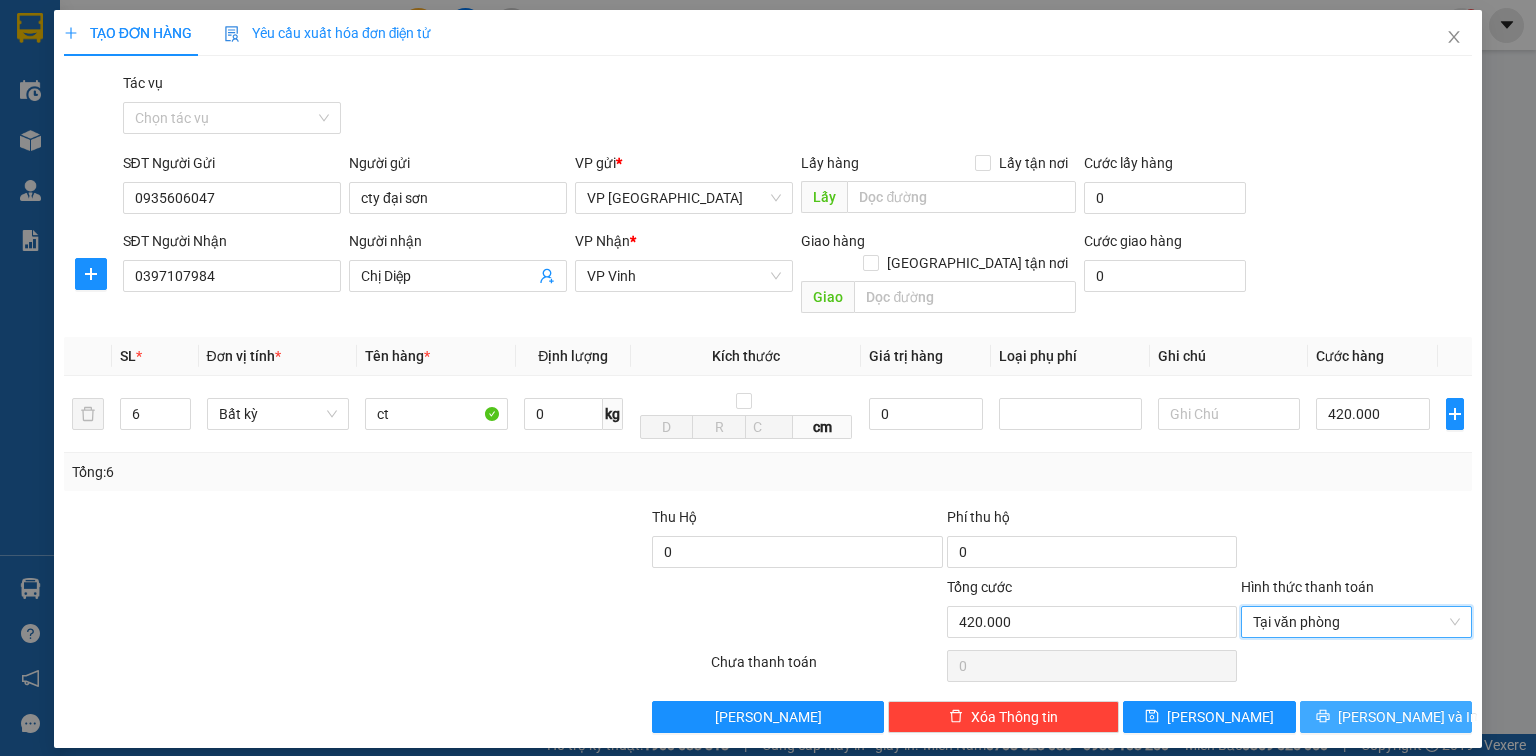 click 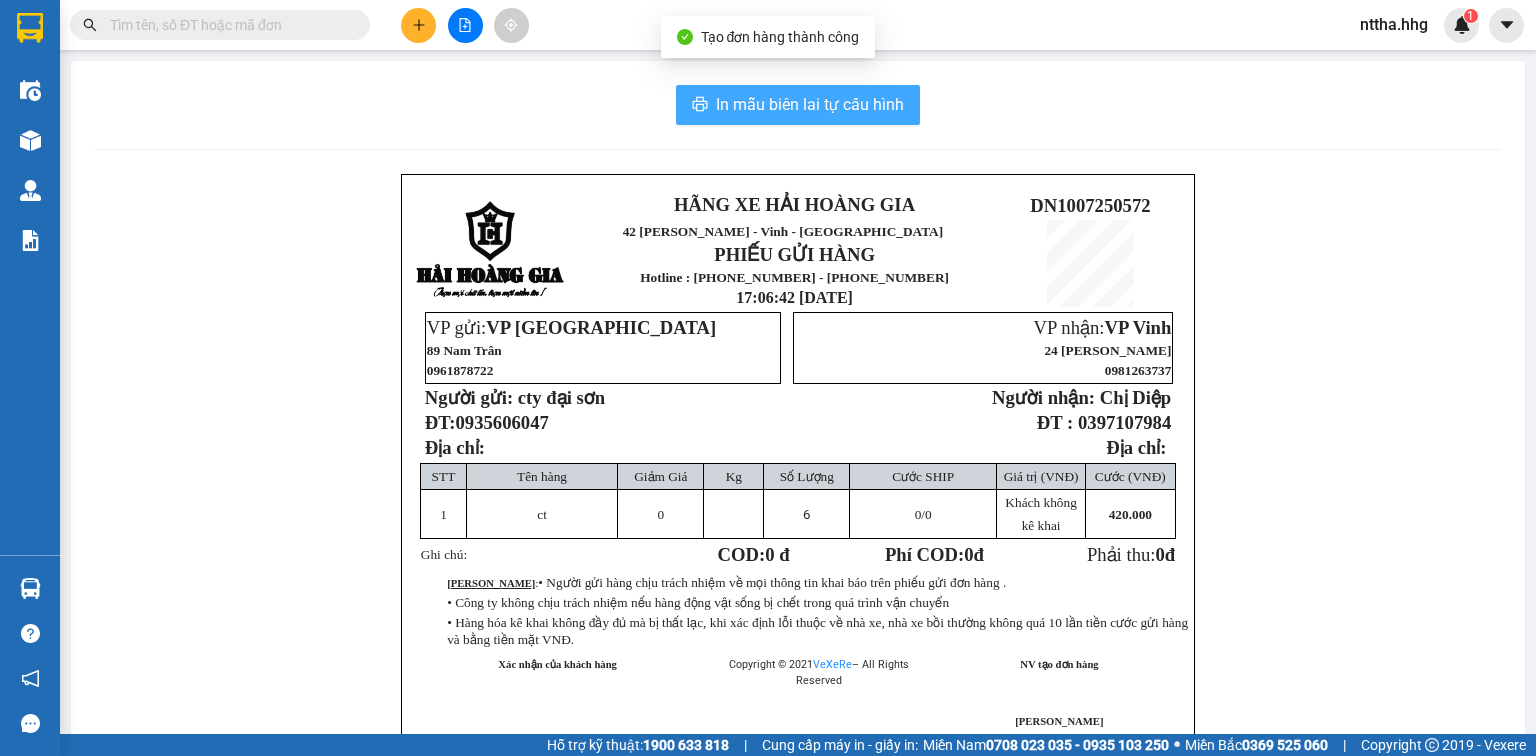 click on "In mẫu biên lai tự cấu hình" at bounding box center [798, 105] 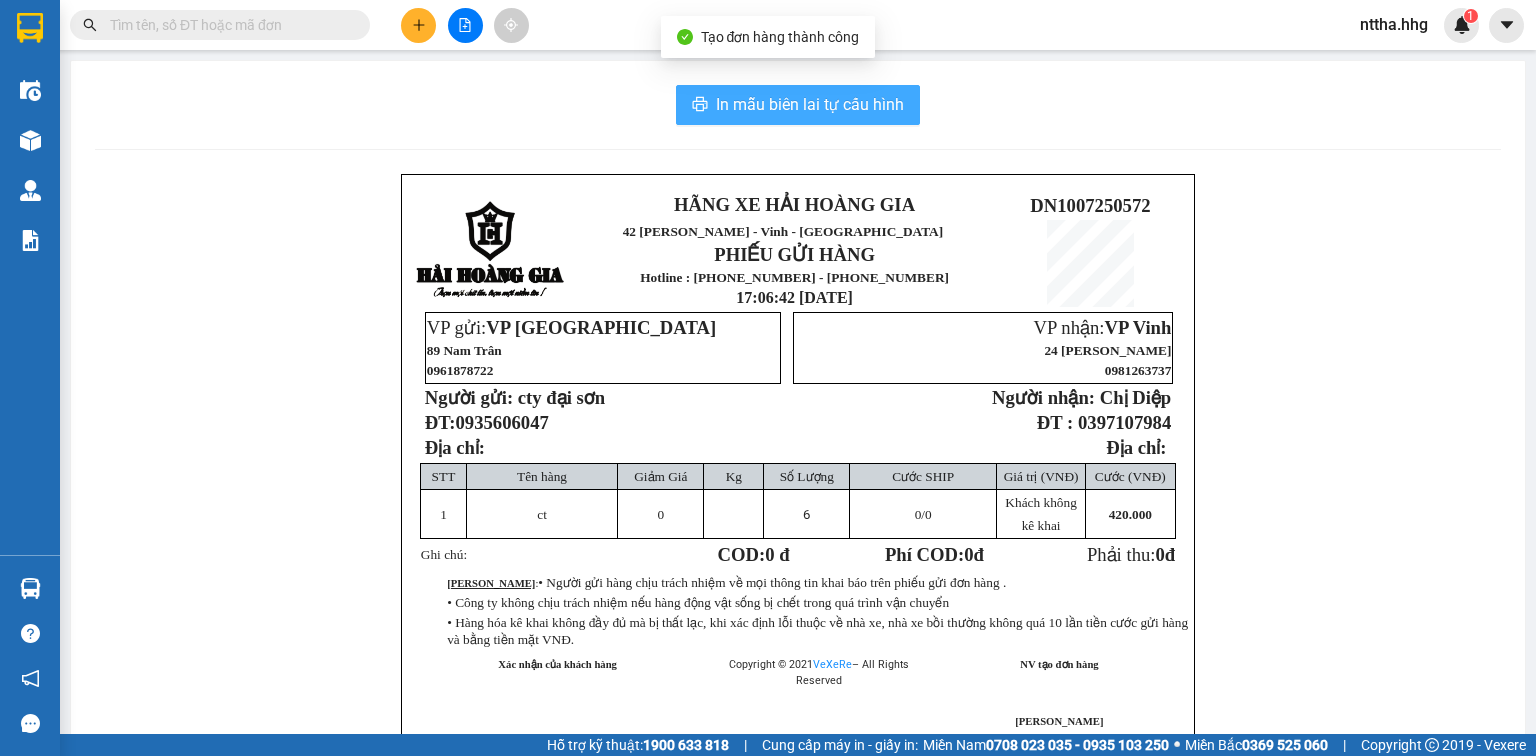 scroll, scrollTop: 0, scrollLeft: 0, axis: both 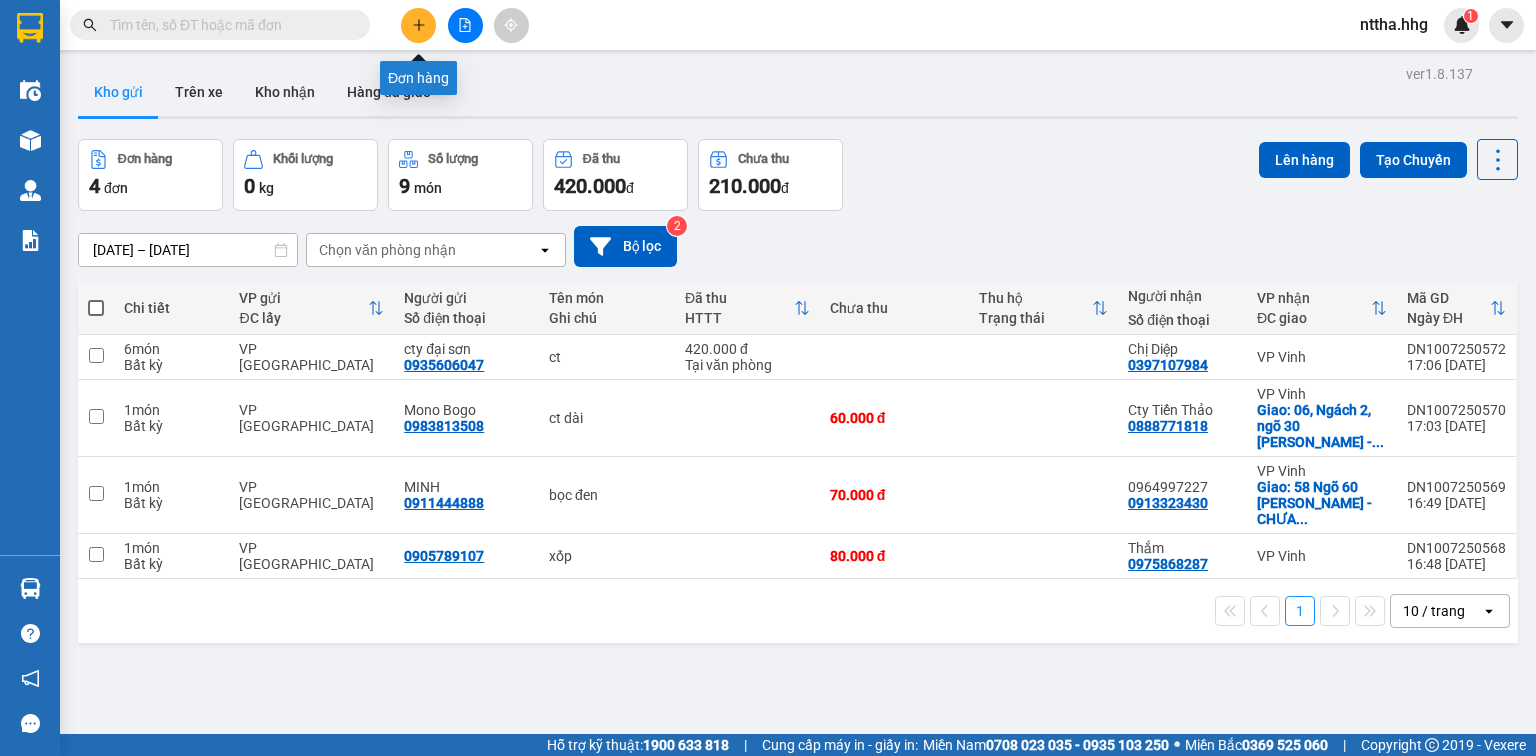 click 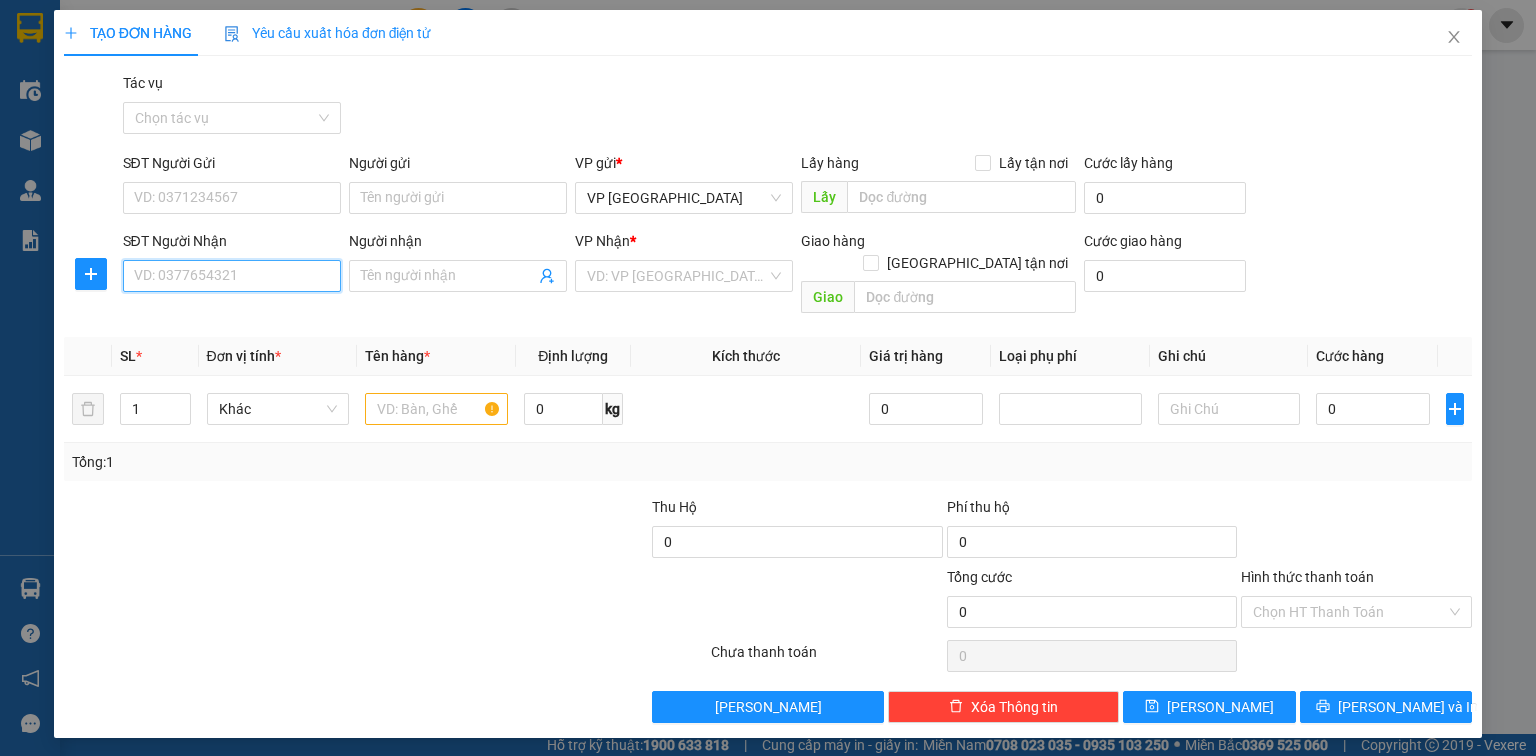 click on "SĐT Người Nhận" at bounding box center (232, 276) 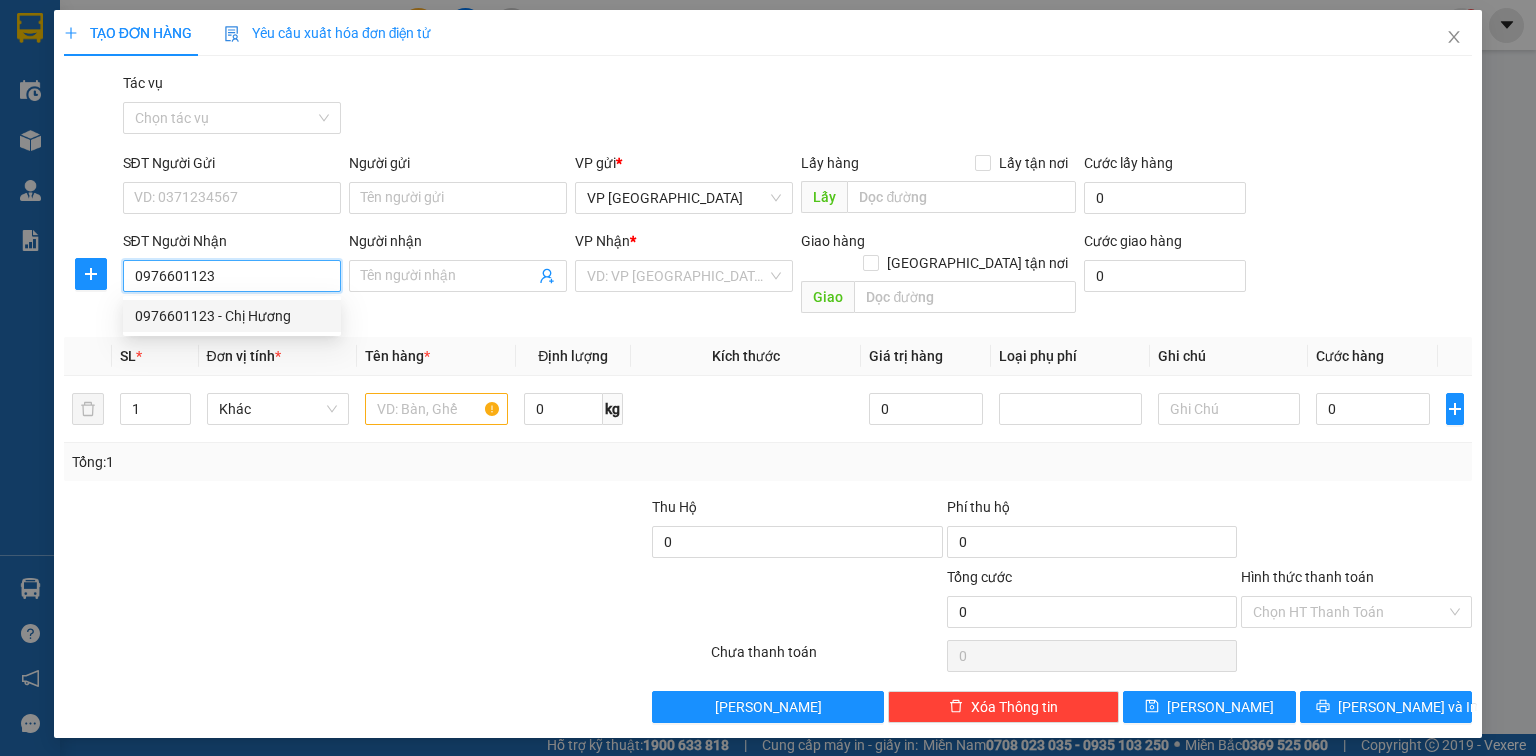 click on "0976601123 - Chị Hương" at bounding box center (232, 316) 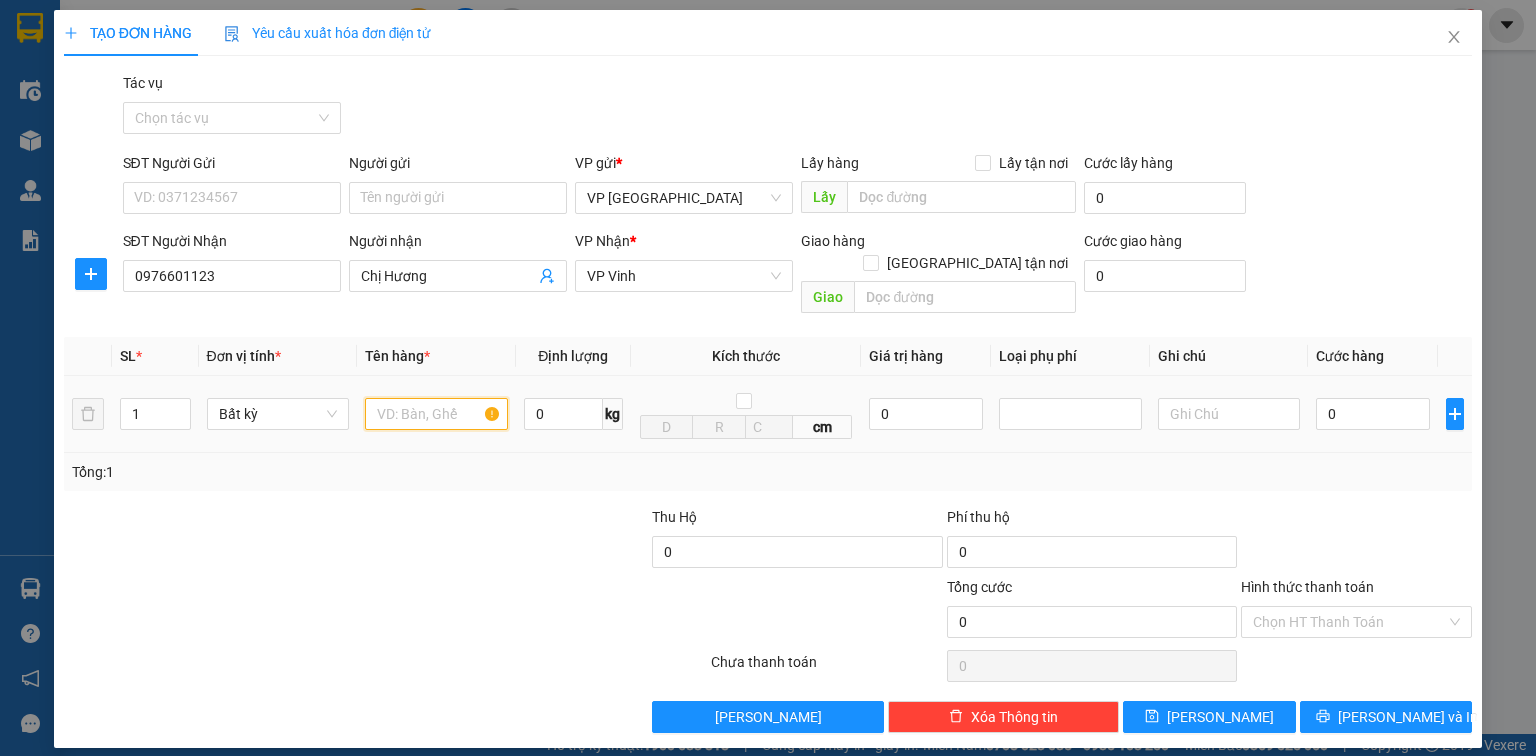 click at bounding box center (436, 414) 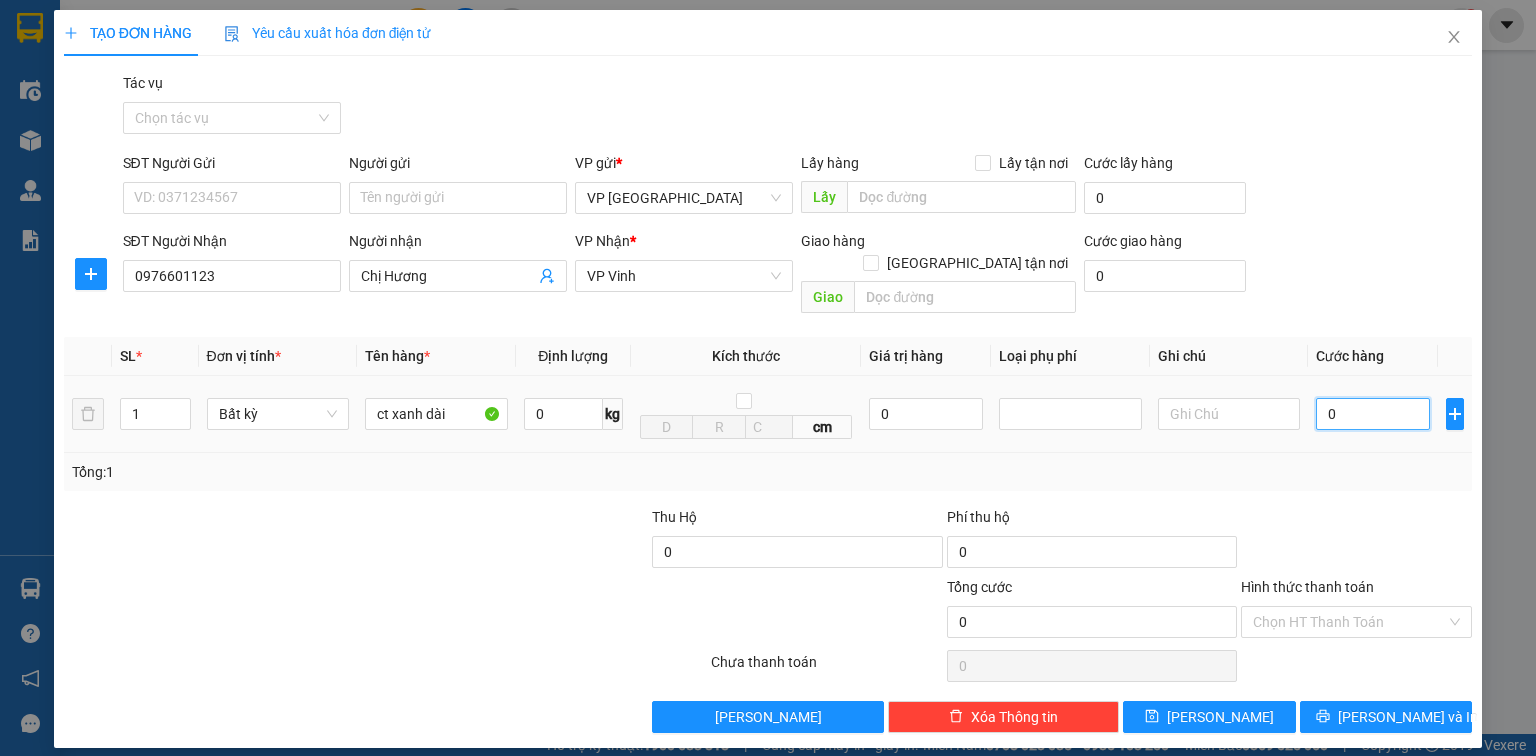 click on "0" at bounding box center [1373, 414] 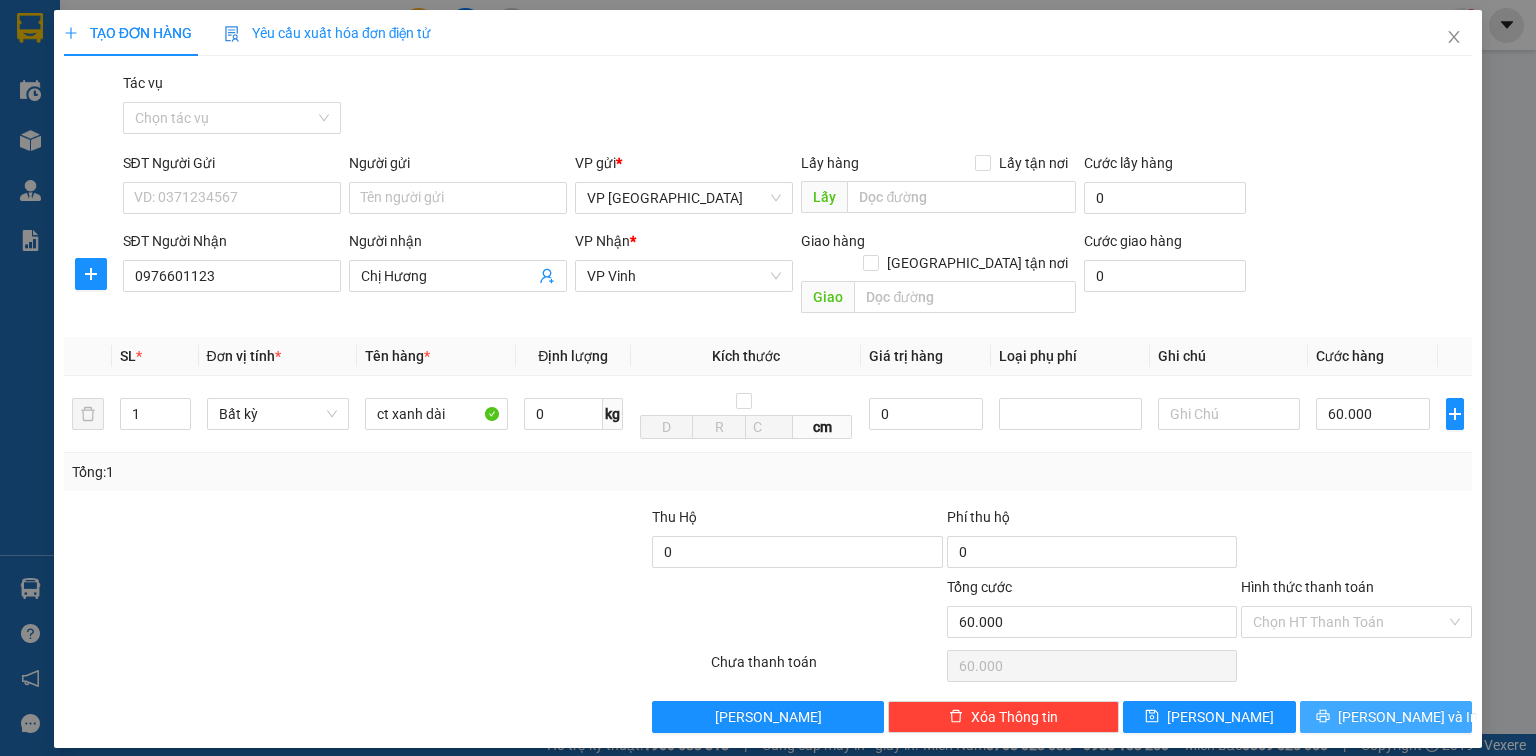 click on "Lưu và In" at bounding box center (1408, 717) 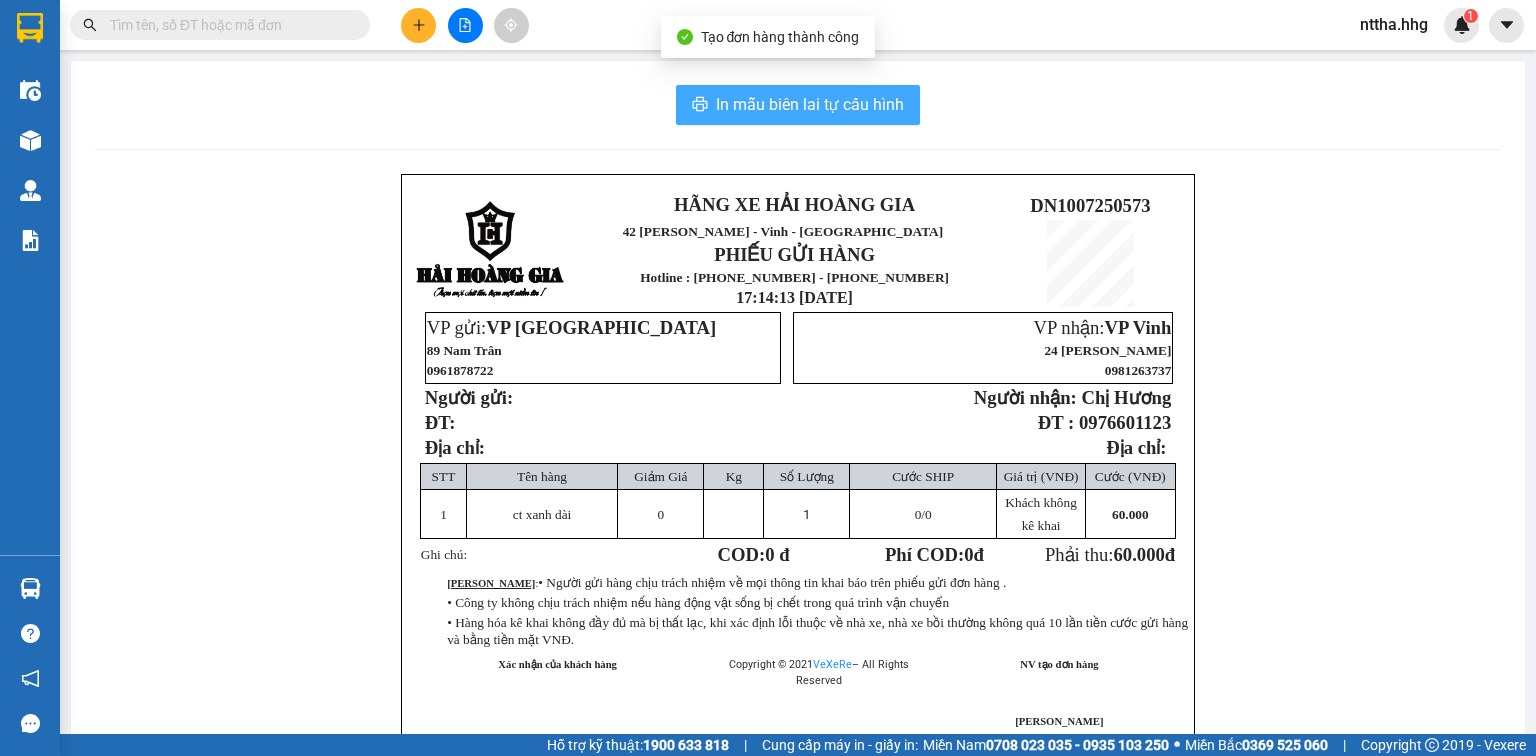 click on "In mẫu biên lai tự cấu hình" at bounding box center [810, 104] 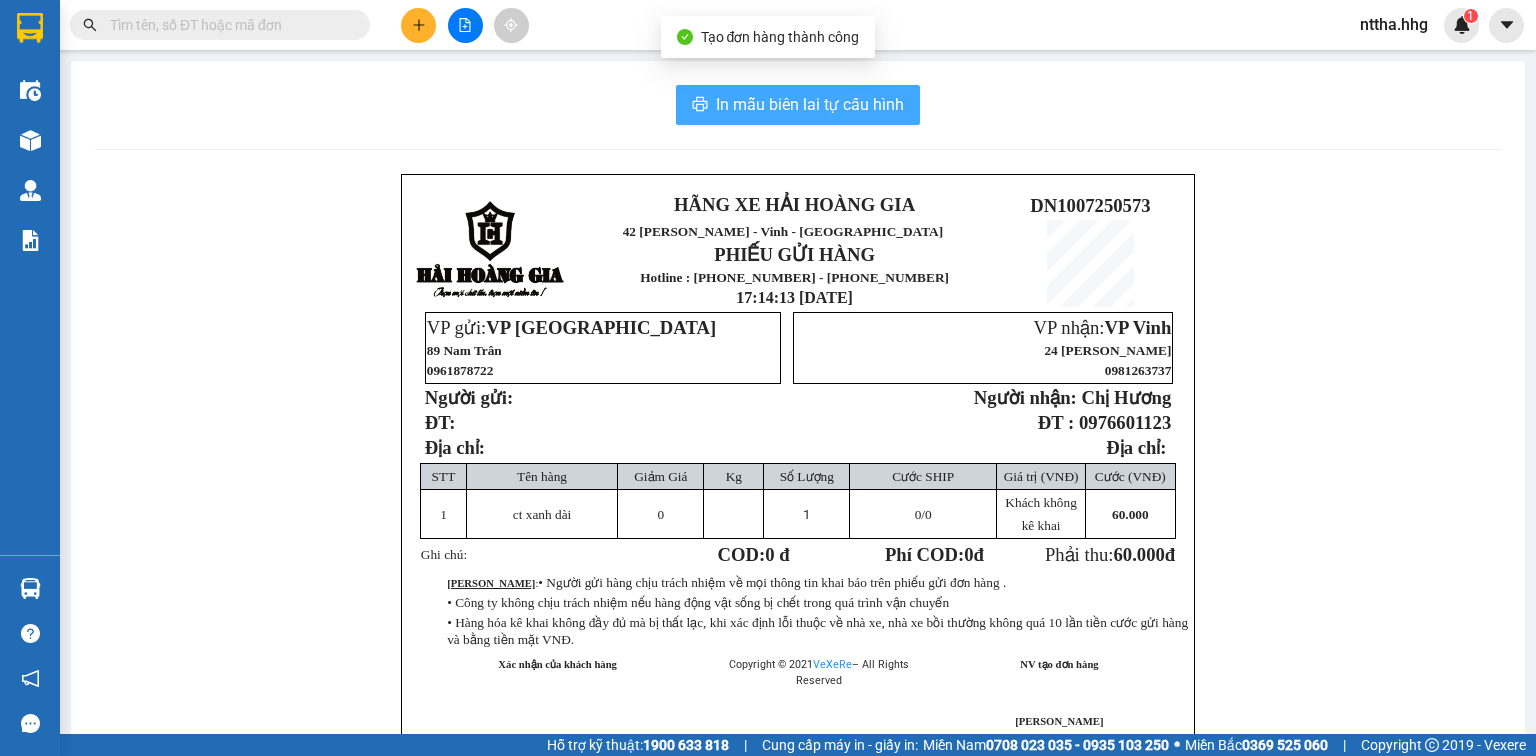 scroll, scrollTop: 0, scrollLeft: 0, axis: both 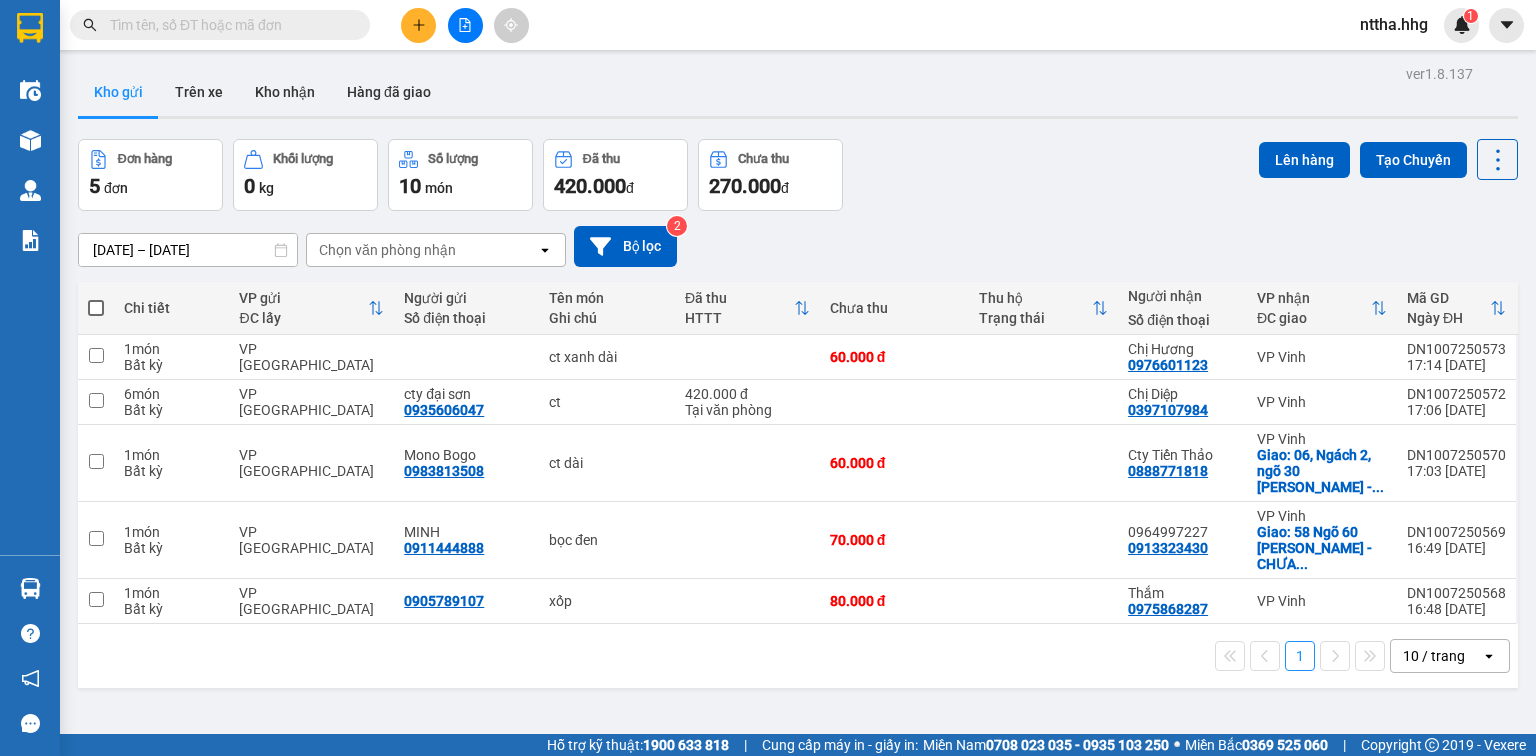 click on "Kho gửi Trên xe Kho nhận Hàng đã giao" at bounding box center (798, 94) 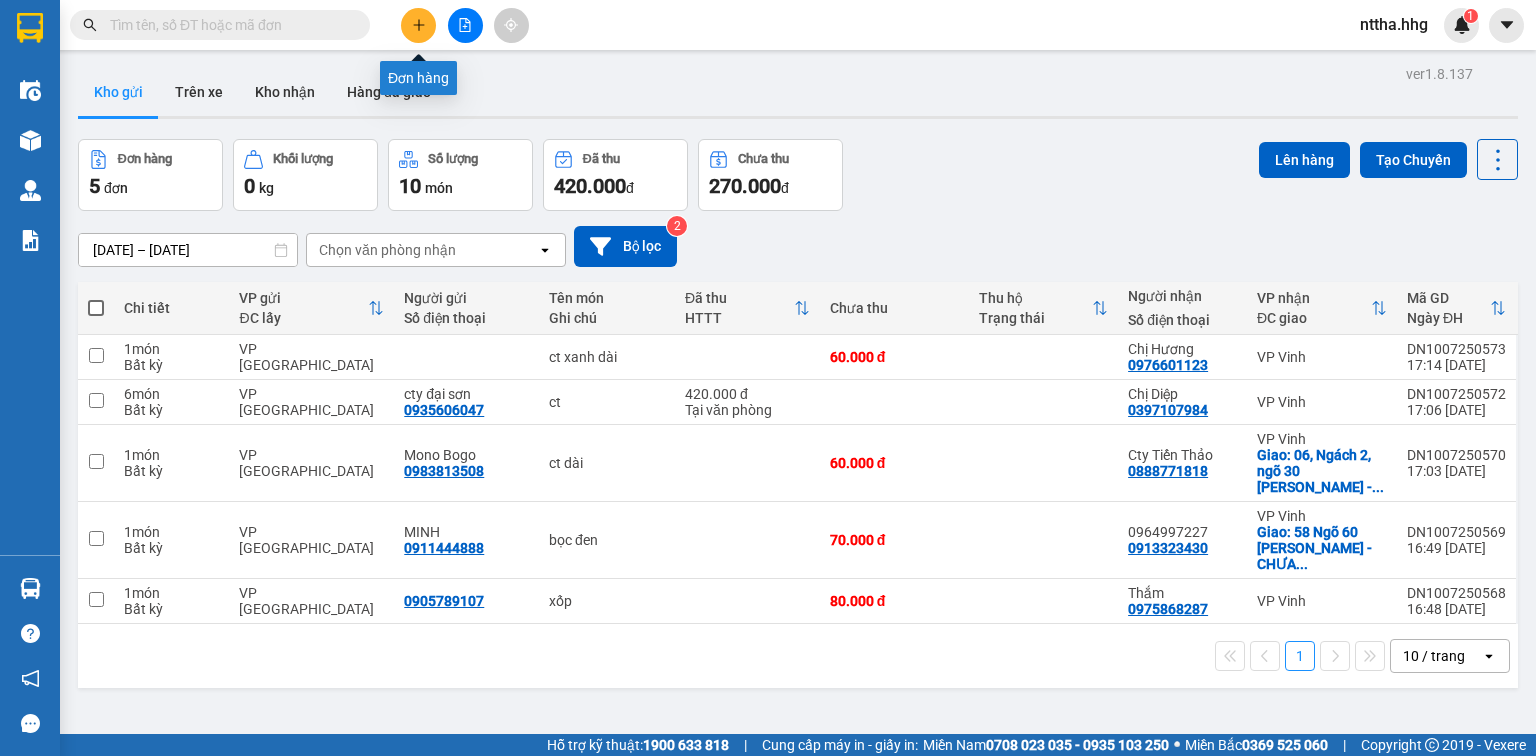 click 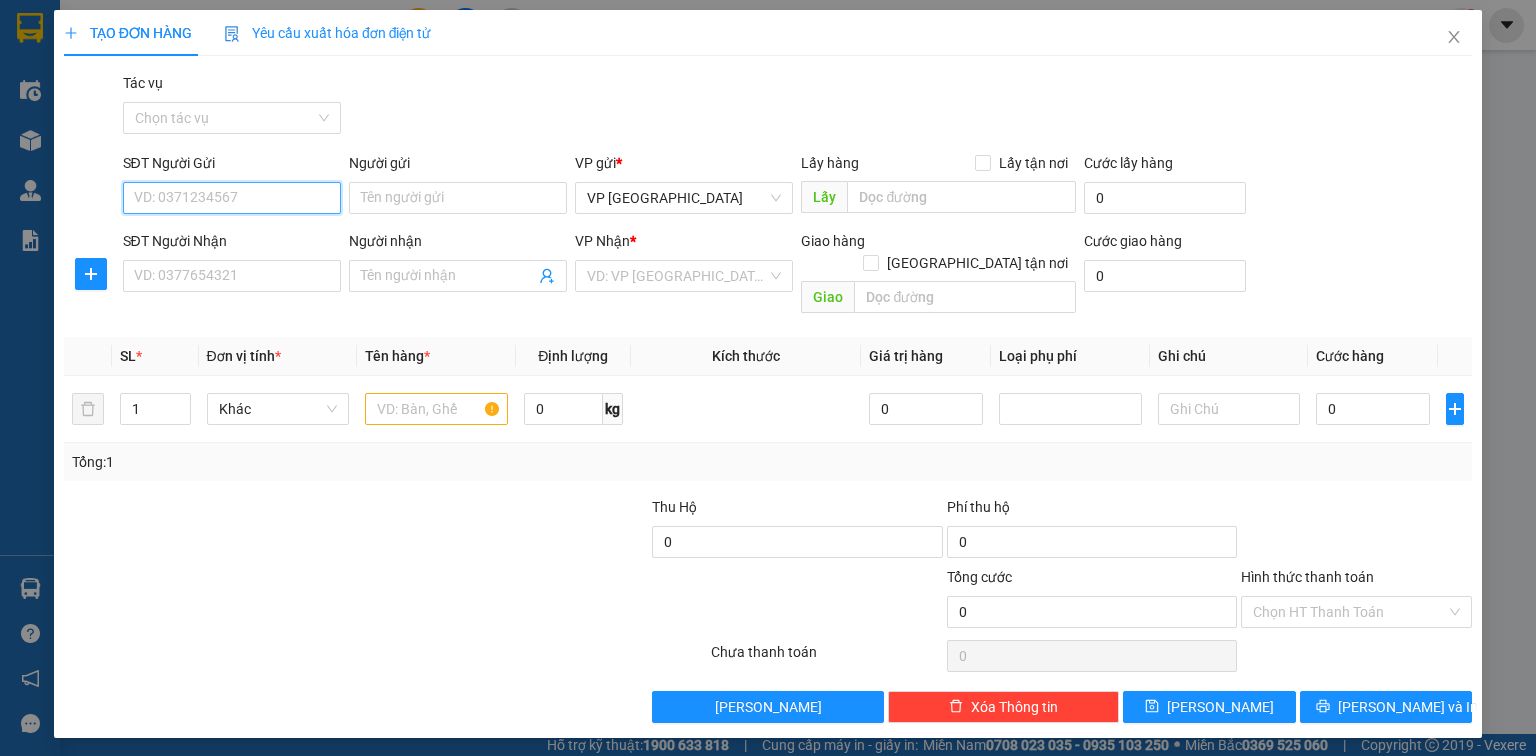 click on "SĐT Người Gửi" at bounding box center (232, 198) 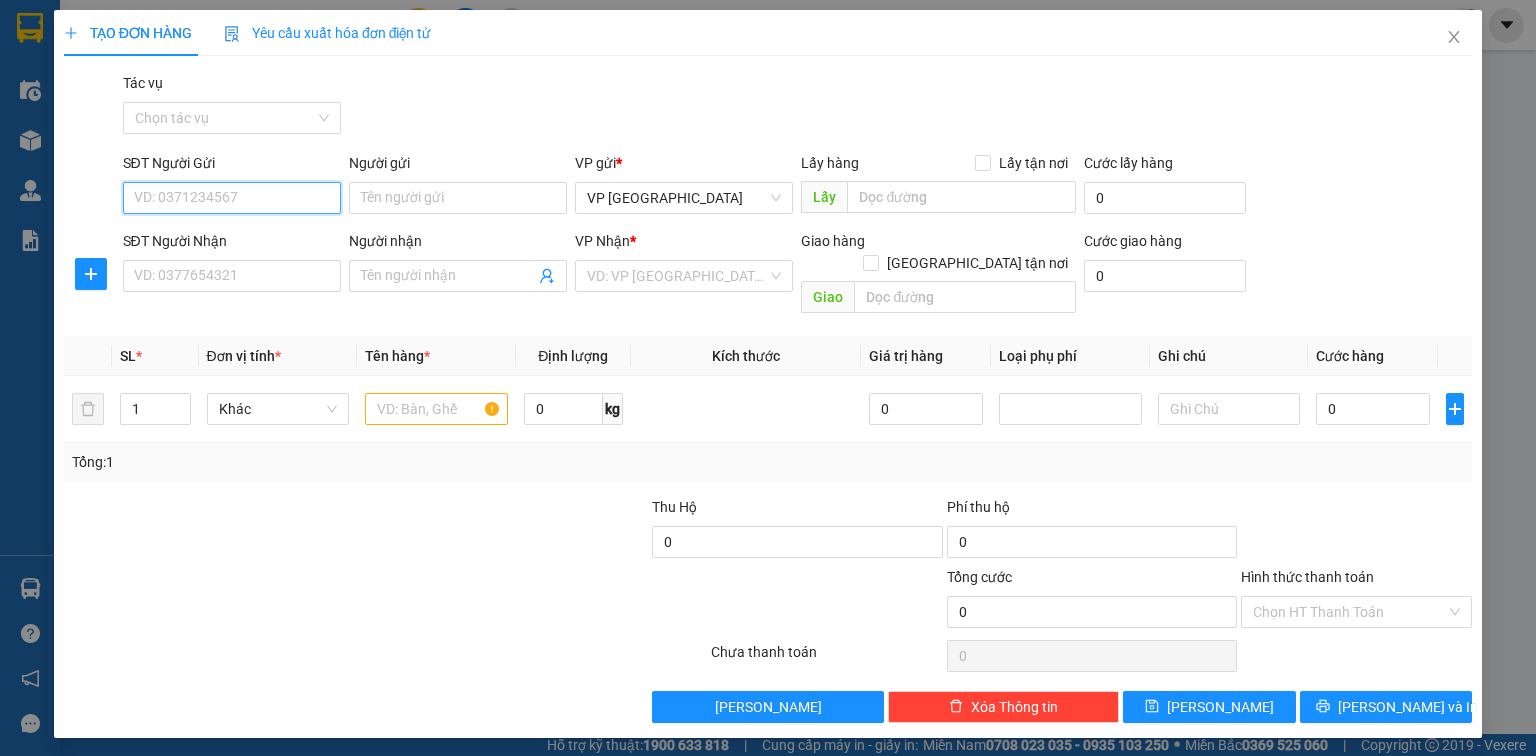 click on "SĐT Người Gửi" at bounding box center (232, 198) 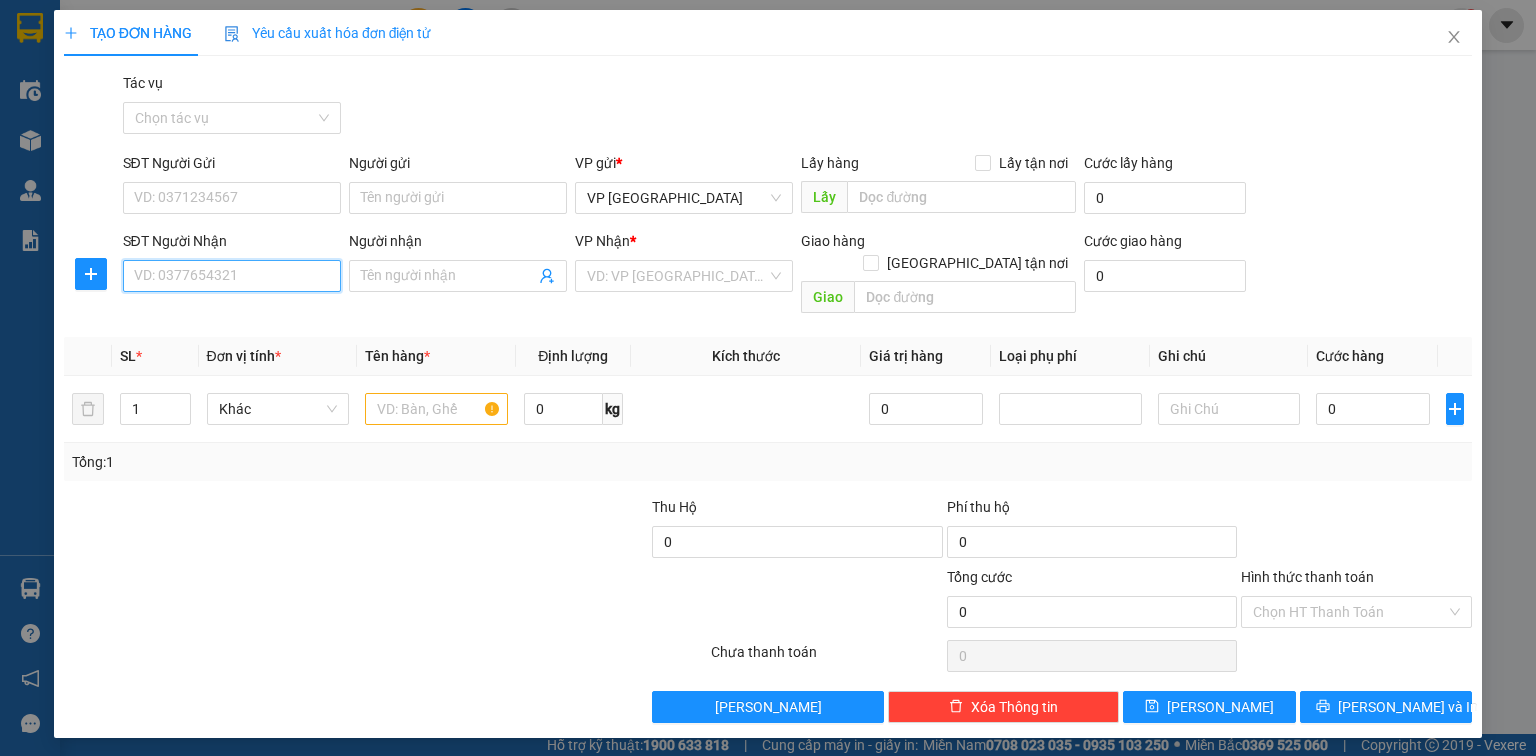 click on "SĐT Người Nhận" at bounding box center [232, 276] 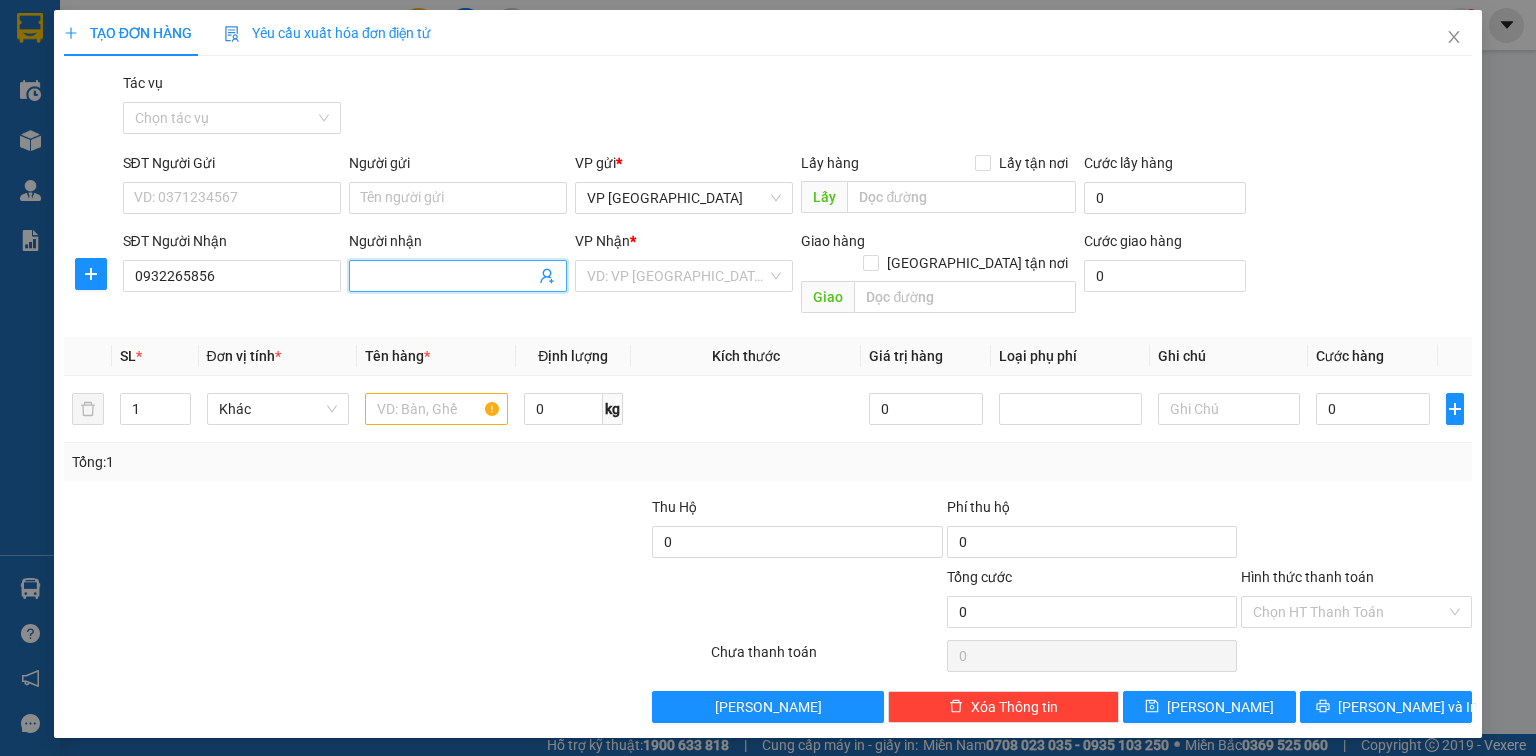 click on "Người nhận" at bounding box center (448, 276) 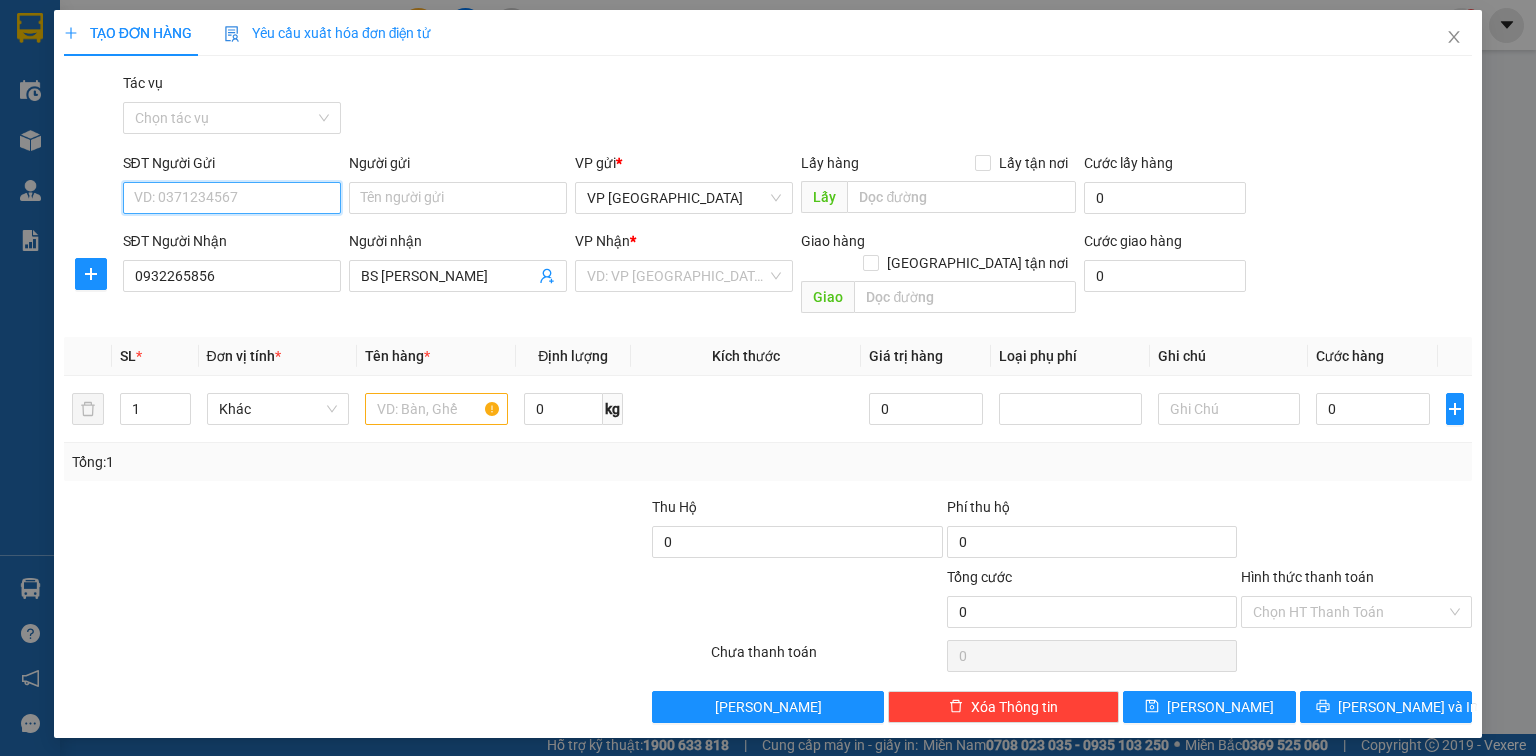 click on "SĐT Người Gửi" at bounding box center (232, 198) 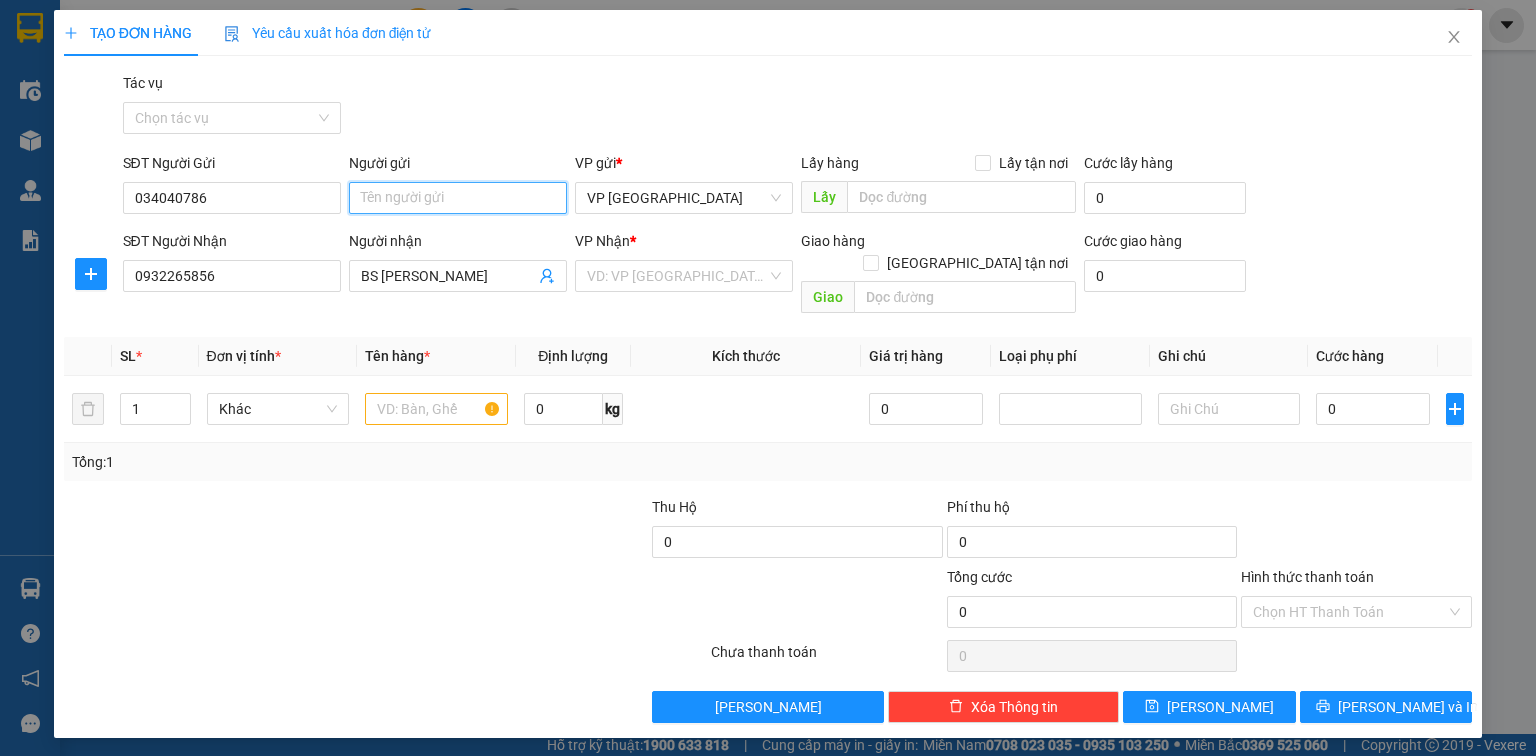 click on "Người gửi" at bounding box center [458, 198] 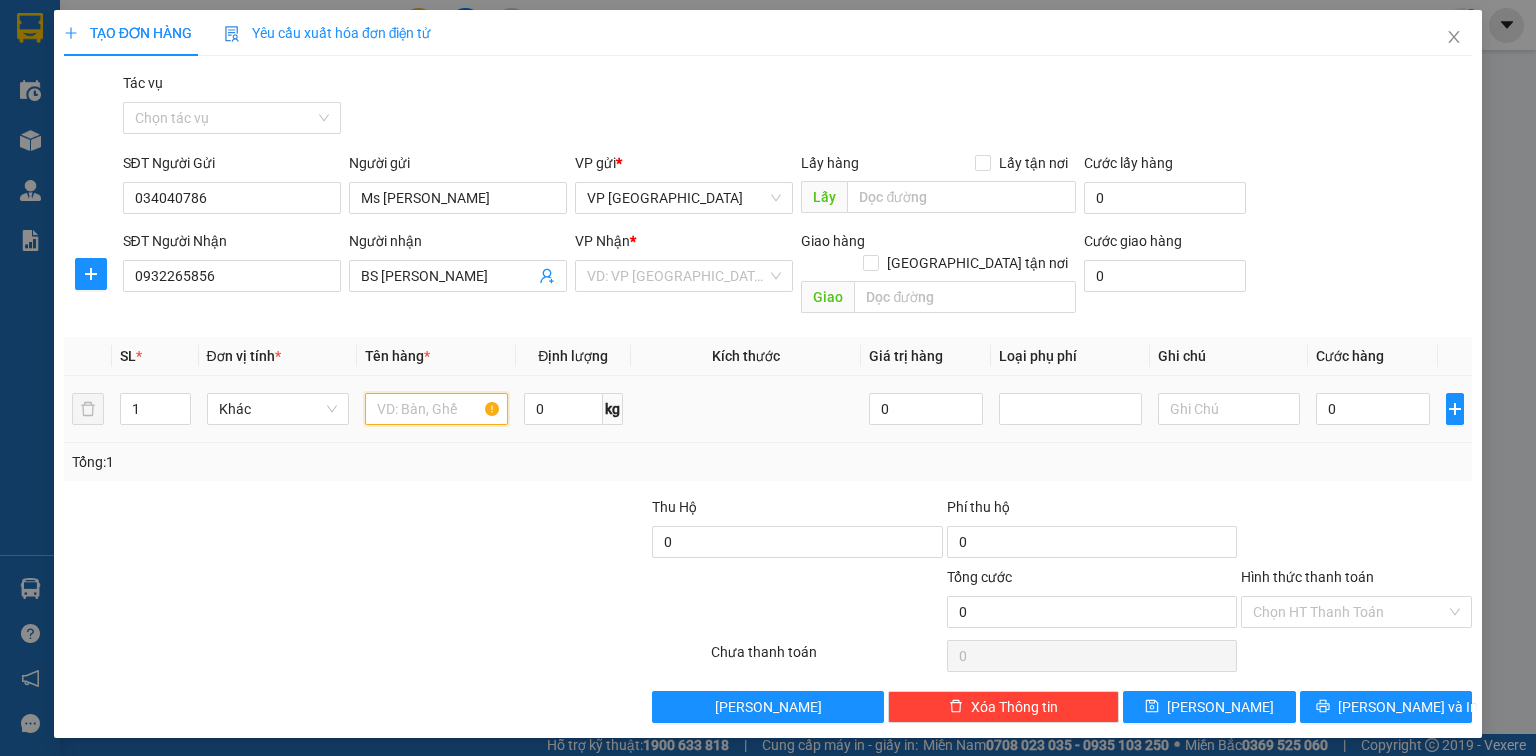 click at bounding box center [436, 409] 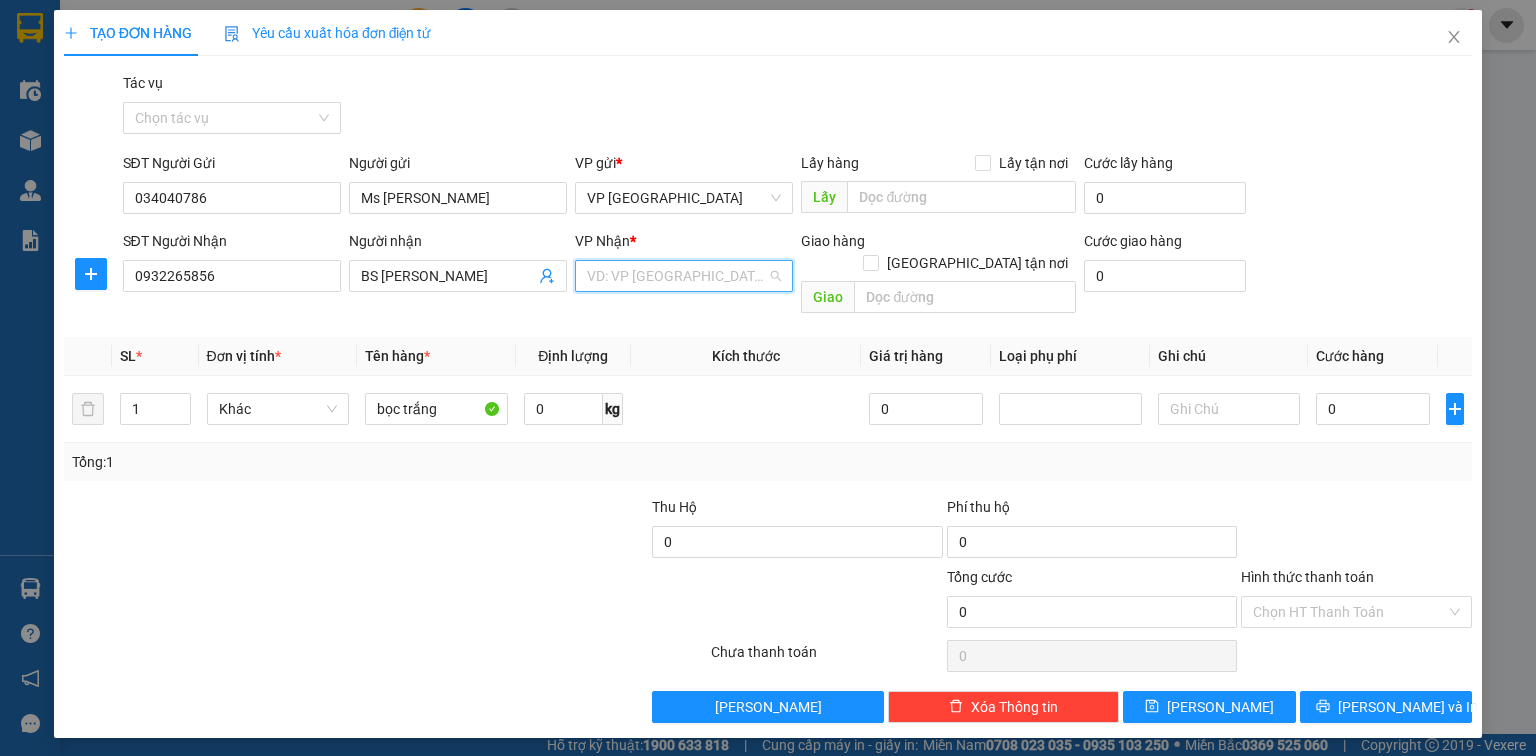 click at bounding box center [677, 276] 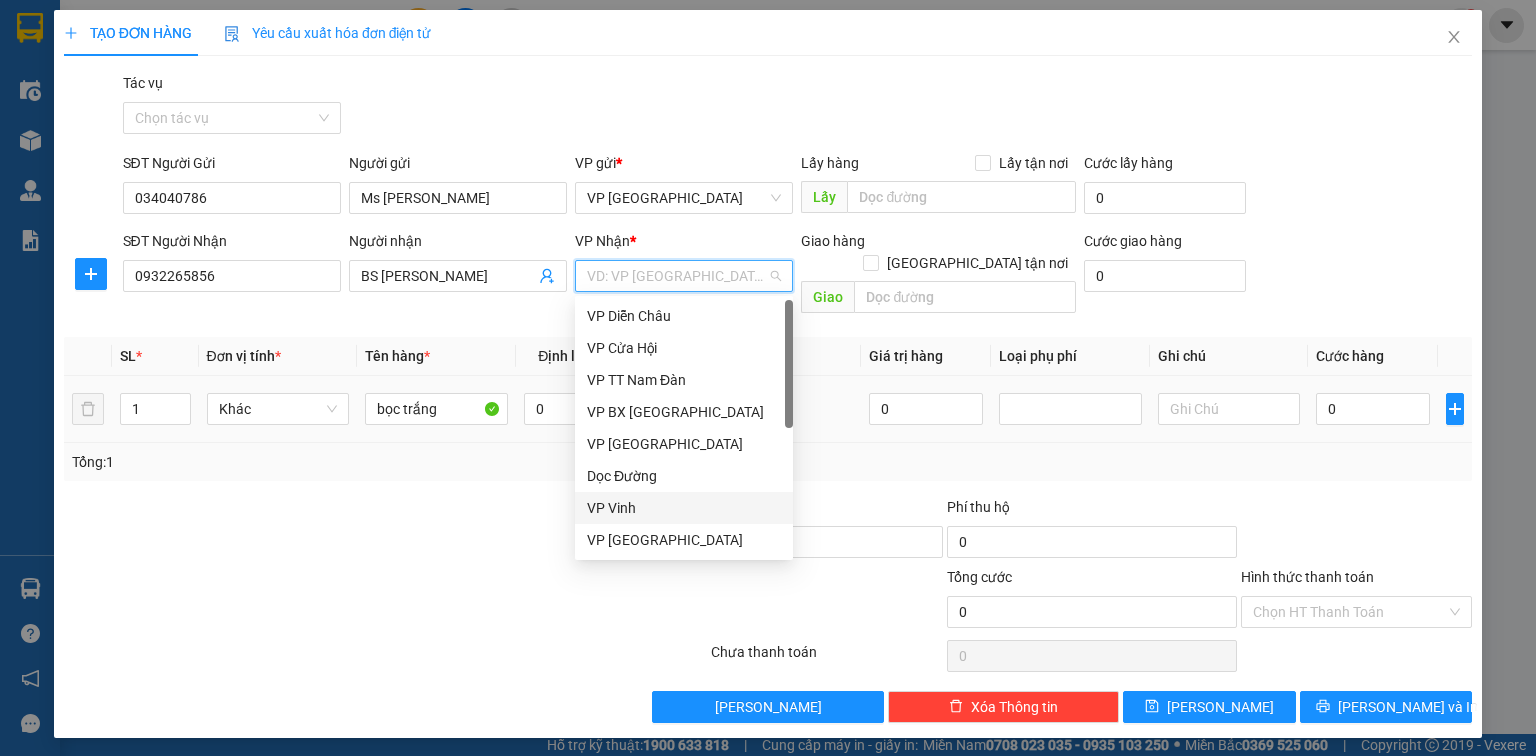 drag, startPoint x: 622, startPoint y: 514, endPoint x: 813, endPoint y: 356, distance: 247.88103 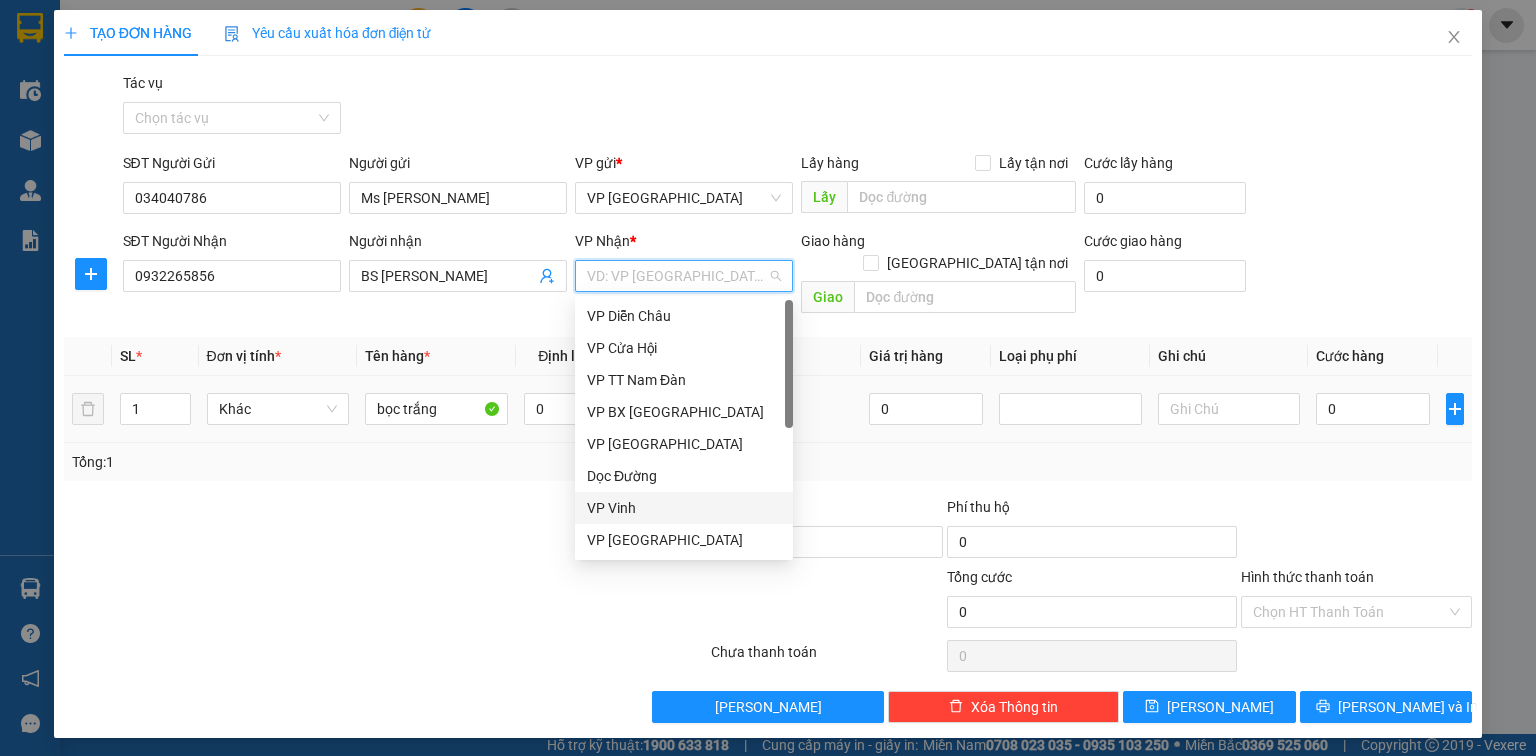 click on "VP Vinh" at bounding box center [684, 508] 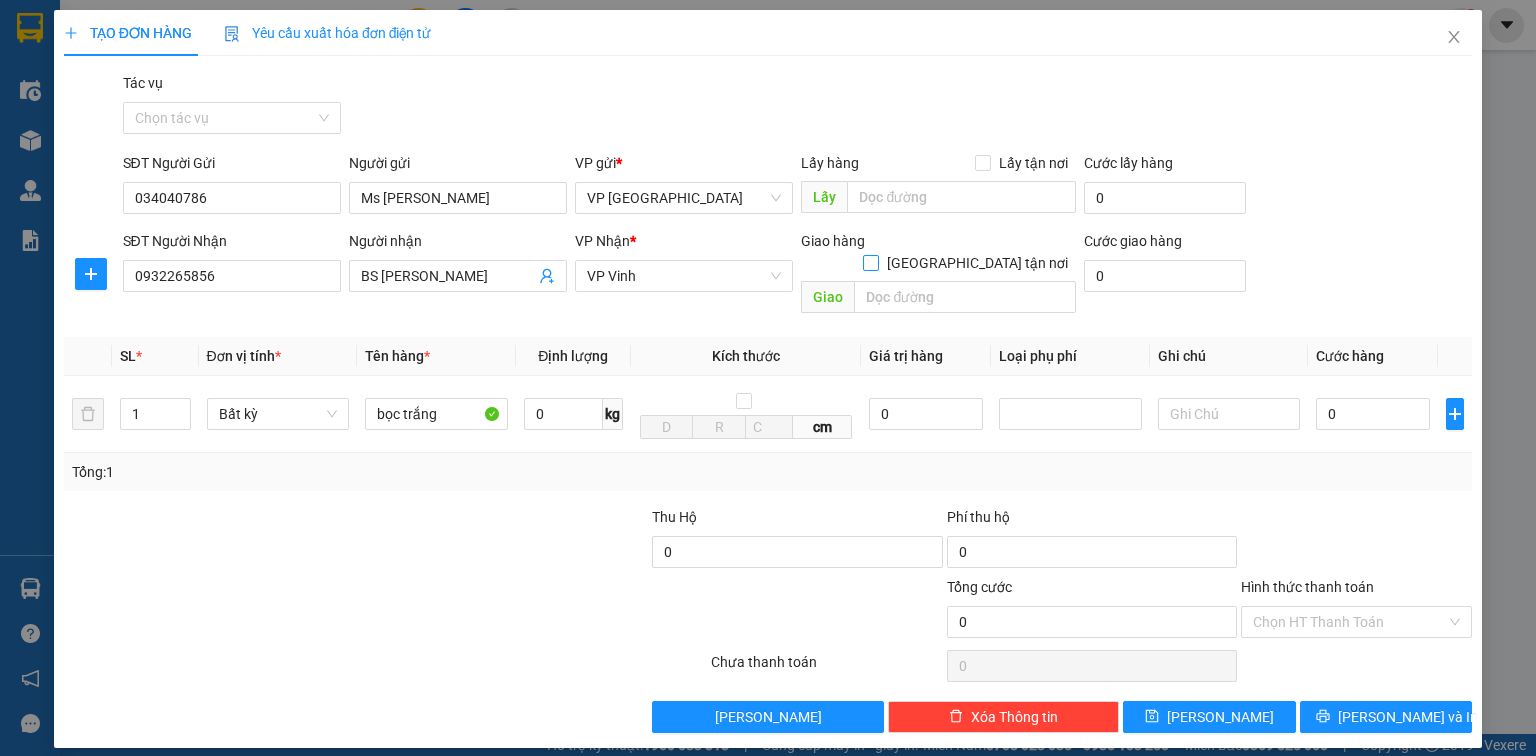 click on "Giao tận nơi" at bounding box center [977, 263] 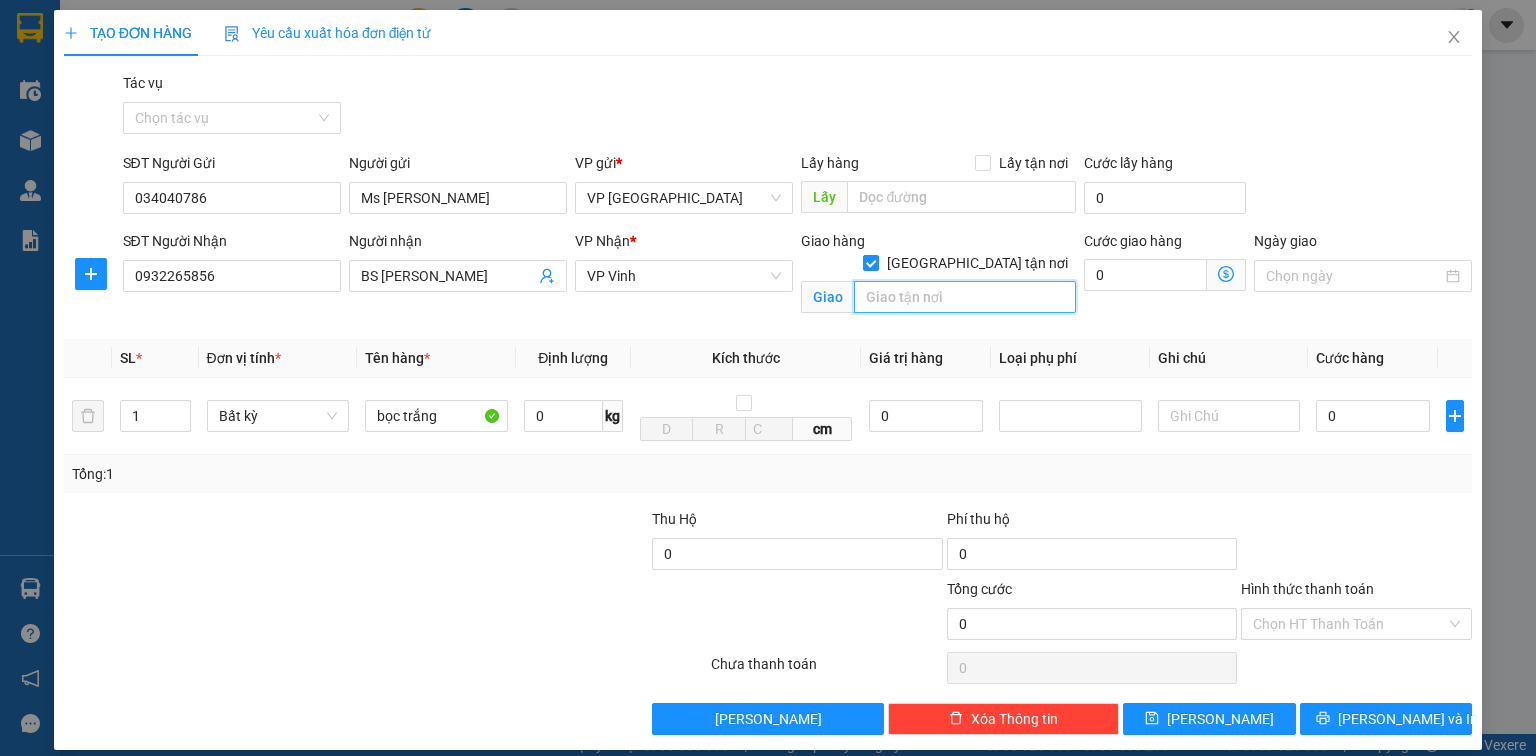 click at bounding box center (965, 297) 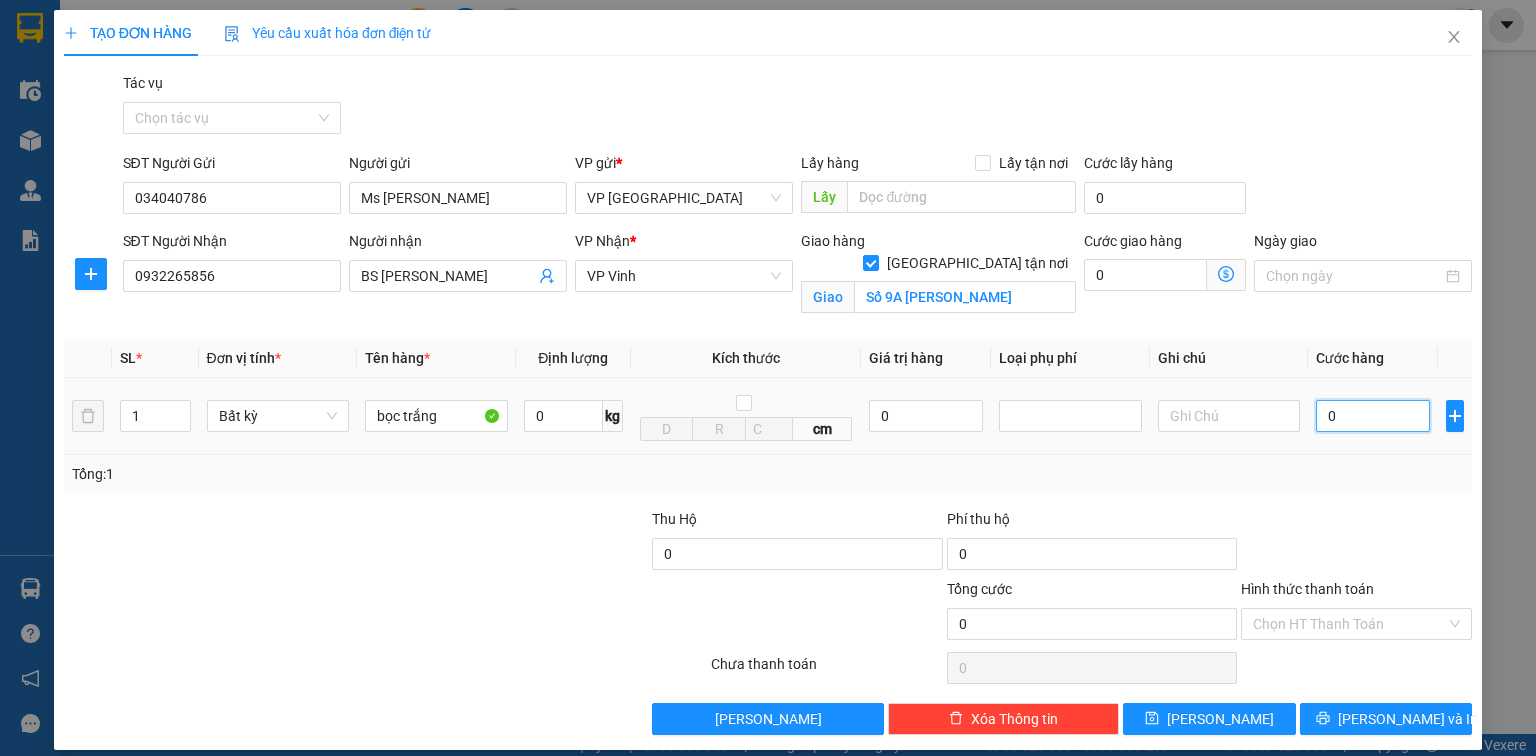 click on "0" at bounding box center [1373, 416] 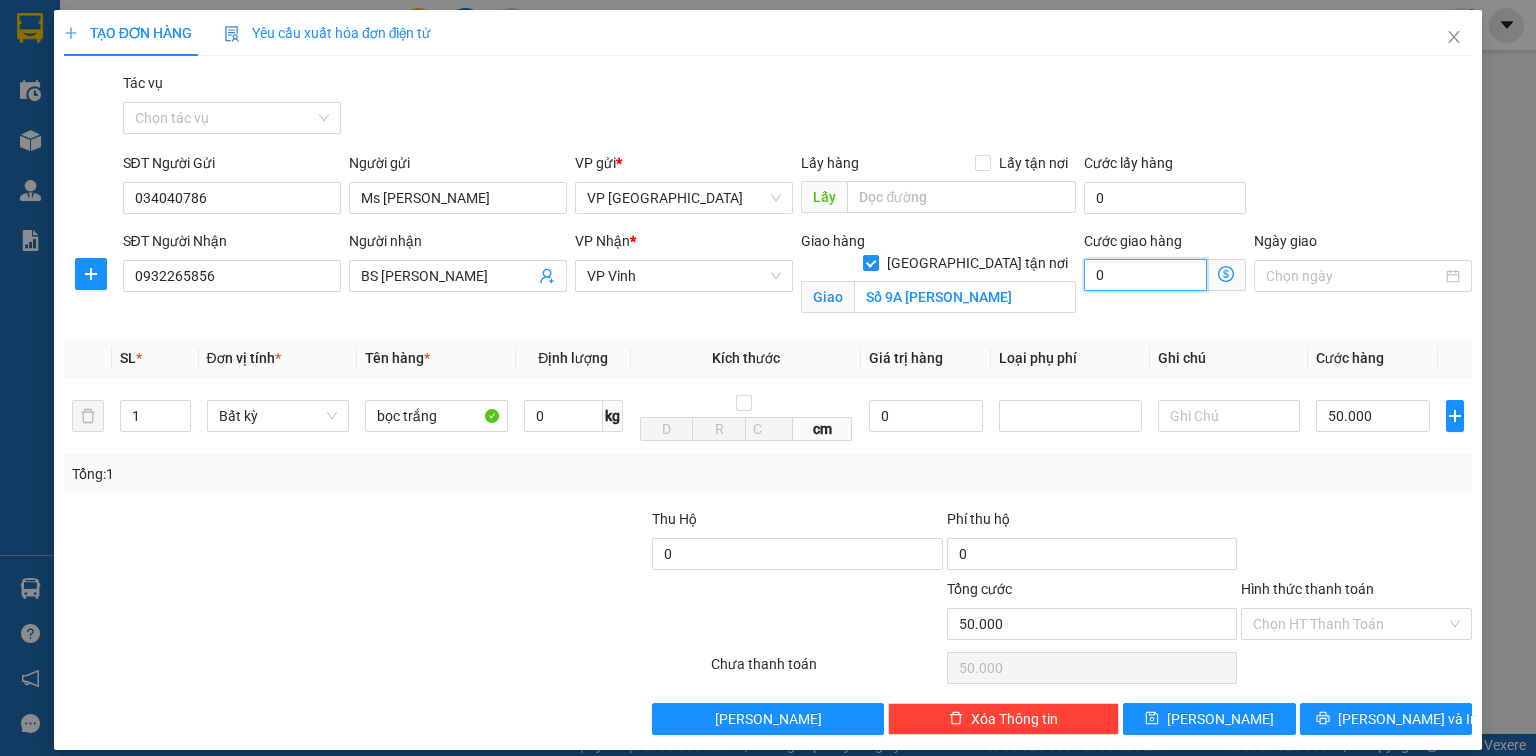 click on "0" at bounding box center [1145, 275] 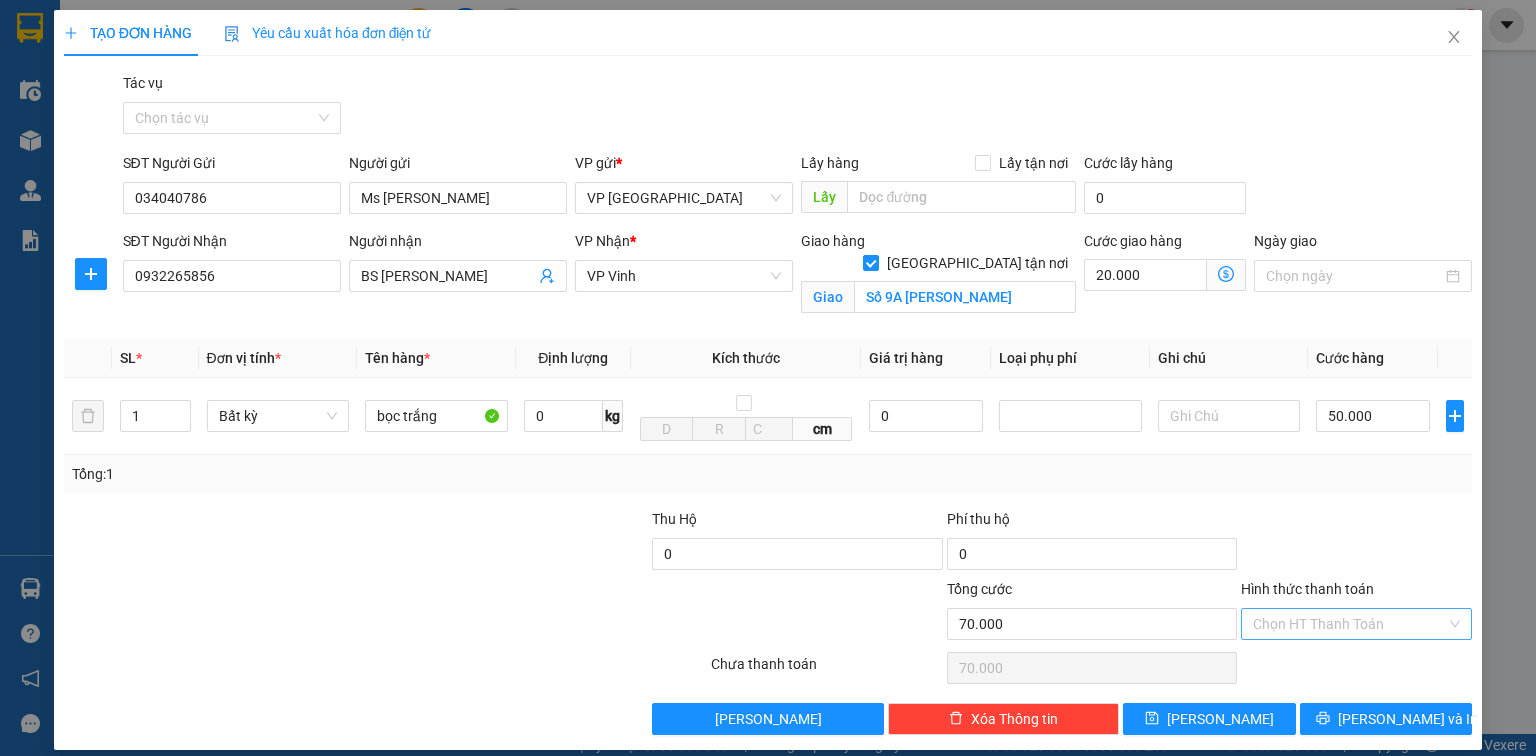 click on "Hình thức thanh toán" at bounding box center [1349, 624] 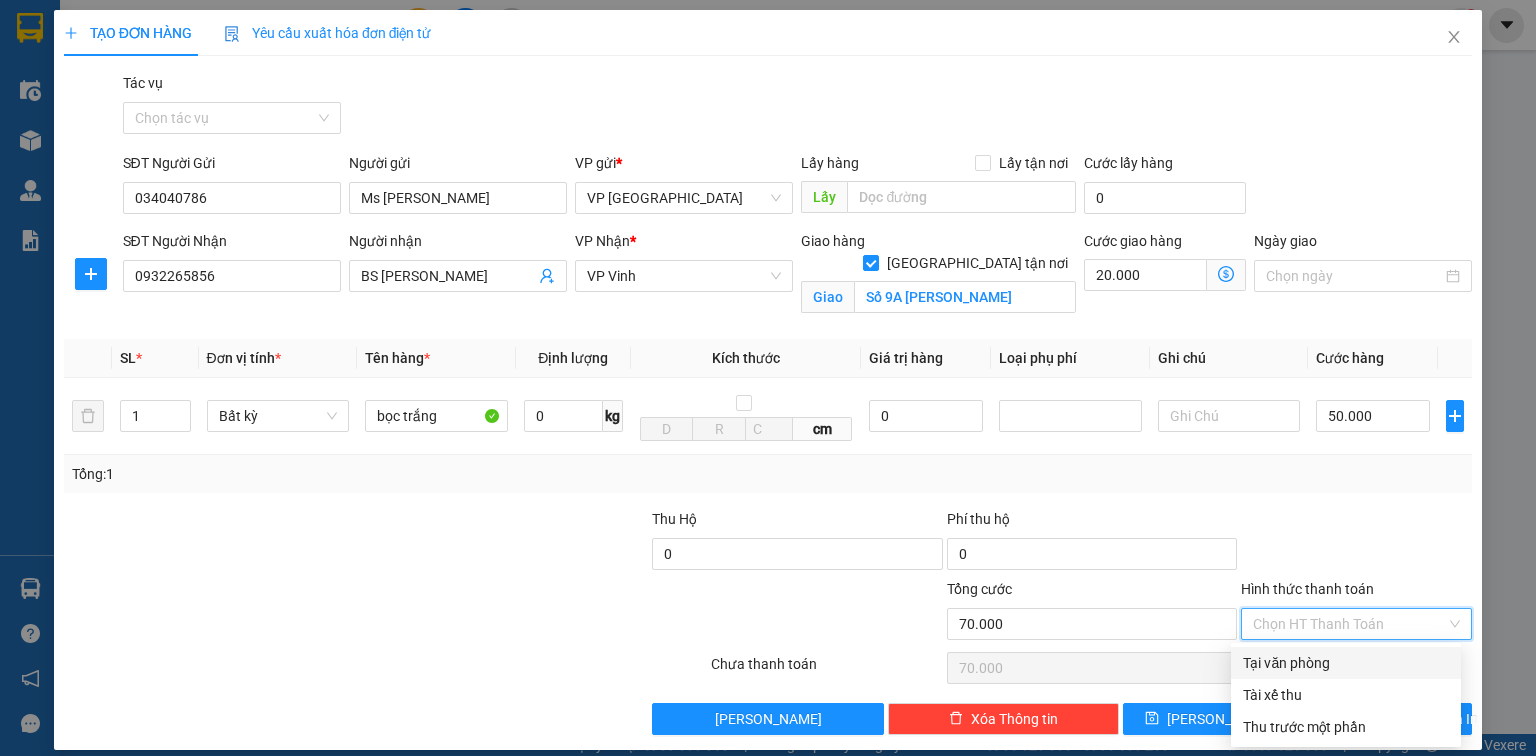 click on "Tại văn phòng" at bounding box center [1346, 663] 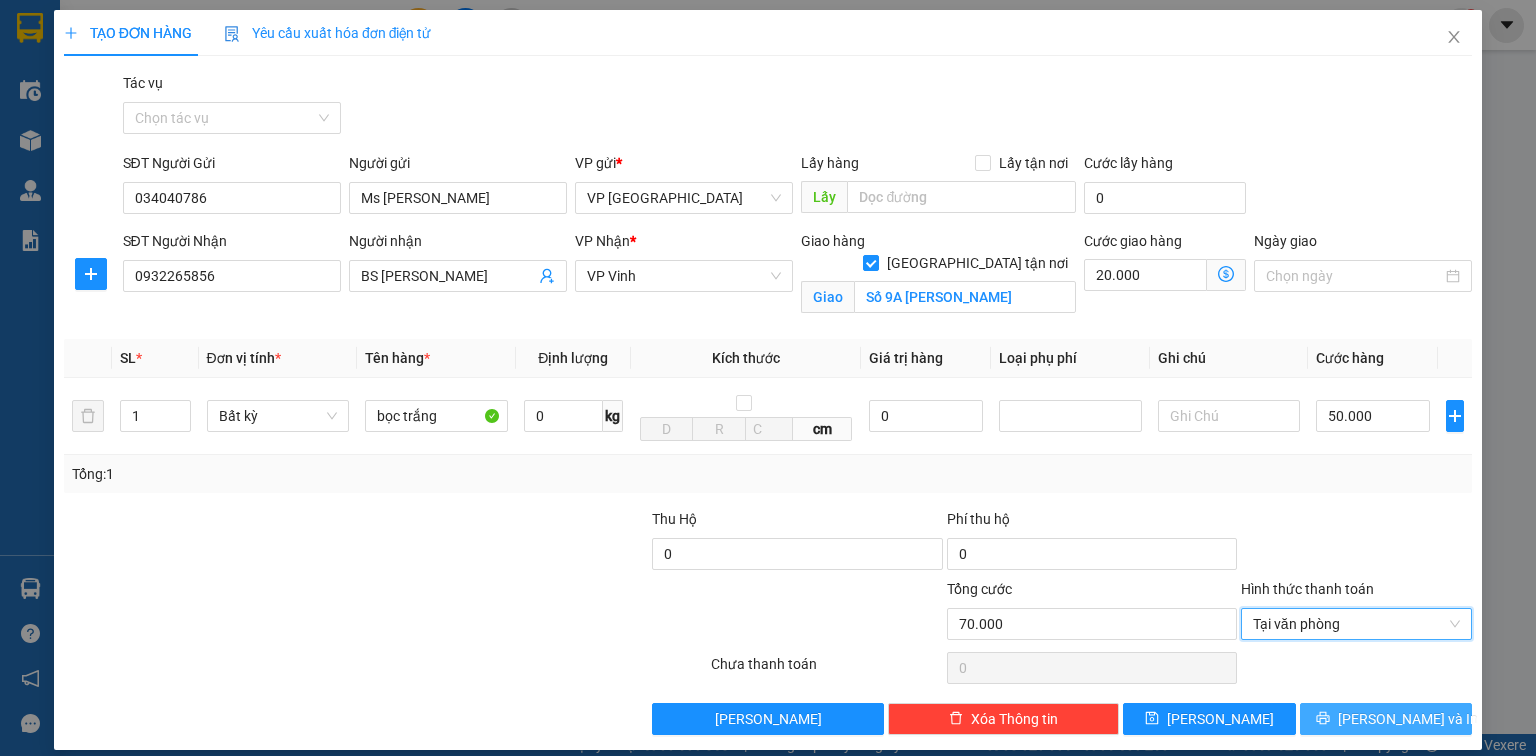 click on "Lưu và In" at bounding box center [1386, 719] 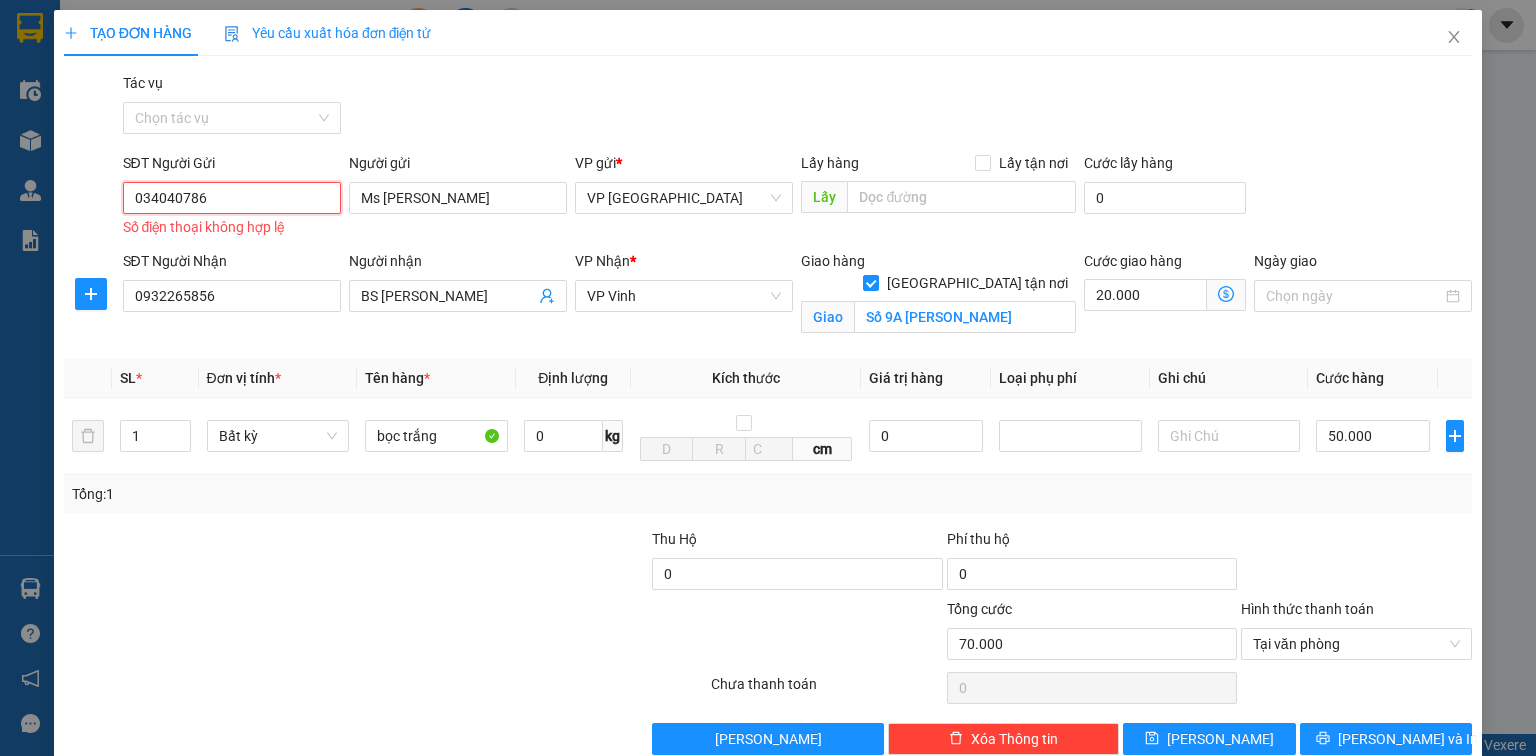 click on "034040786" at bounding box center [232, 198] 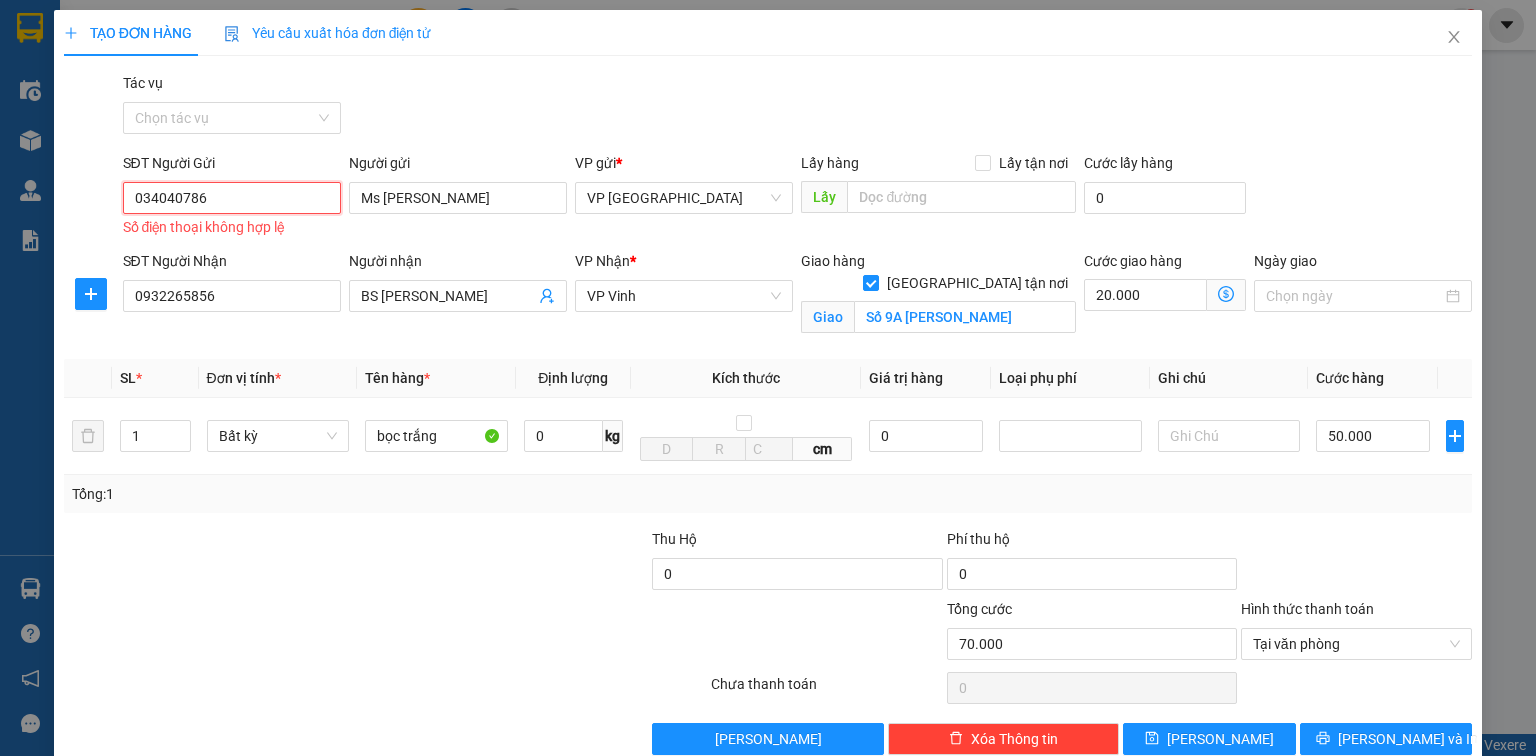 click on "034040786" at bounding box center [232, 198] 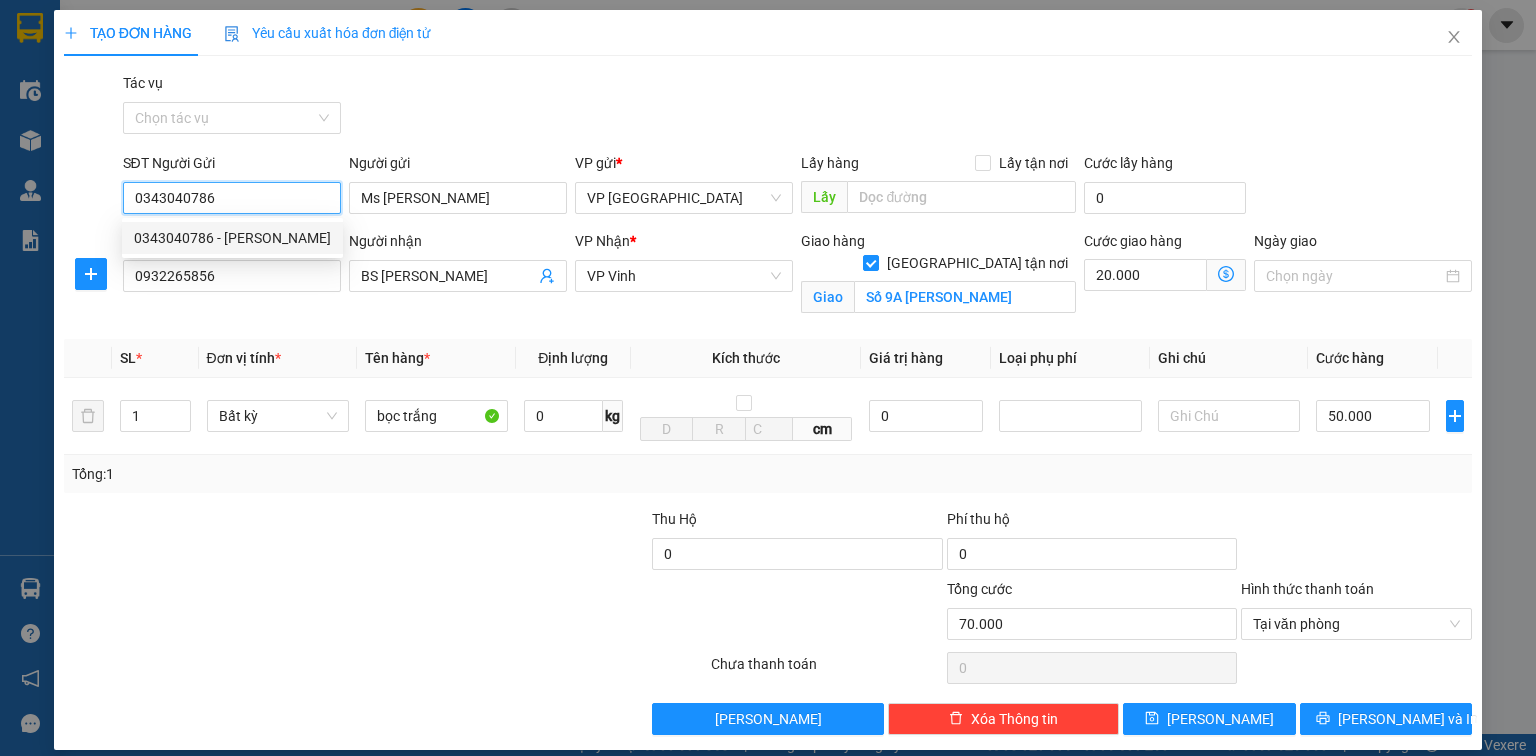 click on "0343040786 - Phạm Thị Trinh" at bounding box center [232, 238] 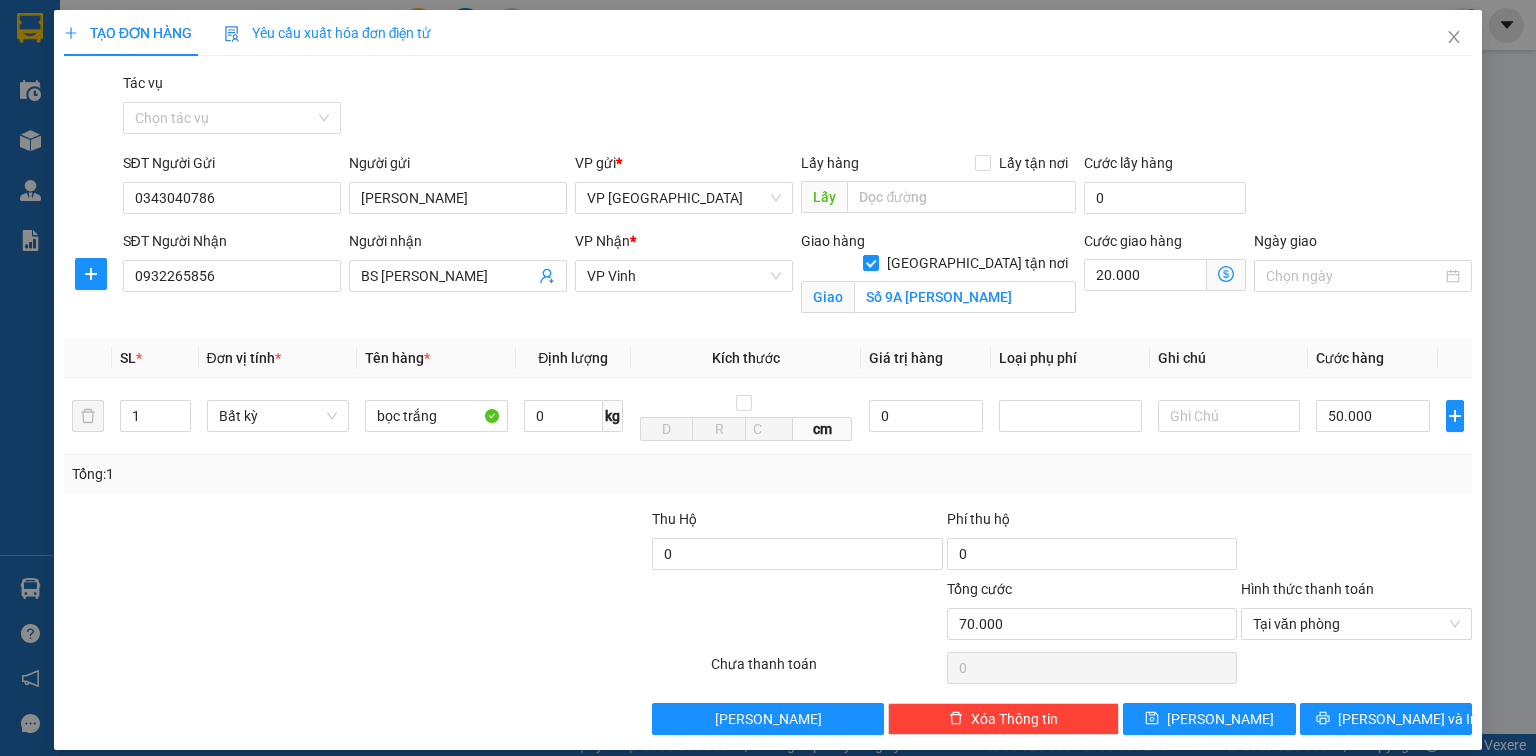 click at bounding box center (1356, 543) 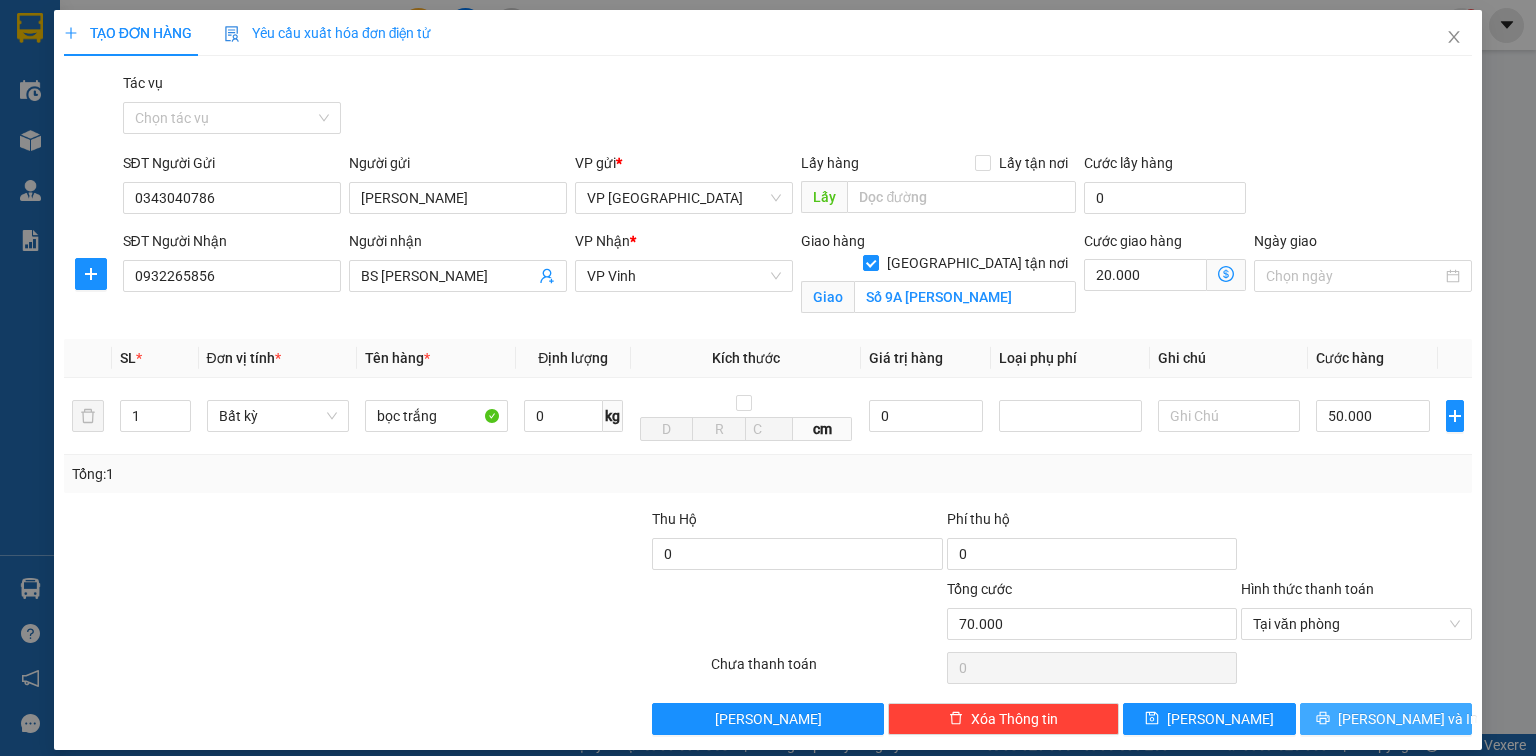click on "Lưu và In" at bounding box center [1408, 719] 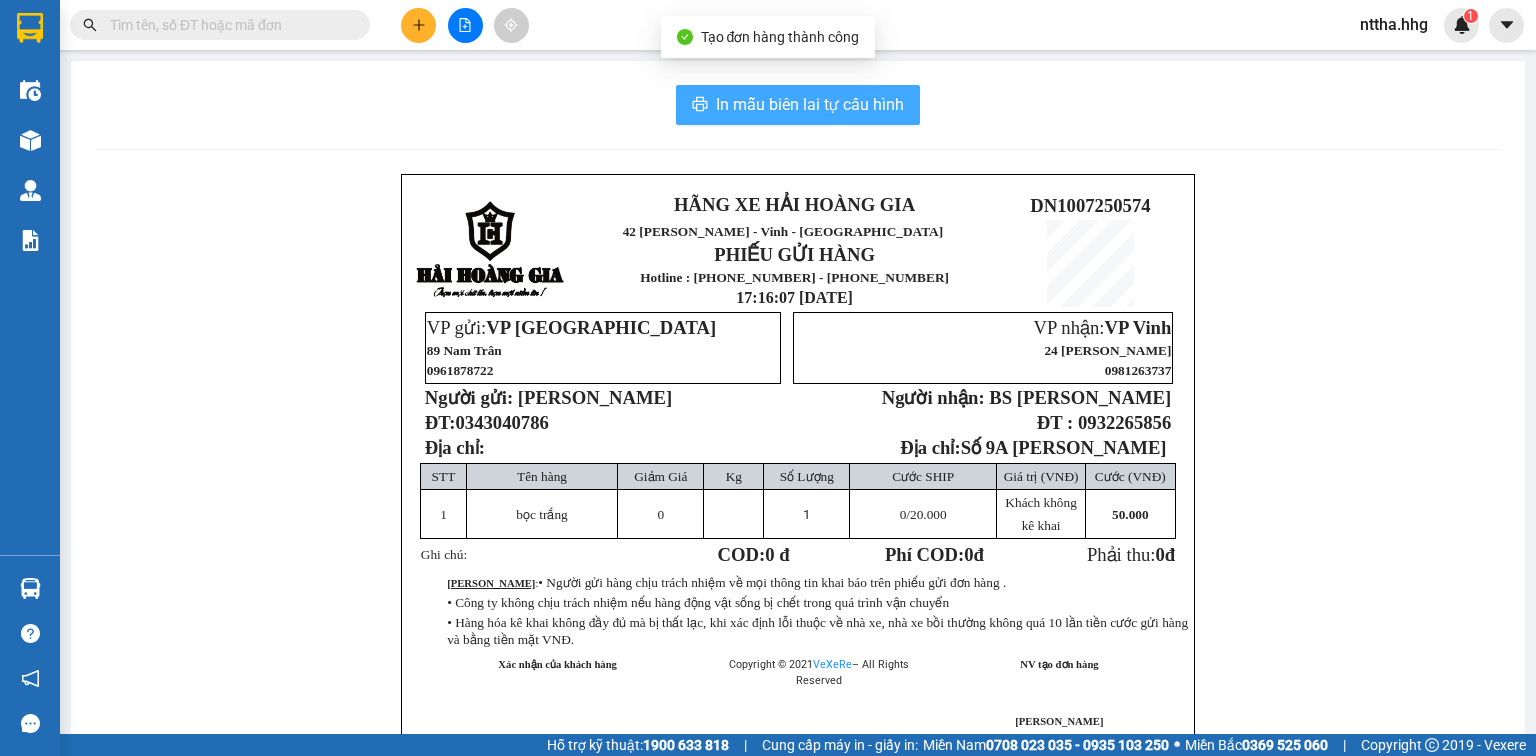 click on "In mẫu biên lai tự cấu hình" at bounding box center [798, 105] 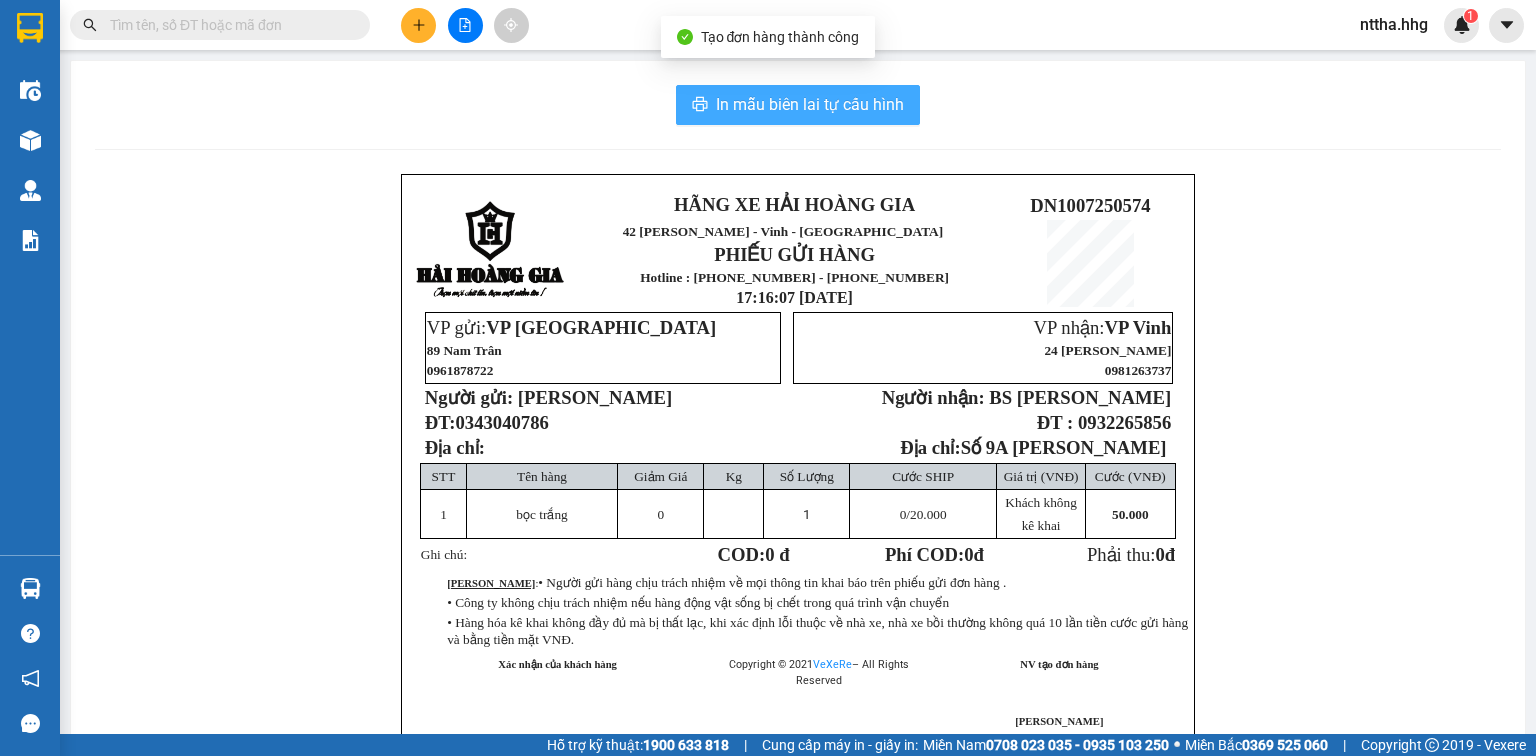scroll, scrollTop: 0, scrollLeft: 0, axis: both 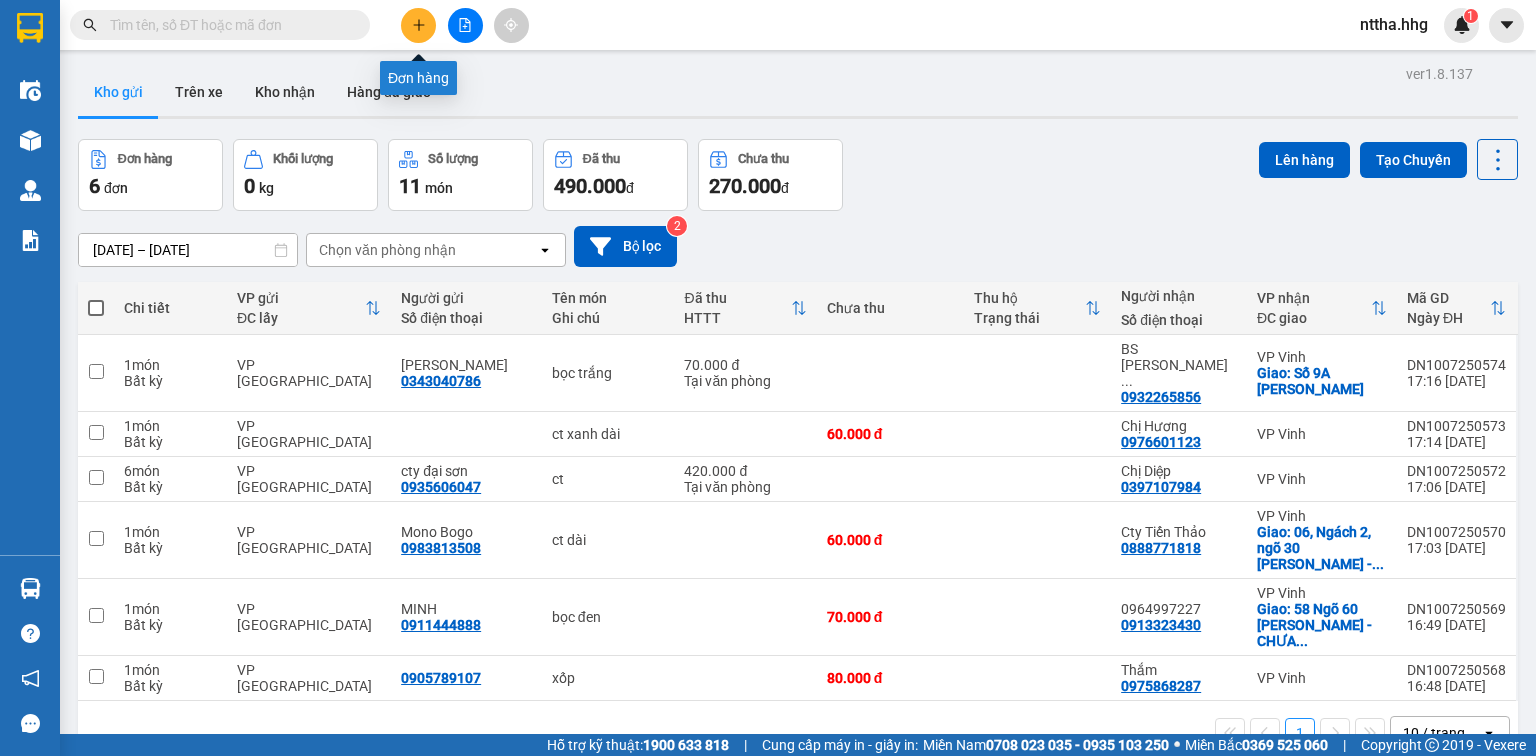 click 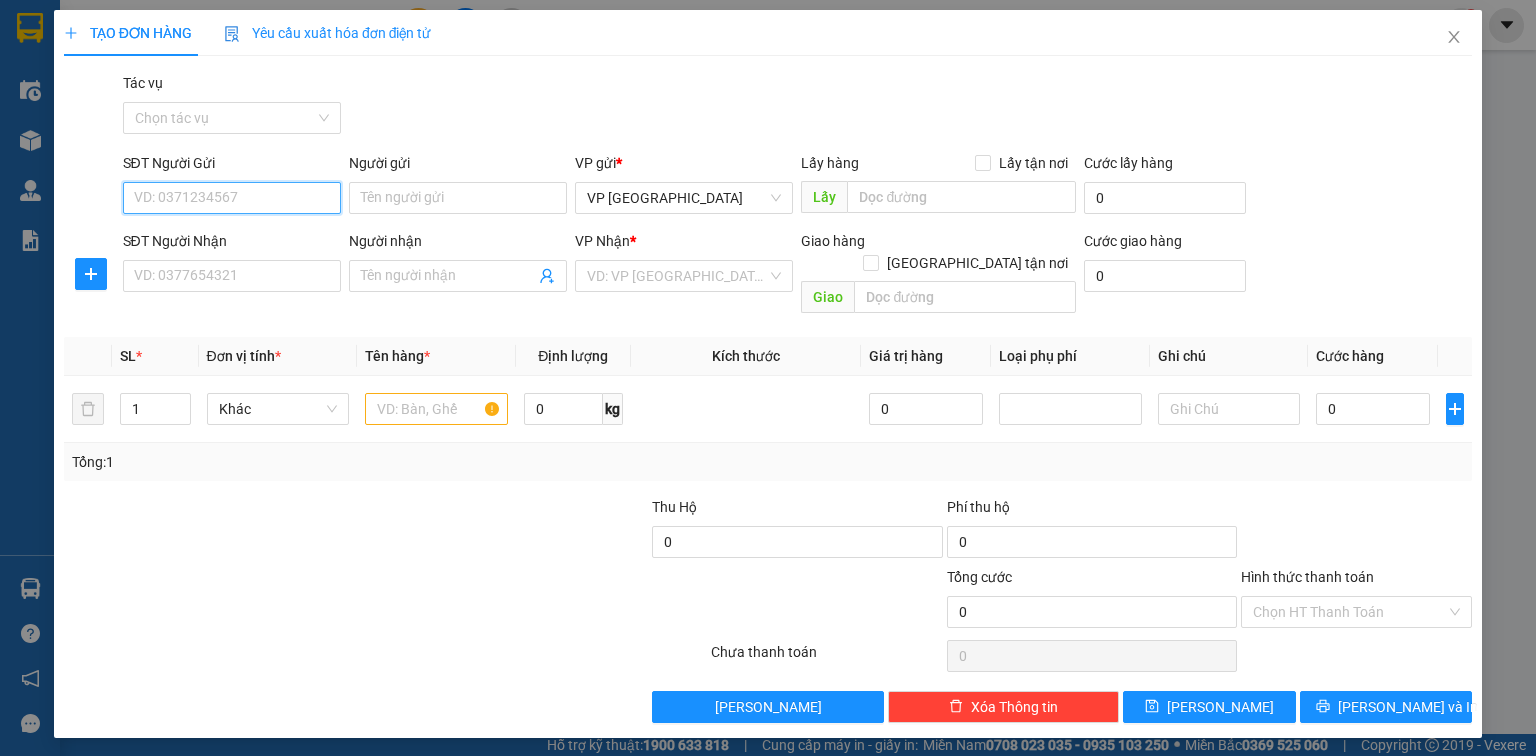 click on "SĐT Người Gửi" at bounding box center (232, 198) 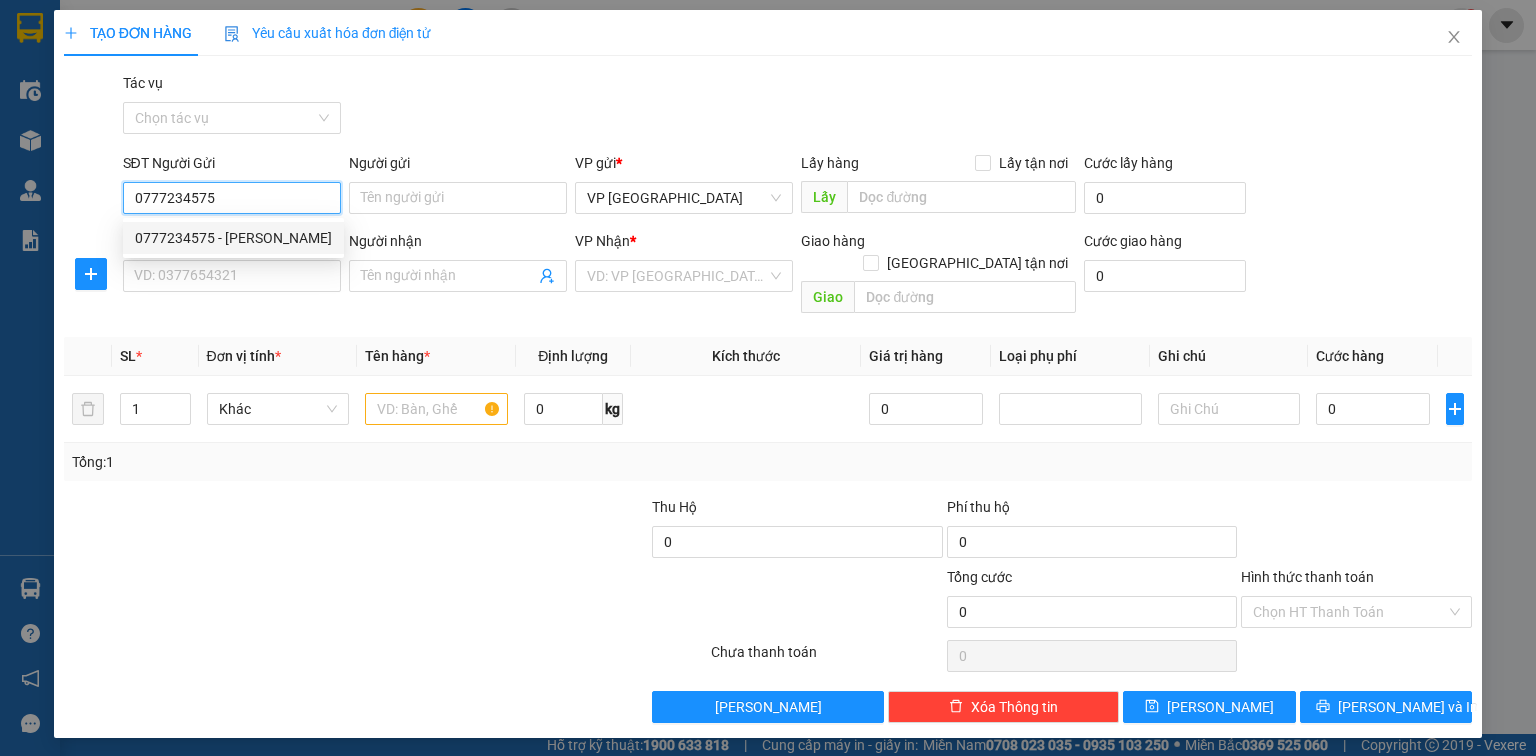 click on "0777234575 - Bảo Toàn" at bounding box center [233, 238] 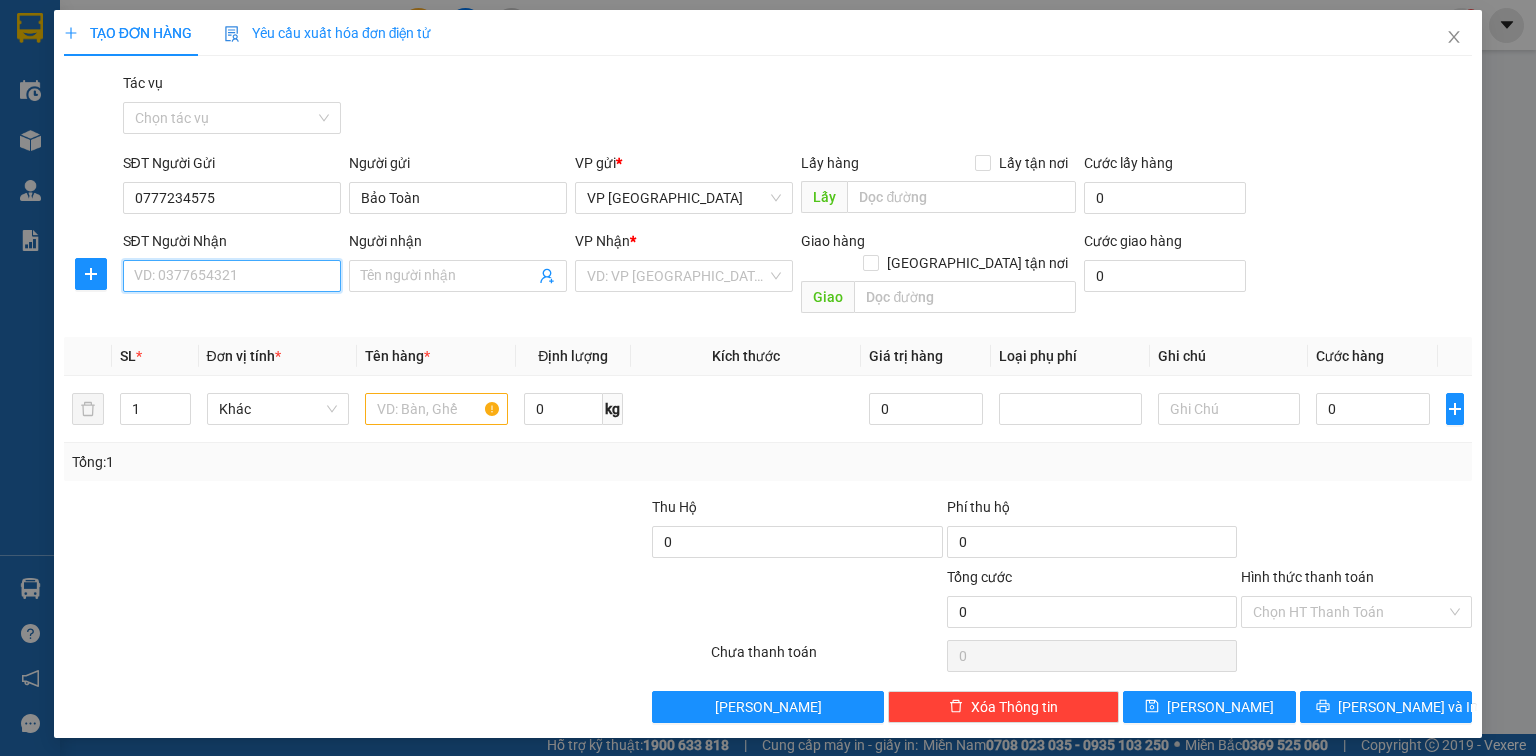 click on "SĐT Người Nhận" at bounding box center [232, 276] 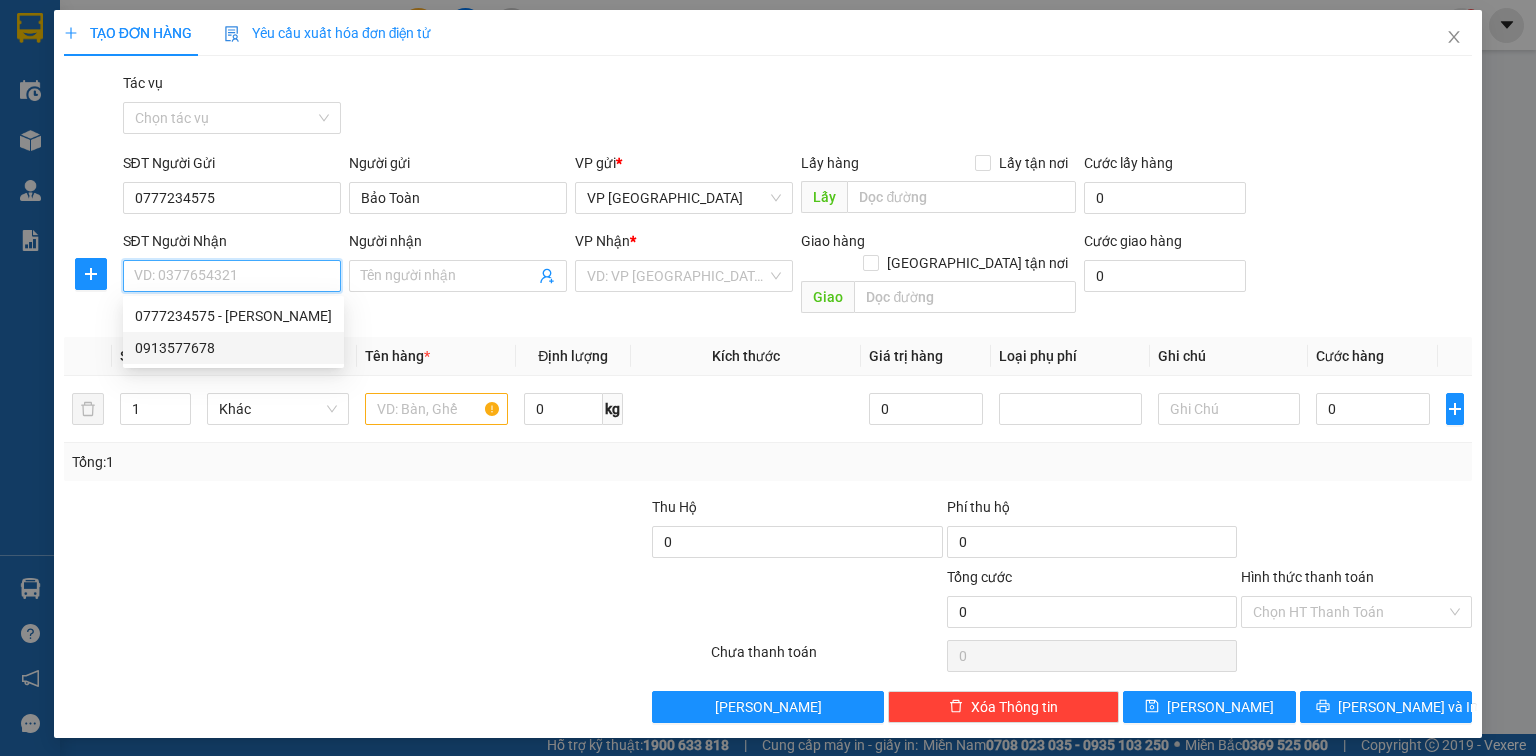 click on "0913577678" at bounding box center (233, 348) 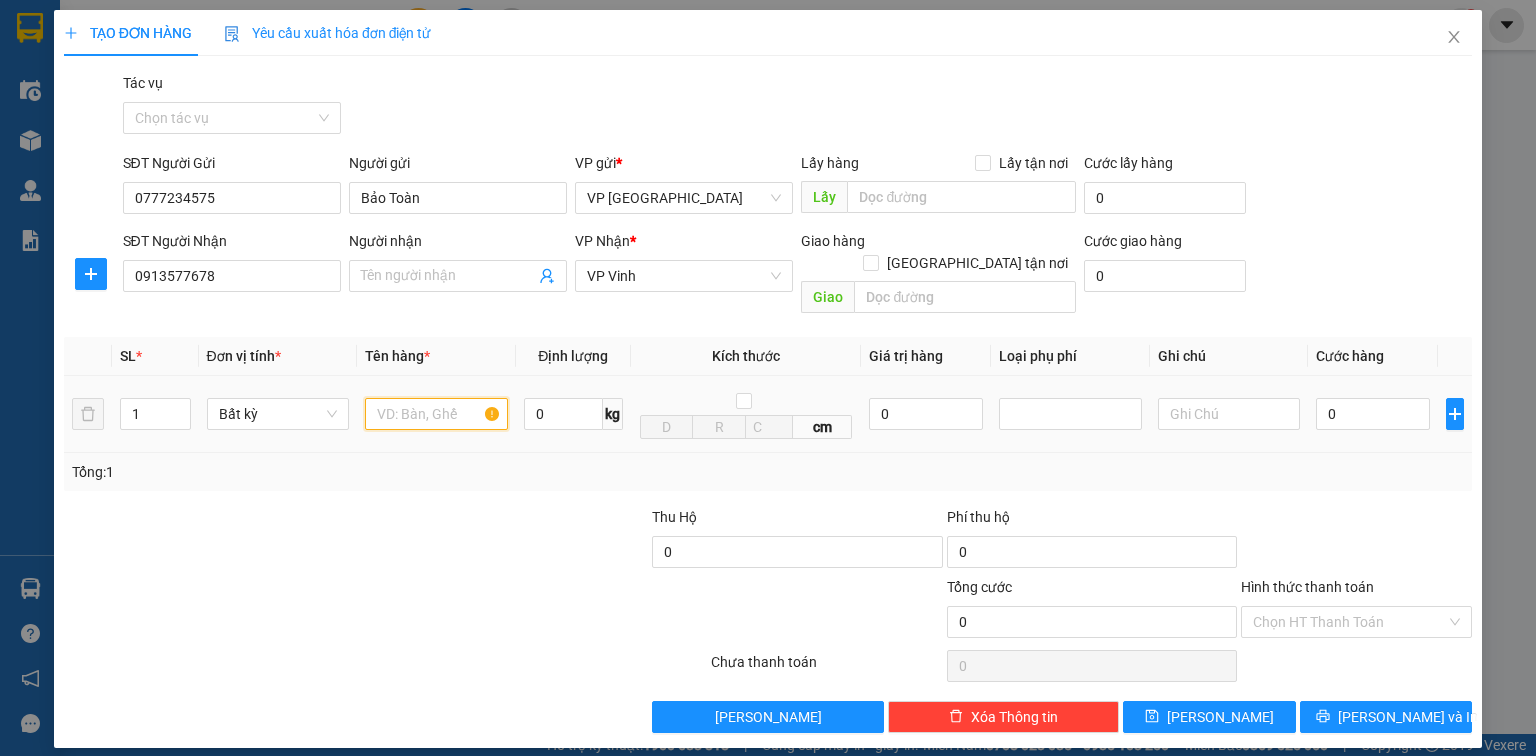 click at bounding box center [436, 414] 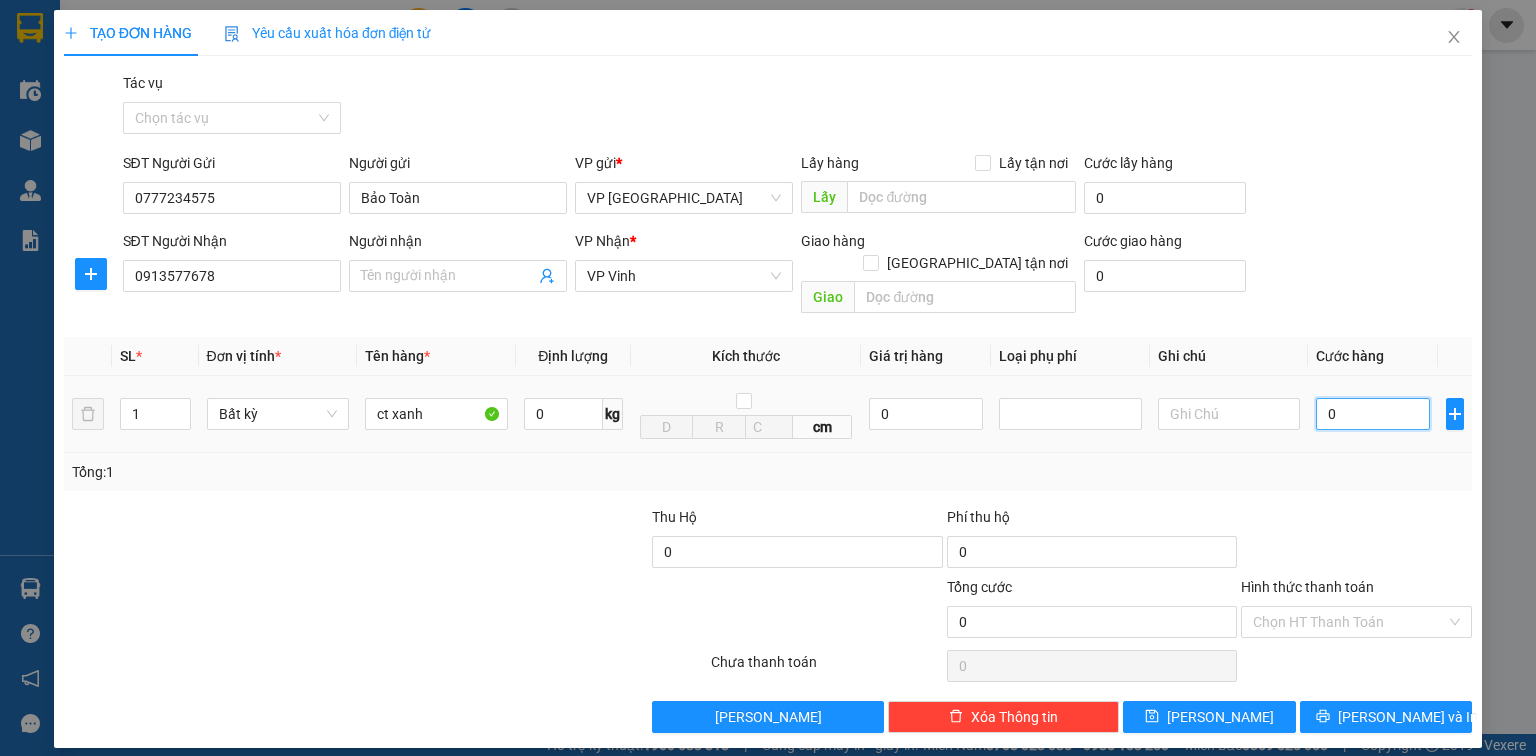 click on "0" at bounding box center [1373, 414] 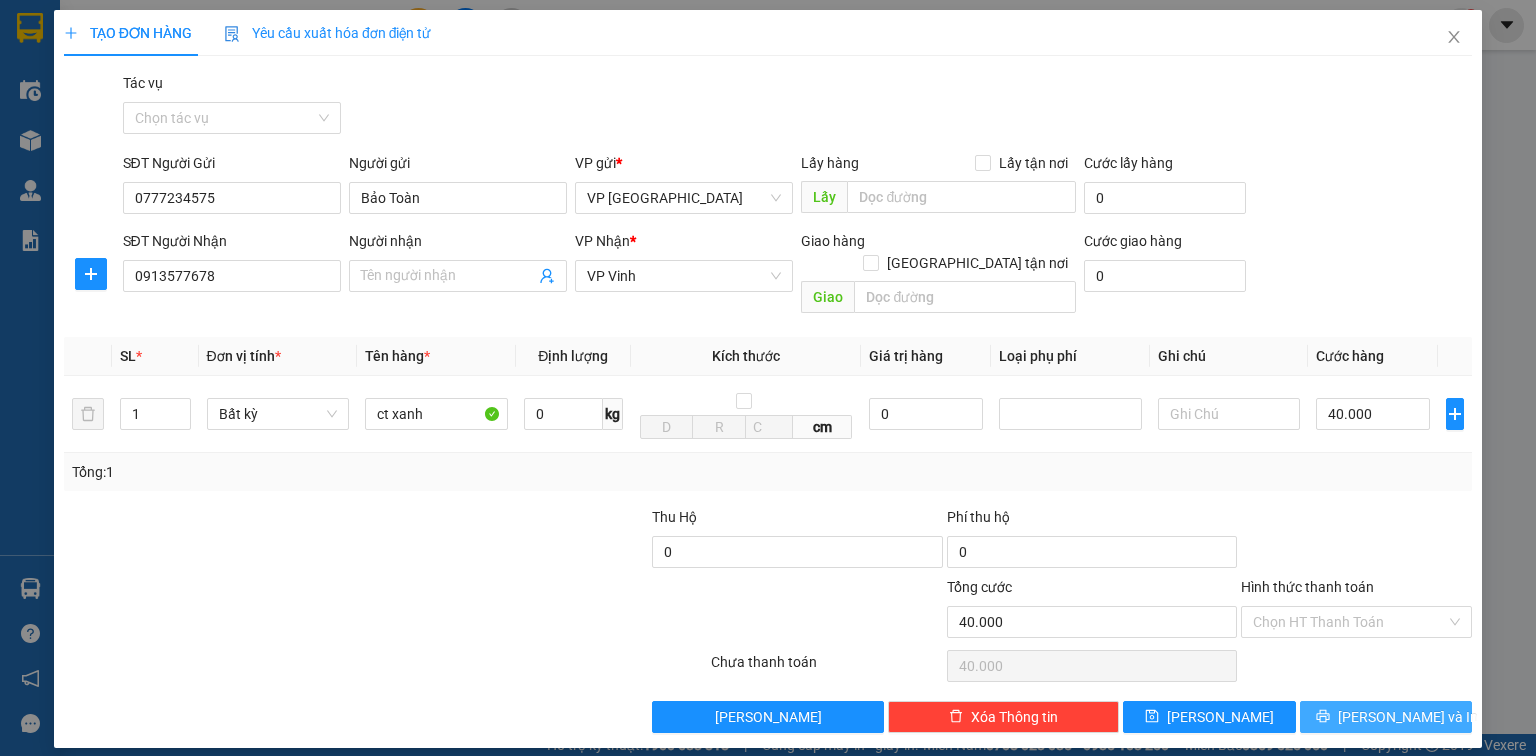 click on "Lưu và In" at bounding box center [1386, 717] 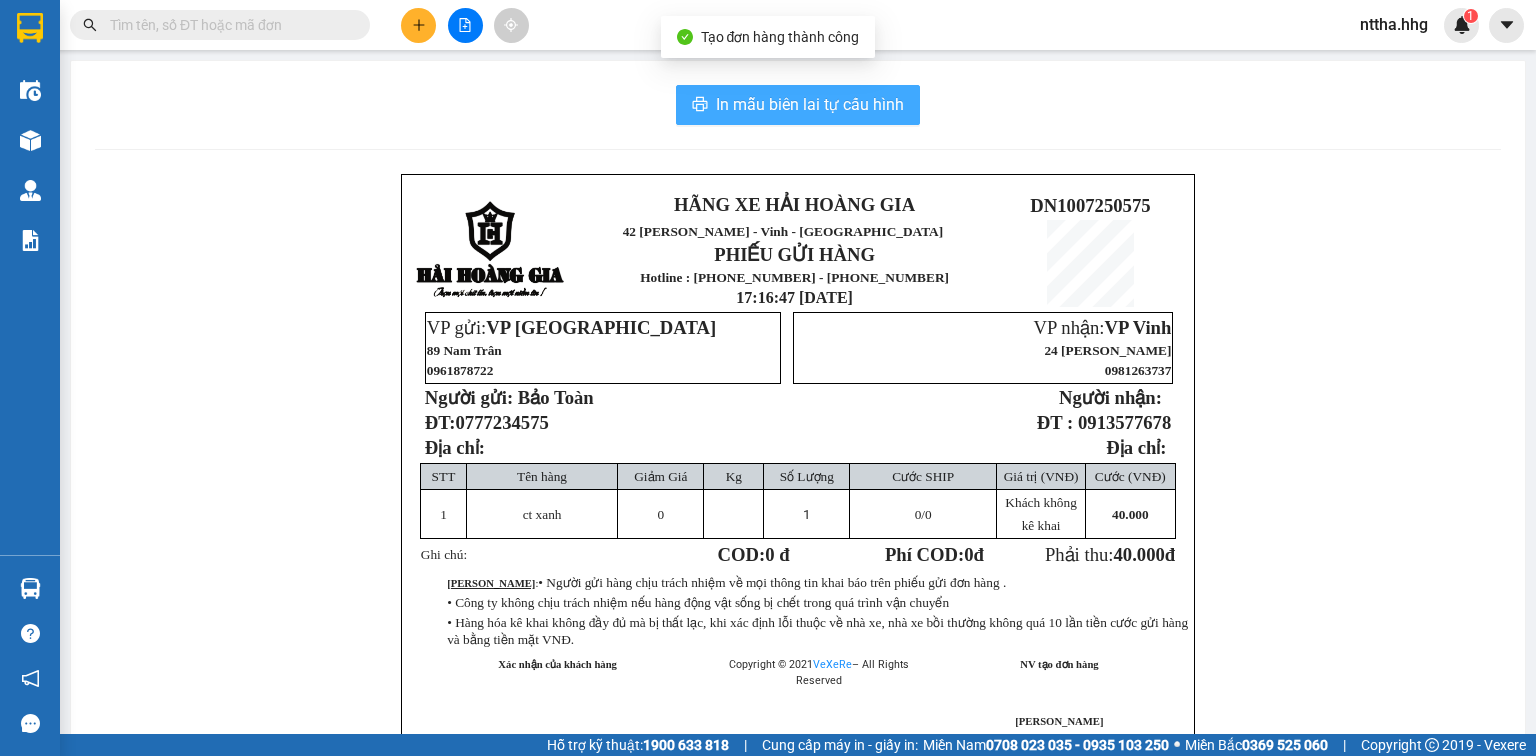 click on "In mẫu biên lai tự cấu hình" at bounding box center [810, 104] 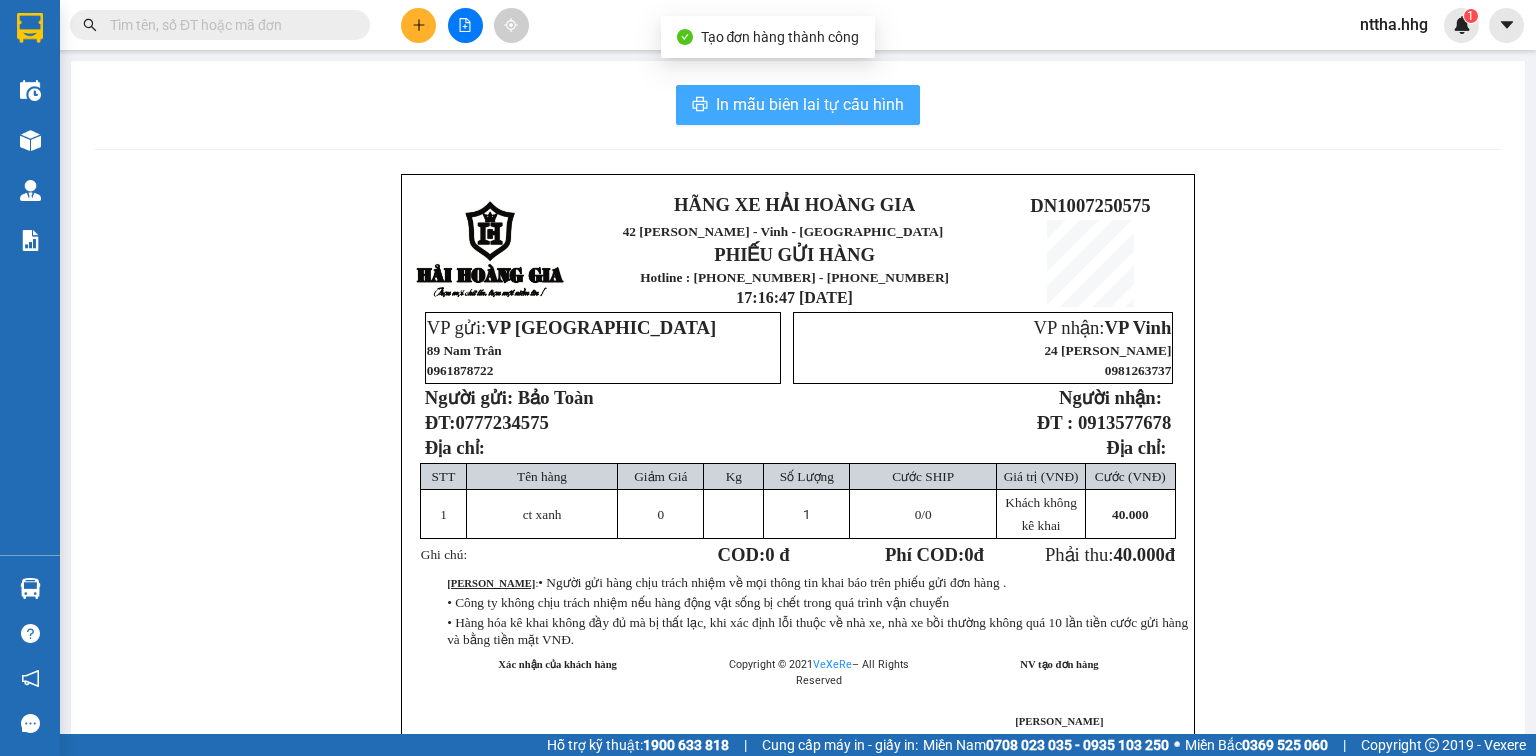 scroll, scrollTop: 0, scrollLeft: 0, axis: both 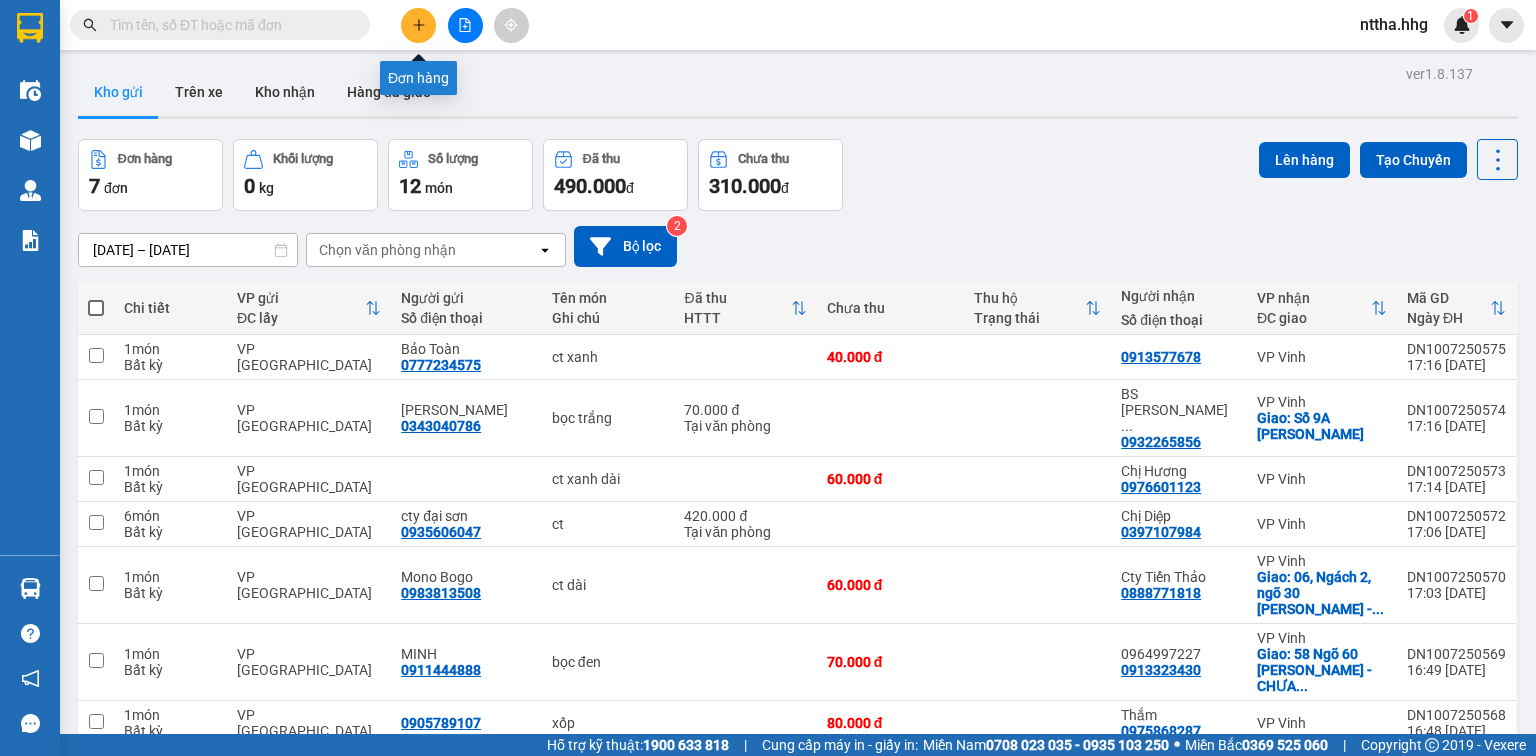 click at bounding box center (418, 25) 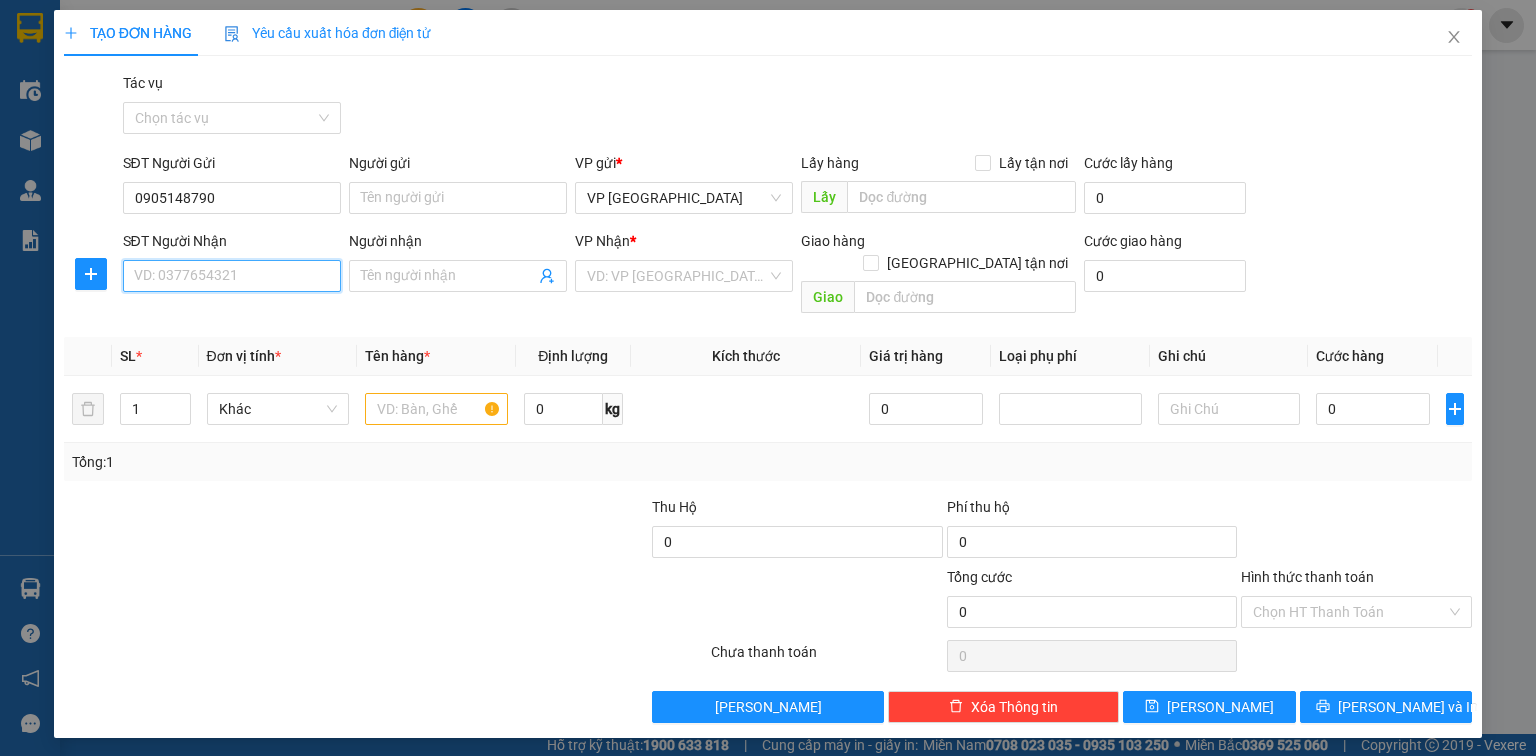 click on "SĐT Người Nhận" at bounding box center (232, 276) 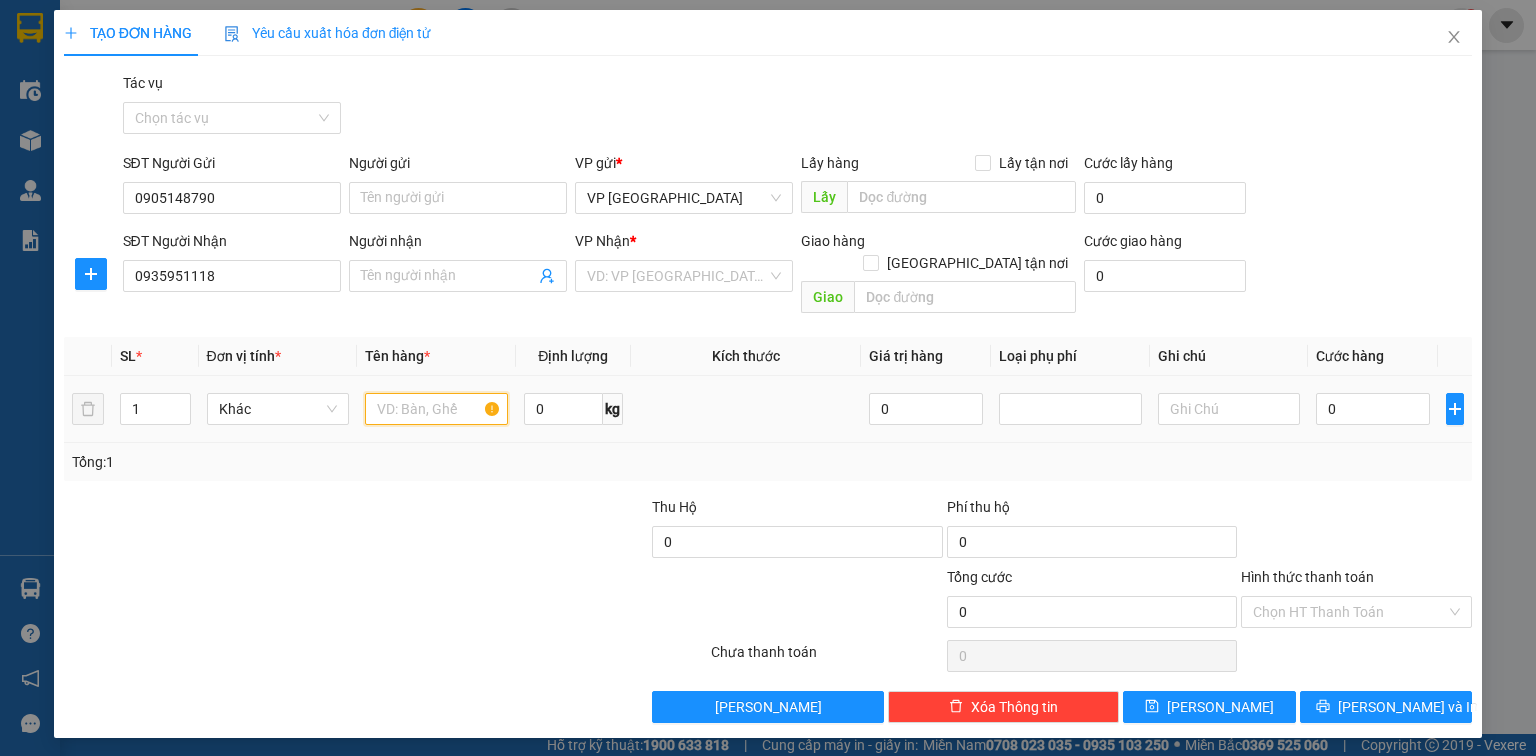 click at bounding box center (436, 409) 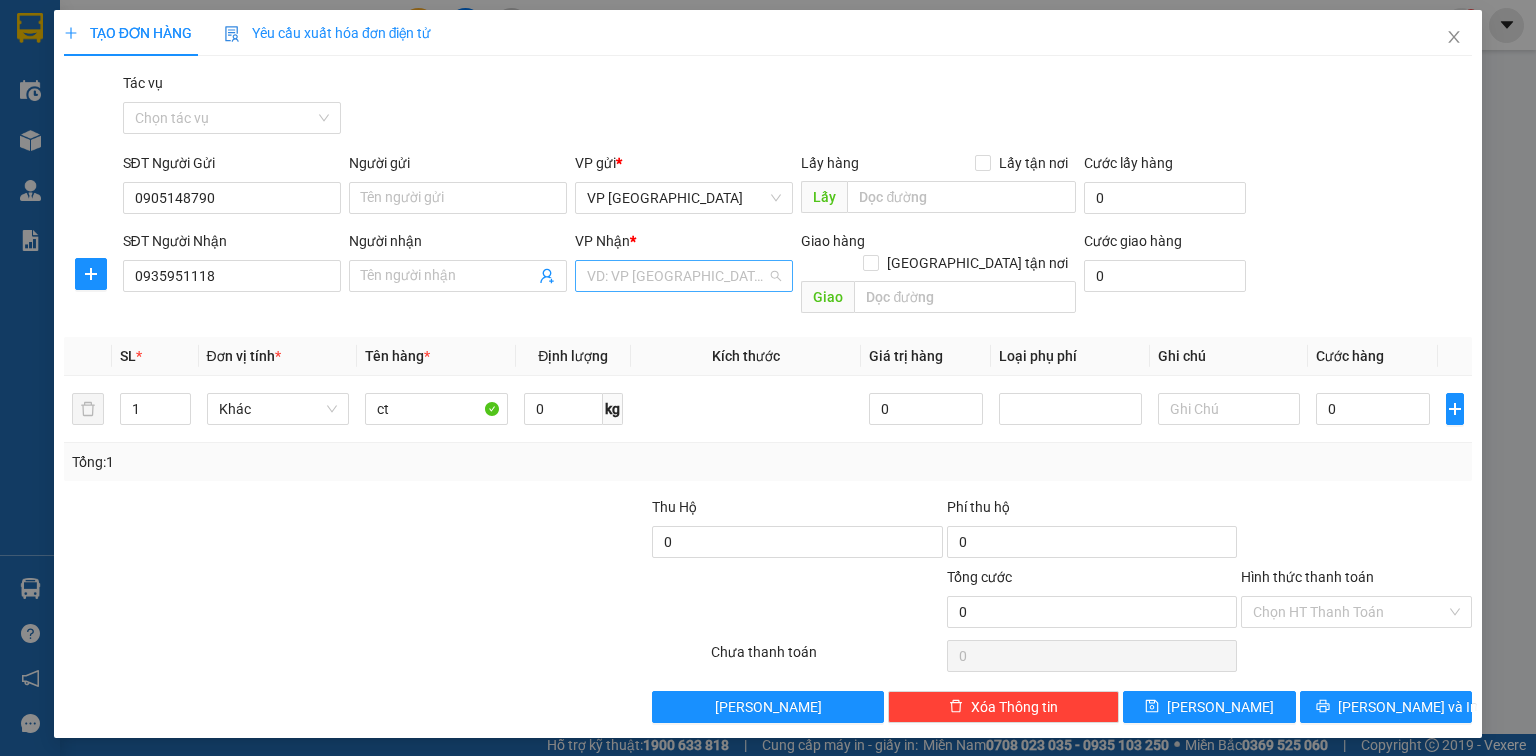 click at bounding box center (677, 276) 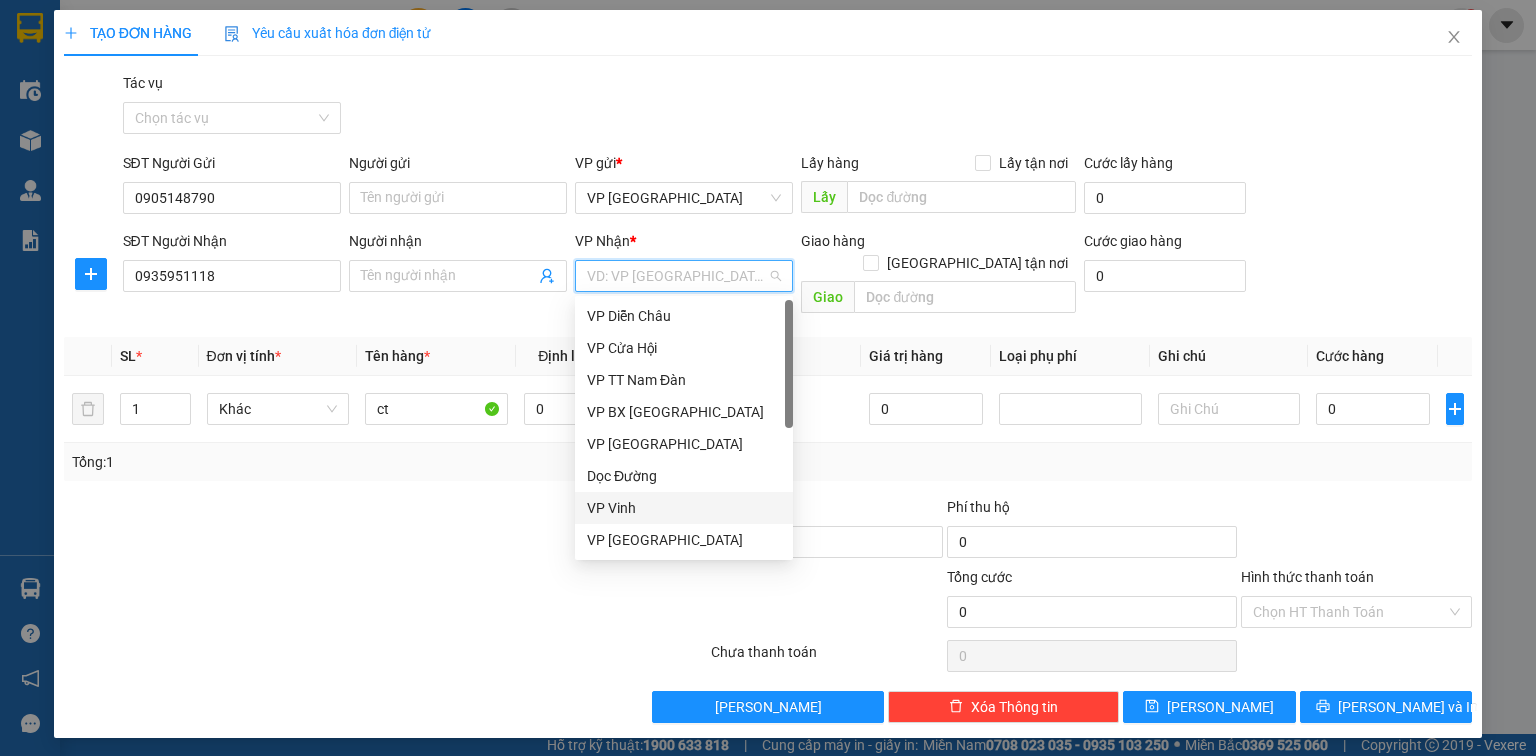 click on "VP Vinh" at bounding box center [684, 508] 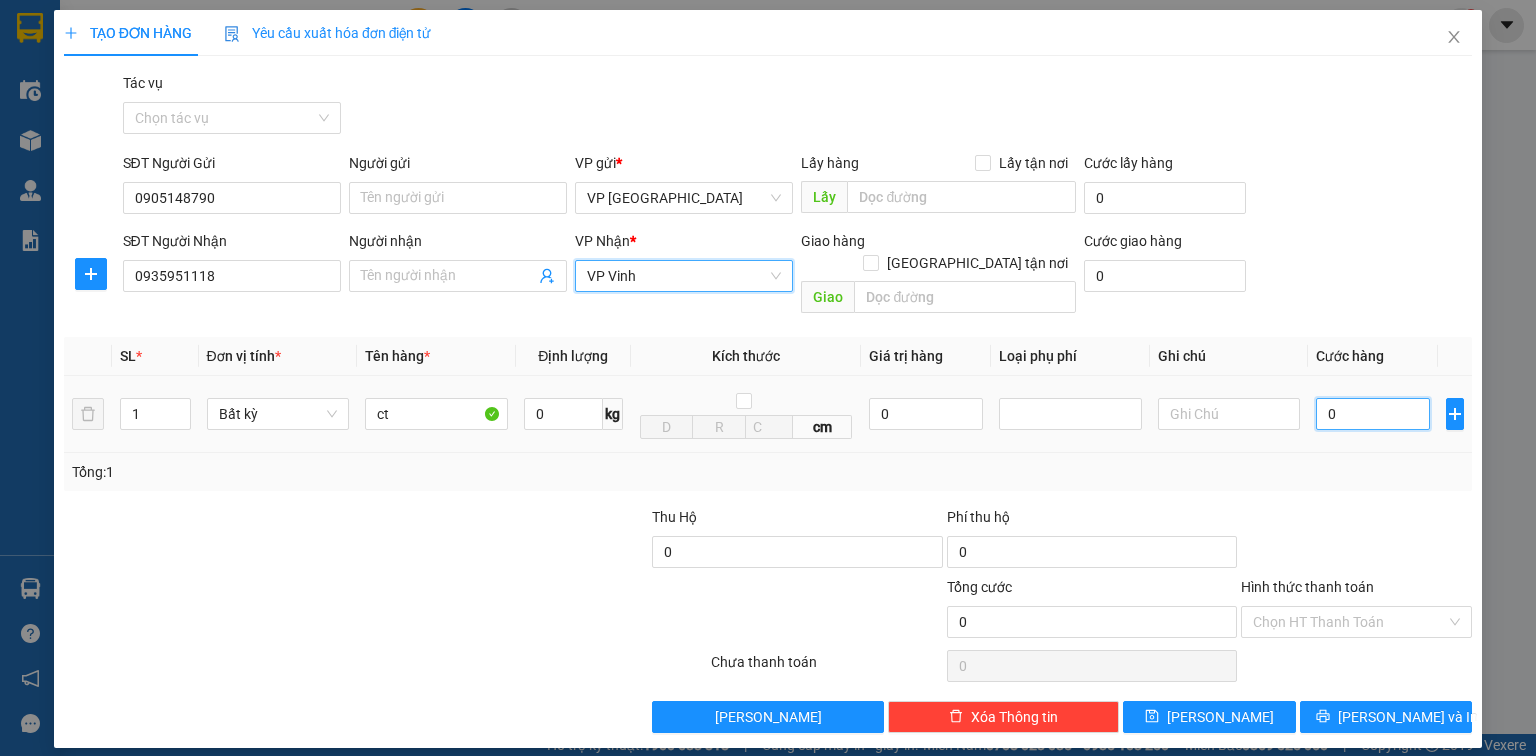 click on "0" at bounding box center [1373, 414] 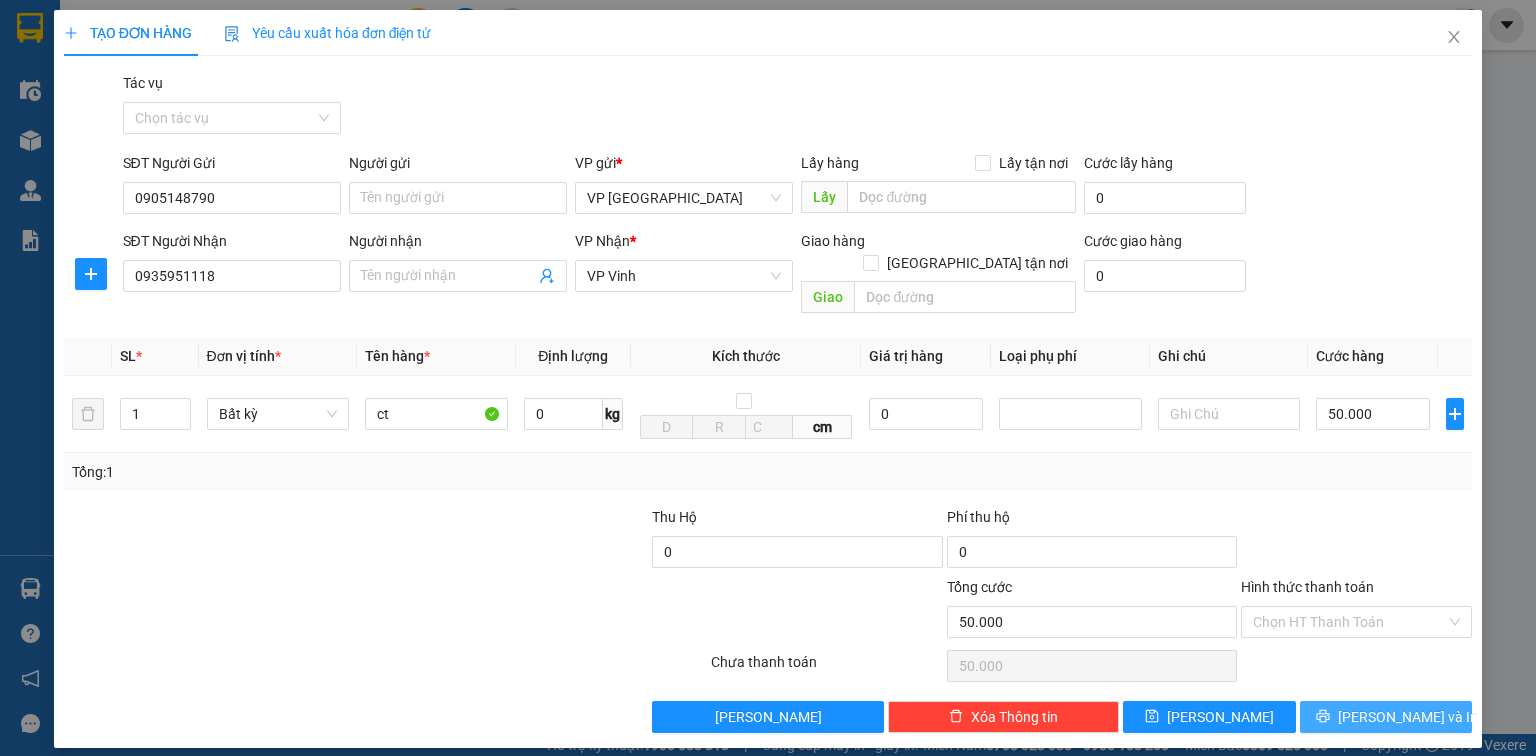 click on "Lưu và In" at bounding box center (1408, 717) 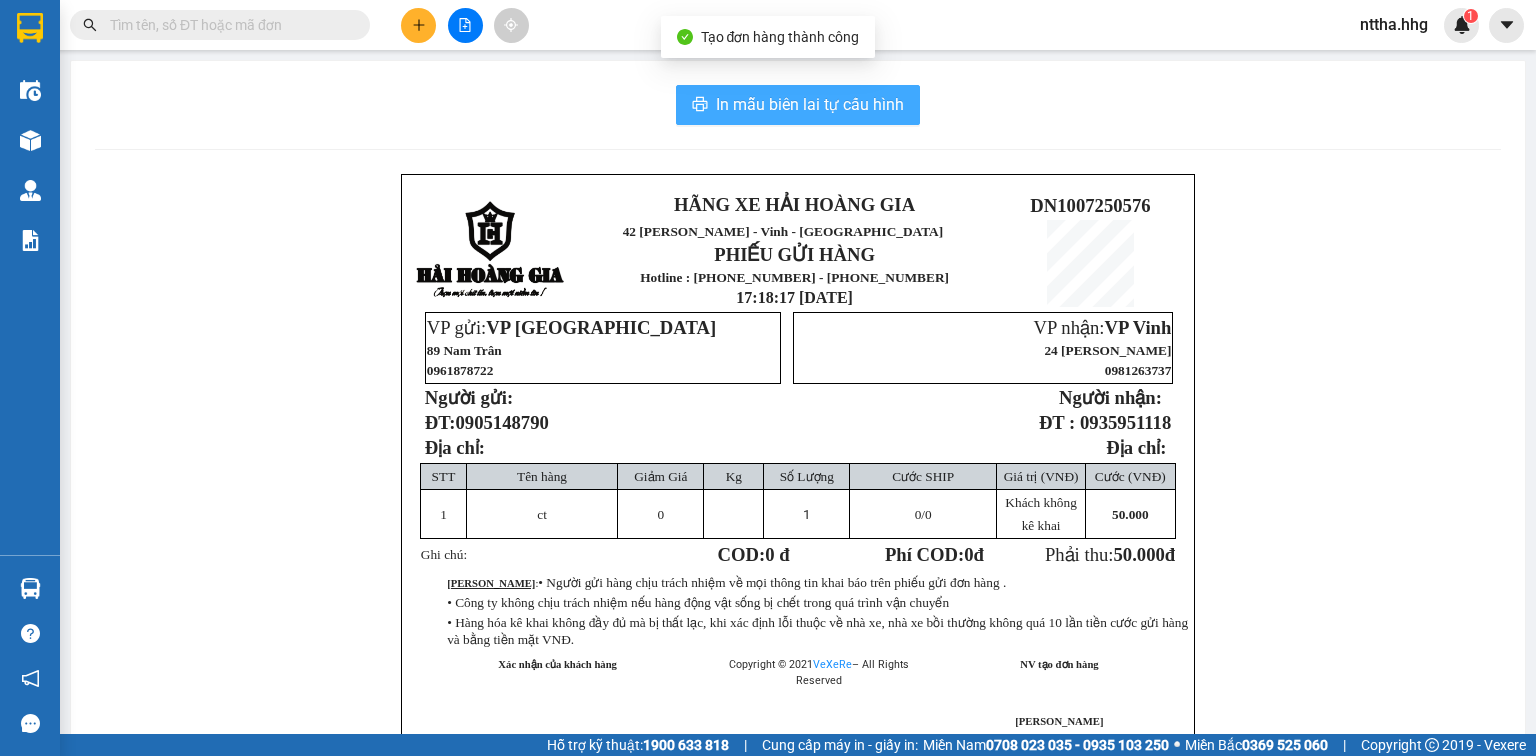 click on "In mẫu biên lai tự cấu hình" at bounding box center (798, 105) 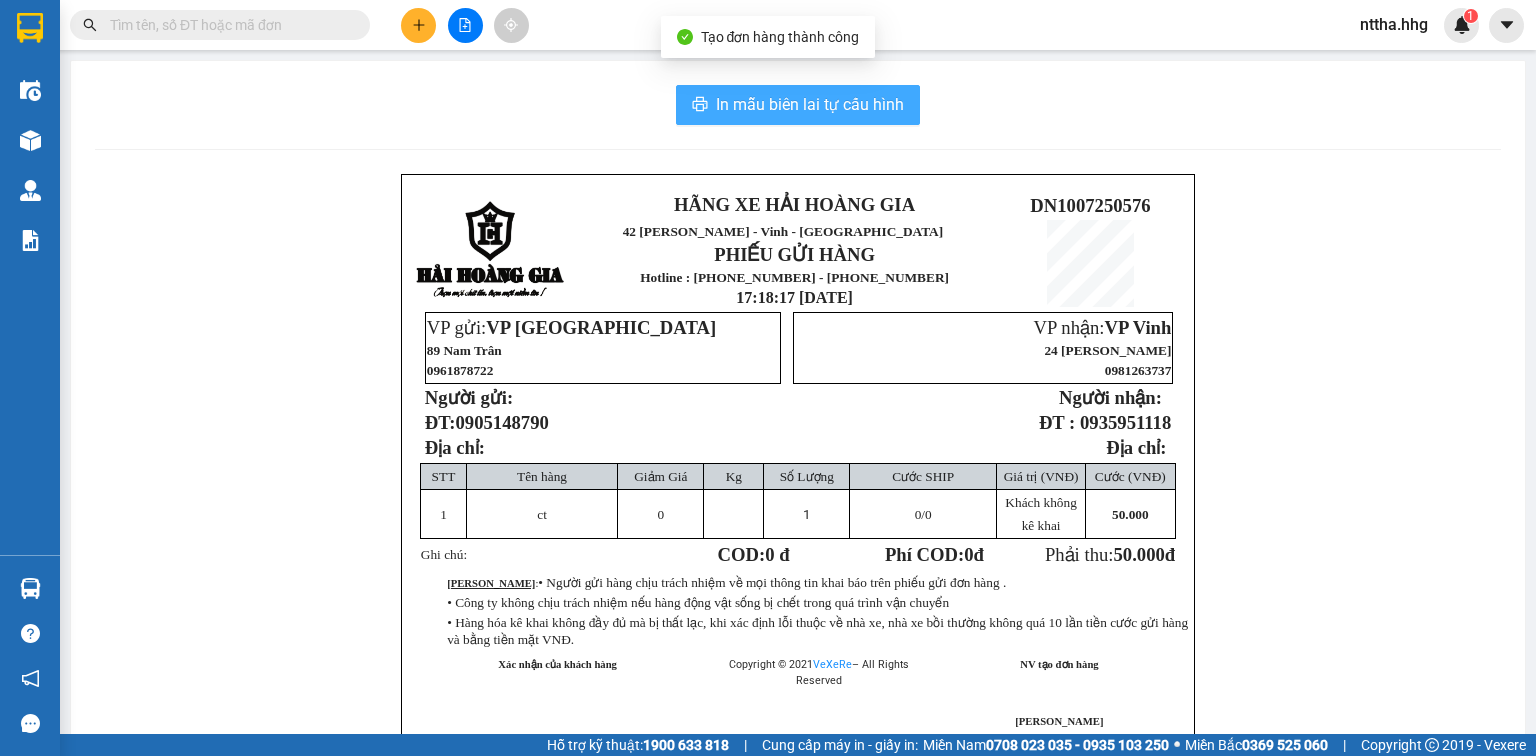 scroll, scrollTop: 0, scrollLeft: 0, axis: both 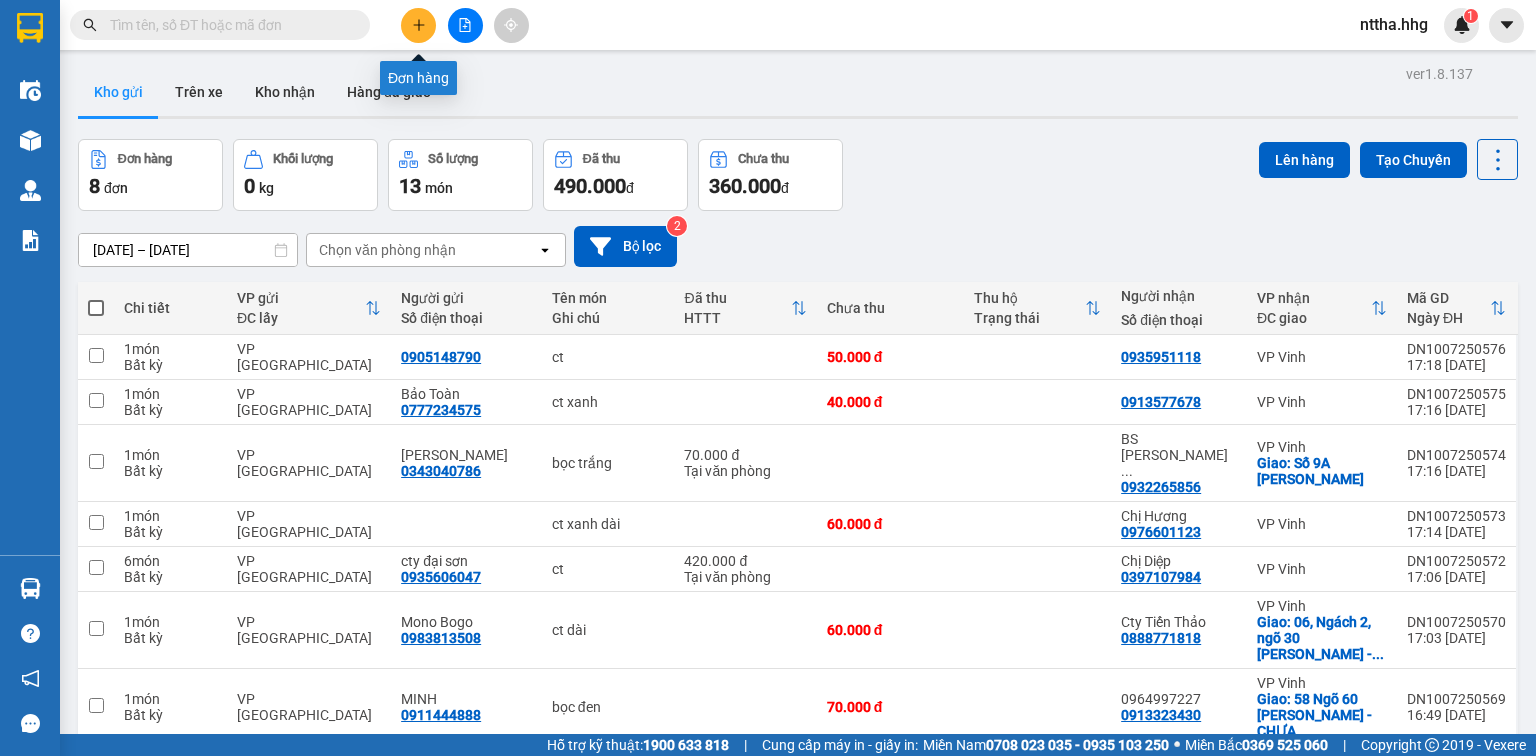 click 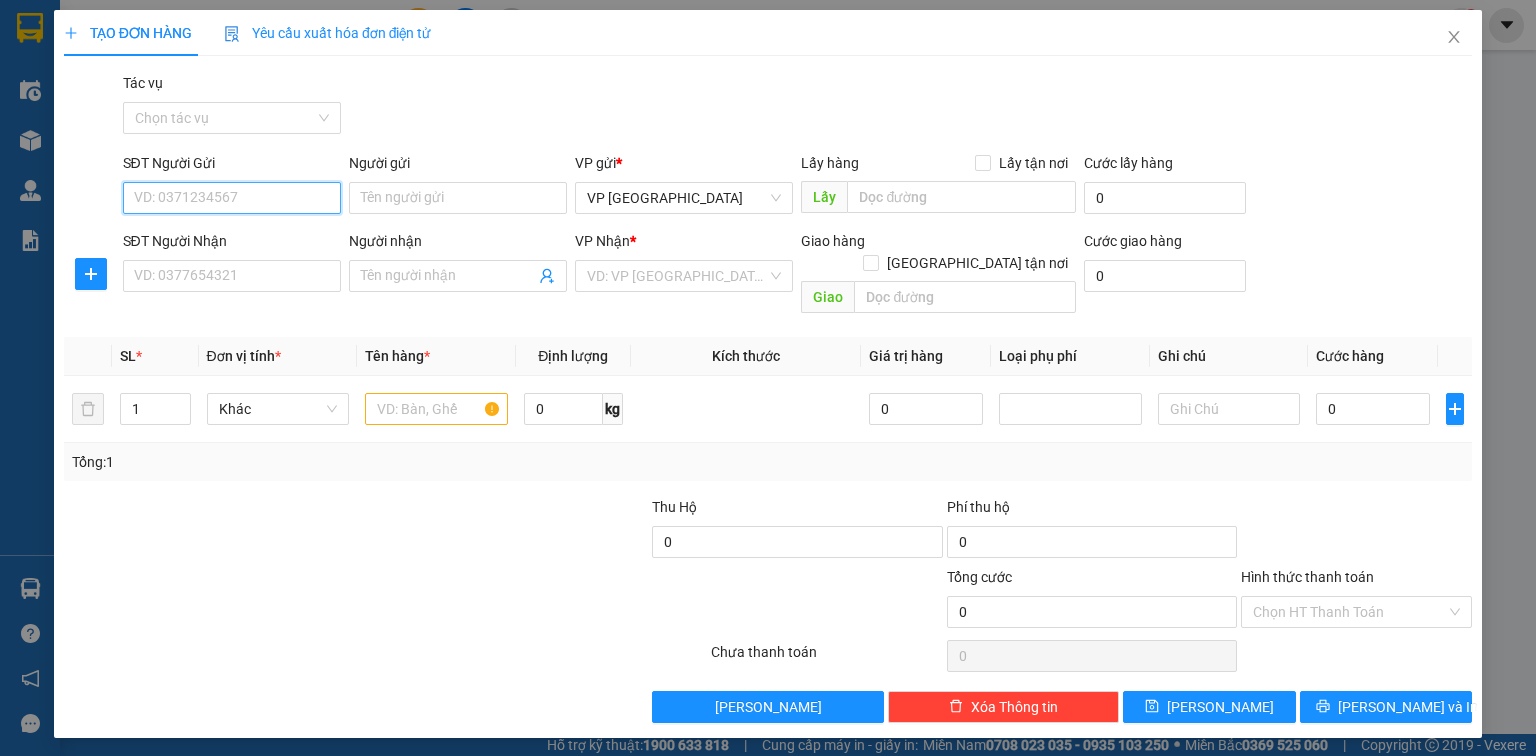 click on "SĐT Người Gửi" at bounding box center [232, 198] 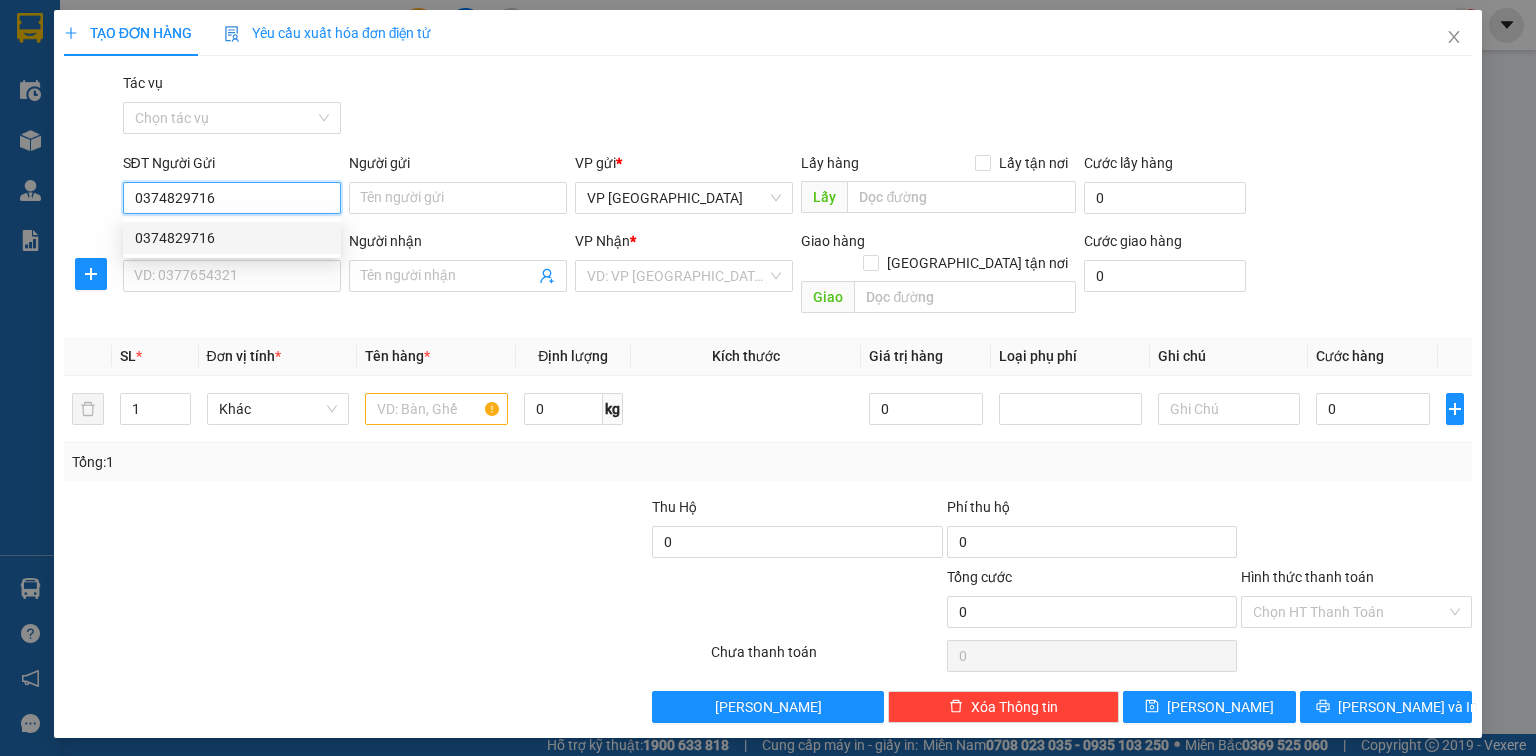 click on "0374829716" at bounding box center [232, 238] 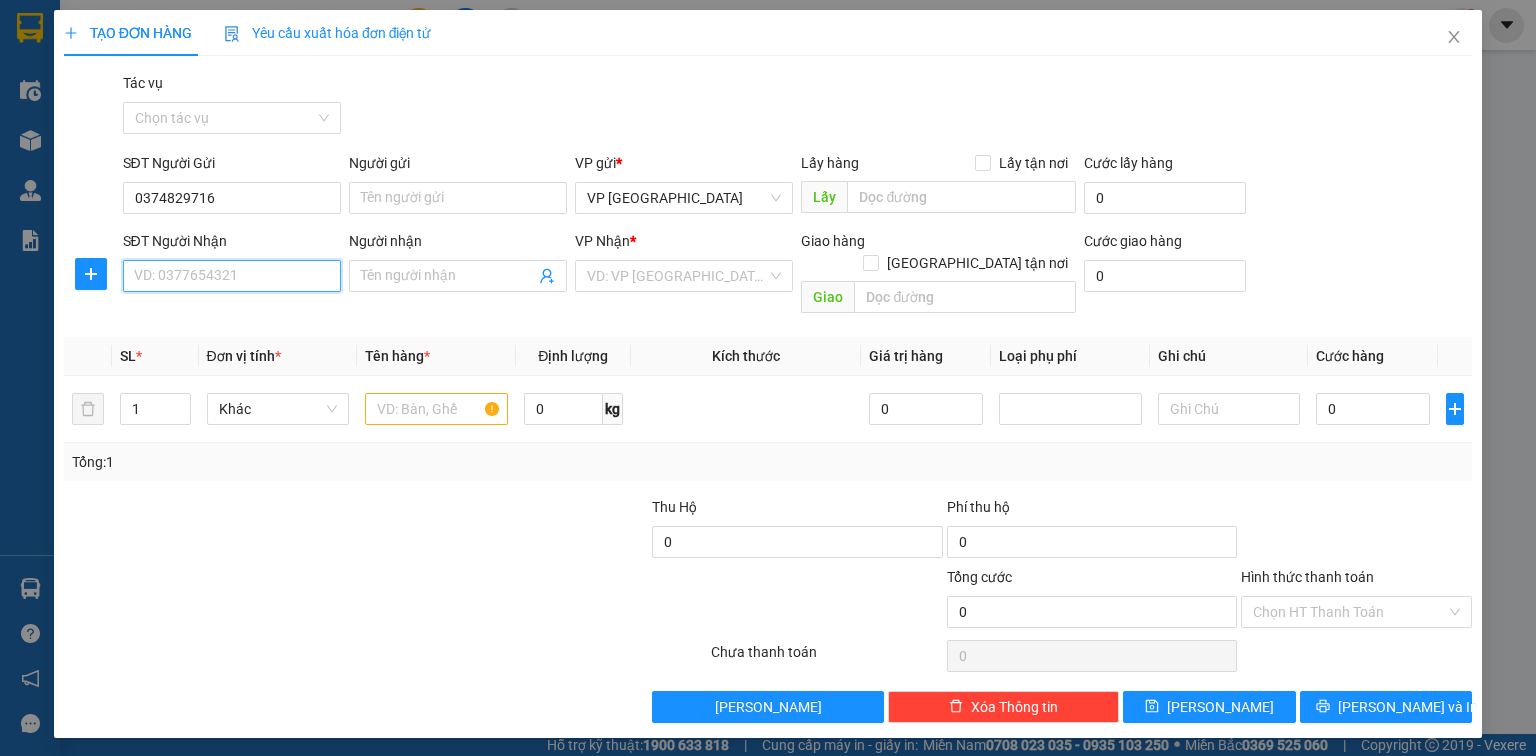 click on "SĐT Người Nhận" at bounding box center [232, 276] 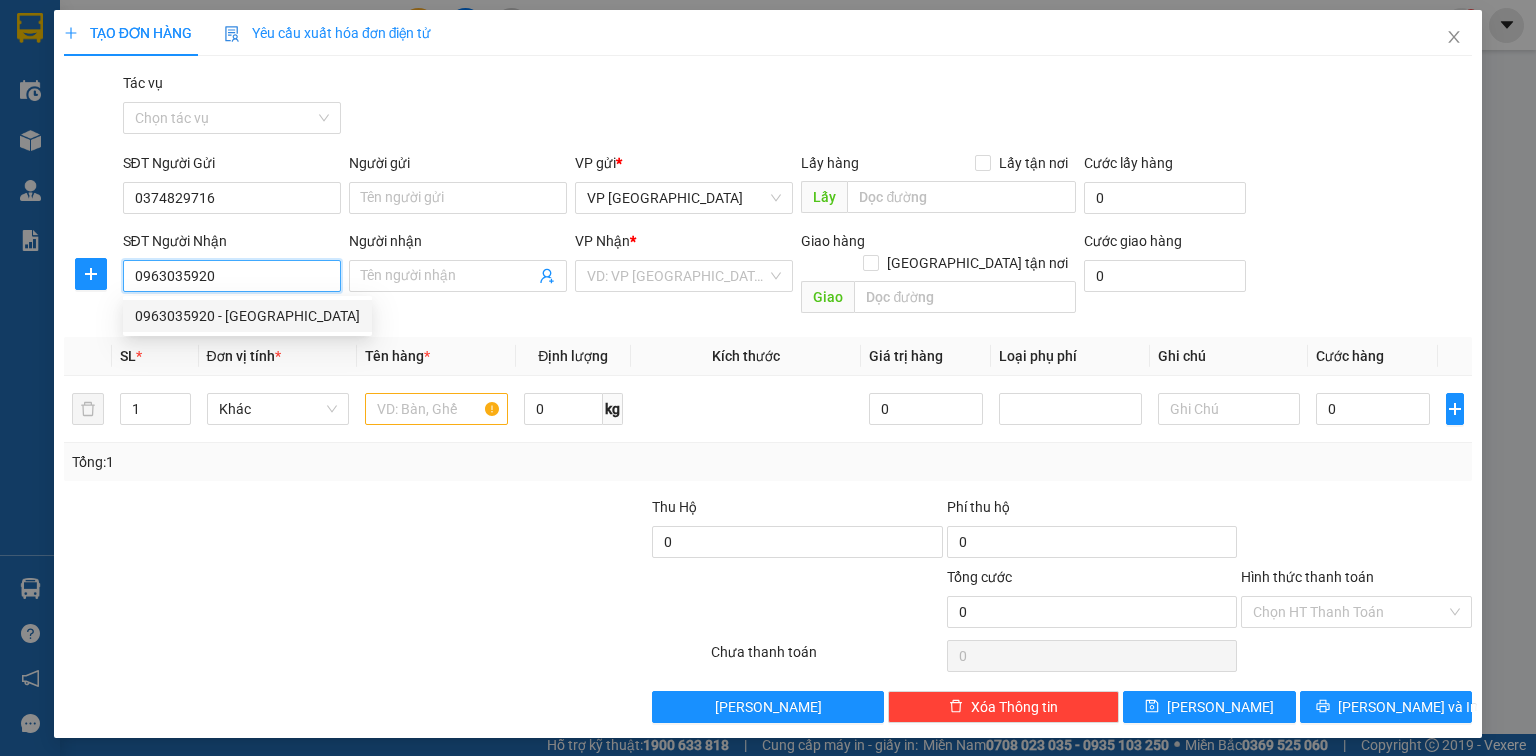 click on "0963035920 - Khánh Hoà" at bounding box center (247, 316) 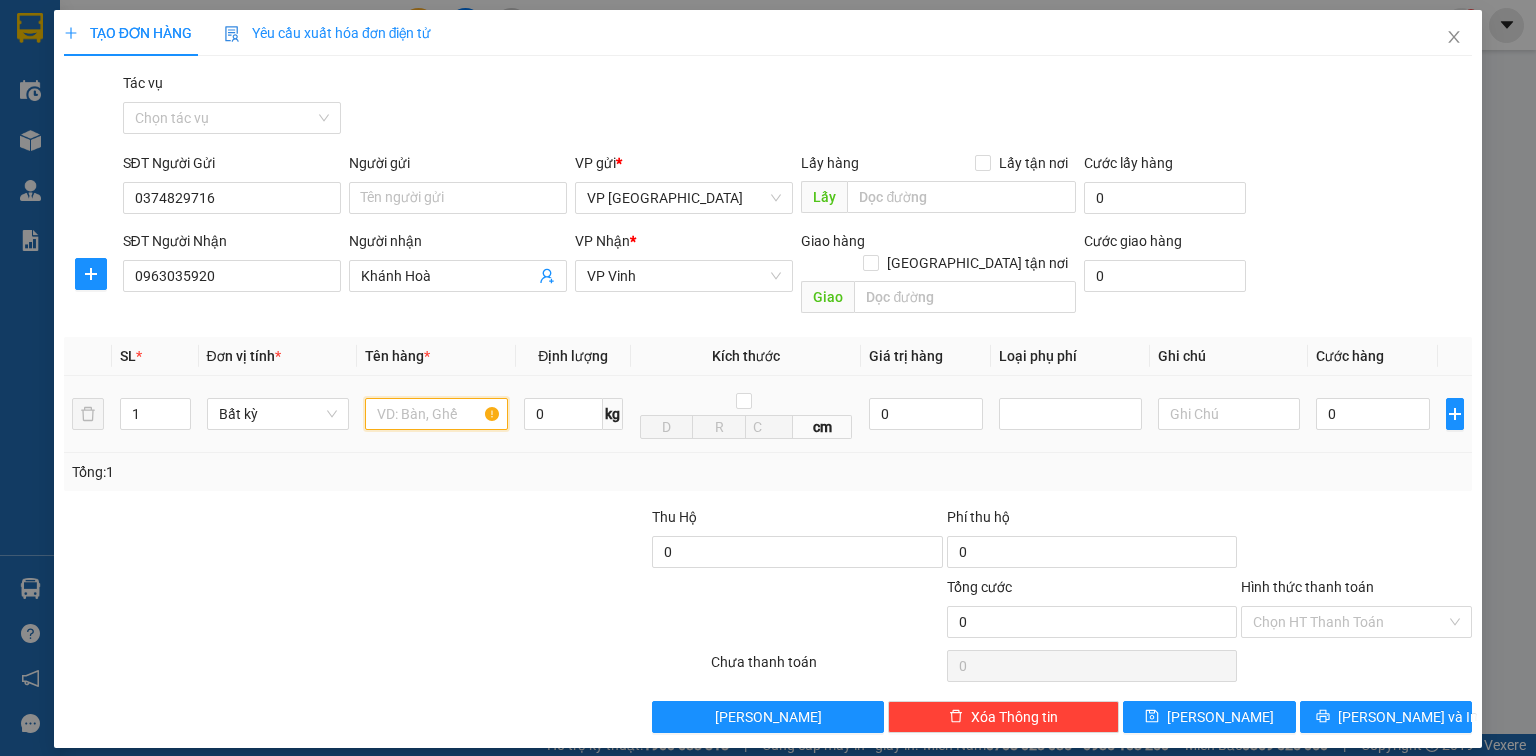 click at bounding box center [436, 414] 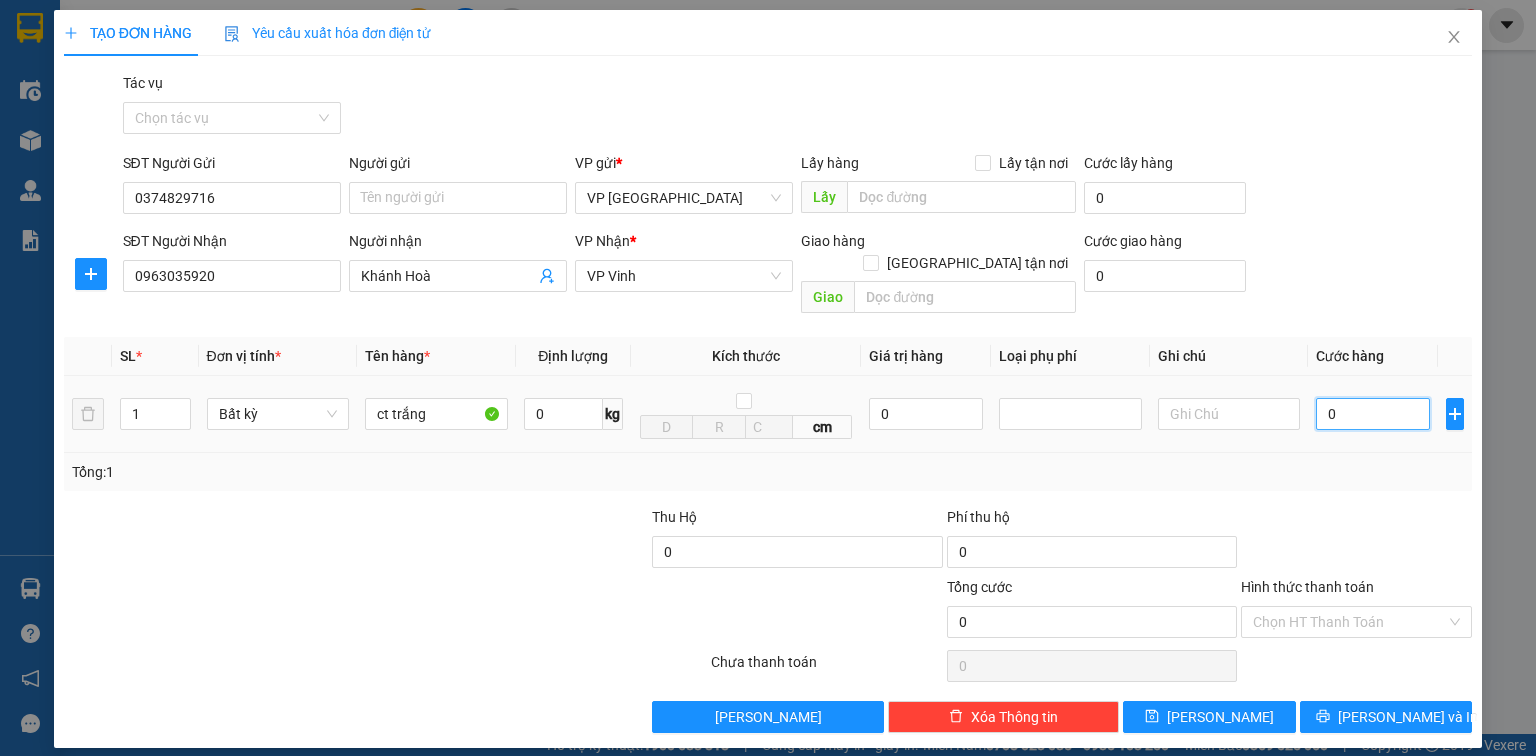click on "0" at bounding box center (1373, 414) 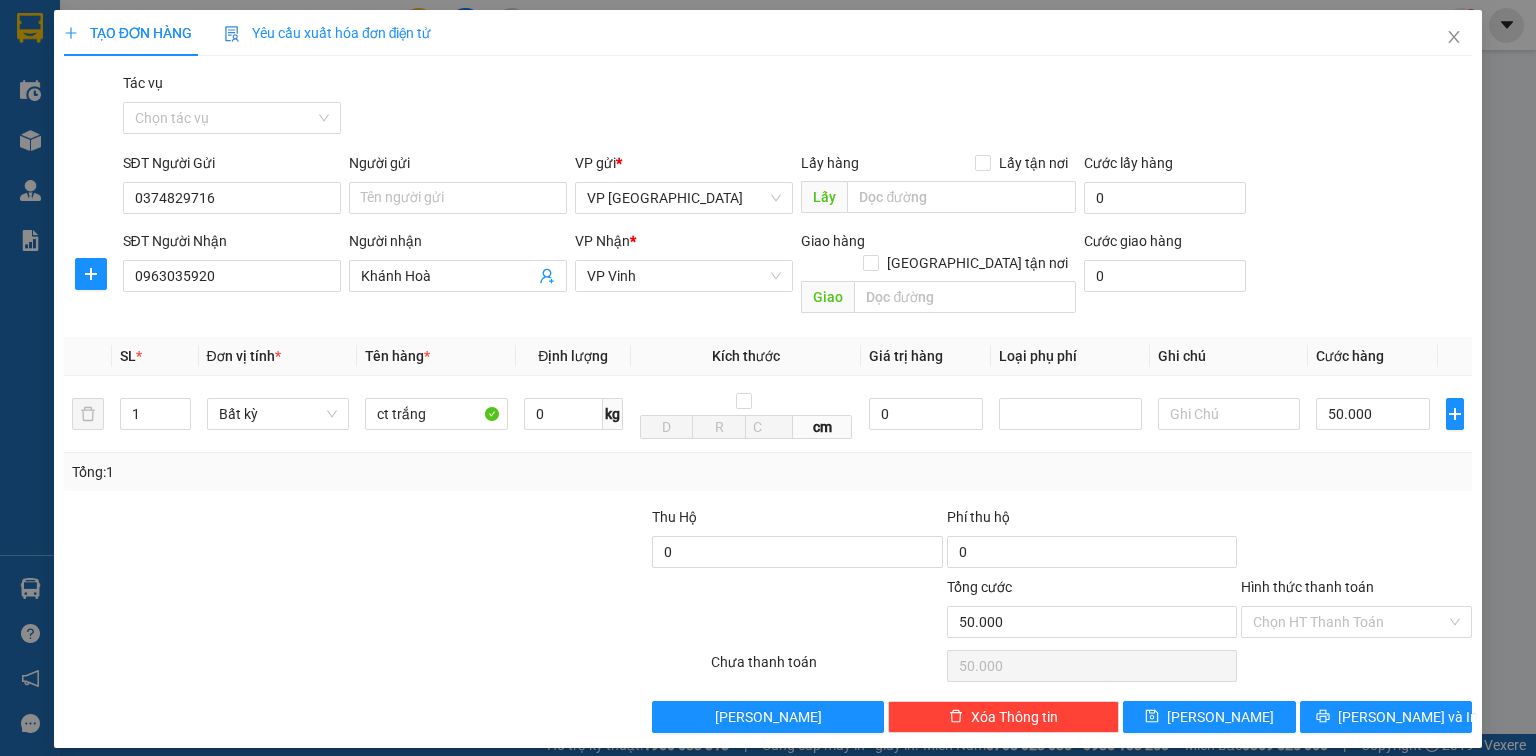 click on "Transit Pickup Surcharge Ids Transit Deliver Surcharge Ids Transit Deliver Surcharge Transit Deliver Surcharge Gói vận chuyển  * Tiêu chuẩn Tác vụ Chọn tác vụ SĐT Người Gửi 0374829716 Người gửi Tên người gửi VP gửi  * VP Đà Nẵng Lấy hàng Lấy tận nơi Lấy Cước lấy hàng 0 SĐT Người Nhận 0963035920 Người nhận Khánh Hoà VP Nhận  * VP Vinh Giao hàng Giao tận nơi Giao Cước giao hàng 0 SL  * Đơn vị tính  * Tên hàng  * Định lượng Kích thước Giá trị hàng Loại phụ phí Ghi chú Cước hàng                       1 Bất kỳ ct trắng 0 kg cm 0   50.000 Tổng:  1 Thu Hộ 0 Phí thu hộ 0 Tổng cước 50.000 Hình thức thanh toán Chọn HT Thanh Toán Số tiền thu trước 0 Chưa thanh toán 50.000 Chọn HT Thanh Toán Lưu nháp Xóa Thông tin Lưu Lưu và In" at bounding box center (768, 402) 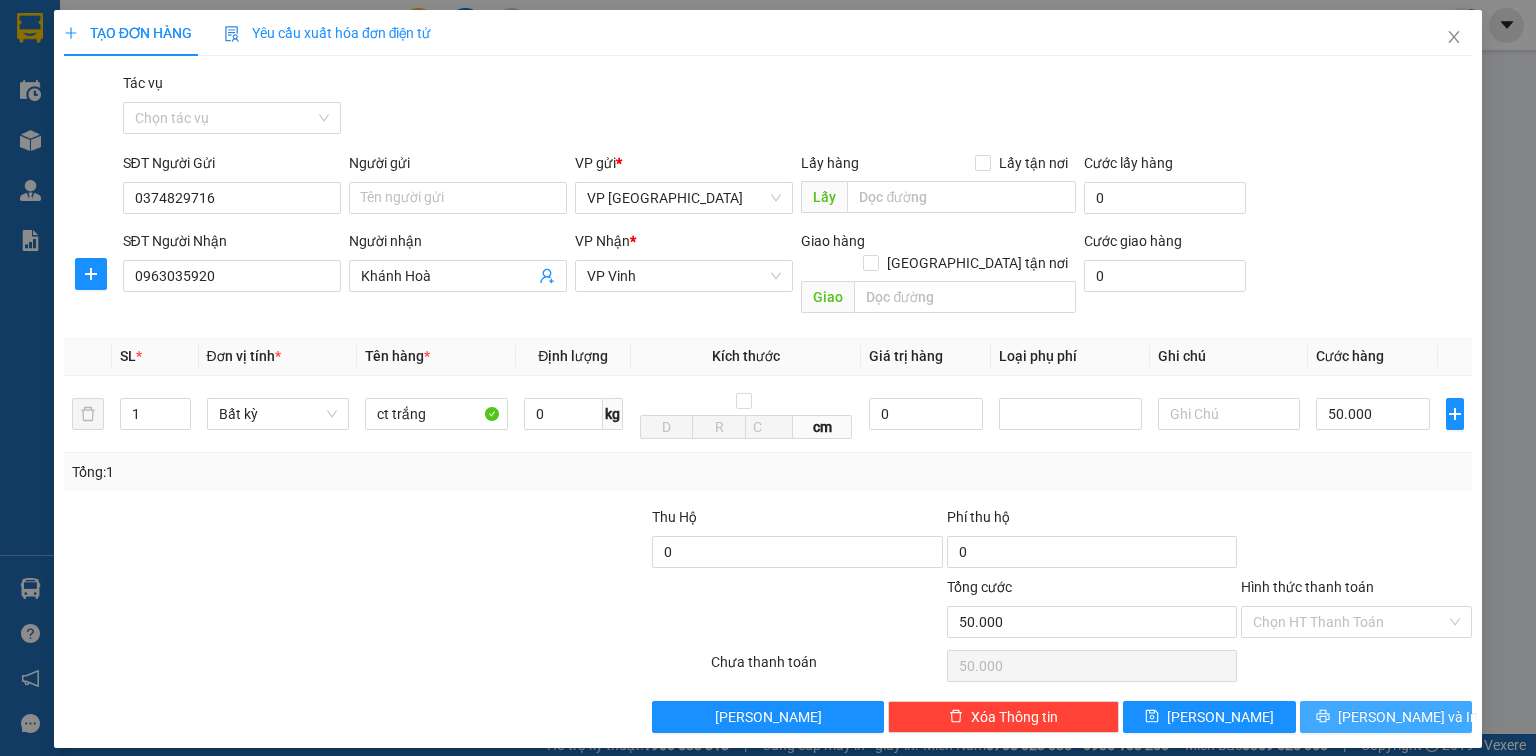 click on "Lưu và In" at bounding box center (1408, 717) 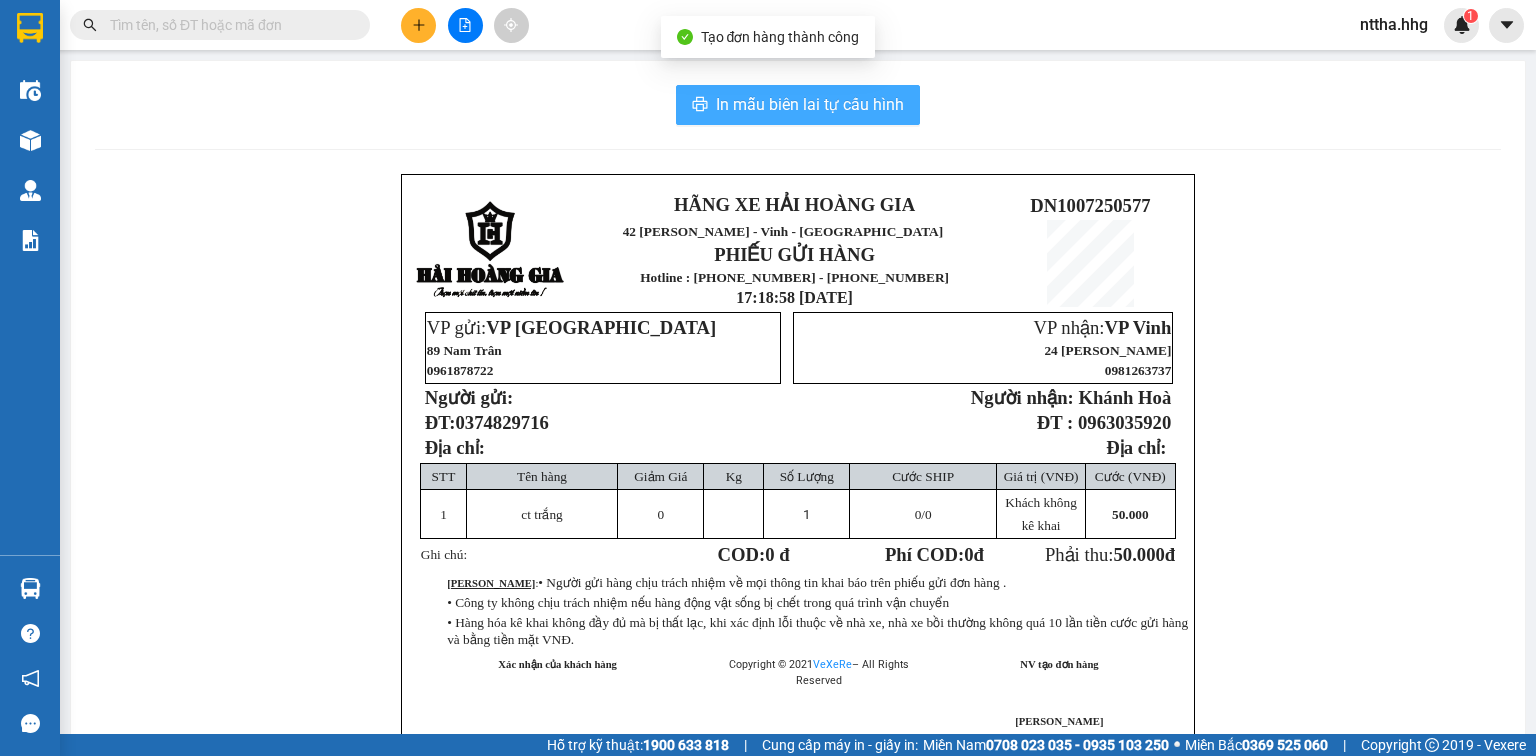 click on "In mẫu biên lai tự cấu hình" at bounding box center [810, 104] 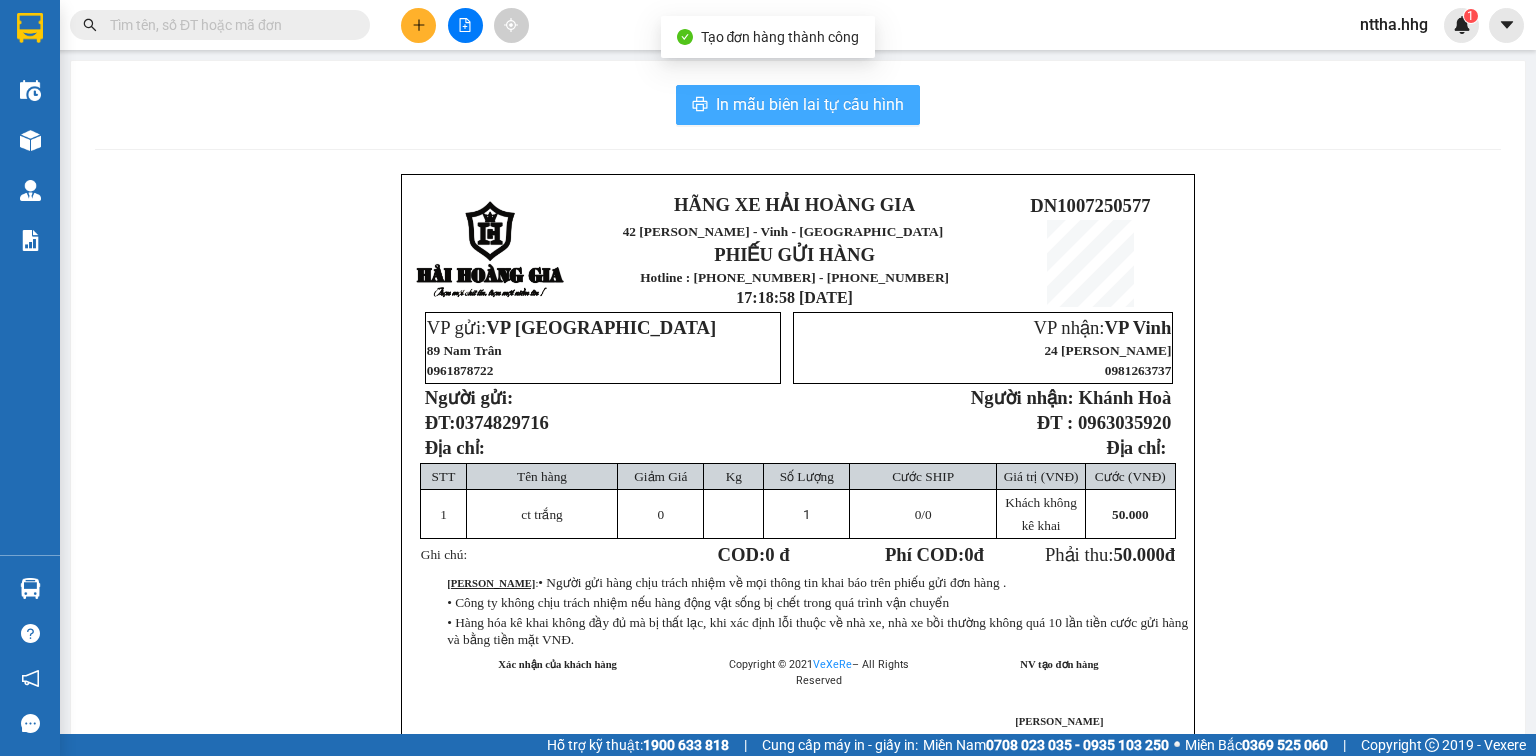 scroll, scrollTop: 0, scrollLeft: 0, axis: both 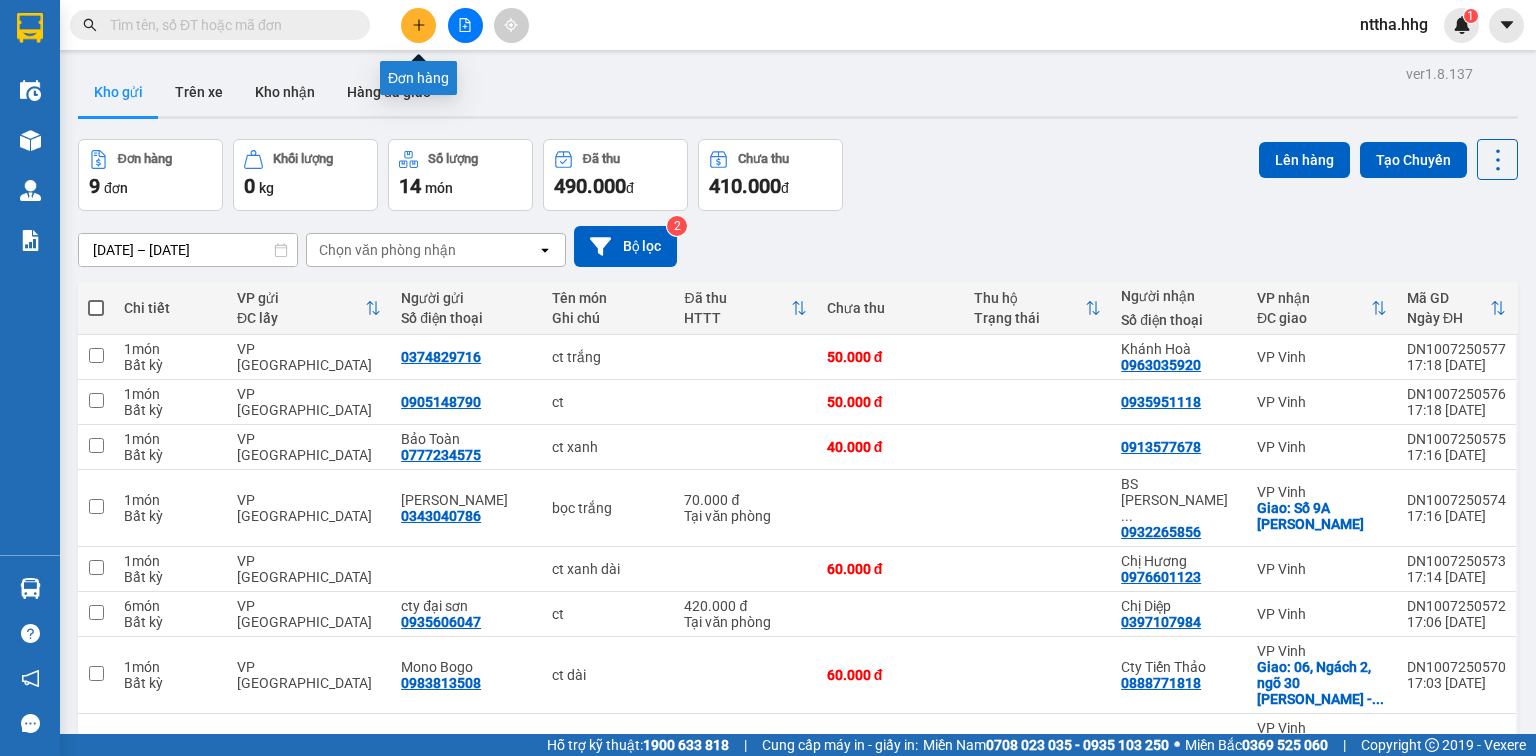 click 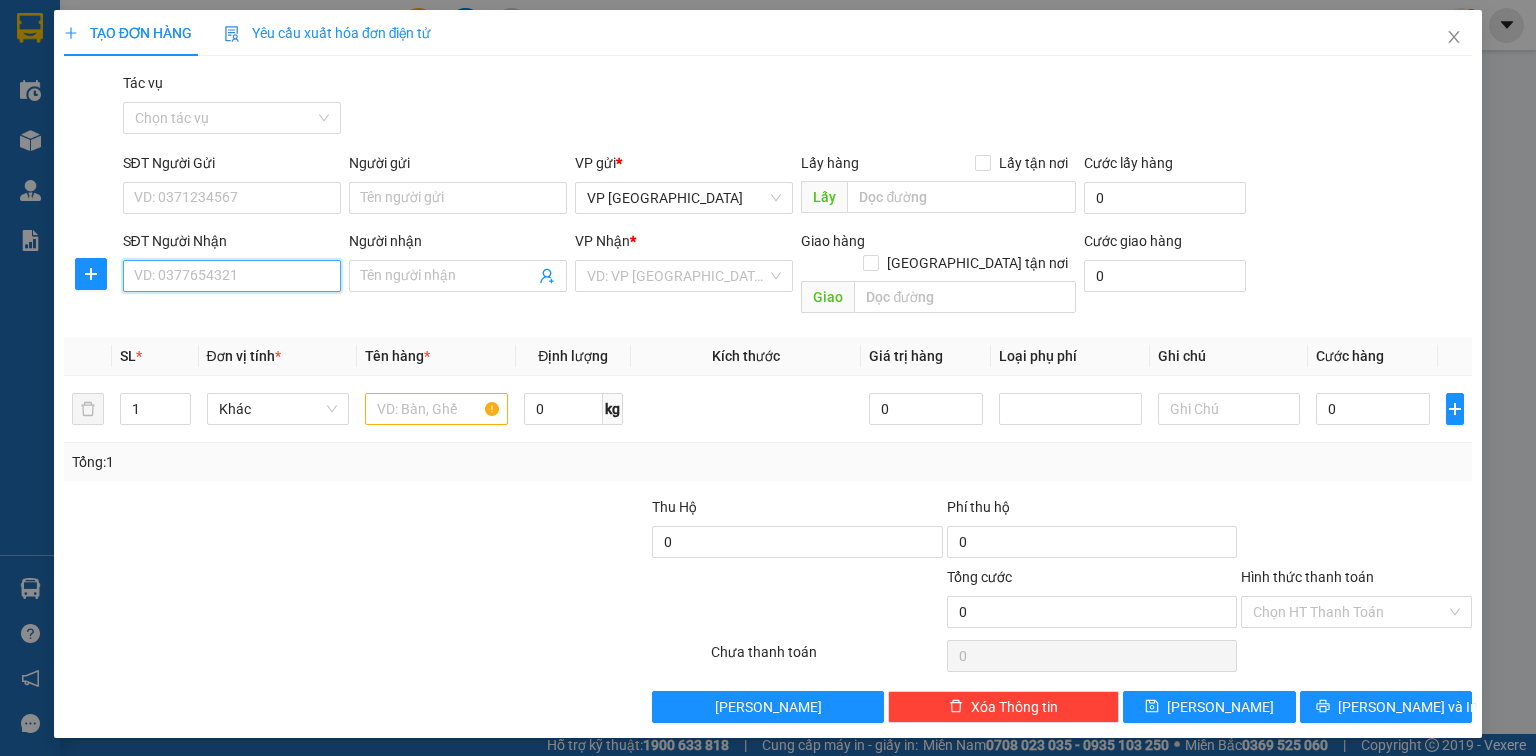 click on "SĐT Người Nhận" at bounding box center (232, 276) 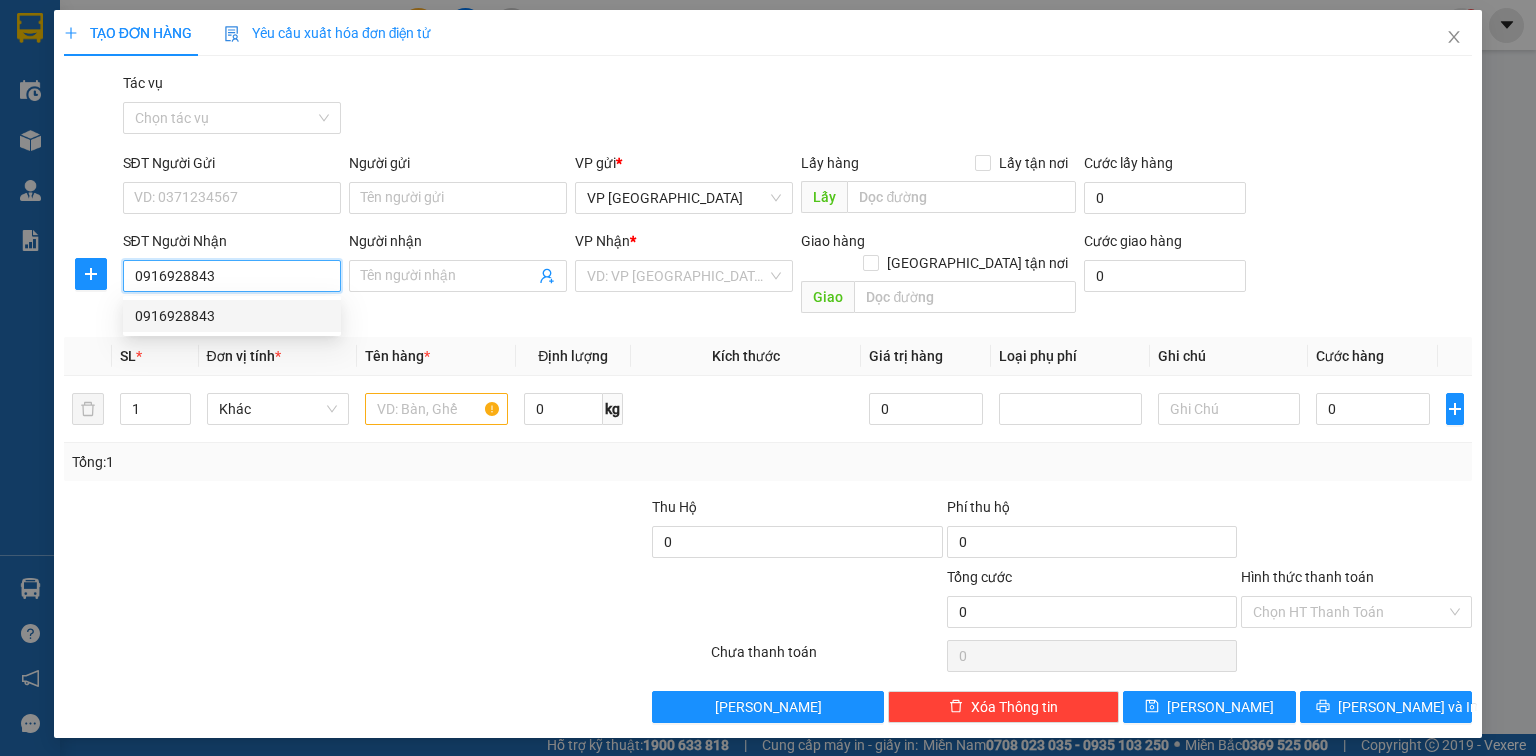 click on "0916928843" at bounding box center (232, 316) 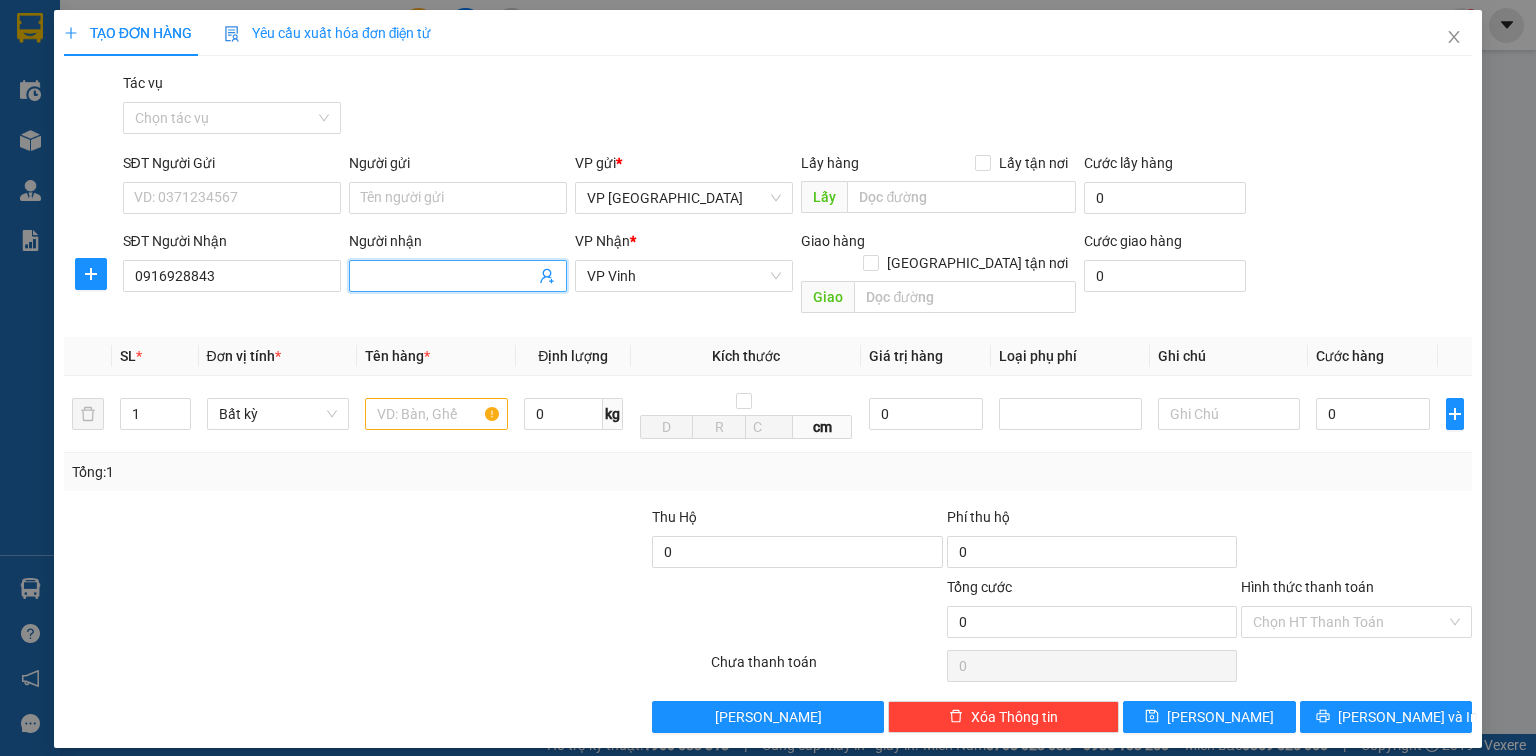 click on "Người nhận" at bounding box center (448, 276) 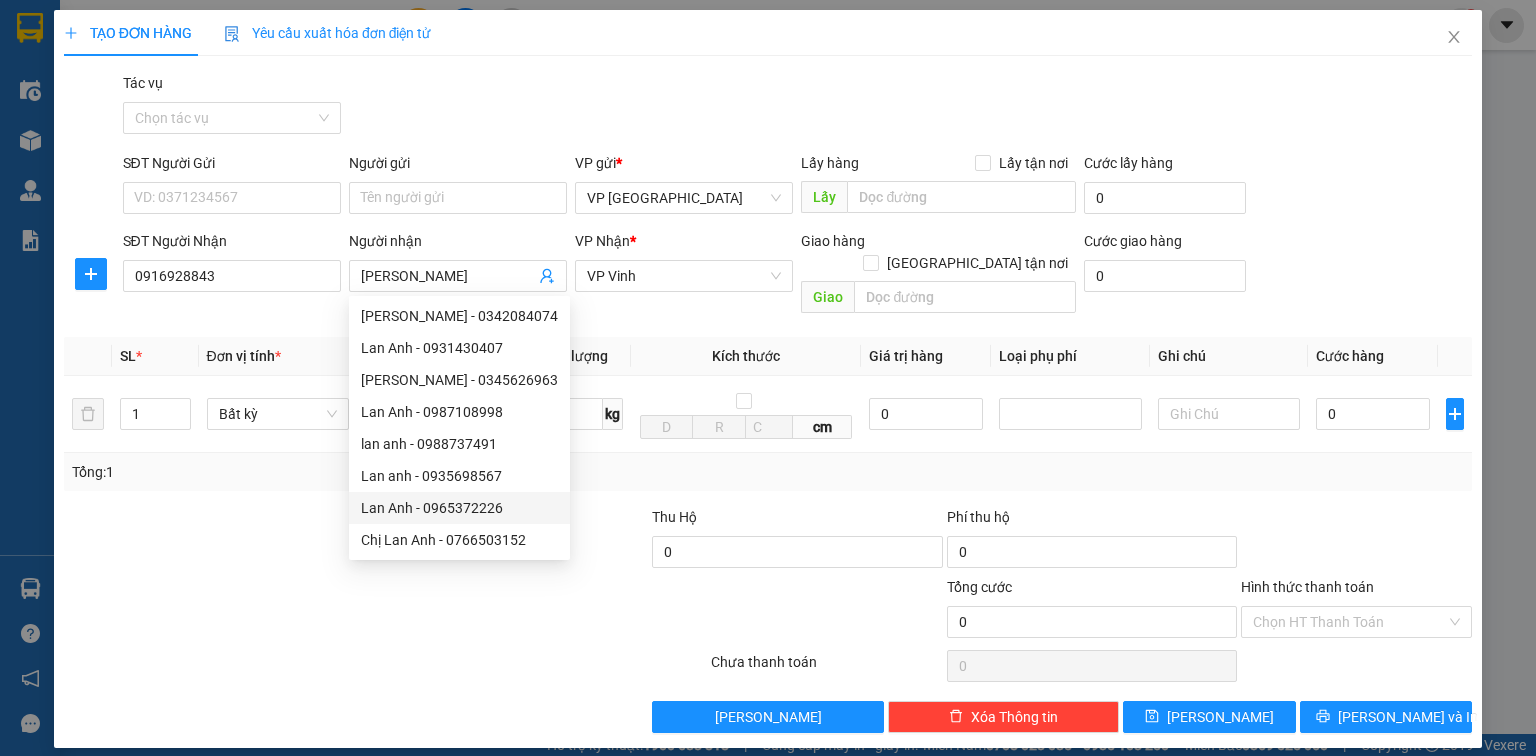 click at bounding box center (209, 541) 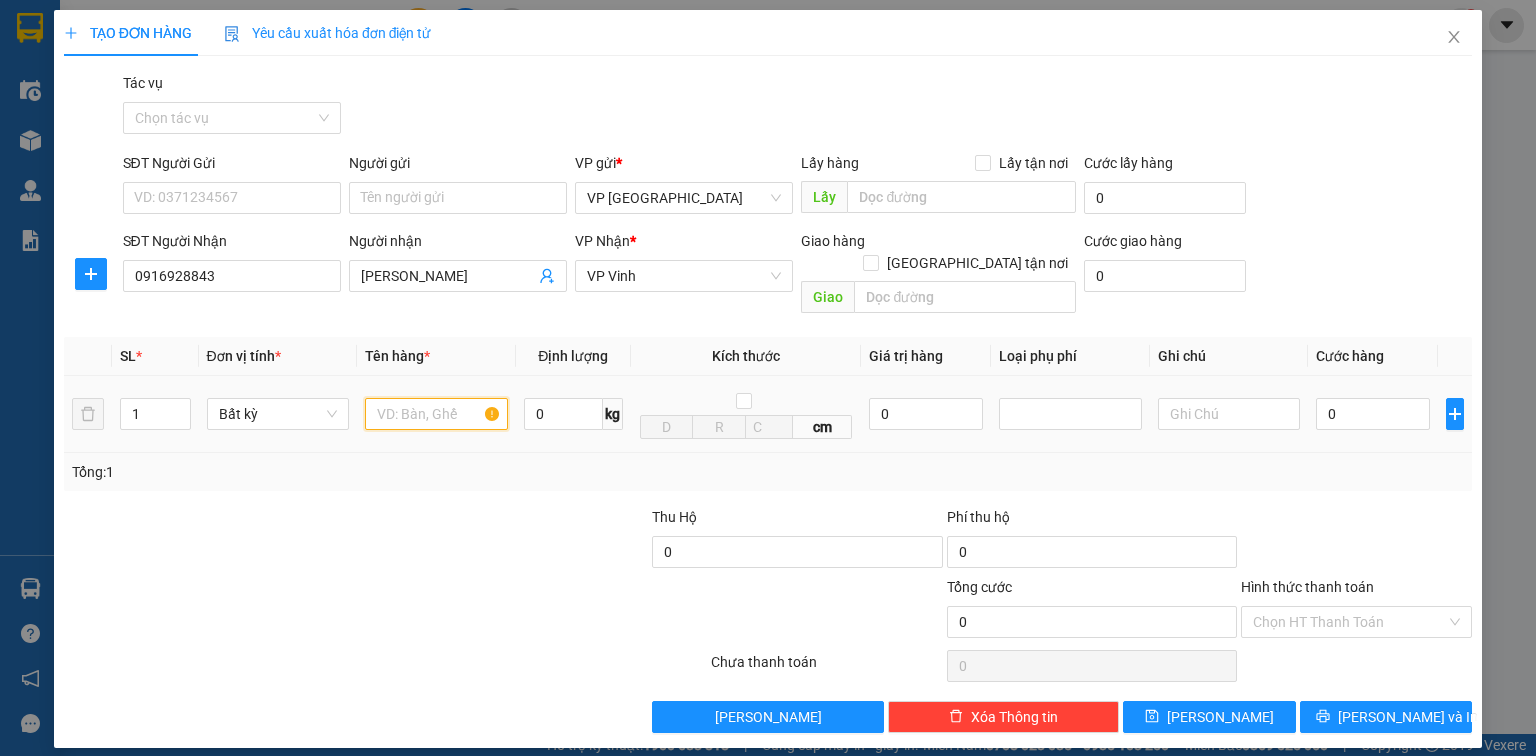 click at bounding box center [436, 414] 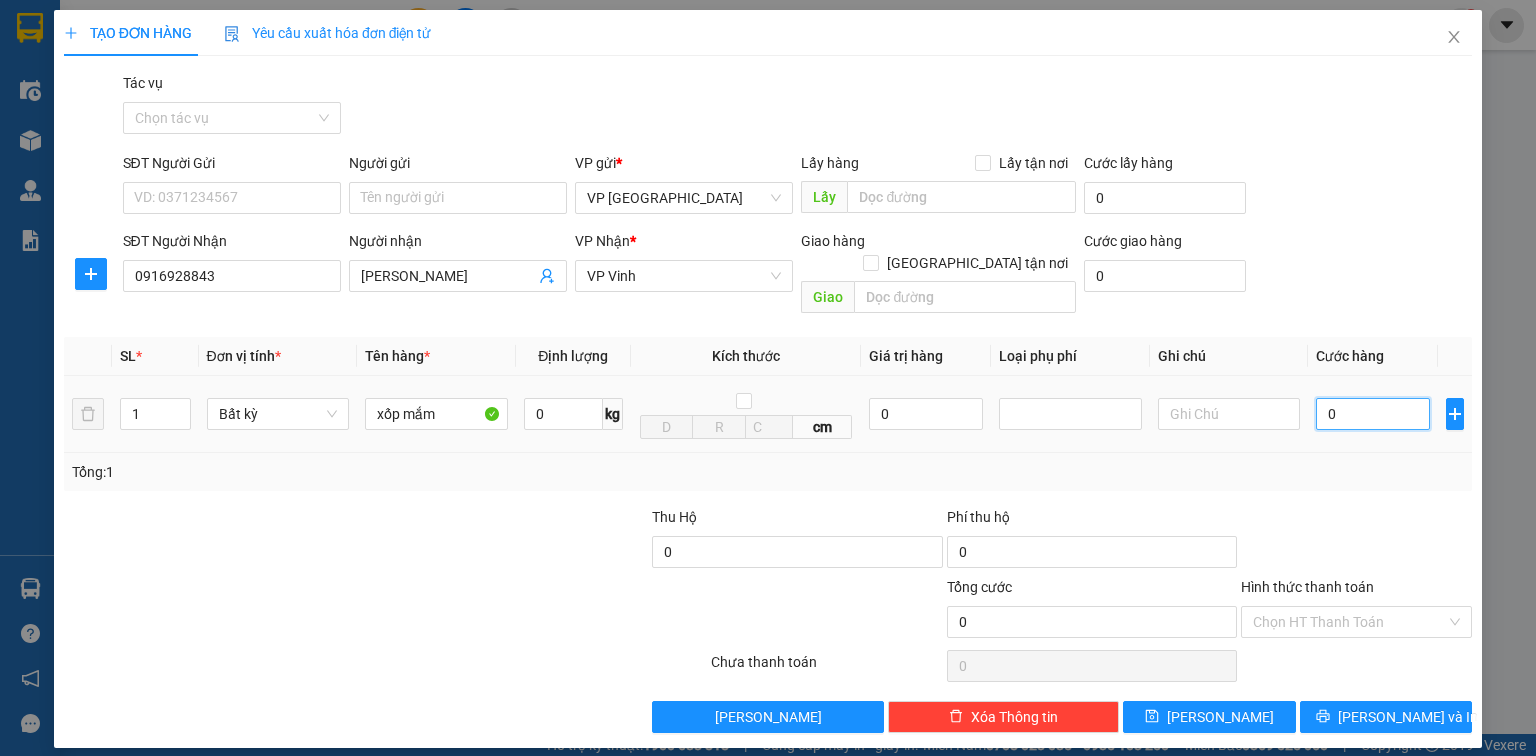 click on "0" at bounding box center (1373, 414) 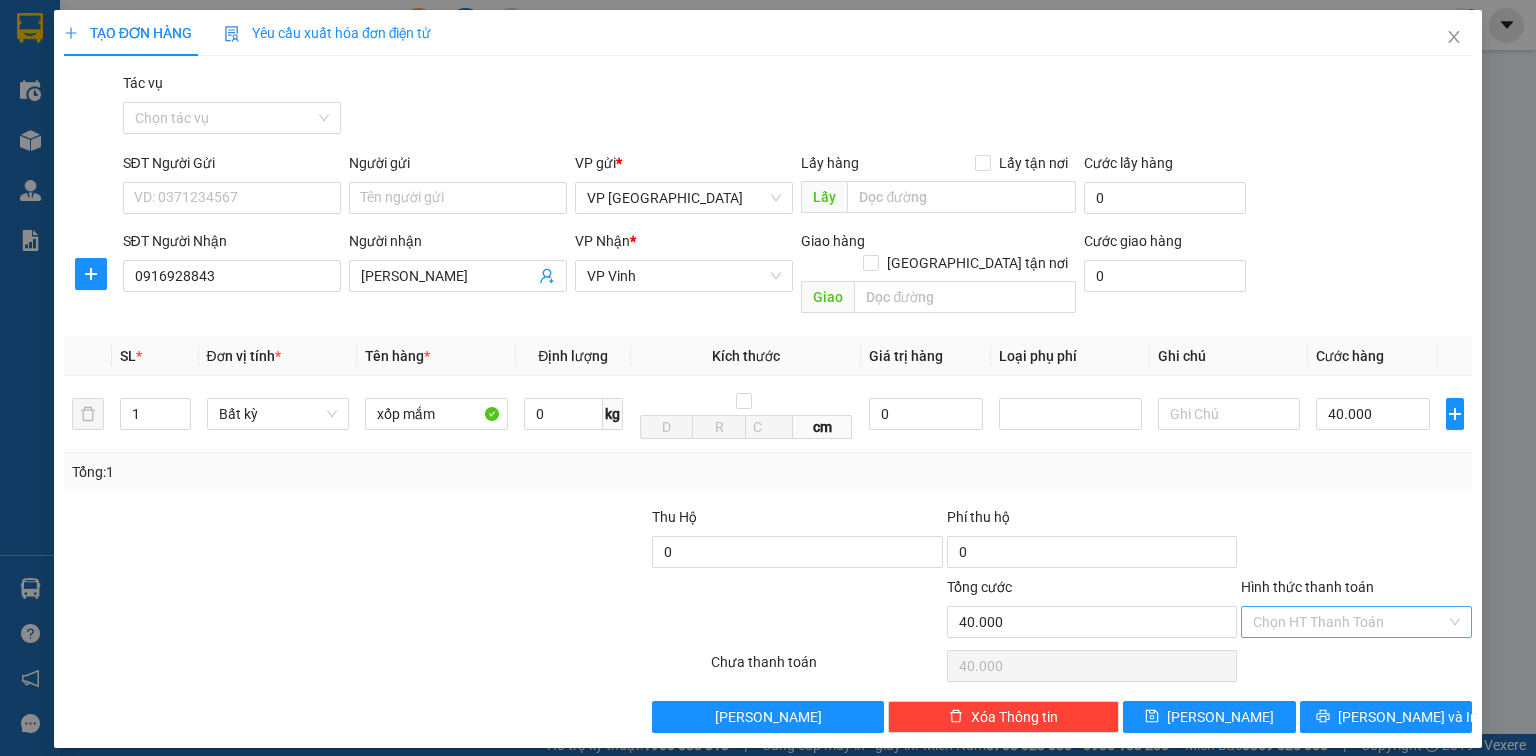 click on "Hình thức thanh toán" at bounding box center (1349, 622) 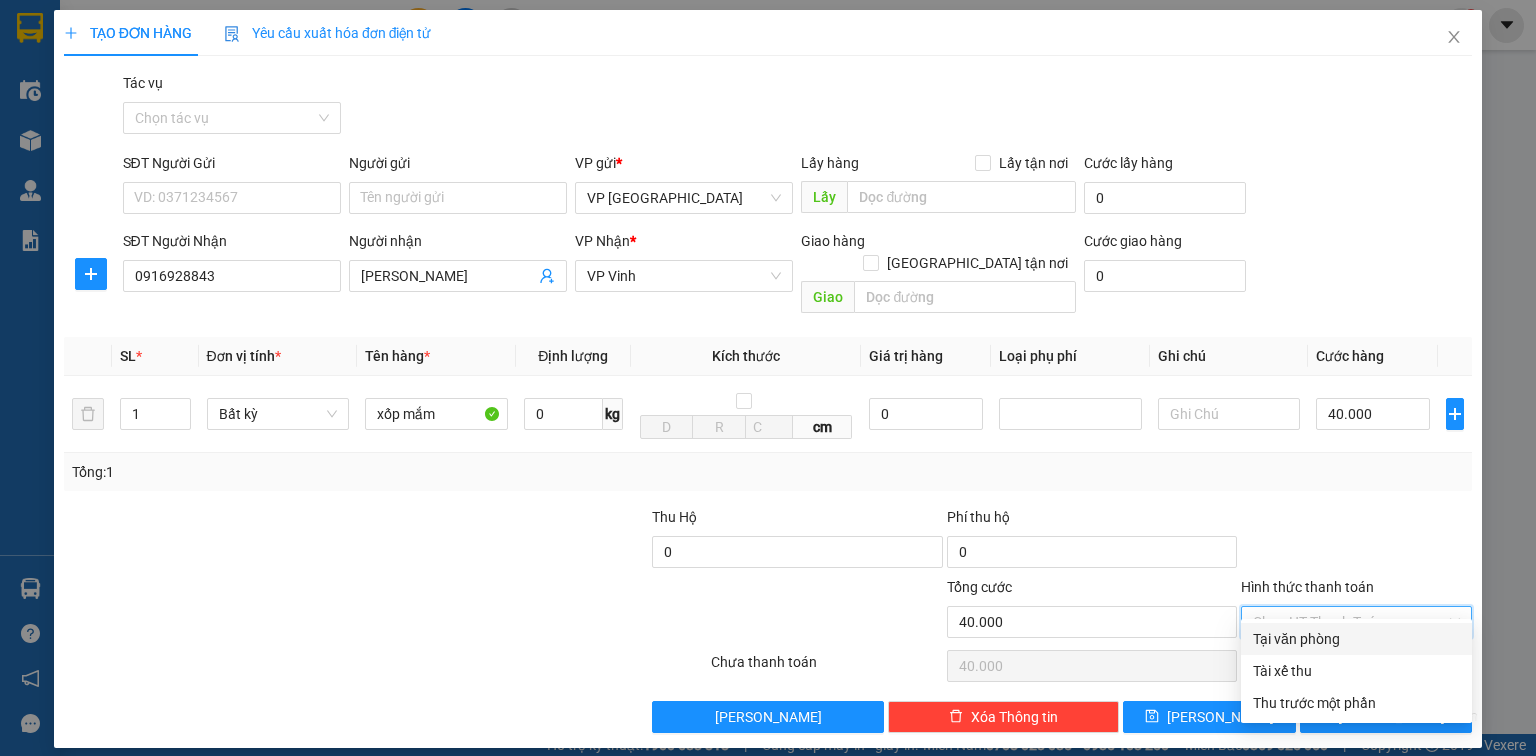 click on "Tại văn phòng" at bounding box center (1356, 639) 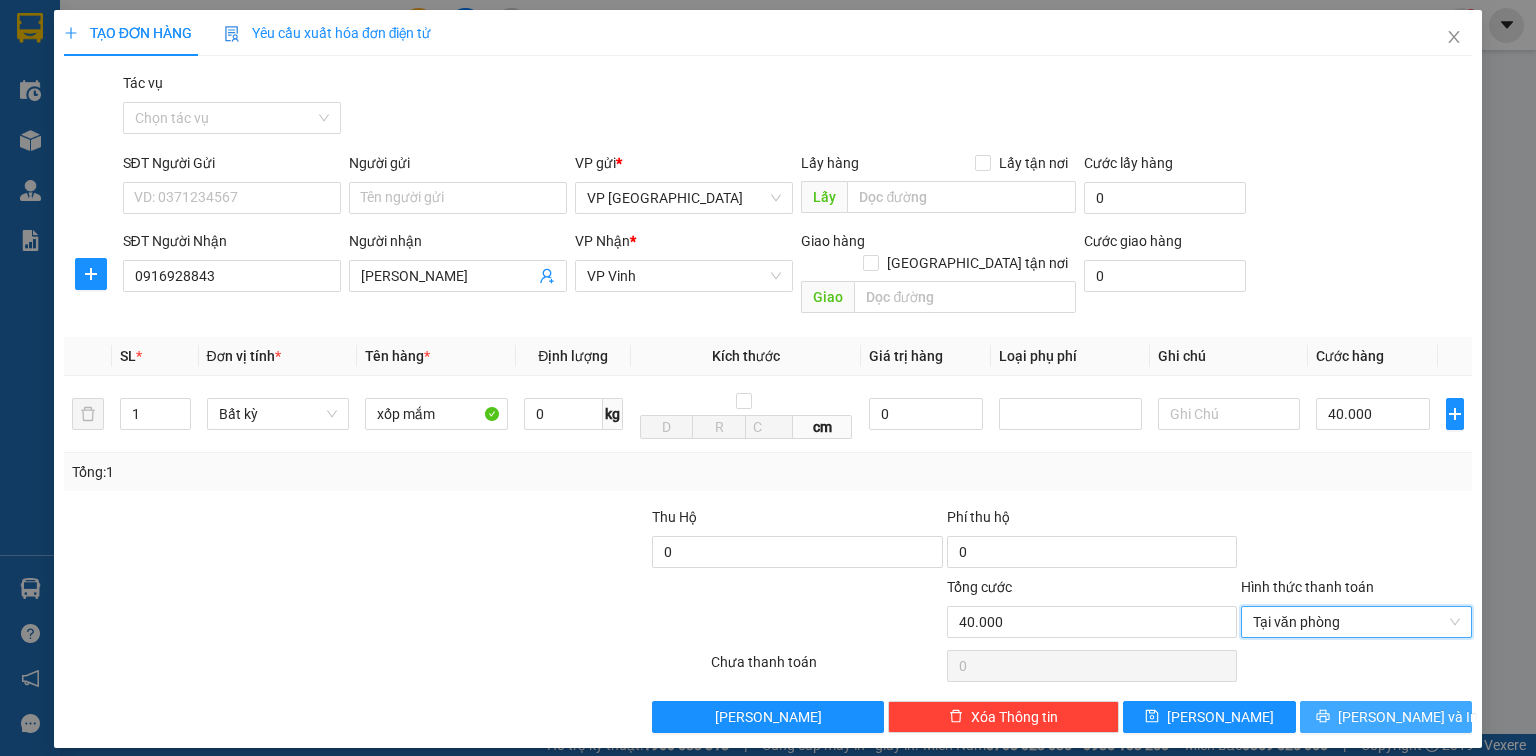 click on "Lưu và In" at bounding box center [1408, 717] 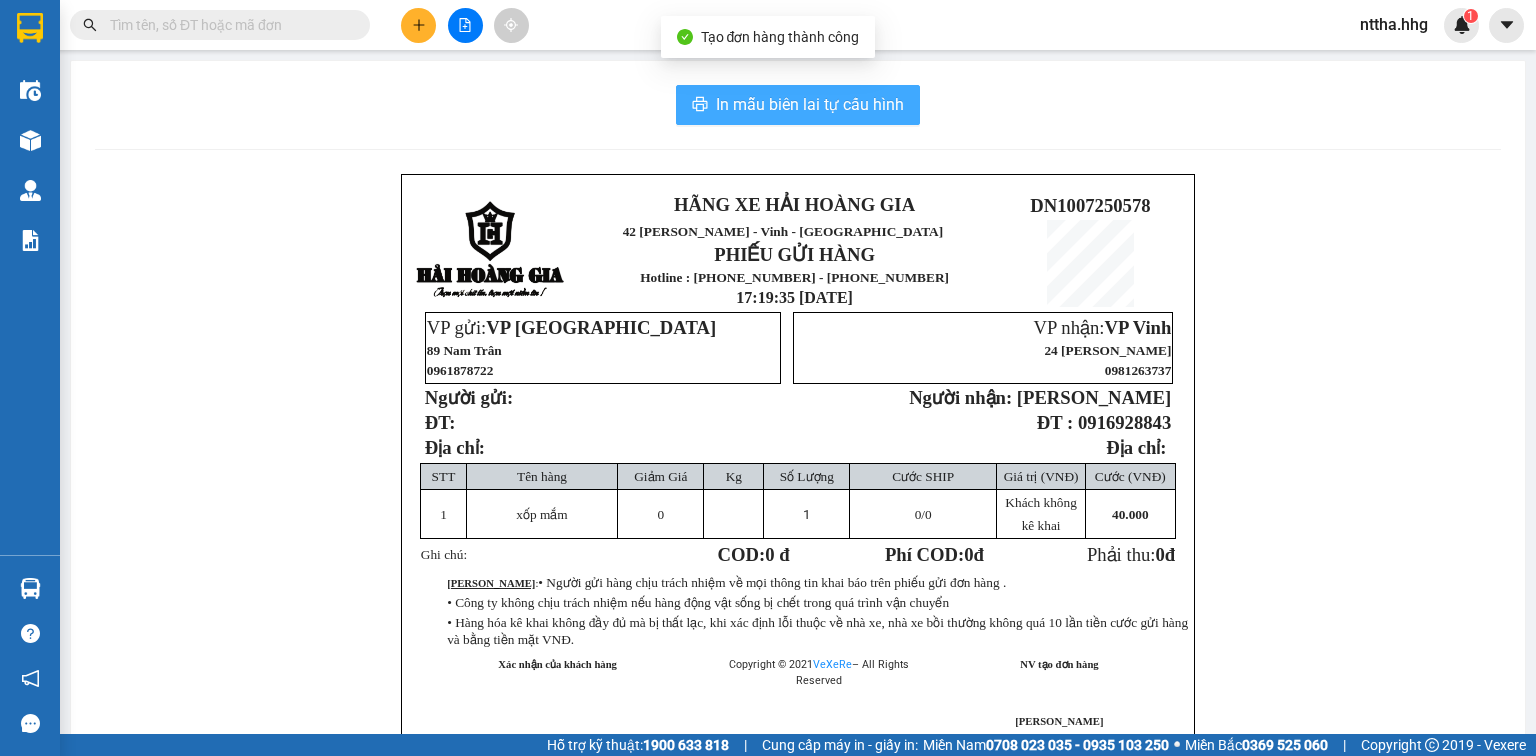 click on "In mẫu biên lai tự cấu hình" at bounding box center (810, 104) 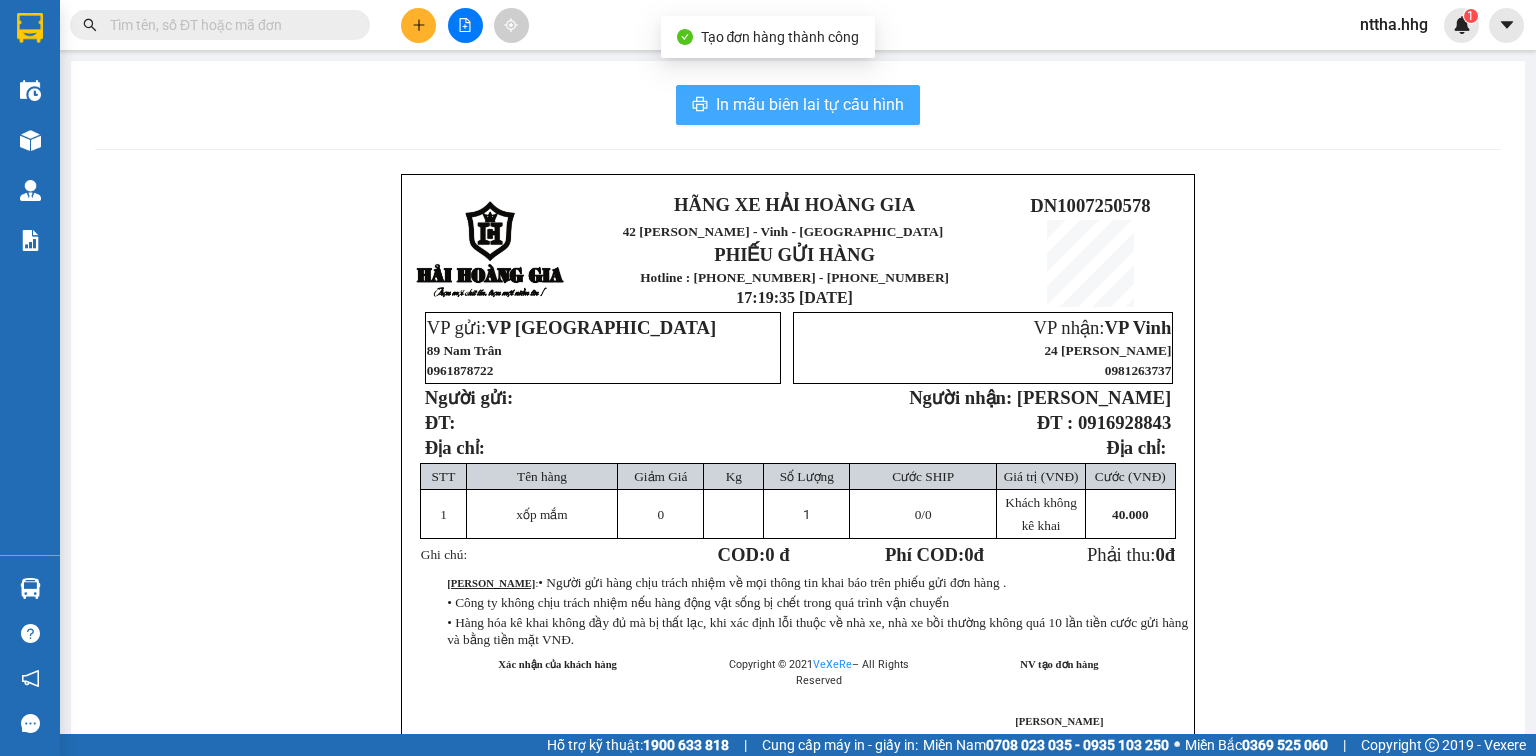 scroll, scrollTop: 0, scrollLeft: 0, axis: both 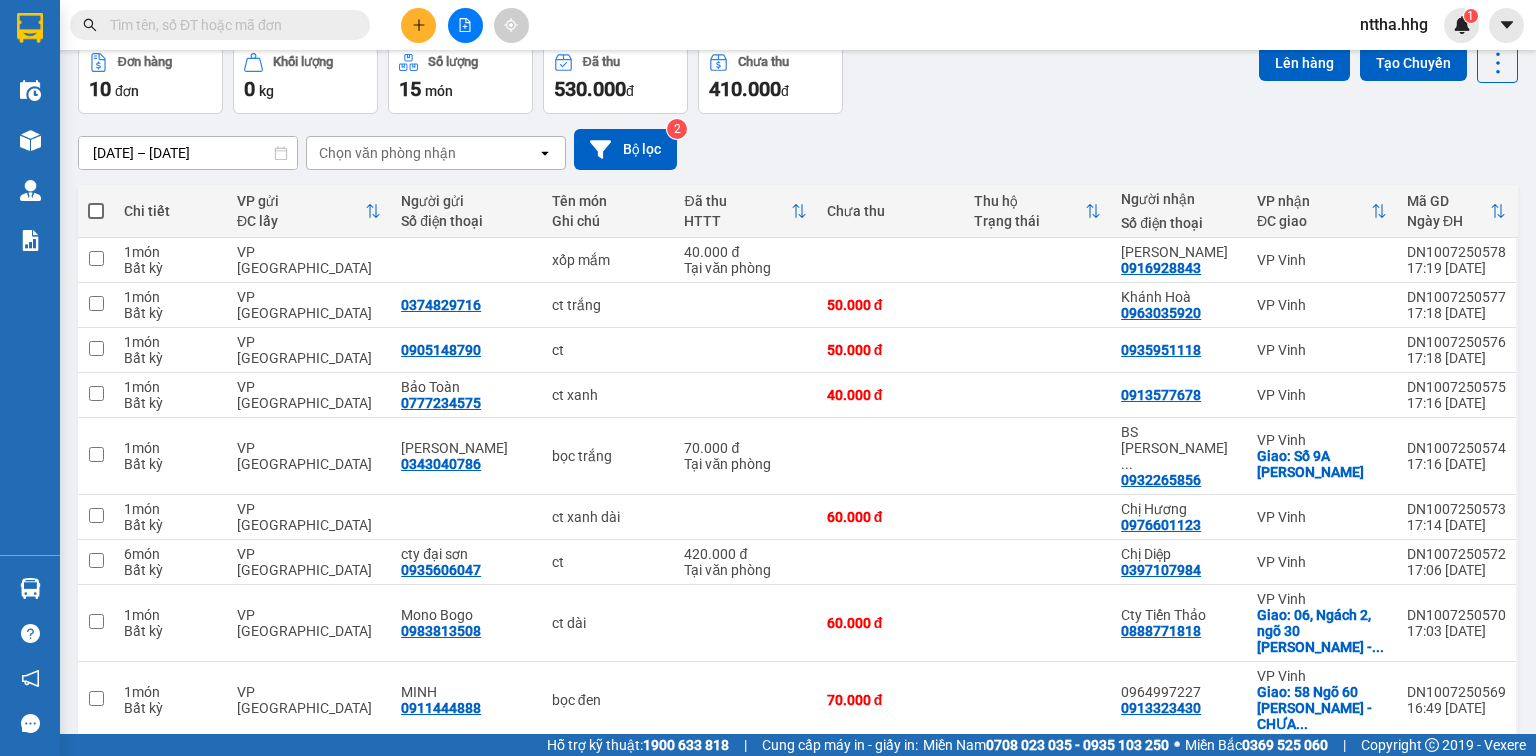 click at bounding box center (96, 211) 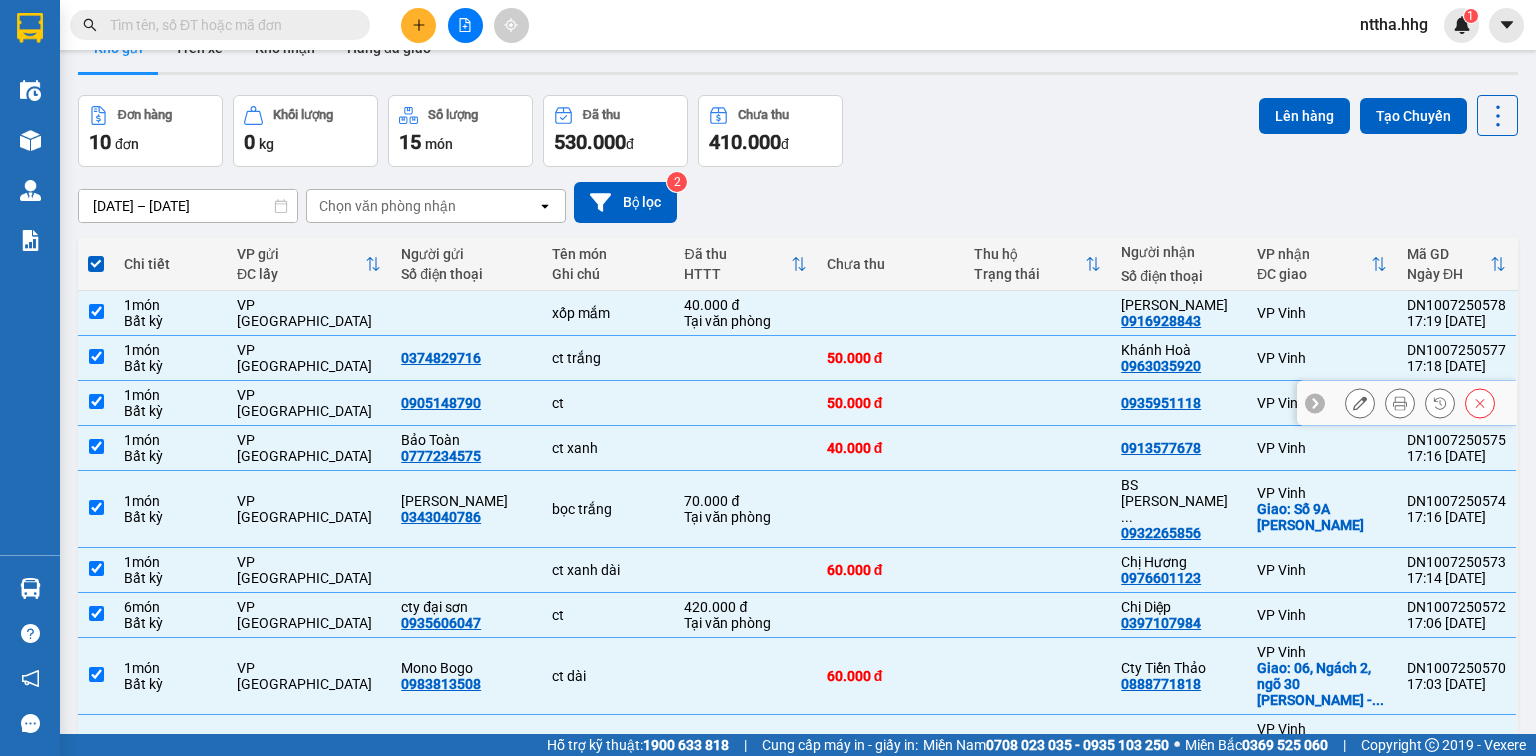 scroll, scrollTop: 0, scrollLeft: 0, axis: both 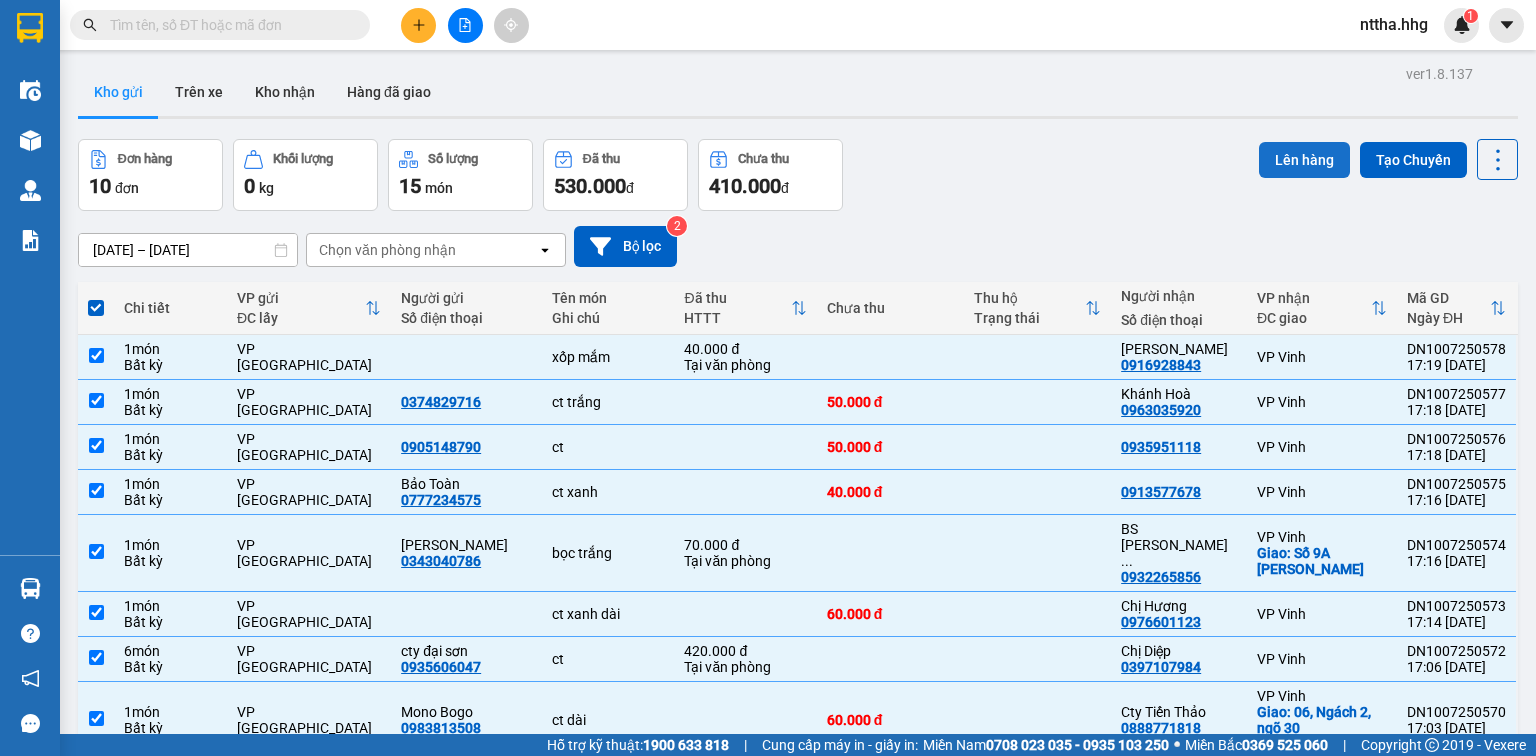 click on "Lên hàng" at bounding box center (1304, 160) 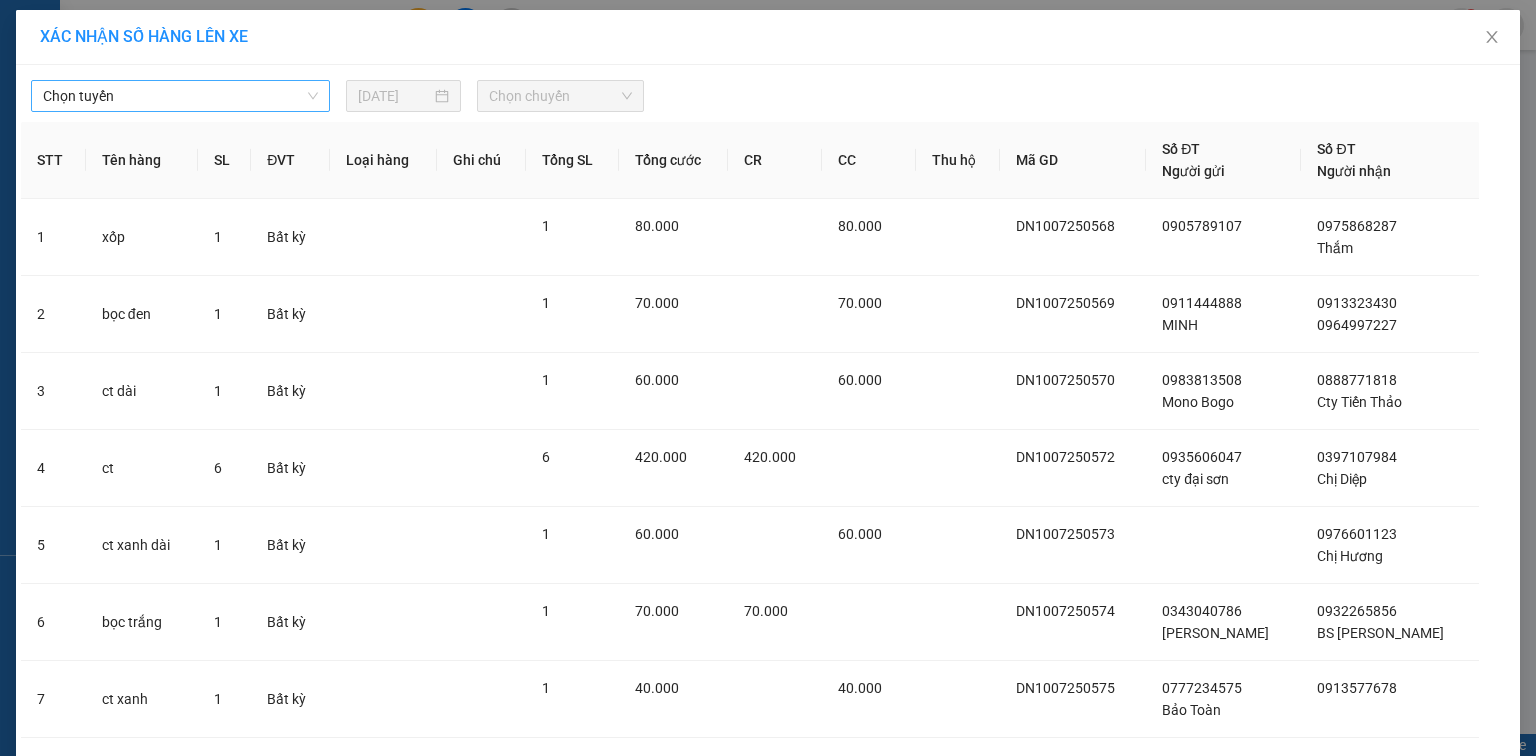 click on "Chọn tuyến" at bounding box center [180, 96] 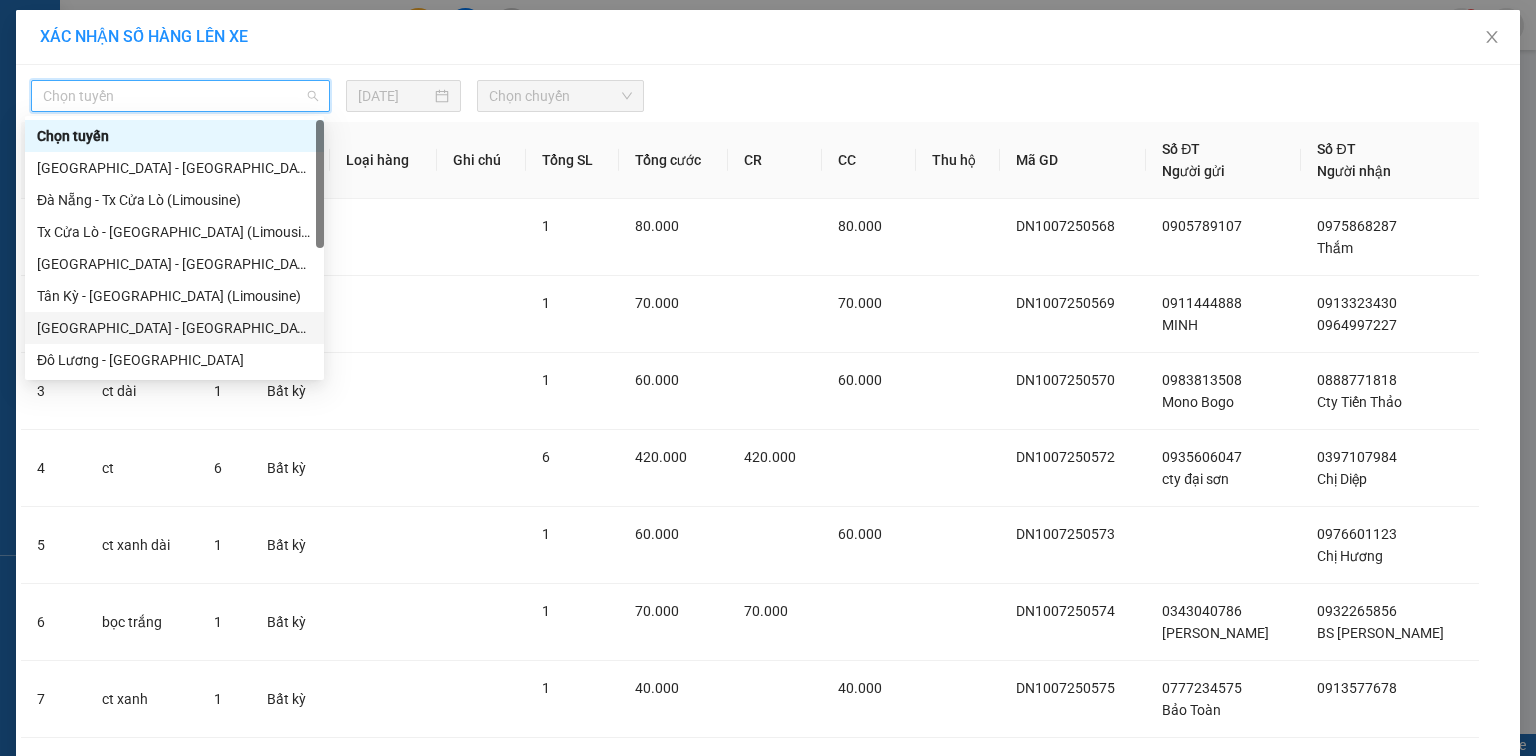 click on "Đà Nẵng - Đô Lương" at bounding box center (174, 328) 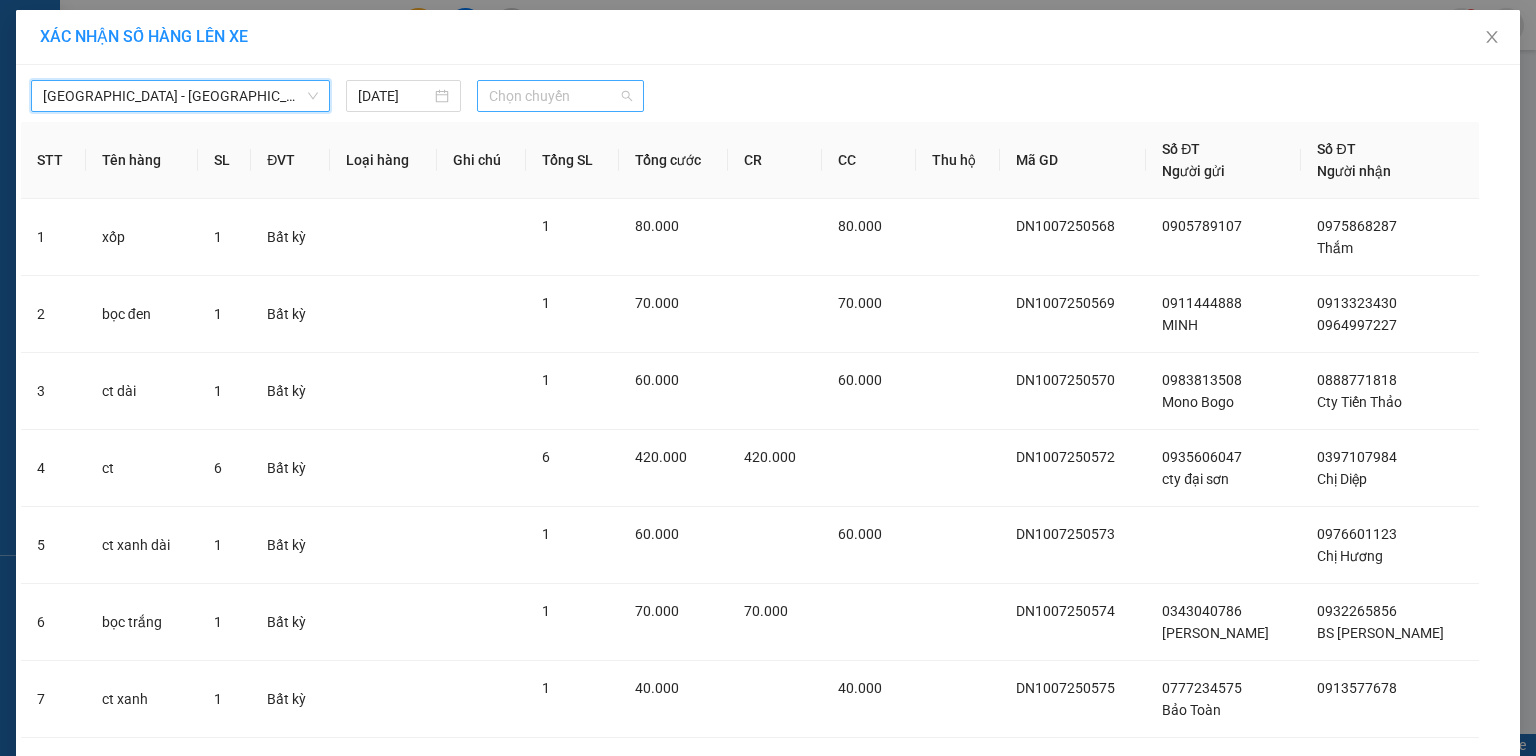 click on "Chọn chuyến" at bounding box center (561, 96) 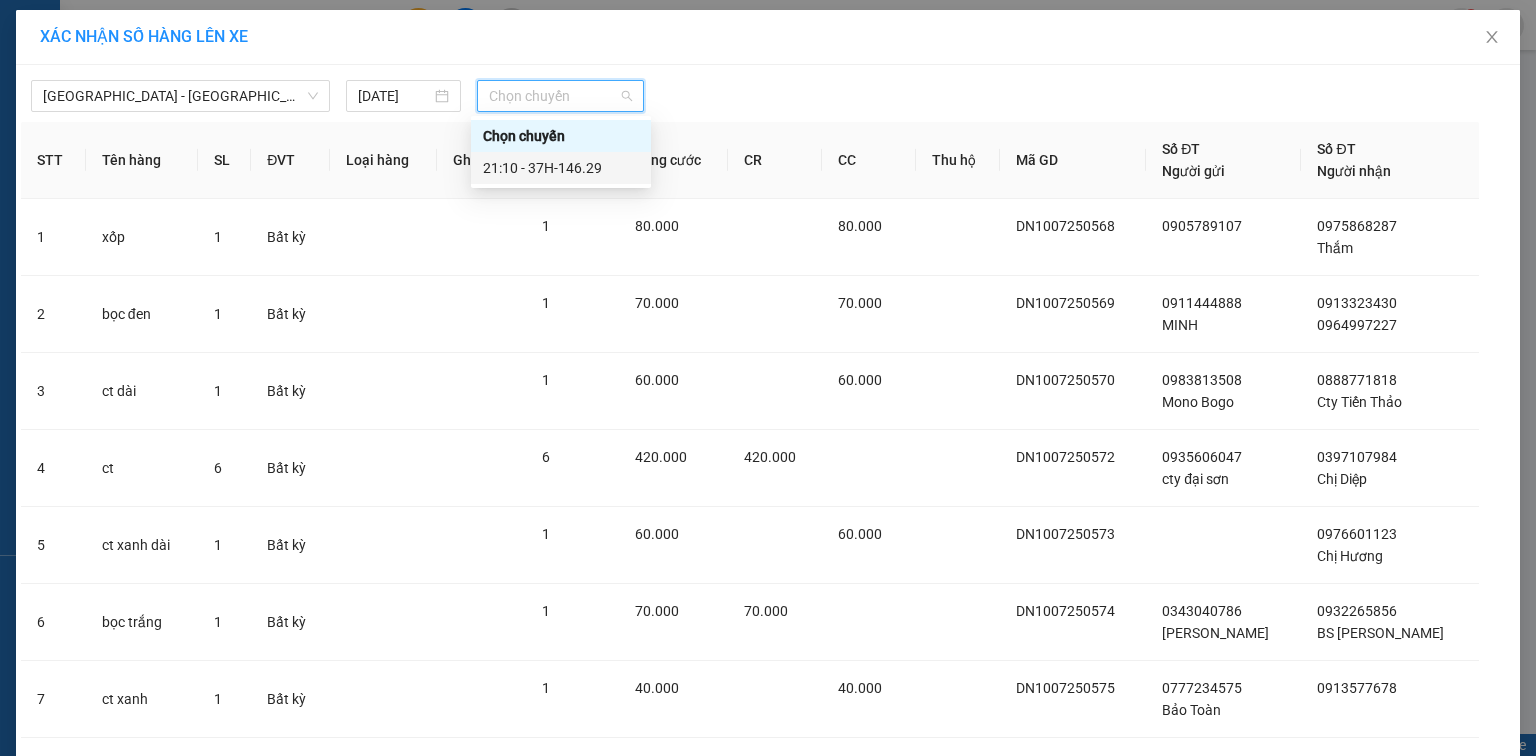 click on "21:10     - 37H-146.29" at bounding box center [561, 168] 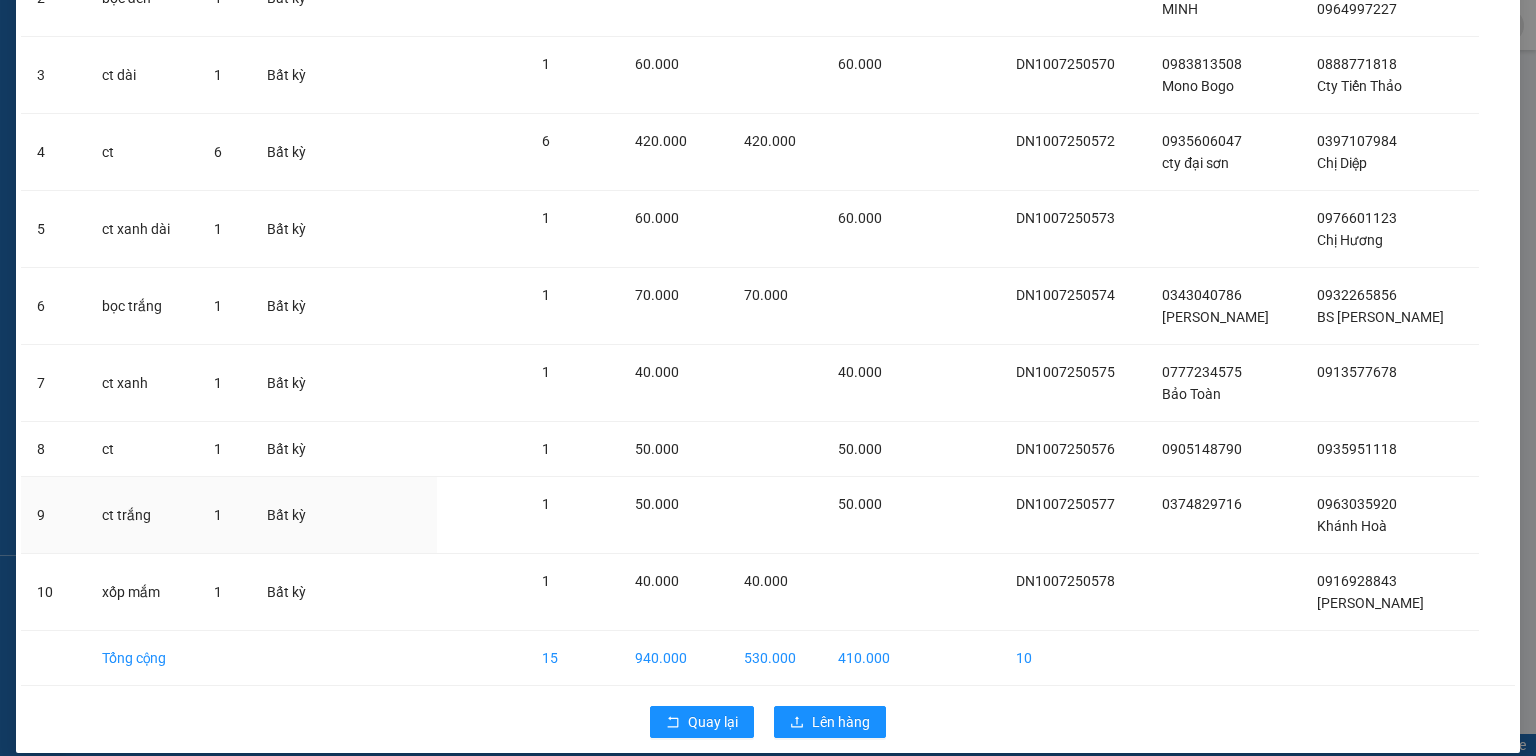 scroll, scrollTop: 363, scrollLeft: 0, axis: vertical 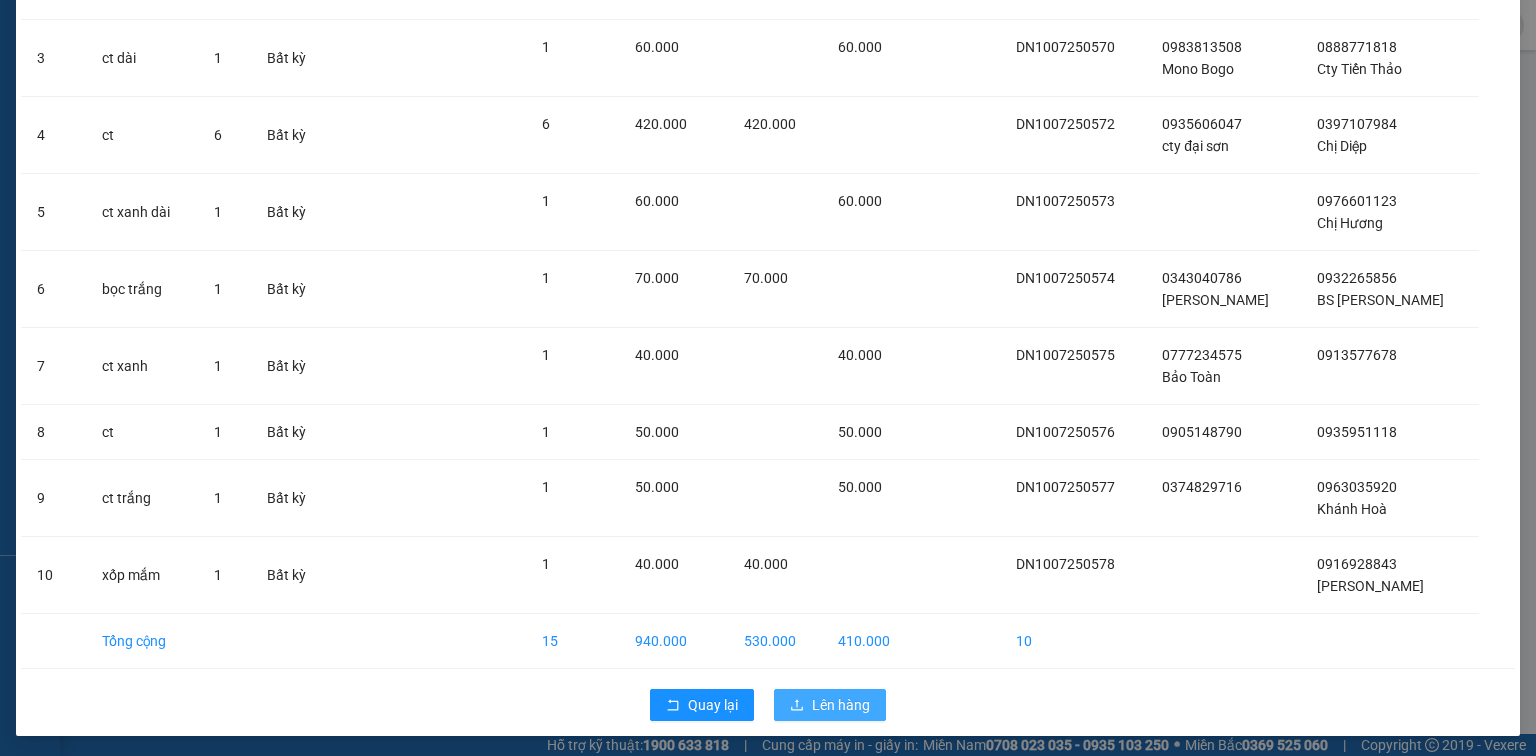 click on "Lên hàng" at bounding box center [841, 705] 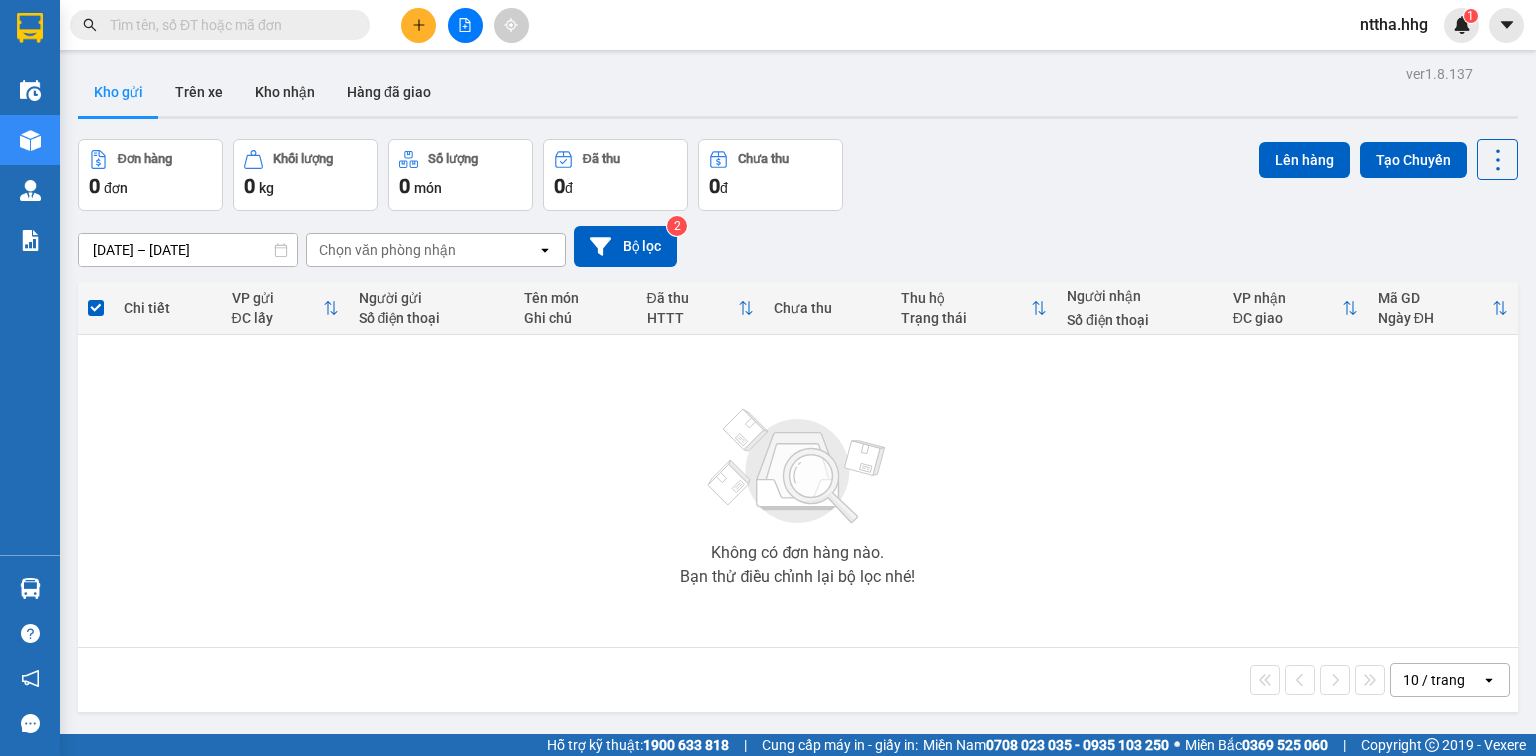 click 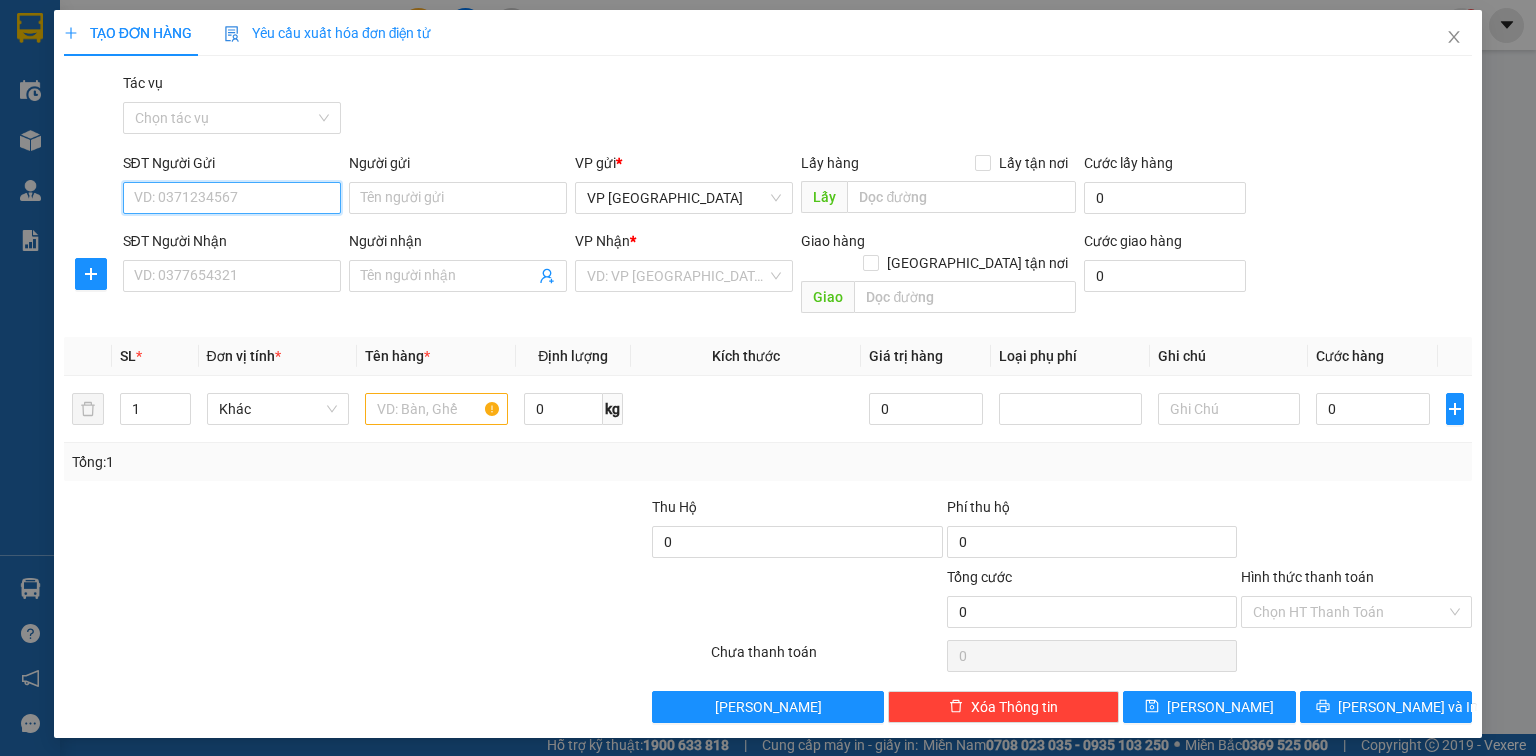 click on "SĐT Người Gửi" at bounding box center (232, 198) 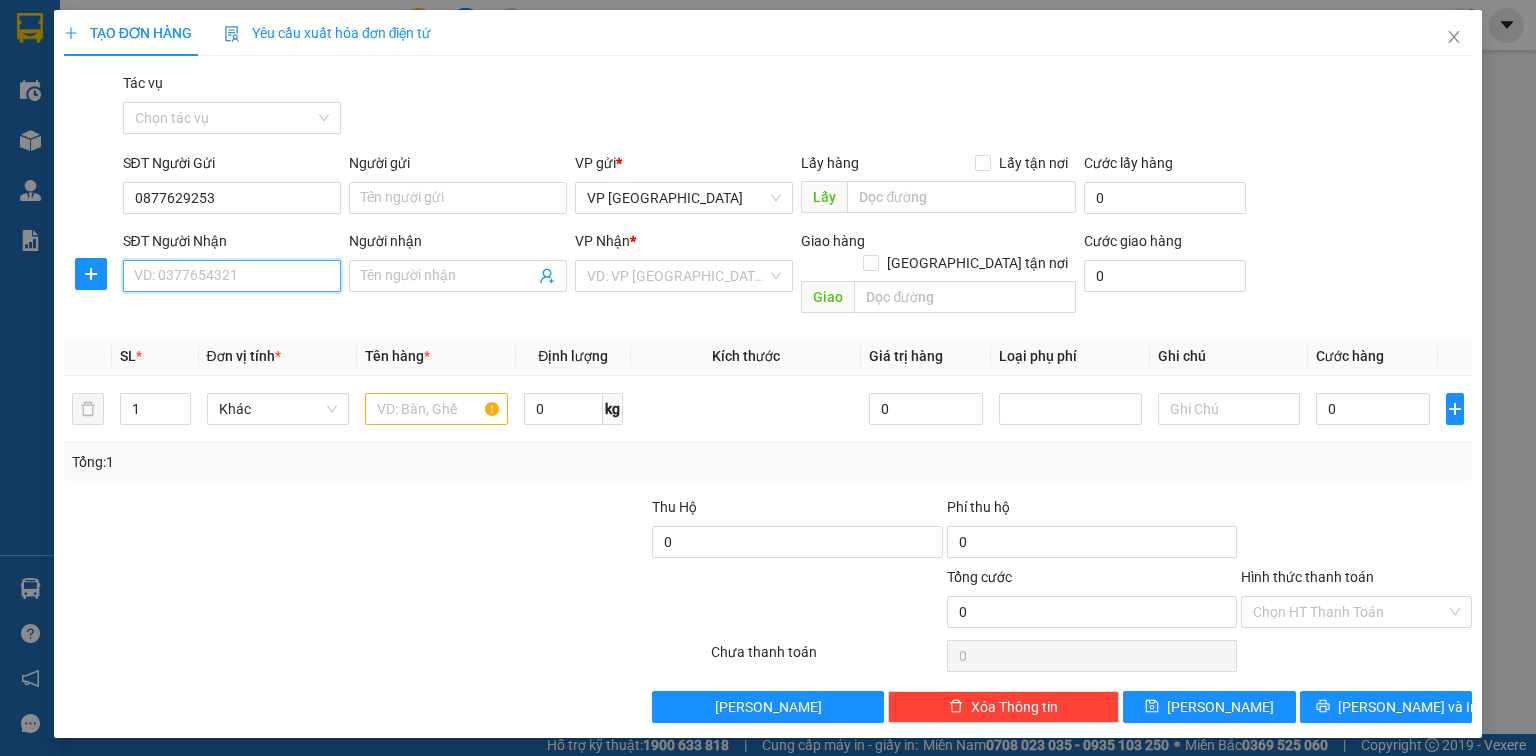 click on "SĐT Người Nhận" at bounding box center [232, 276] 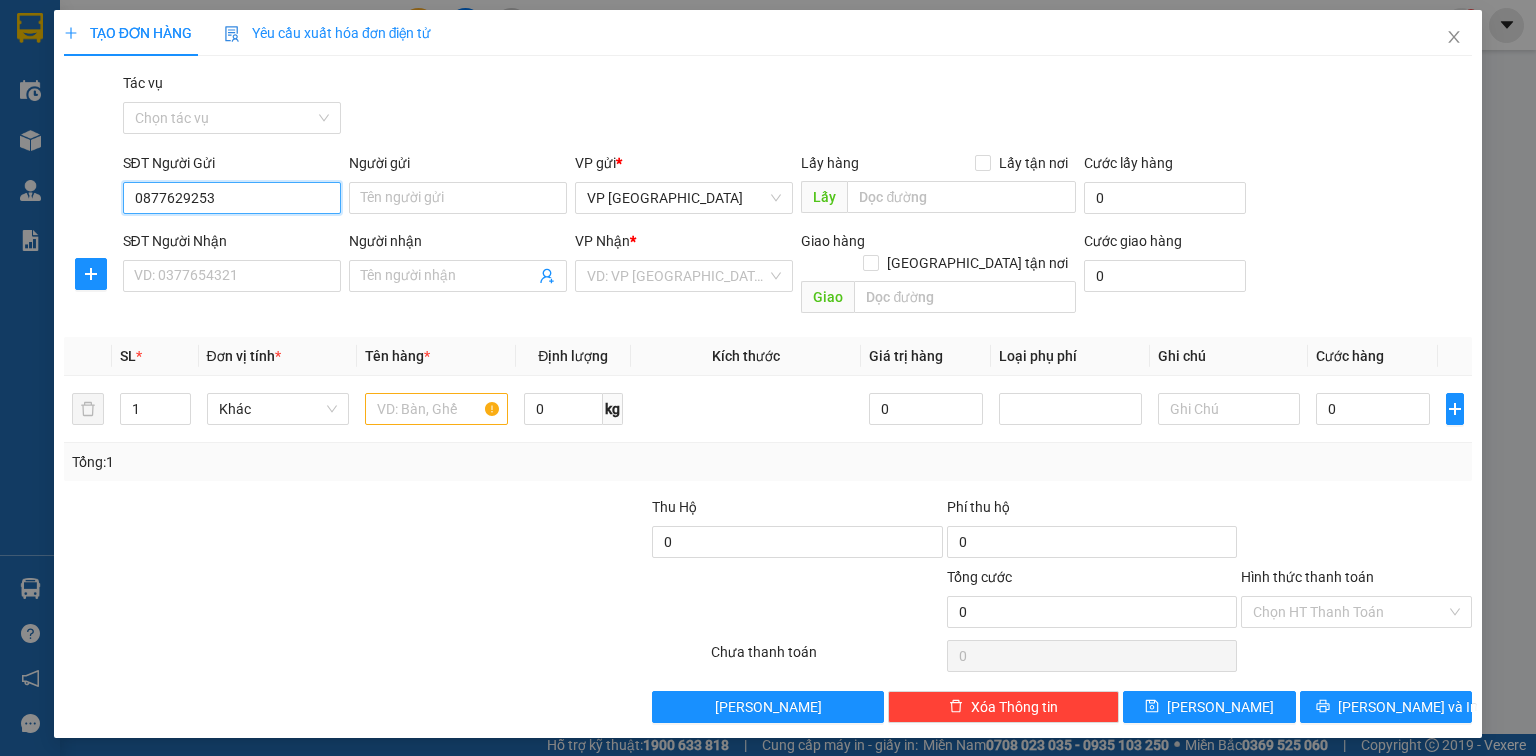 drag, startPoint x: 231, startPoint y: 192, endPoint x: 70, endPoint y: 186, distance: 161.11176 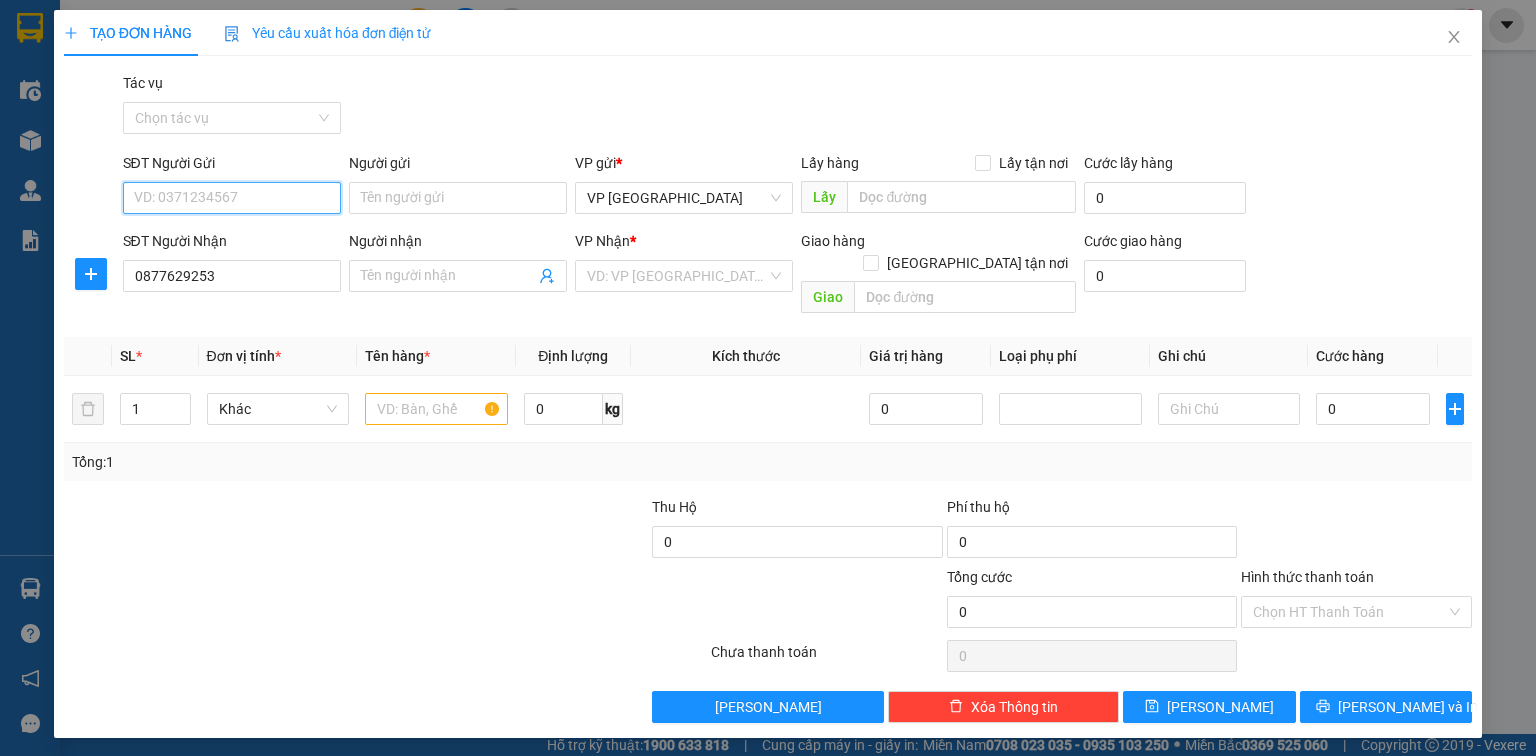 click on "SĐT Người Gửi" at bounding box center [232, 198] 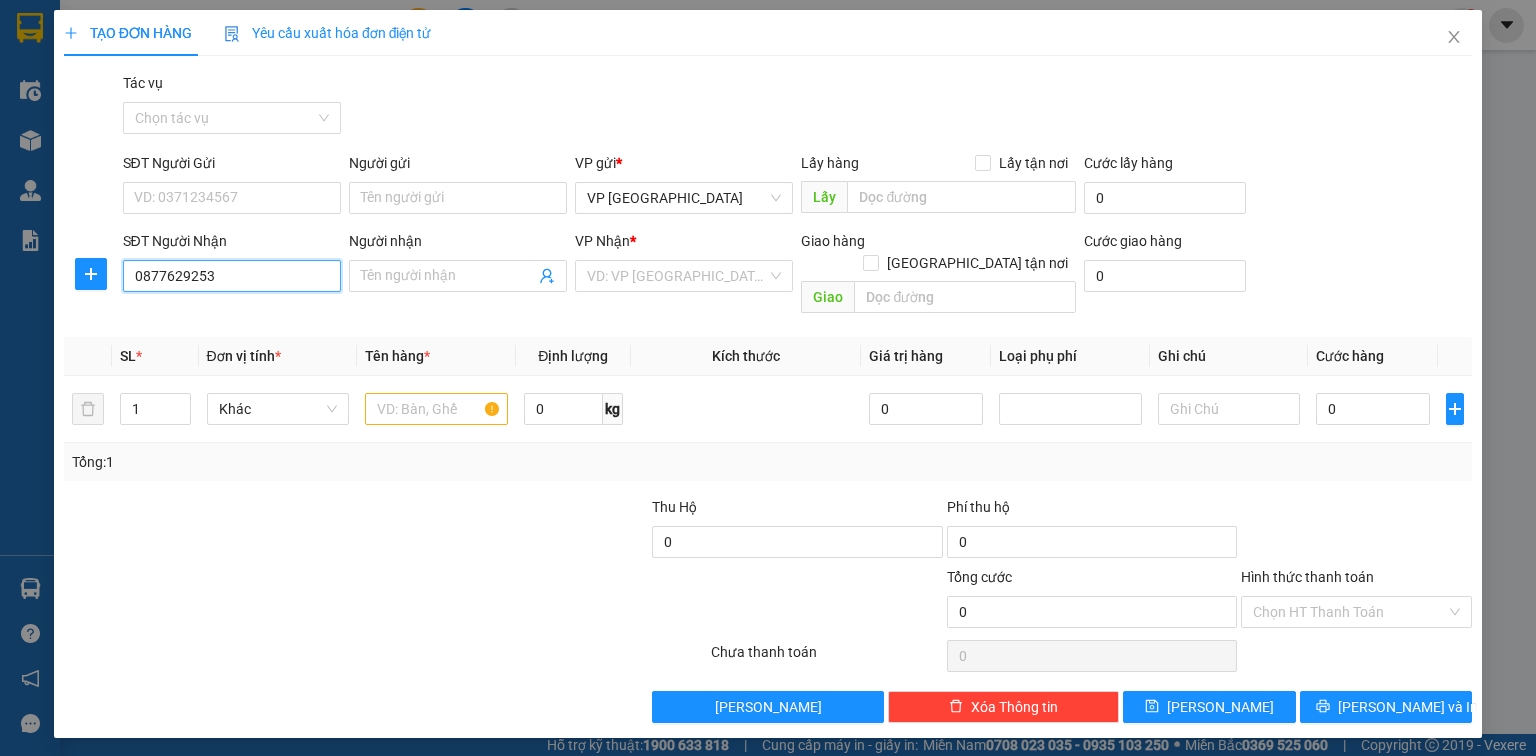 drag, startPoint x: 216, startPoint y: 275, endPoint x: 71, endPoint y: 259, distance: 145.88008 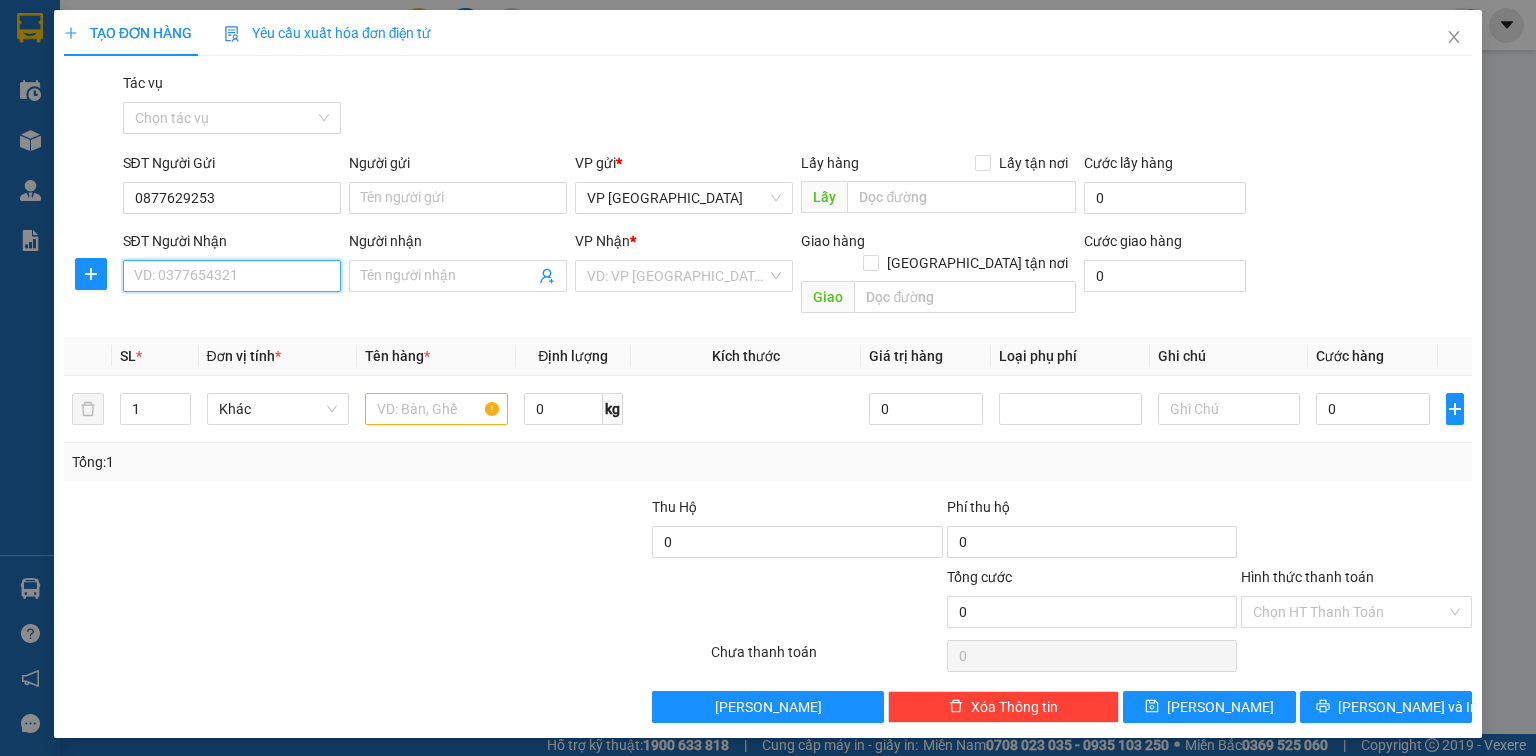 click on "SĐT Người Nhận" at bounding box center [232, 276] 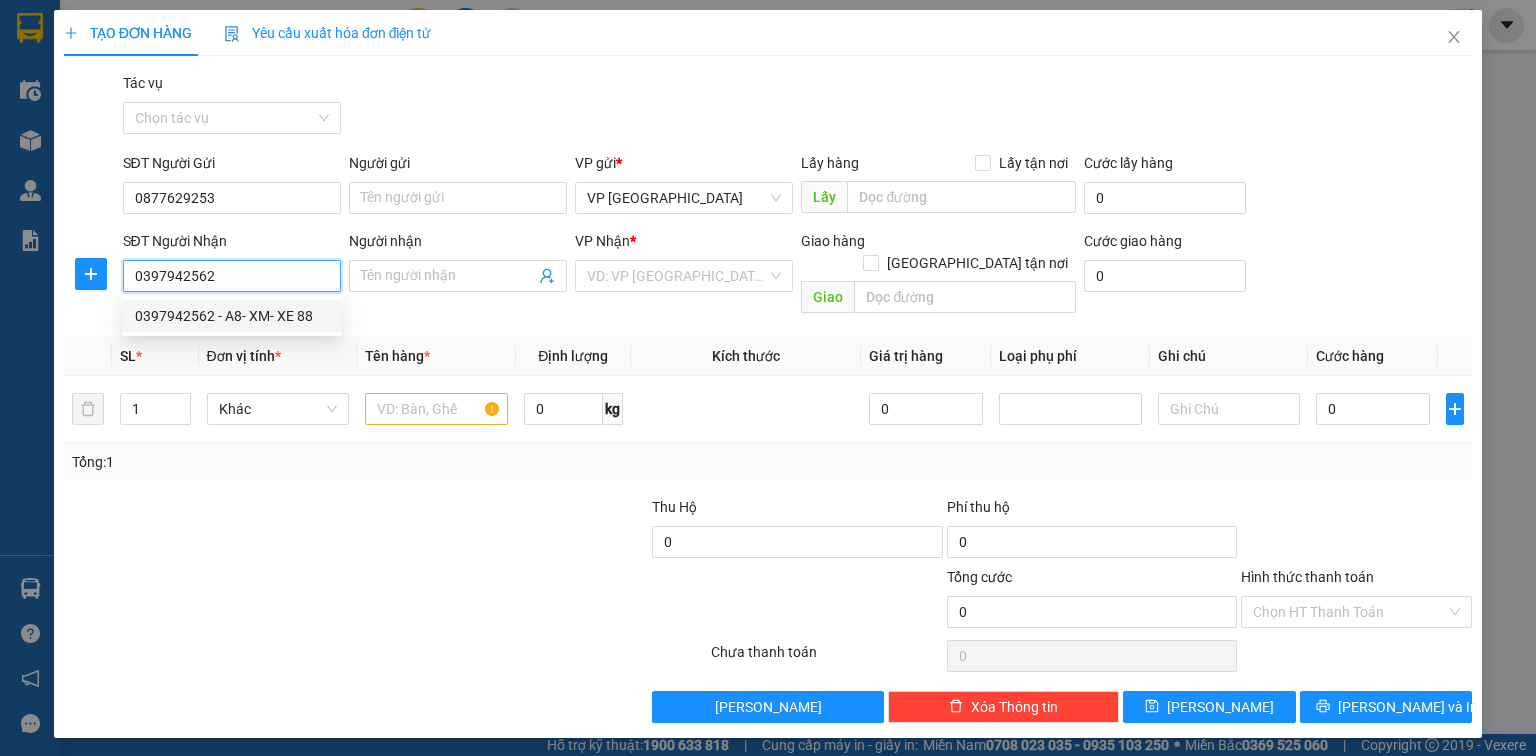 click on "0397942562 - A8- XM- XE 88" at bounding box center (232, 316) 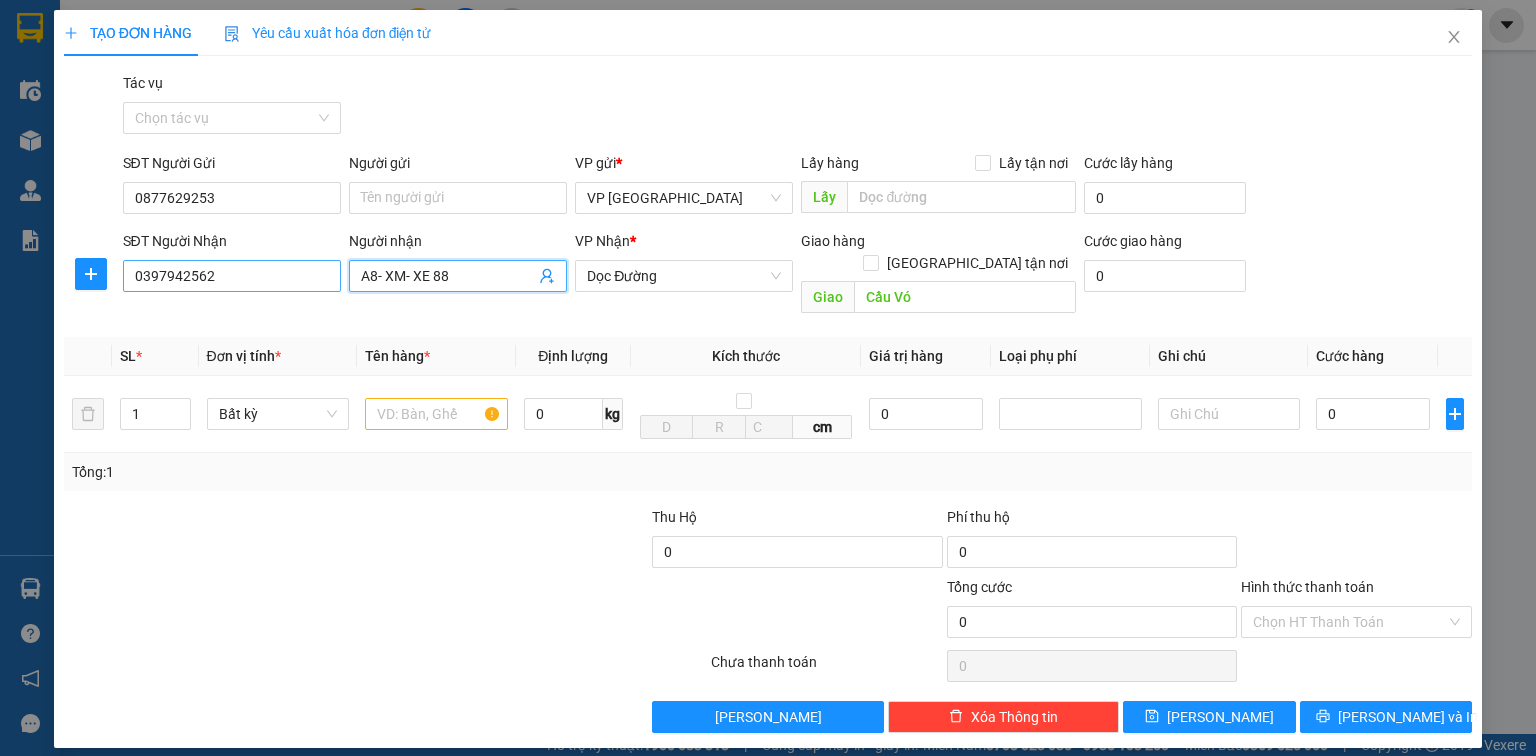drag, startPoint x: 472, startPoint y: 278, endPoint x: 312, endPoint y: 283, distance: 160.07811 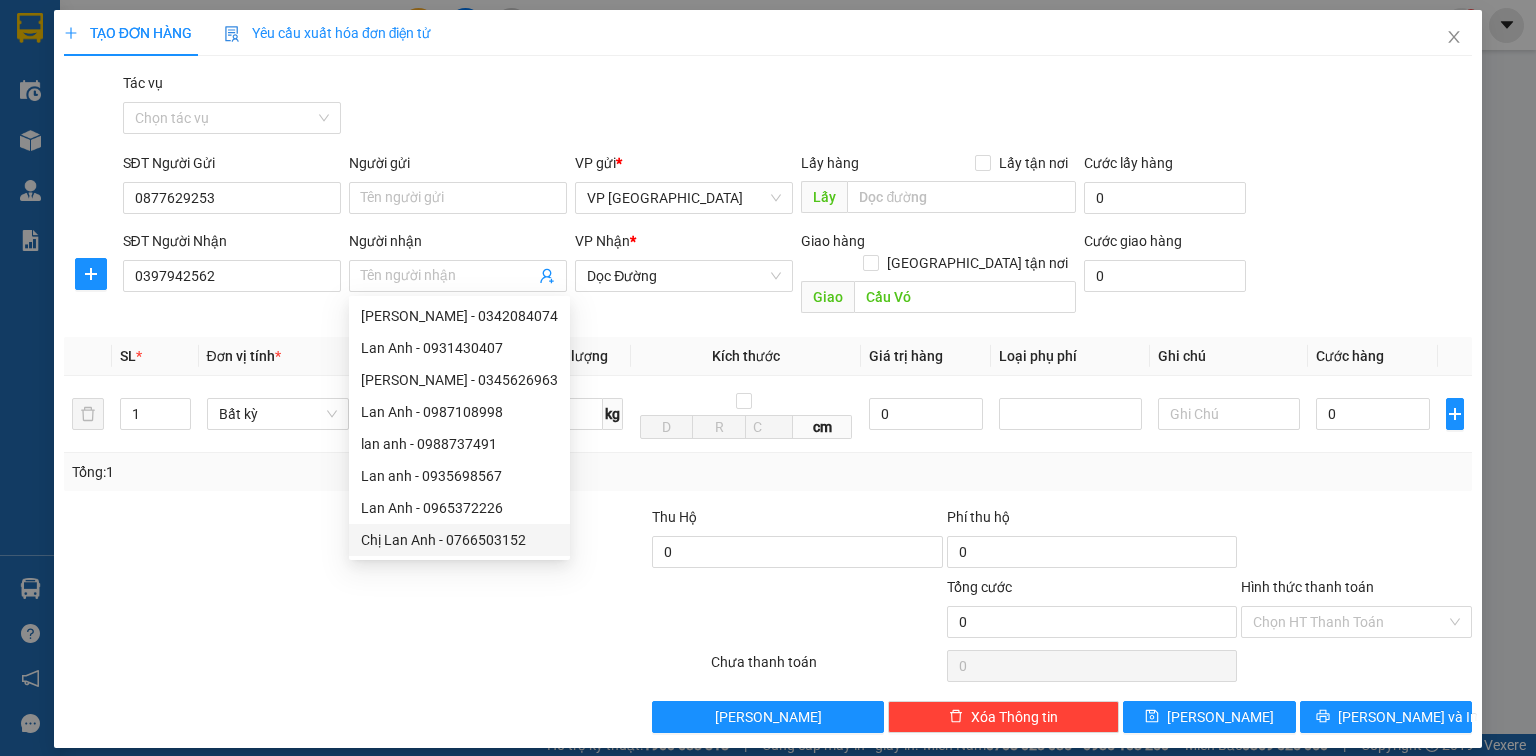 click at bounding box center (268, 611) 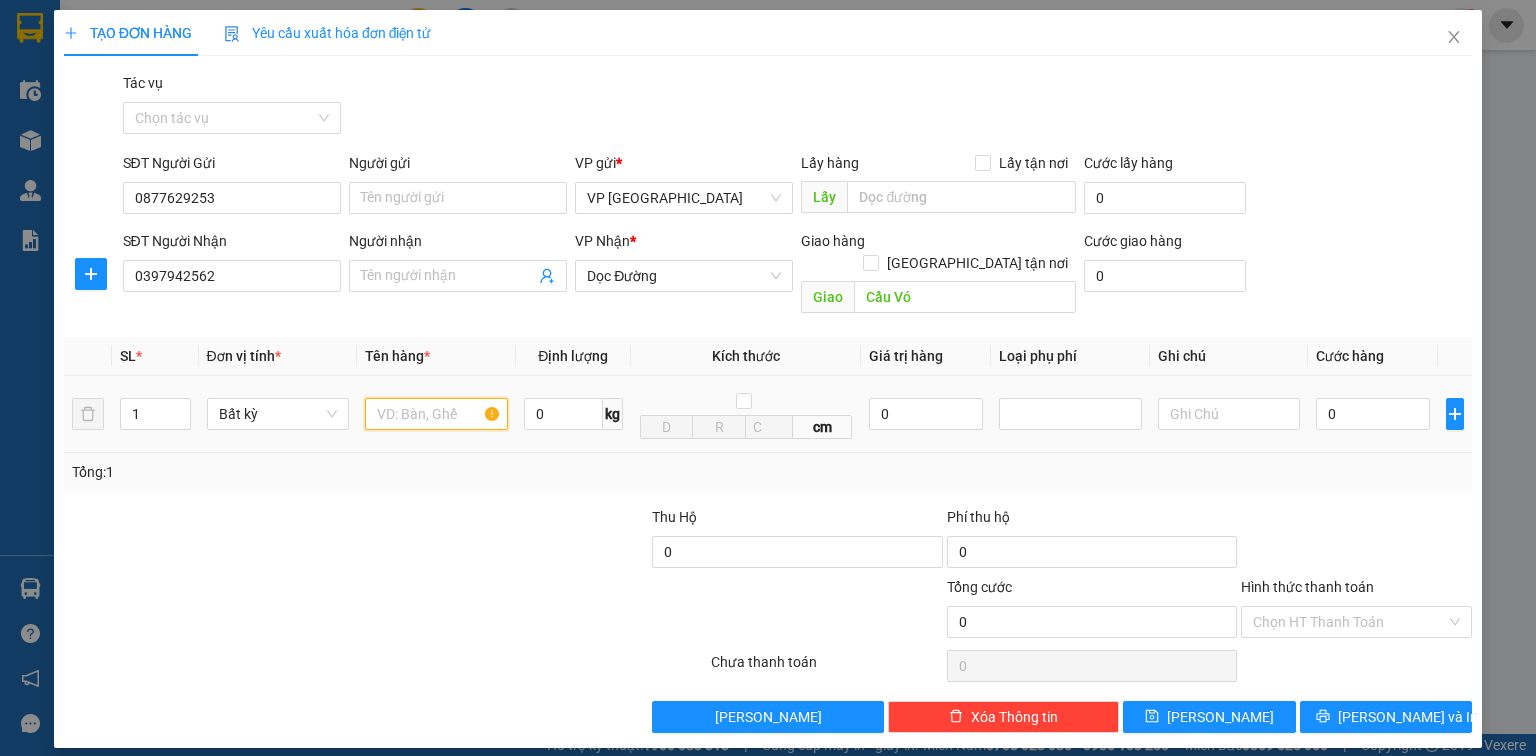click at bounding box center [436, 414] 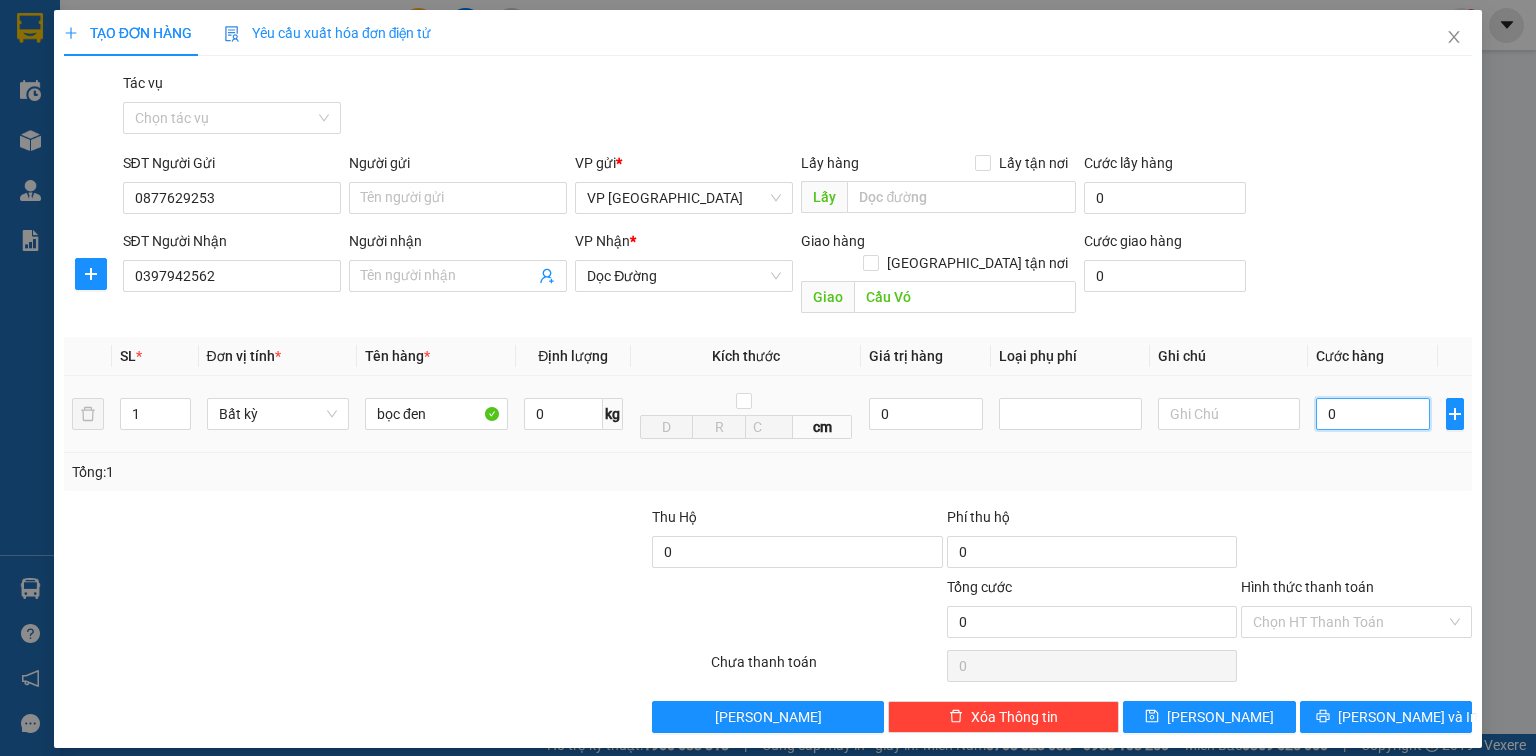 click on "0" at bounding box center [1373, 414] 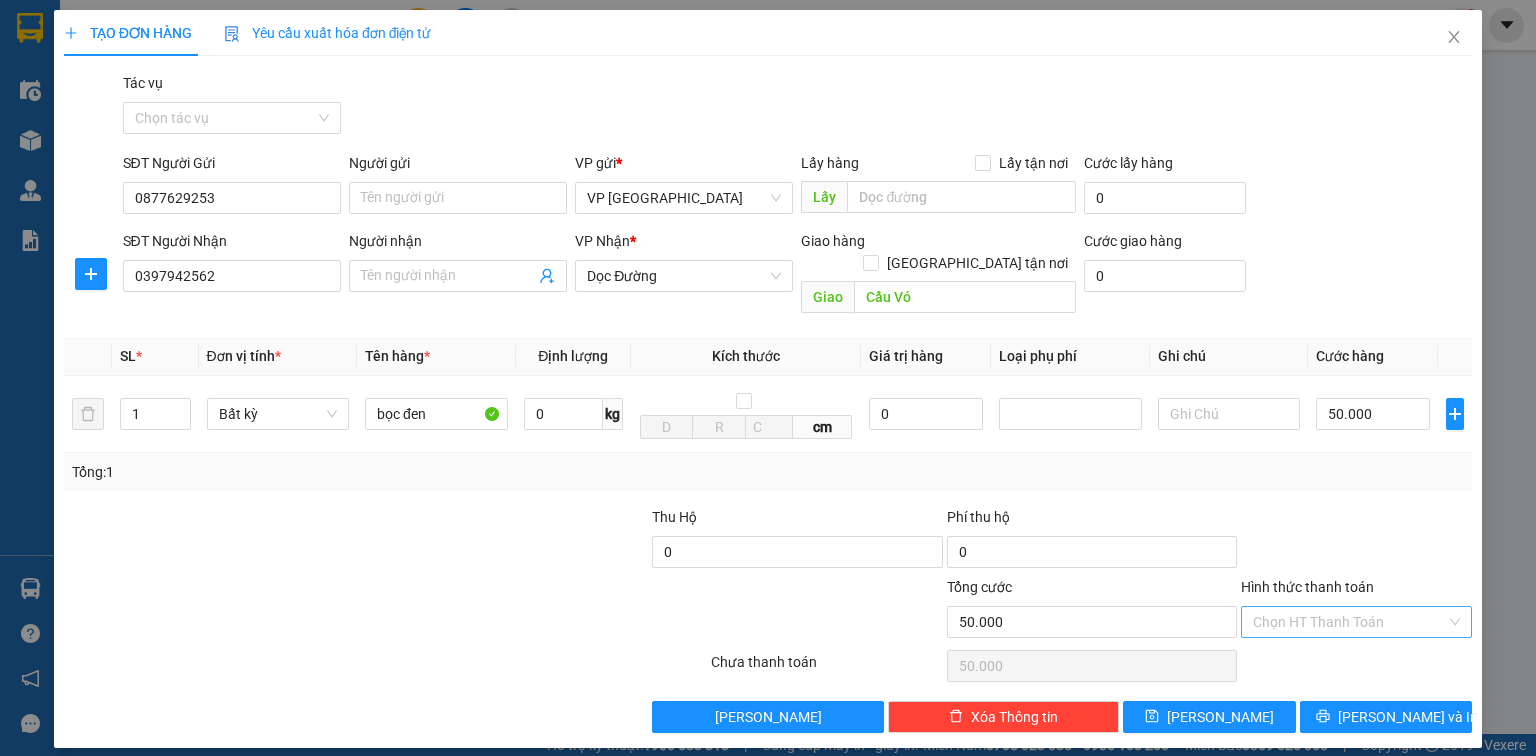 click on "Hình thức thanh toán" at bounding box center [1349, 622] 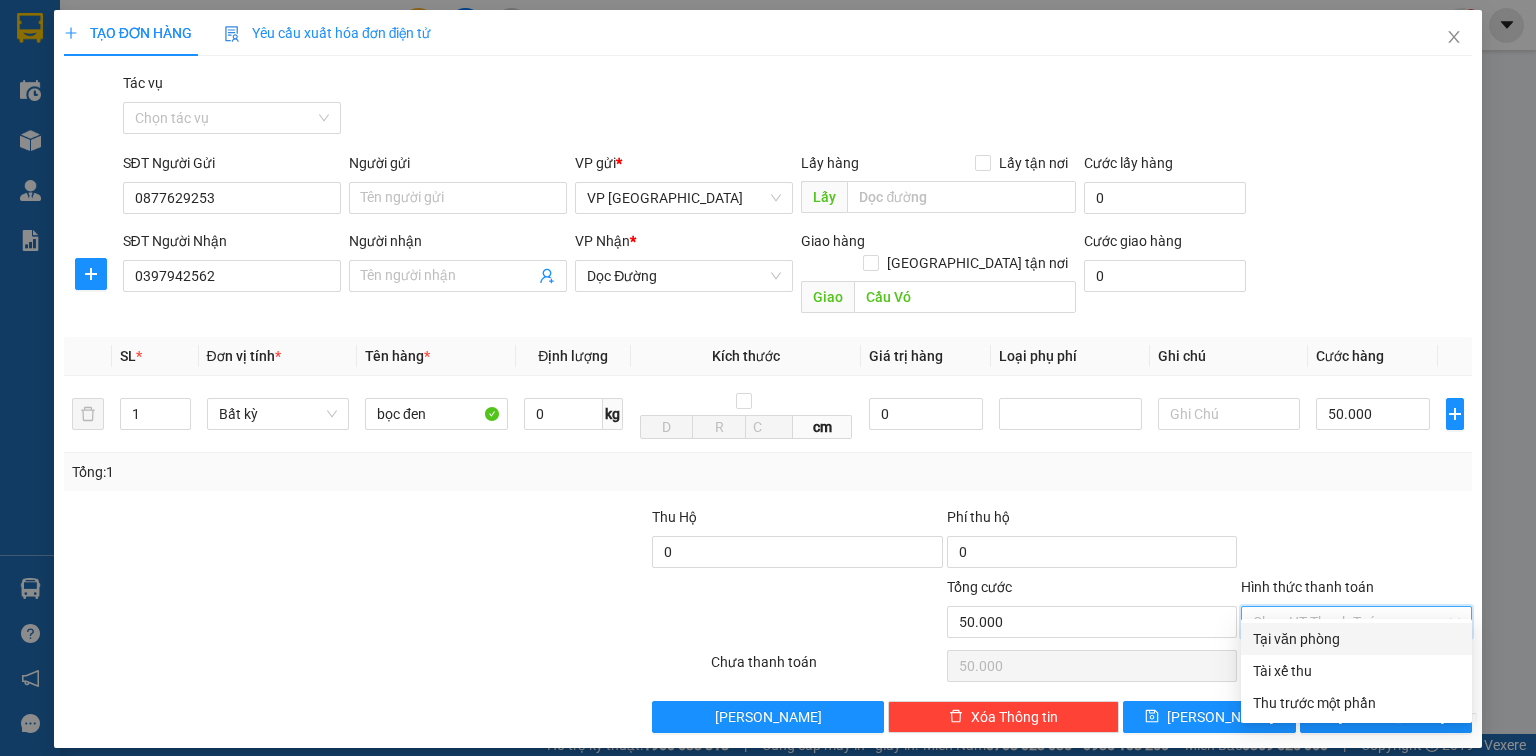 click on "Tại văn phòng" at bounding box center [1356, 639] 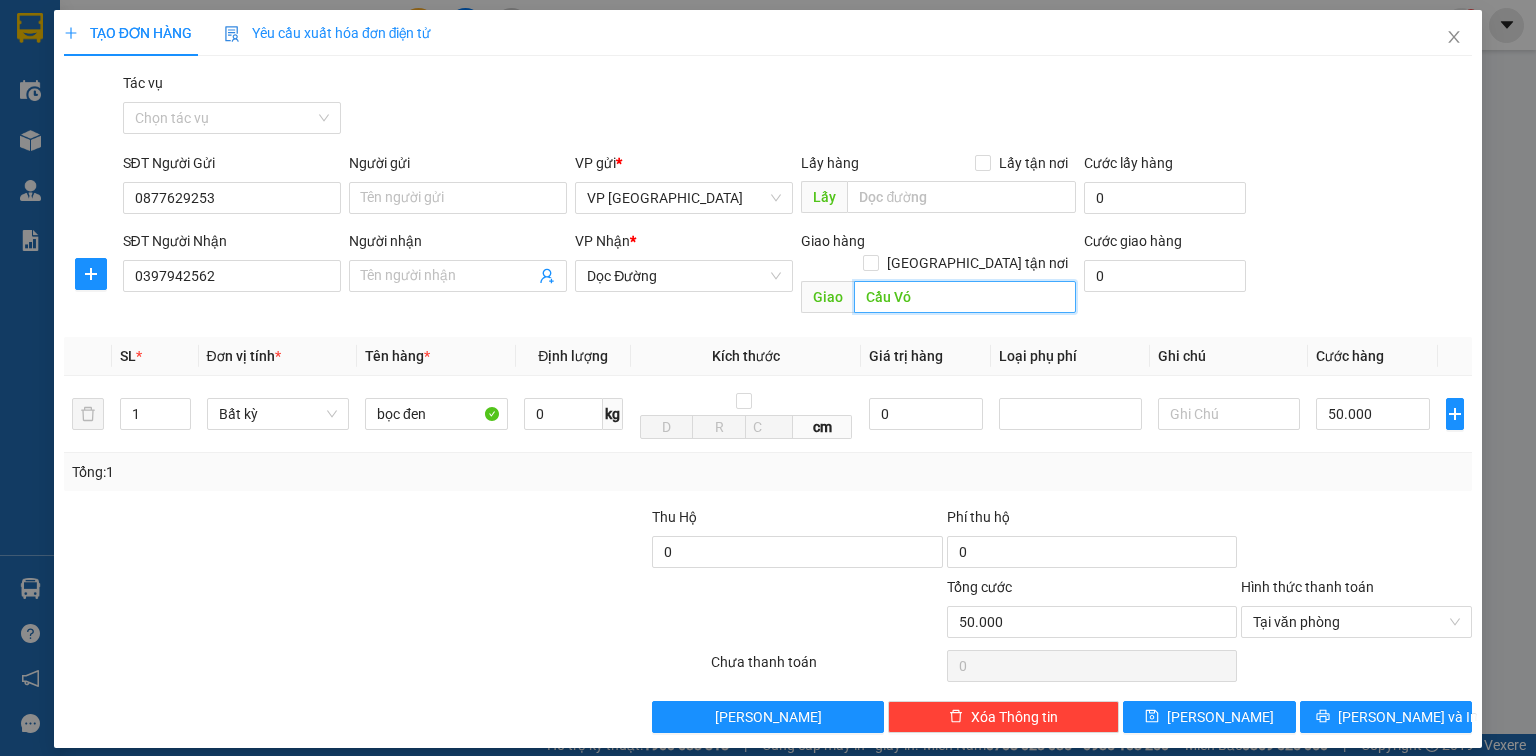 click on "Cầu Vó" at bounding box center [965, 297] 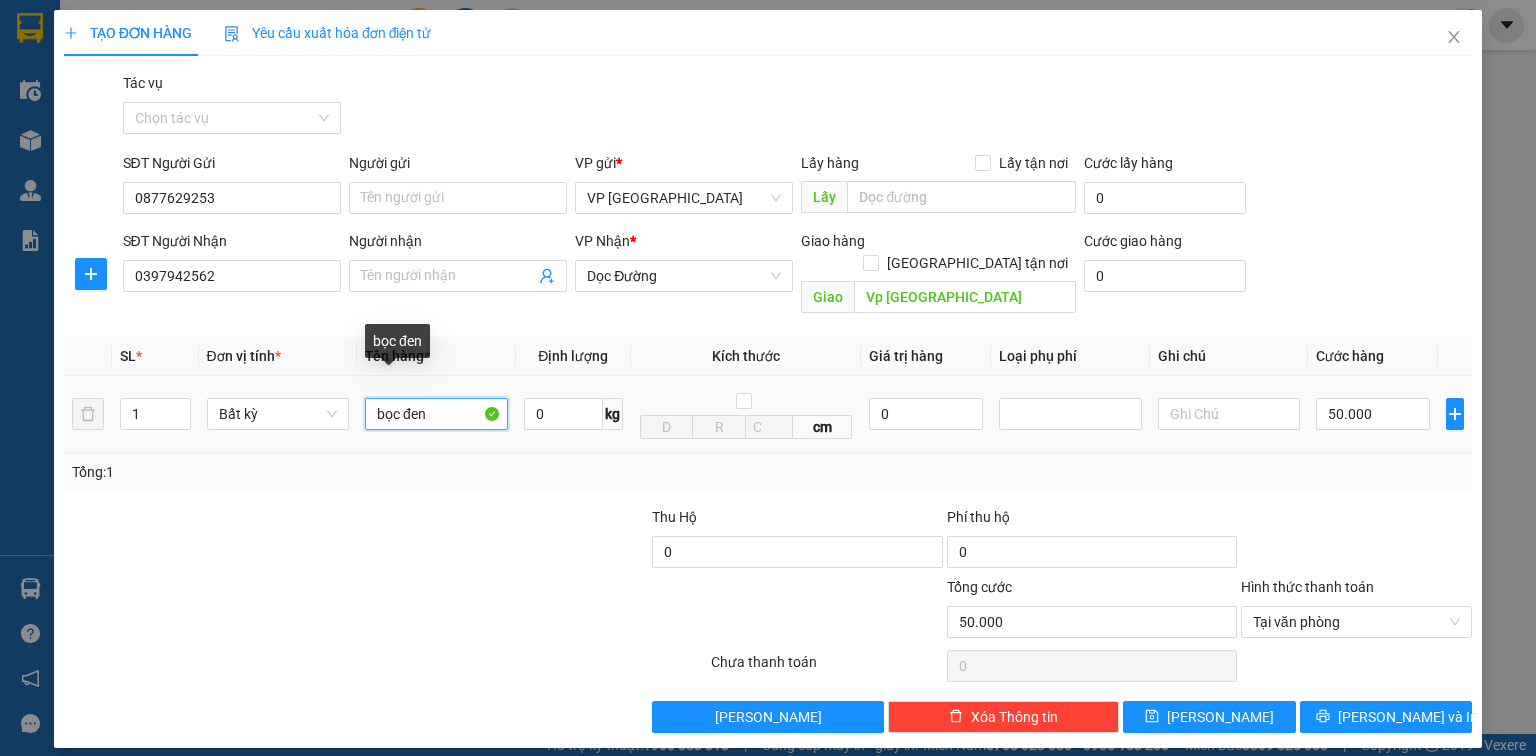 drag, startPoint x: 436, startPoint y: 386, endPoint x: 419, endPoint y: 386, distance: 17 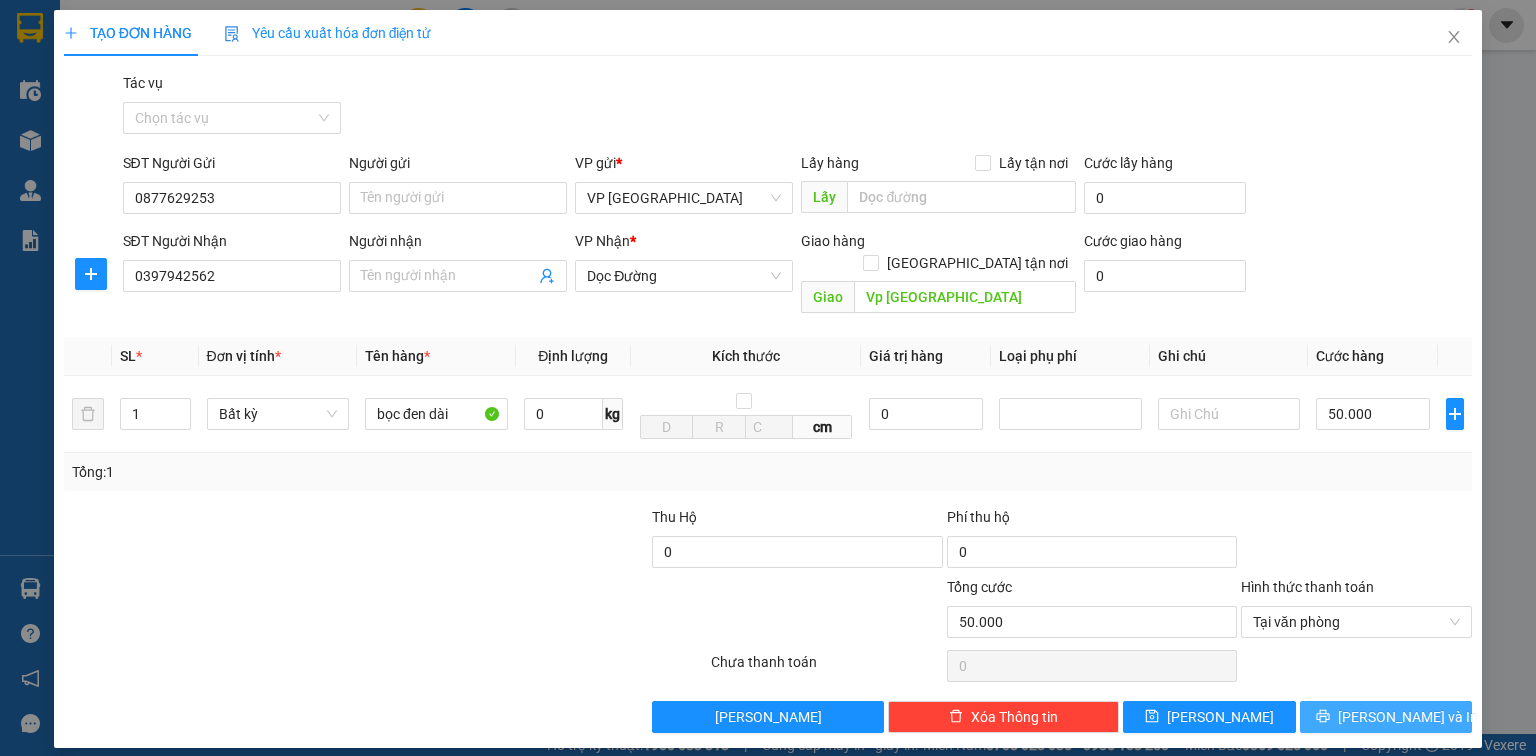 click on "Lưu và In" at bounding box center (1386, 717) 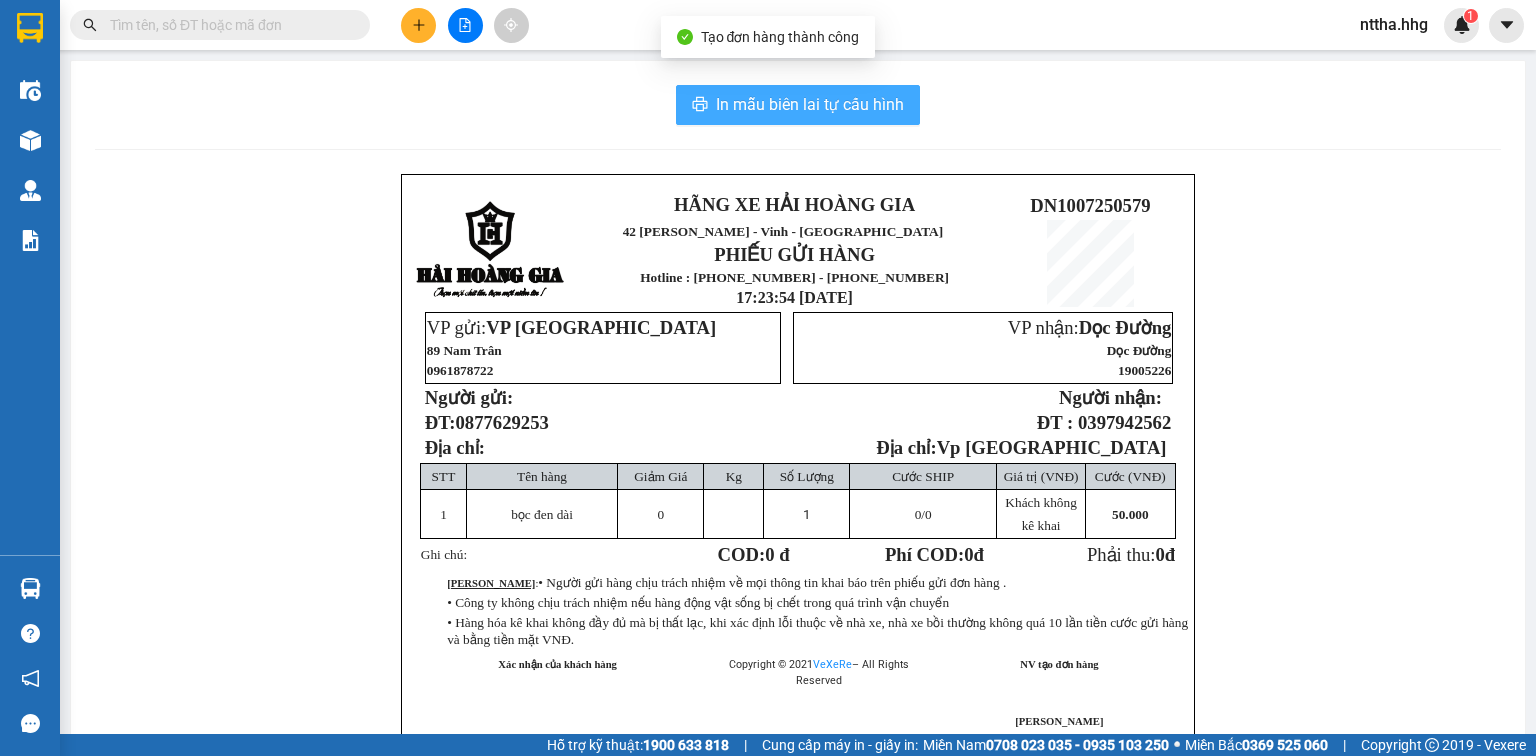 click on "In mẫu biên lai tự cấu hình" at bounding box center (810, 104) 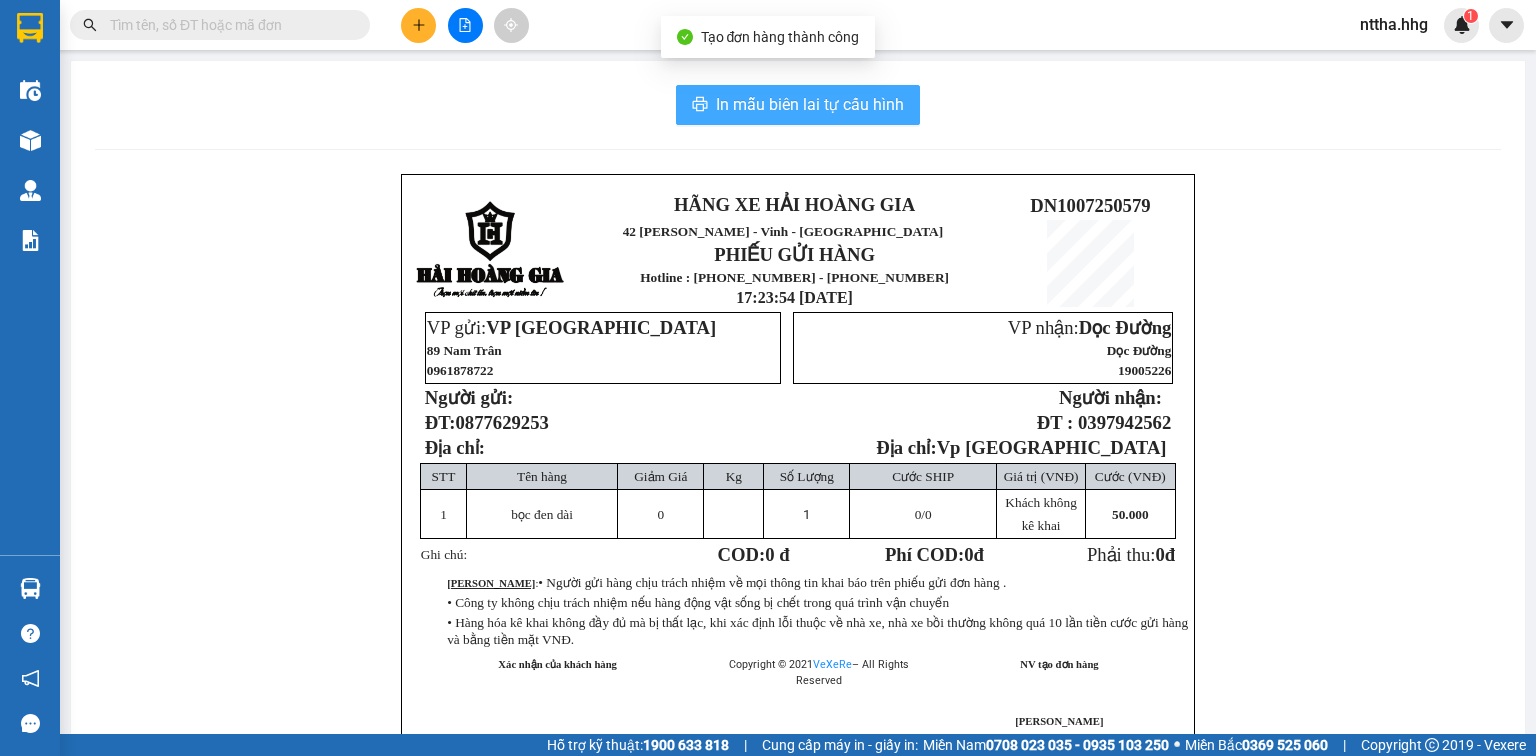 scroll, scrollTop: 0, scrollLeft: 0, axis: both 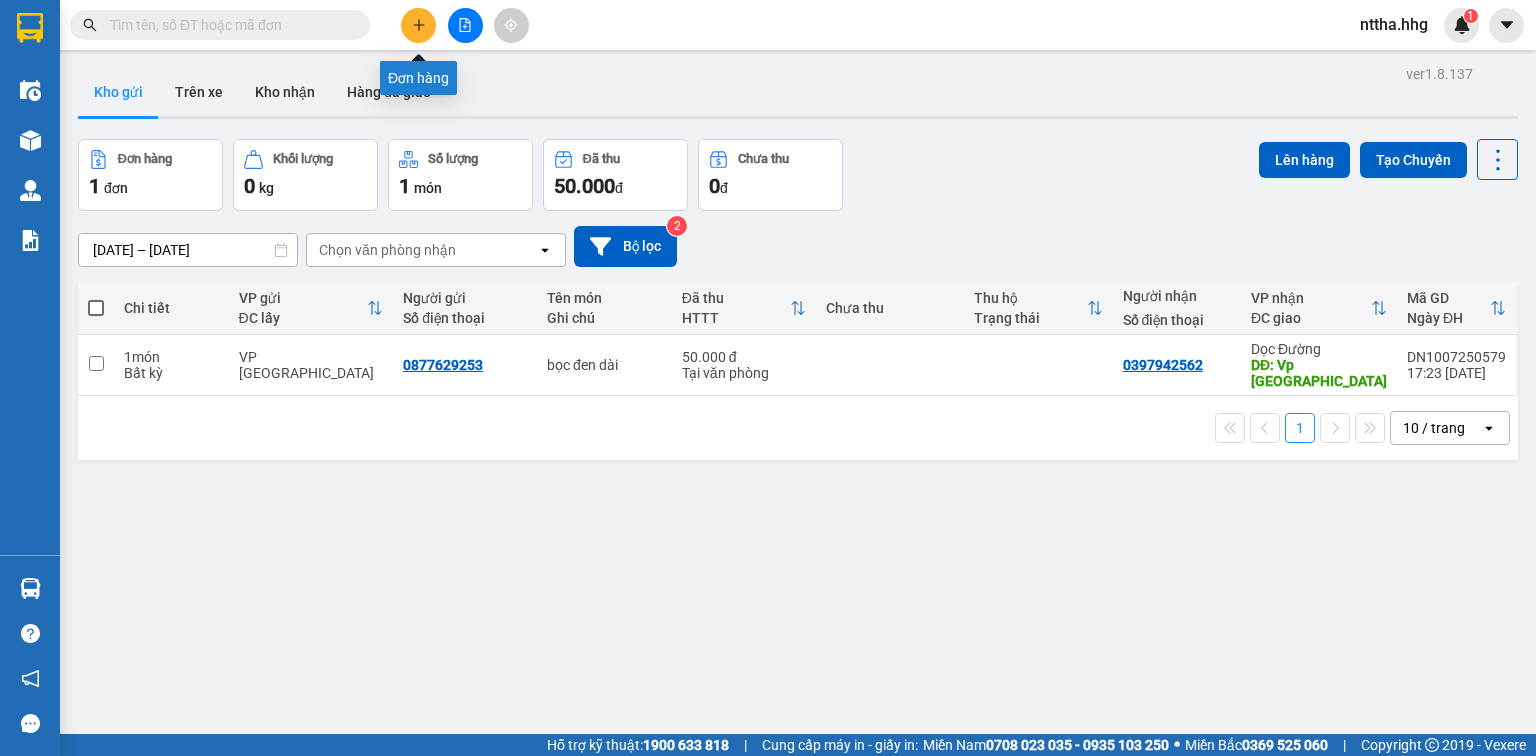 click 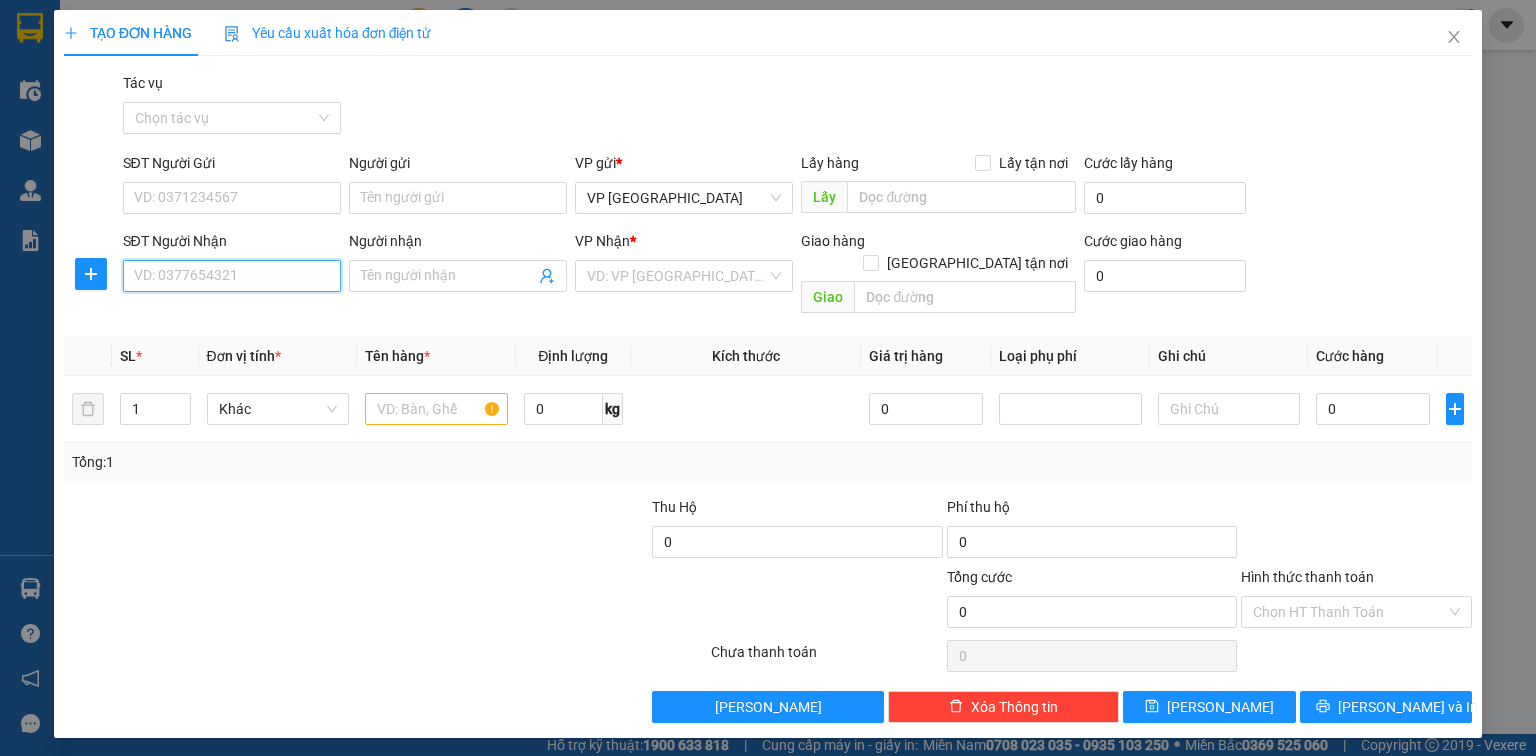 click on "SĐT Người Nhận" at bounding box center (232, 276) 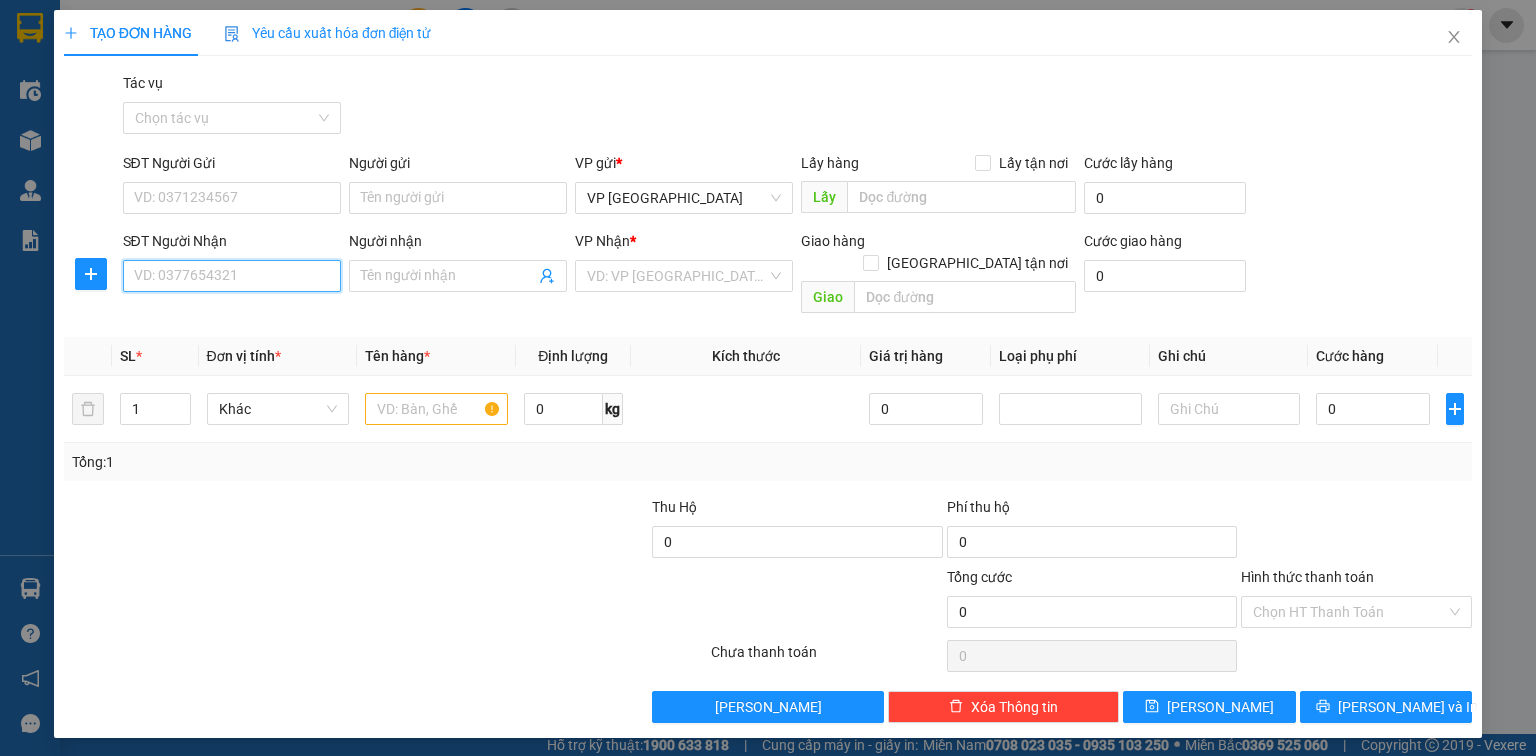 click on "SĐT Người Nhận" at bounding box center (232, 276) 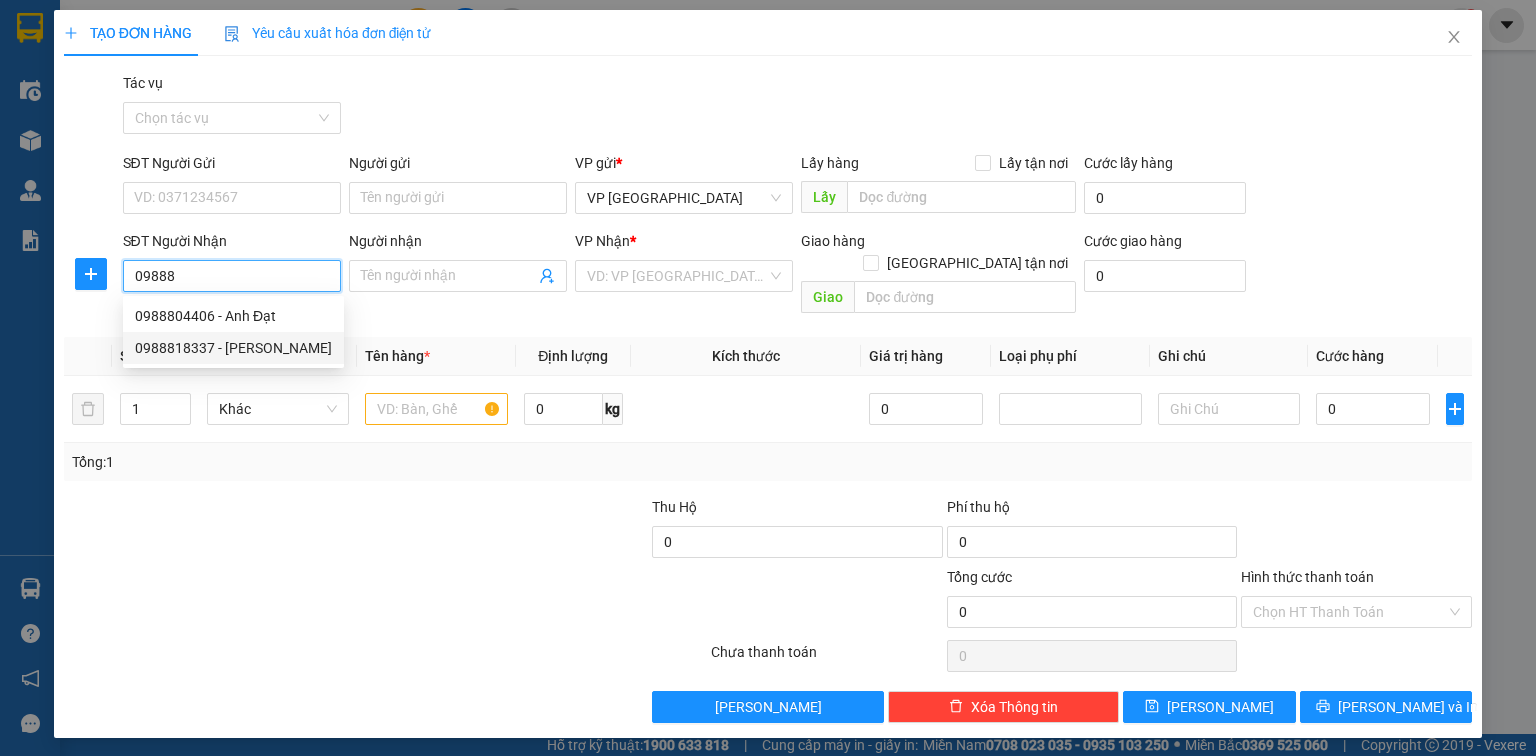 click on "0988818337 - Anh Đạt" at bounding box center [233, 348] 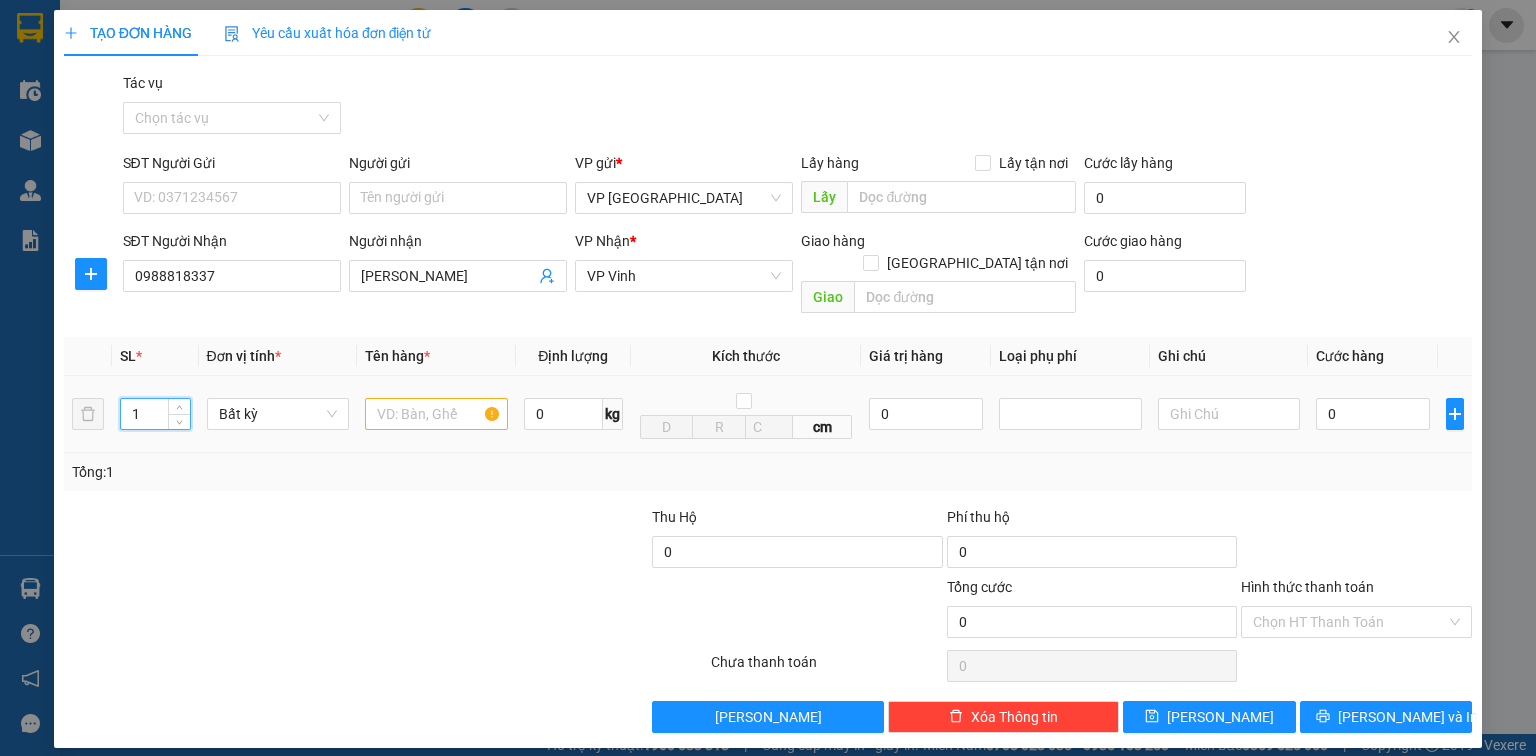 drag, startPoint x: 139, startPoint y: 395, endPoint x: 87, endPoint y: 412, distance: 54.708317 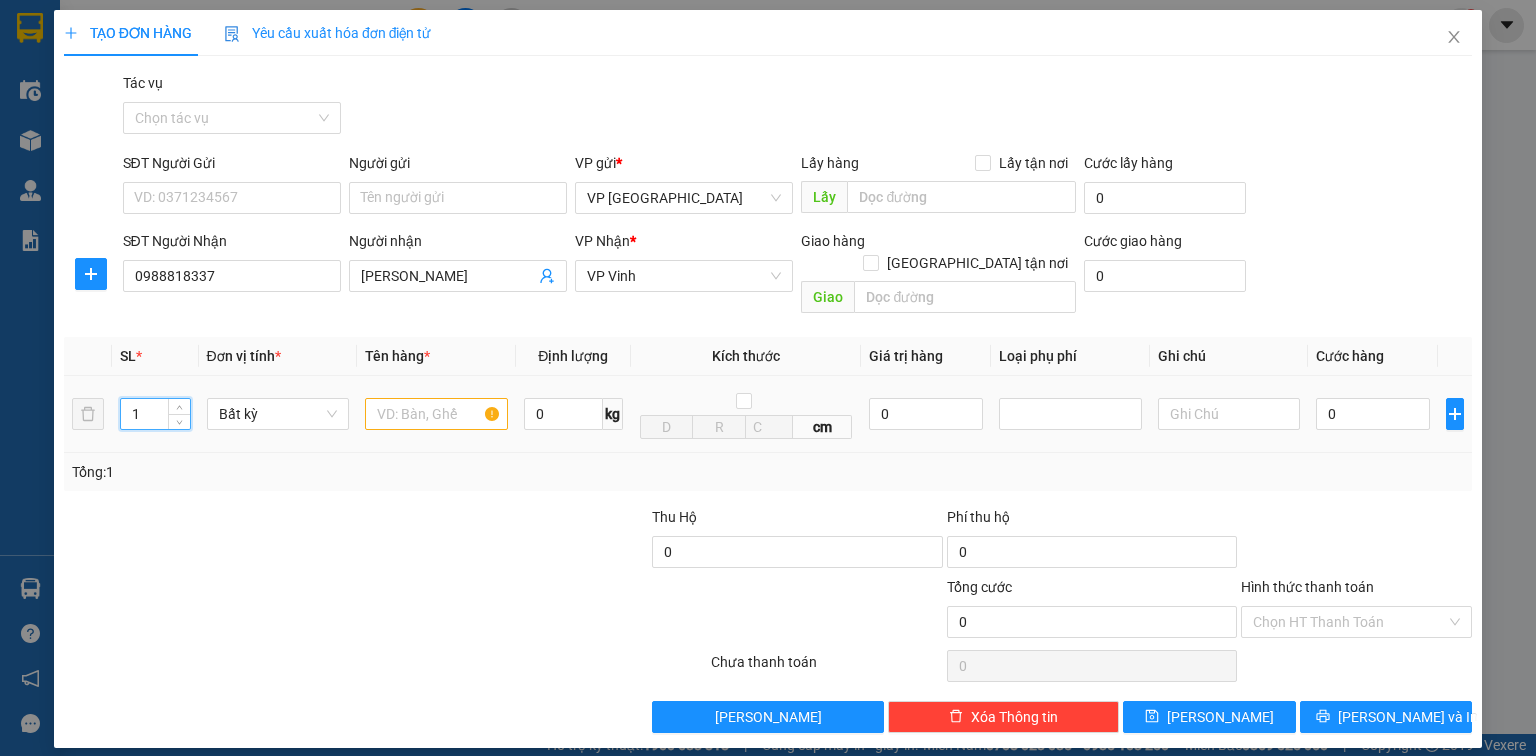 click on "1 Bất kỳ 0 kg cm 0   0" at bounding box center [768, 414] 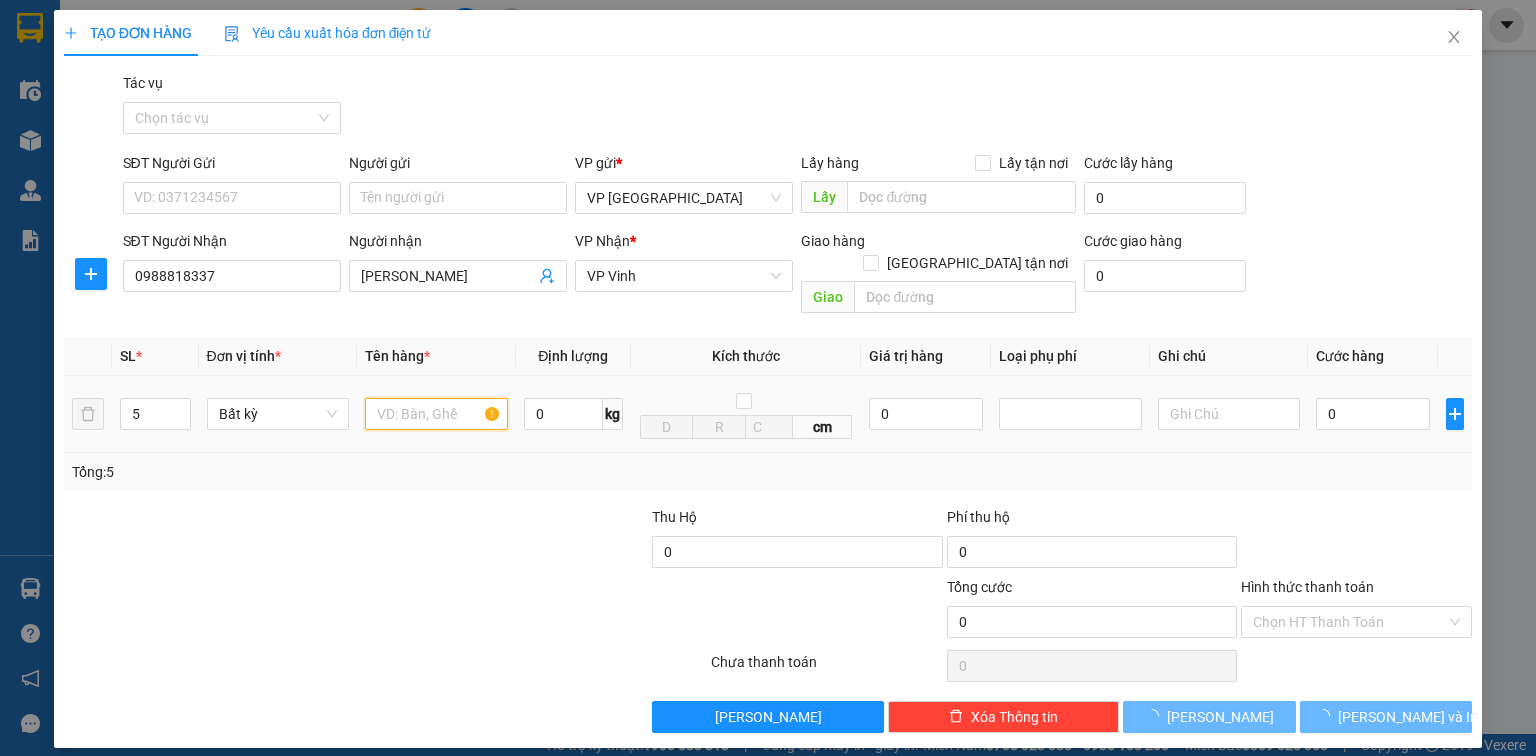 click at bounding box center (436, 414) 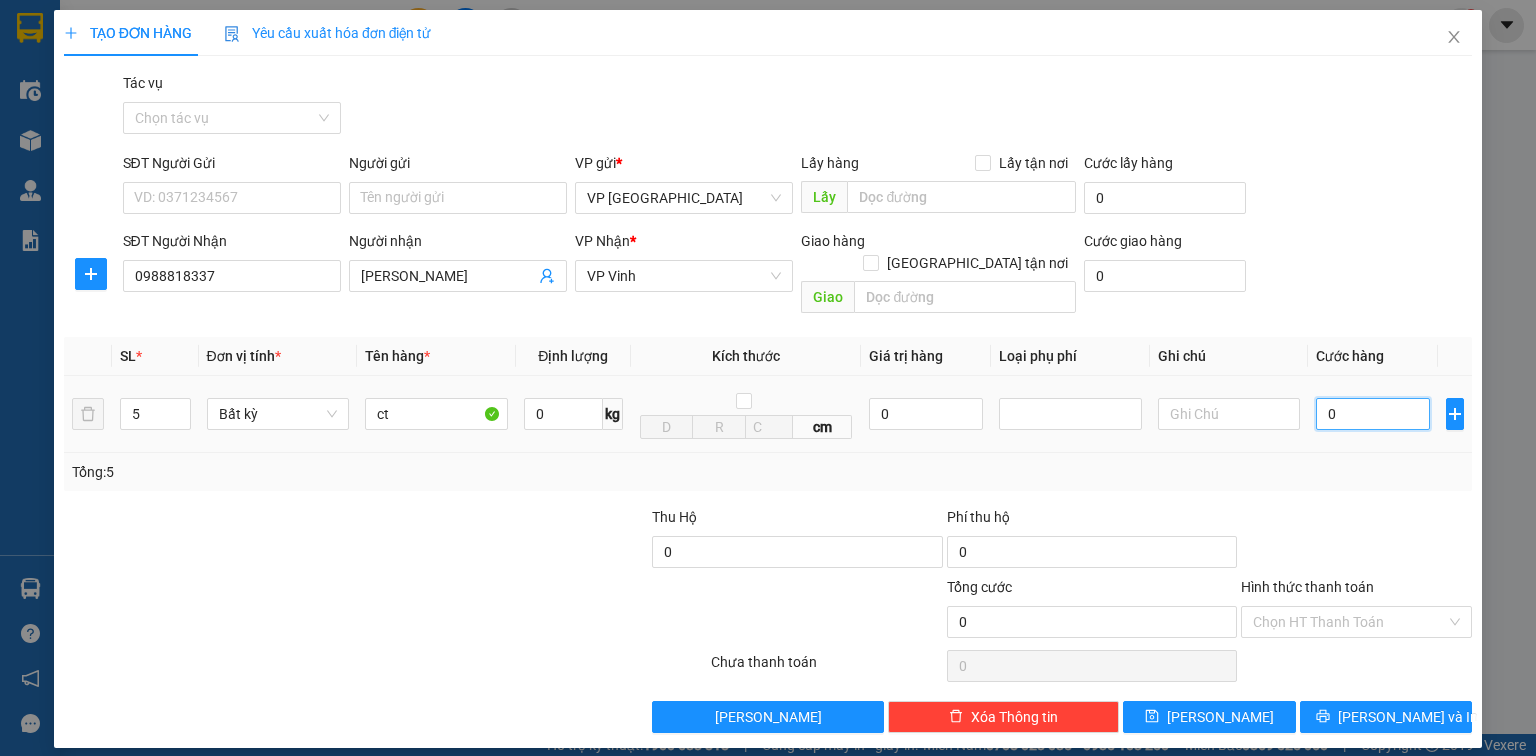 click on "0" at bounding box center [1373, 414] 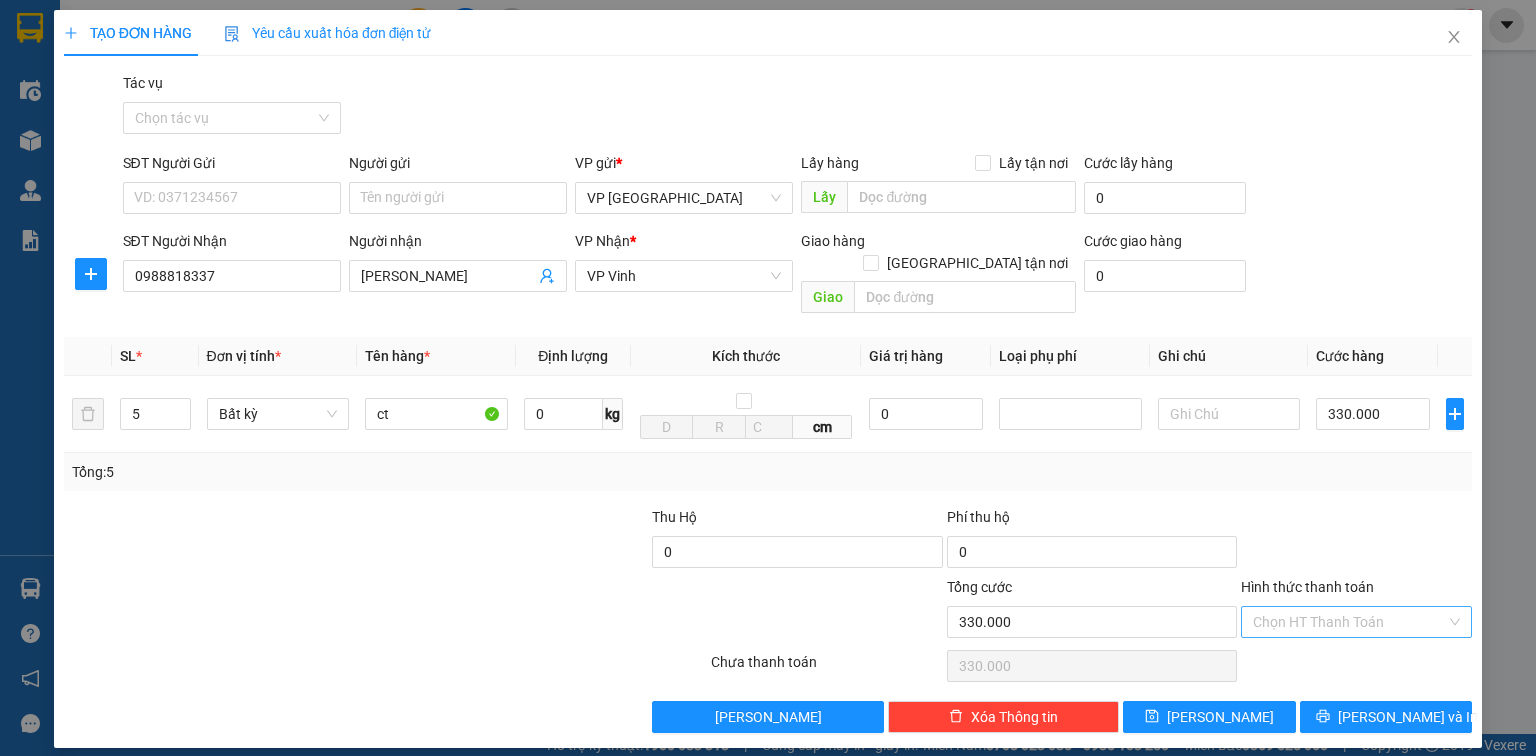 click on "Hình thức thanh toán" at bounding box center (1349, 622) 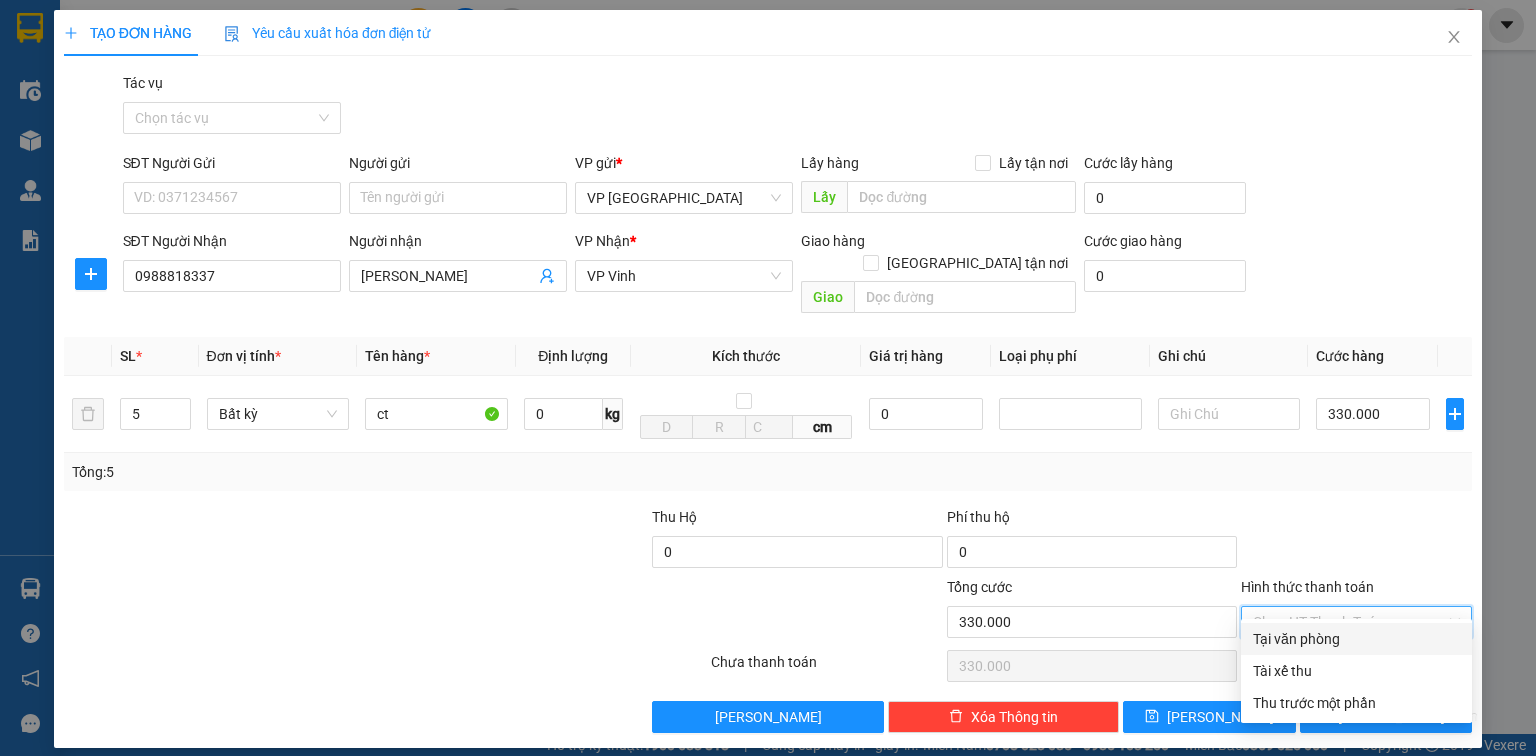 click on "Tại văn phòng" at bounding box center [1356, 639] 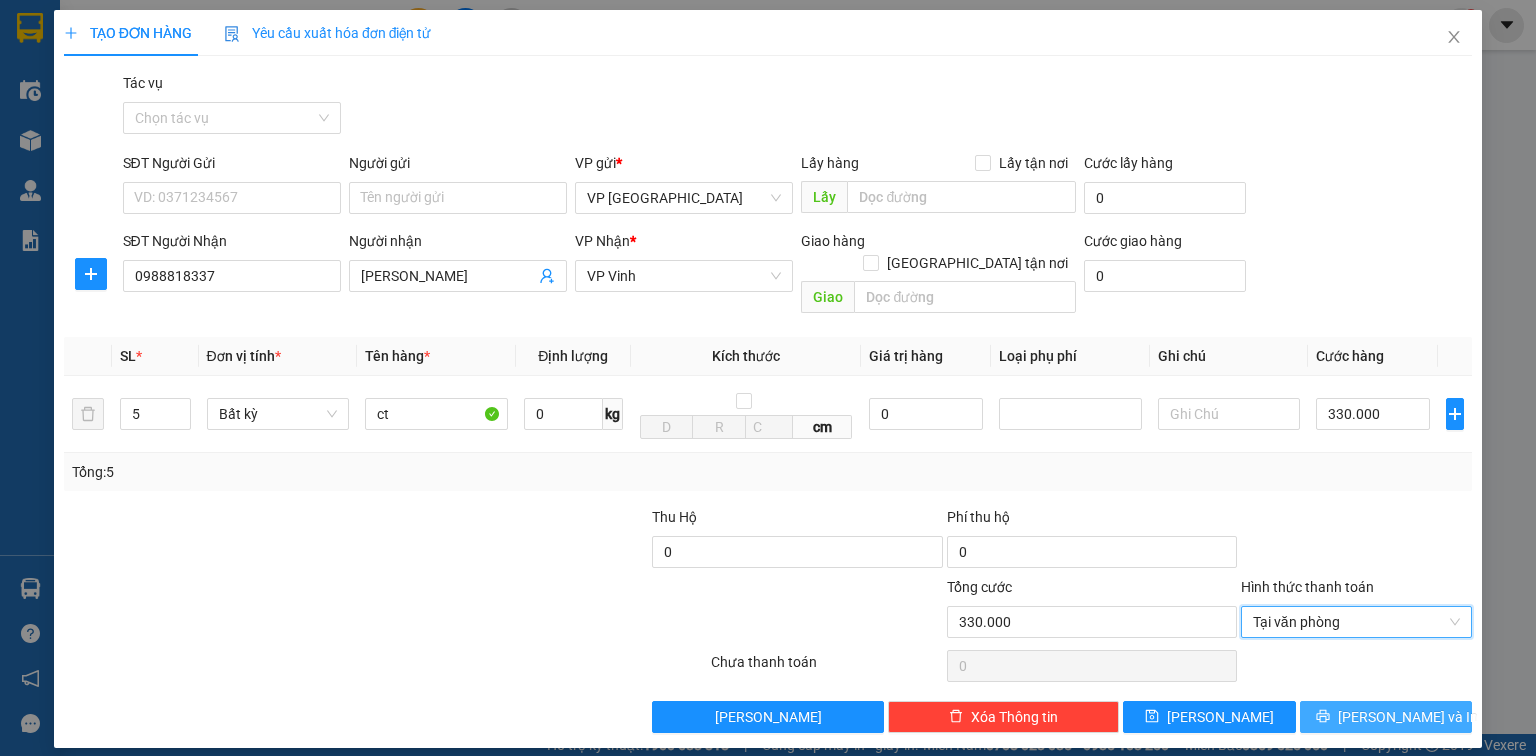 click on "Lưu và In" at bounding box center (1386, 717) 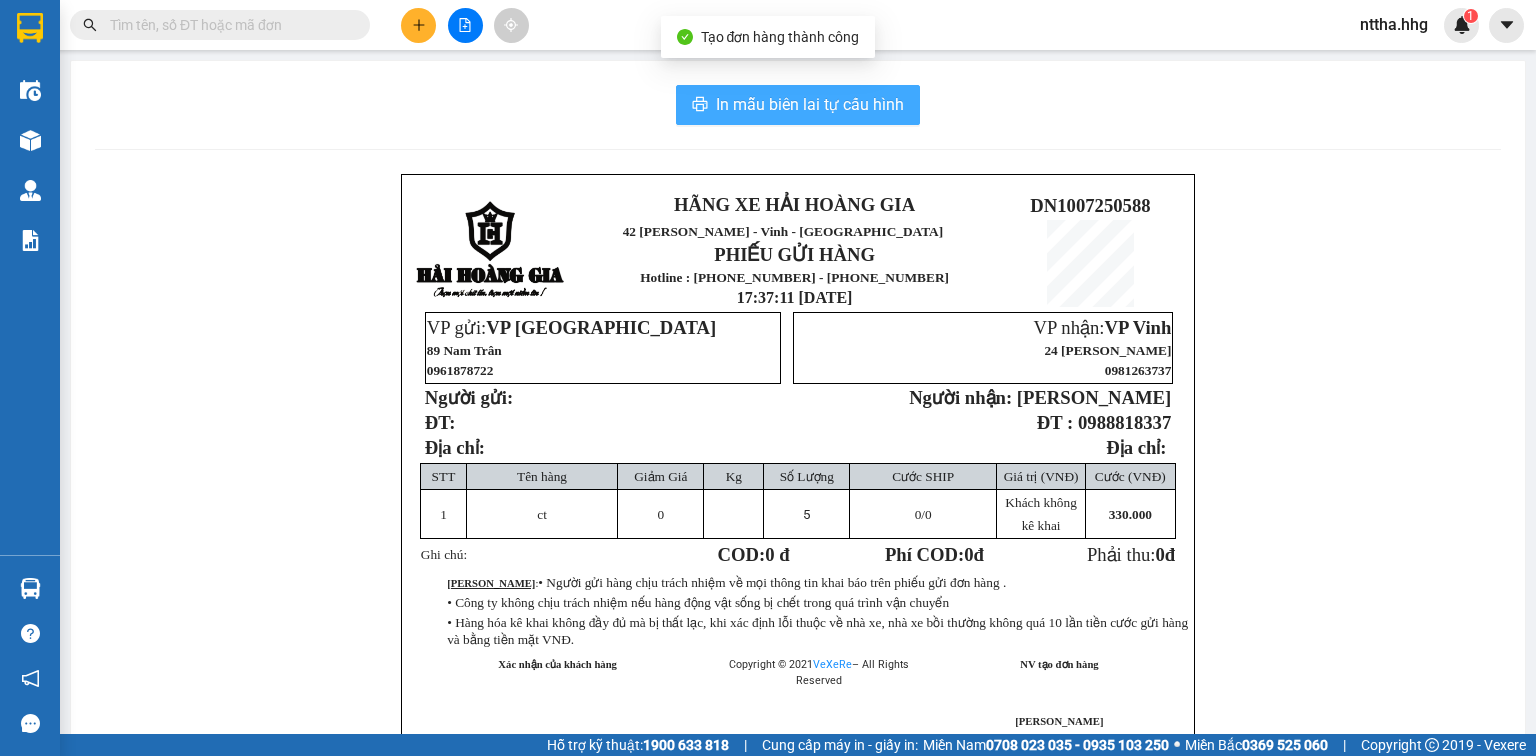 click on "In mẫu biên lai tự cấu hình" at bounding box center [810, 104] 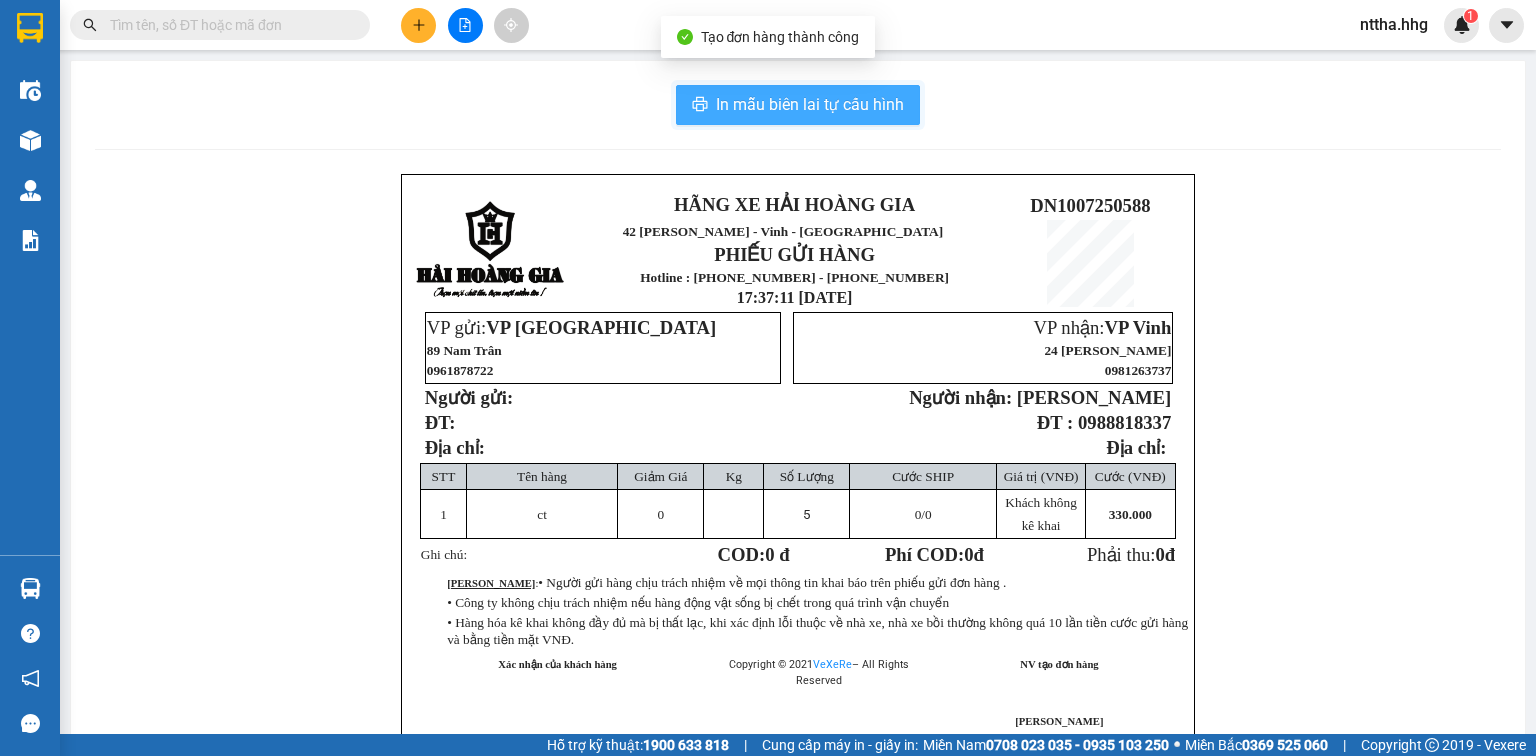 scroll, scrollTop: 0, scrollLeft: 0, axis: both 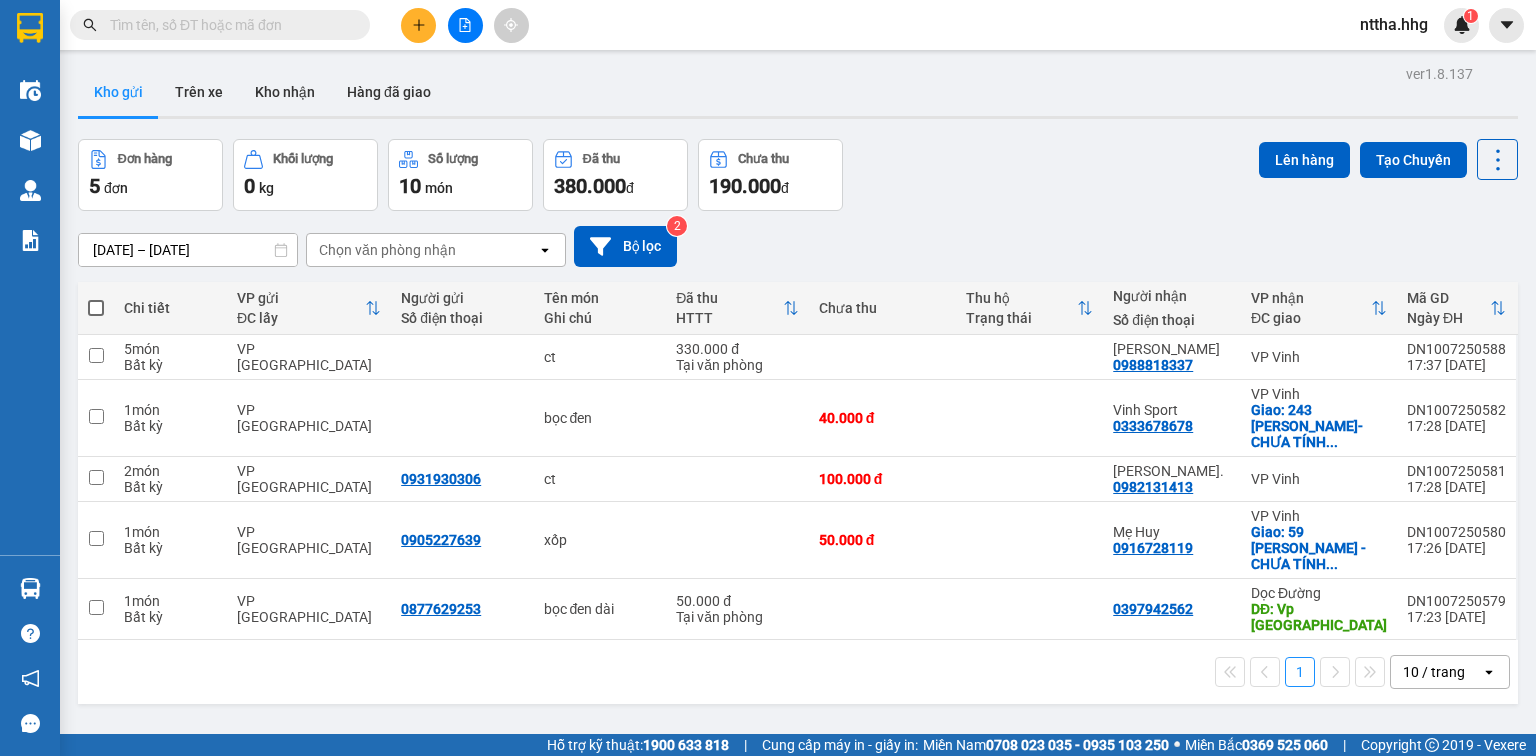 click 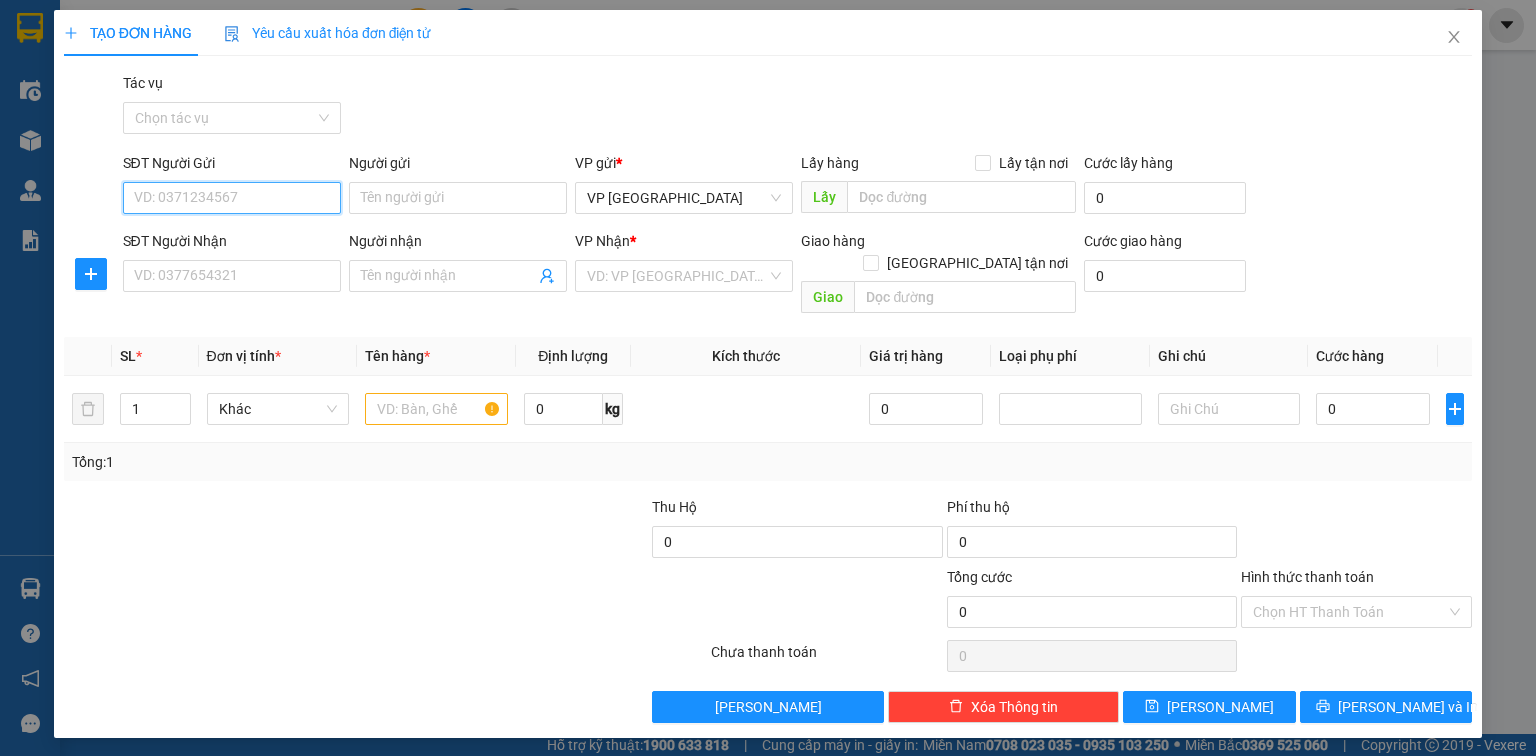 click on "SĐT Người Gửi" at bounding box center (232, 198) 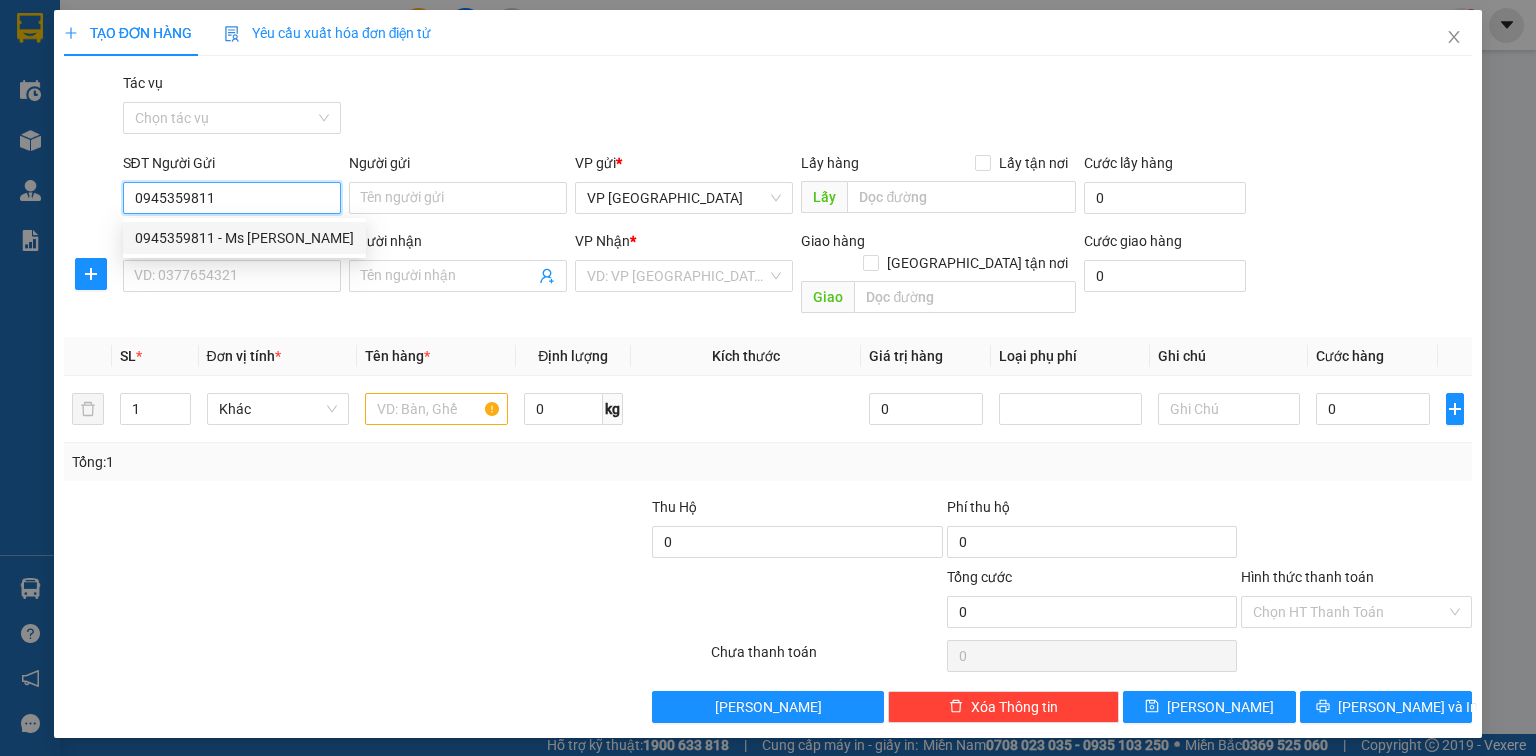 click on "0945359811 - Ms Quỳnh" at bounding box center [244, 238] 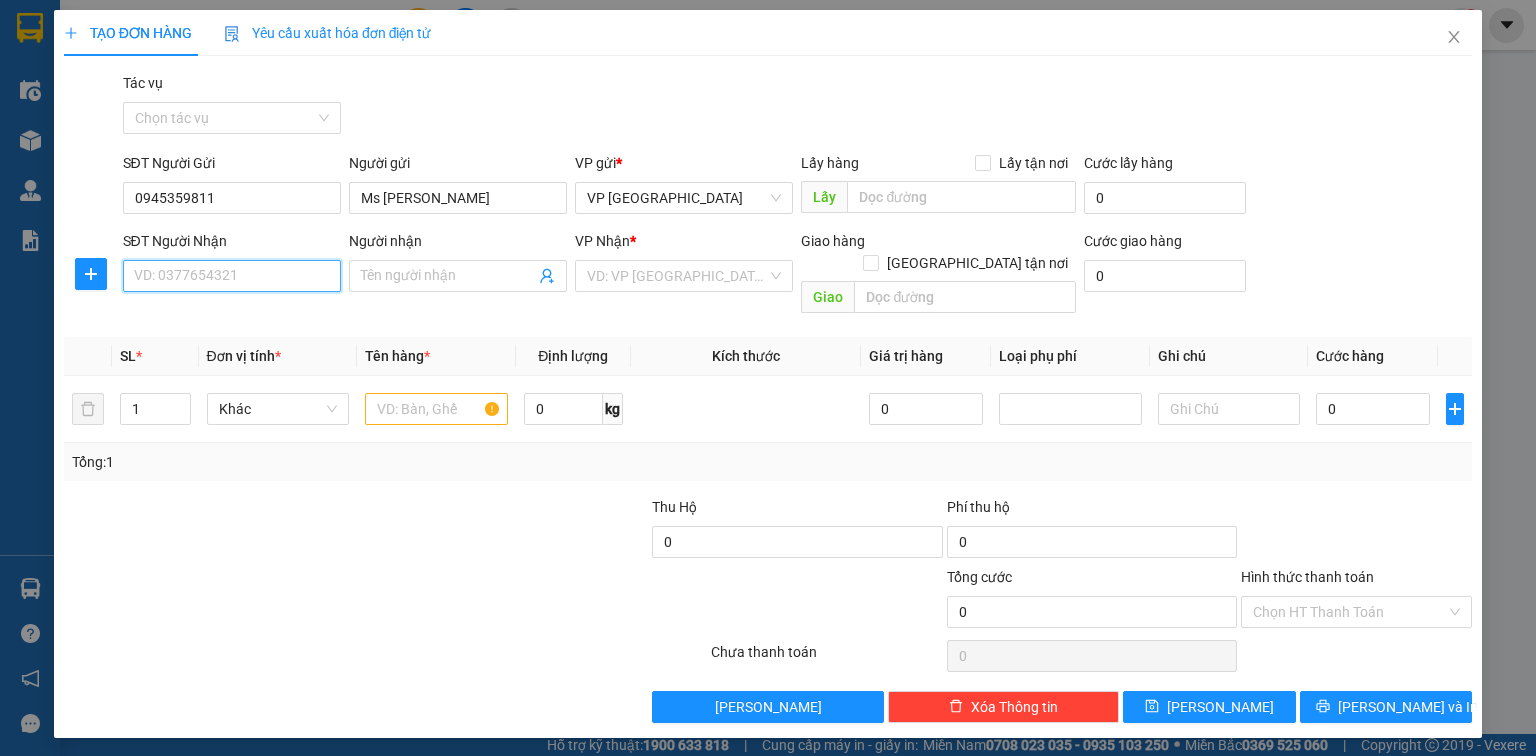 click on "SĐT Người Nhận" at bounding box center [232, 276] 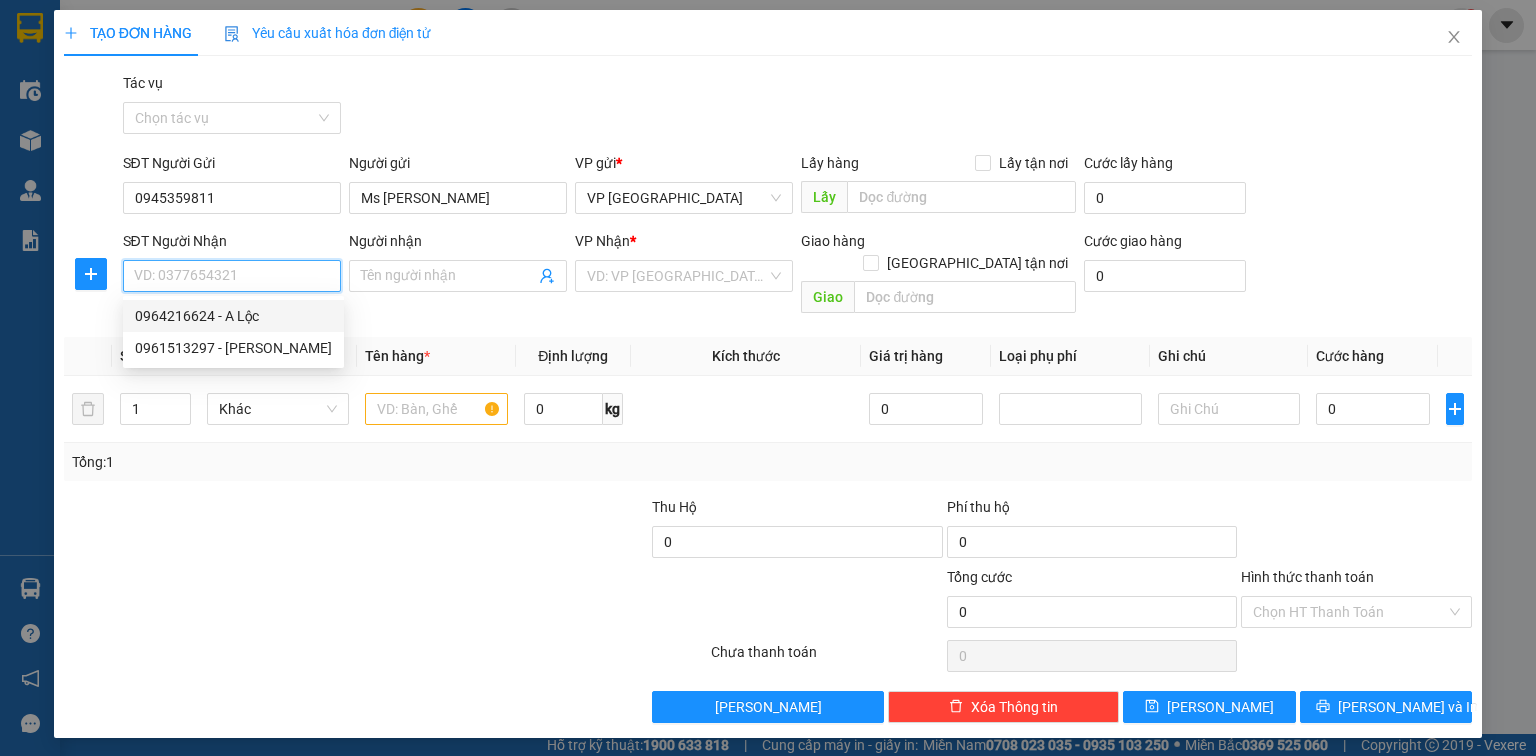 click on "0964216624 - A Lộc" at bounding box center [233, 316] 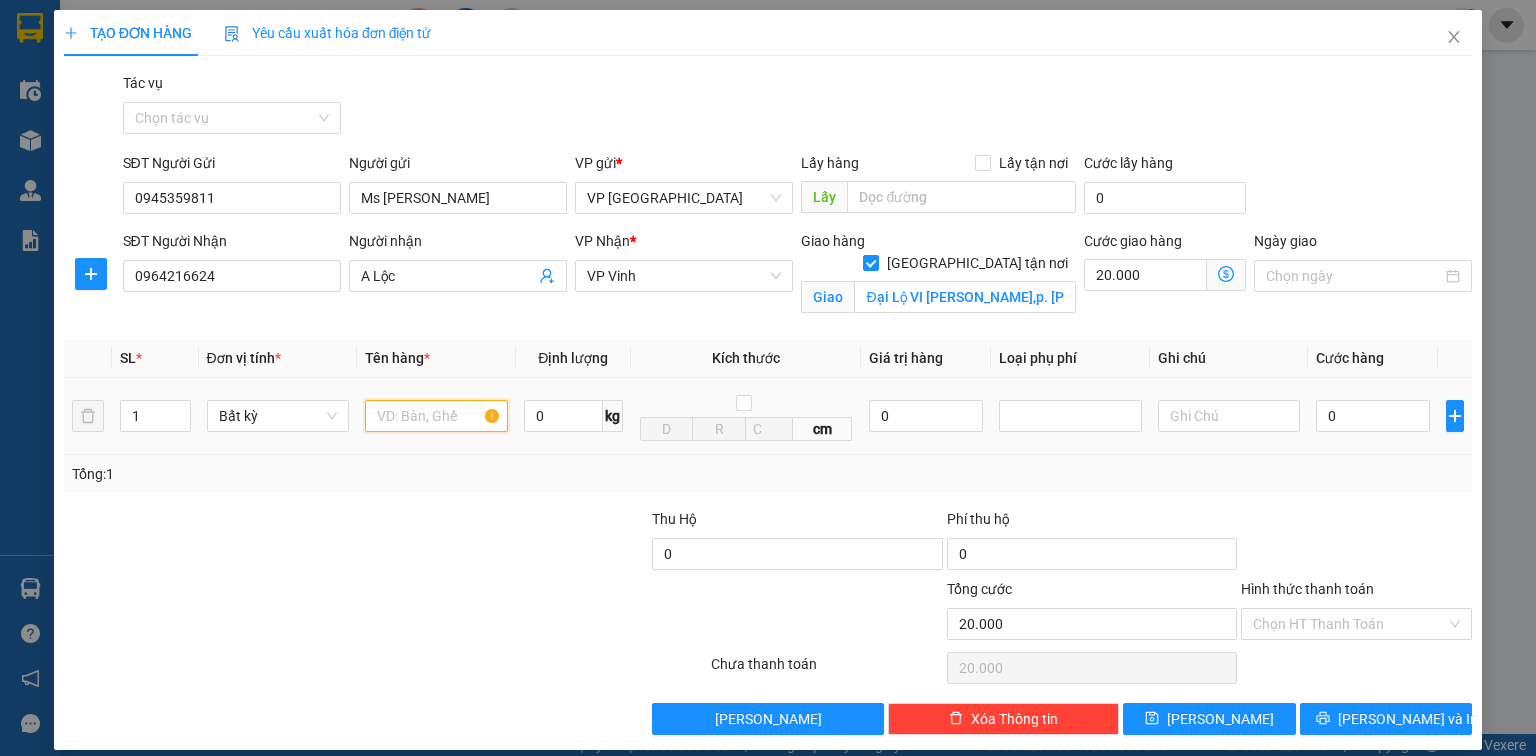 click at bounding box center [436, 416] 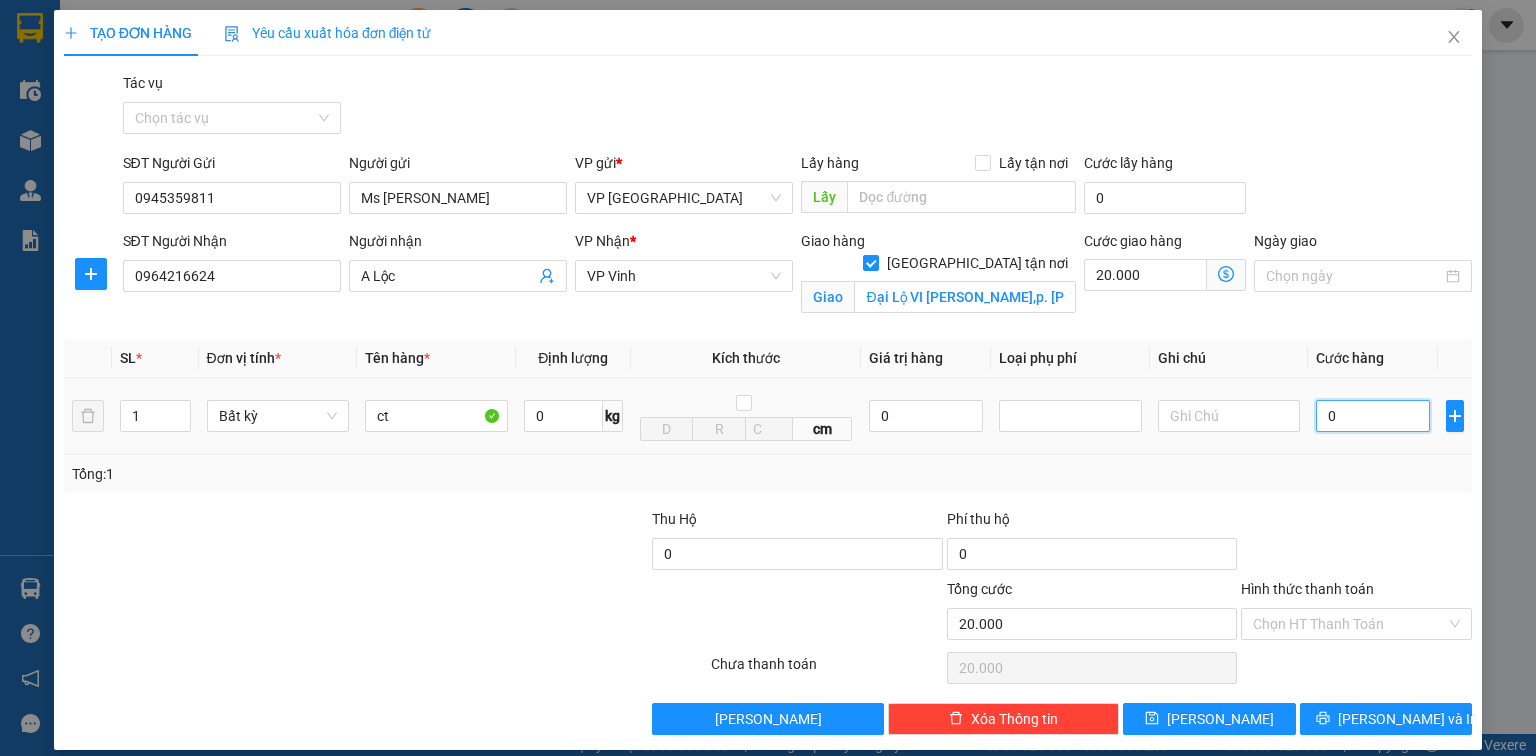 click on "0" at bounding box center (1373, 416) 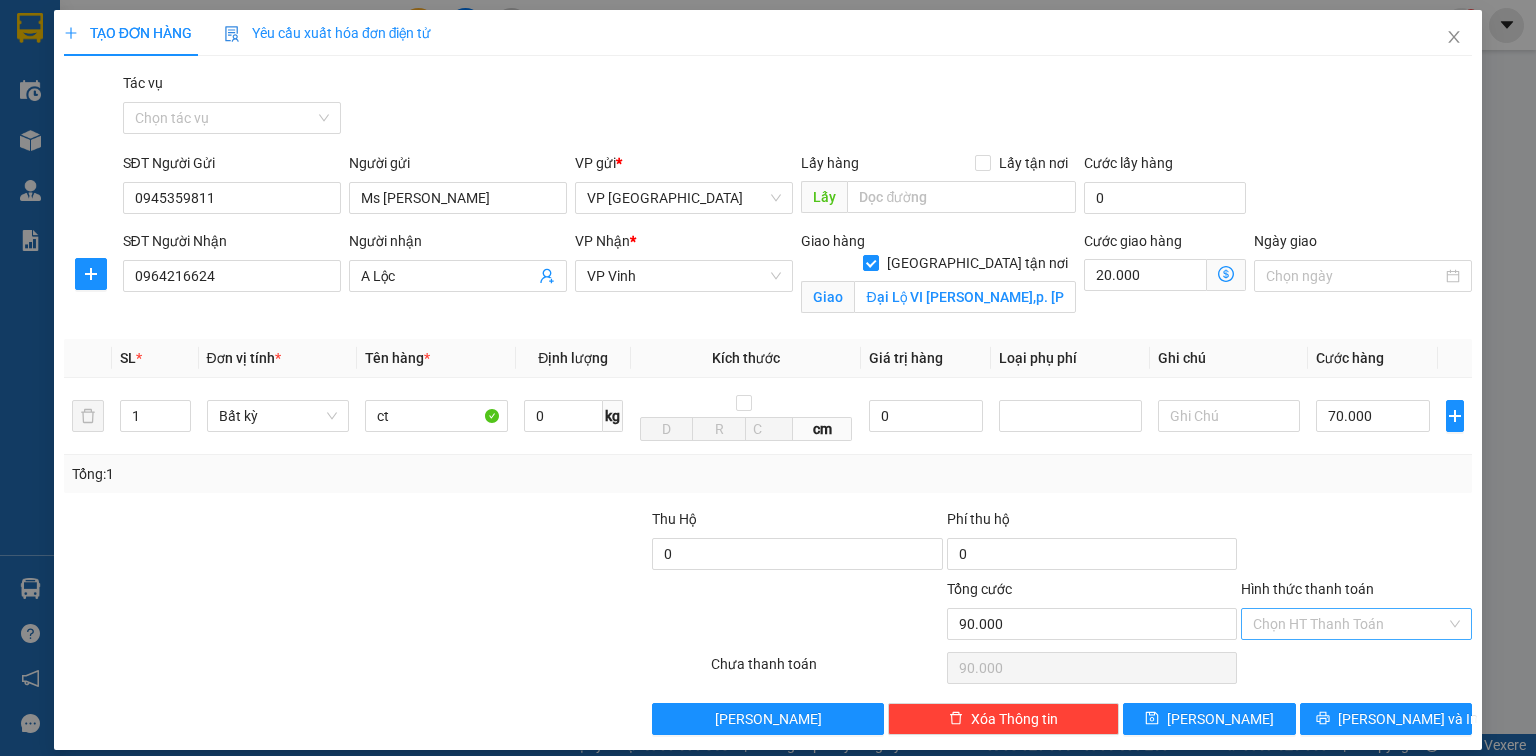 click on "Hình thức thanh toán" at bounding box center (1349, 624) 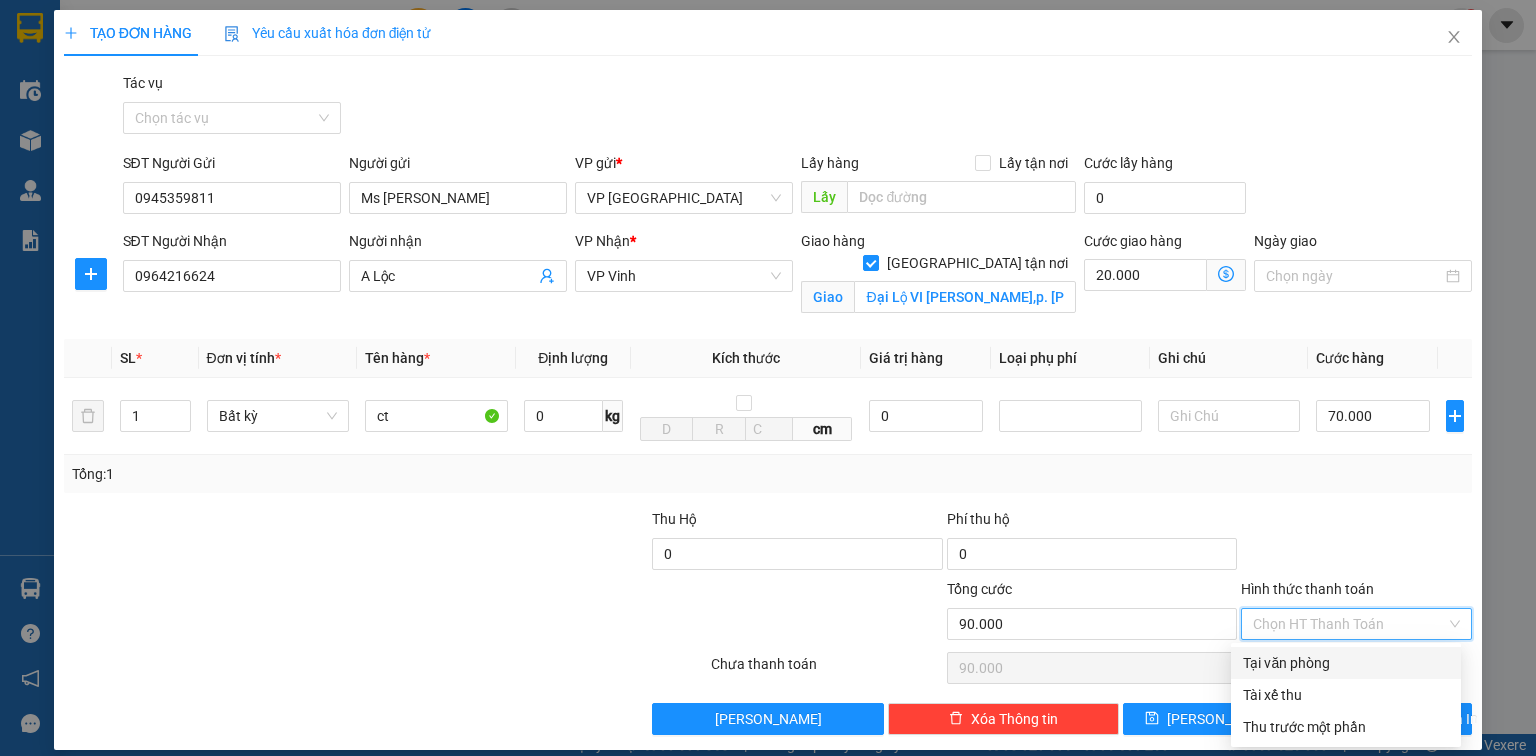 click on "Tại văn phòng" at bounding box center (1346, 663) 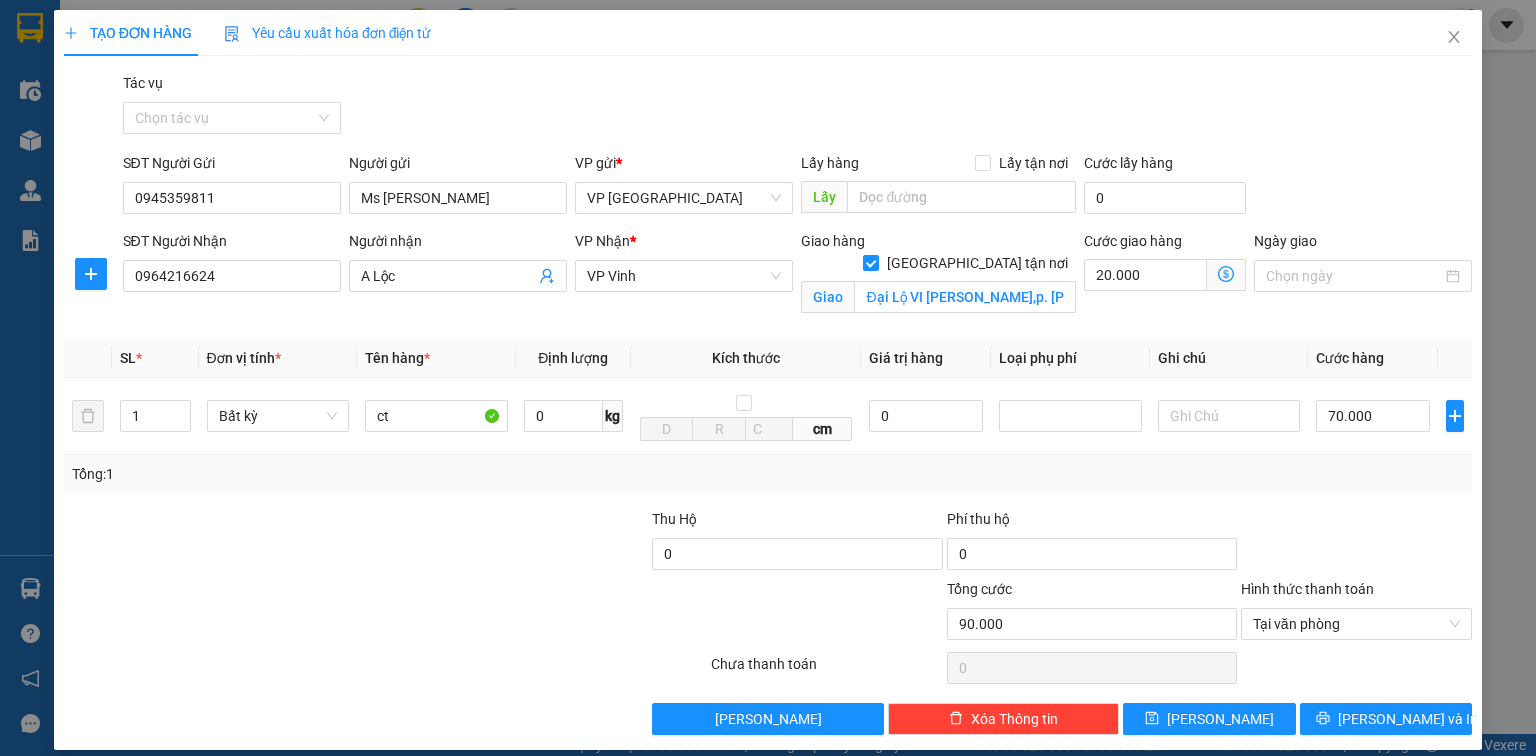drag, startPoint x: 267, startPoint y: 590, endPoint x: 279, endPoint y: 580, distance: 15.6205 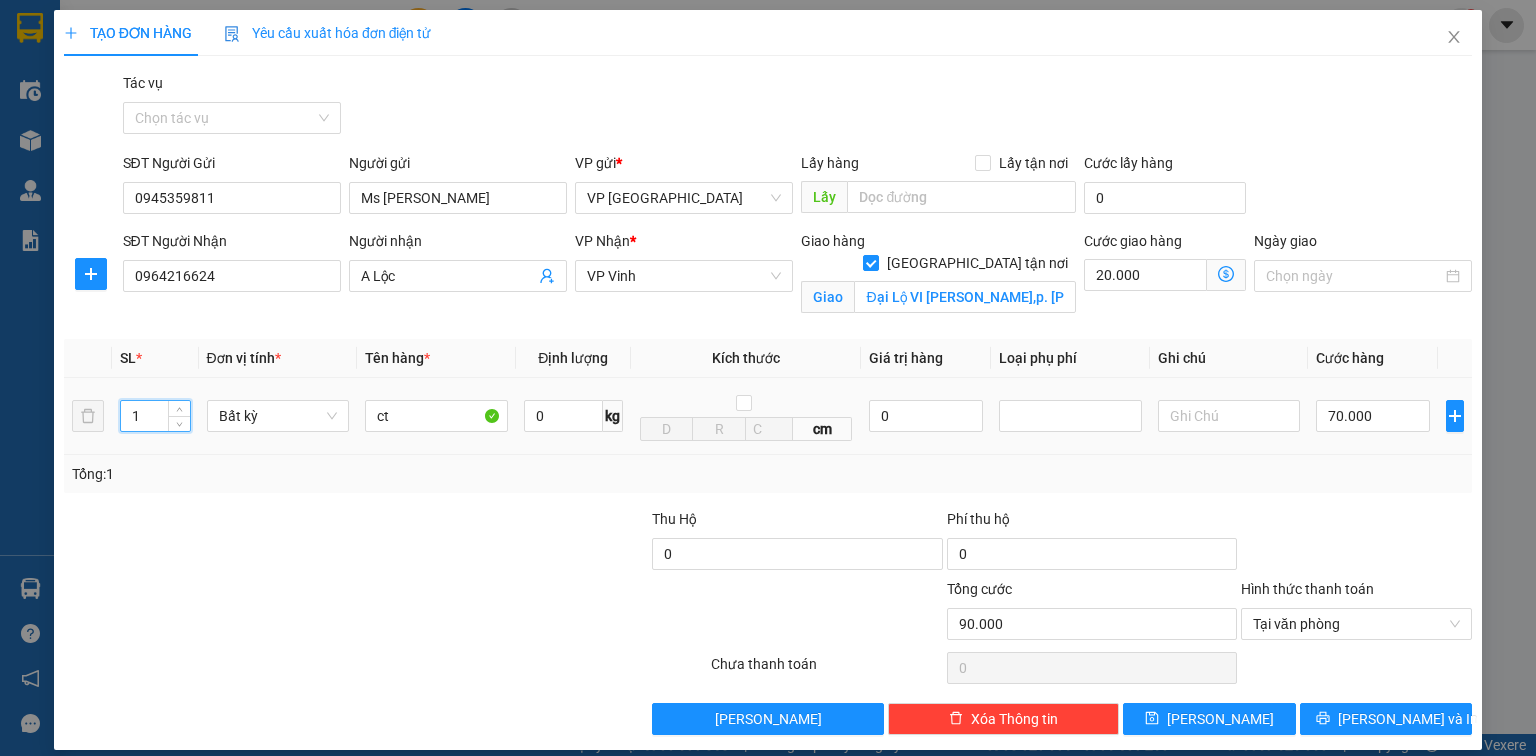 drag, startPoint x: 141, startPoint y: 421, endPoint x: 9, endPoint y: 389, distance: 135.82341 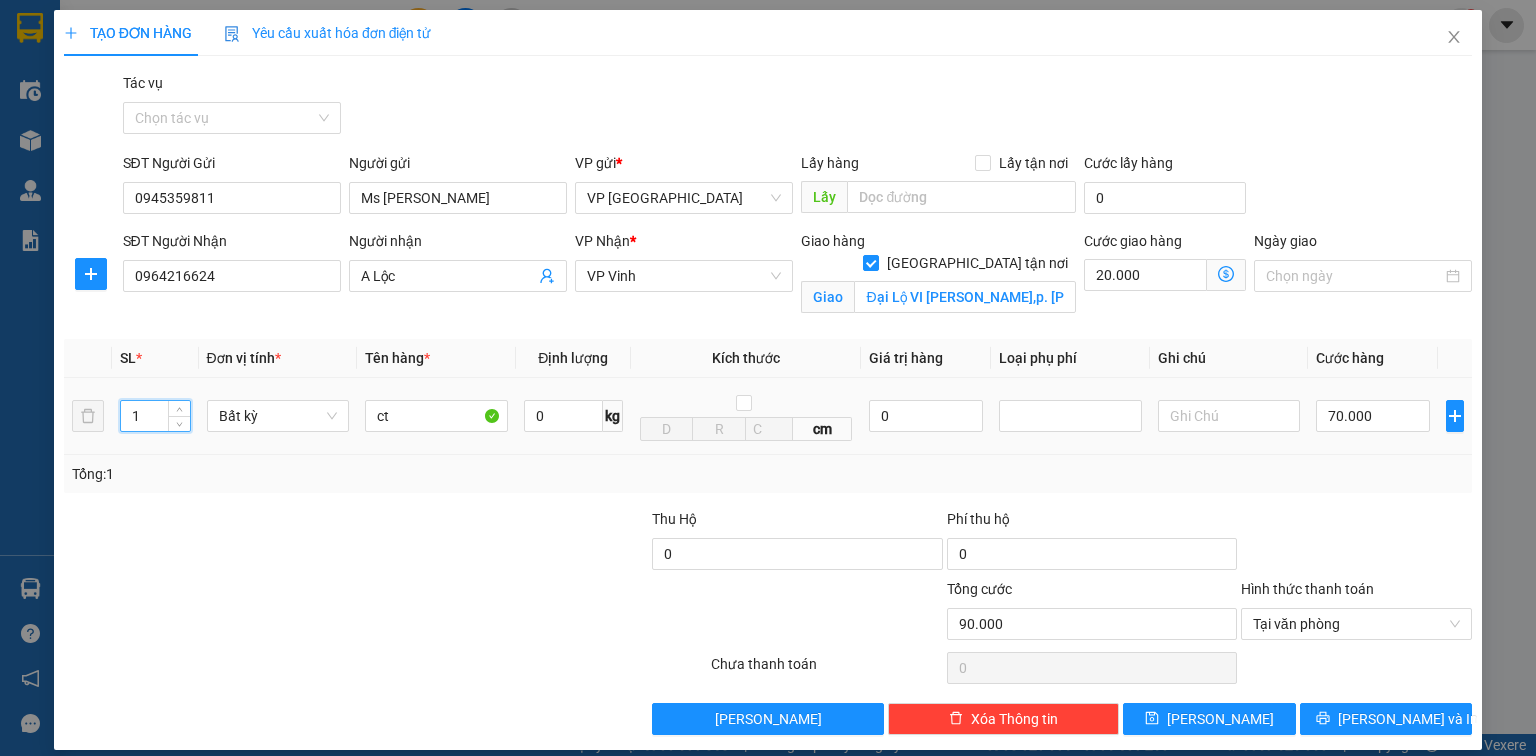 click on "TẠO ĐƠN HÀNG Yêu cầu xuất hóa đơn điện tử Transit Pickup Surcharge Ids Transit Deliver Surcharge Ids Transit Deliver Surcharge Transit Deliver Surcharge Gói vận chuyển  * Tiêu chuẩn Tác vụ Chọn tác vụ SĐT Người Gửi 0945359811 Người gửi Ms Quỳnh VP gửi  * VP Đà Nẵng Lấy hàng Lấy tận nơi Lấy Cước lấy hàng 0 SĐT Người Nhận 0964216624 Người nhận A Lộc VP Nhận  * VP Vinh Giao hàng Giao tận nơi Giao Đại Lộ VI Lê Nin,p. Hà Huy Tập Cước giao hàng 20.000 Ngày giao SL  * Đơn vị tính  * Tên hàng  * Định lượng Kích thước Giá trị hàng Loại phụ phí Ghi chú Cước hàng                       1 Bất kỳ ct 0 kg cm 0   70.000 Tổng:  1 Thu Hộ 0 Phí thu hộ 0 Tổng cước 90.000 Hình thức thanh toán Tại văn phòng Số tiền thu trước 0 Tại văn phòng Chưa thanh toán 0 Lưu nháp Xóa Thông tin Lưu Lưu và In Tại văn phòng Tài xế thu Tại văn phòng" at bounding box center [768, 378] 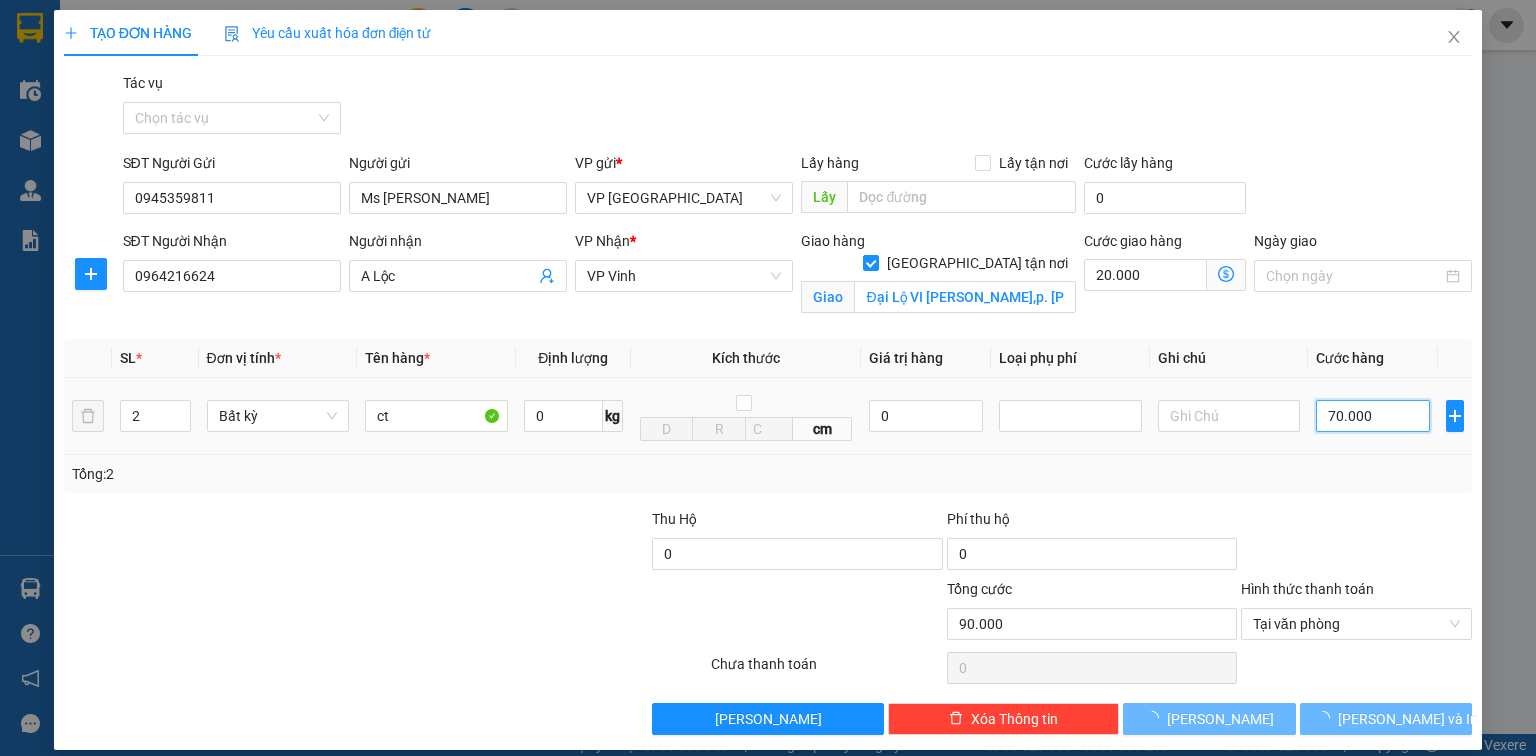click on "70.000" at bounding box center (1373, 416) 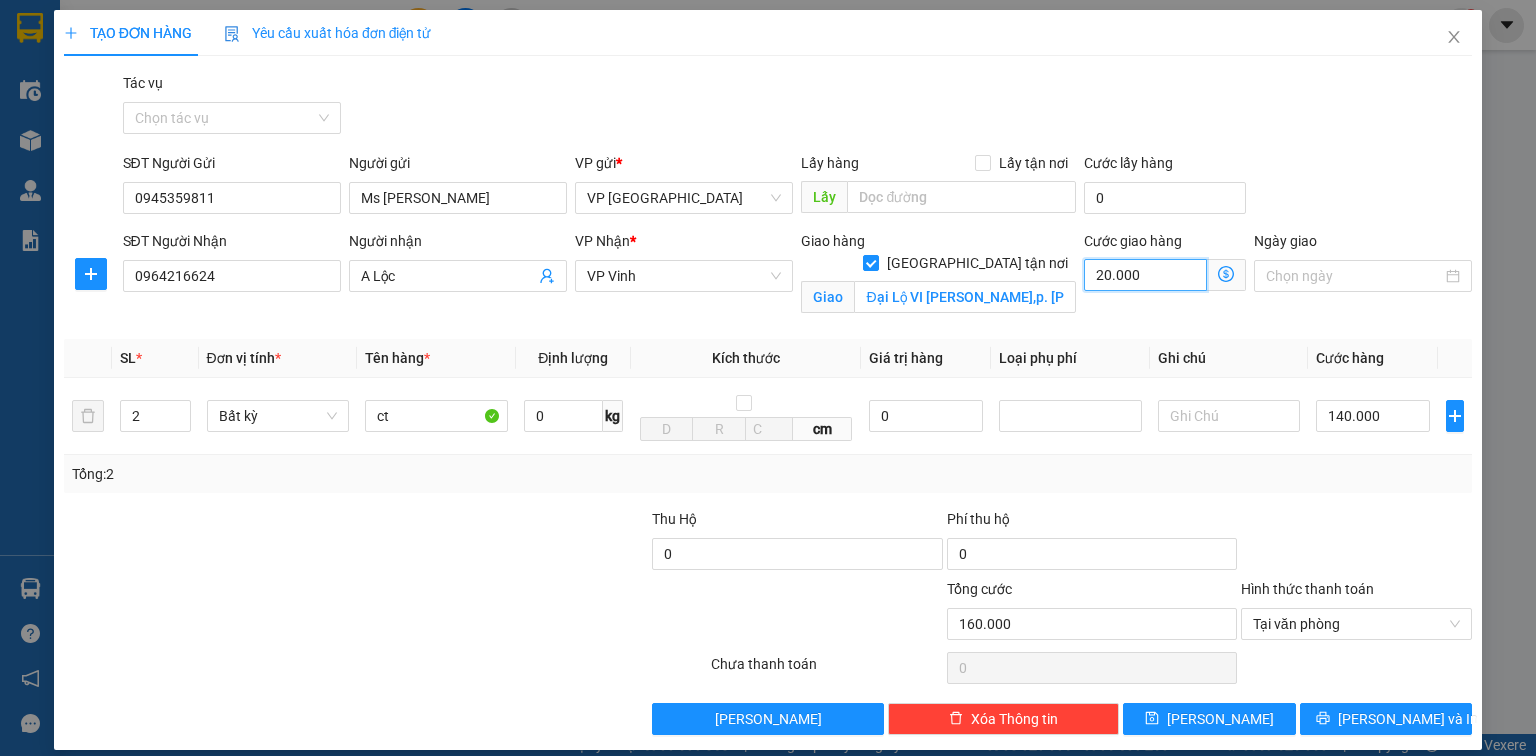 click on "20.000" at bounding box center (1145, 275) 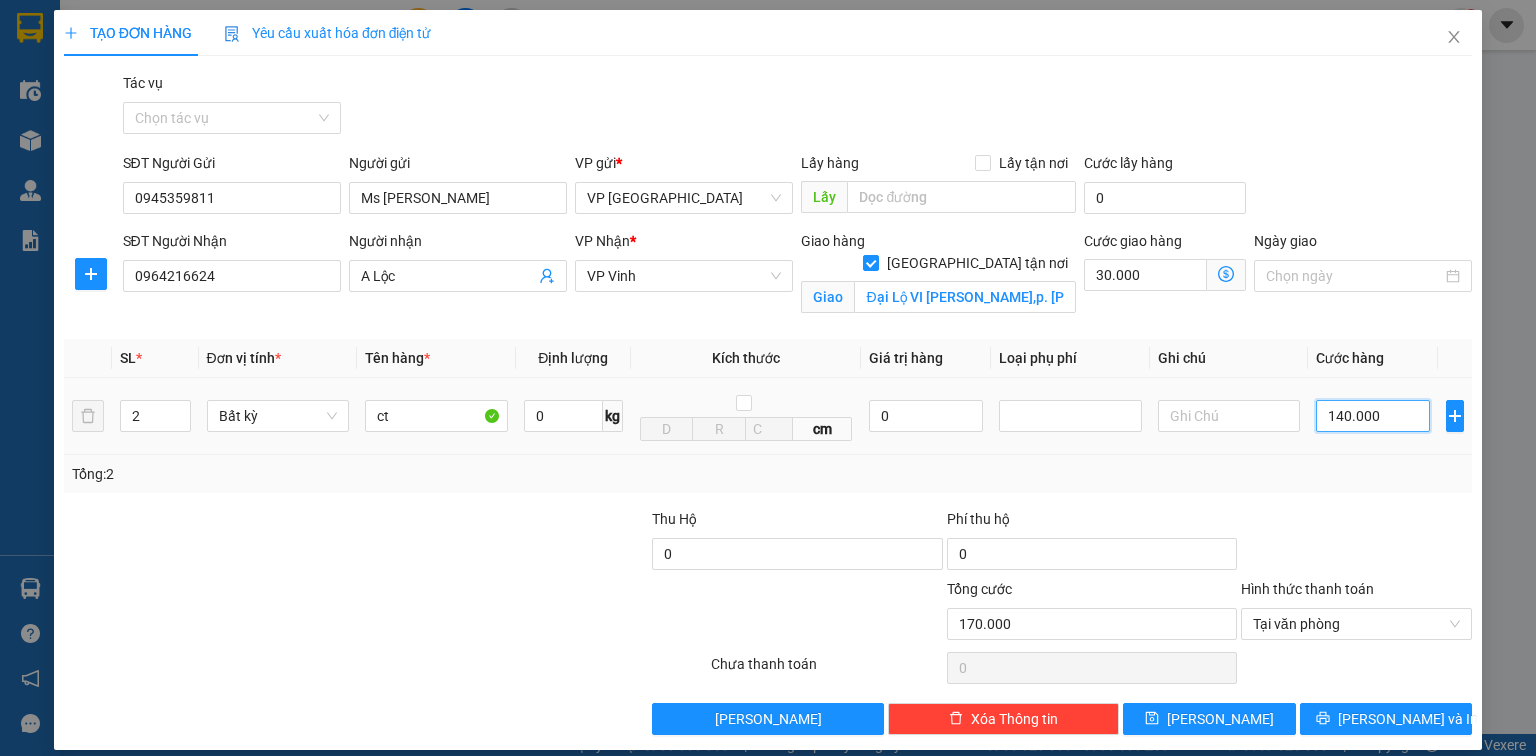 click on "140.000" at bounding box center (1373, 416) 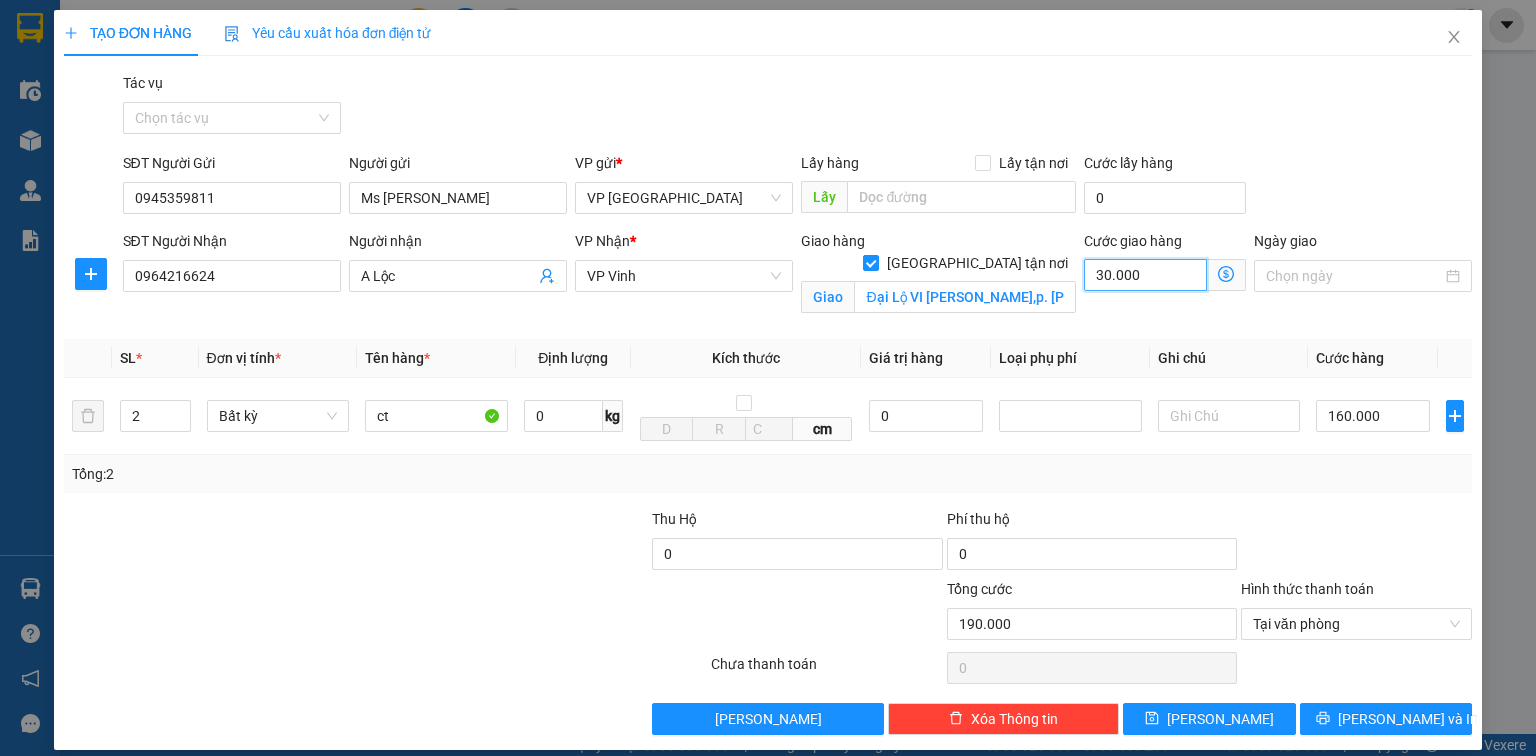 click on "30.000" at bounding box center [1145, 275] 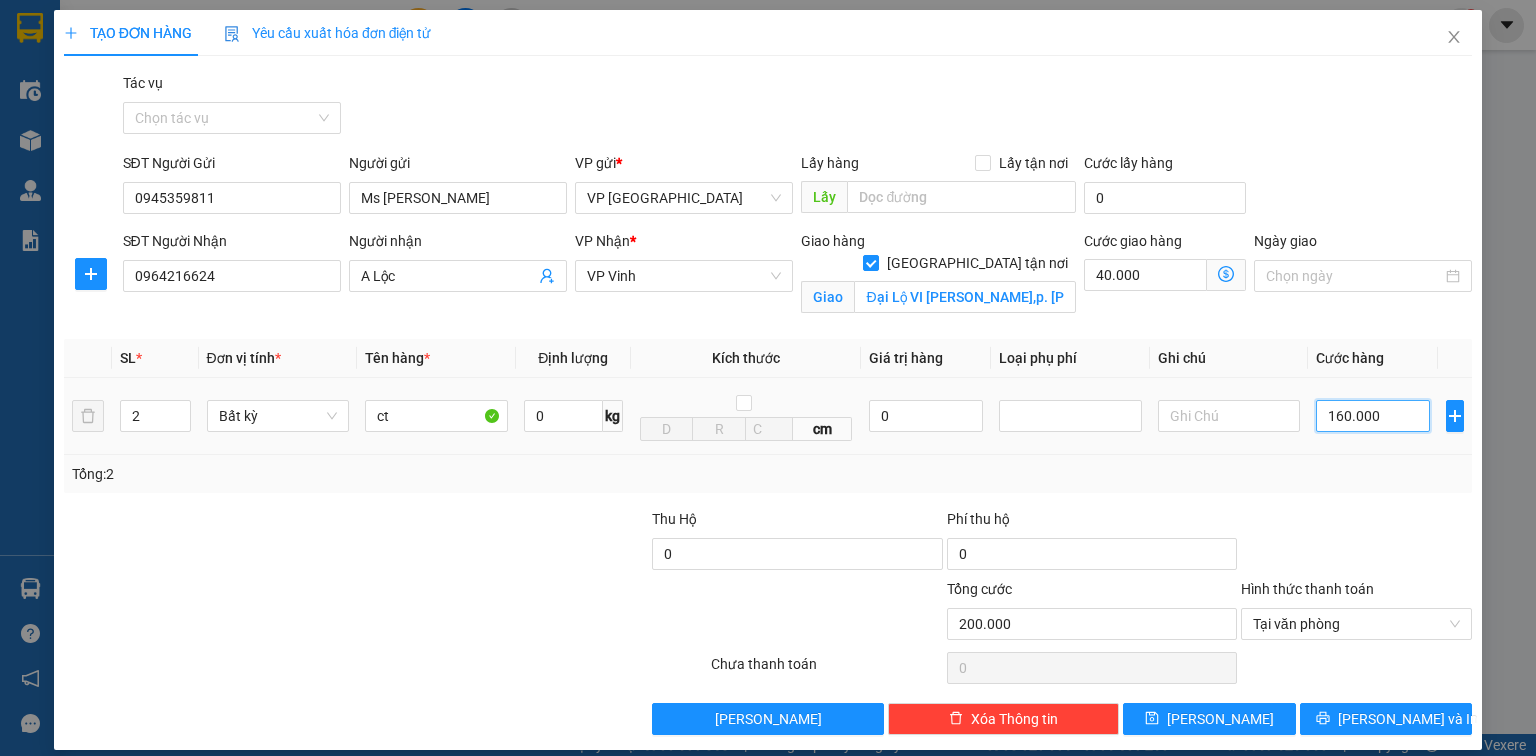 click on "160.000" at bounding box center (1373, 416) 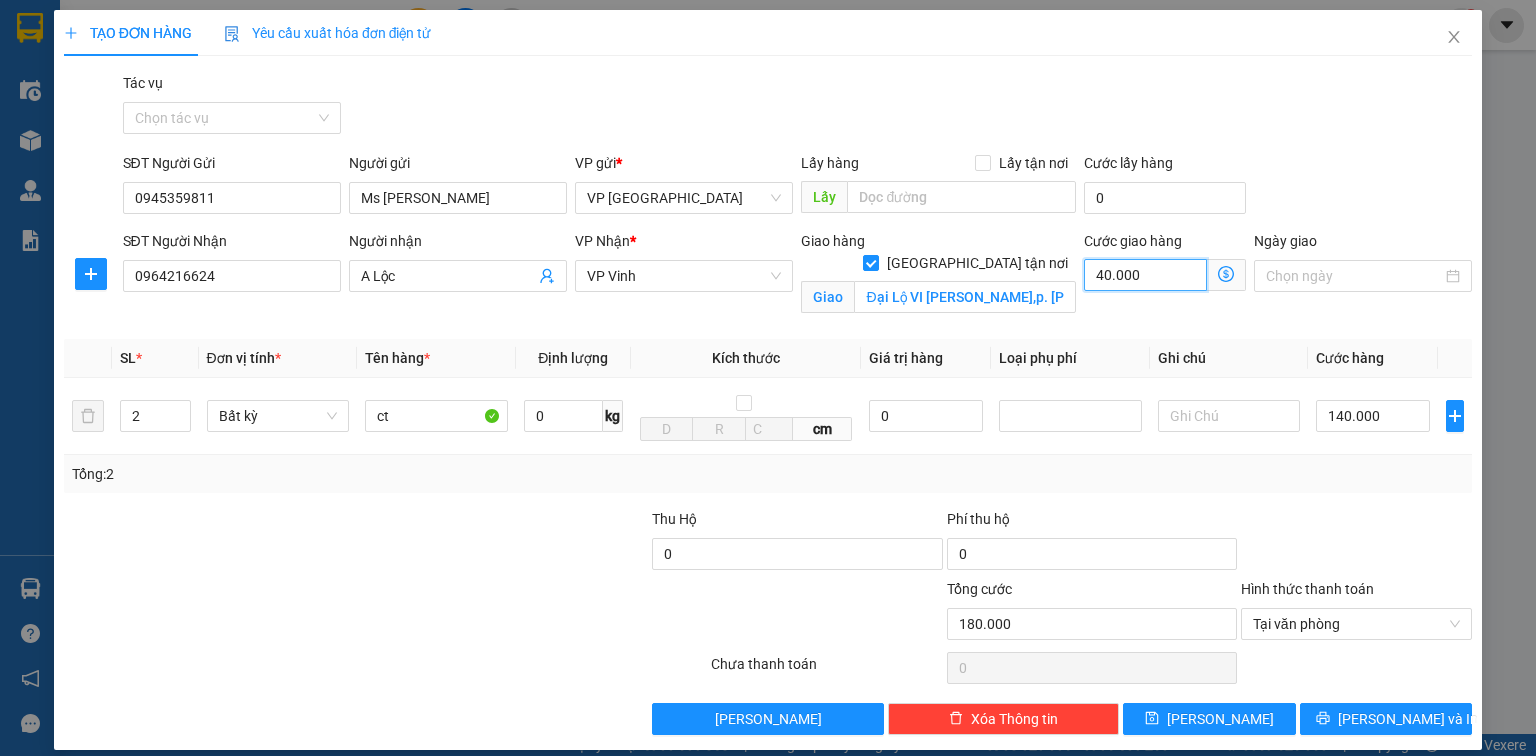 click on "40.000" at bounding box center [1145, 275] 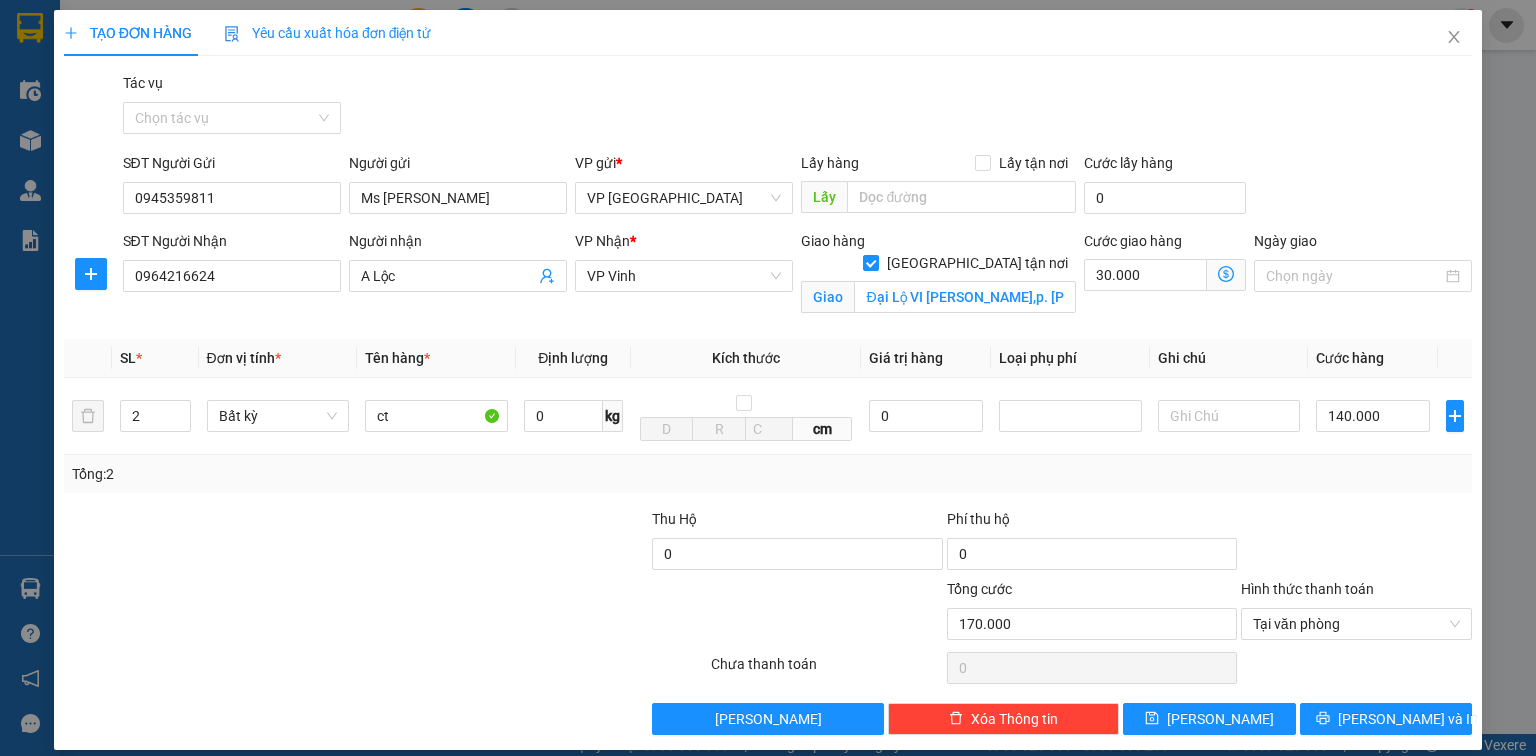 click at bounding box center (268, 613) 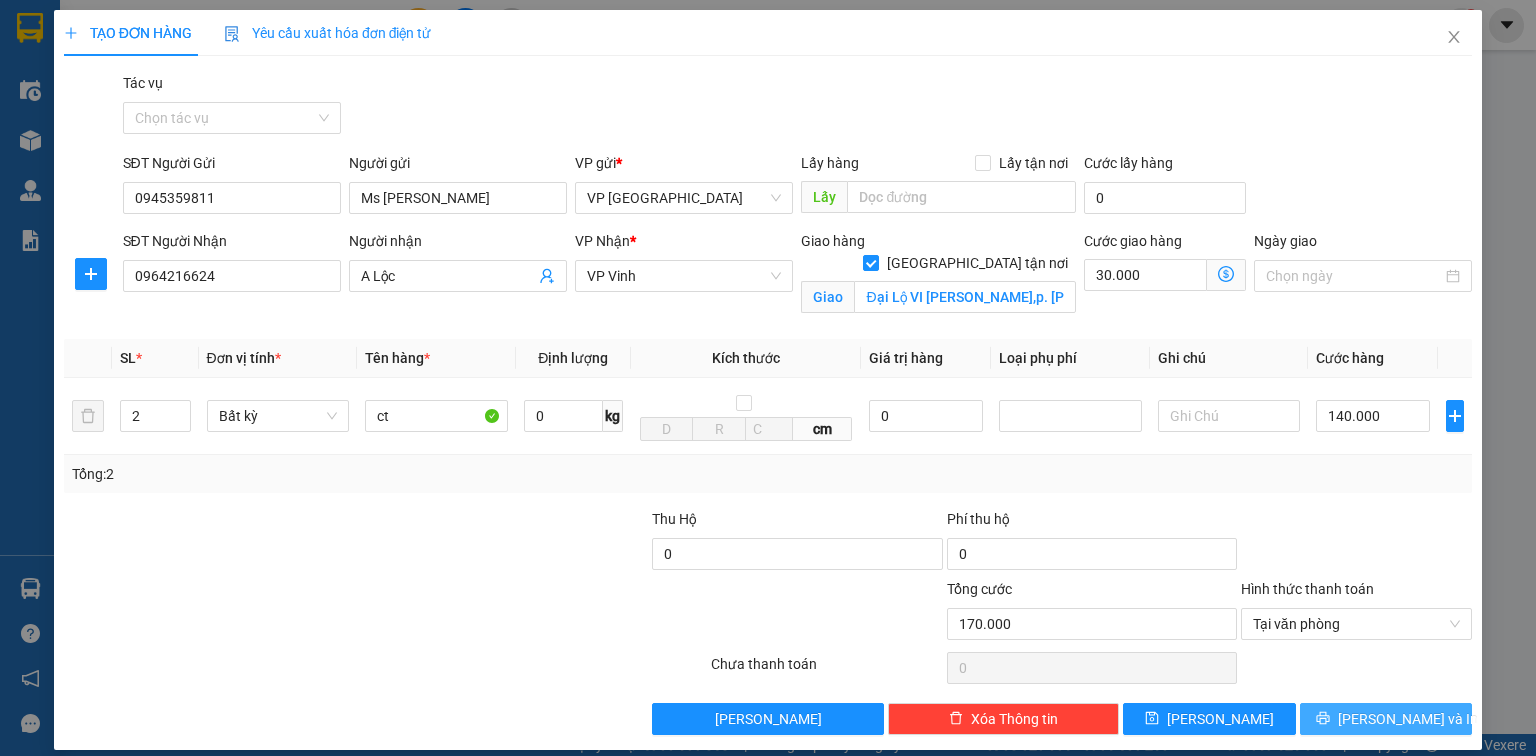 click on "Lưu và In" at bounding box center (1386, 719) 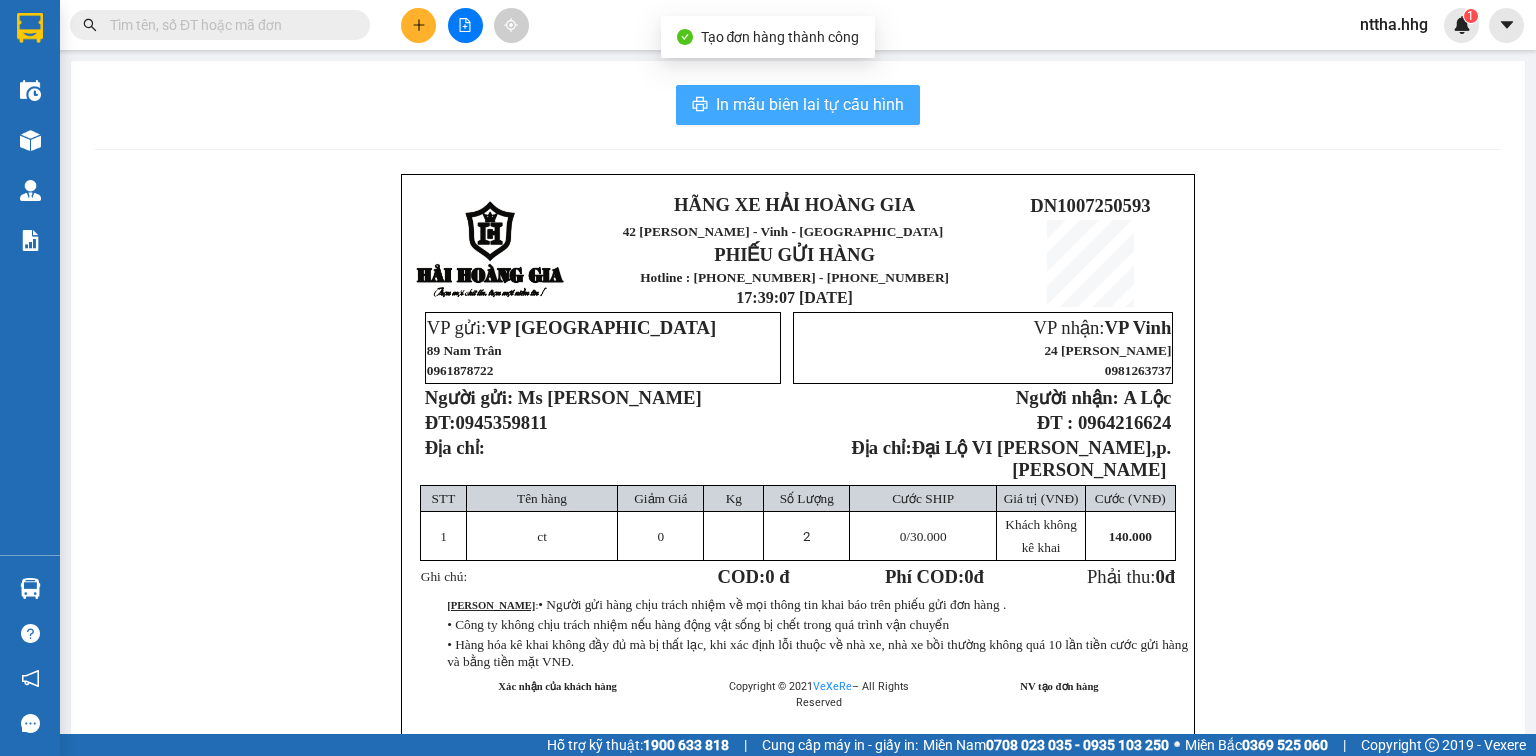 click 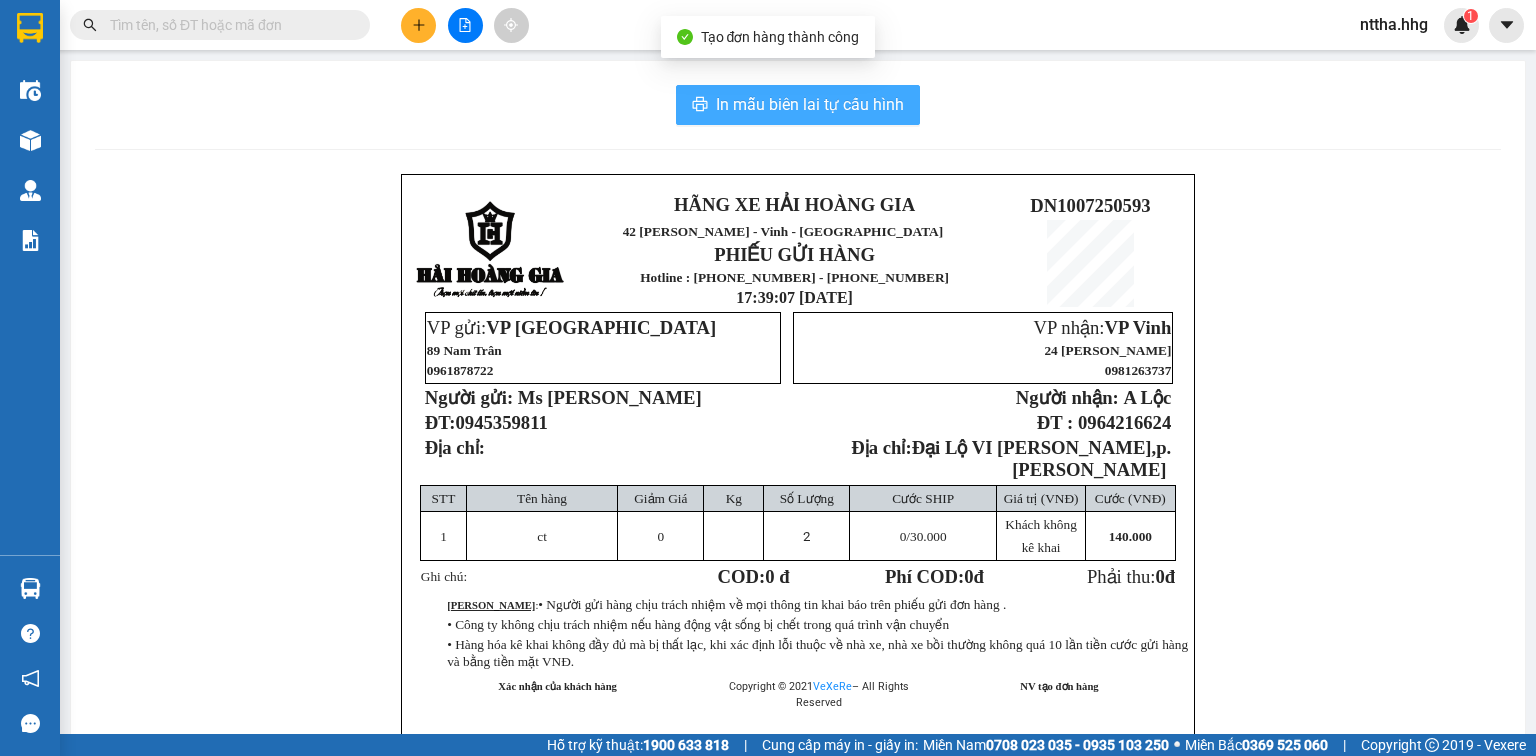 scroll, scrollTop: 0, scrollLeft: 0, axis: both 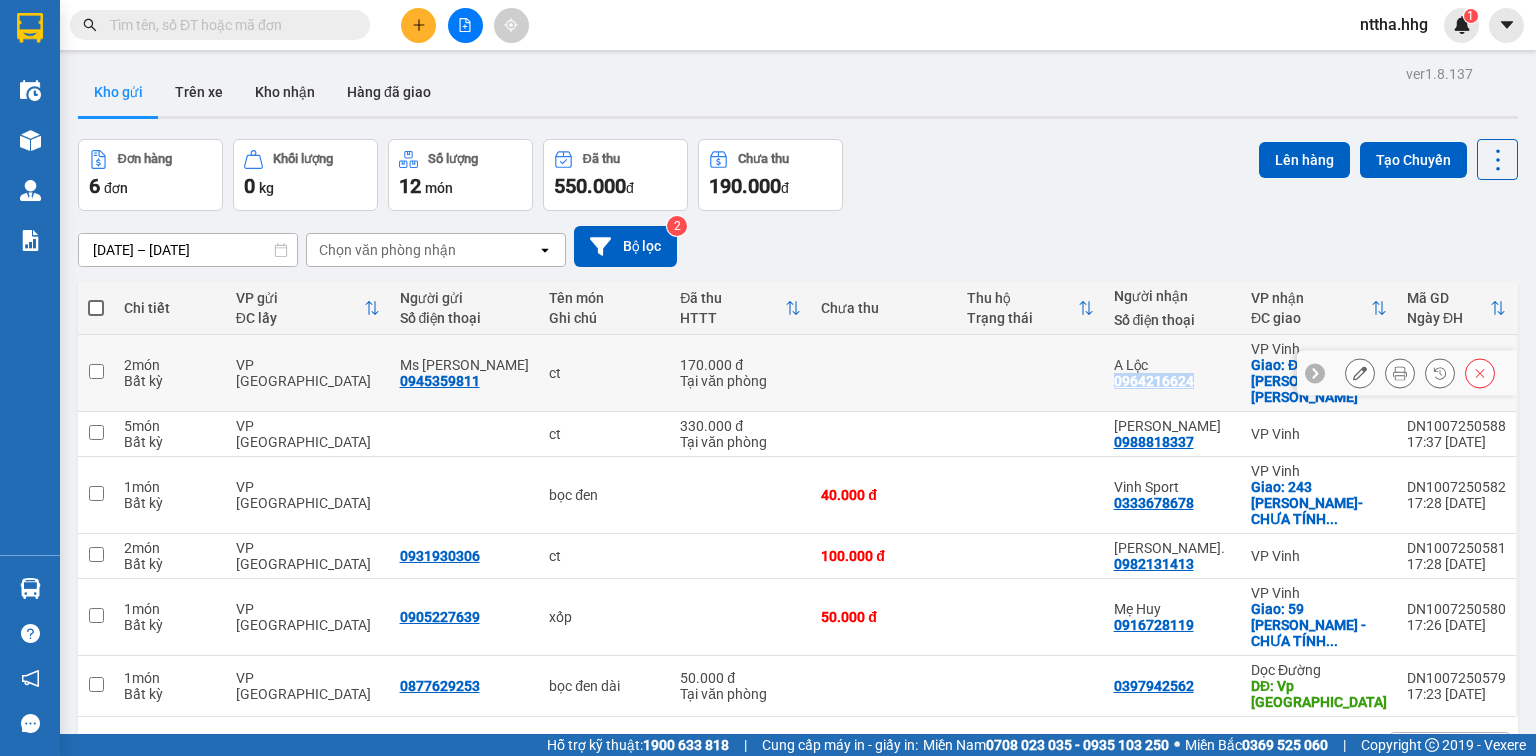 drag, startPoint x: 1199, startPoint y: 372, endPoint x: 1120, endPoint y: 372, distance: 79 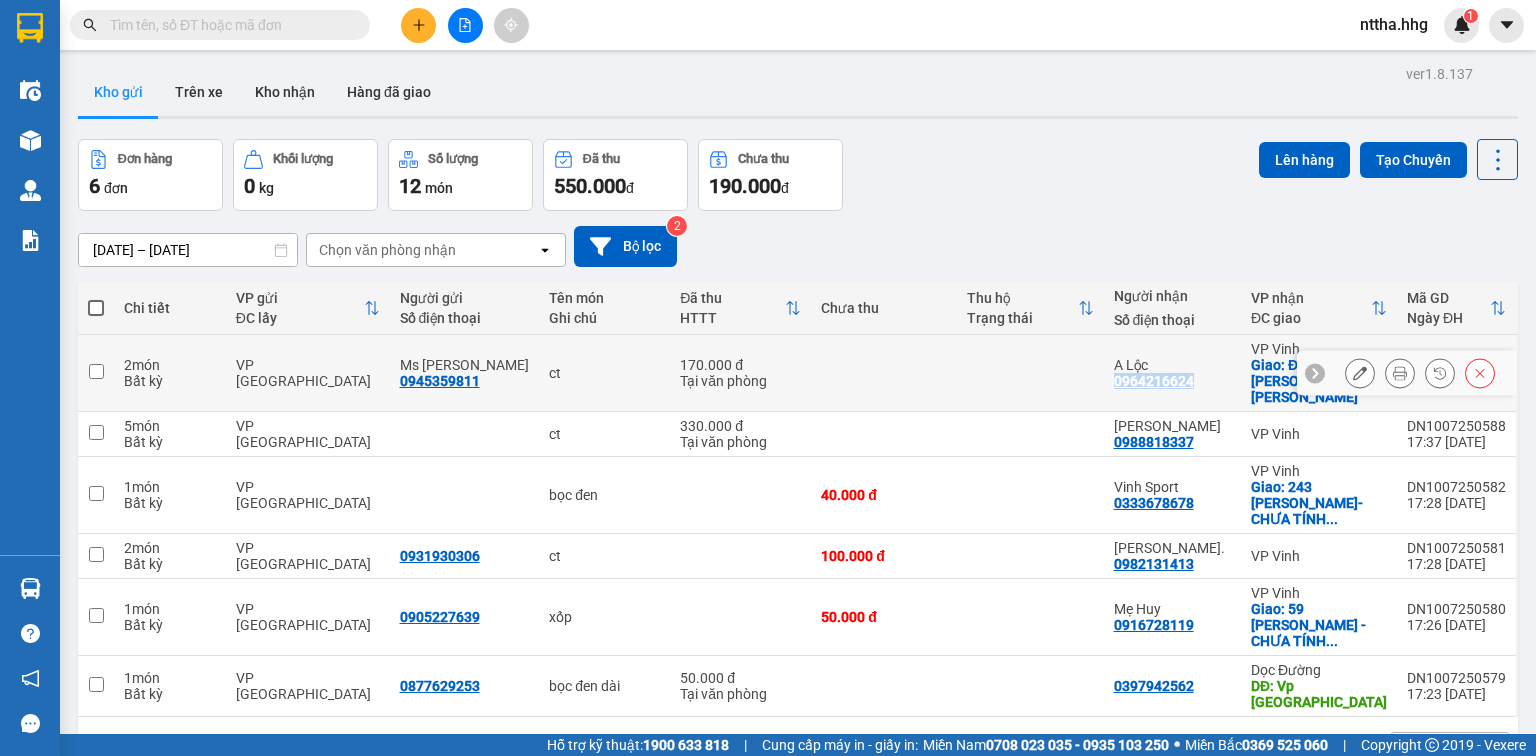 click on "A Lộc 0964216624" at bounding box center (1172, 373) 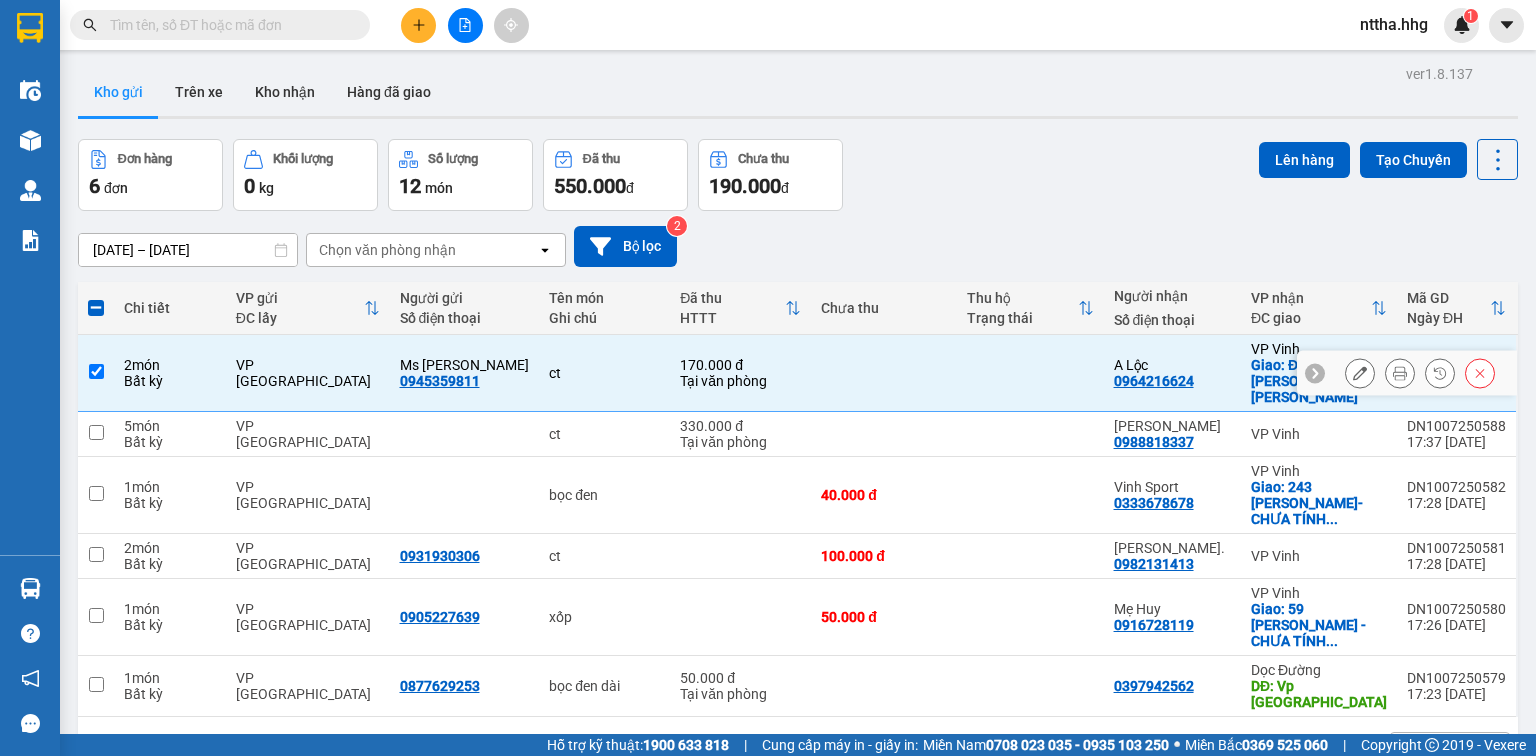 drag, startPoint x: 1120, startPoint y: 372, endPoint x: 952, endPoint y: 228, distance: 221.26907 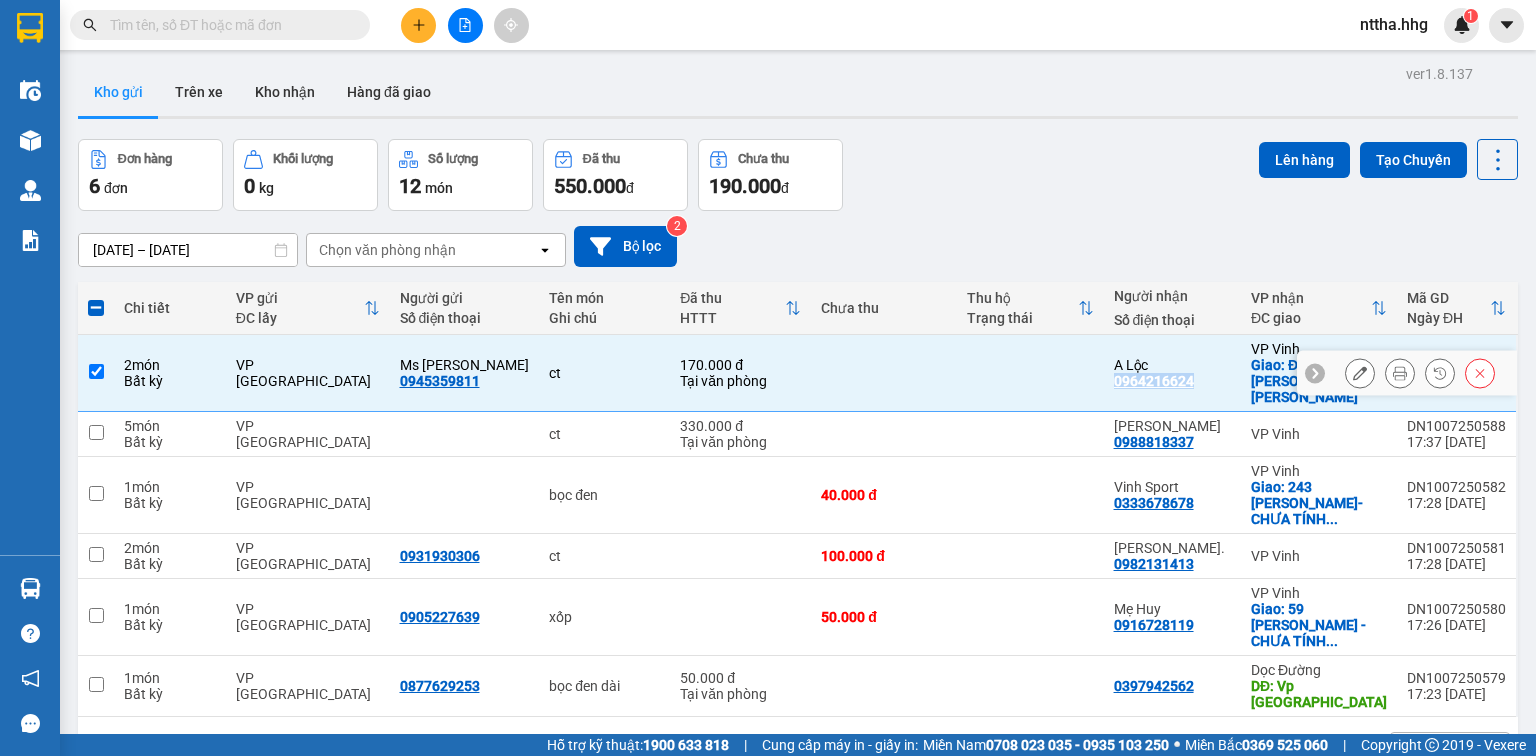 drag, startPoint x: 1203, startPoint y: 364, endPoint x: 1116, endPoint y: 365, distance: 87.005745 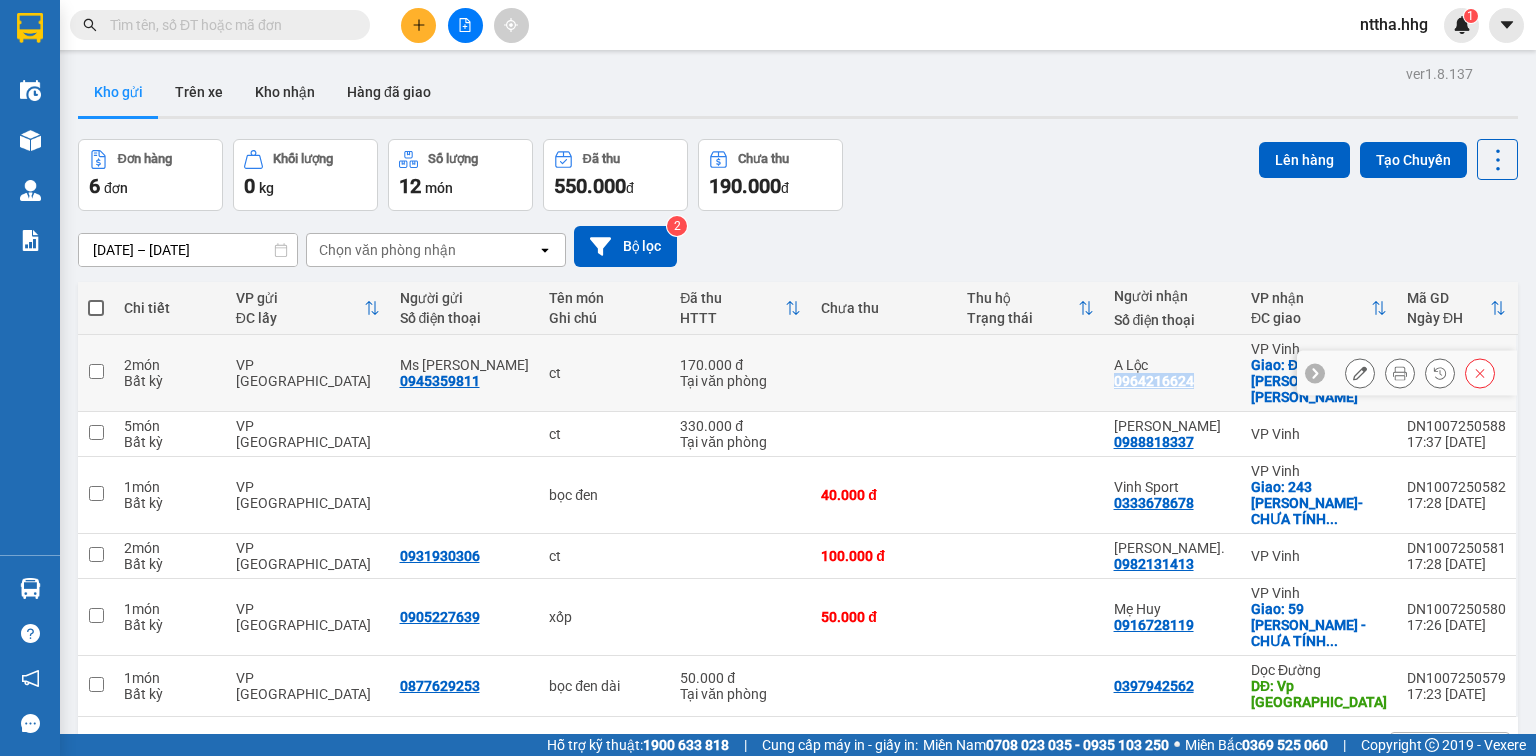 copy on "0964216624" 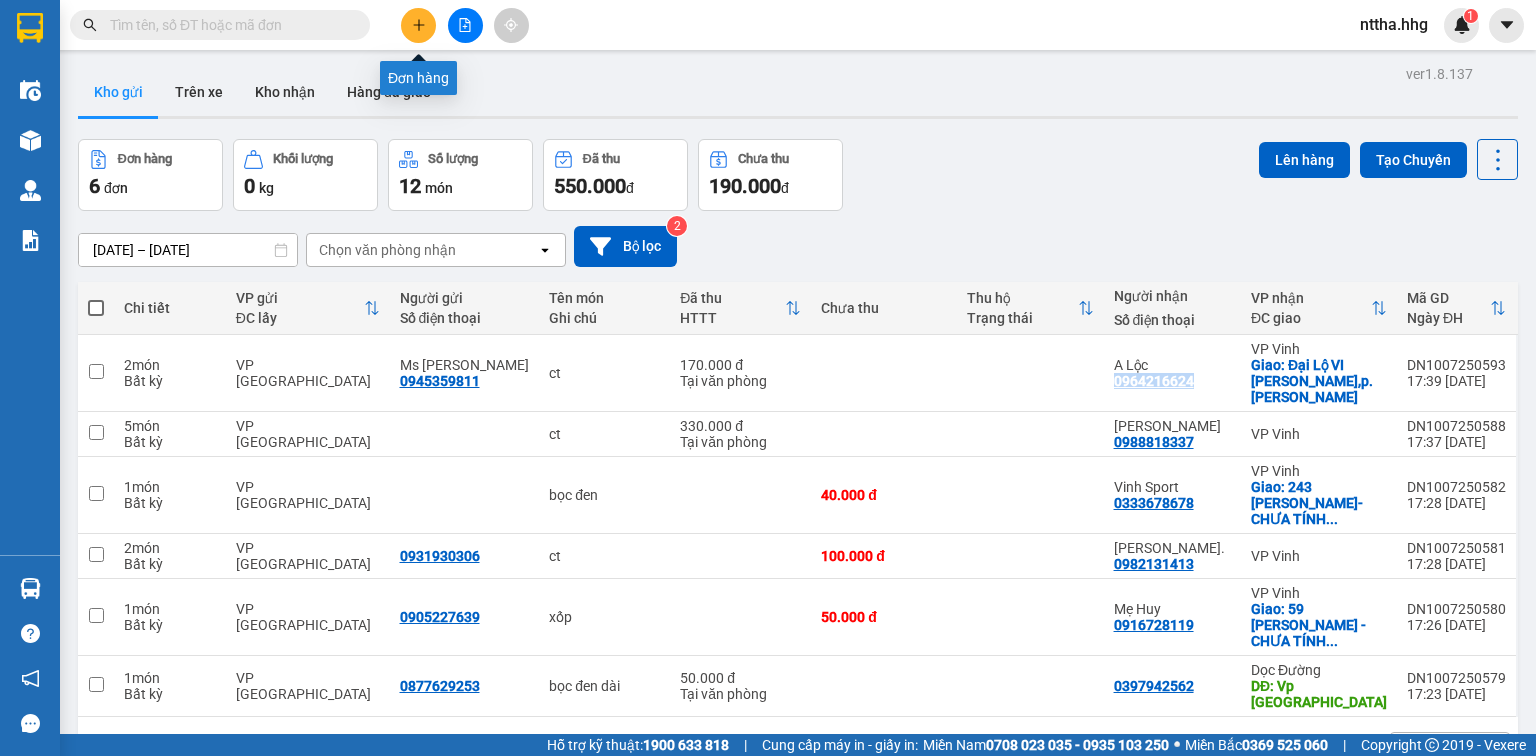 click at bounding box center (418, 25) 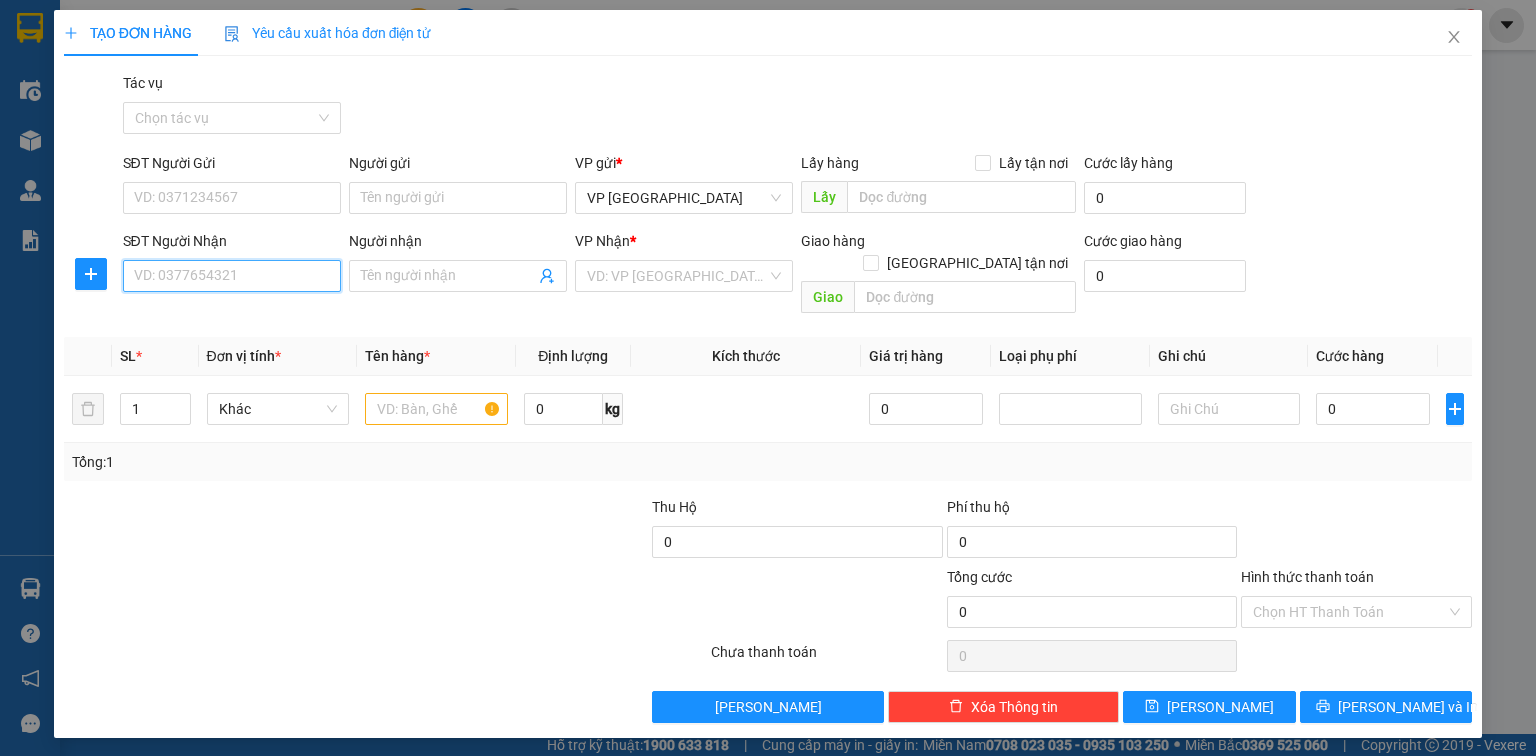 click on "SĐT Người Nhận" at bounding box center (232, 276) 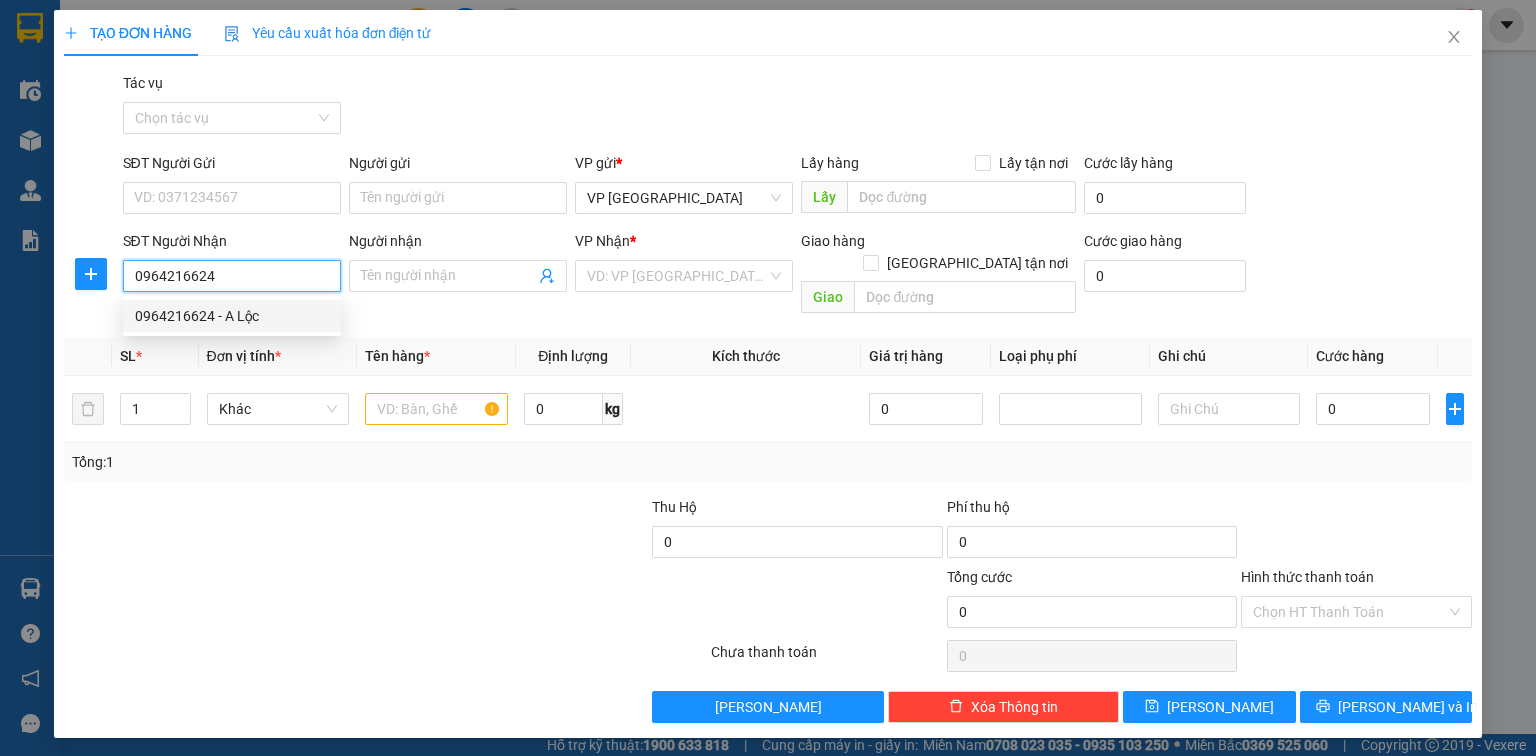 click on "0964216624 - A Lộc" at bounding box center [232, 316] 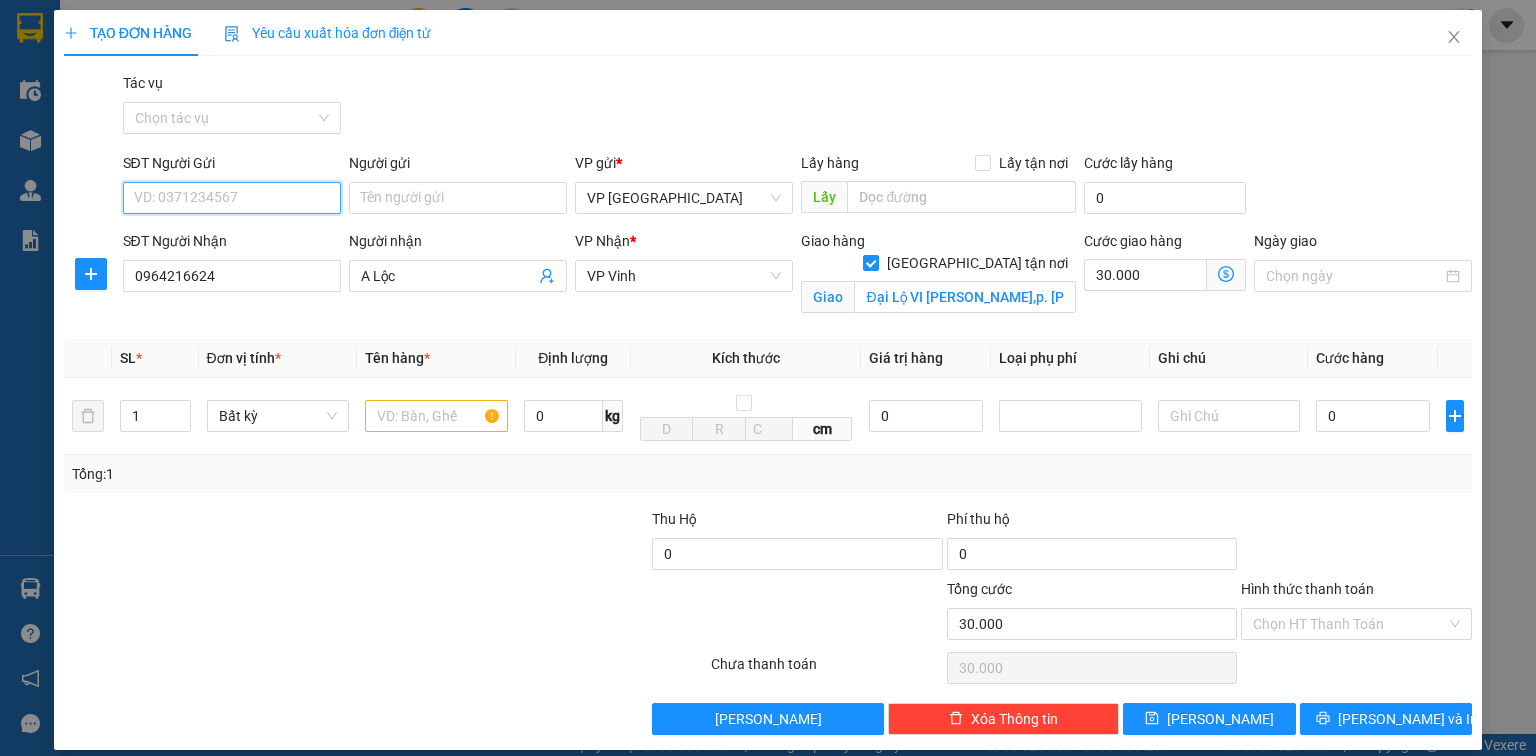 click on "SĐT Người Gửi" at bounding box center [232, 198] 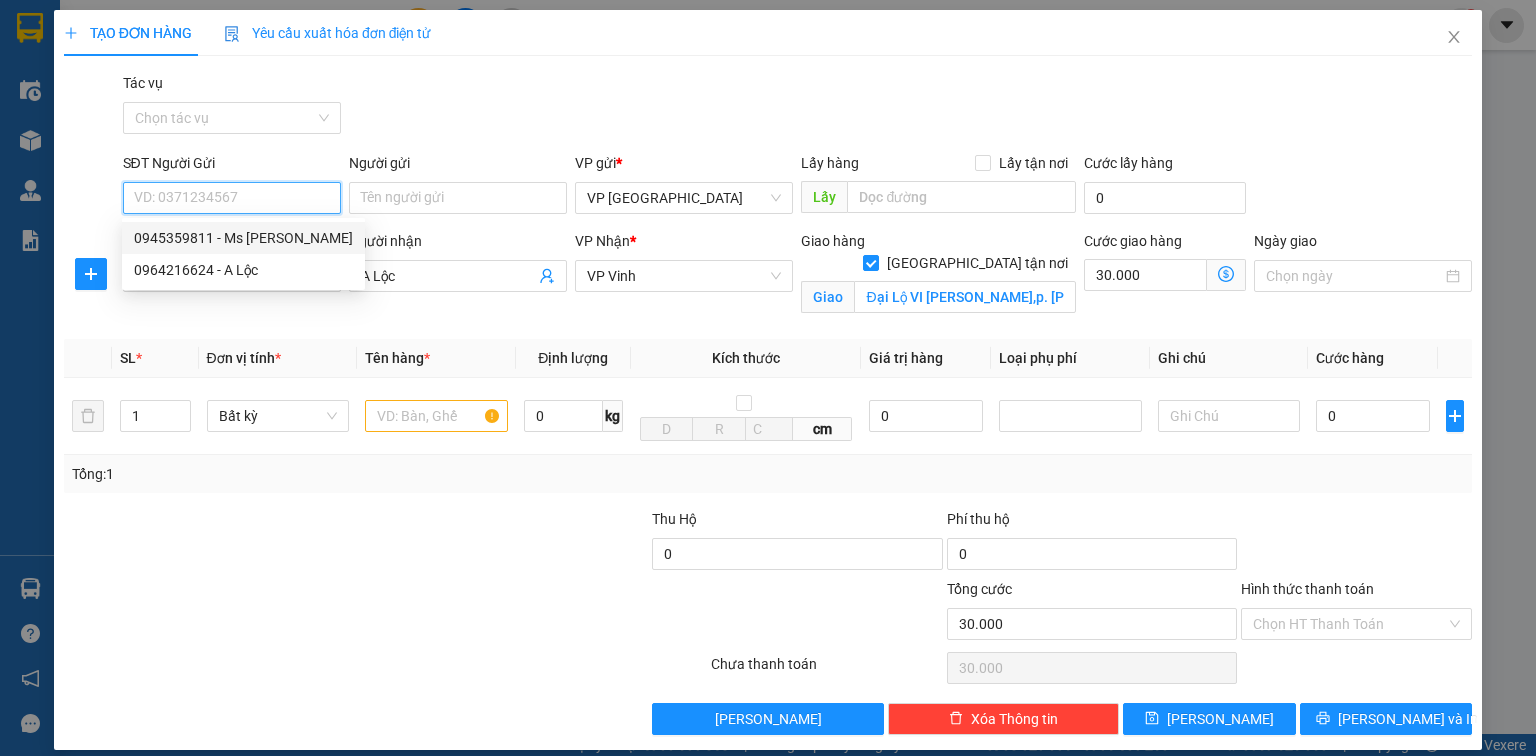 click on "0945359811 - Ms Quỳnh" at bounding box center (243, 238) 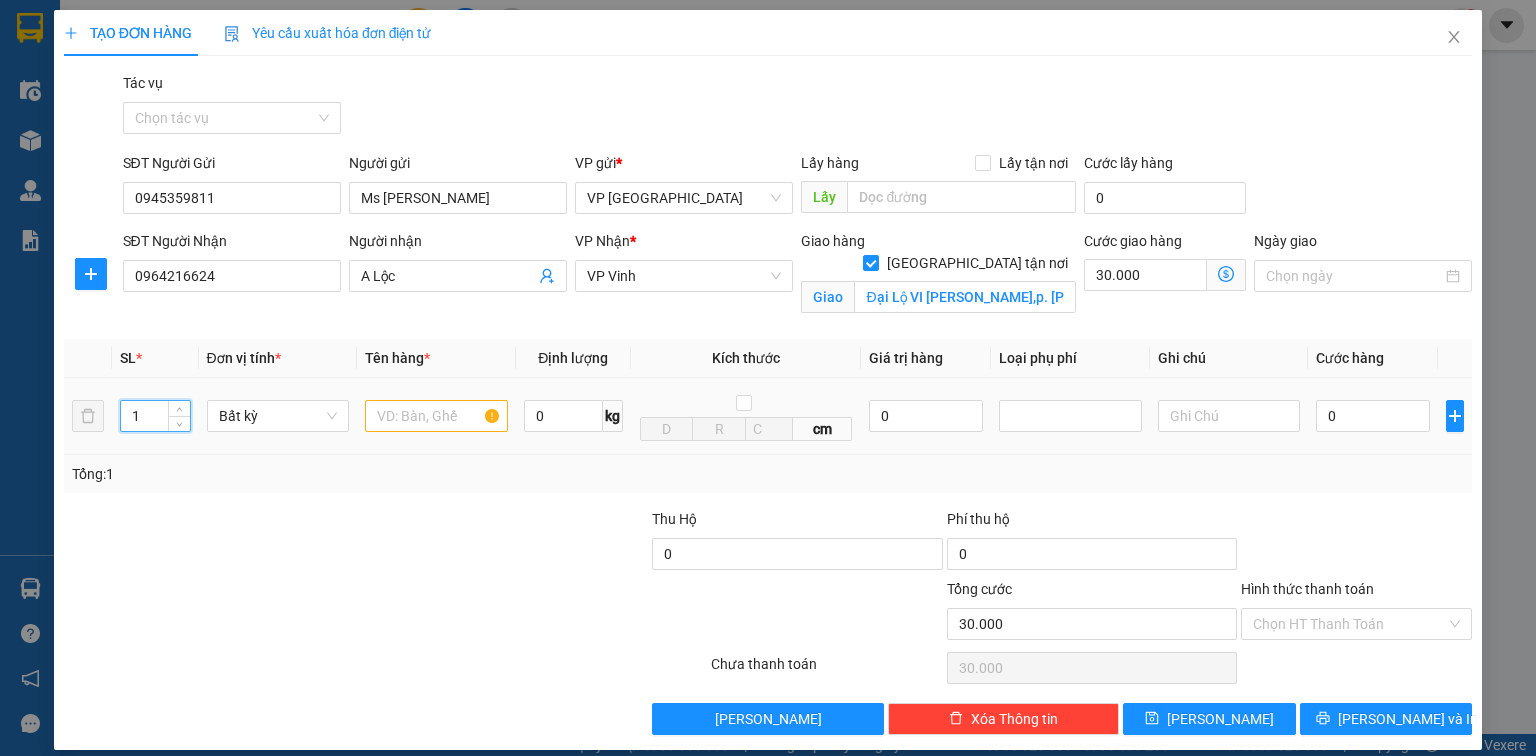 drag, startPoint x: 152, startPoint y: 420, endPoint x: 8, endPoint y: 413, distance: 144.17004 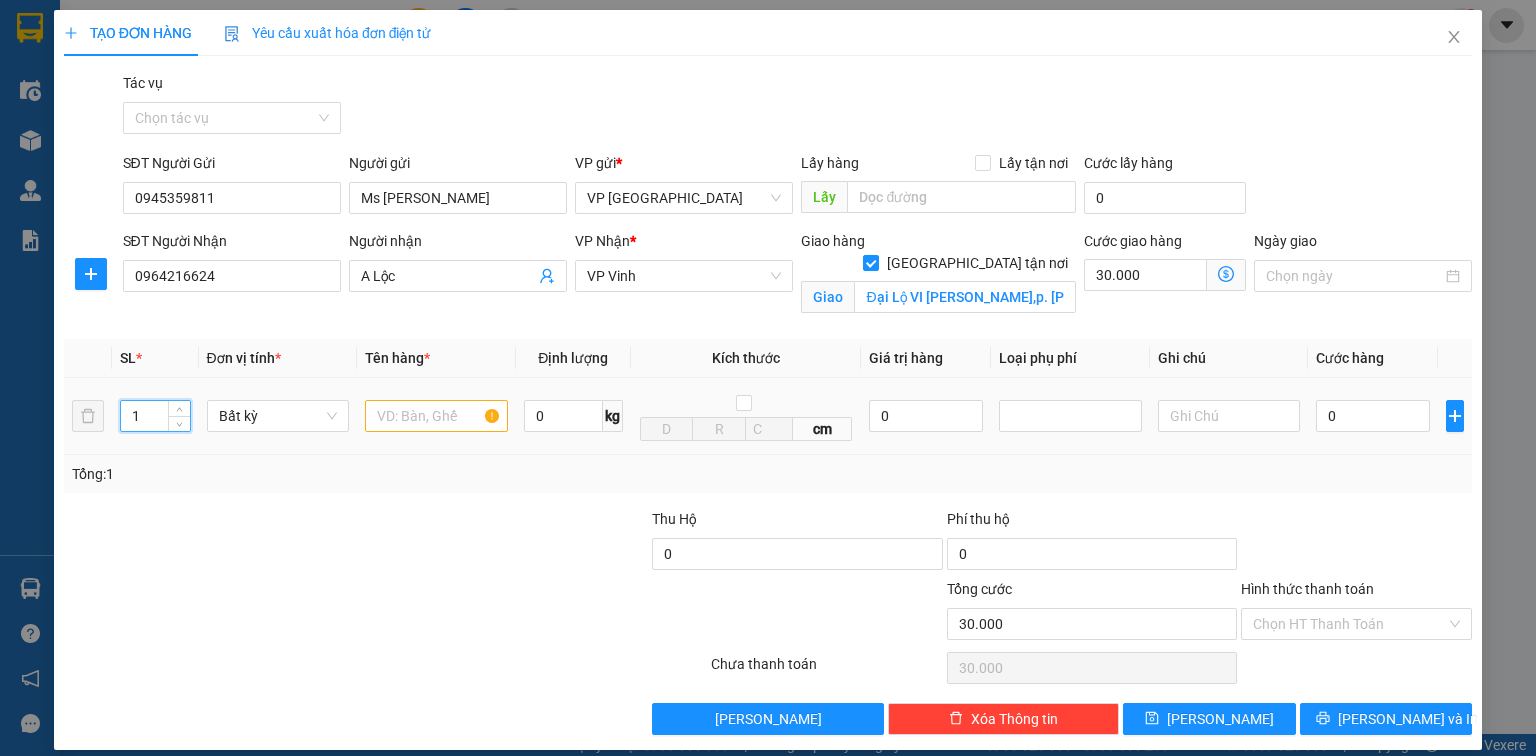 click on "TẠO ĐƠN HÀNG Yêu cầu xuất hóa đơn điện tử Transit Pickup Surcharge Ids Transit Deliver Surcharge Ids Transit Deliver Surcharge Transit Deliver Surcharge Gói vận chuyển  * Tiêu chuẩn Tác vụ Chọn tác vụ SĐT Người Gửi 0945359811 Người gửi Ms Quỳnh VP gửi  * VP Đà Nẵng Lấy hàng Lấy tận nơi Lấy Cước lấy hàng 0 SĐT Người Nhận 0964216624 Người nhận A Lộc VP Nhận  * VP Vinh Giao hàng Giao tận nơi Giao Đại Lộ VI Lê Nin,p. Hà Huy Tập Cước giao hàng 30.000 Ngày giao SL  * Đơn vị tính  * Tên hàng  * Định lượng Kích thước Giá trị hàng Loại phụ phí Ghi chú Cước hàng                       1 Bất kỳ 0 kg cm 0   0 Tổng:  1 Thu Hộ 0 Phí thu hộ 0 Tổng cước 30.000 Hình thức thanh toán Chọn HT Thanh Toán Số tiền thu trước 0 Chưa thanh toán 30.000 Chọn HT Thanh Toán Lưu nháp Xóa Thông tin Lưu Lưu và In" at bounding box center [768, 378] 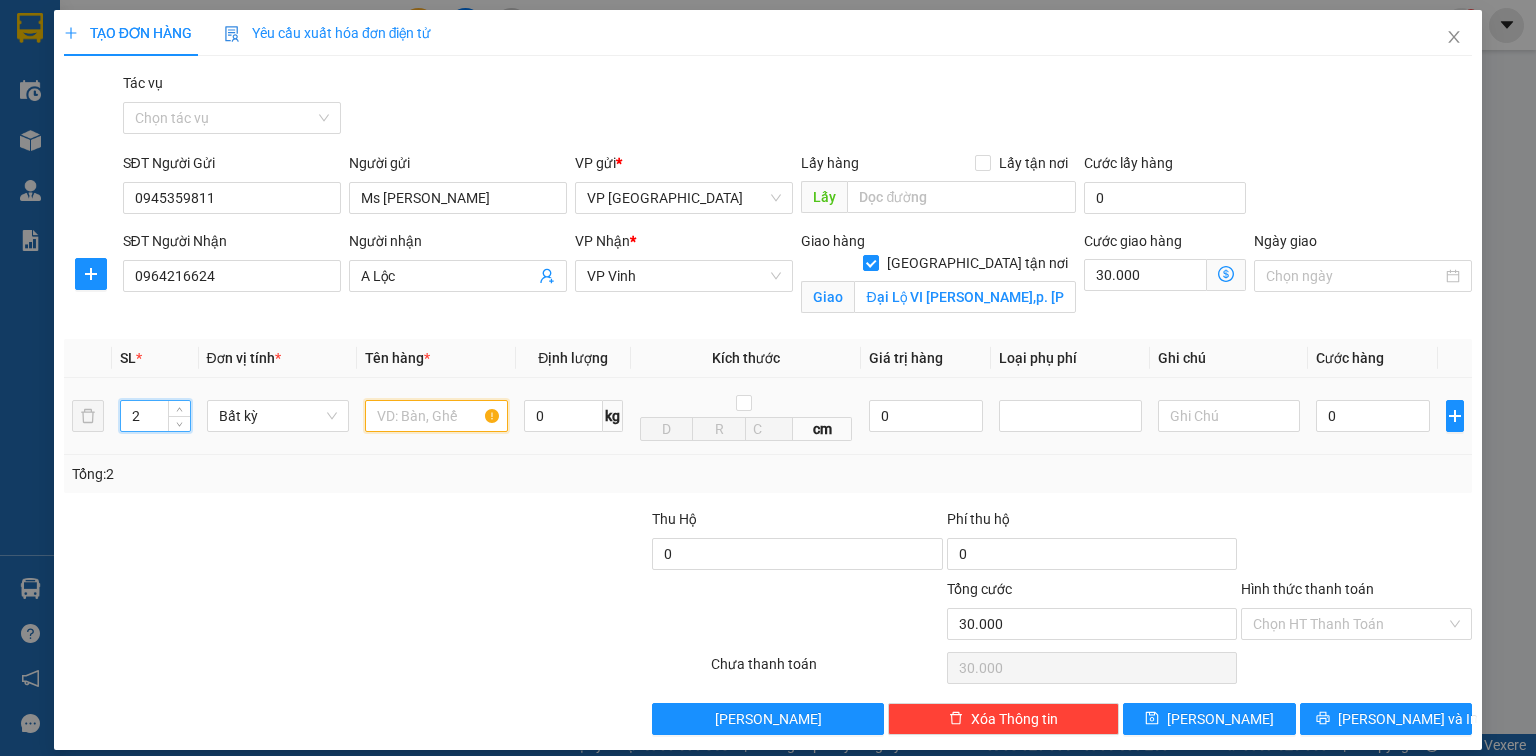 click at bounding box center [436, 416] 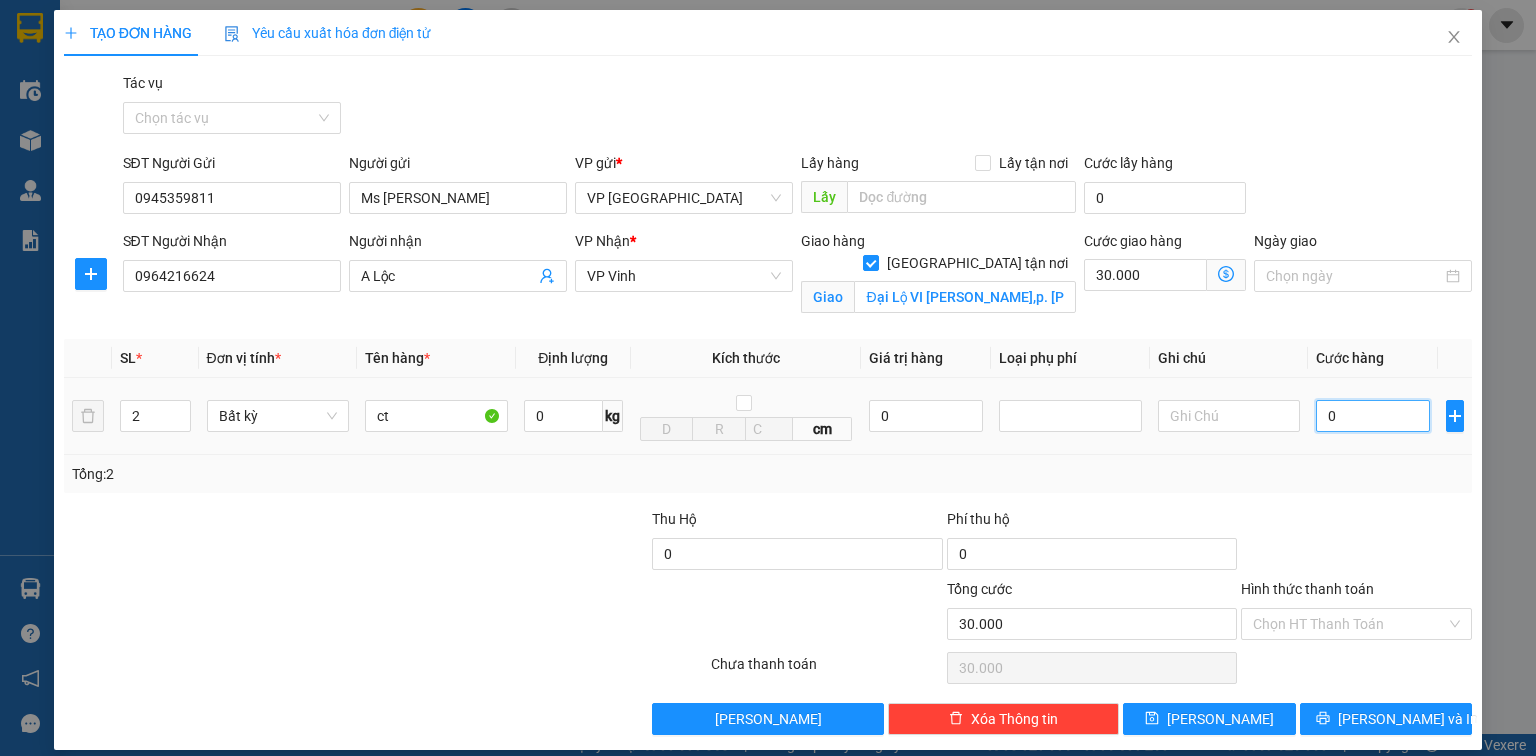 click on "0" at bounding box center [1373, 416] 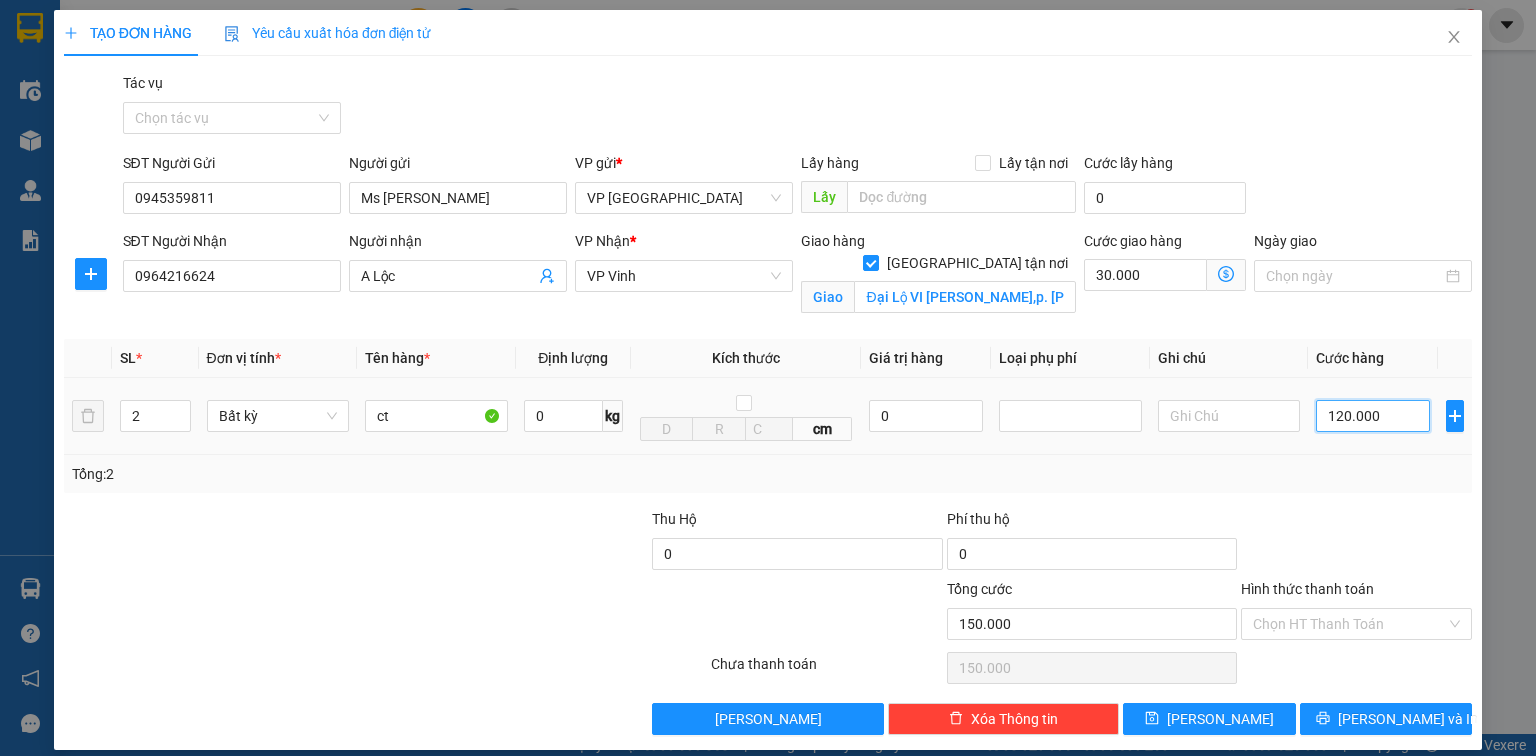 click on "120.000" at bounding box center [1373, 416] 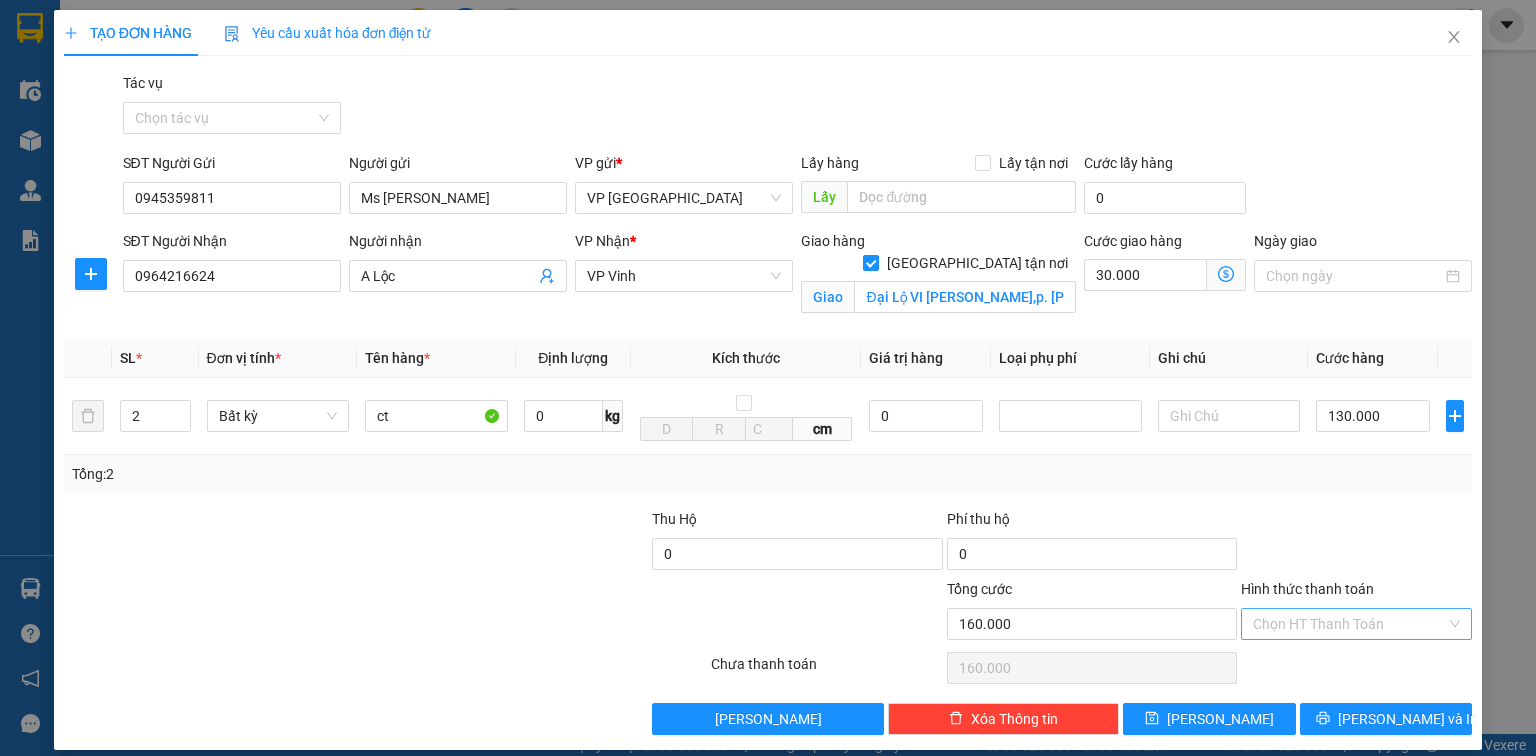 click on "Hình thức thanh toán" at bounding box center [1349, 624] 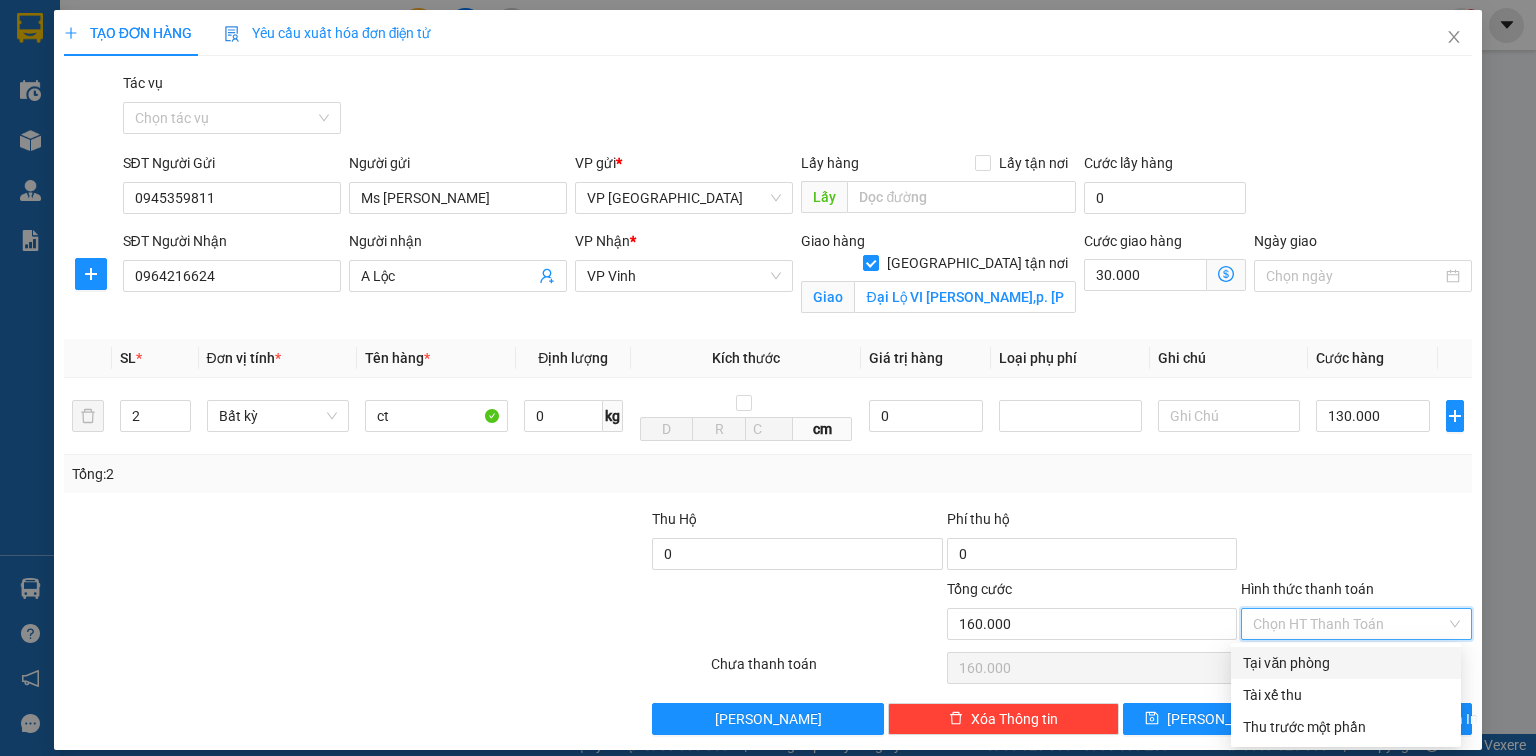 click on "Tại văn phòng" at bounding box center (1346, 663) 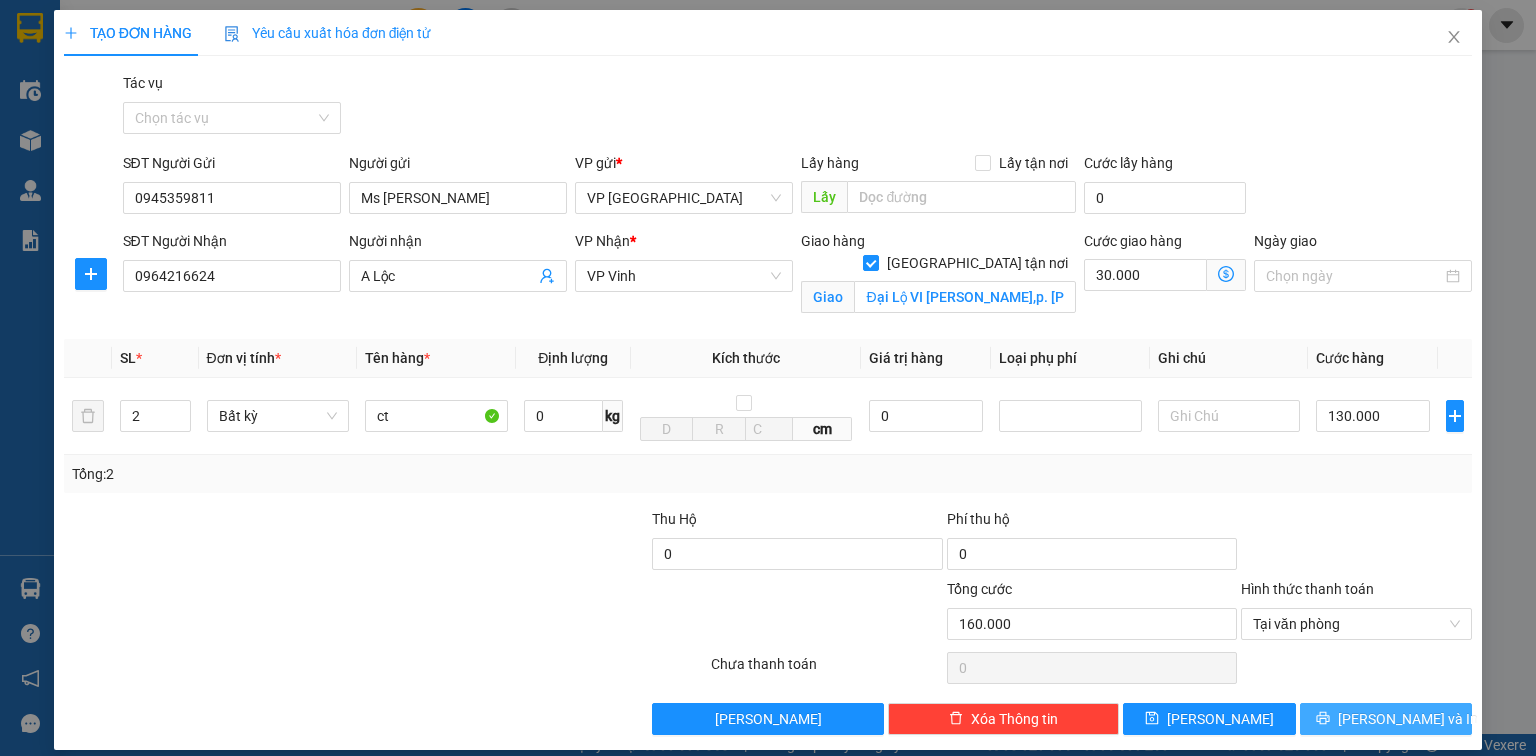 click on "Lưu và In" at bounding box center [1408, 719] 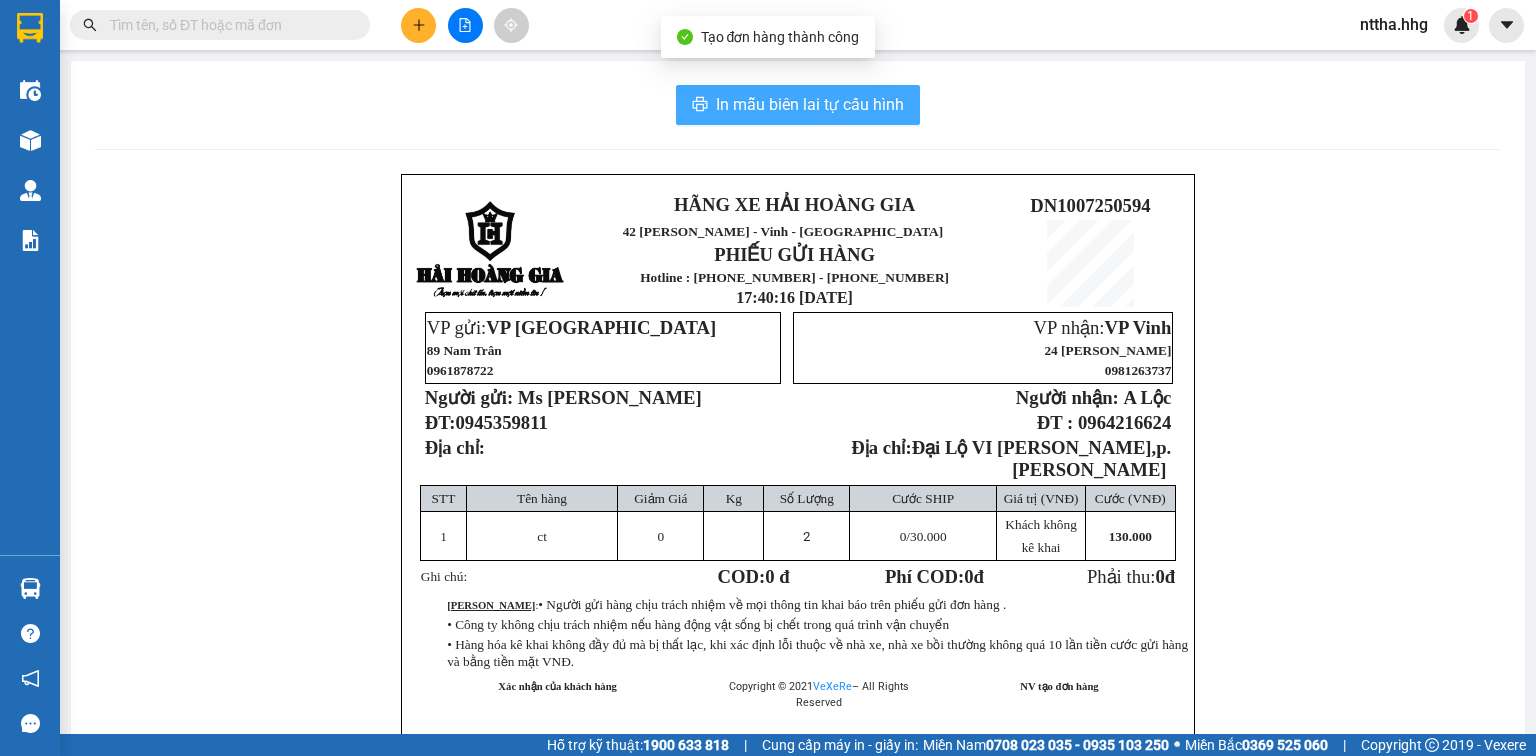 click on "In mẫu biên lai tự cấu hình" at bounding box center (810, 104) 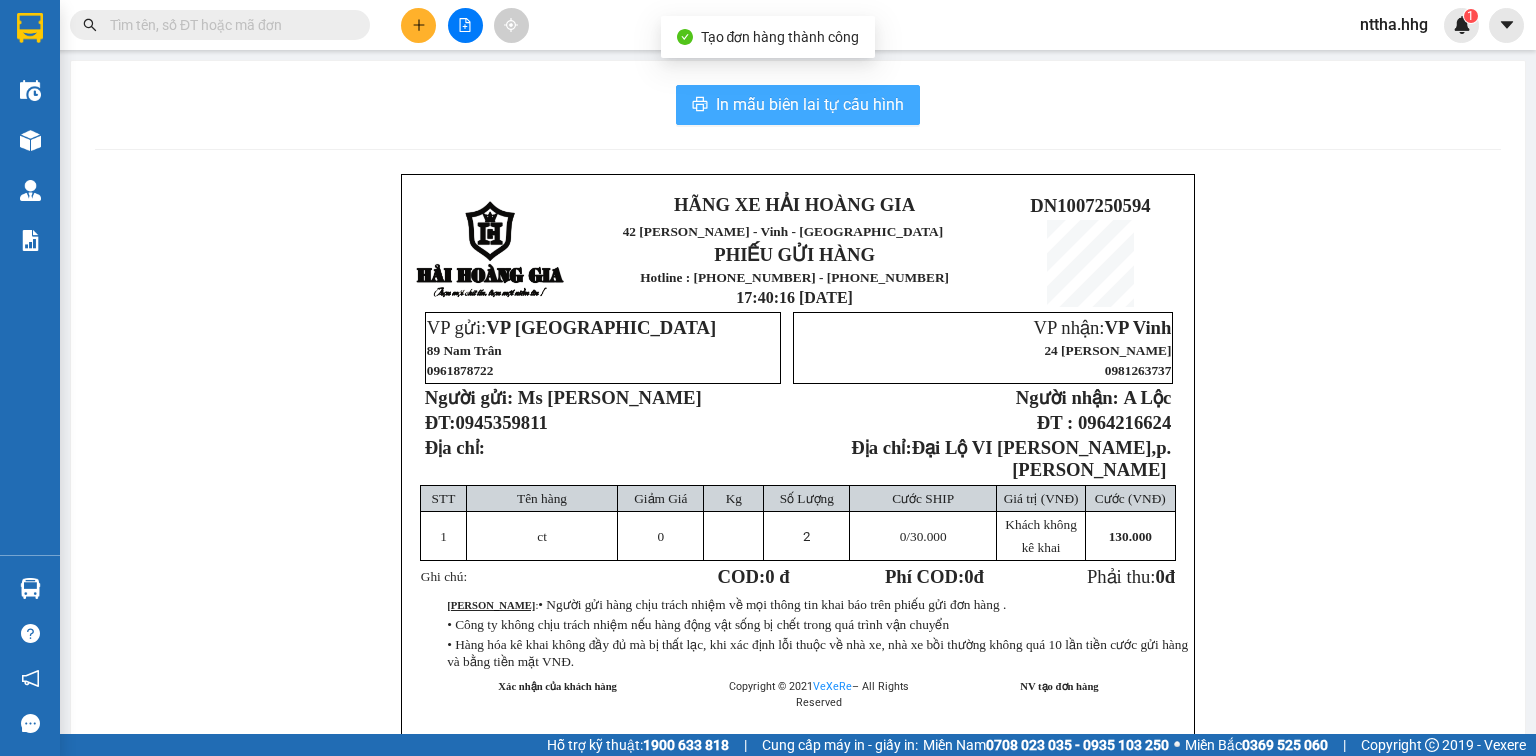 scroll, scrollTop: 0, scrollLeft: 0, axis: both 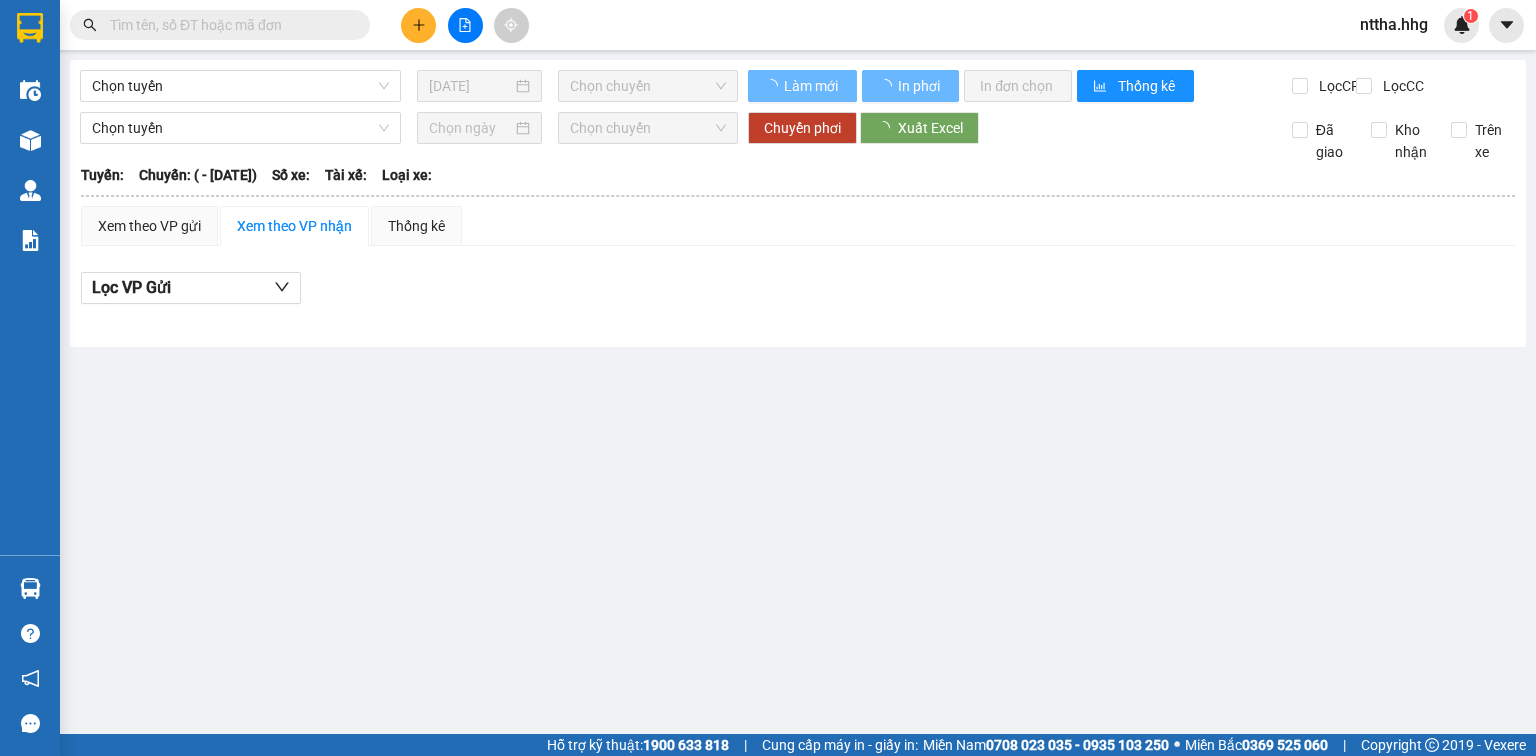 click at bounding box center (228, 25) 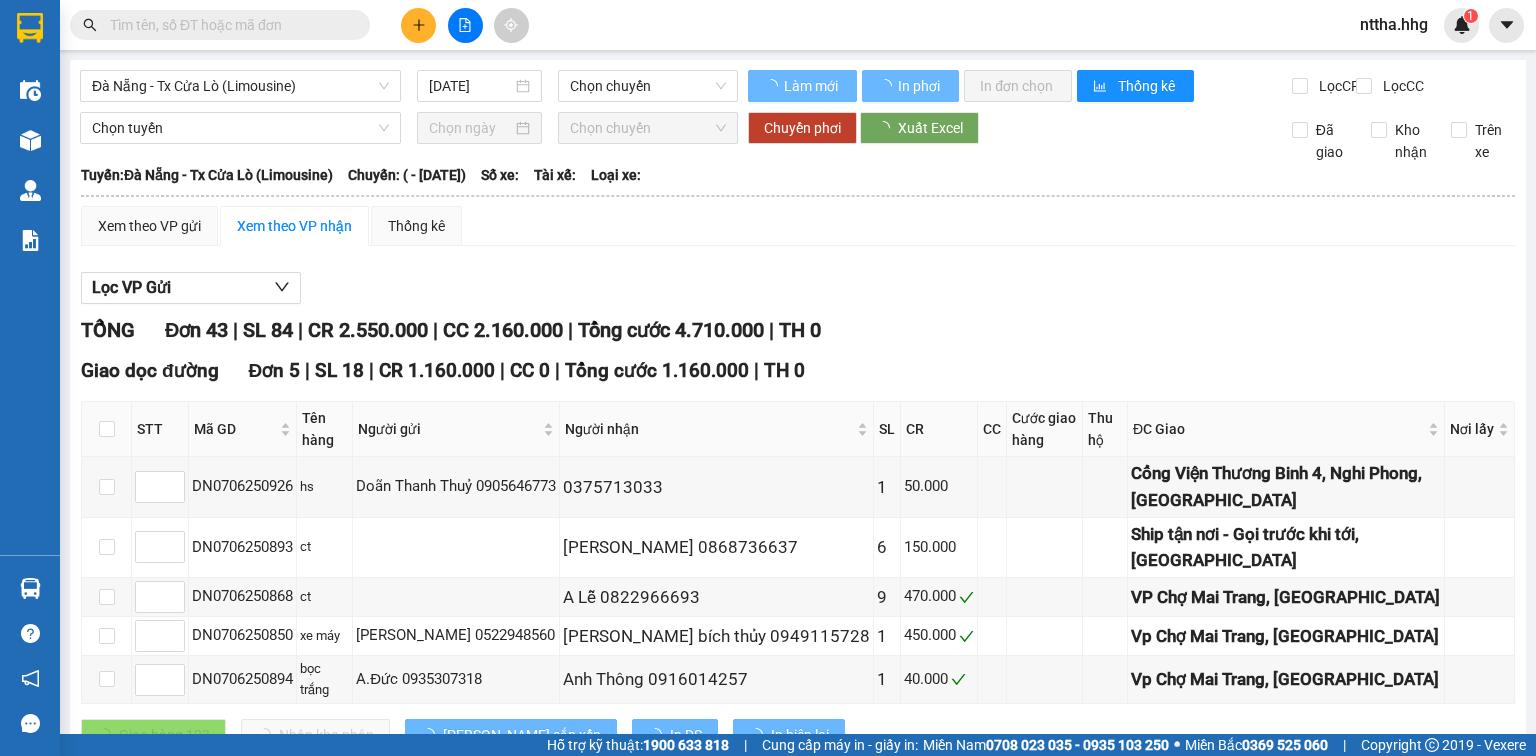 type on "07/06/2025" 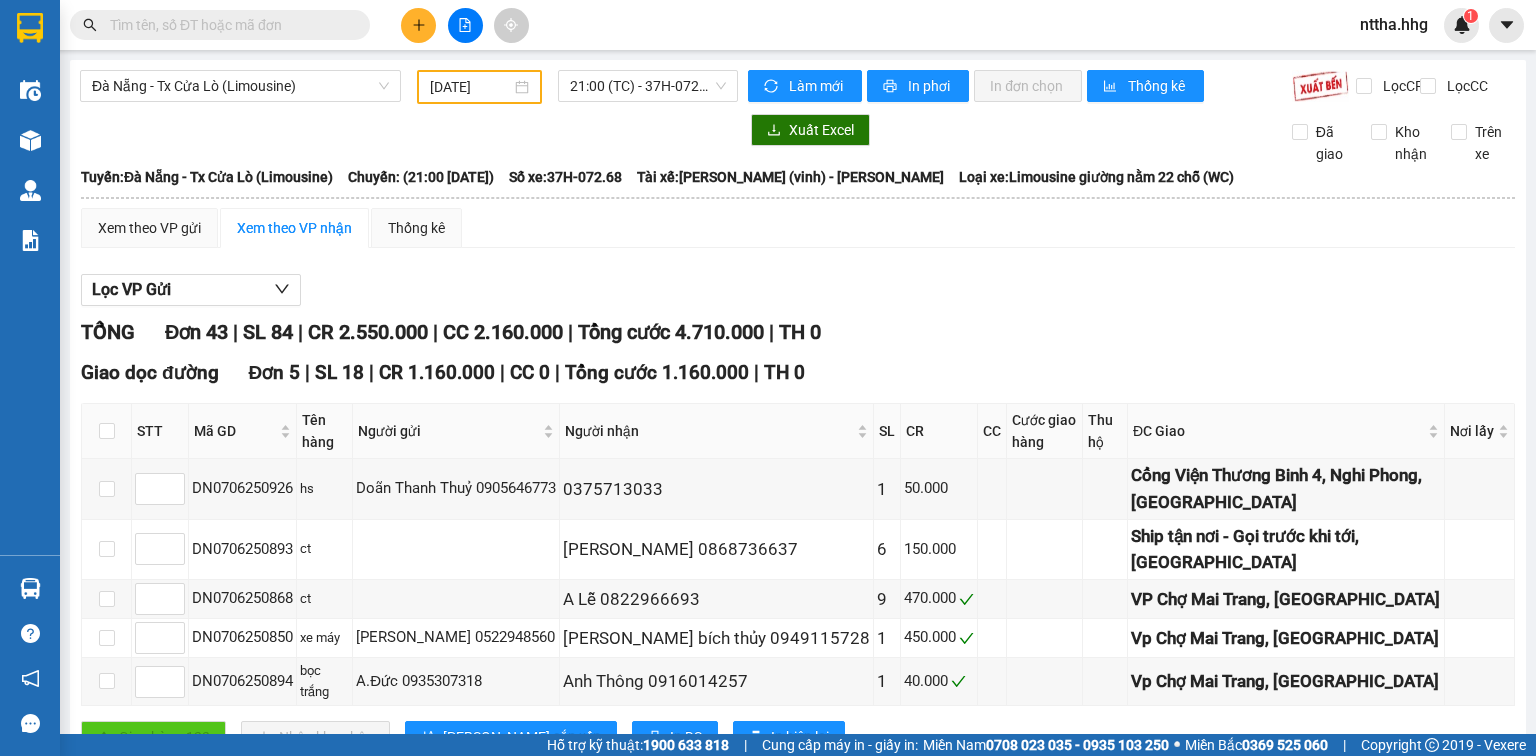 paste on "0367165637" 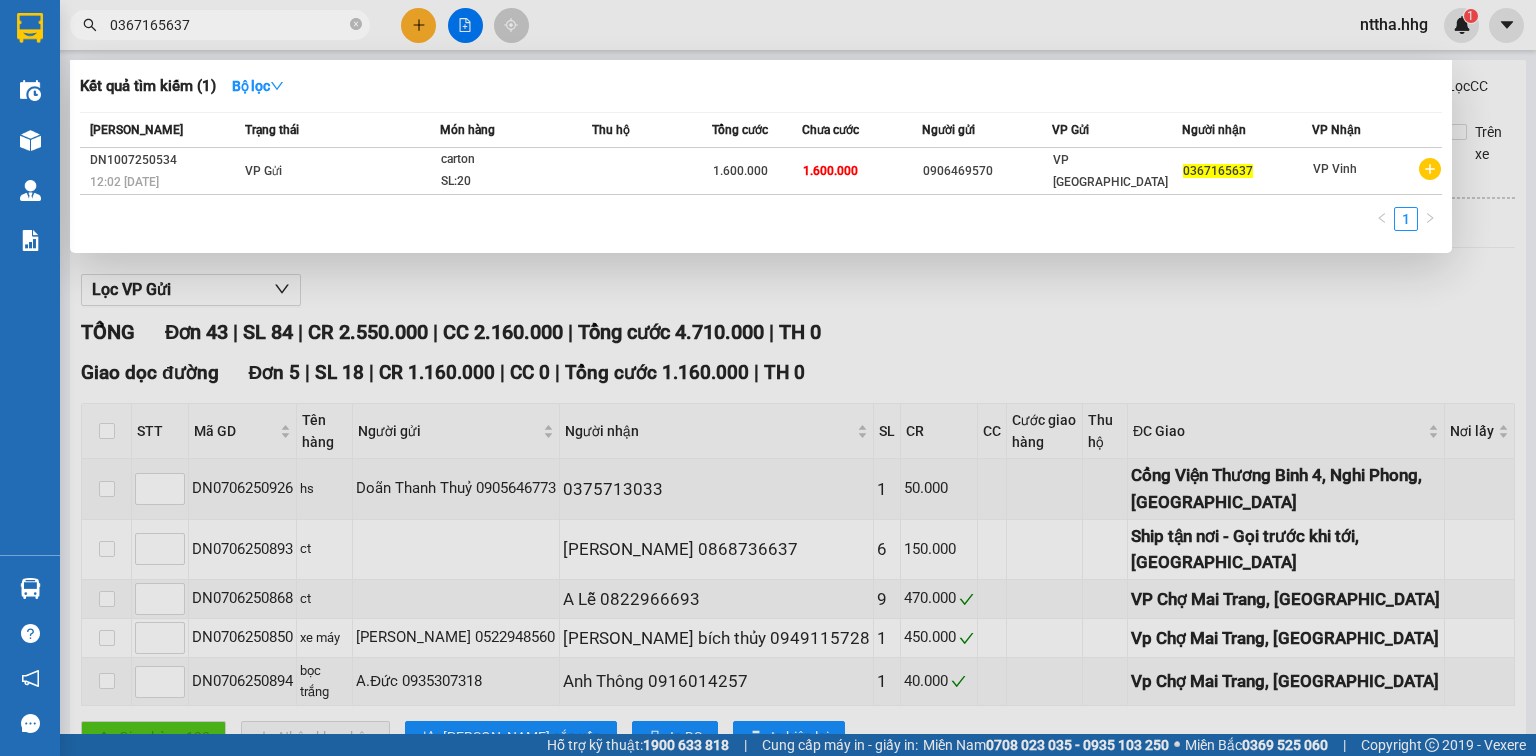 type on "0367165637" 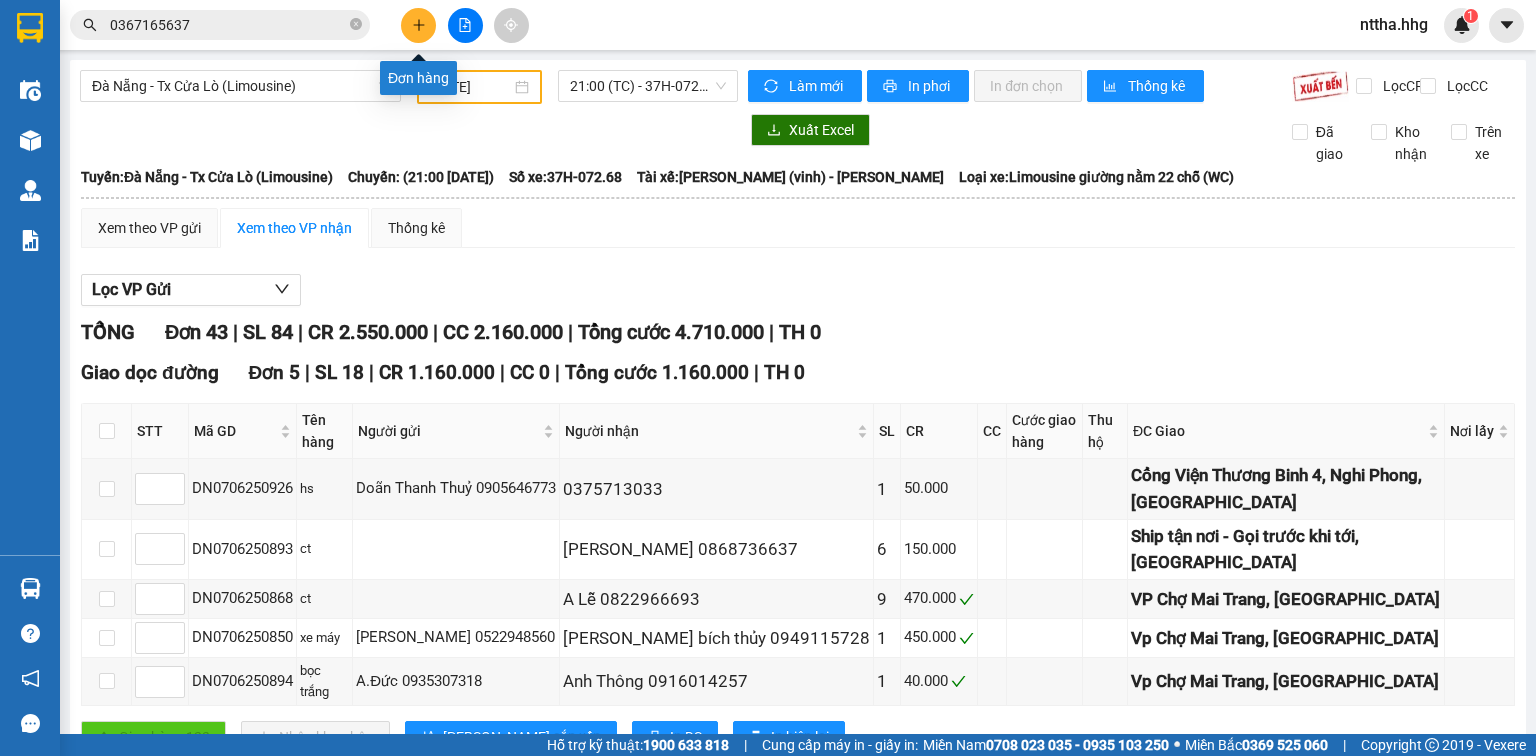 click at bounding box center [418, 25] 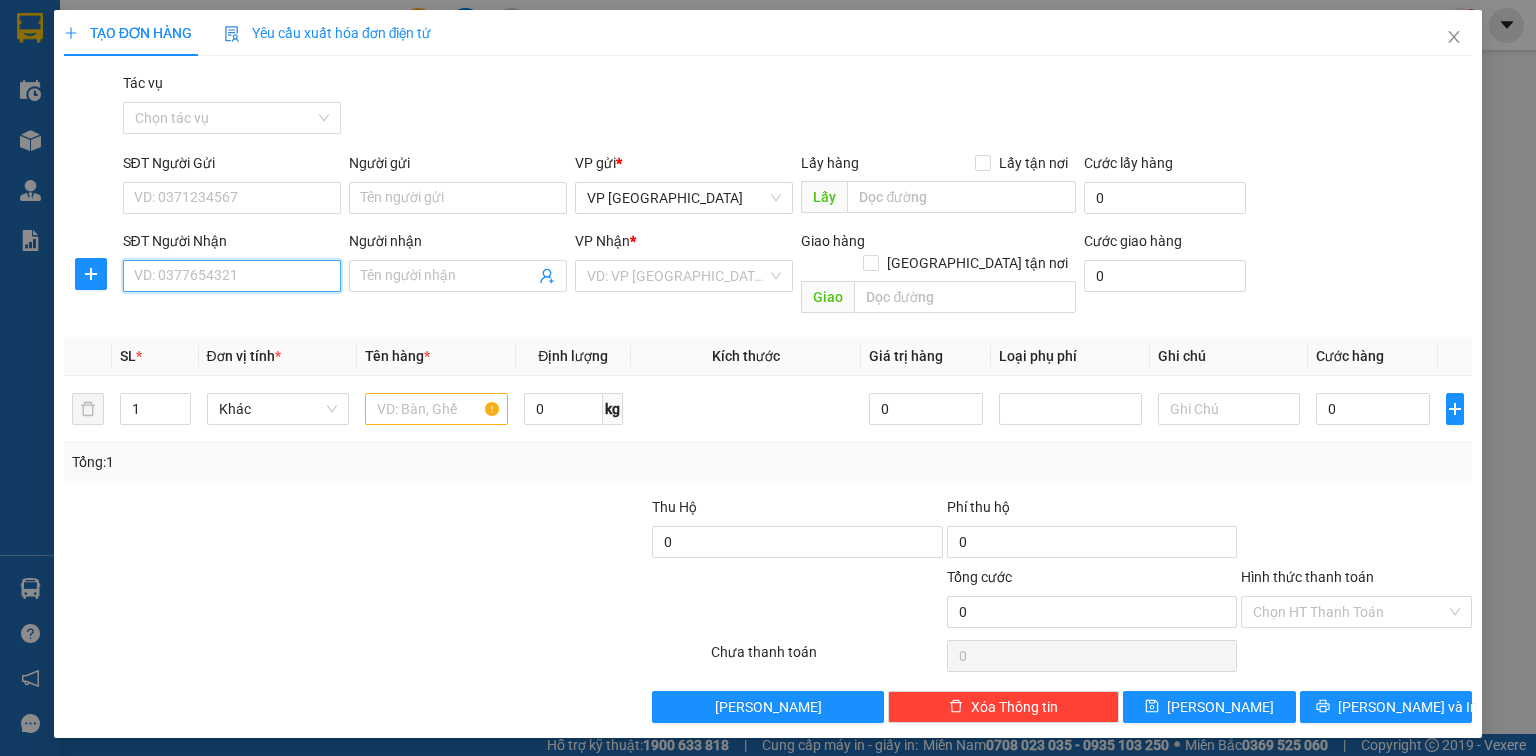 click on "SĐT Người Nhận" at bounding box center (232, 276) 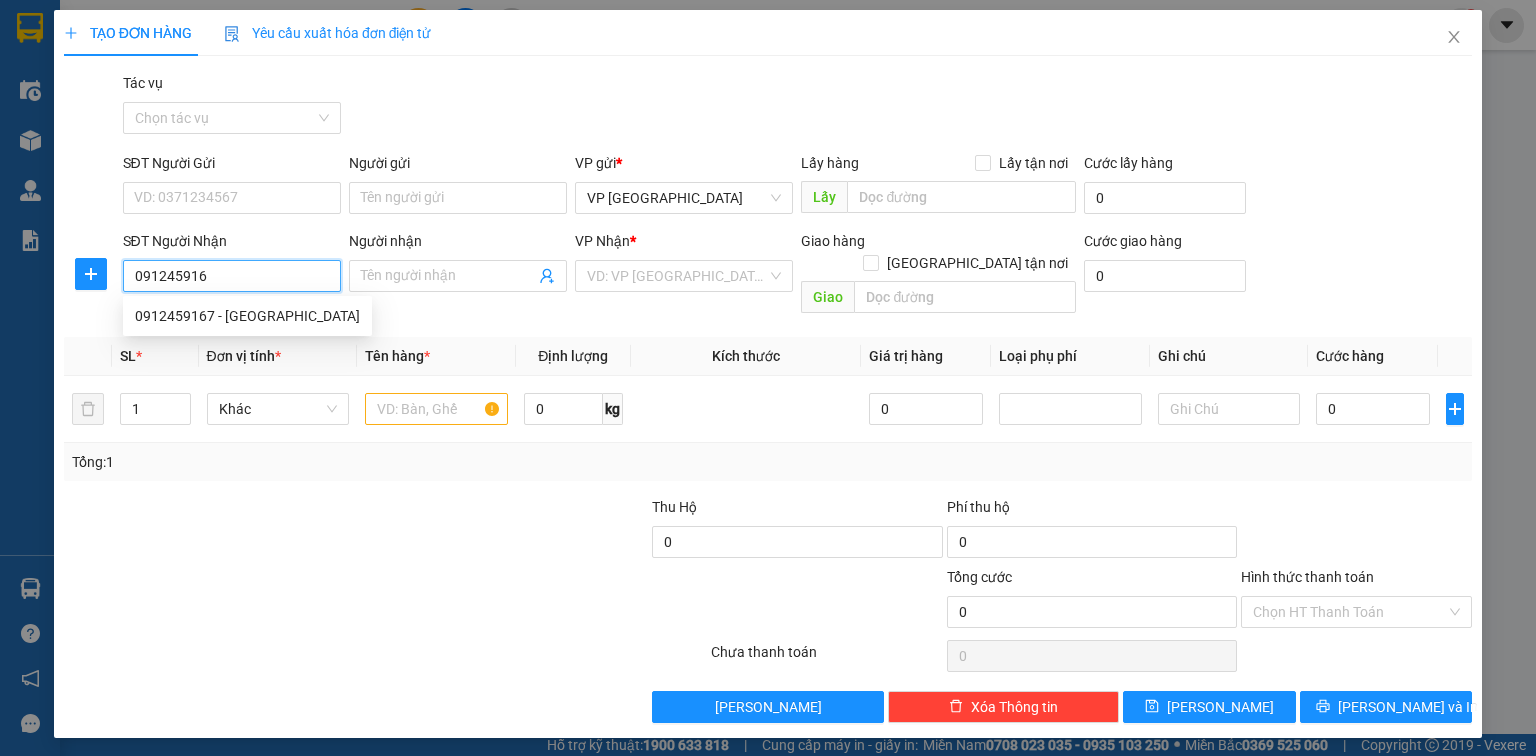 type on "0912459167" 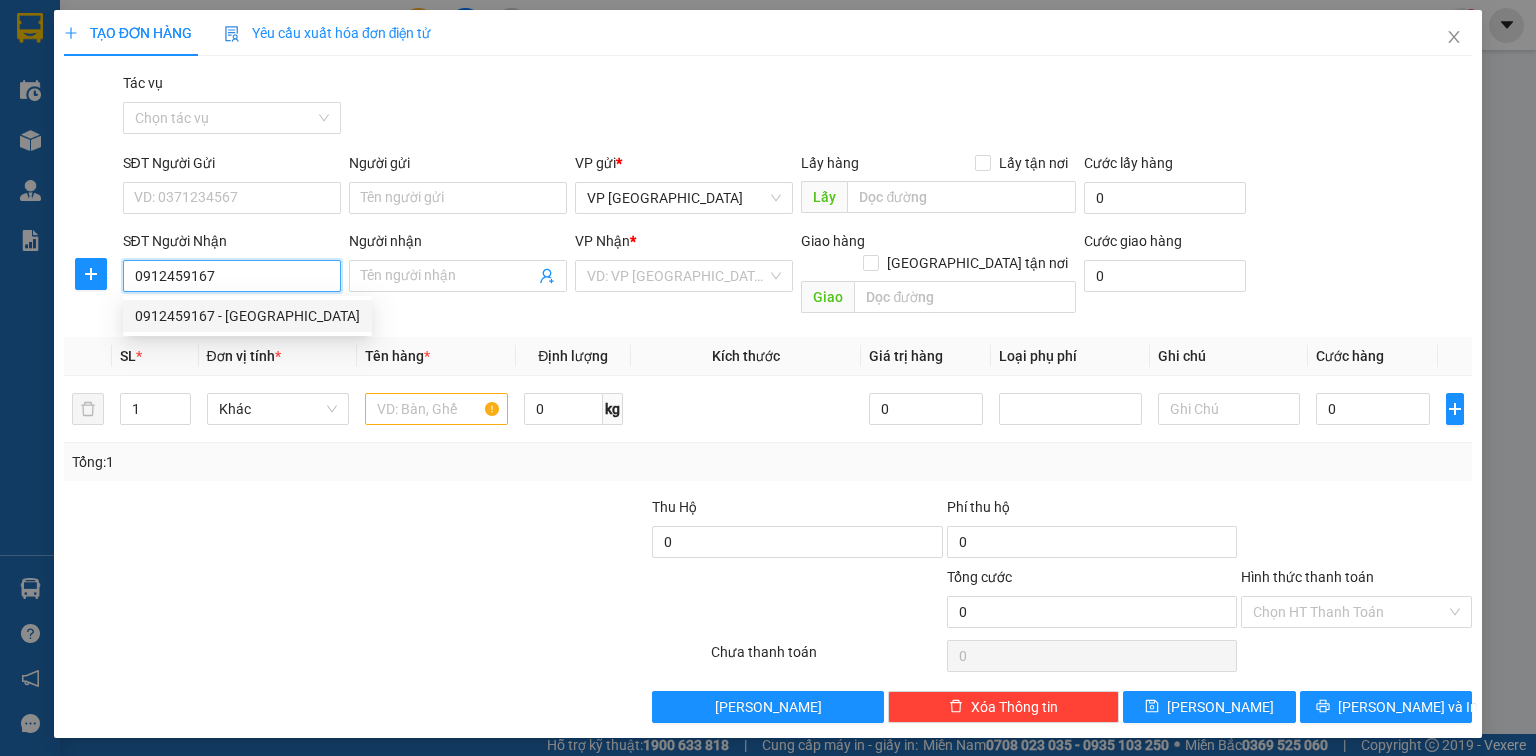 click on "0912459167 - Anh Quang" at bounding box center [247, 316] 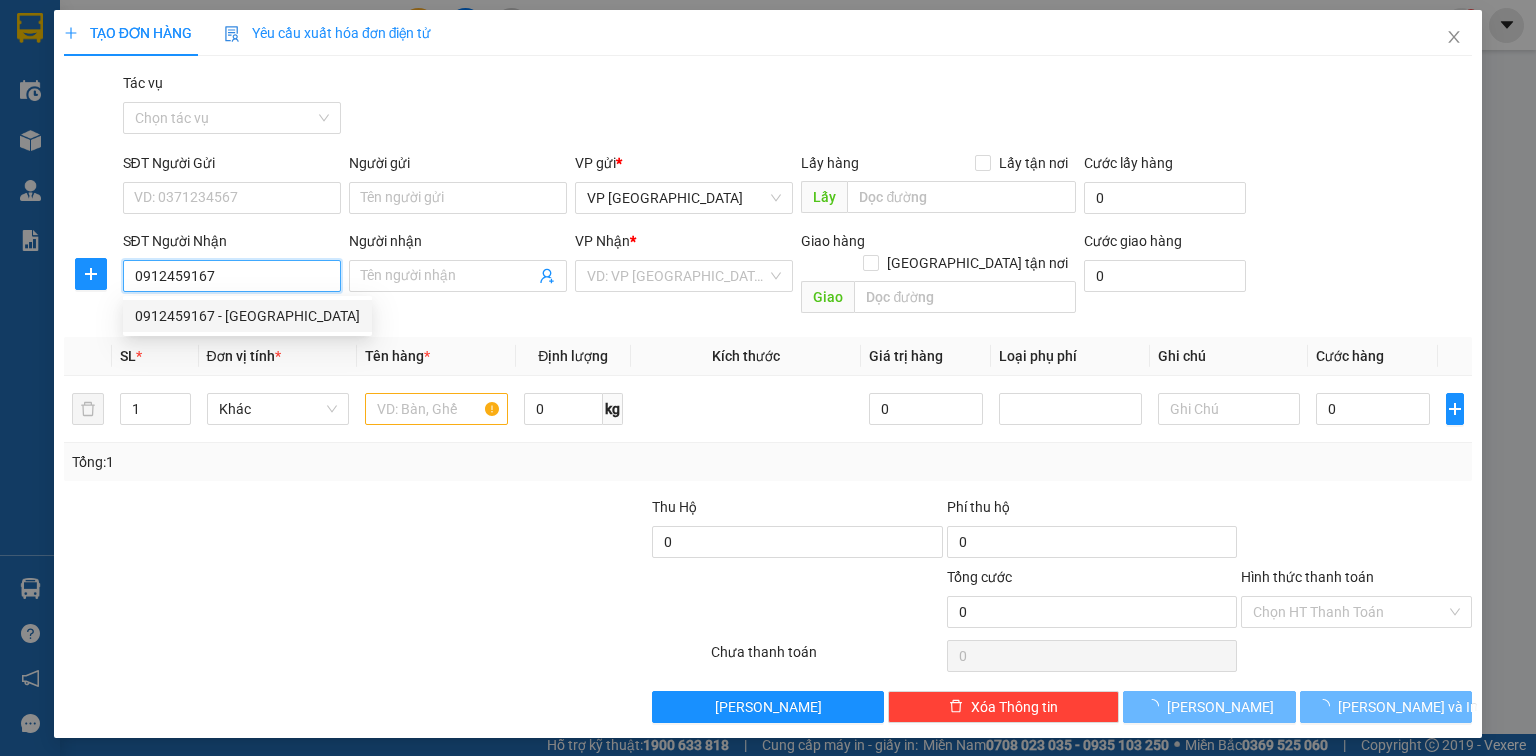 type on "[PERSON_NAME]" 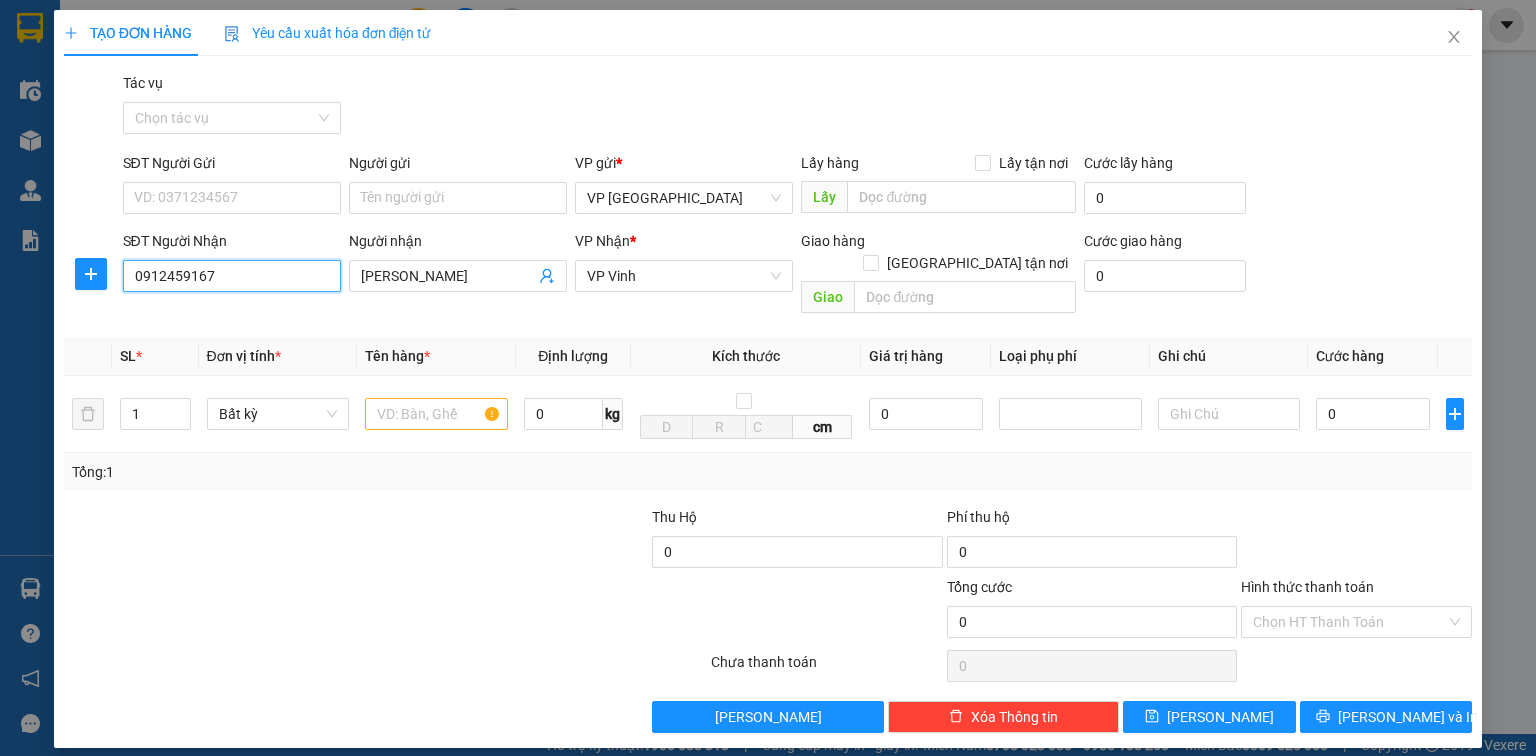drag, startPoint x: 232, startPoint y: 272, endPoint x: 49, endPoint y: 251, distance: 184.20097 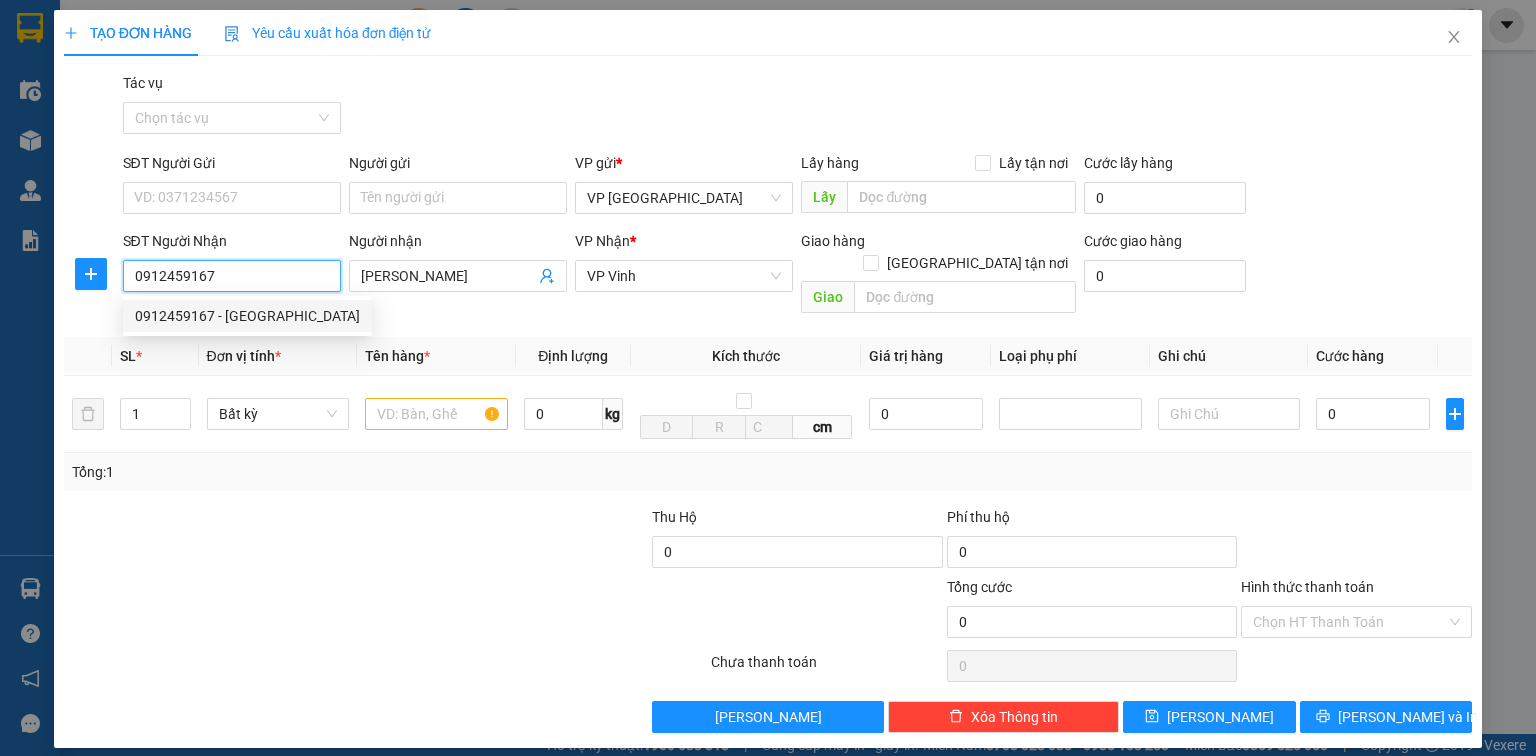 type on "0912459167" 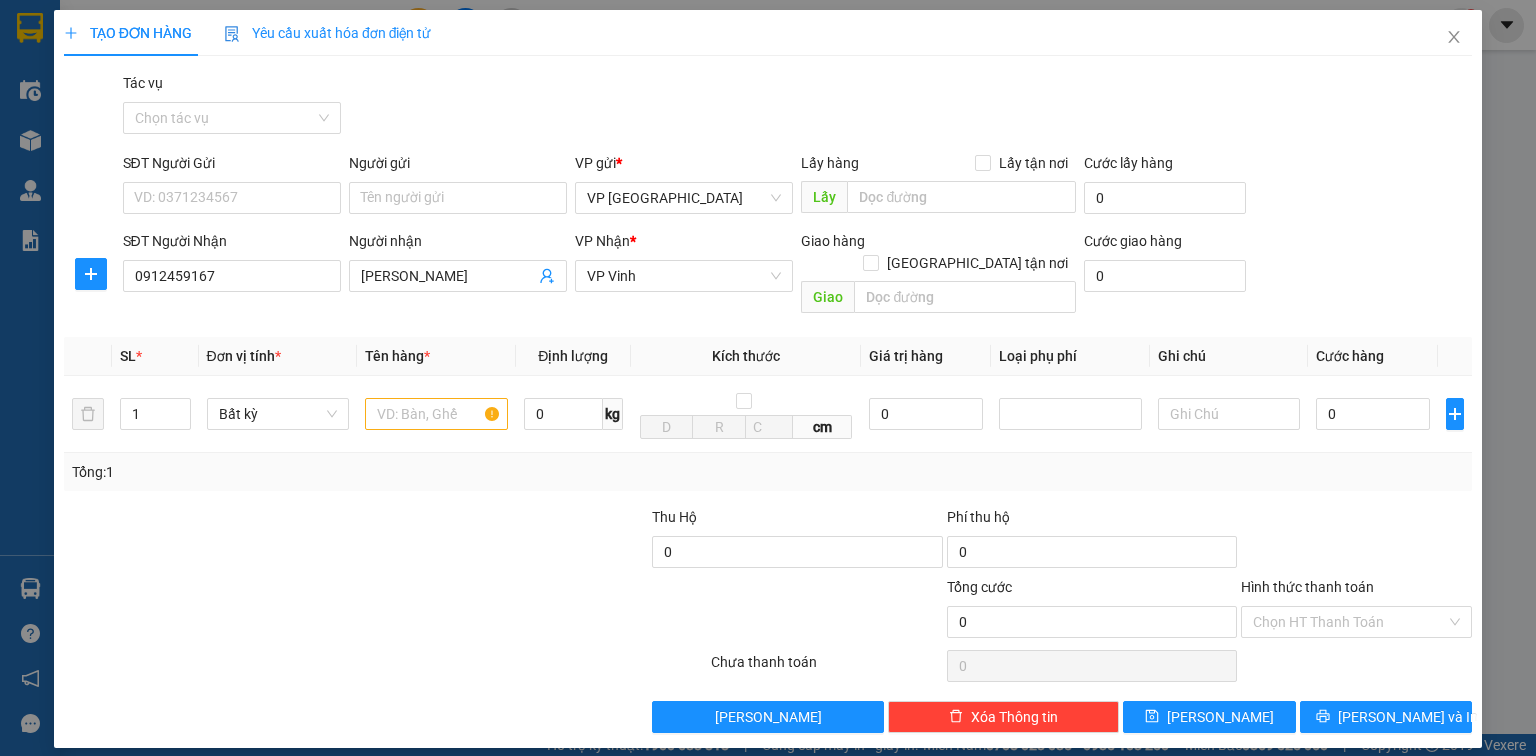 click on "Tổng:  1" at bounding box center [768, 472] 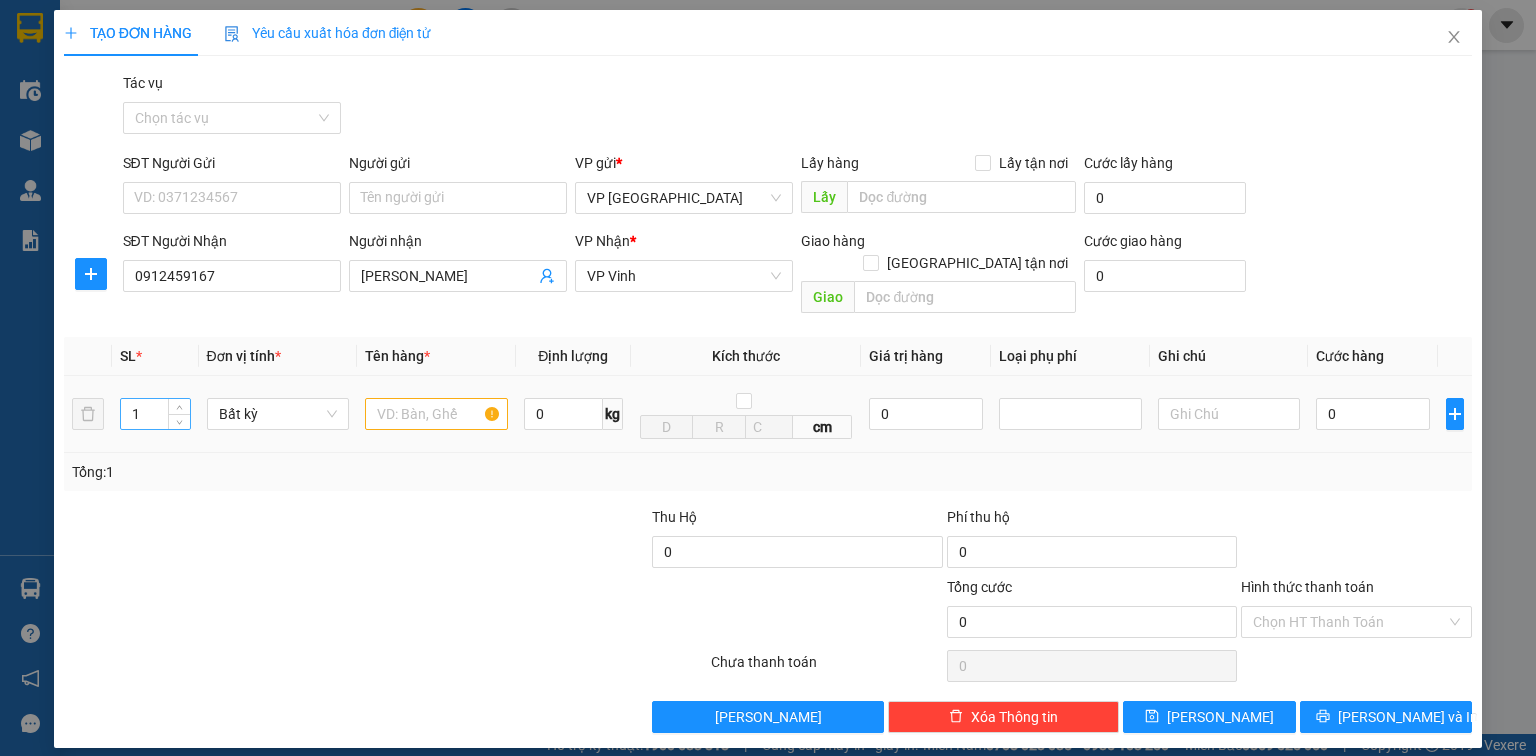 click on "1" at bounding box center (155, 414) 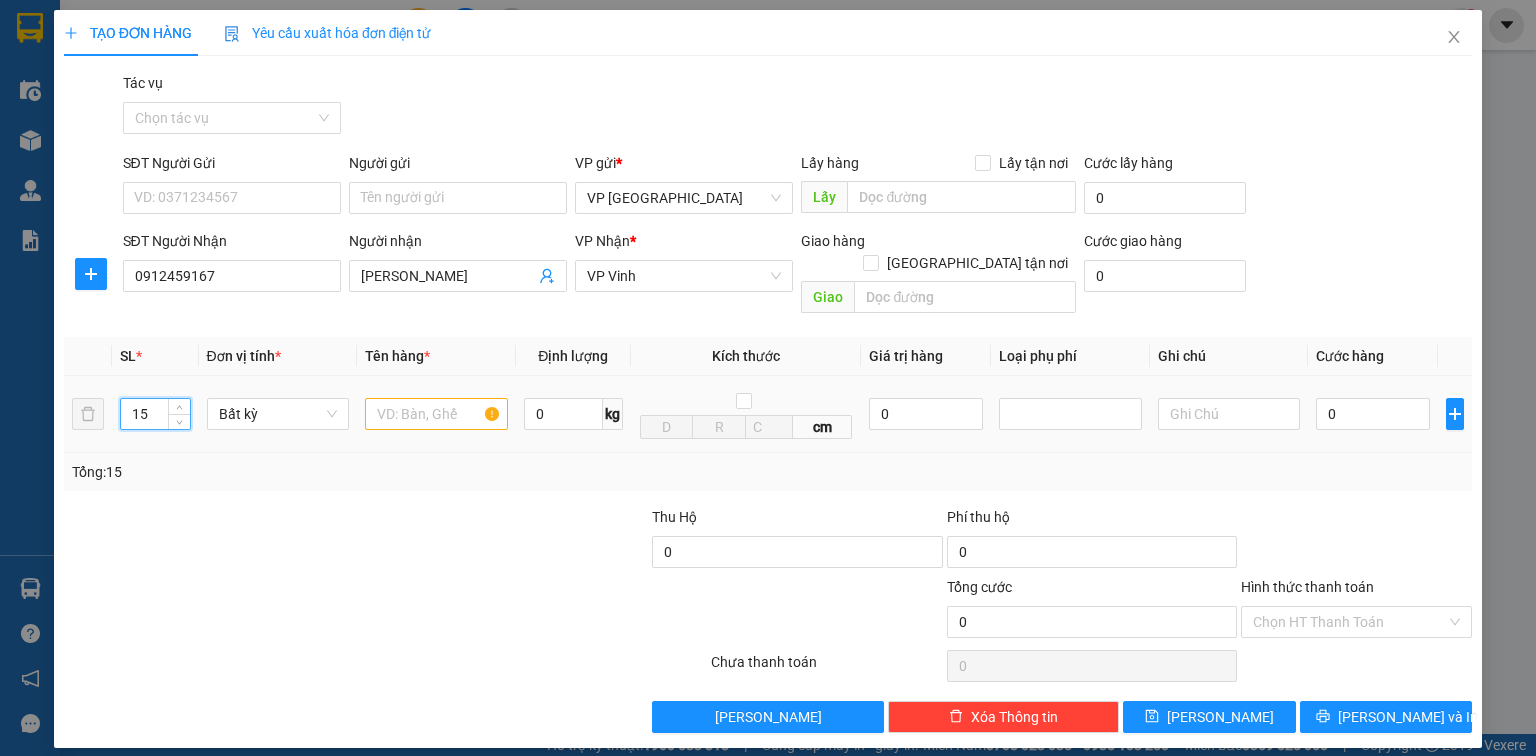 type on "15" 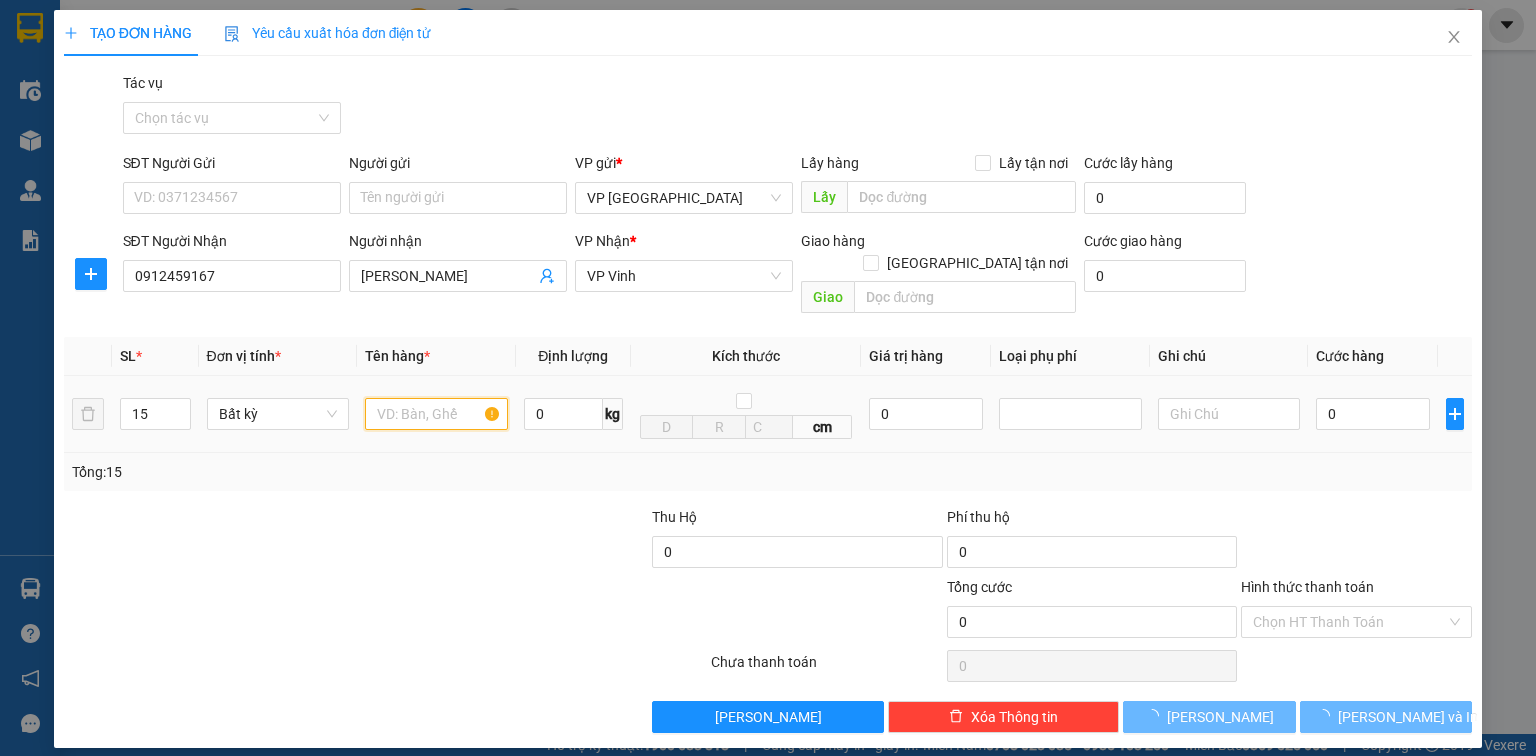 click at bounding box center (436, 414) 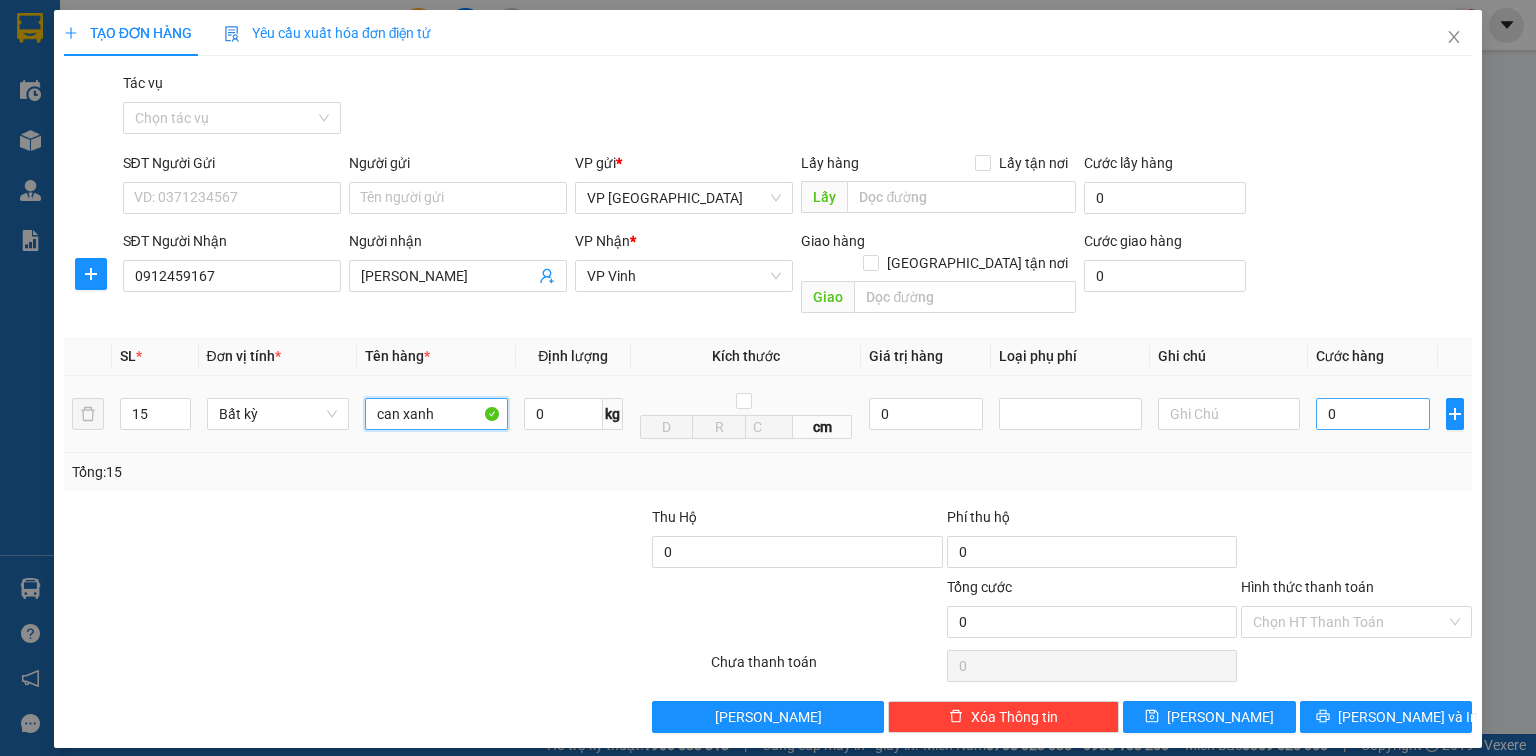 type on "can xanh" 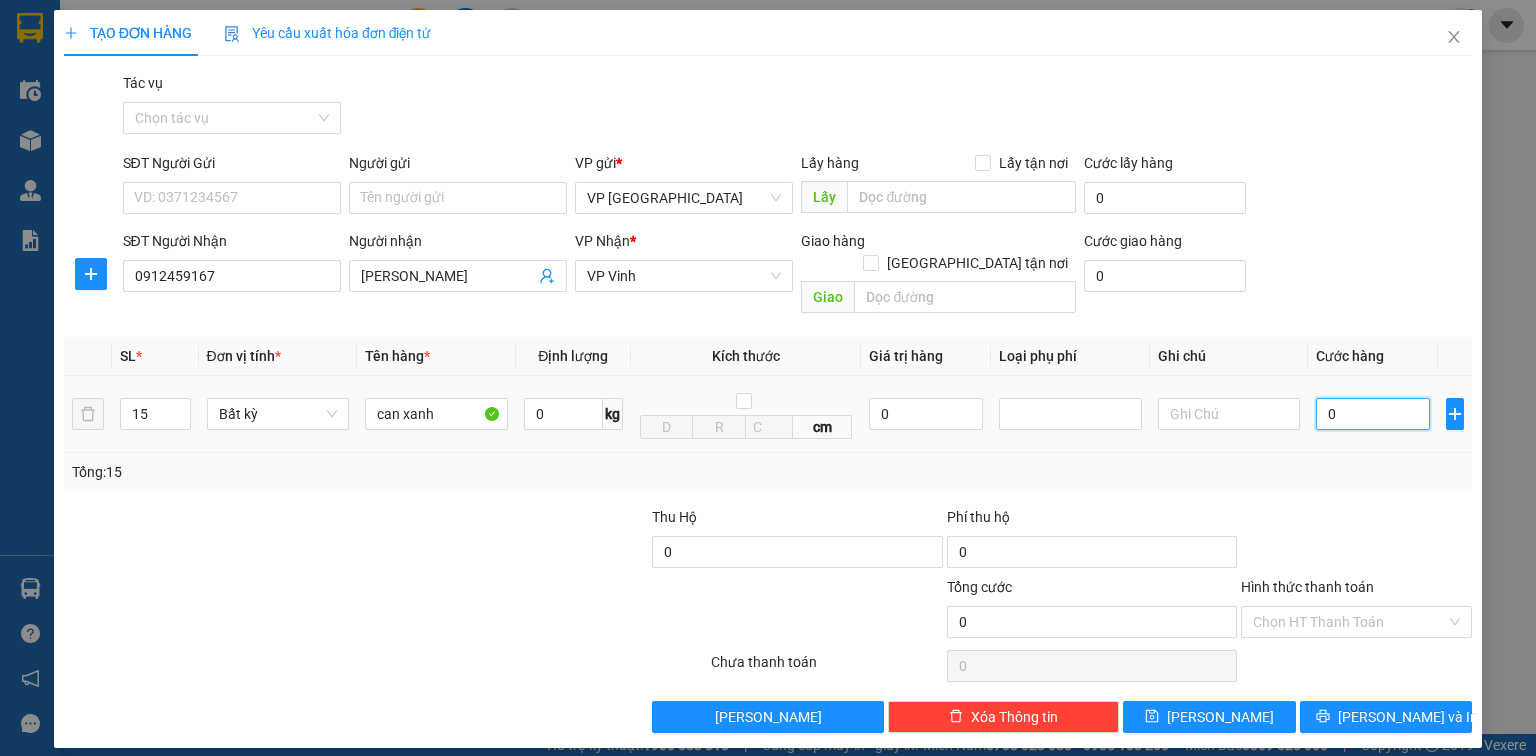 click on "0" at bounding box center (1373, 414) 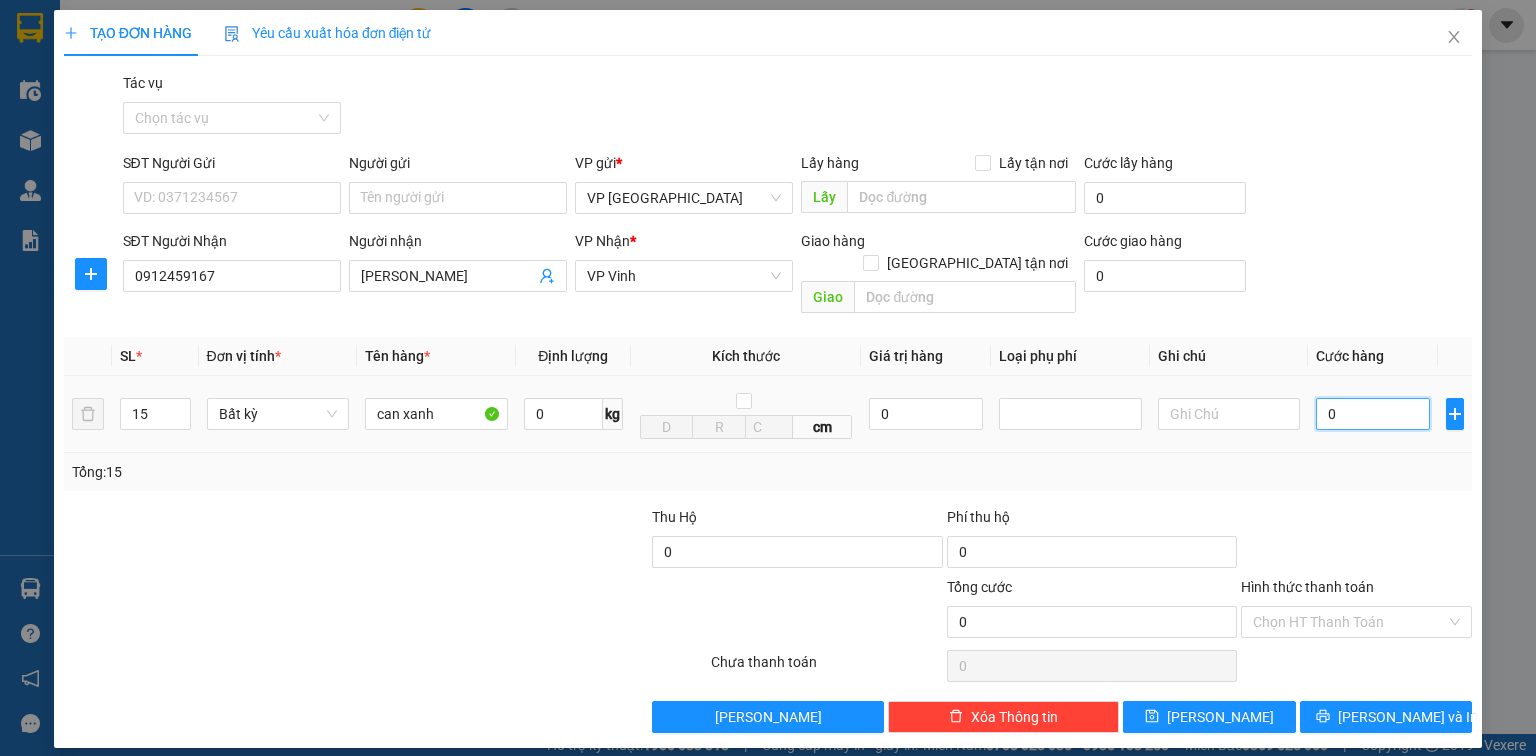type on "3" 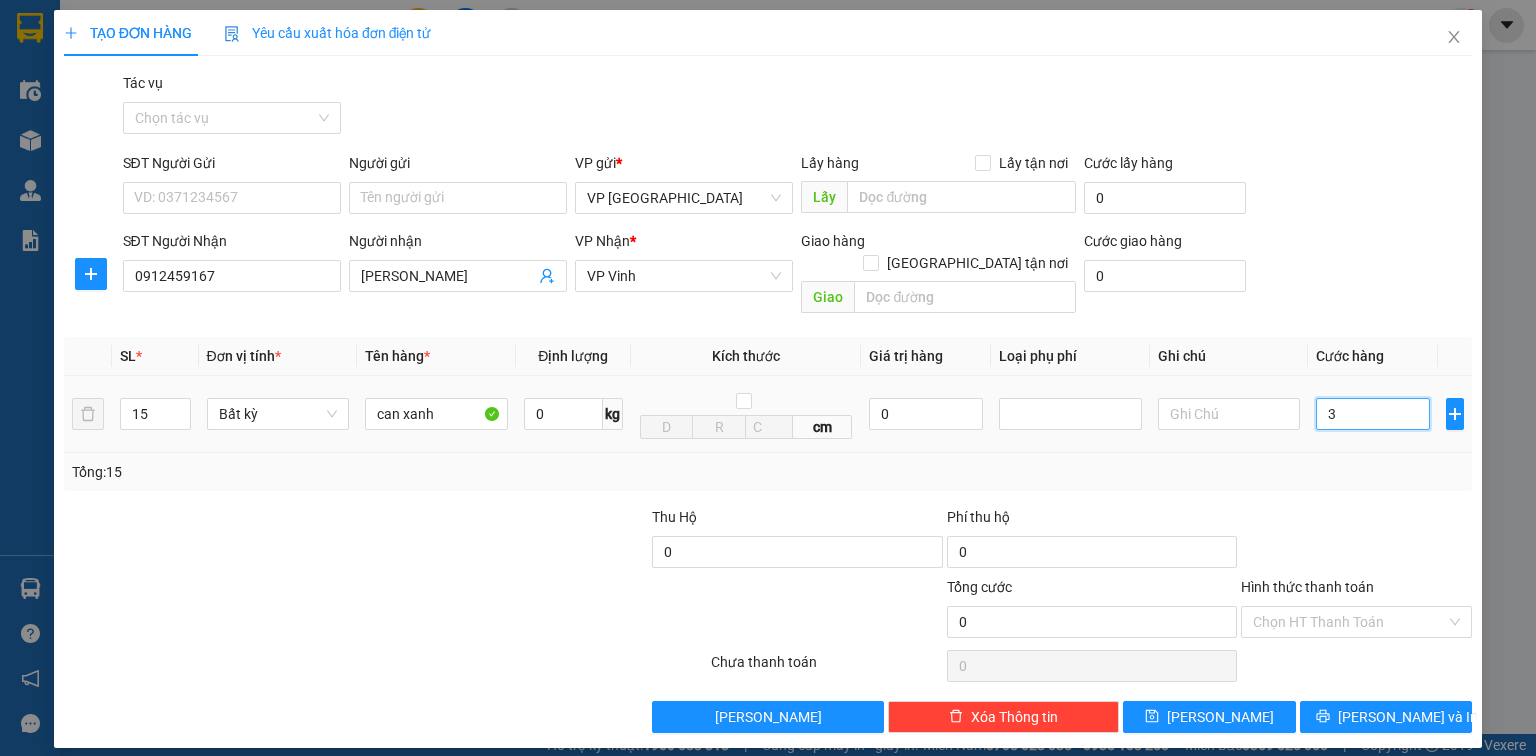 type on "3" 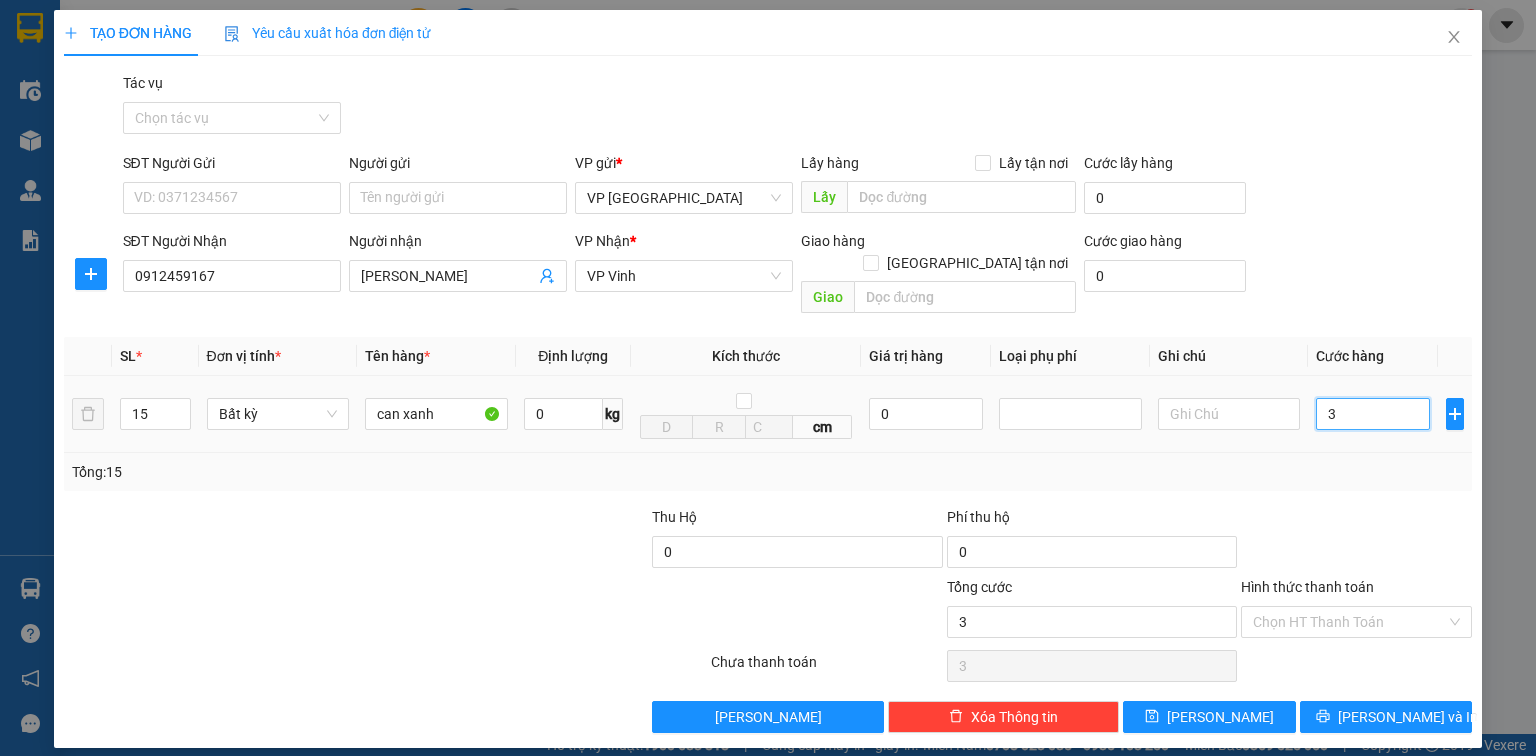 type on "30" 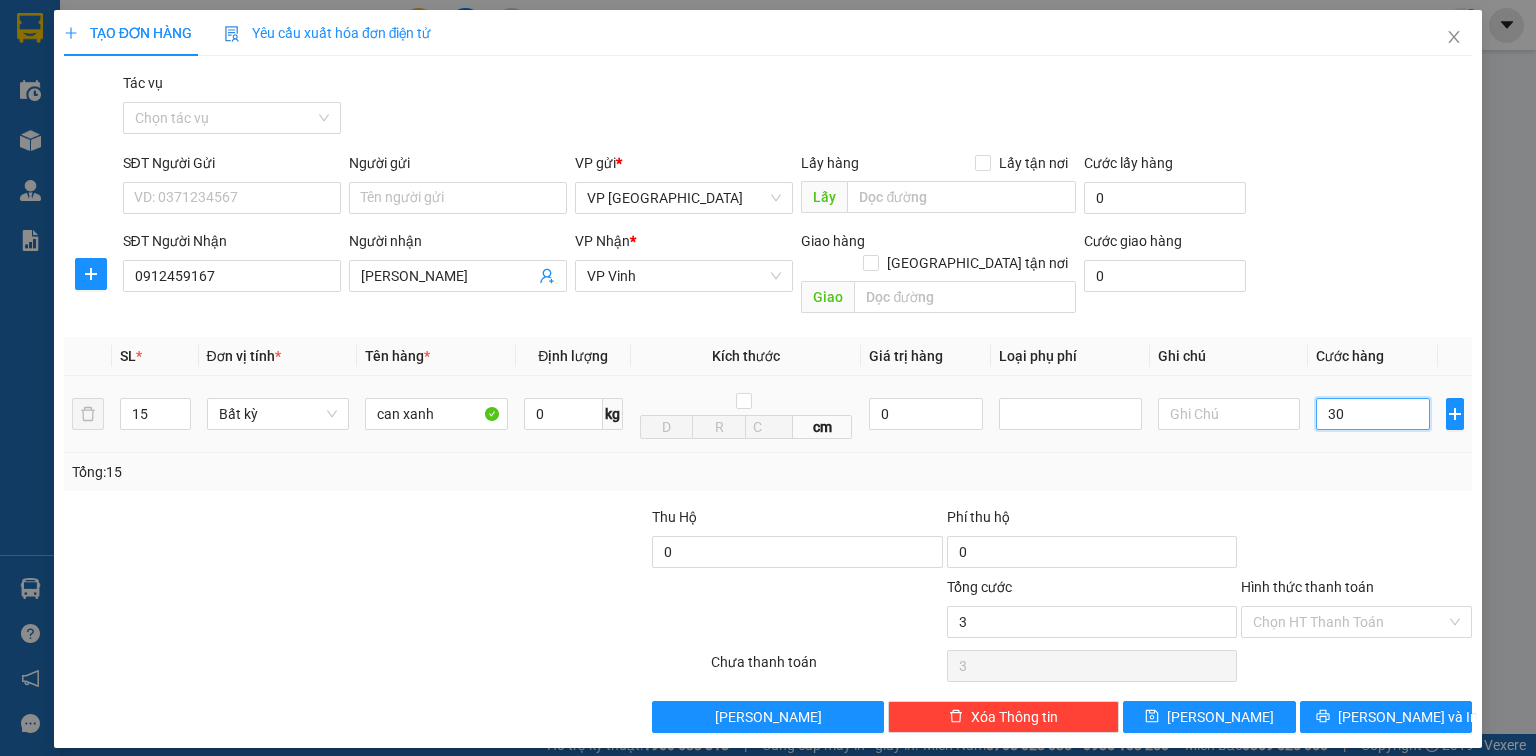 type on "30" 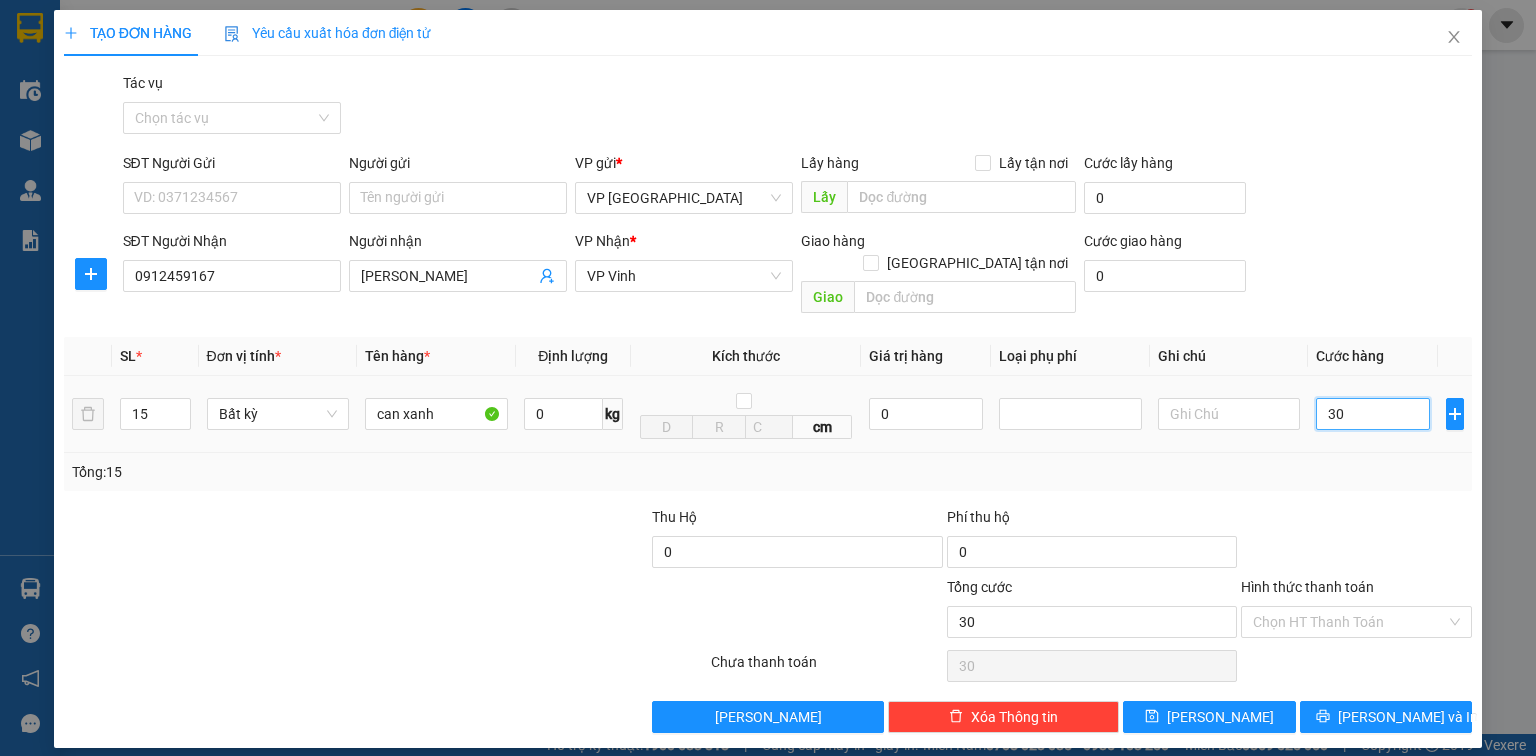 type on "300" 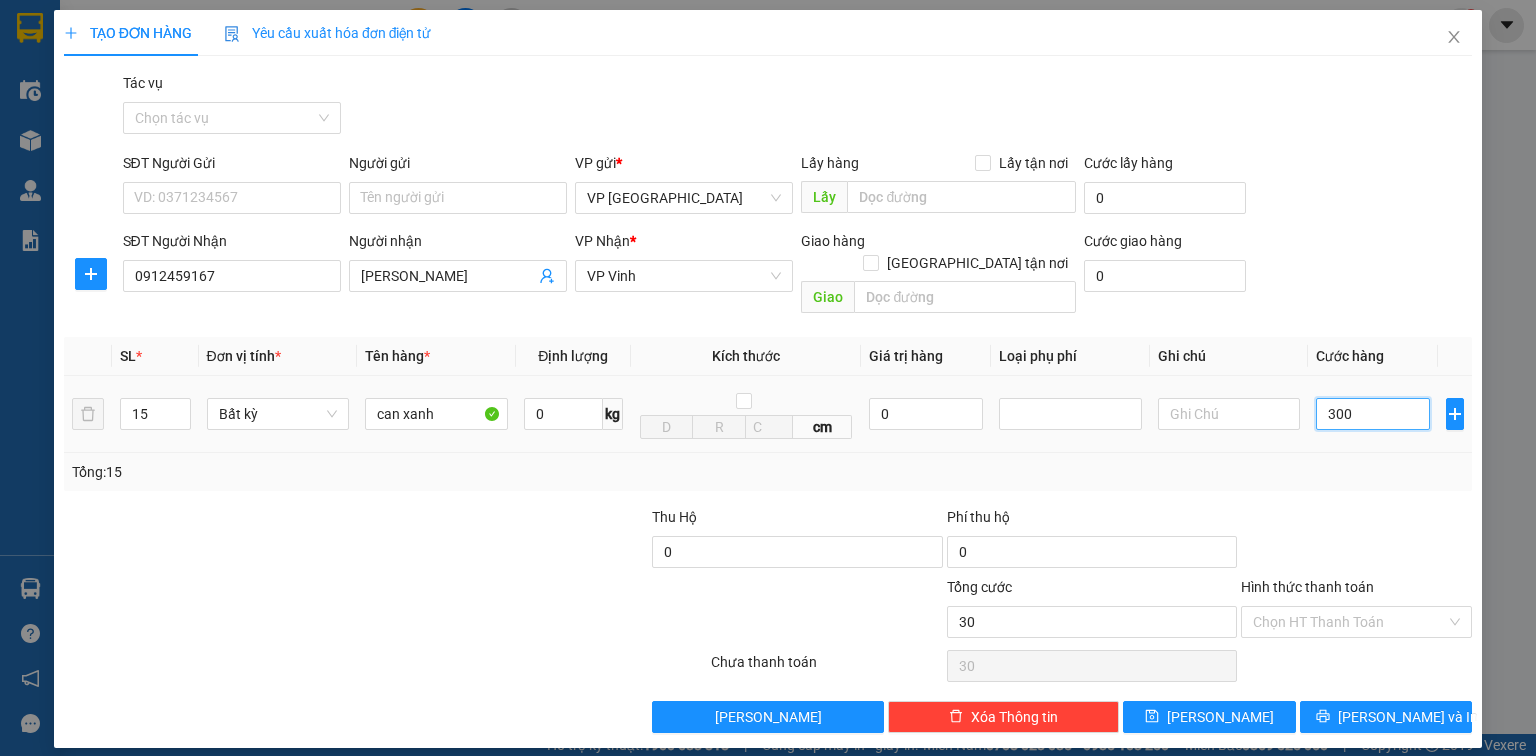 type on "300" 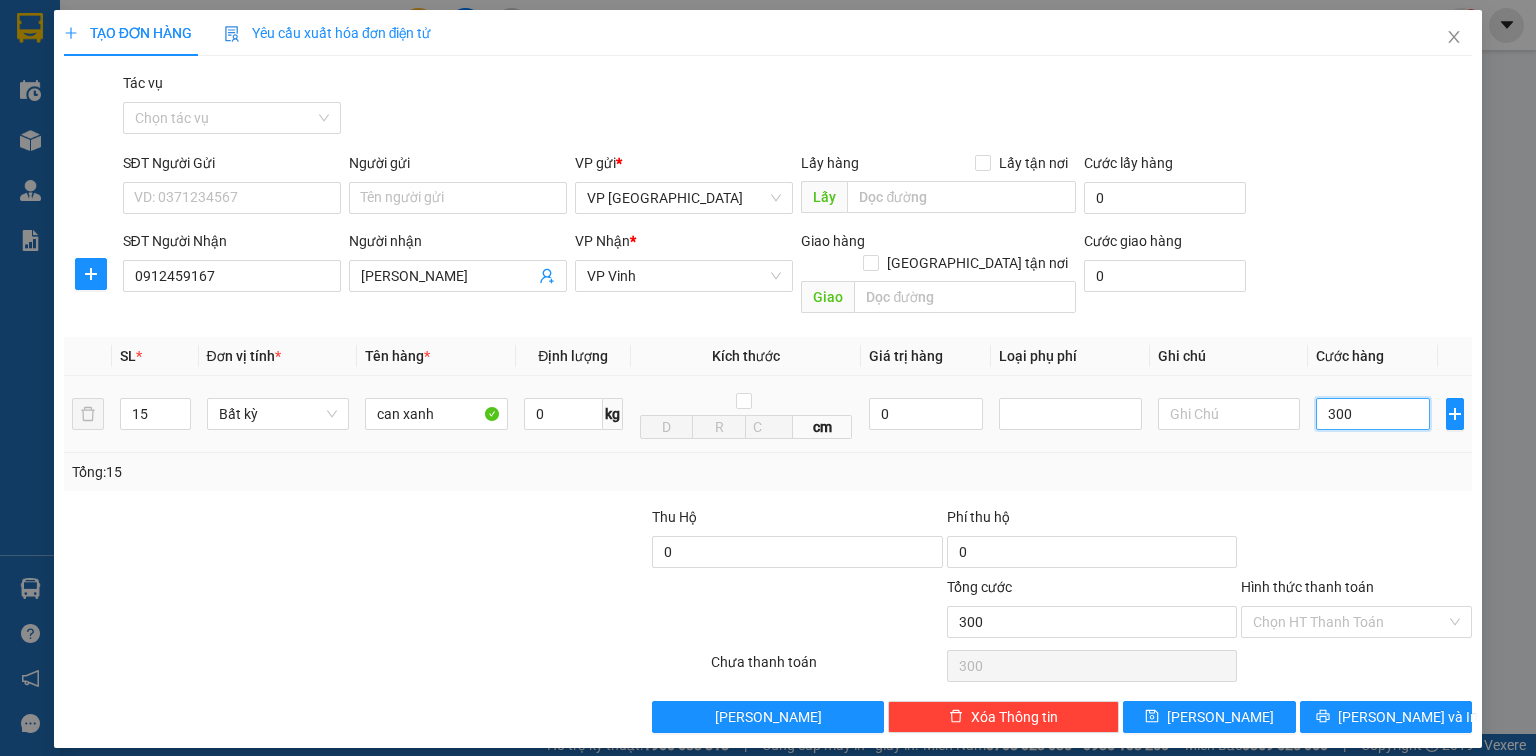 type on "3.000" 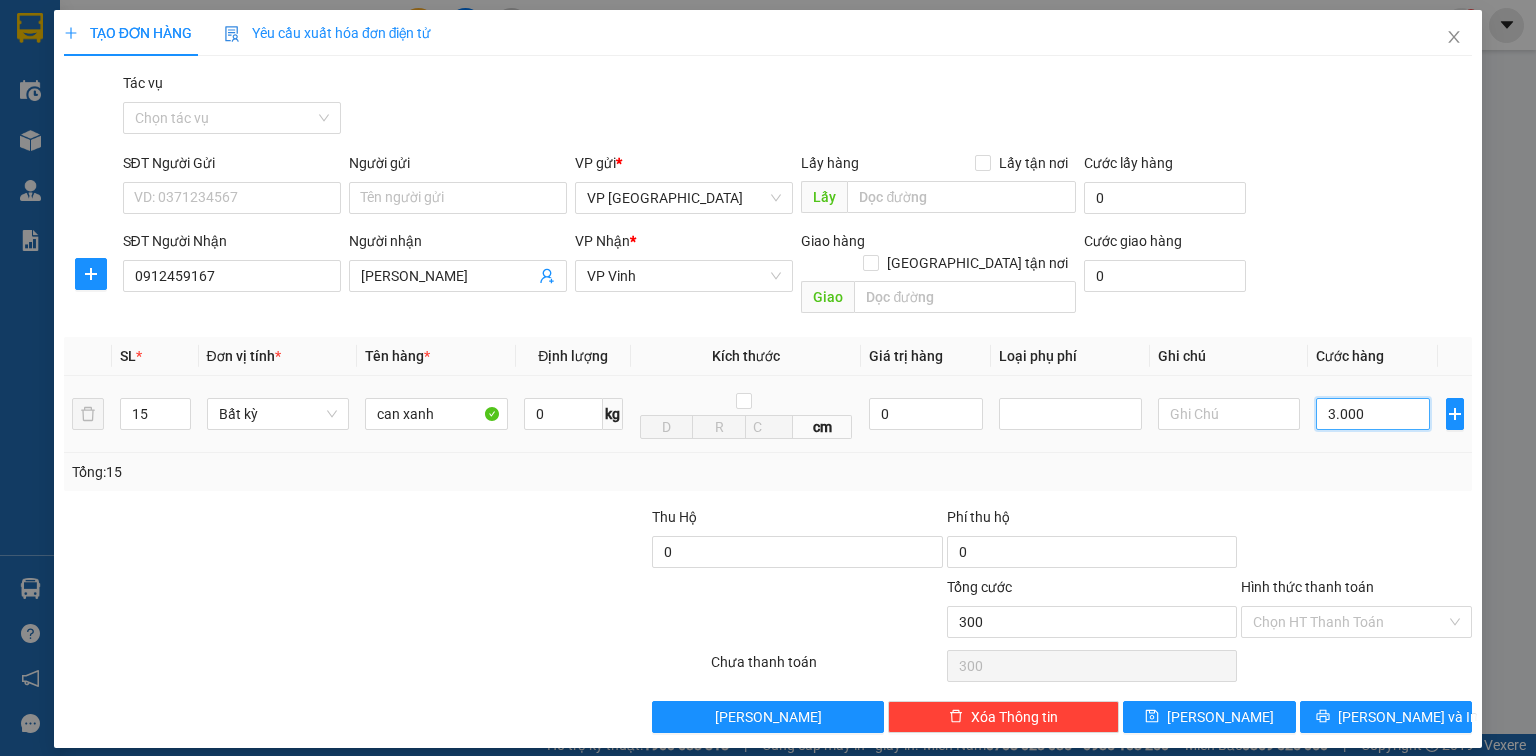 type on "3.000" 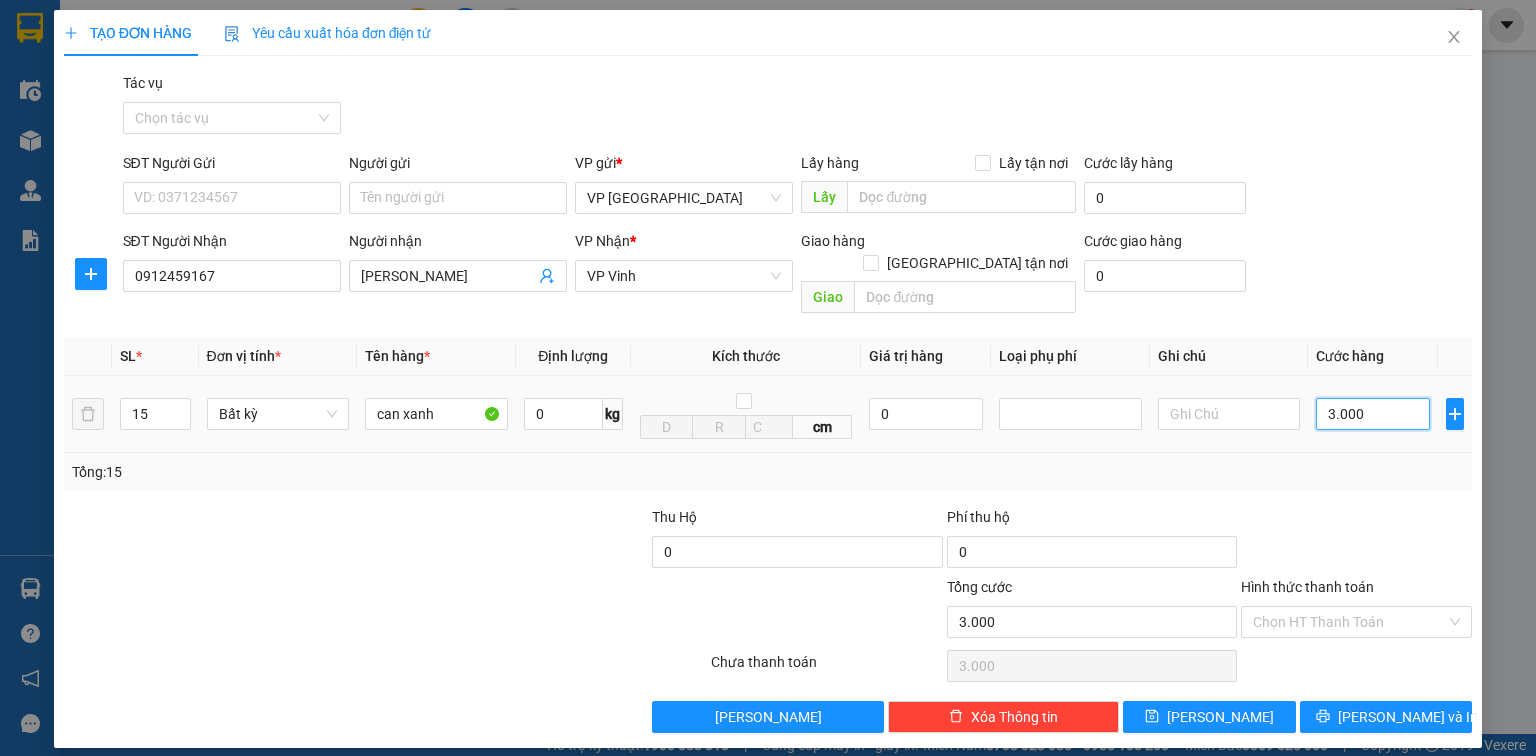 type on "30.000" 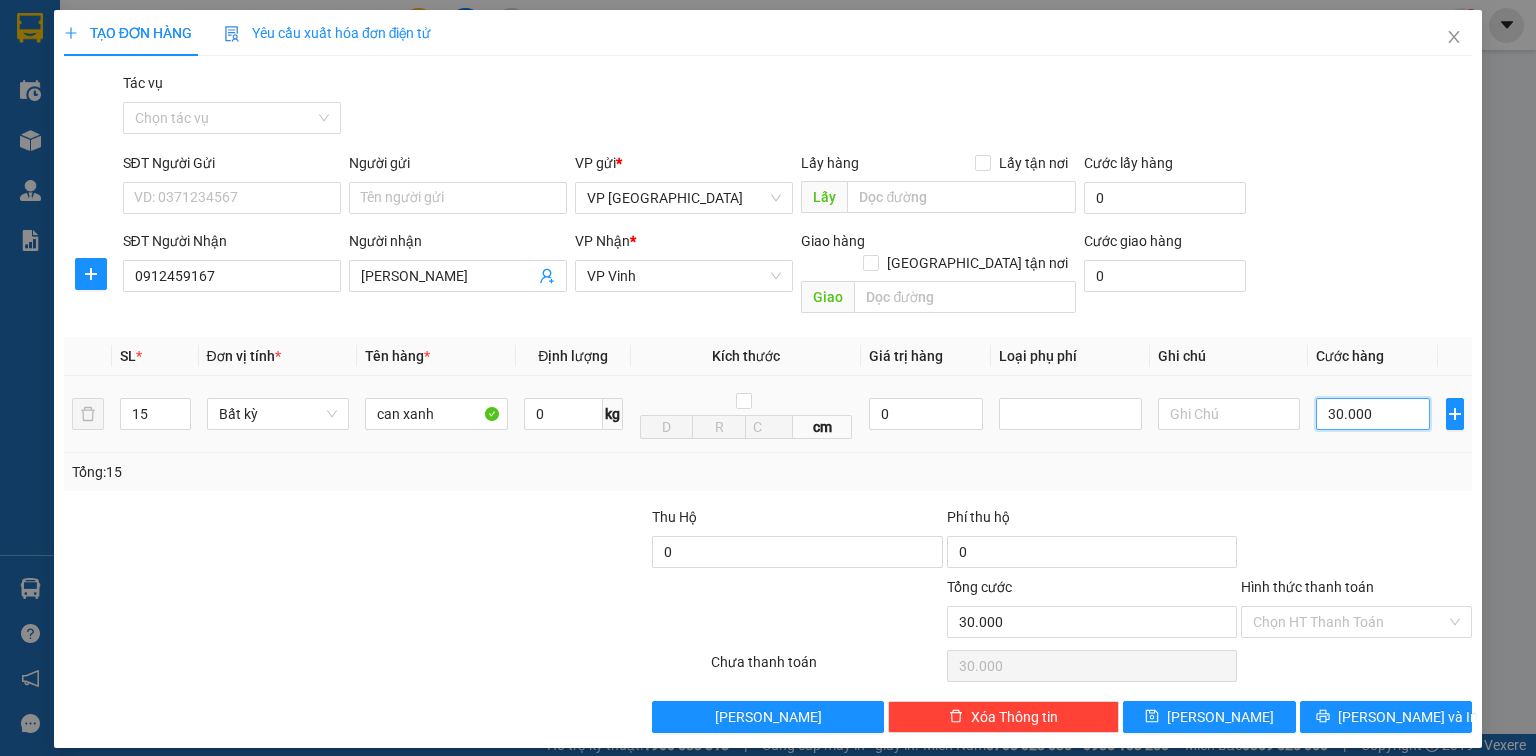 type on "300.000" 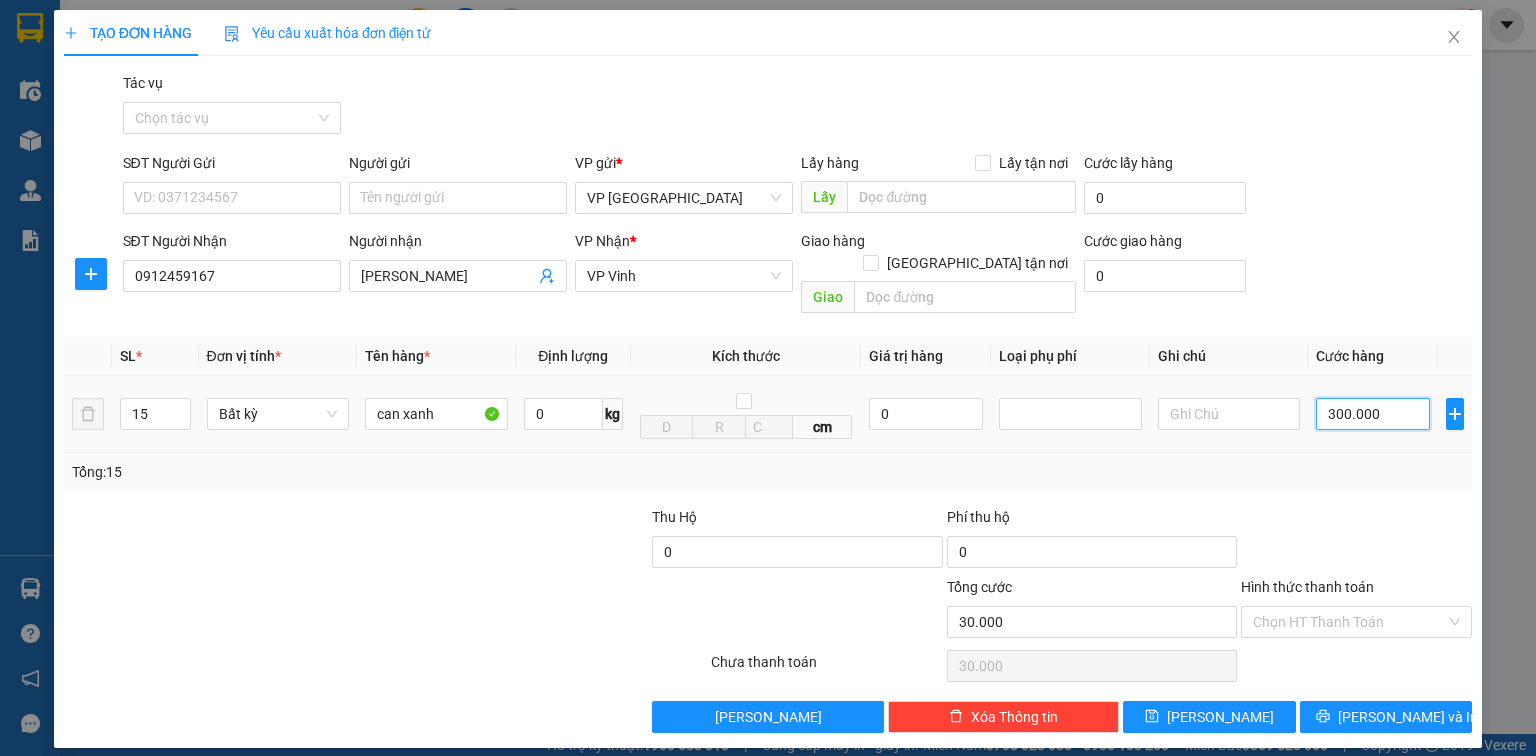 type on "300.000" 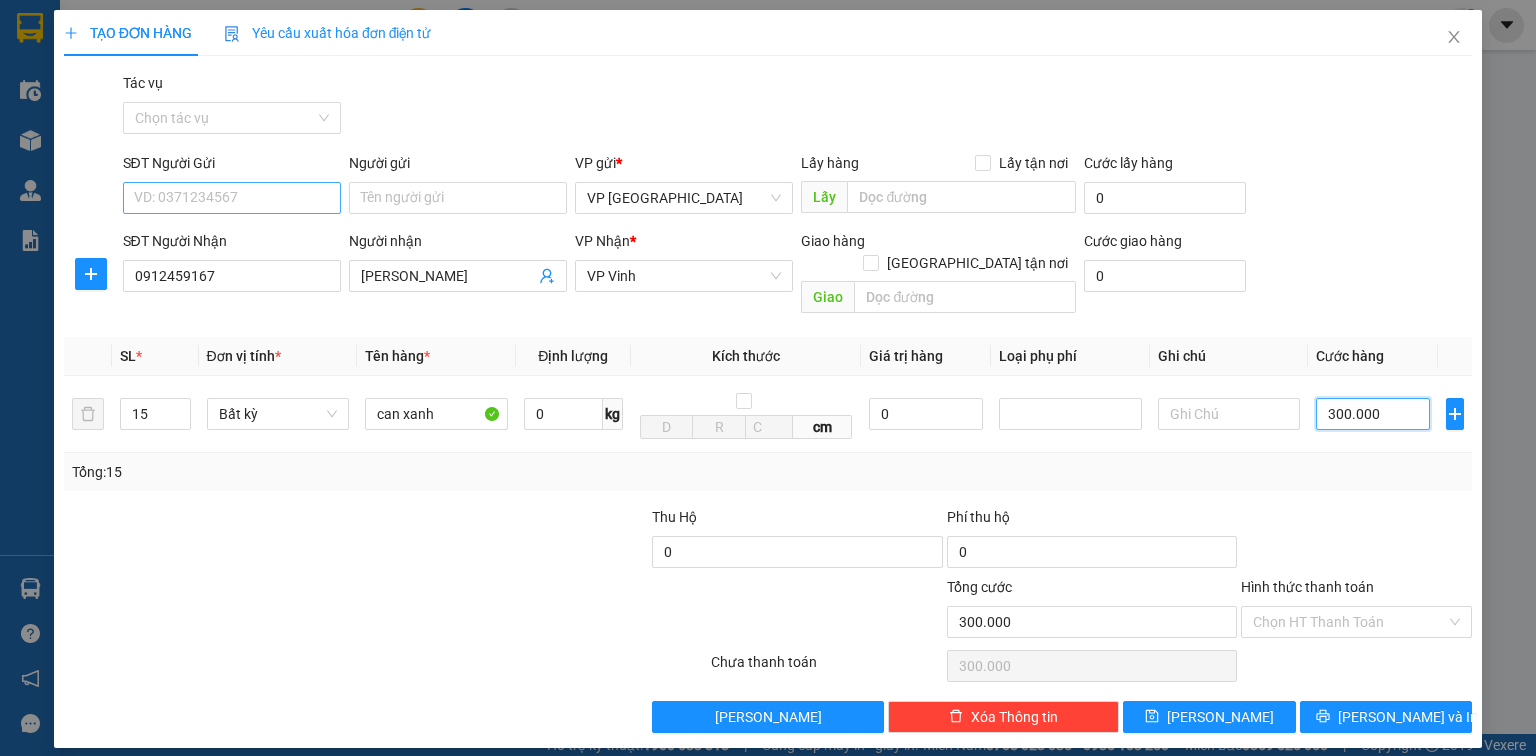 type on "300.000" 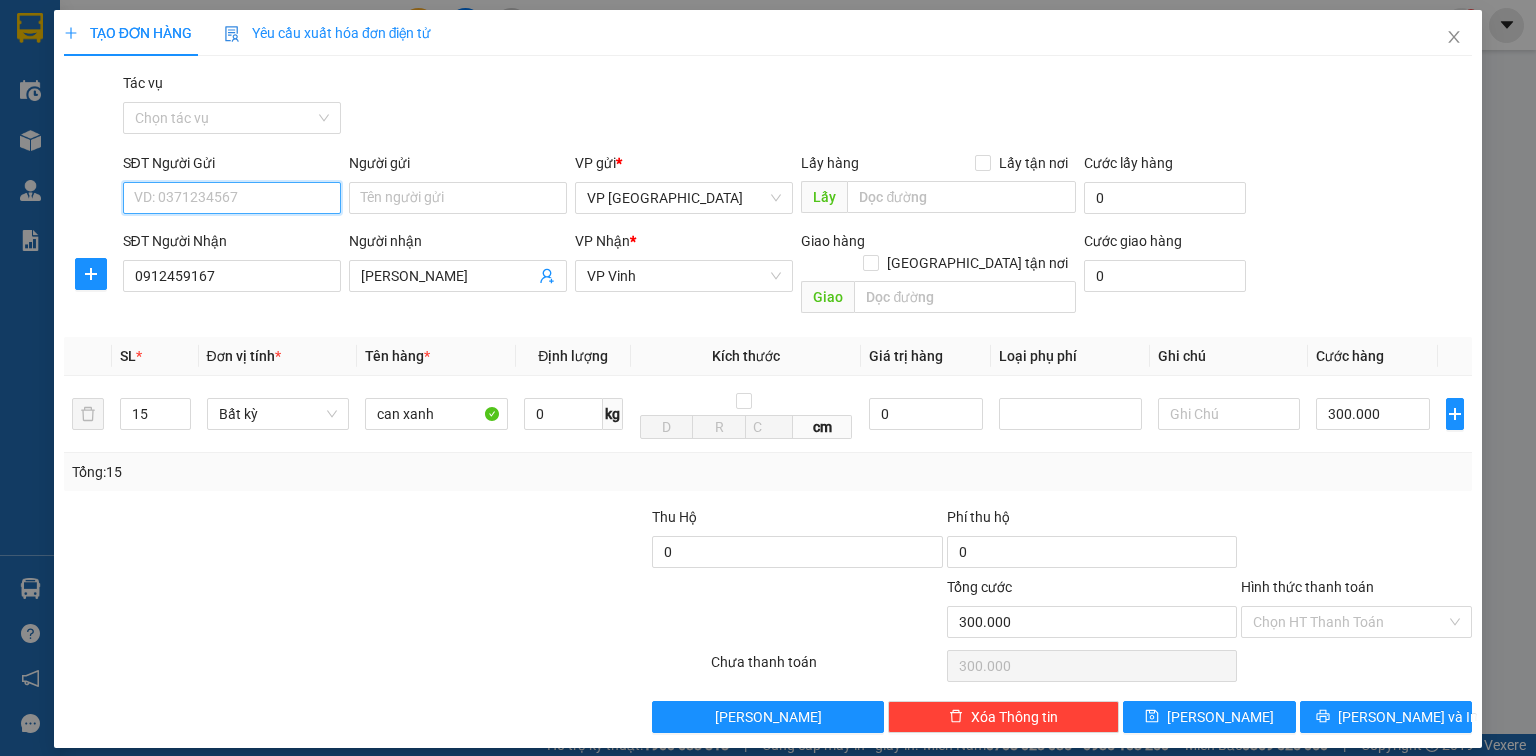 click on "SĐT Người Gửi" at bounding box center (232, 198) 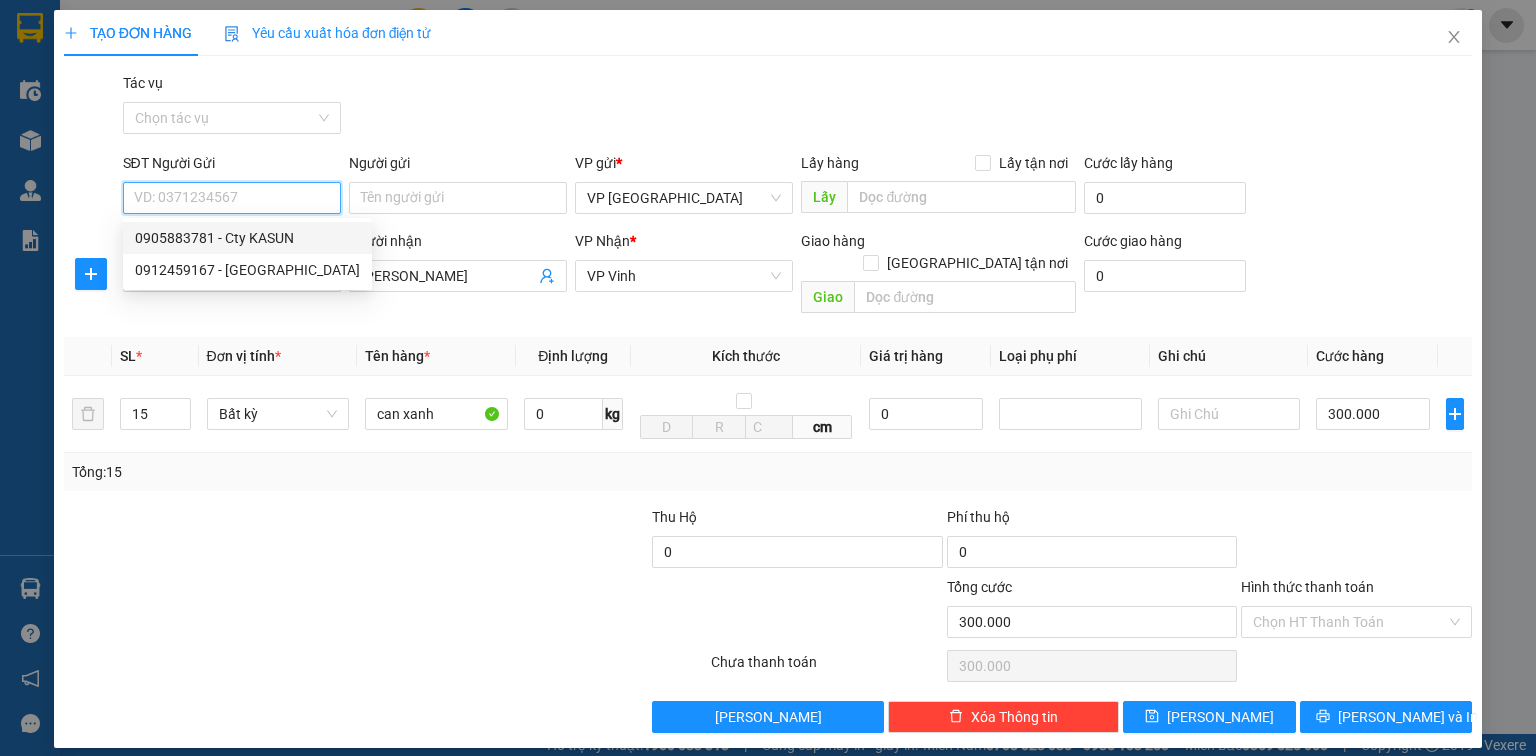 click on "0905883781 - Cty KASUN" at bounding box center (247, 238) 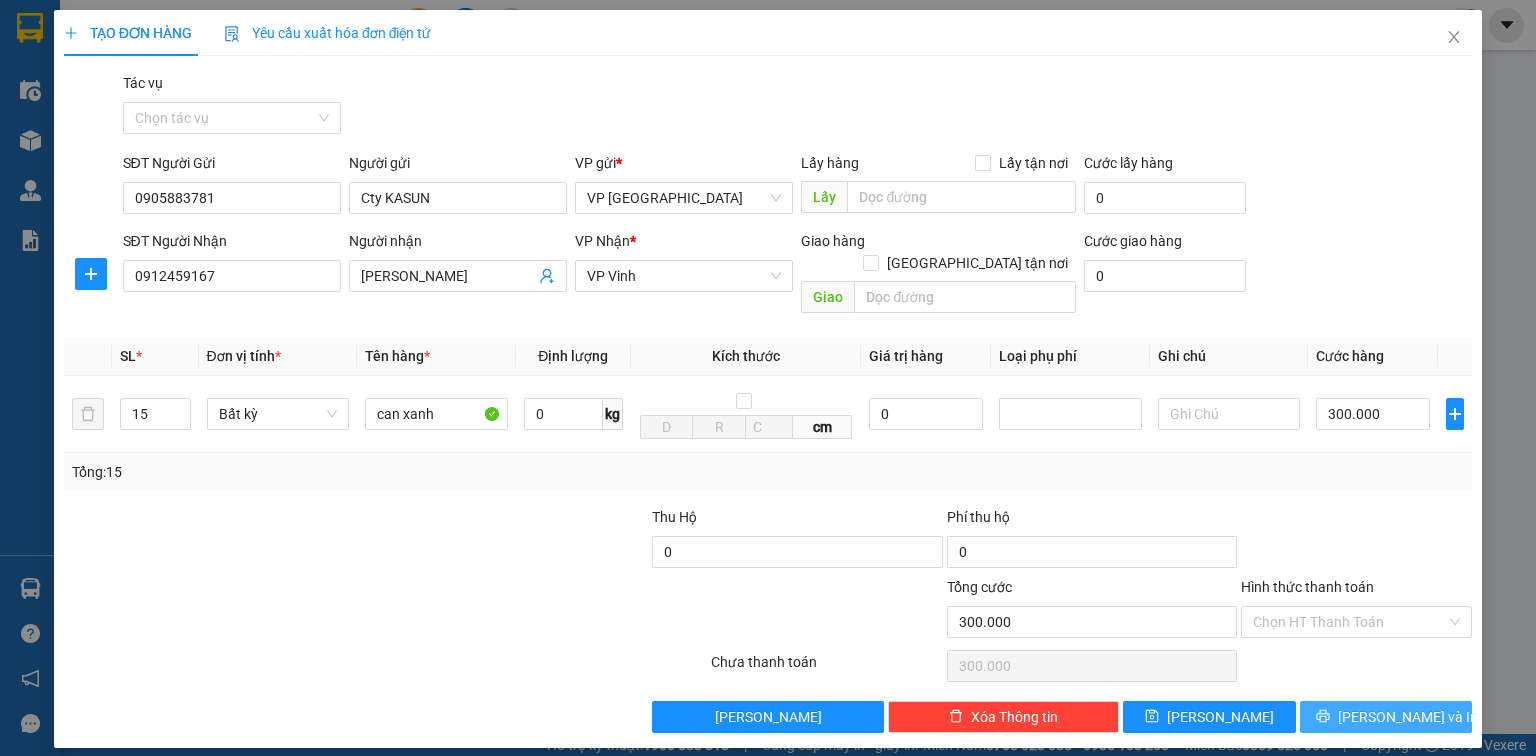 click 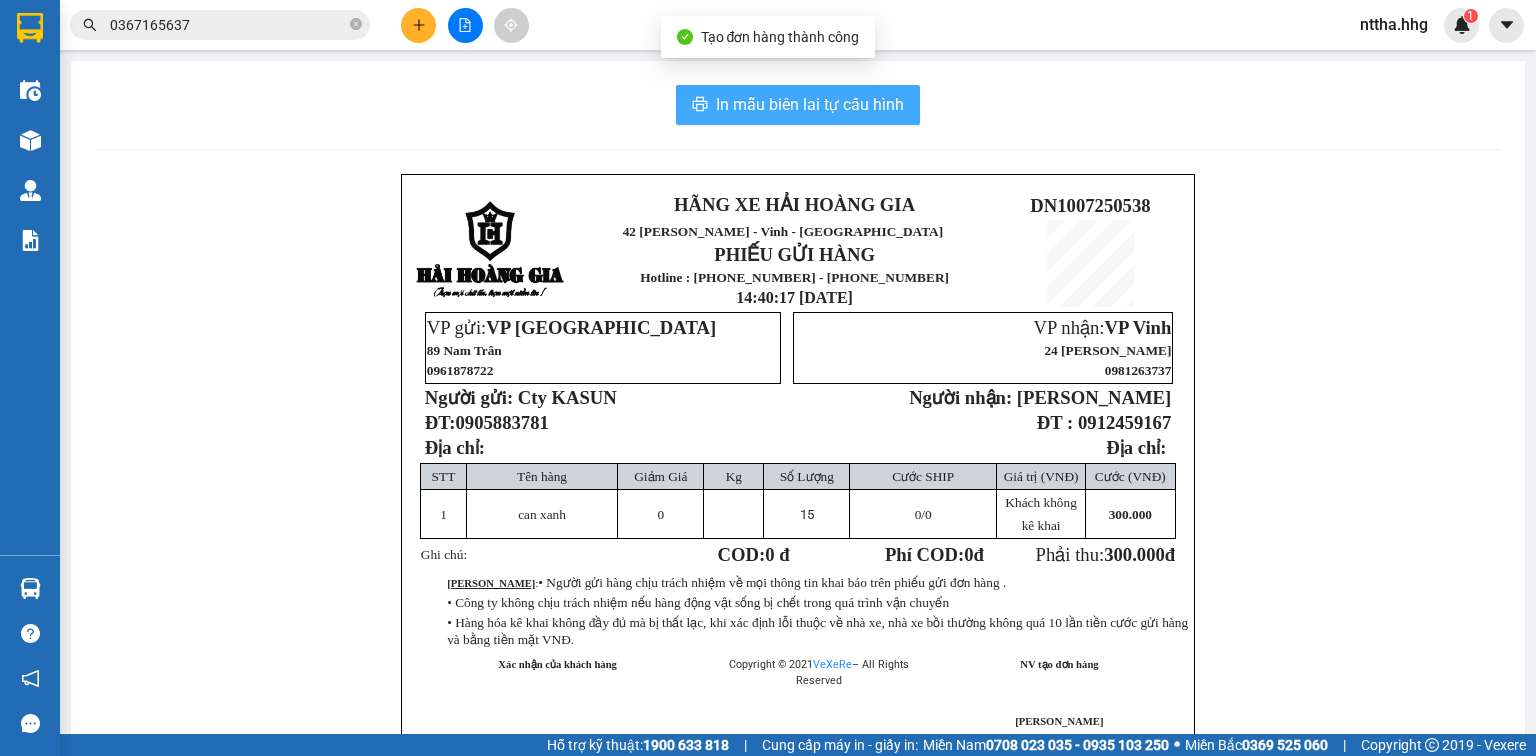 click on "In mẫu biên lai tự cấu hình" at bounding box center (810, 104) 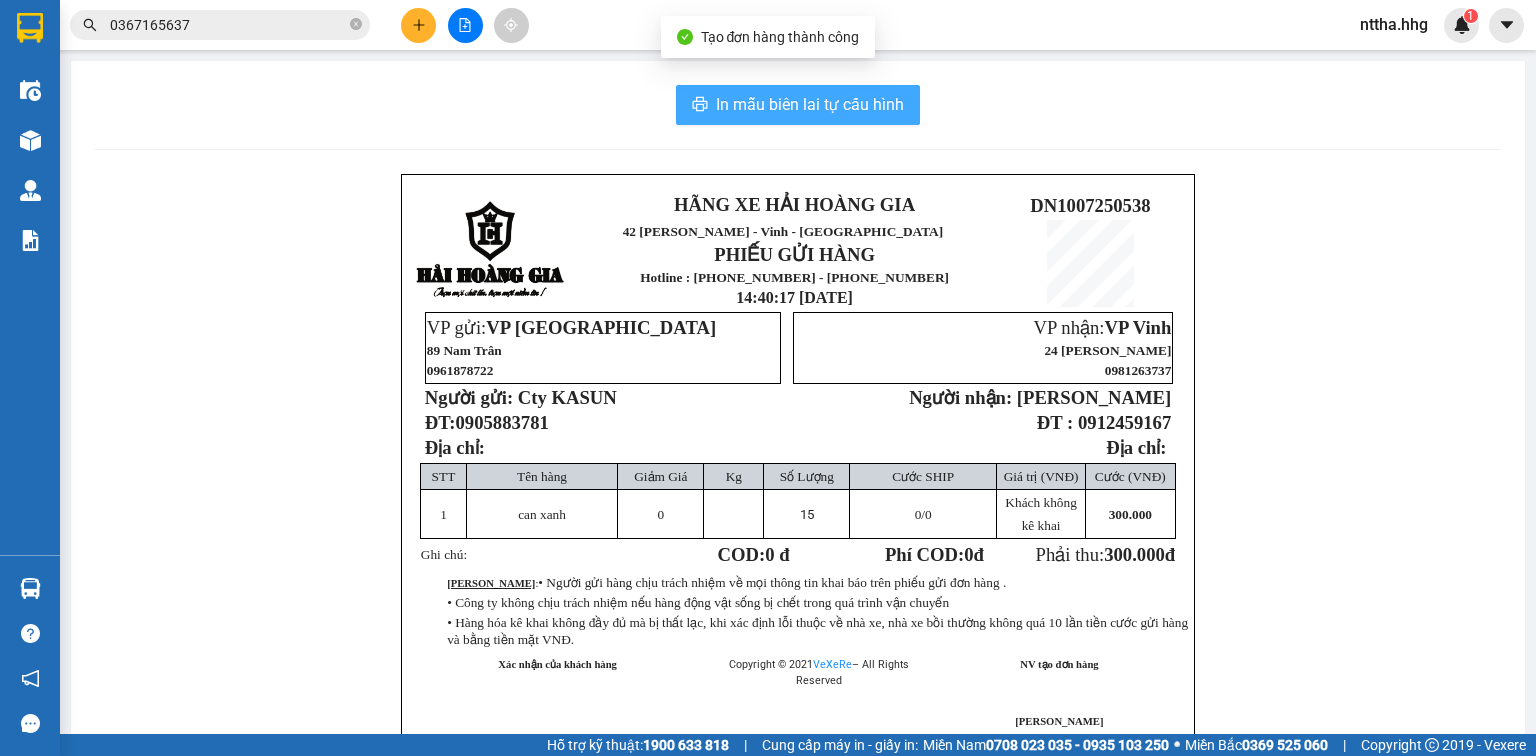 scroll, scrollTop: 0, scrollLeft: 0, axis: both 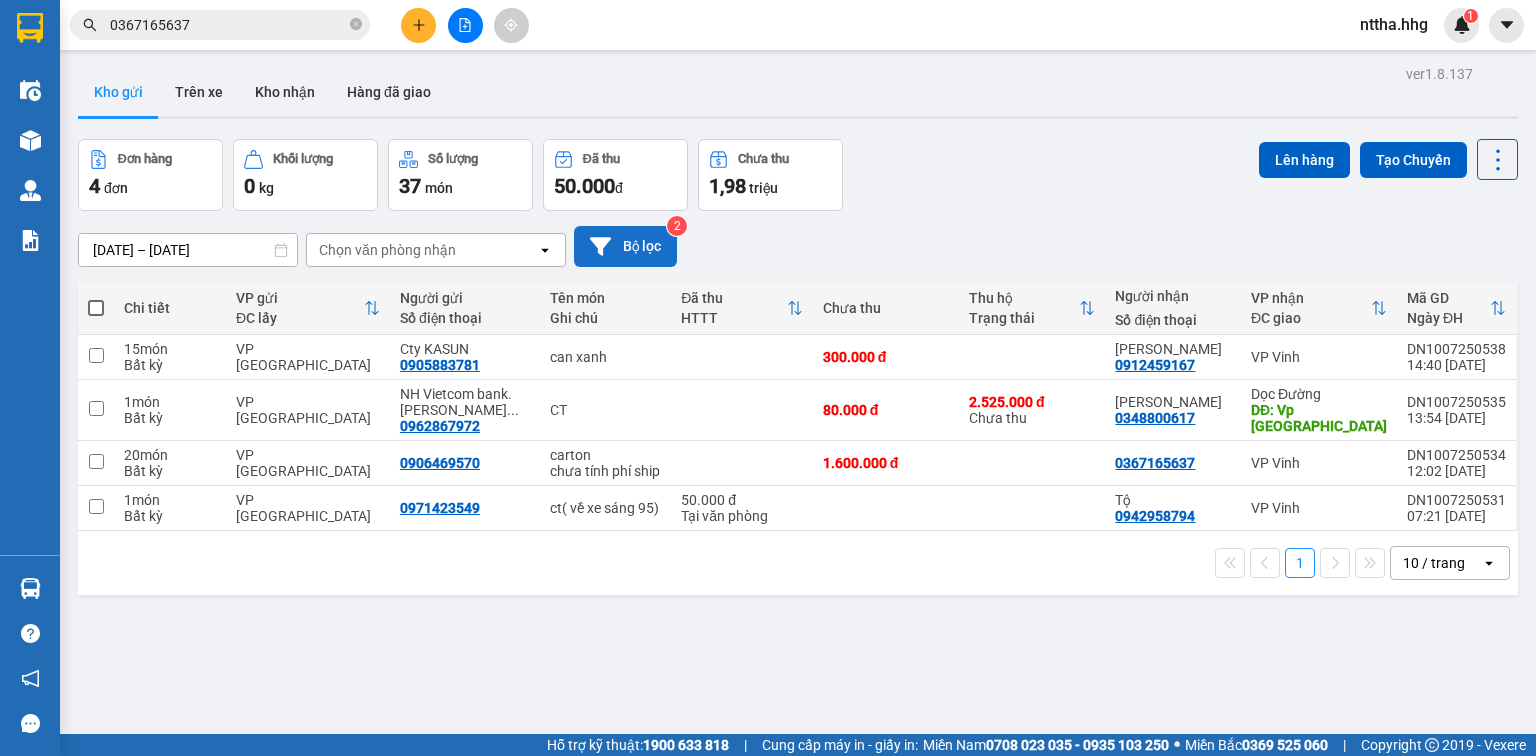 click on "Bộ lọc" at bounding box center (625, 246) 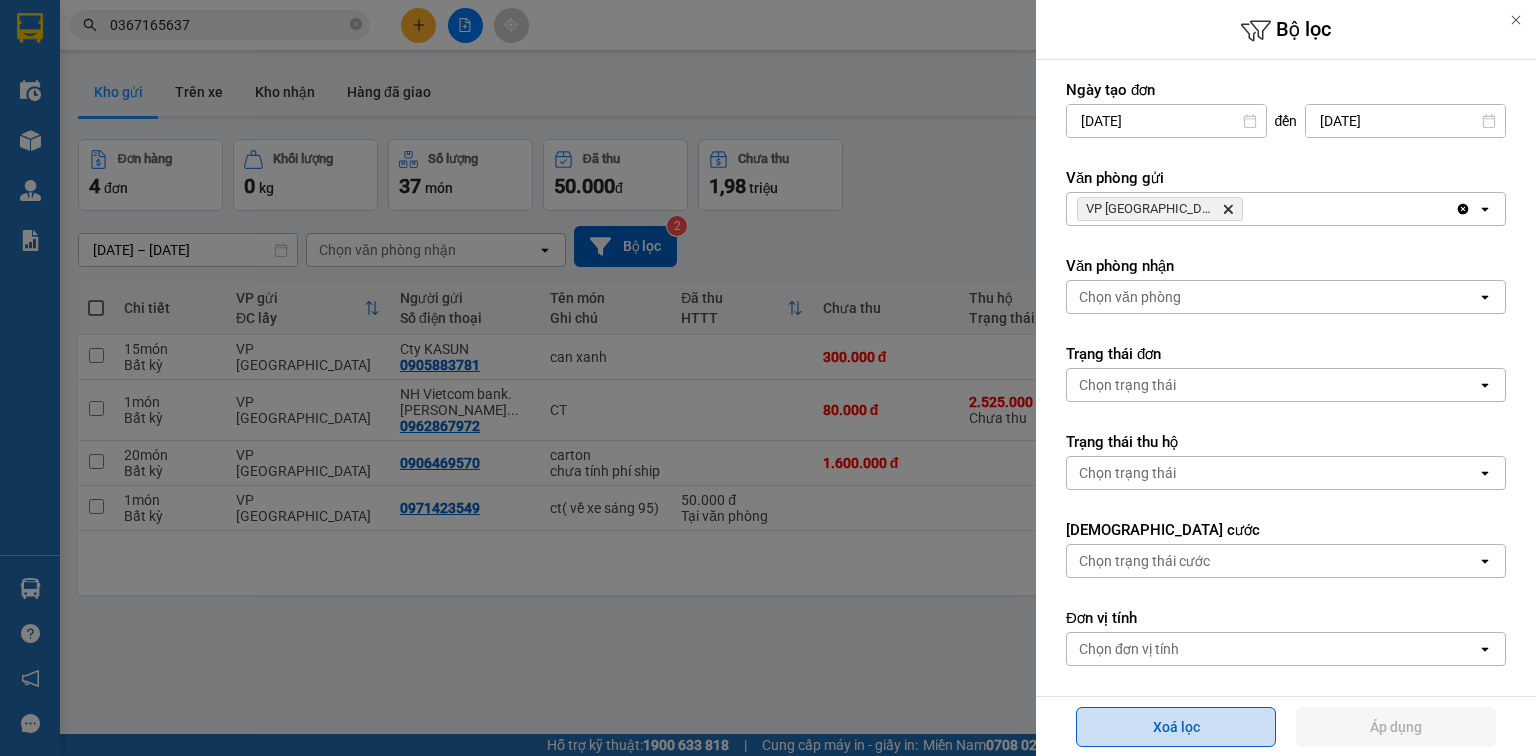 click on "Xoá lọc" at bounding box center [1176, 727] 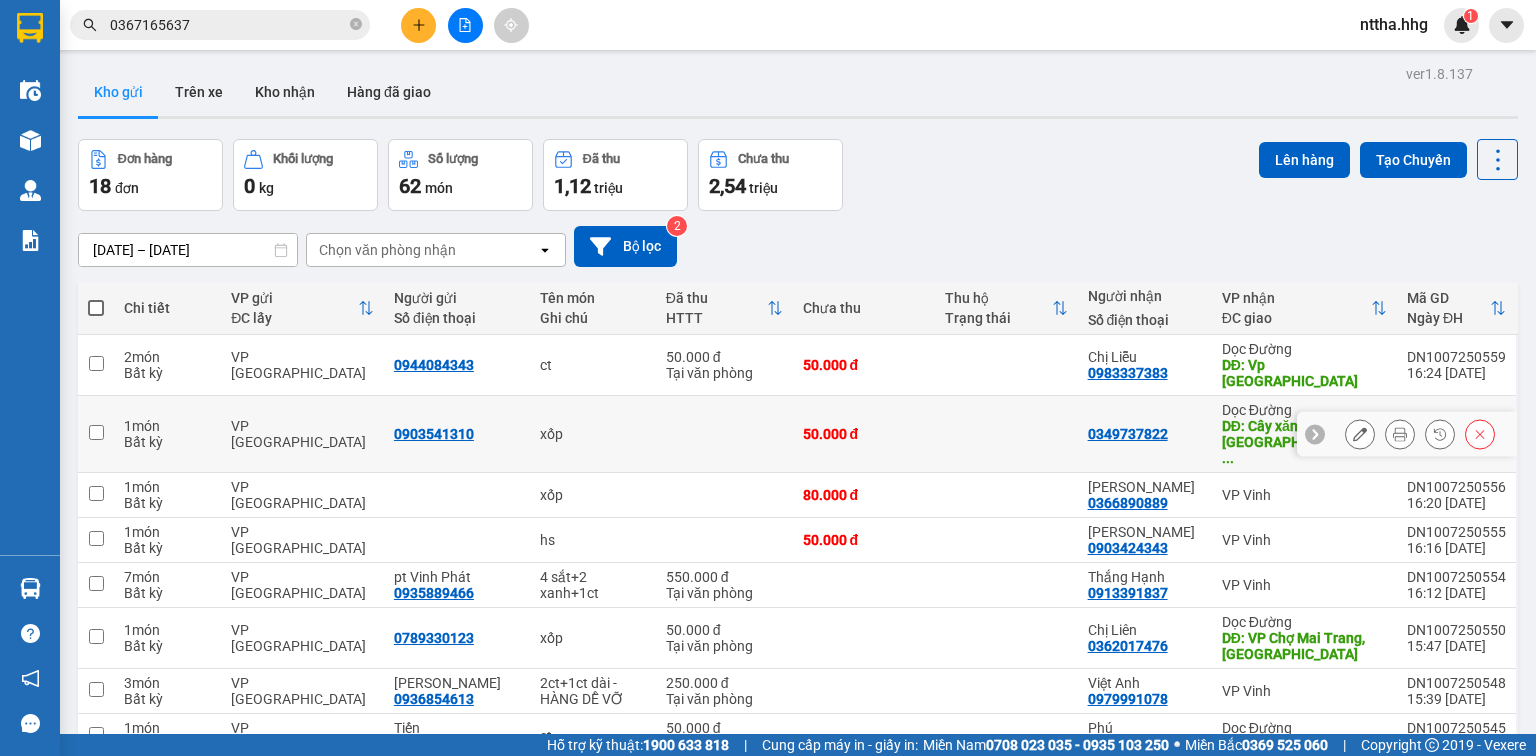 click at bounding box center [96, 432] 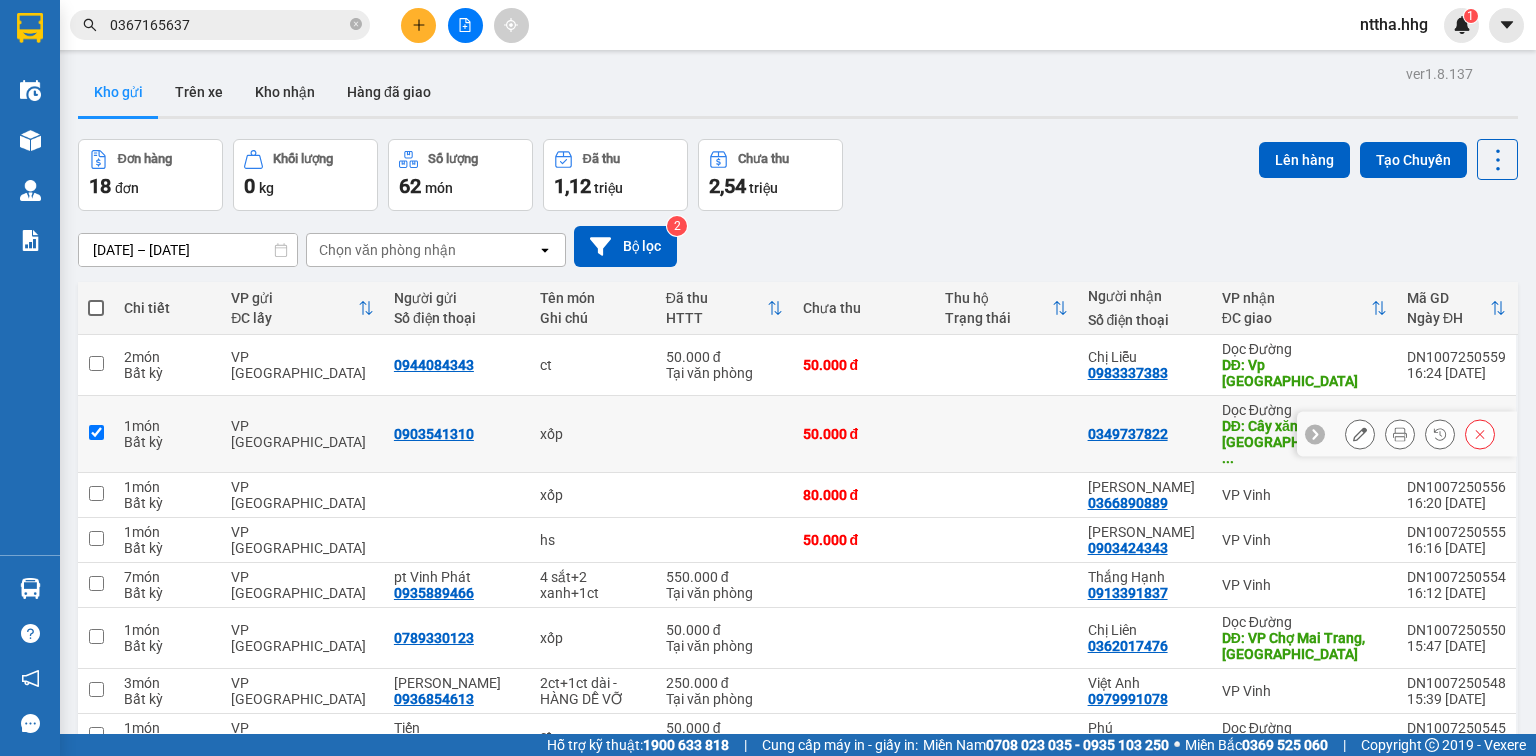 checkbox on "true" 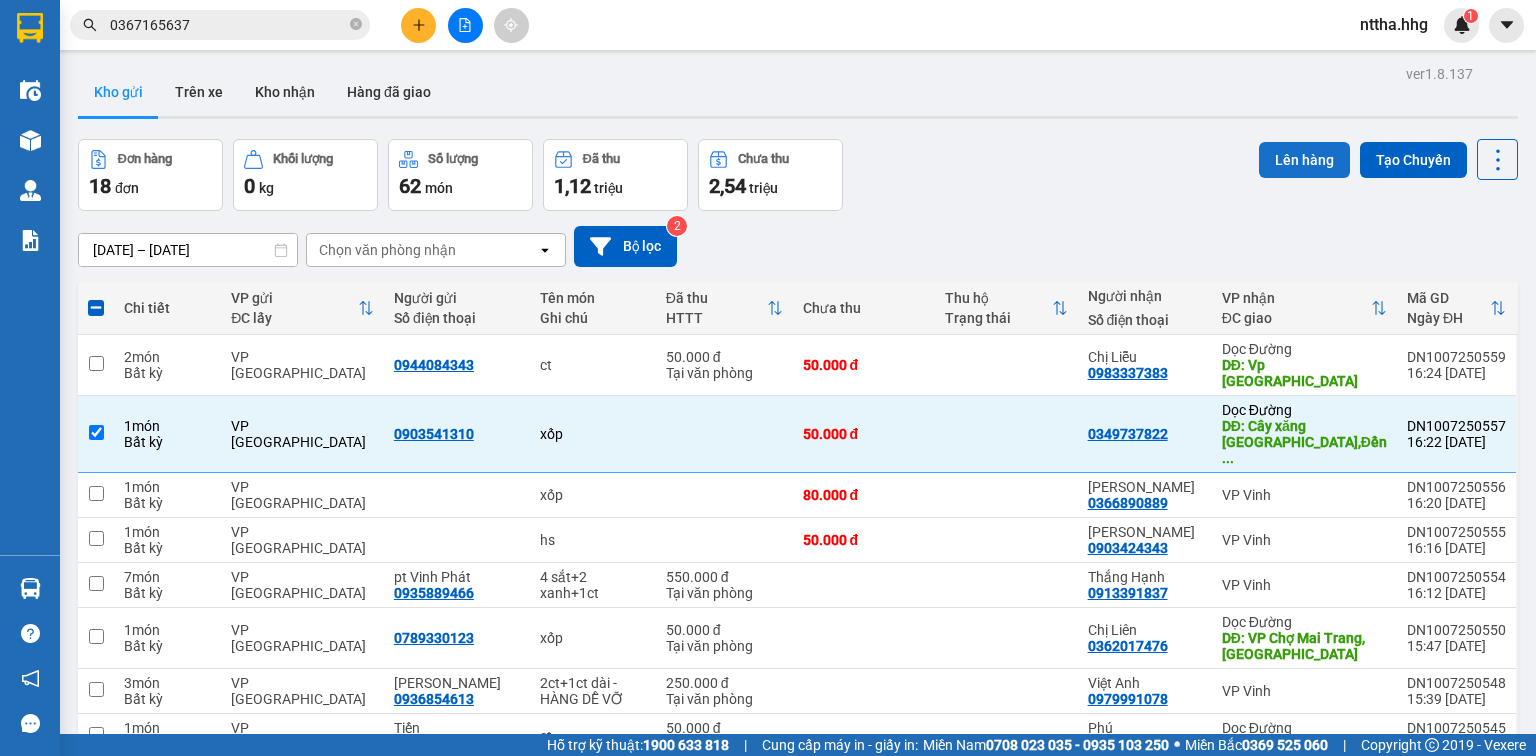 click on "Lên hàng" at bounding box center [1304, 160] 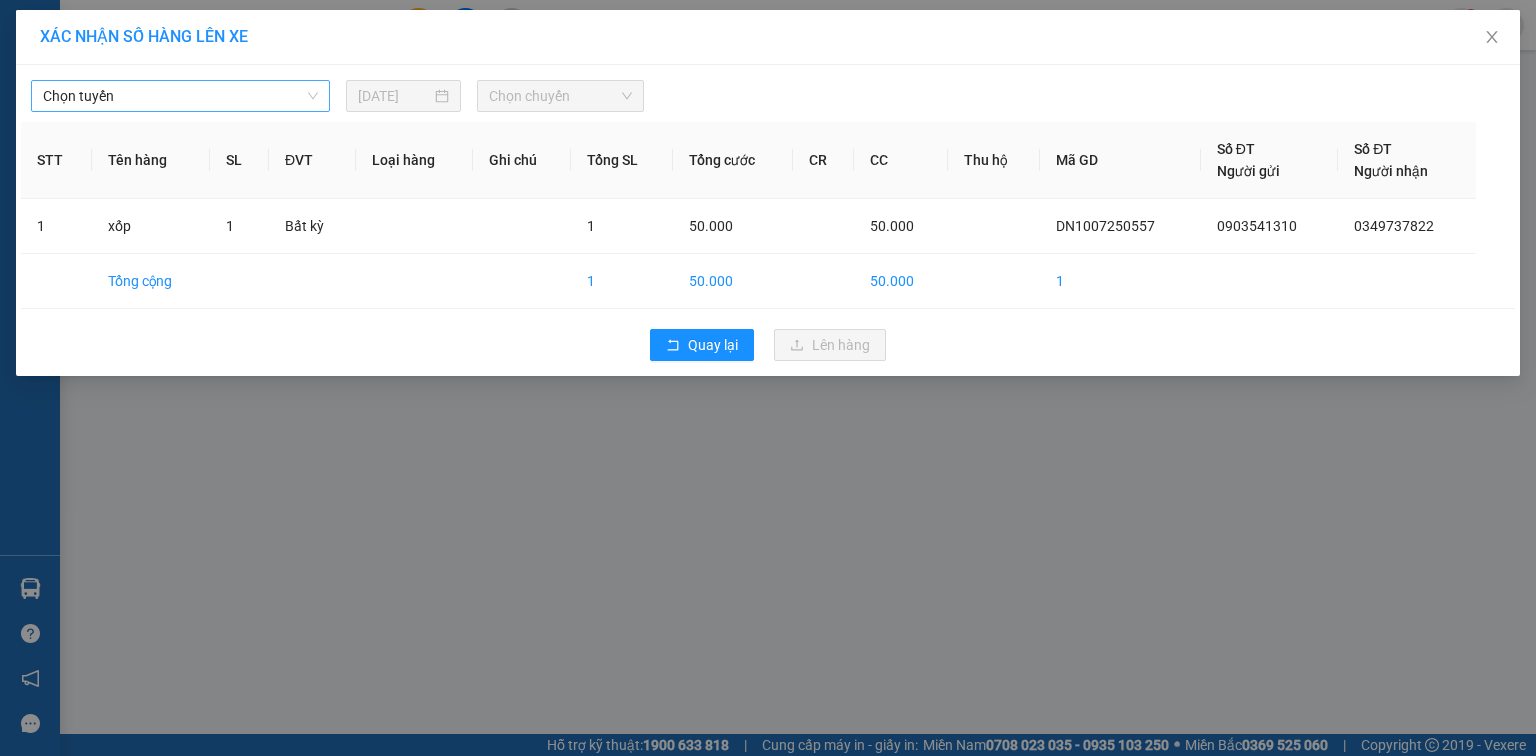 click on "Chọn tuyến" at bounding box center [180, 96] 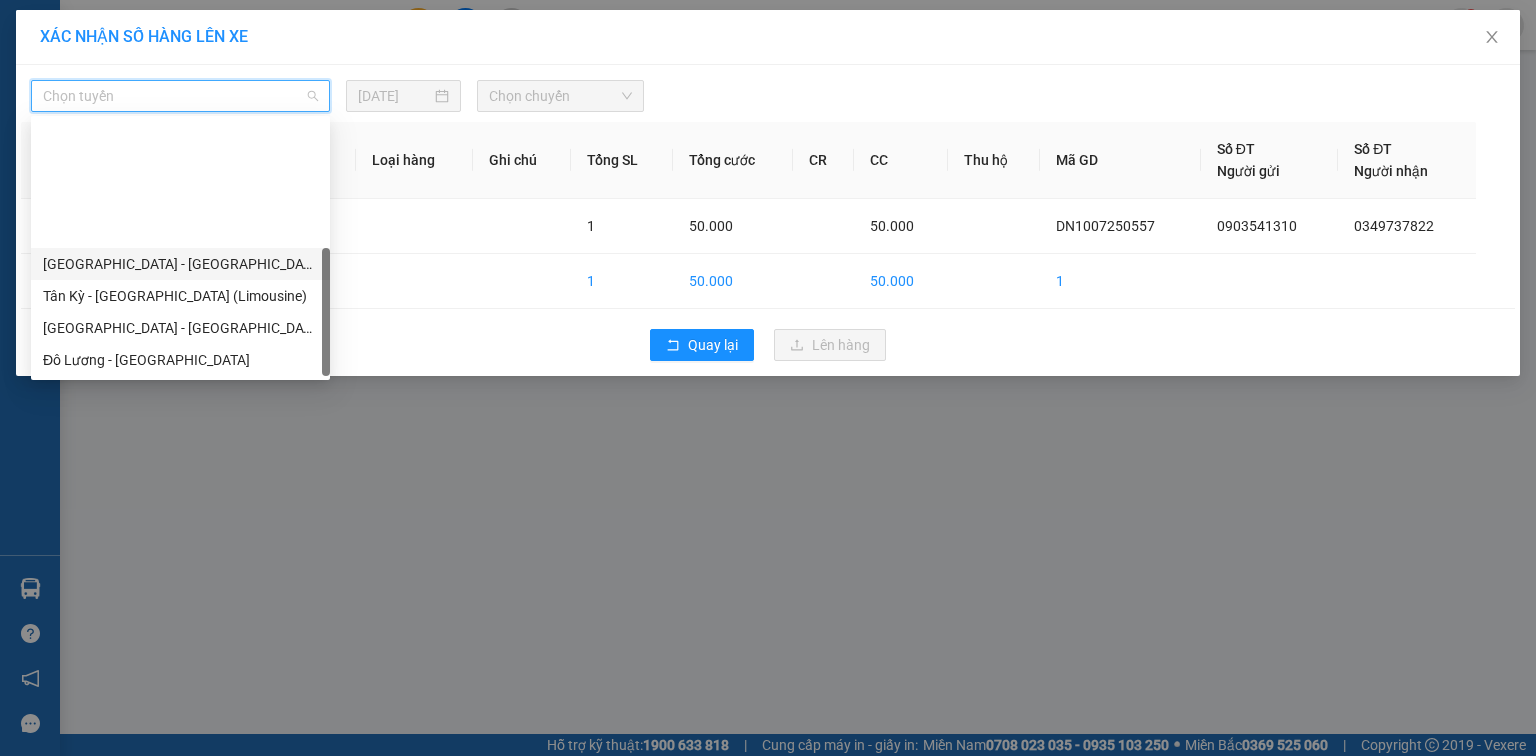 scroll, scrollTop: 152, scrollLeft: 0, axis: vertical 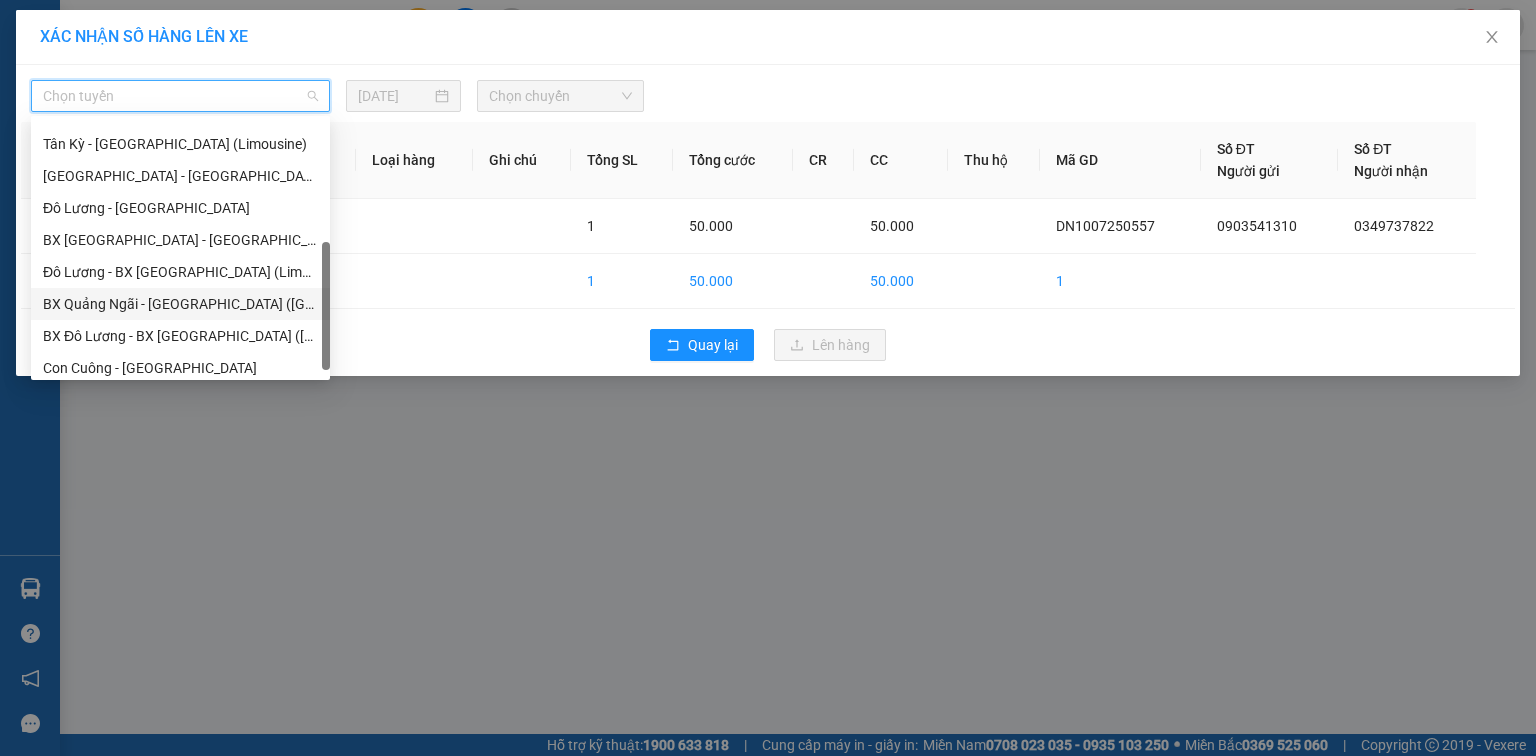 click on "BX Quảng Ngãi - BX Đô Lương (Limousine)" at bounding box center (180, 304) 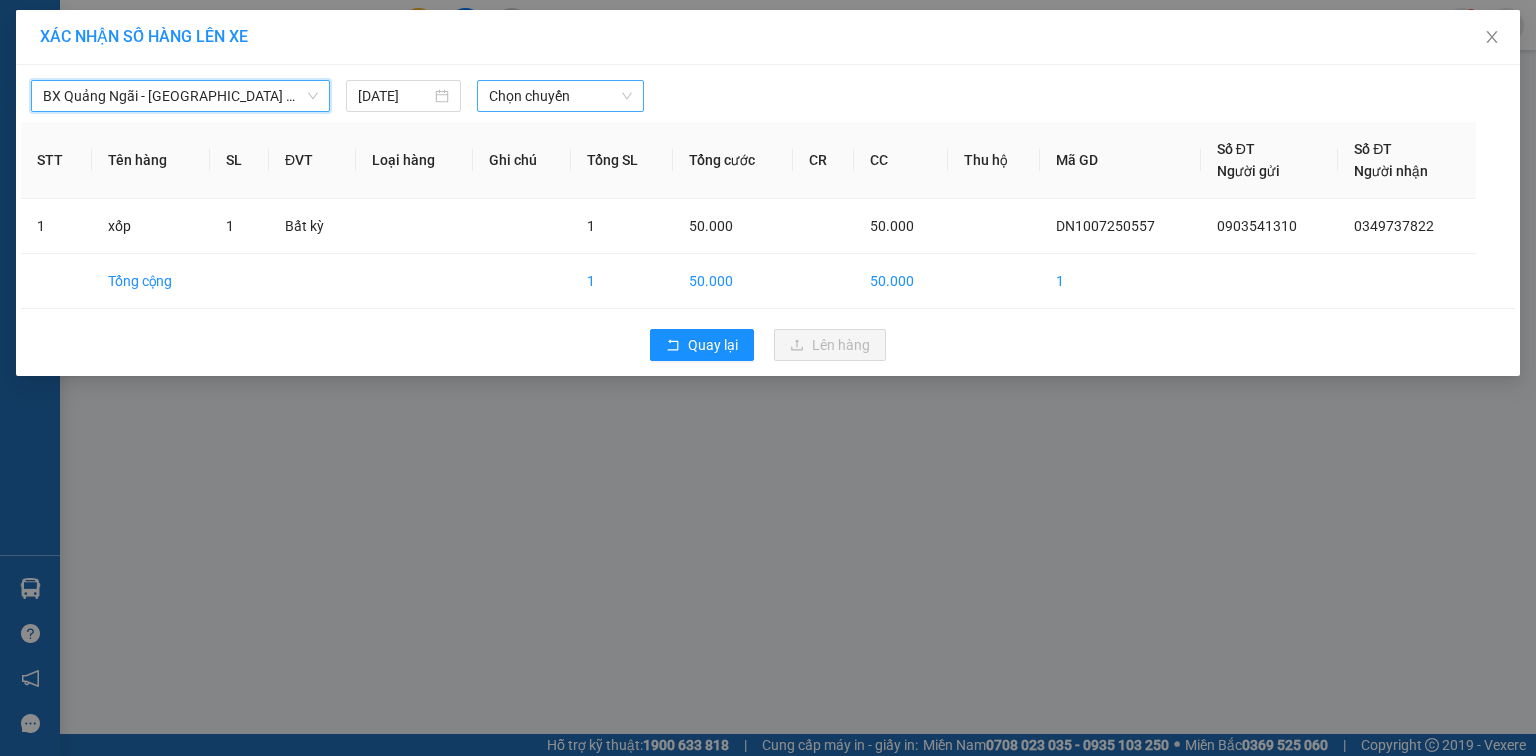 click on "Chọn chuyến" at bounding box center [561, 96] 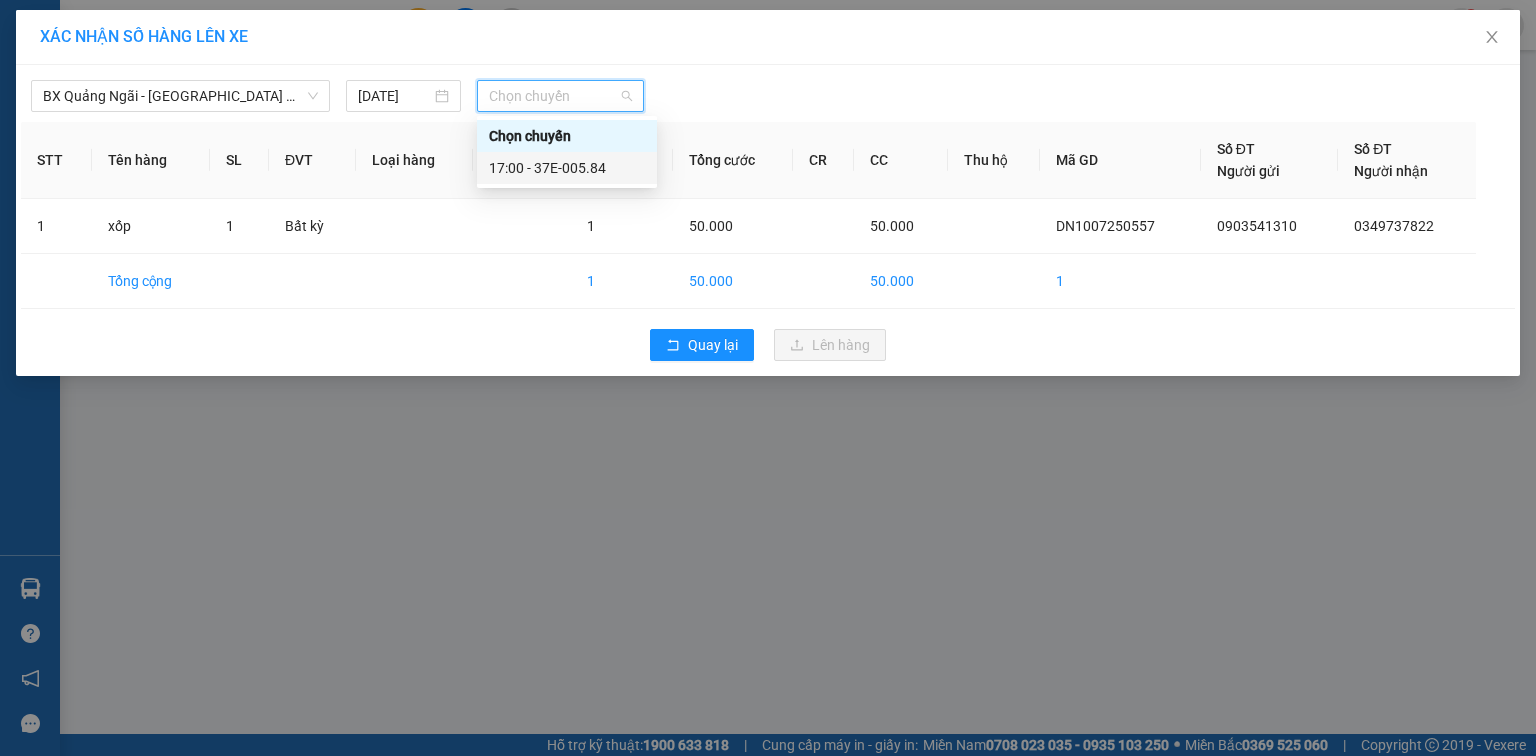 click on "17:00     - 37E-005.84" at bounding box center (567, 168) 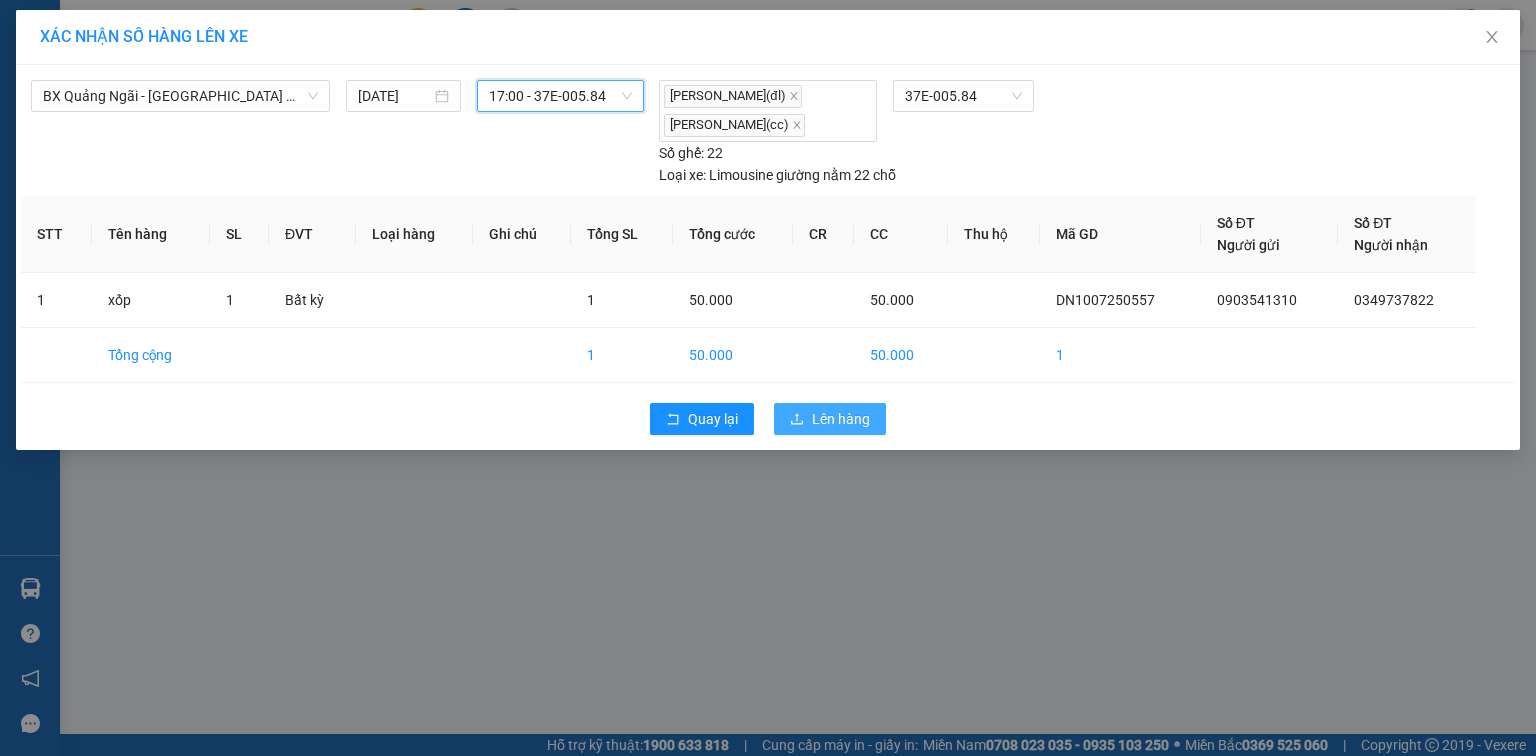 click on "Lên hàng" at bounding box center (841, 419) 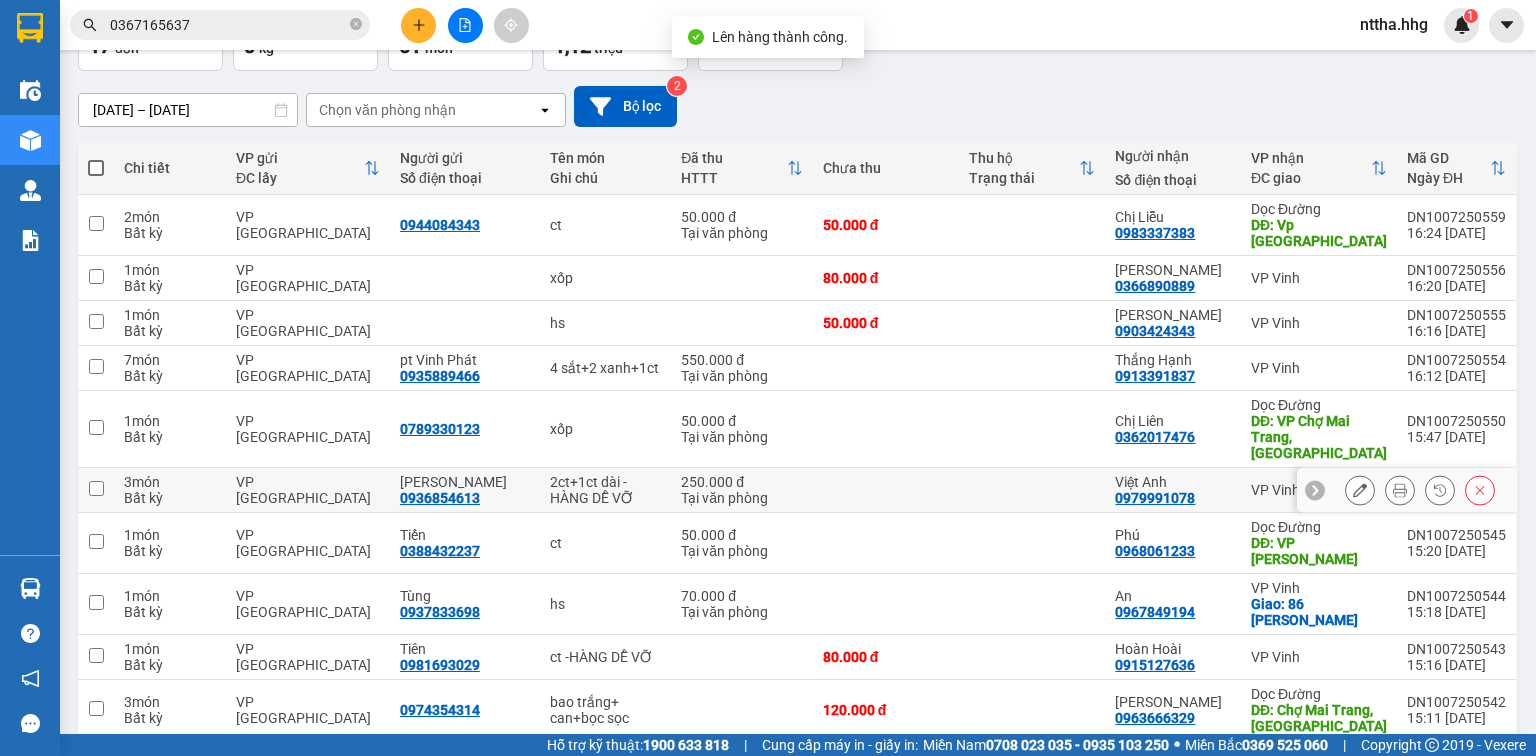 scroll, scrollTop: 161, scrollLeft: 0, axis: vertical 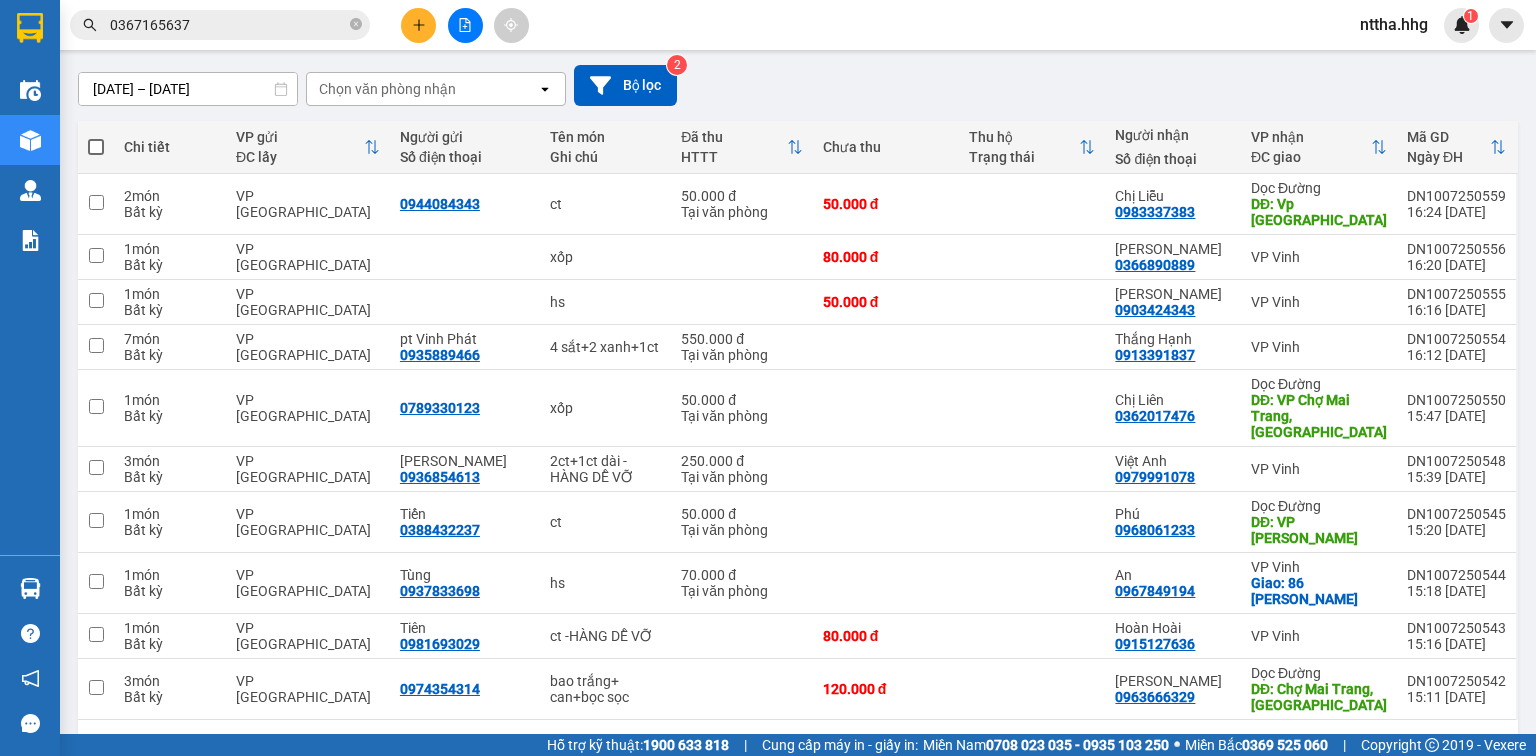 click on "10 / trang" at bounding box center (1434, 752) 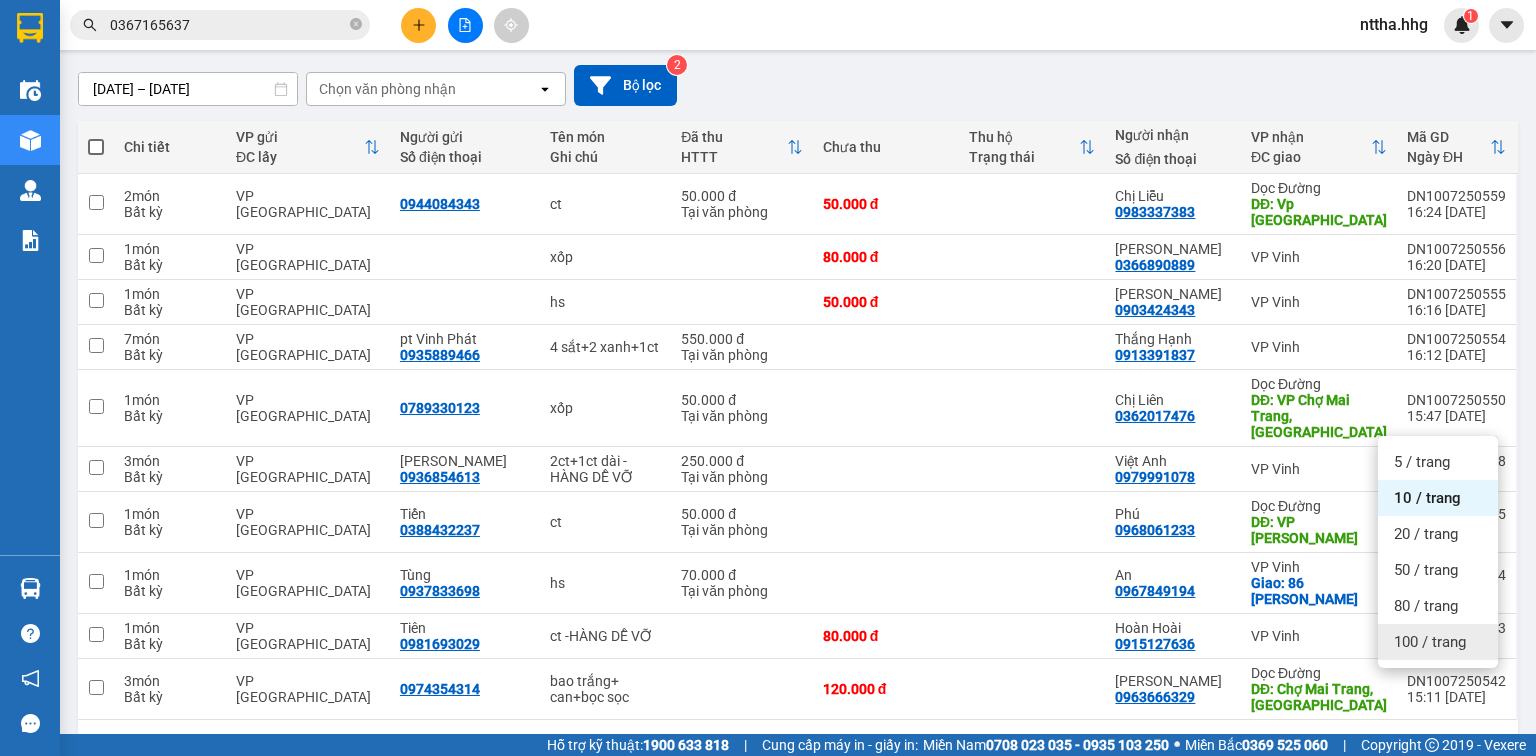 click on "100 / trang" at bounding box center [1430, 642] 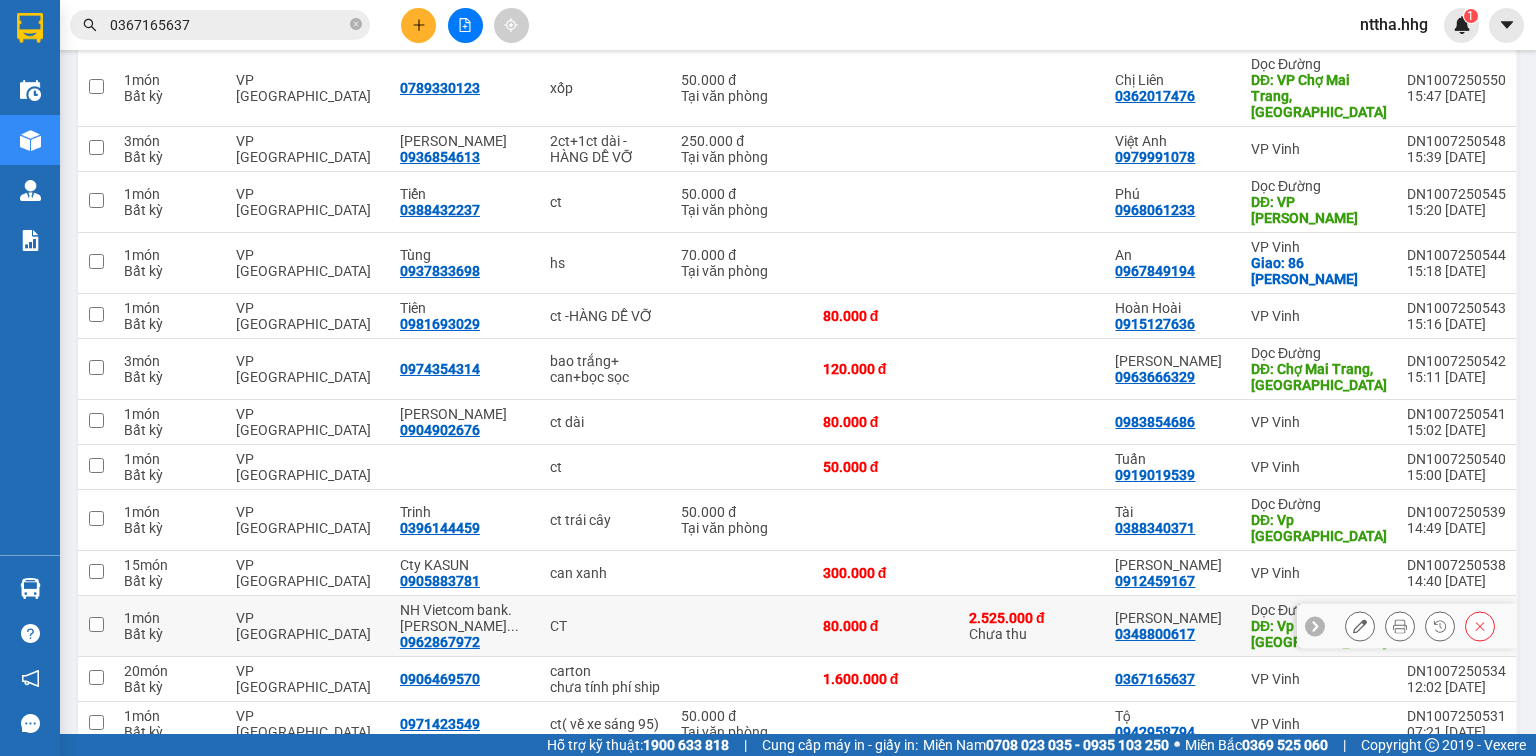 scroll, scrollTop: 507, scrollLeft: 0, axis: vertical 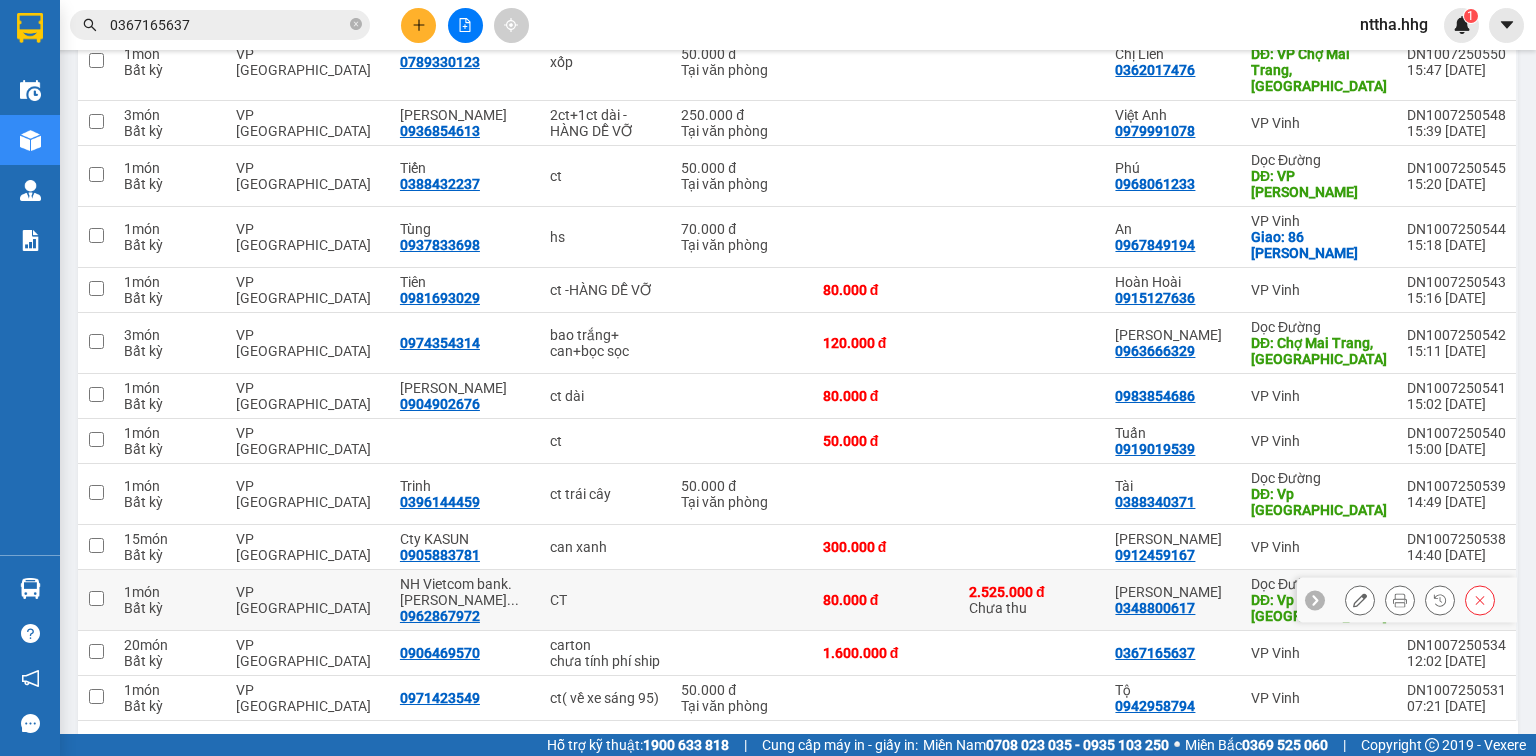 click at bounding box center (96, 598) 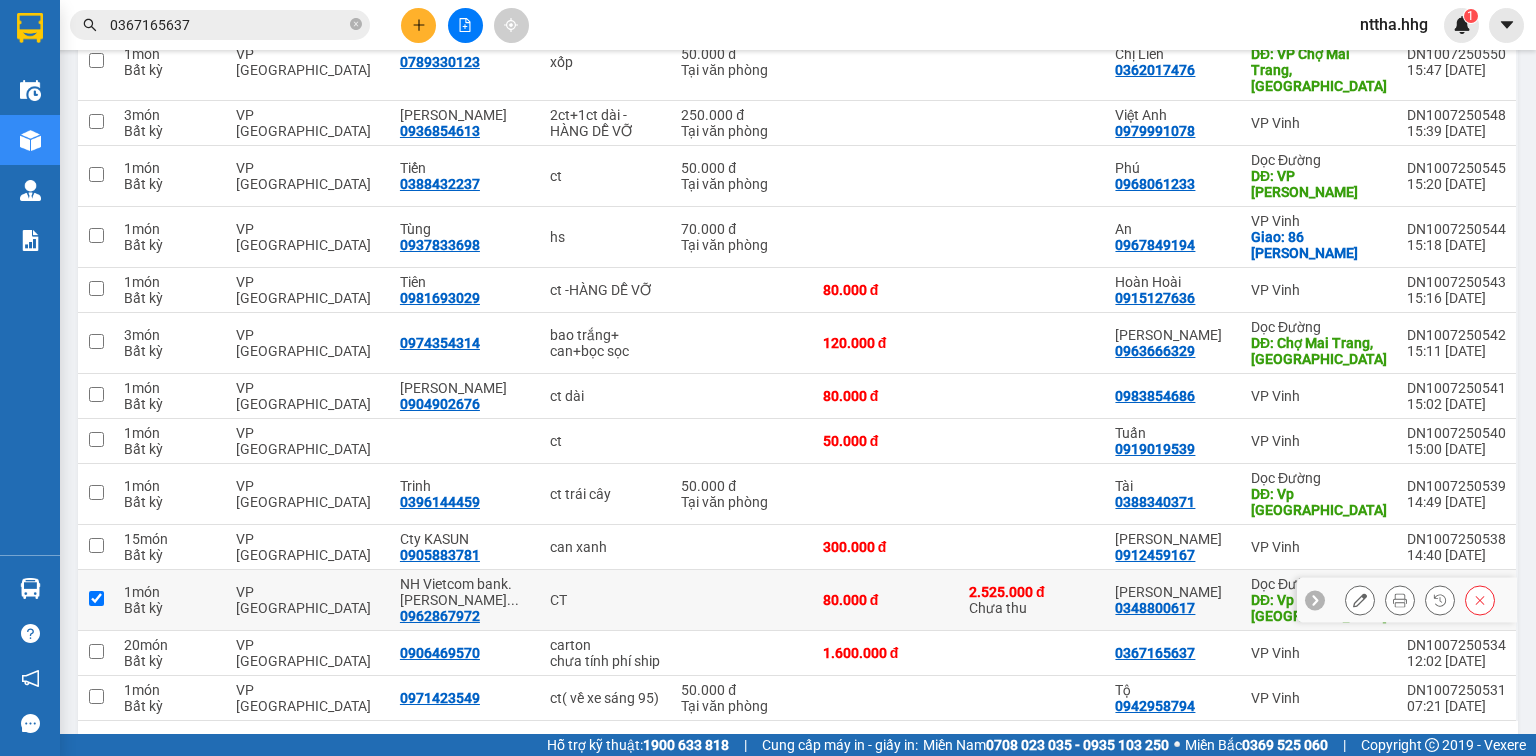 checkbox on "true" 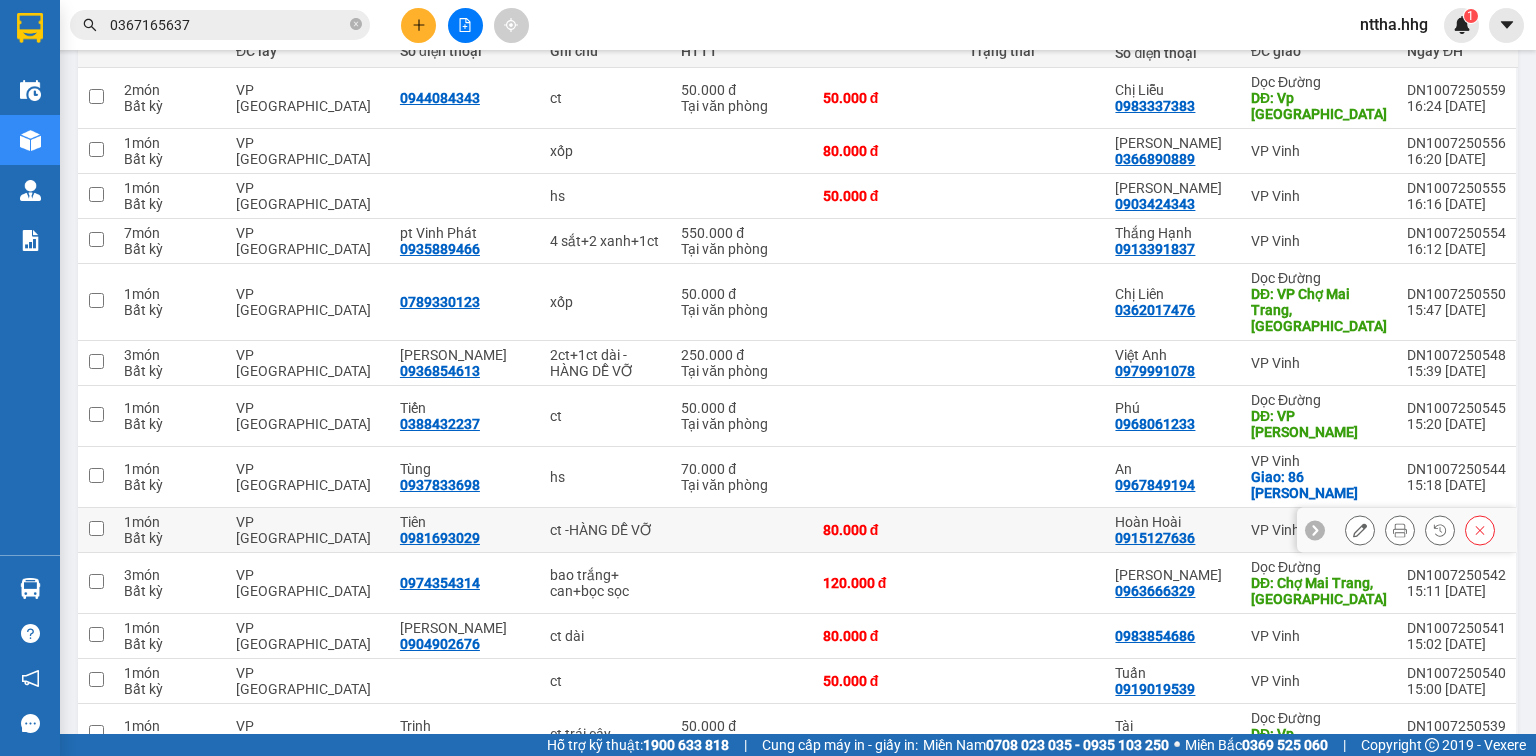 scroll, scrollTop: 187, scrollLeft: 0, axis: vertical 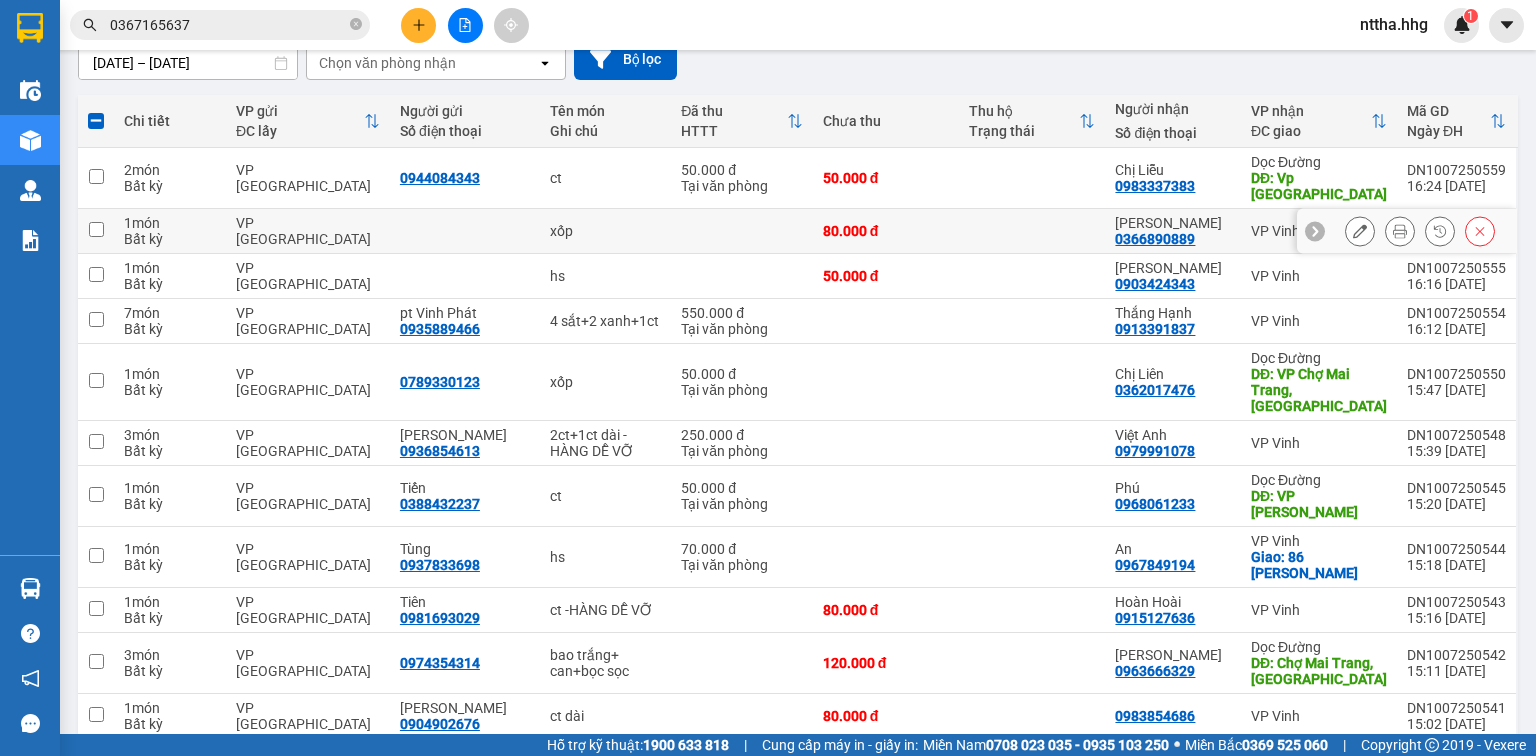 click at bounding box center (96, 231) 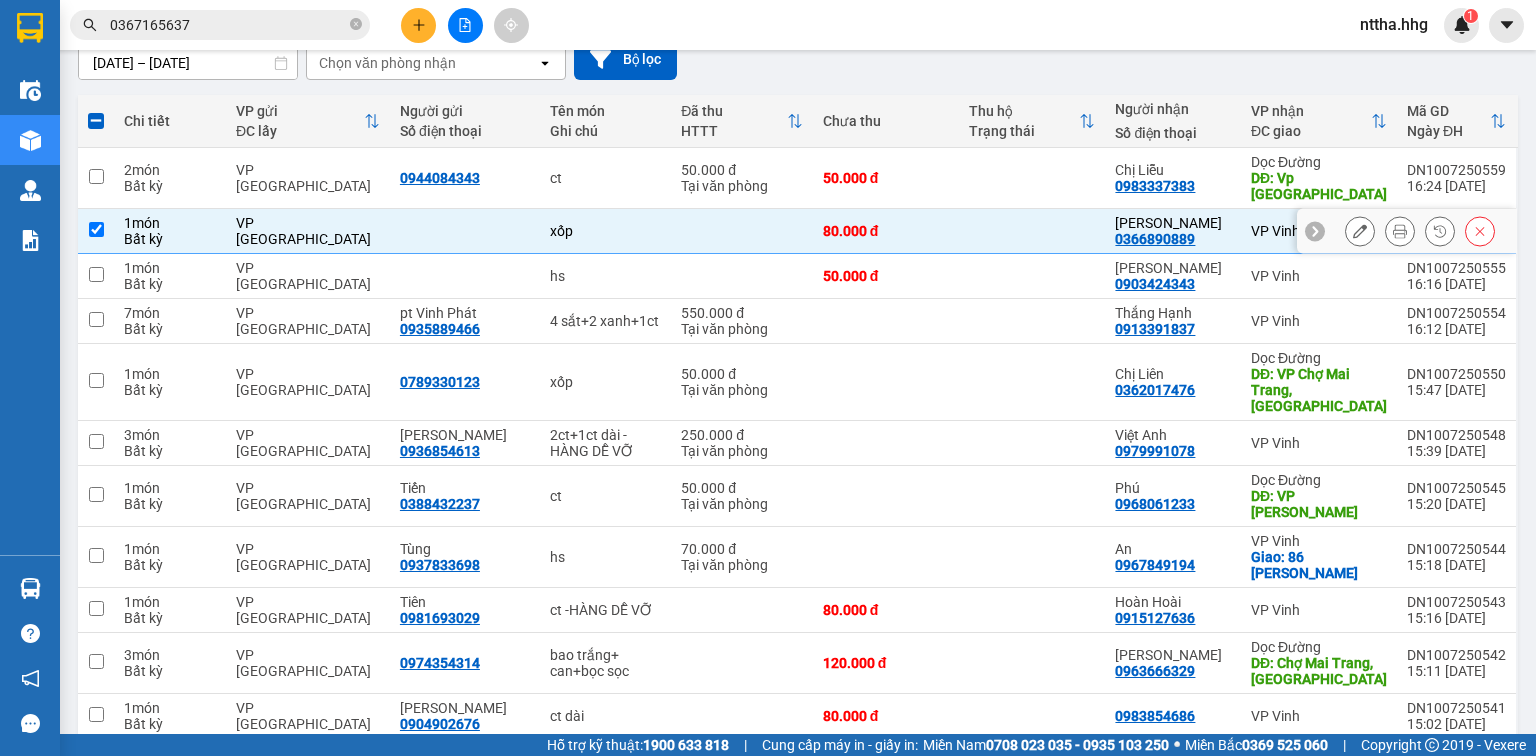 click on "1  món Bất kỳ" at bounding box center (170, 231) 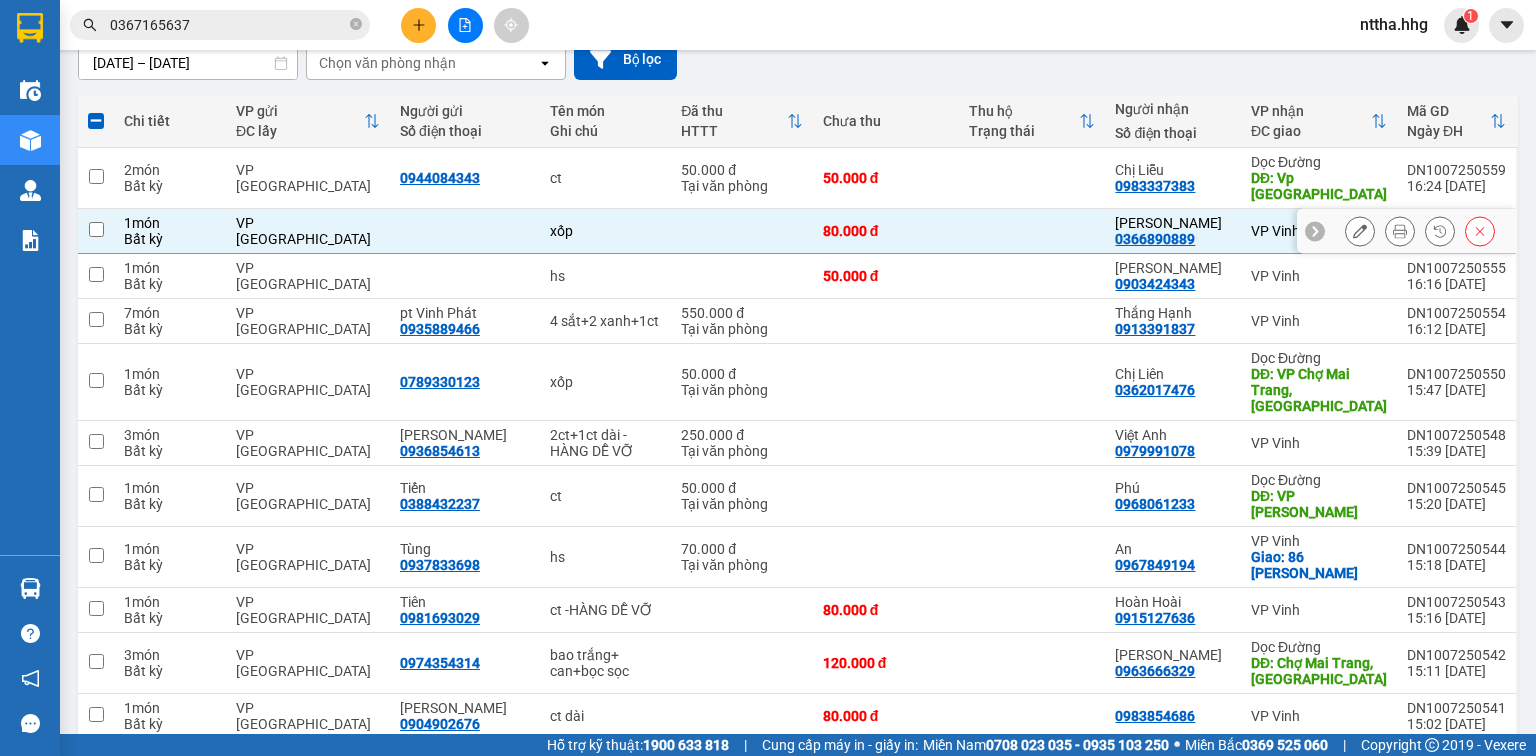 checkbox on "false" 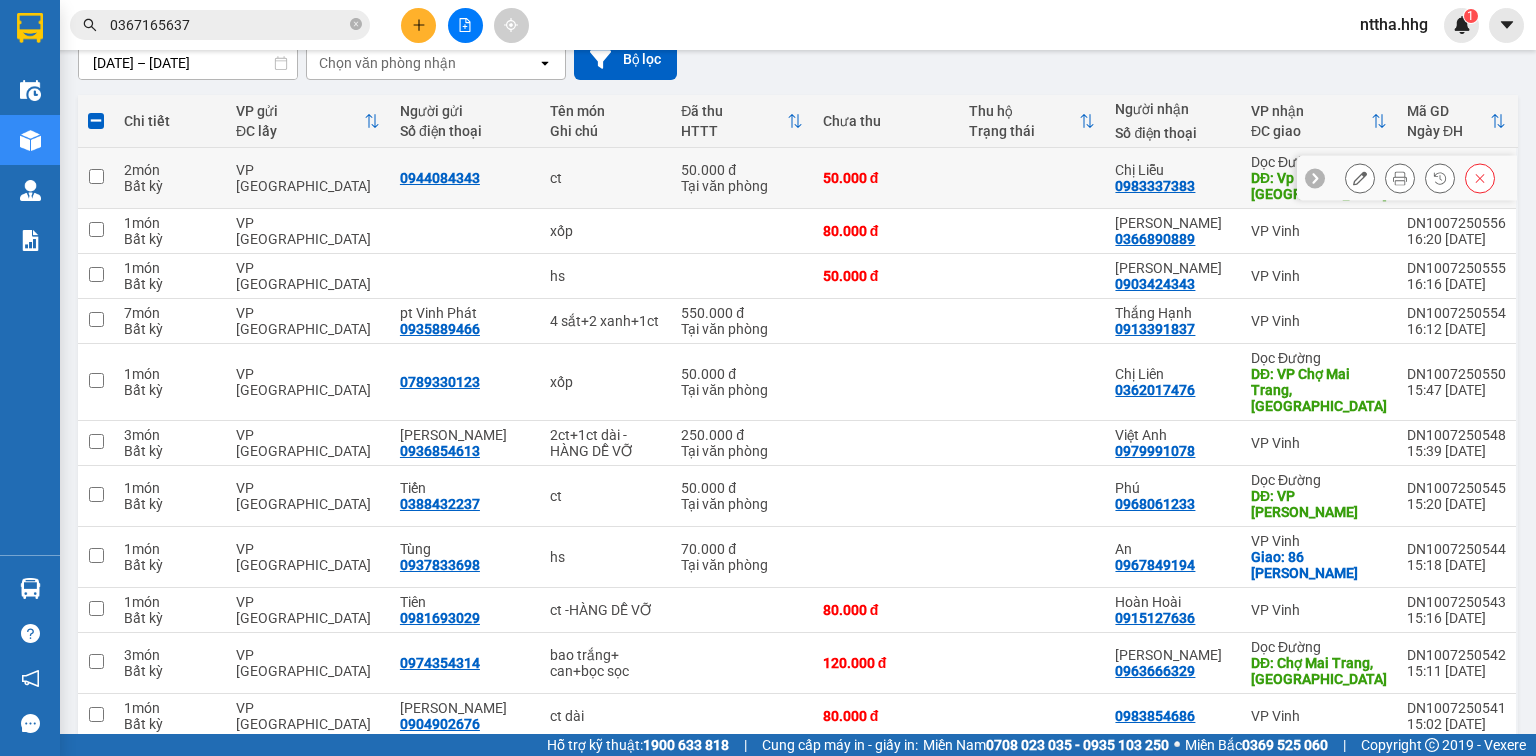 click at bounding box center [96, 176] 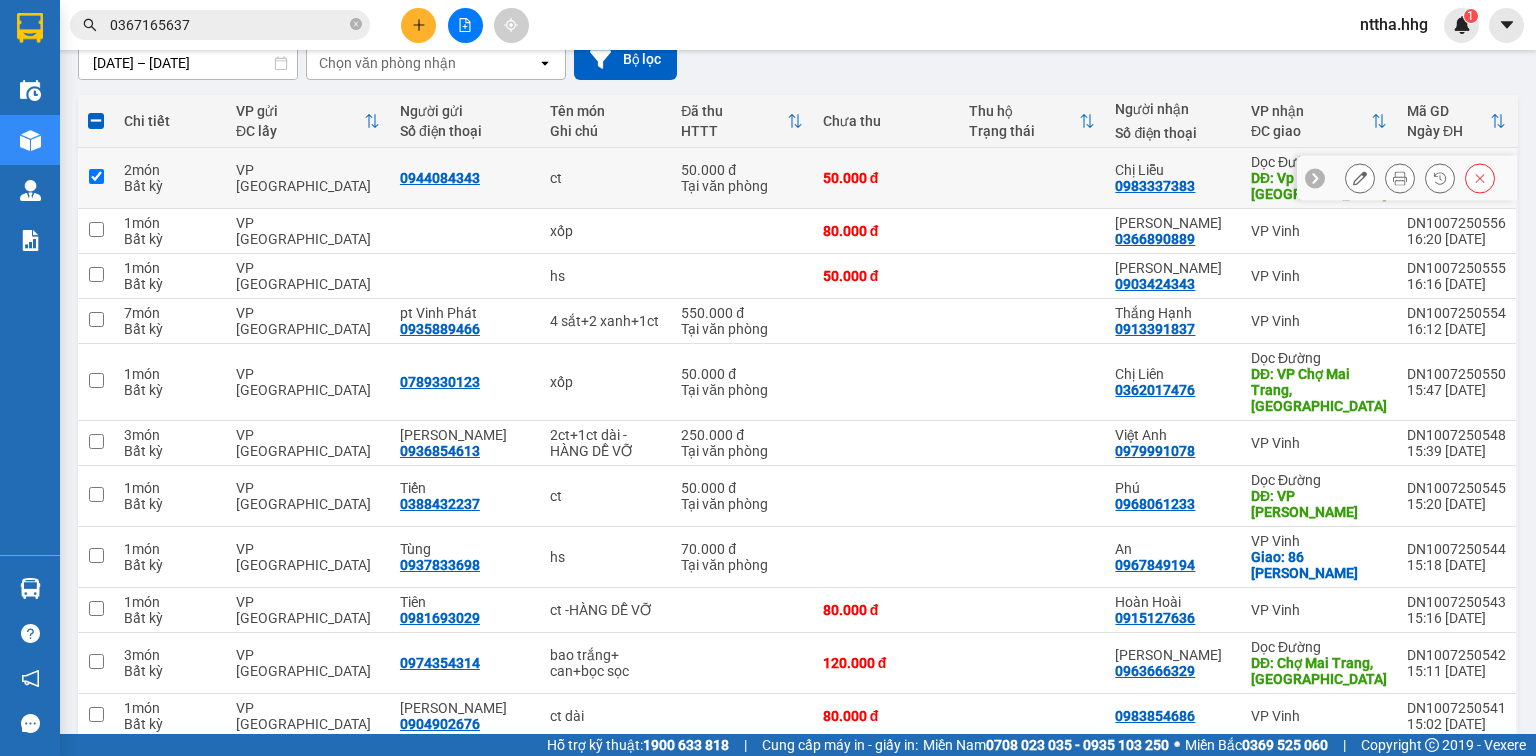 checkbox on "true" 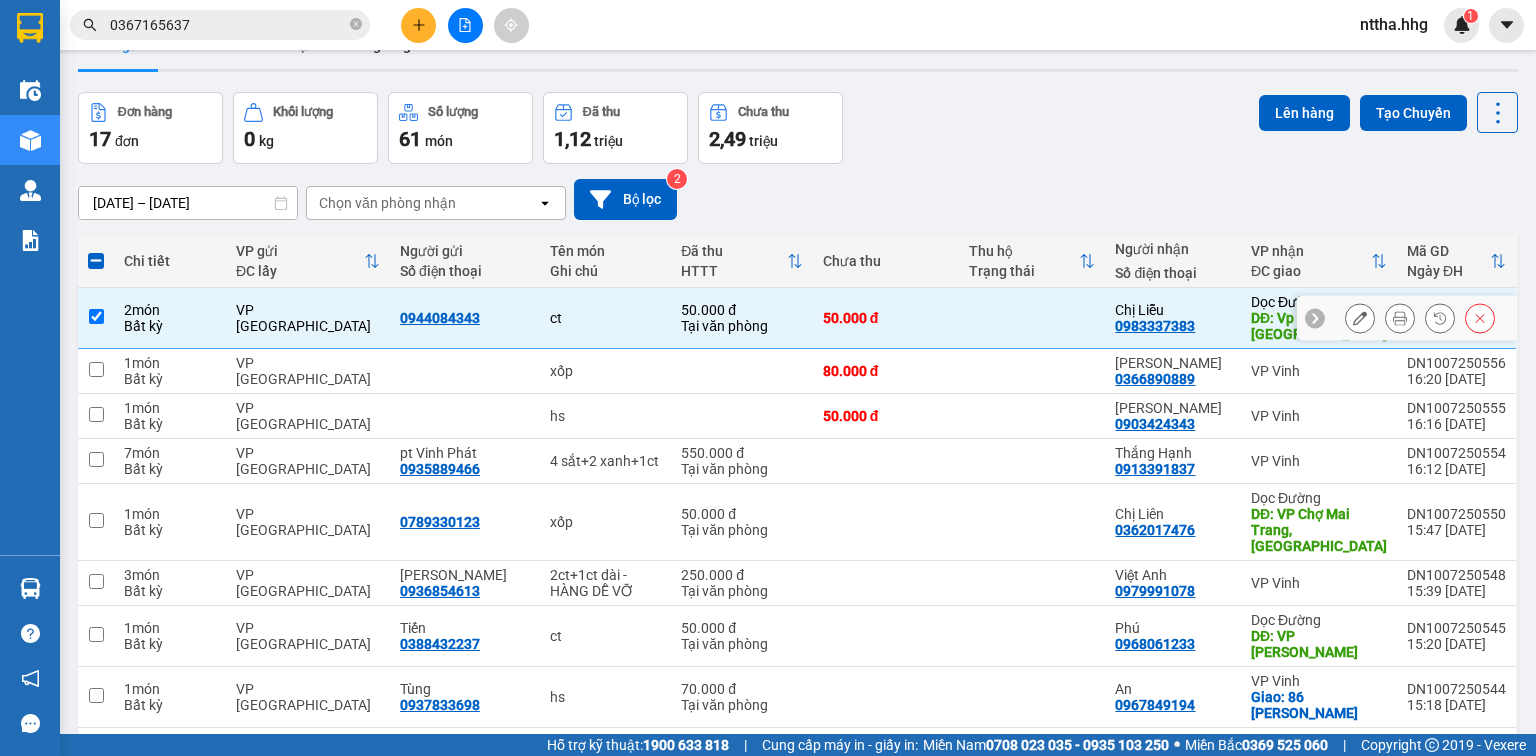 scroll, scrollTop: 0, scrollLeft: 0, axis: both 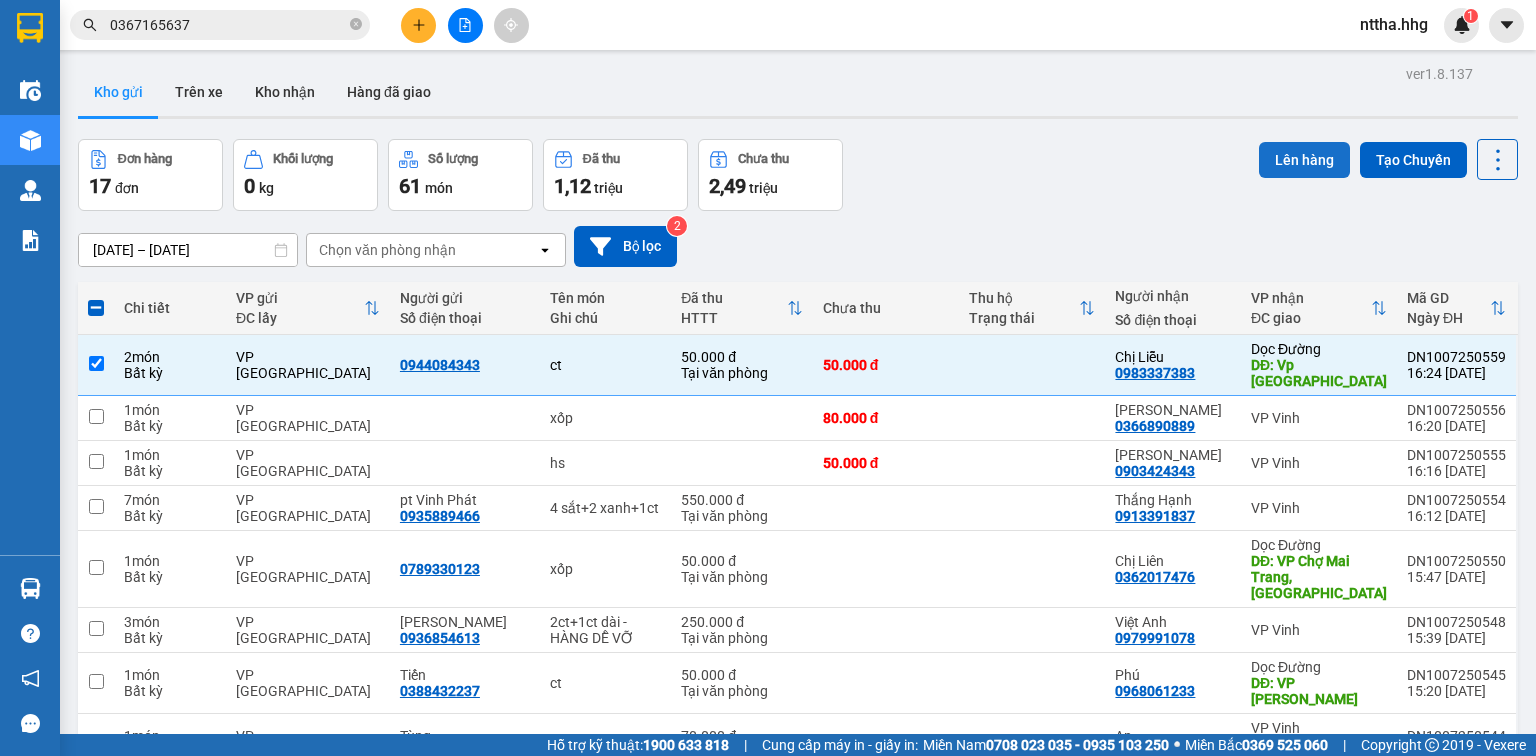 click on "Lên hàng" at bounding box center (1304, 160) 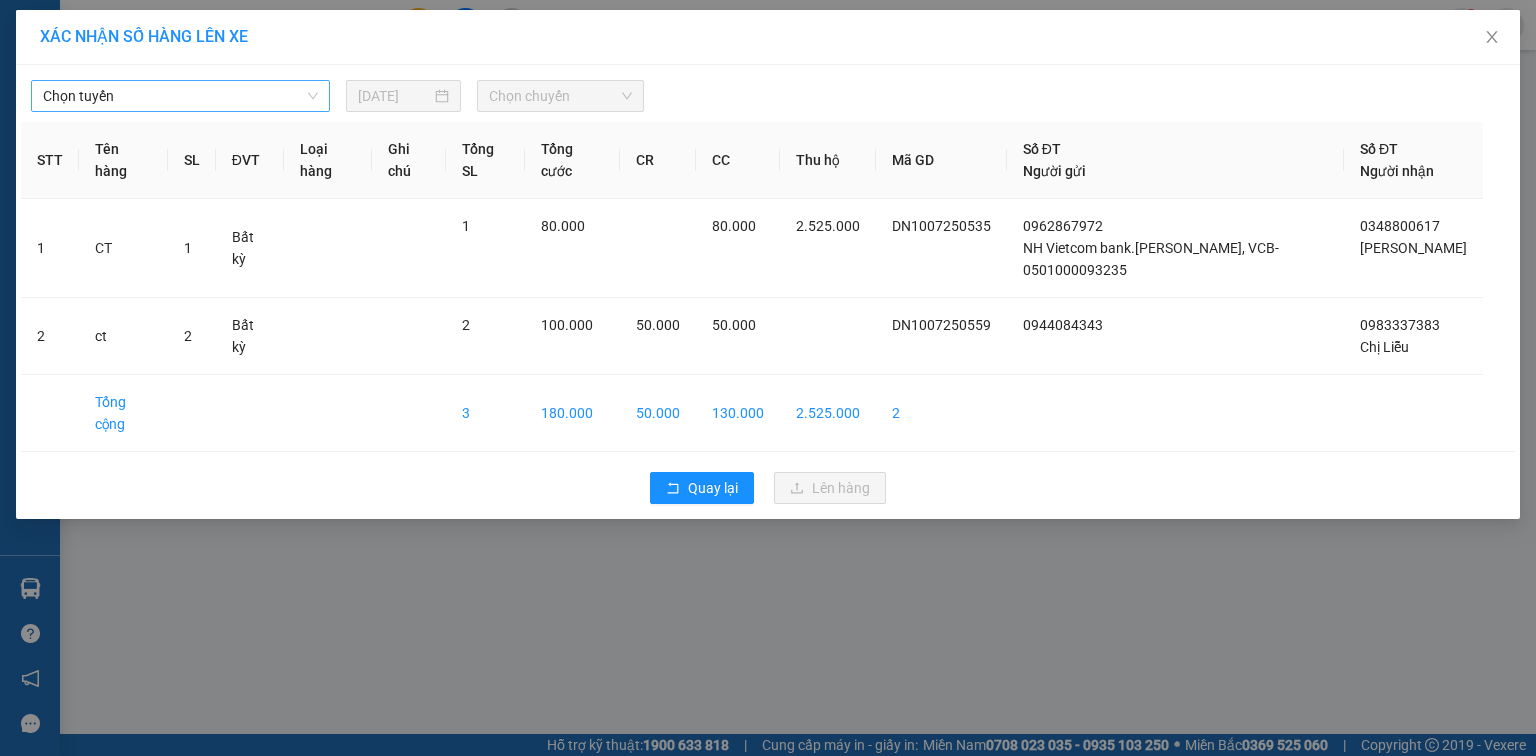 click on "Chọn tuyến" at bounding box center [180, 96] 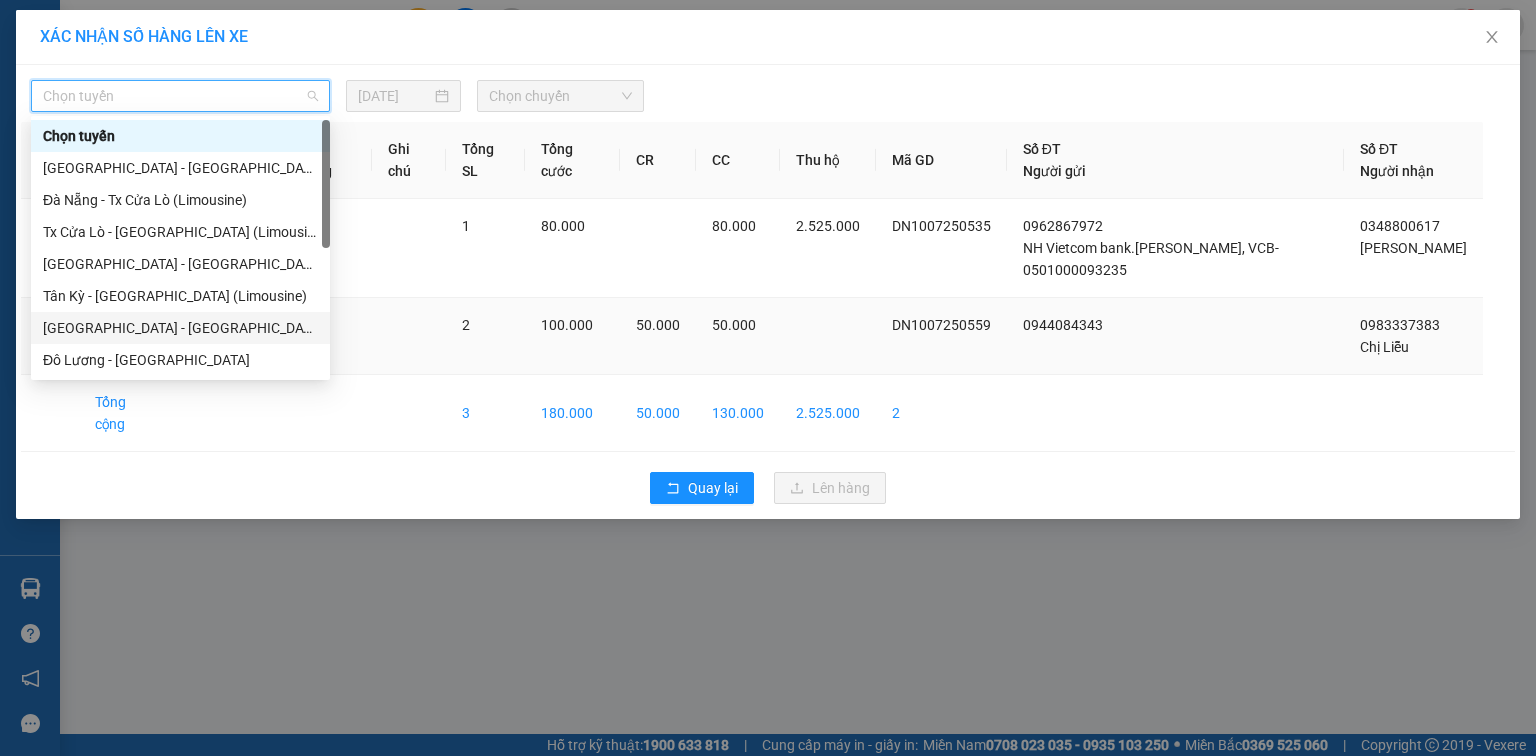 click on "[GEOGRAPHIC_DATA] - [GEOGRAPHIC_DATA]" at bounding box center (180, 328) 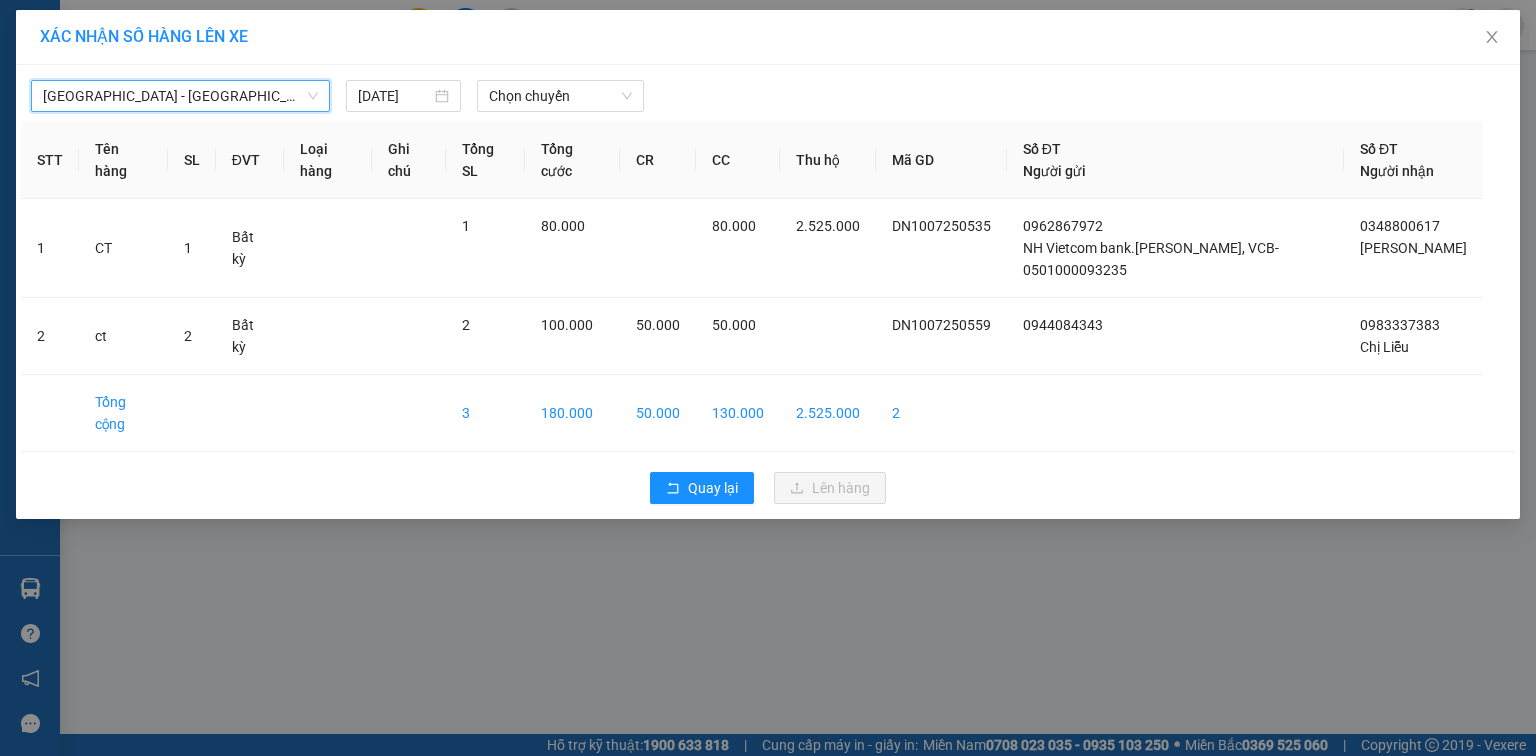 click on "[GEOGRAPHIC_DATA] - [GEOGRAPHIC_DATA]" at bounding box center [180, 96] 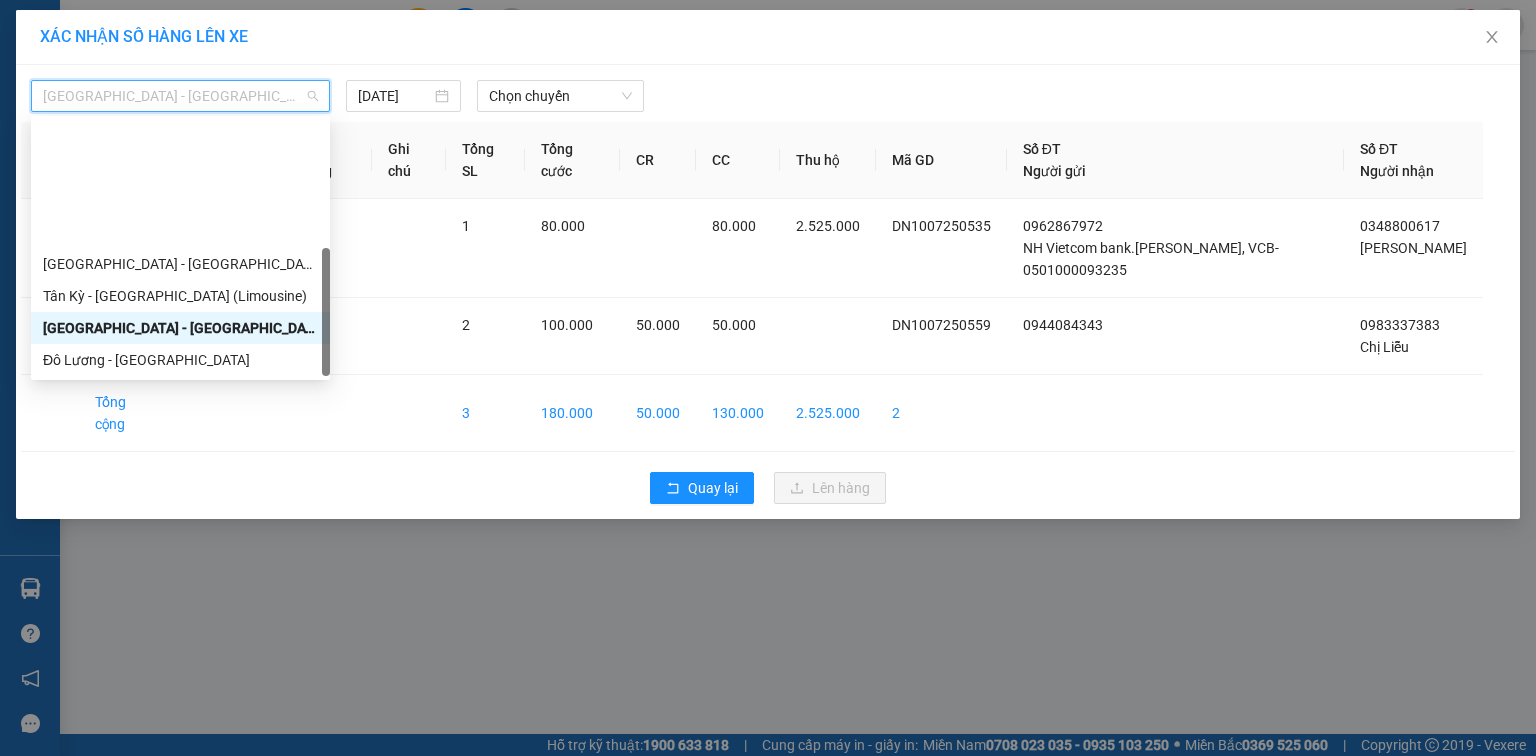 scroll, scrollTop: 160, scrollLeft: 0, axis: vertical 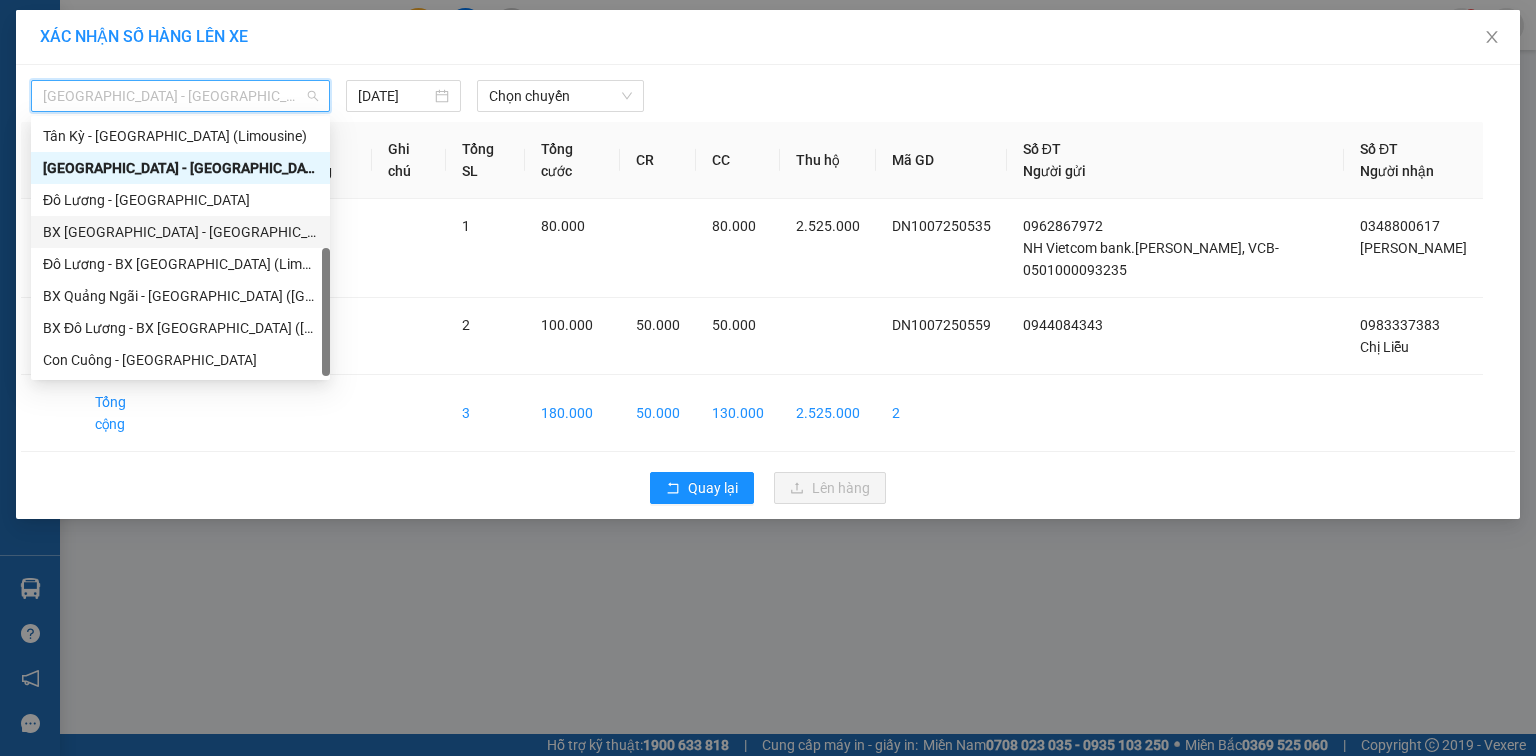 click on "BX [GEOGRAPHIC_DATA] - [GEOGRAPHIC_DATA] (Limosine 32 phòng)" at bounding box center (180, 232) 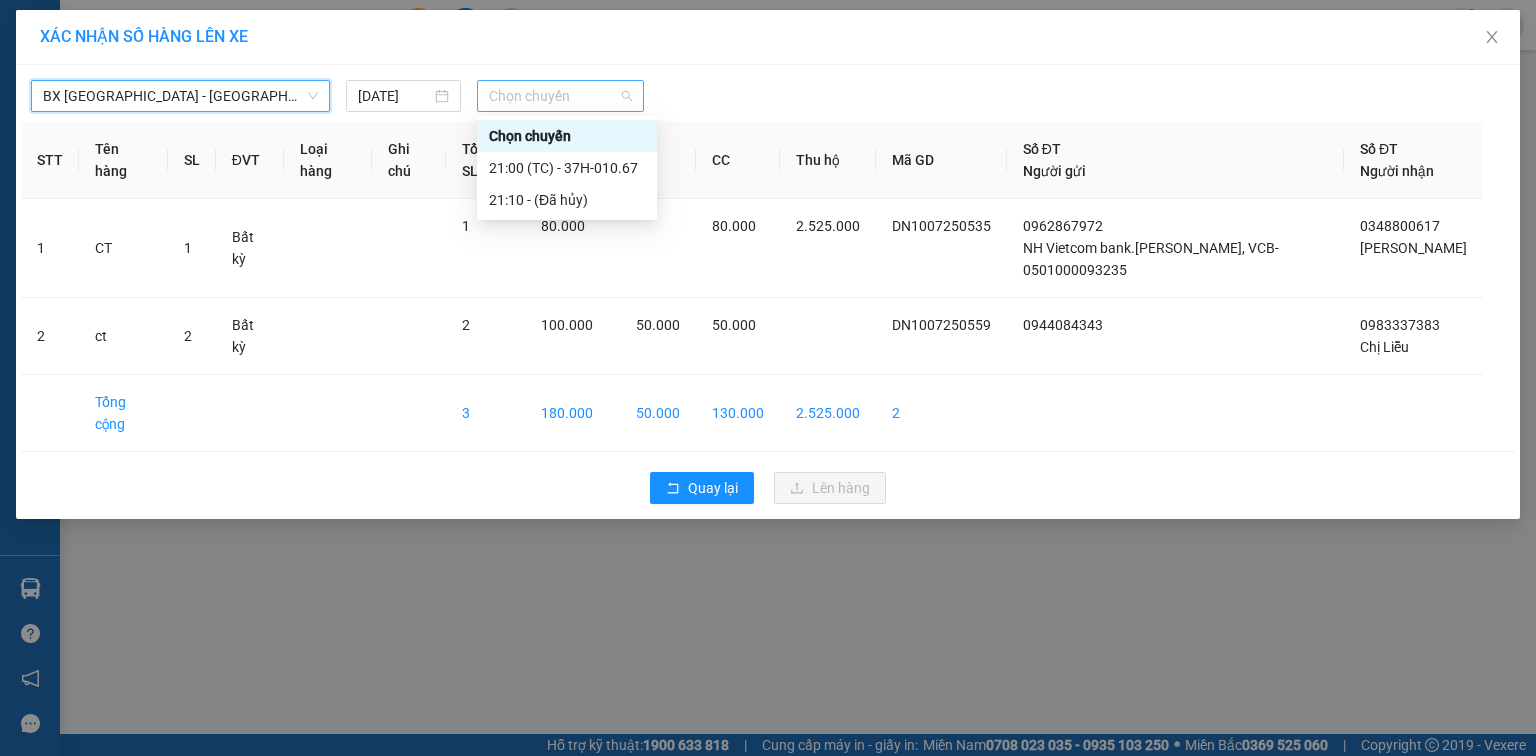 click on "Chọn chuyến" at bounding box center (561, 96) 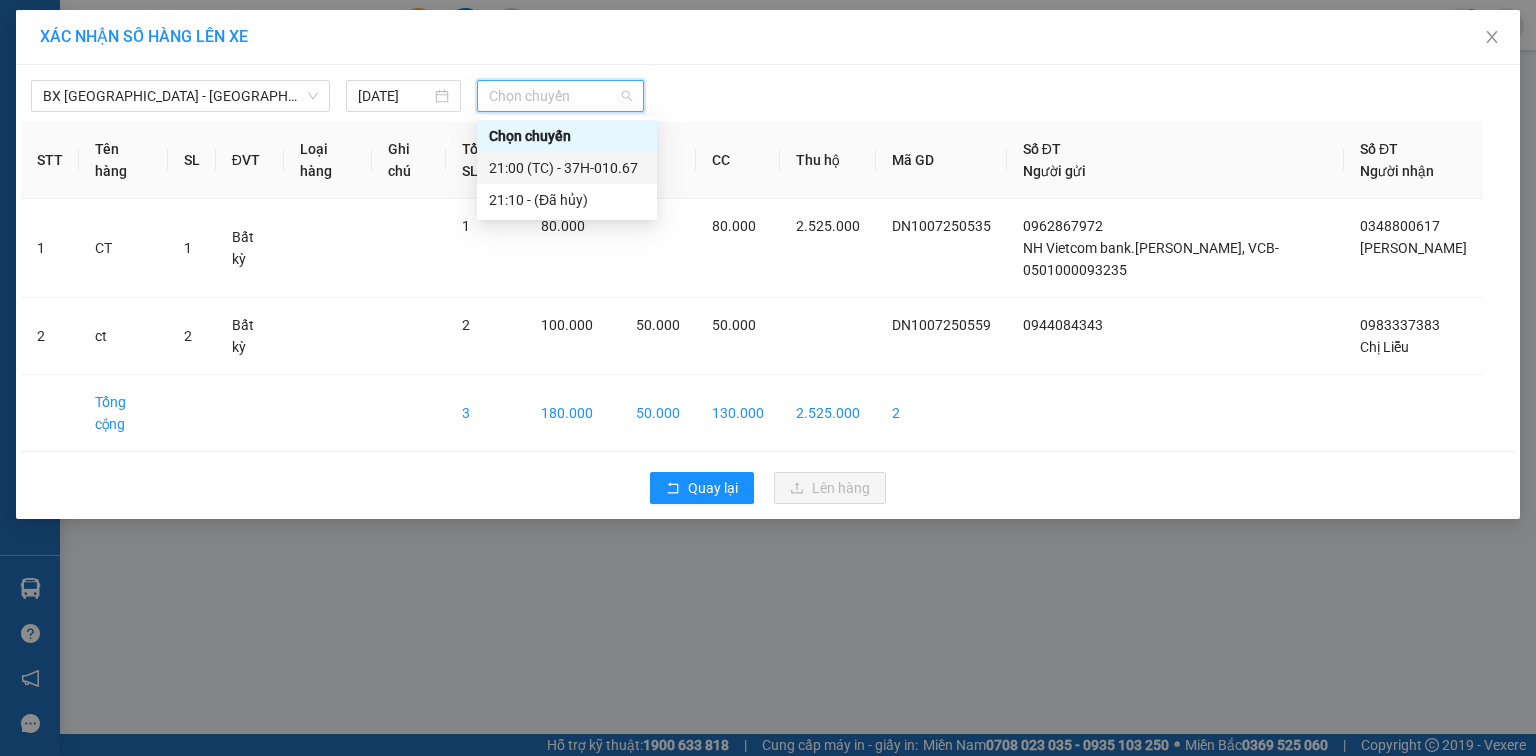 click on "21:00   (TC)   - 37H-010.67" at bounding box center (567, 168) 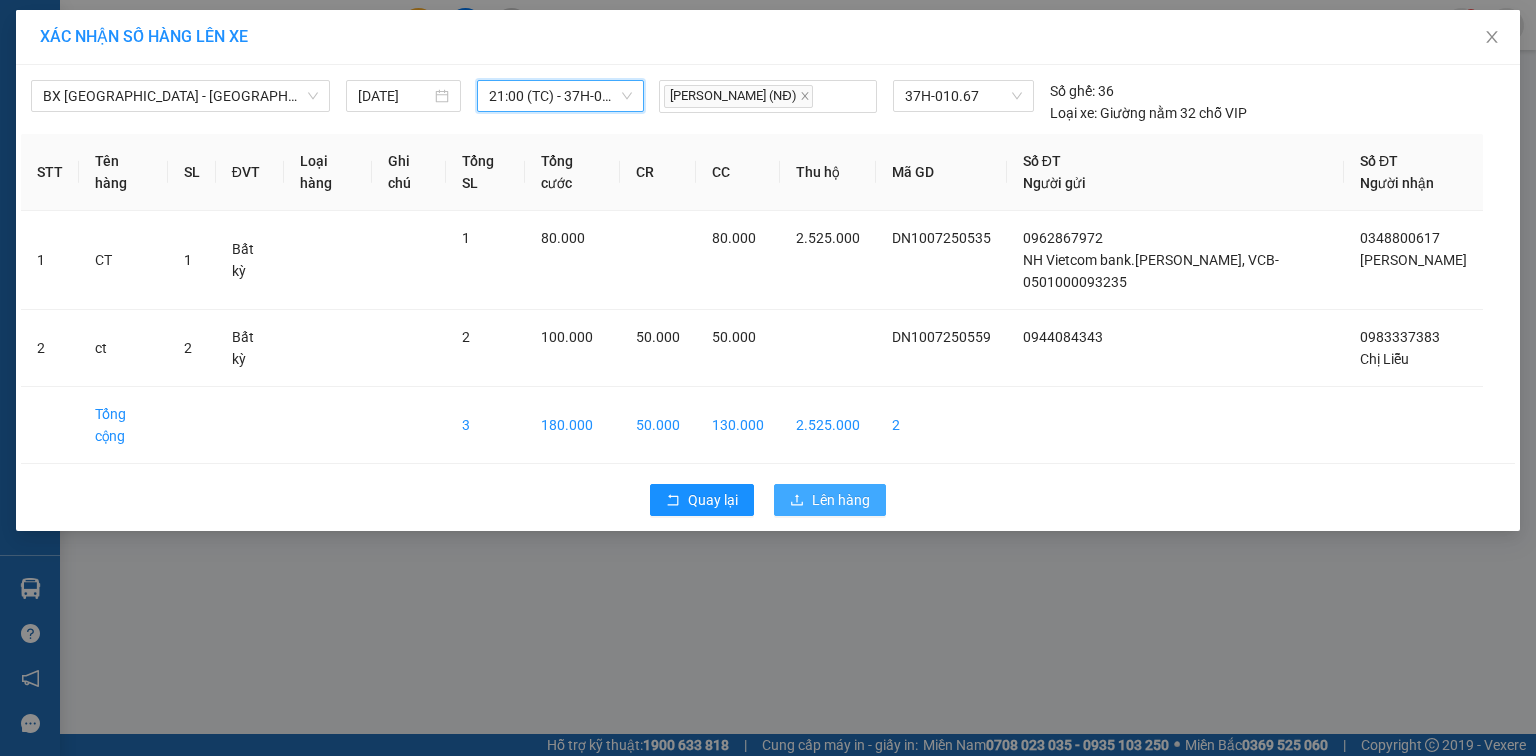 click on "Lên hàng" at bounding box center [841, 500] 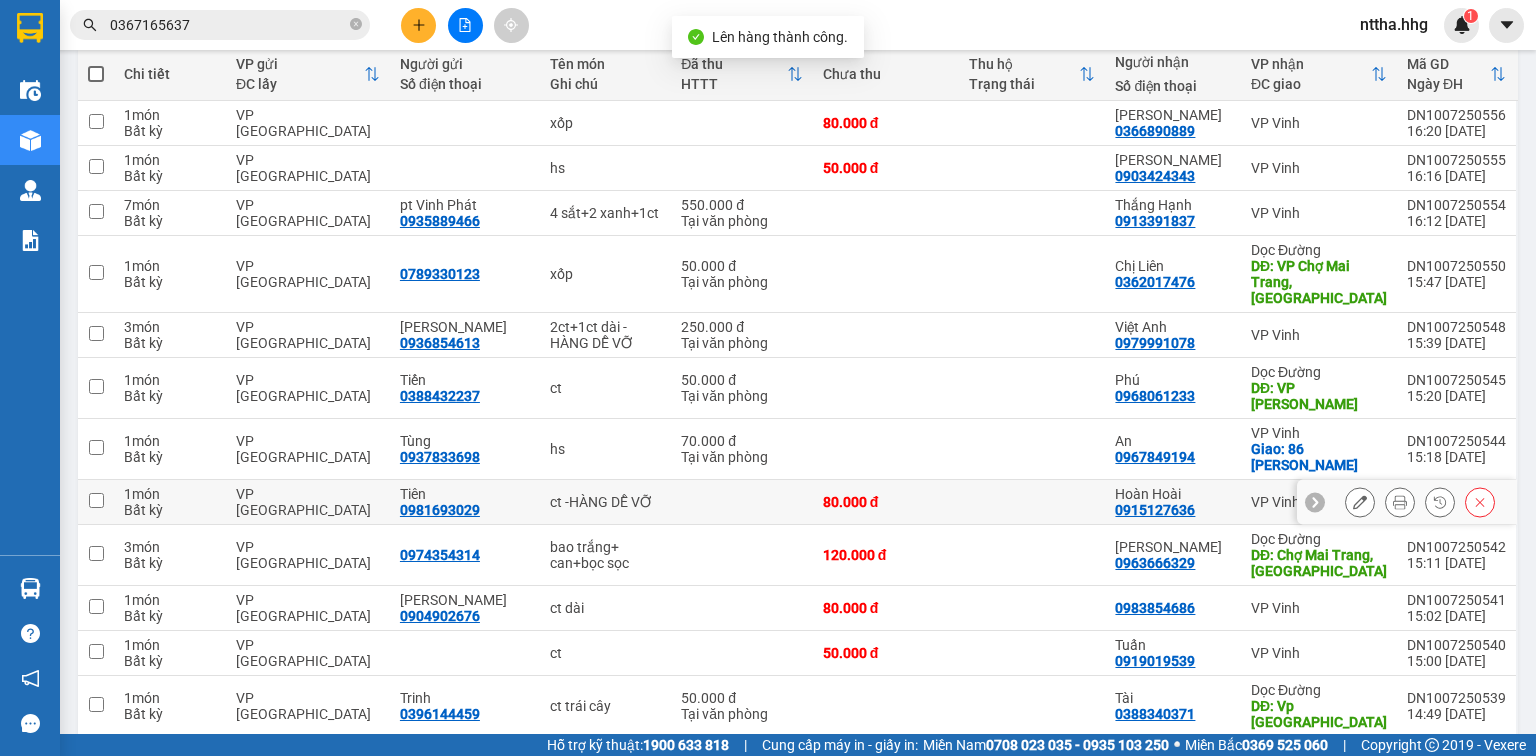 scroll, scrollTop: 240, scrollLeft: 0, axis: vertical 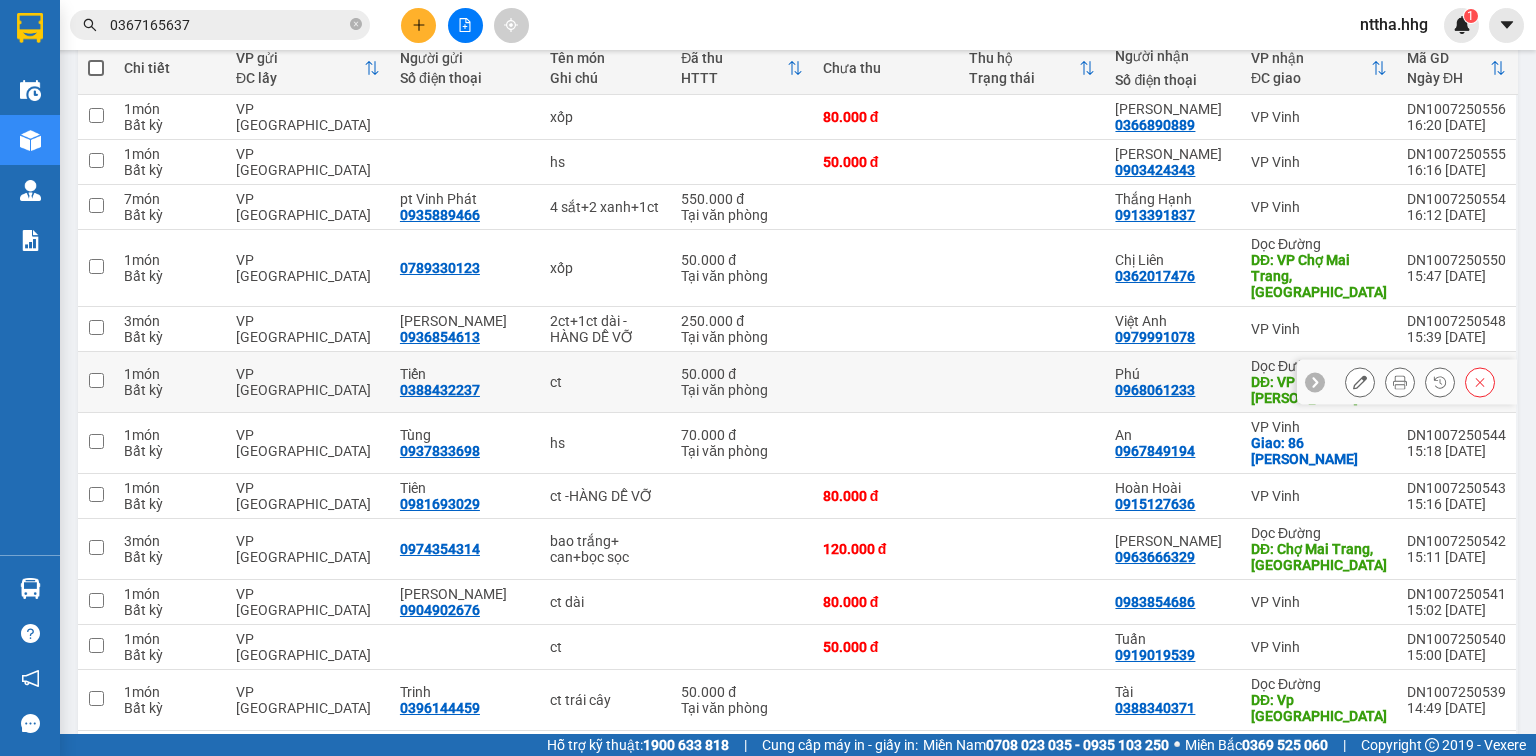 click at bounding box center (96, 380) 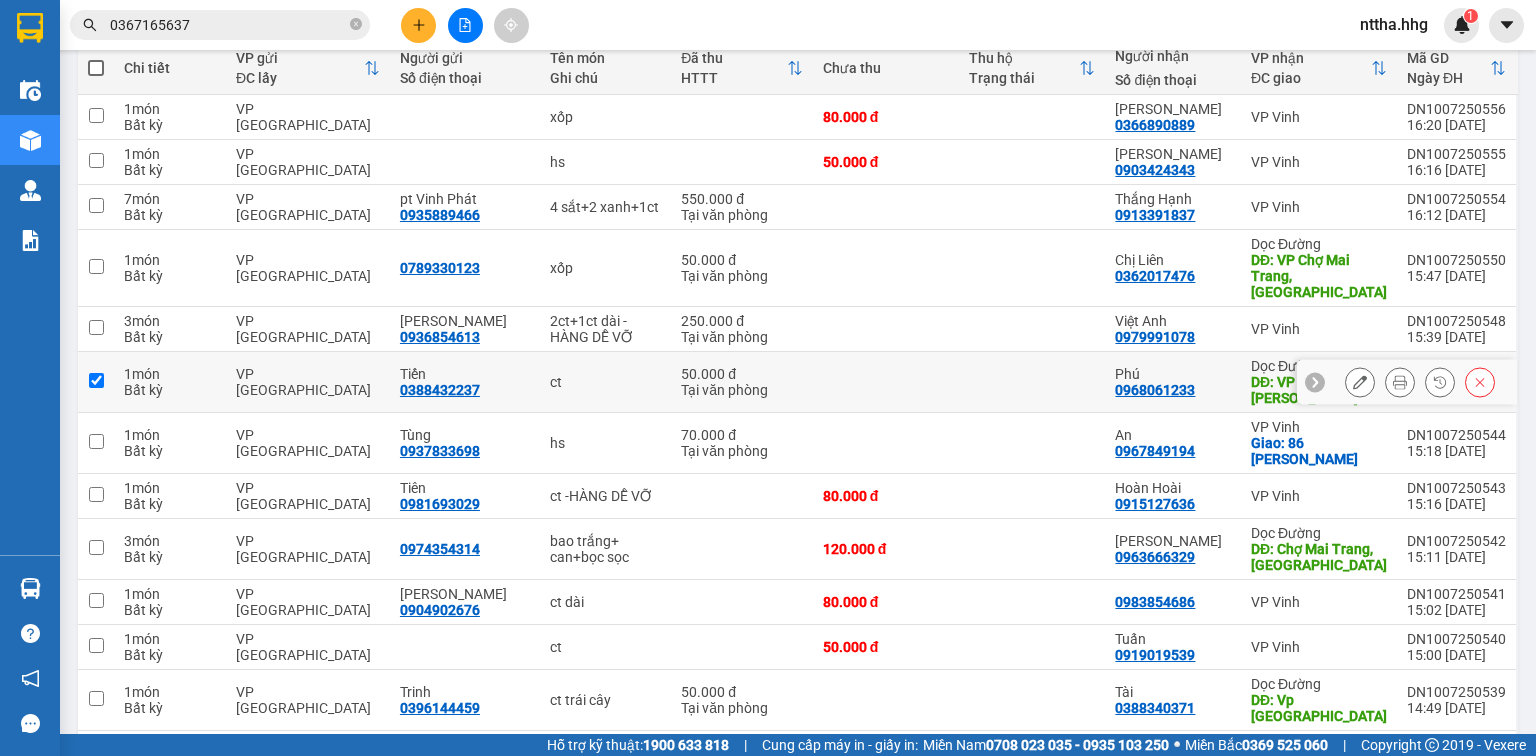 checkbox on "true" 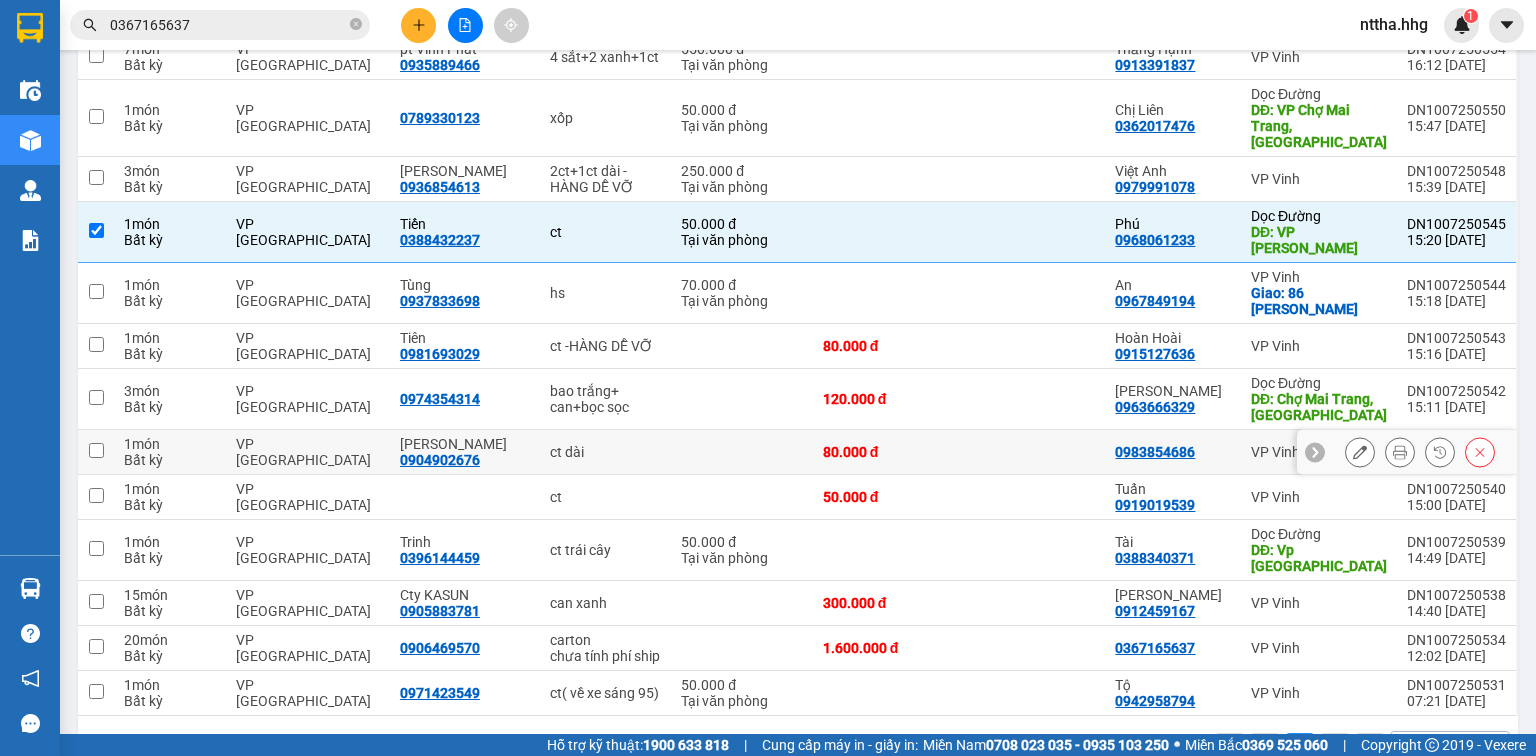 scroll, scrollTop: 401, scrollLeft: 0, axis: vertical 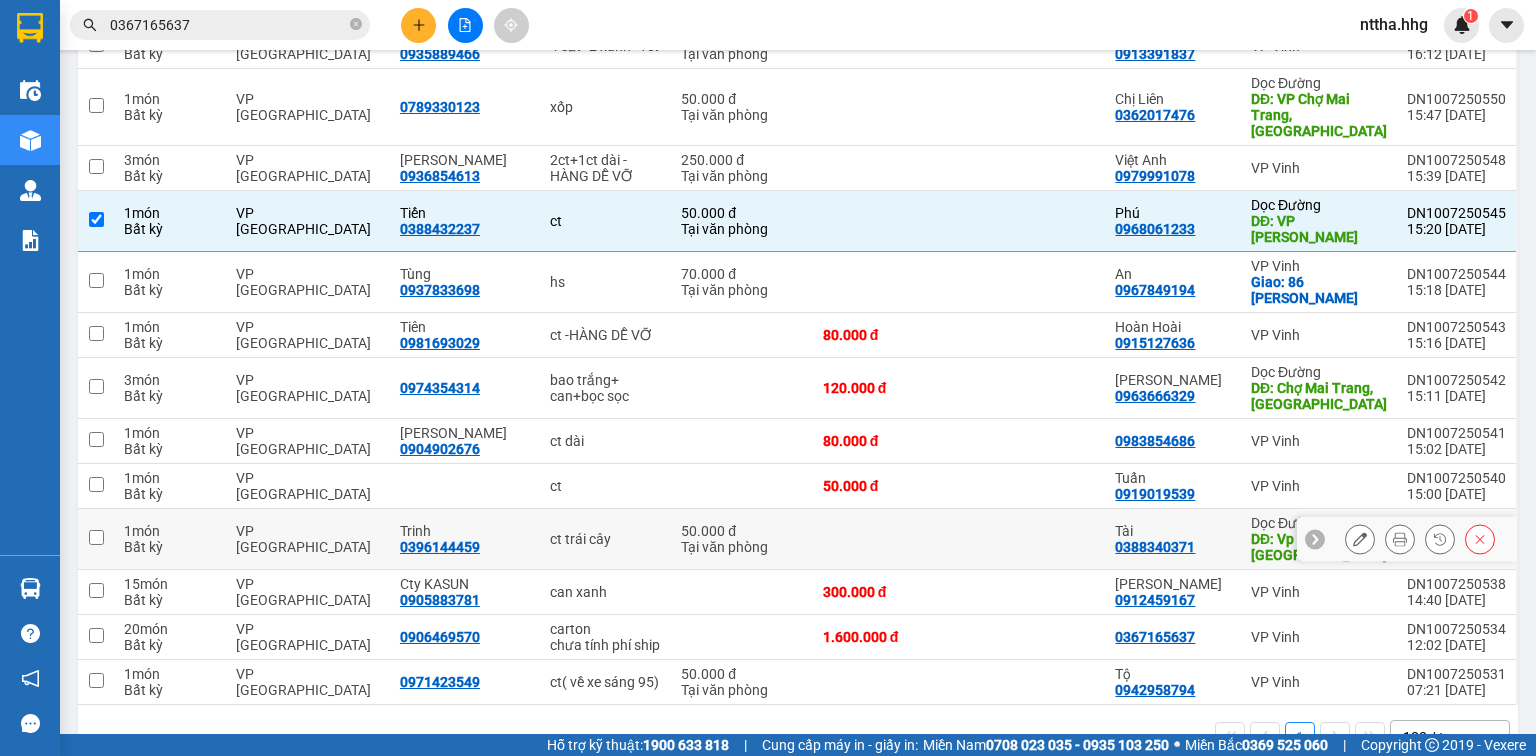 click at bounding box center (96, 537) 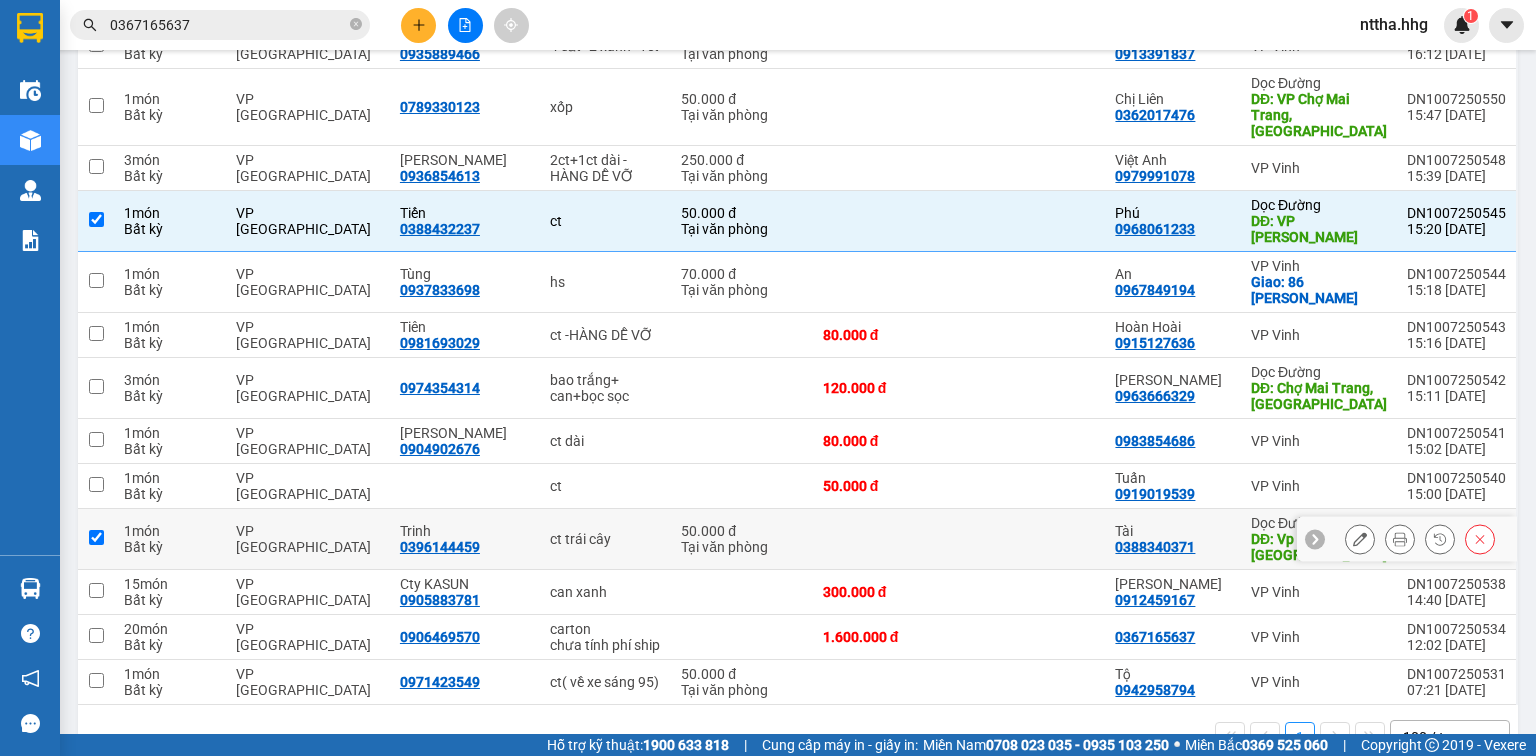 checkbox on "true" 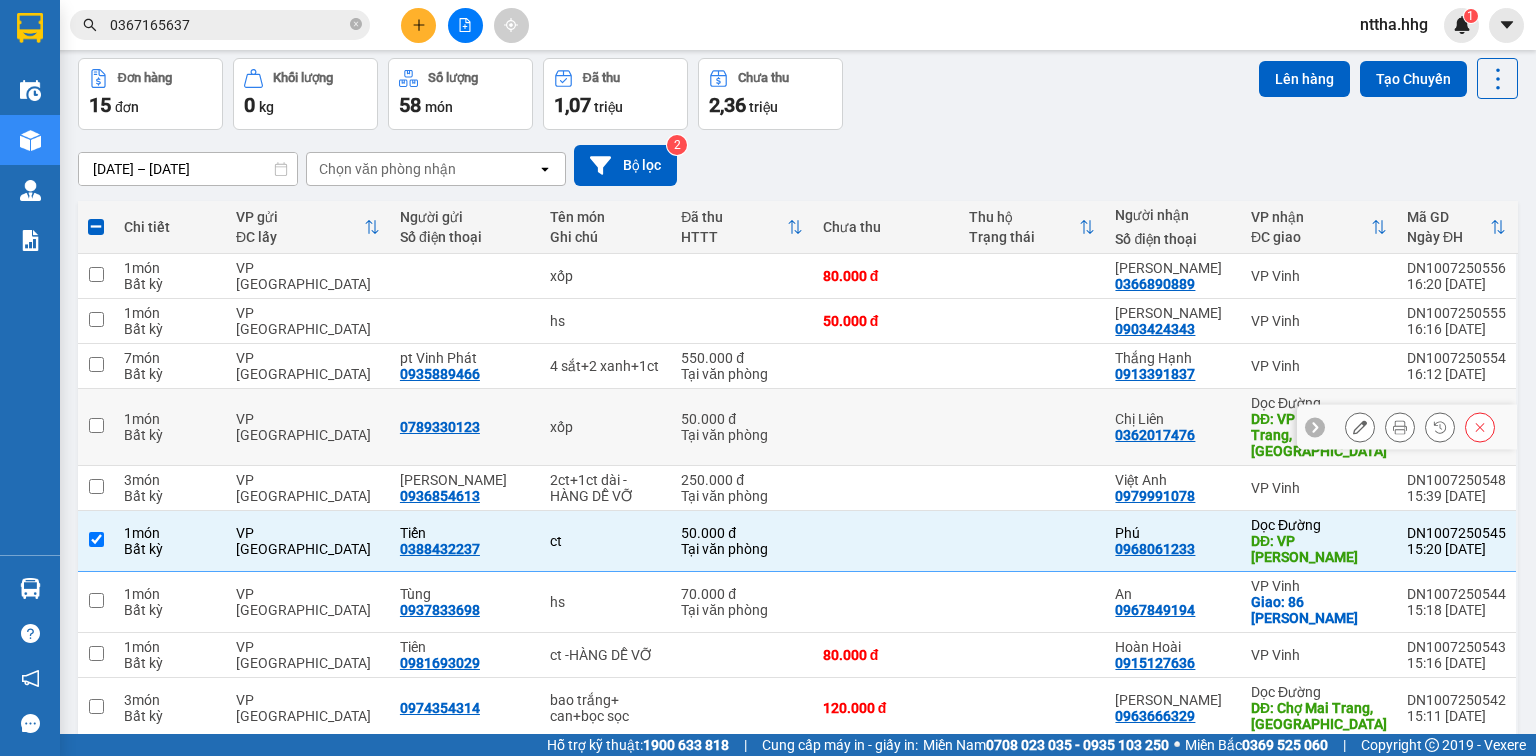 scroll, scrollTop: 0, scrollLeft: 0, axis: both 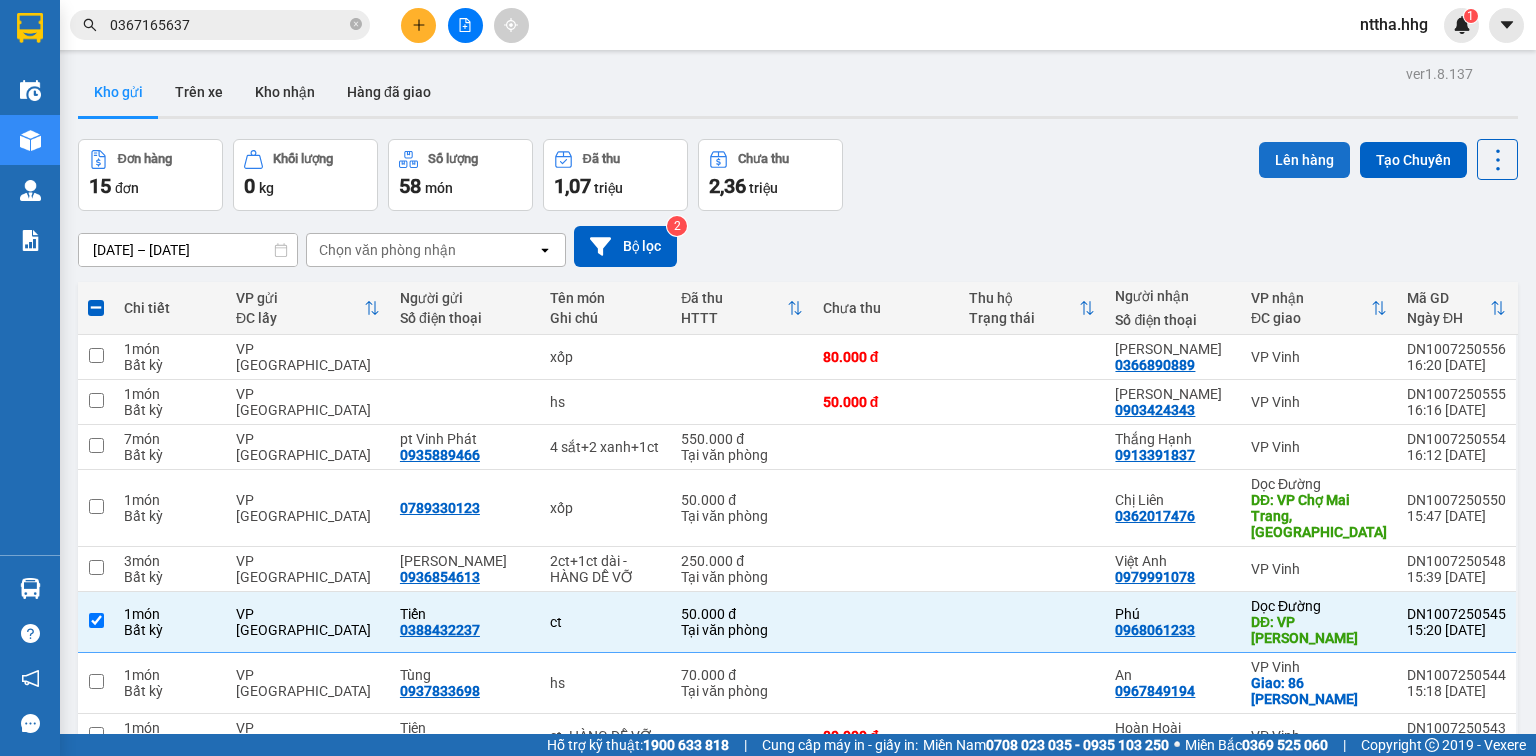 click on "Lên hàng" at bounding box center (1304, 160) 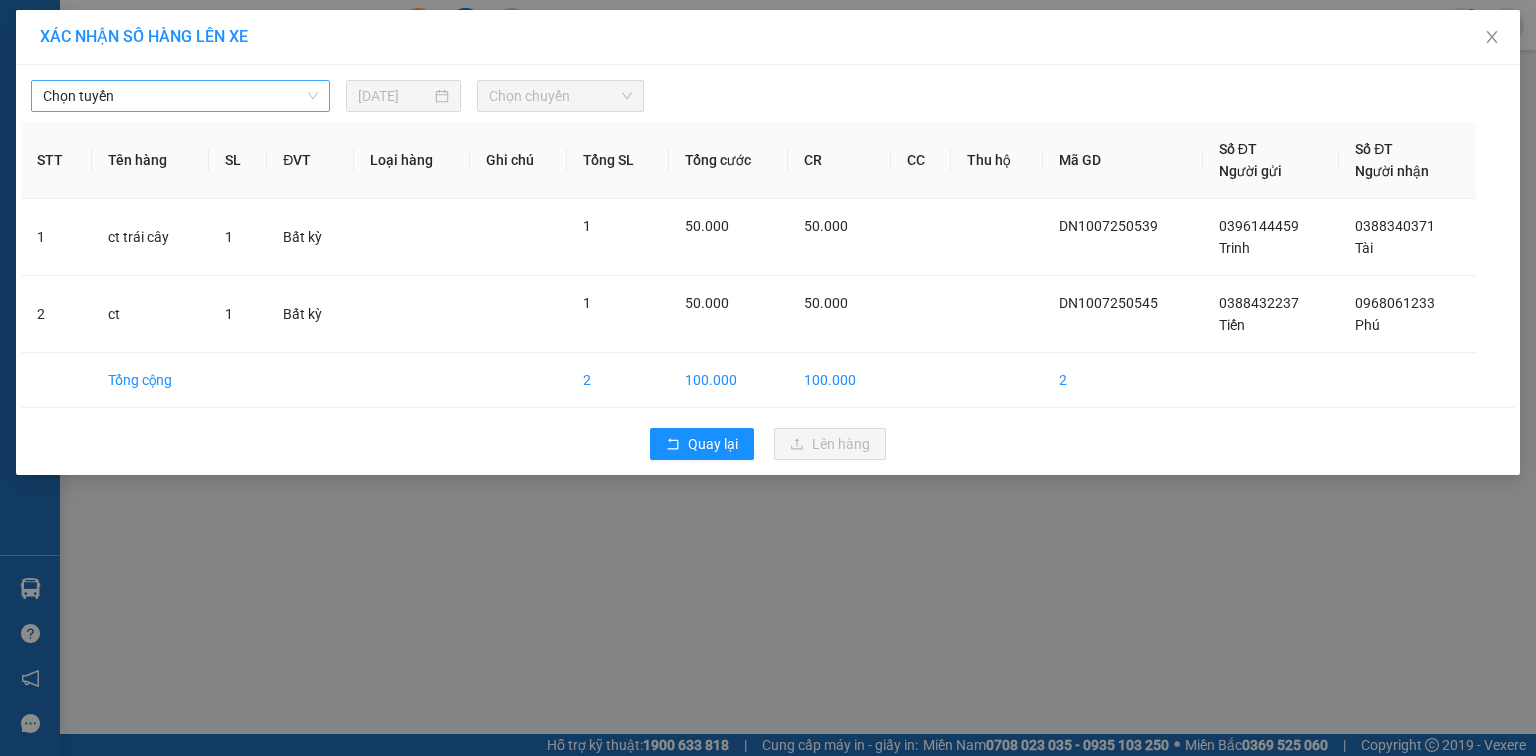 click on "Chọn tuyến" at bounding box center (180, 96) 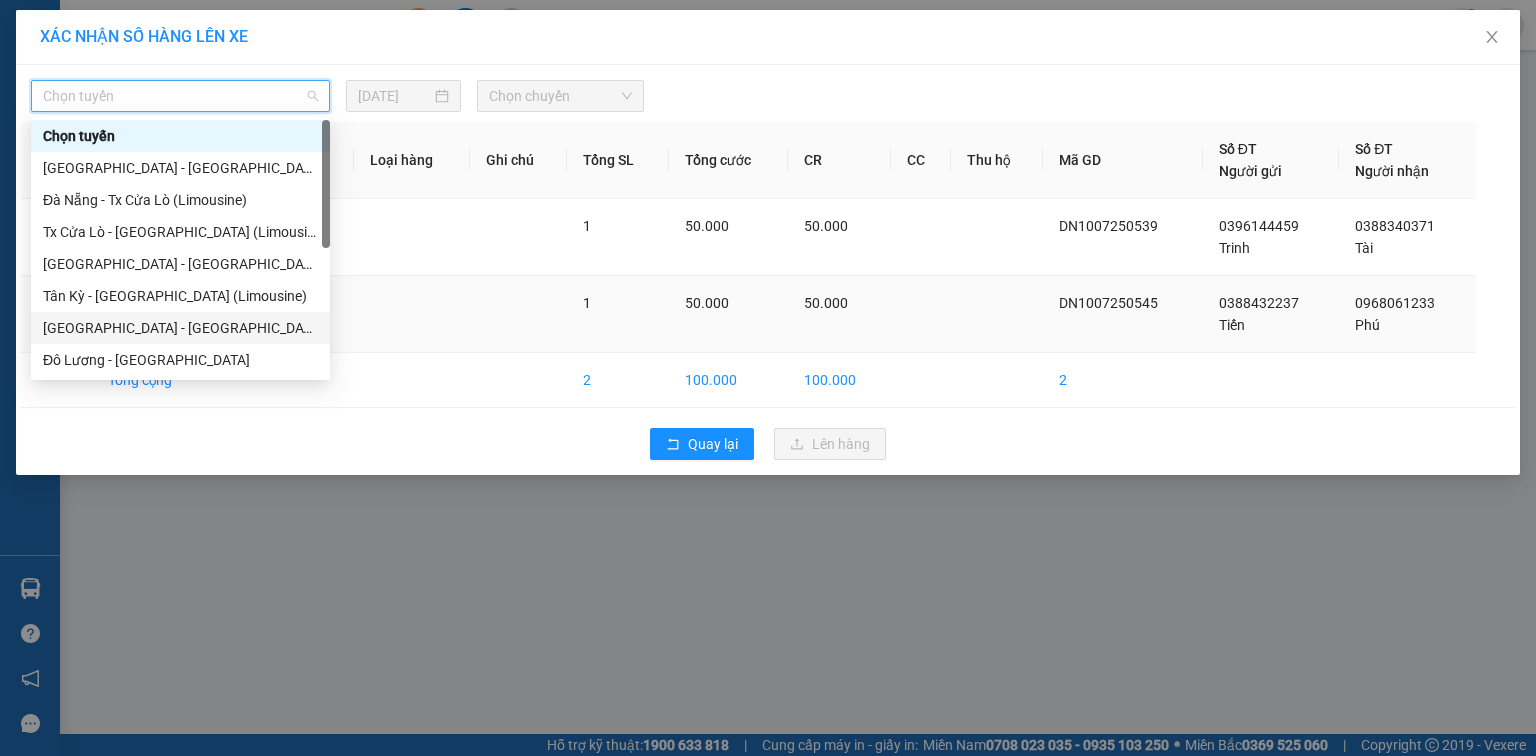 click on "[GEOGRAPHIC_DATA] - [GEOGRAPHIC_DATA]" at bounding box center [180, 328] 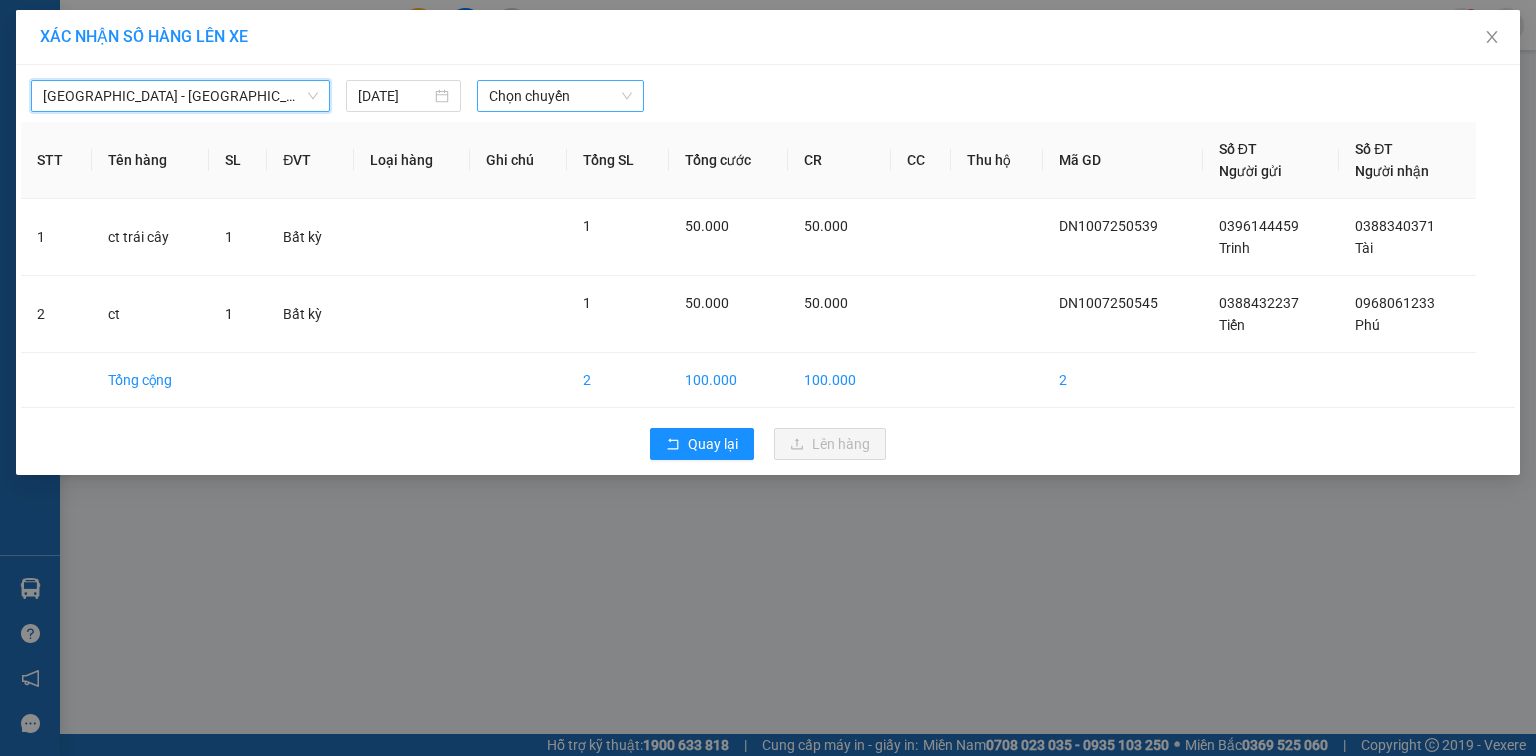 click on "Chọn chuyến" at bounding box center [561, 96] 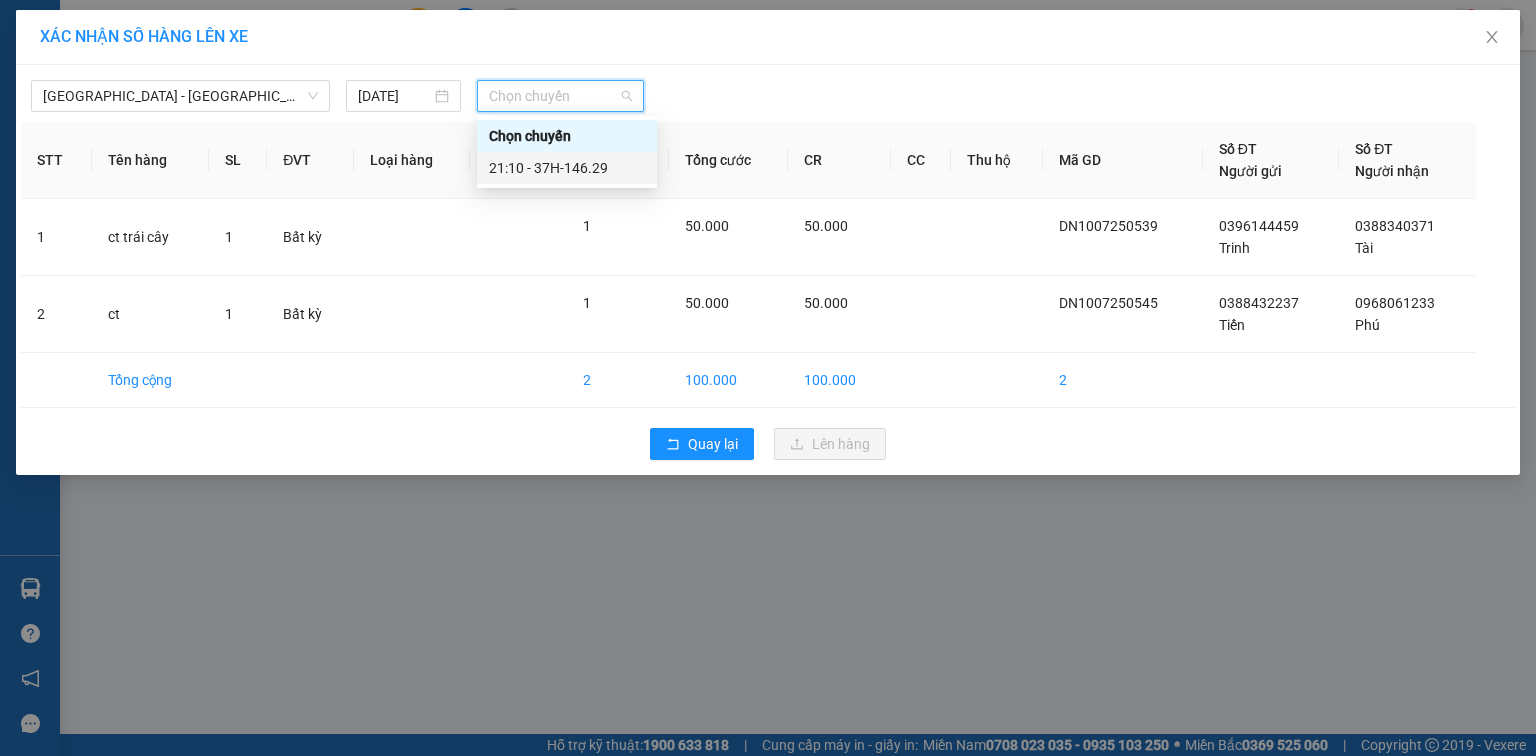 click on "21:10     - 37H-146.29" at bounding box center (567, 168) 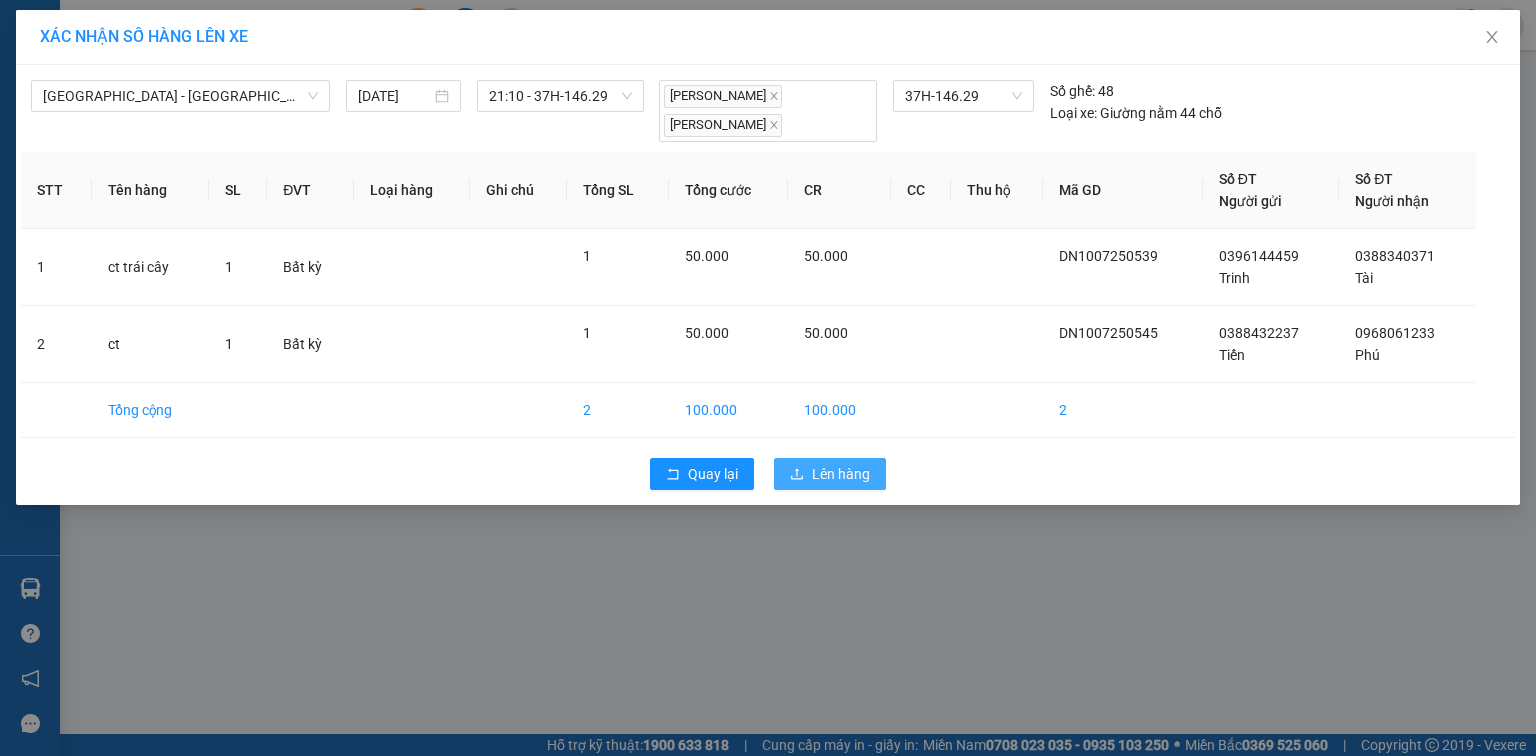 click on "Lên hàng" at bounding box center [841, 474] 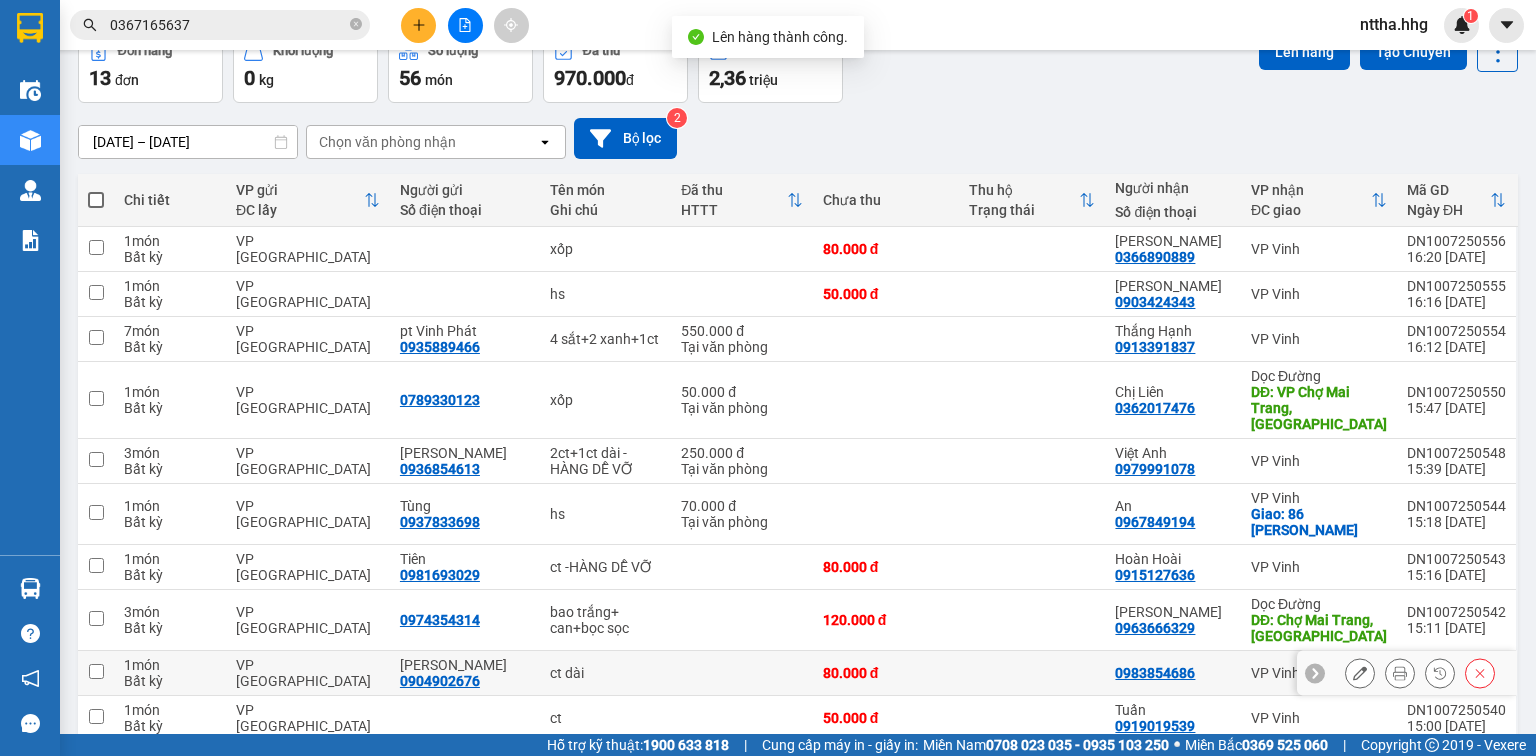 scroll, scrollTop: 56, scrollLeft: 0, axis: vertical 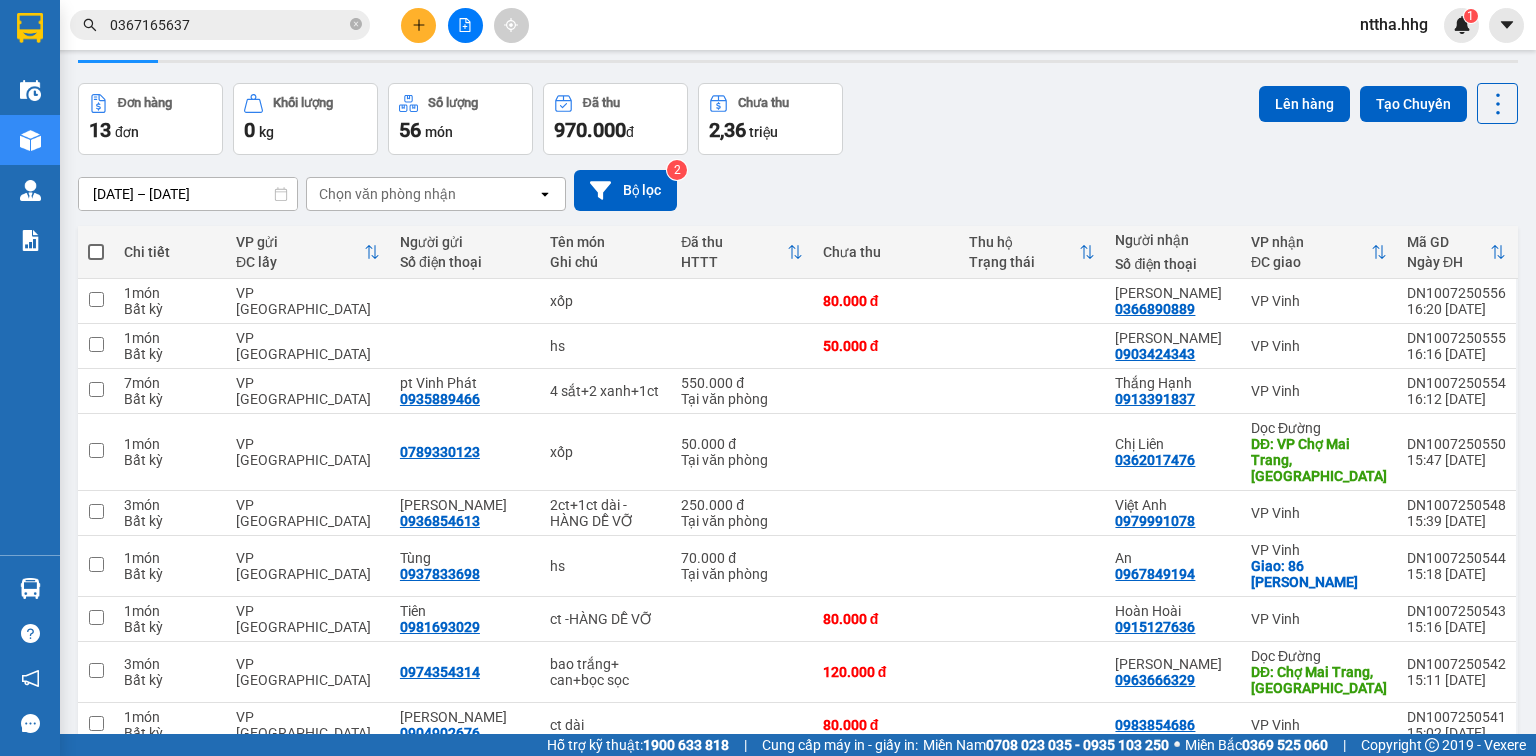 click at bounding box center [96, 252] 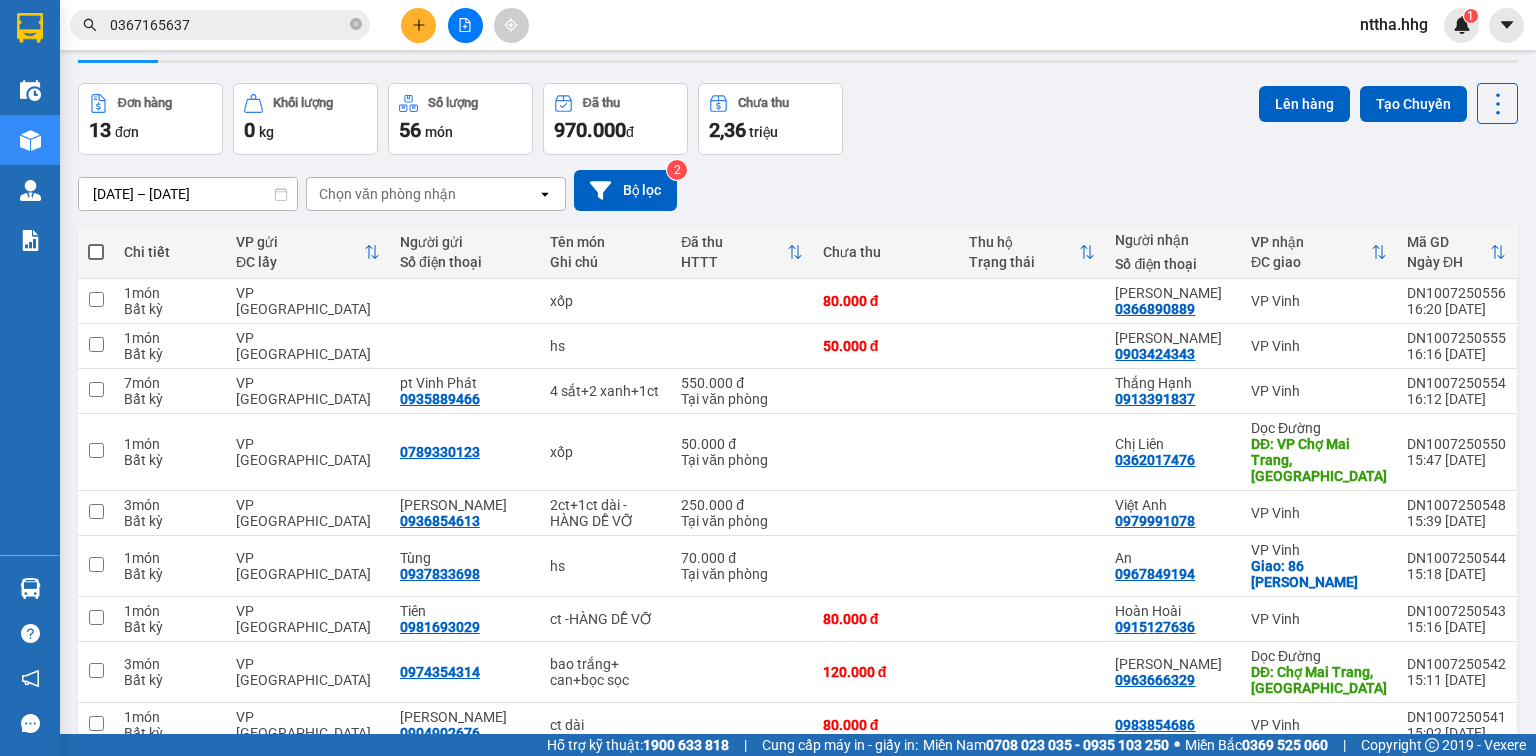 click at bounding box center [96, 242] 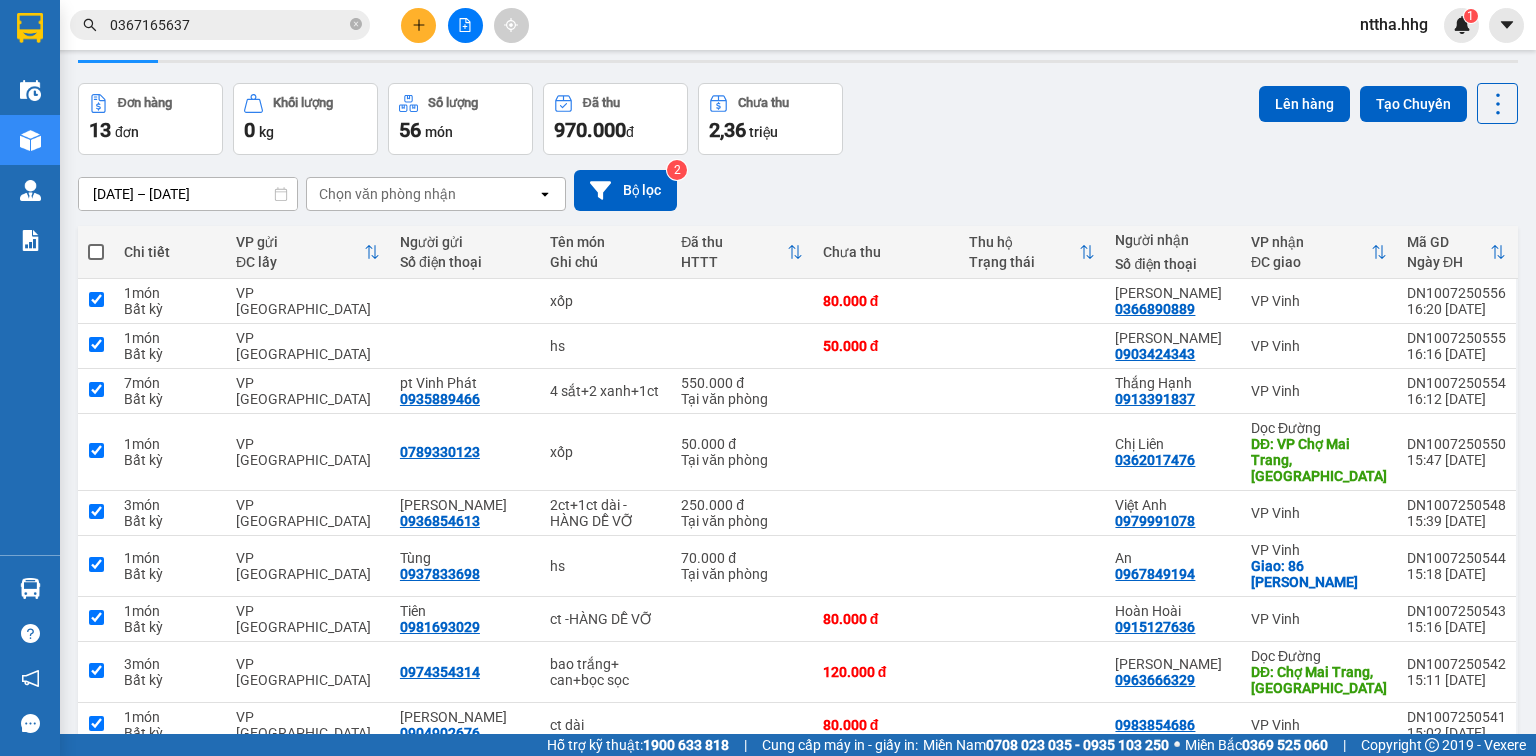 checkbox on "true" 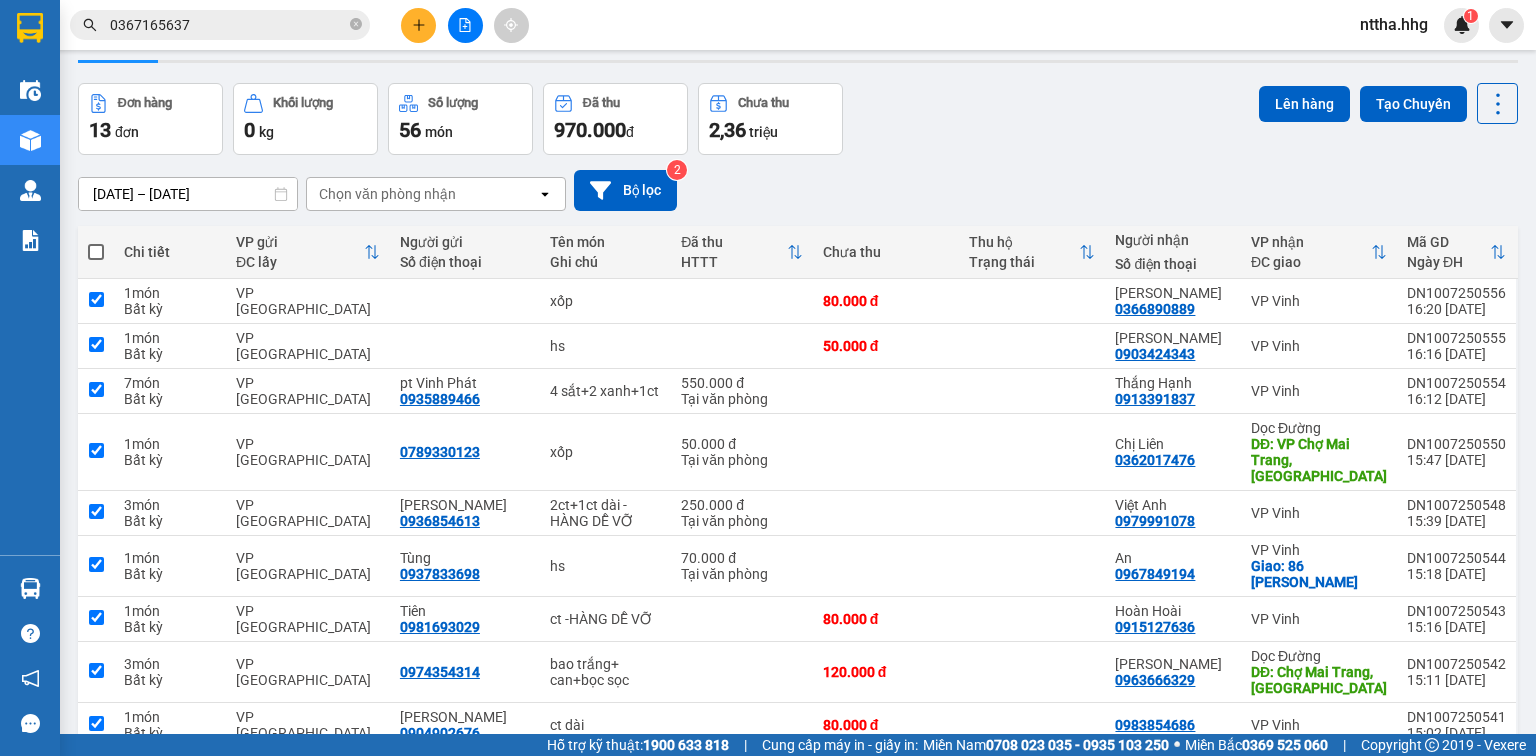 checkbox on "true" 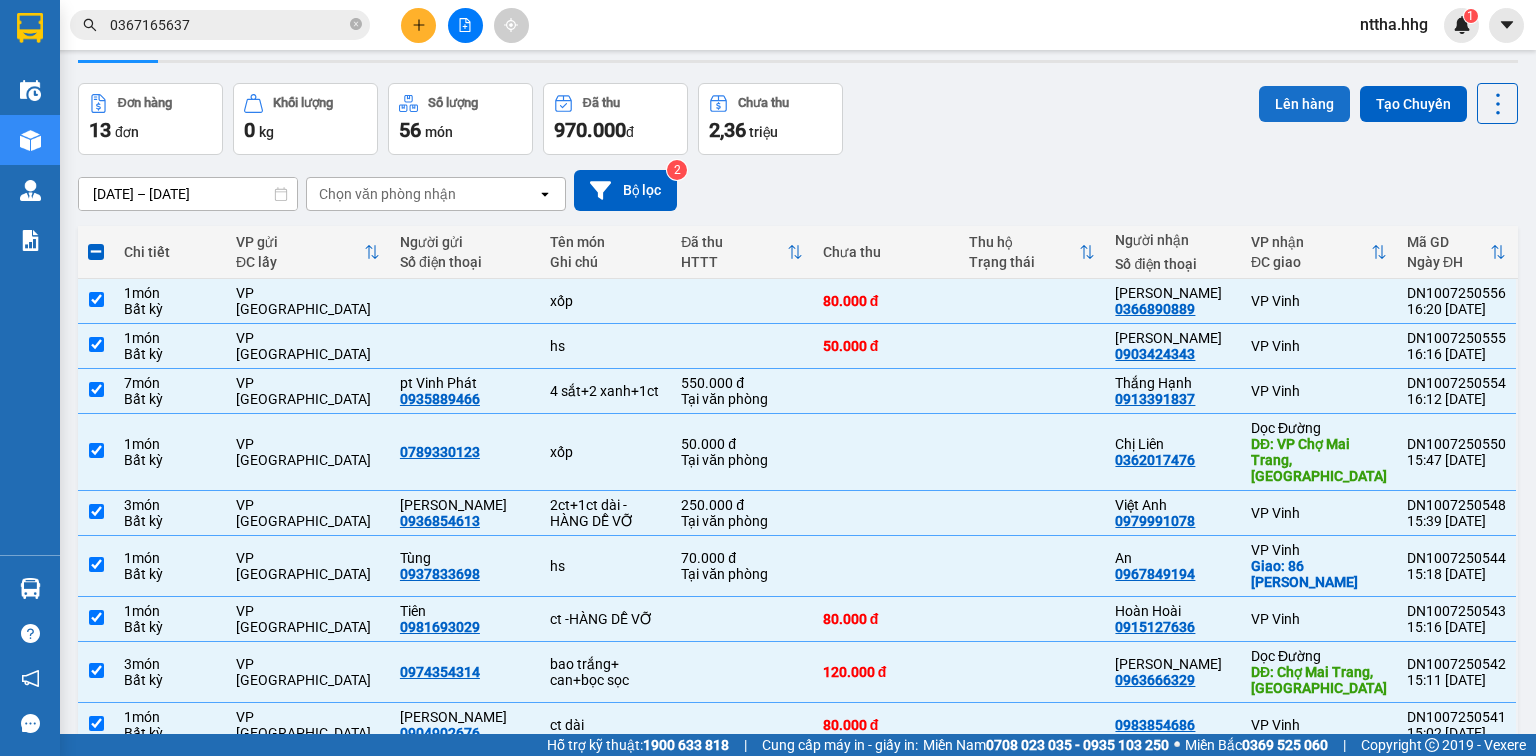 click on "Lên hàng" at bounding box center (1304, 104) 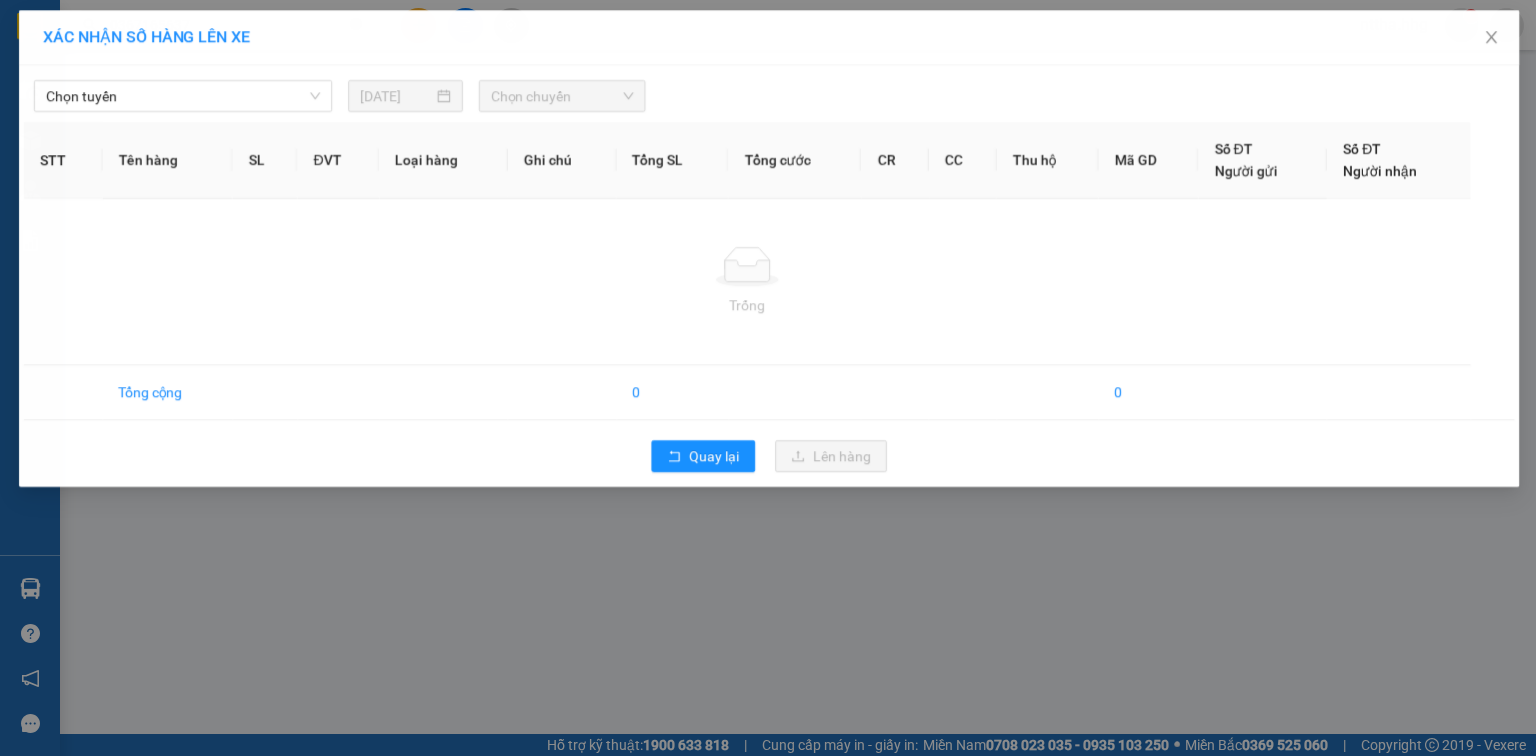 scroll, scrollTop: 0, scrollLeft: 0, axis: both 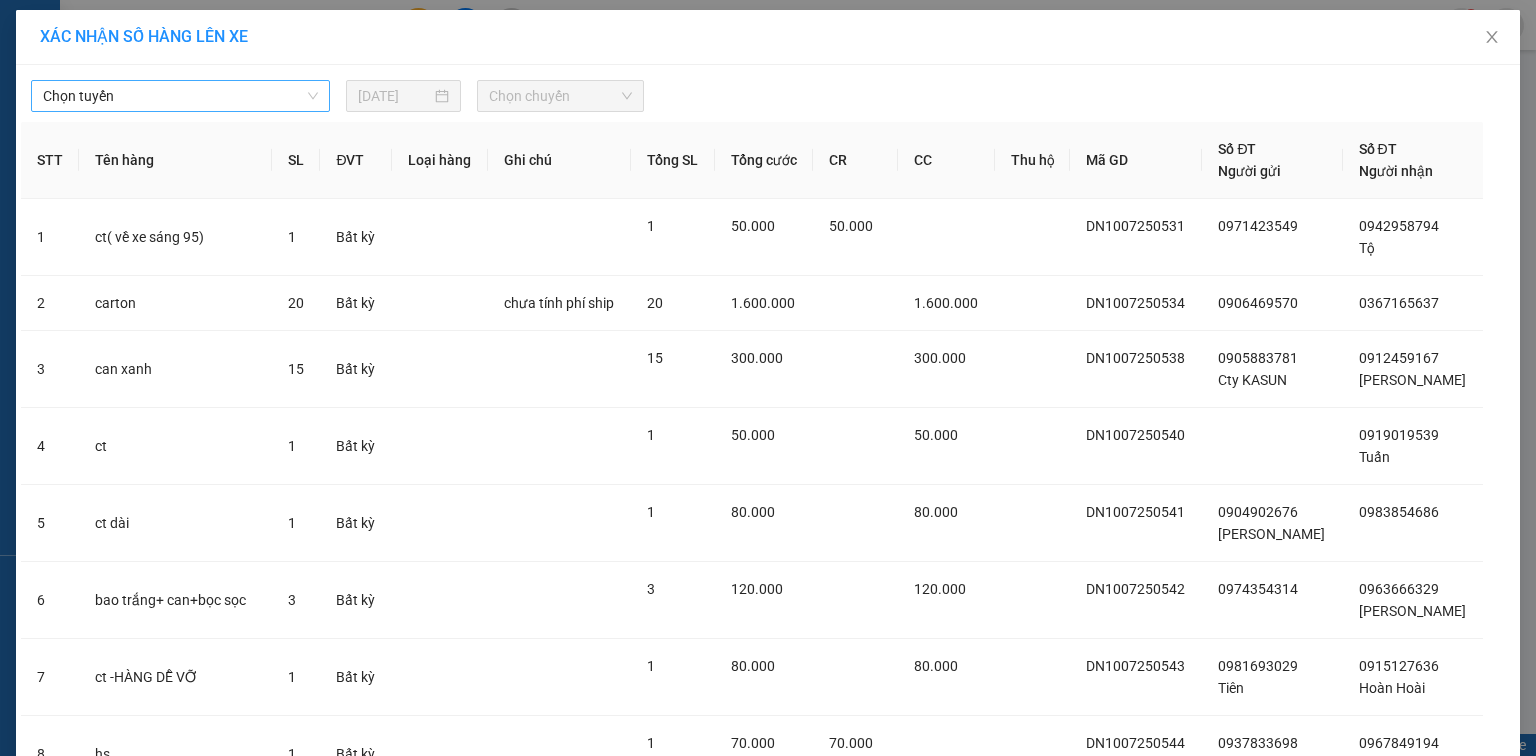 click on "Chọn tuyến" at bounding box center (180, 96) 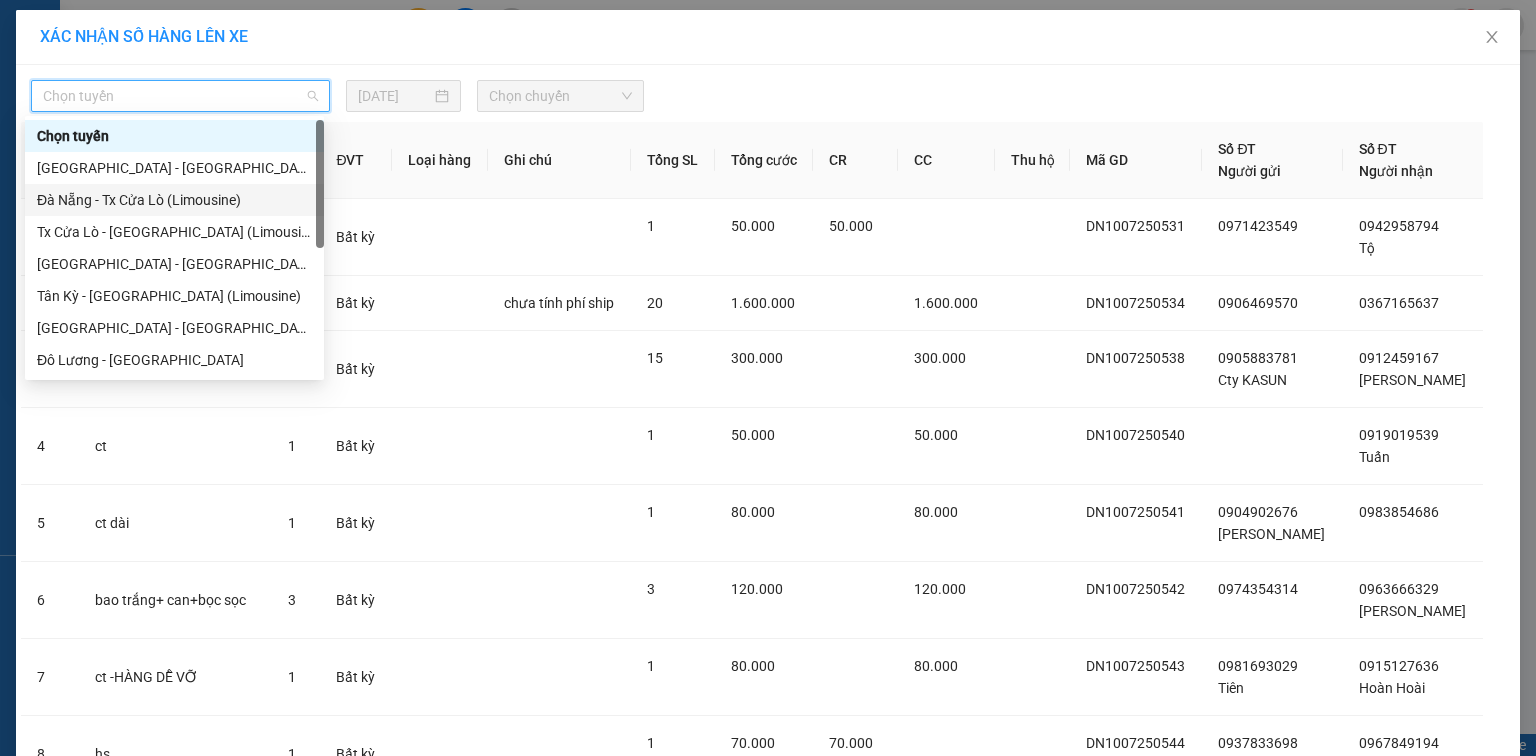 click on "Đà Nẵng - Tx Cửa Lò (Limousine)" at bounding box center (174, 200) 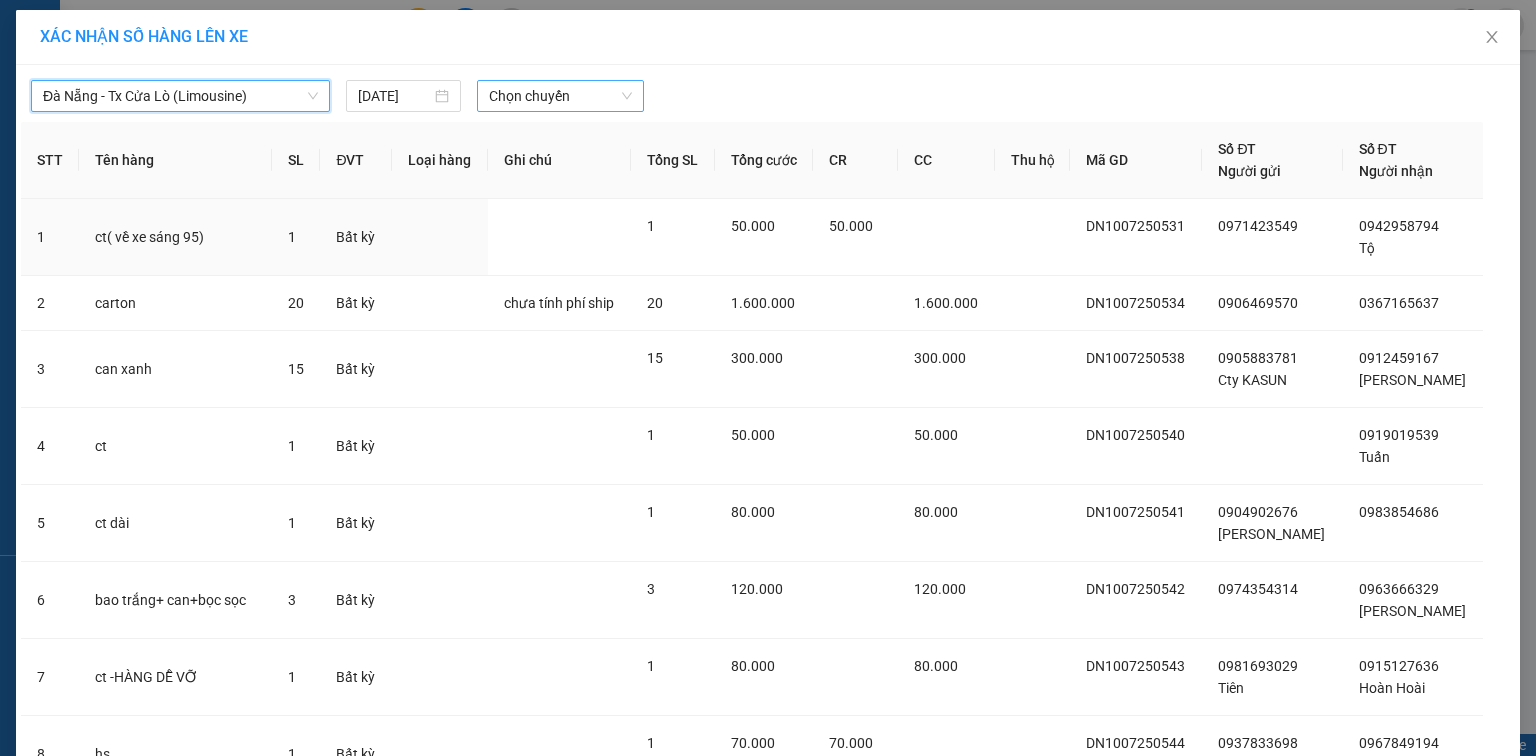 click on "Chọn chuyến" at bounding box center [561, 96] 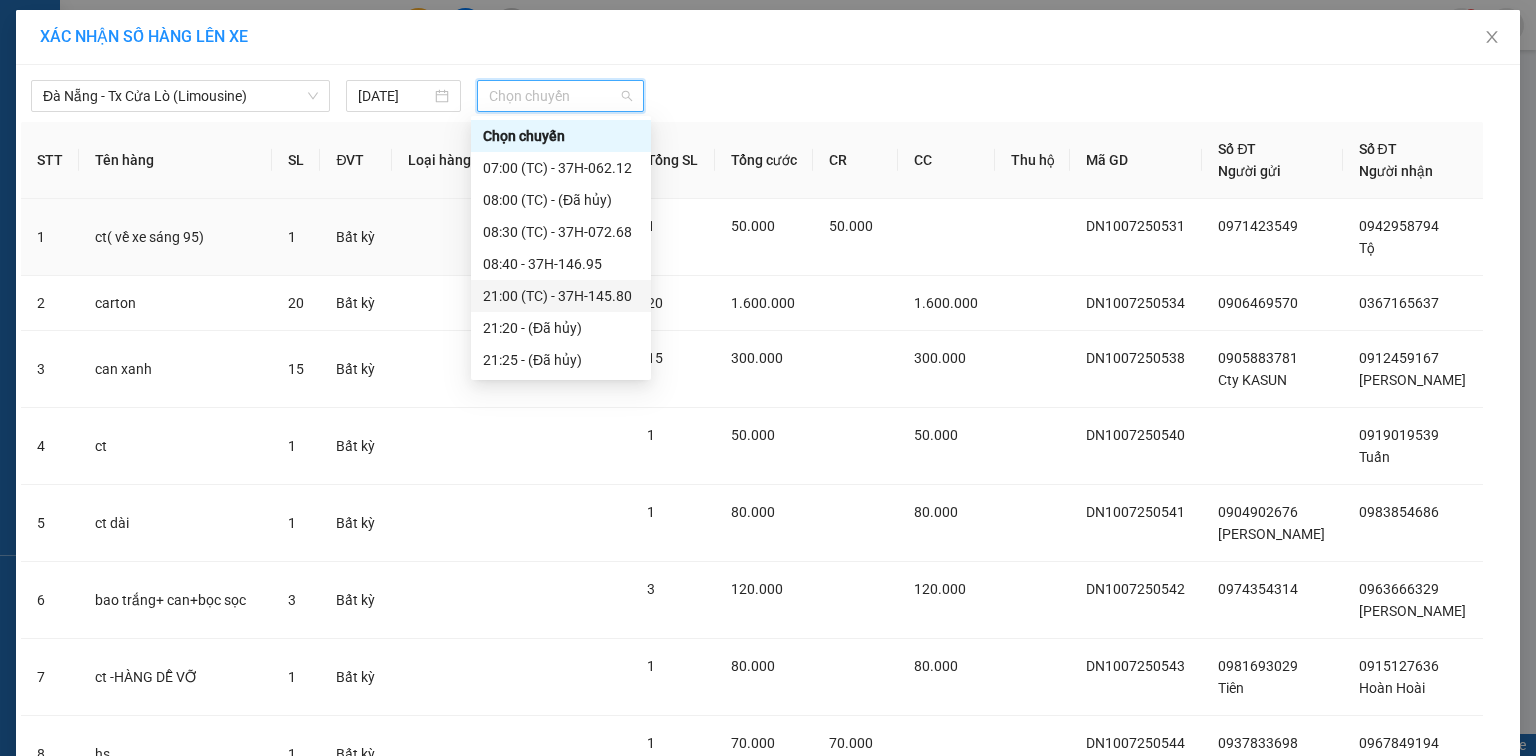 click on "21:00   (TC)   - 37H-145.80" at bounding box center (561, 296) 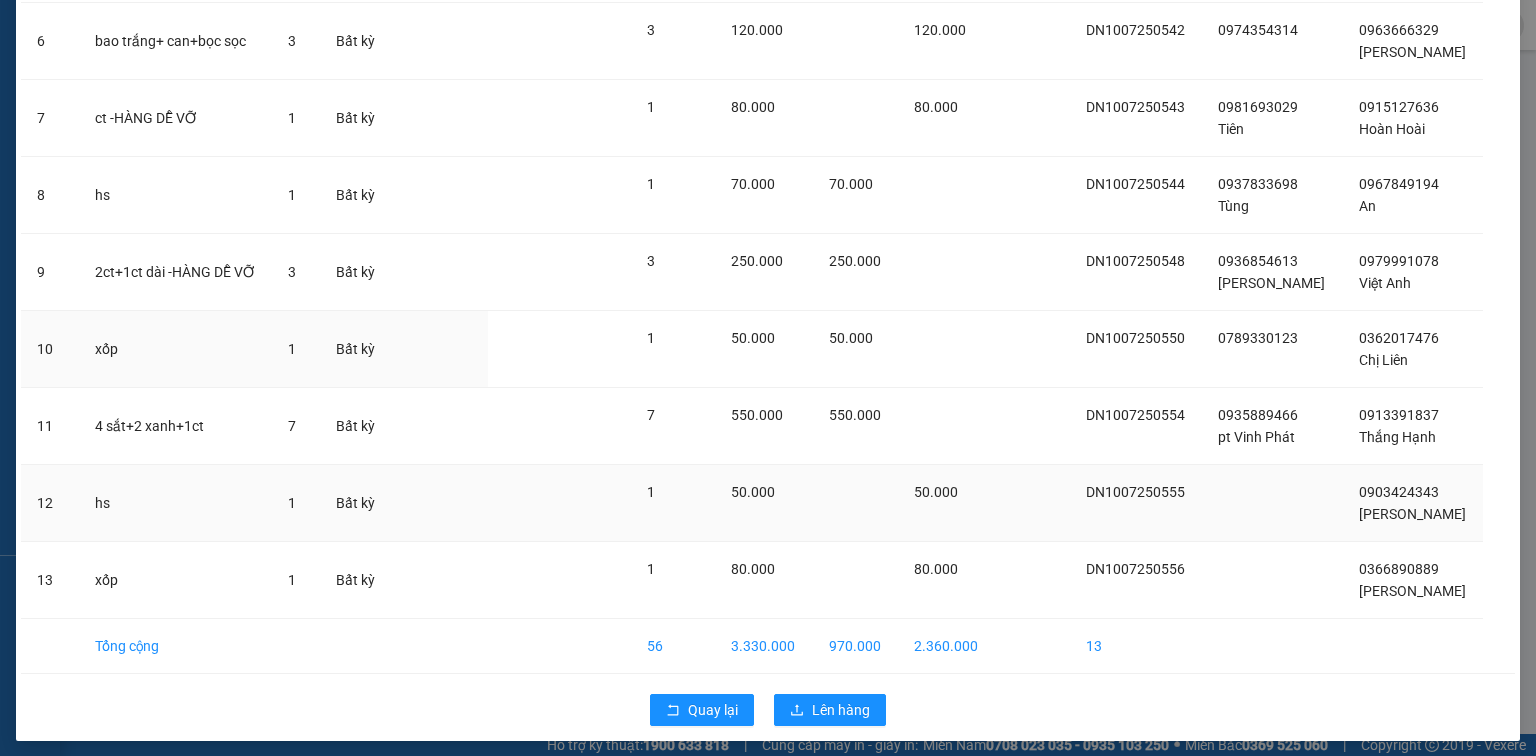 scroll, scrollTop: 593, scrollLeft: 0, axis: vertical 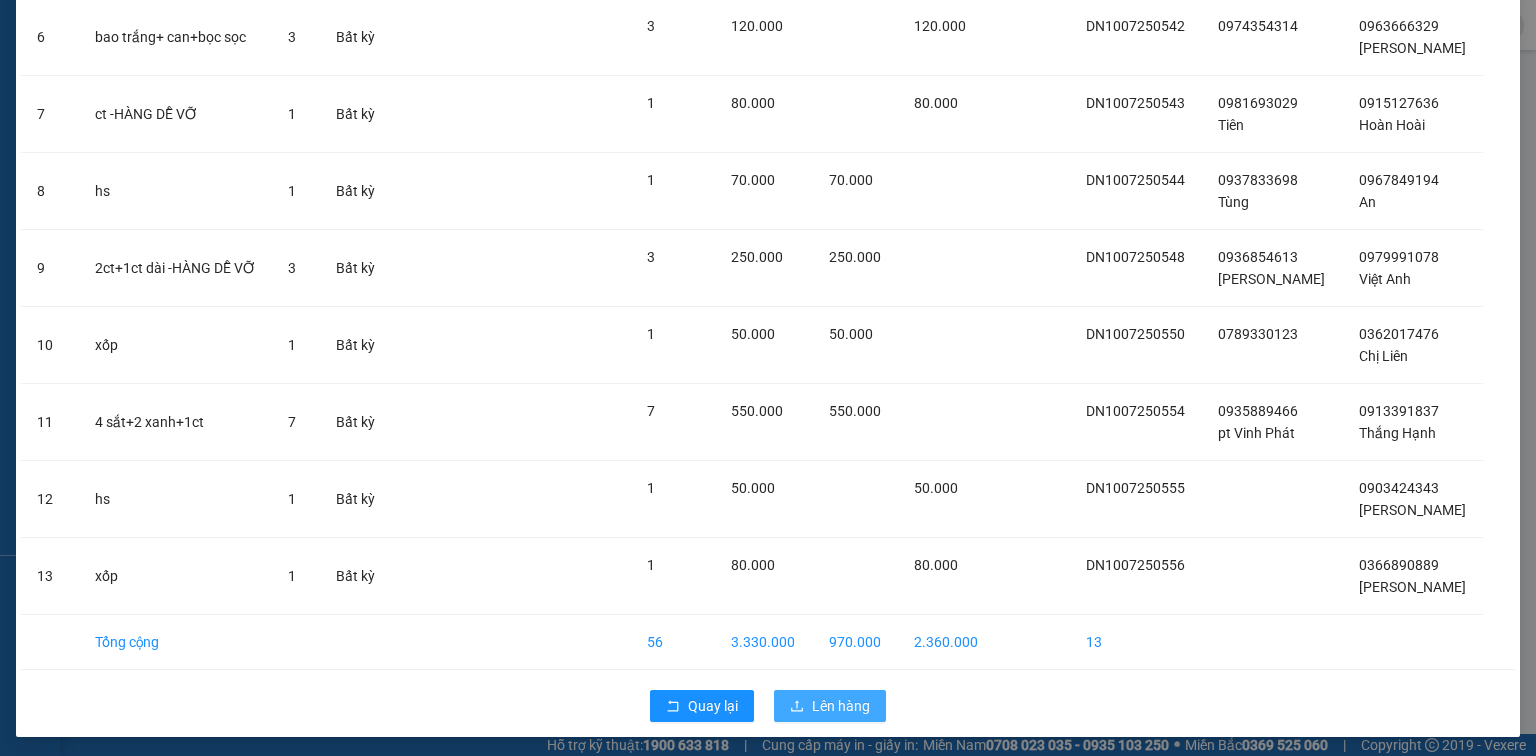 click on "Lên hàng" at bounding box center (841, 706) 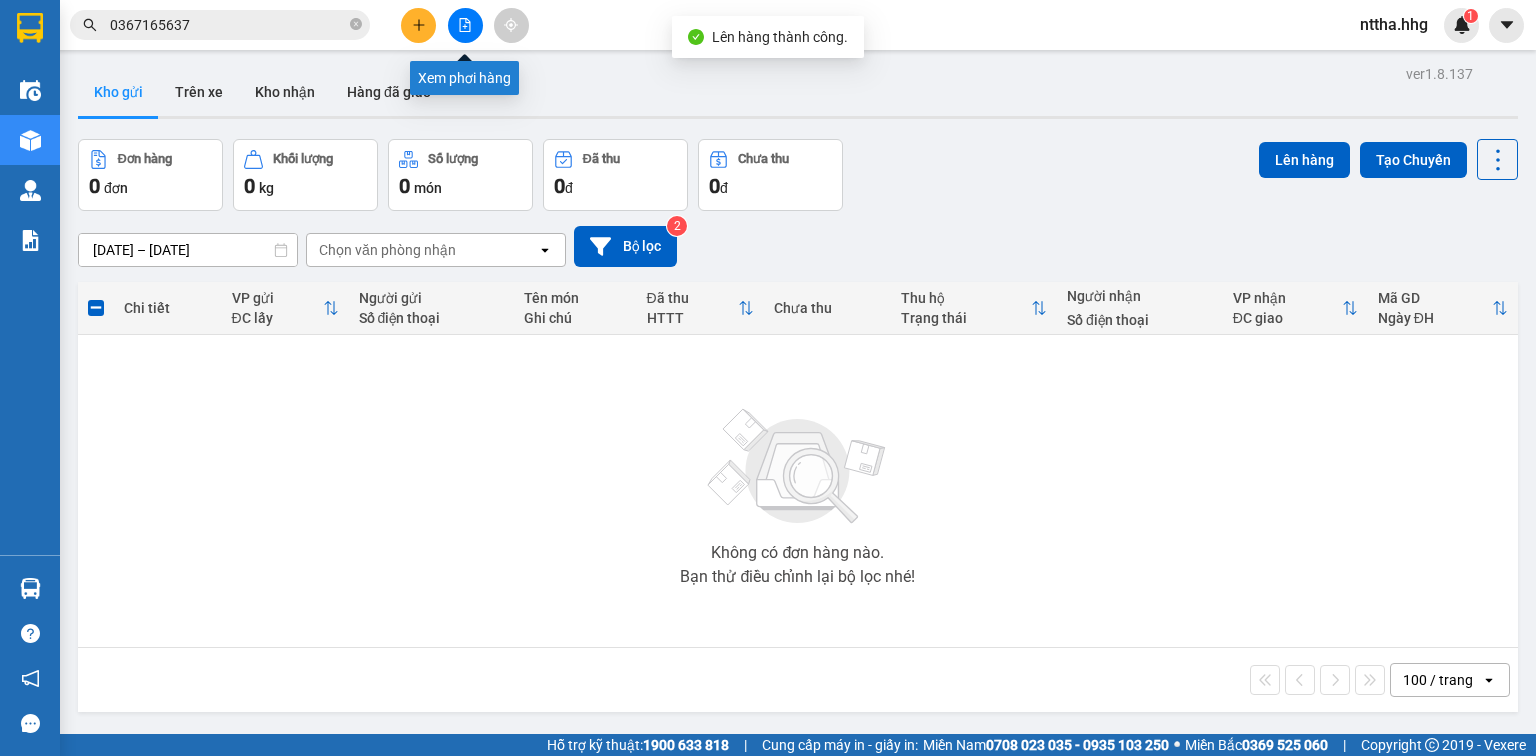 drag, startPoint x: 469, startPoint y: 32, endPoint x: 408, endPoint y: 55, distance: 65.192024 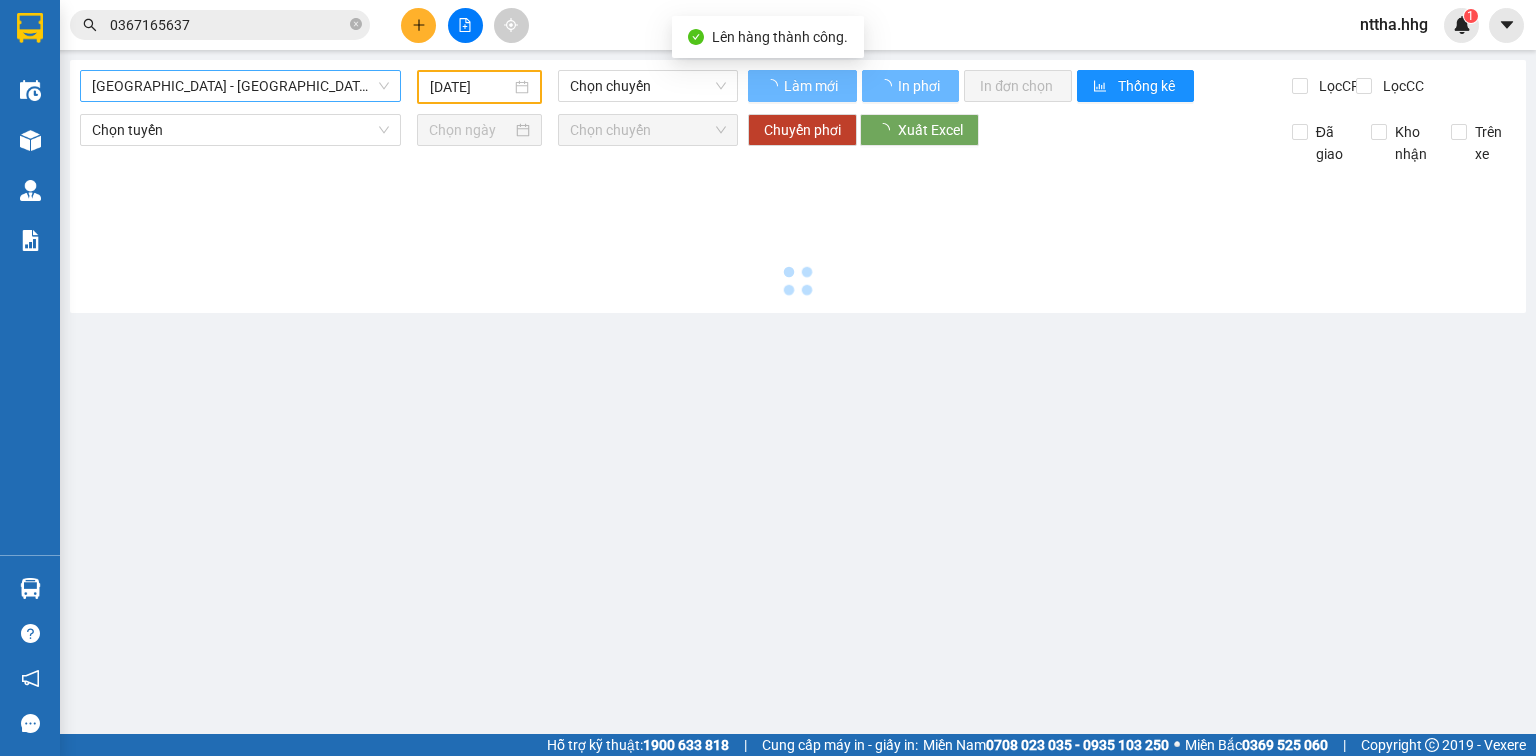 type on "[DATE]" 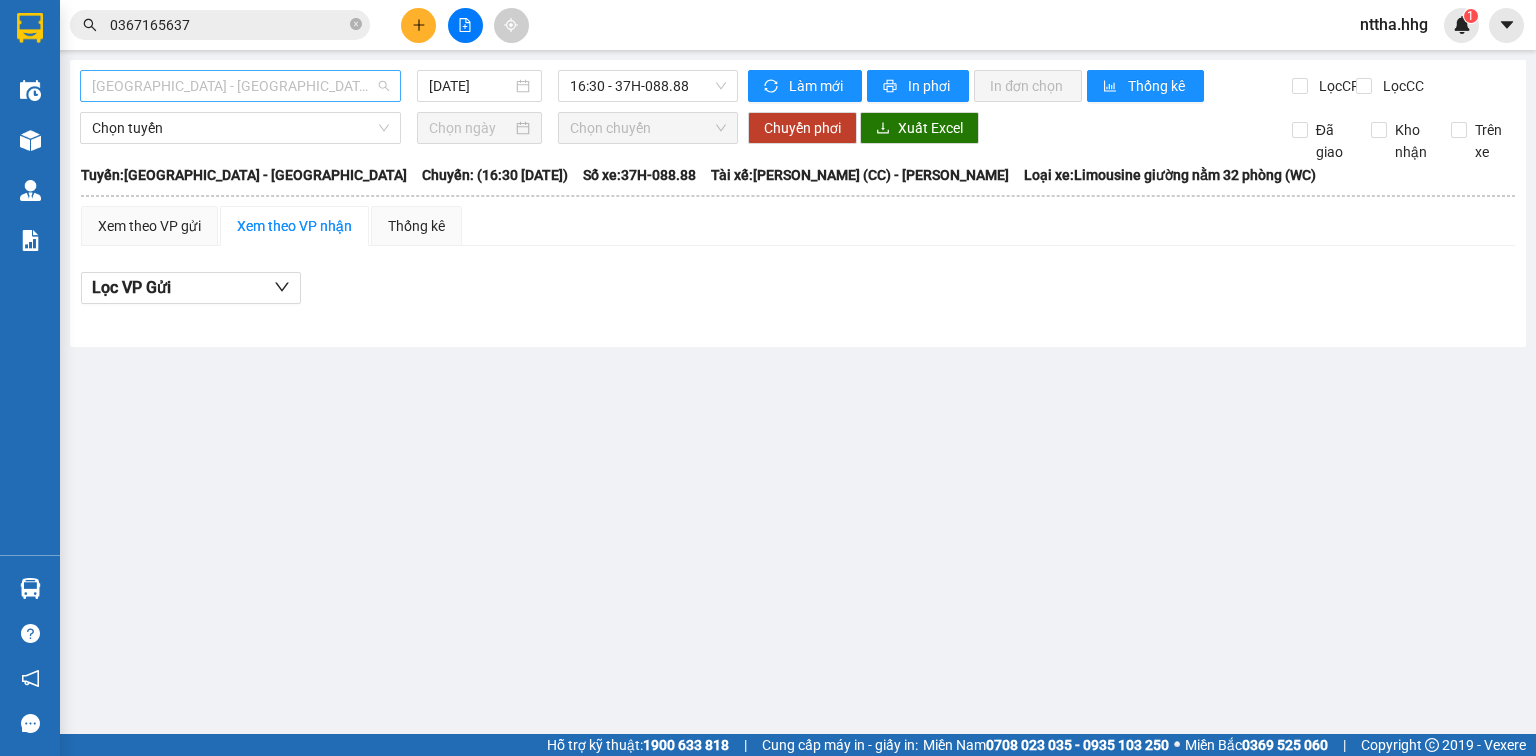 click on "[GEOGRAPHIC_DATA] - [GEOGRAPHIC_DATA]" at bounding box center [240, 86] 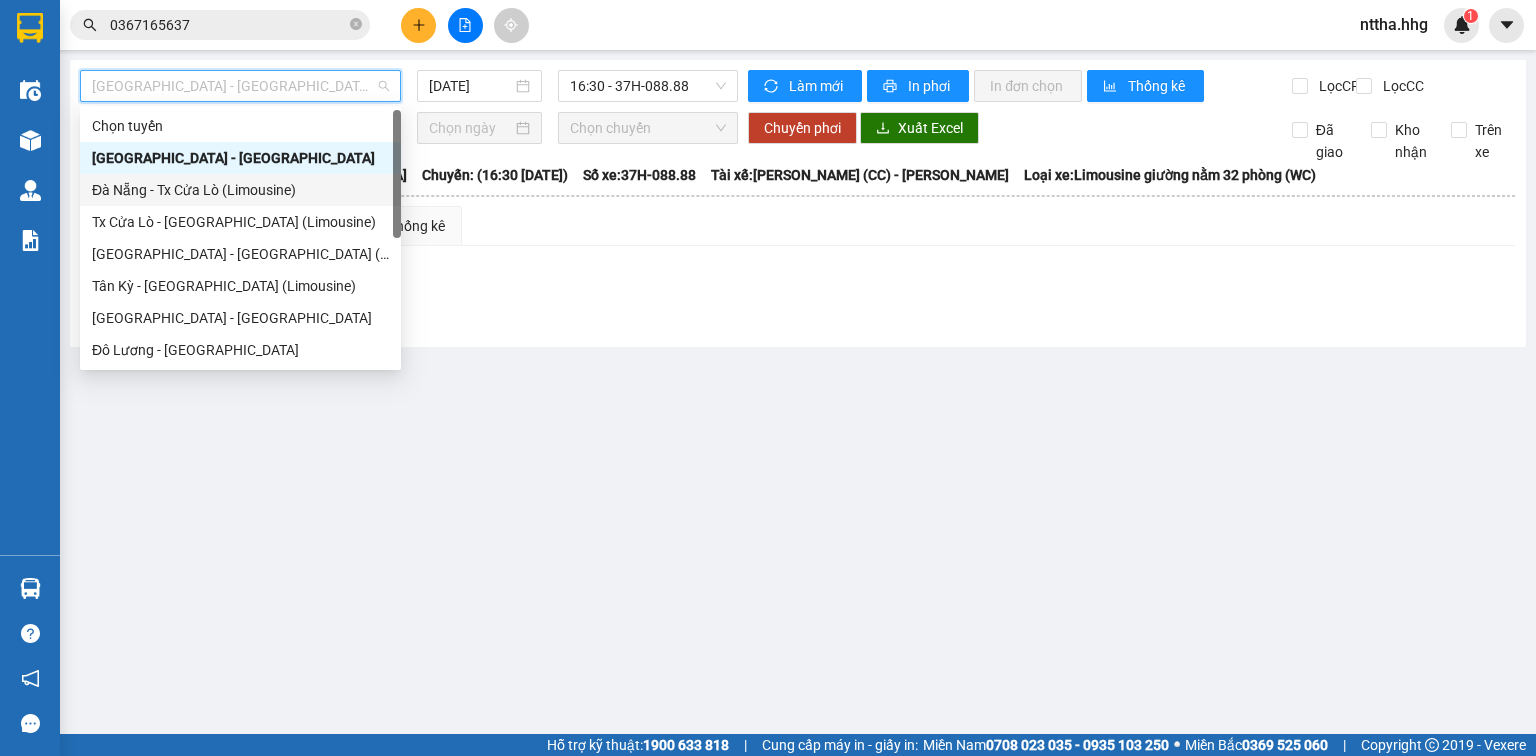click on "Đà Nẵng - Tx Cửa Lò (Limousine)" at bounding box center (240, 190) 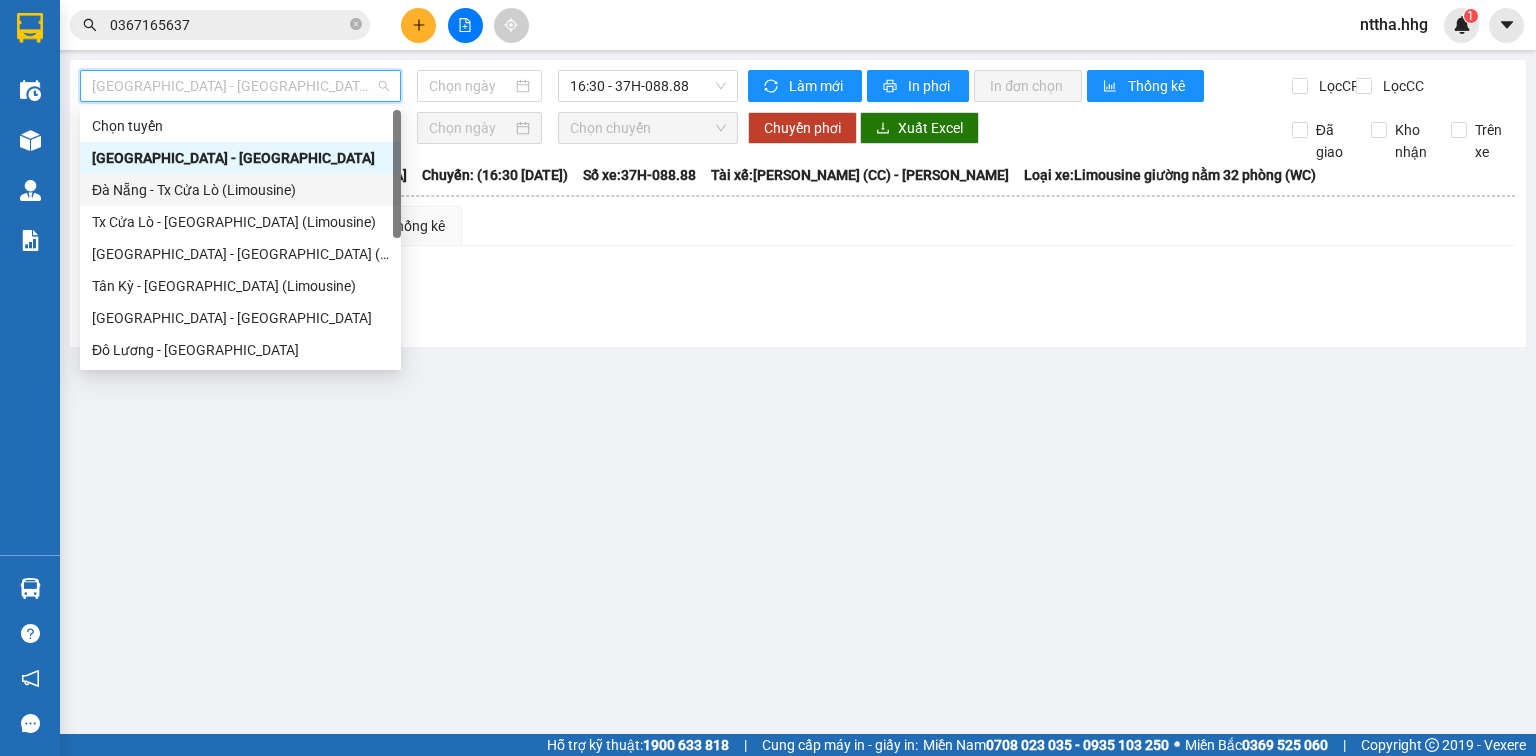 type on "[DATE]" 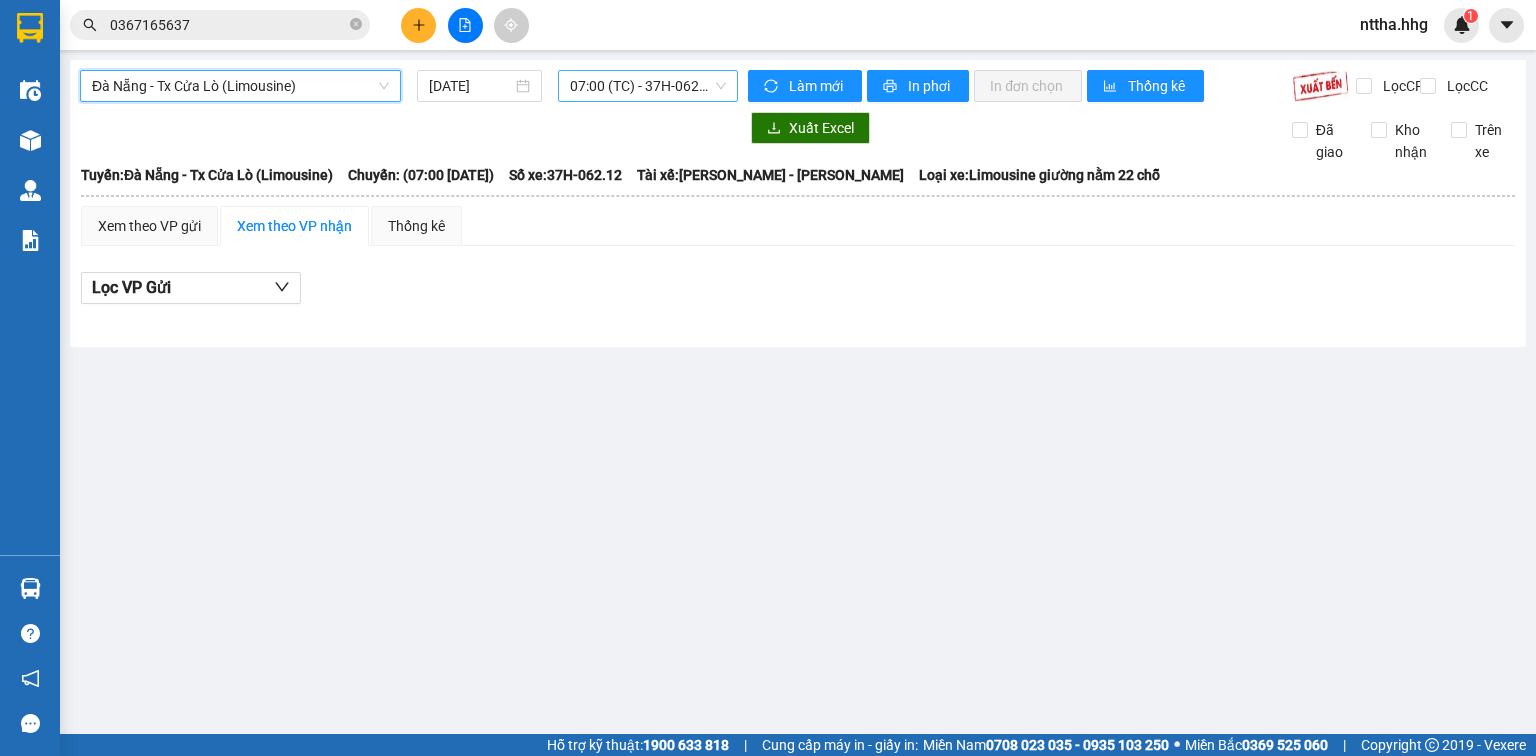 click on "07:00   (TC)   - 37H-062.12" at bounding box center [648, 86] 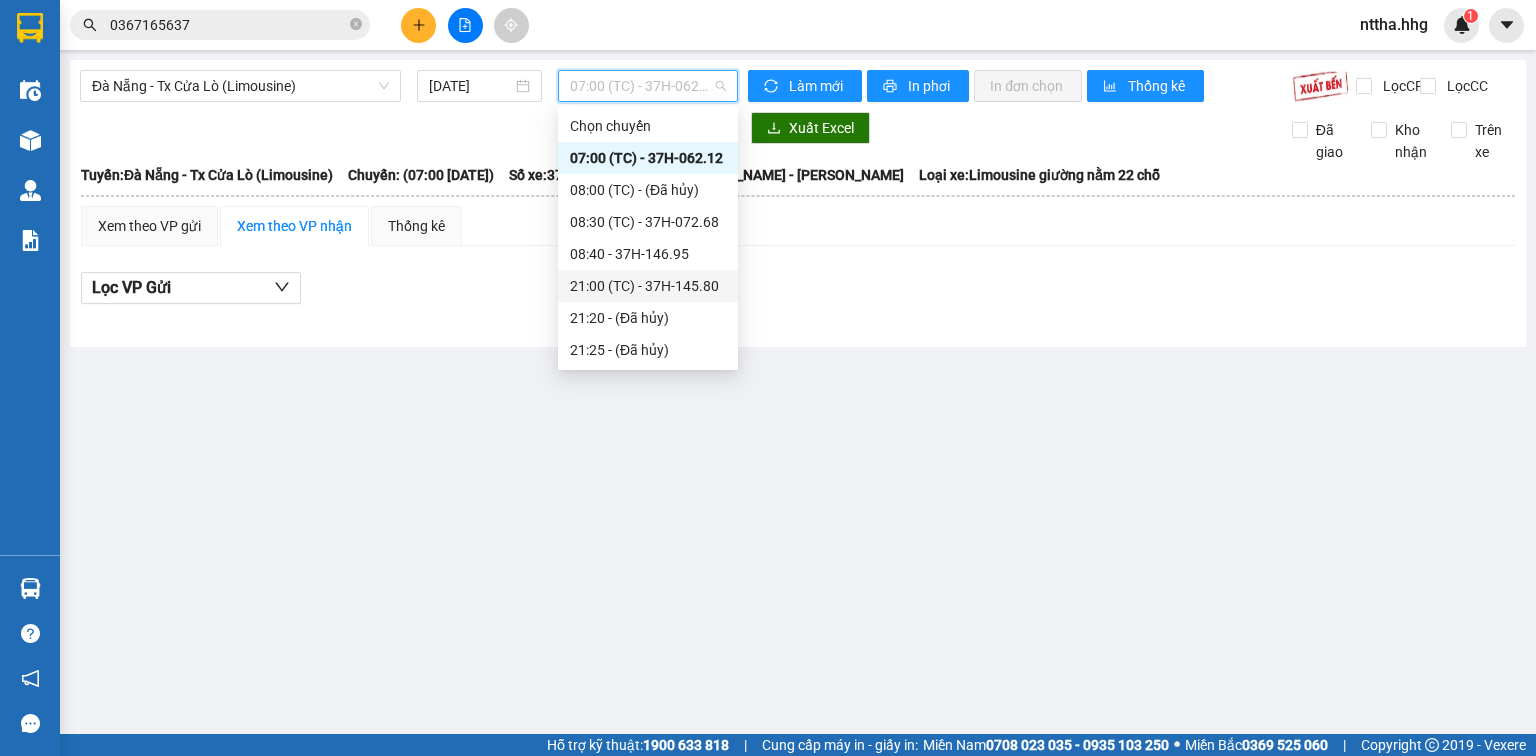 click on "21:00   (TC)   - 37H-145.80" at bounding box center [648, 286] 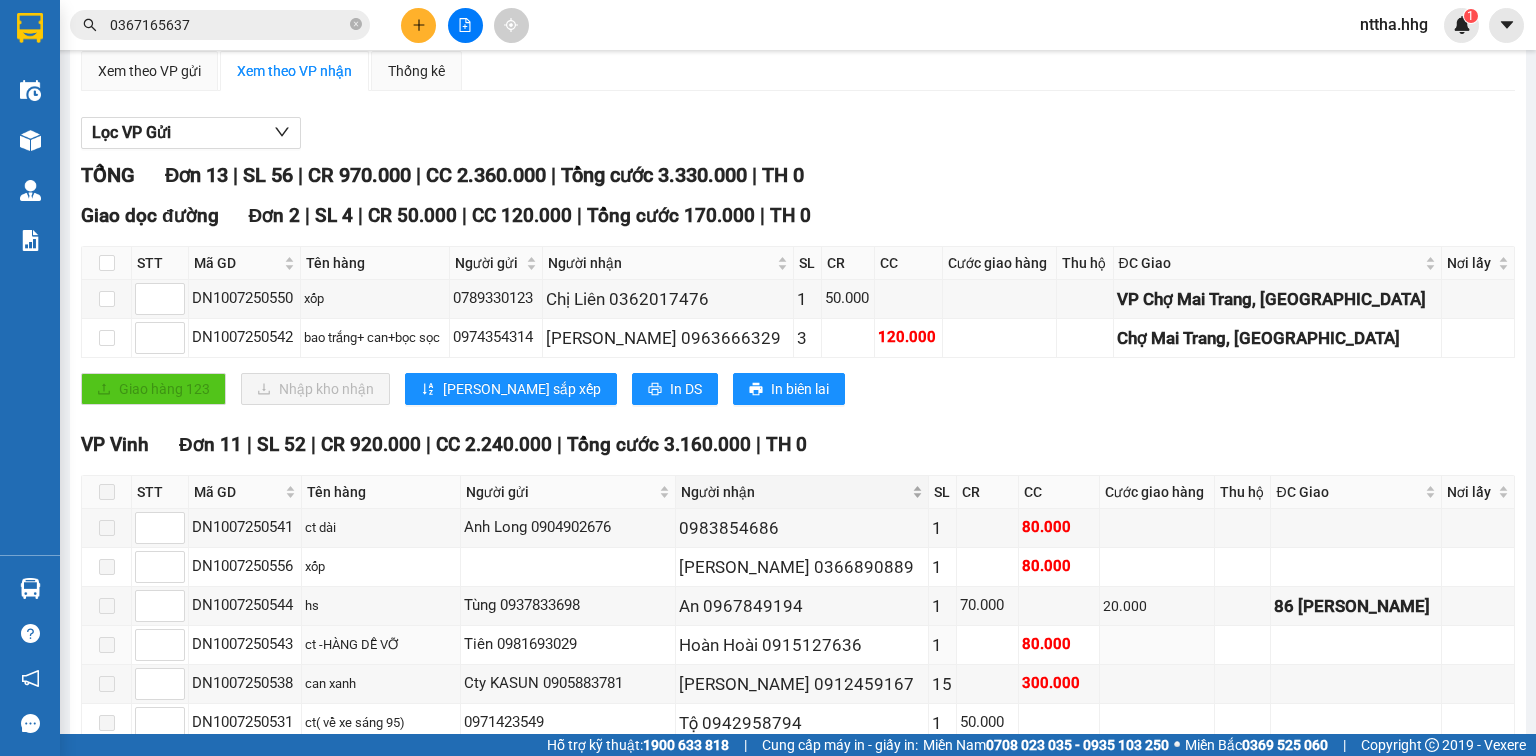 scroll, scrollTop: 149, scrollLeft: 0, axis: vertical 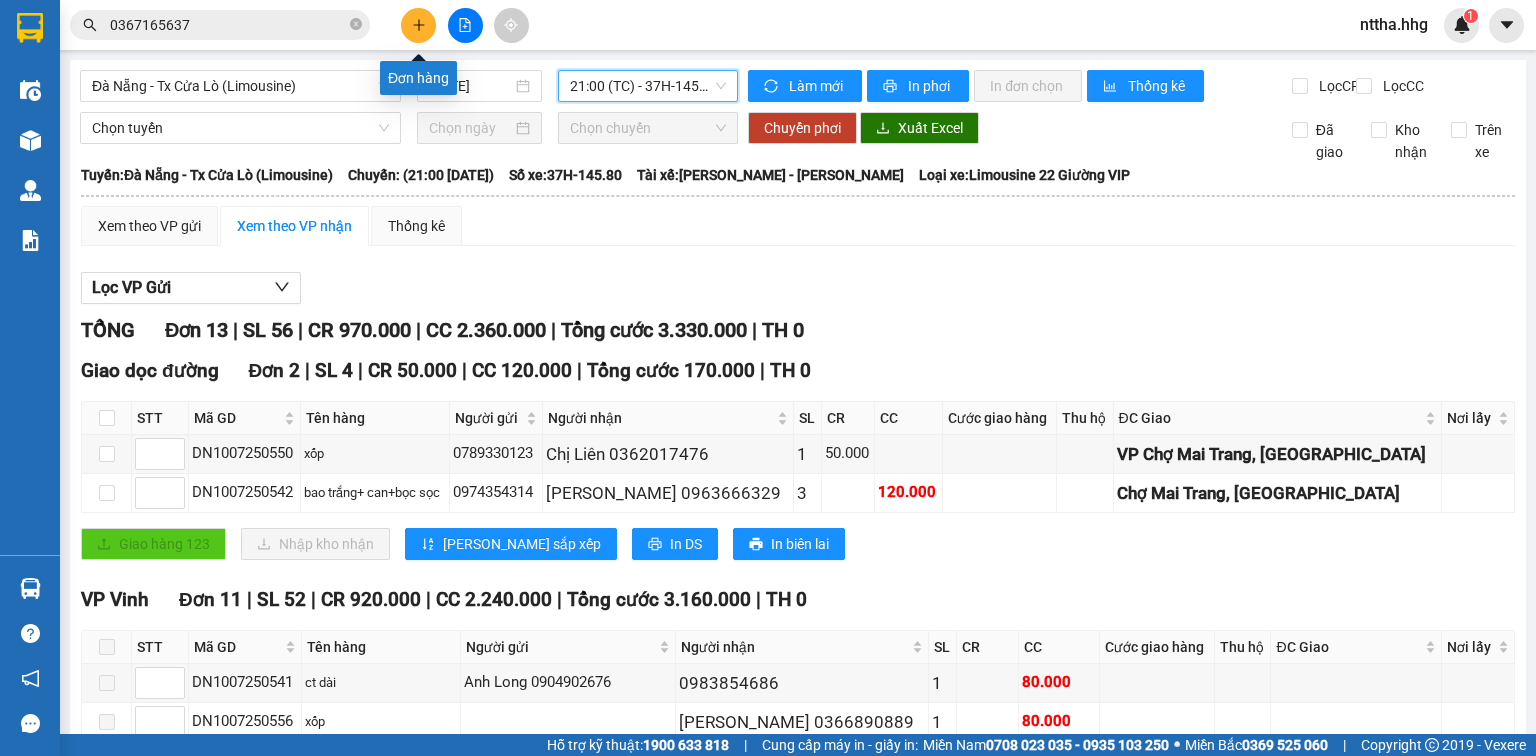 click 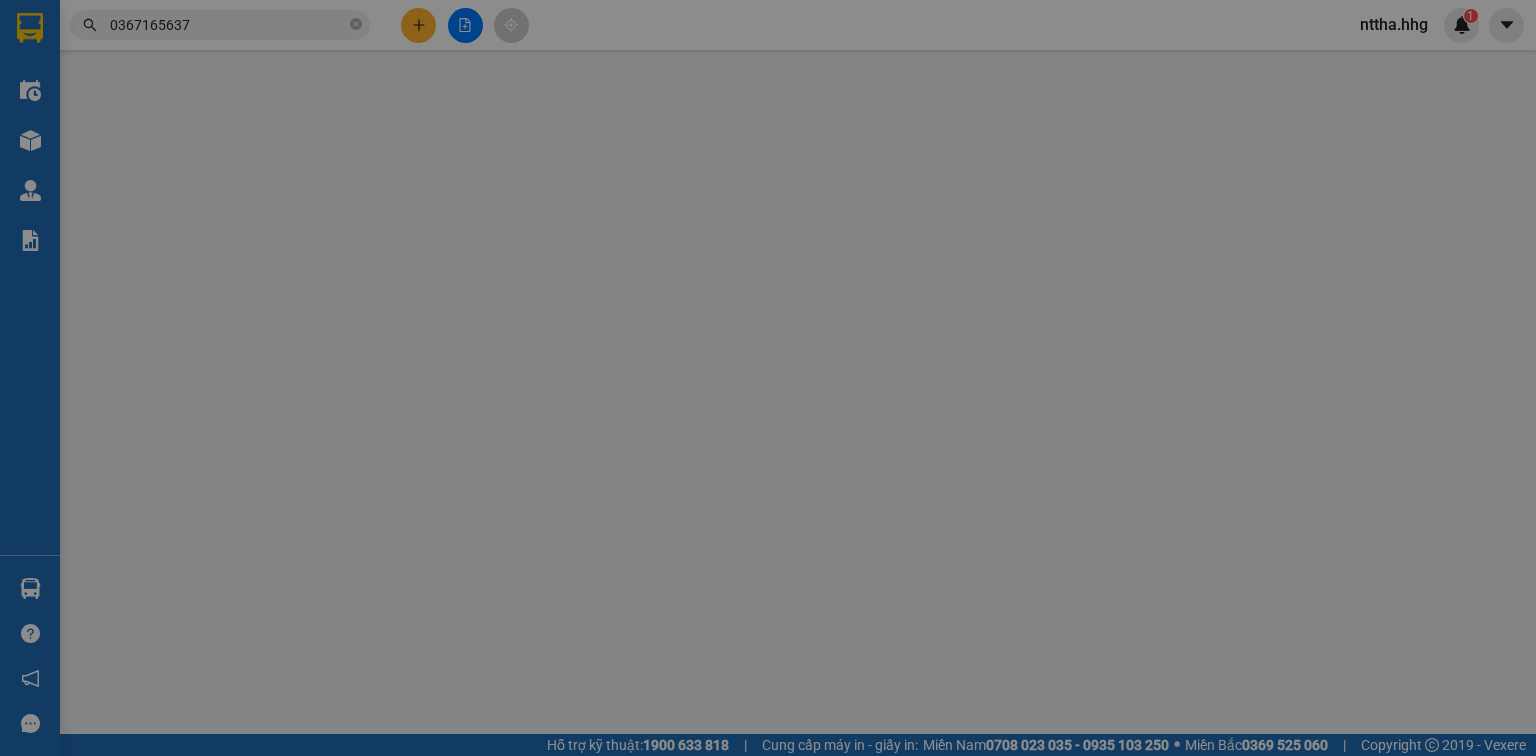 scroll, scrollTop: 0, scrollLeft: 0, axis: both 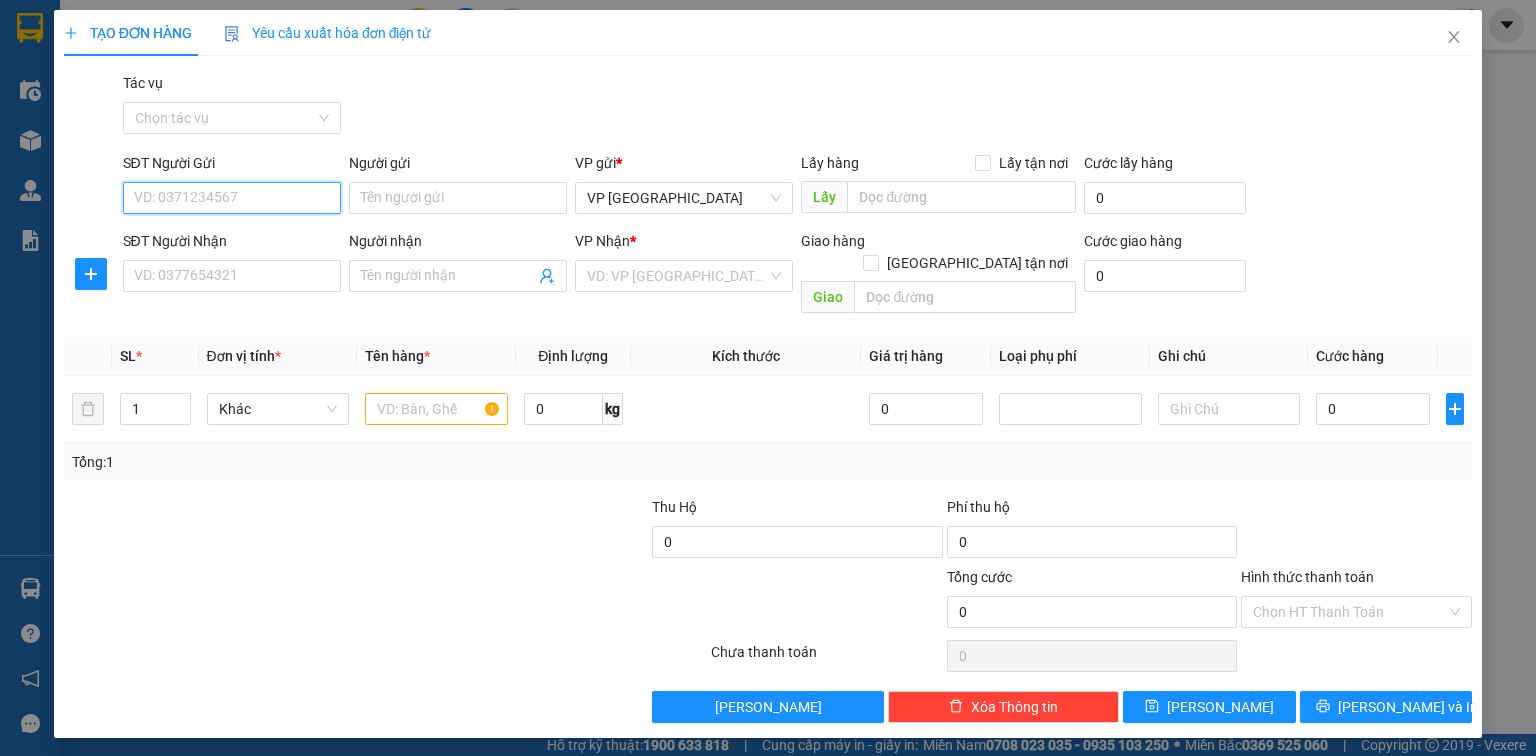 click on "SĐT Người Gửi" at bounding box center [232, 198] 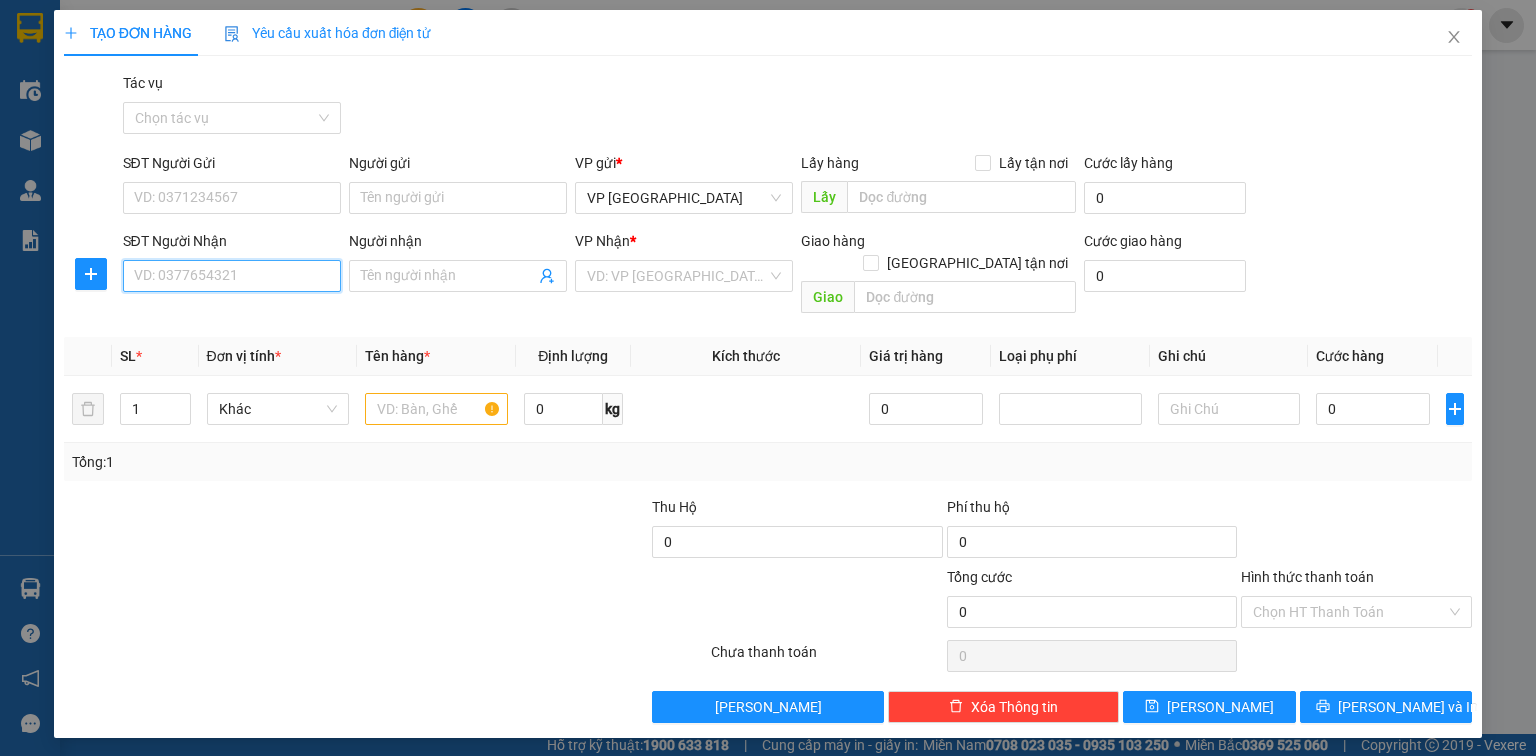 click on "SĐT Người Nhận" at bounding box center [232, 276] 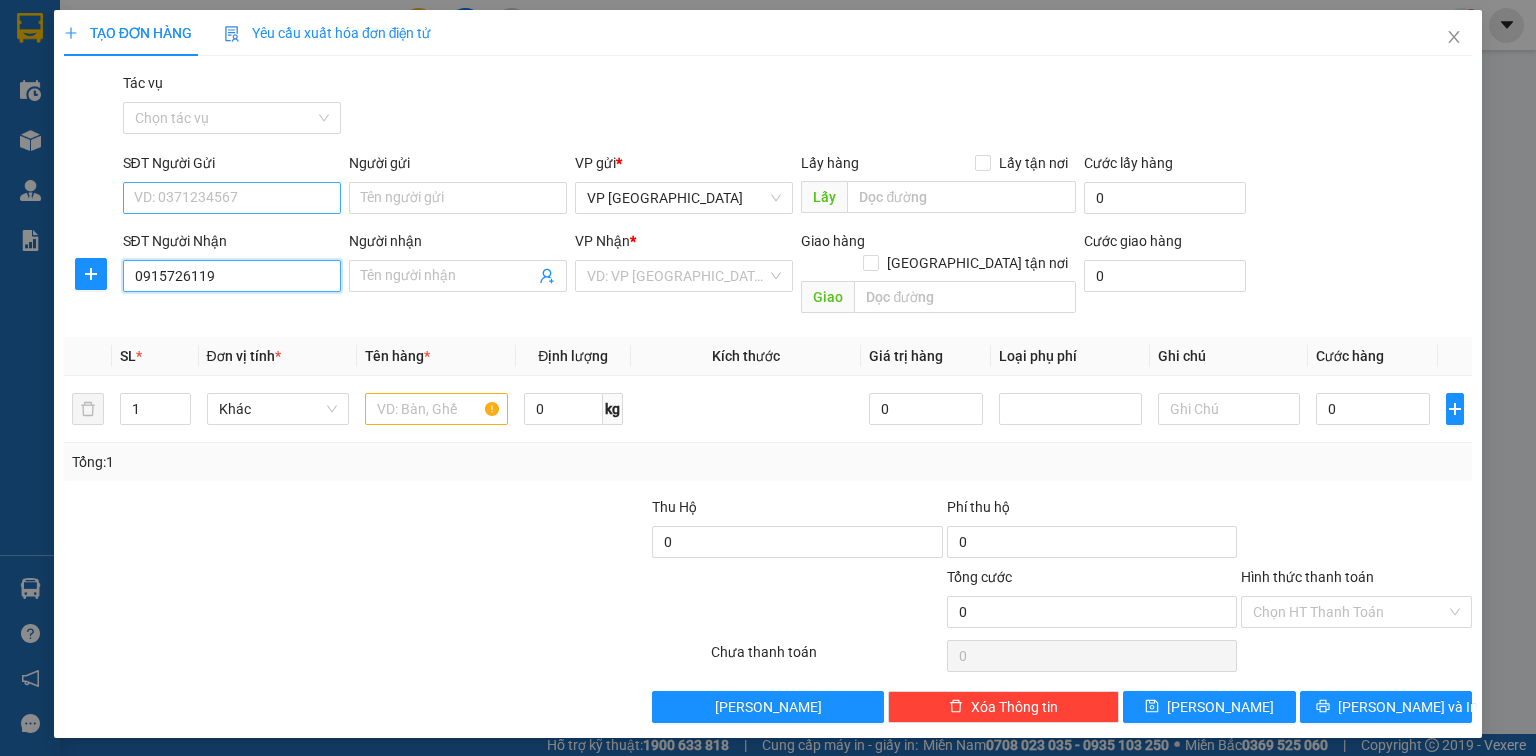 type on "0915726119" 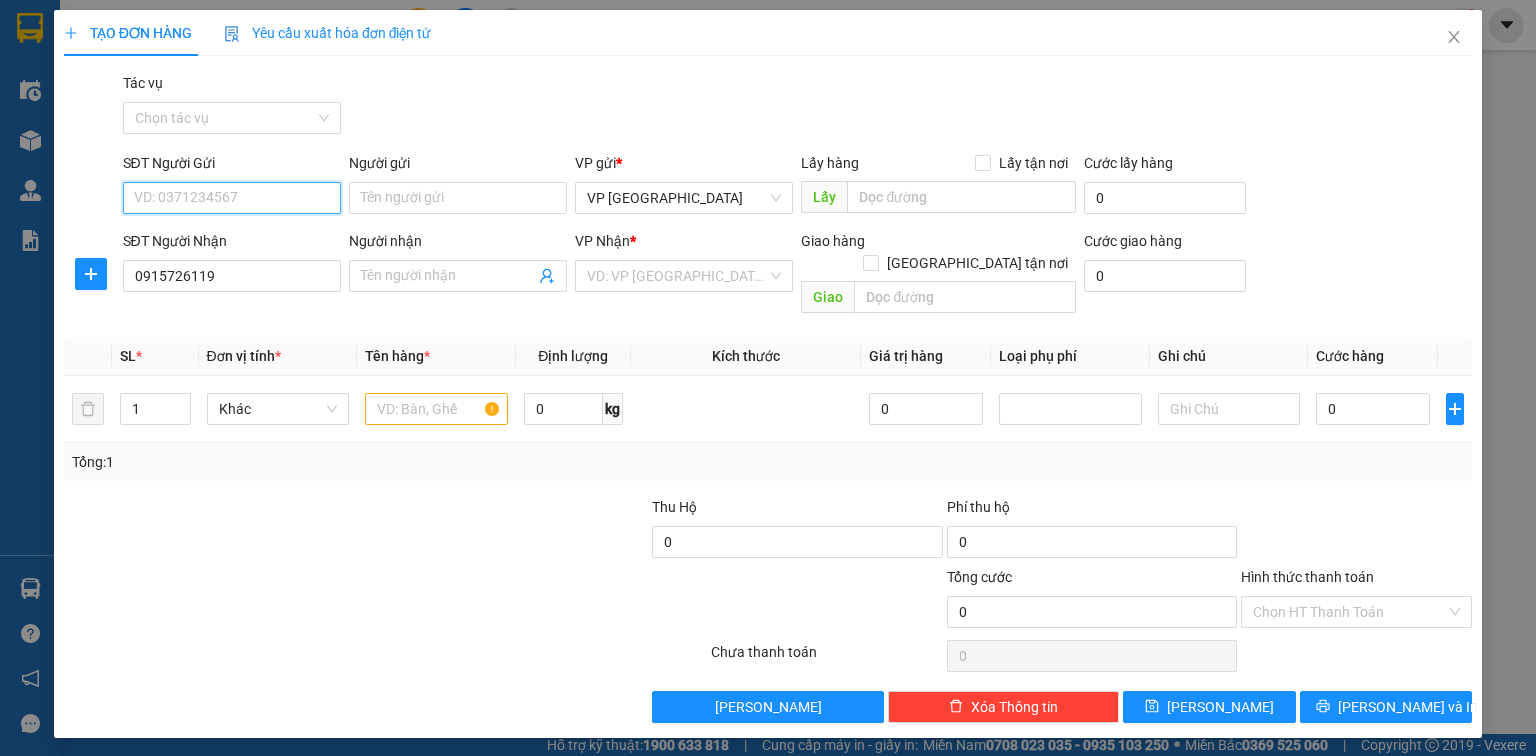 click on "SĐT Người Gửi" at bounding box center (232, 198) 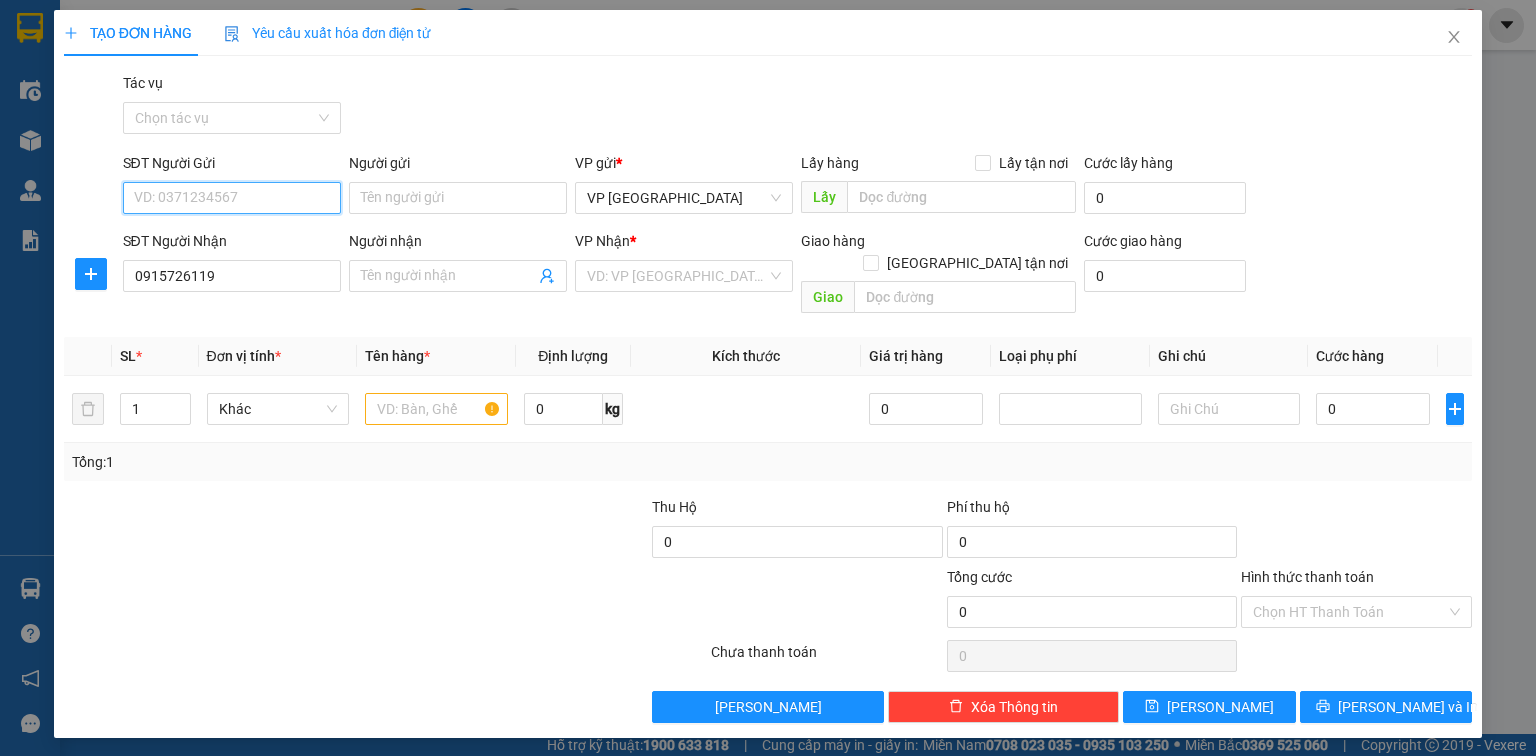 click on "SĐT Người Gửi" at bounding box center [232, 198] 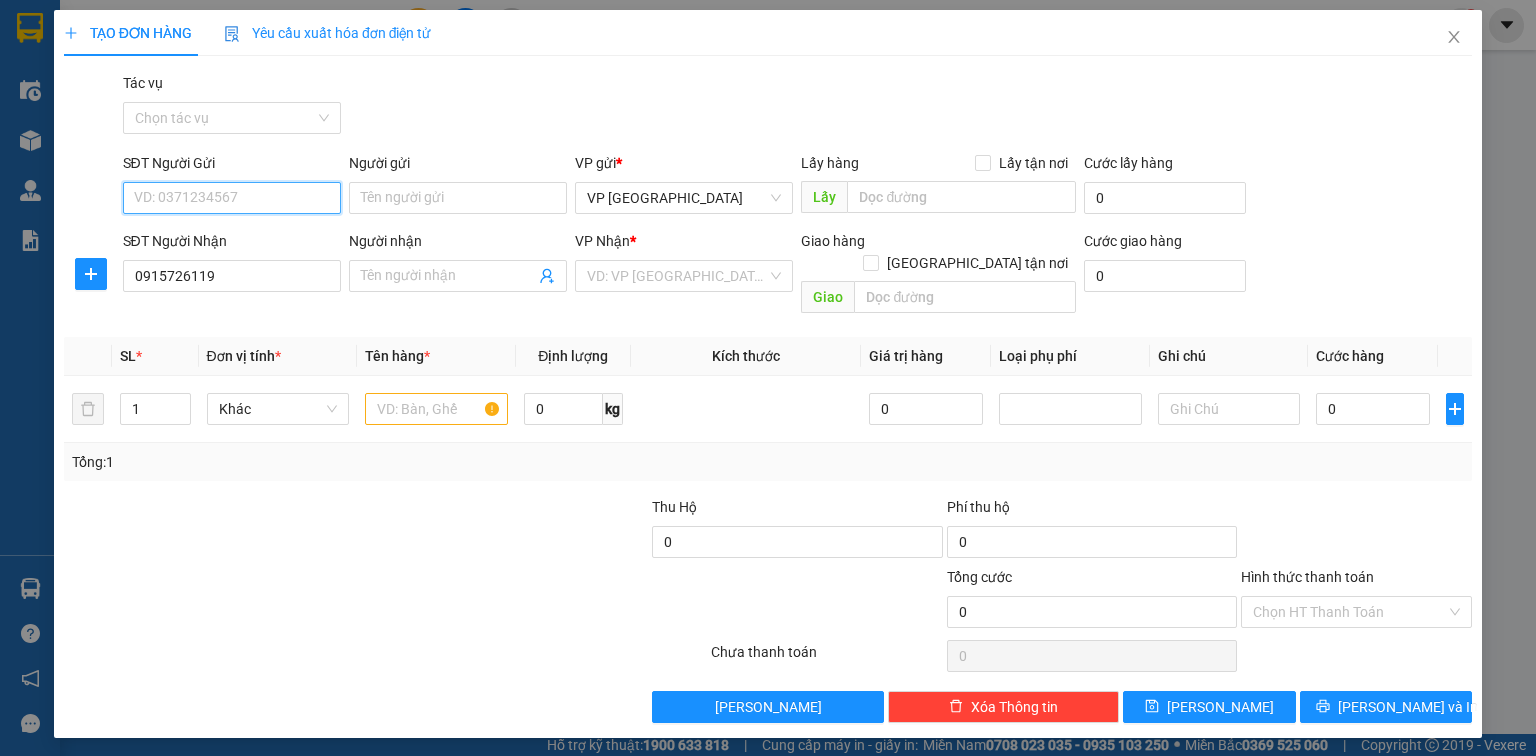 click on "SĐT Người Gửi" at bounding box center [232, 198] 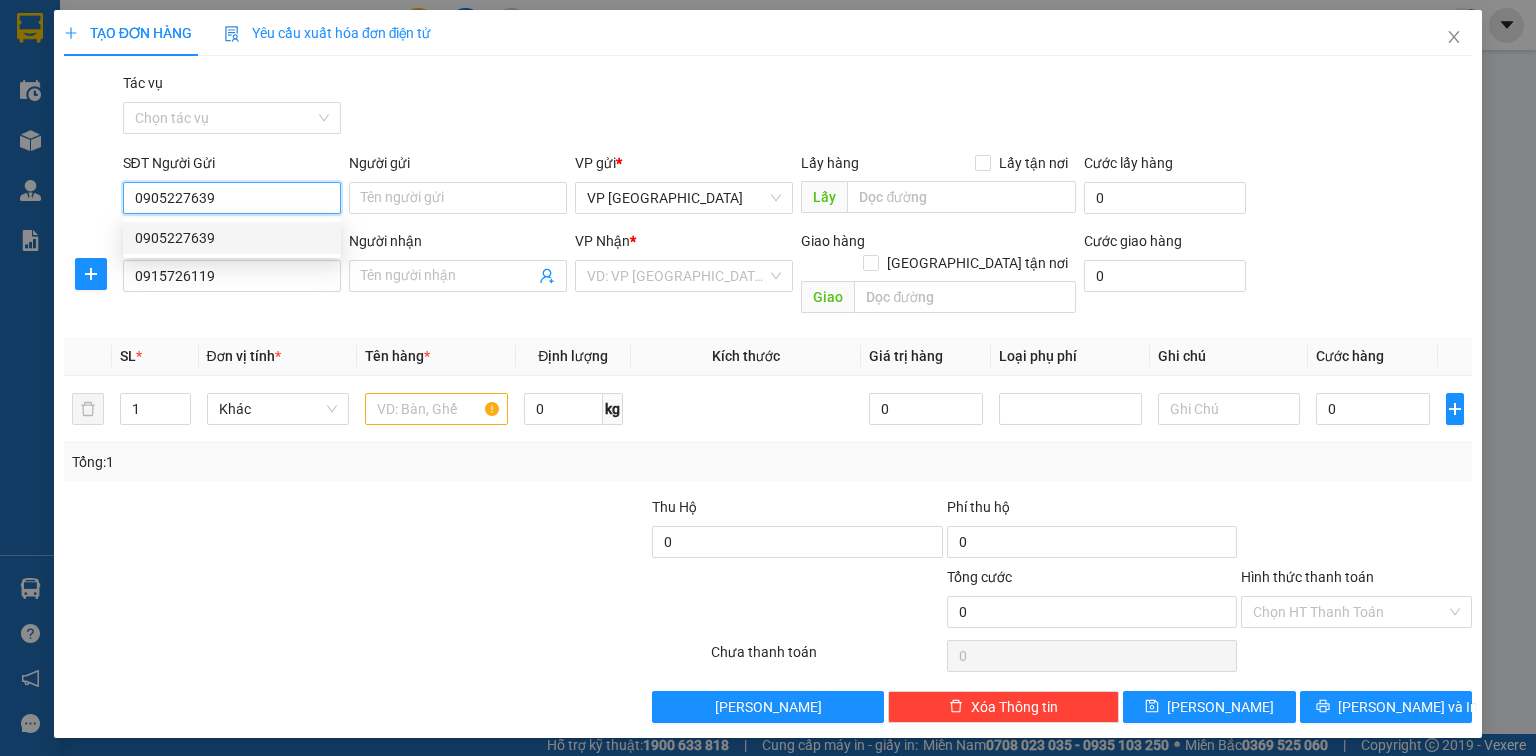 click on "0905227639" at bounding box center [232, 238] 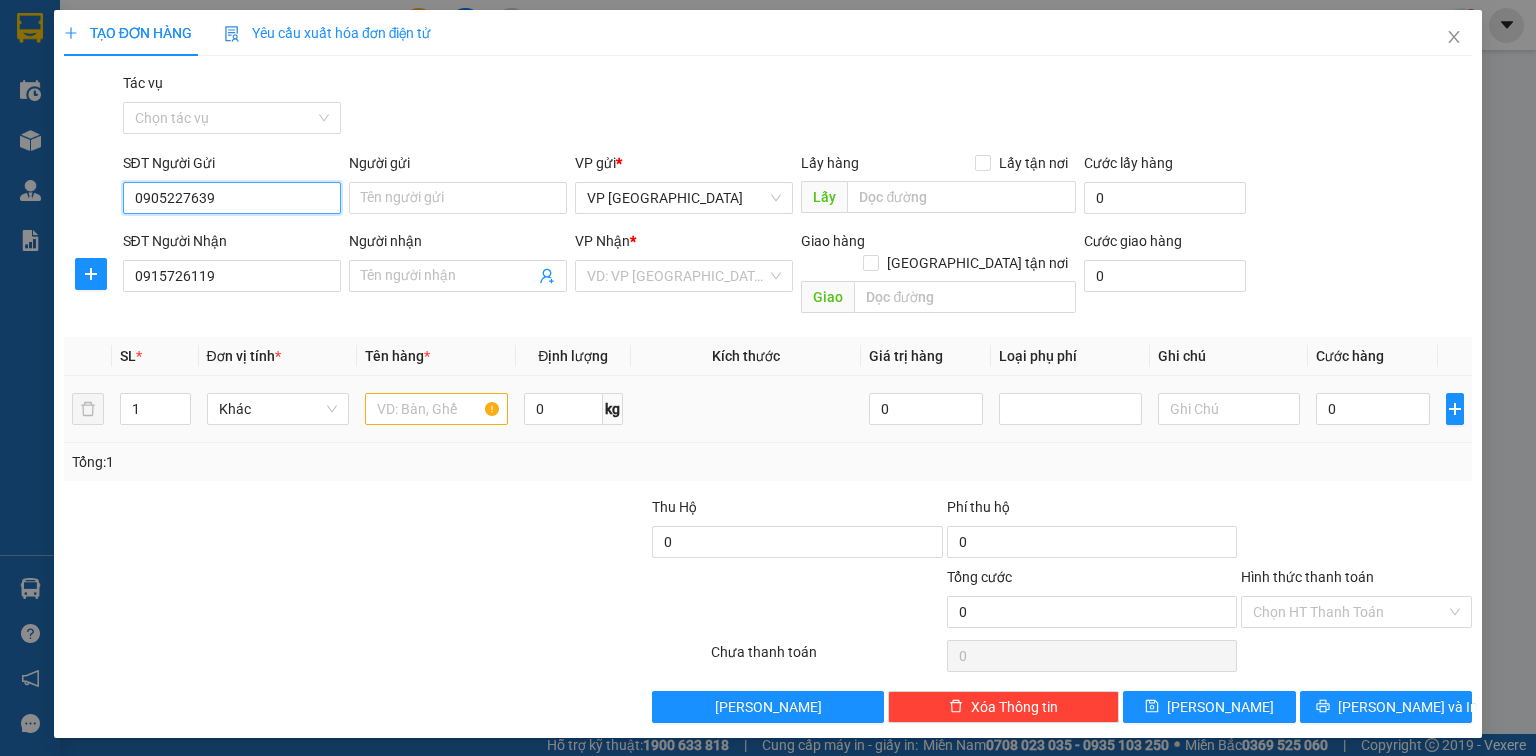 type on "0905227639" 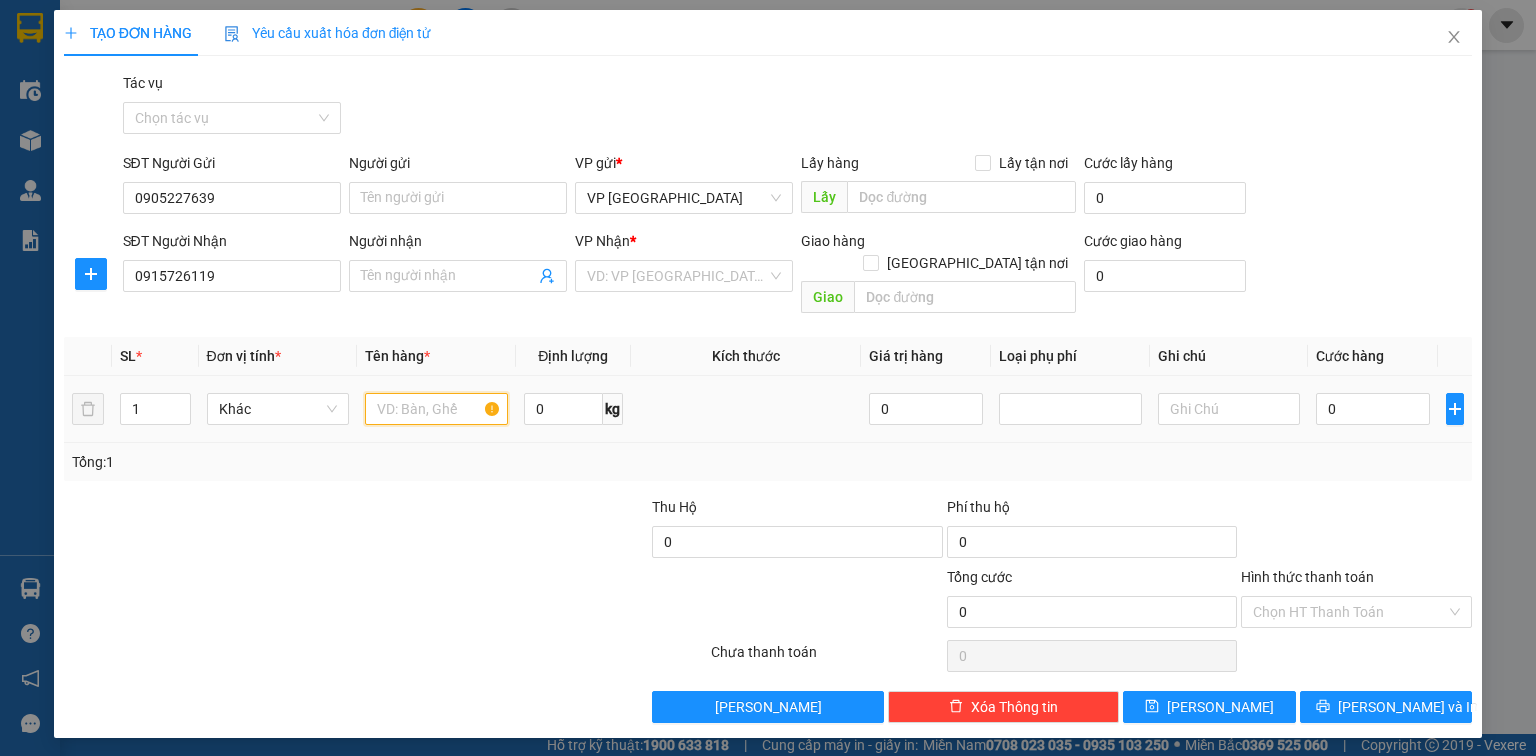 click at bounding box center (436, 409) 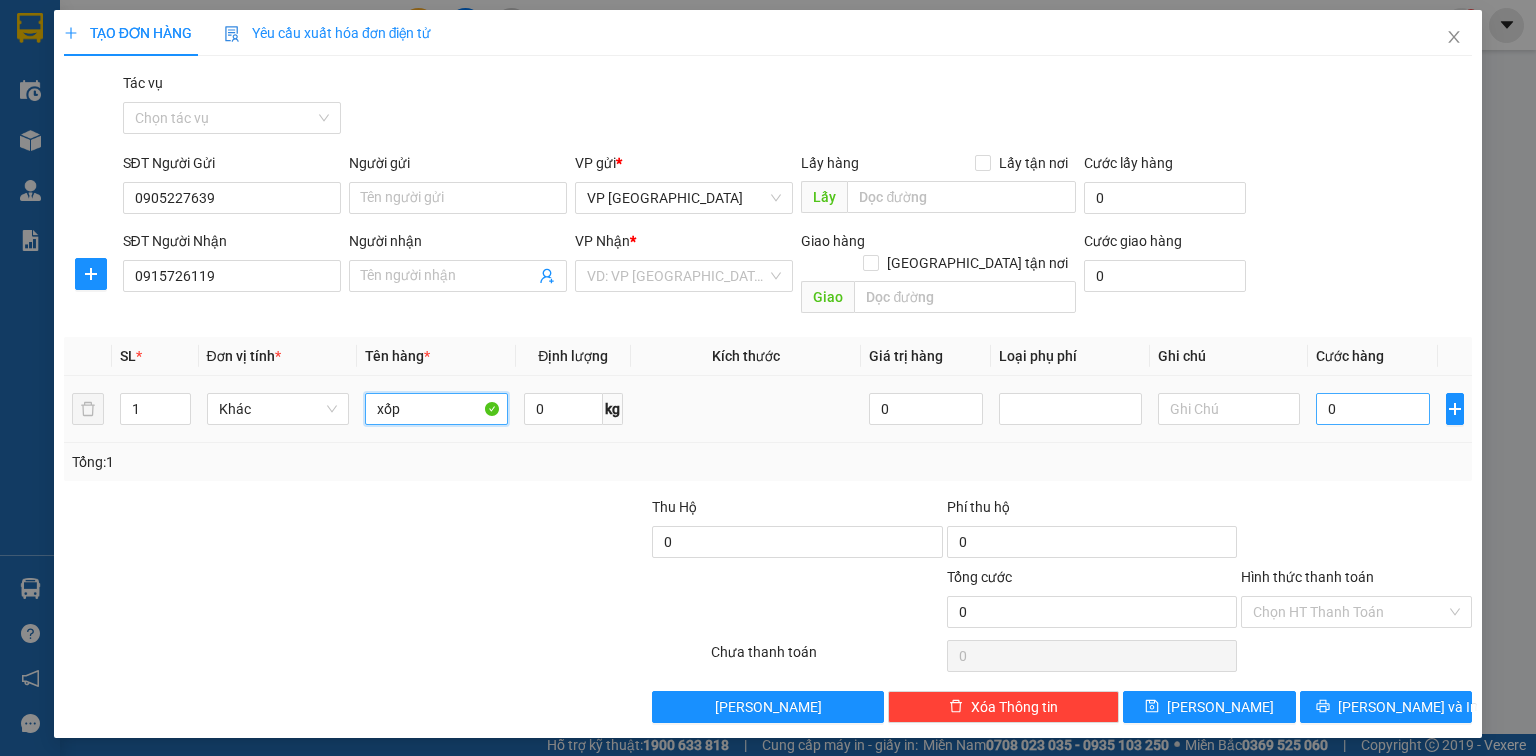 type on "xốp" 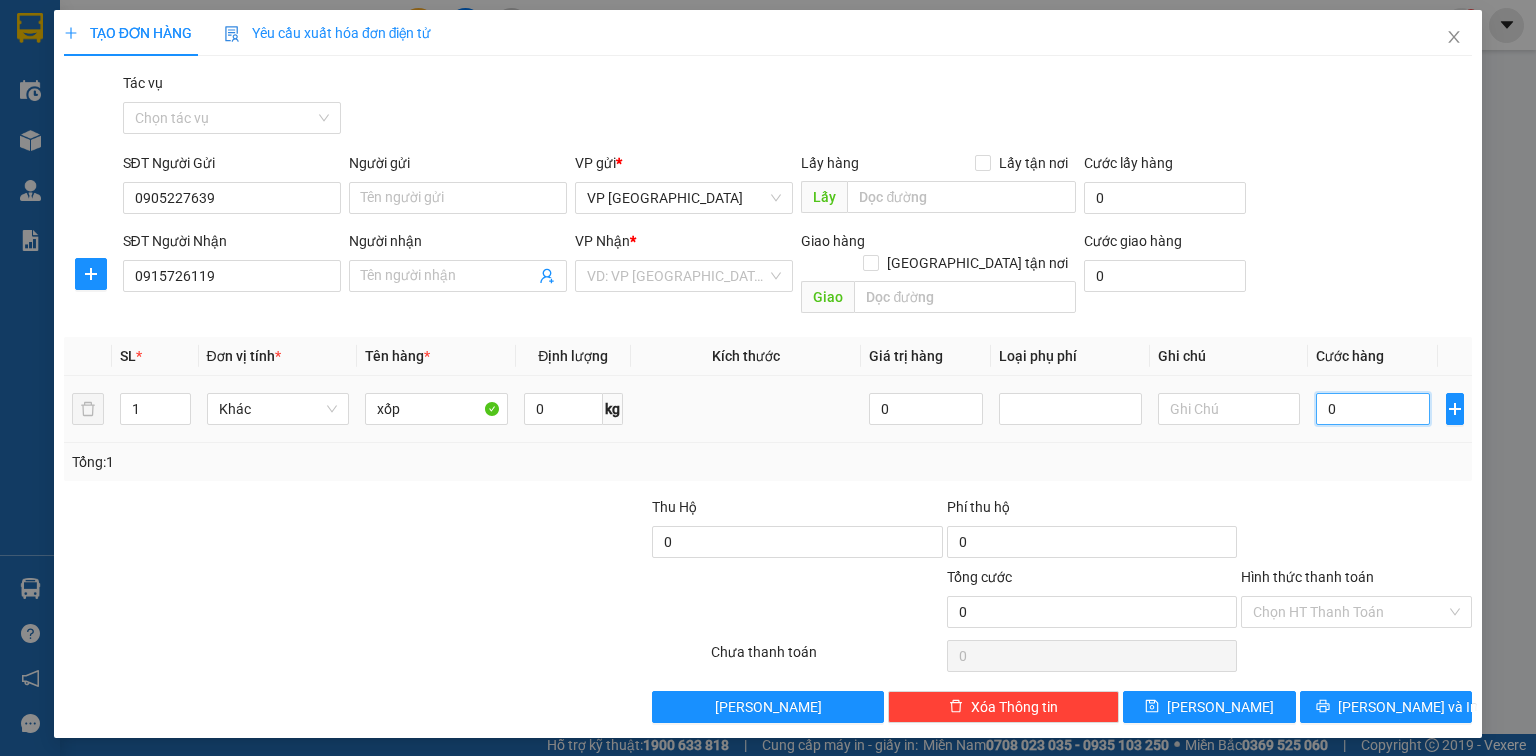 click on "0" at bounding box center (1373, 409) 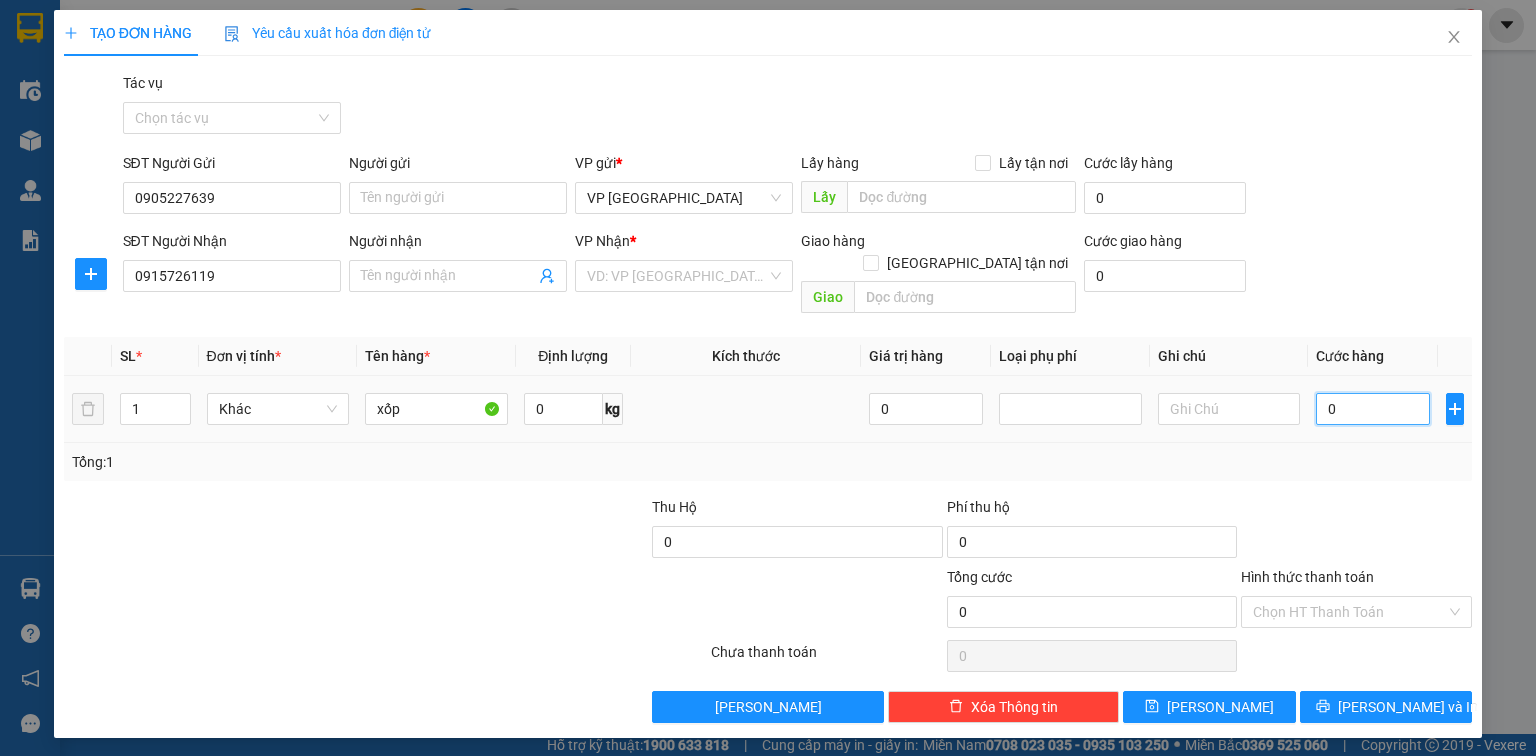 type on "5" 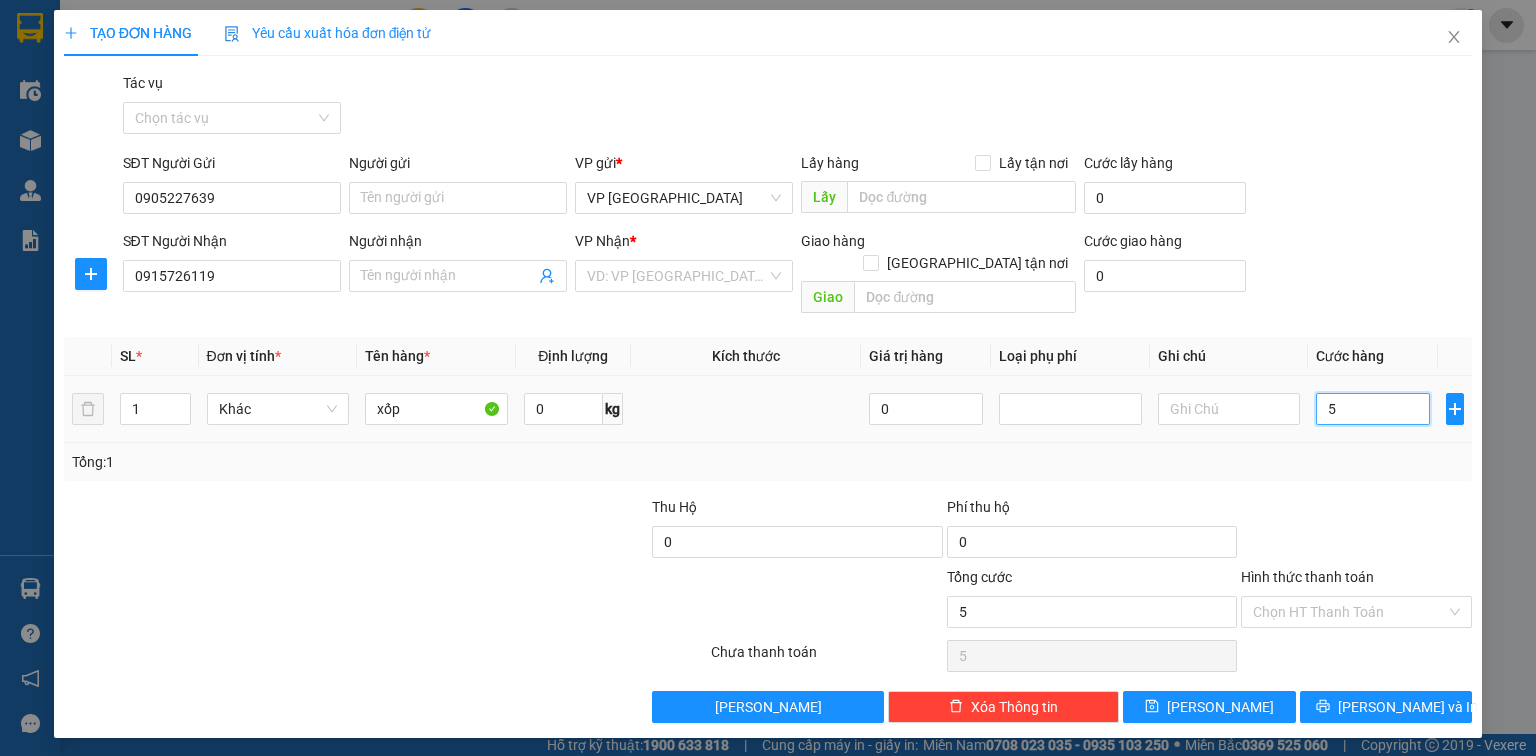 type on "50" 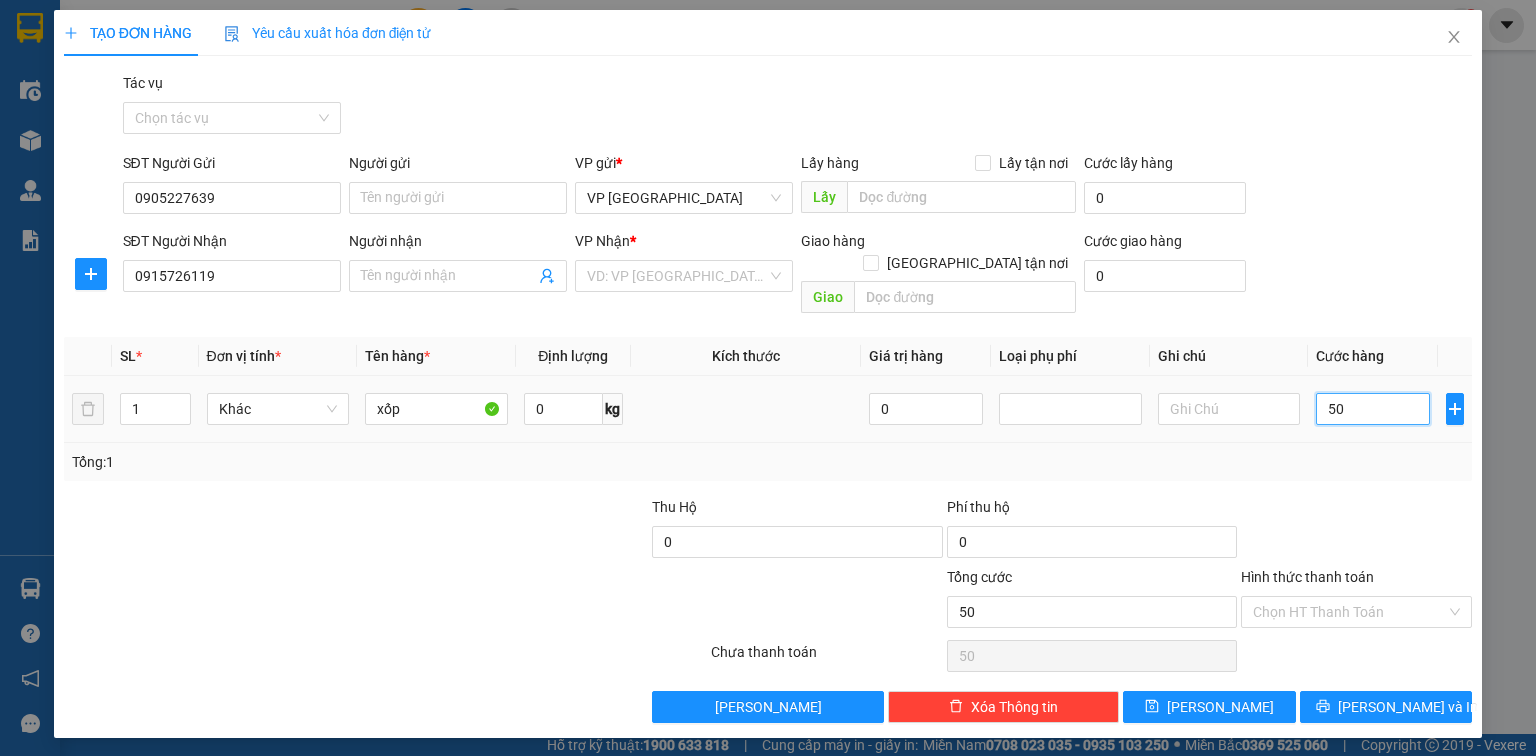 type on "500" 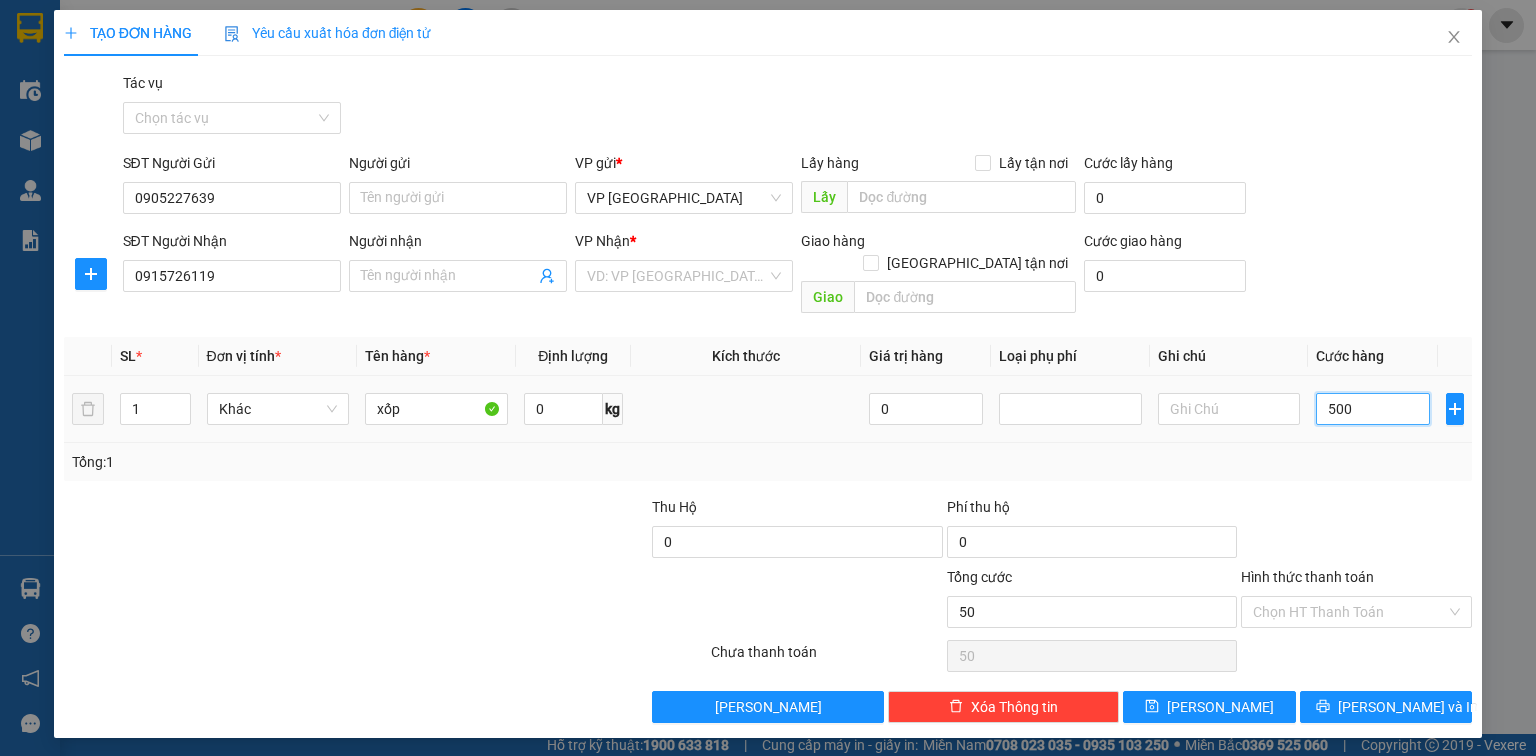type on "500" 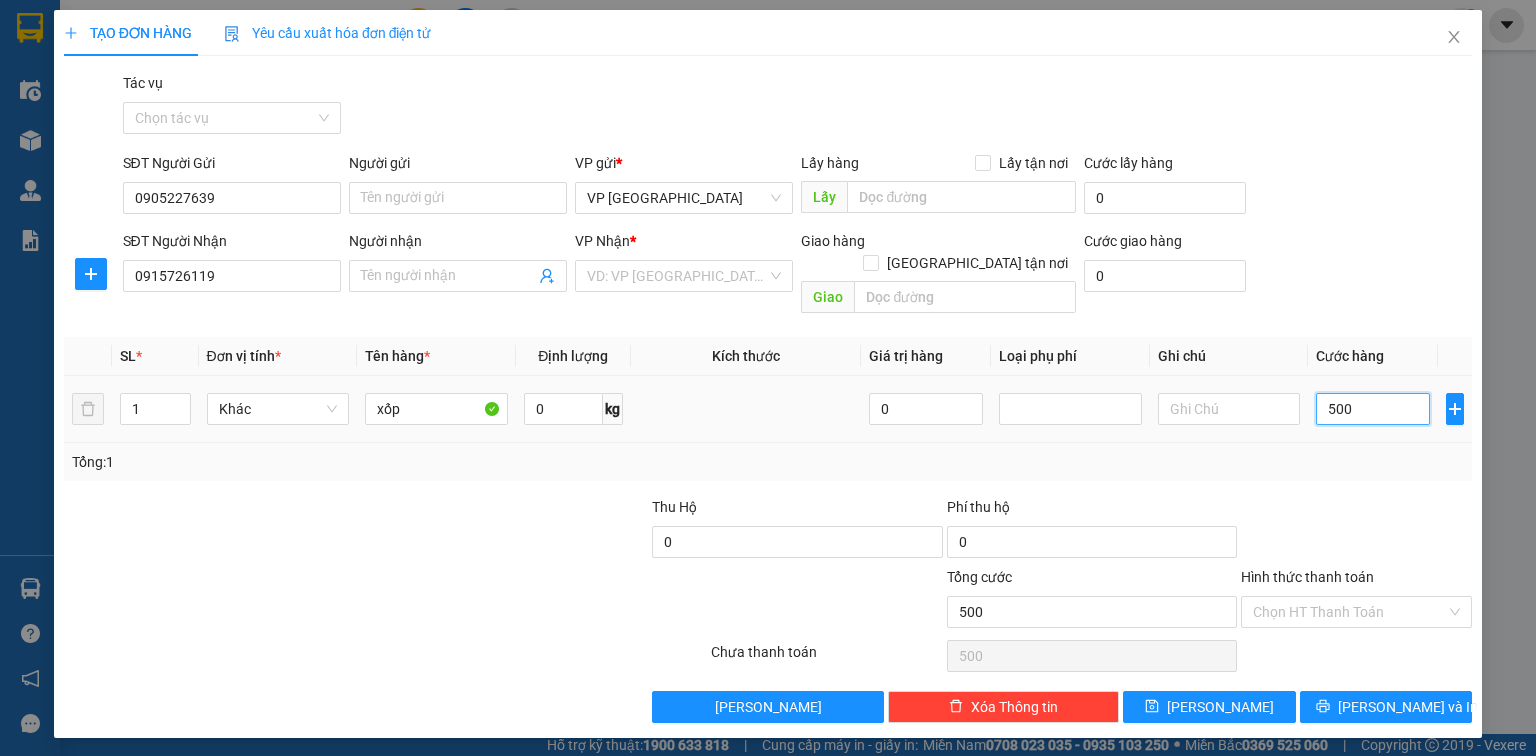 type on "5.000" 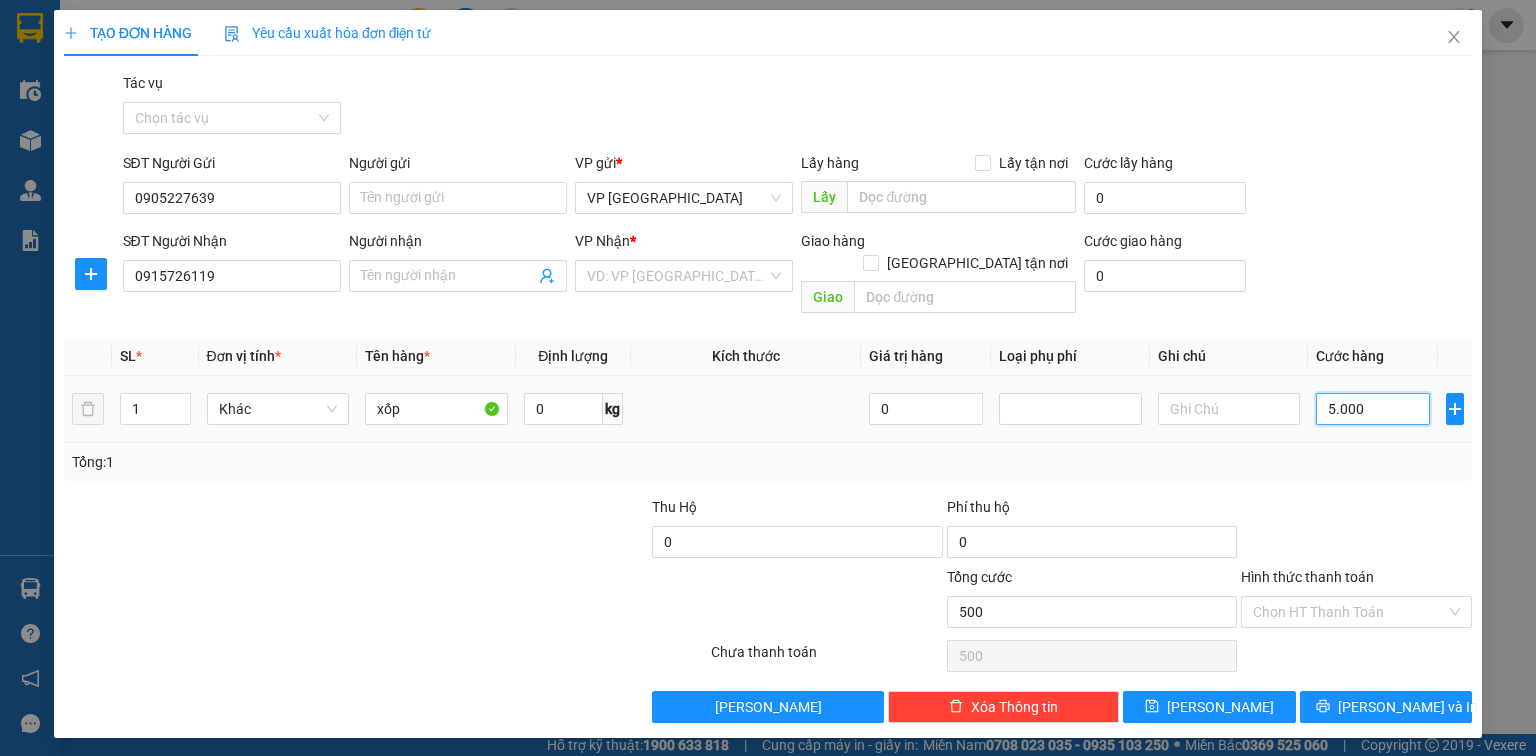 type on "5.000" 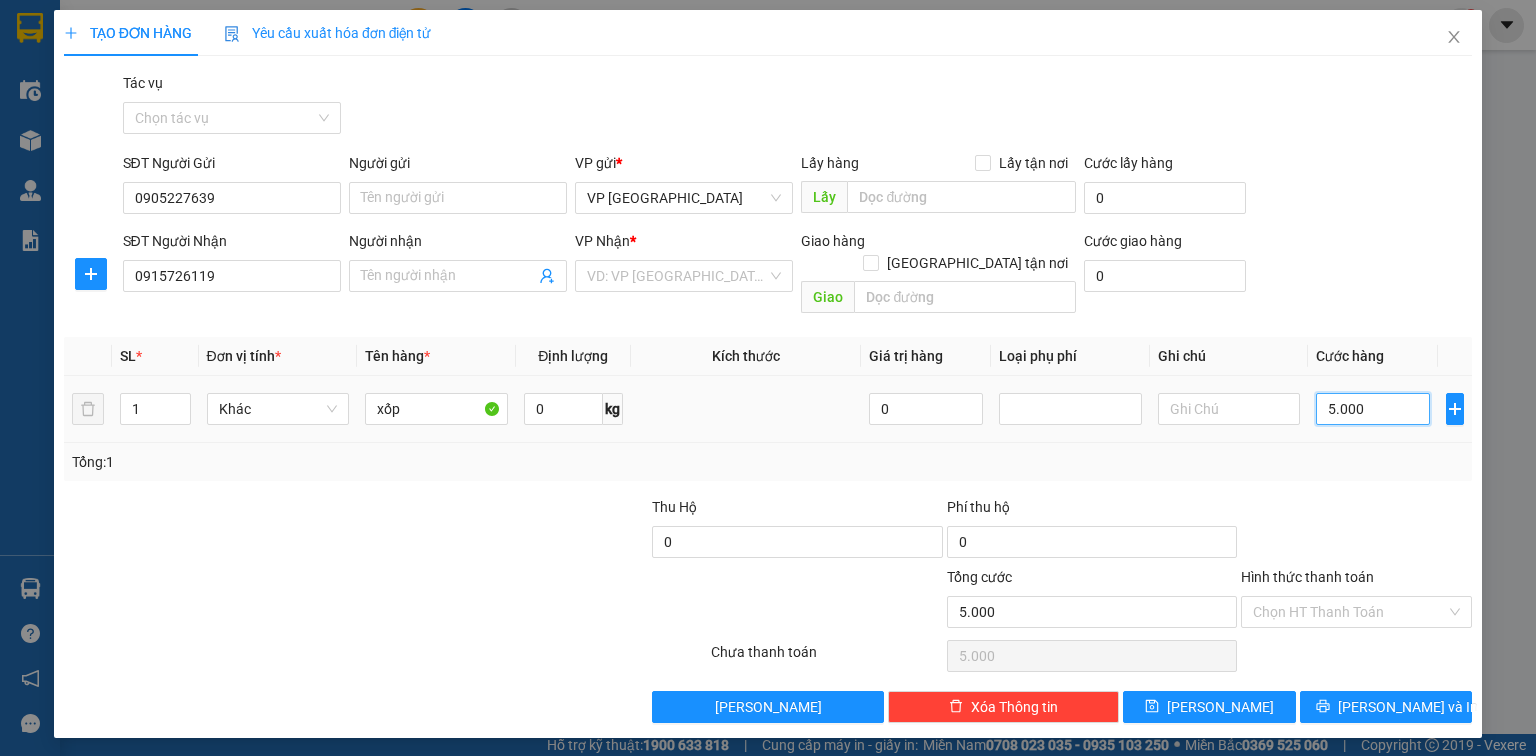 type on "50.000" 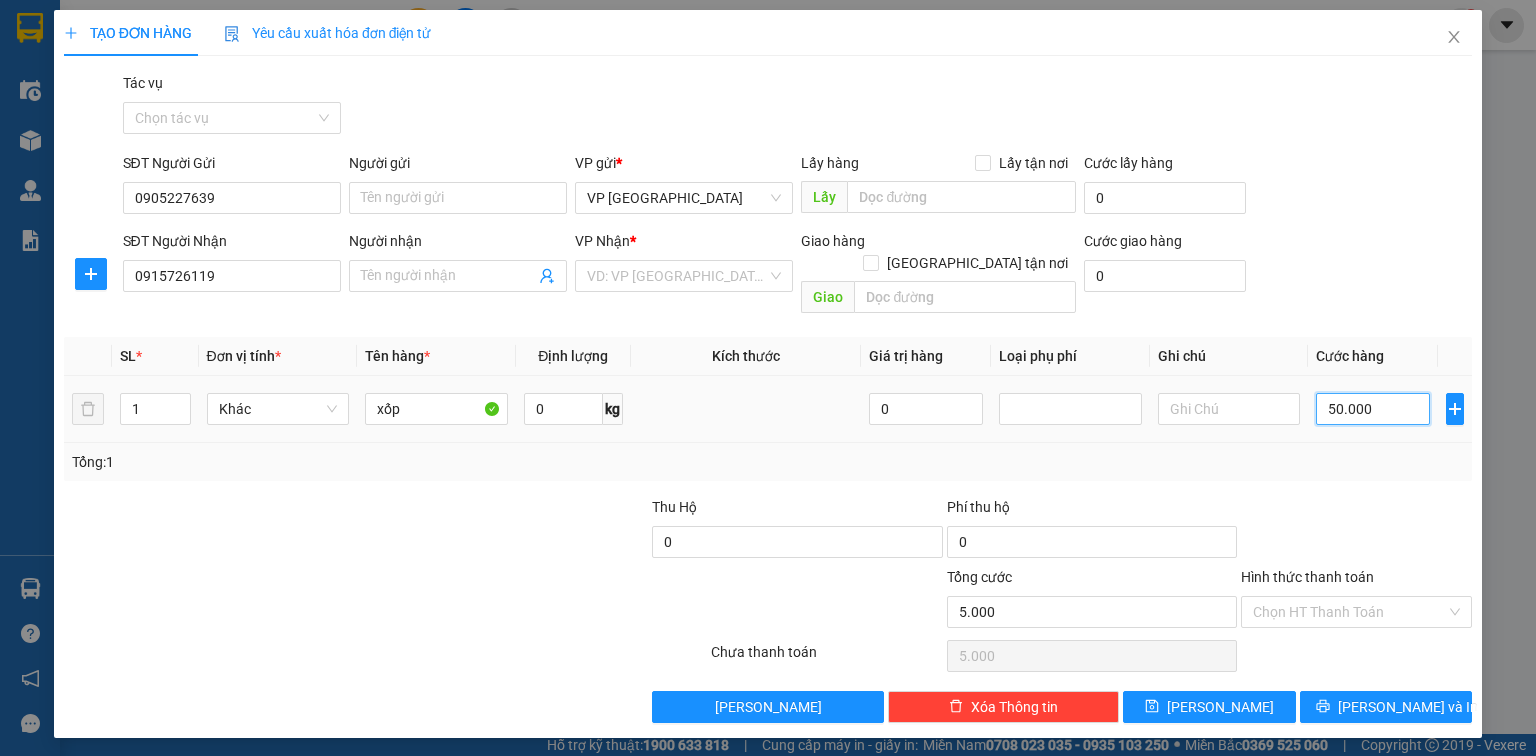 type on "50.000" 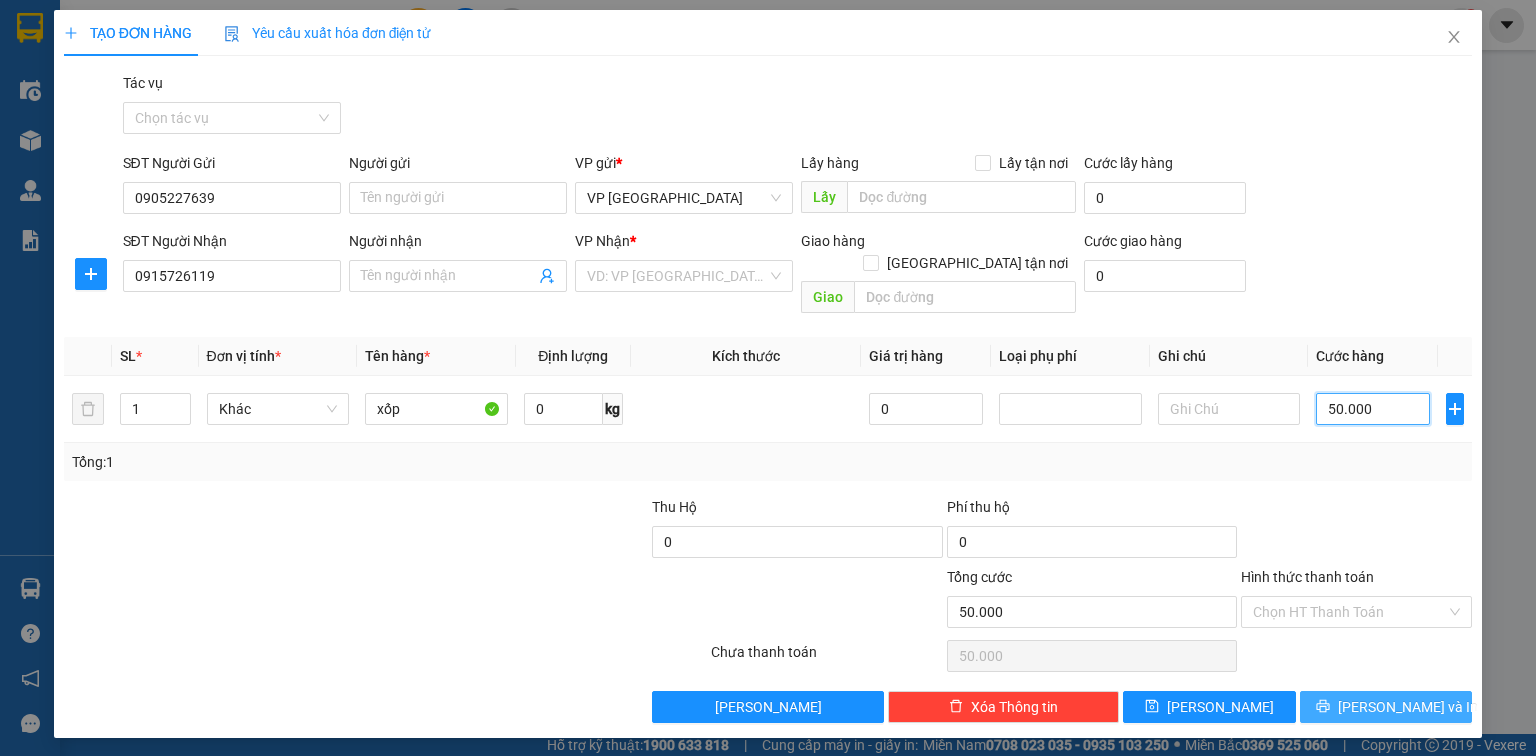 type on "50.000" 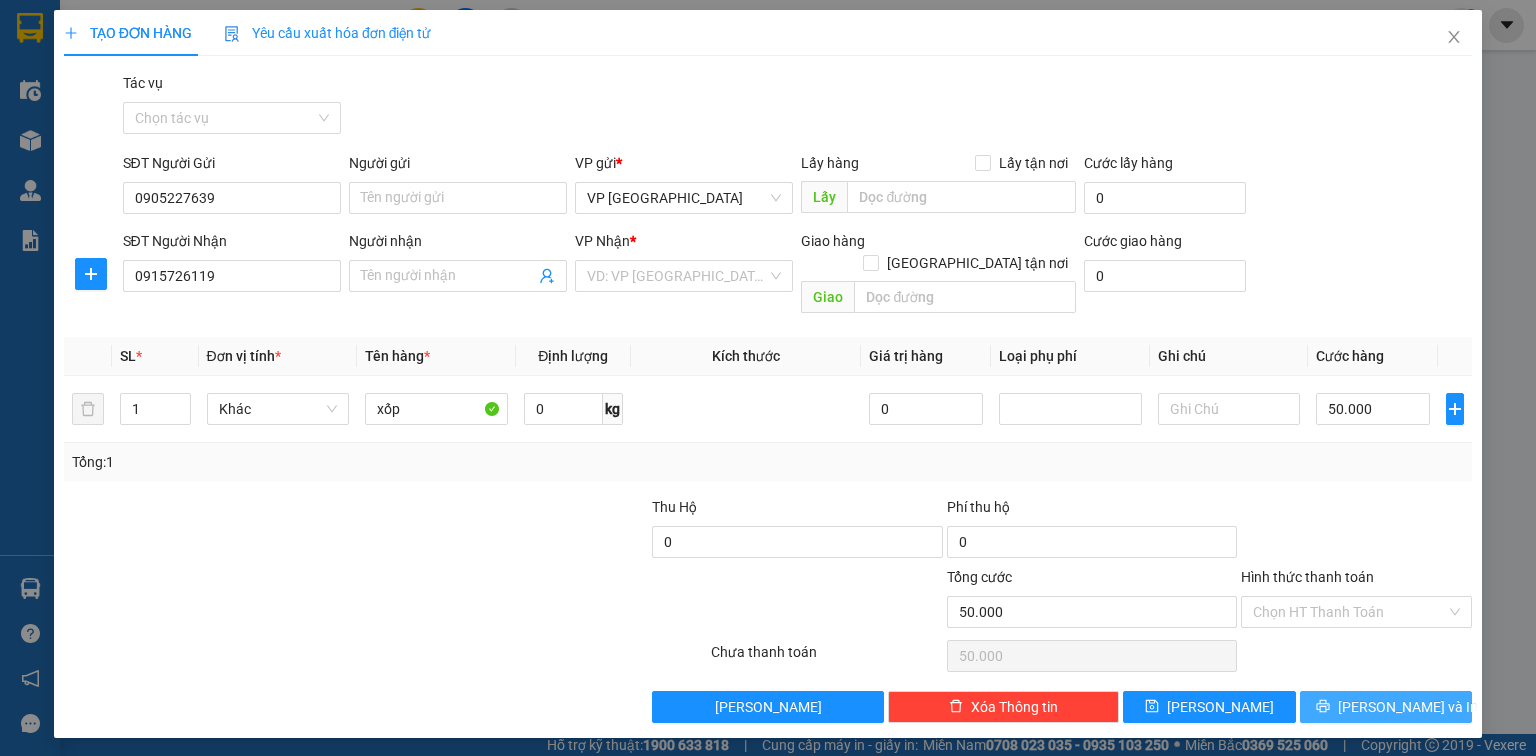 click 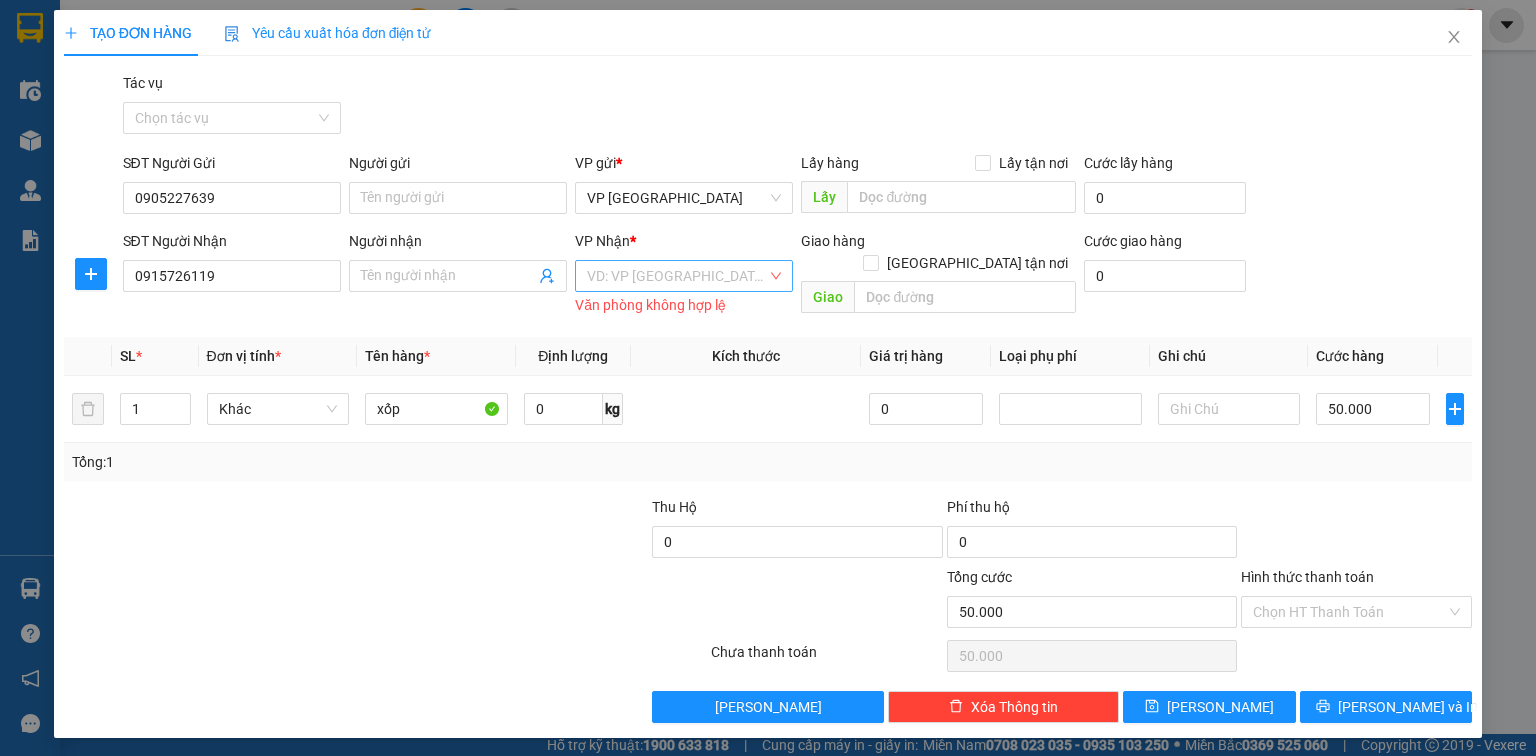 click at bounding box center (677, 276) 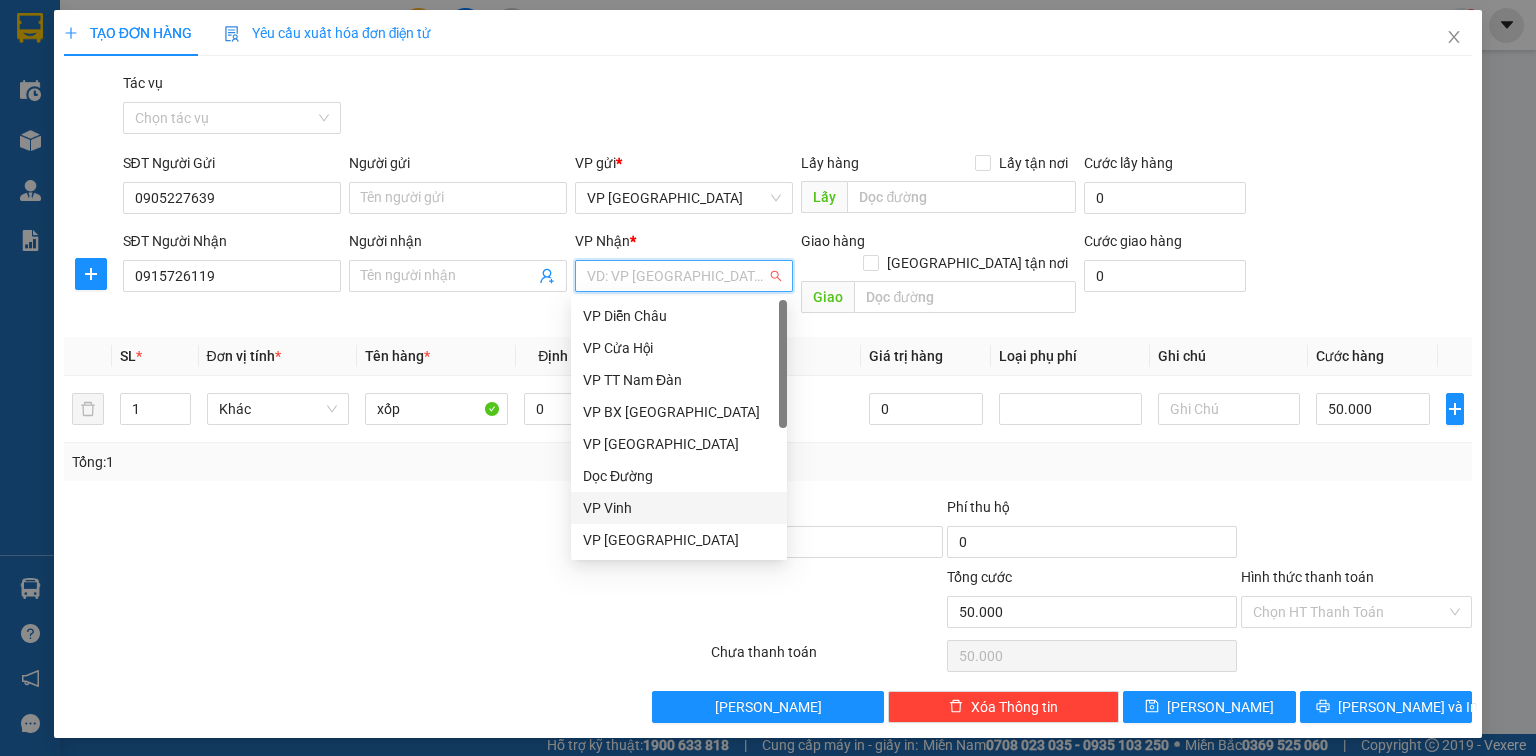 click on "VP Vinh" at bounding box center [679, 508] 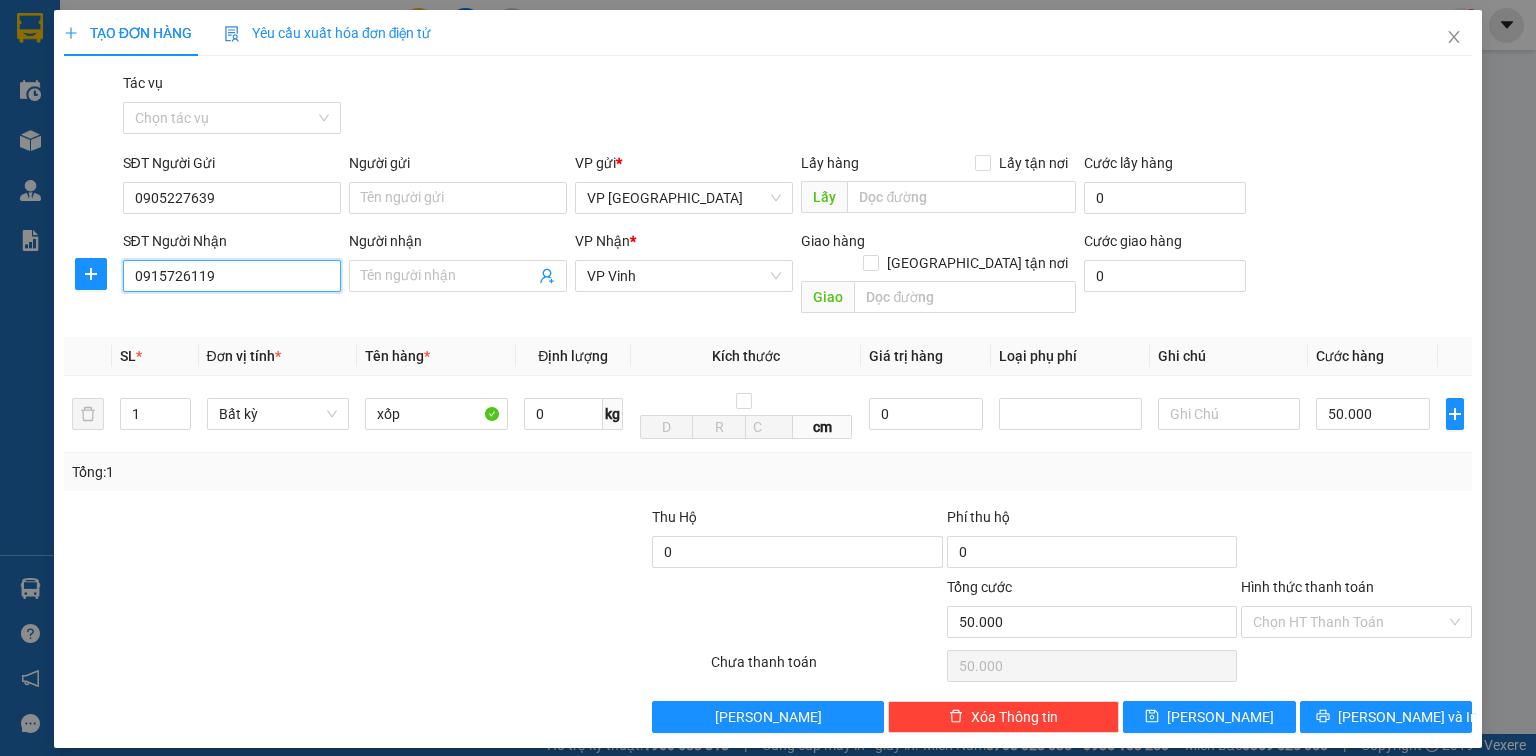 click on "0915726119" at bounding box center (232, 276) 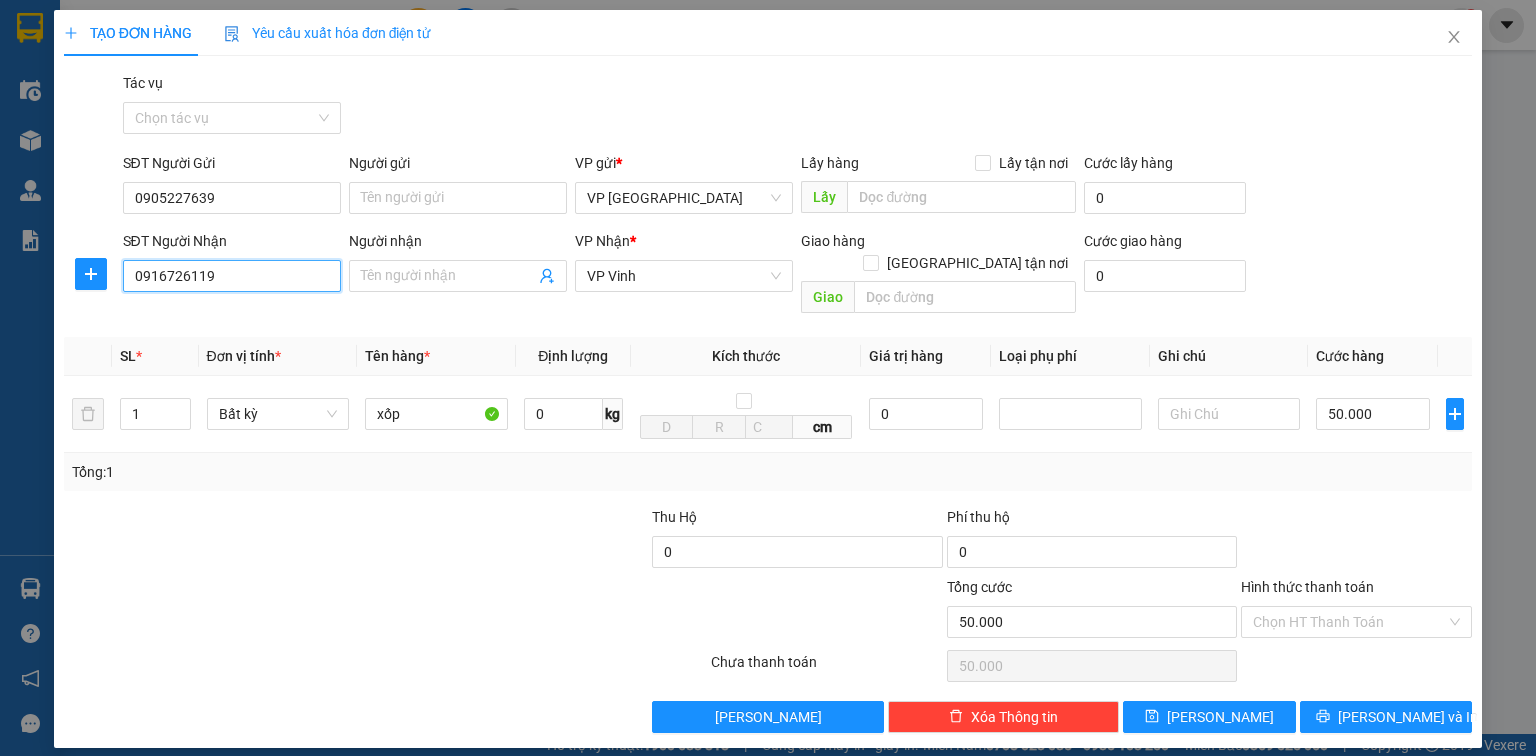 click on "0916726119" at bounding box center (232, 276) 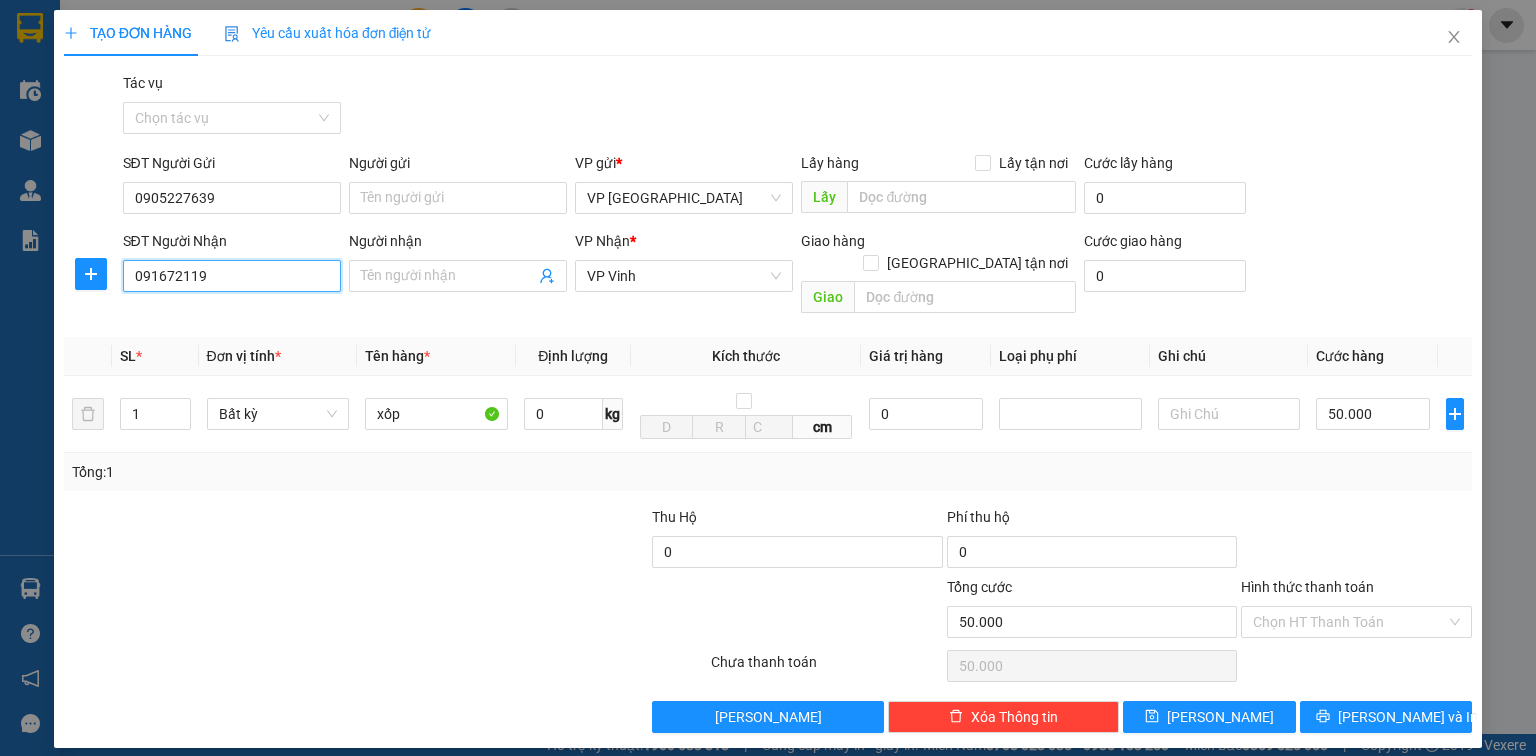 type on "0916728119" 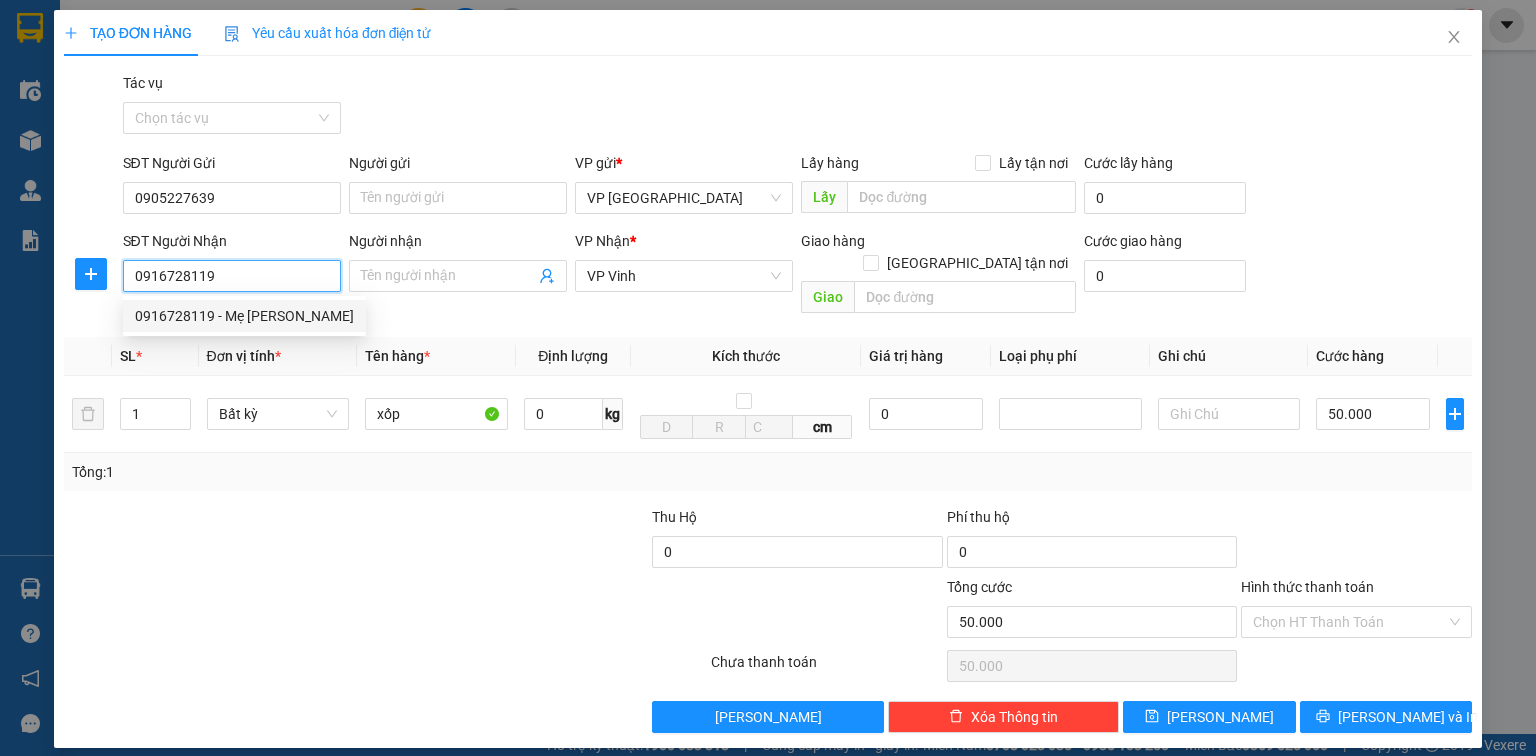 click on "0916728119 - Mẹ Huy" at bounding box center [244, 316] 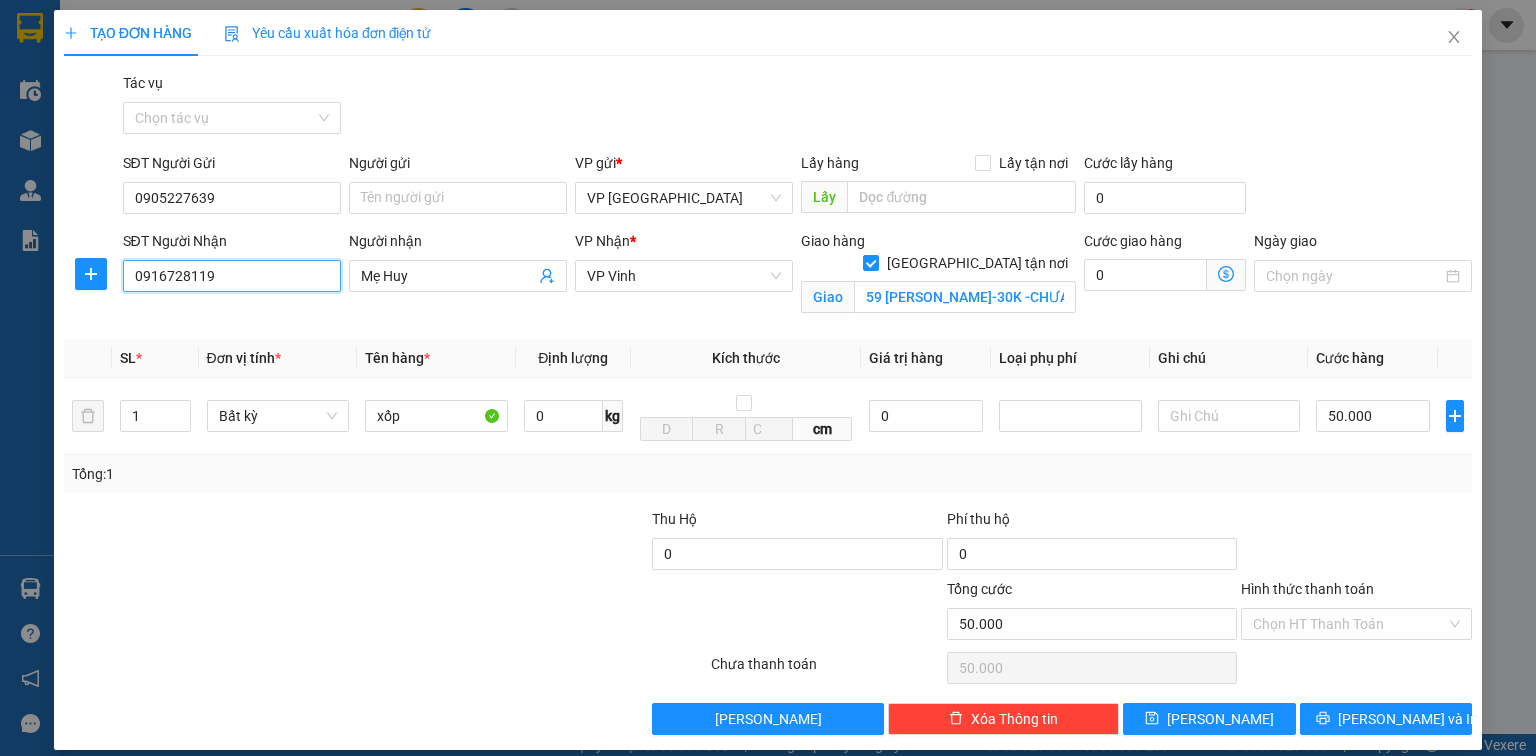 type on "0916728119" 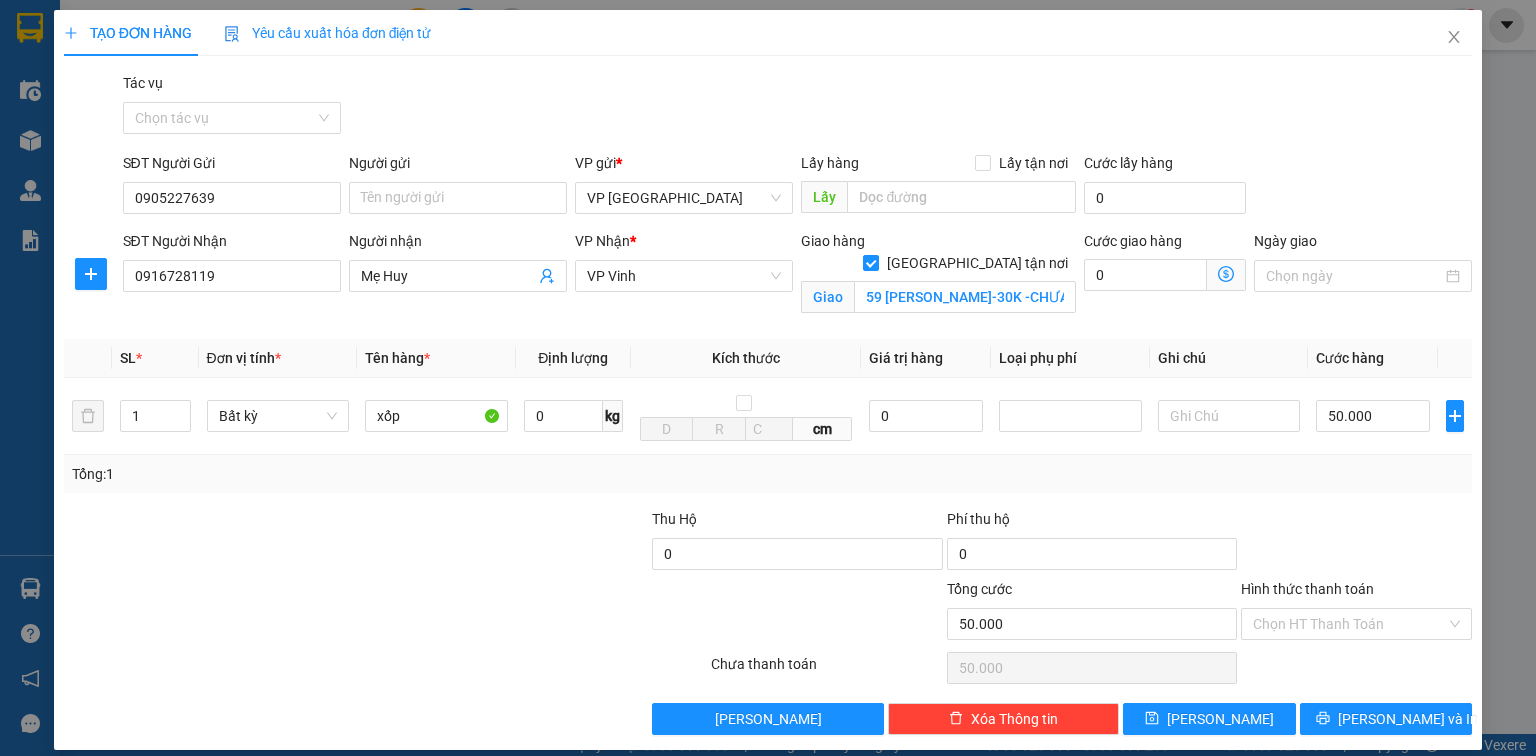 click on "Transit Pickup Surcharge Ids Transit Deliver Surcharge Ids Transit Deliver Surcharge Transit Deliver Surcharge Gói vận chuyển  * Tiêu chuẩn Tác vụ Chọn tác vụ SĐT Người Gửi 0905227639 Người gửi Tên người gửi VP gửi  * VP Đà Nẵng Lấy hàng Lấy tận nơi Lấy Cước lấy hàng 0 SĐT Người Nhận 0916728119 Người nhận Mẹ Huy VP Nhận  * VP Vinh Giao hàng Giao tận nơi Giao 59 Nguyễn Sơn-30K -CHƯA TÍNH SHIP Cước giao hàng 0 Ngày giao SL  * Đơn vị tính  * Tên hàng  * Định lượng Kích thước Giá trị hàng Loại phụ phí Ghi chú Cước hàng                       1 Bất kỳ xốp 0 kg cm 0   50.000 Tổng:  1 Thu Hộ 0 Phí thu hộ 0 Tổng cước 50.000 Hình thức thanh toán Chọn HT Thanh Toán Số tiền thu trước 0 Chưa thanh toán 50.000 Chọn HT Thanh Toán Lưu nháp Xóa Thông tin Lưu Lưu và In" at bounding box center [768, 403] 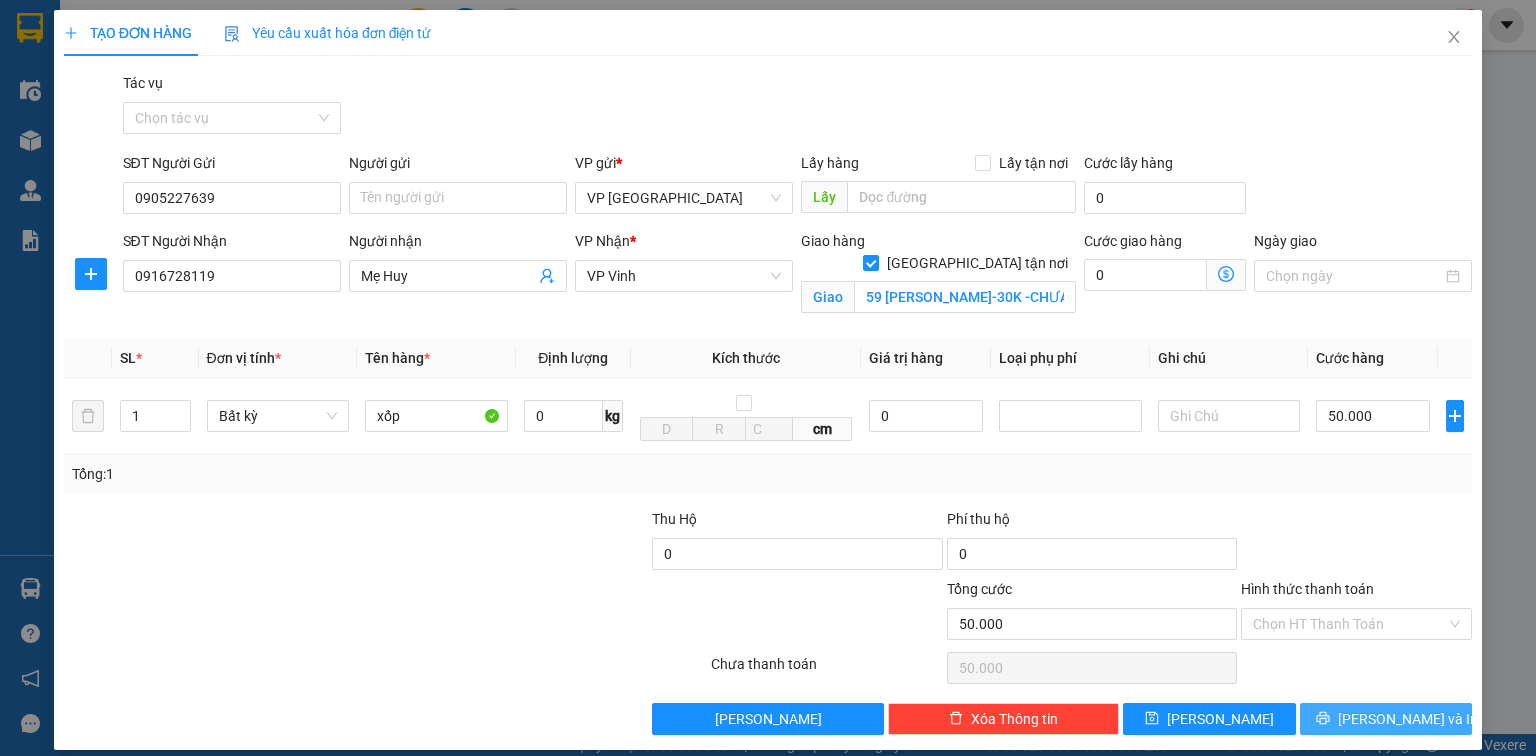 click on "[PERSON_NAME] và In" at bounding box center [1386, 719] 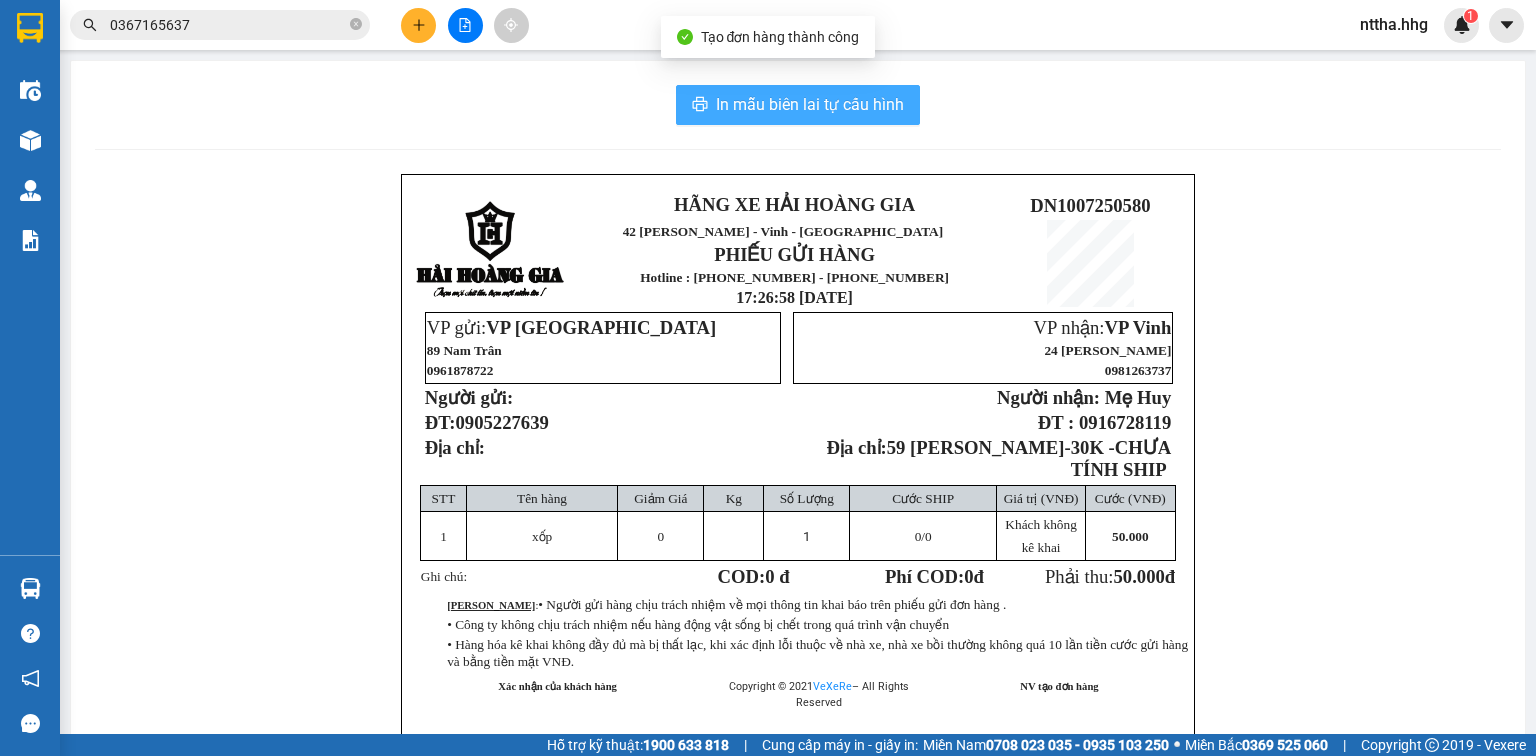 click on "In mẫu biên lai tự cấu hình" at bounding box center (810, 104) 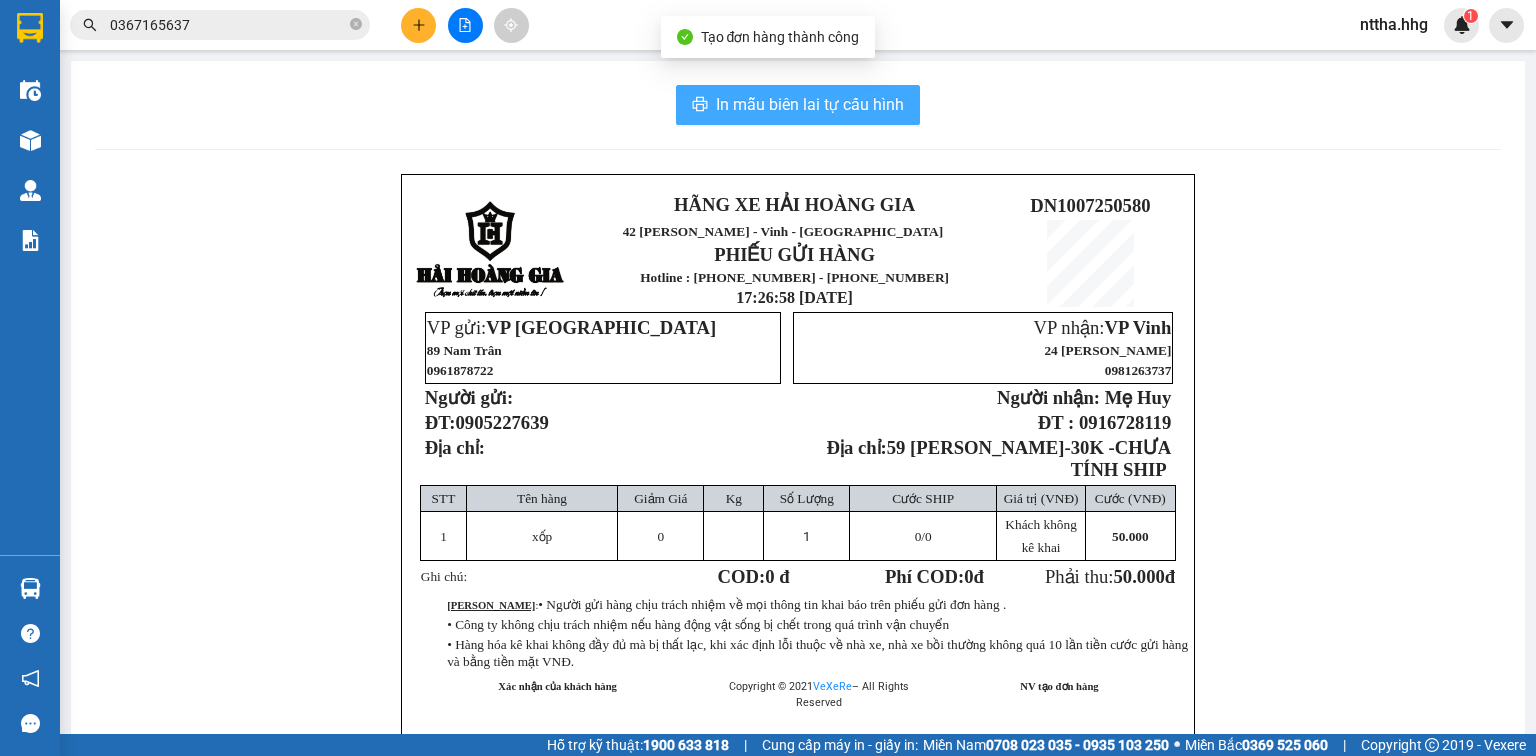 scroll, scrollTop: 0, scrollLeft: 0, axis: both 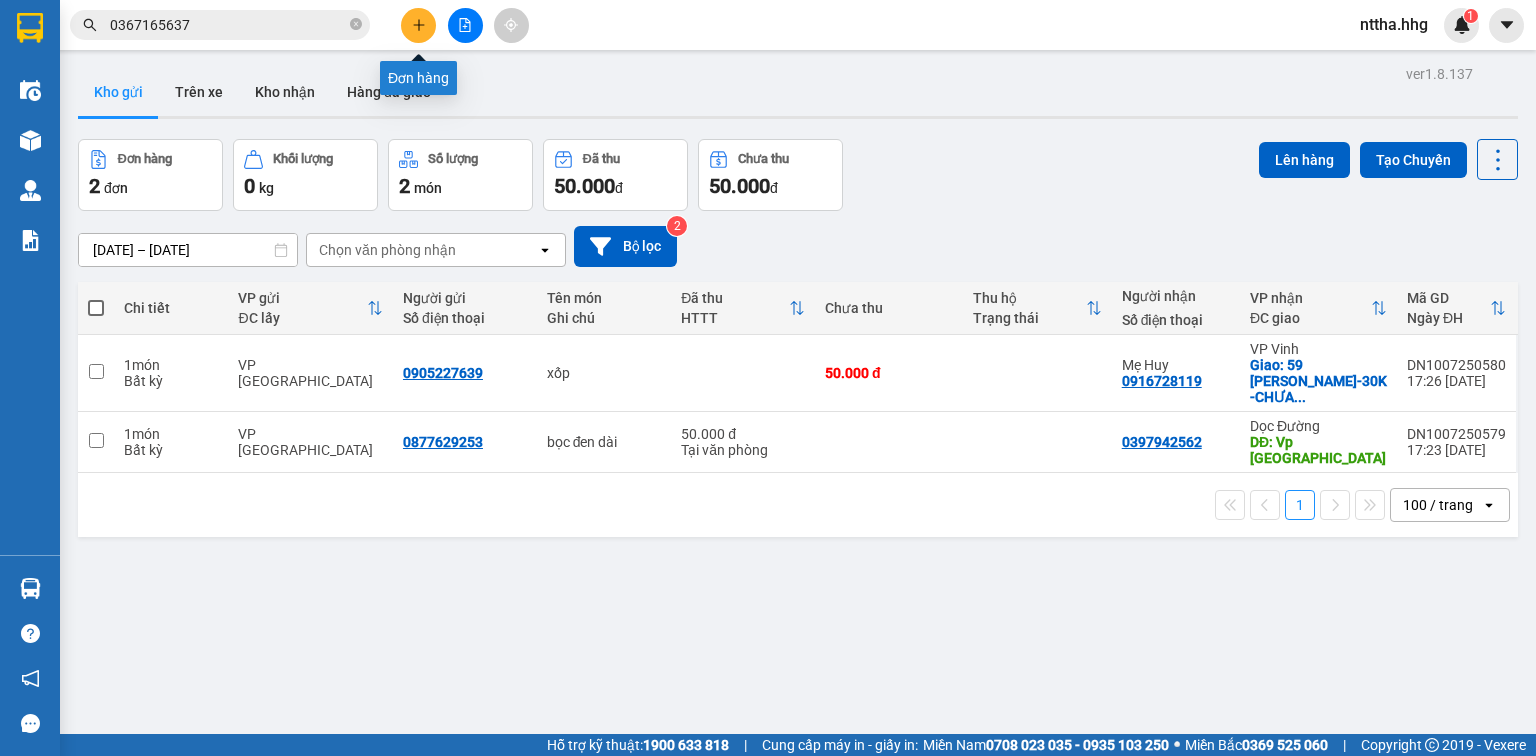 click at bounding box center [418, 25] 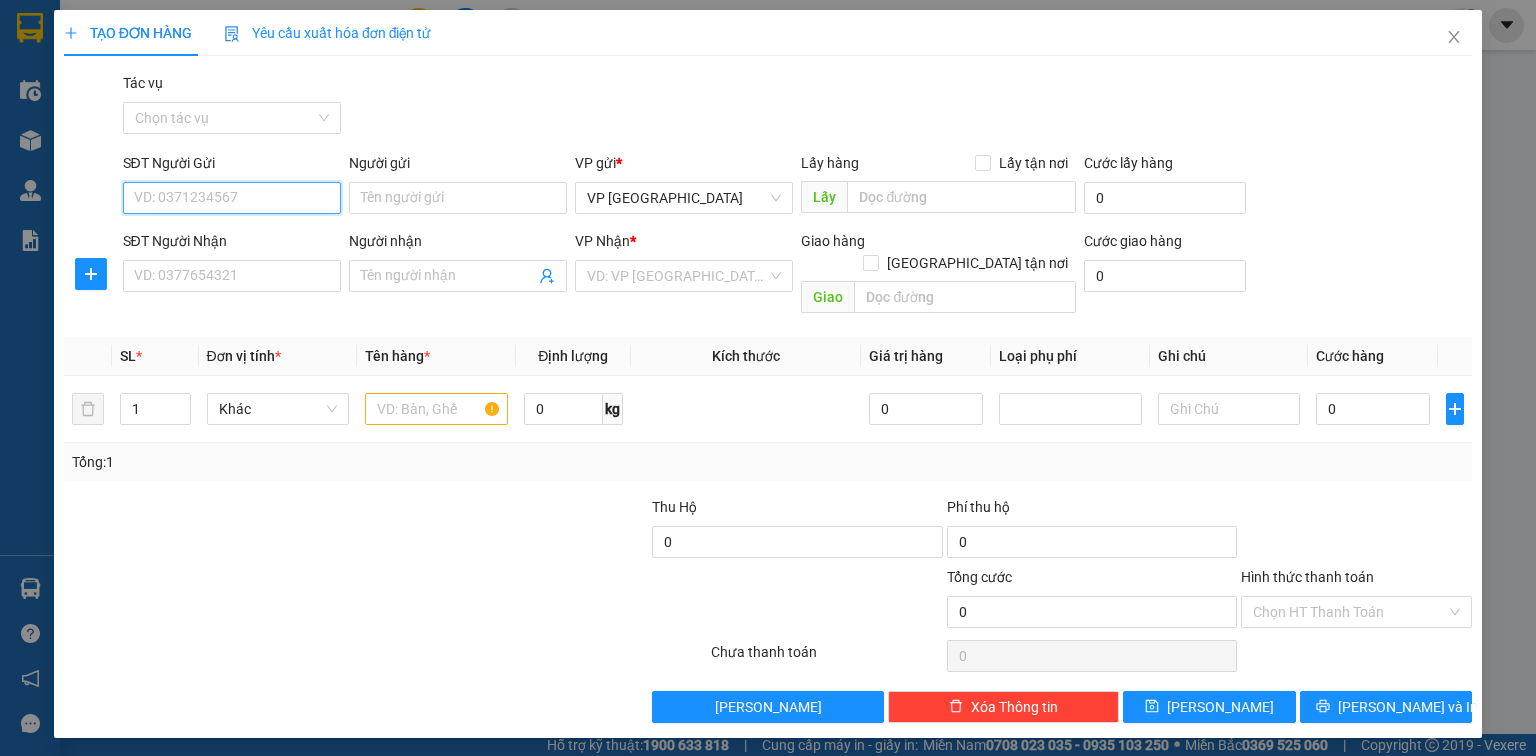 click on "SĐT Người Gửi" at bounding box center [232, 198] 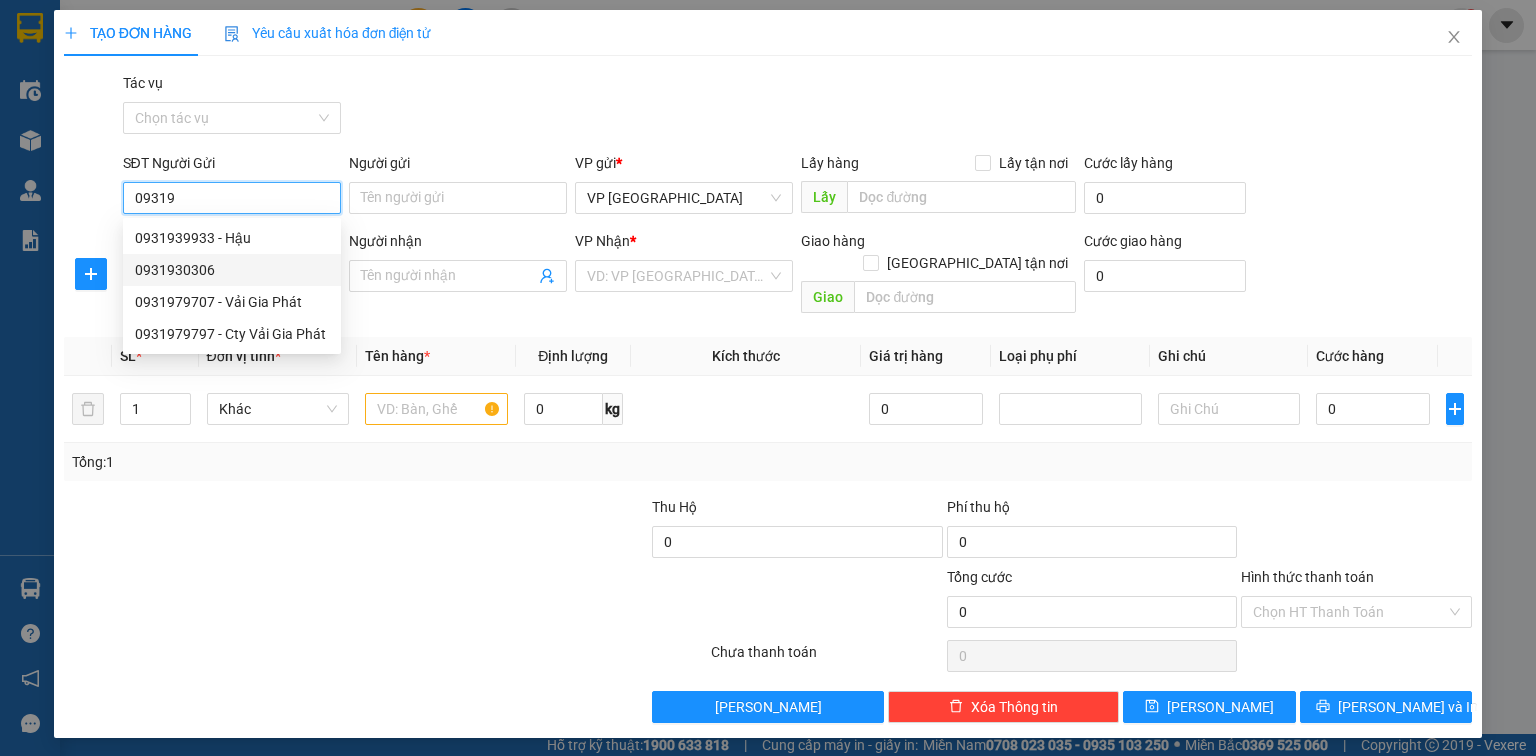 click on "0931930306" at bounding box center (232, 270) 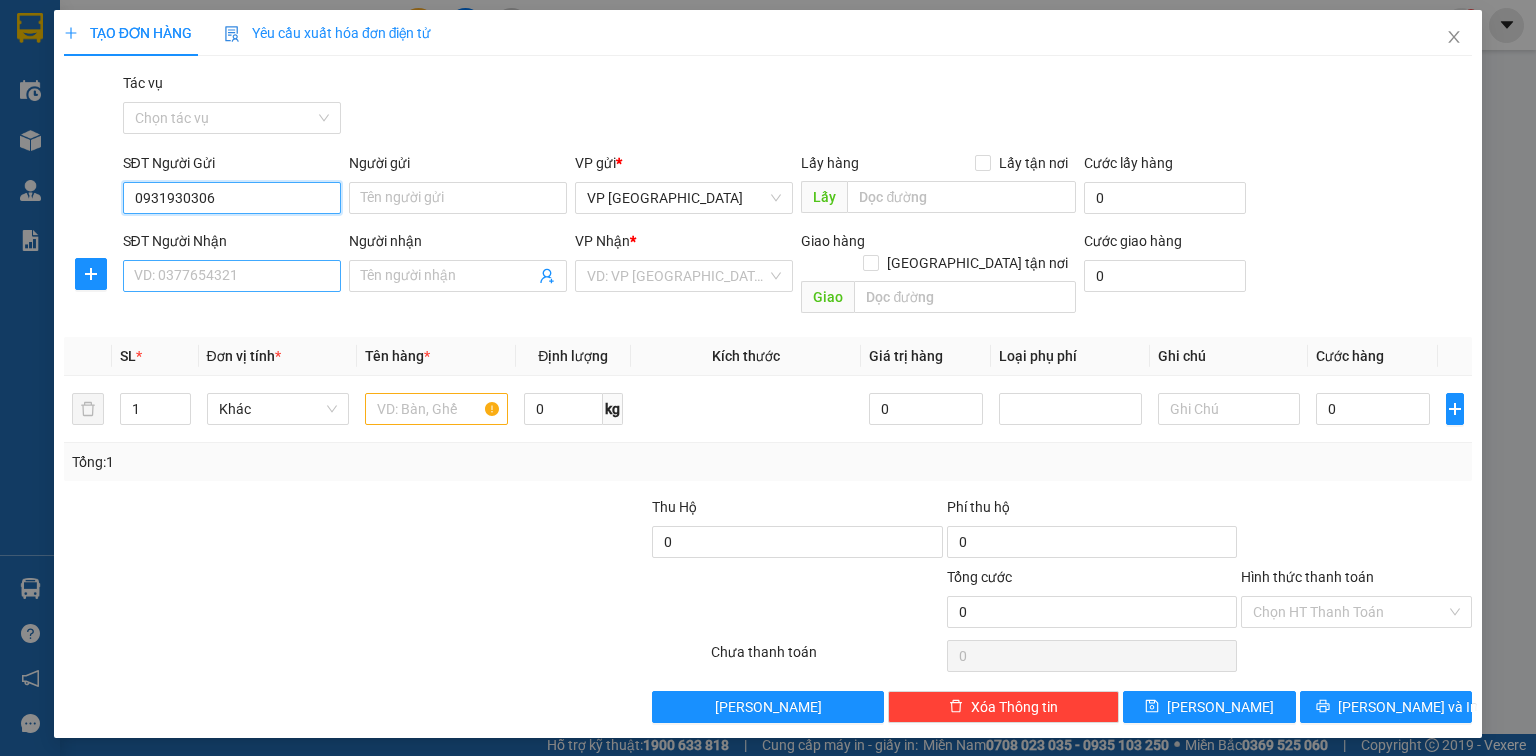 type on "0931930306" 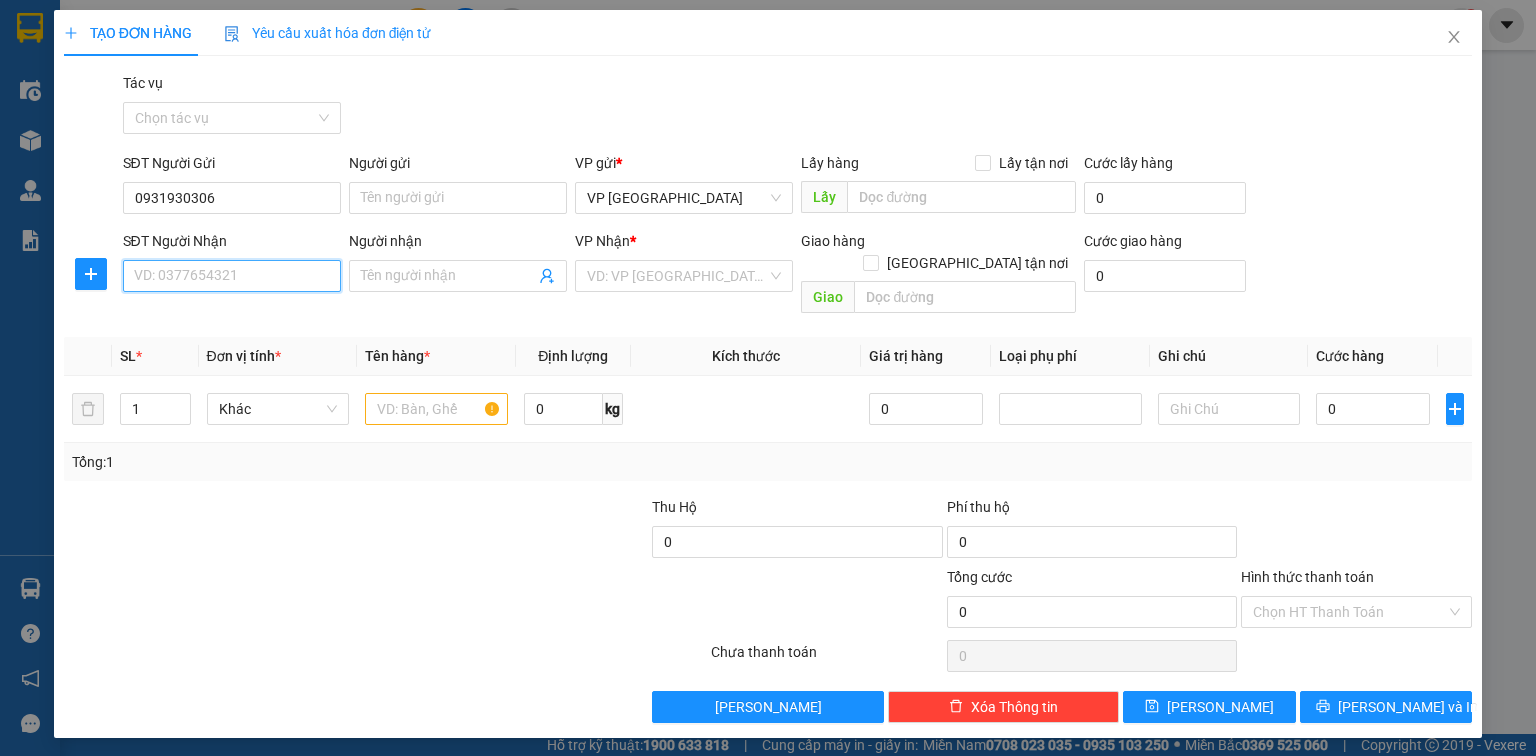click on "SĐT Người Nhận" at bounding box center [232, 276] 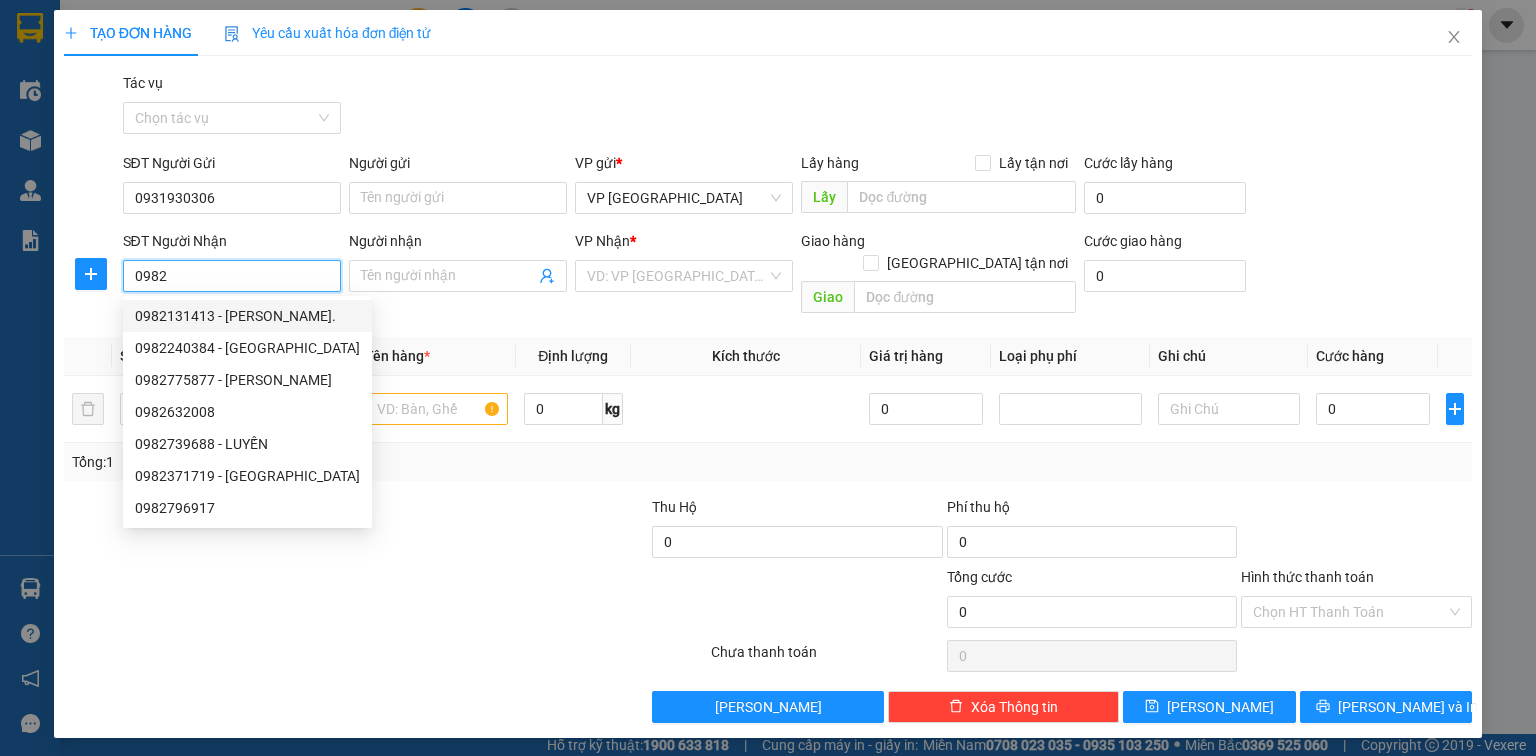 click on "0982131413 - Anh Khoa." at bounding box center [247, 316] 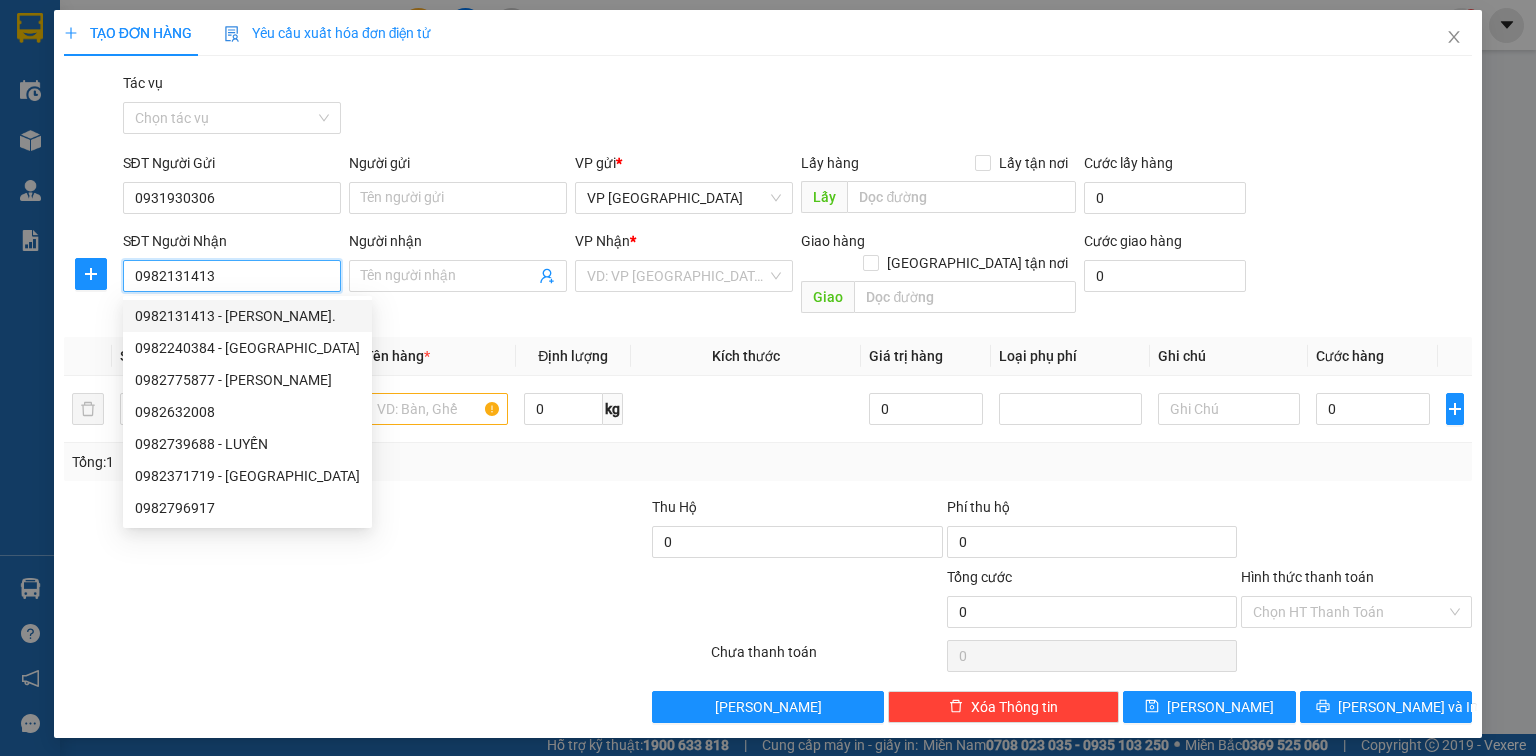 type on "[PERSON_NAME]." 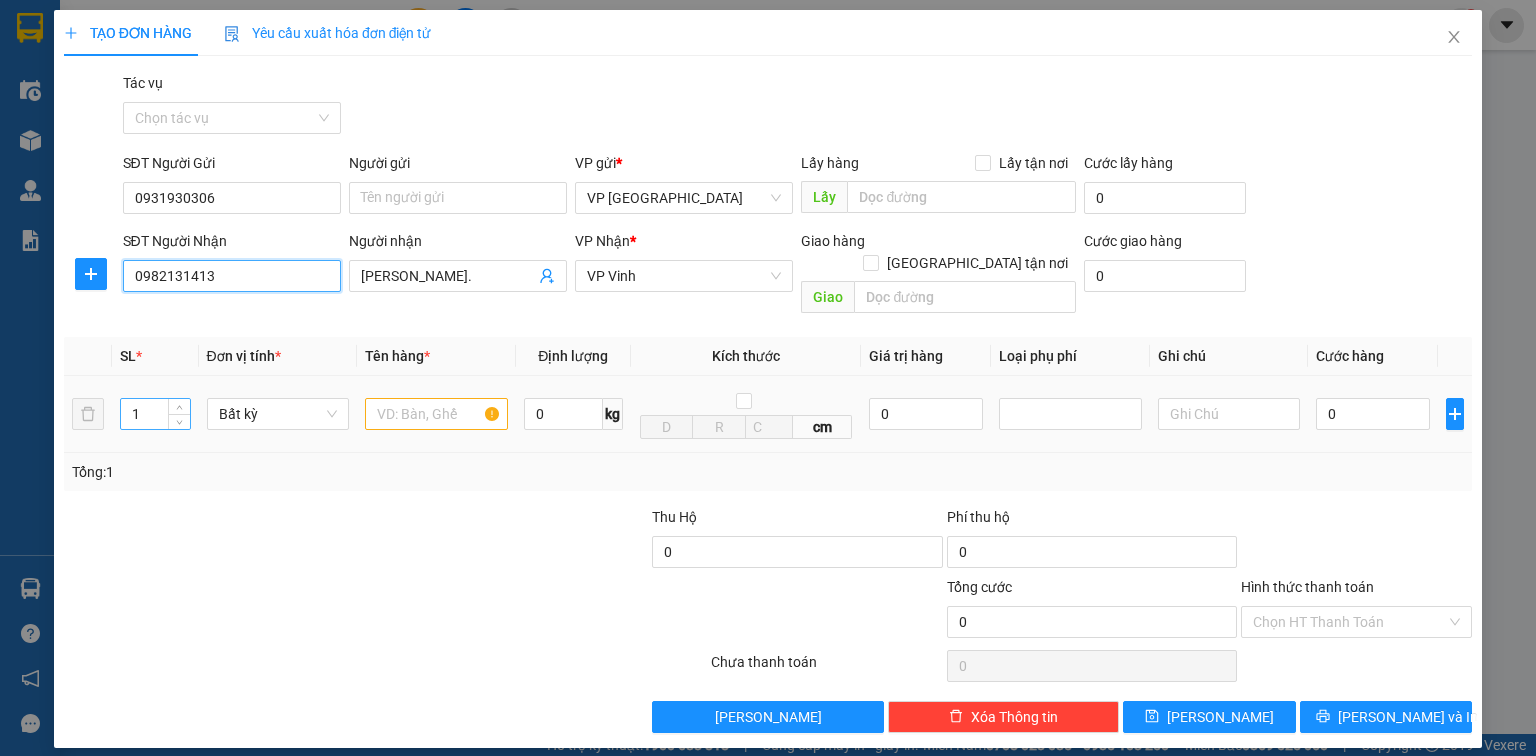 type on "0982131413" 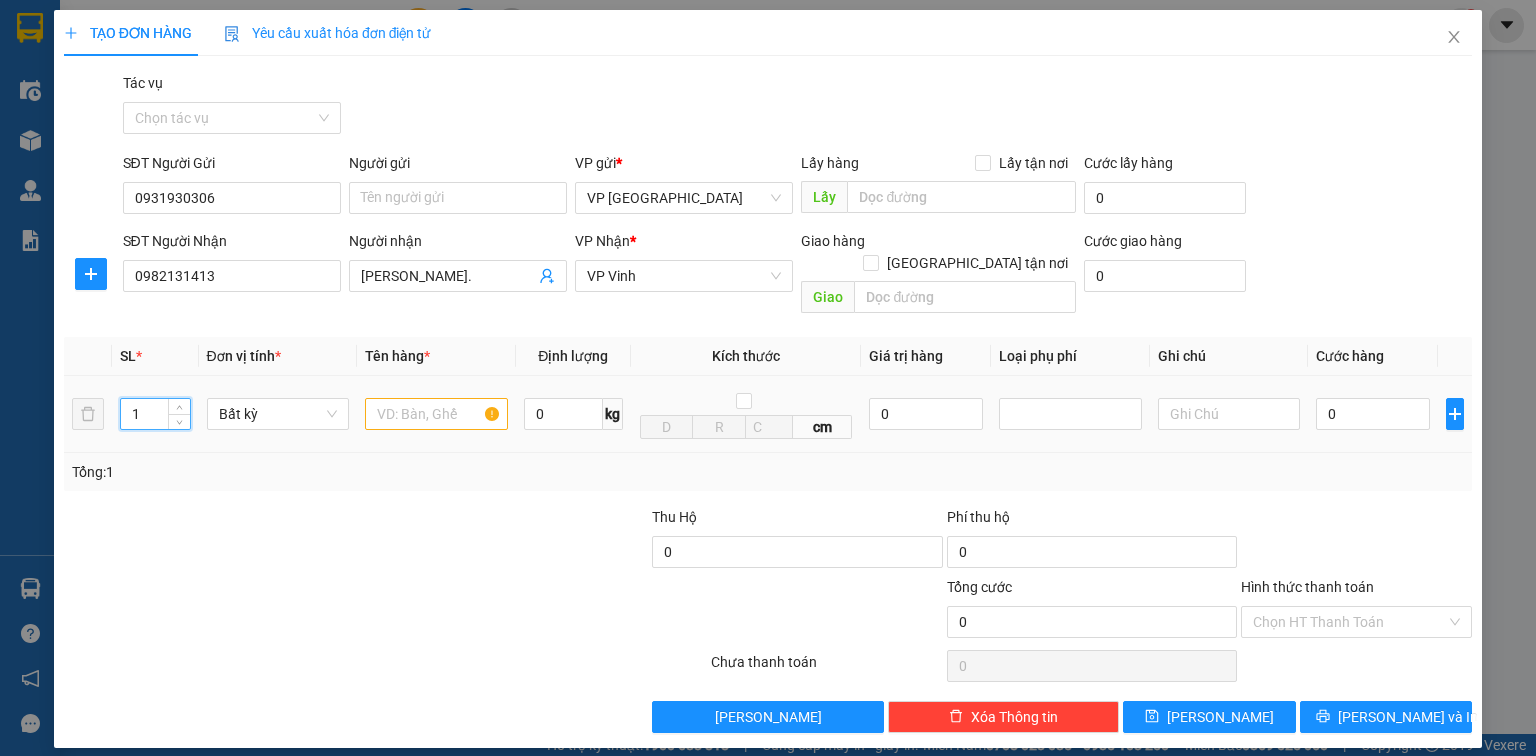 click on "1 Bất kỳ 0 kg cm 0   0" at bounding box center (768, 414) 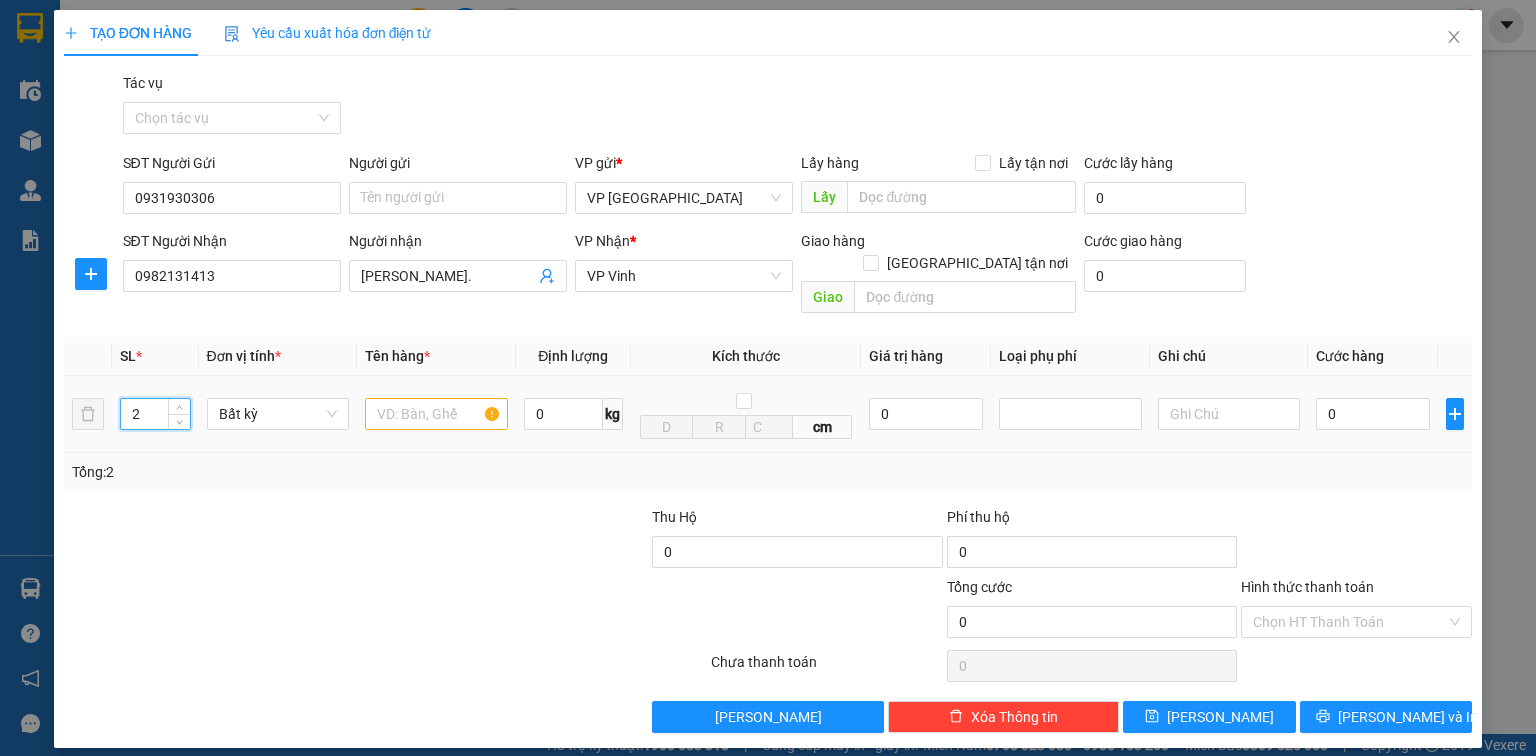 type on "2" 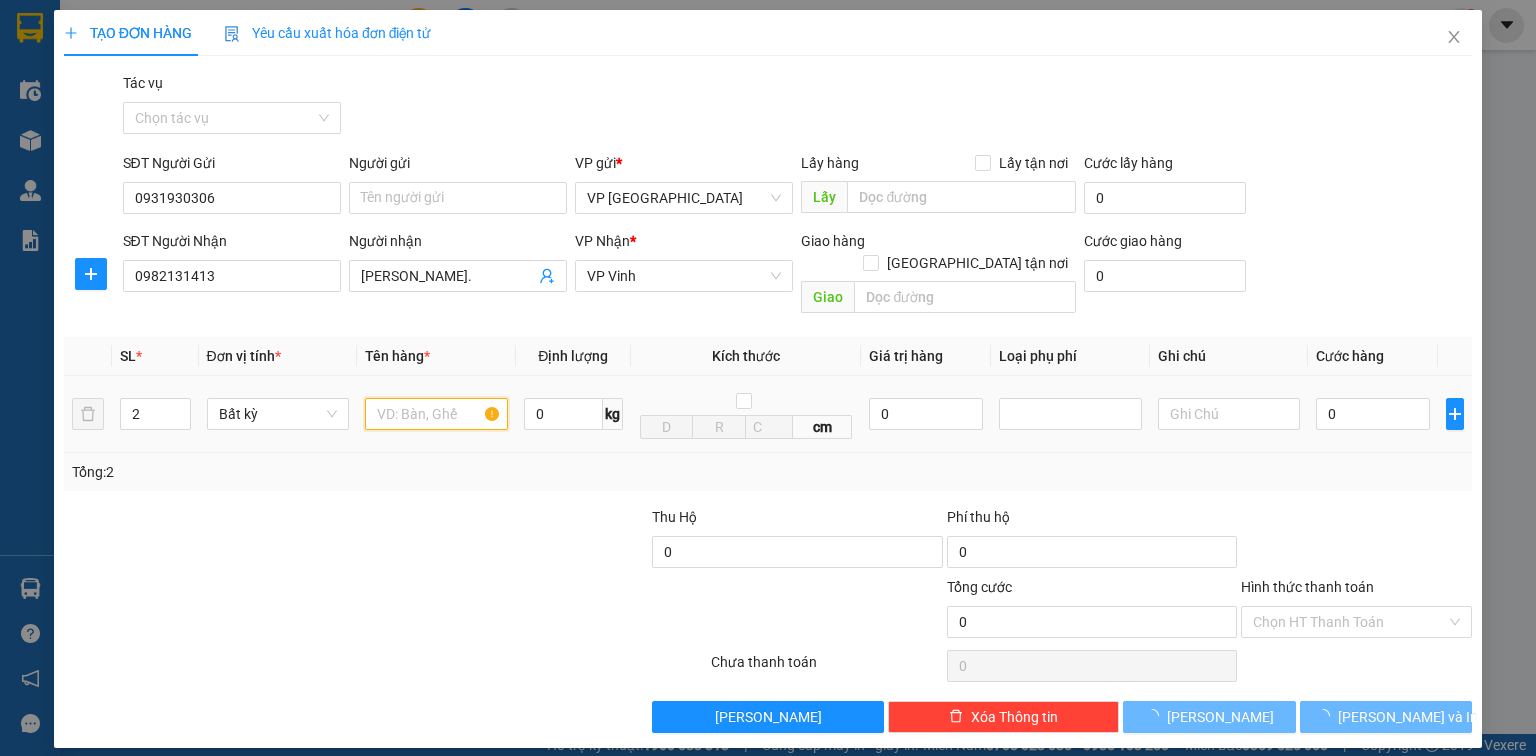 click at bounding box center [436, 414] 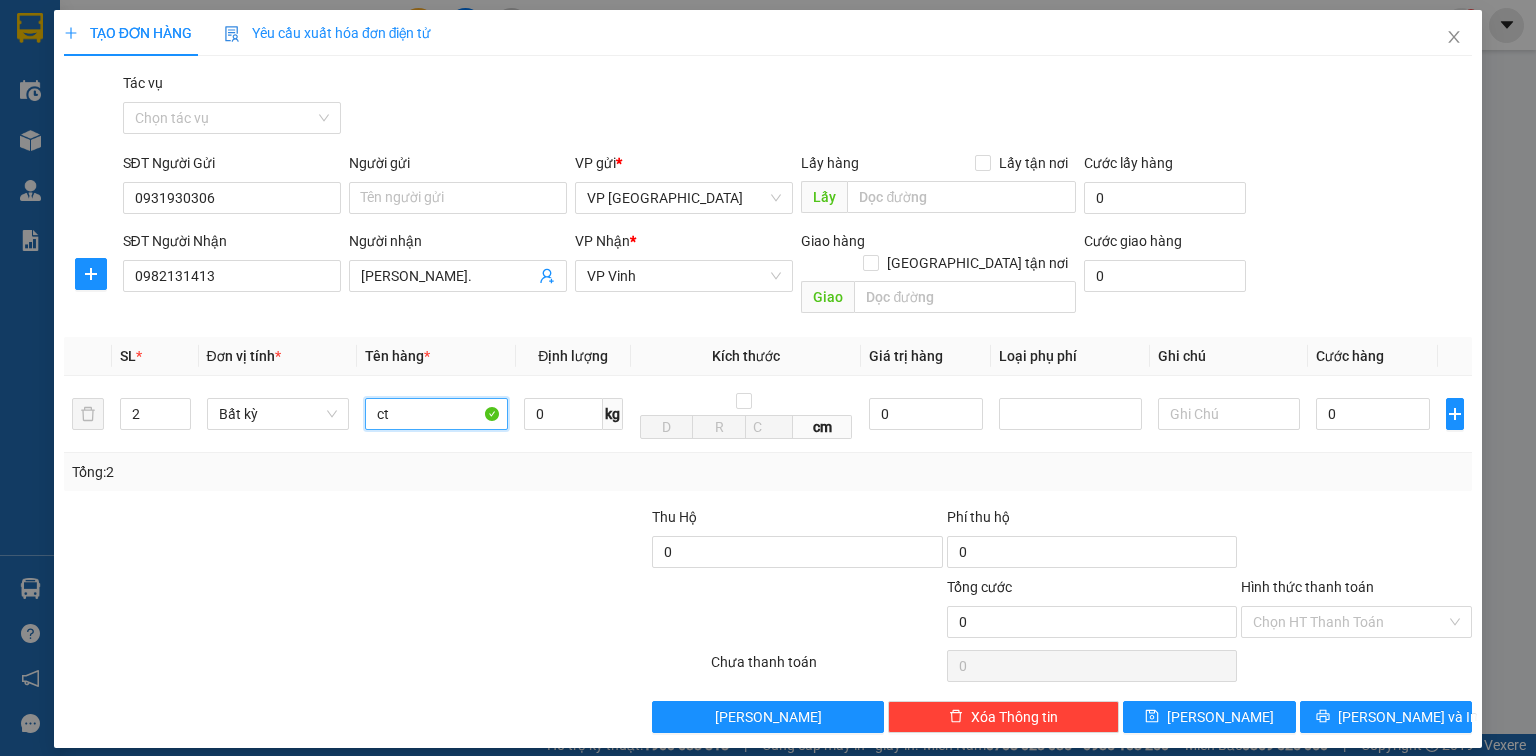 type on "ct" 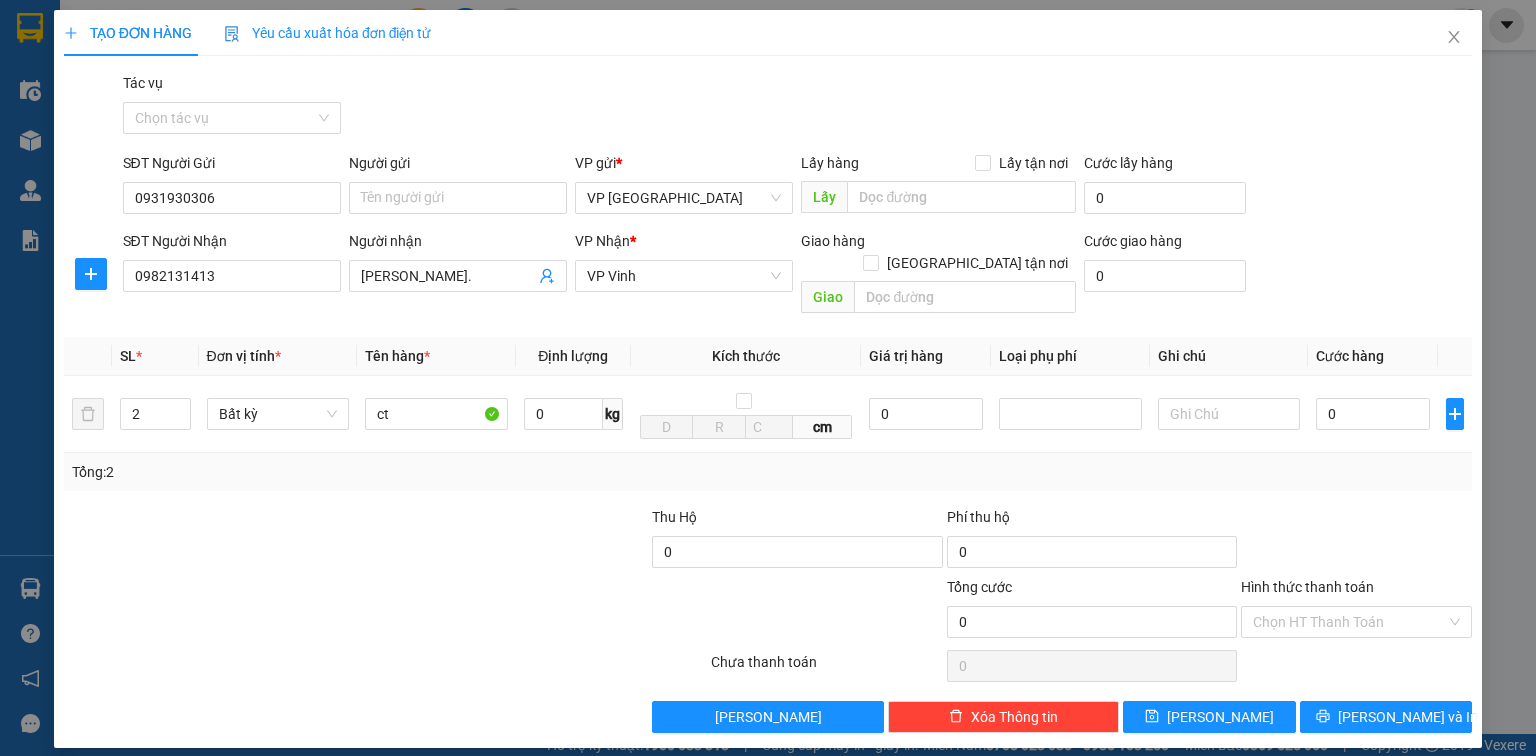 click at bounding box center (503, 541) 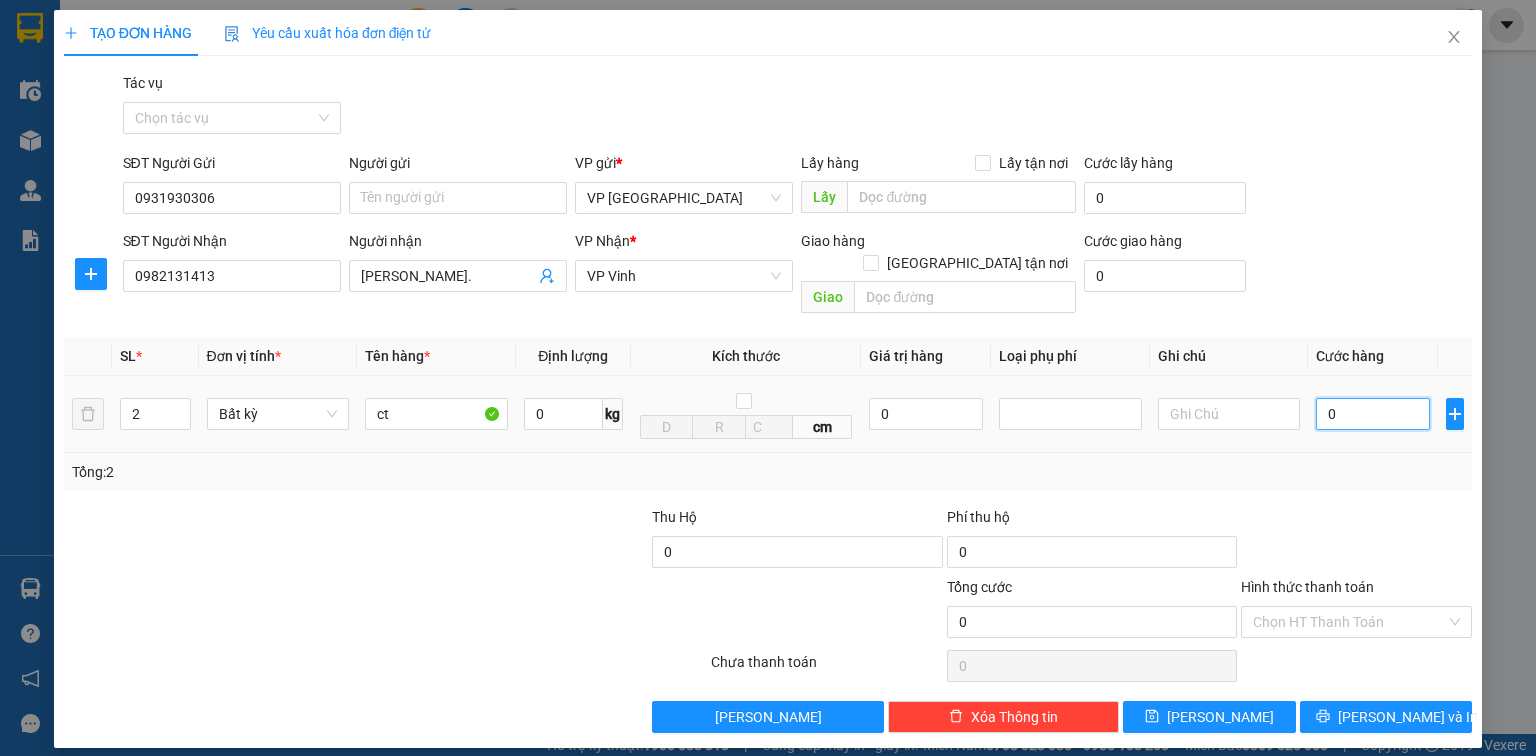 click on "0" at bounding box center (1373, 414) 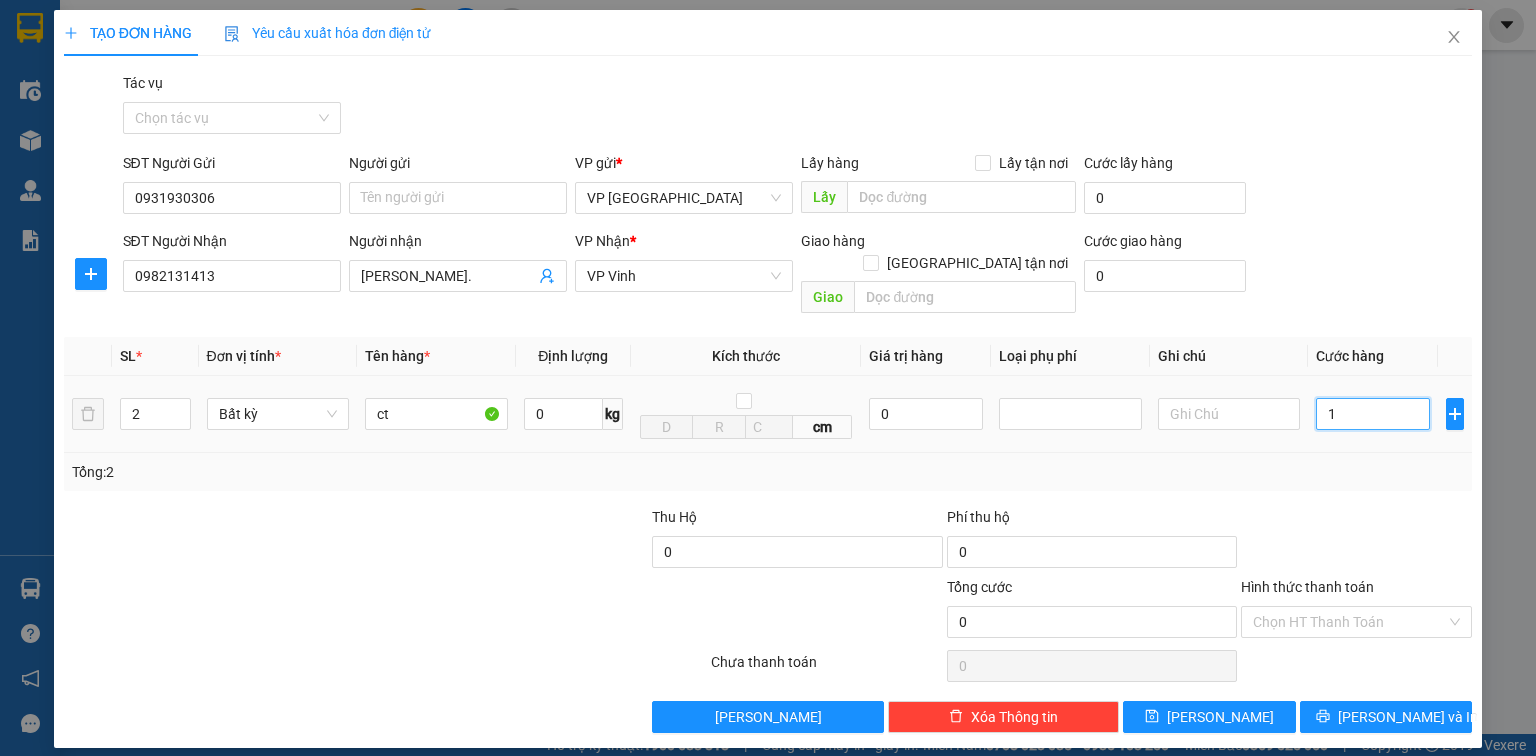 type on "1" 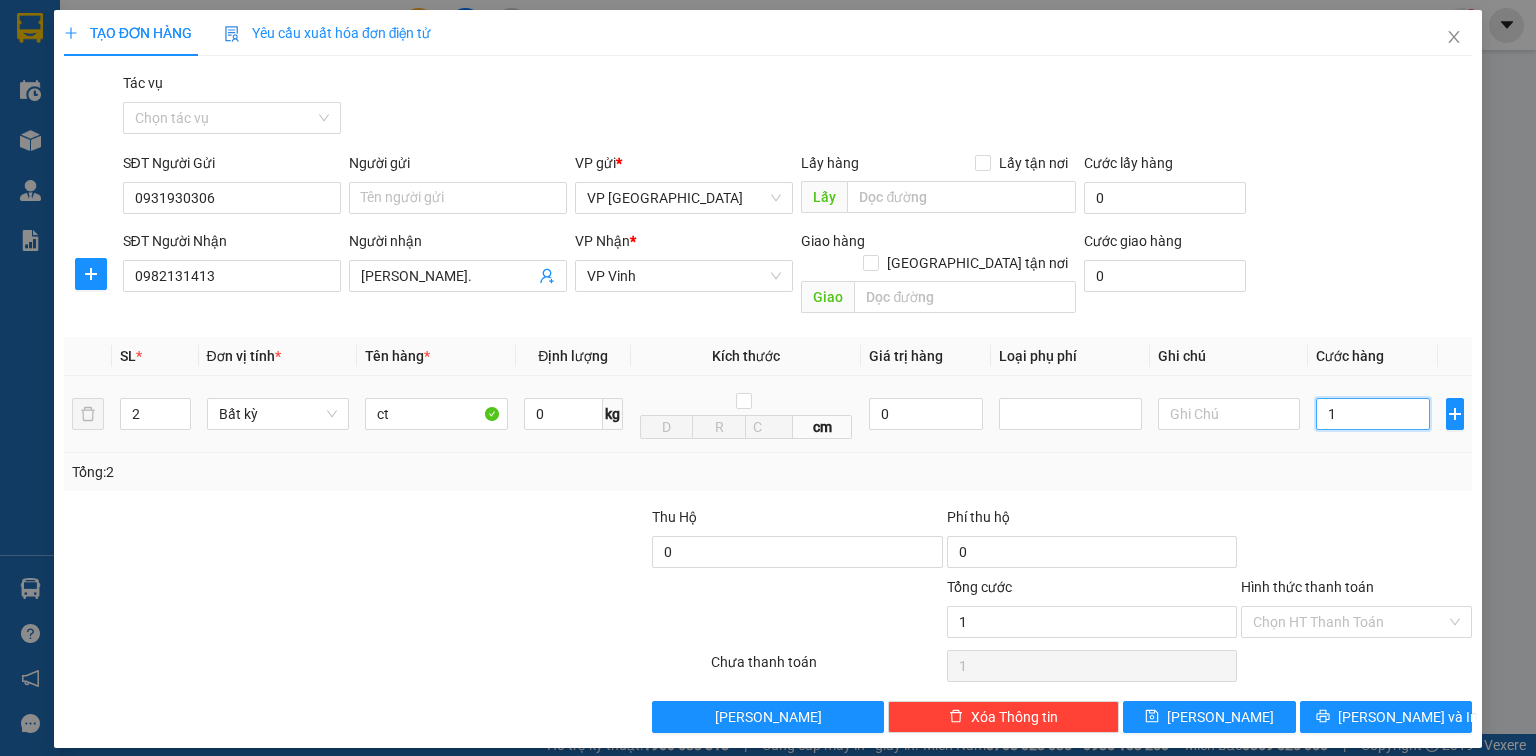 type on "10" 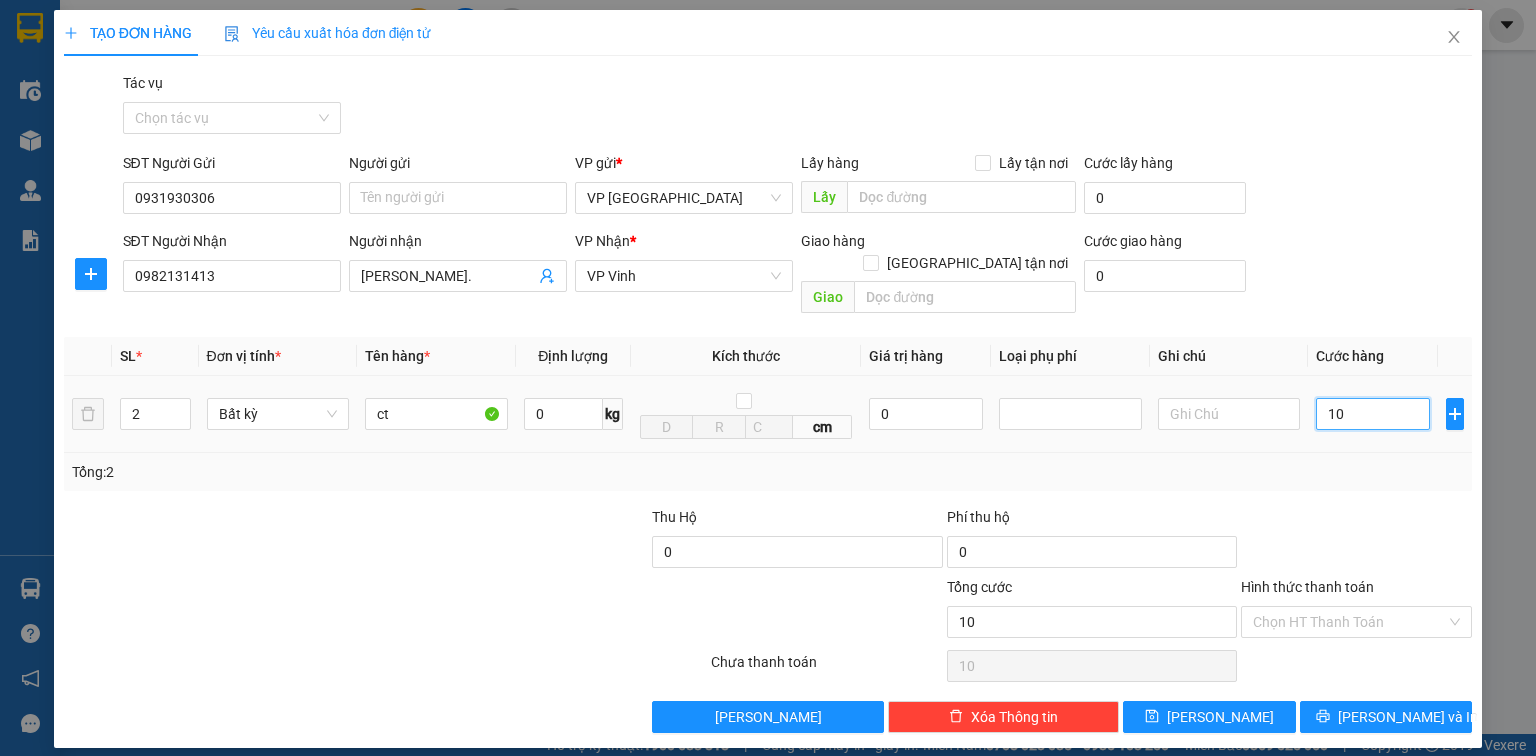 type on "100" 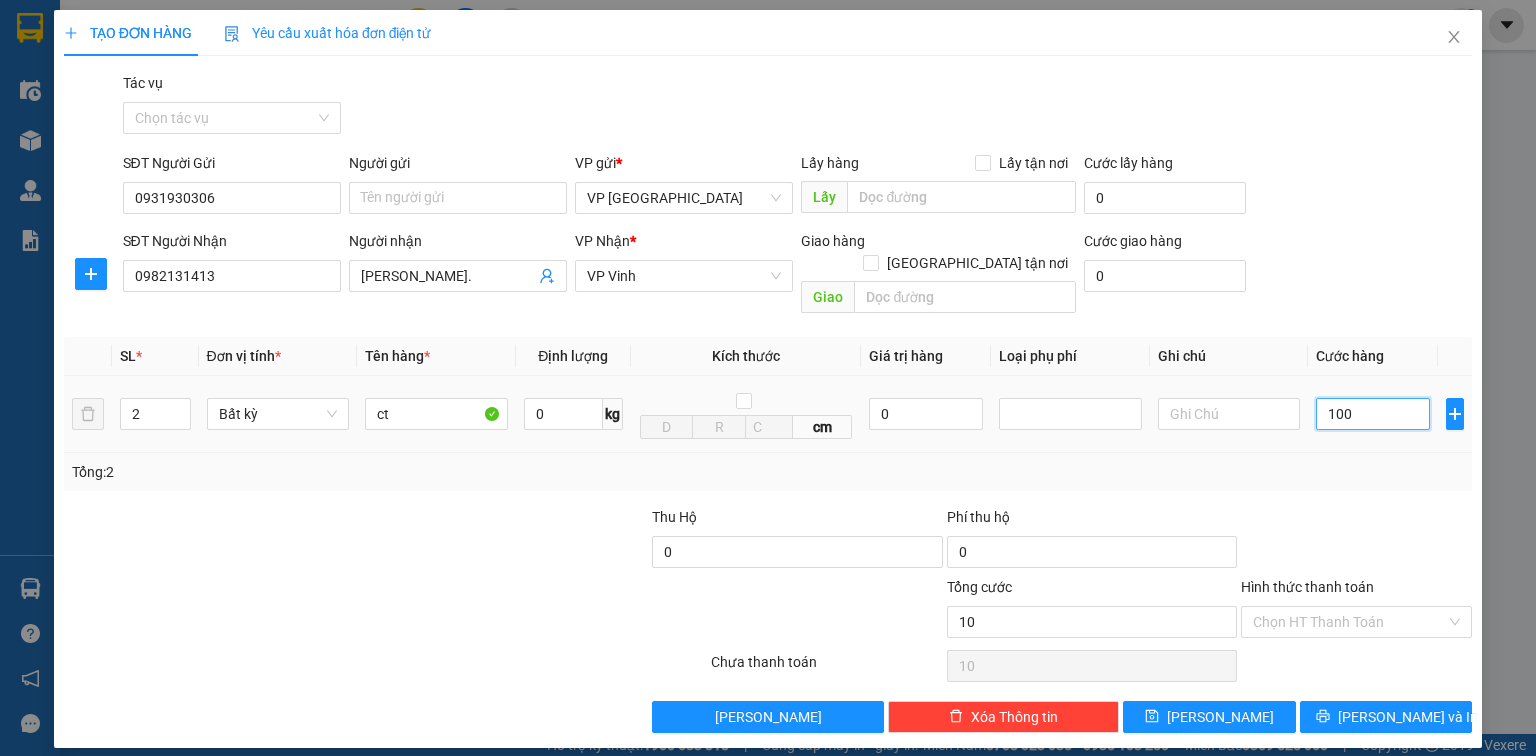 type on "100" 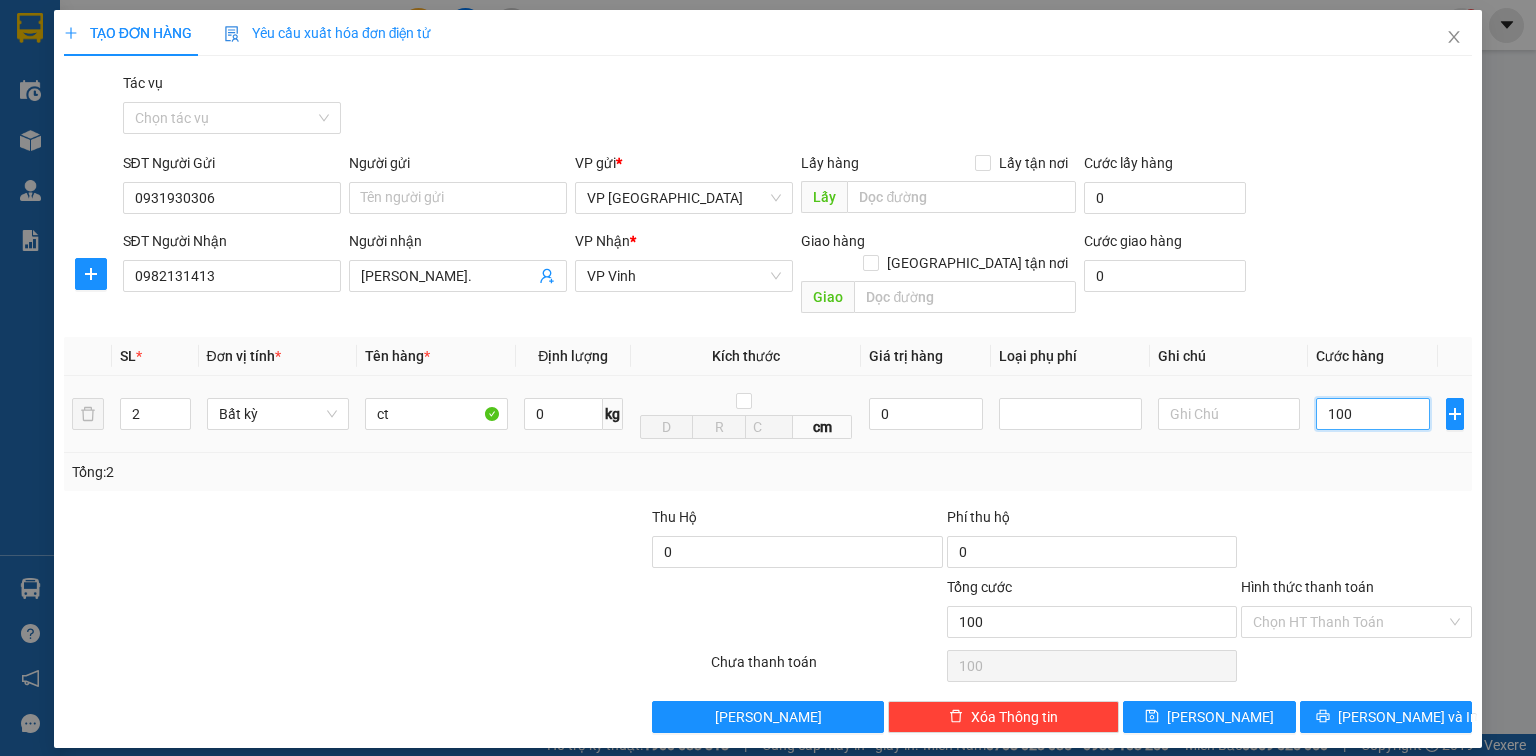 type on "1.000" 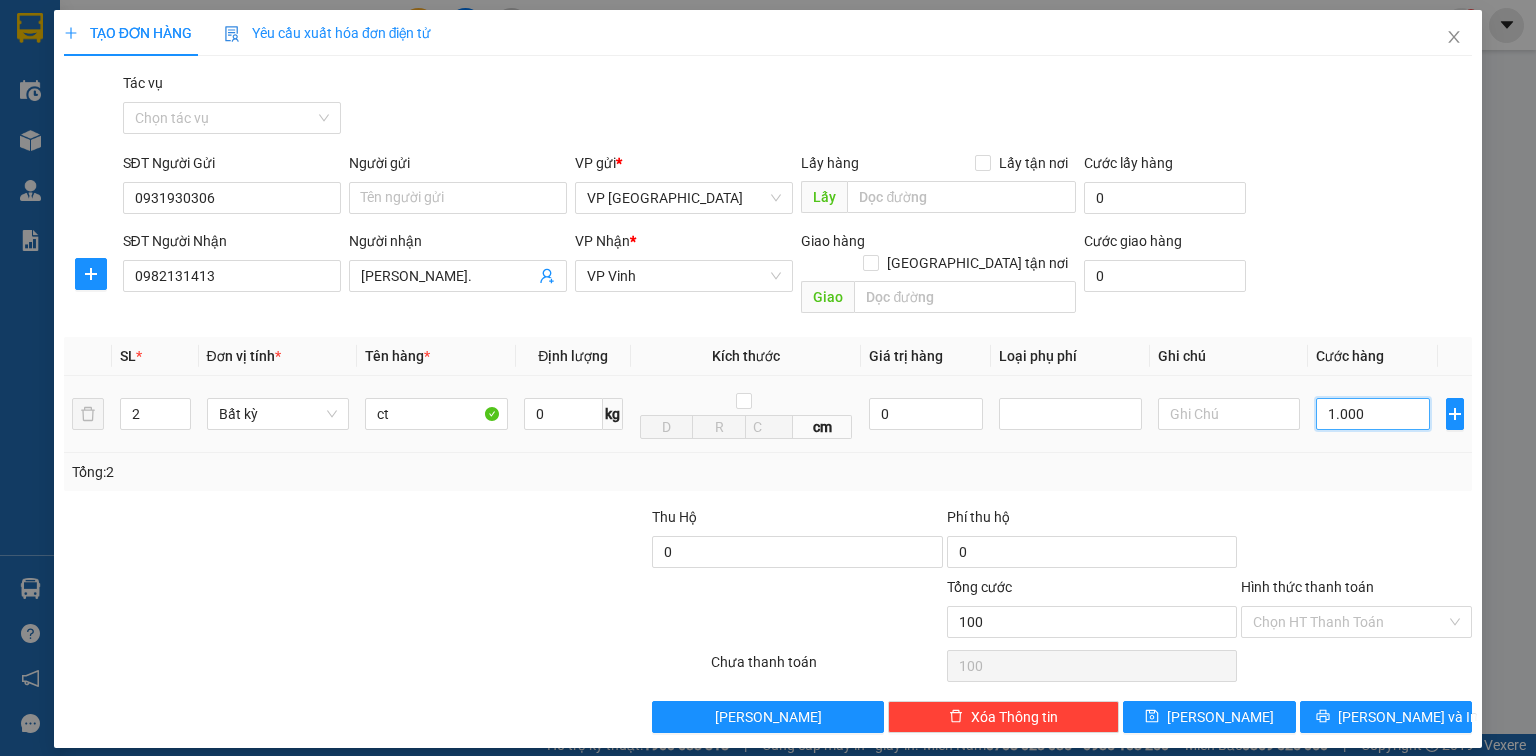 type on "1.000" 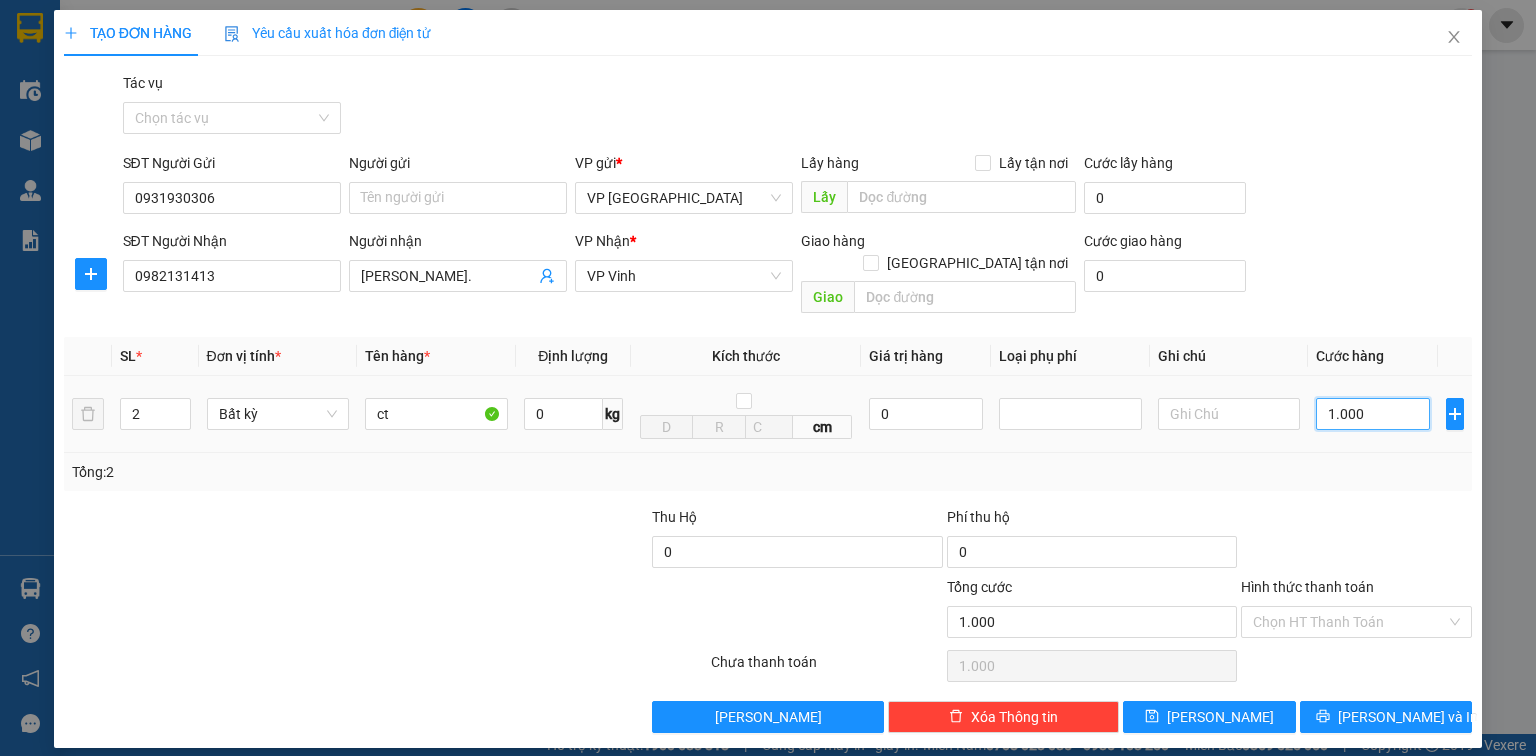 type on "10.000" 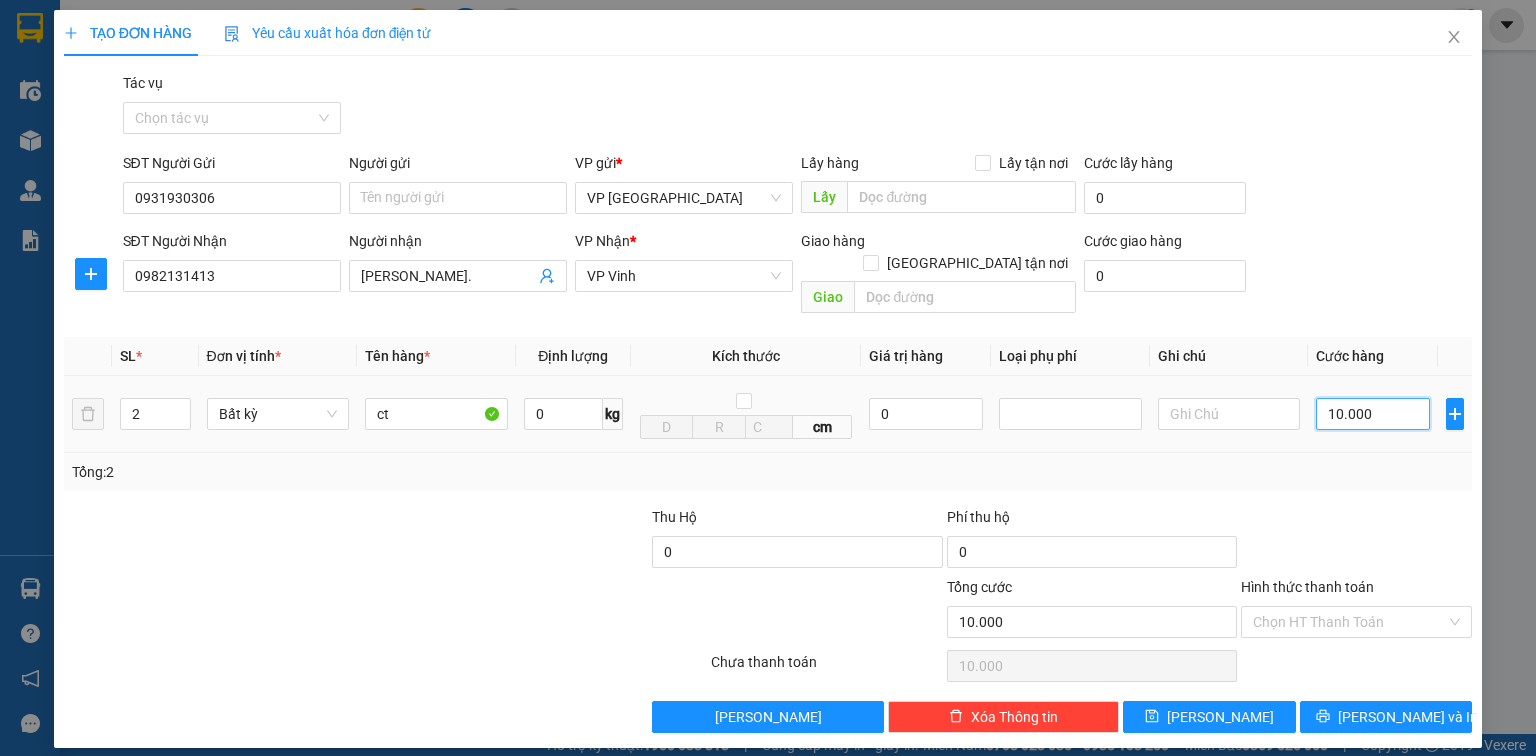 type on "100.000" 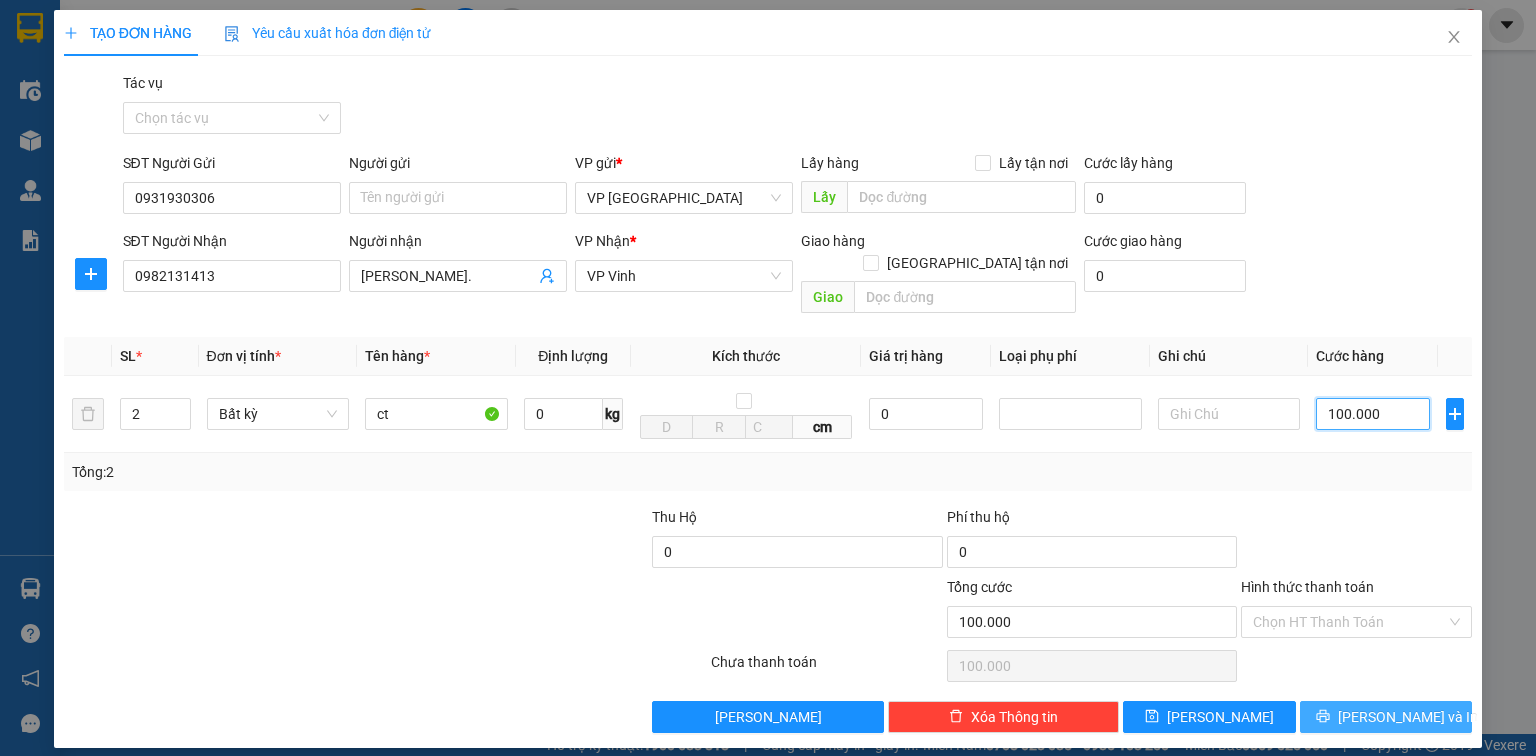 type on "100.000" 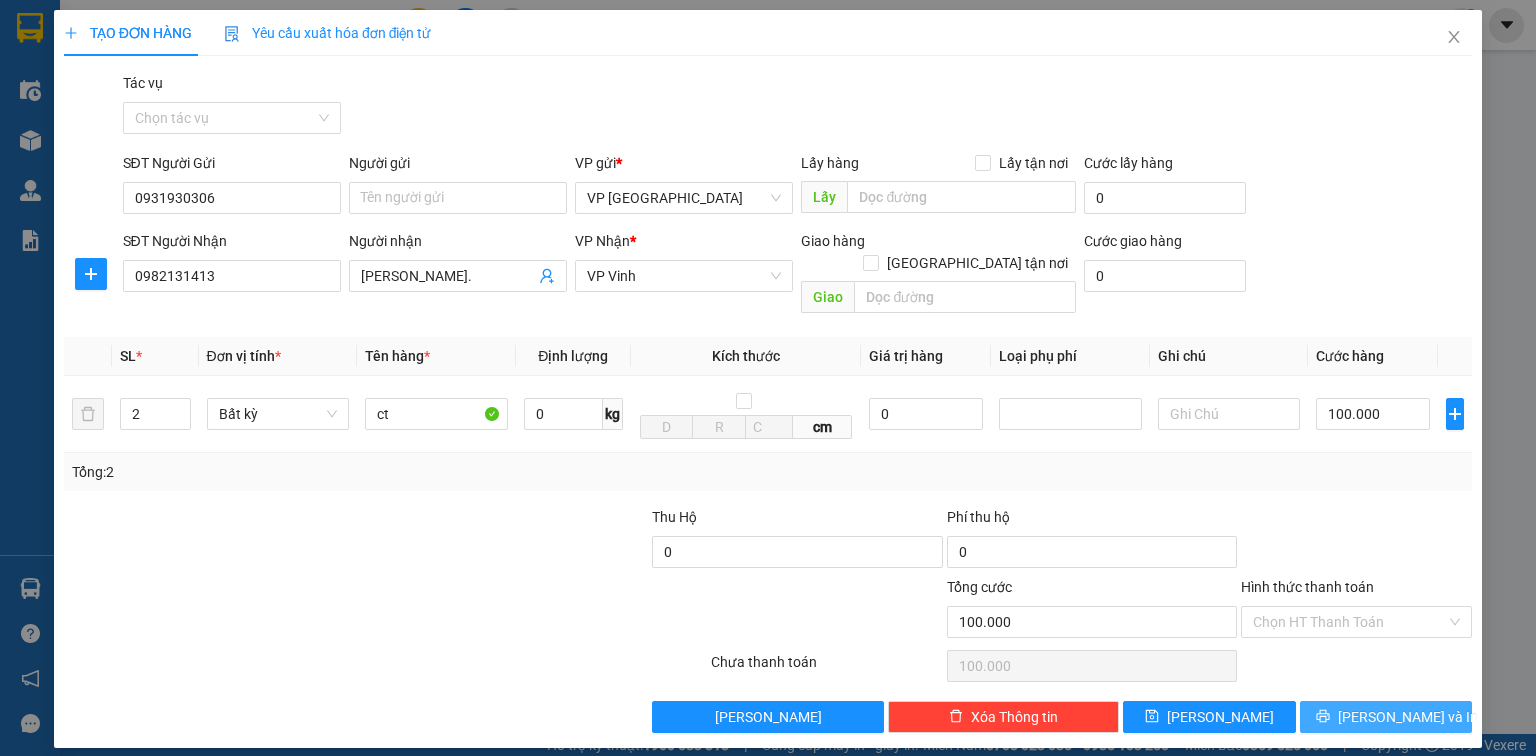 click on "[PERSON_NAME] và In" at bounding box center (1408, 717) 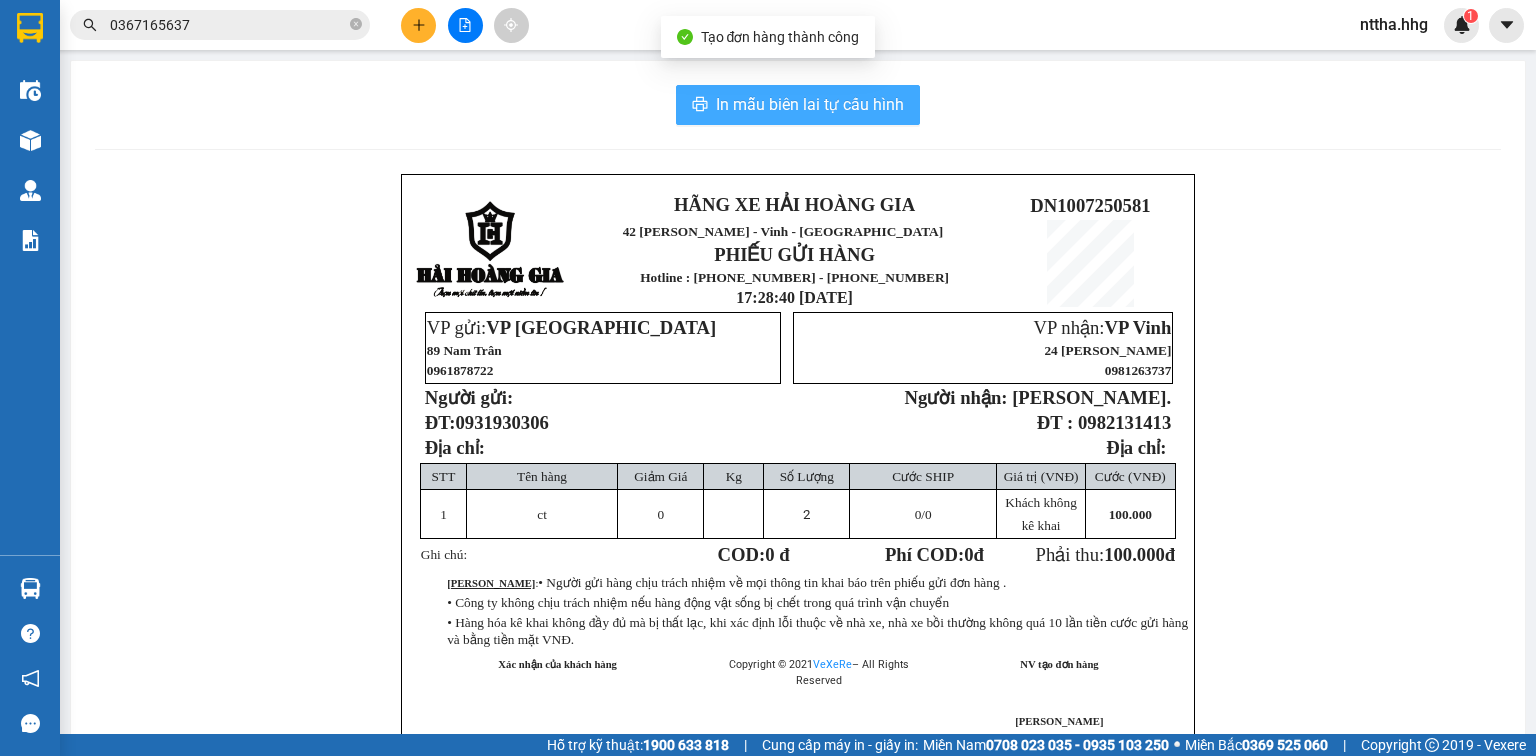 click on "In mẫu biên lai tự cấu hình" at bounding box center [810, 104] 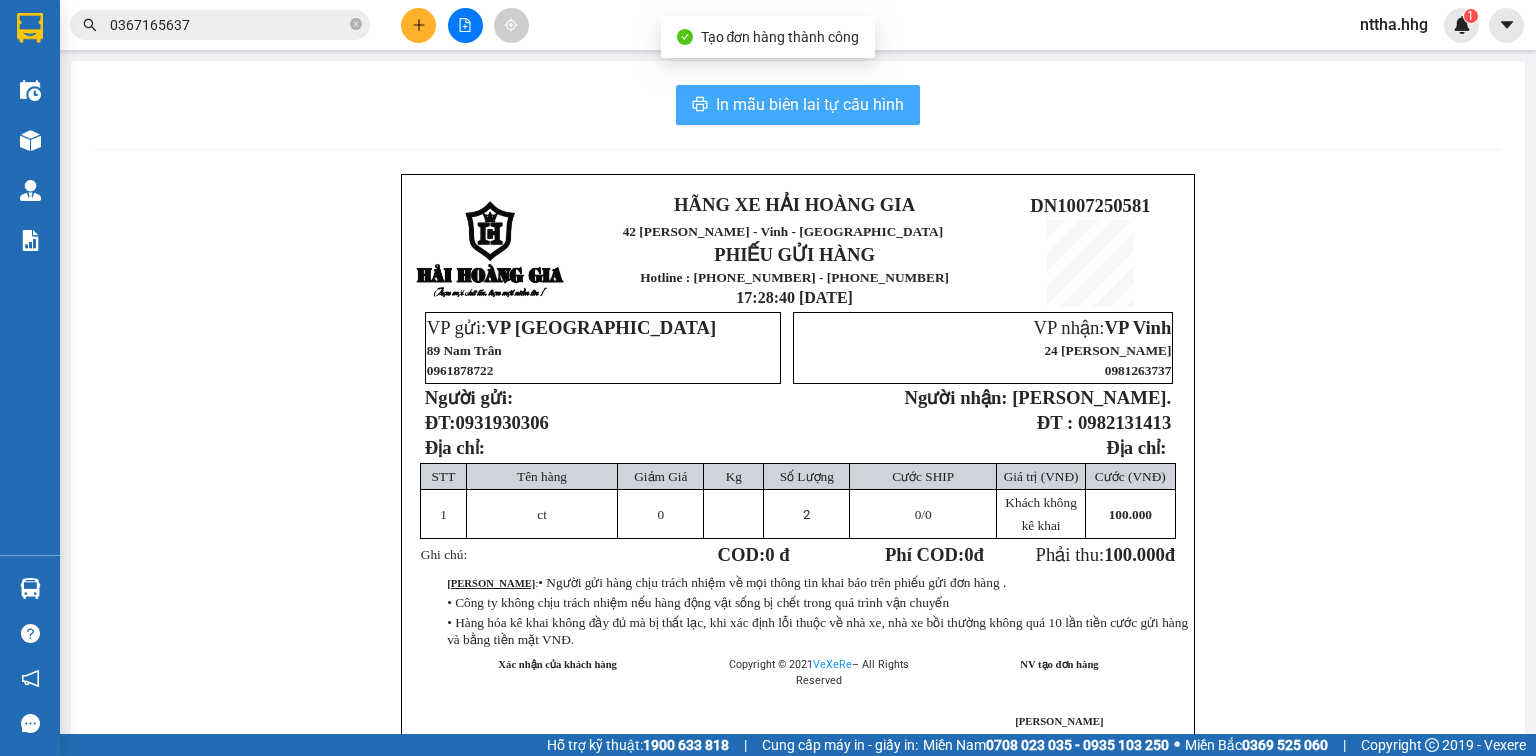 scroll, scrollTop: 0, scrollLeft: 0, axis: both 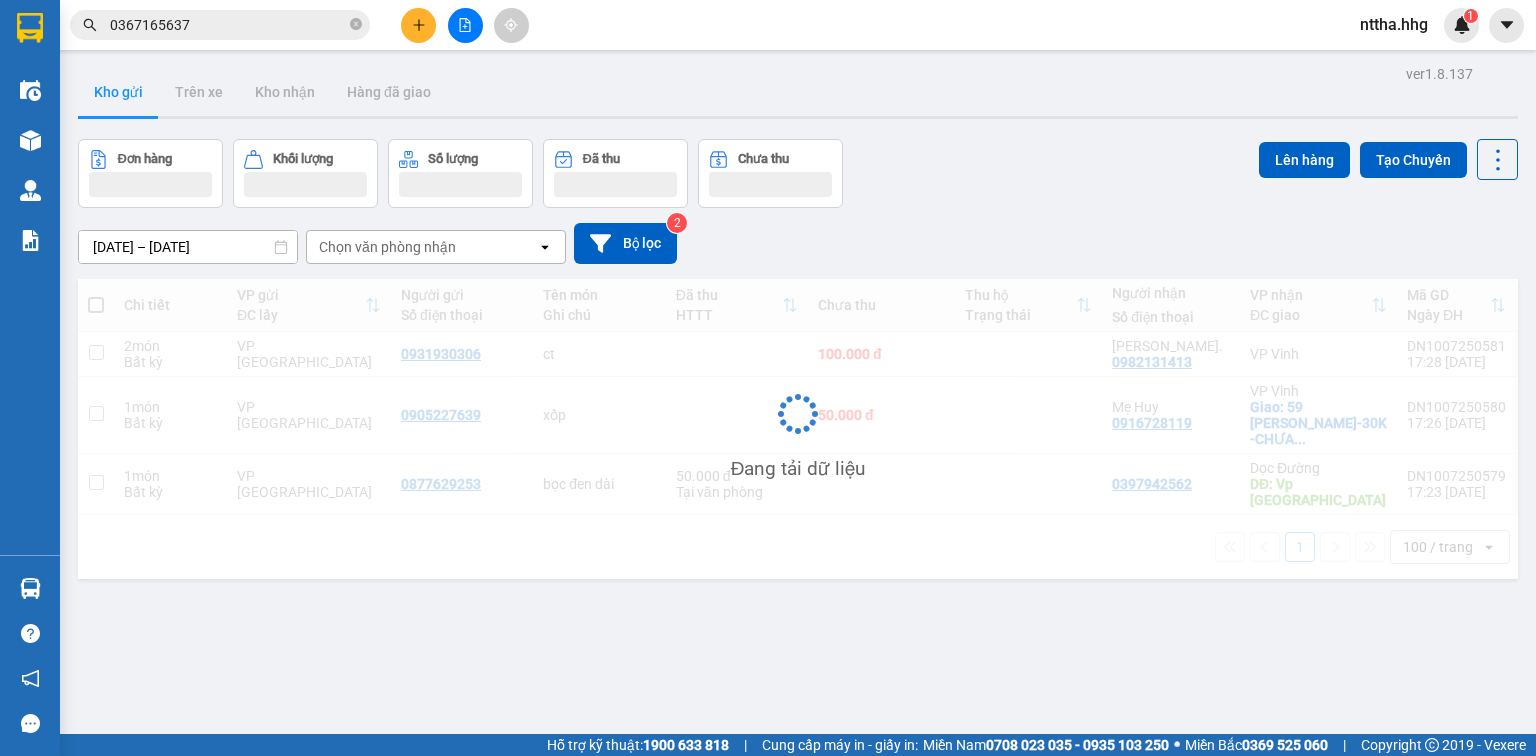 click 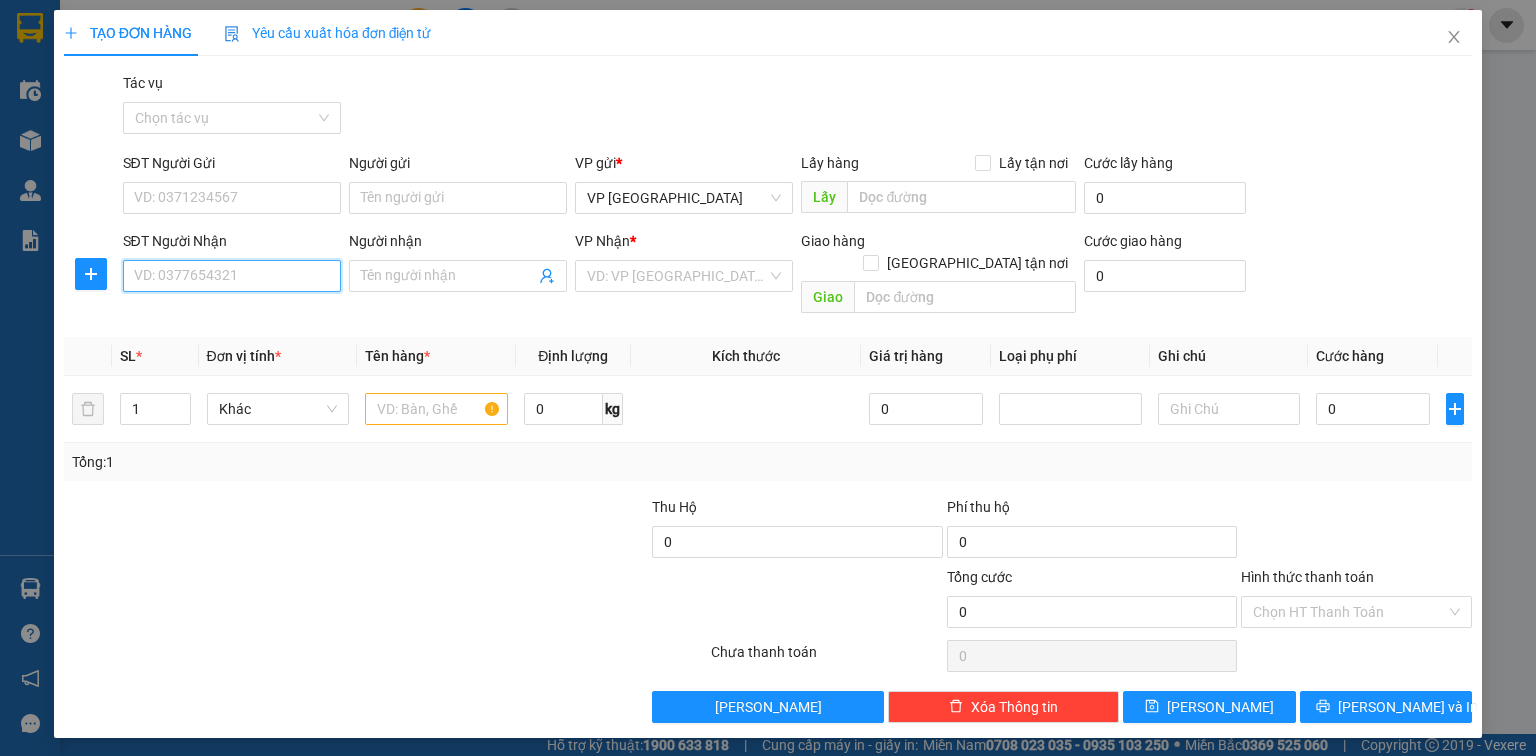 click on "SĐT Người Nhận" at bounding box center [232, 276] 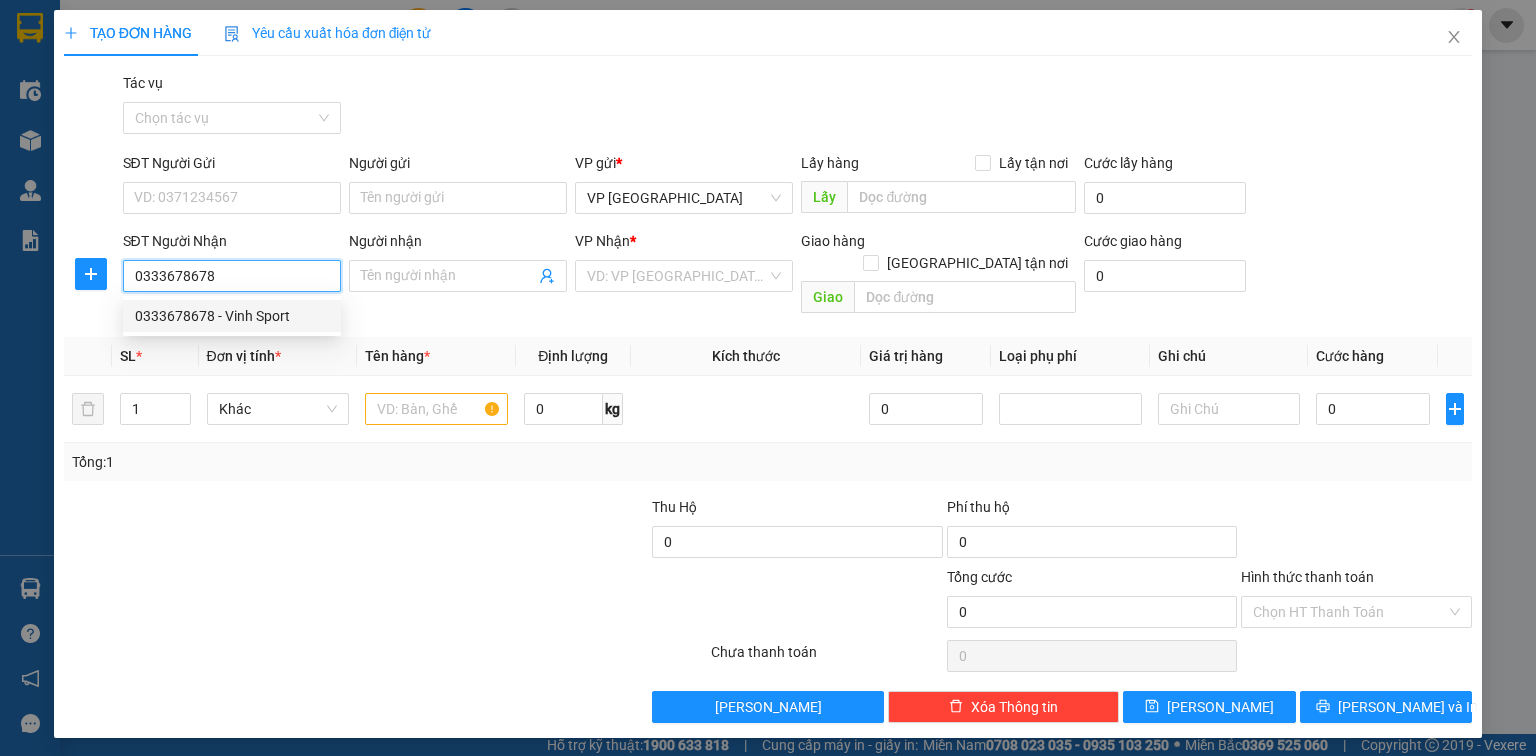 click on "0333678678 - Vinh Sport" at bounding box center (232, 316) 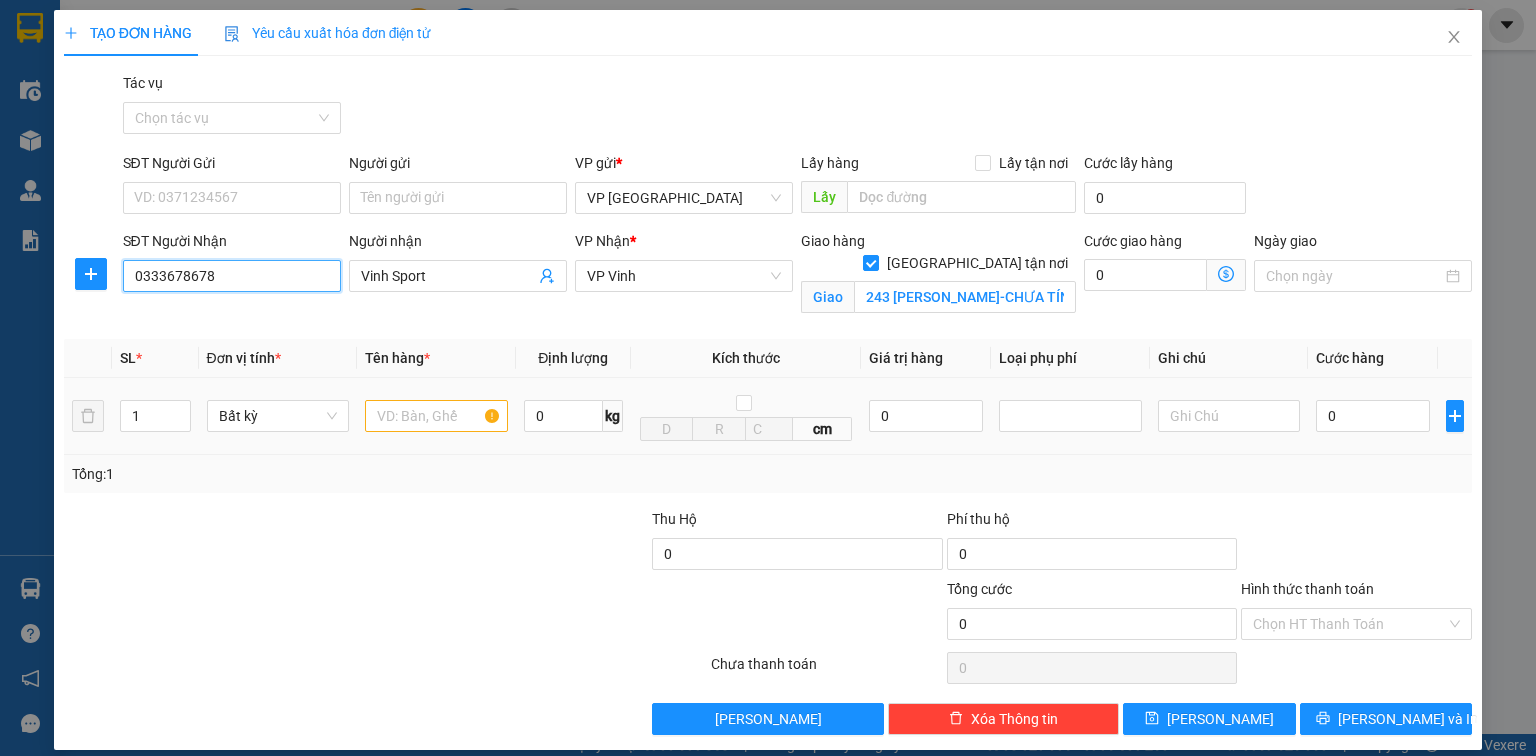 type on "0333678678" 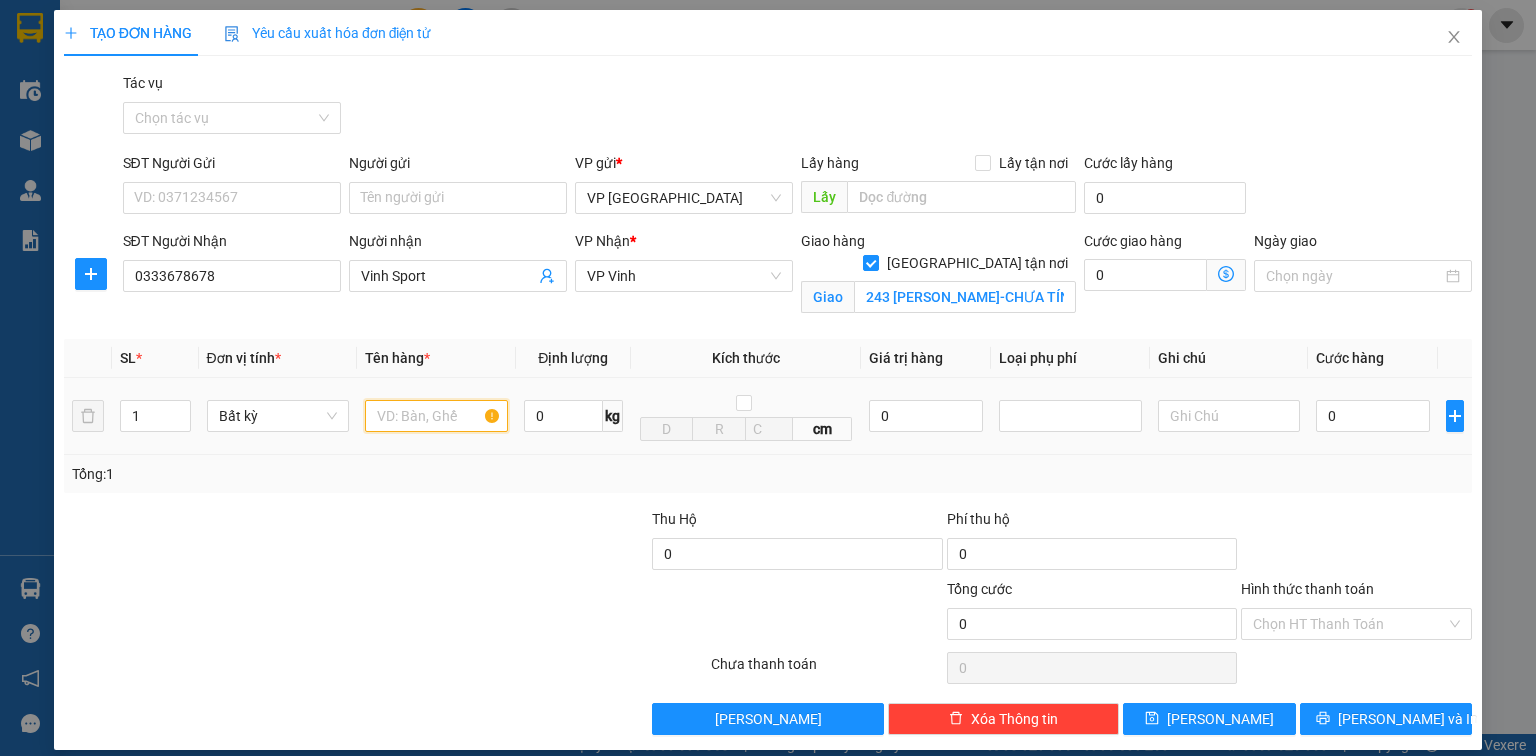 click at bounding box center [436, 416] 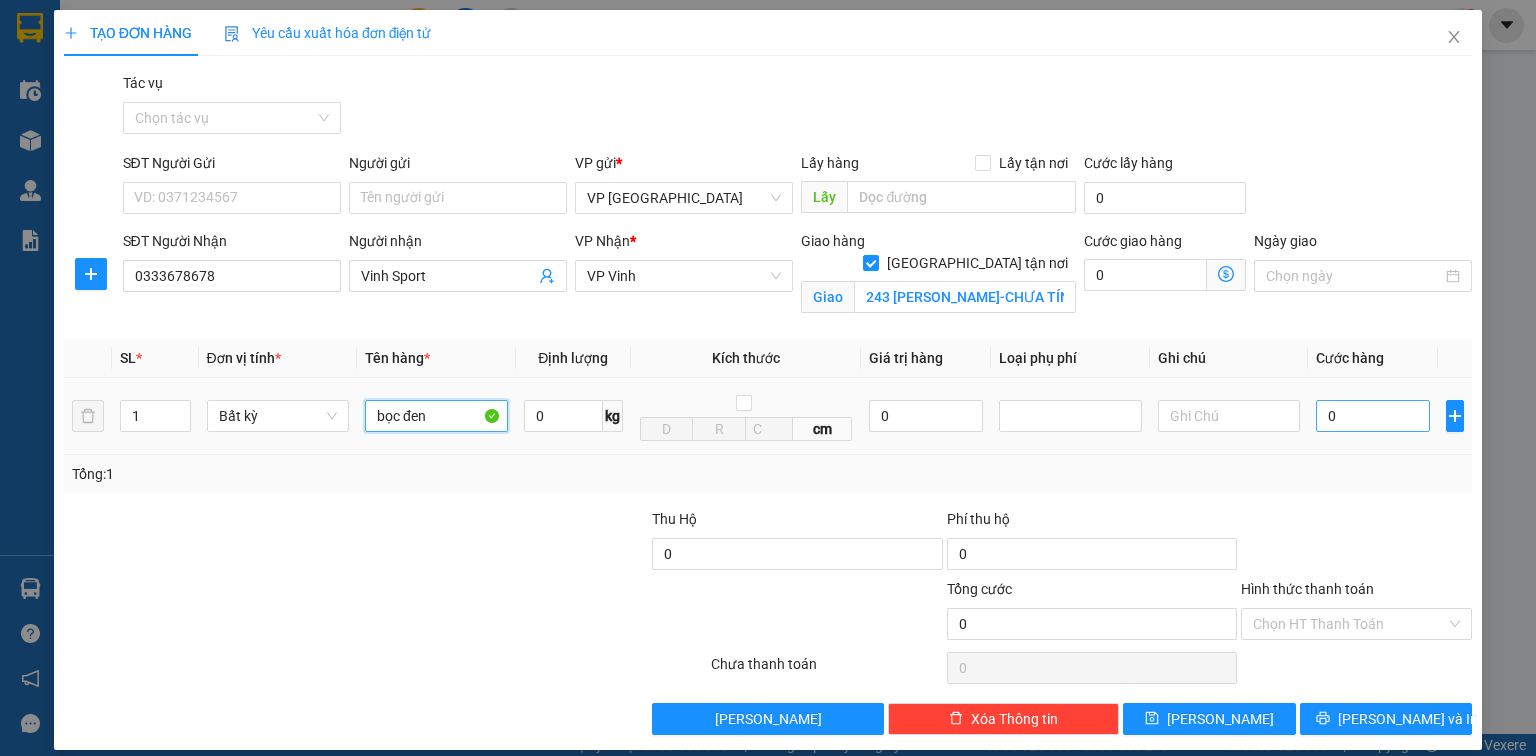 type on "bọc đen" 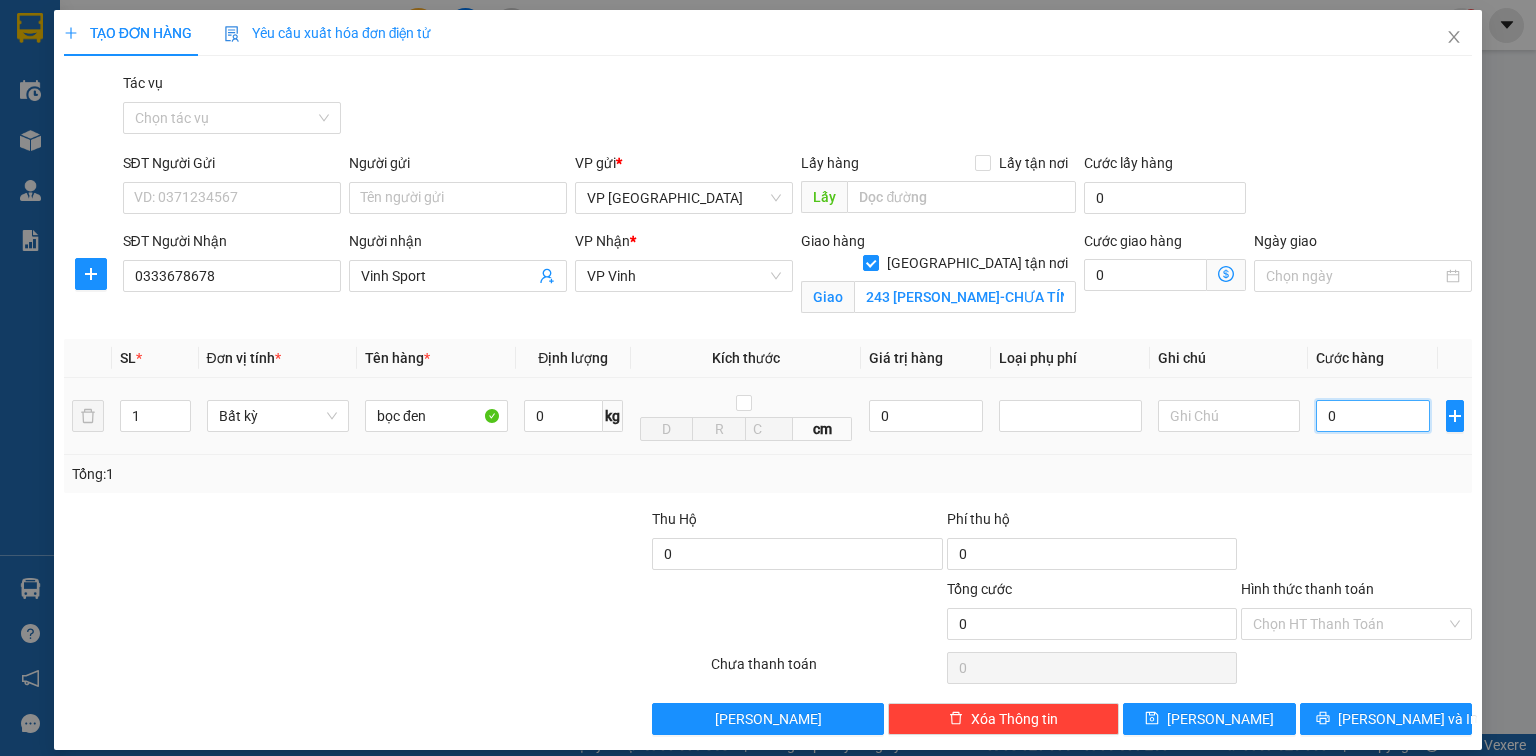 click on "0" at bounding box center (1373, 416) 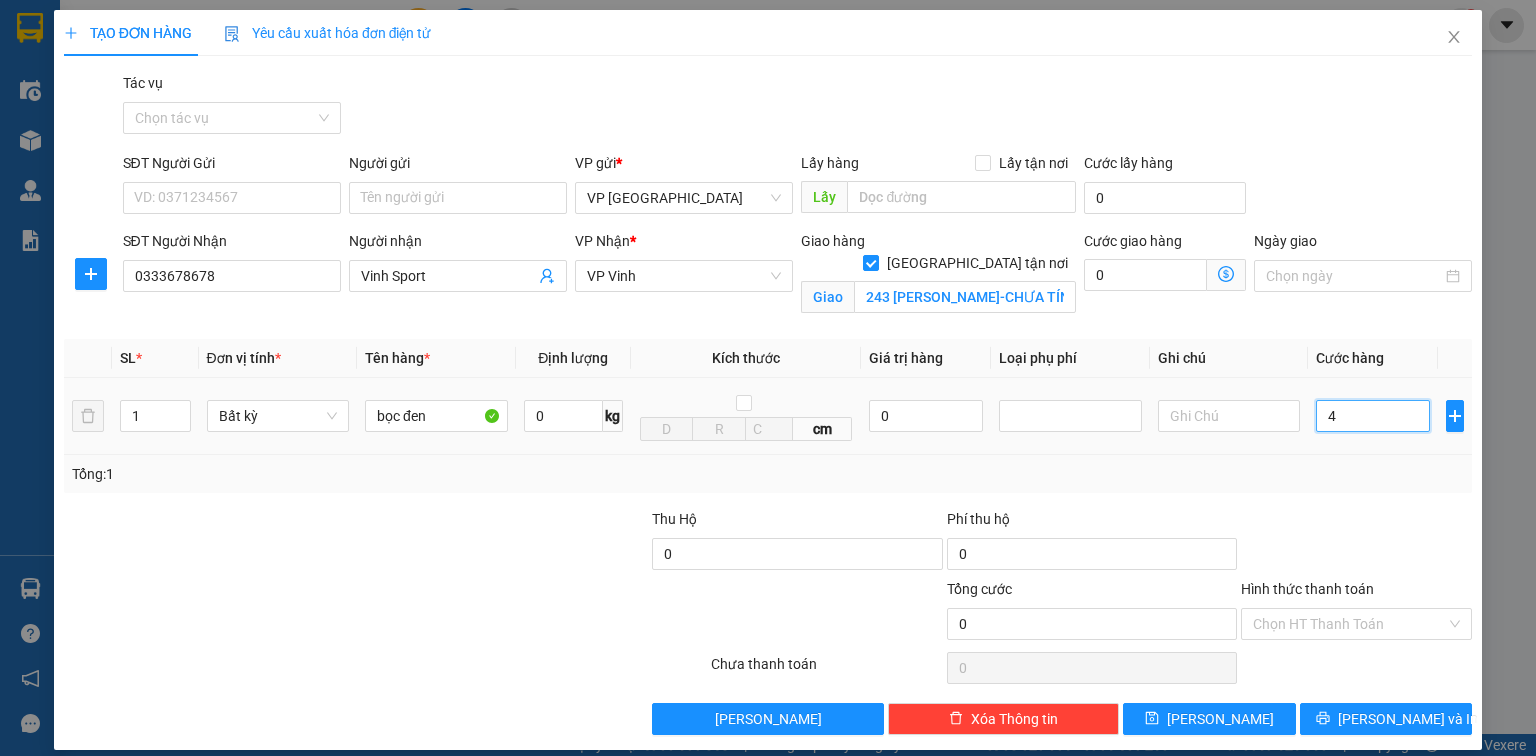 type on "4" 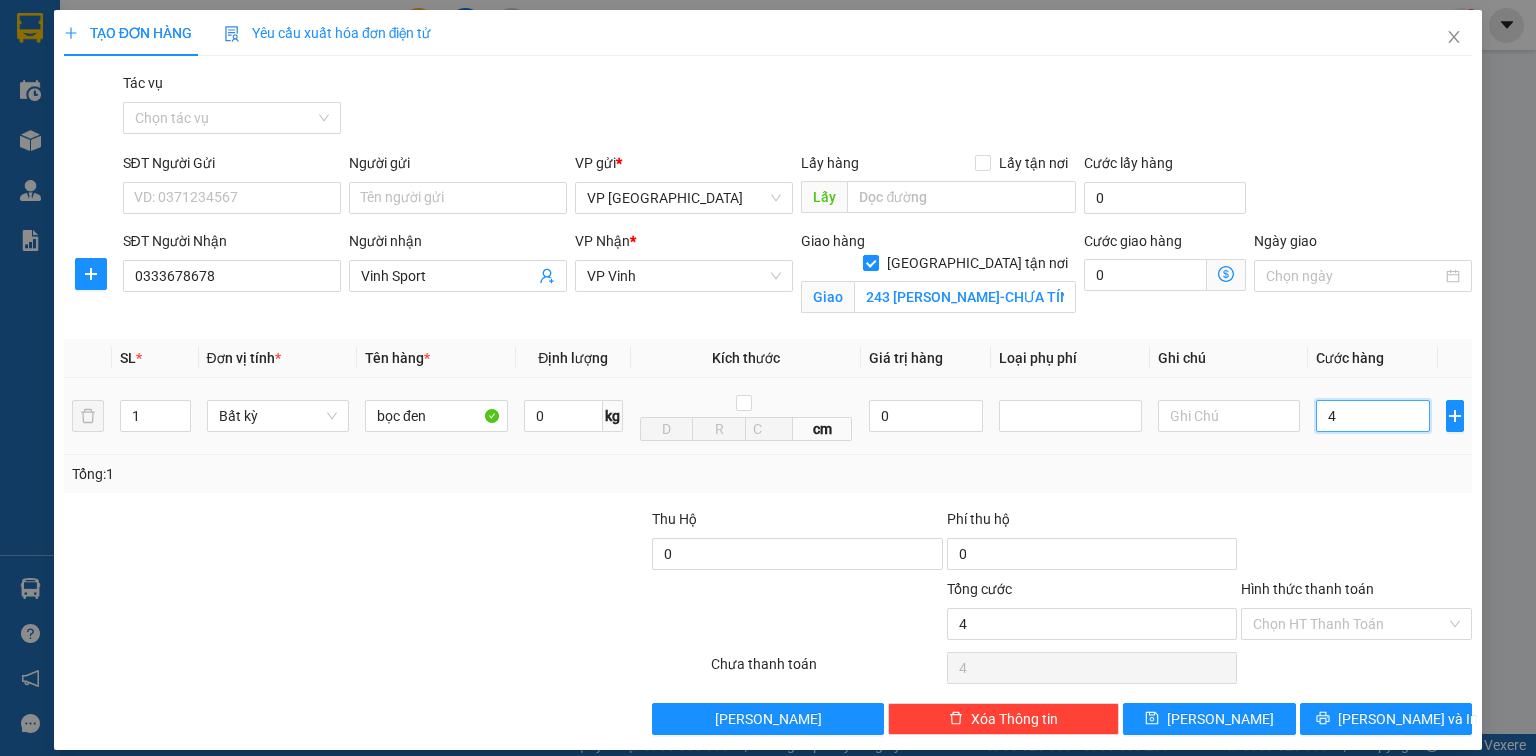 type on "40" 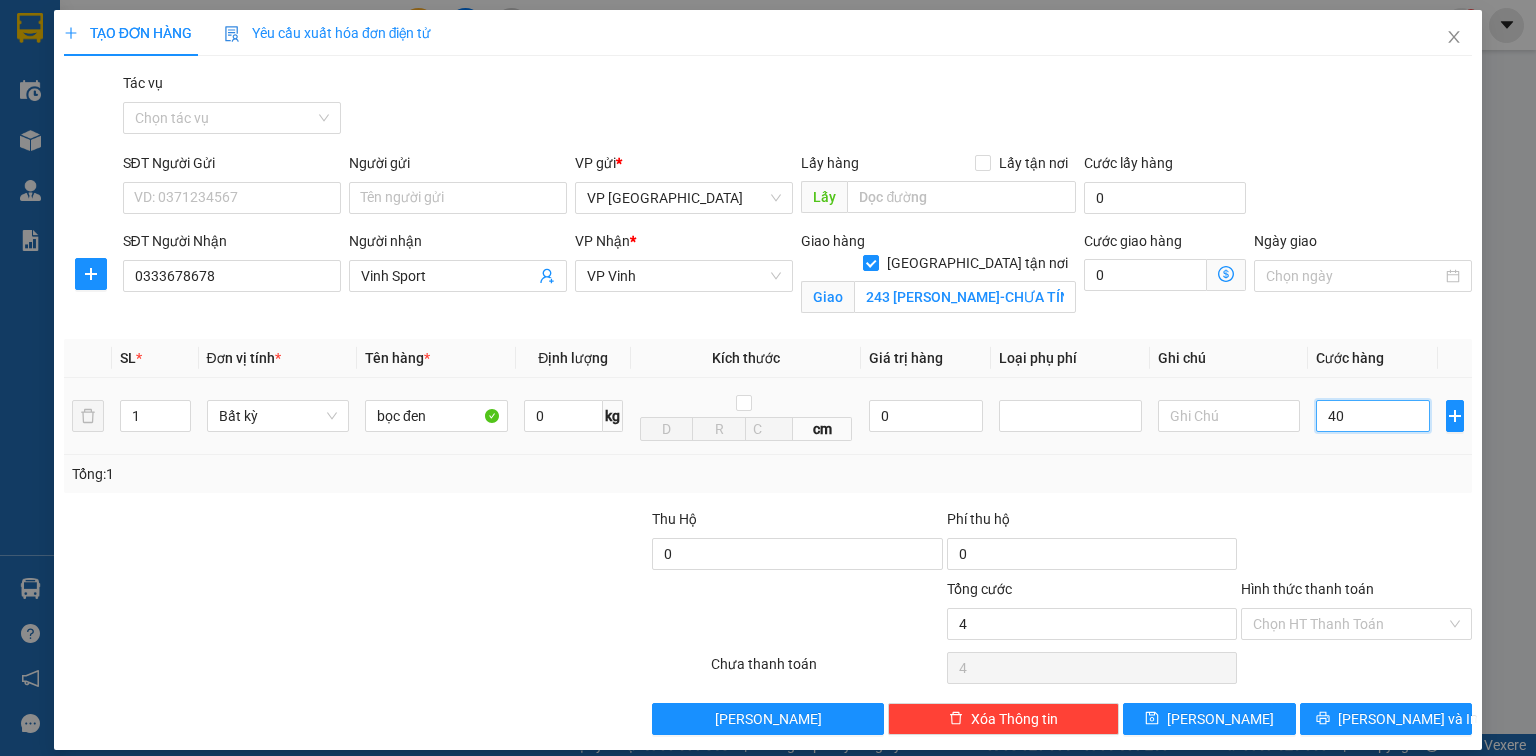type on "40" 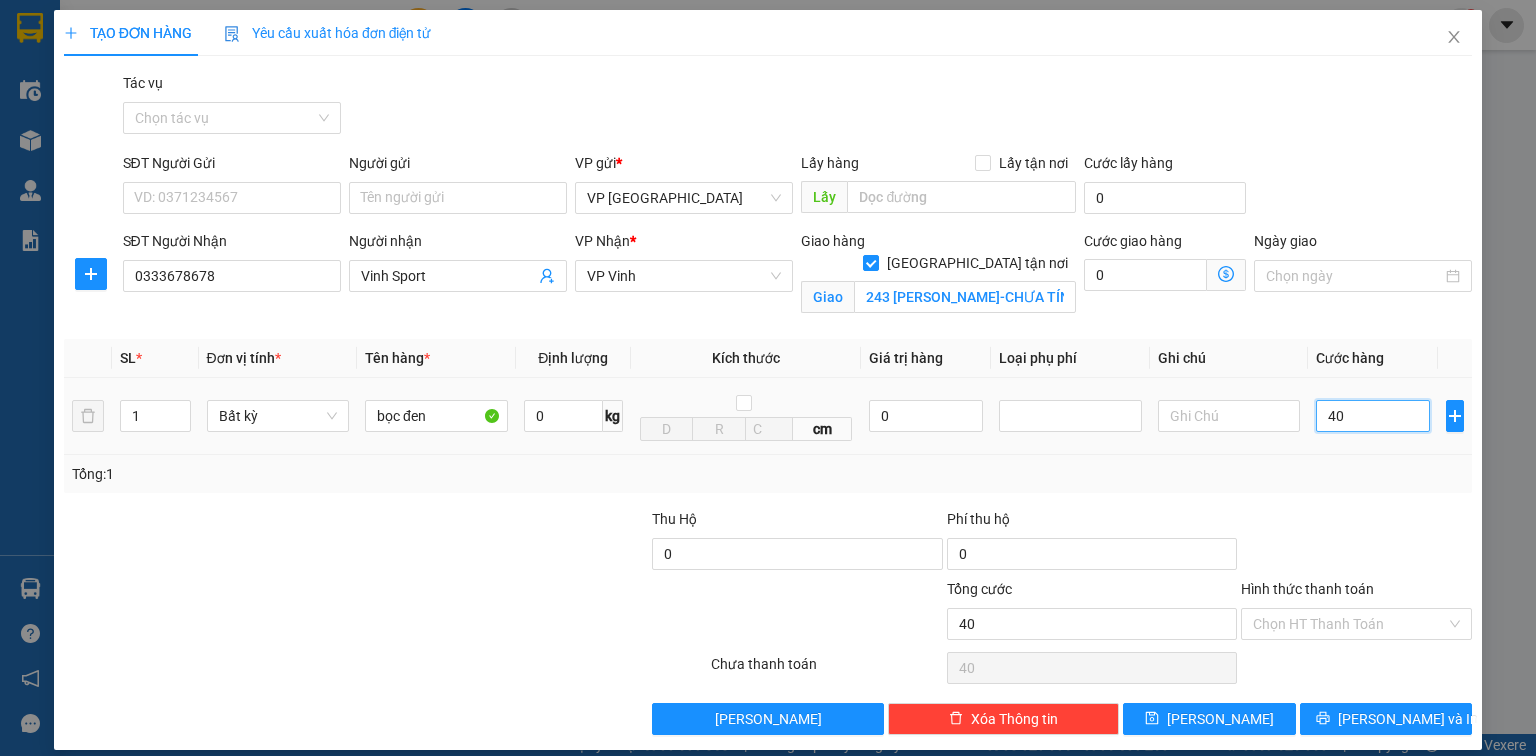 type on "400" 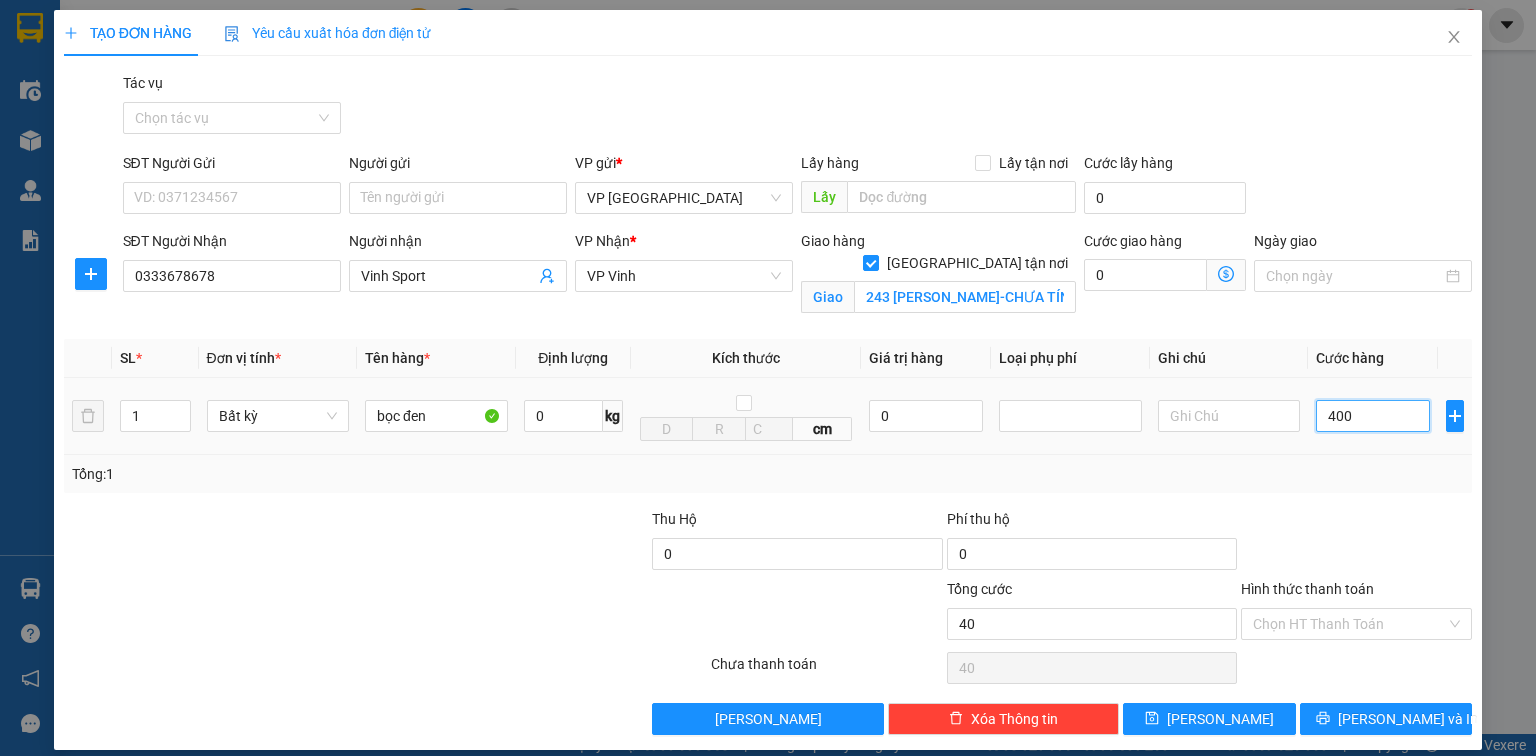 type on "400" 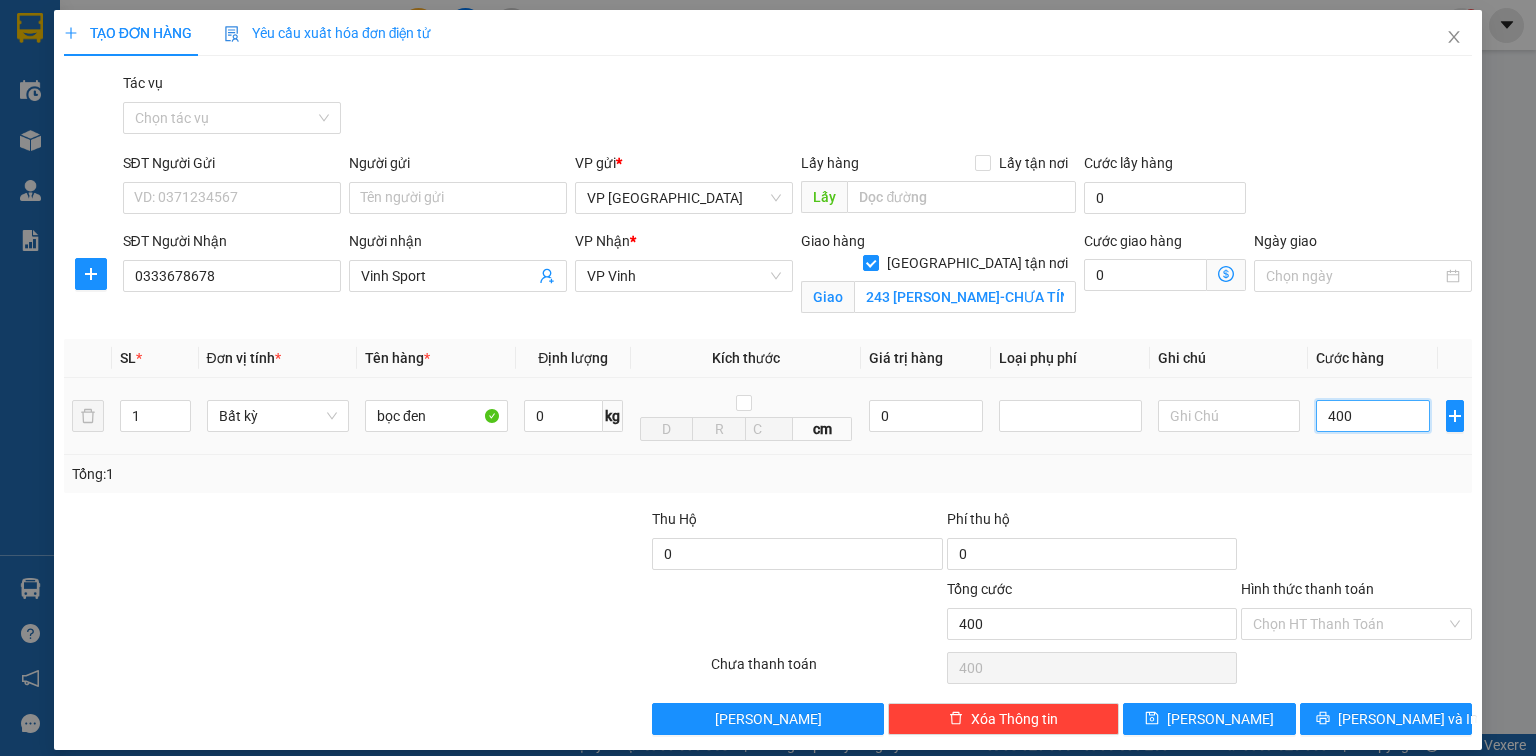 type on "4.000" 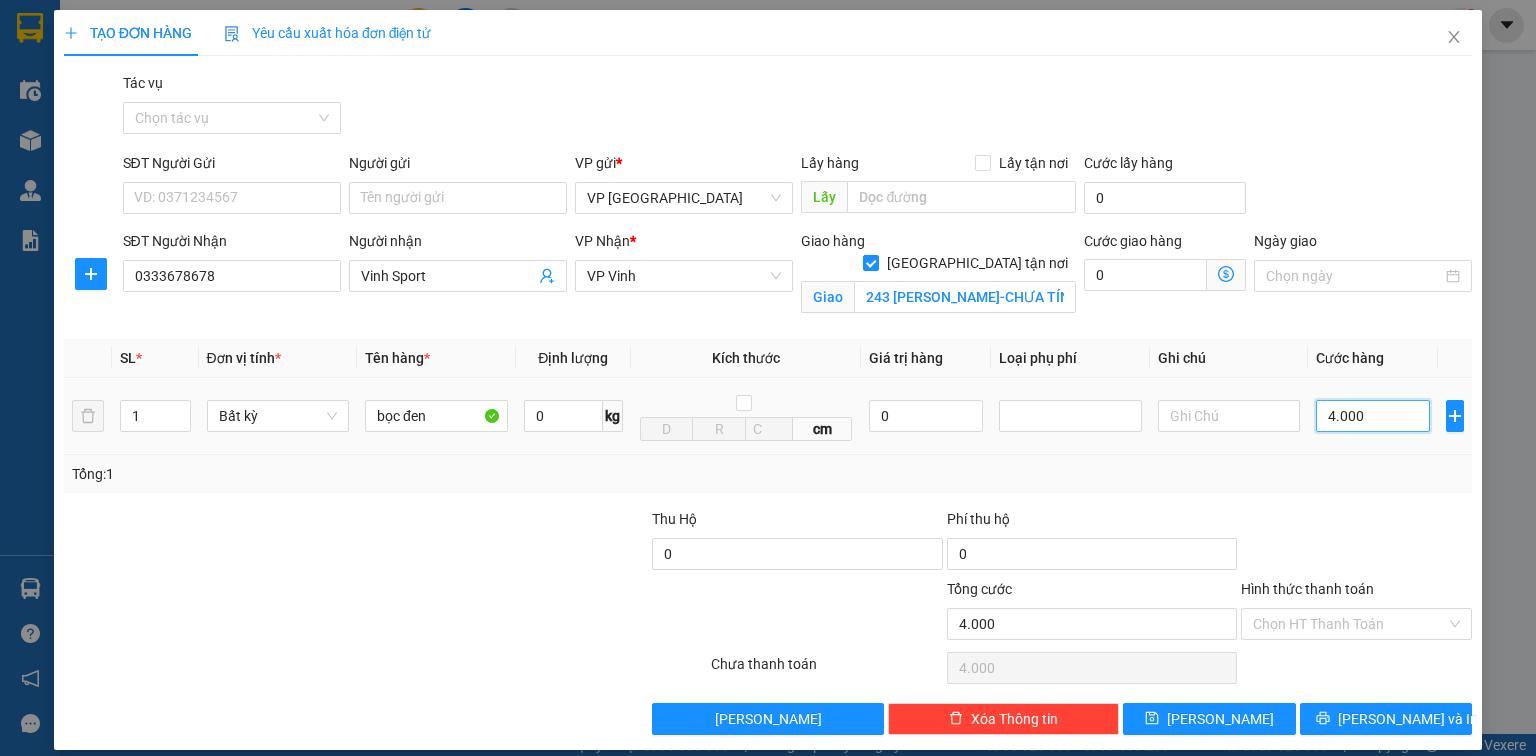 type on "40.000" 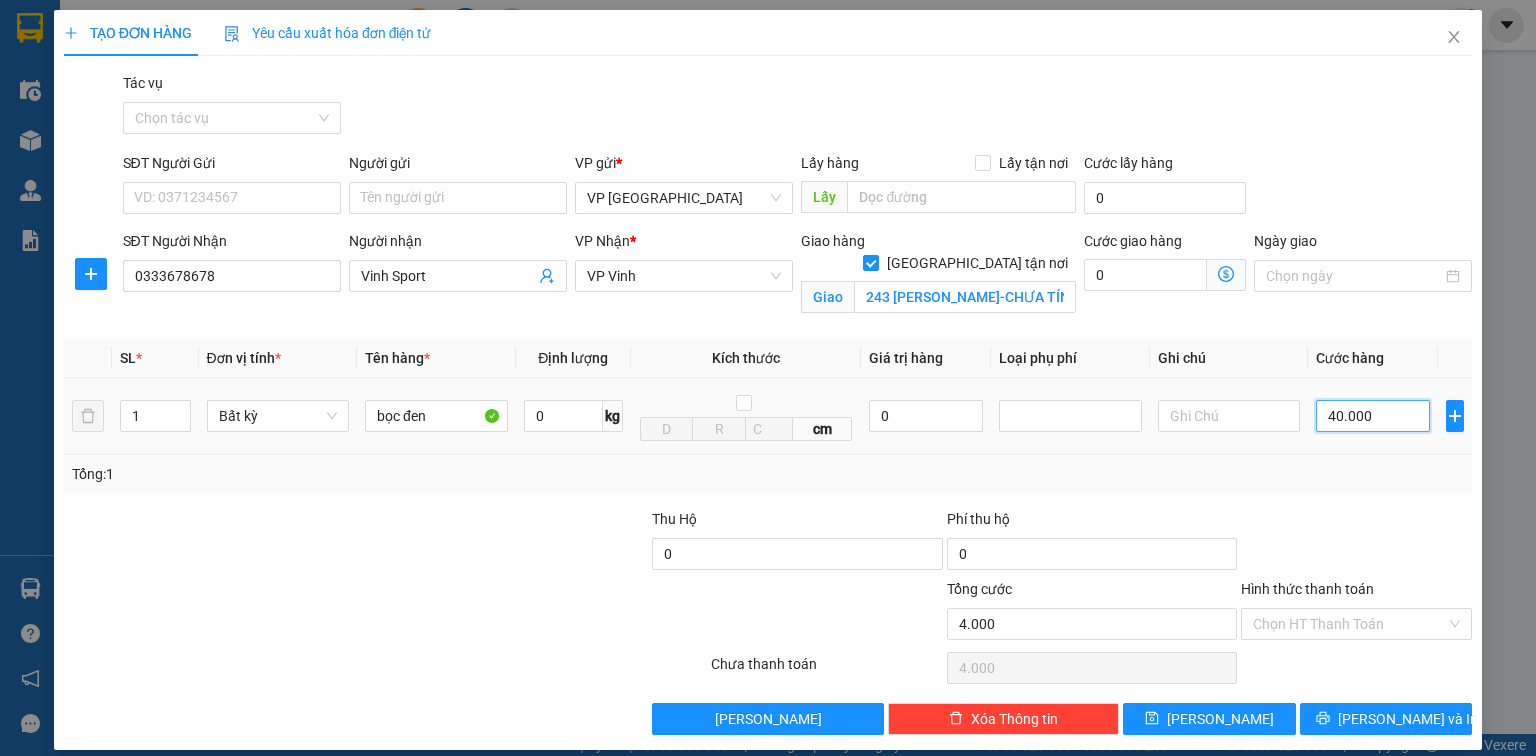 type on "40.000" 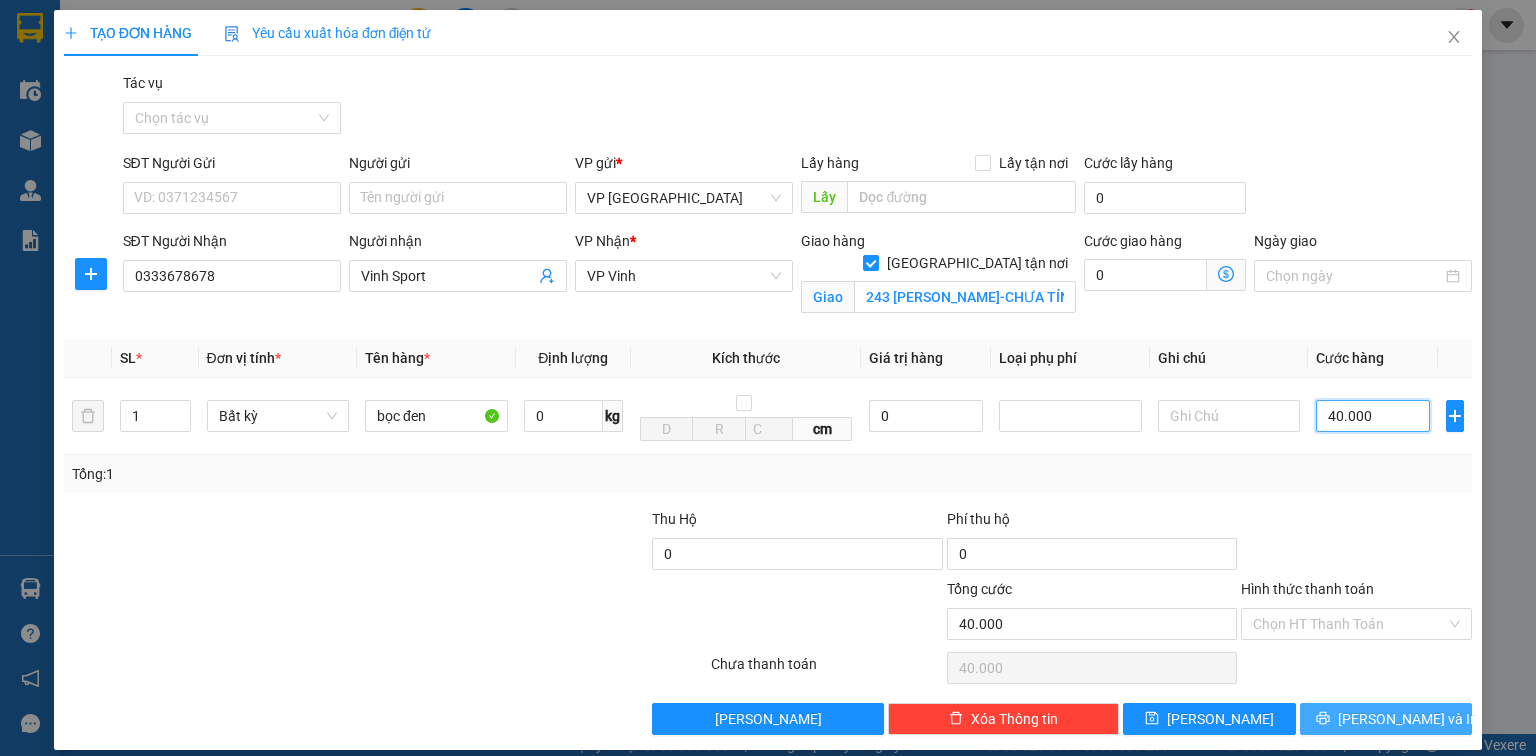 type on "40.000" 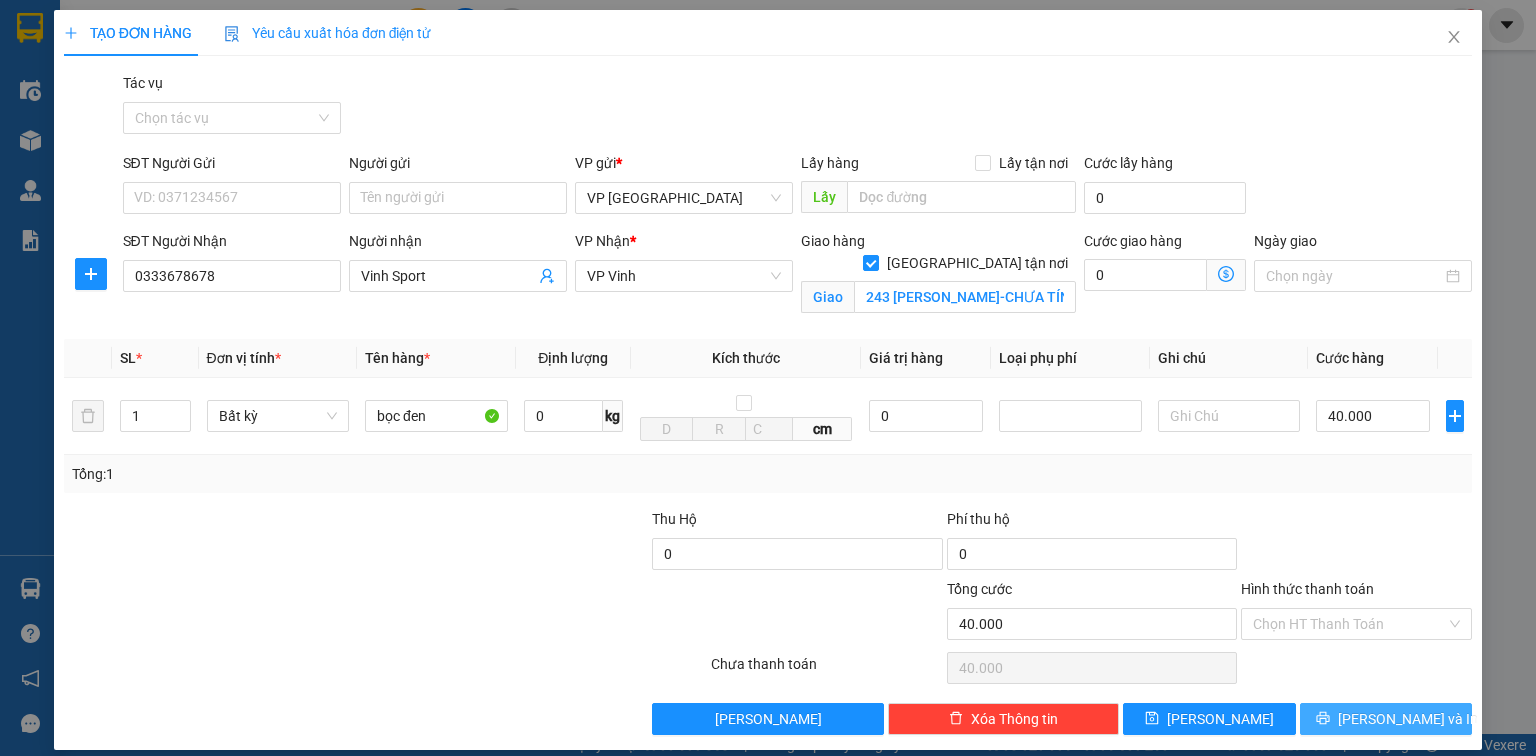 click on "[PERSON_NAME] và In" at bounding box center [1386, 719] 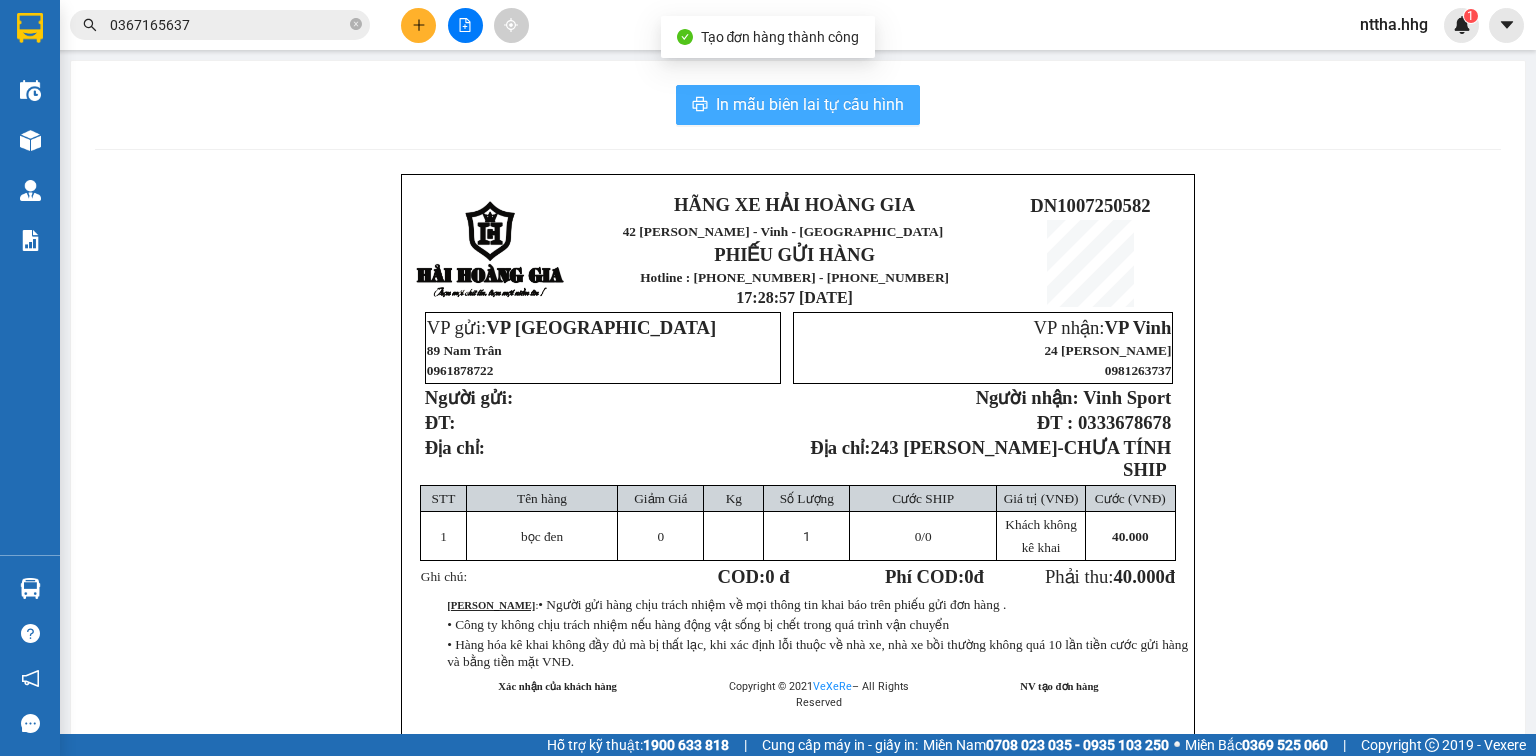 click 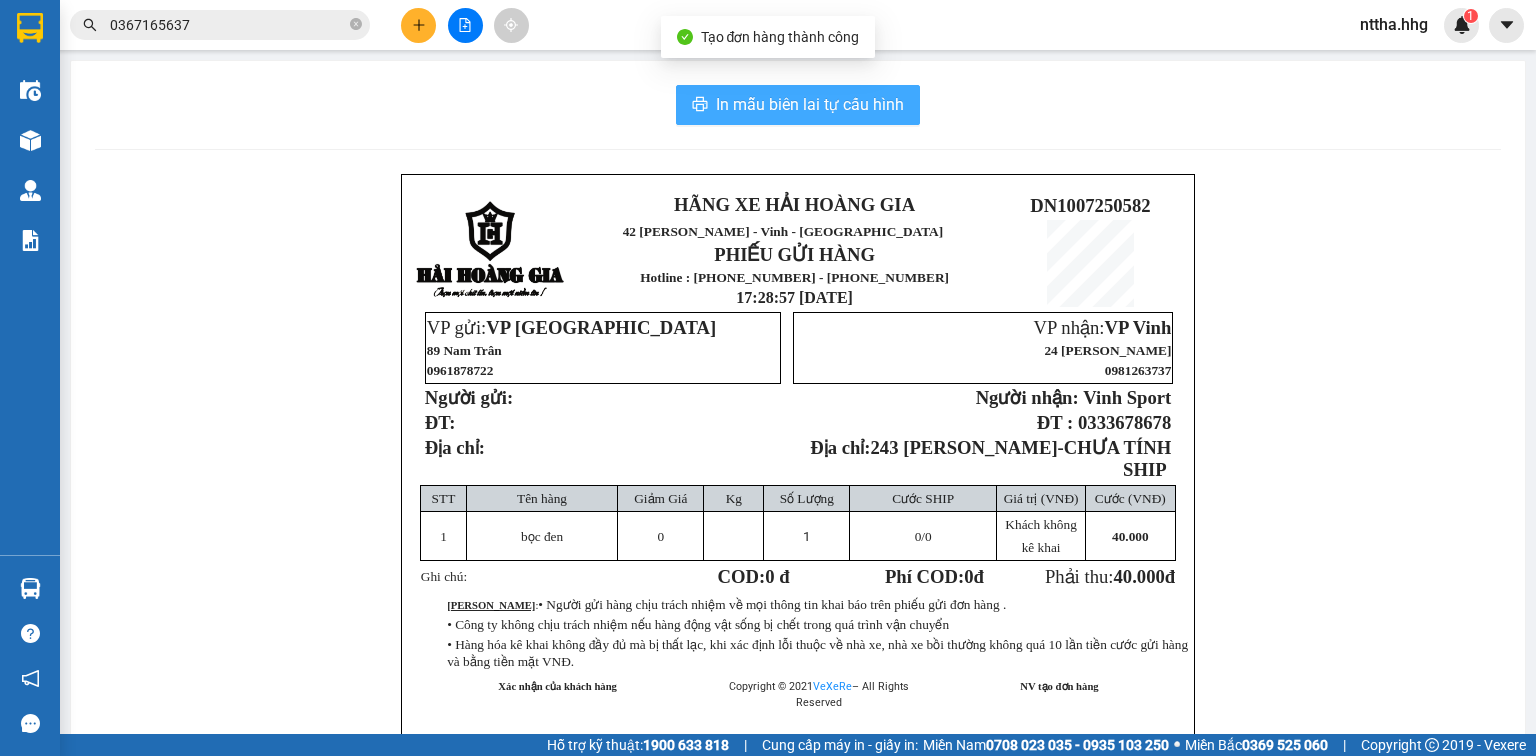 scroll, scrollTop: 0, scrollLeft: 0, axis: both 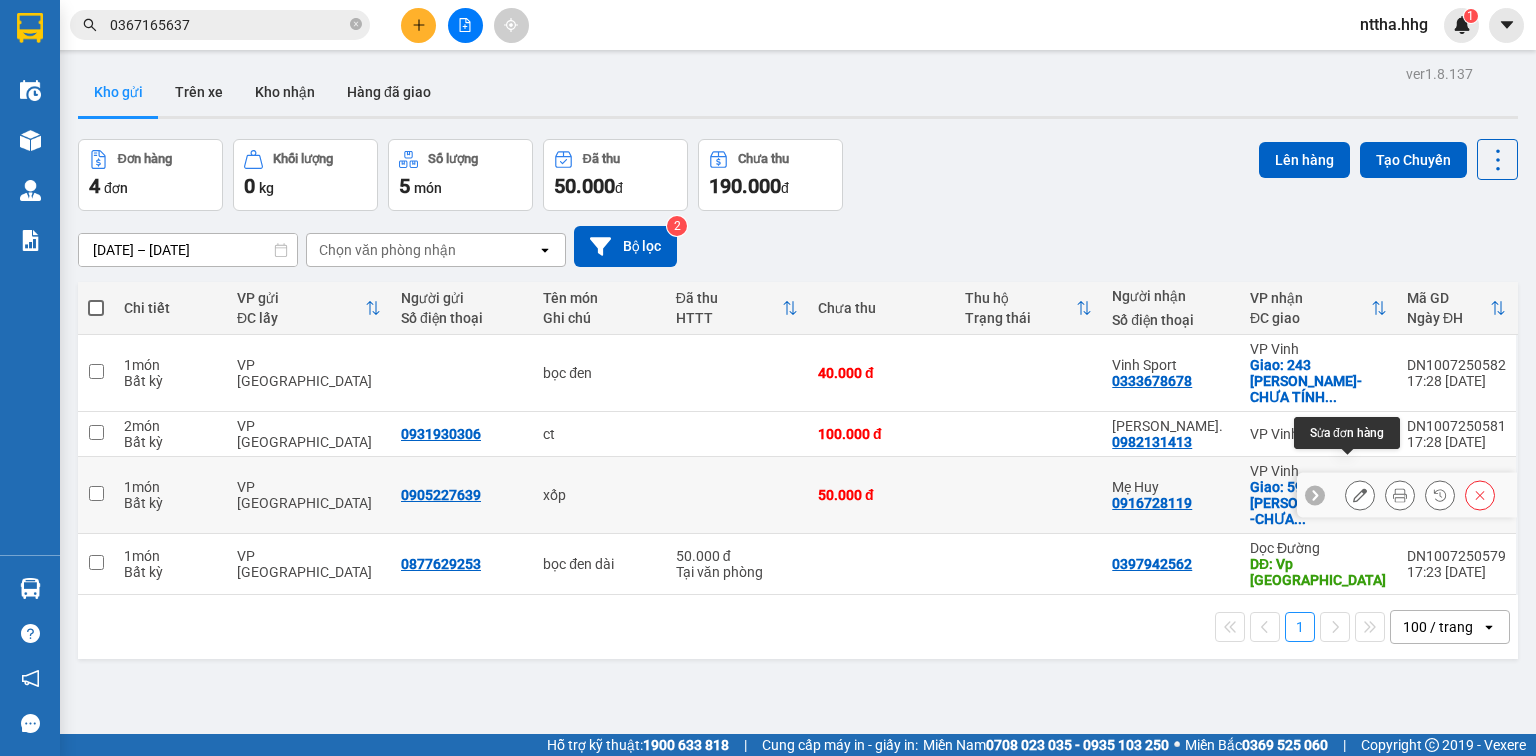 click 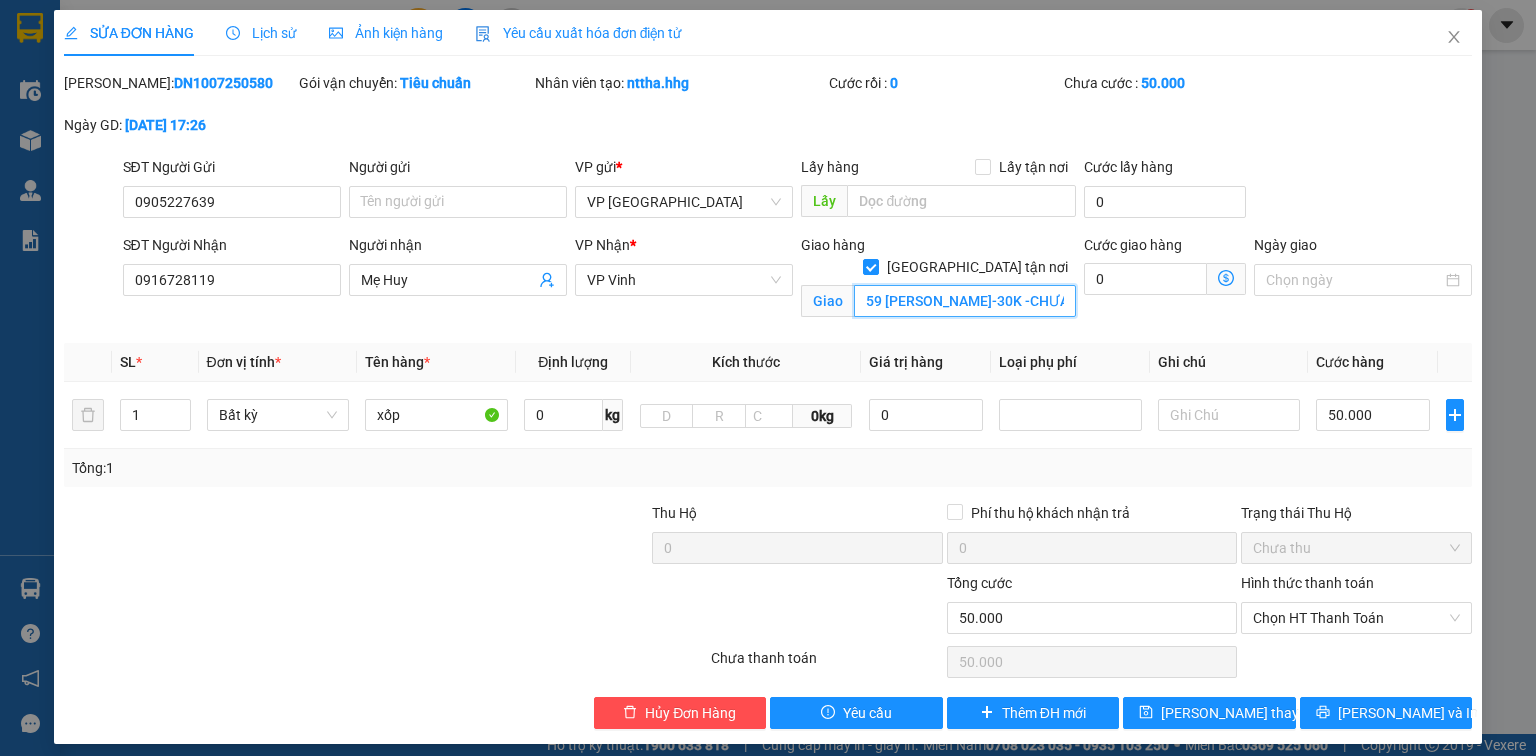click on "59 Nguyễn Sơn-30K -CHƯA TÍNH SHIP" at bounding box center [965, 301] 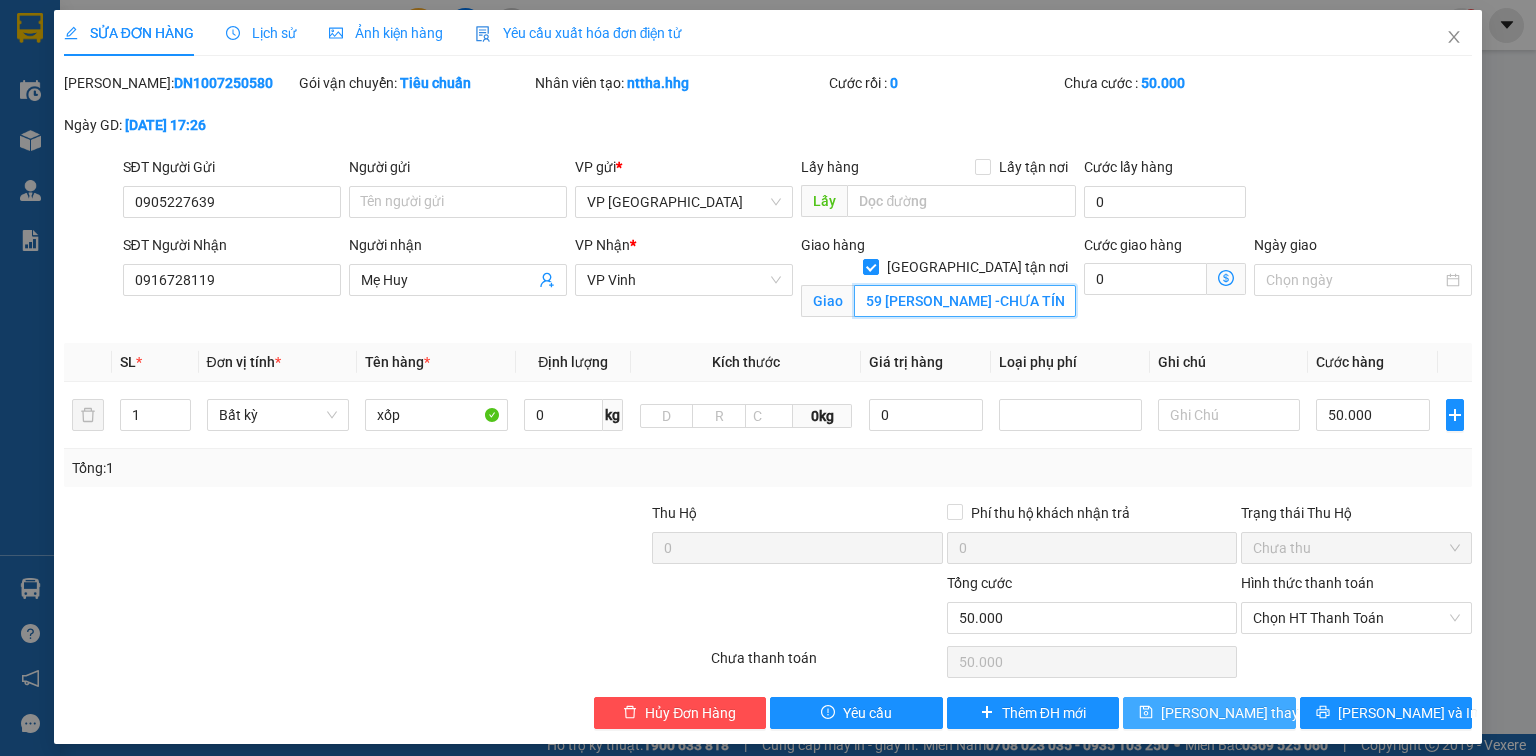 type on "59 [PERSON_NAME] -CHƯA TÍNH SHIP" 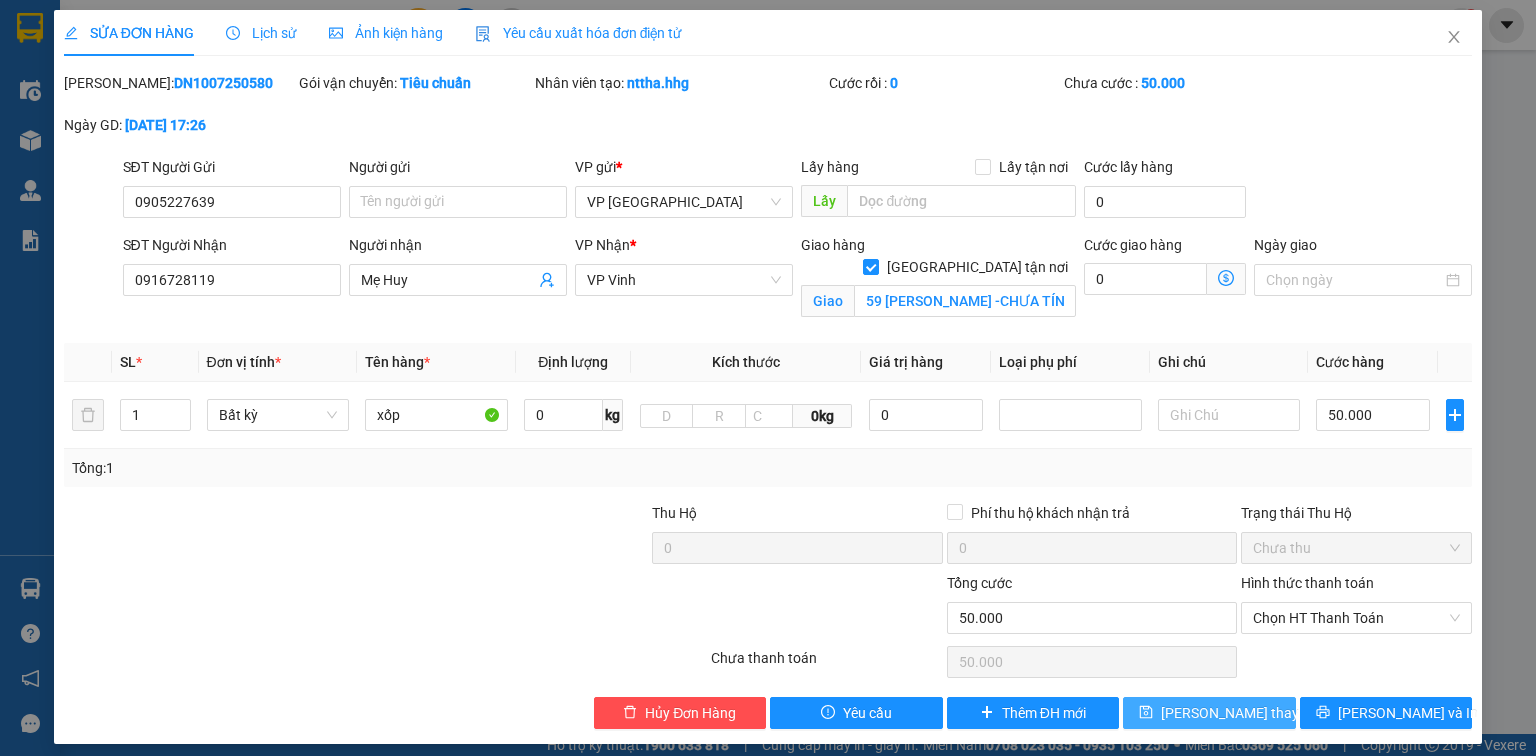 click 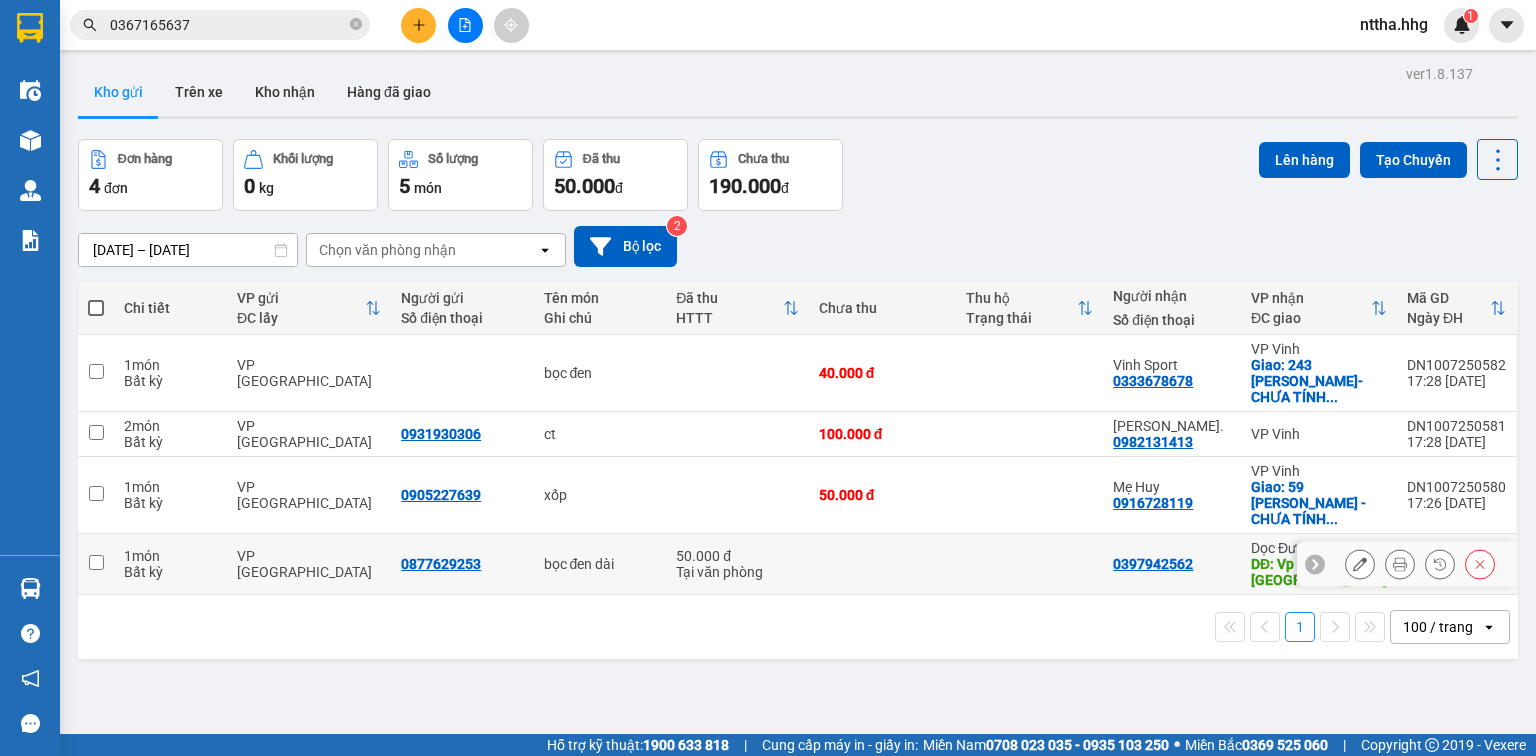 click at bounding box center [96, 562] 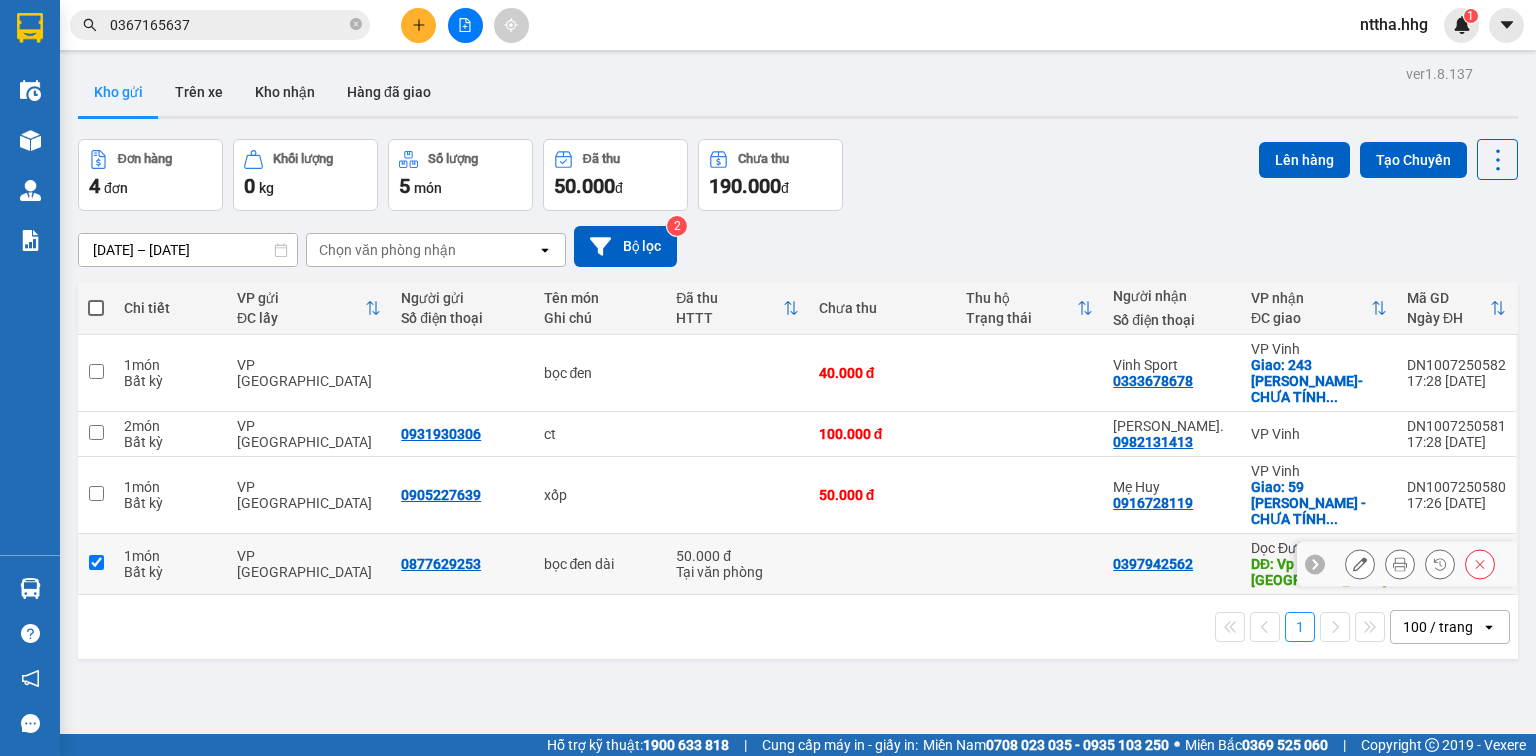 checkbox on "true" 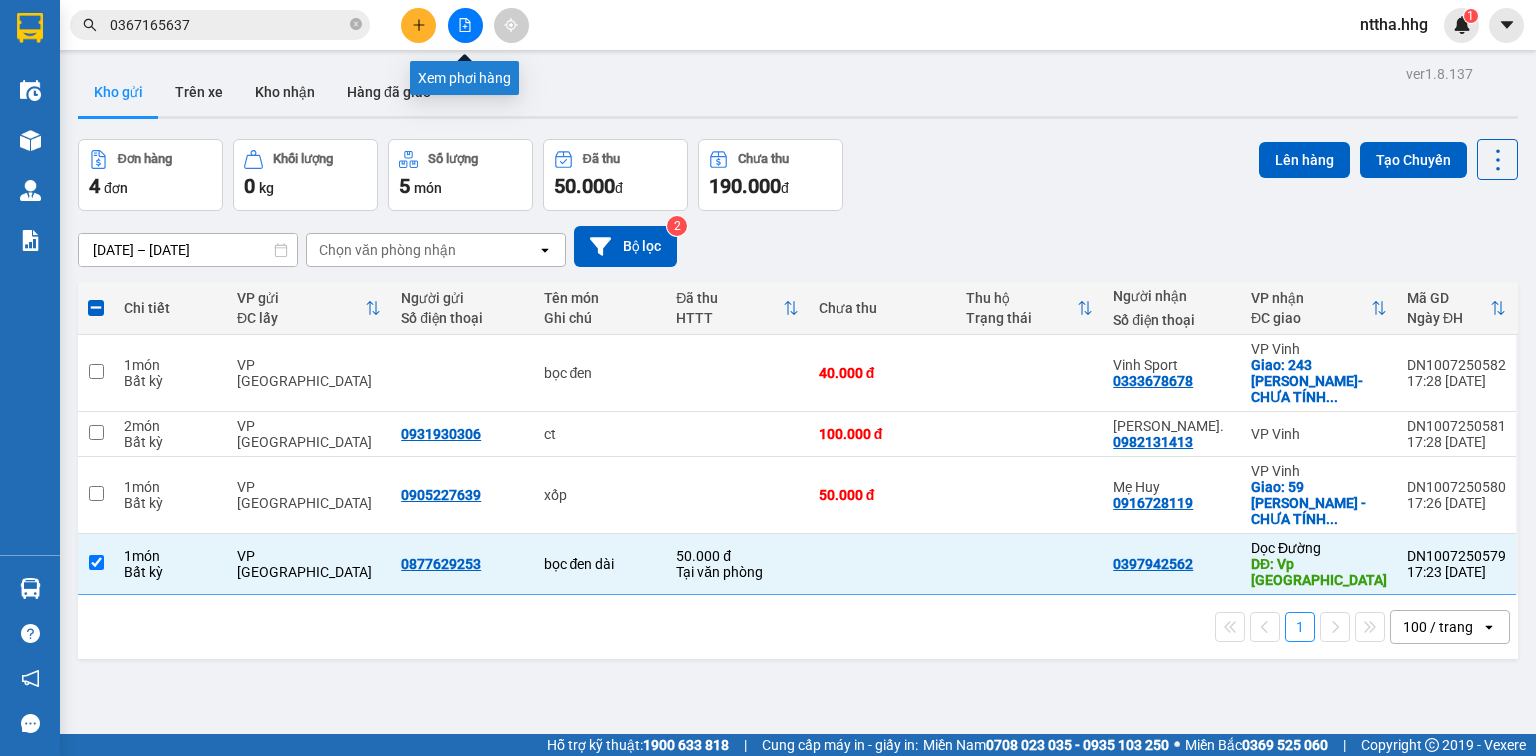 click 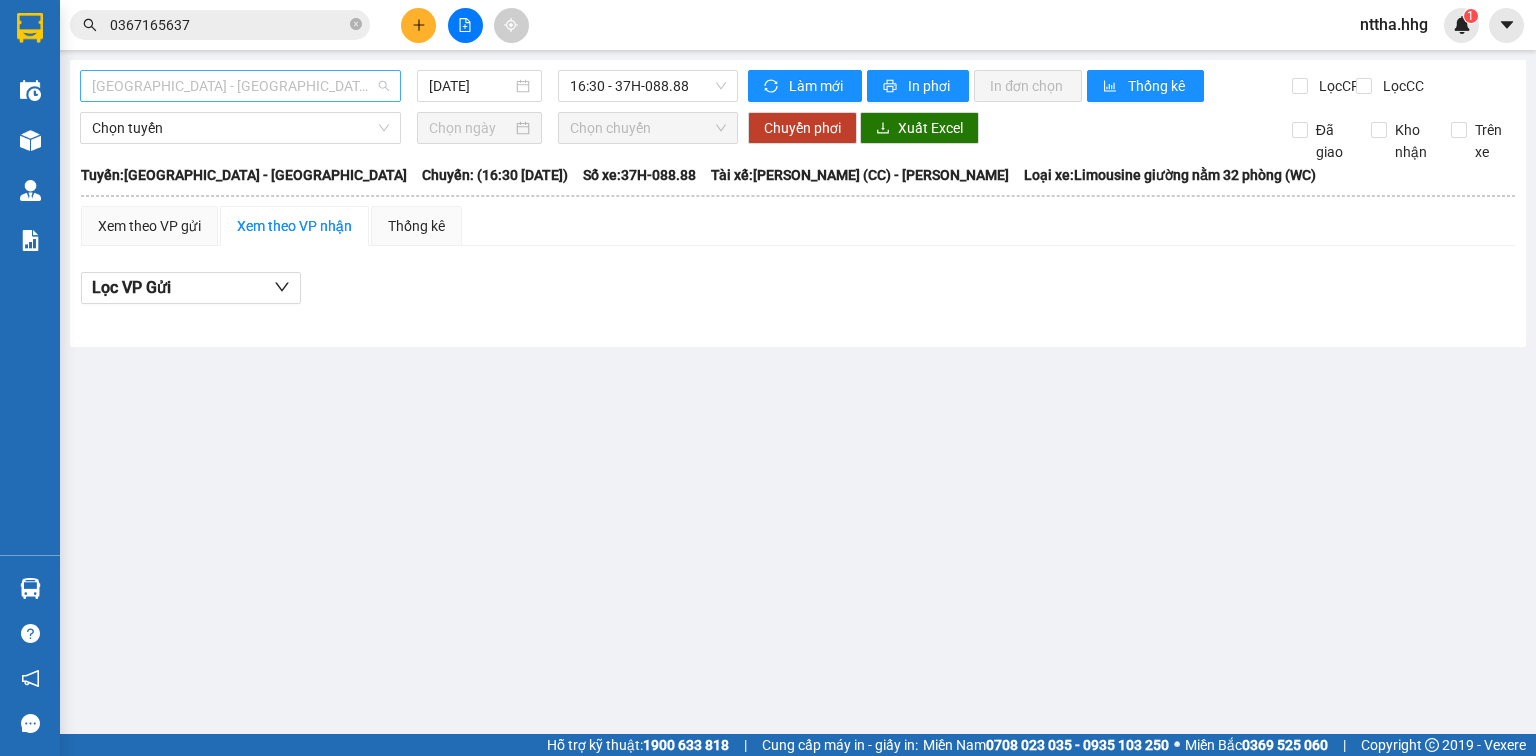 click on "[GEOGRAPHIC_DATA] - [GEOGRAPHIC_DATA]" at bounding box center (240, 86) 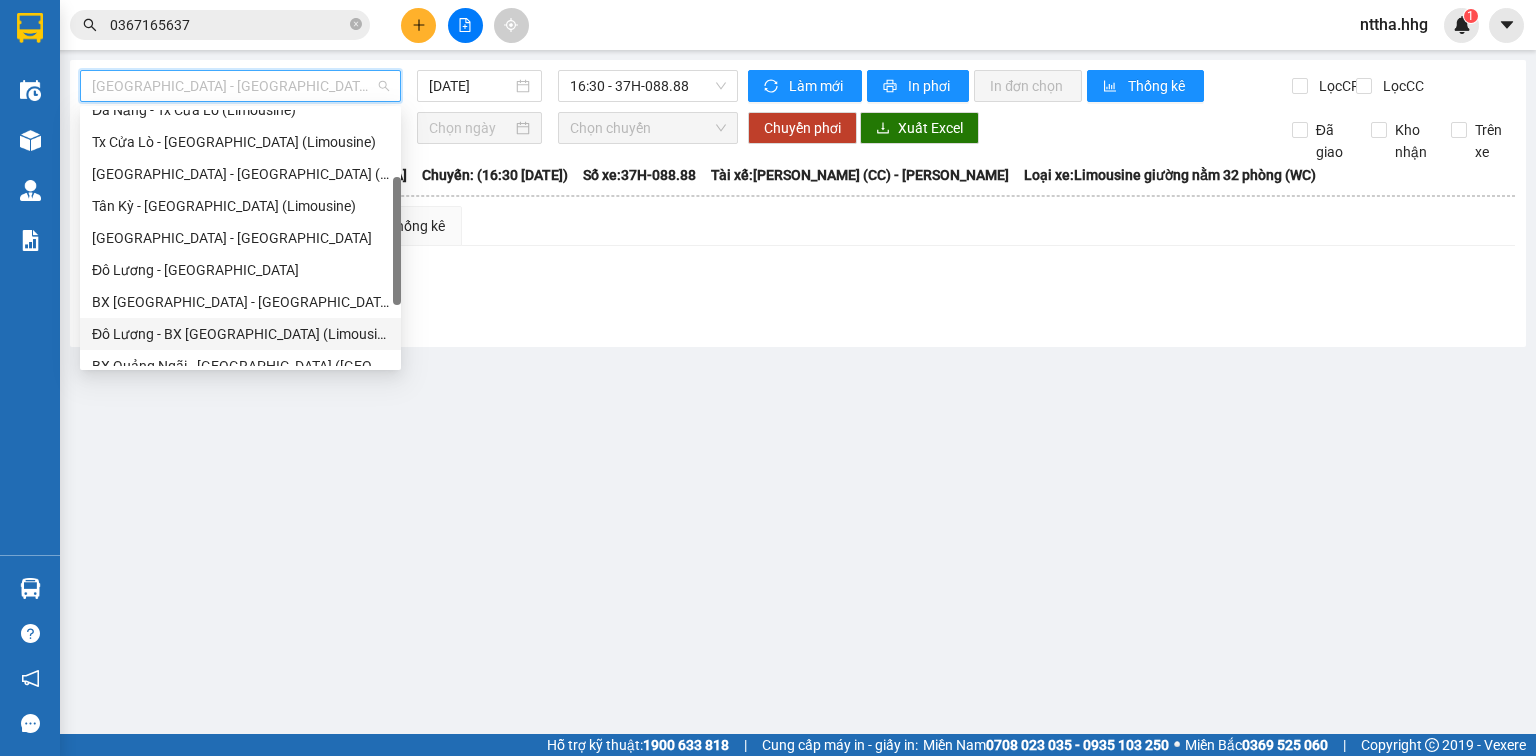 scroll, scrollTop: 152, scrollLeft: 0, axis: vertical 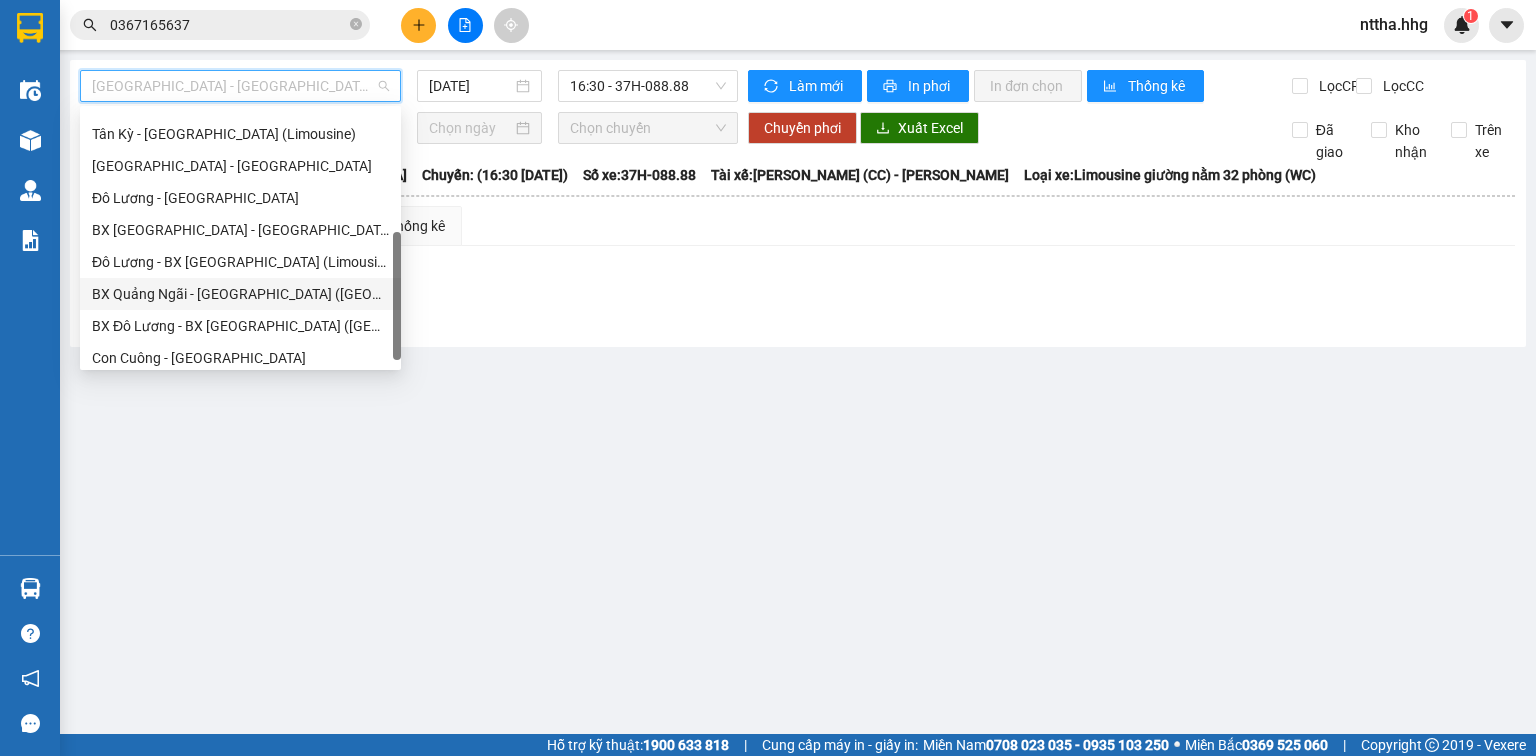 click on "BX Quảng Ngãi - [GEOGRAPHIC_DATA] ([GEOGRAPHIC_DATA])" at bounding box center (240, 294) 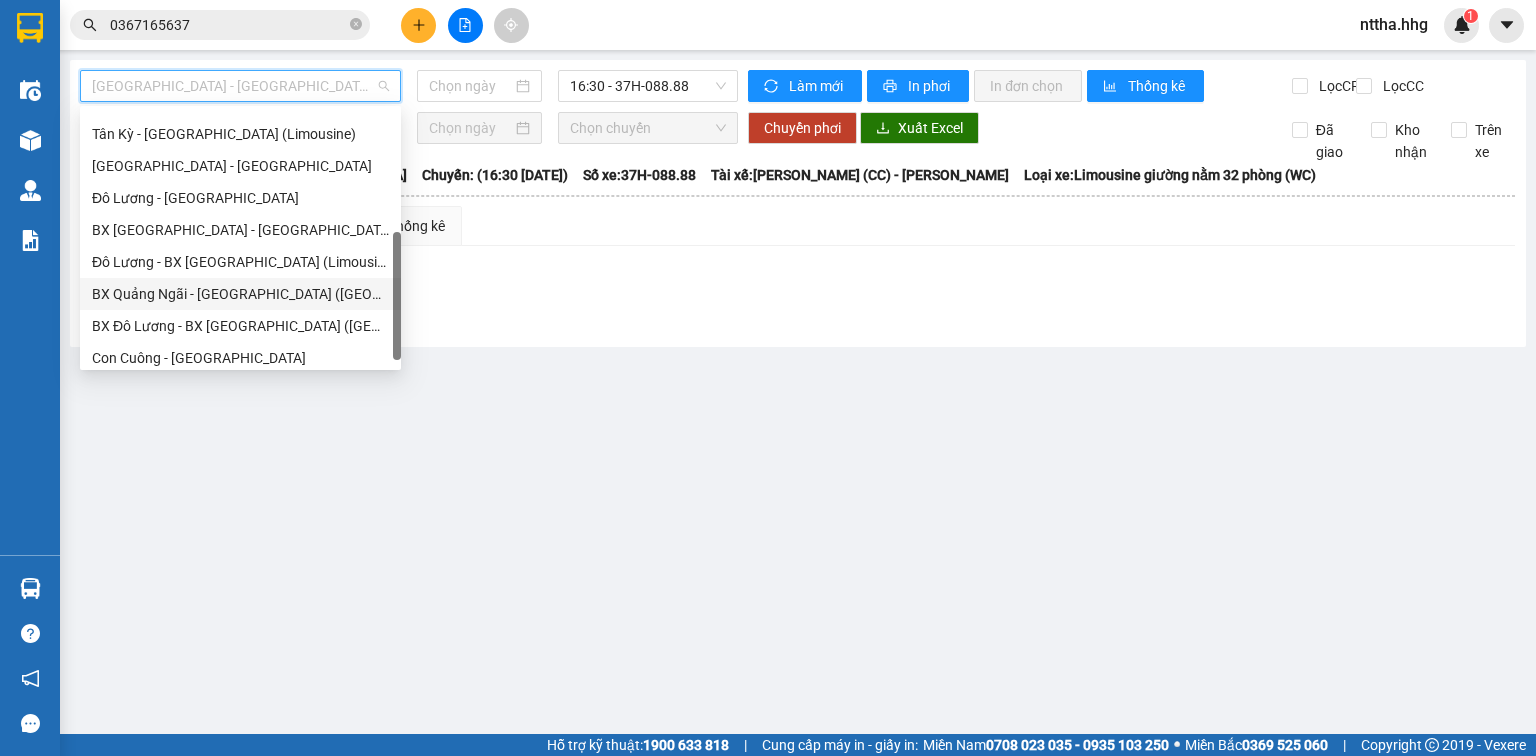 type on "[DATE]" 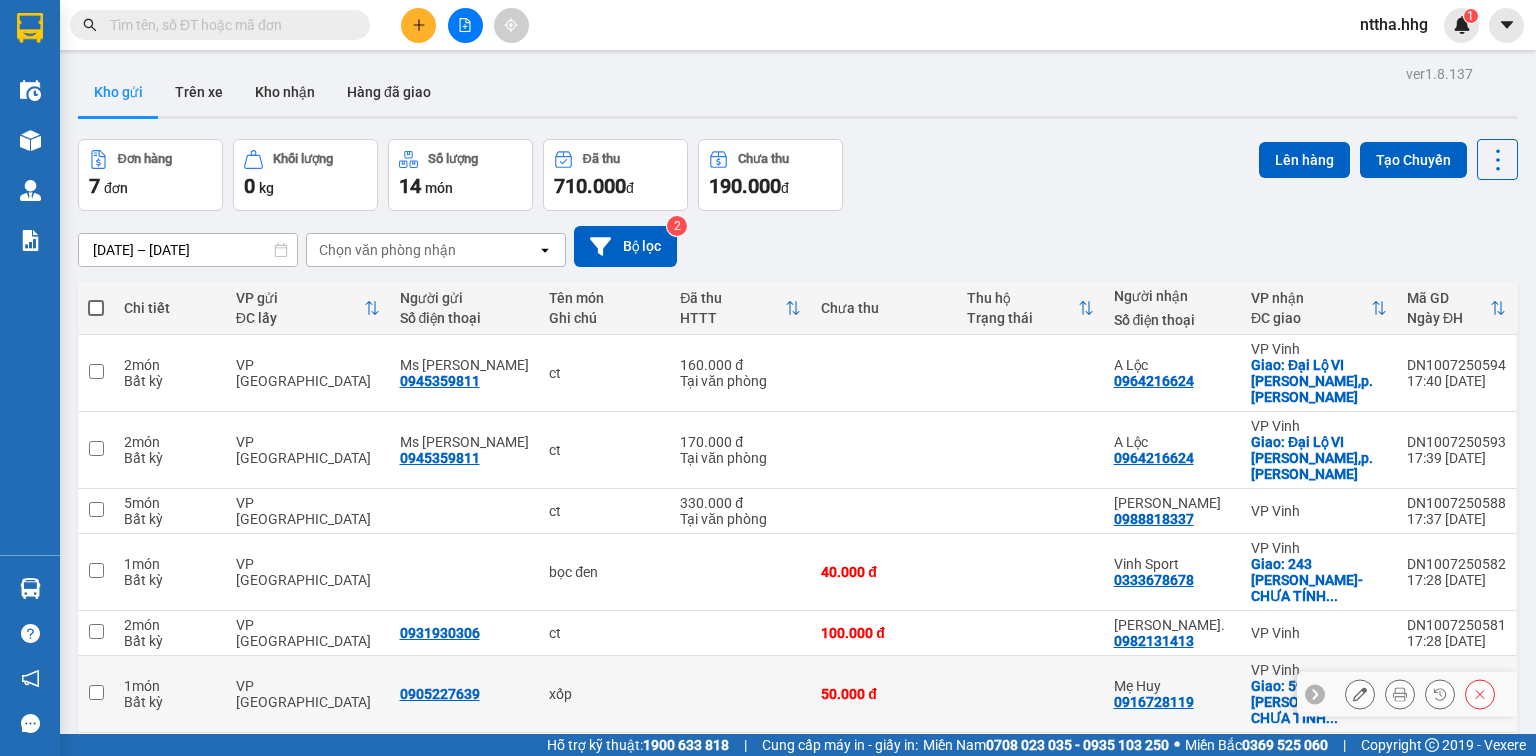scroll, scrollTop: 0, scrollLeft: 0, axis: both 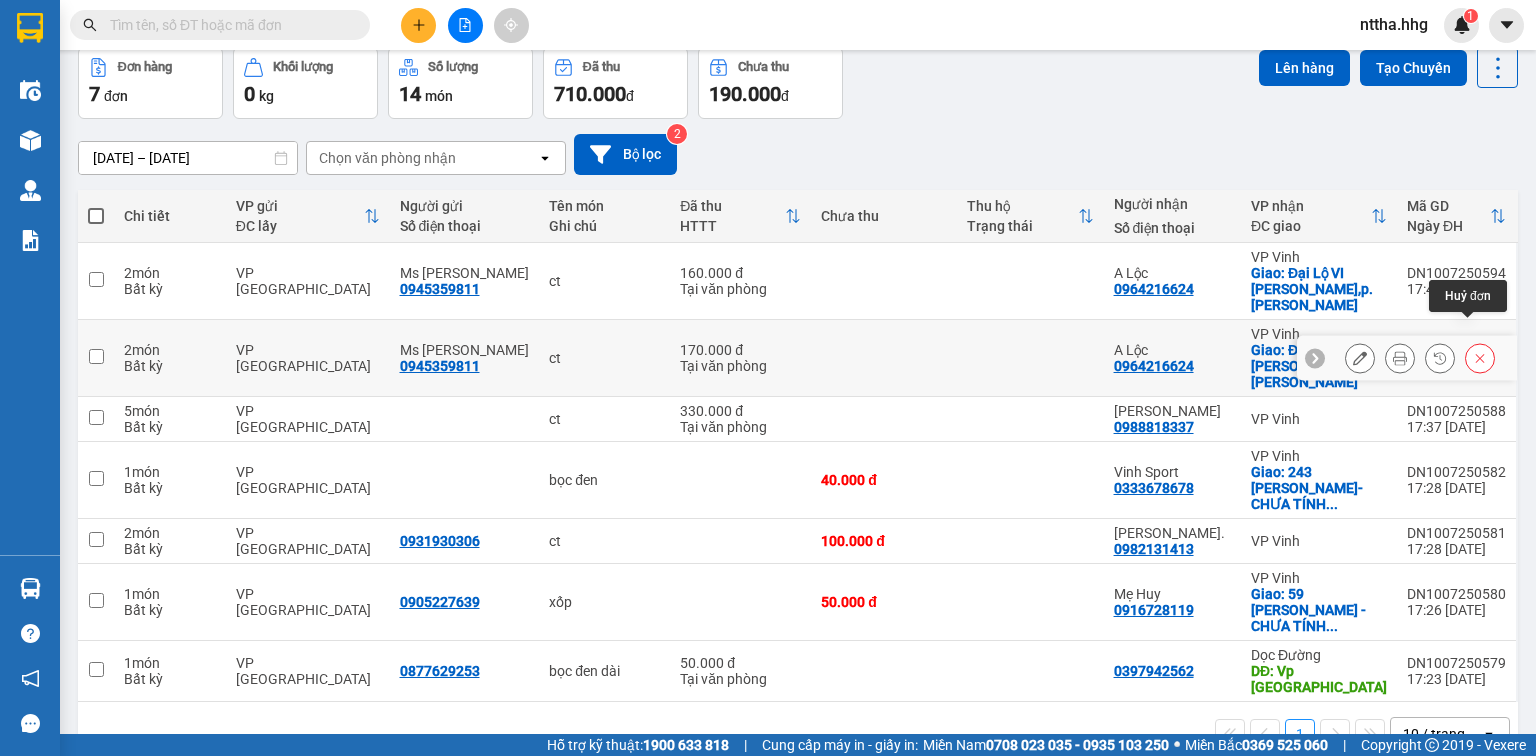click 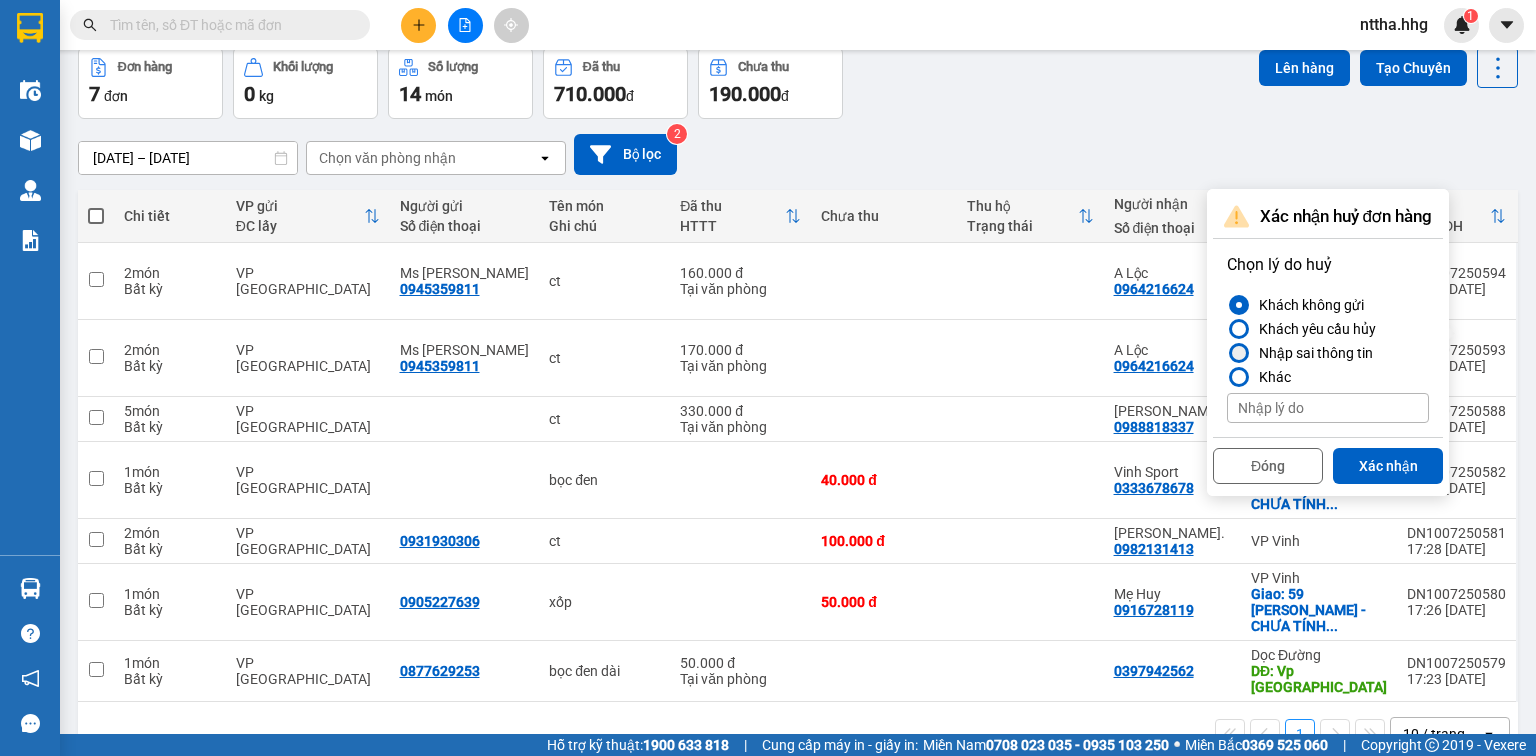 click on "Nhập sai thông tin" at bounding box center (1312, 353) 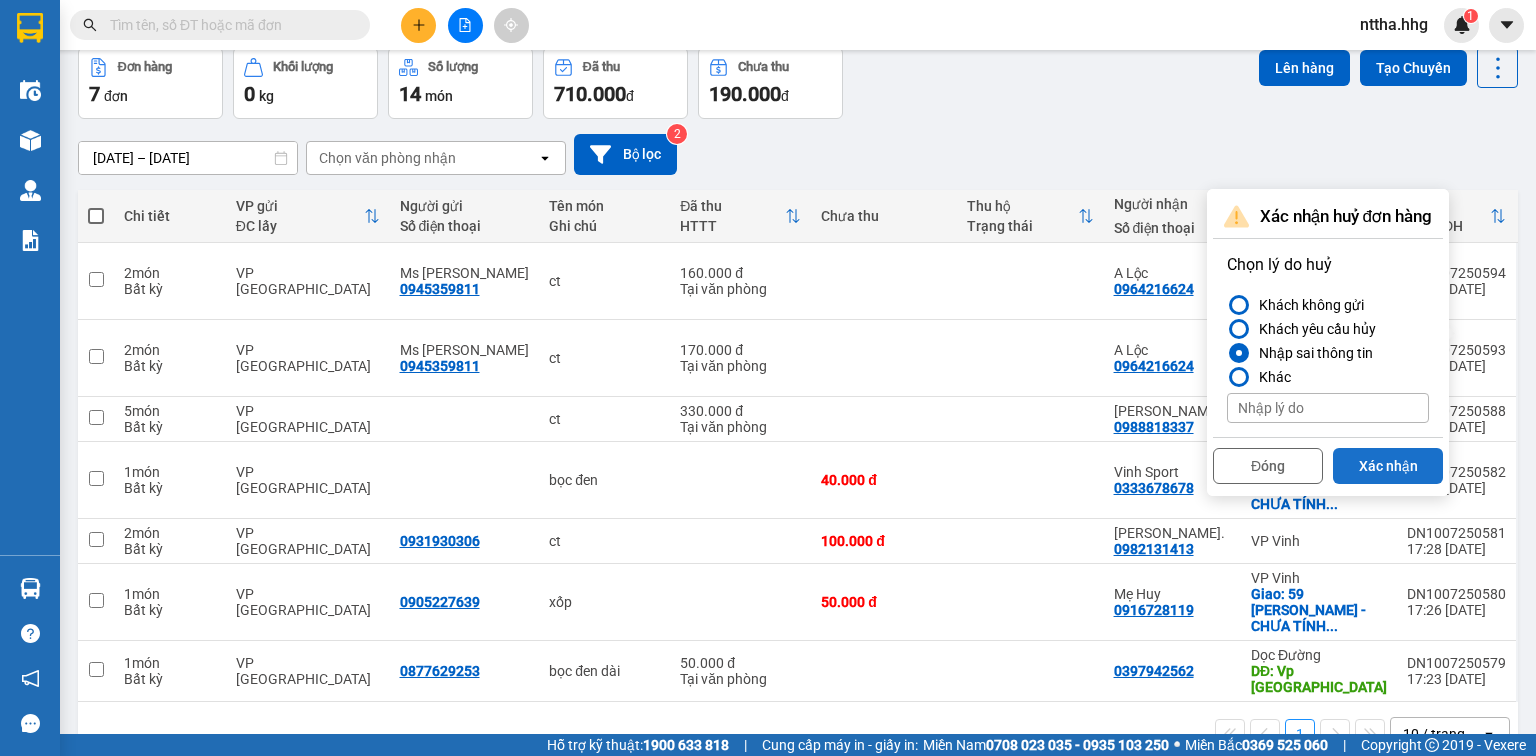 click on "Xác nhận" at bounding box center (1388, 466) 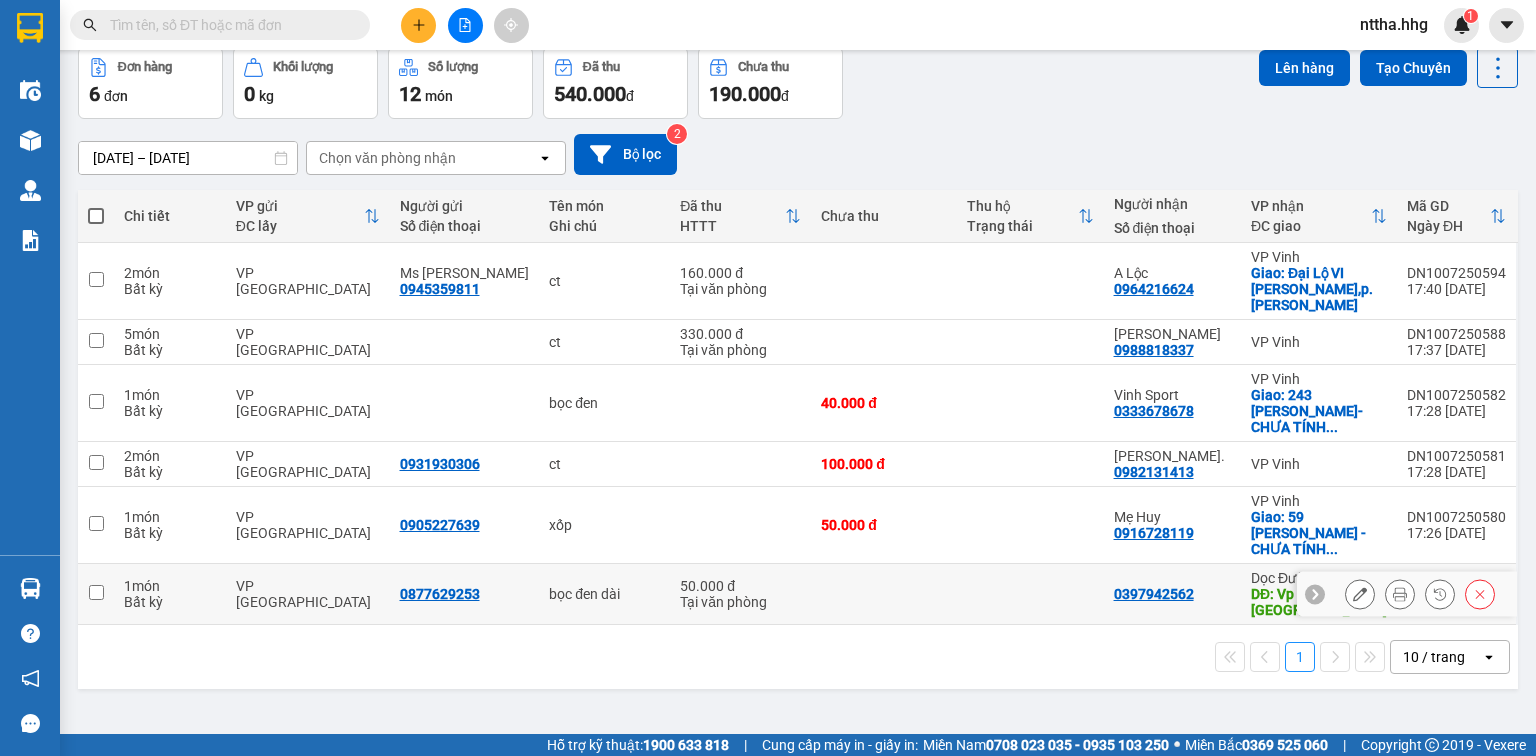 click at bounding box center (96, 592) 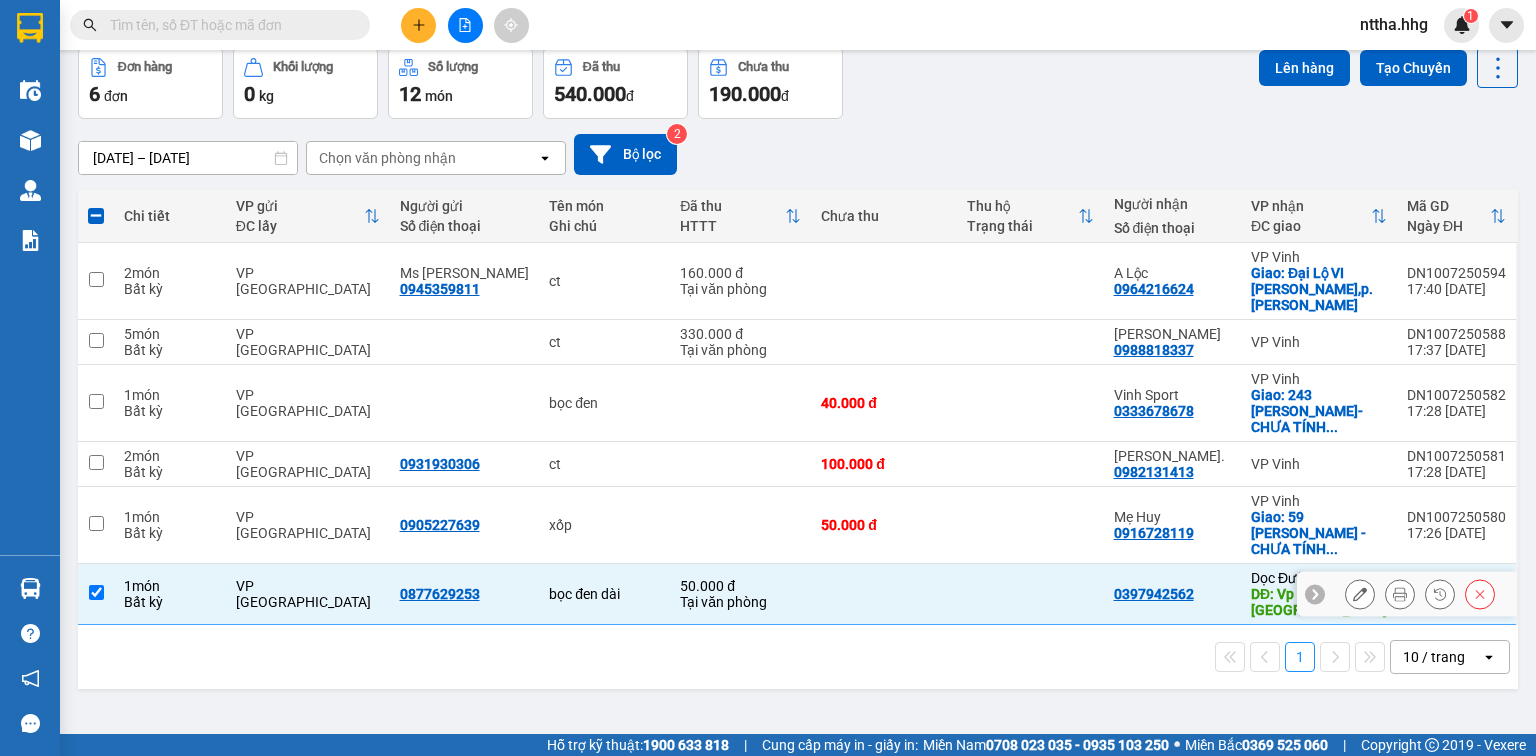 click at bounding box center [96, 592] 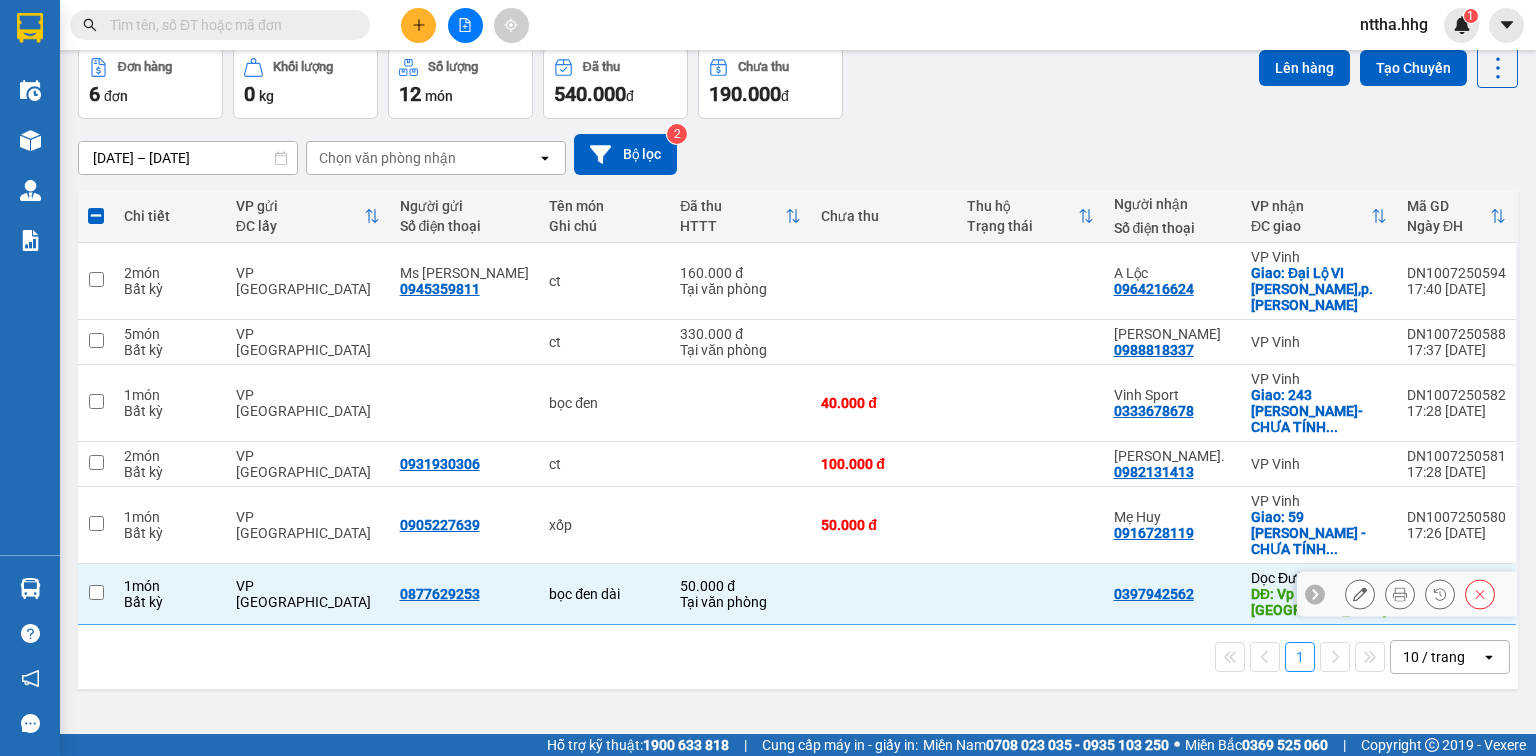 checkbox on "false" 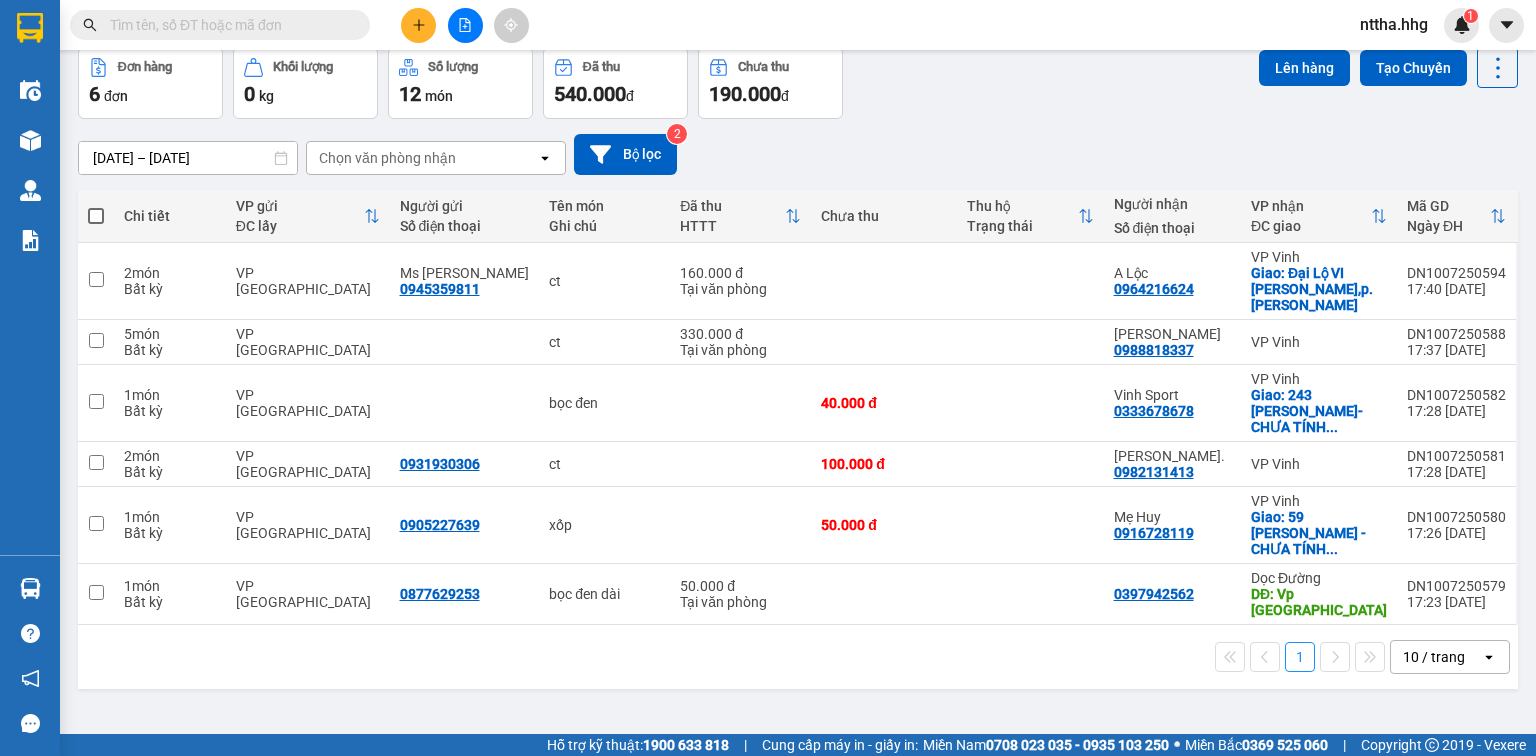 click at bounding box center [96, 216] 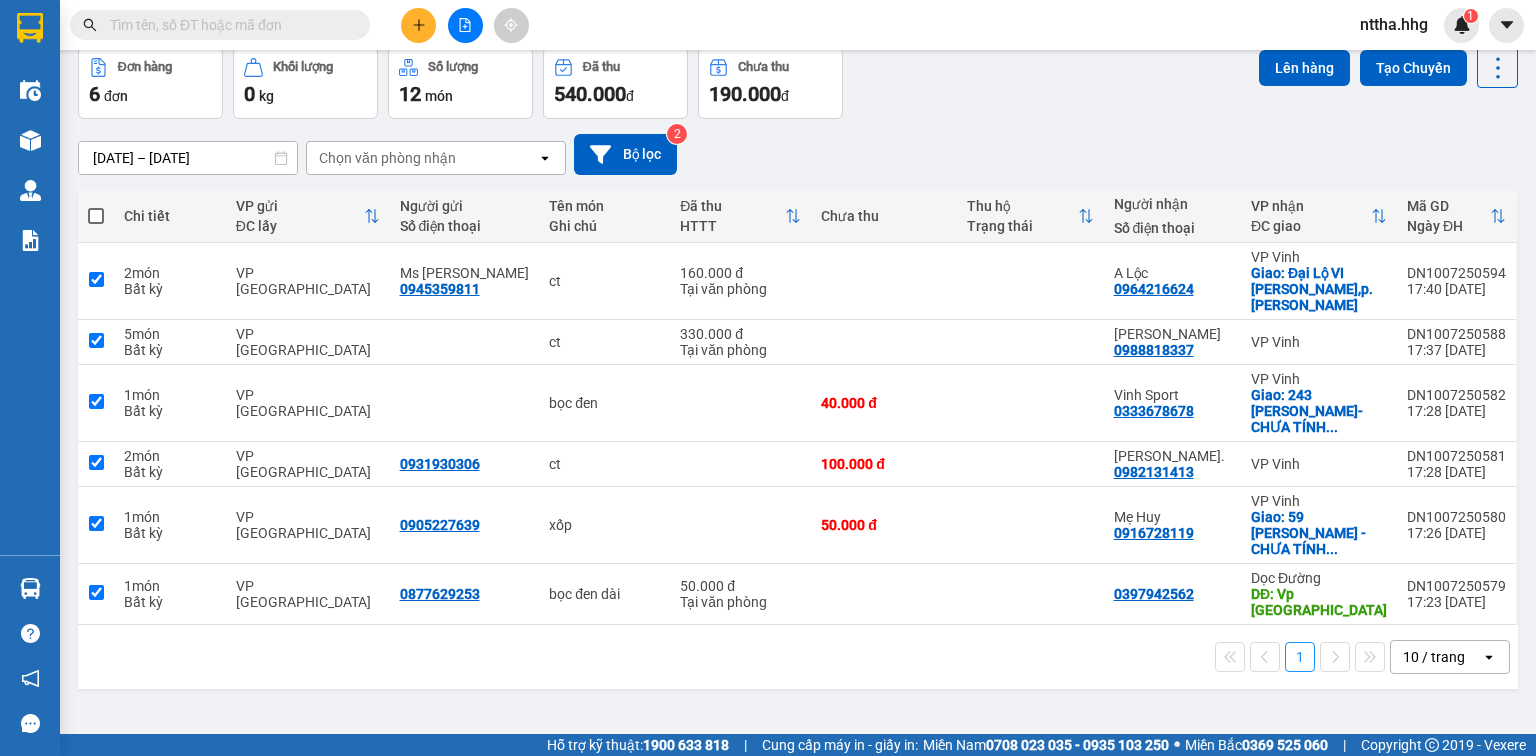checkbox on "true" 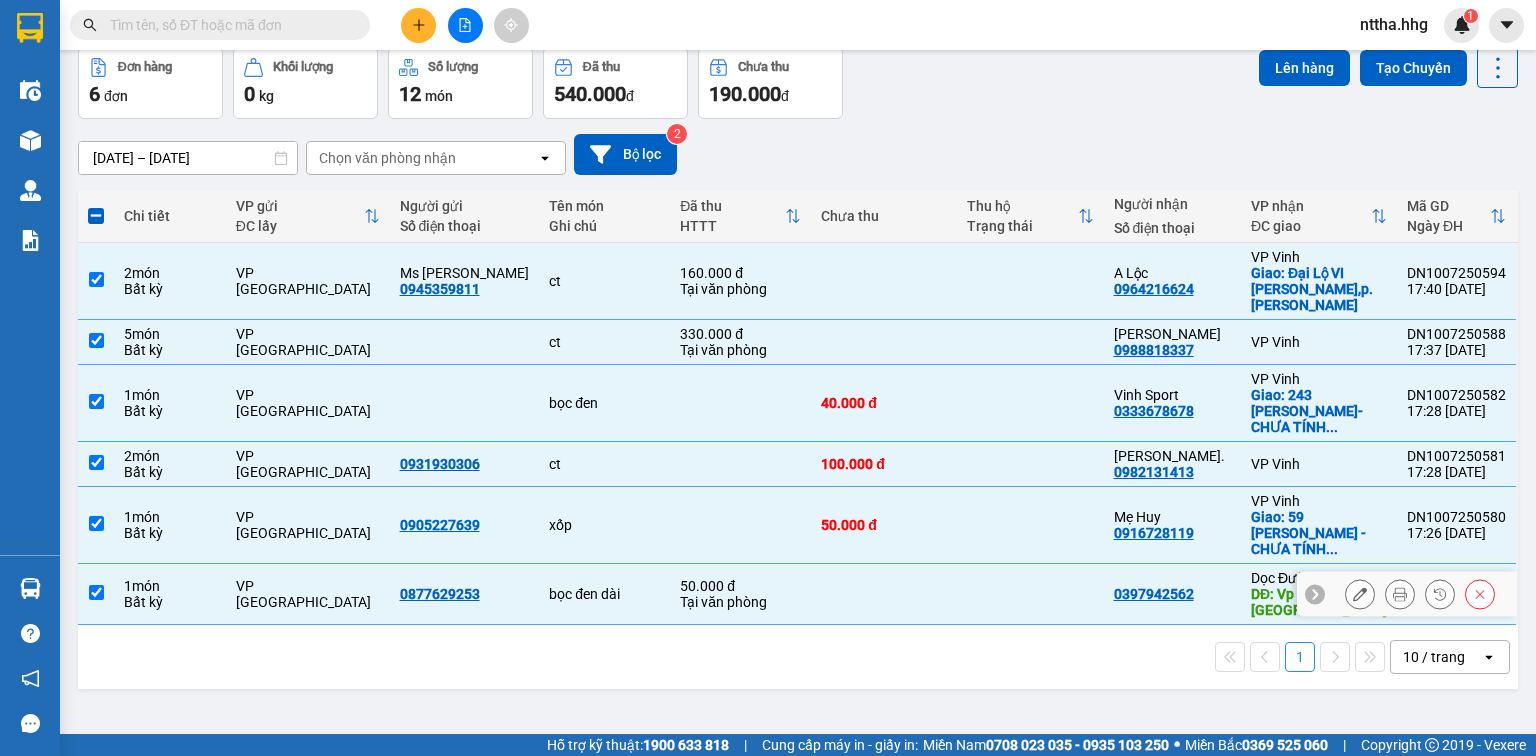 click at bounding box center (96, 592) 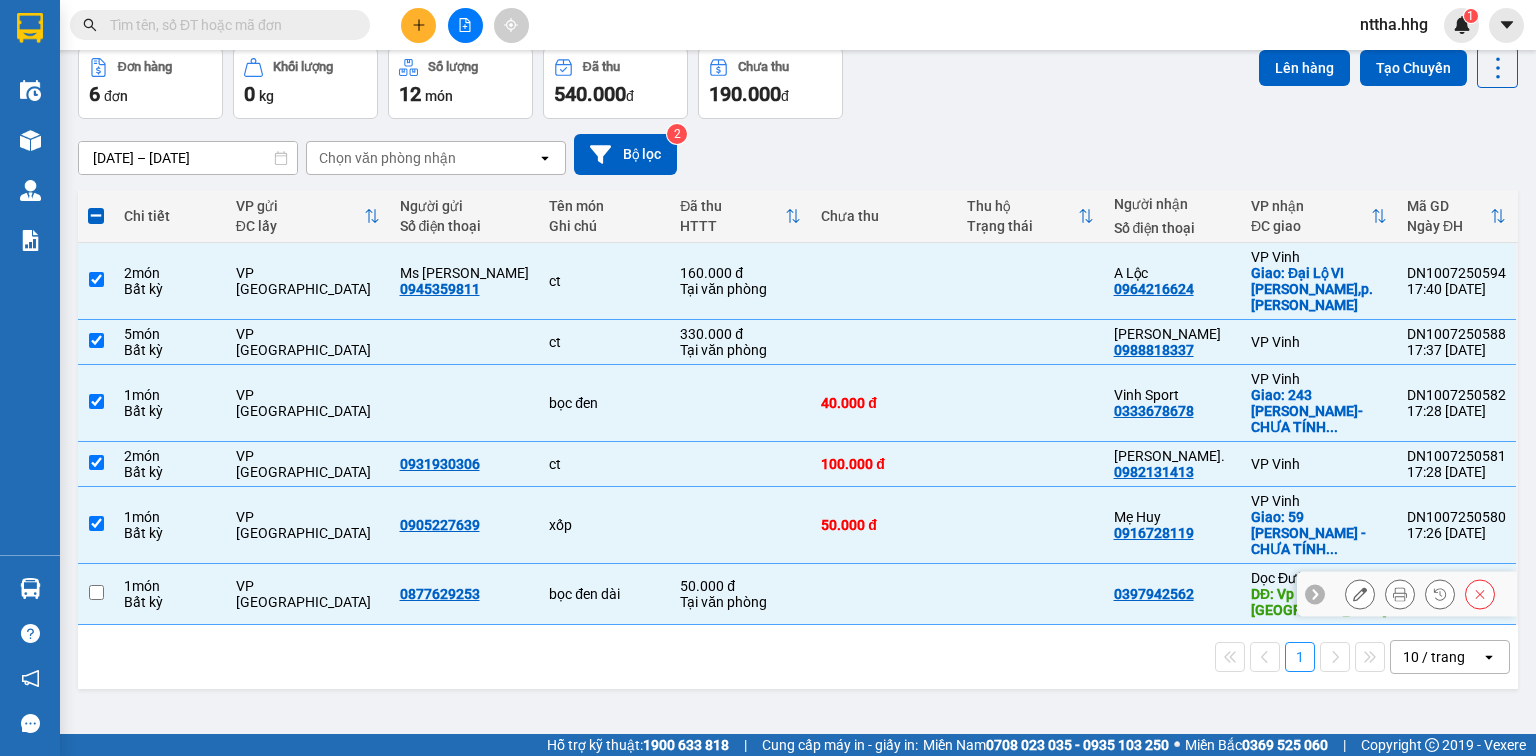 checkbox on "false" 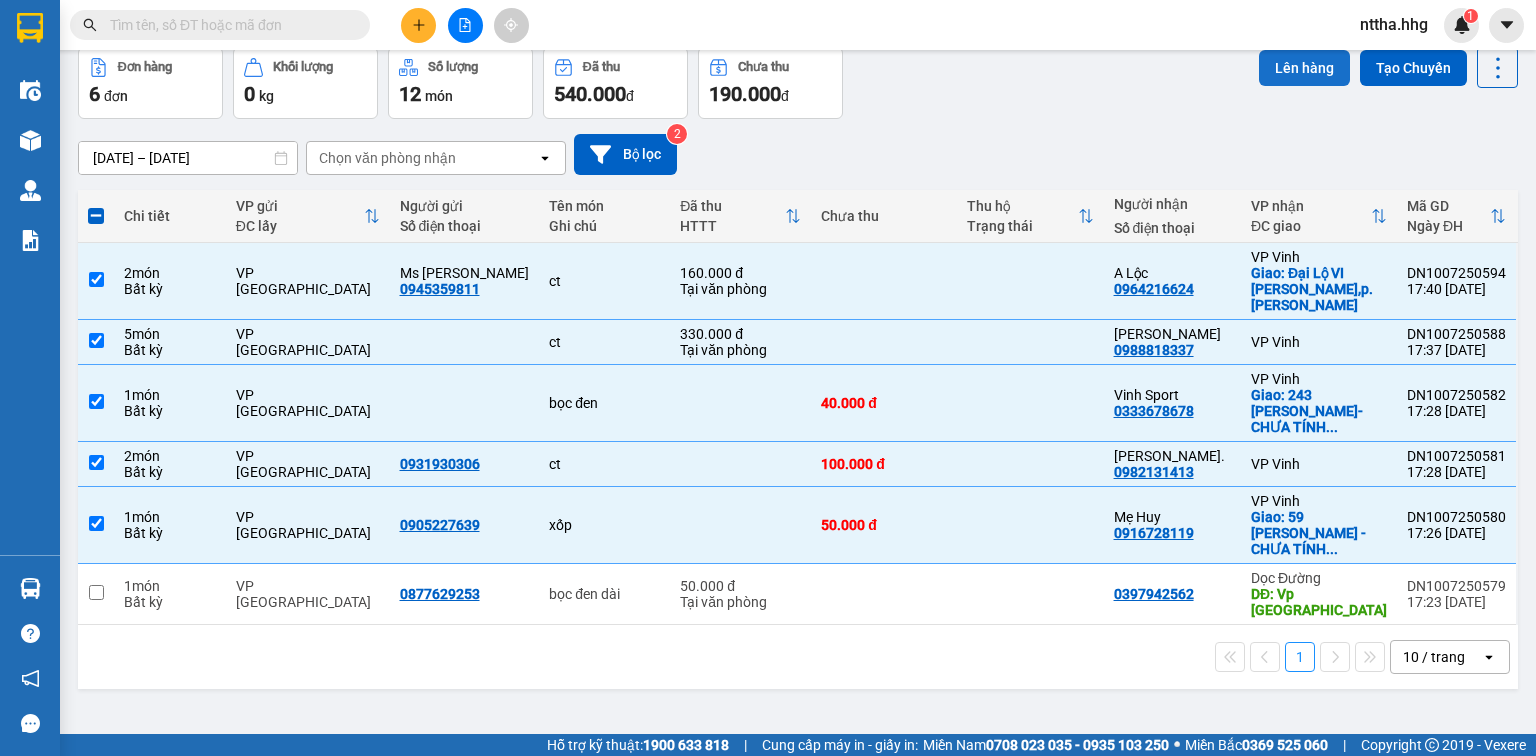 click on "Lên hàng" at bounding box center [1304, 68] 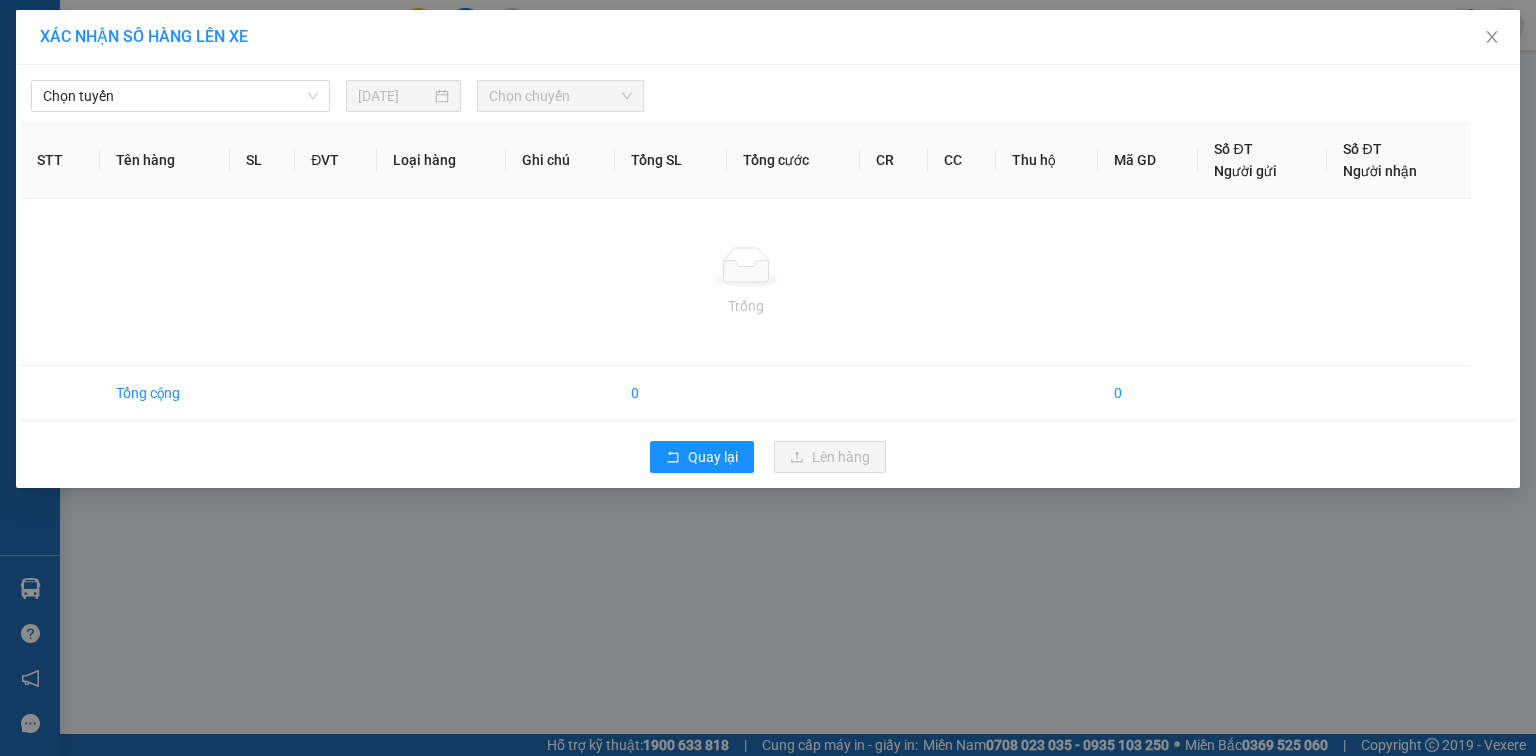 scroll, scrollTop: 0, scrollLeft: 0, axis: both 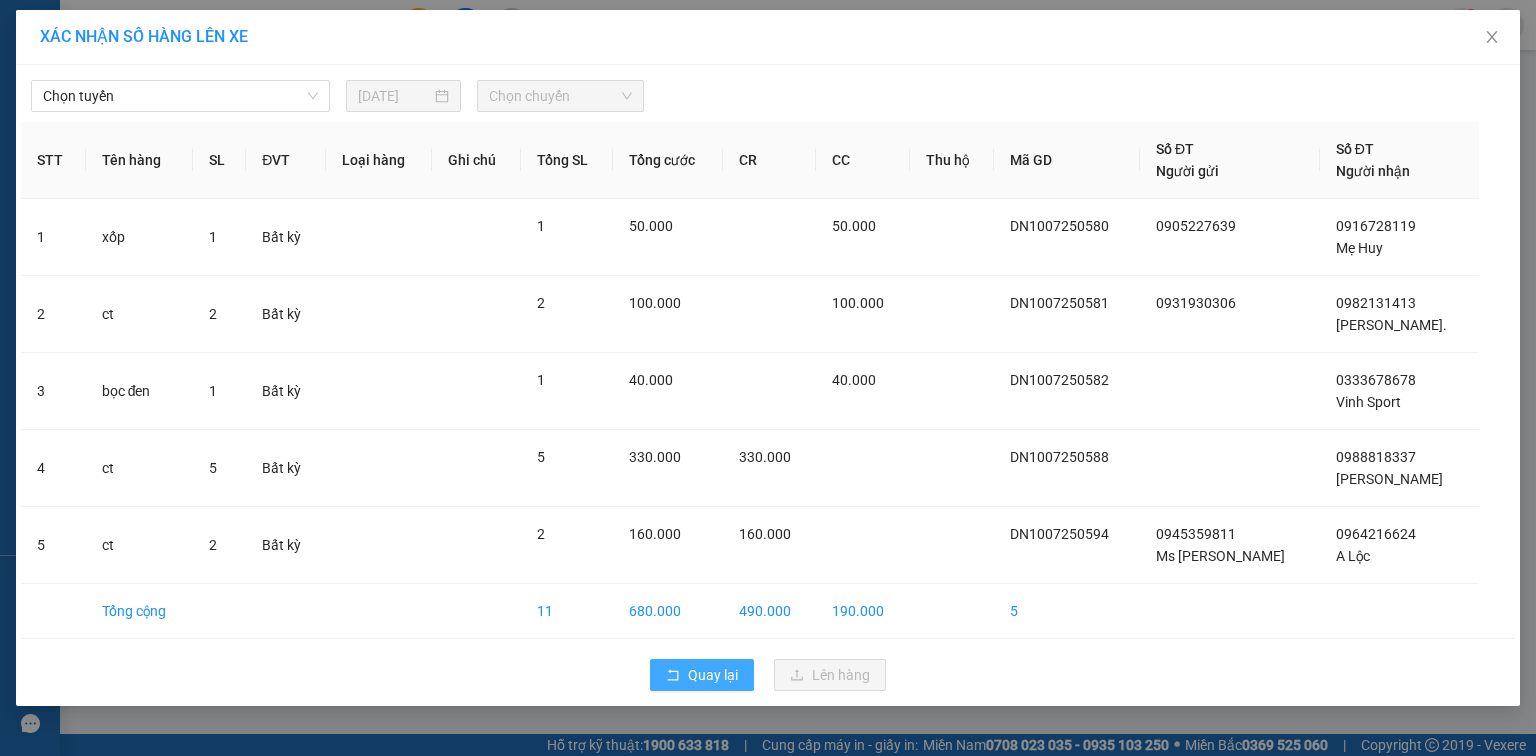 click on "Quay lại" at bounding box center (702, 675) 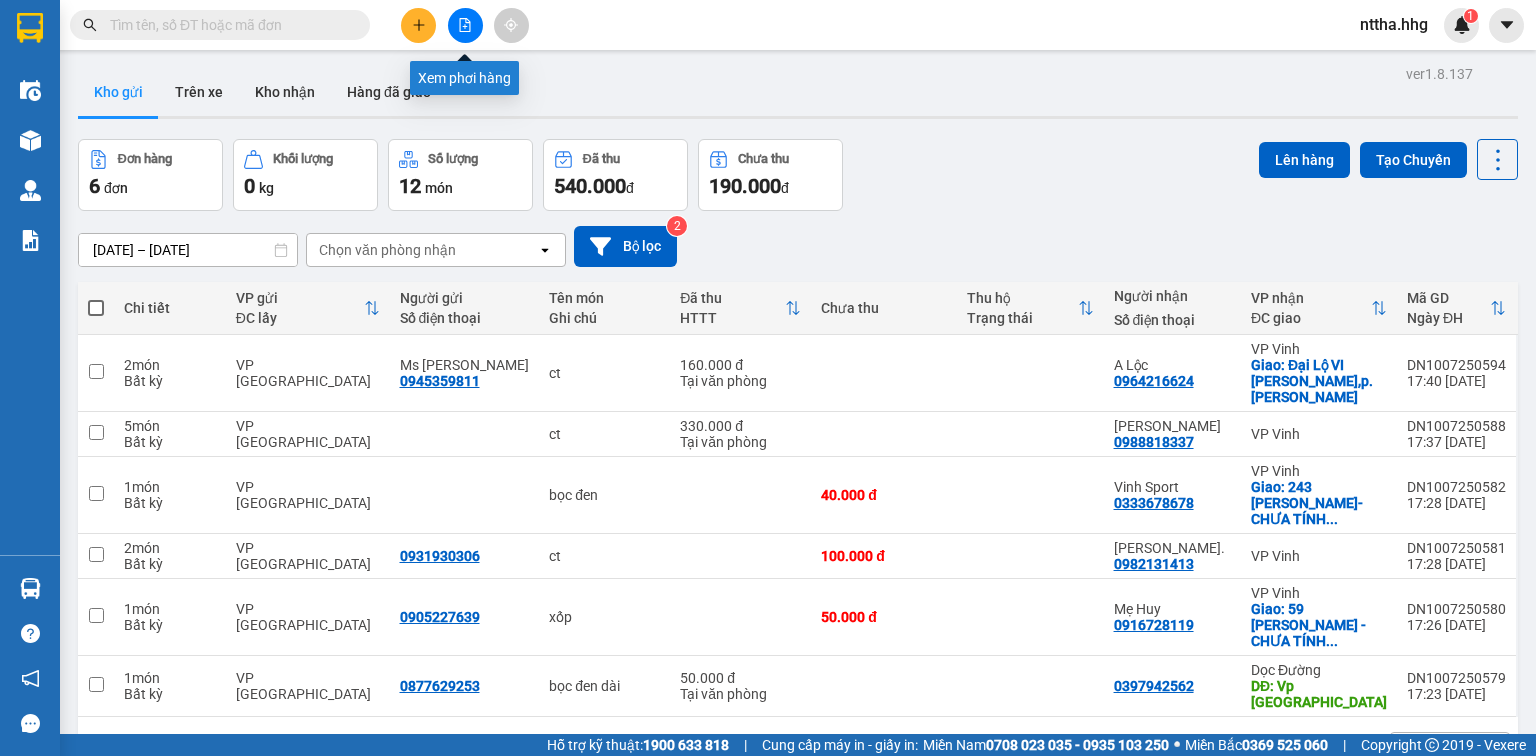 click at bounding box center [465, 25] 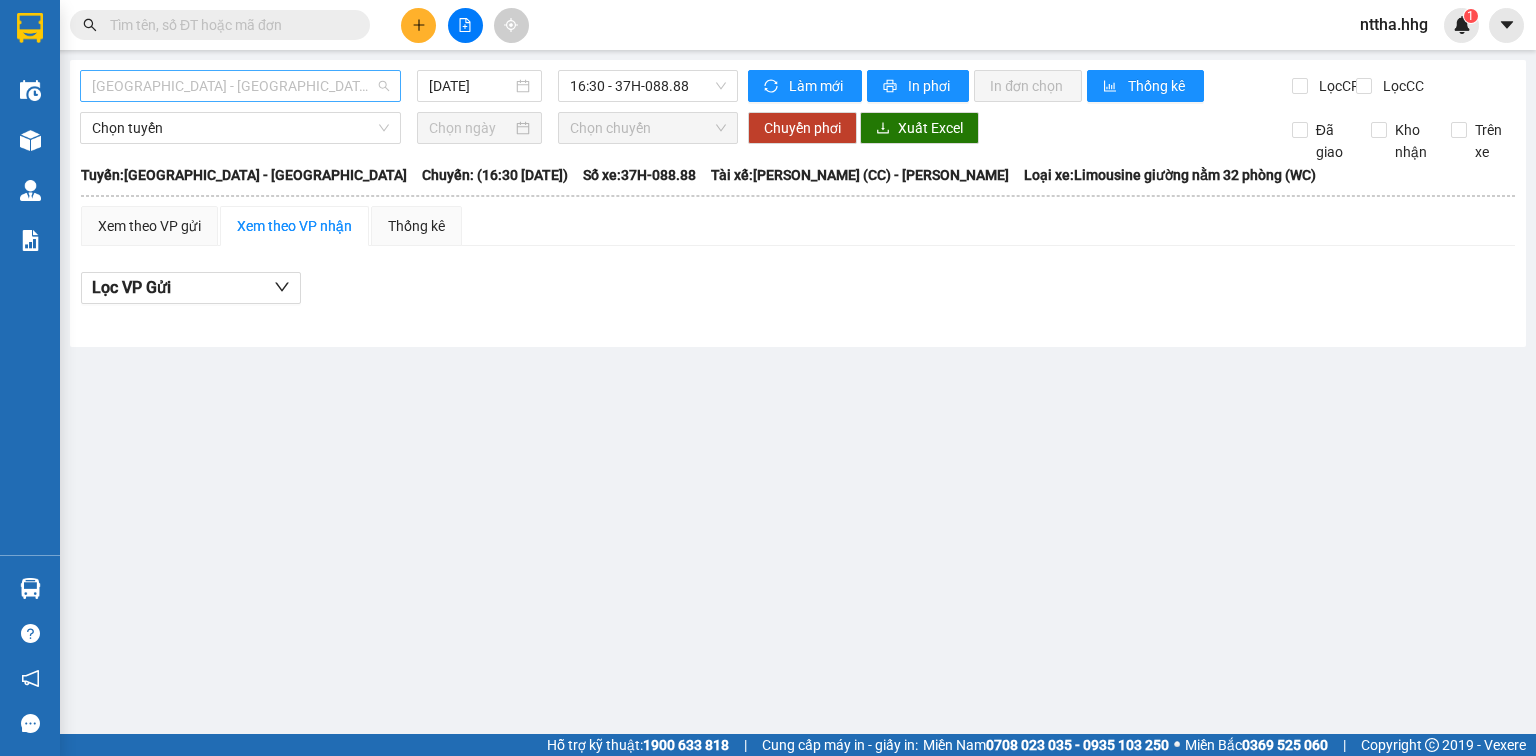 click on "[GEOGRAPHIC_DATA] - [GEOGRAPHIC_DATA]" at bounding box center (240, 86) 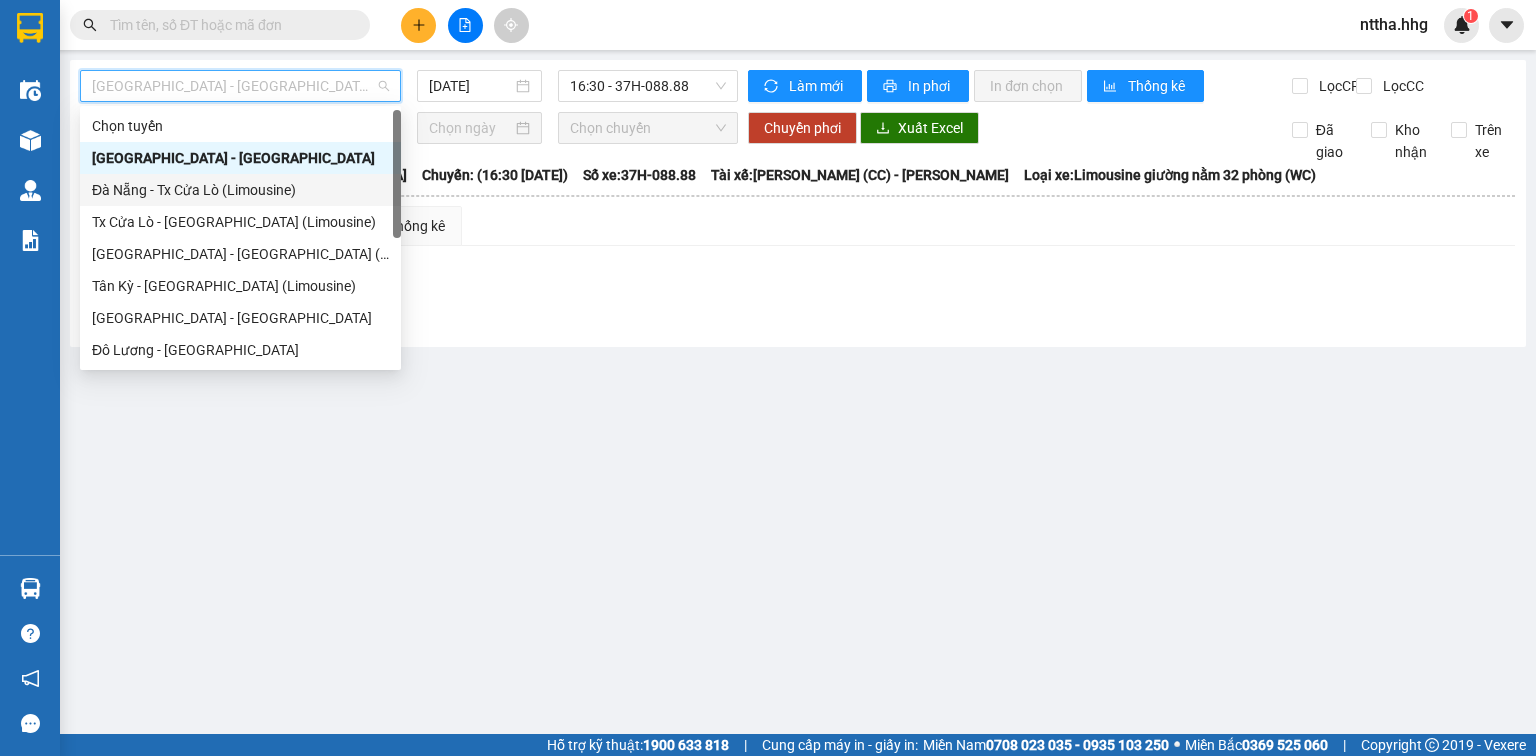 click on "Đà Nẵng - Tx Cửa Lò (Limousine)" at bounding box center (240, 190) 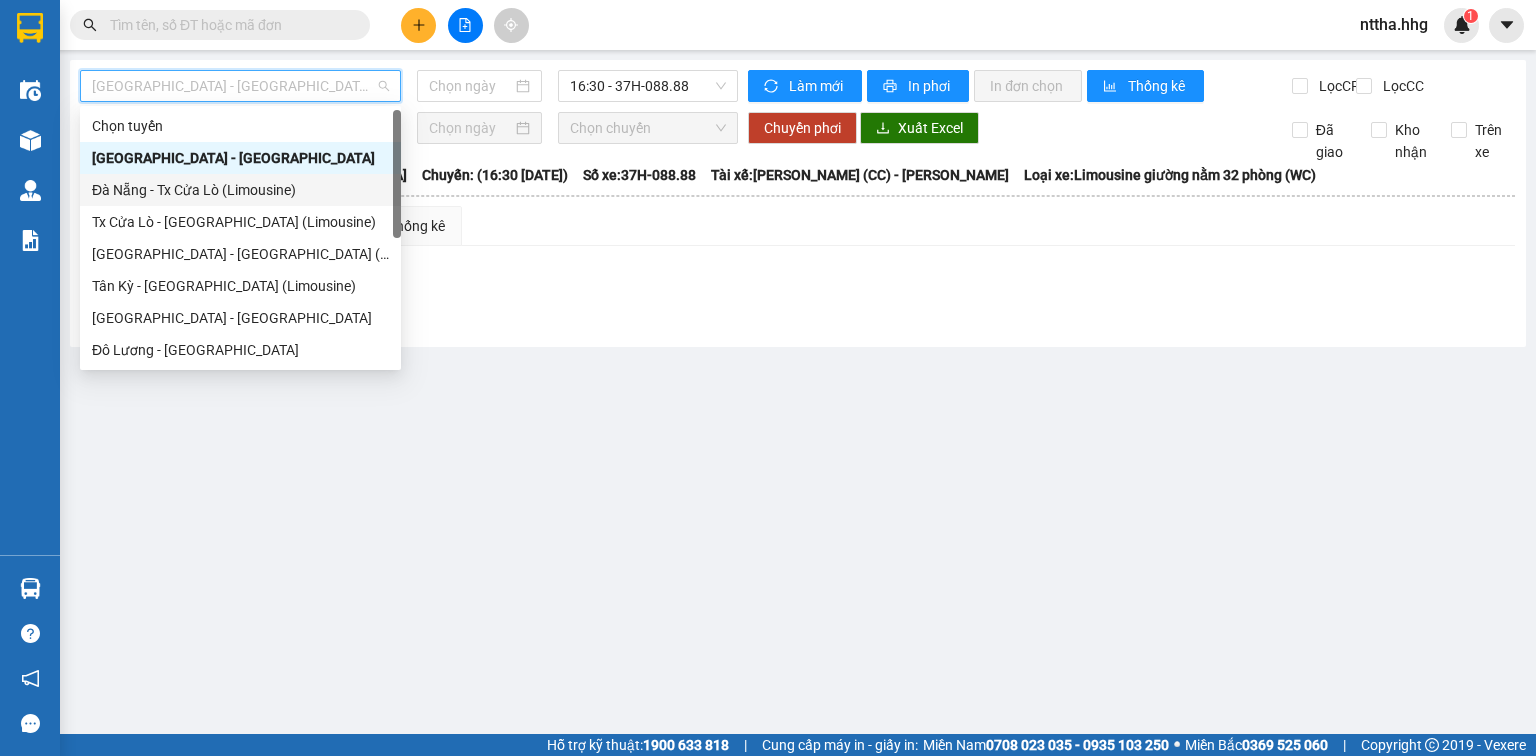 type on "[DATE]" 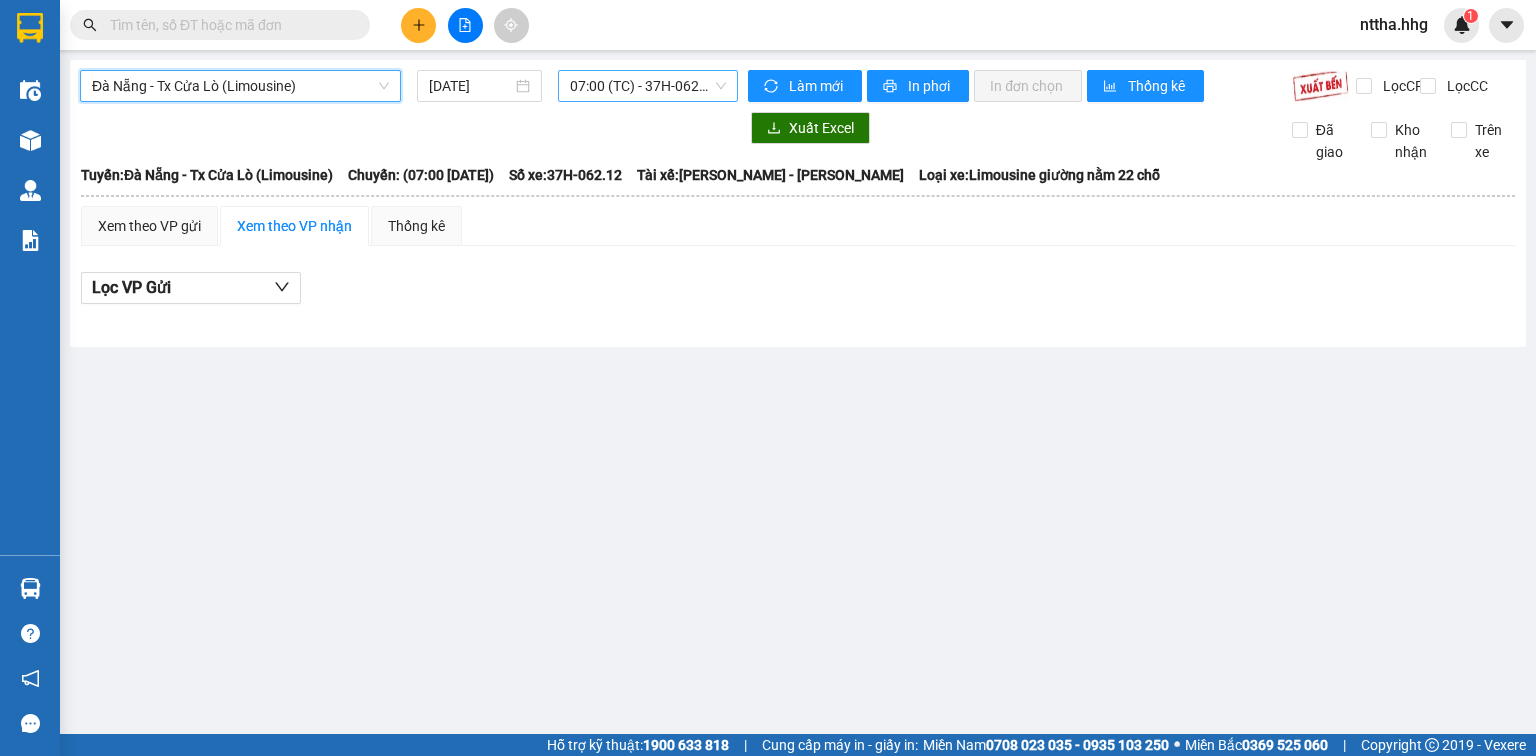 click on "07:00   (TC)   - 37H-062.12" at bounding box center (648, 86) 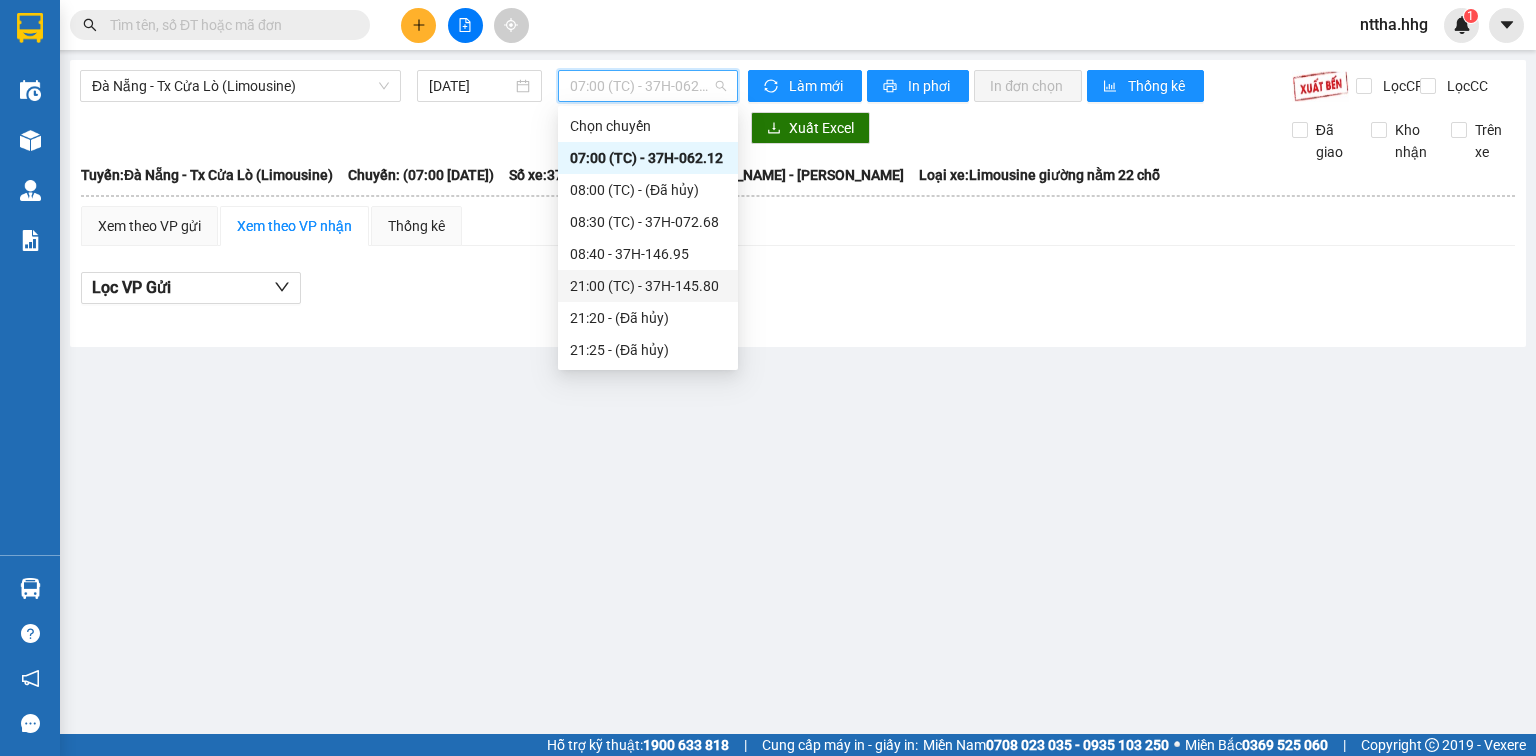 click on "21:00   (TC)   - 37H-145.80" at bounding box center (648, 286) 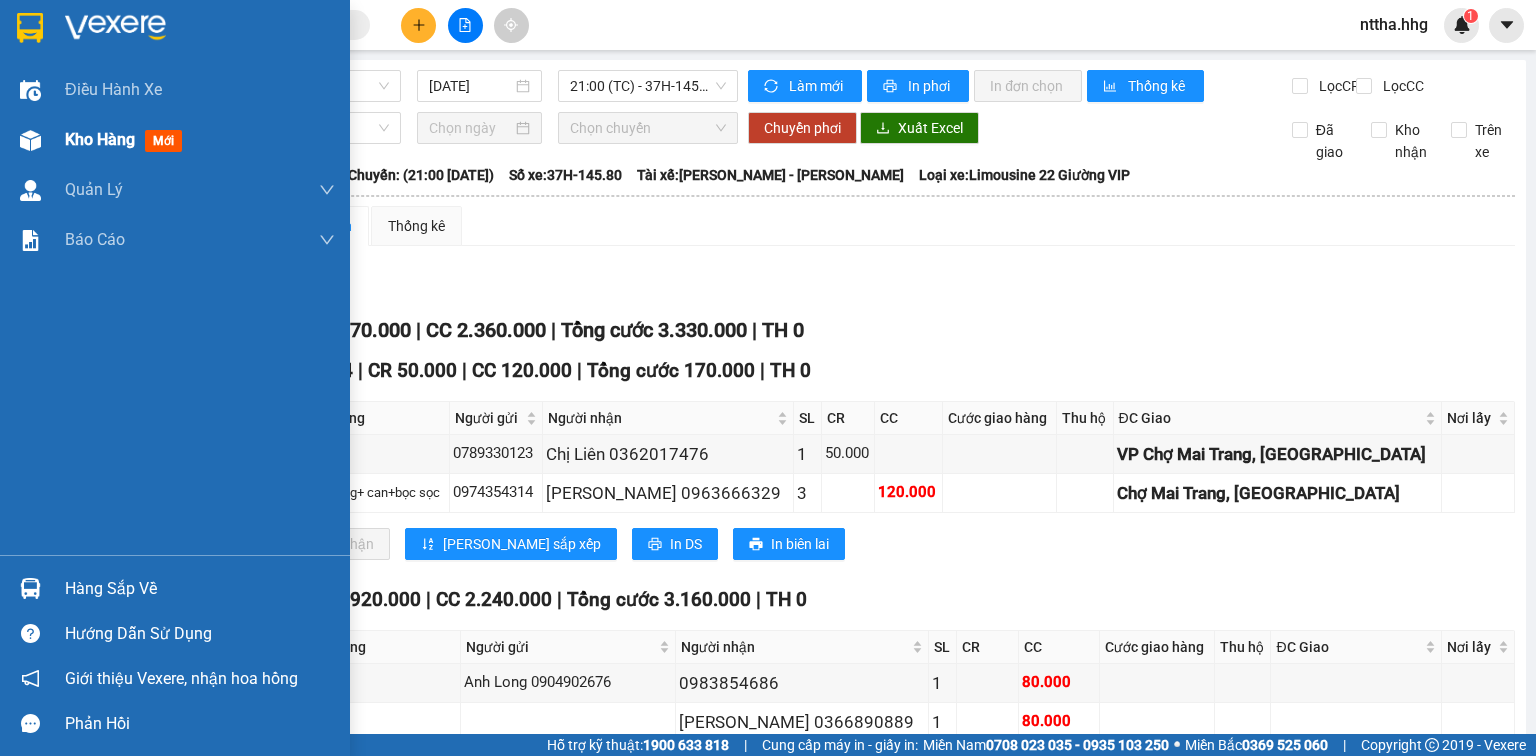 click at bounding box center (30, 140) 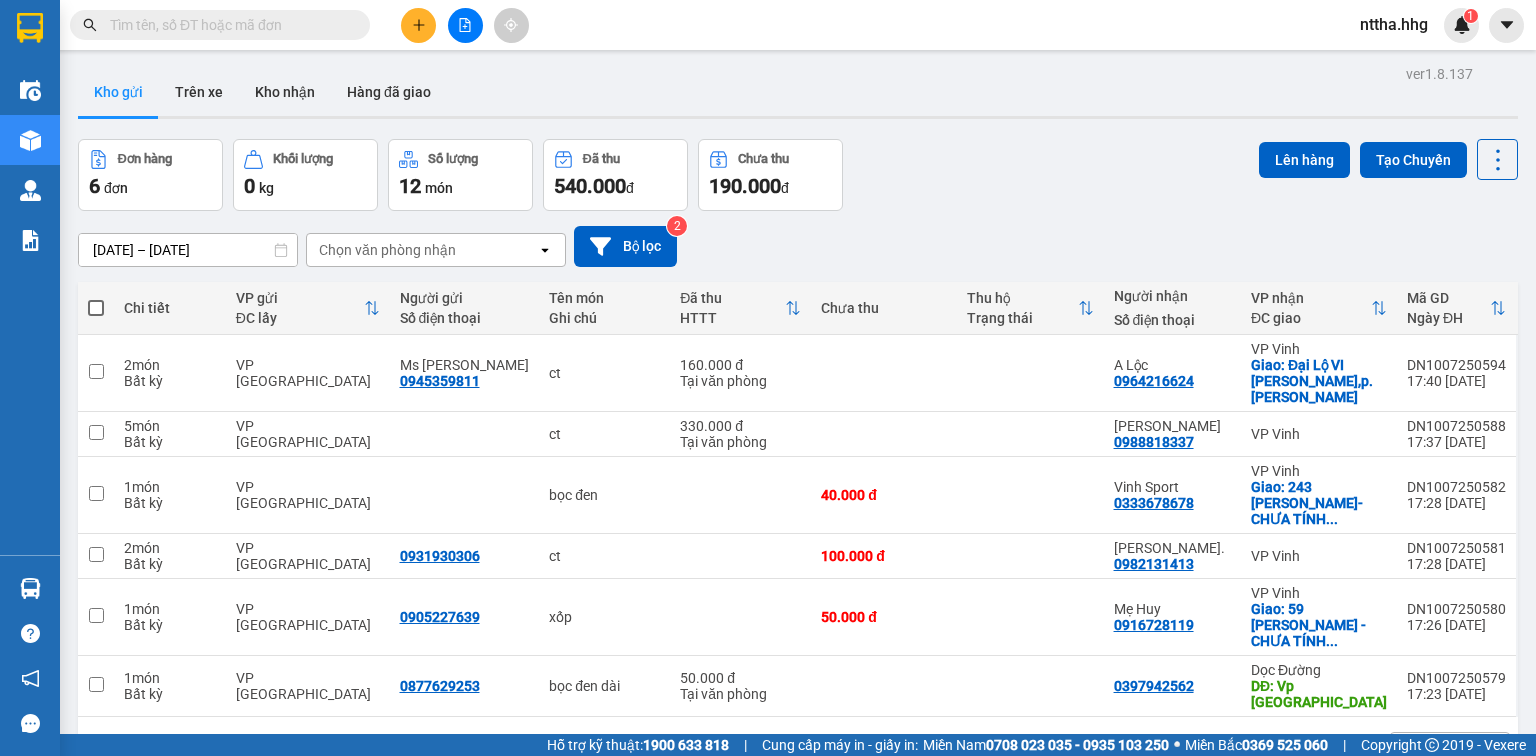 click at bounding box center [96, 308] 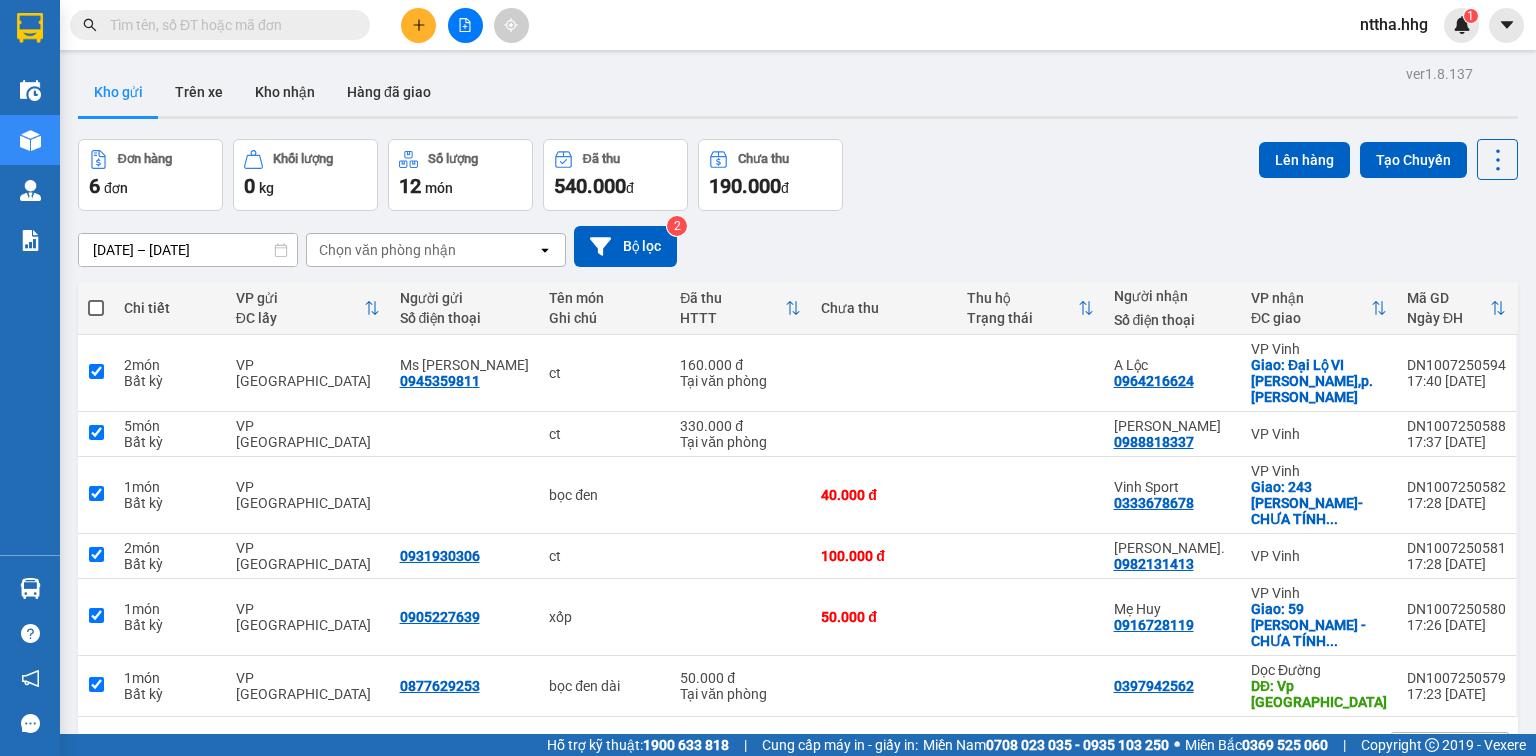 checkbox on "true" 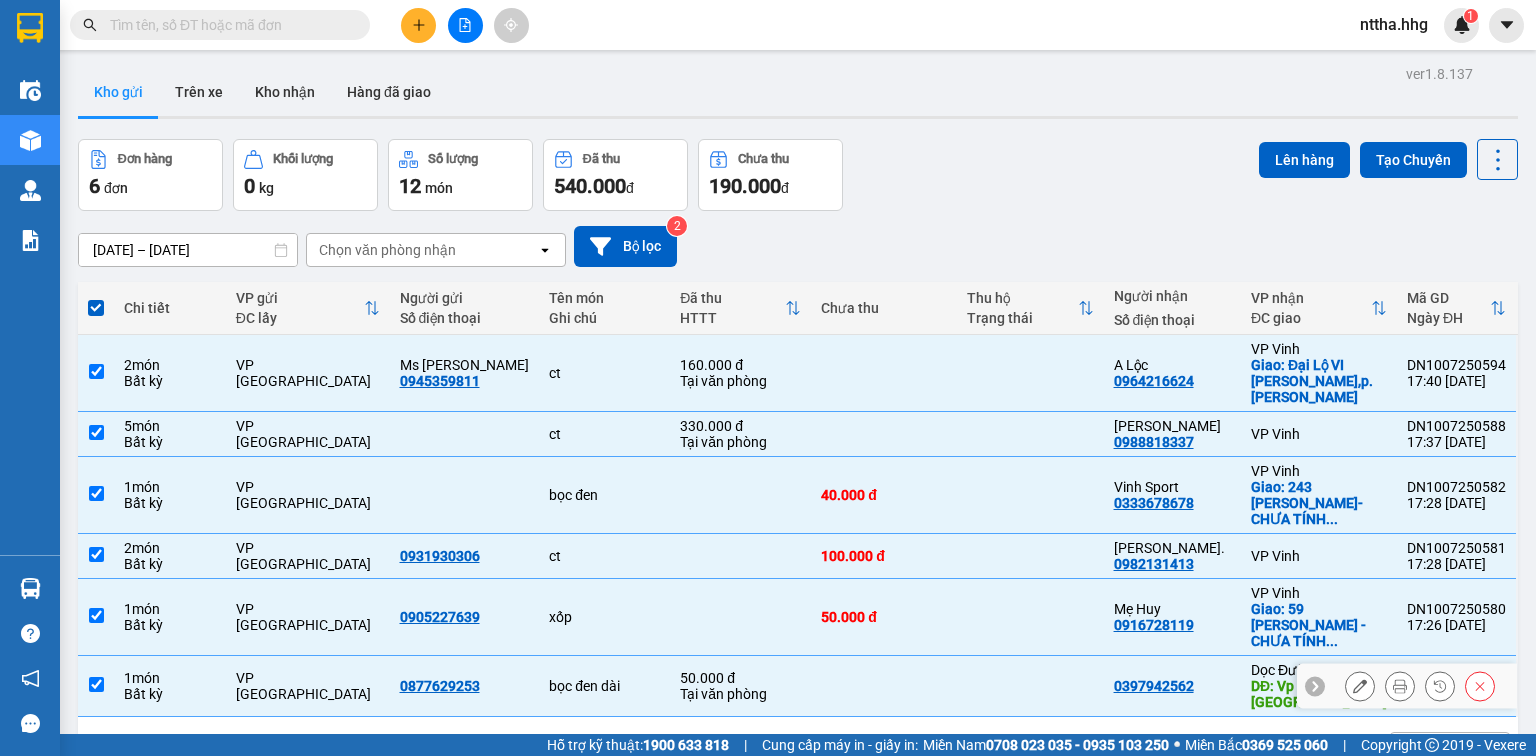 click at bounding box center (96, 684) 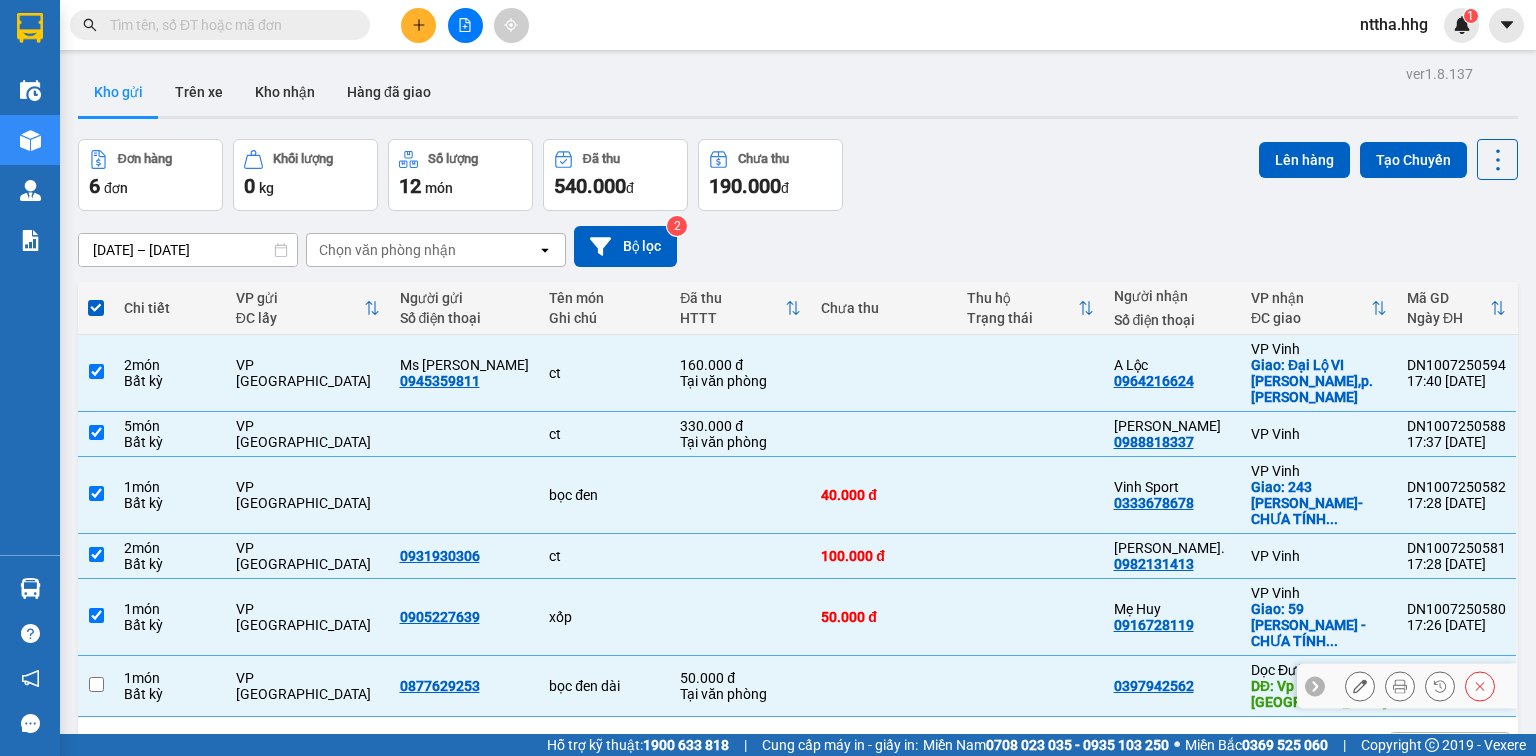 checkbox on "false" 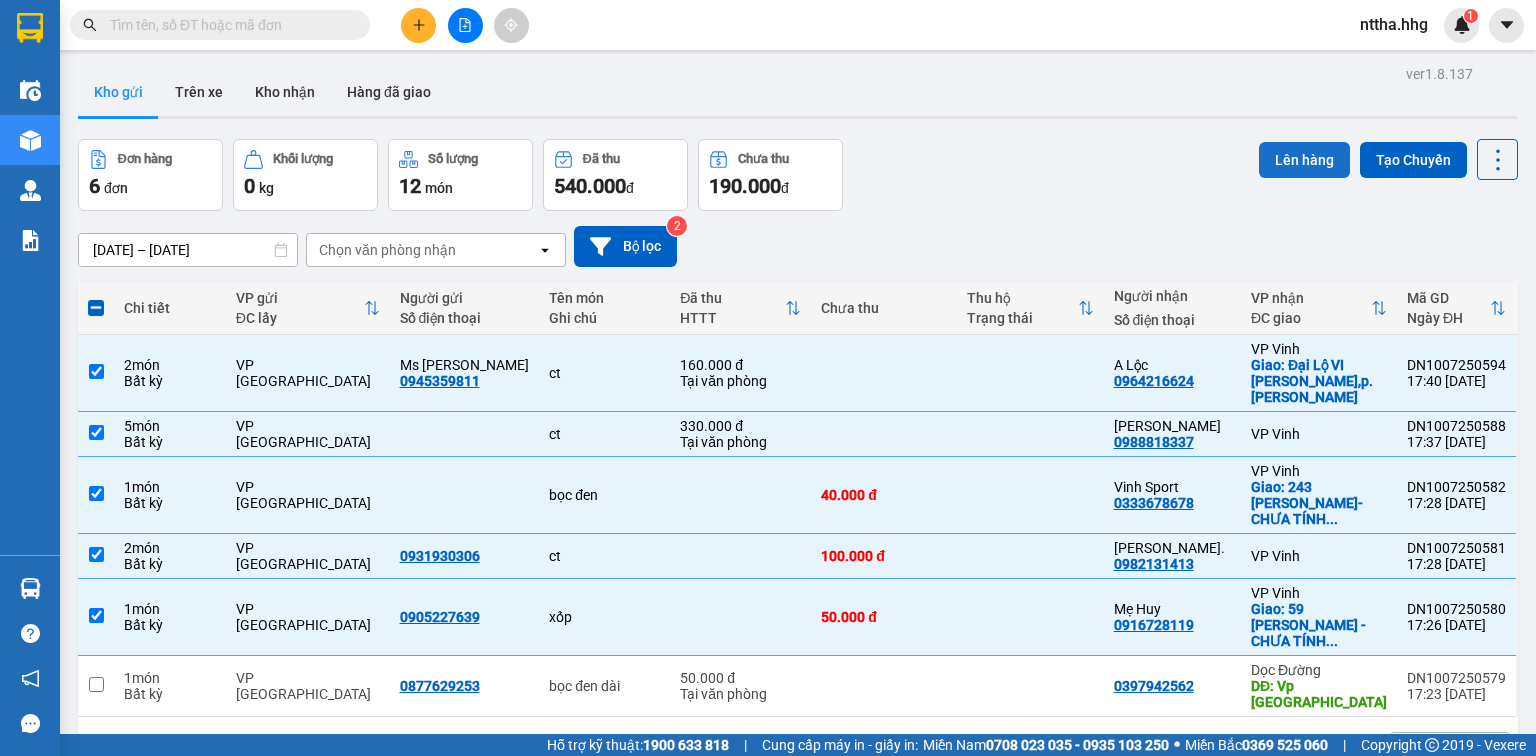 click on "Lên hàng" at bounding box center (1304, 160) 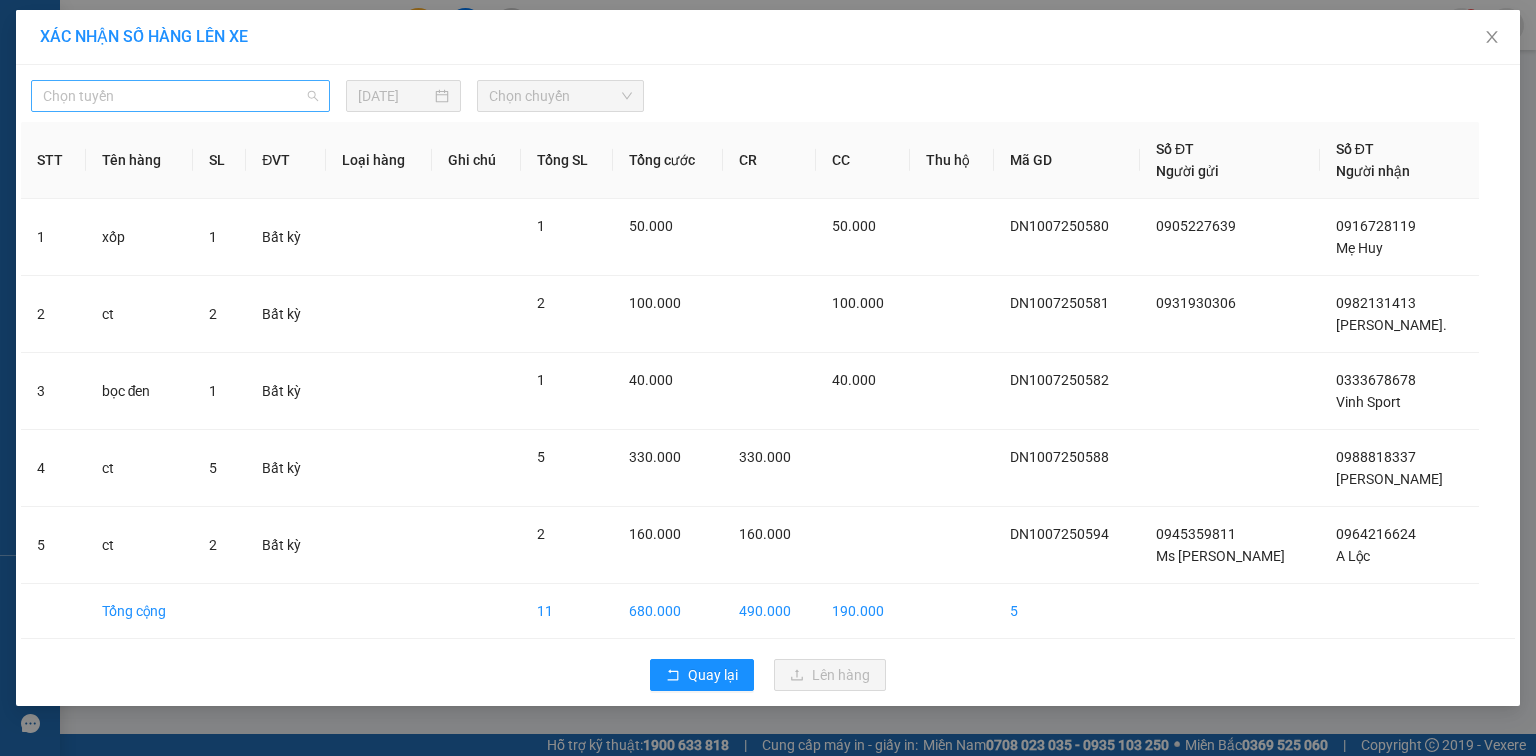 click on "Chọn tuyến" at bounding box center [180, 96] 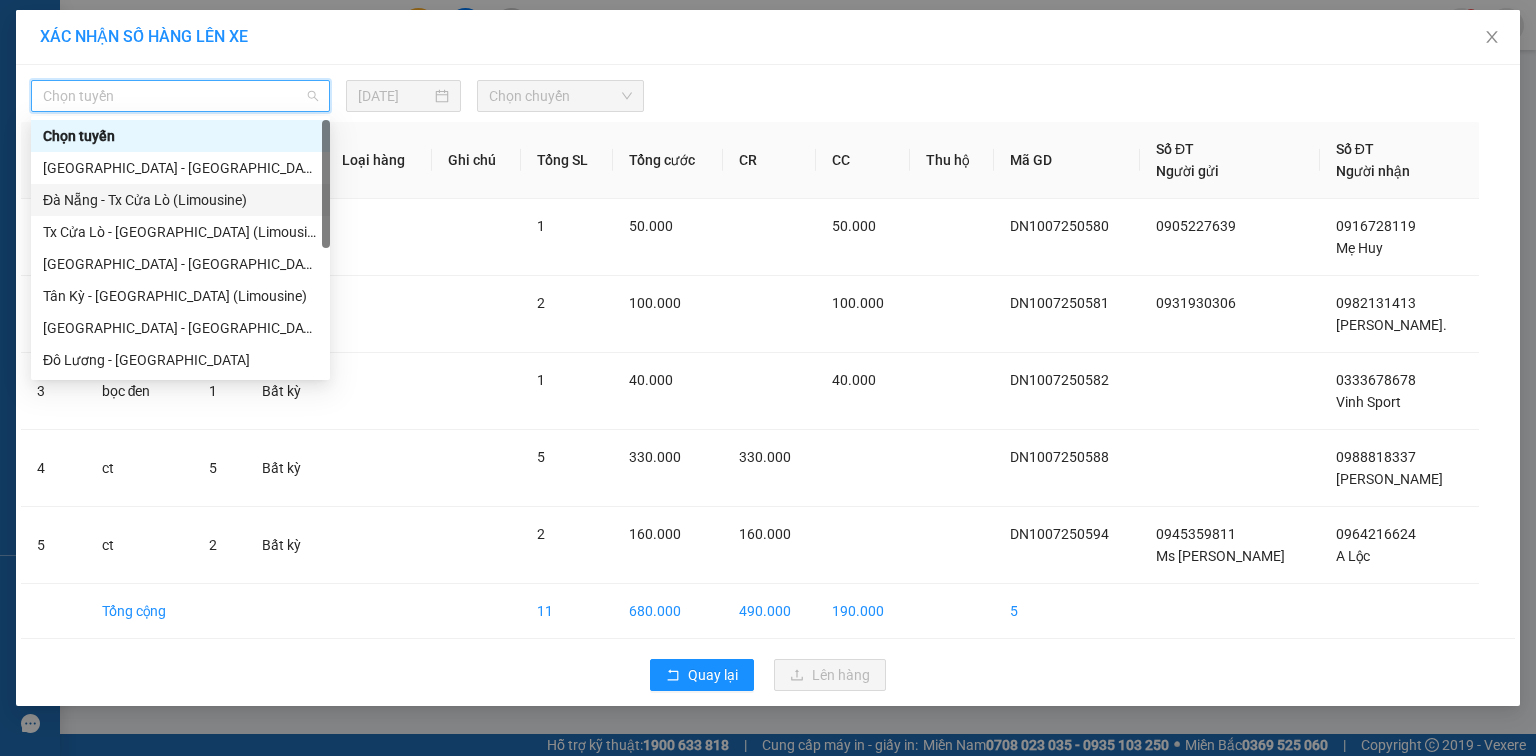 click on "Đà Nẵng - Tx Cửa Lò (Limousine)" at bounding box center [180, 200] 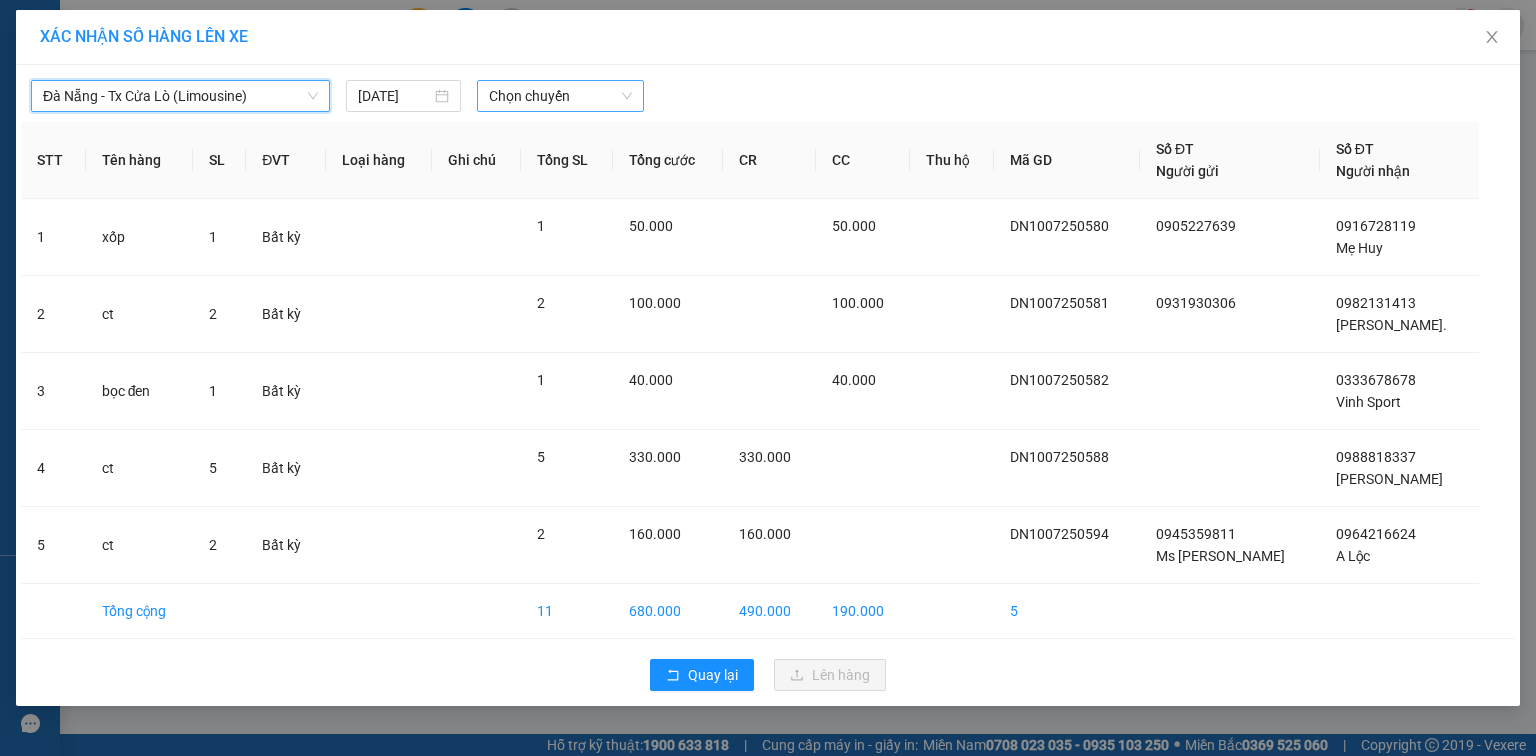 click on "Chọn chuyến" at bounding box center [561, 96] 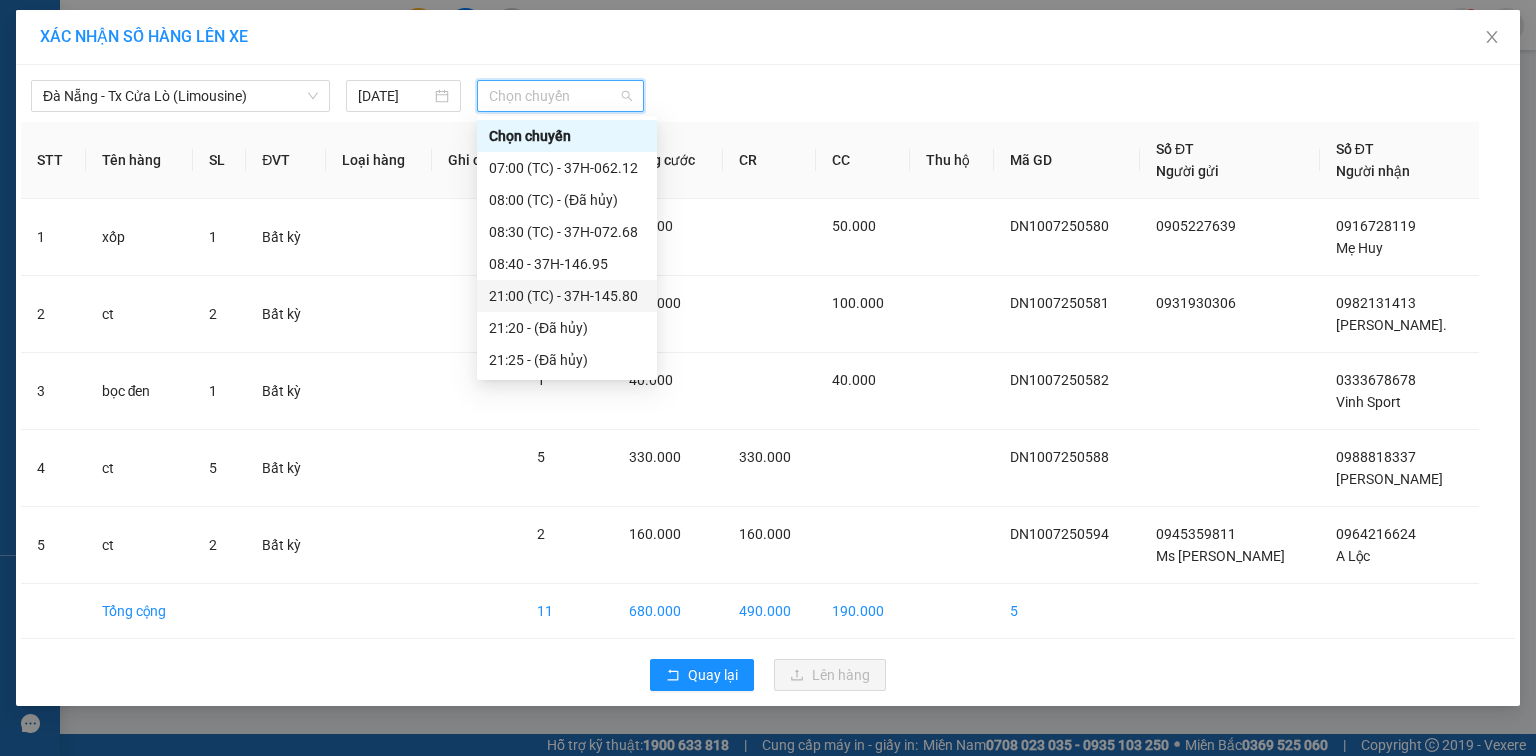 click on "21:00   (TC)   - 37H-145.80" at bounding box center (567, 296) 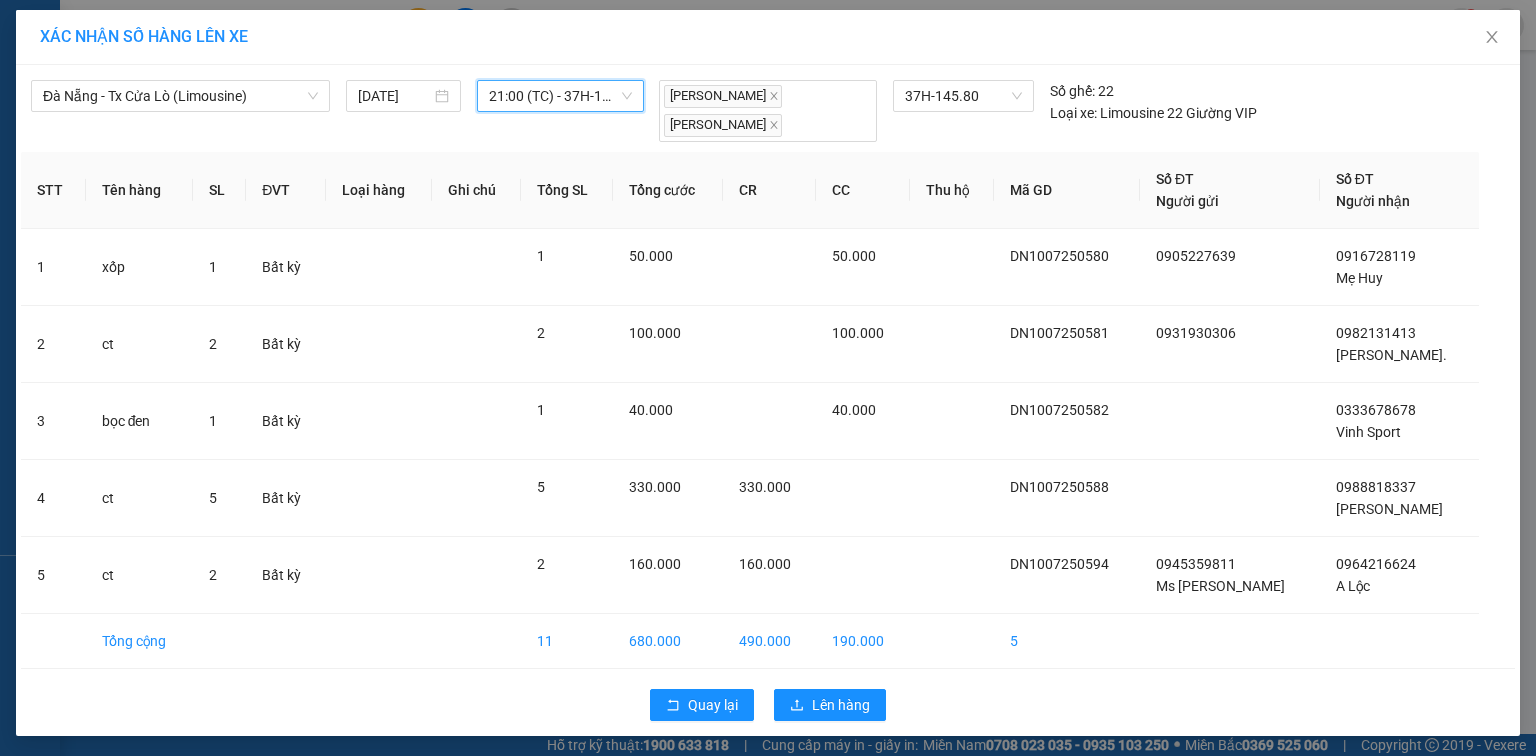 scroll, scrollTop: 0, scrollLeft: 0, axis: both 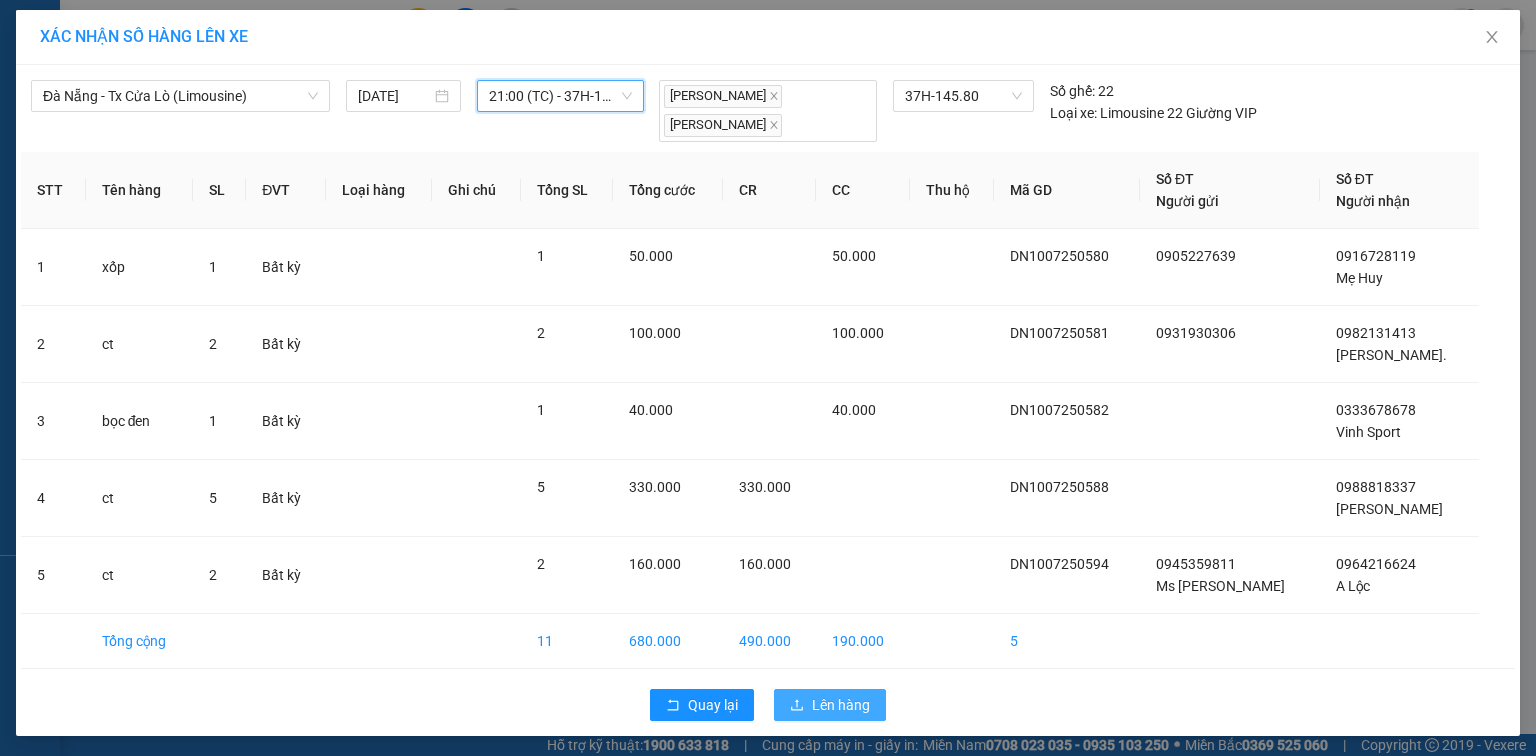 click on "Lên hàng" at bounding box center (830, 705) 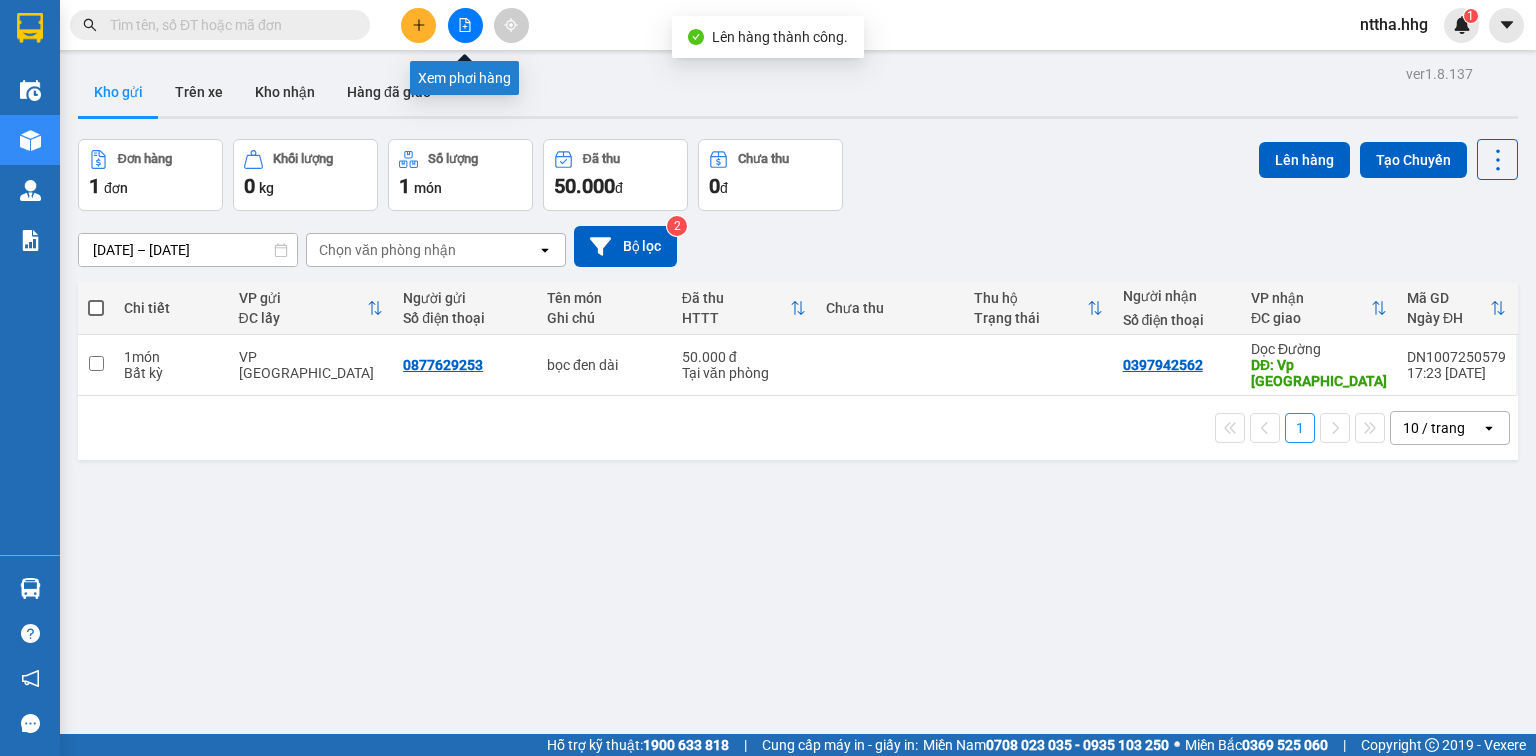 click at bounding box center (465, 25) 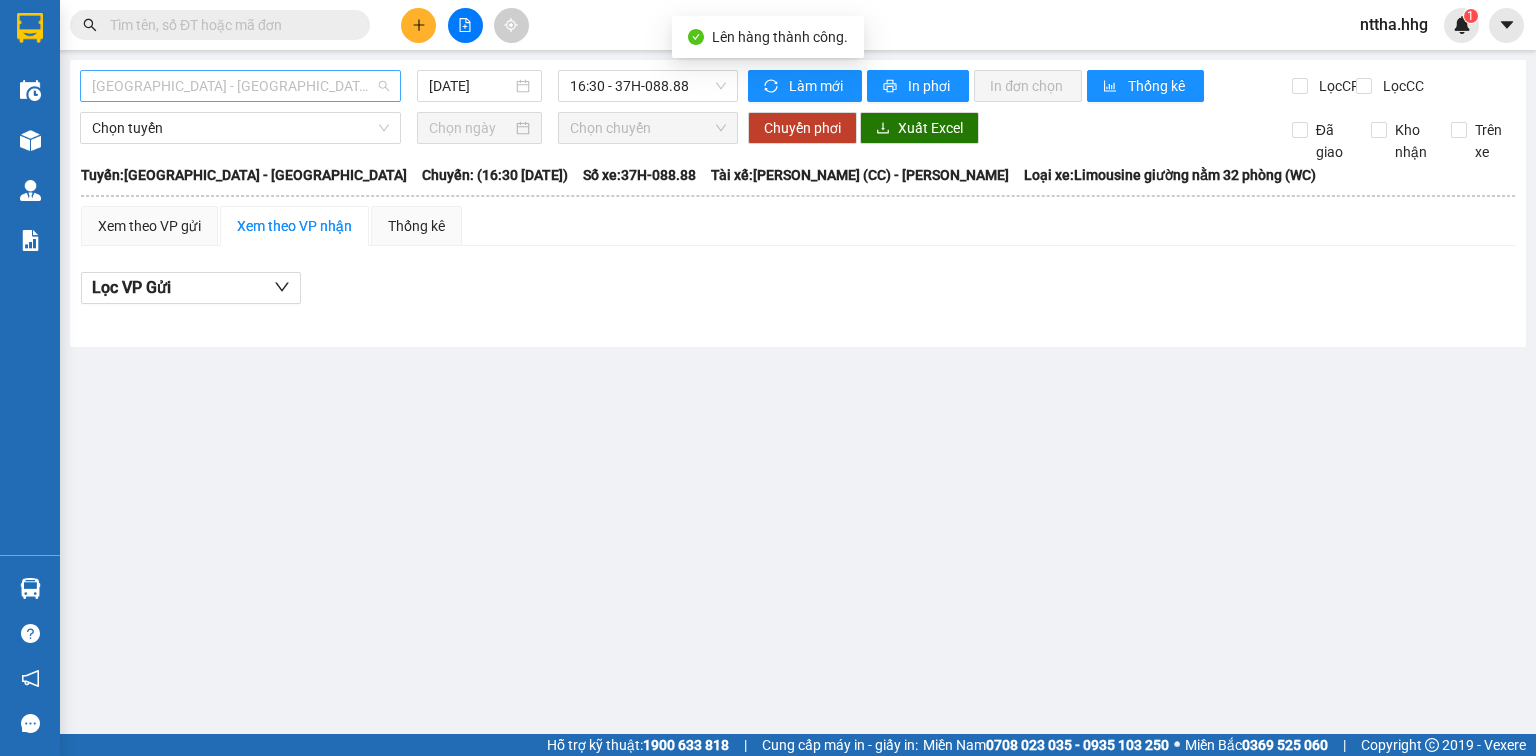 click on "[GEOGRAPHIC_DATA] - [GEOGRAPHIC_DATA]" at bounding box center (240, 86) 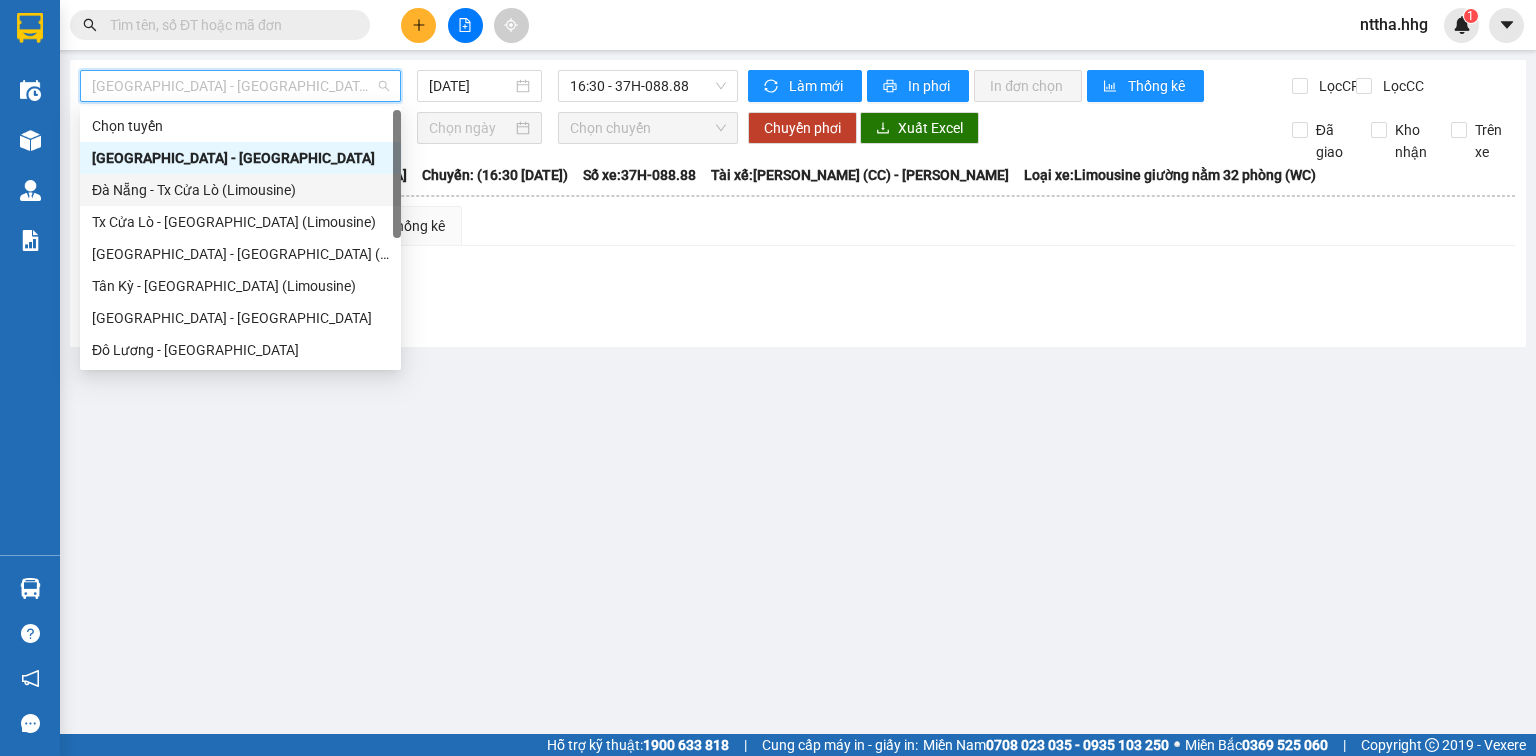 click on "Đà Nẵng - Tx Cửa Lò (Limousine)" at bounding box center [240, 190] 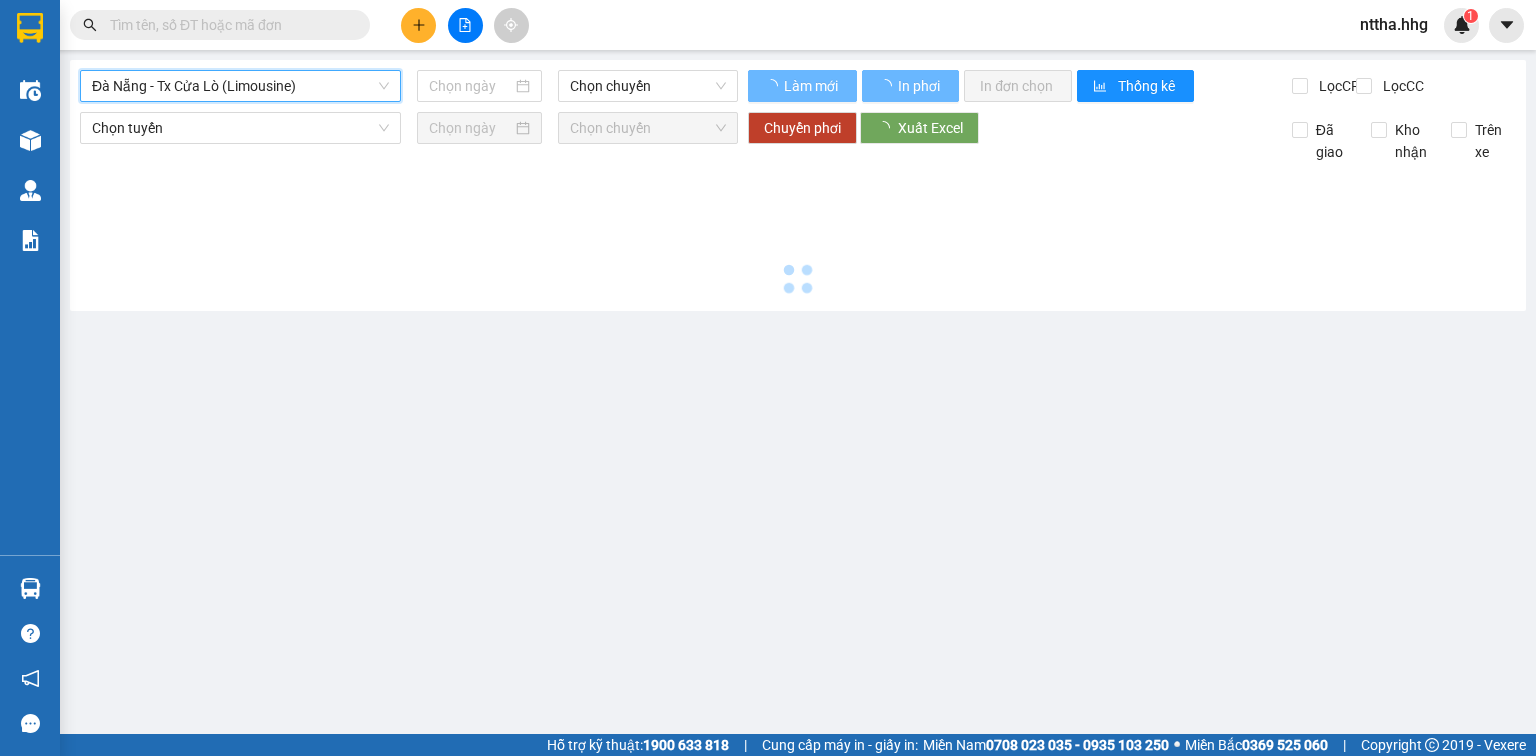 type on "[DATE]" 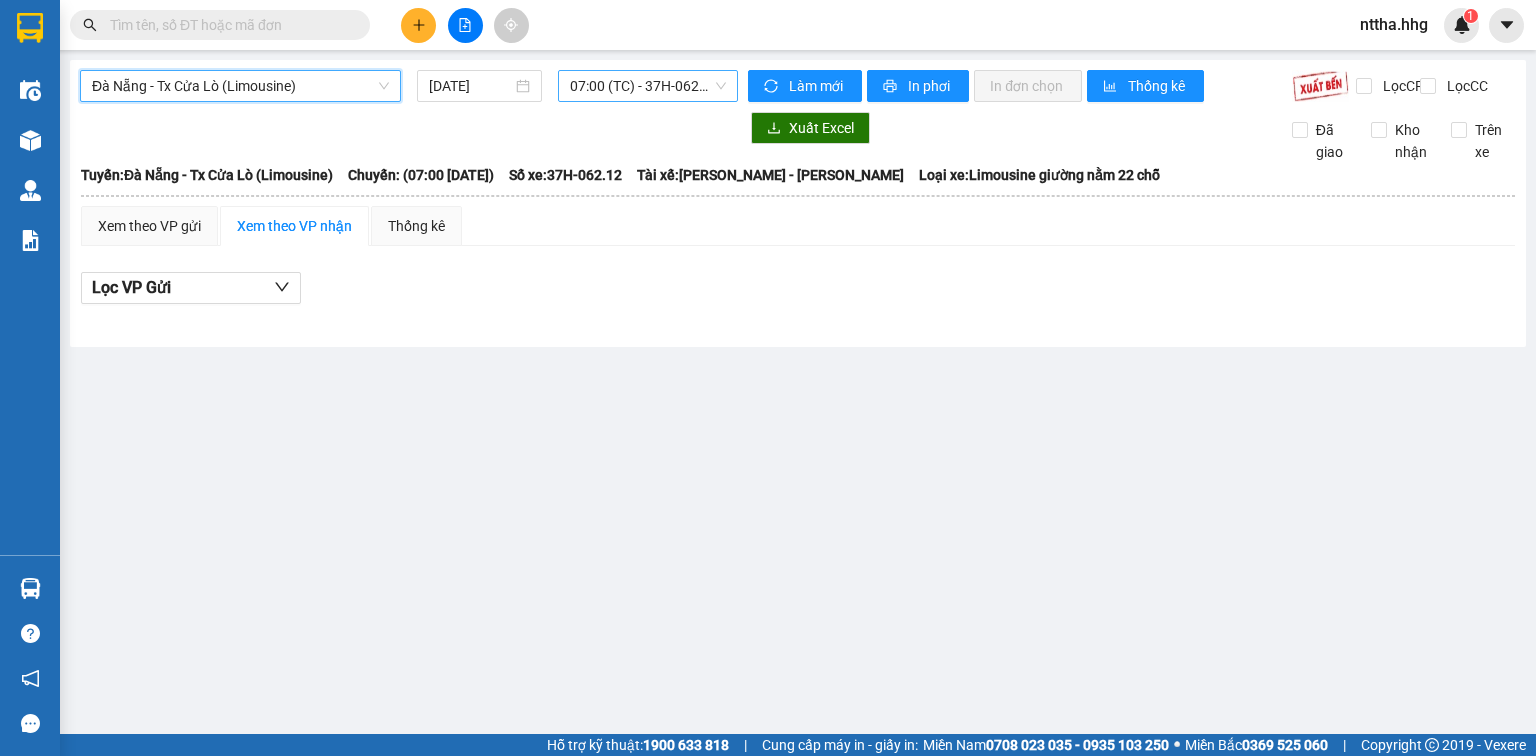 click on "07:00   (TC)   - 37H-062.12" at bounding box center (648, 86) 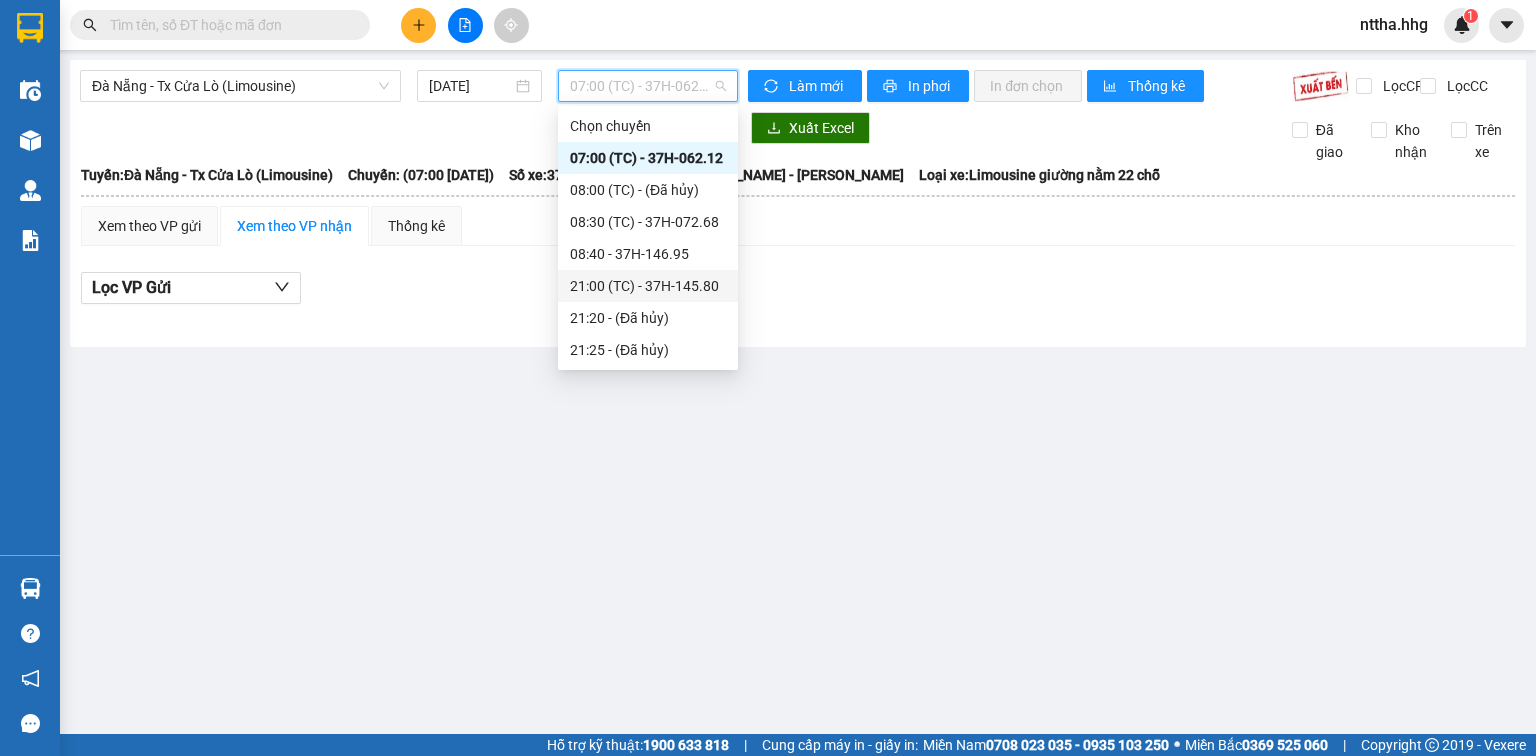 click on "21:00   (TC)   - 37H-145.80" at bounding box center (648, 286) 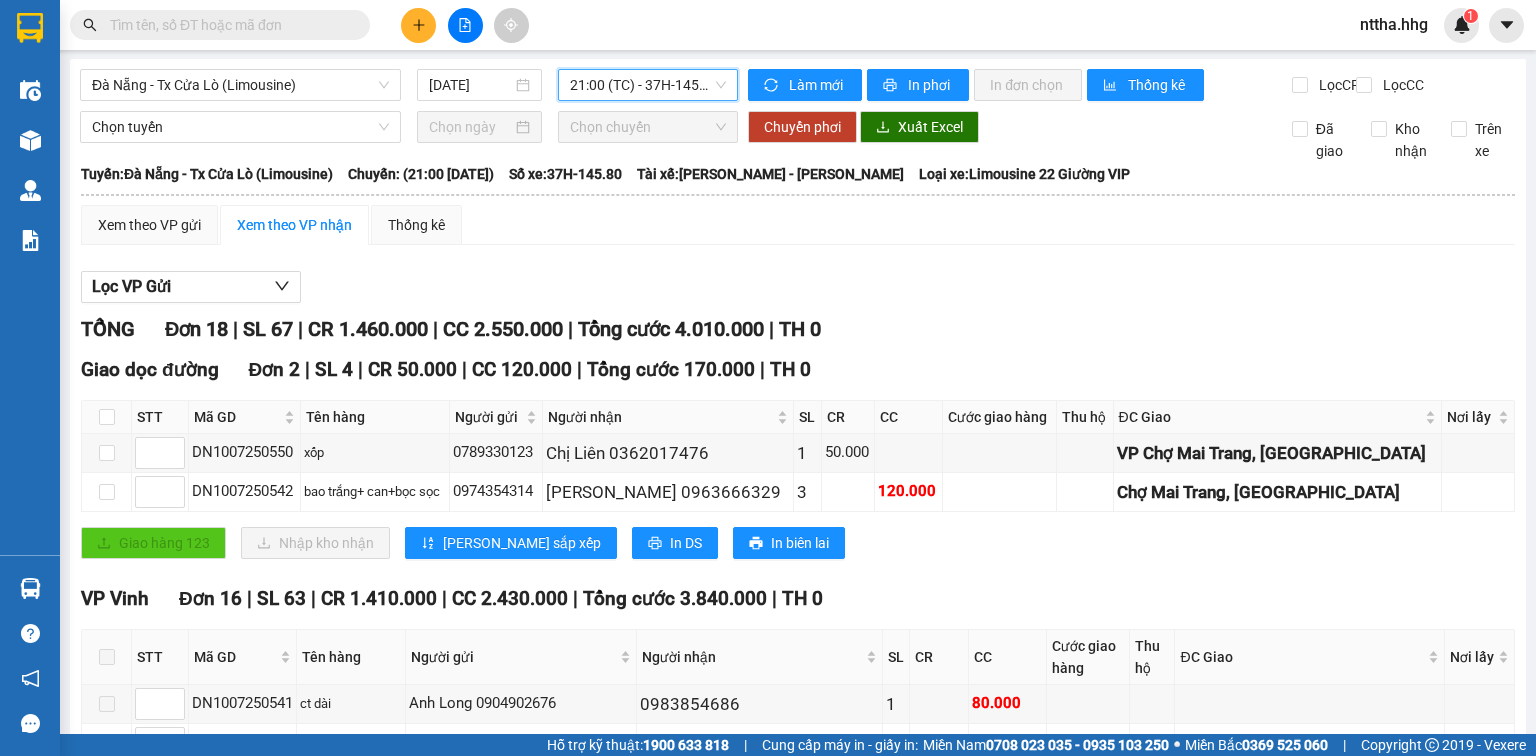 scroll, scrollTop: 0, scrollLeft: 0, axis: both 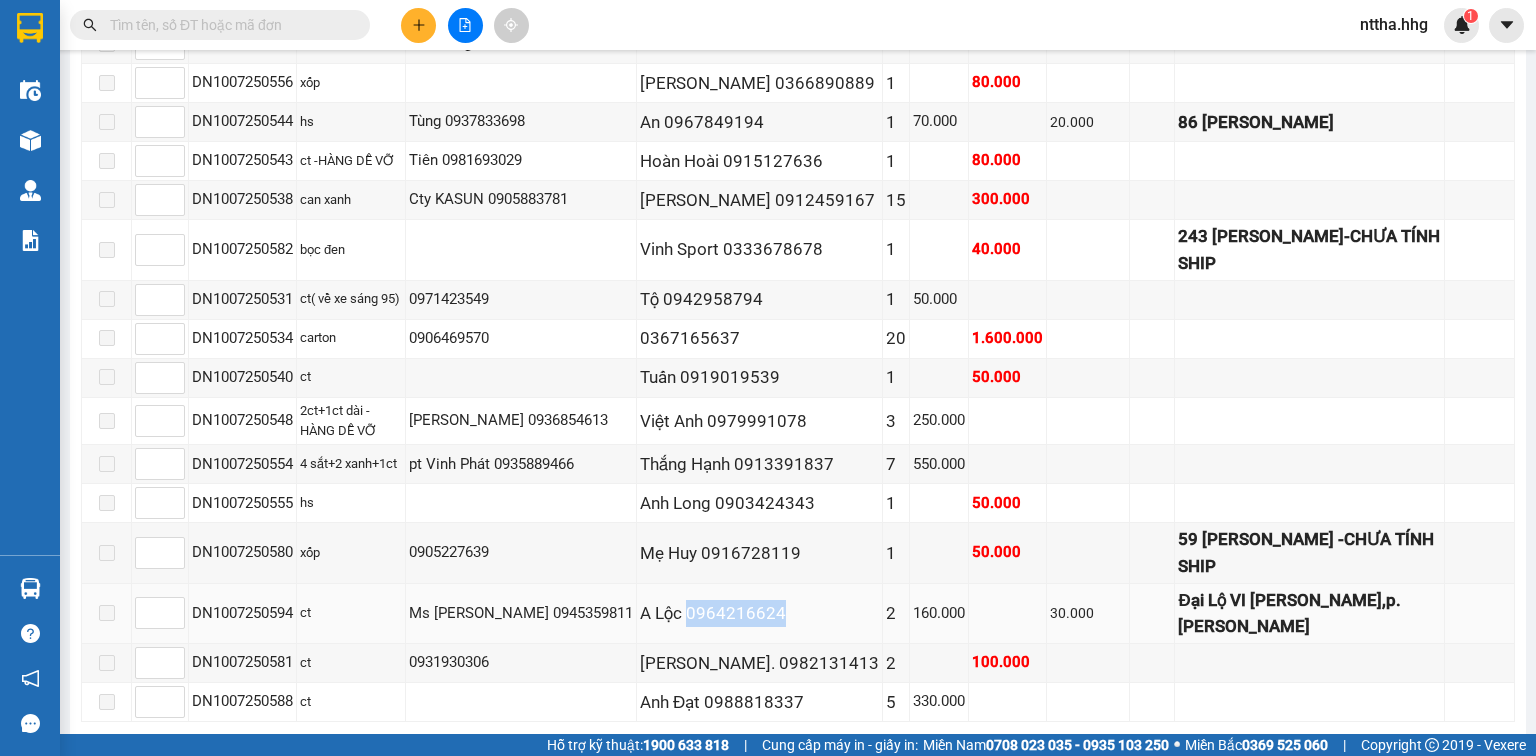 drag, startPoint x: 771, startPoint y: 532, endPoint x: 681, endPoint y: 540, distance: 90.35486 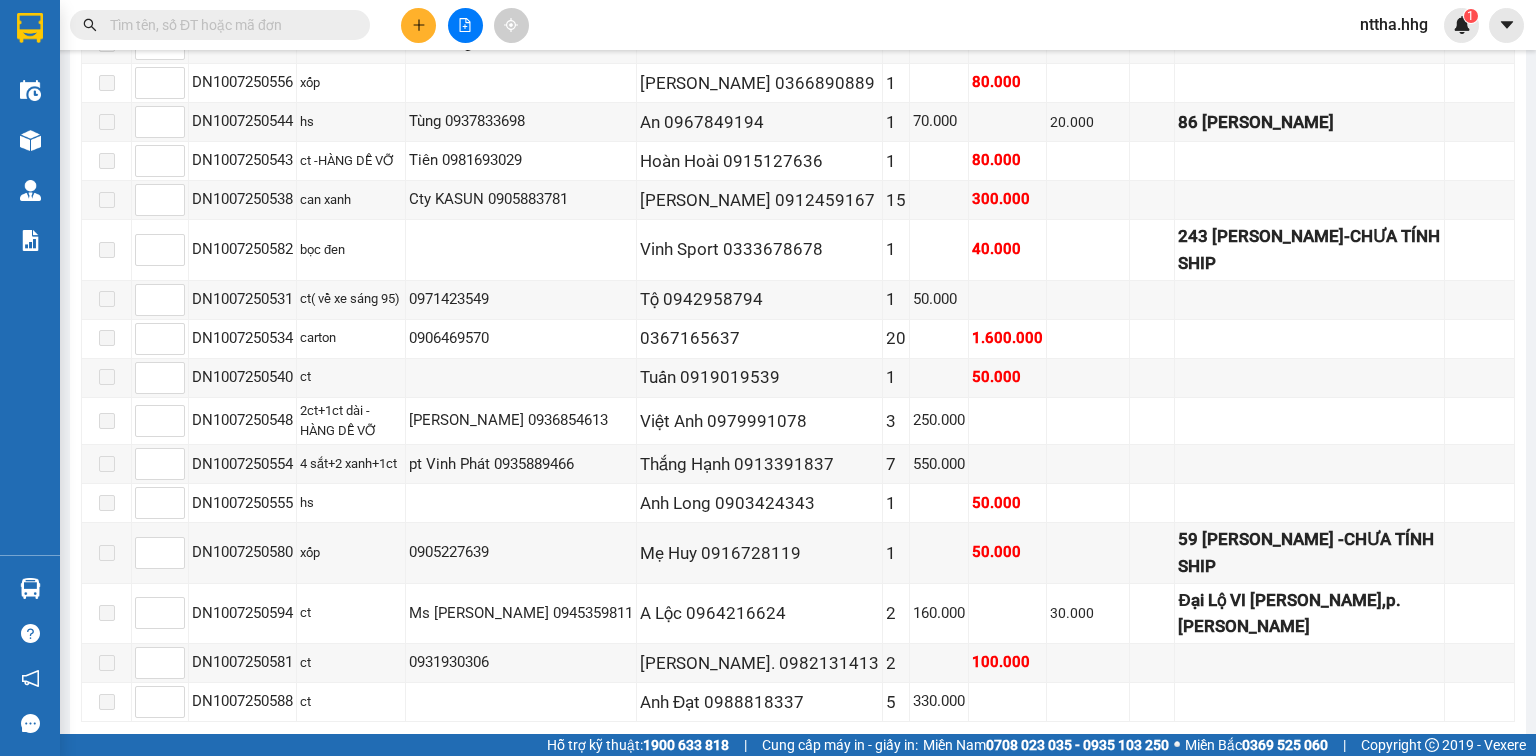 click at bounding box center [228, 25] 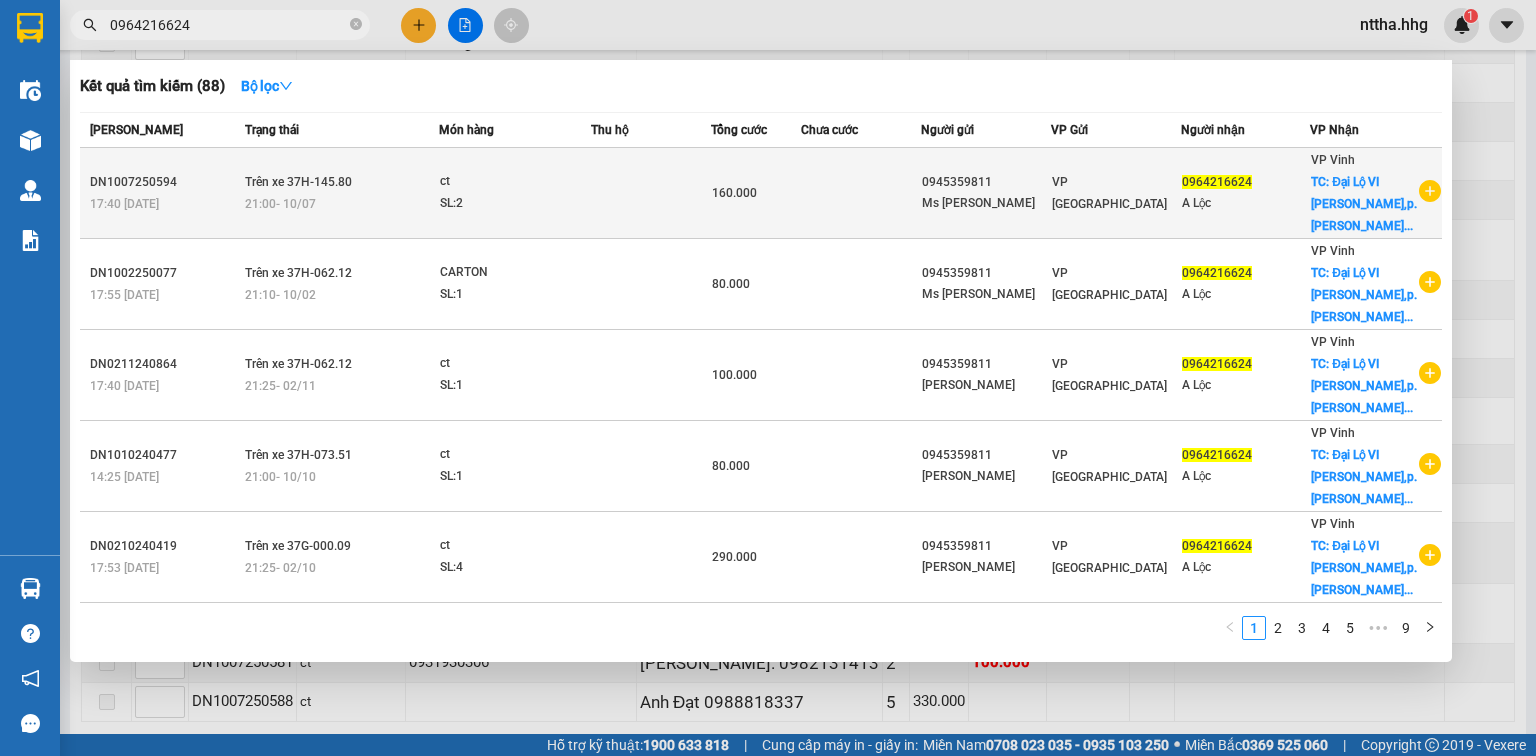 type on "0964216624" 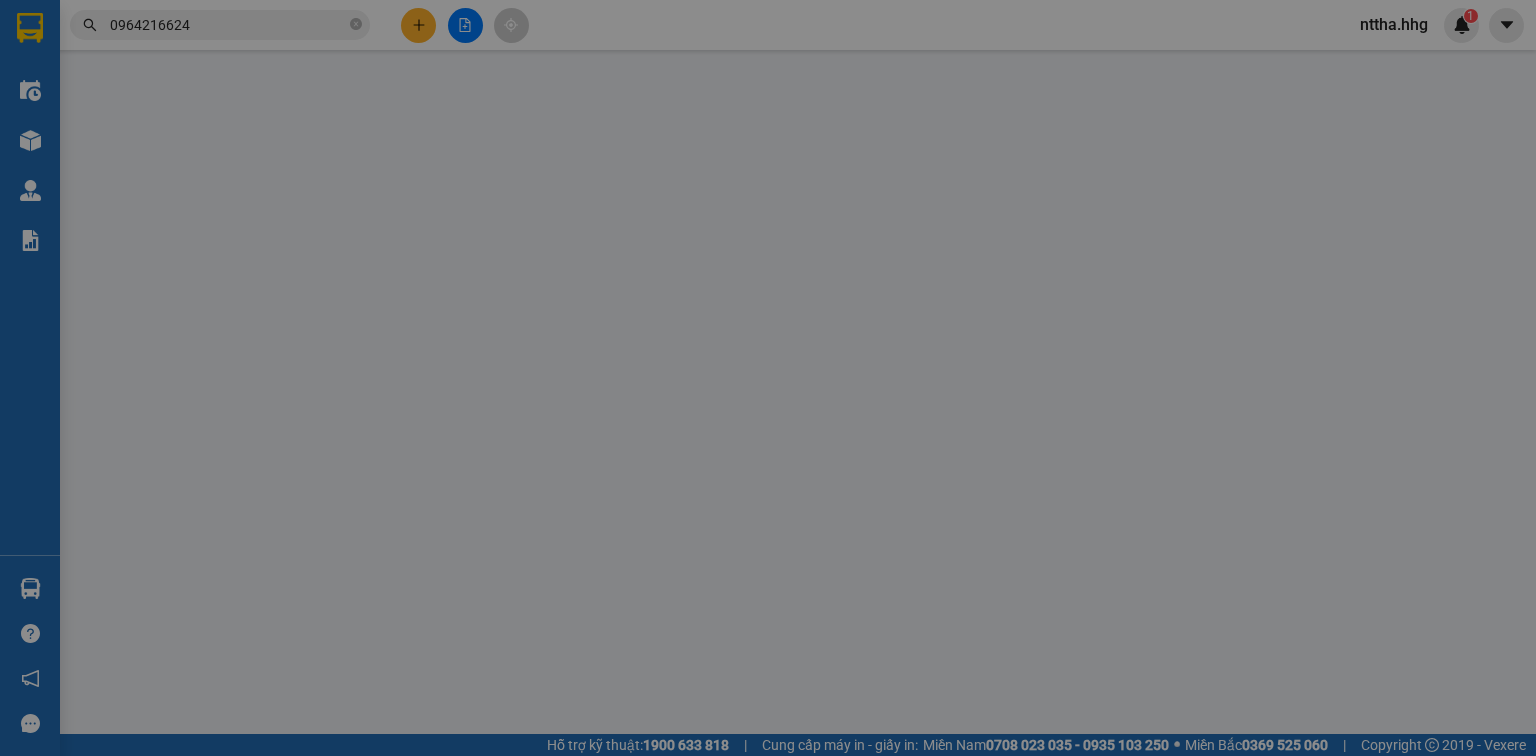 scroll, scrollTop: 0, scrollLeft: 0, axis: both 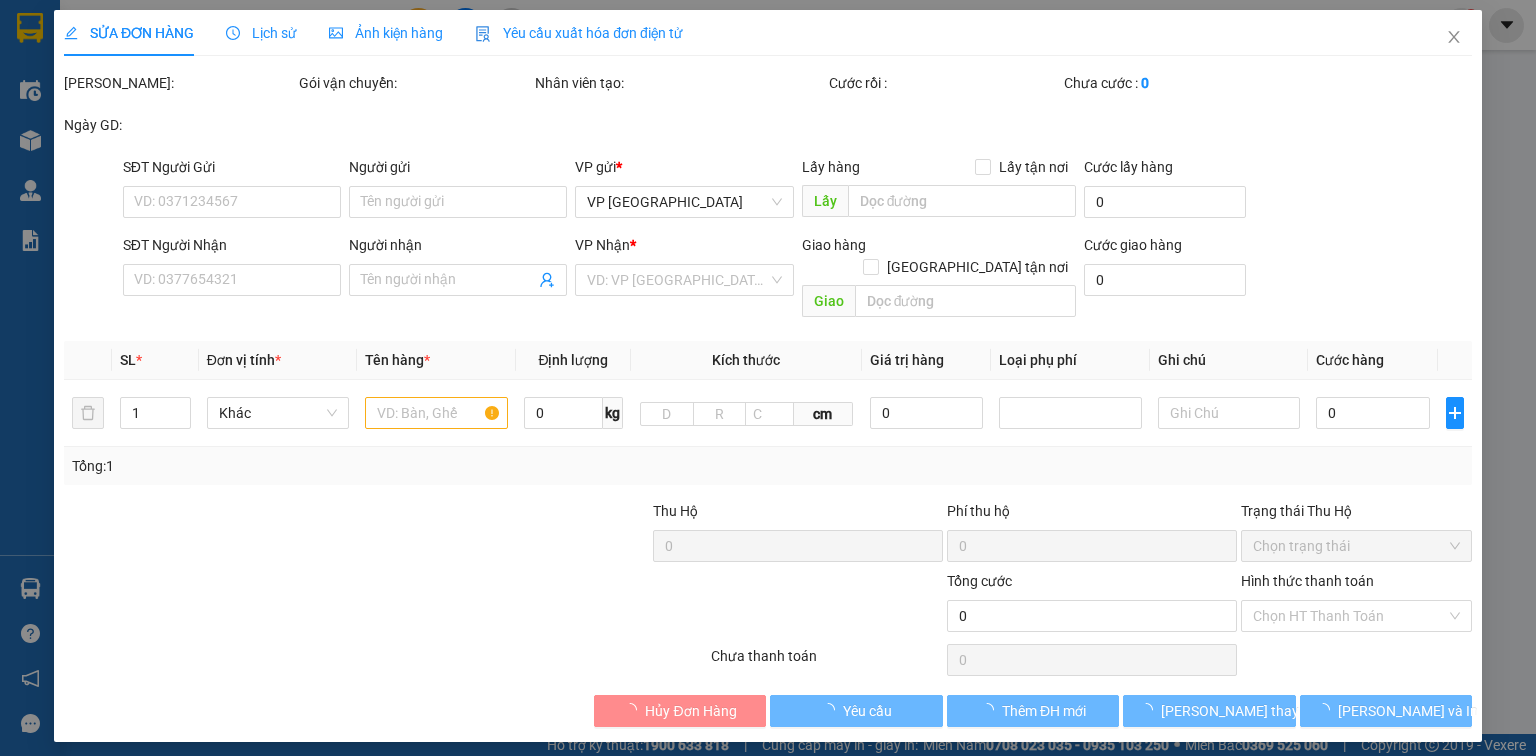 type on "0945359811" 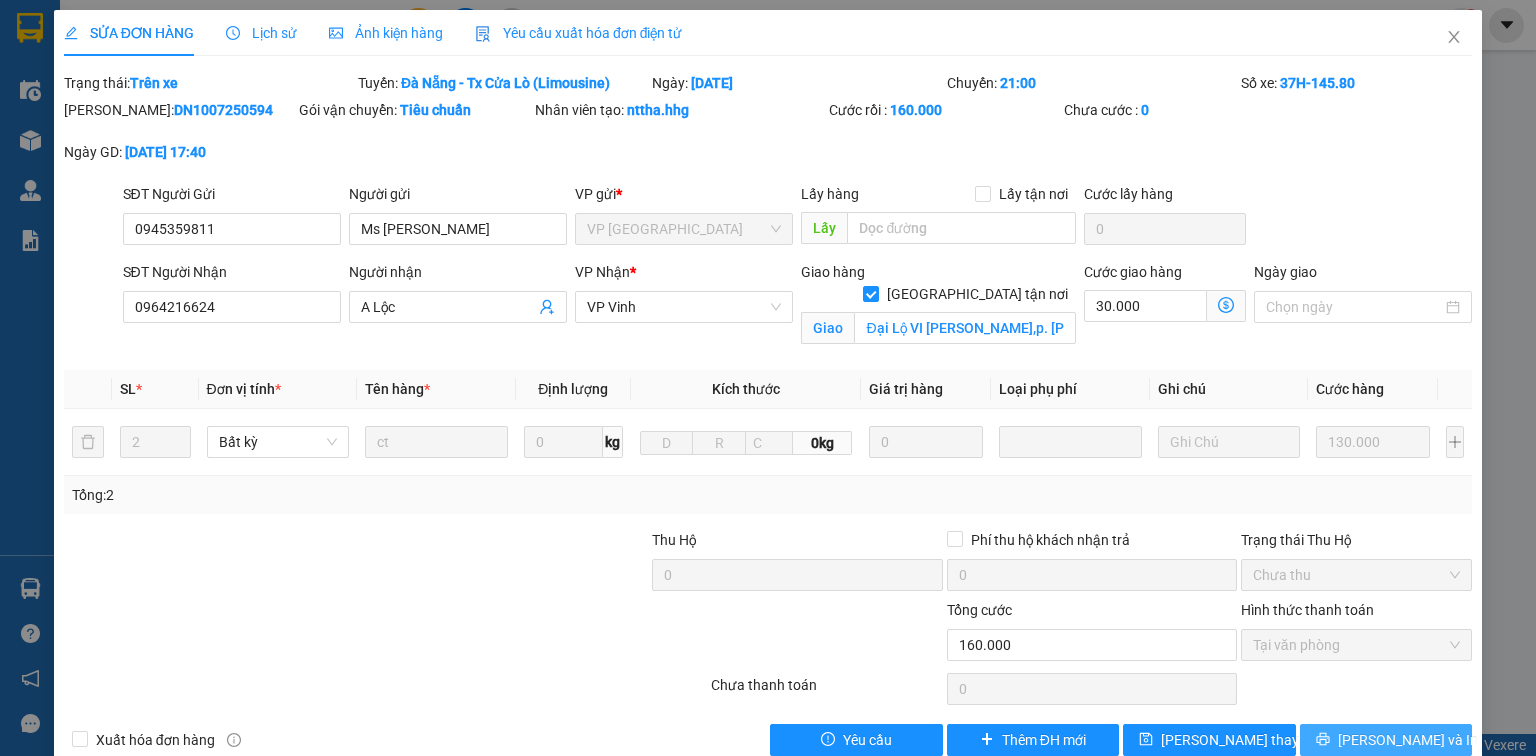 click on "[PERSON_NAME] và In" at bounding box center (1408, 740) 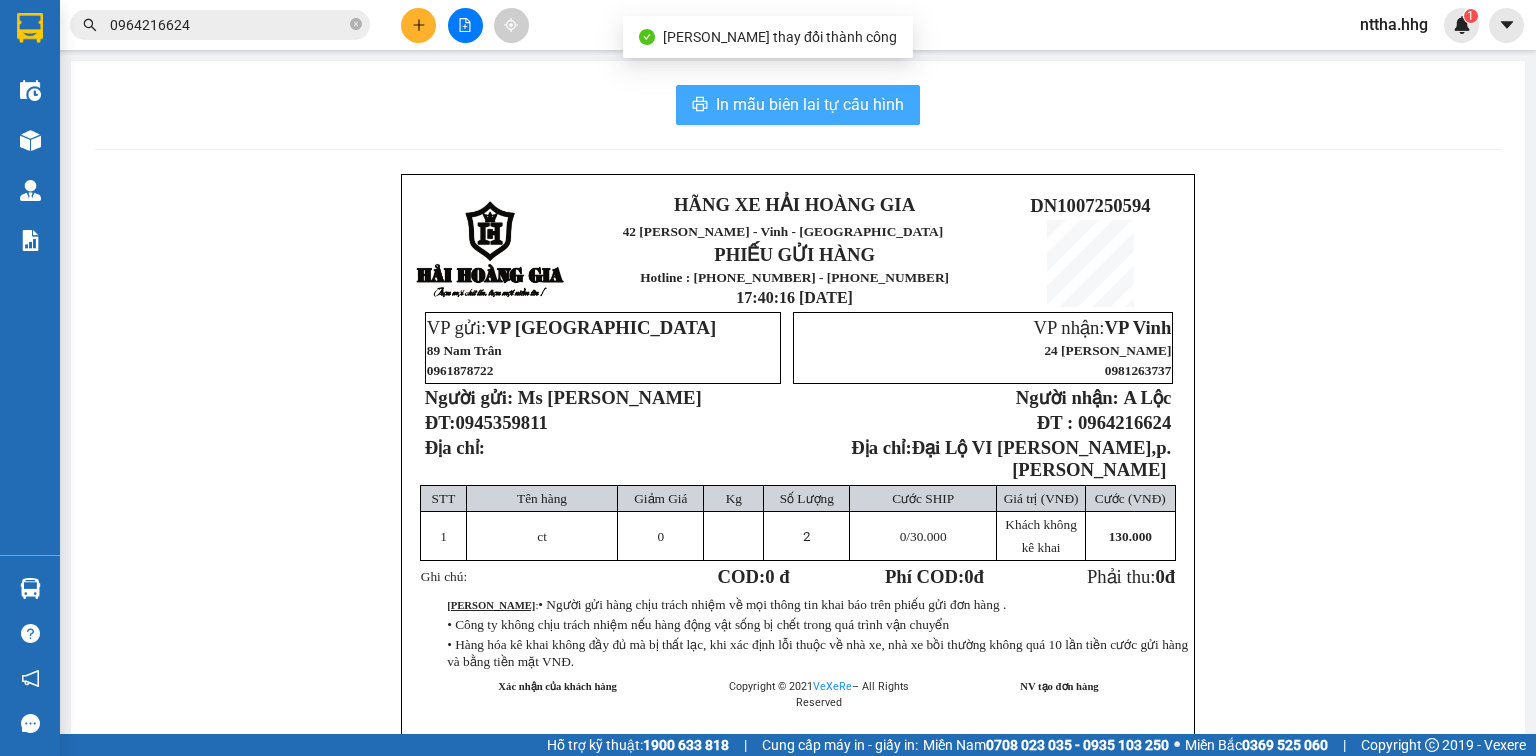 click on "In mẫu biên lai tự cấu hình" at bounding box center (810, 104) 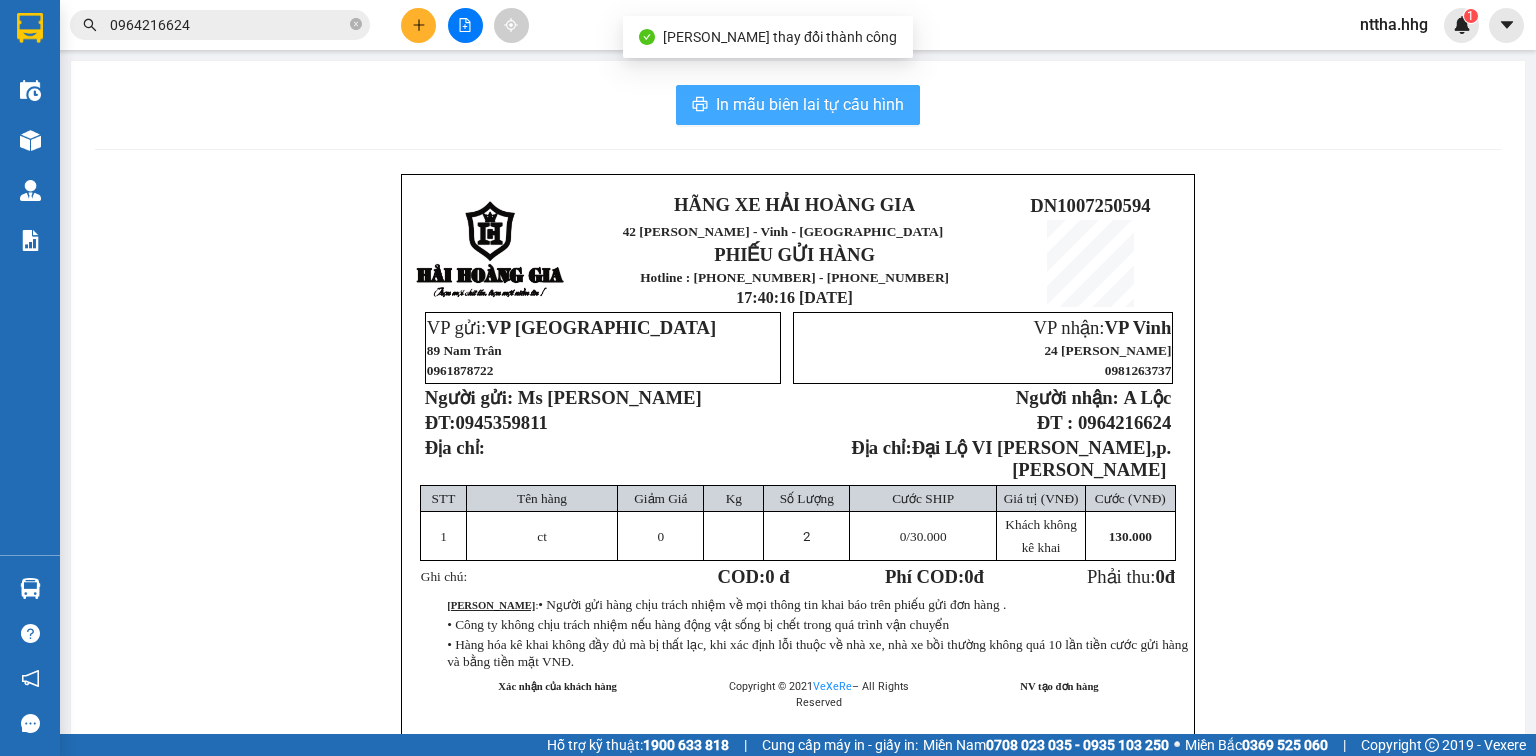 scroll, scrollTop: 0, scrollLeft: 0, axis: both 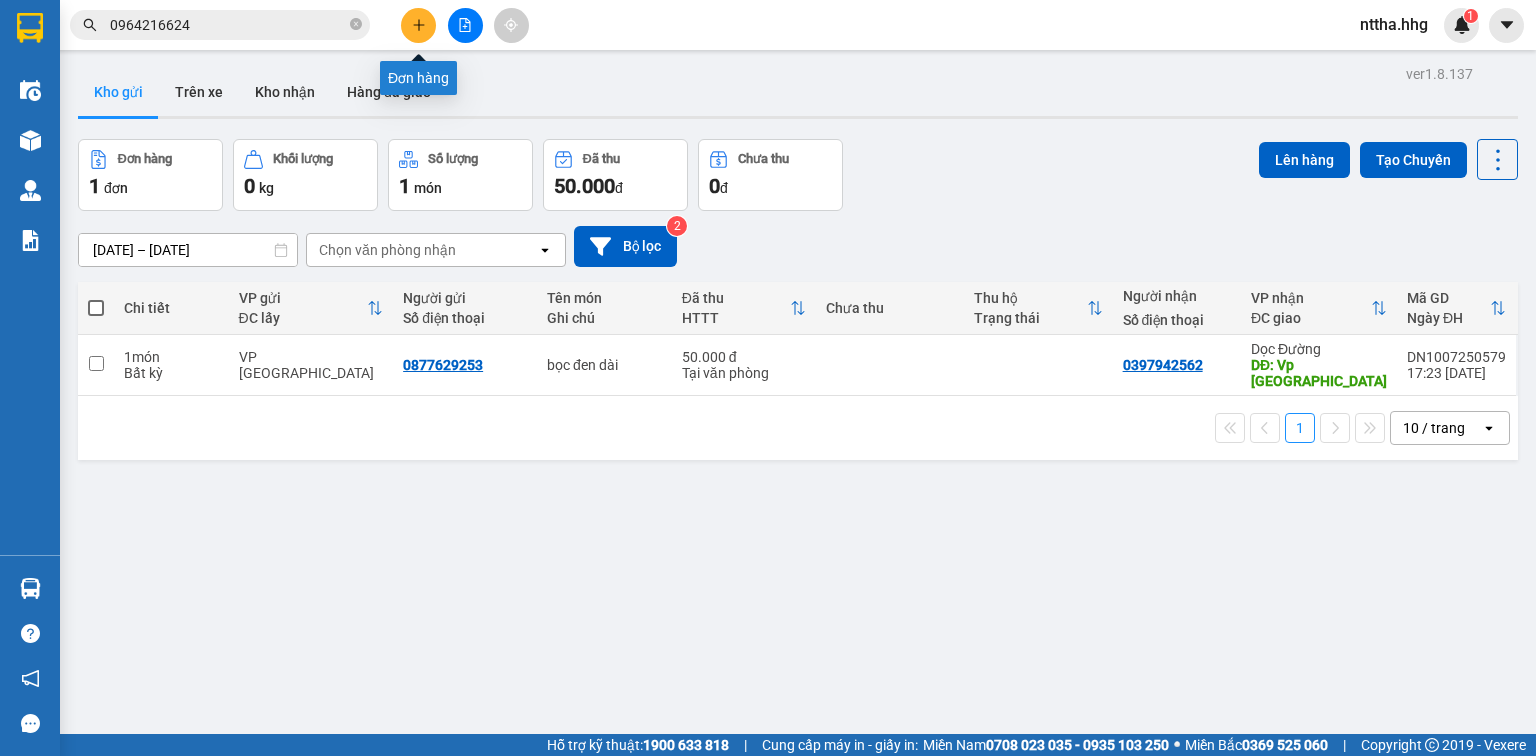 click at bounding box center (418, 25) 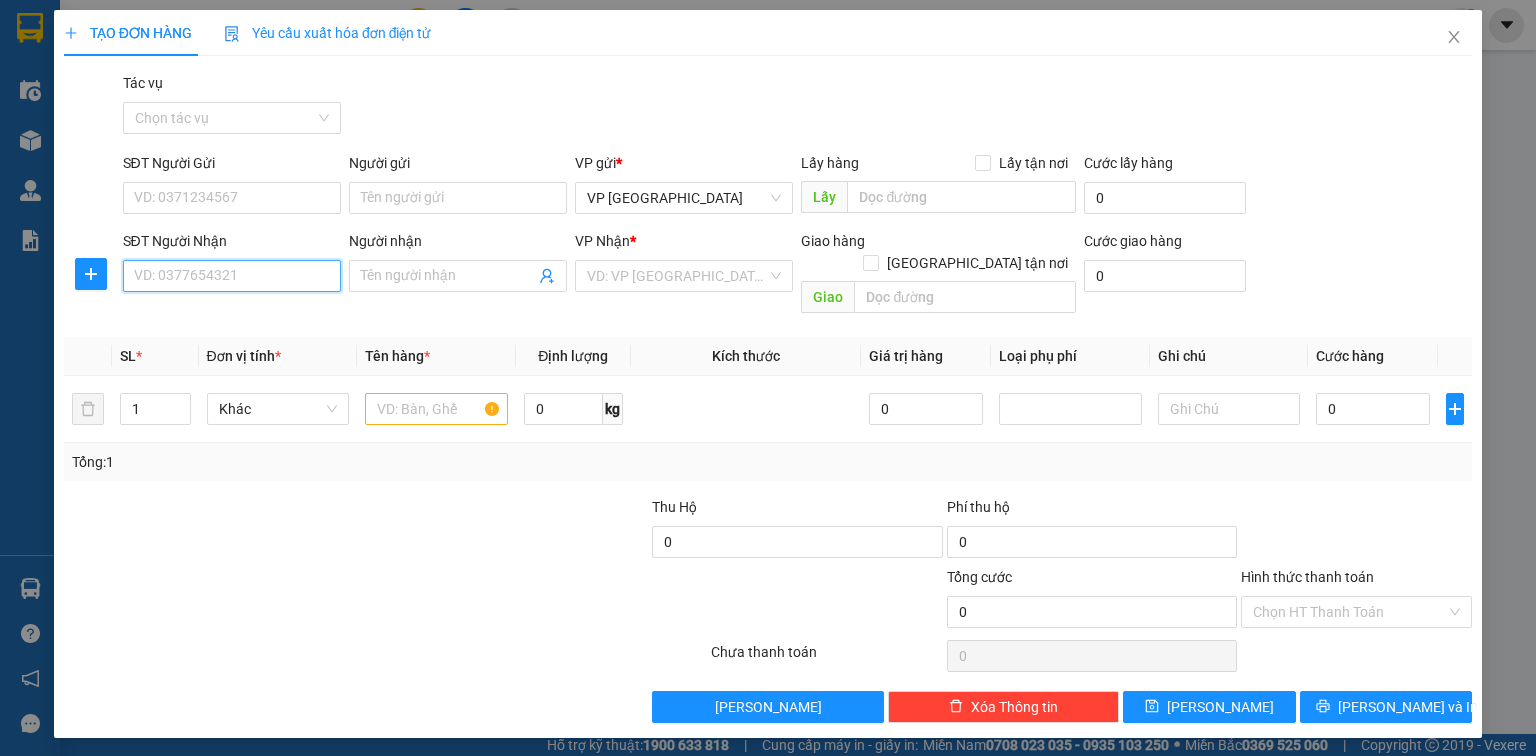 click on "SĐT Người Nhận" at bounding box center (232, 276) 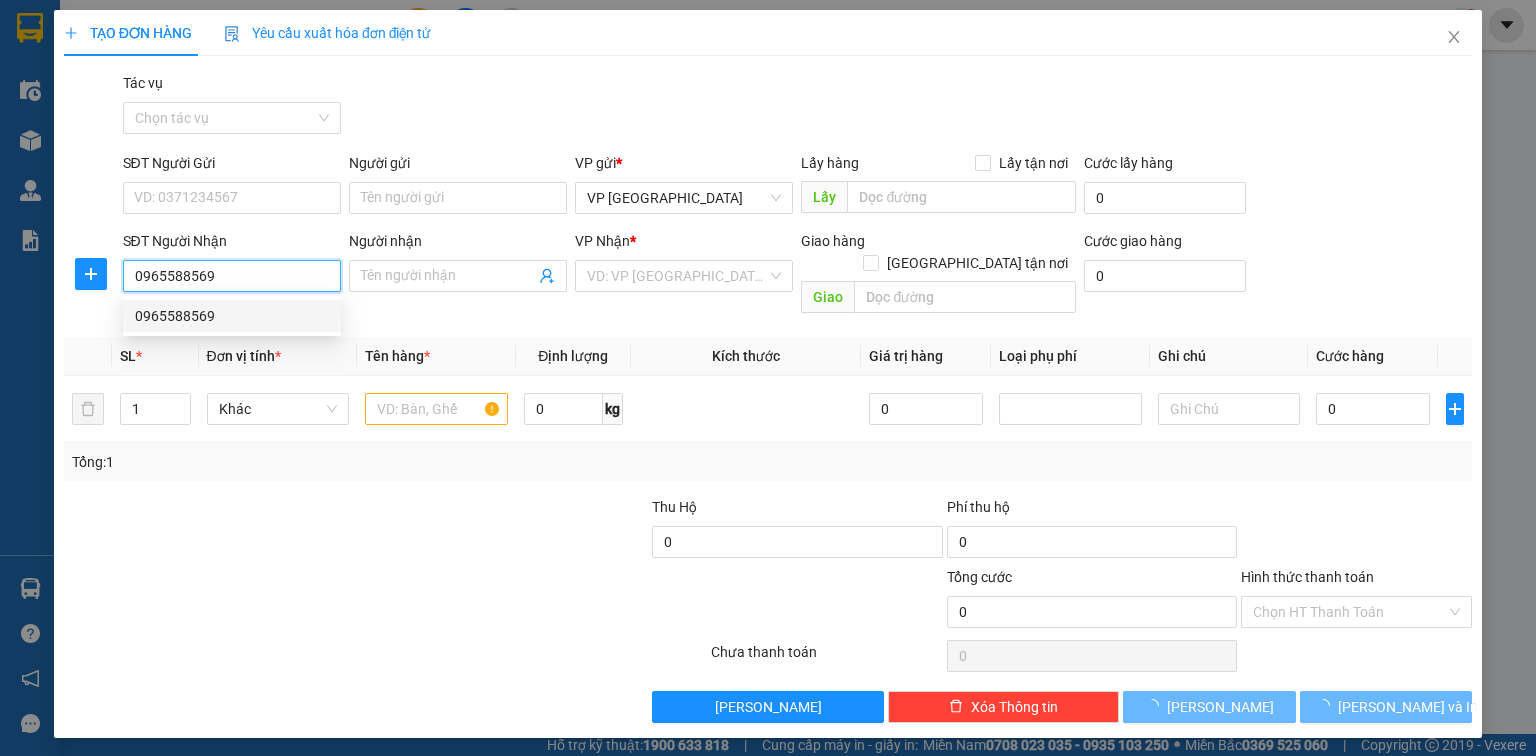 click on "0965588569" at bounding box center (232, 316) 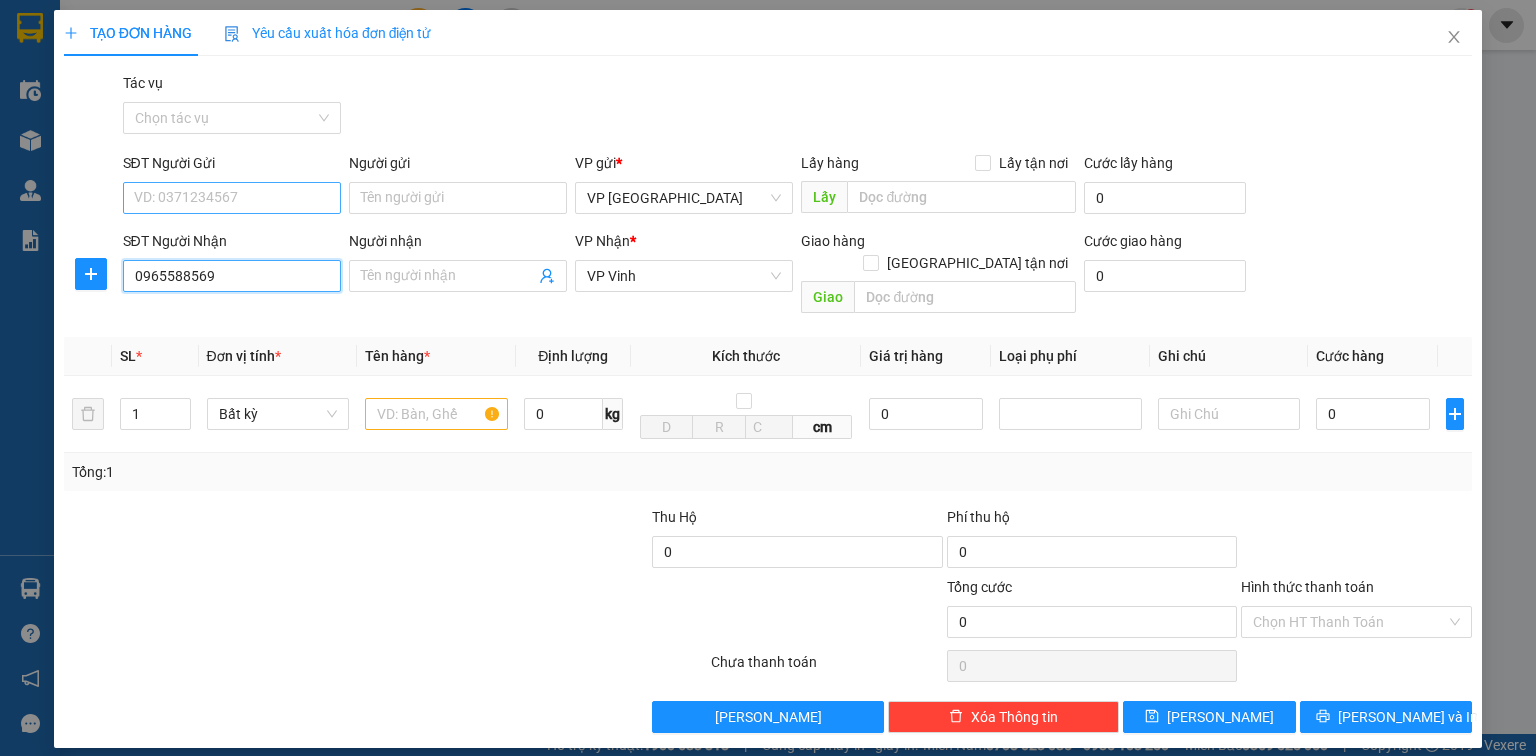 type on "0965588569" 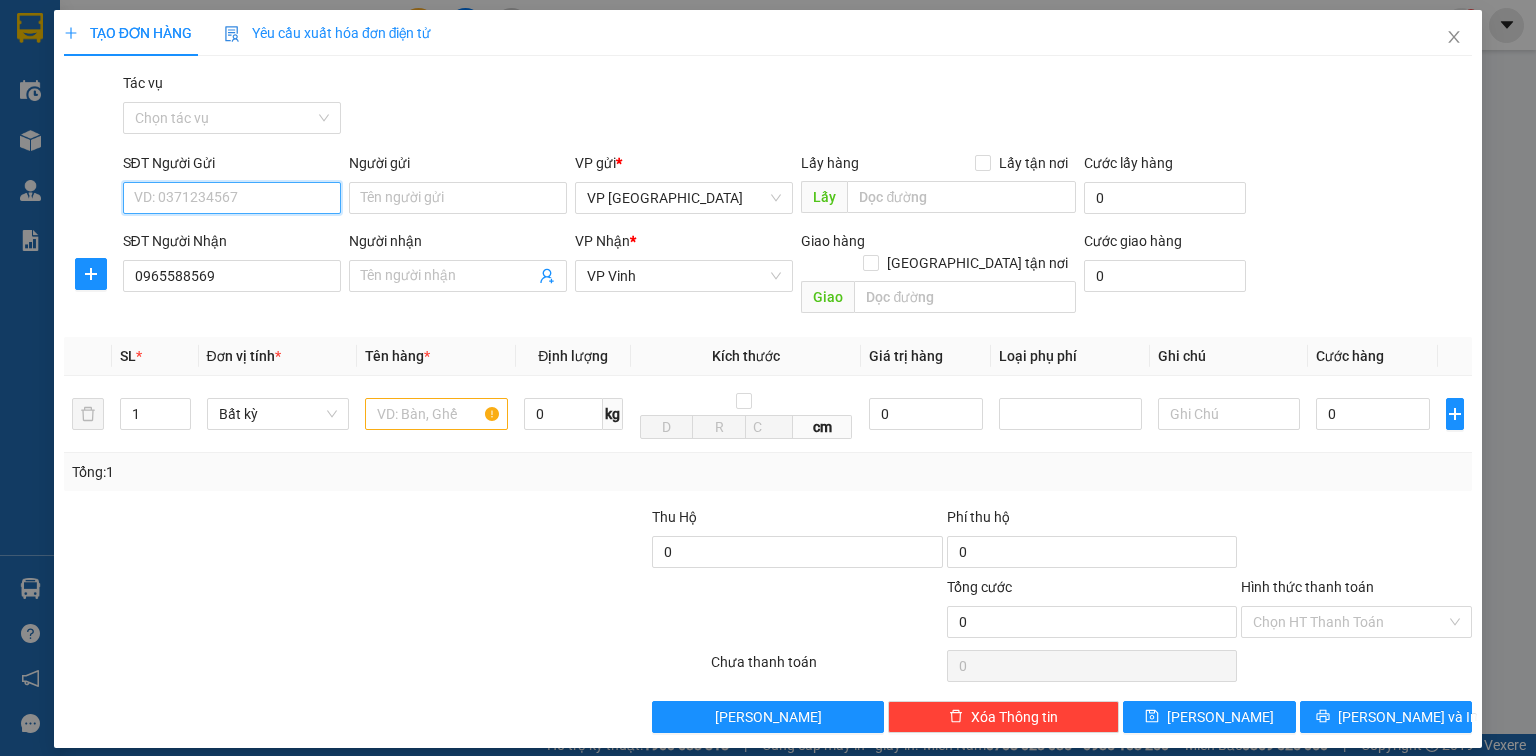 click on "SĐT Người Gửi" at bounding box center (232, 198) 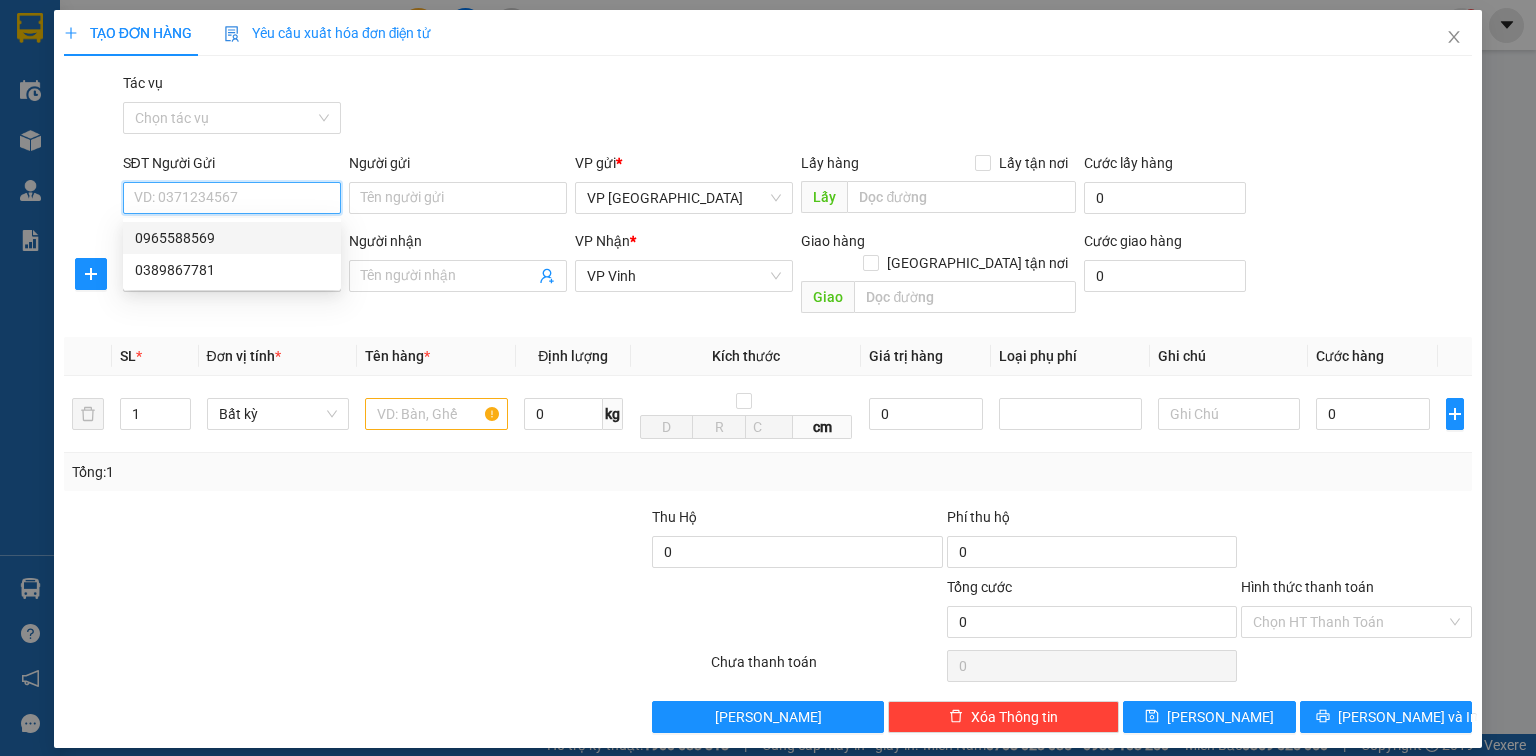 click on "SĐT Người Gửi" at bounding box center [232, 198] 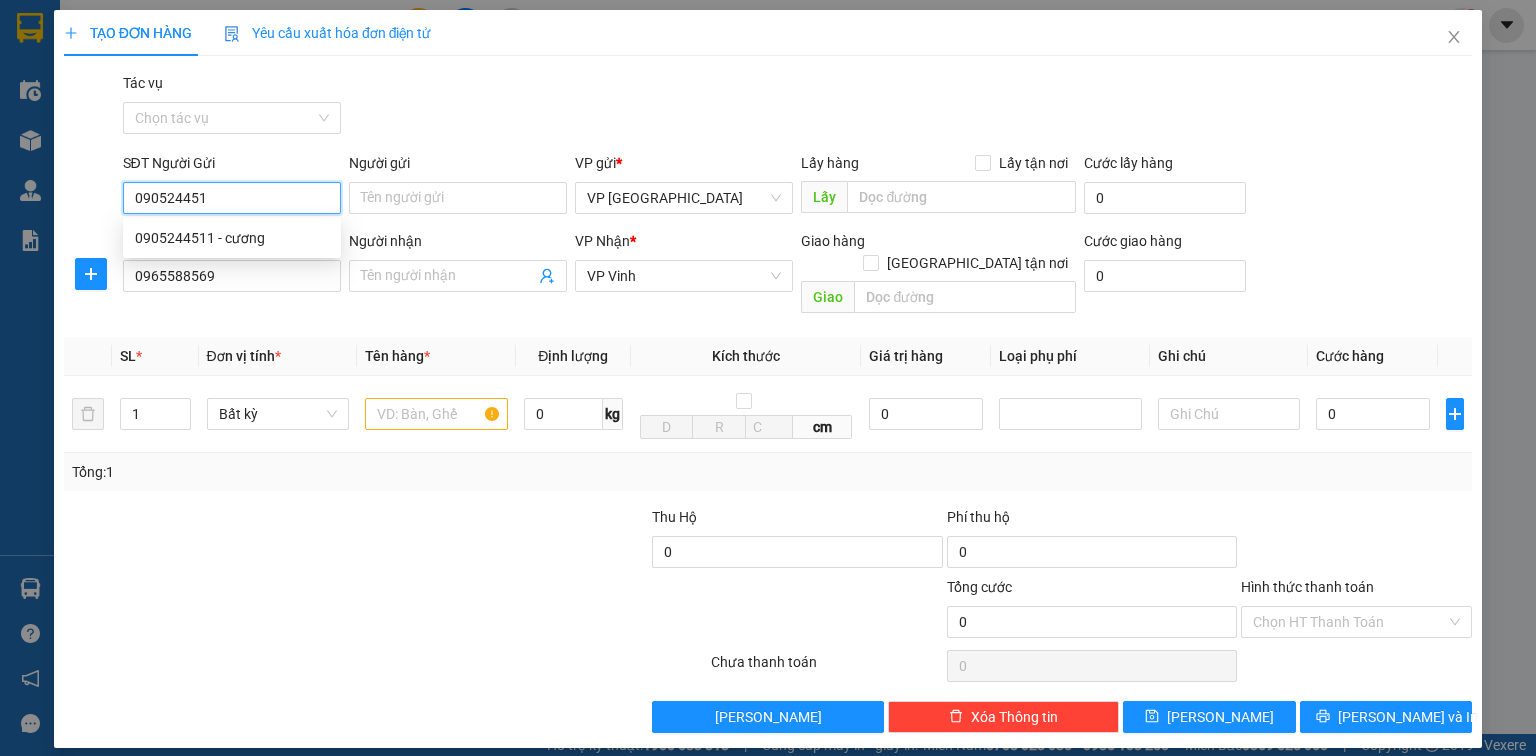type on "0905244511" 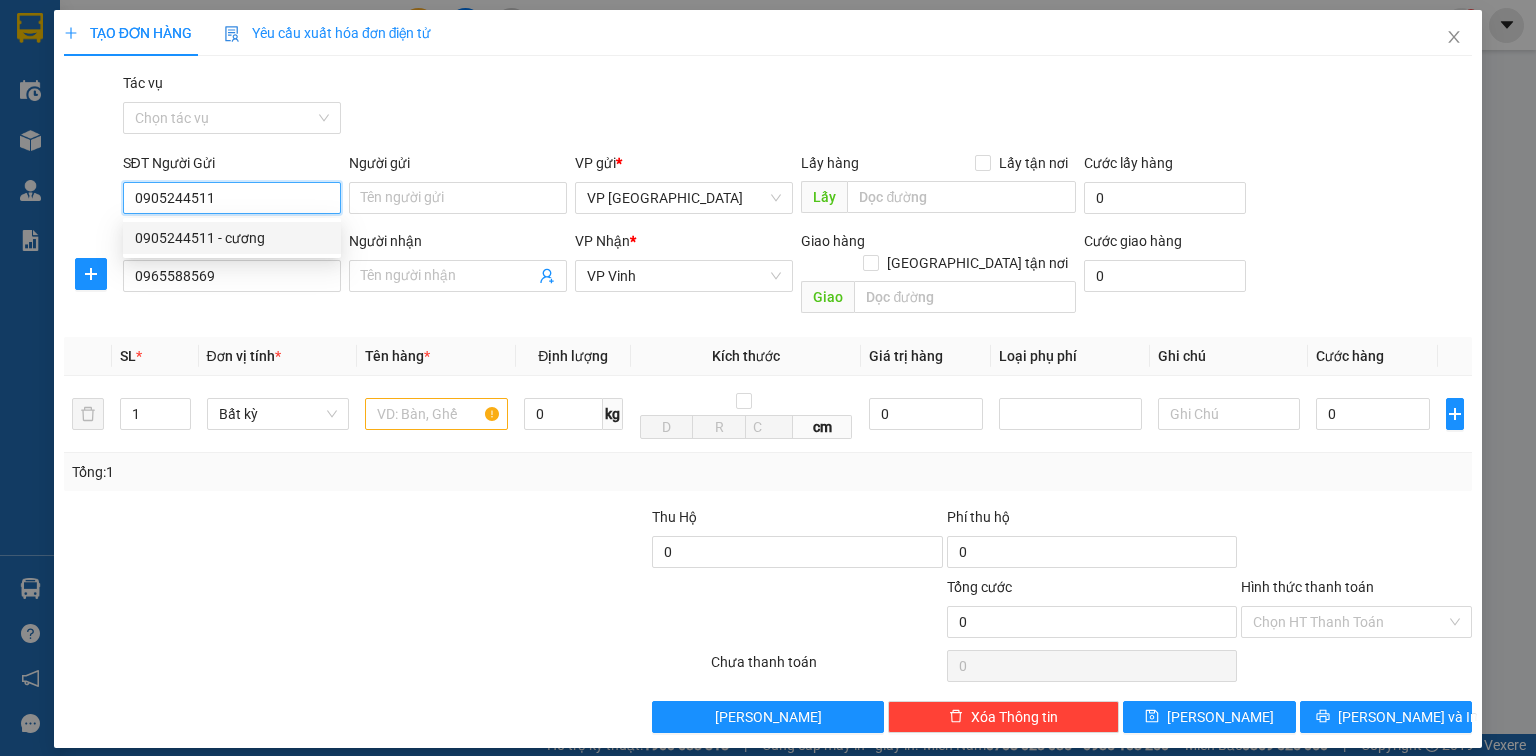 click on "0905244511 - cương" at bounding box center (232, 238) 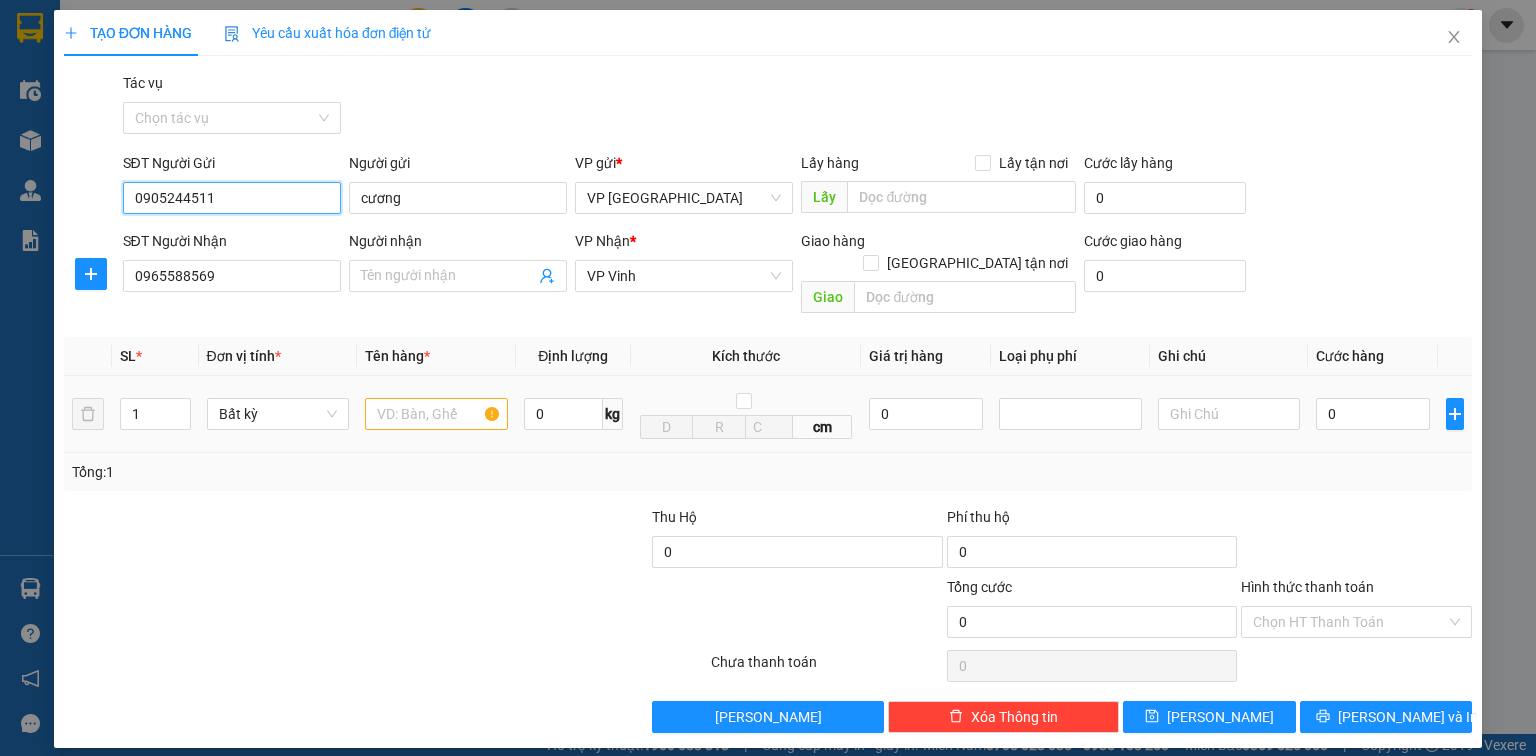 type on "0905244511" 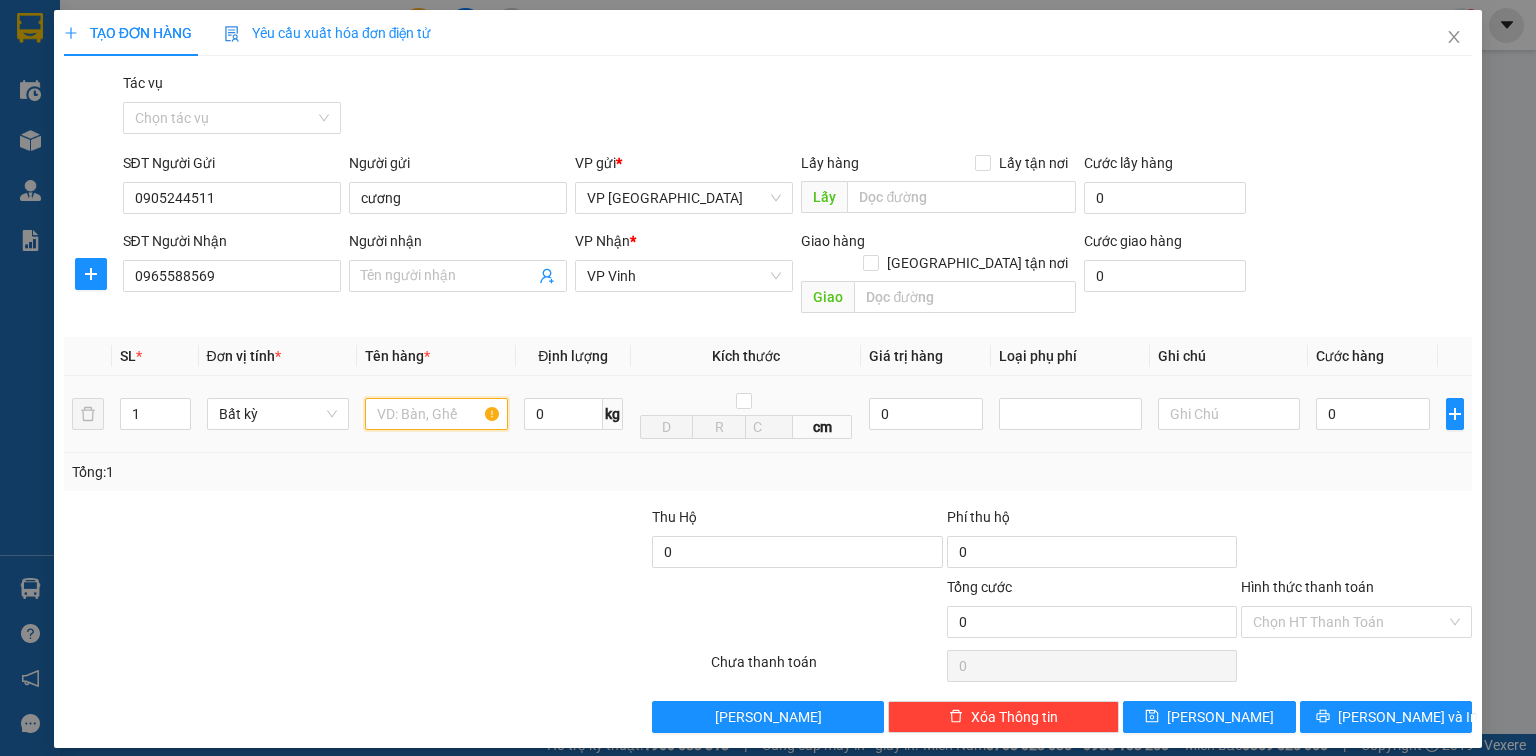 click at bounding box center (436, 414) 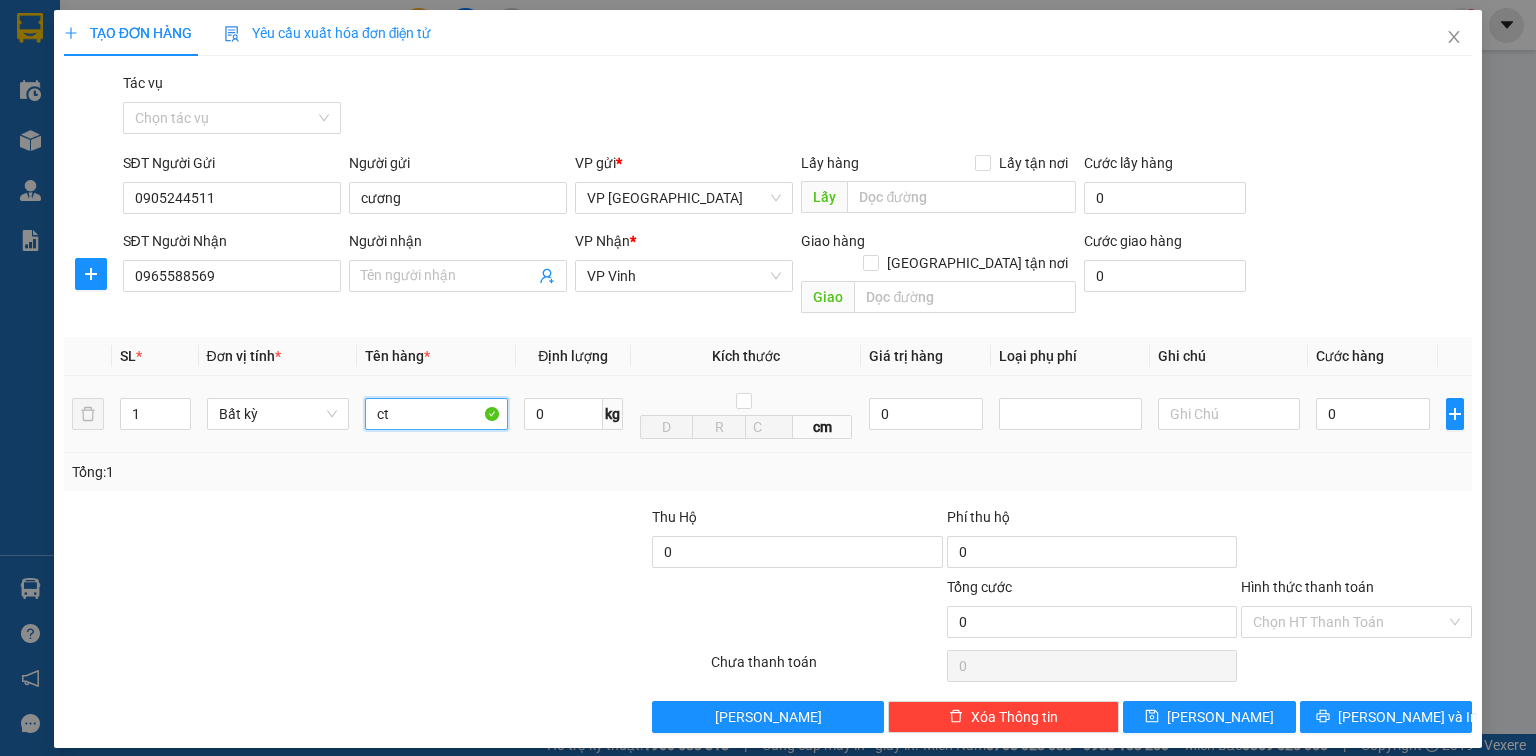 type on "c" 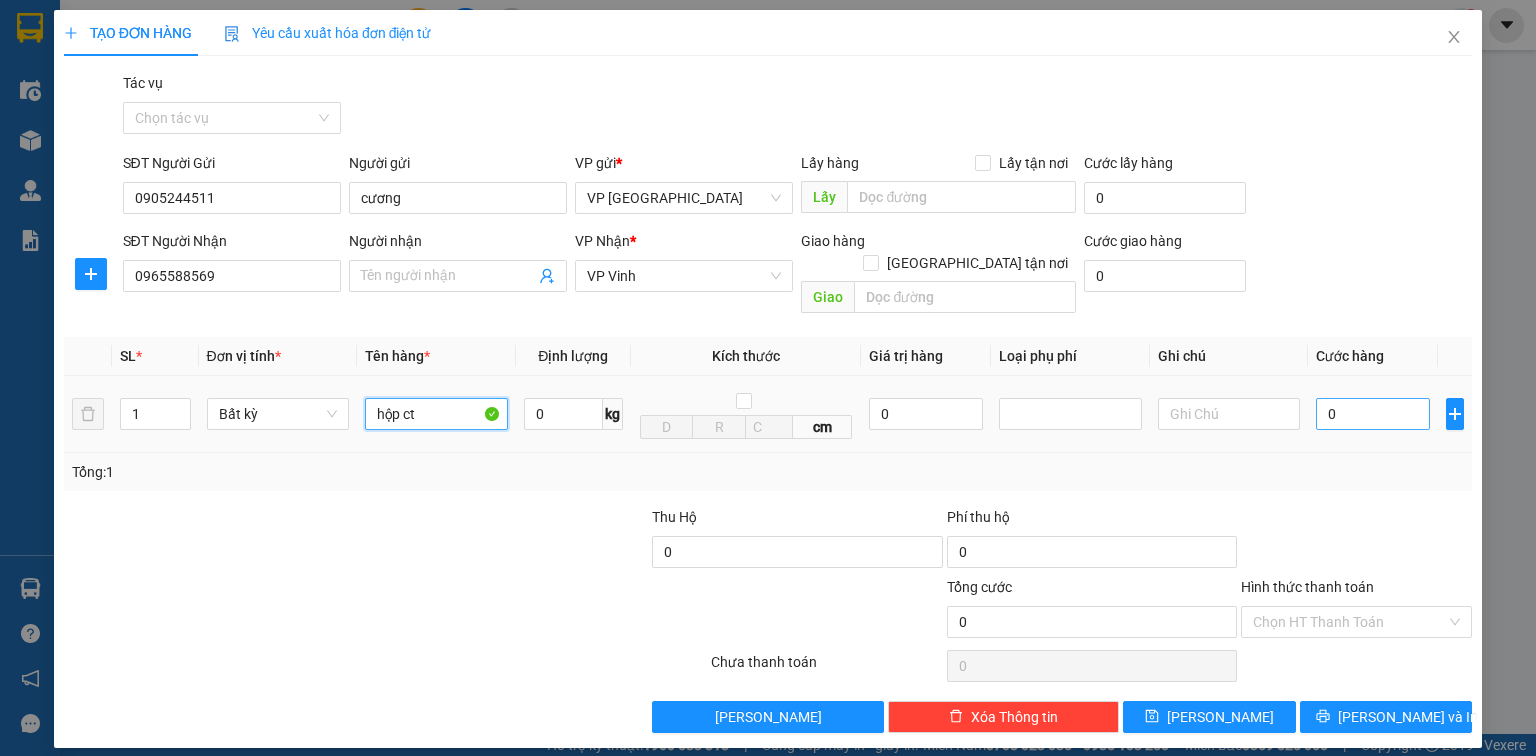 type on "hộp ct" 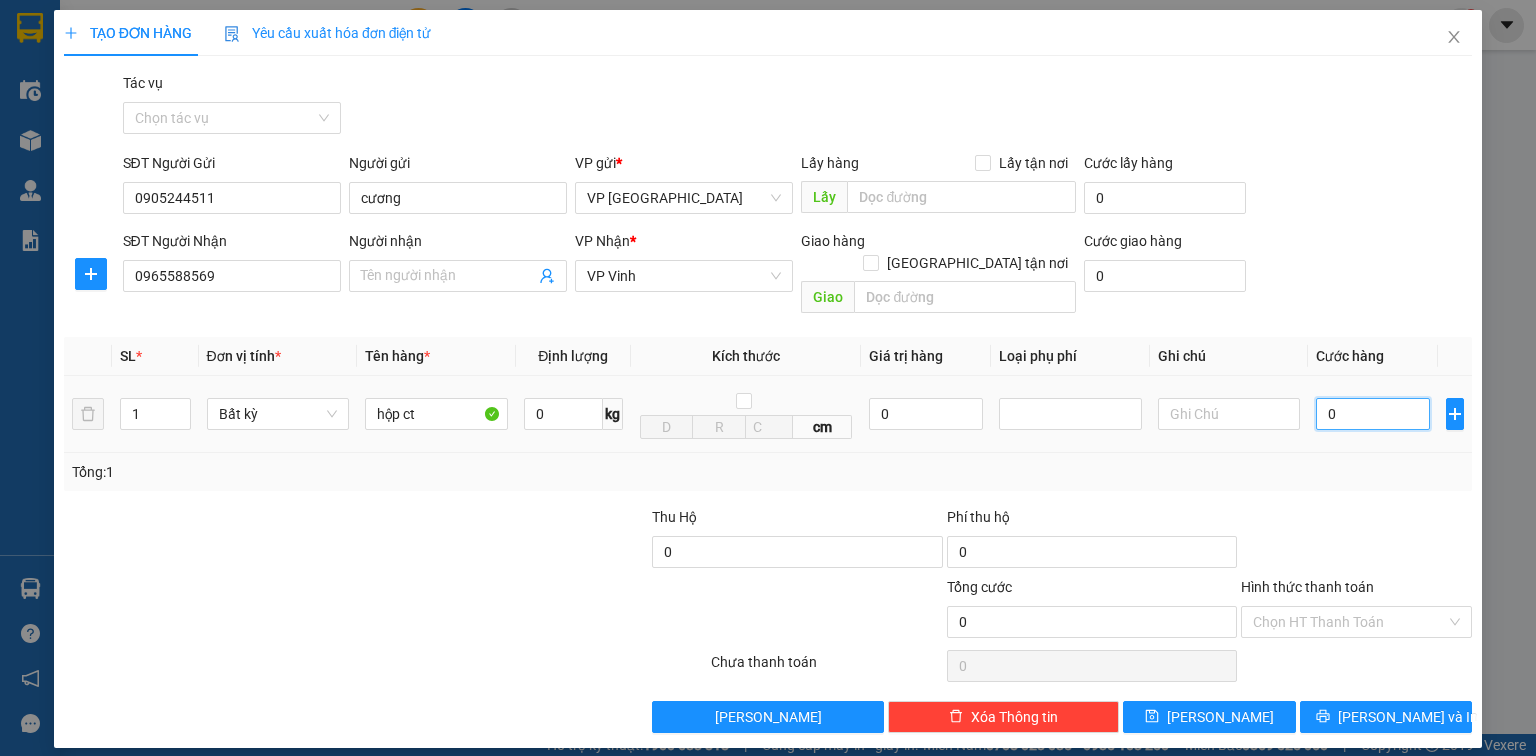 click on "0" at bounding box center [1373, 414] 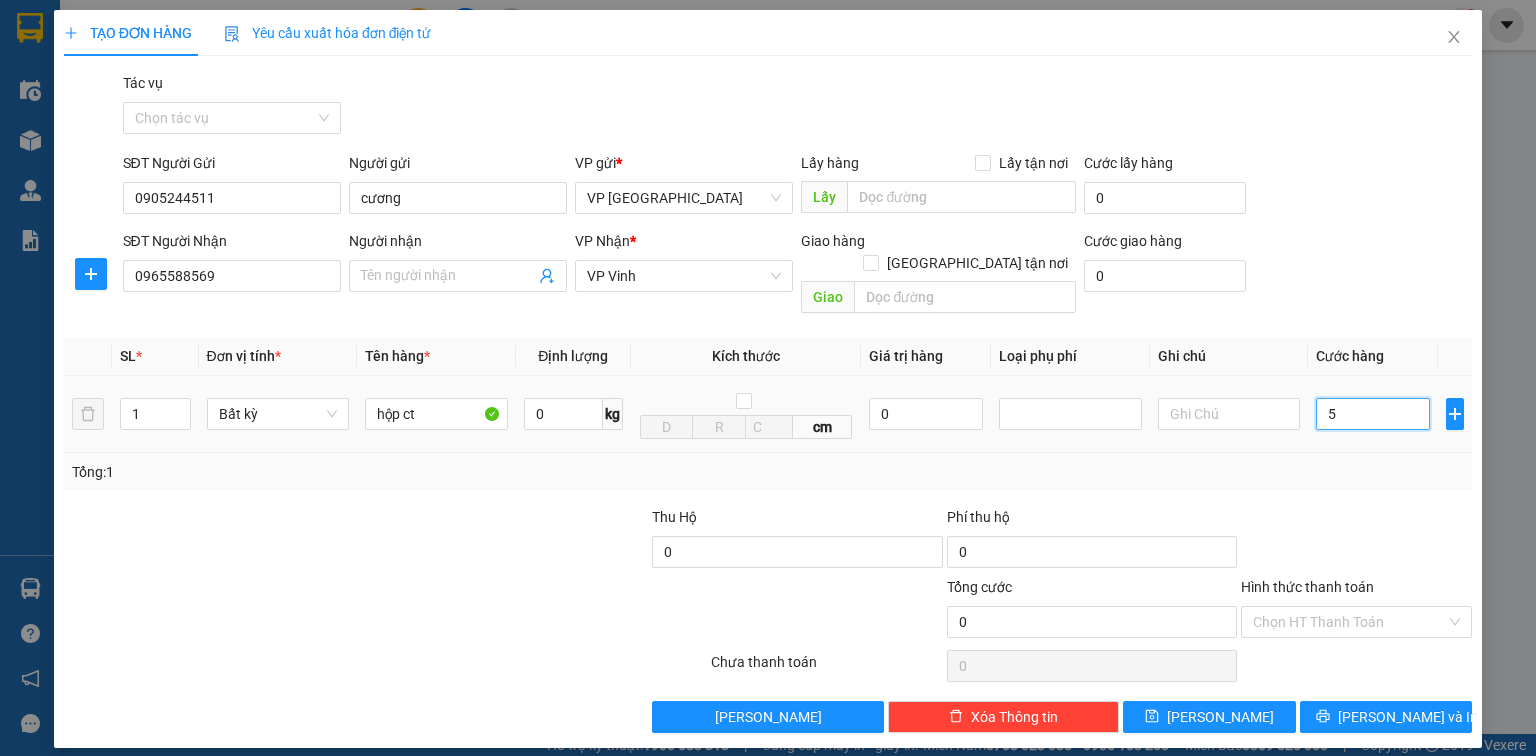 type on "5" 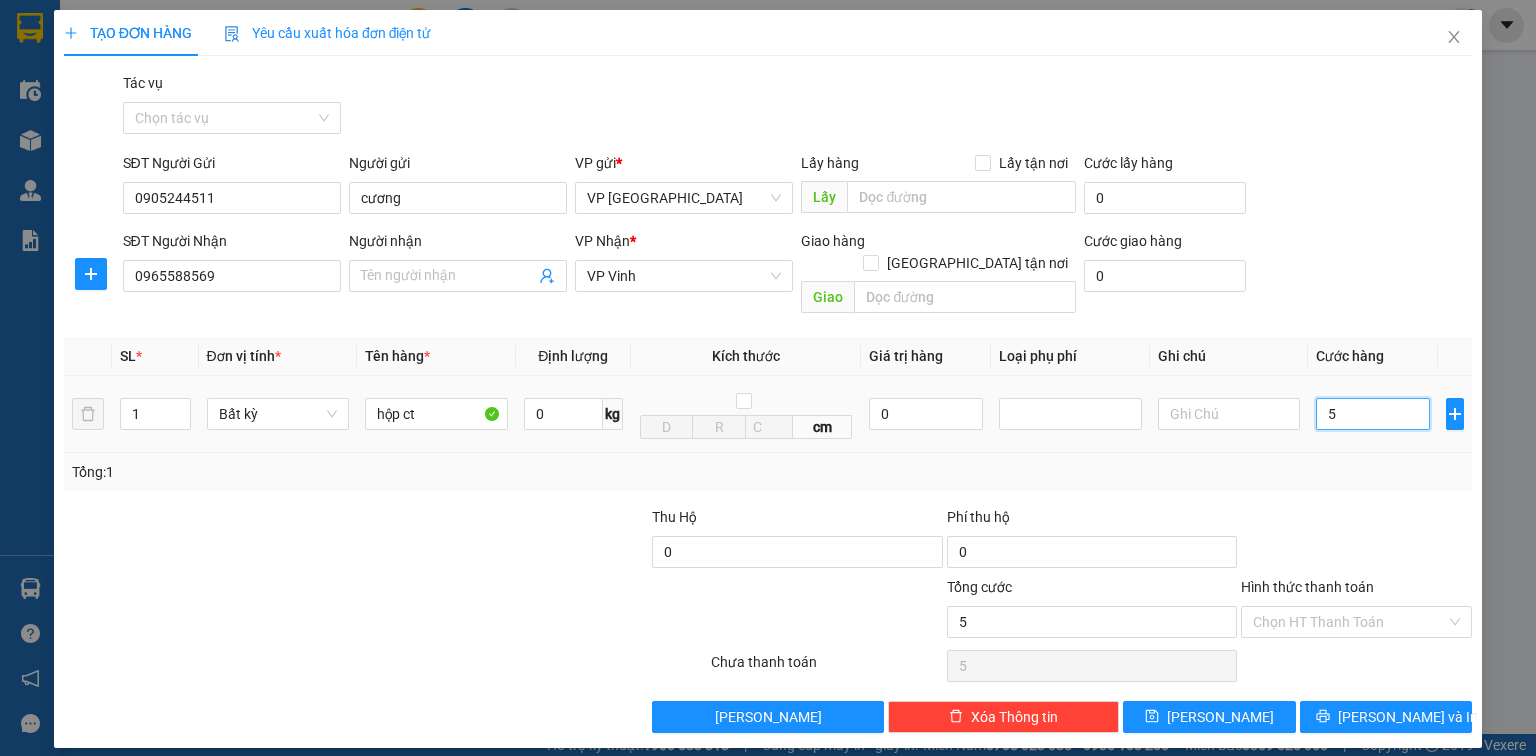 type on "50" 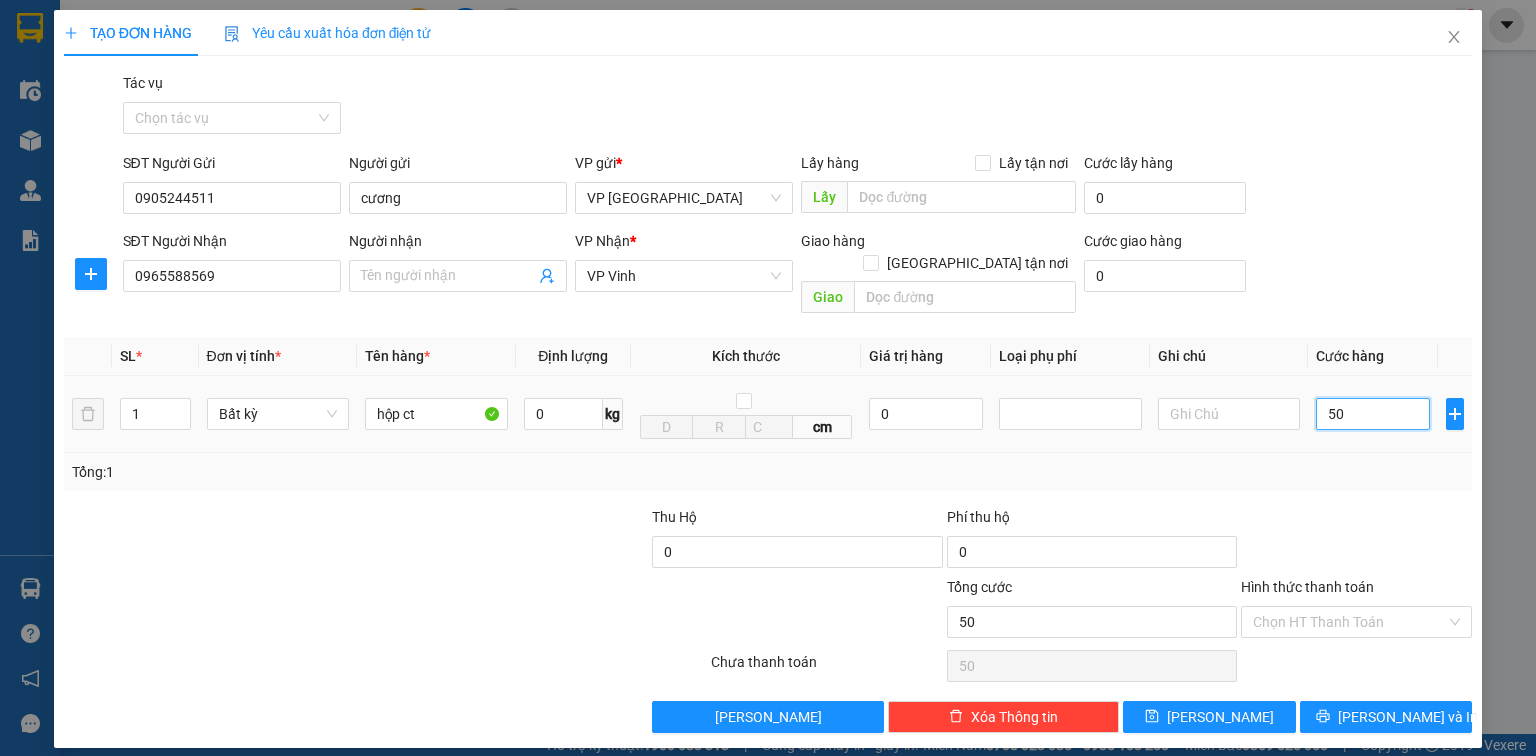 type on "500" 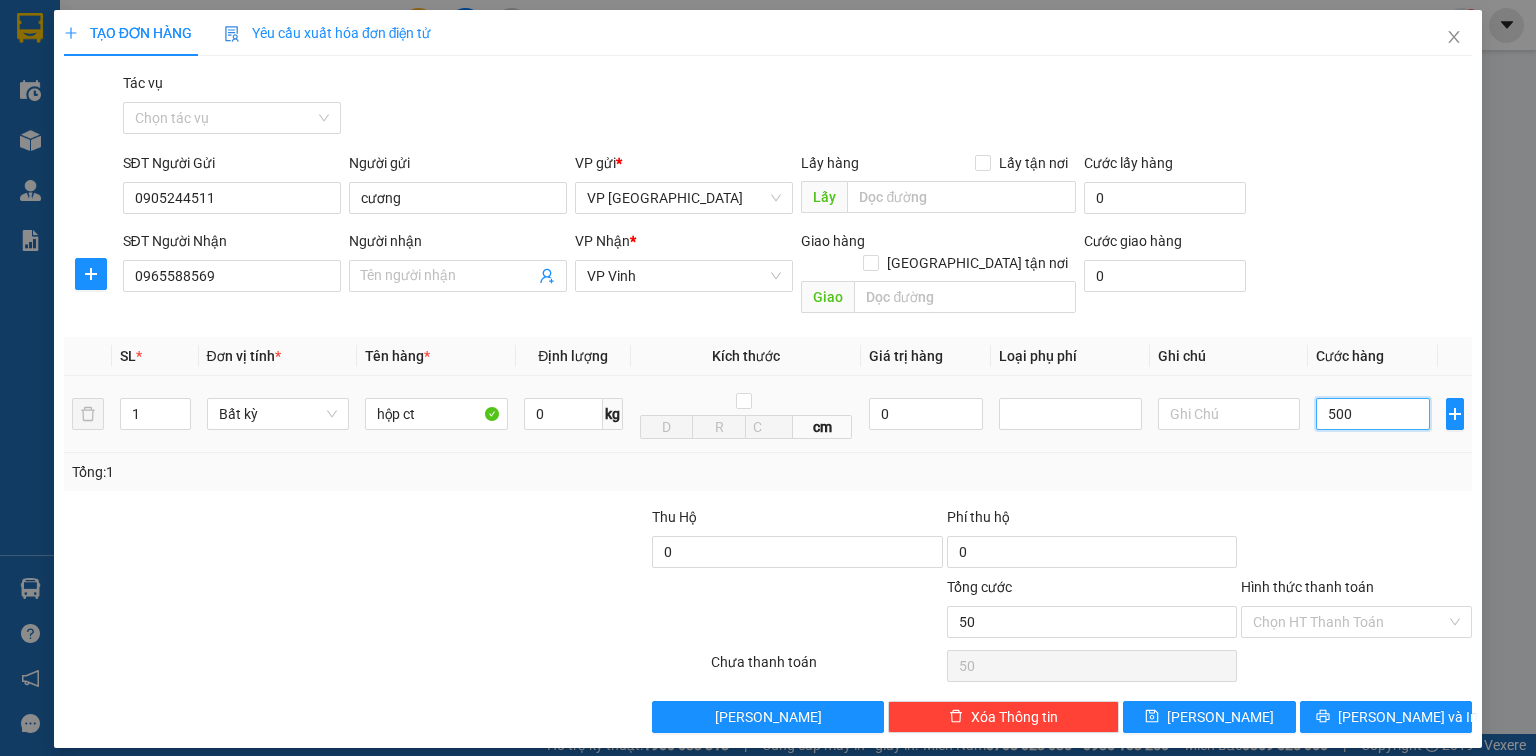 type on "500" 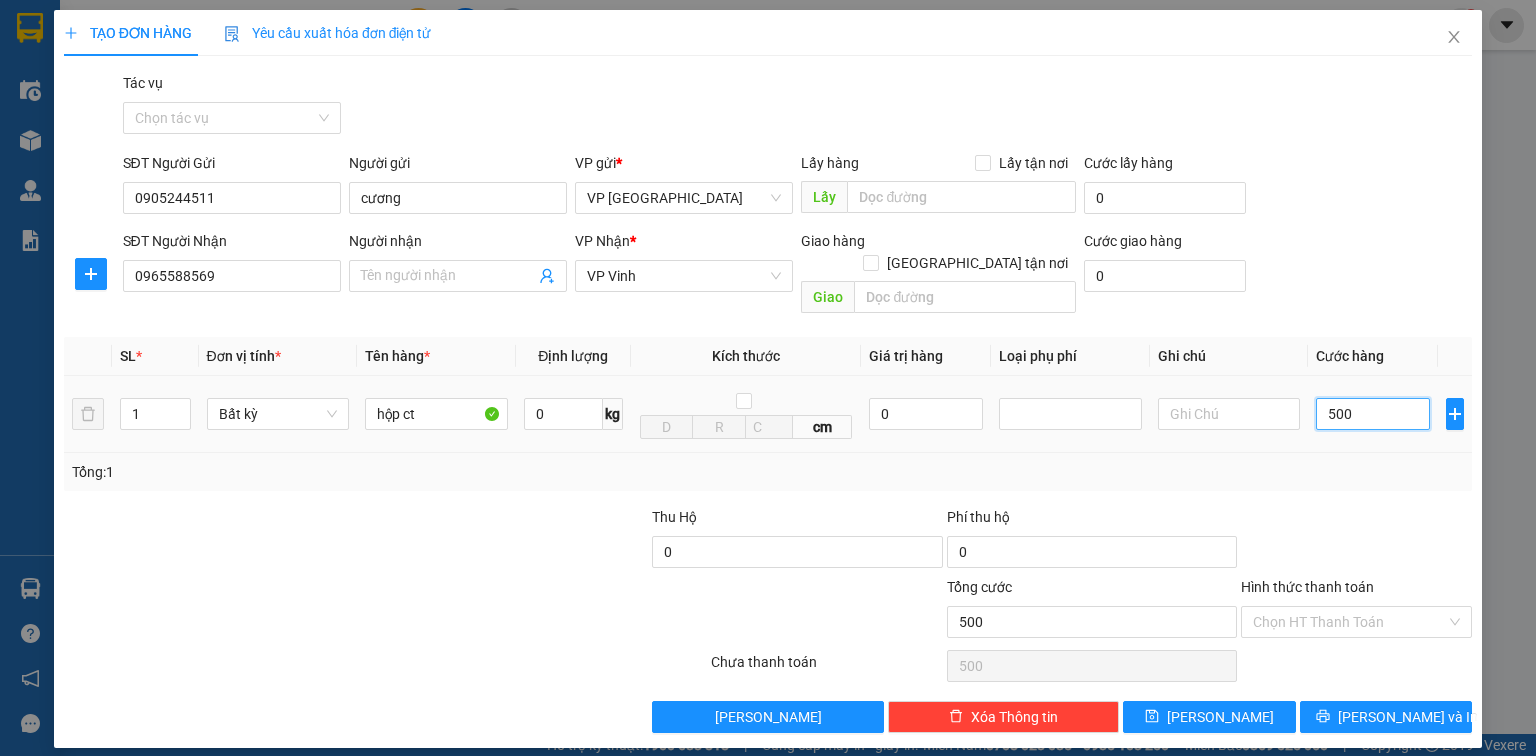 type on "5.000" 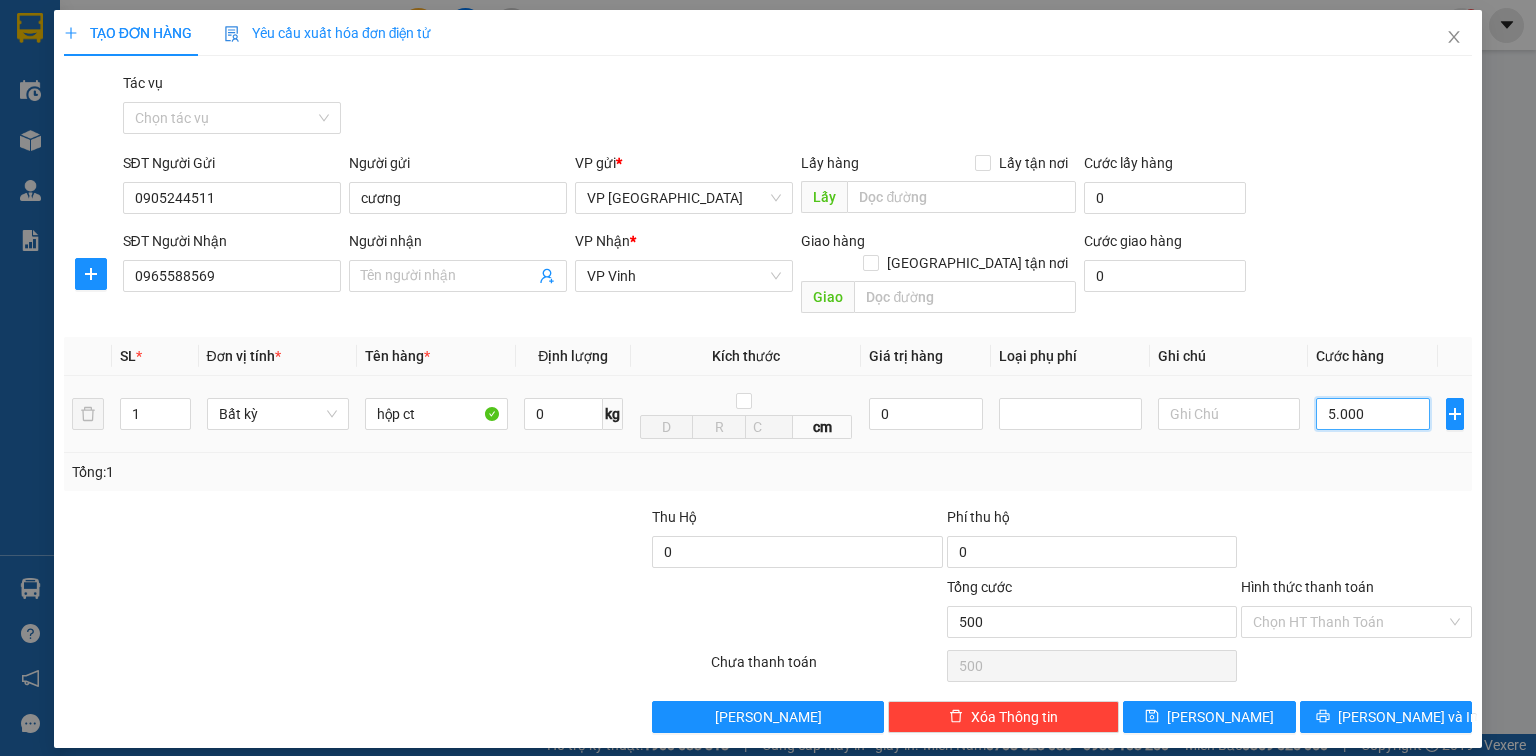 type on "5.000" 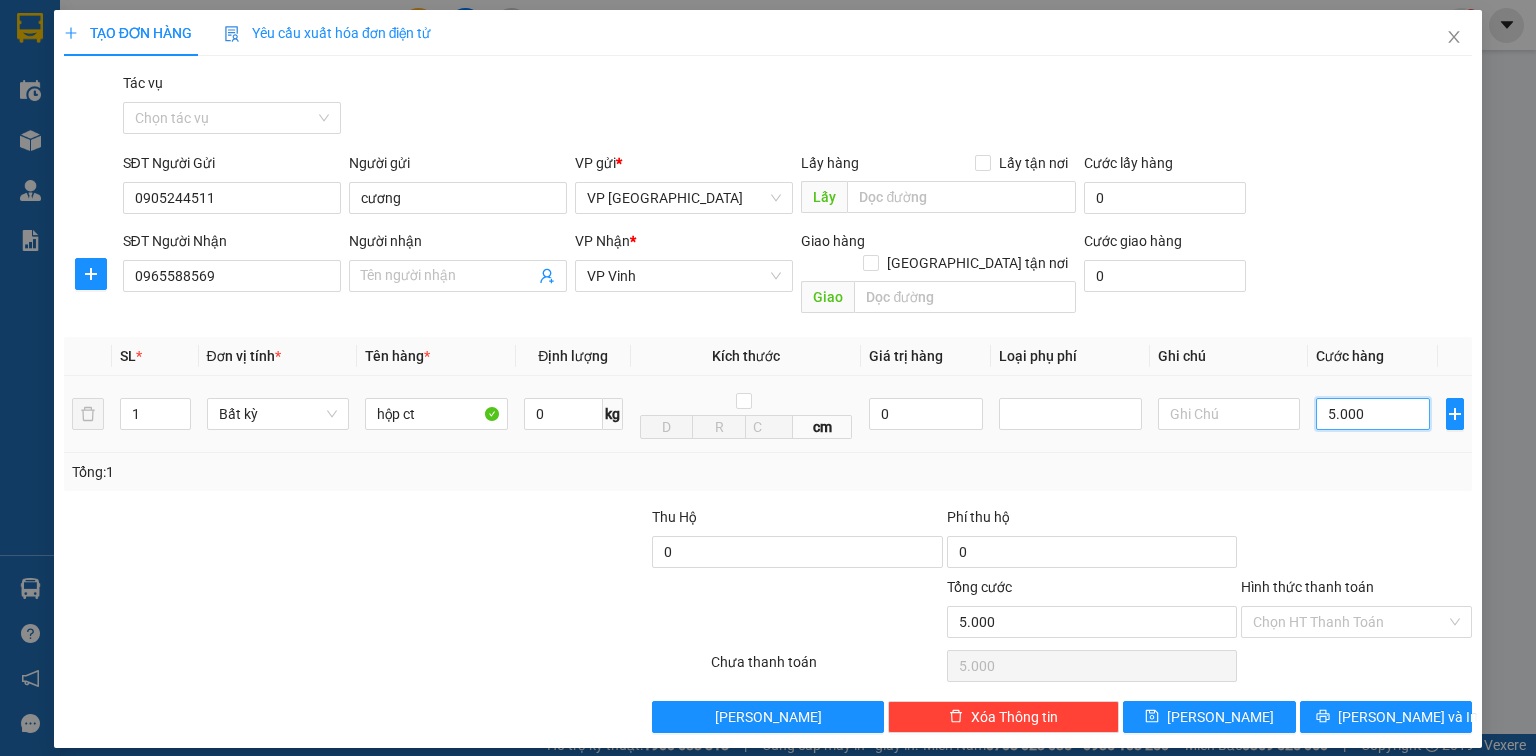 type on "50.000" 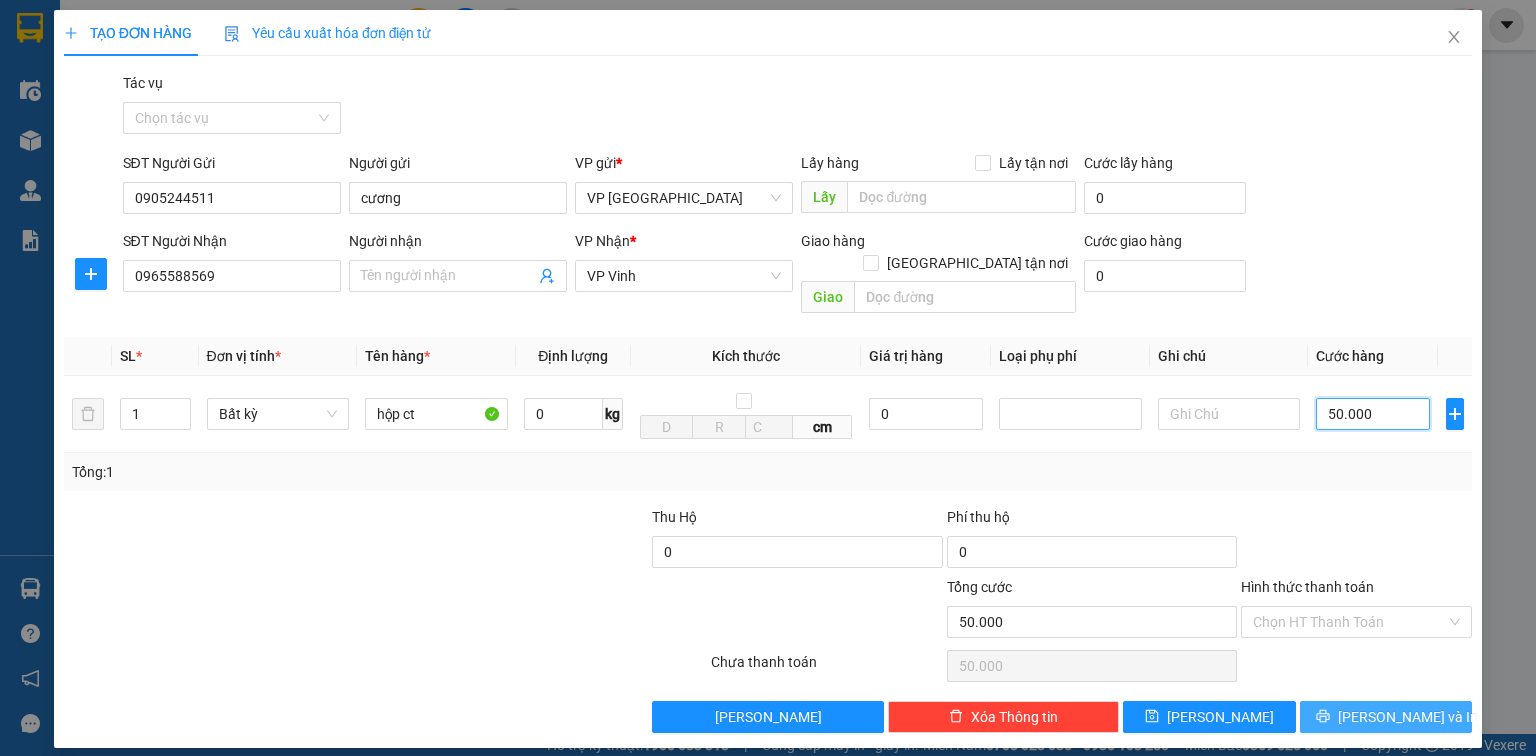 type on "50.000" 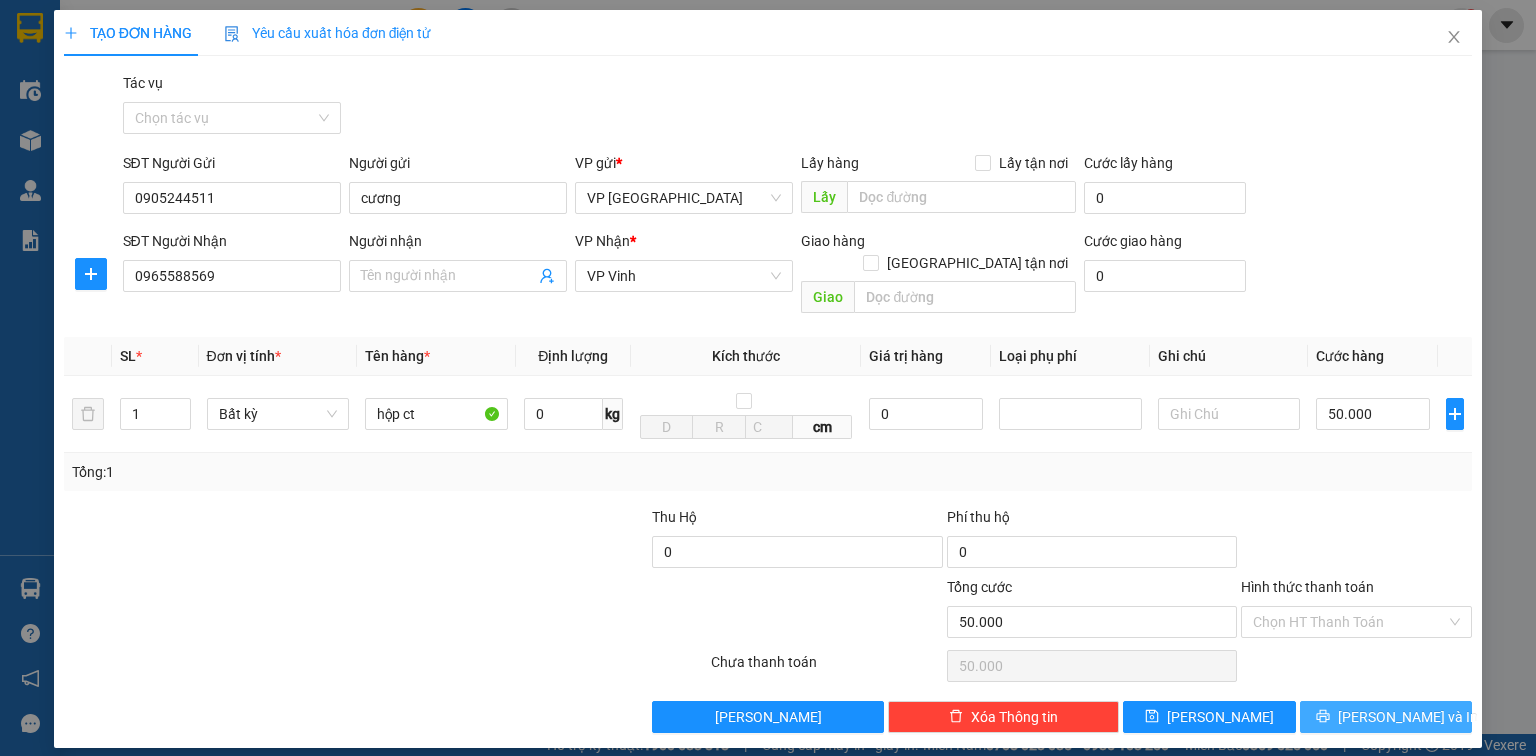 click on "[PERSON_NAME] và In" at bounding box center (1408, 717) 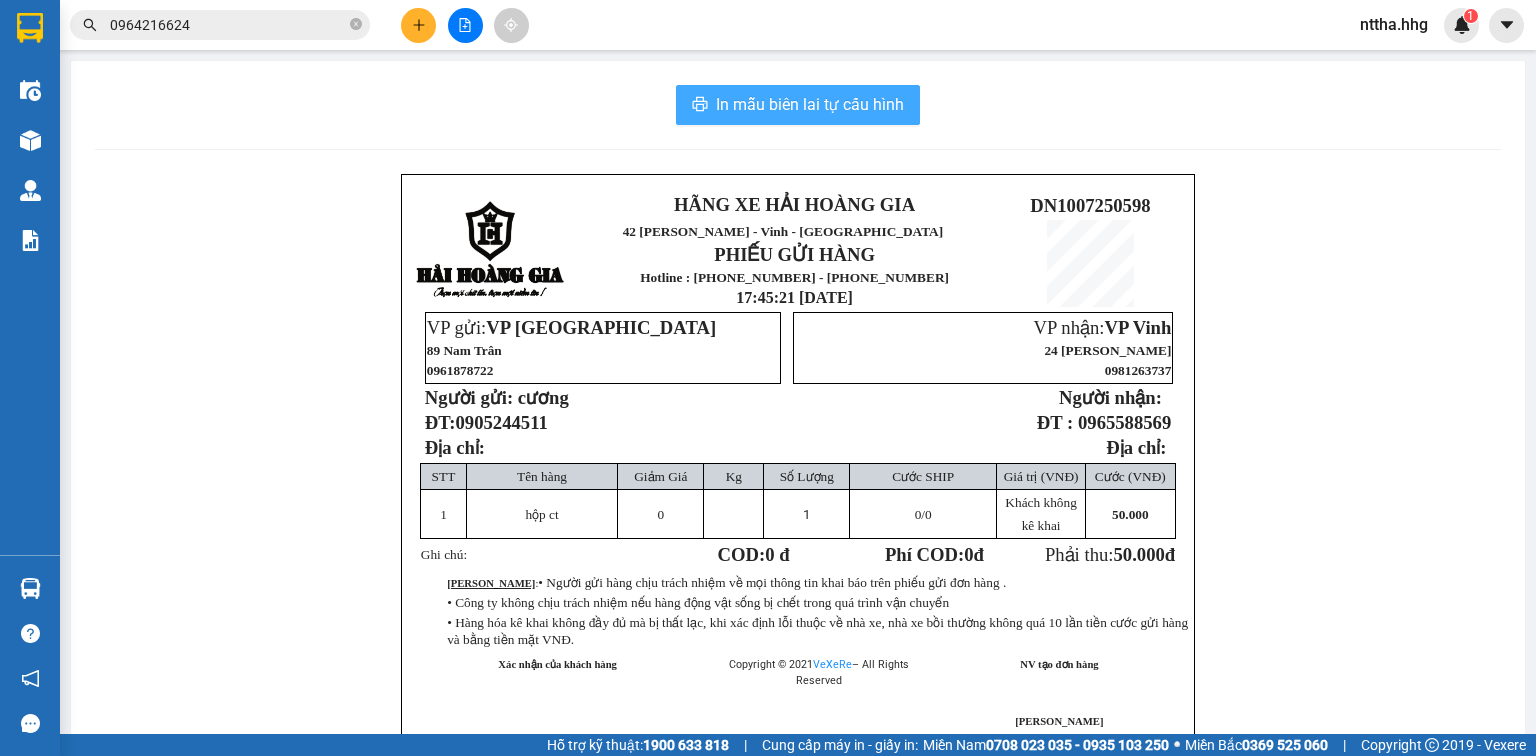 click on "In mẫu biên lai tự cấu hình" at bounding box center (798, 105) 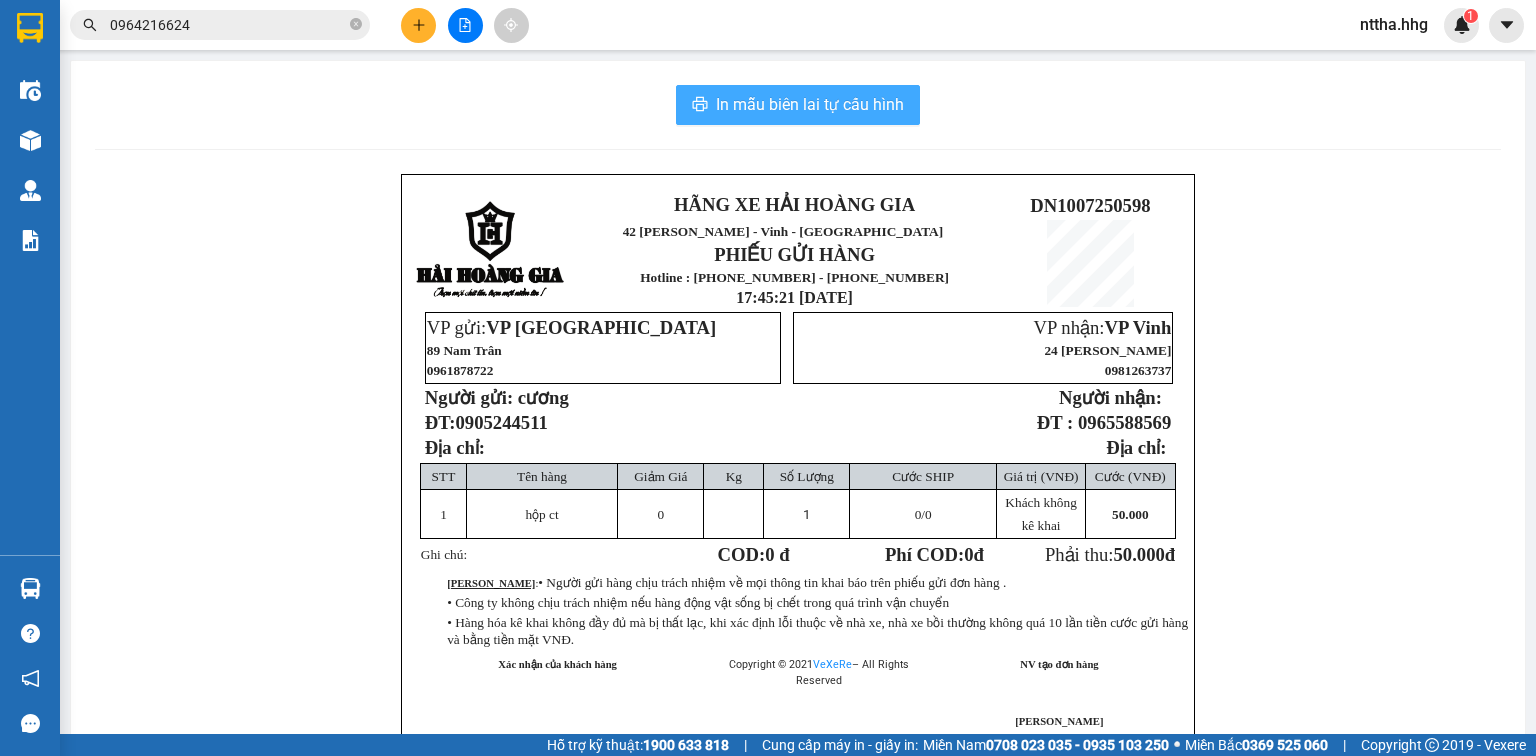 scroll, scrollTop: 0, scrollLeft: 0, axis: both 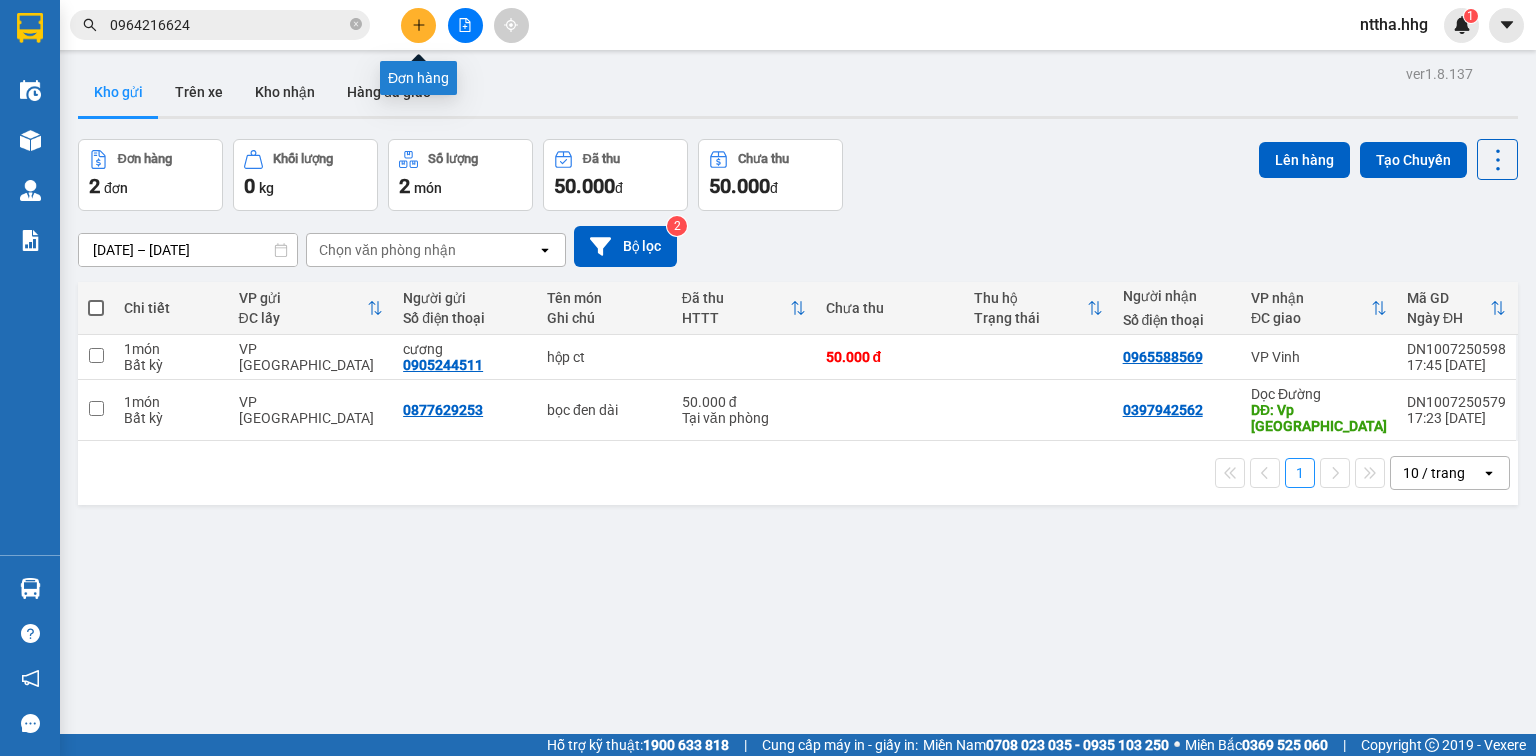 click 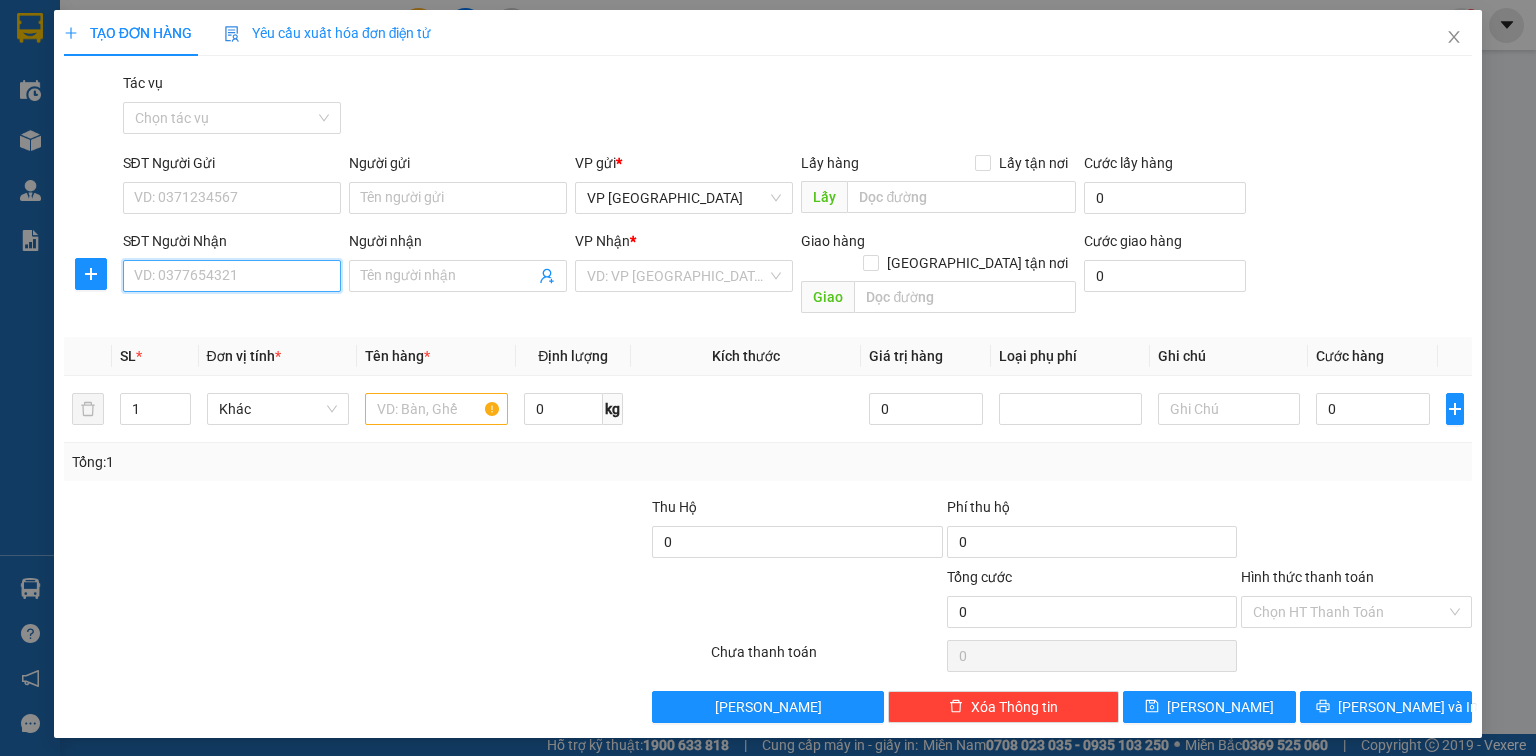 click on "SĐT Người Nhận" at bounding box center (232, 276) 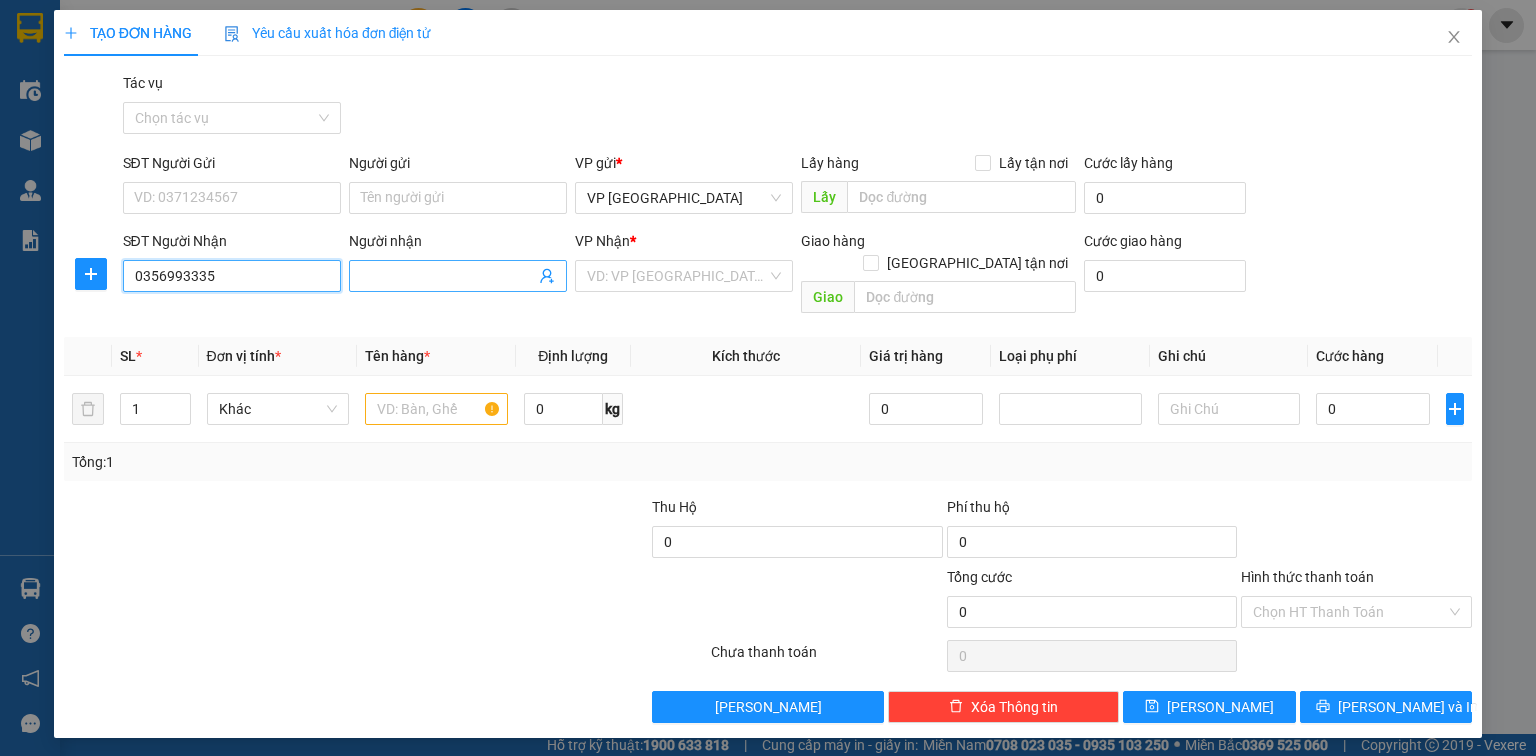 type on "0356993335" 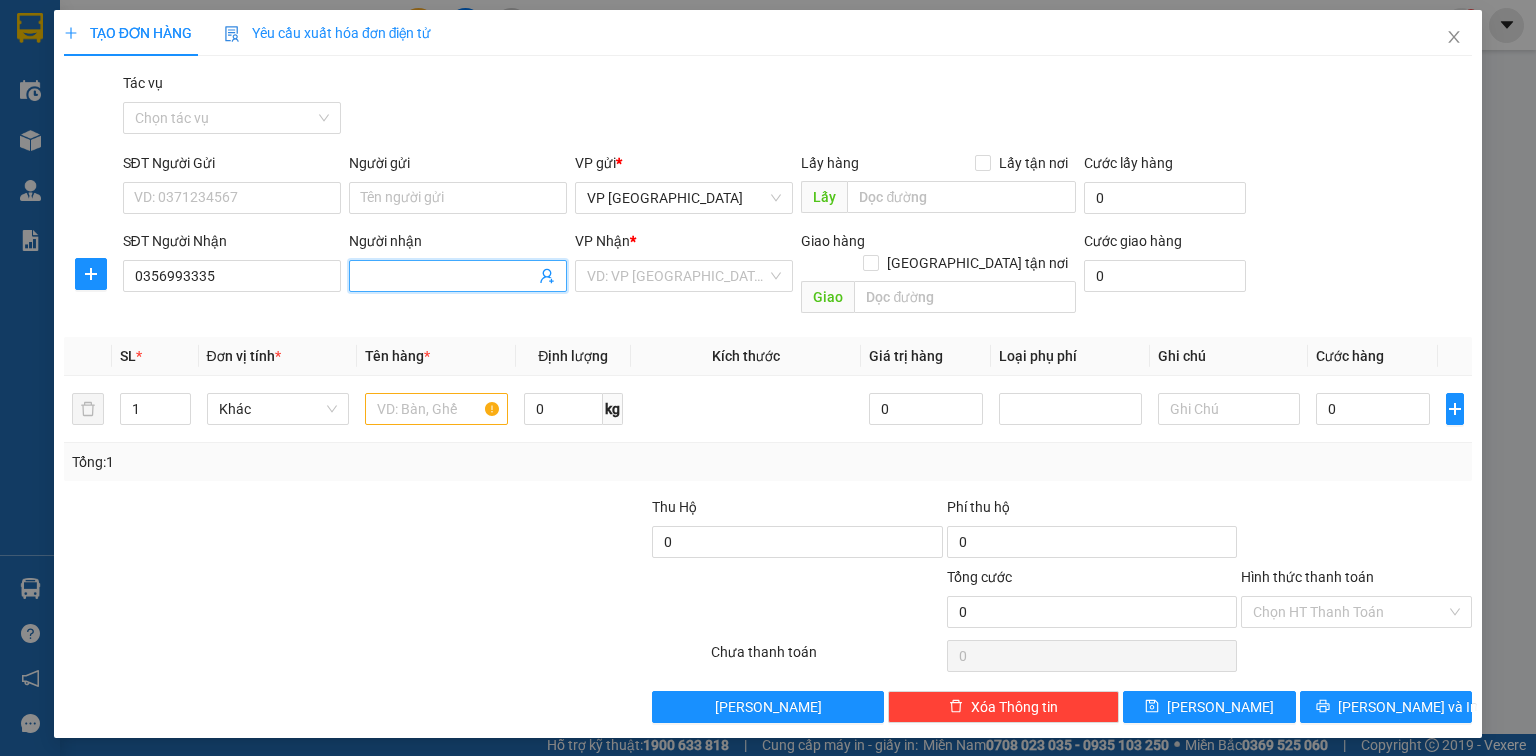 click on "Người nhận" at bounding box center [448, 276] 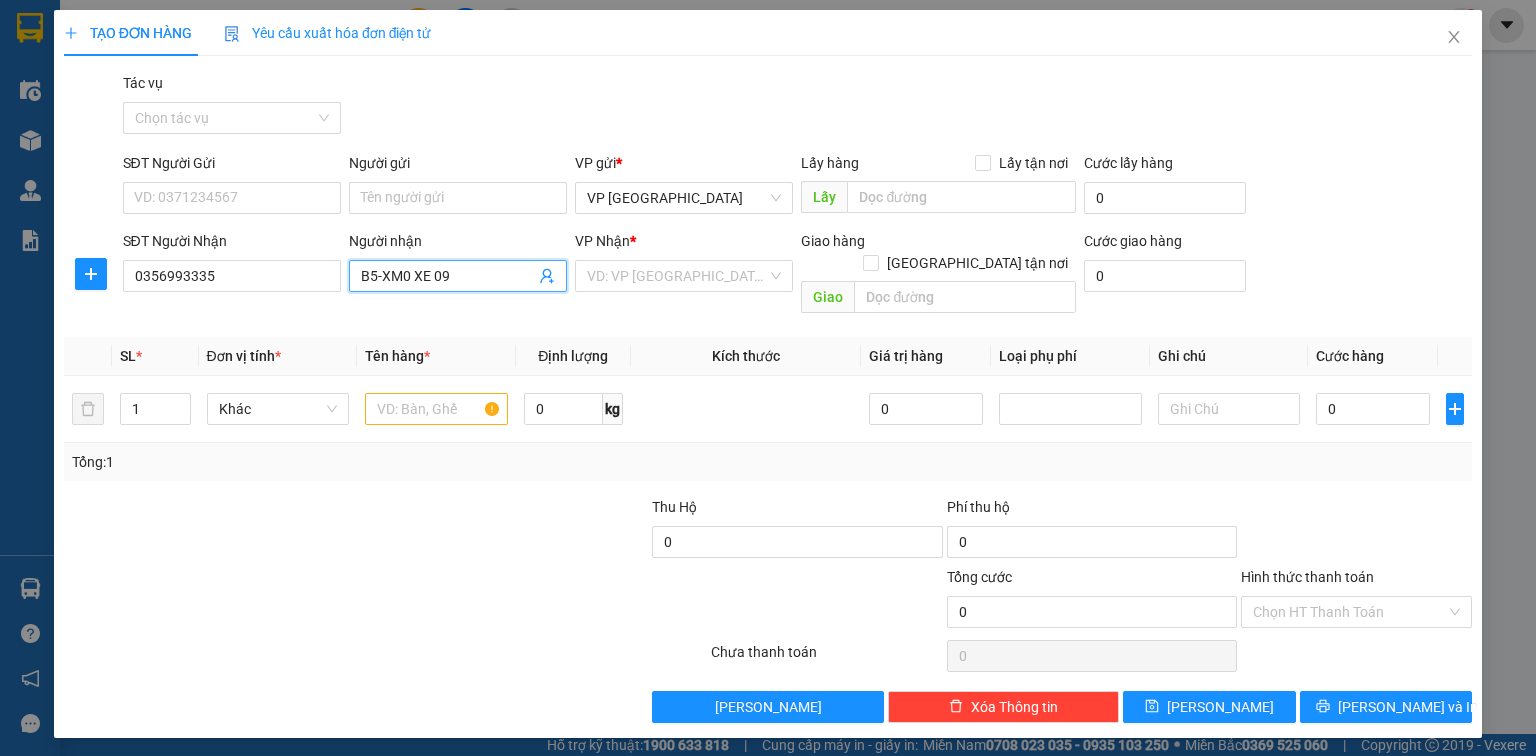 click on "B5-XM0 XE 09" at bounding box center (448, 276) 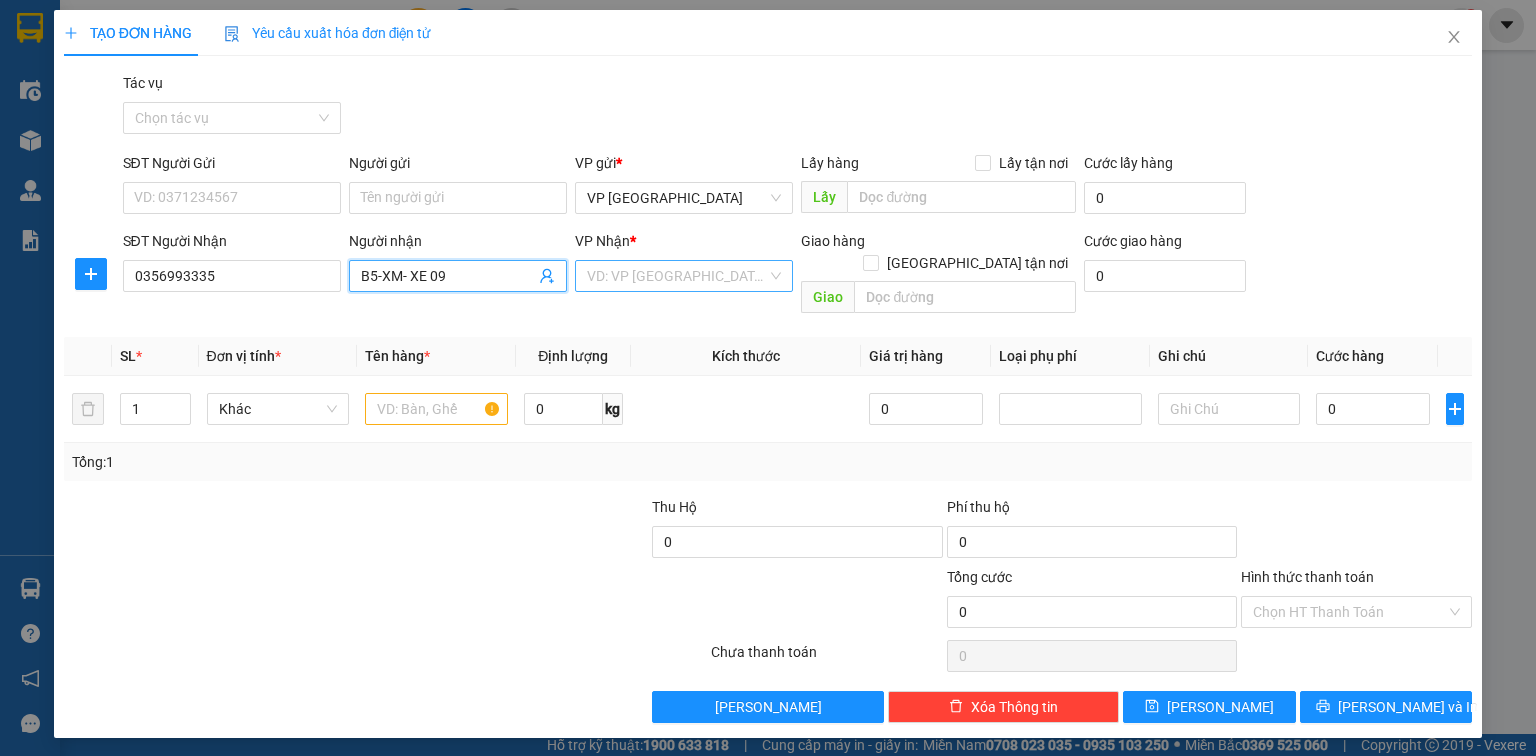 type on "B5-XM- XE 09" 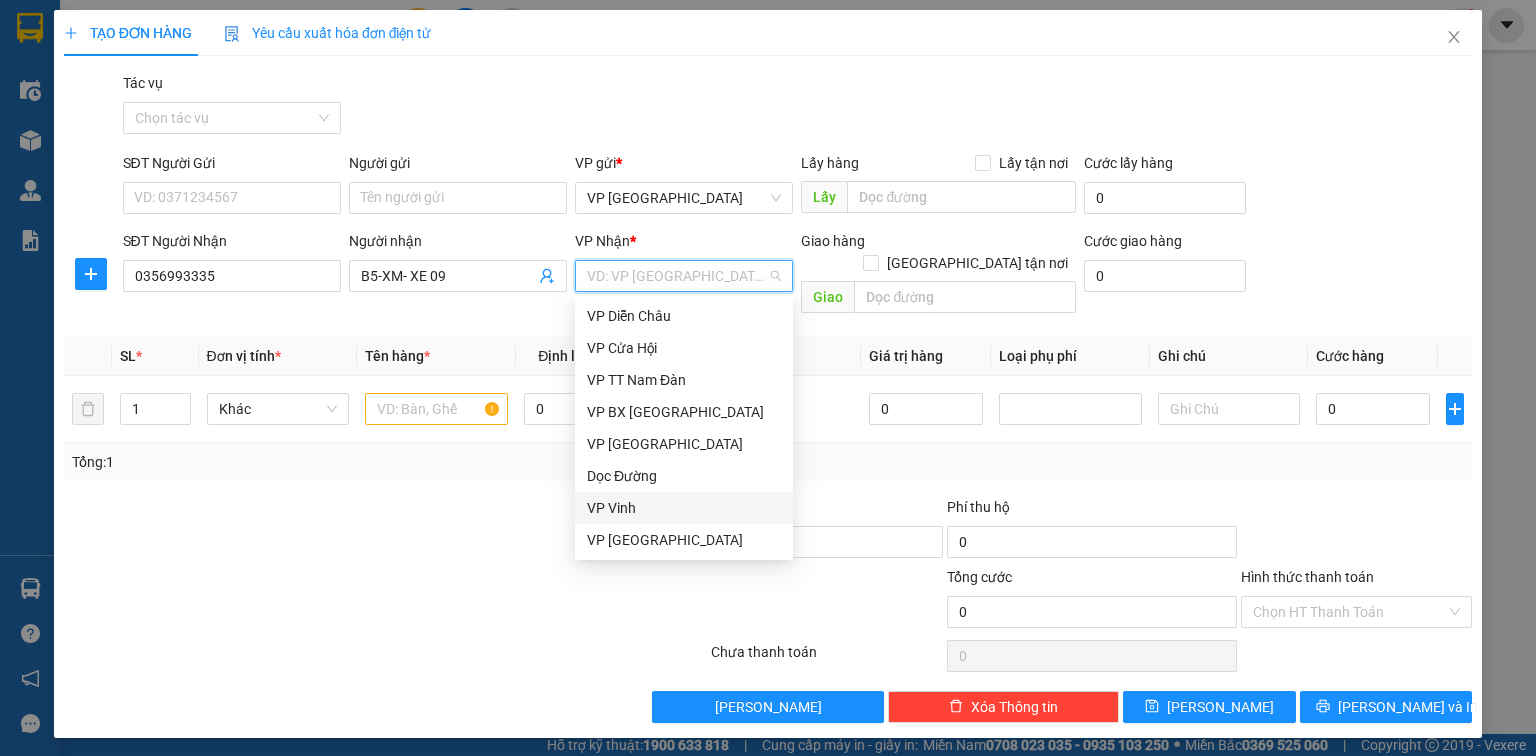 click on "VP Vinh" at bounding box center [684, 508] 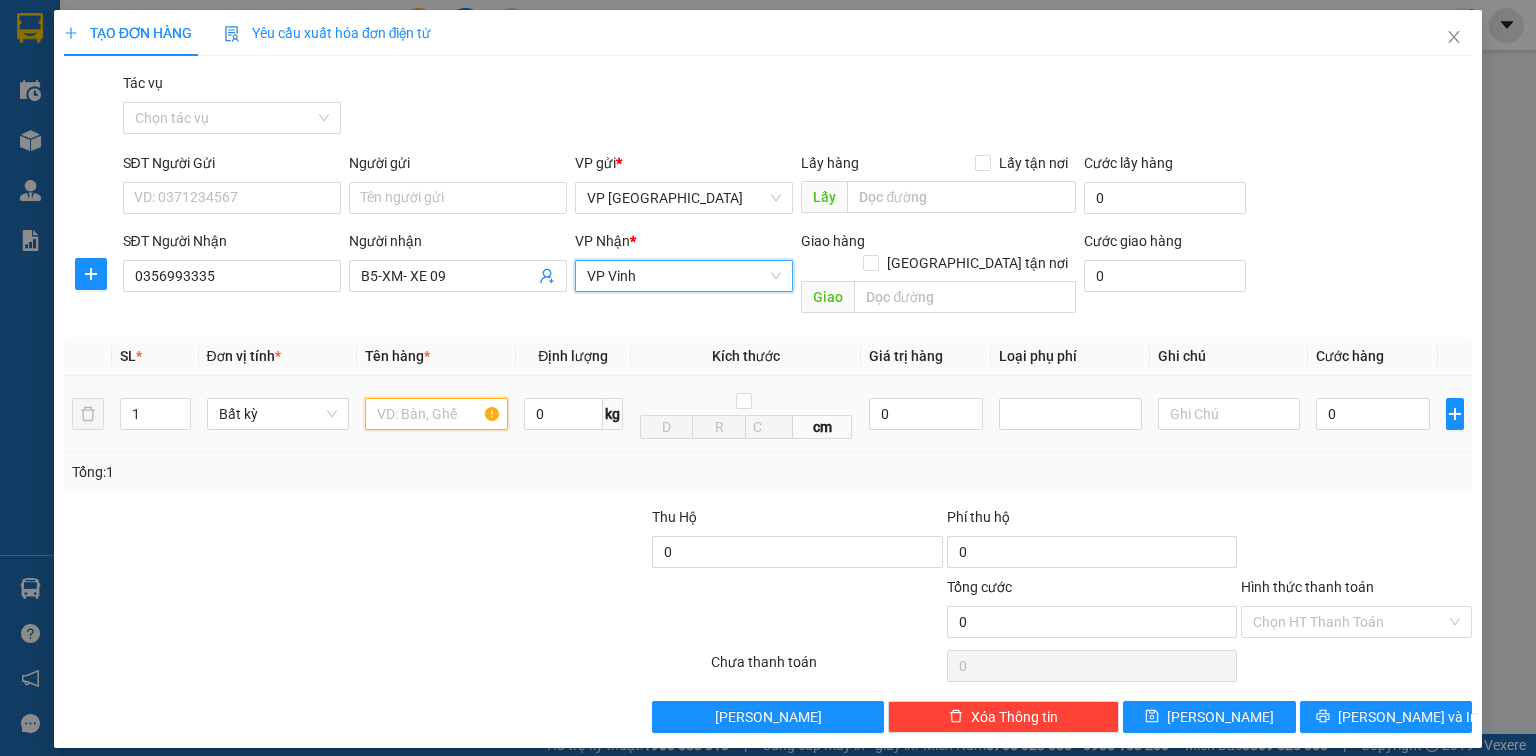 click at bounding box center [436, 414] 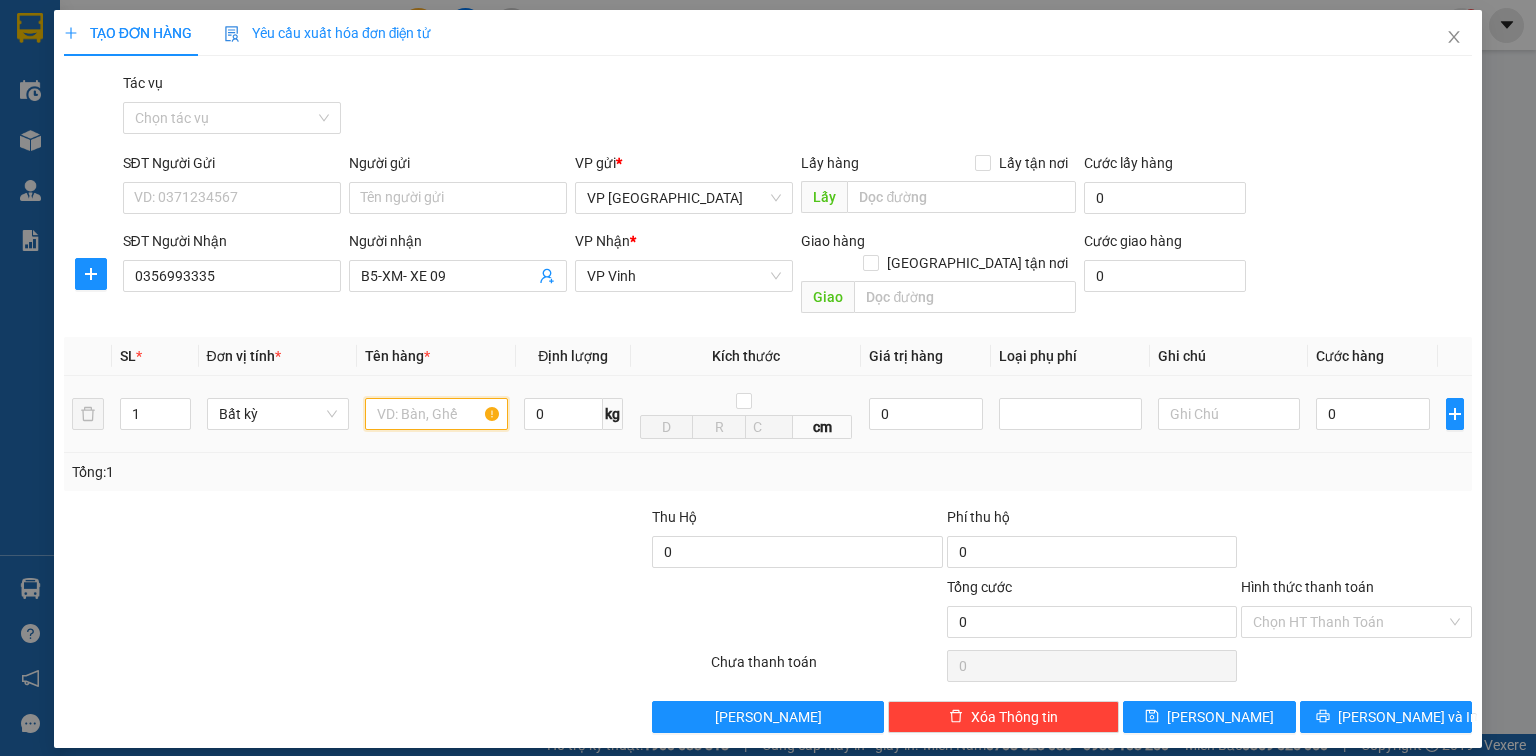type on "X" 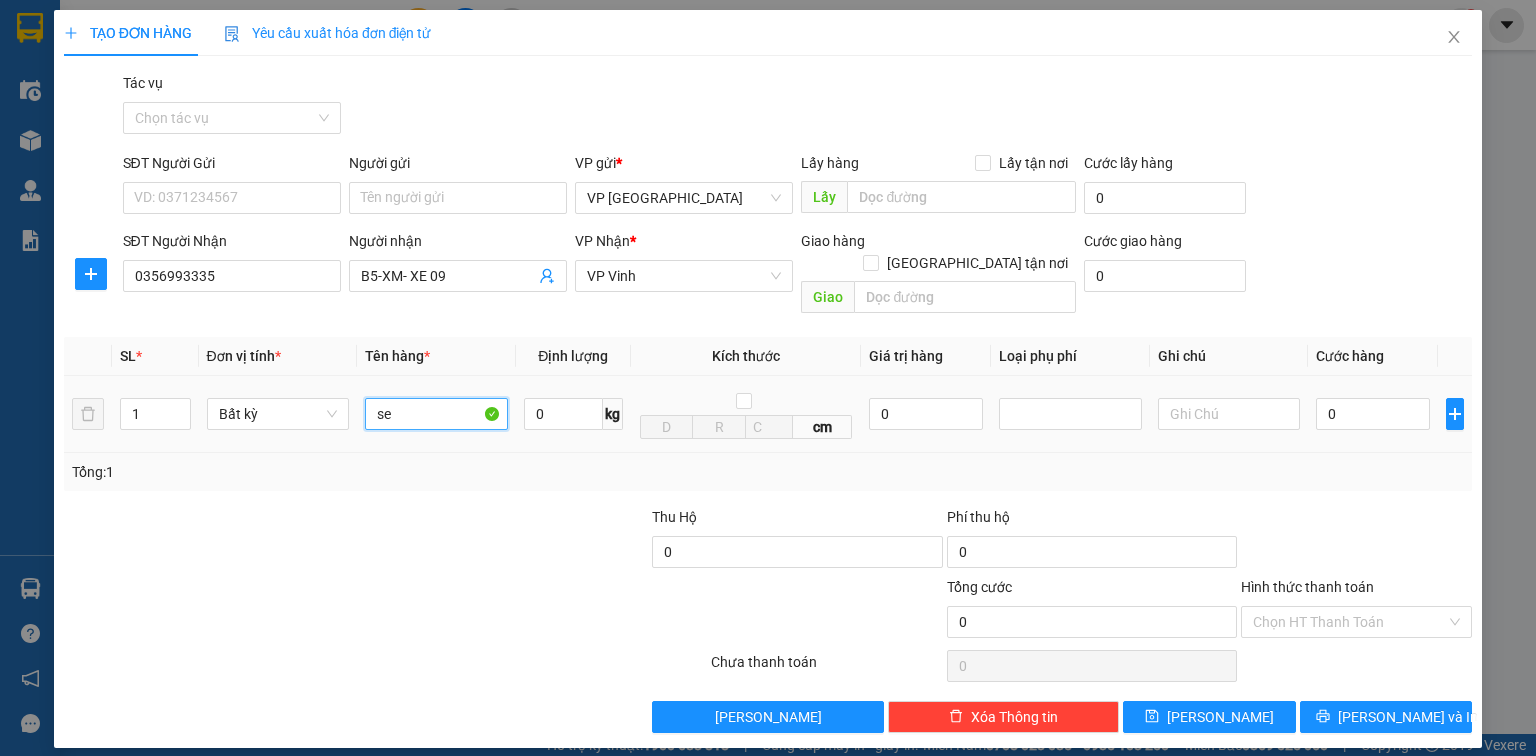 type on "s" 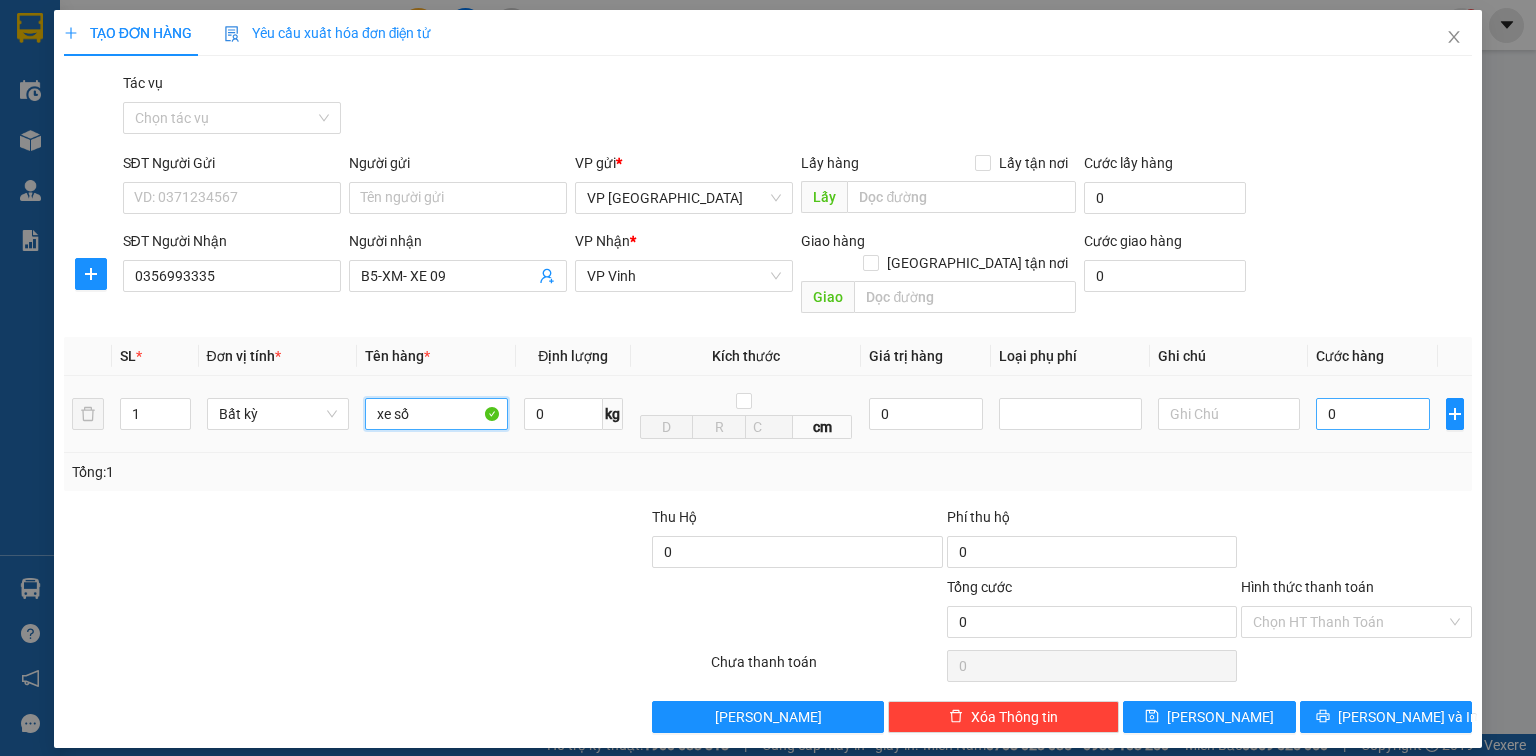 type on "xe số" 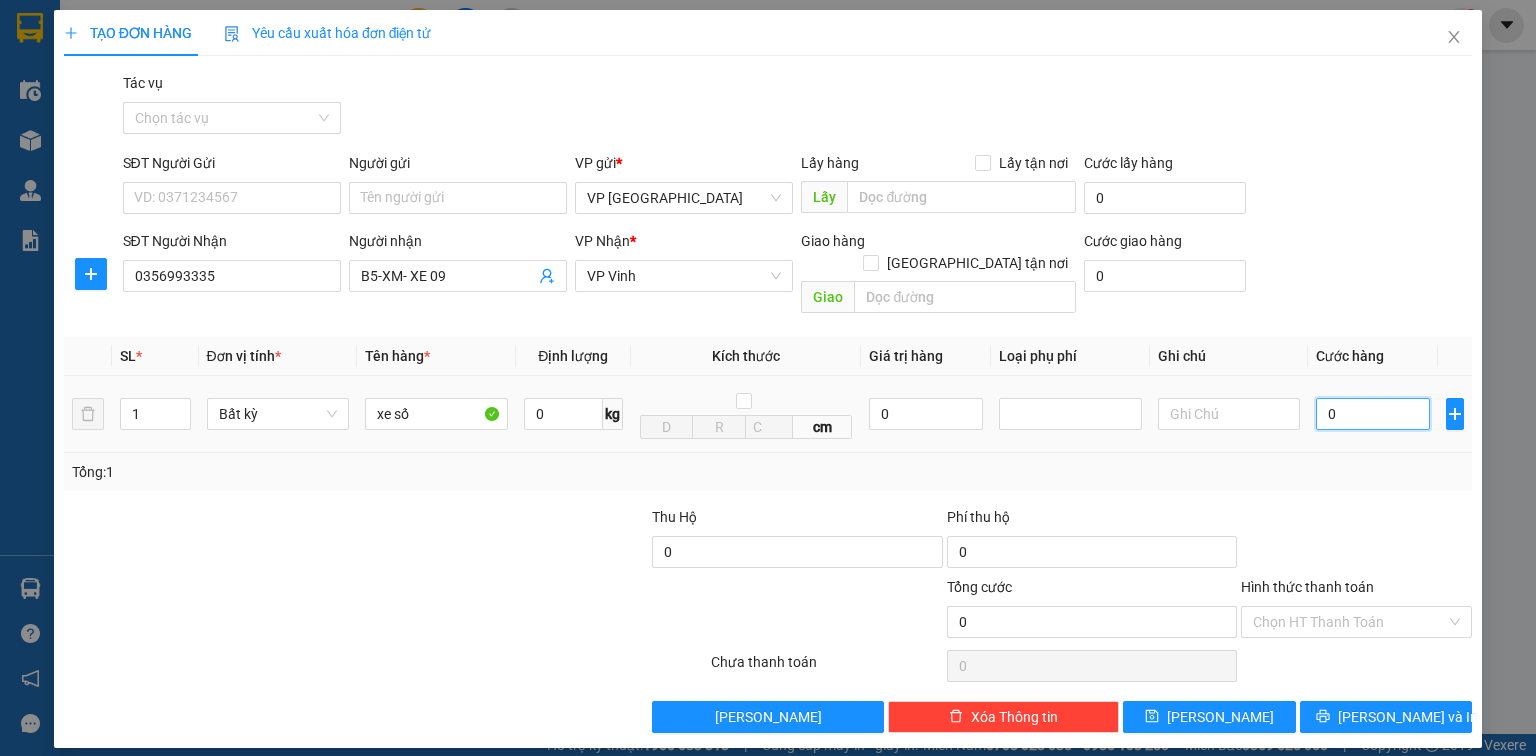 click on "0" at bounding box center (1373, 414) 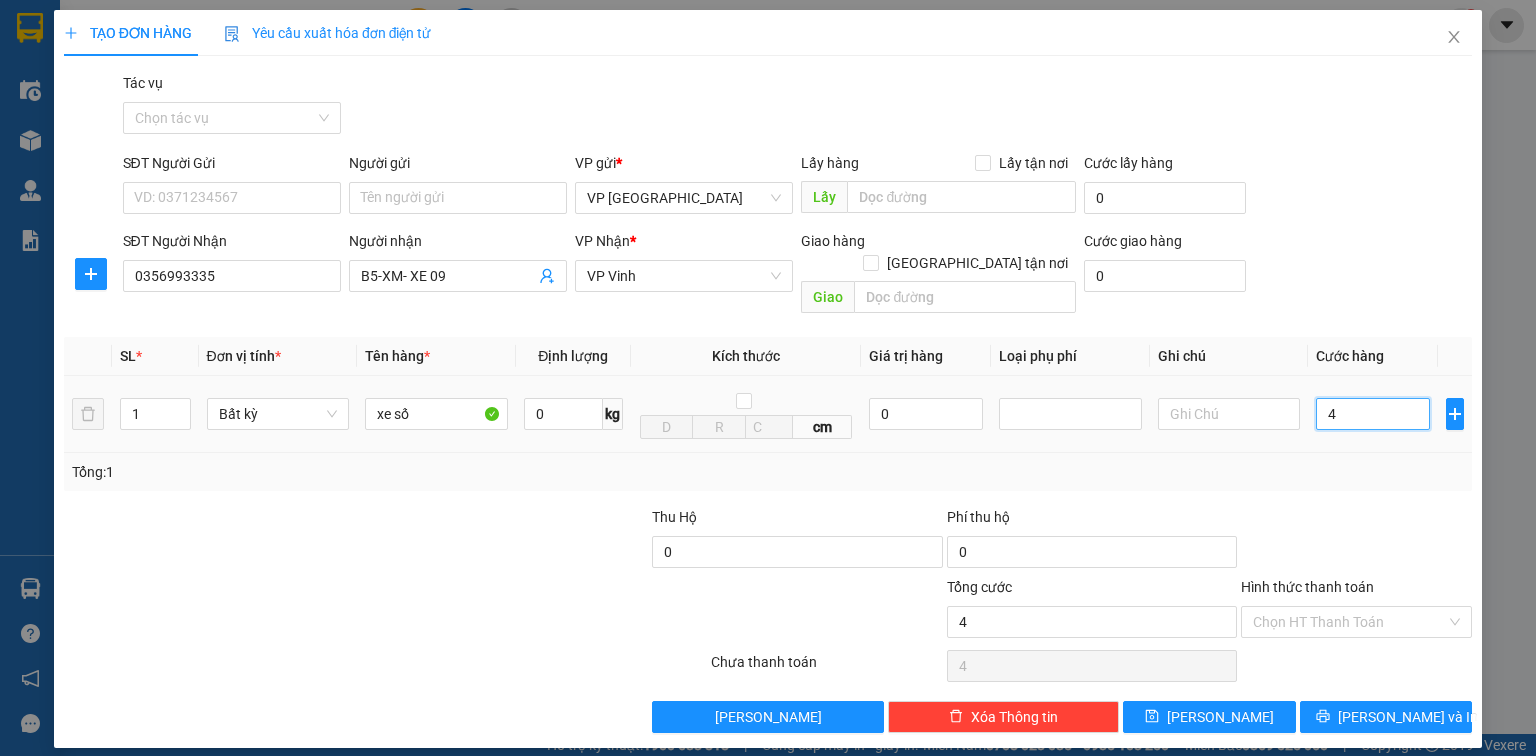 type on "45" 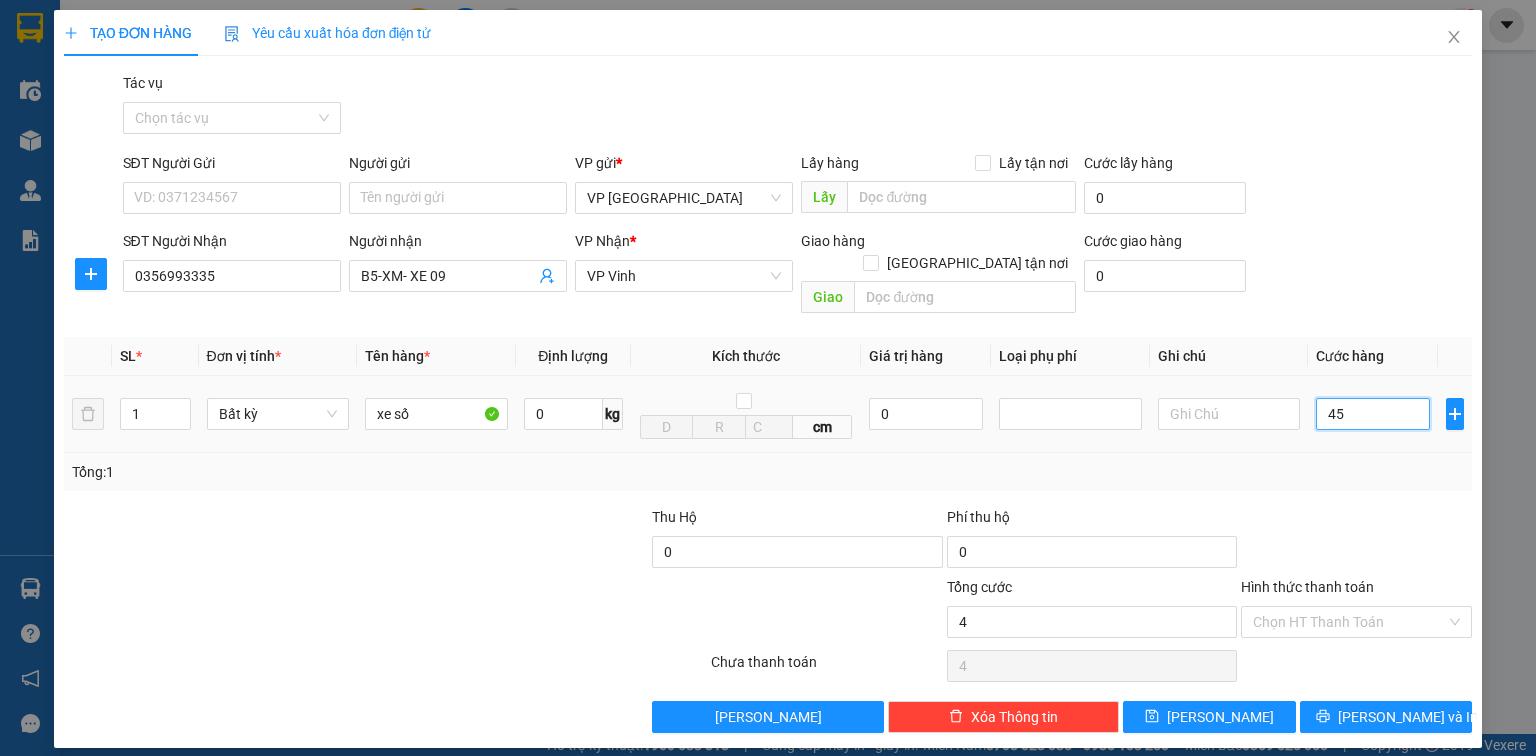 type on "45" 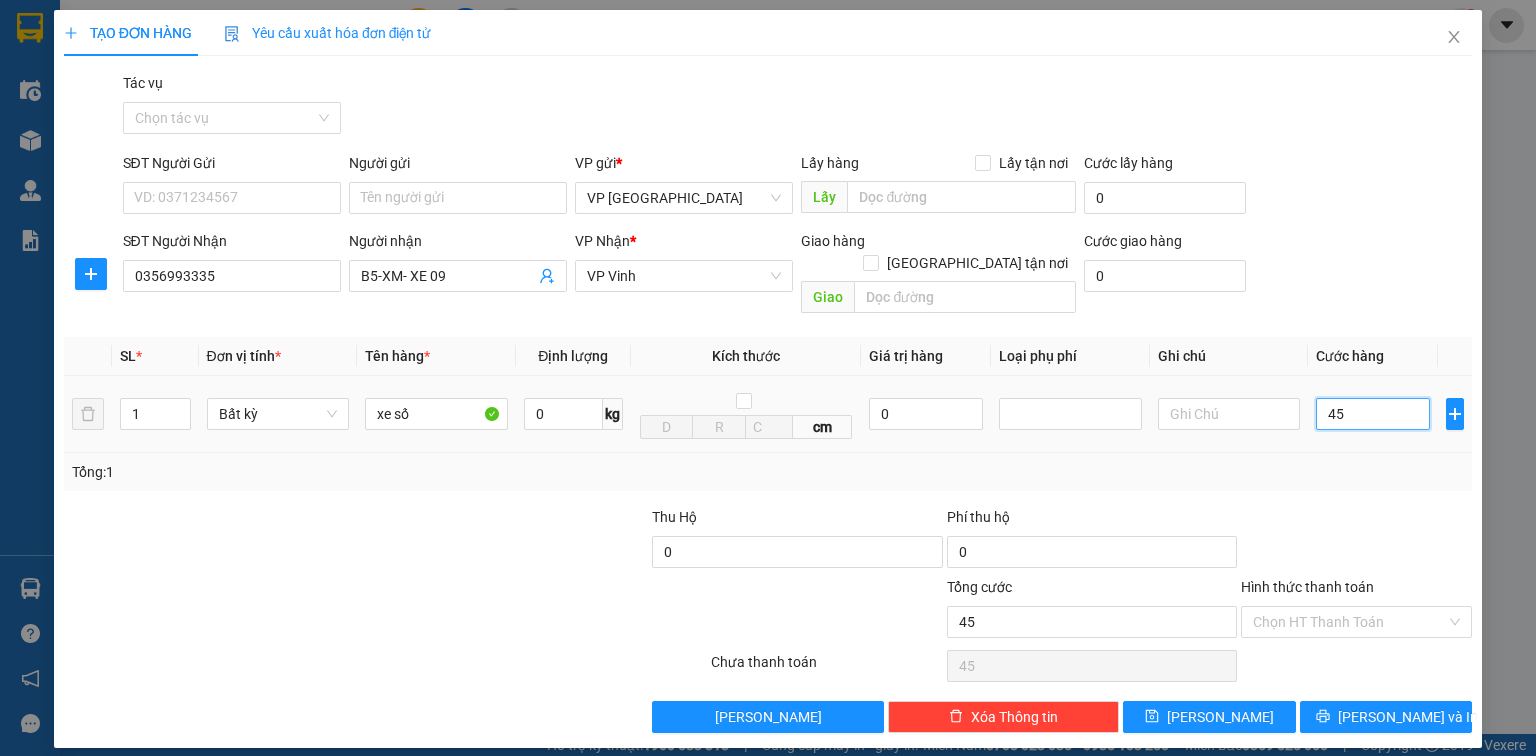 type on "450" 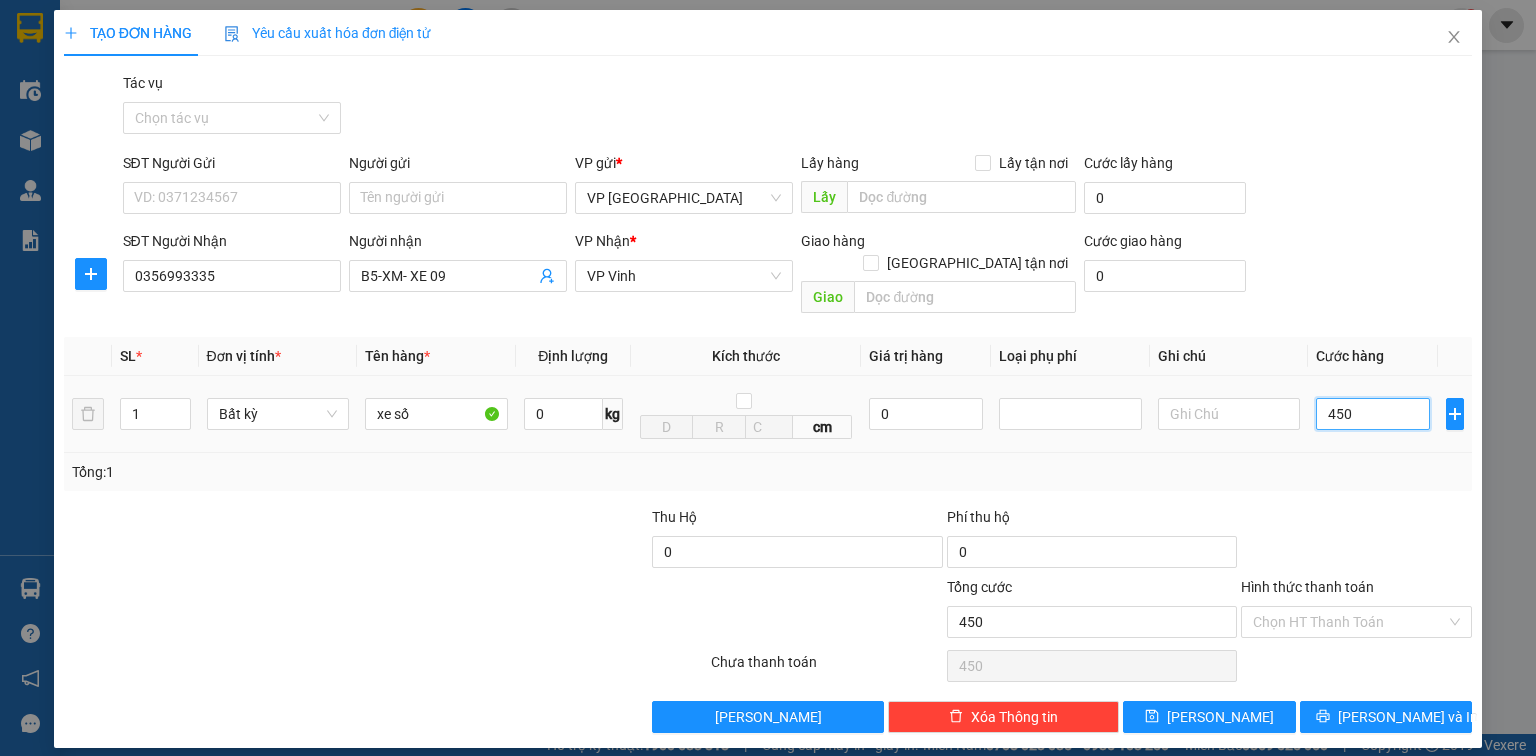 type on "4.500" 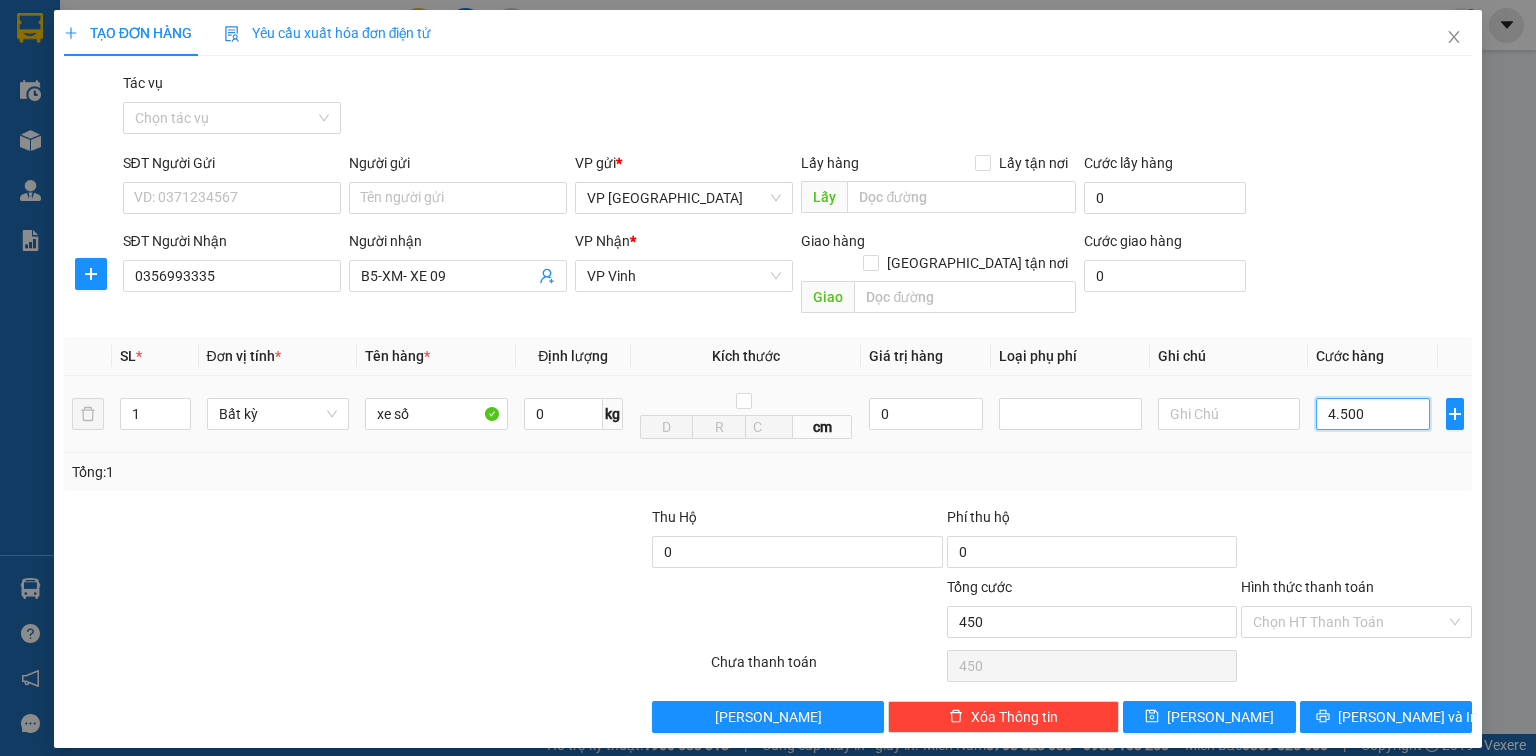 type on "4.500" 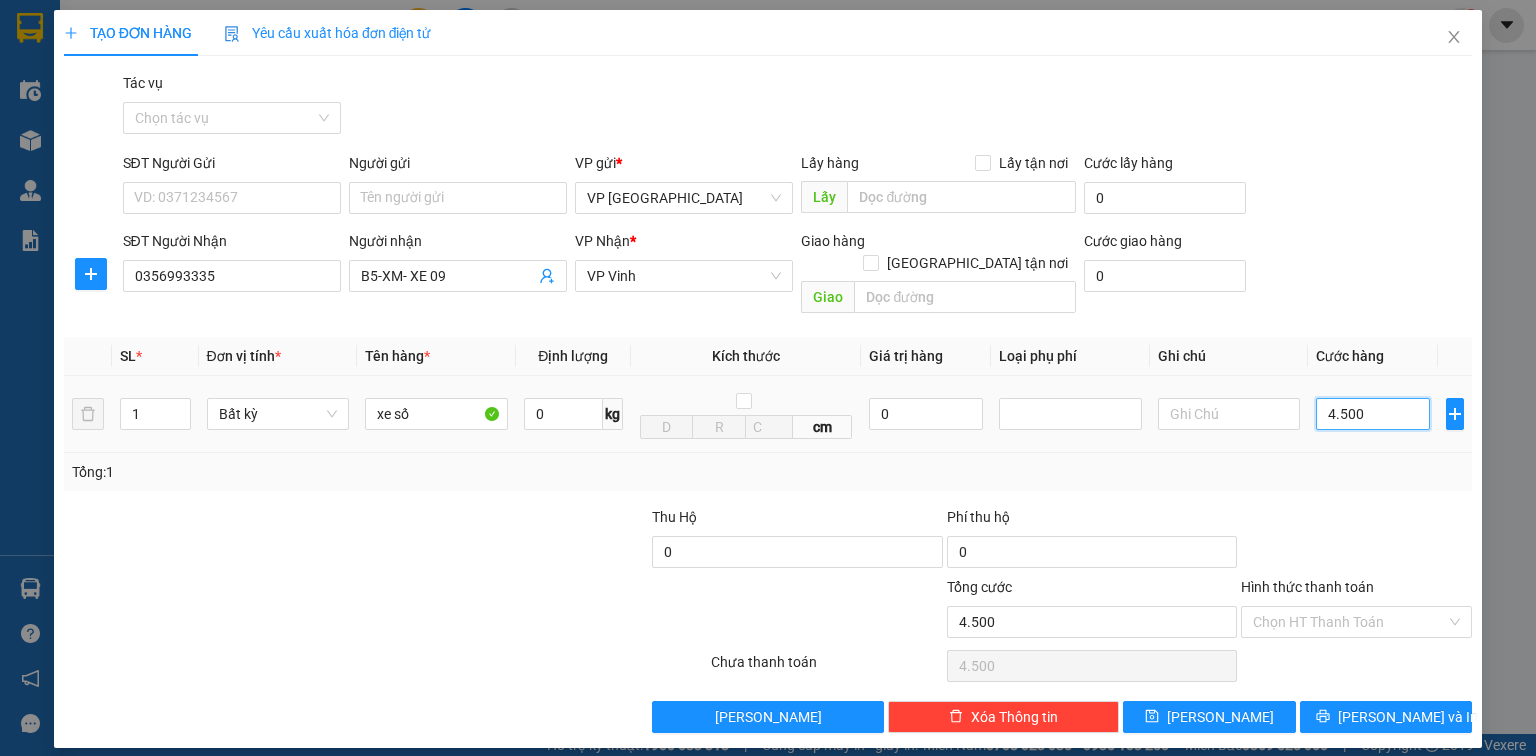 type on "45.000" 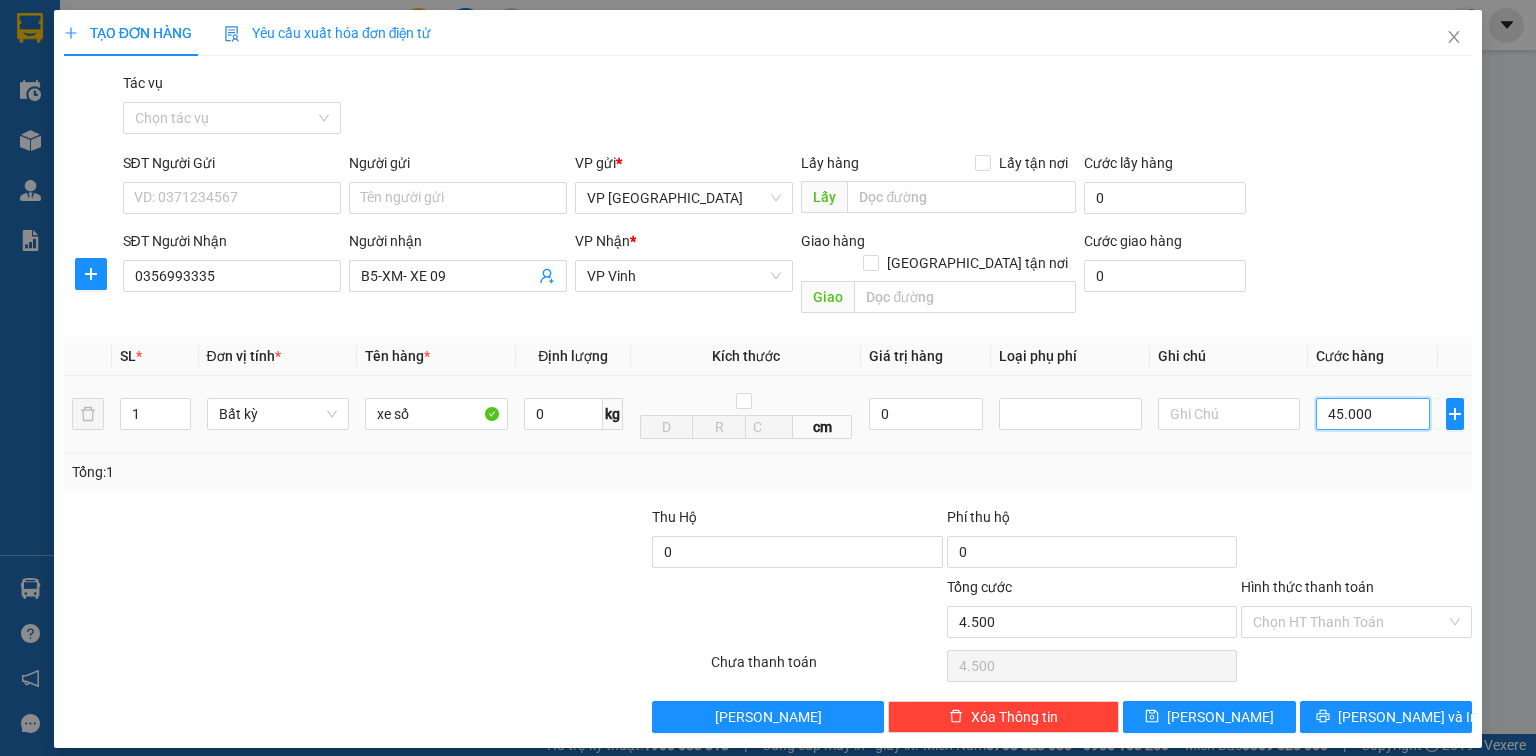 type on "45.000" 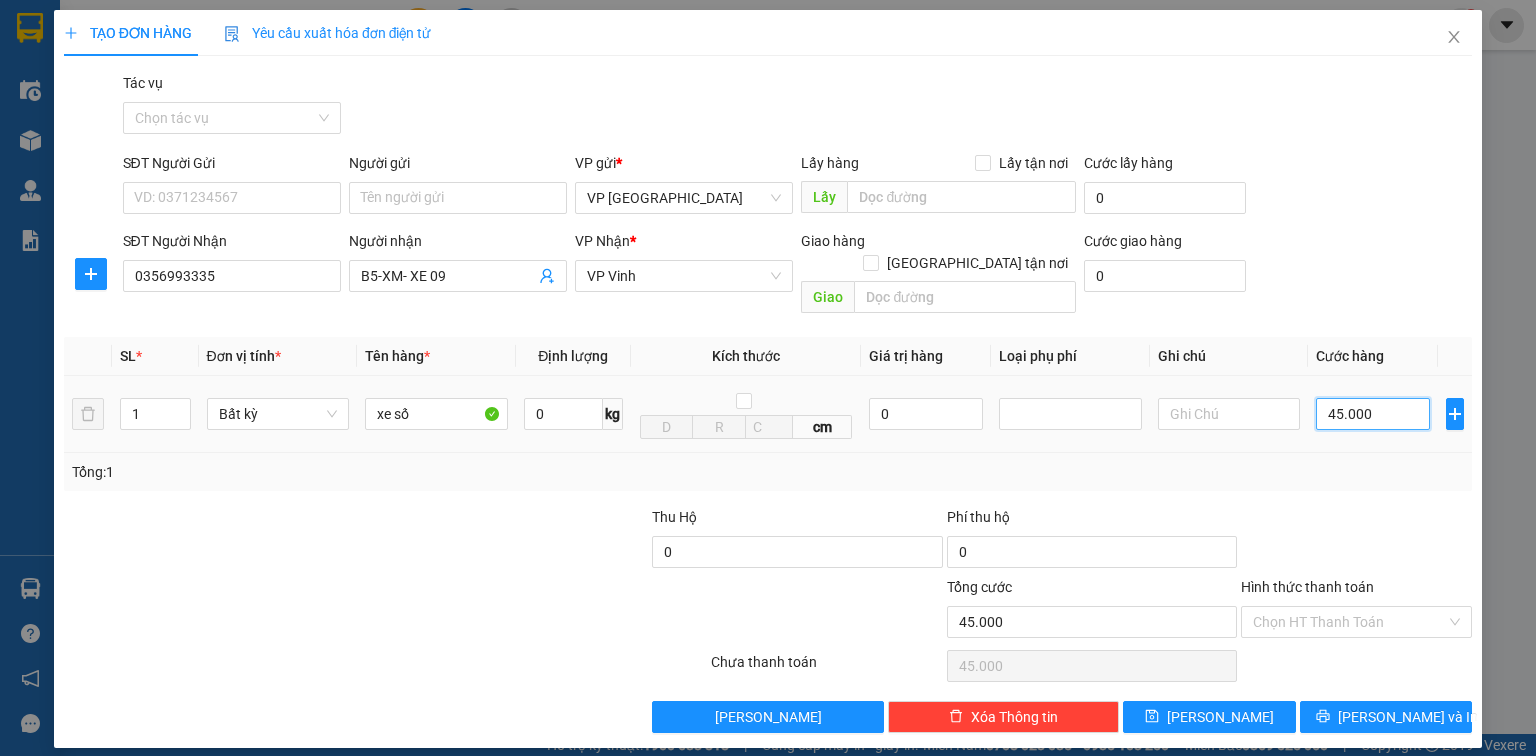 type on "450.000" 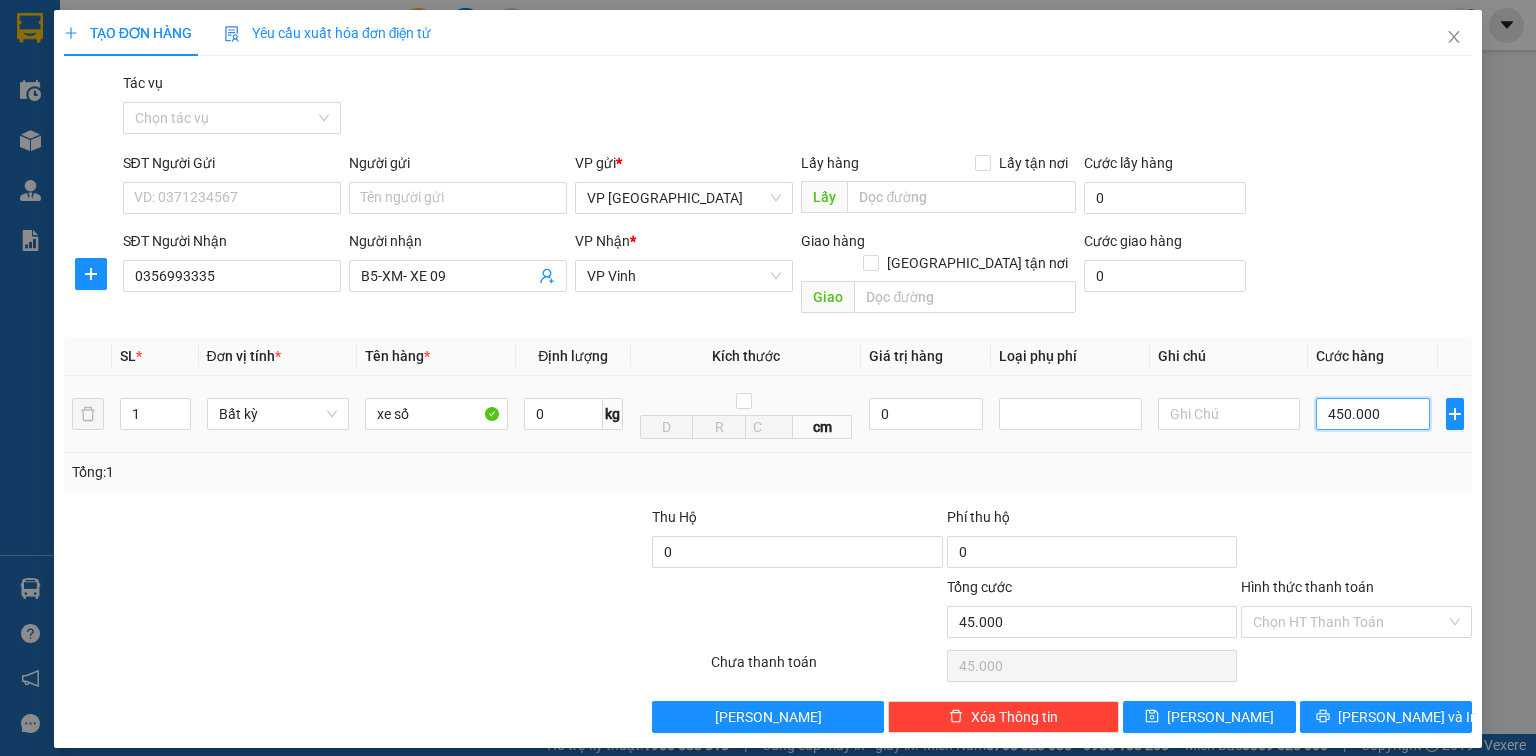 type on "450.000" 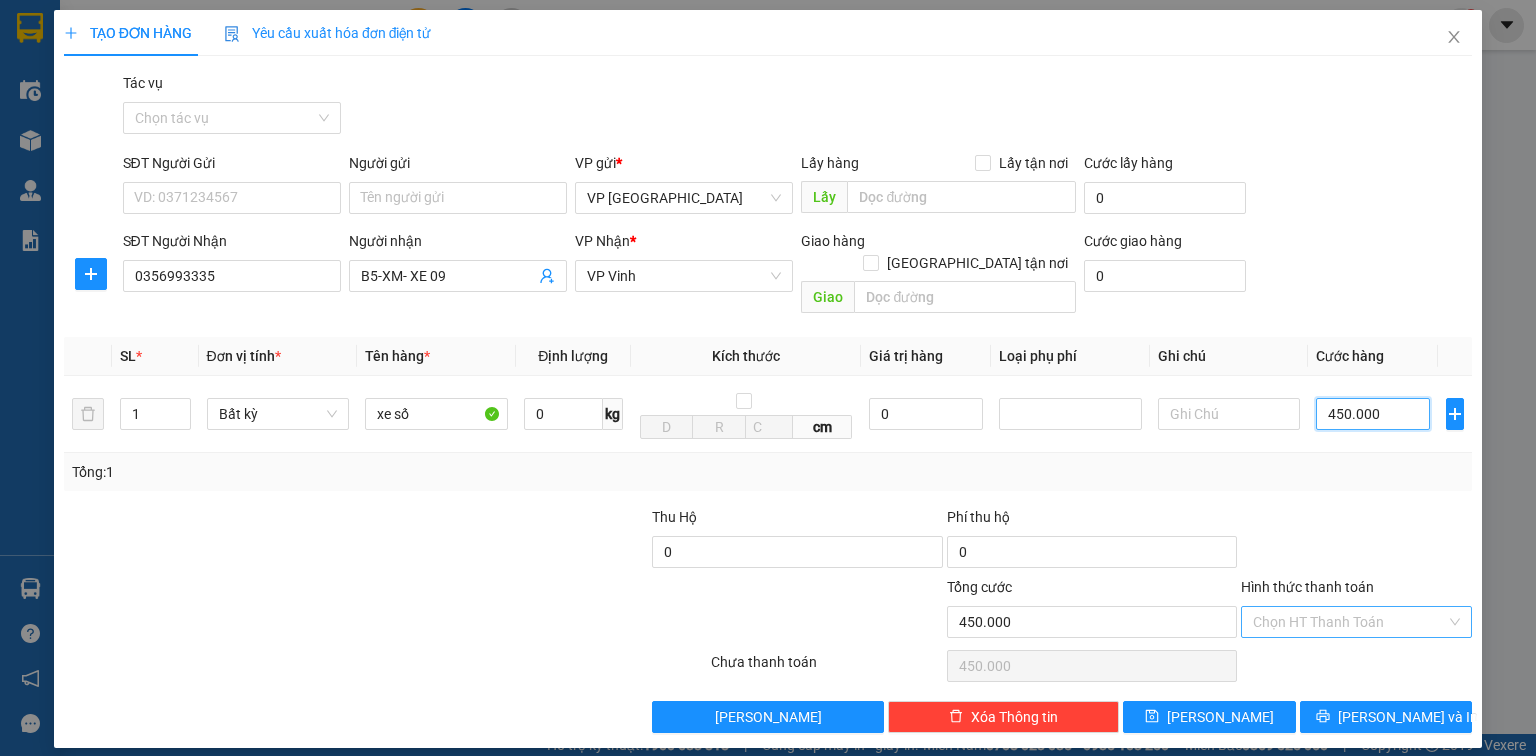 type on "450.000" 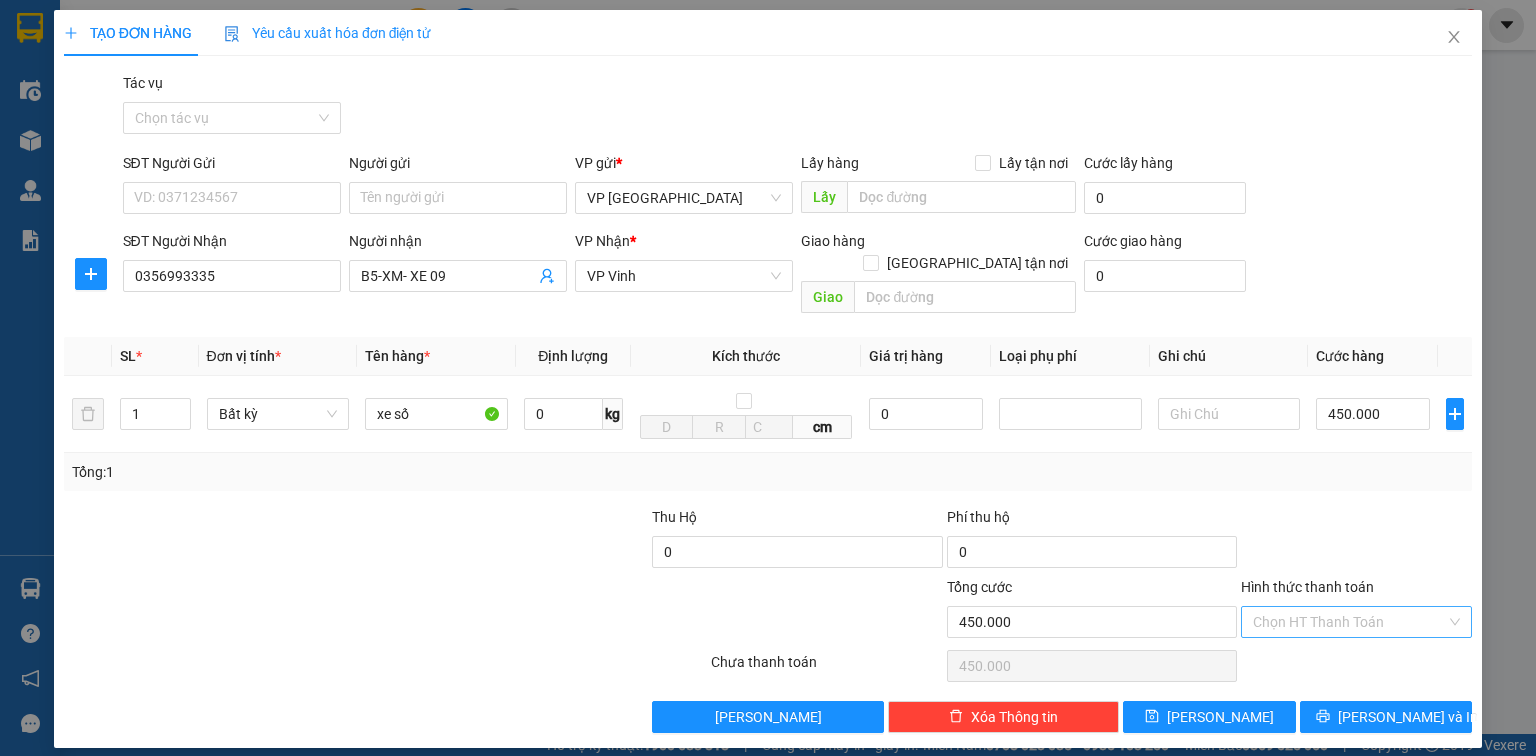 click on "Hình thức thanh toán" at bounding box center (1349, 622) 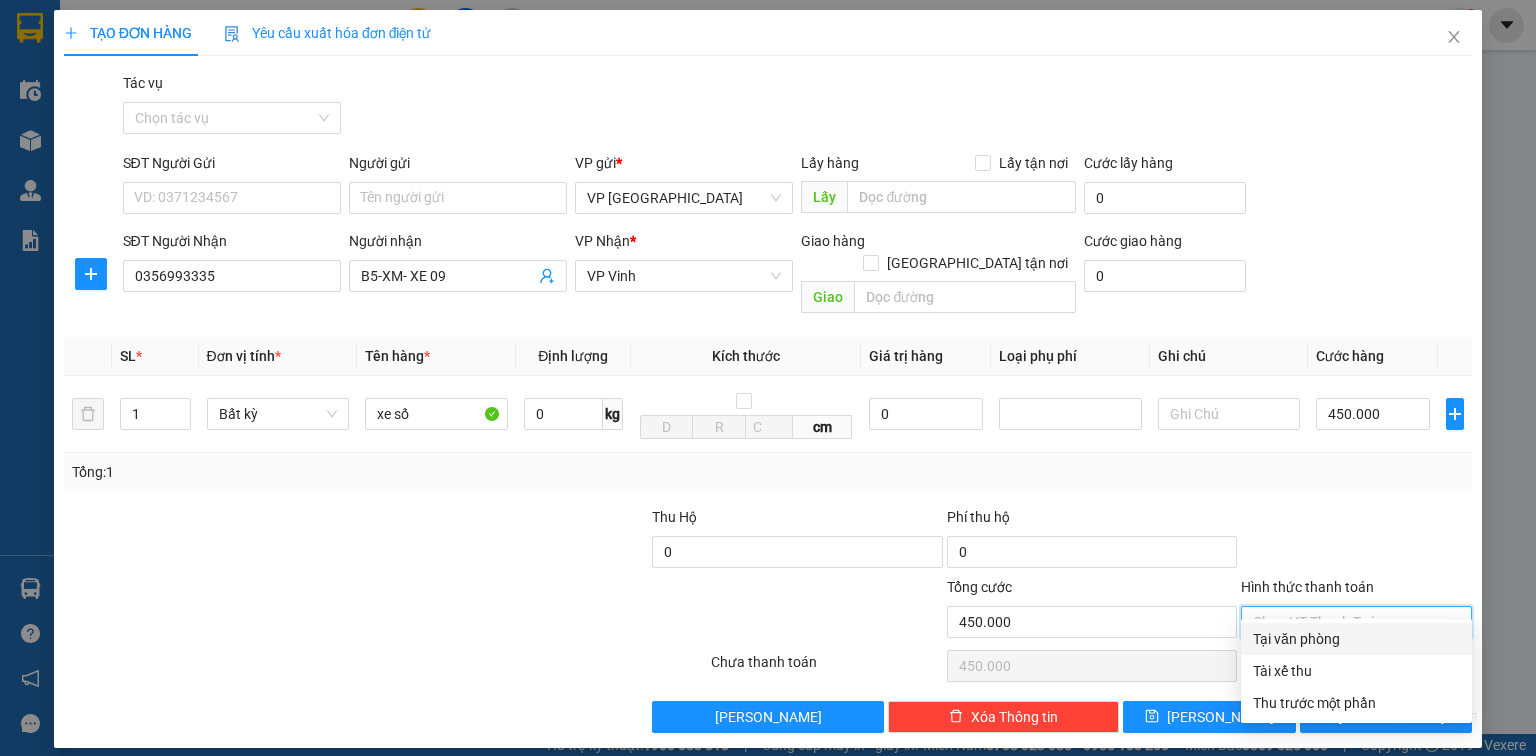 click on "Tại văn phòng" at bounding box center [1356, 639] 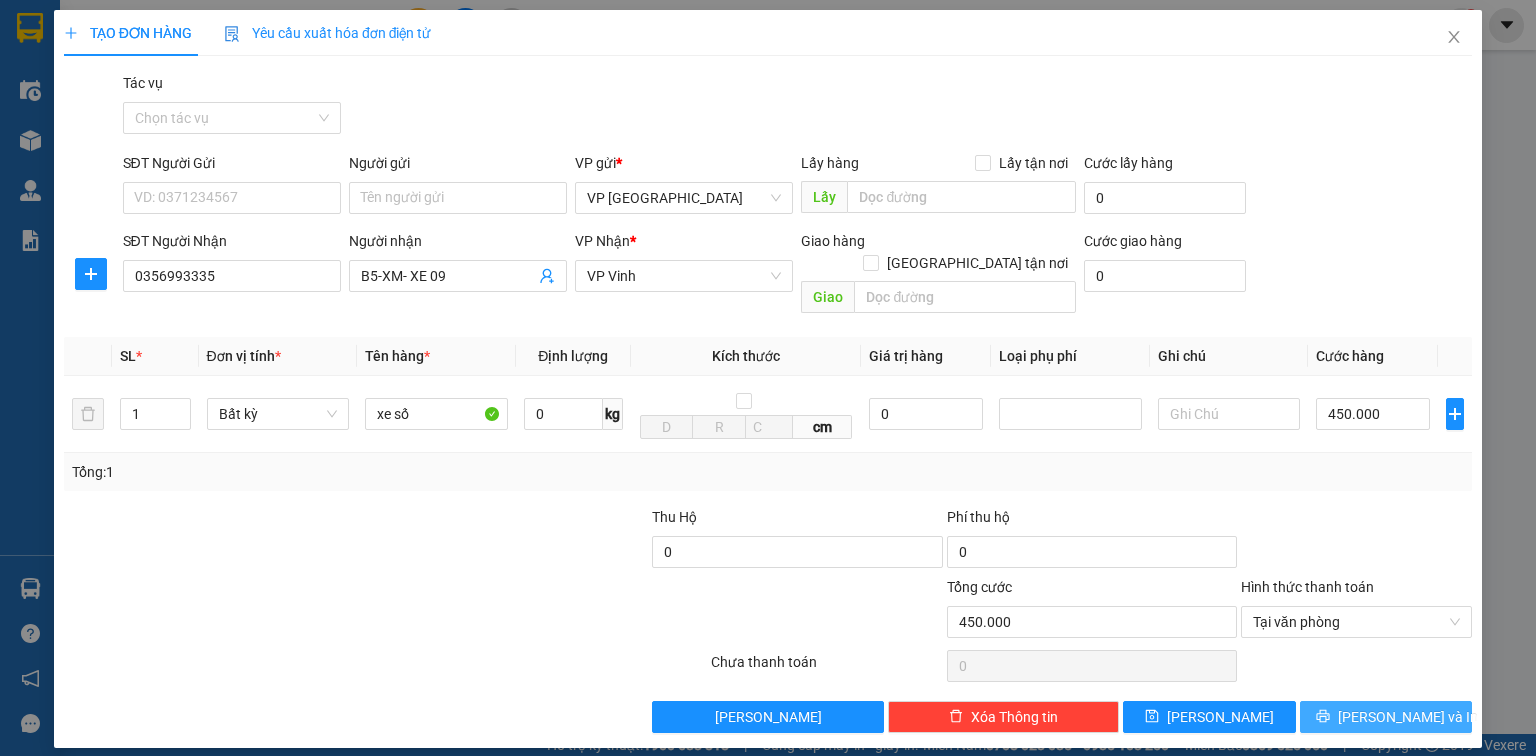 click 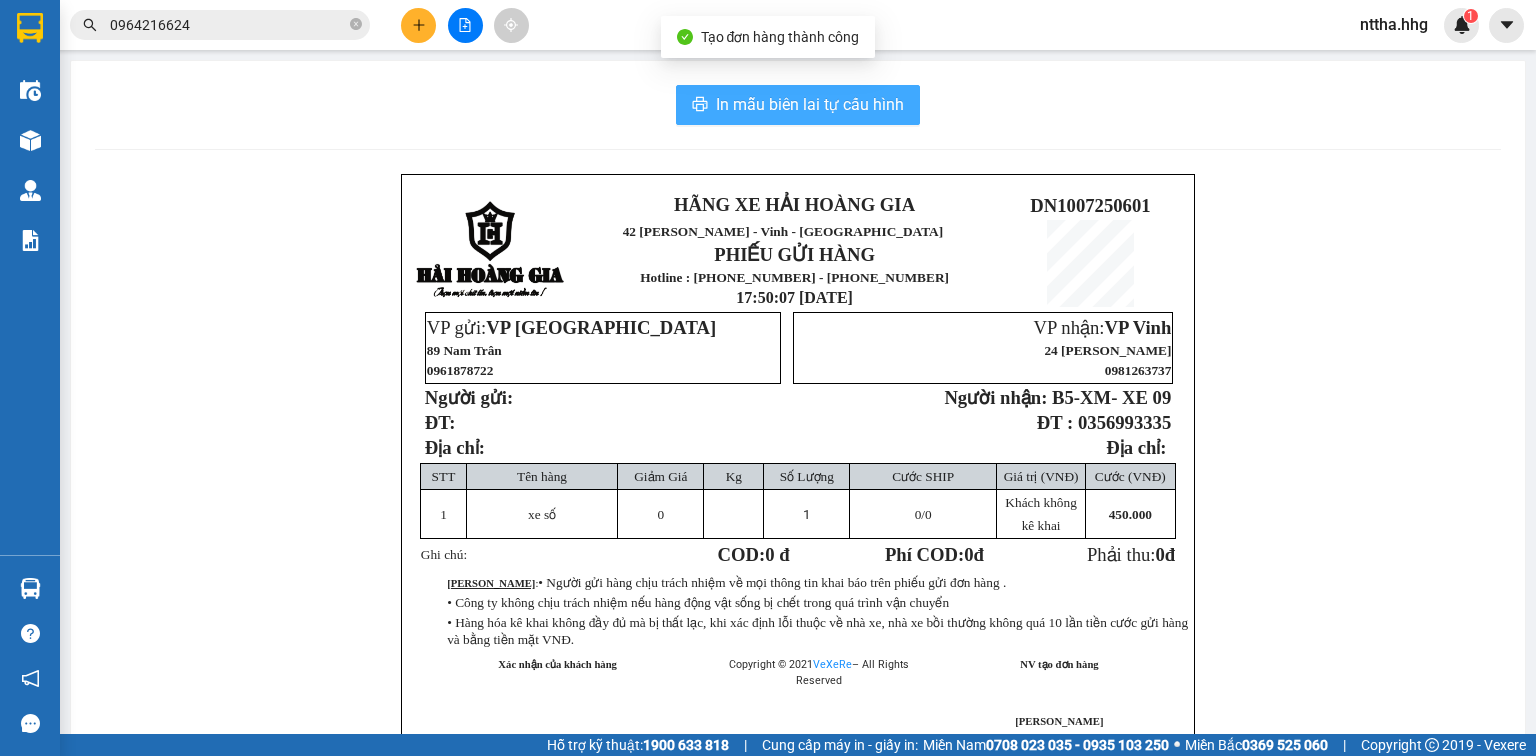 click on "In mẫu biên lai tự cấu hình" at bounding box center (810, 104) 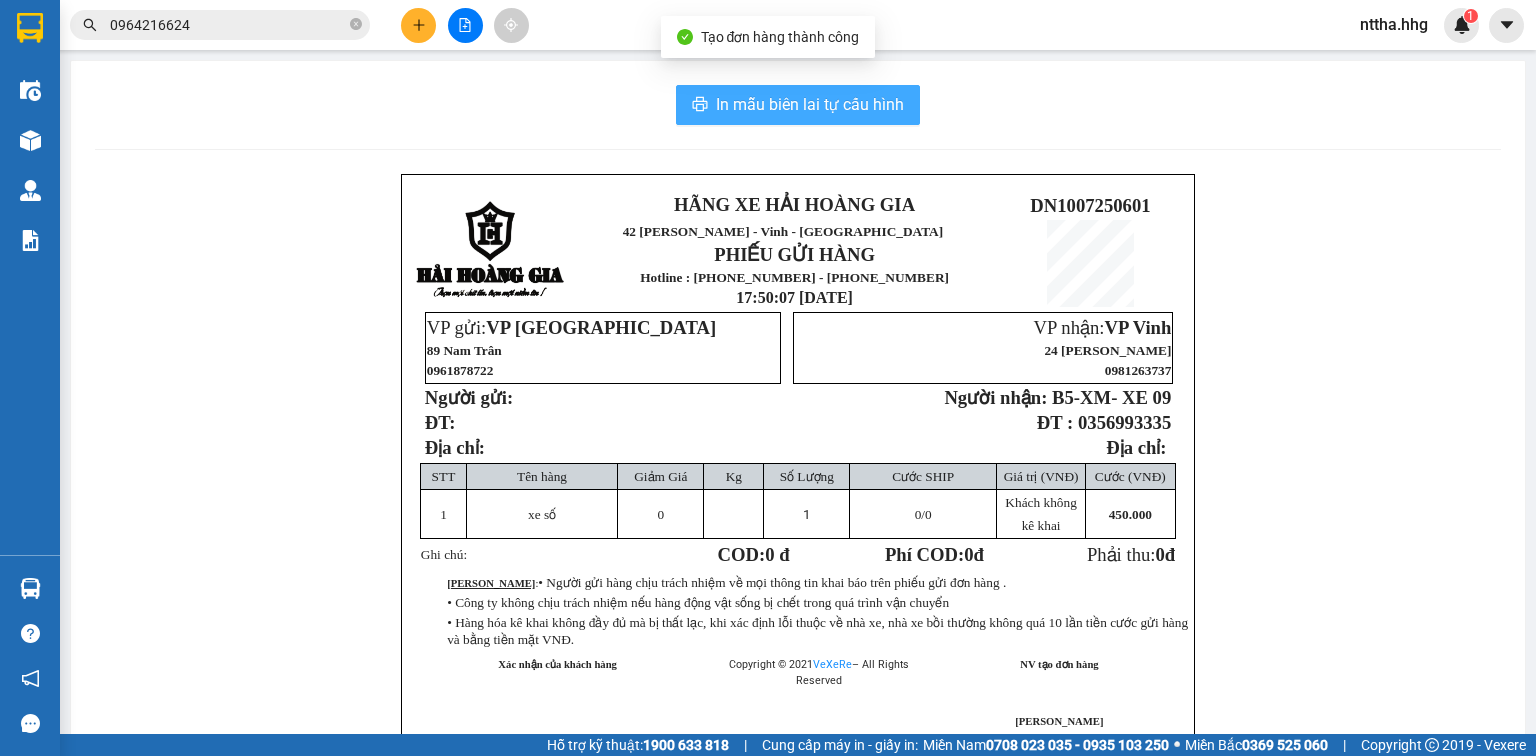 scroll, scrollTop: 0, scrollLeft: 0, axis: both 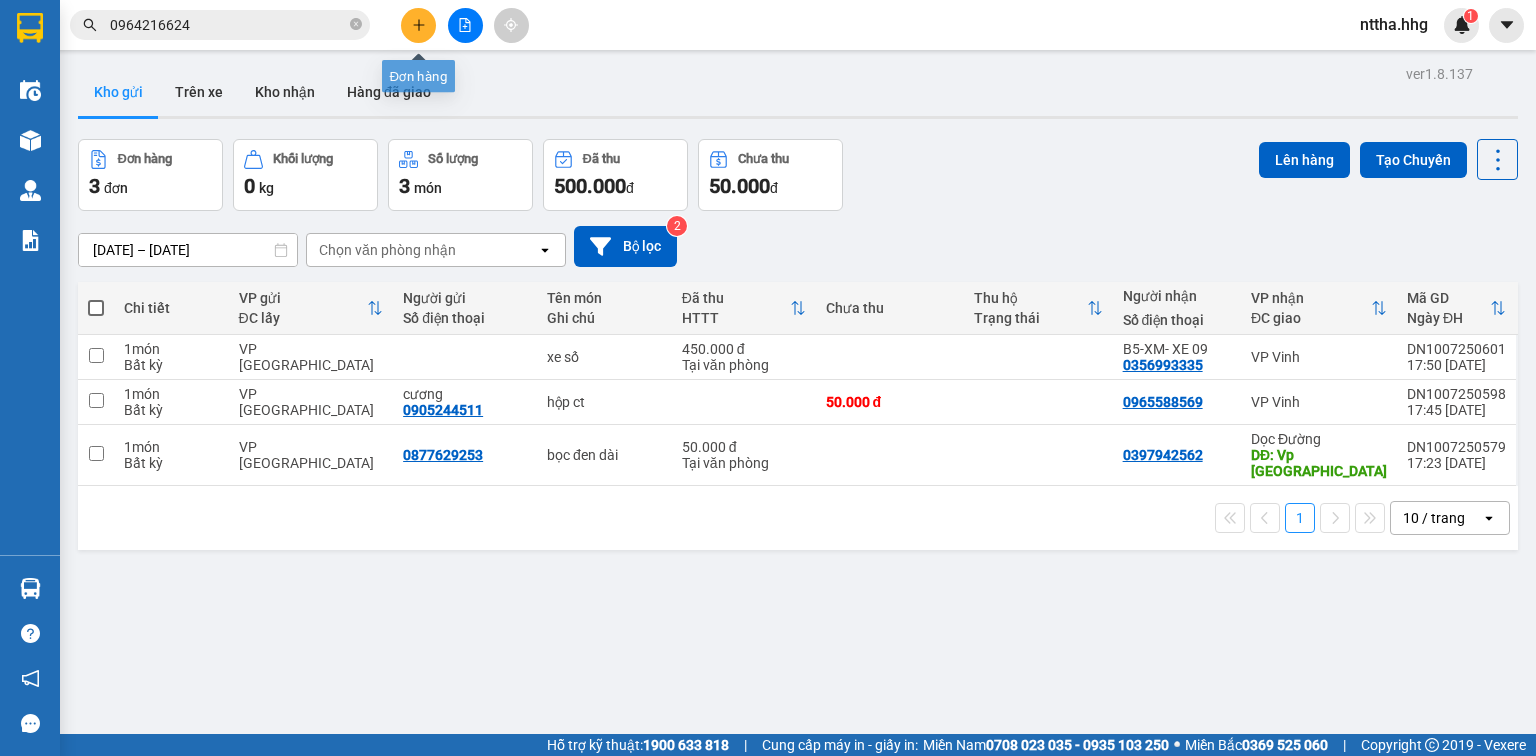 click 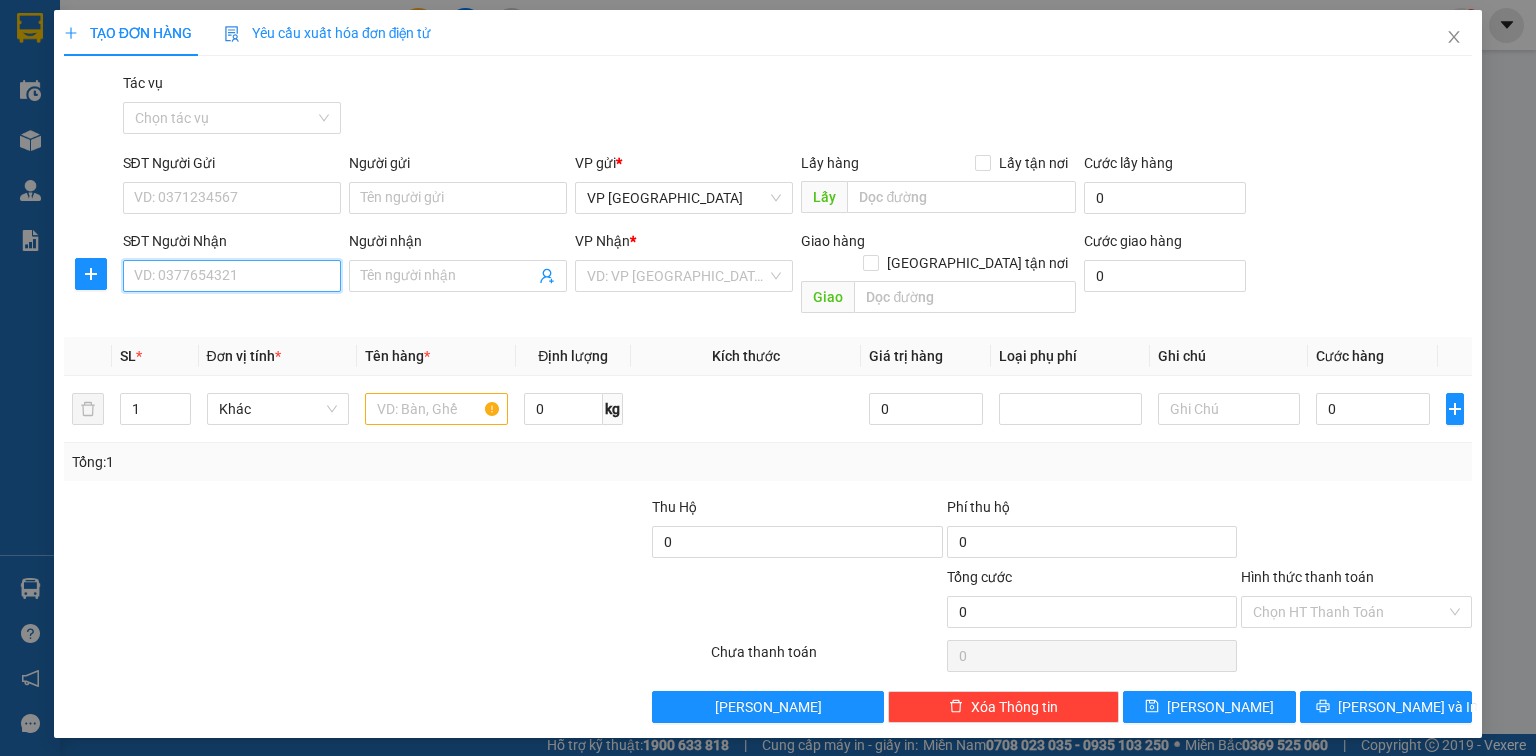 click on "SĐT Người Nhận" at bounding box center (232, 276) 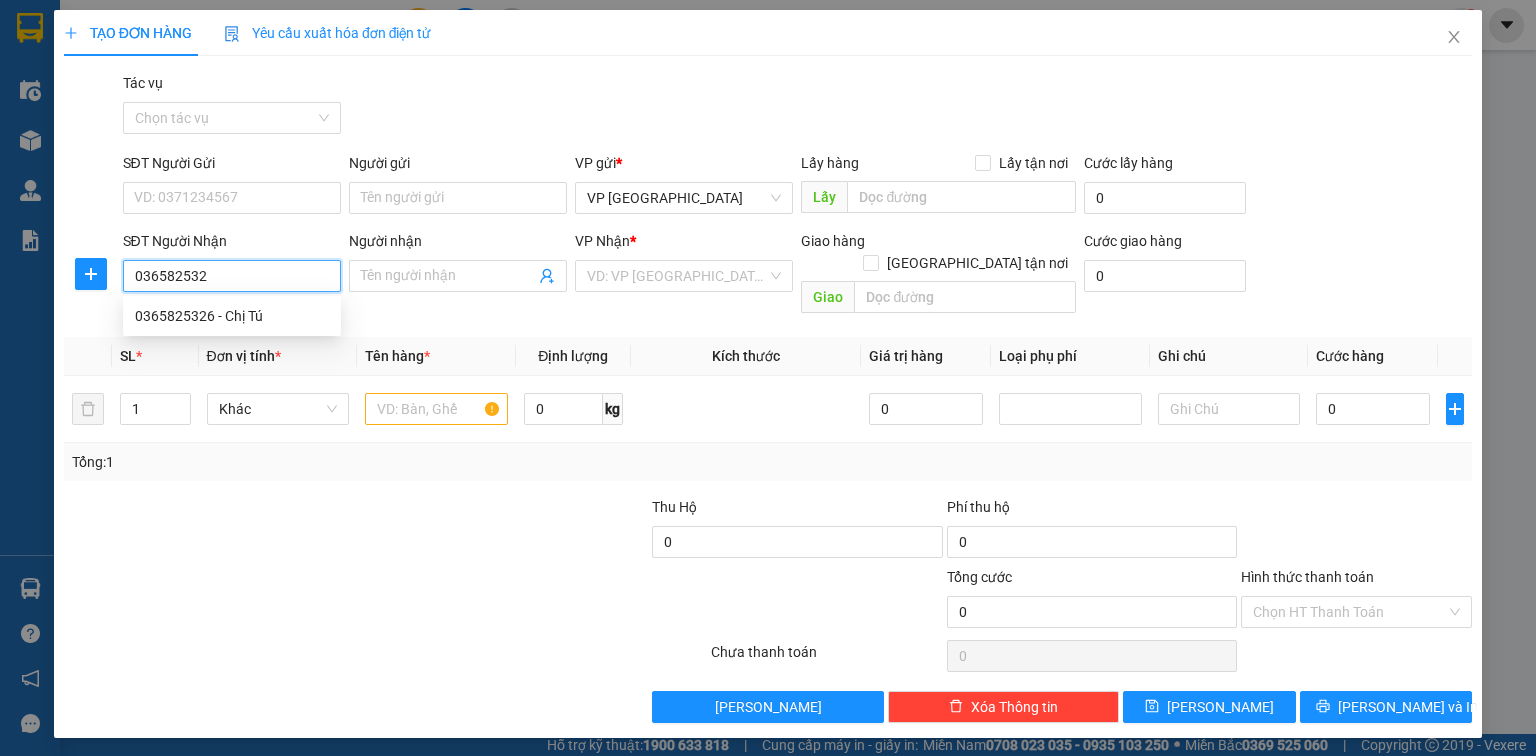 type on "0365825326" 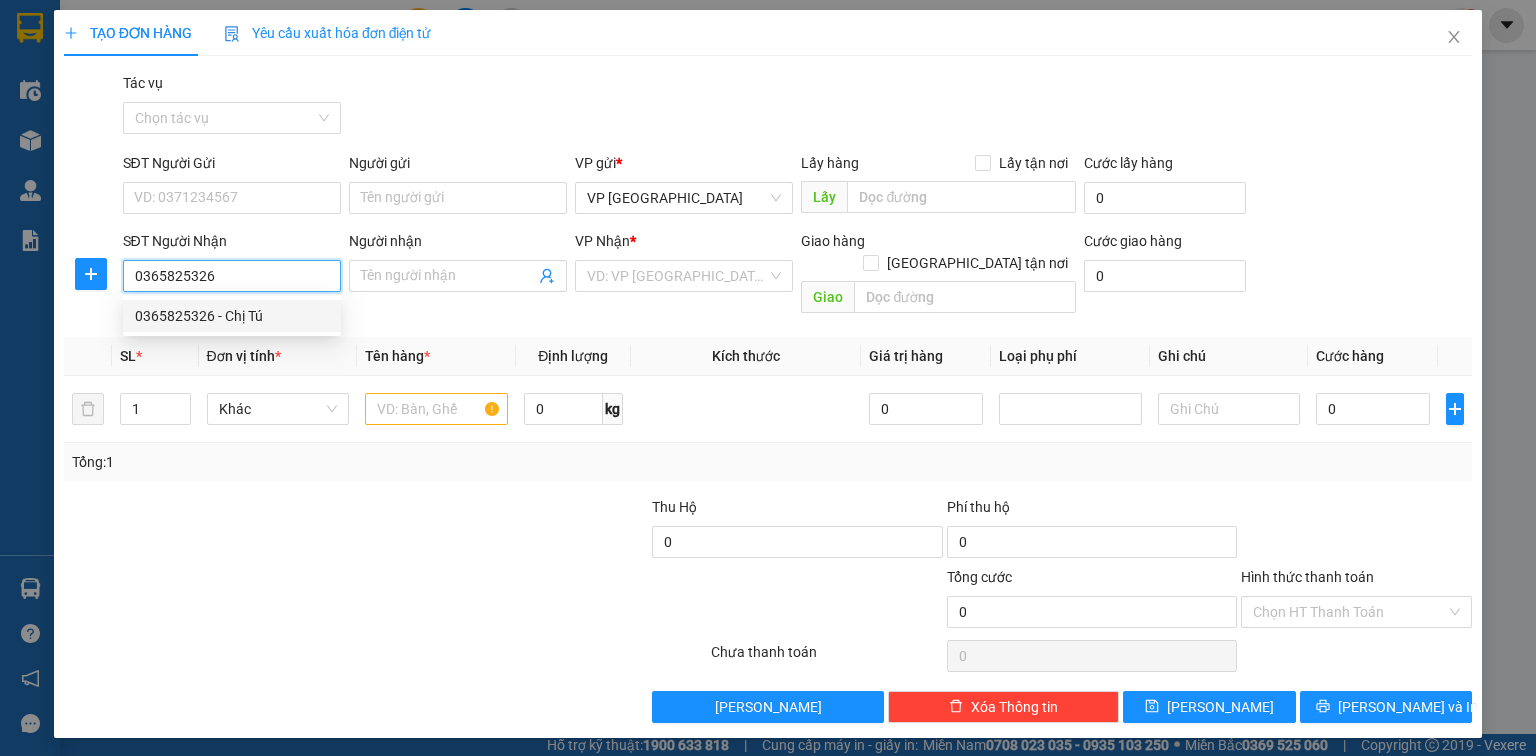 click on "0365825326 - Chị Tú" at bounding box center [232, 316] 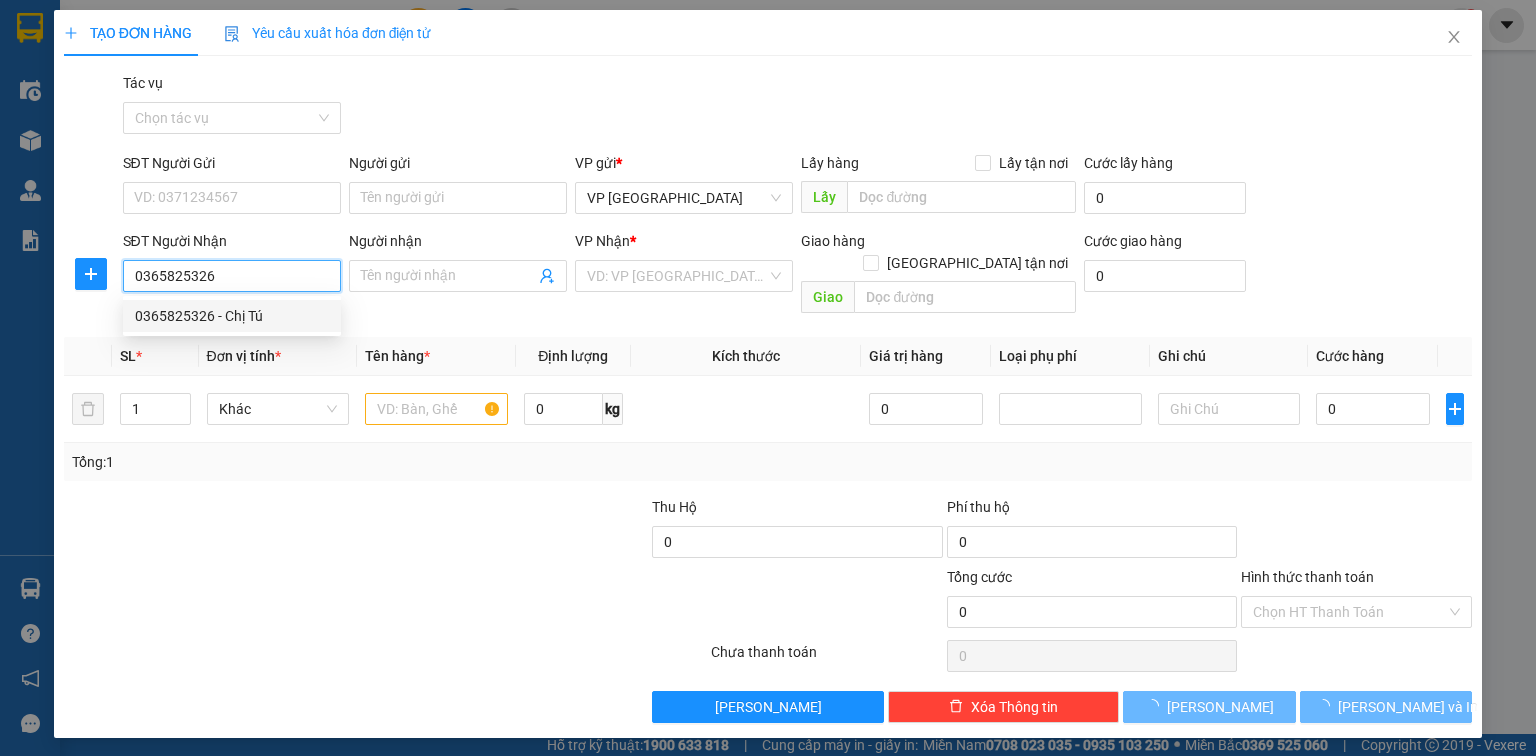type on "Chị Tú" 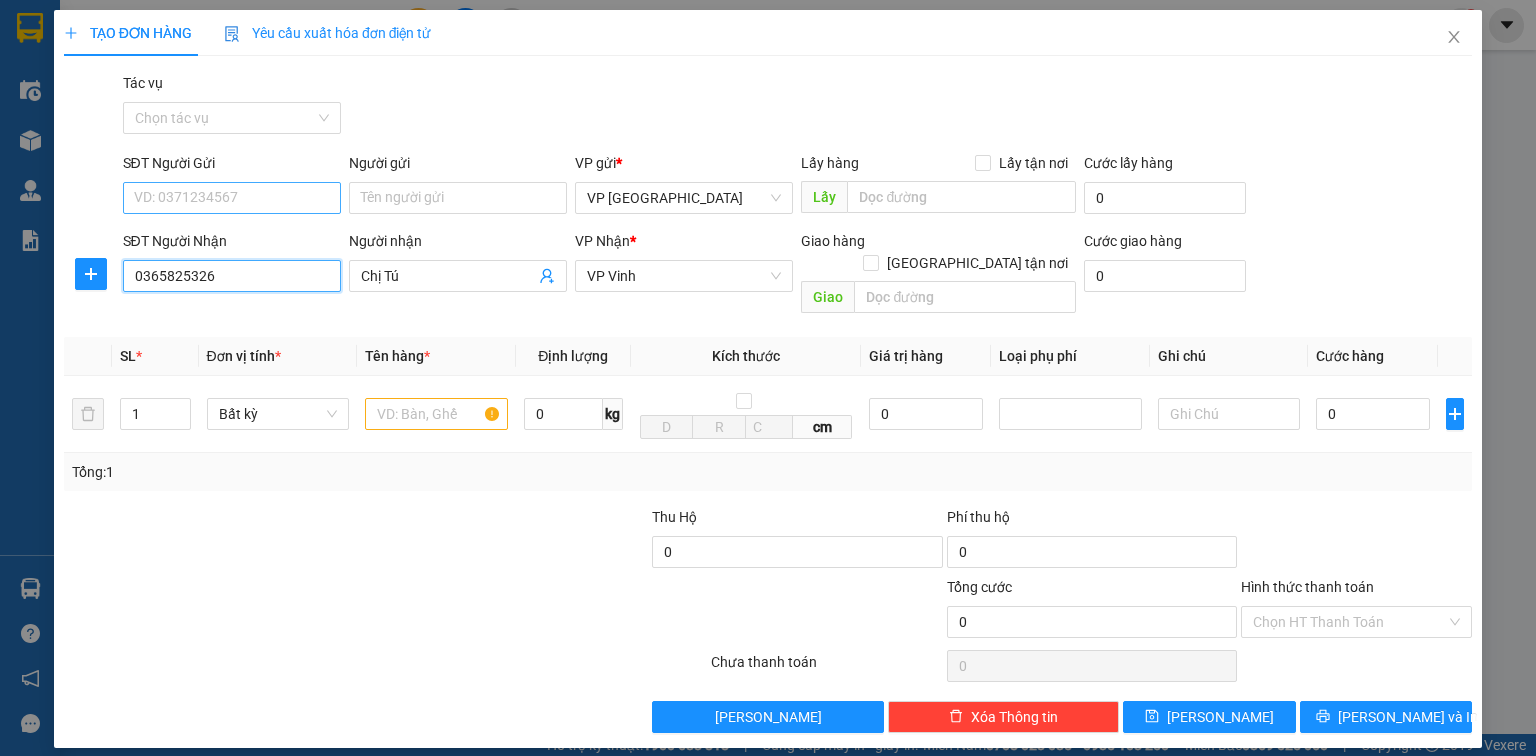 type on "0365825326" 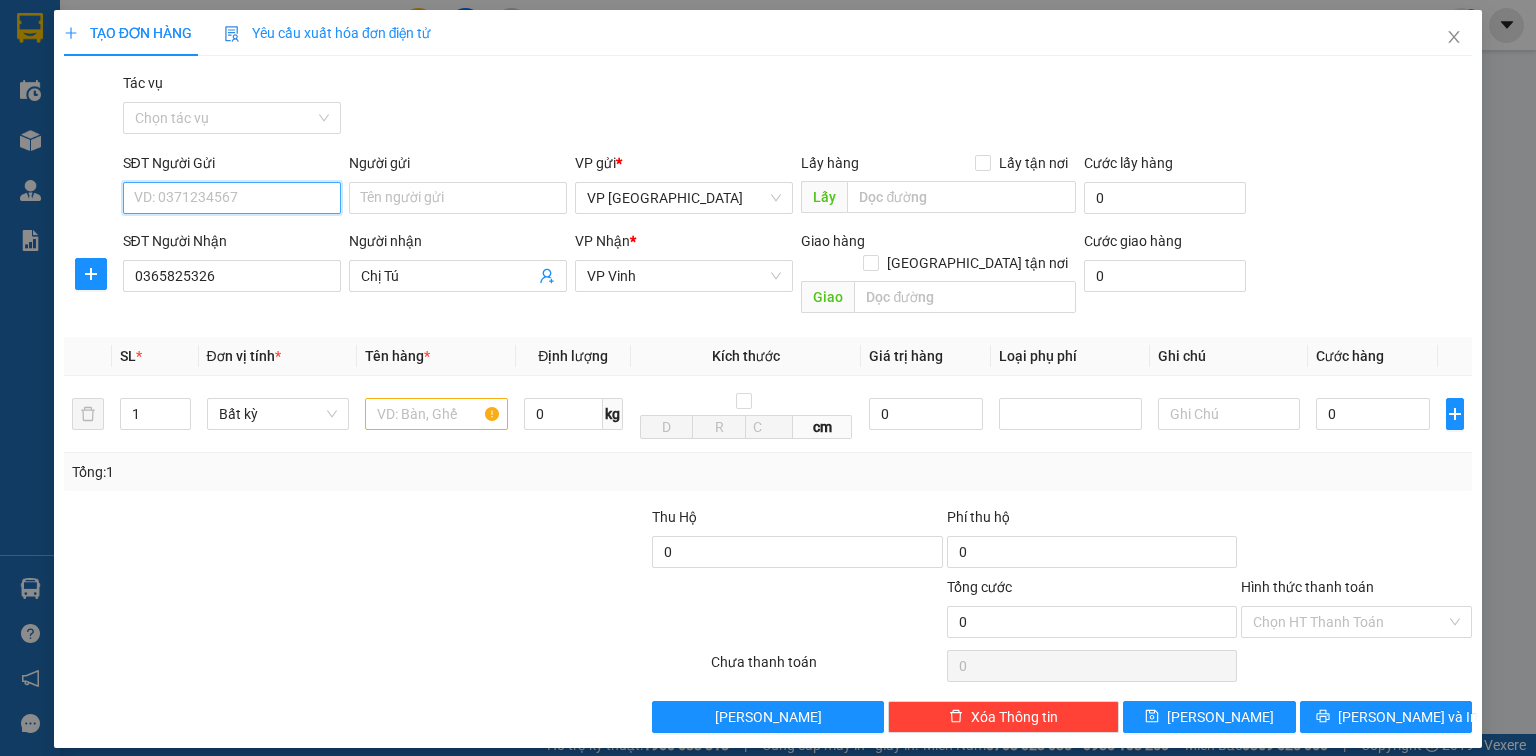 click on "SĐT Người Gửi" at bounding box center (232, 198) 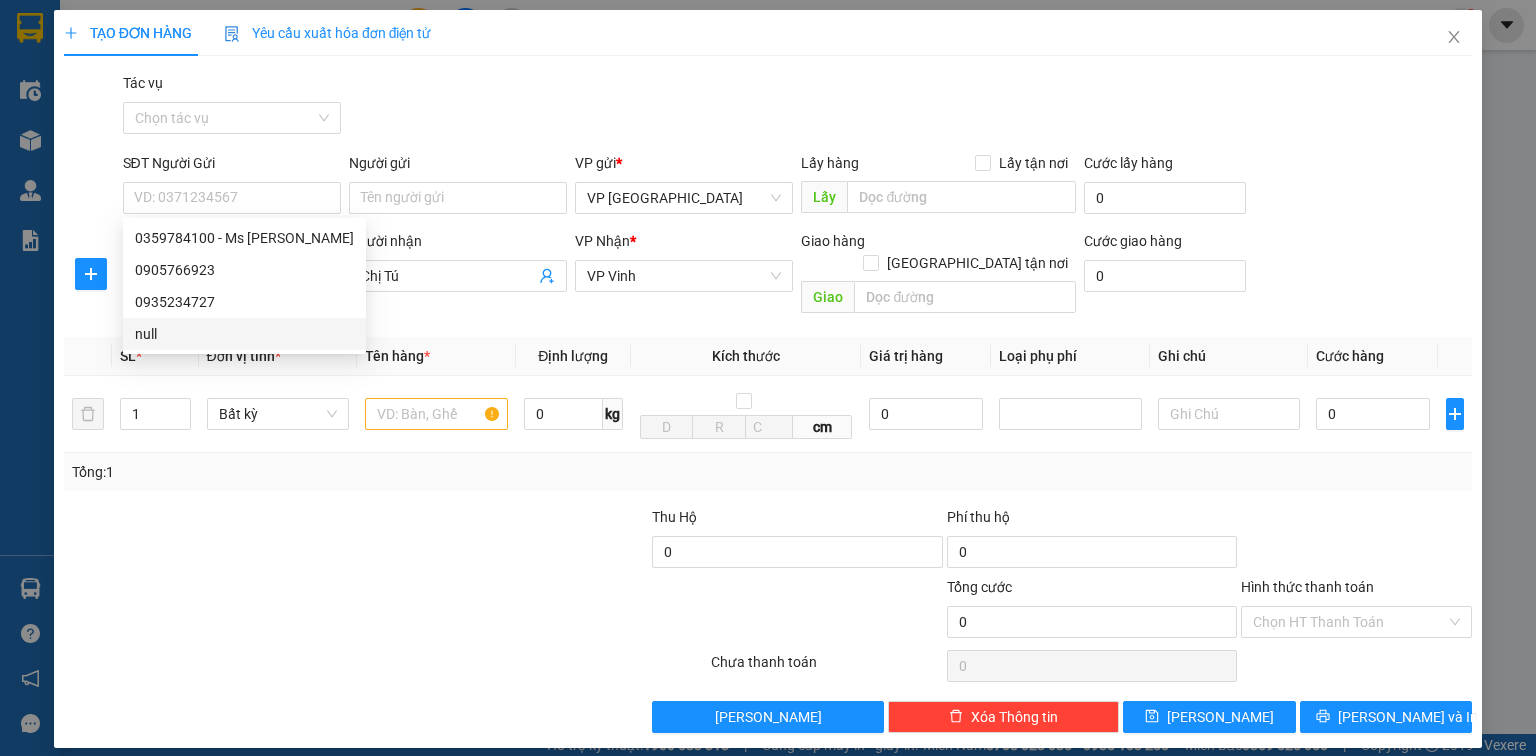 click on "Tổng:  1" at bounding box center (333, 472) 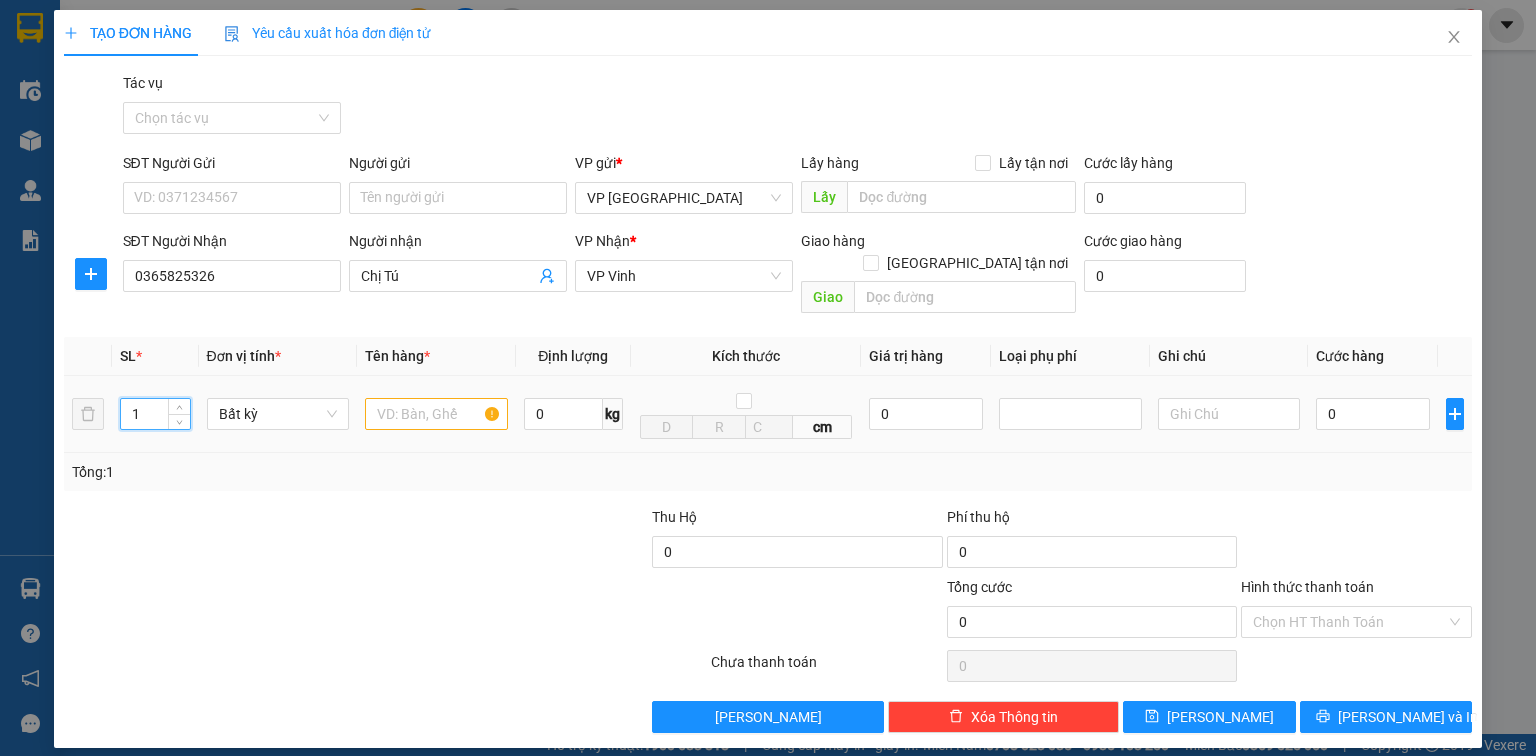 drag, startPoint x: 144, startPoint y: 396, endPoint x: 60, endPoint y: 394, distance: 84.0238 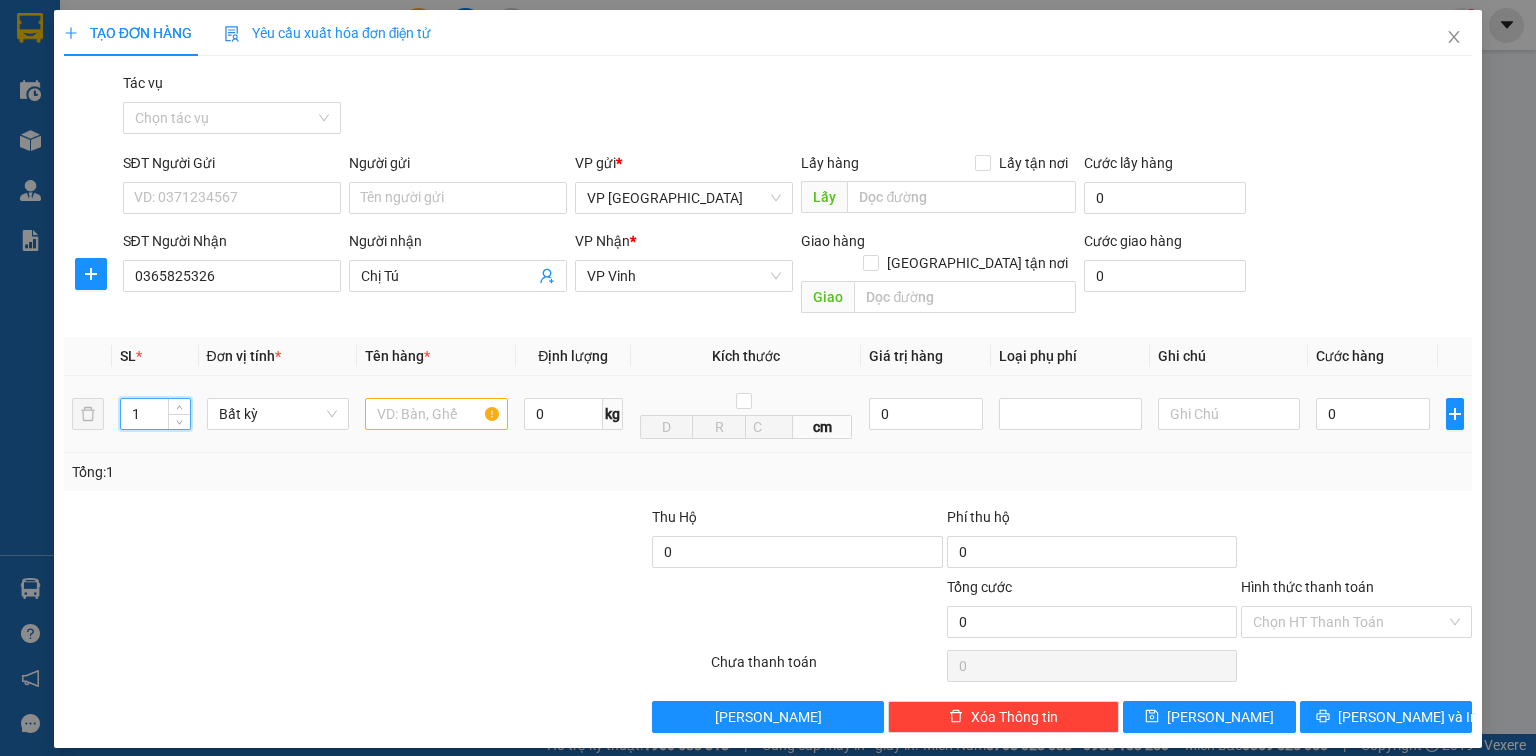 click on "TẠO ĐƠN HÀNG Yêu cầu xuất hóa đơn điện tử Transit Pickup Surcharge Ids Transit Deliver Surcharge Ids Transit Deliver Surcharge Transit Deliver Surcharge Gói vận chuyển  * Tiêu chuẩn Tác vụ Chọn tác vụ SĐT Người Gửi VD: 0371234567 Người gửi Tên người gửi VP gửi  * VP Đà Nẵng Lấy hàng Lấy tận nơi Lấy Cước lấy hàng 0 SĐT Người Nhận 0365825326 Người nhận Chị Tú VP Nhận  * VP Vinh Giao hàng Giao tận nơi Giao Cước giao hàng 0 SL  * Đơn vị tính  * Tên hàng  * Định lượng Kích thước Giá trị hàng Loại phụ phí Ghi chú Cước hàng                       1 Bất kỳ 0 kg cm 0   0 Tổng:  1 Thu Hộ 0 Phí thu hộ 0 Tổng cước 0 Hình thức thanh toán Chọn HT Thanh Toán Số tiền thu trước 0 Chưa thanh toán 0 Chọn HT Thanh Toán Lưu nháp Xóa Thông tin Lưu Lưu và In" at bounding box center (768, 379) 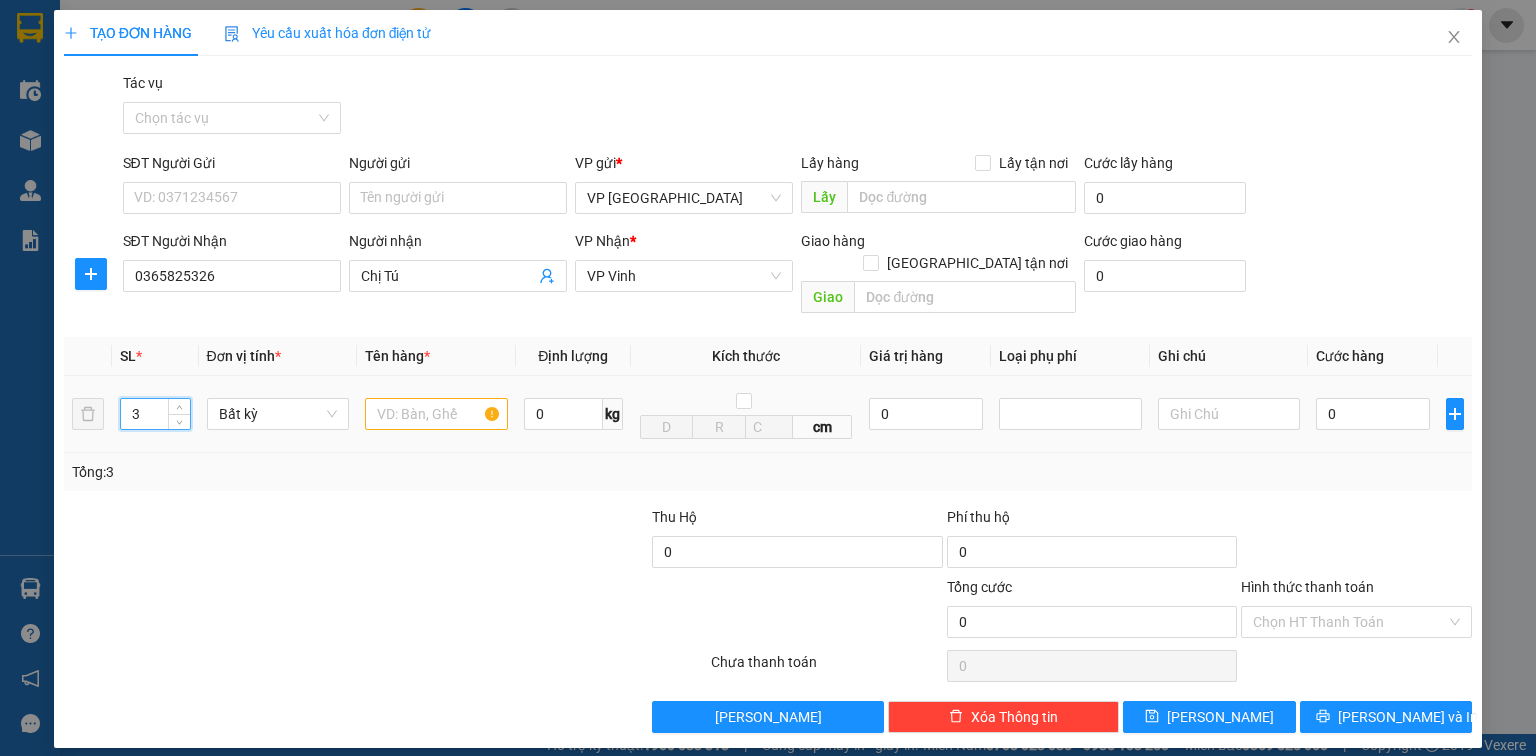 type on "3" 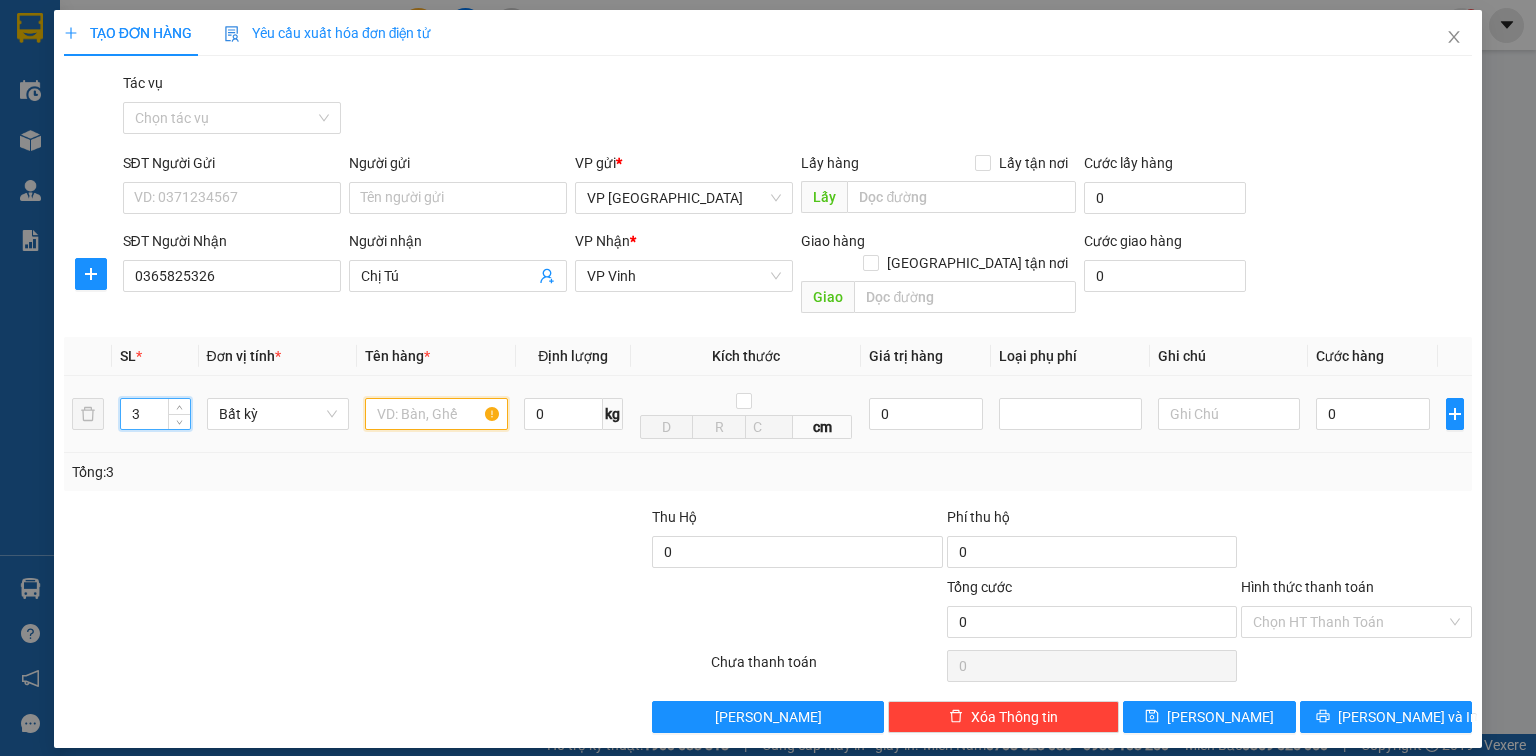 click at bounding box center [436, 414] 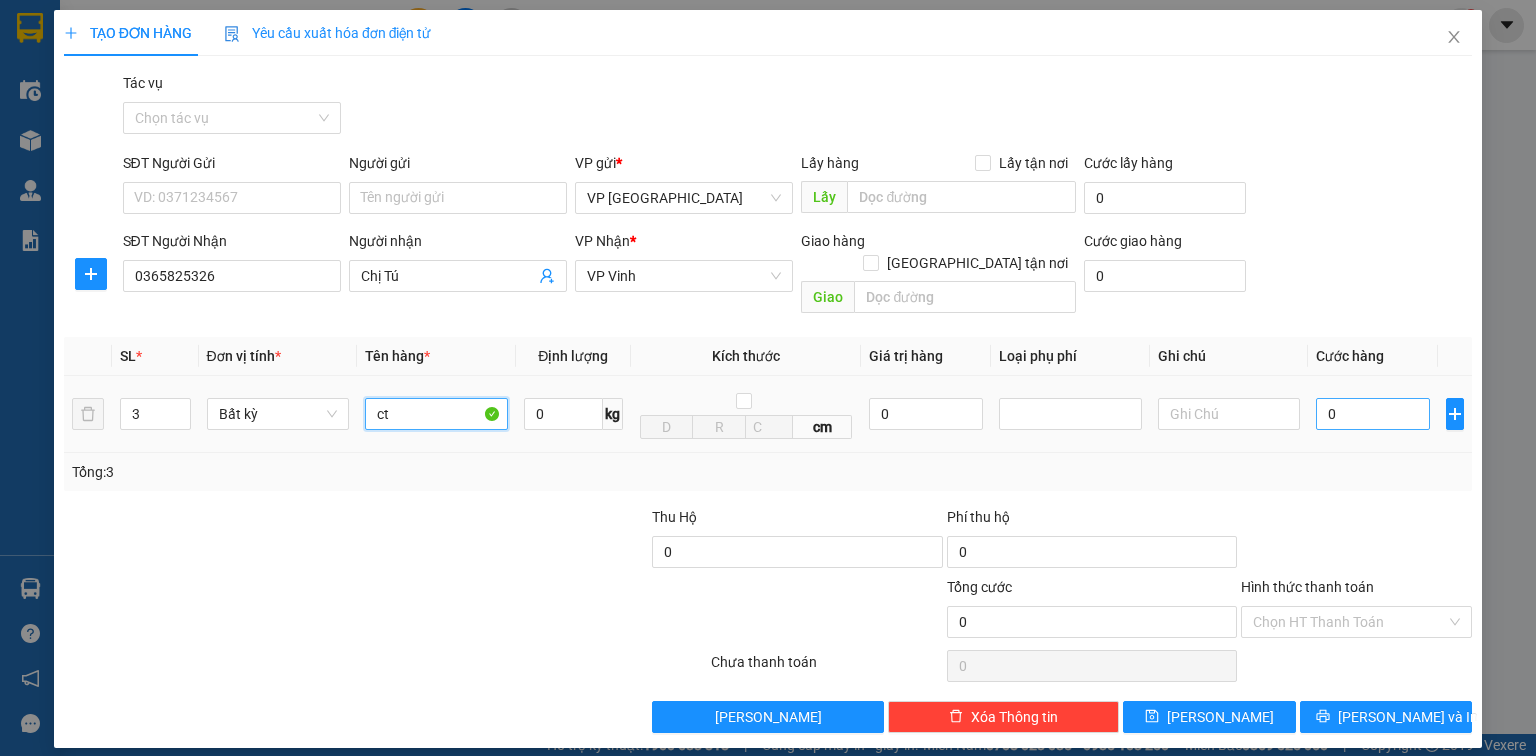 type on "ct" 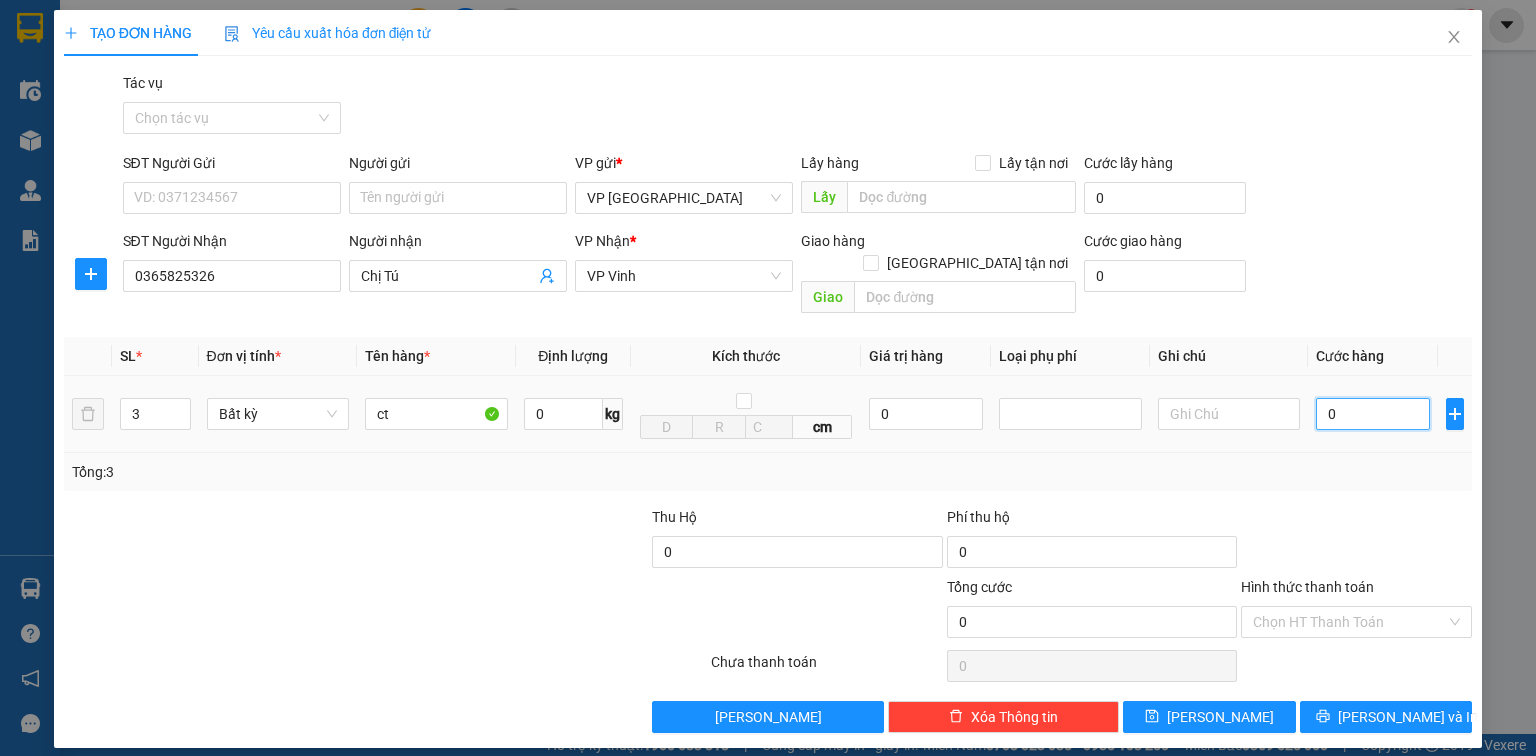 click on "0" at bounding box center [1373, 414] 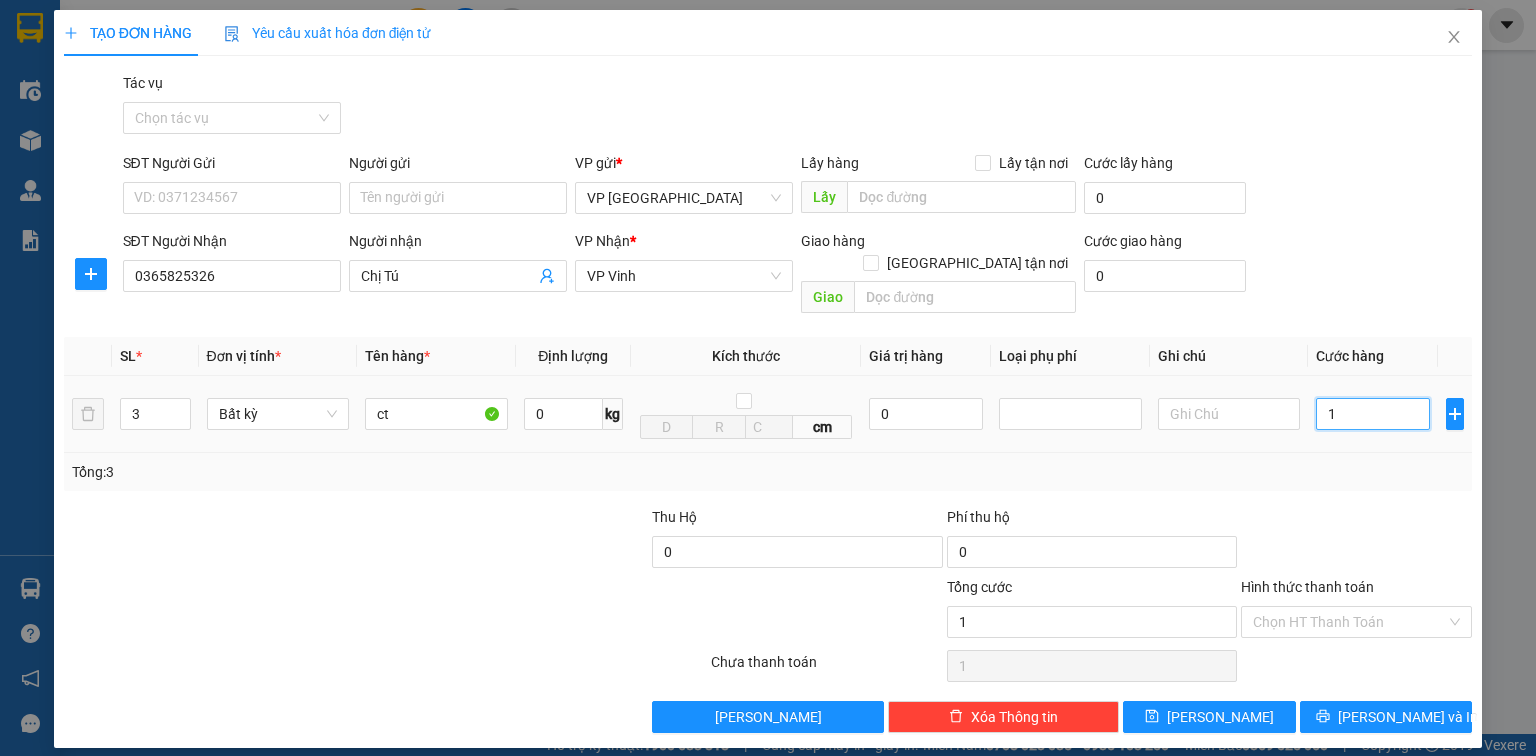 type on "15" 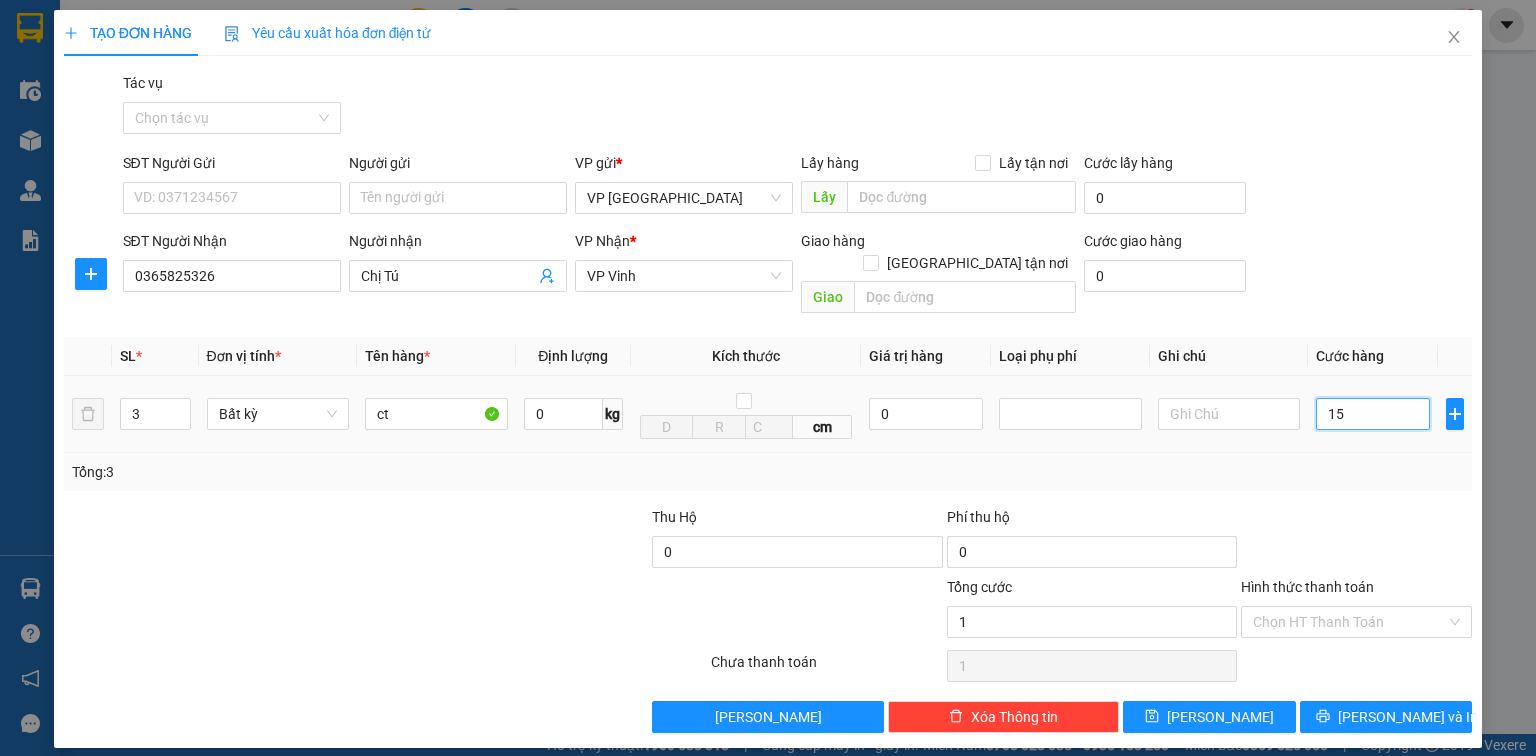 type on "15" 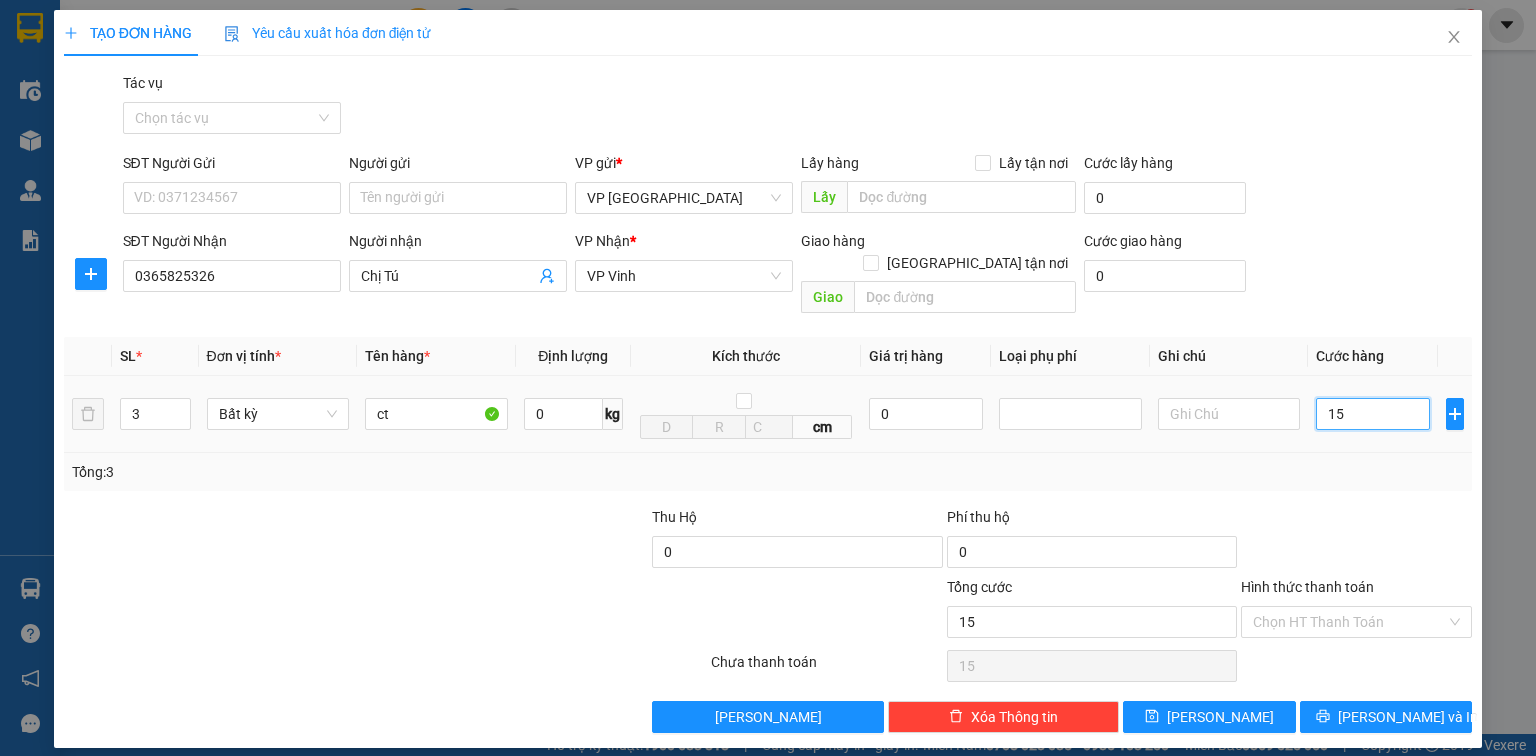 type on "150" 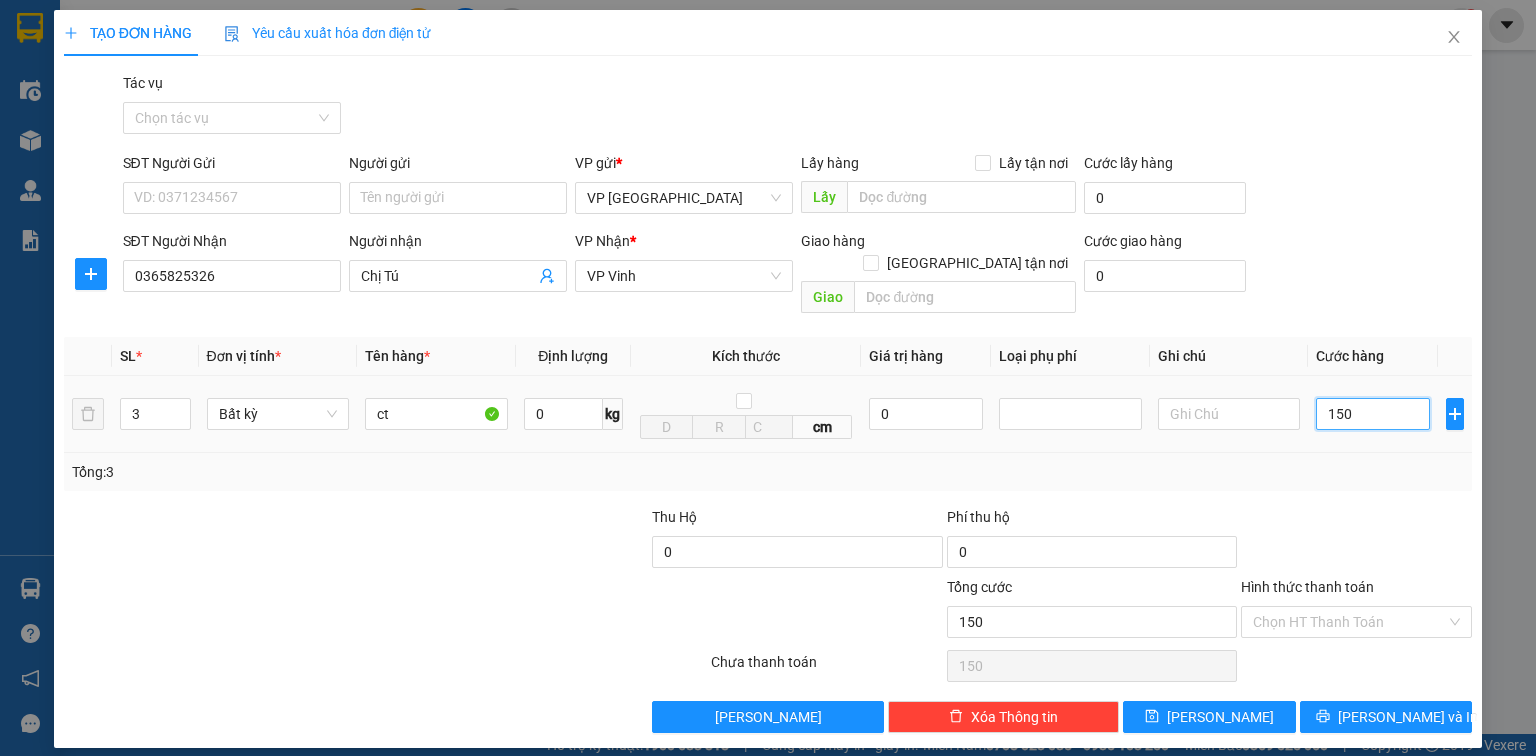type on "1.500" 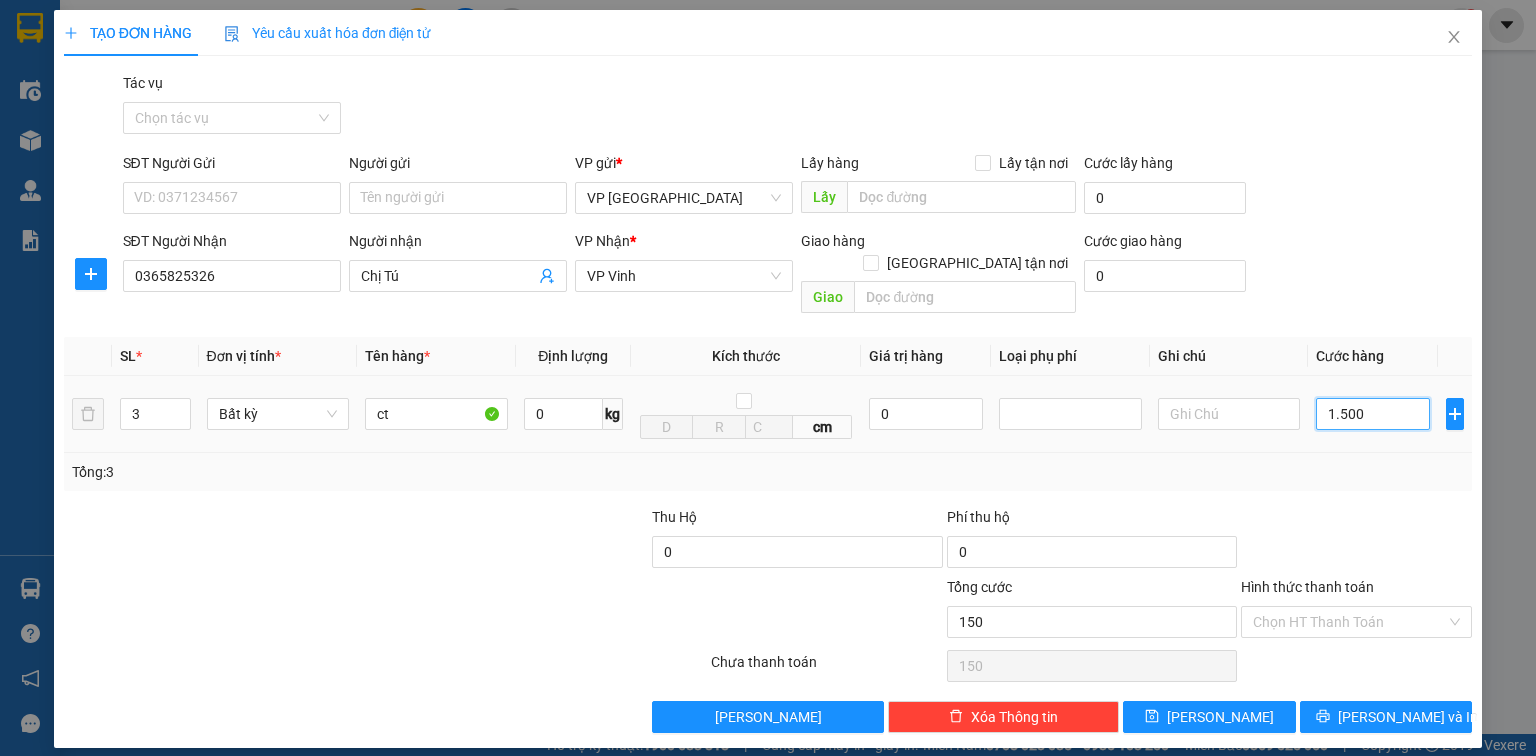 type on "1.500" 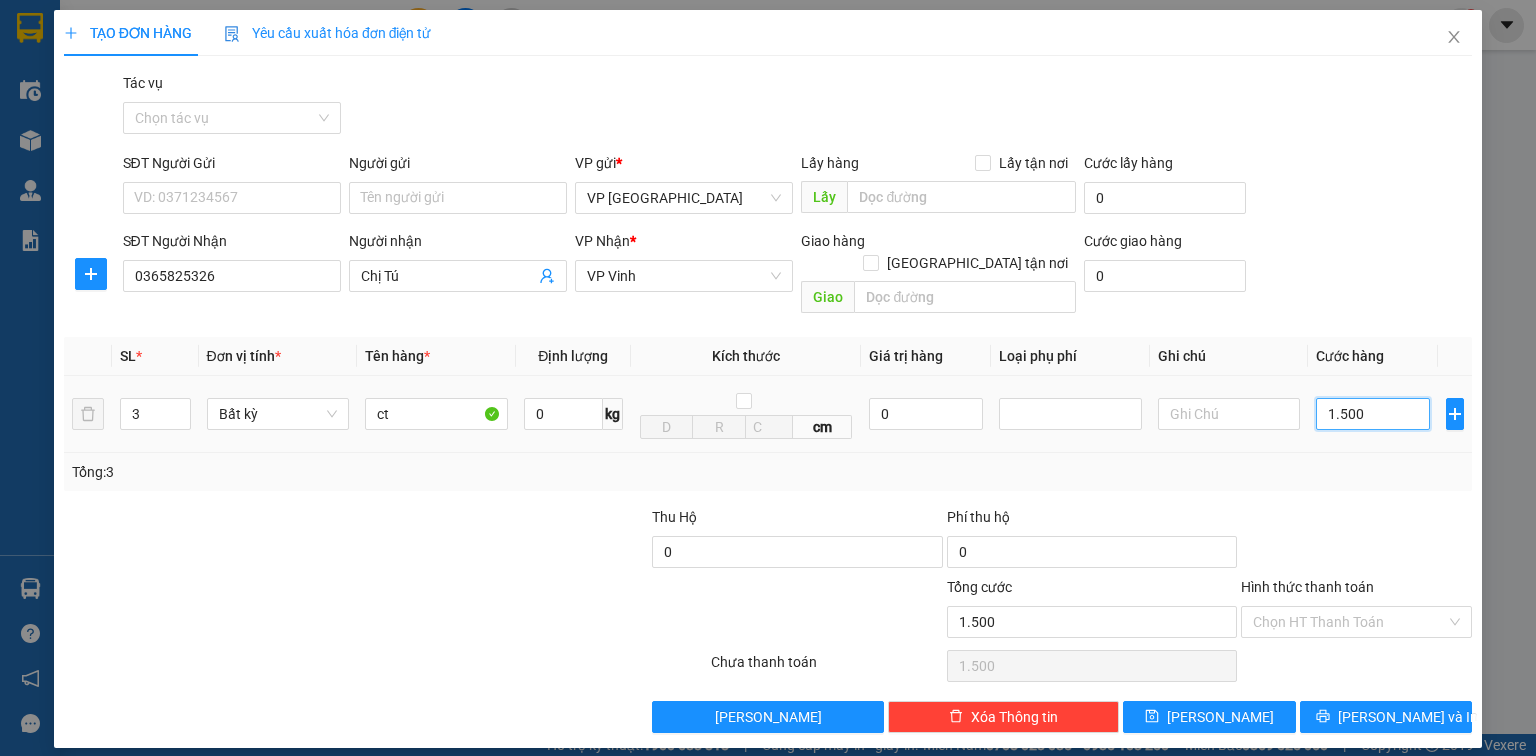 type on "15.000" 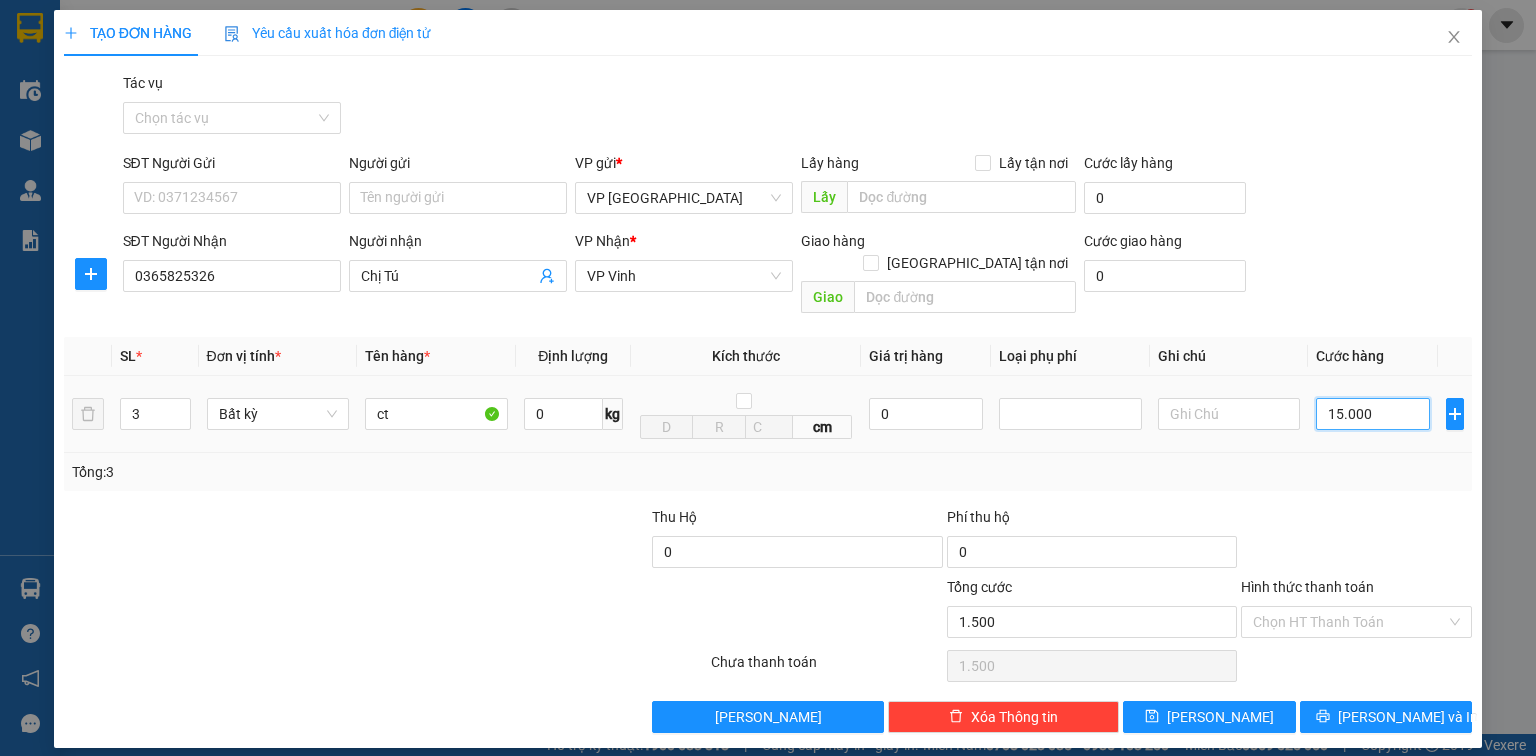 type on "15.000" 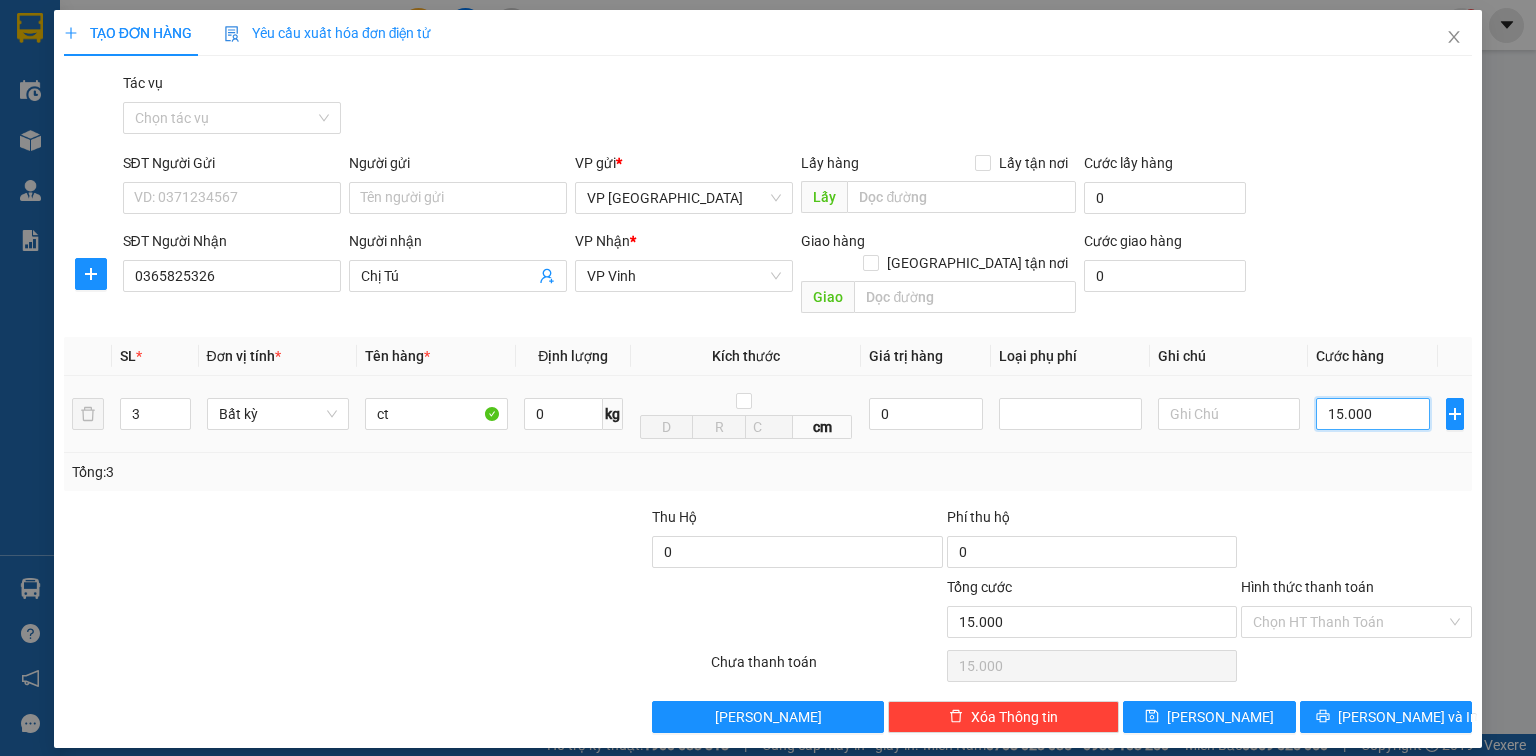 type on "150.000" 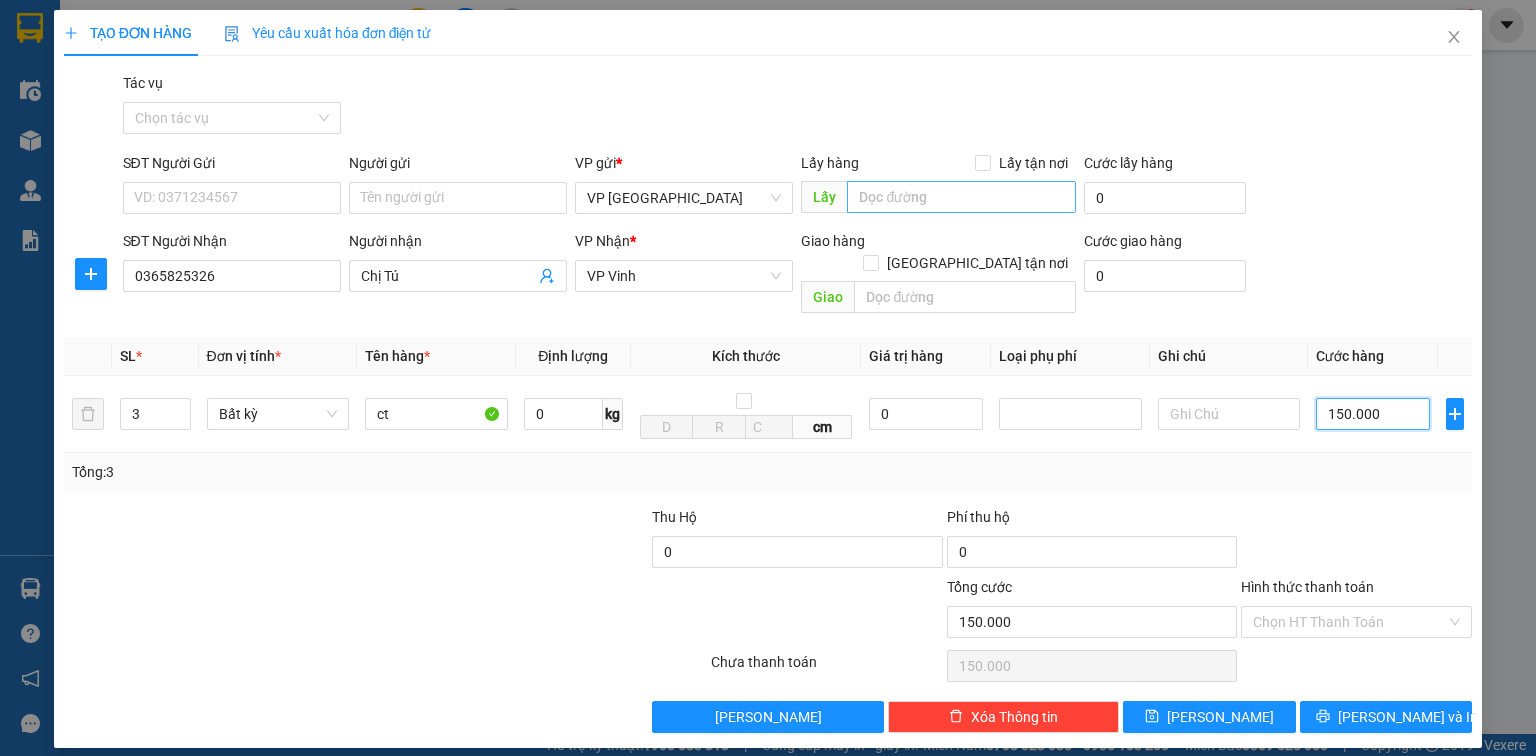 type on "150.000" 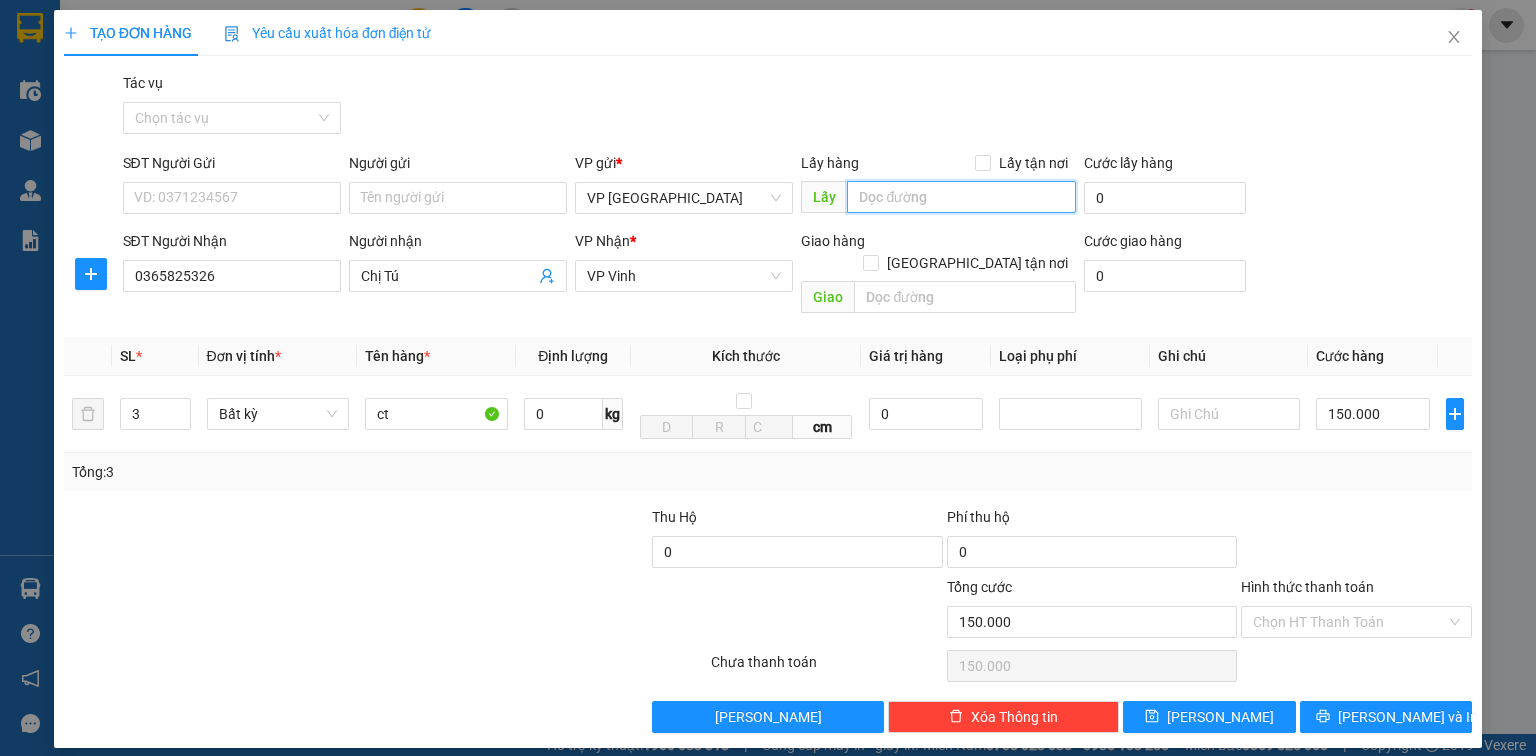 click at bounding box center [961, 197] 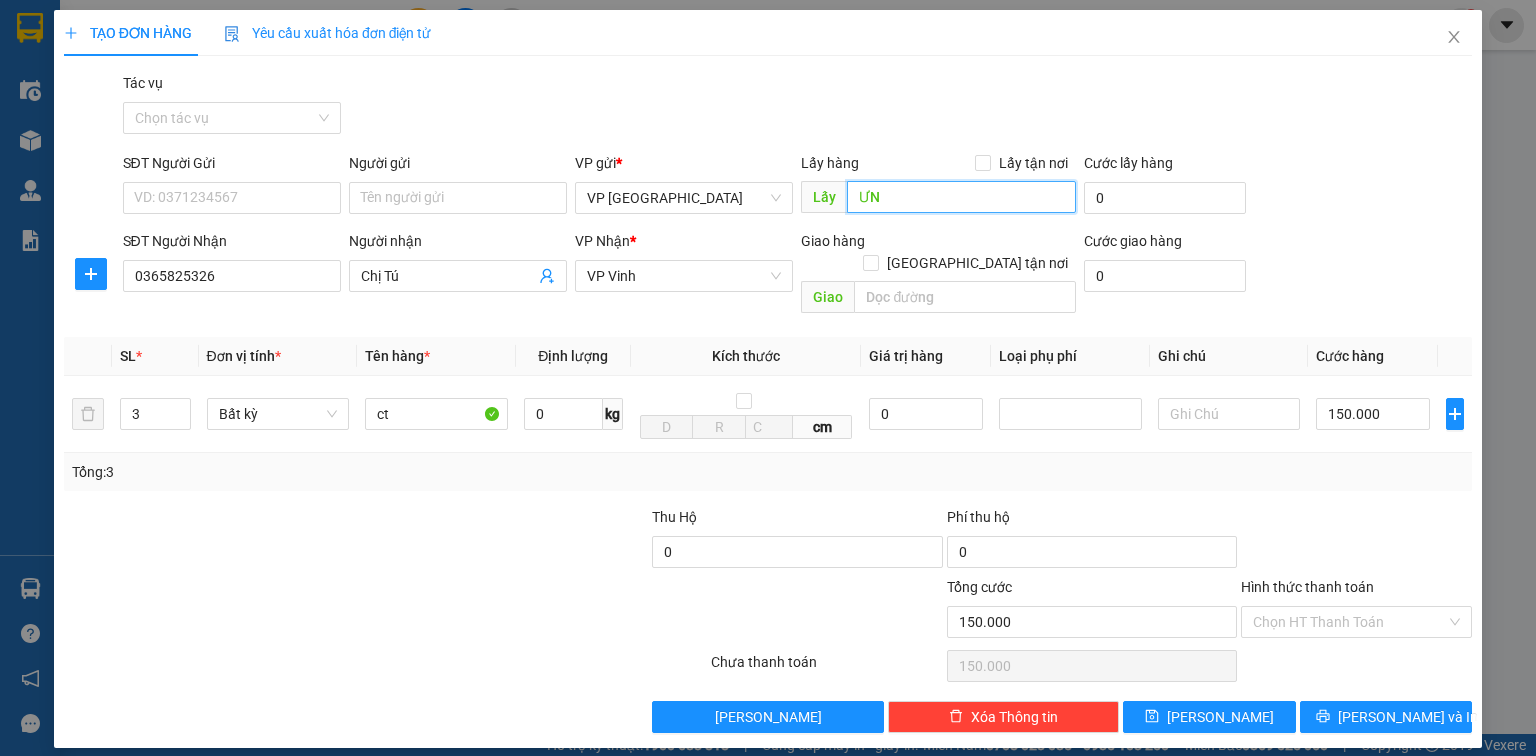 type on "Ư" 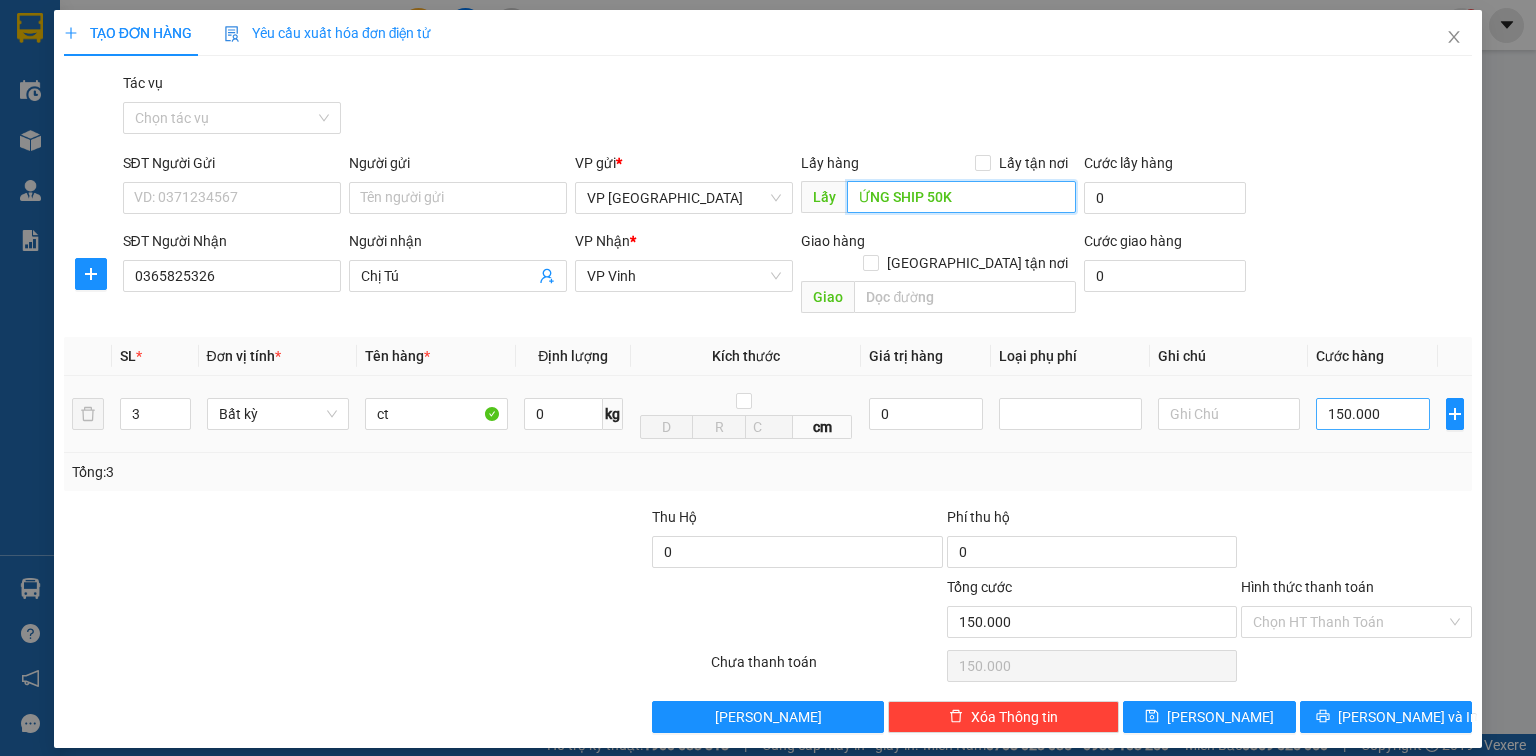 type on "ỨNG SHIP 50K" 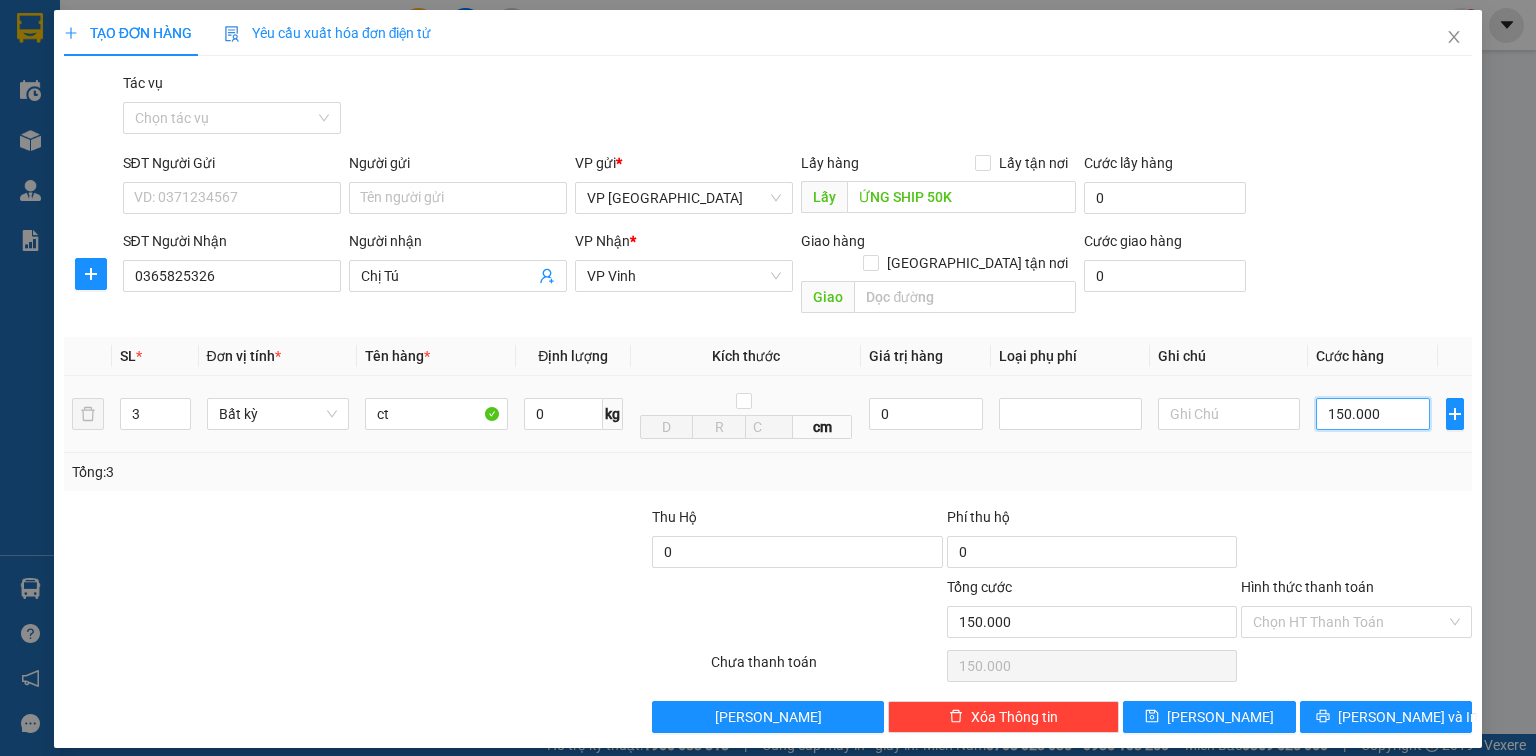 click on "150.000" at bounding box center [1373, 414] 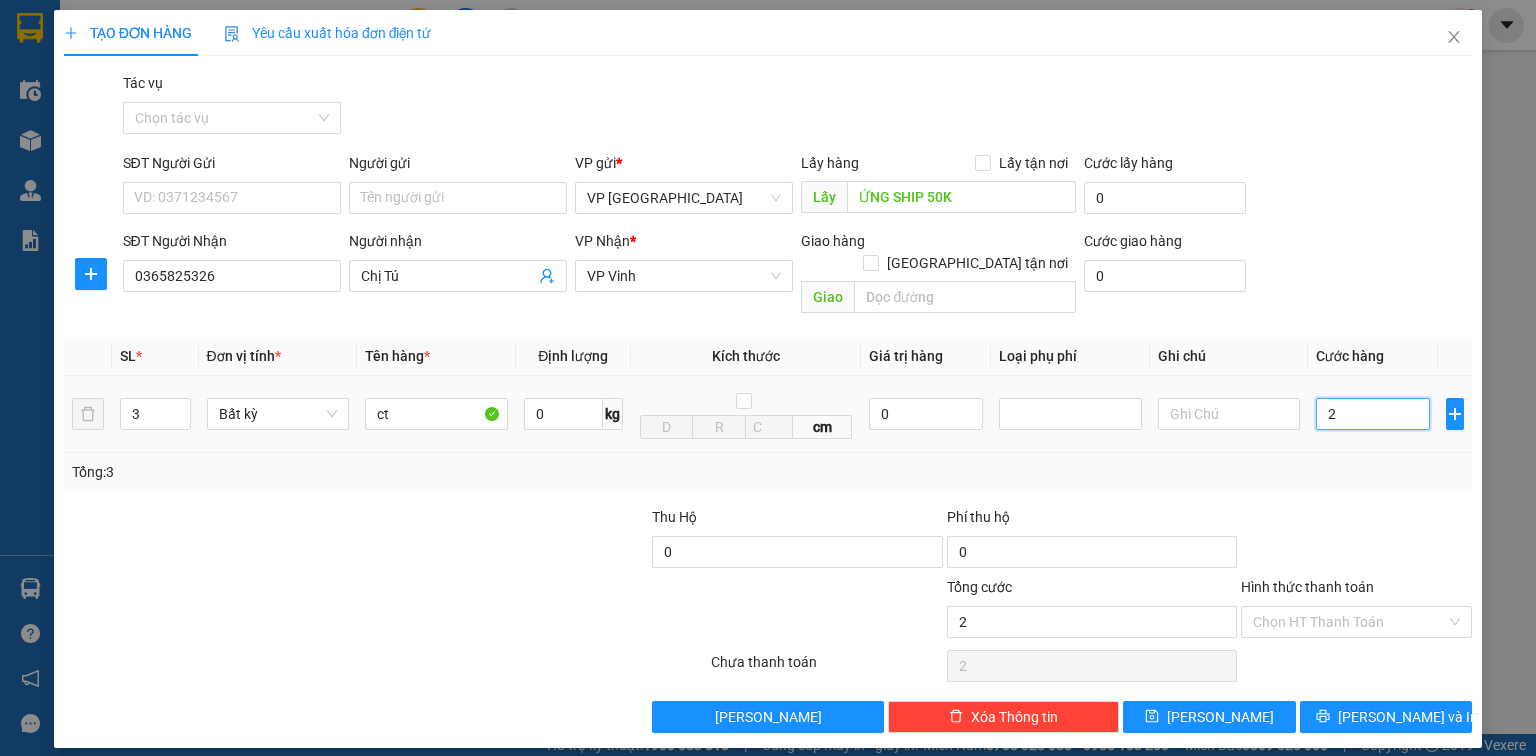 type on "20" 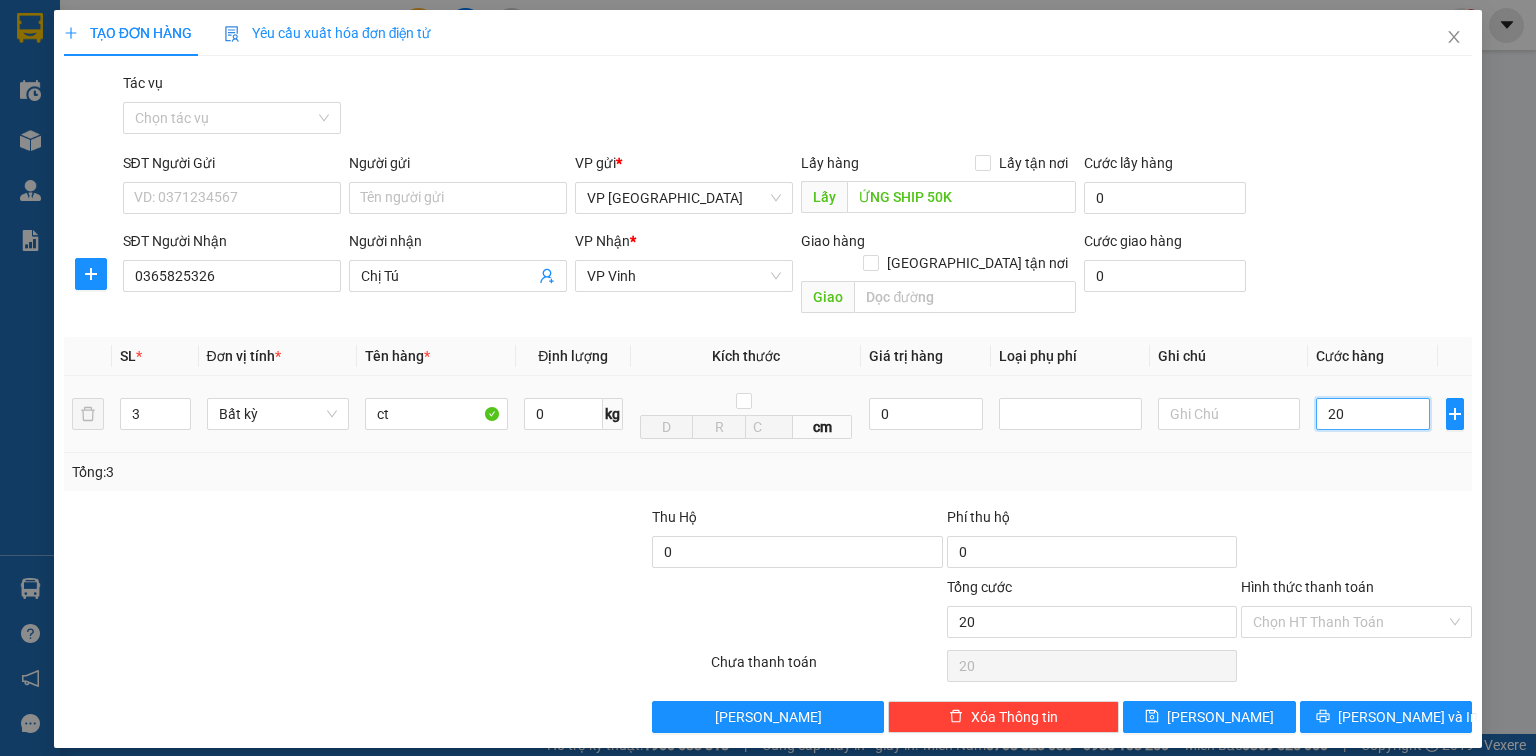 type on "200" 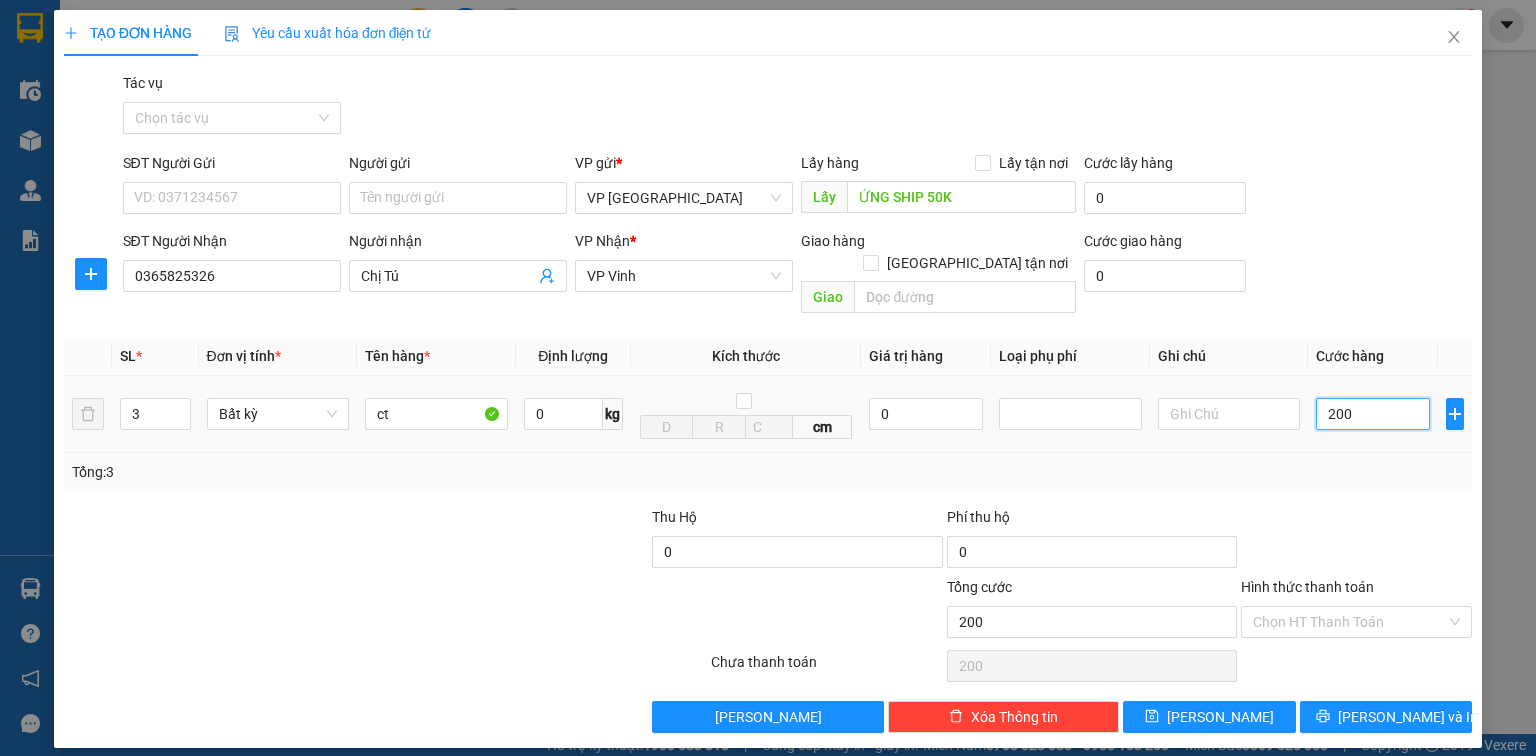 type on "2.000" 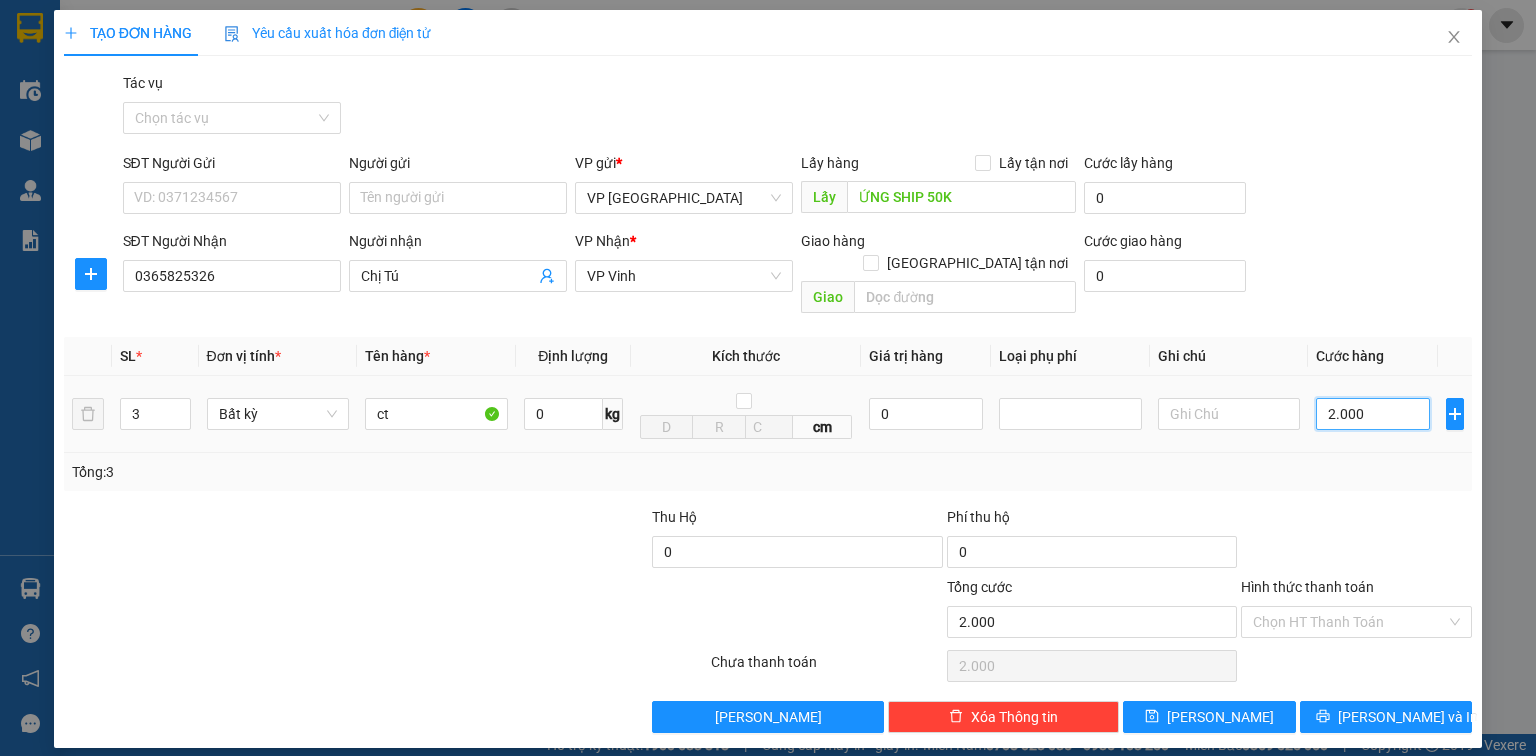 type on "20.000" 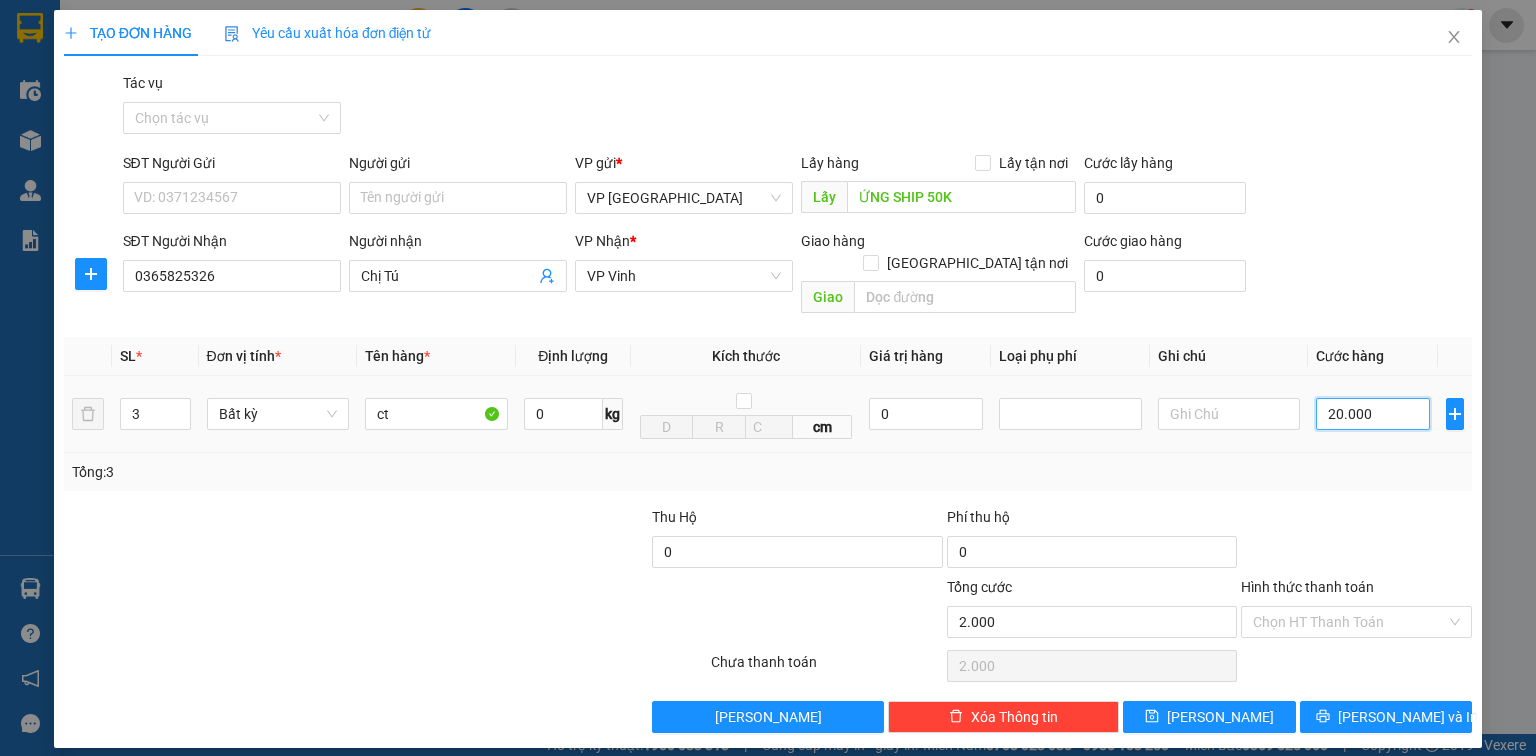 type on "20.000" 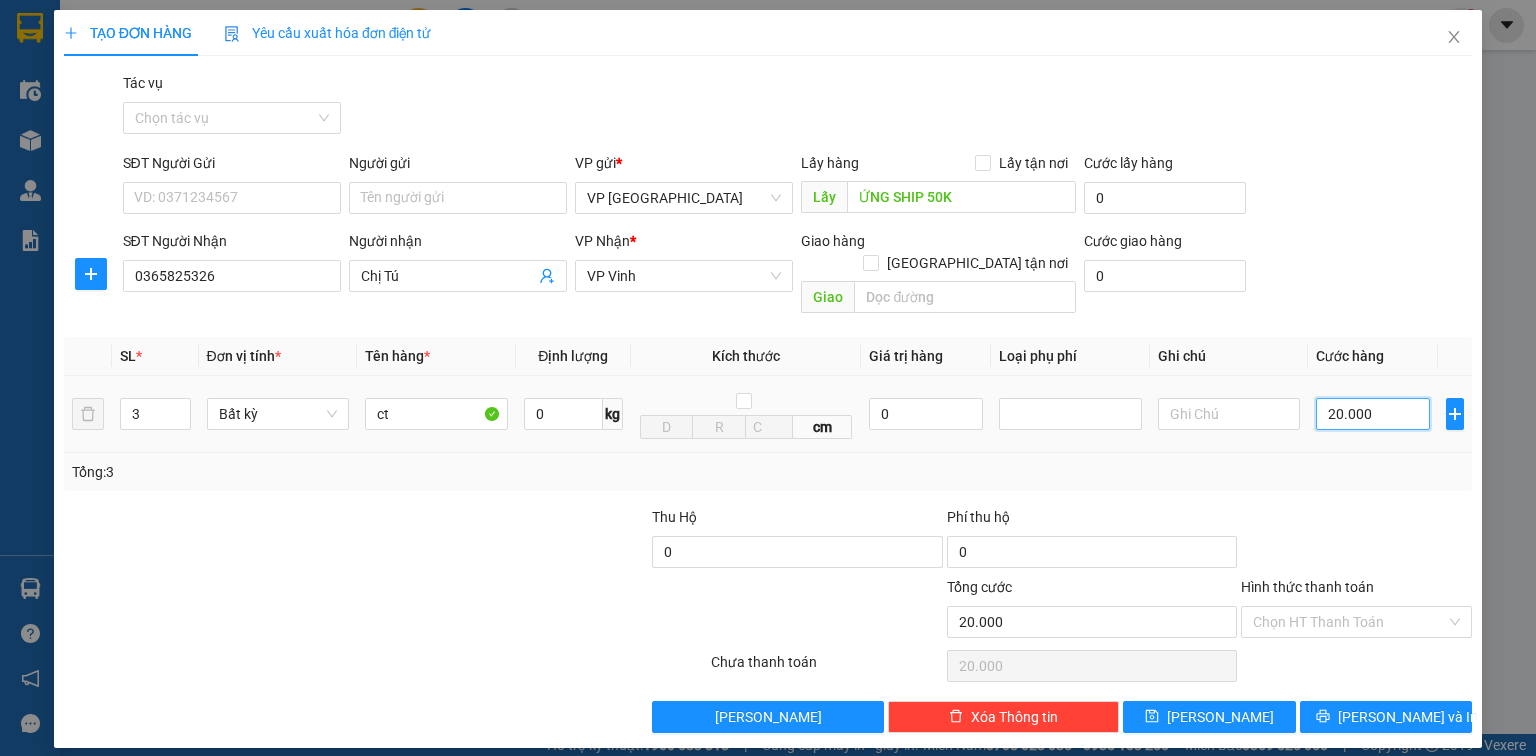 type on "200.000" 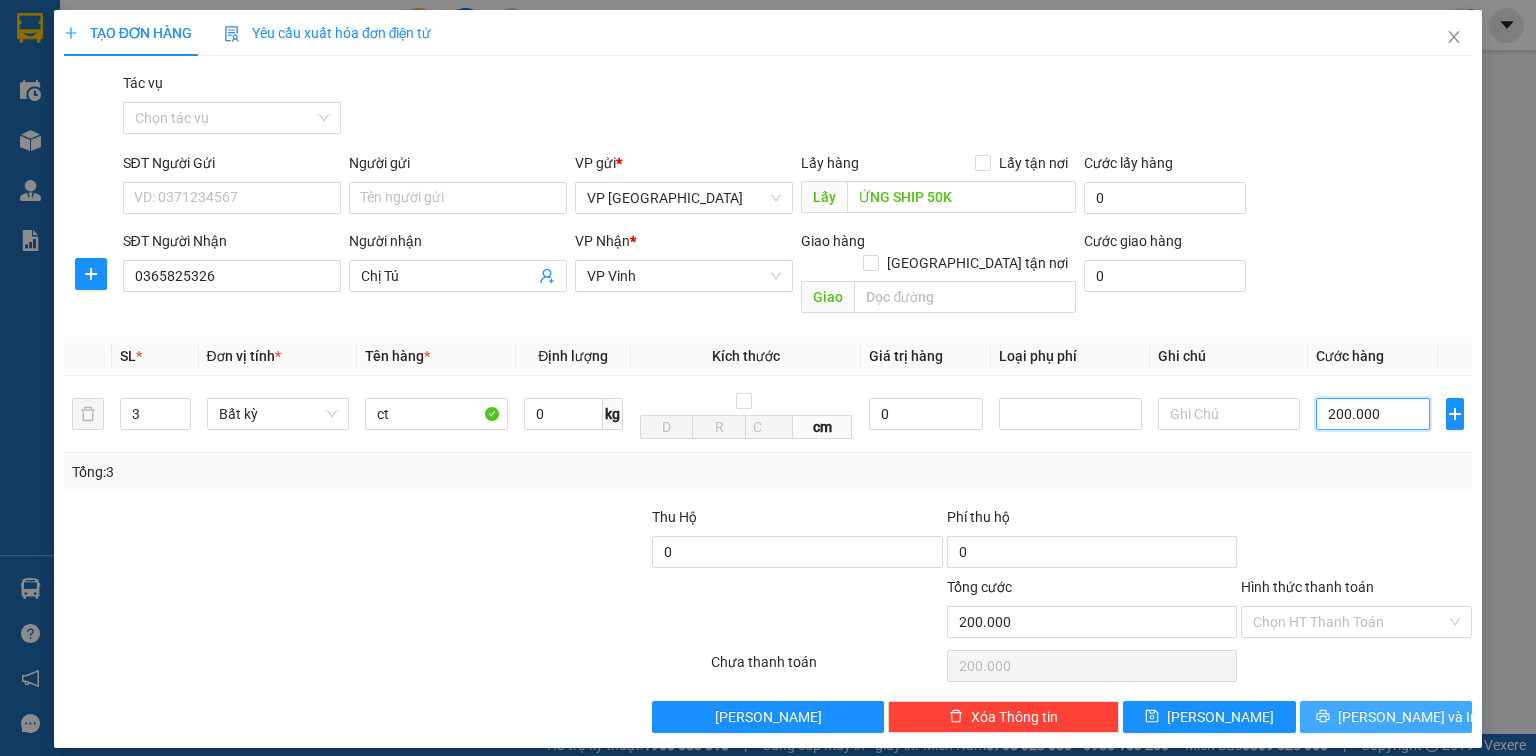 type on "200.000" 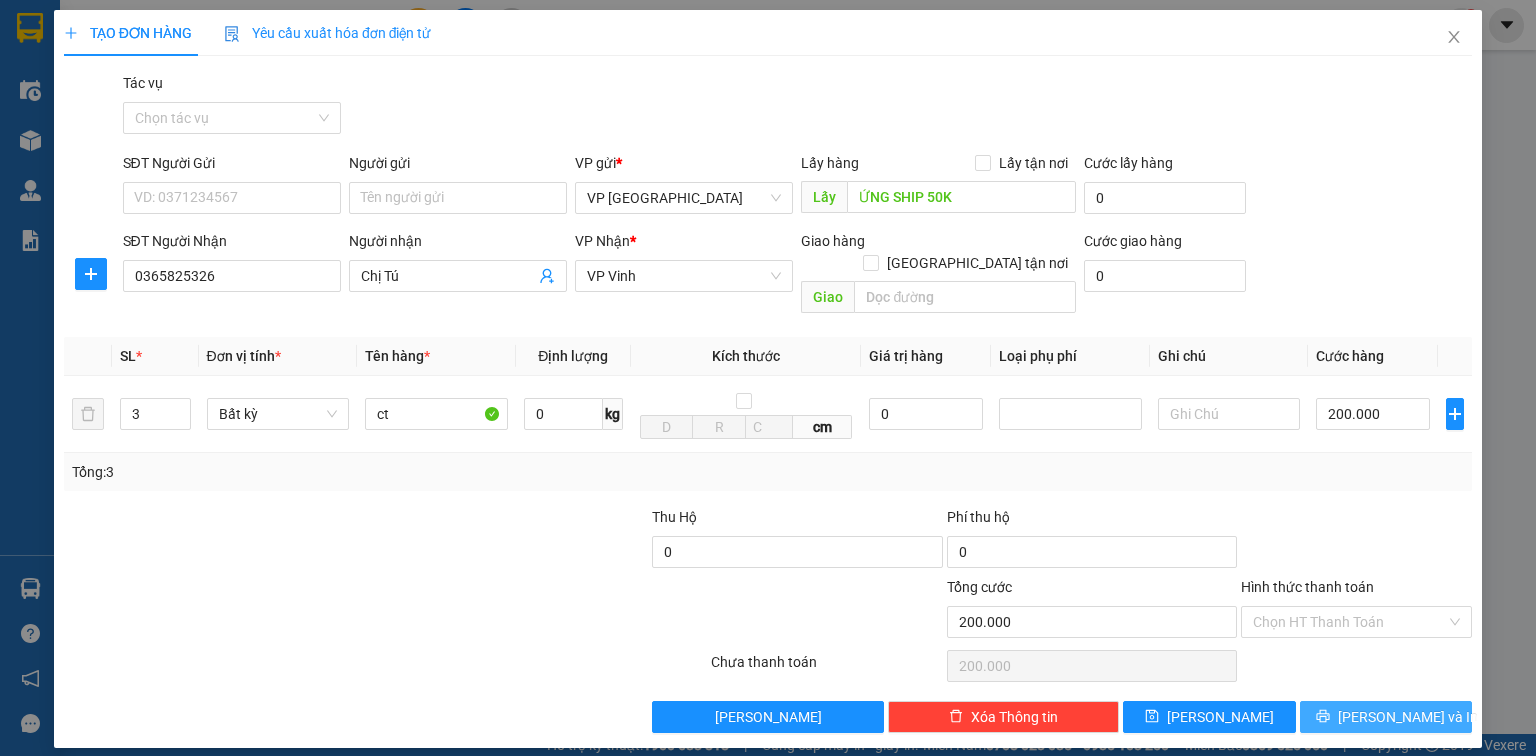 click 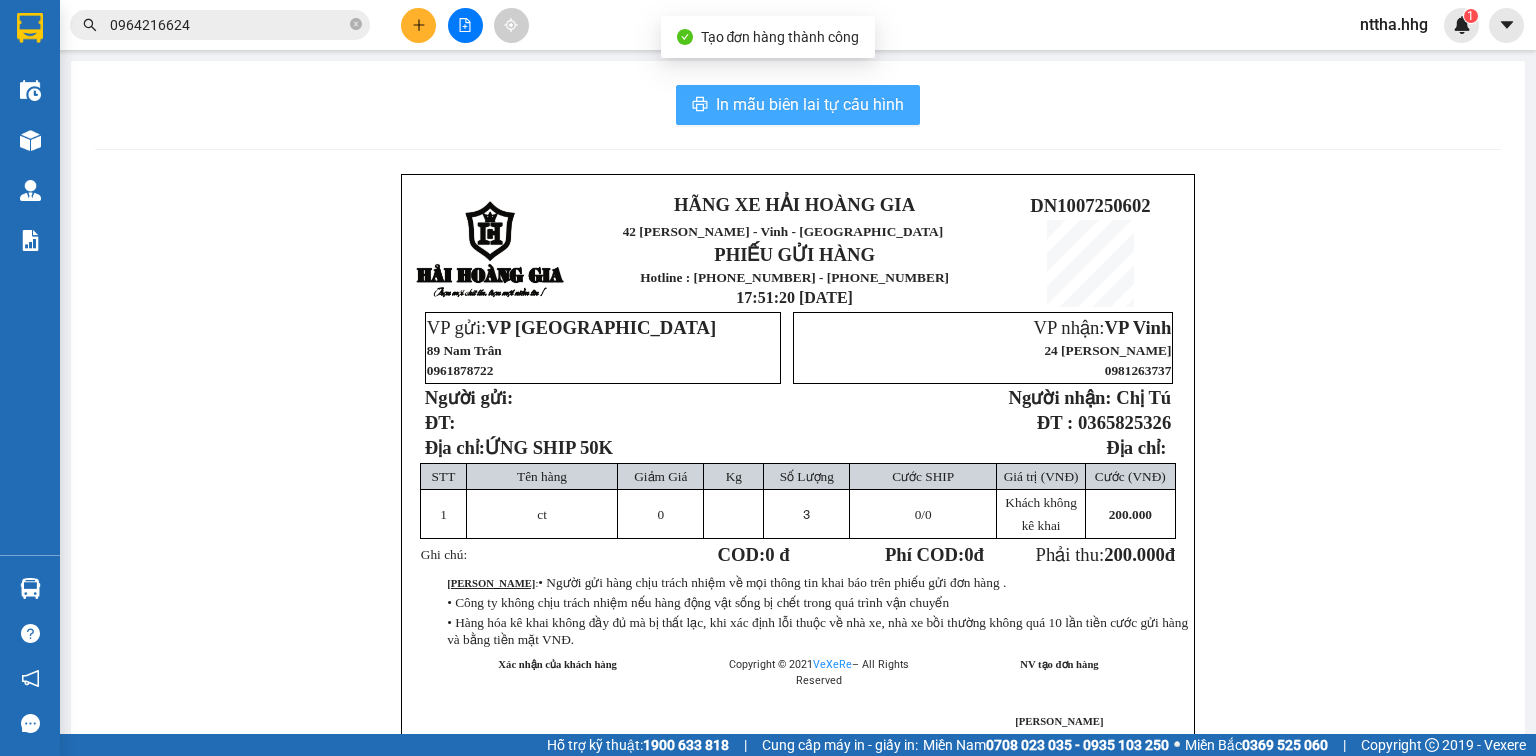 click on "In mẫu biên lai tự cấu hình" at bounding box center [810, 104] 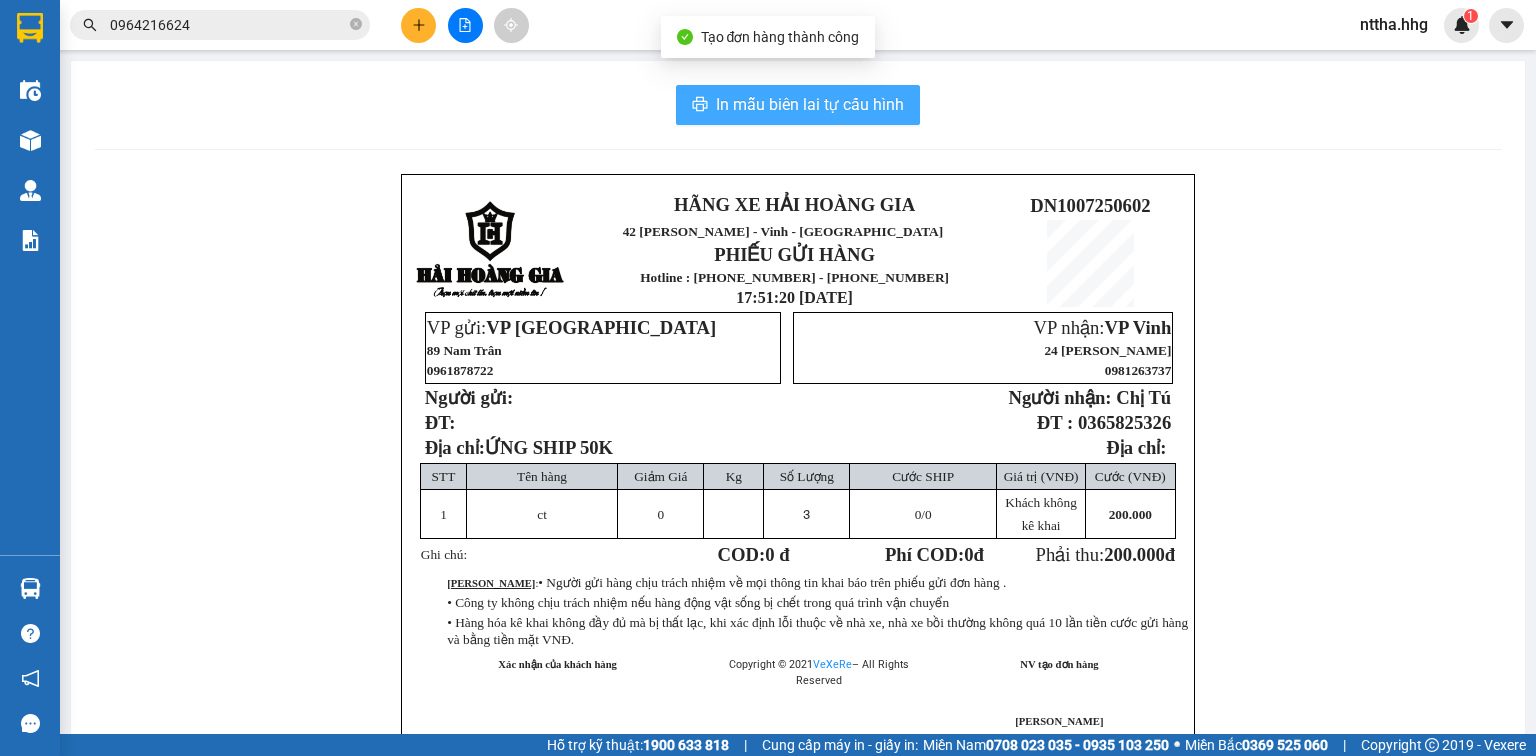 scroll, scrollTop: 0, scrollLeft: 0, axis: both 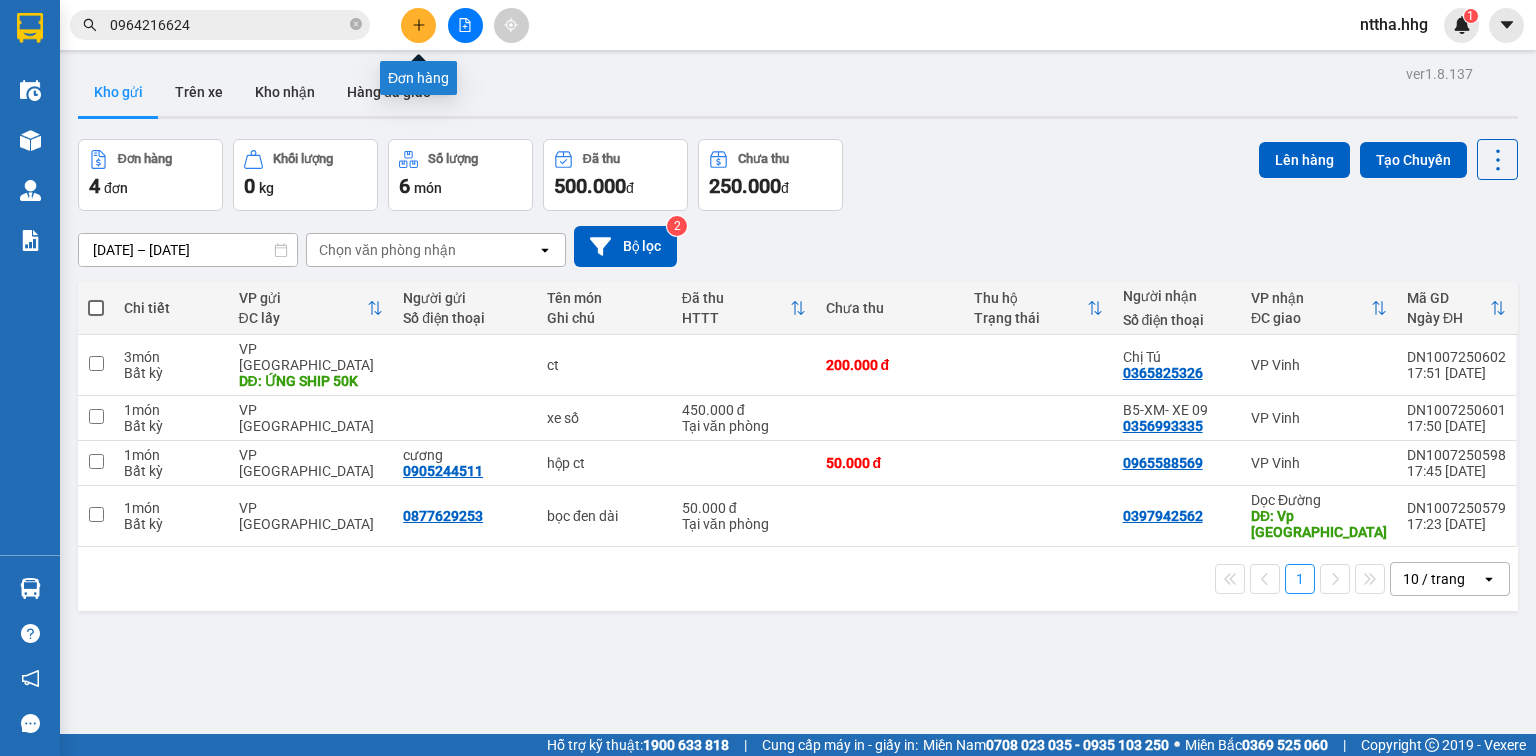 click at bounding box center [418, 25] 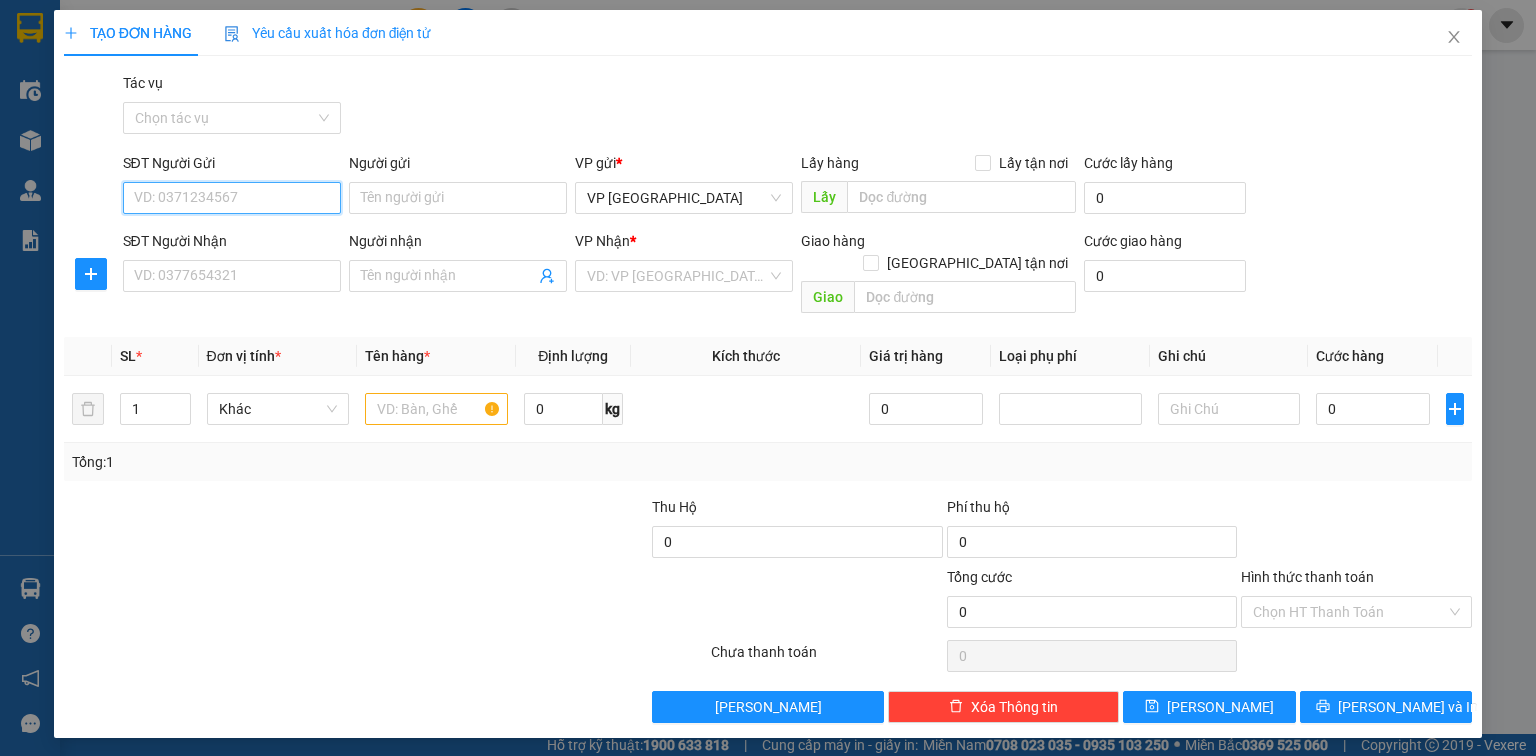 click on "SĐT Người Gửi" at bounding box center (232, 198) 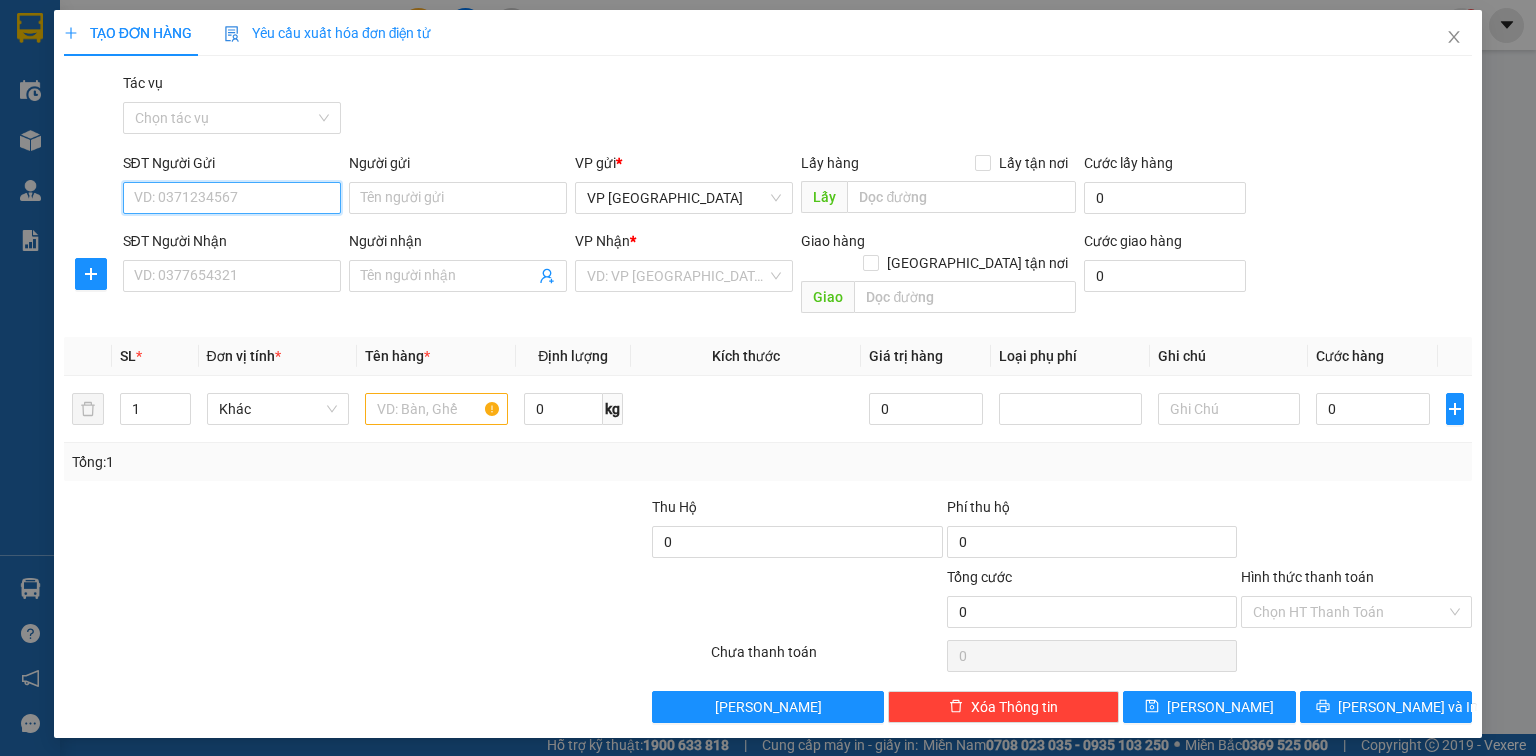 click on "SĐT Người Gửi" at bounding box center [232, 198] 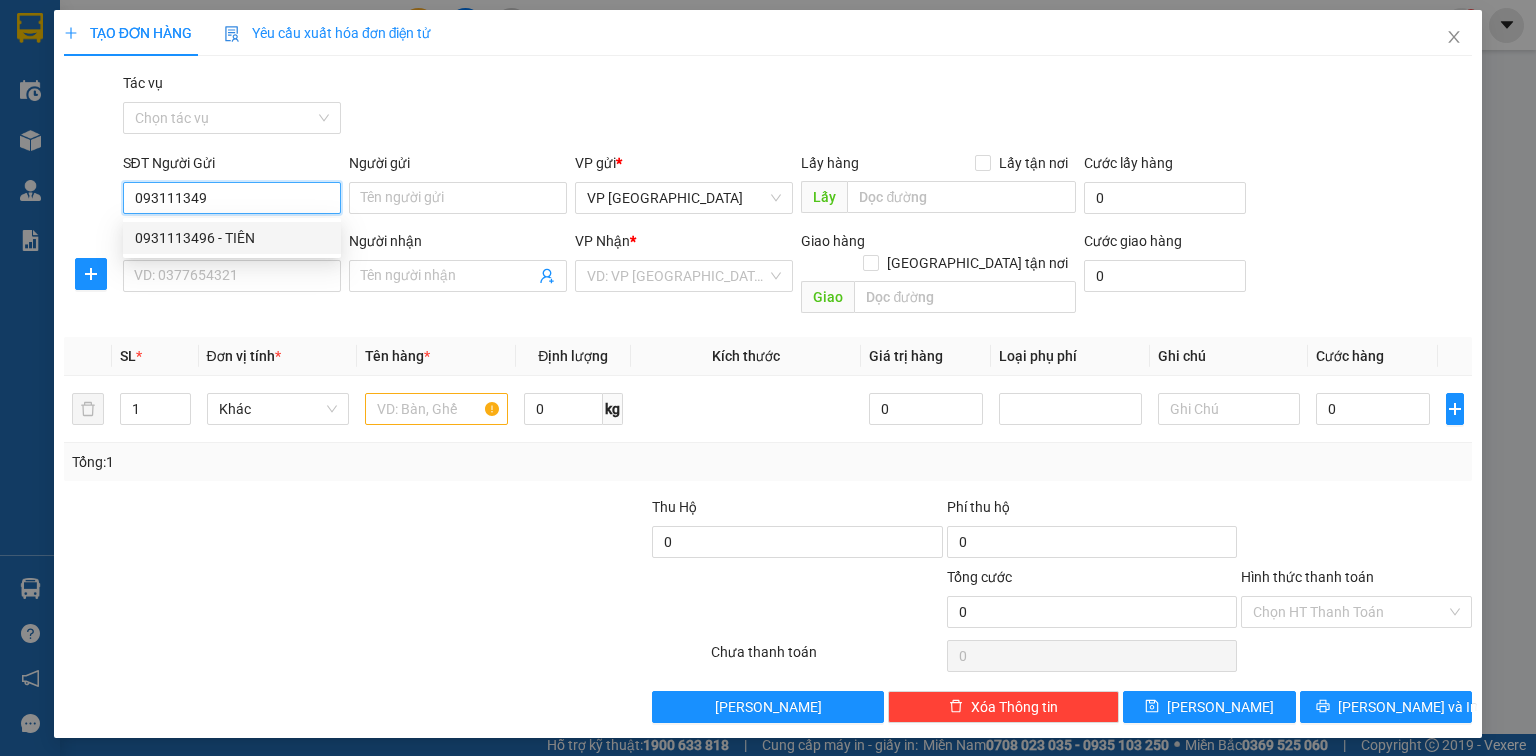 click on "0931113496 - TIÊN" at bounding box center (232, 238) 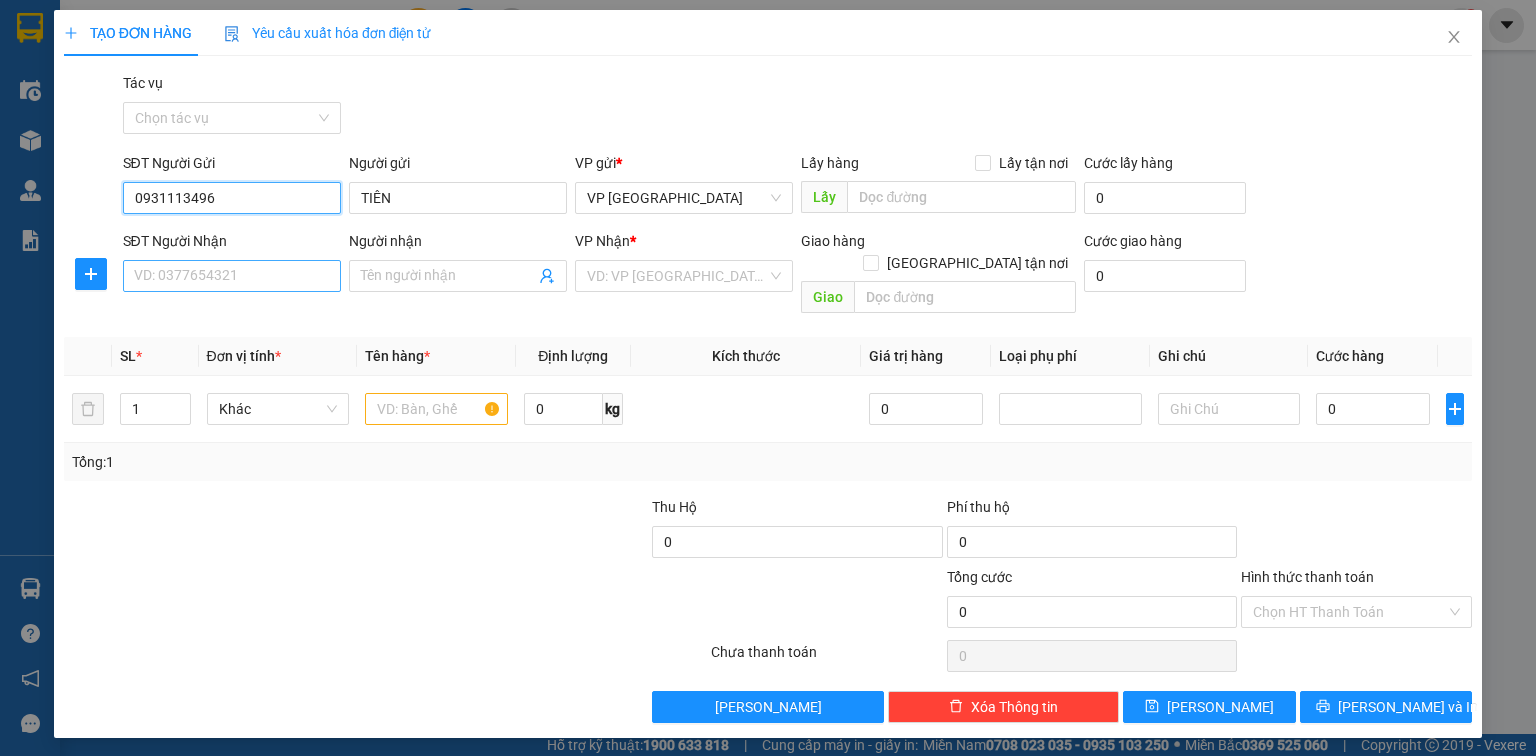 type on "0931113496" 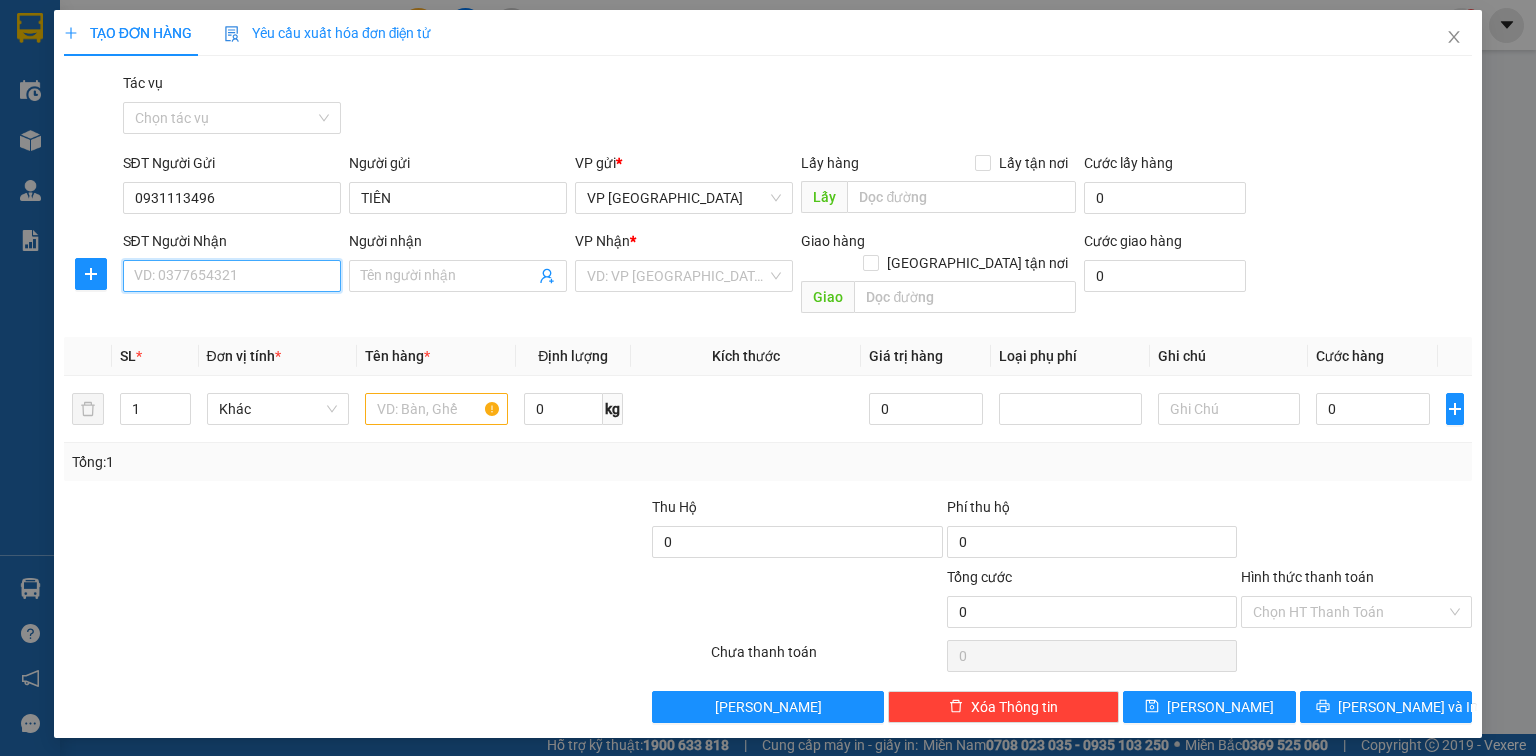 click on "SĐT Người Nhận" at bounding box center [232, 276] 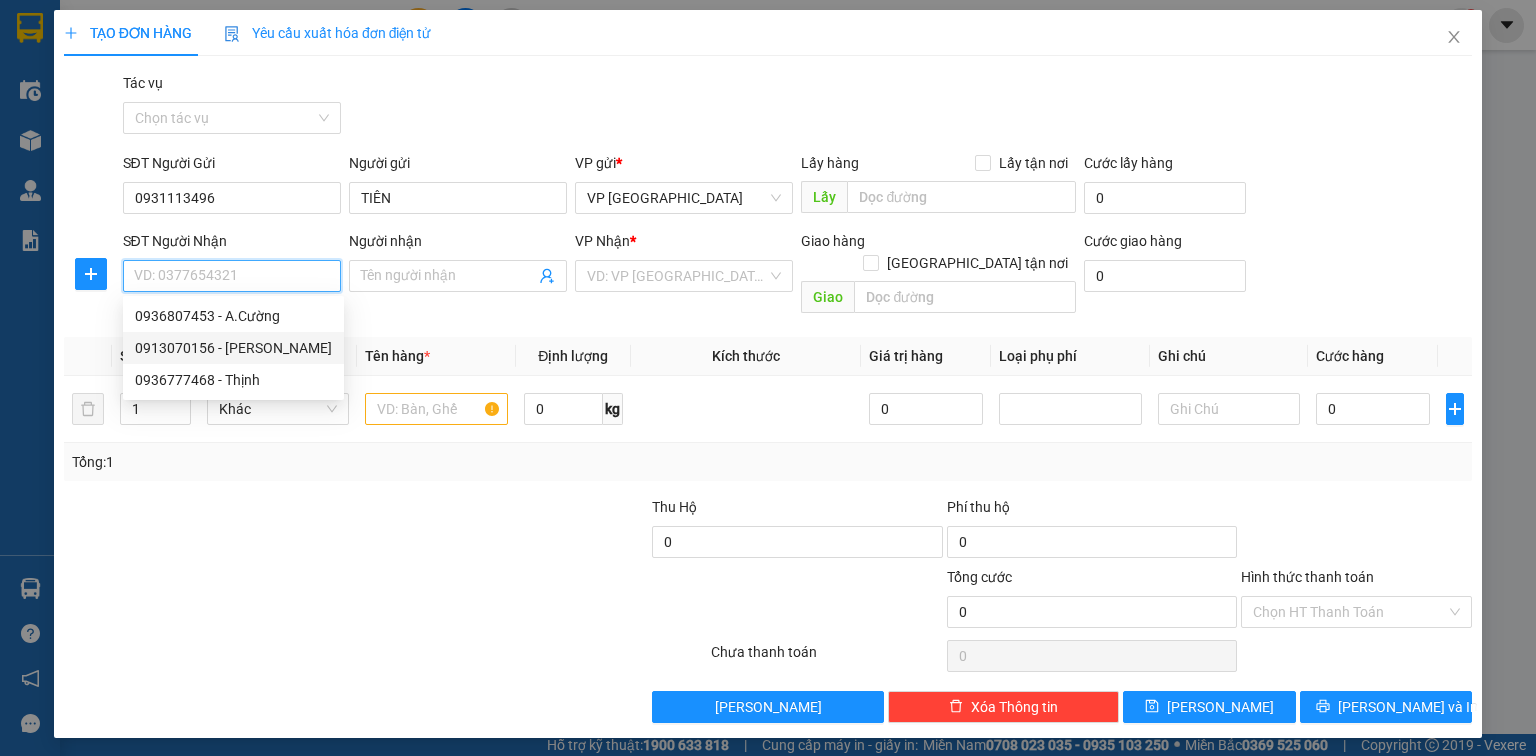 click on "0913070156 - Nguyễn Hoài Văn" at bounding box center (233, 348) 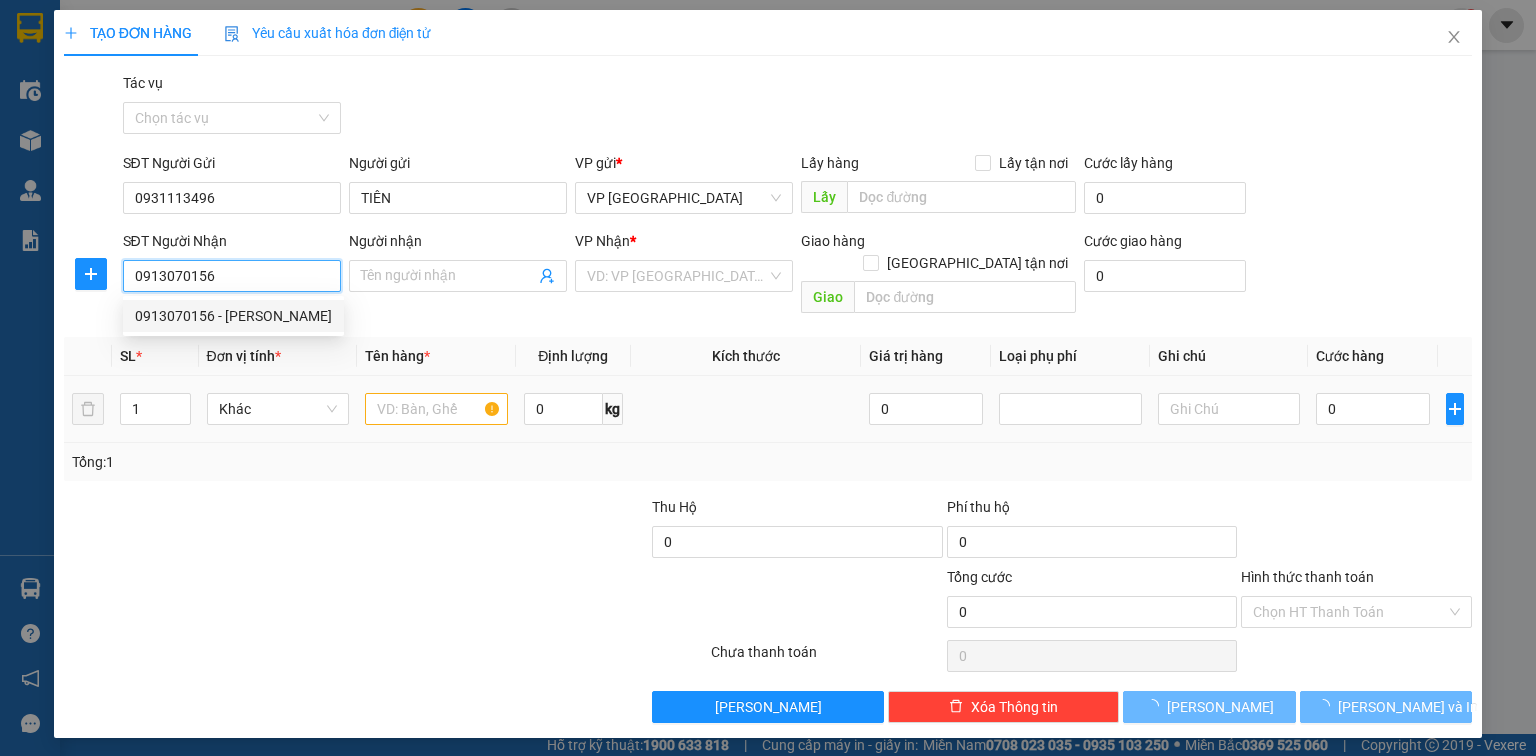 type on "Nguyễn Hoài Văn" 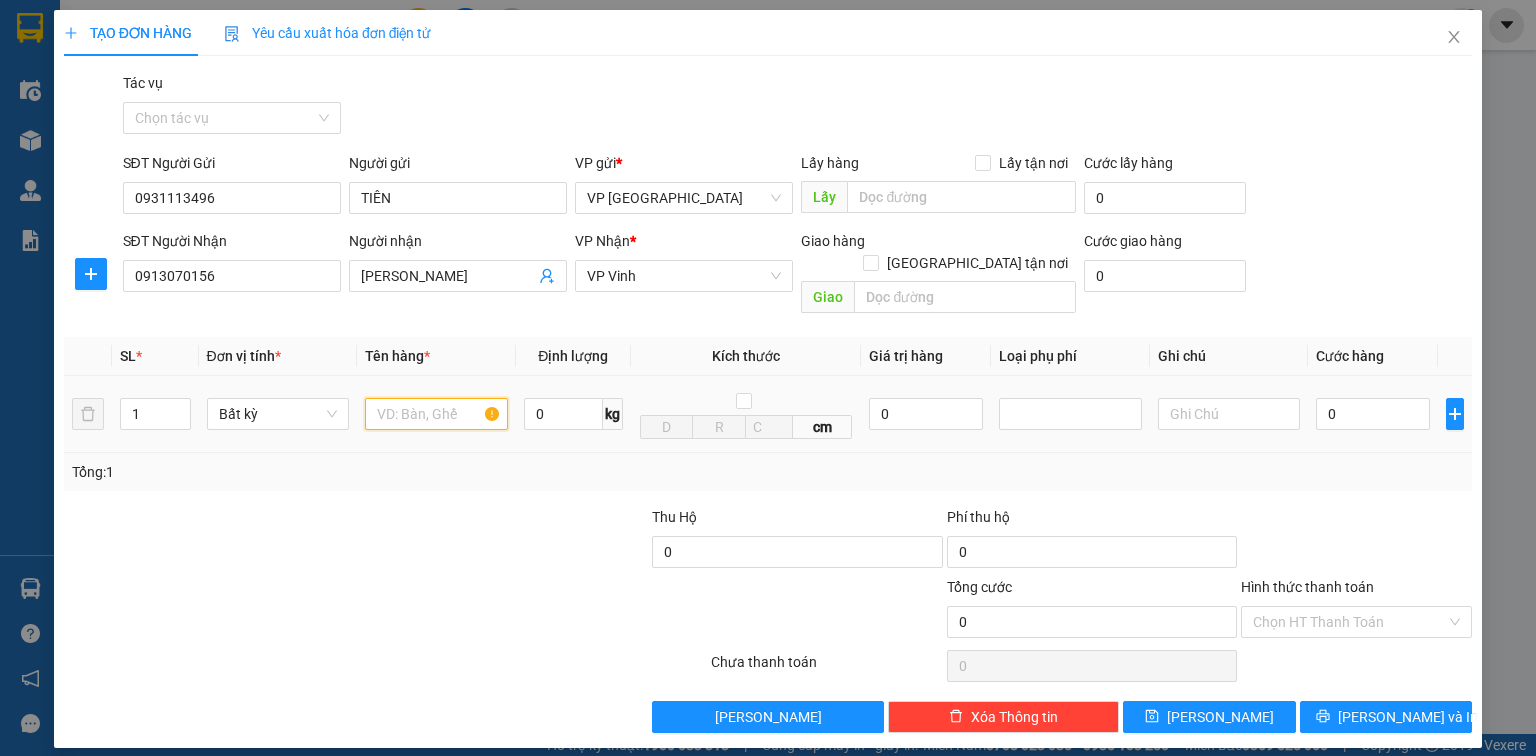 click at bounding box center (436, 414) 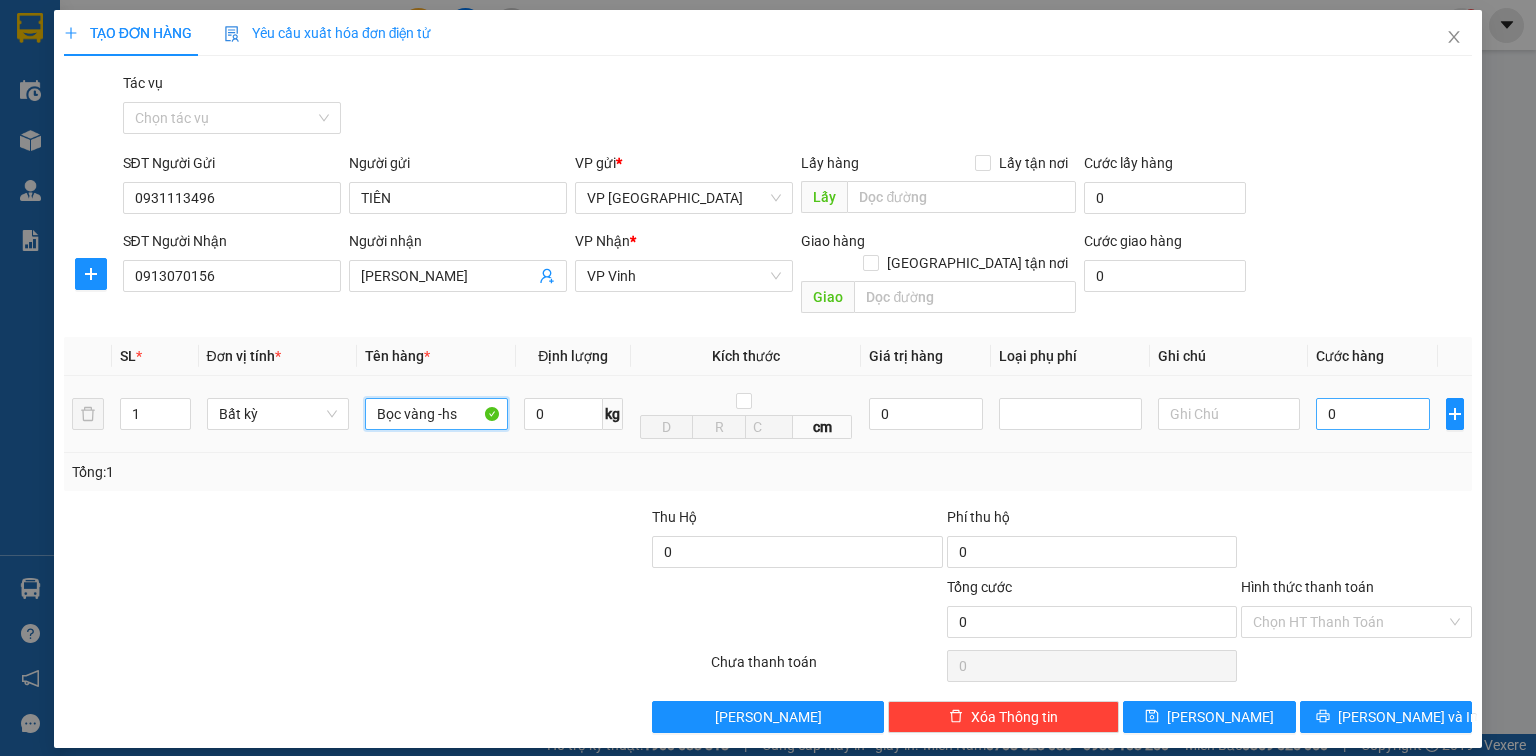 type on "Bọc vàng -hs" 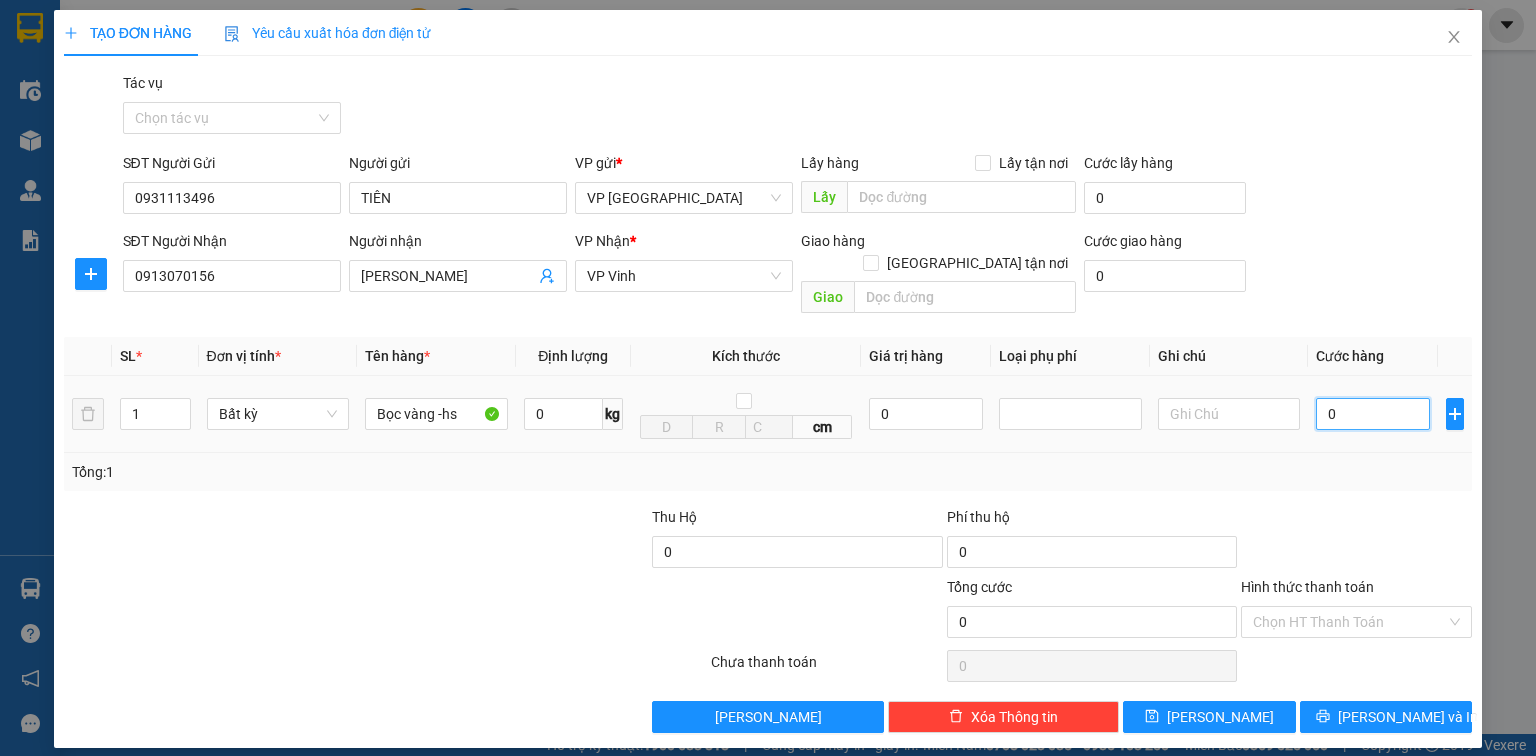 click on "0" at bounding box center [1373, 414] 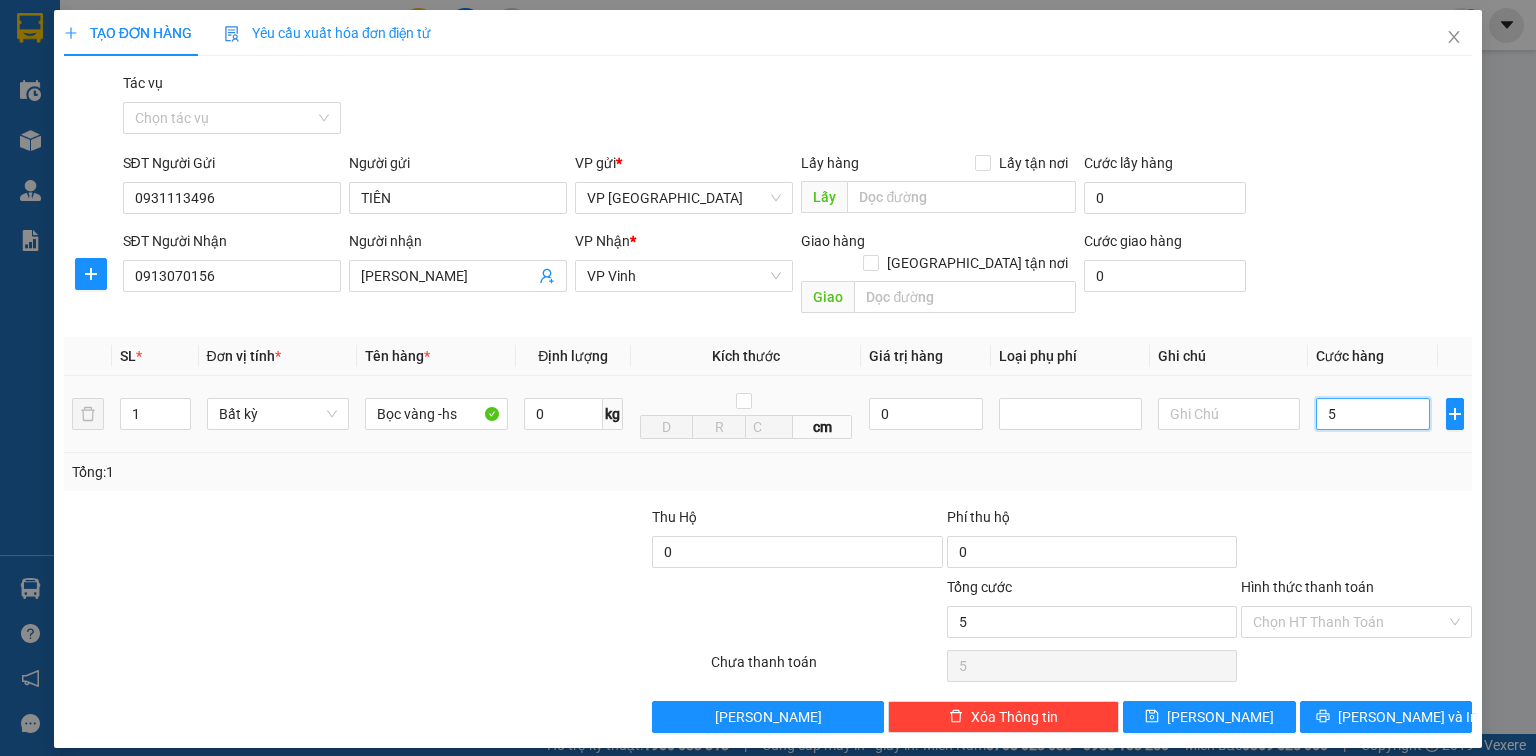 type on "50" 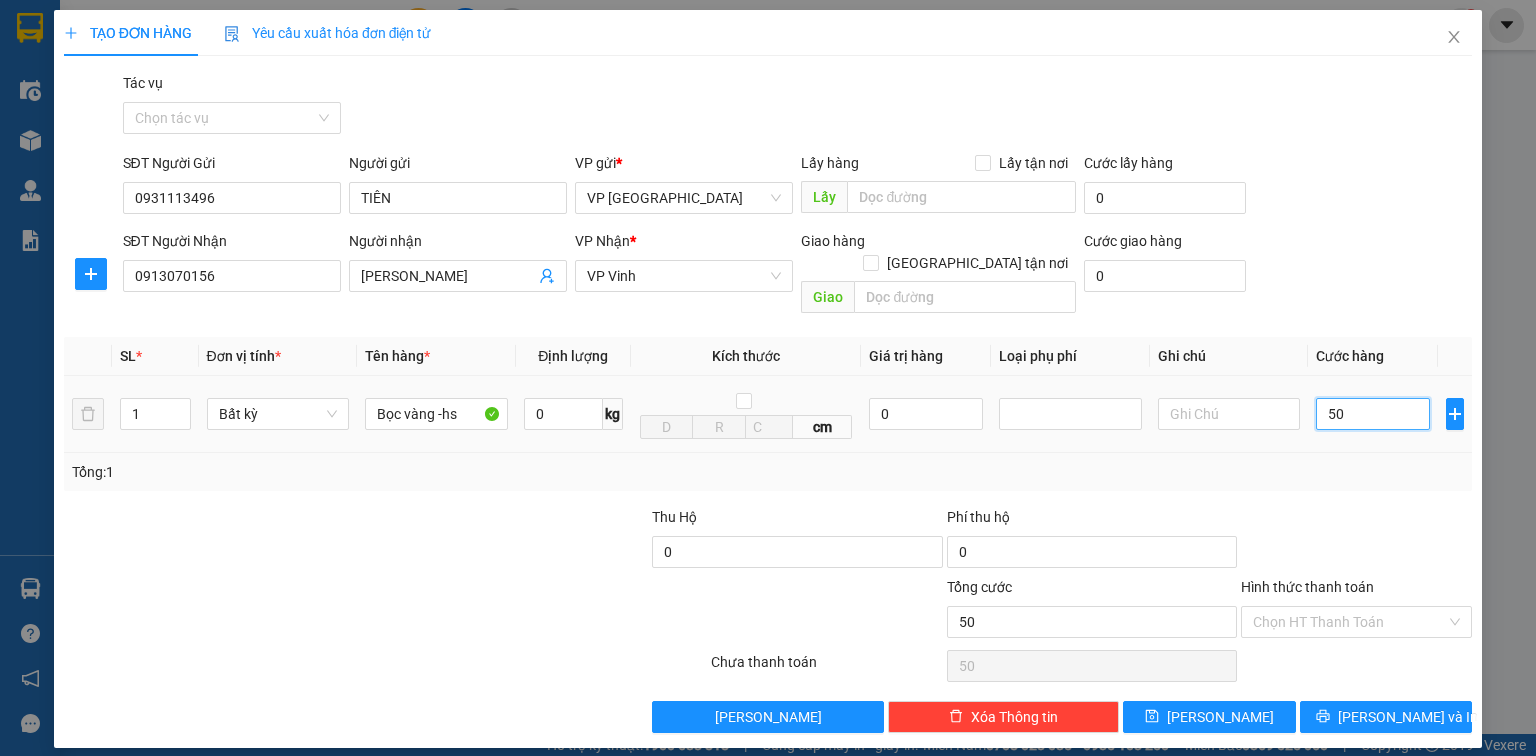 type on "500" 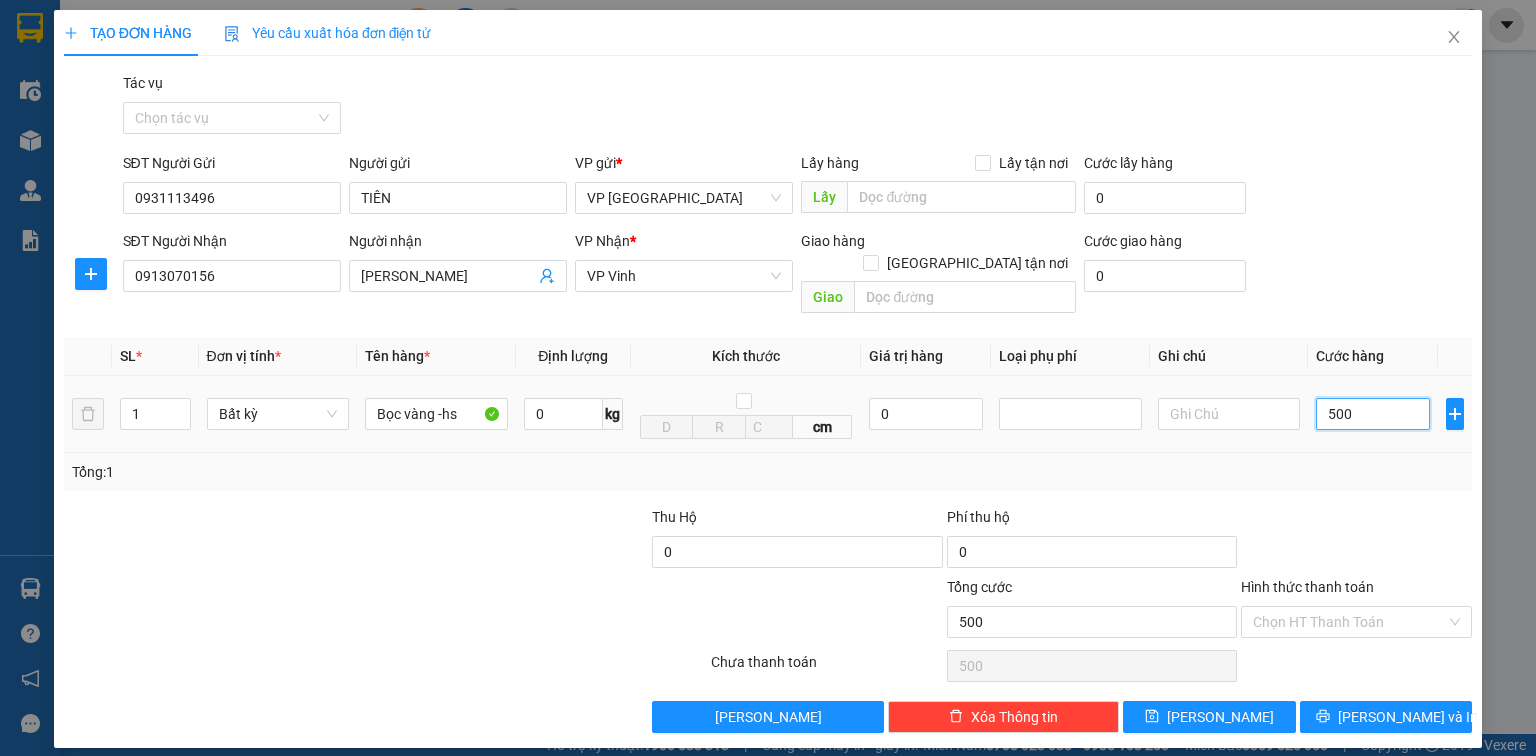 type on "5.000" 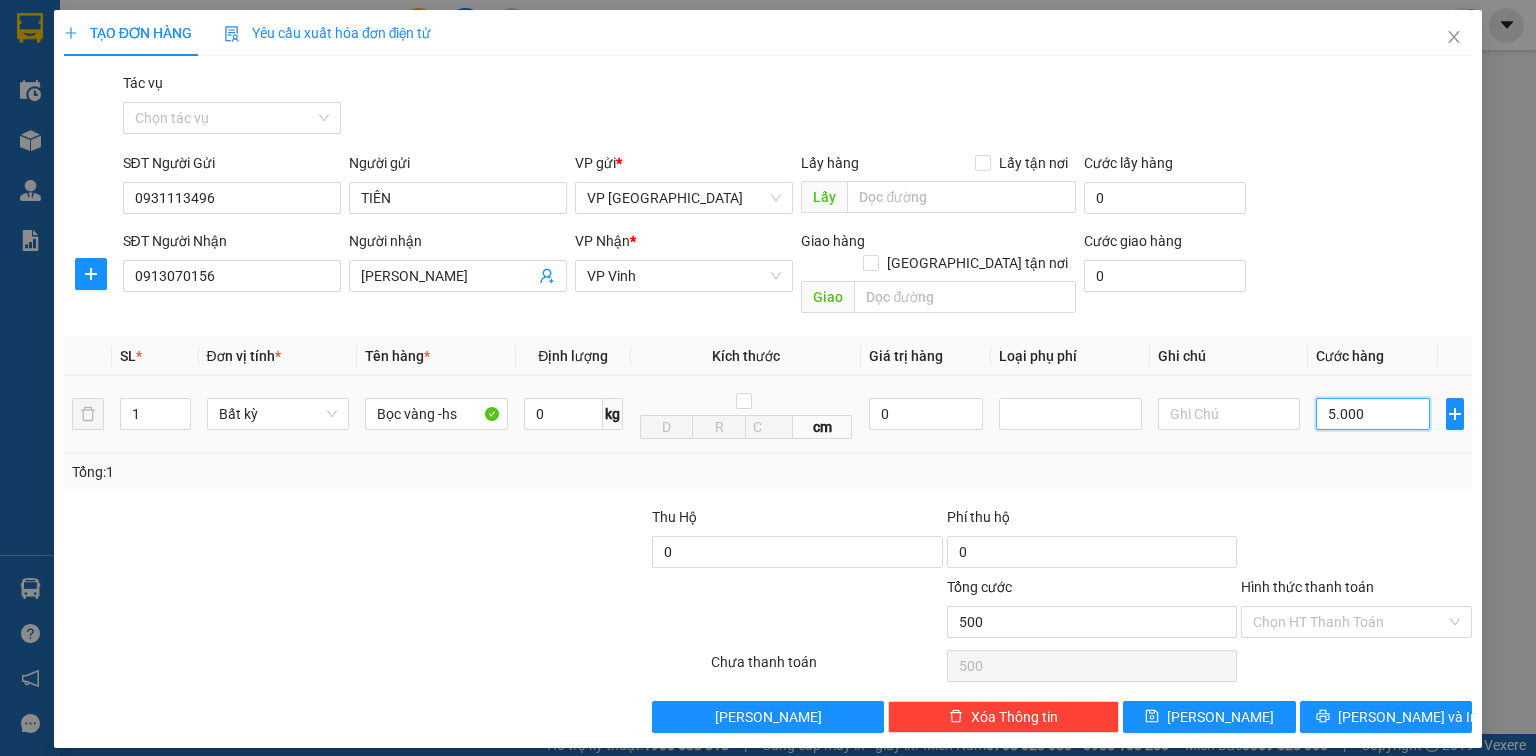 type on "5.000" 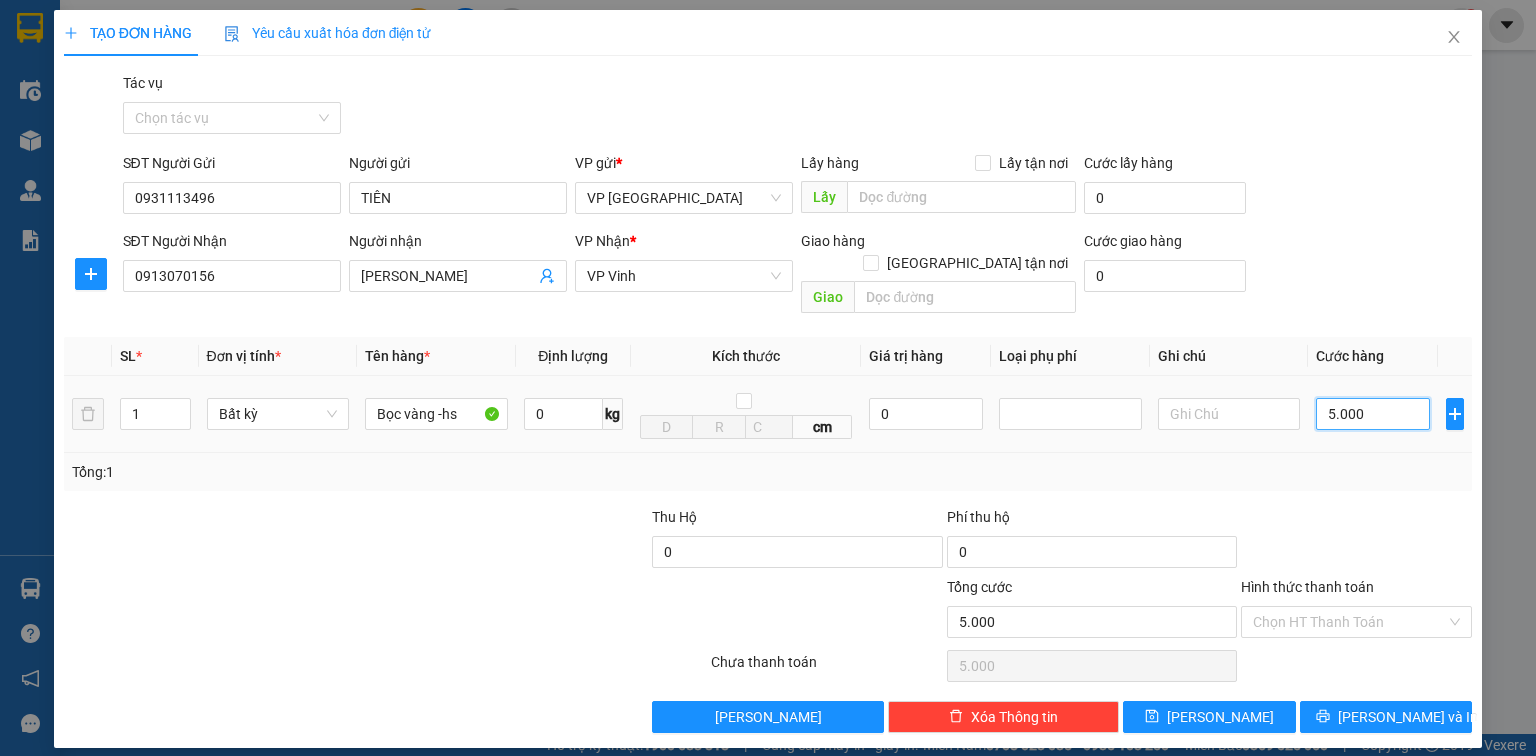 type on "50.000" 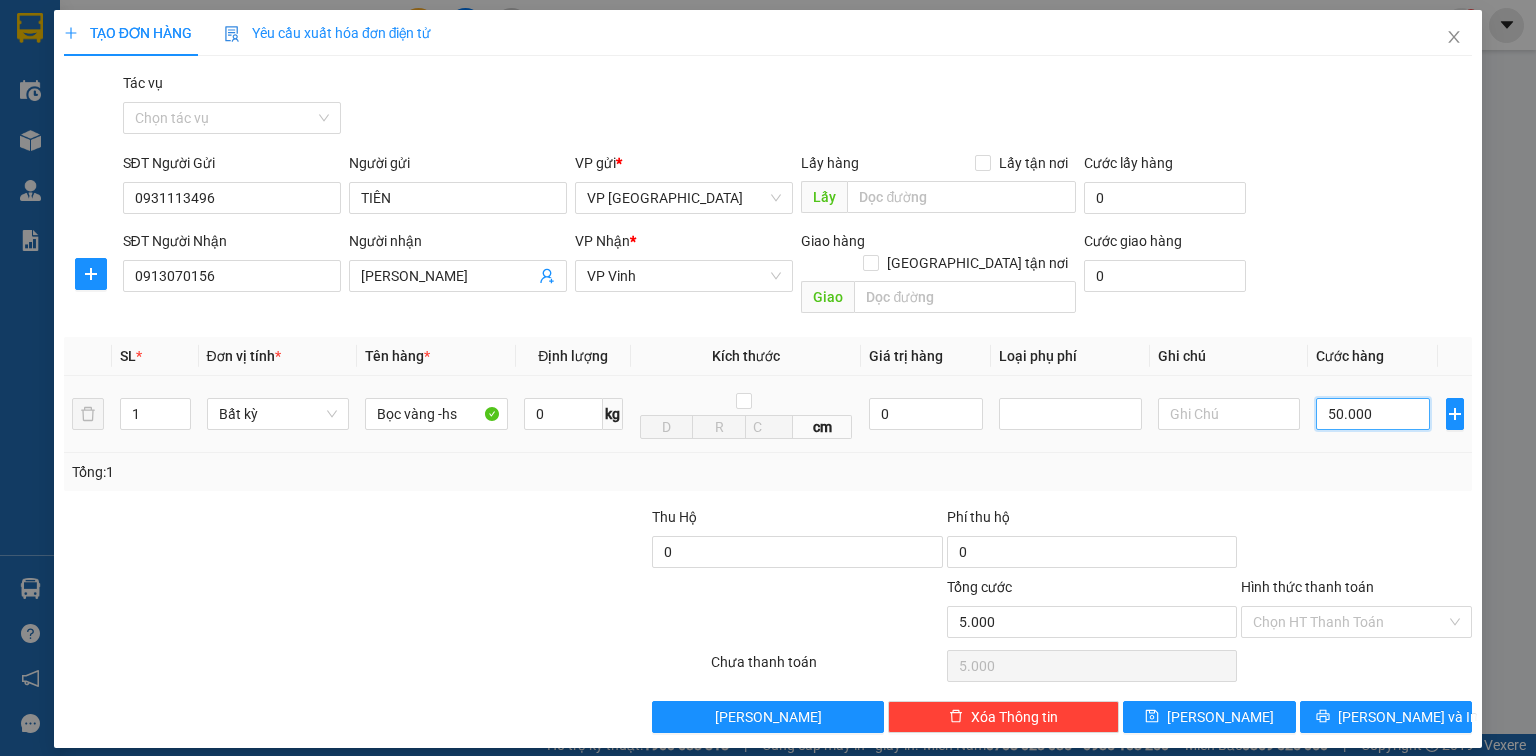 type on "50.000" 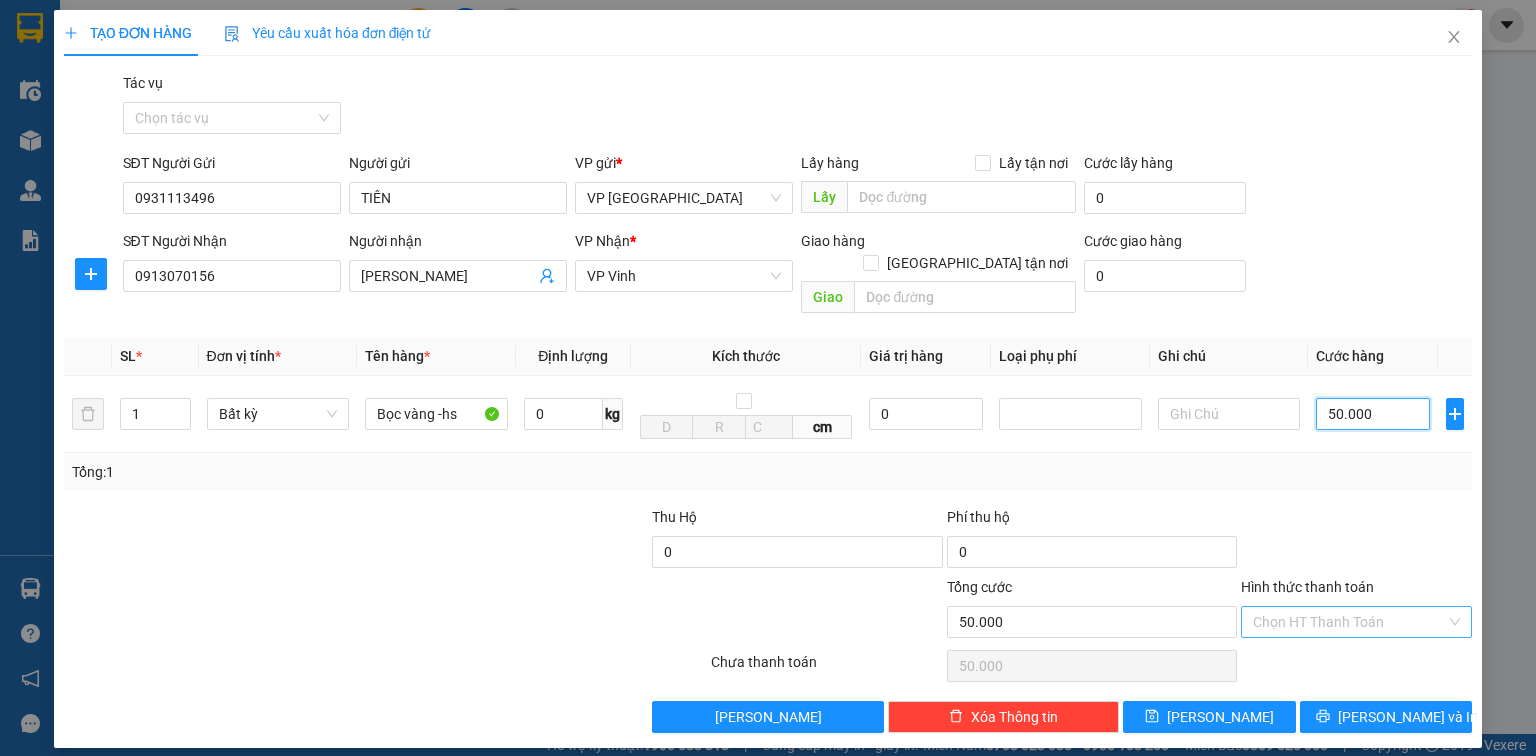type on "50.000" 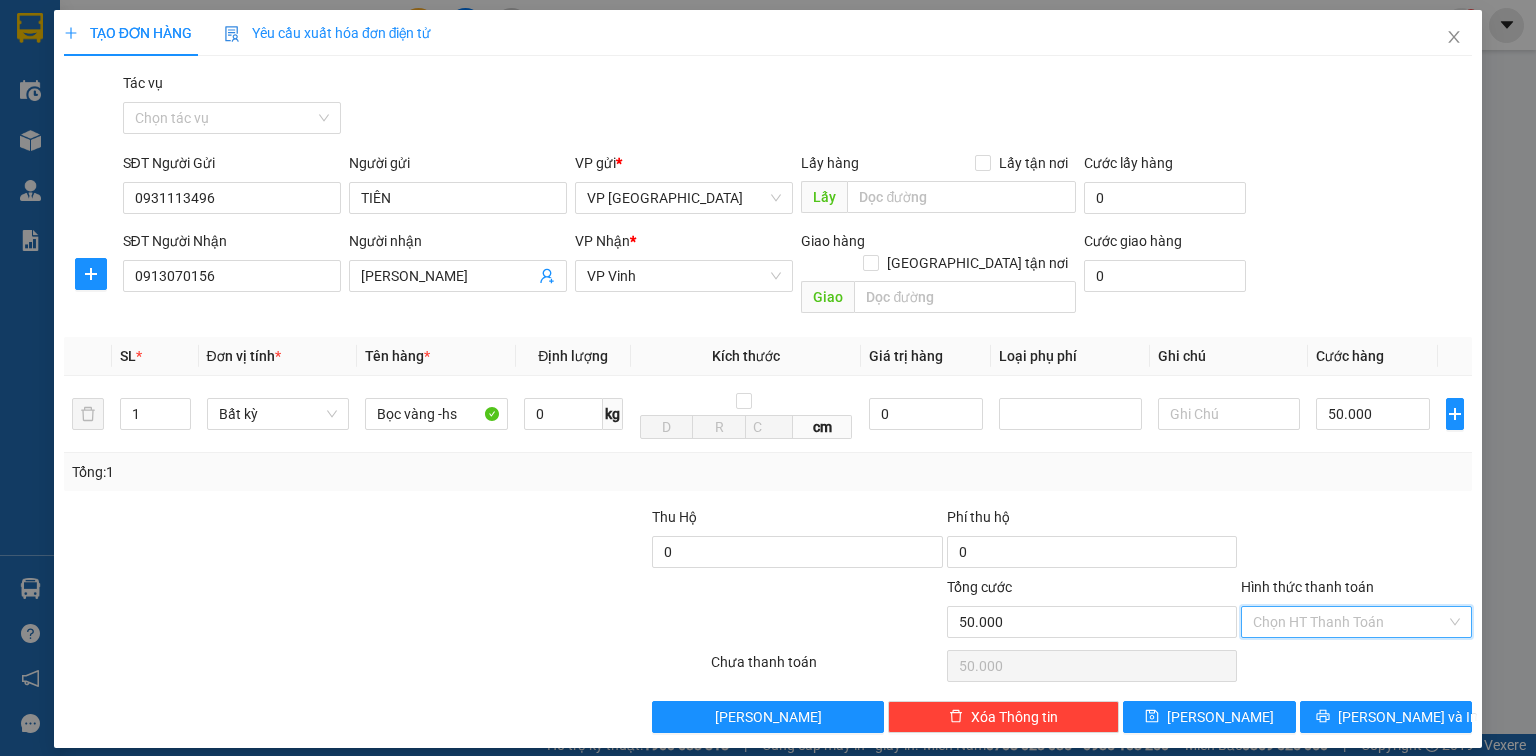 click on "Hình thức thanh toán" at bounding box center [1349, 622] 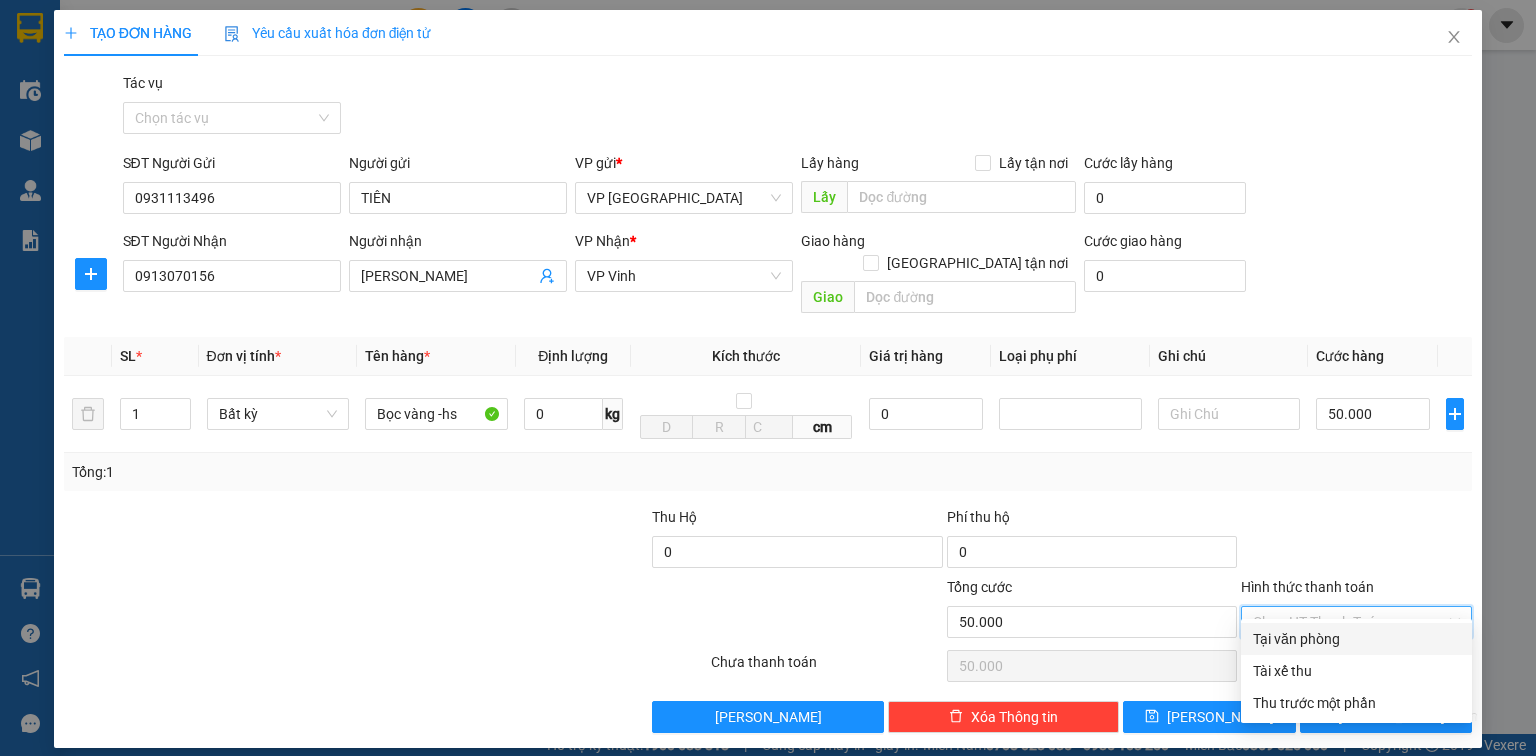 click on "Tại văn phòng" at bounding box center [1356, 639] 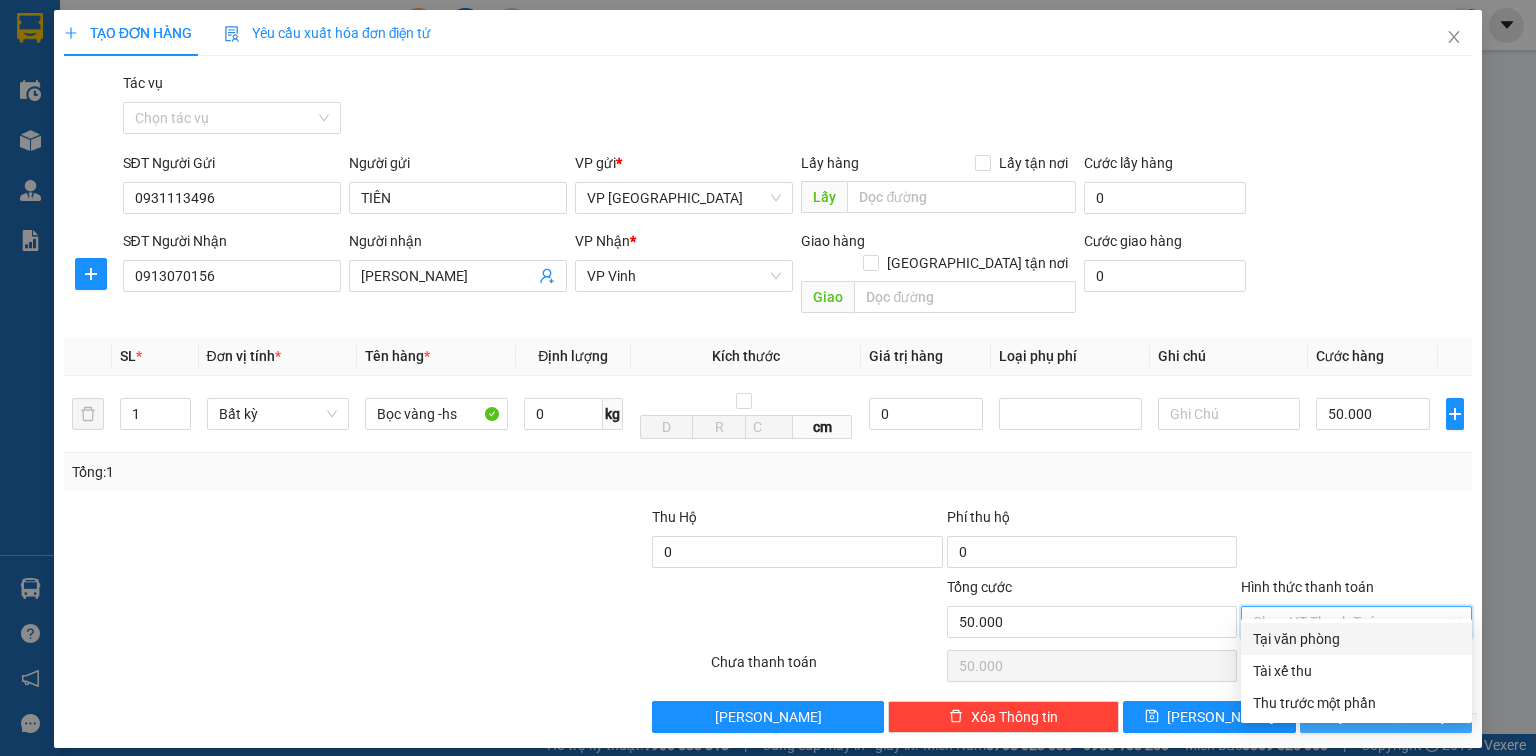 type on "0" 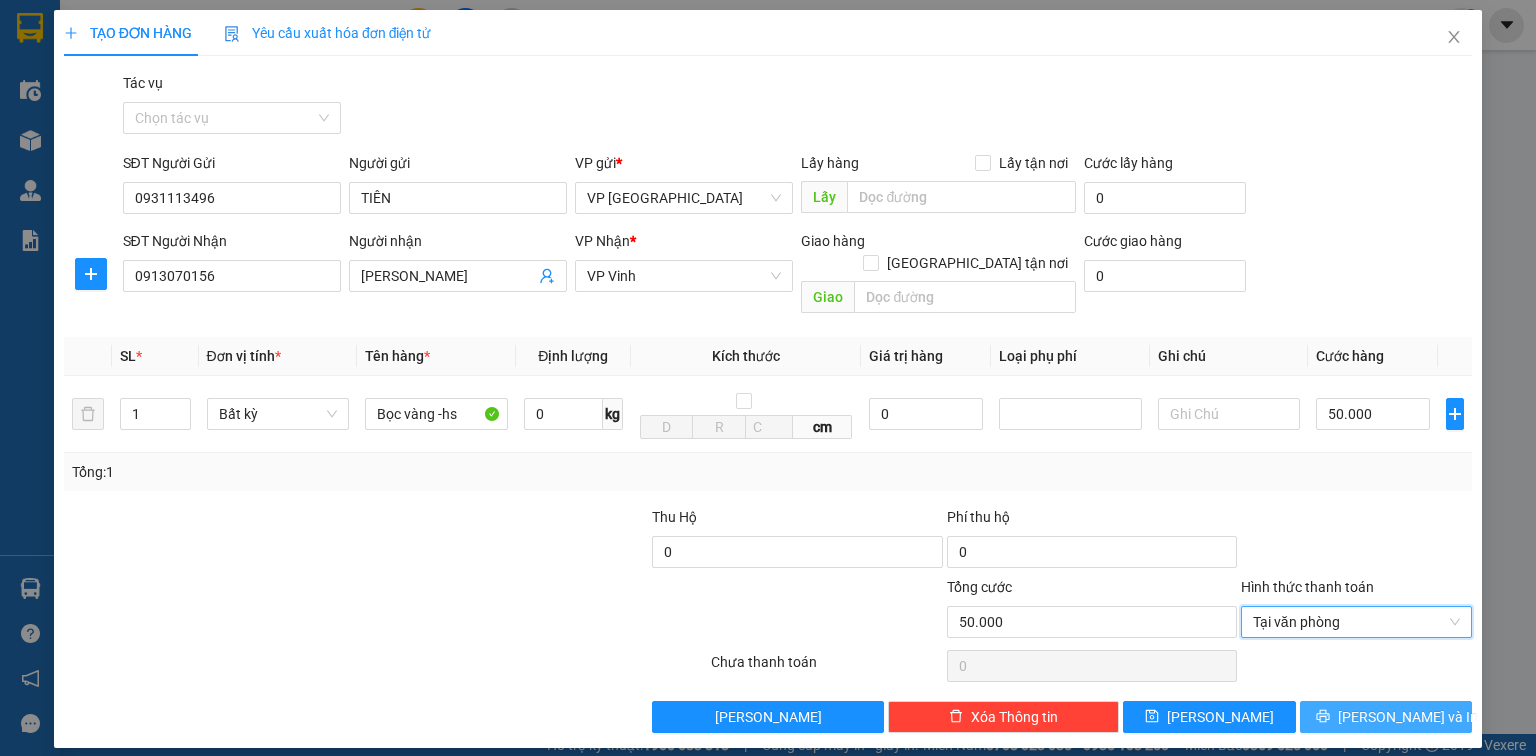 click on "Lưu và In" at bounding box center (1386, 717) 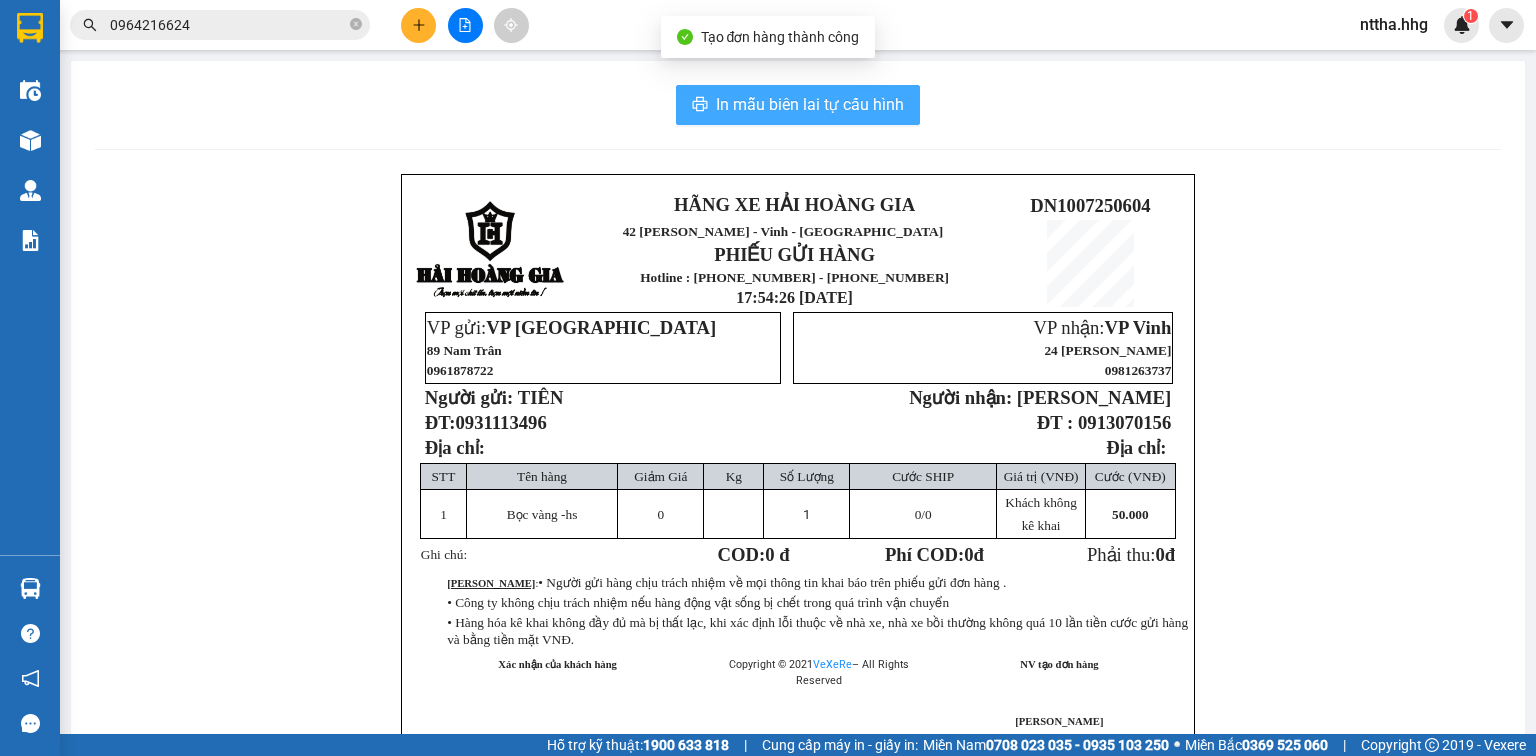 click on "In mẫu biên lai tự cấu hình" at bounding box center (798, 105) 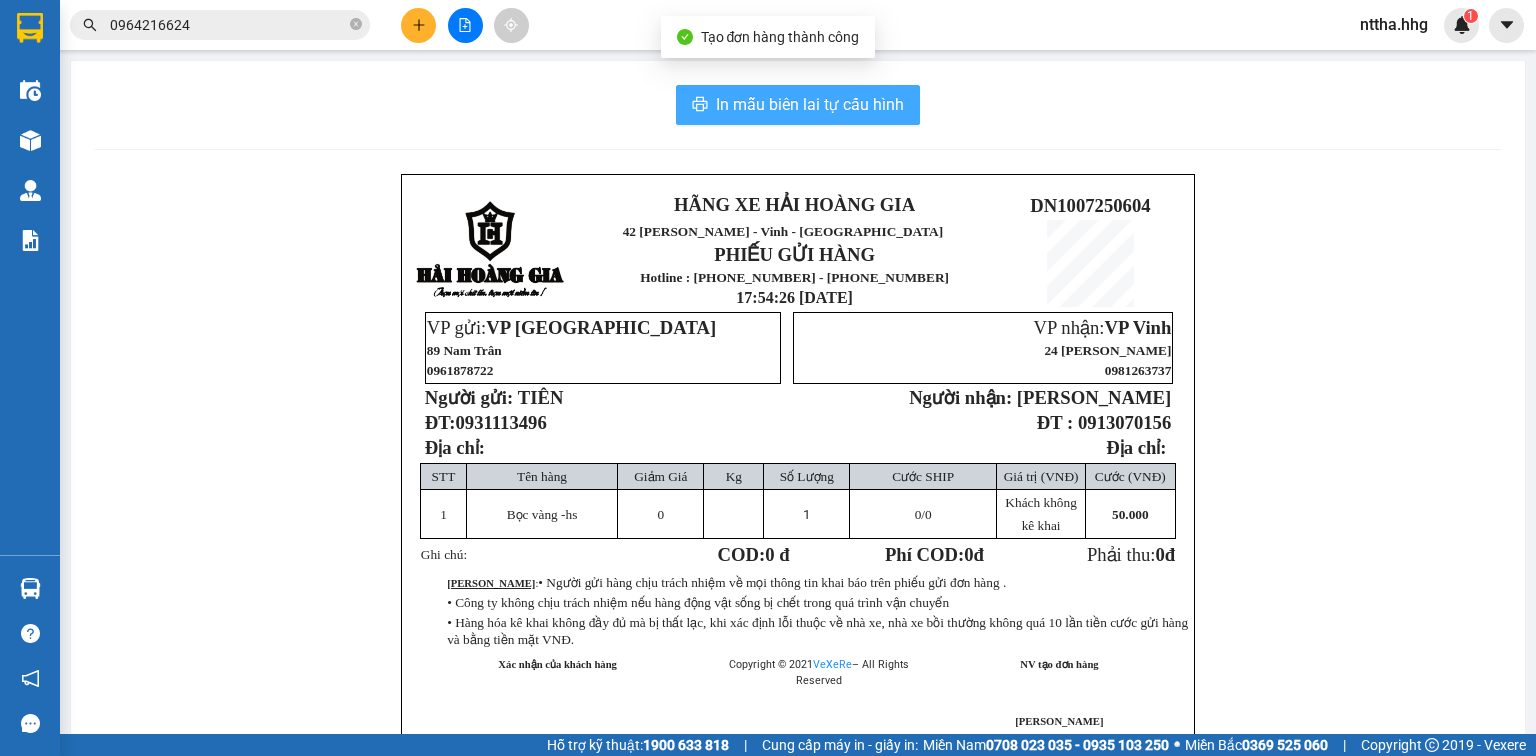 scroll, scrollTop: 0, scrollLeft: 0, axis: both 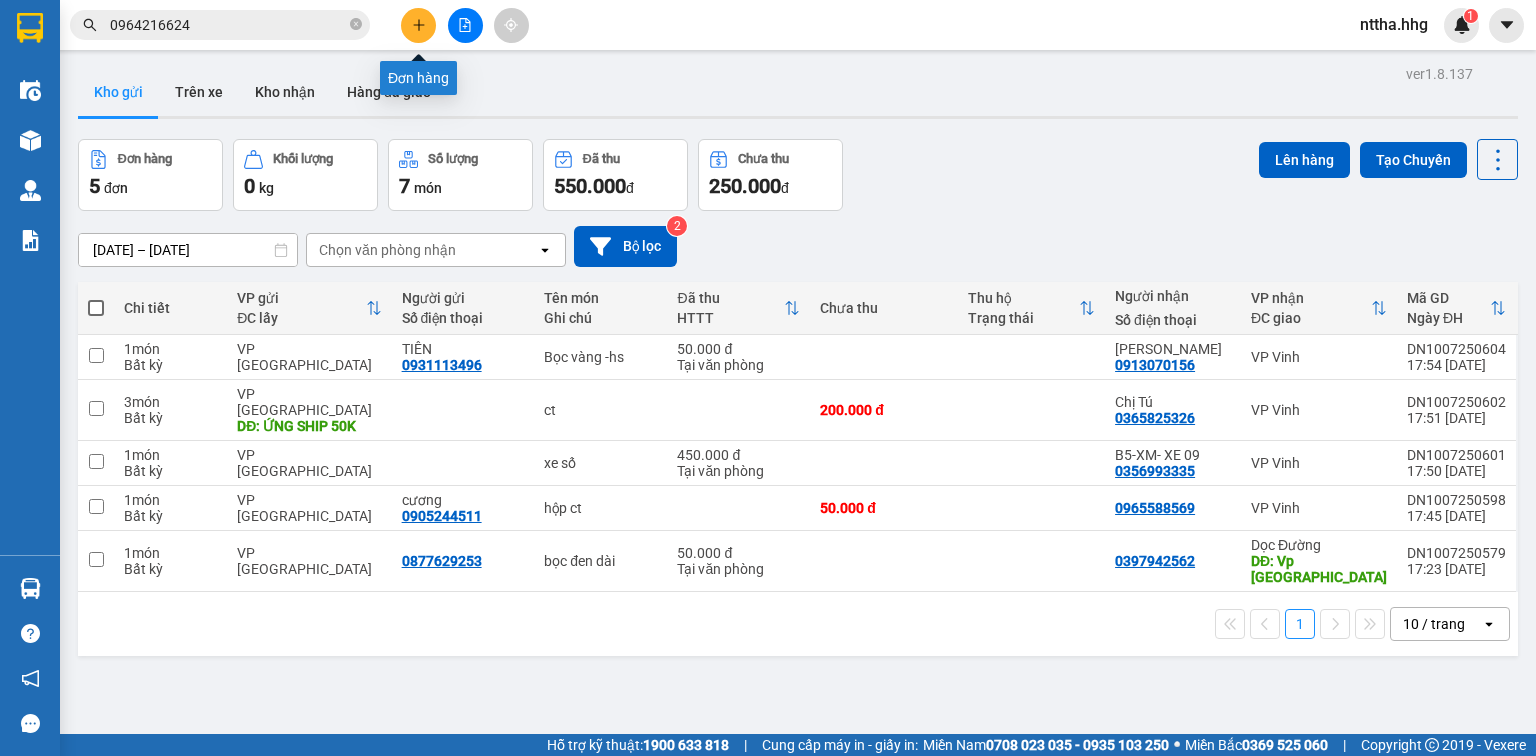 click at bounding box center (418, 25) 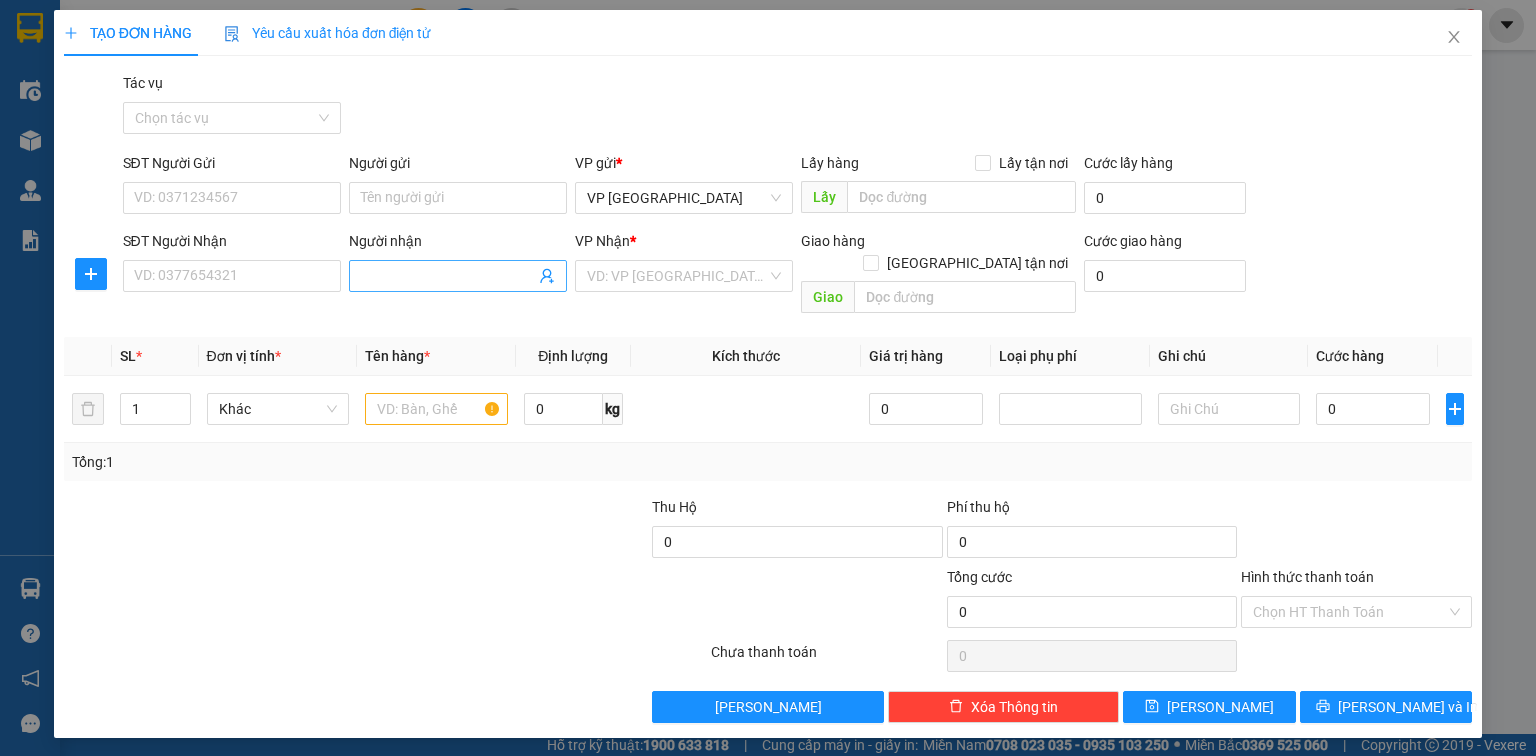 click on "Người nhận" at bounding box center [448, 276] 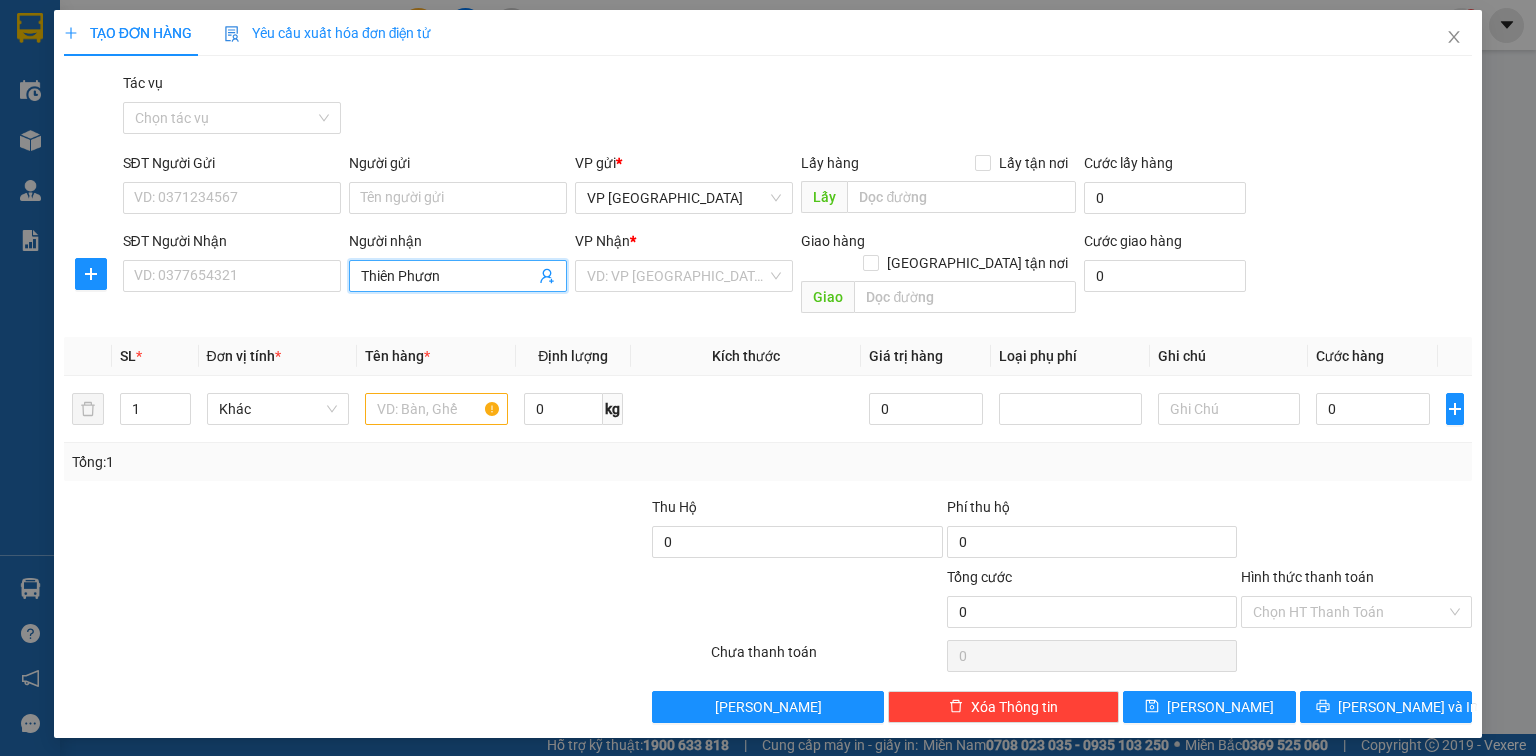 type on "Thiên Phương" 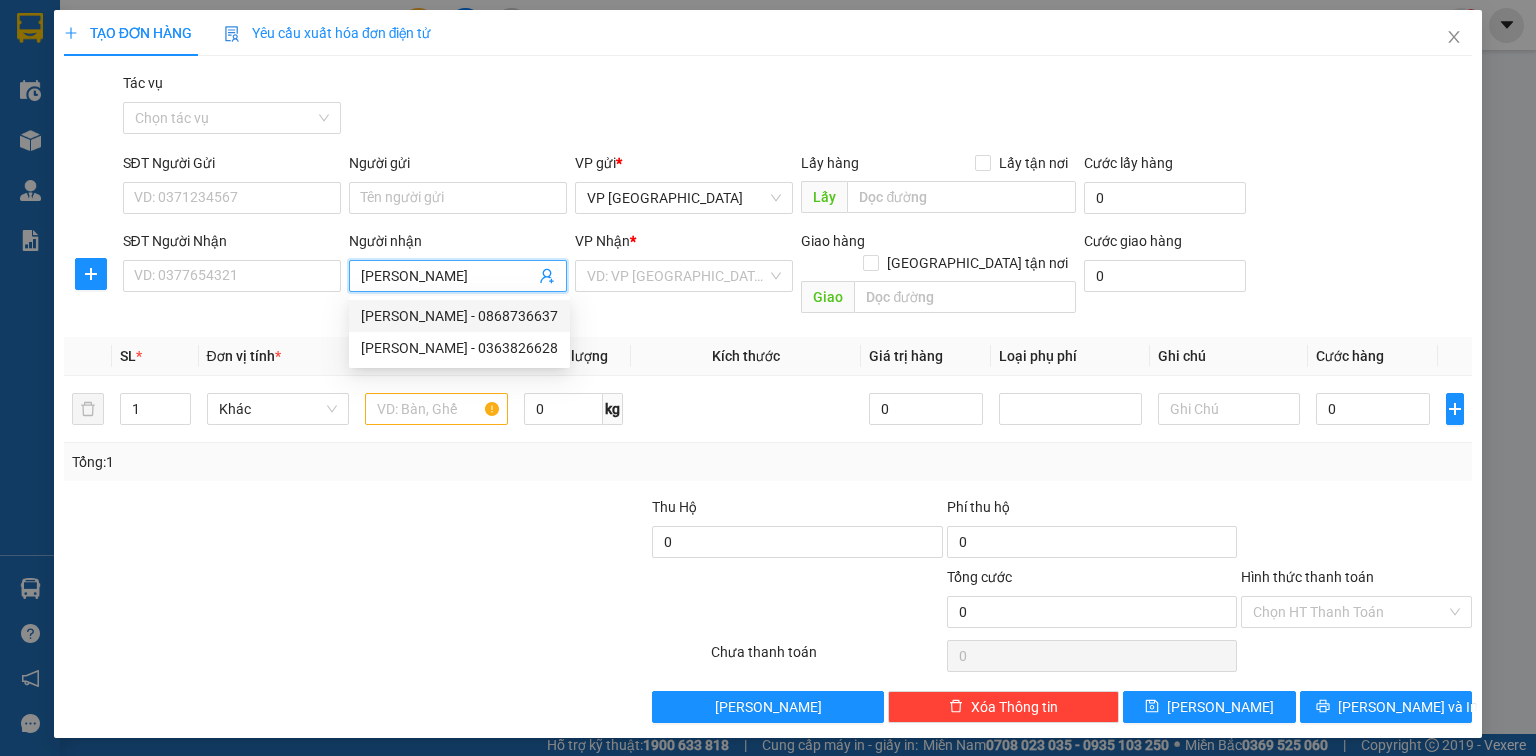 click on "Thiên Phương - 0868736637" at bounding box center (459, 316) 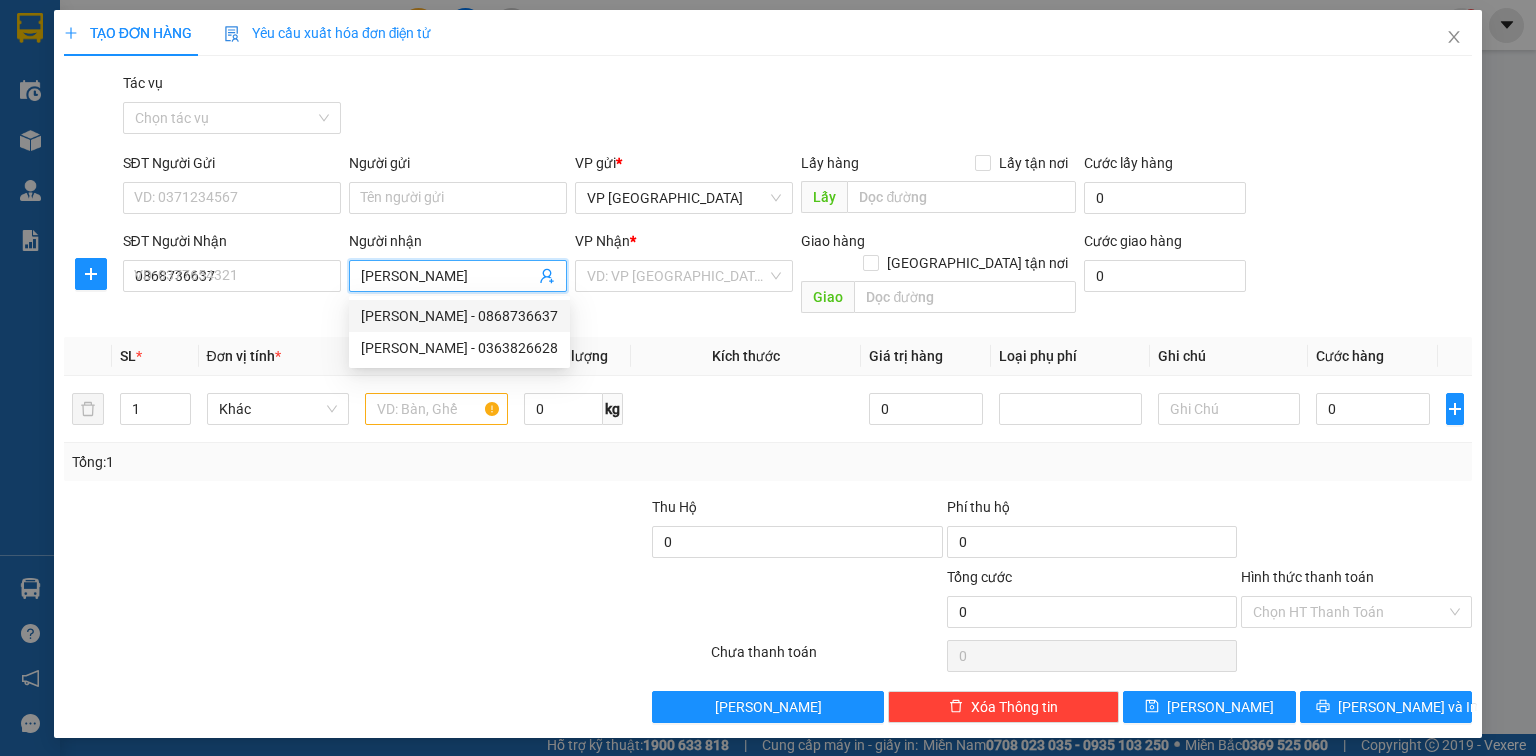 type on "Ship tận nơi - Gọi trước khi tới, Cửa Hội" 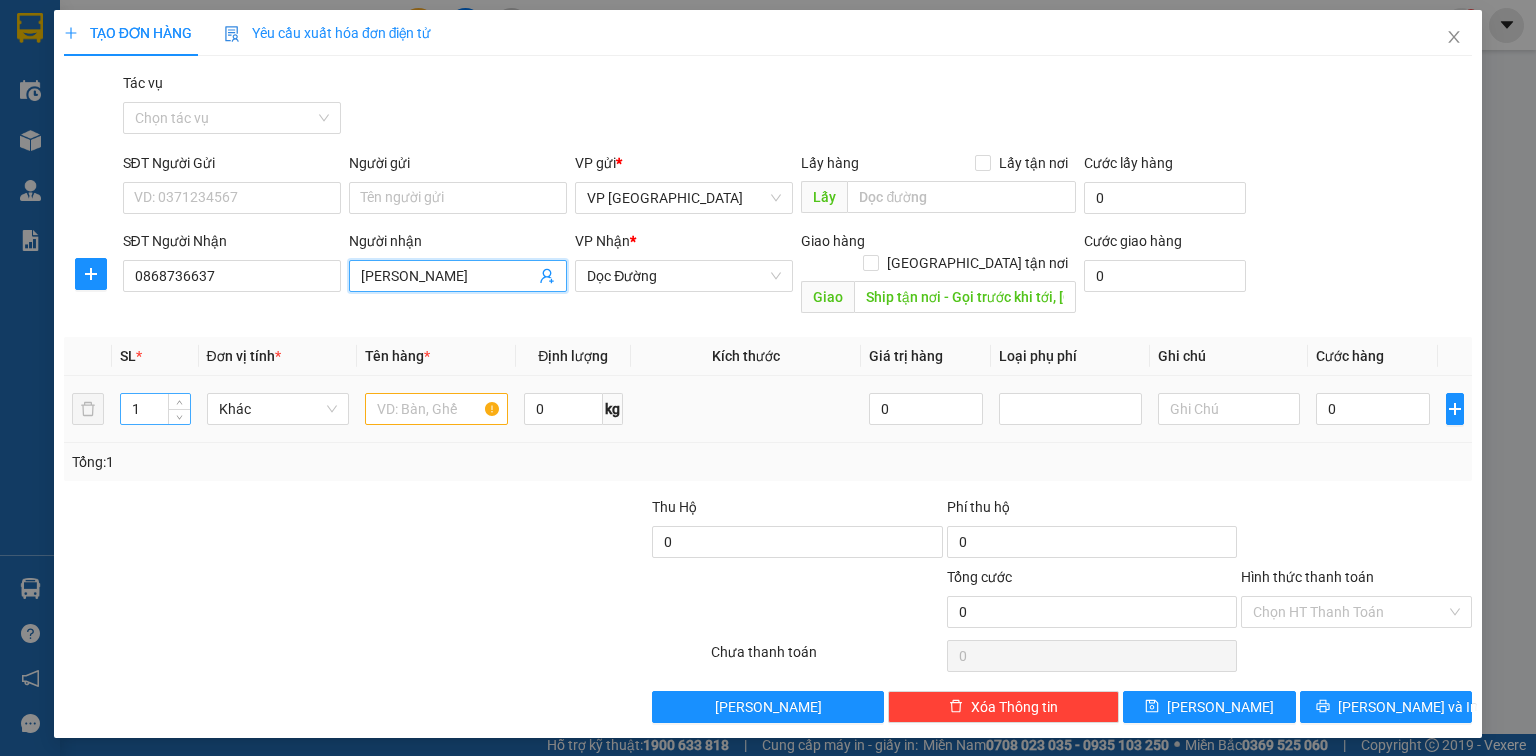 type on "Thiên Phương" 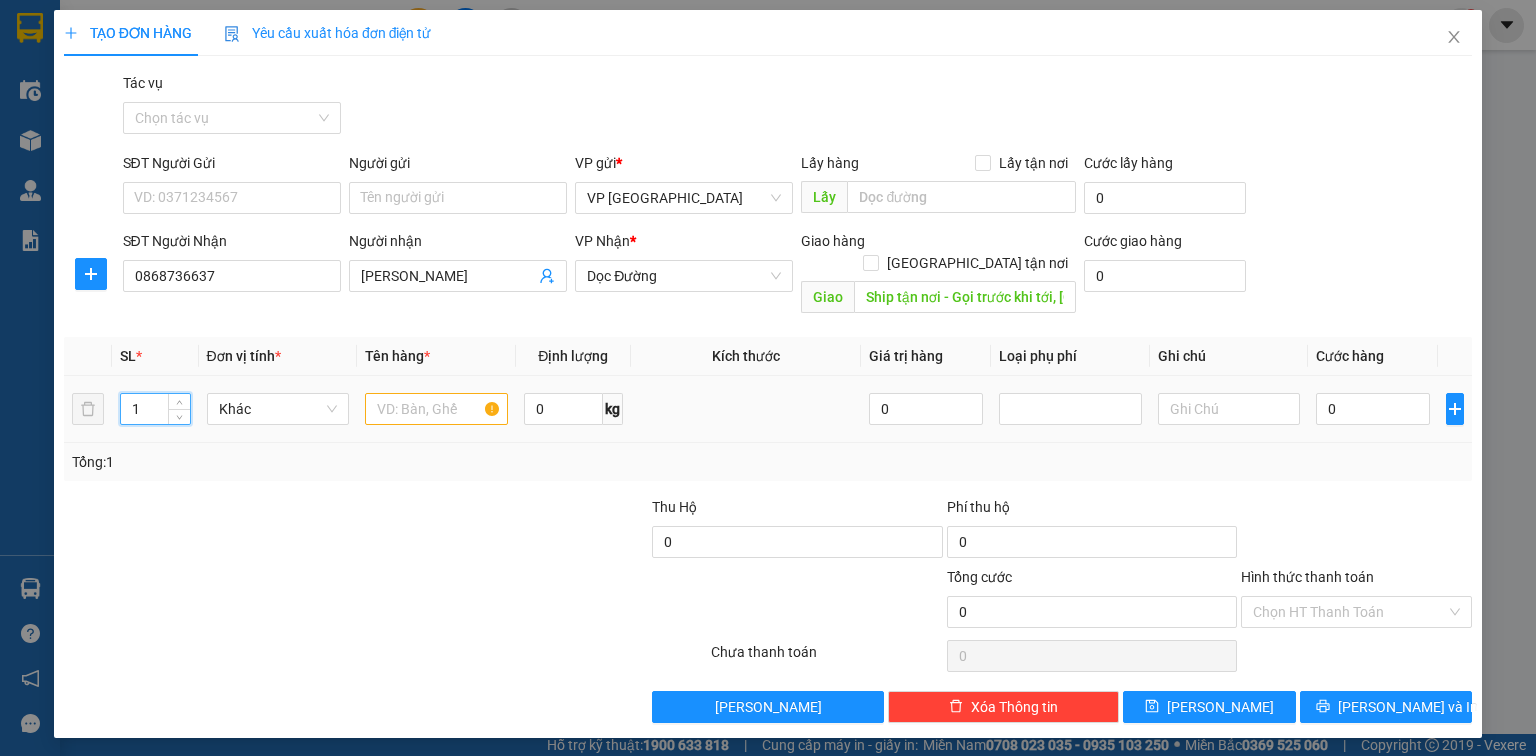 click on "1 Khác 0 kg 0   0" at bounding box center (768, 409) 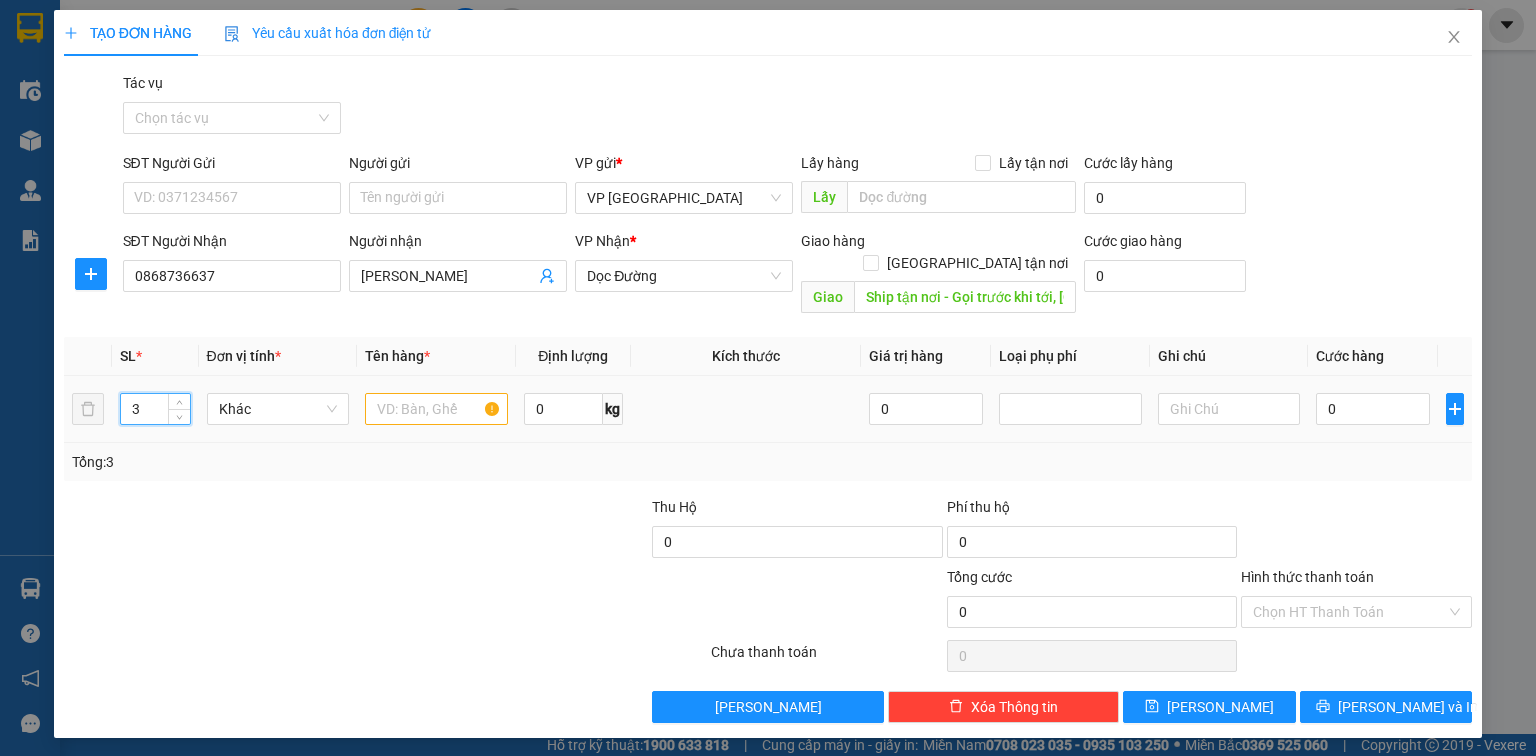 type on "3" 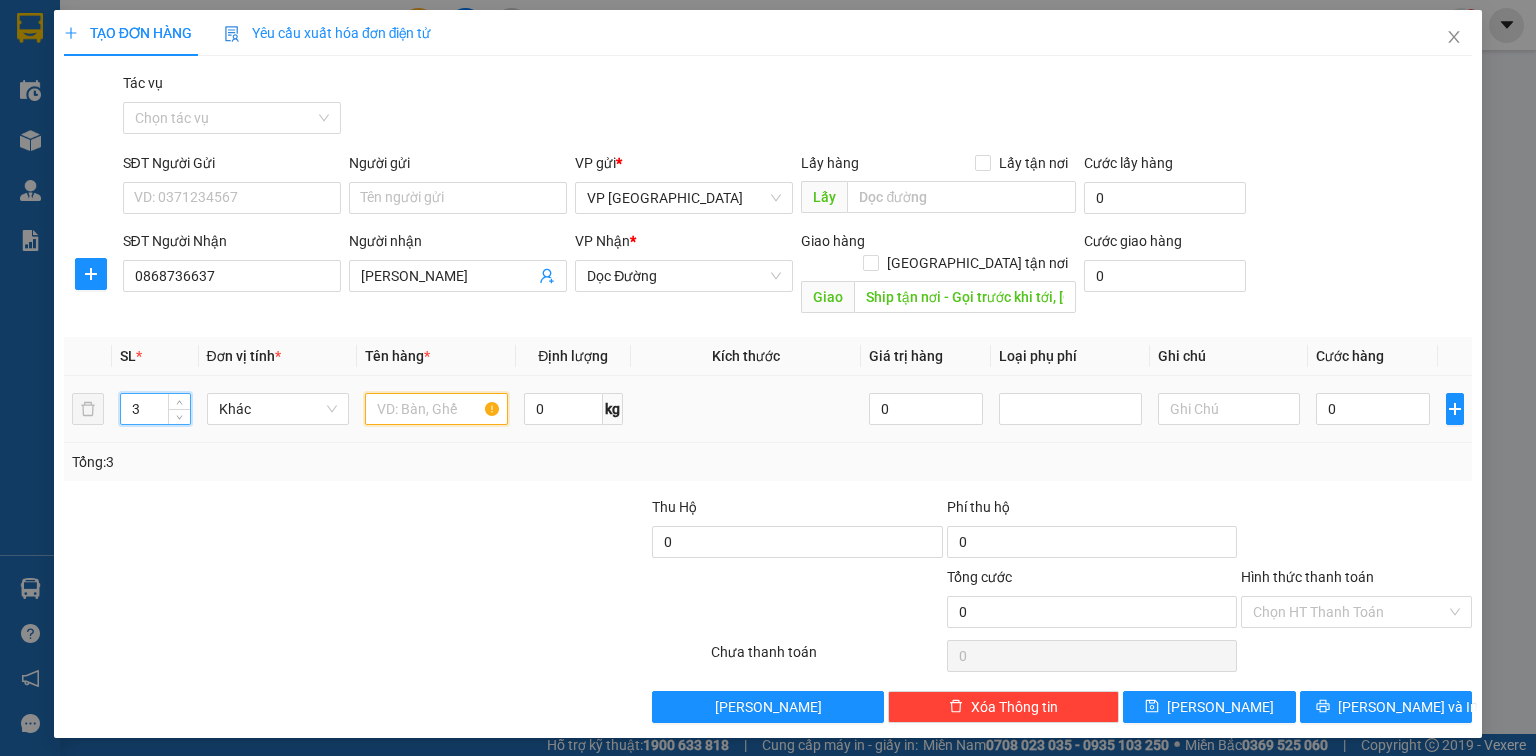 click at bounding box center (436, 409) 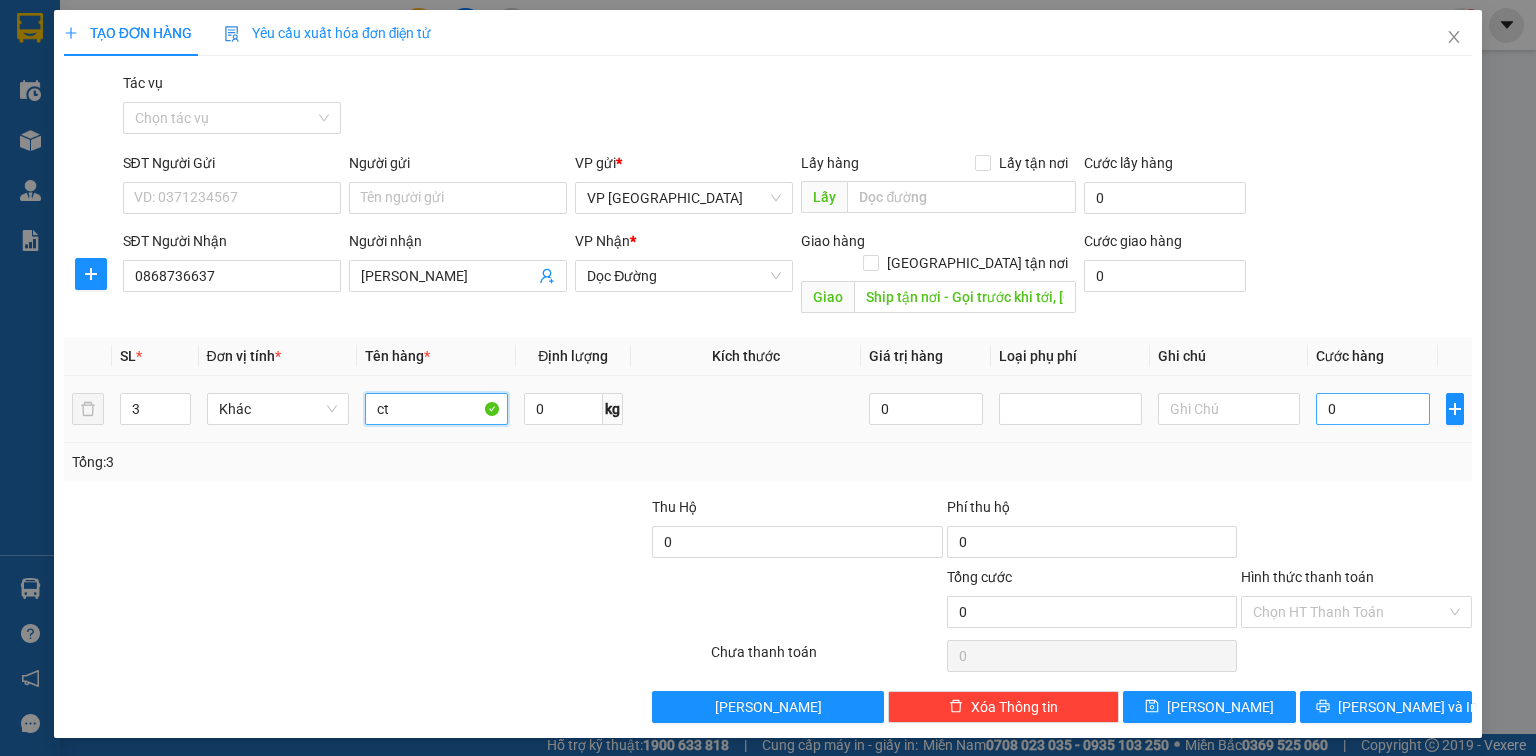 type on "ct" 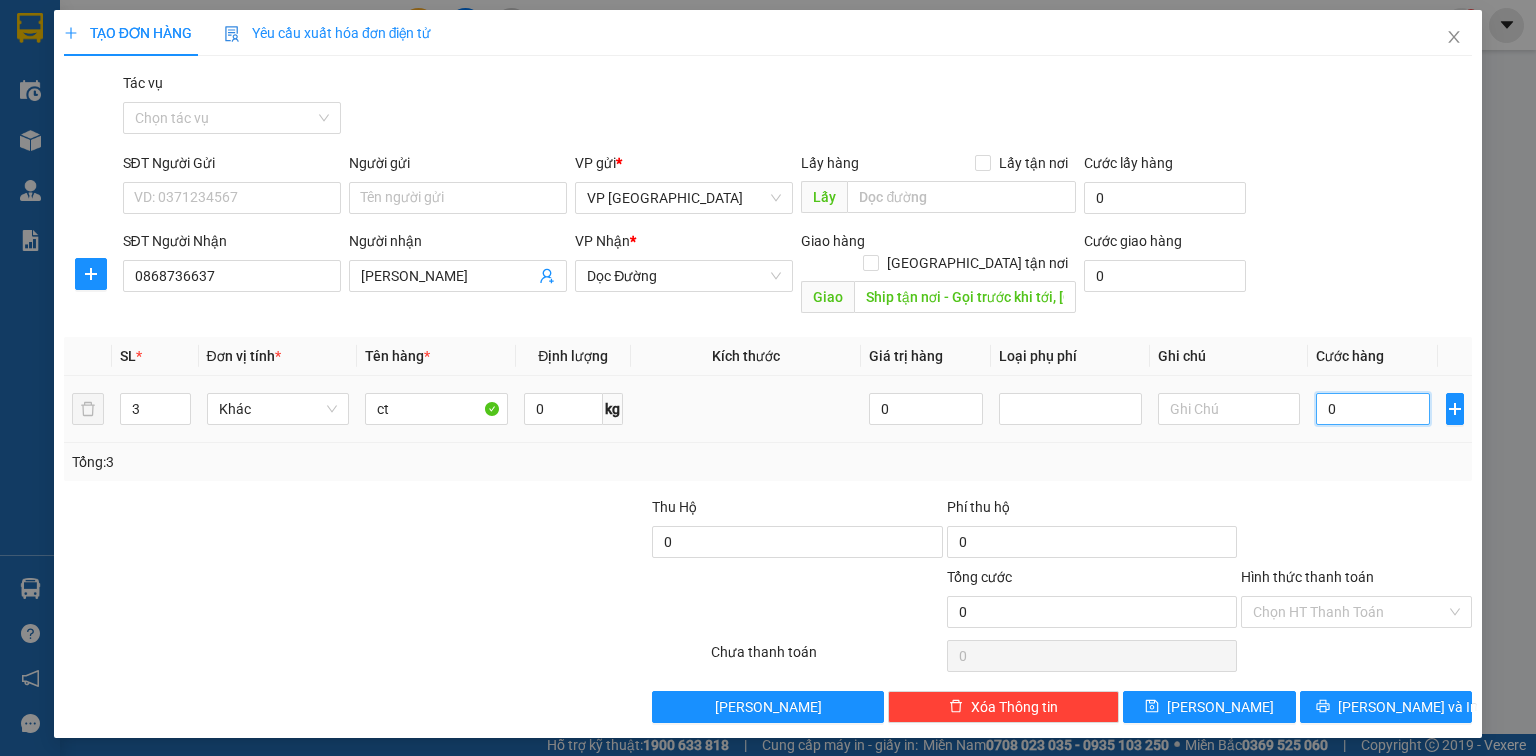 click on "0" at bounding box center [1373, 409] 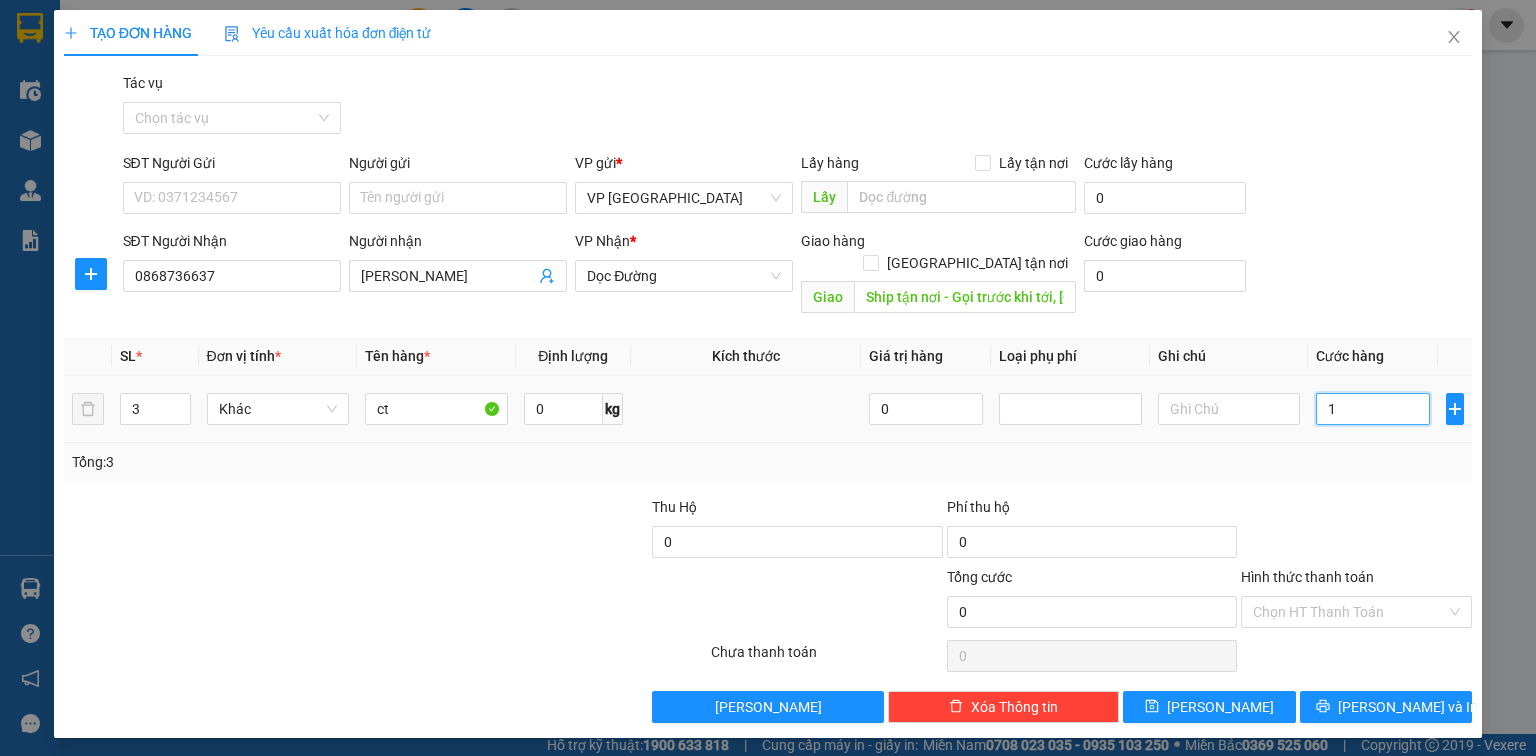 type on "1" 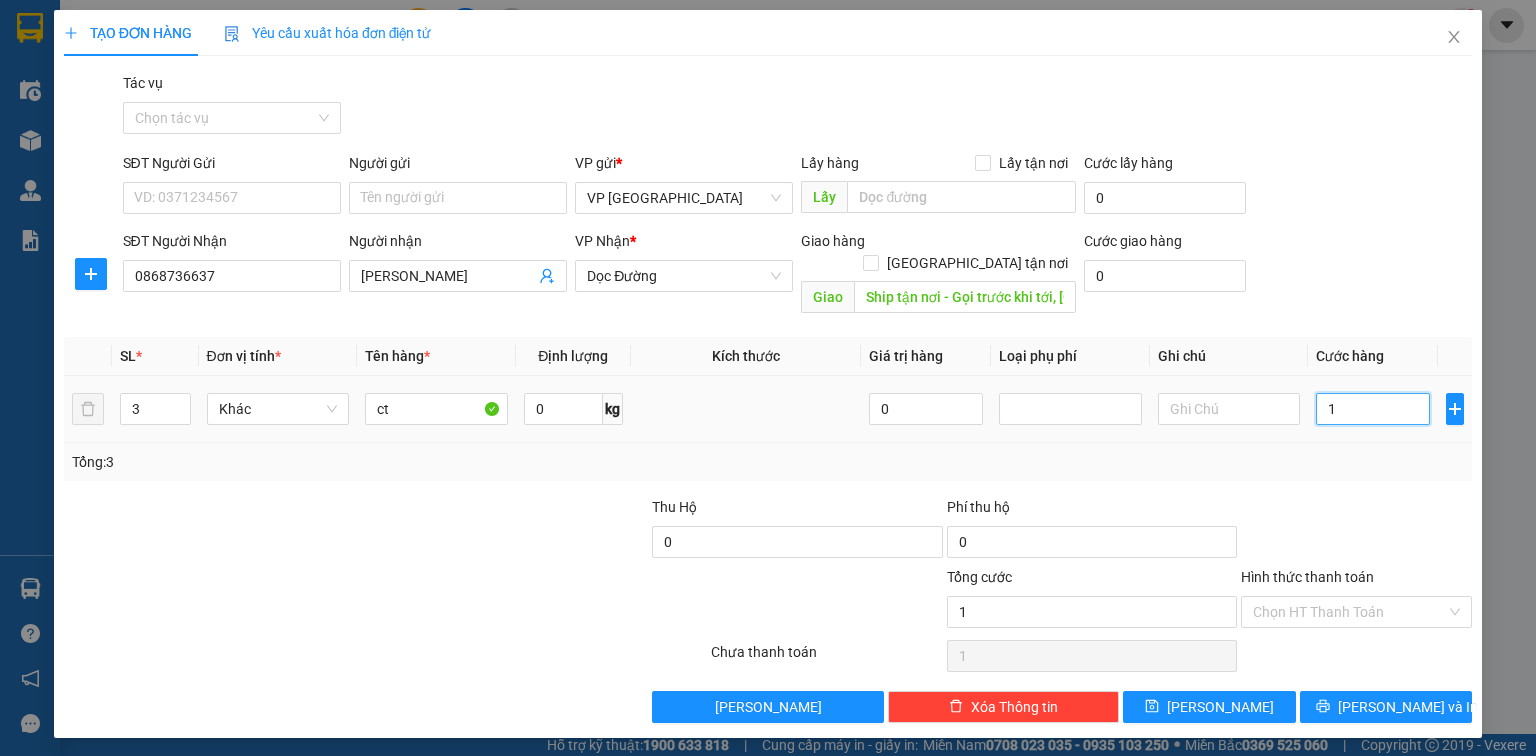type on "10" 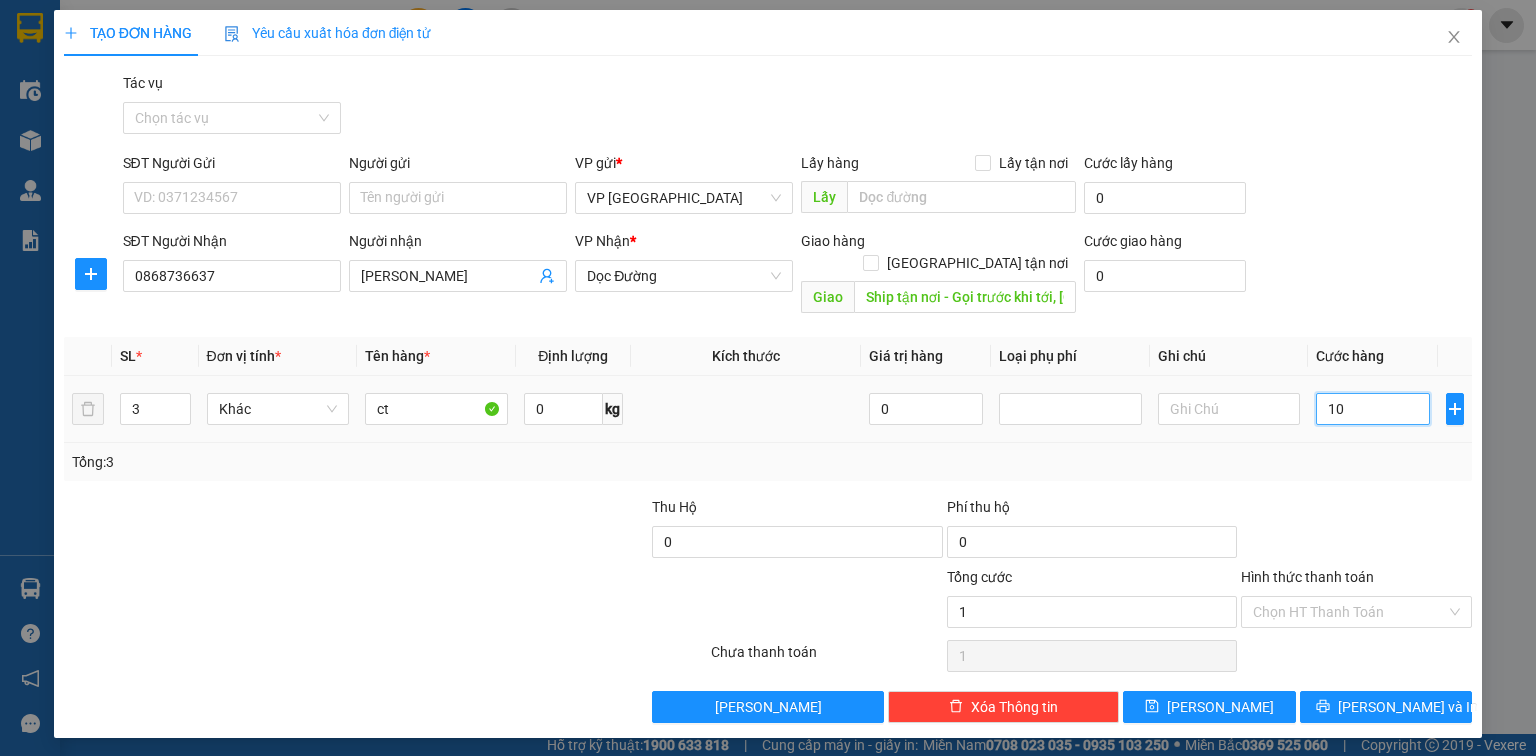 type on "10" 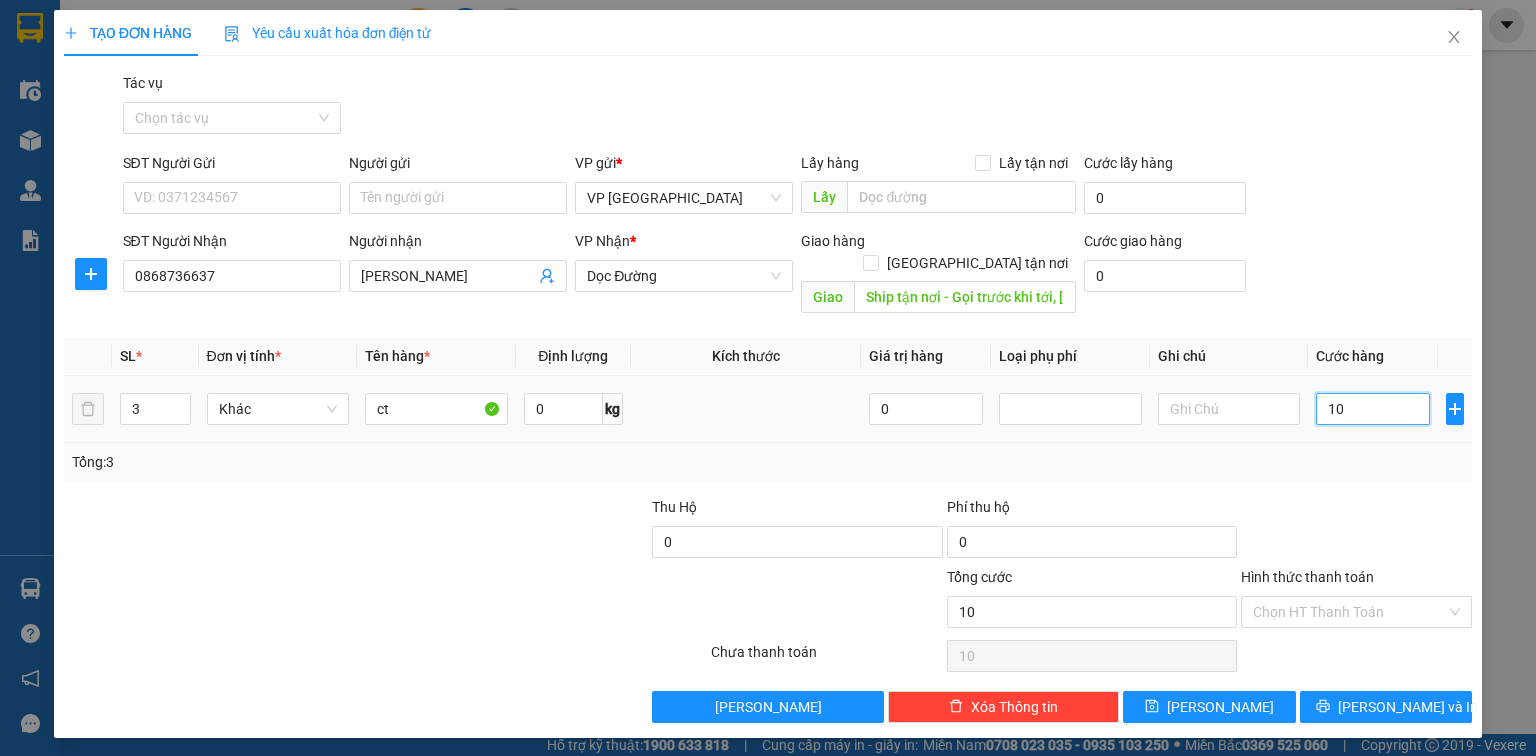 type on "100" 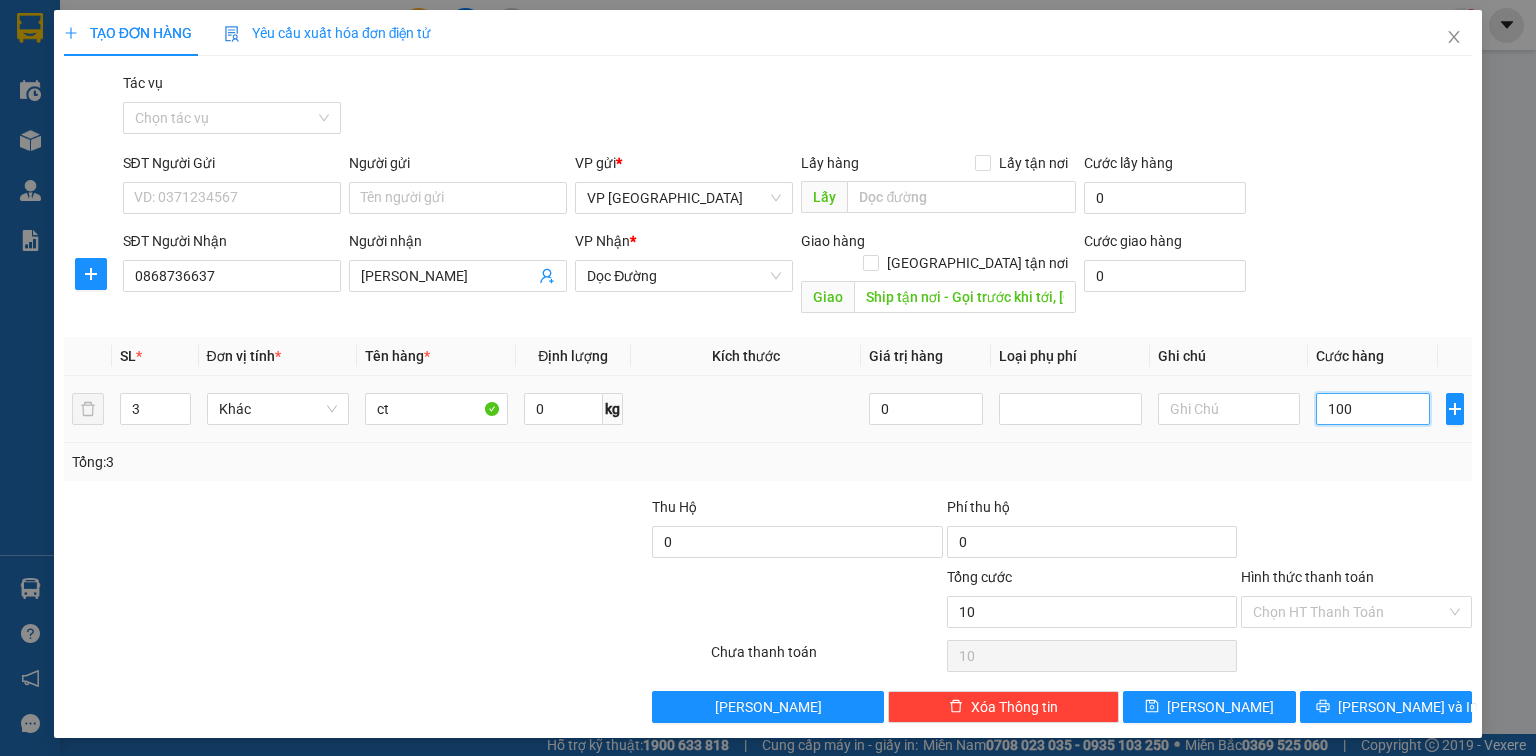 type on "100" 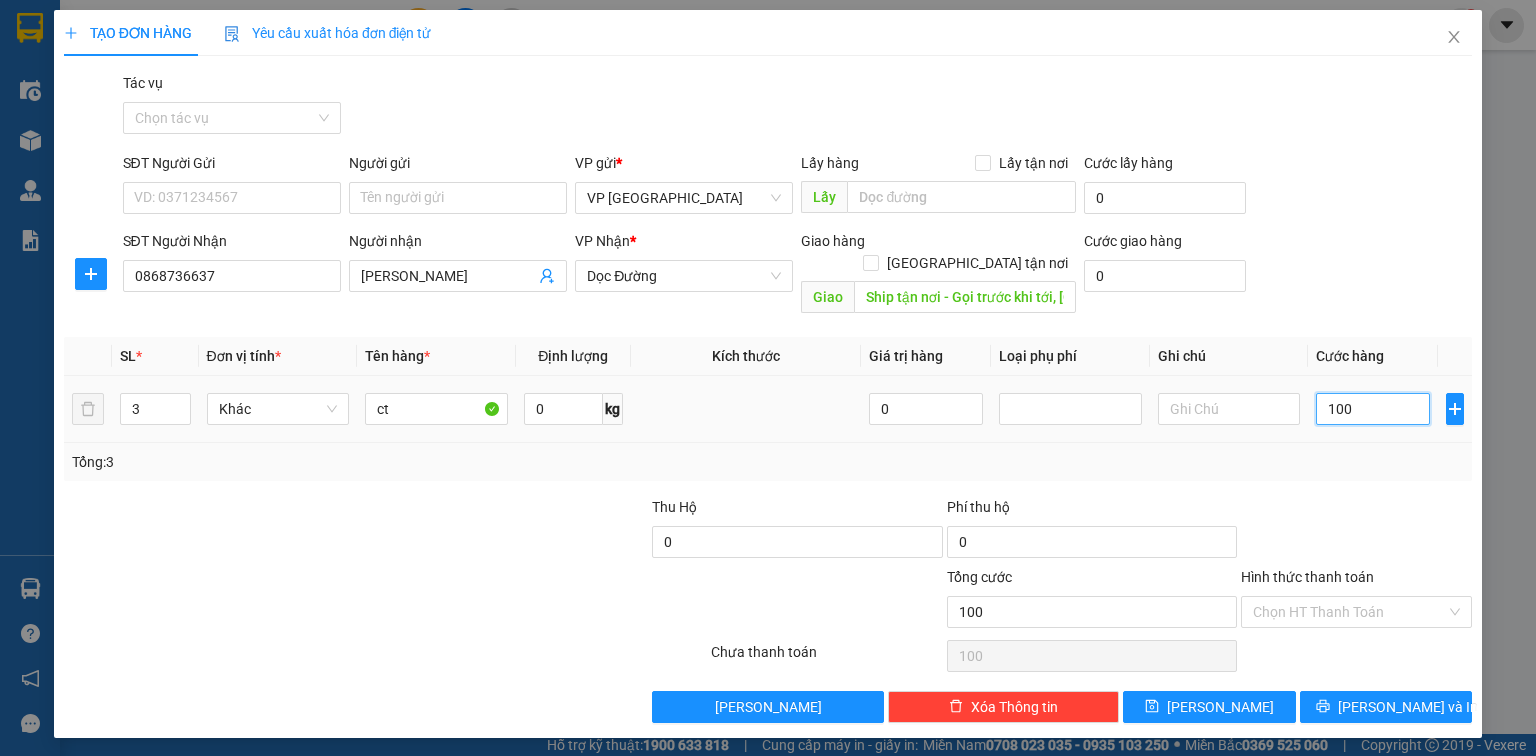 type on "1.000" 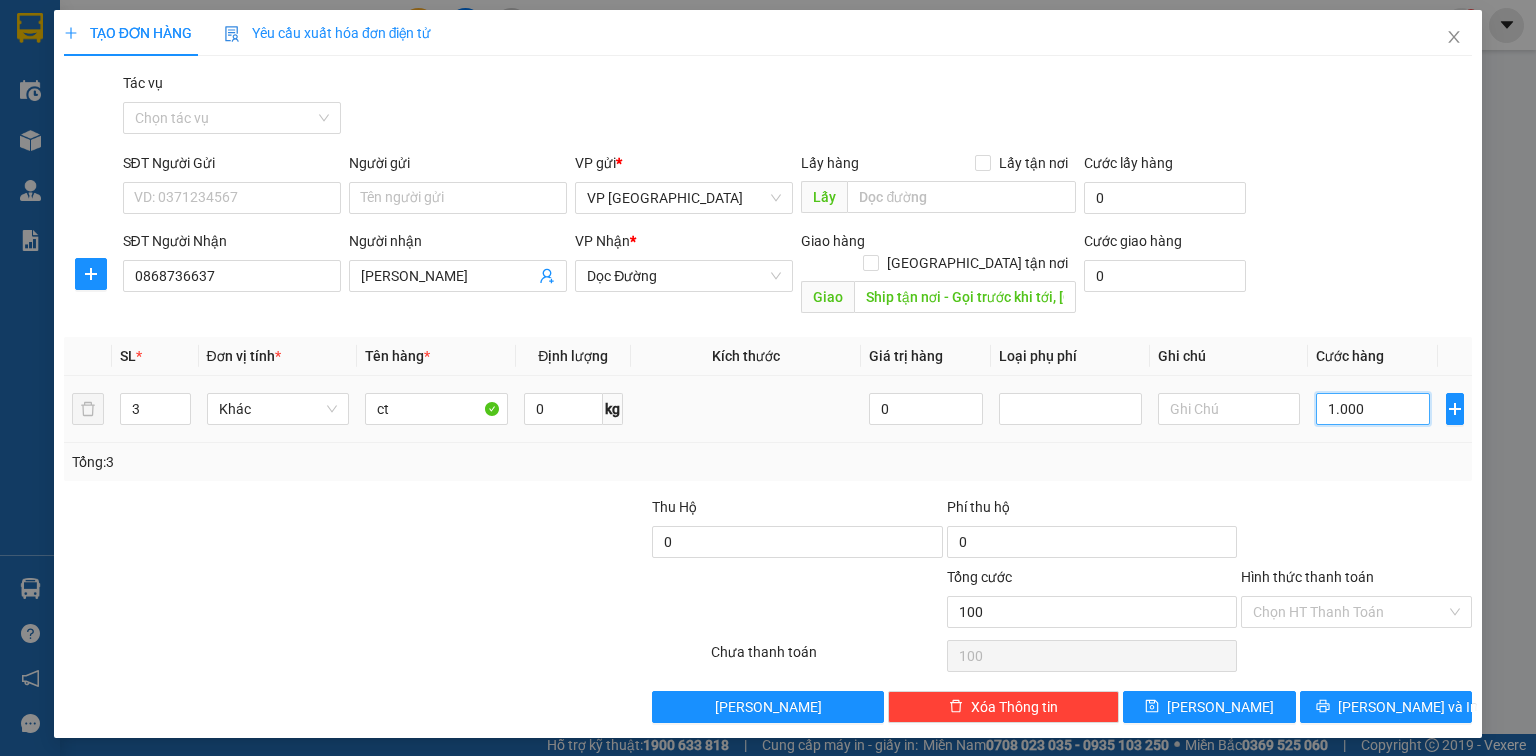 type on "1.000" 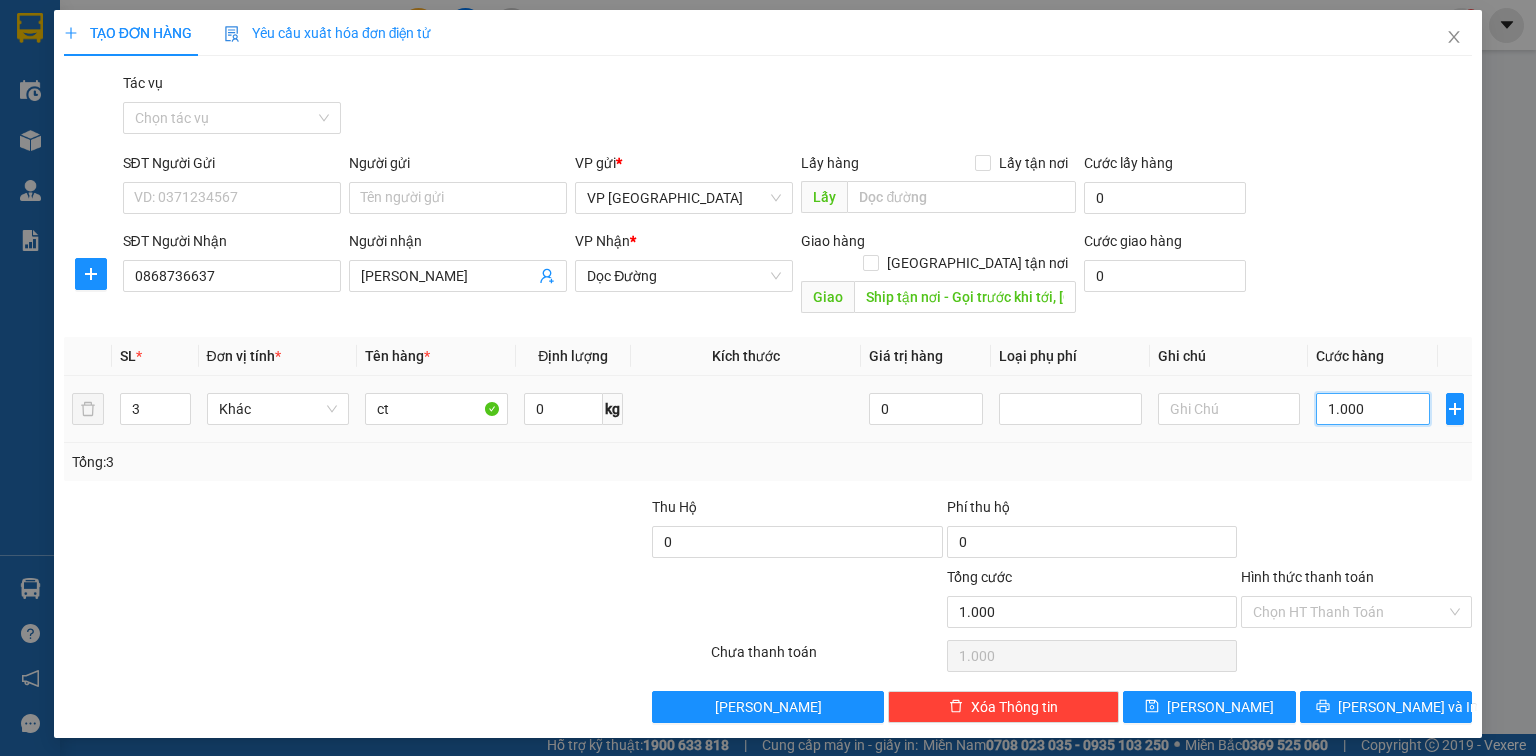 type on "10.000" 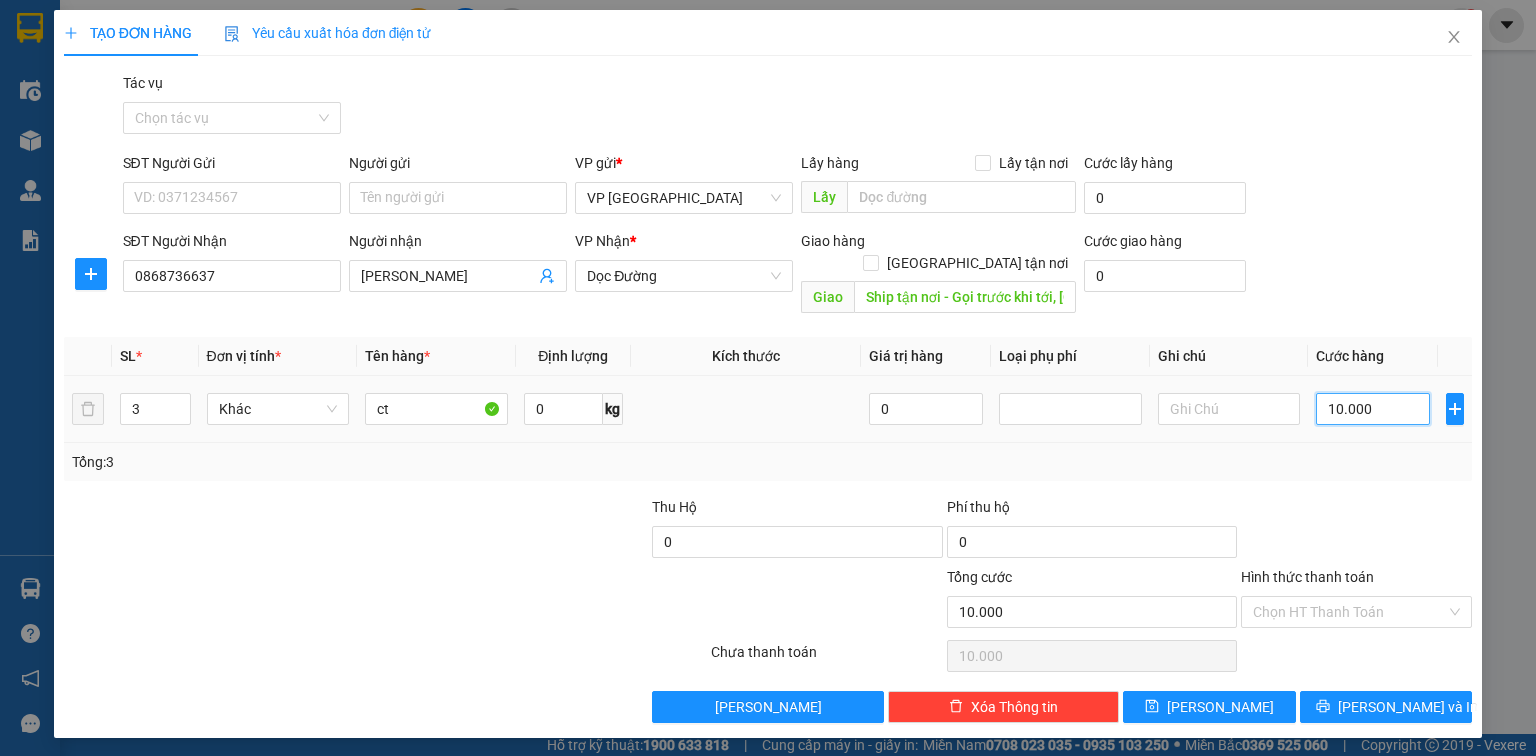 type on "100.000" 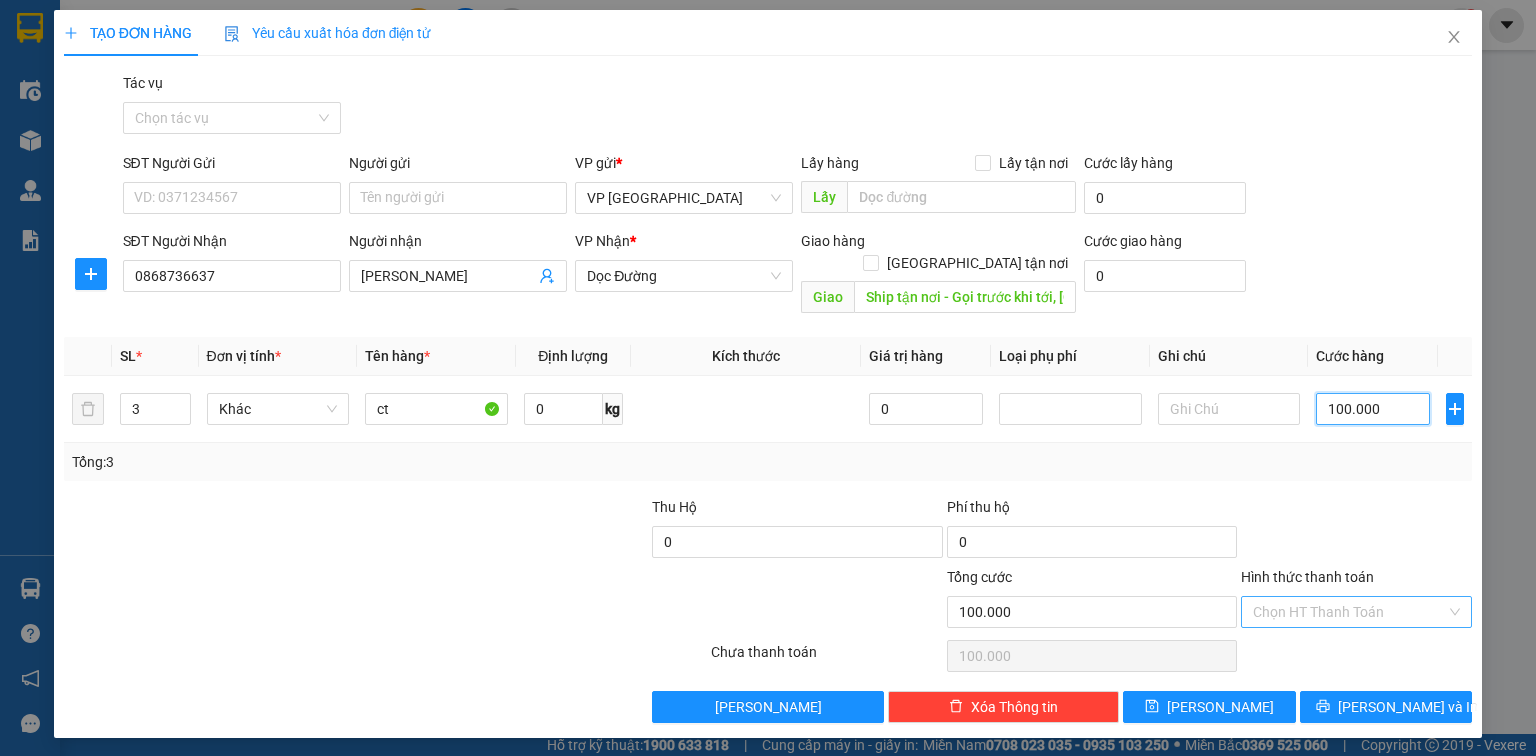 type on "100.000" 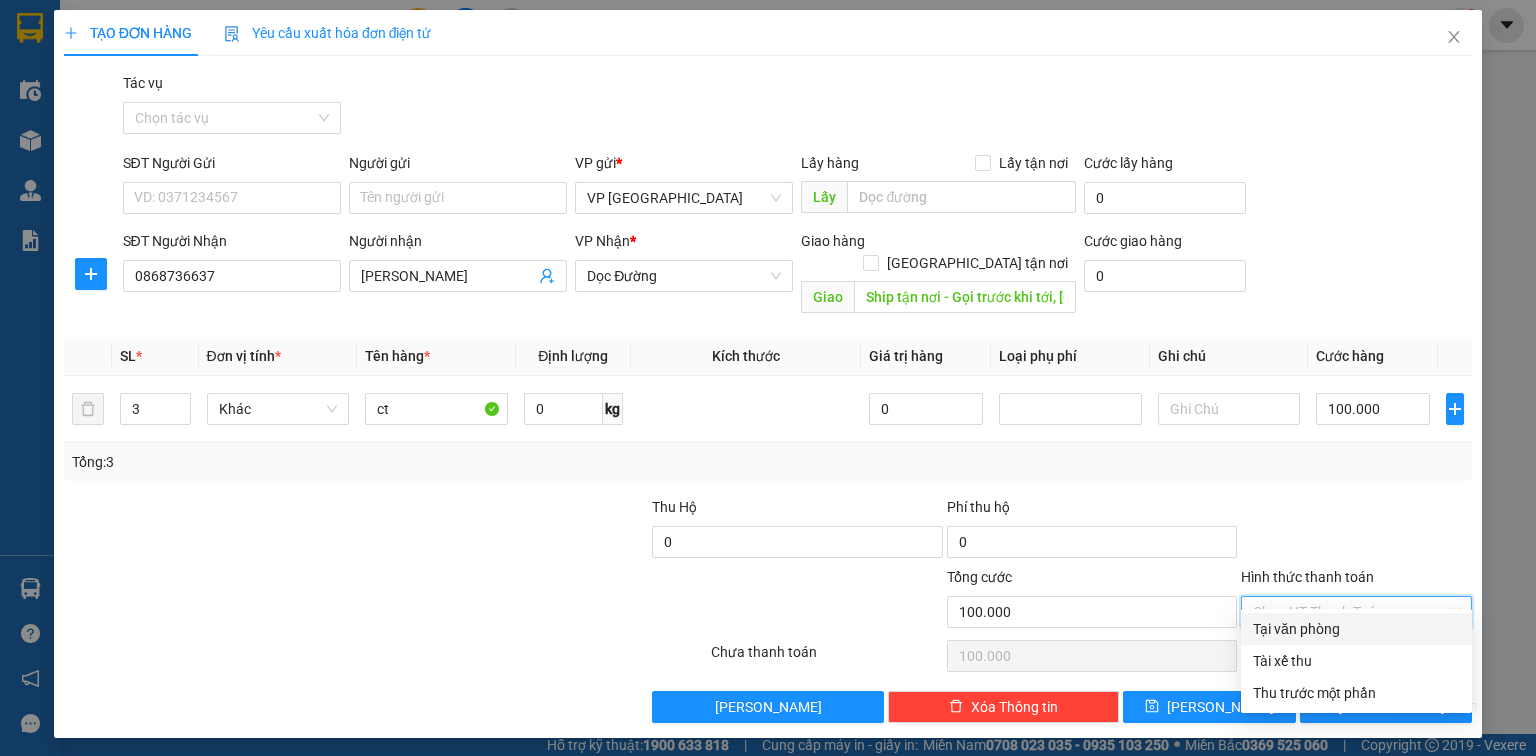 click on "Hình thức thanh toán" at bounding box center (1349, 612) 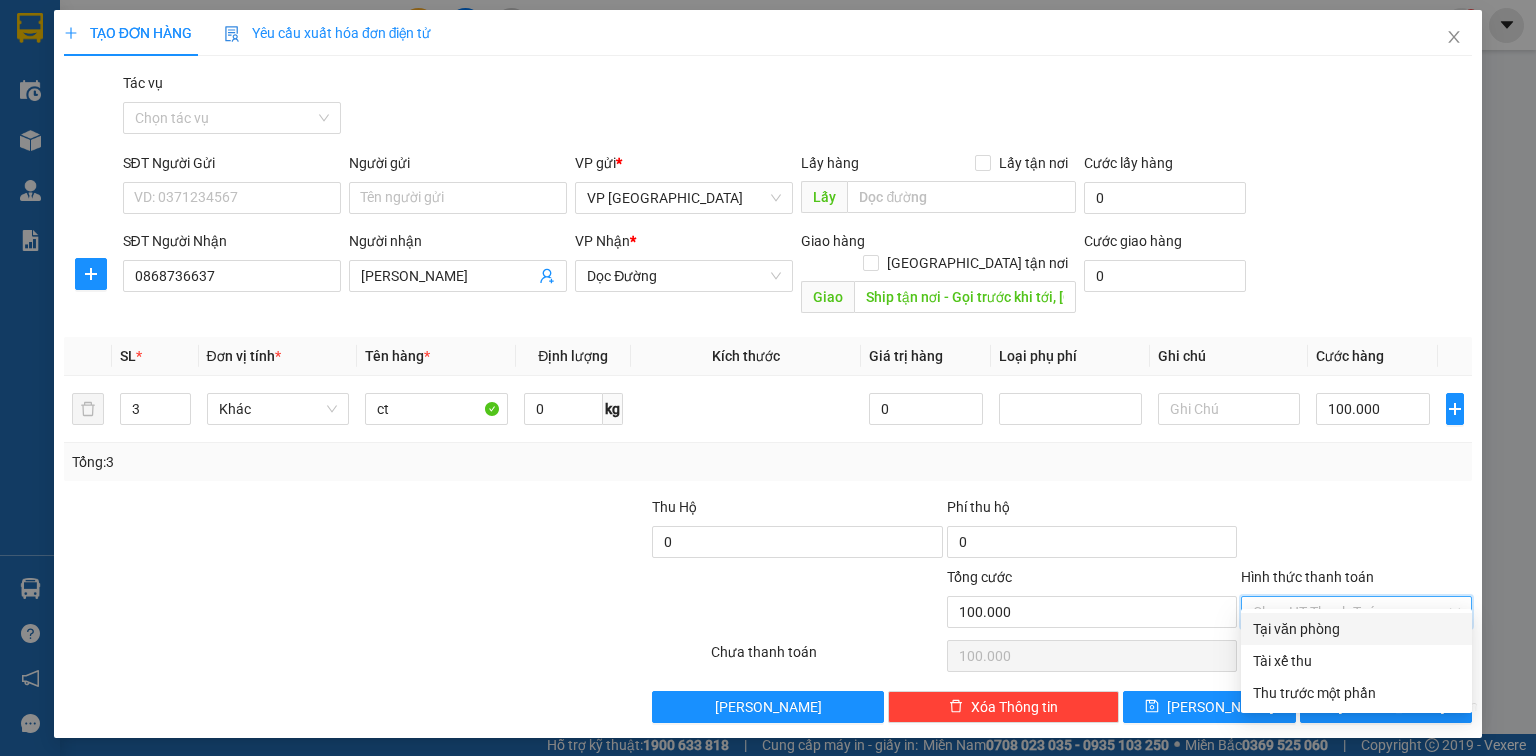 click on "Tại văn phòng" at bounding box center (1356, 629) 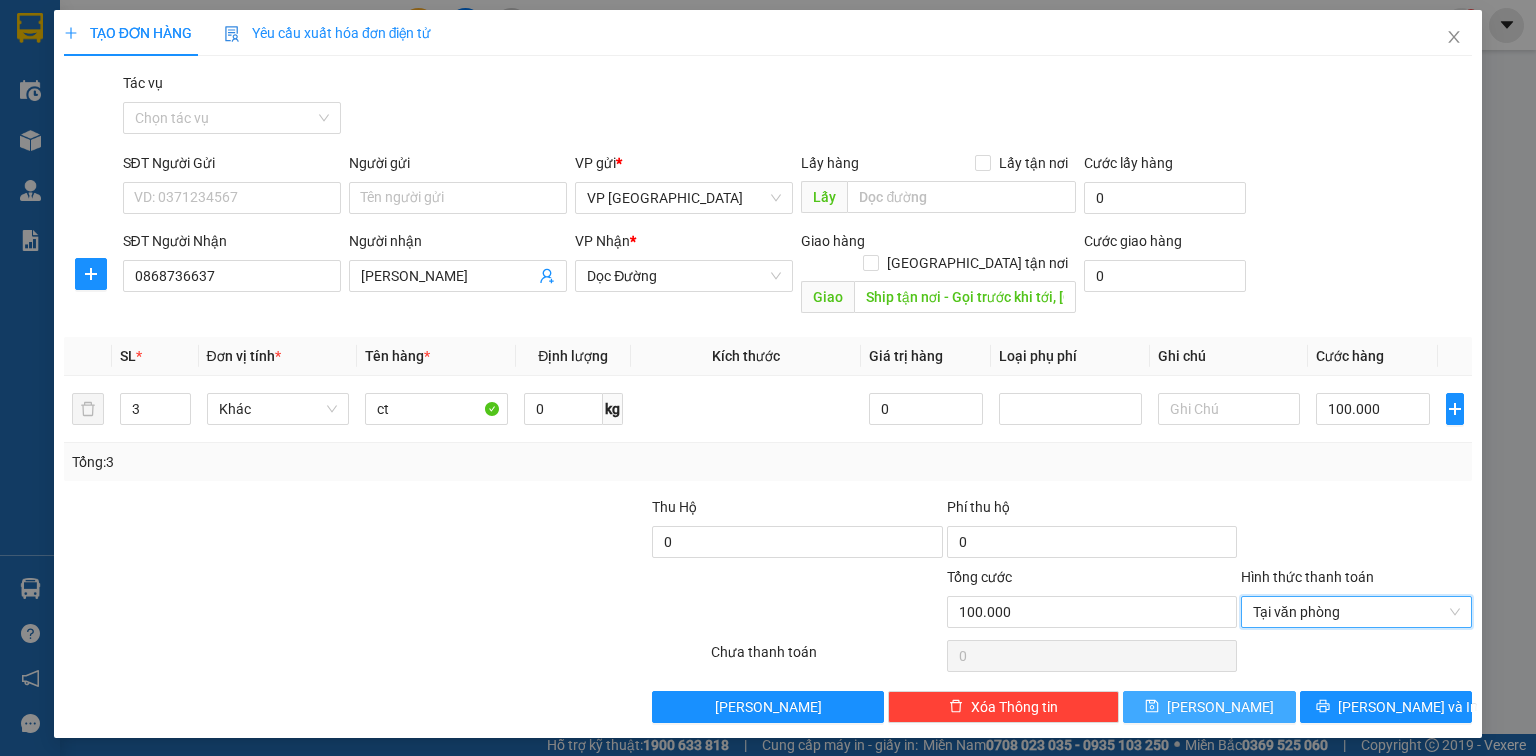 click on "Lưu" at bounding box center [1209, 707] 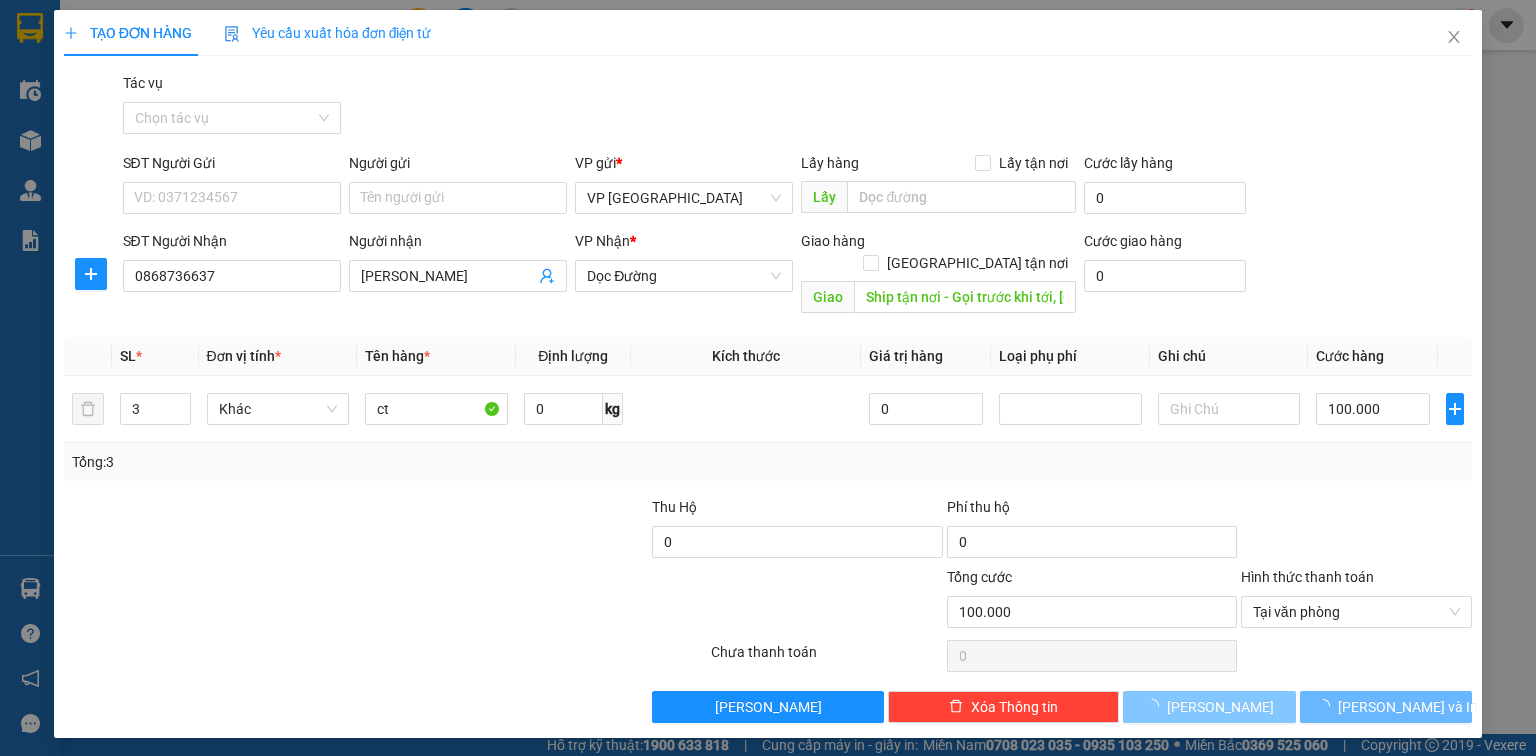 type 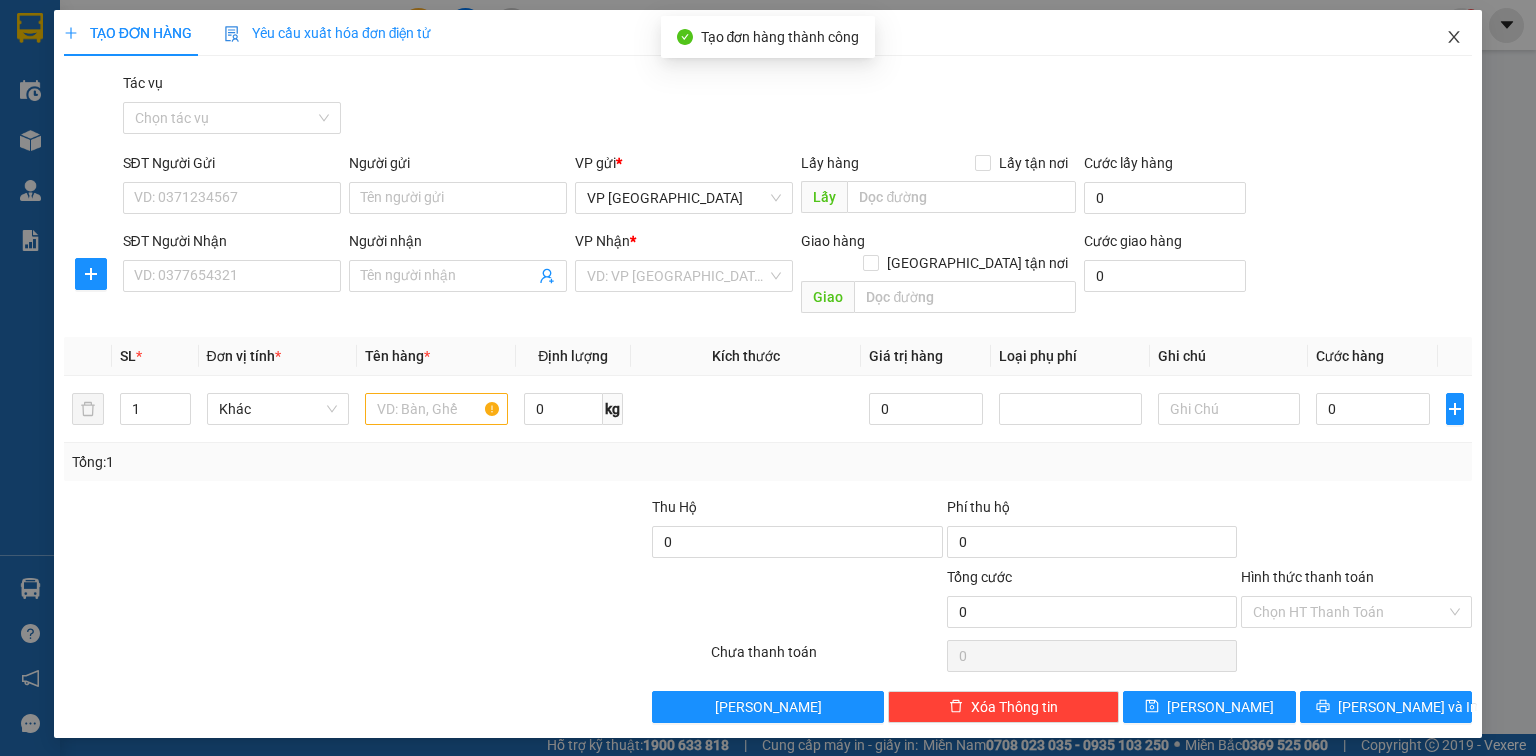 click 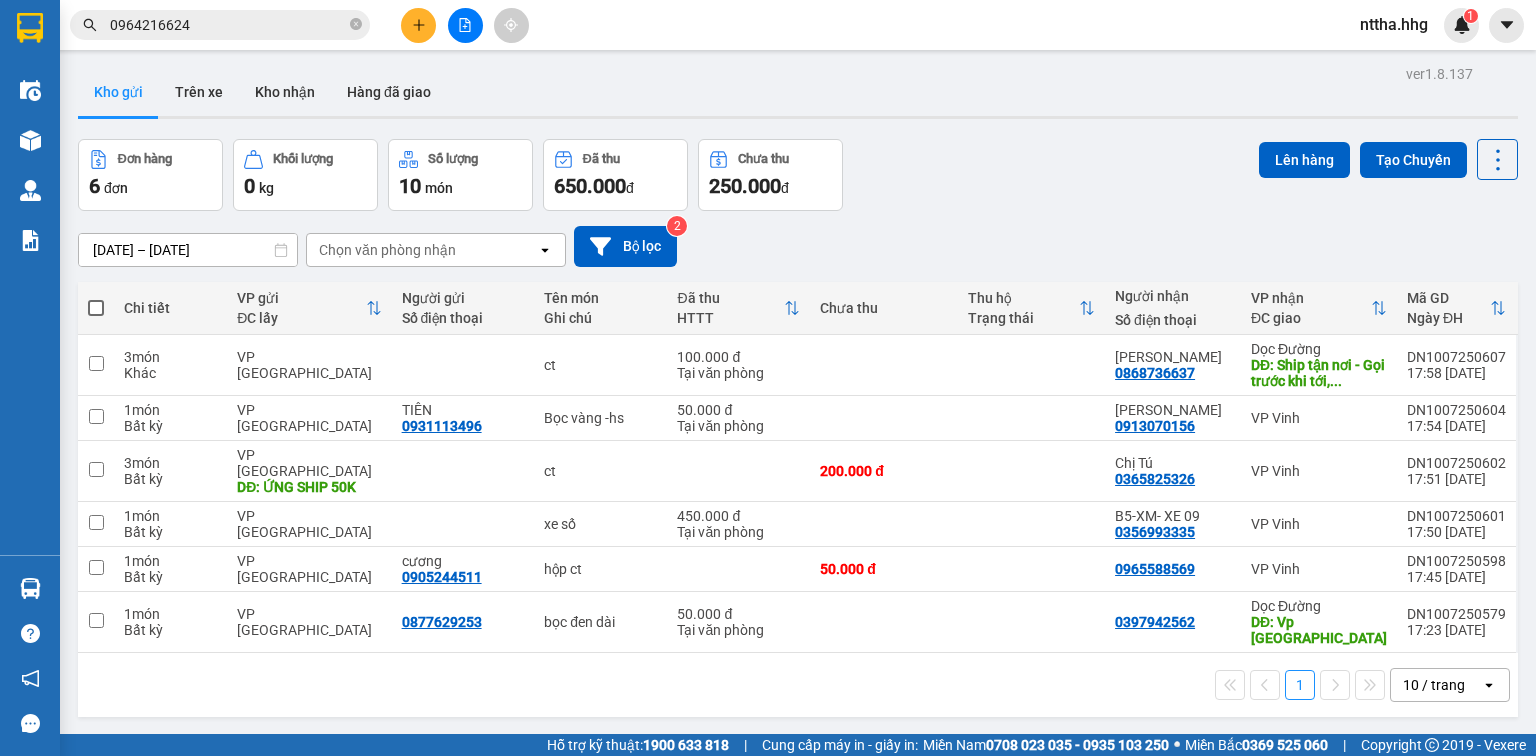 click at bounding box center [96, 308] 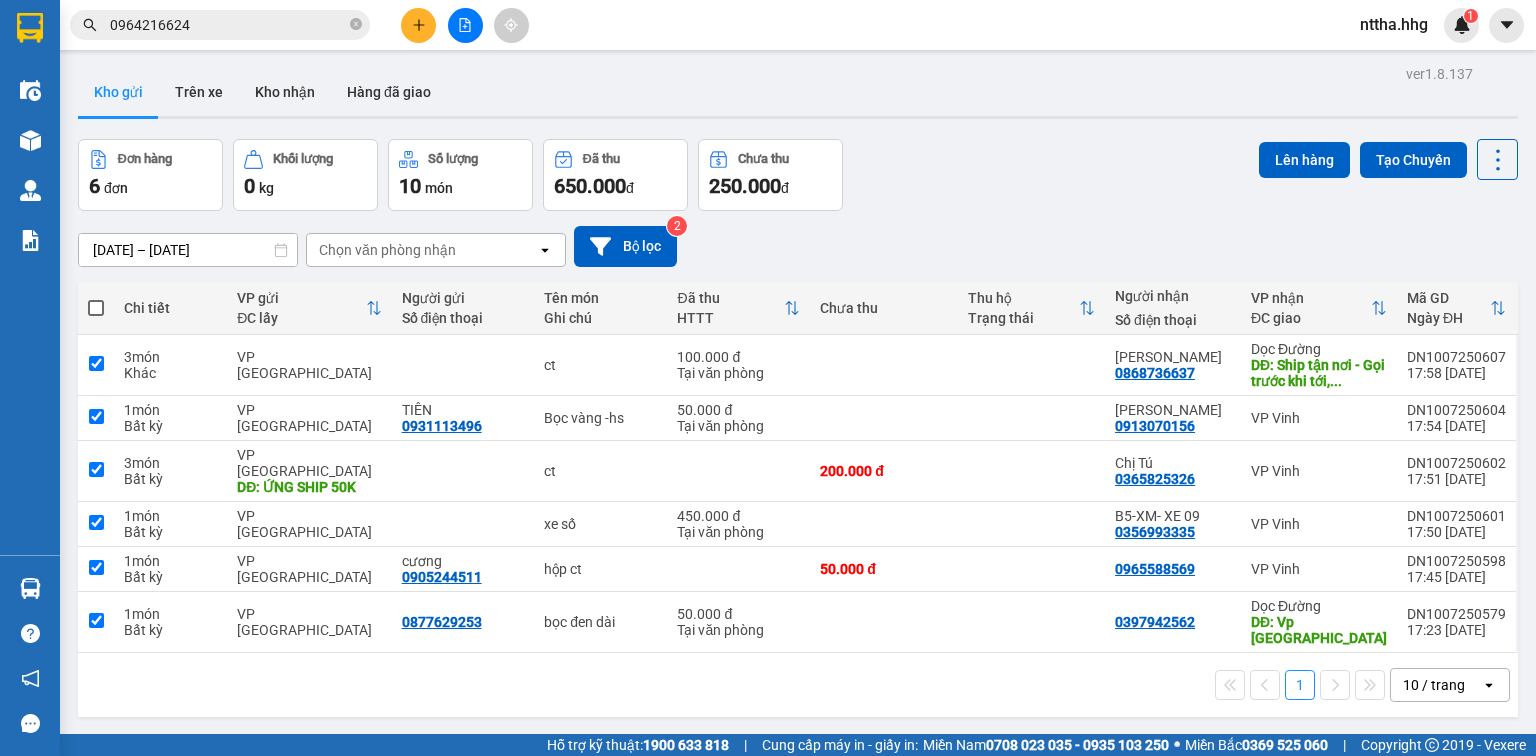 checkbox on "true" 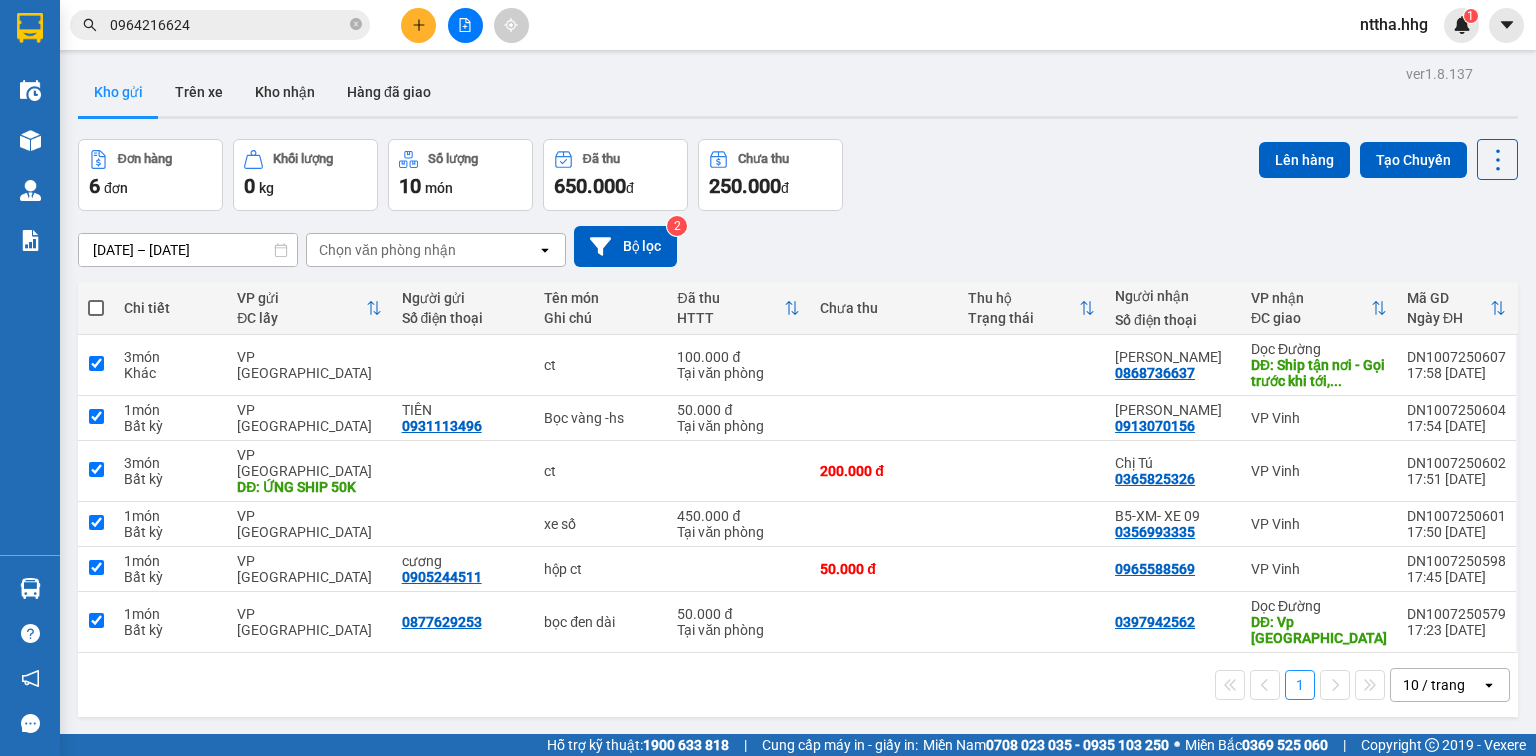 checkbox on "true" 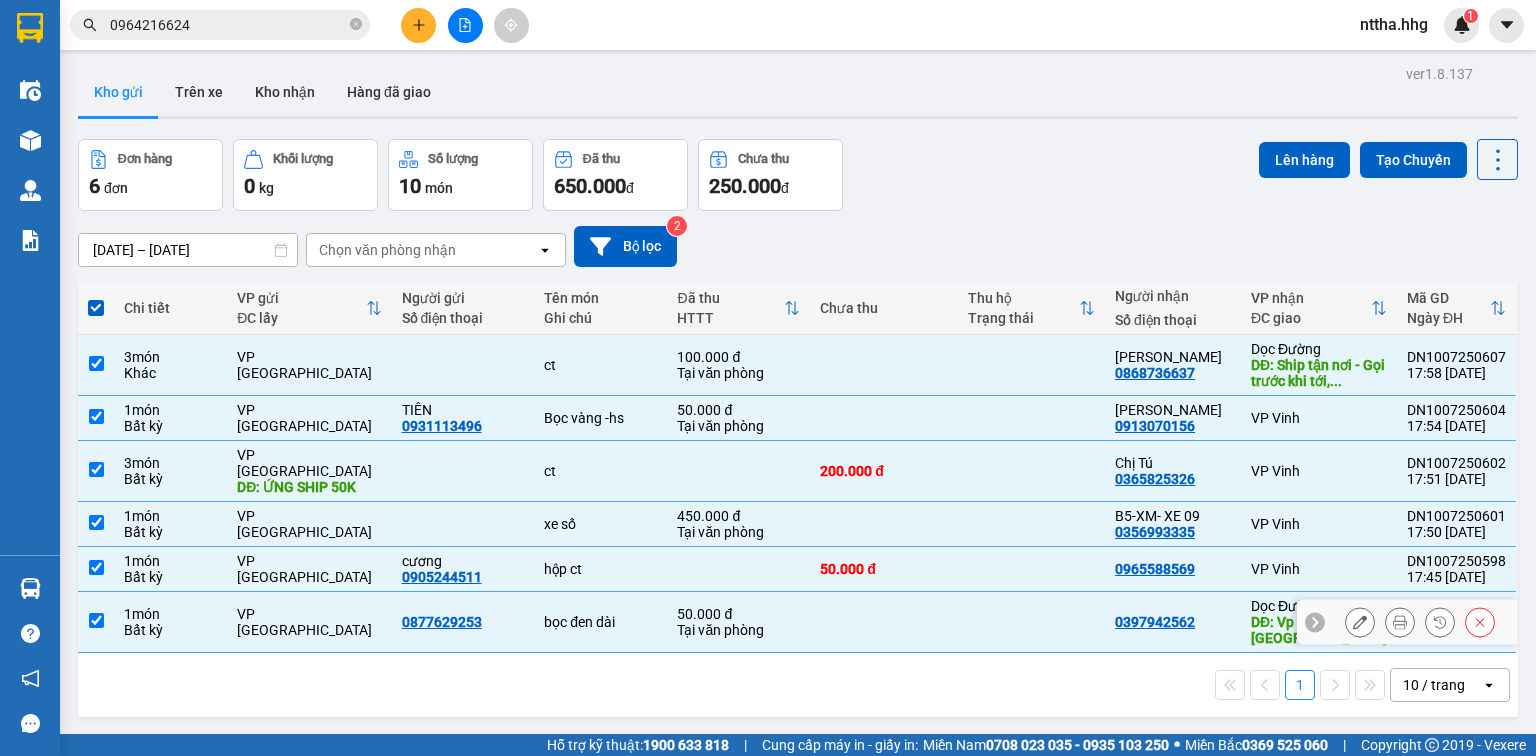 drag, startPoint x: 92, startPoint y: 601, endPoint x: 116, endPoint y: 602, distance: 24.020824 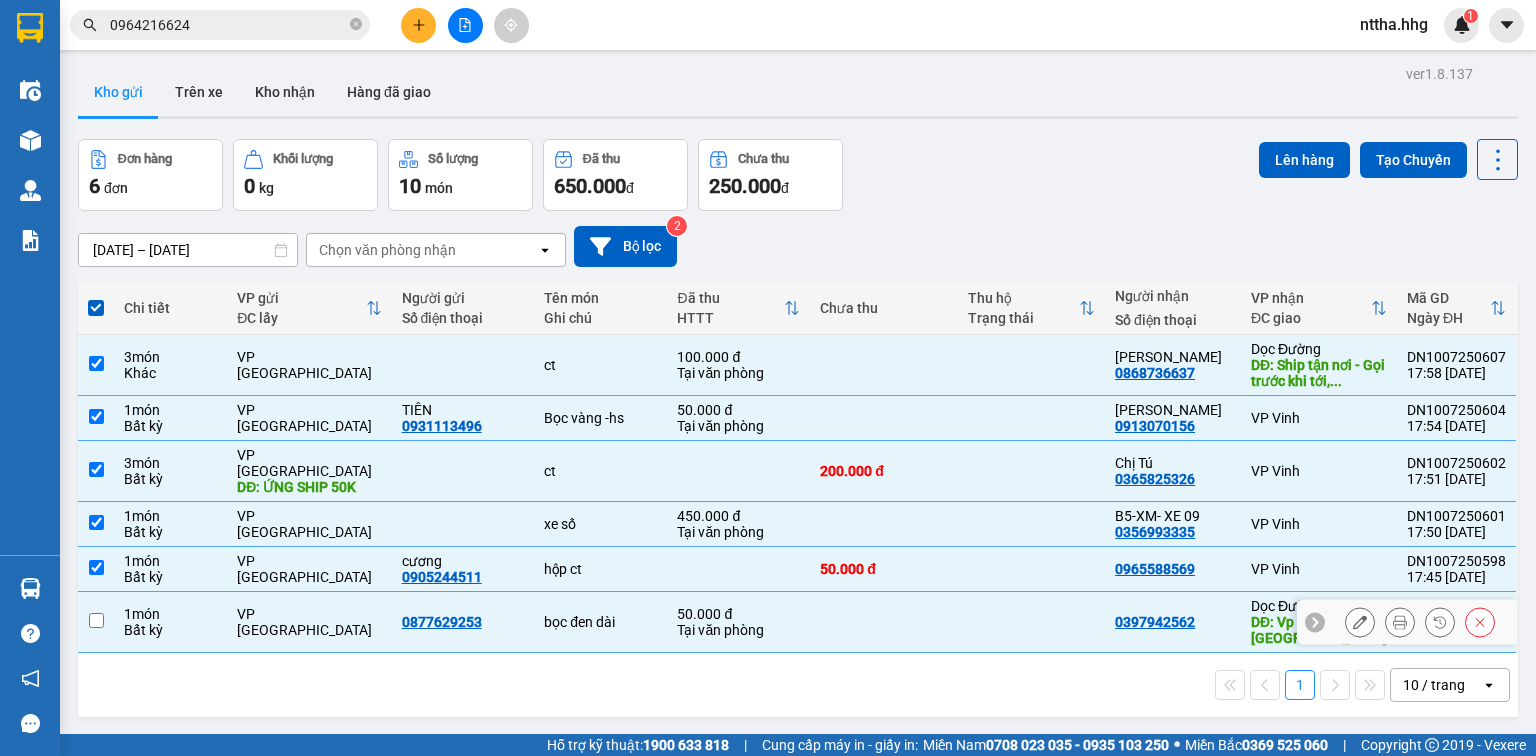 checkbox on "false" 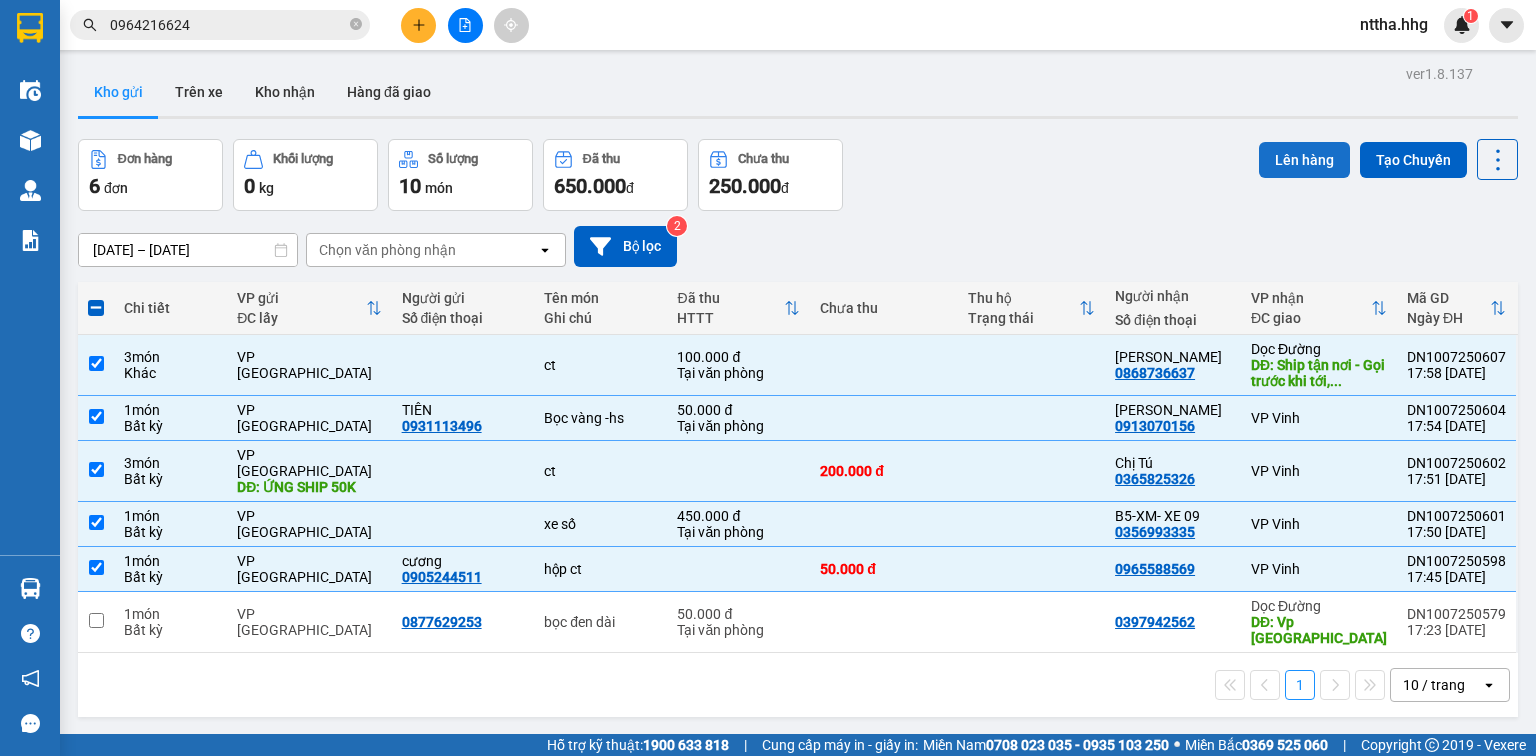 click on "Lên hàng" at bounding box center [1304, 160] 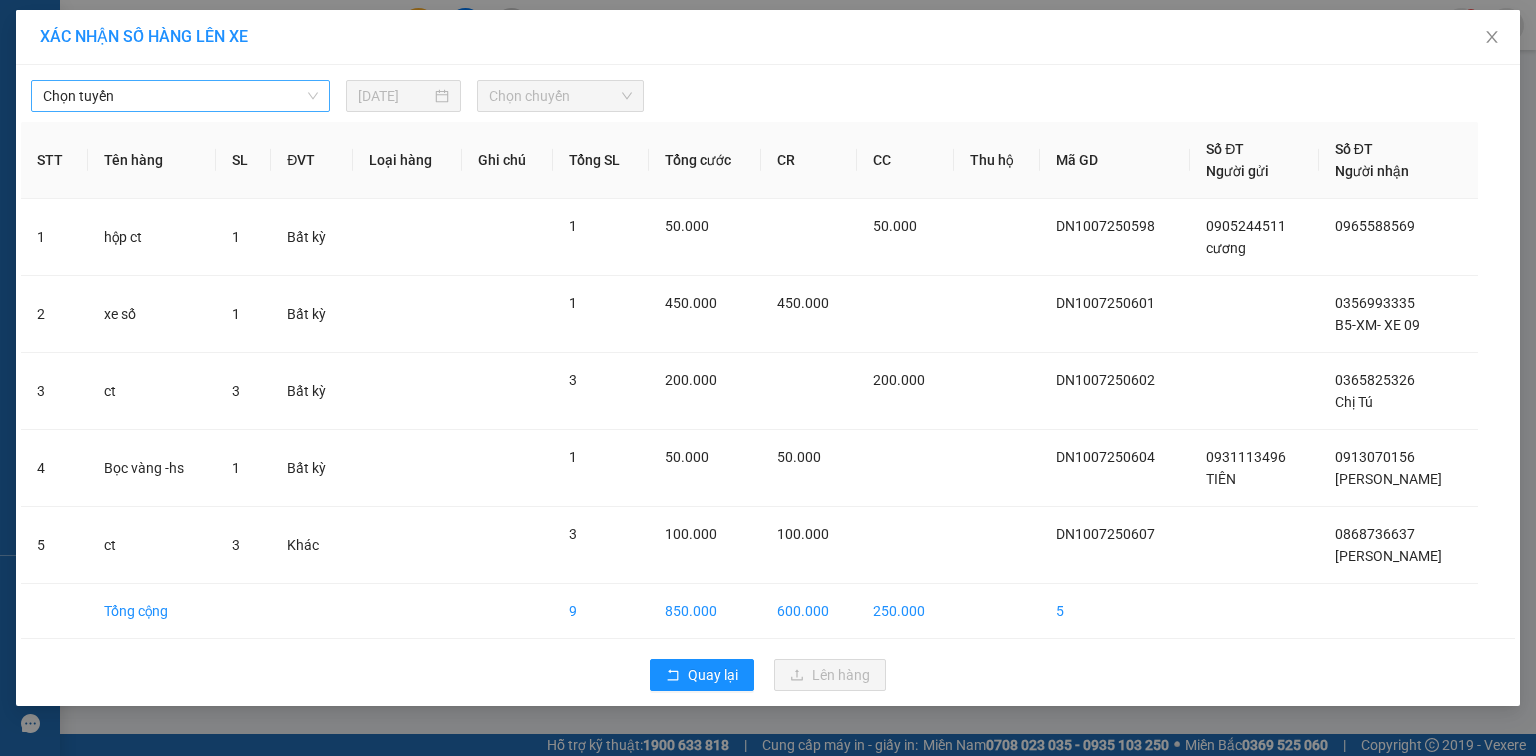 click on "Chọn tuyến" at bounding box center [180, 96] 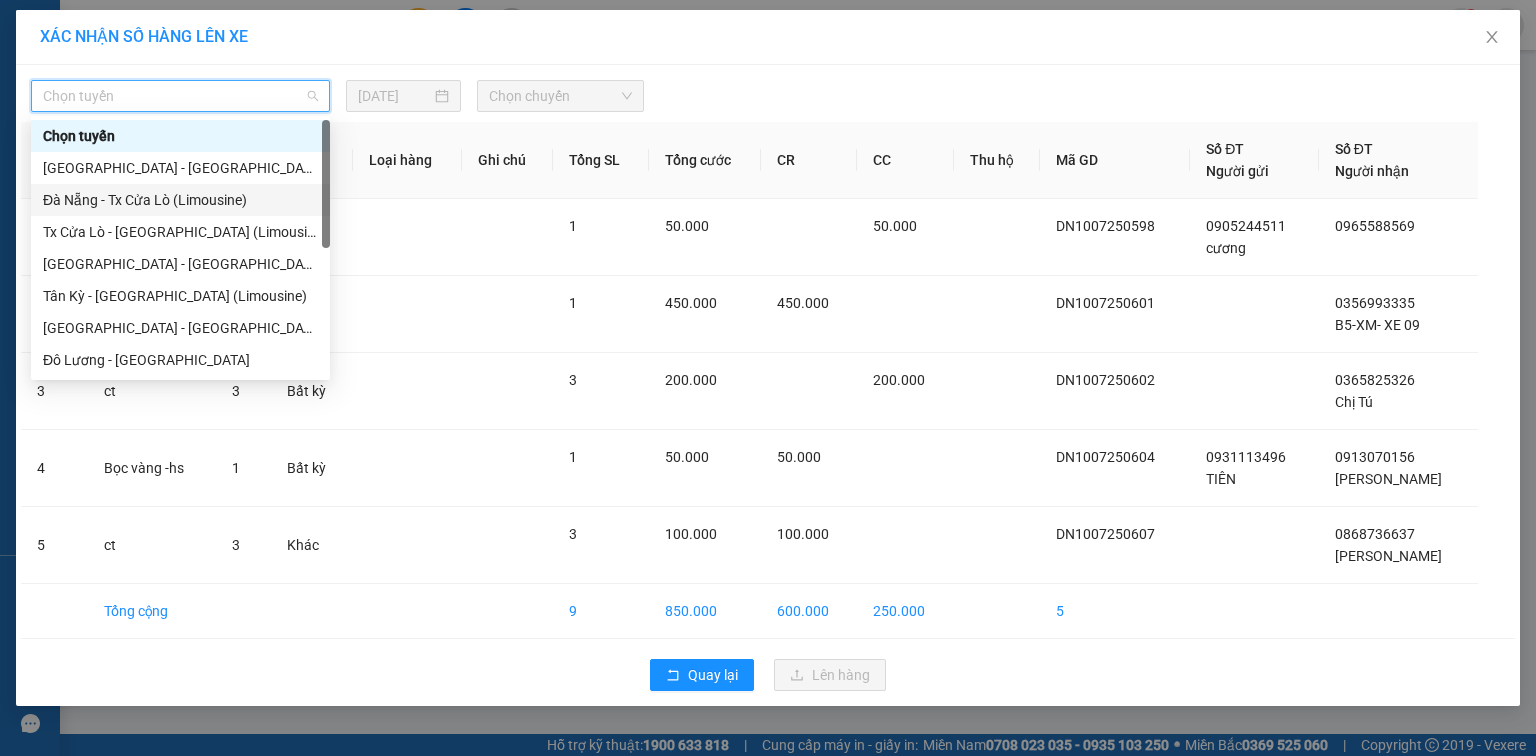 click on "Đà Nẵng - Tx Cửa Lò (Limousine)" at bounding box center [180, 200] 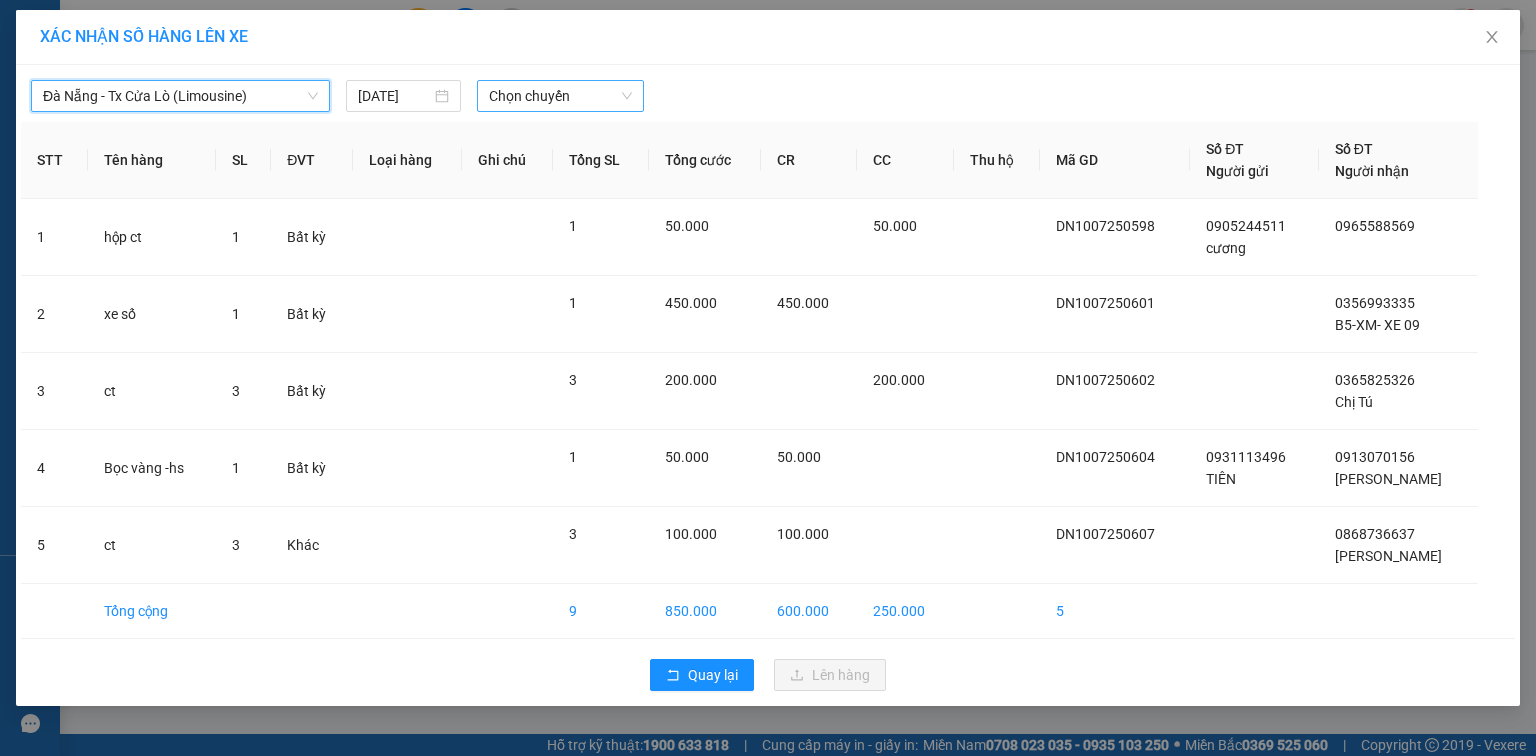 click on "Chọn chuyến" at bounding box center [561, 96] 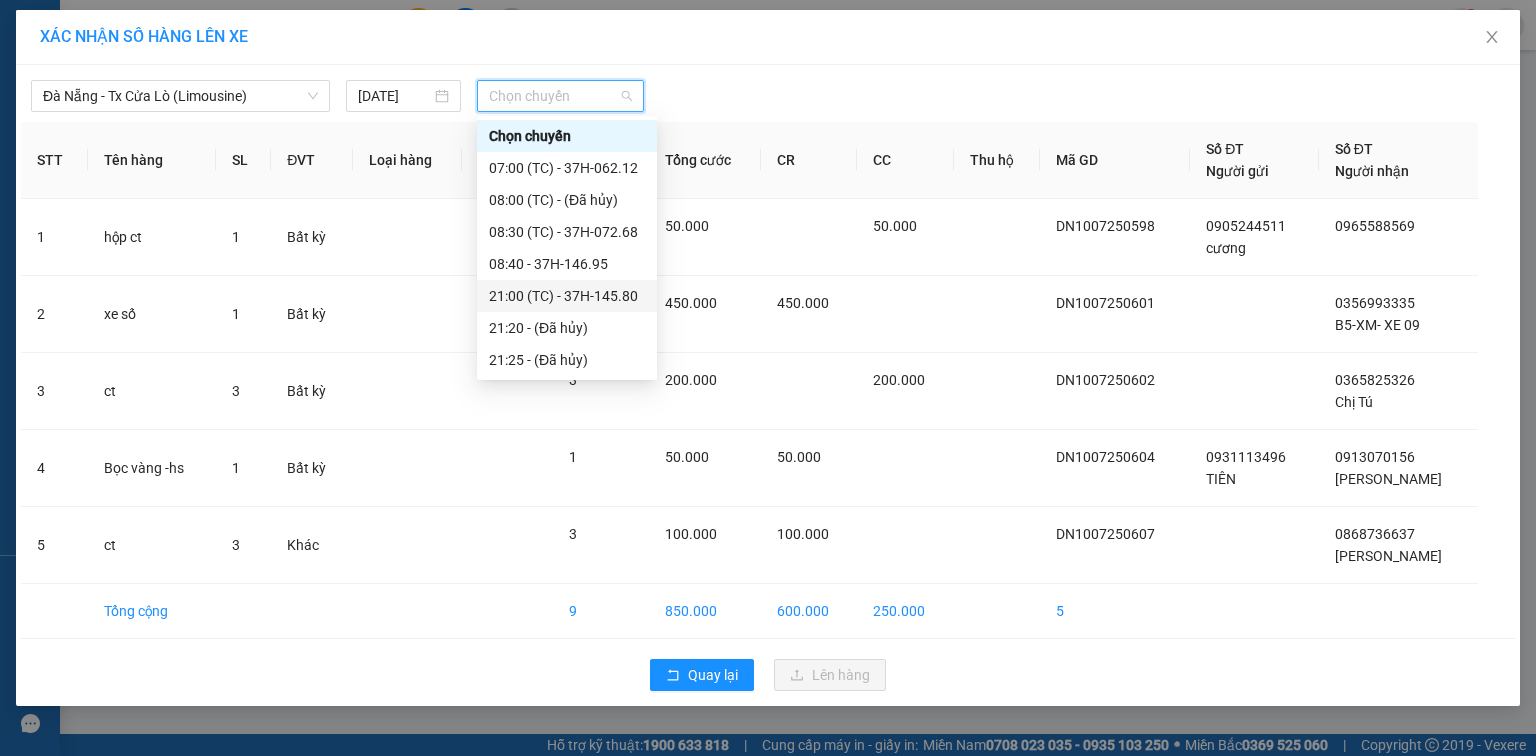 click on "21:00   (TC)   - 37H-145.80" at bounding box center (567, 296) 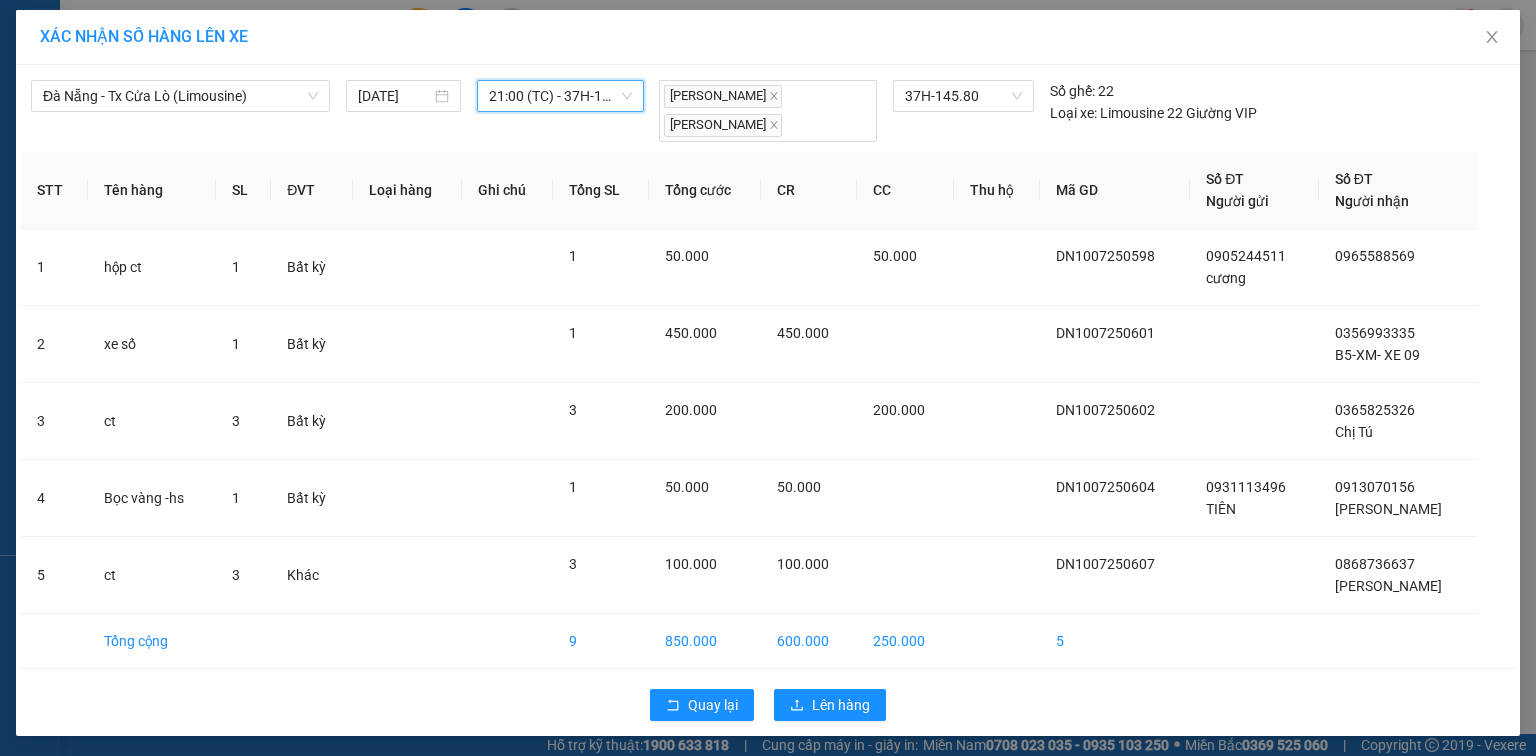 click on "Quay lại Lên hàng" at bounding box center (768, 705) 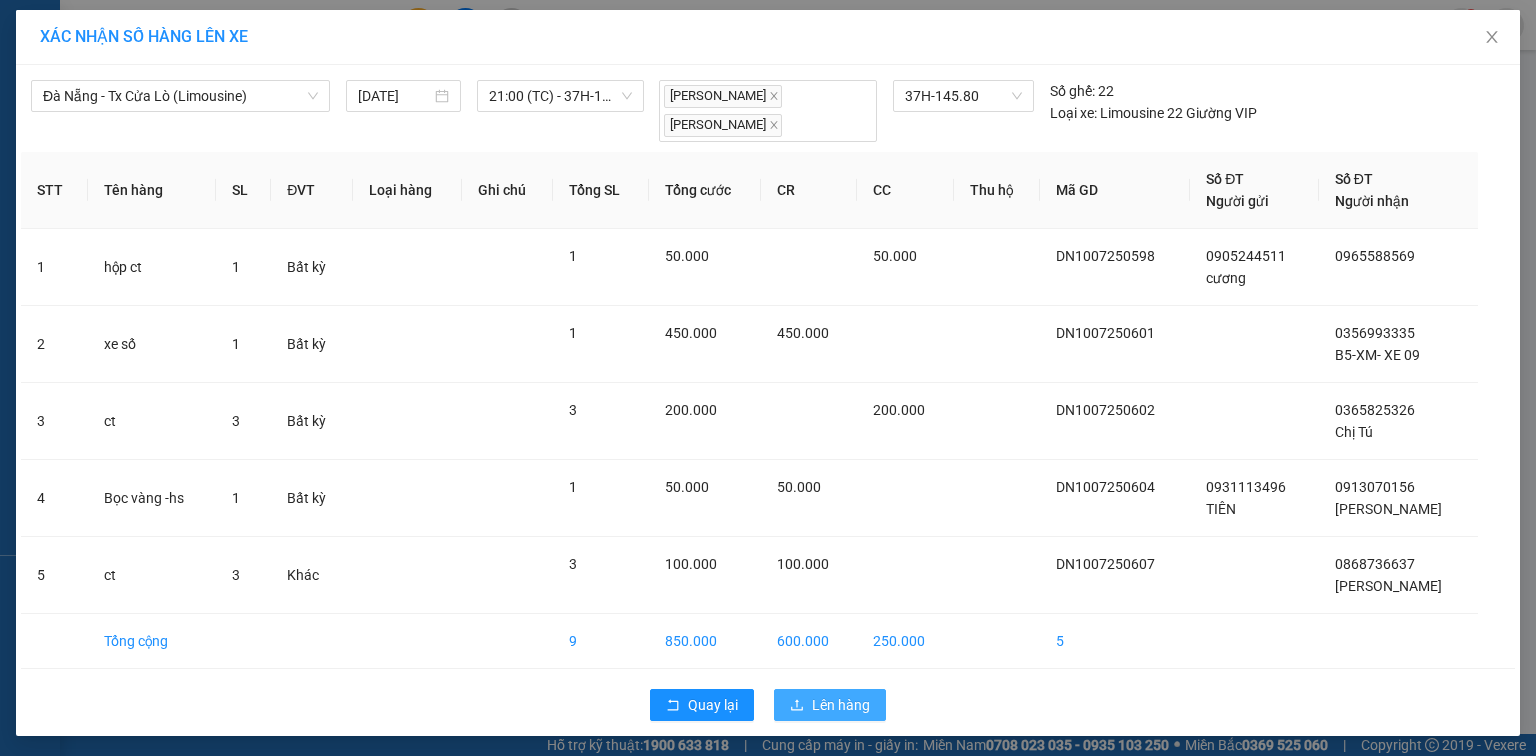 click on "Lên hàng" at bounding box center [841, 705] 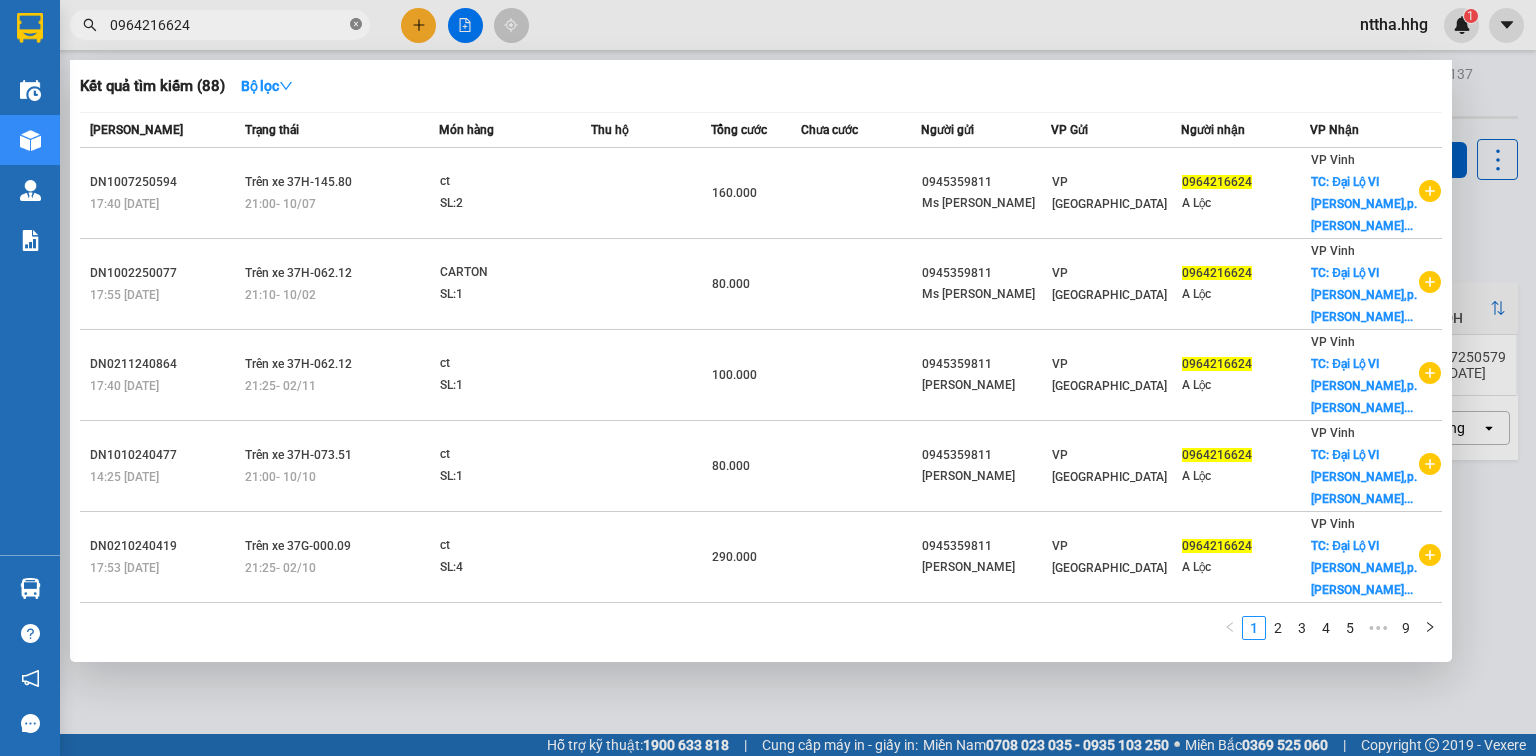 click at bounding box center [356, 25] 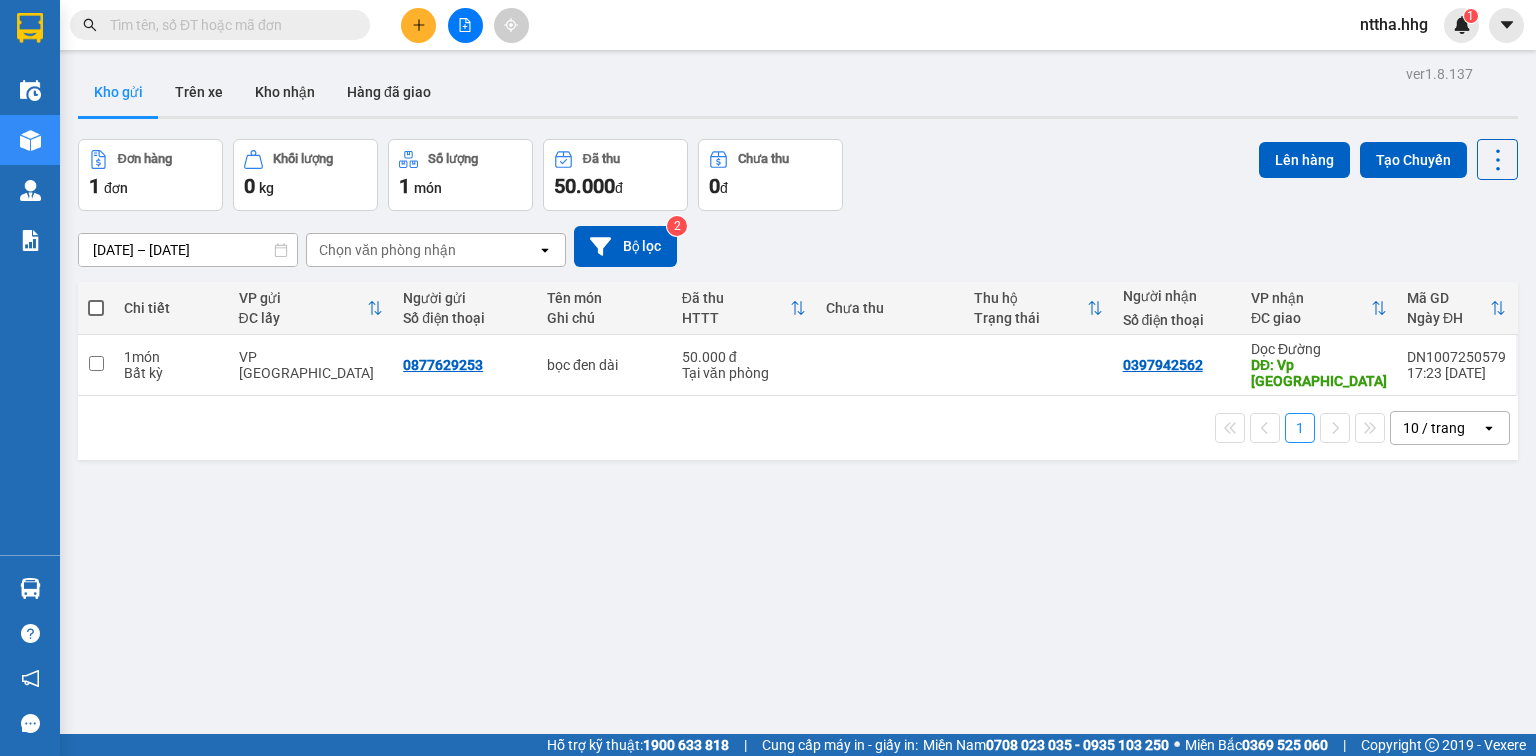 click at bounding box center [228, 25] 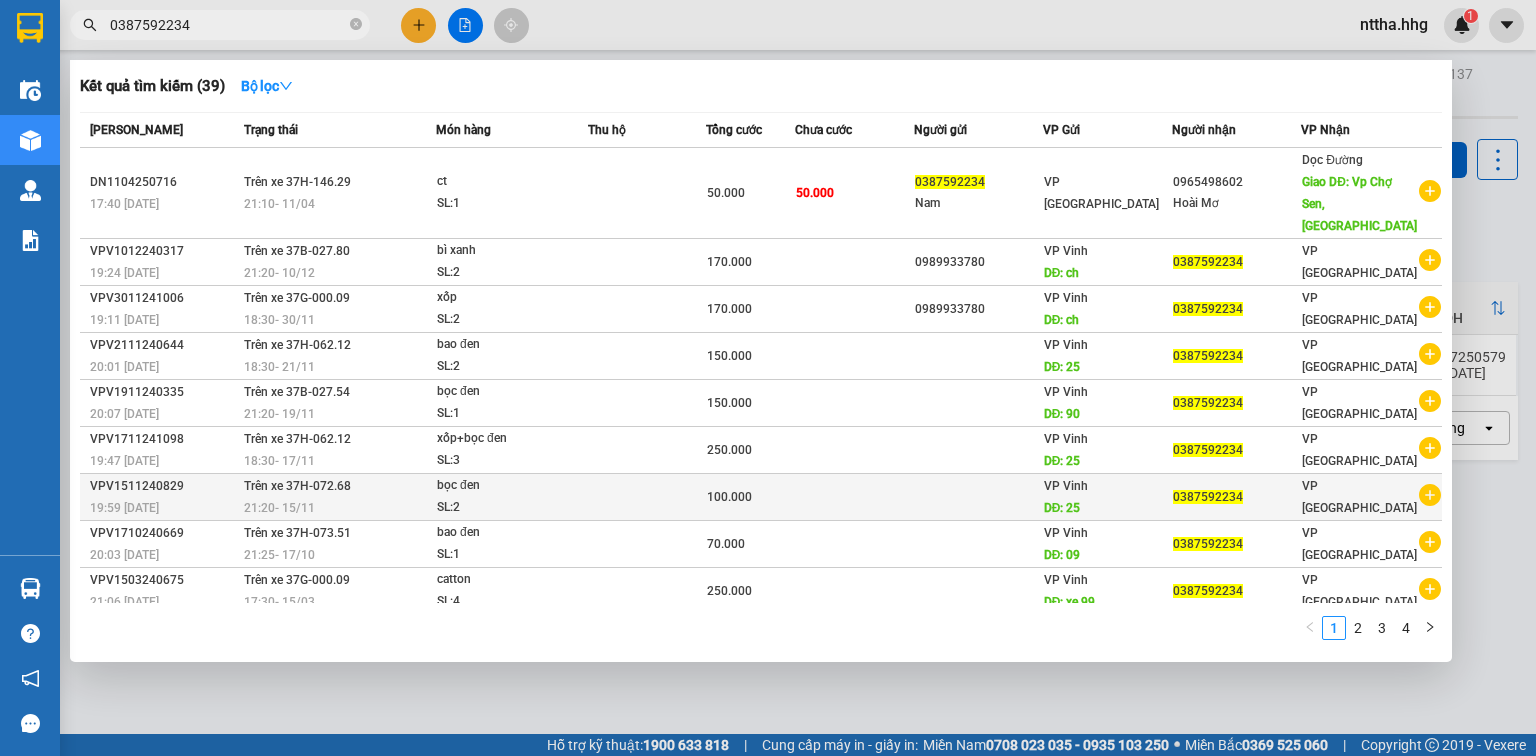 scroll, scrollTop: 30, scrollLeft: 0, axis: vertical 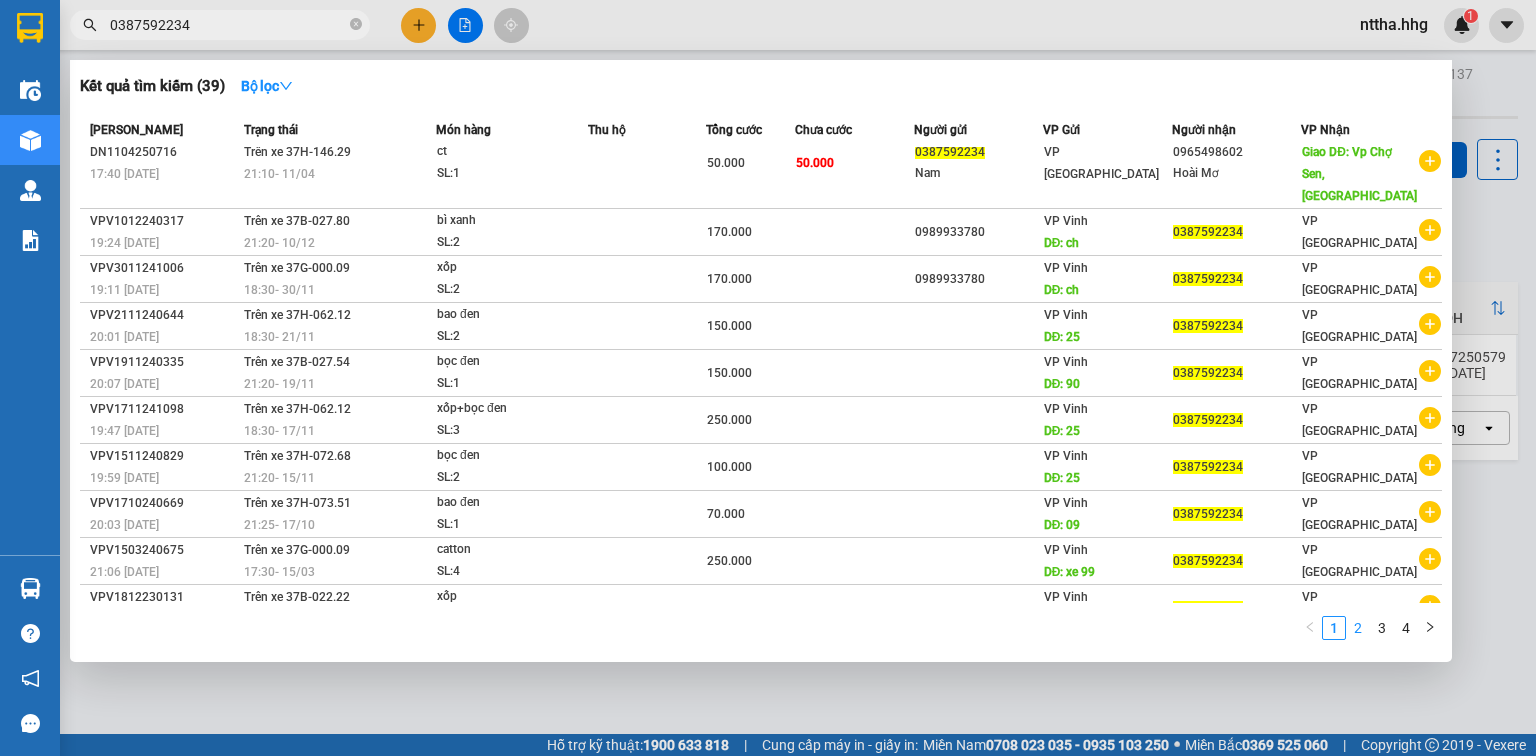 type on "0387592234" 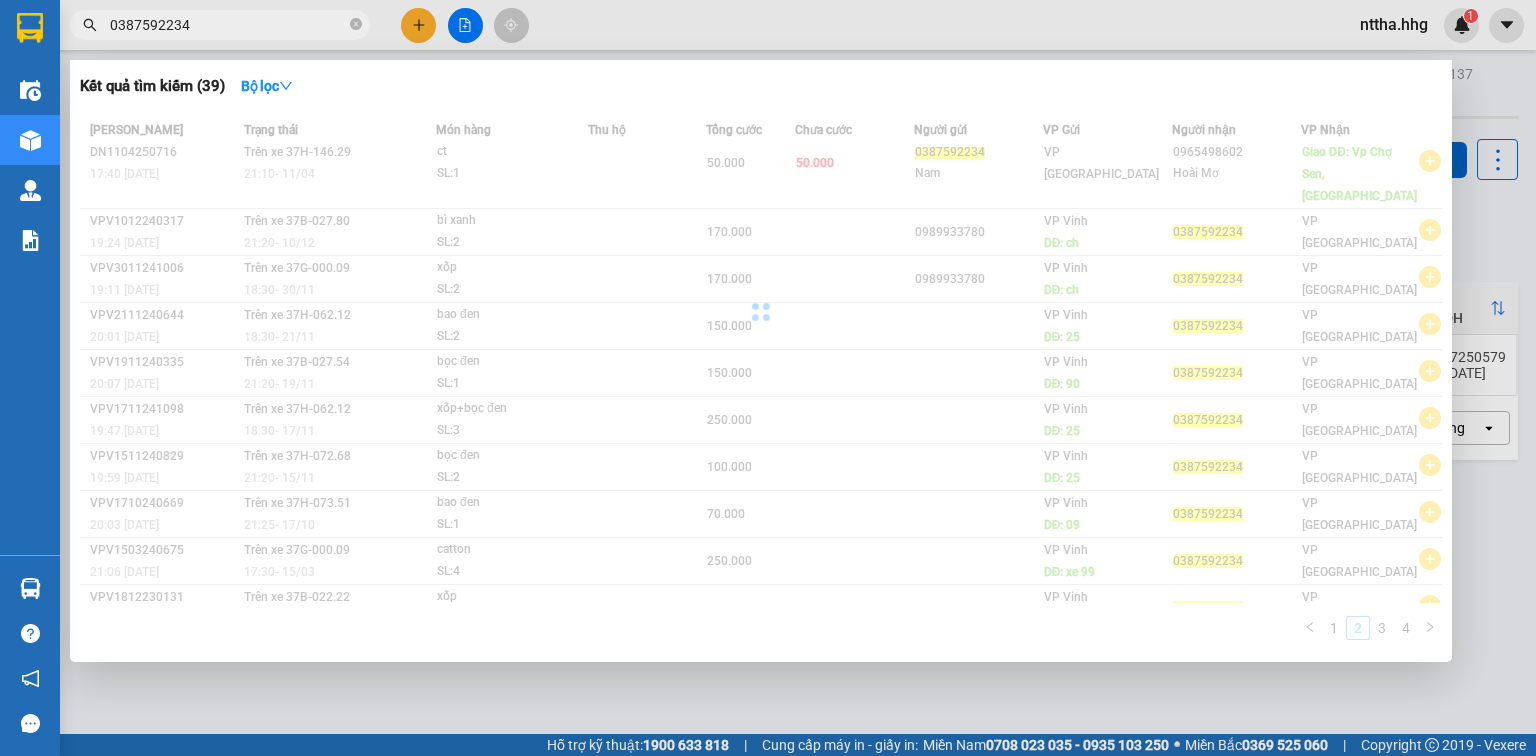 scroll, scrollTop: 8, scrollLeft: 0, axis: vertical 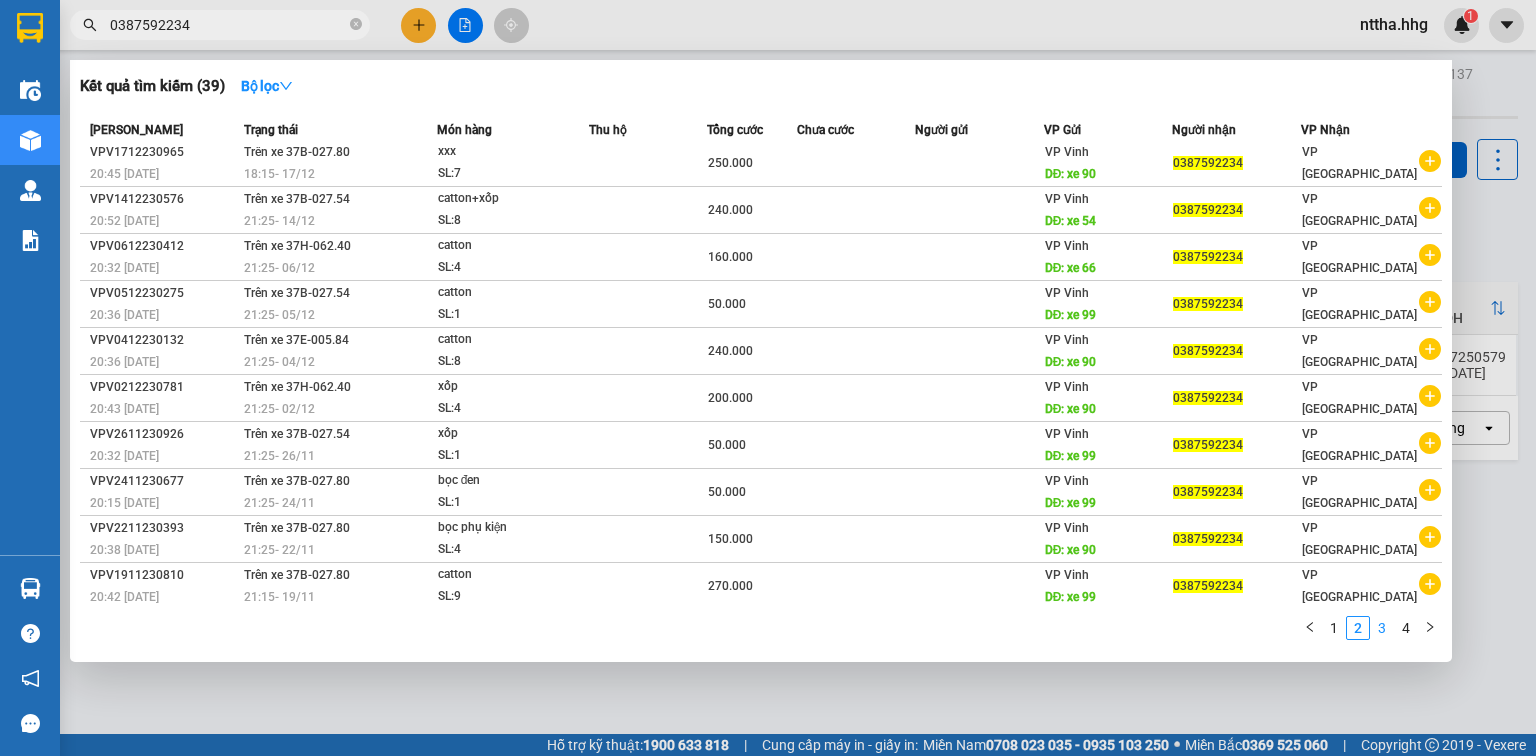 click on "3" at bounding box center (1382, 628) 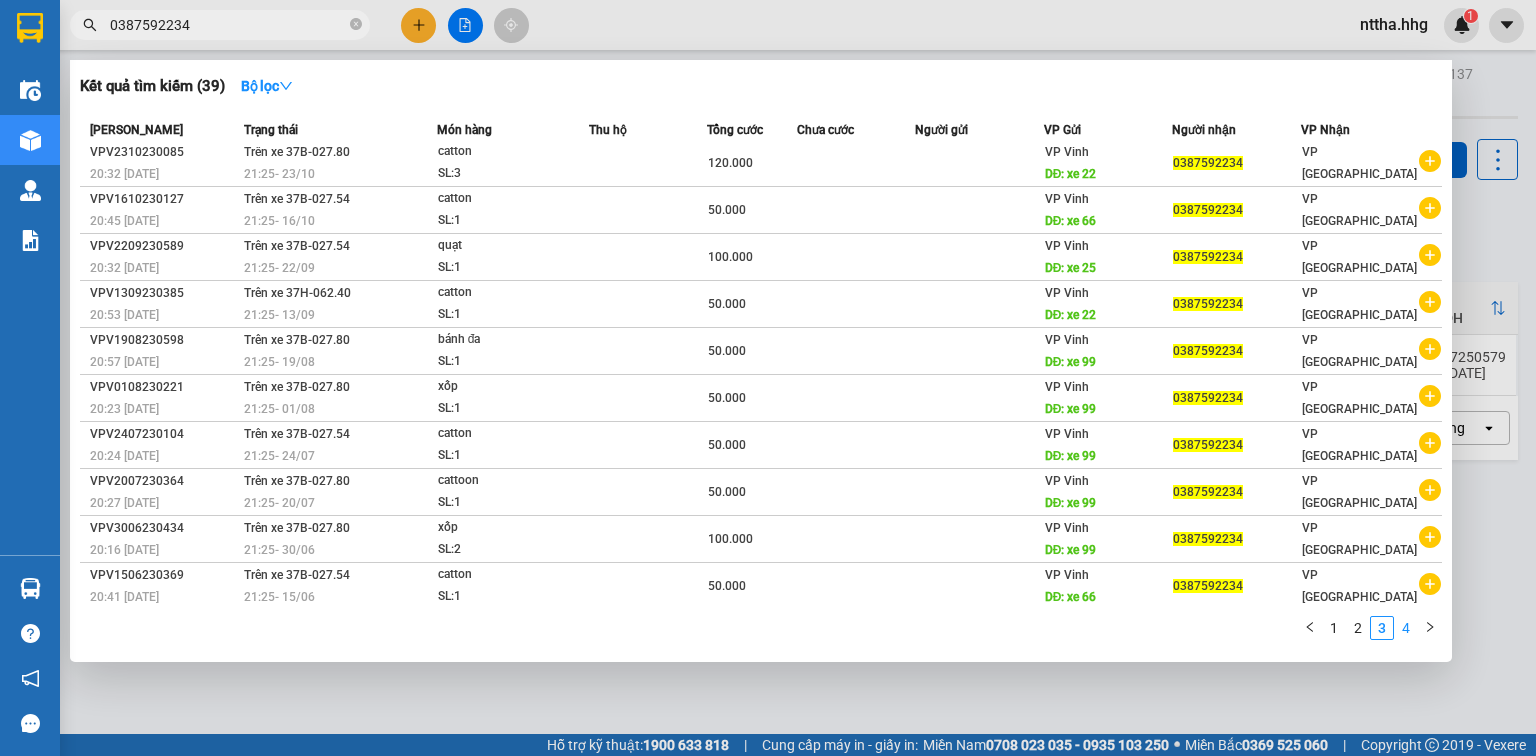 click on "4" at bounding box center [1406, 628] 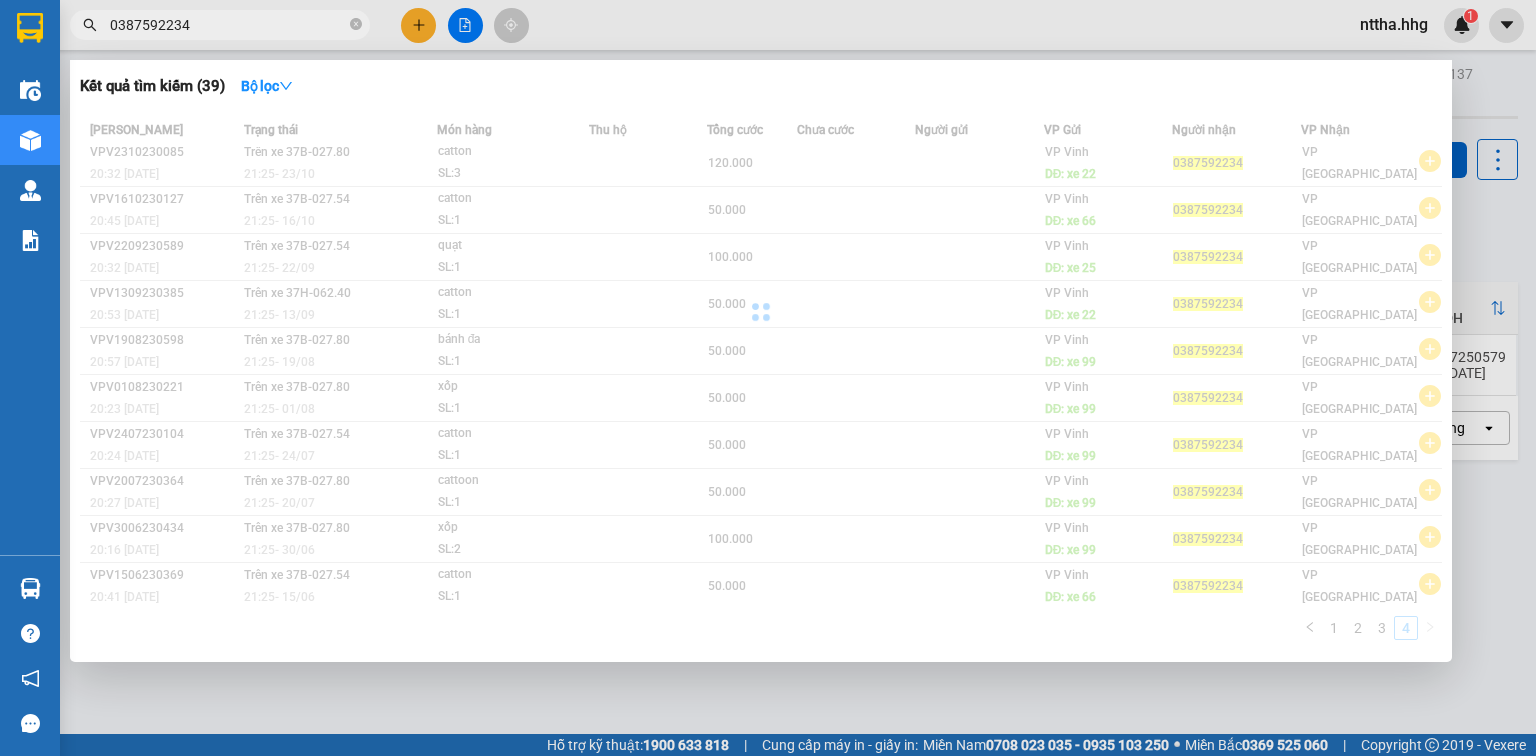 scroll, scrollTop: 0, scrollLeft: 0, axis: both 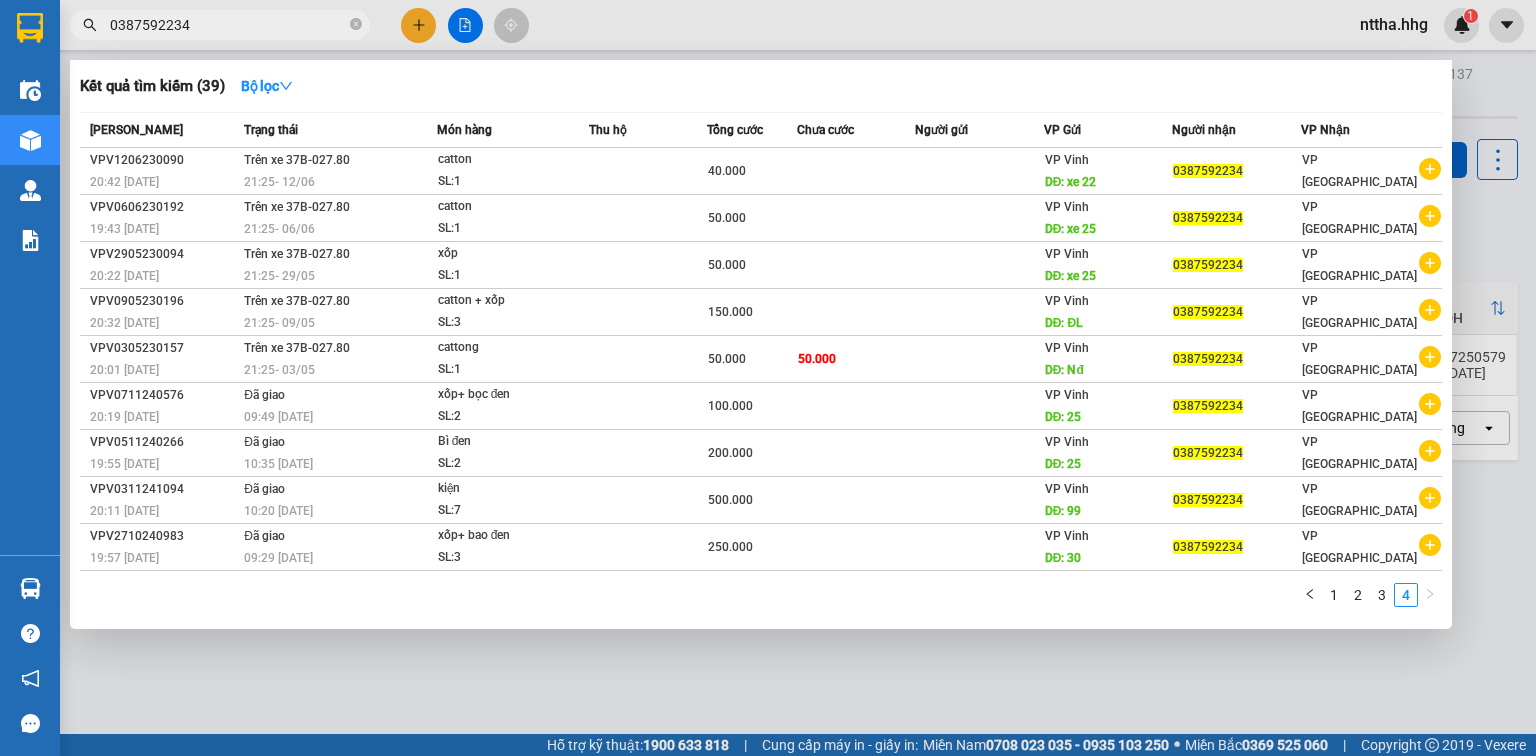 click at bounding box center [768, 378] 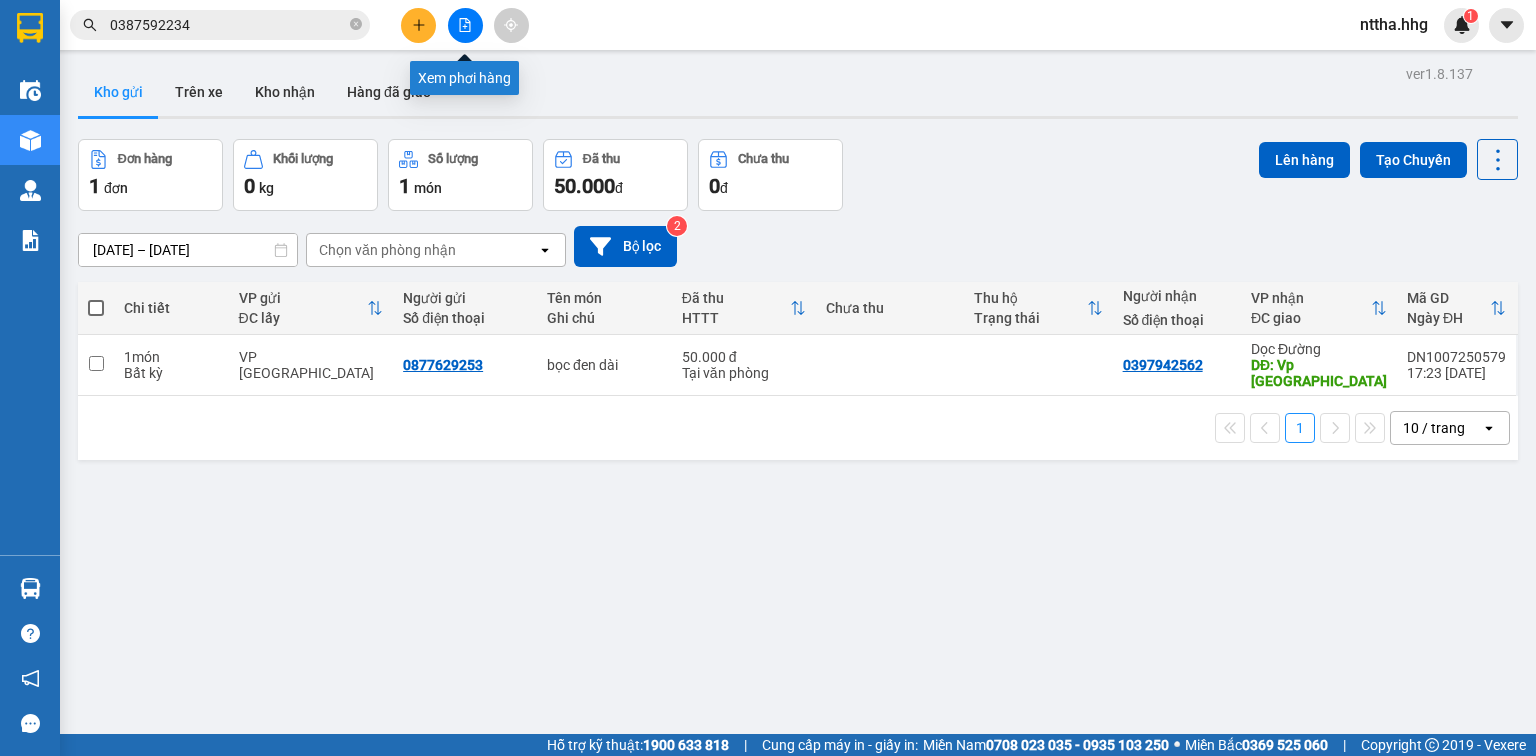 click at bounding box center (465, 25) 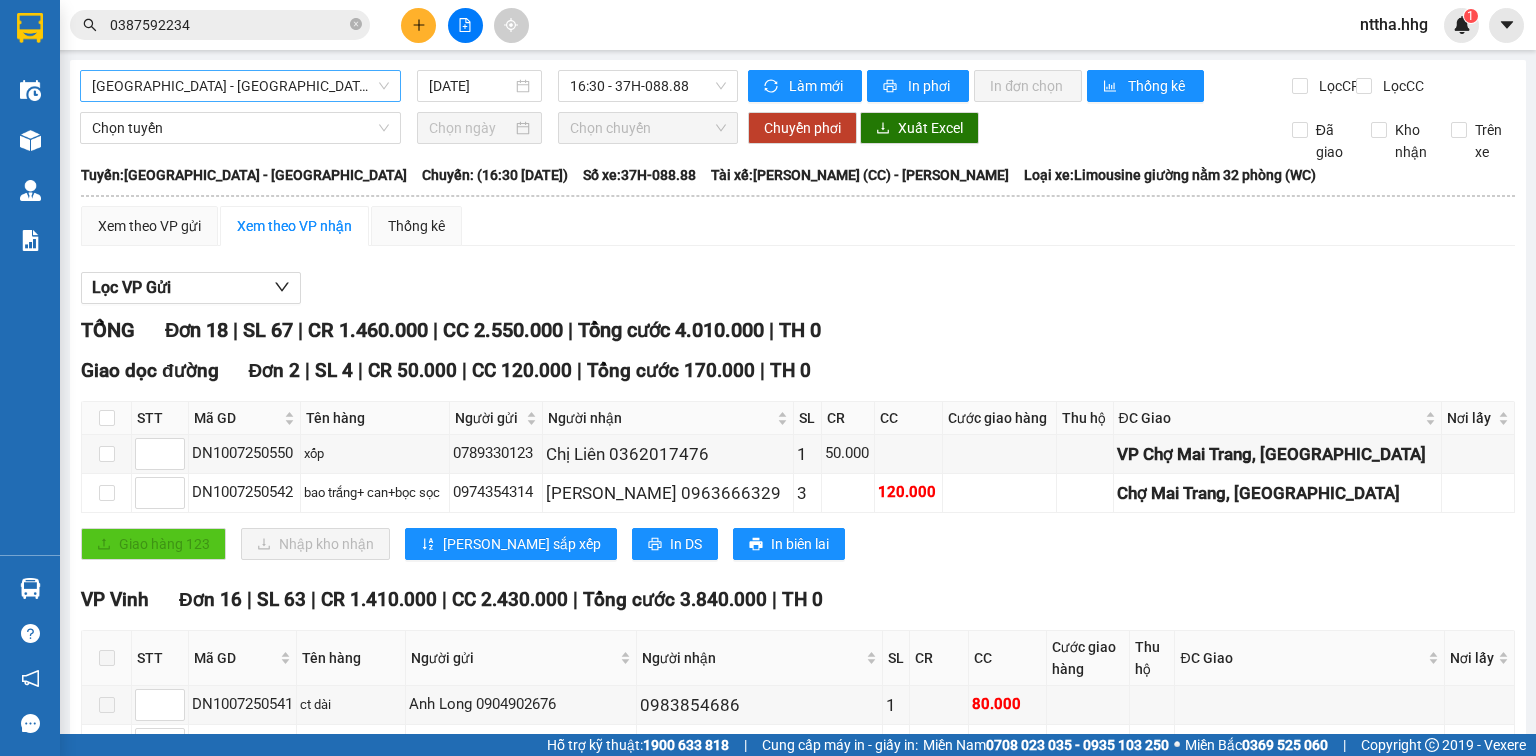 click on "Quảng Ngãi - Con Cuông" at bounding box center [240, 86] 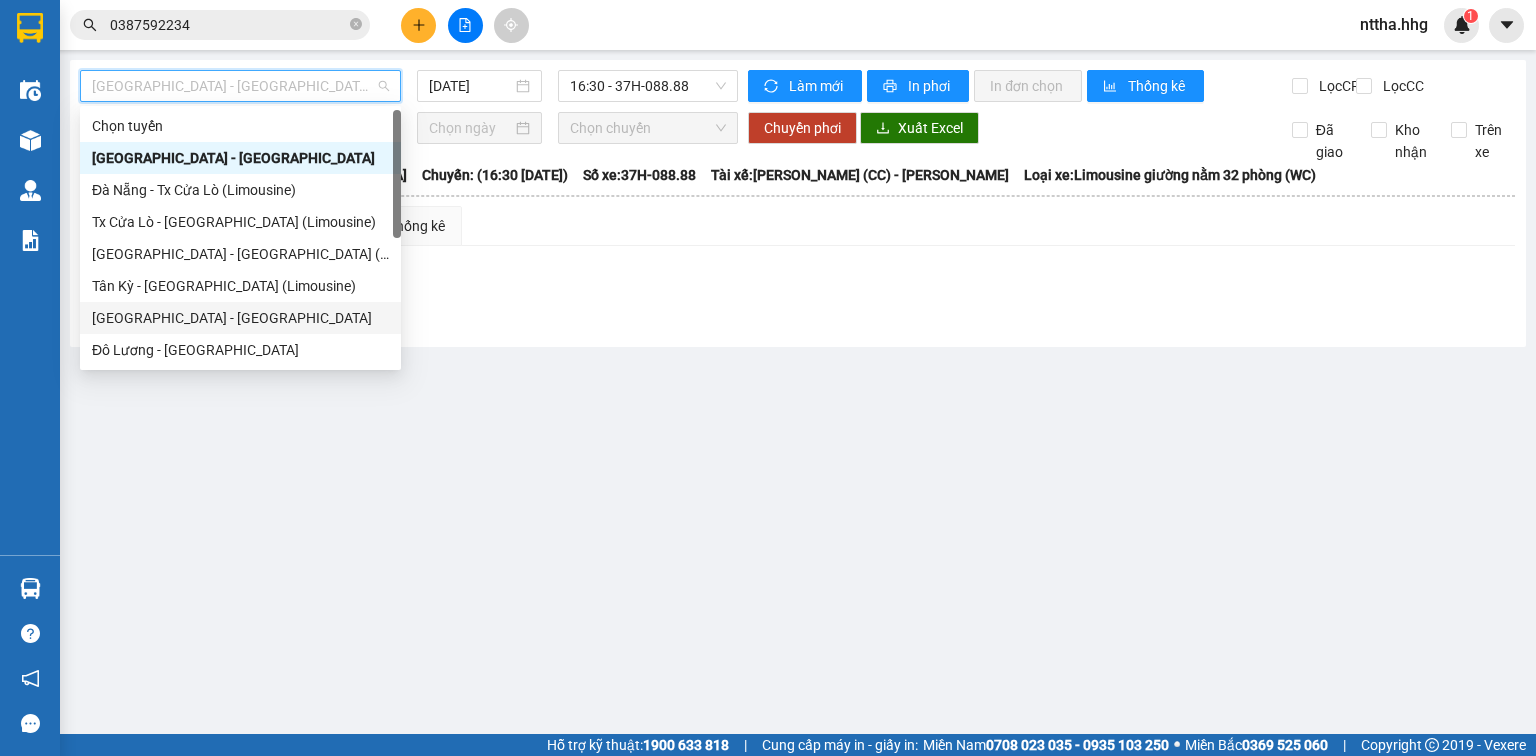 click on "Đà Nẵng - Đô Lương" at bounding box center [240, 318] 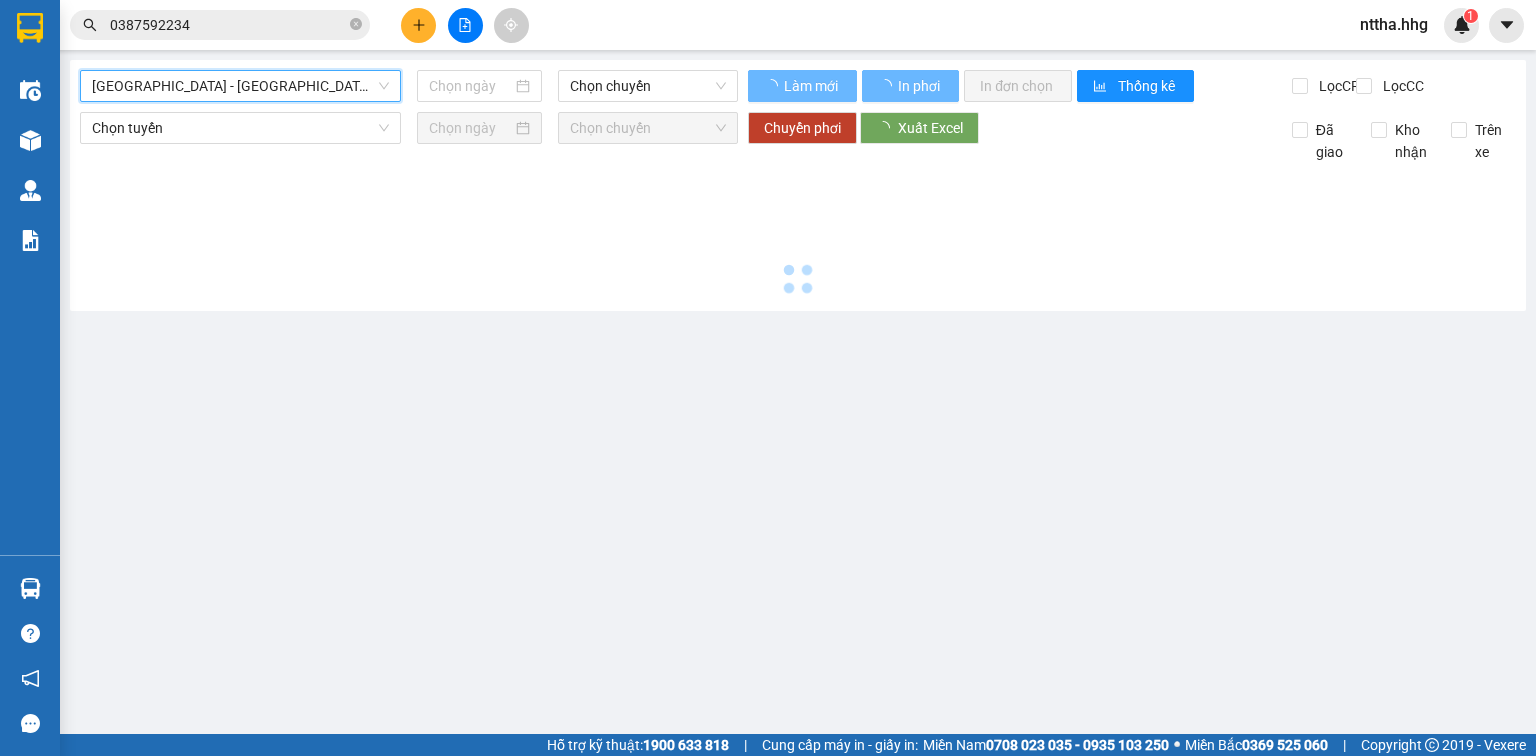 type on "10/07/2025" 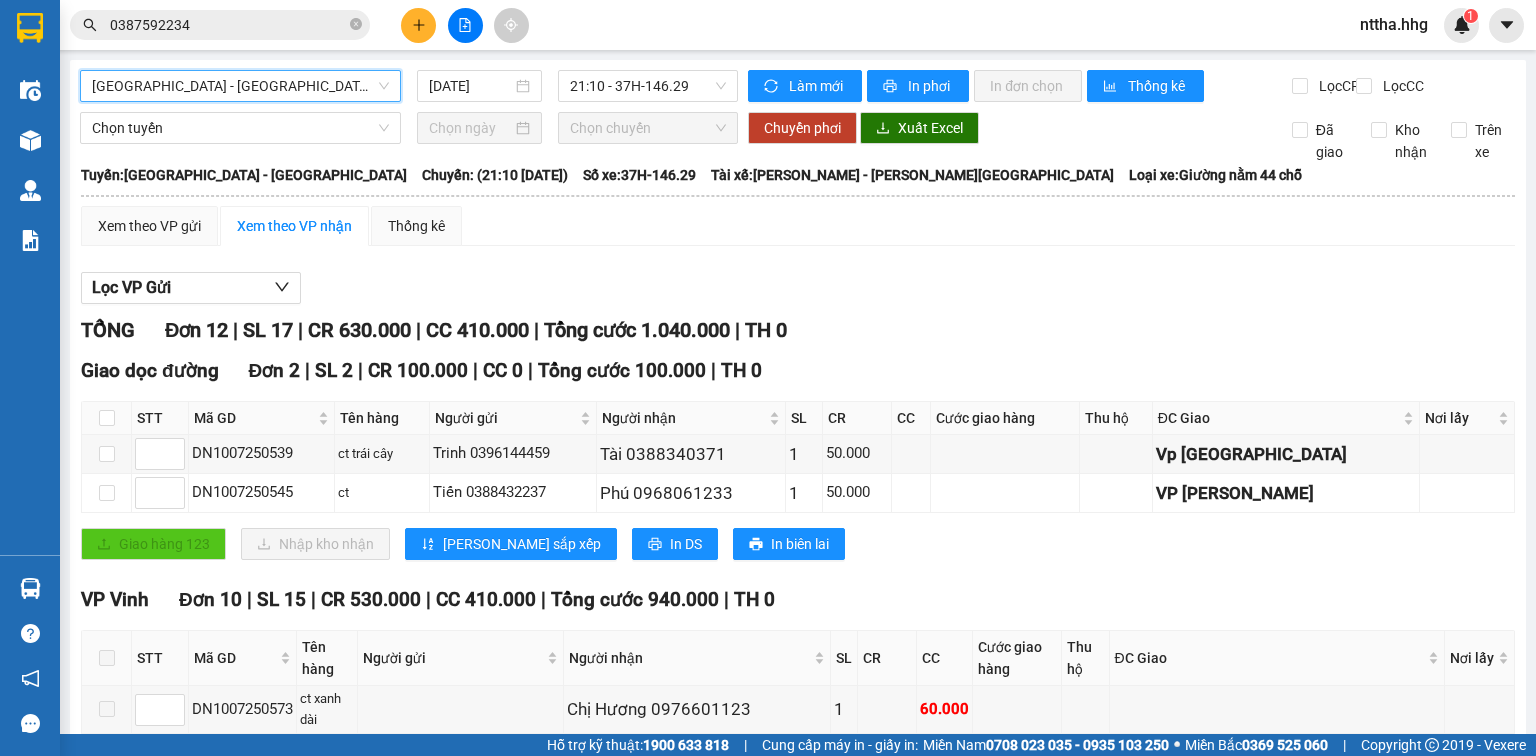 click on "Đà Nẵng - Đô Lương" at bounding box center (240, 86) 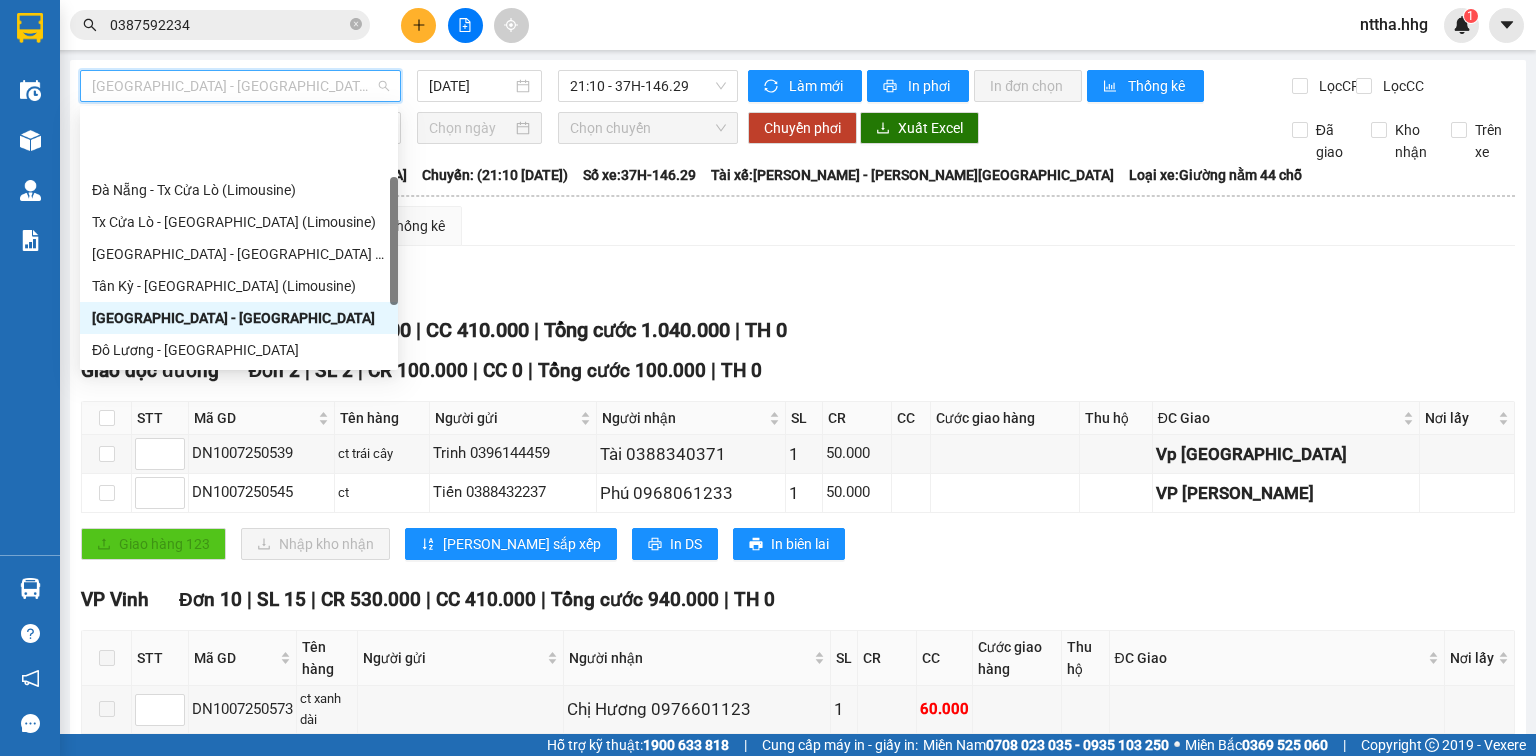 scroll, scrollTop: 152, scrollLeft: 0, axis: vertical 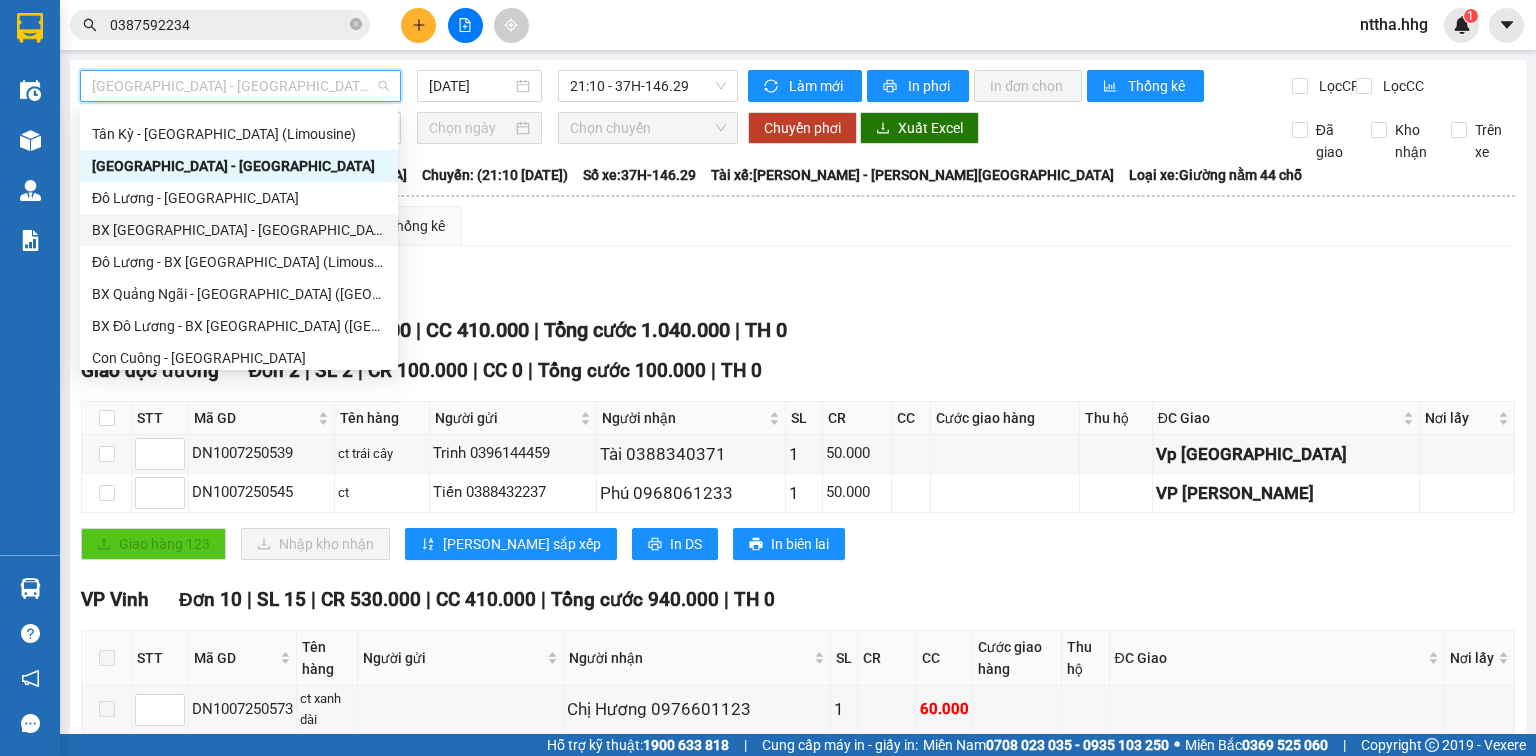 click on "BX Đà Nẵng - Đô Lương (Limosine 32 phòng)" at bounding box center [239, 230] 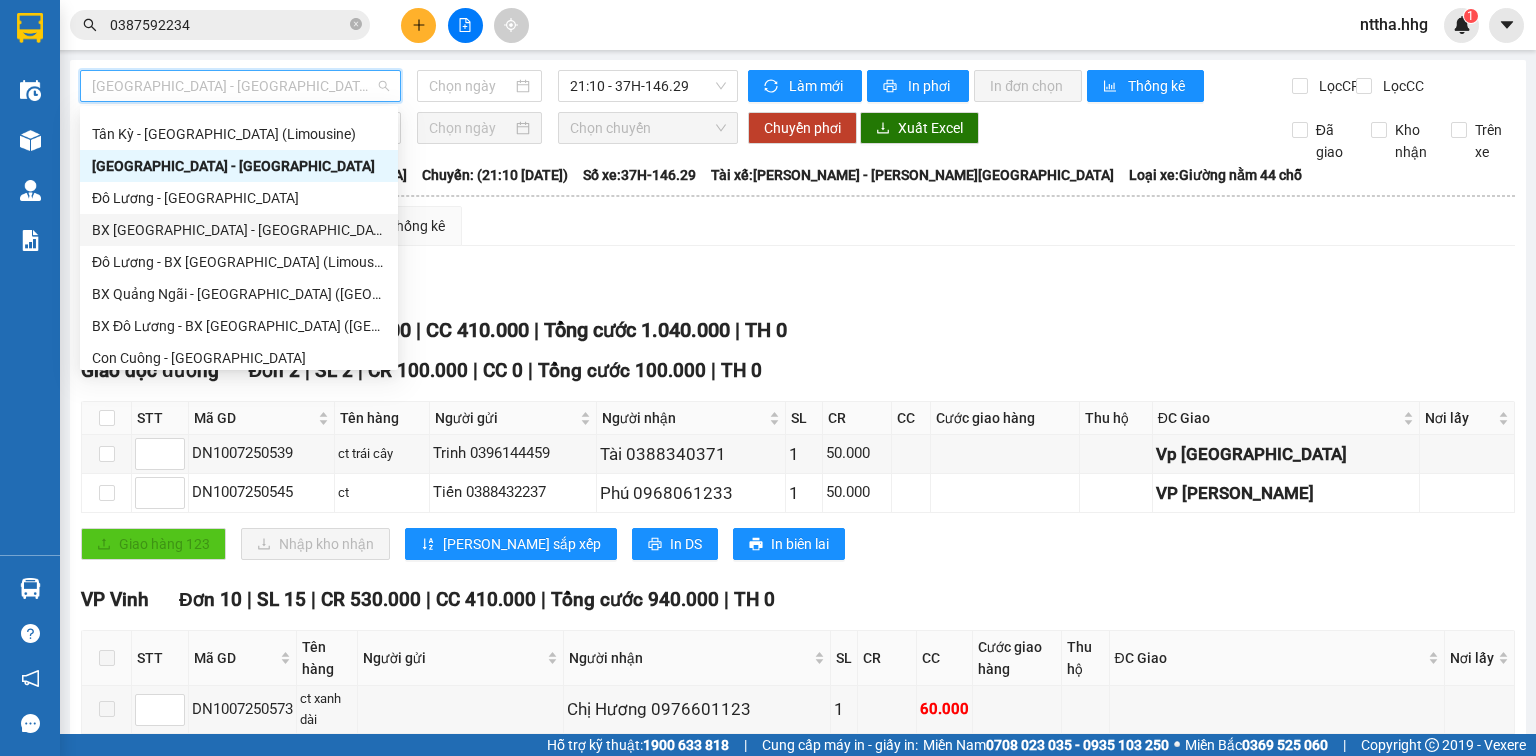 type on "10/07/2025" 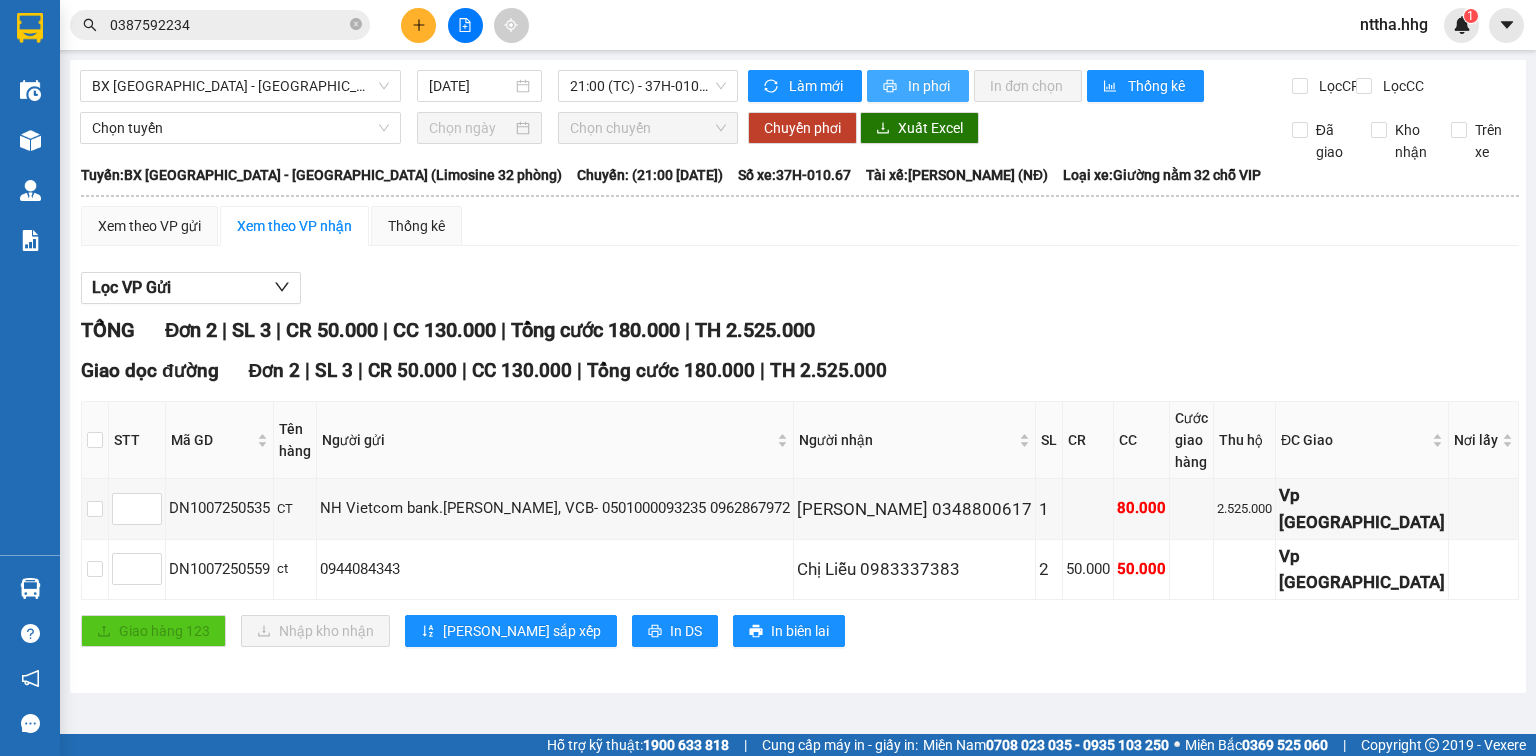 click on "In phơi" at bounding box center [930, 86] 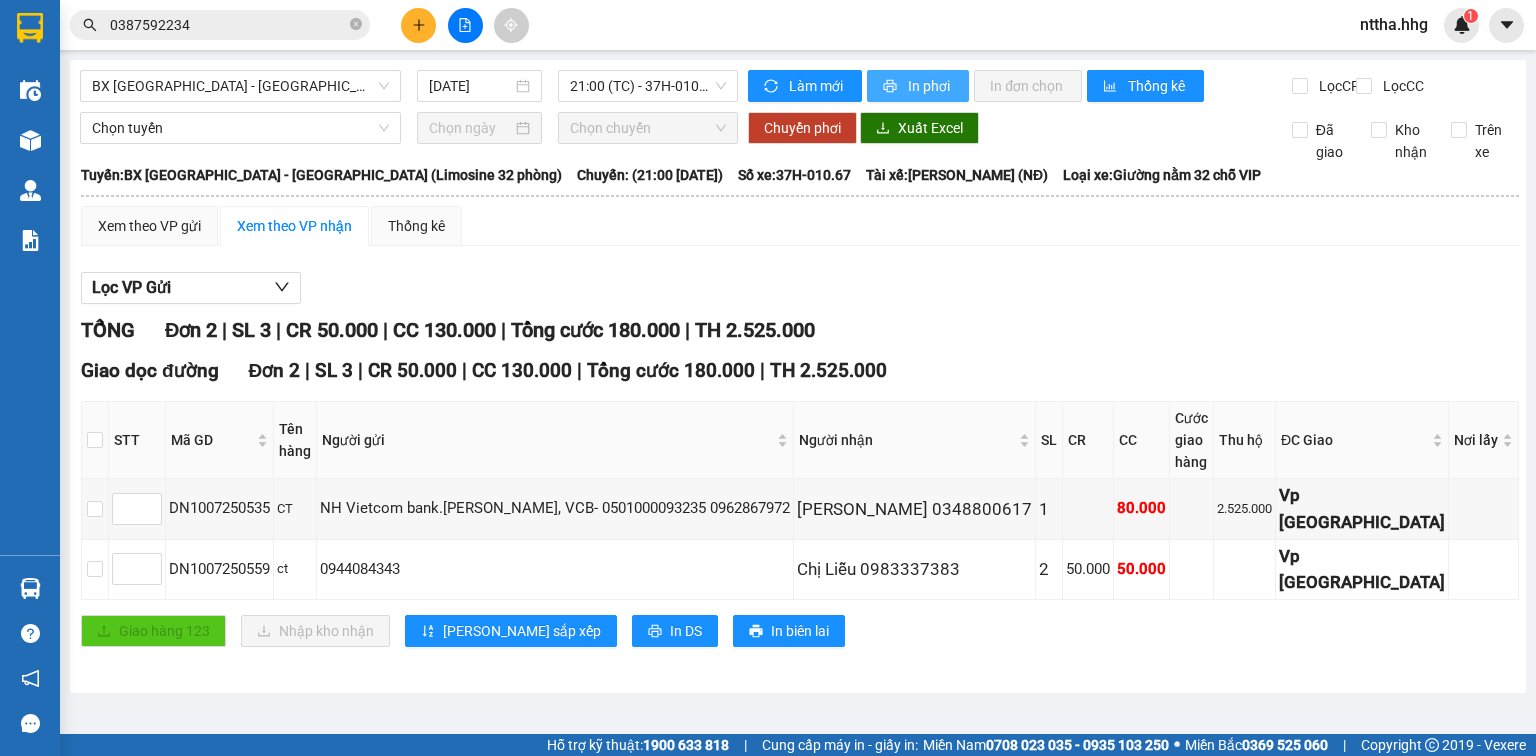 scroll, scrollTop: 0, scrollLeft: 0, axis: both 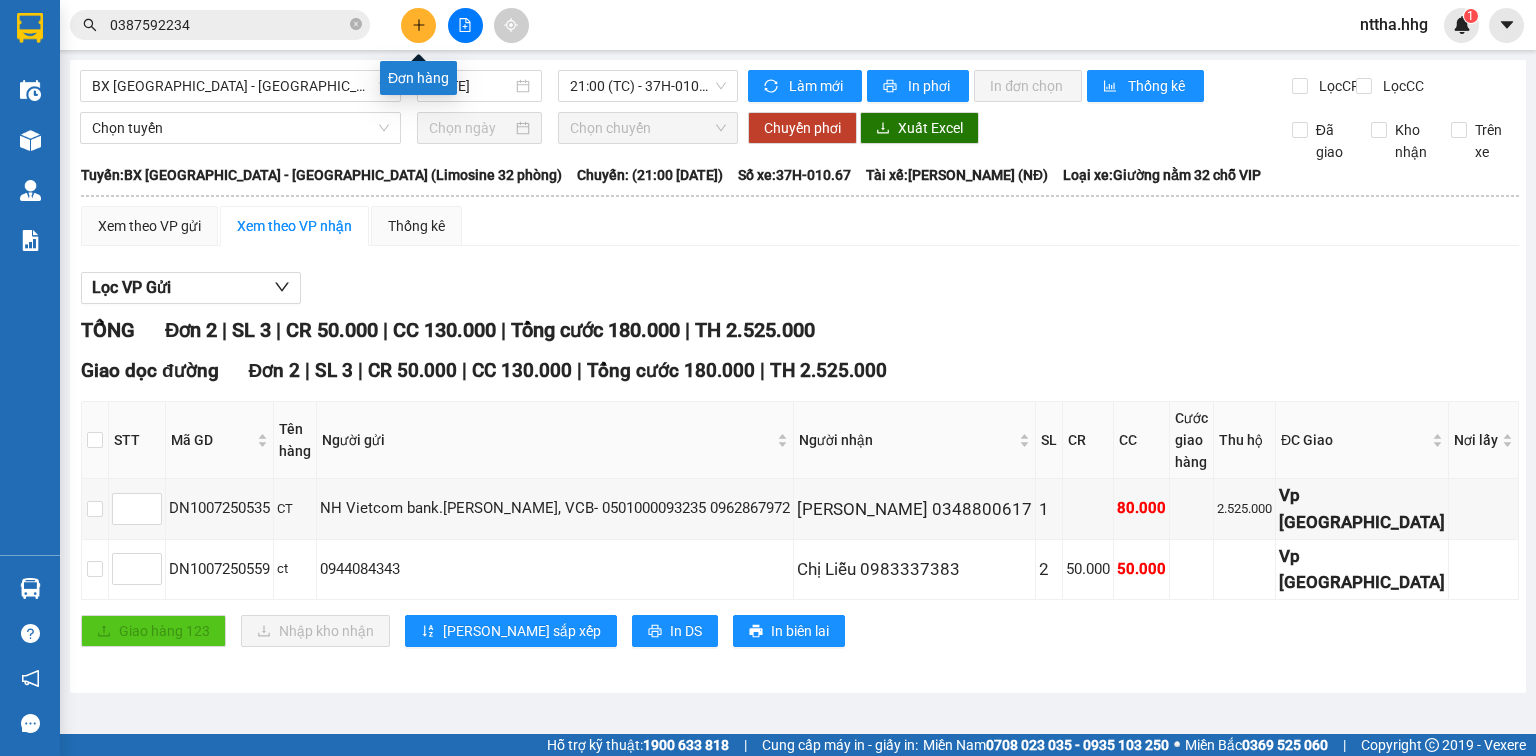 click 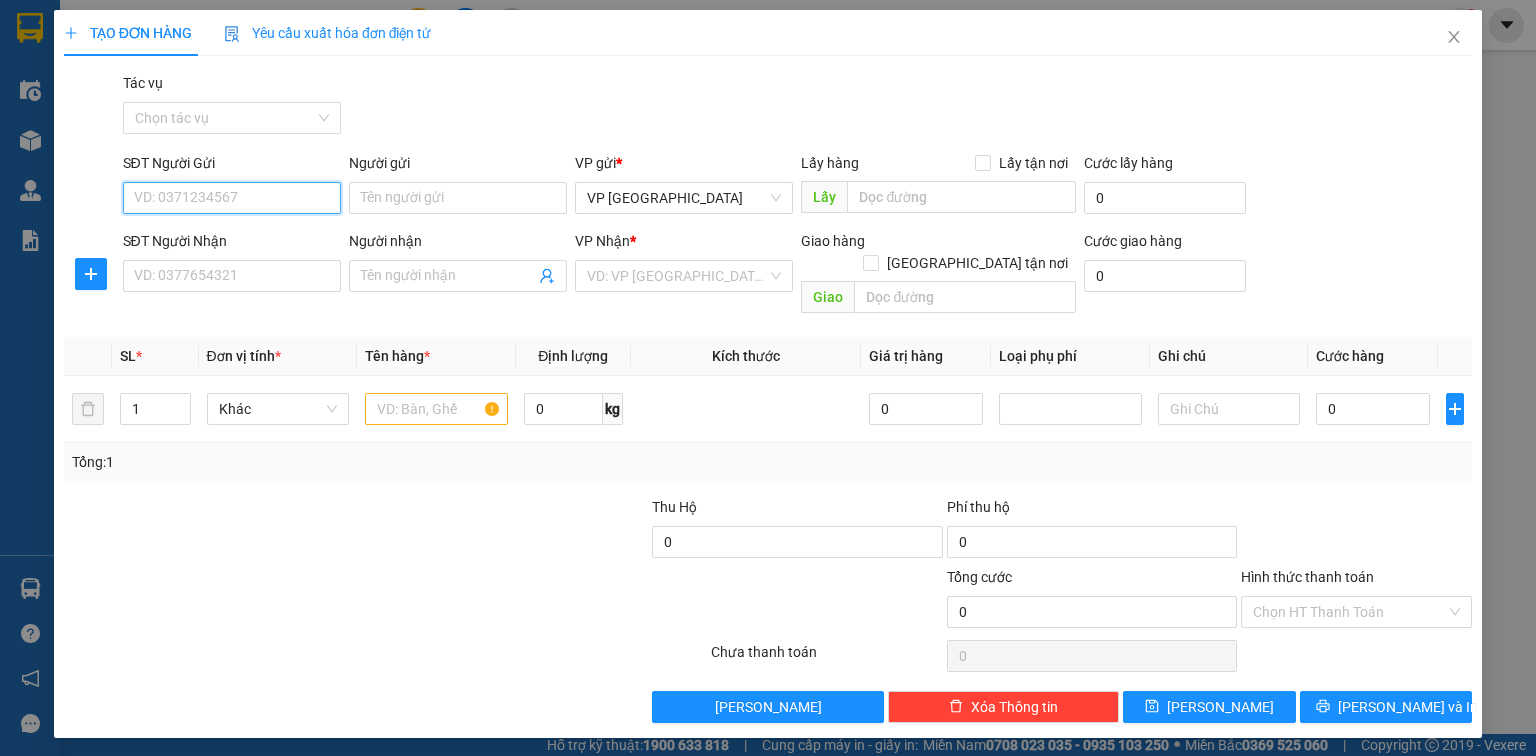 drag, startPoint x: 221, startPoint y: 210, endPoint x: 228, endPoint y: 199, distance: 13.038404 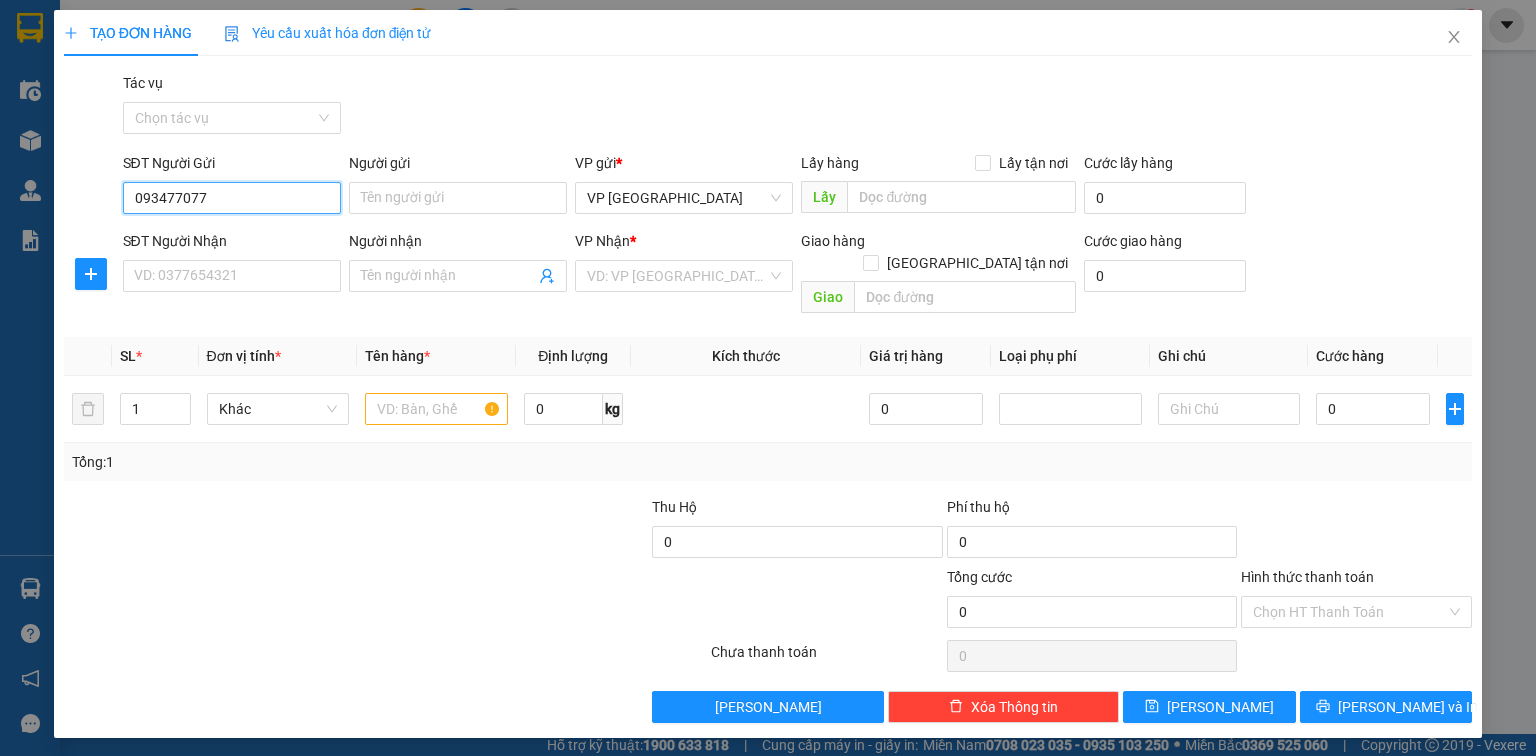type on "0934770779" 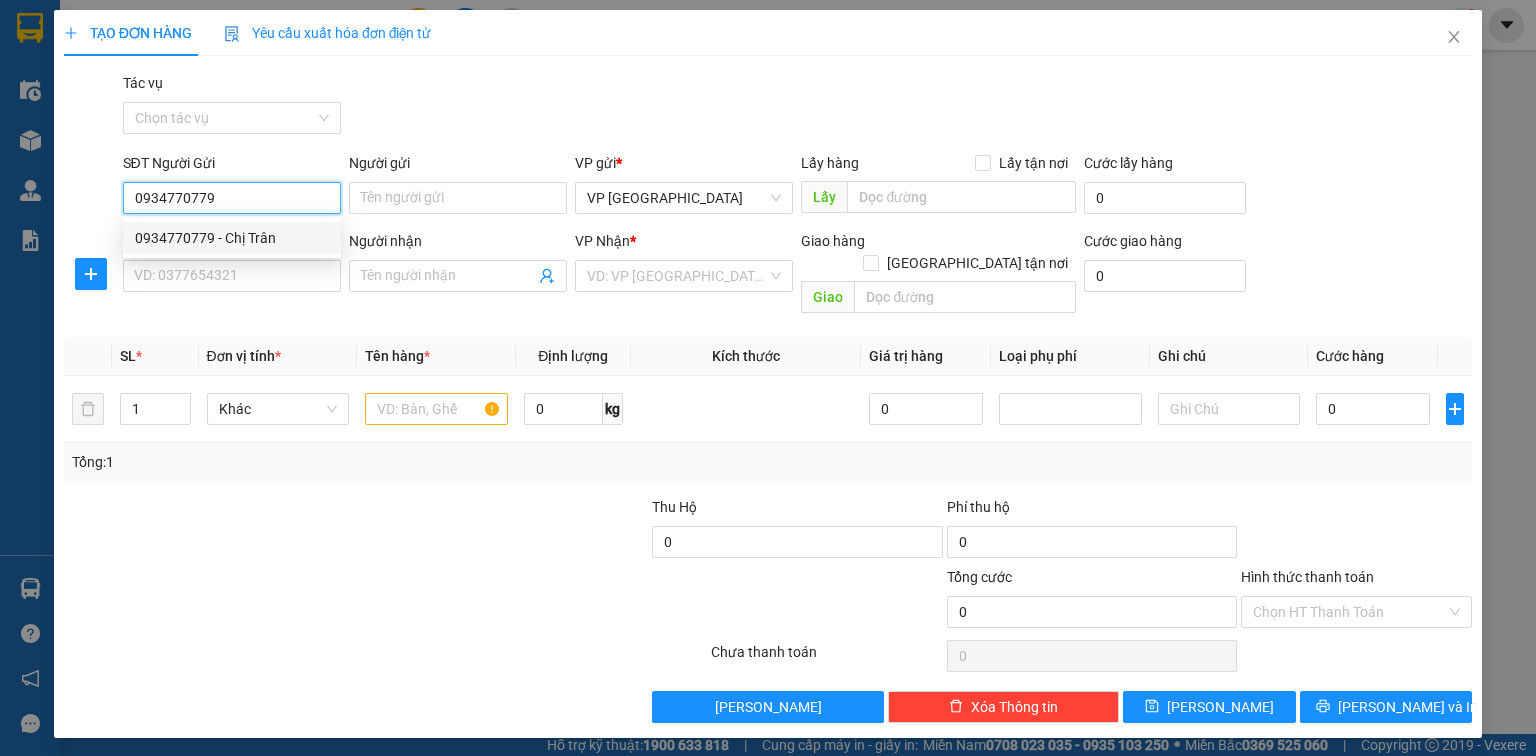 click on "0934770779 - Chị Trân" at bounding box center (232, 238) 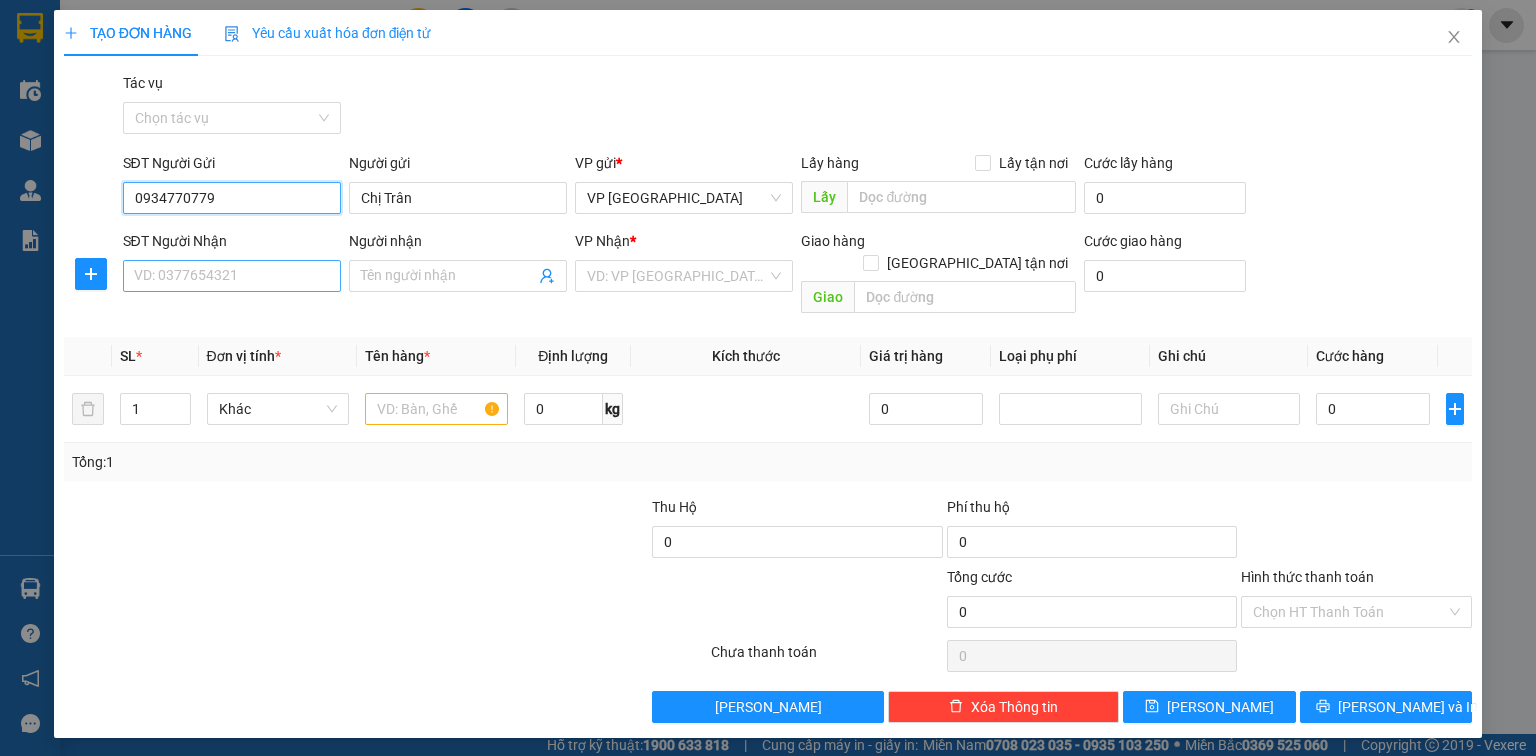 type on "0934770779" 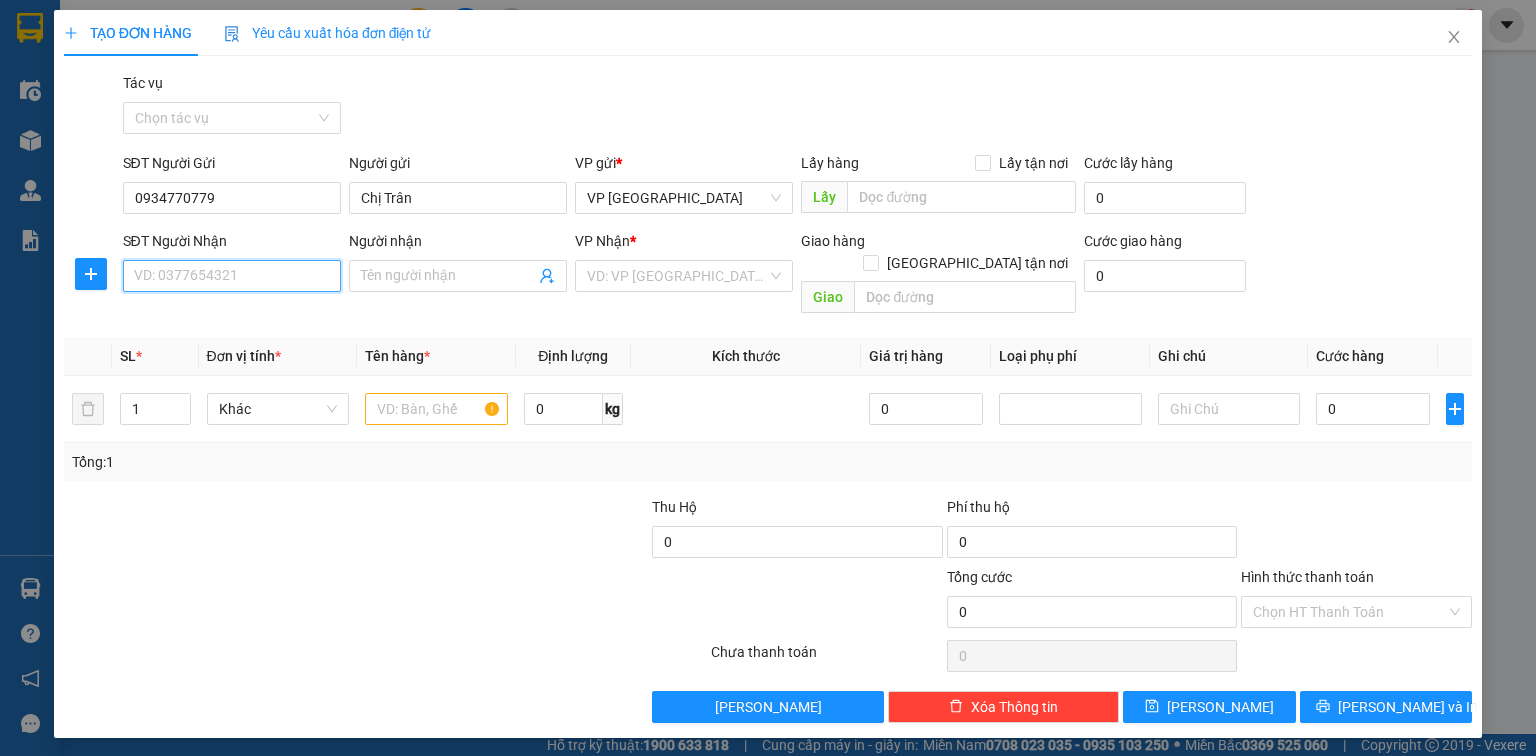 click on "SĐT Người Nhận" at bounding box center [232, 276] 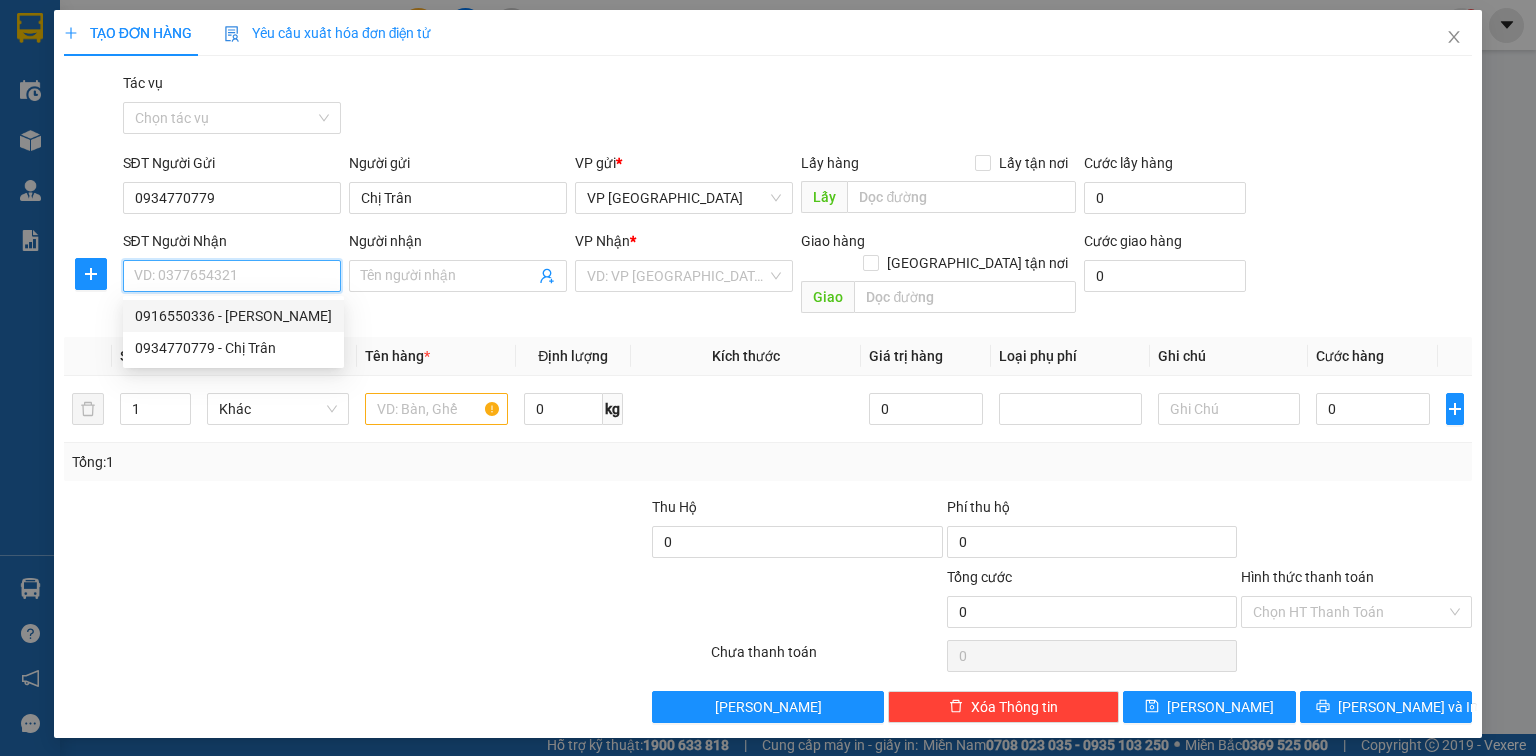 click on "0916550336 - Lê Sỹ Hoàng" at bounding box center (233, 316) 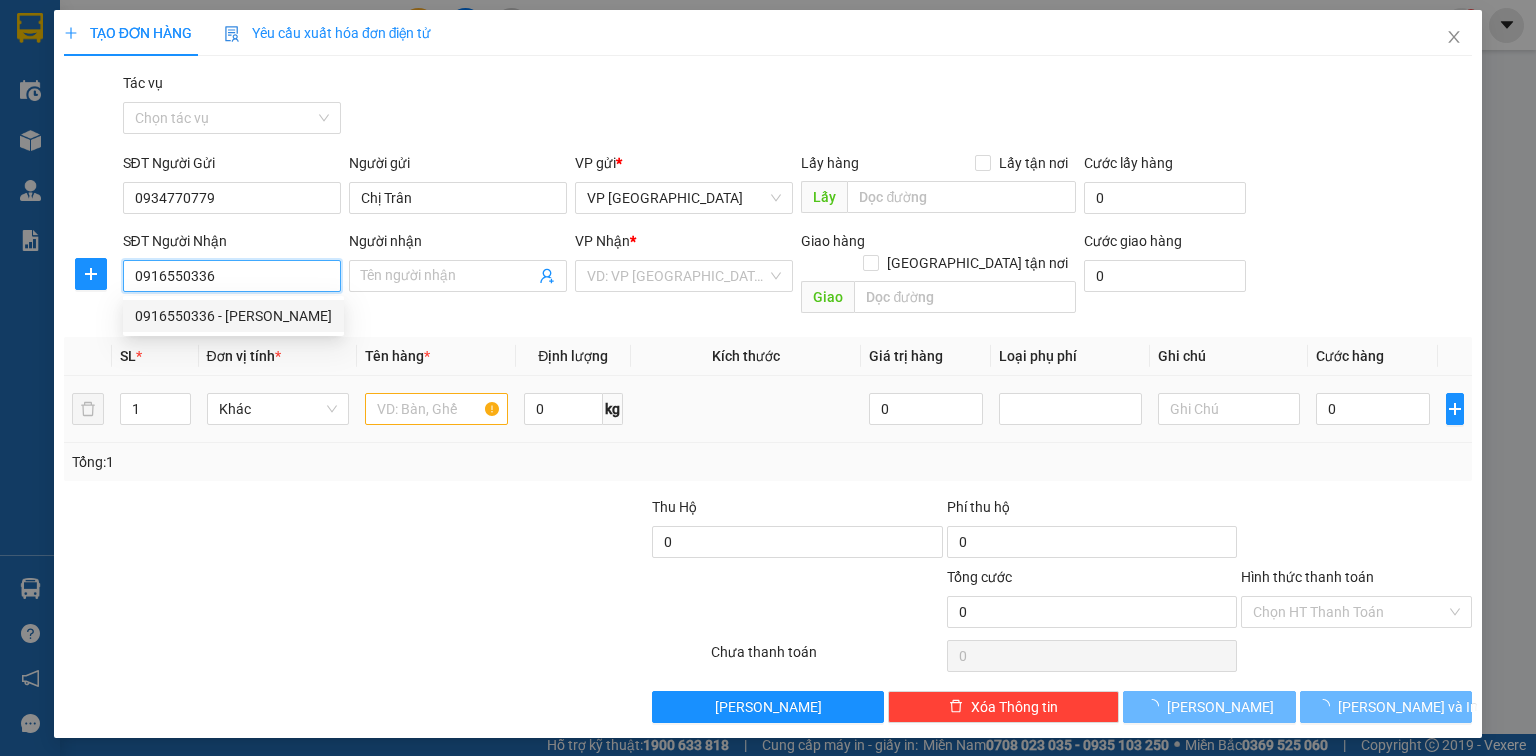 type on "Lê Sỹ Hoàng" 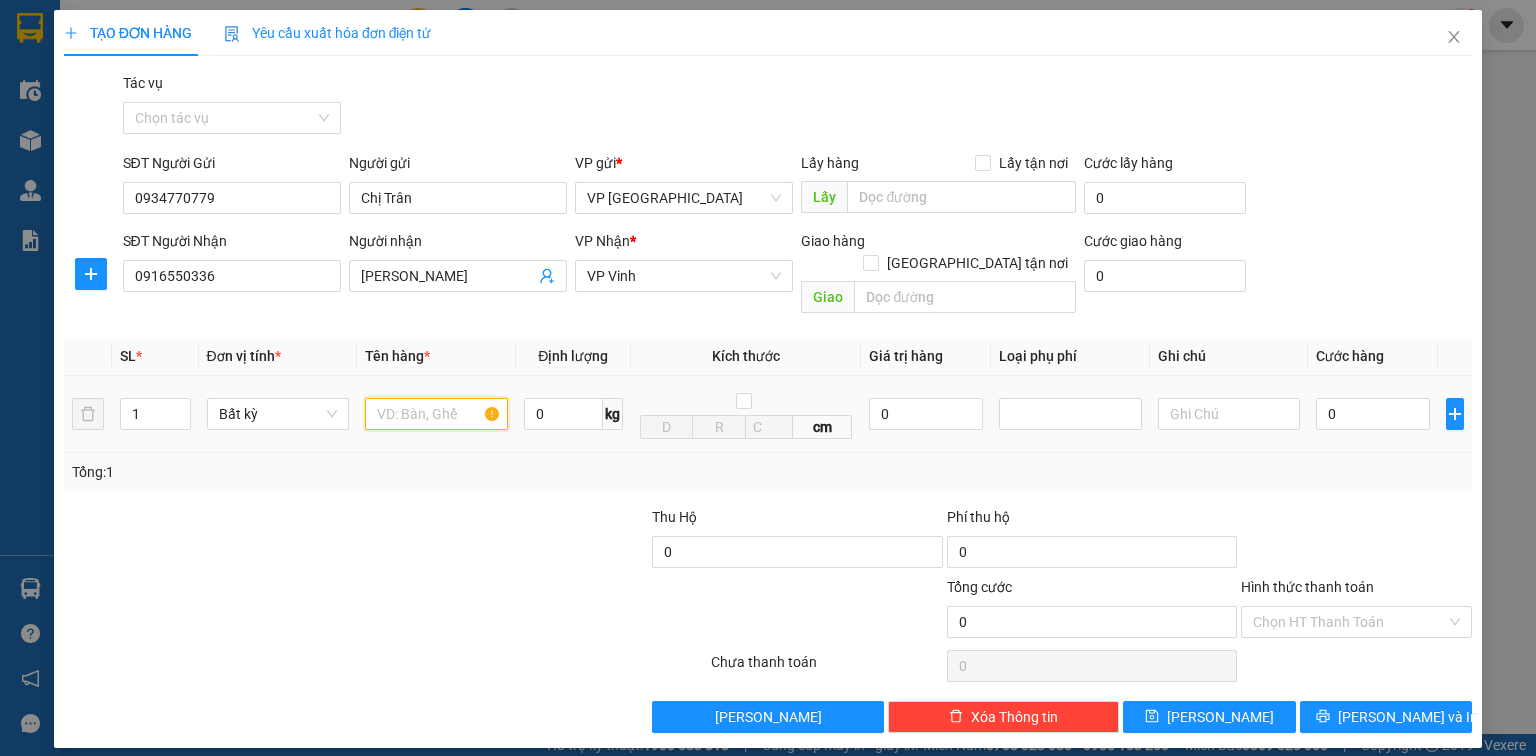 click at bounding box center (436, 414) 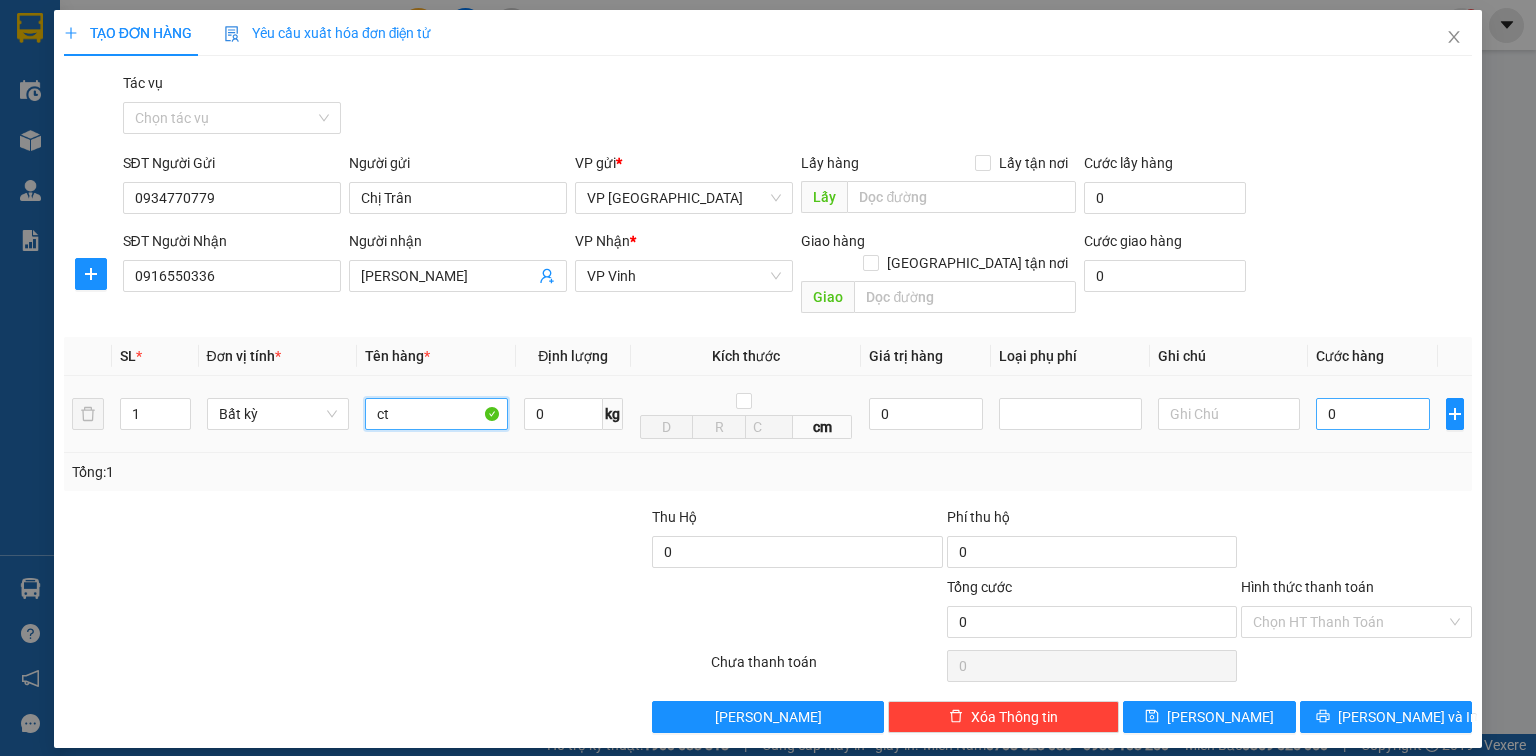 type on "ct" 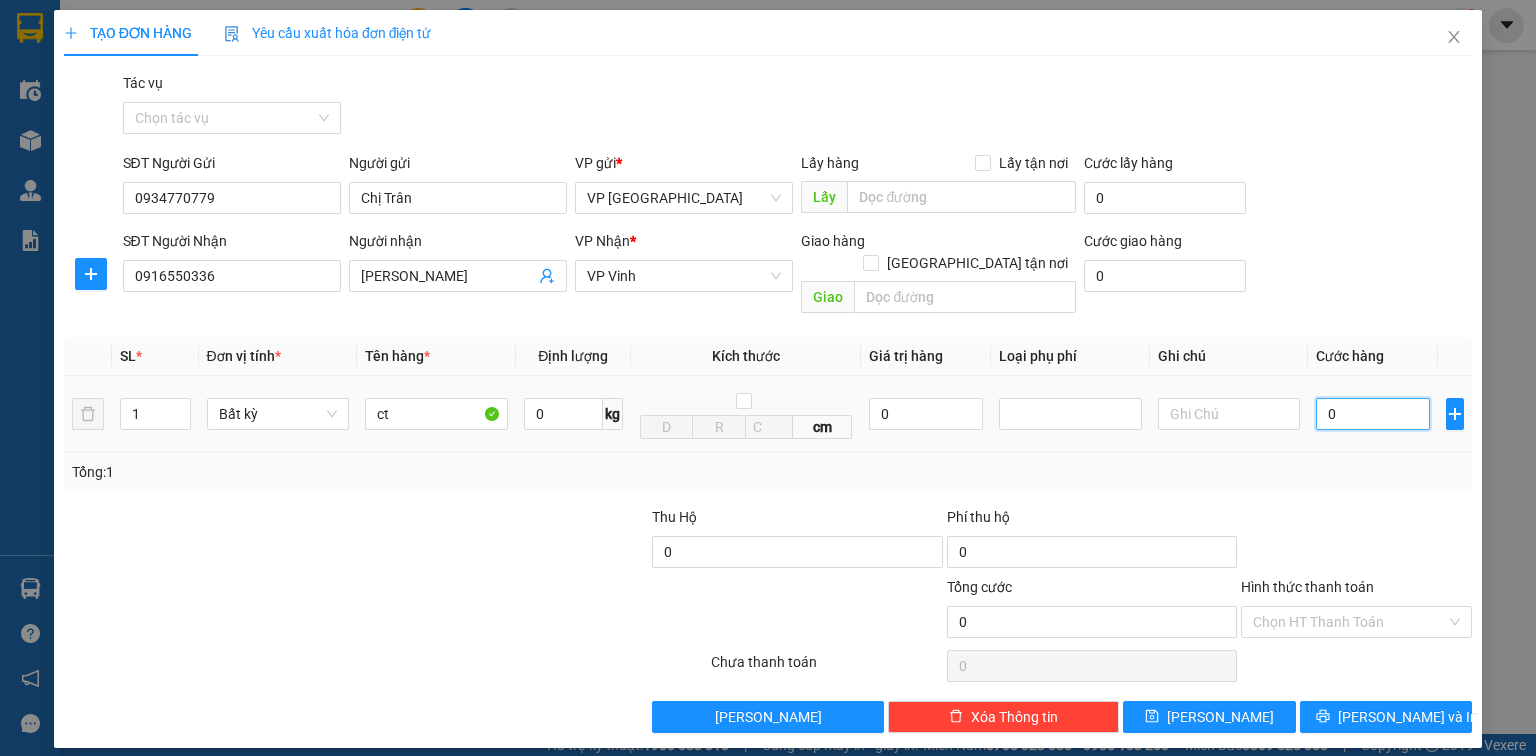 click on "0" at bounding box center (1373, 414) 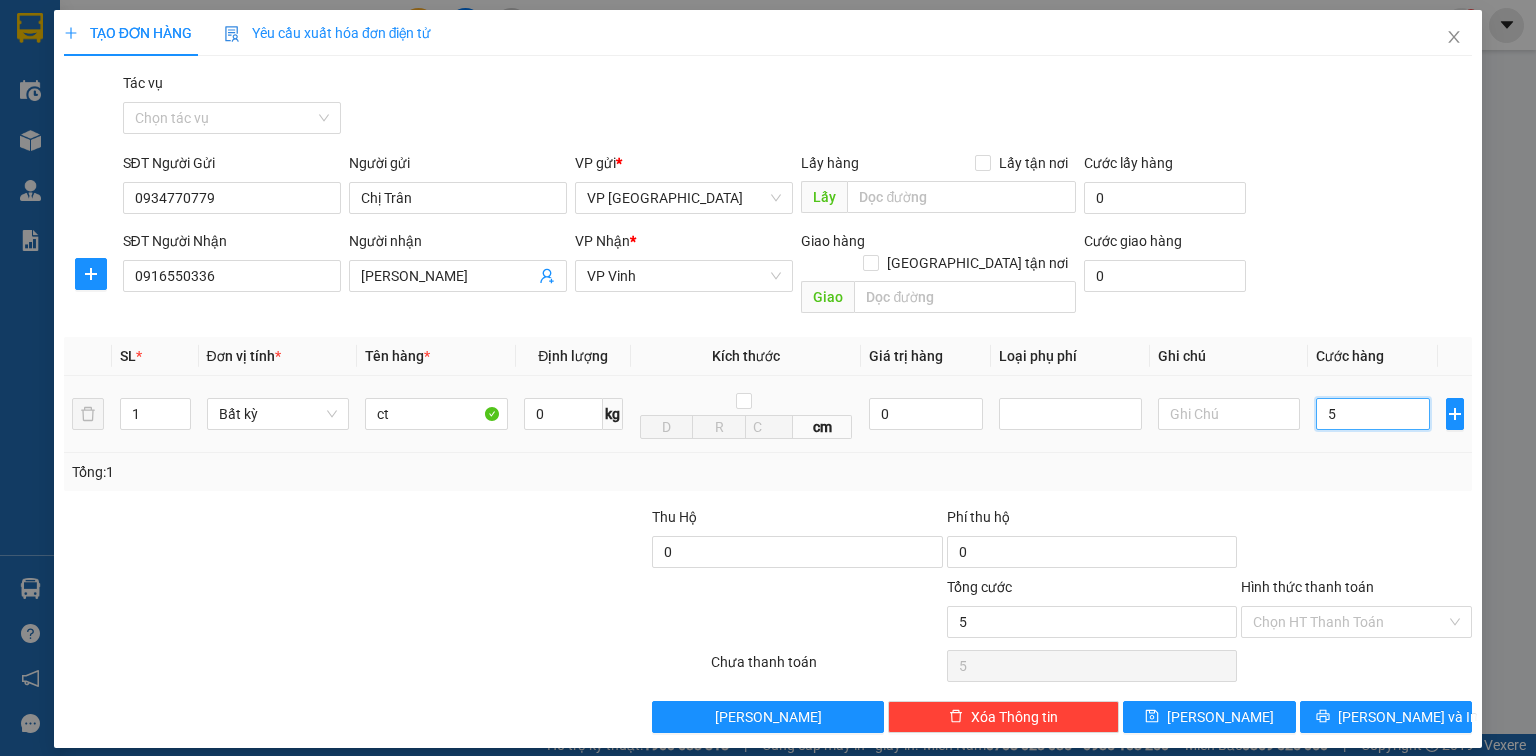 type on "50" 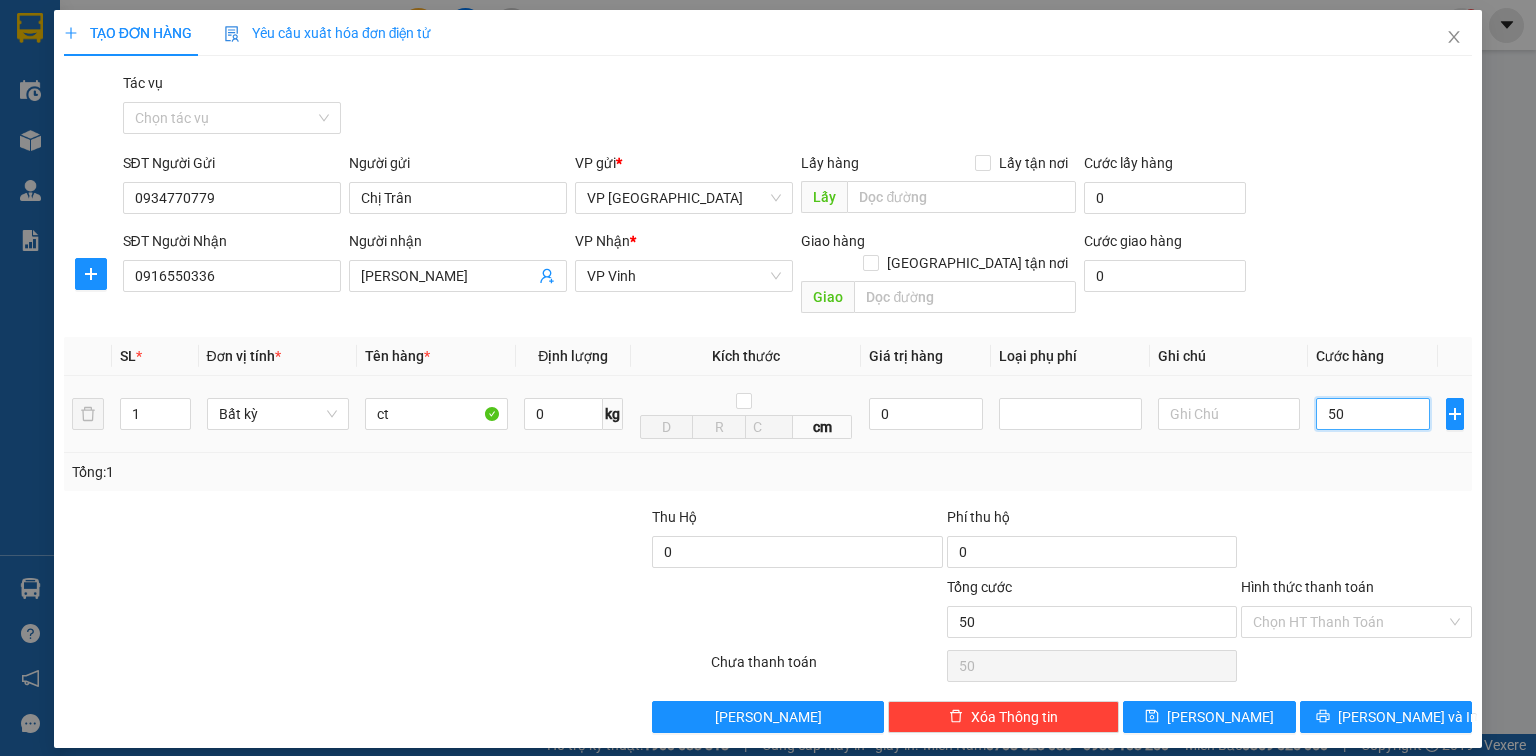 type on "500" 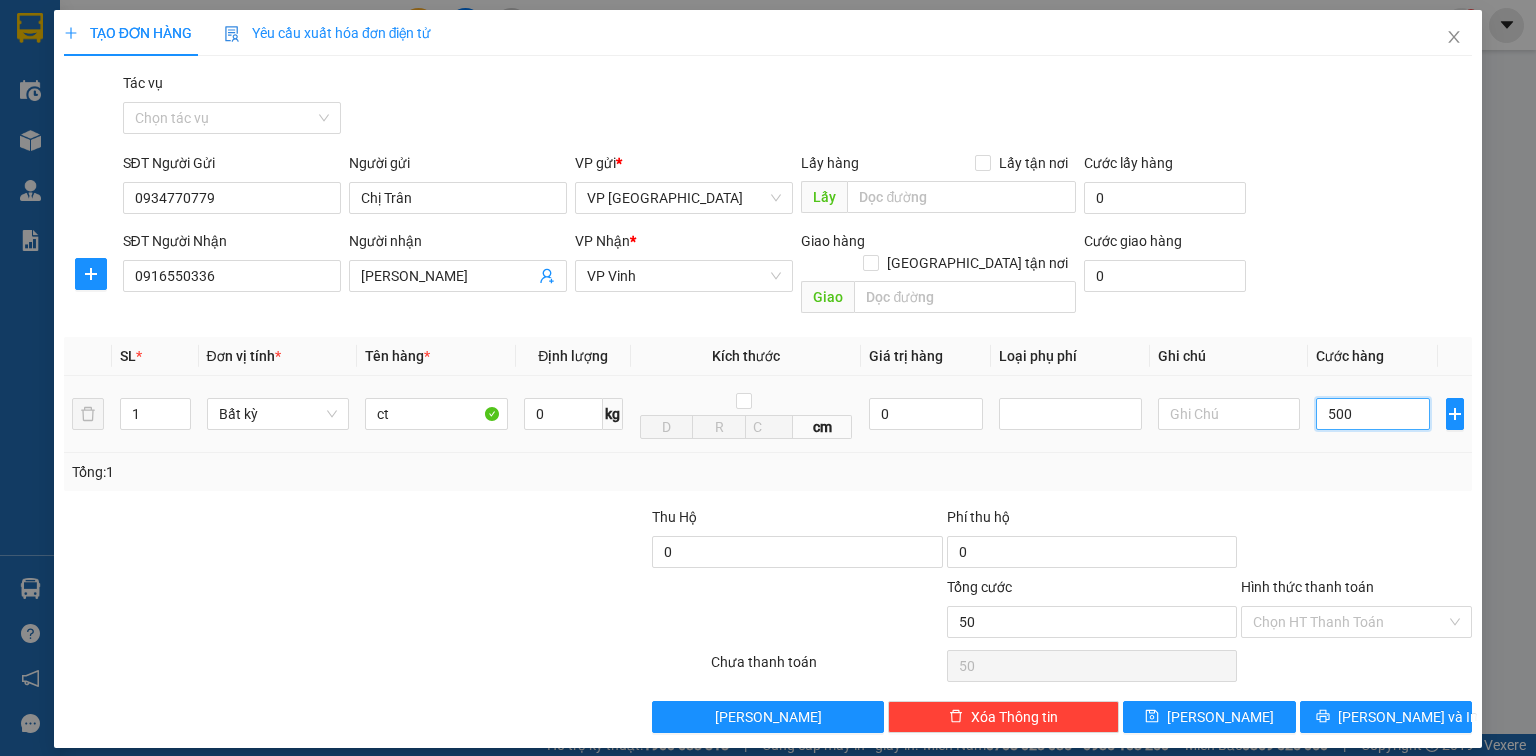 type on "500" 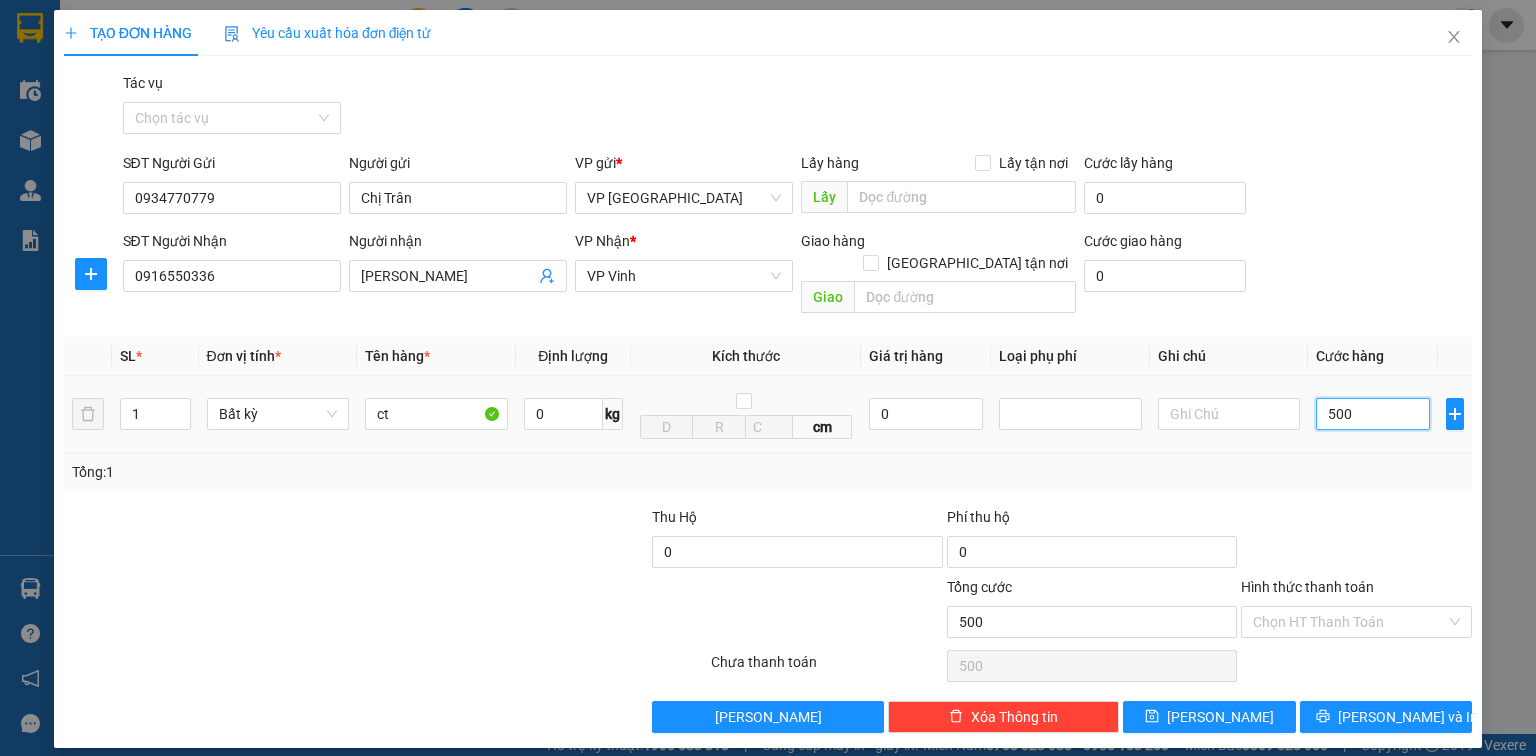 type on "5.000" 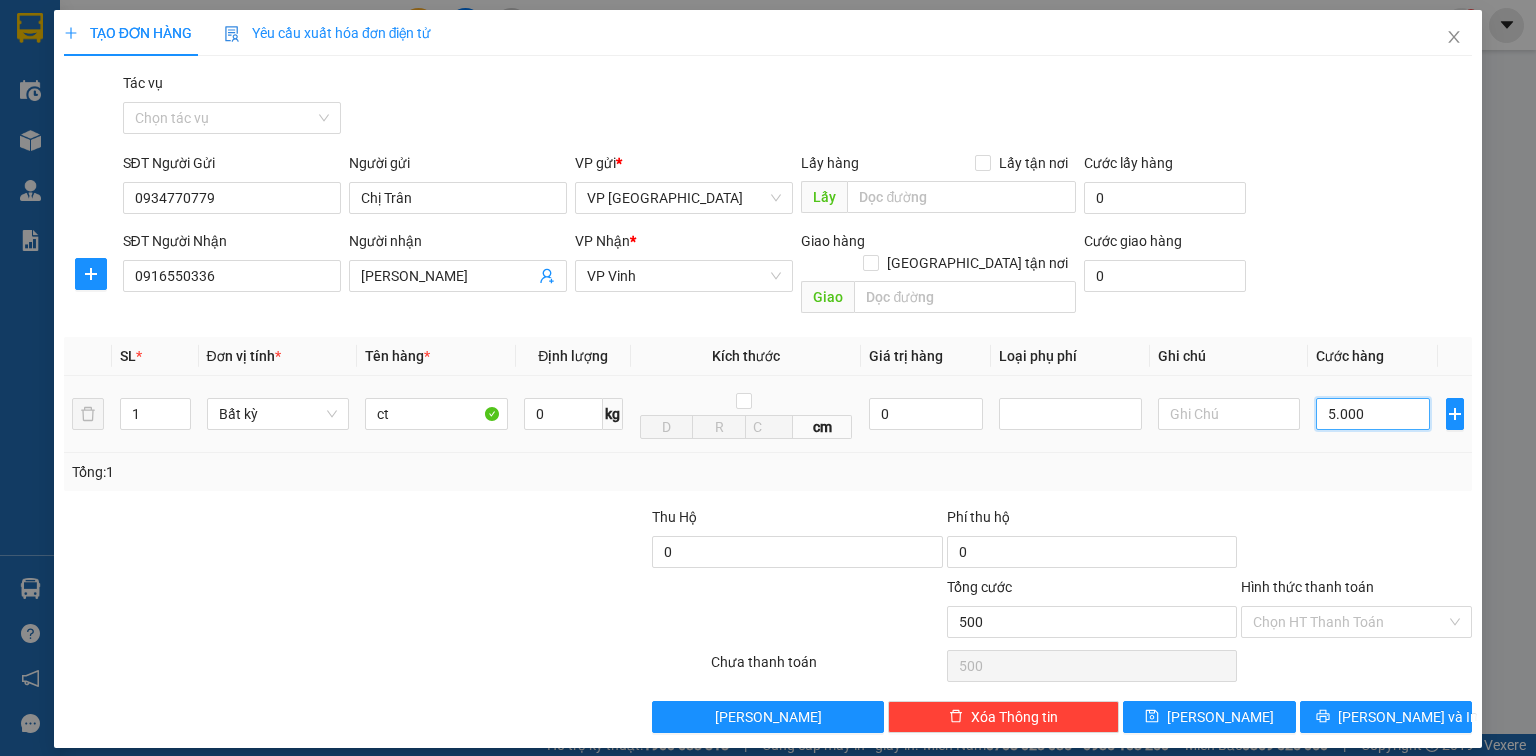 type on "5.000" 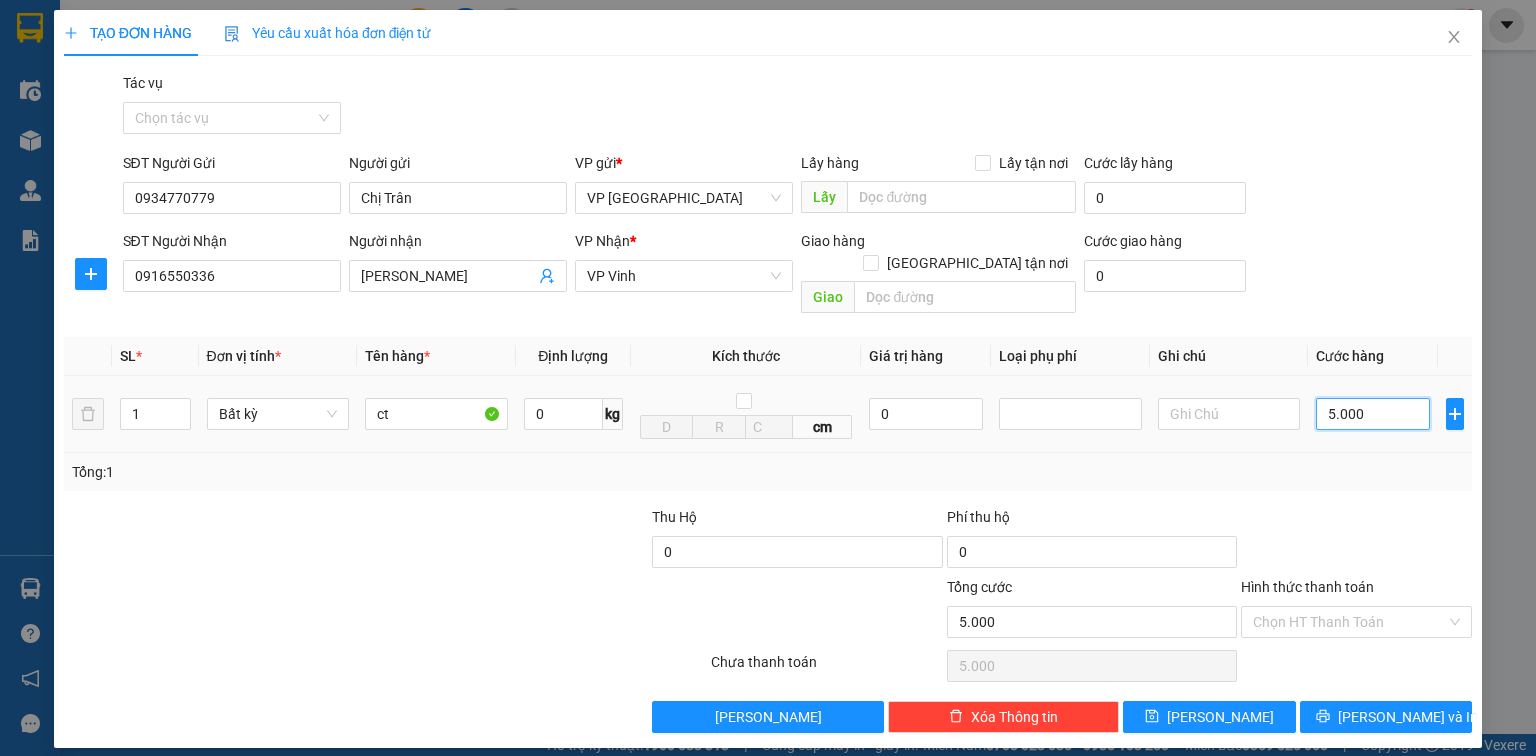 type on "50.000" 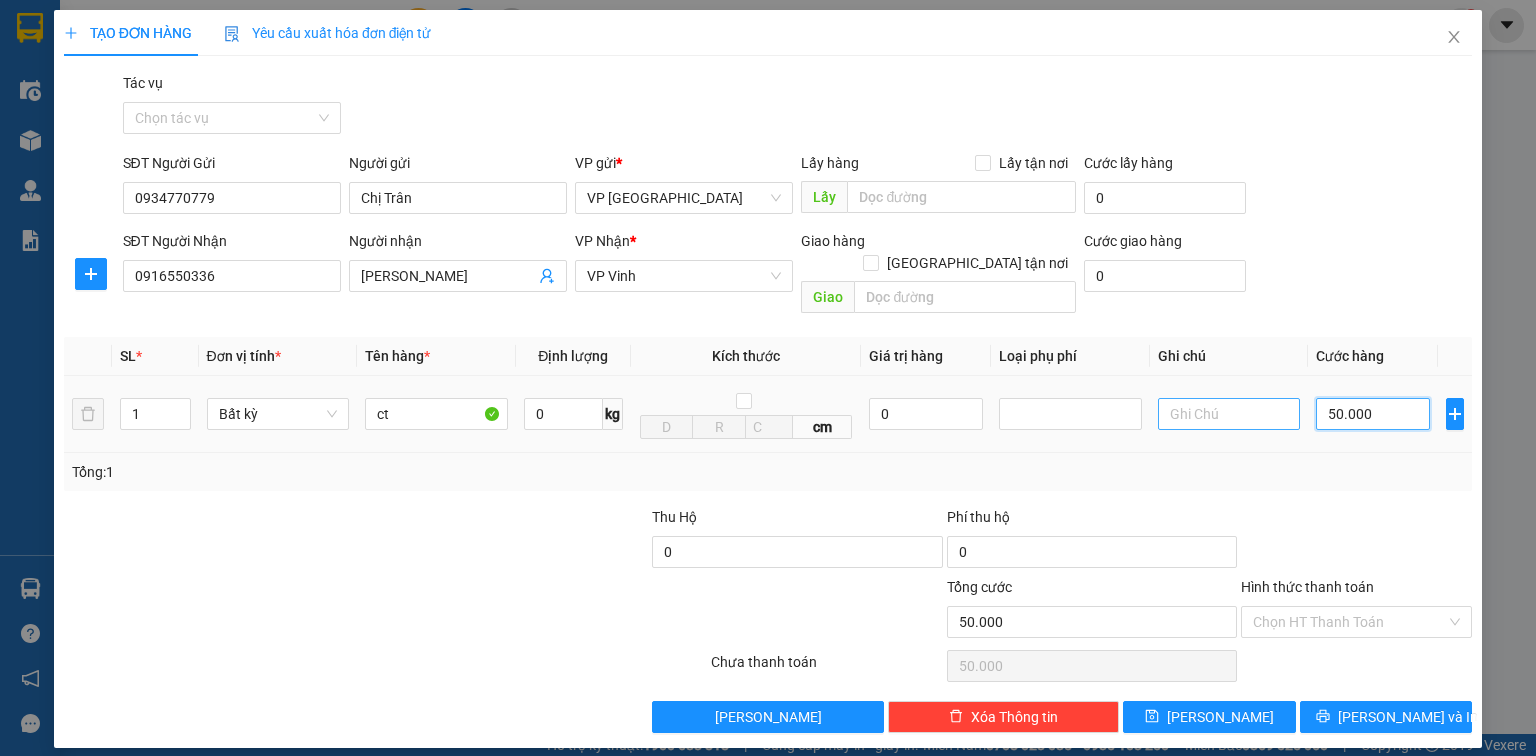 drag, startPoint x: 1370, startPoint y: 388, endPoint x: 1249, endPoint y: 397, distance: 121.33425 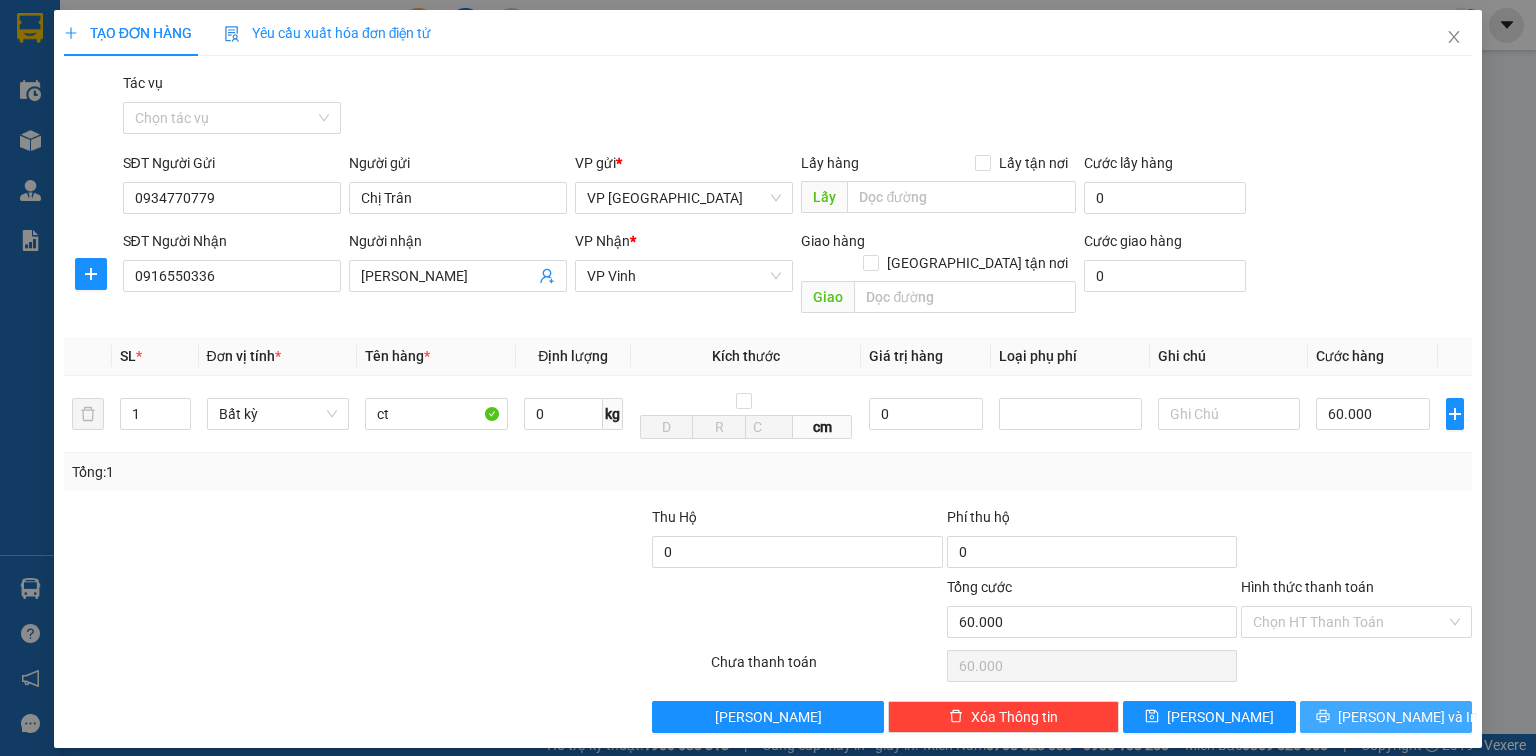 click on "Lưu và In" at bounding box center (1386, 717) 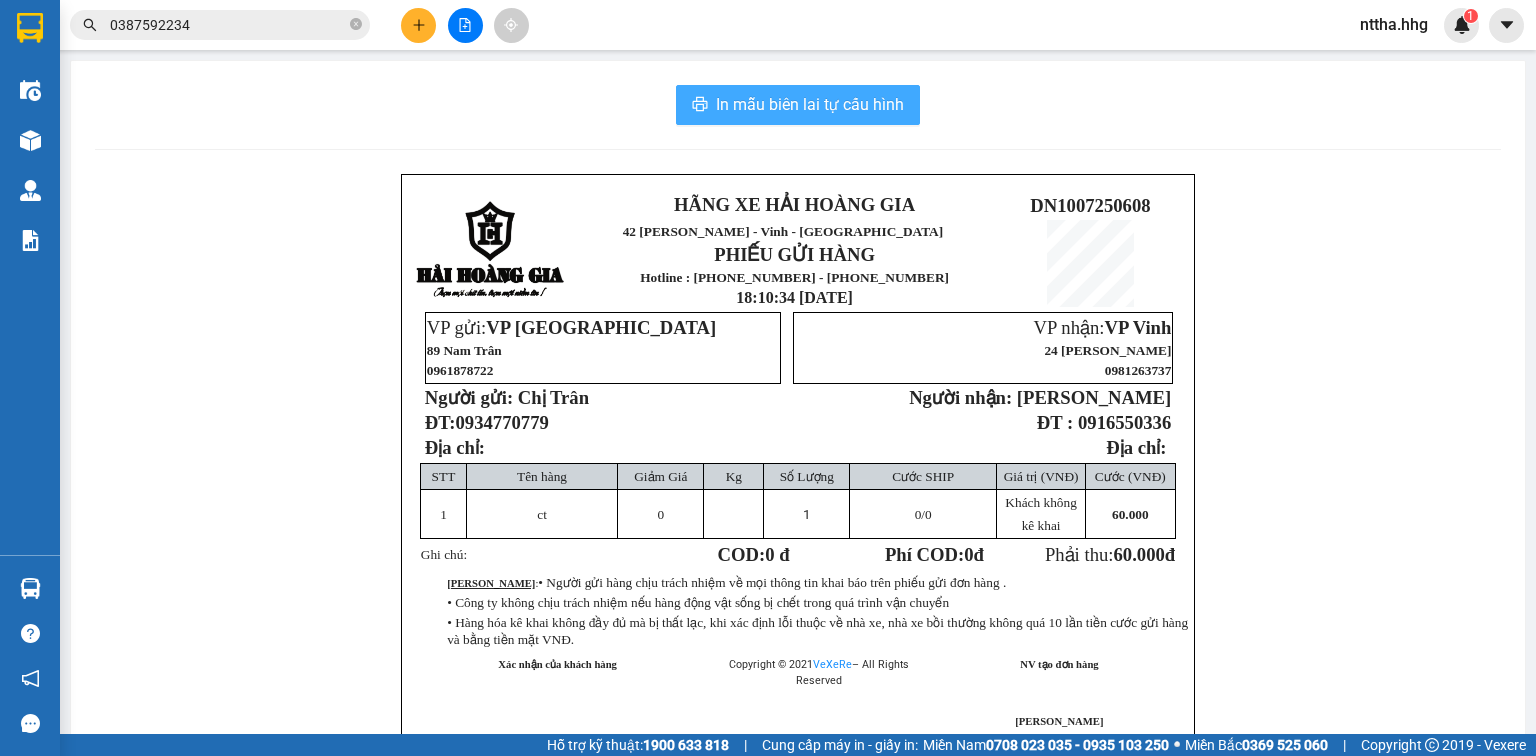click on "In mẫu biên lai tự cấu hình" at bounding box center (810, 104) 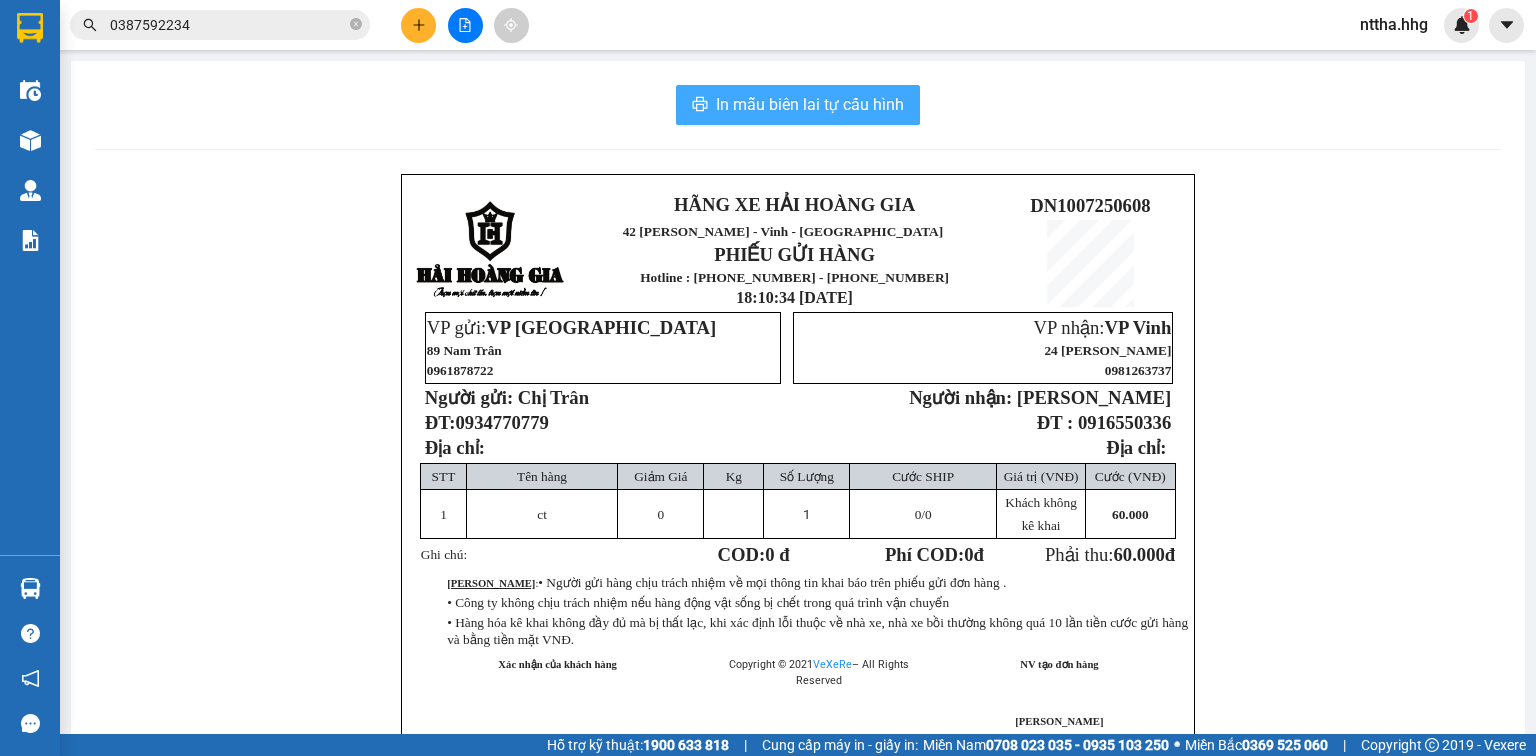 scroll, scrollTop: 0, scrollLeft: 0, axis: both 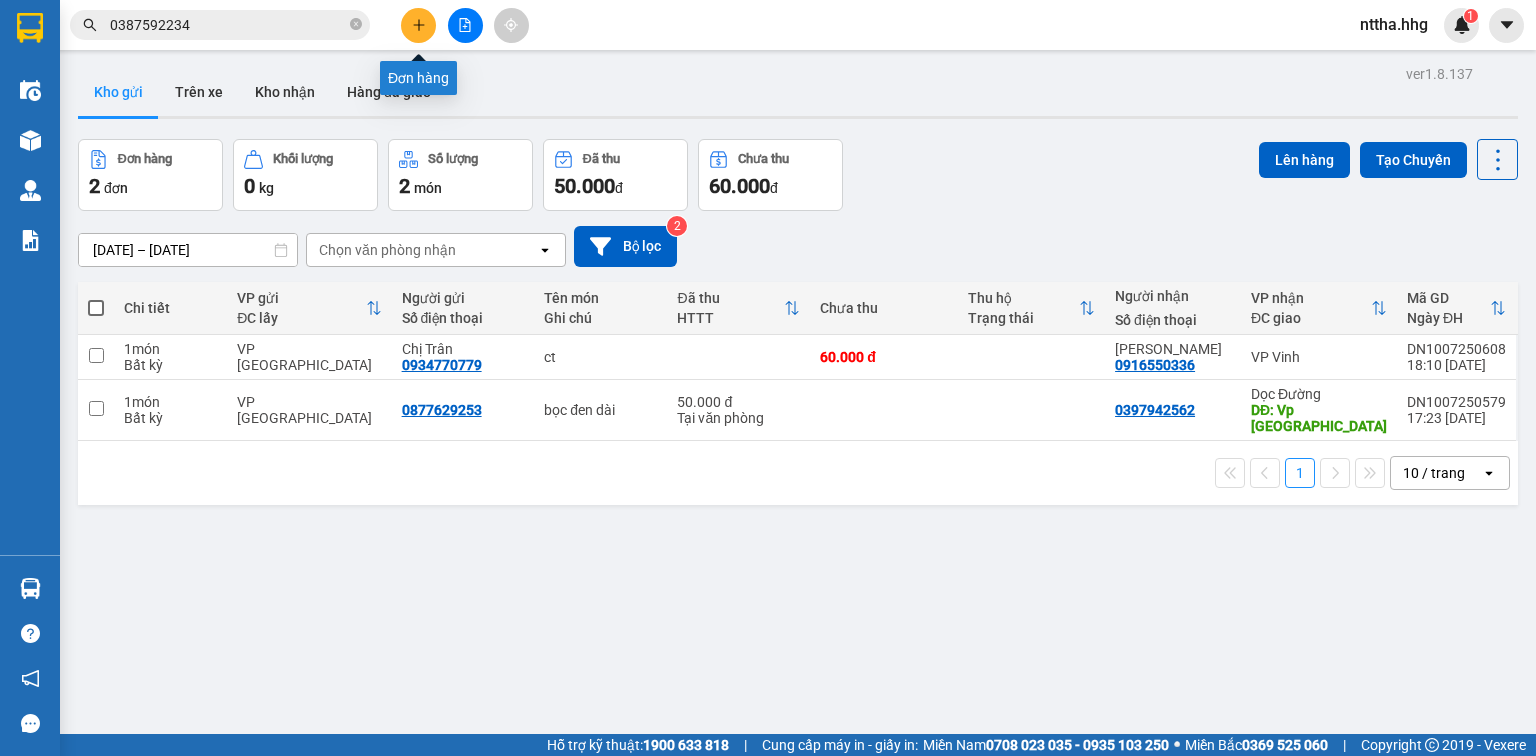 click 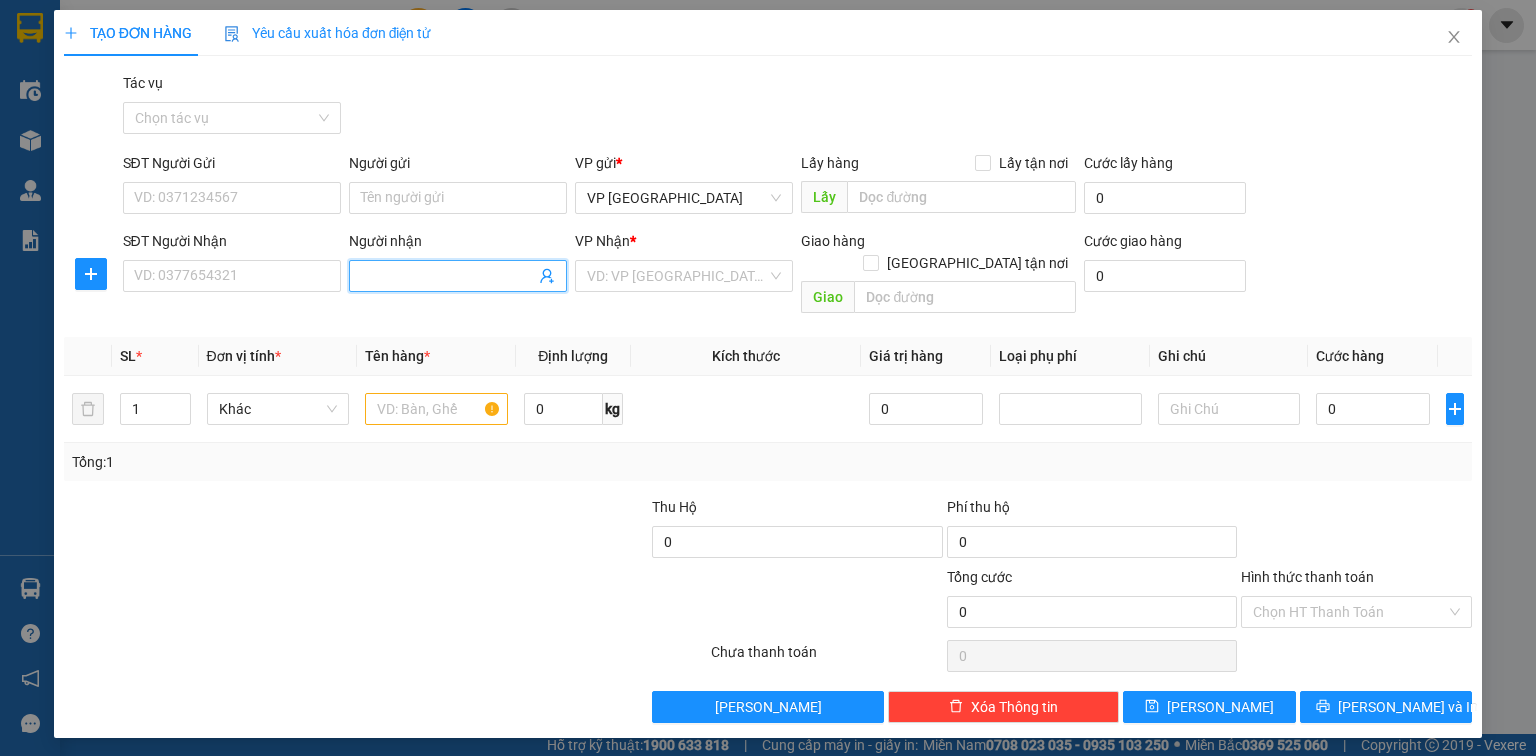 click on "Người nhận" at bounding box center [448, 276] 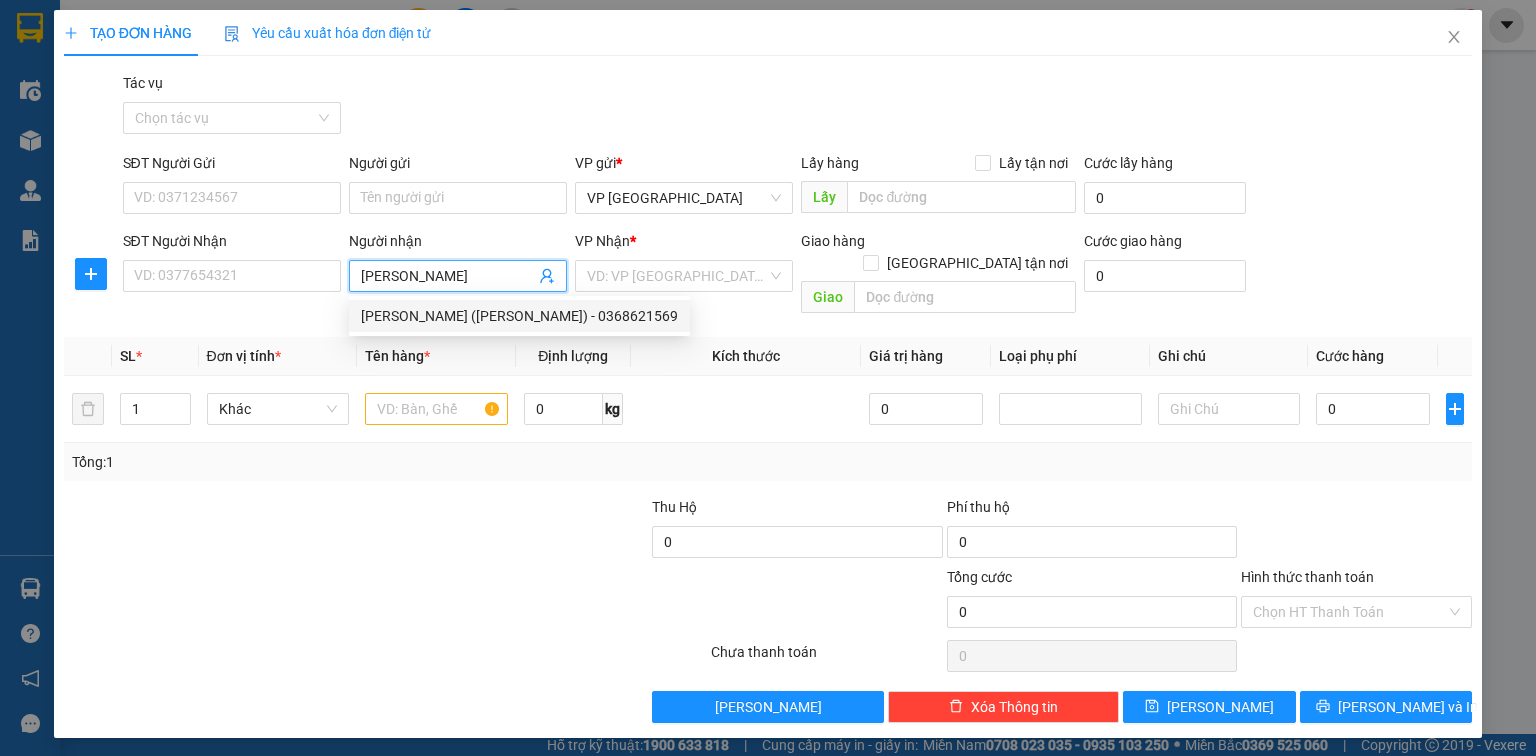 click on "Dì Nguyệt (Thành Na) - 0368621569" at bounding box center [519, 316] 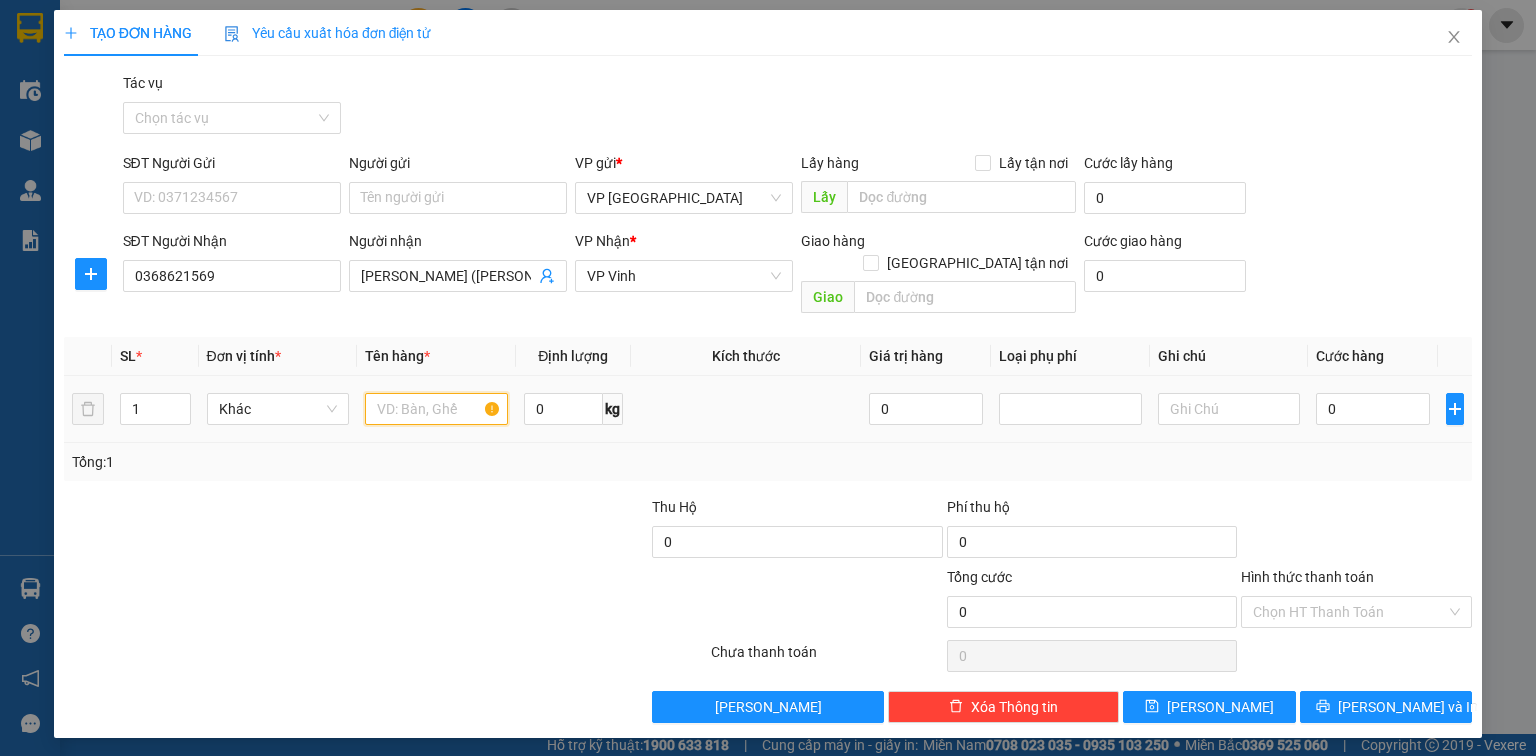 click at bounding box center (436, 409) 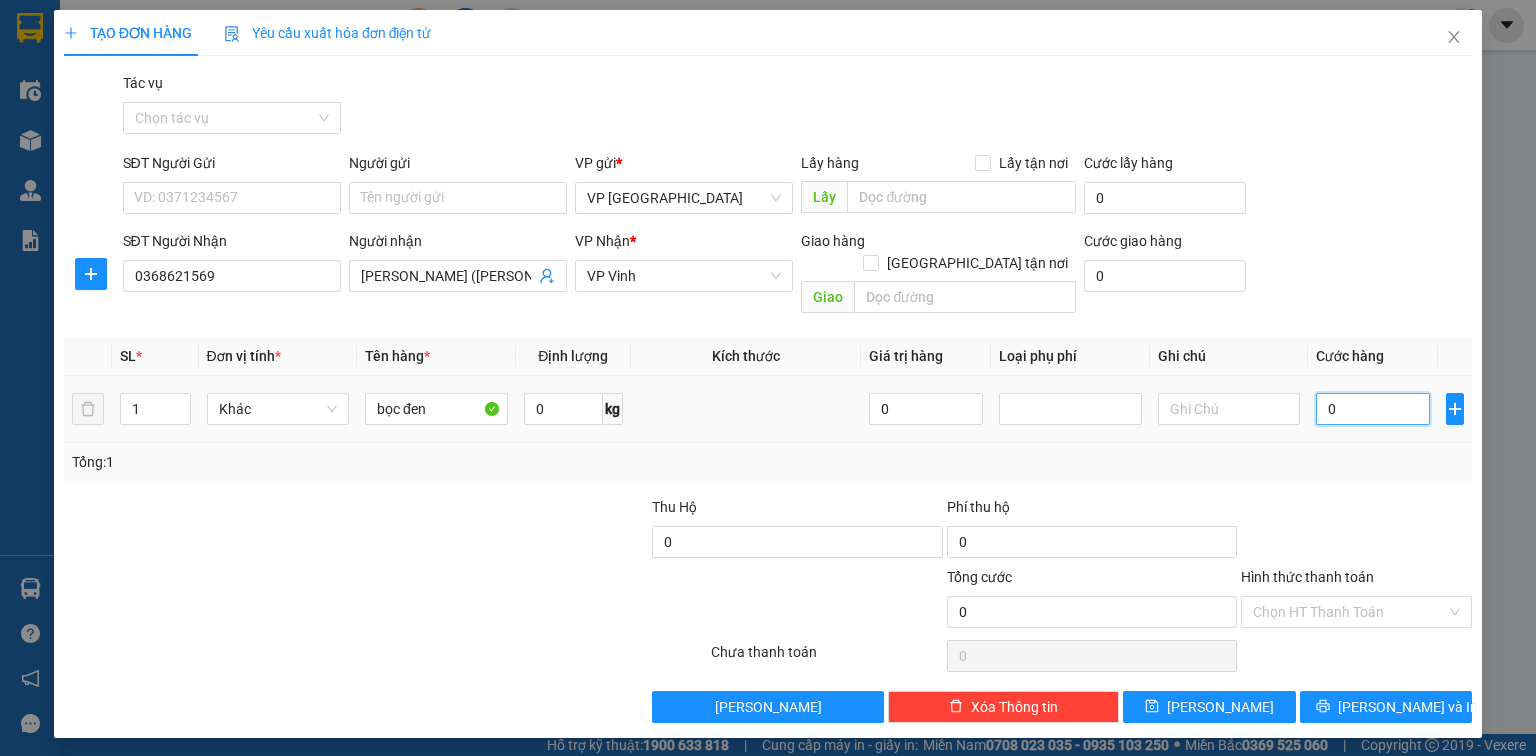 click on "0" at bounding box center [1373, 409] 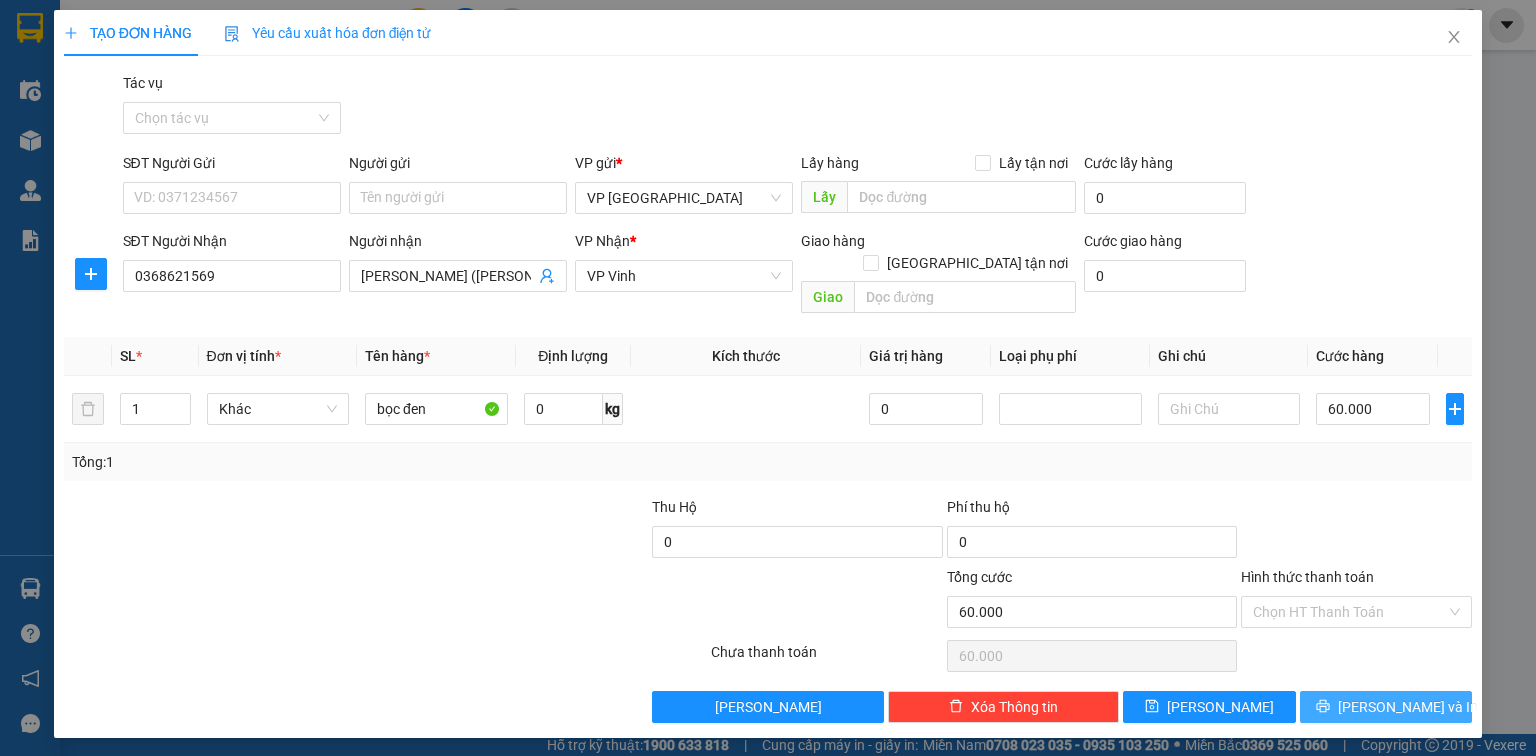 click on "Lưu và In" at bounding box center (1386, 707) 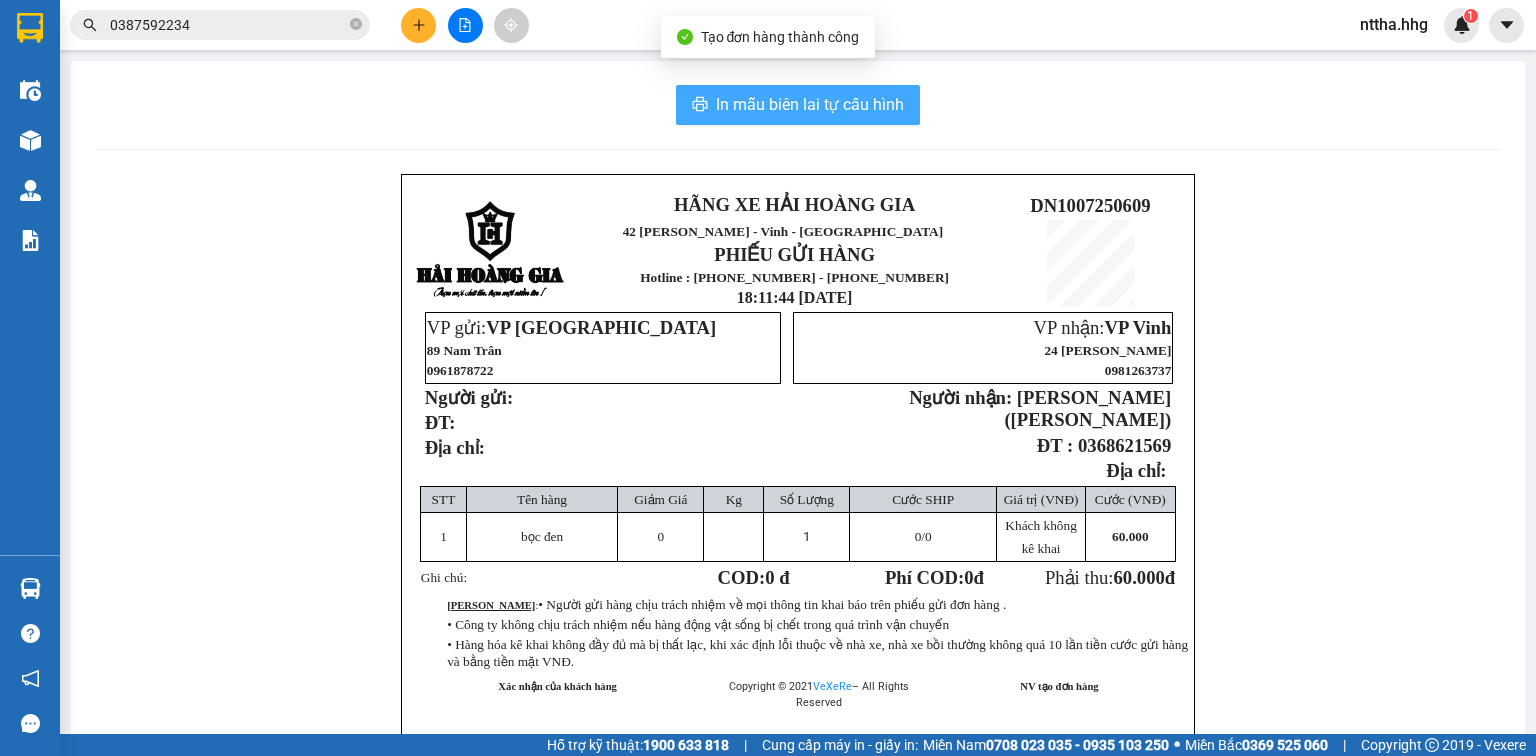 click on "In mẫu biên lai tự cấu hình" at bounding box center [810, 104] 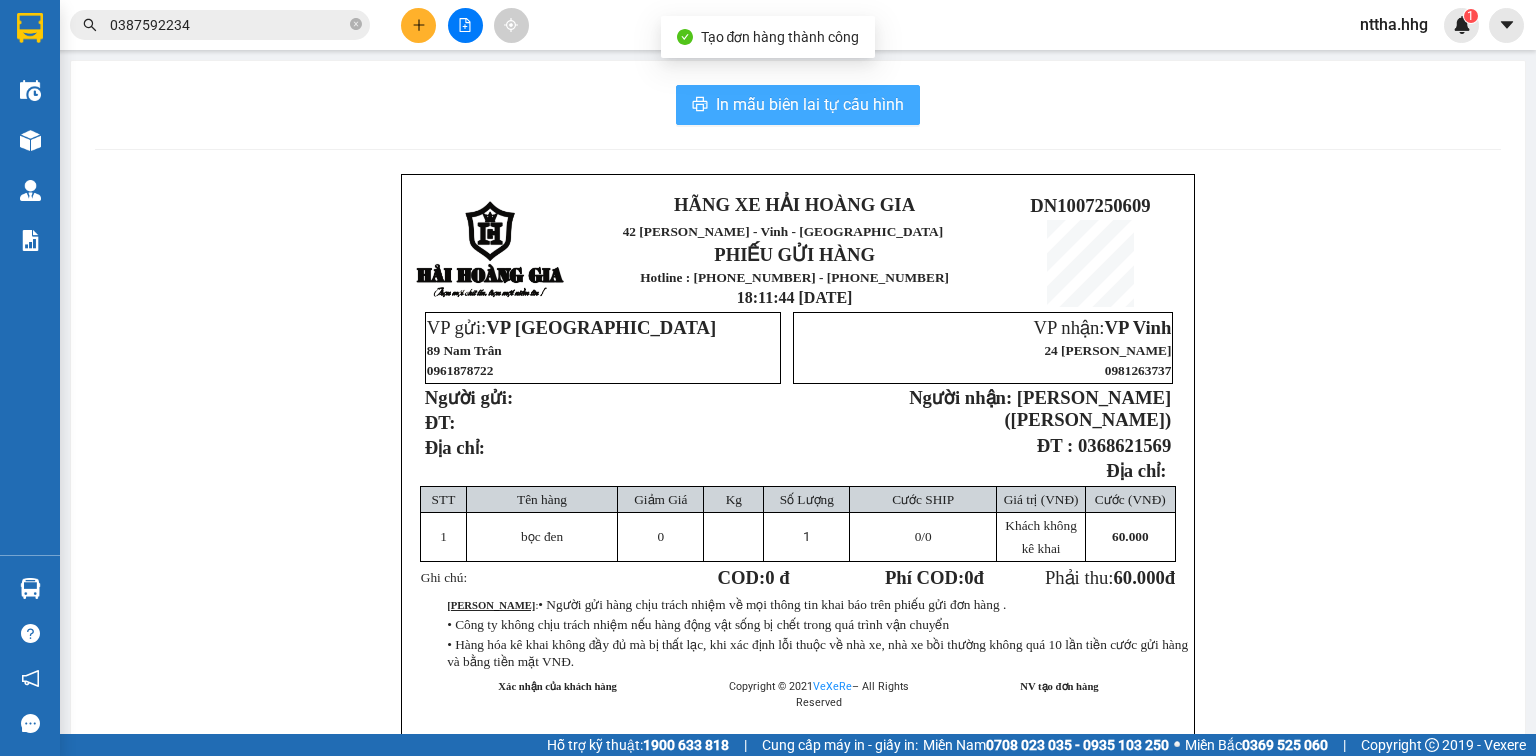 scroll, scrollTop: 0, scrollLeft: 0, axis: both 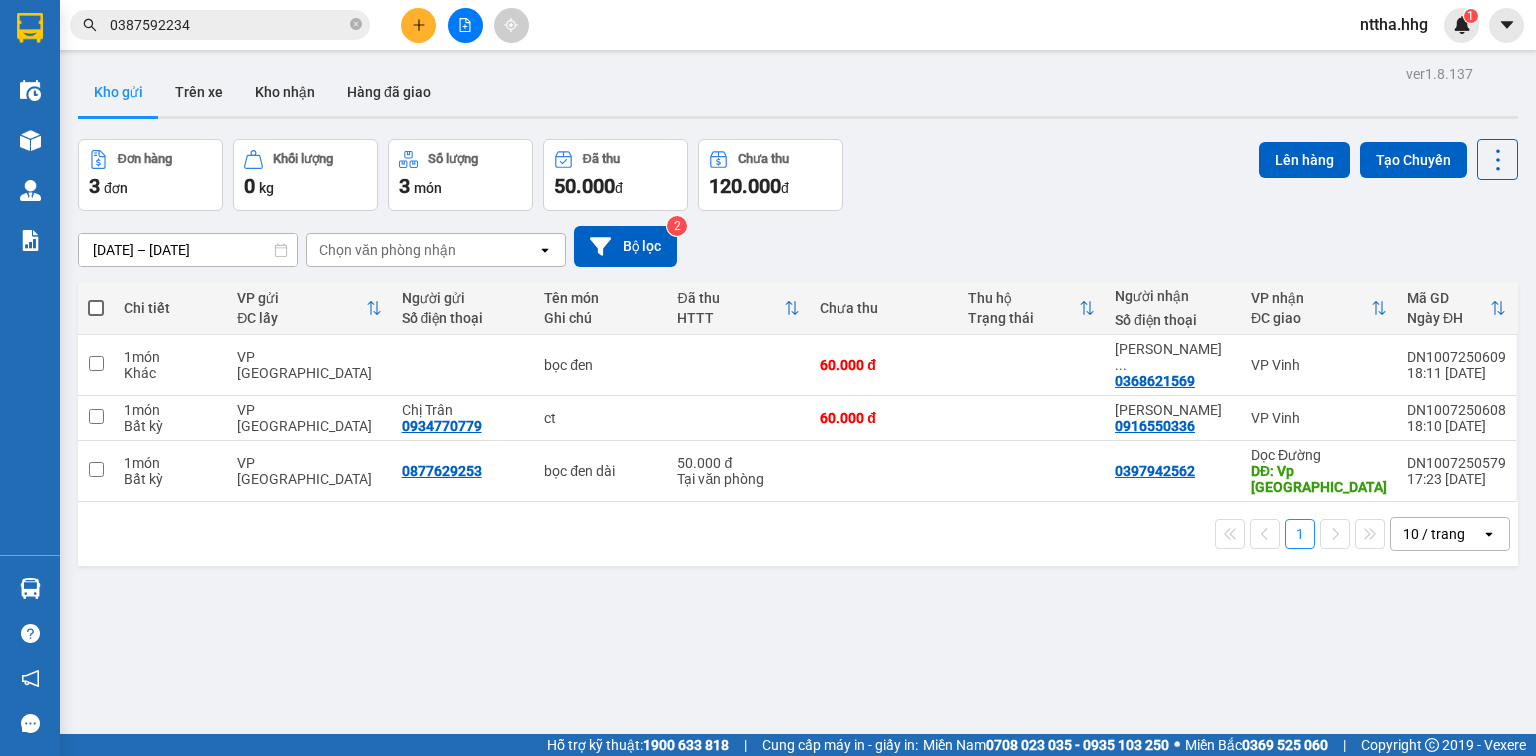 click on "ver  1.8.137 Kho gửi Trên xe Kho nhận Hàng đã giao Đơn hàng 3 đơn Khối lượng 0 kg Số lượng 3 món Đã thu 50.000  đ Chưa thu 120.000  đ Lên hàng Tạo Chuyến 08/07/2025 – 10/07/2025 Press the down arrow key to interact with the calendar and select a date. Press the escape button to close the calendar. Selected date range is from 08/07/2025 to 10/07/2025. Chọn văn phòng nhận open Bộ lọc 2 Chi tiết VP gửi ĐC lấy Người gửi Số điện thoại Tên món Ghi chú Đã thu HTTT Chưa thu Thu hộ Trạng thái Người nhận Số điện thoại VP nhận ĐC giao Mã GD Ngày ĐH 1  món Khác VP Đà Nẵng bọc đen 60.000 đ Dì Nguyệt ... 0368621569 VP Vinh DN1007250609 18:11 10/07 1  món Bất kỳ VP Đà Nẵng Chị Trân 0934770779 ct 60.000 đ Lê Sỹ Hoàng 0916550336 VP Vinh DN1007250608 18:10 10/07 1  món Bất kỳ VP Đà Nẵng 0877629253 bọc đen dài 50.000 đ Tại văn phòng 0397942562 Dọc Đường DĐ: Vp Cầu Yên Xuân 1" at bounding box center (798, 438) 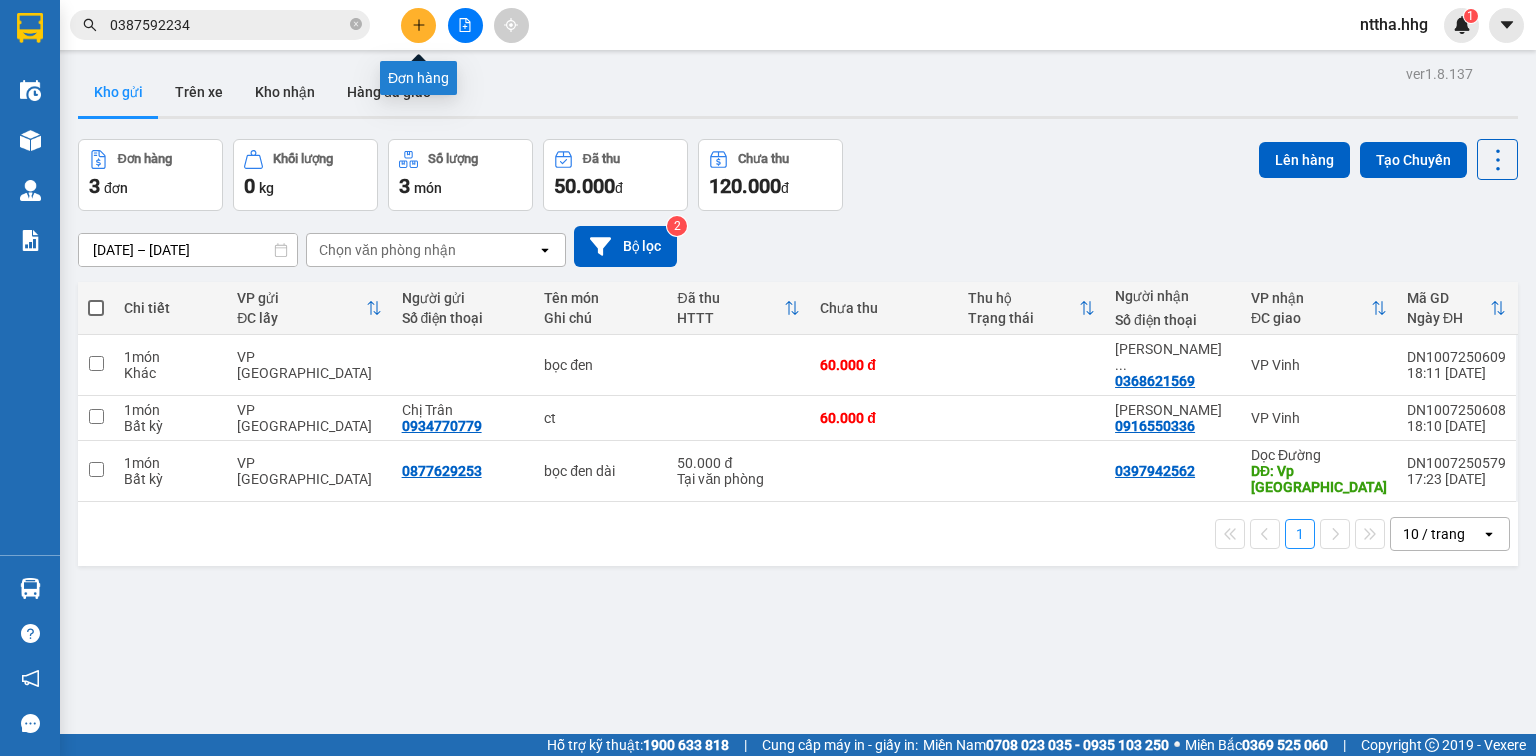 click 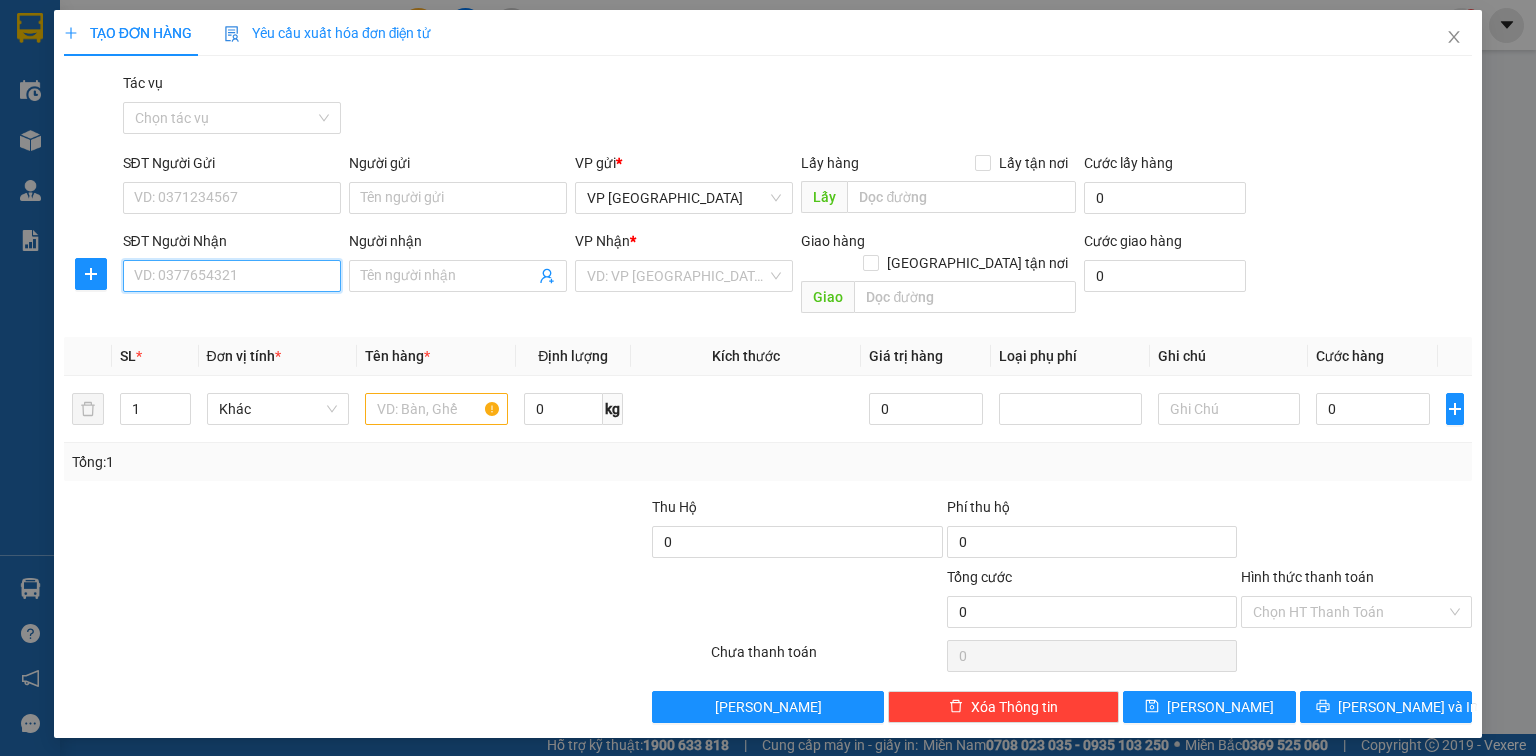 click on "SĐT Người Nhận" at bounding box center [232, 276] 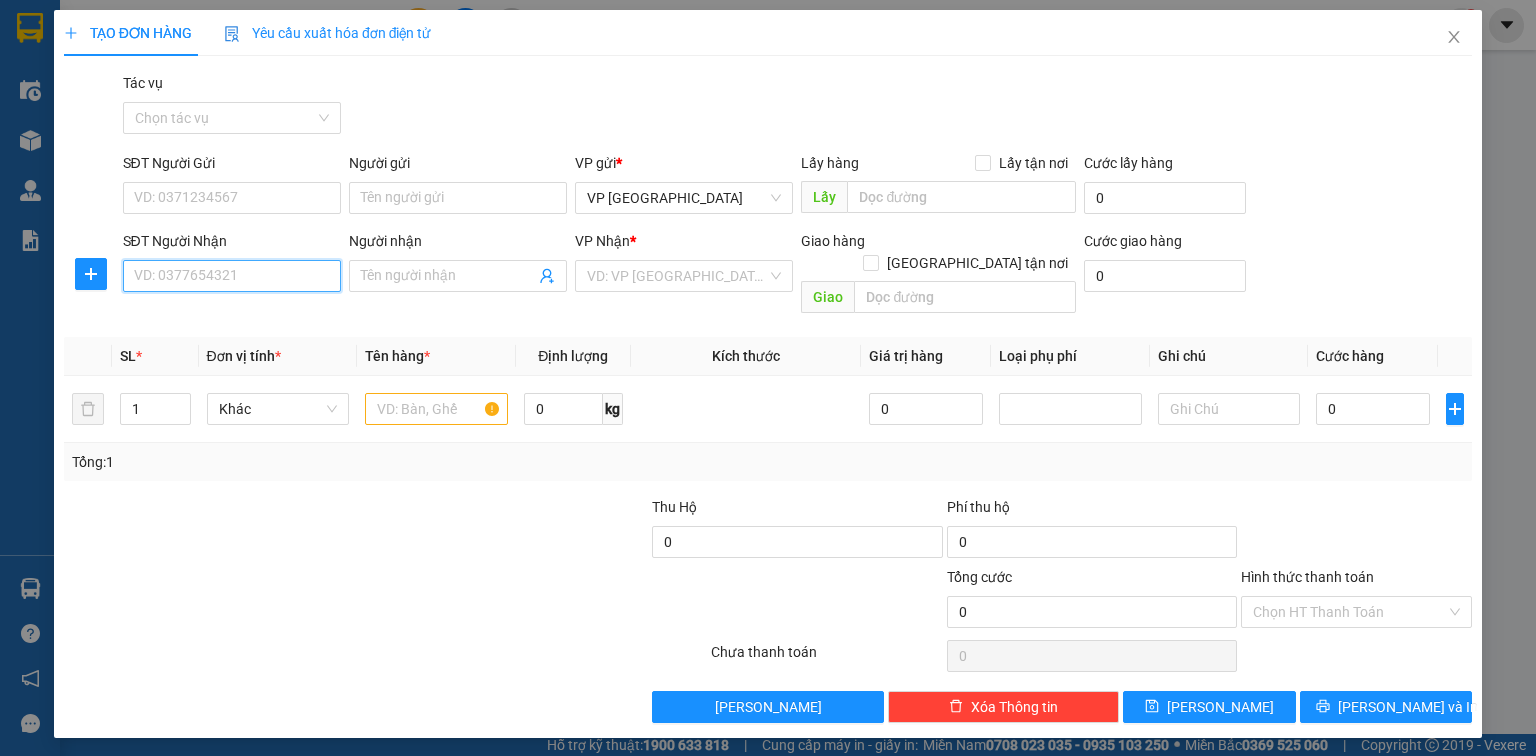 click on "SĐT Người Nhận" at bounding box center (232, 276) 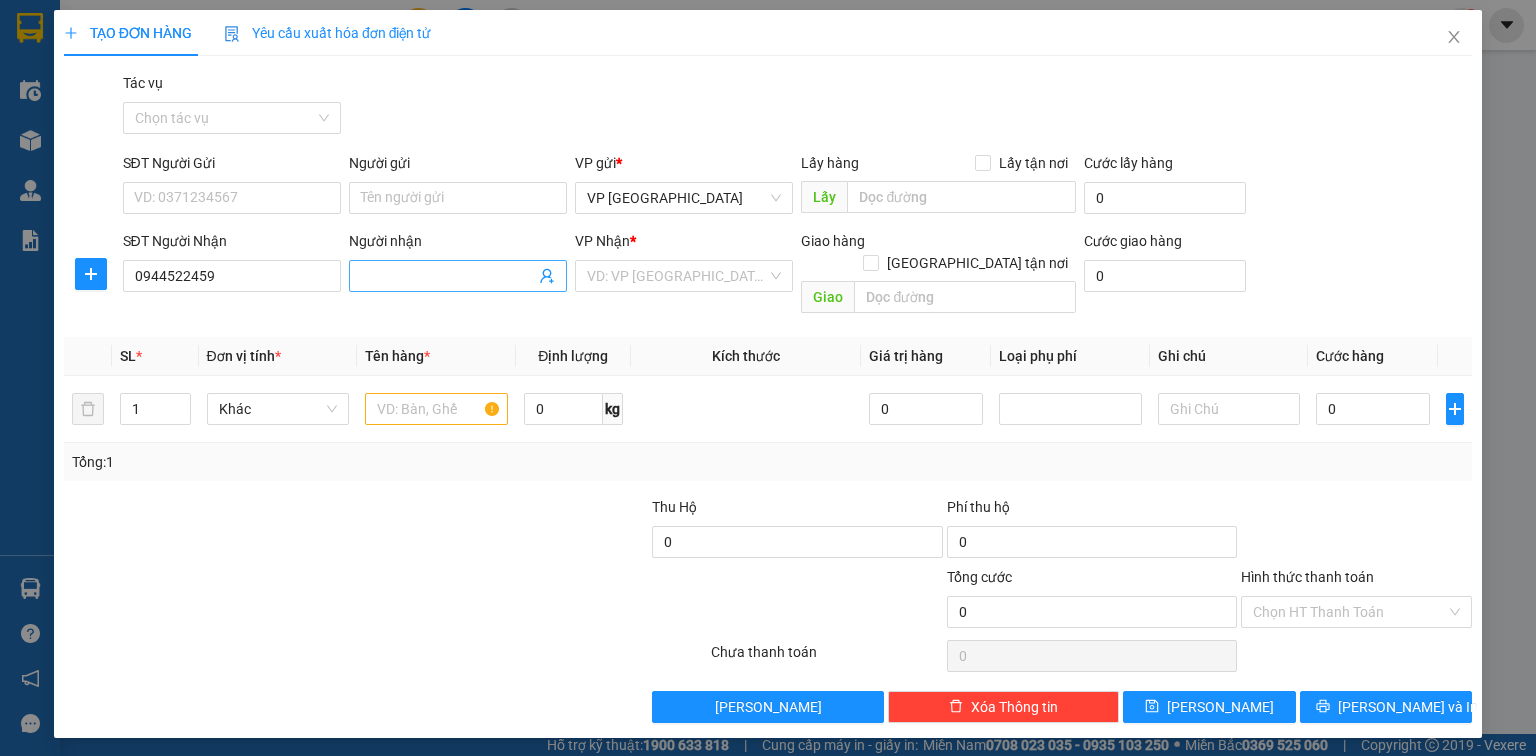 click on "Người nhận" at bounding box center [448, 276] 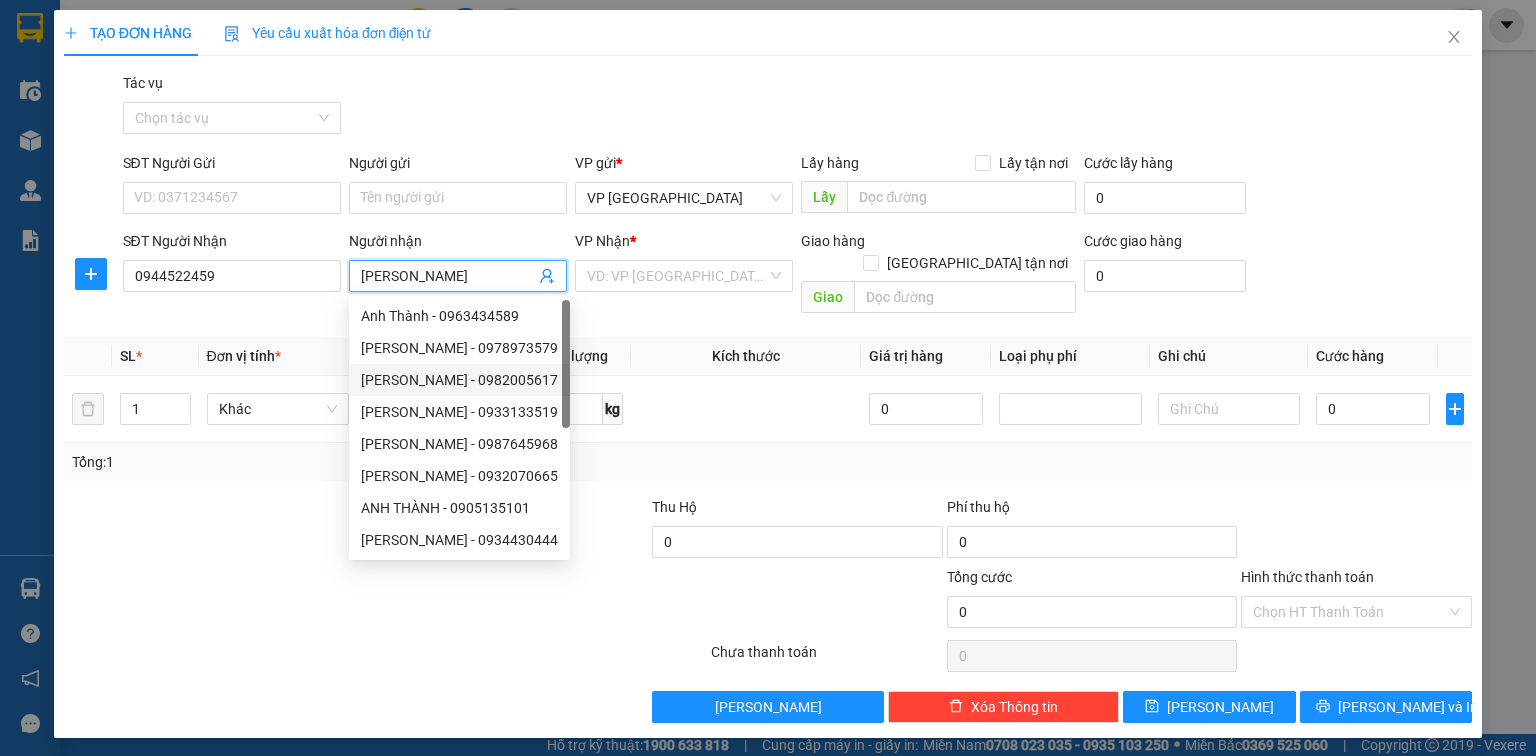 click at bounding box center (209, 531) 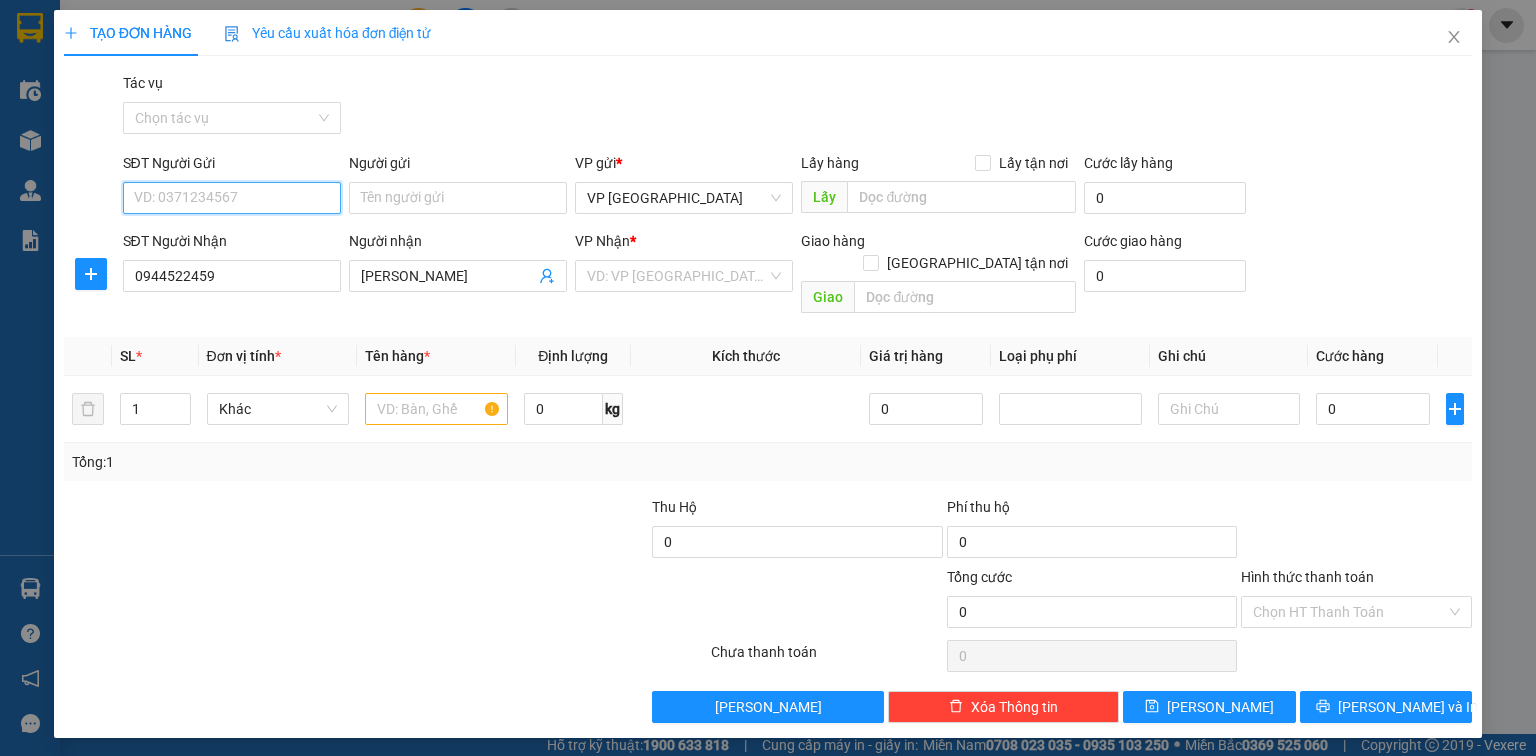 click on "SĐT Người Gửi" at bounding box center [232, 198] 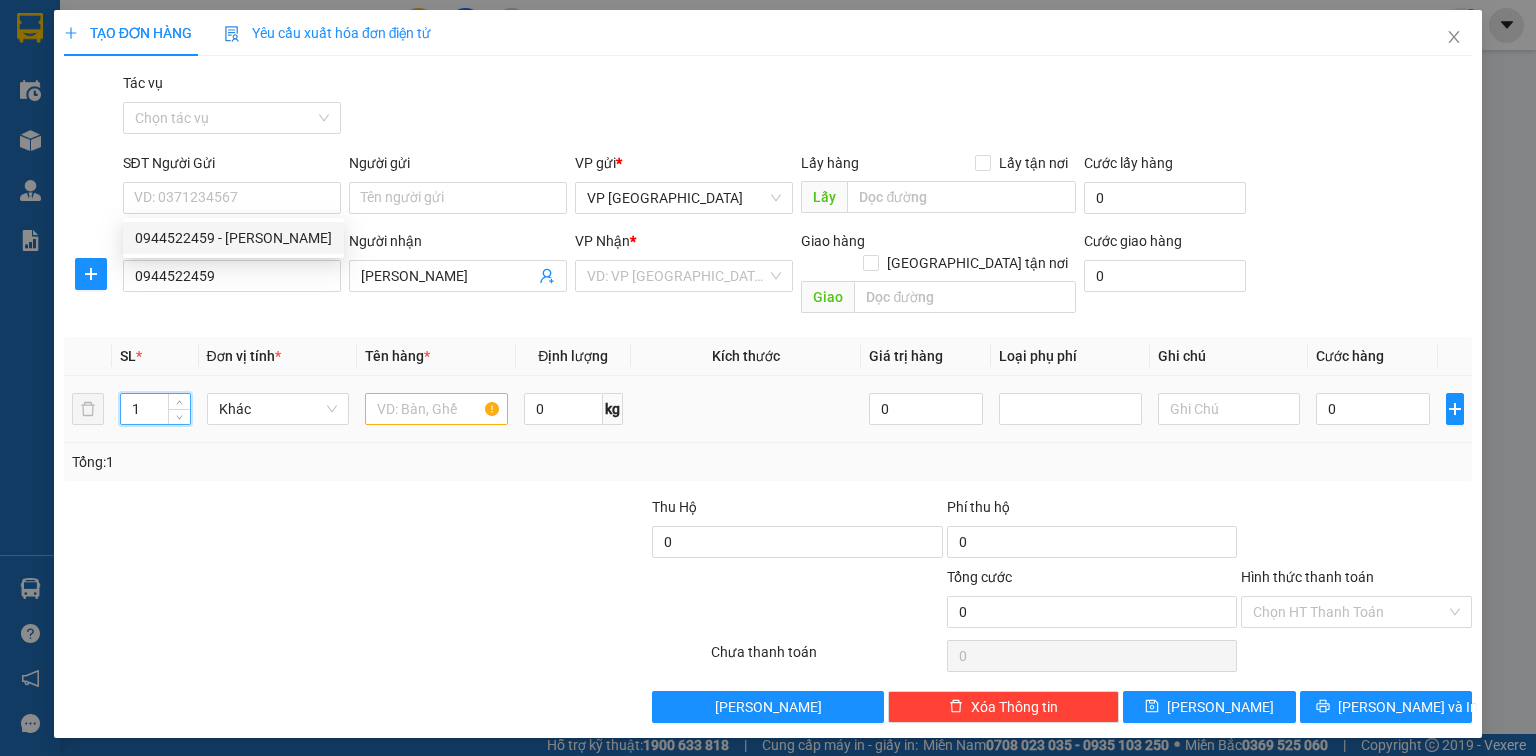 drag, startPoint x: 141, startPoint y: 390, endPoint x: 42, endPoint y: 369, distance: 101.20277 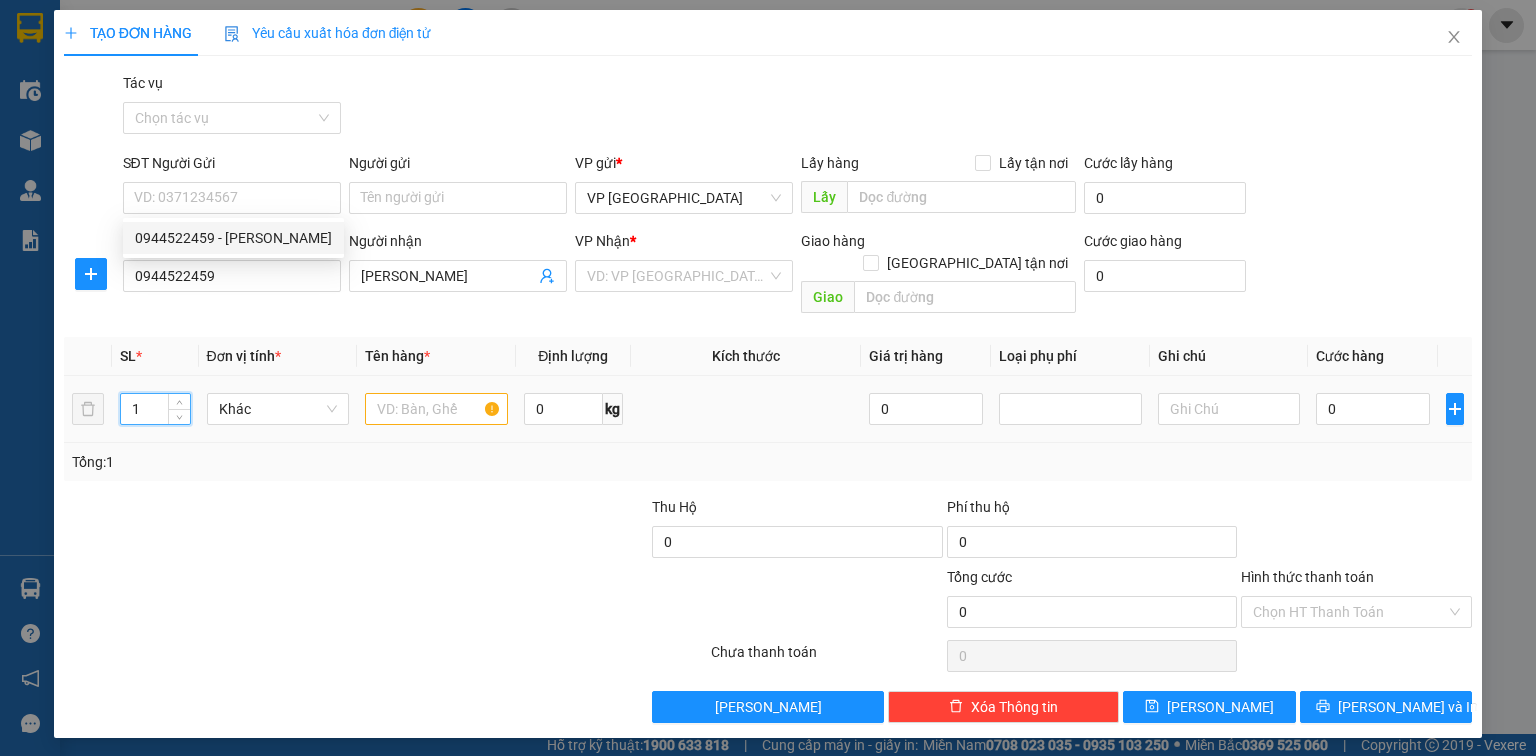 click on "TẠO ĐƠN HÀNG Yêu cầu xuất hóa đơn điện tử Transit Pickup Surcharge Ids Transit Deliver Surcharge Ids Transit Deliver Surcharge Transit Deliver Surcharge Gói vận chuyển  * Tiêu chuẩn Tác vụ Chọn tác vụ SĐT Người Gửi VD: 0371234567 Người gửi Tên người gửi VP gửi  * VP Đà Nẵng Lấy hàng Lấy tận nơi Lấy Cước lấy hàng 0 SĐT Người Nhận 0944522459 Người nhận Anh Thành VP Nhận  * VD: VP Sài Gòn Giao hàng Giao tận nơi Giao Cước giao hàng 0 SL  * Đơn vị tính  * Tên hàng  * Định lượng Kích thước Giá trị hàng Loại phụ phí Ghi chú Cước hàng                       1 Khác 0 kg 0   0 Tổng:  1 Thu Hộ 0 Phí thu hộ 0 Tổng cước 0 Hình thức thanh toán Chọn HT Thanh Toán Số tiền thu trước 0 Chưa thanh toán 0 Chọn HT Thanh Toán Lưu nháp Xóa Thông tin Lưu Lưu và In" at bounding box center [768, 378] 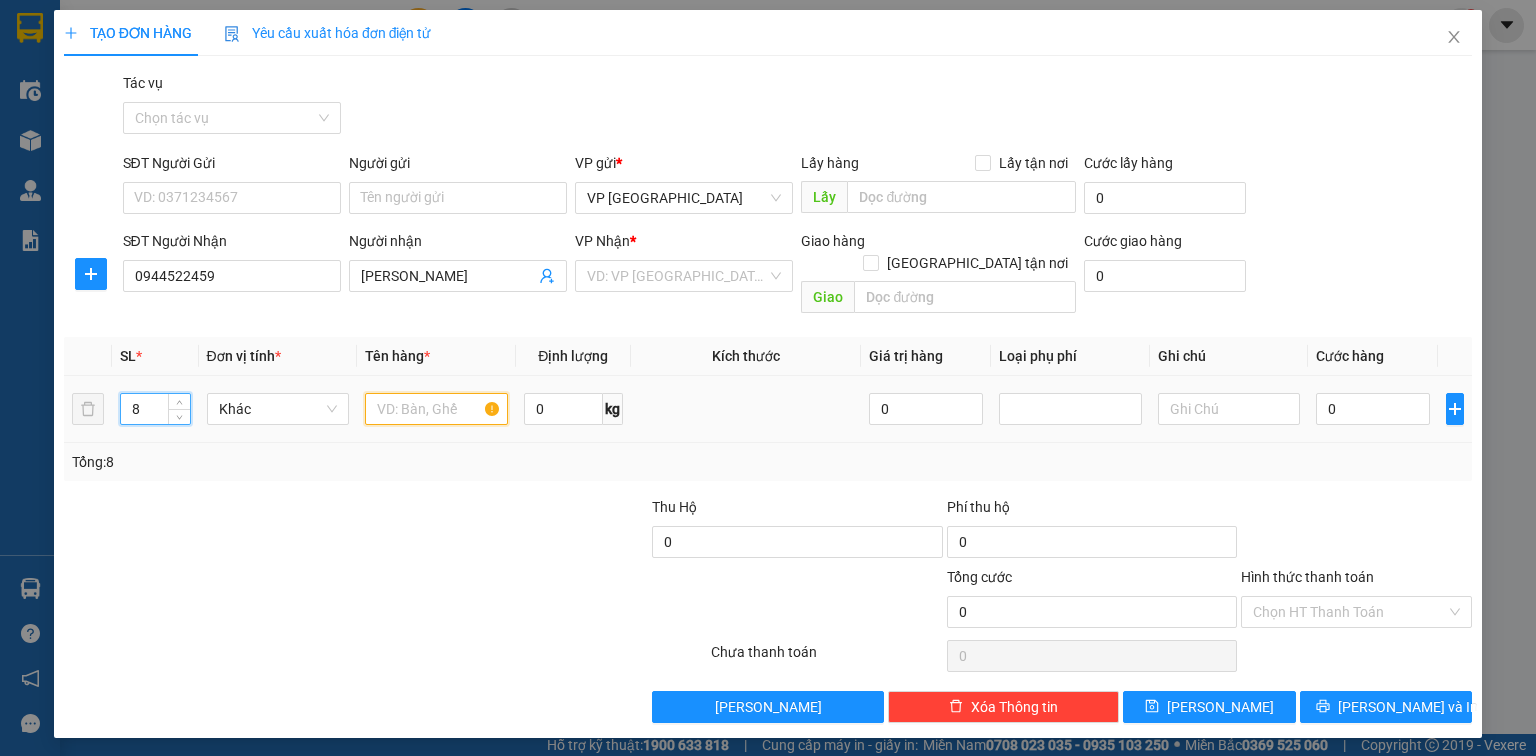 click at bounding box center (436, 409) 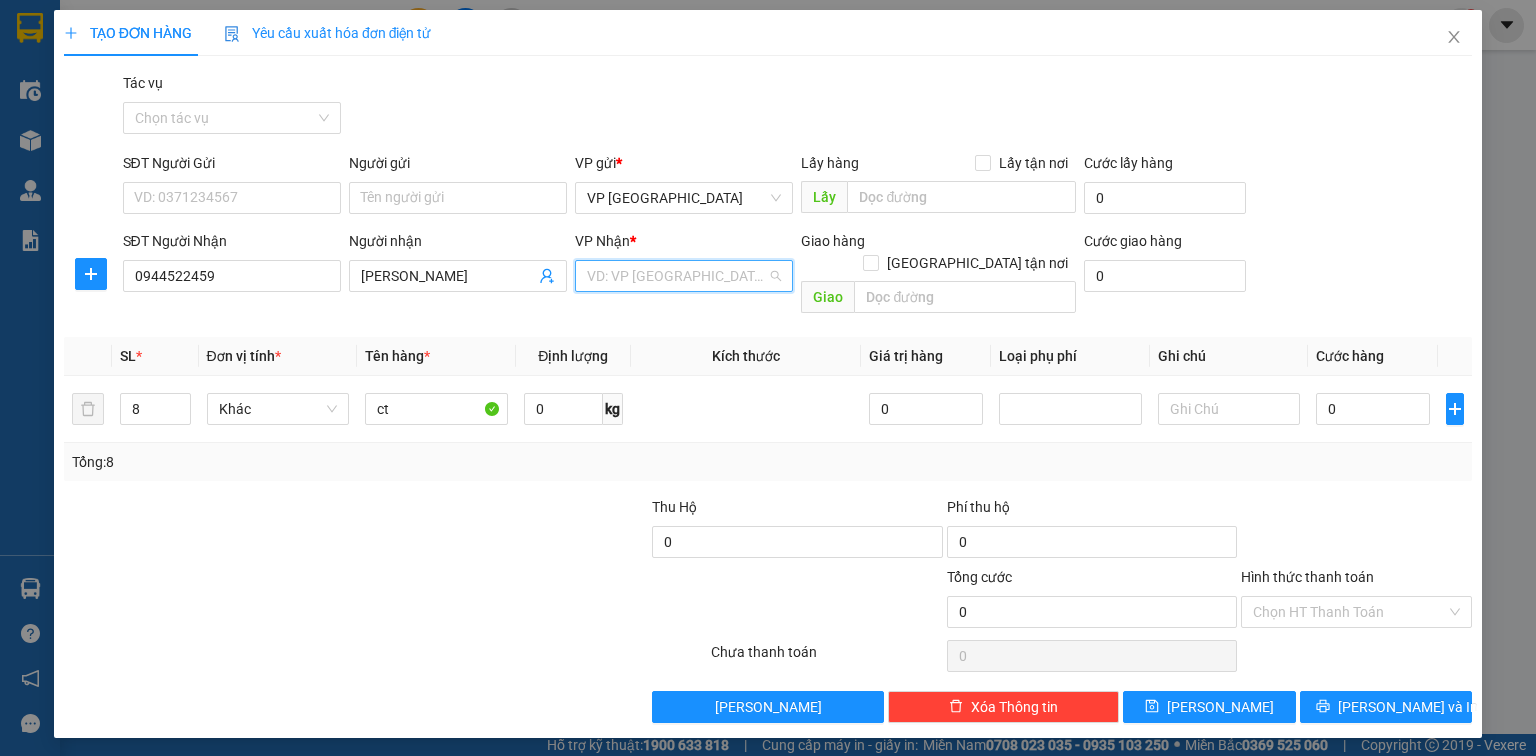 click at bounding box center (677, 276) 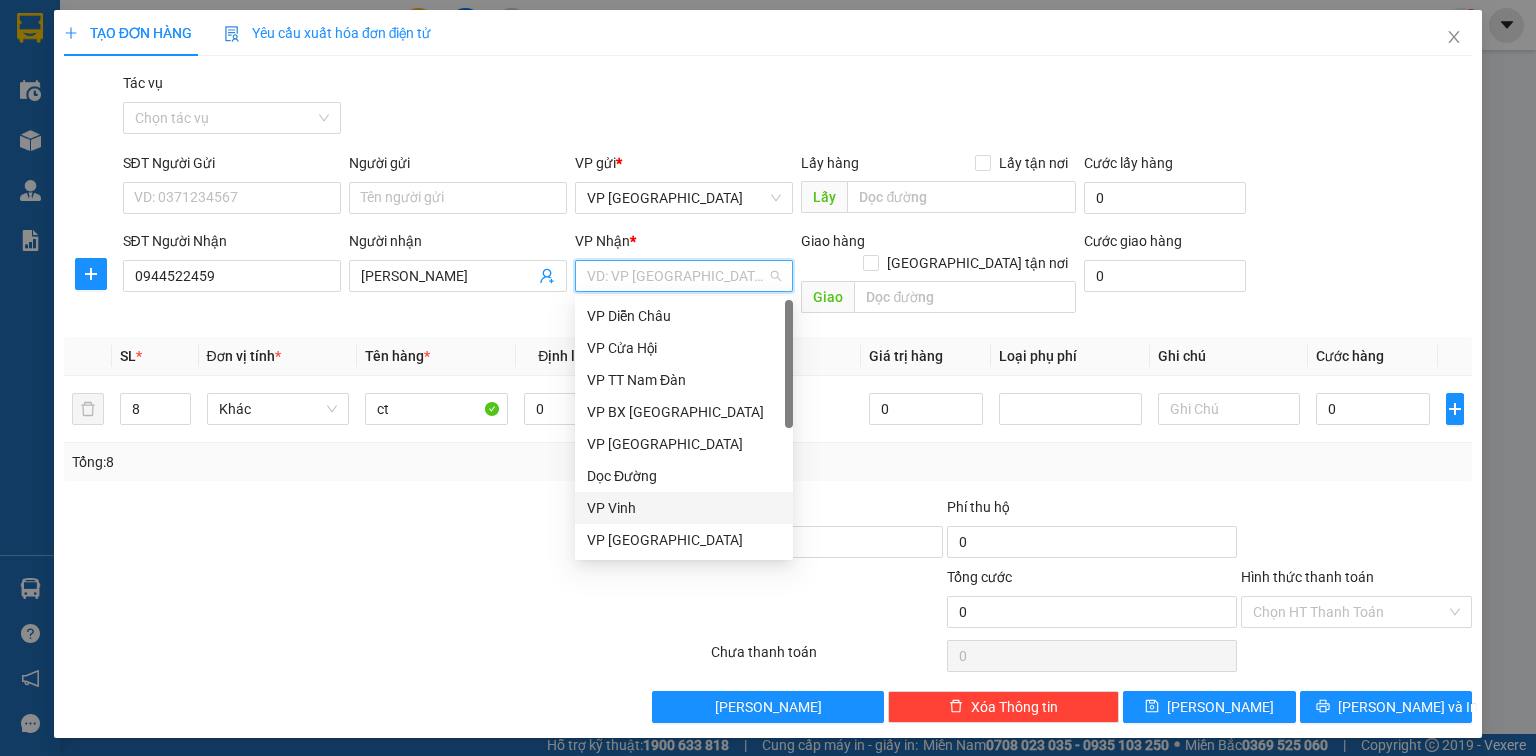 click on "VP Vinh" at bounding box center (684, 508) 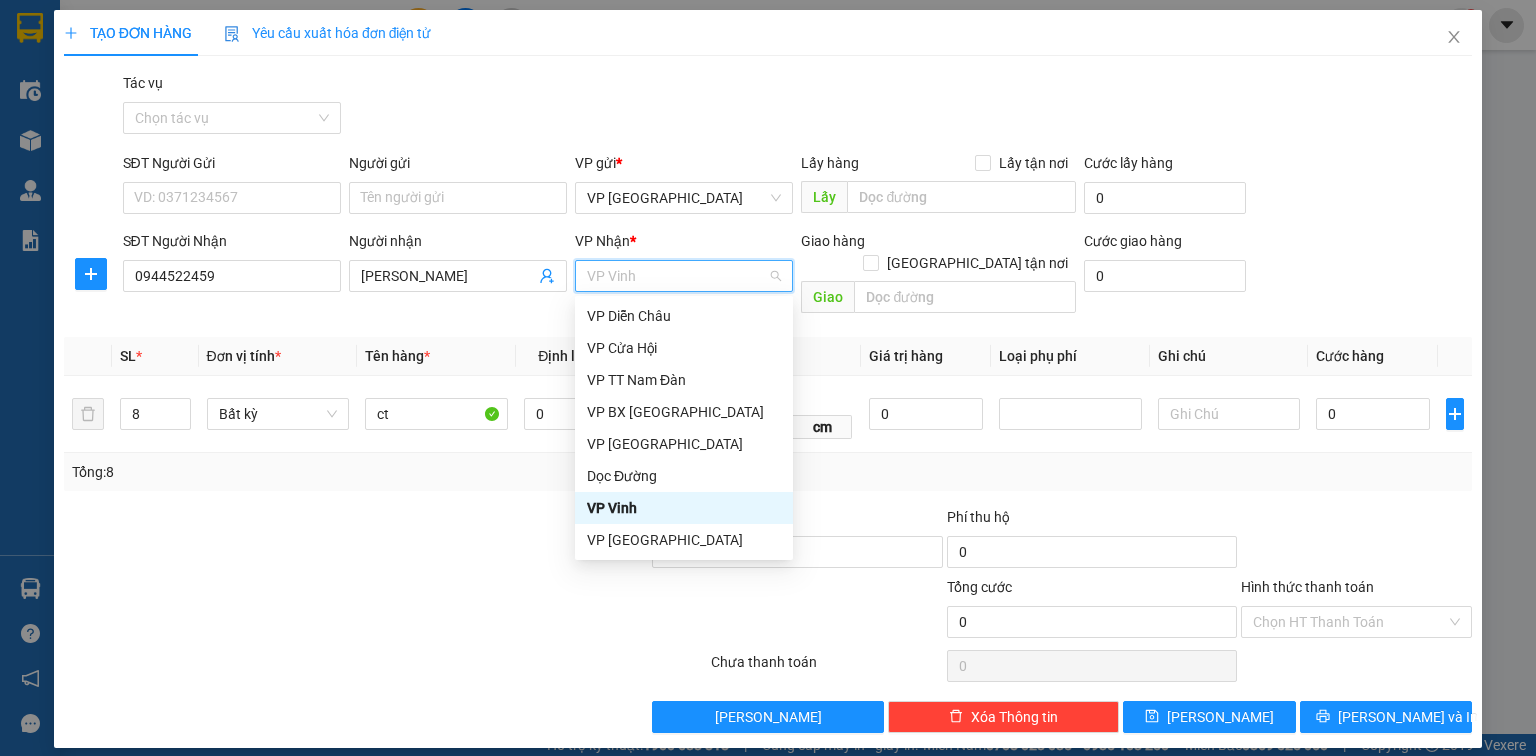 click on "VP Vinh" at bounding box center [684, 508] 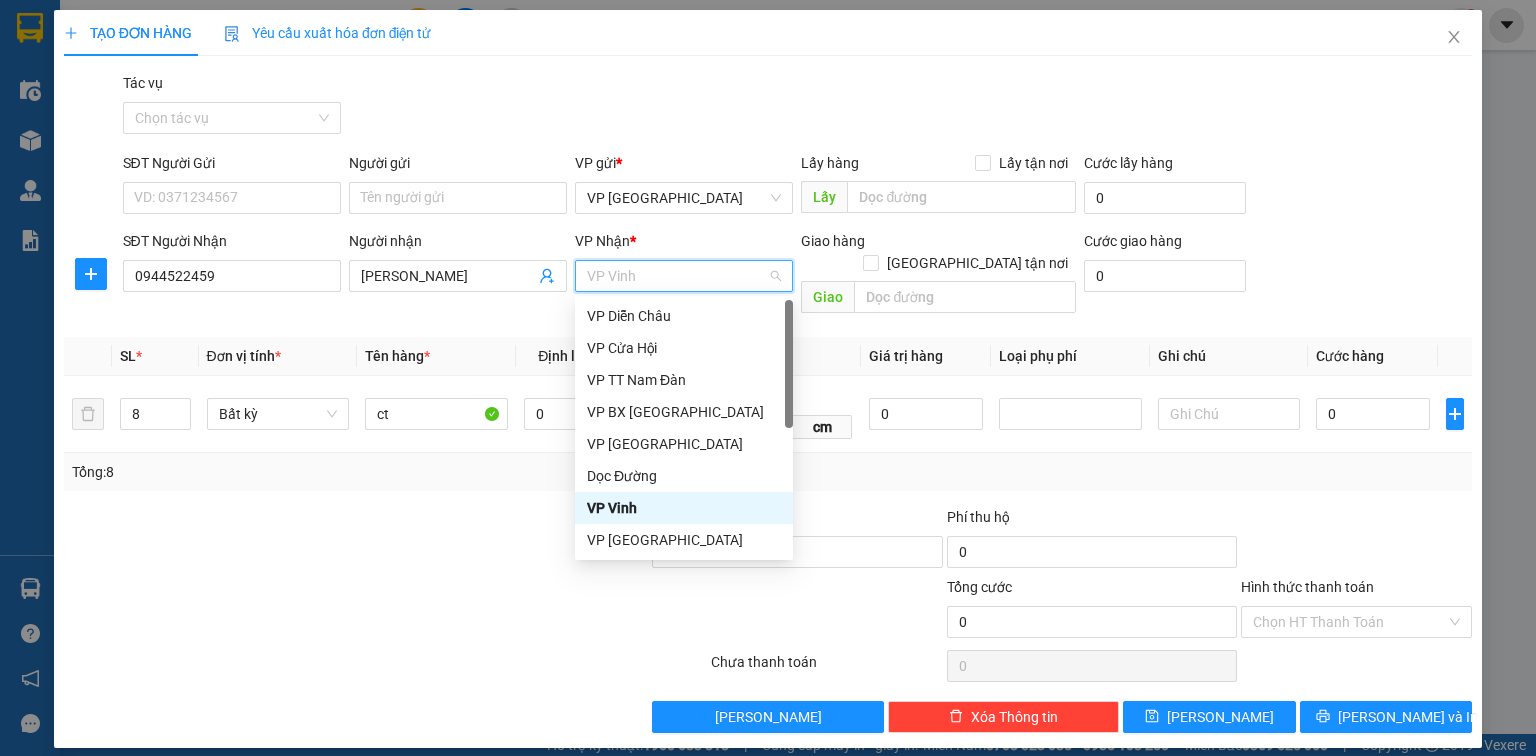 click at bounding box center [503, 541] 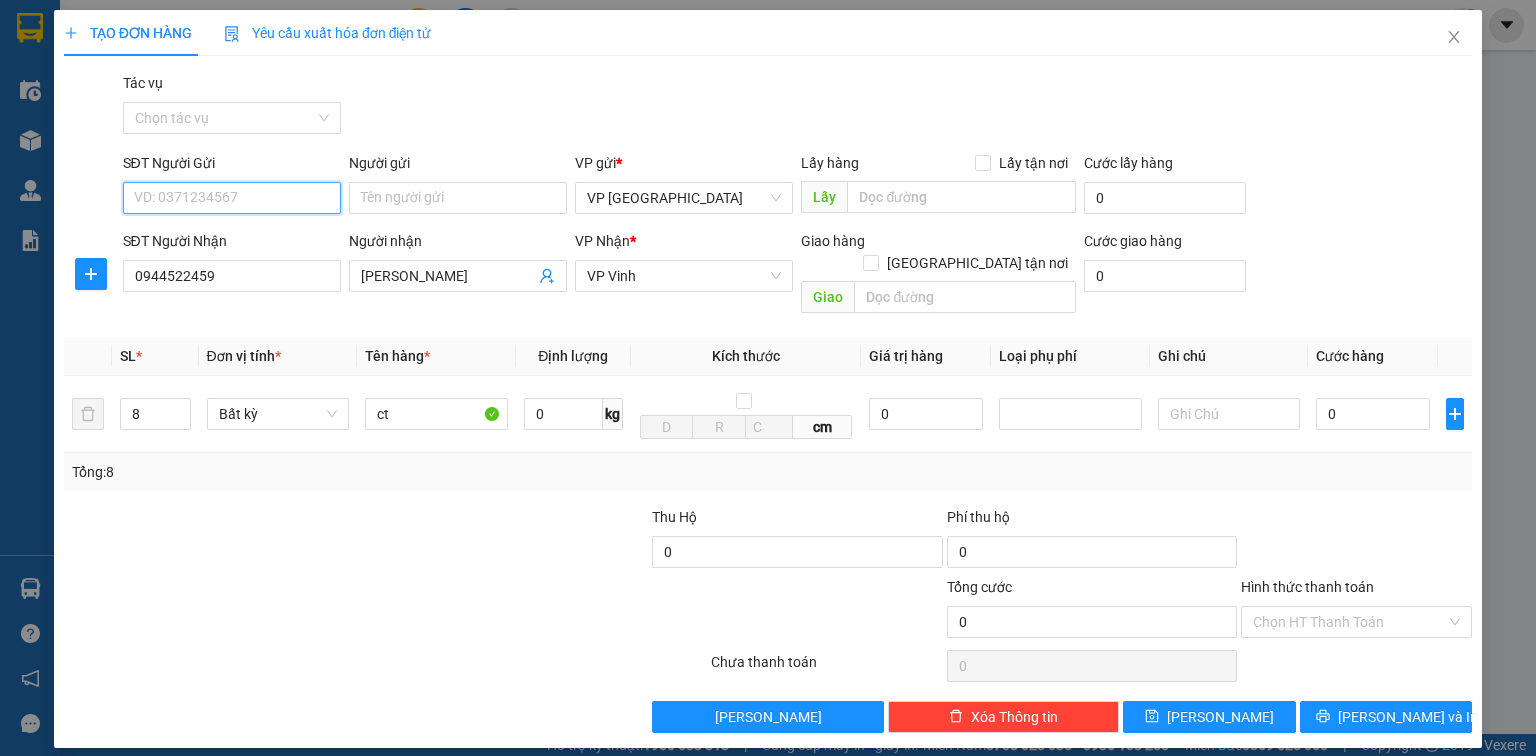 click on "SĐT Người Gửi" at bounding box center [232, 198] 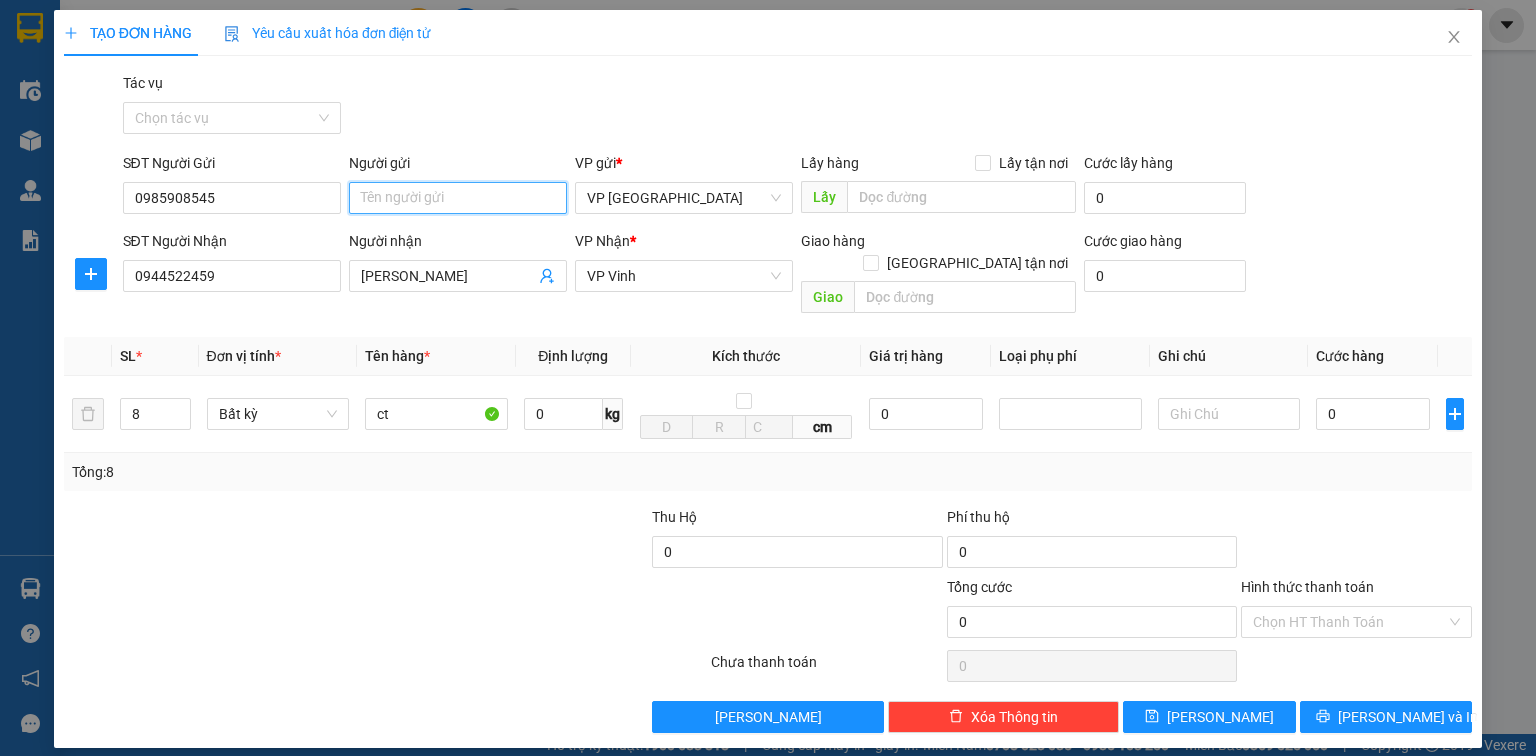 click on "Người gửi" at bounding box center [458, 198] 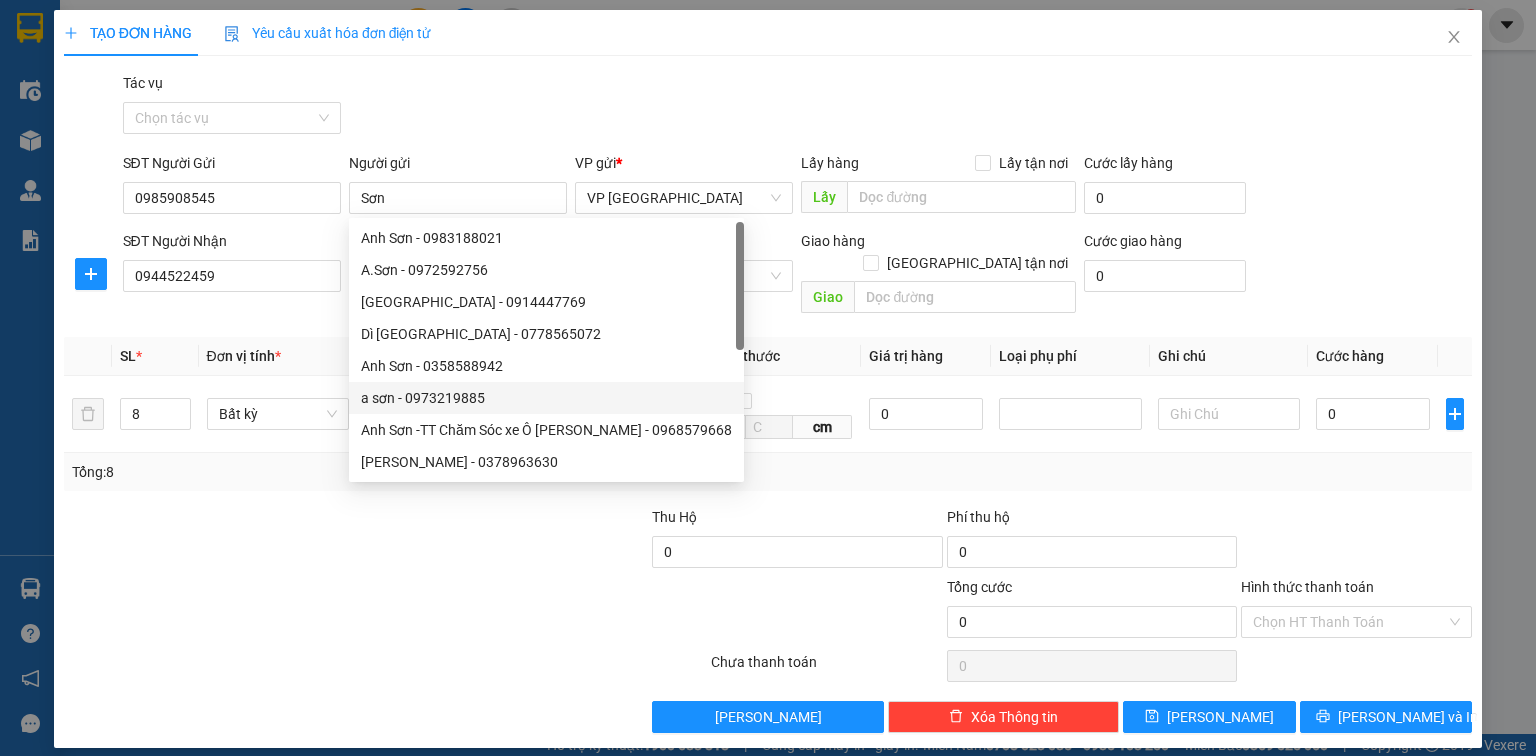 click on "Transit Pickup Surcharge Ids Transit Deliver Surcharge Ids Transit Deliver Surcharge Transit Deliver Surcharge Gói vận chuyển  * Tiêu chuẩn Tác vụ Chọn tác vụ SĐT Người Gửi 0985908545 Người gửi Sơn VP gửi  * VP Đà Nẵng Lấy hàng Lấy tận nơi Lấy Cước lấy hàng 0 SĐT Người Nhận 0944522459 Người nhận Anh Thành VP Nhận  * VP Vinh Giao hàng Giao tận nơi Giao Cước giao hàng 0 SL  * Đơn vị tính  * Tên hàng  * Định lượng Kích thước Giá trị hàng Loại phụ phí Ghi chú Cước hàng                       8 Bất kỳ ct 0 kg cm 0   0 Tổng:  8 Thu Hộ 0 Phí thu hộ 0 Tổng cước 0 Hình thức thanh toán Chọn HT Thanh Toán Số tiền thu trước 0 Chưa thanh toán 0 Chọn HT Thanh Toán Lưu nháp Xóa Thông tin Lưu Lưu và In" at bounding box center (768, 402) 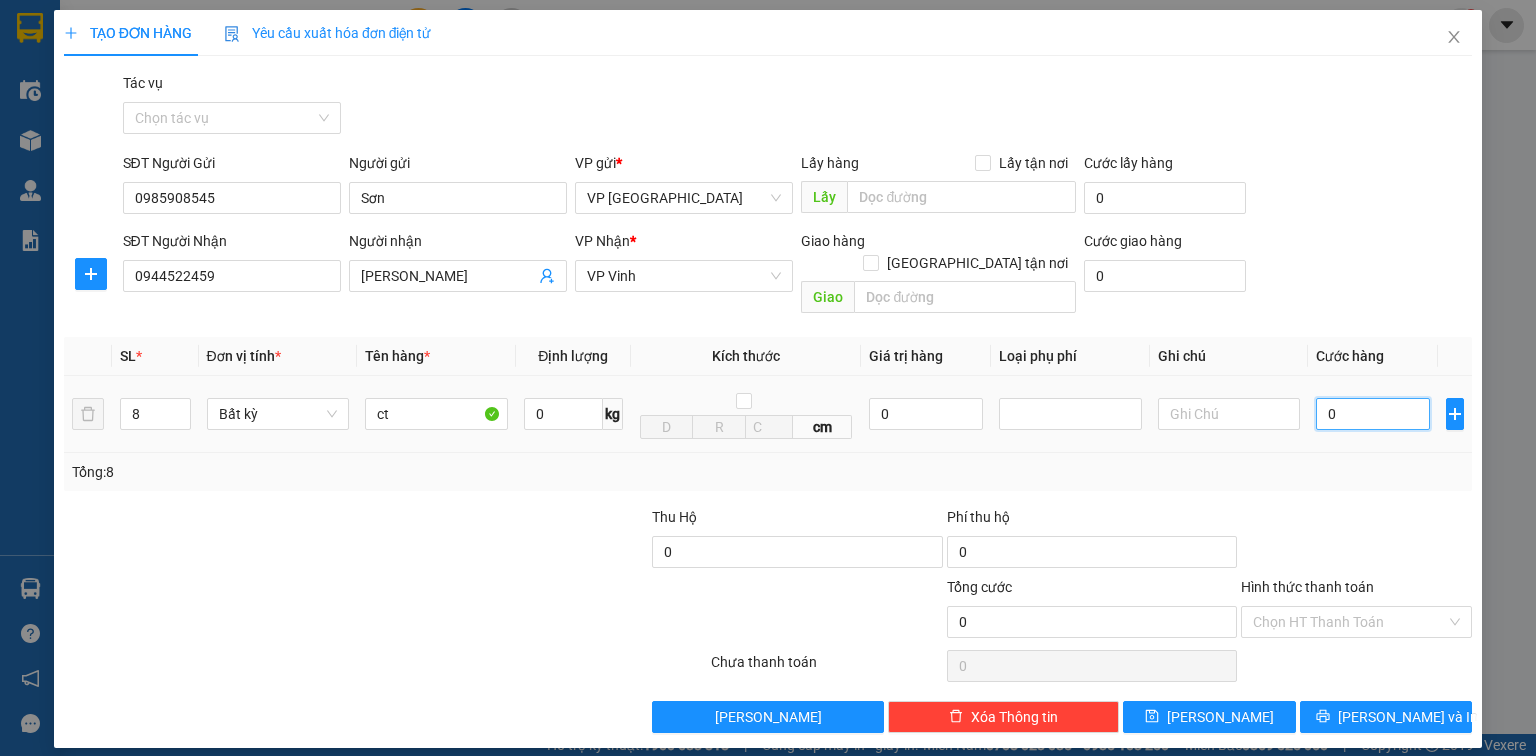 click on "0" at bounding box center [1373, 414] 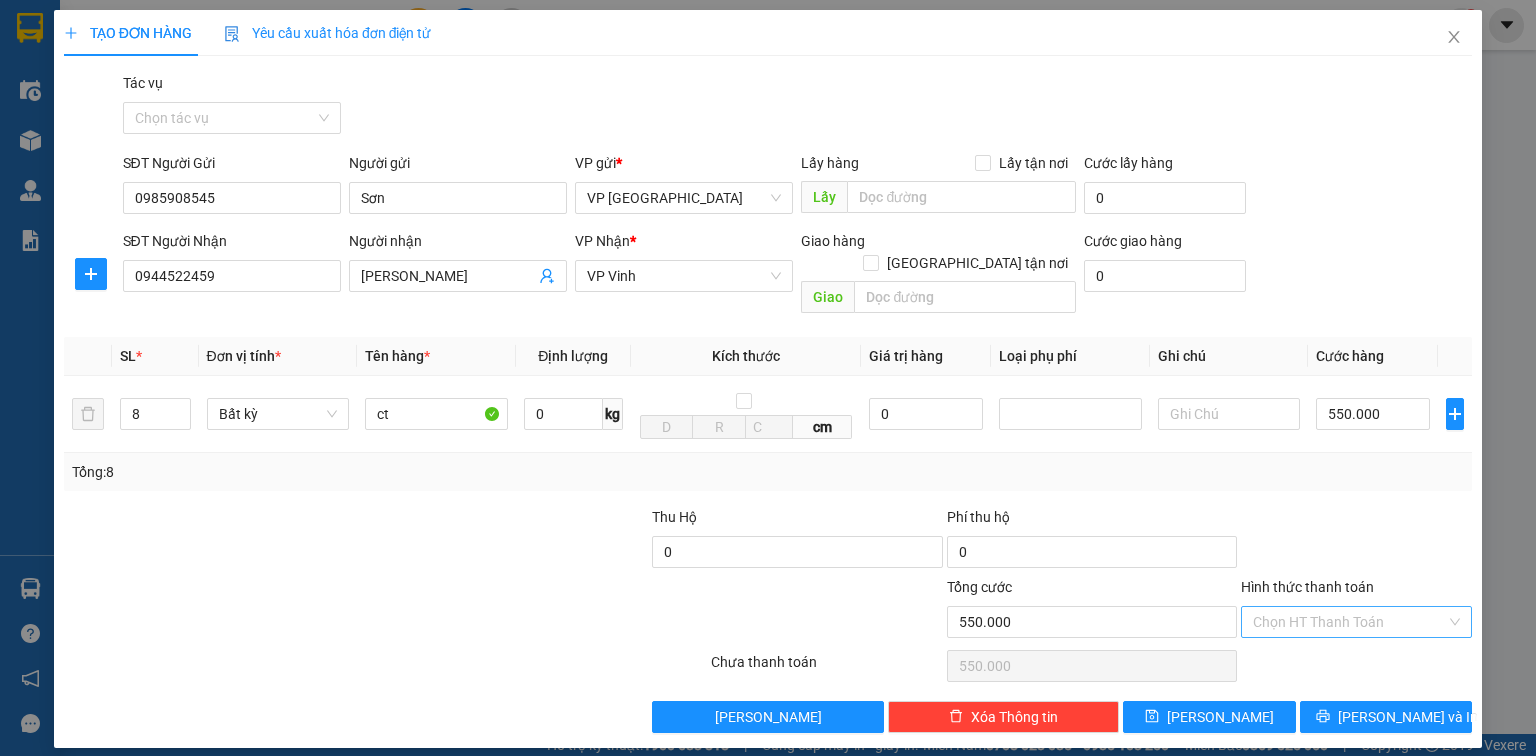 click on "Hình thức thanh toán" at bounding box center [1349, 622] 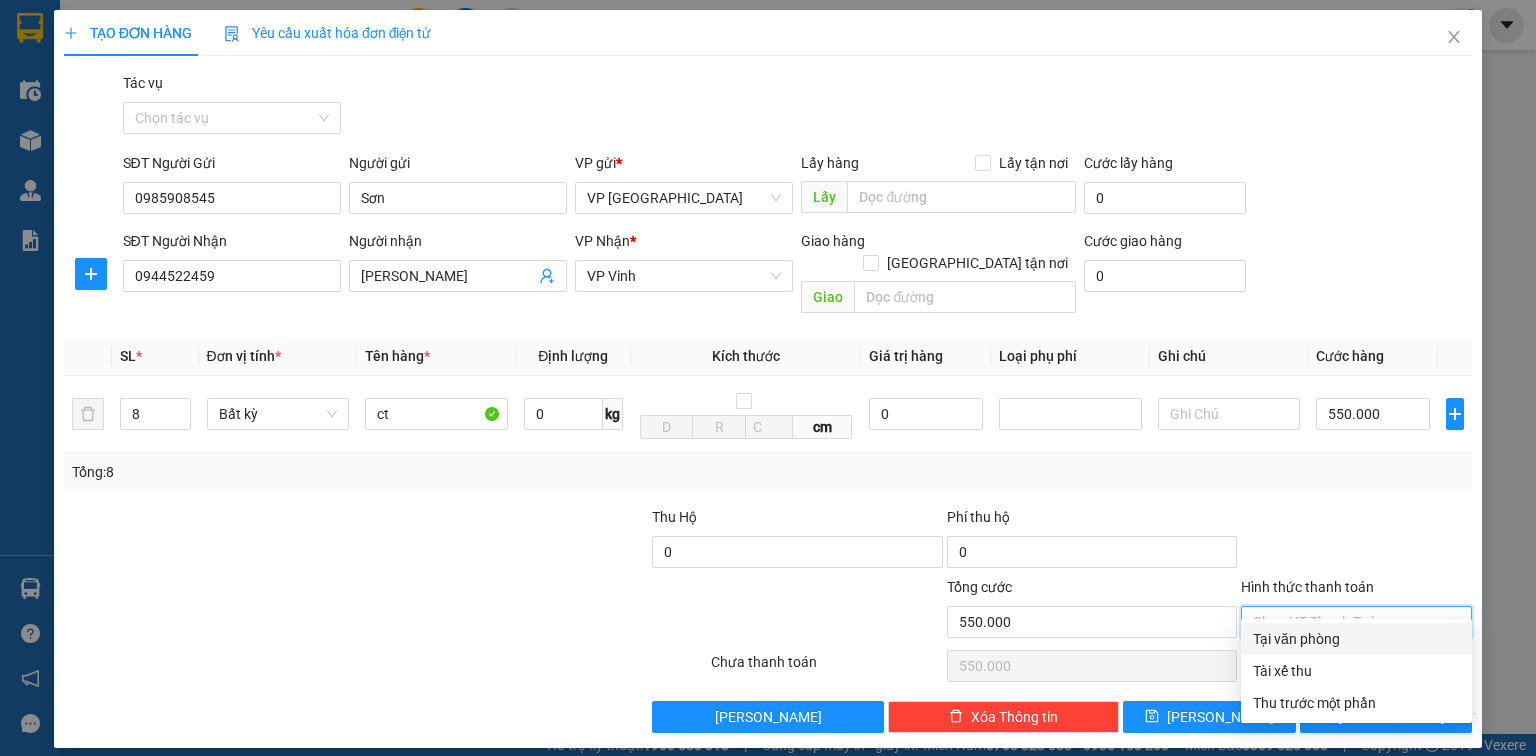 click on "Tại văn phòng" at bounding box center (1356, 639) 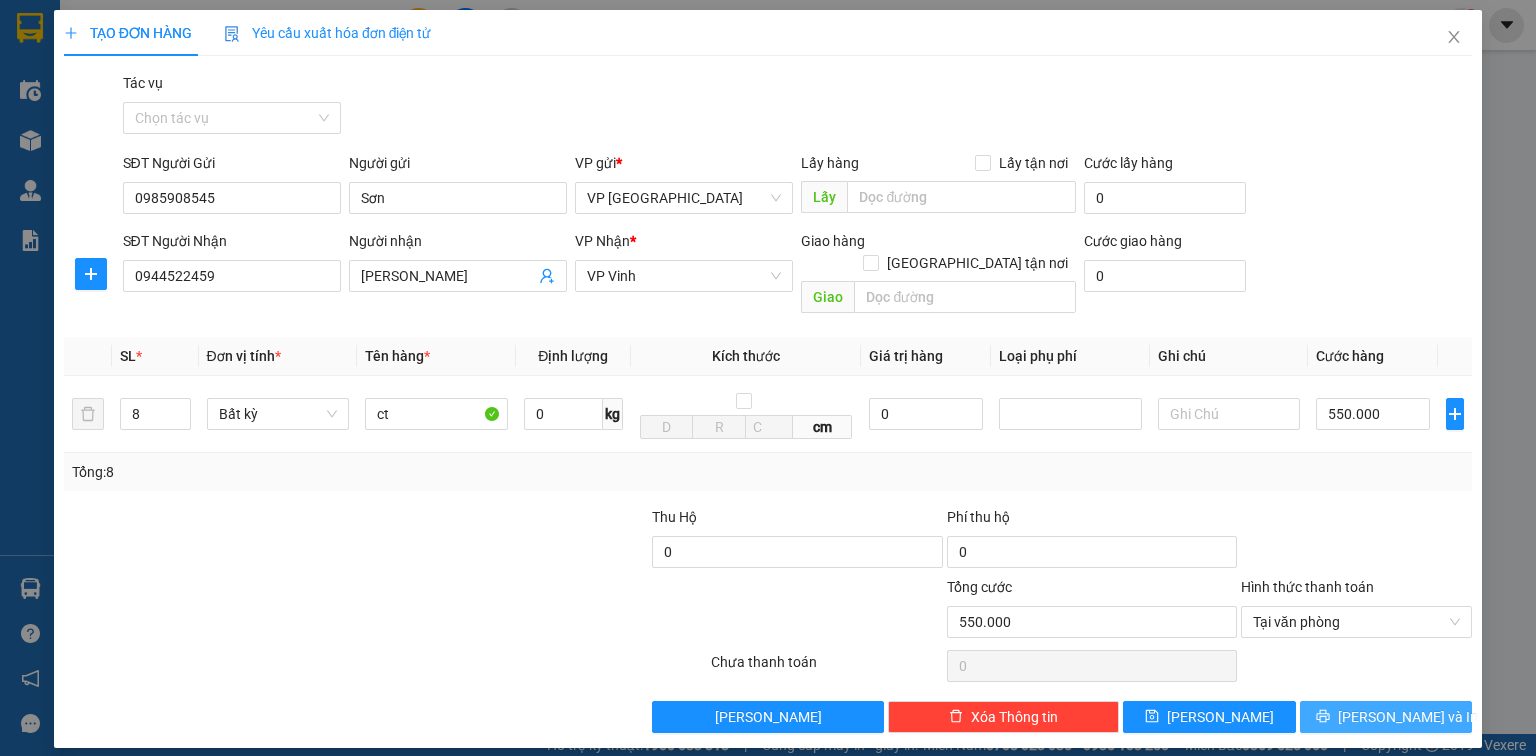 drag, startPoint x: 1368, startPoint y: 692, endPoint x: 400, endPoint y: 524, distance: 982.47034 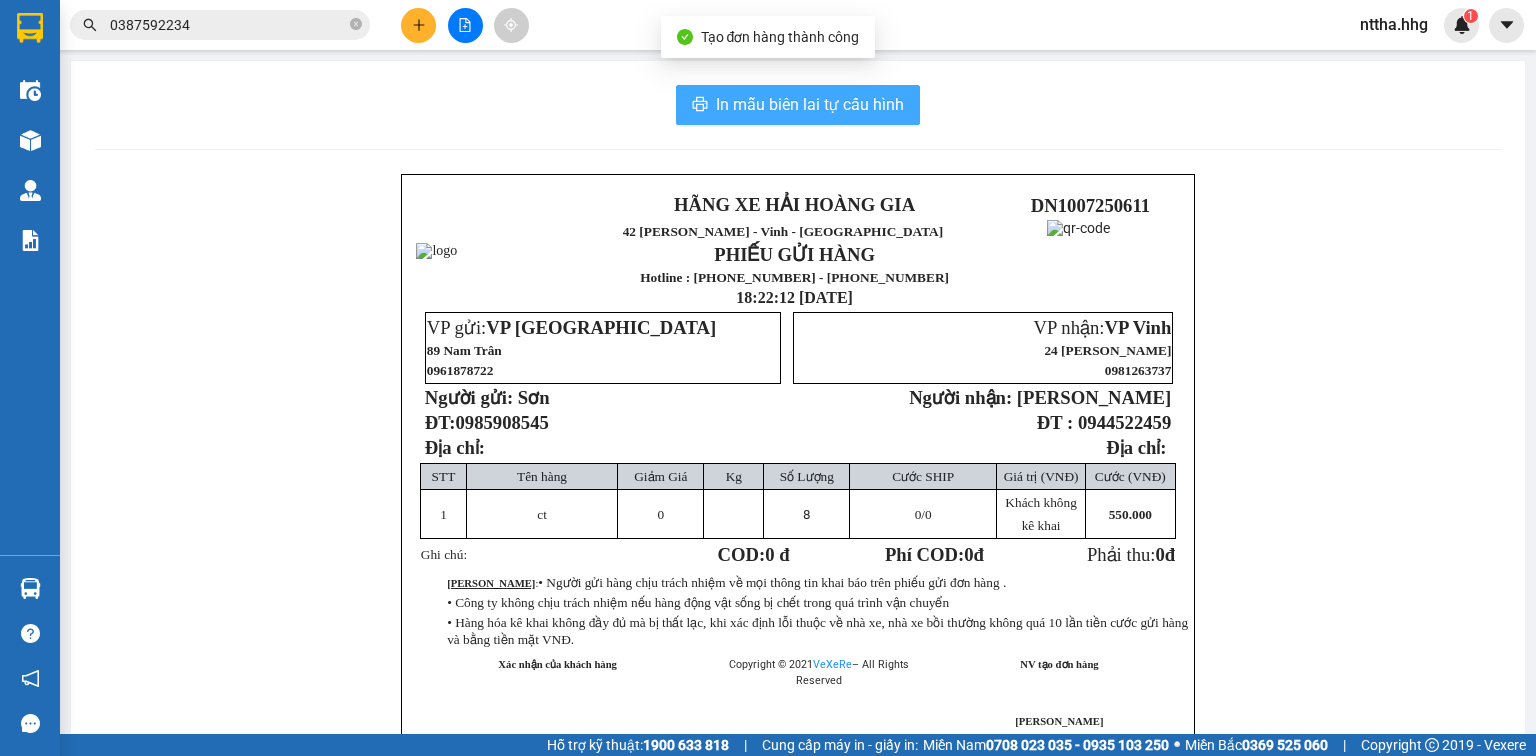 click on "In mẫu biên lai tự cấu hình" at bounding box center [810, 104] 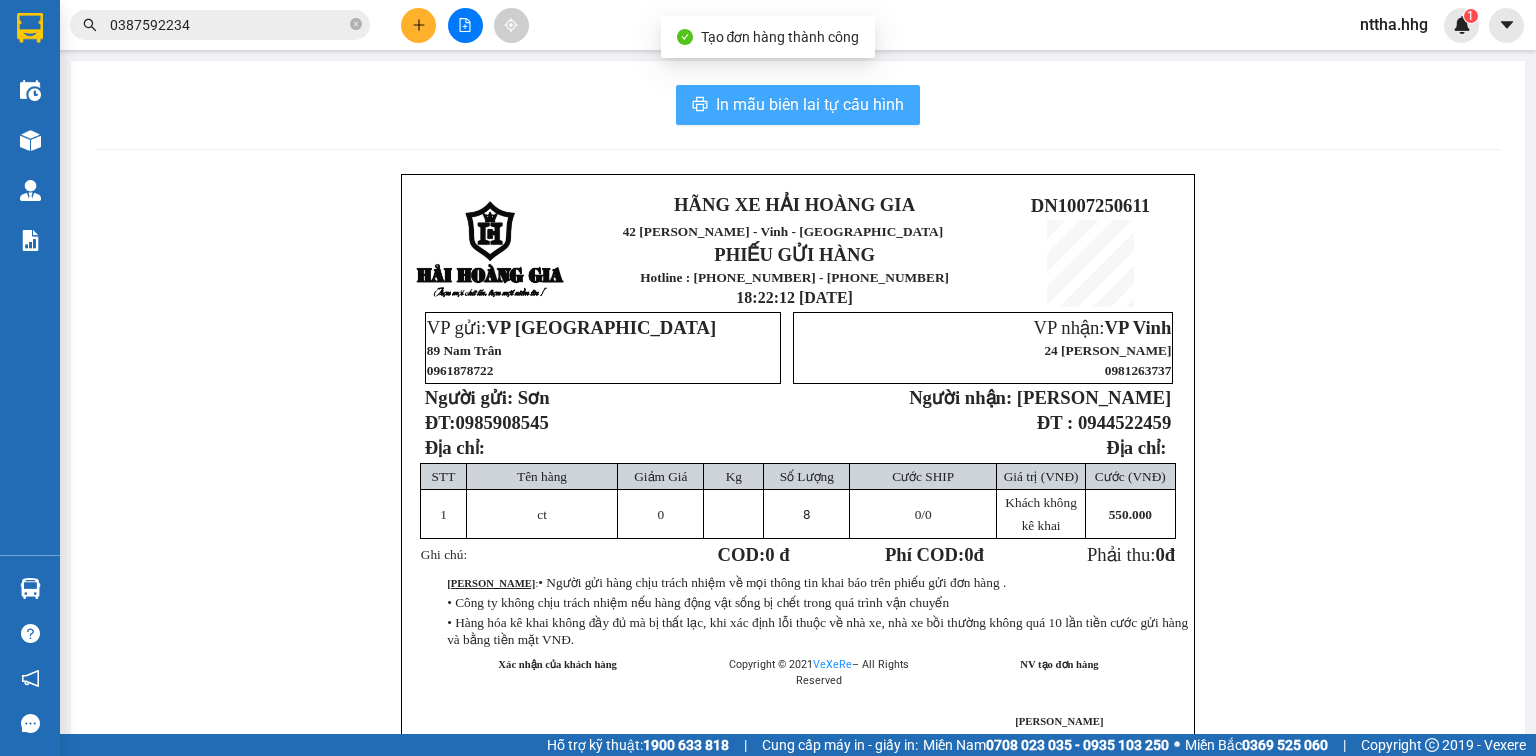 scroll, scrollTop: 0, scrollLeft: 0, axis: both 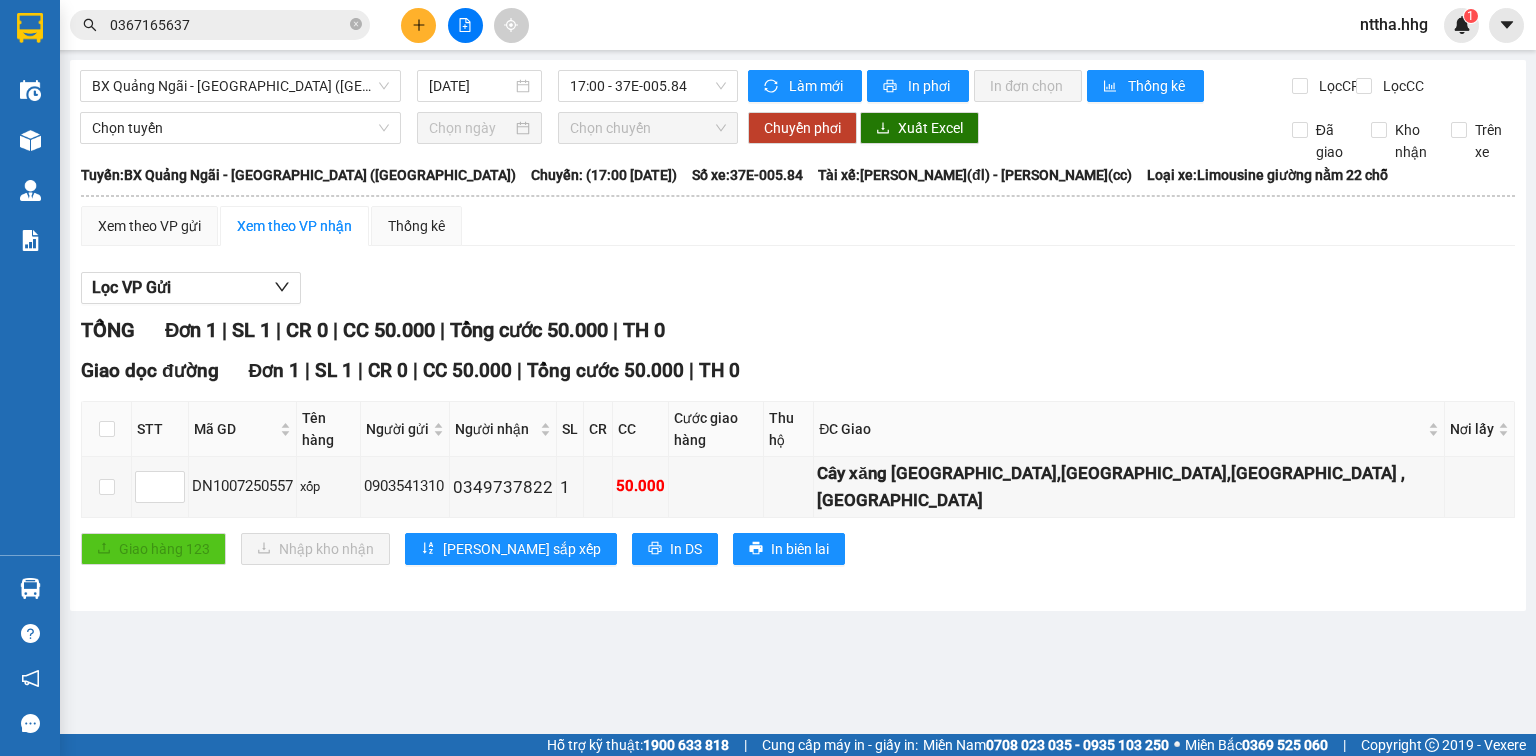 click on "Xem theo VP gửi Xem theo VP nhận Thống kê" at bounding box center (798, 226) 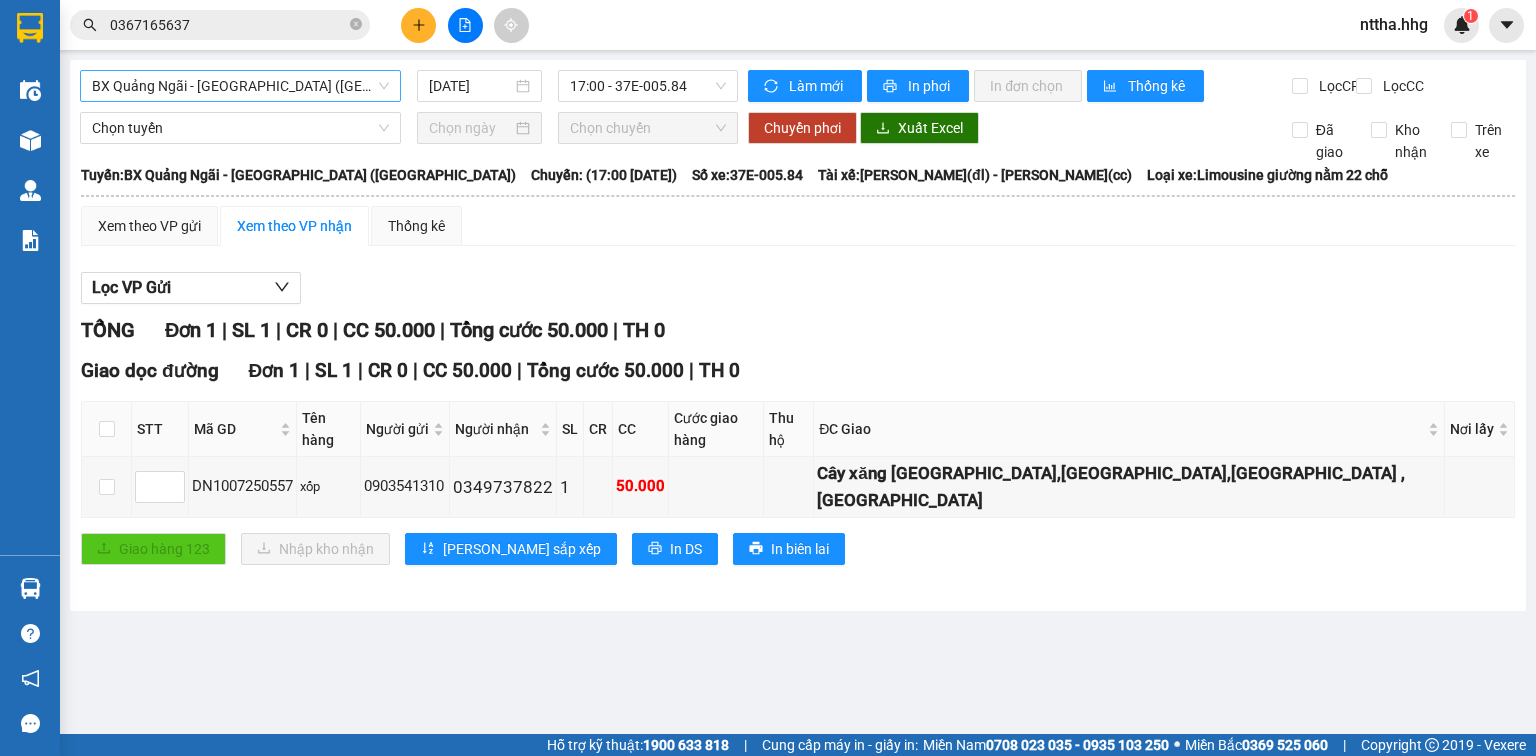 click on "BX Quảng Ngãi - [GEOGRAPHIC_DATA] ([GEOGRAPHIC_DATA])" at bounding box center (240, 86) 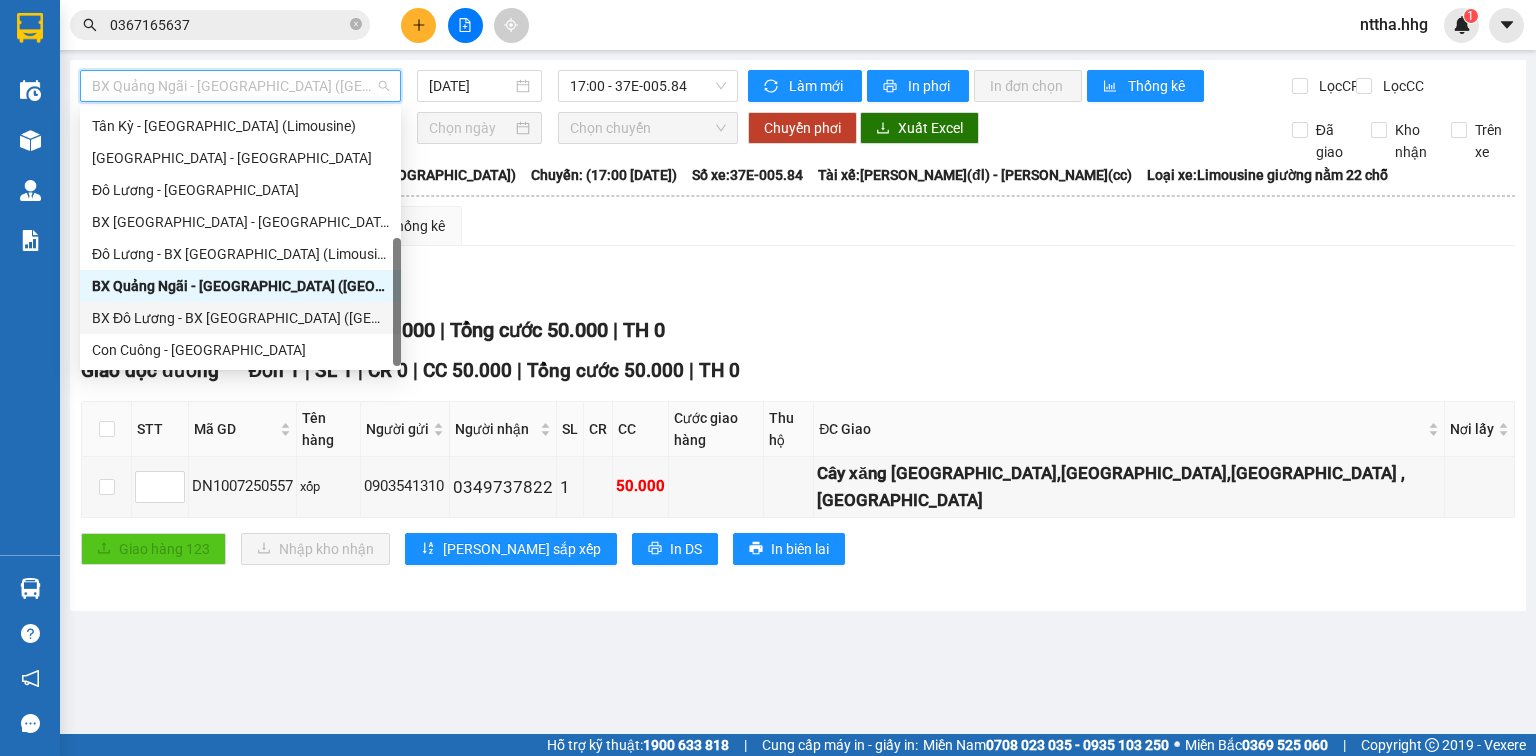 scroll, scrollTop: 0, scrollLeft: 0, axis: both 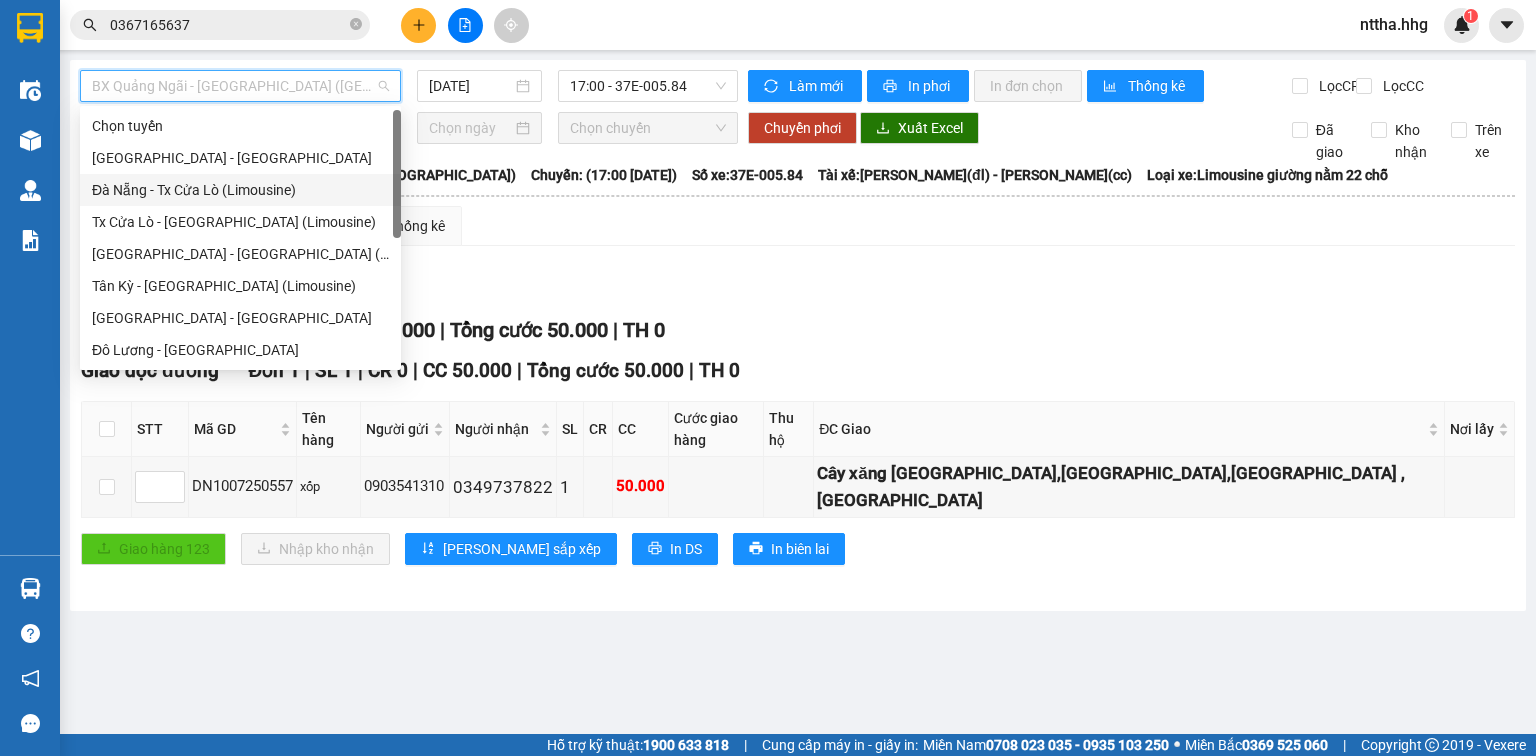 click on "Đà Nẵng - Tx Cửa Lò (Limousine)" at bounding box center (240, 190) 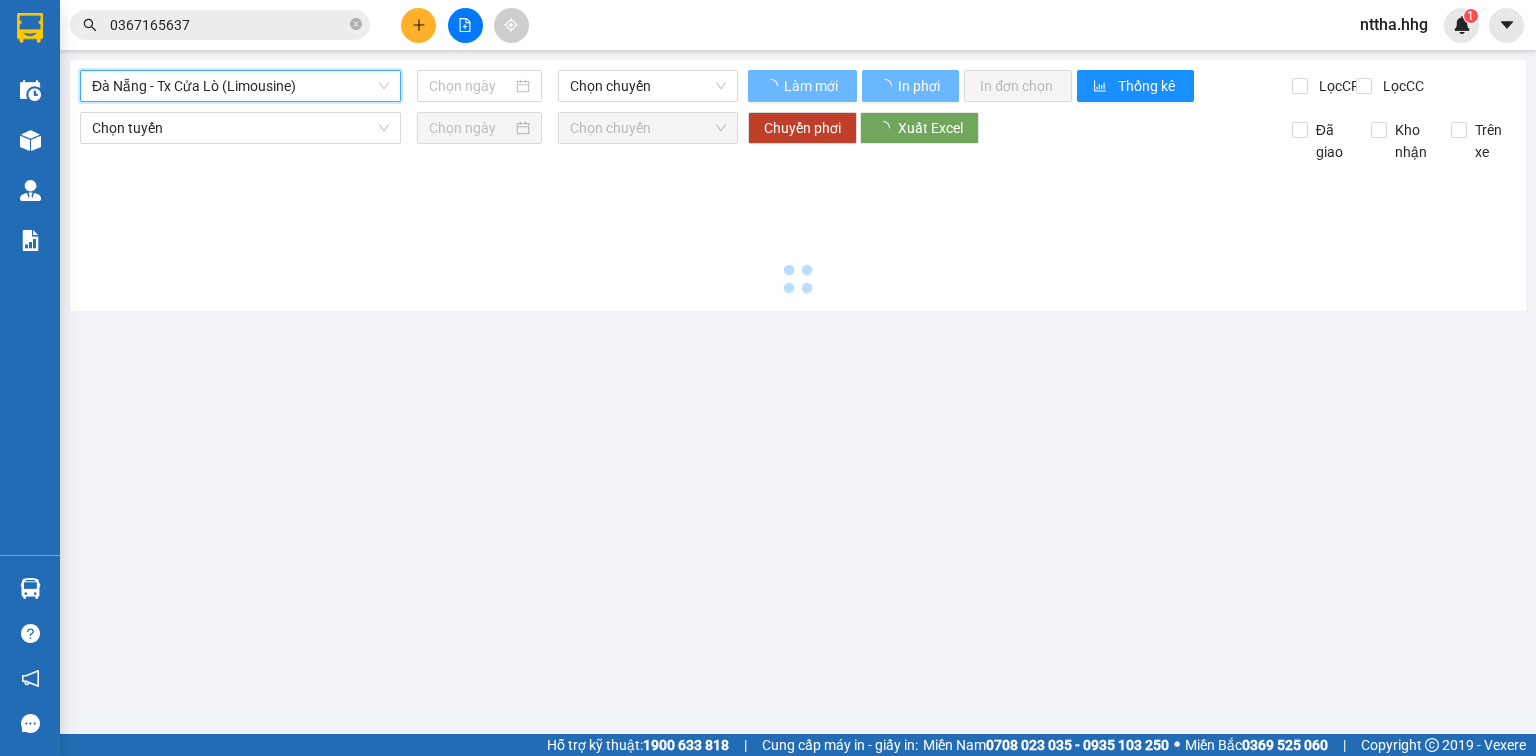 type on "[DATE]" 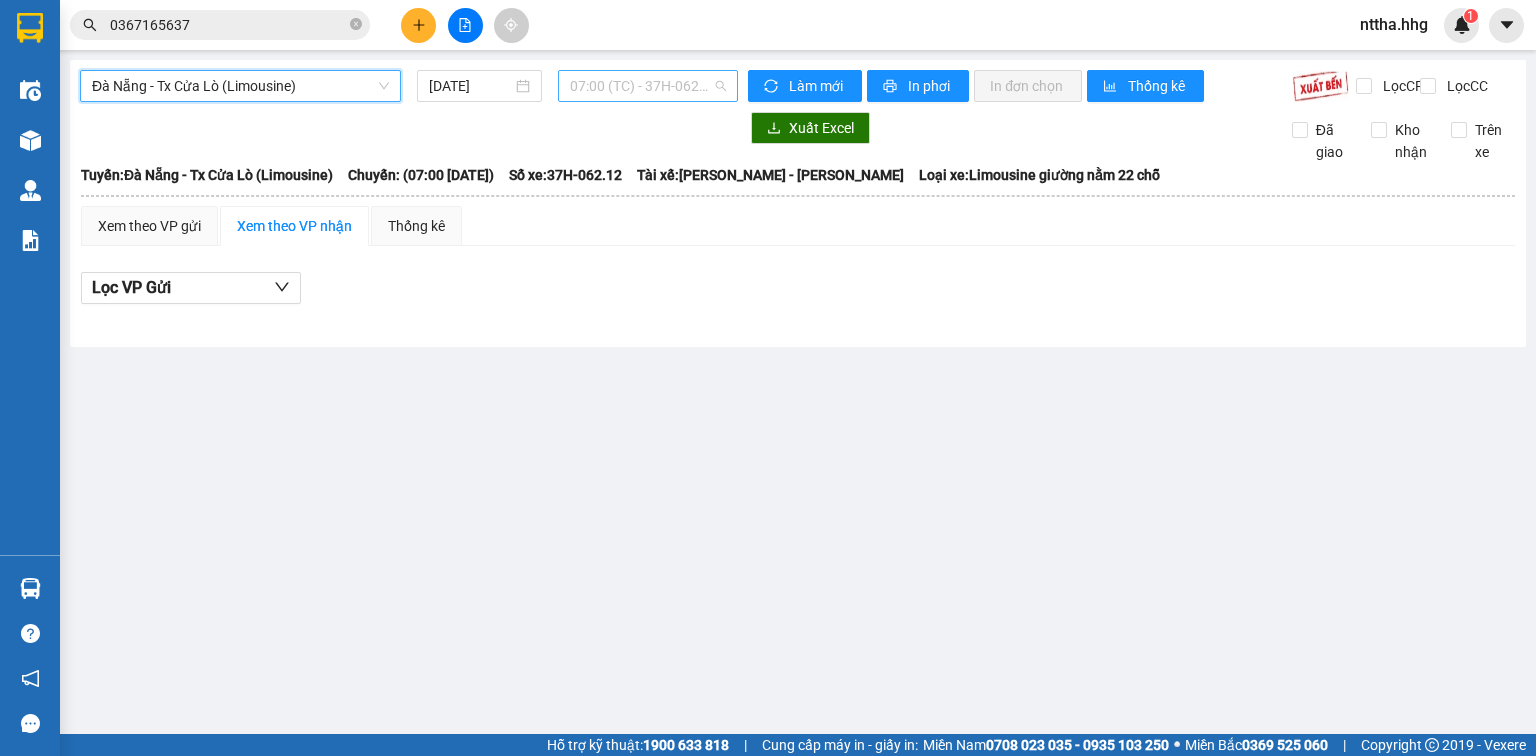 click on "07:00   (TC)   - 37H-062.12" at bounding box center (648, 86) 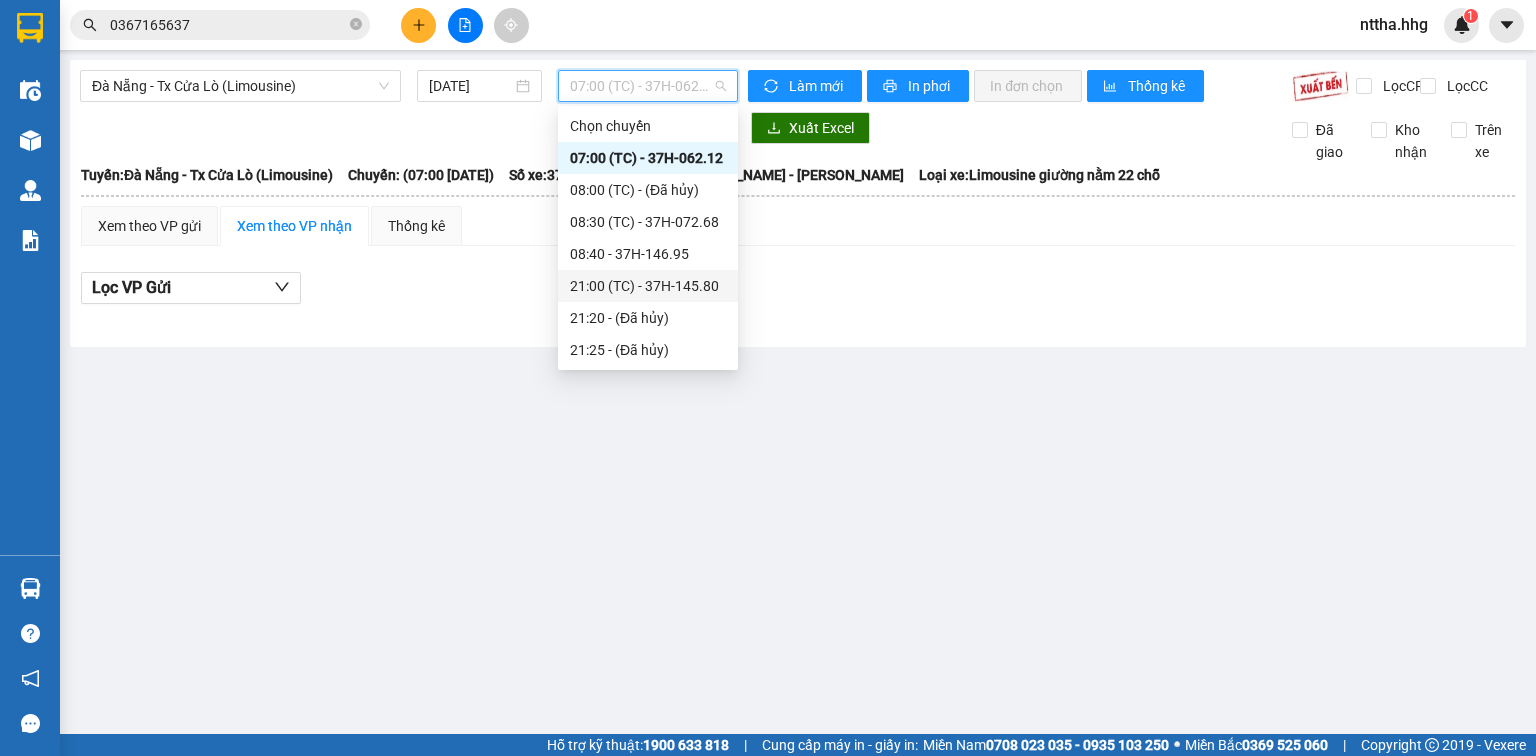 click on "21:00   (TC)   - 37H-145.80" at bounding box center (648, 286) 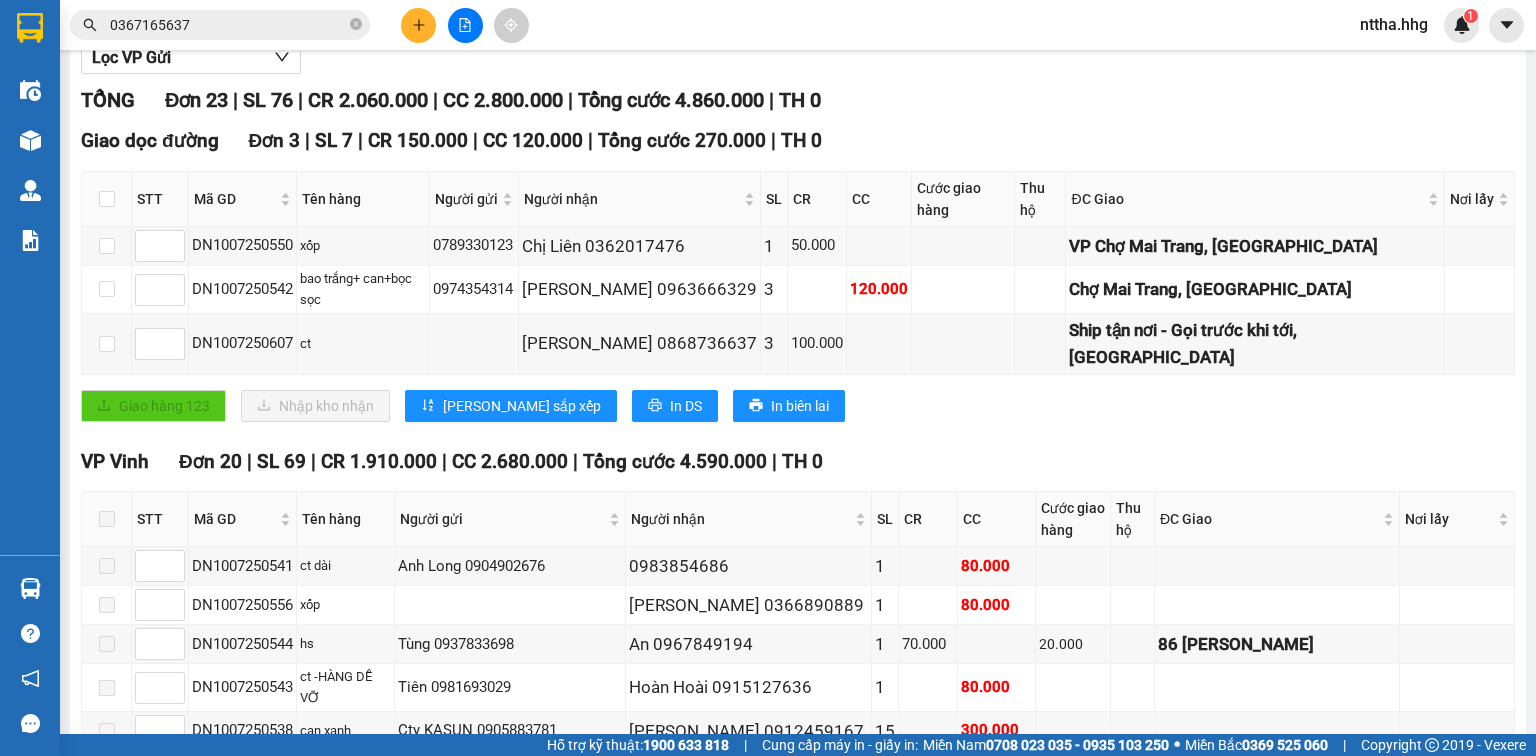scroll, scrollTop: 0, scrollLeft: 0, axis: both 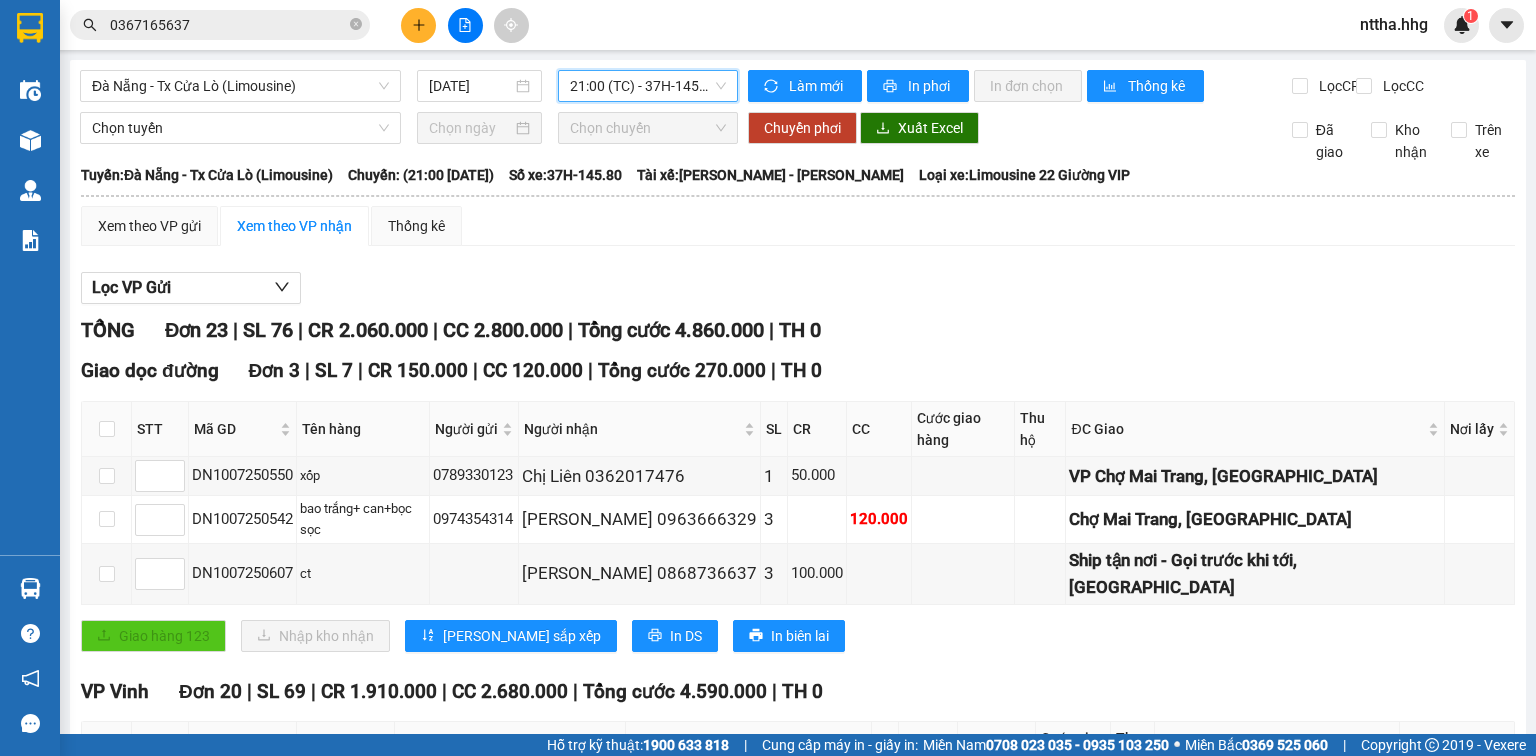 click on "21:00   (TC)   - 37H-145.80" at bounding box center (648, 86) 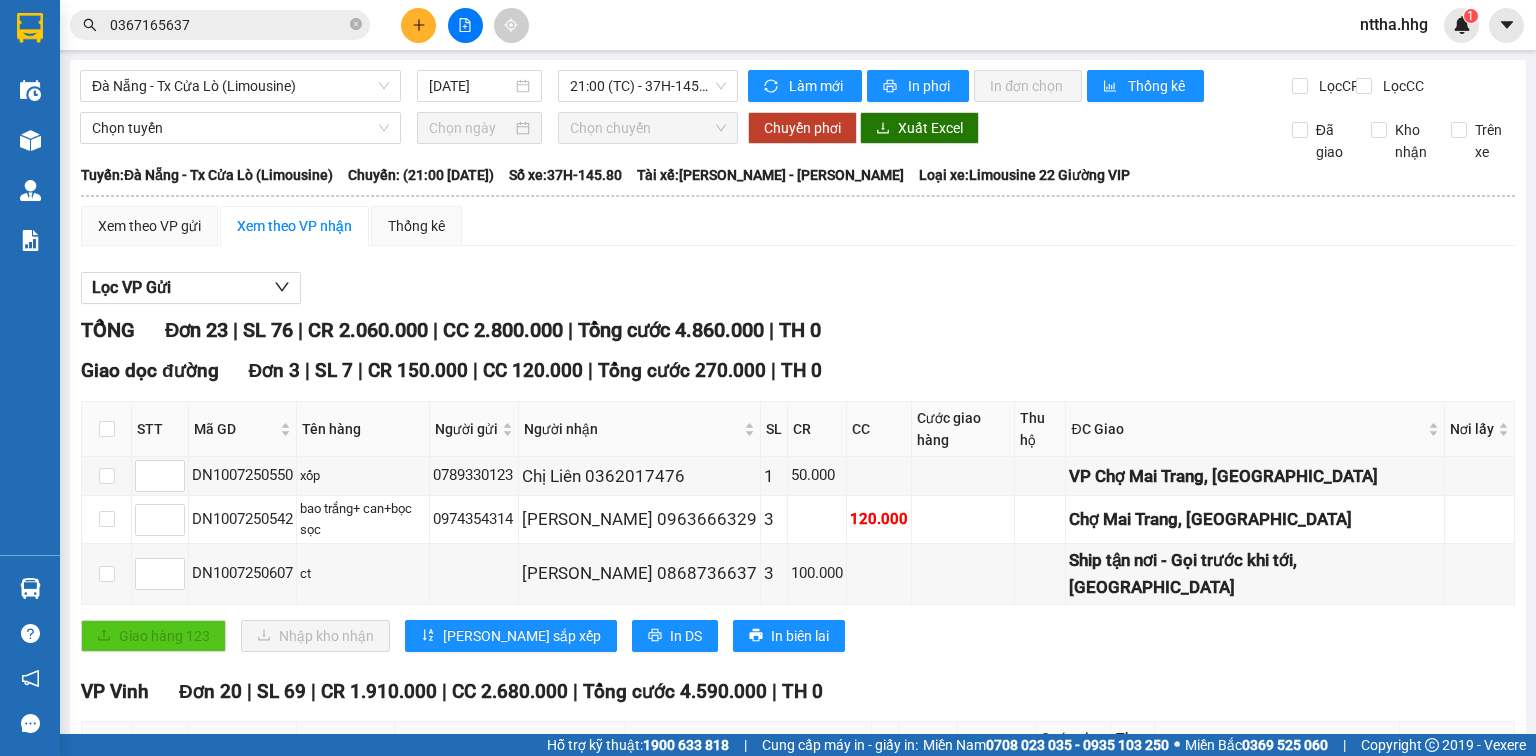 click on "Kết quả tìm kiếm ( 1 )  Bộ lọc  Mã ĐH Trạng thái Món hàng Thu hộ Tổng cước Chưa cước Người gửi VP Gửi Người nhận VP Nhận DN1007250534 12:02 [DATE] VP Gửi   carton SL:  20 1.600.000 1.600.000 0906469570 VP [GEOGRAPHIC_DATA] 0367165637 VP Vinh 1 0367165637 nttha.hhg 1" at bounding box center (768, 25) 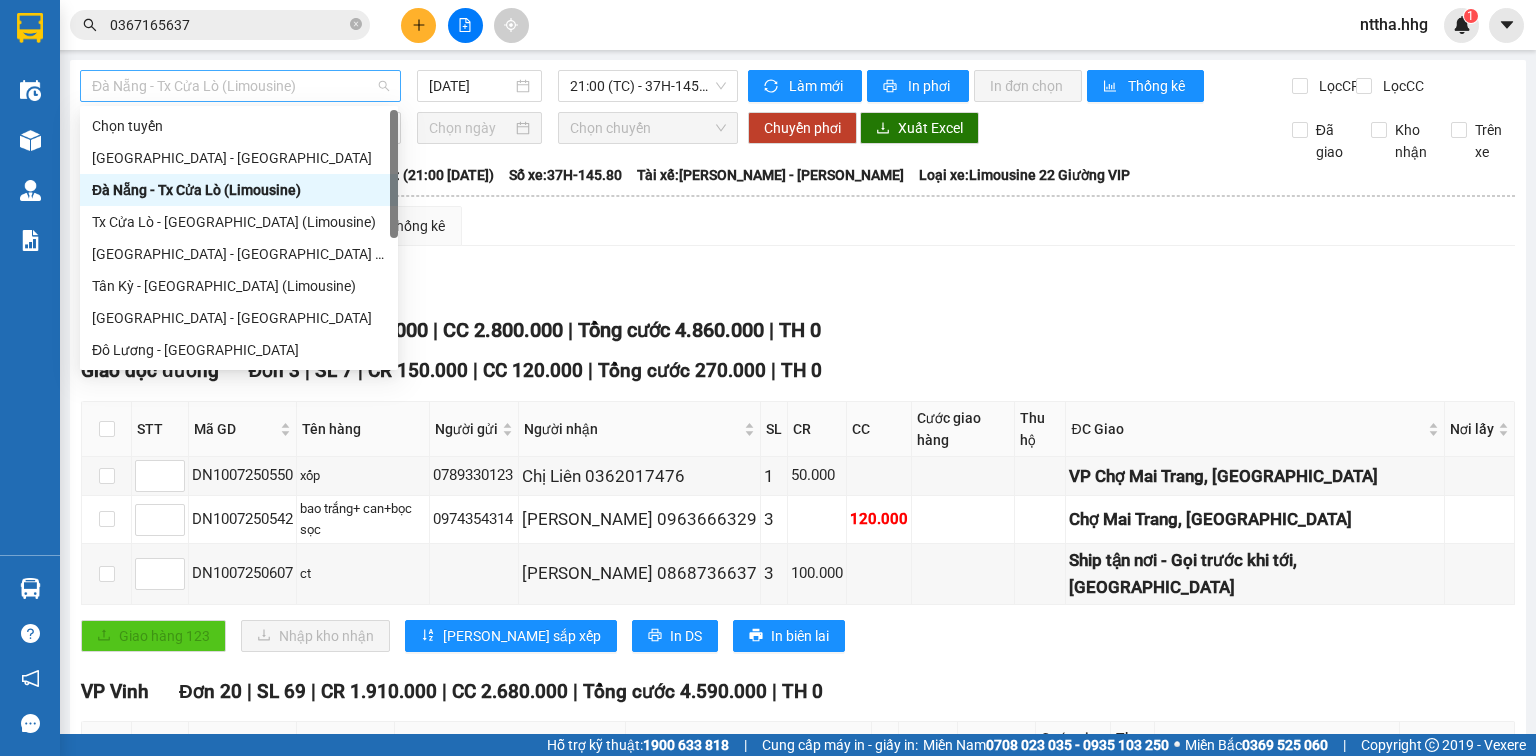 click on "Đà Nẵng - Tx Cửa Lò (Limousine)" at bounding box center [240, 86] 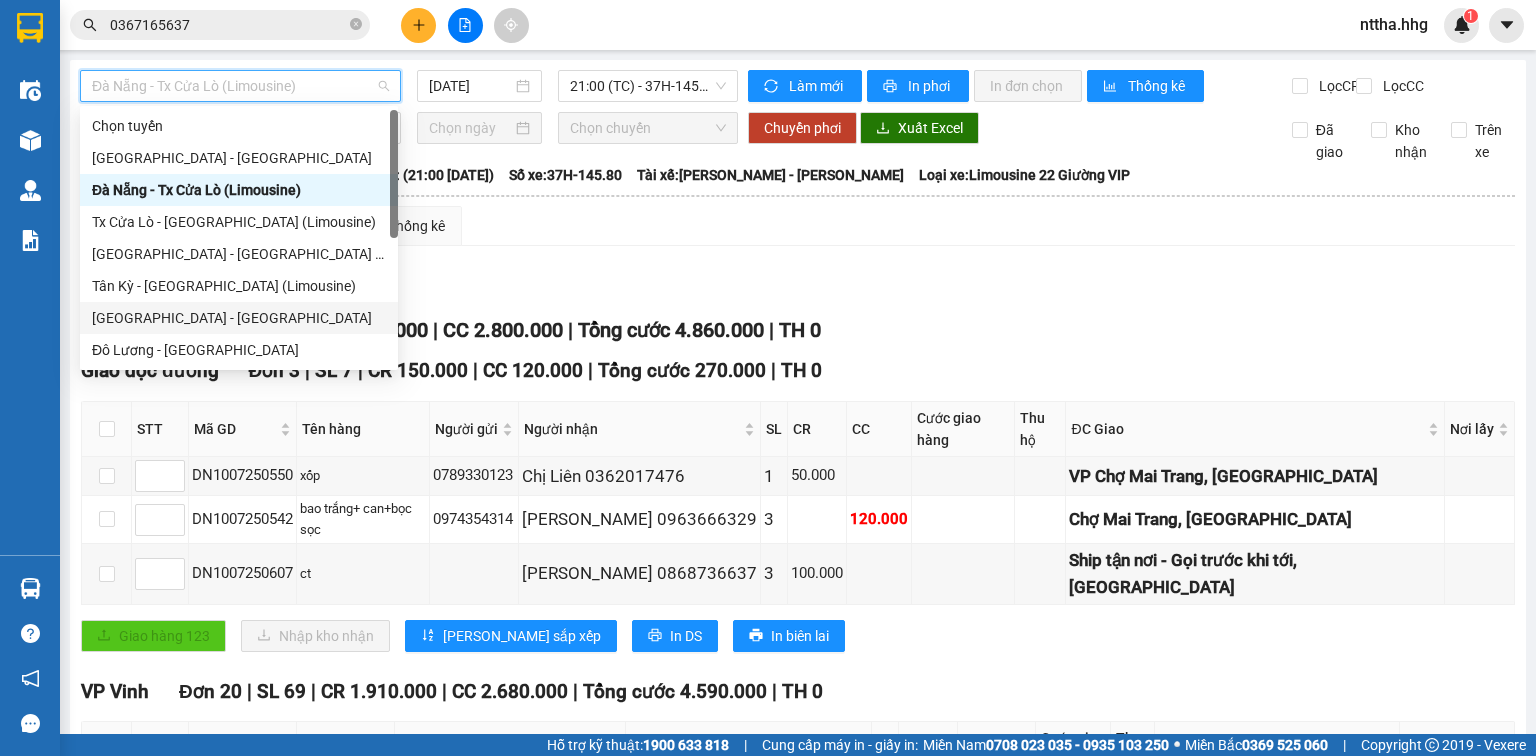 click on "[GEOGRAPHIC_DATA] - [GEOGRAPHIC_DATA]" at bounding box center (239, 318) 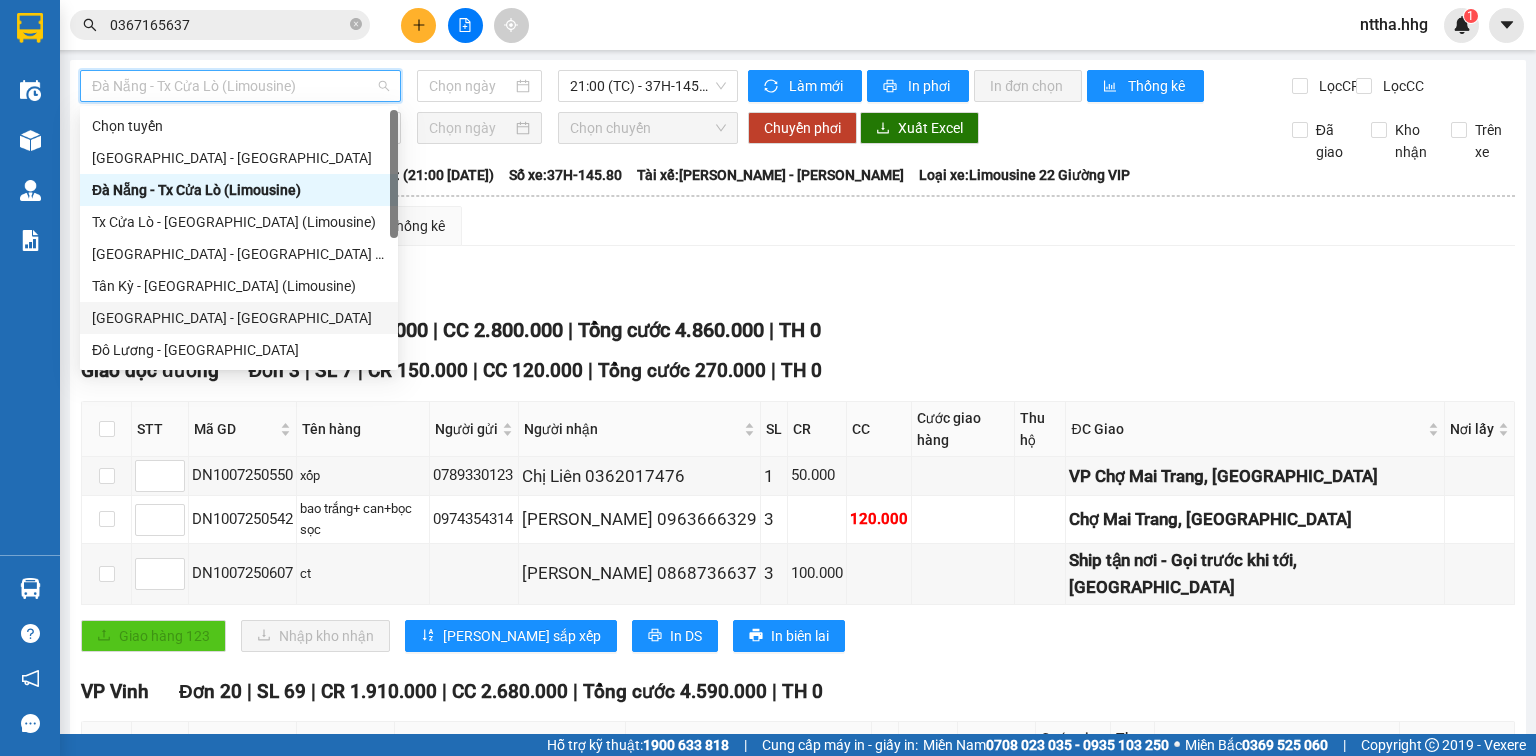 type on "[DATE]" 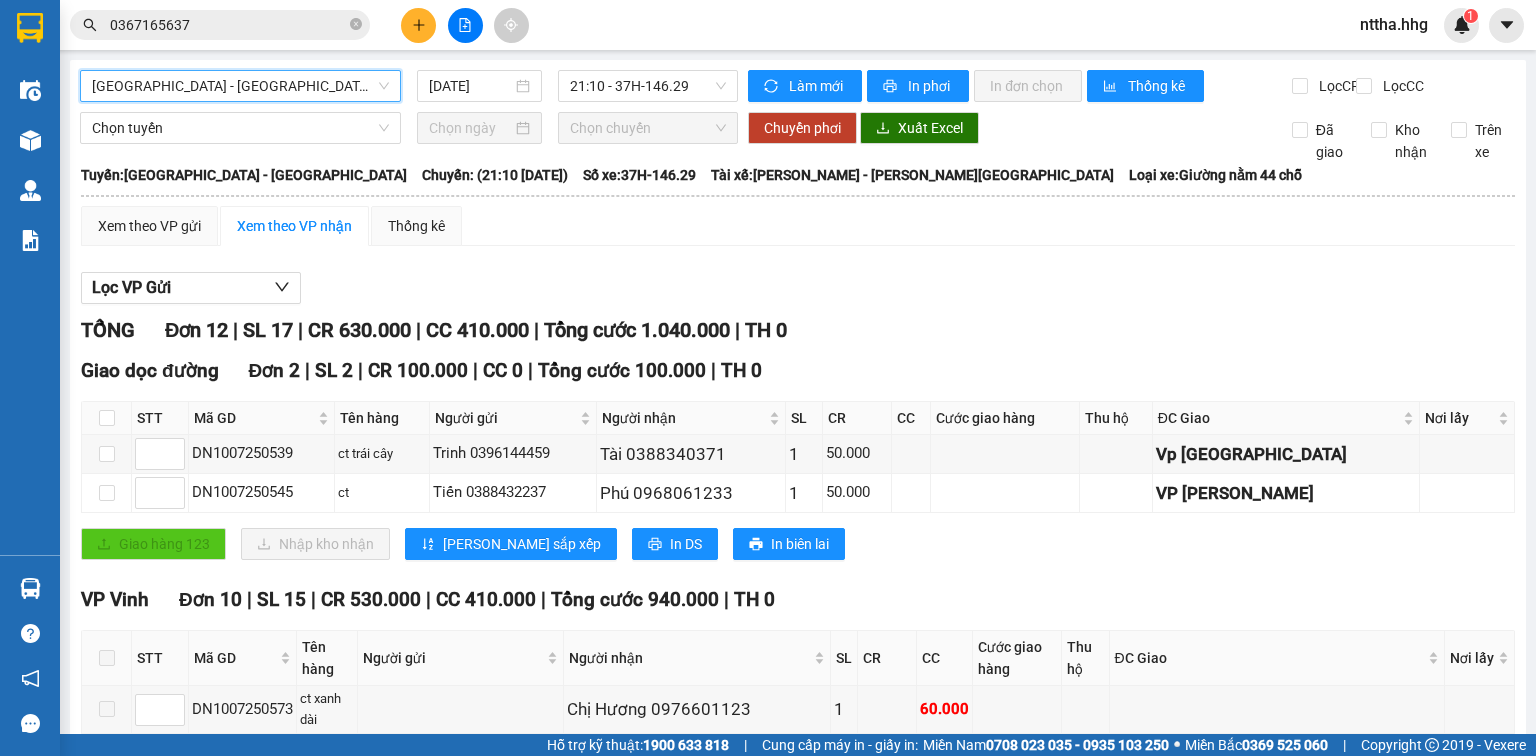 click on "[GEOGRAPHIC_DATA] - [GEOGRAPHIC_DATA]" at bounding box center (240, 86) 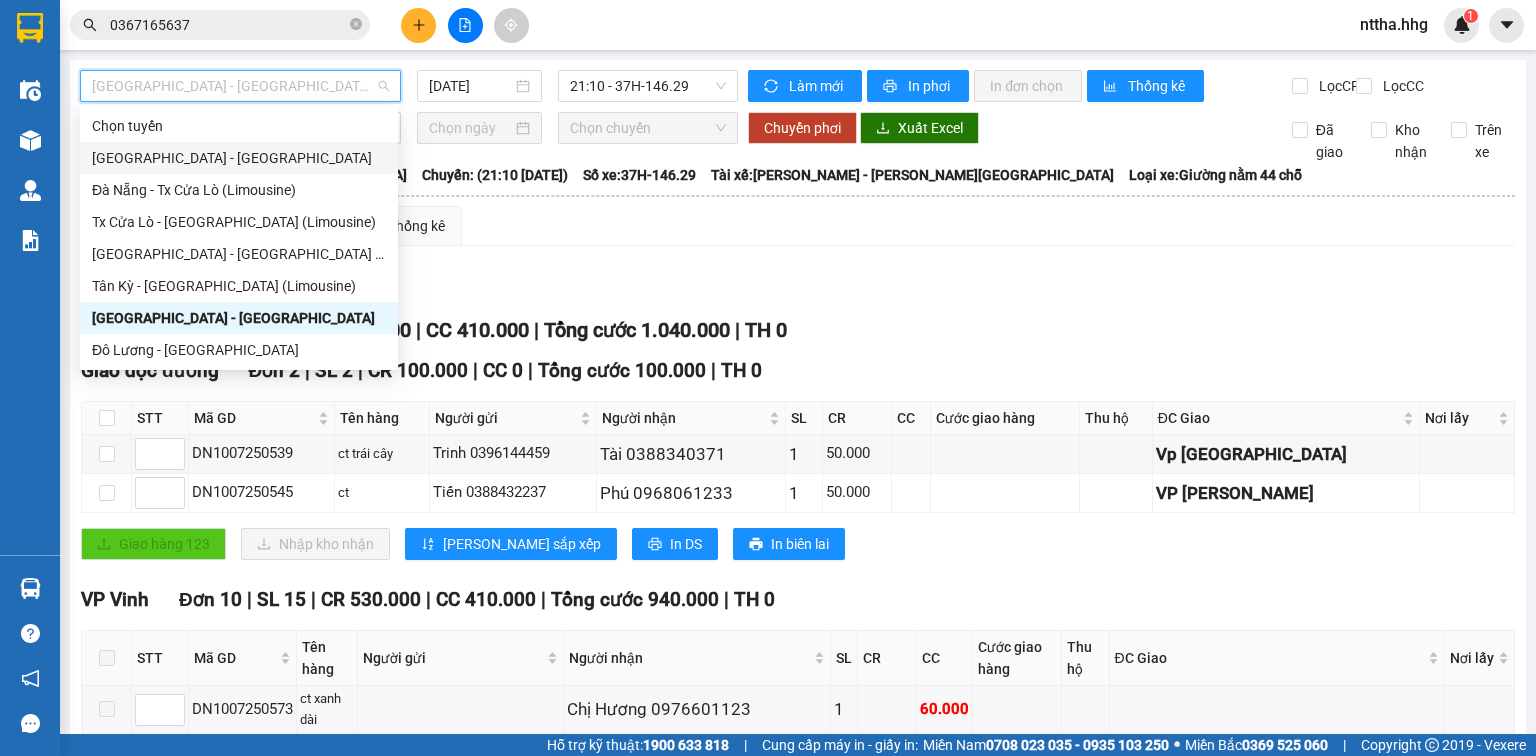 click on "[GEOGRAPHIC_DATA] - [GEOGRAPHIC_DATA]" at bounding box center [239, 158] 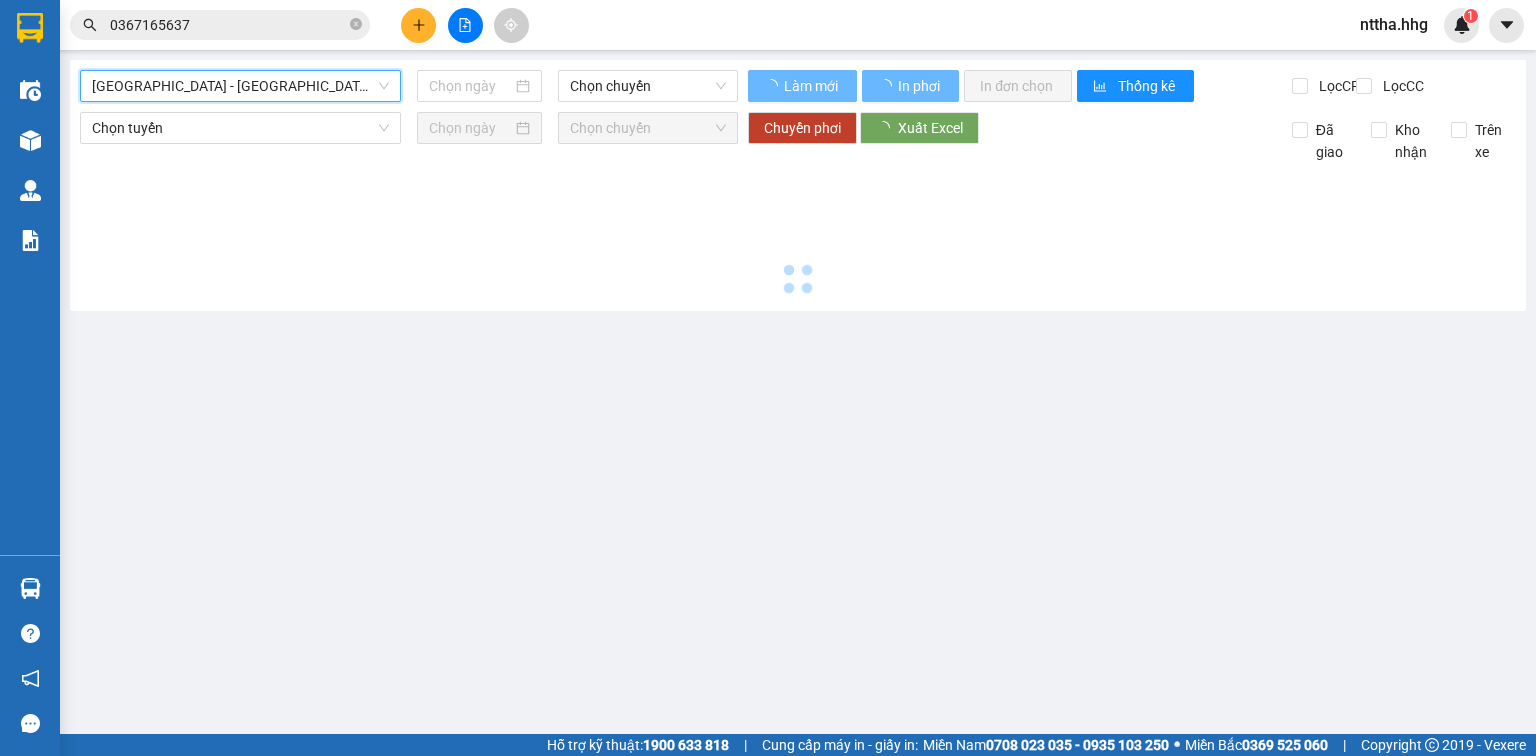 type on "[DATE]" 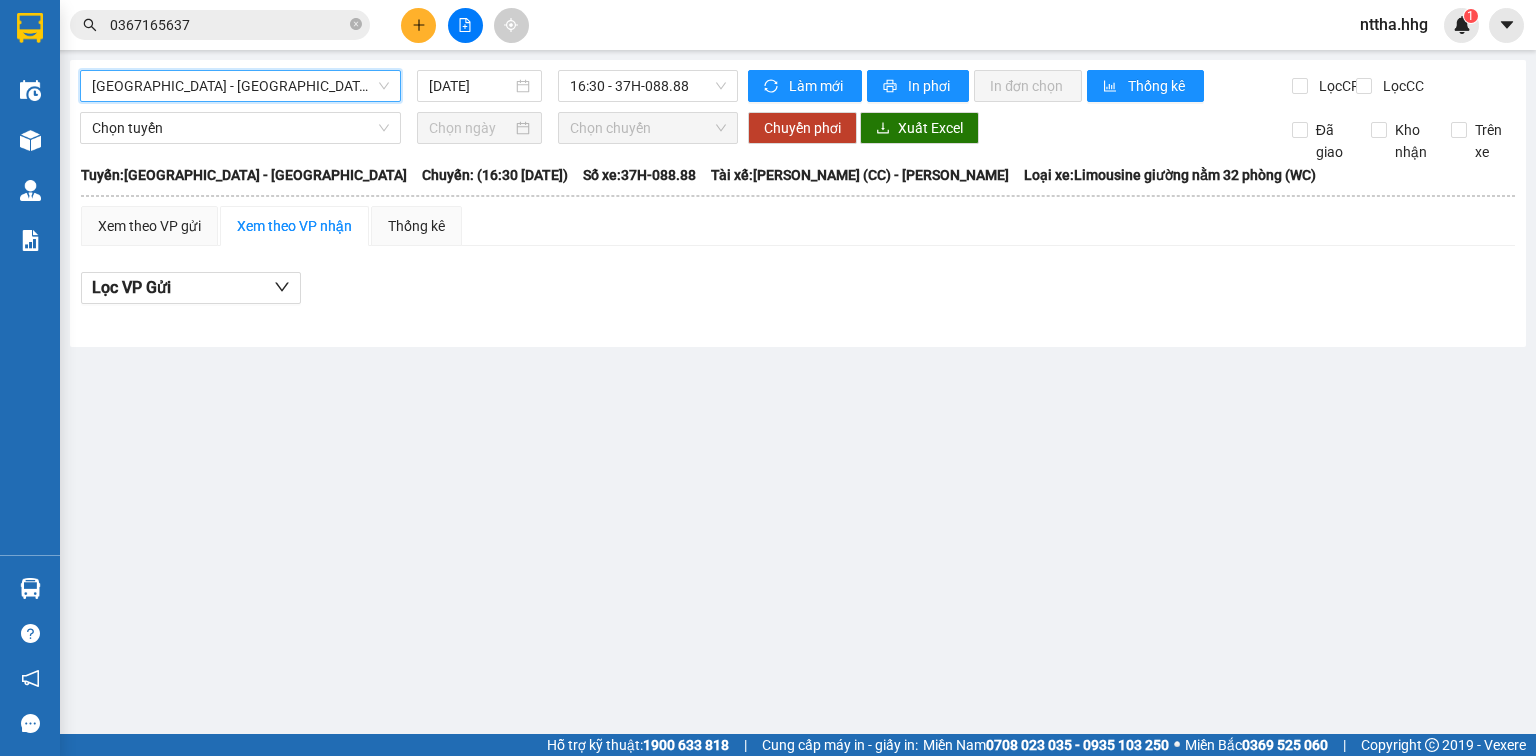 click on "[GEOGRAPHIC_DATA] - [GEOGRAPHIC_DATA]" at bounding box center [240, 86] 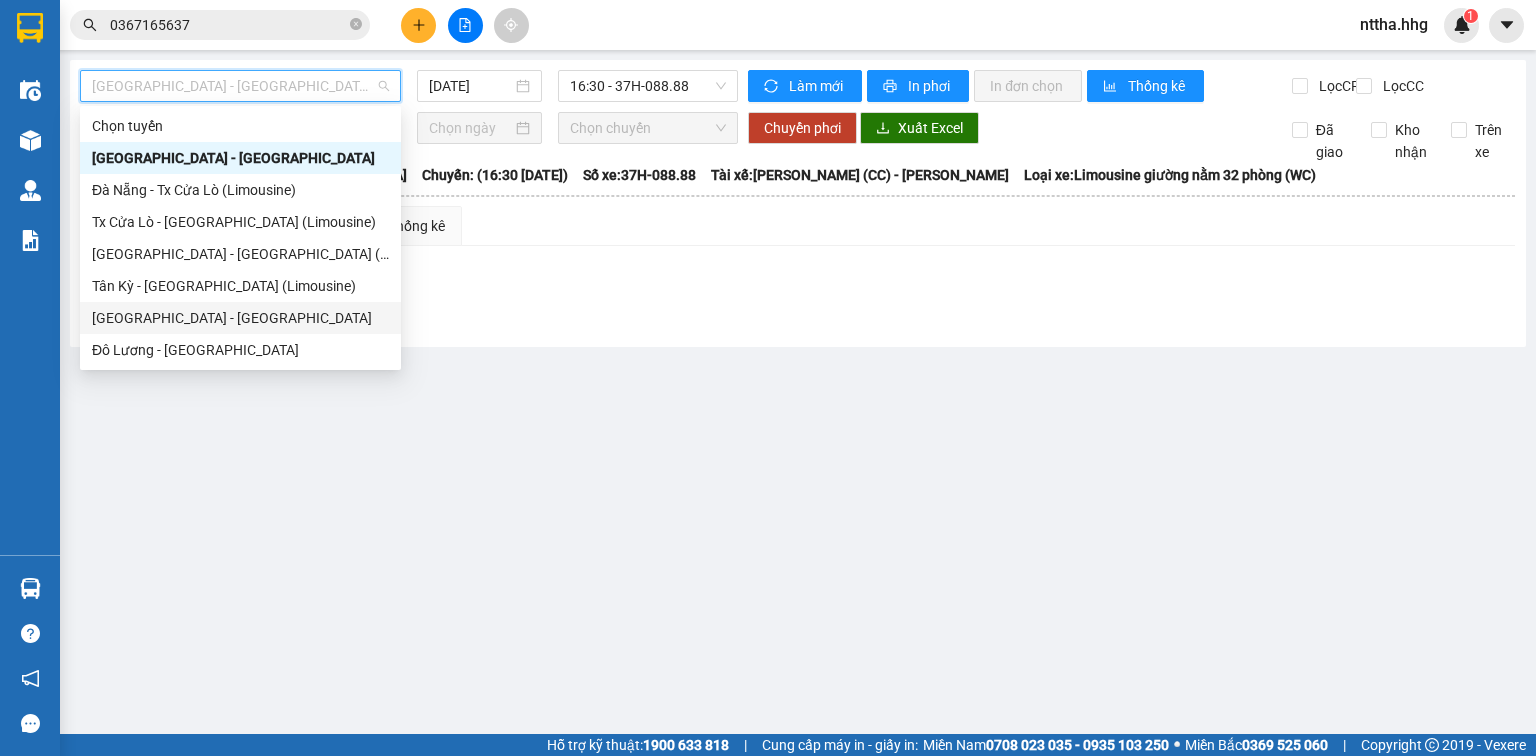 click on "[GEOGRAPHIC_DATA] - [GEOGRAPHIC_DATA]" at bounding box center [240, 318] 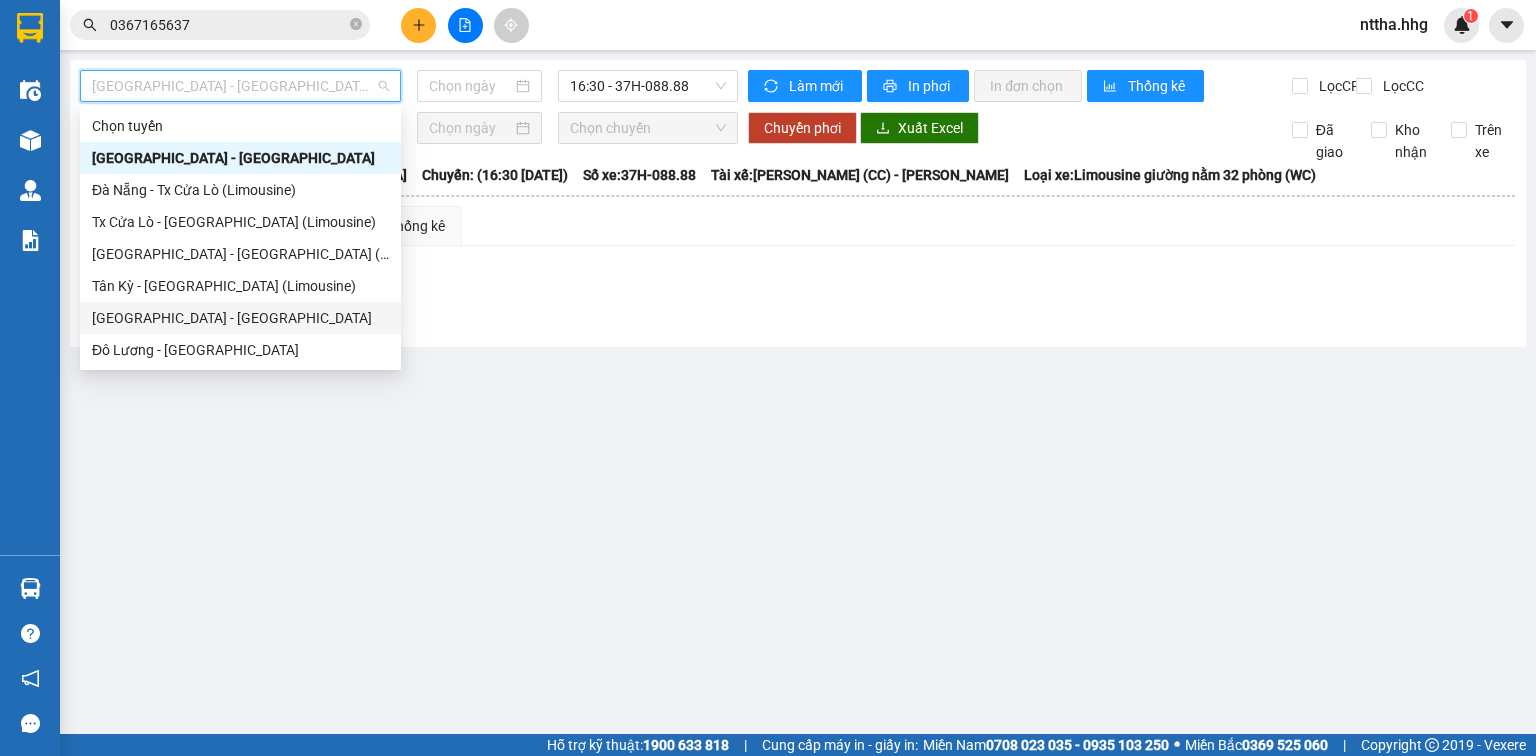 type on "[DATE]" 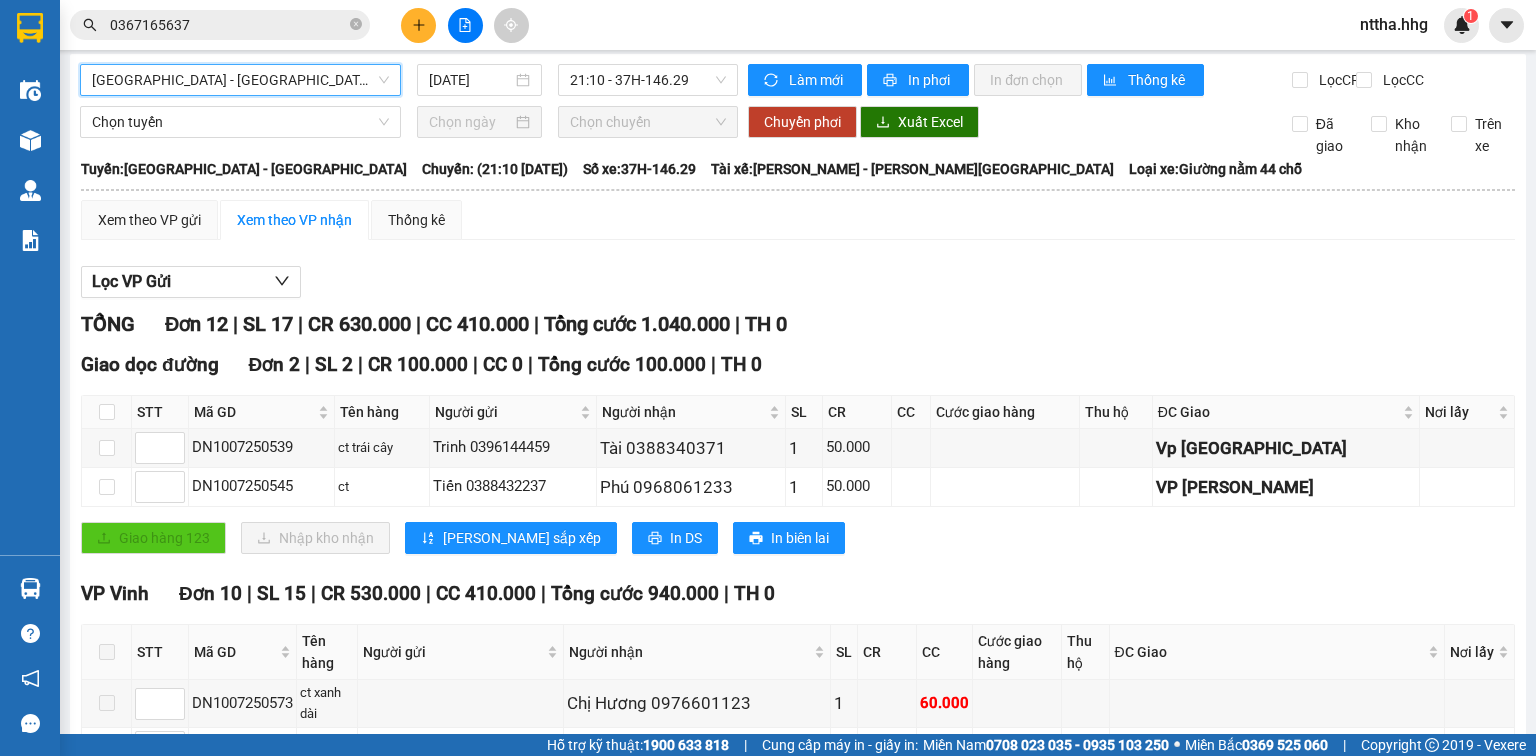 scroll, scrollTop: 0, scrollLeft: 0, axis: both 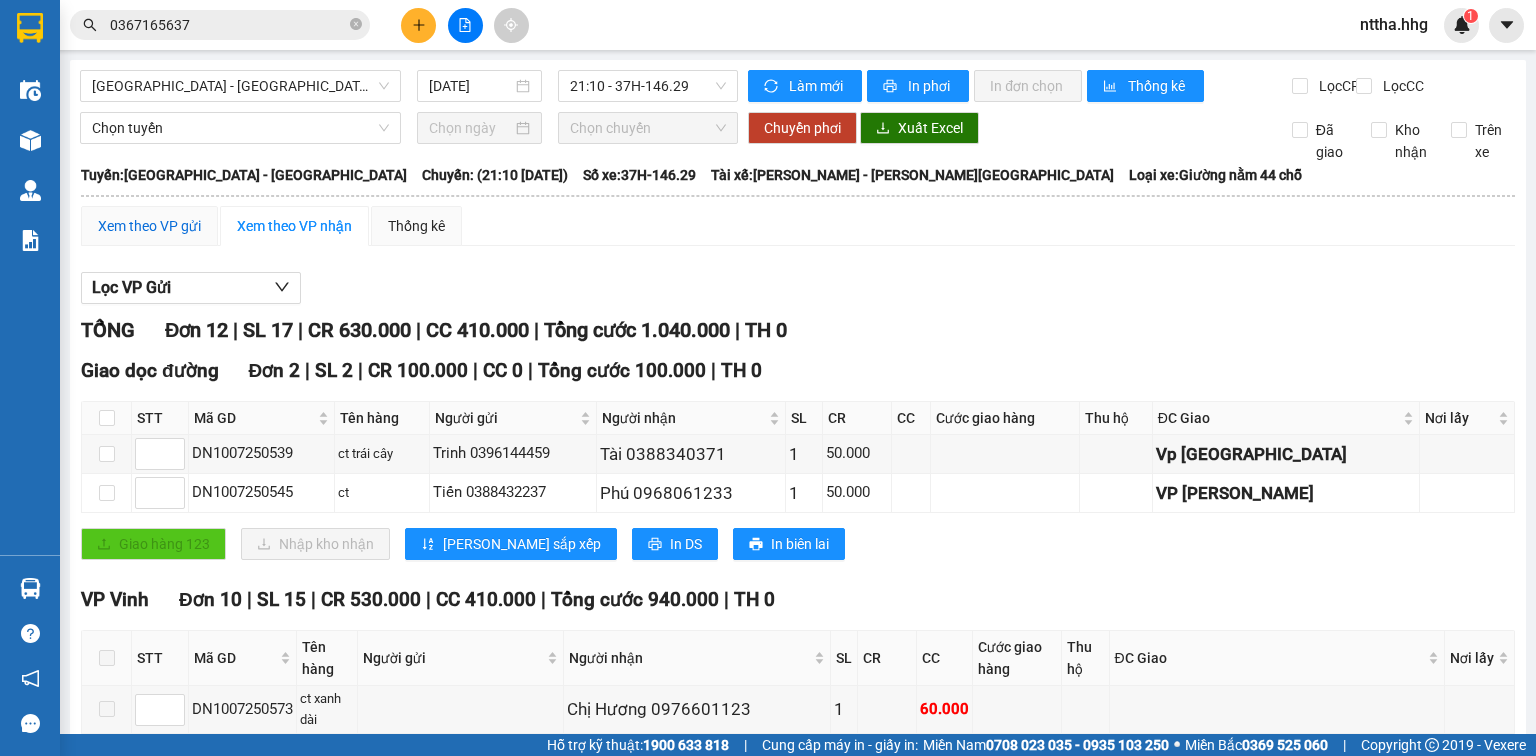 click on "Xem theo VP gửi" at bounding box center (149, 226) 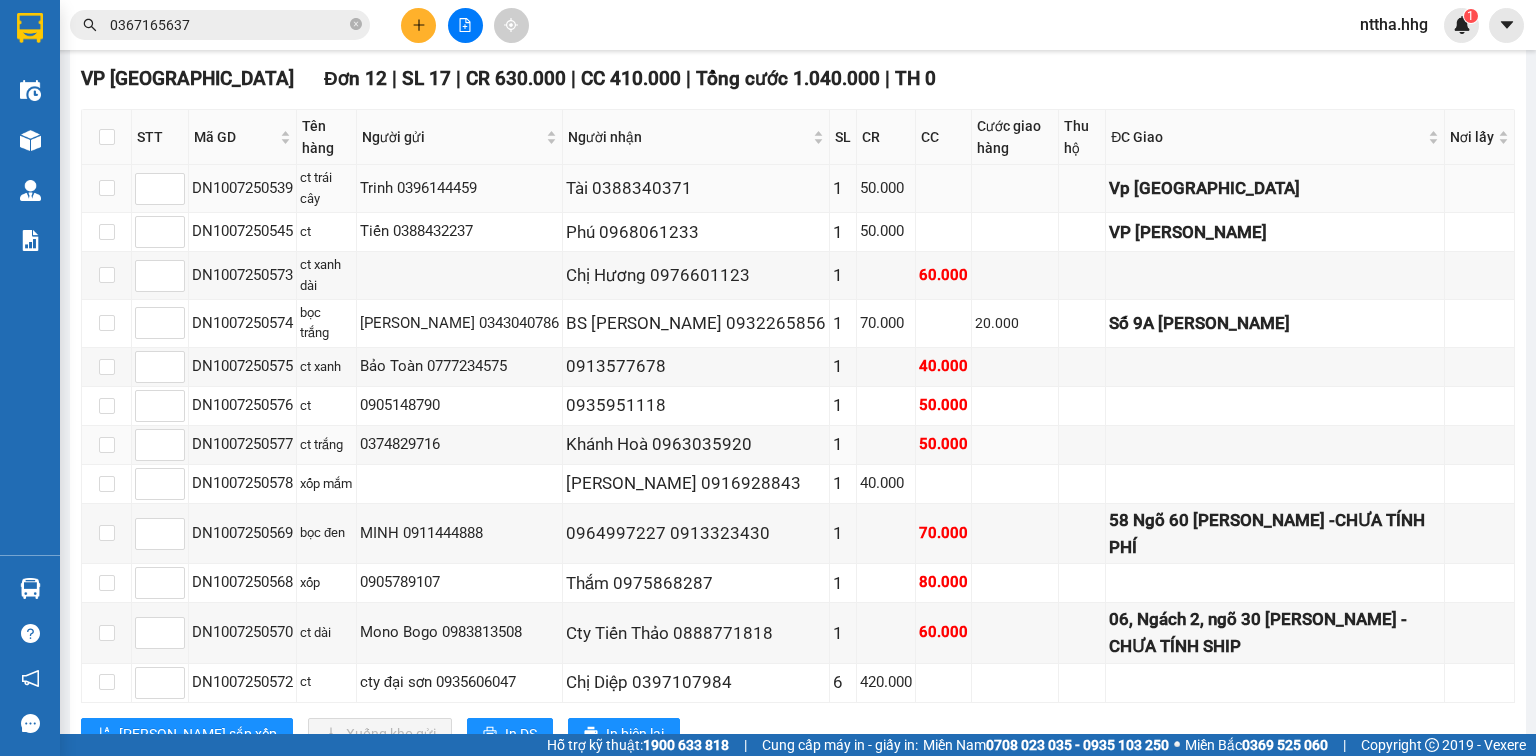 scroll, scrollTop: 320, scrollLeft: 0, axis: vertical 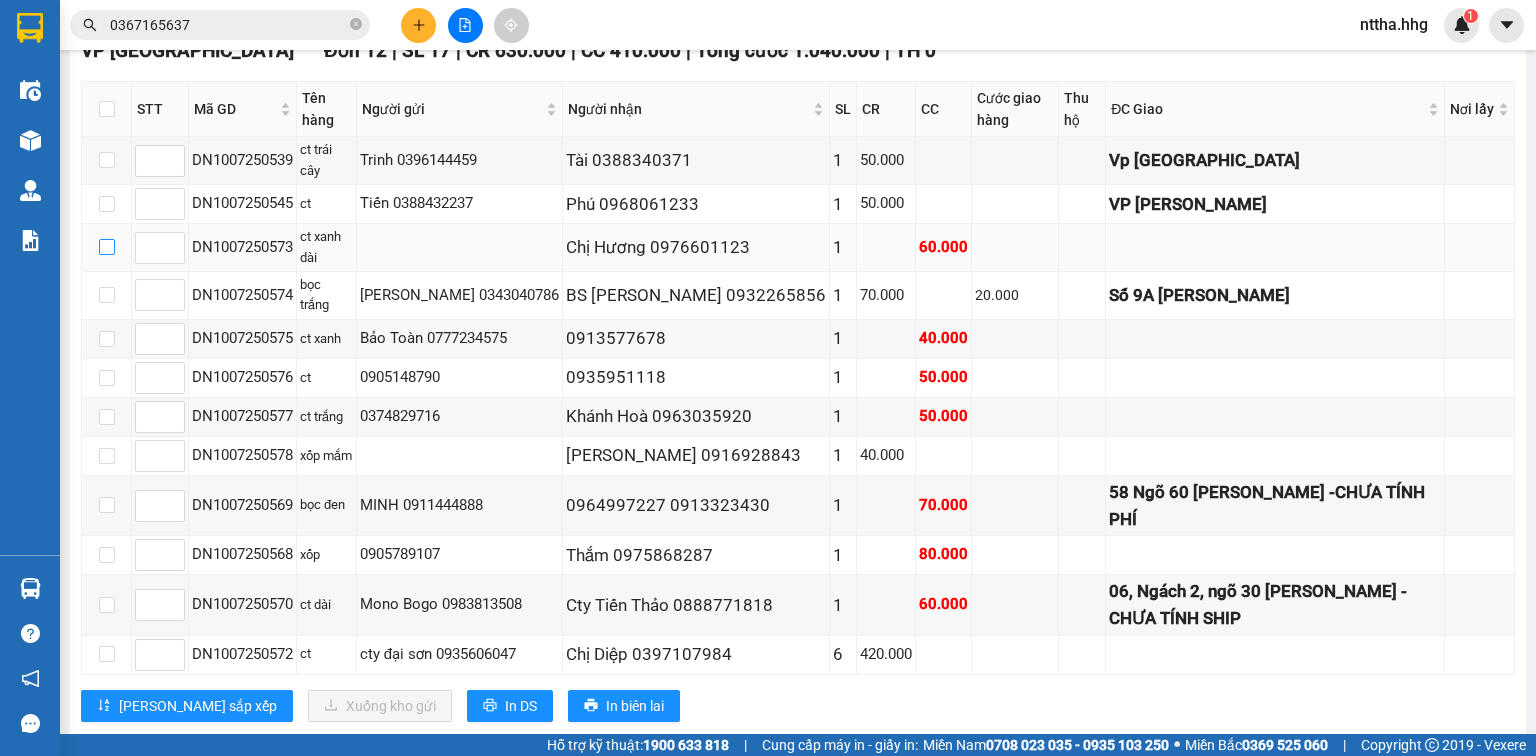 click at bounding box center (107, 247) 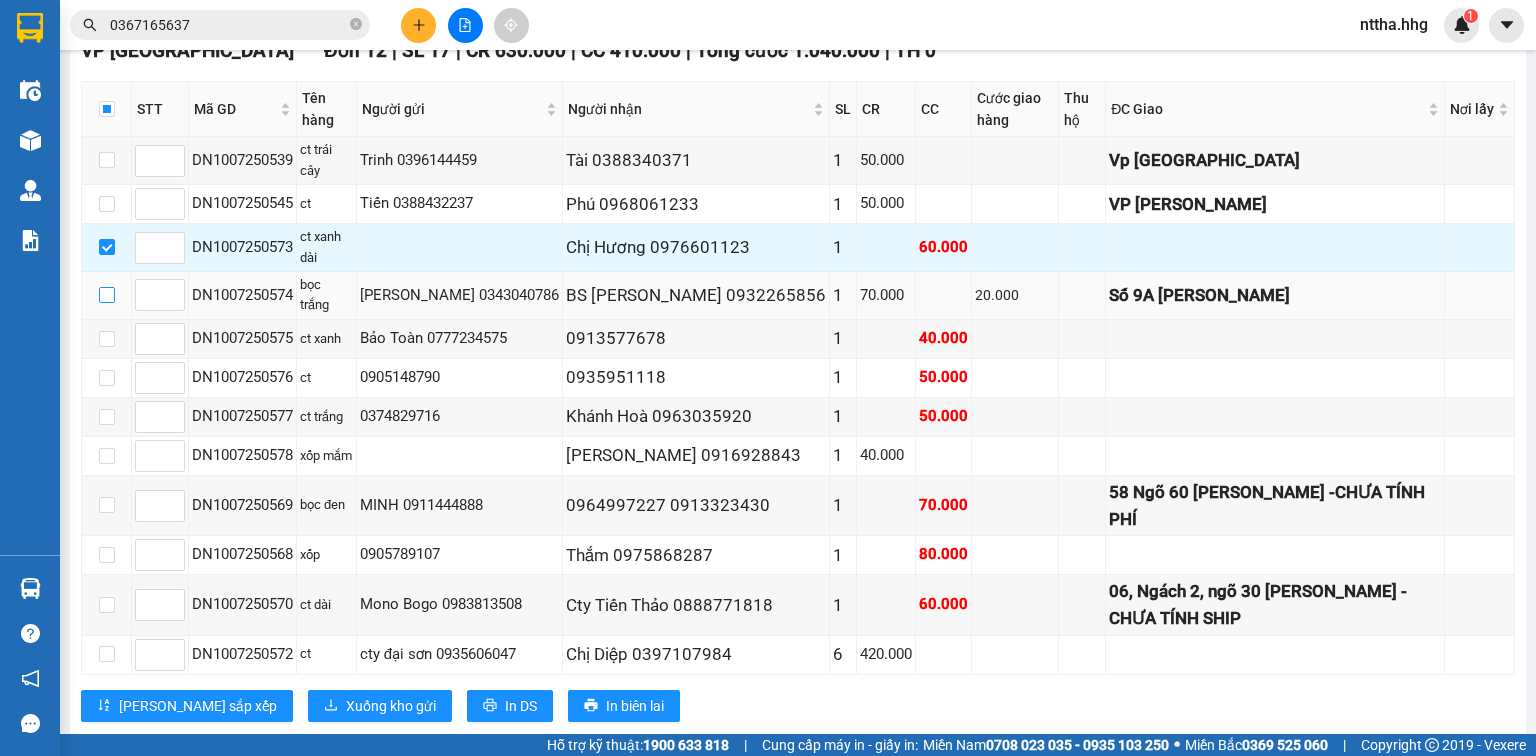 click at bounding box center (107, 295) 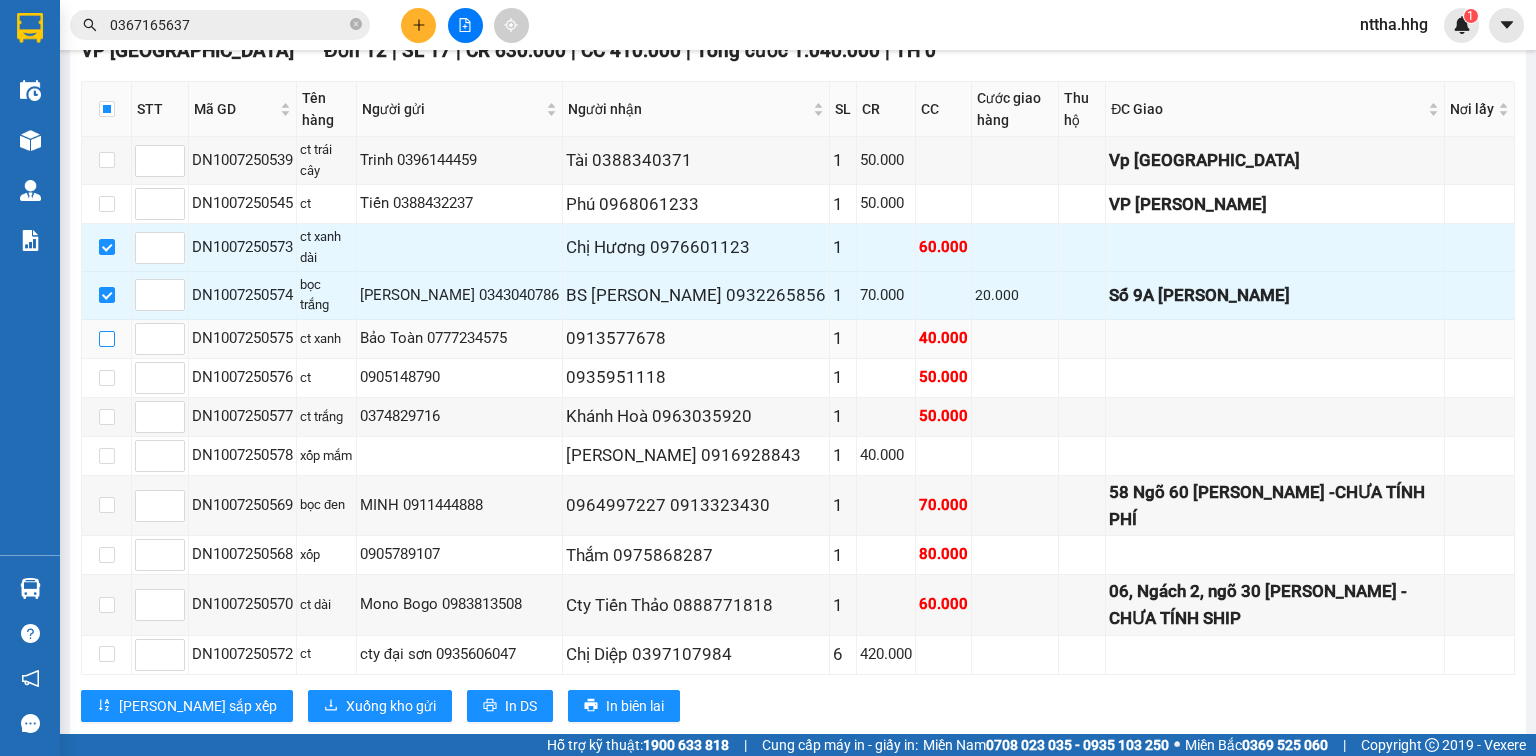 click at bounding box center (107, 339) 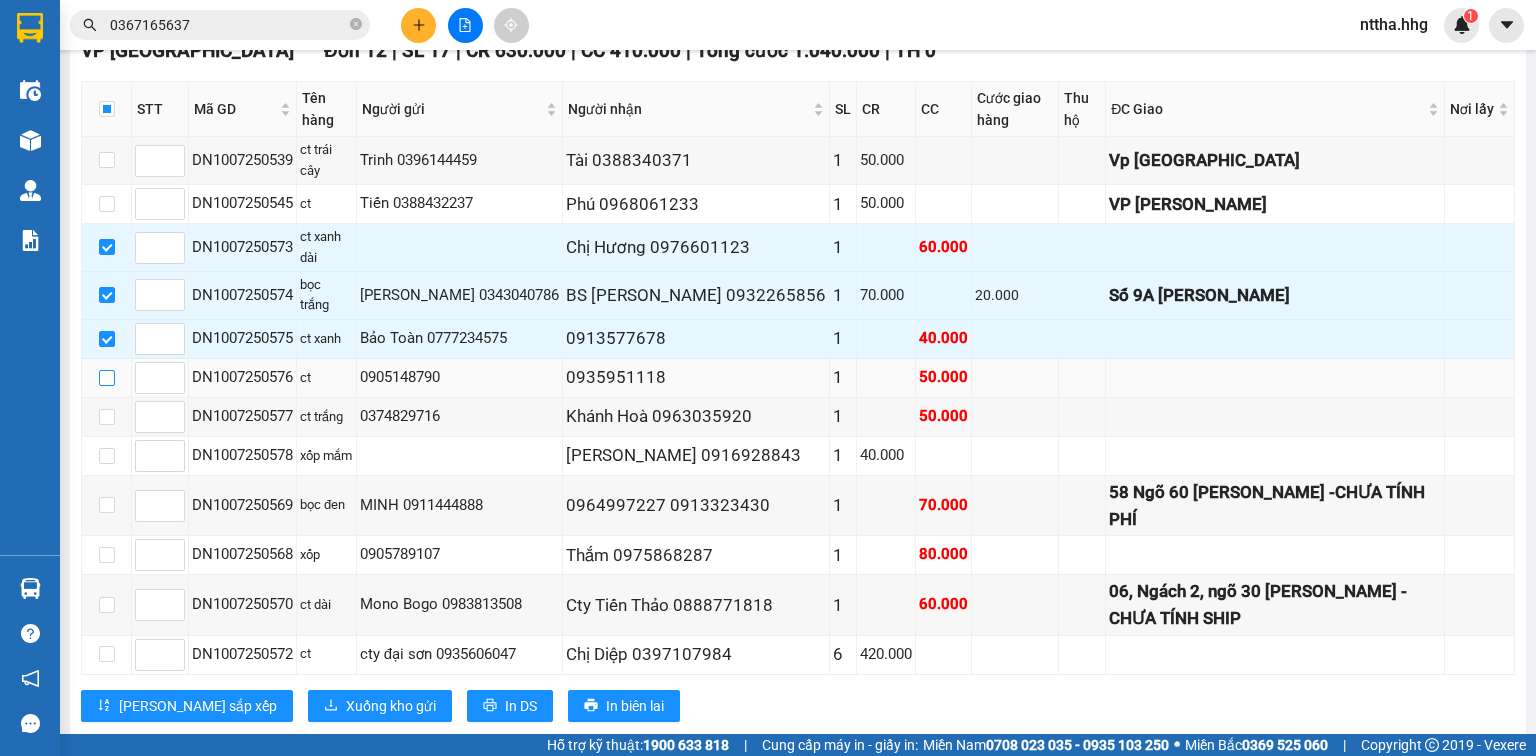 click at bounding box center [107, 378] 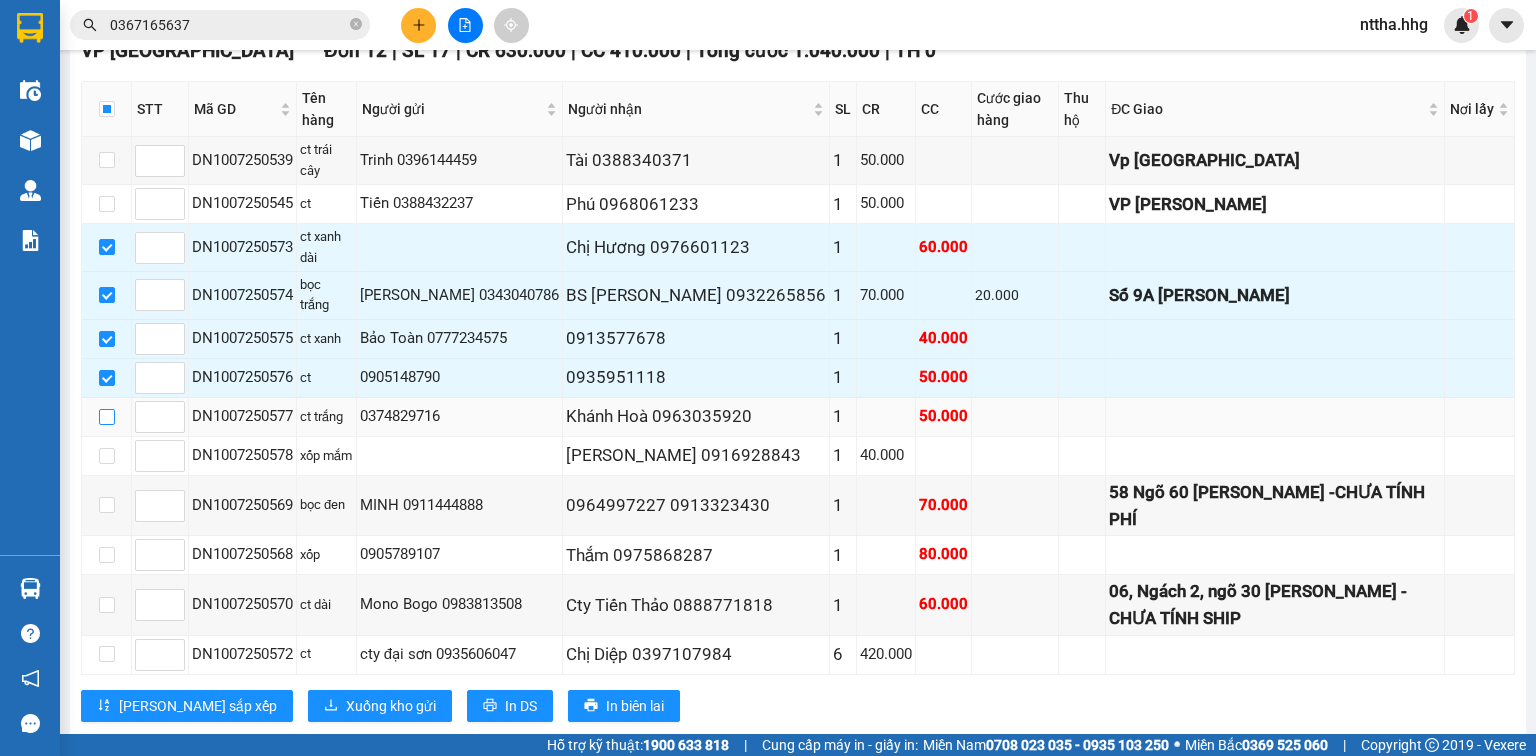 click at bounding box center (107, 417) 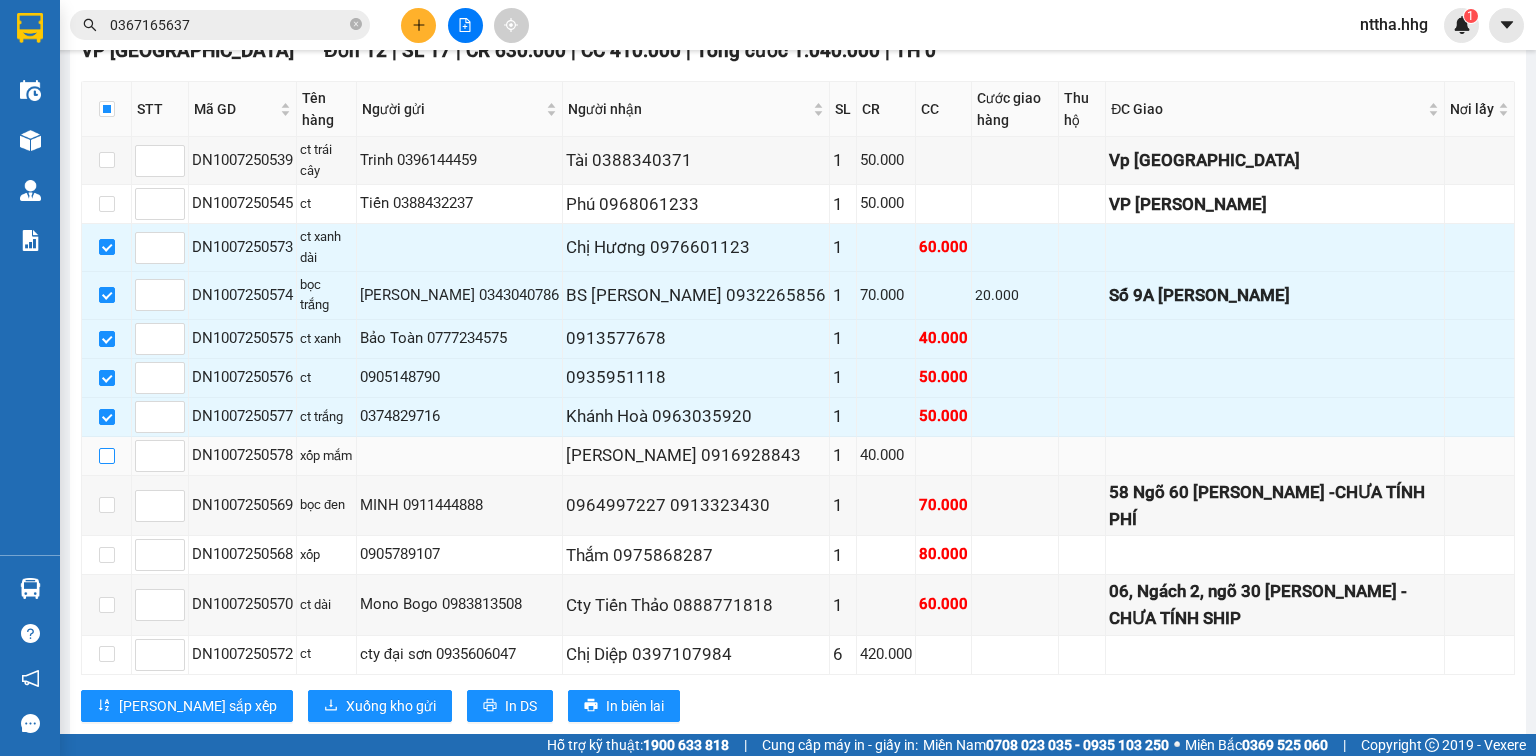 click at bounding box center [107, 456] 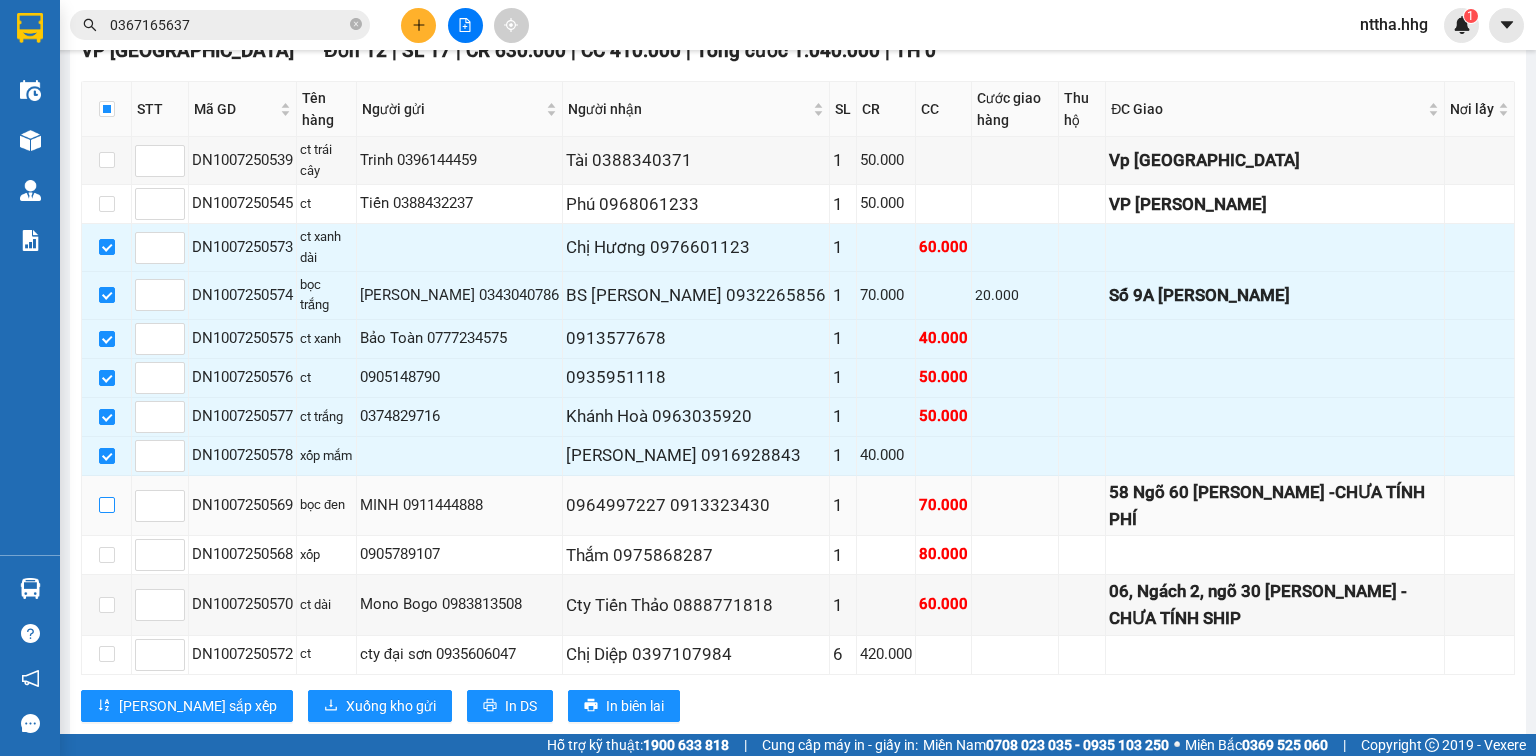 click at bounding box center [107, 505] 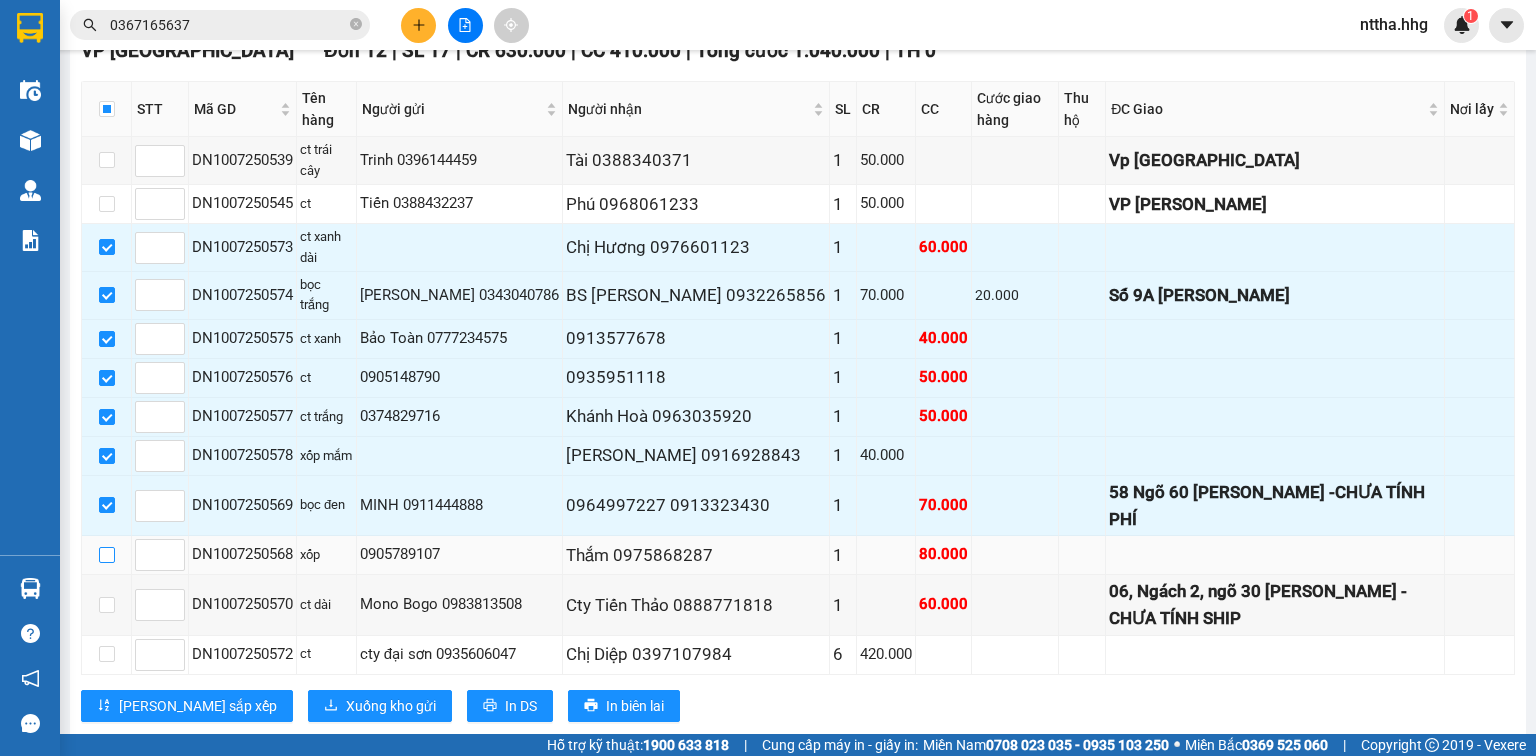 drag, startPoint x: 104, startPoint y: 524, endPoint x: 106, endPoint y: 540, distance: 16.124516 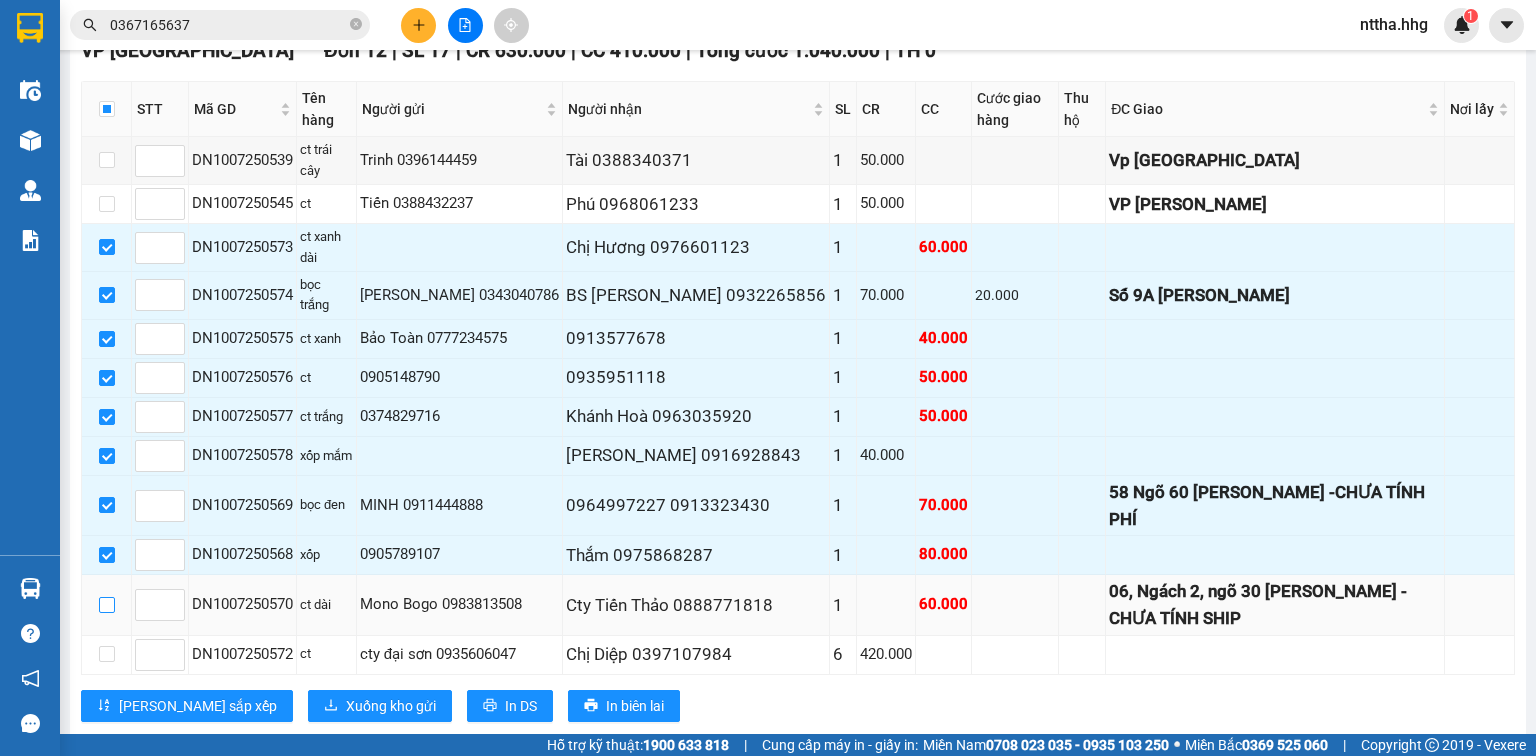 click at bounding box center (107, 605) 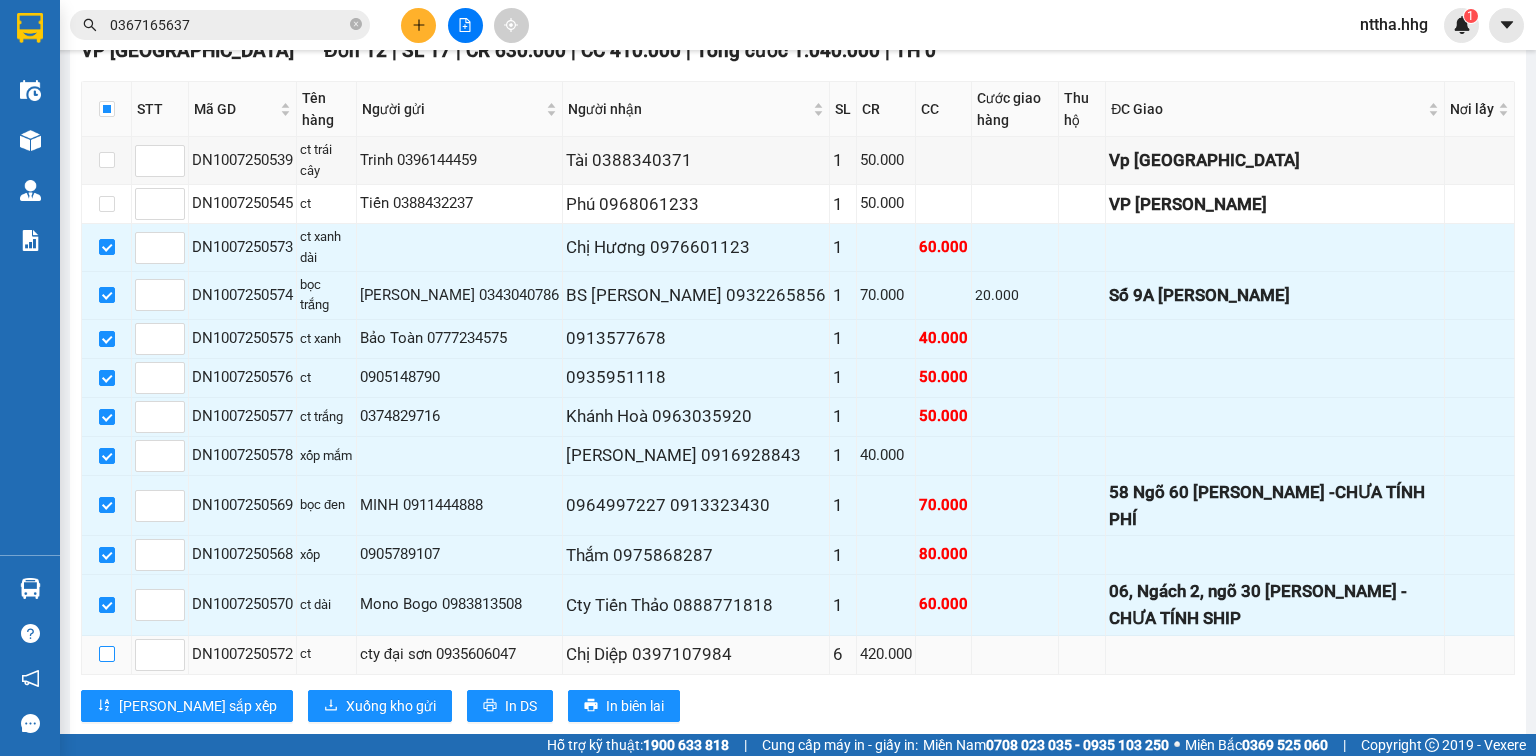 click at bounding box center (107, 654) 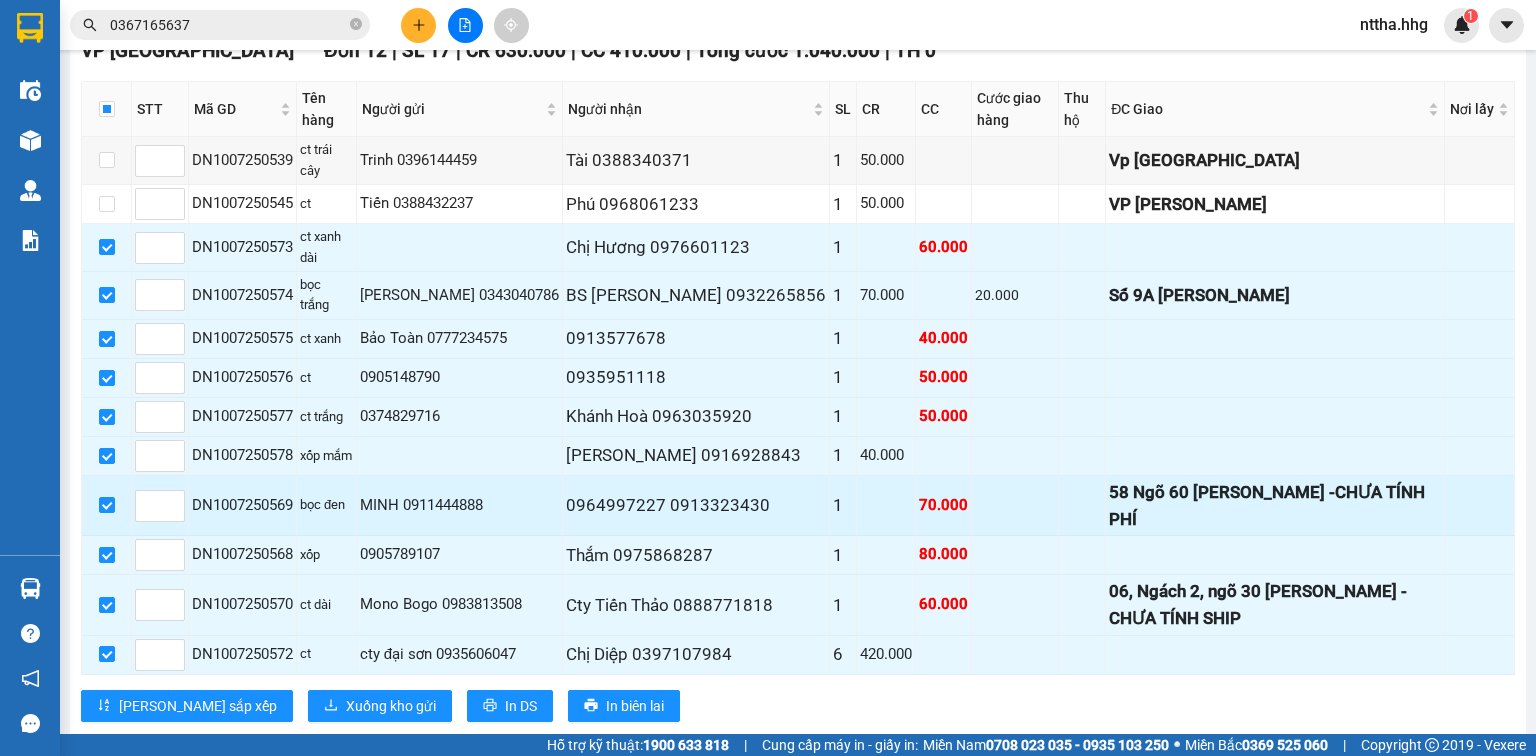 scroll, scrollTop: 333, scrollLeft: 0, axis: vertical 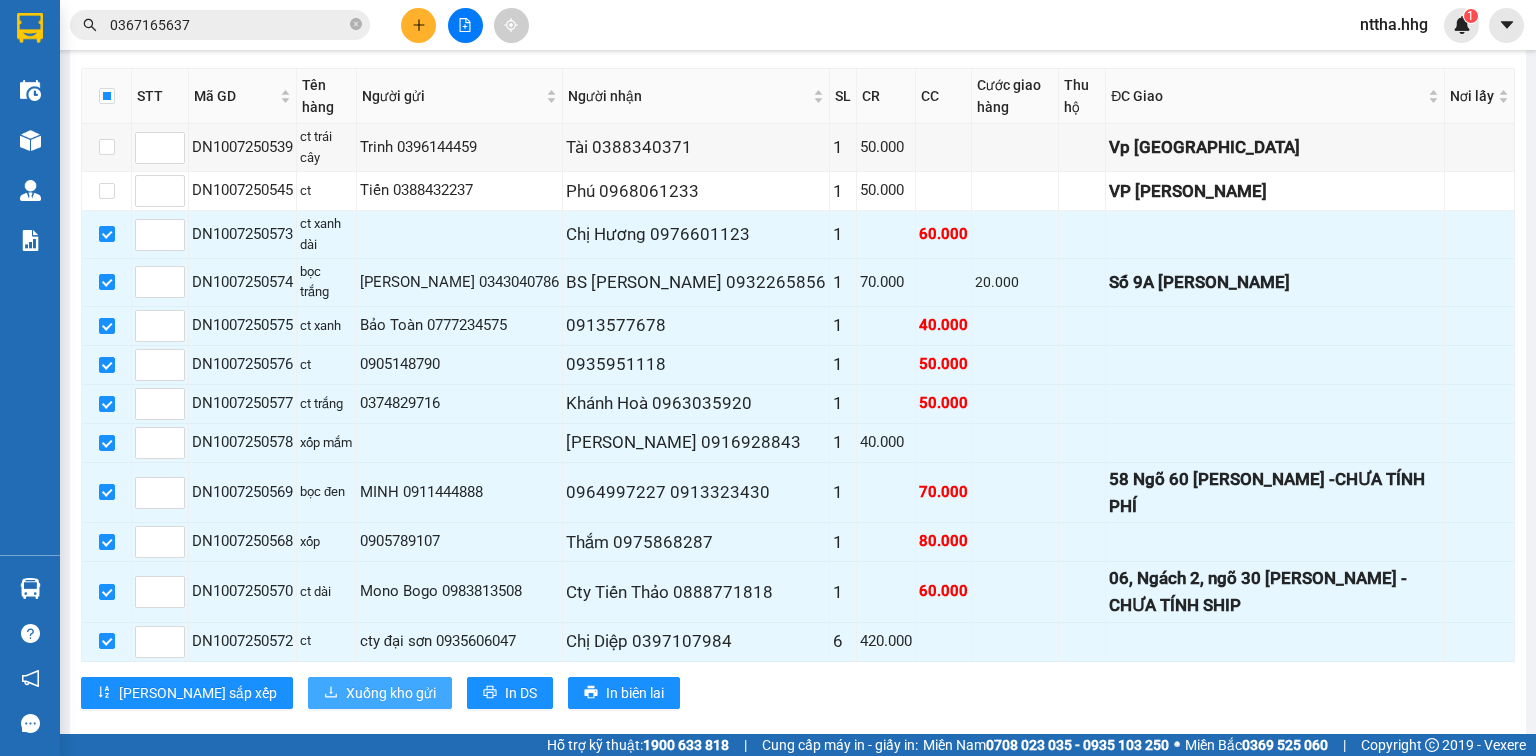 click on "Xuống kho gửi" at bounding box center [391, 693] 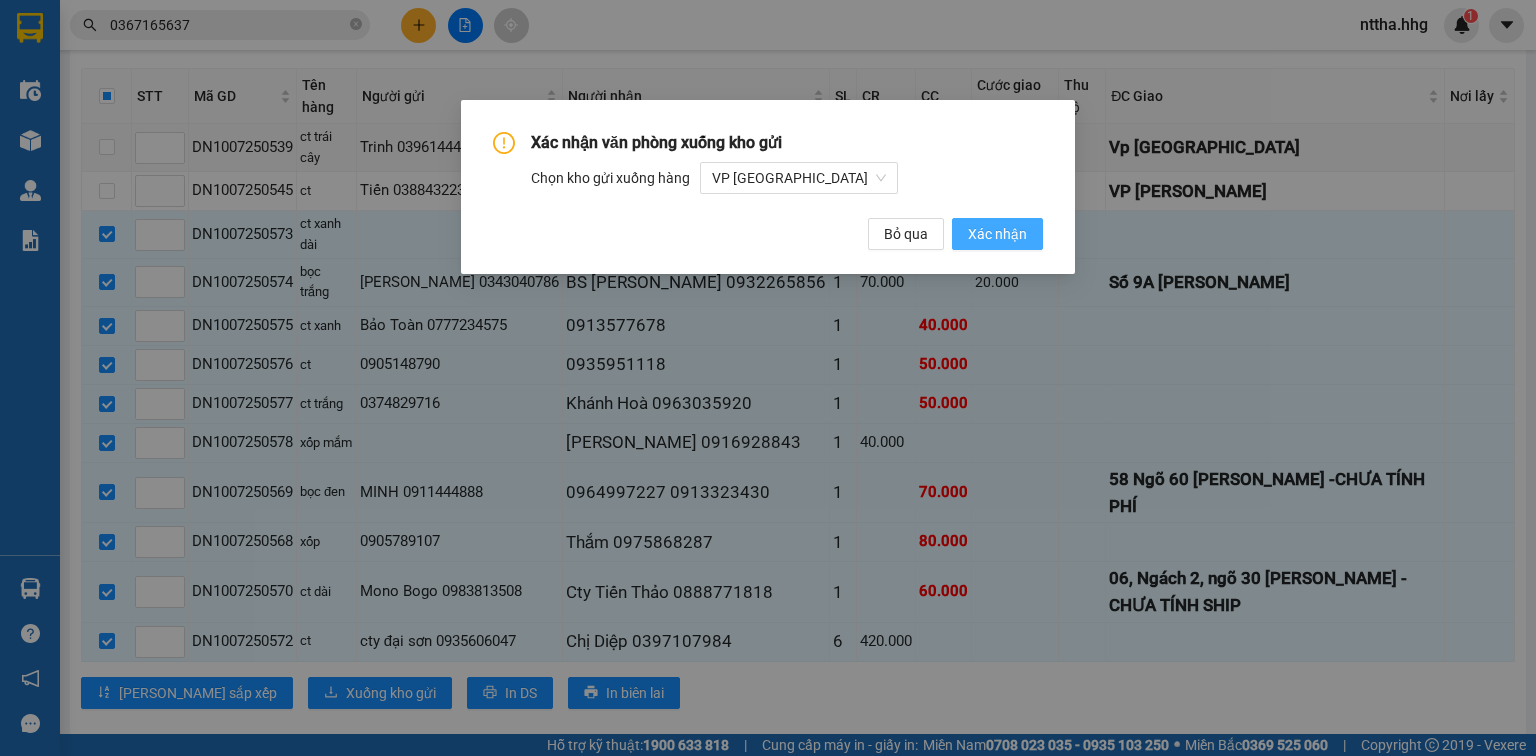 click on "Xác nhận" at bounding box center (997, 234) 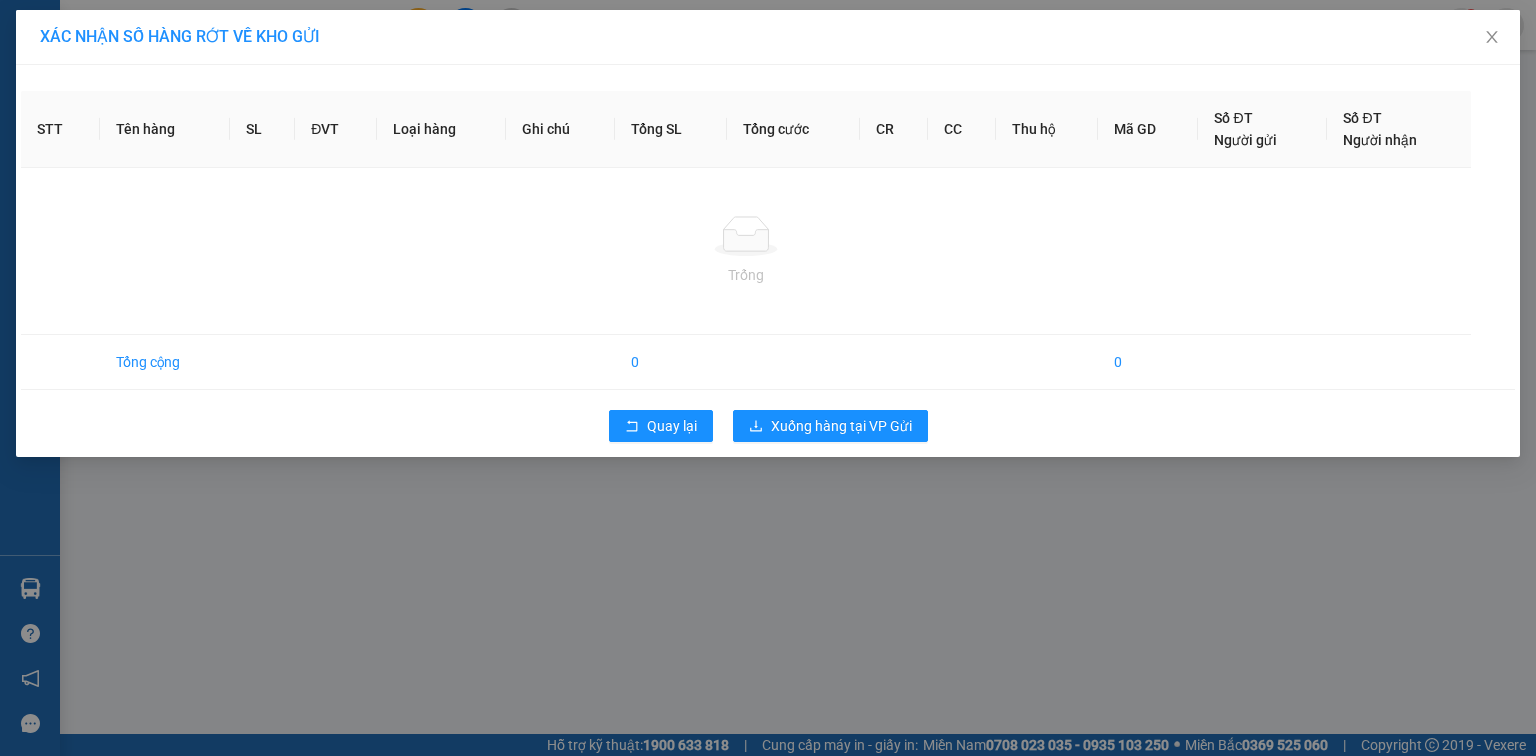 scroll, scrollTop: 0, scrollLeft: 0, axis: both 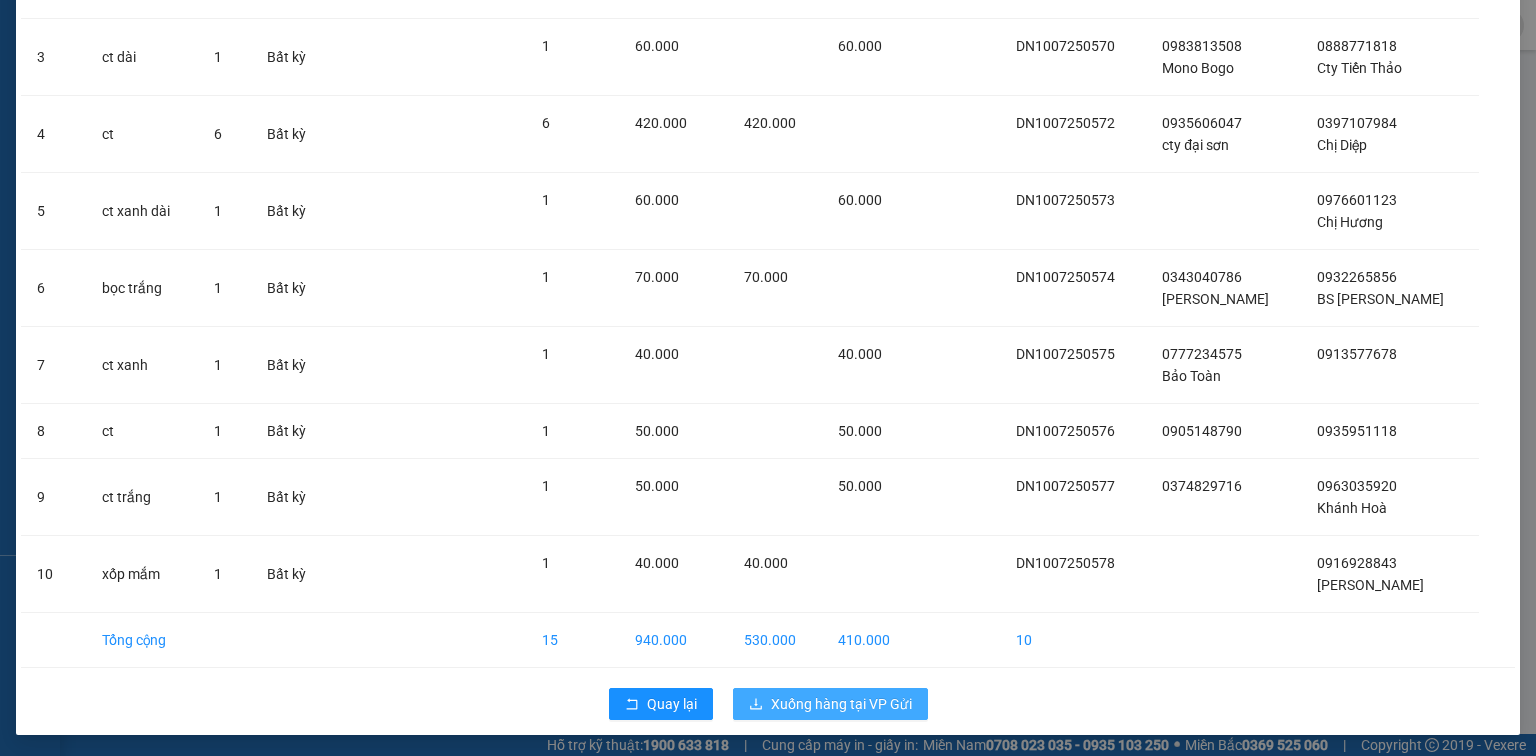 click on "Xuống hàng tại VP Gửi" at bounding box center [841, 704] 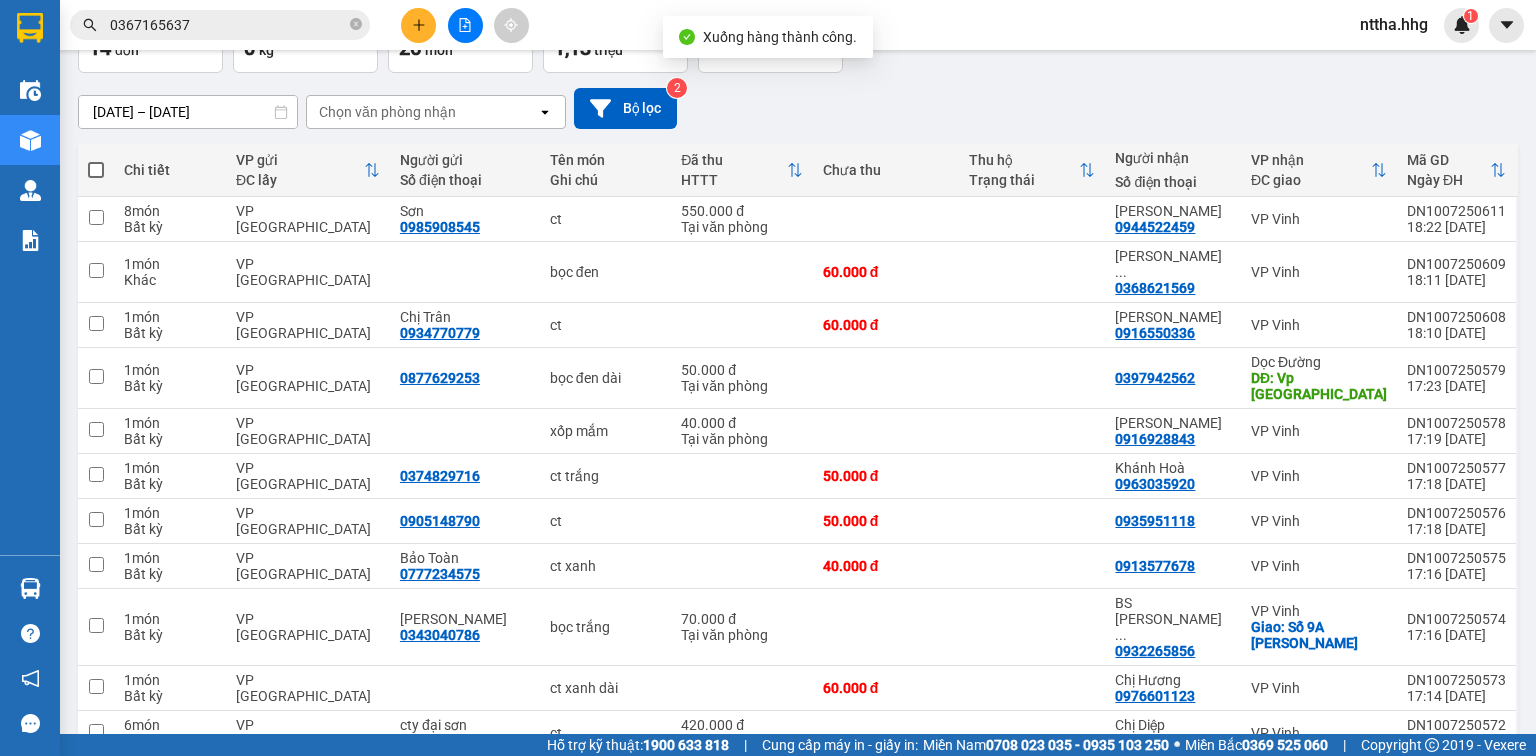 scroll, scrollTop: 132, scrollLeft: 0, axis: vertical 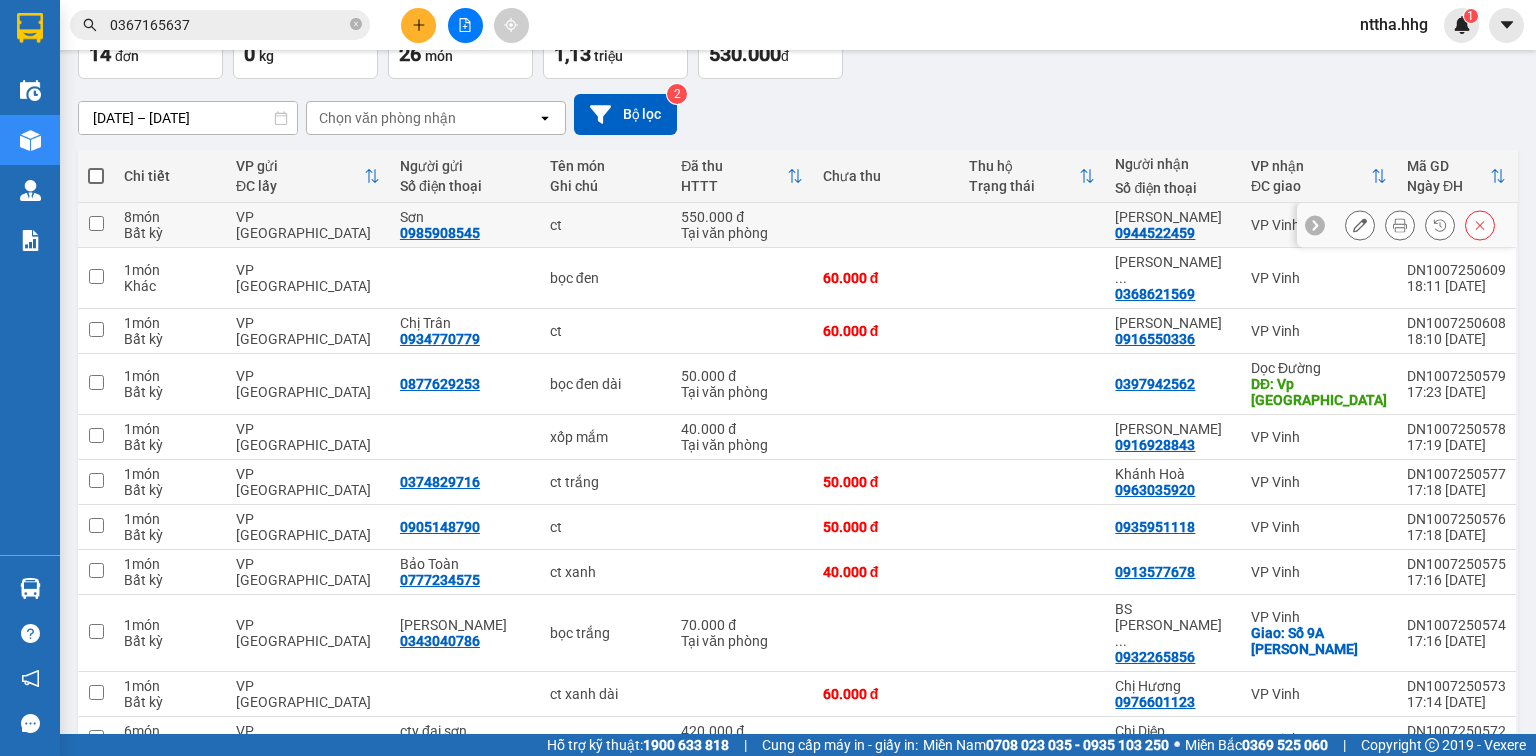 click at bounding box center (96, 223) 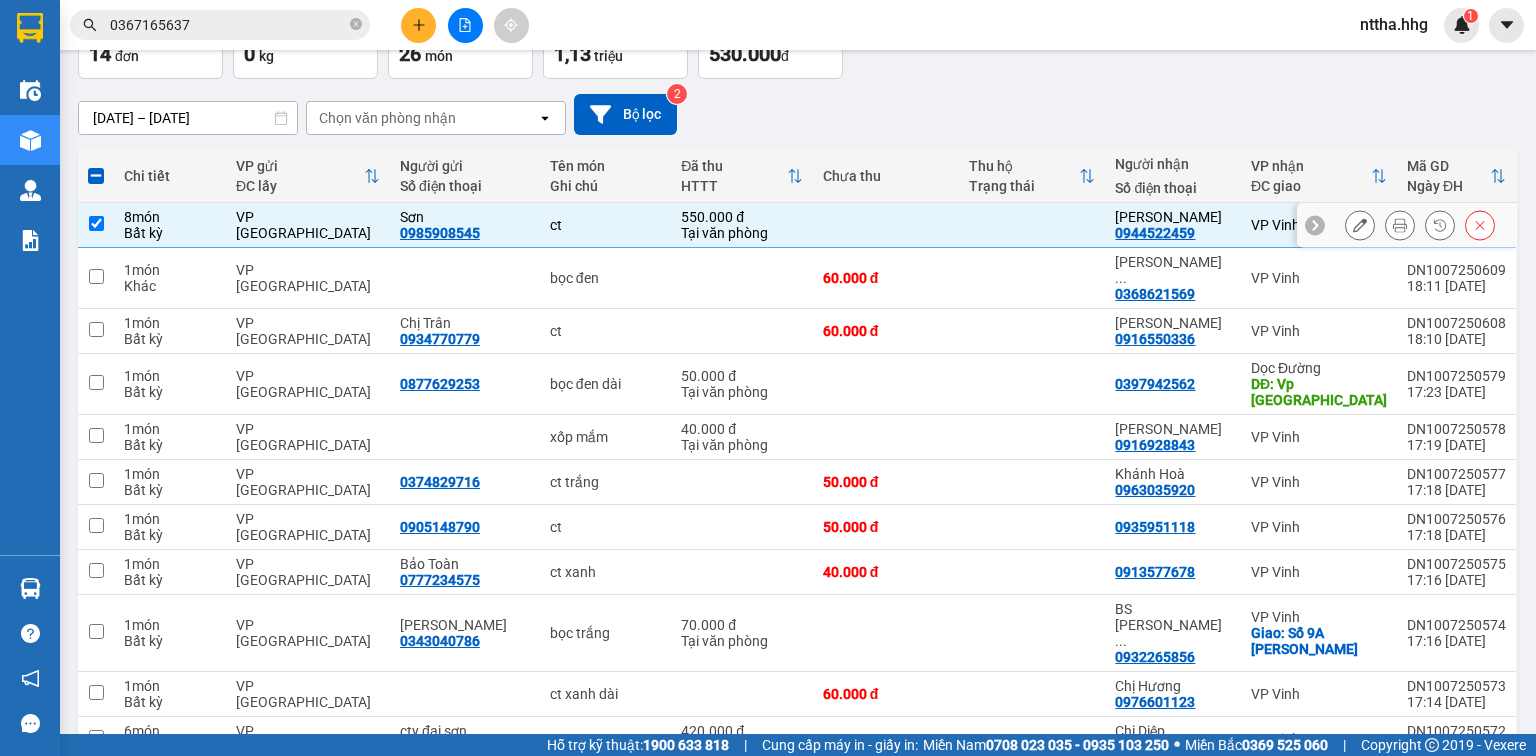 click at bounding box center (96, 223) 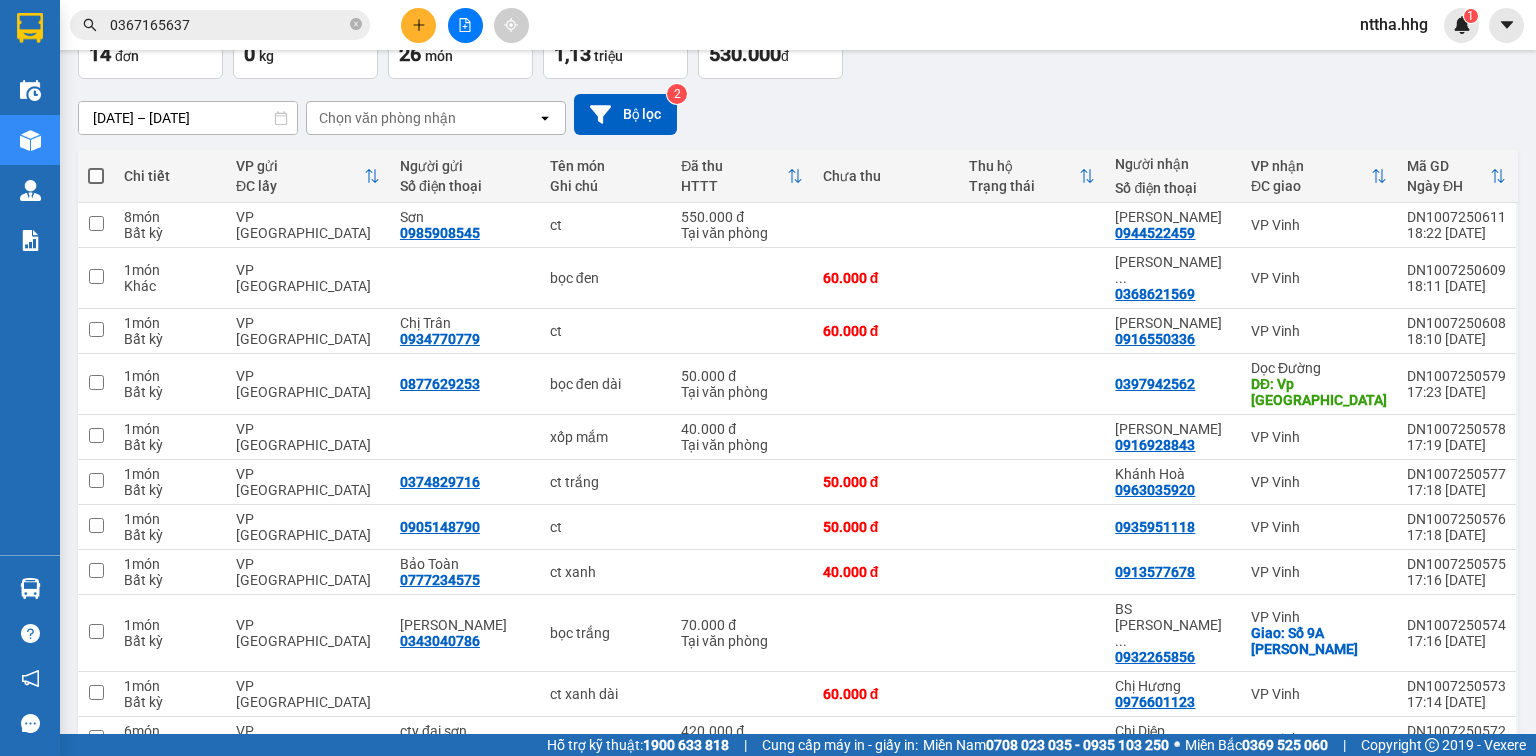 click at bounding box center (96, 176) 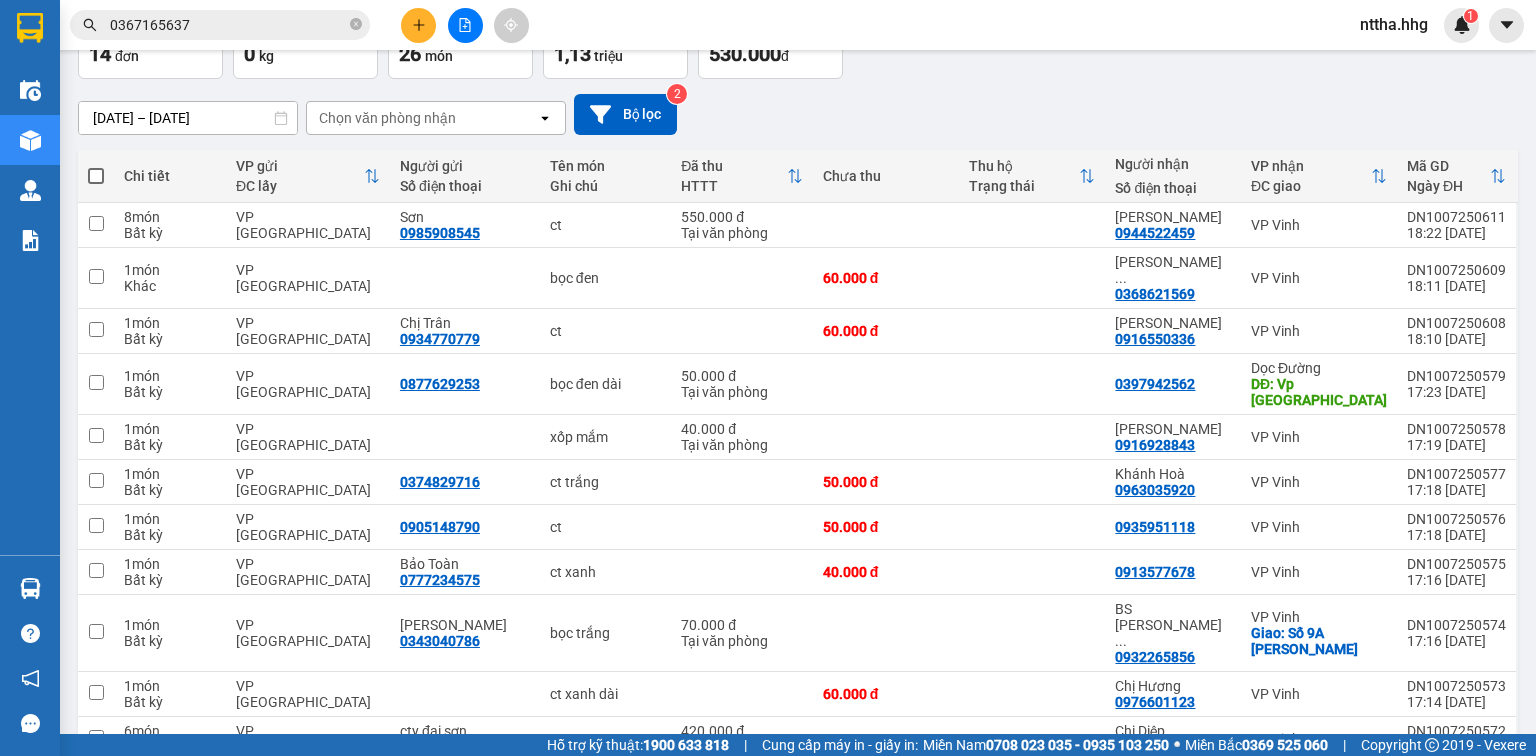 click at bounding box center [96, 166] 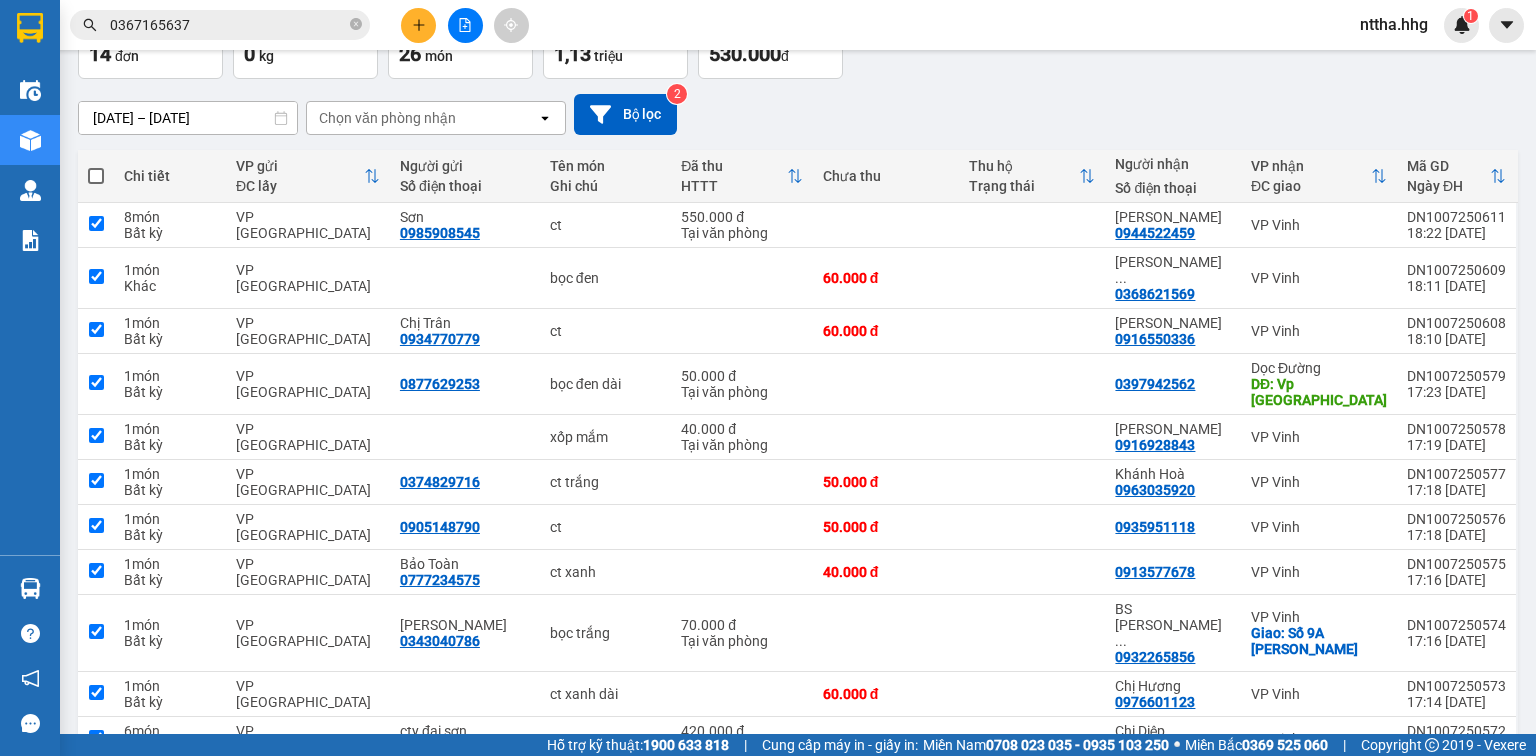 checkbox on "true" 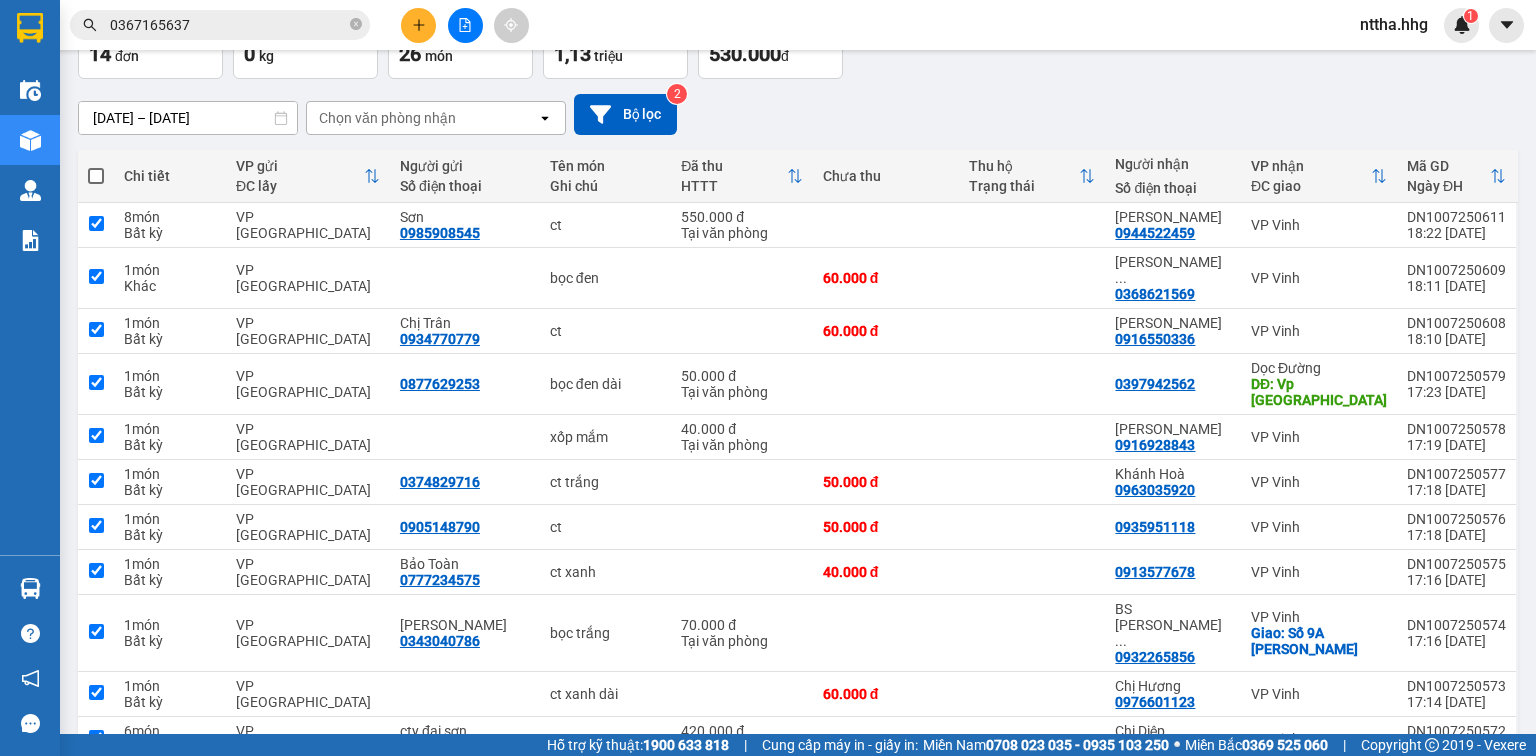 checkbox on "true" 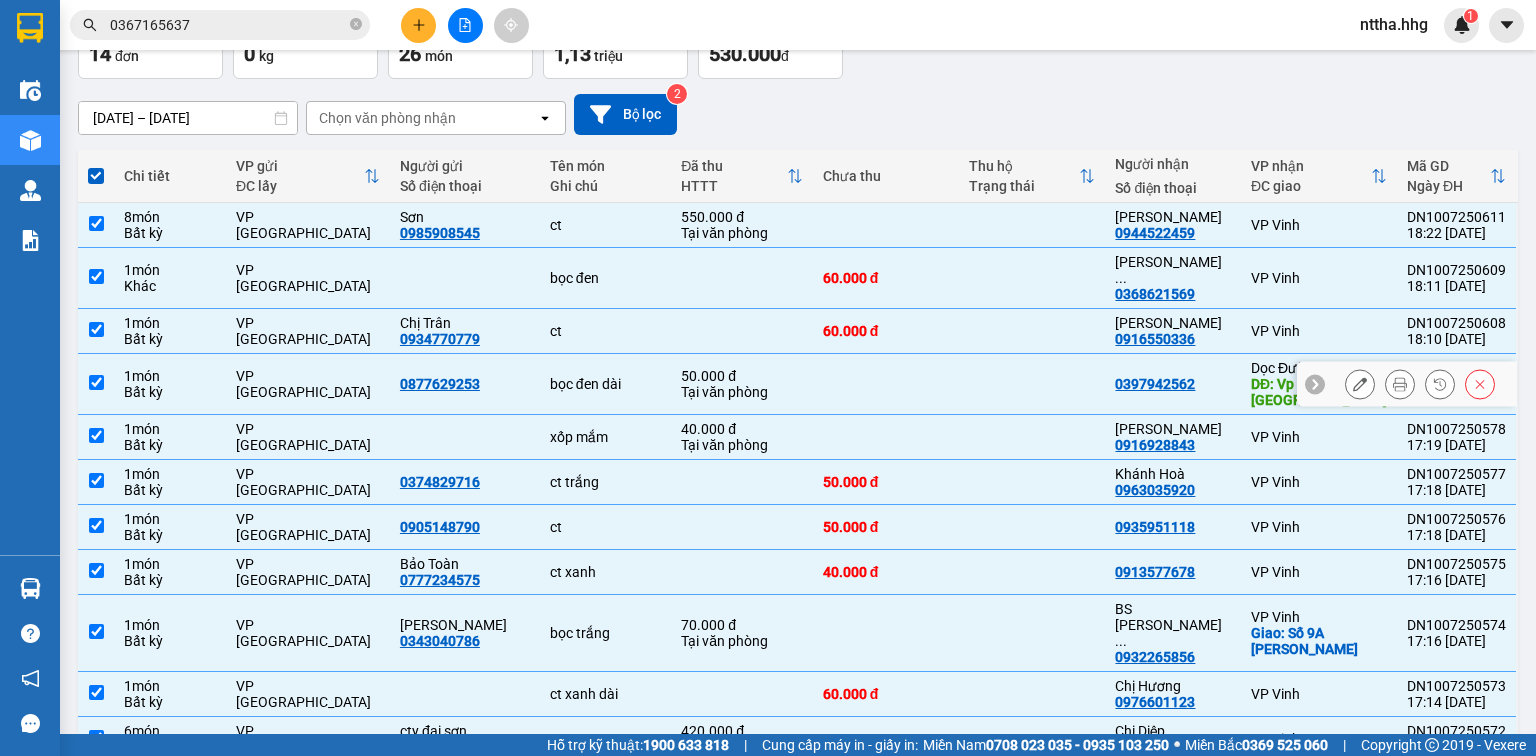 click at bounding box center (96, 382) 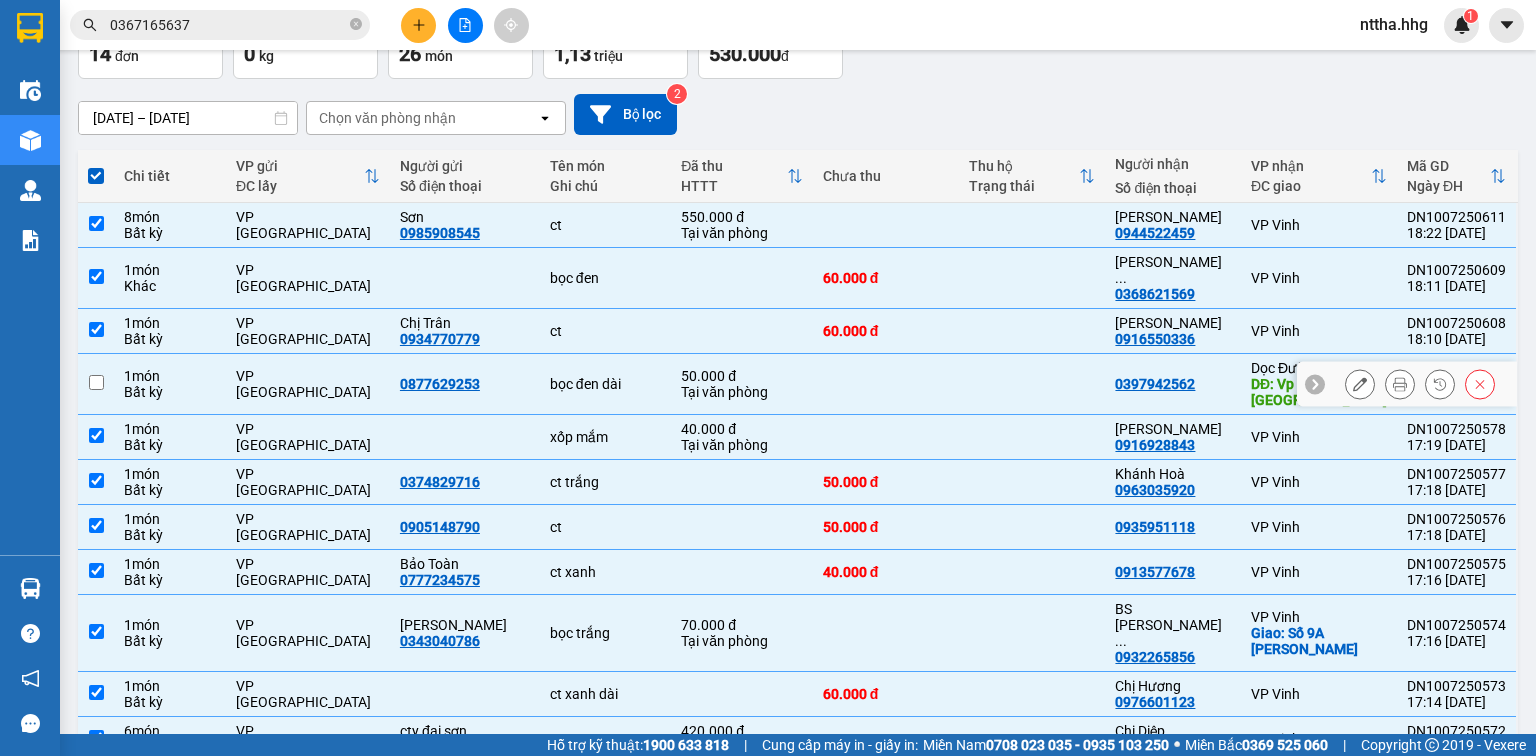 checkbox on "false" 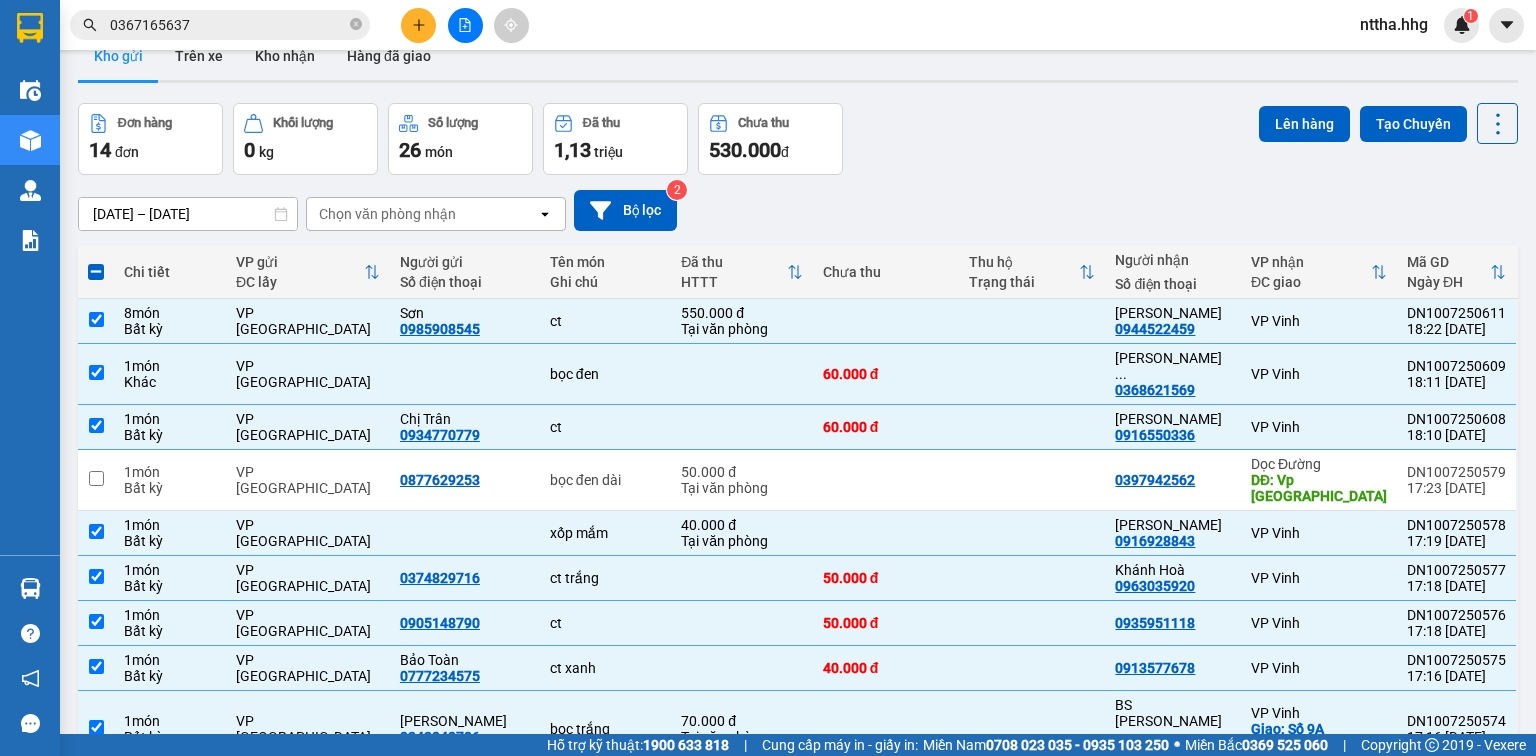 scroll, scrollTop: 0, scrollLeft: 0, axis: both 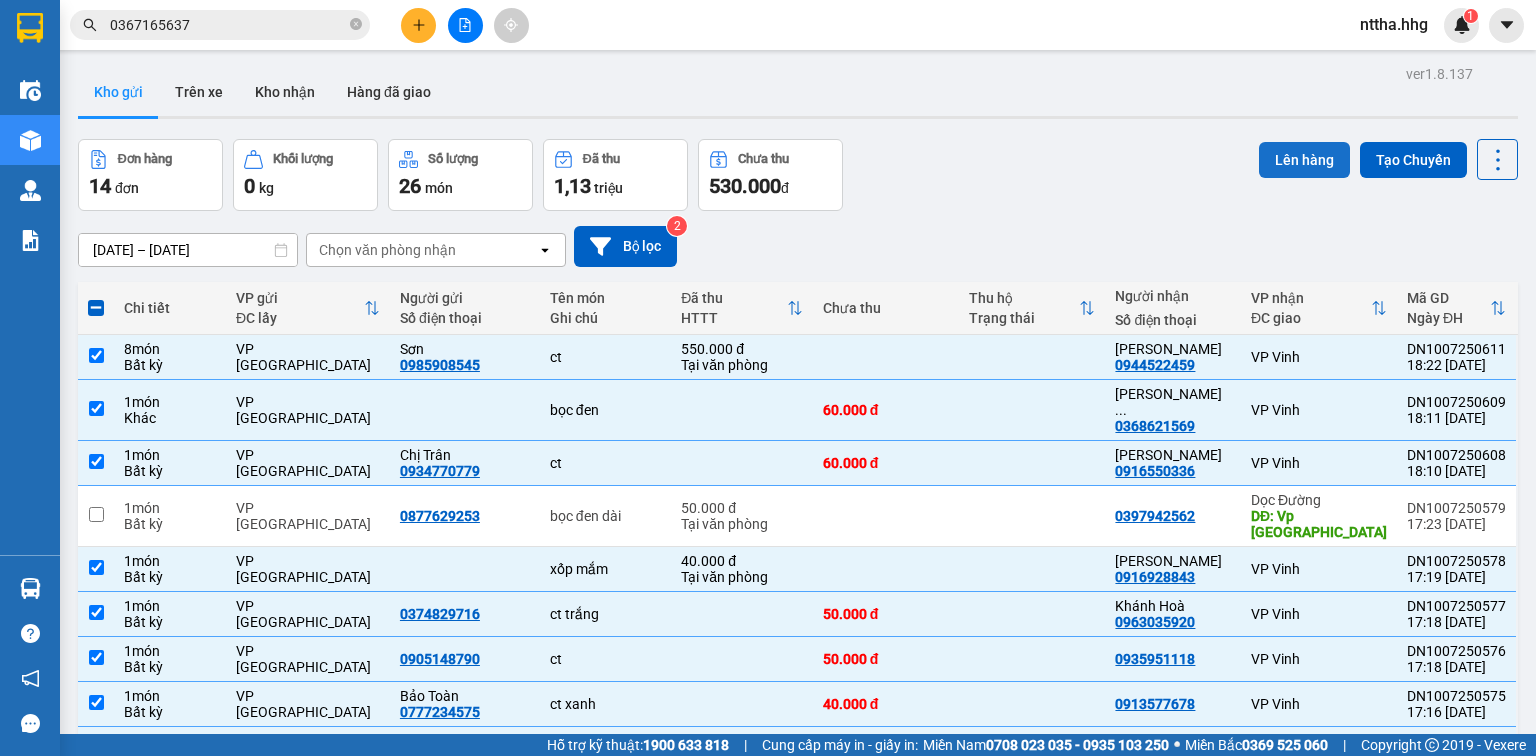 click on "Lên hàng" at bounding box center [1304, 160] 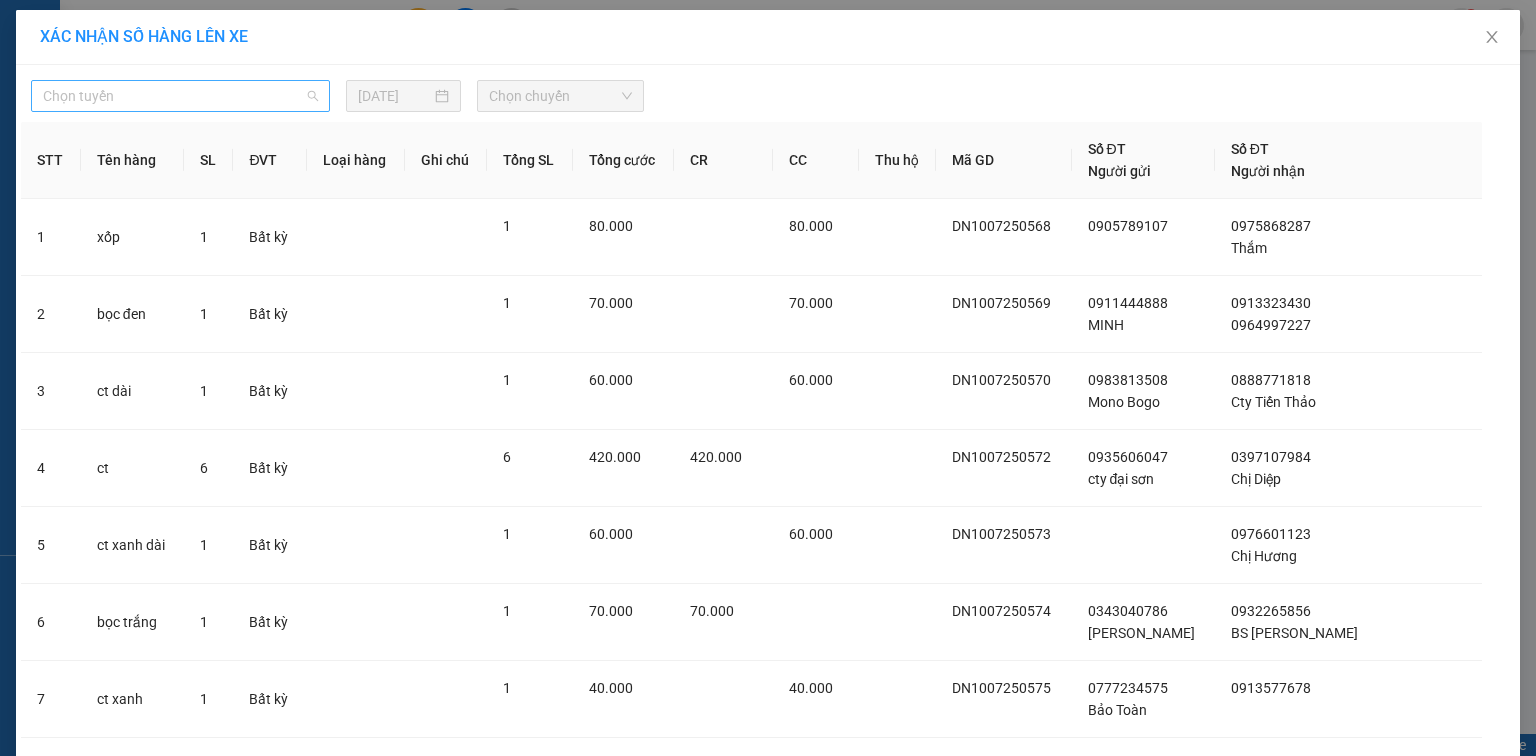 click on "Chọn tuyến" at bounding box center [180, 96] 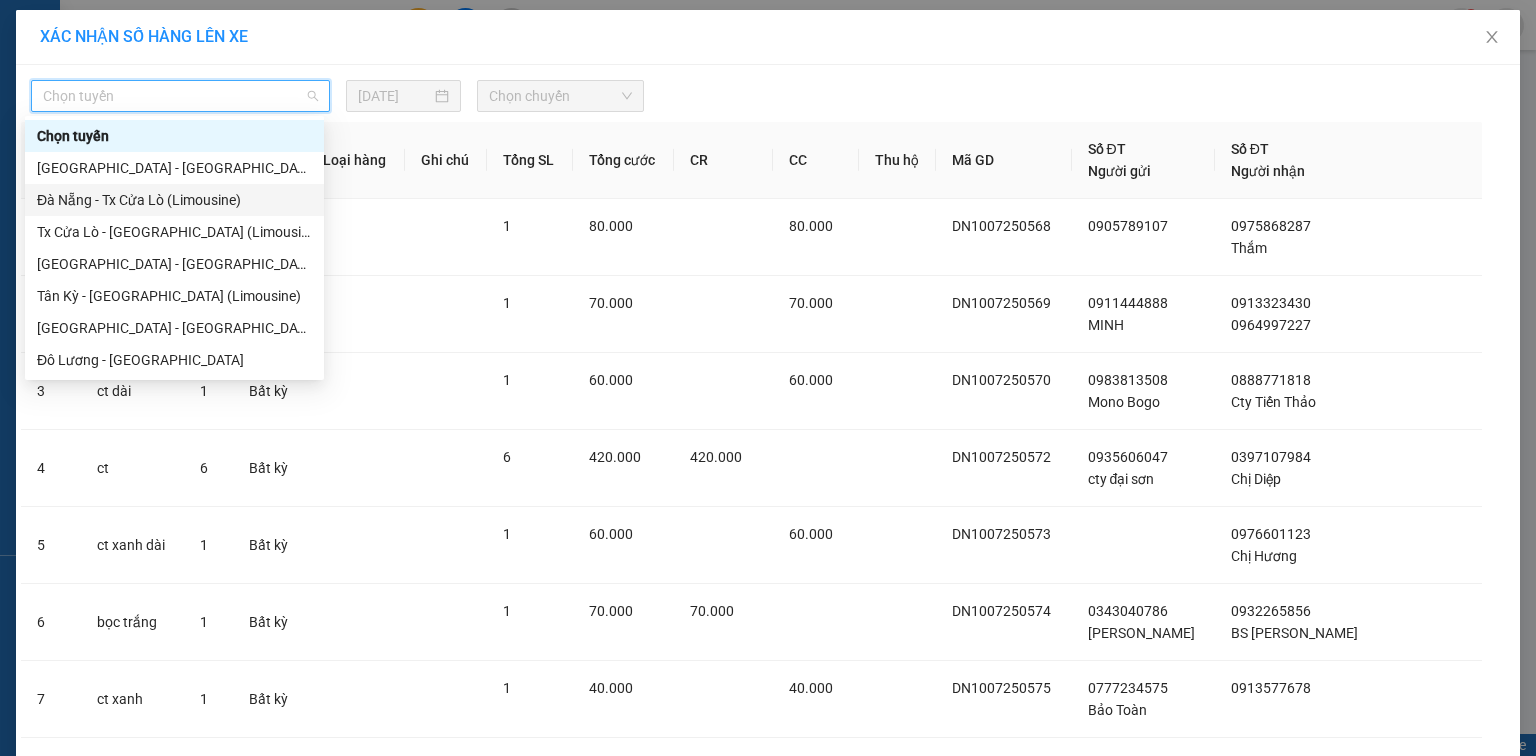 click on "Đà Nẵng - Tx Cửa Lò (Limousine)" at bounding box center [174, 200] 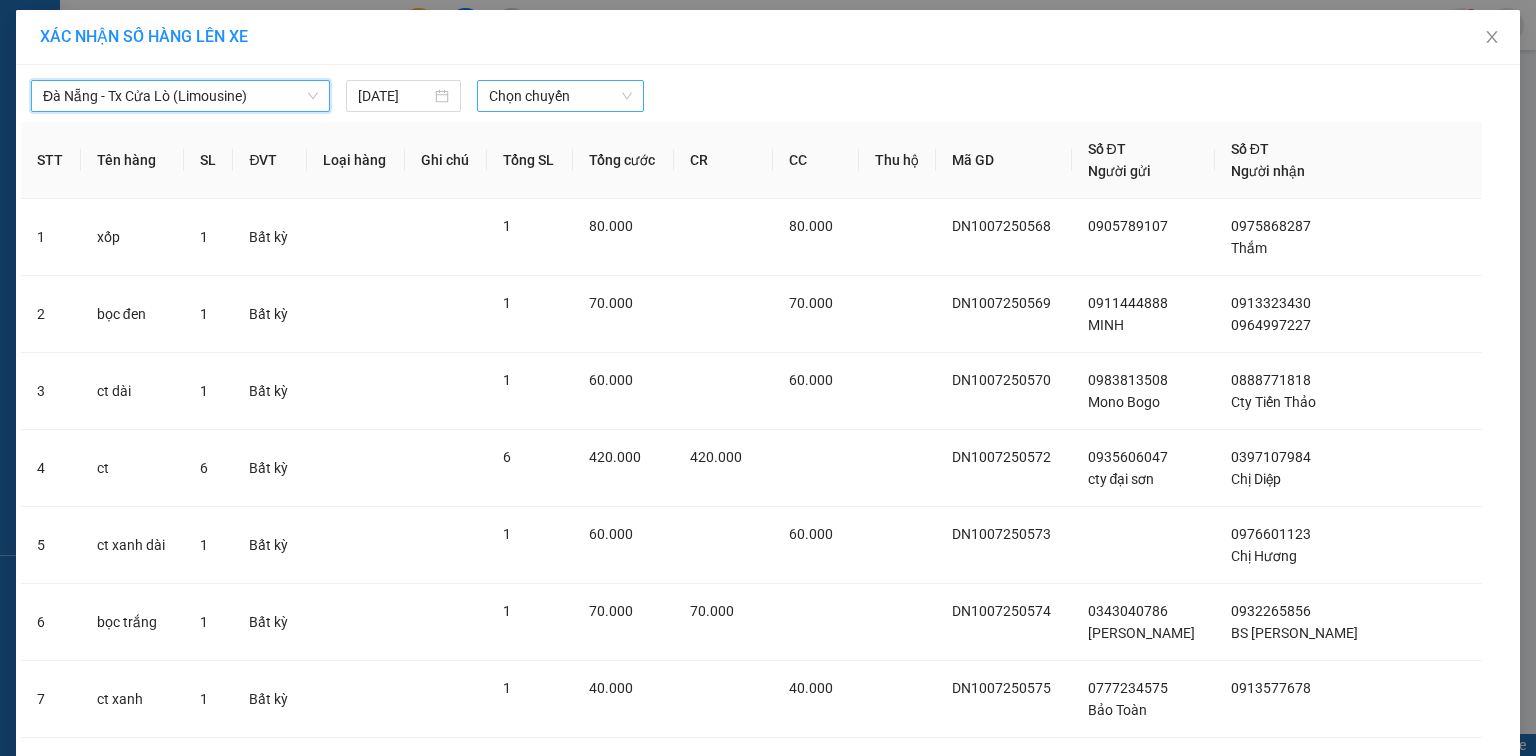 click on "Chọn chuyến" at bounding box center (561, 96) 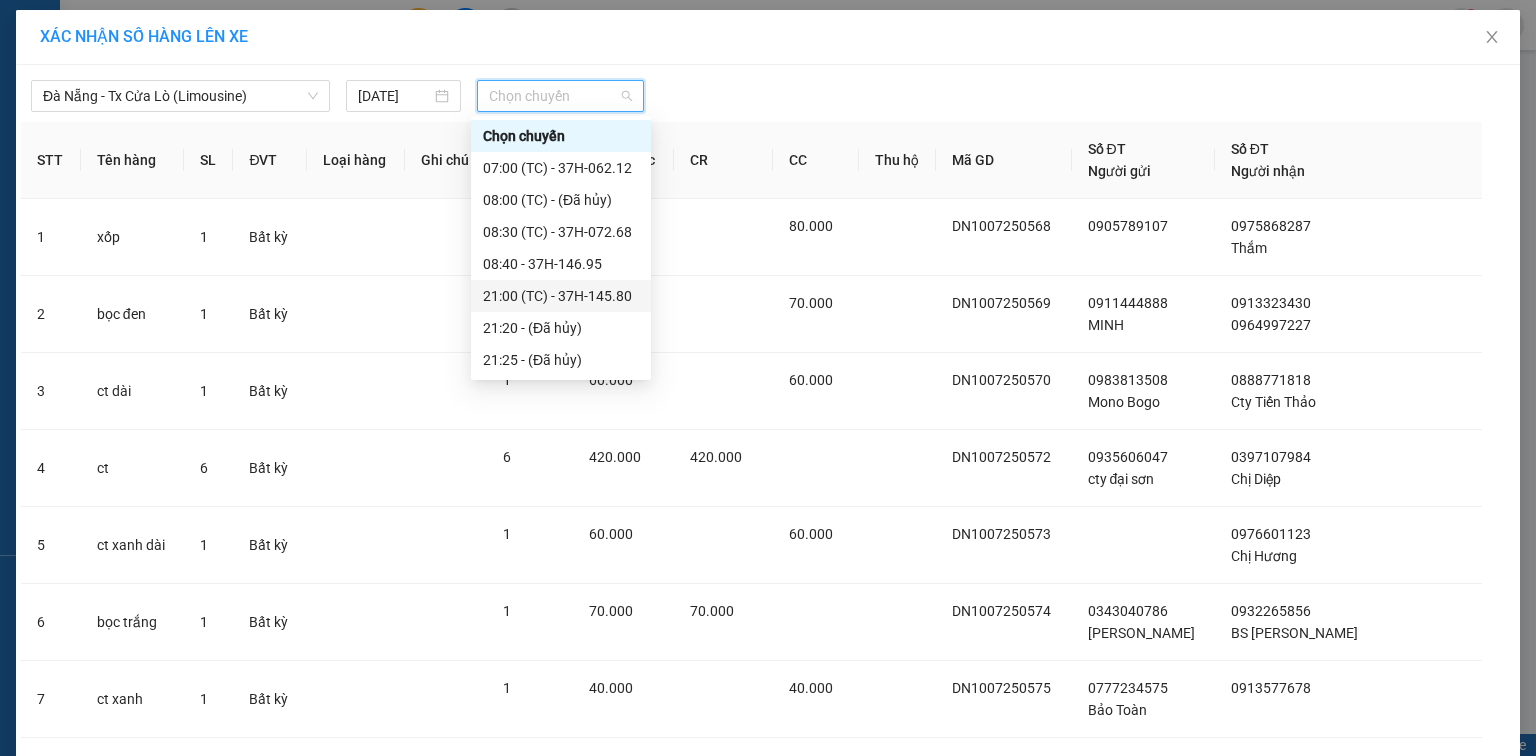 click on "21:00   (TC)   - 37H-145.80" at bounding box center (561, 296) 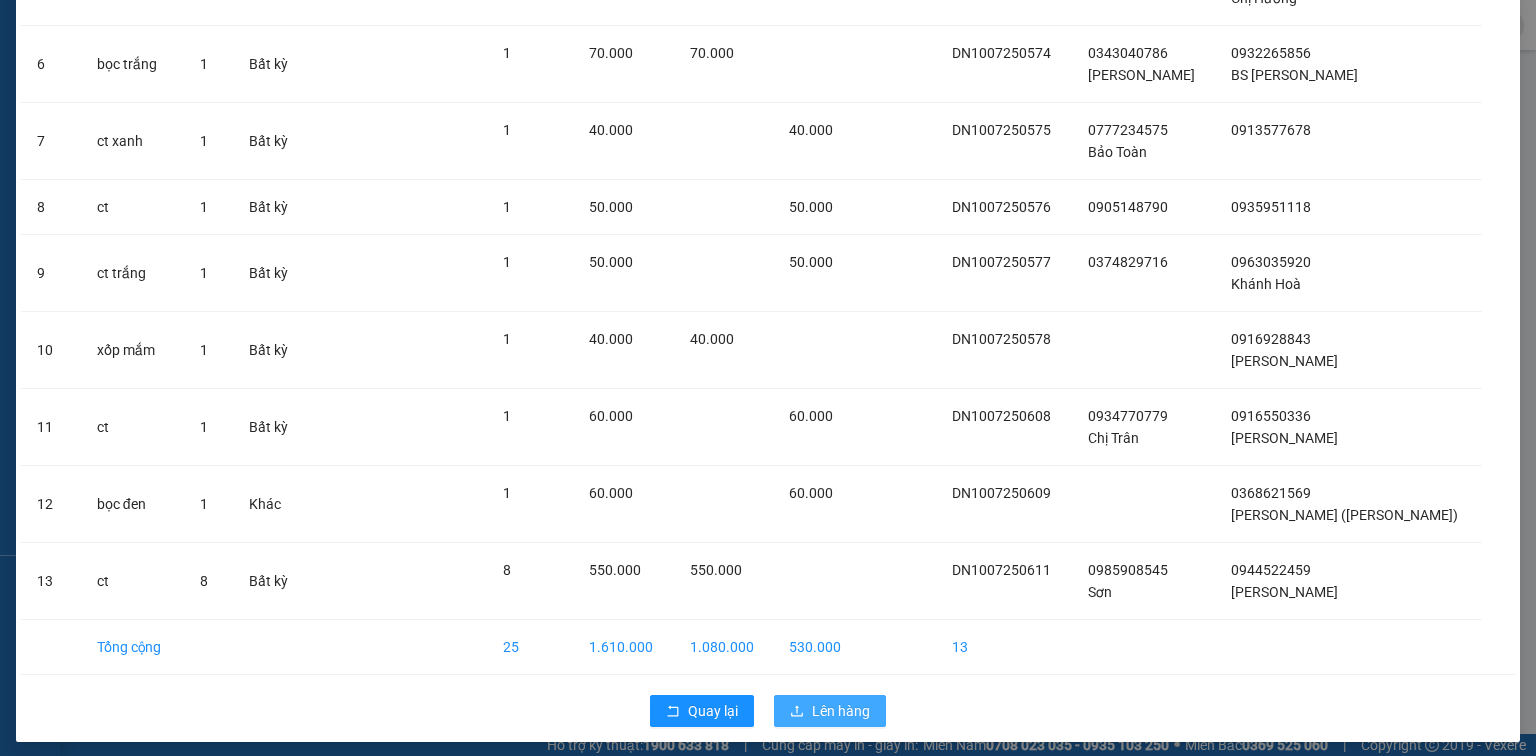 scroll, scrollTop: 593, scrollLeft: 0, axis: vertical 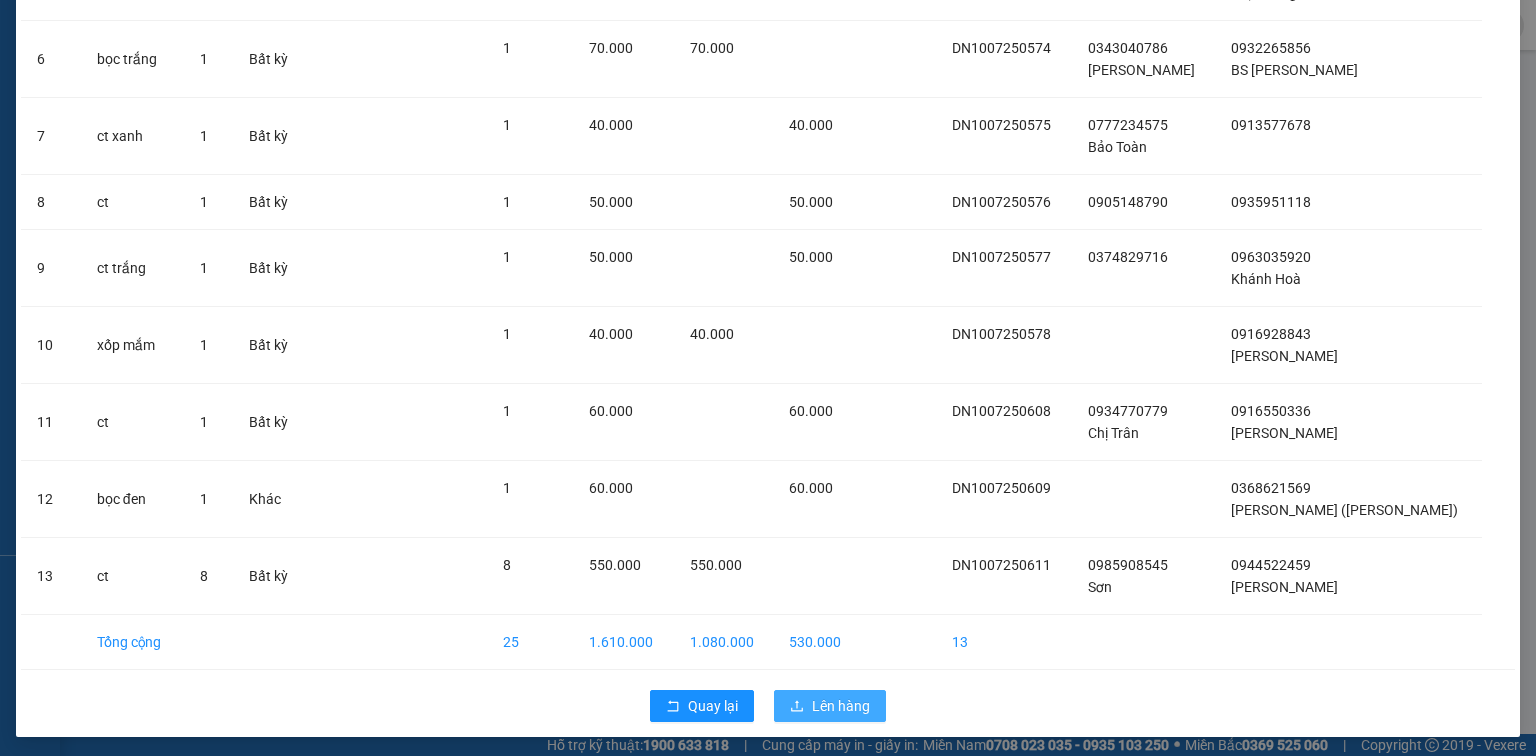 click on "Lên hàng" at bounding box center (841, 706) 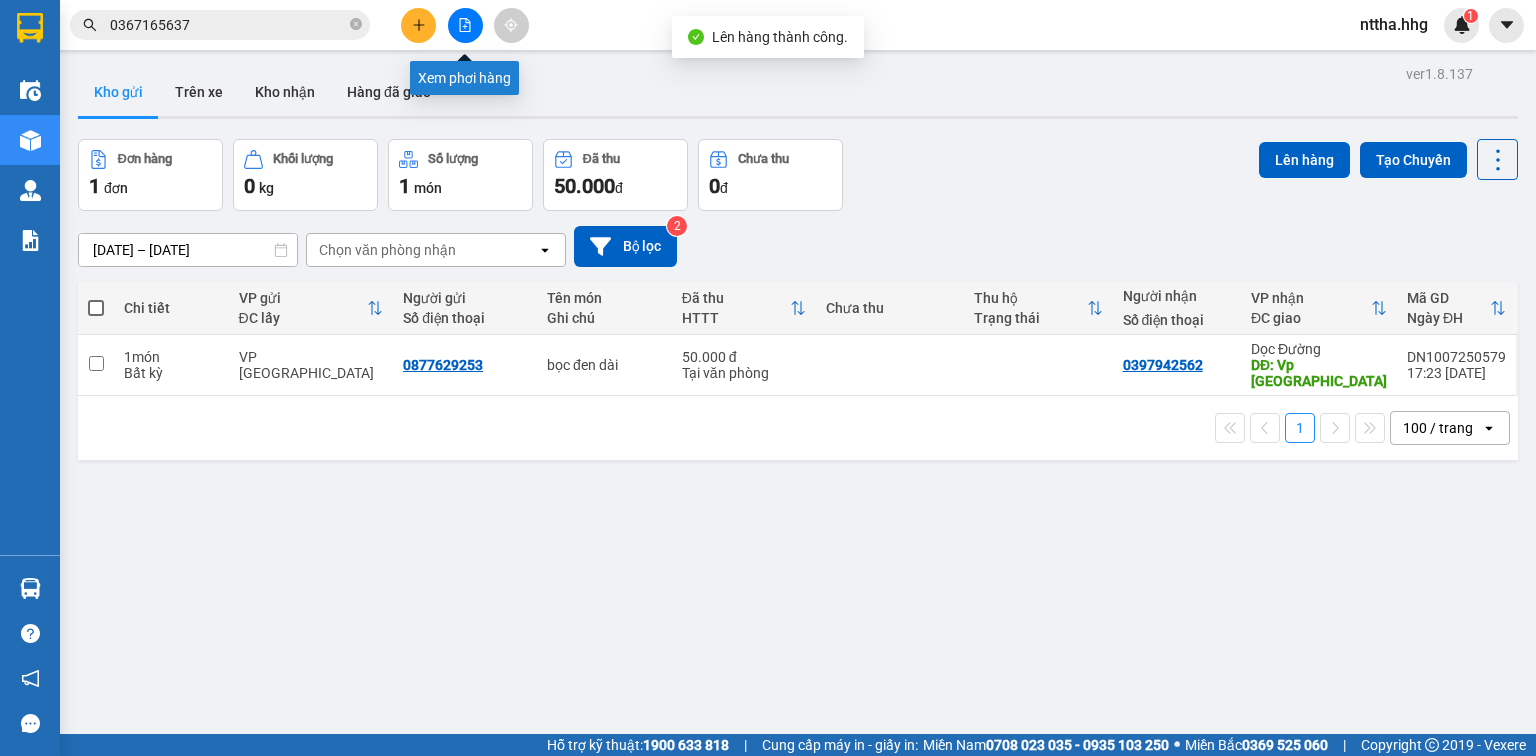click 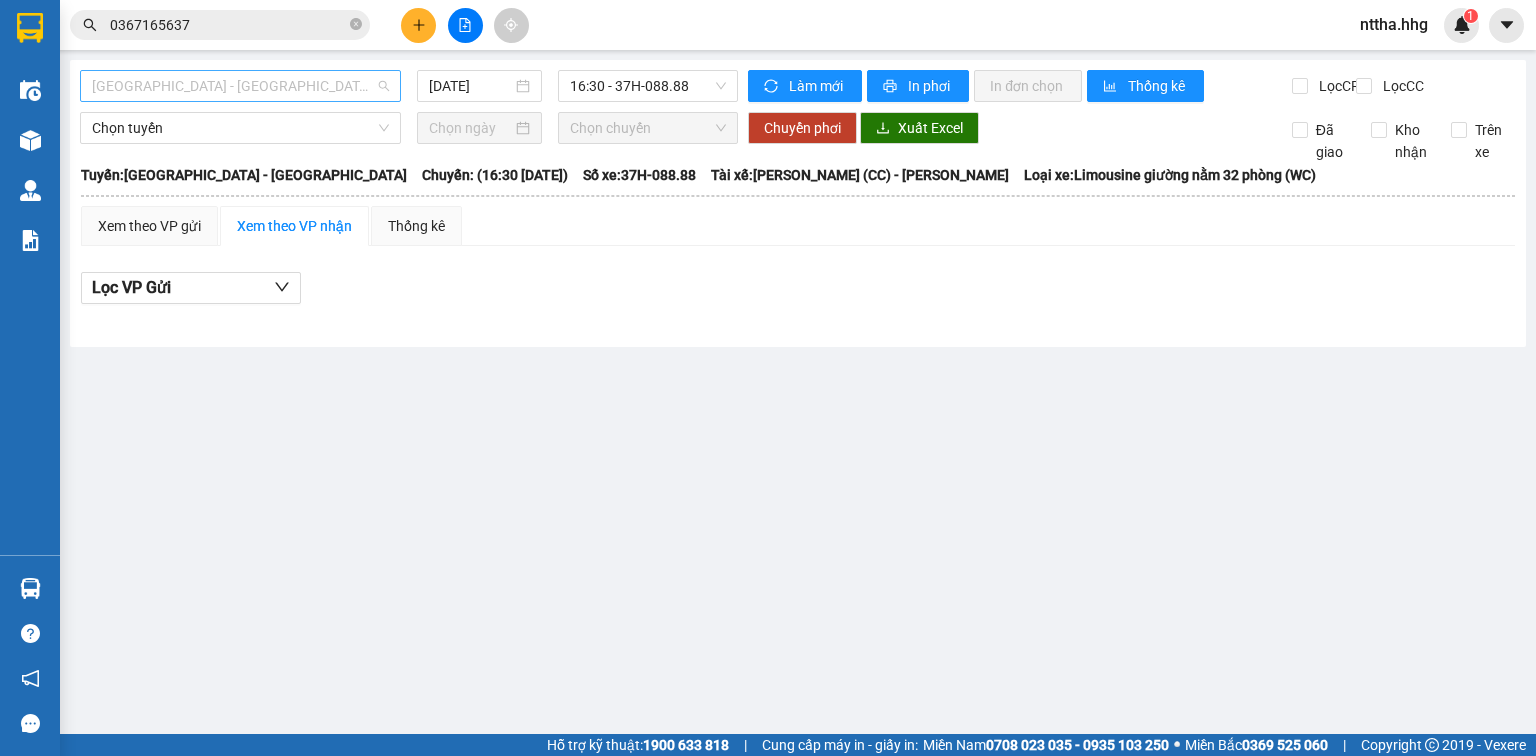 click on "[GEOGRAPHIC_DATA] - [GEOGRAPHIC_DATA]" at bounding box center (240, 86) 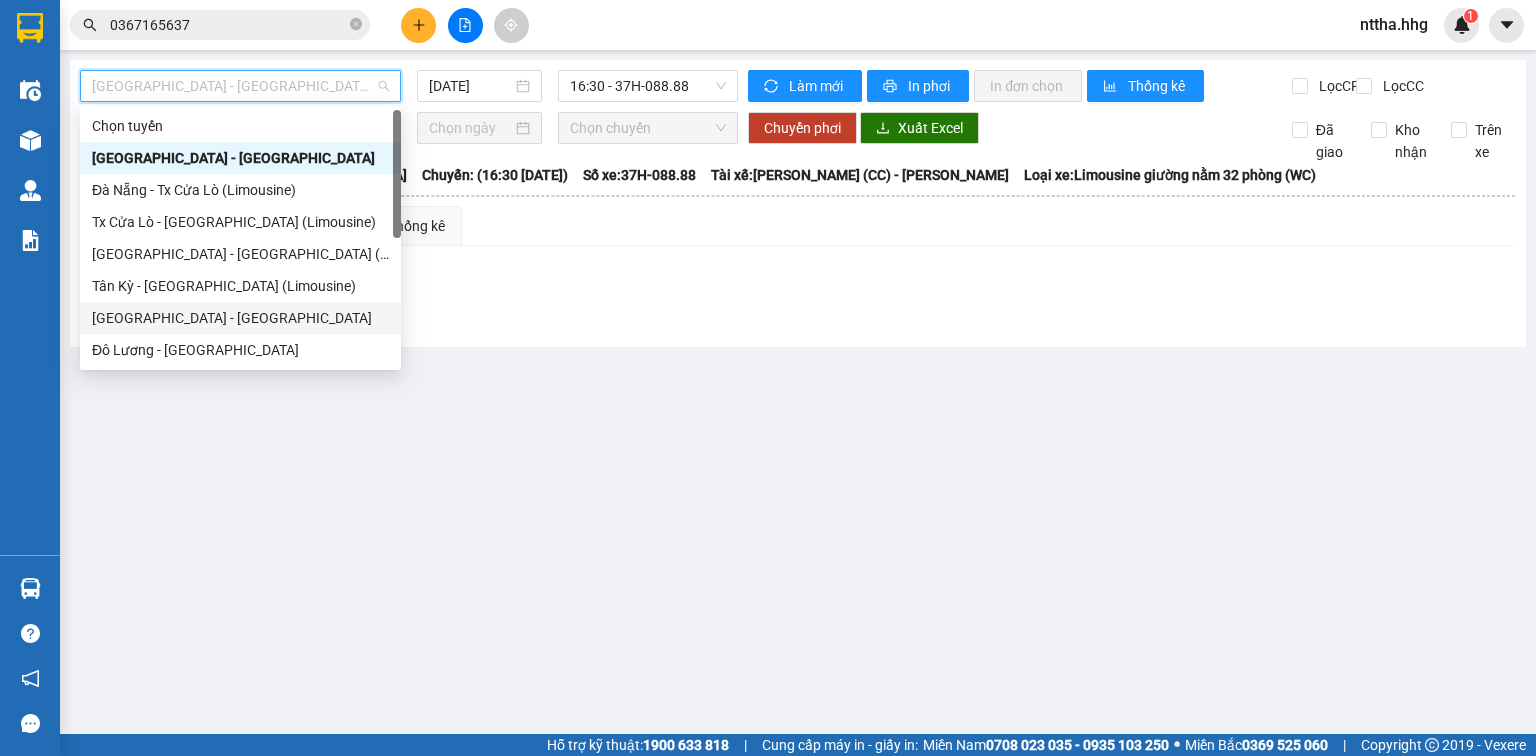 click on "[GEOGRAPHIC_DATA] - [GEOGRAPHIC_DATA]" at bounding box center [240, 318] 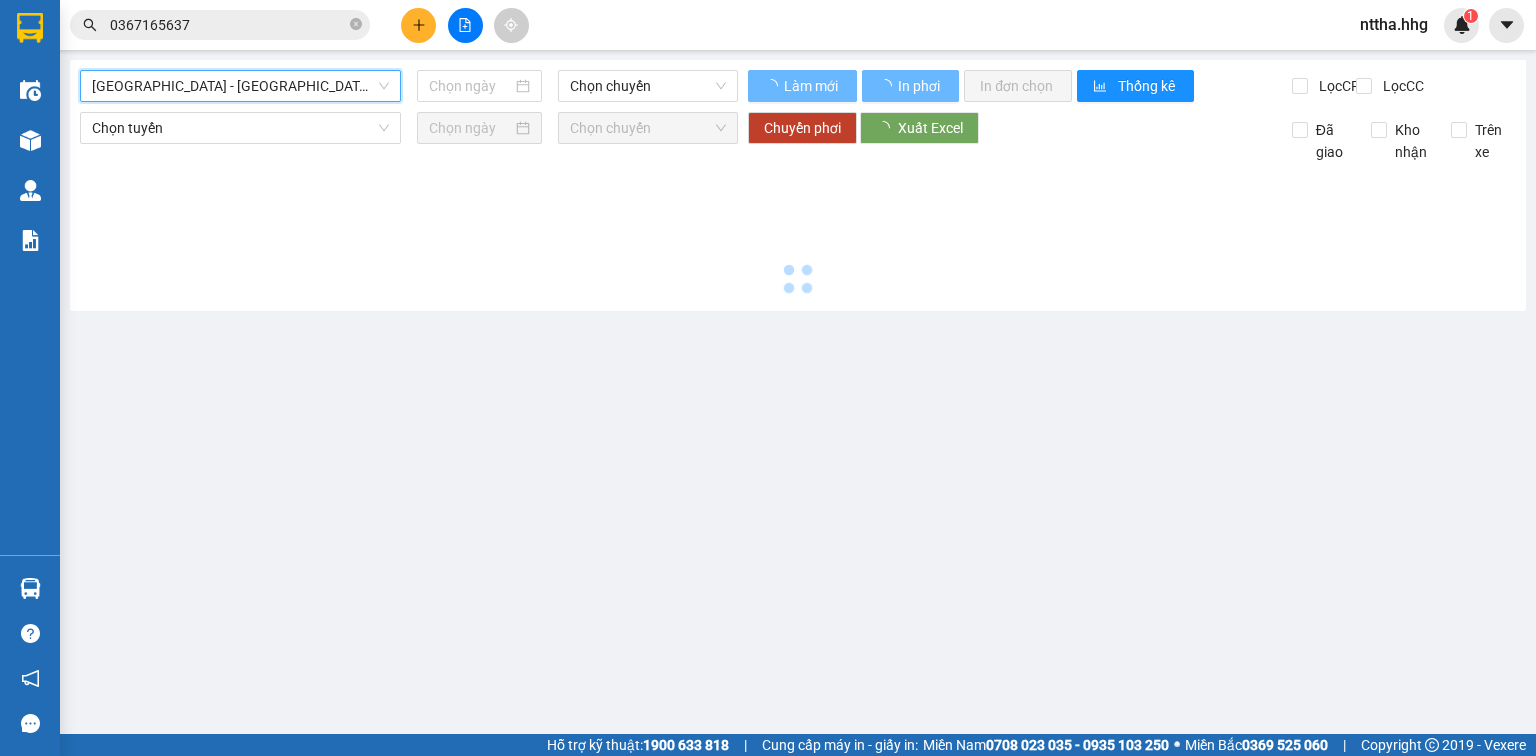 type on "[DATE]" 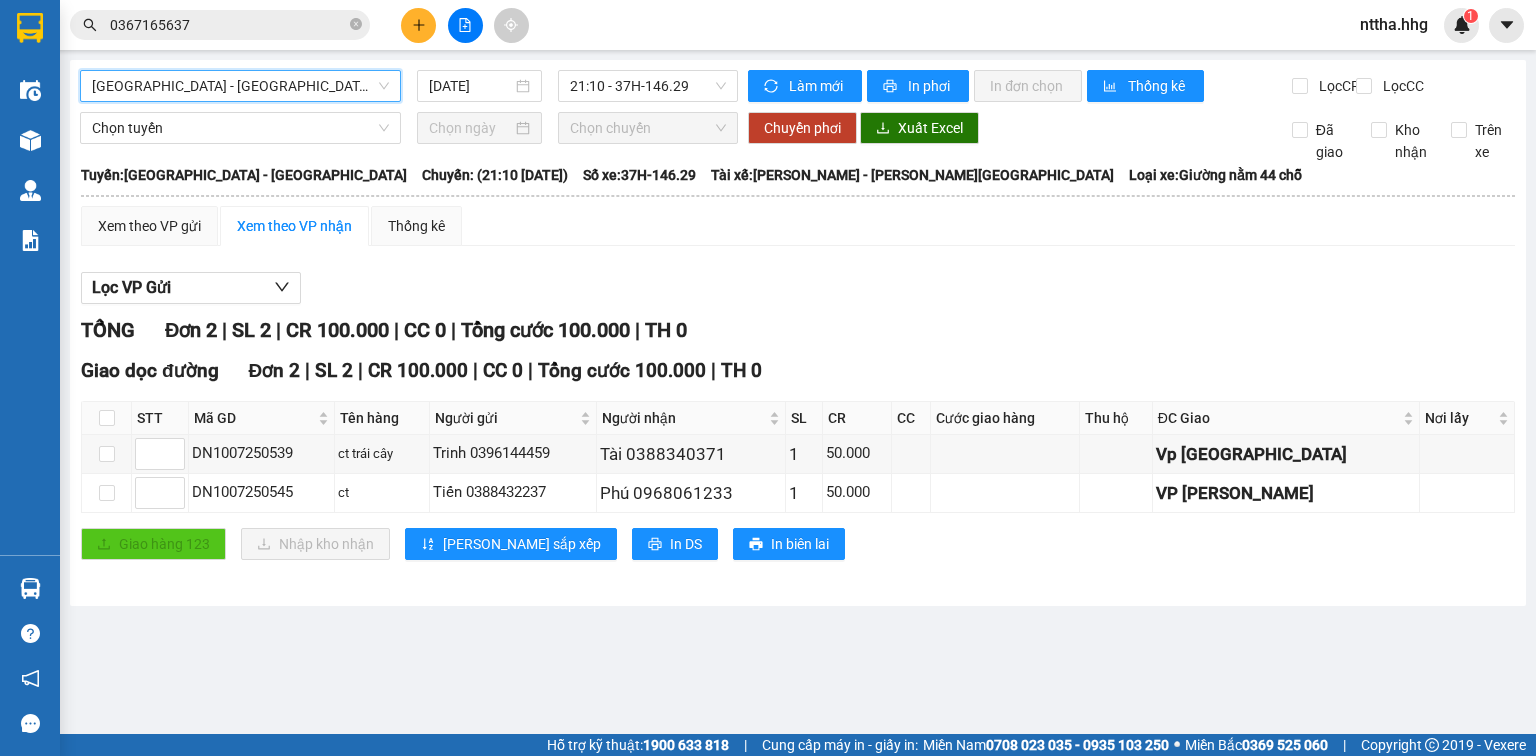 click on "[GEOGRAPHIC_DATA] - [GEOGRAPHIC_DATA]" at bounding box center (240, 86) 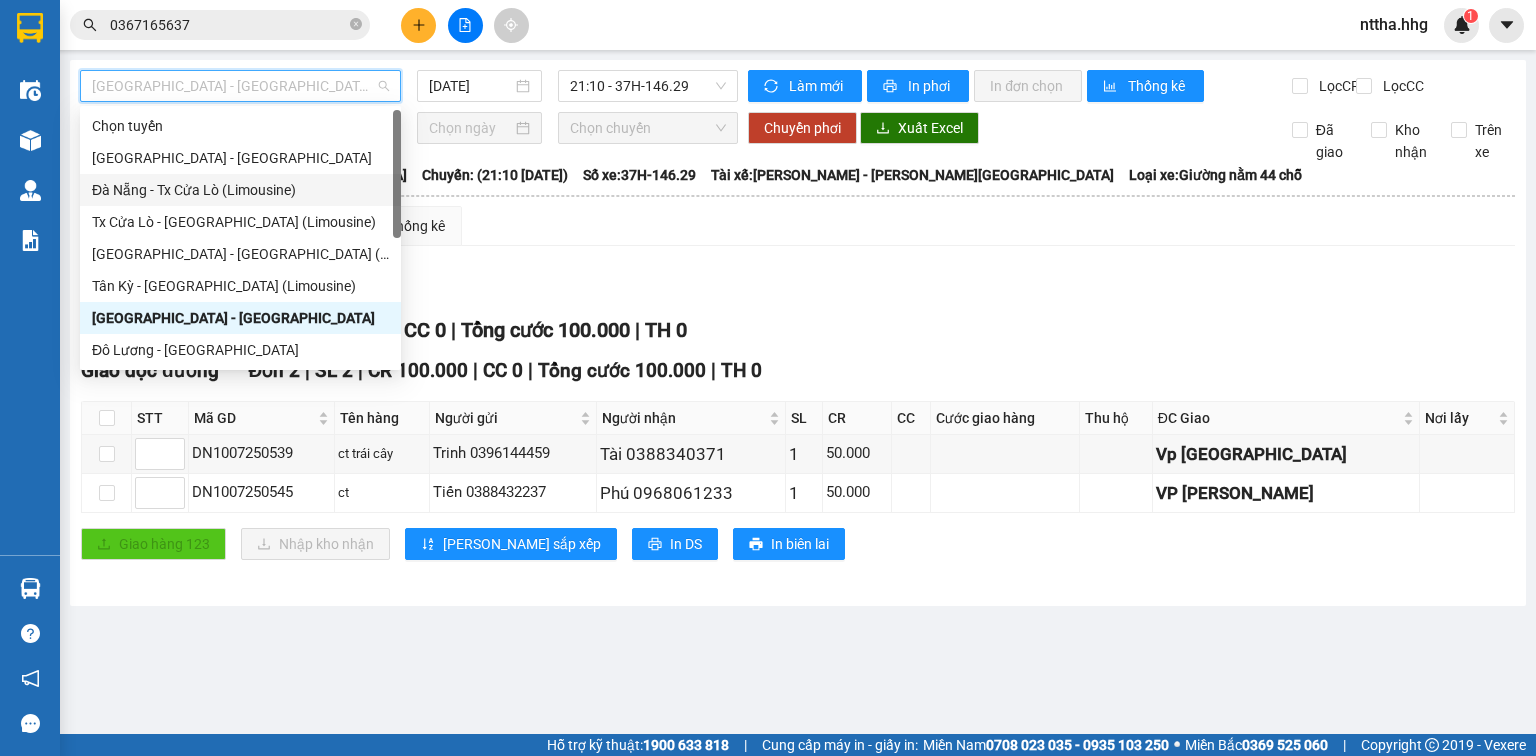 click on "Đà Nẵng - Tx Cửa Lò (Limousine)" at bounding box center [240, 190] 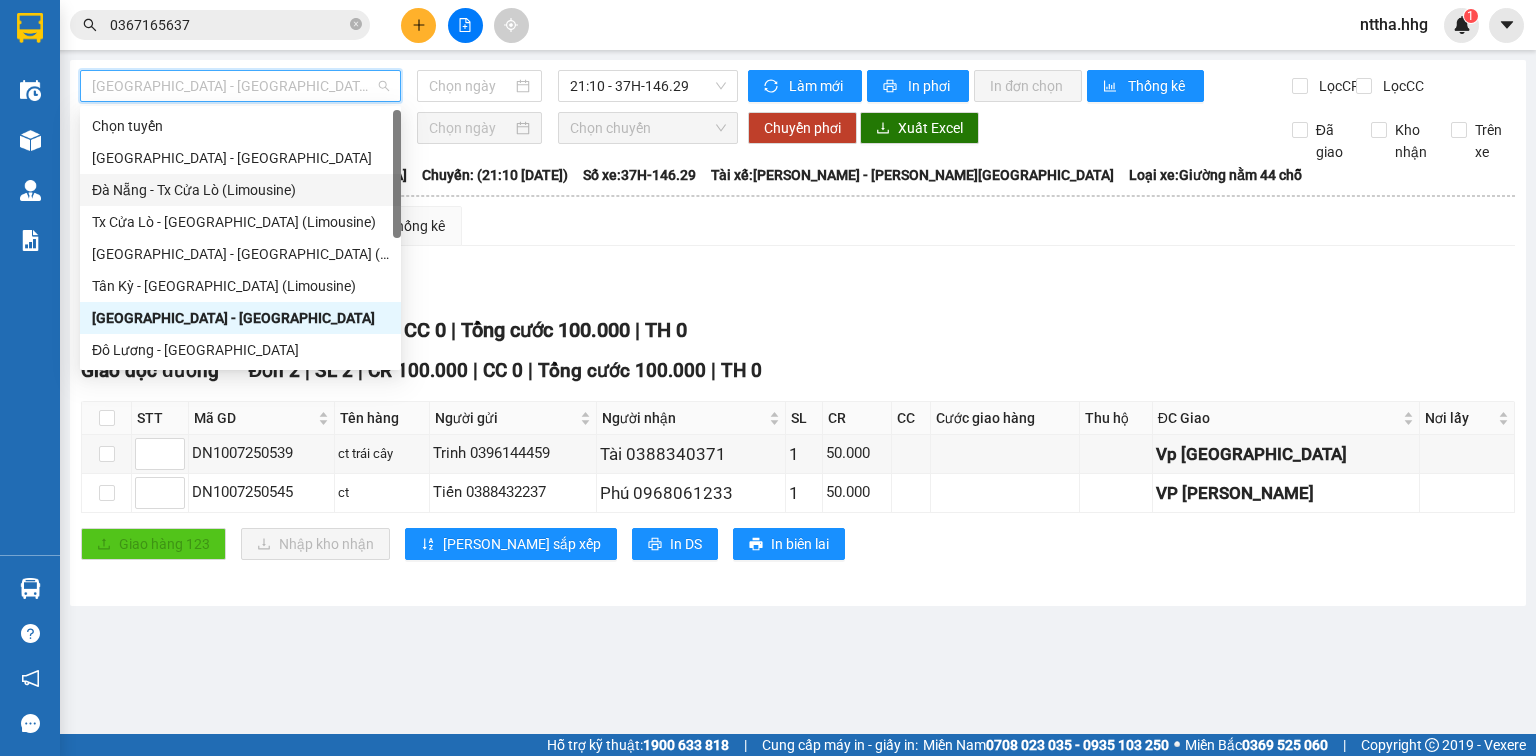 type on "[DATE]" 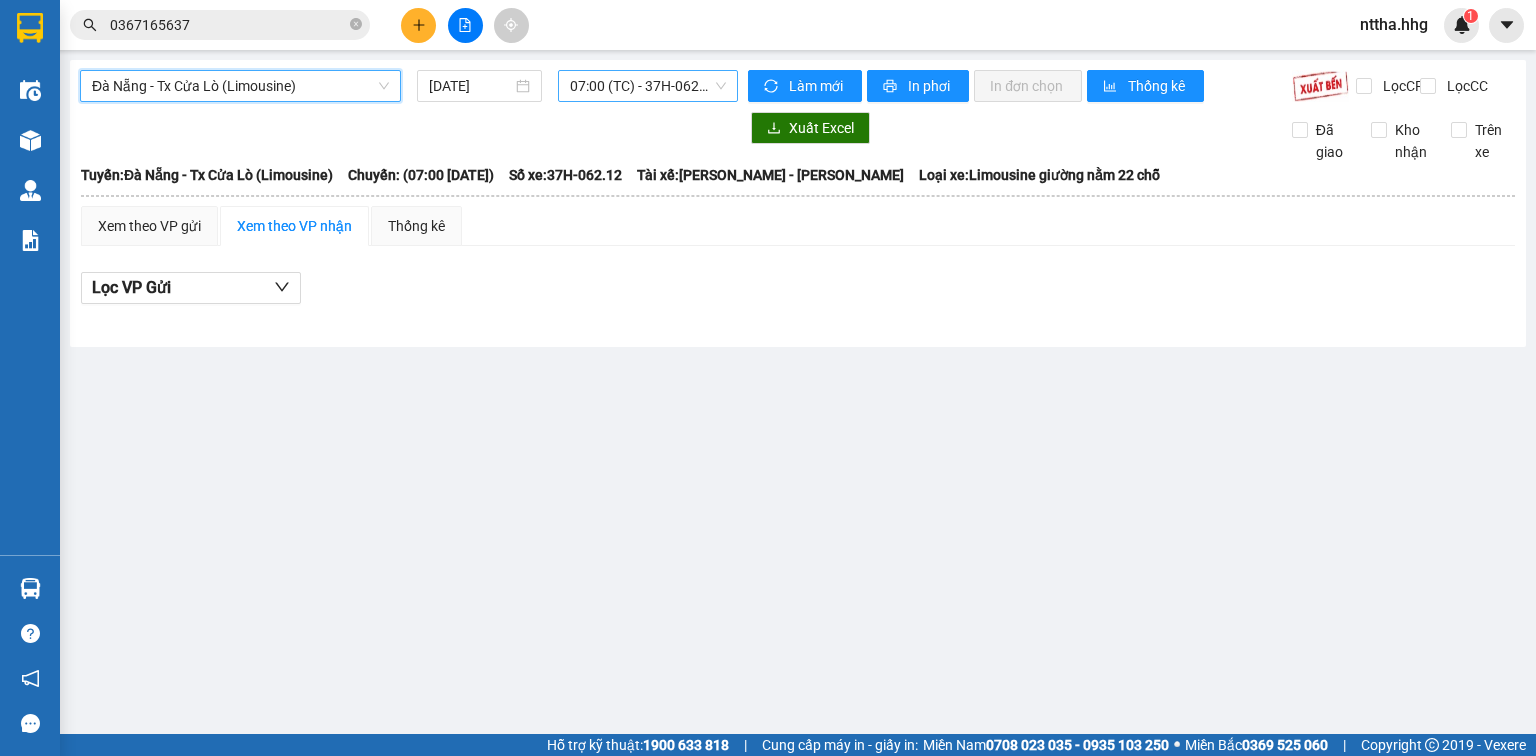 click on "07:00   (TC)   - 37H-062.12" at bounding box center [648, 86] 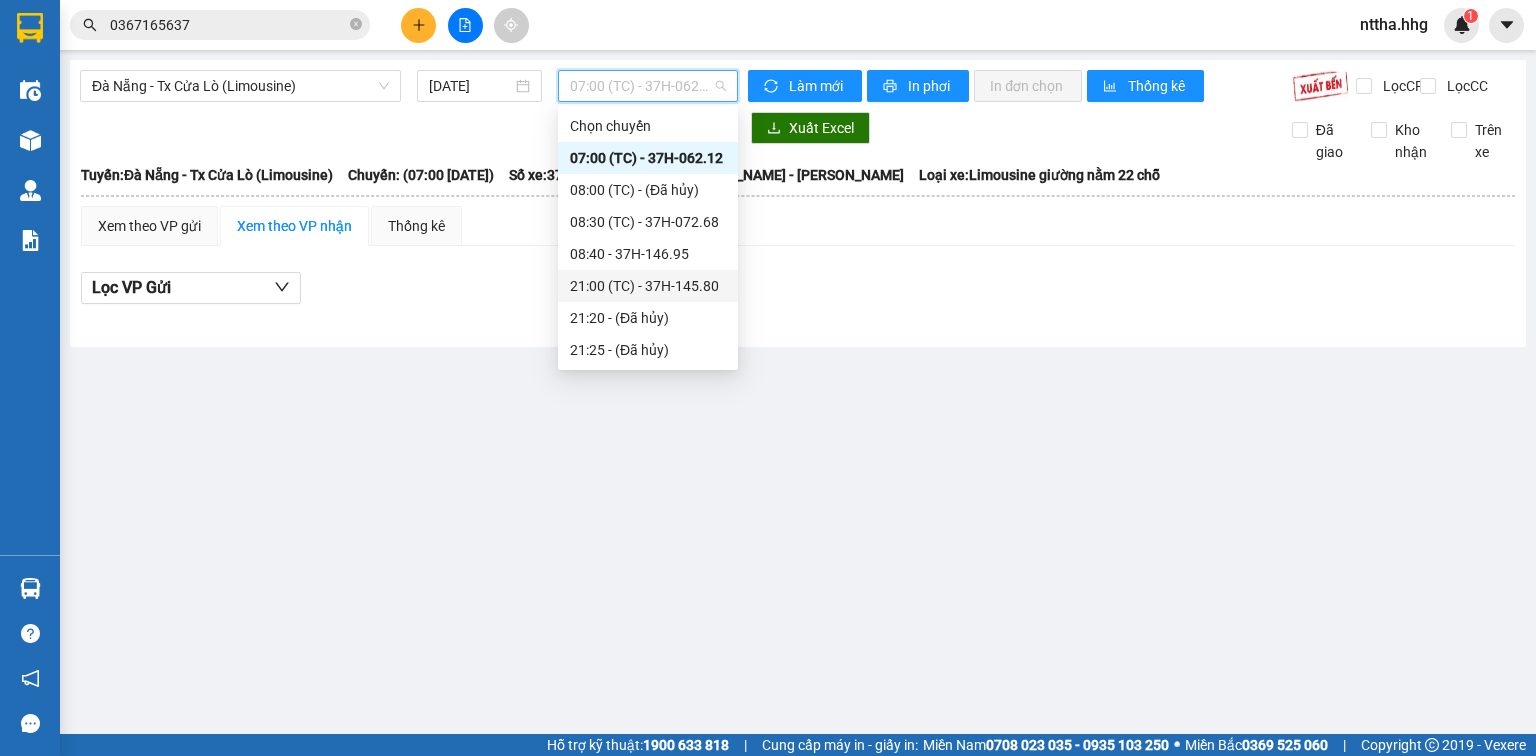 click on "21:00   (TC)   - 37H-145.80" at bounding box center (648, 286) 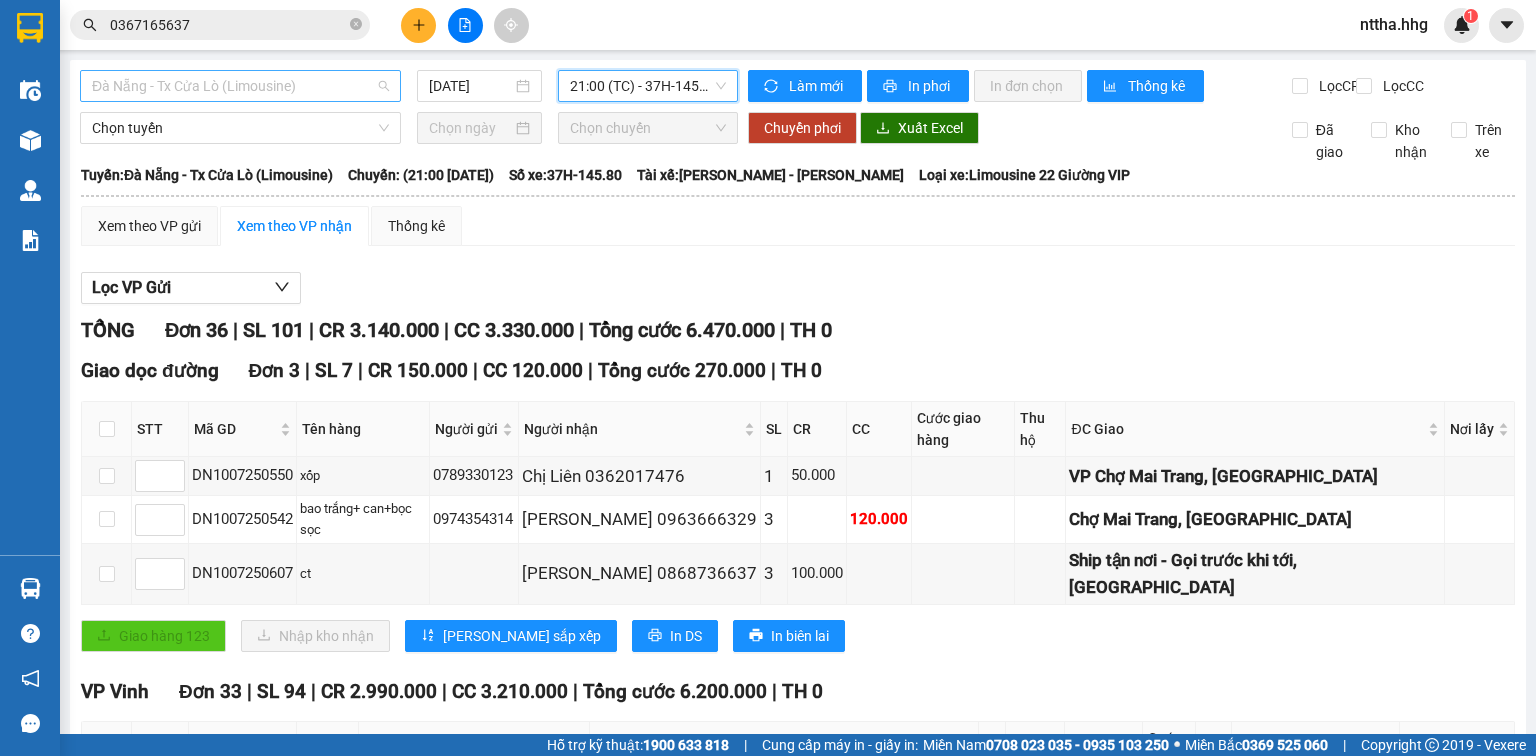 click on "Đà Nẵng - Tx Cửa Lò (Limousine)" at bounding box center [240, 86] 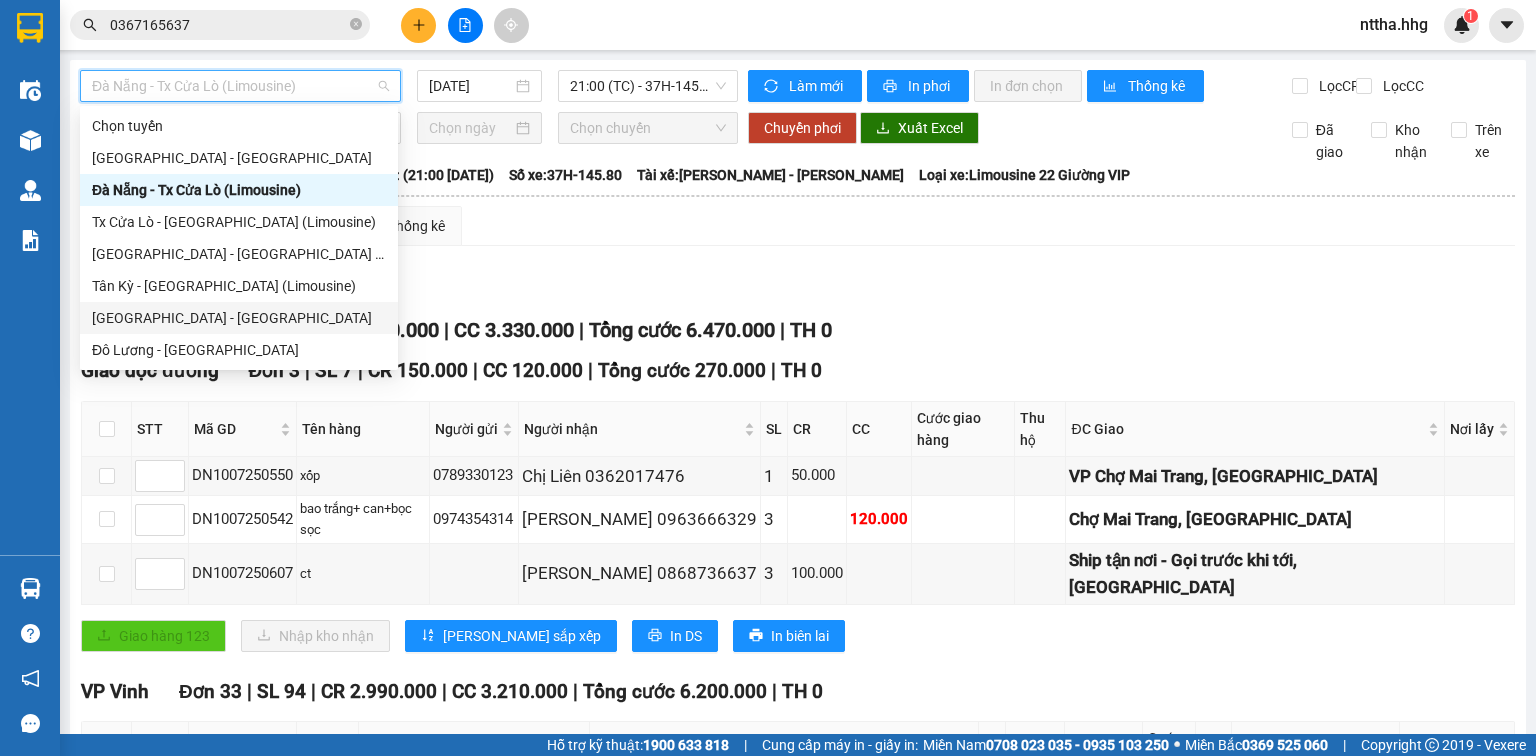 click on "[GEOGRAPHIC_DATA] - [GEOGRAPHIC_DATA]" at bounding box center (239, 318) 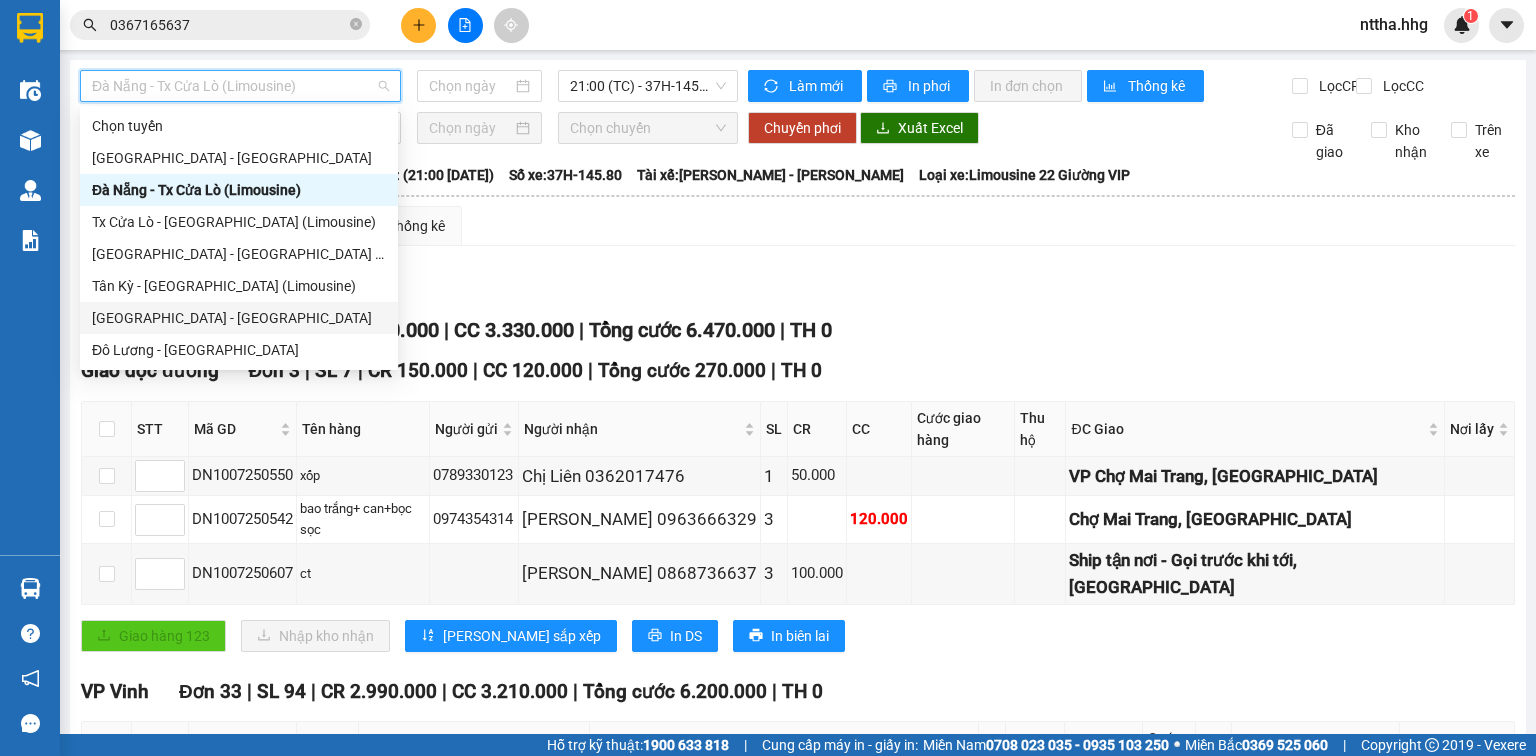 type on "[DATE]" 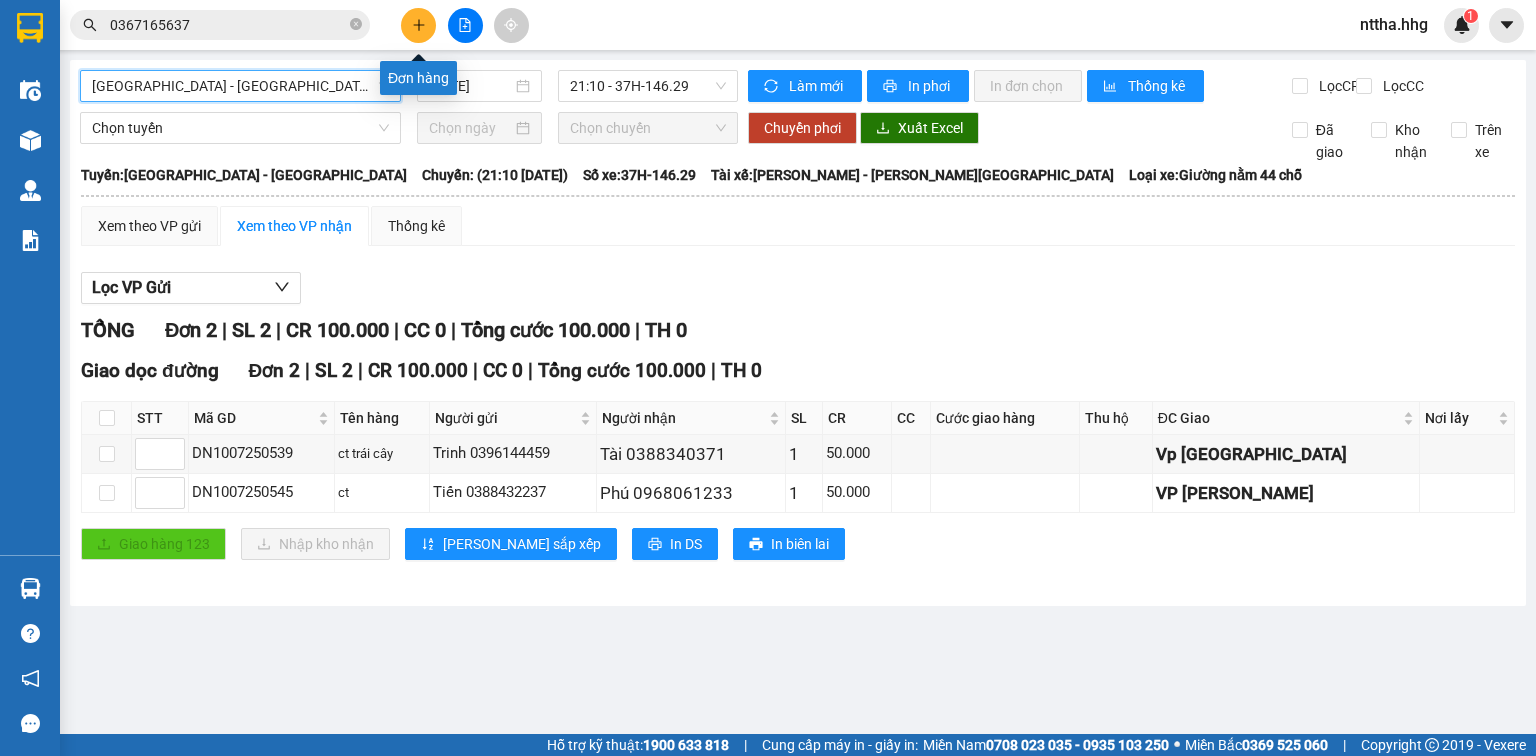 click 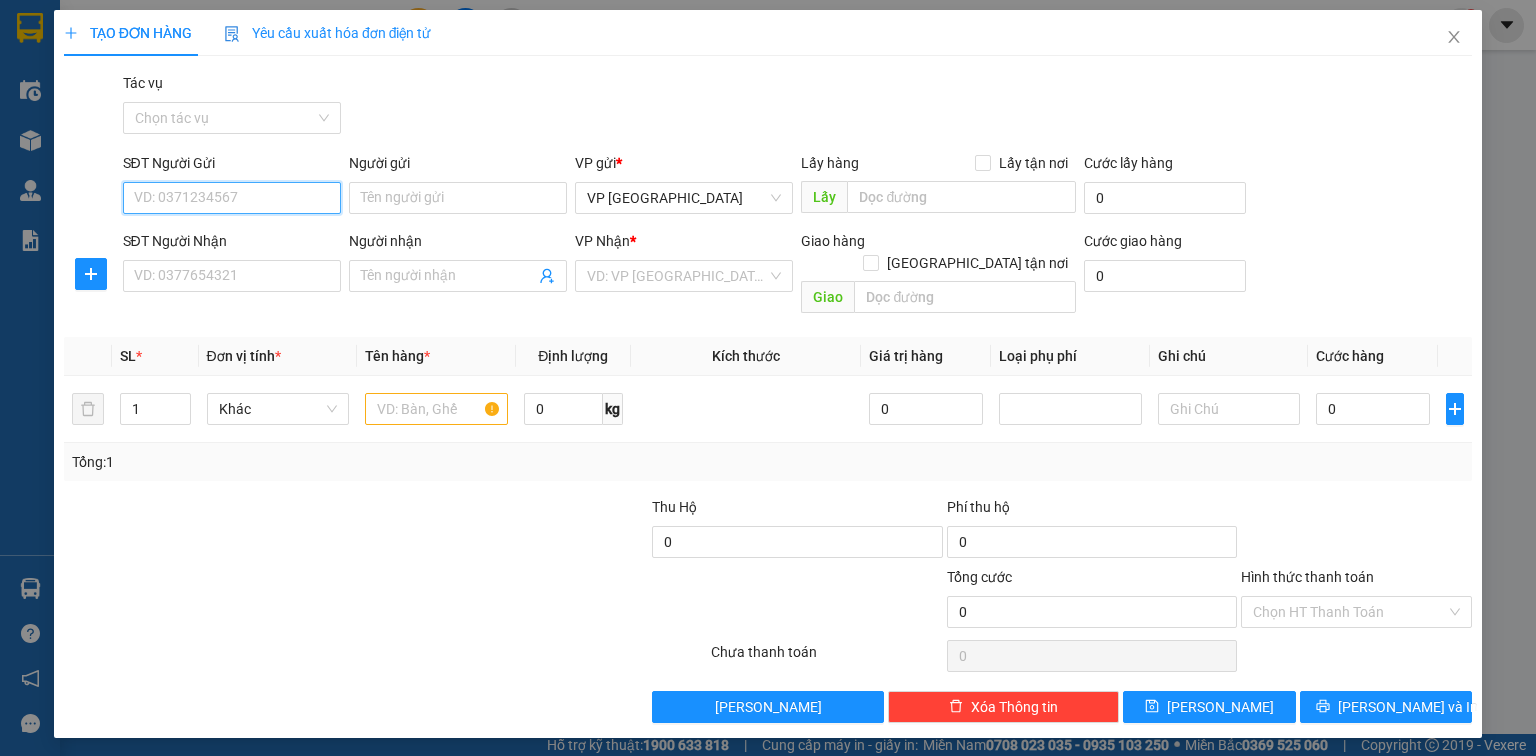 click on "SĐT Người Gửi" at bounding box center (232, 198) 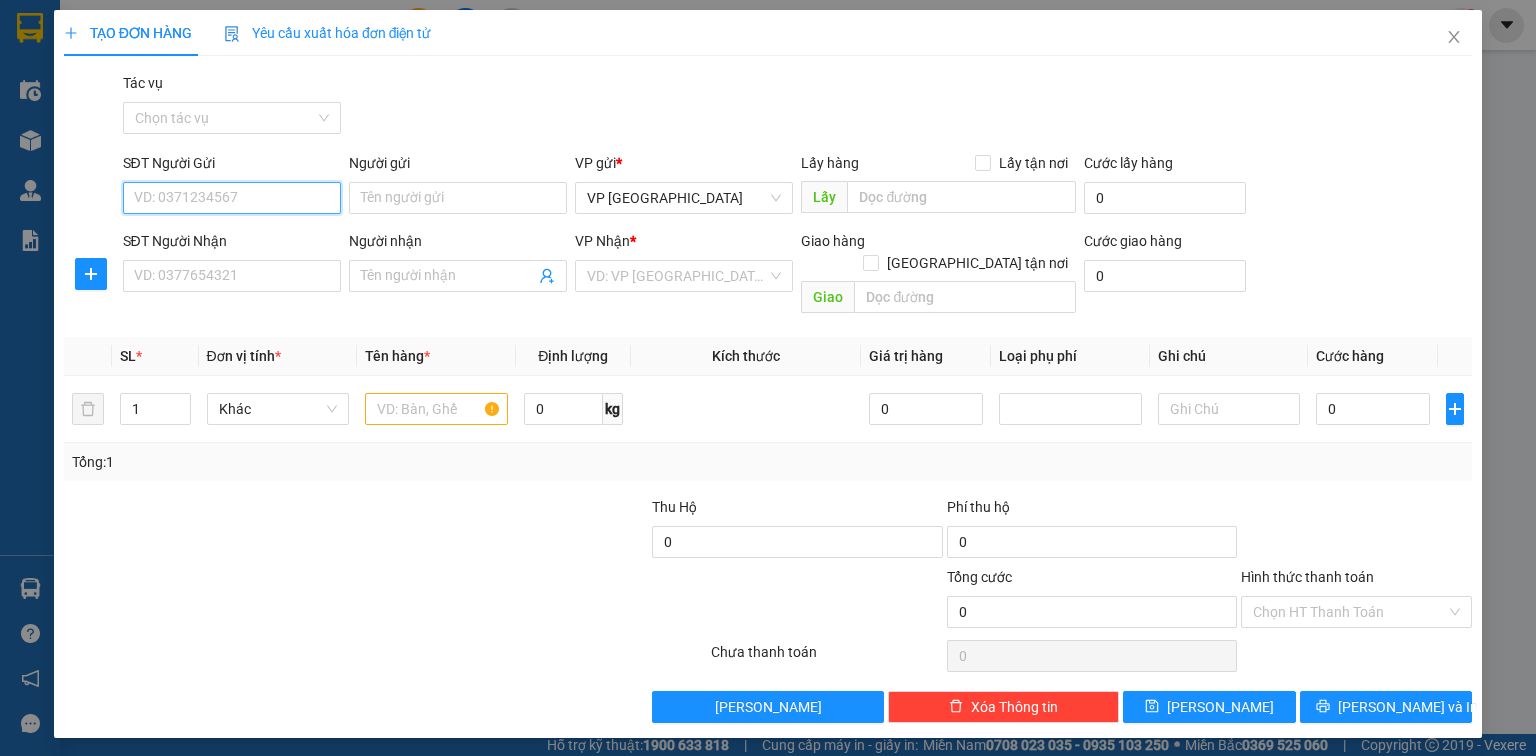 click on "SĐT Người Gửi" at bounding box center (232, 198) 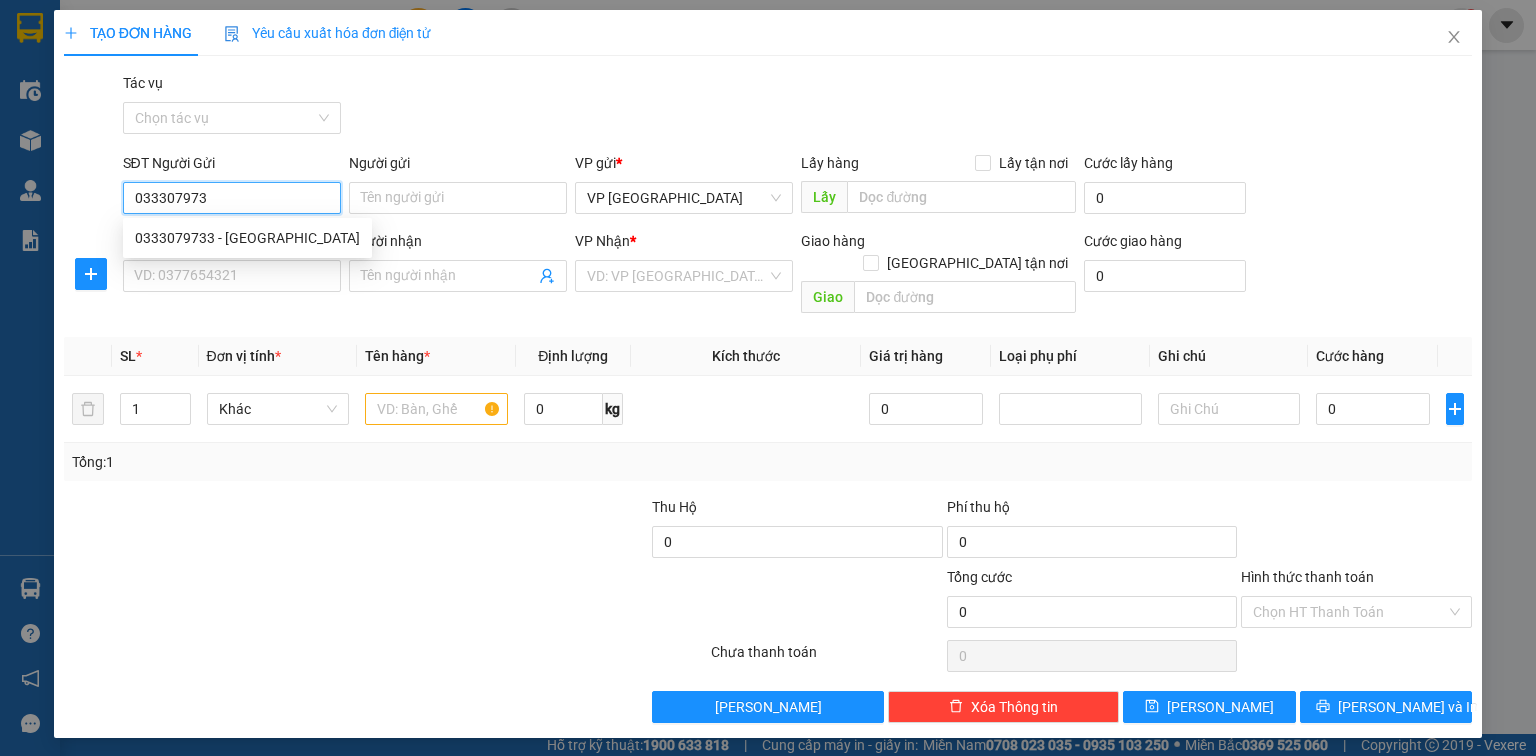 type on "0333079733" 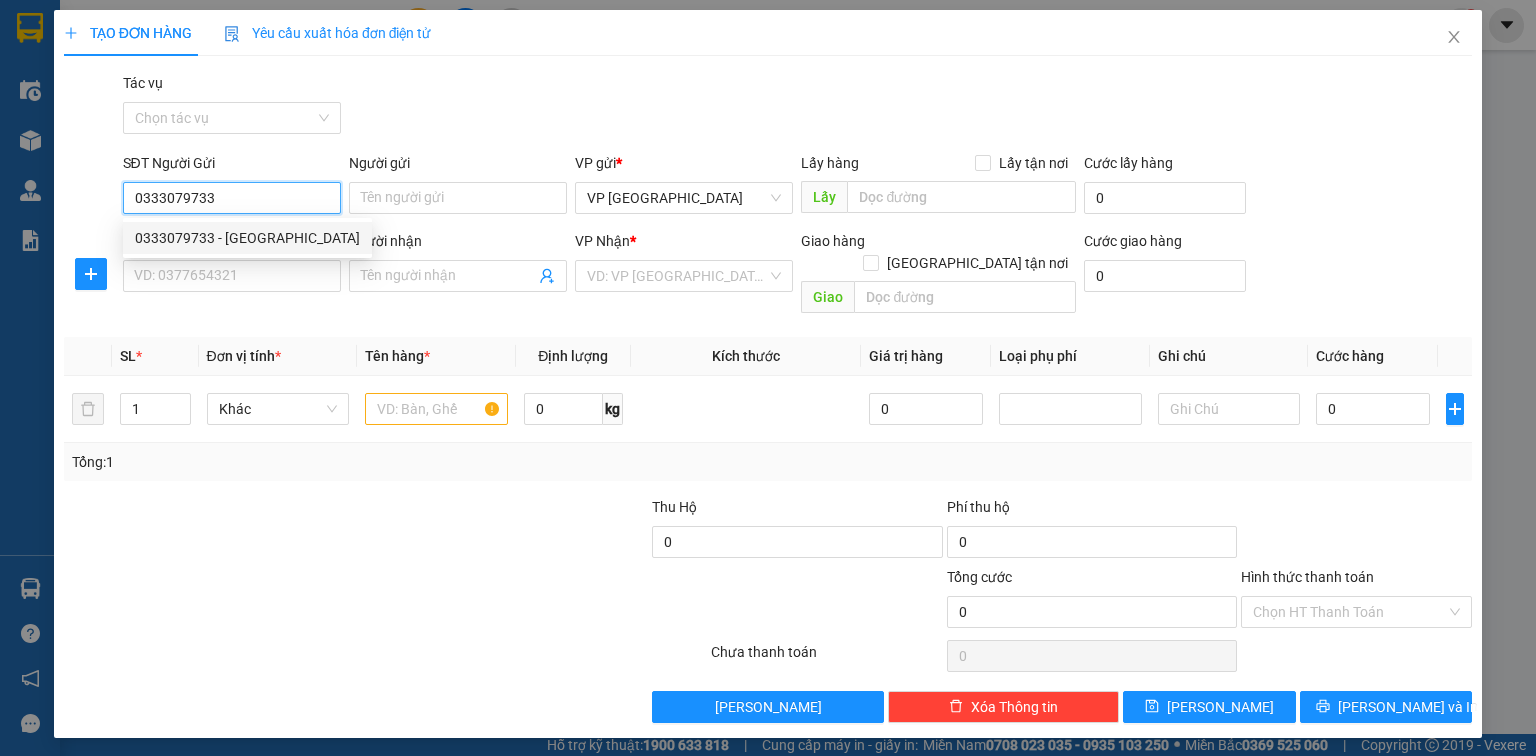 click on "0333079733 - Quảng Hà" at bounding box center [247, 238] 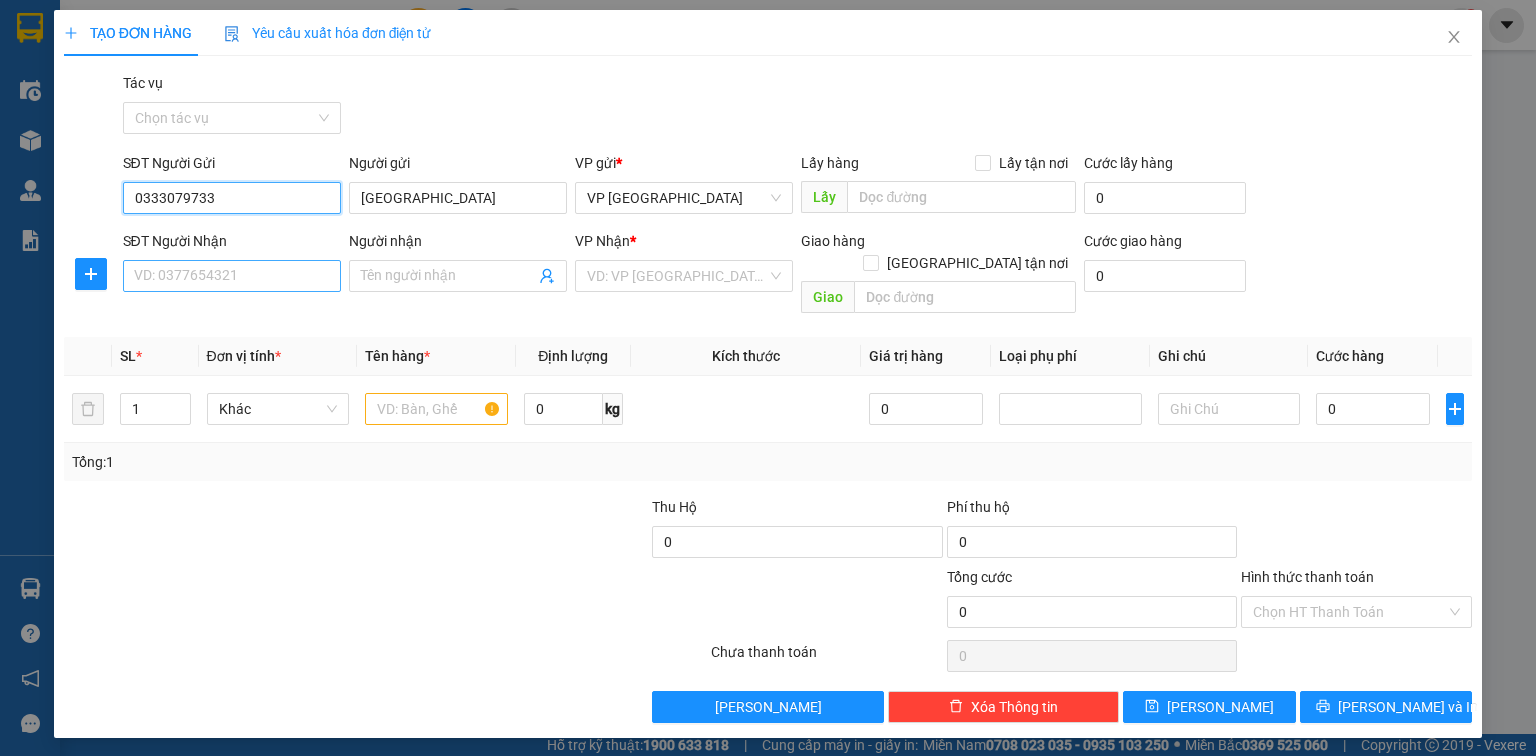 type on "0333079733" 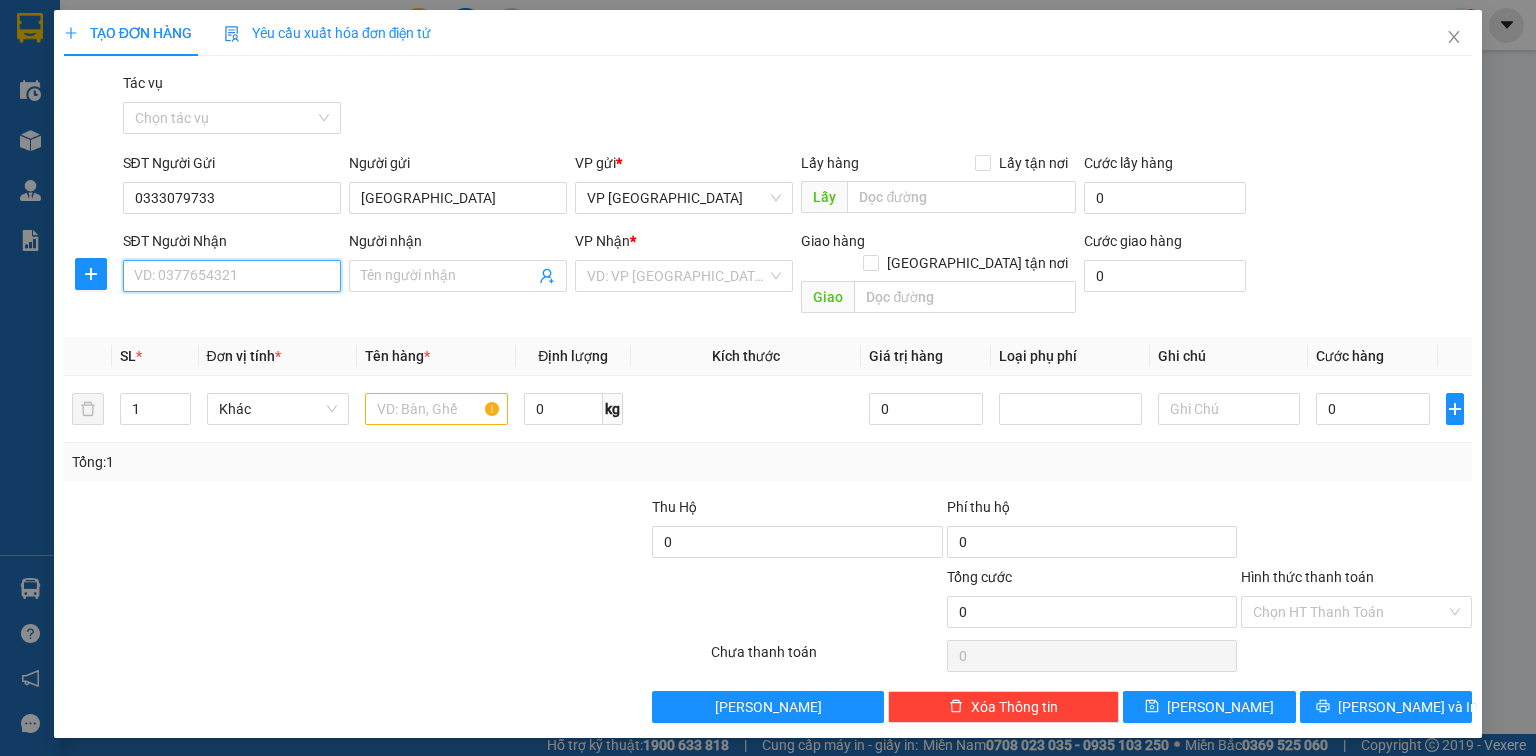 click on "SĐT Người Nhận" at bounding box center (232, 276) 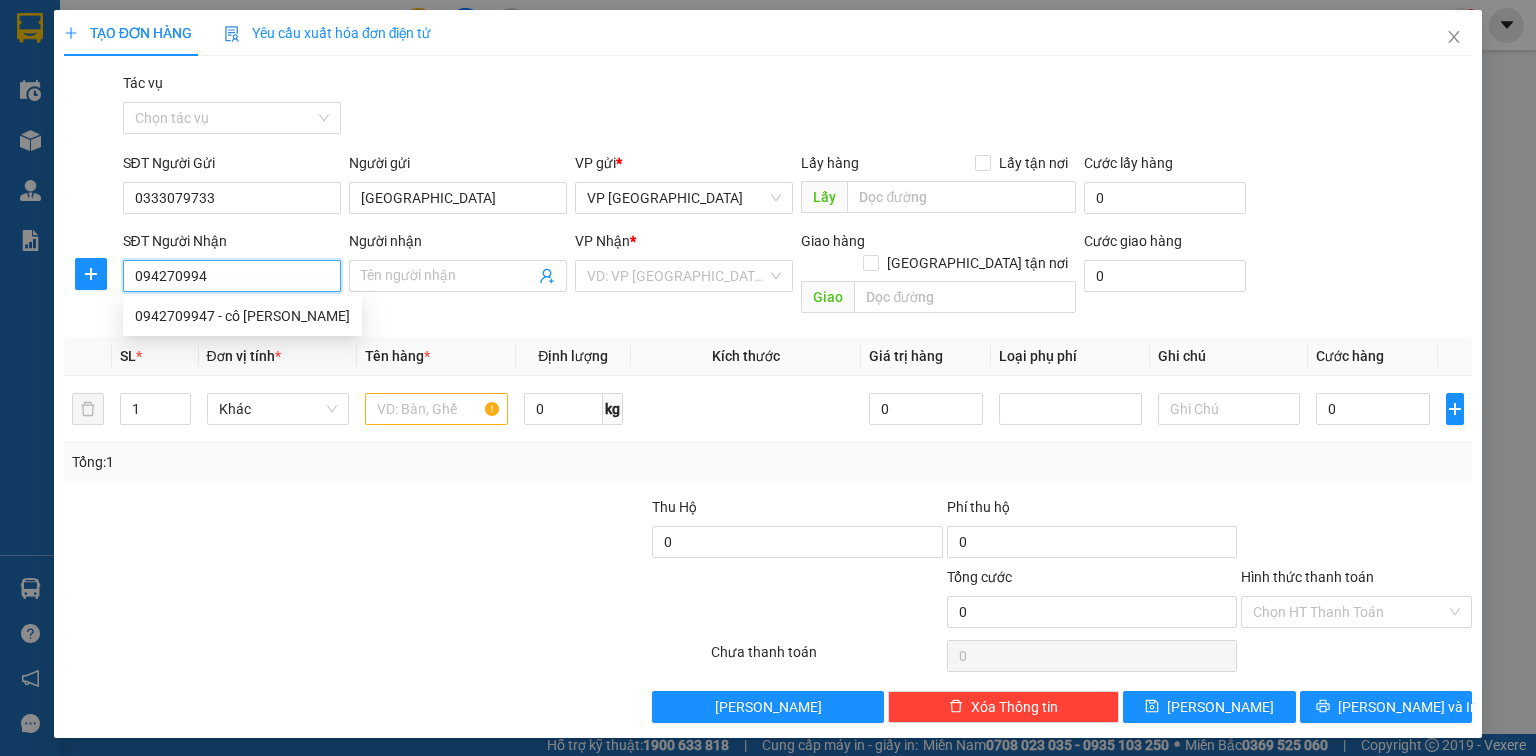 type on "0942709947" 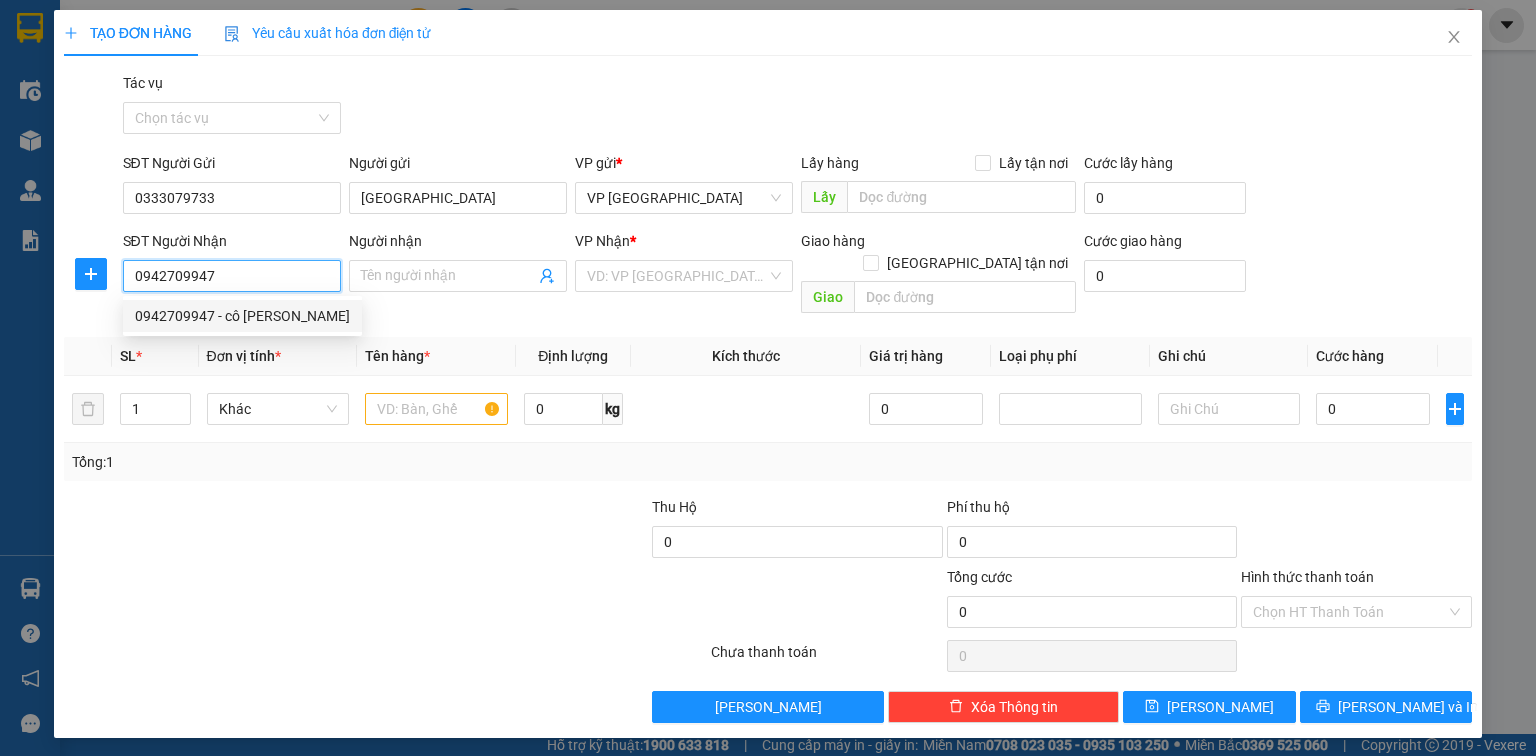 click on "0942709947 - cô Hoa" at bounding box center [242, 316] 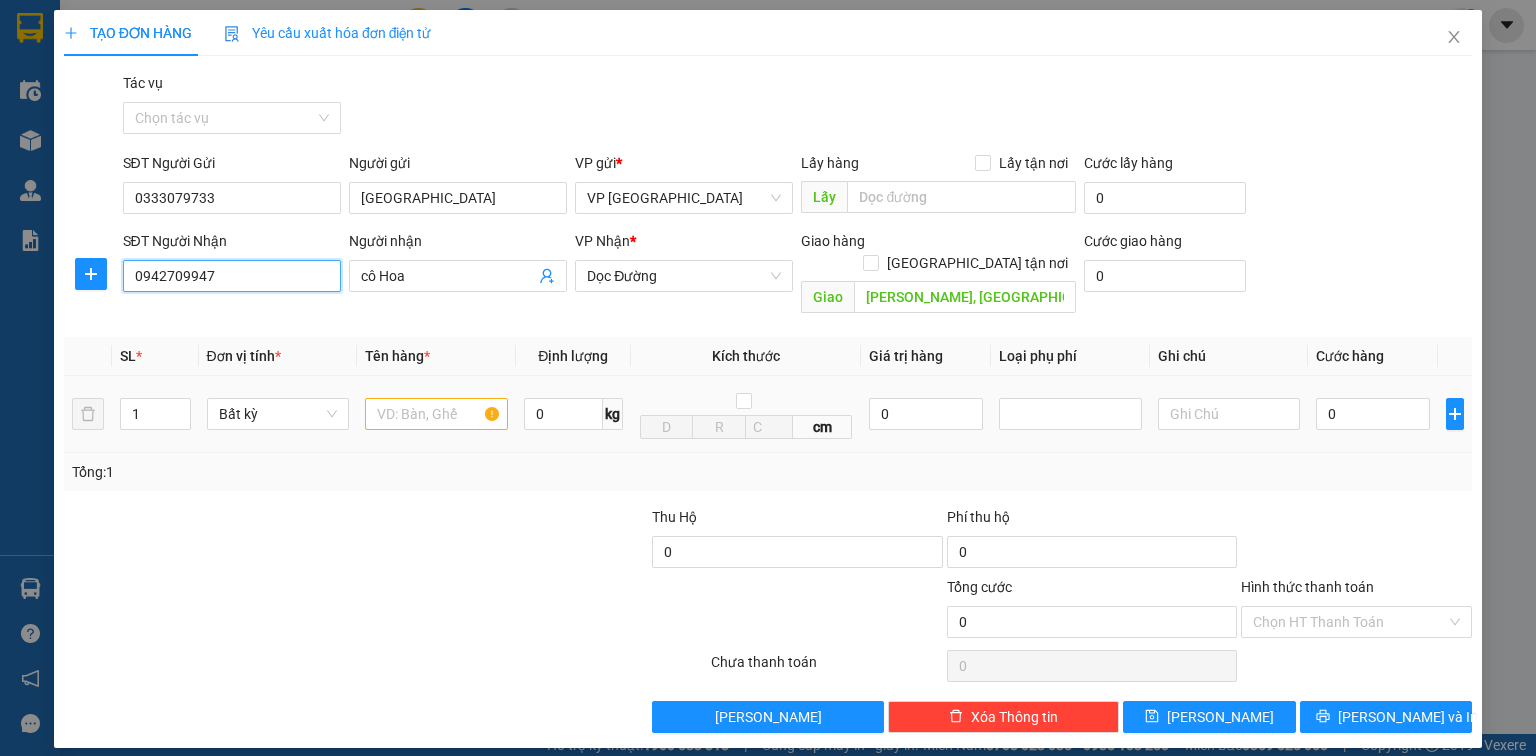 type on "0942709947" 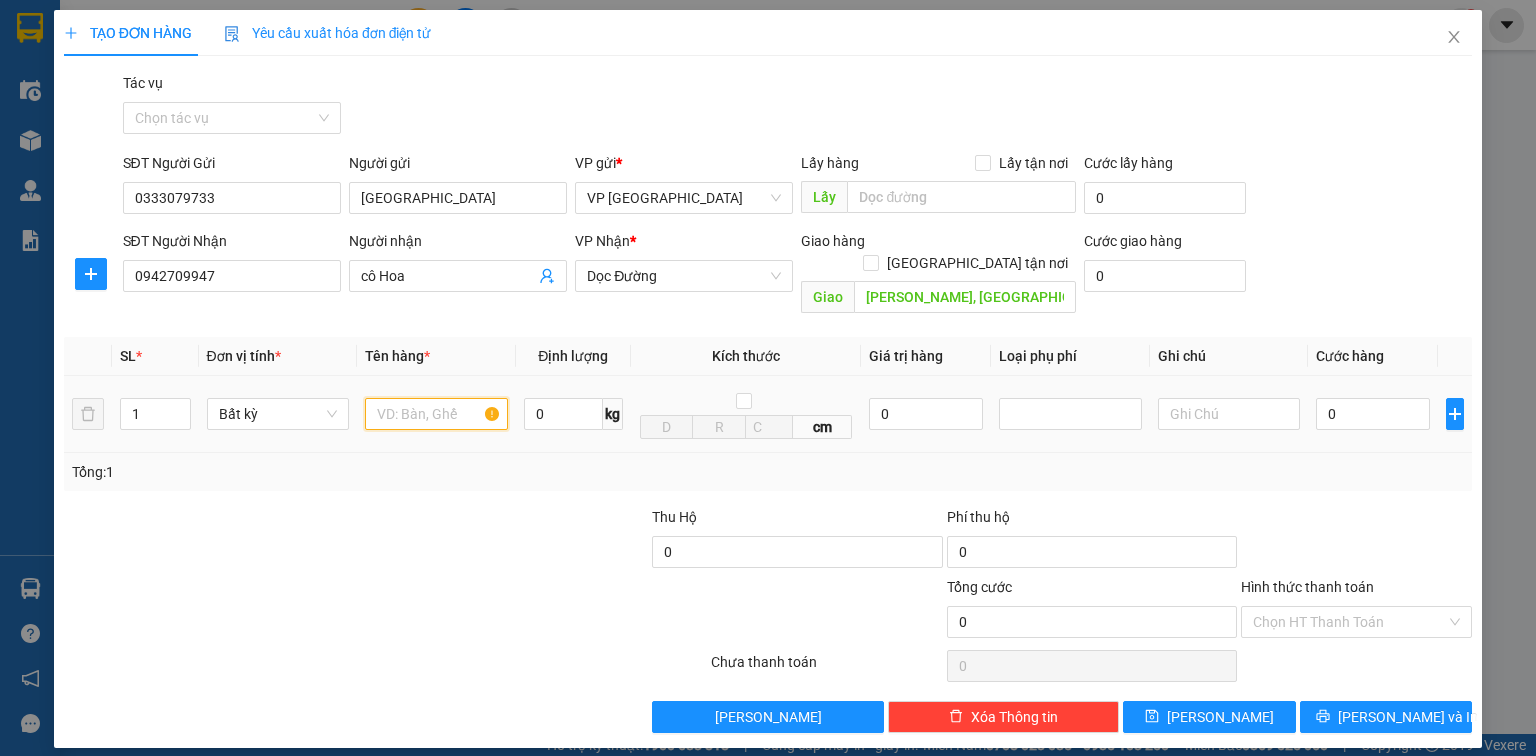click at bounding box center (436, 414) 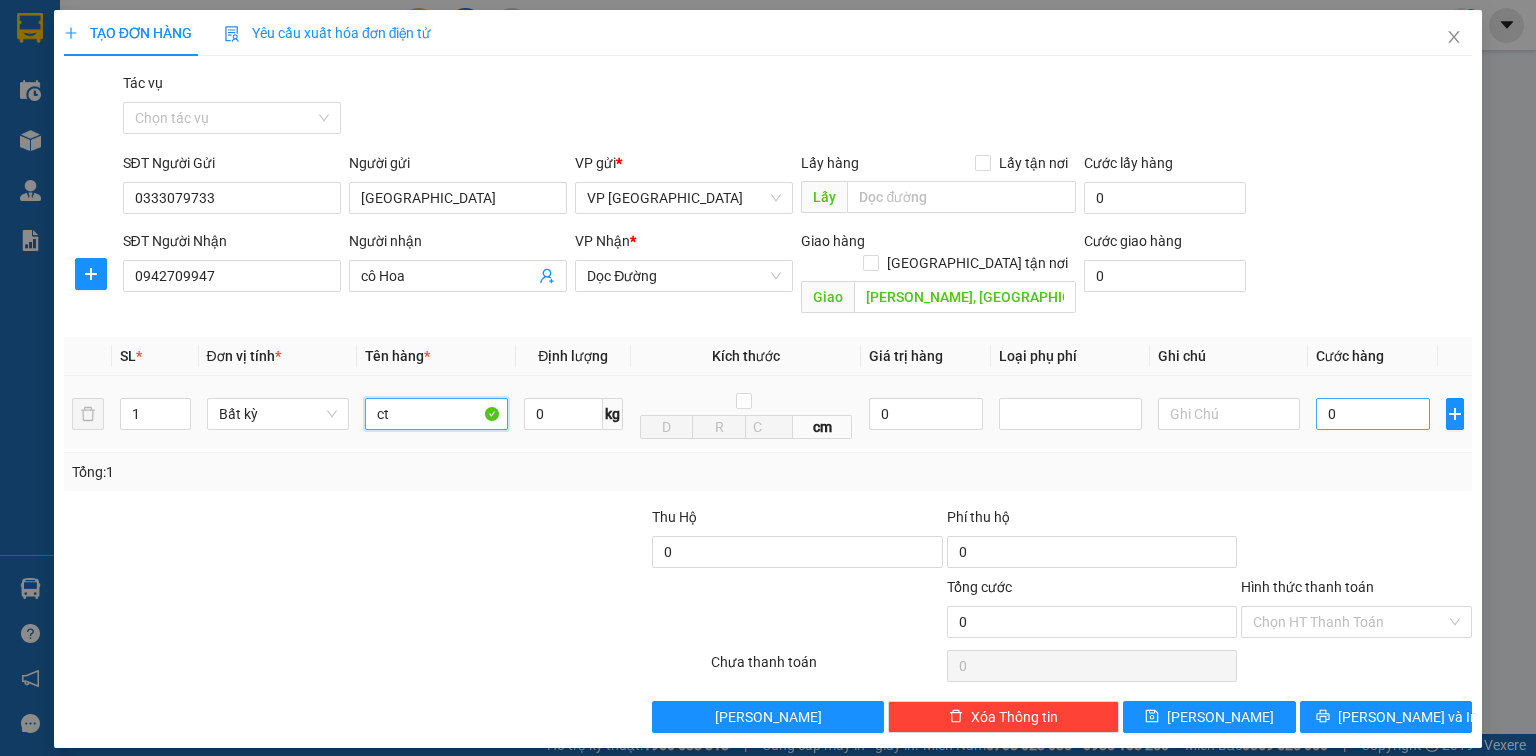 type on "ct" 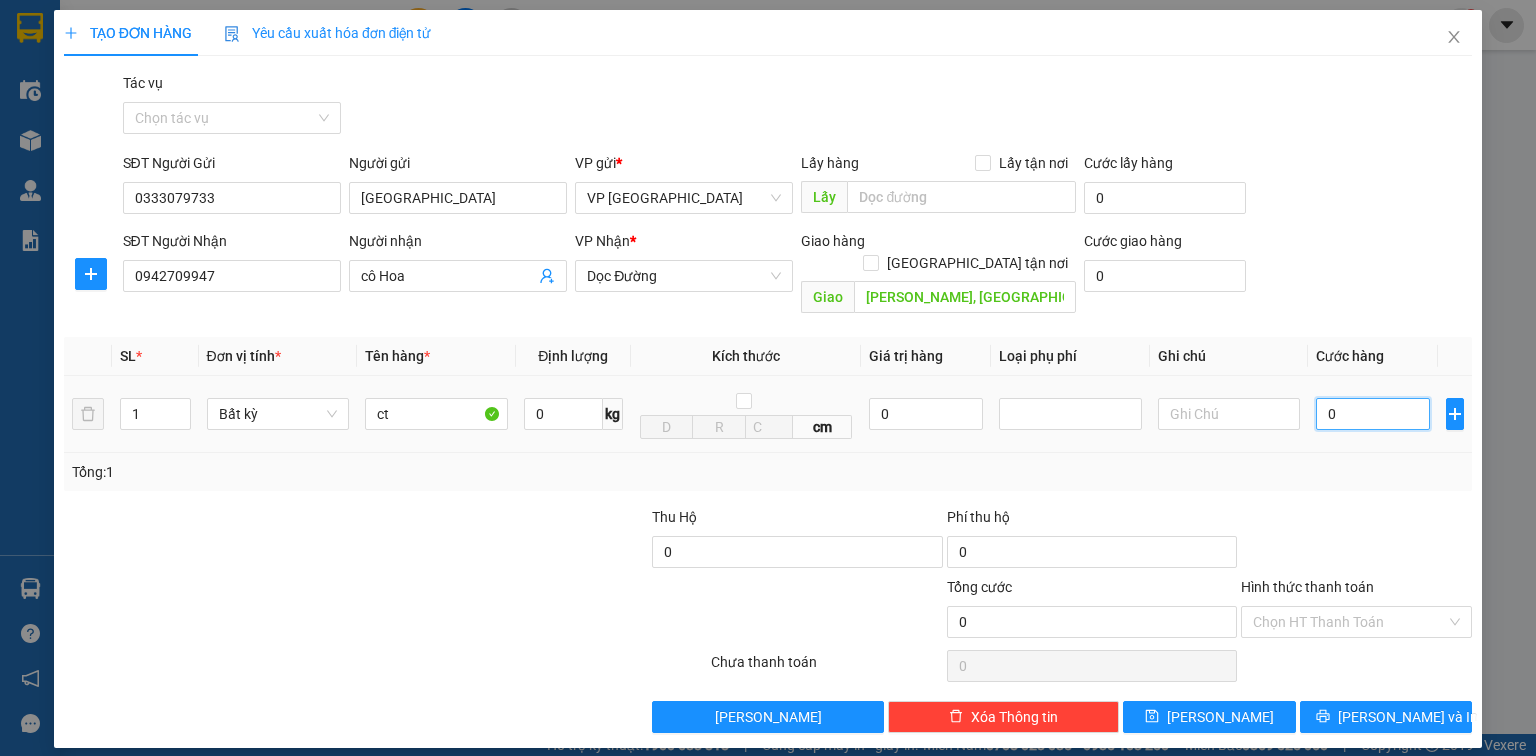click on "0" at bounding box center (1373, 414) 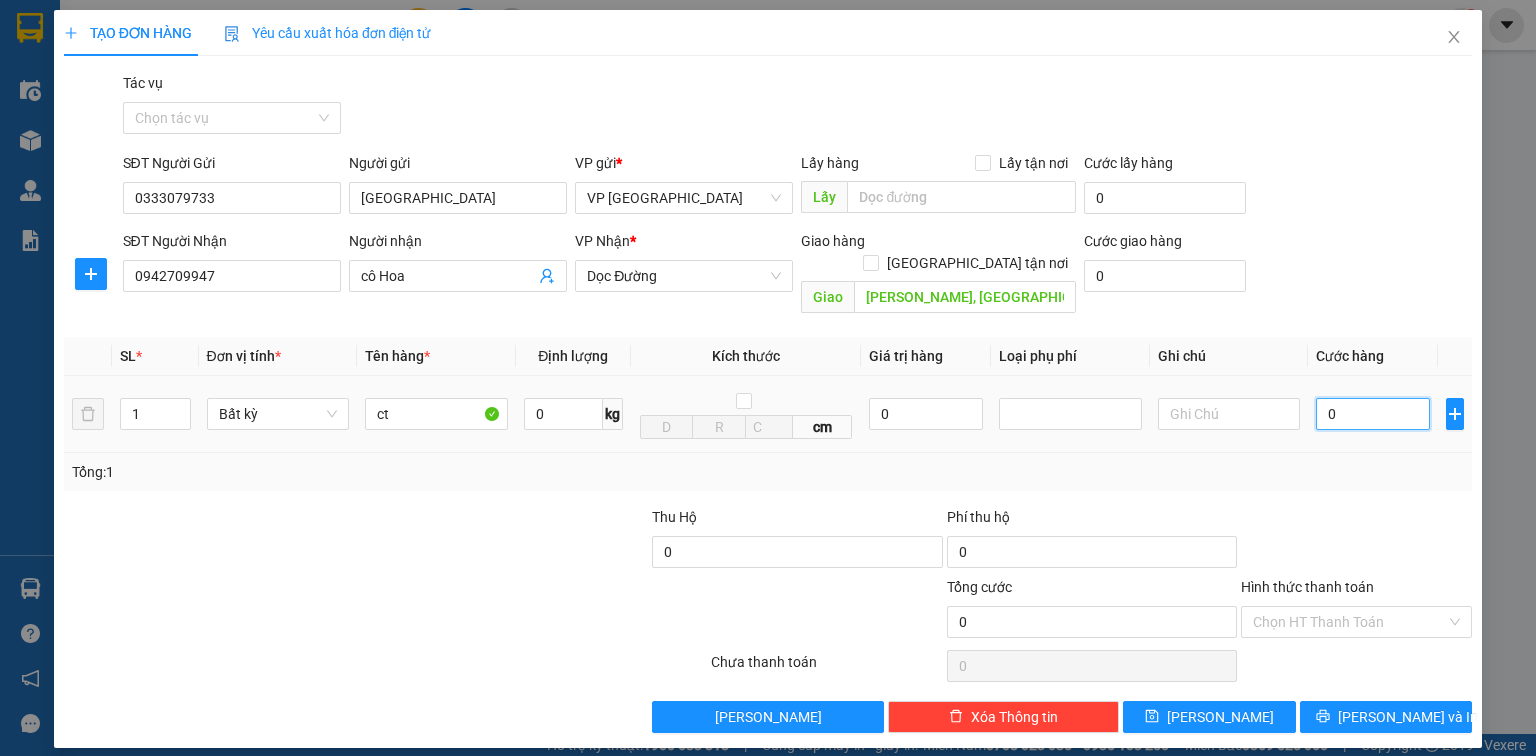 type on "7" 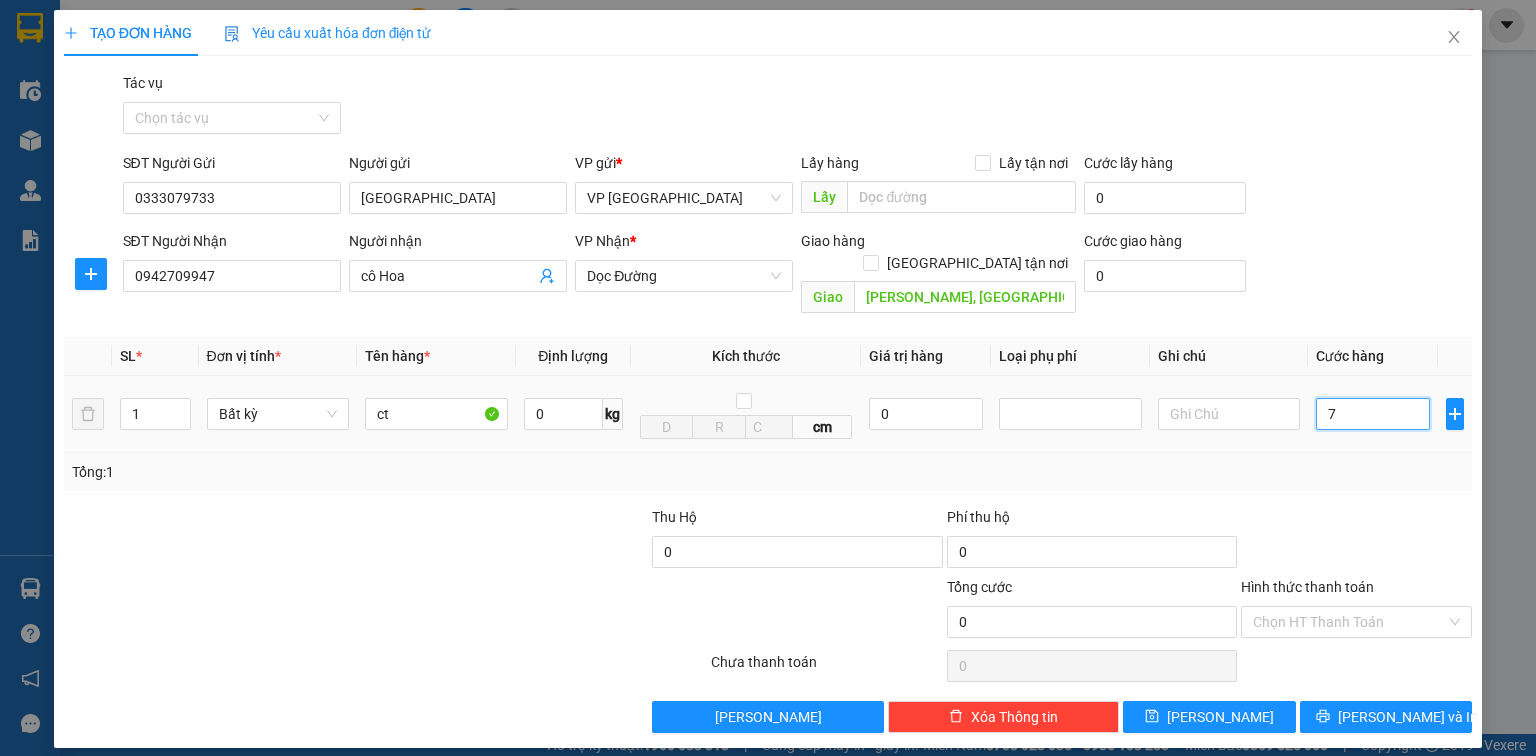 type on "7" 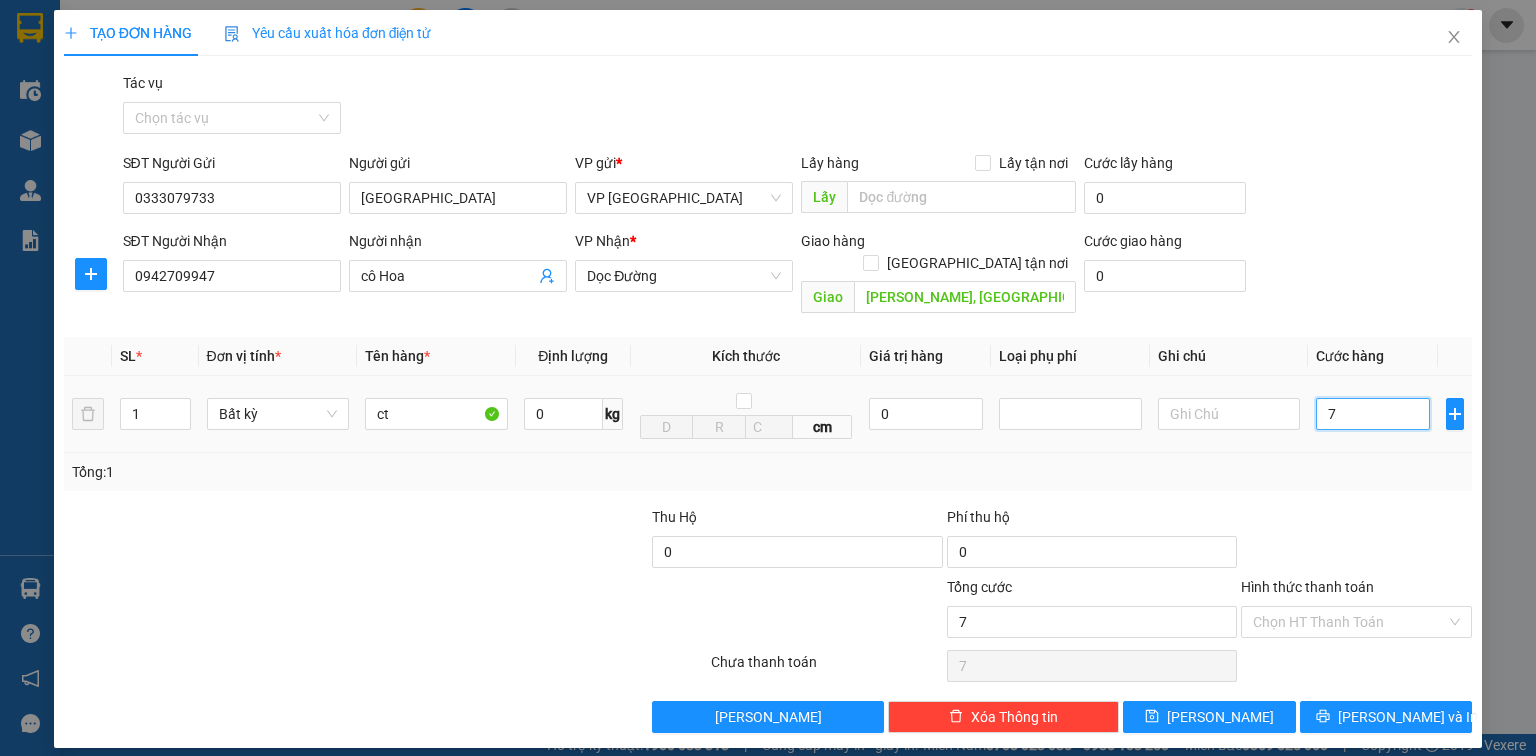 type on "70" 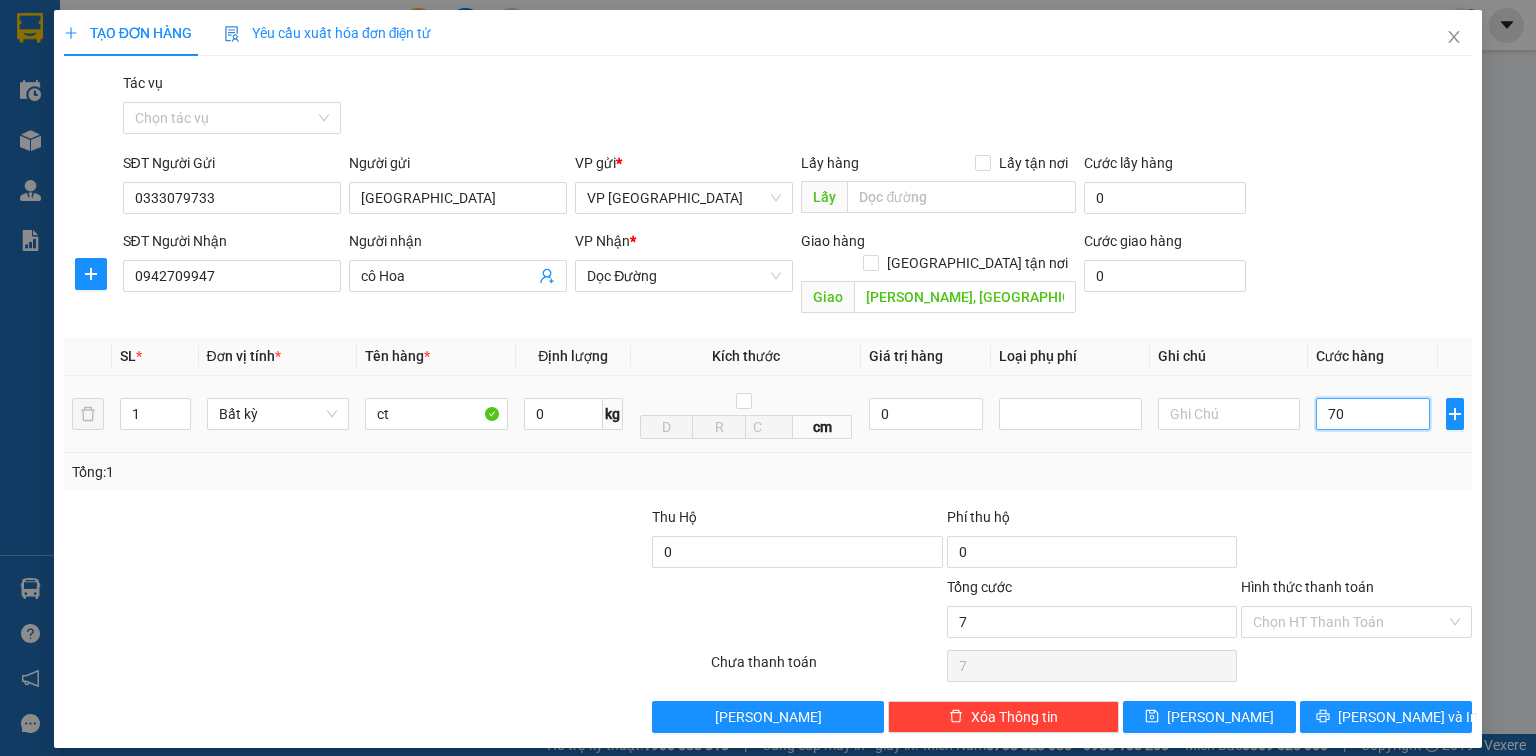 type on "70" 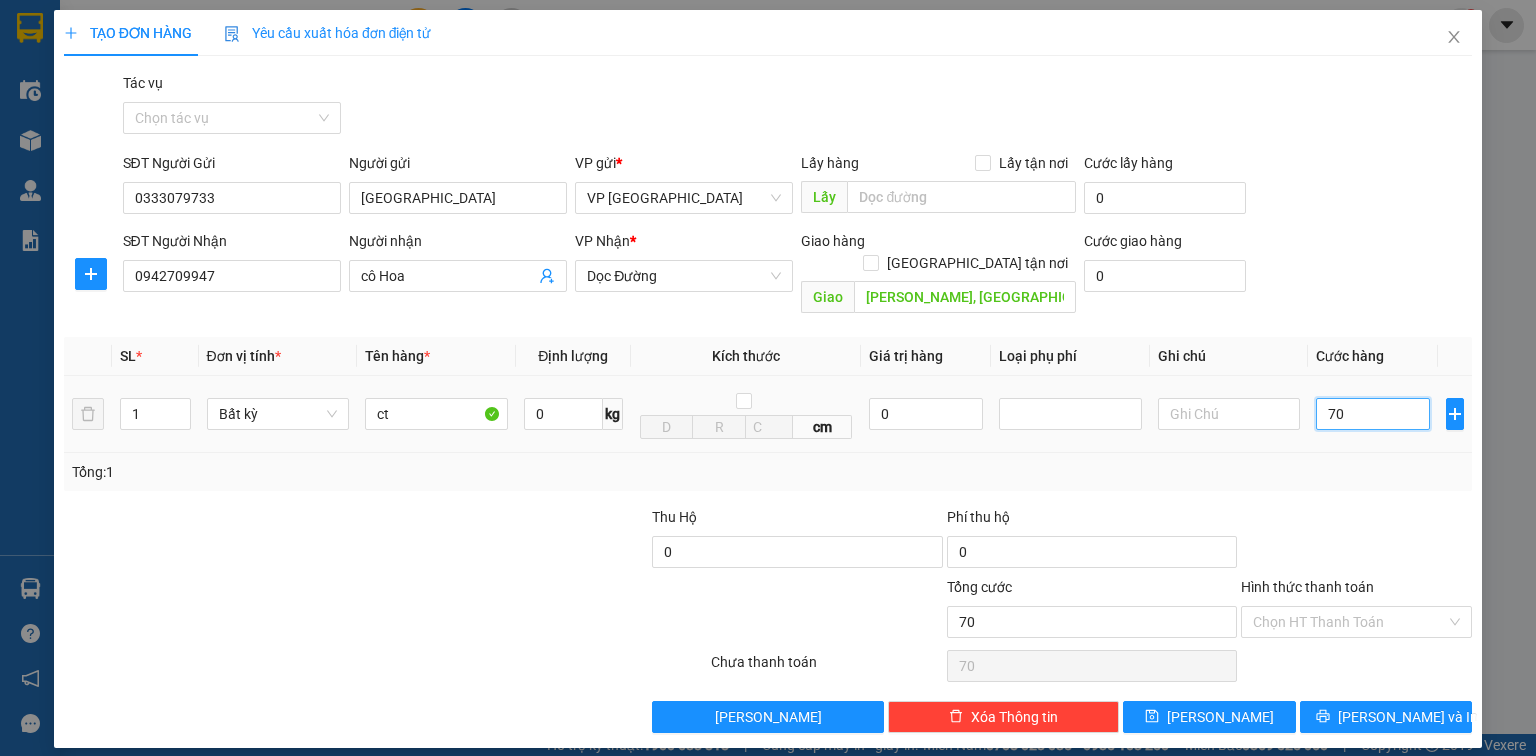 type on "700" 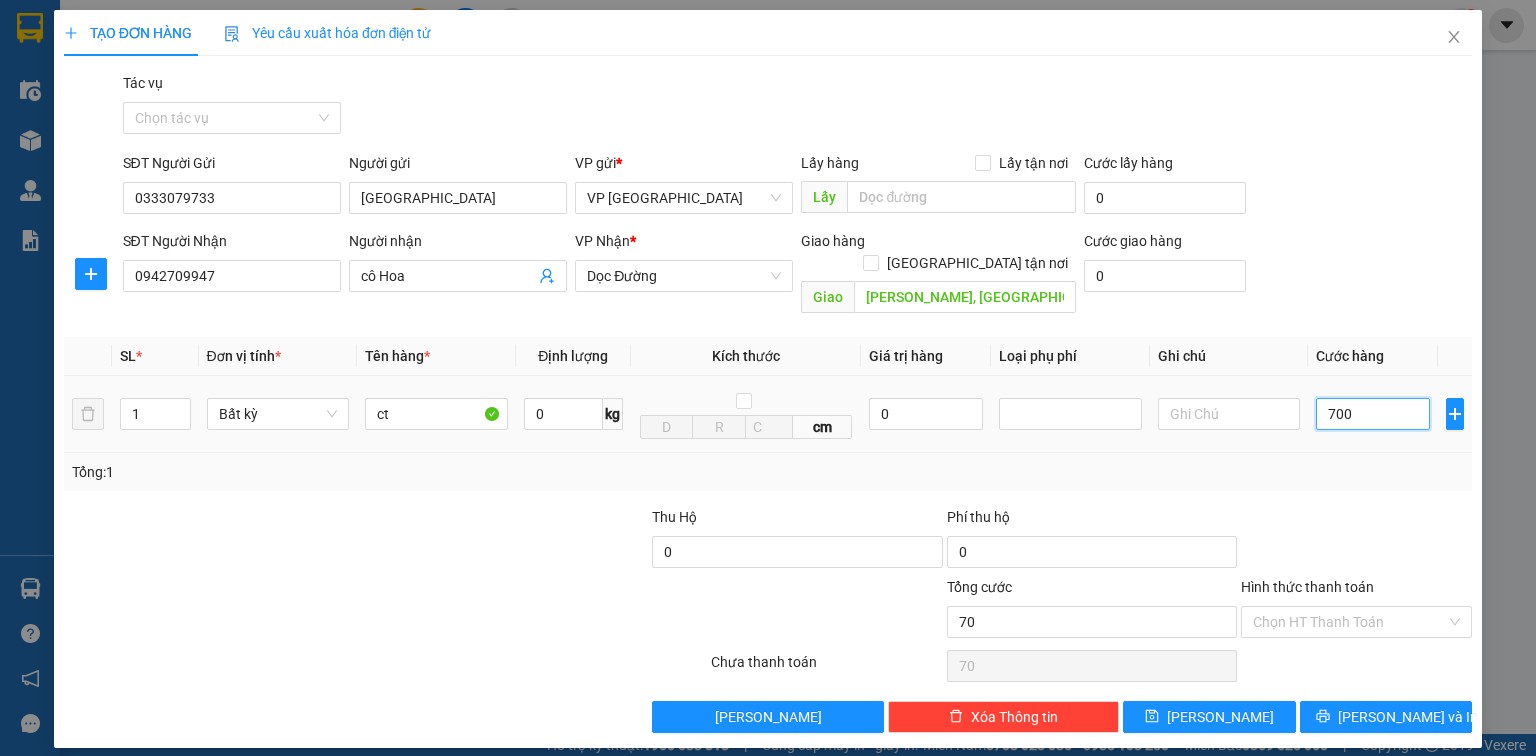 type on "700" 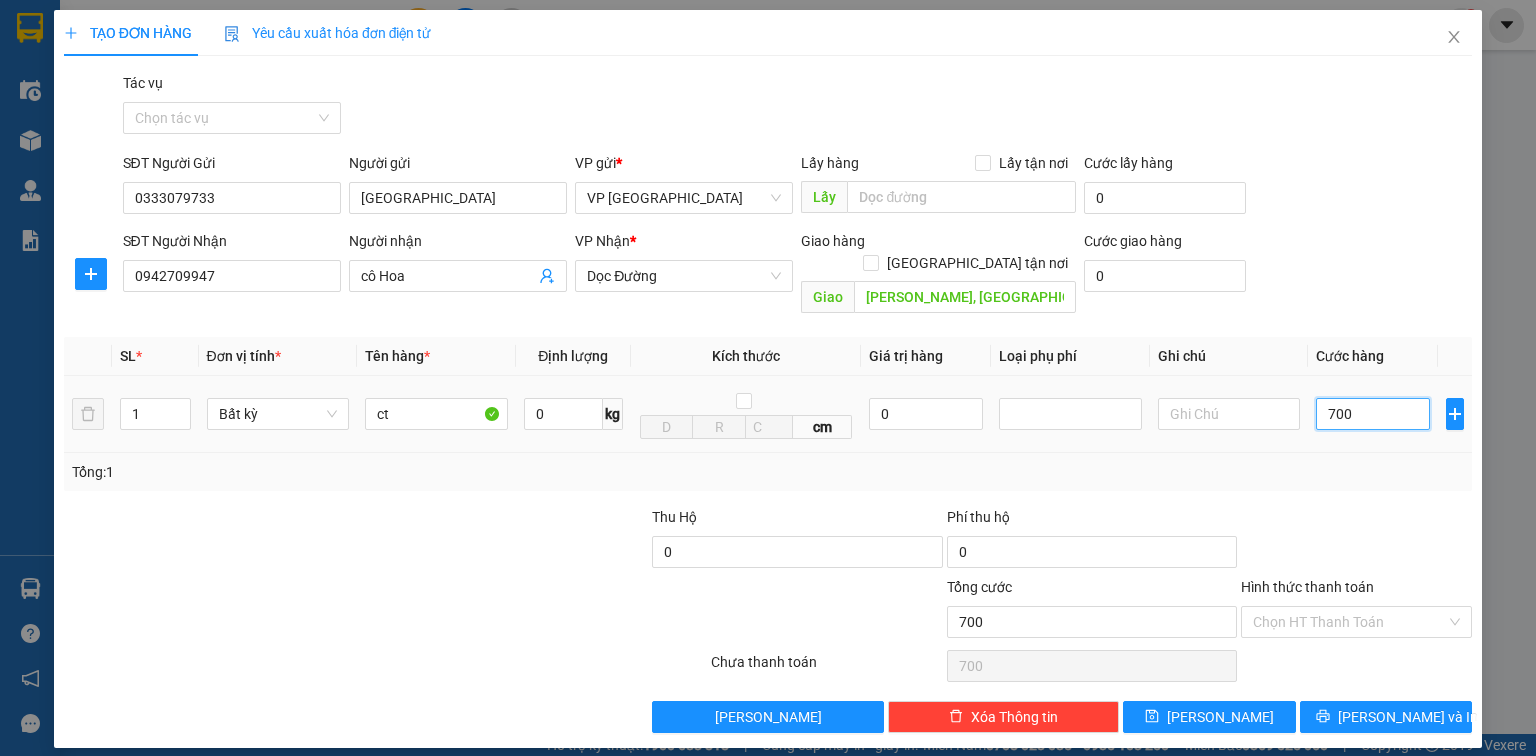 type on "7.000" 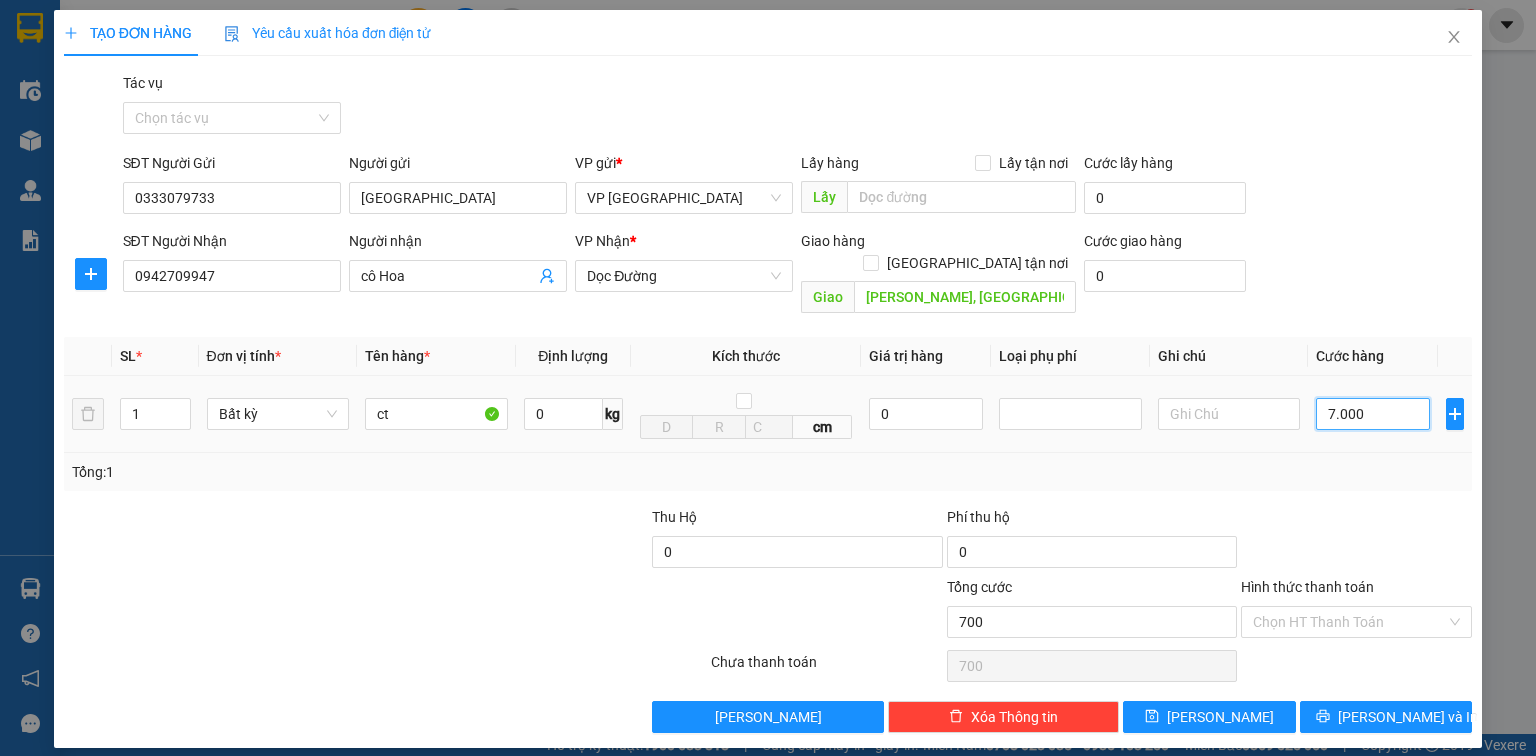 type on "7.000" 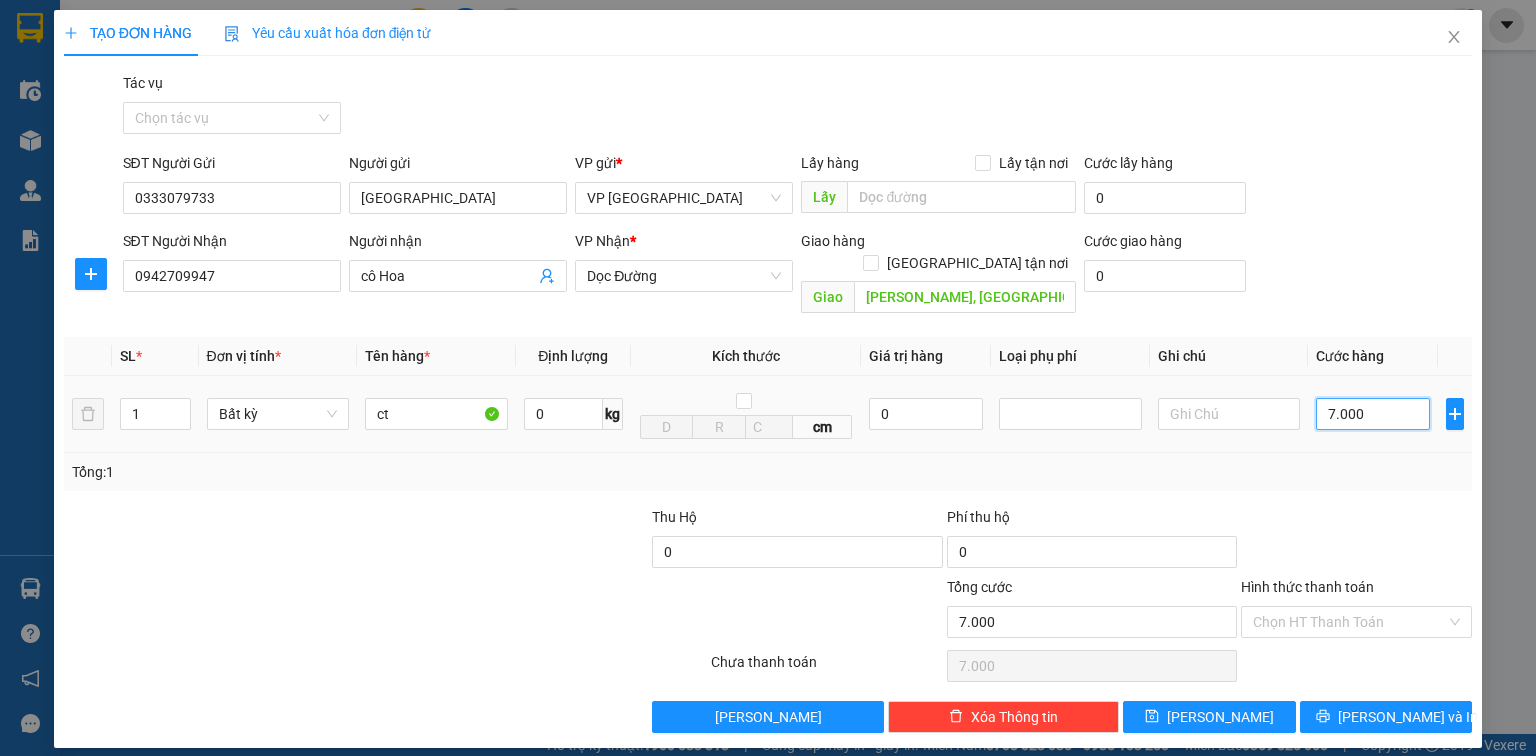 type on "70.000" 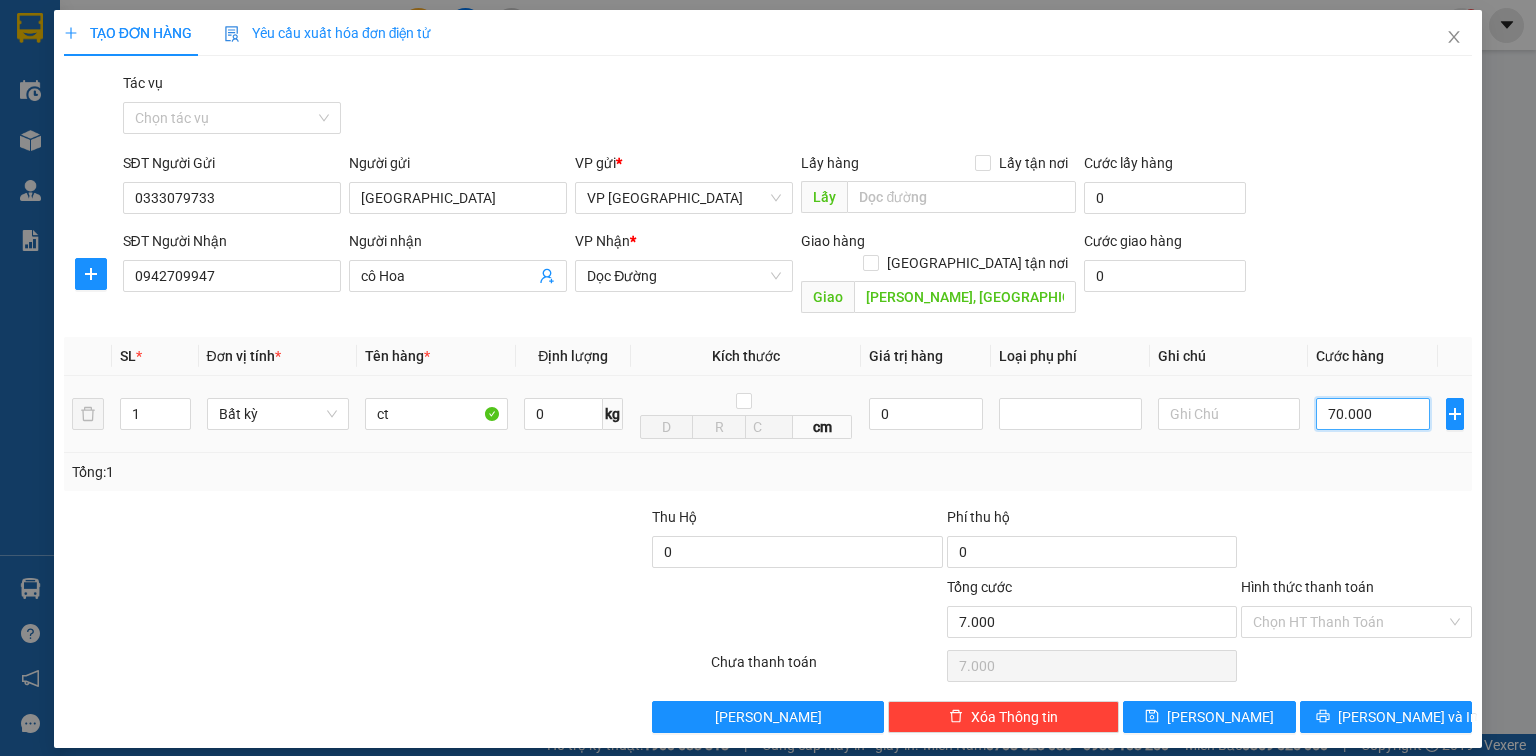 type on "70.000" 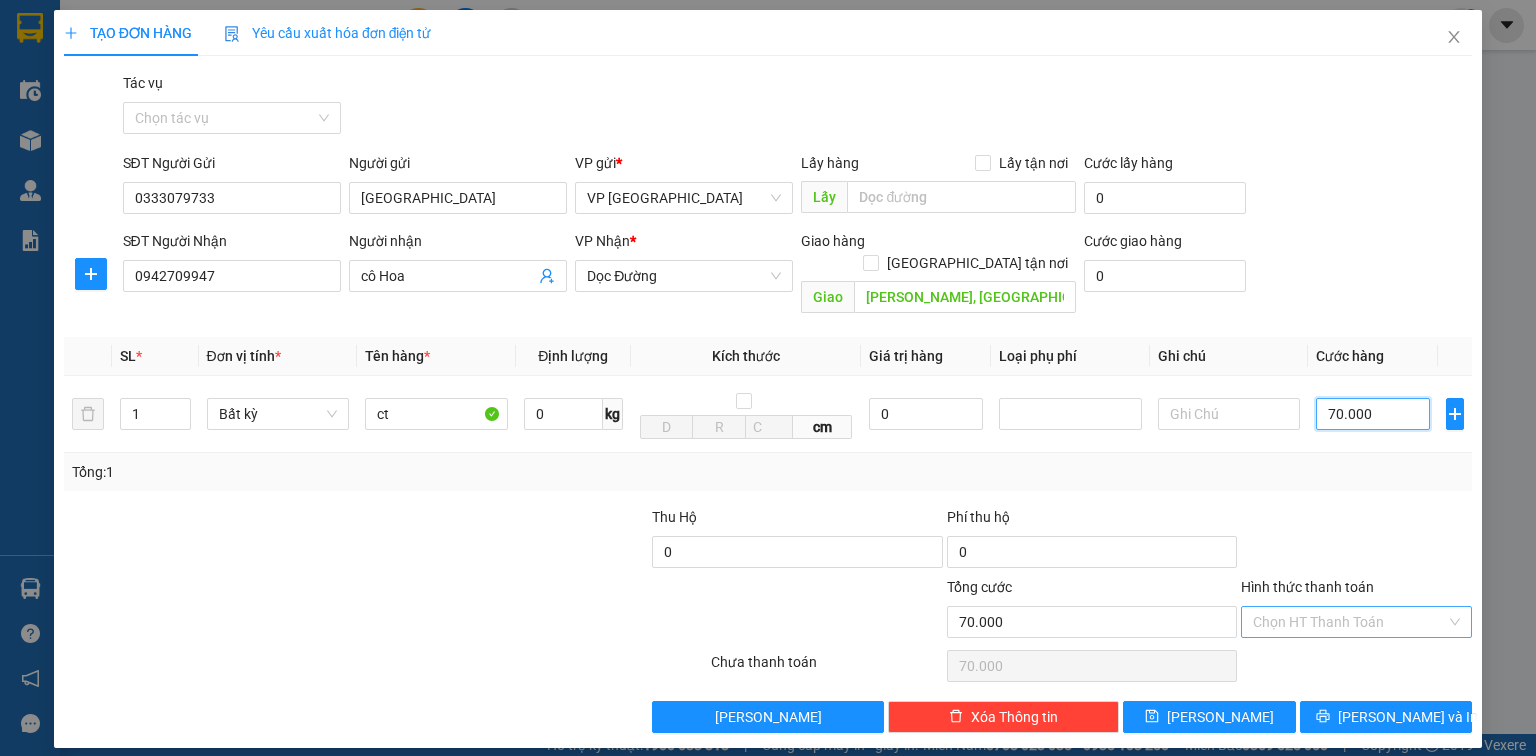 type on "70.000" 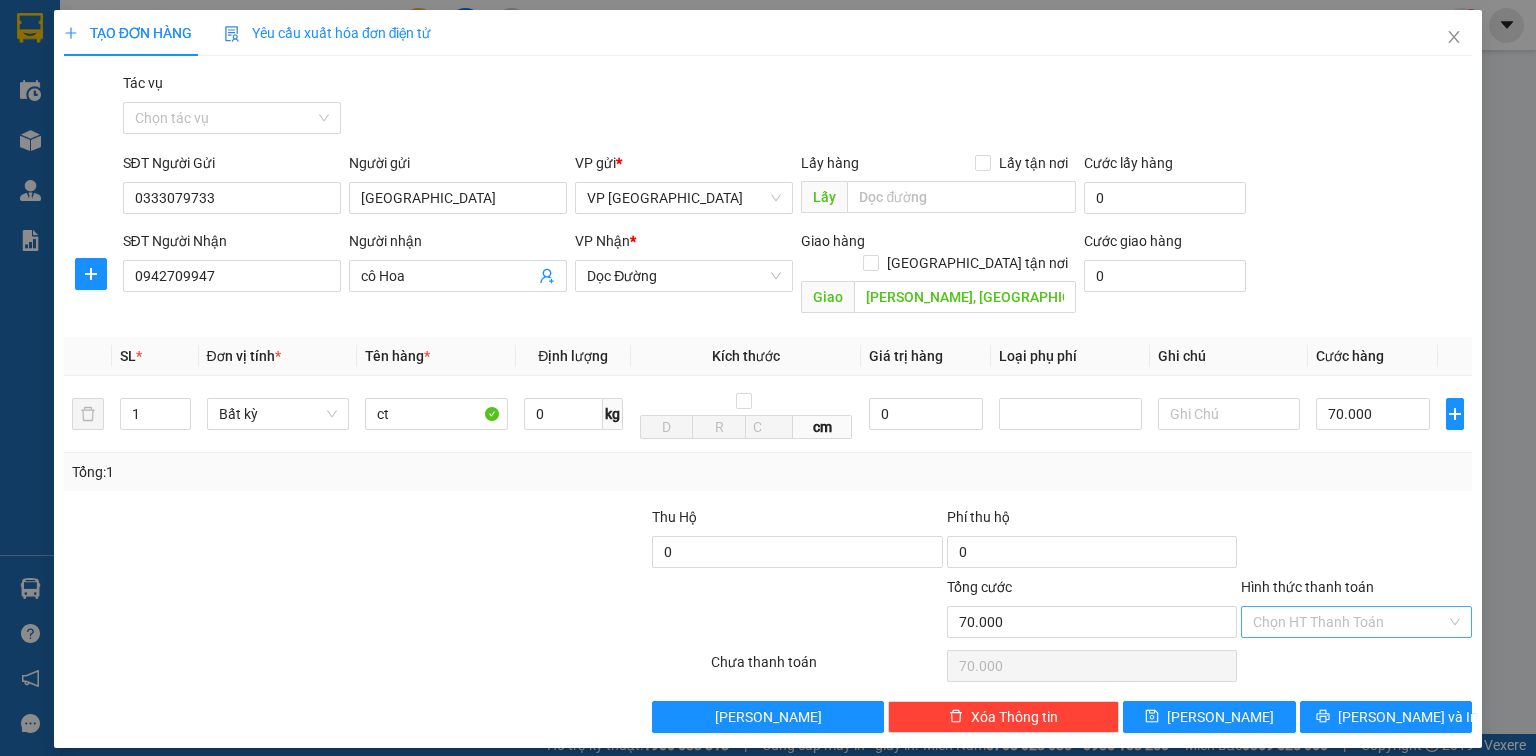 click on "Hình thức thanh toán" at bounding box center [1349, 622] 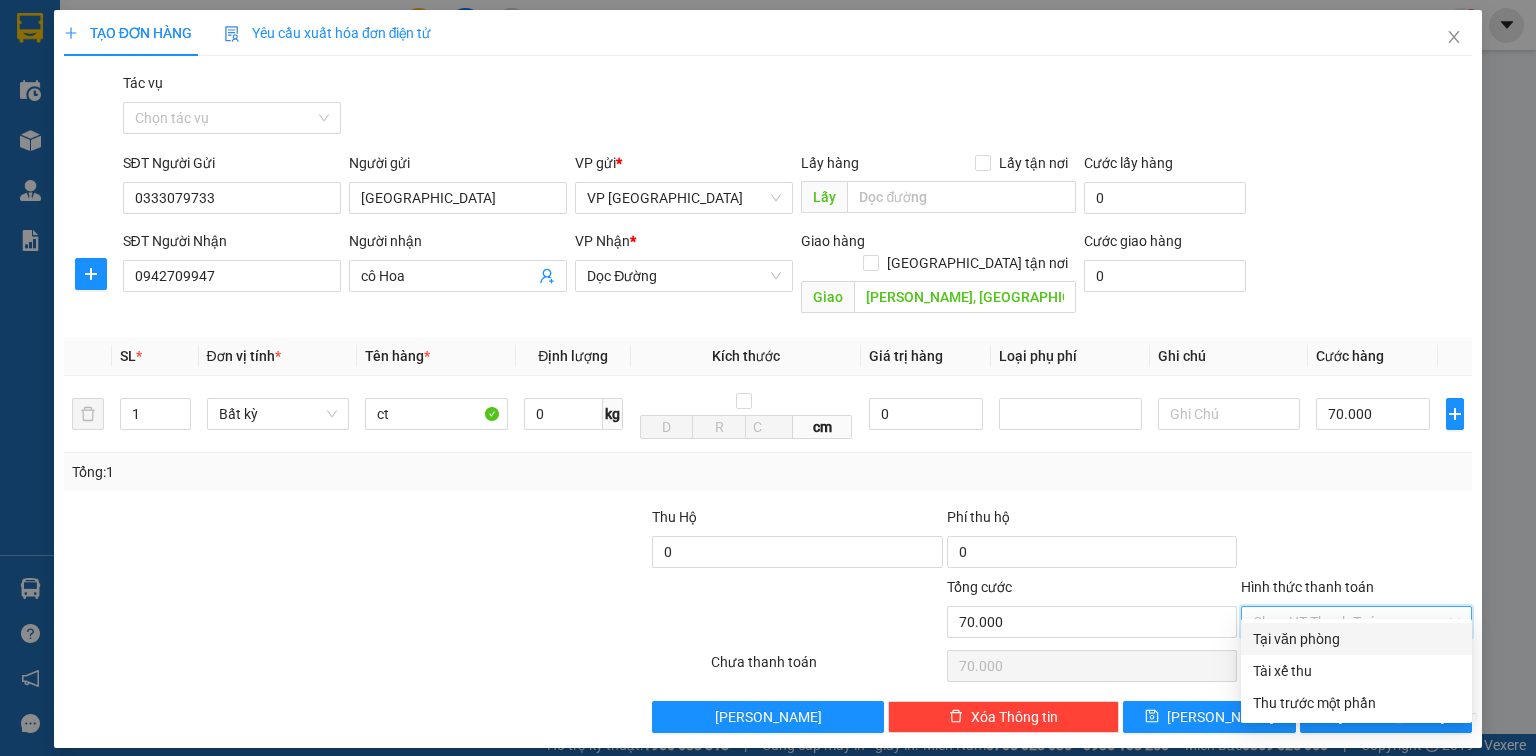 click on "Tại văn phòng" at bounding box center [1356, 639] 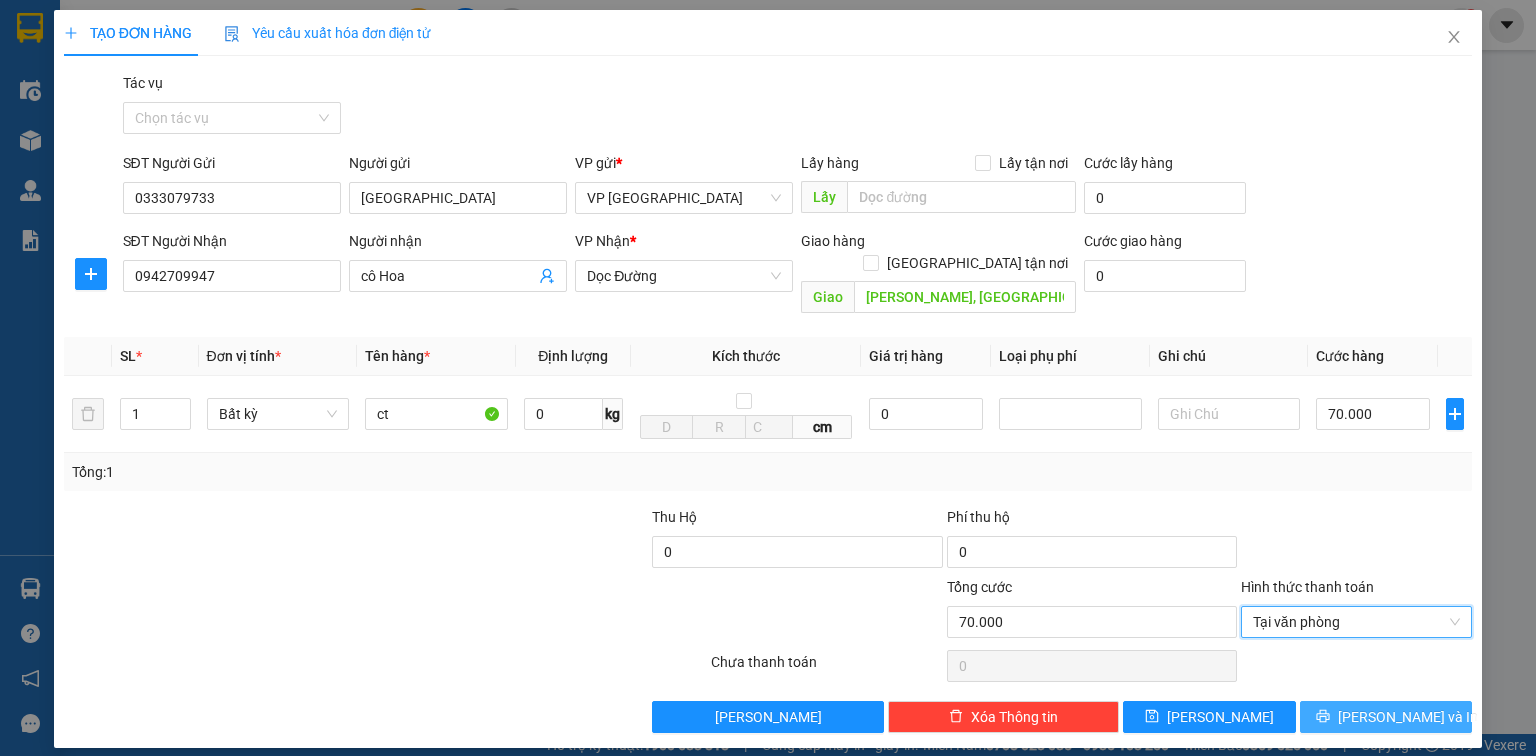 click 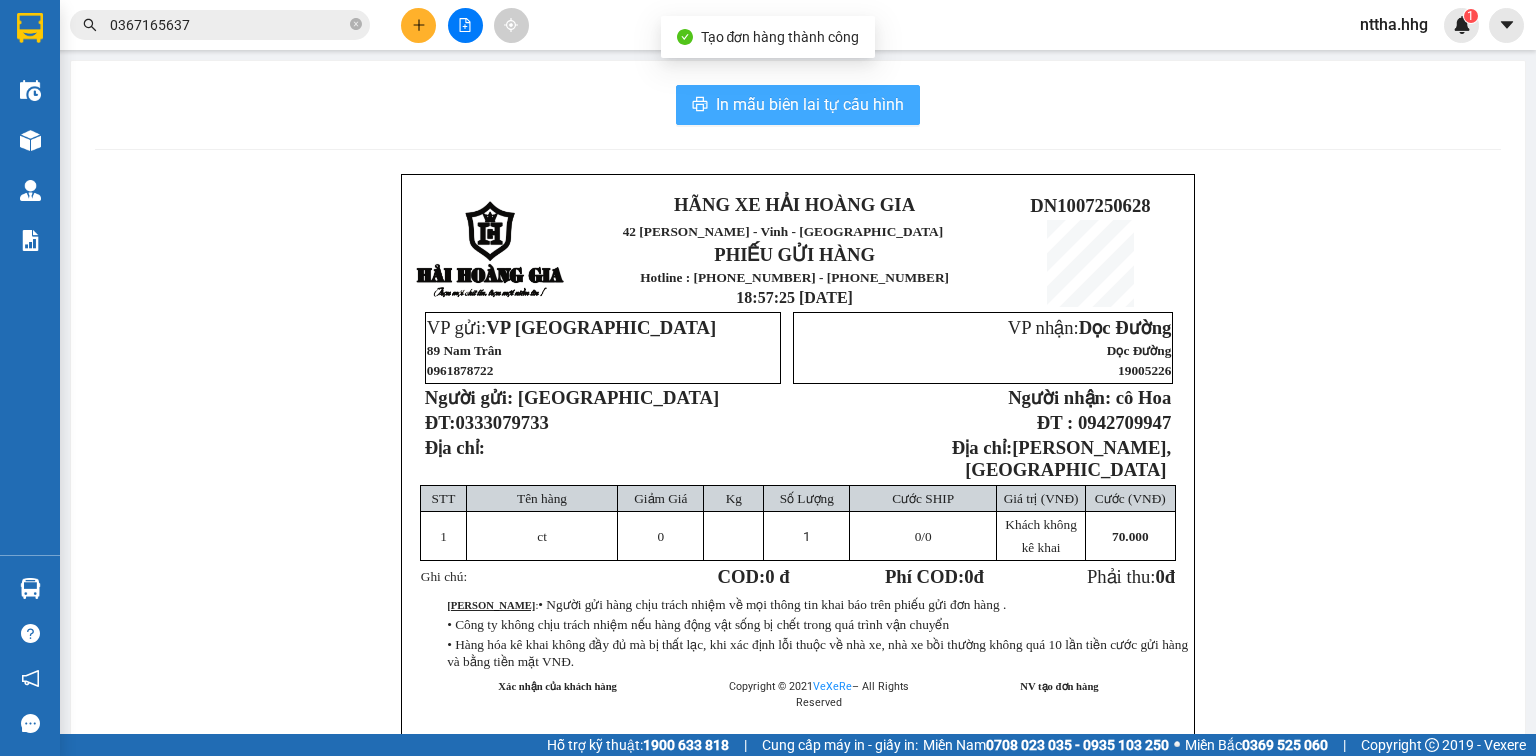 drag, startPoint x: 841, startPoint y: 100, endPoint x: 844, endPoint y: 118, distance: 18.248287 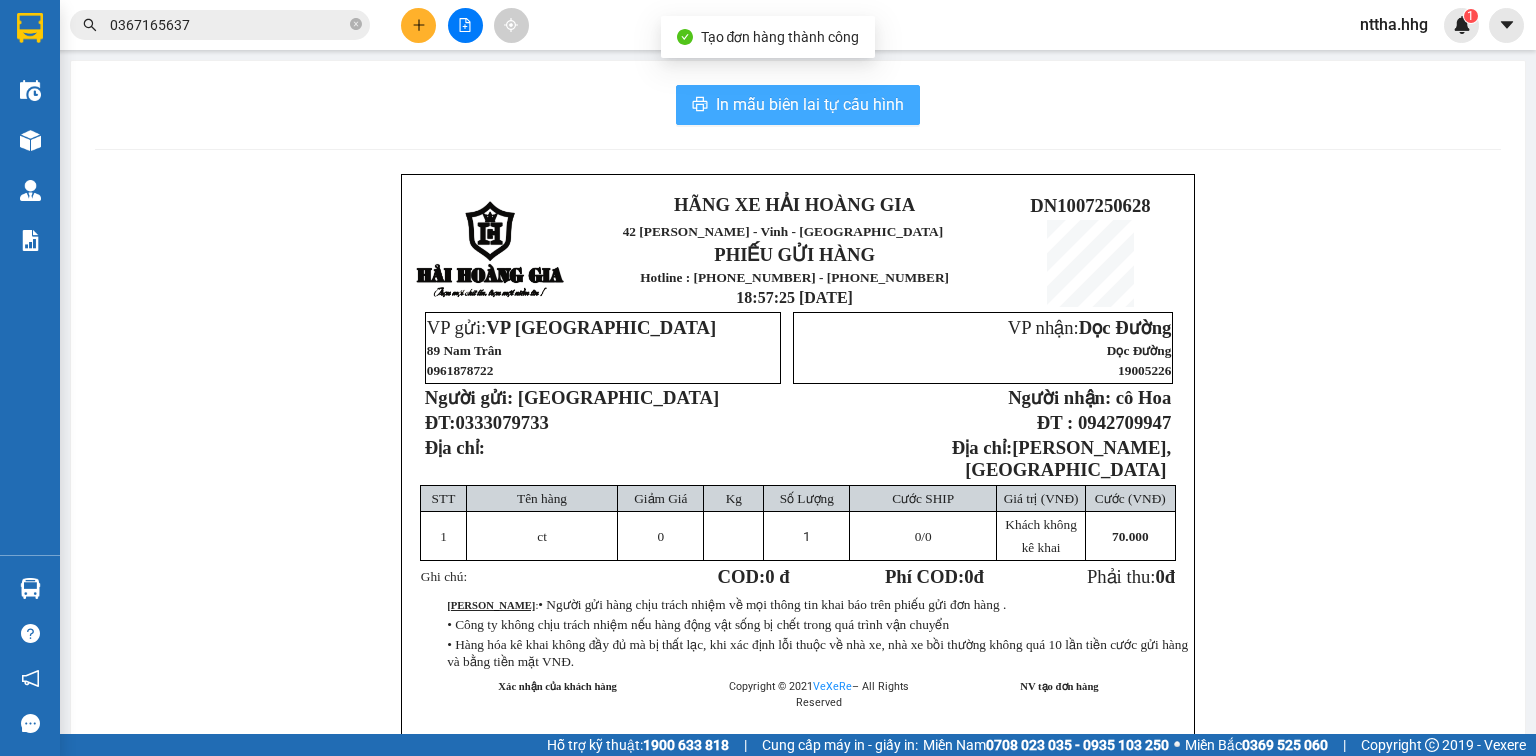 scroll, scrollTop: 0, scrollLeft: 0, axis: both 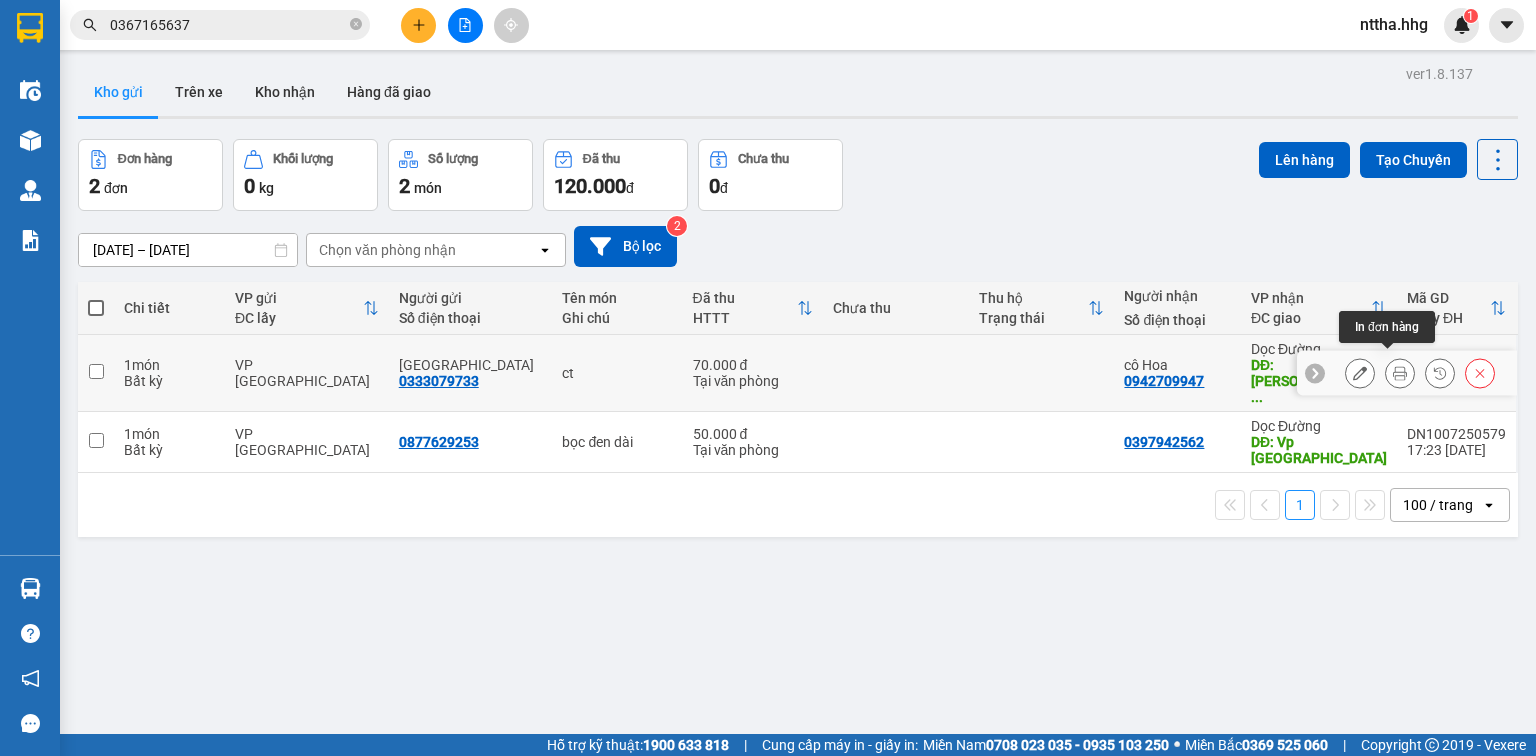 click 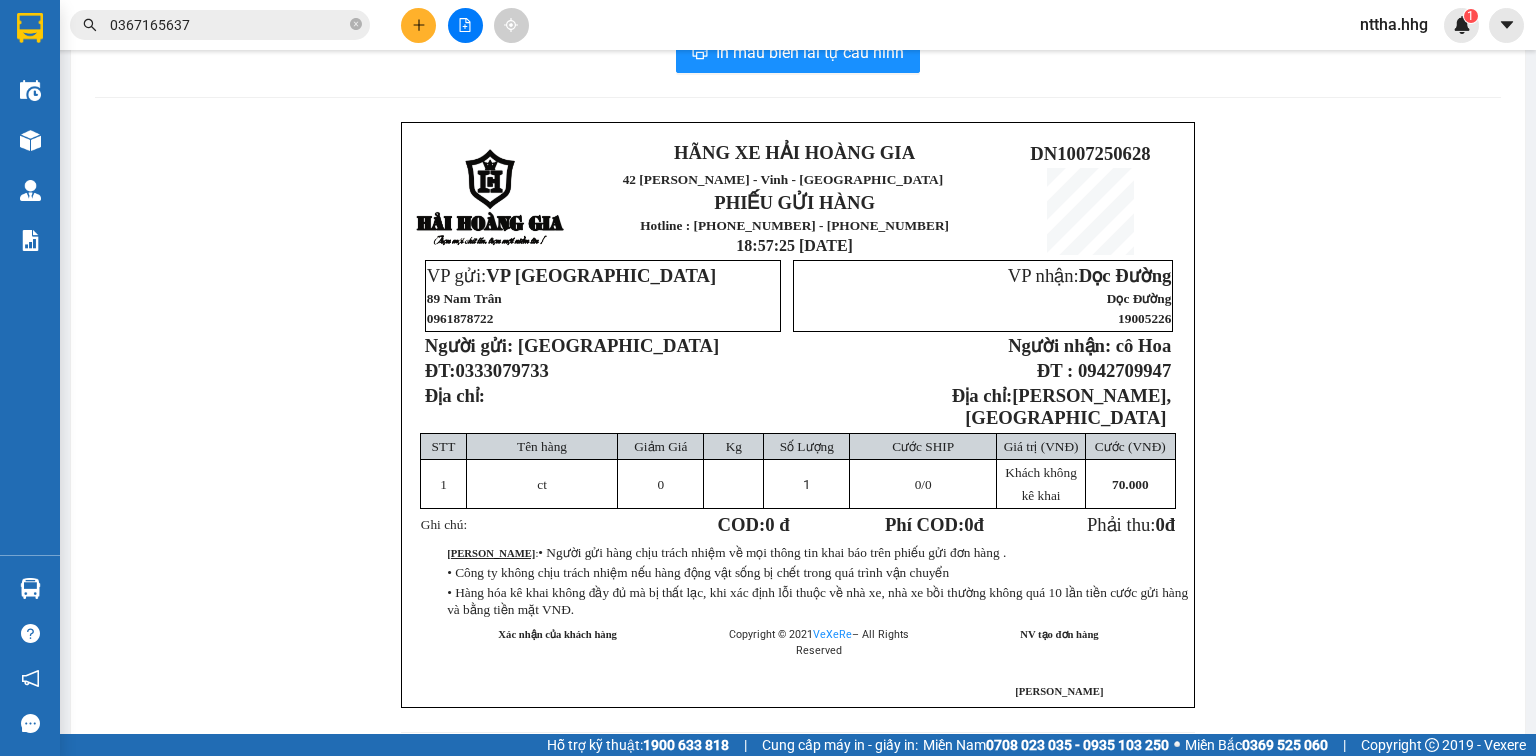 scroll, scrollTop: 80, scrollLeft: 0, axis: vertical 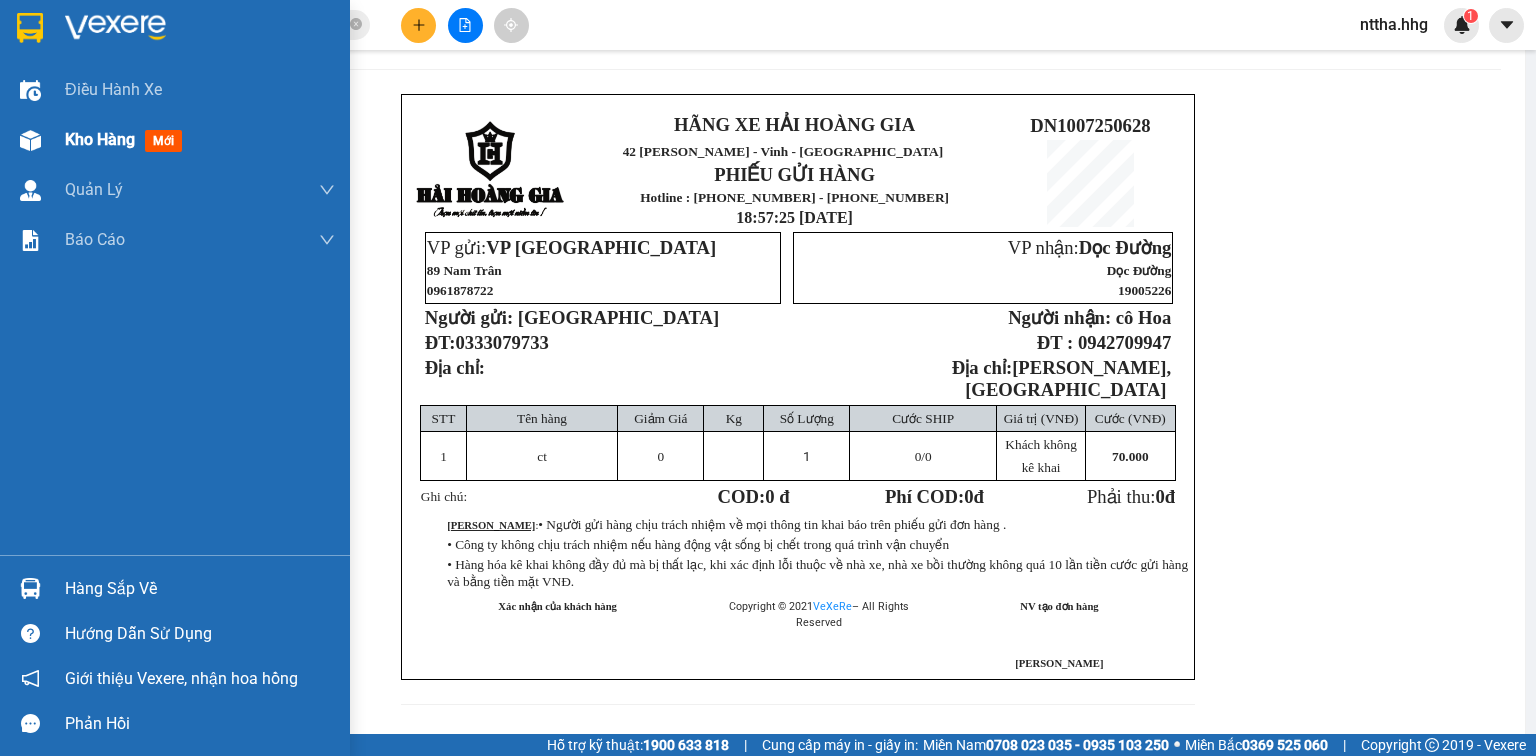click on "Kho hàng" at bounding box center (100, 139) 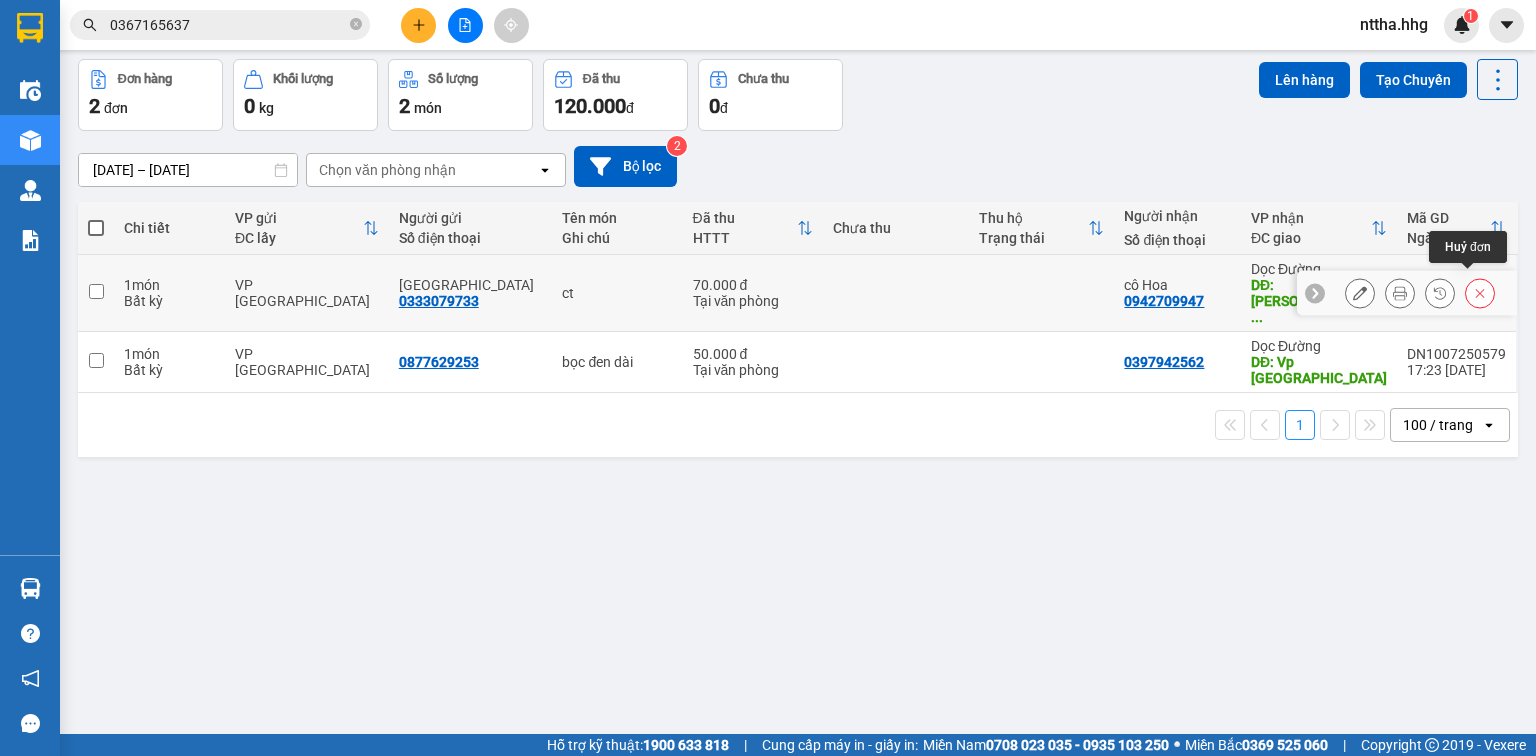 click 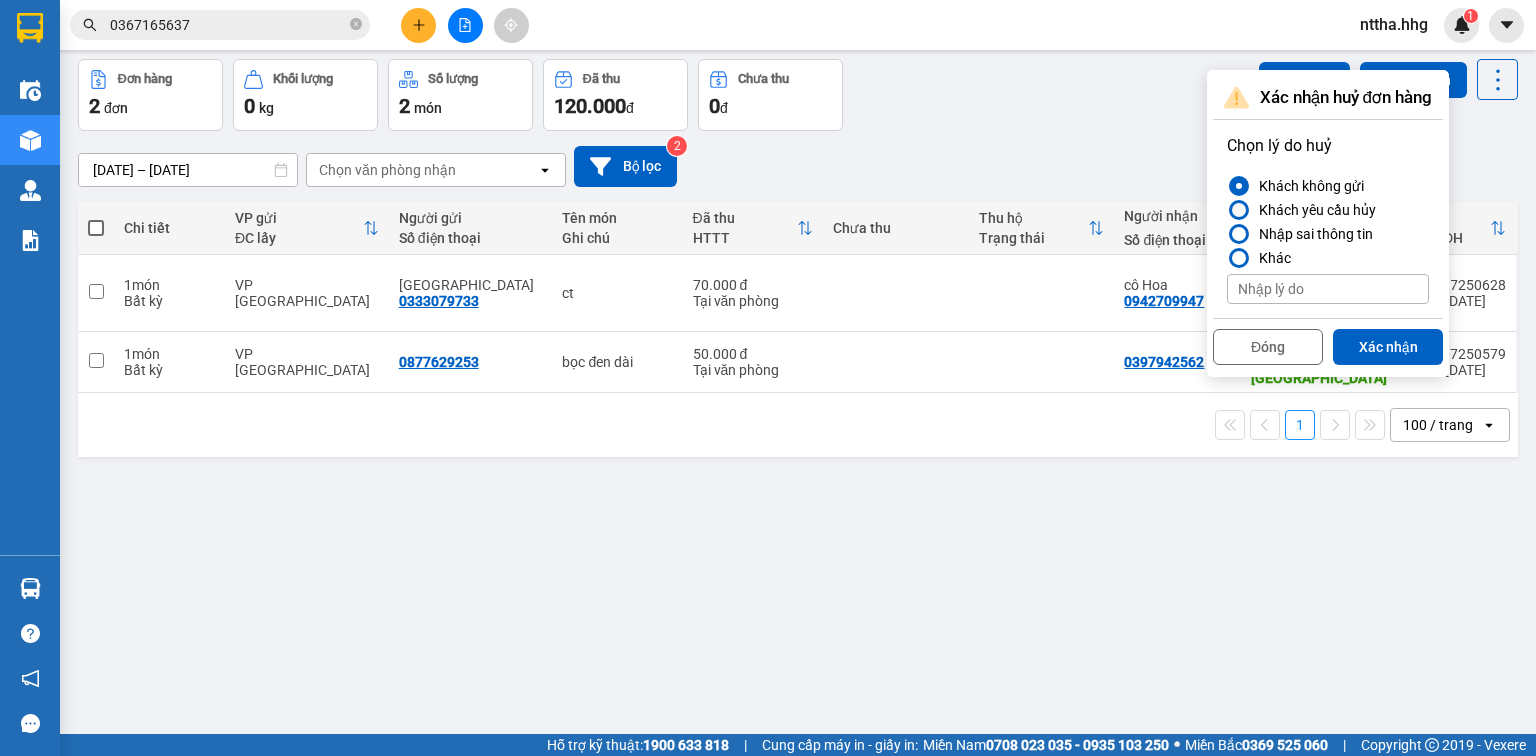 click on "Khách yêu cầu hủy" at bounding box center [1313, 210] 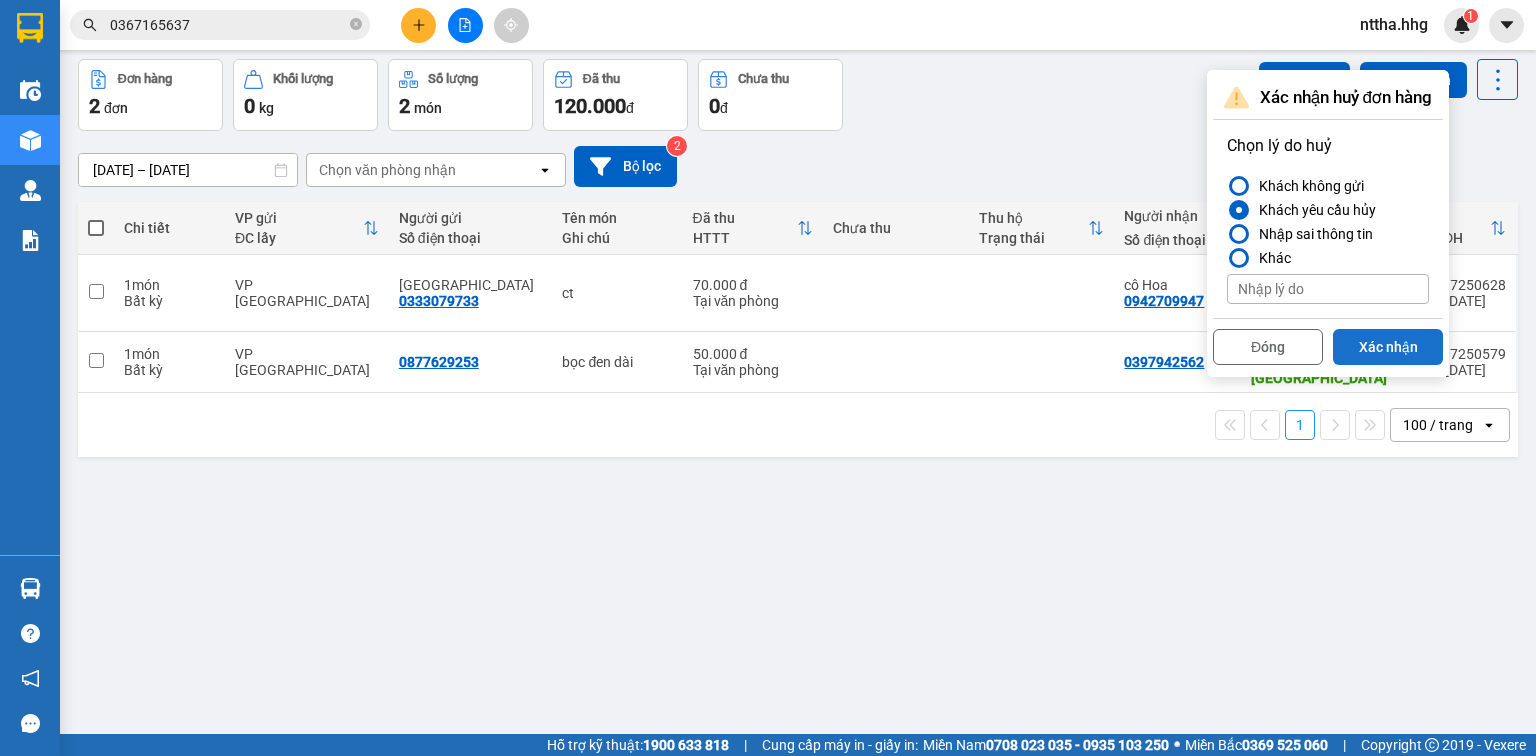 click on "Xác nhận" at bounding box center (1388, 347) 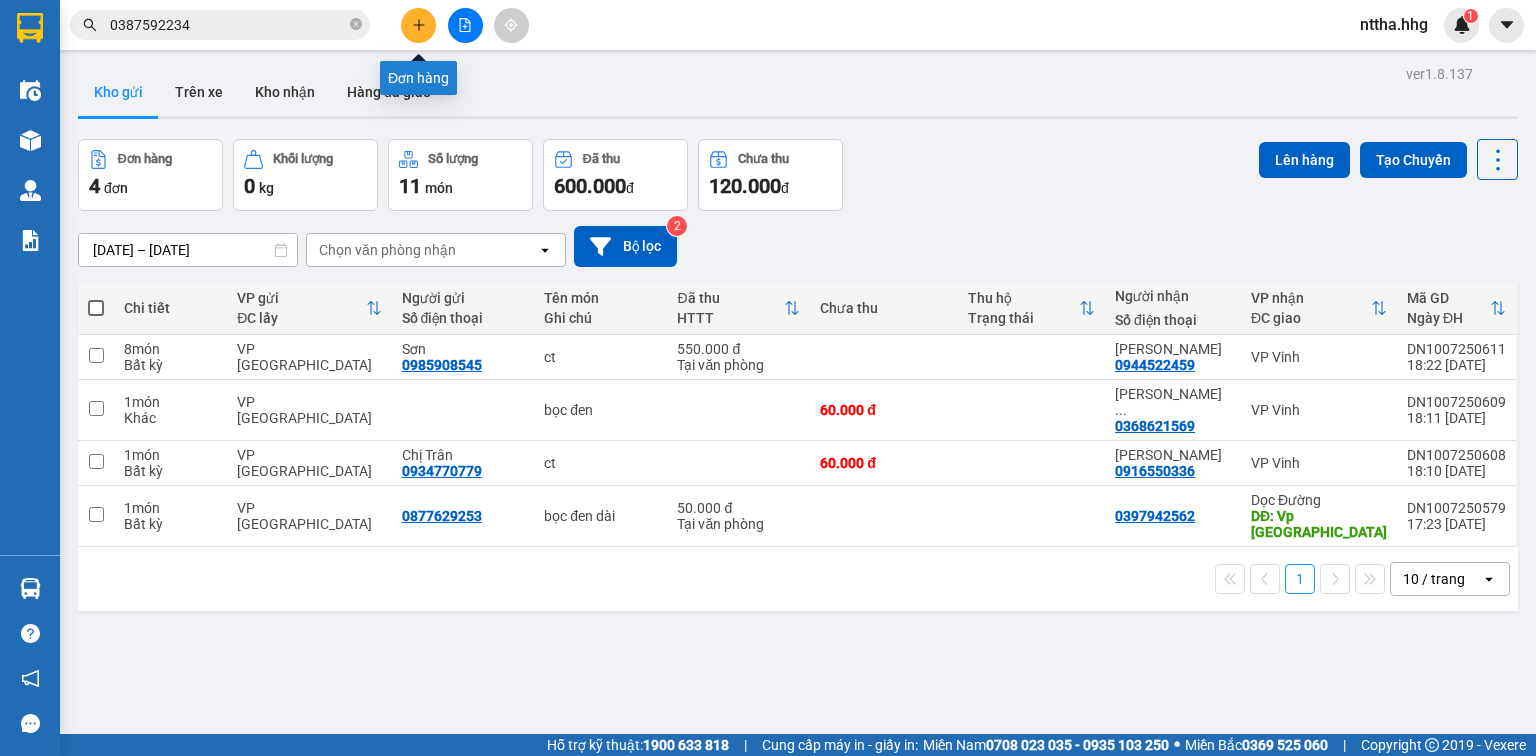 scroll, scrollTop: 0, scrollLeft: 0, axis: both 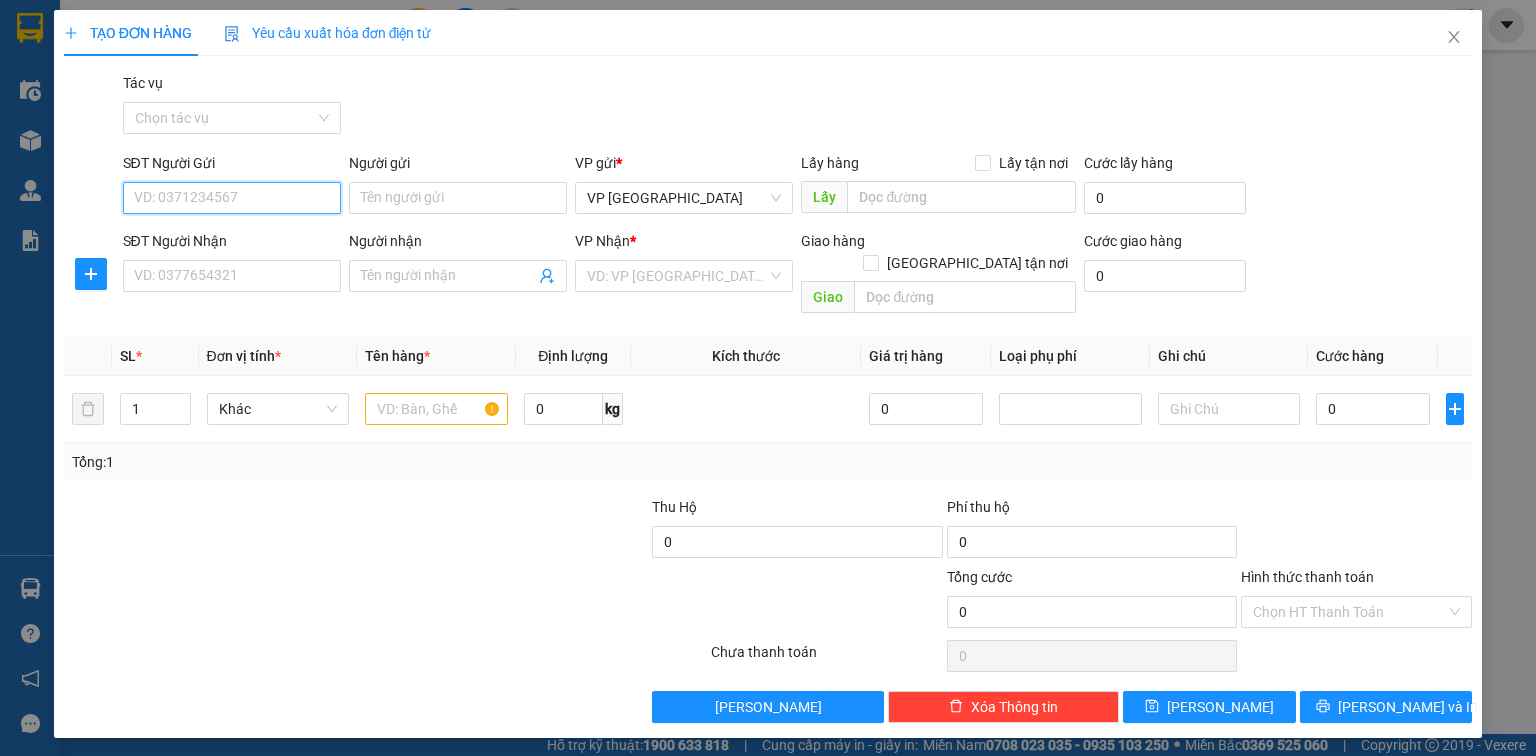 click on "SĐT Người Gửi" at bounding box center (232, 198) 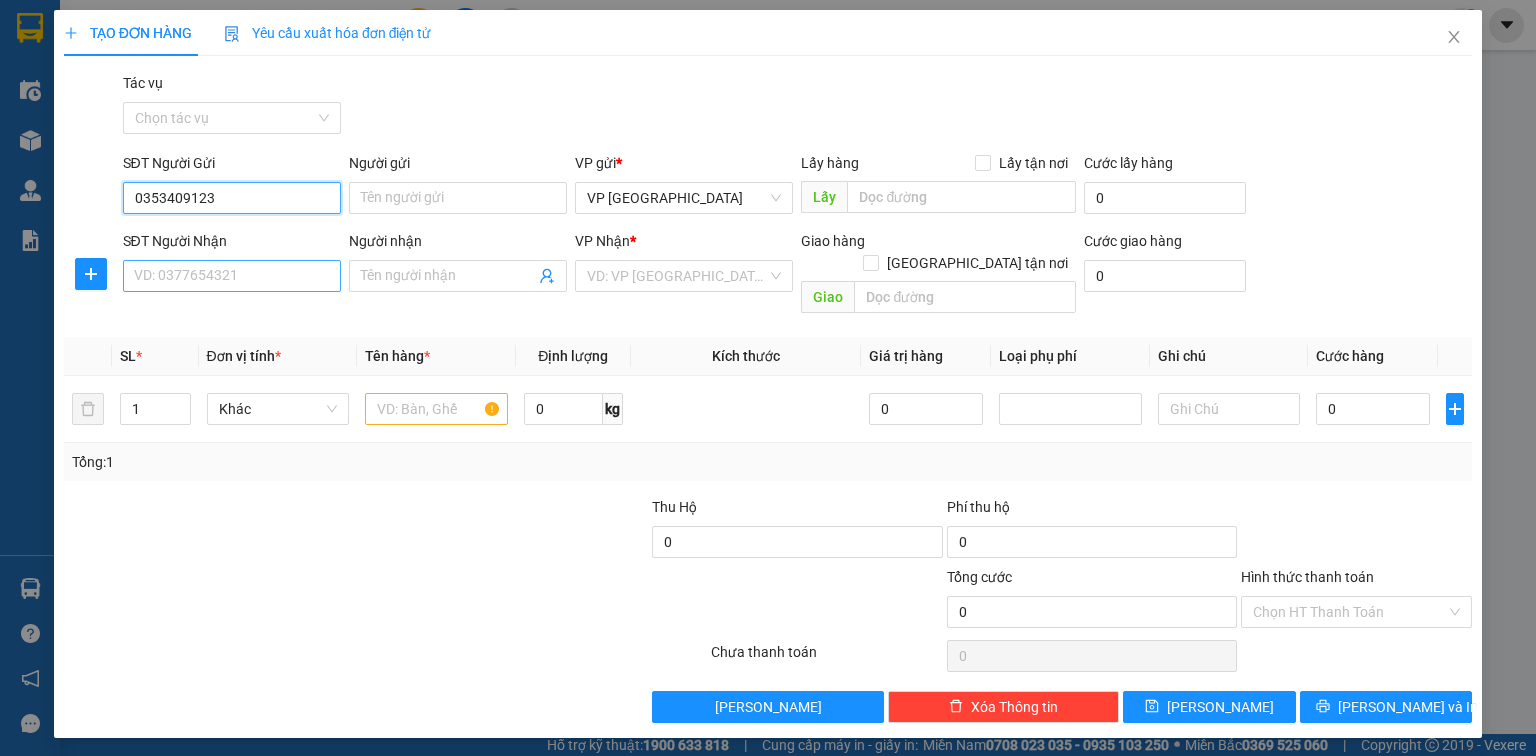 type on "0353409123" 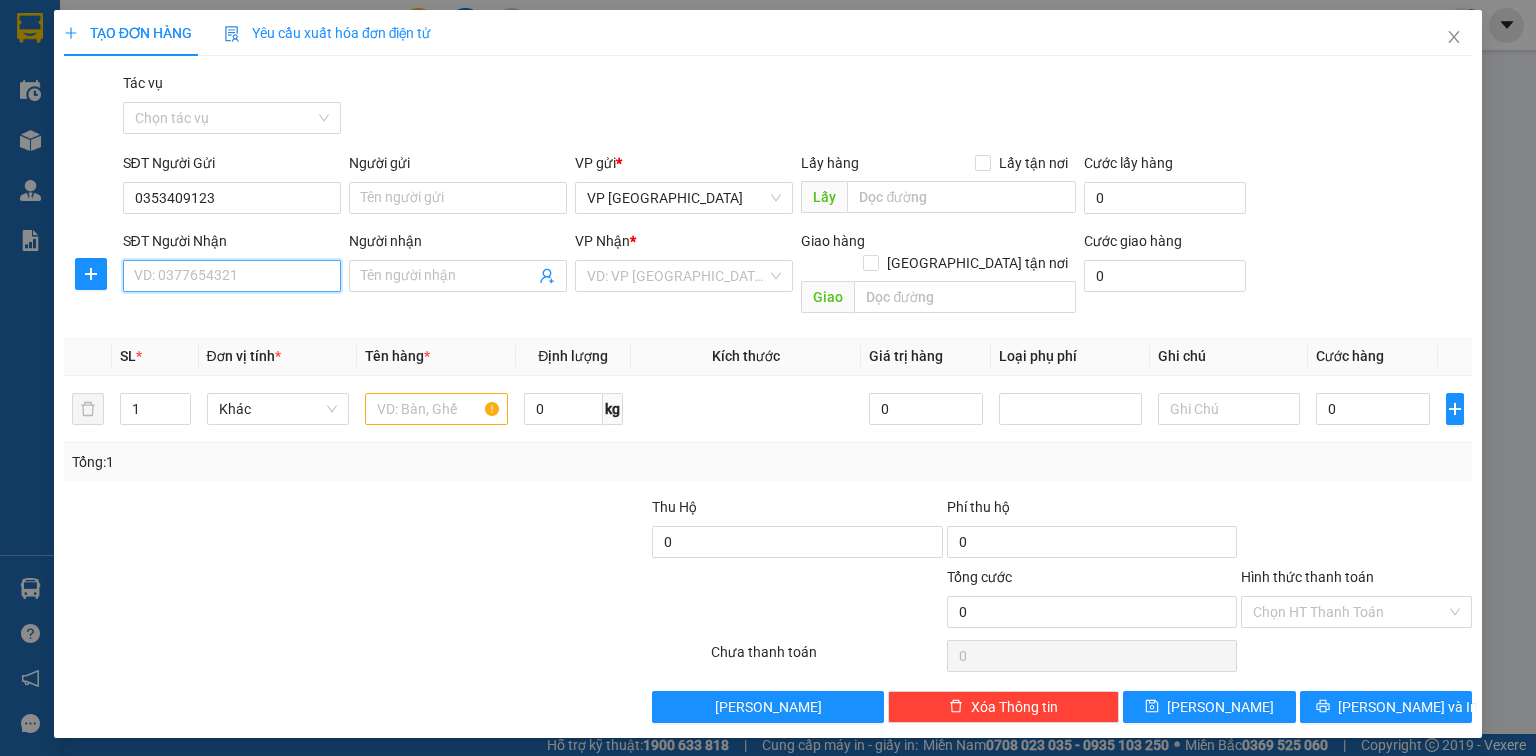 click on "SĐT Người Nhận" at bounding box center [232, 276] 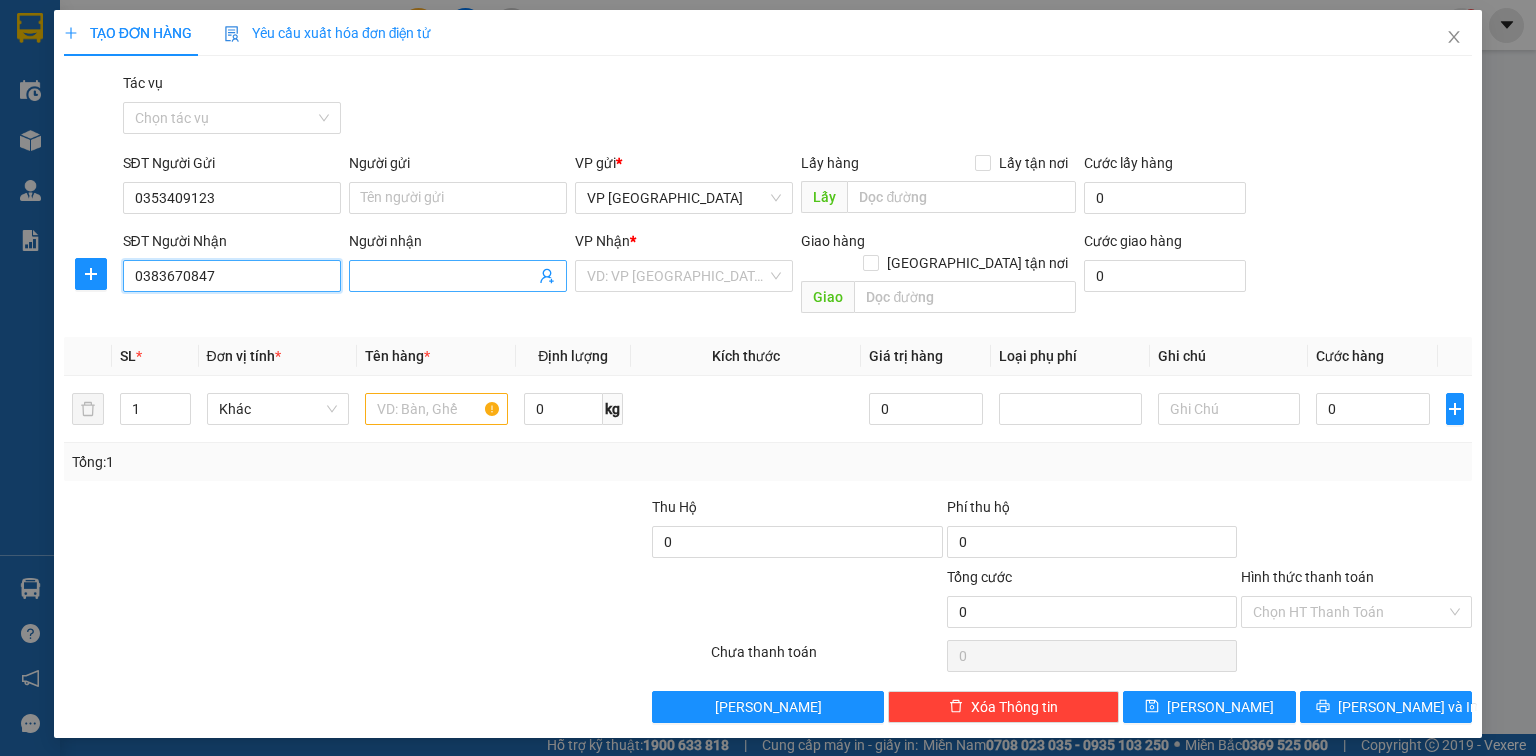 type on "0383670847" 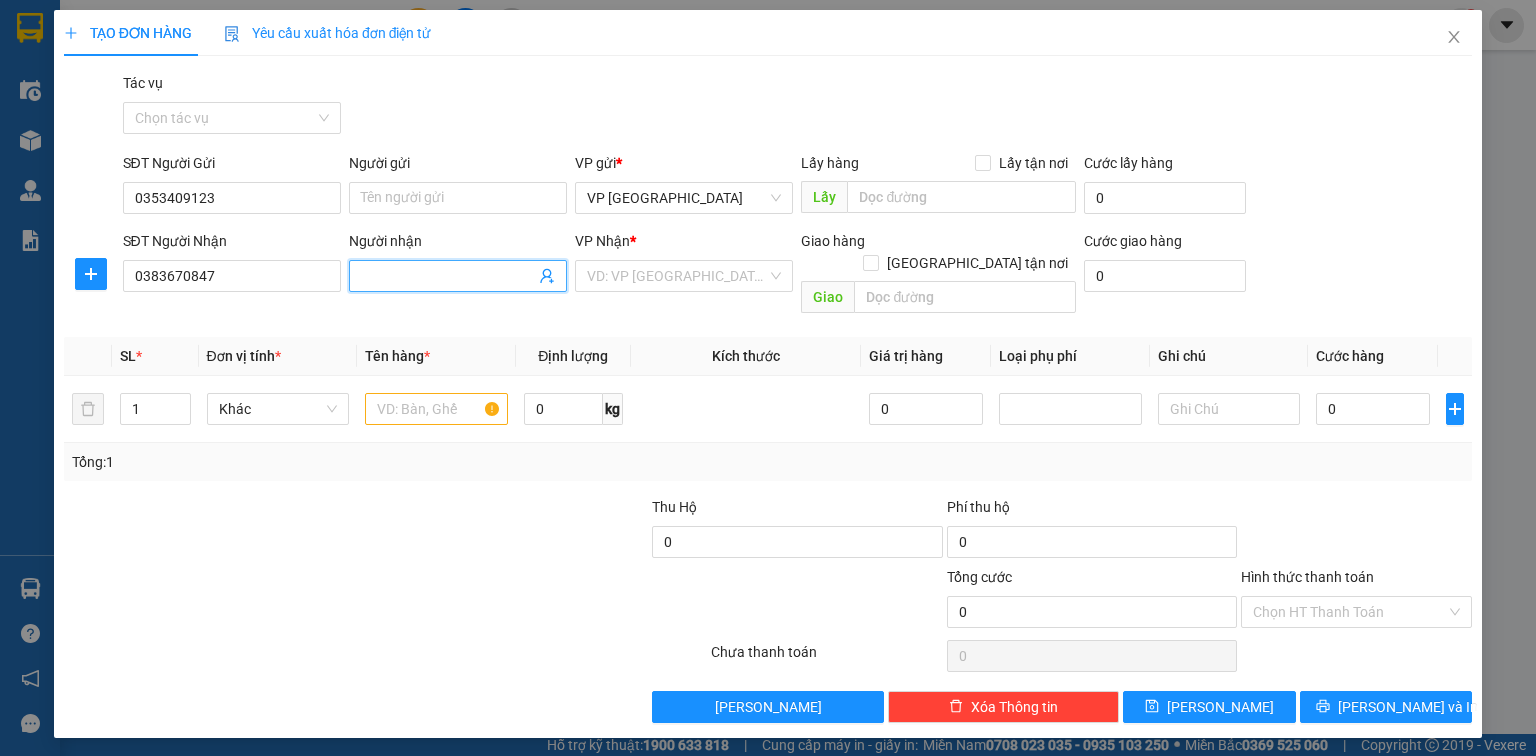 click on "Người nhận" at bounding box center (448, 276) 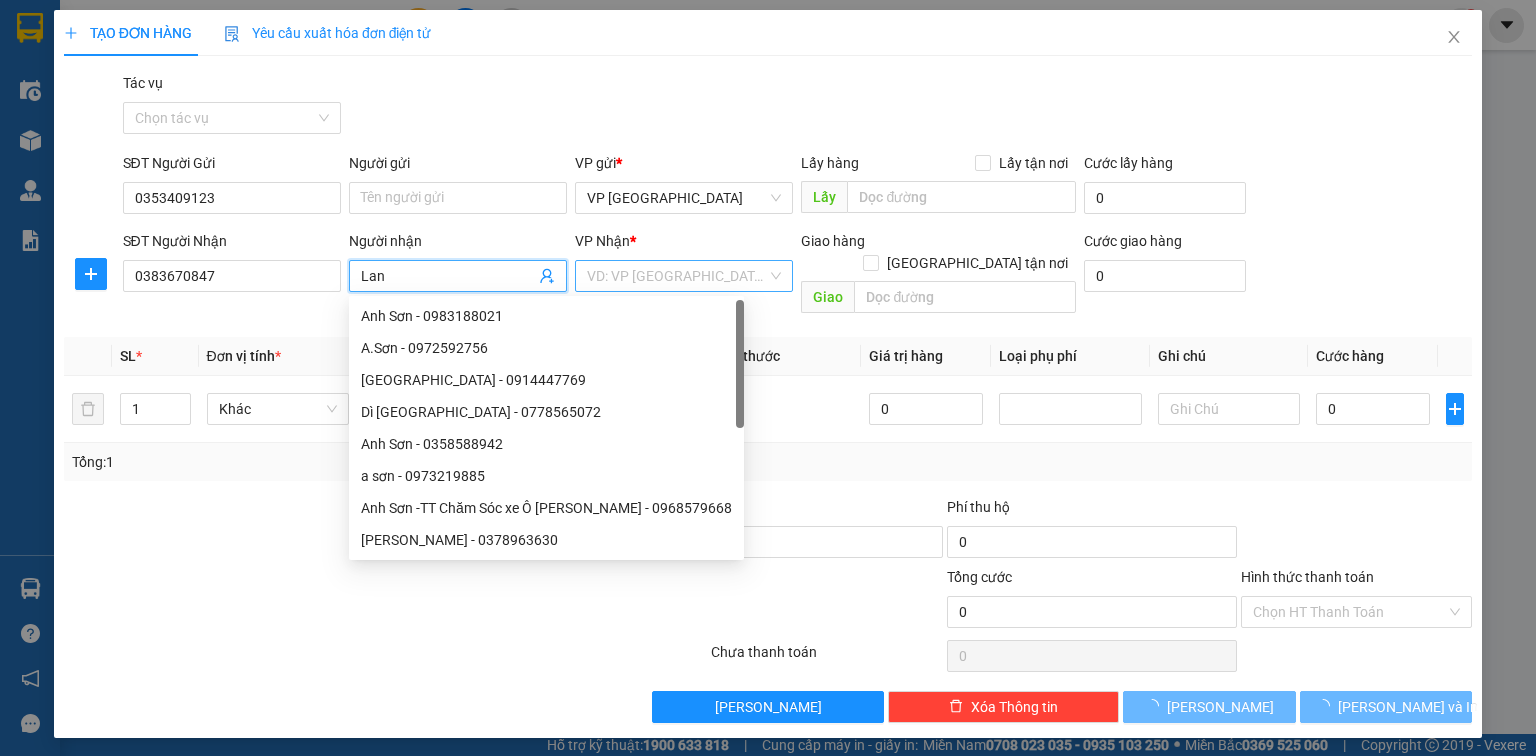 type on "Lan" 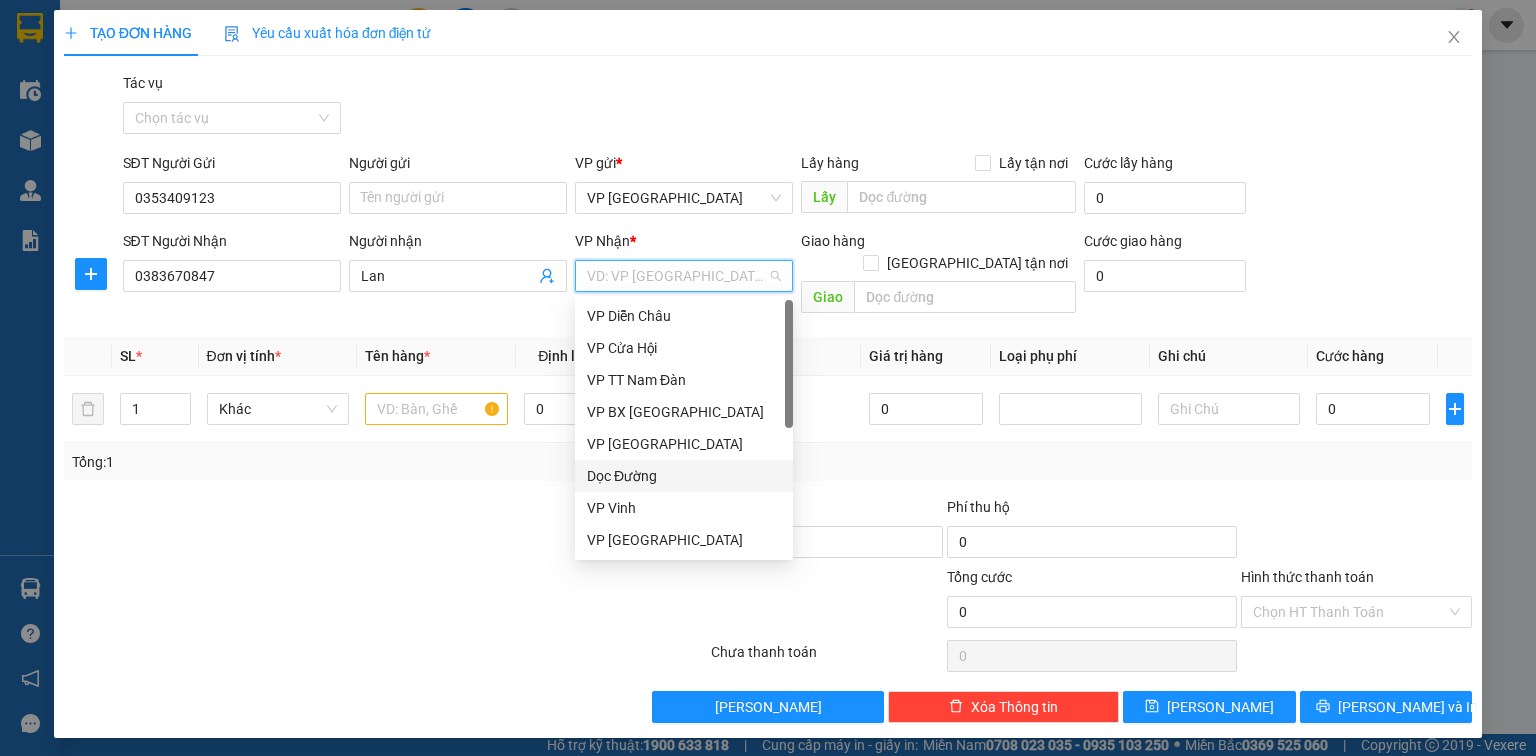 click on "Dọc Đường" at bounding box center [684, 476] 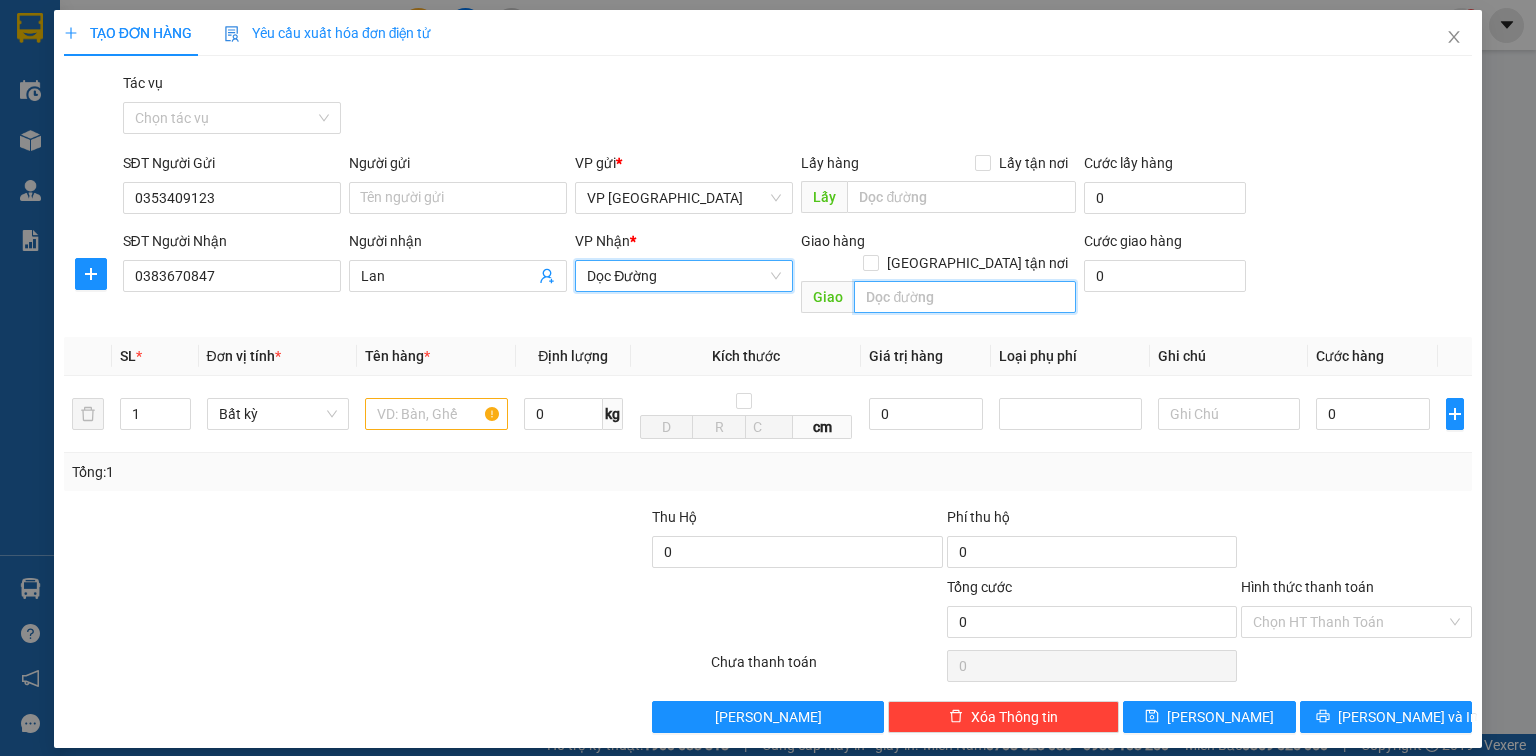 click at bounding box center [965, 297] 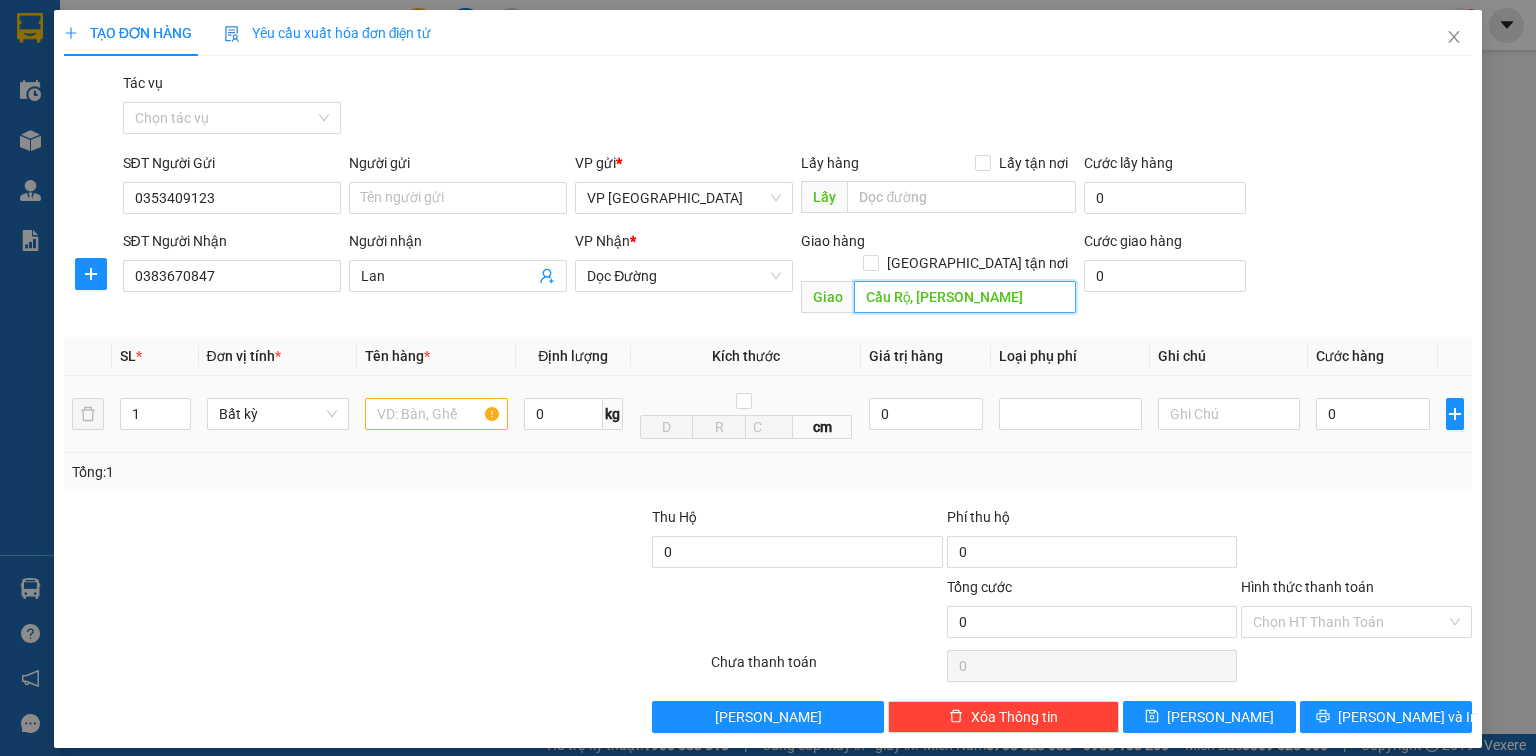 type on "Cầu Rộ, [PERSON_NAME]" 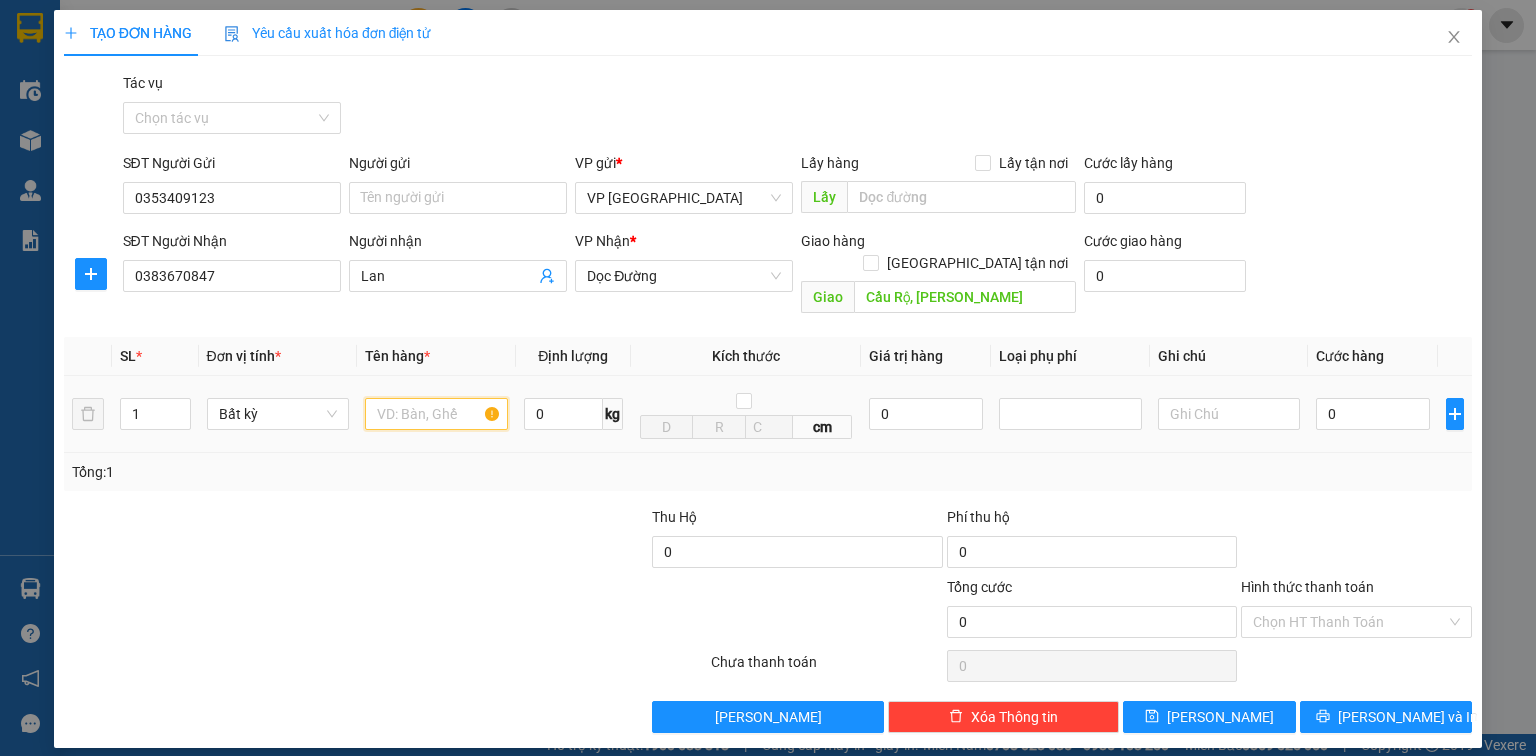 drag, startPoint x: 439, startPoint y: 384, endPoint x: 454, endPoint y: 345, distance: 41.785164 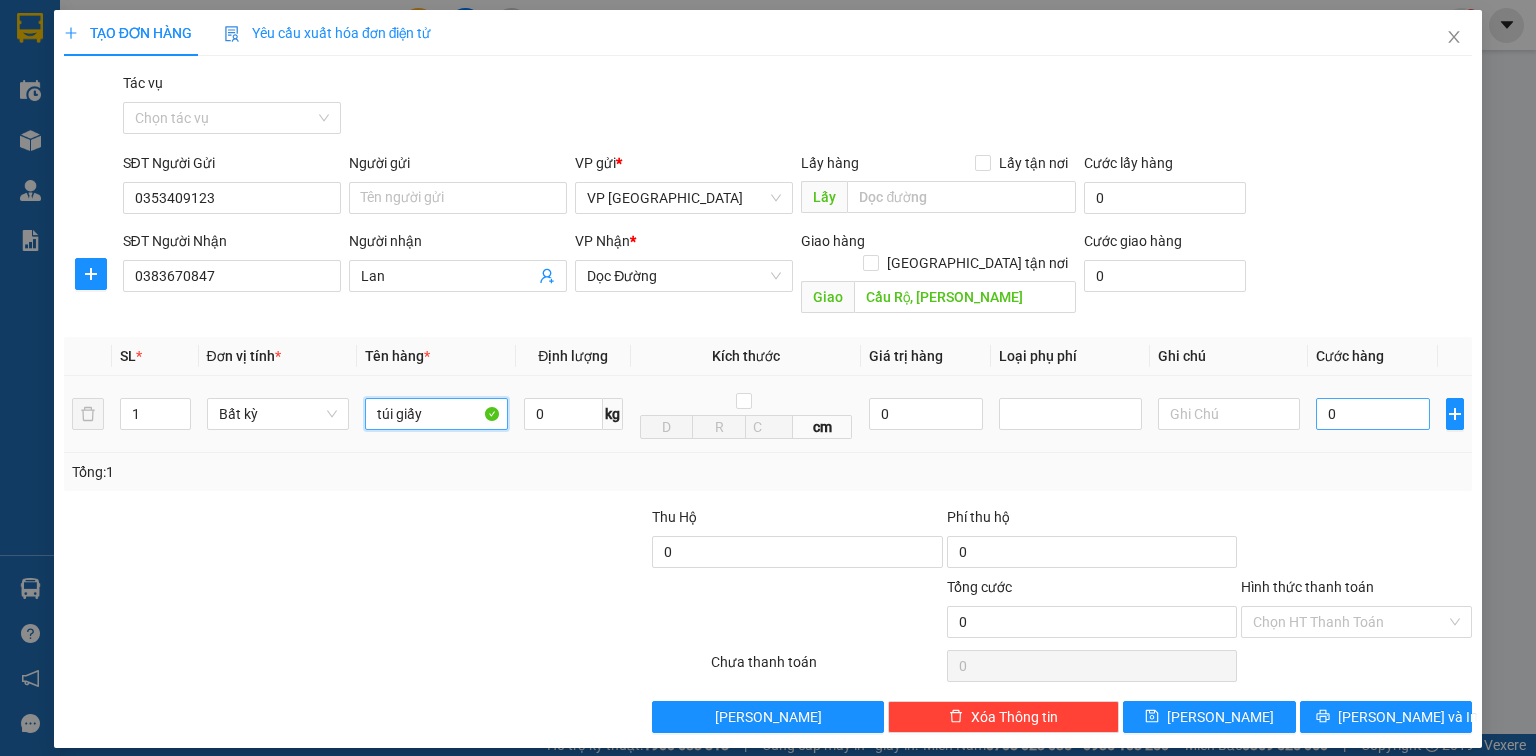 type on "túi giấy" 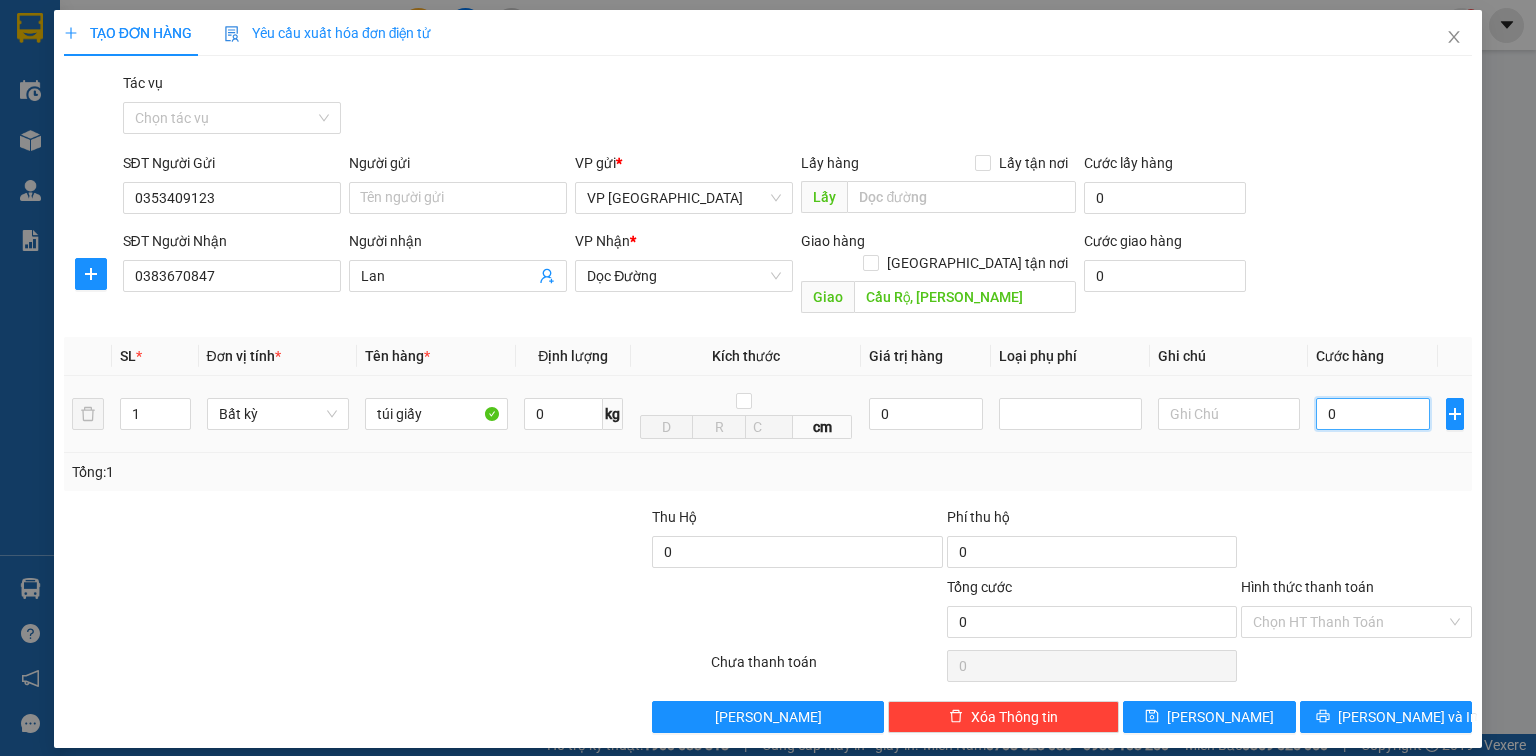click on "0" at bounding box center [1373, 414] 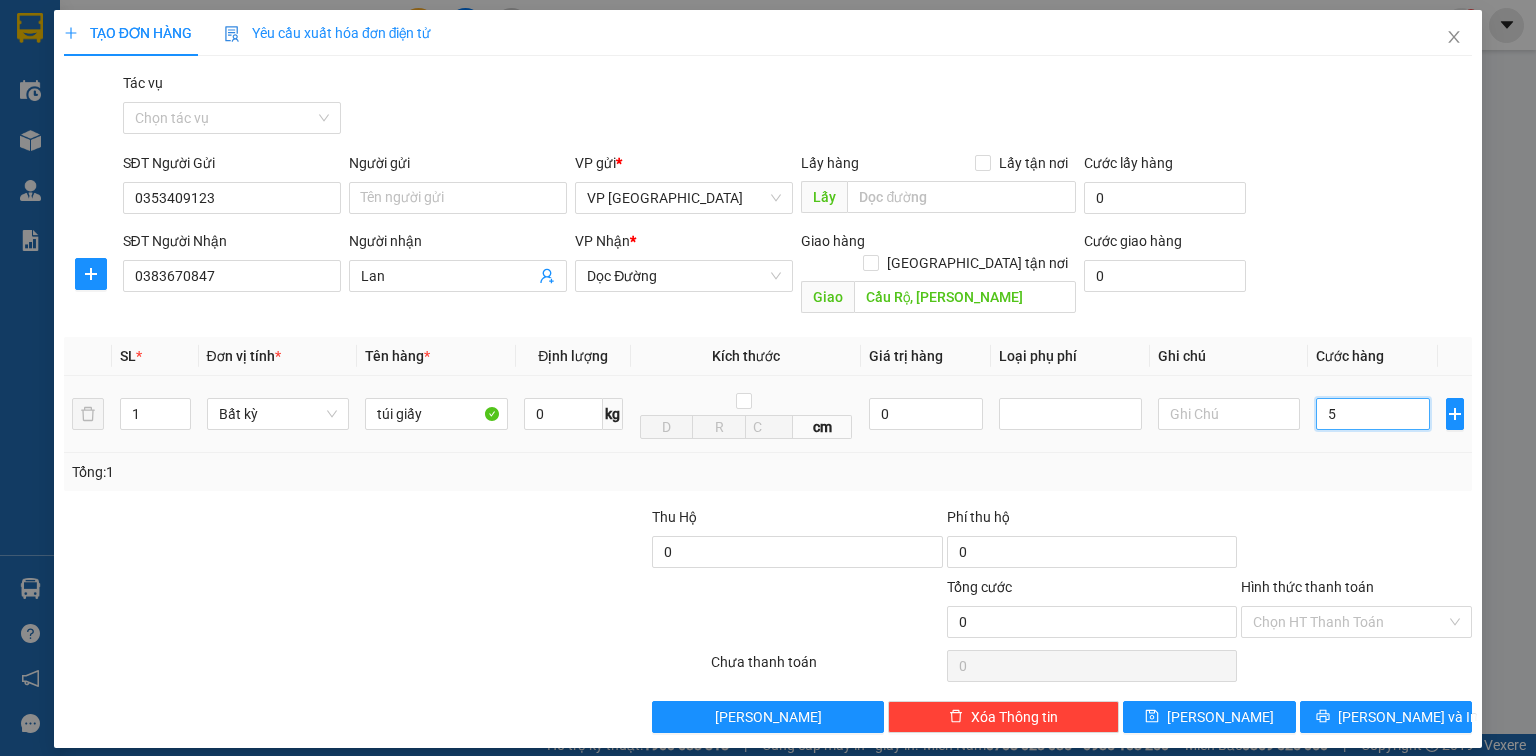 type on "5" 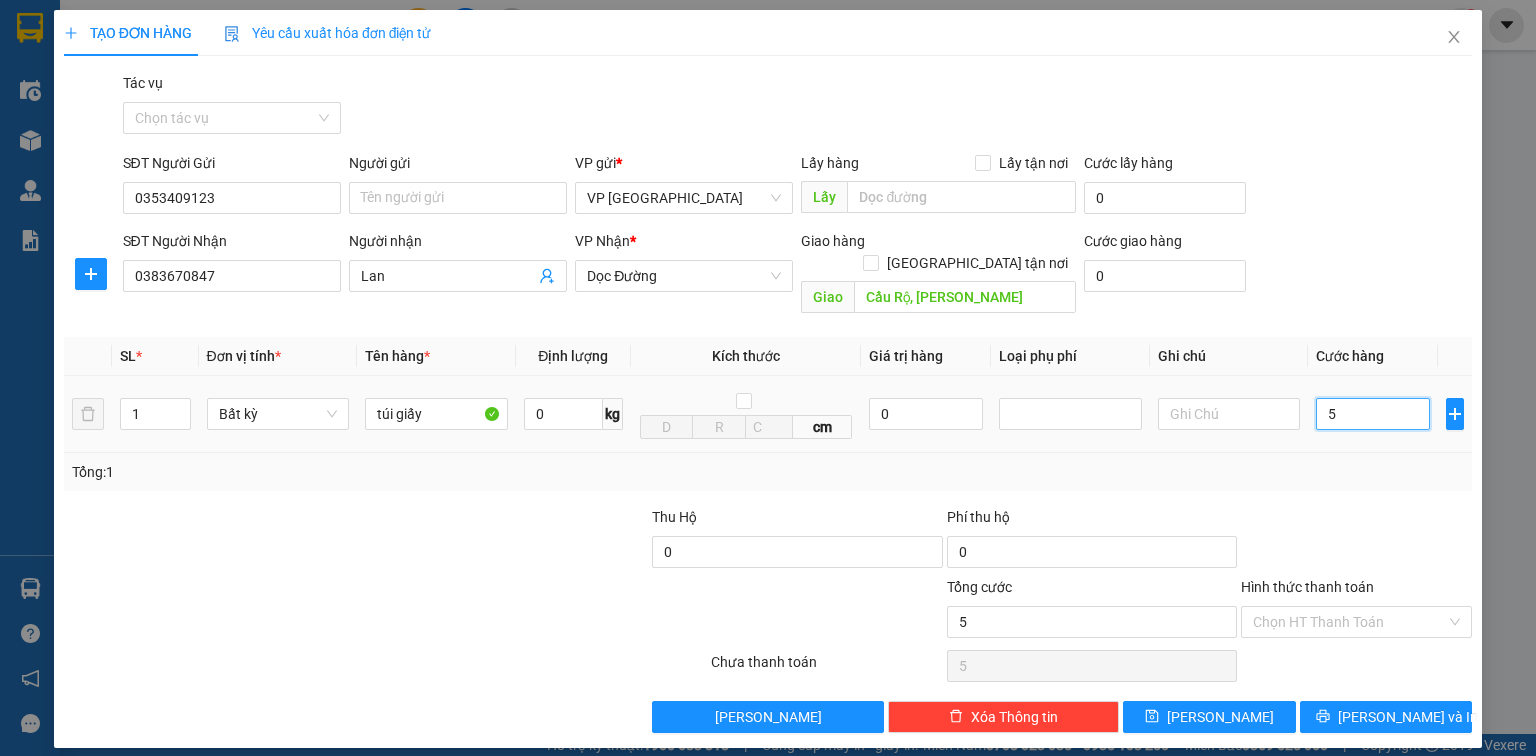type on "50" 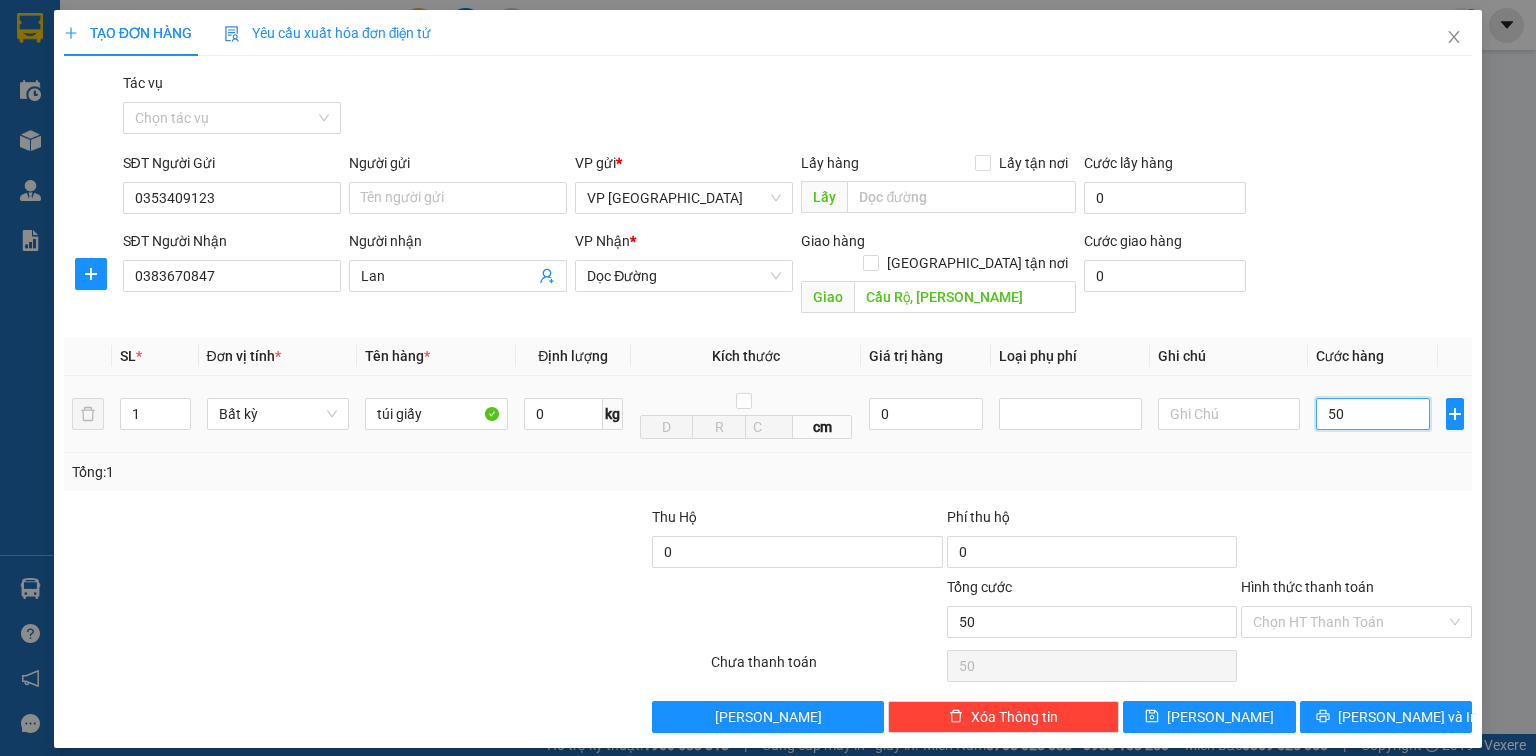 type on "500" 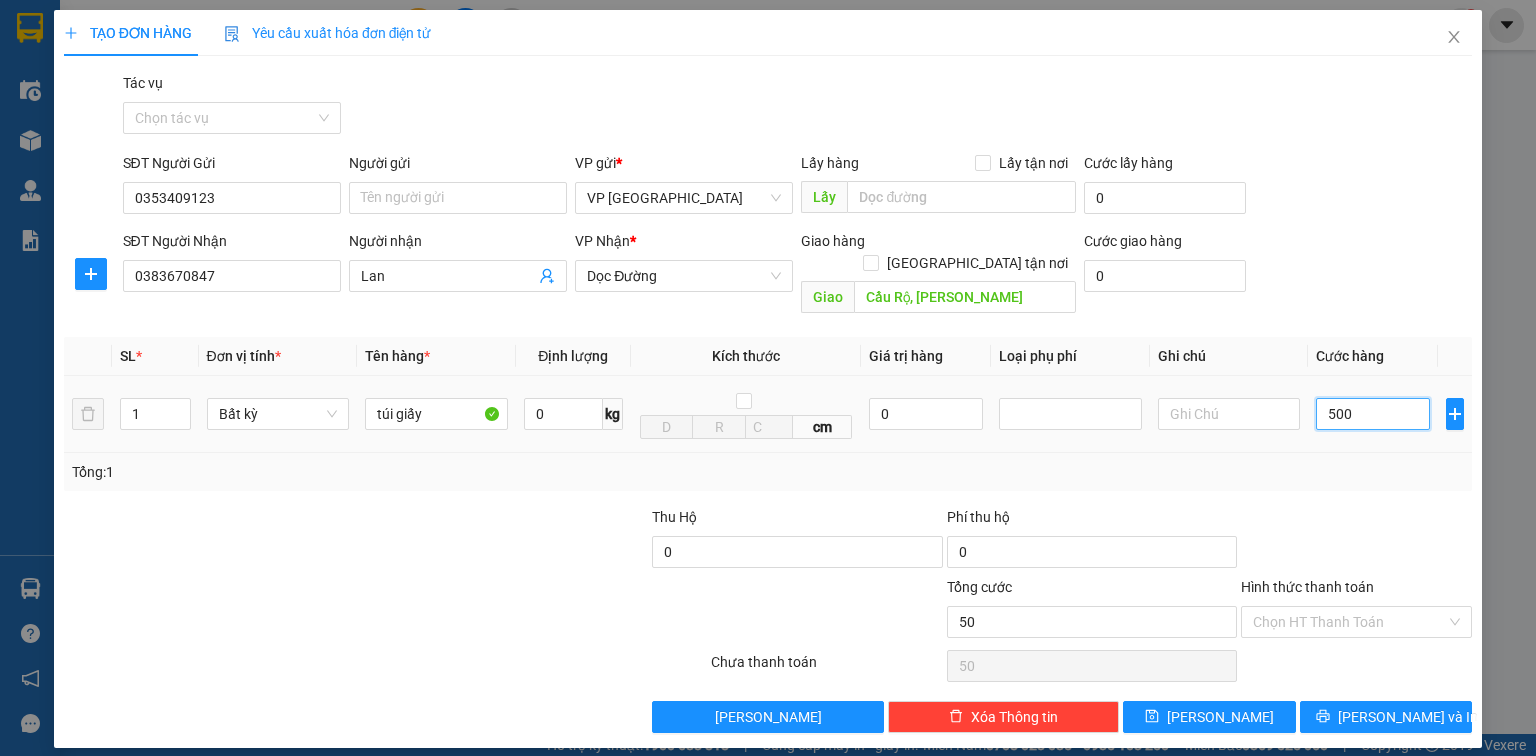 type on "500" 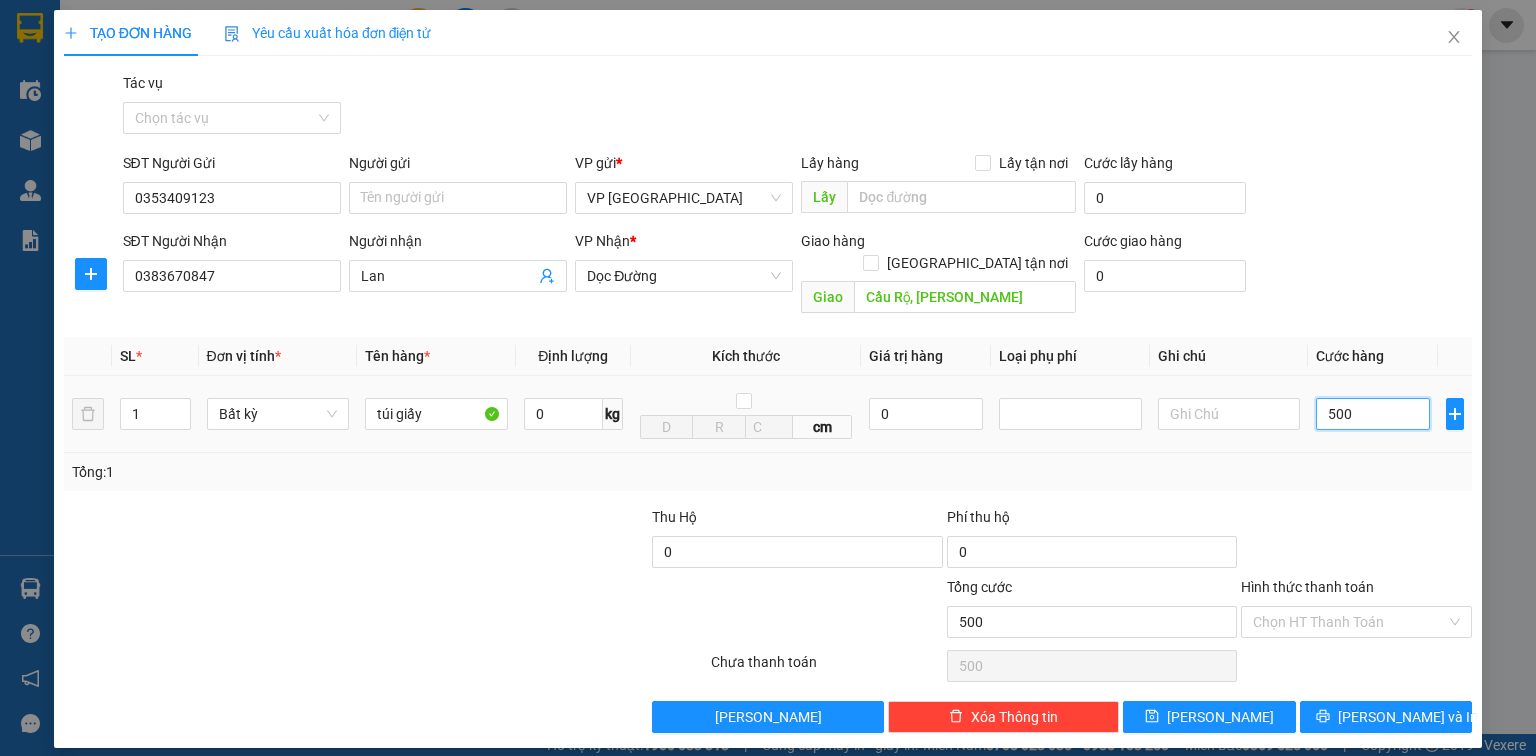 type on "5.000" 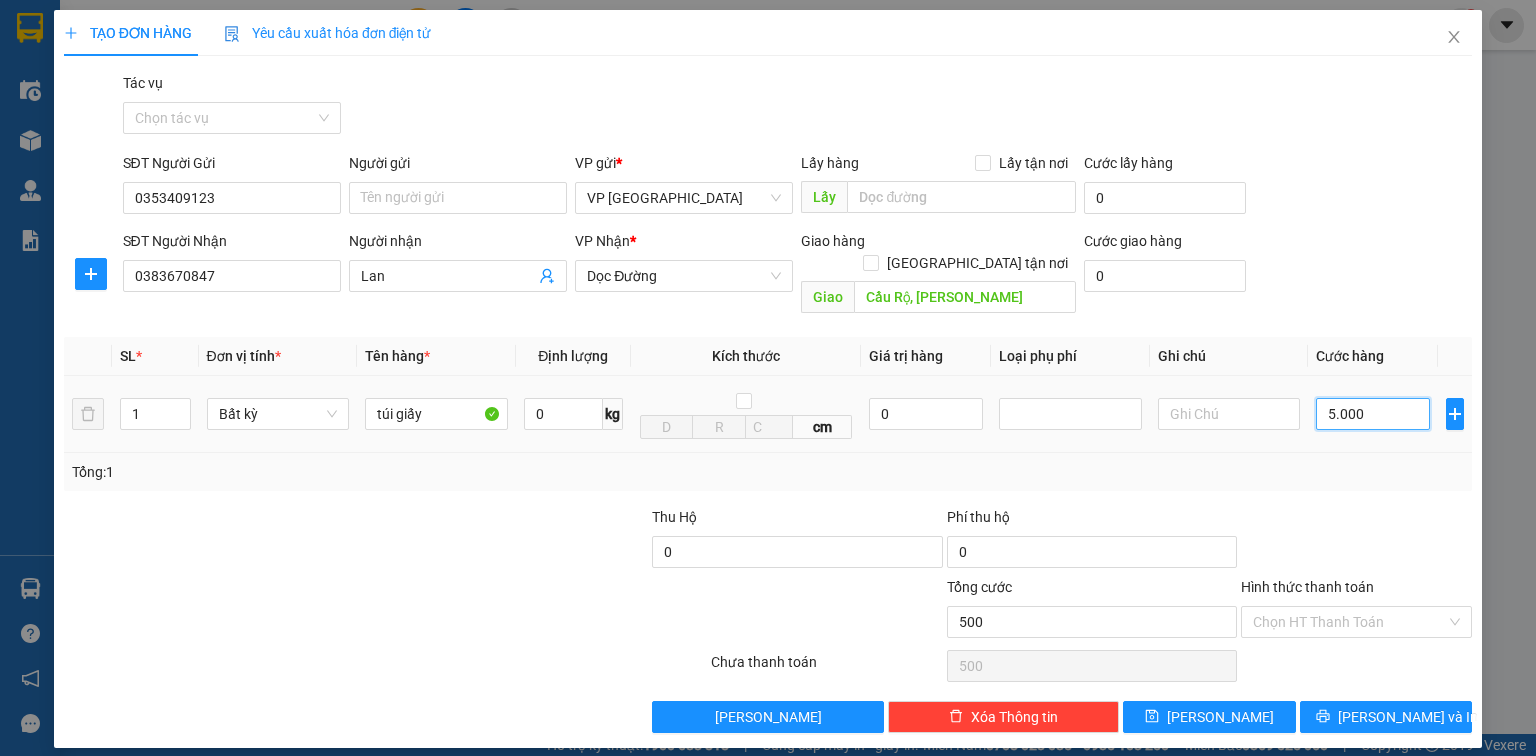 type on "5.000" 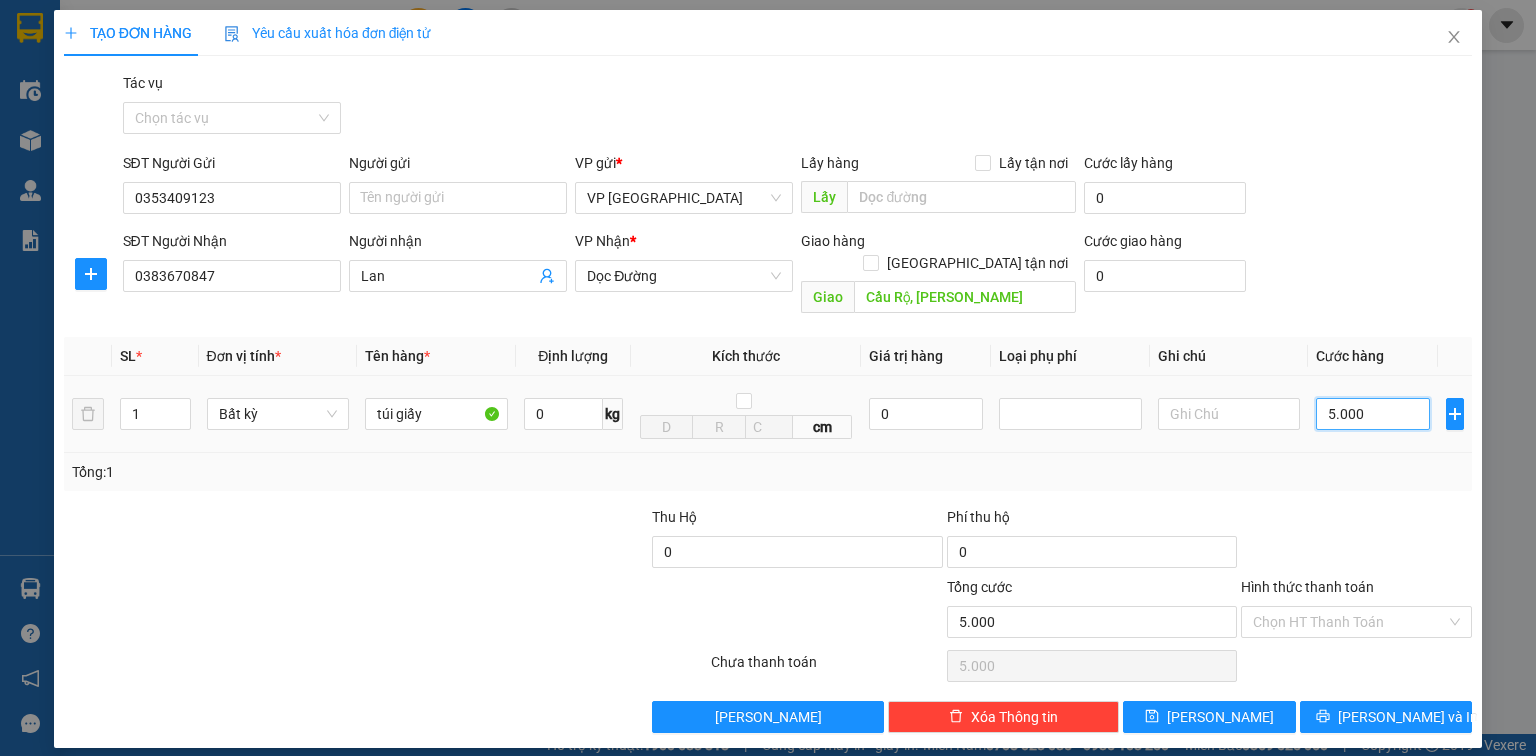 type on "50.000" 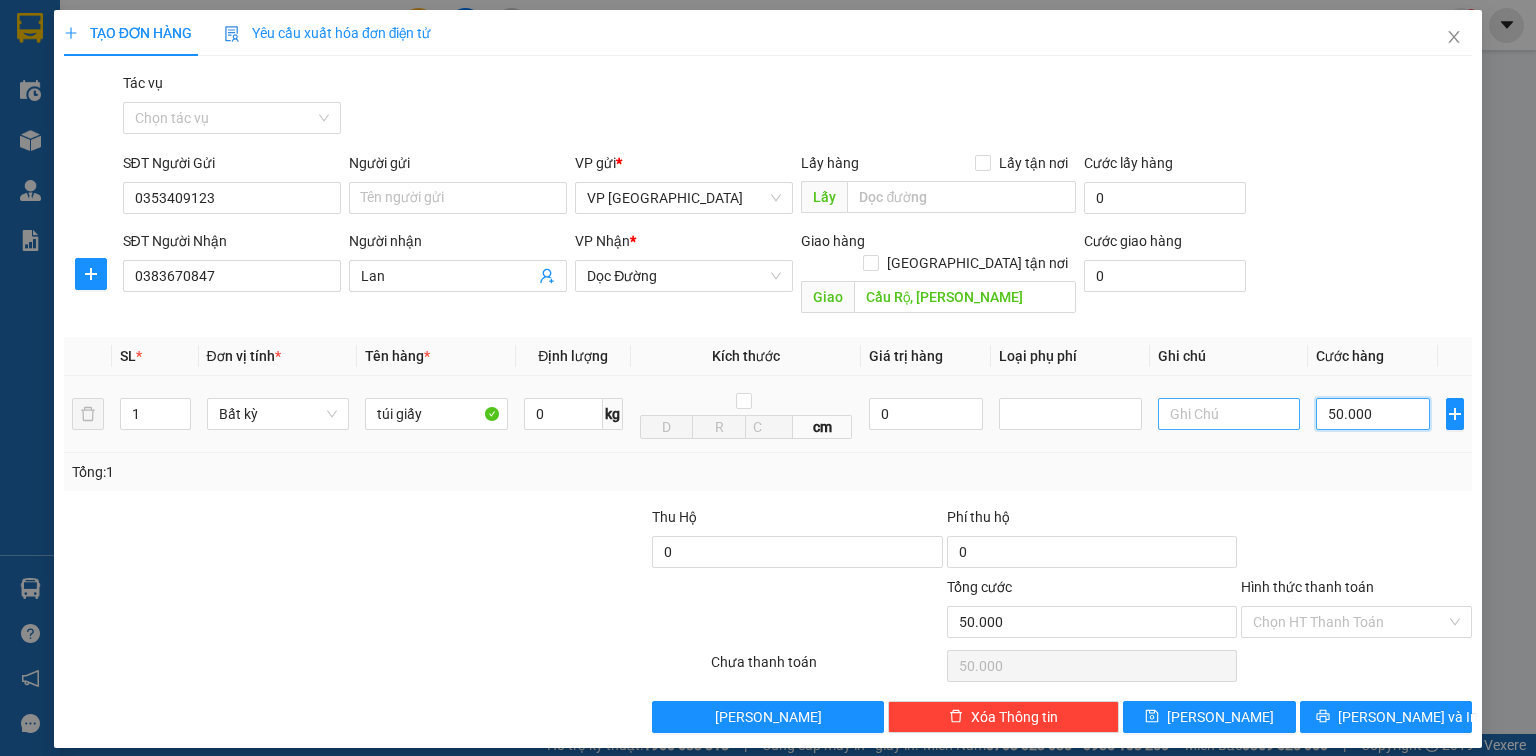 drag, startPoint x: 1402, startPoint y: 392, endPoint x: 1278, endPoint y: 404, distance: 124.57929 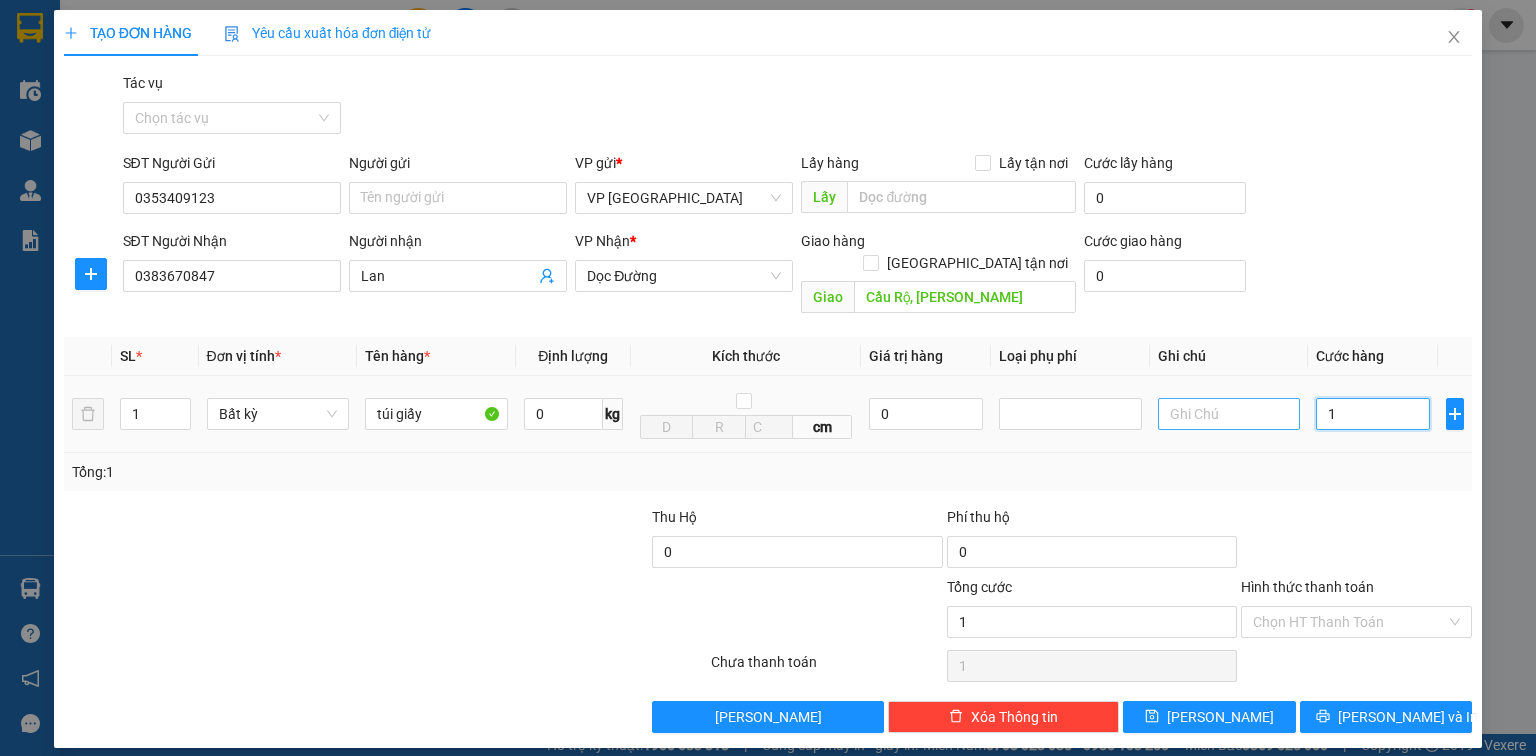 type on "10" 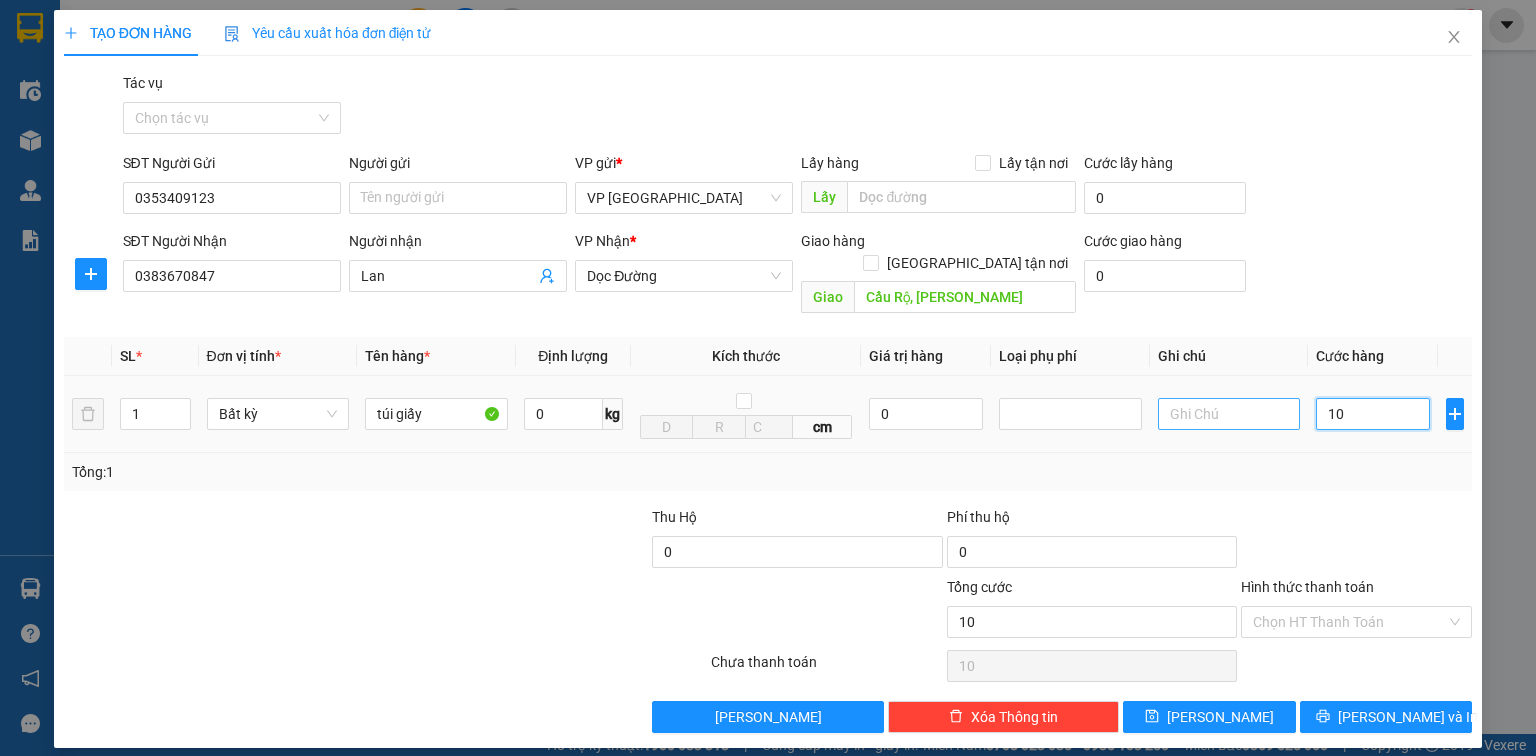 type on "100" 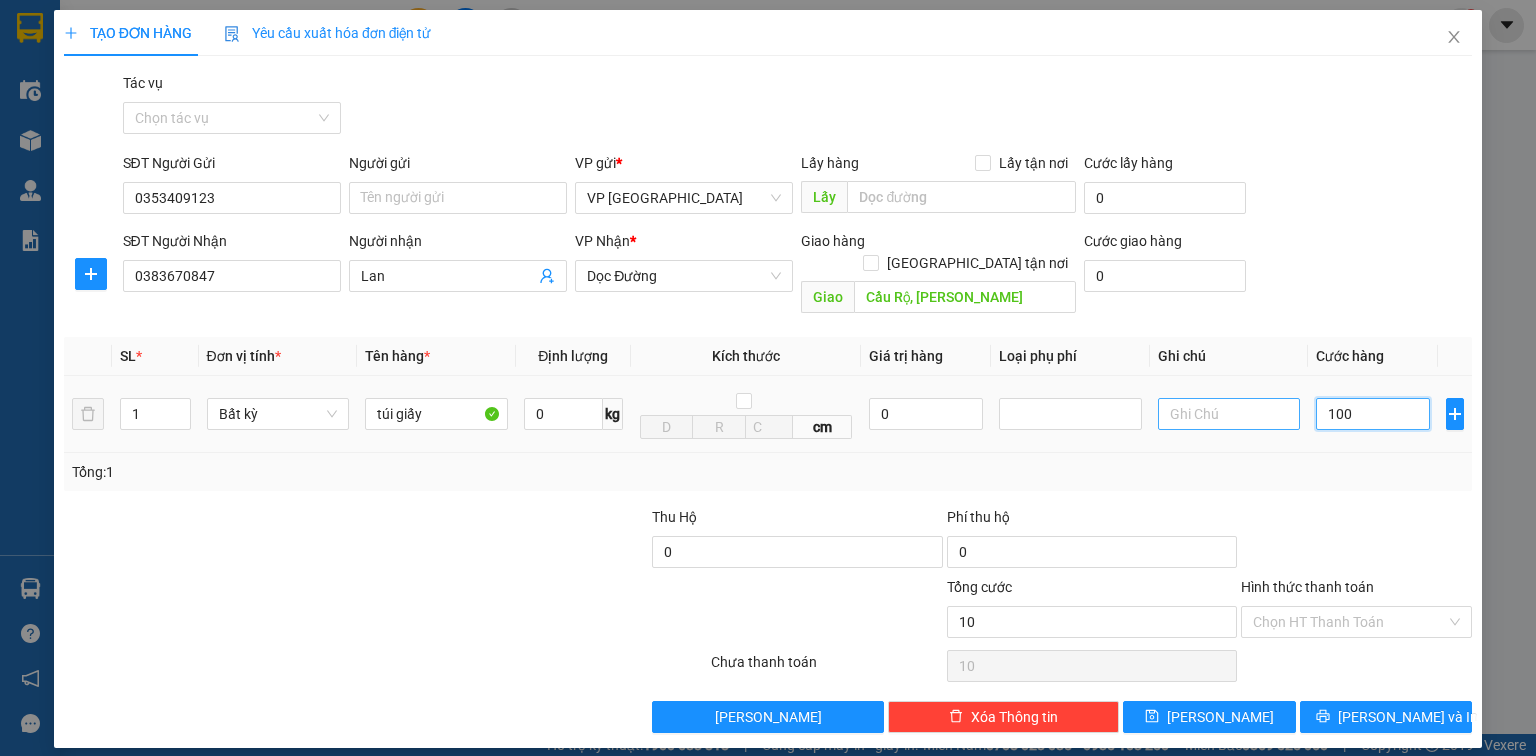 type on "100" 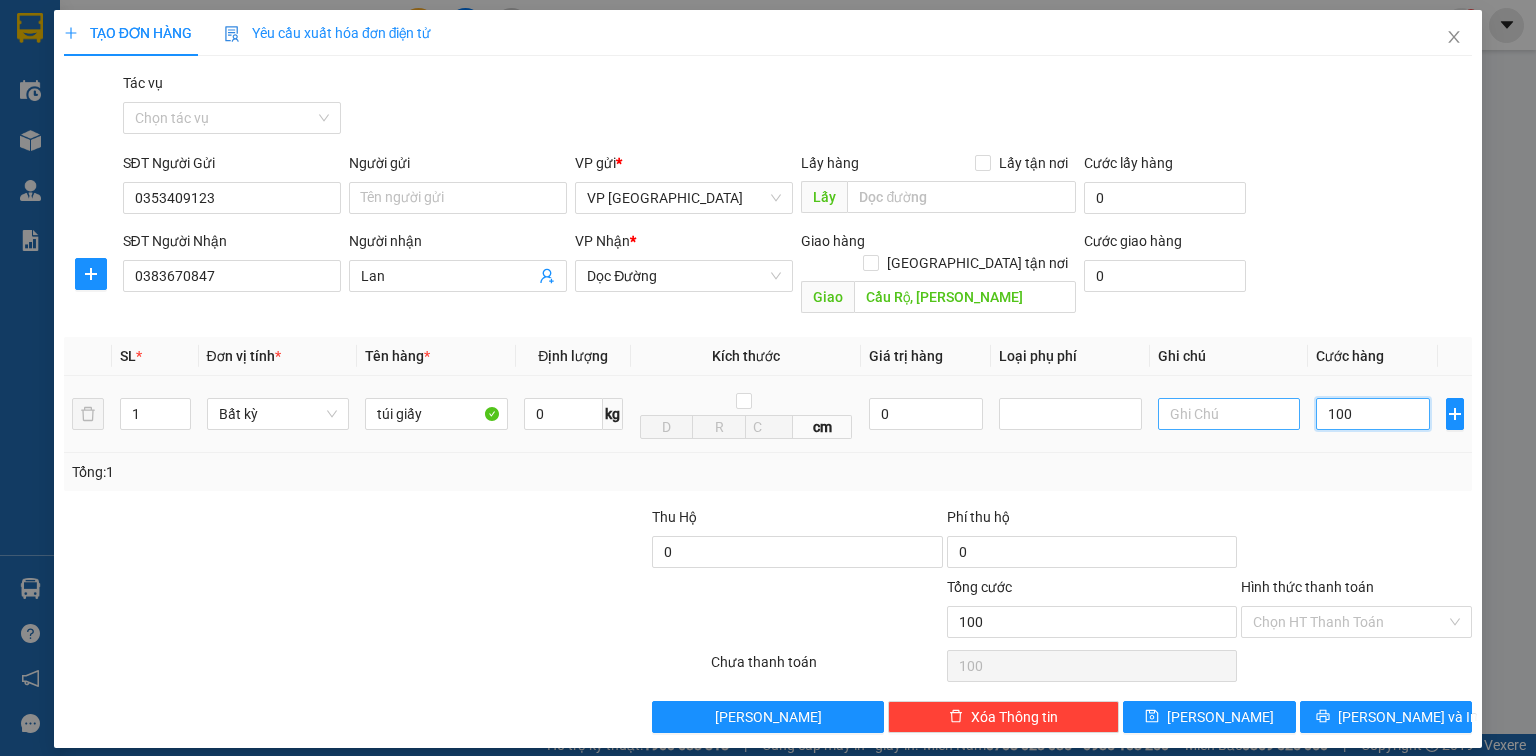 type on "1.000" 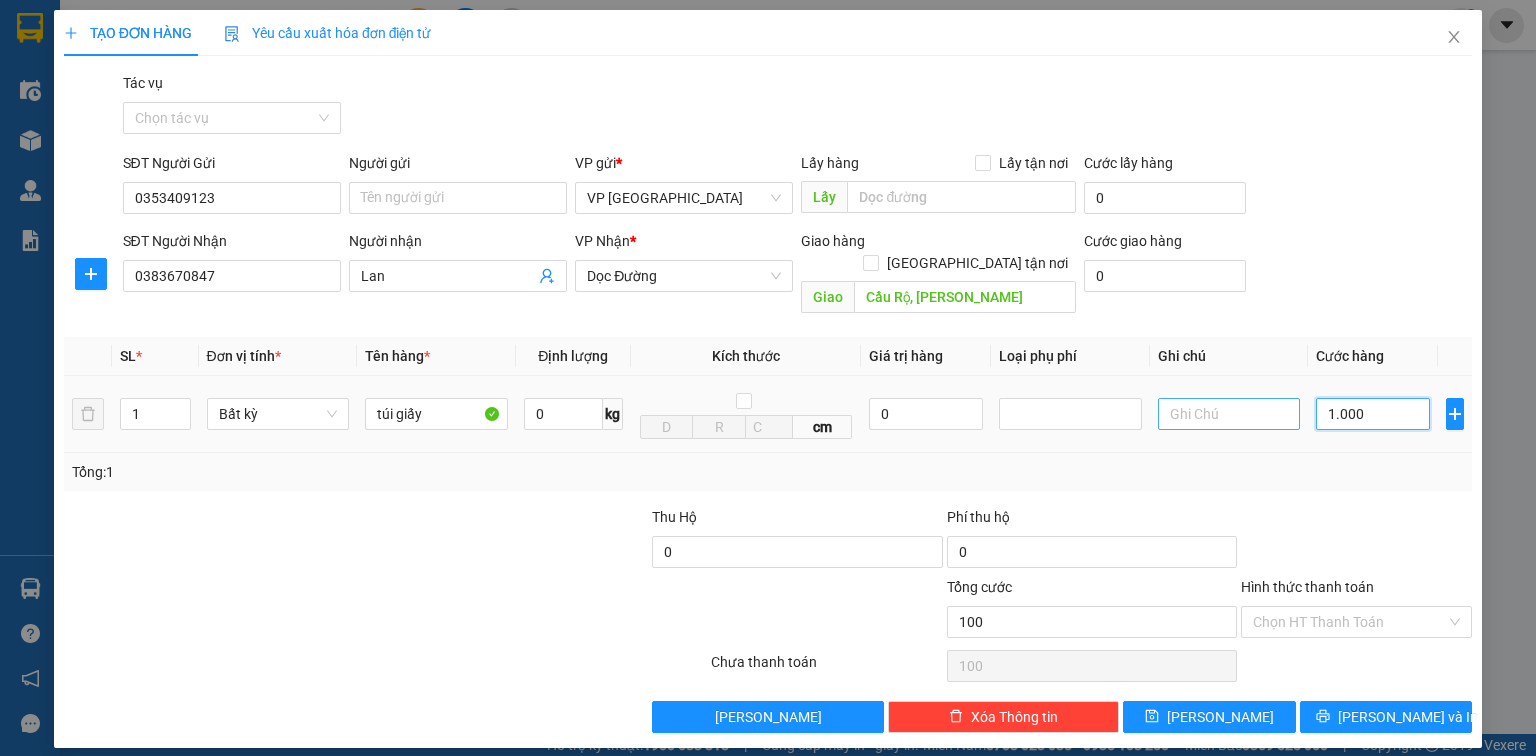 type on "1.000" 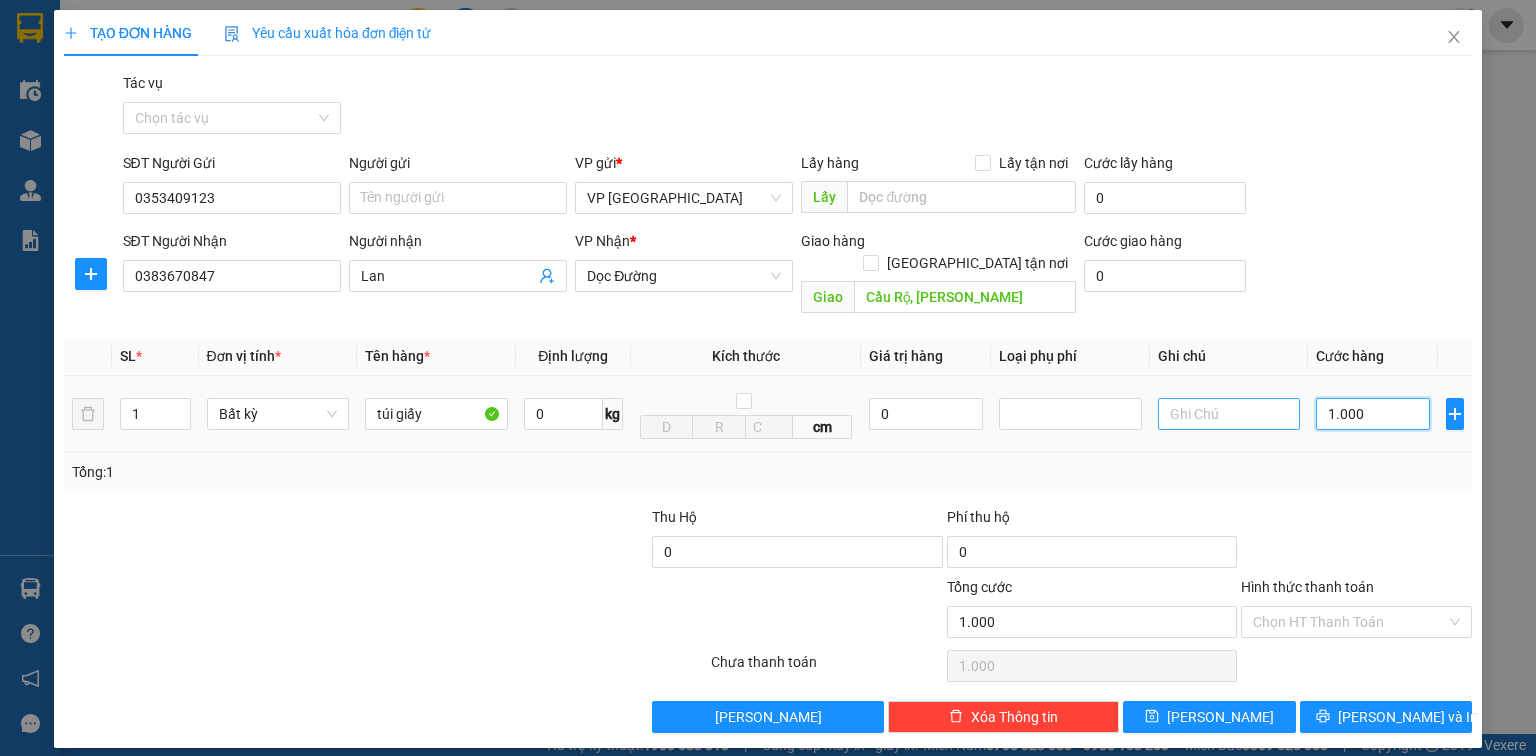 type on "10.000" 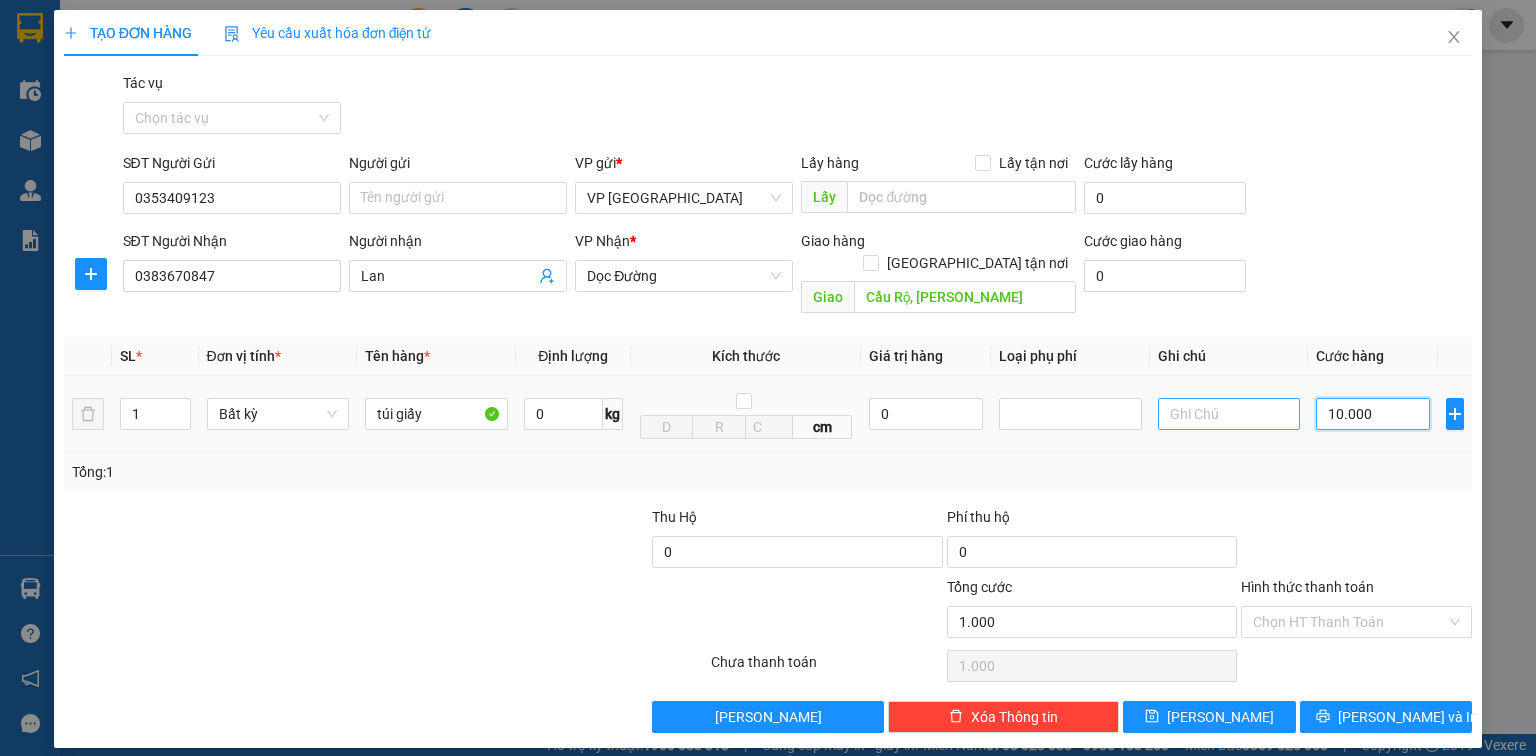 type on "10.000" 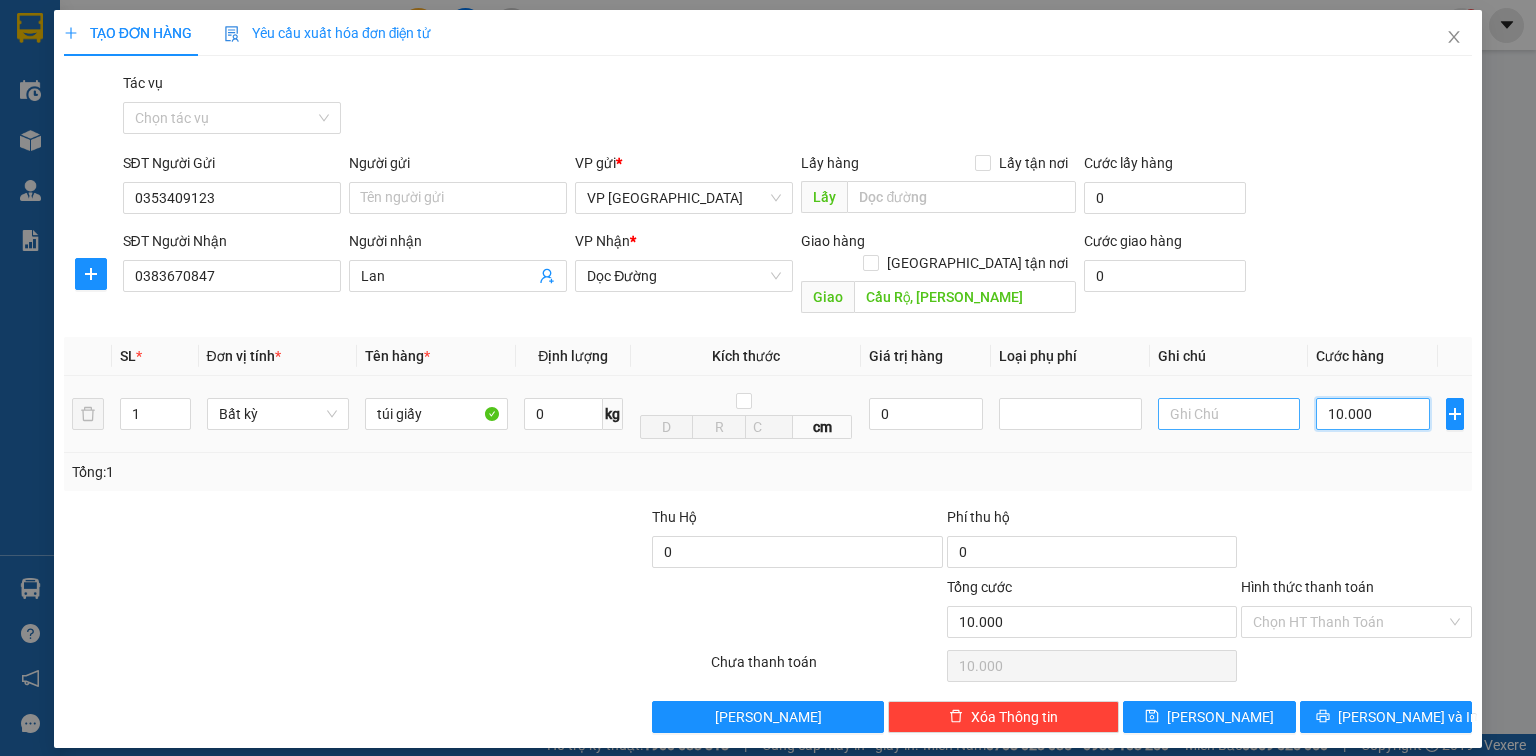 type on "100.000" 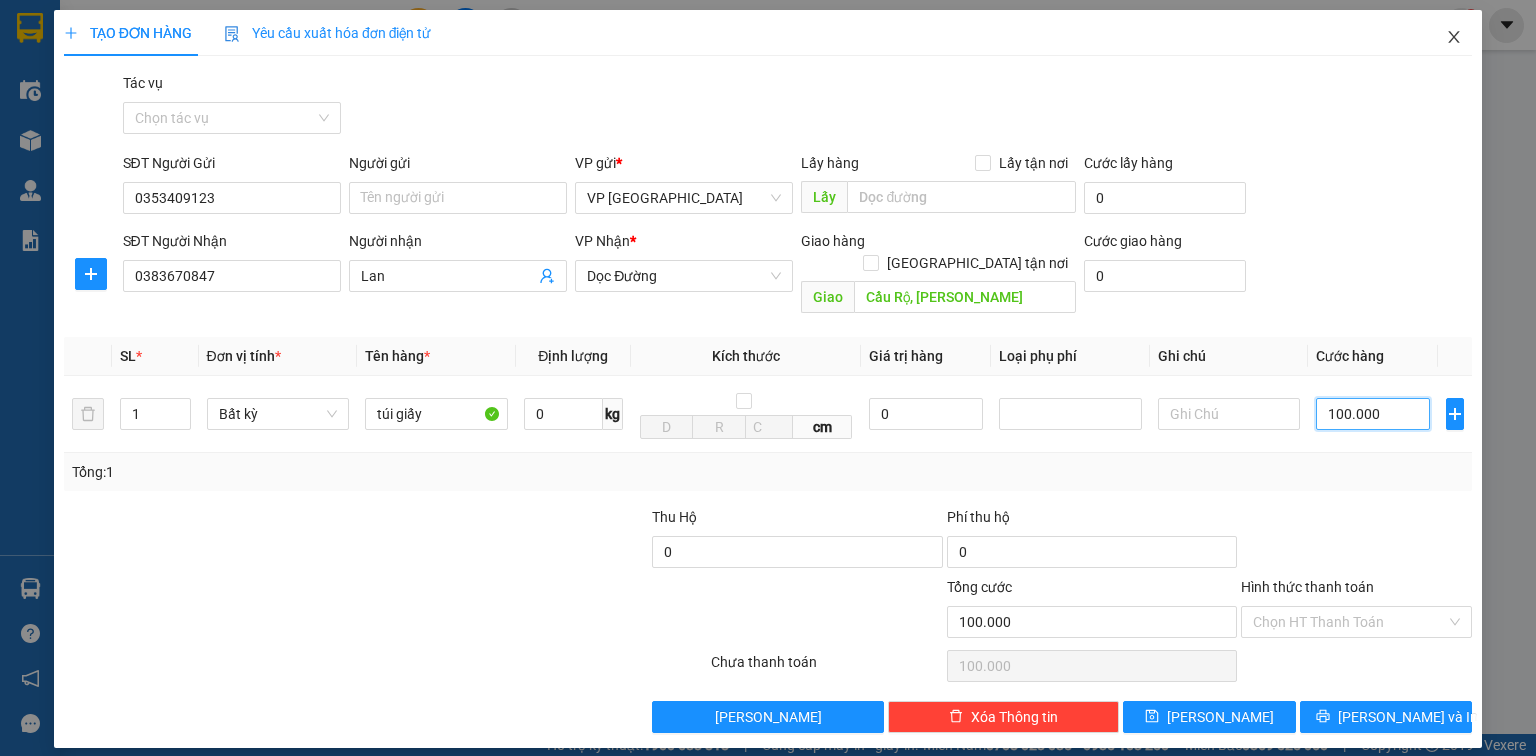 type on "100.000" 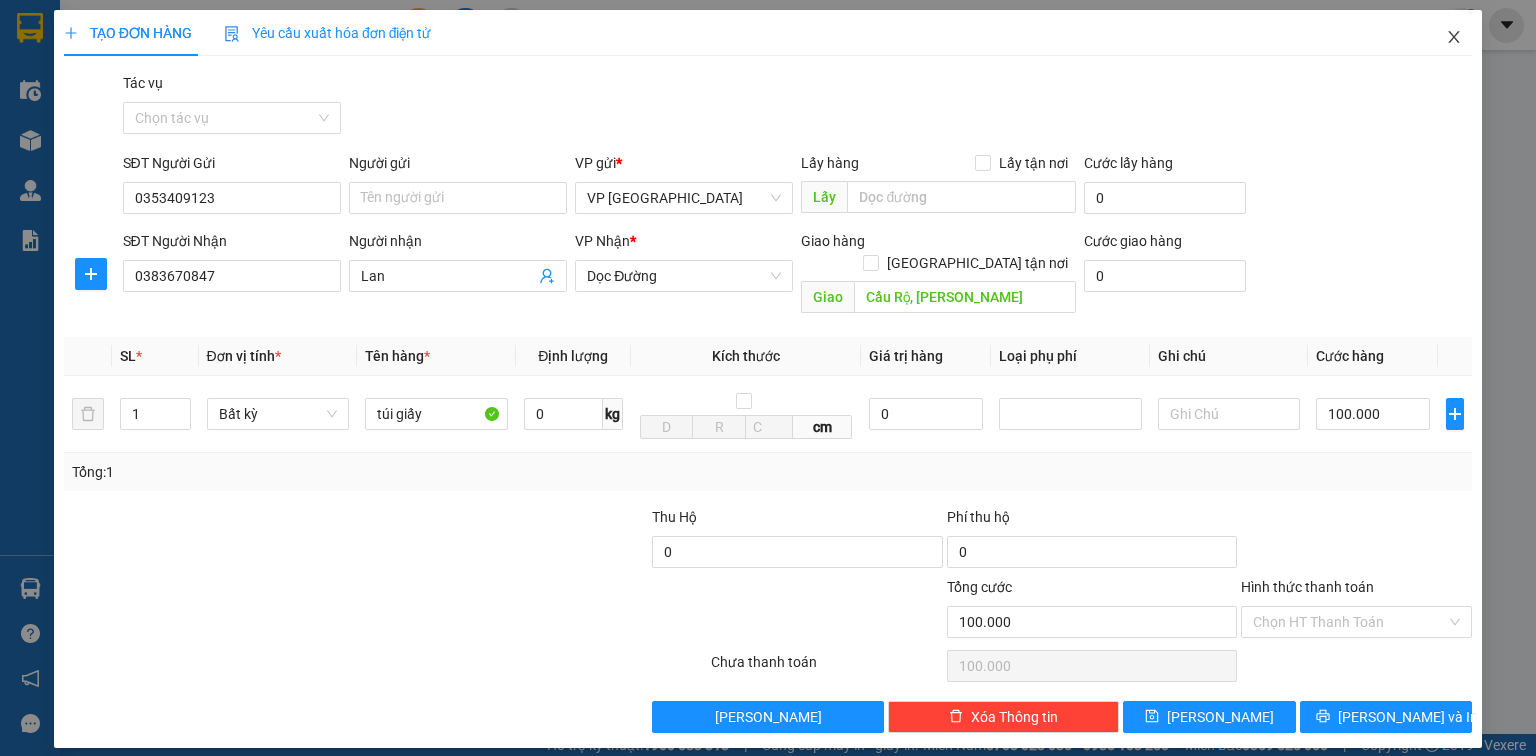 click at bounding box center (1454, 38) 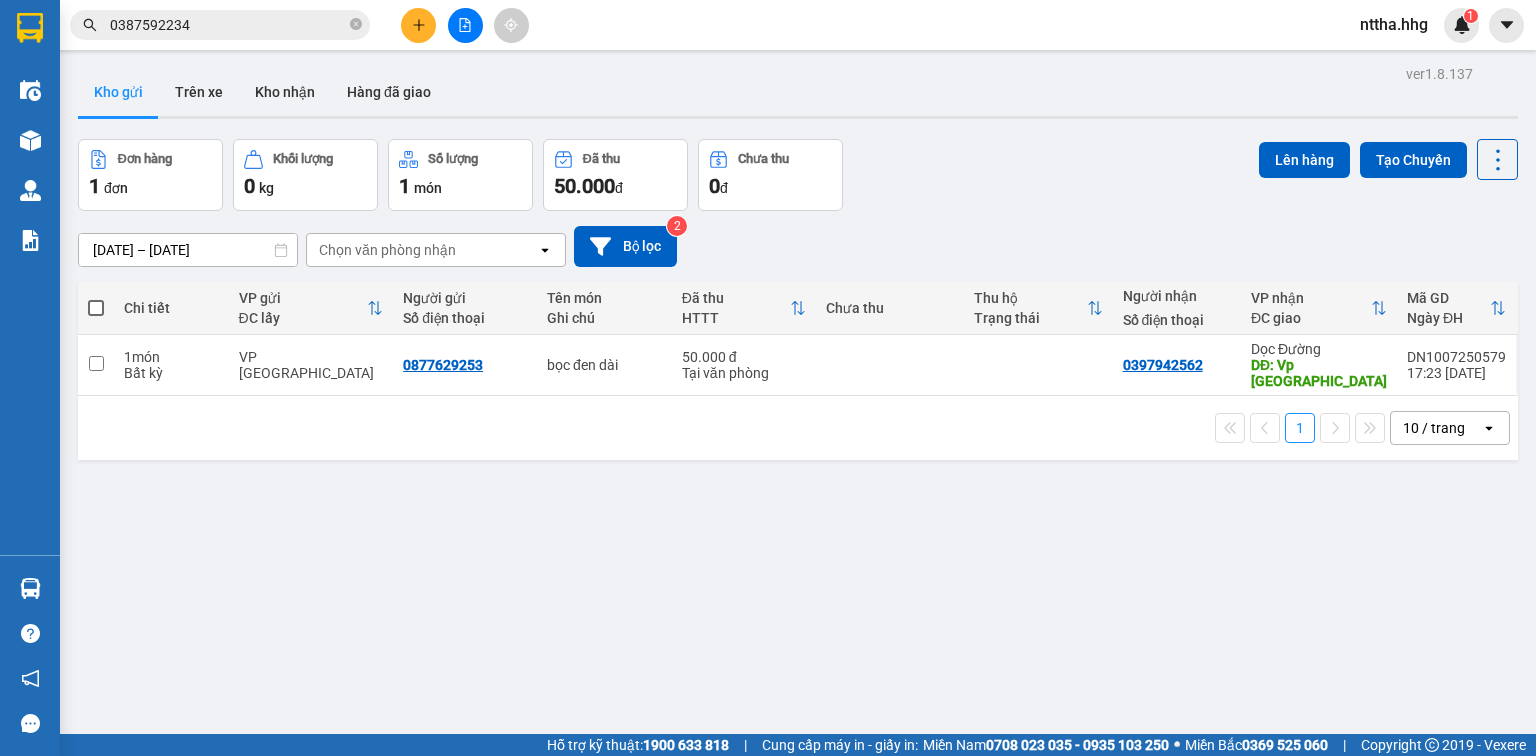 click at bounding box center (96, 308) 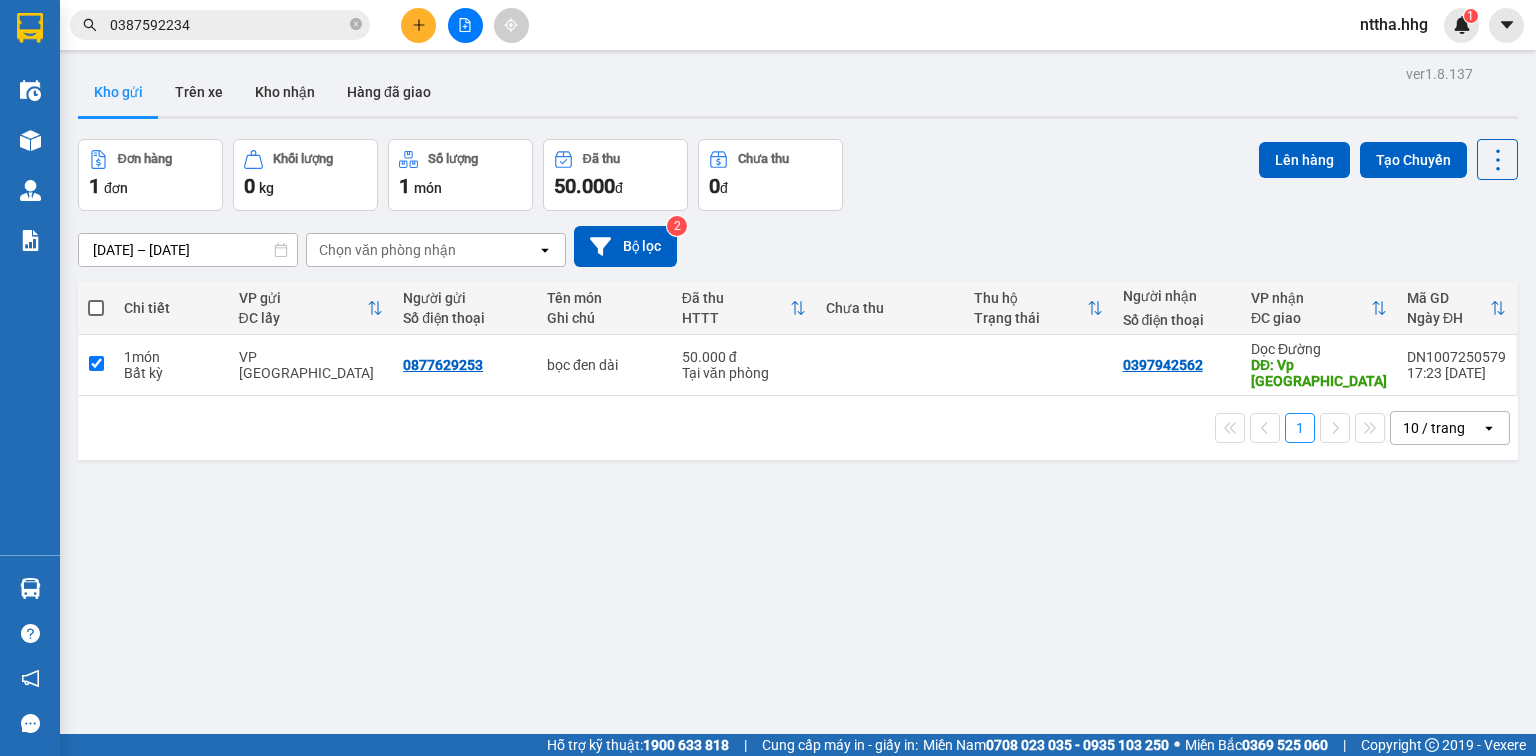 checkbox on "true" 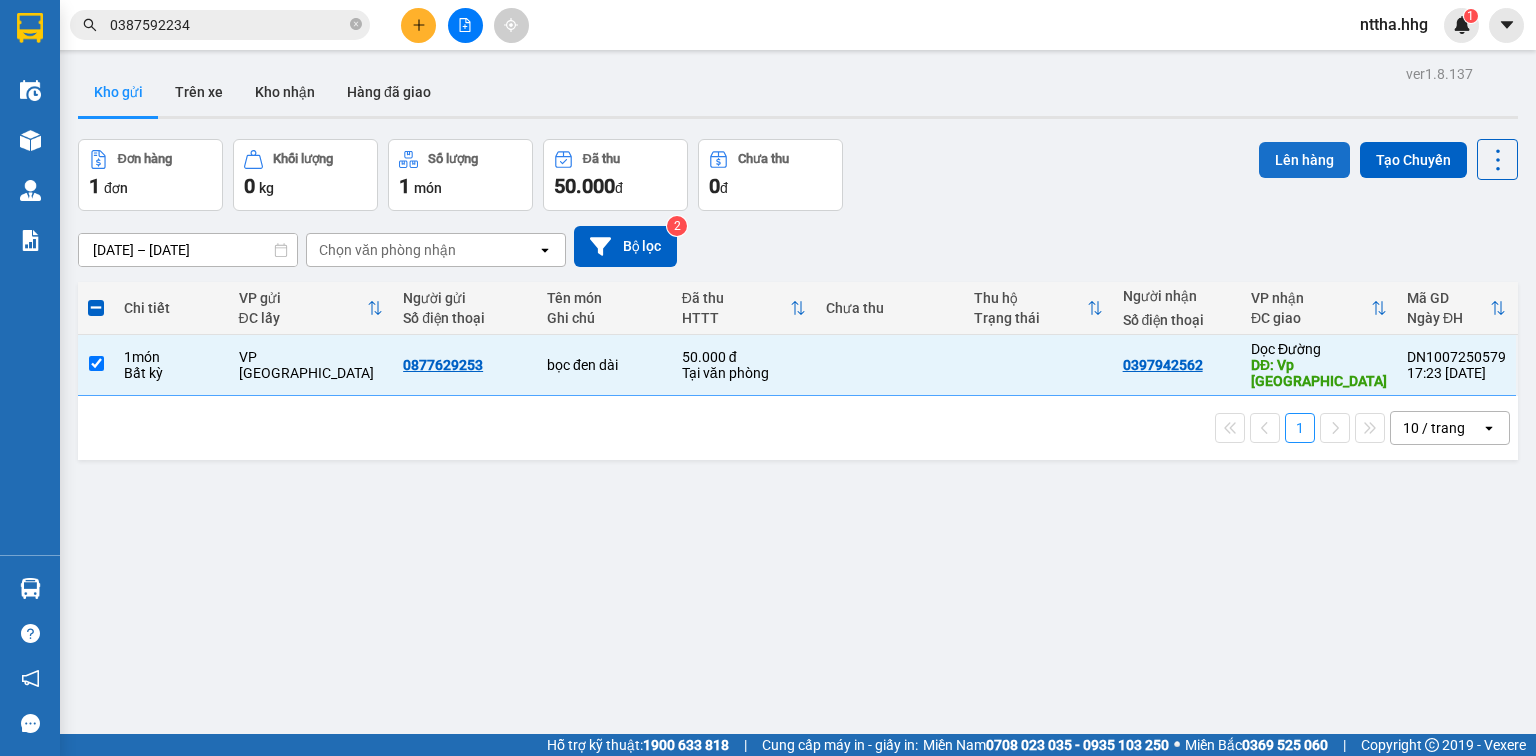 click on "Lên hàng" at bounding box center (1304, 160) 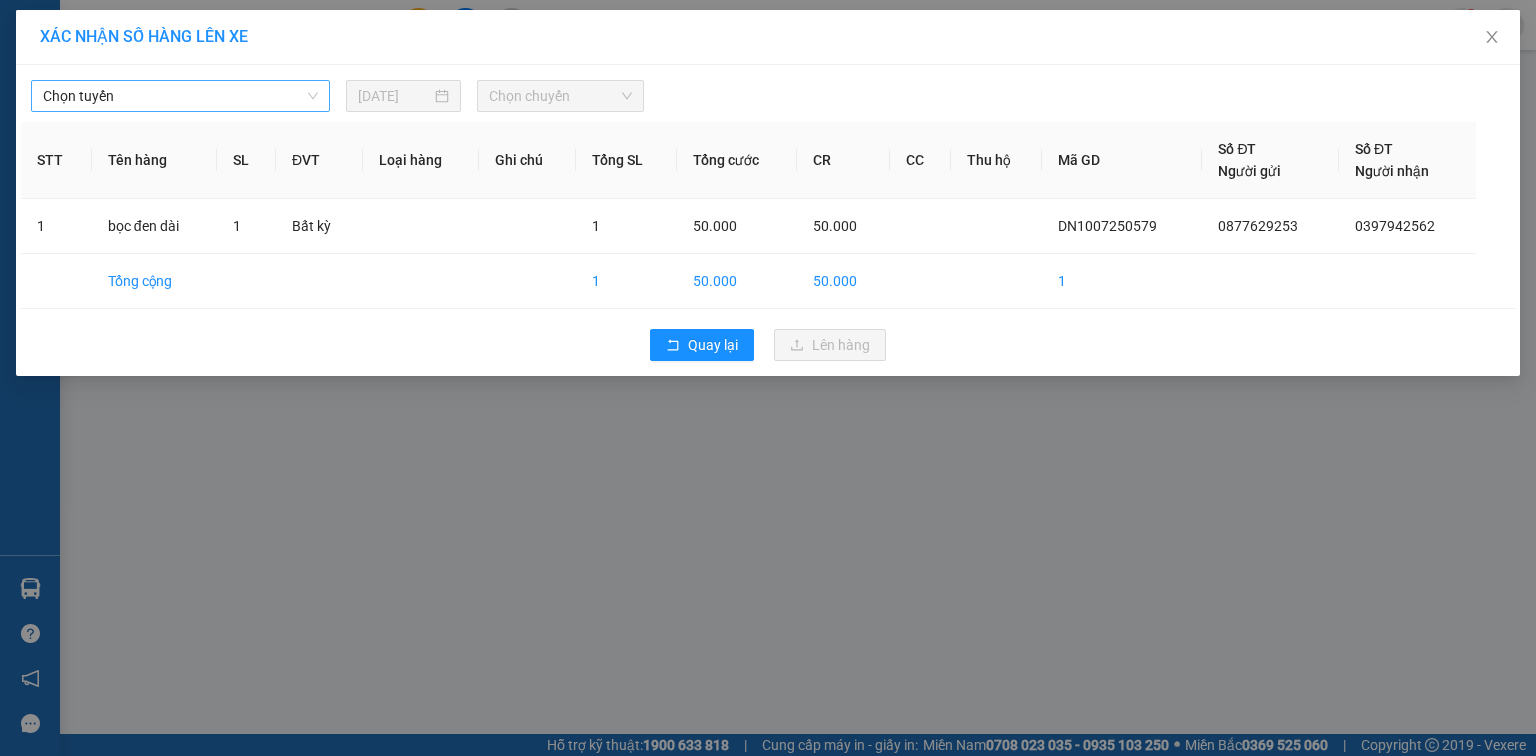 click on "Chọn tuyến" at bounding box center (180, 96) 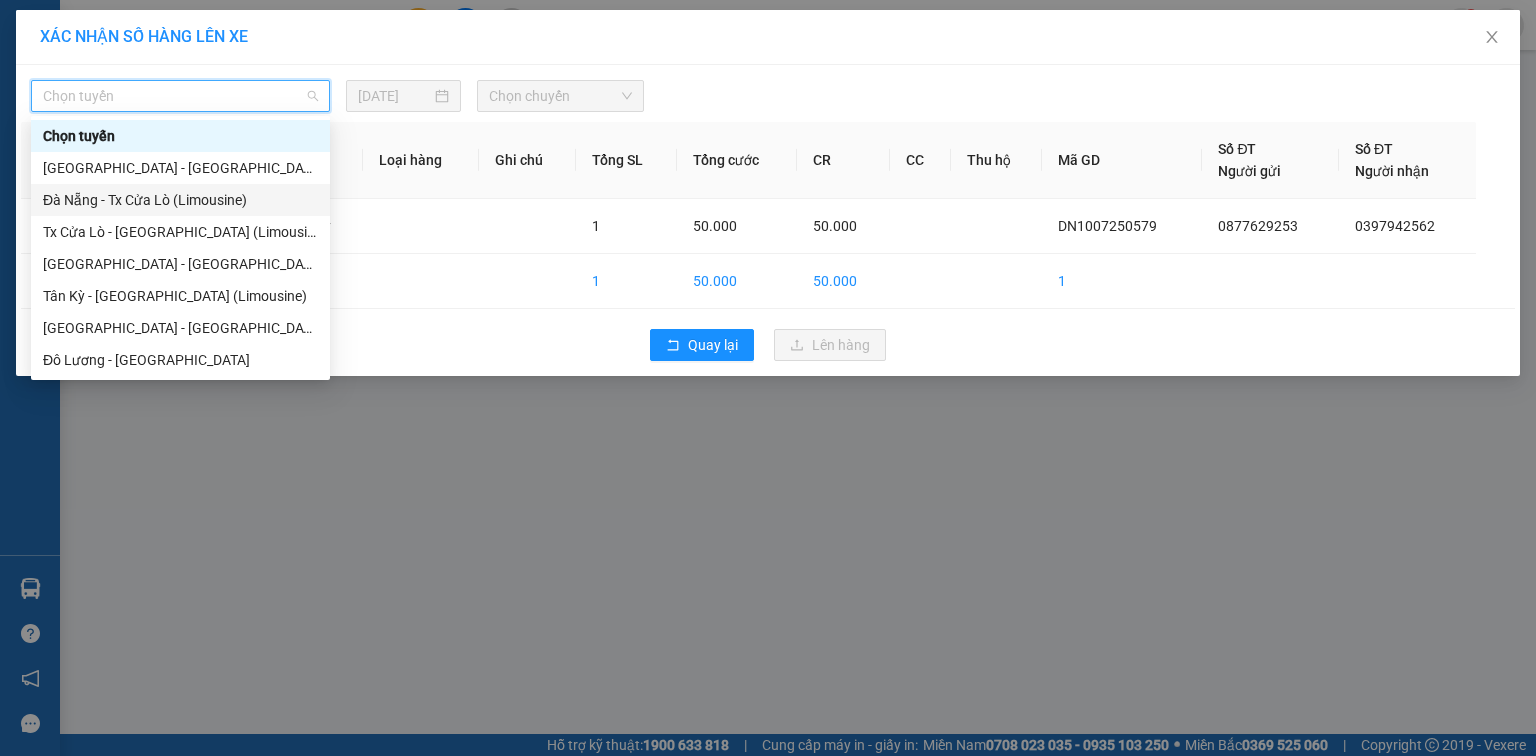click on "Đà Nẵng - Tx Cửa Lò (Limousine)" at bounding box center (180, 200) 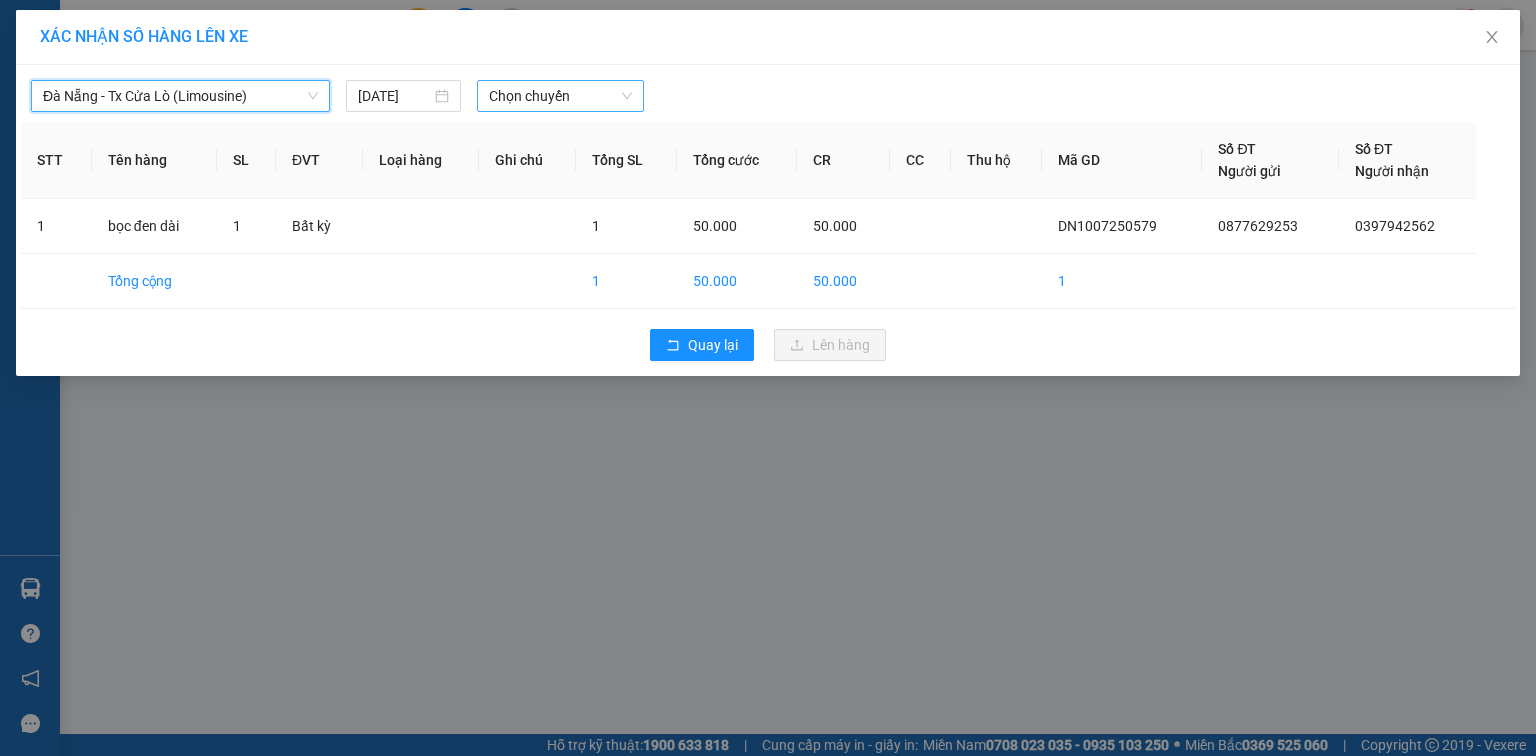 click on "Chọn chuyến" at bounding box center (561, 96) 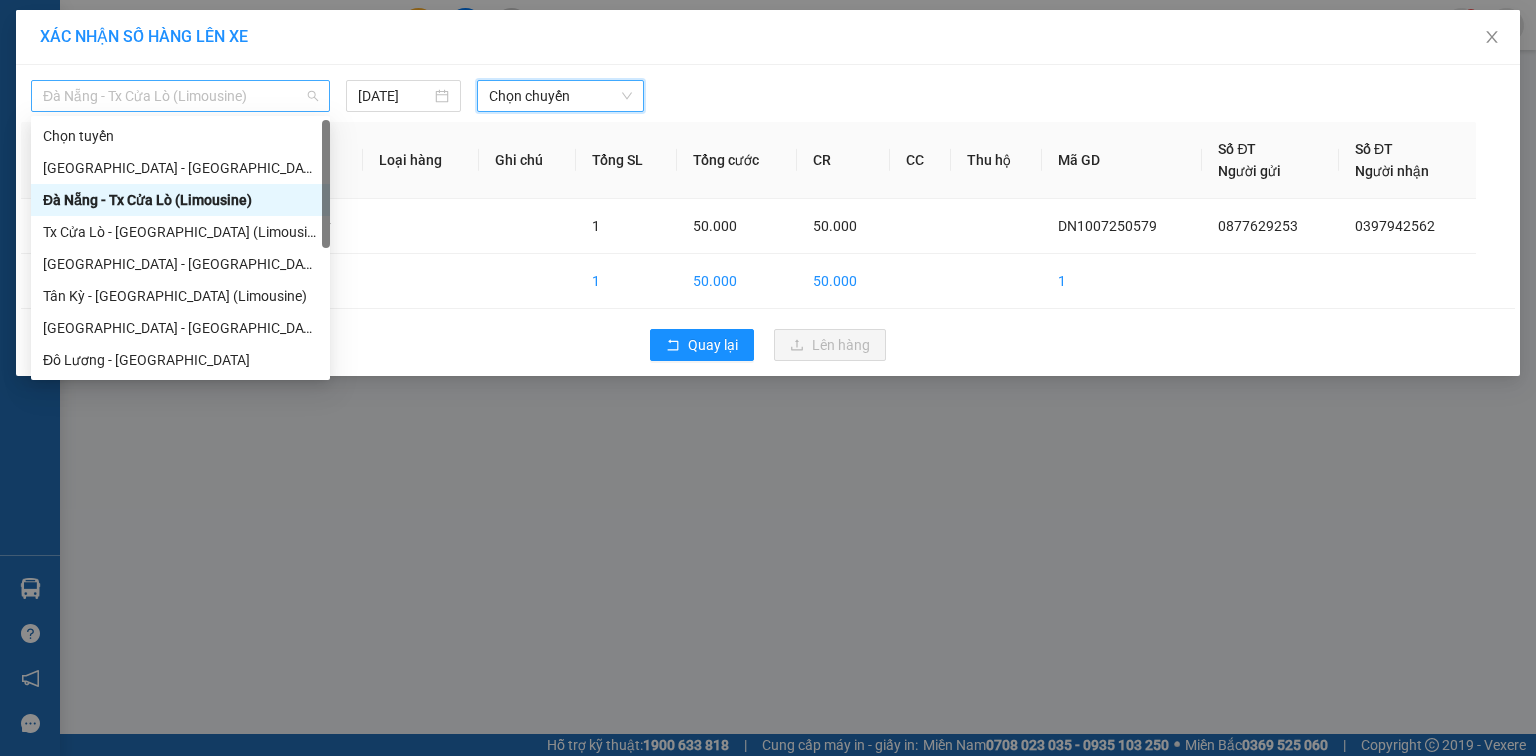 click on "Đà Nẵng - Tx Cửa Lò (Limousine)" at bounding box center [180, 96] 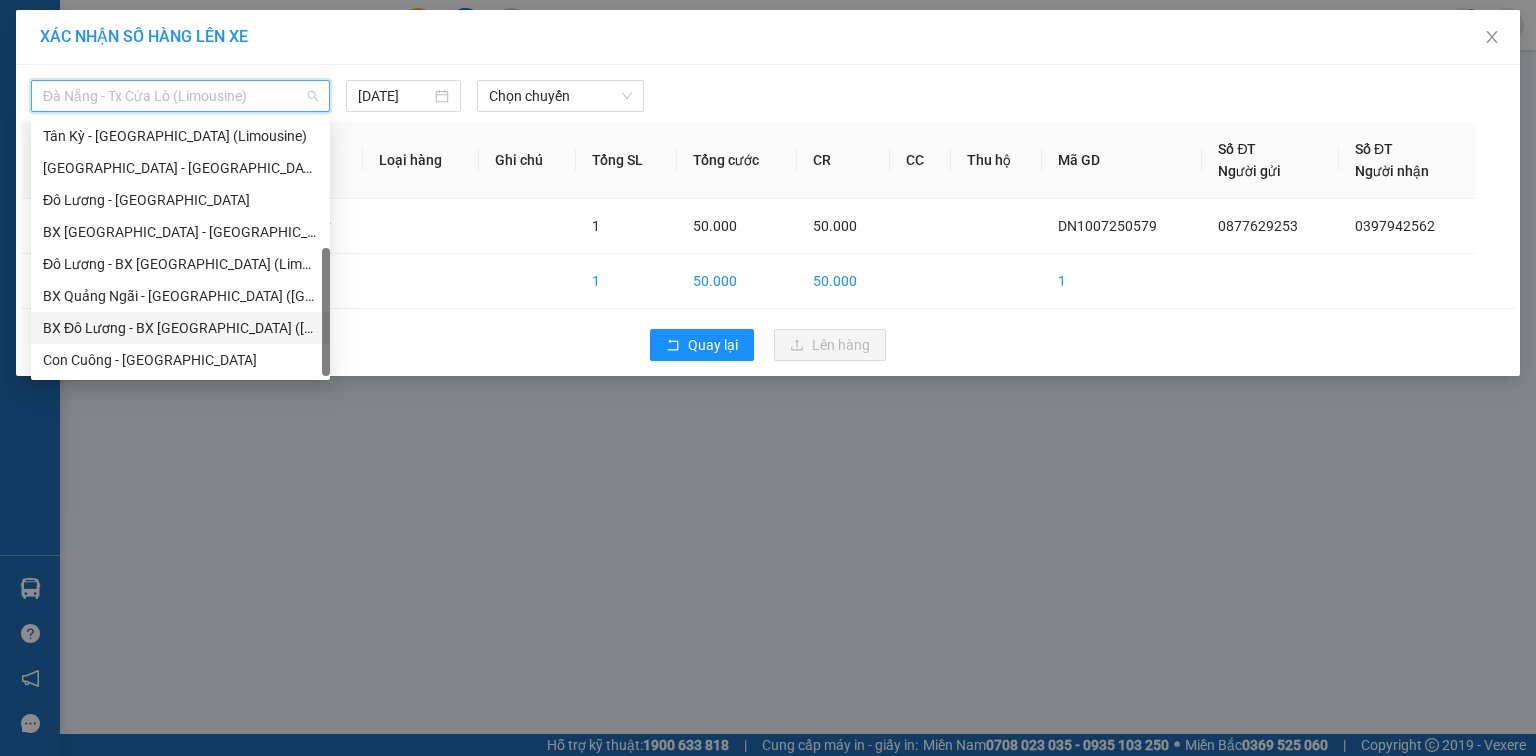 scroll, scrollTop: 0, scrollLeft: 0, axis: both 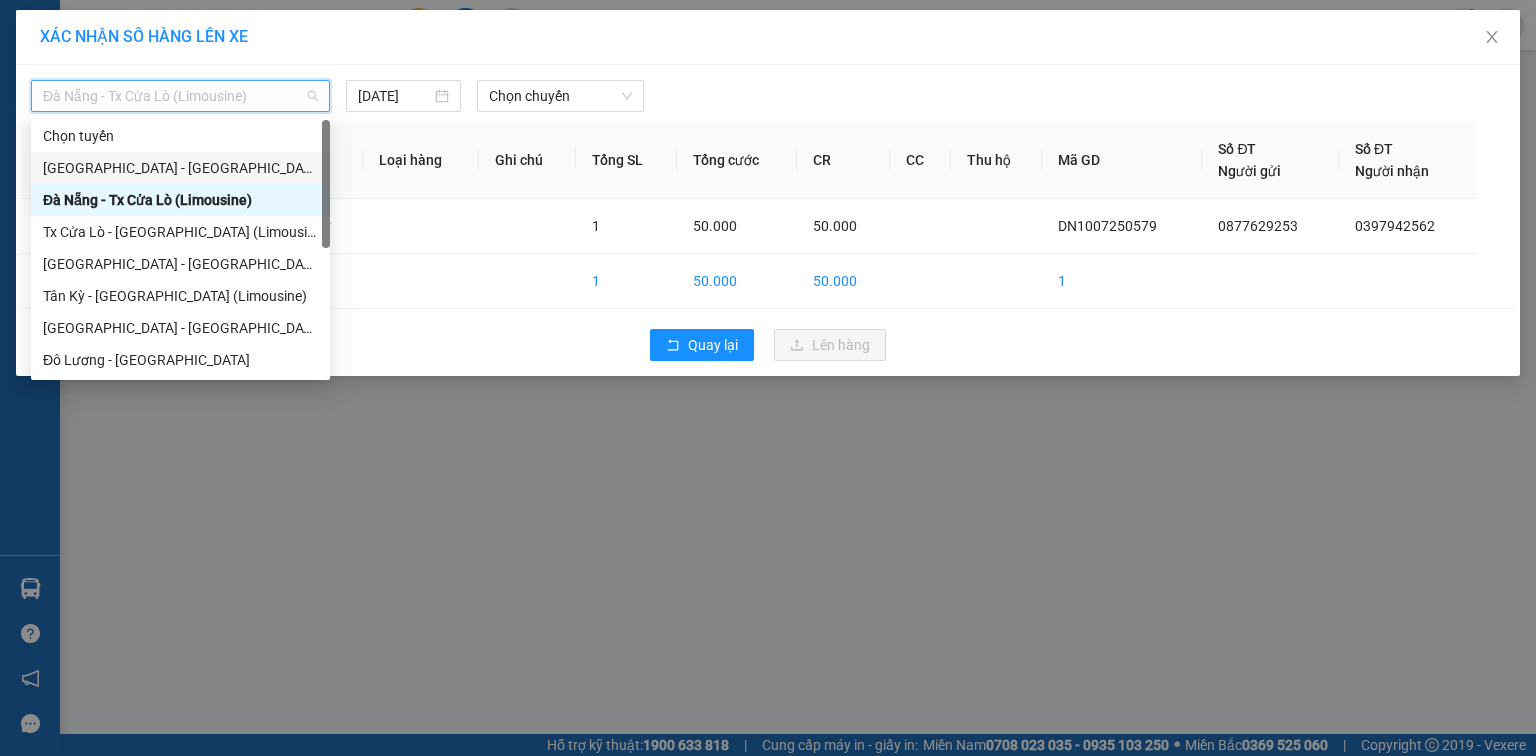 click on "[GEOGRAPHIC_DATA] - [GEOGRAPHIC_DATA]" at bounding box center (180, 168) 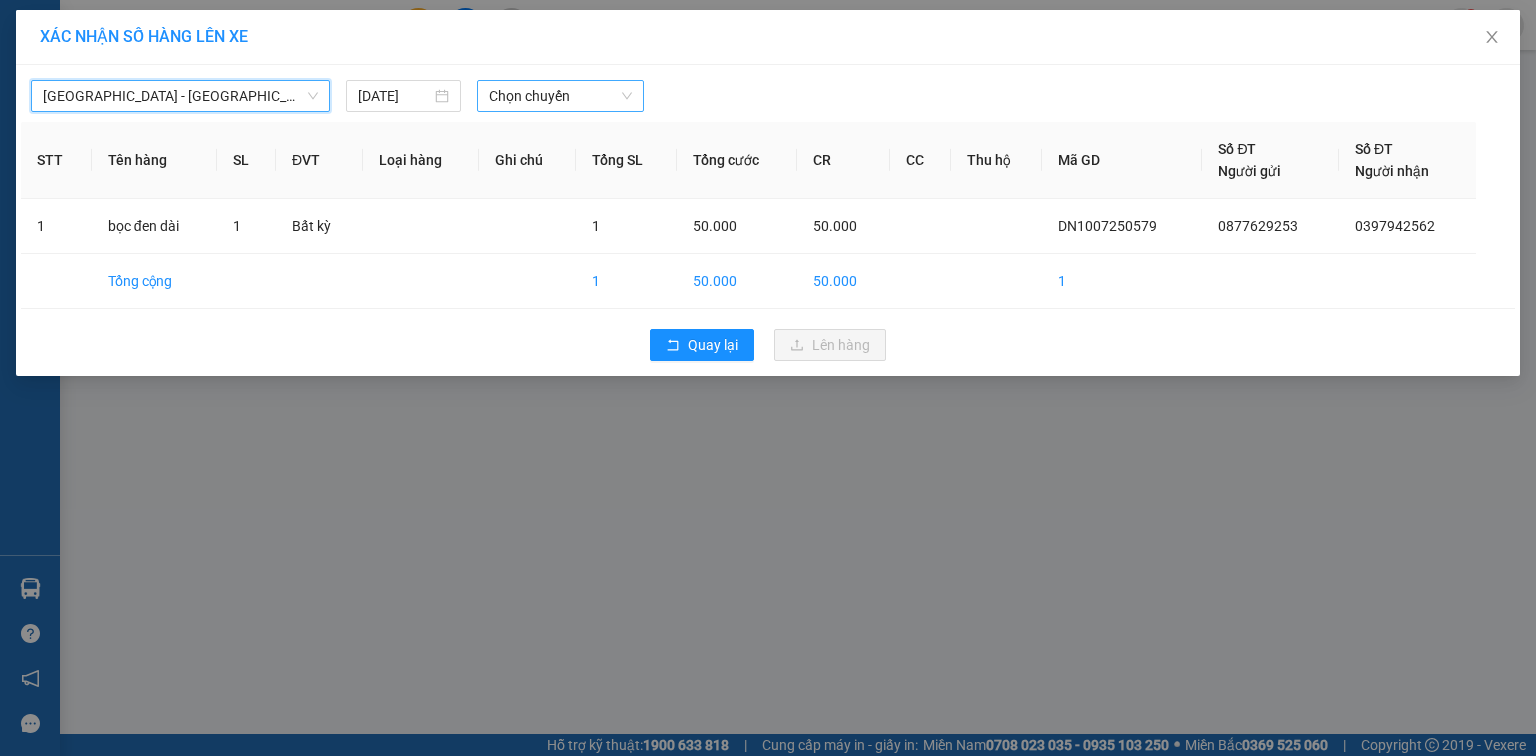 click on "Chọn chuyến" at bounding box center (561, 96) 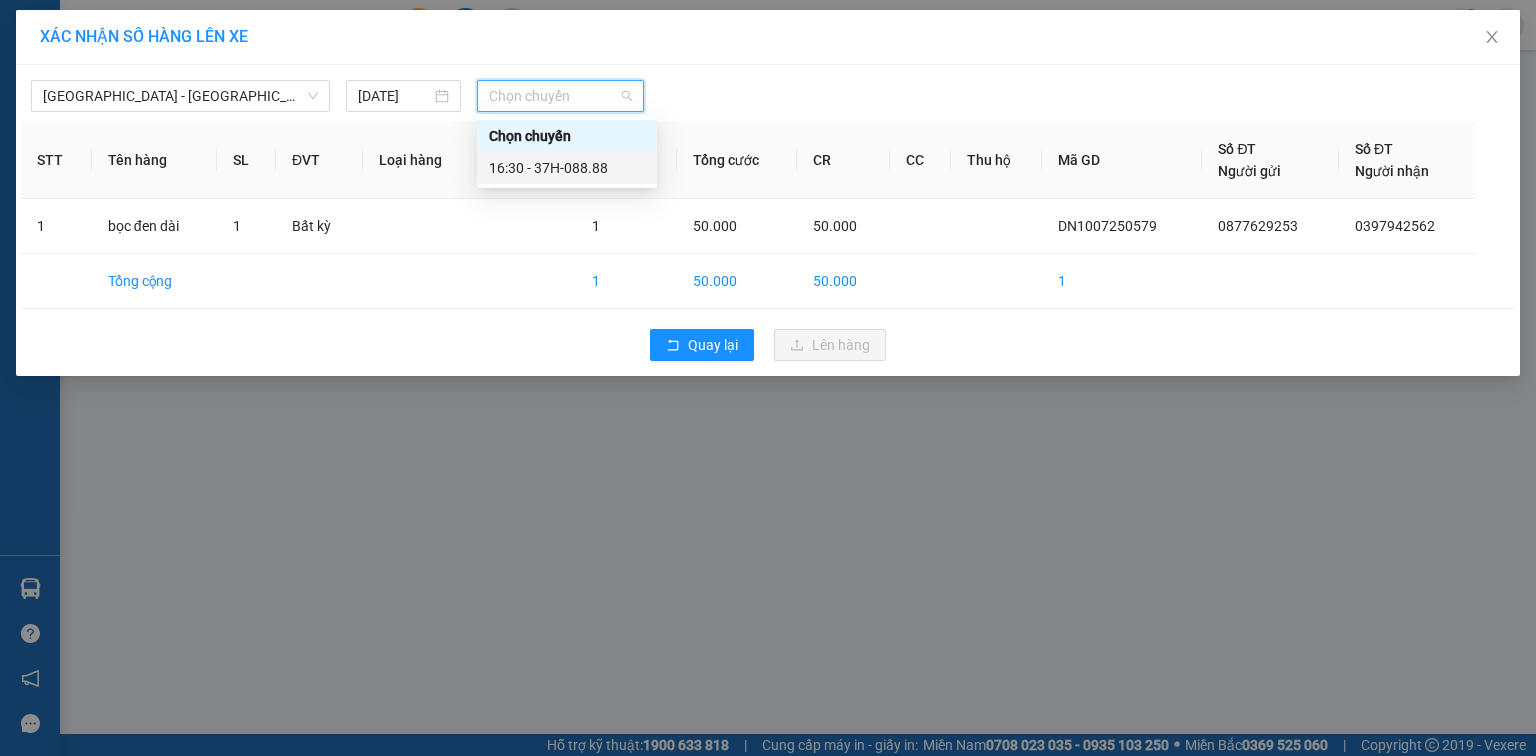 click on "16:30     - 37H-088.88" at bounding box center [567, 168] 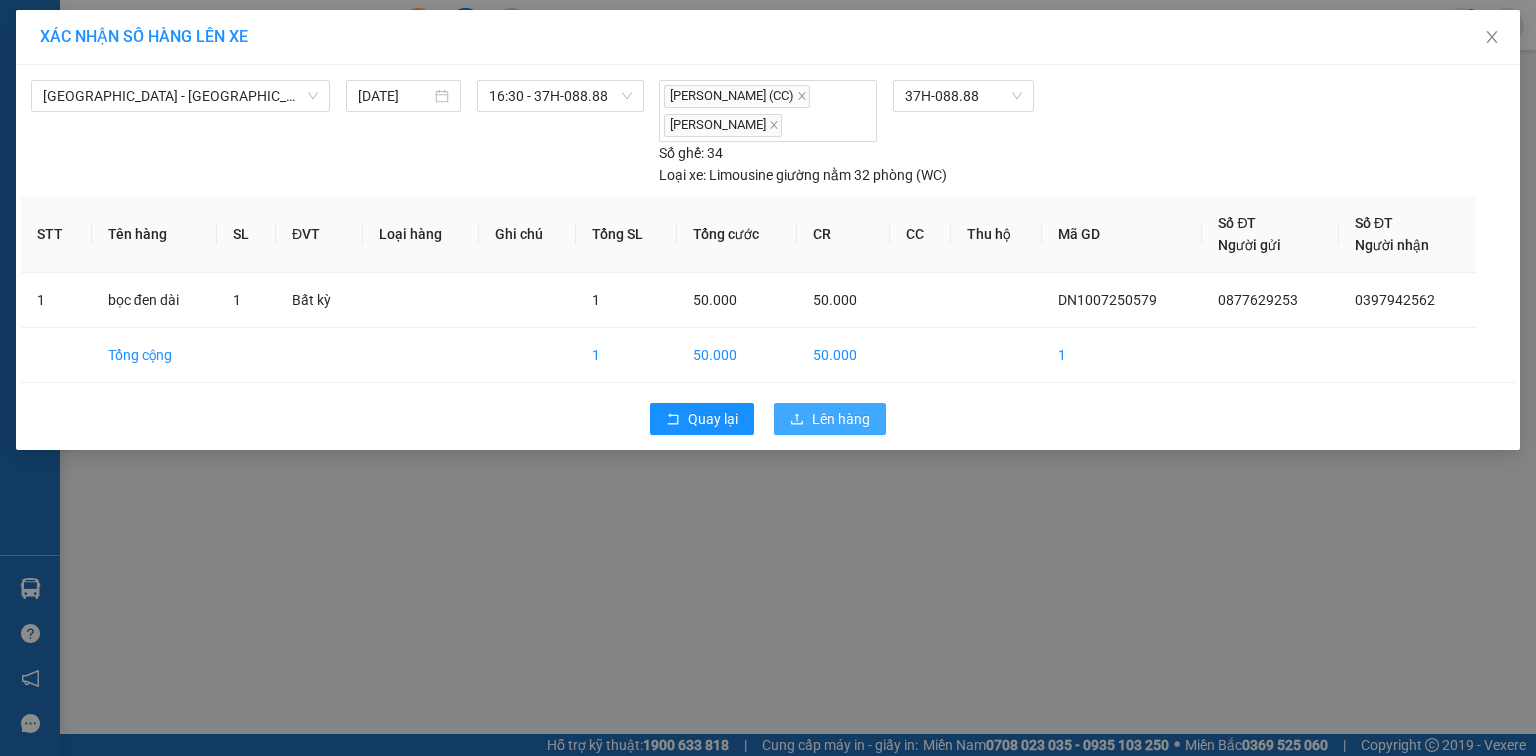 click on "Lên hàng" at bounding box center [841, 419] 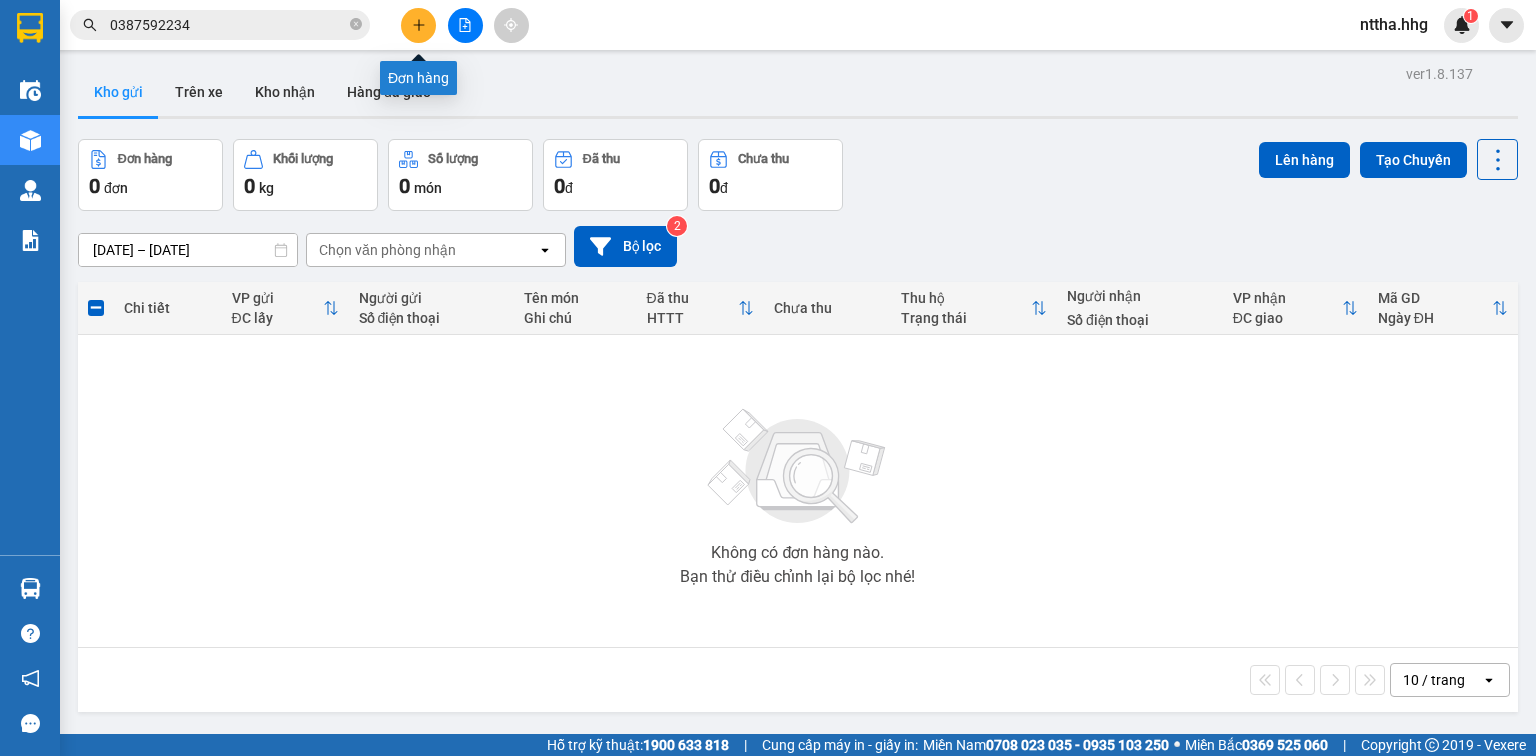 click 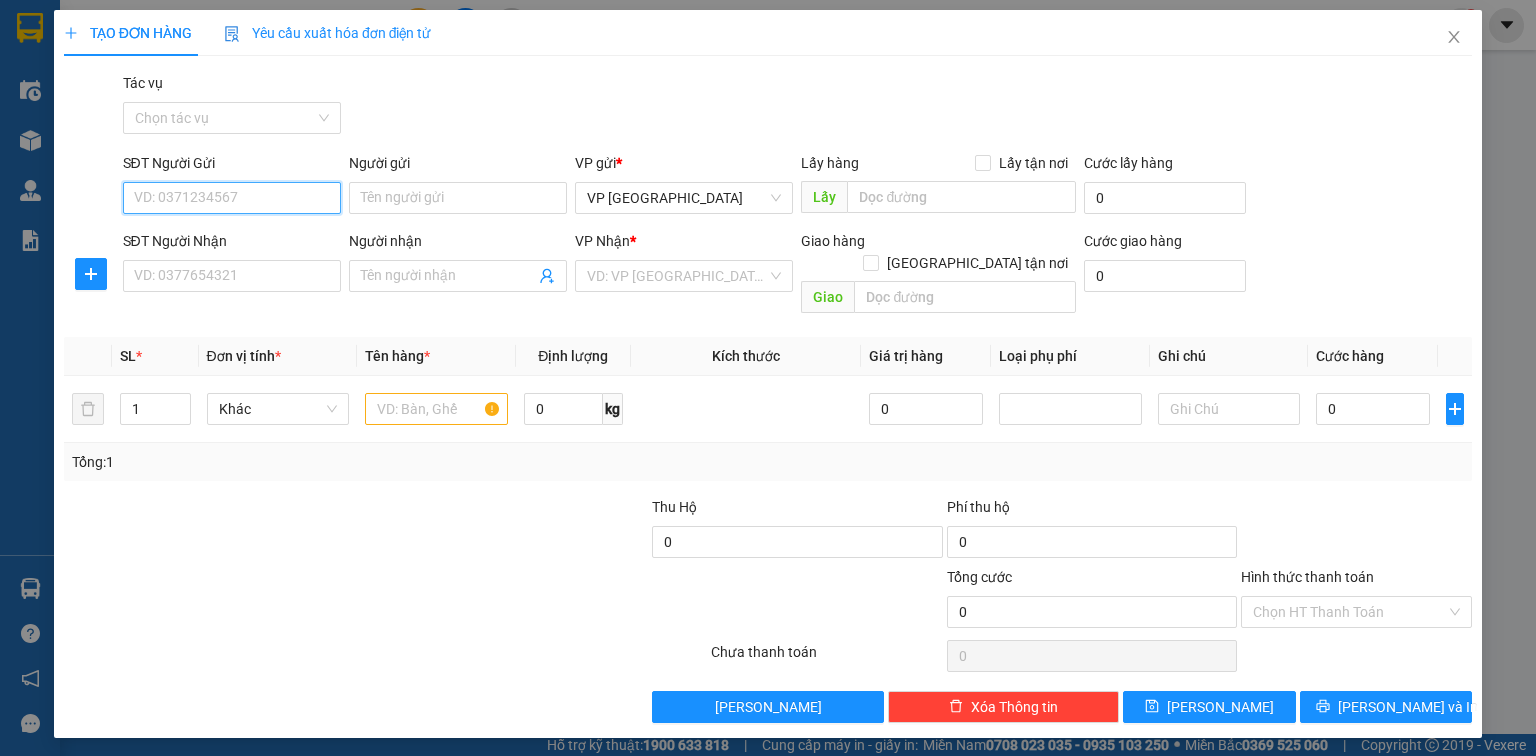 click on "SĐT Người Gửi" at bounding box center (232, 198) 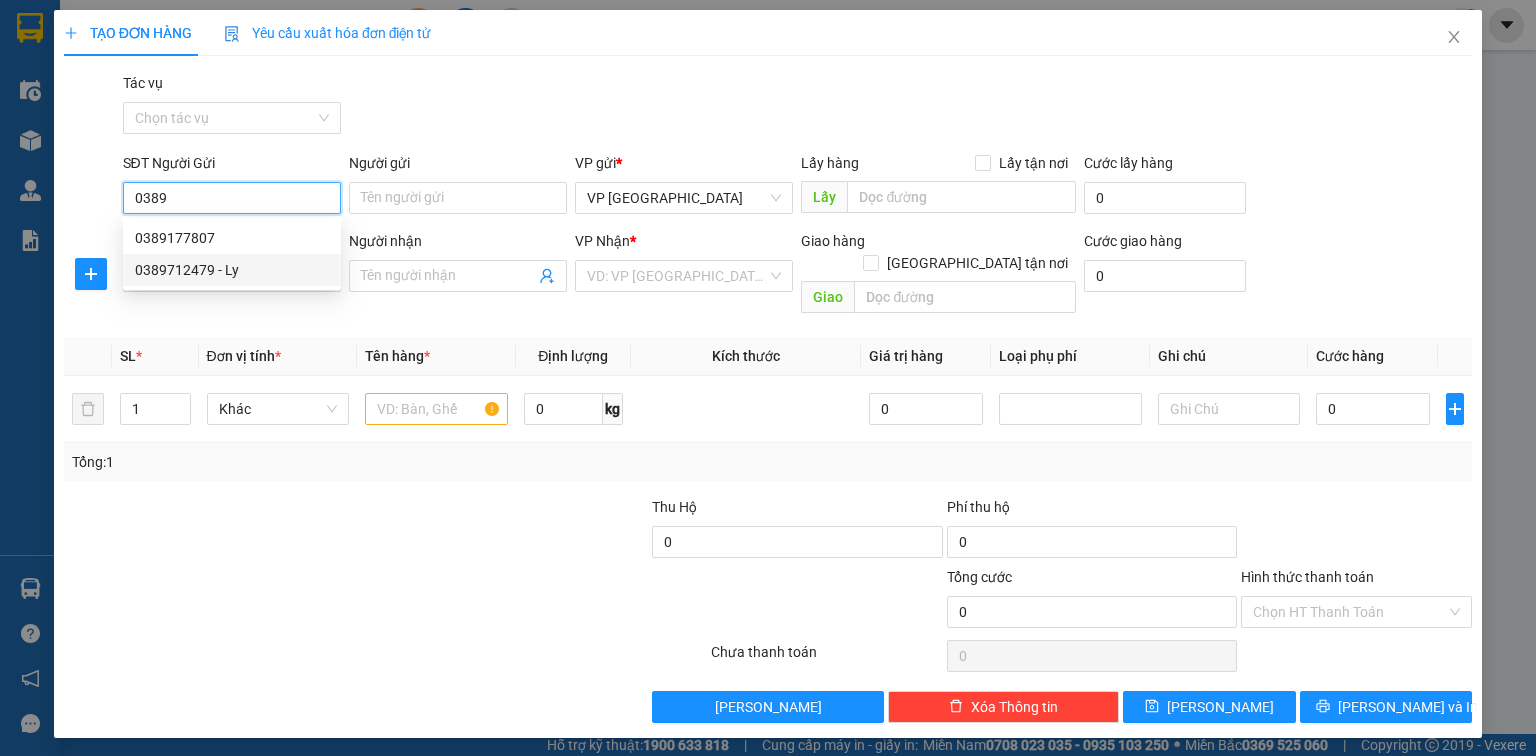 click on "0389712479 - Ly" at bounding box center (232, 270) 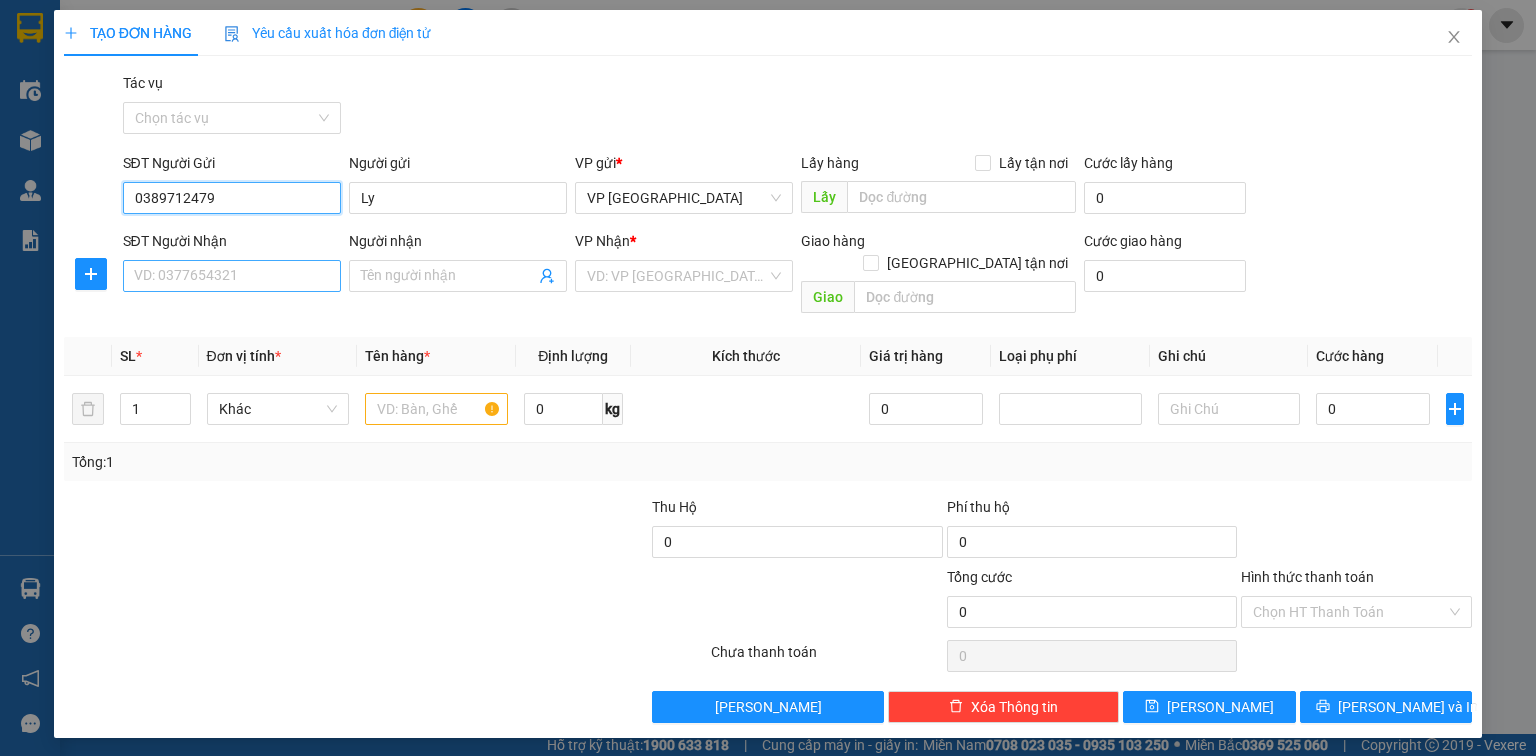 type on "0389712479" 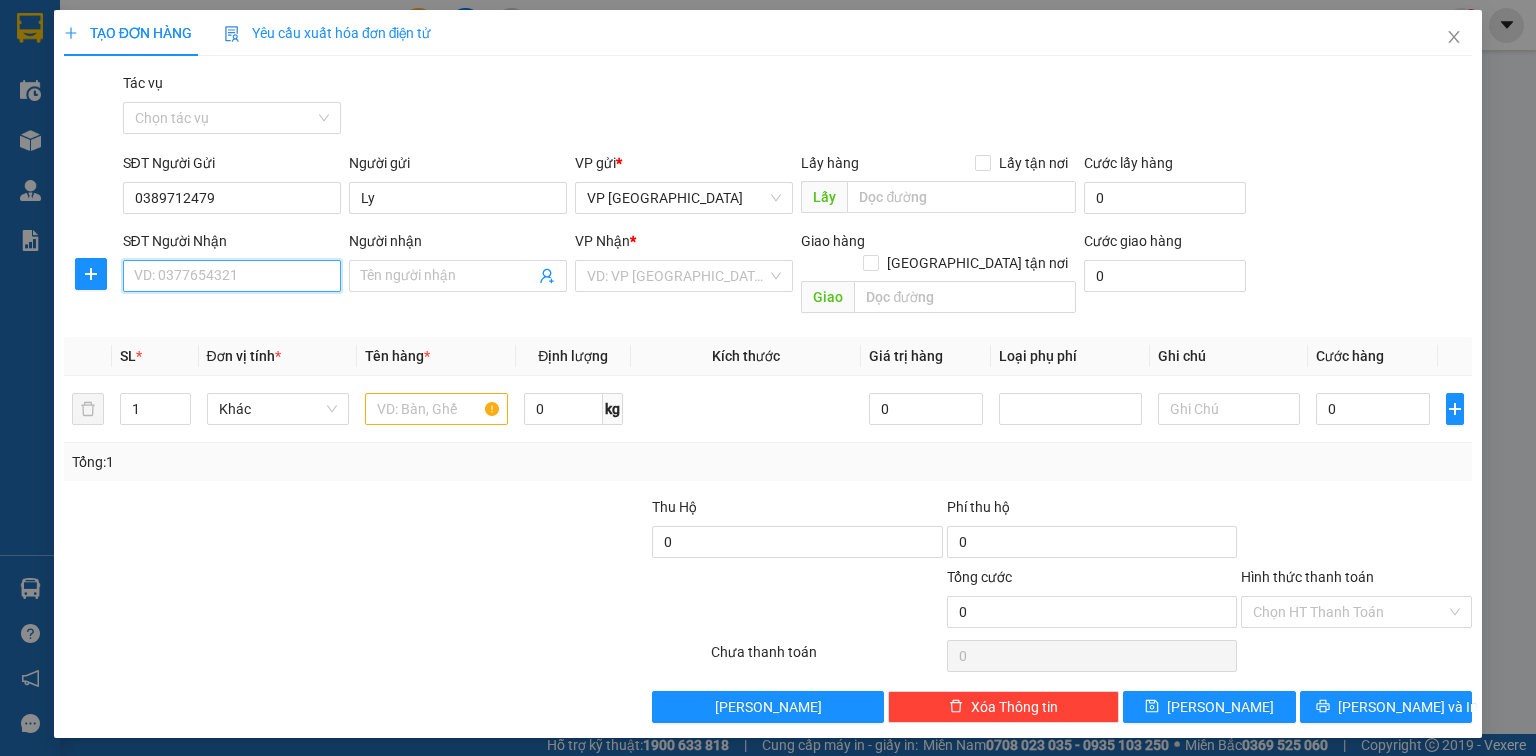 click on "SĐT Người Nhận" at bounding box center (232, 276) 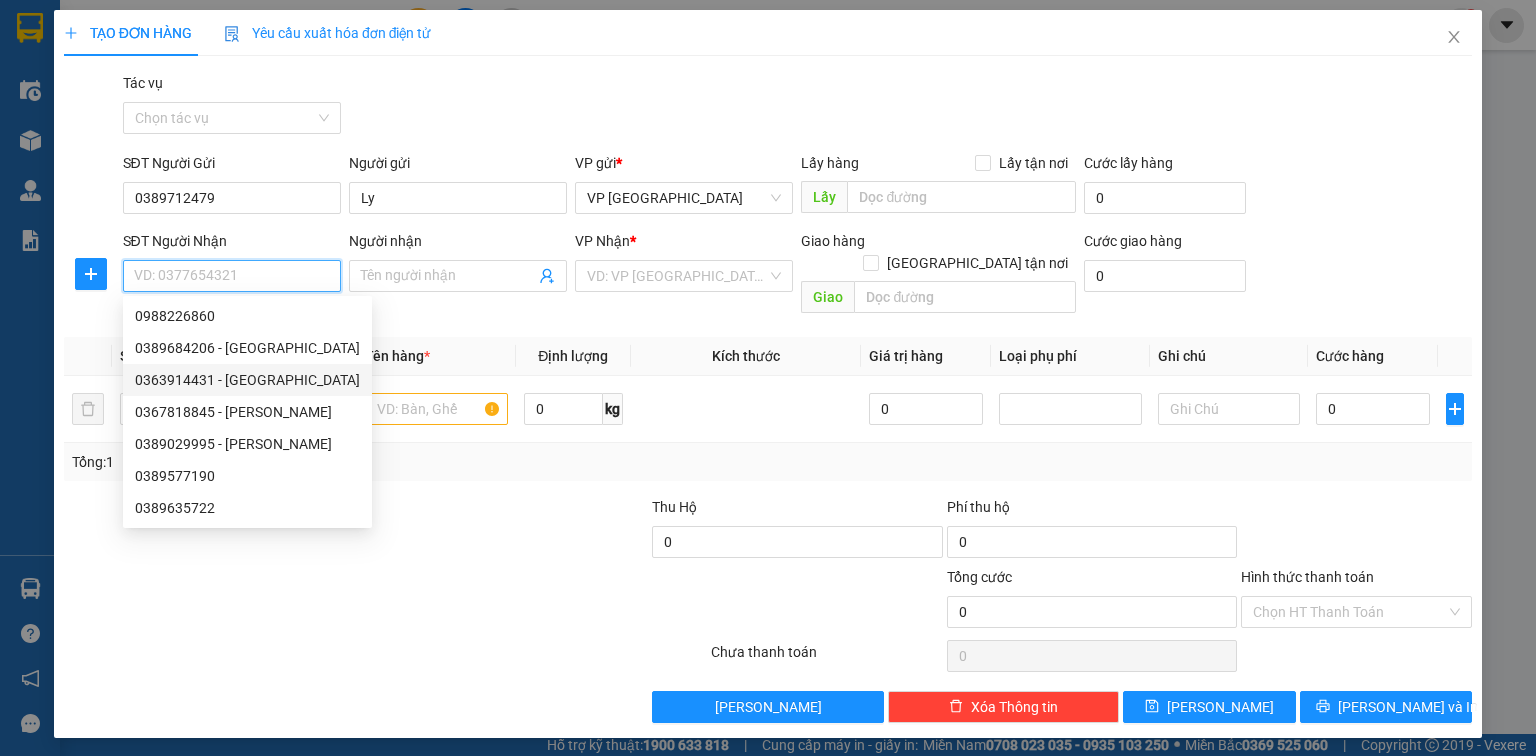 click on "0363914431 - [GEOGRAPHIC_DATA]" at bounding box center [247, 380] 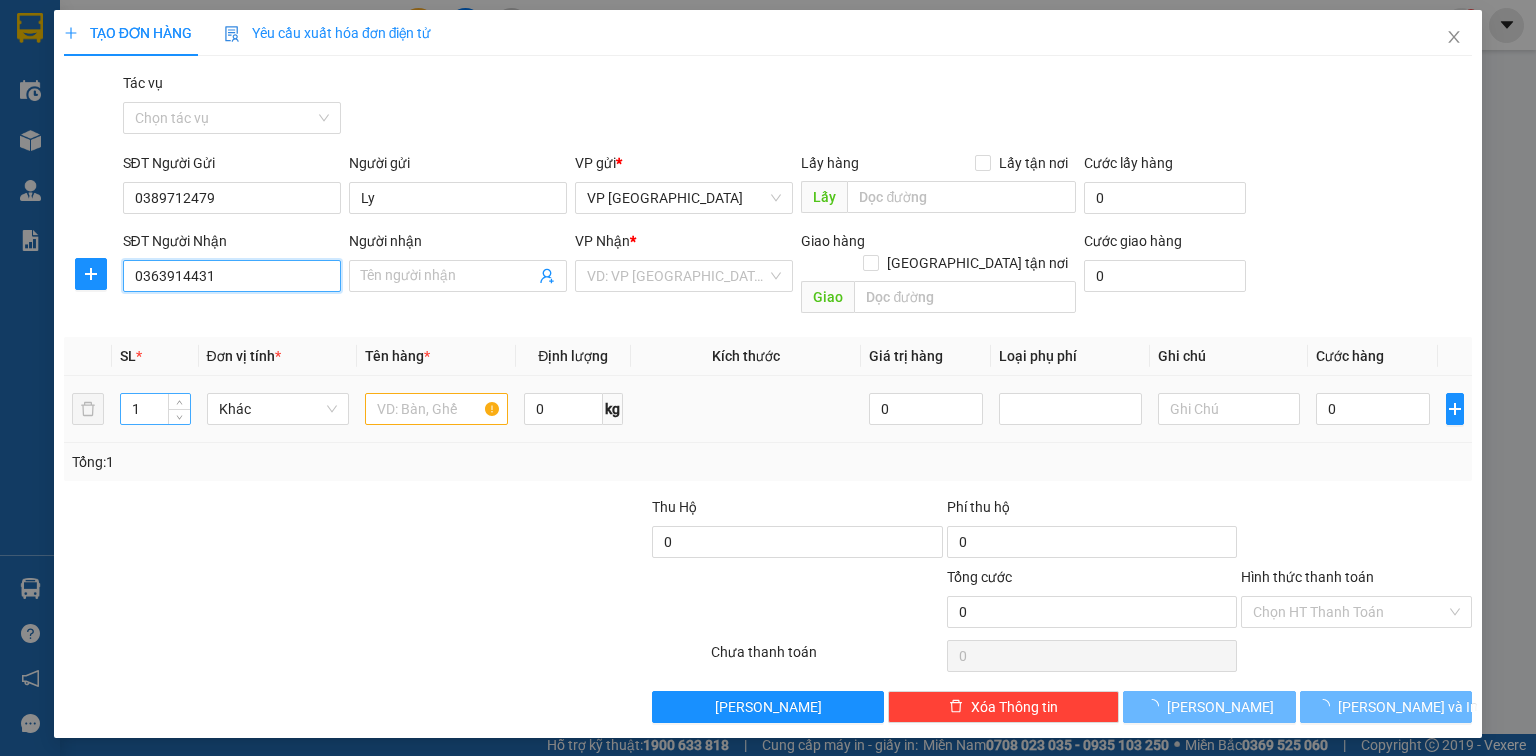 type on "Chị Hải" 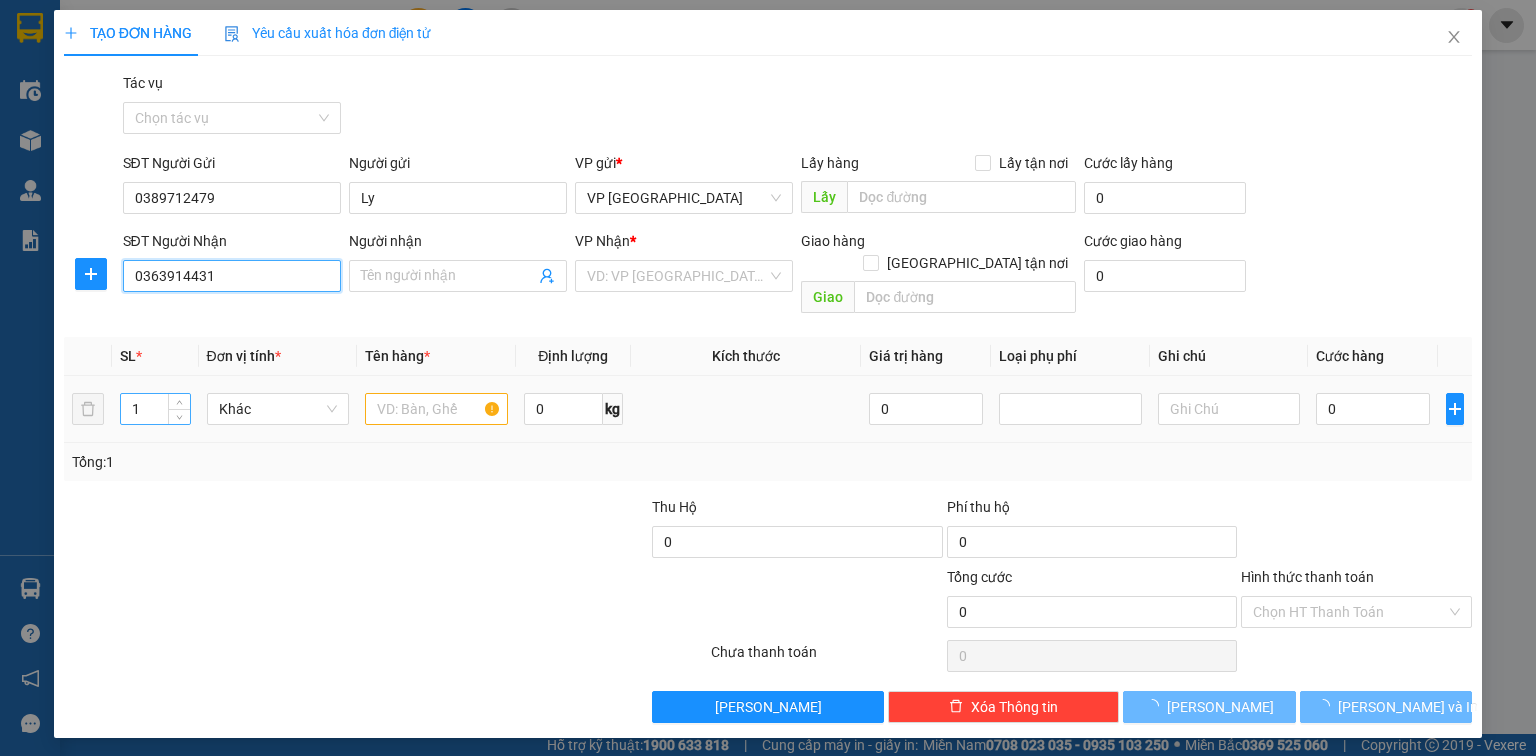 type on "N4 Chợ Vinh" 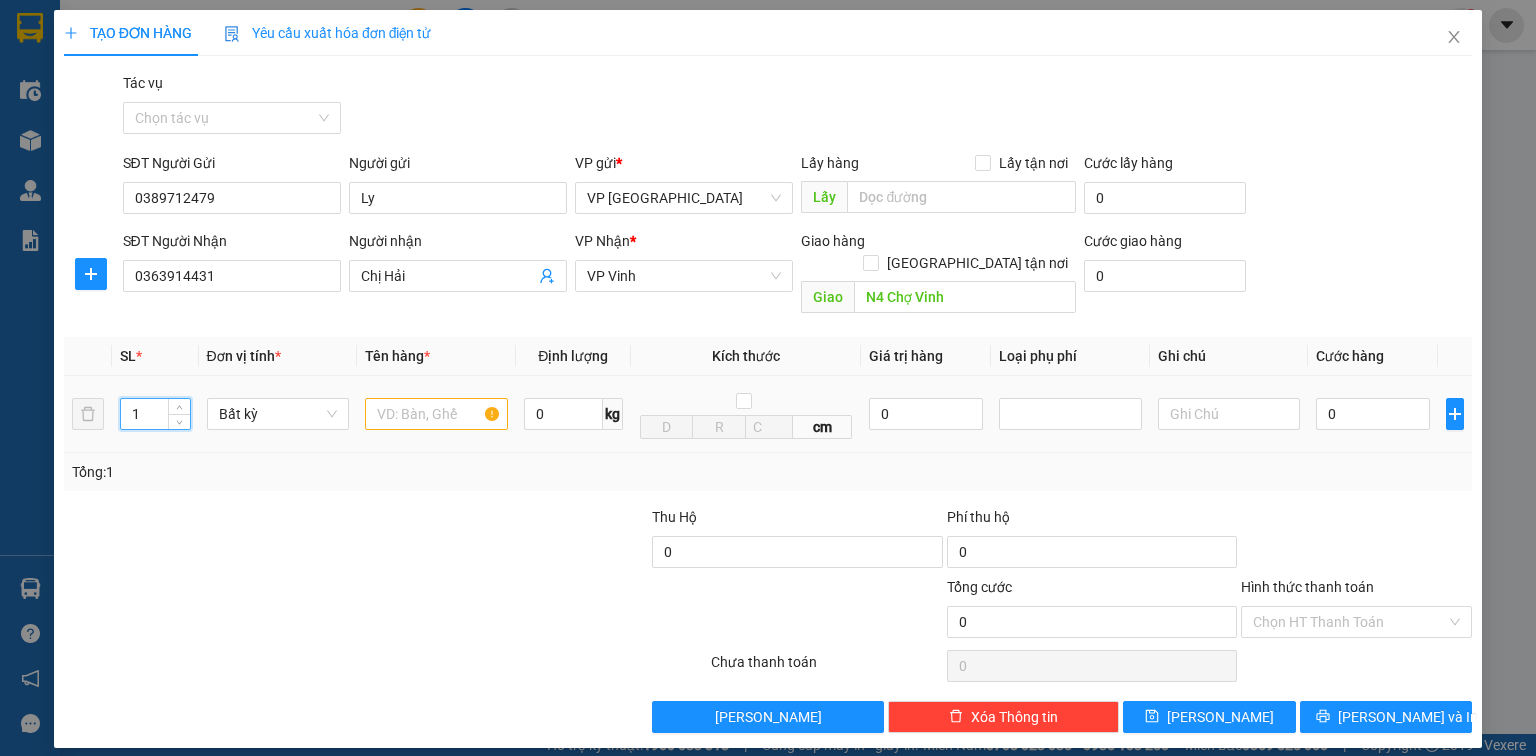 click on "1 Bất kỳ 0 kg cm 0   0" at bounding box center (768, 414) 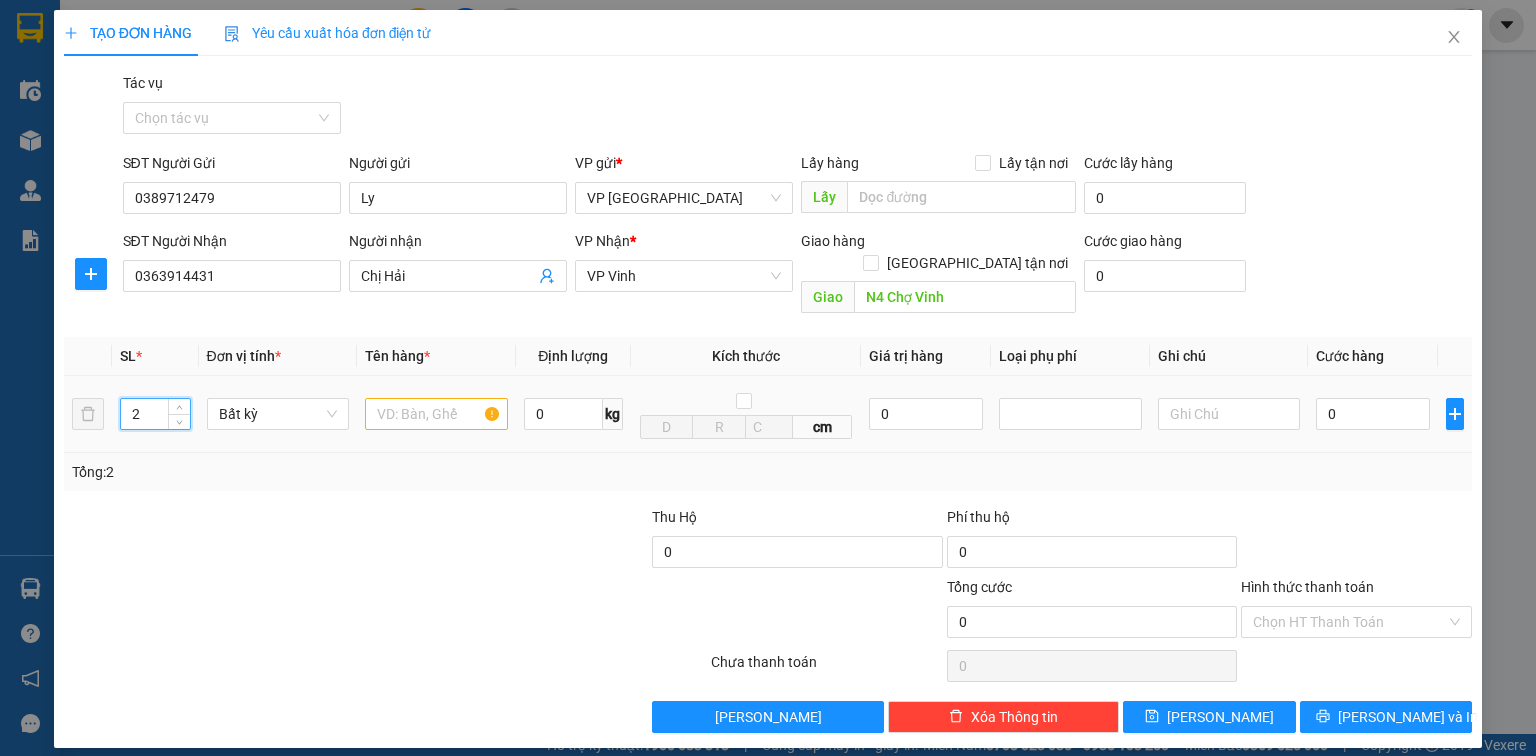 type on "2" 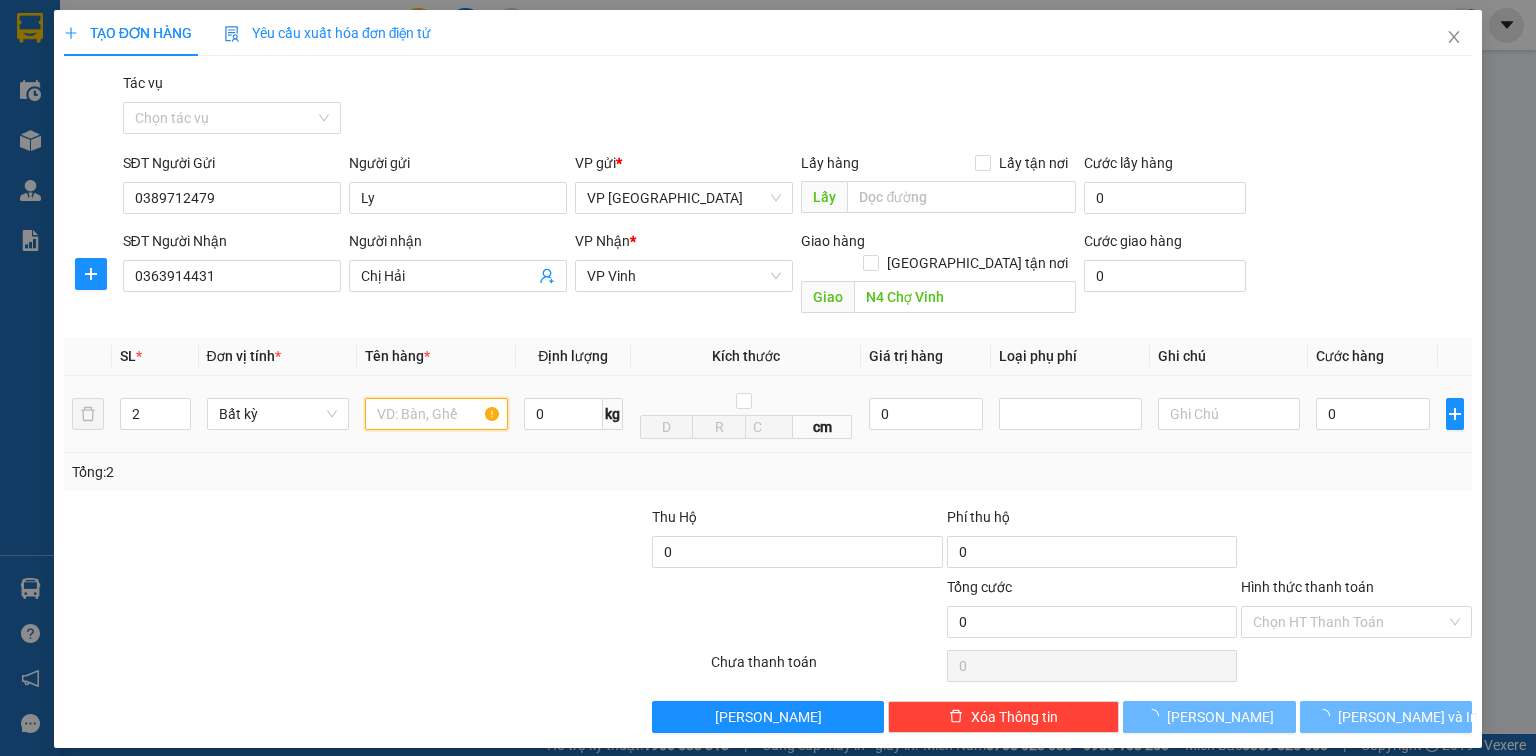 click at bounding box center (436, 414) 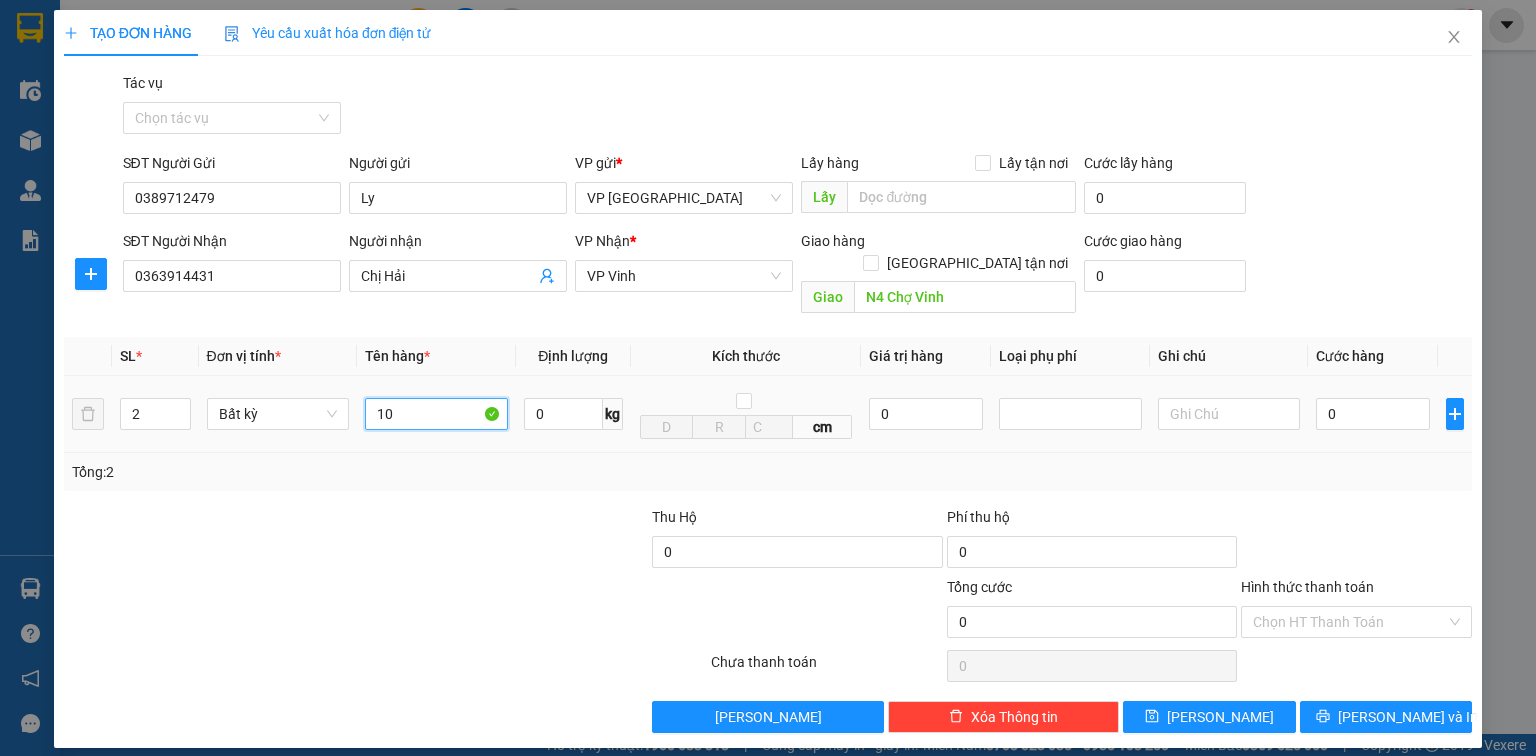 type on "1" 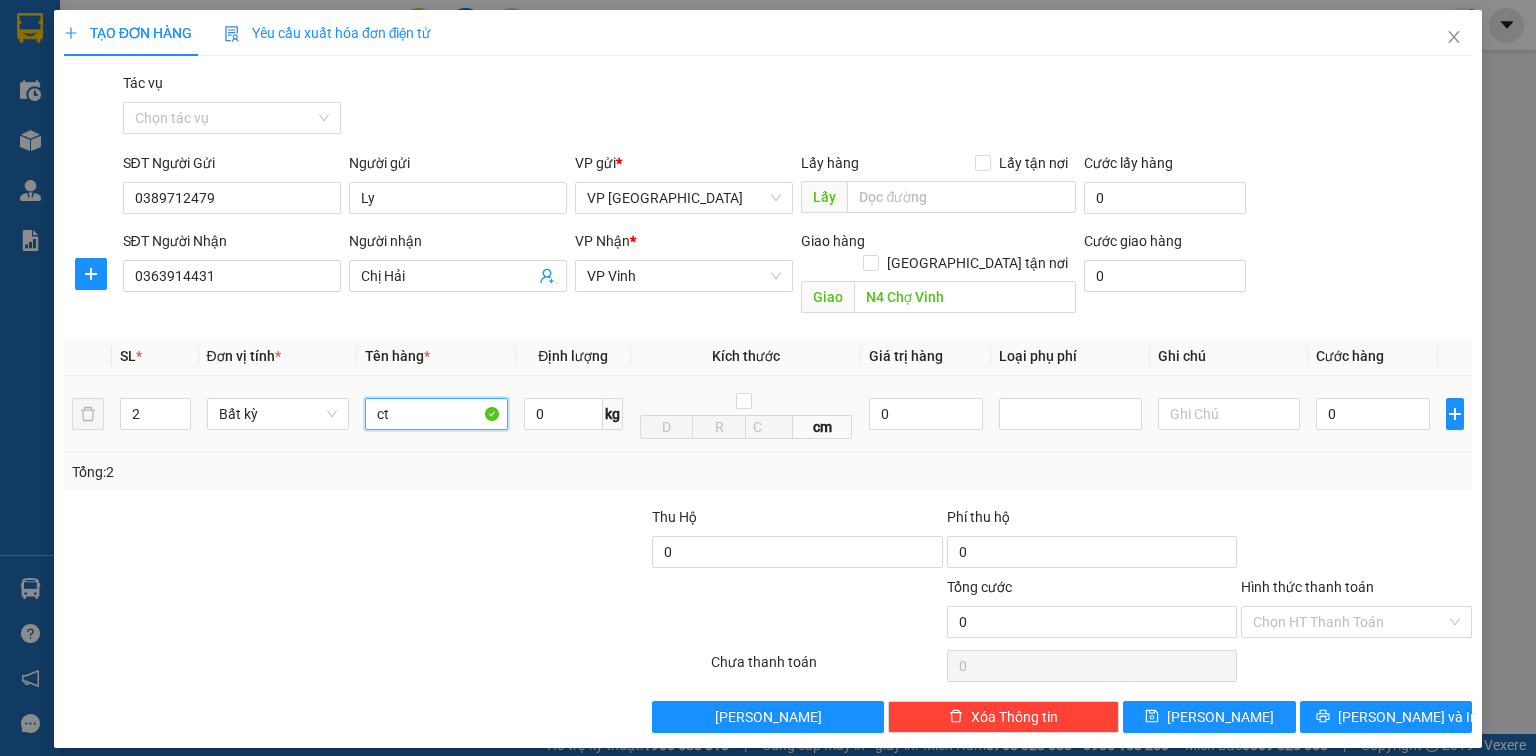 type on "c" 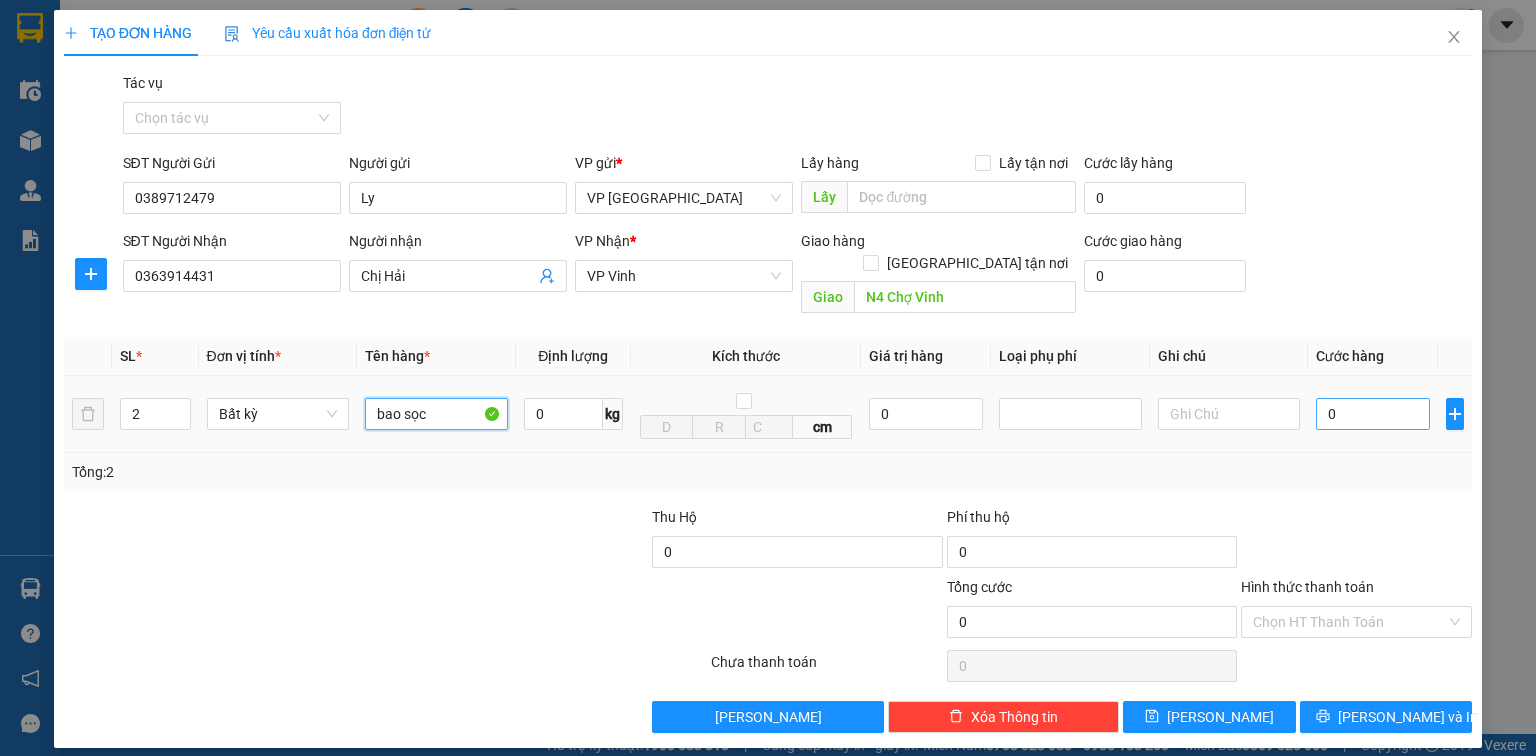 type on "bao sọc" 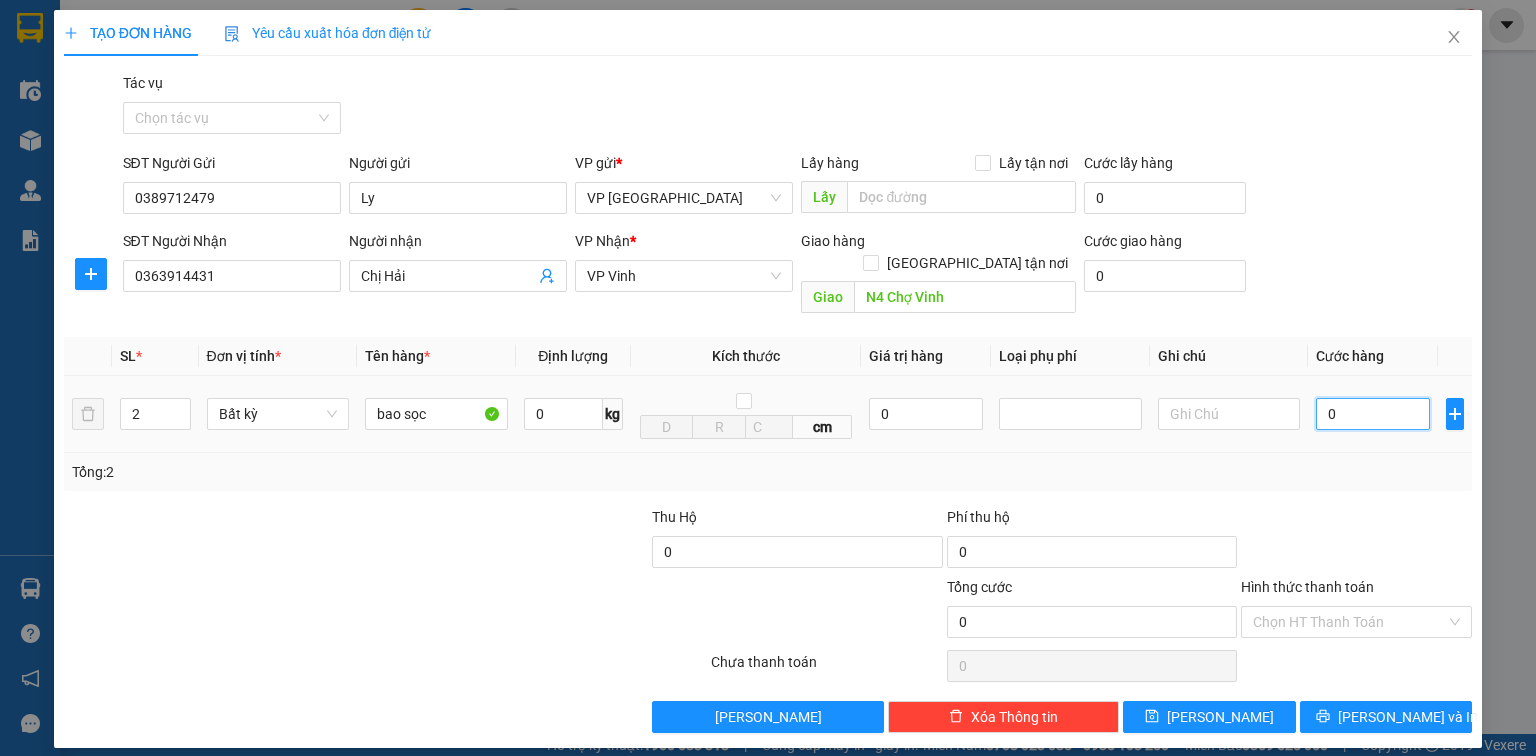 click on "0" at bounding box center (1373, 414) 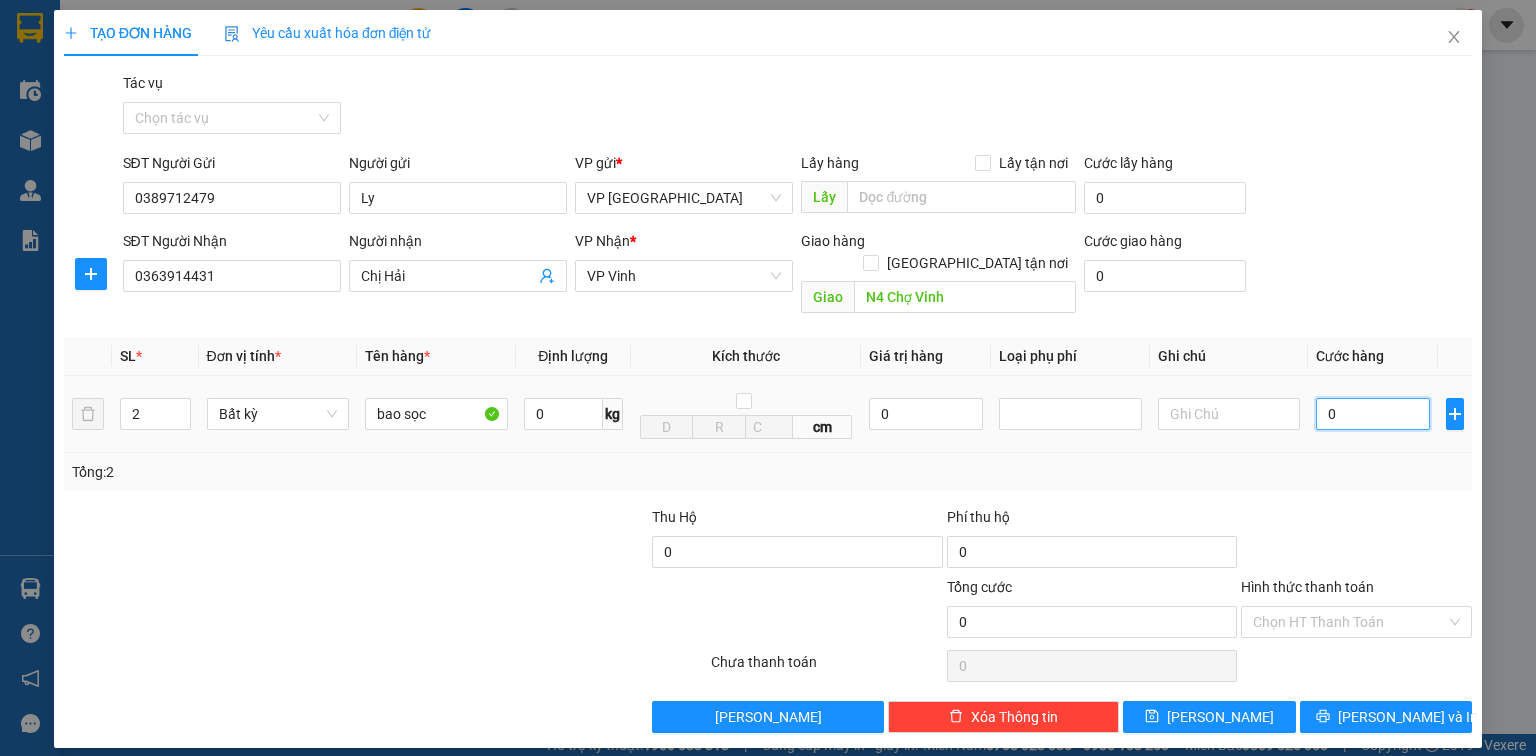 type on "1" 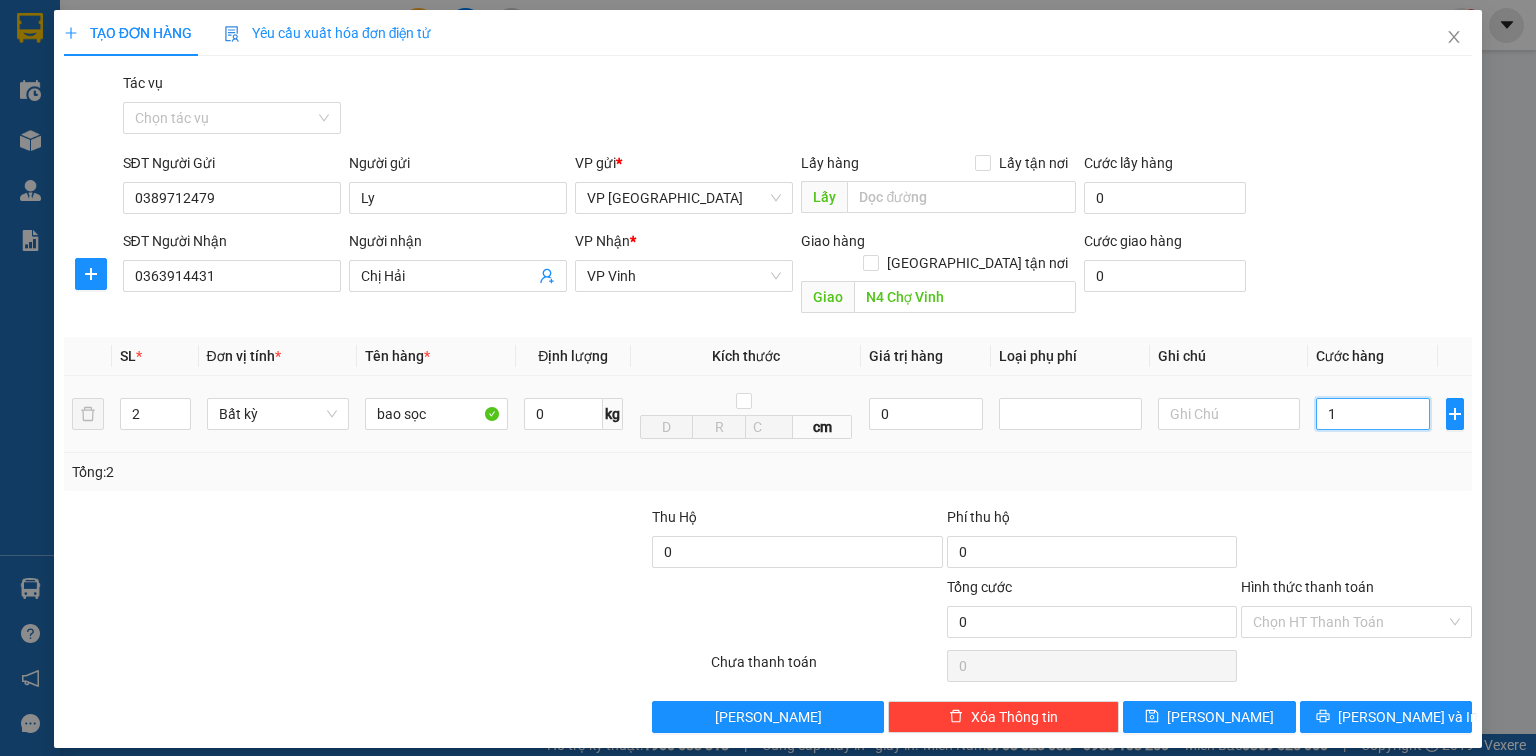 type on "1" 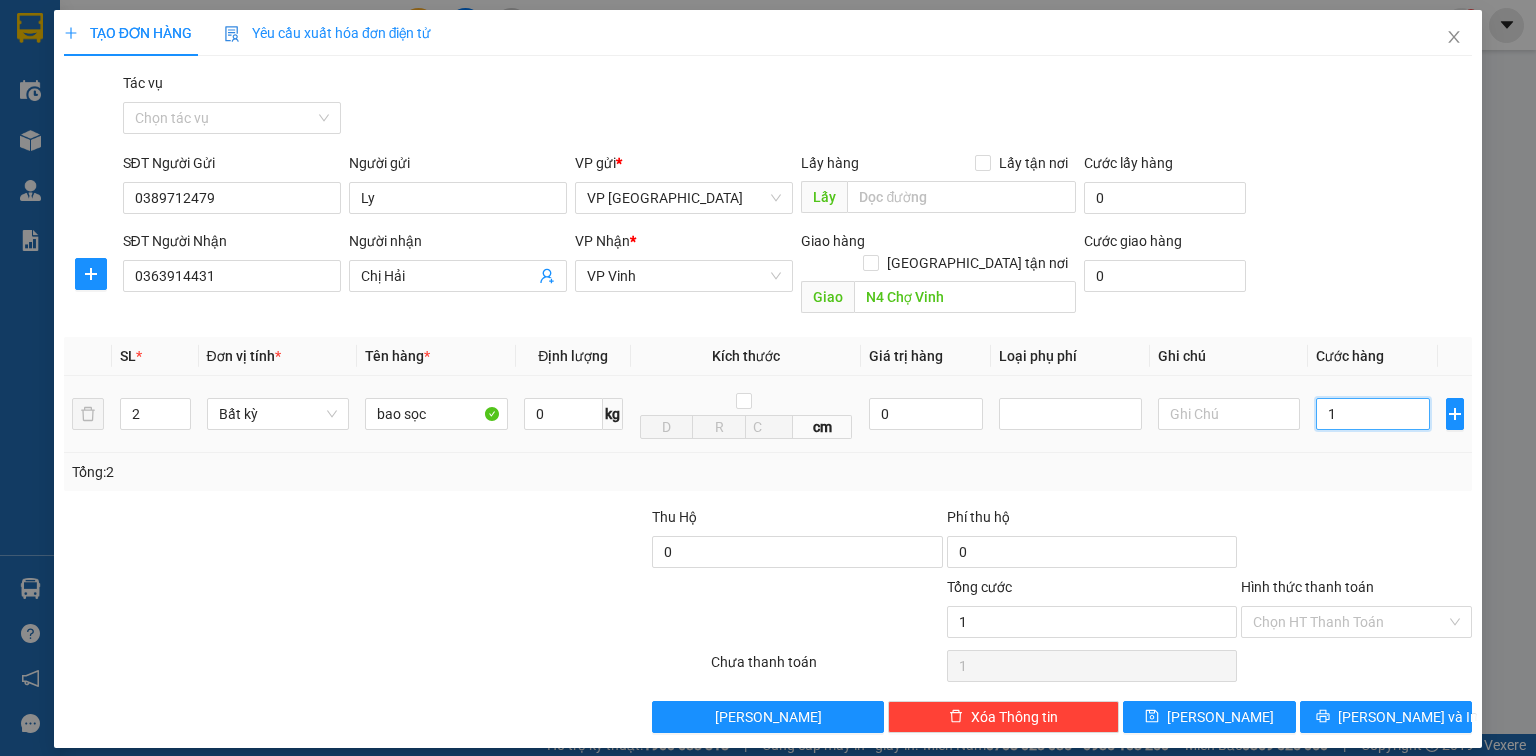 type on "11" 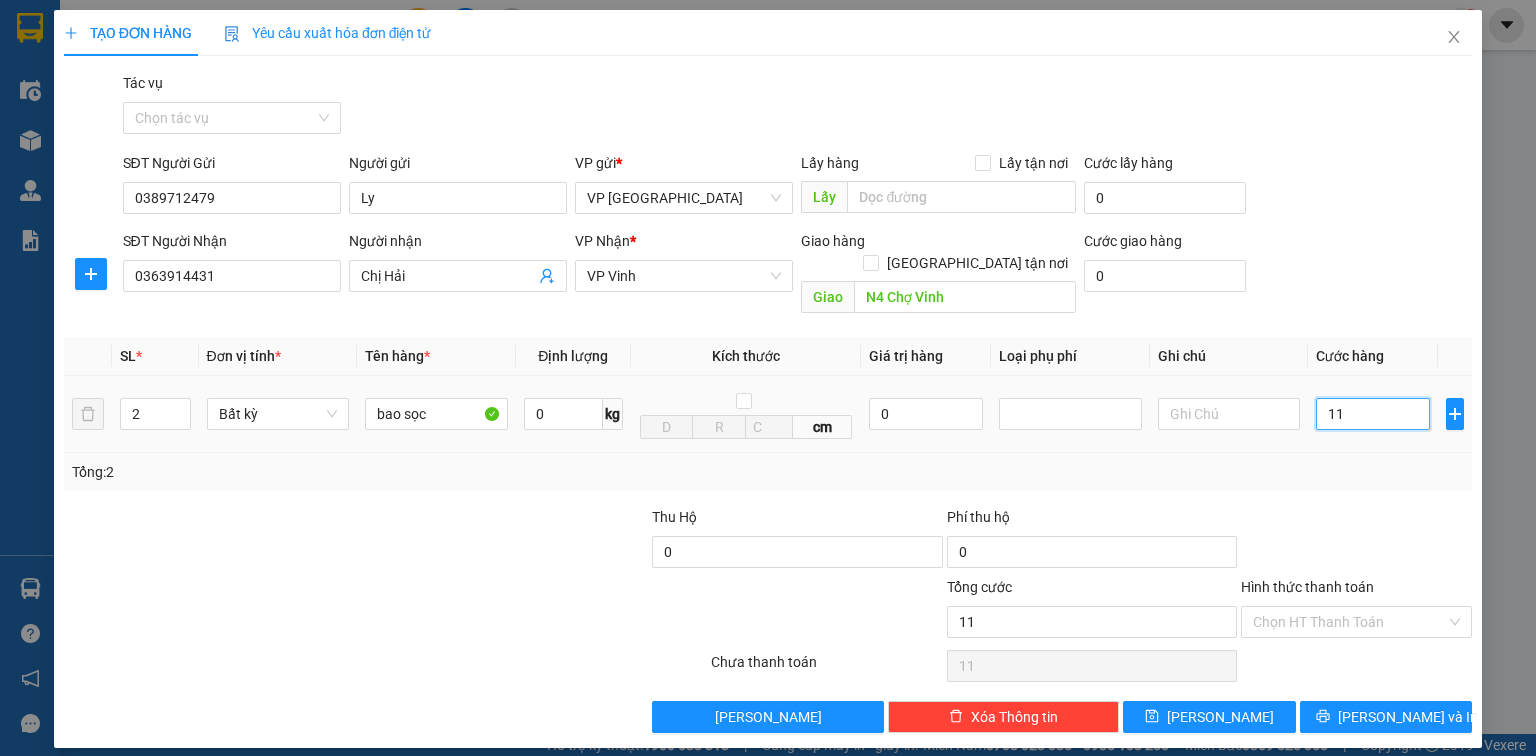 type on "110" 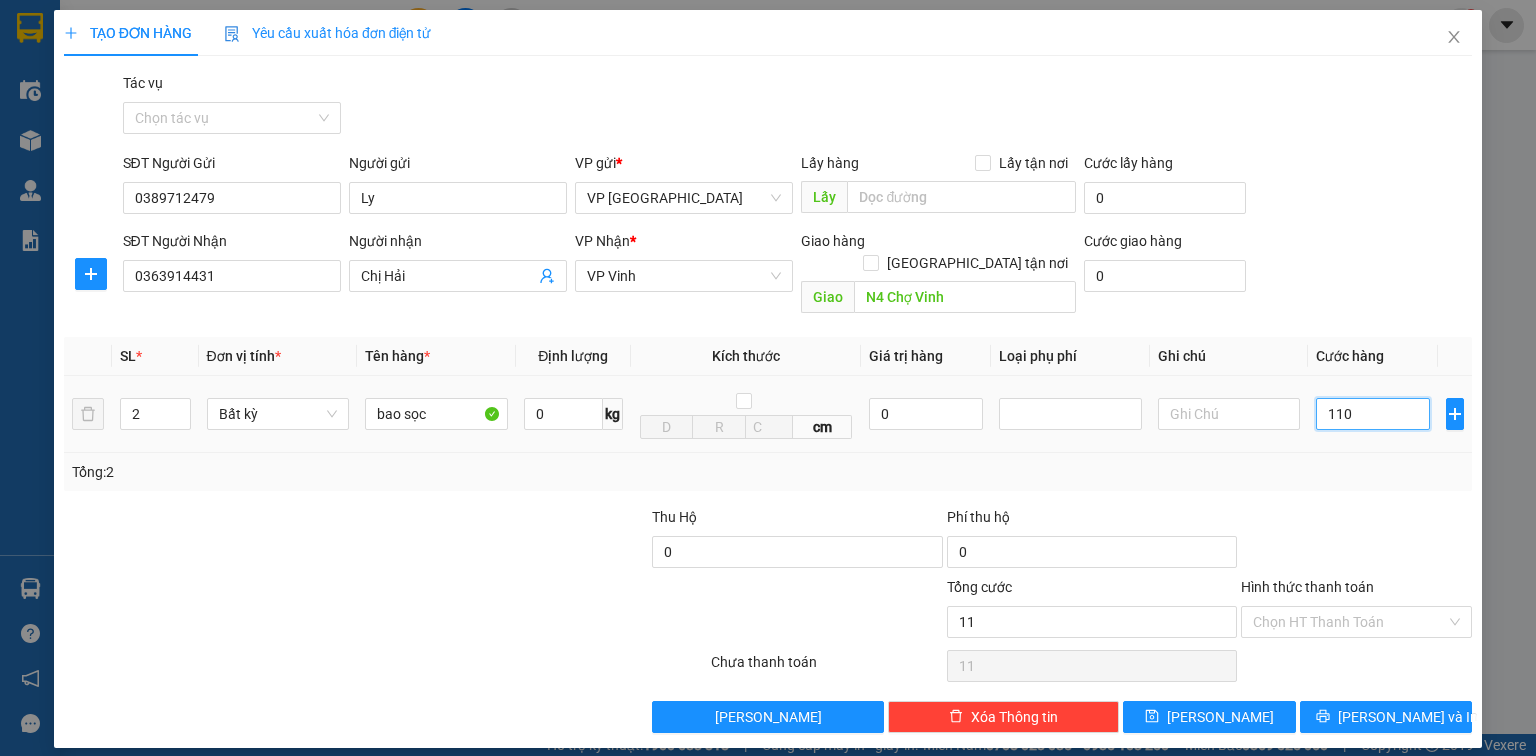 type on "110" 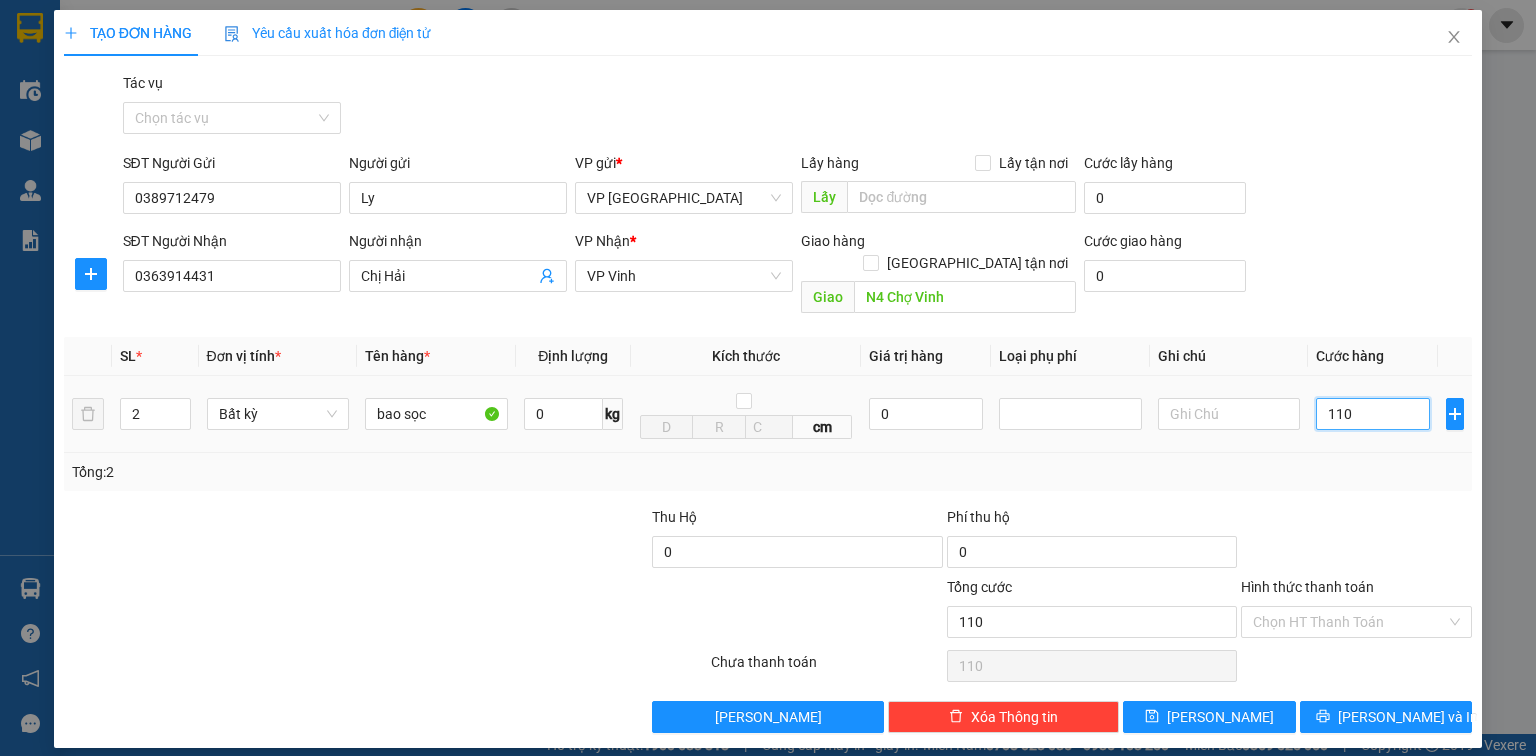type on "1.100" 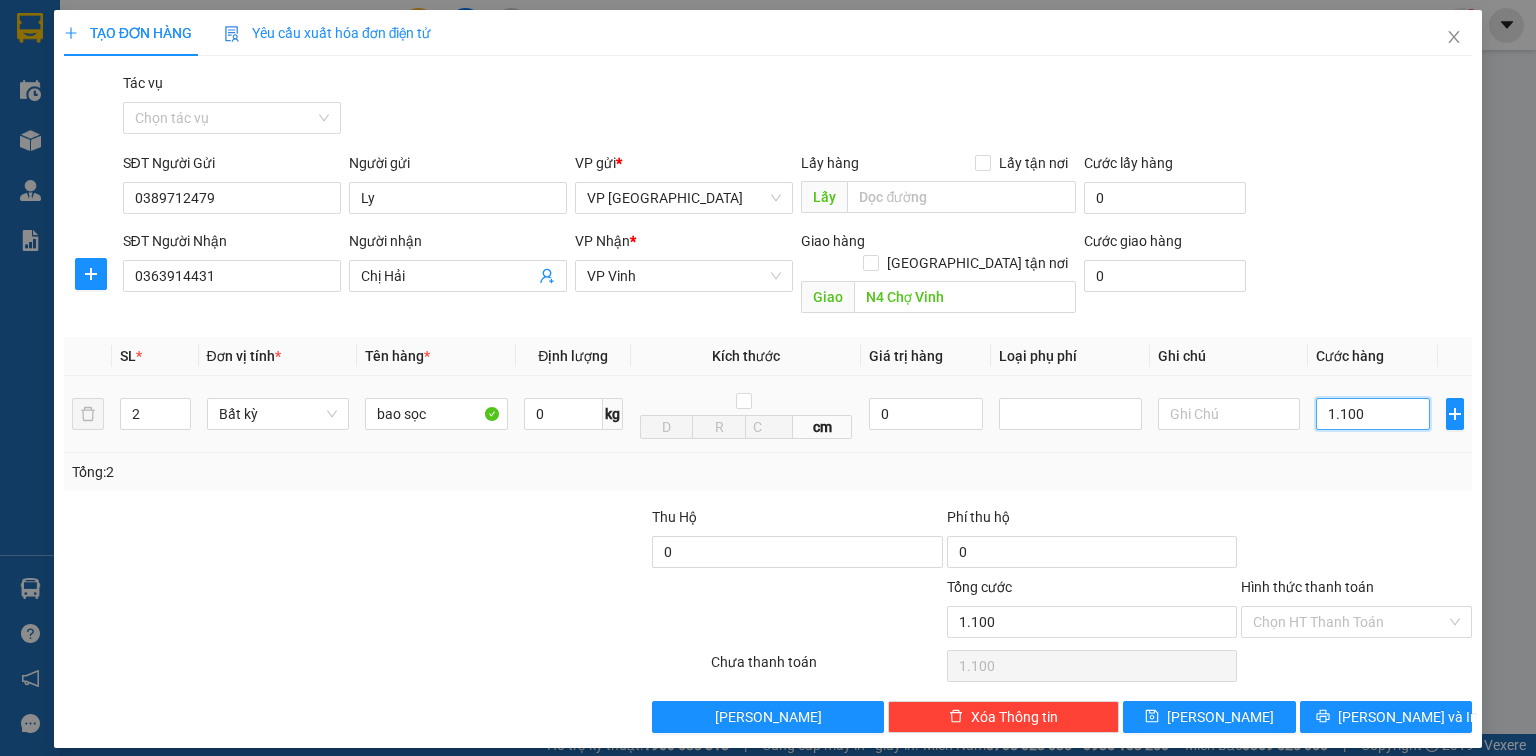 type on "11.000" 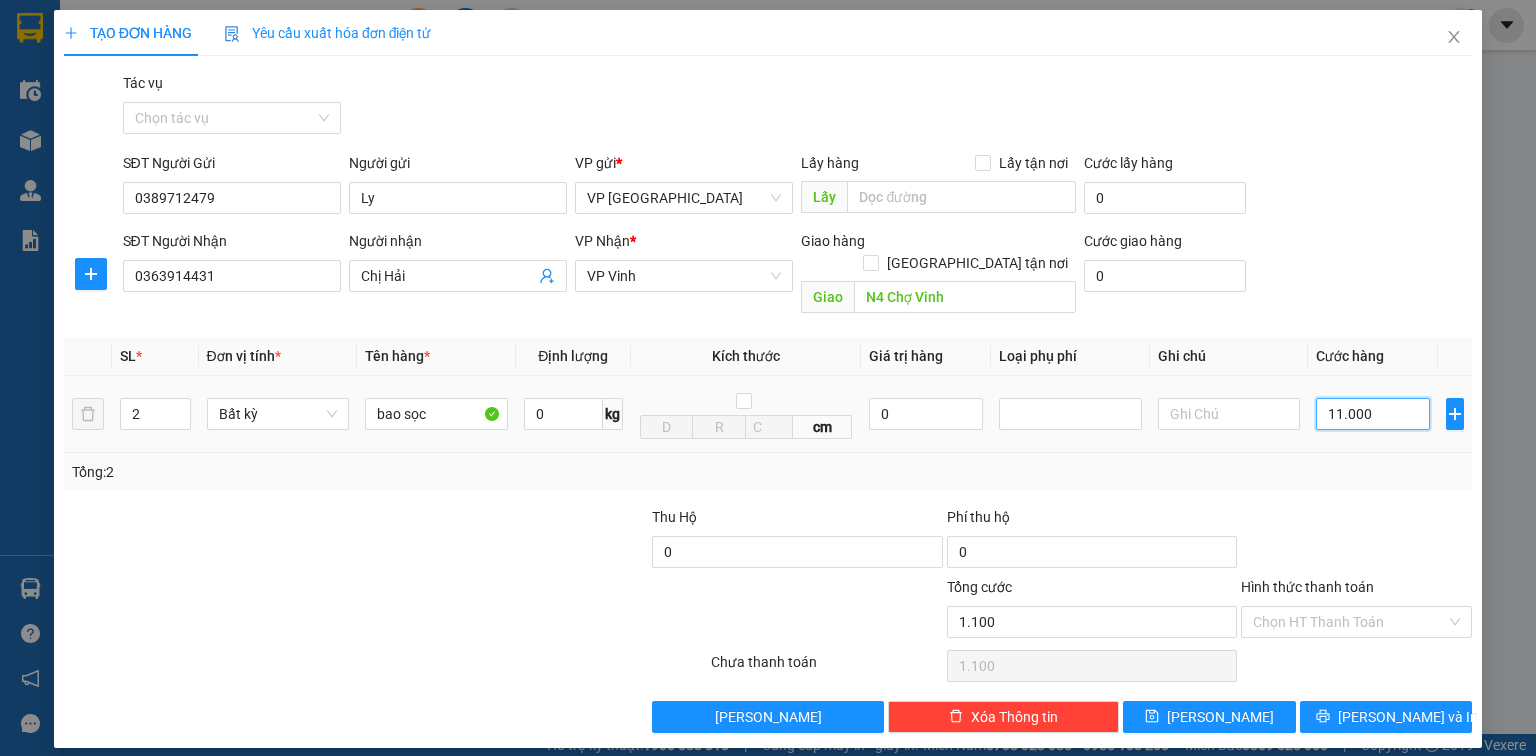 type on "11.000" 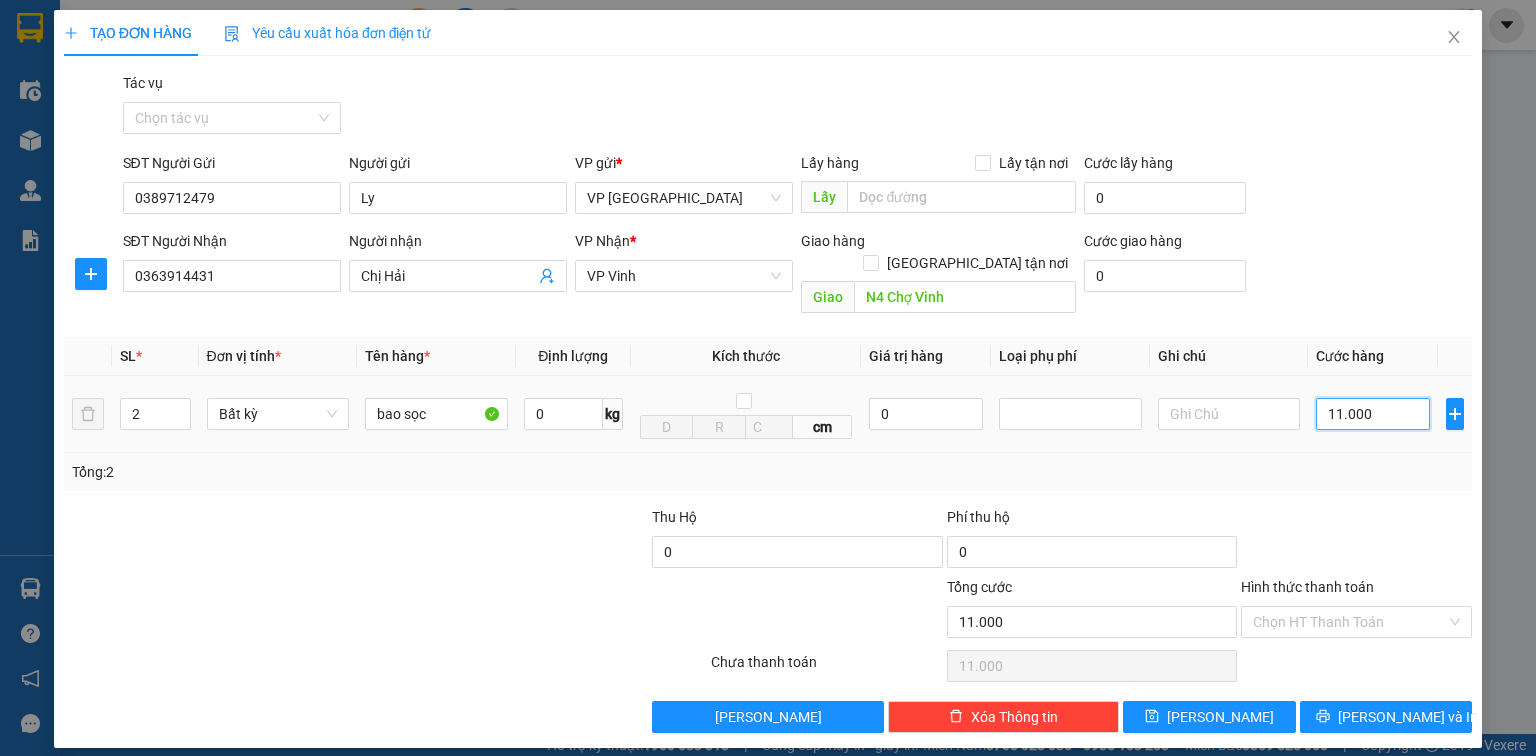 type on "110.000" 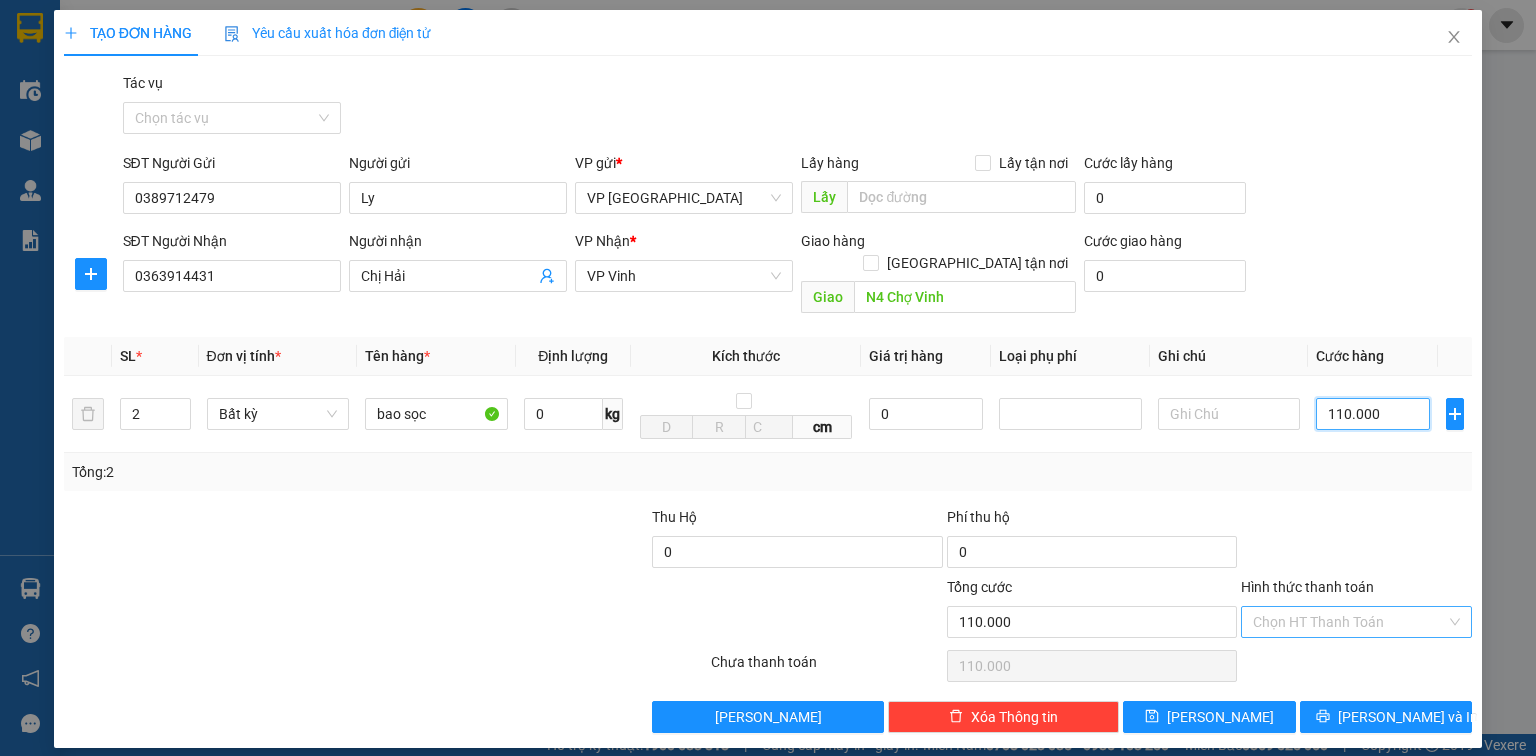 type on "110.000" 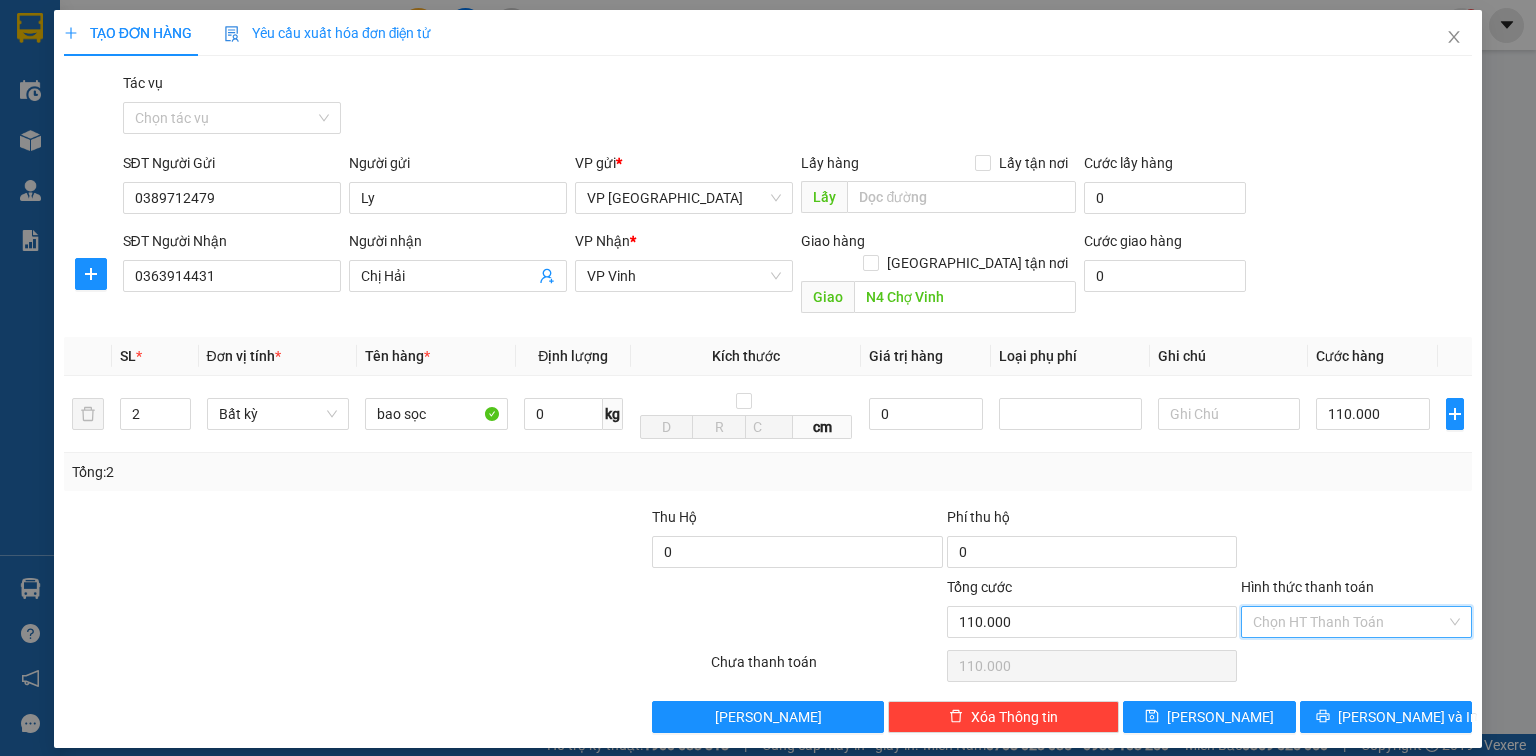 click on "Hình thức thanh toán" at bounding box center (1349, 622) 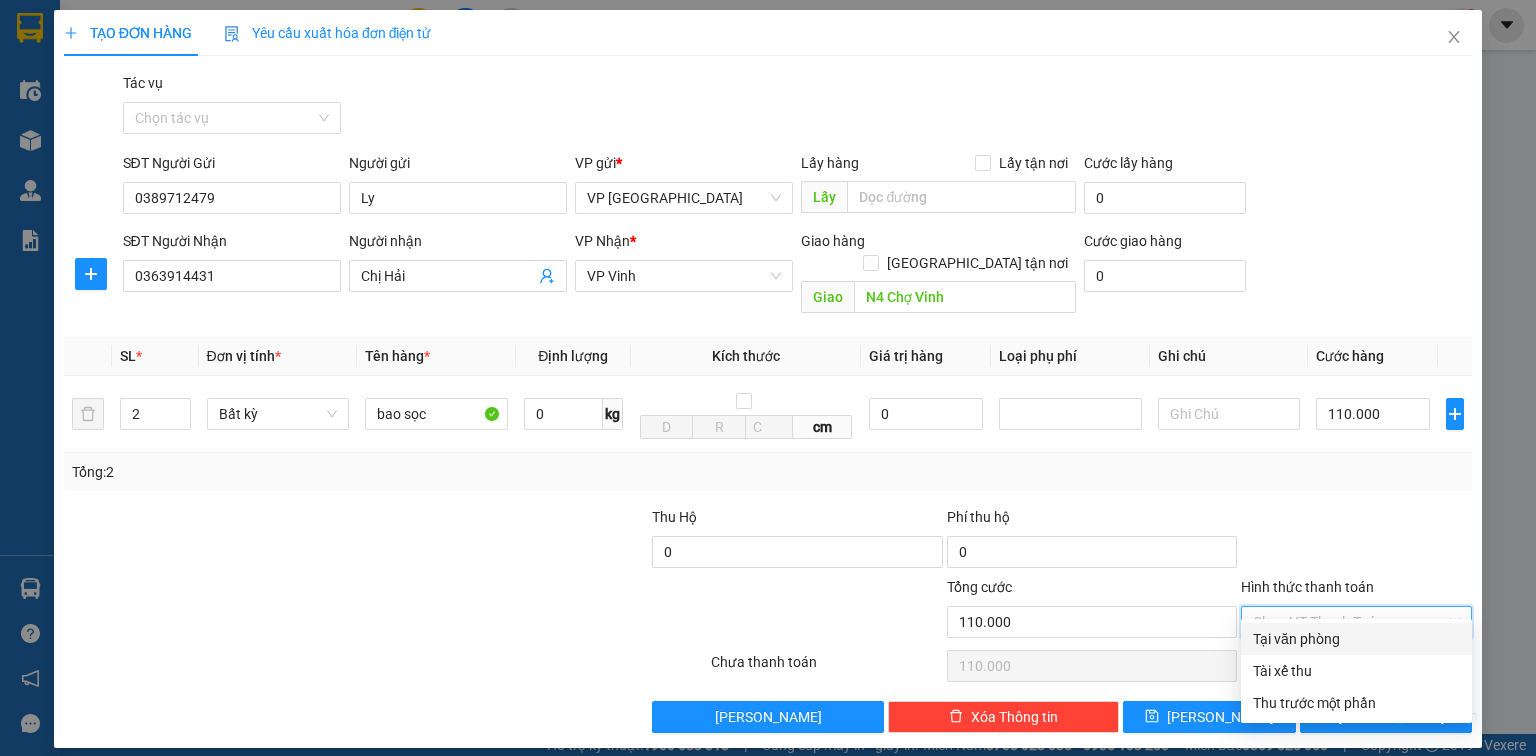 click on "Tại văn phòng" at bounding box center [1356, 639] 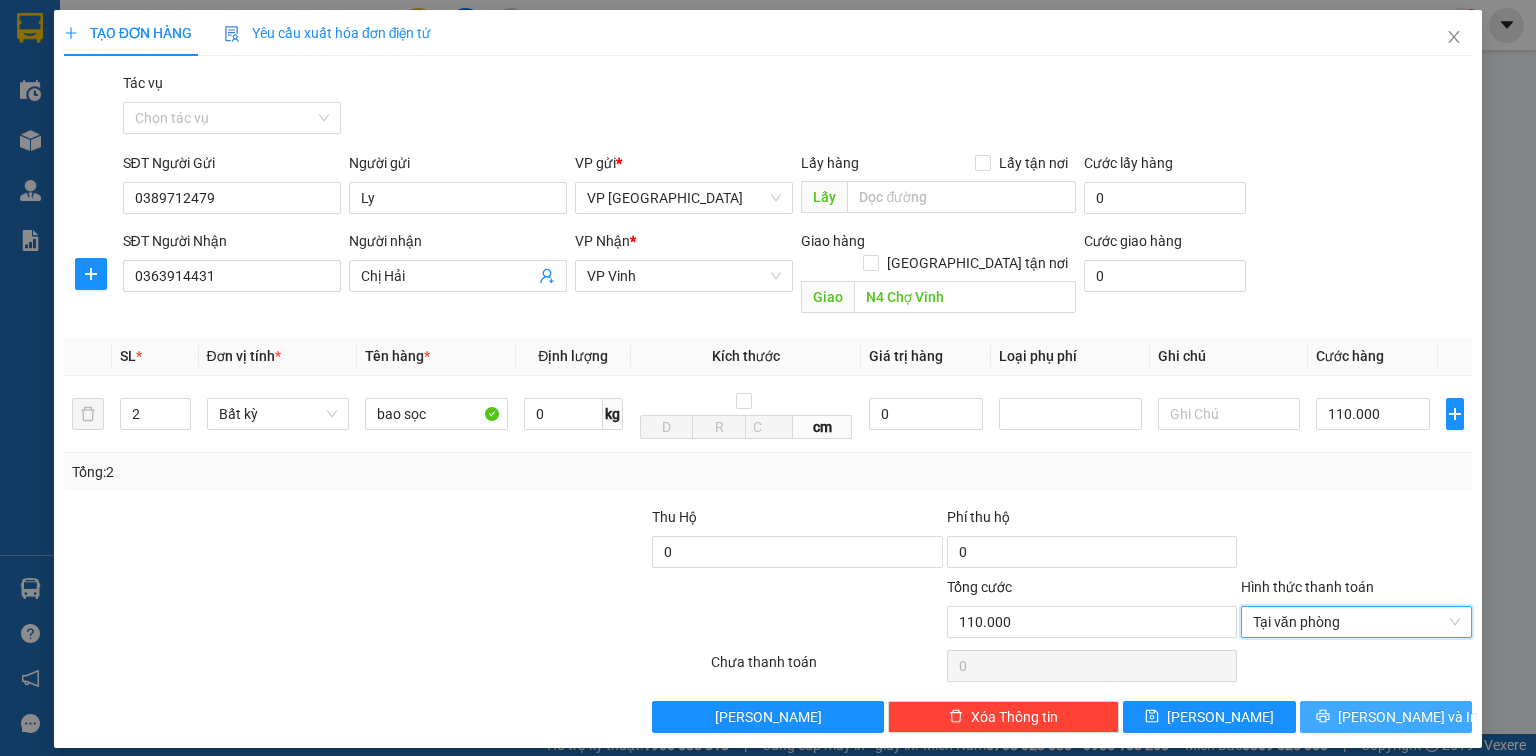 click on "[PERSON_NAME] và In" at bounding box center (1386, 717) 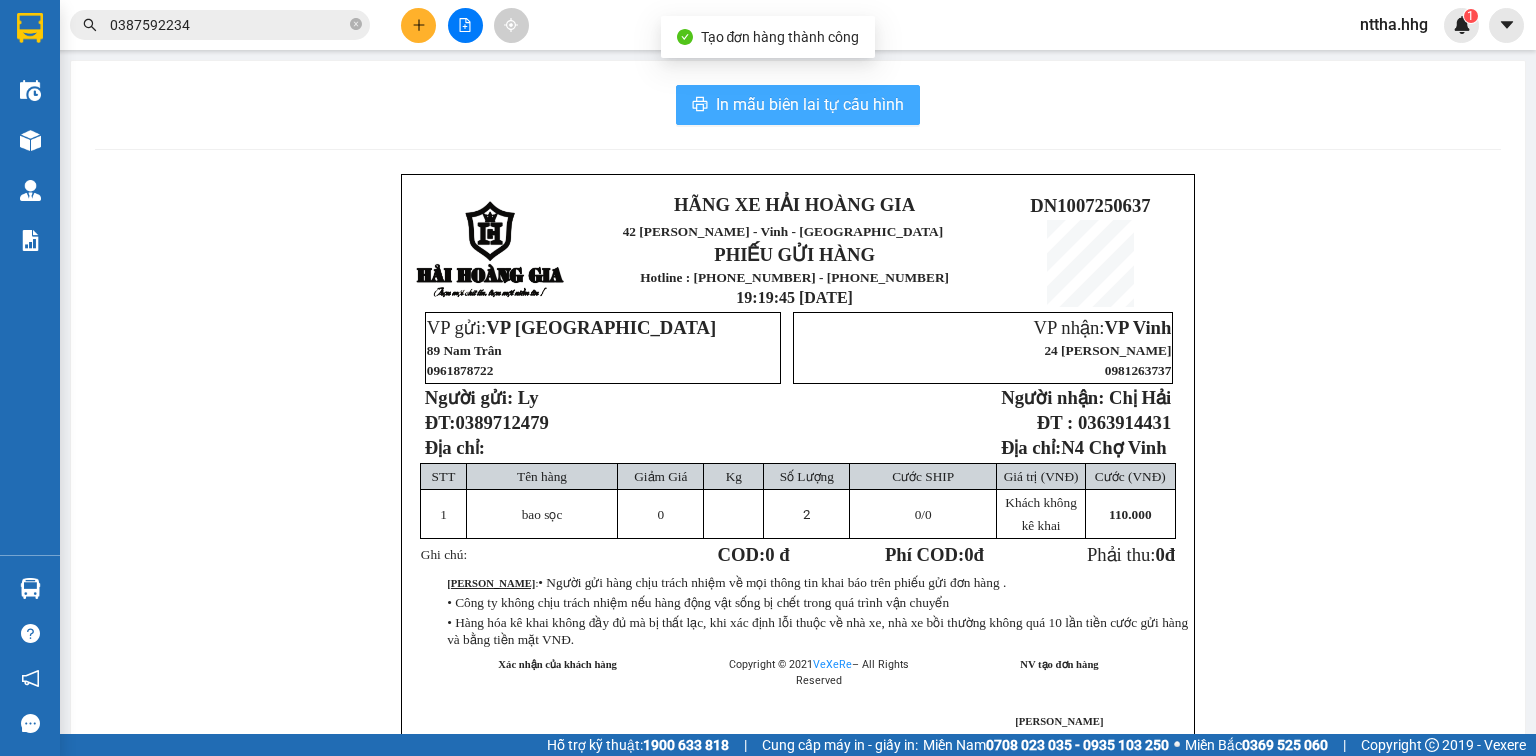 click on "In mẫu biên lai tự cấu hình" at bounding box center (810, 104) 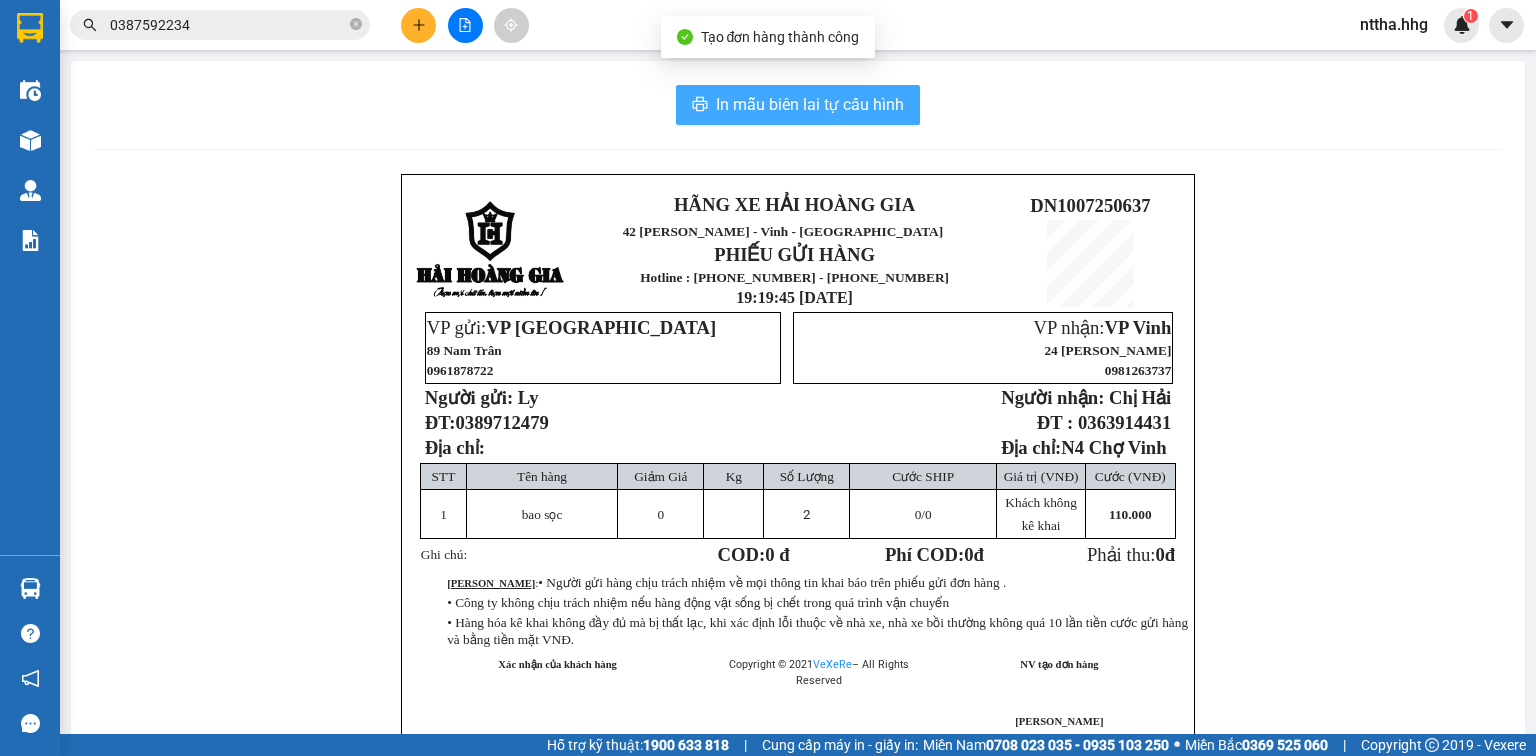 scroll, scrollTop: 0, scrollLeft: 0, axis: both 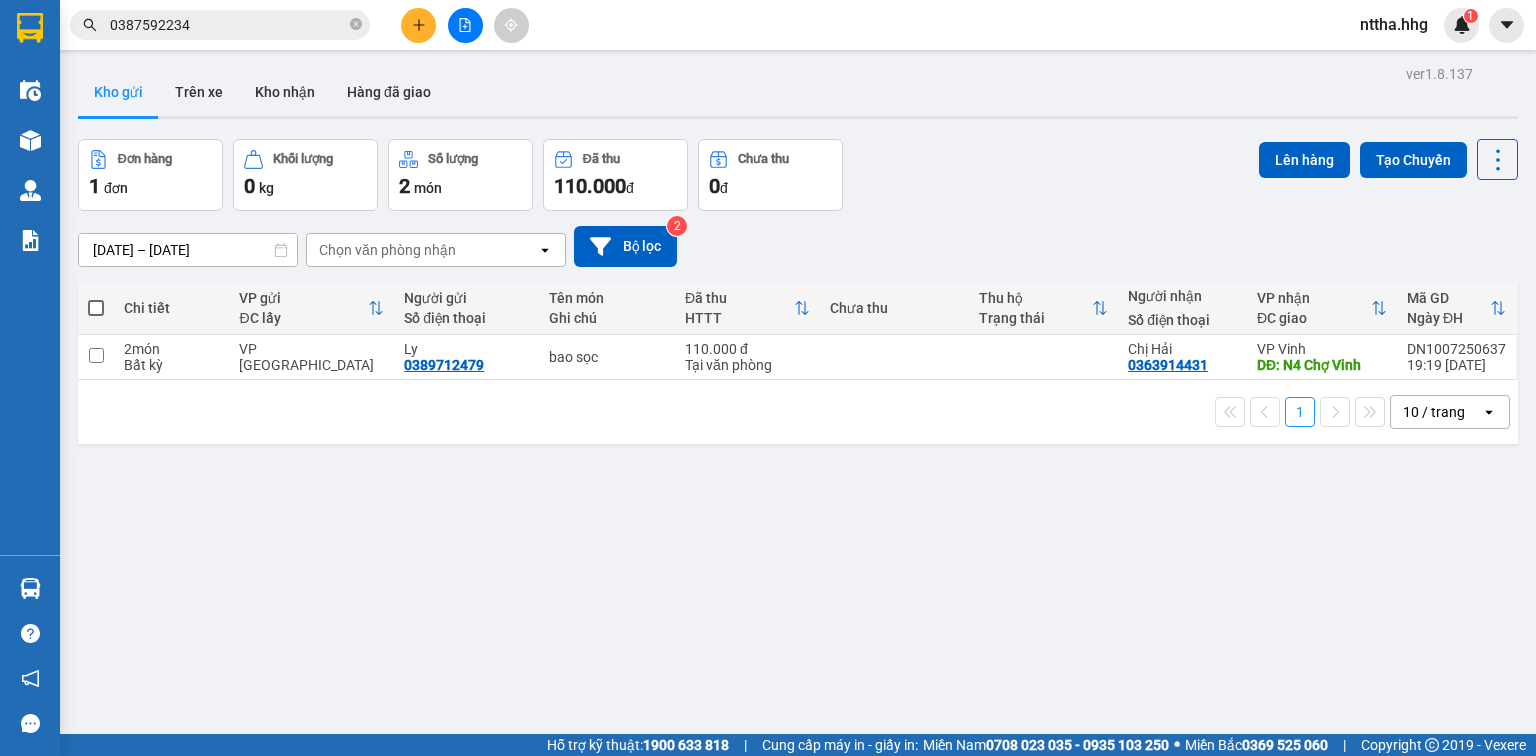 click at bounding box center (418, 25) 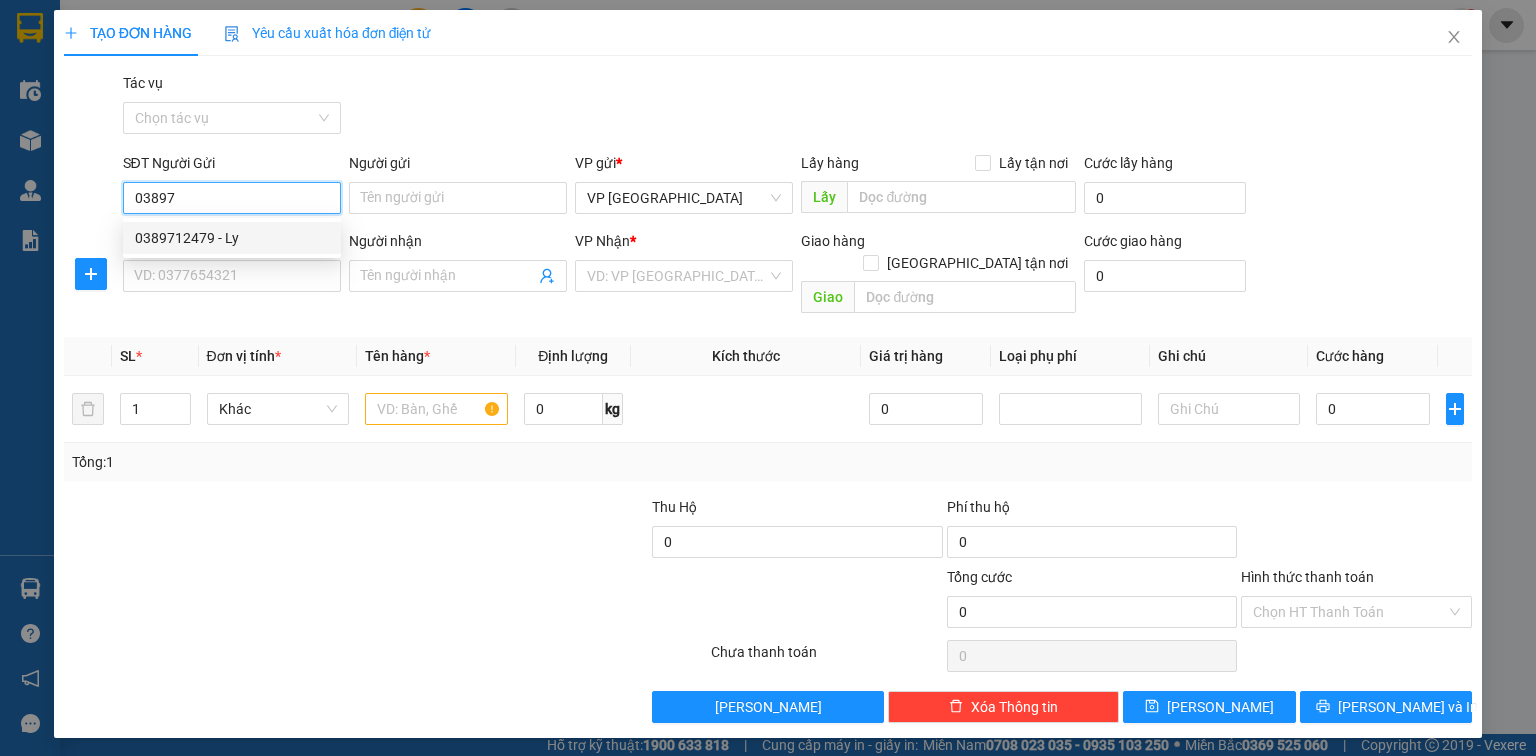click on "0389712479 - Ly" at bounding box center [232, 238] 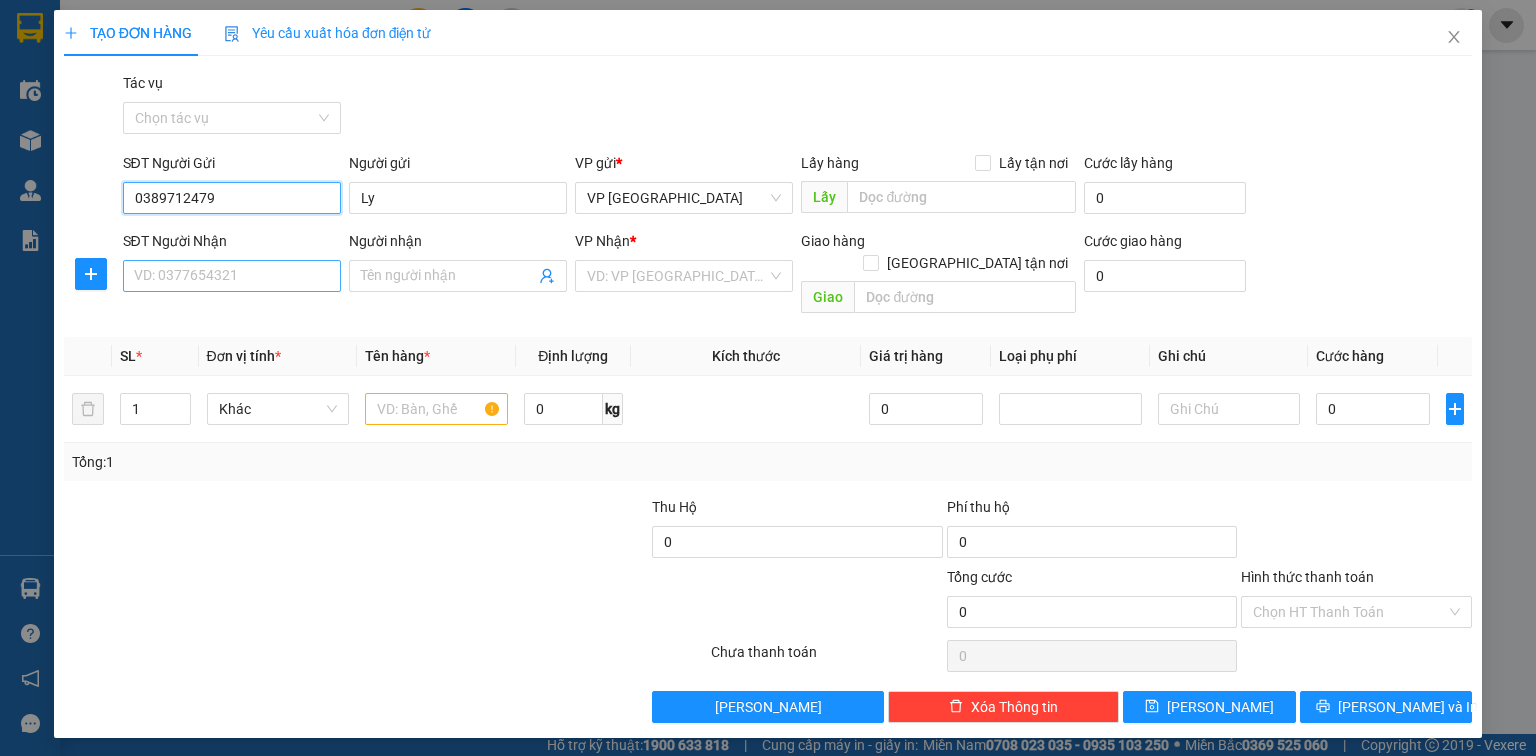type on "0389712479" 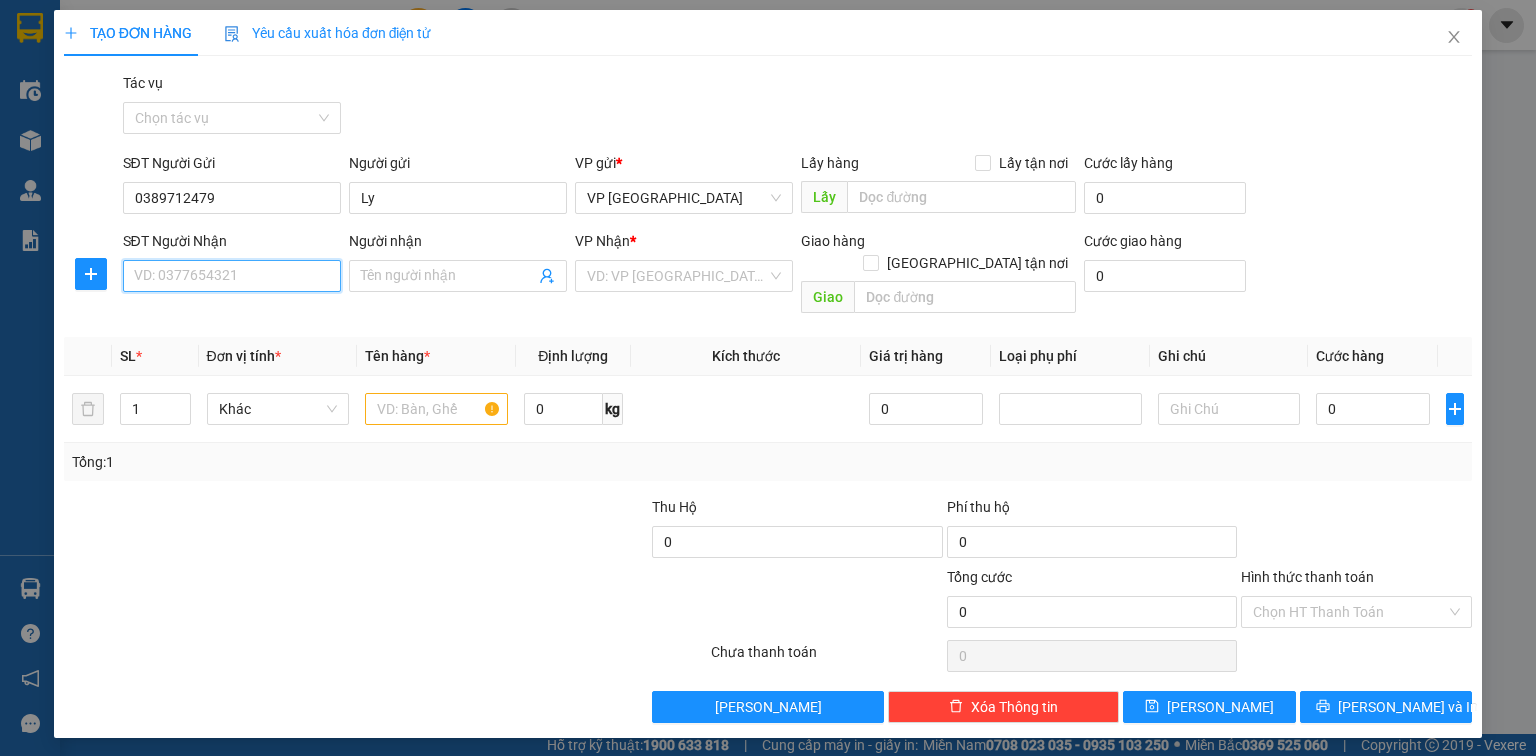 click on "SĐT Người Nhận" at bounding box center (232, 276) 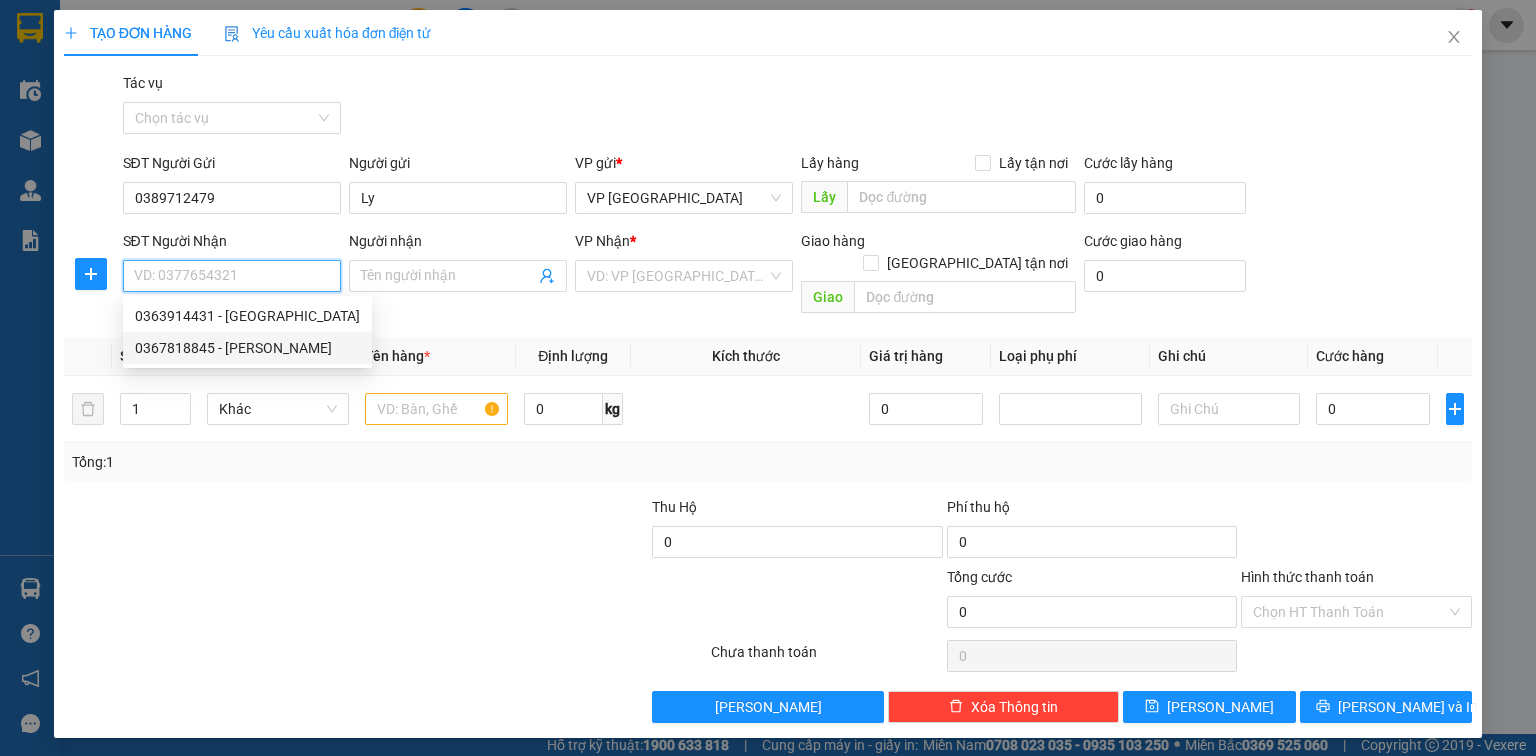 click on "0367818845 - [PERSON_NAME]" at bounding box center (247, 348) 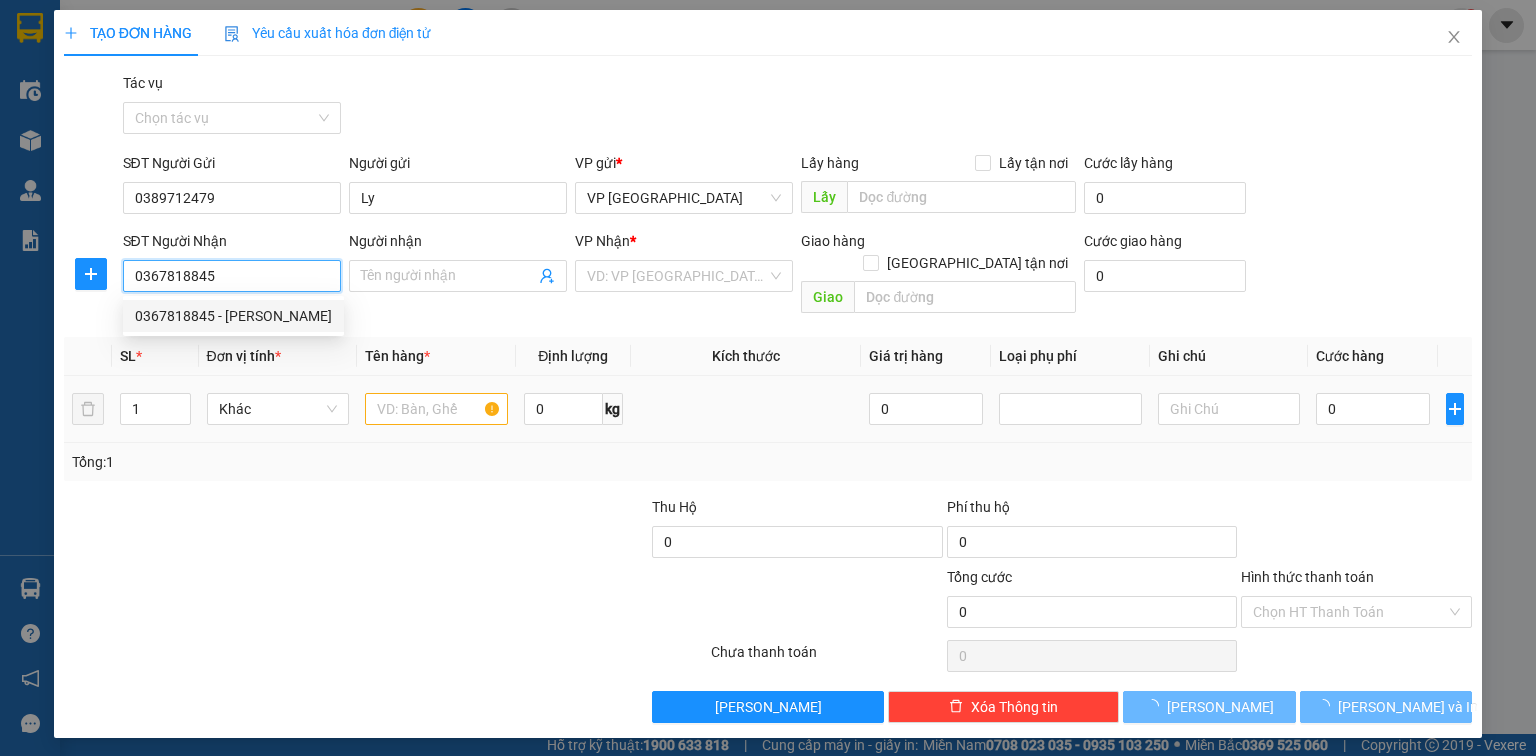 type on "VÂN" 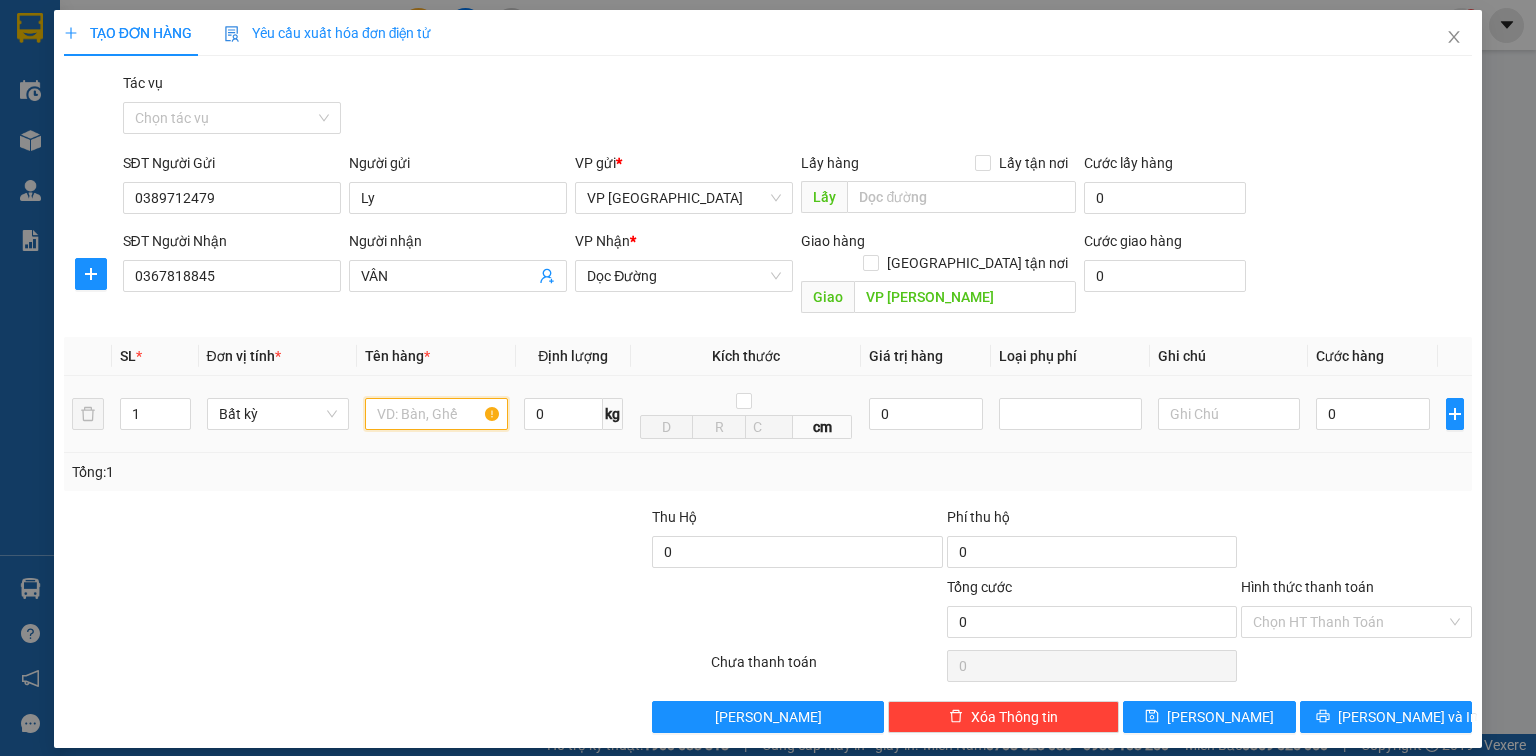 click at bounding box center (436, 414) 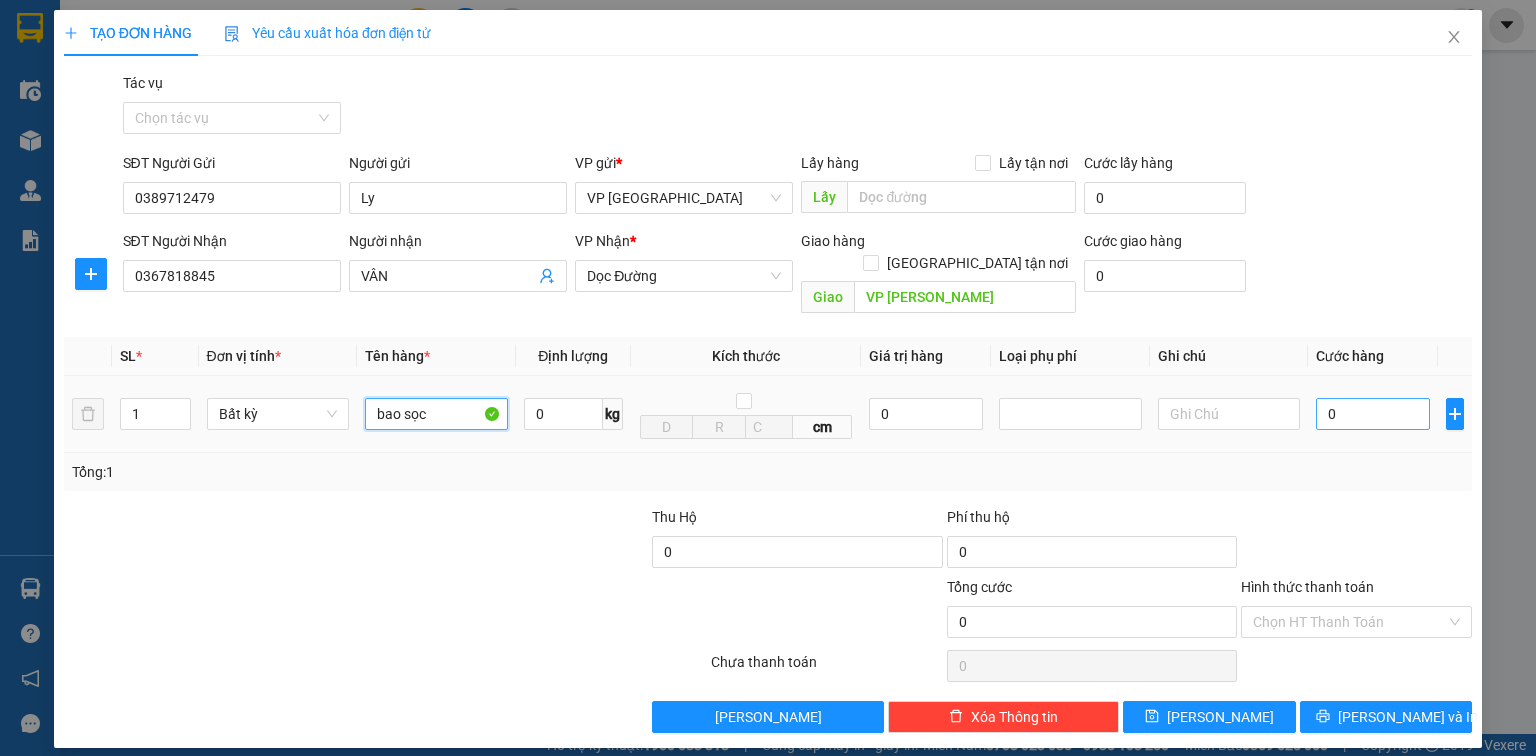 type on "bao sọc" 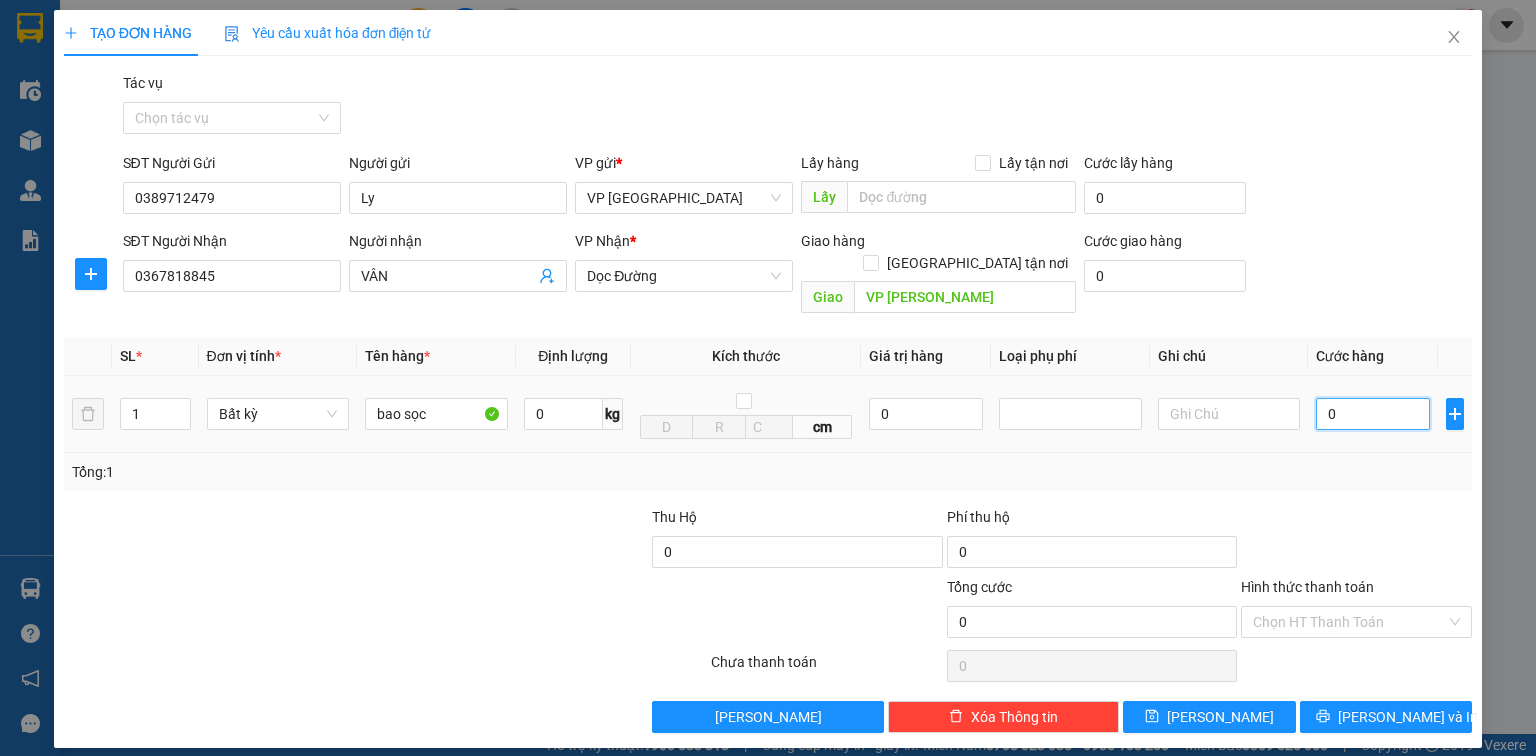 click on "0" at bounding box center (1373, 414) 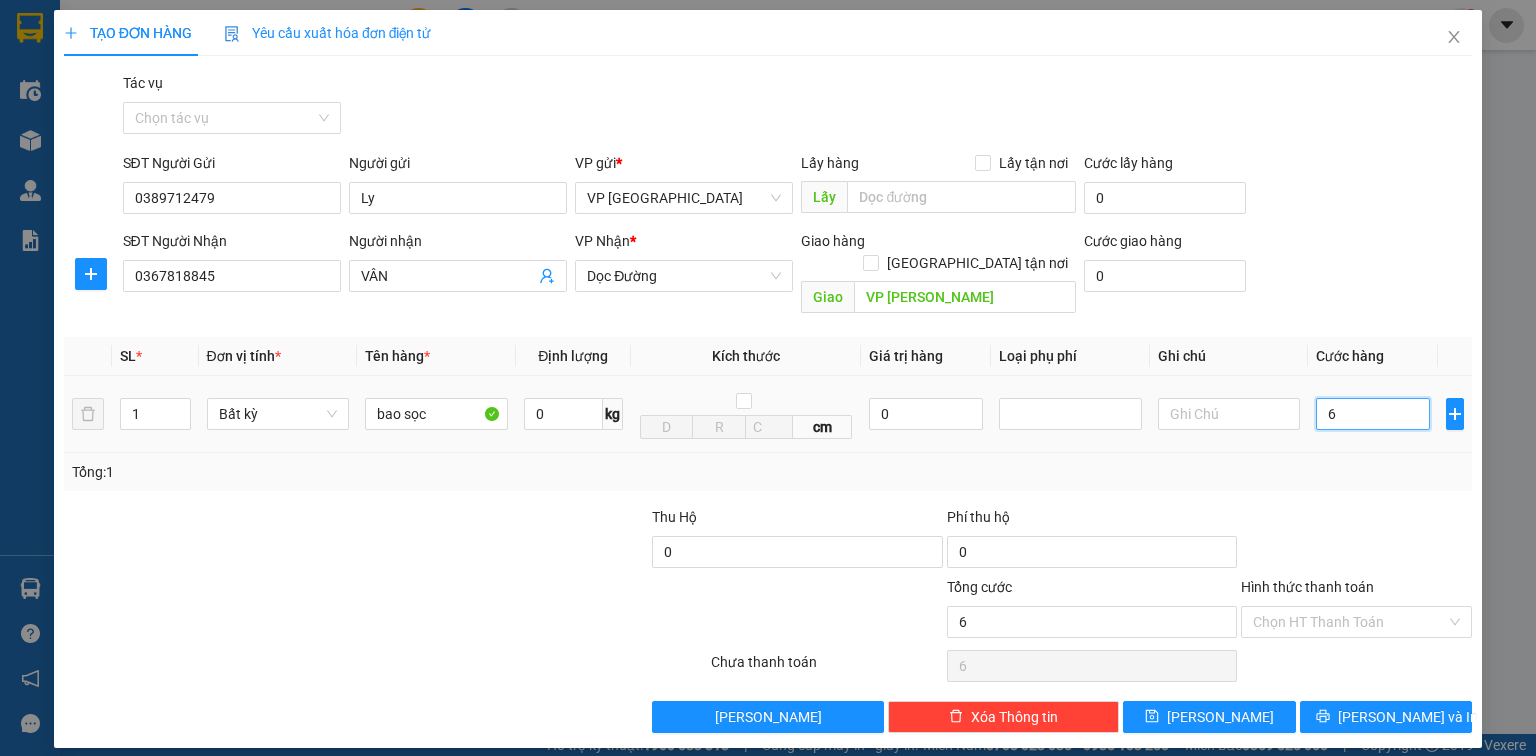 type on "60" 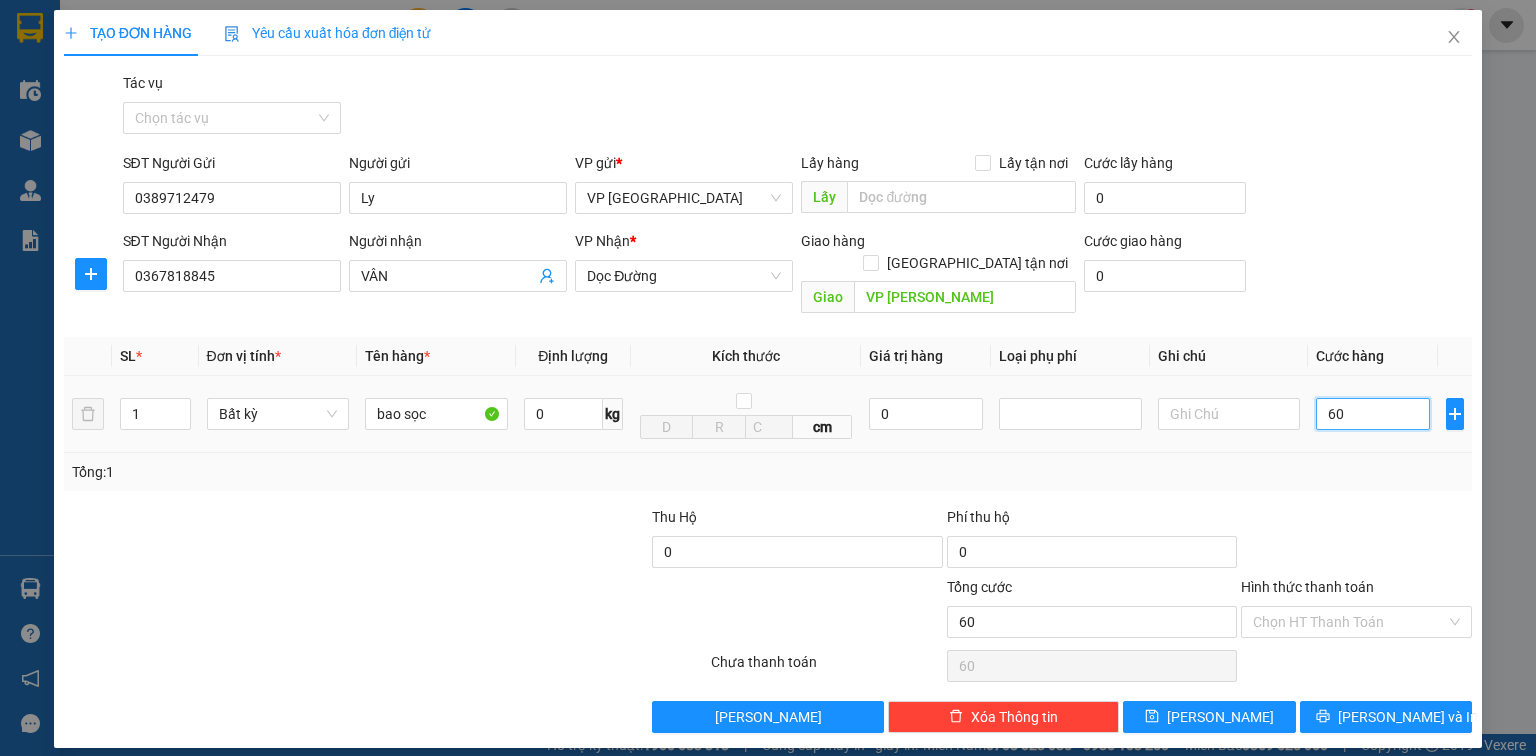 type on "600" 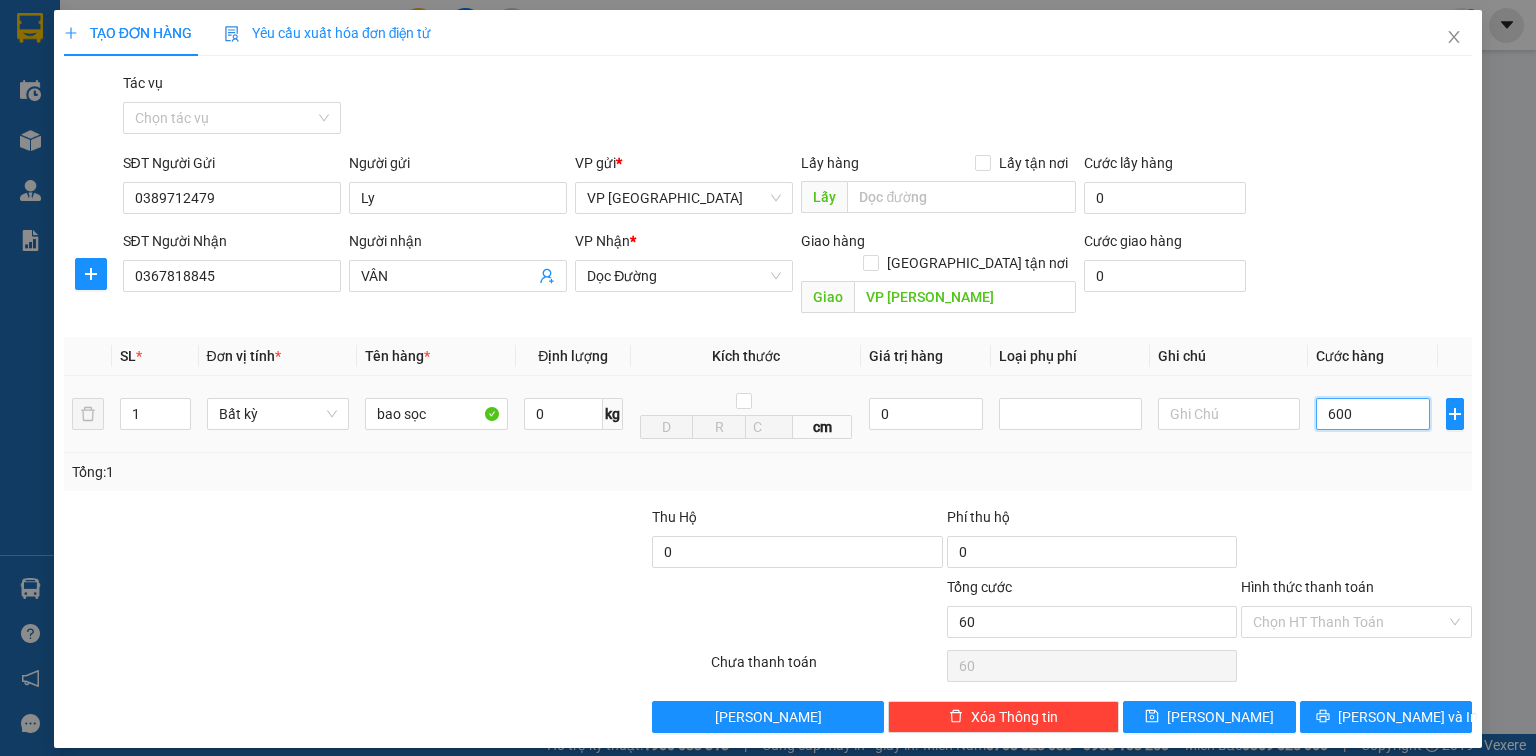 type on "600" 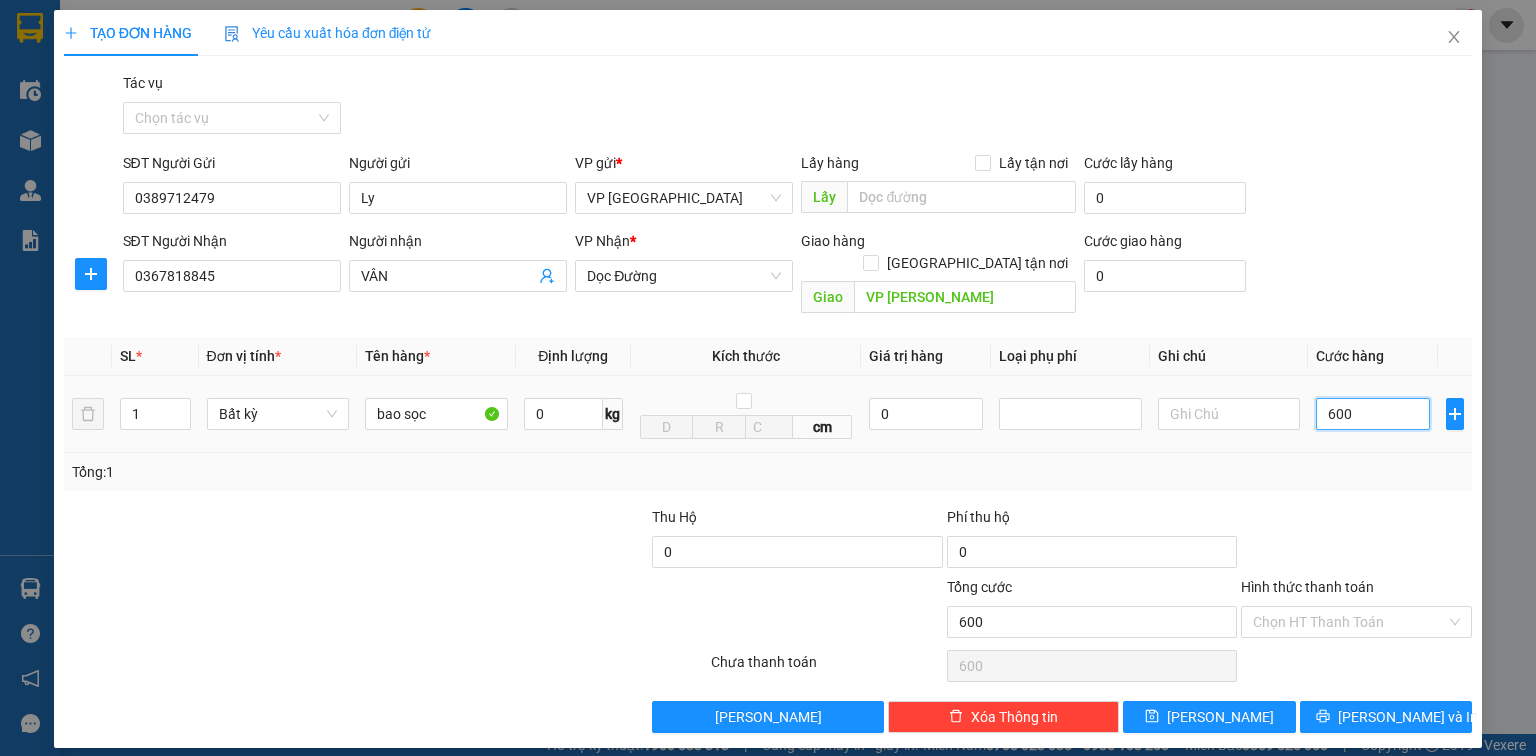 type on "6.000" 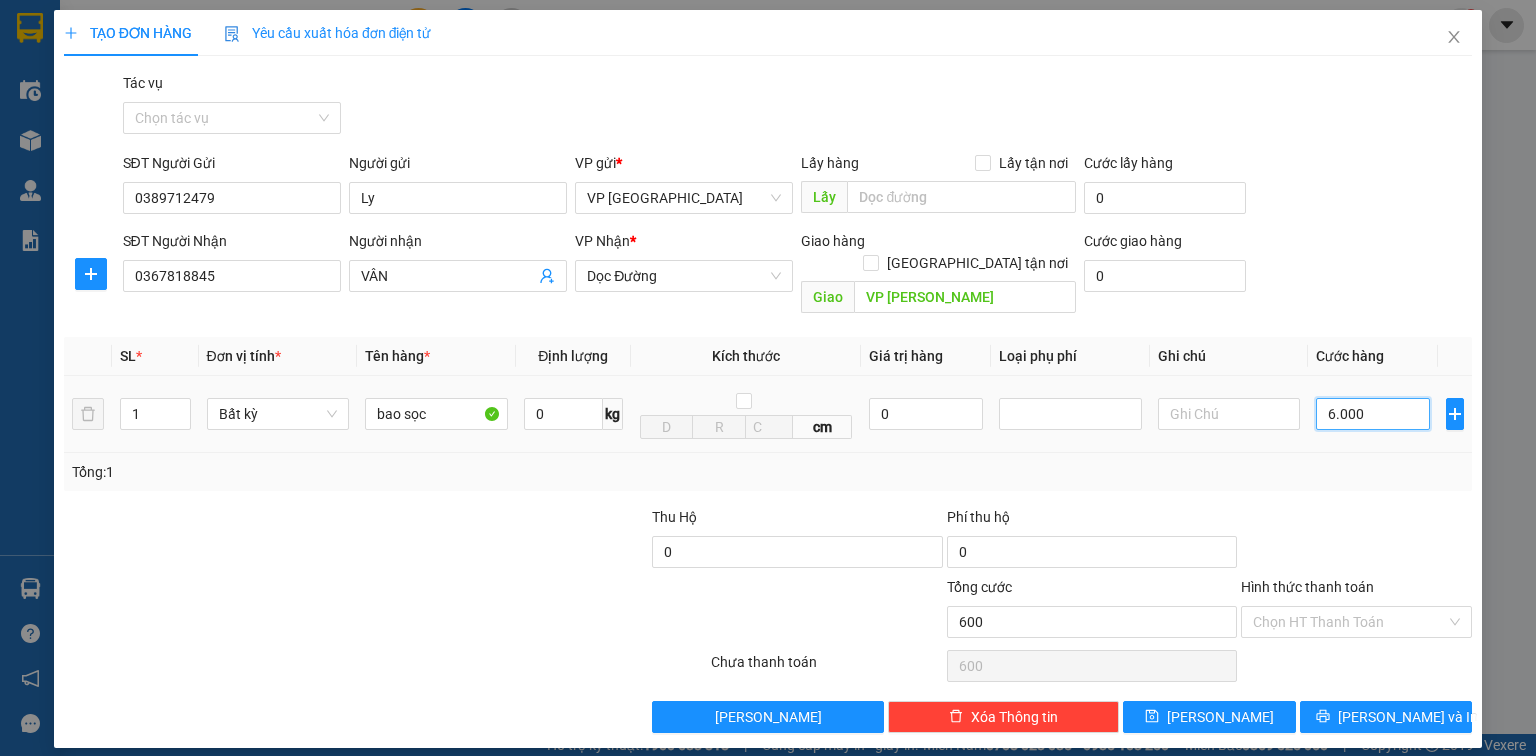 type on "6.000" 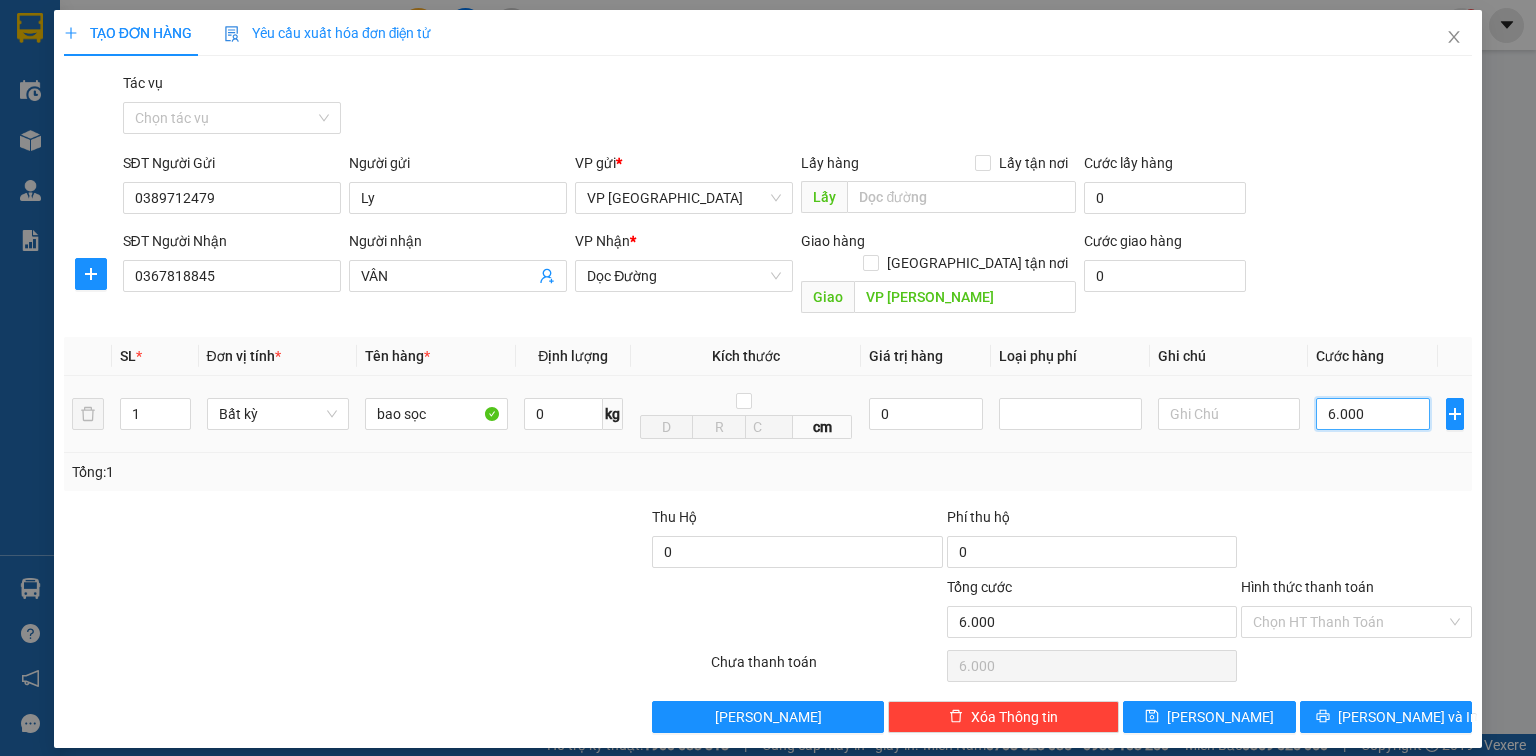 type on "60.000" 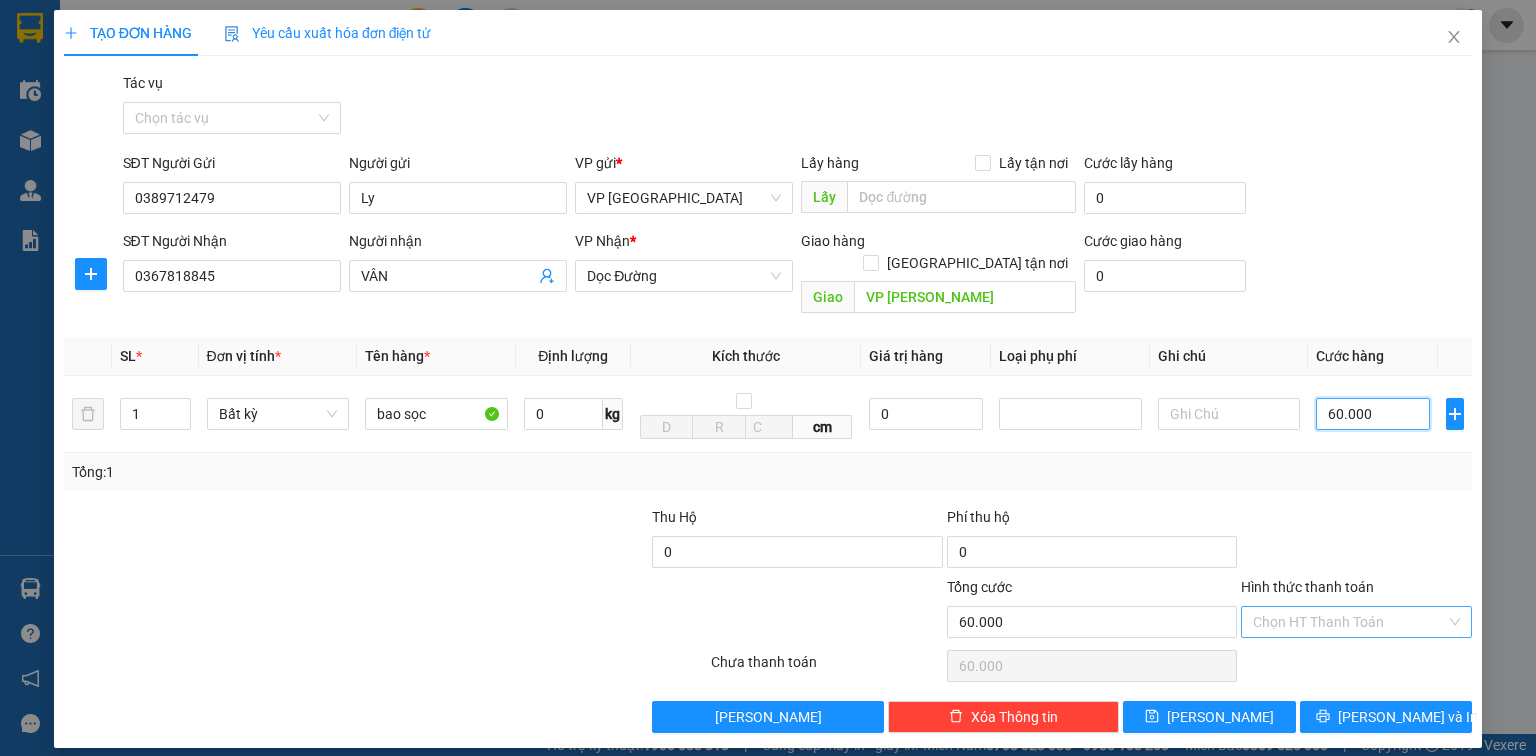 type on "60.000" 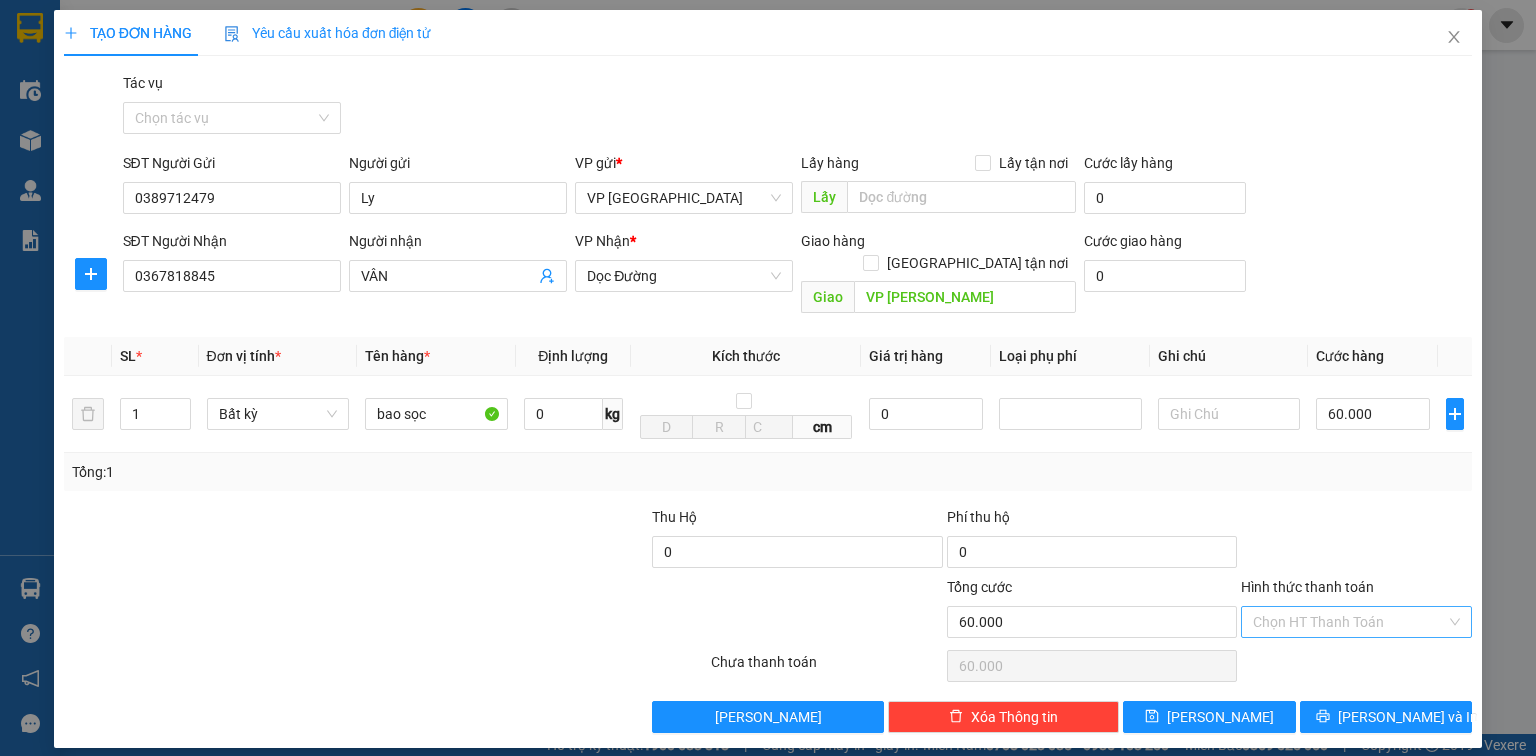 click on "Hình thức thanh toán" at bounding box center [1349, 622] 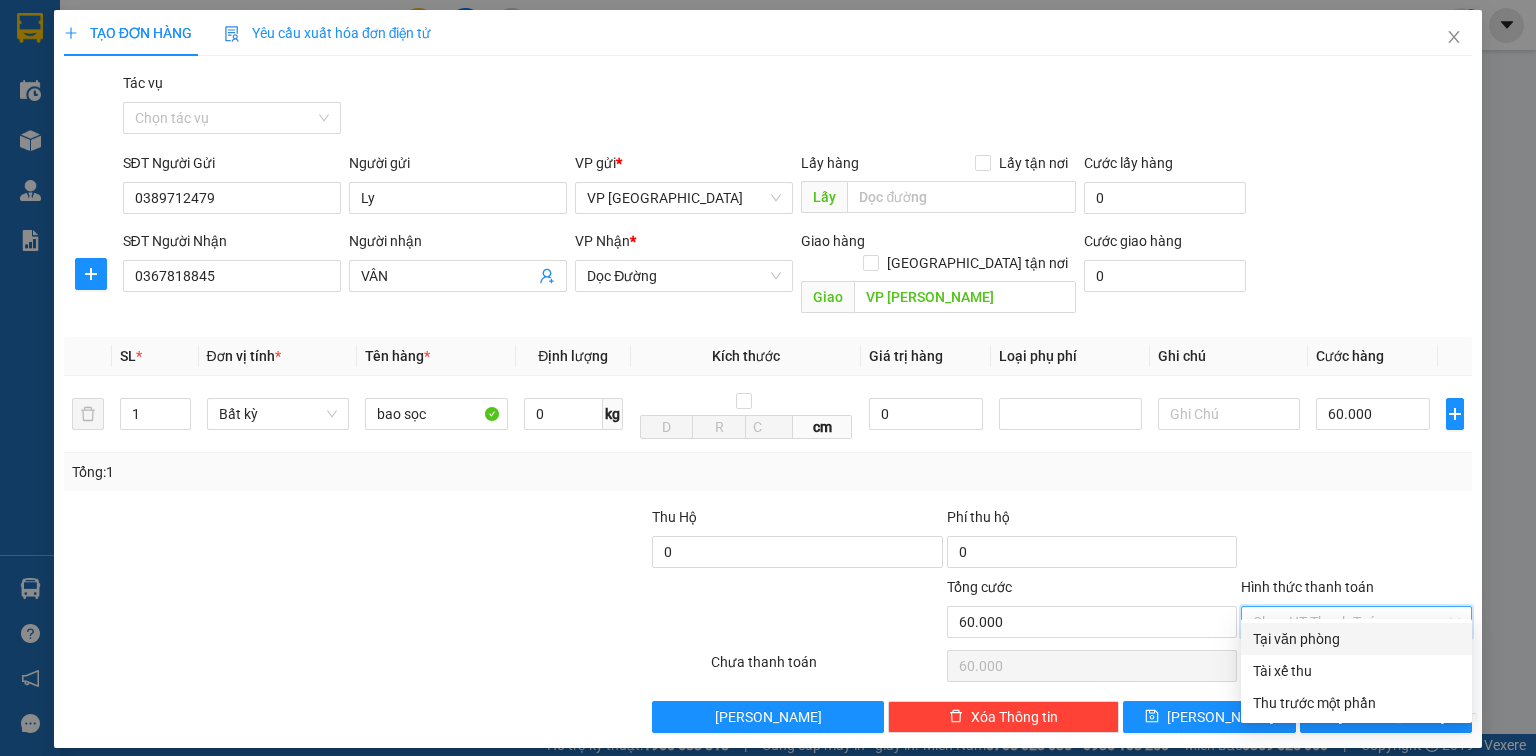 click on "Tại văn phòng" at bounding box center (1356, 639) 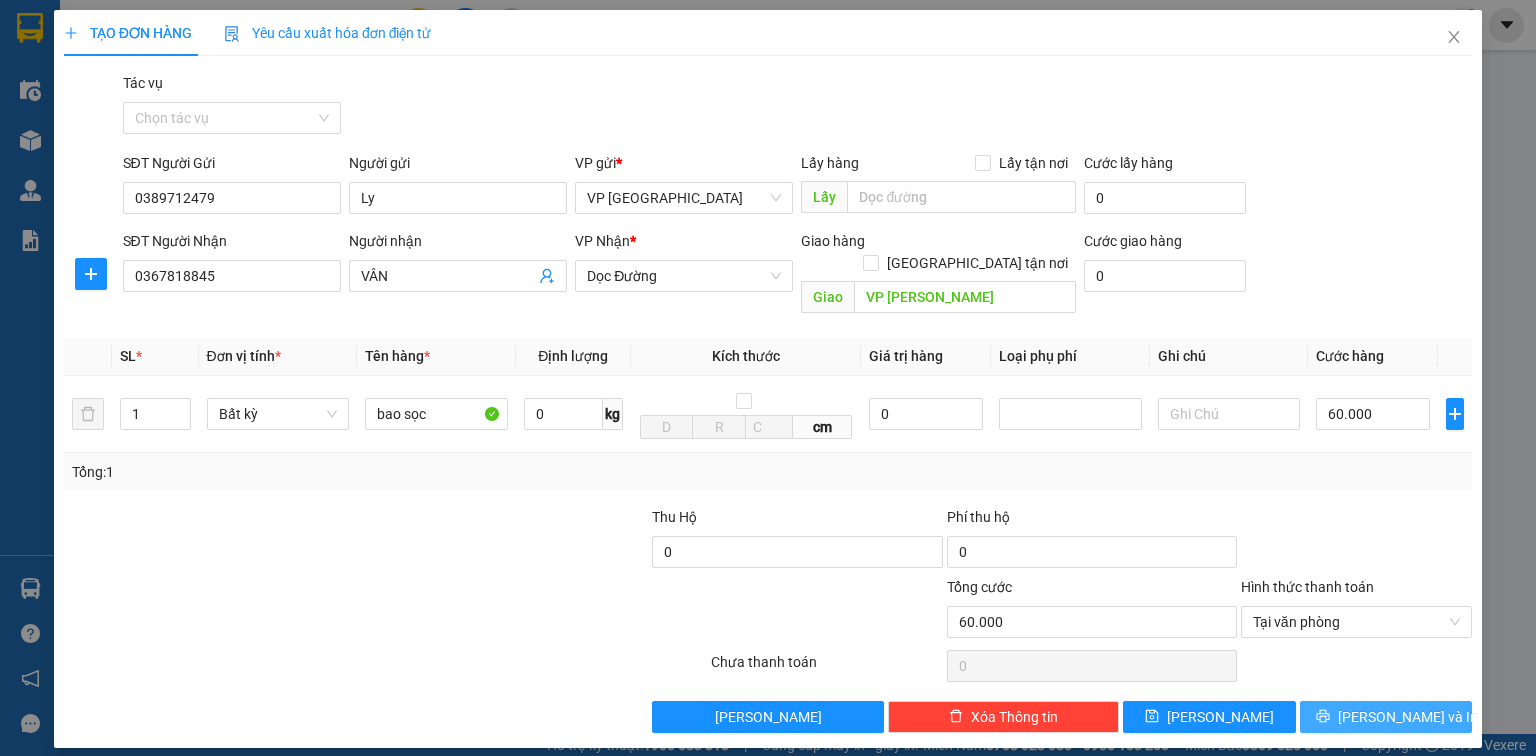 click on "[PERSON_NAME] và In" at bounding box center [1386, 717] 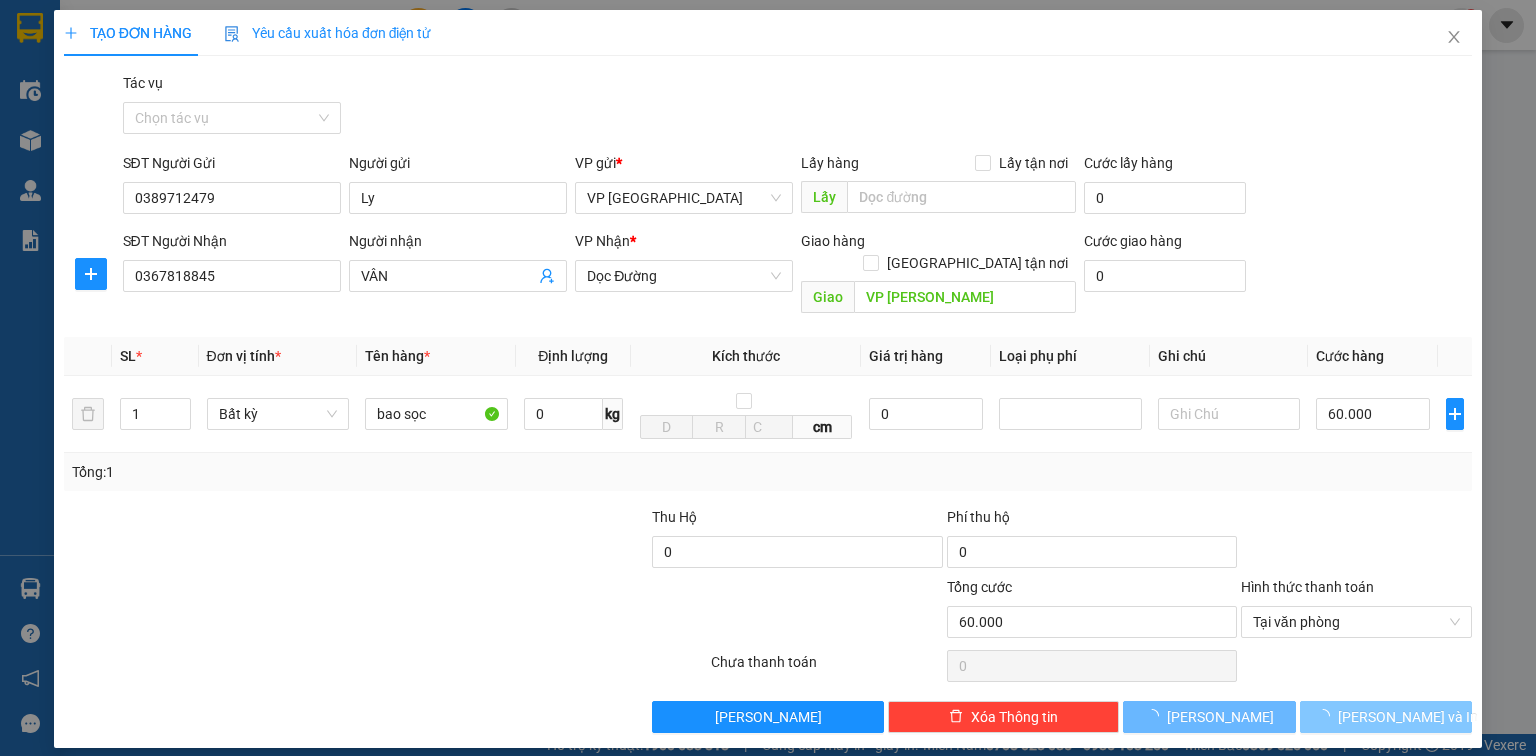 click at bounding box center (1327, 716) 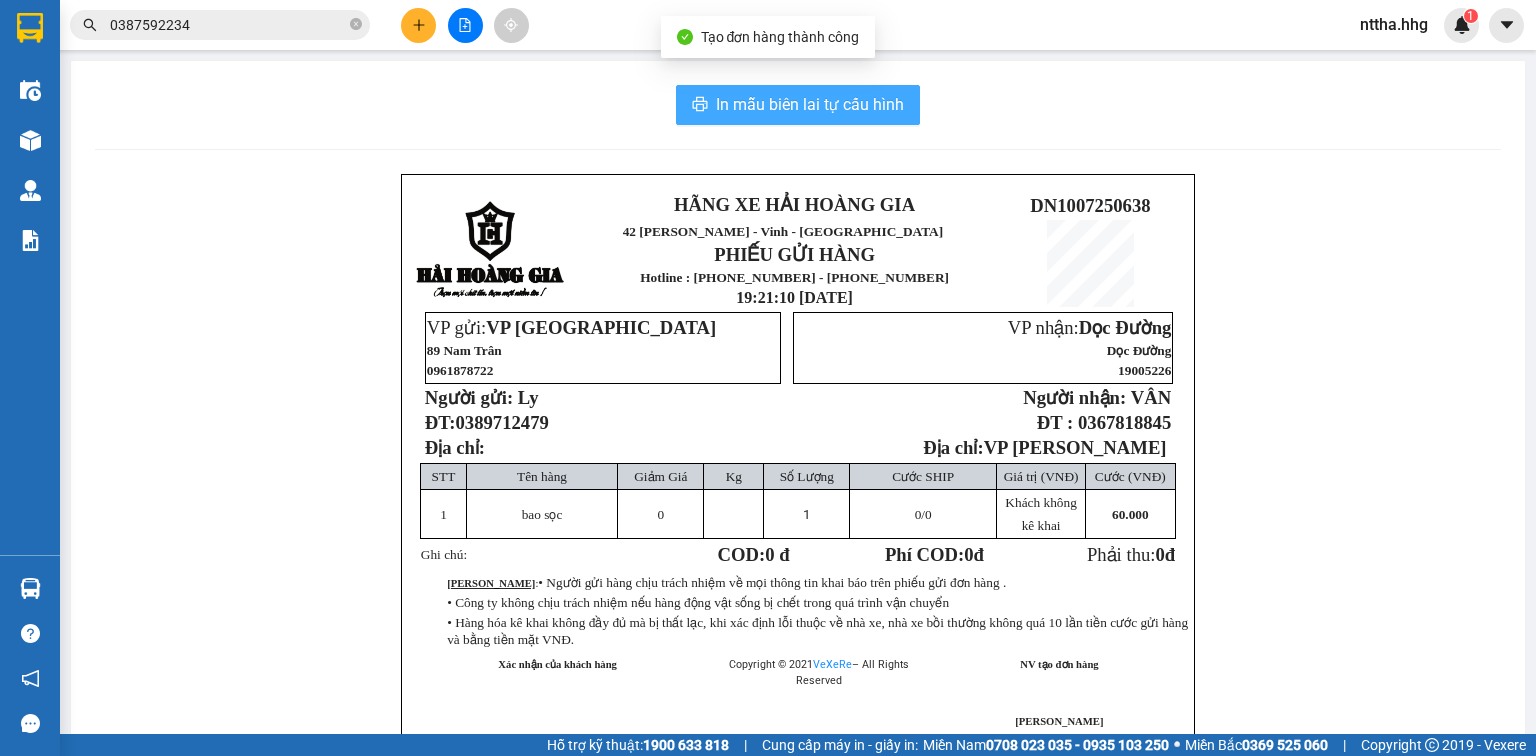 click on "In mẫu biên lai tự cấu hình" at bounding box center [810, 104] 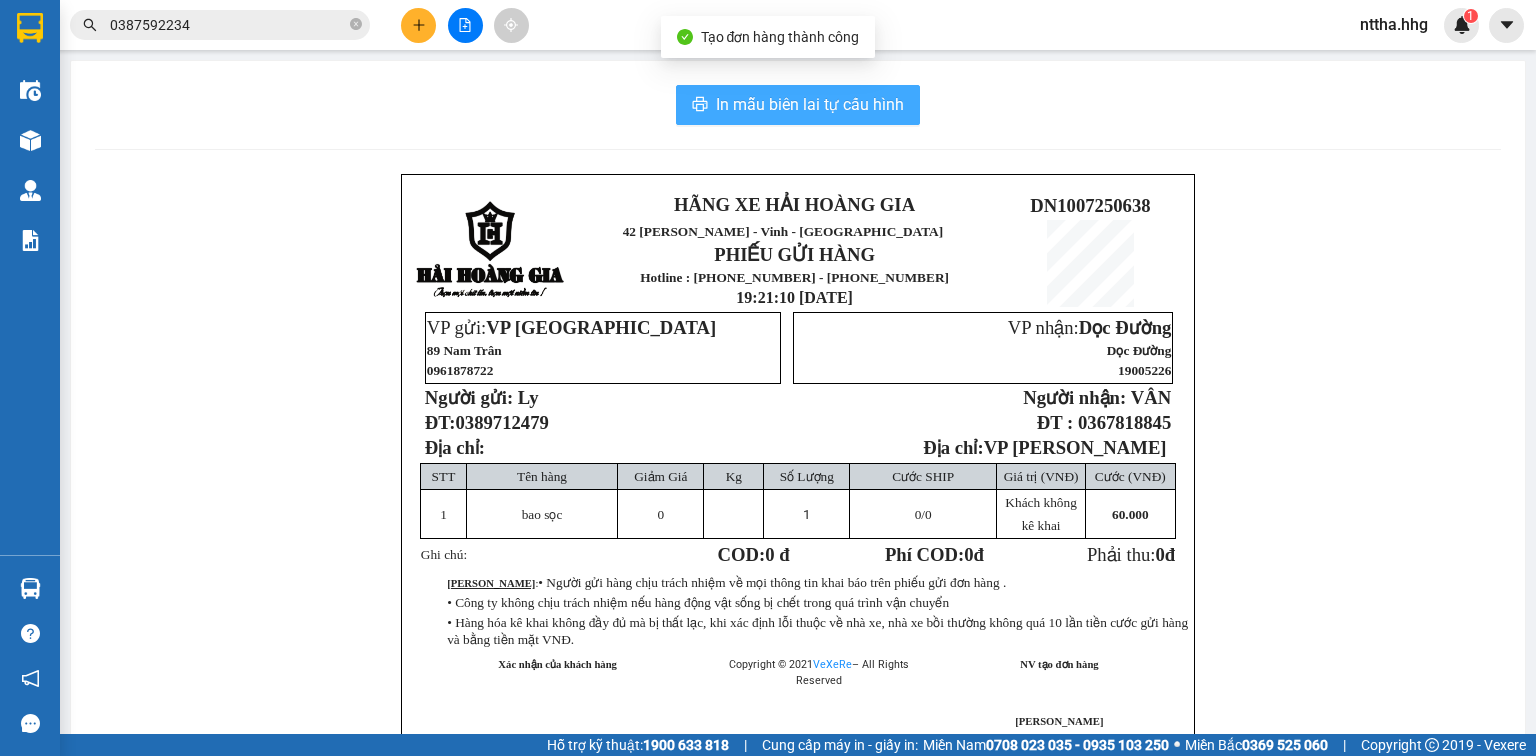 scroll, scrollTop: 0, scrollLeft: 0, axis: both 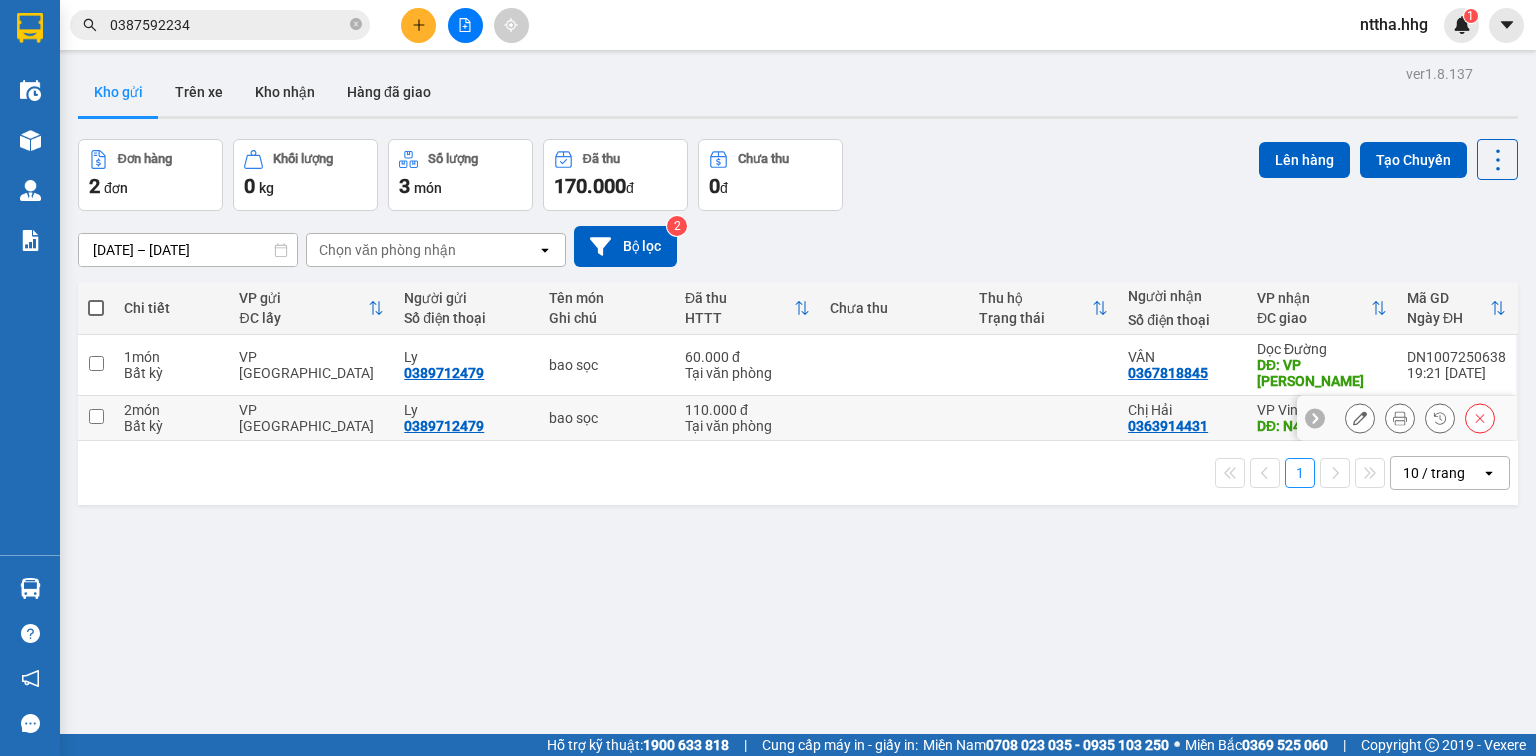 click at bounding box center (96, 416) 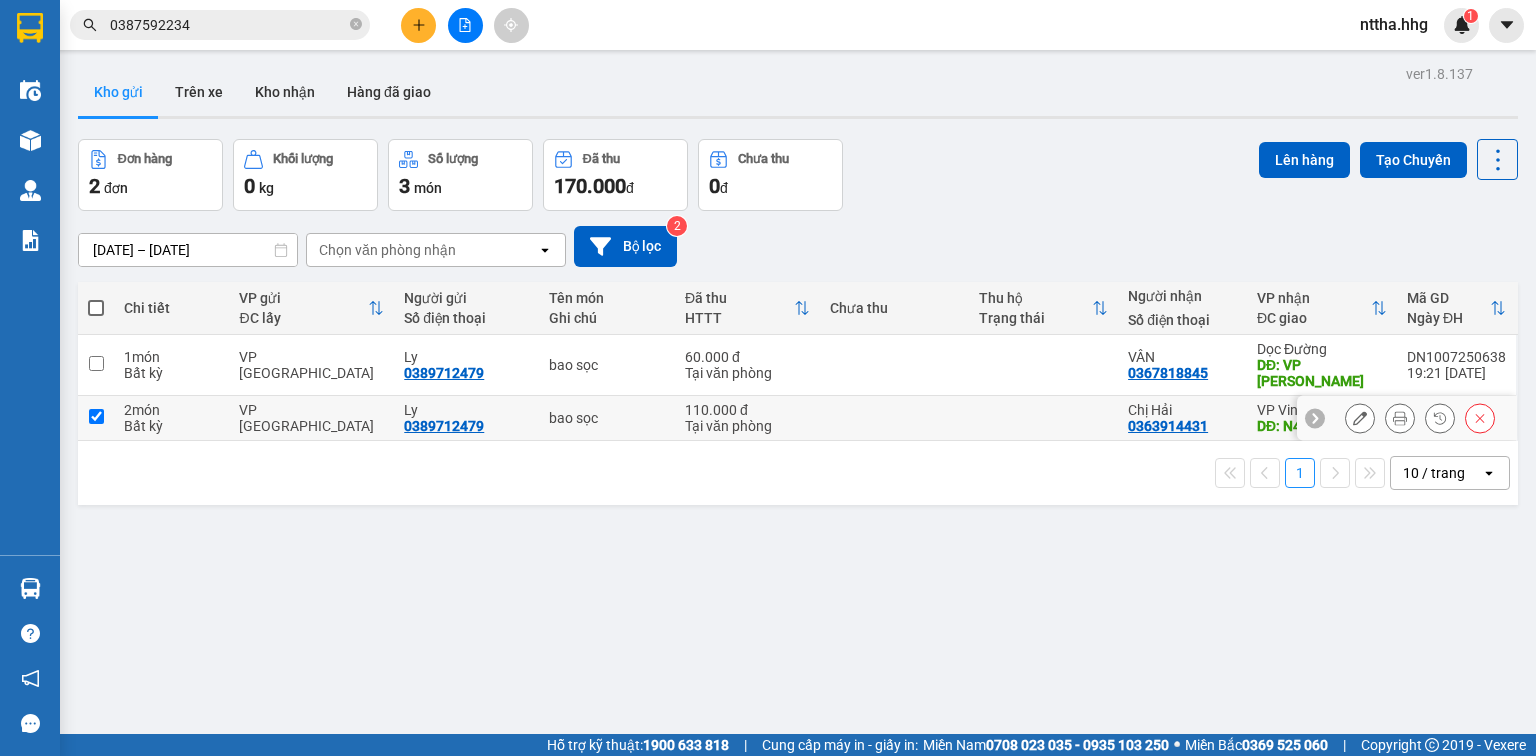 checkbox on "true" 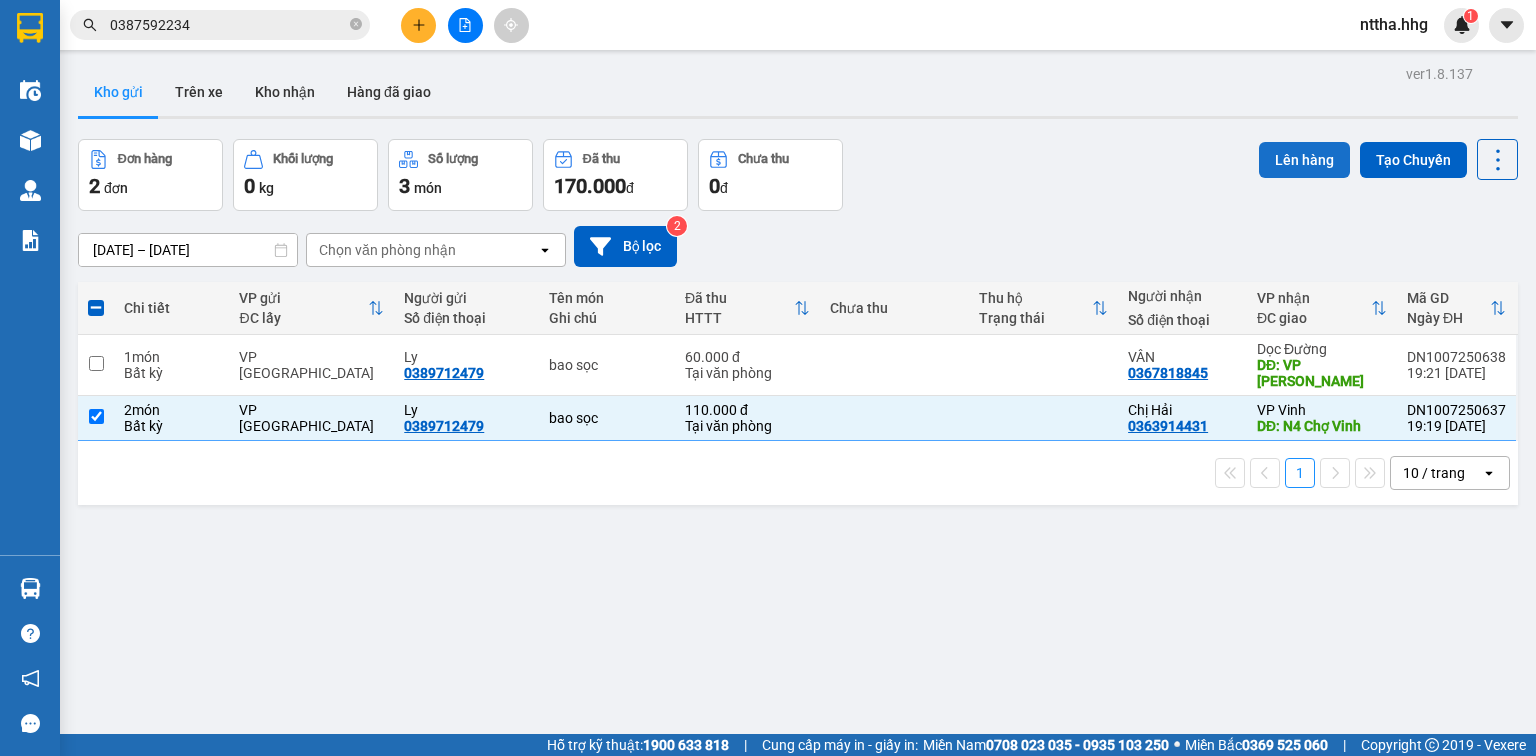 click on "Lên hàng" at bounding box center [1304, 160] 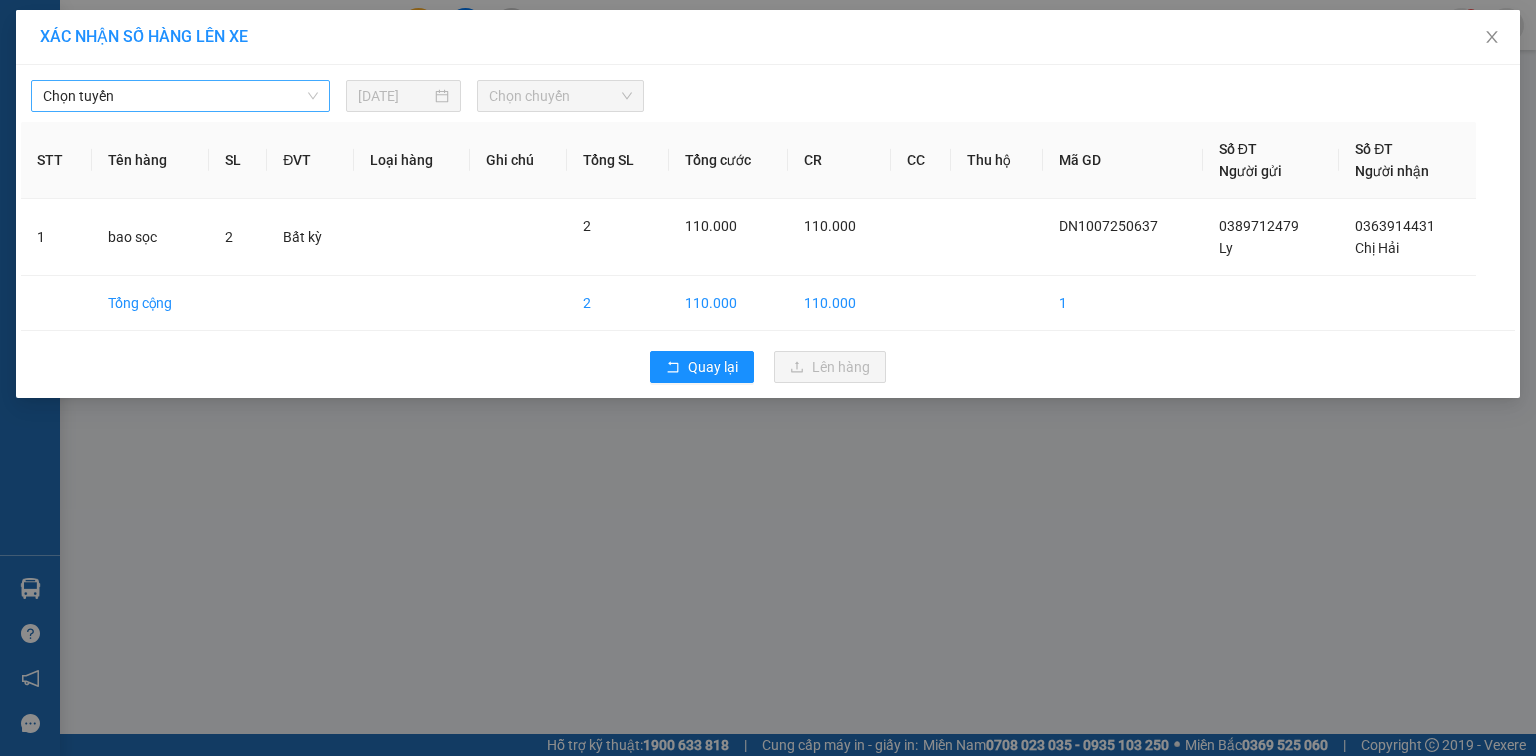click on "Chọn tuyến" at bounding box center [180, 96] 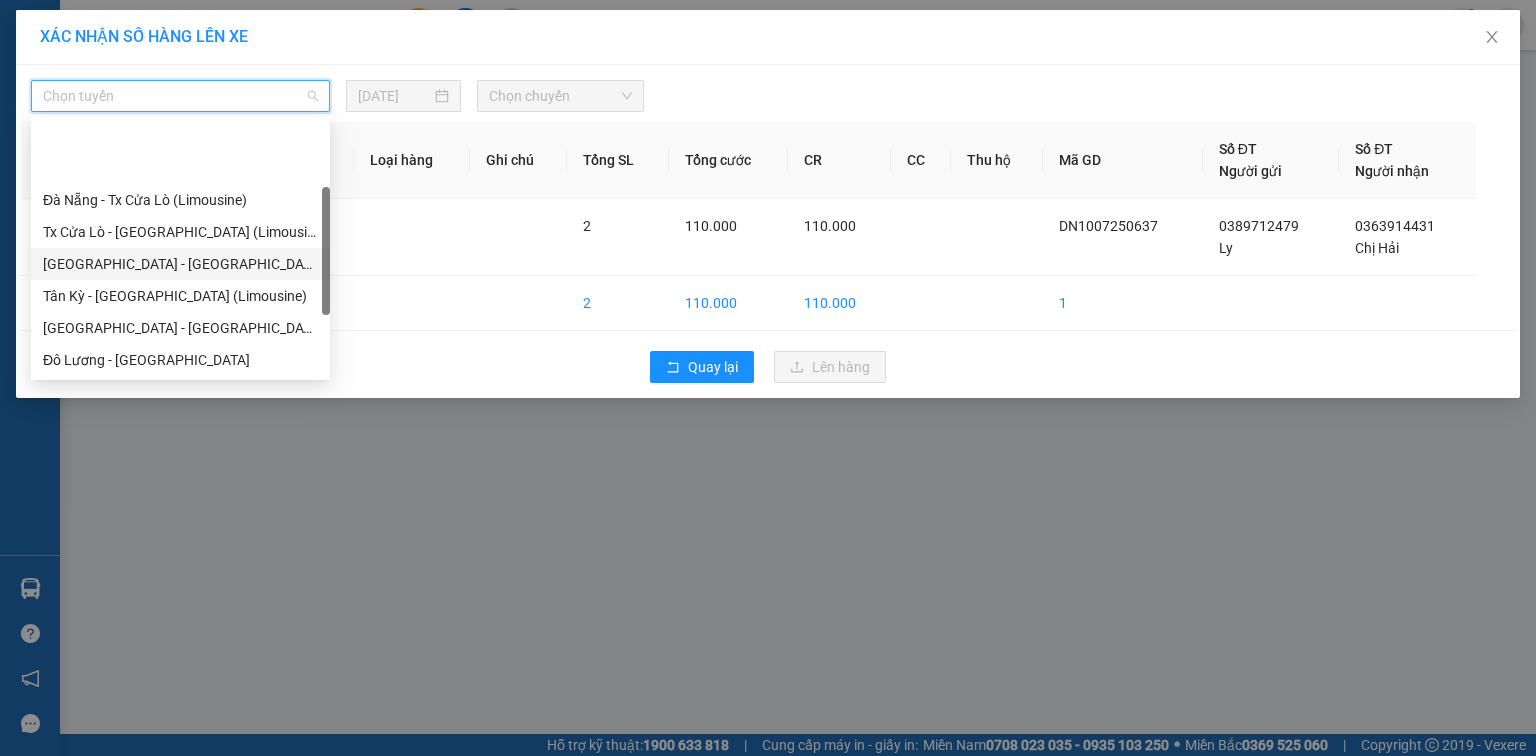 scroll, scrollTop: 152, scrollLeft: 0, axis: vertical 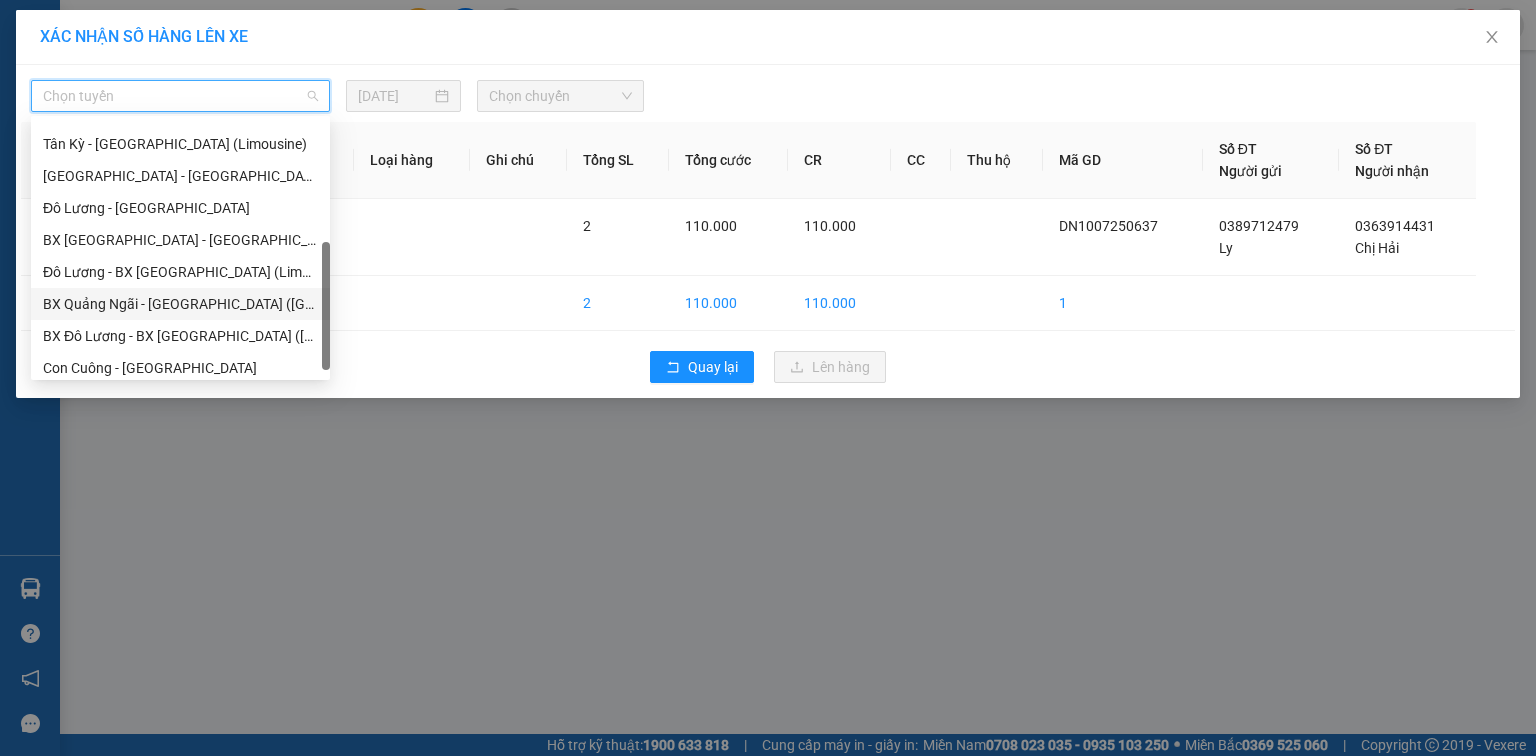 click on "BX Quảng Ngãi - [GEOGRAPHIC_DATA] ([GEOGRAPHIC_DATA])" at bounding box center (180, 304) 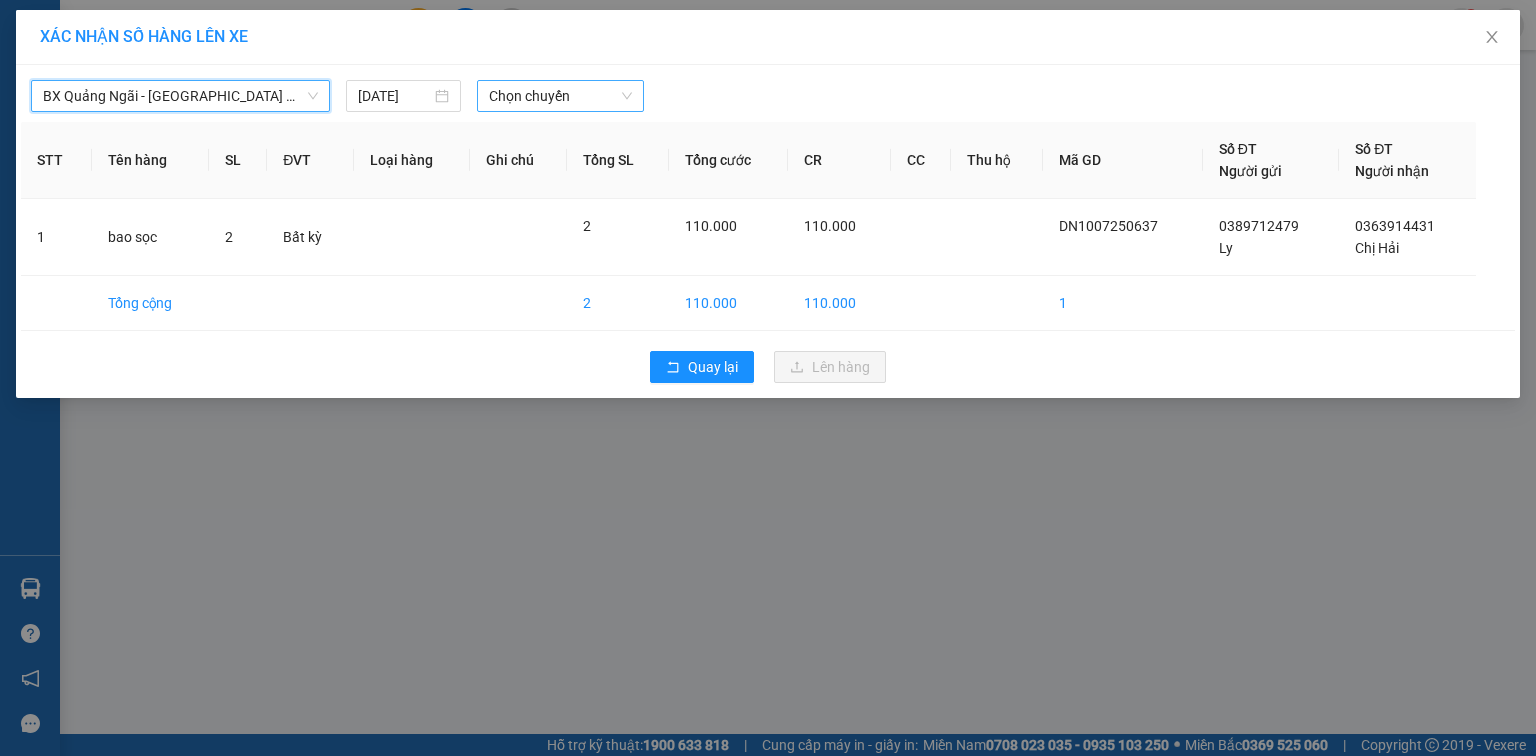 click on "Chọn chuyến" at bounding box center [561, 96] 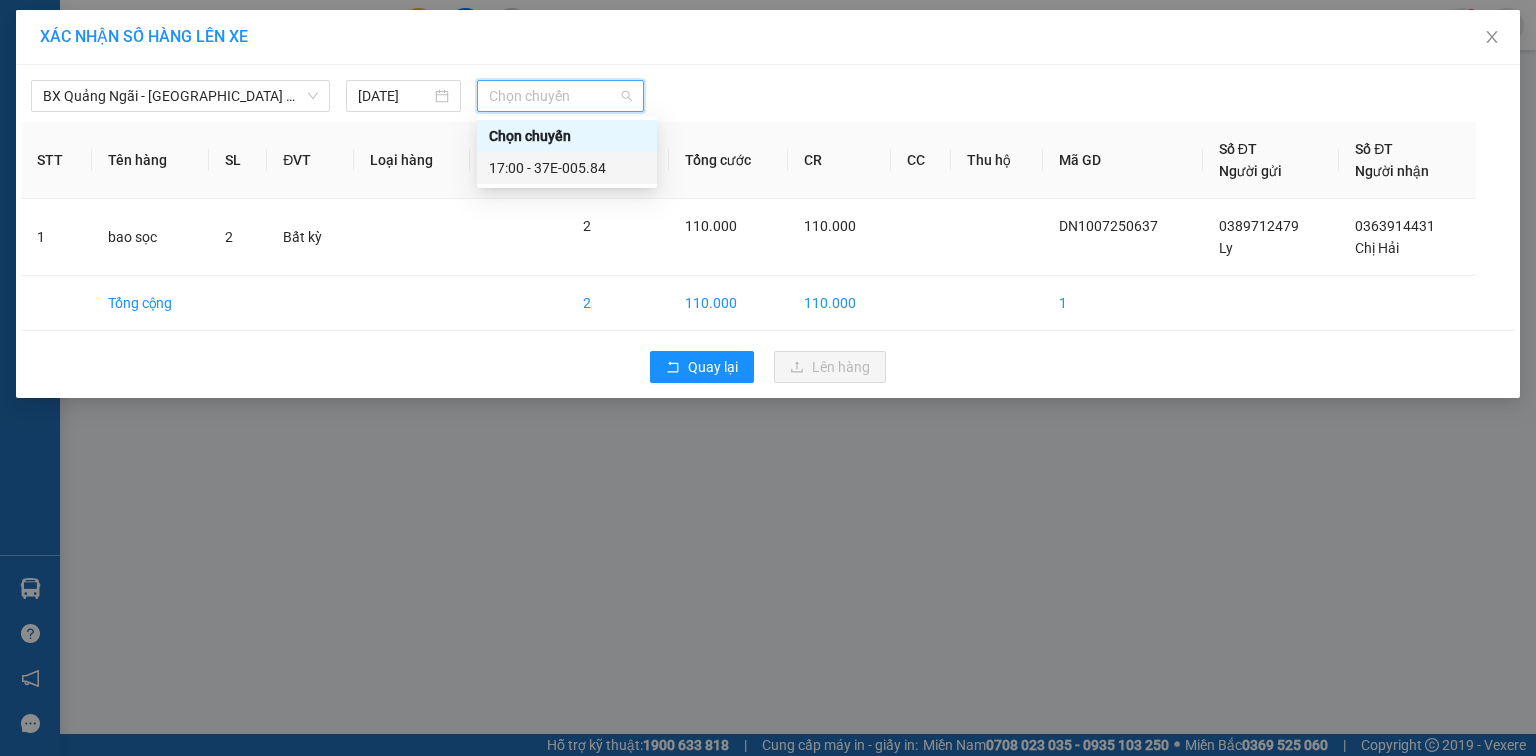 click on "17:00     - 37E-005.84" at bounding box center [567, 168] 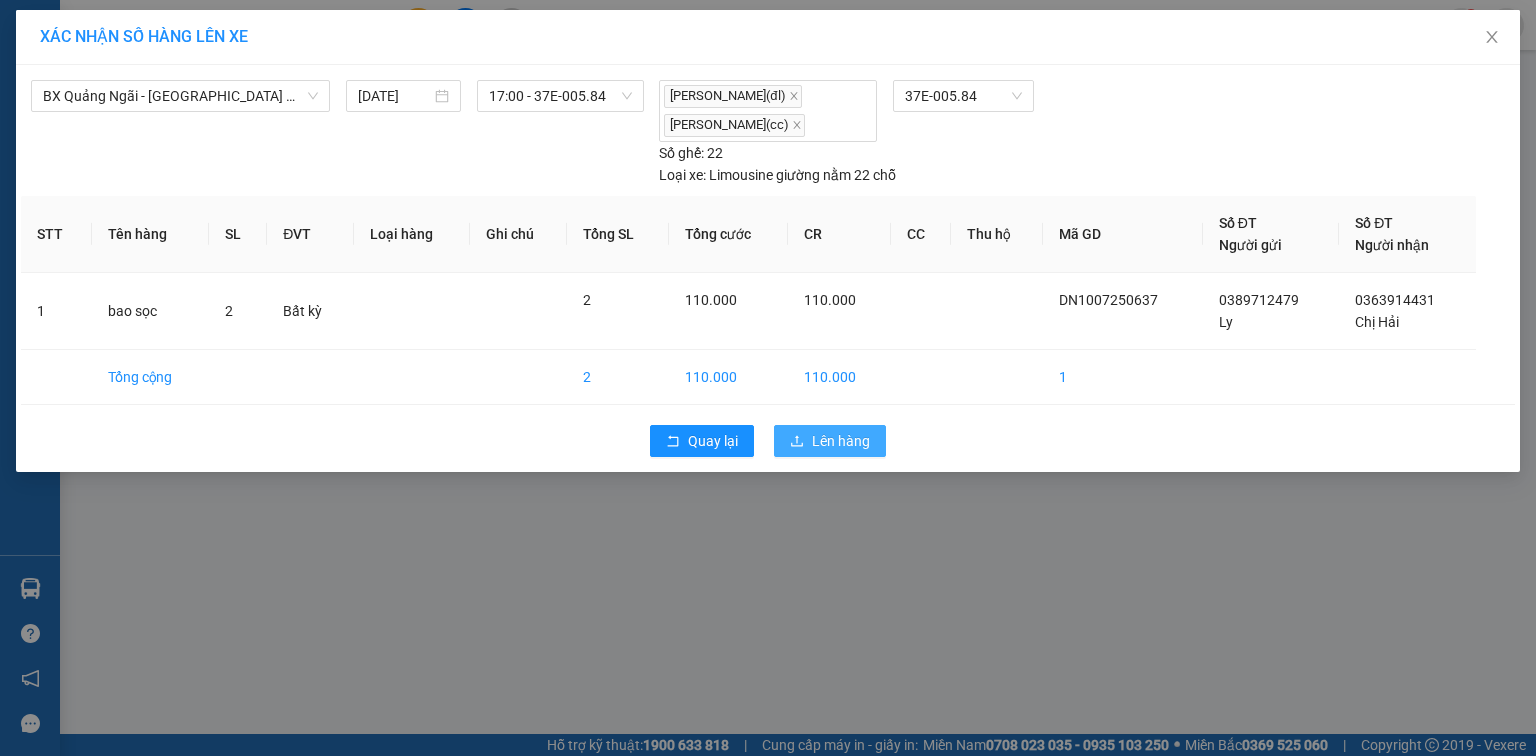 click on "Lên hàng" at bounding box center (841, 441) 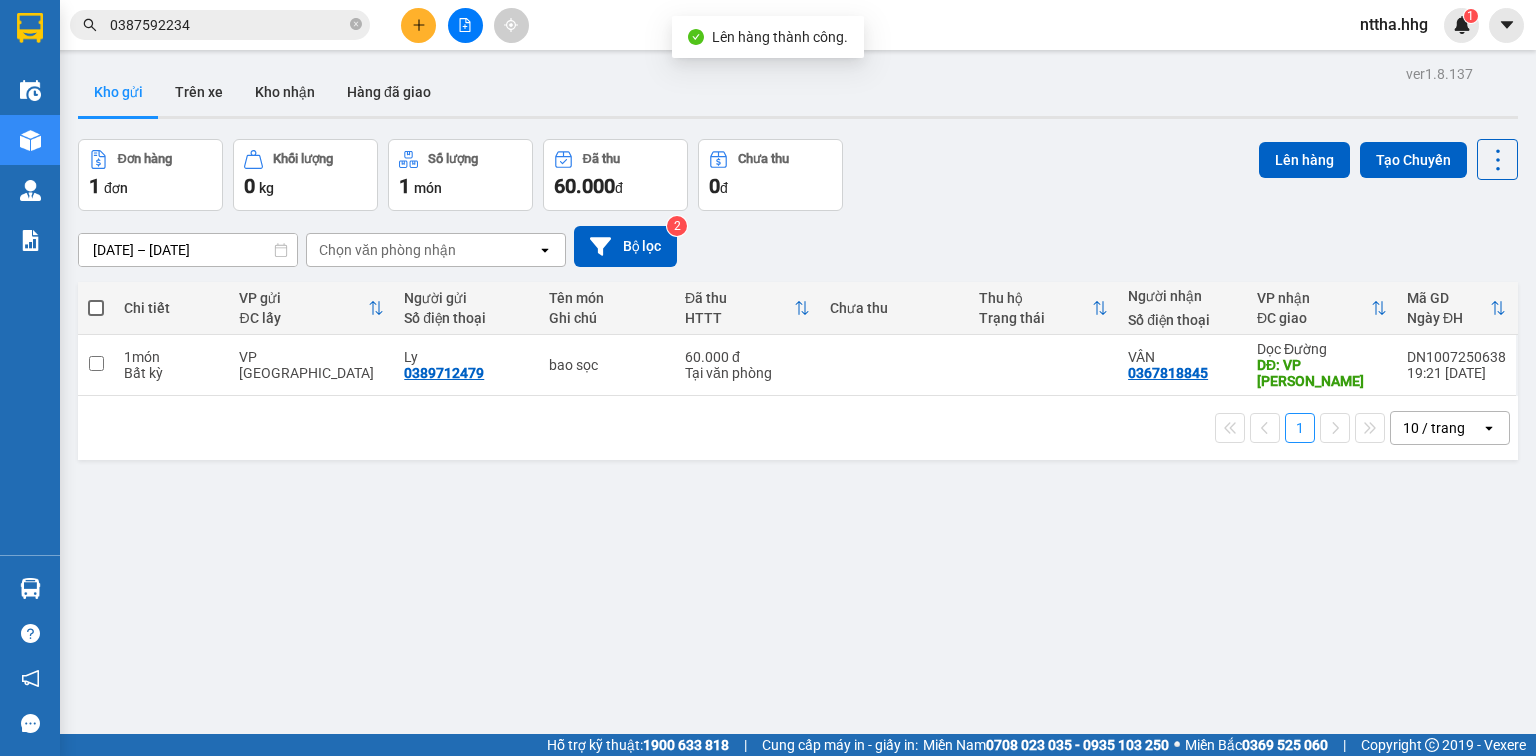 click at bounding box center [96, 308] 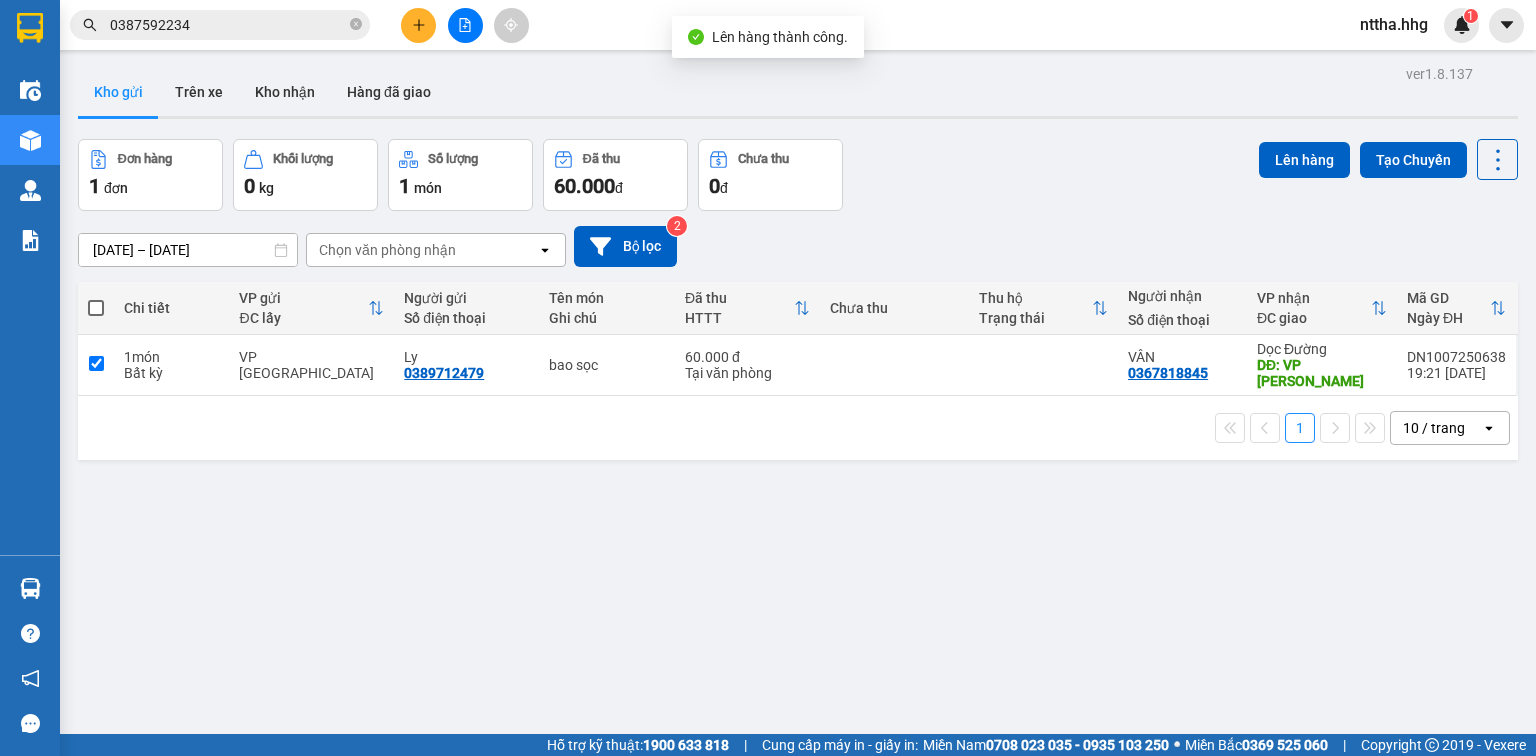 checkbox on "true" 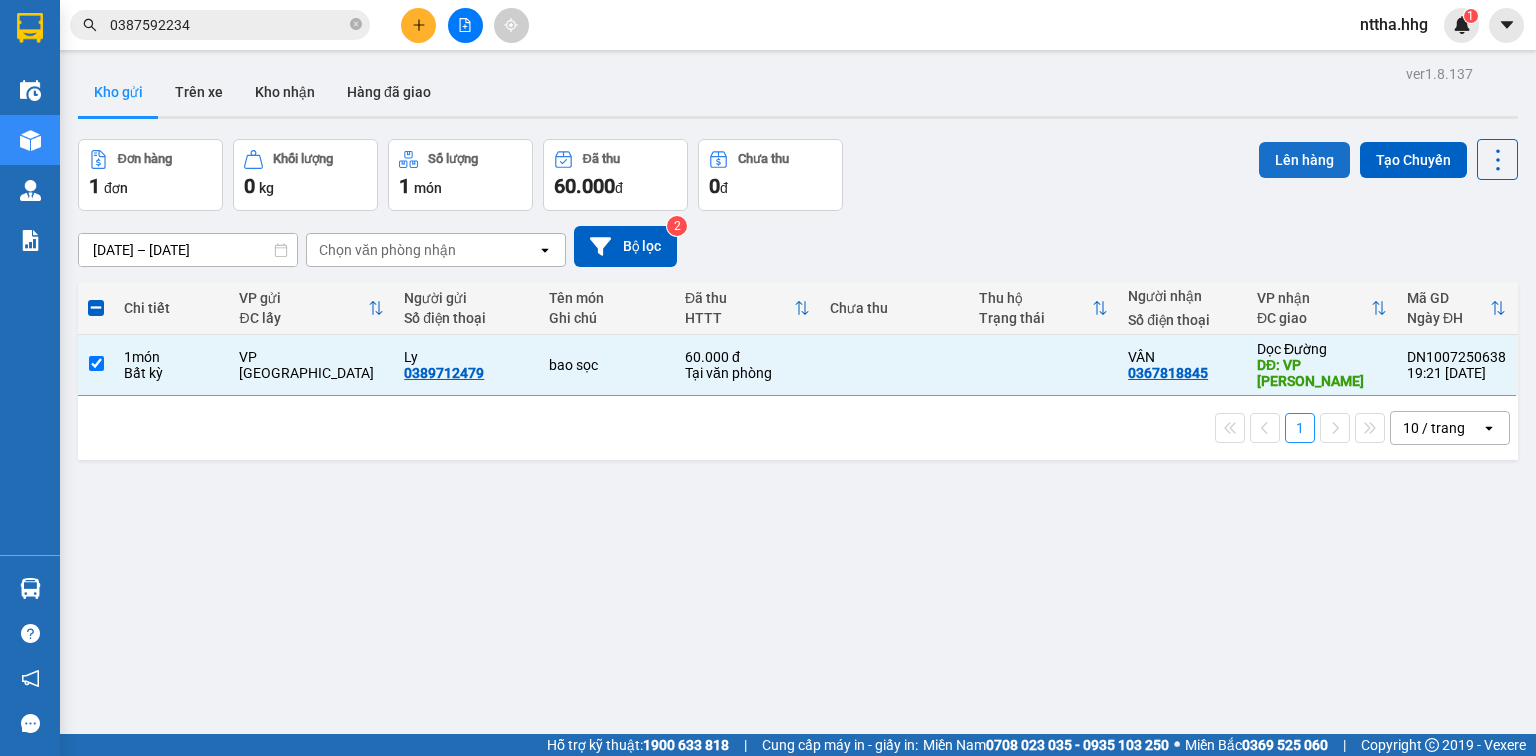 click on "Lên hàng" at bounding box center (1304, 160) 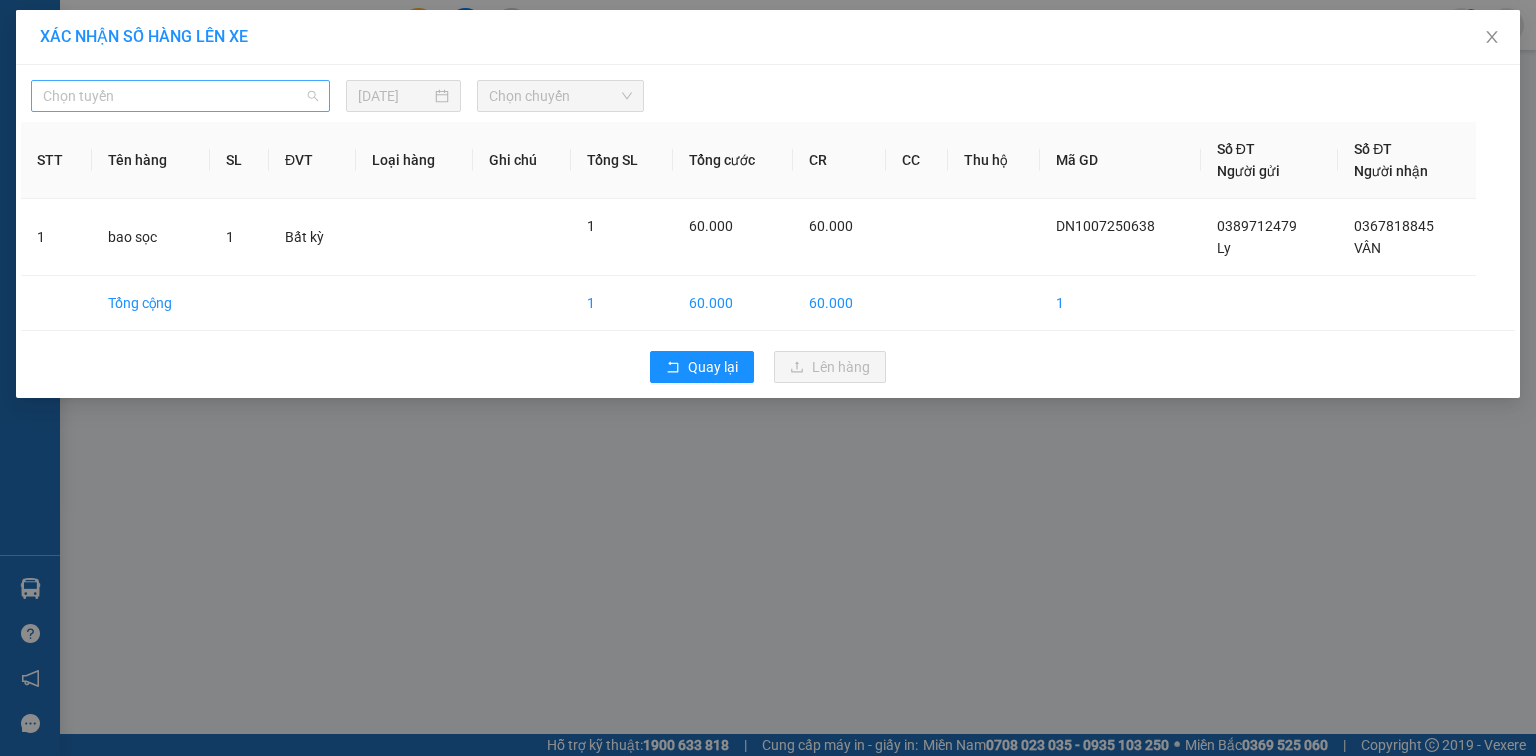 click on "Chọn tuyến" at bounding box center (180, 96) 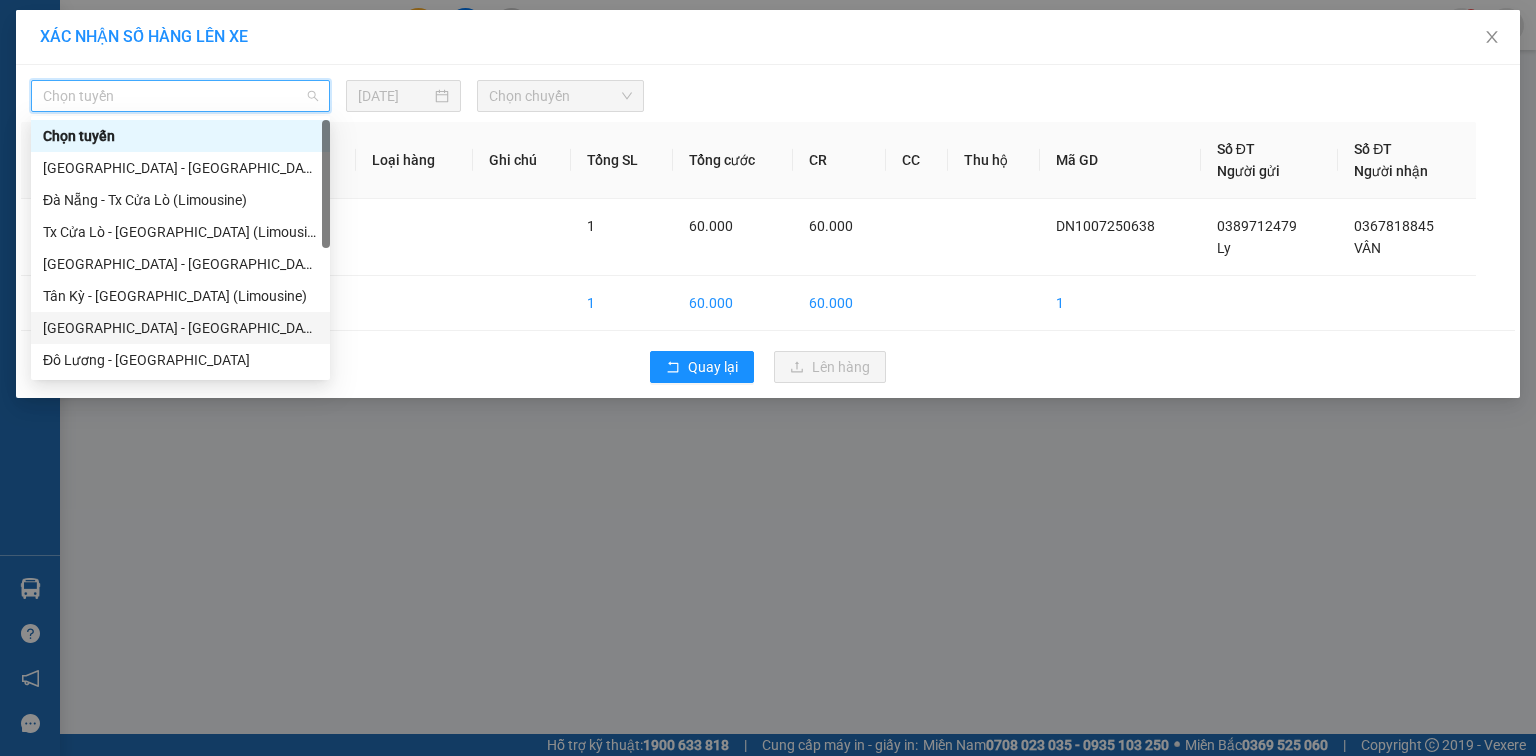 click on "Đà Nẵng - Đô Lương" at bounding box center (180, 328) 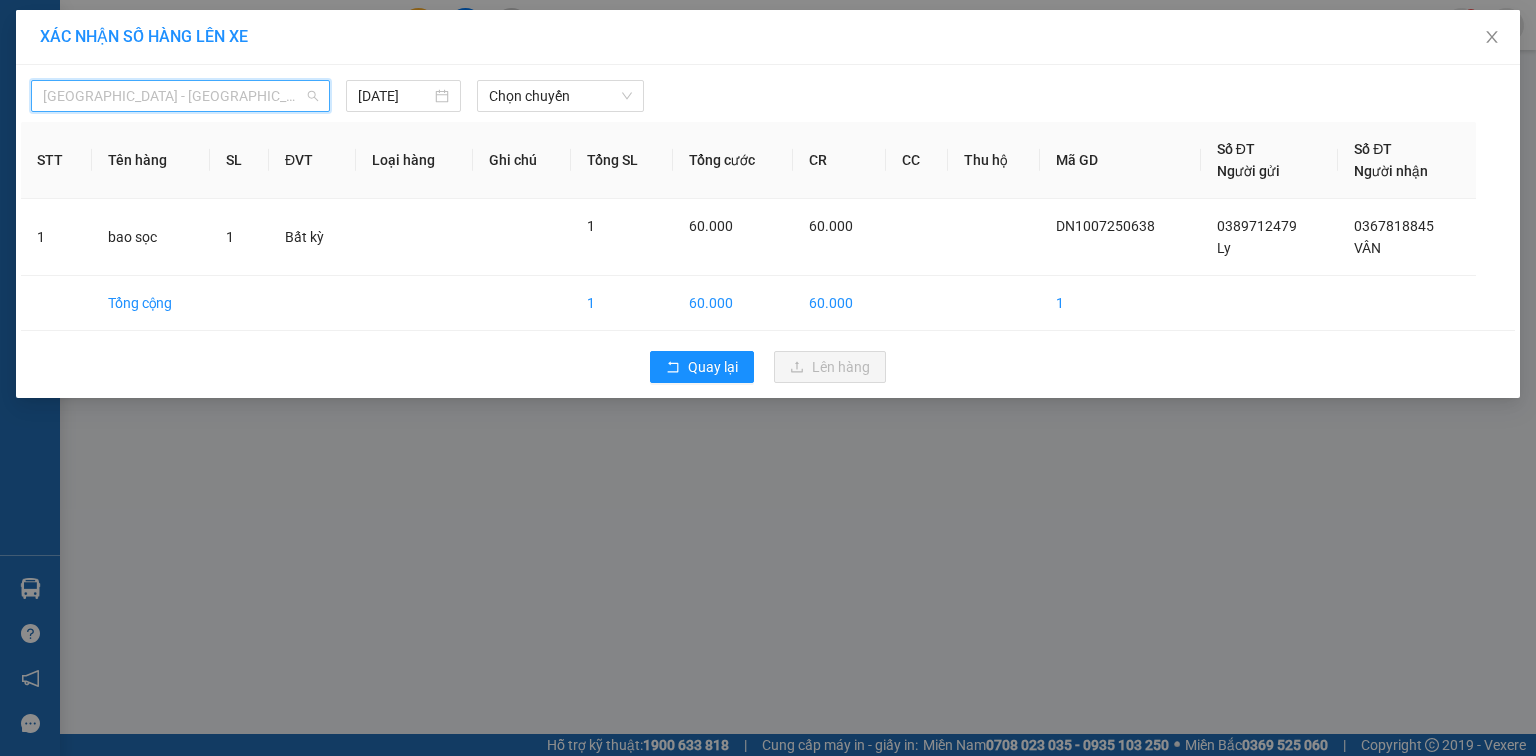 click on "Đà Nẵng - Đô Lương" at bounding box center (180, 96) 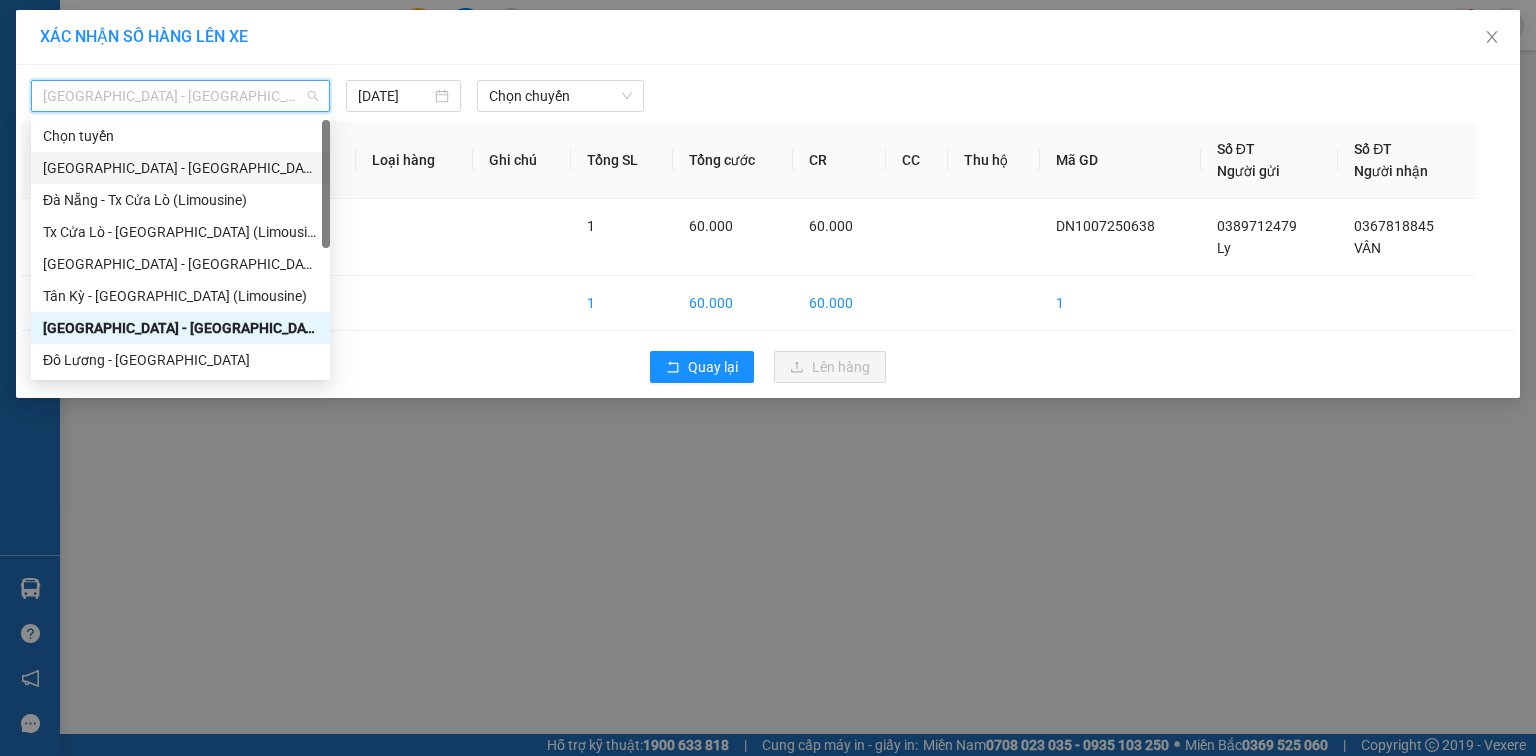 click on "Quảng Ngãi - Con Cuông" at bounding box center [180, 168] 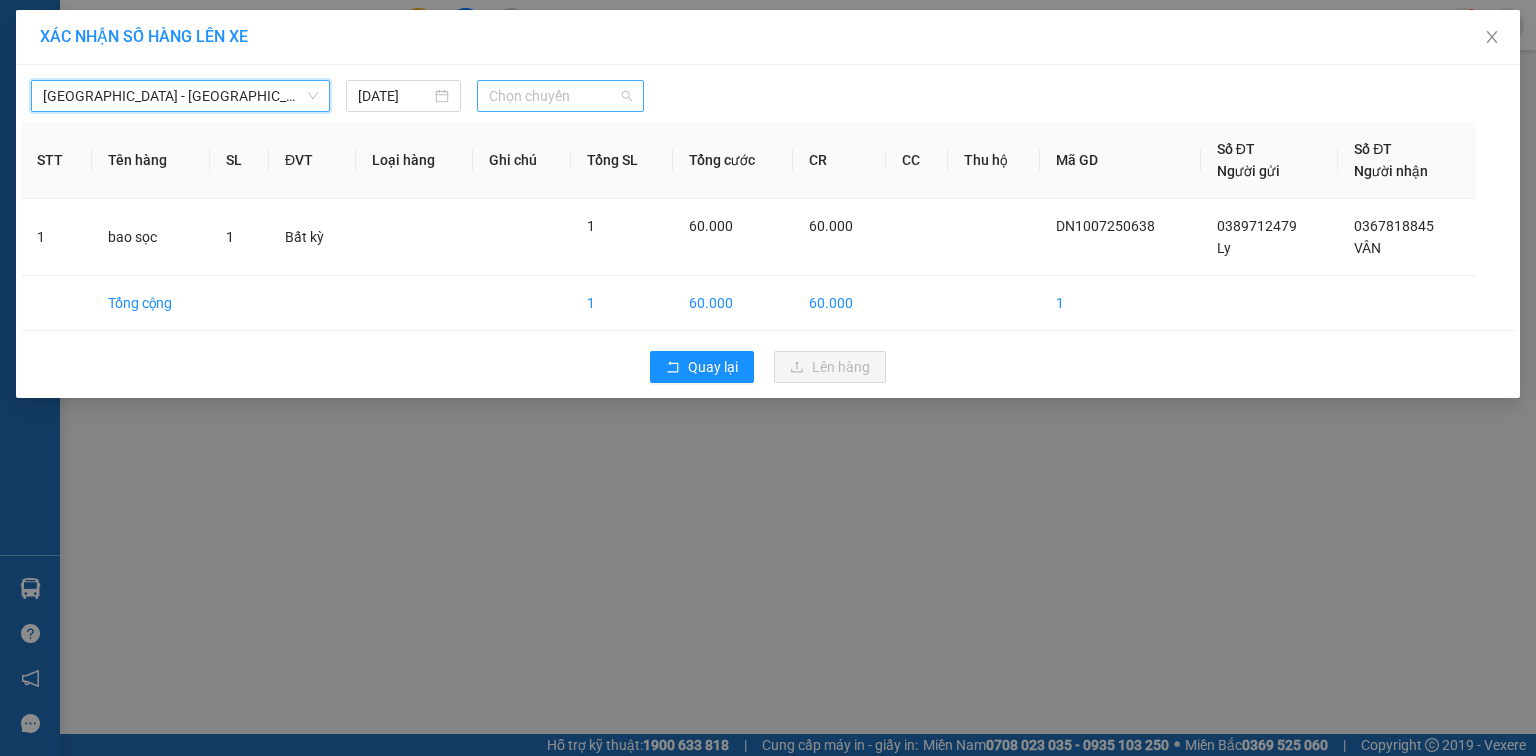 click on "Chọn chuyến" at bounding box center (561, 96) 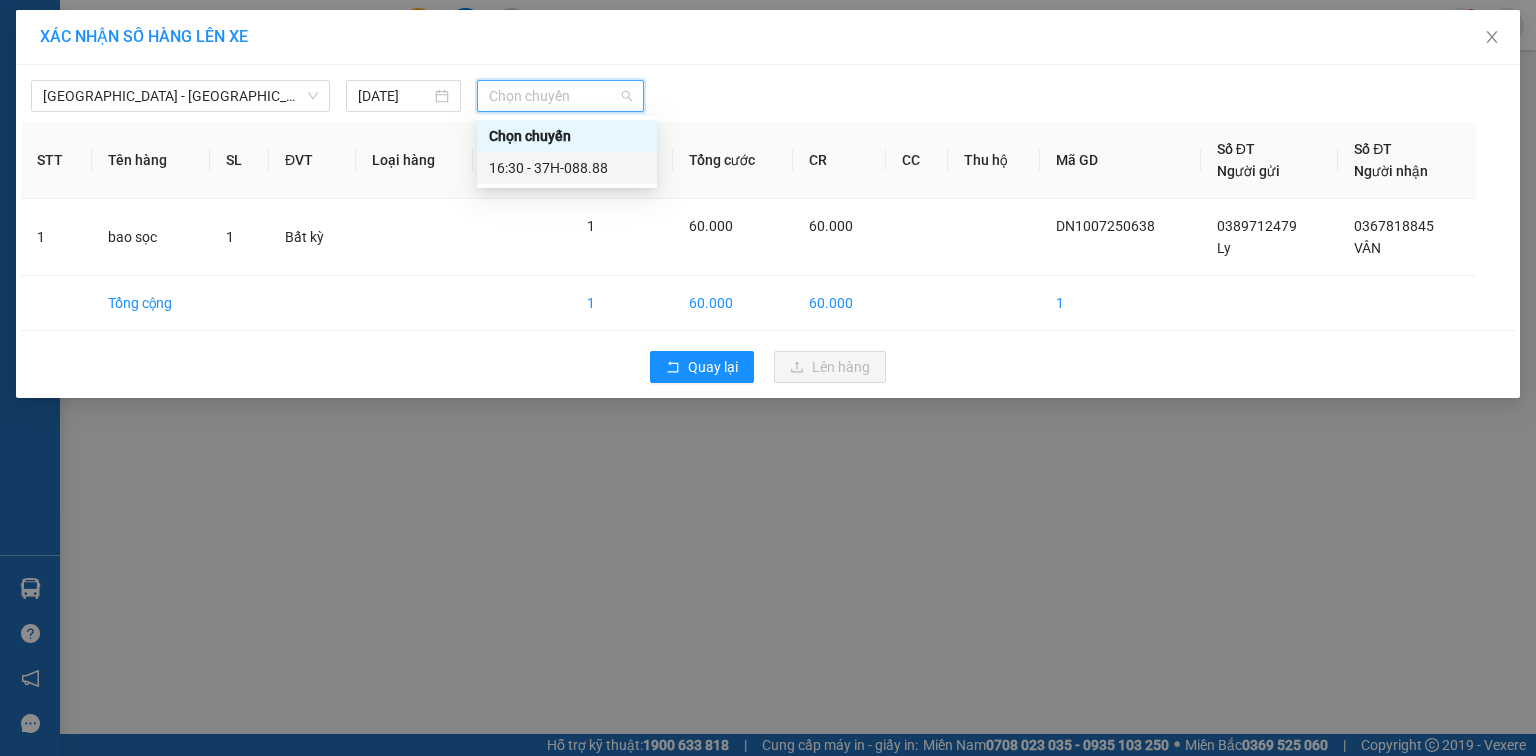 click on "16:30     - 37H-088.88" at bounding box center [567, 168] 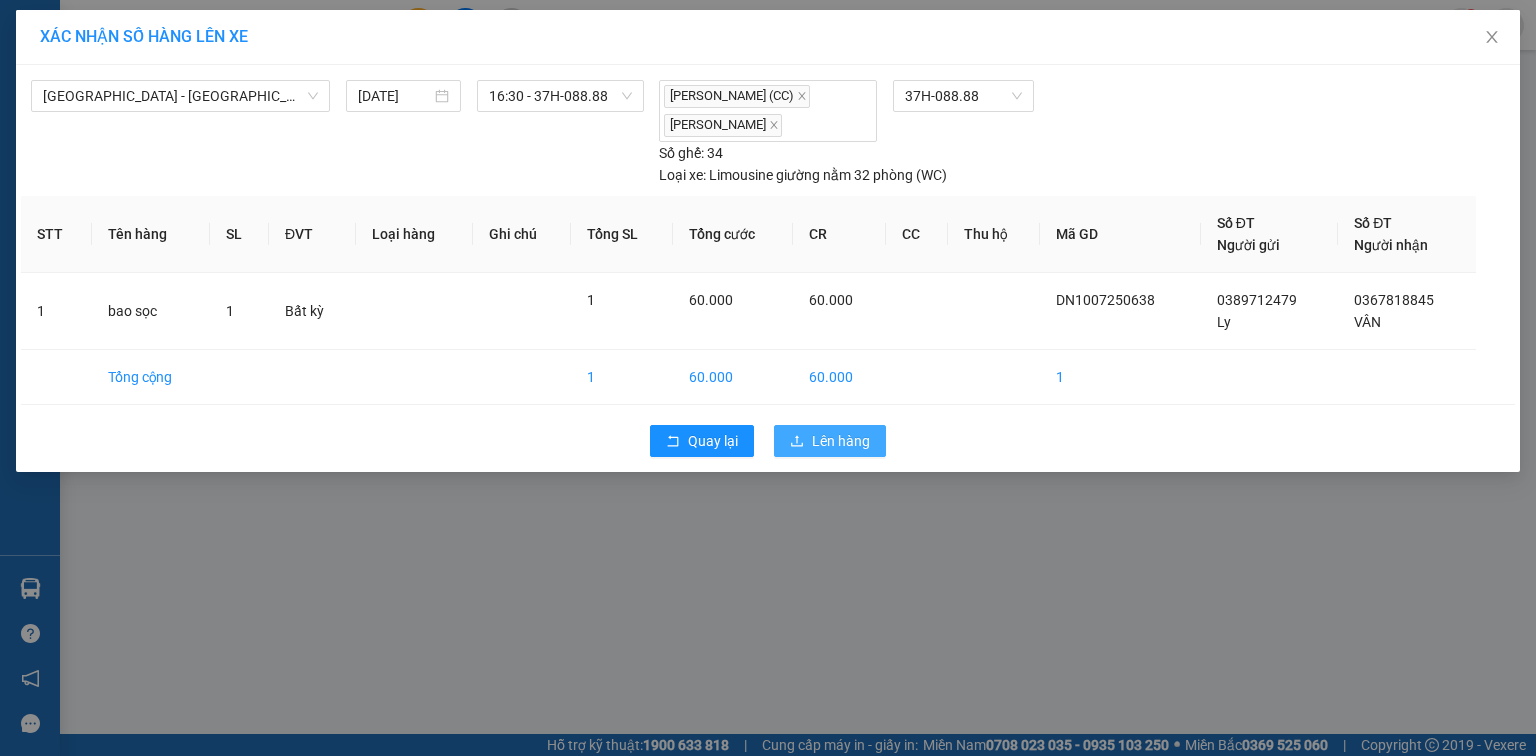 click on "Lên hàng" at bounding box center (841, 441) 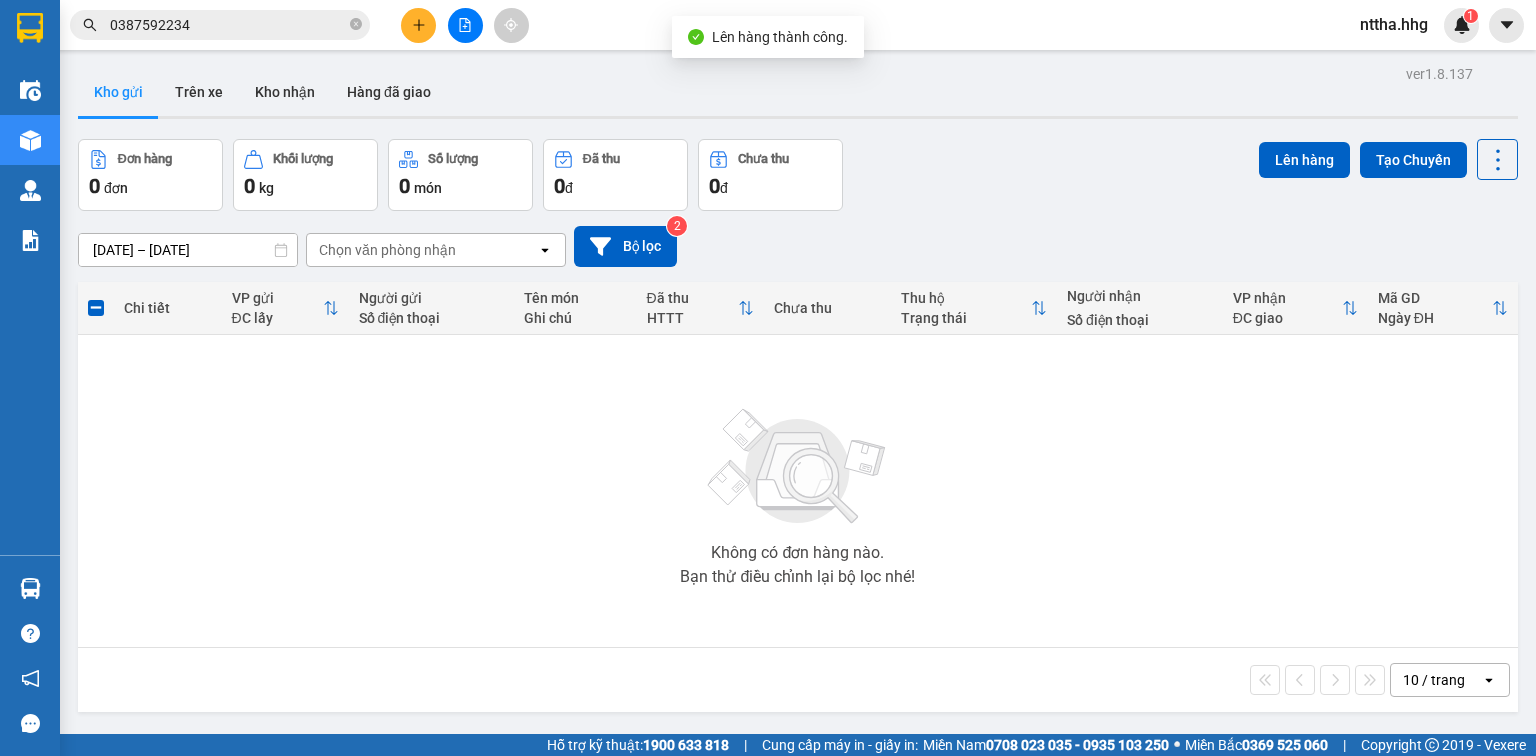 click 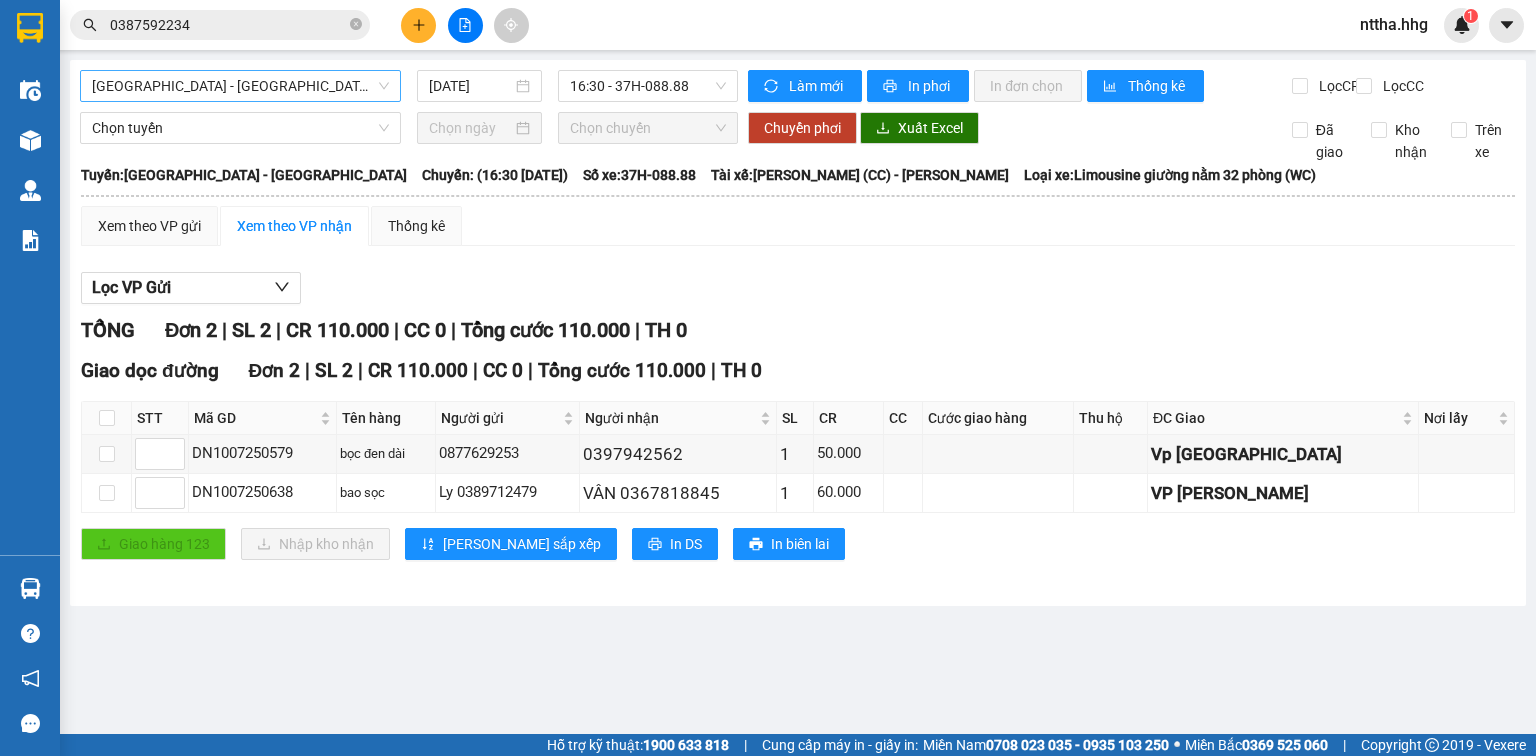 click on "Quảng Ngãi - Con Cuông" at bounding box center (240, 86) 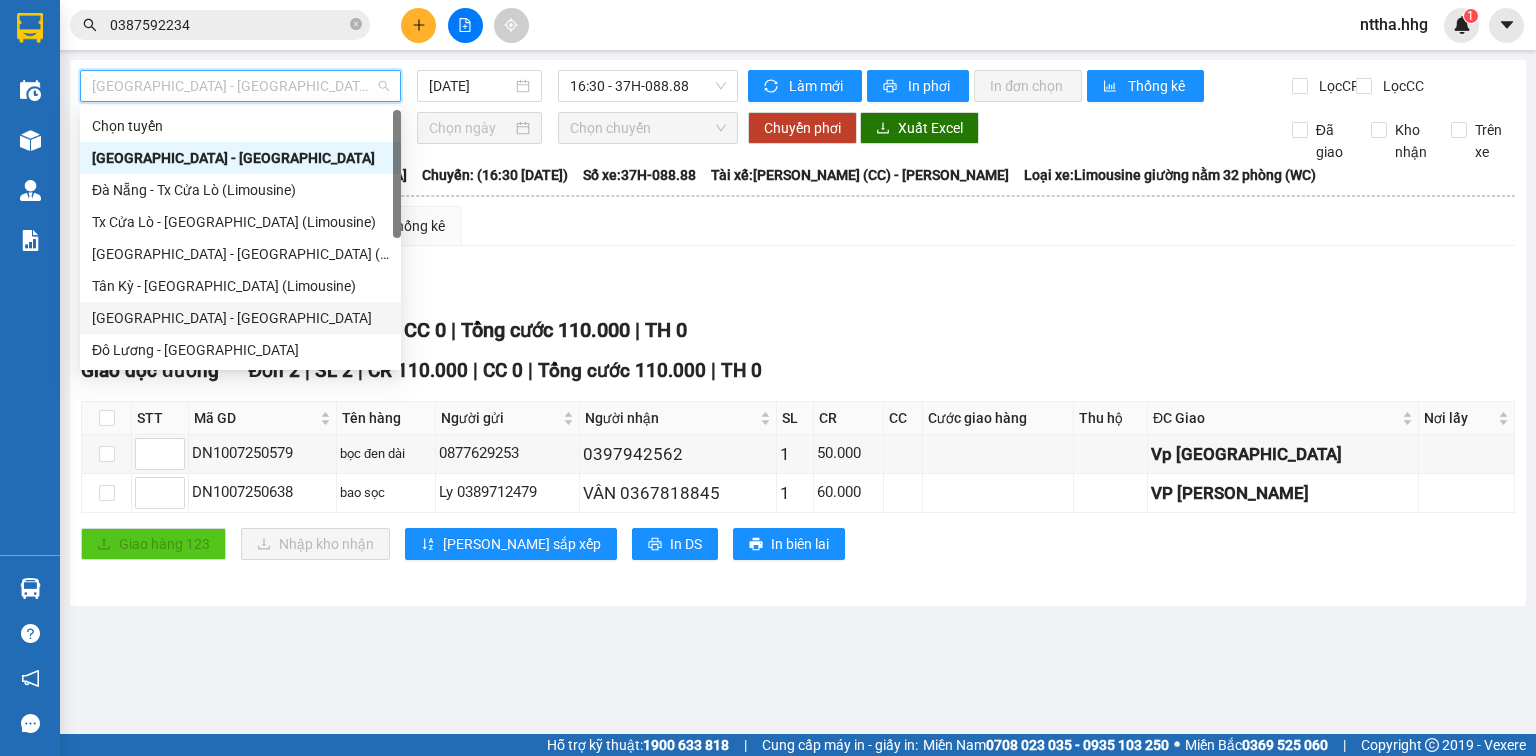 click on "Đà Nẵng - Đô Lương" at bounding box center [240, 318] 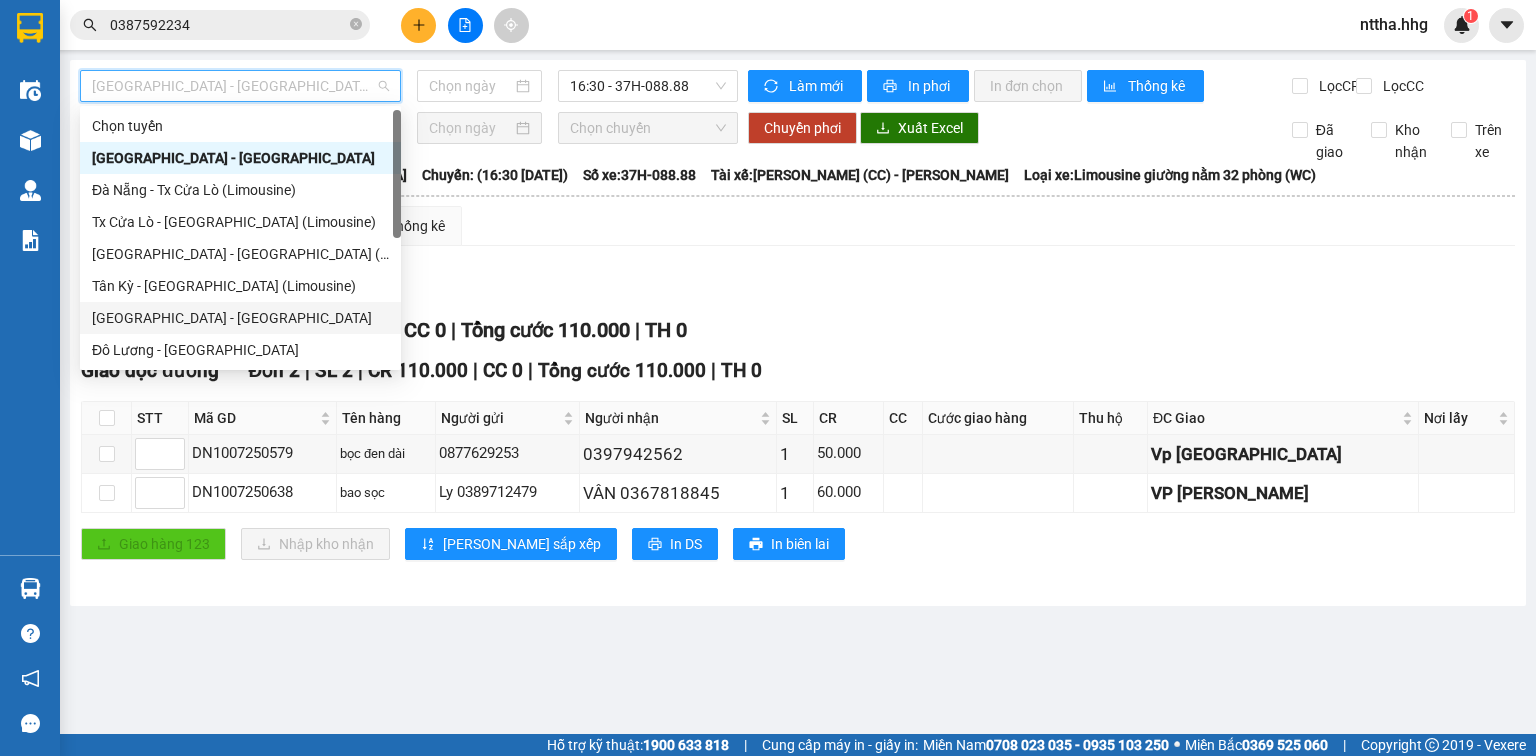 type on "10/07/2025" 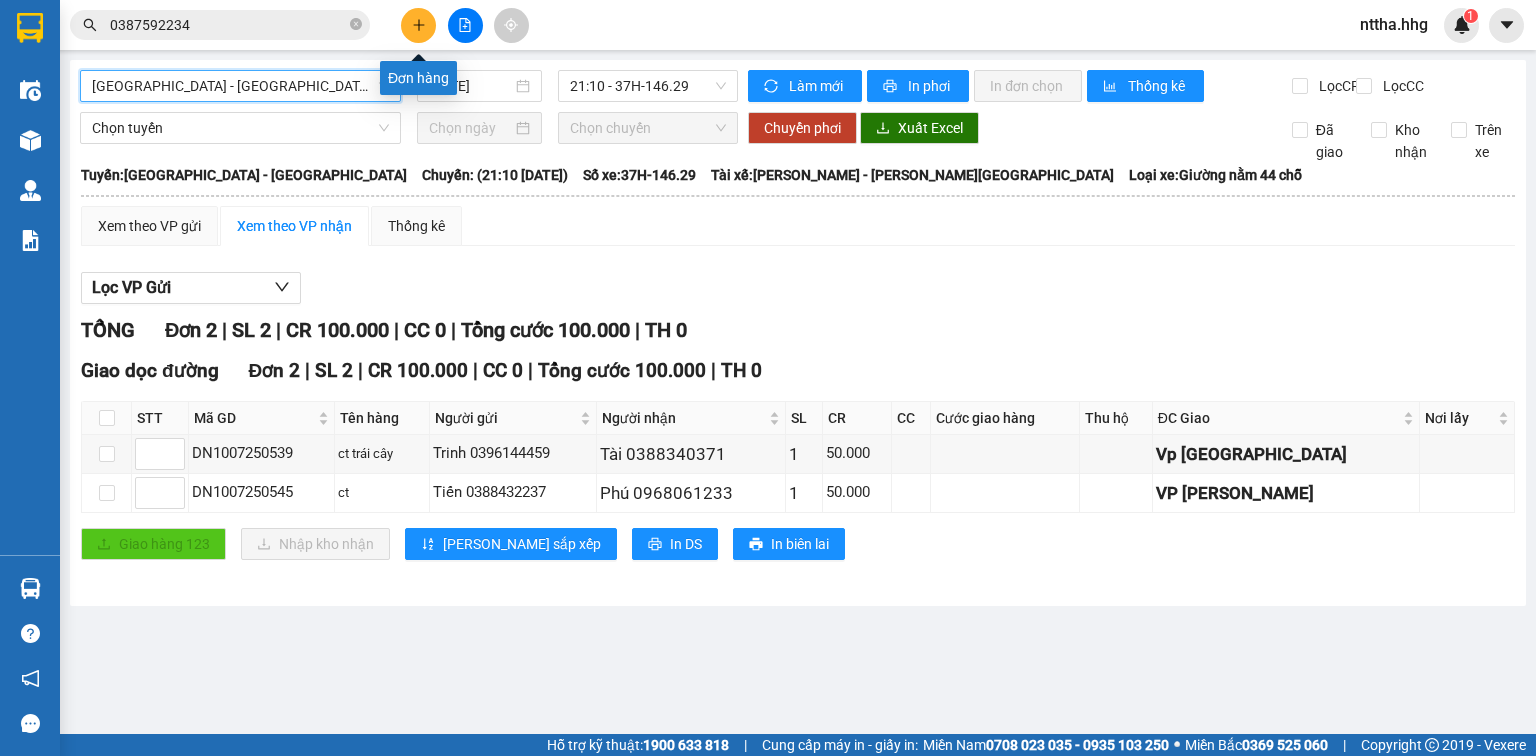 click at bounding box center (418, 25) 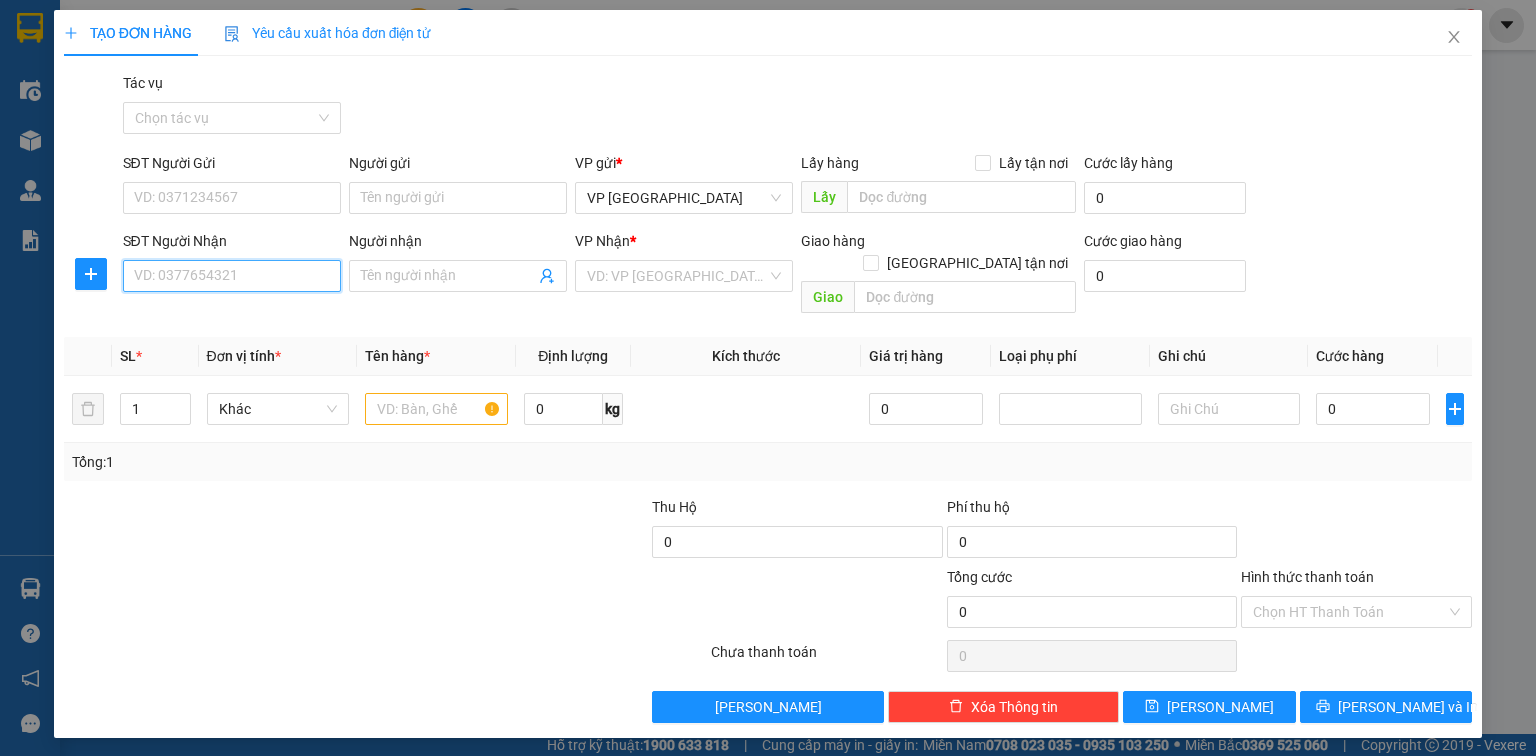 click on "SĐT Người Nhận" at bounding box center (232, 276) 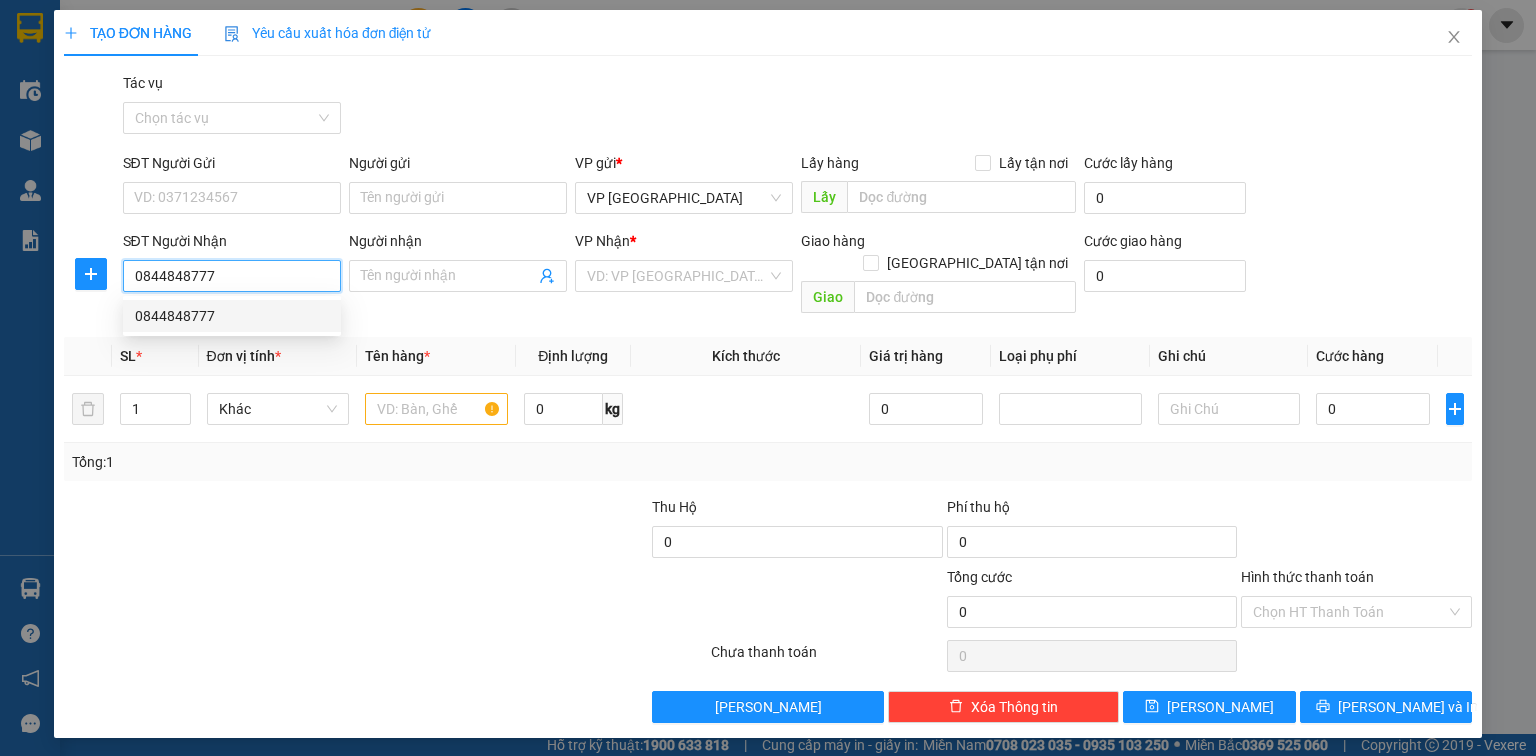 click on "0844848777" at bounding box center (232, 316) 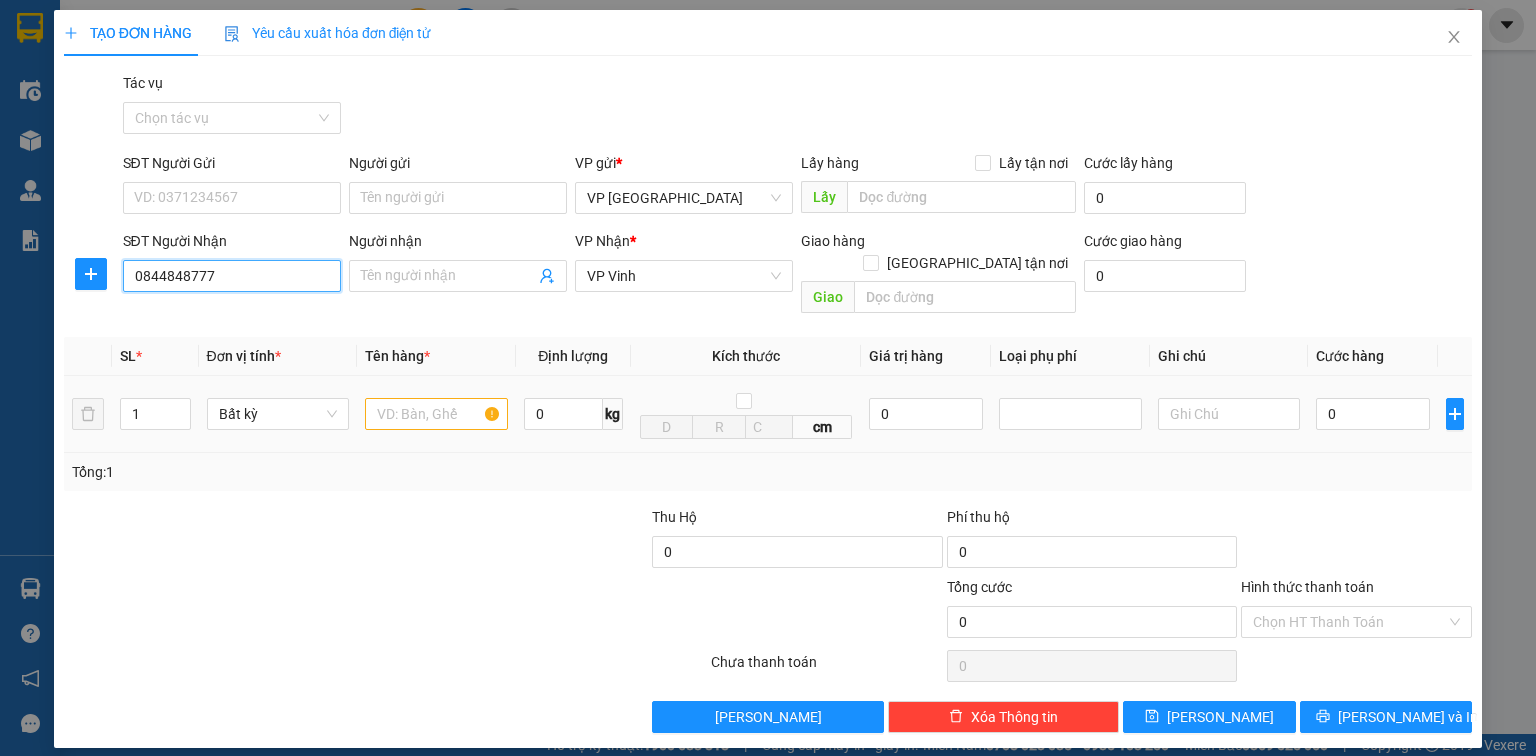 type on "0844848777" 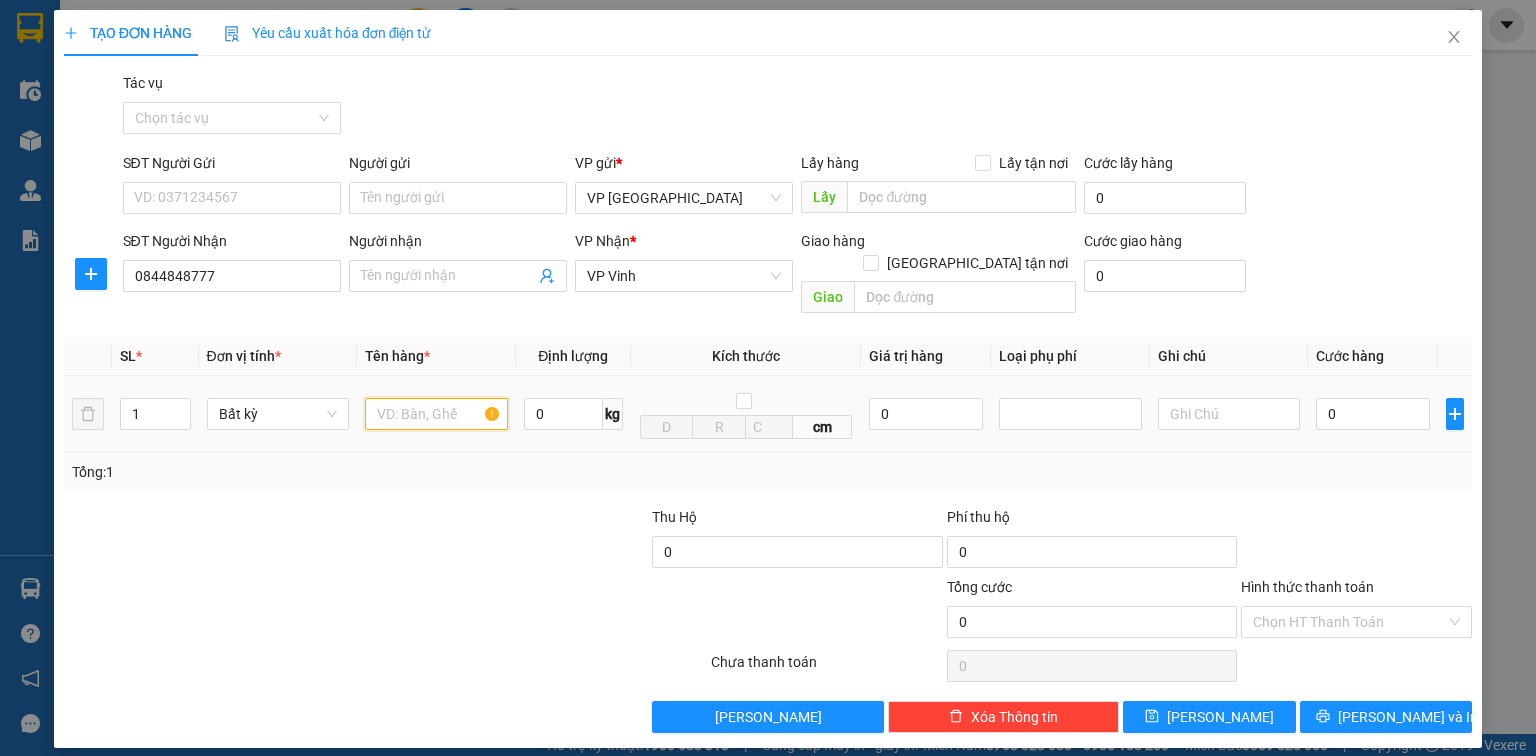 click at bounding box center (436, 414) 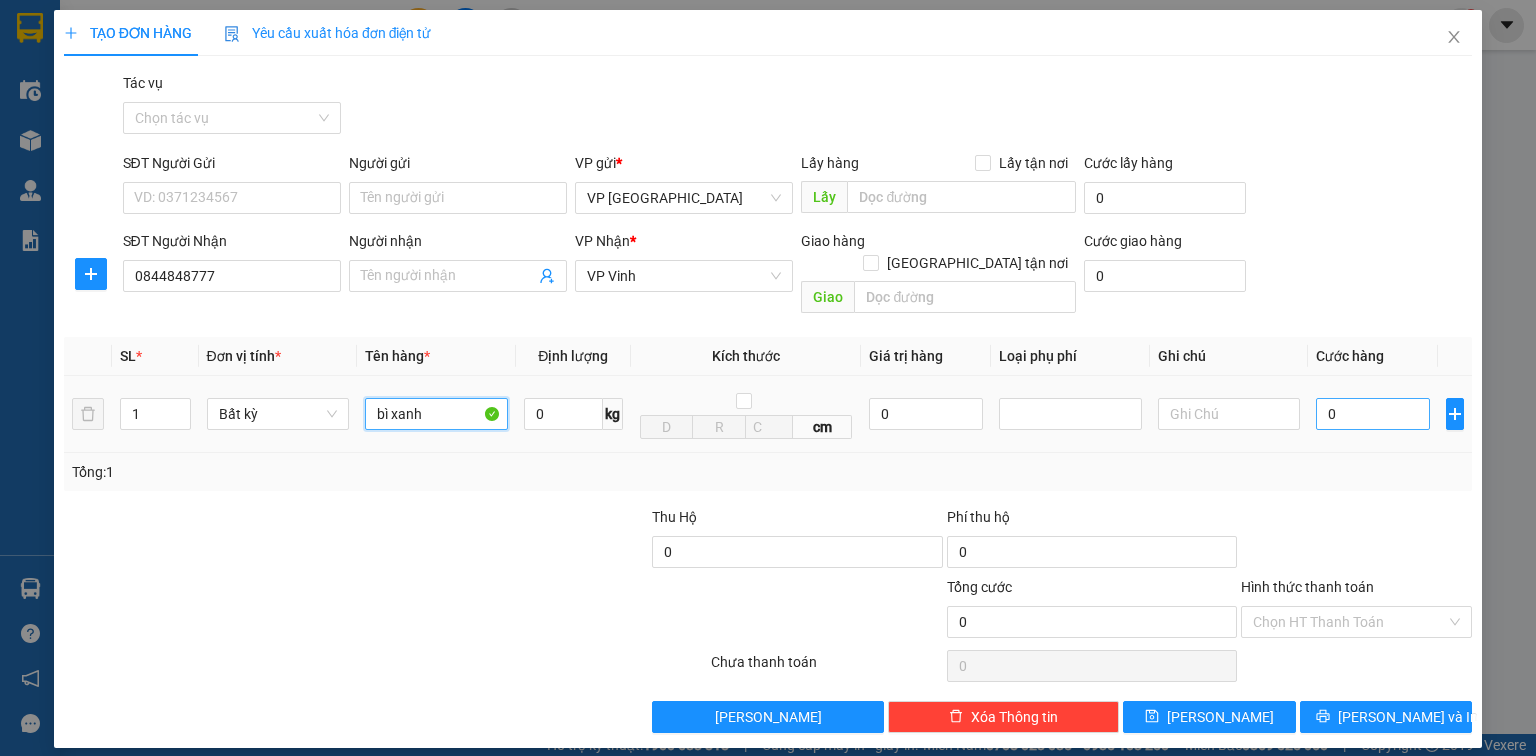 type on "bì xanh" 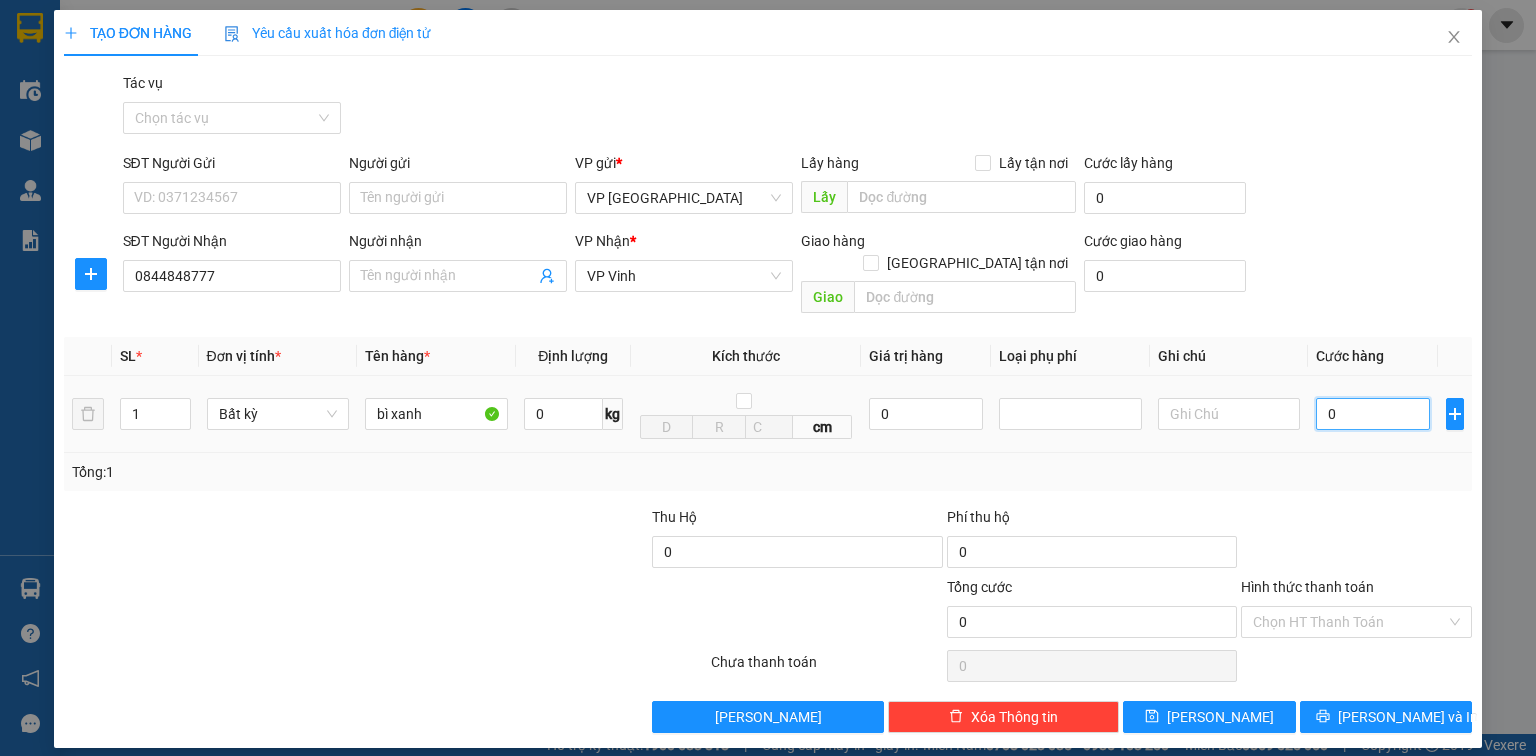 click on "0" at bounding box center (1373, 414) 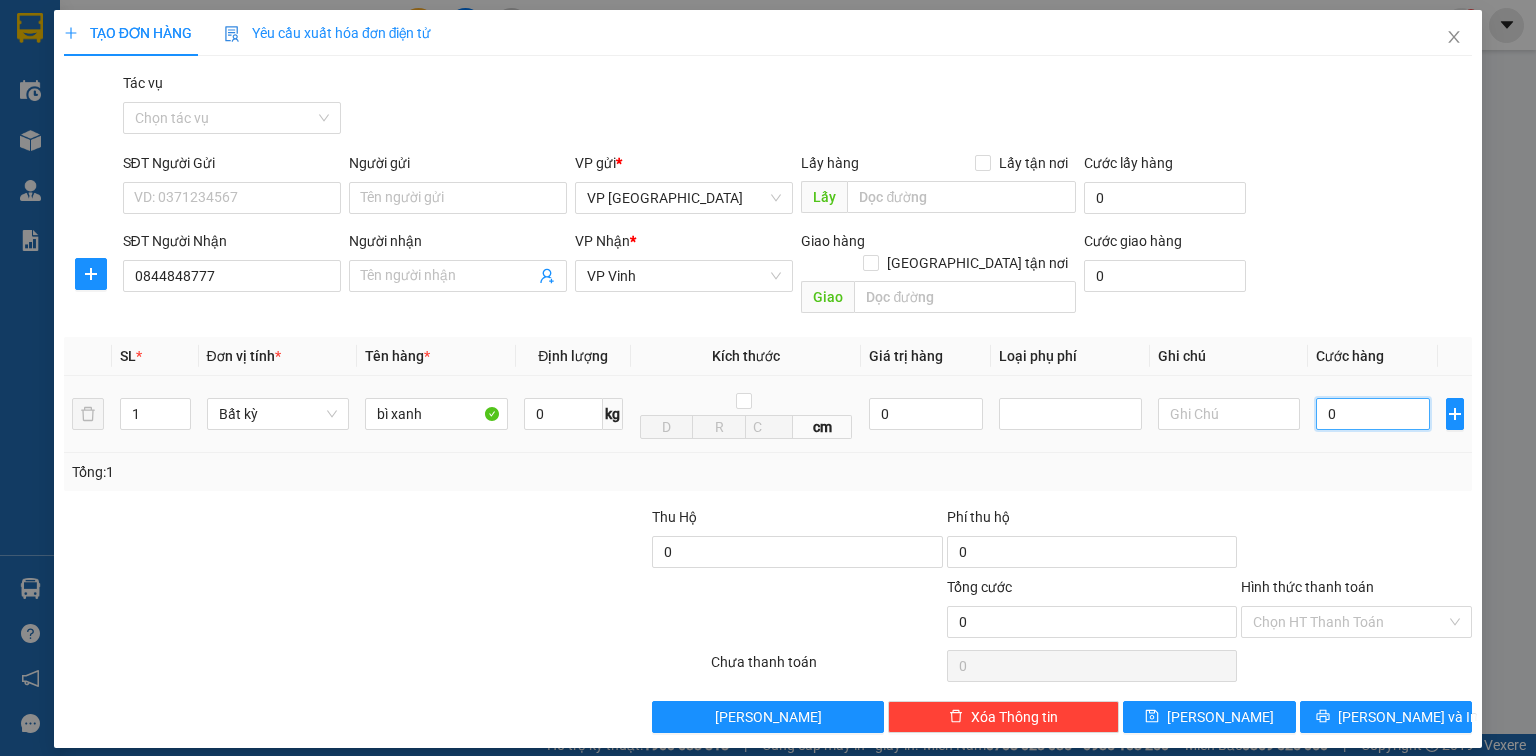 type on "8" 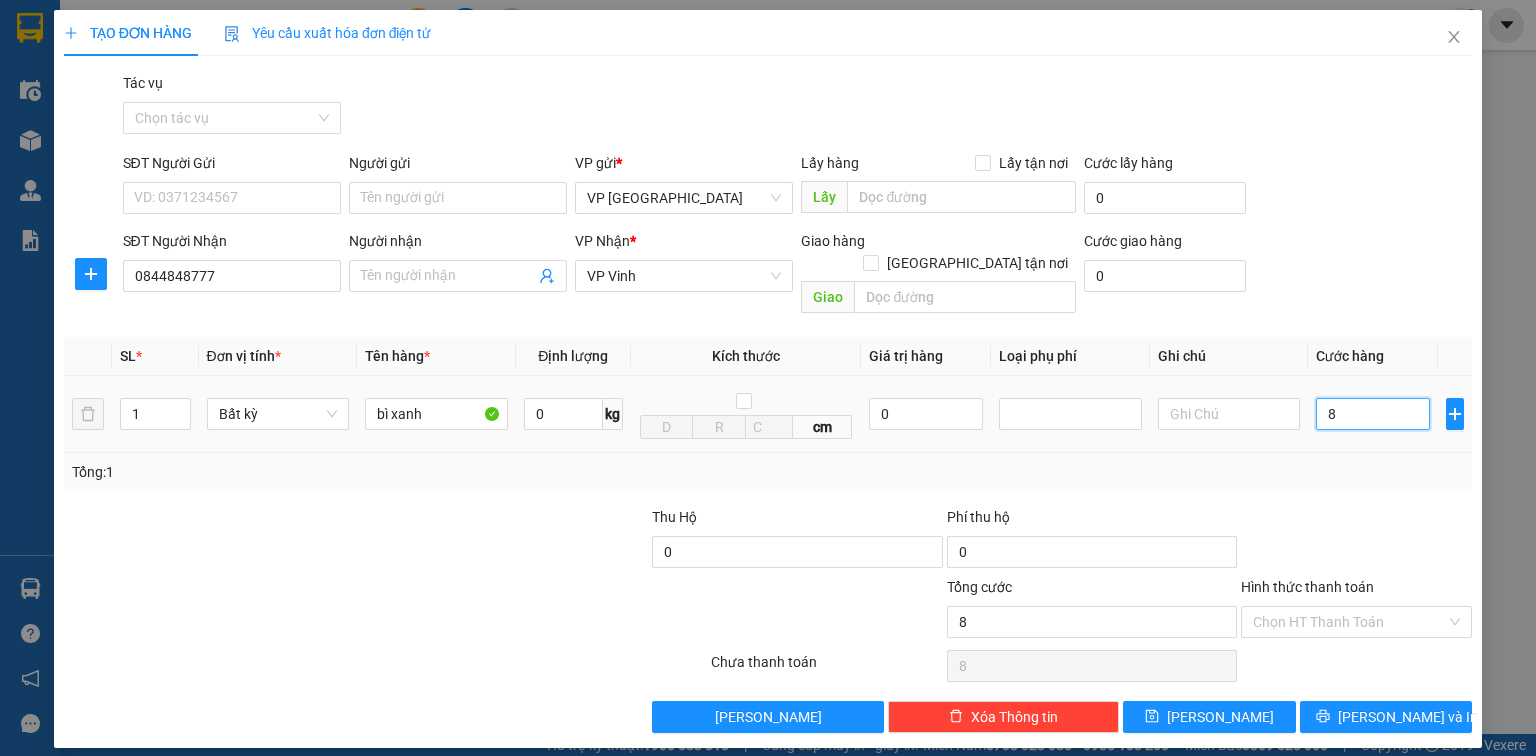 type on "80" 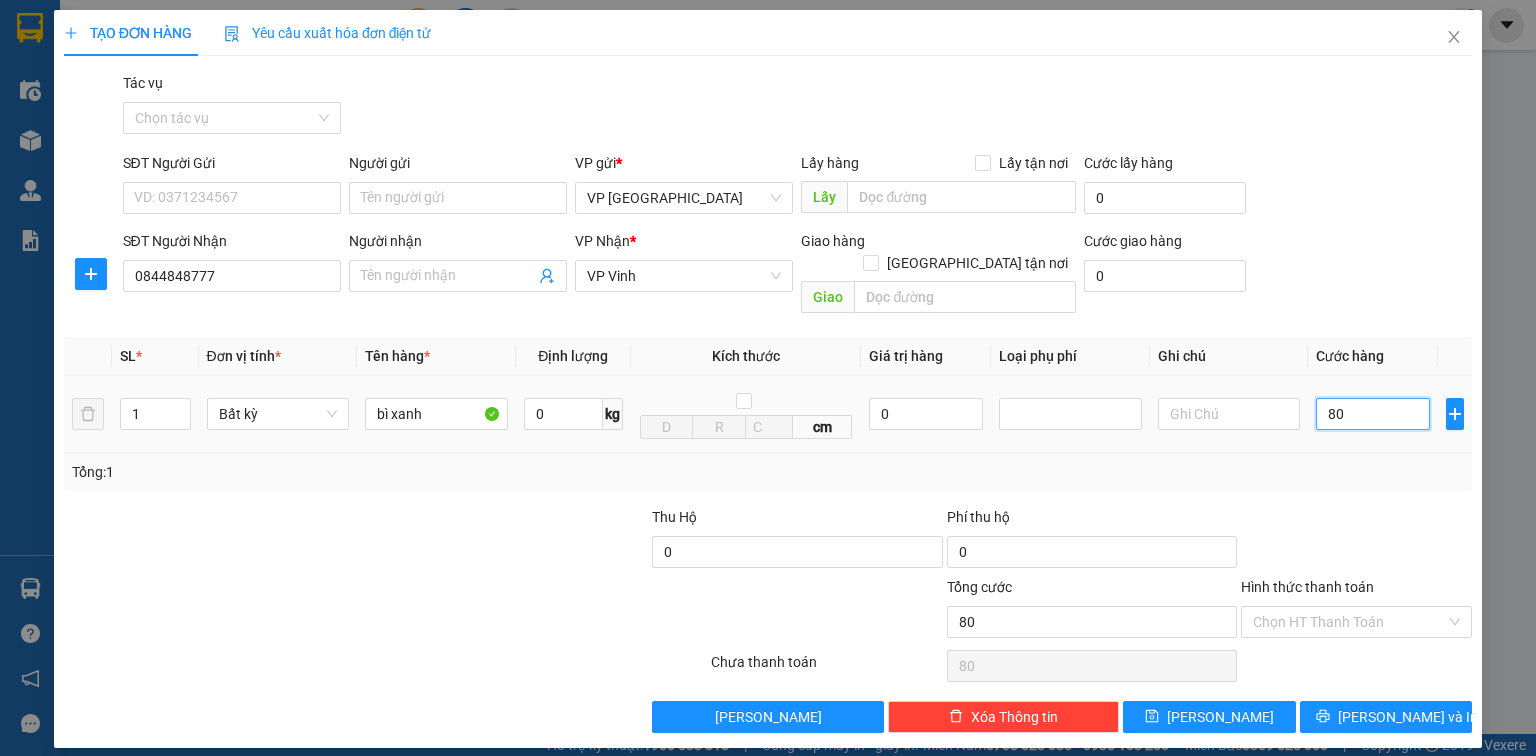 type on "800" 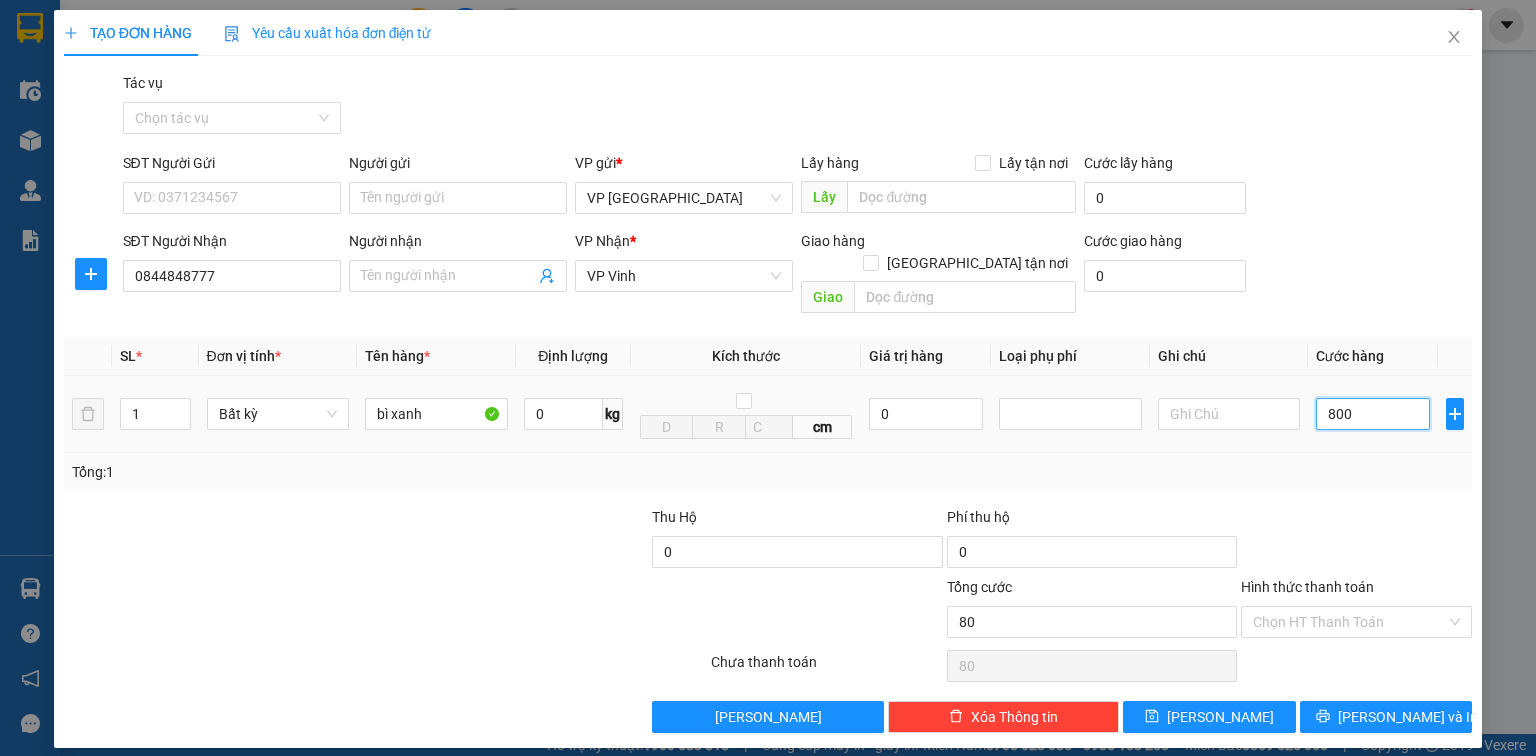 type on "800" 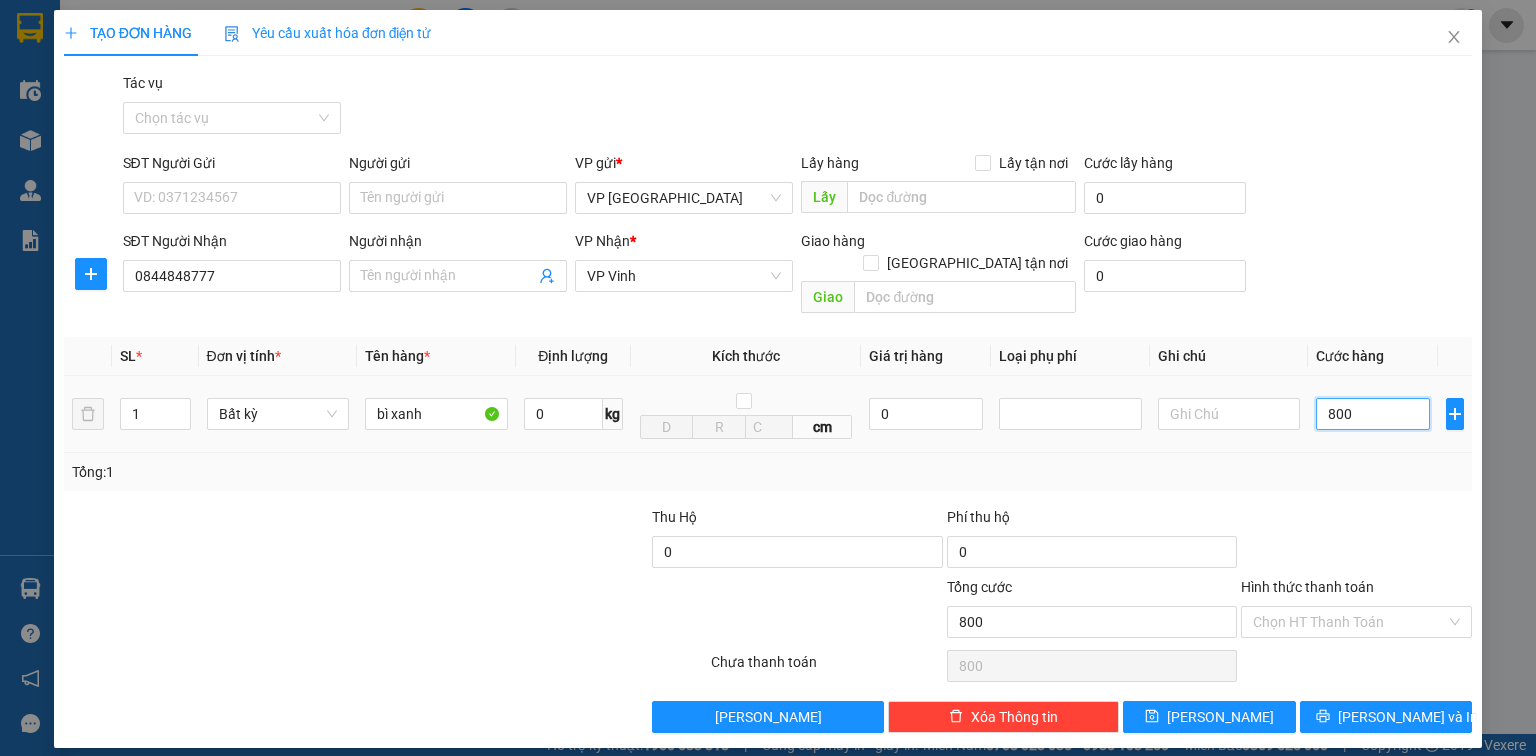 type on "8.000" 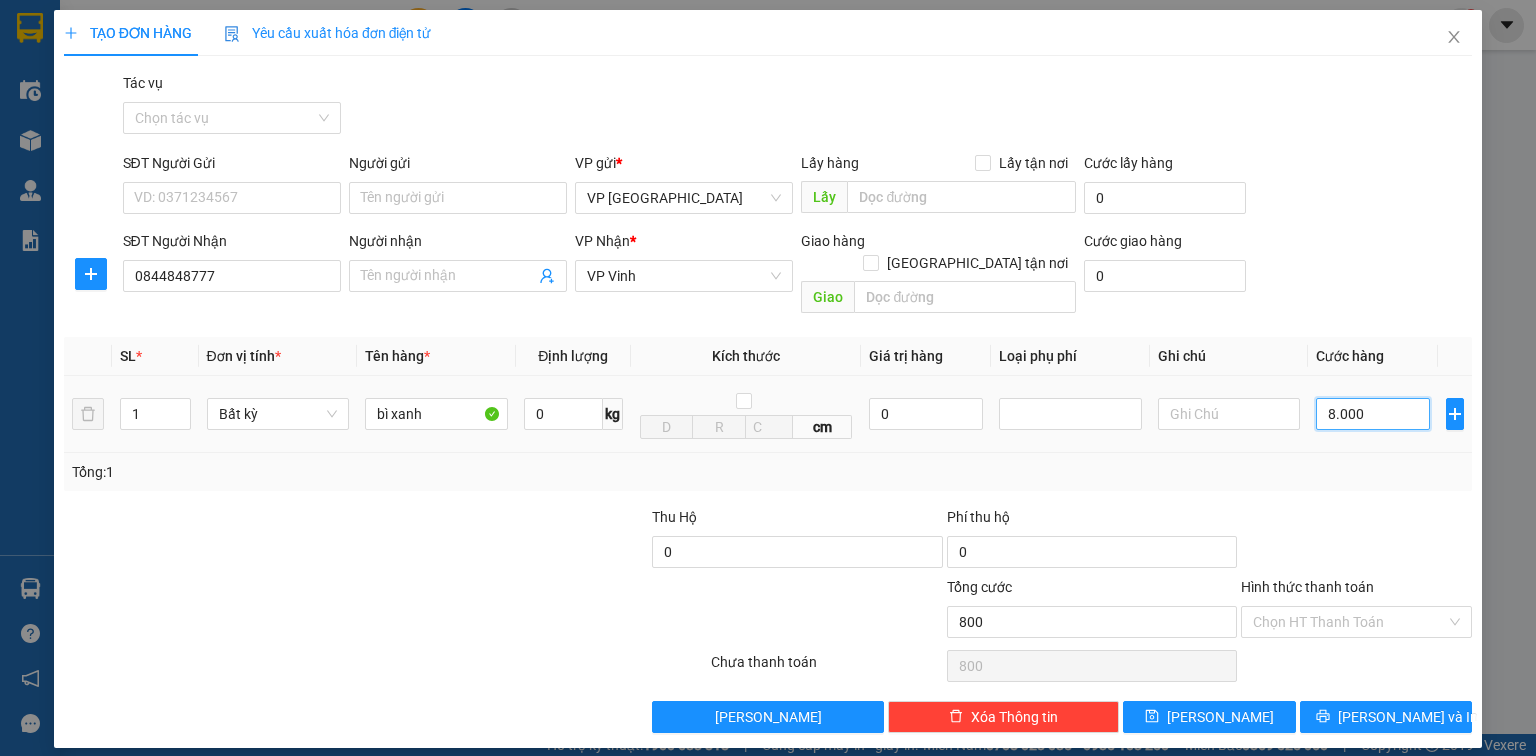 type on "8.000" 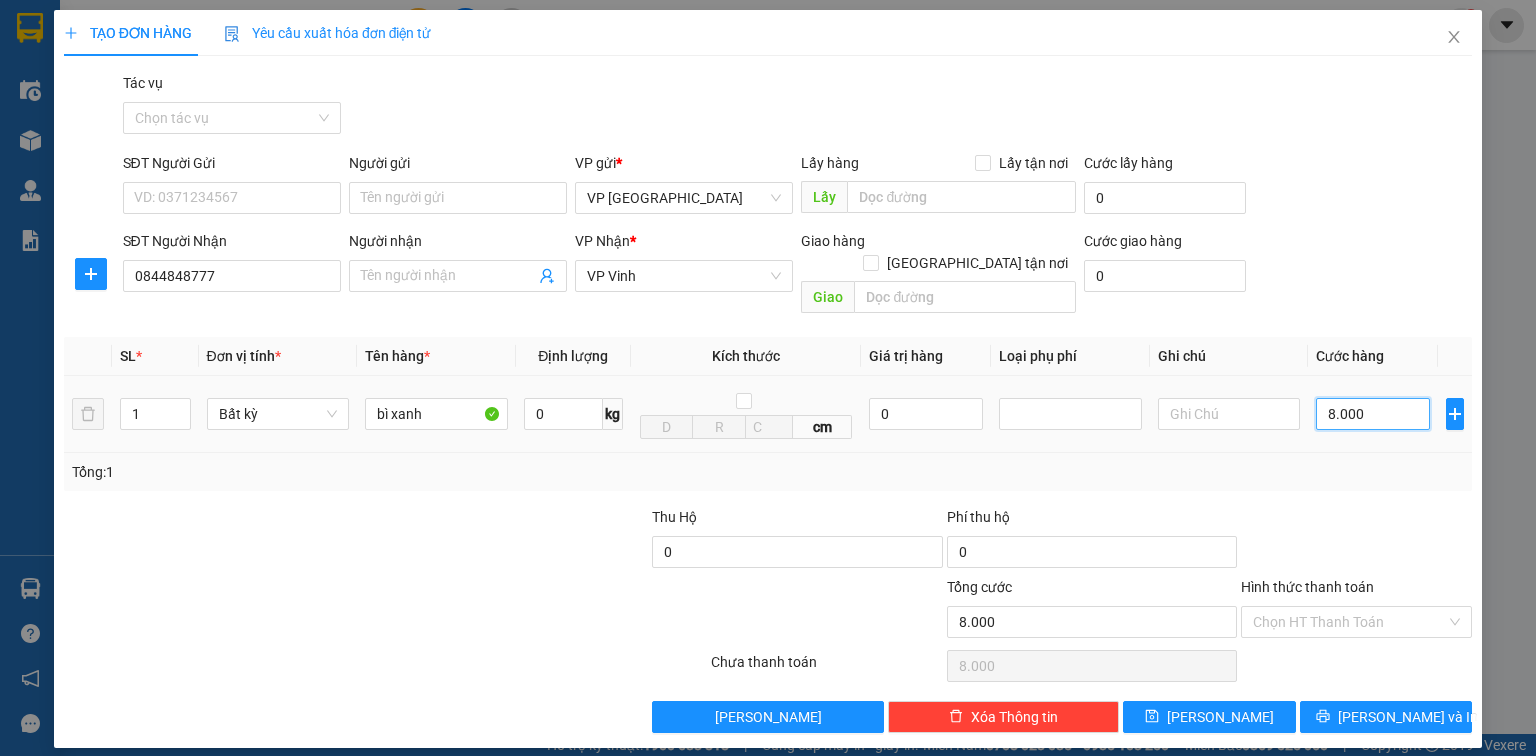 type on "80.000" 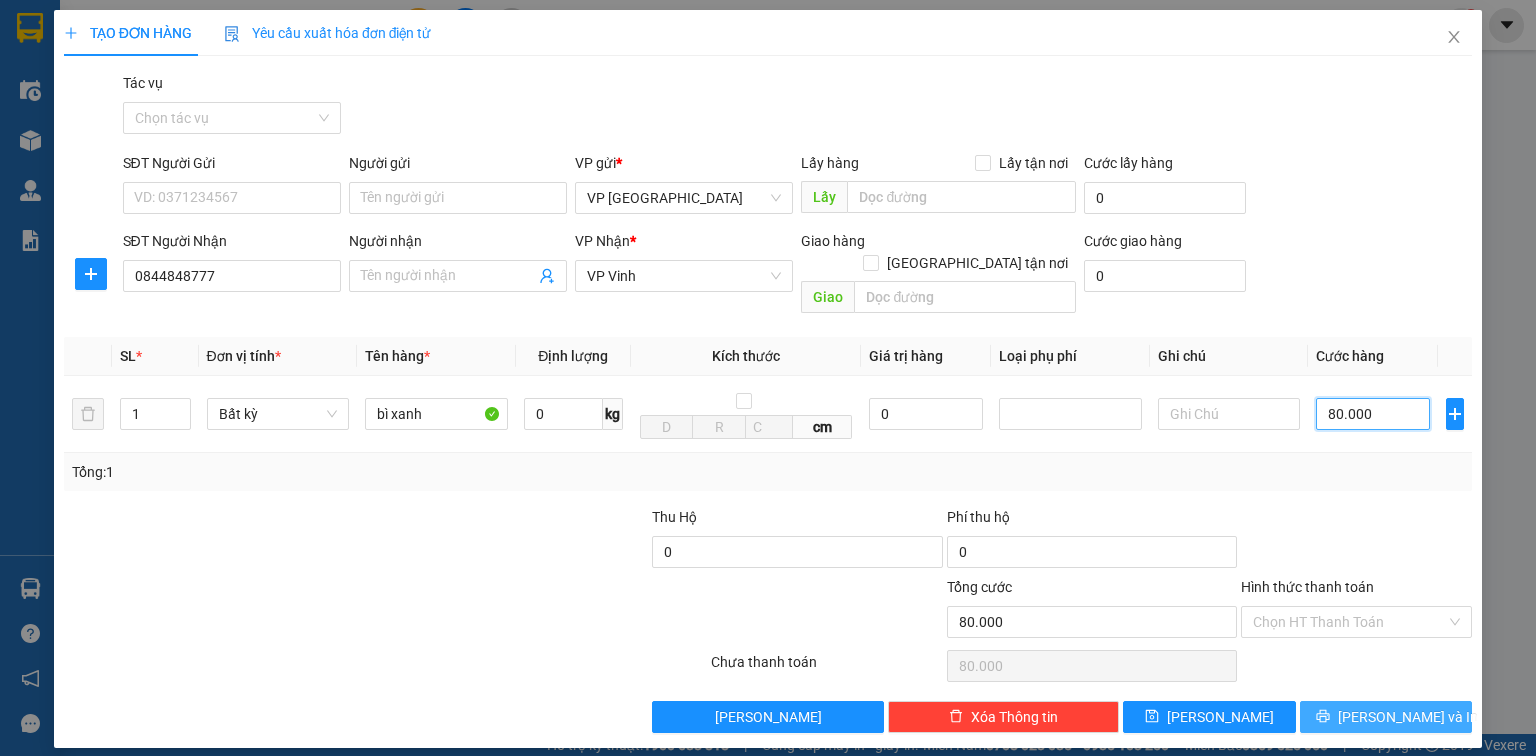 type on "80.000" 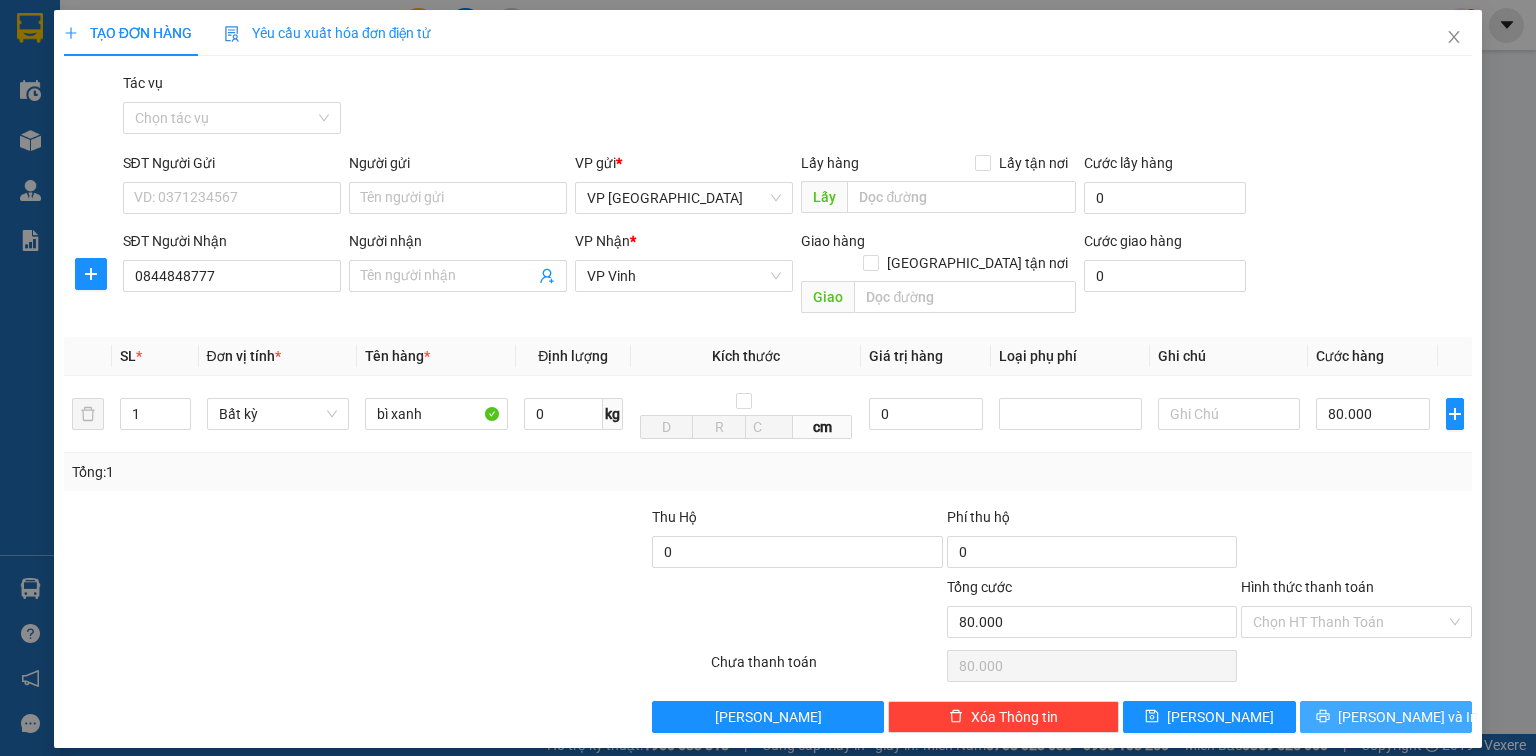 click 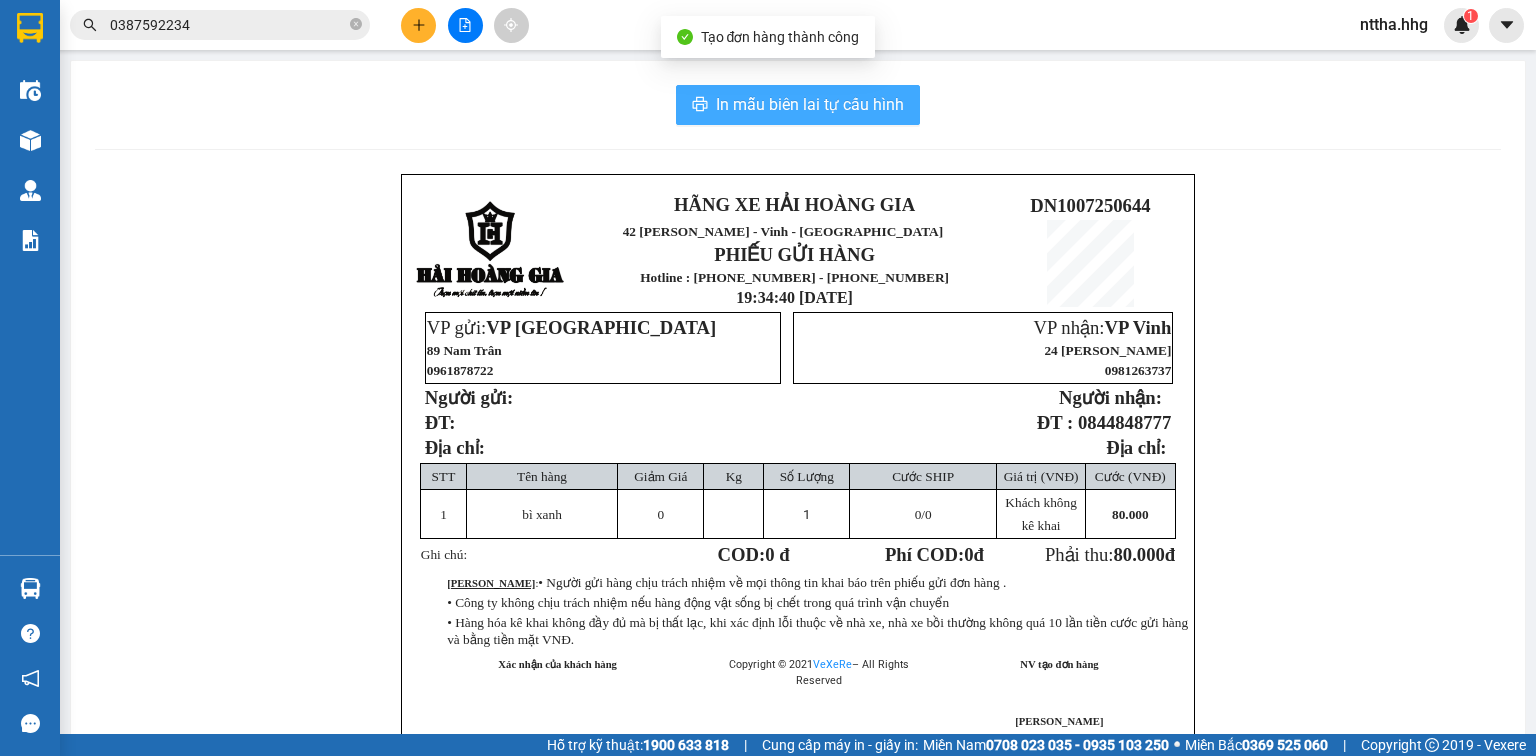 click on "In mẫu biên lai tự cấu hình" at bounding box center [810, 104] 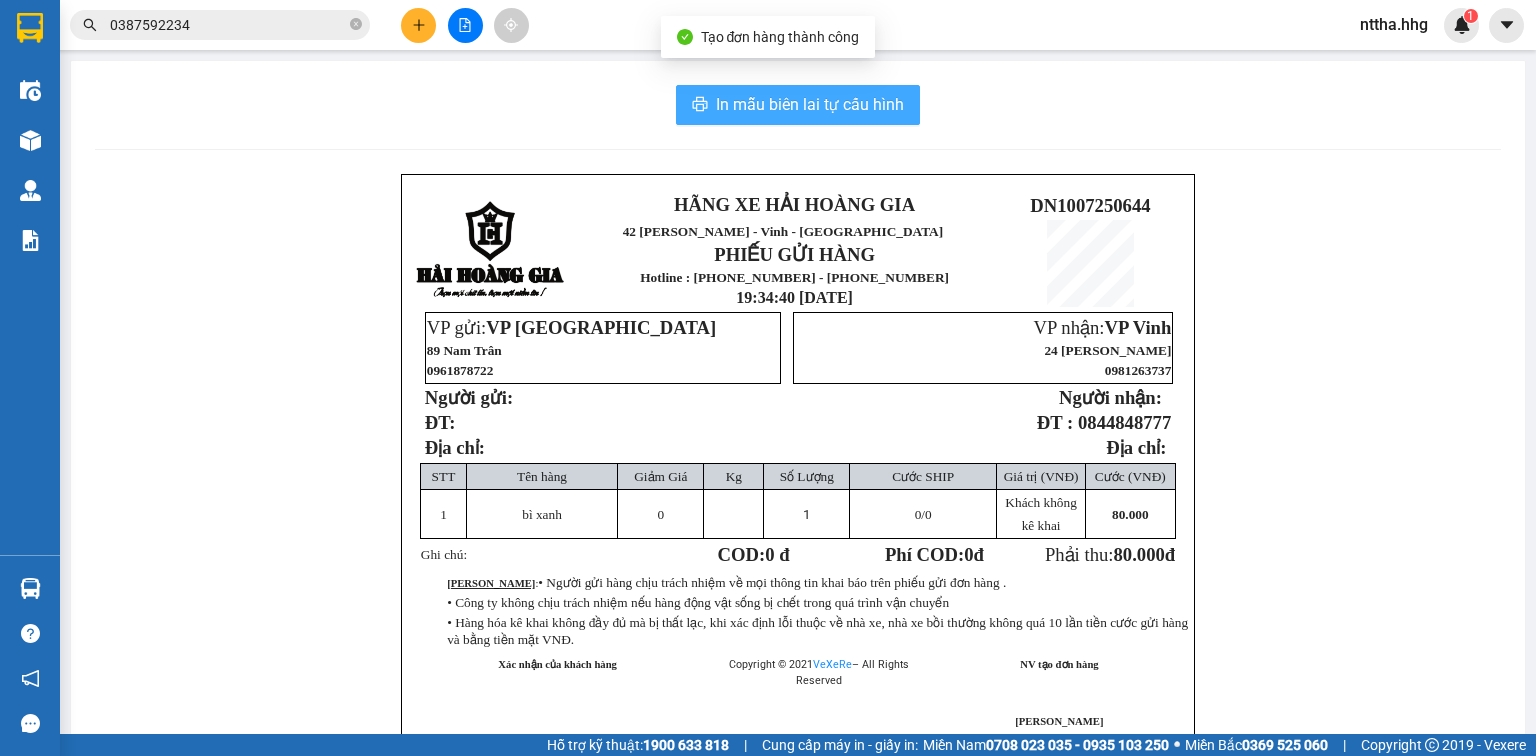 scroll, scrollTop: 0, scrollLeft: 0, axis: both 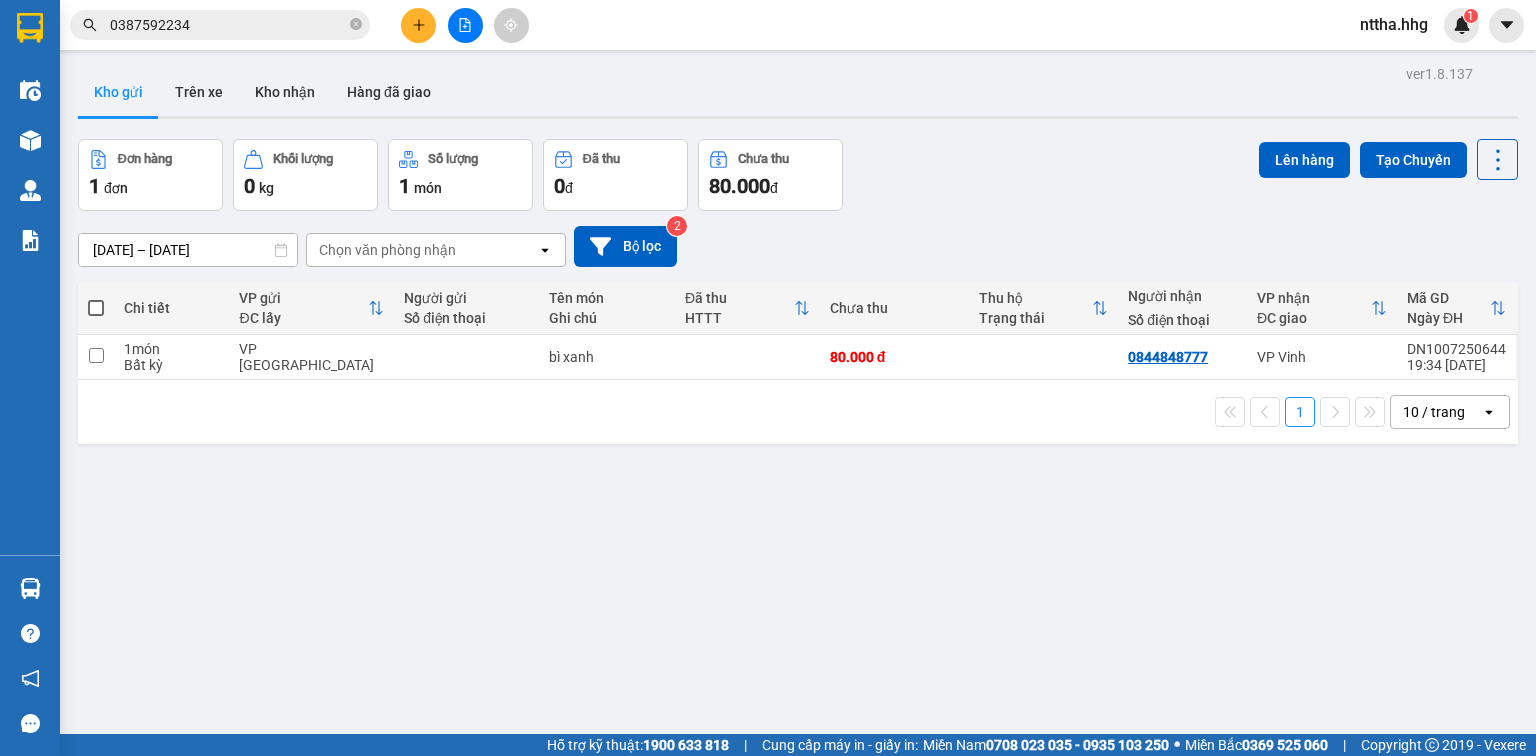 click on "1 10 / trang open" at bounding box center [798, 412] 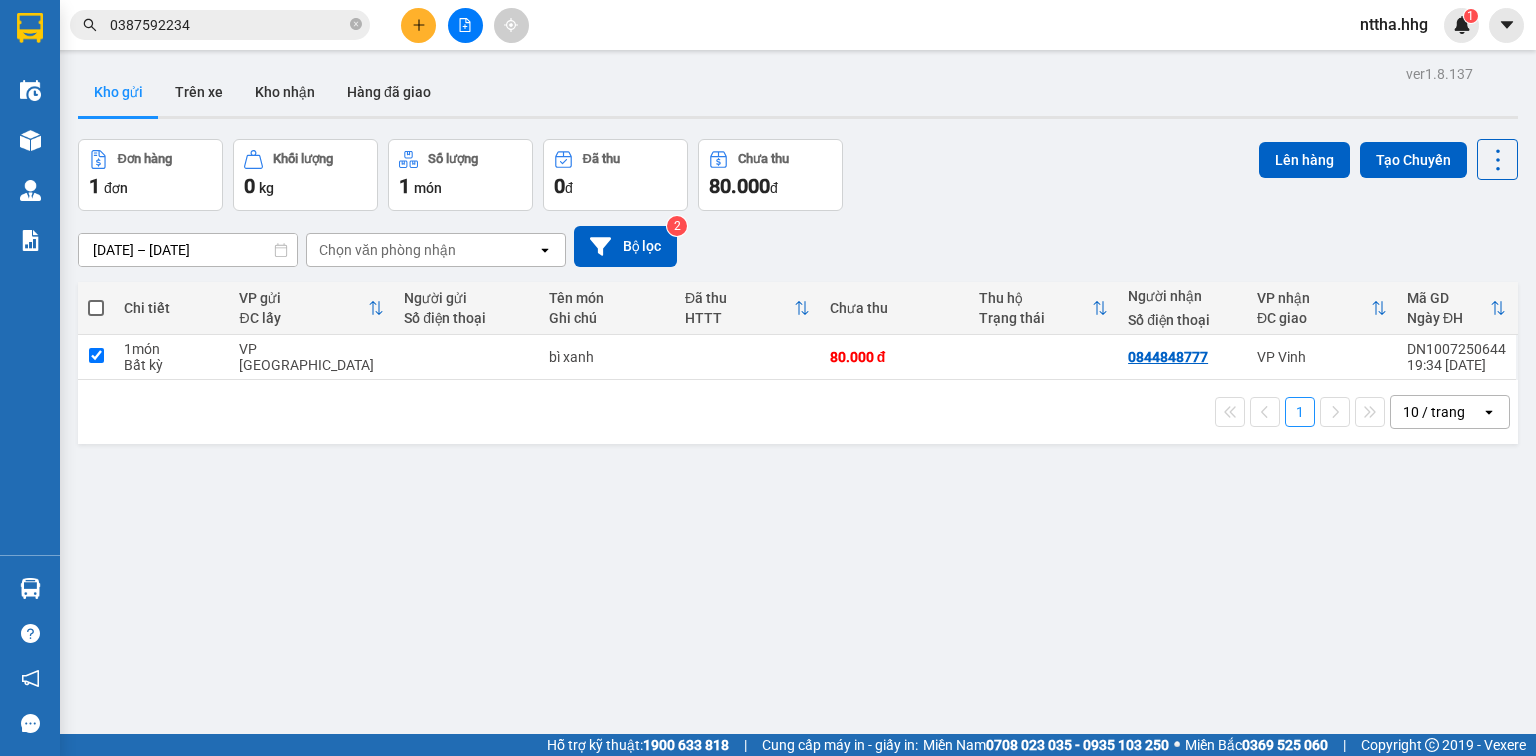 checkbox on "true" 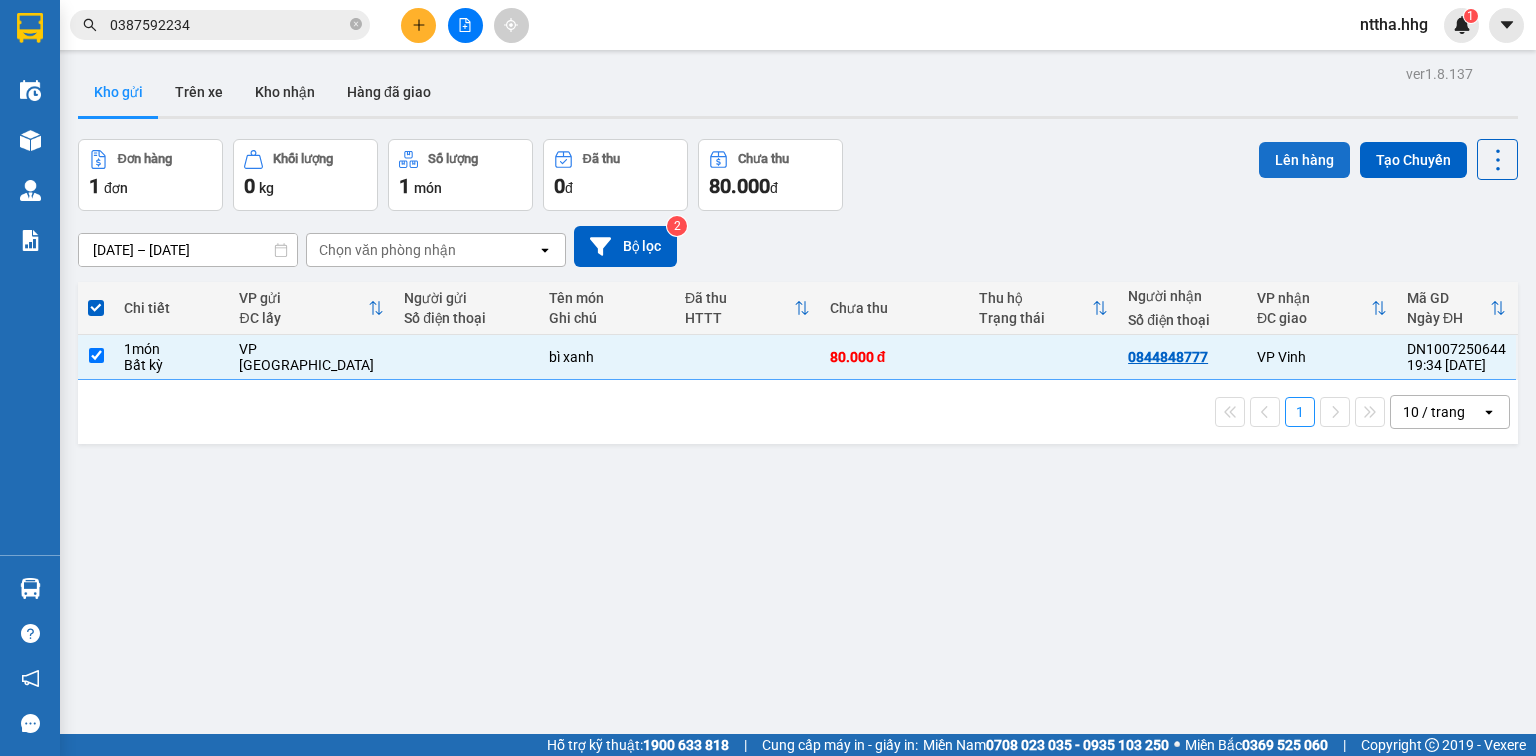click on "Lên hàng" at bounding box center [1304, 160] 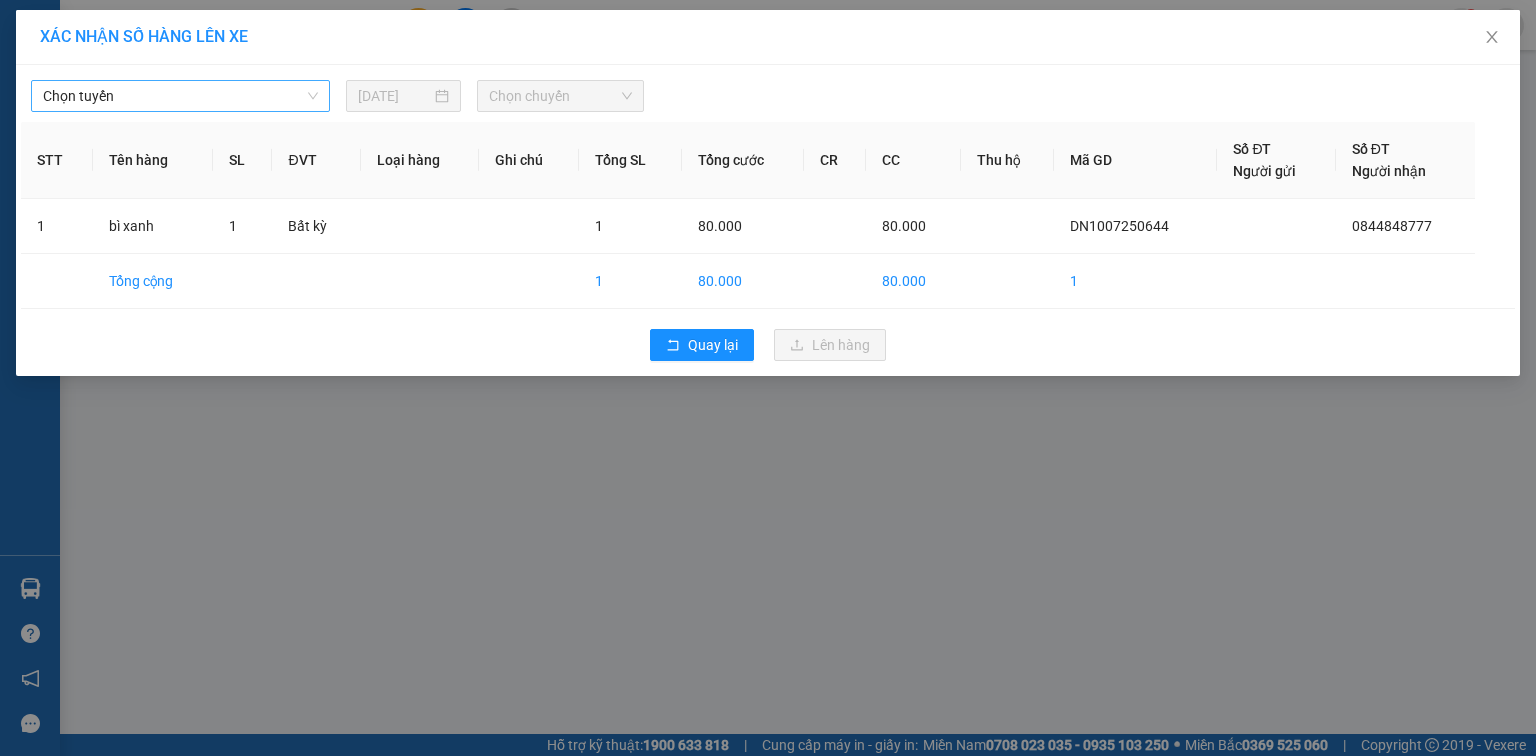 click on "Chọn tuyến" at bounding box center (180, 96) 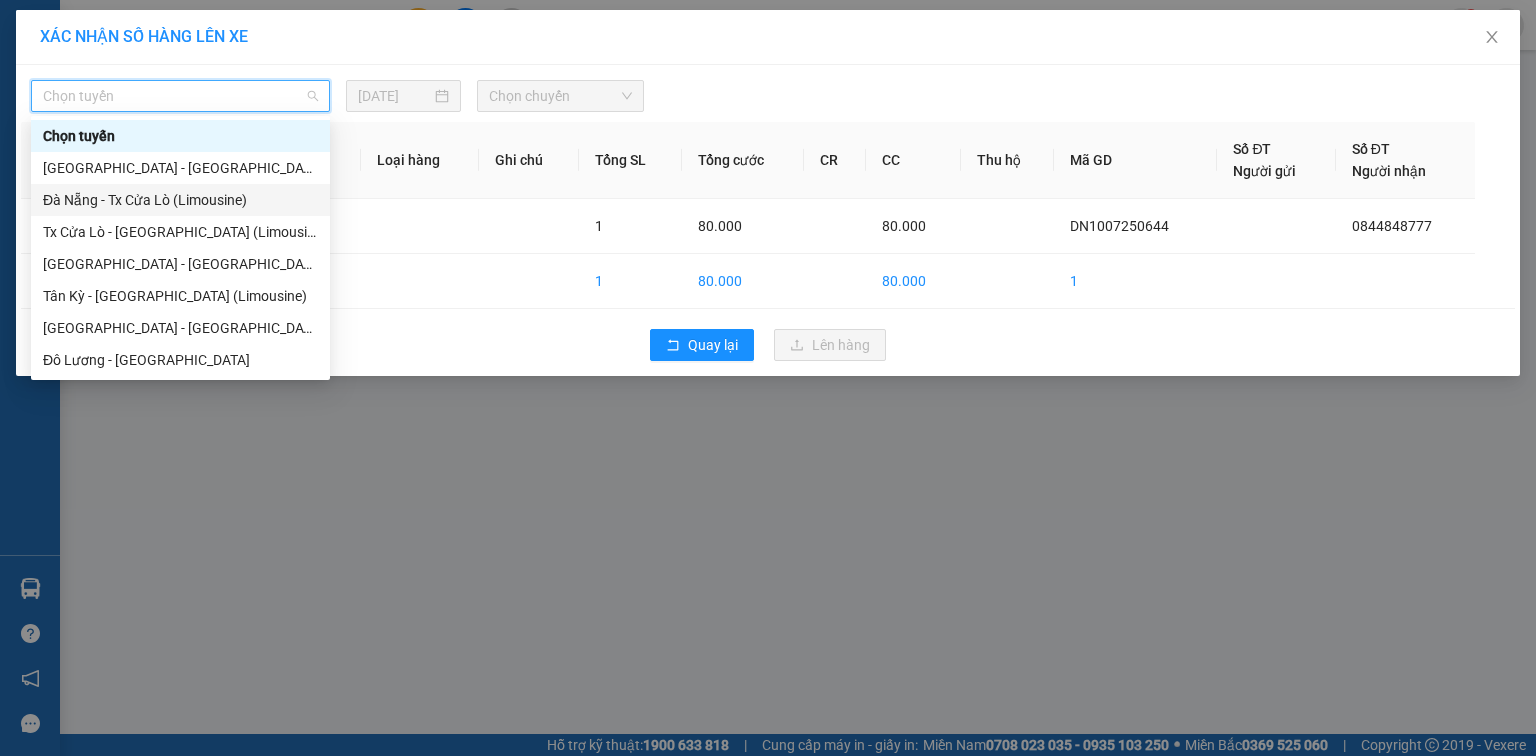 click on "Đà Nẵng - Tx Cửa Lò (Limousine)" at bounding box center (180, 200) 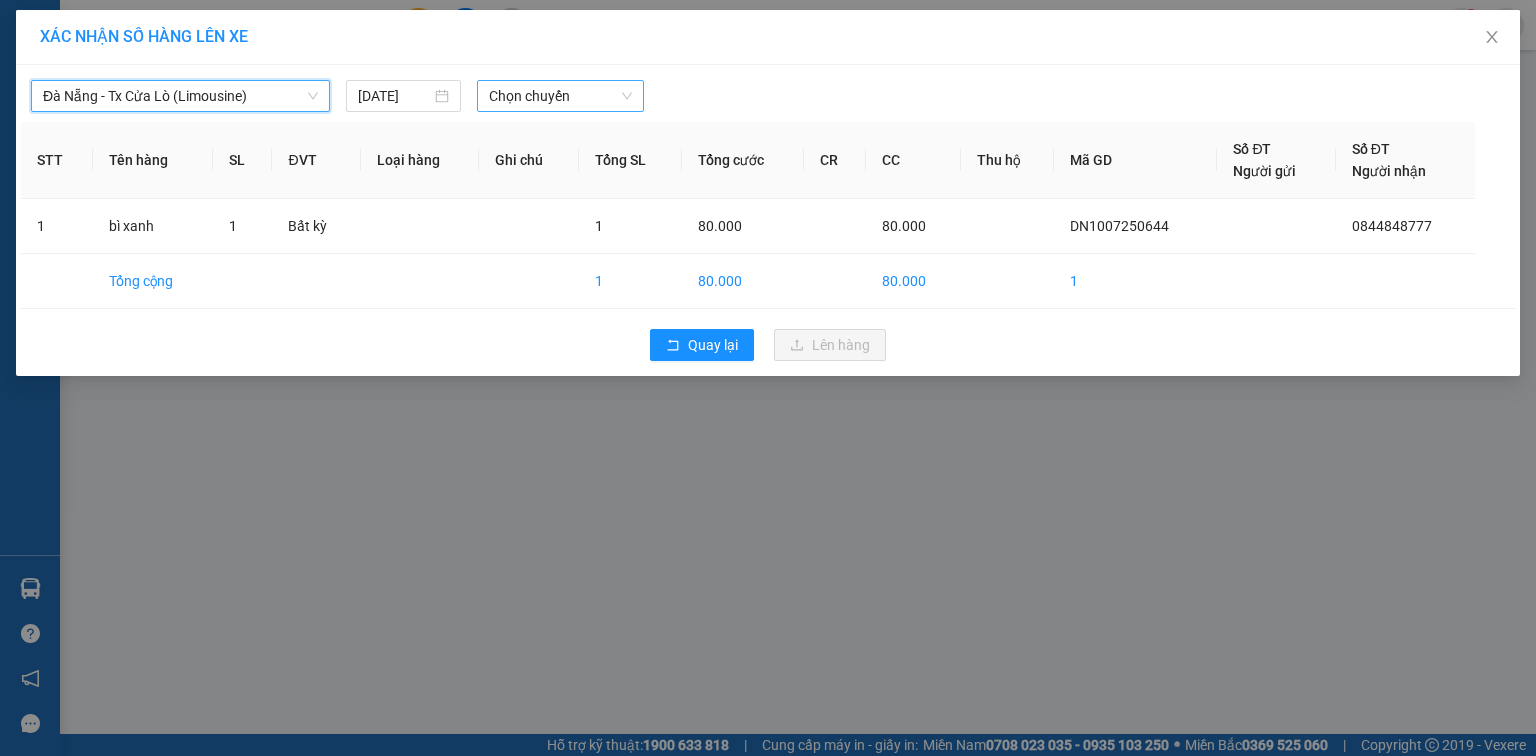 click on "Chọn chuyến" at bounding box center (561, 96) 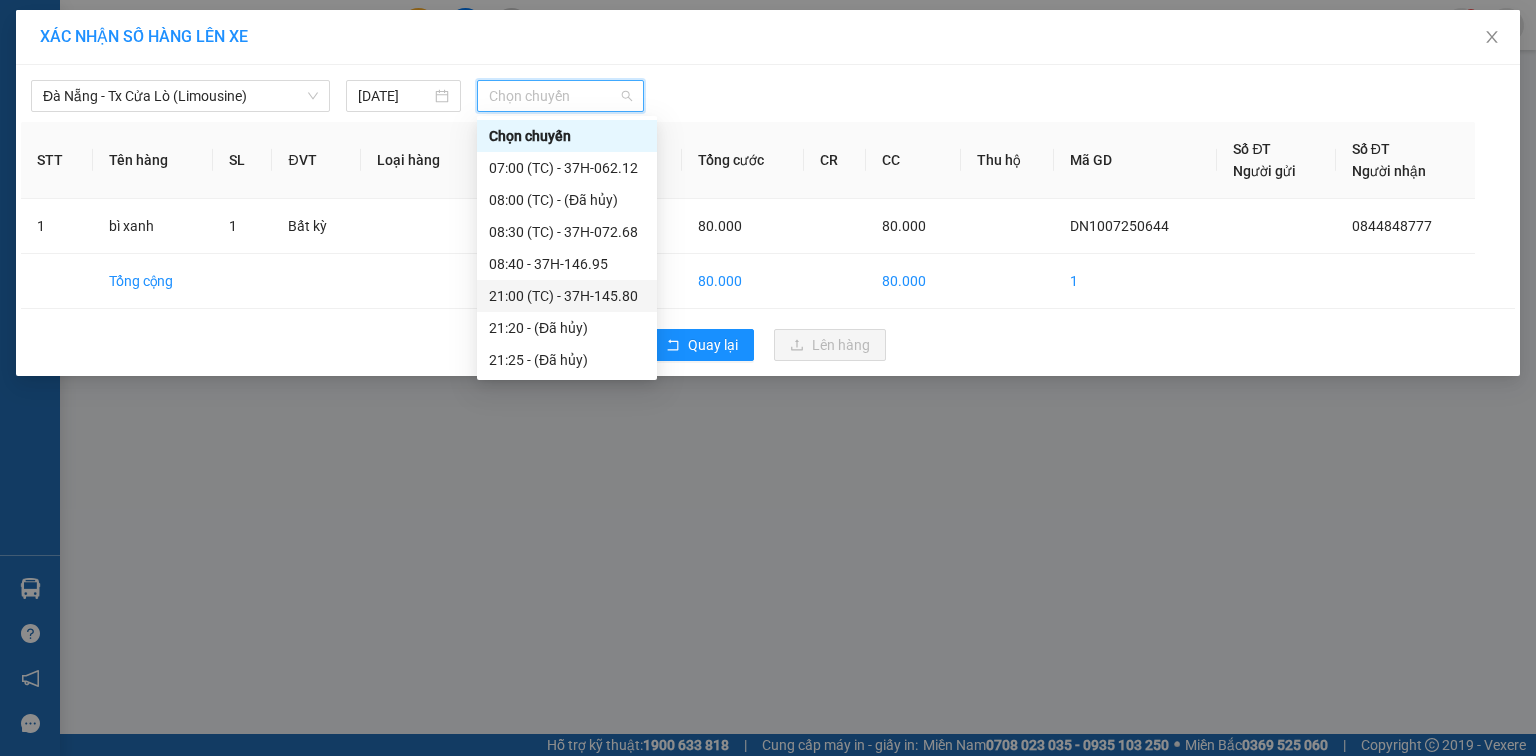 click on "21:00   (TC)   - 37H-145.80" at bounding box center (567, 296) 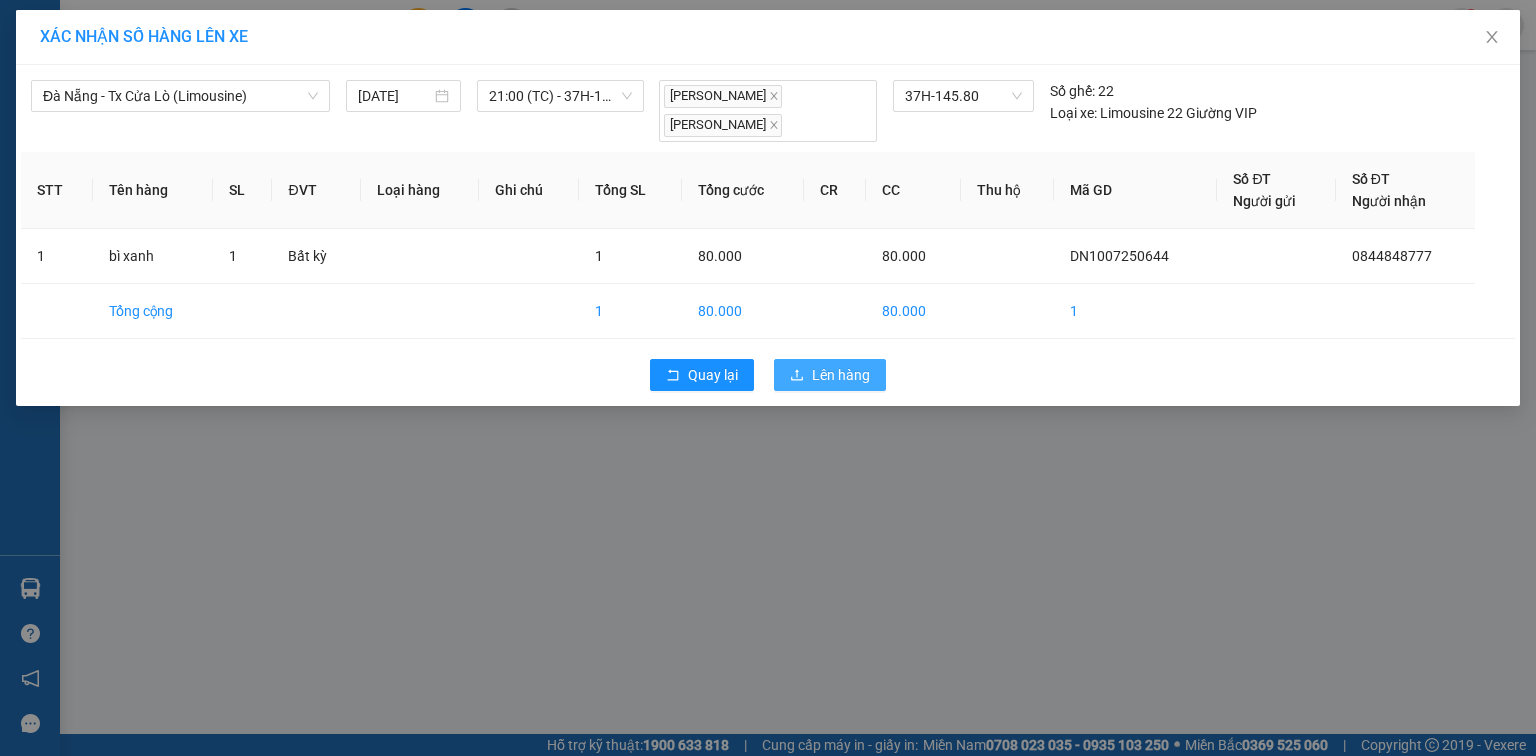 click on "Lên hàng" at bounding box center [841, 375] 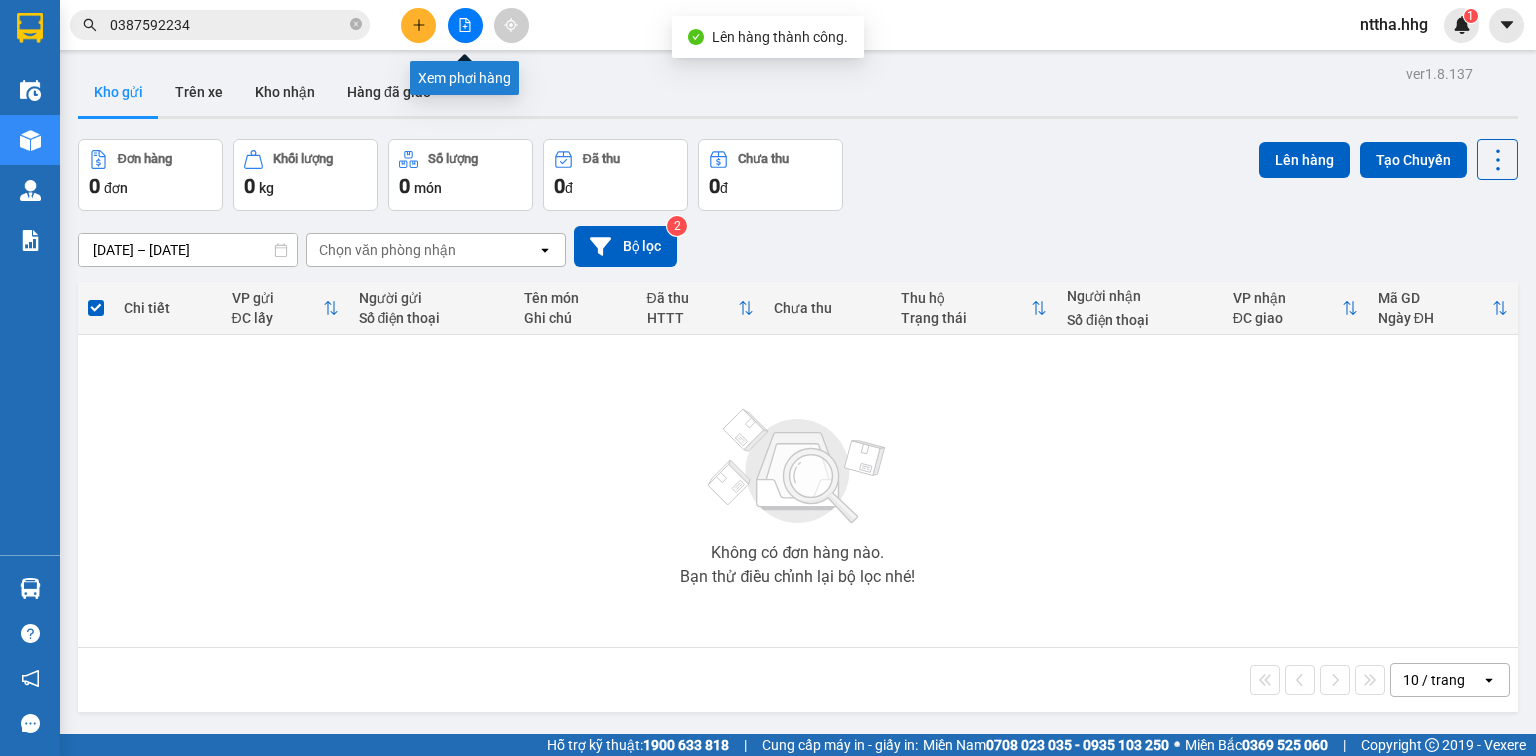 click 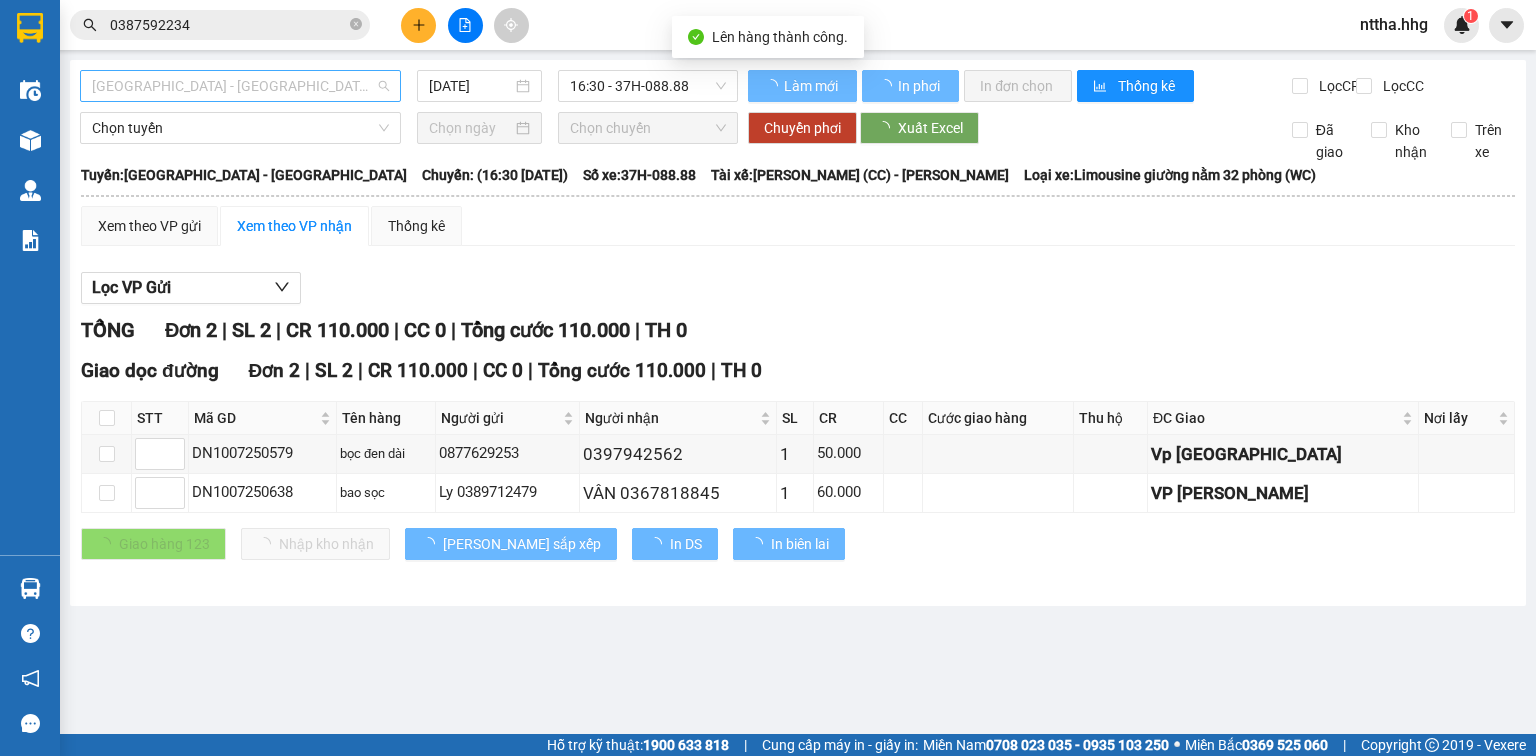 click on "Quảng Ngãi - Con Cuông" at bounding box center (240, 86) 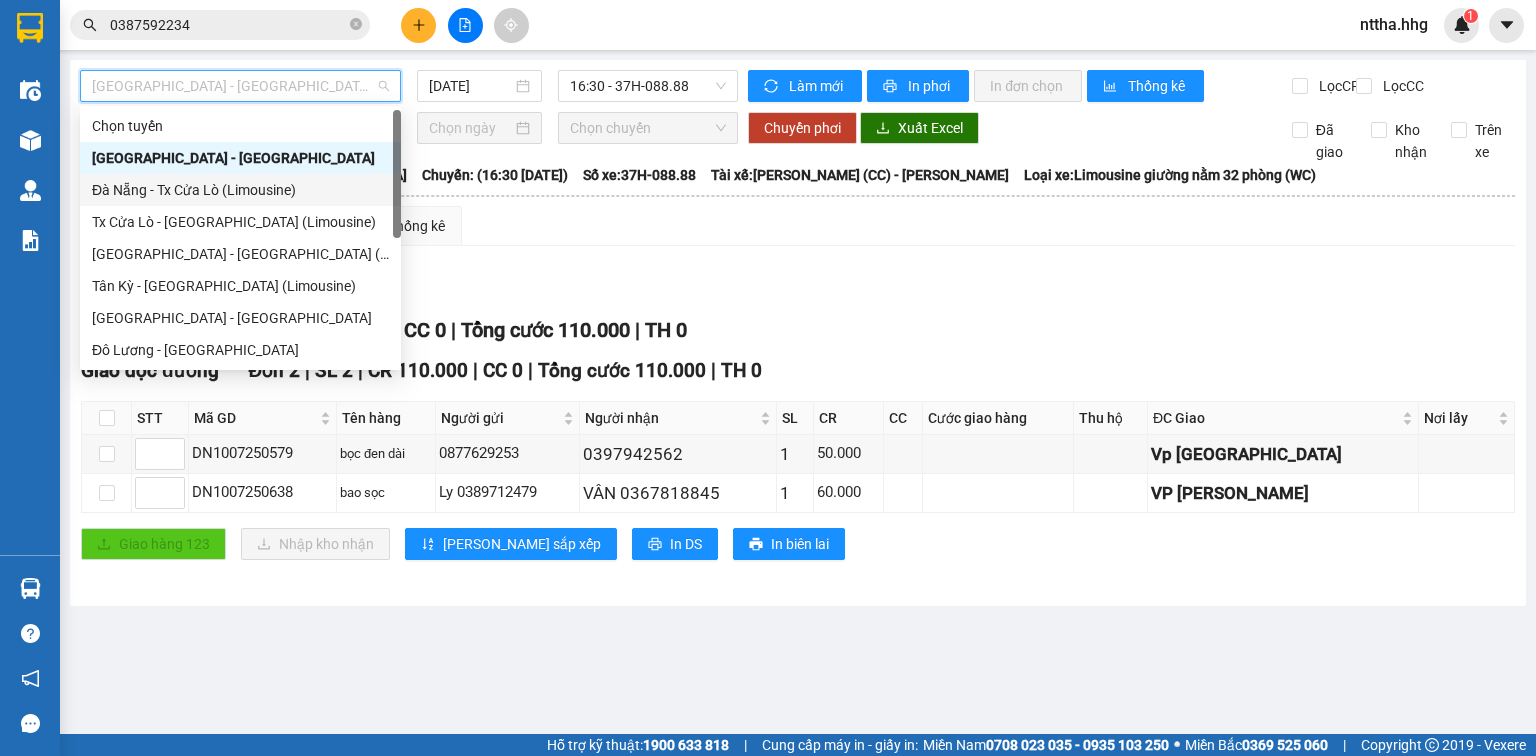 click on "Đà Nẵng - Tx Cửa Lò (Limousine)" at bounding box center [240, 190] 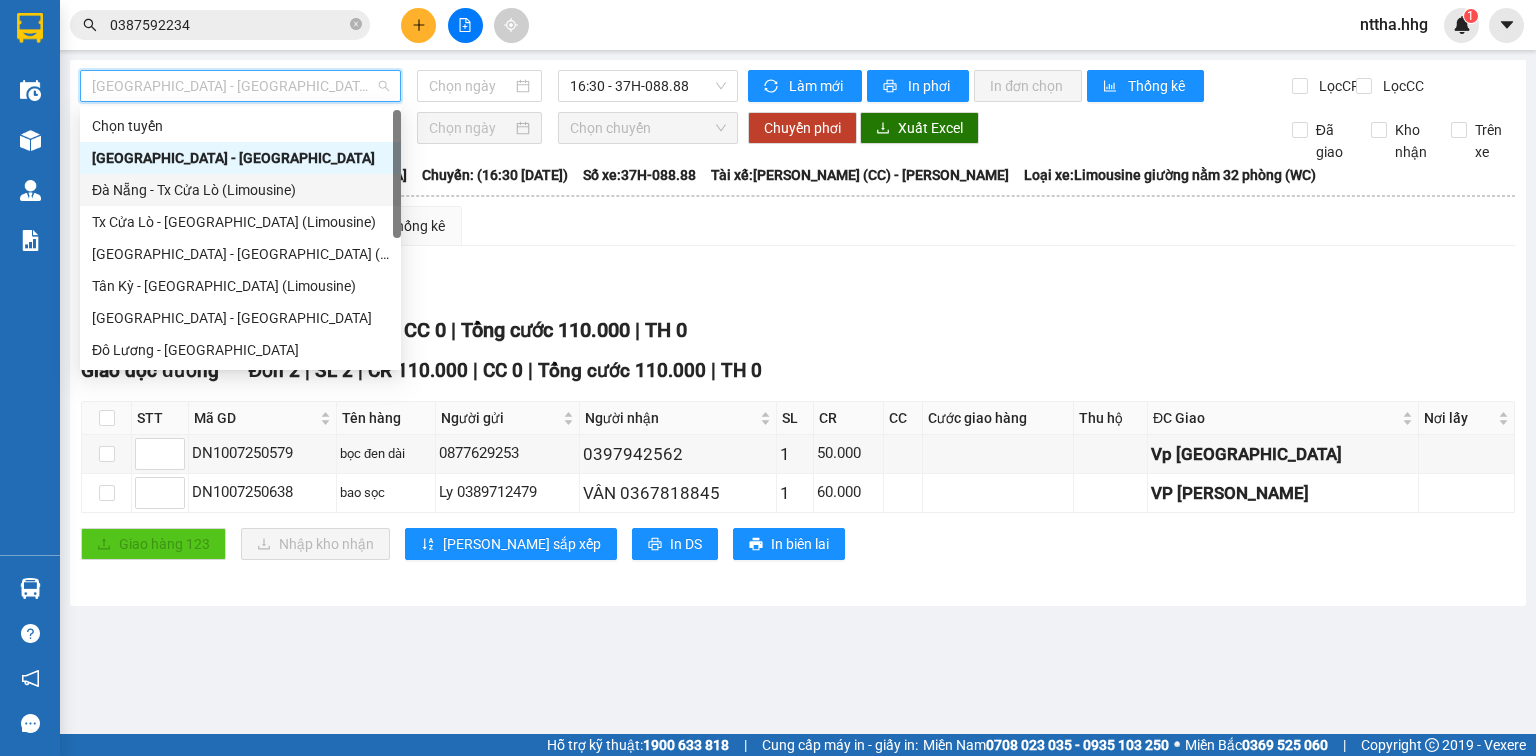 type on "10/07/2025" 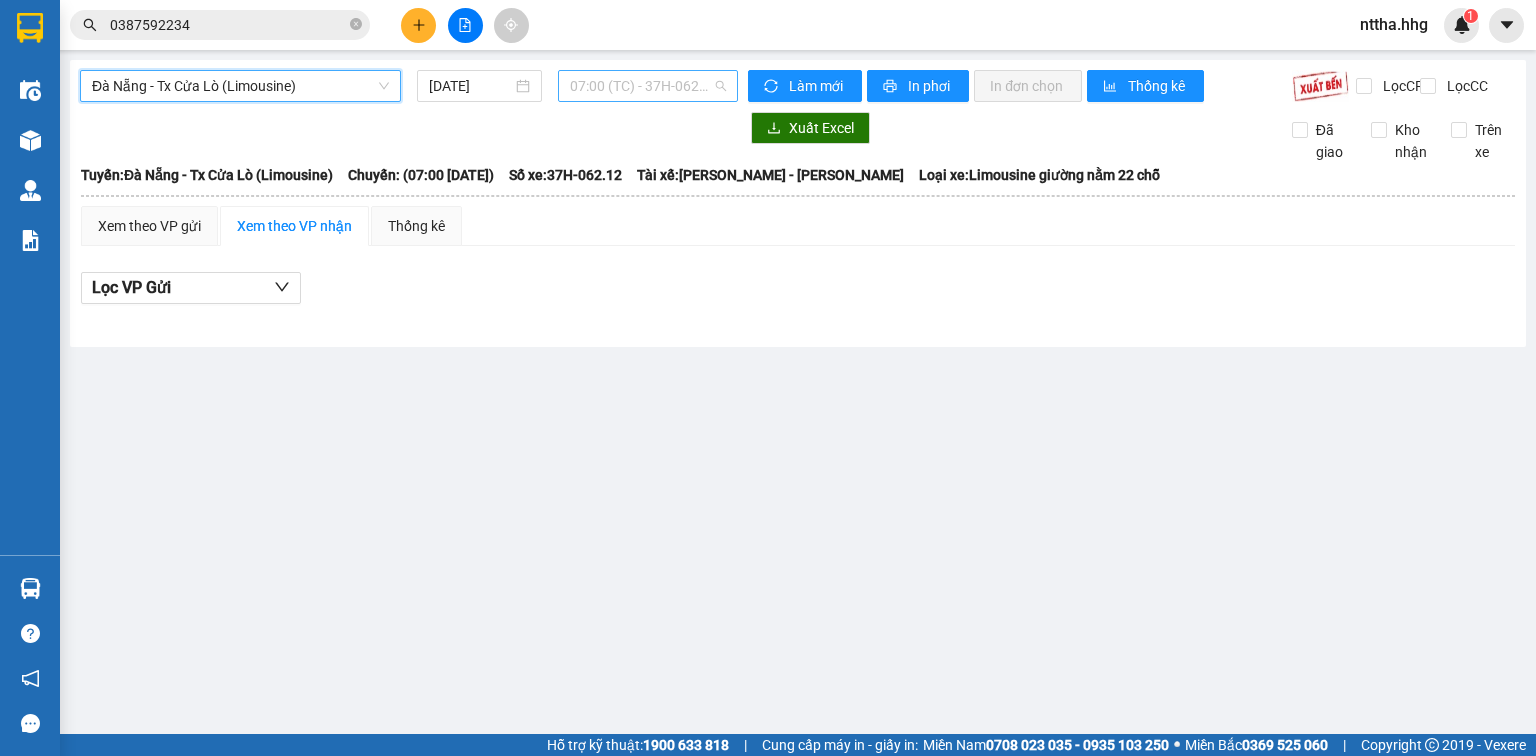 click on "07:00   (TC)   - 37H-062.12" at bounding box center [648, 86] 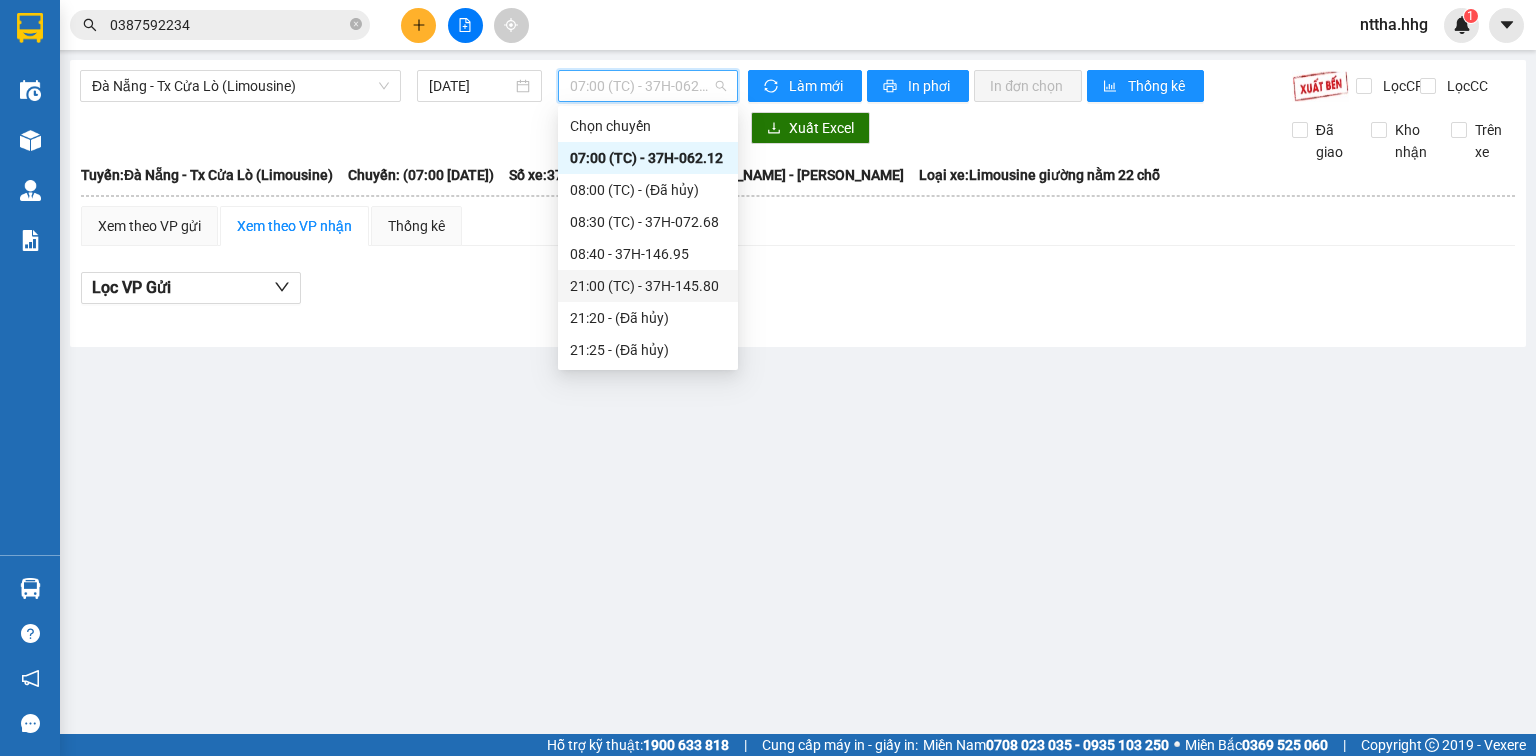 click on "21:00   (TC)   - 37H-145.80" at bounding box center (648, 286) 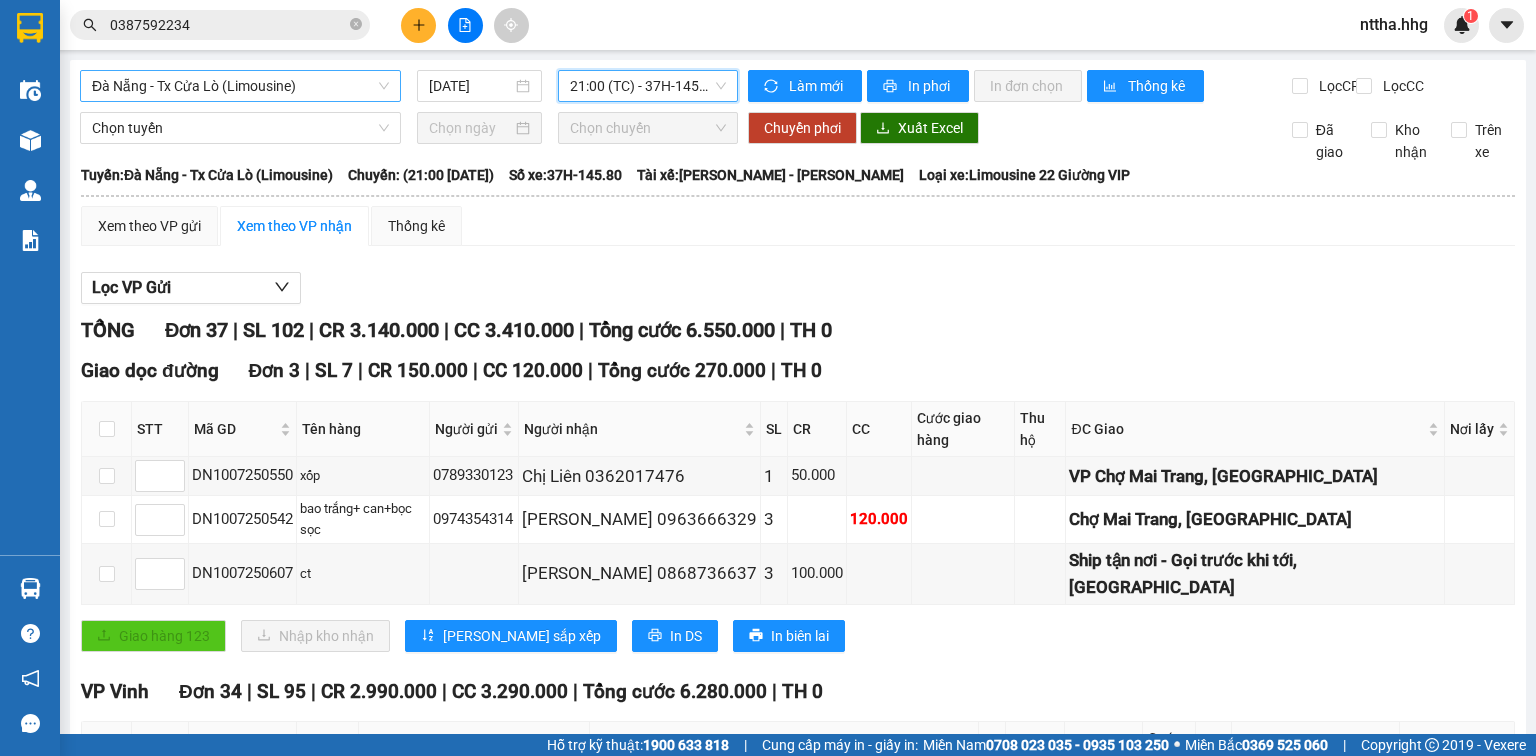click on "Đà Nẵng - Tx Cửa Lò (Limousine)" at bounding box center [240, 86] 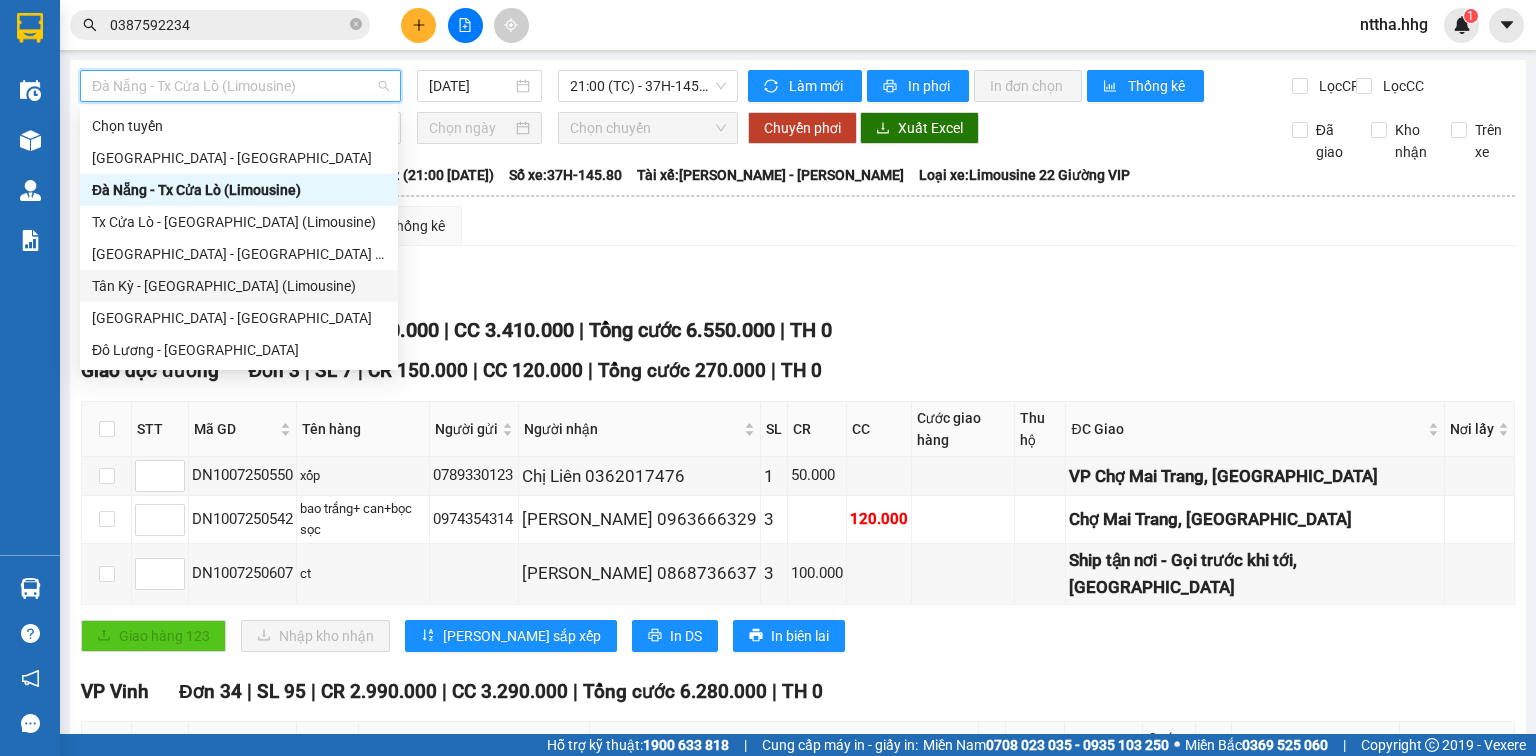 scroll, scrollTop: 152, scrollLeft: 0, axis: vertical 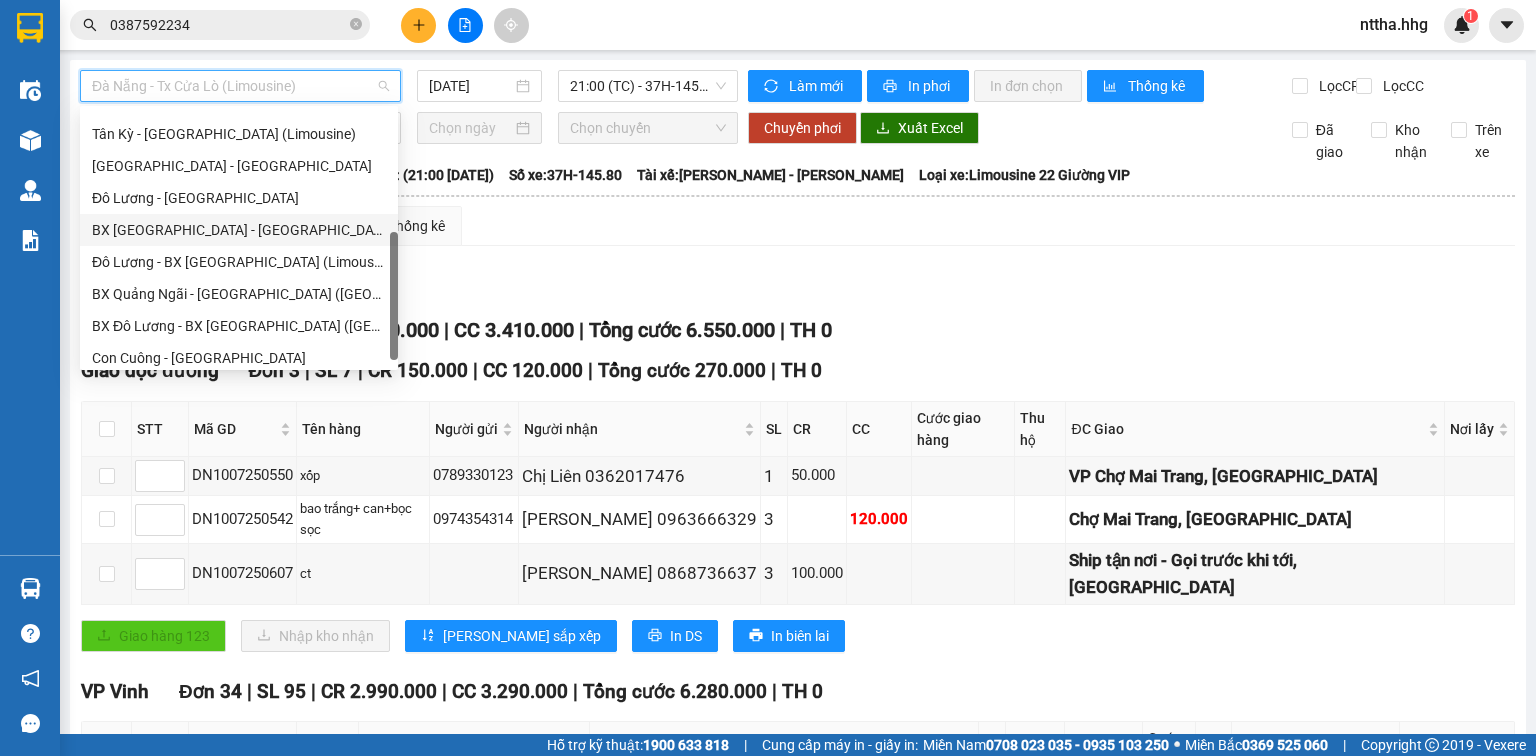 click on "BX Đà Nẵng - Đô Lương (Limosine 32 phòng)" at bounding box center [239, 230] 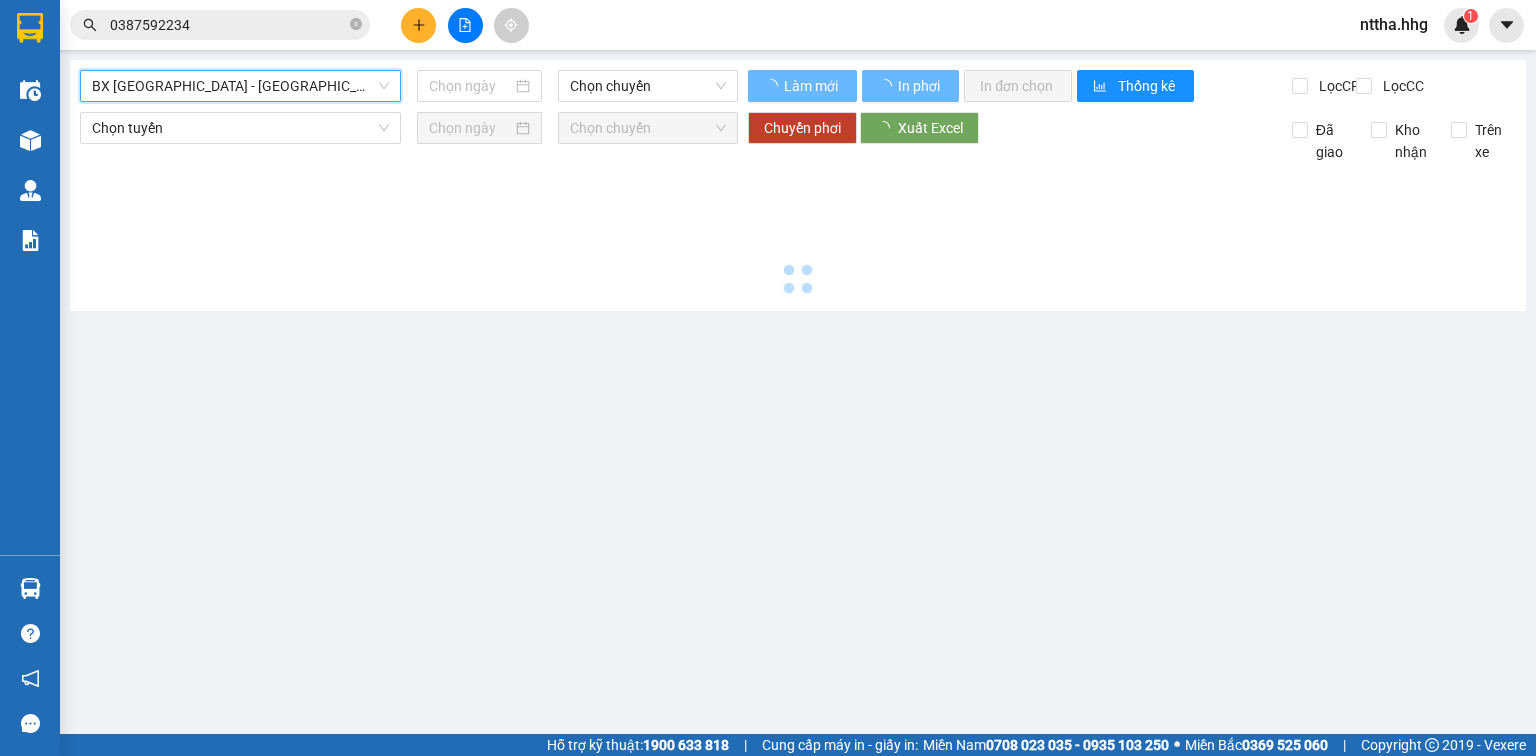 type on "10/07/2025" 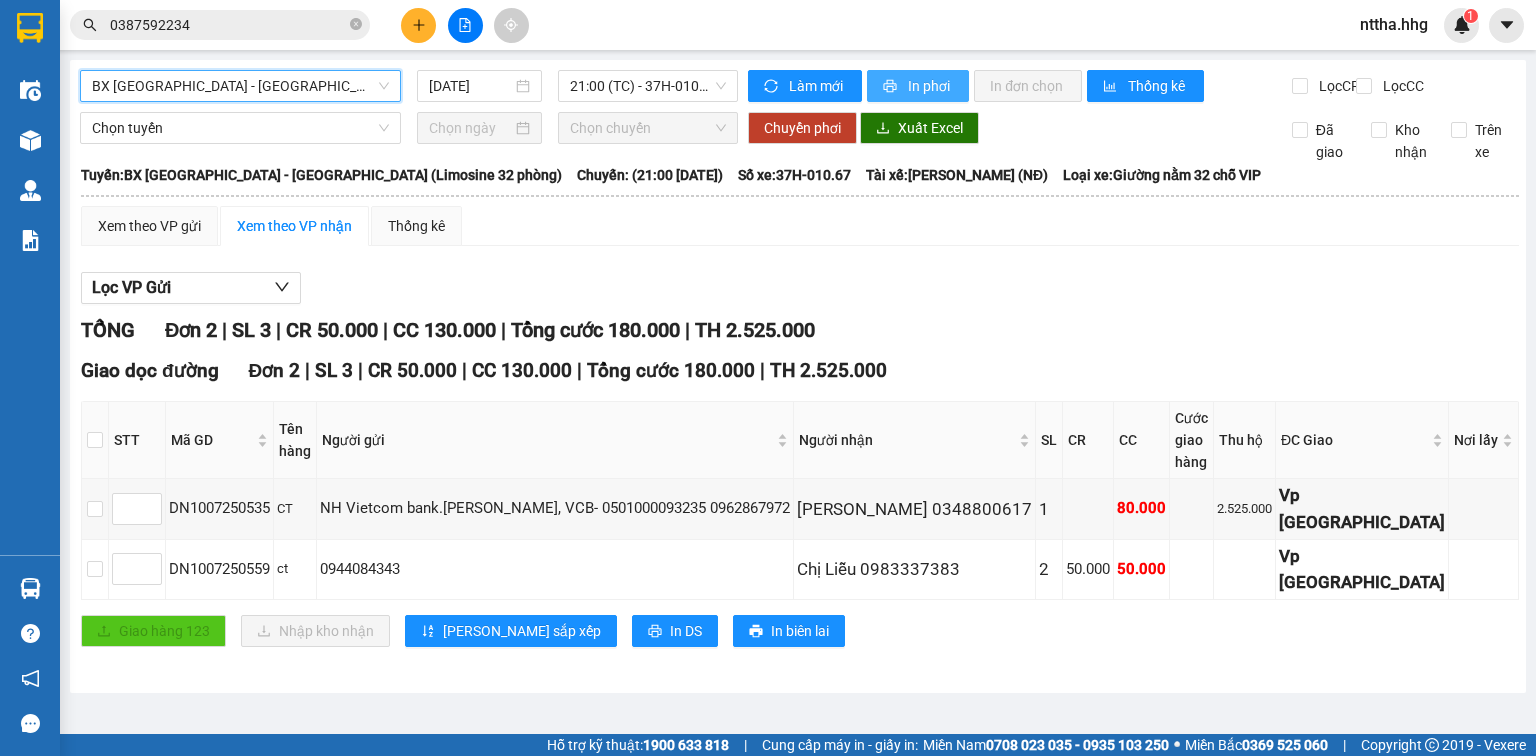 click on "In phơi" at bounding box center [930, 86] 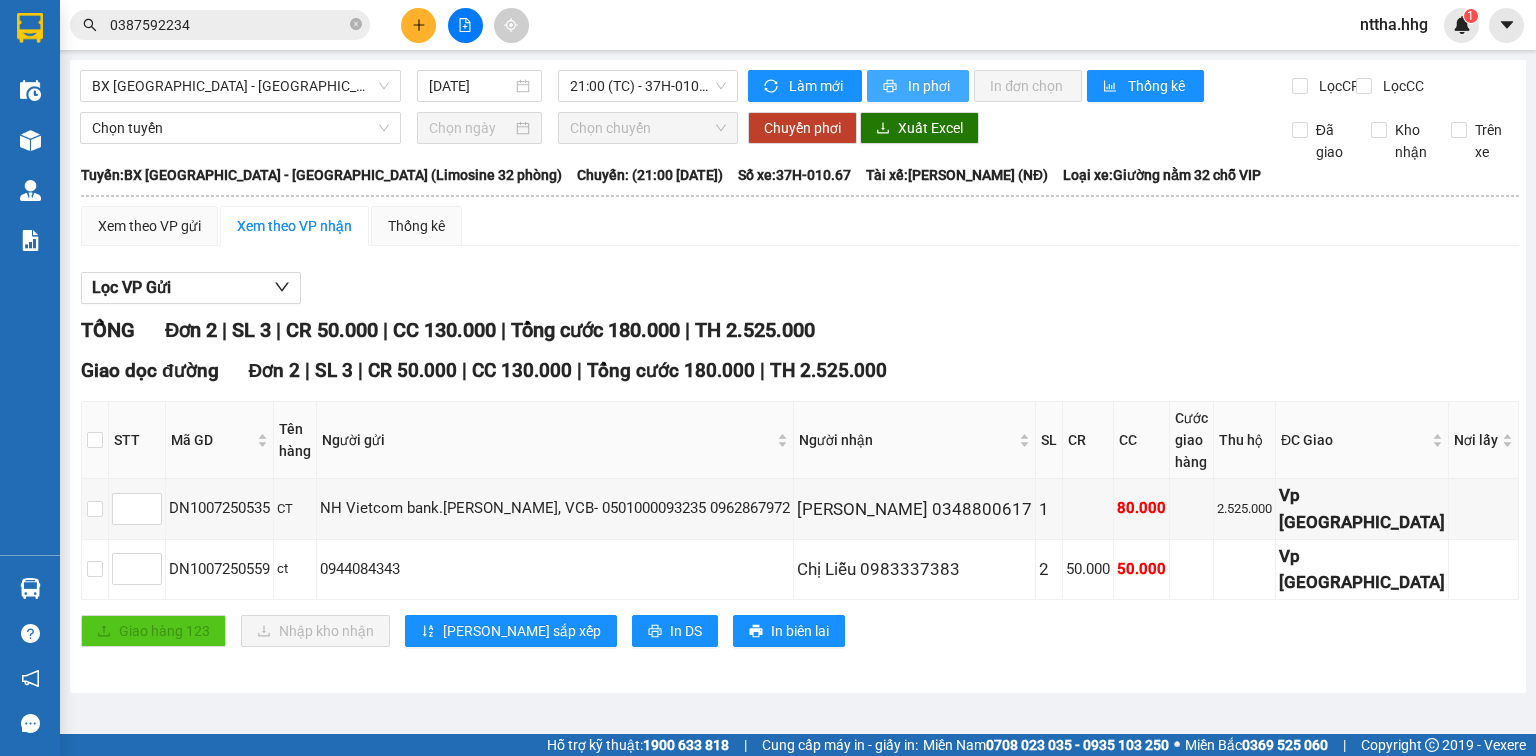 scroll, scrollTop: 0, scrollLeft: 0, axis: both 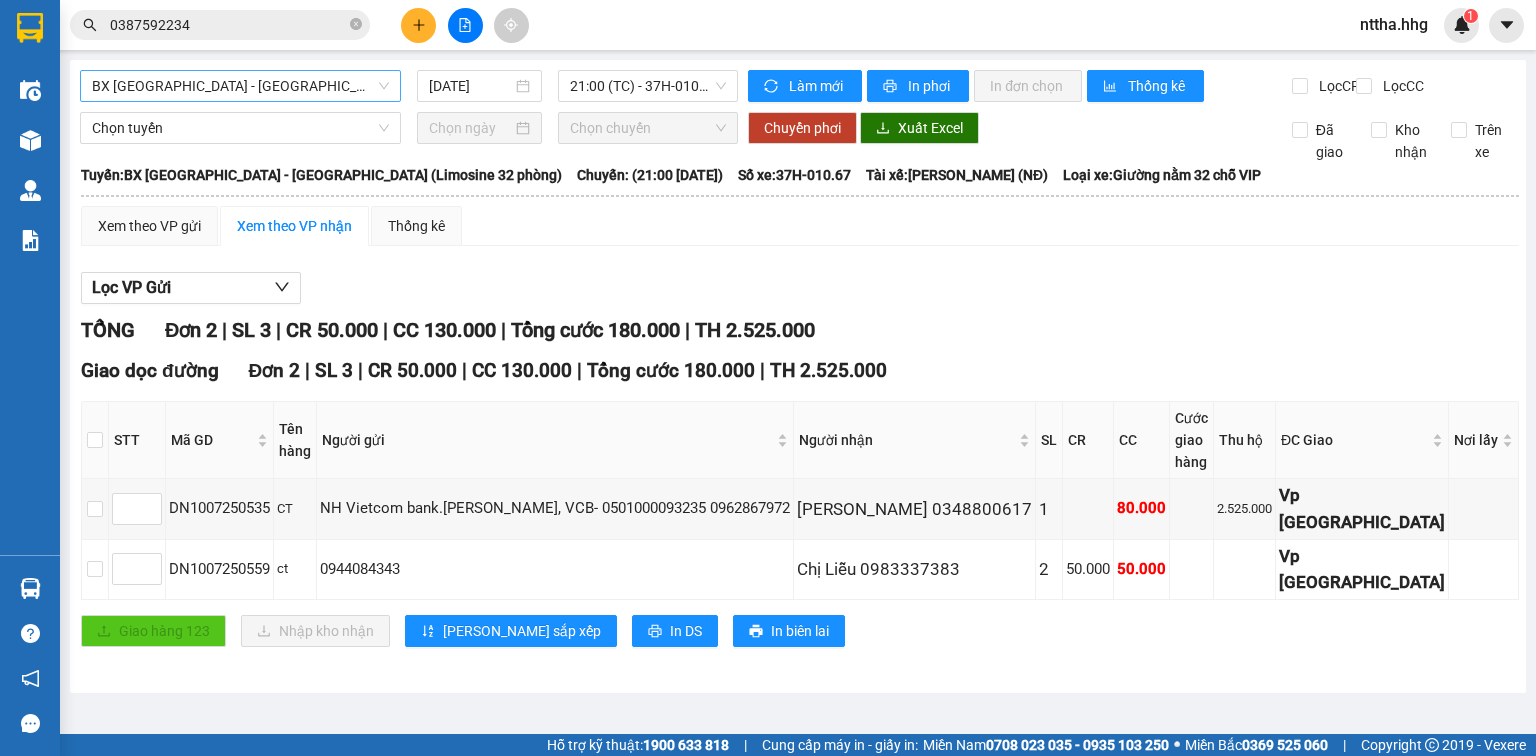 click on "BX Đà Nẵng - Đô Lương (Limosine 32 phòng)" at bounding box center (240, 86) 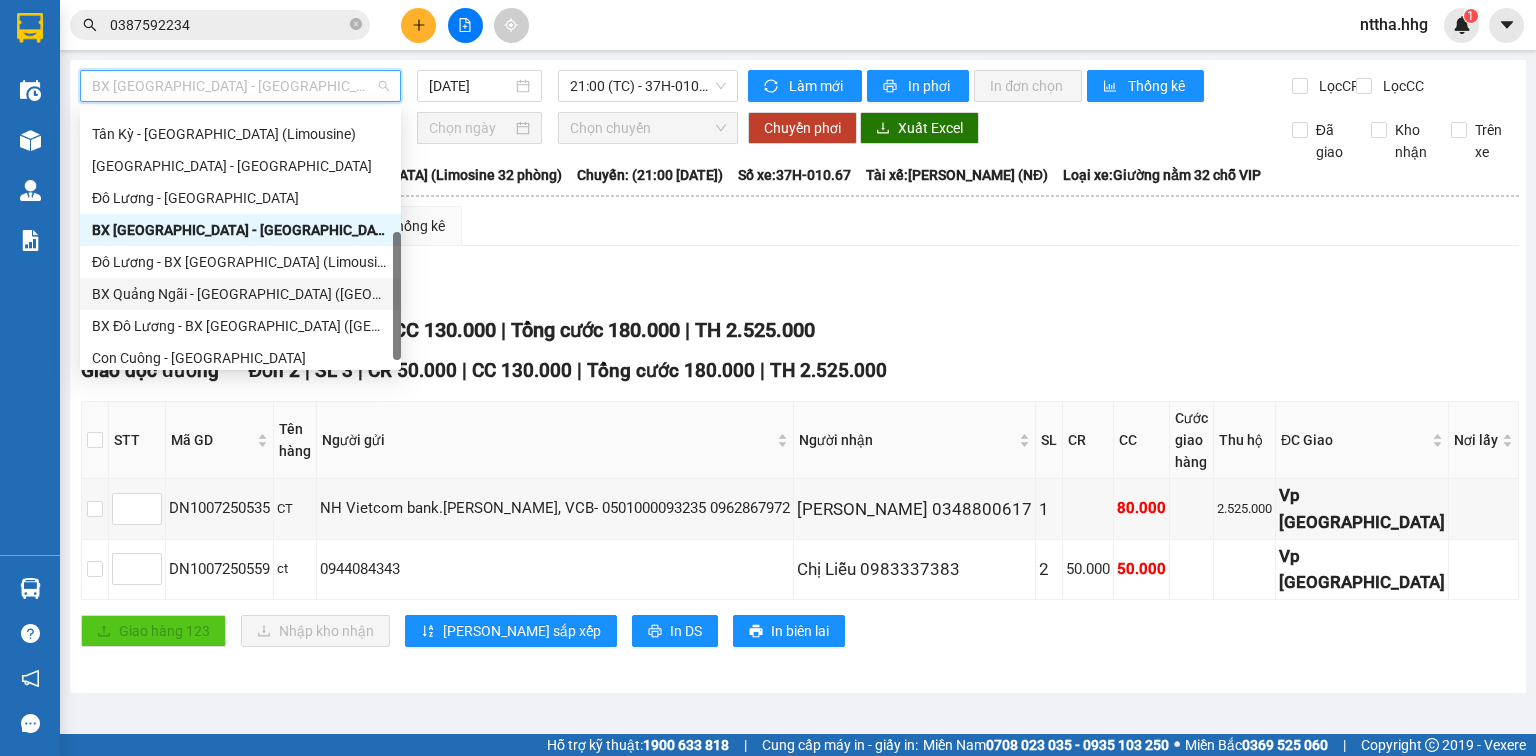 click on "BX Quảng Ngãi - BX Đô Lương (Limousine)" at bounding box center (240, 294) 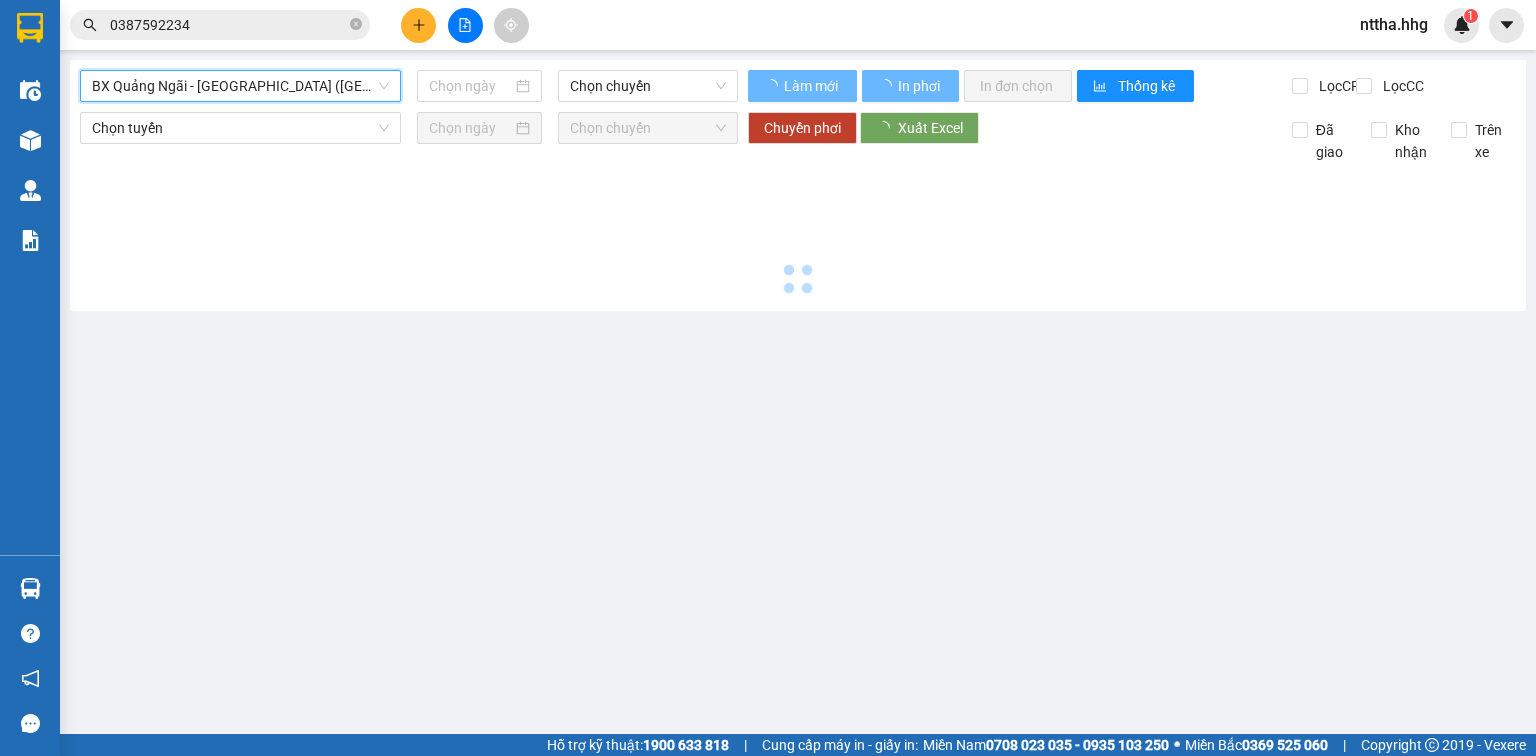 type on "10/07/2025" 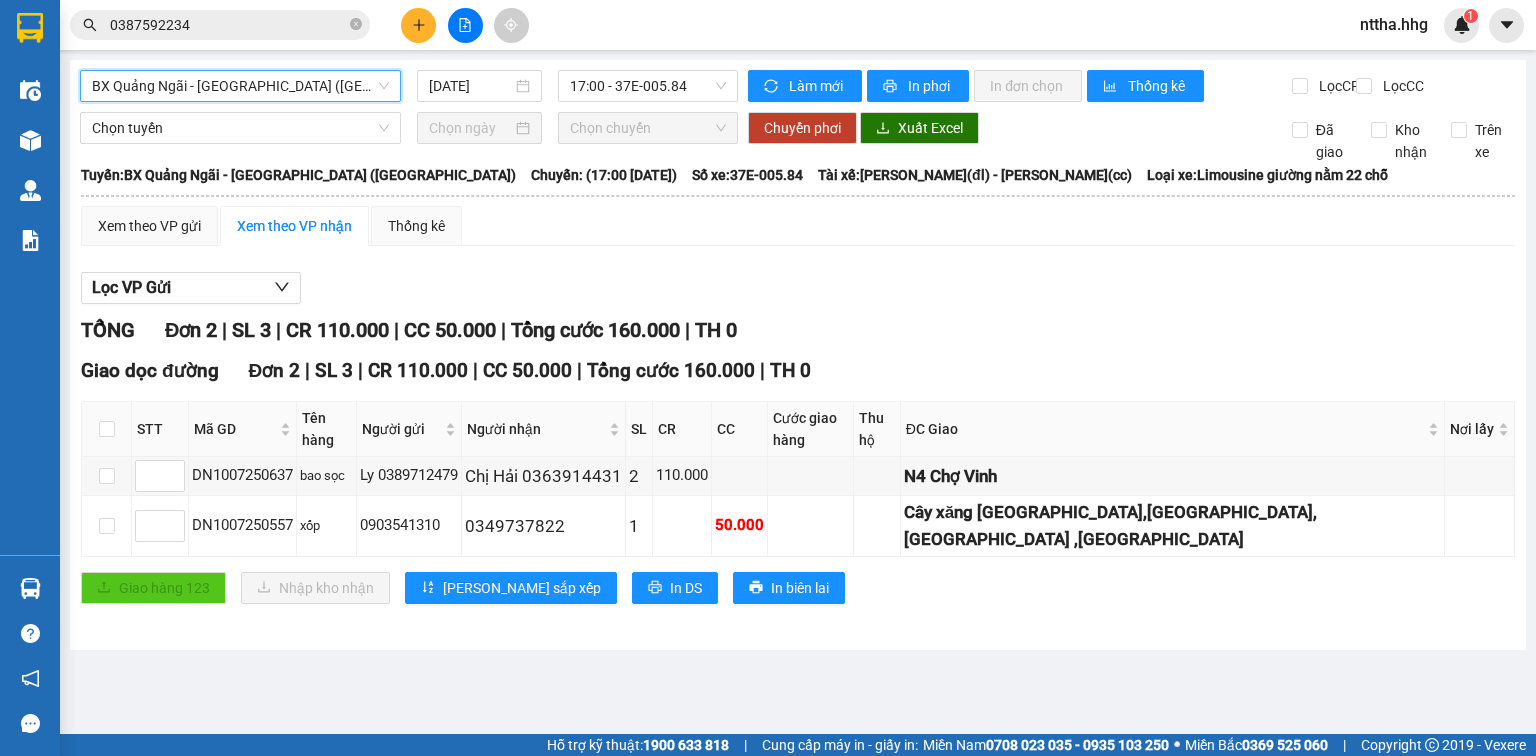 click on "BX Quảng Ngãi - BX Đô Lương (Limousine)" at bounding box center [240, 86] 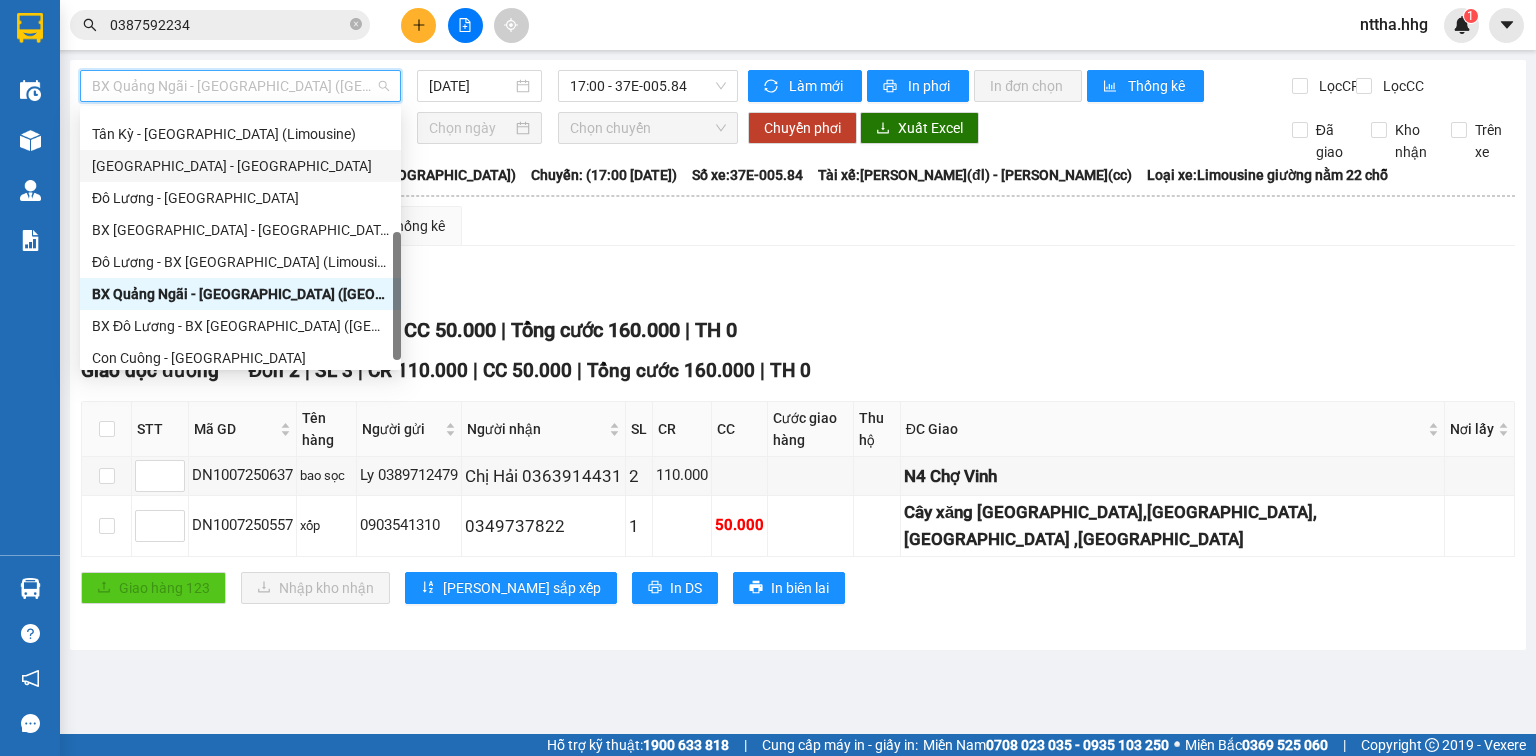 scroll, scrollTop: 160, scrollLeft: 0, axis: vertical 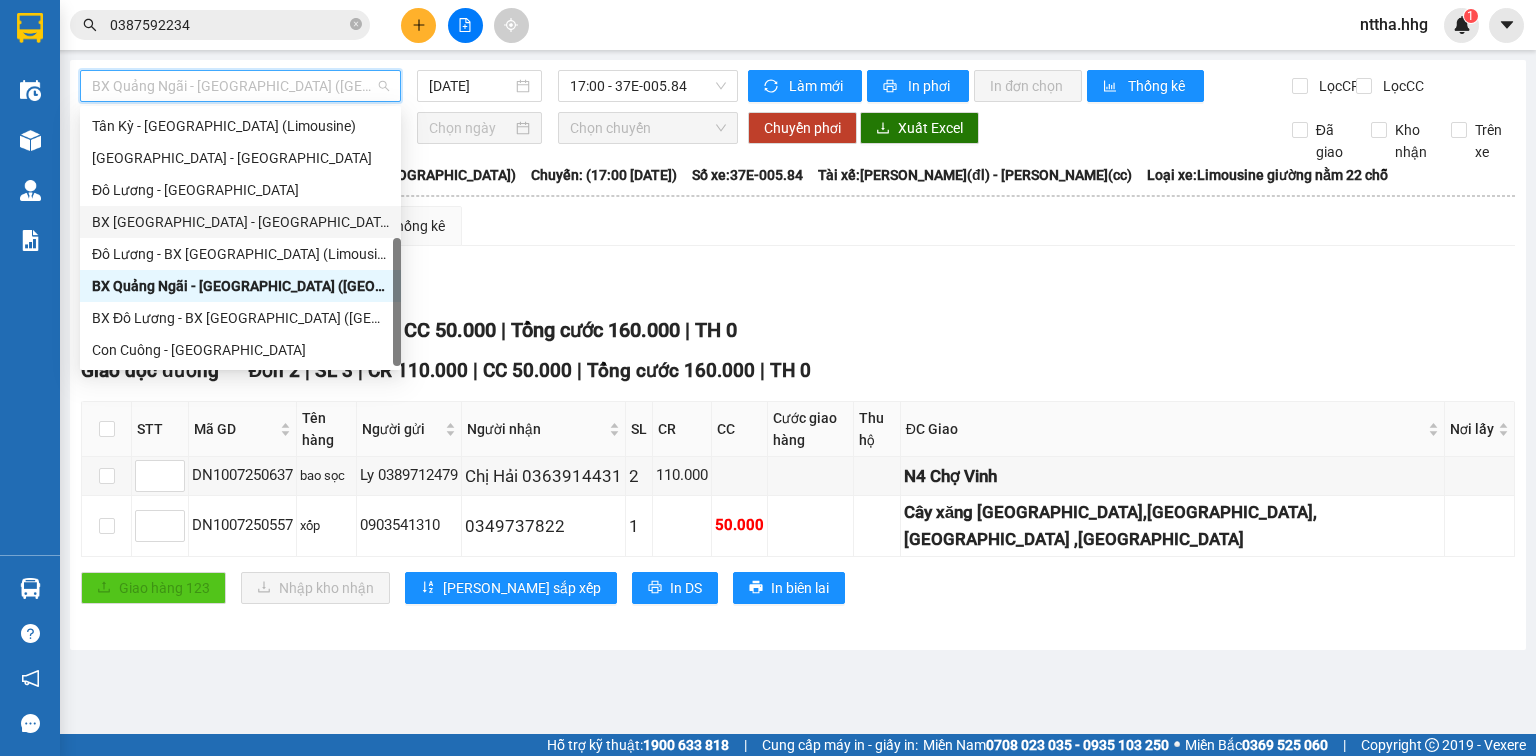 click on "BX Đà Nẵng - Đô Lương (Limosine 32 phòng)" at bounding box center (240, 222) 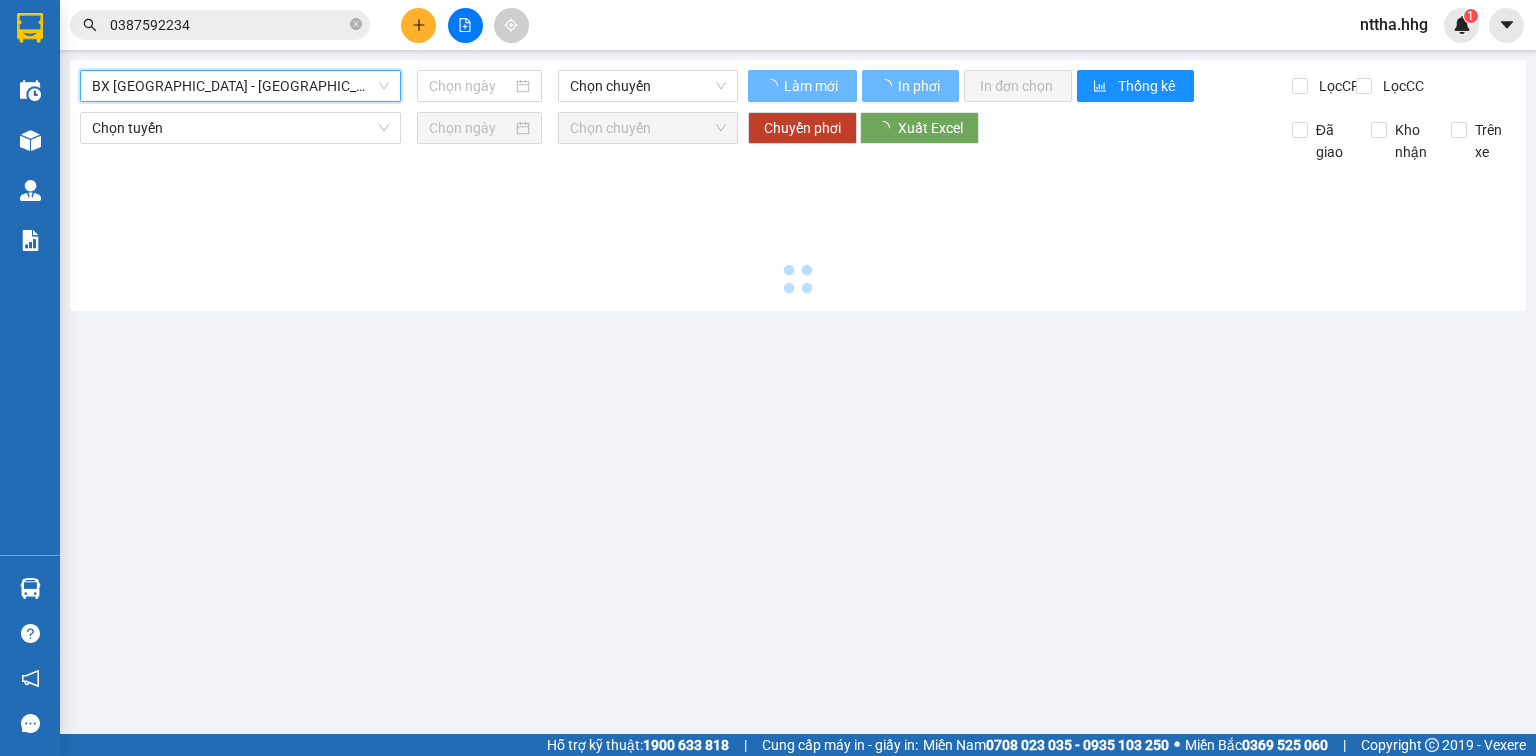 type on "10/07/2025" 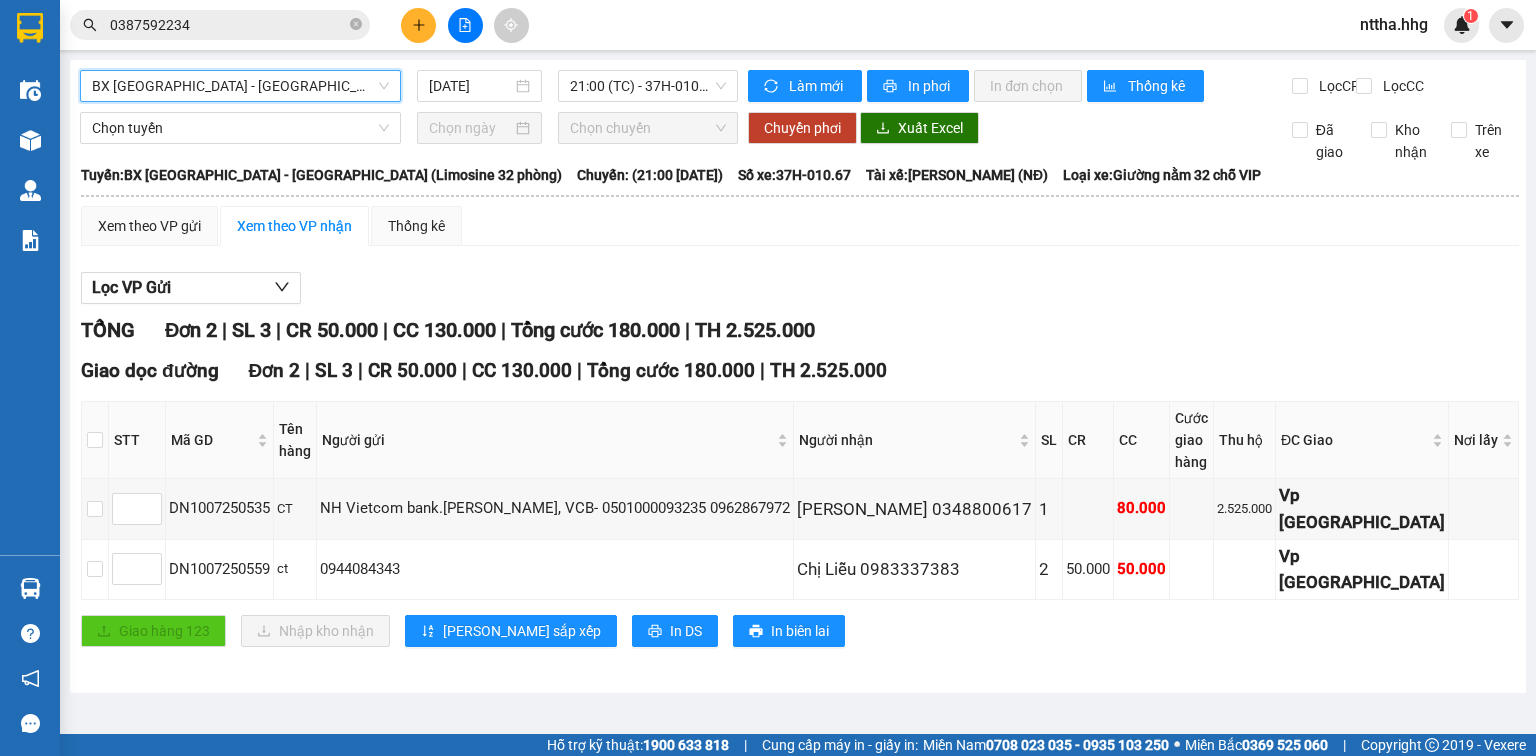 click on "BX Đà Nẵng - Đô Lương (Limosine 32 phòng)" at bounding box center [240, 86] 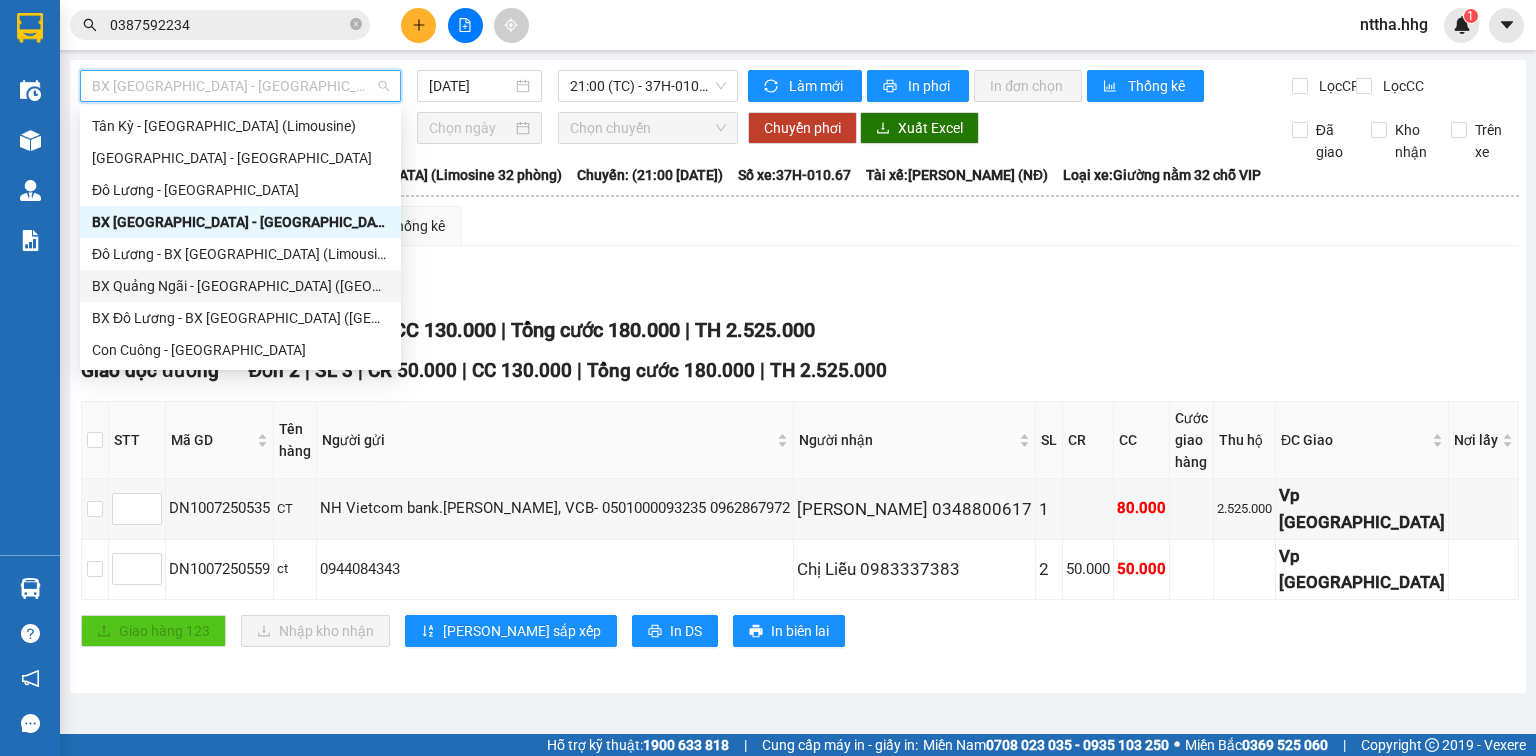 click on "BX Quảng Ngãi - BX Đô Lương (Limousine)" at bounding box center (240, 286) 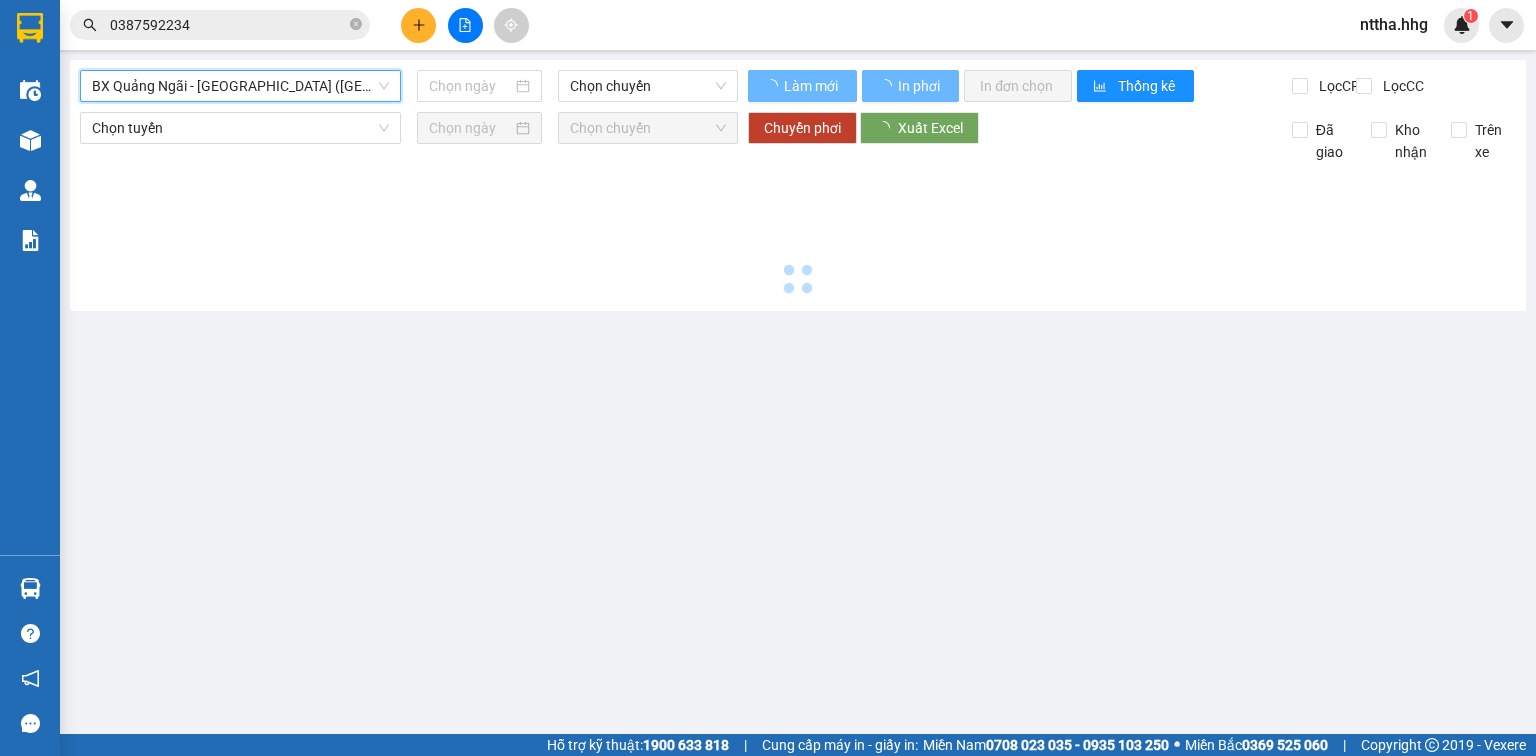 type on "10/07/2025" 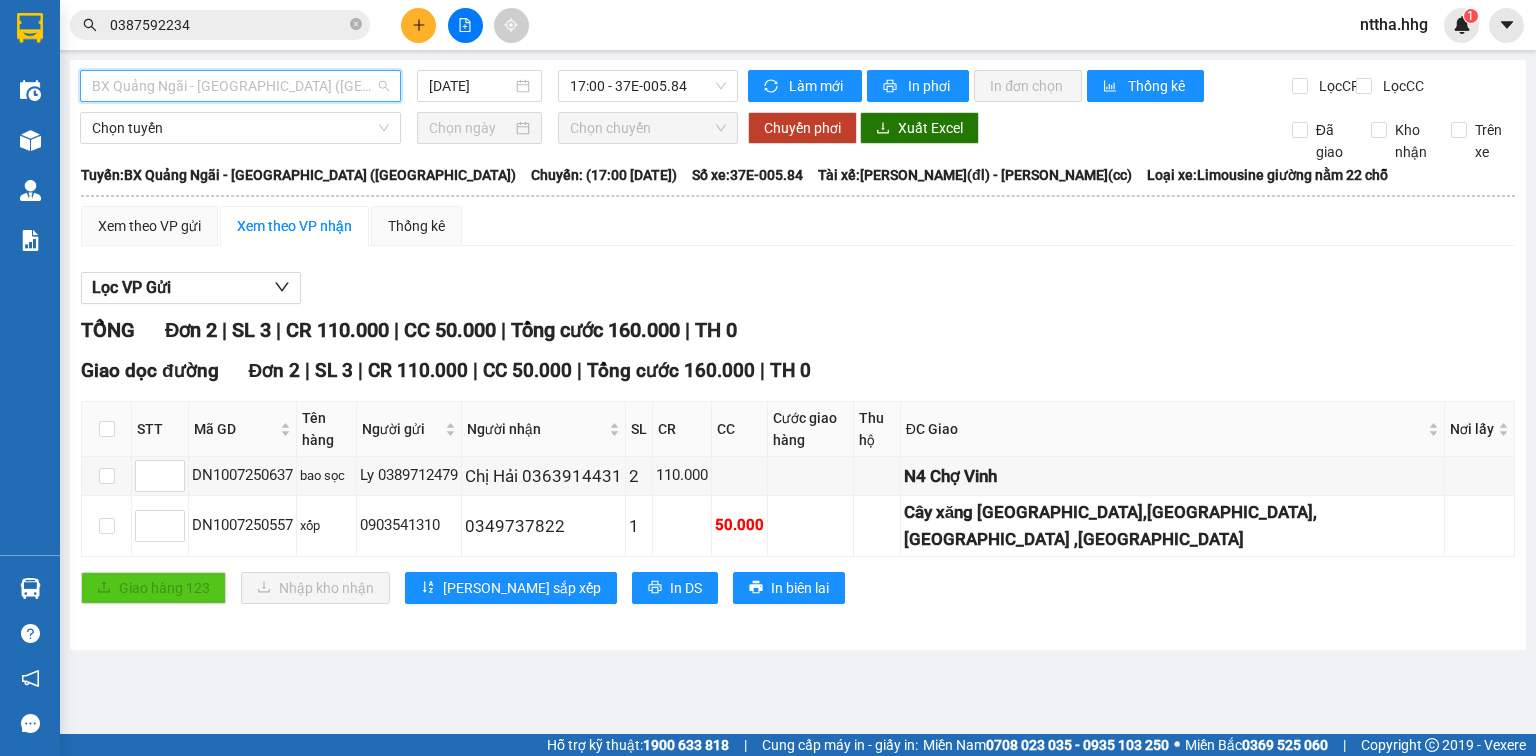 click on "BX Quảng Ngãi - BX Đô Lương (Limousine)" at bounding box center (240, 86) 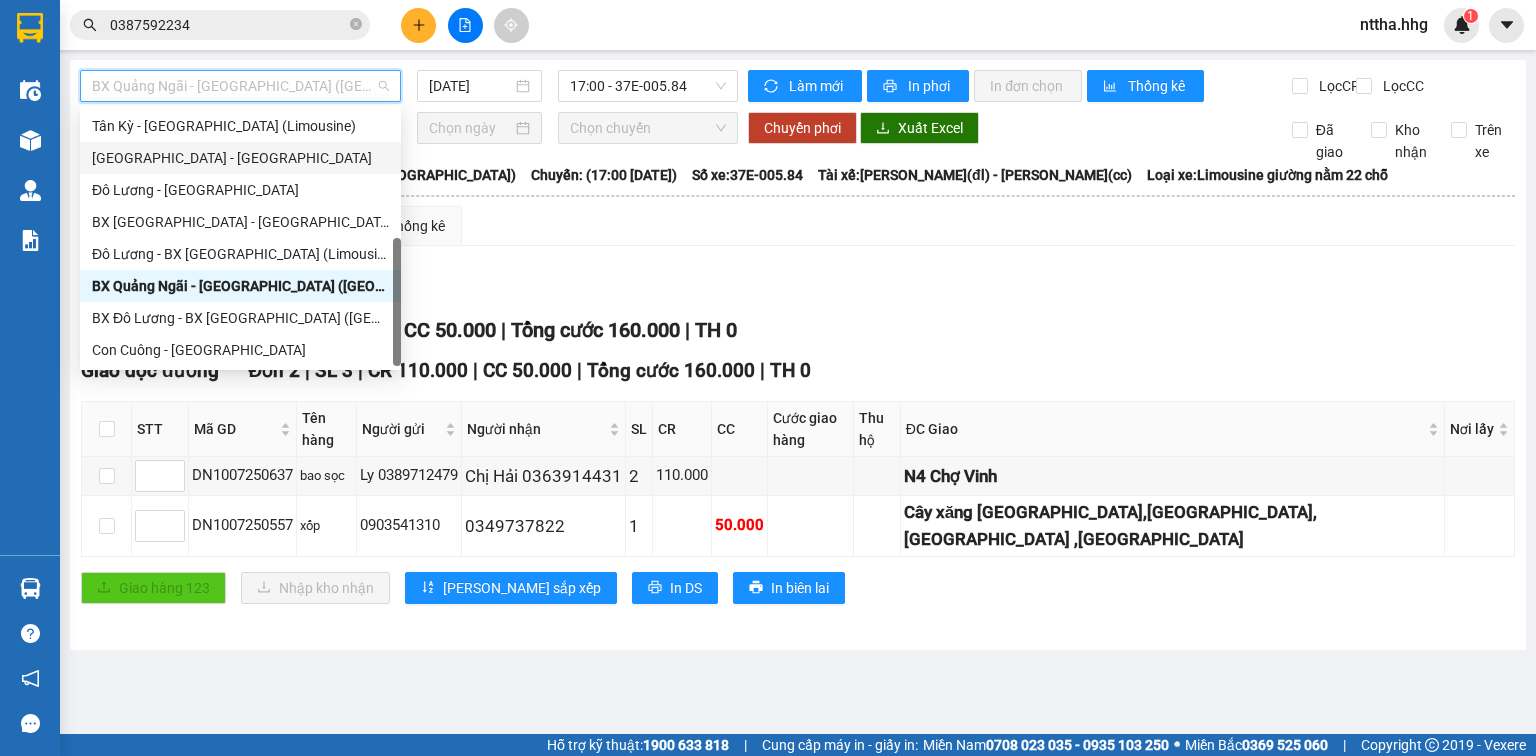 click on "Đà Nẵng - Đô Lương" at bounding box center [240, 158] 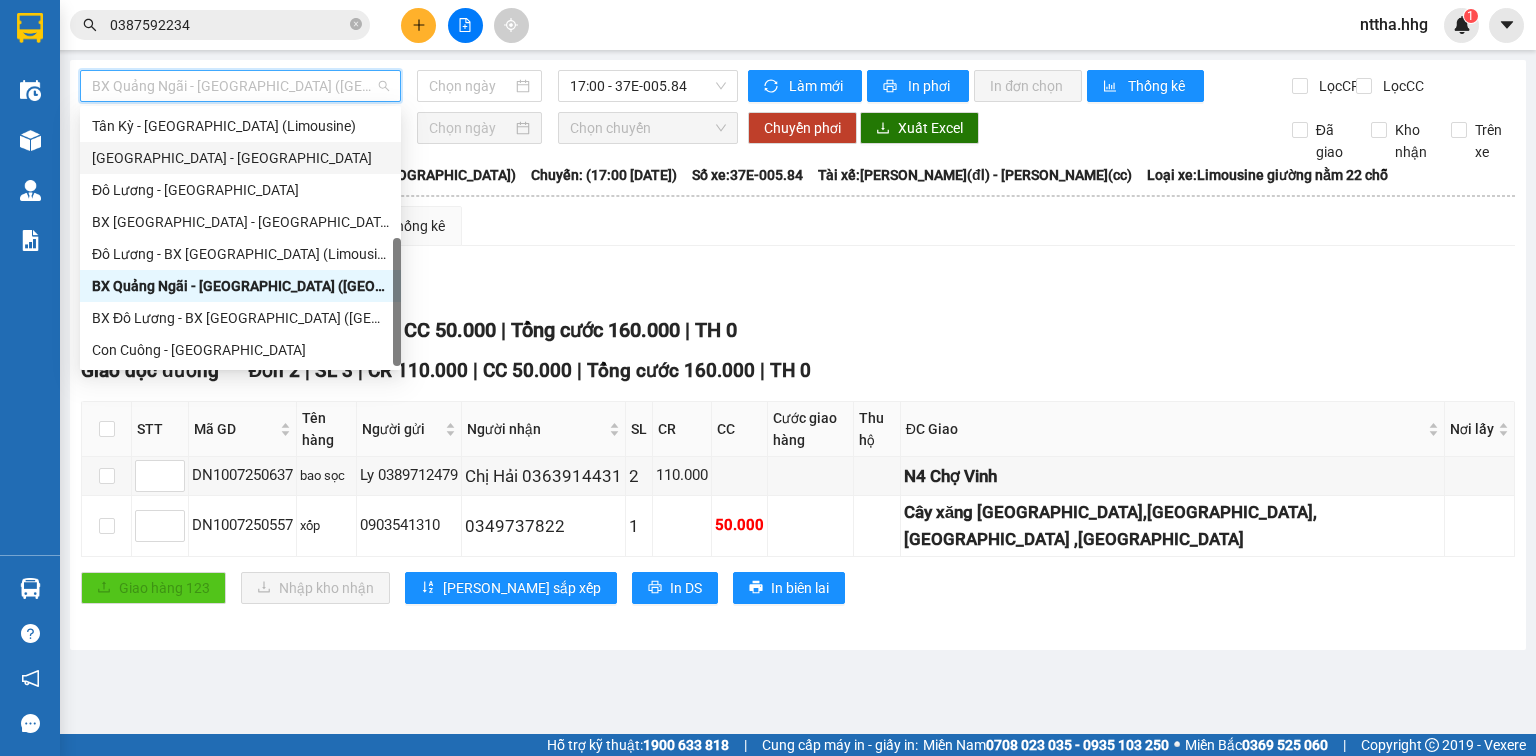 type on "10/07/2025" 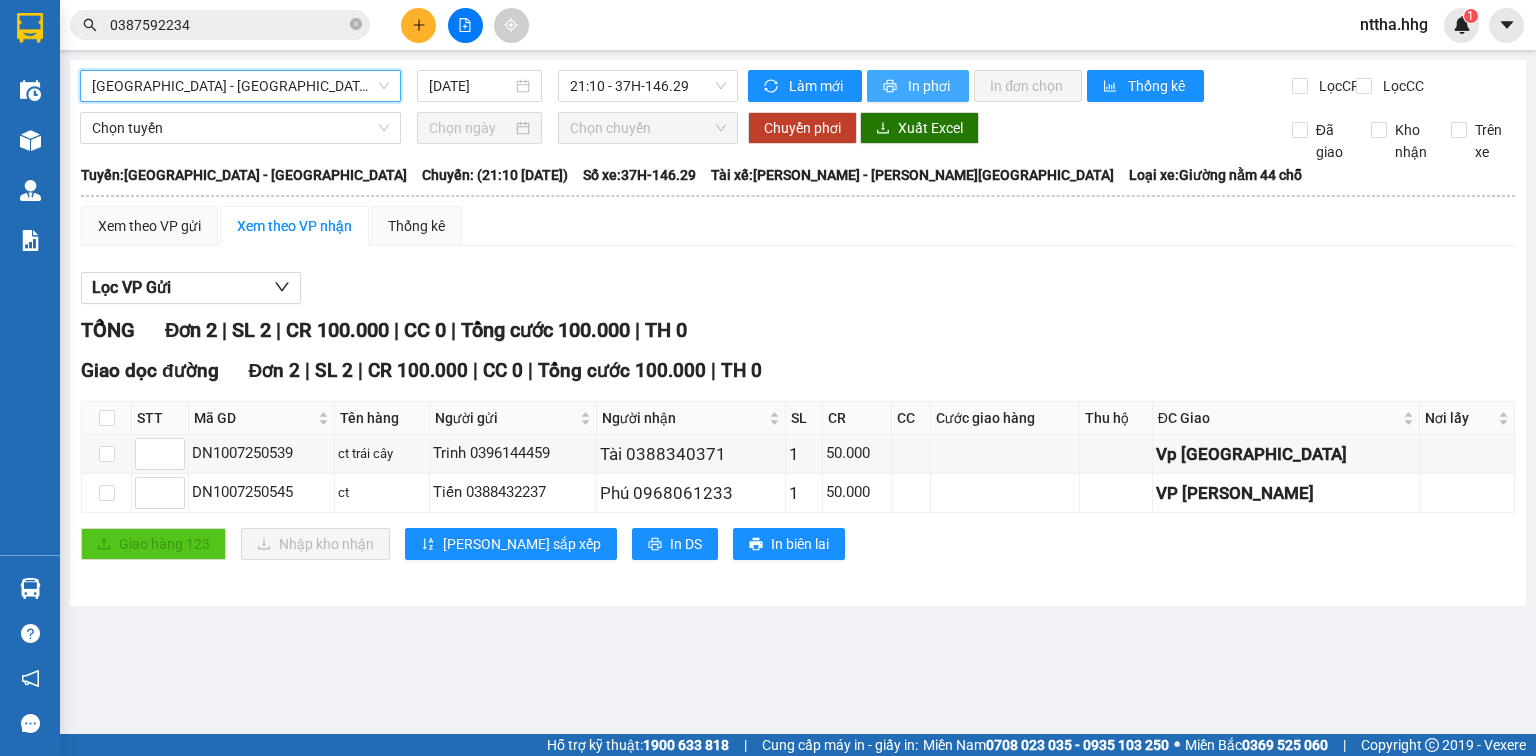 click on "In phơi" at bounding box center (918, 86) 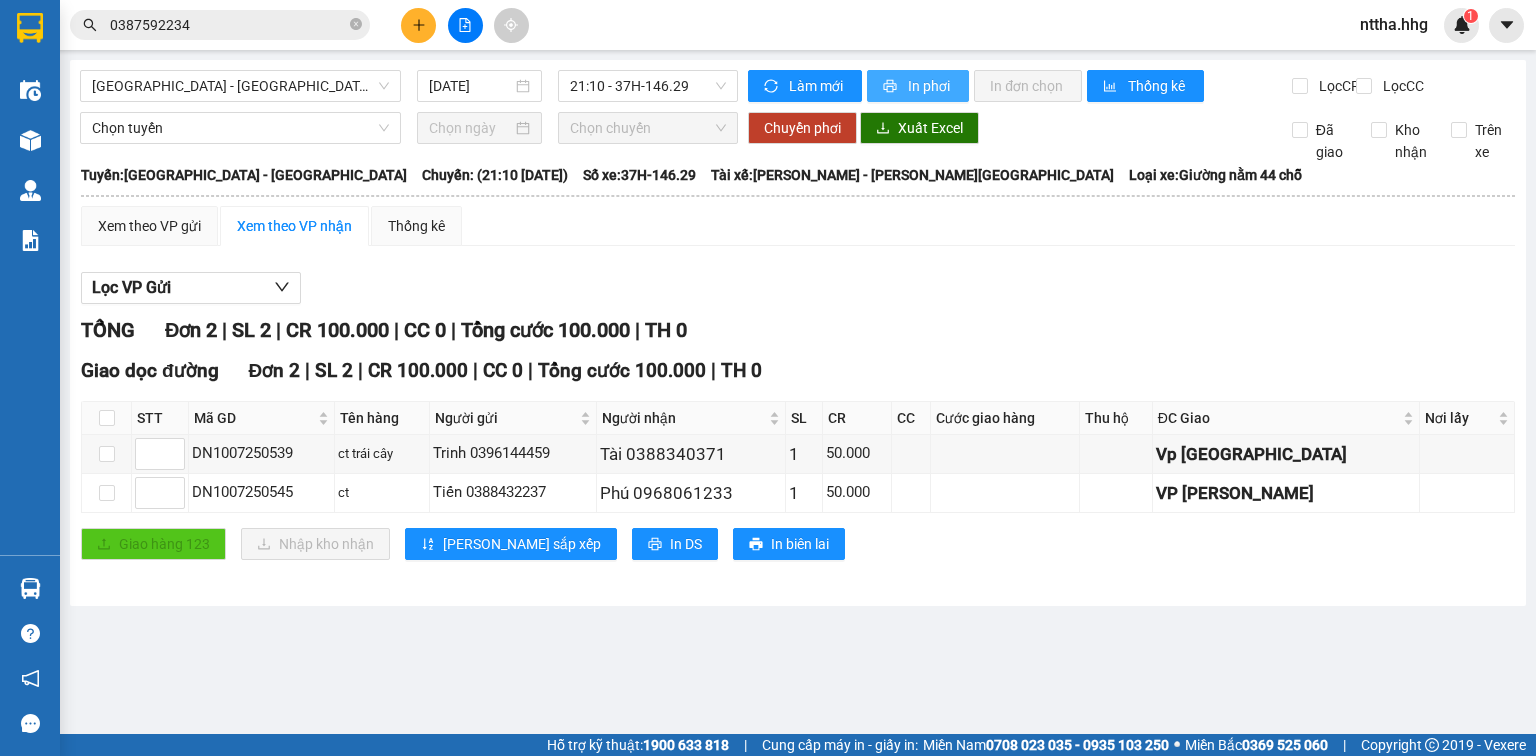 scroll, scrollTop: 0, scrollLeft: 0, axis: both 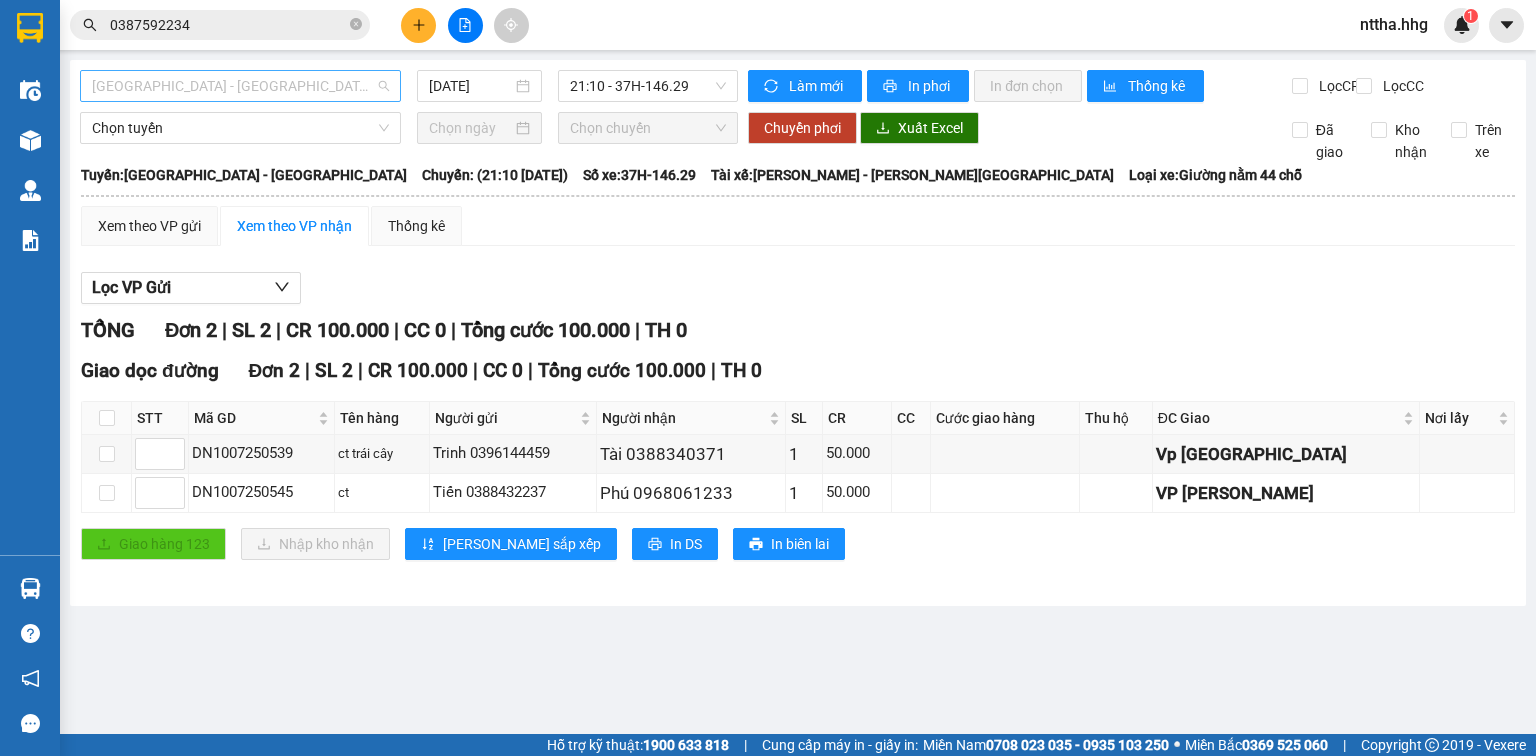 click on "Đà Nẵng - Đô Lương" at bounding box center (240, 86) 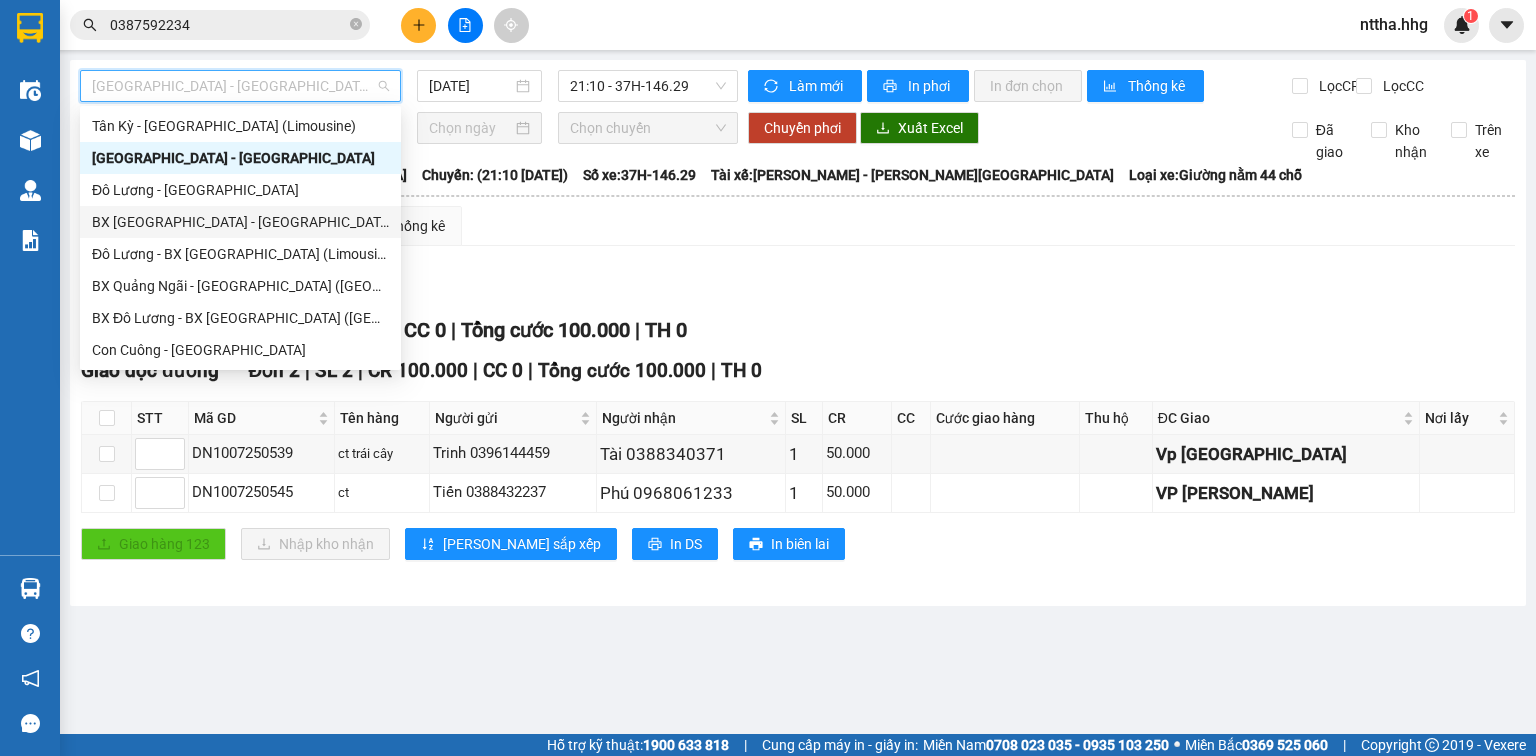 click on "BX Đà Nẵng - Đô Lương (Limosine 32 phòng)" at bounding box center (240, 222) 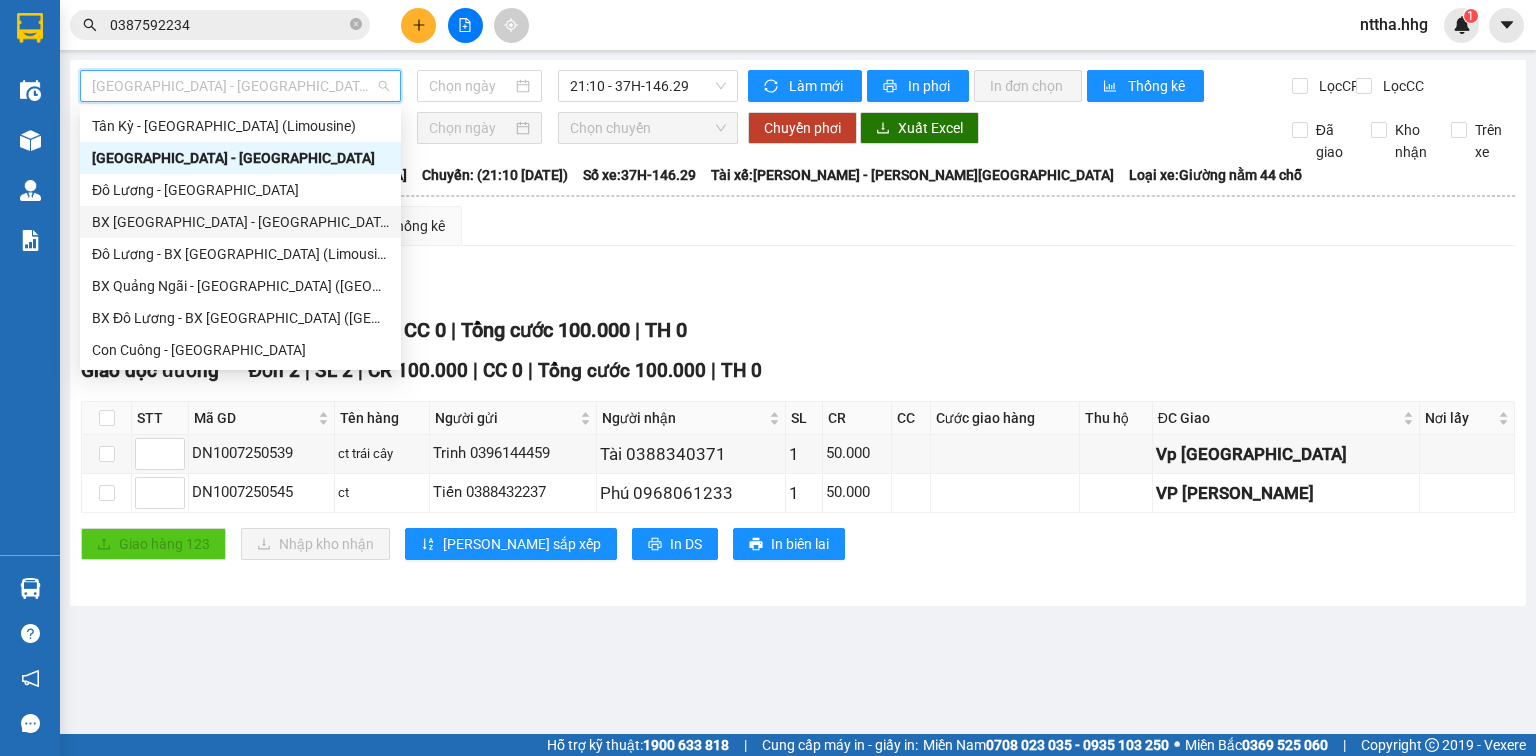 type on "10/07/2025" 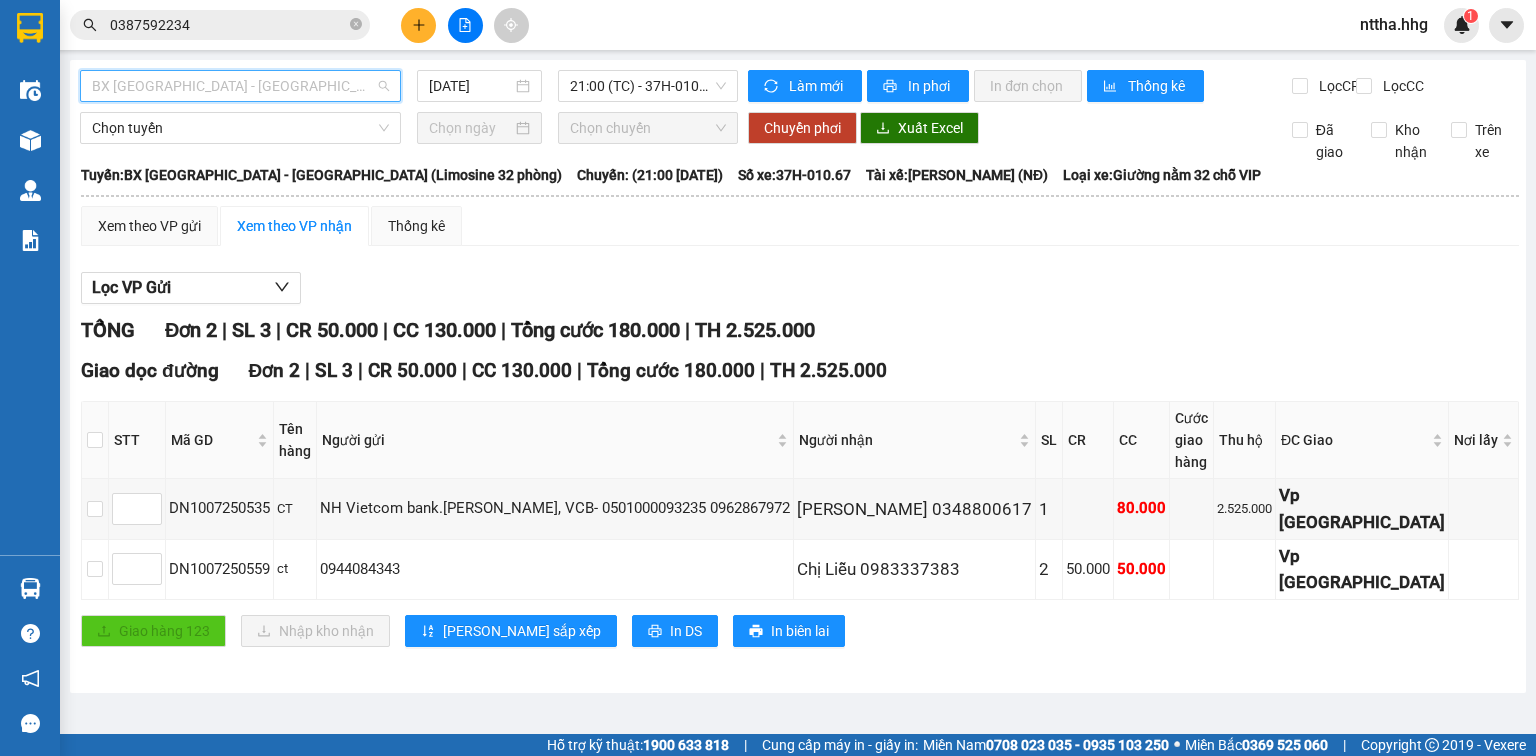 click on "BX Đà Nẵng - Đô Lương (Limosine 32 phòng)" at bounding box center (240, 86) 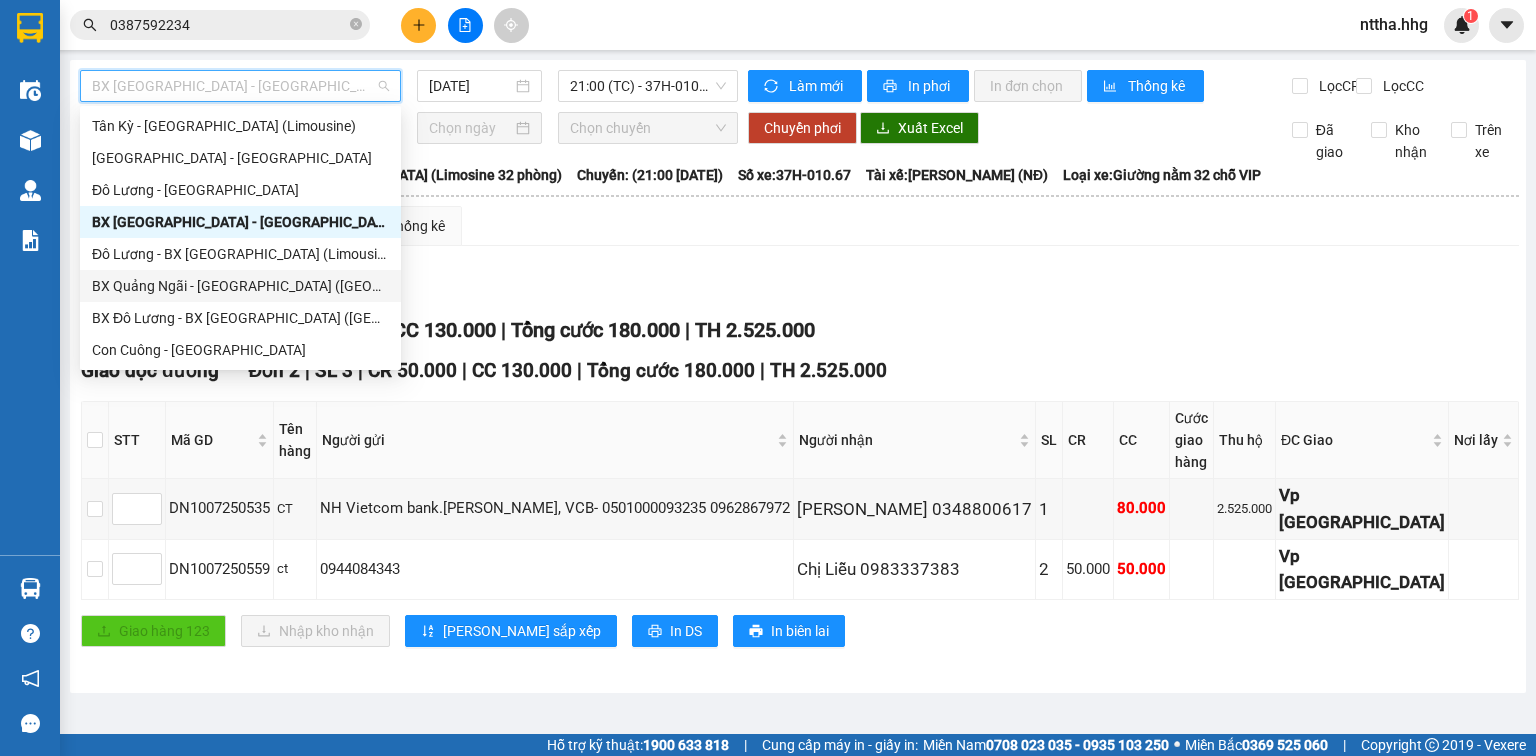 click on "BX Quảng Ngãi - BX Đô Lương (Limousine)" at bounding box center (240, 286) 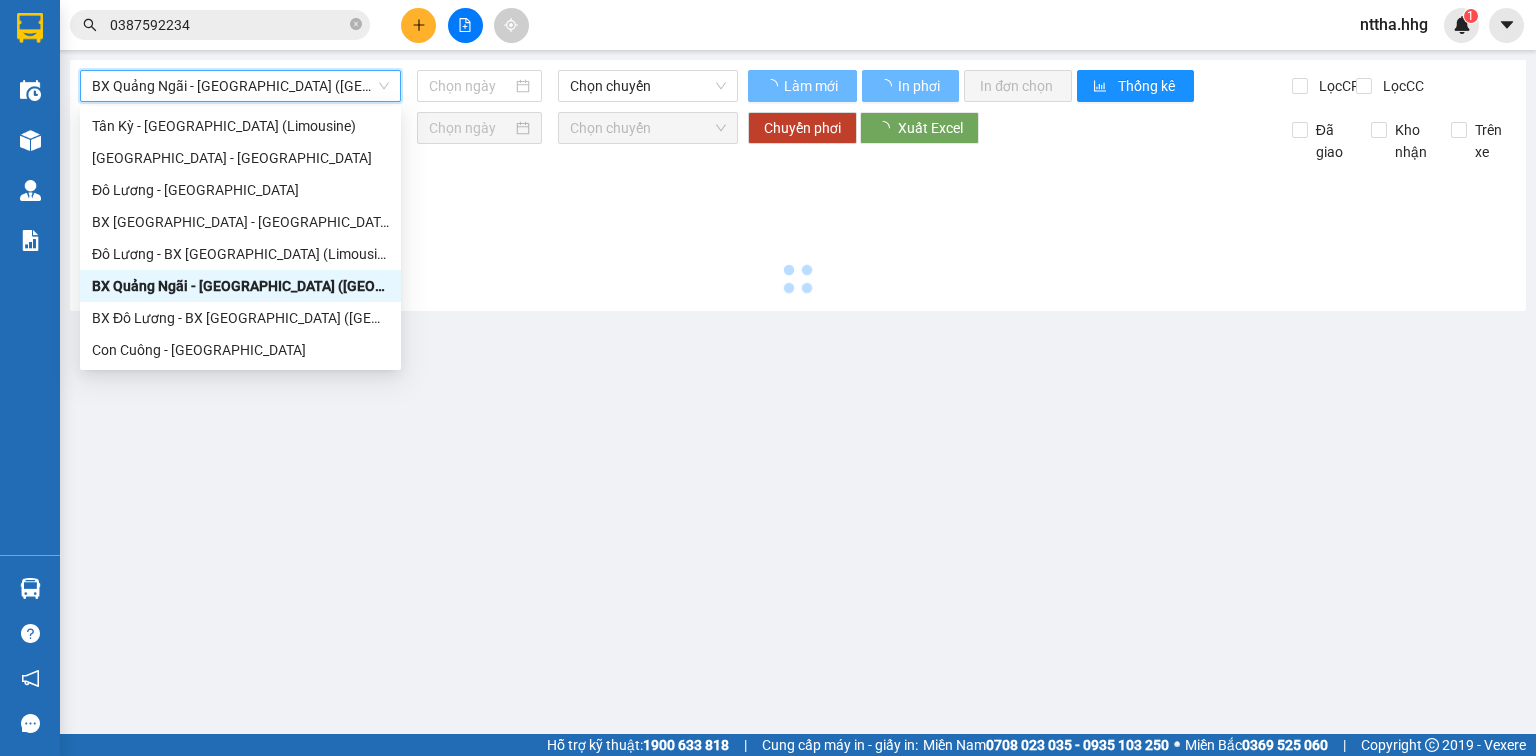 type on "10/07/2025" 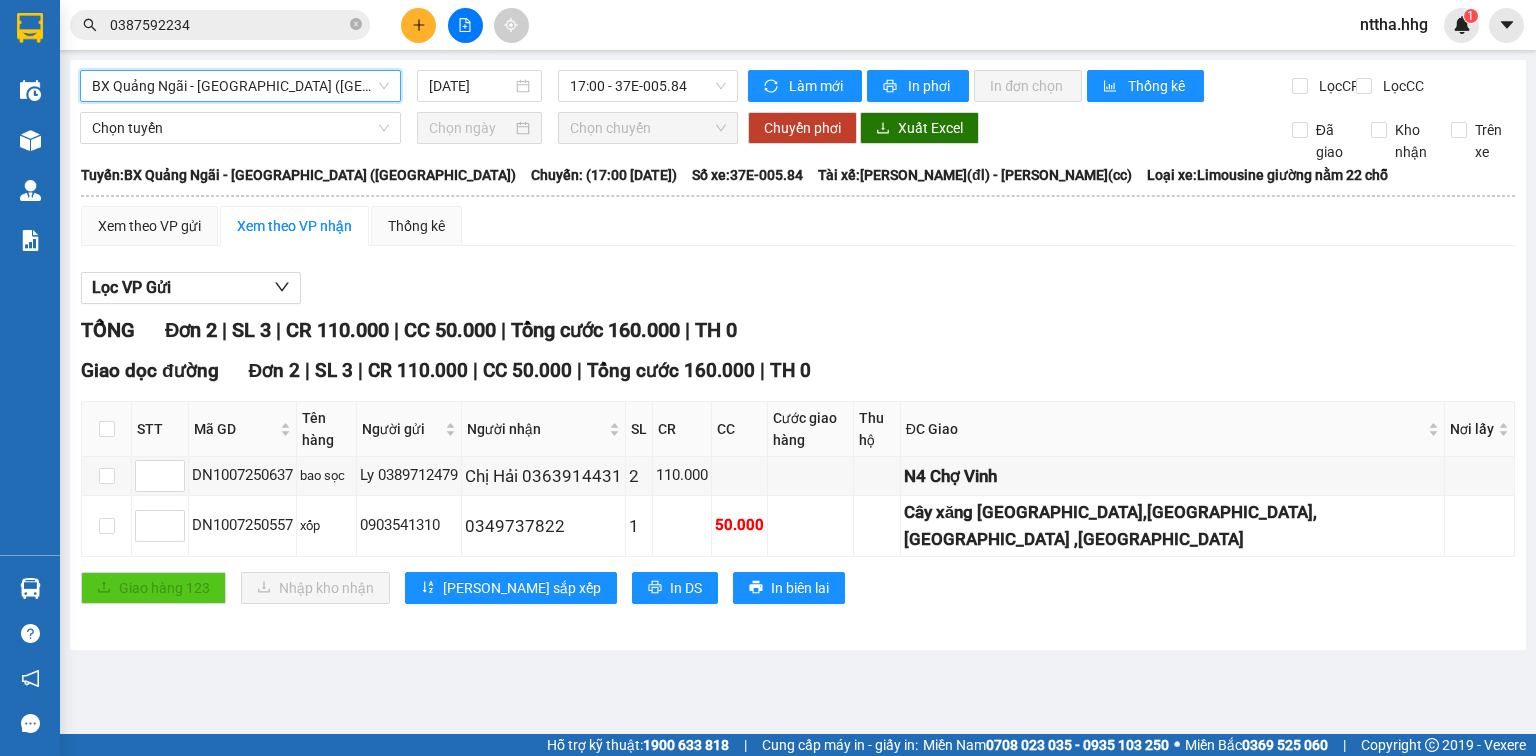 click on "BX Quảng Ngãi - BX Đô Lương (Limousine)" at bounding box center [240, 86] 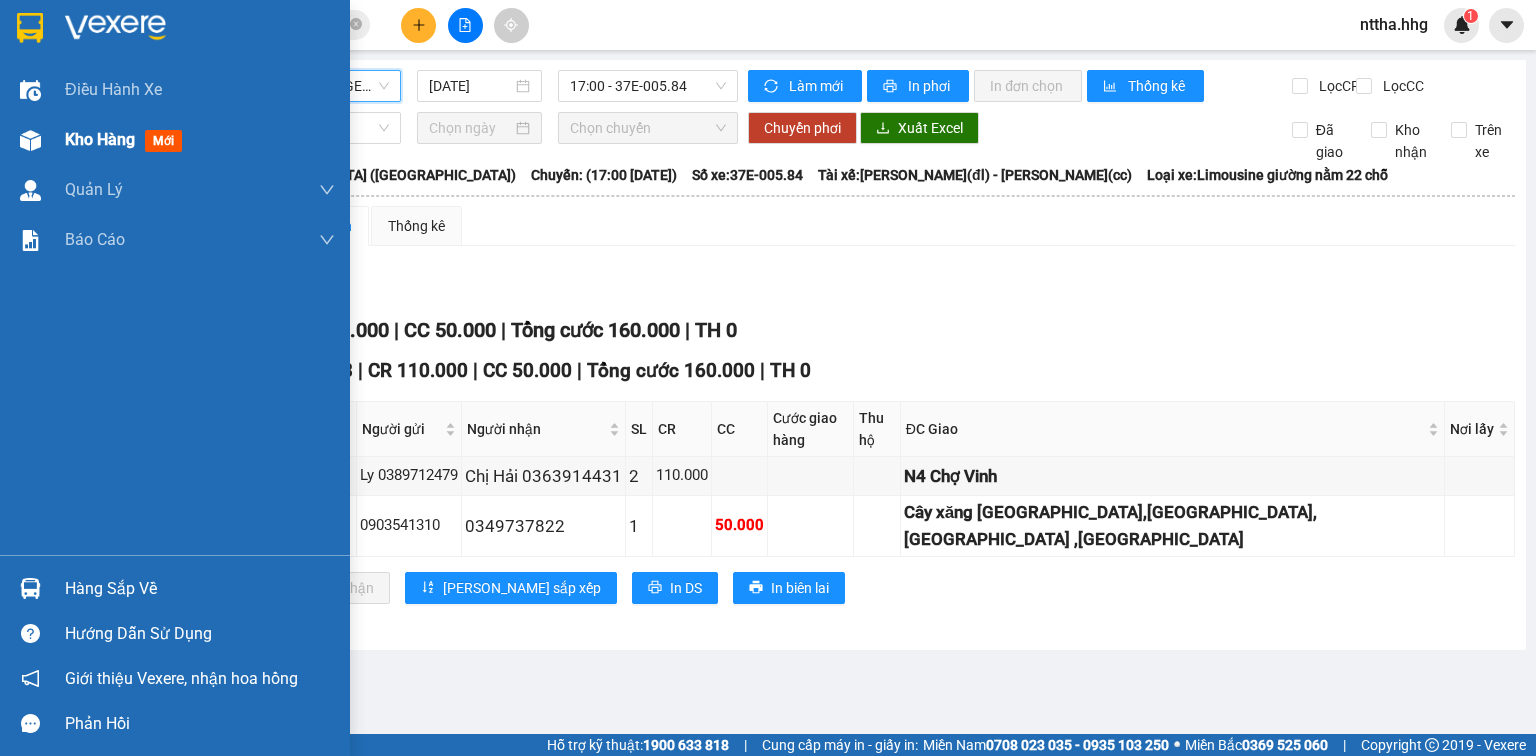 click at bounding box center [30, 140] 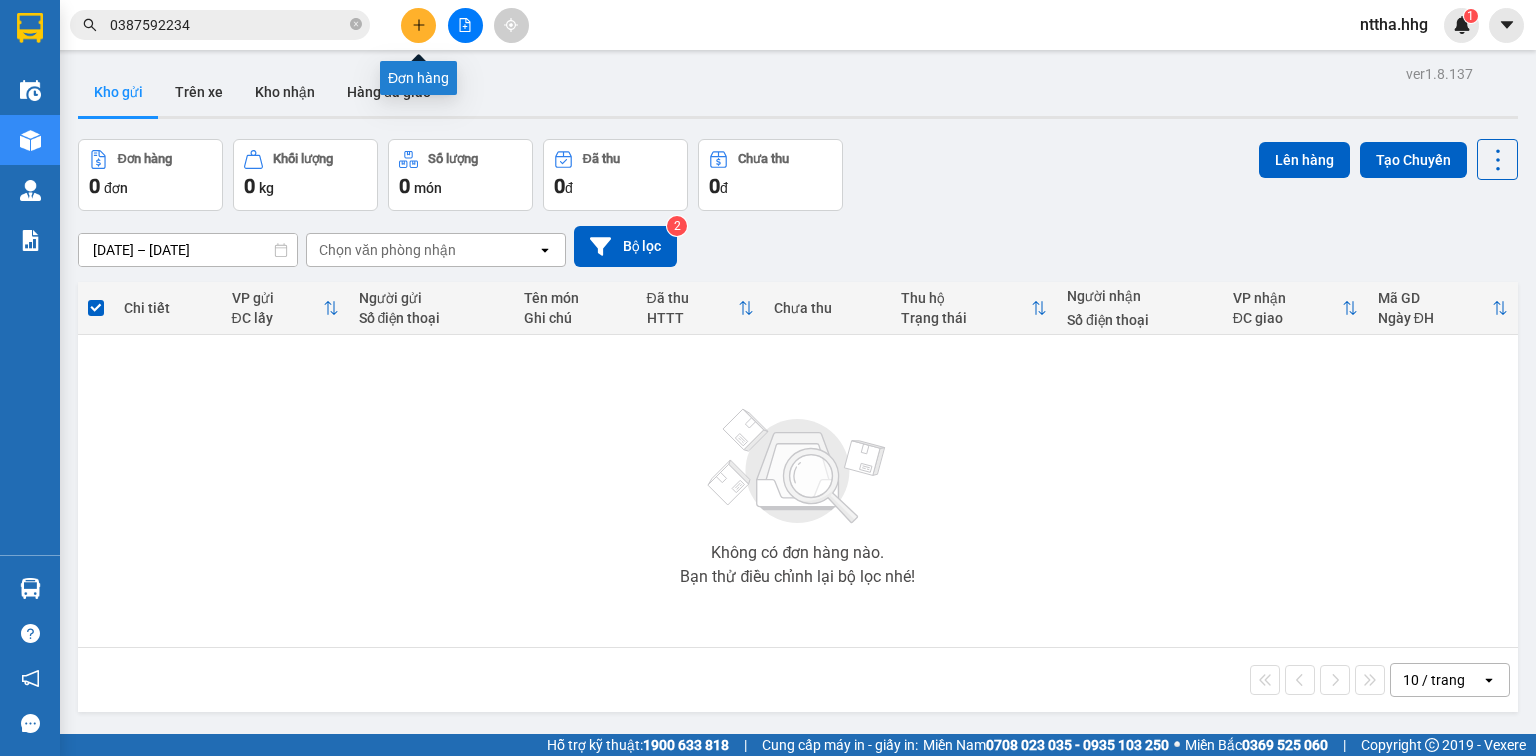 click 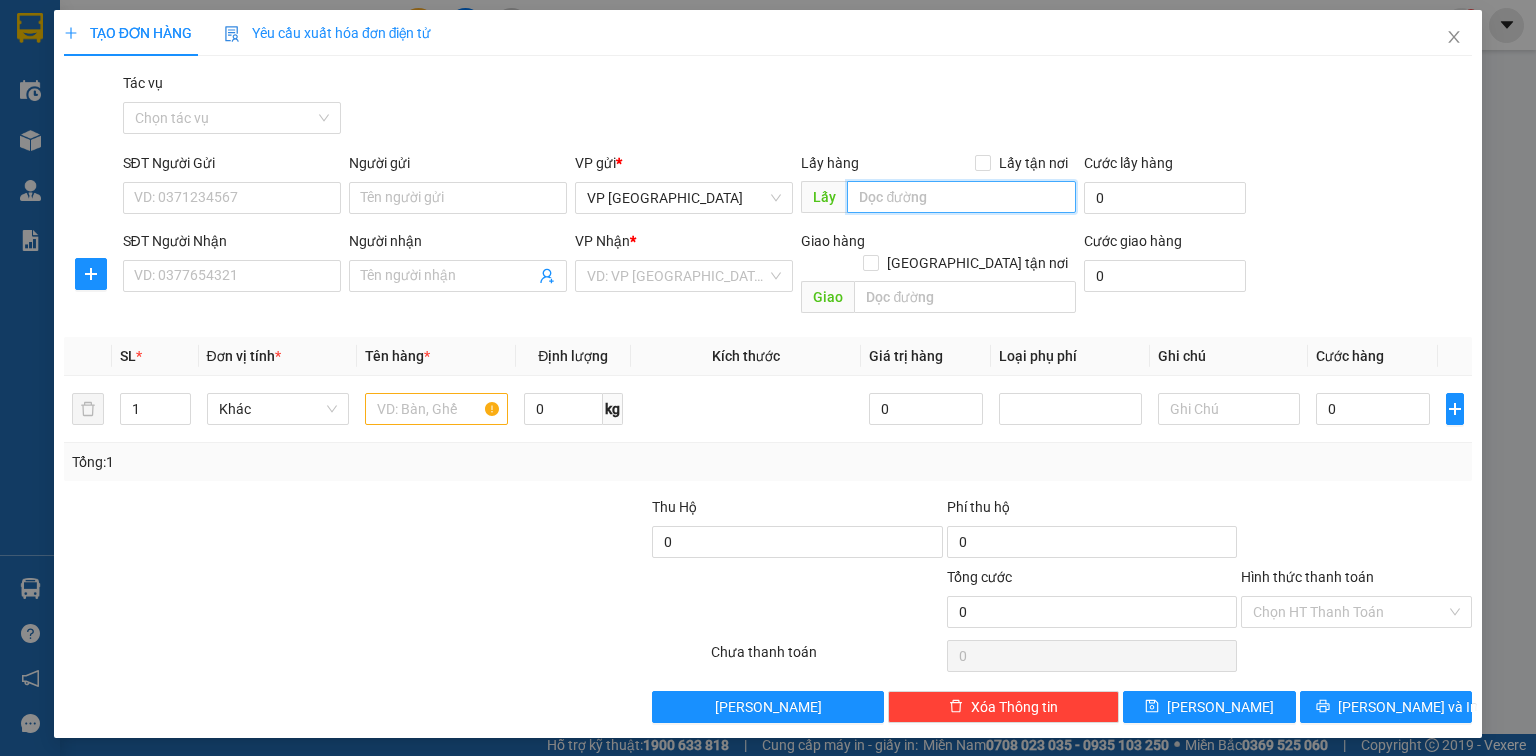 click at bounding box center (961, 197) 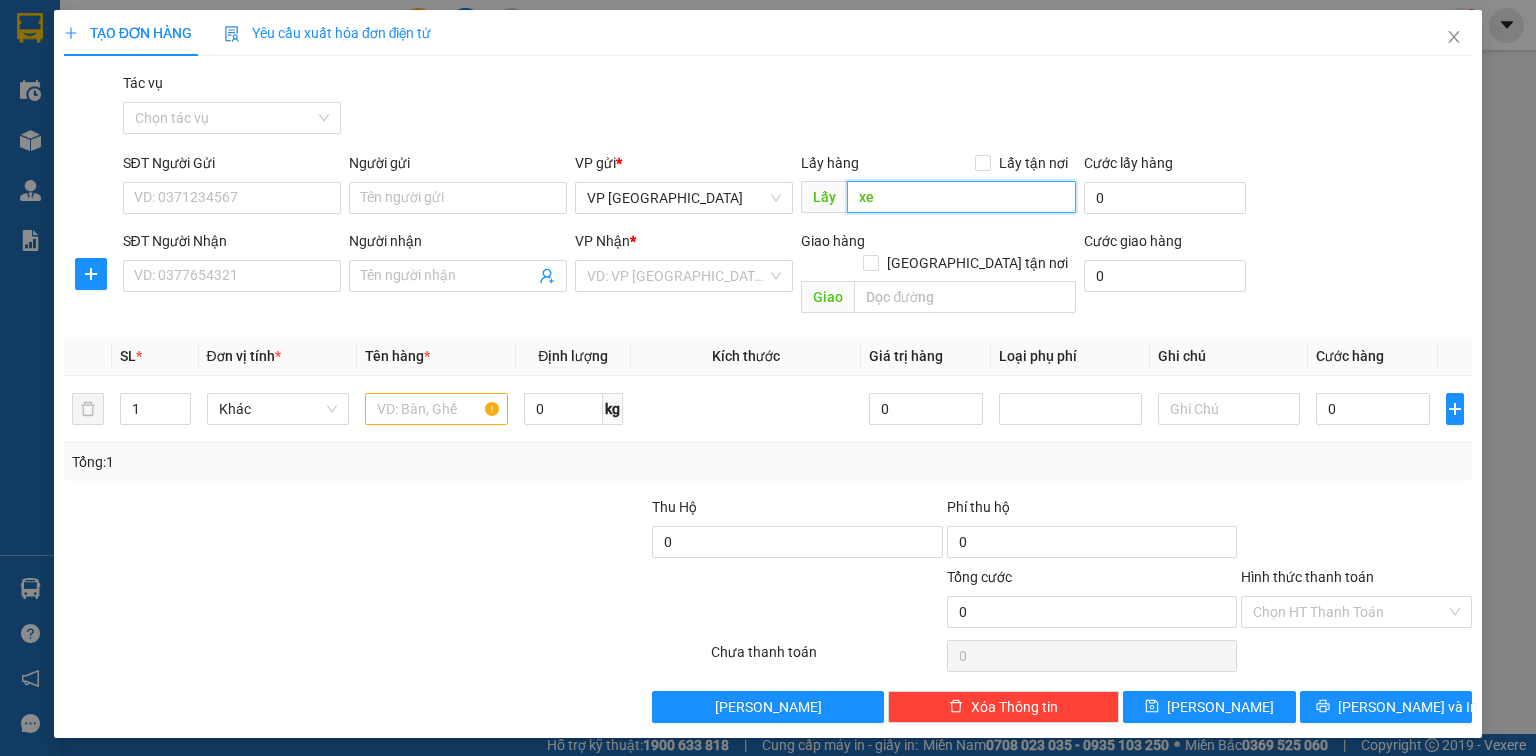 type on "x" 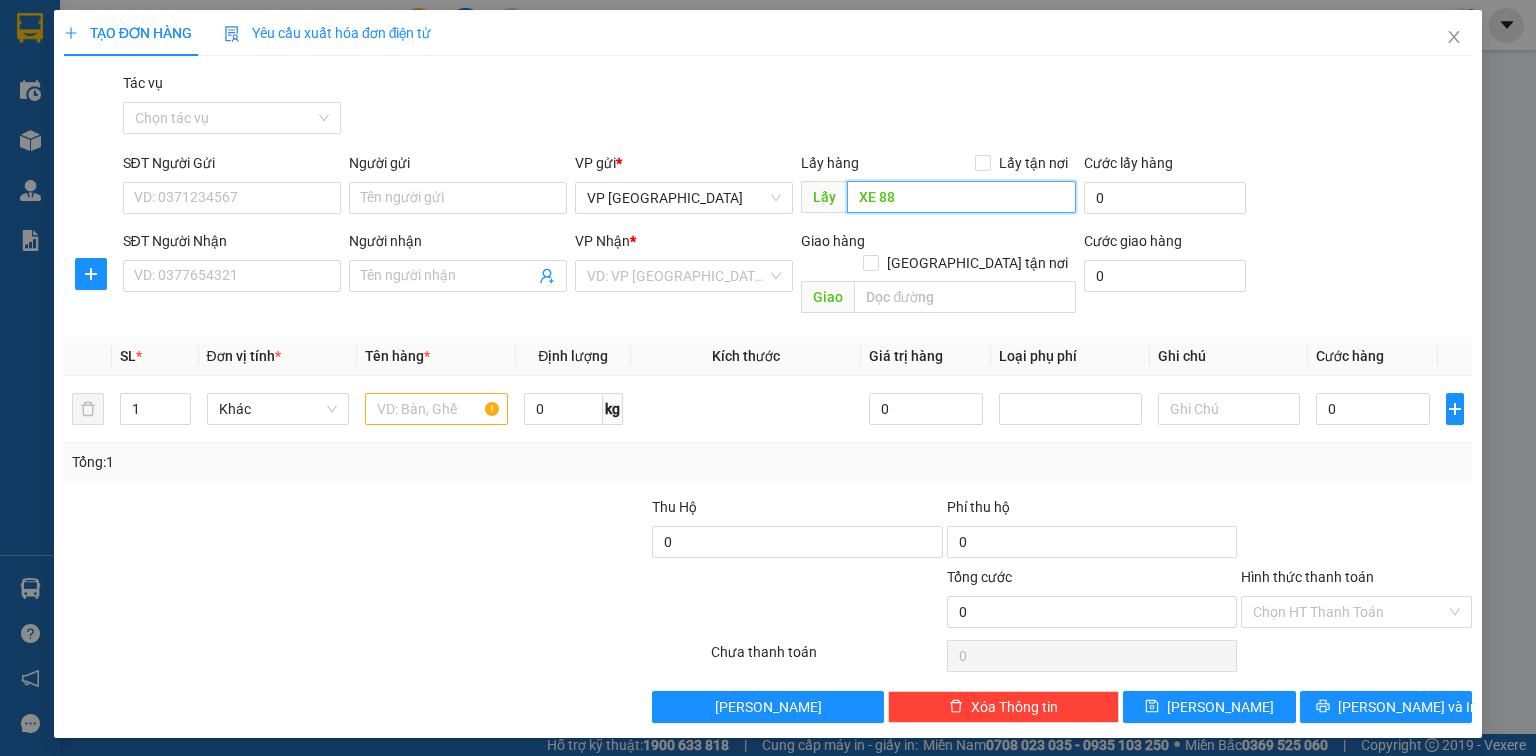 click on "XE 88" at bounding box center [961, 197] 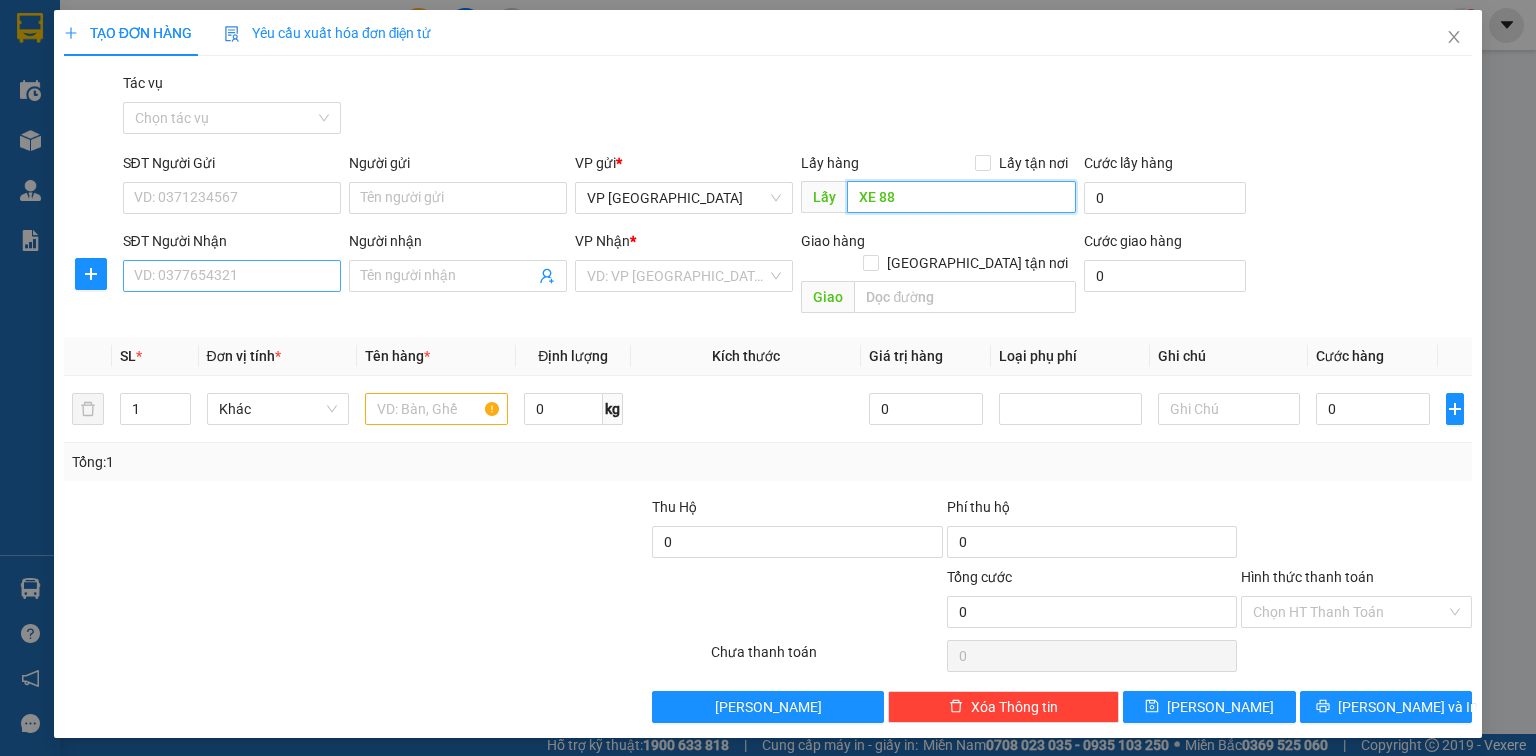 type on "XE 88" 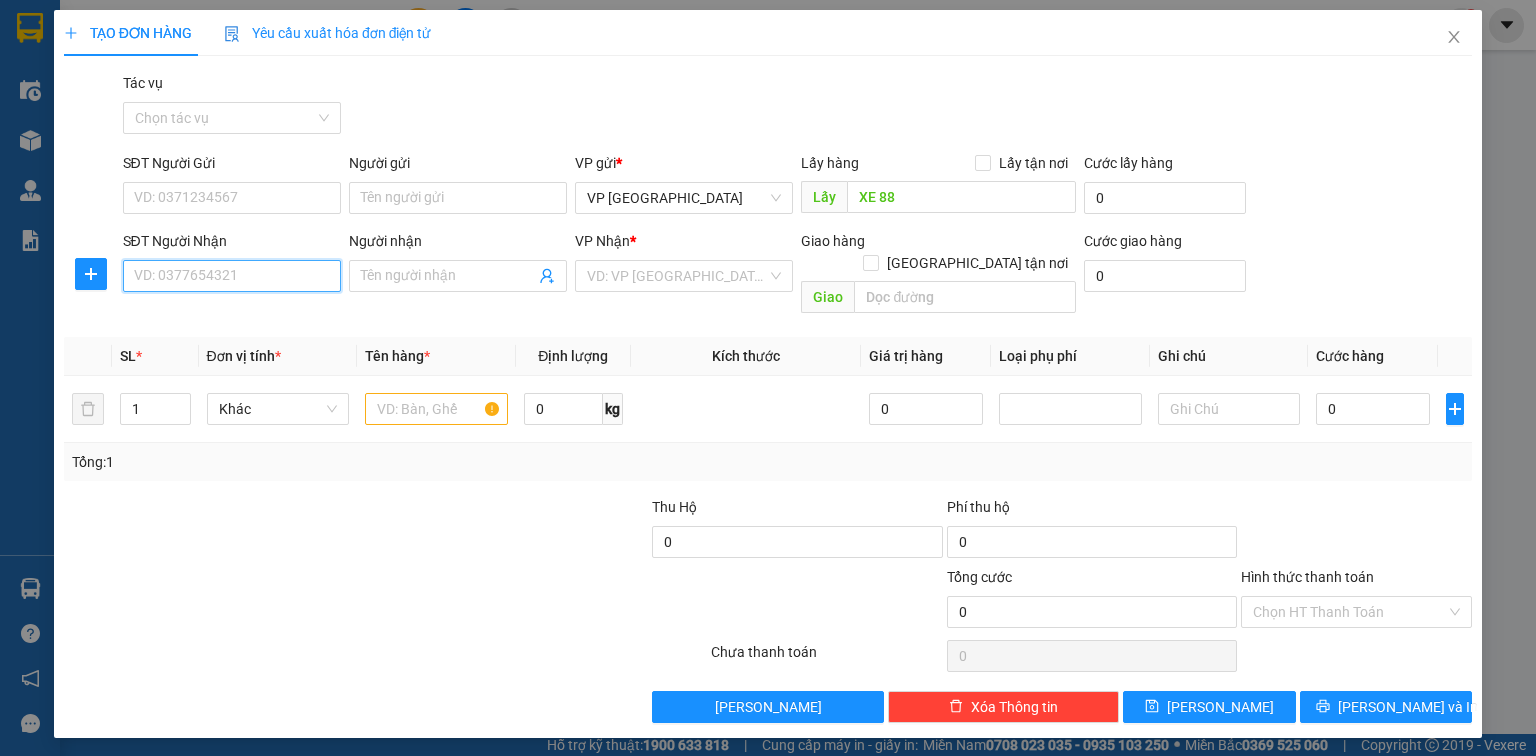 click on "SĐT Người Nhận" at bounding box center (232, 276) 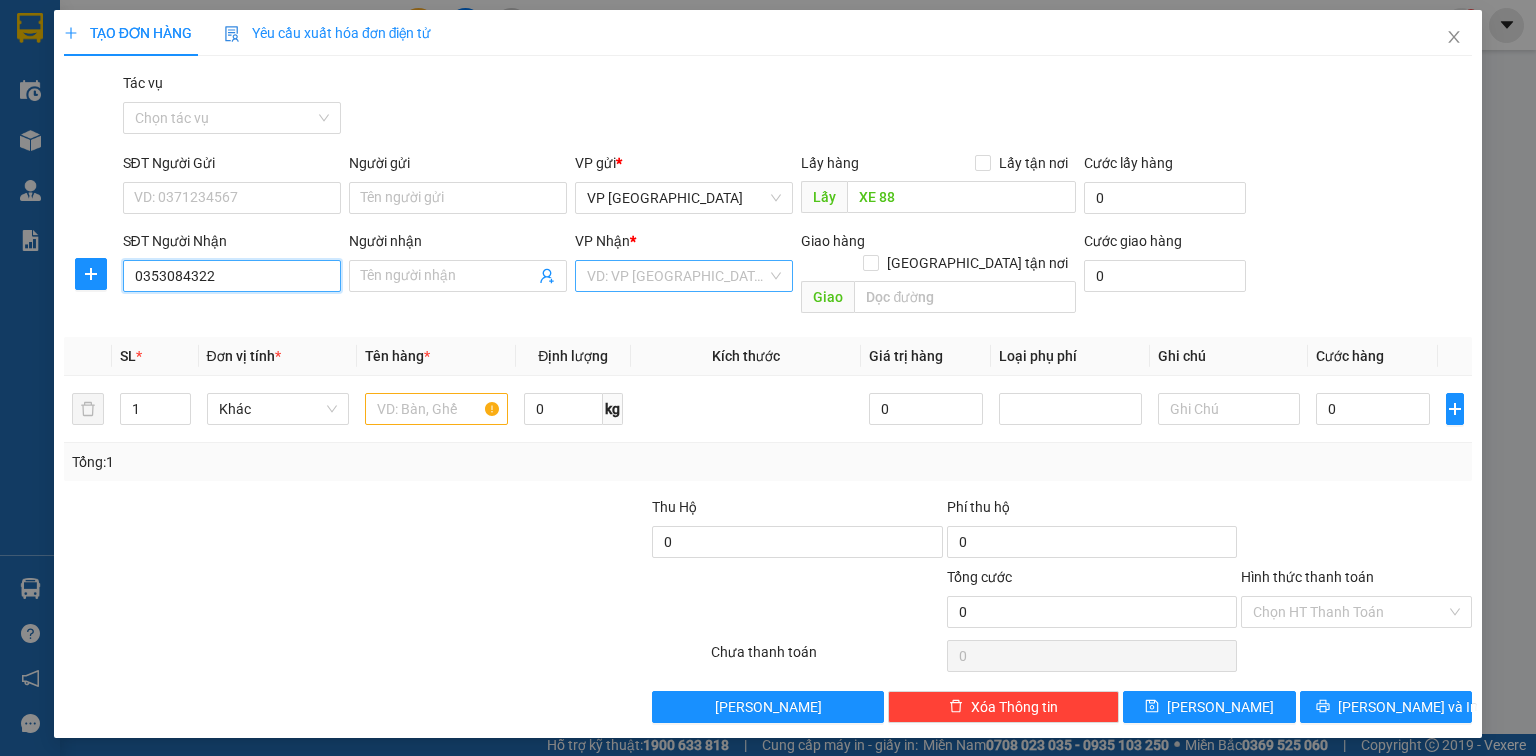 type on "0353084322" 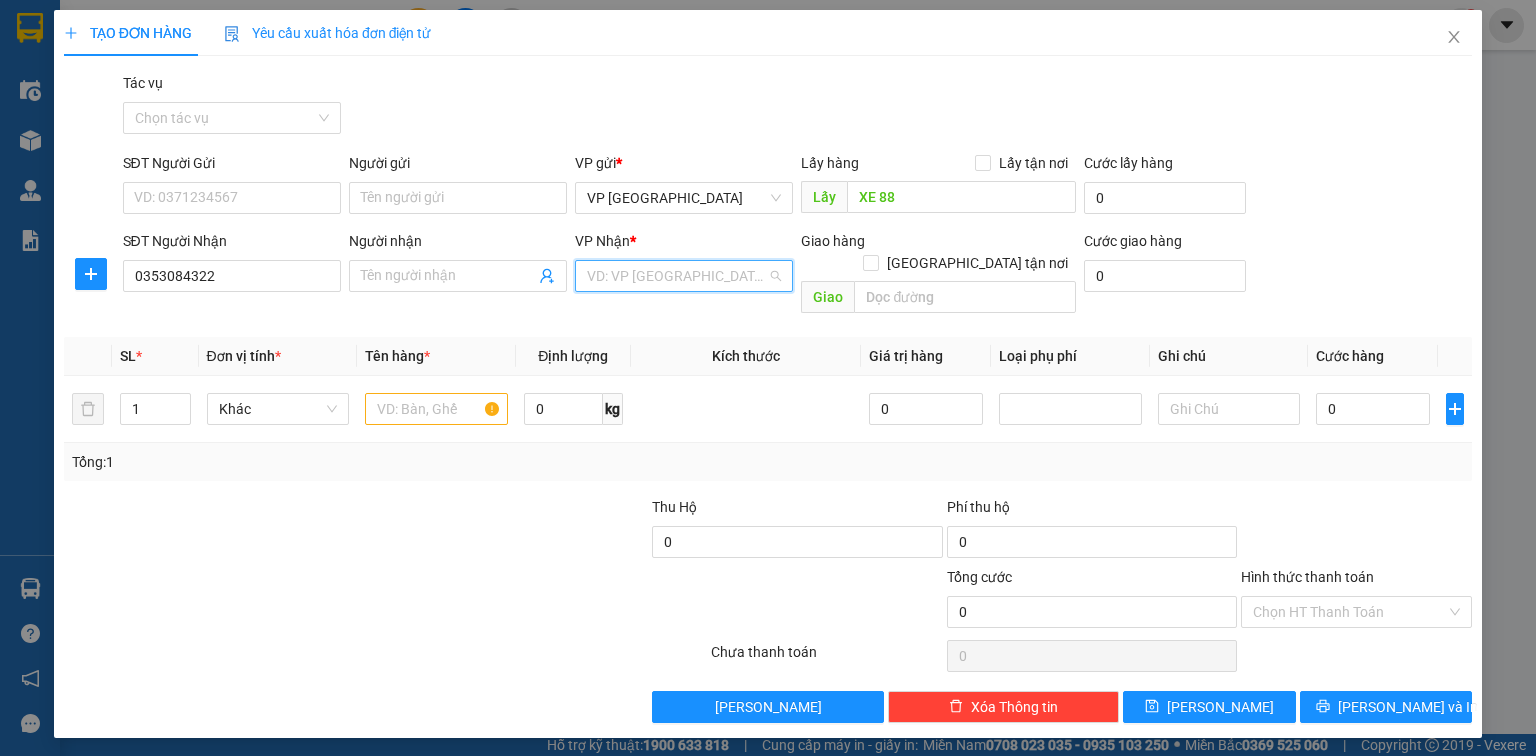 click at bounding box center [677, 276] 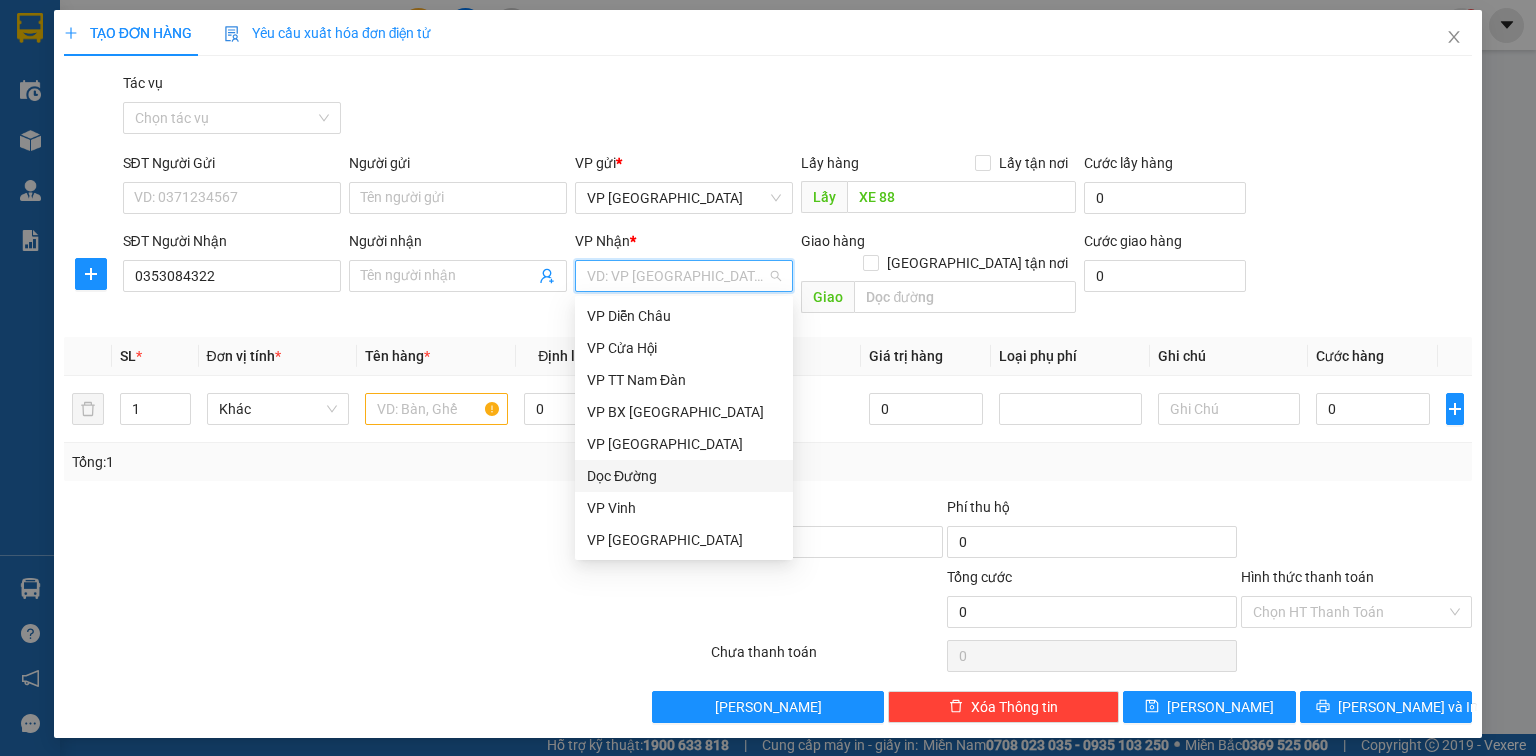click on "Dọc Đường" at bounding box center (684, 476) 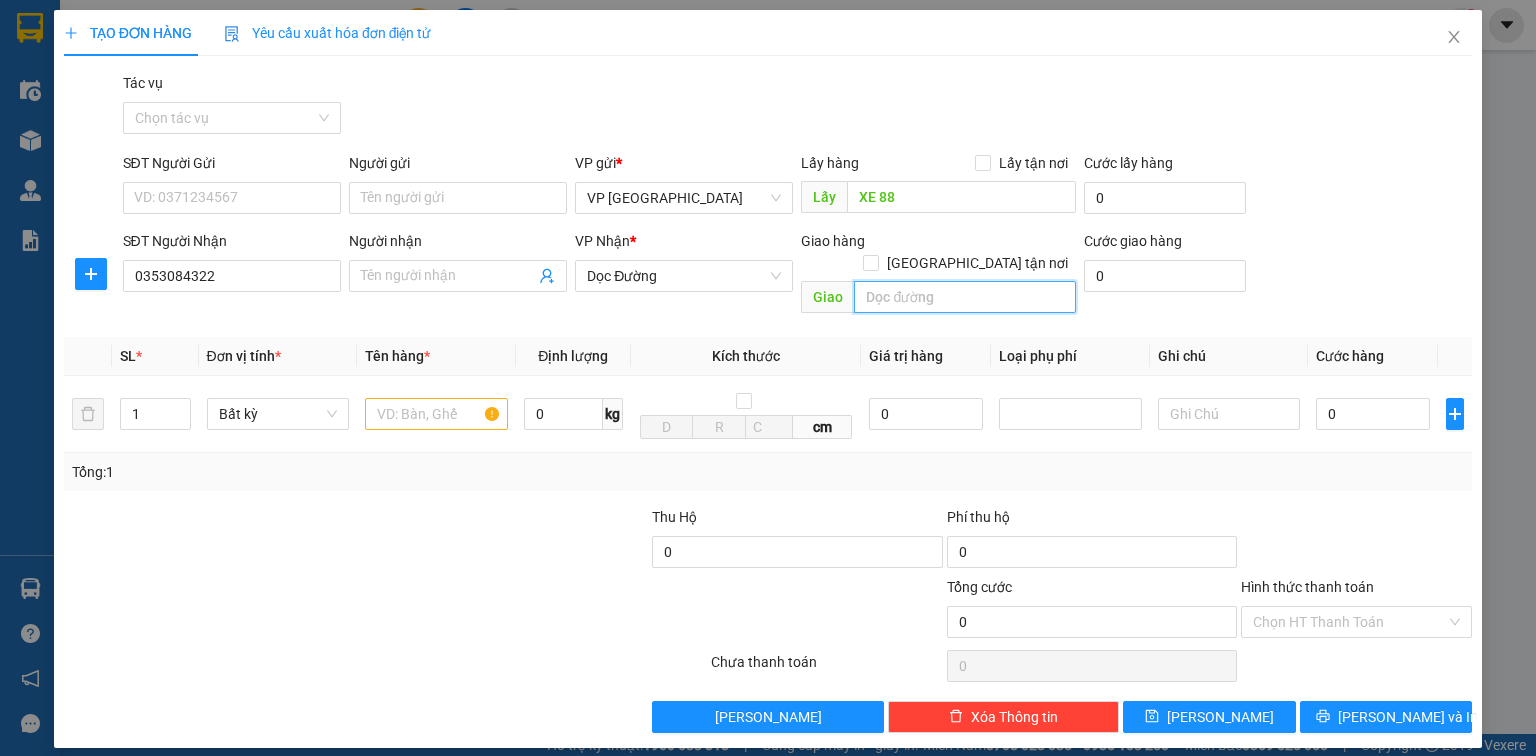 click at bounding box center (965, 297) 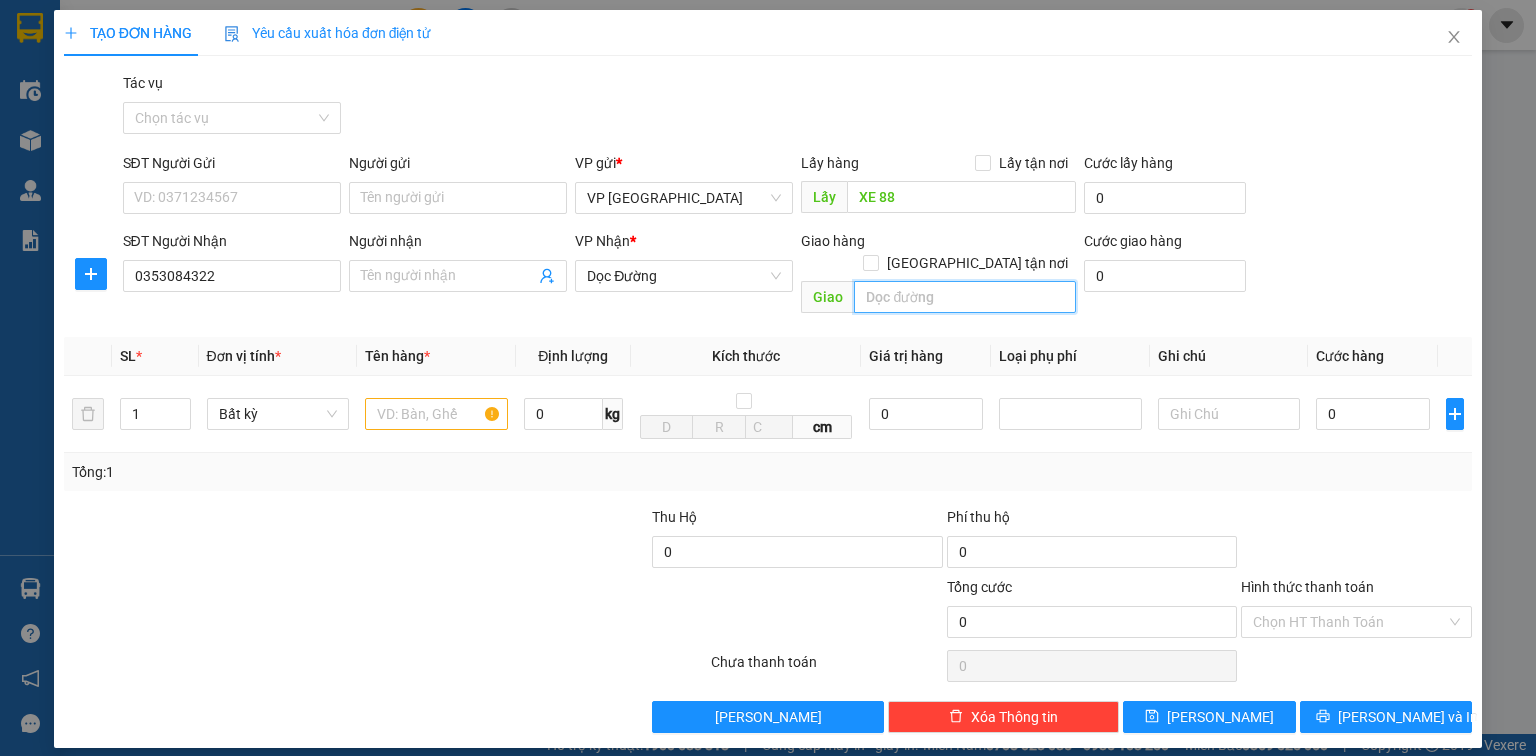 type on "d" 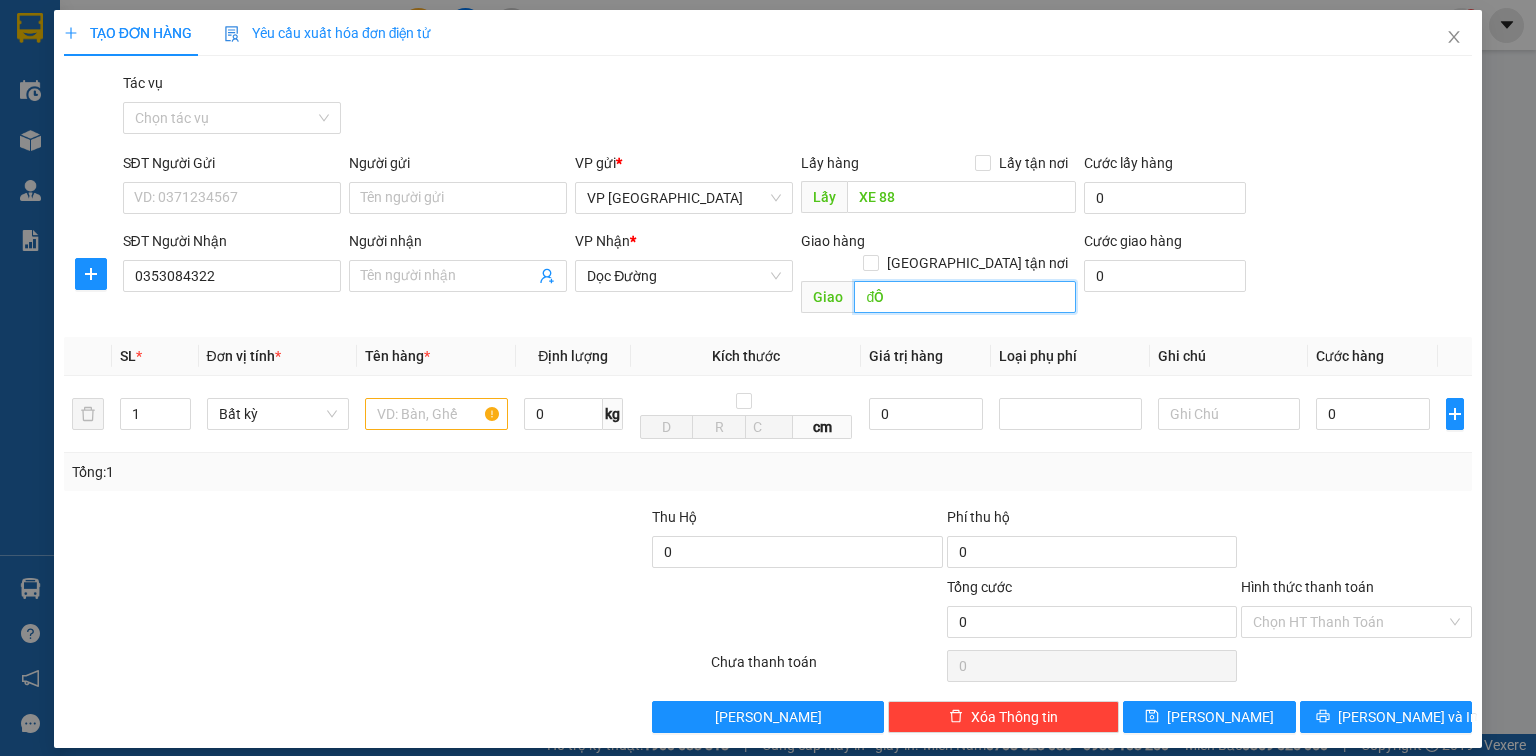 type on "đ" 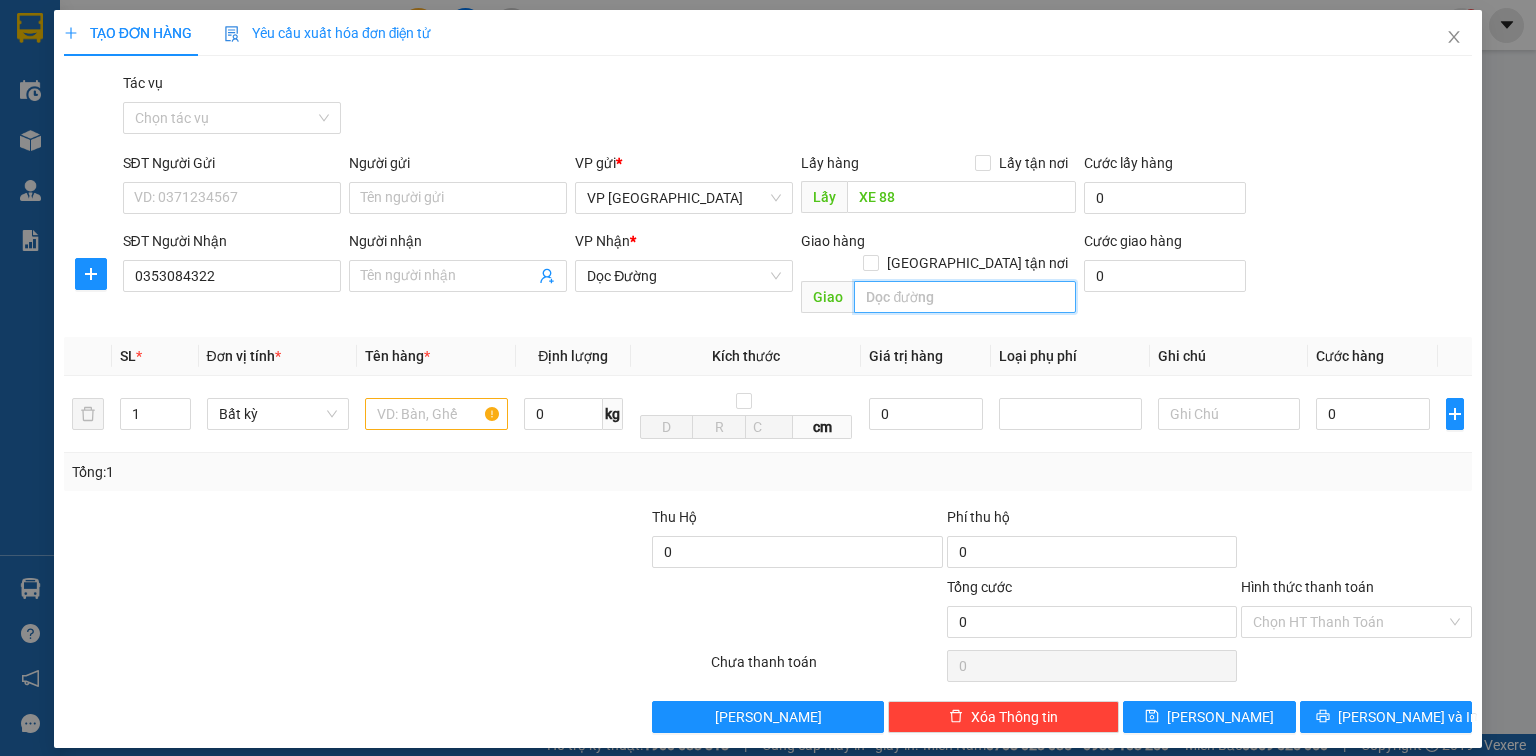 type on "D" 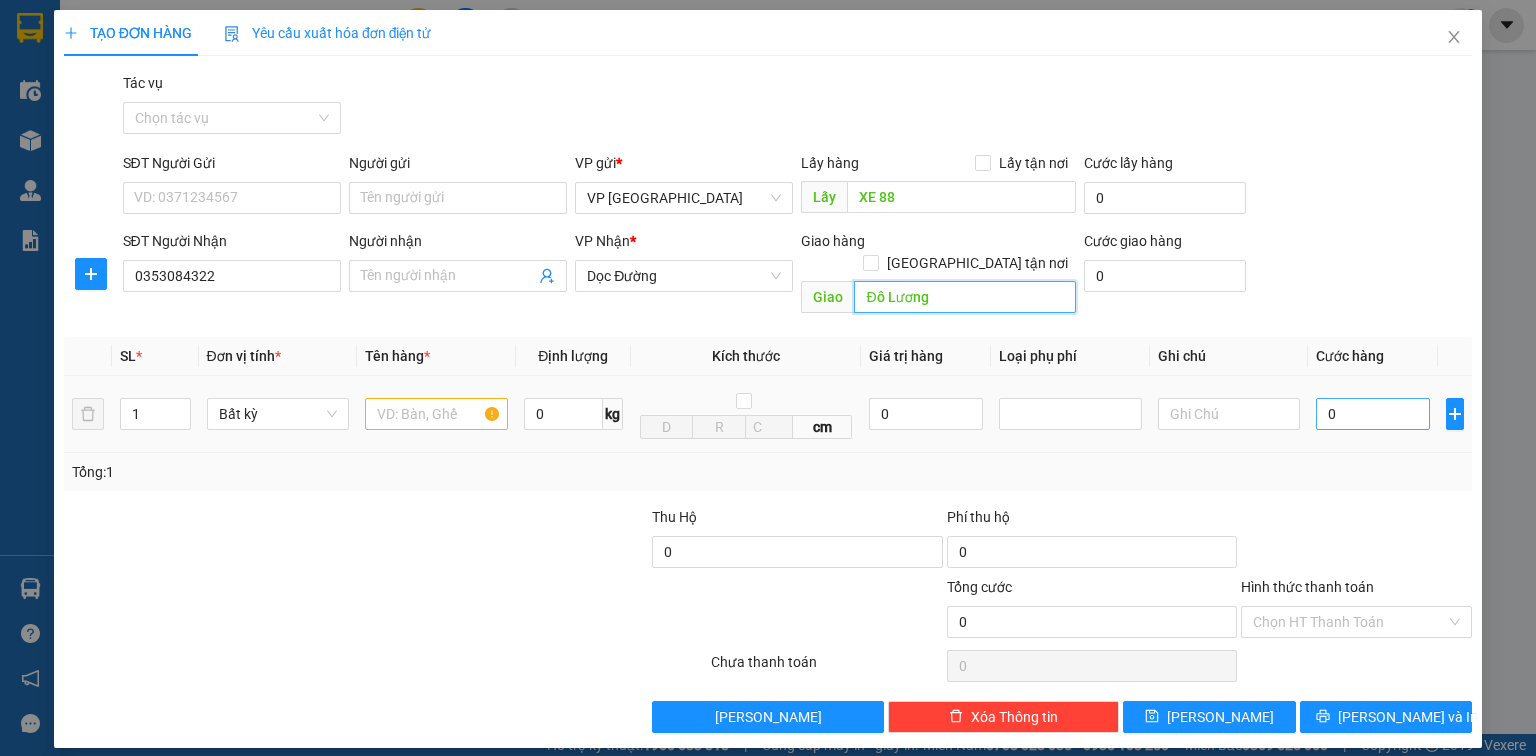 type on "Đô Lương" 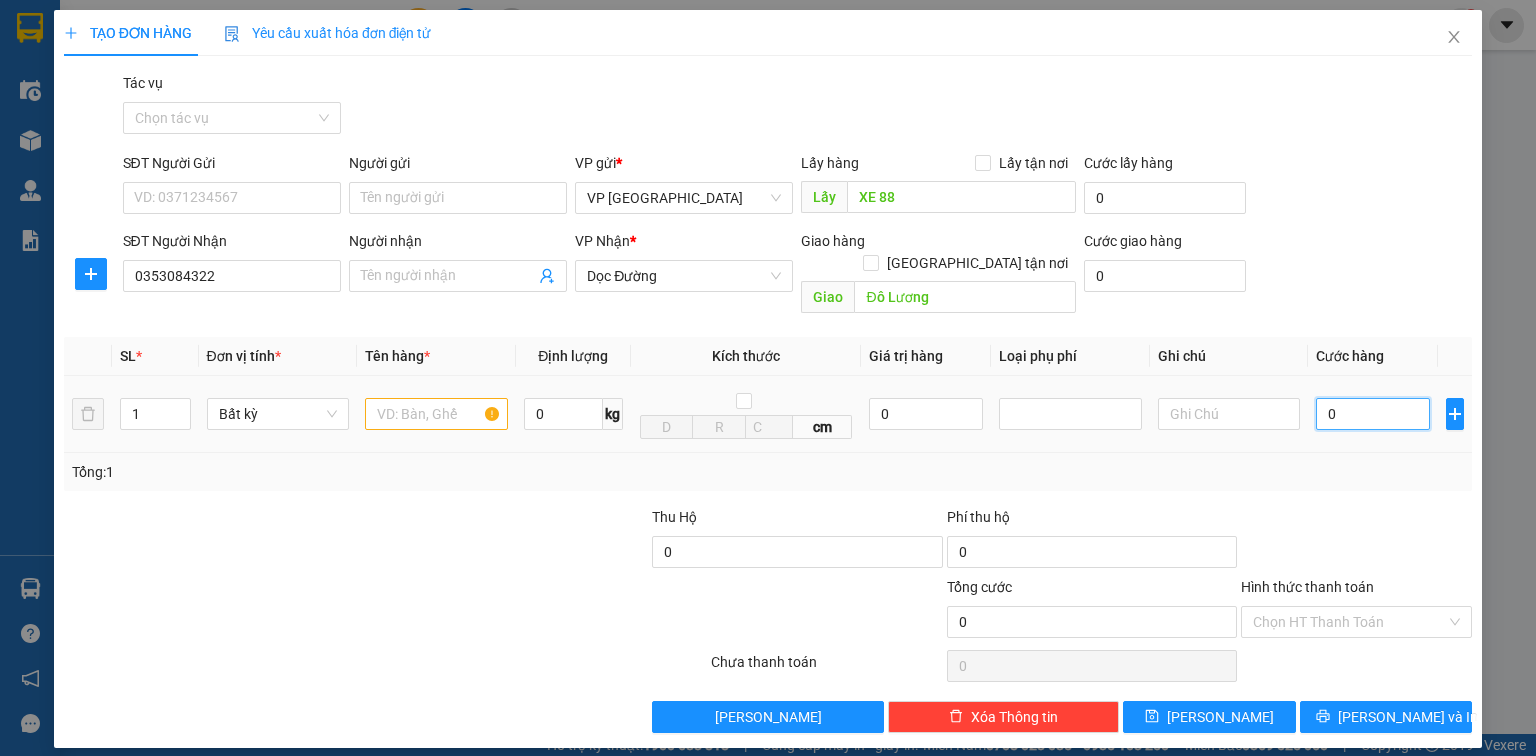 click on "0" at bounding box center (1373, 414) 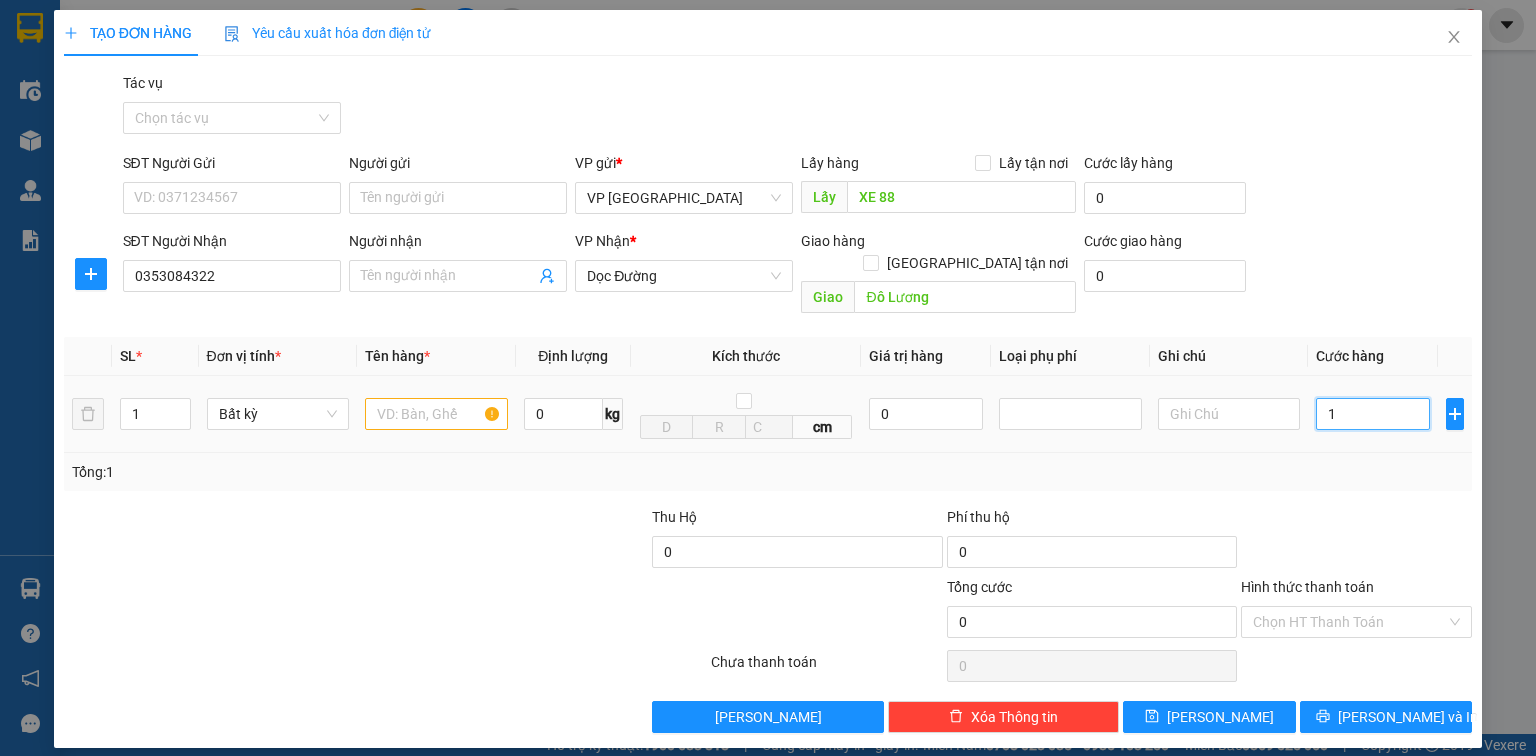 type on "1" 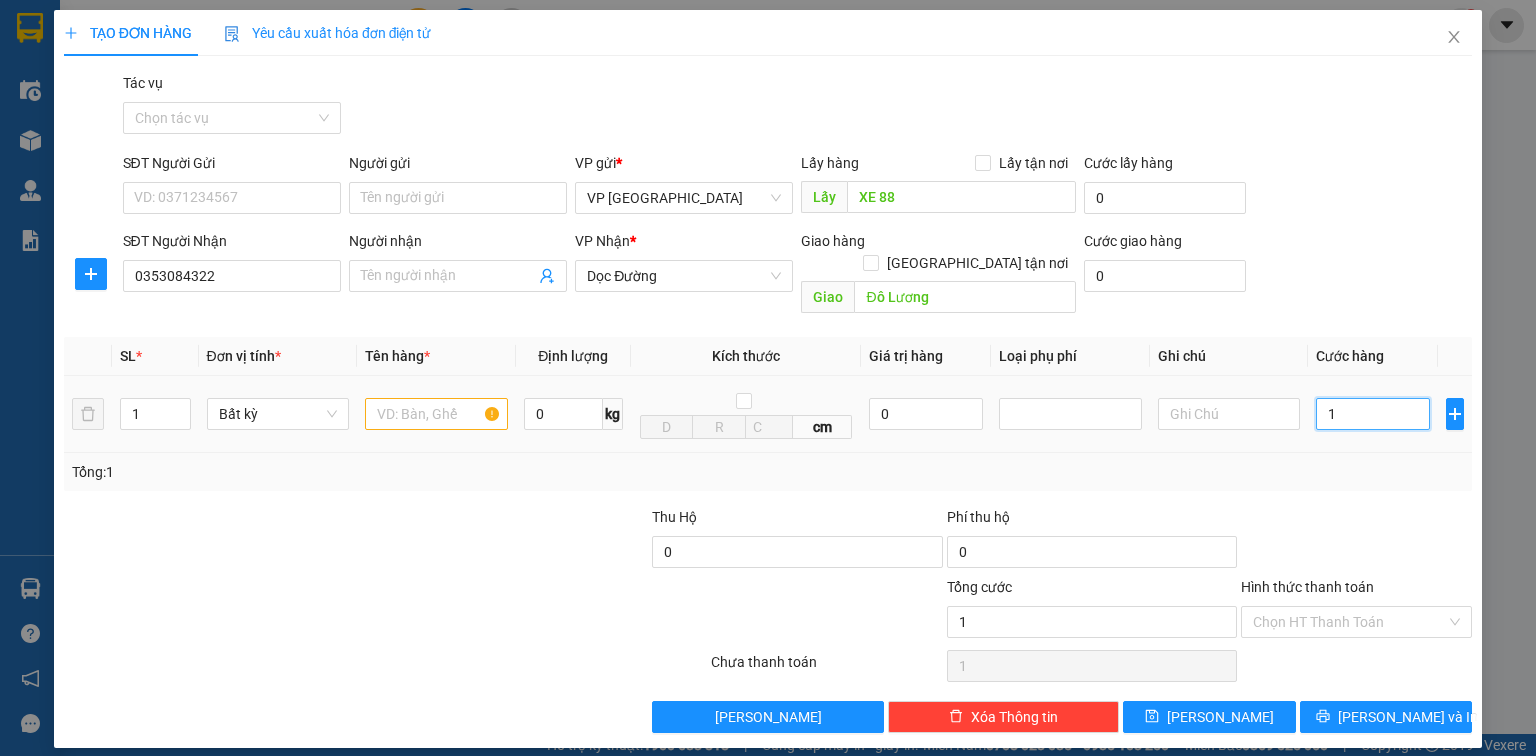 type on "10" 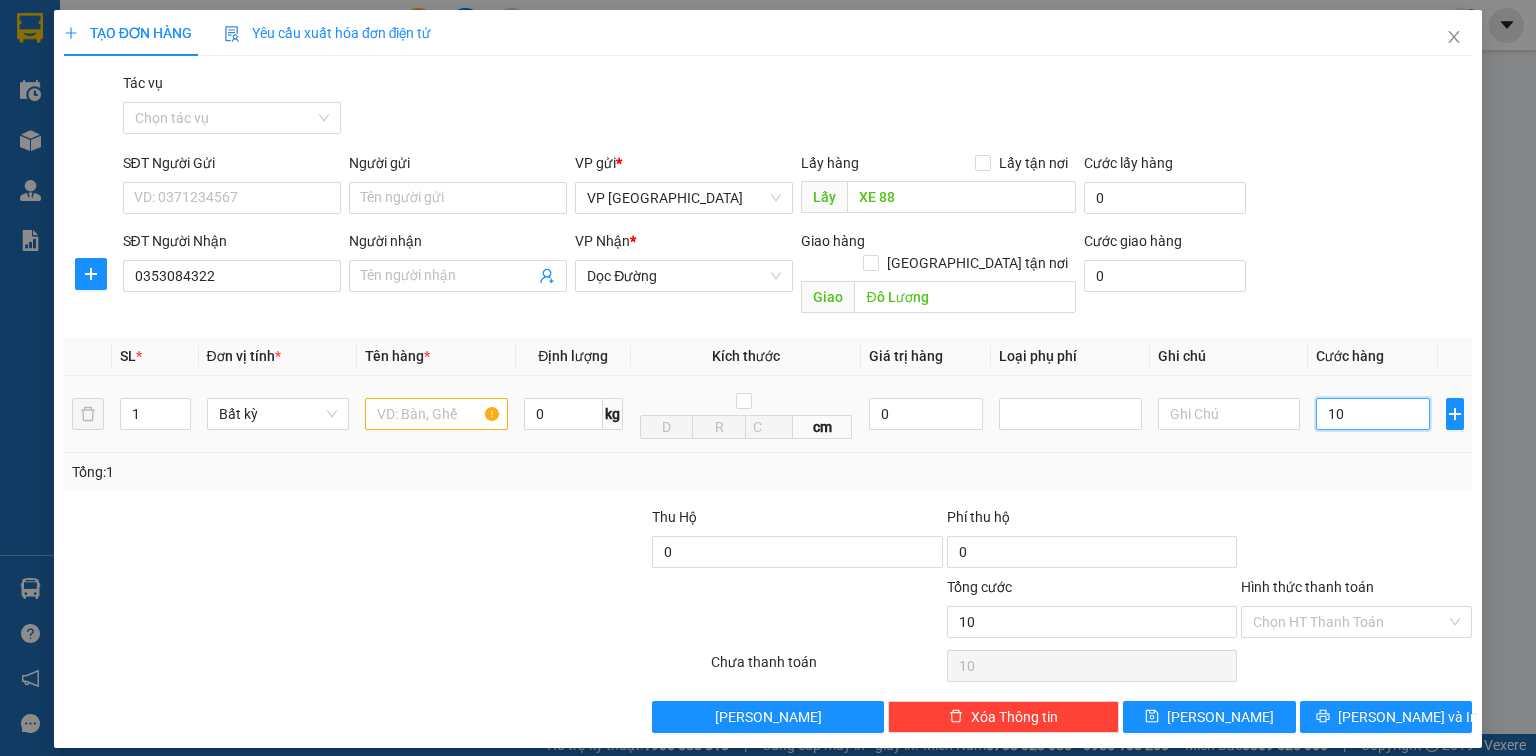 type on "100" 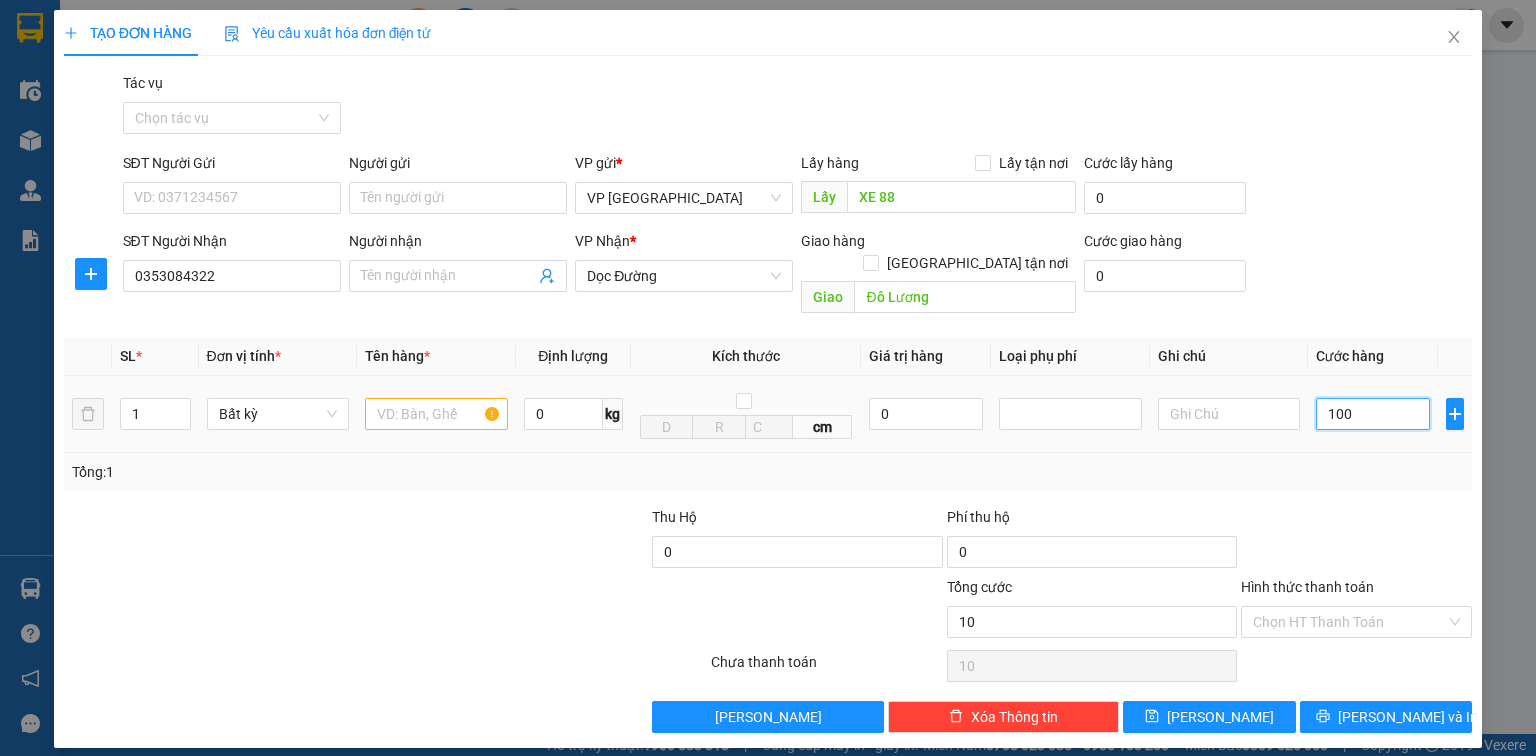 type on "100" 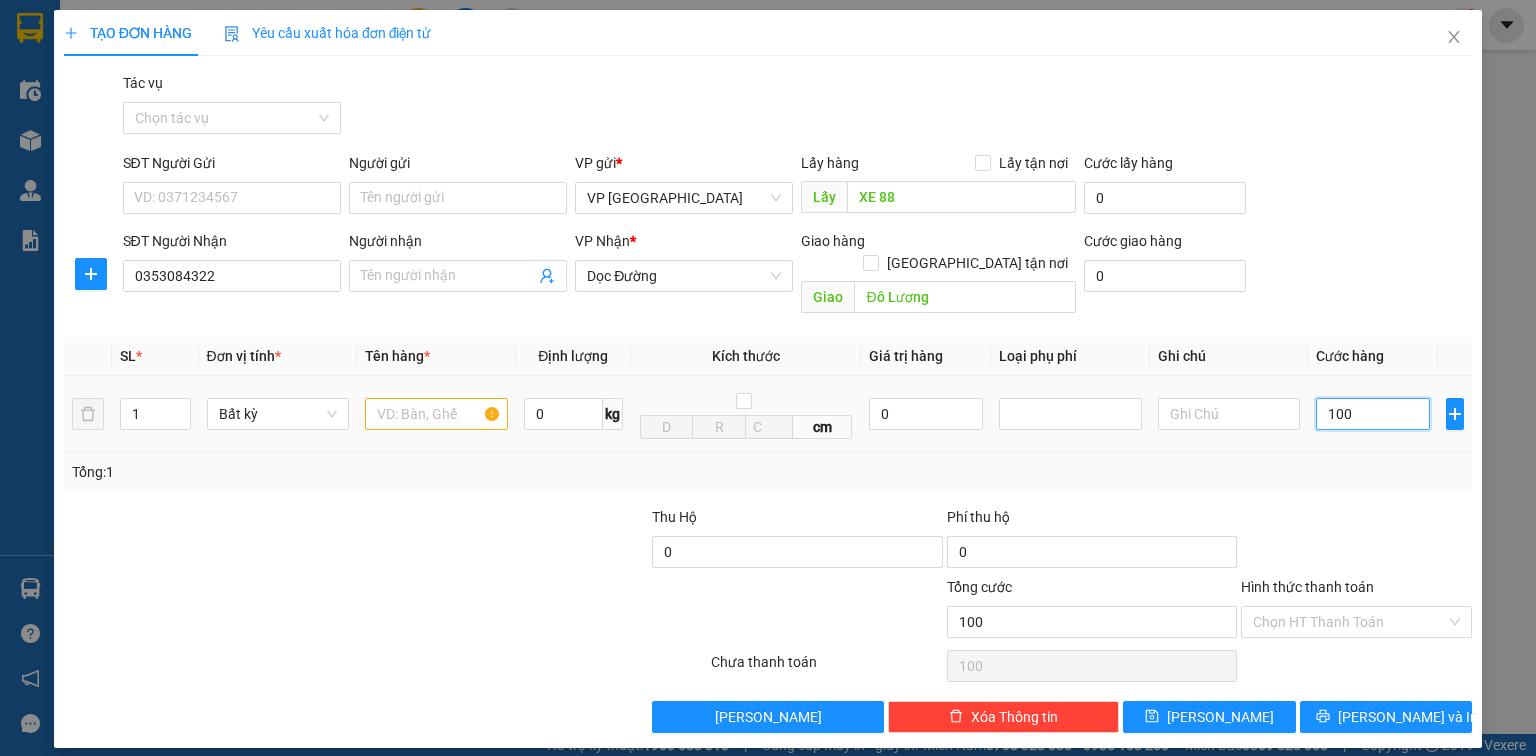 type on "1.000" 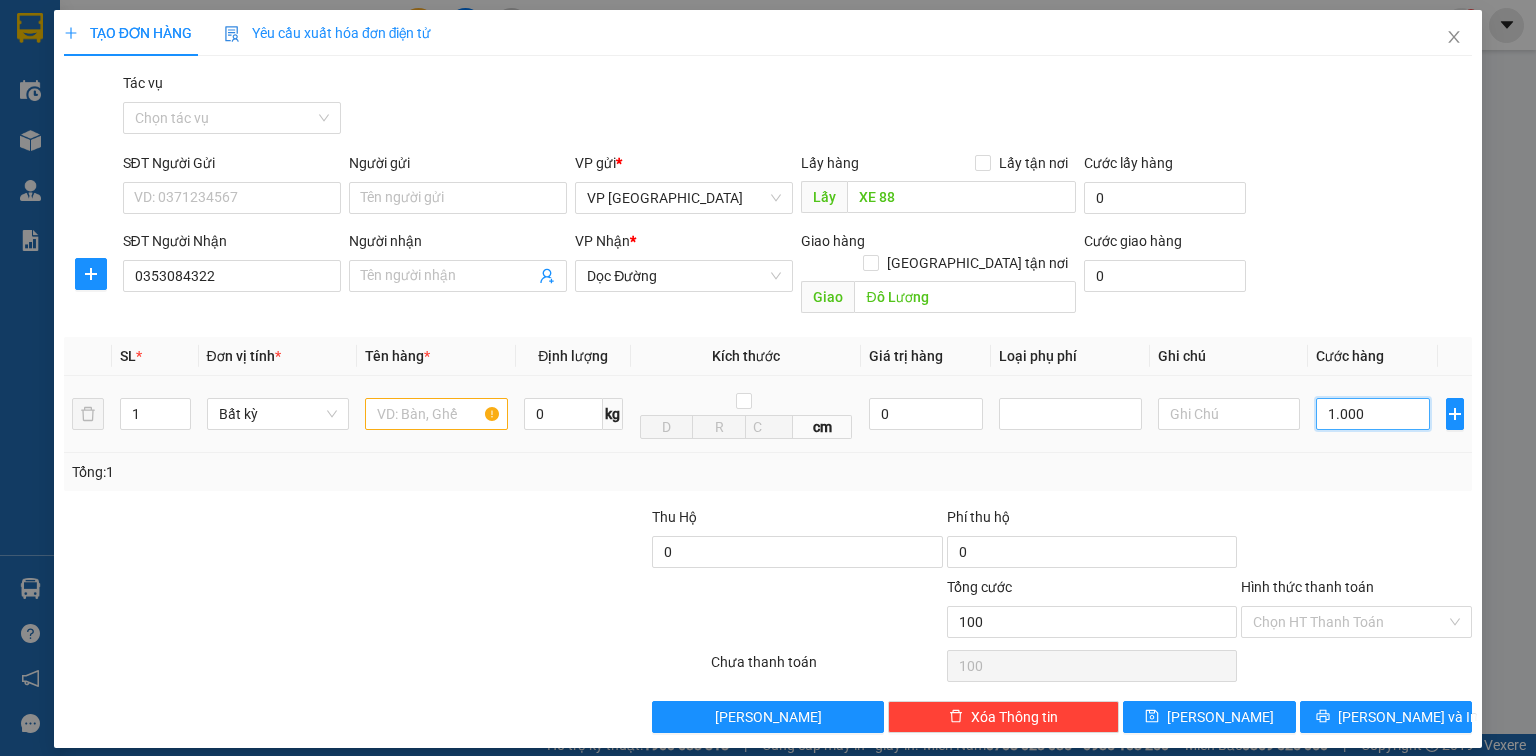 type on "1.000" 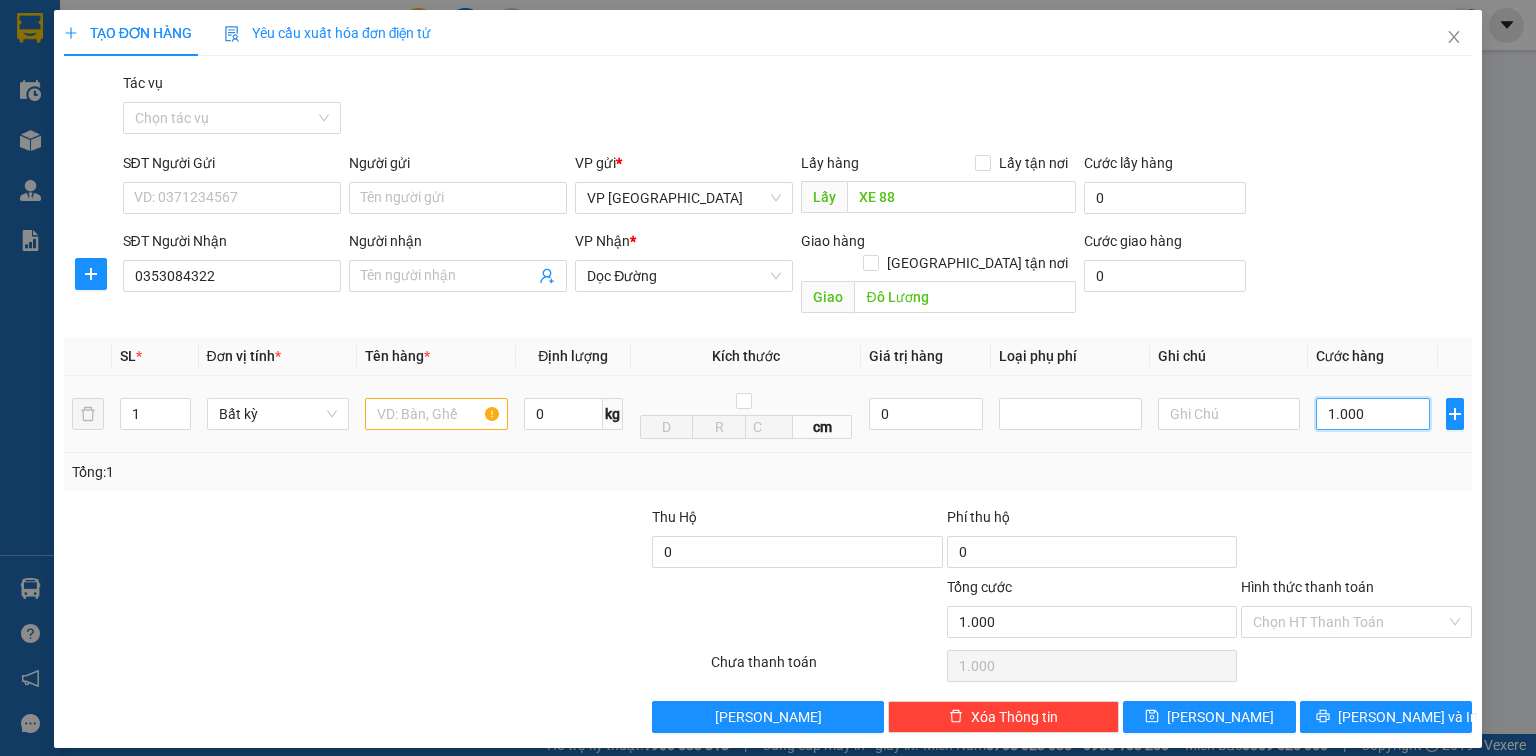 type on "10.000" 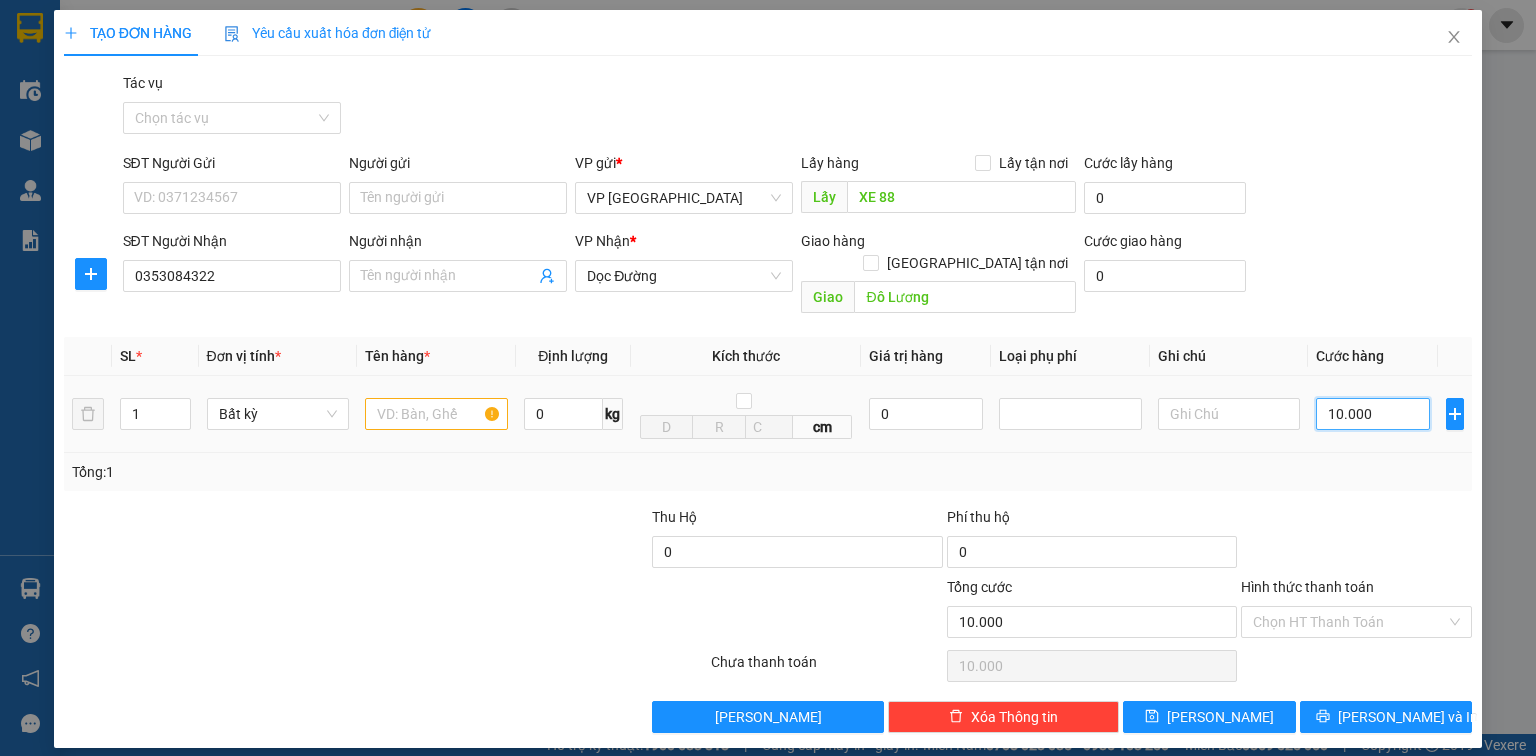type on "100.000" 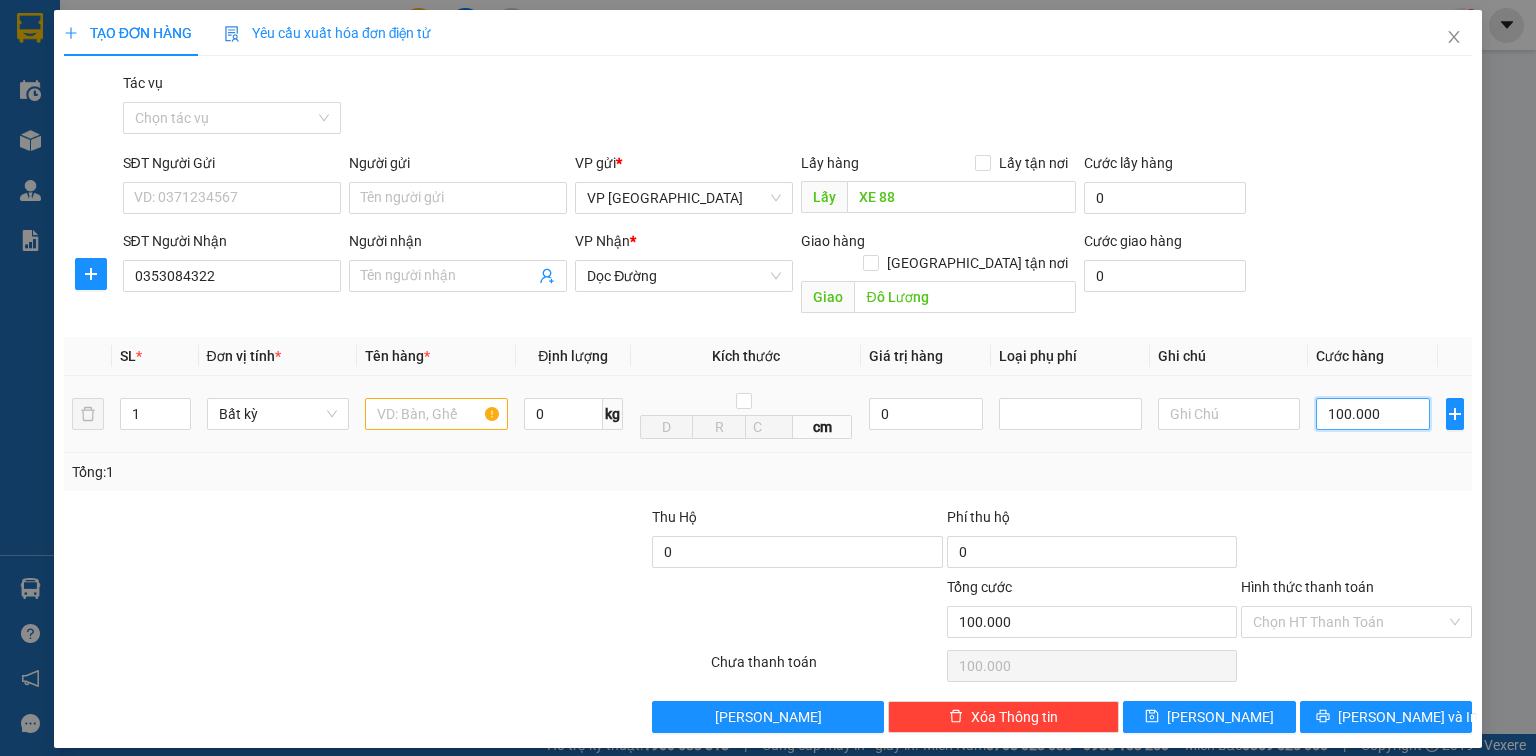 type on "100.000" 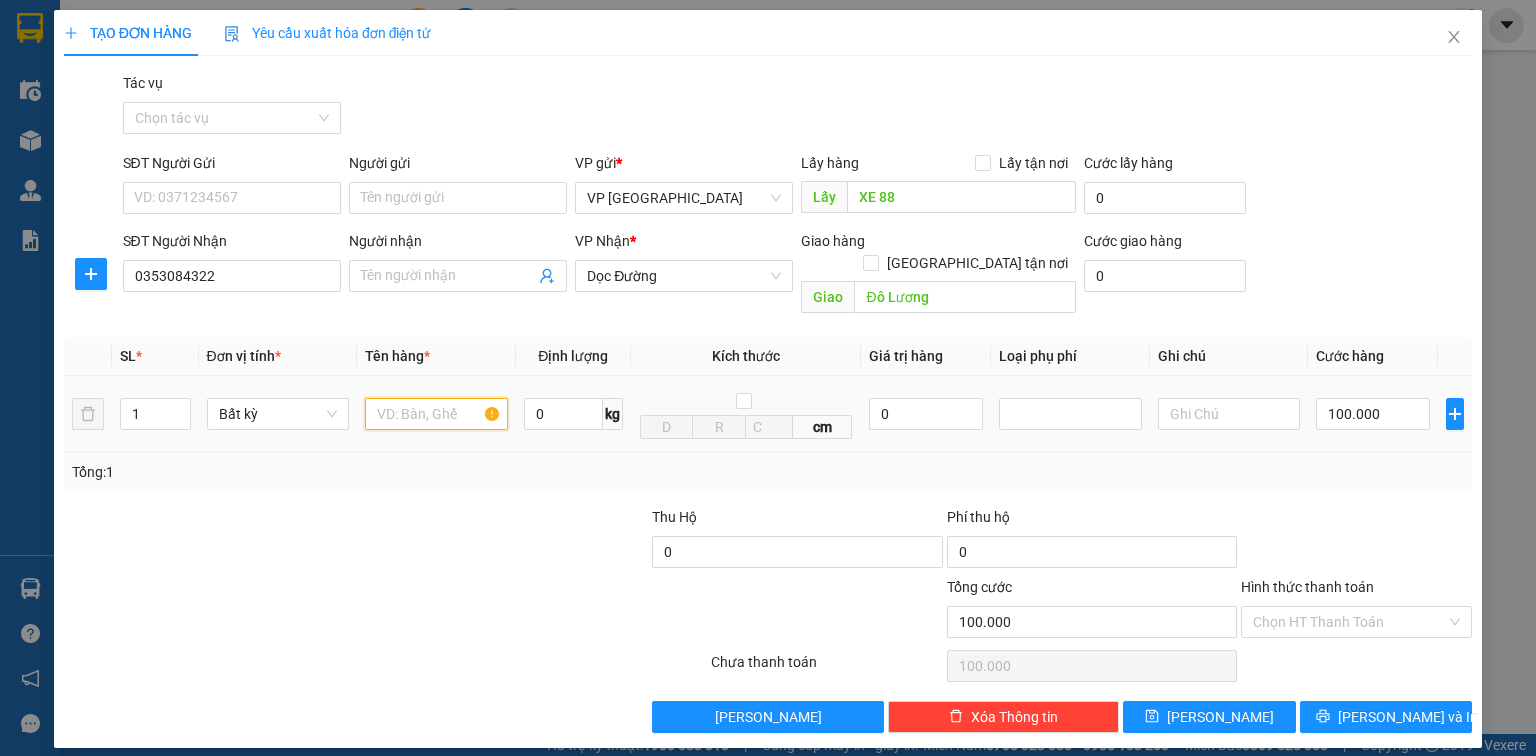 click at bounding box center [436, 414] 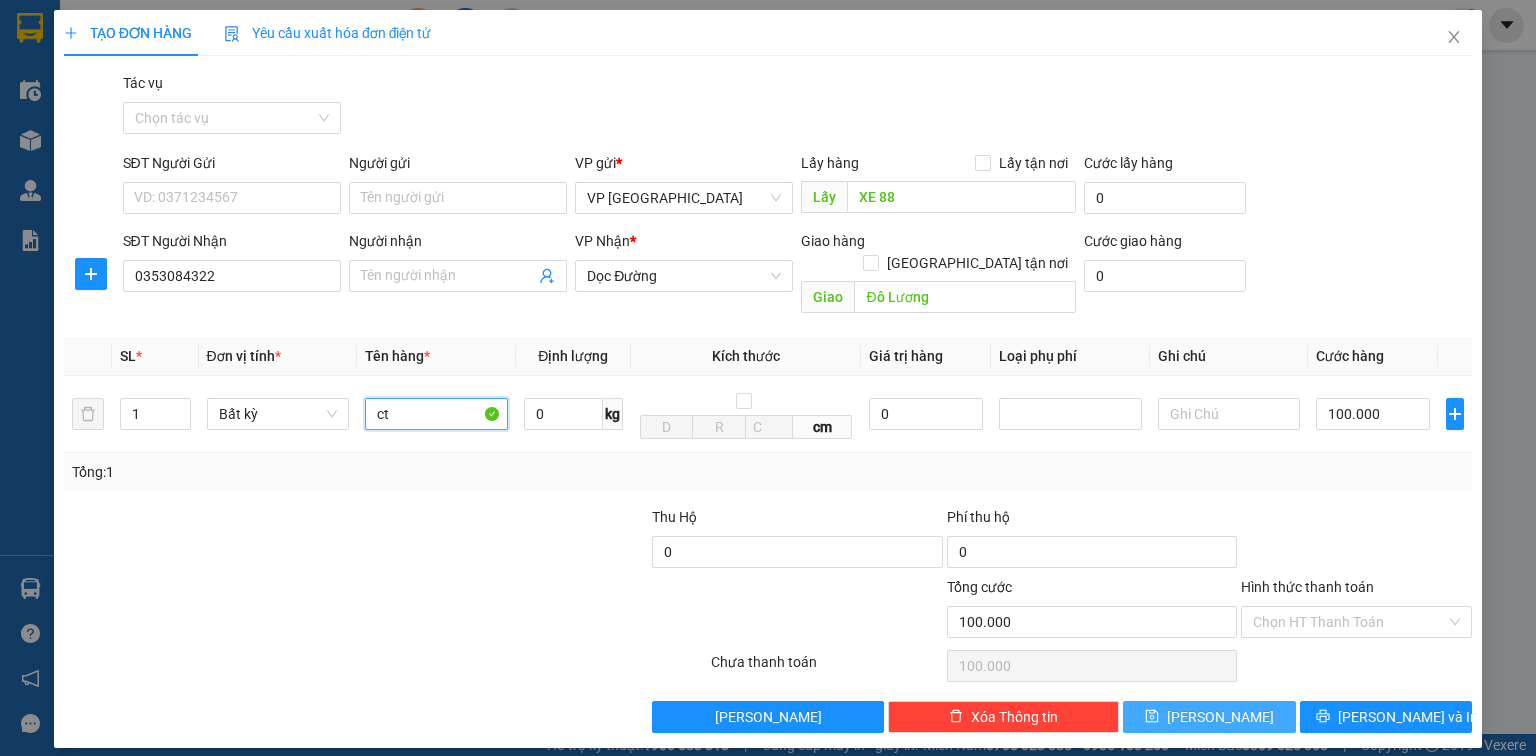 type on "ct" 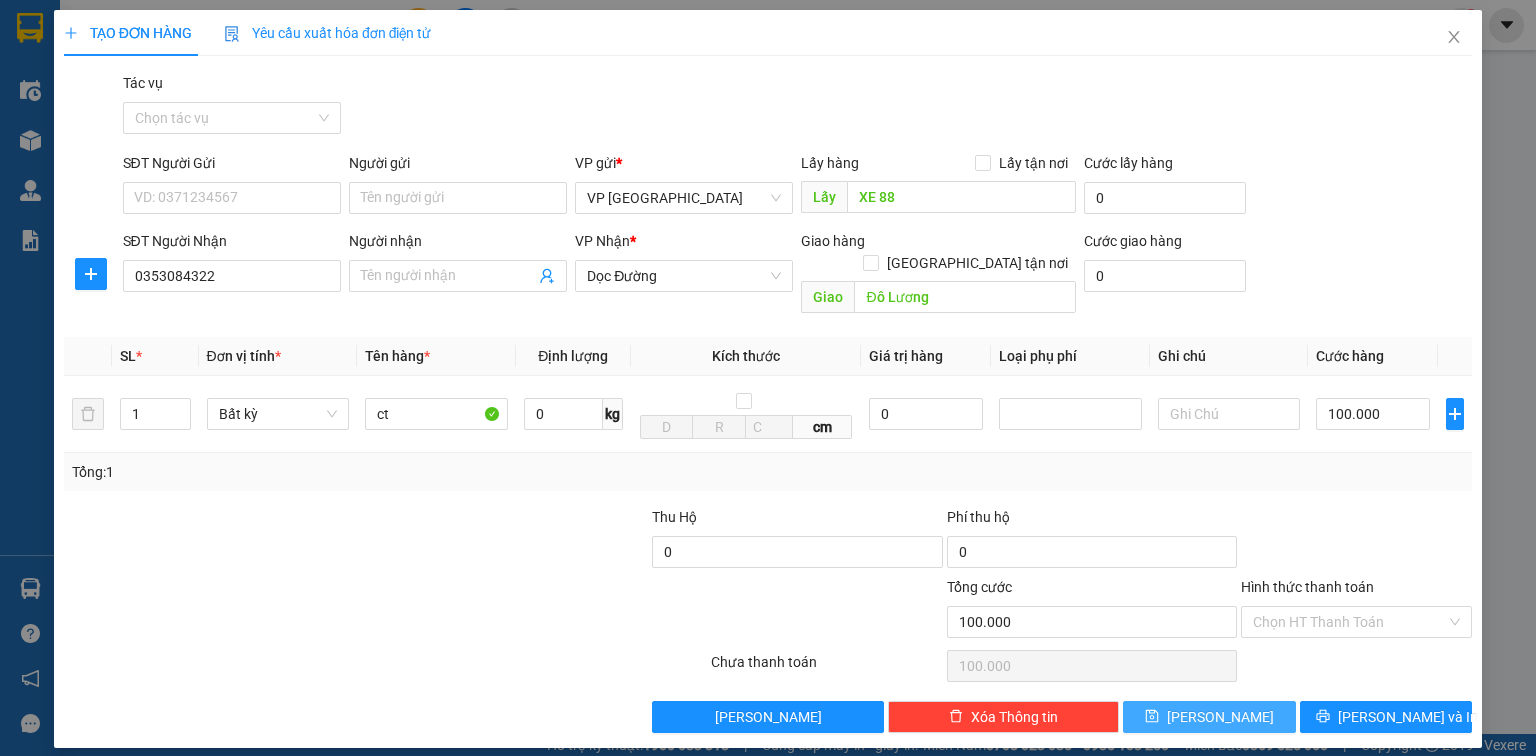 click on "Lưu" at bounding box center [1220, 717] 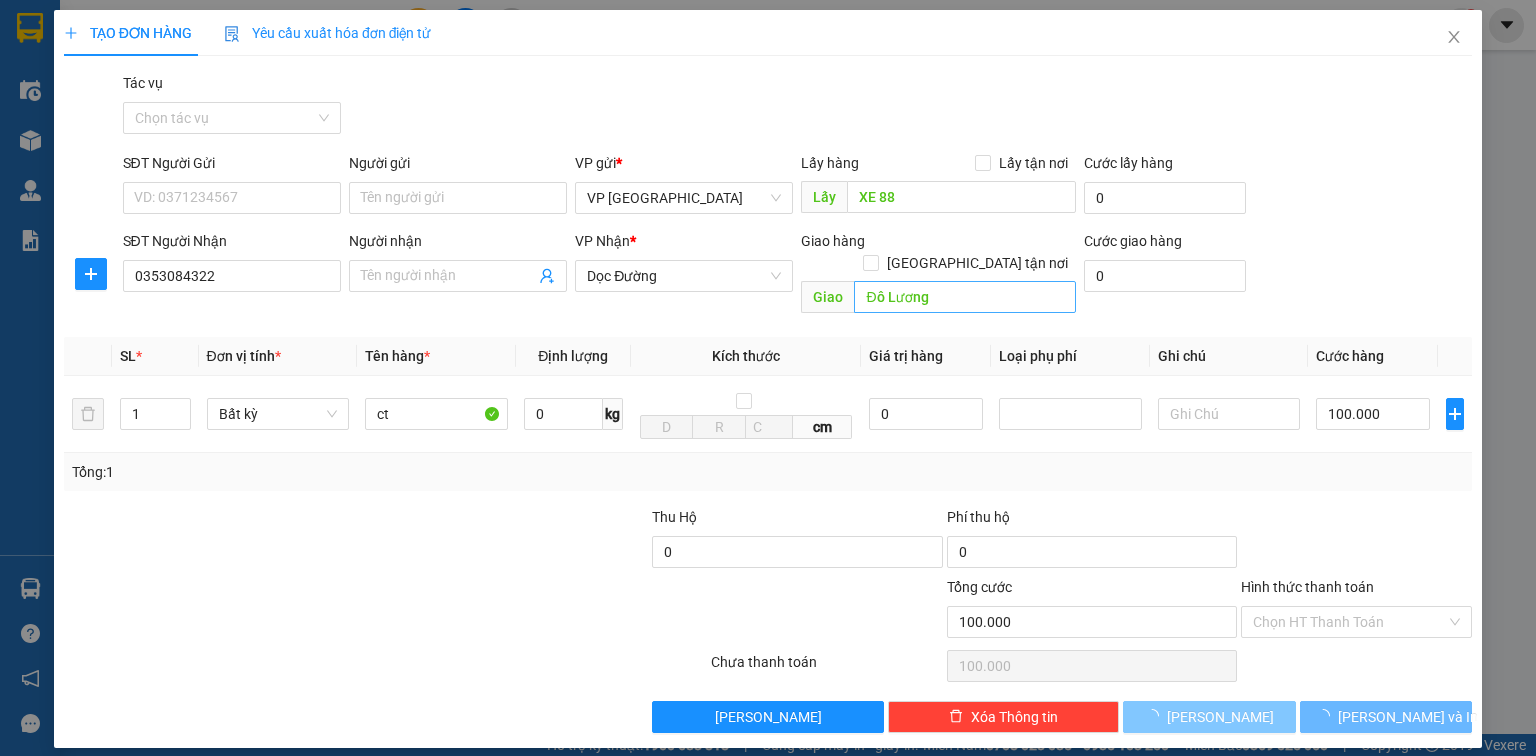 type 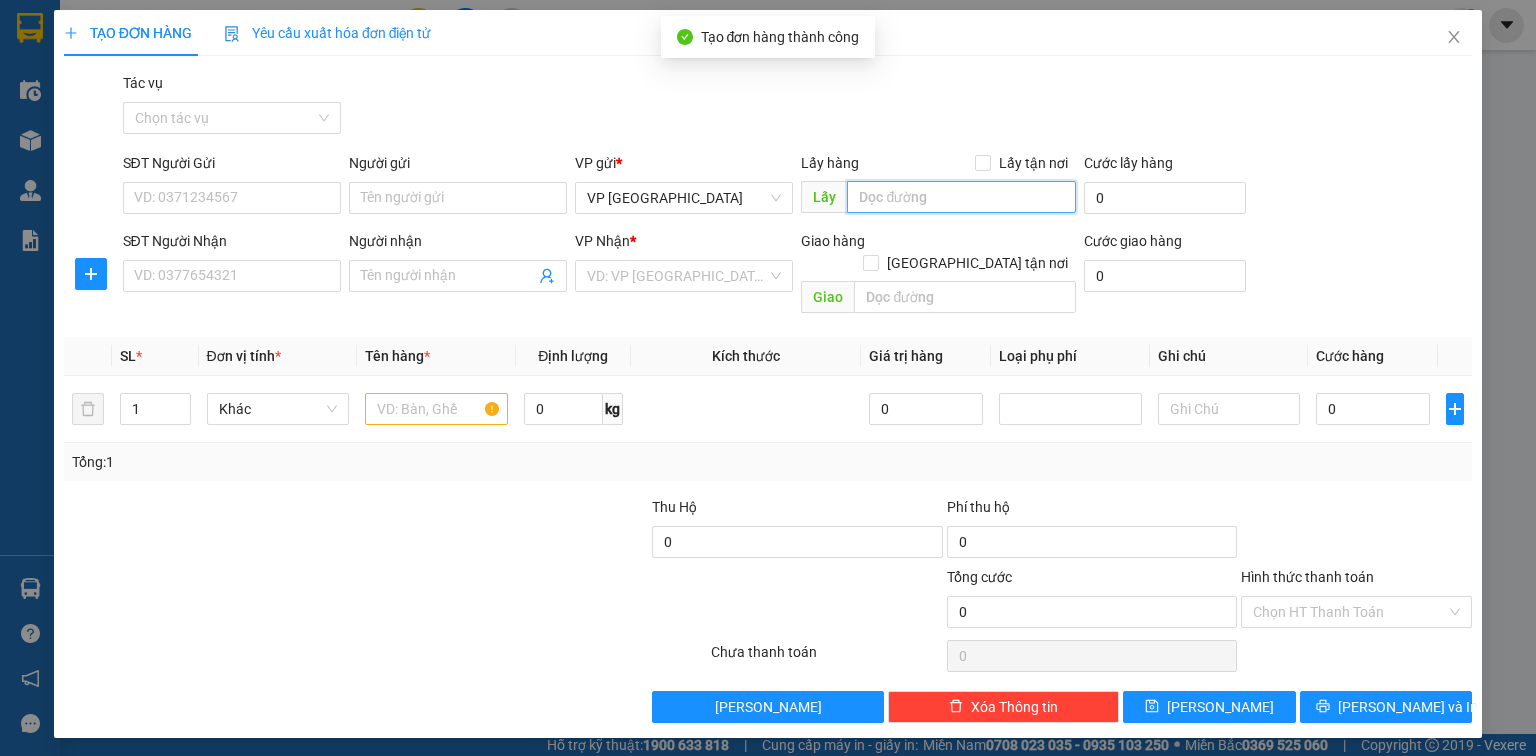 click at bounding box center [961, 197] 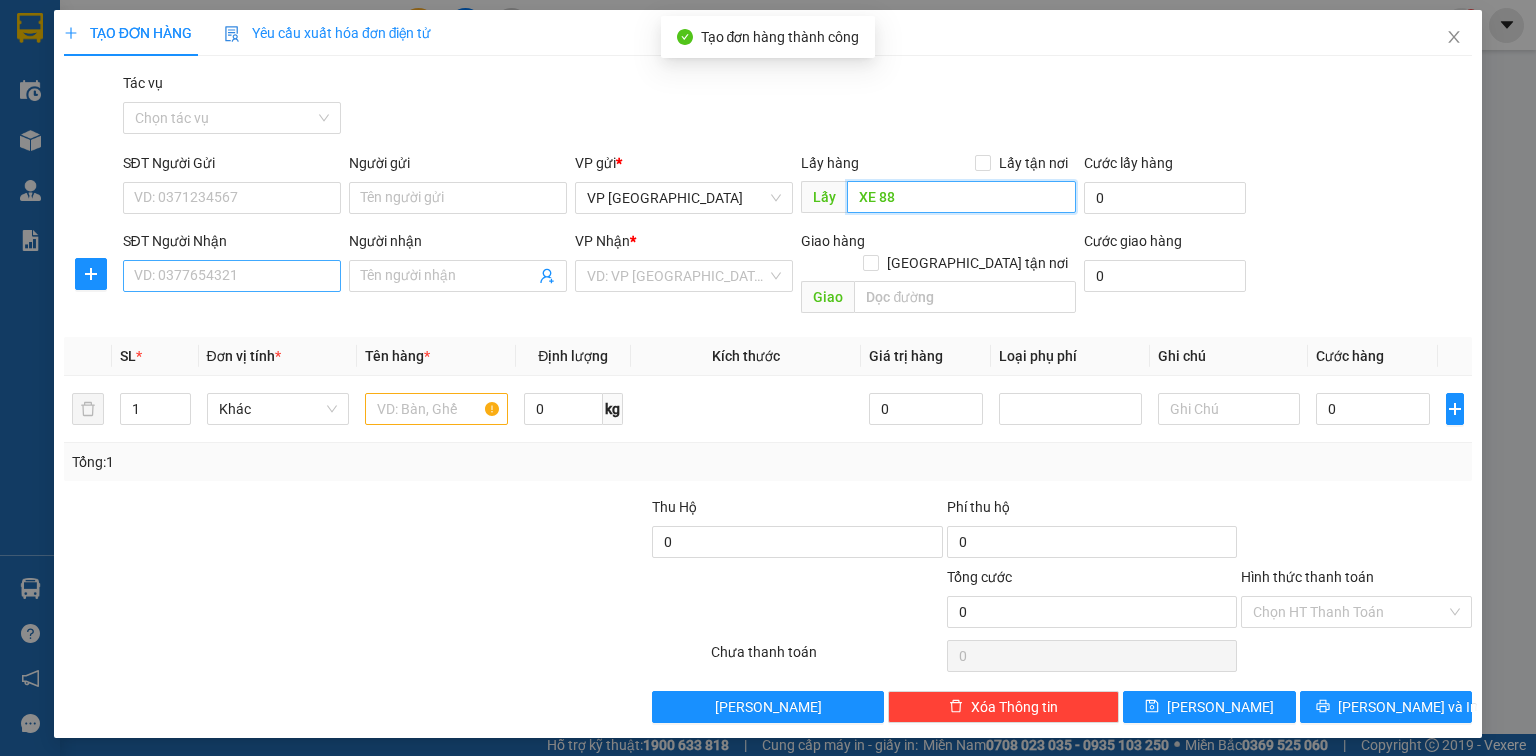 type on "XE 88" 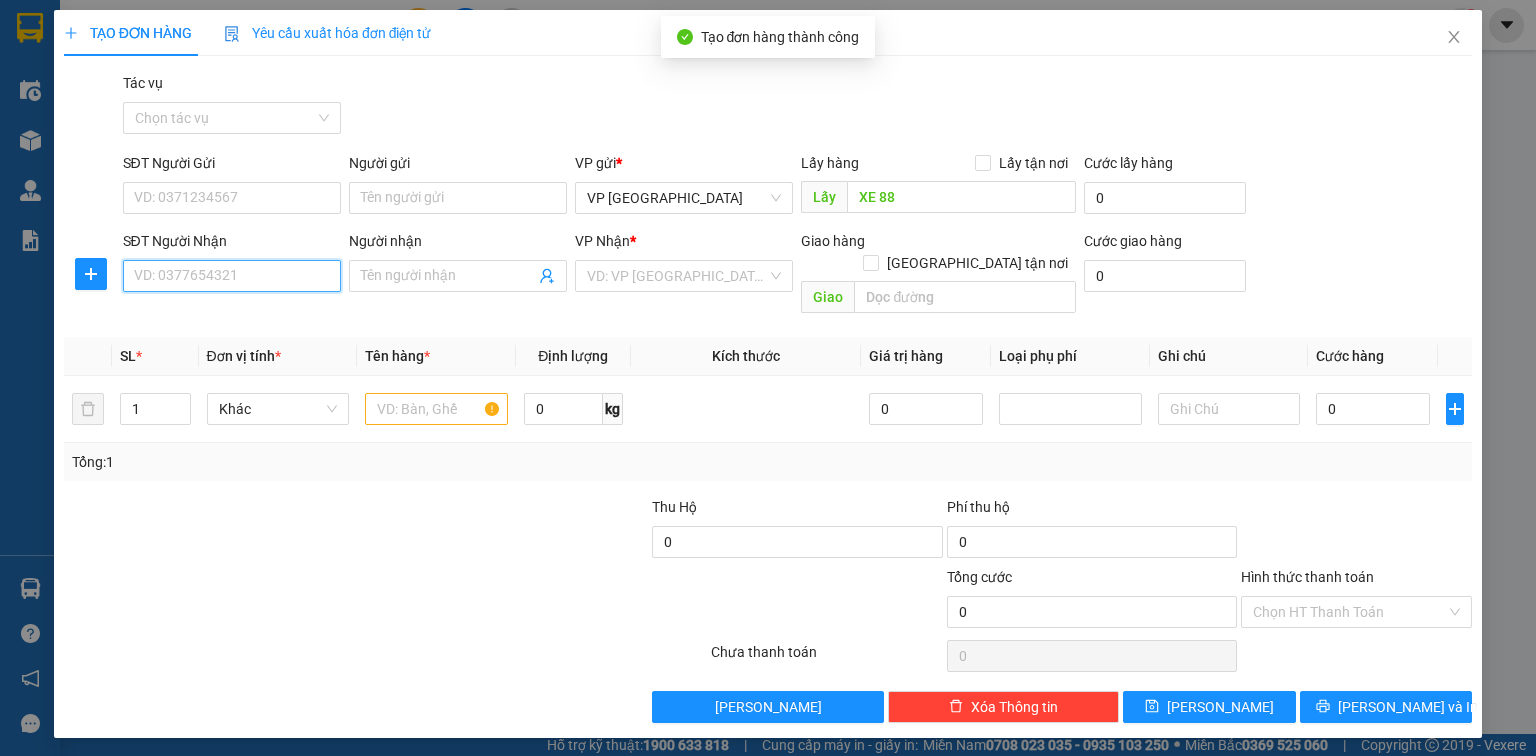 click on "SĐT Người Nhận" at bounding box center [232, 276] 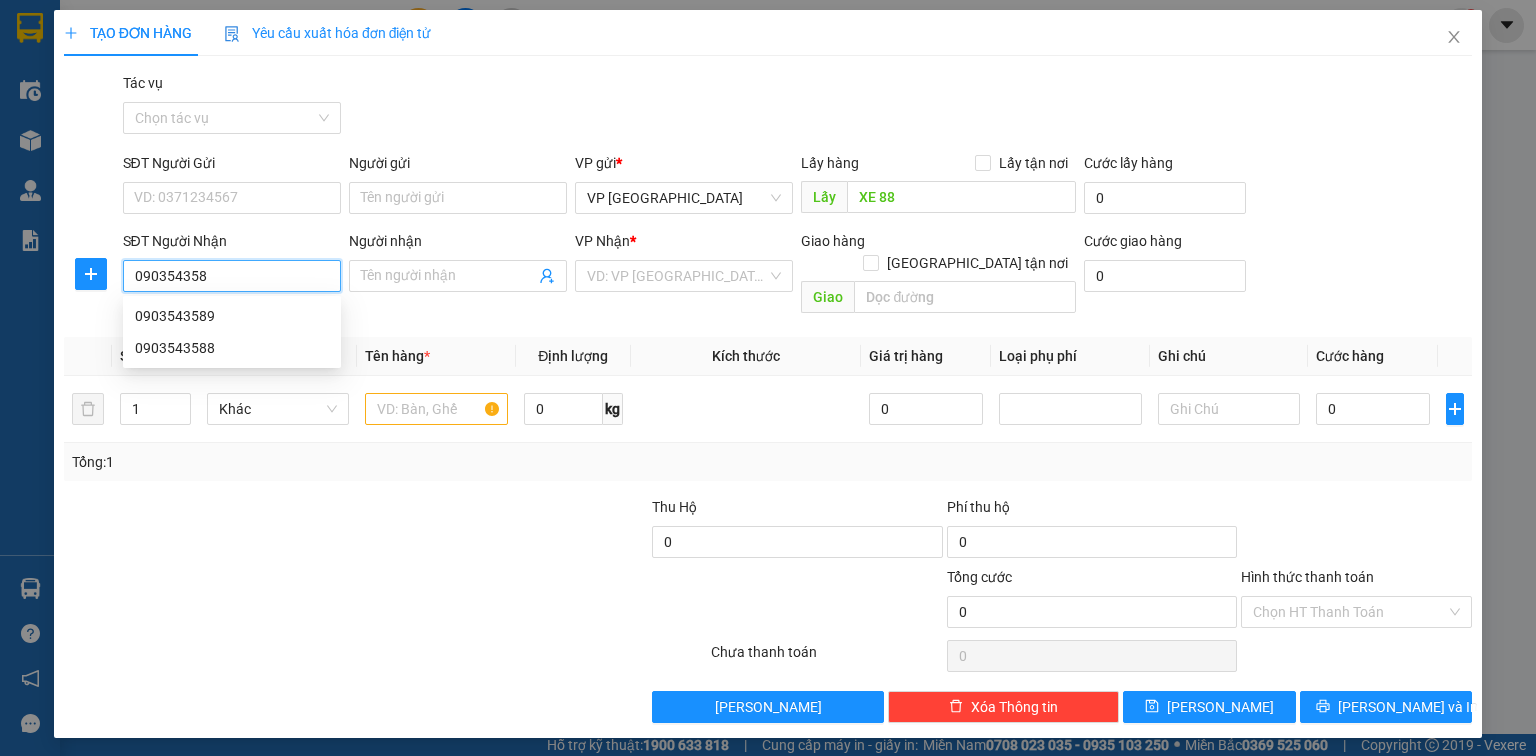 type on "0903543588" 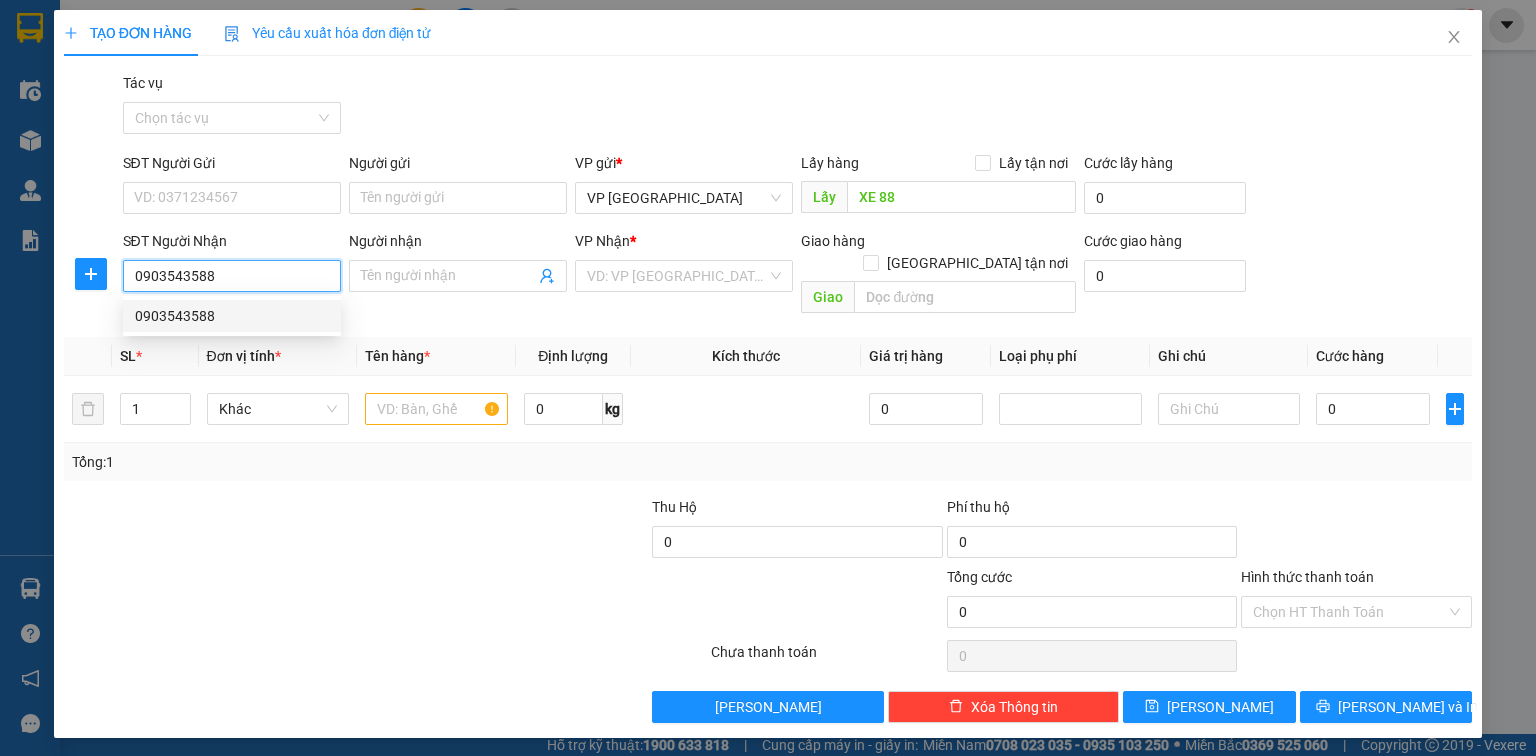 click on "0903543588" at bounding box center [232, 316] 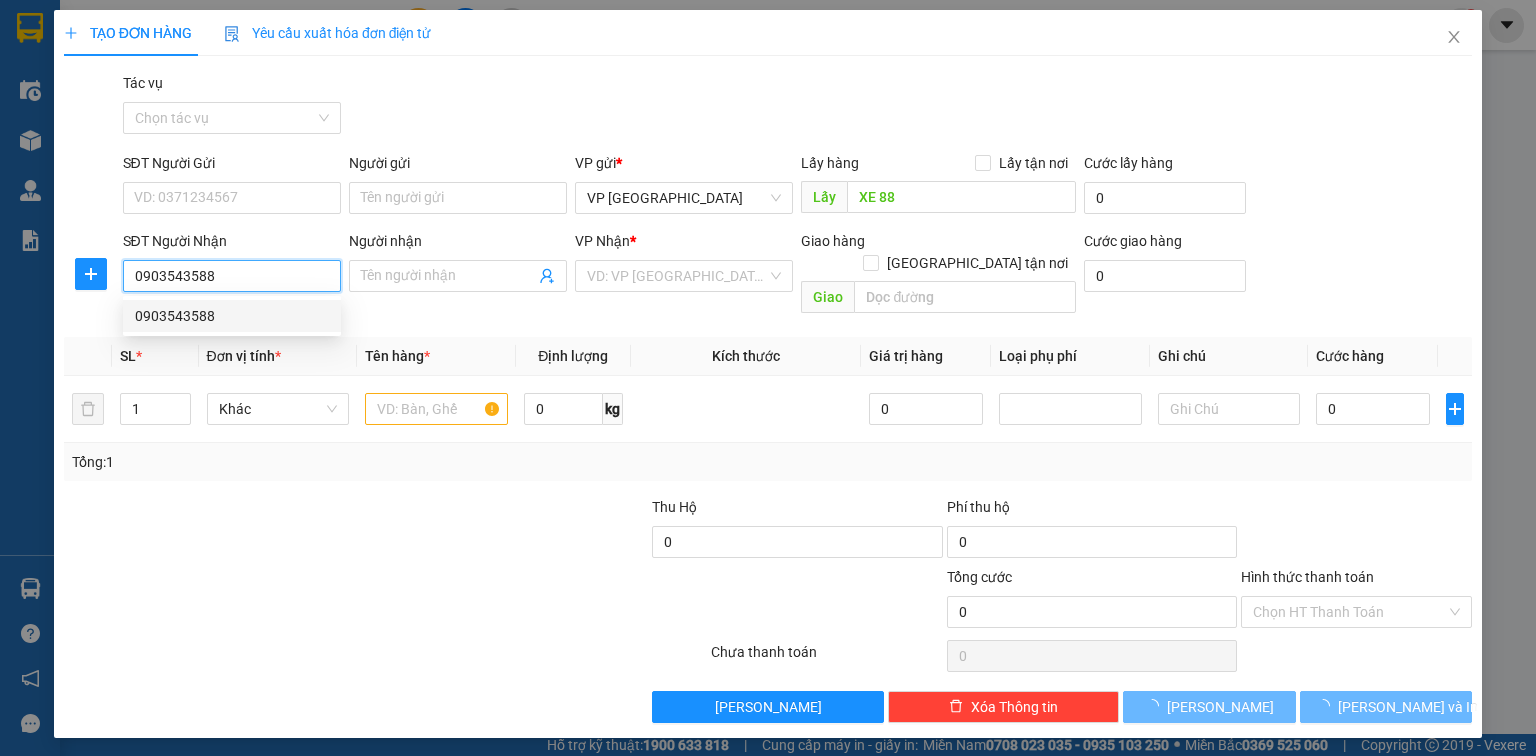 type on "QUÃNG NGÃI" 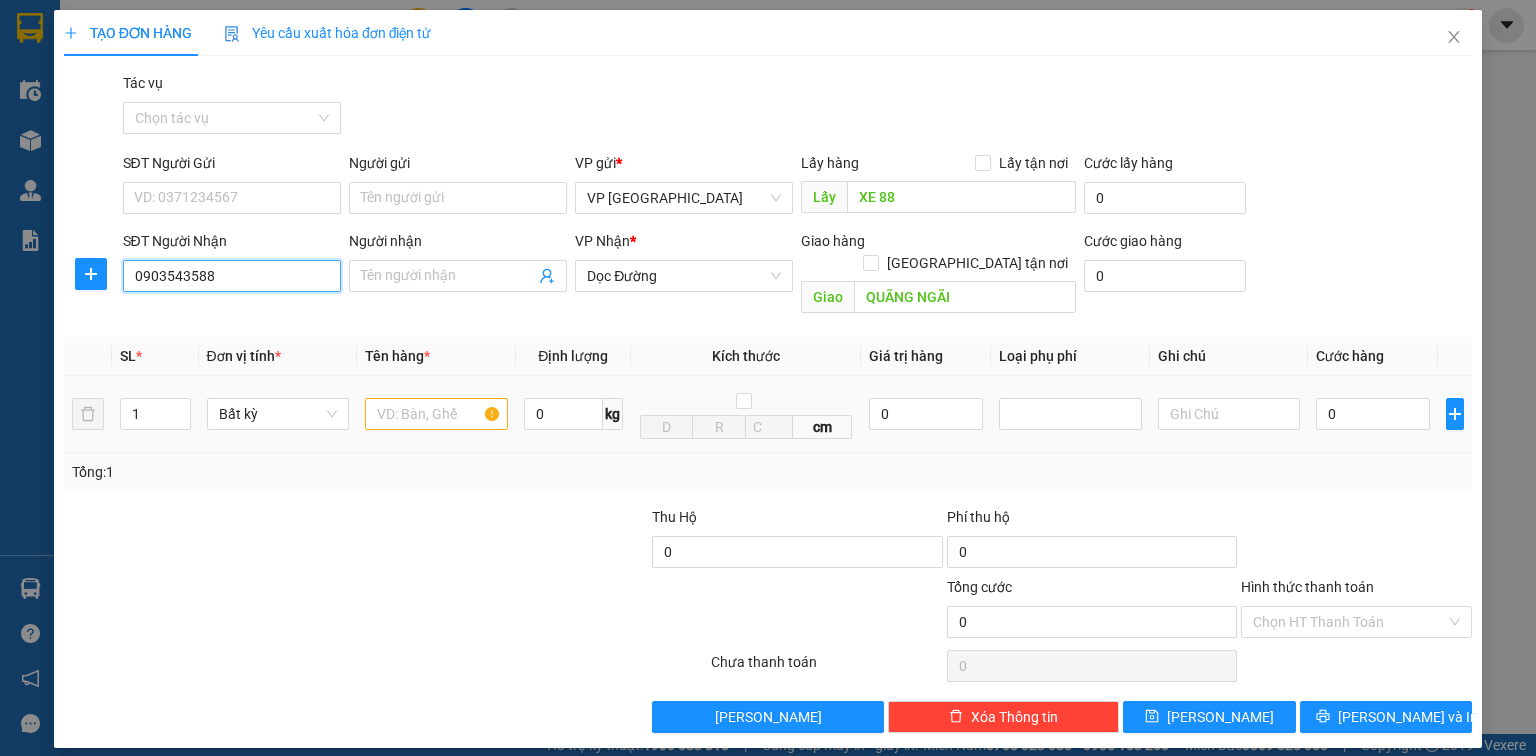 type on "0903543588" 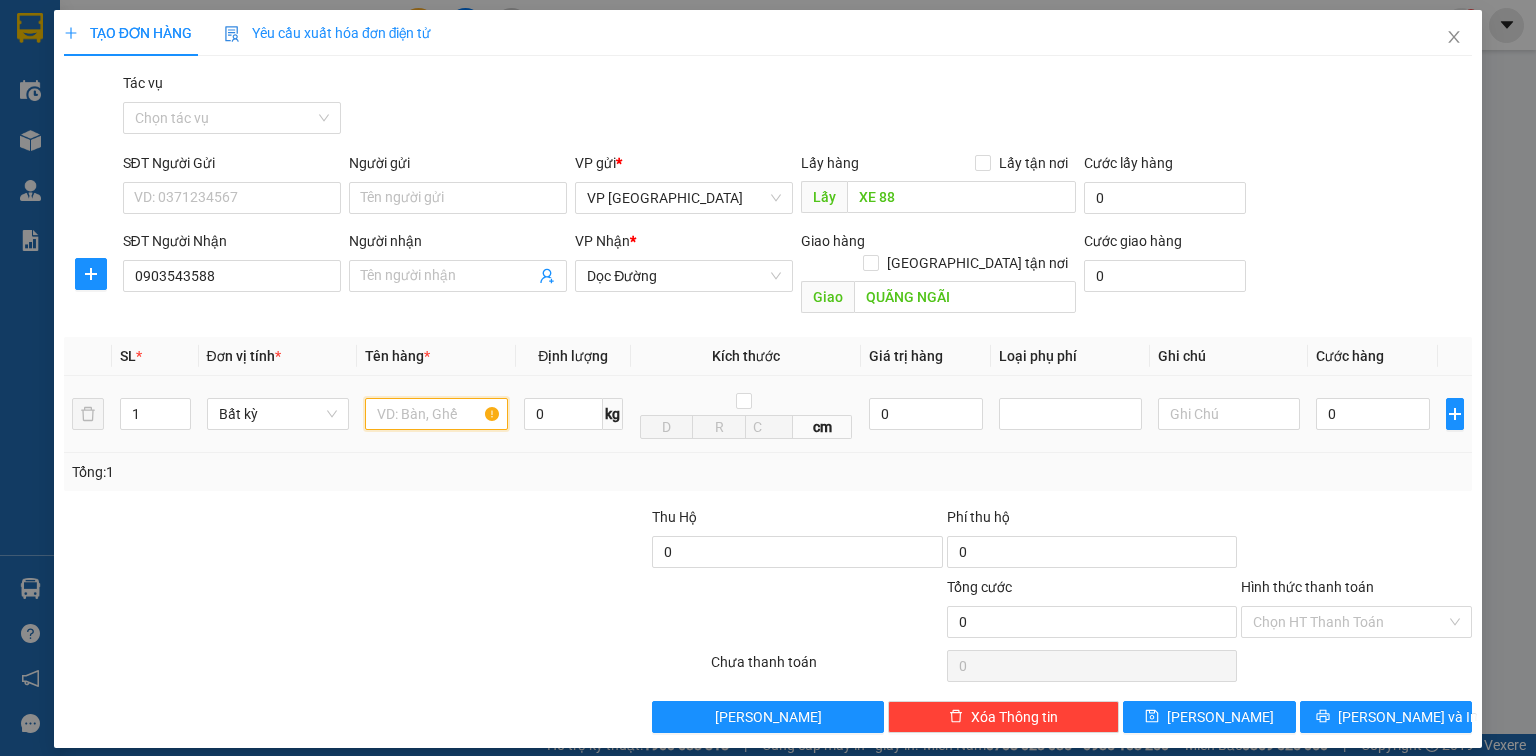 click at bounding box center (436, 414) 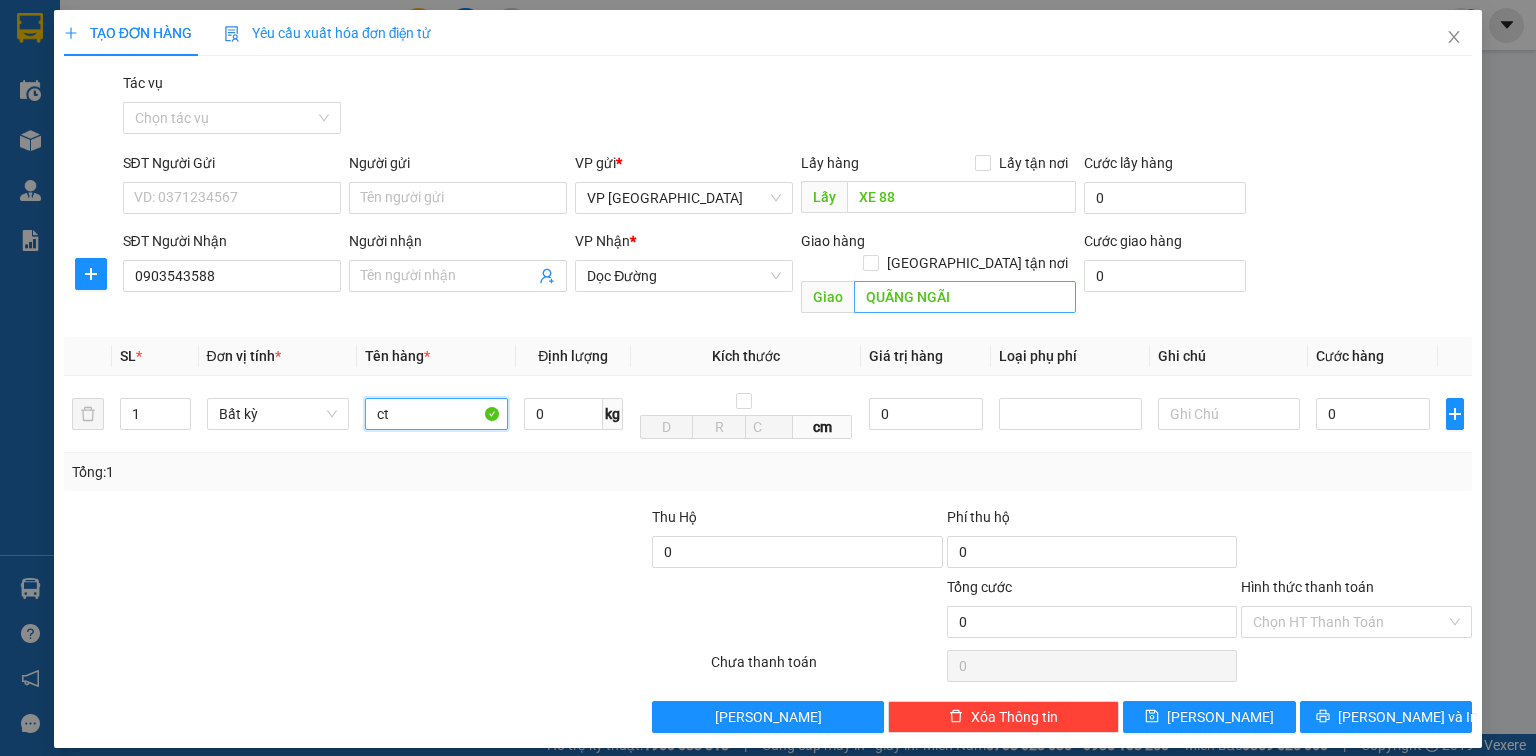 type on "ct" 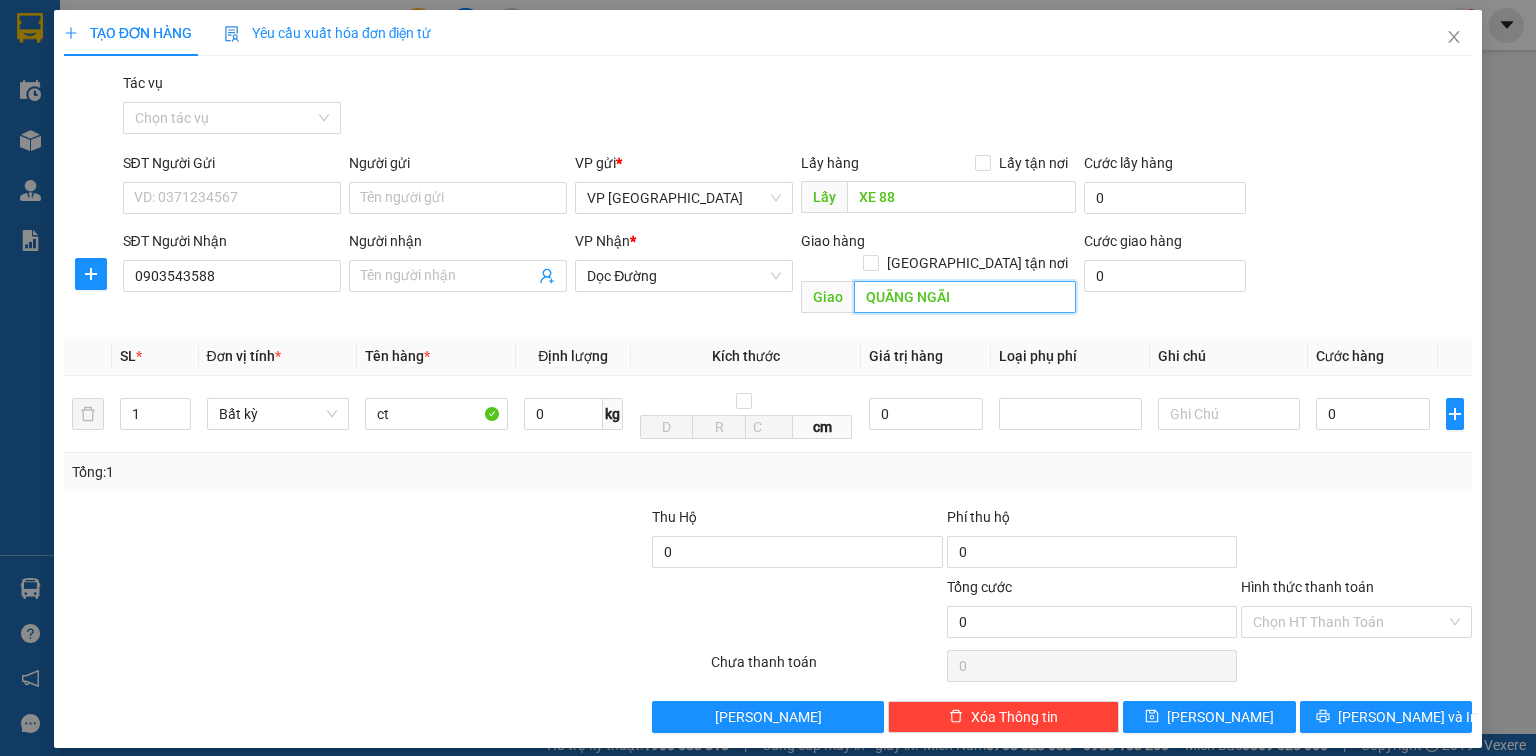 click on "QUÃNG NGÃI" at bounding box center [965, 297] 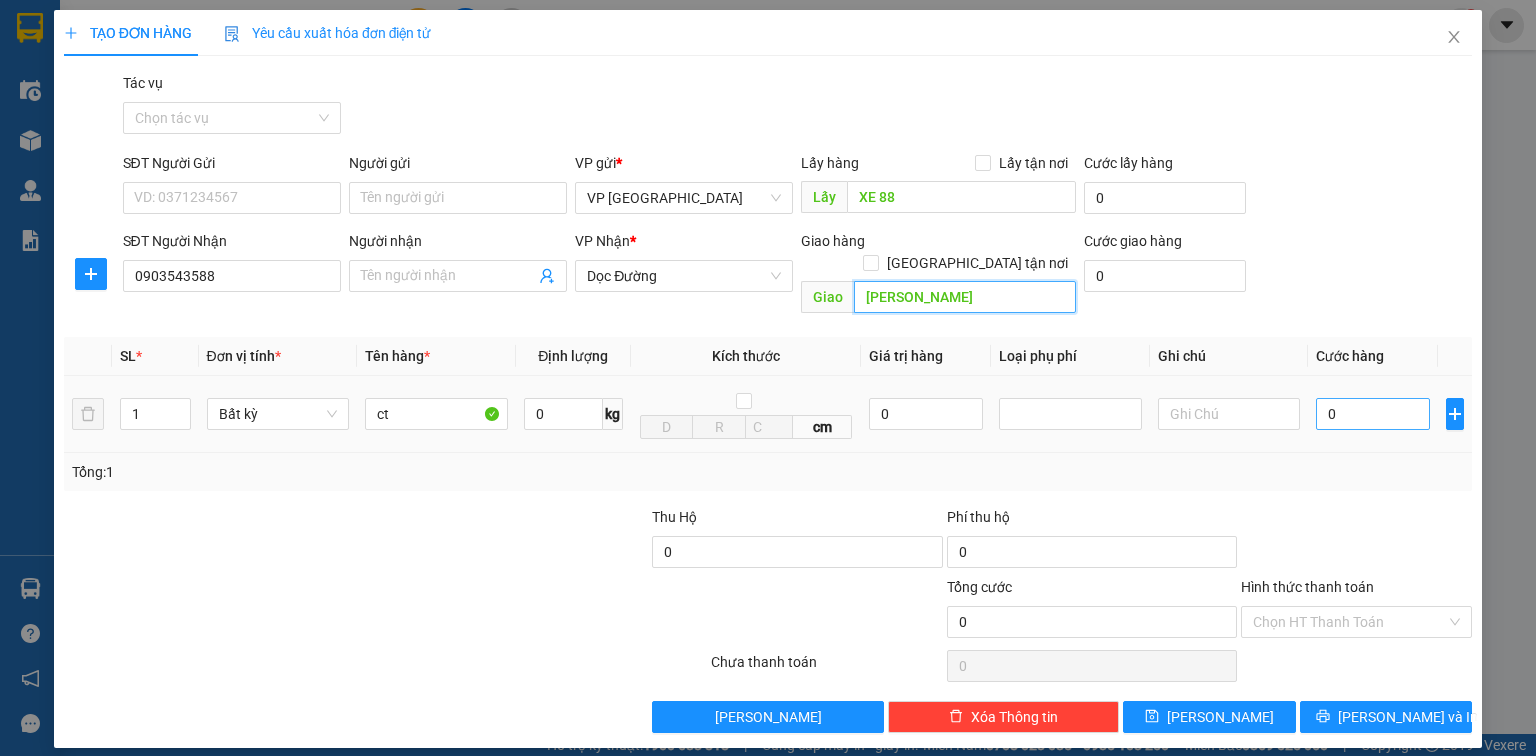 type on "Anh Sơn" 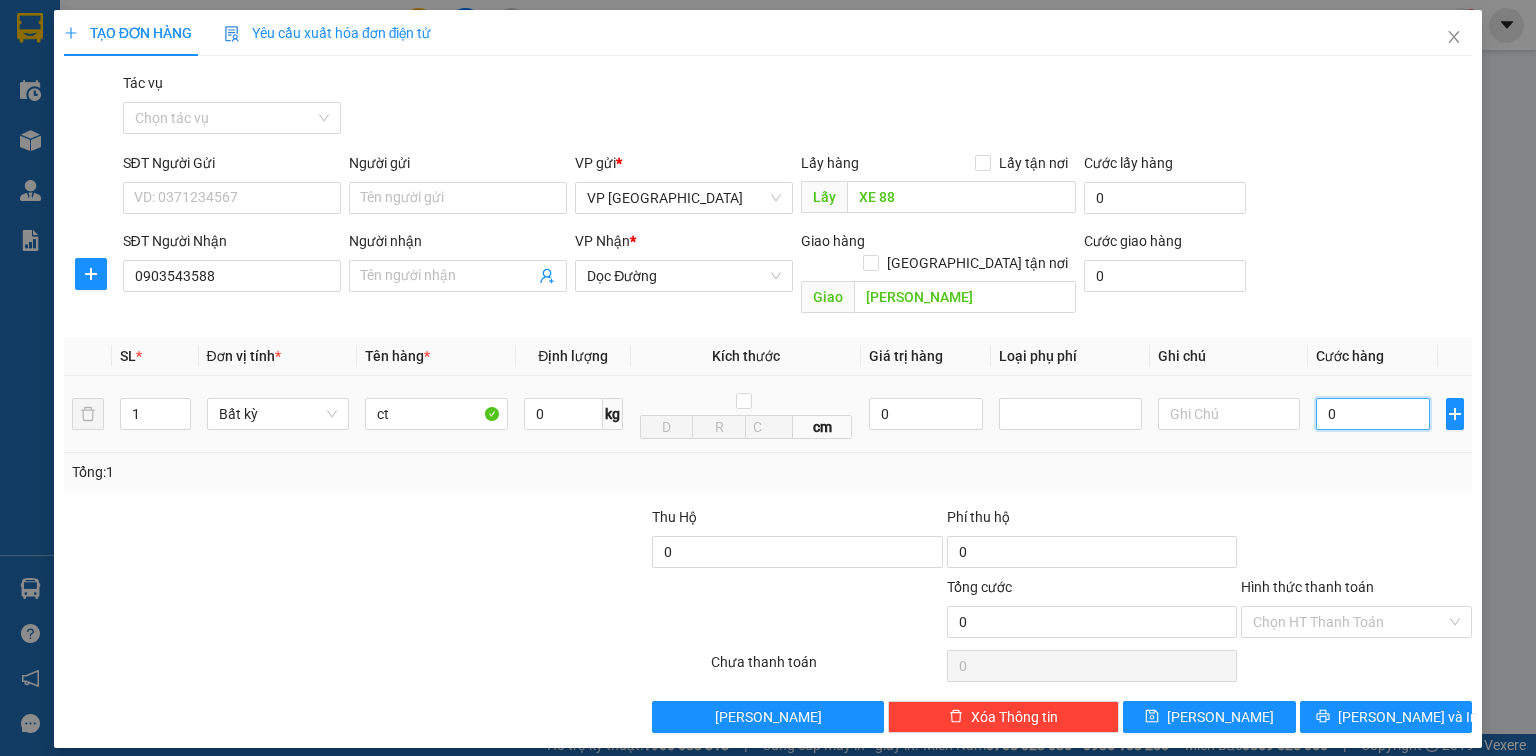 click on "0" at bounding box center (1373, 414) 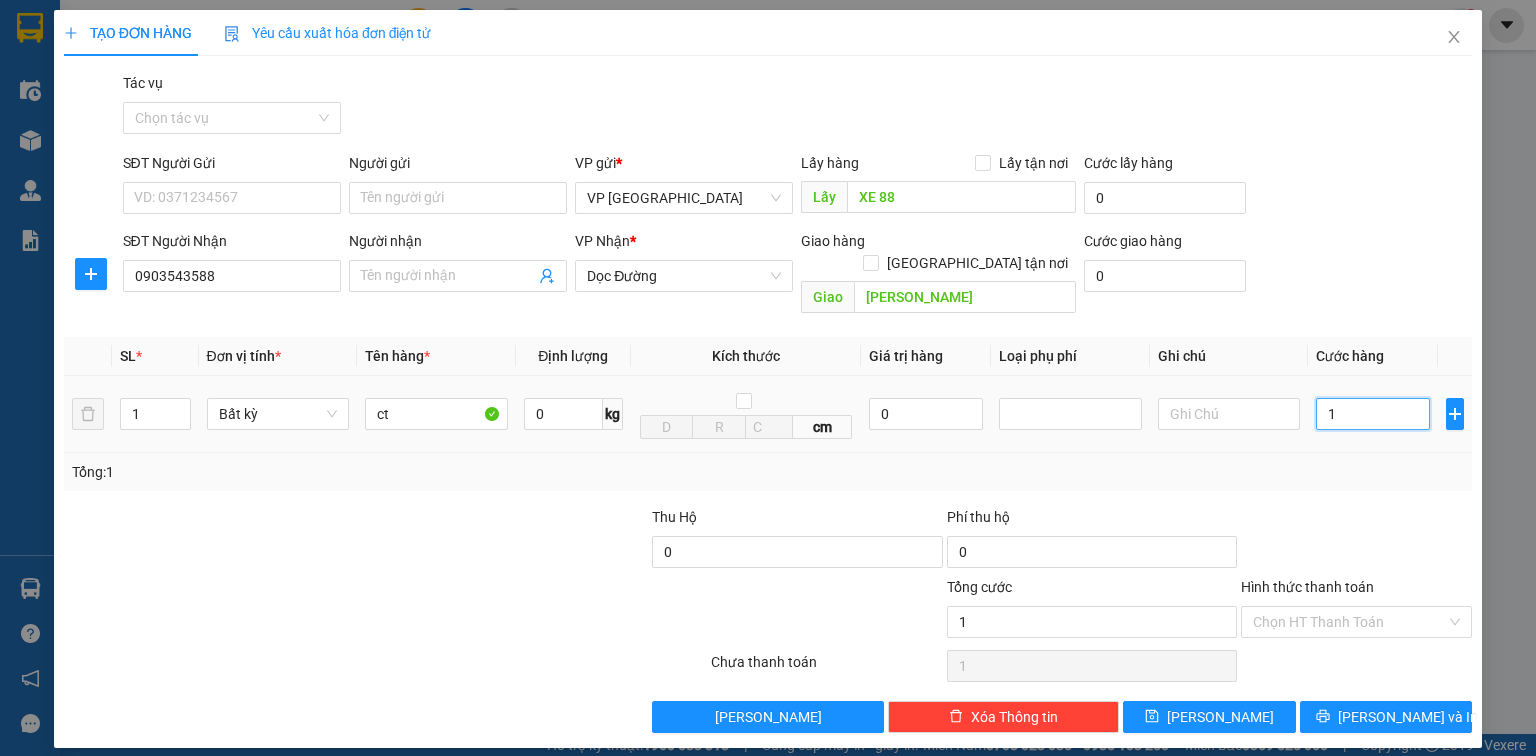 type on "15" 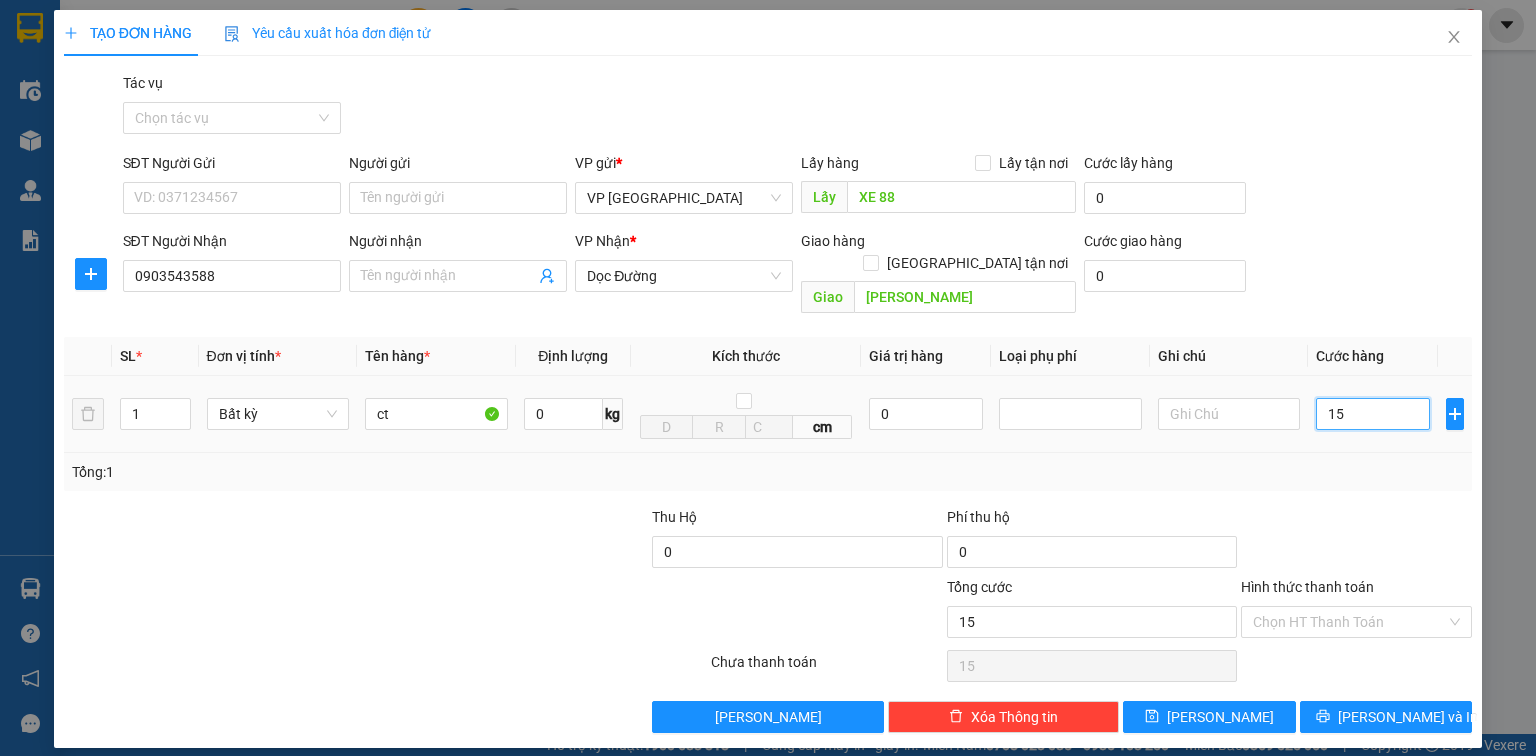 type on "150" 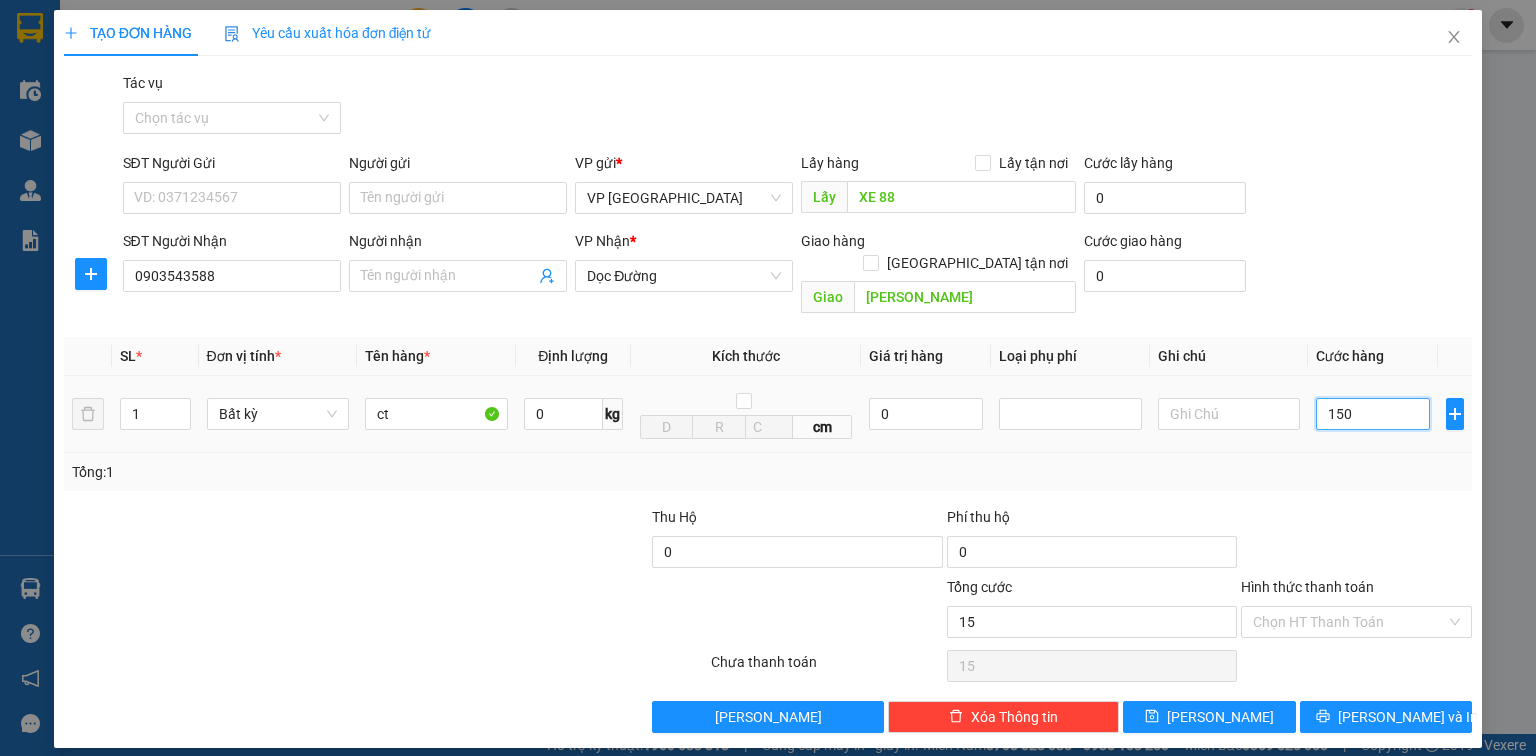 type on "150" 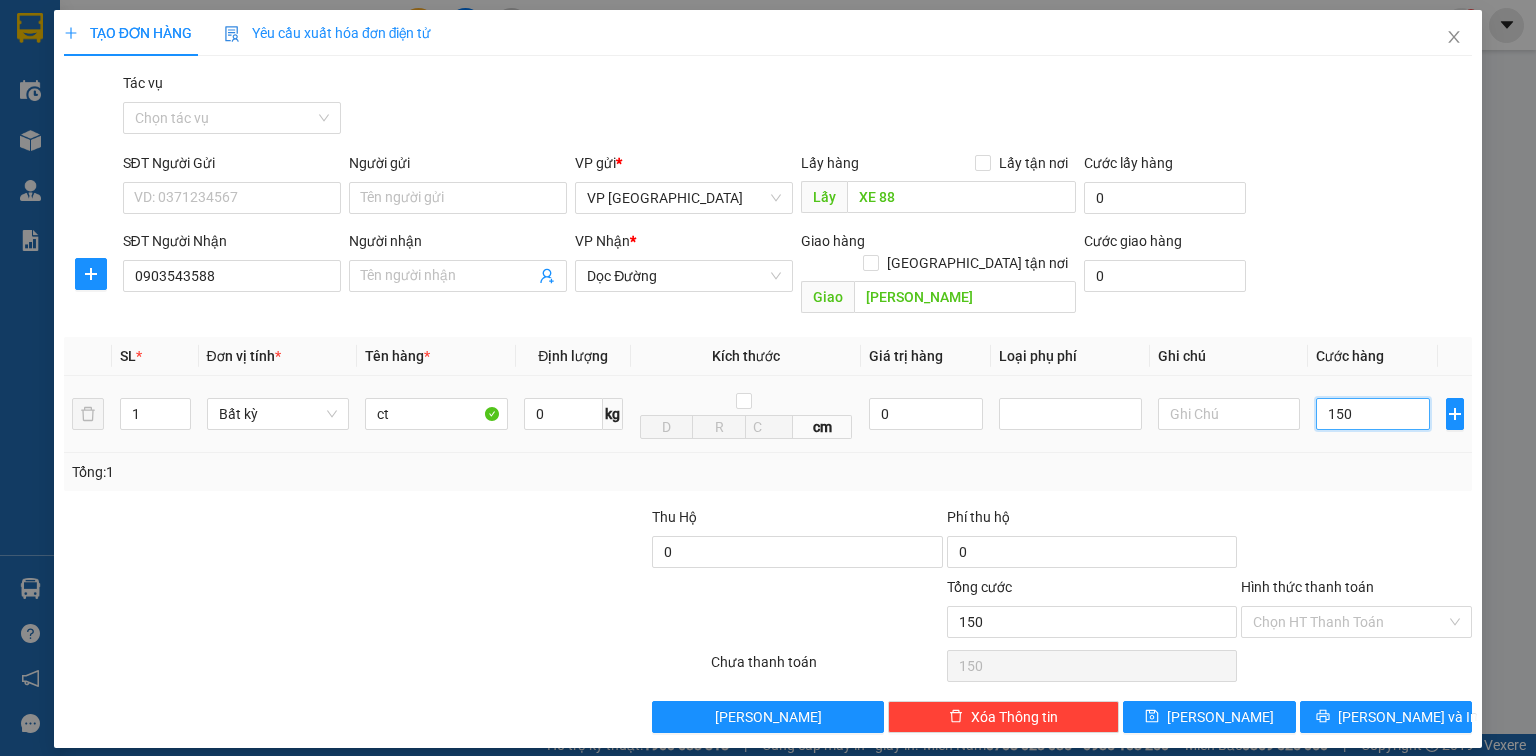 type on "1.500" 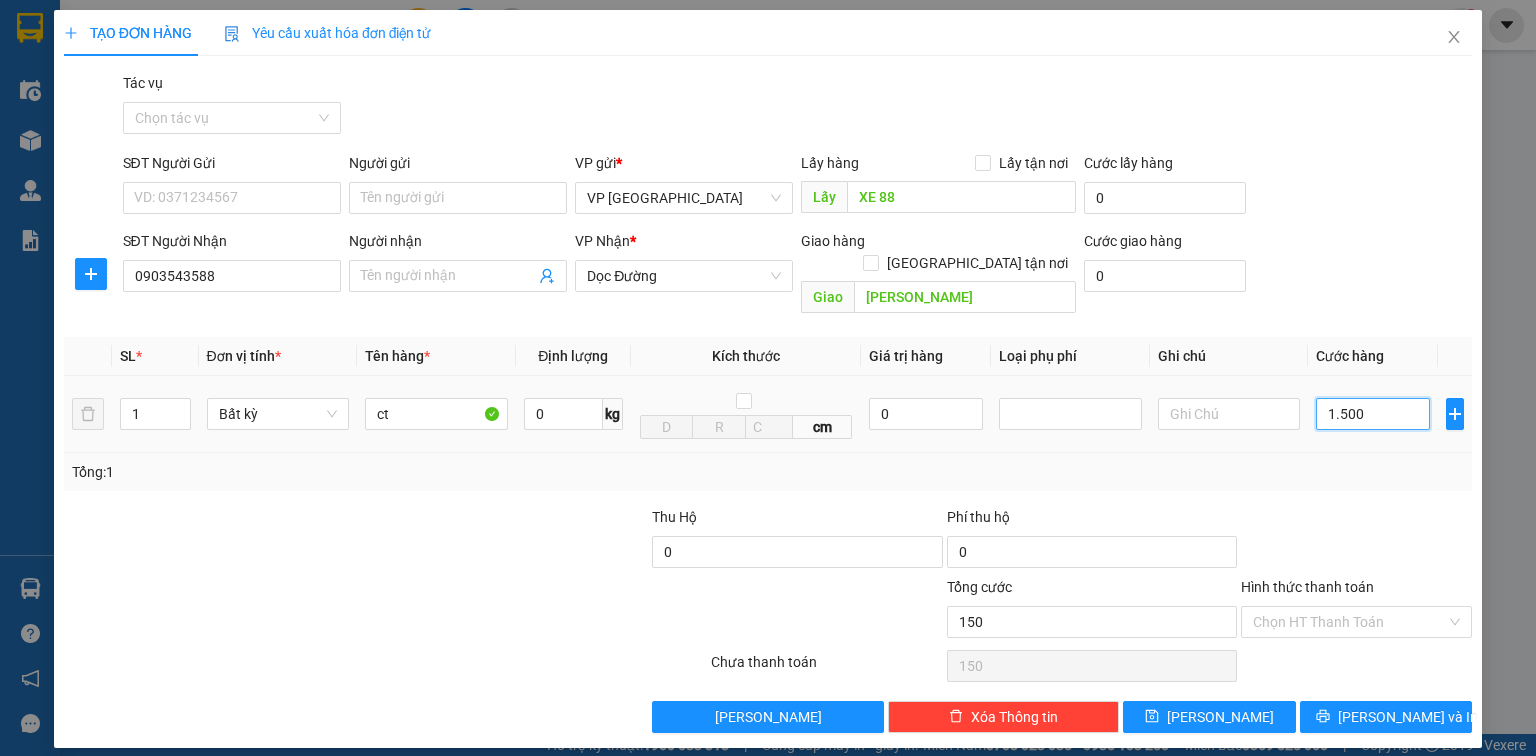 type on "1.500" 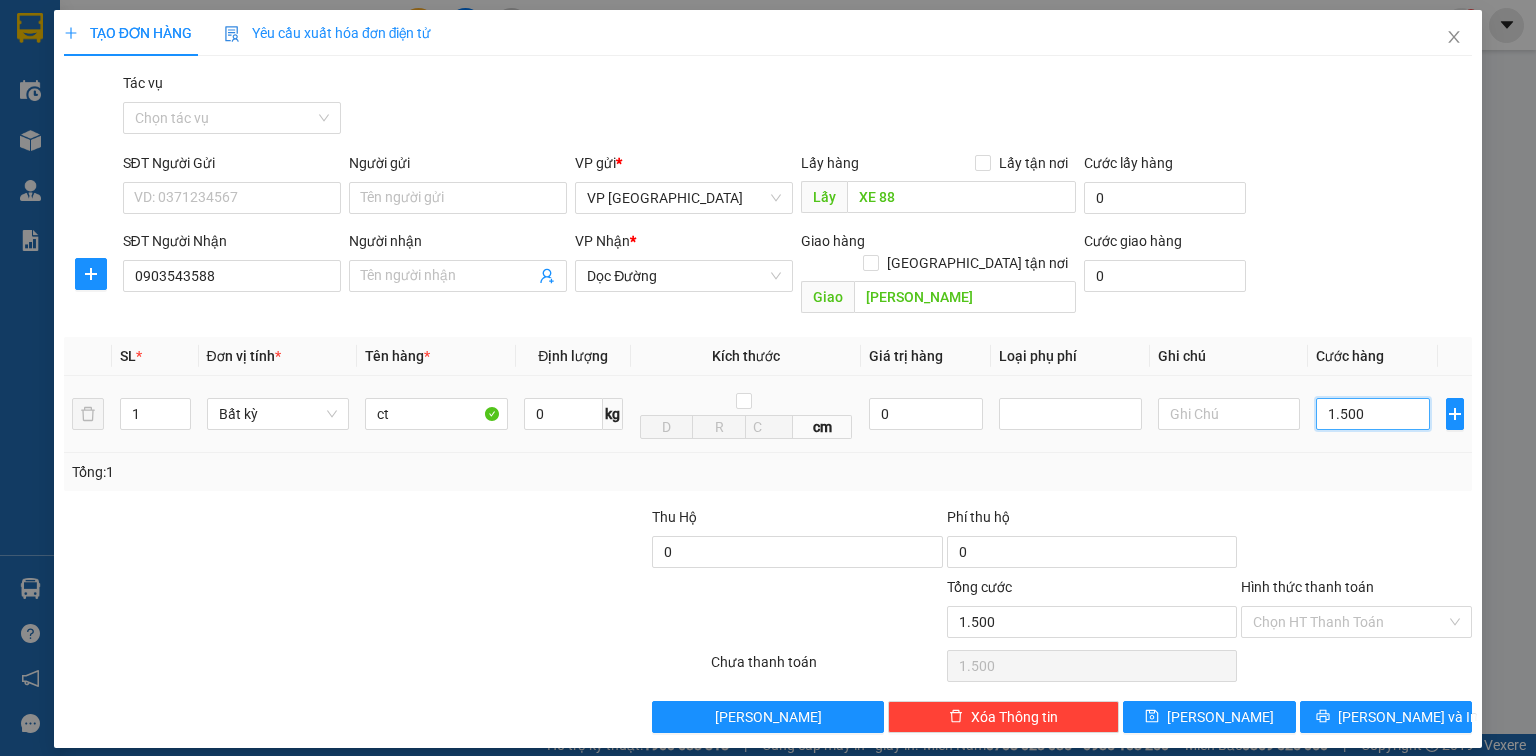 type on "15.000" 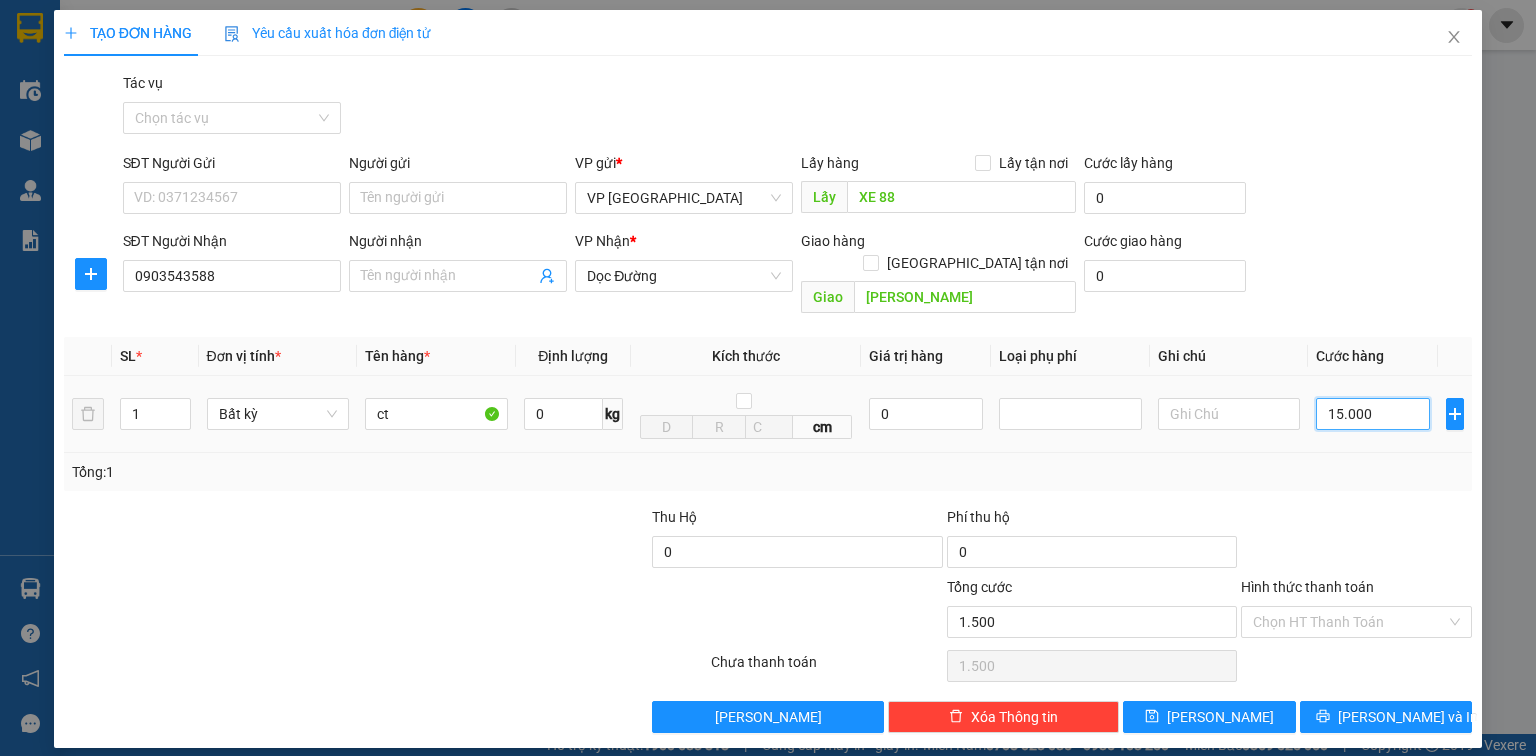 type on "15.000" 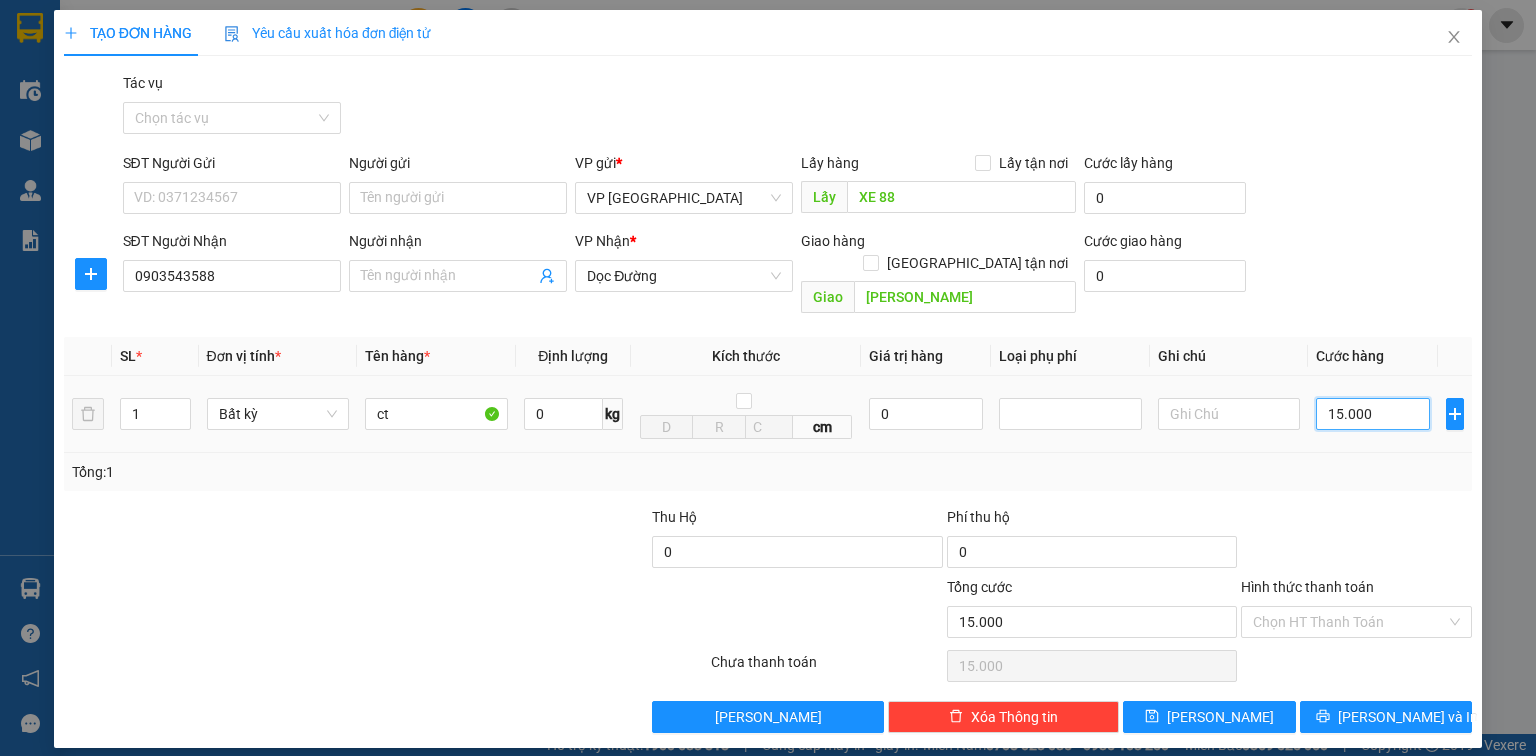 type on "150.000" 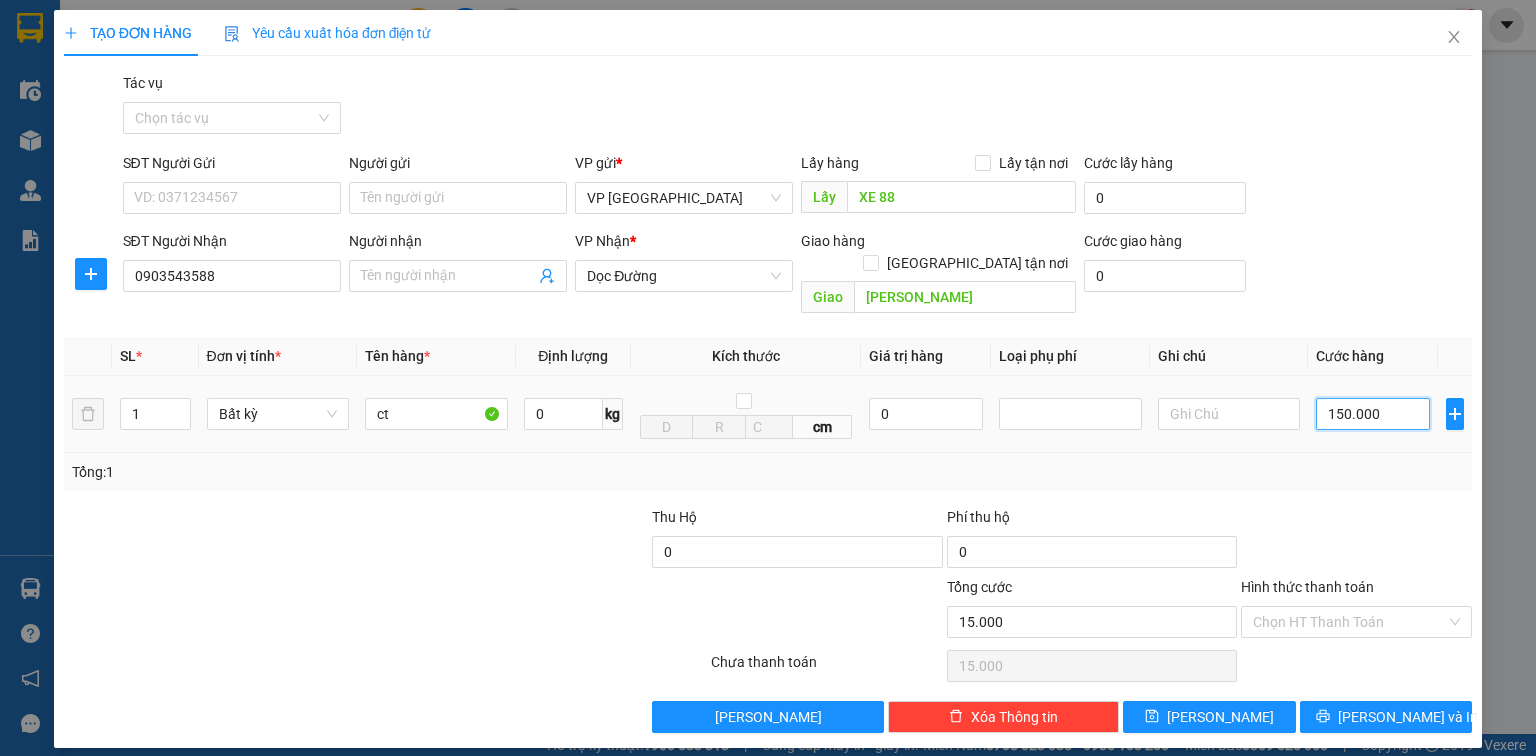 type on "150.000" 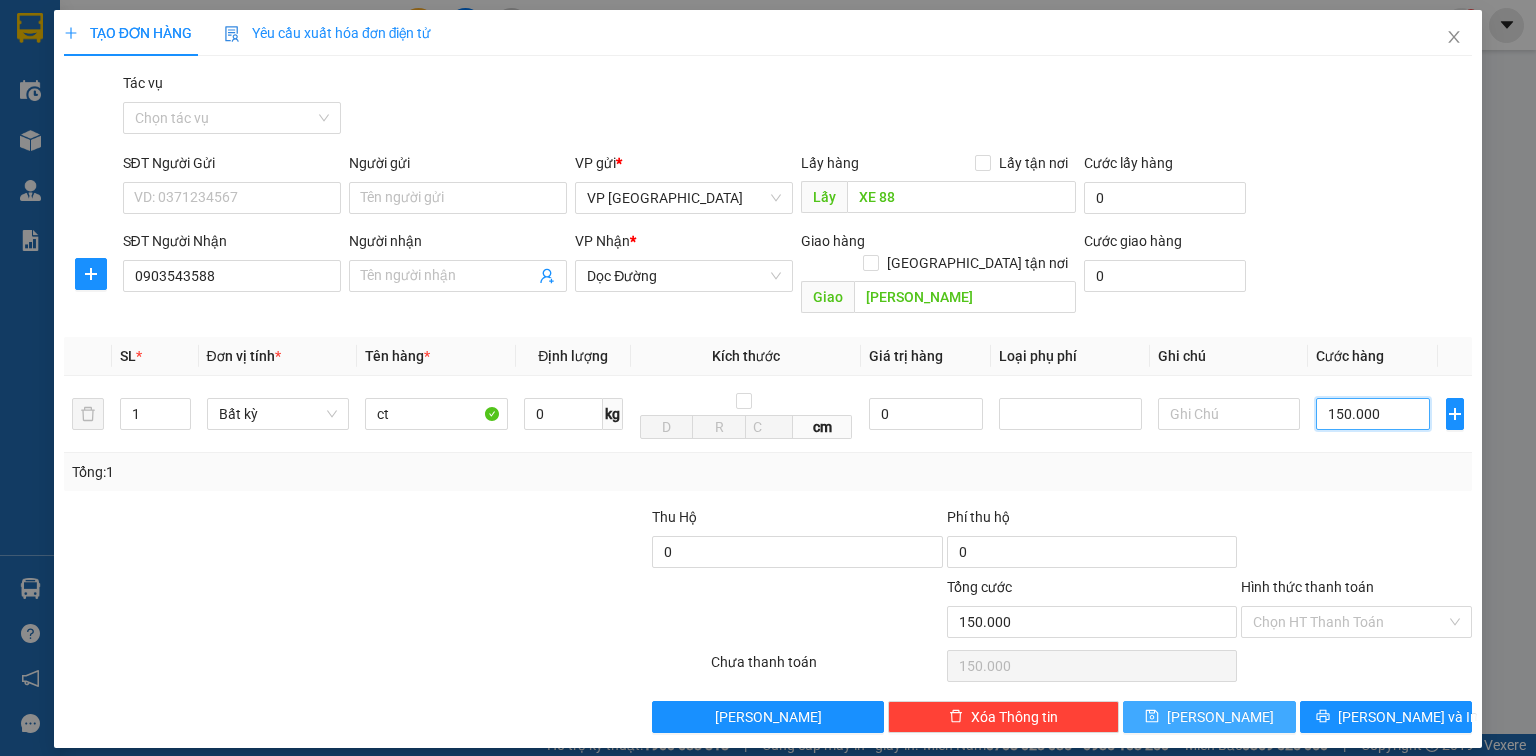 type on "150.000" 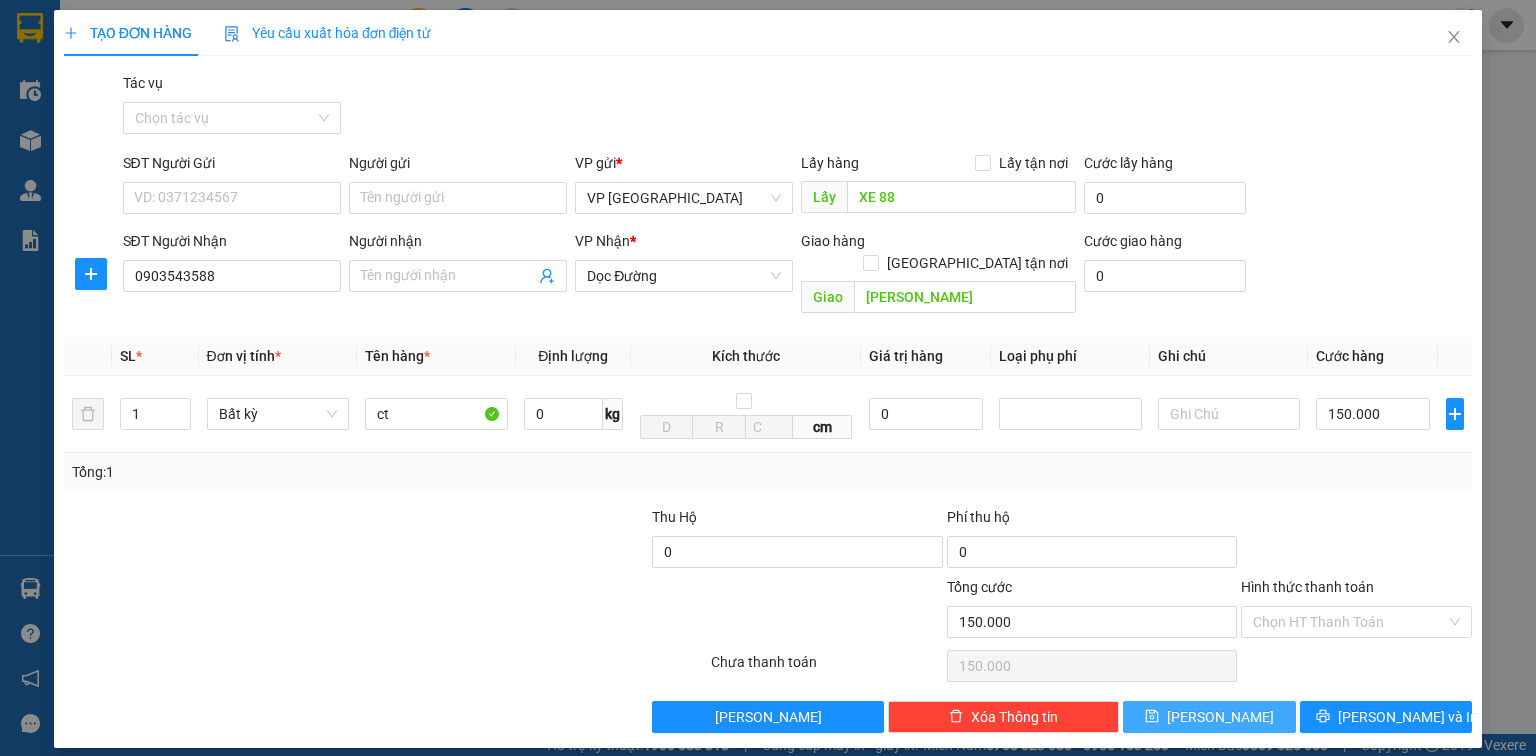 click on "Lưu" at bounding box center [1220, 717] 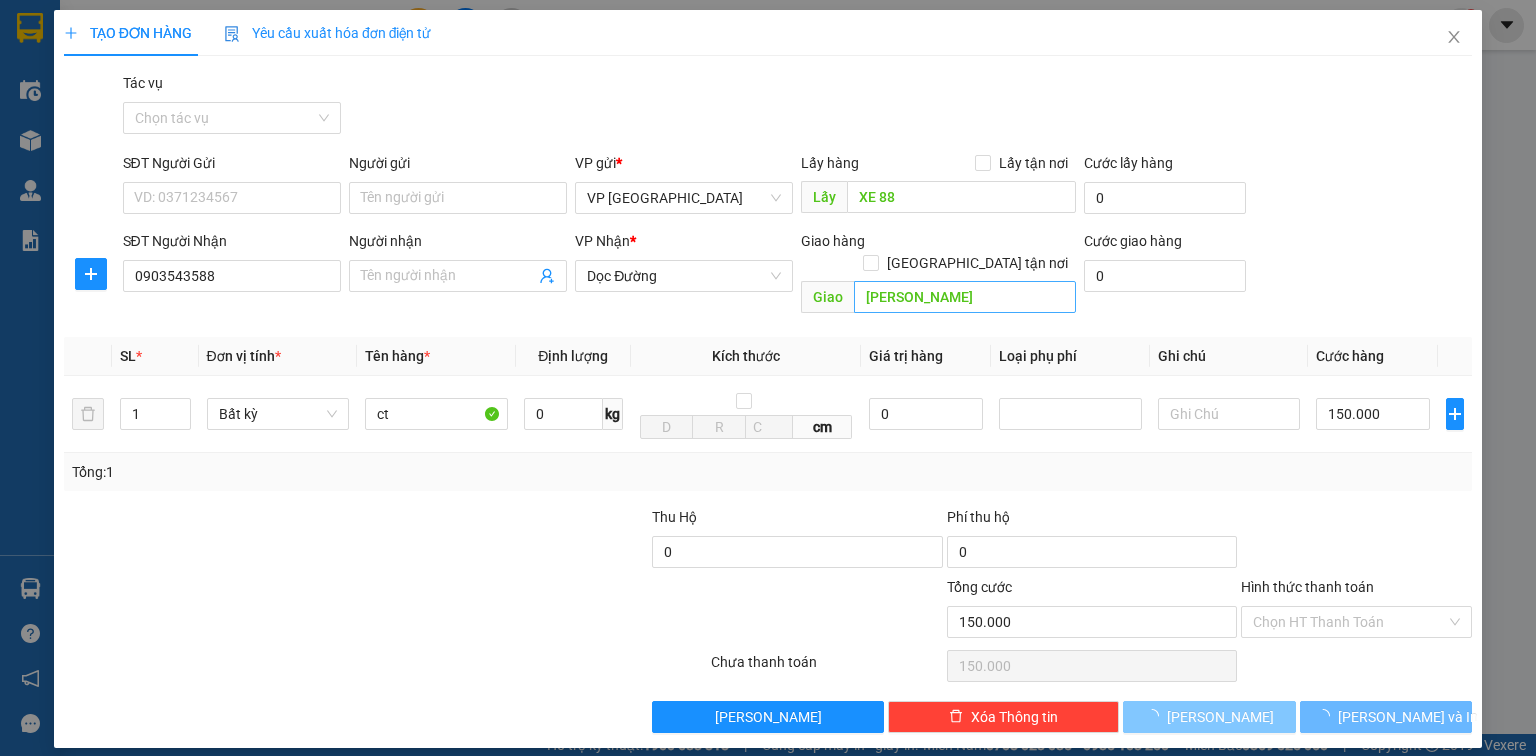 type 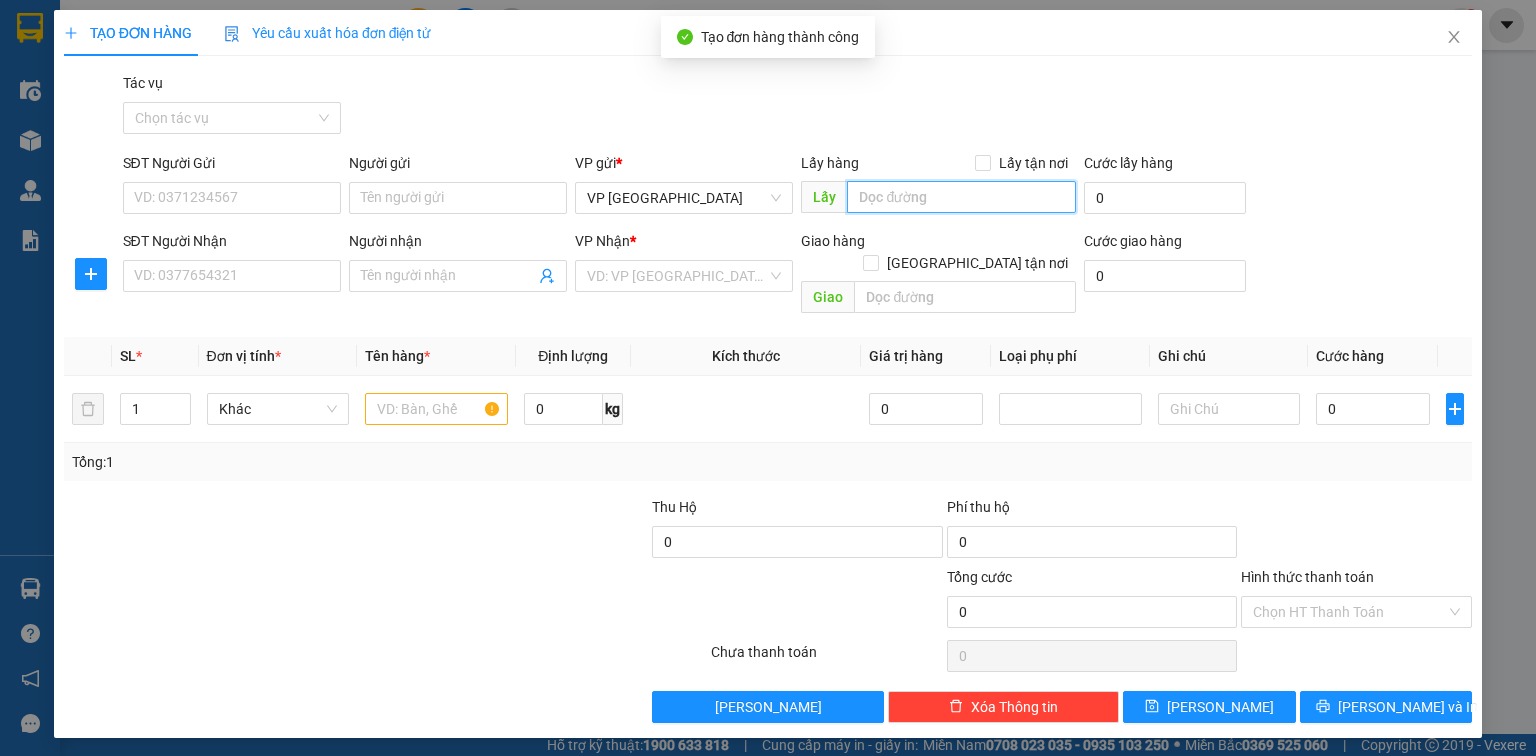 click at bounding box center (961, 197) 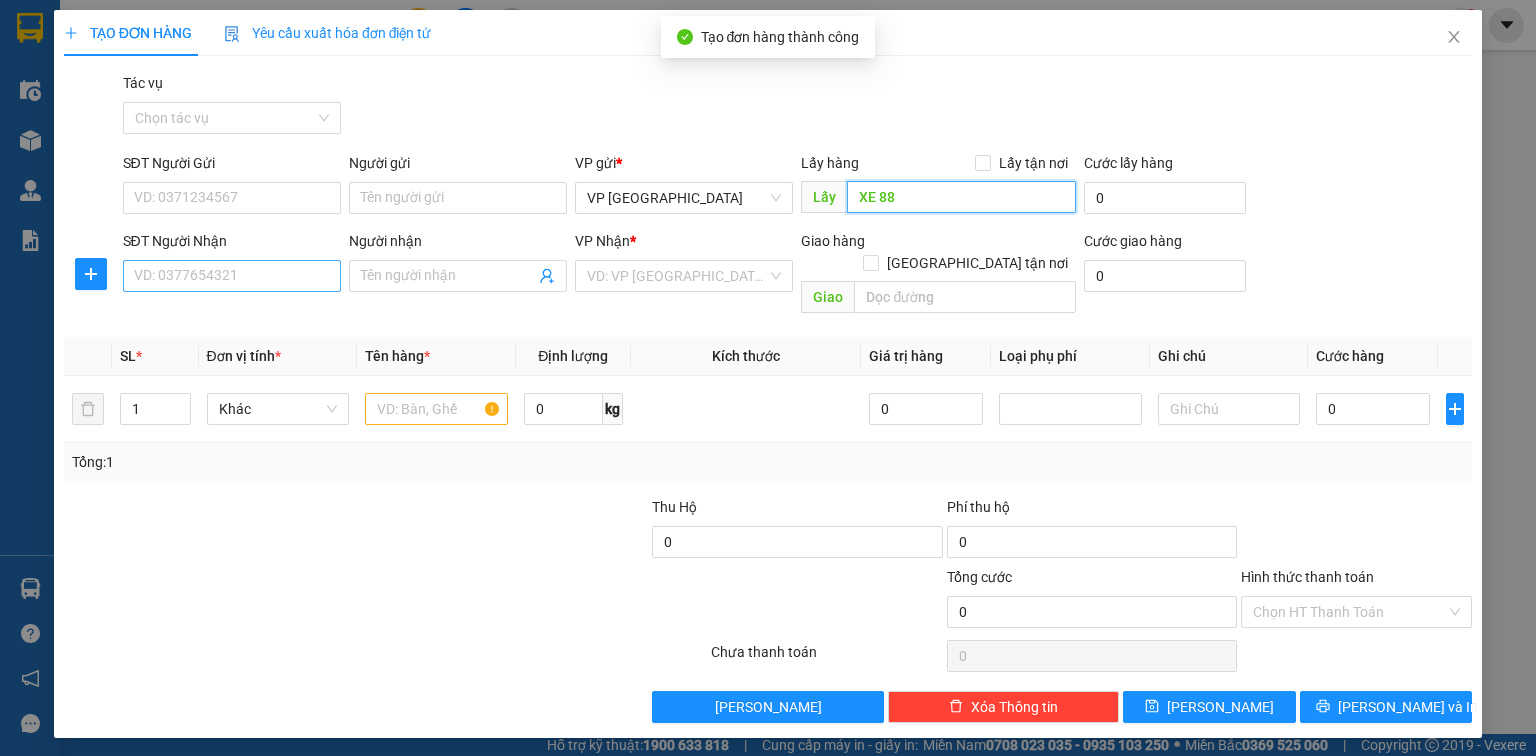 type on "XE 88" 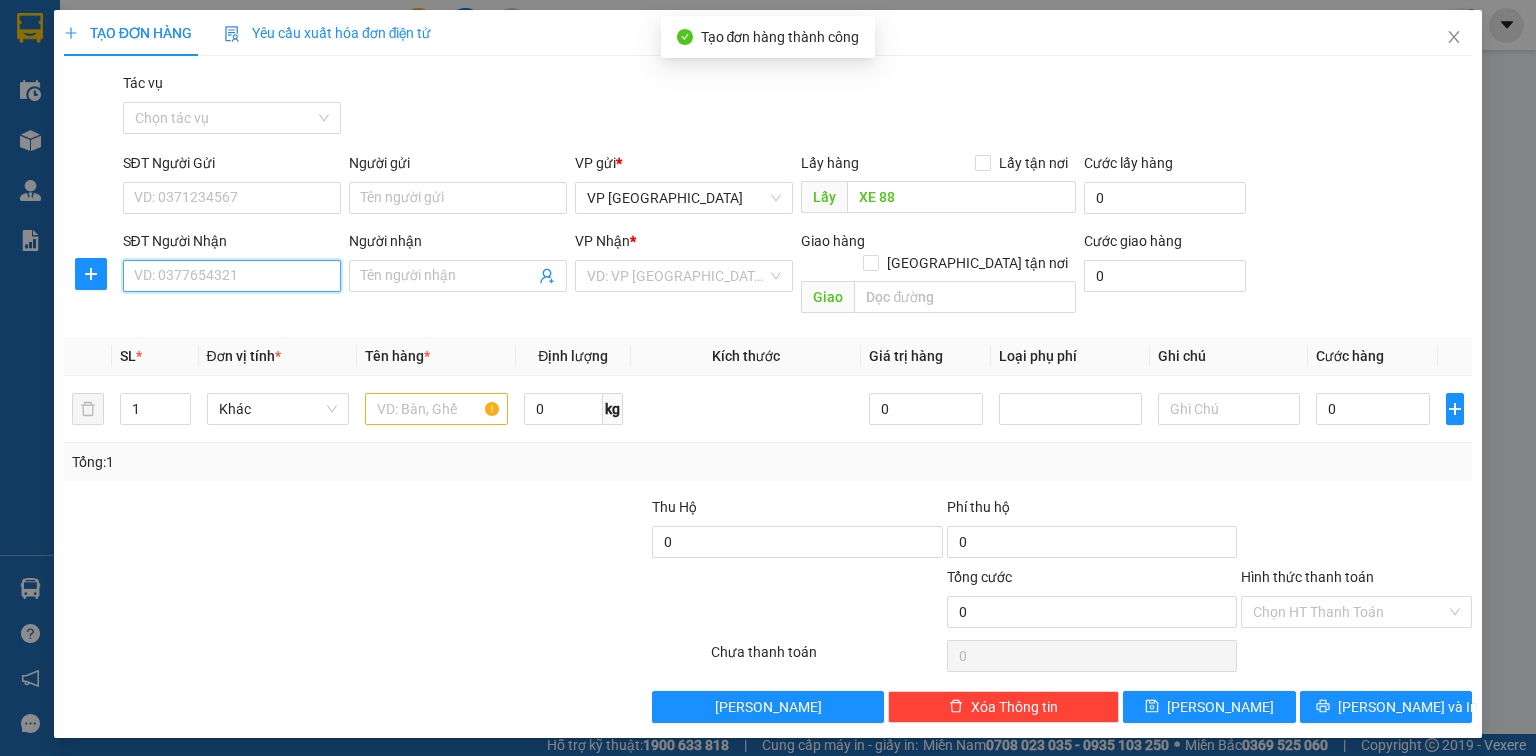 click on "SĐT Người Nhận" at bounding box center (232, 276) 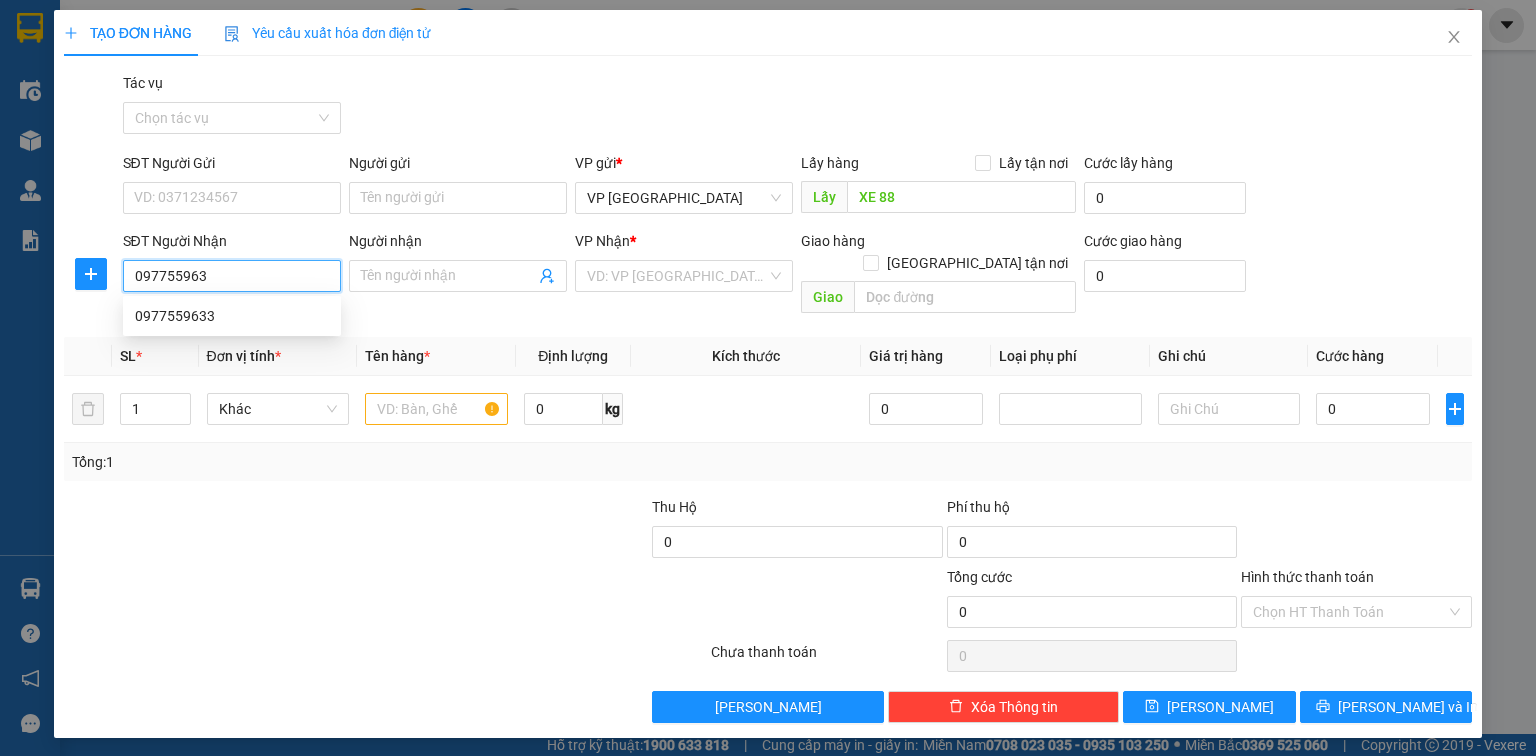 type on "0977559633" 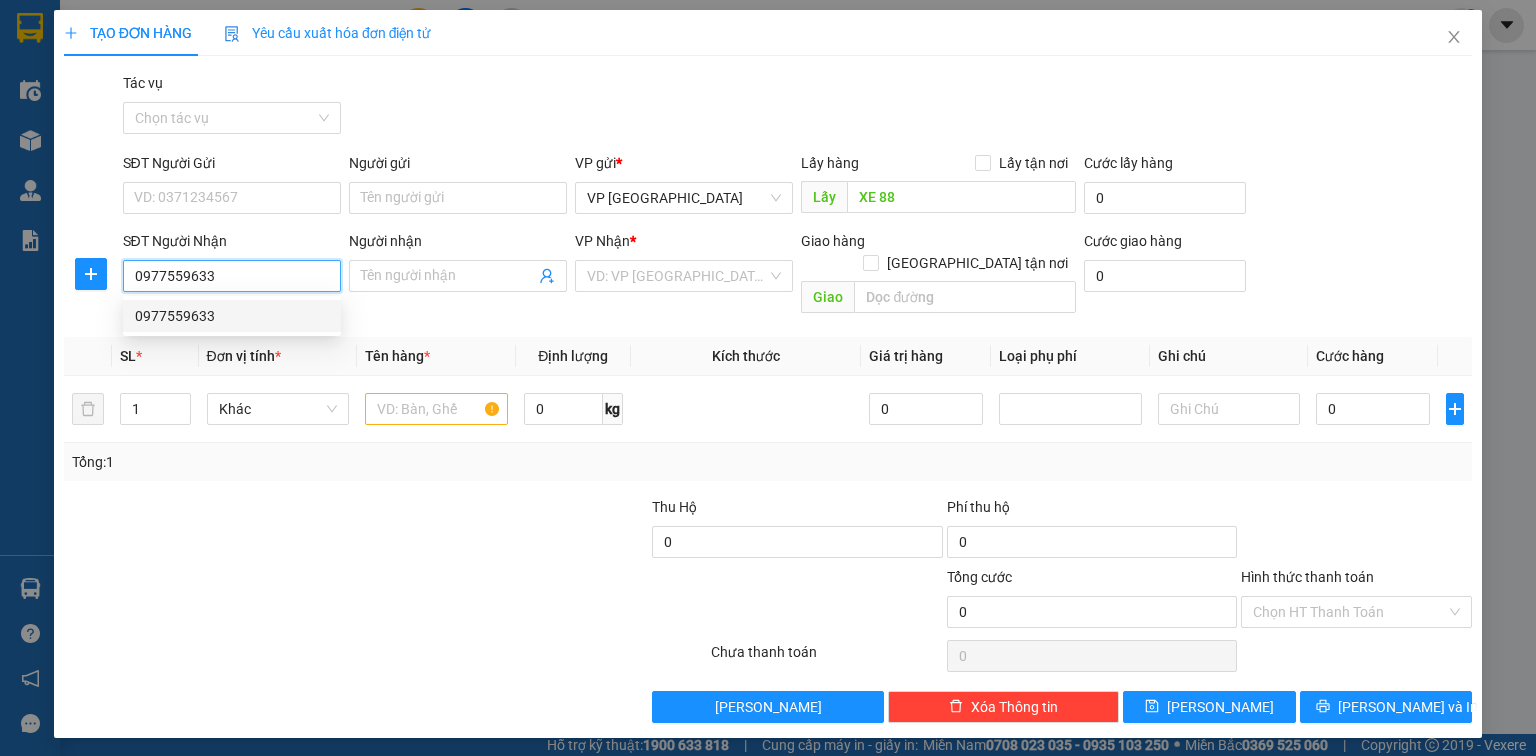 click on "0977559633" at bounding box center [232, 316] 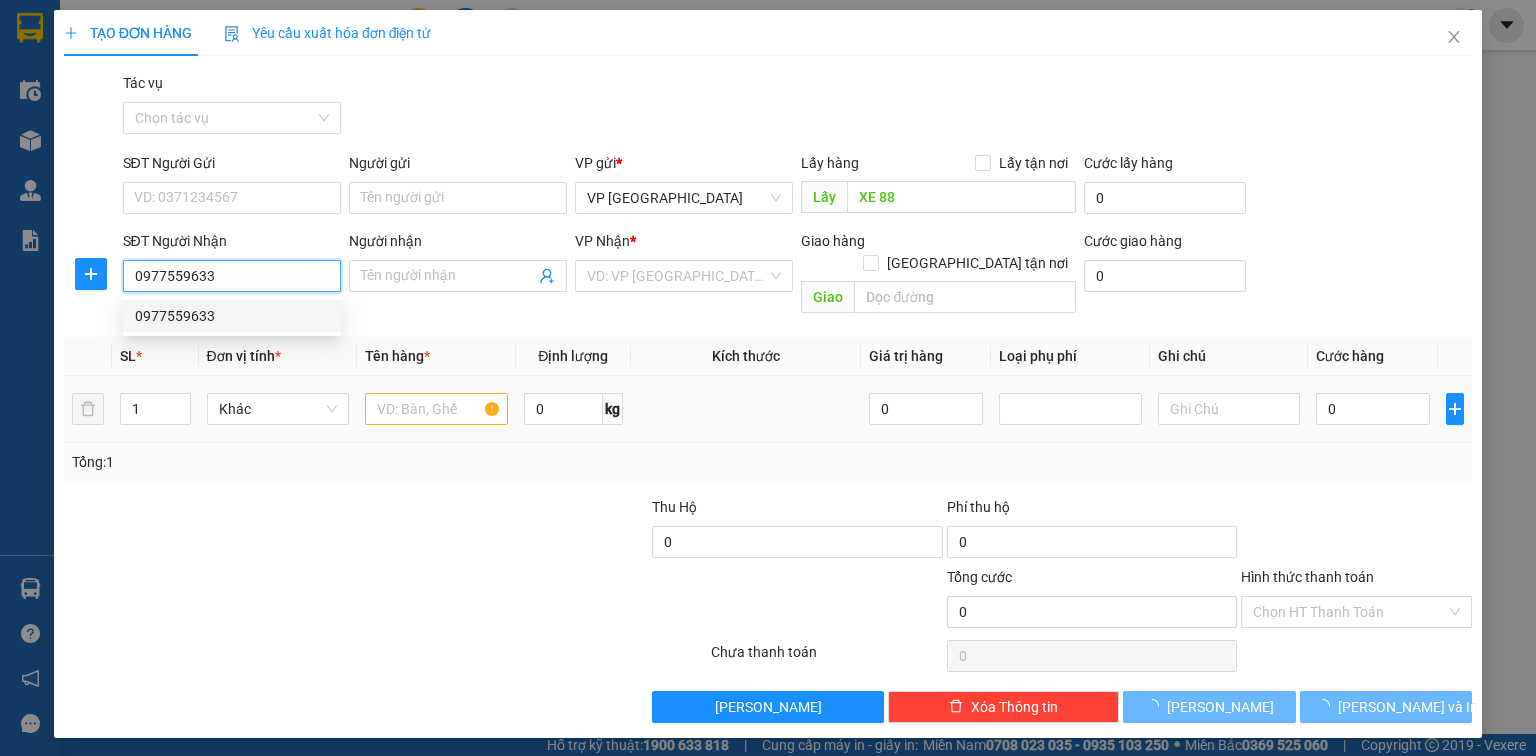 type on "Anh Sơn" 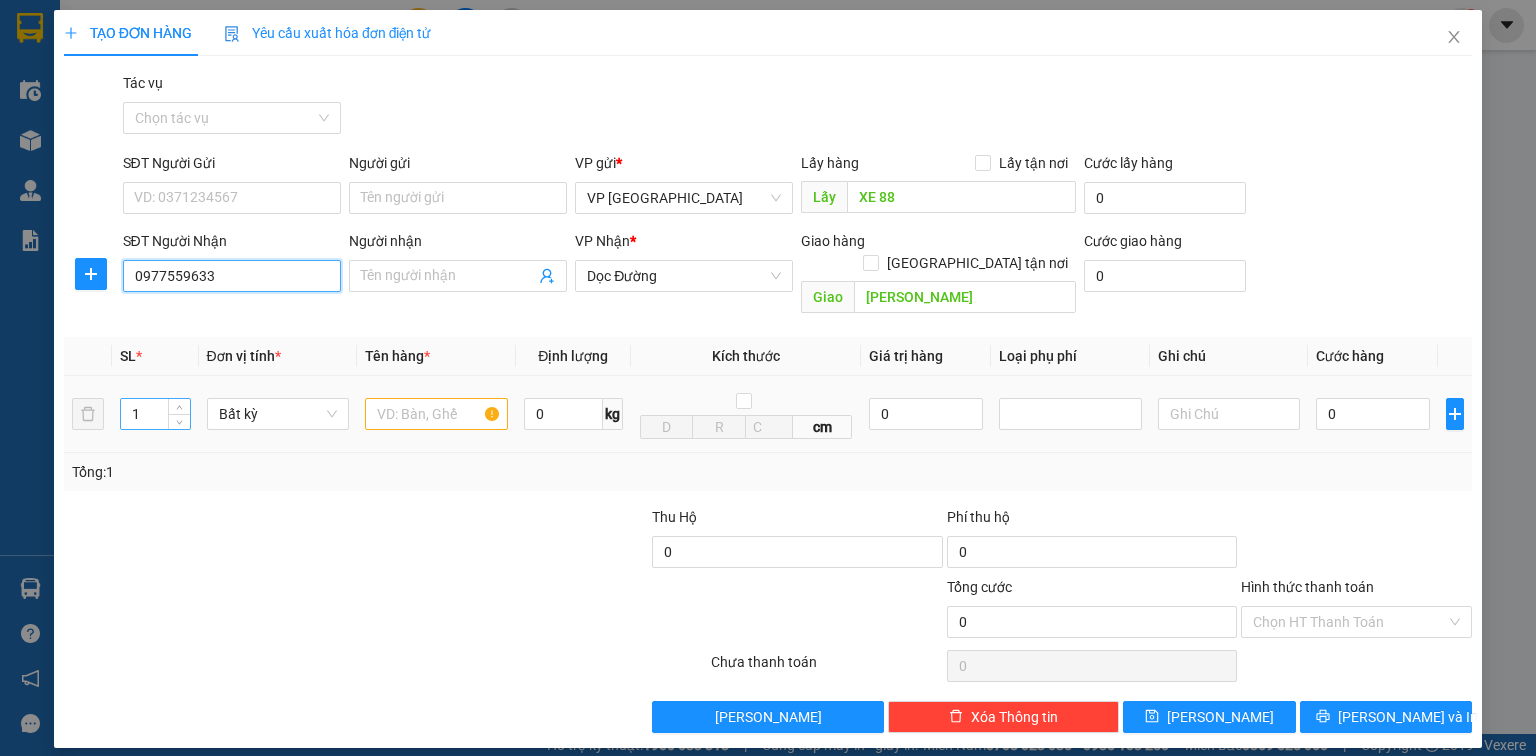 type on "0977559633" 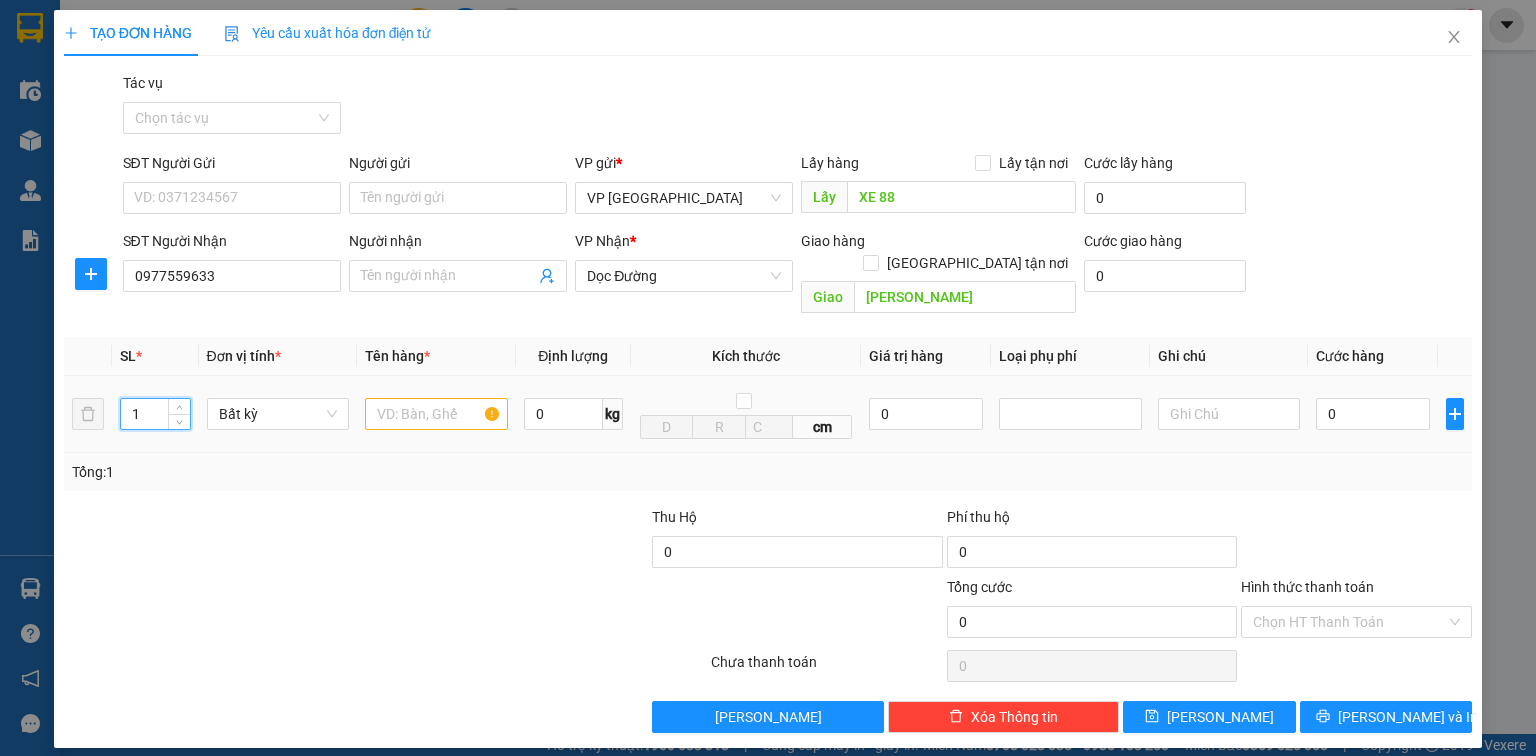 click on "1 Bất kỳ 0 kg cm 0   0" at bounding box center [768, 414] 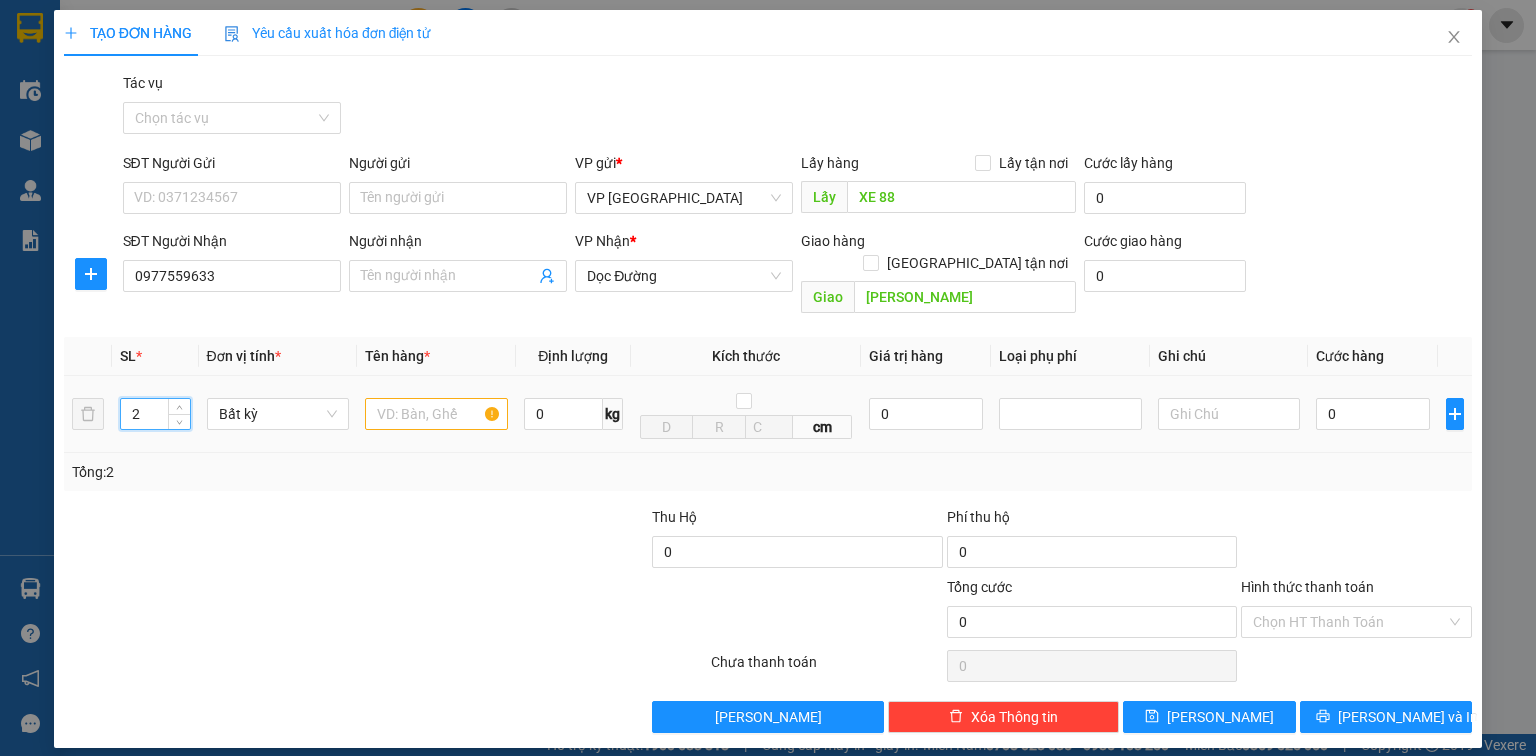 type on "2" 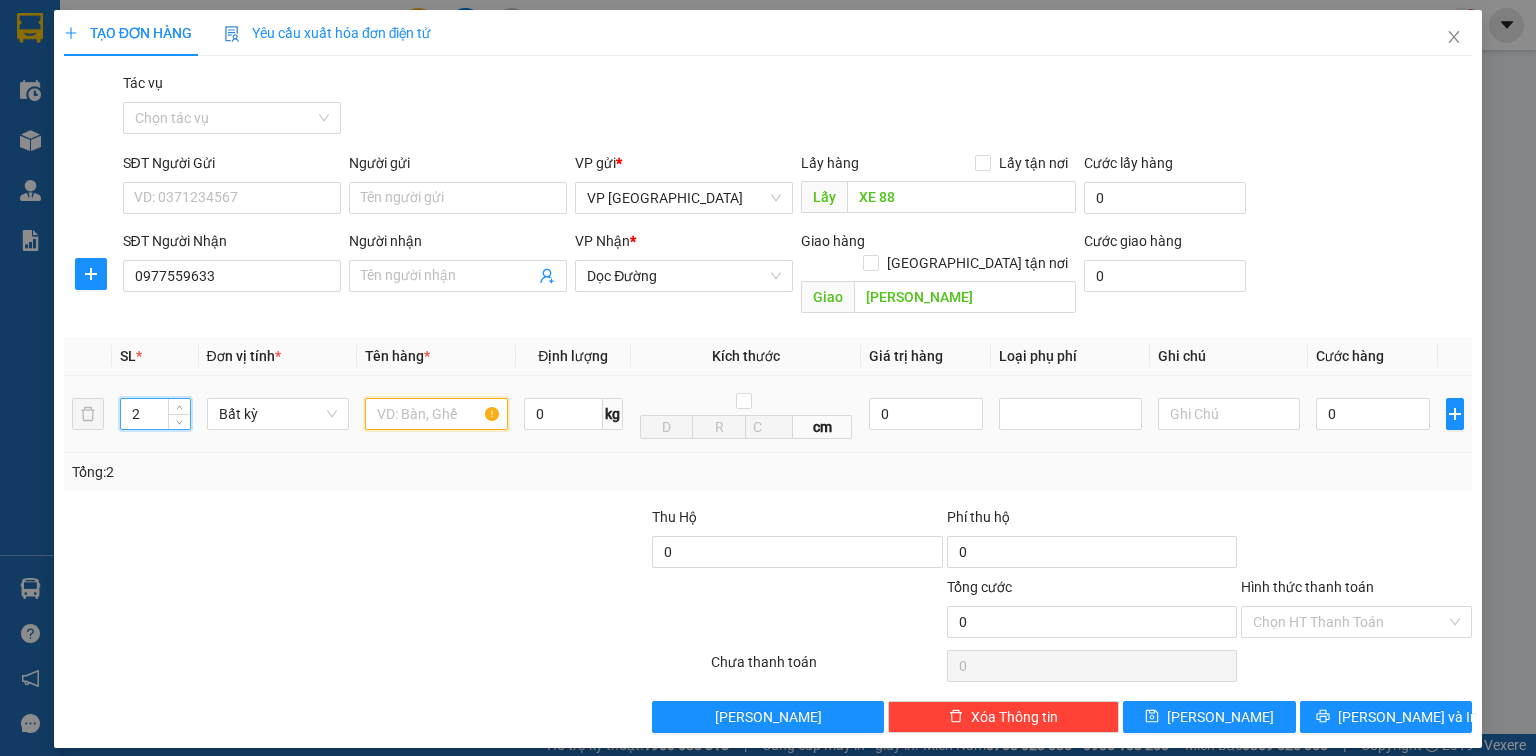 click at bounding box center [436, 414] 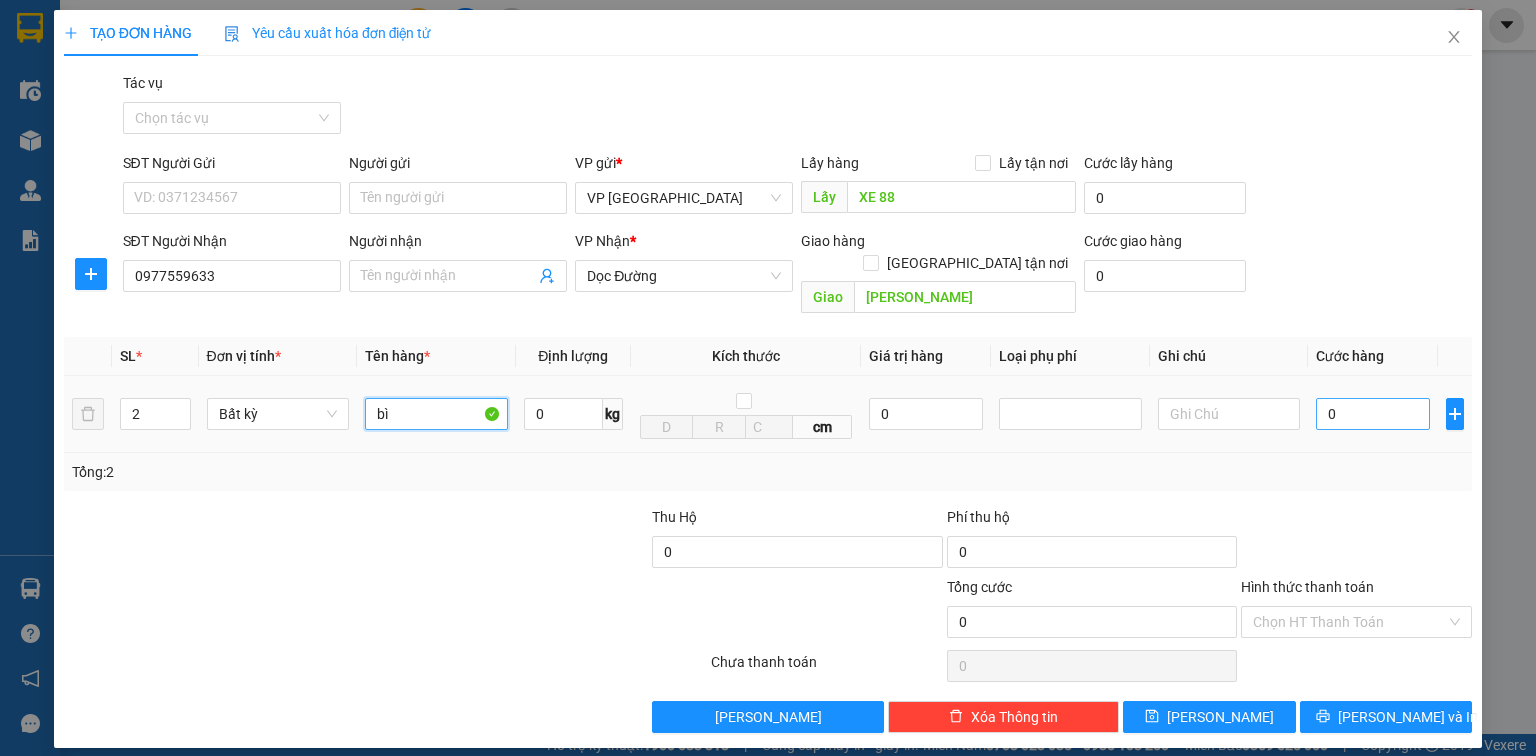 type on "bì" 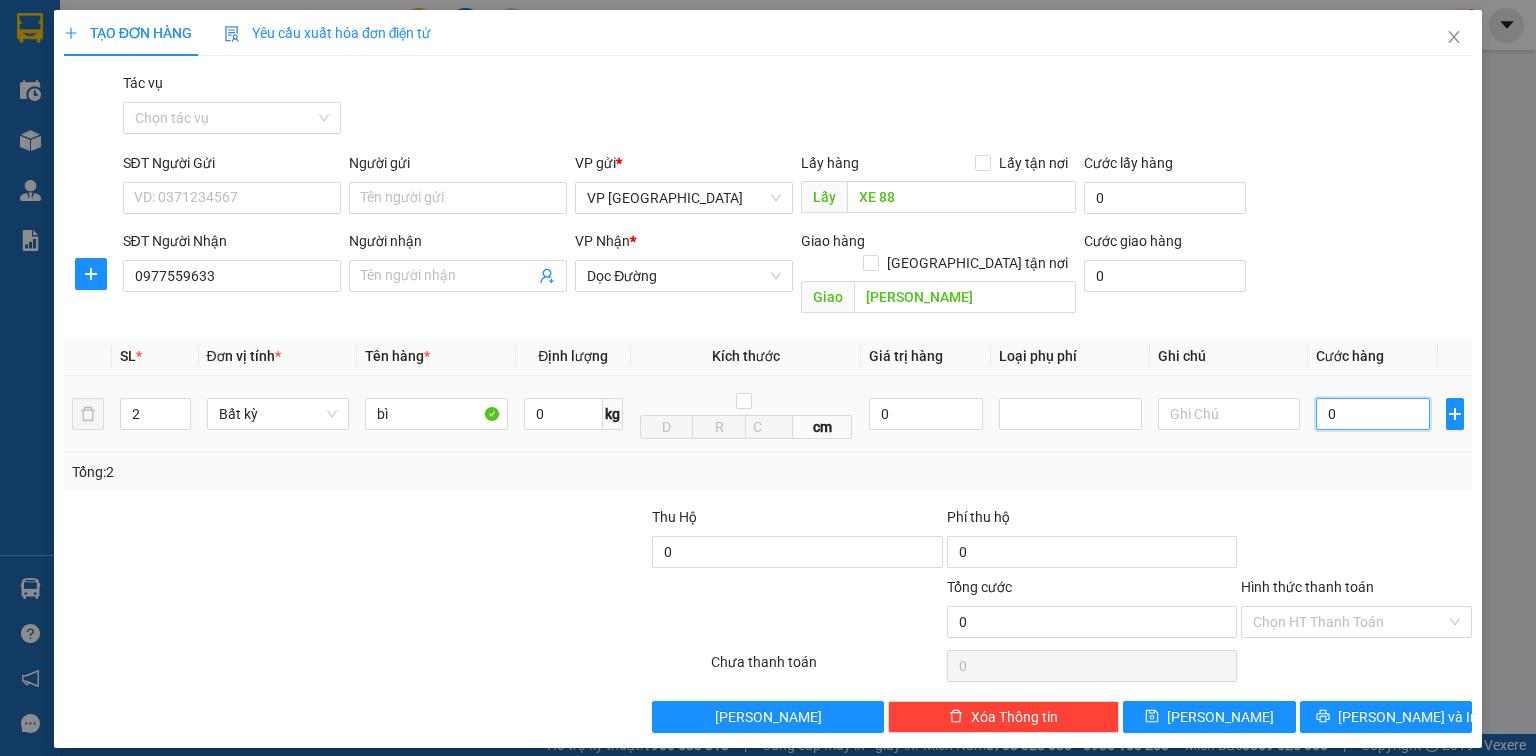 click on "0" at bounding box center [1373, 414] 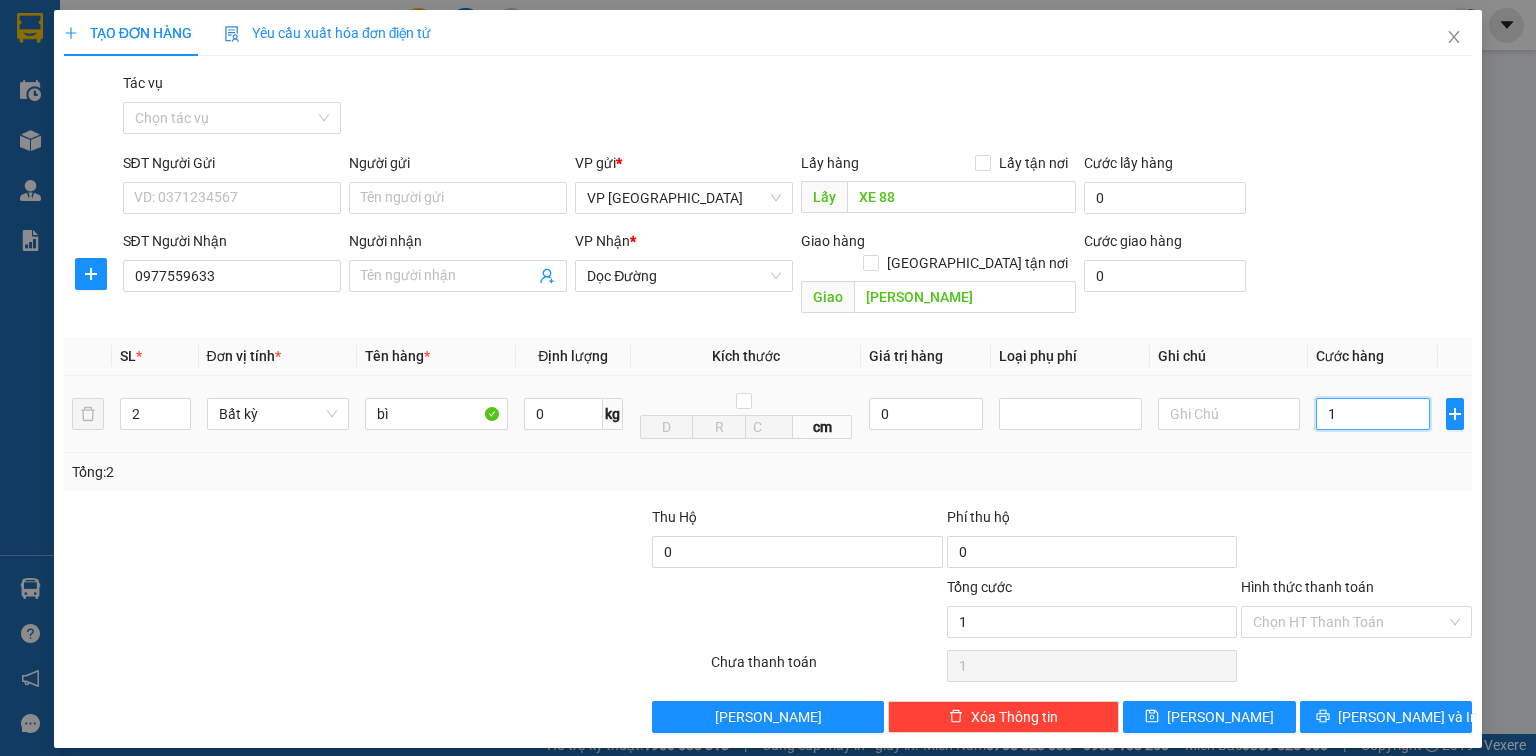 type on "10" 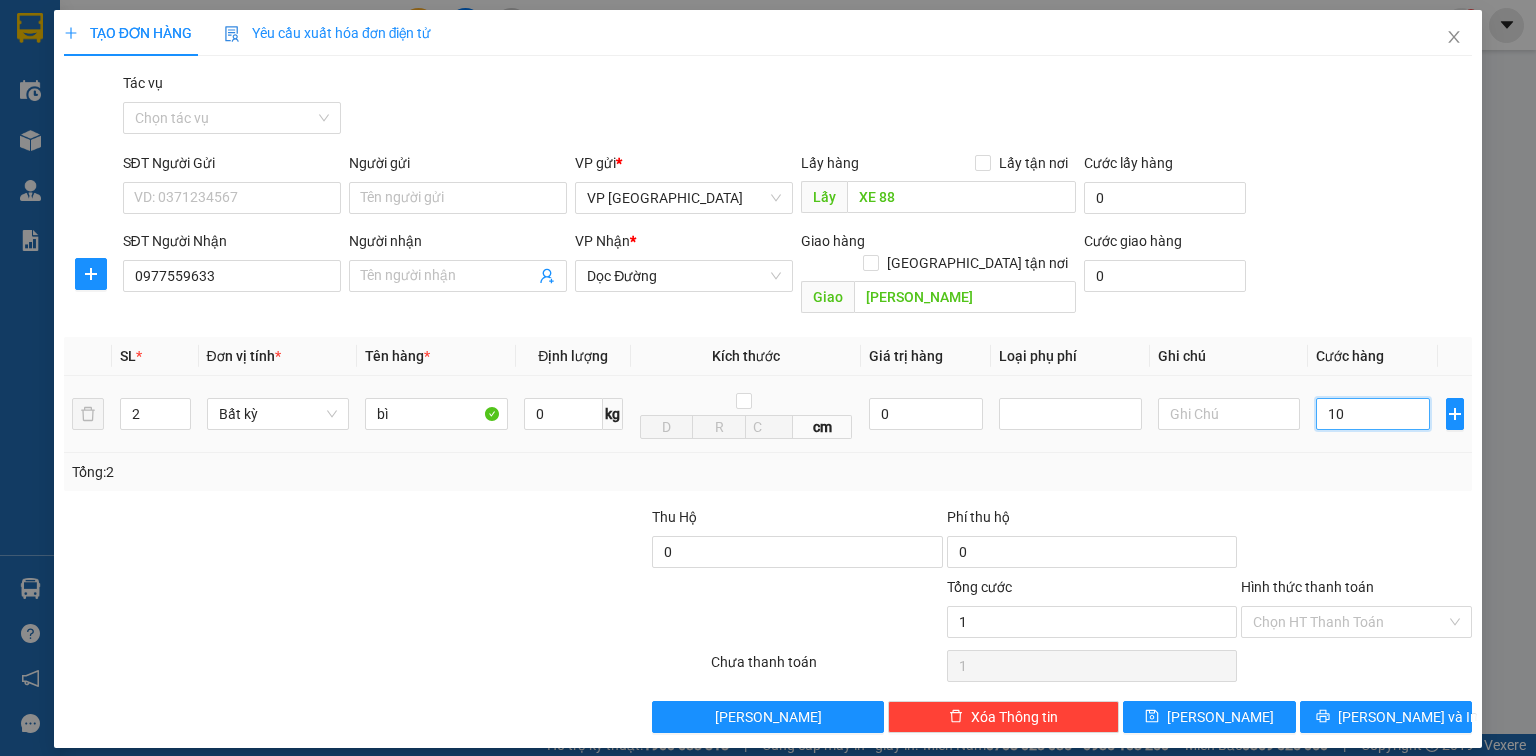 type 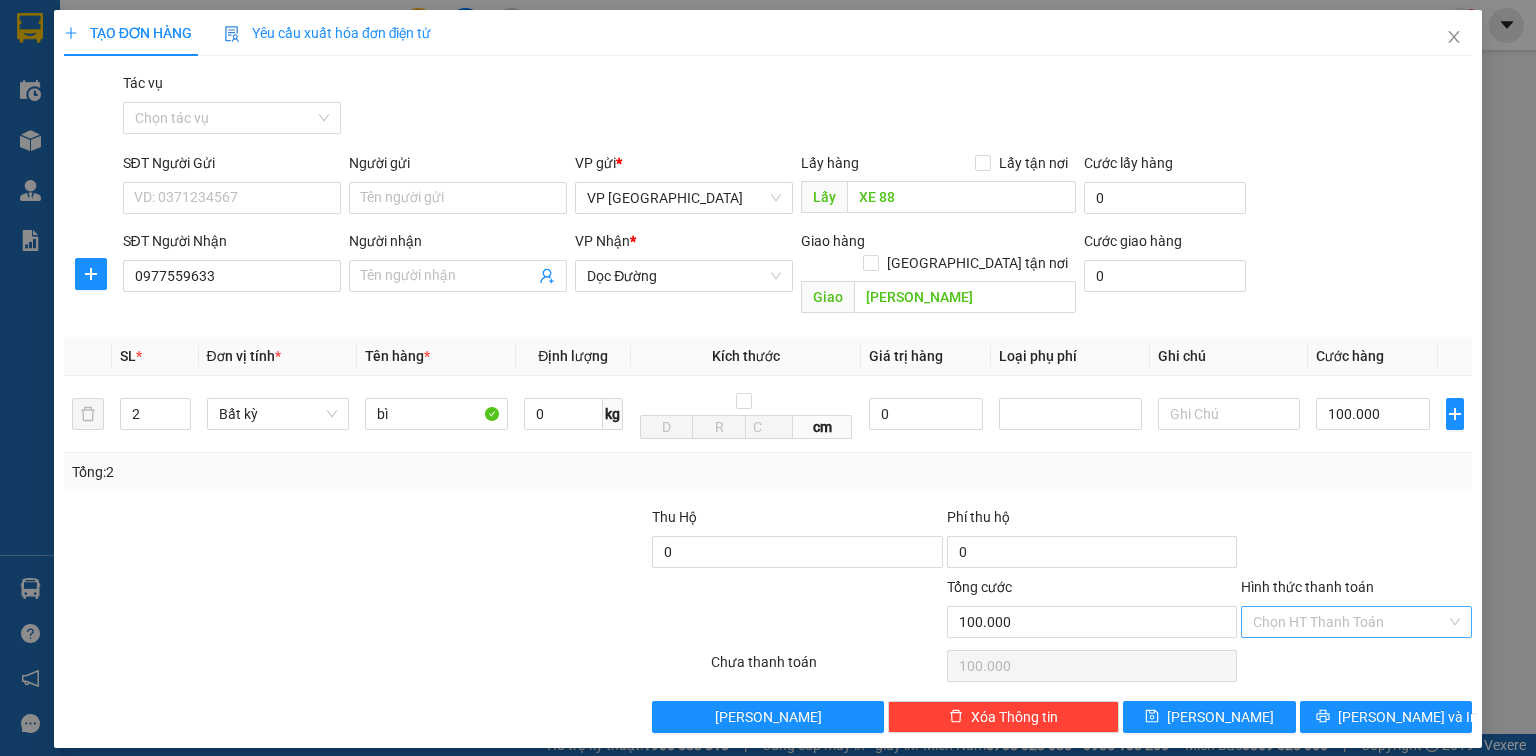 click on "Hình thức thanh toán" at bounding box center (1349, 622) 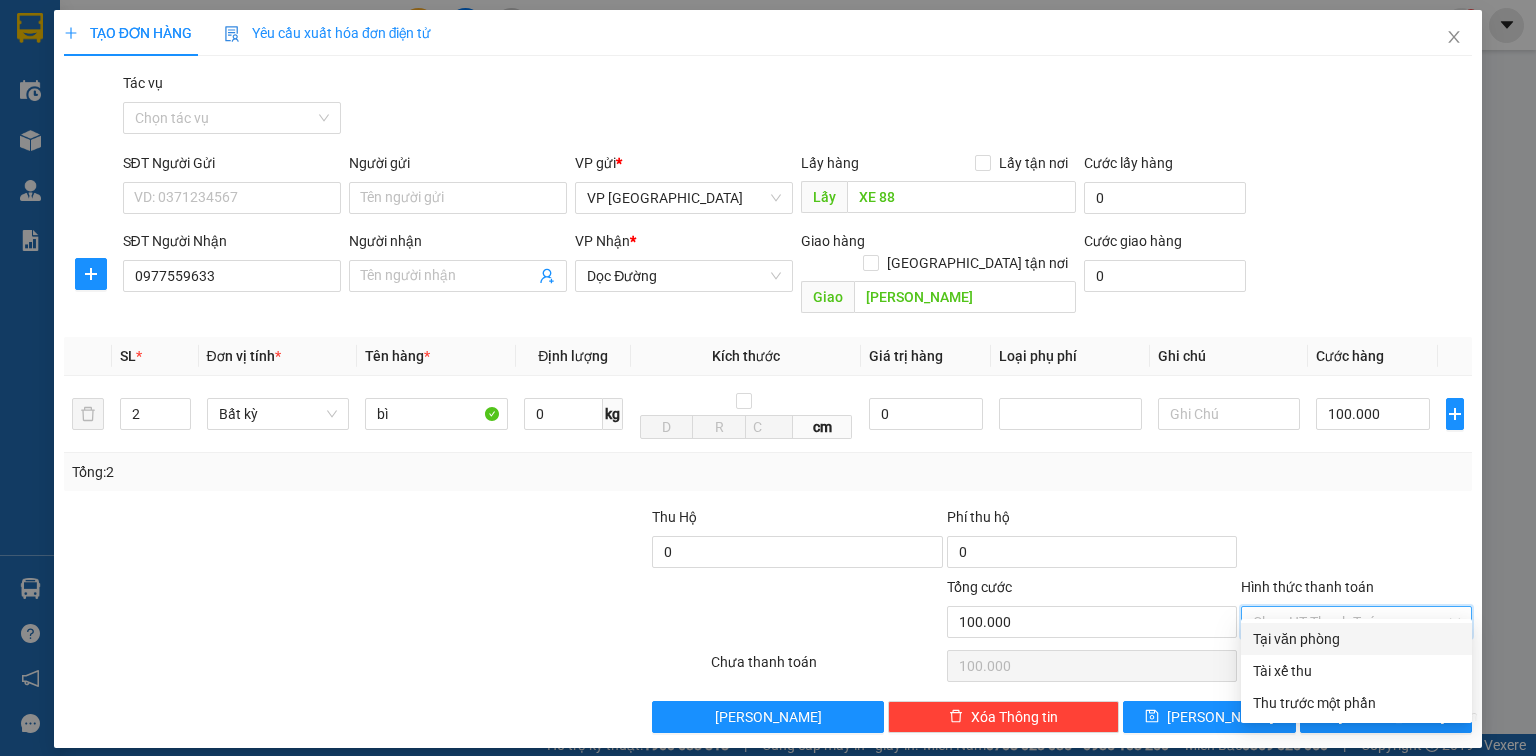 click on "Tại văn phòng" at bounding box center (1356, 639) 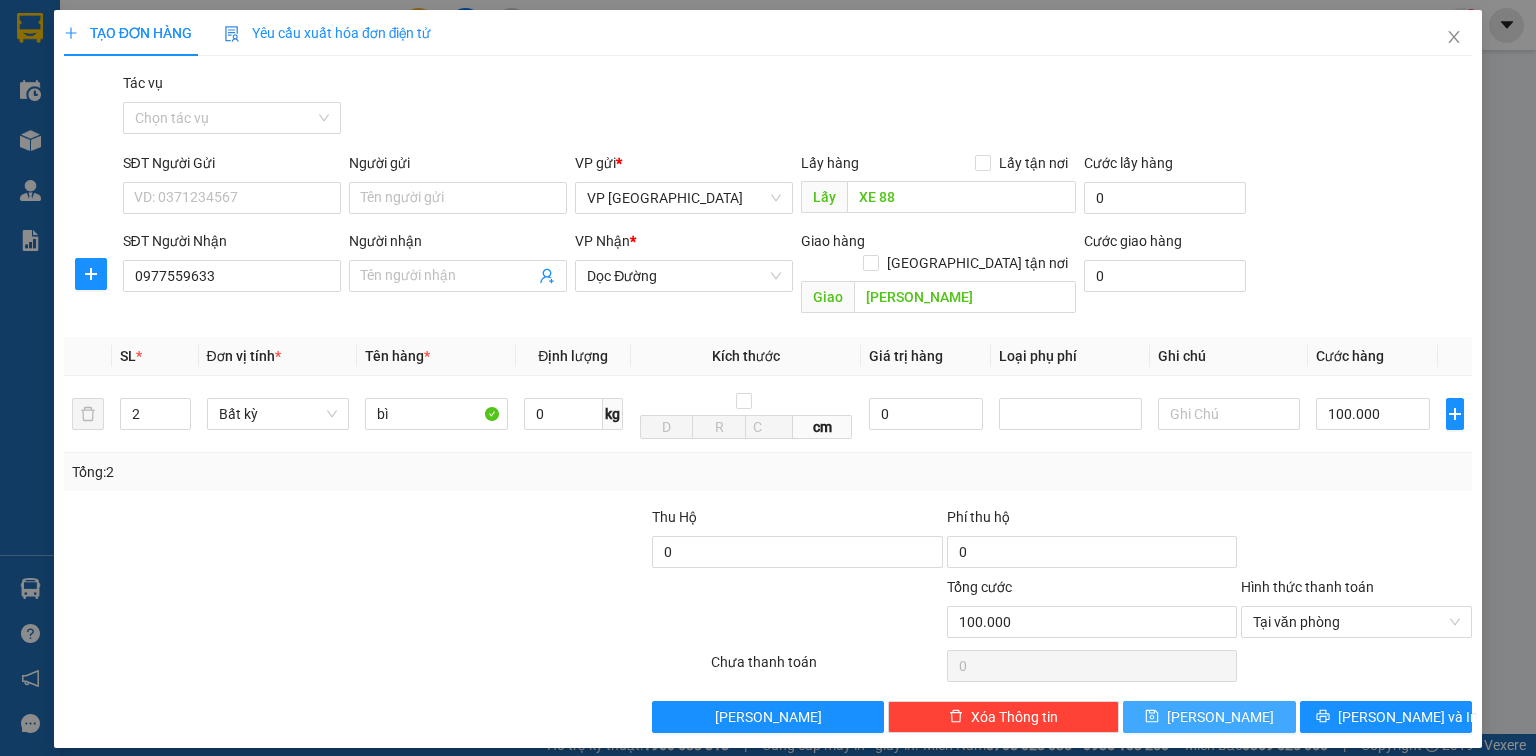 click on "Lưu" at bounding box center (1220, 717) 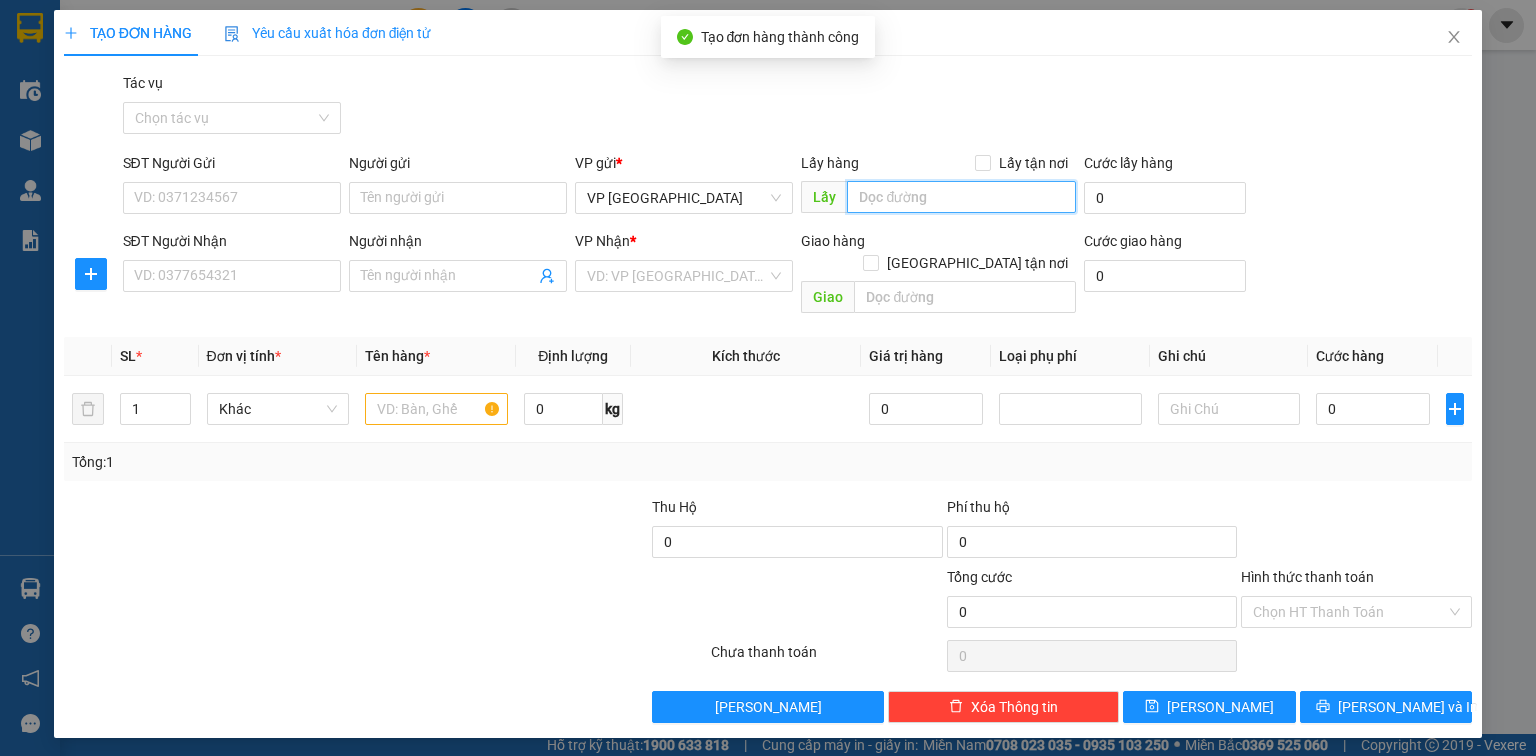 click at bounding box center [961, 197] 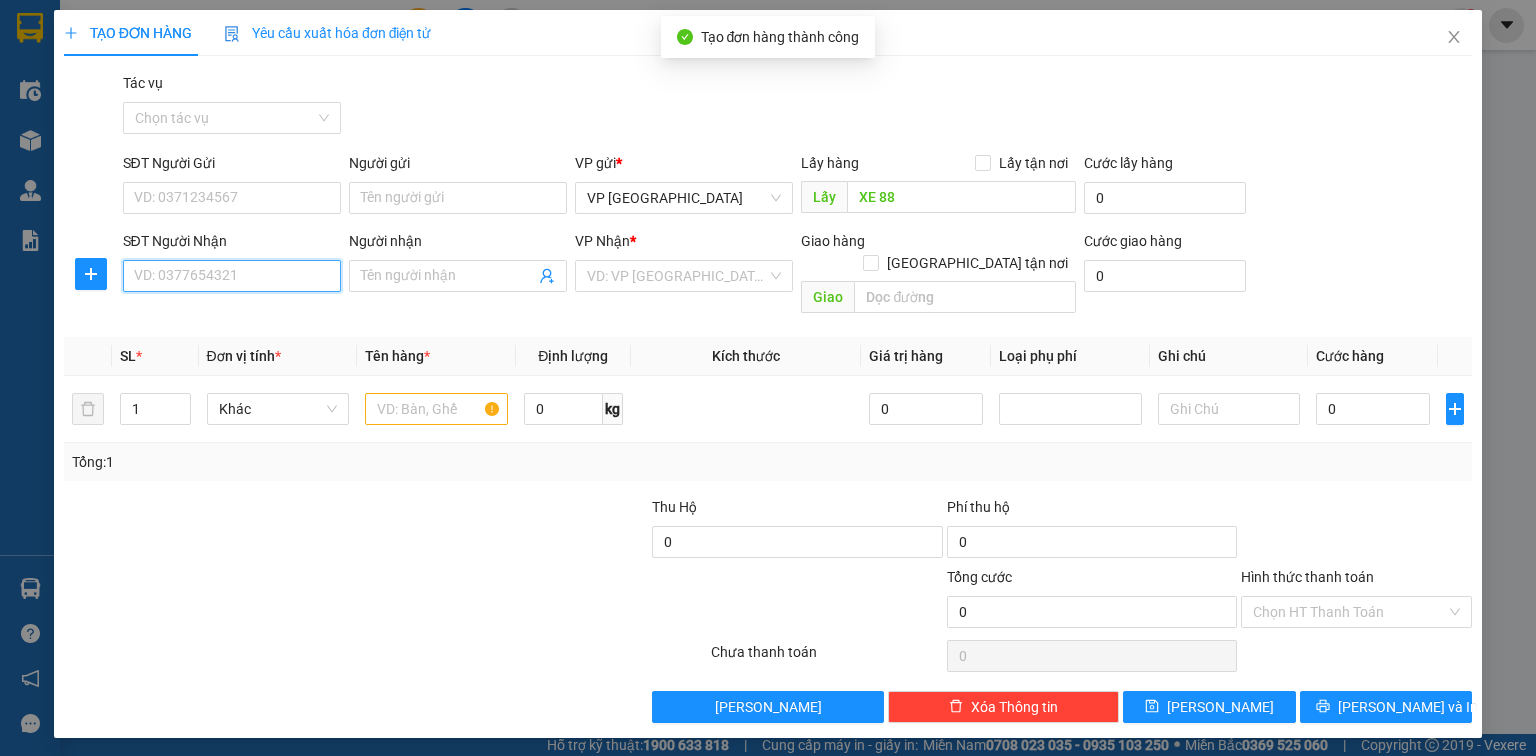 click on "SĐT Người Nhận" at bounding box center [232, 276] 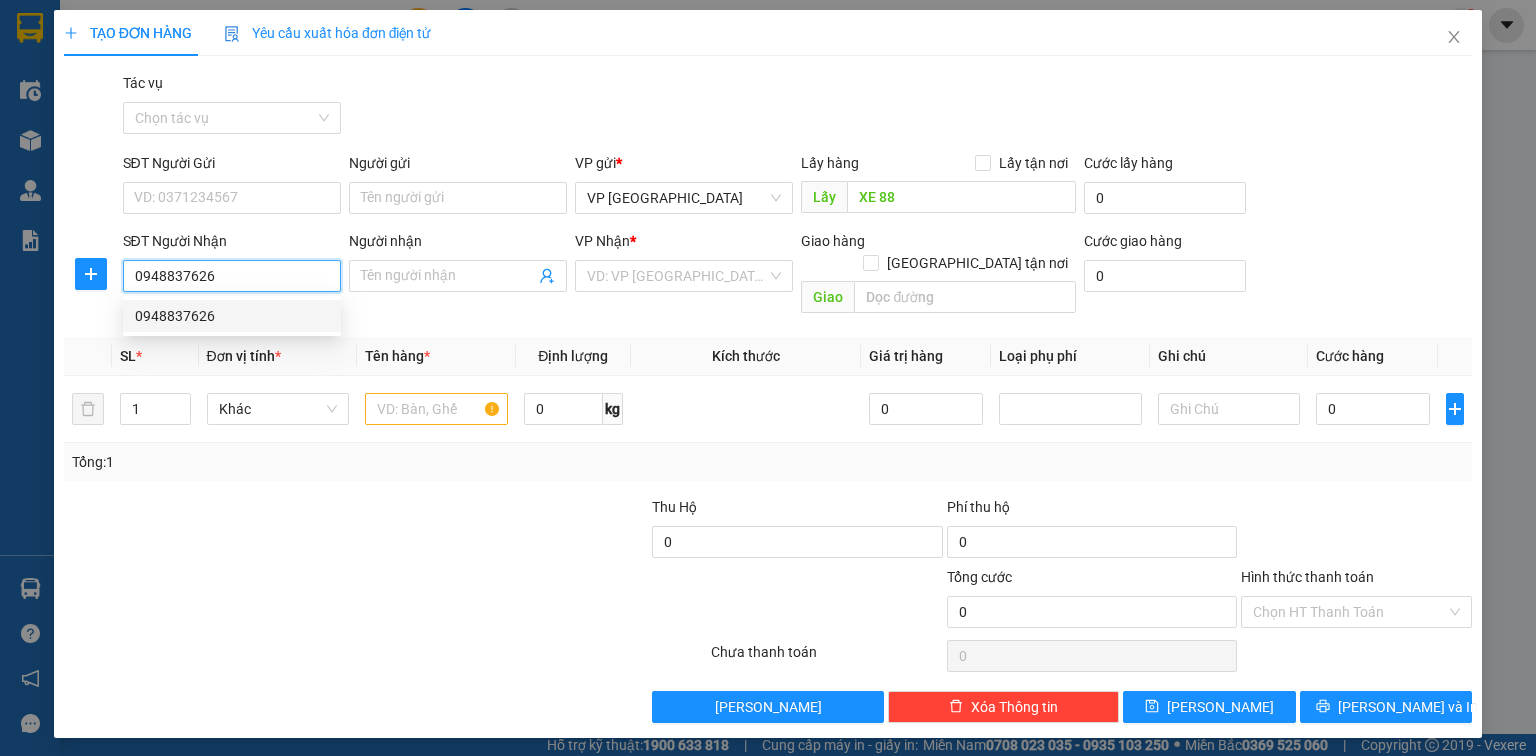 click on "0948837626" at bounding box center (232, 316) 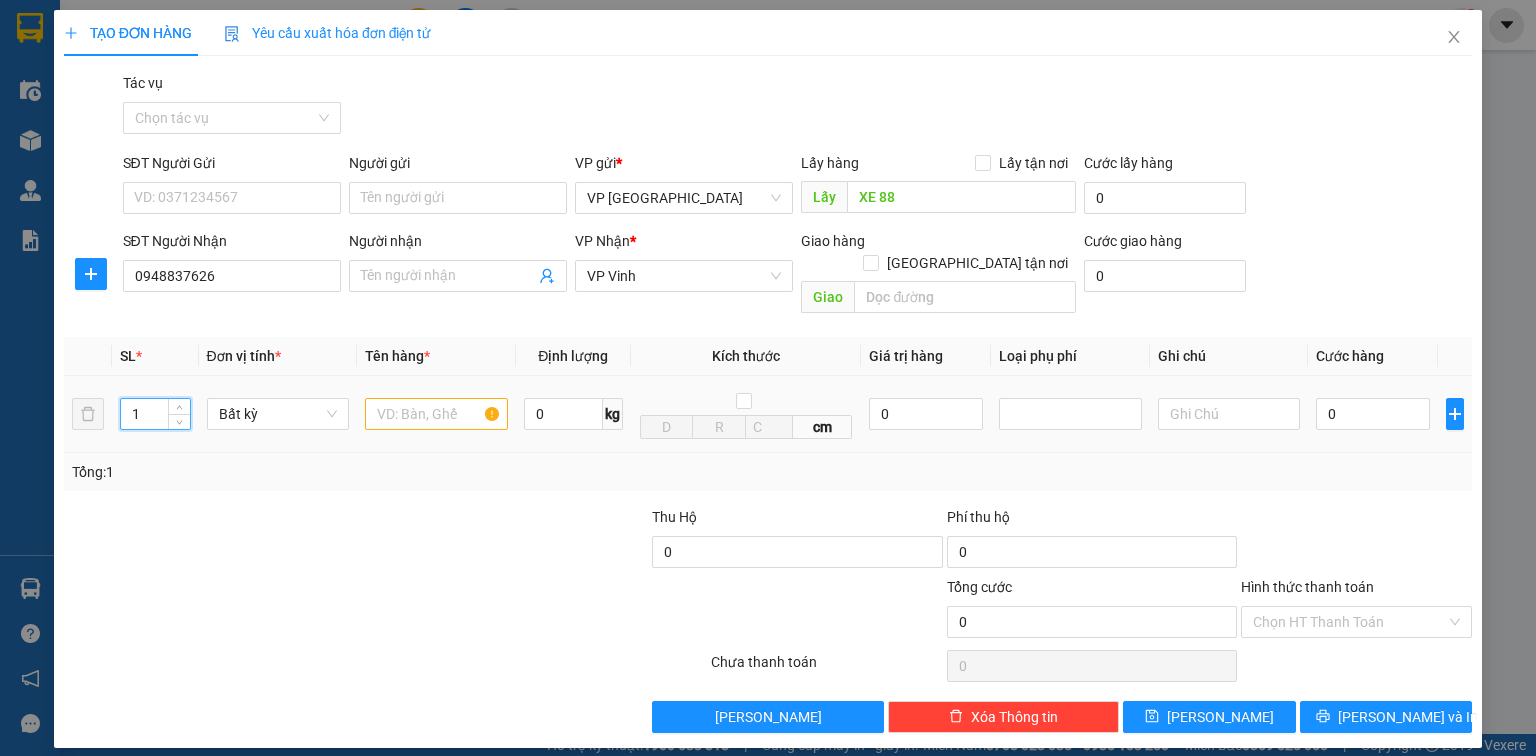 click on "1 Bất kỳ 0 kg cm 0   0" at bounding box center (768, 414) 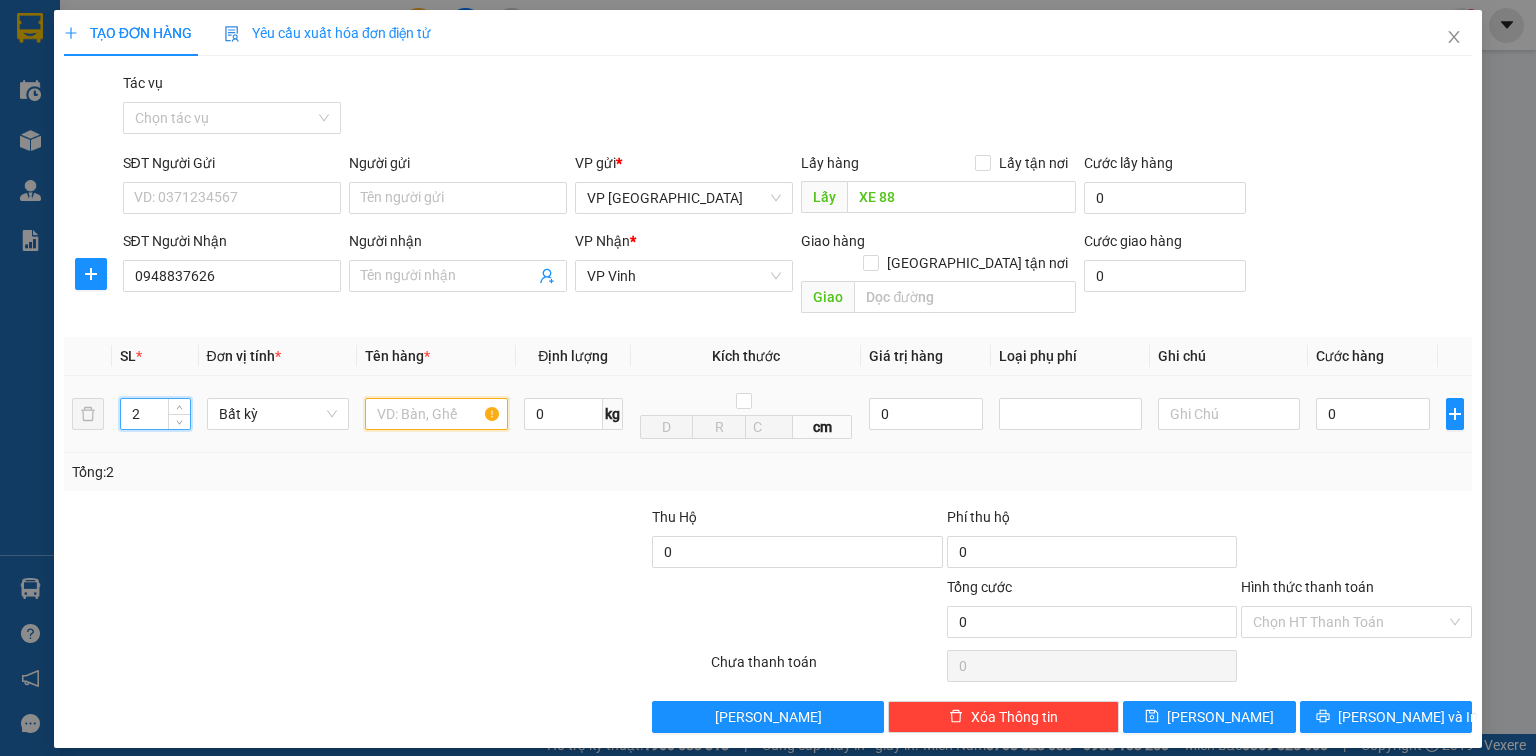 click at bounding box center (436, 414) 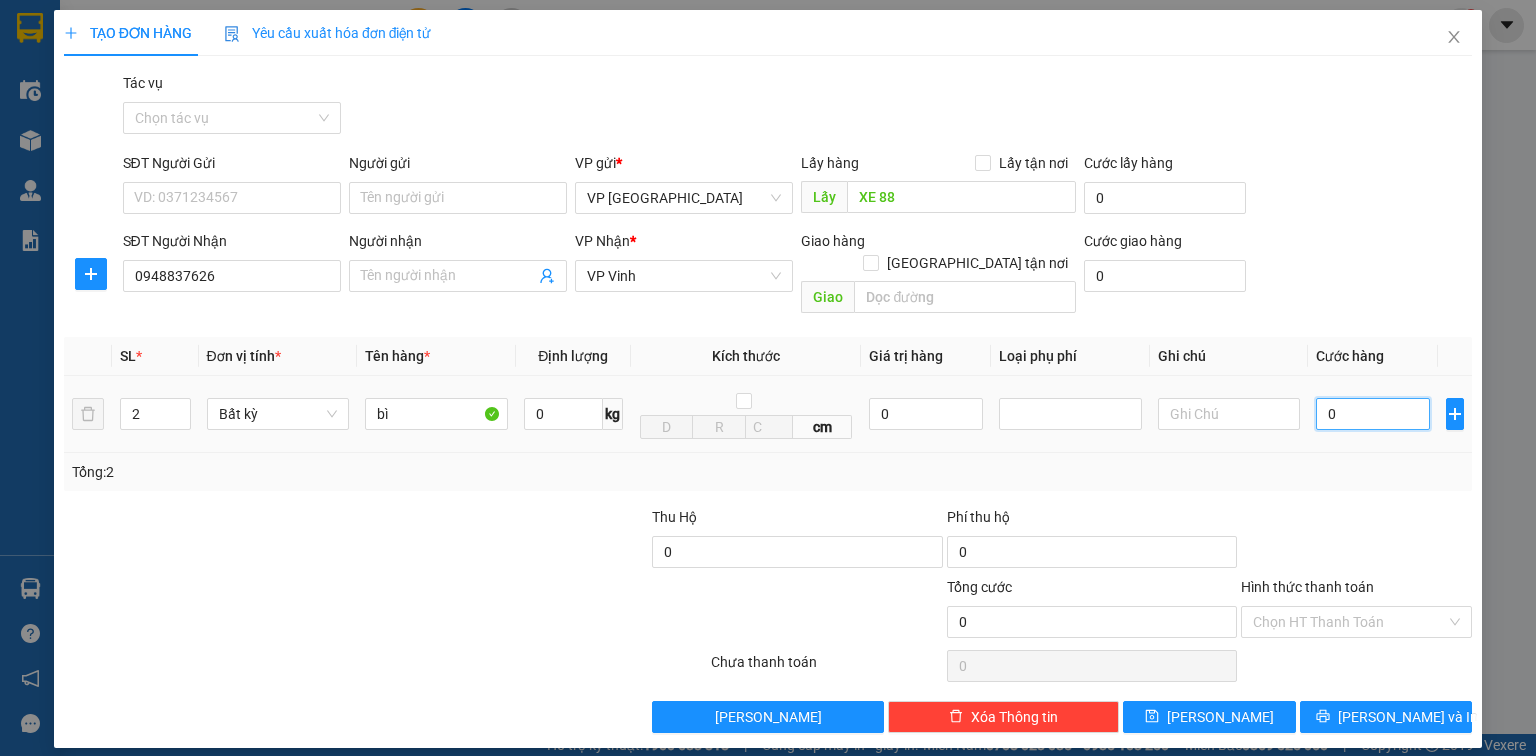 click on "0" at bounding box center (1373, 414) 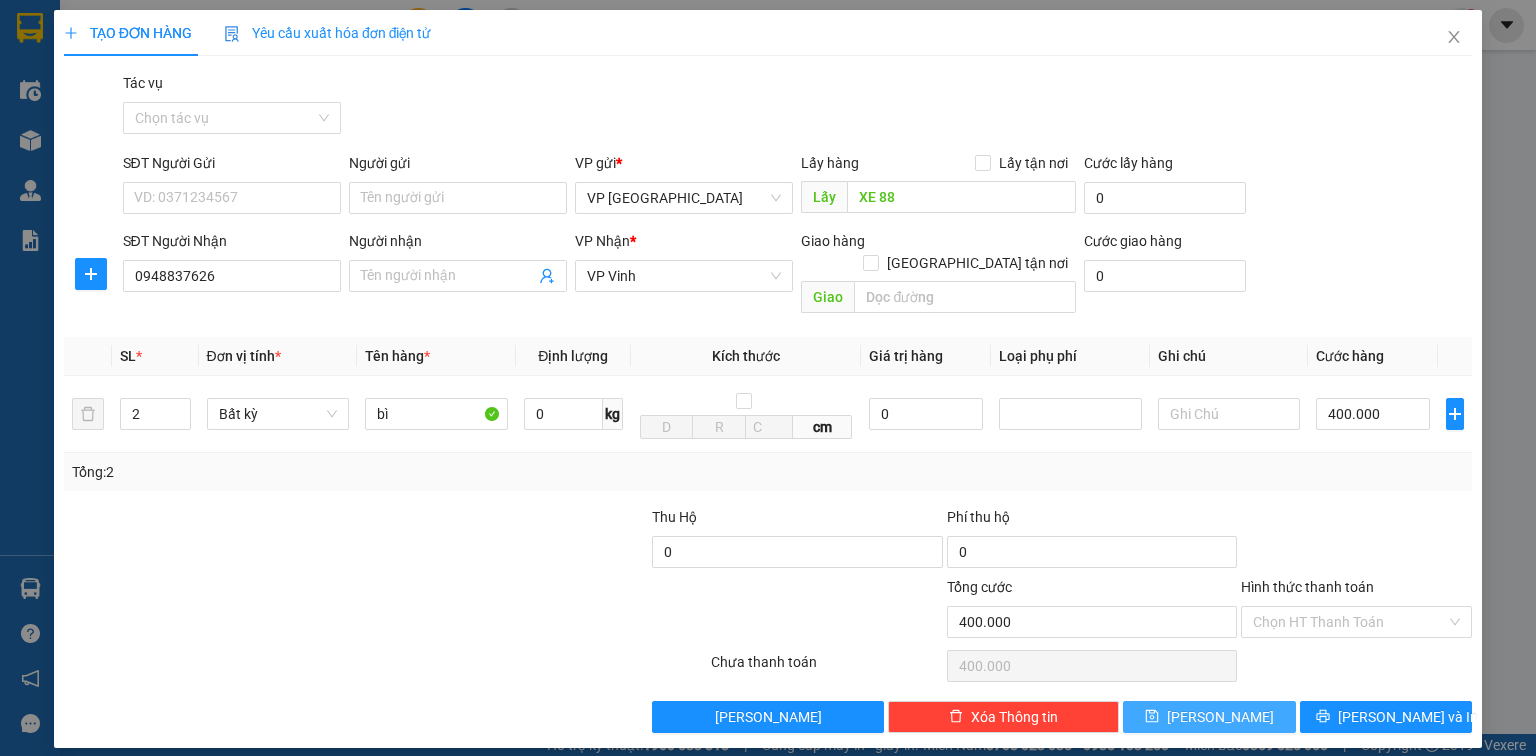 click on "Lưu" at bounding box center [1209, 717] 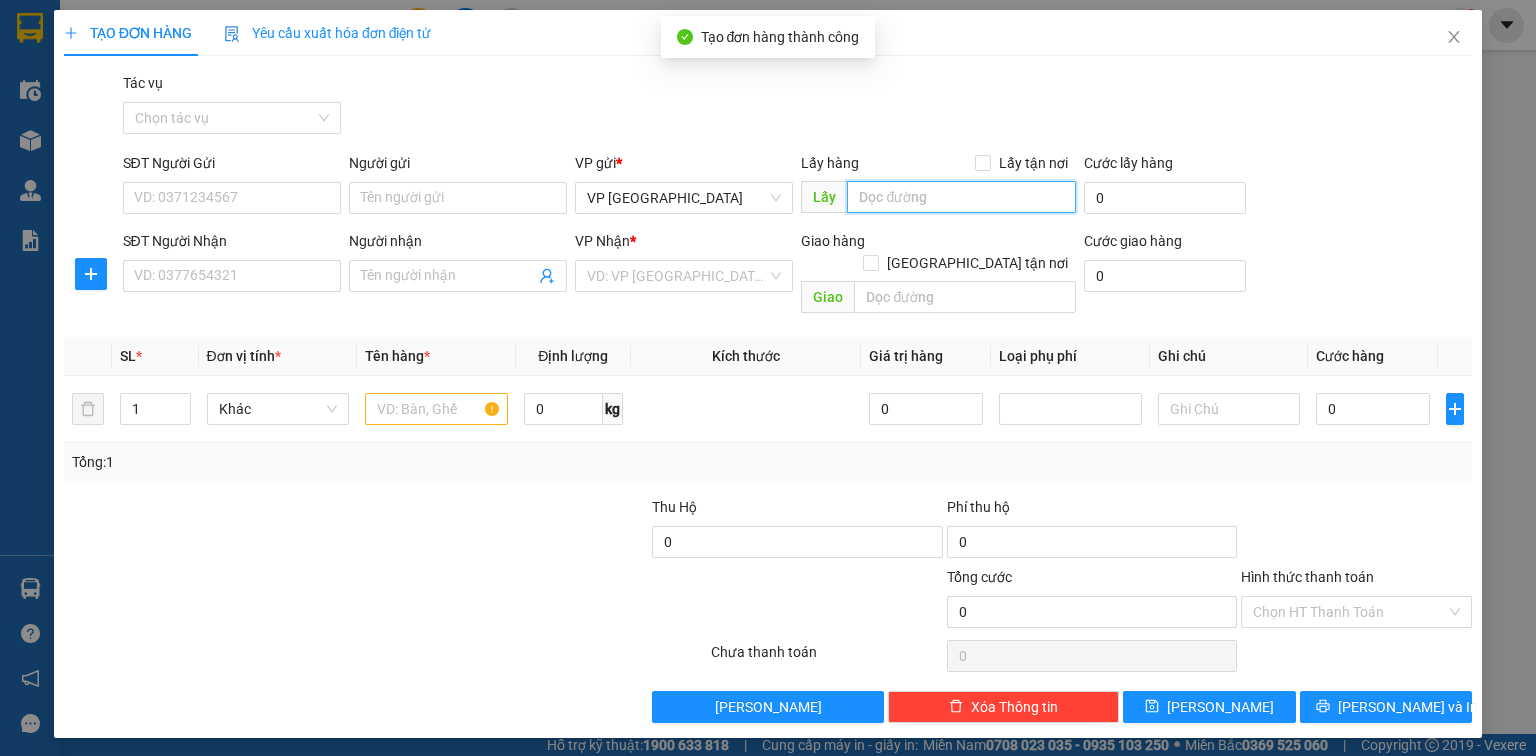 click at bounding box center (961, 197) 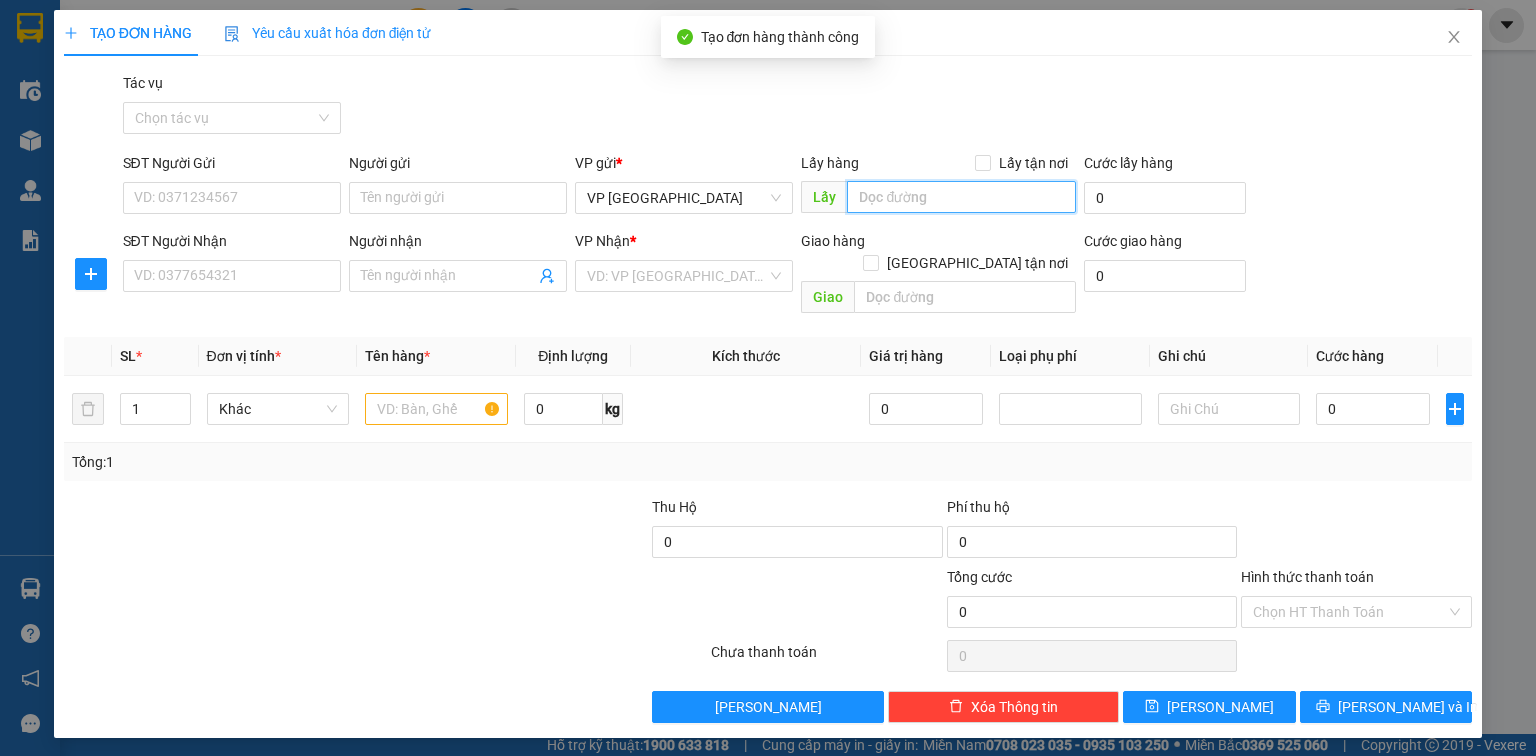 paste on "XE 88" 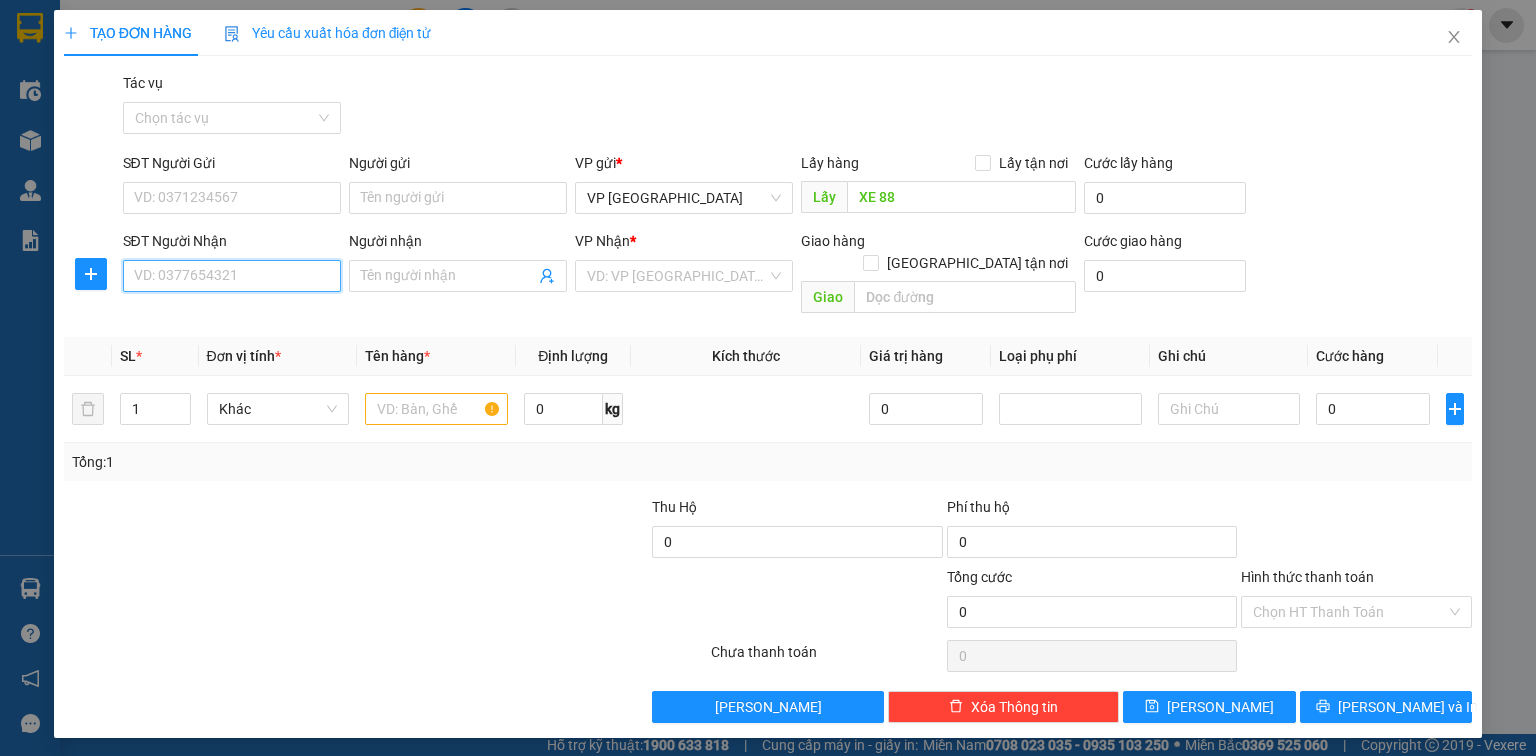 click on "SĐT Người Nhận" at bounding box center [232, 276] 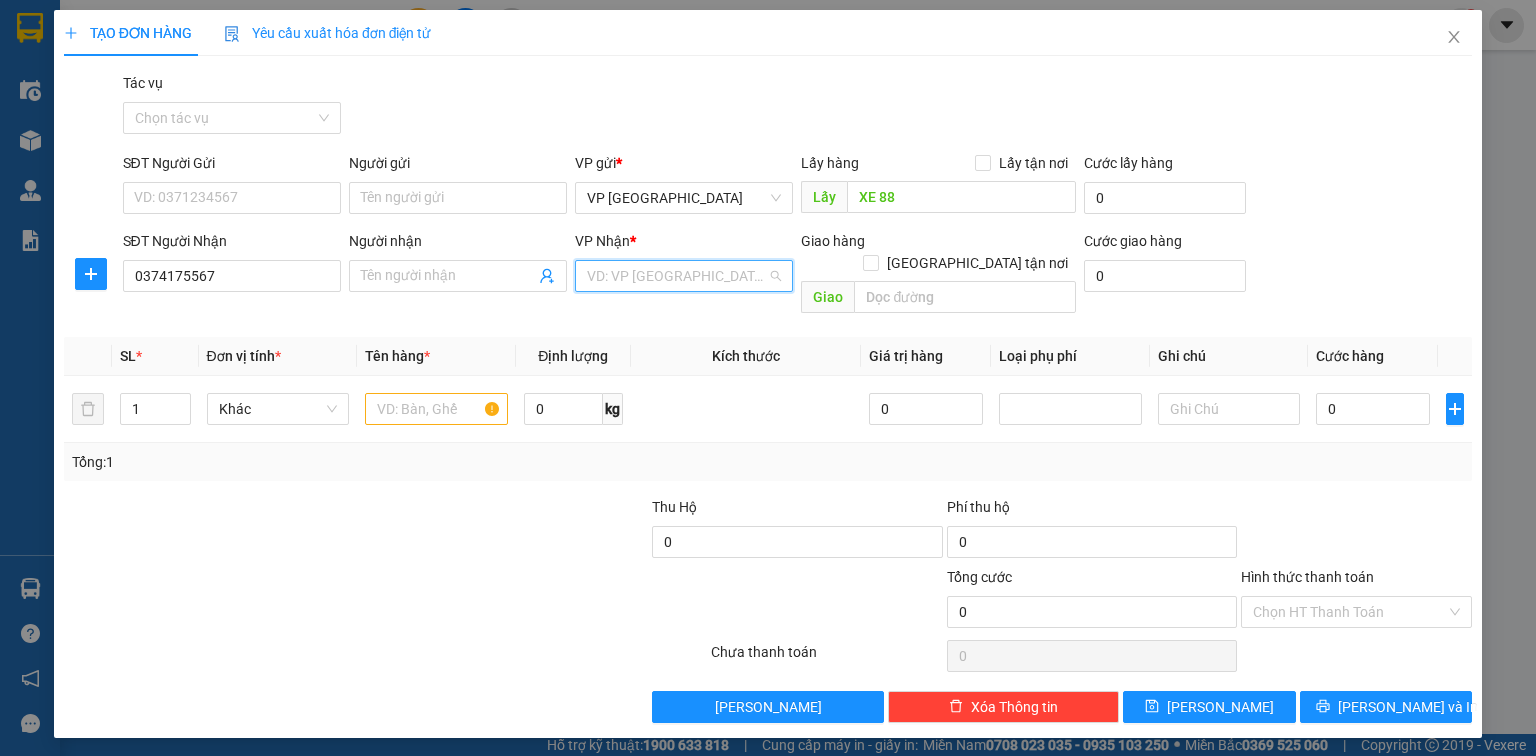 click at bounding box center (677, 276) 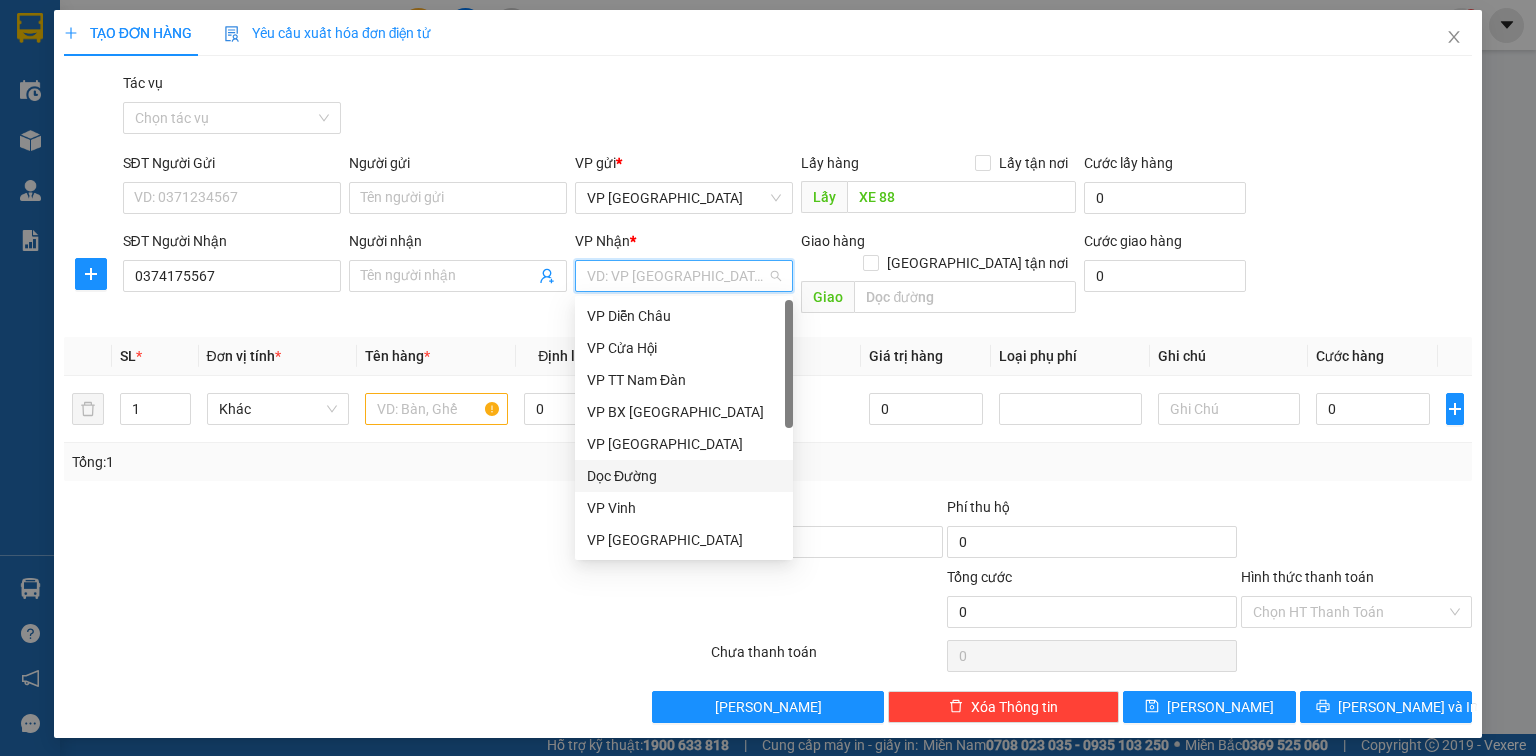 click on "Dọc Đường" at bounding box center (684, 476) 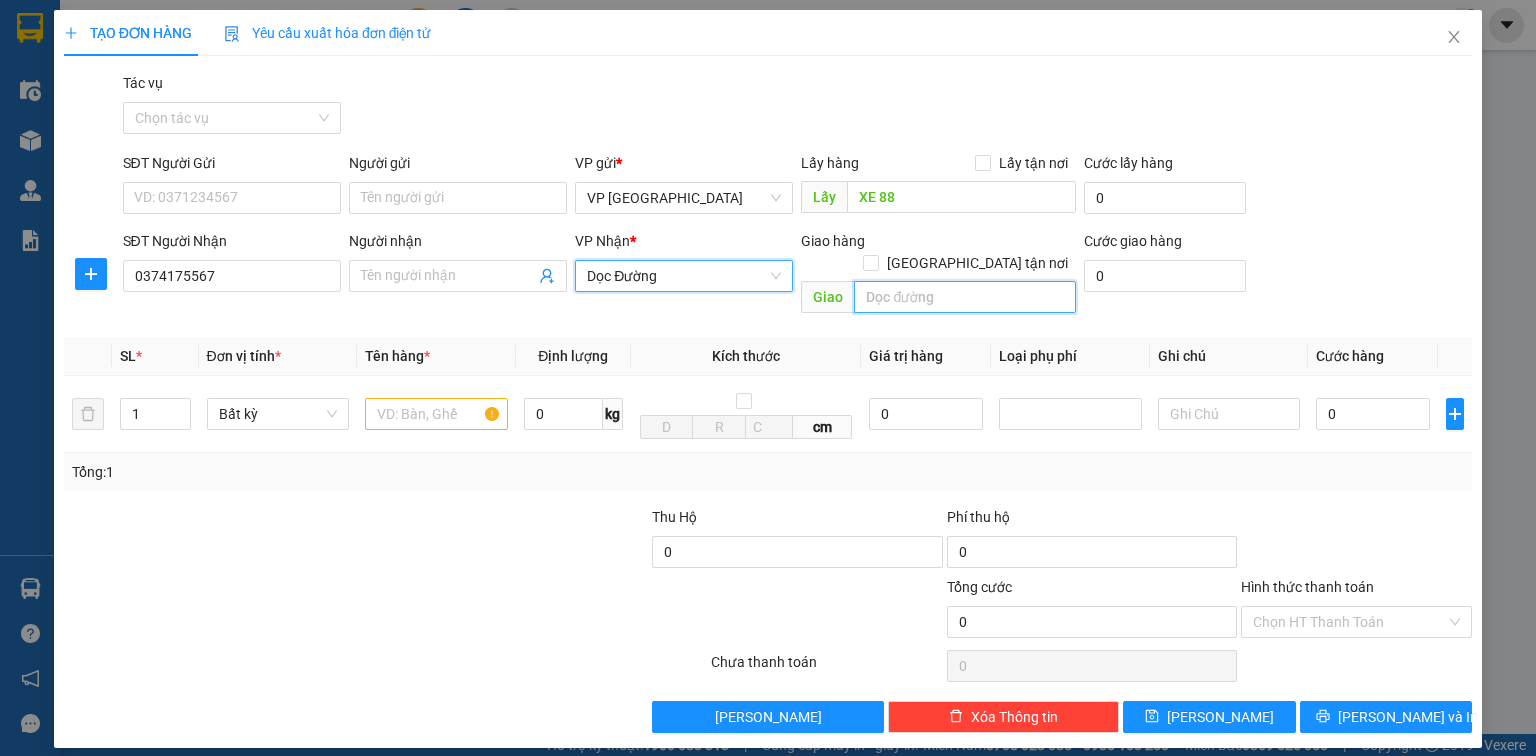 click at bounding box center (965, 297) 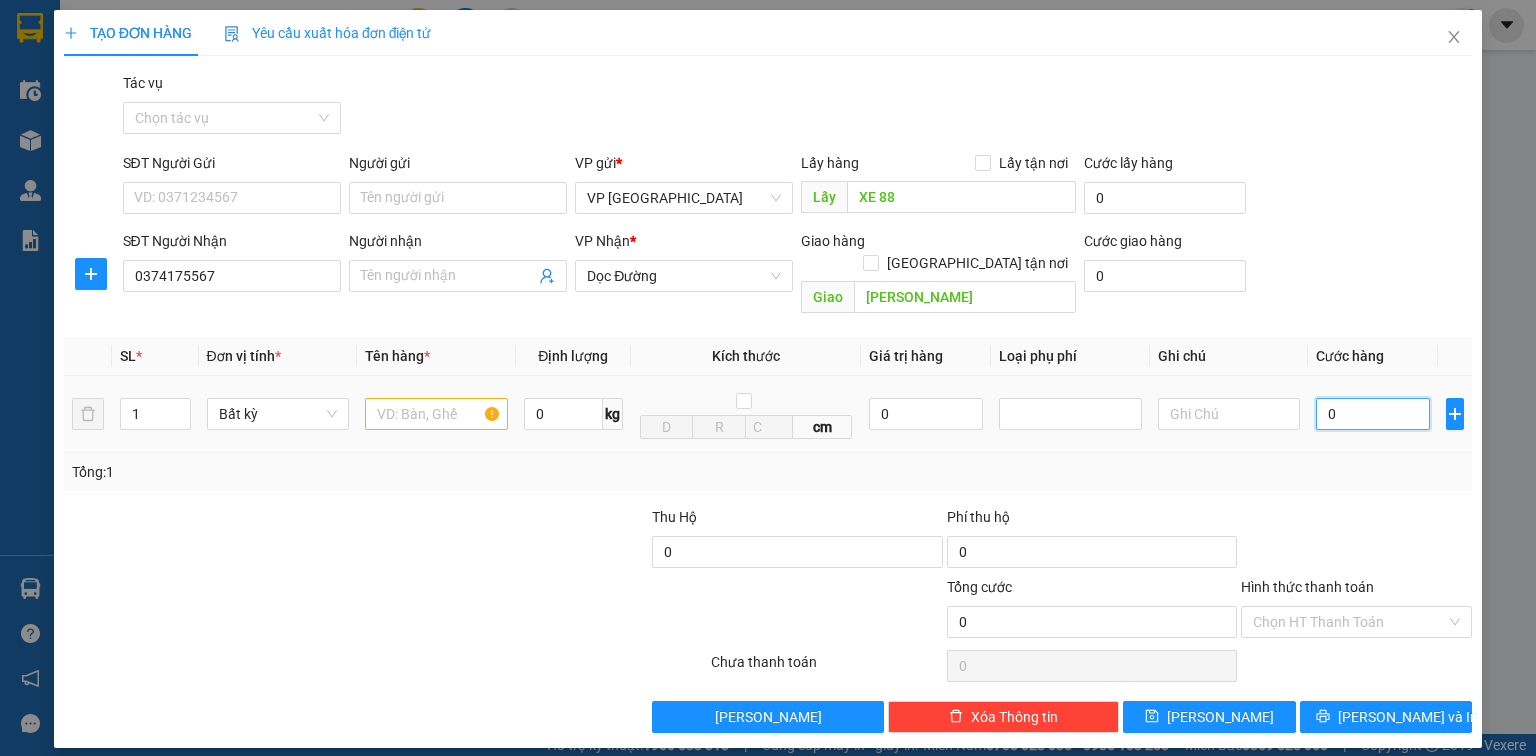 click on "0" at bounding box center (1373, 414) 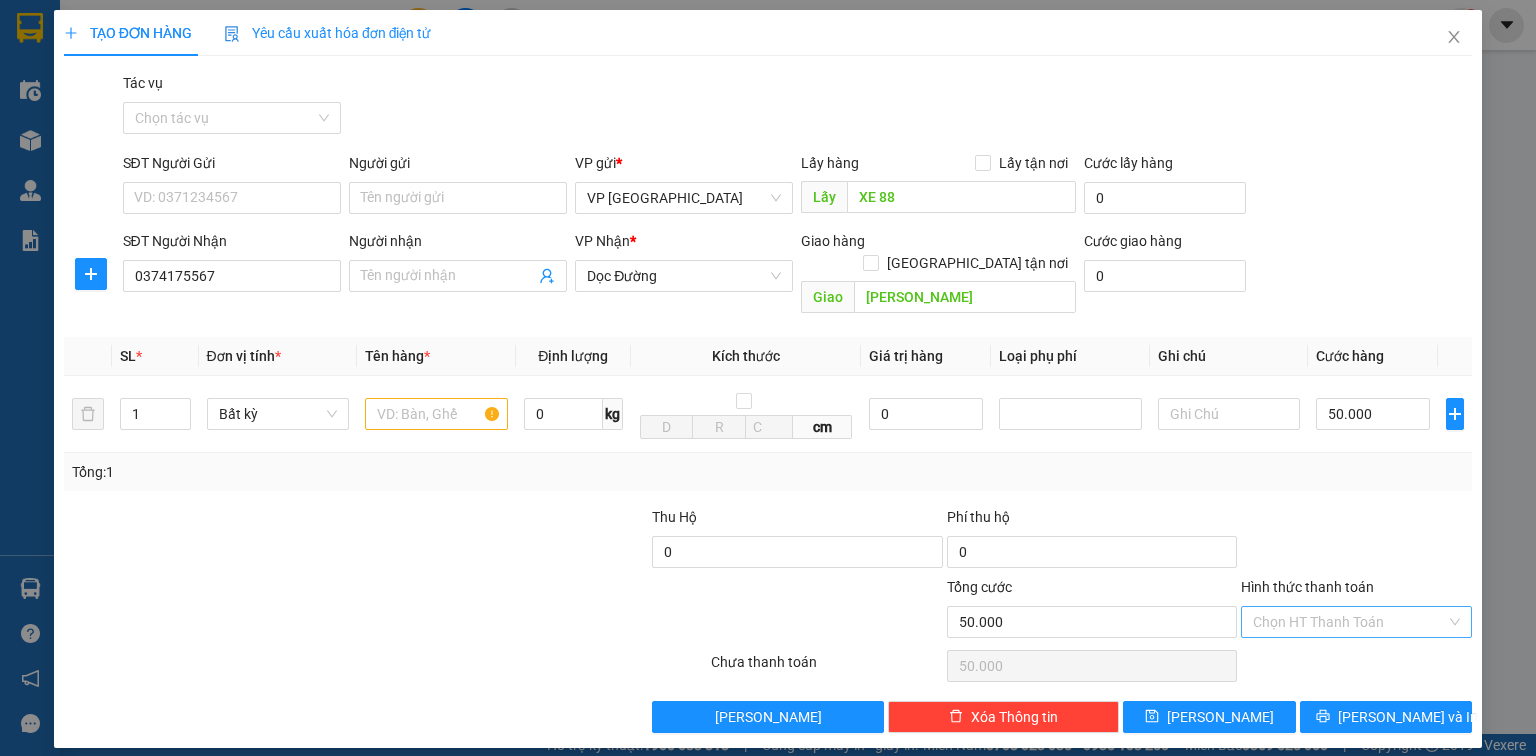 click on "Hình thức thanh toán" at bounding box center [1349, 622] 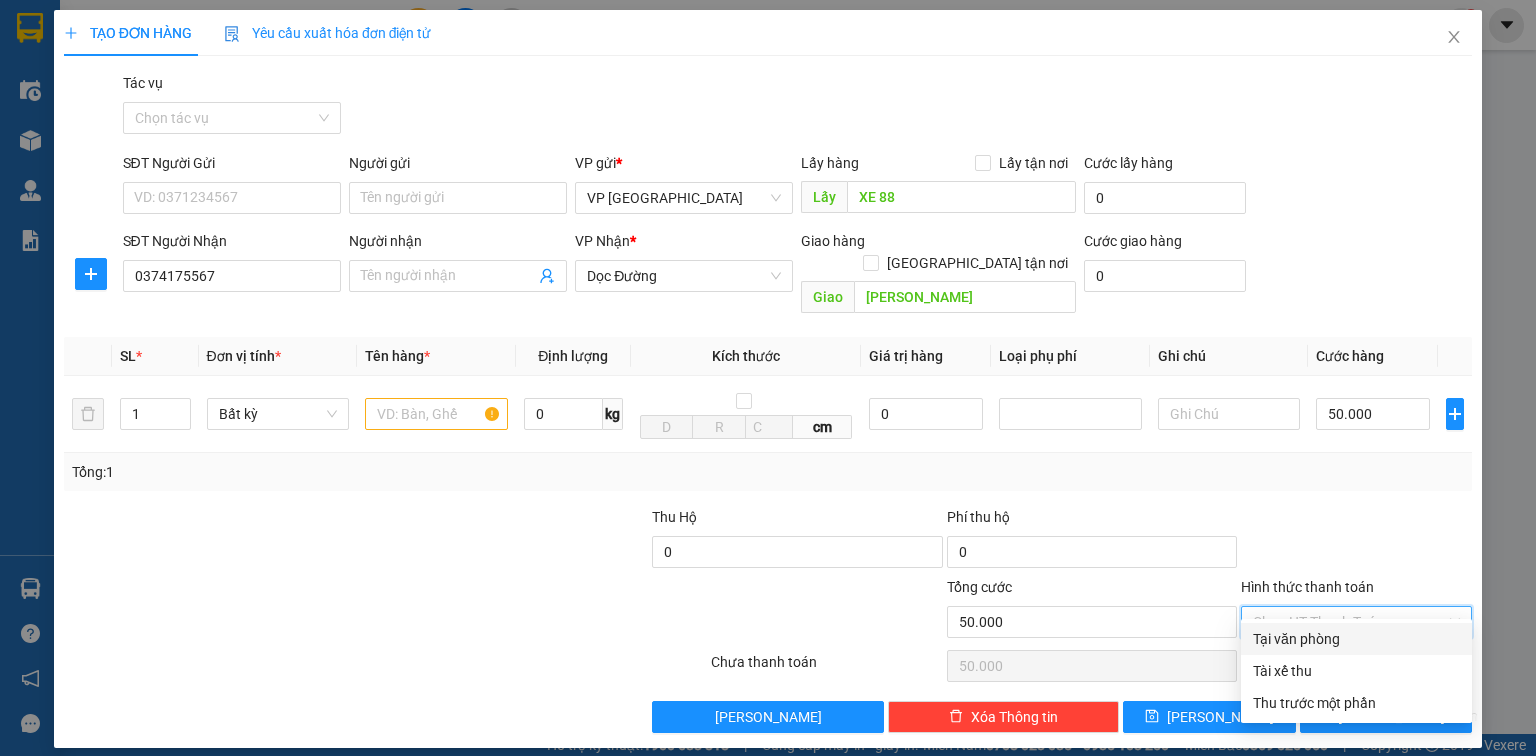 click on "Tại văn phòng" at bounding box center (1356, 639) 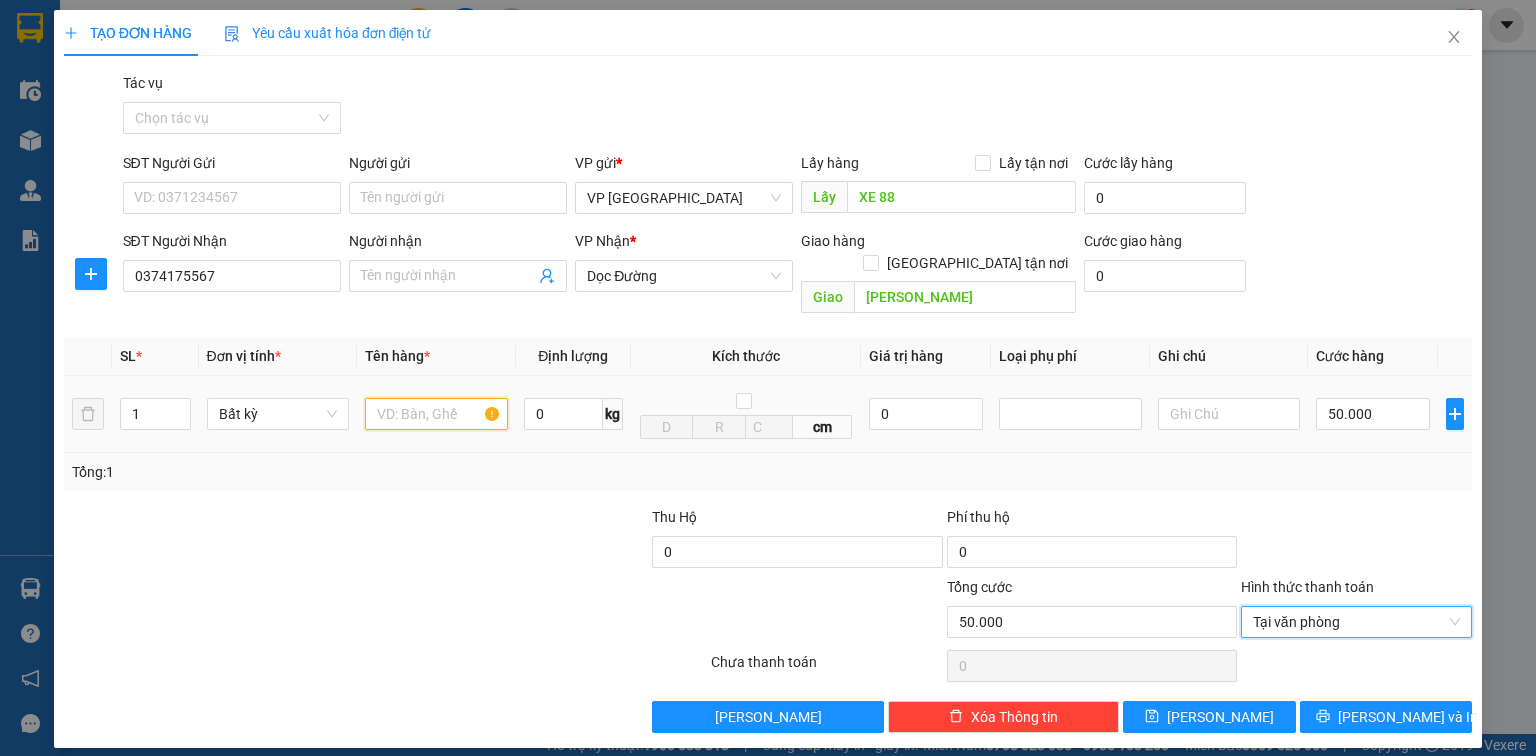 click at bounding box center [436, 414] 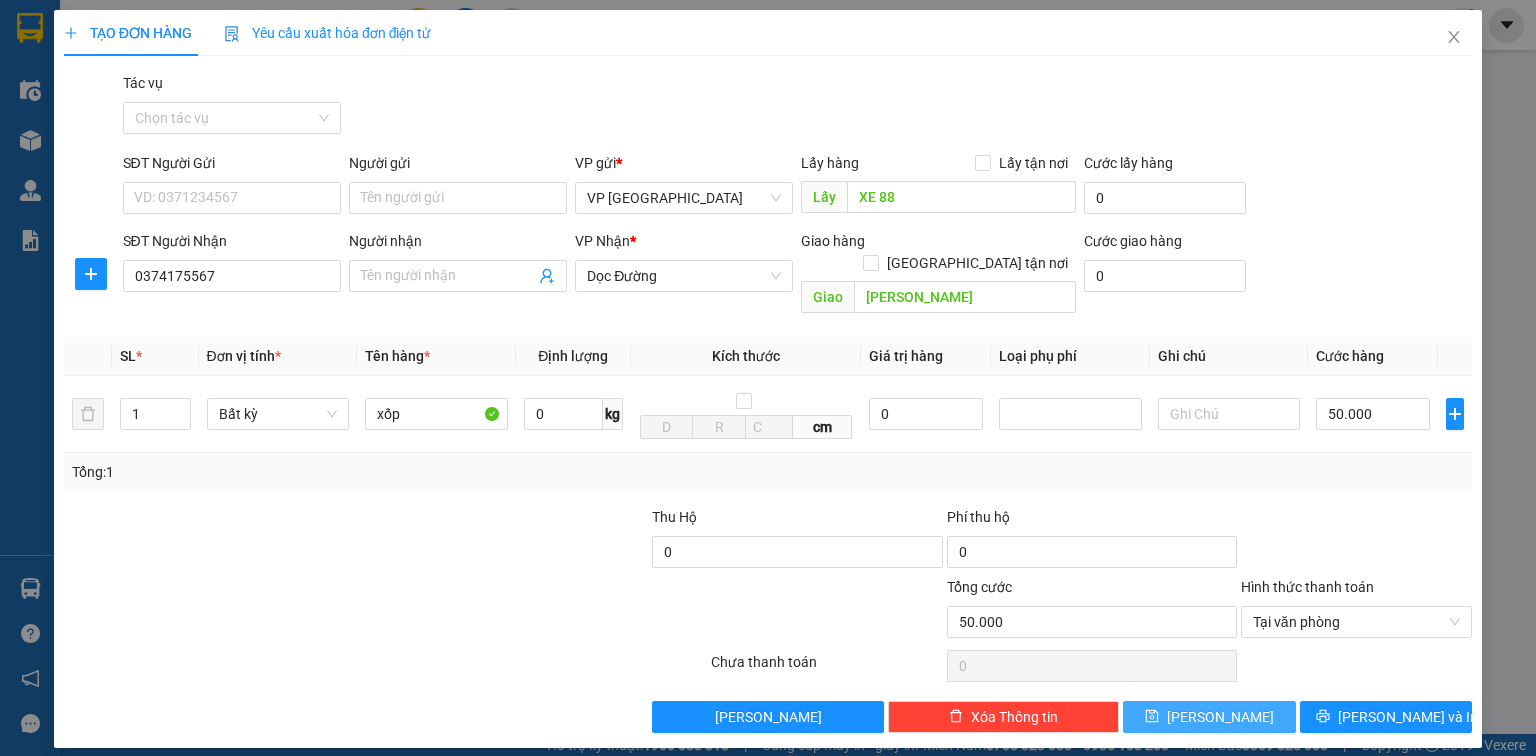 click on "Lưu" at bounding box center [1220, 717] 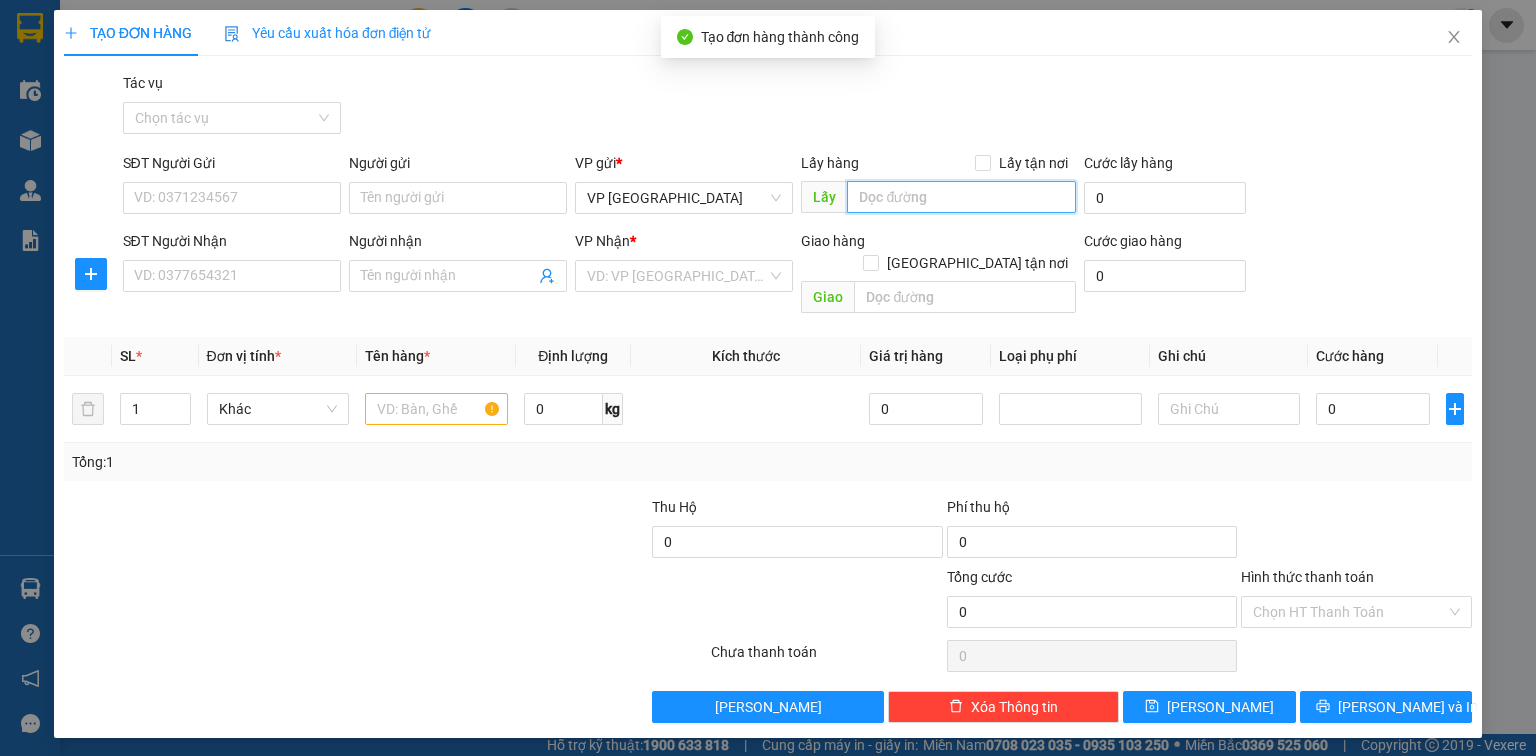 click at bounding box center [961, 197] 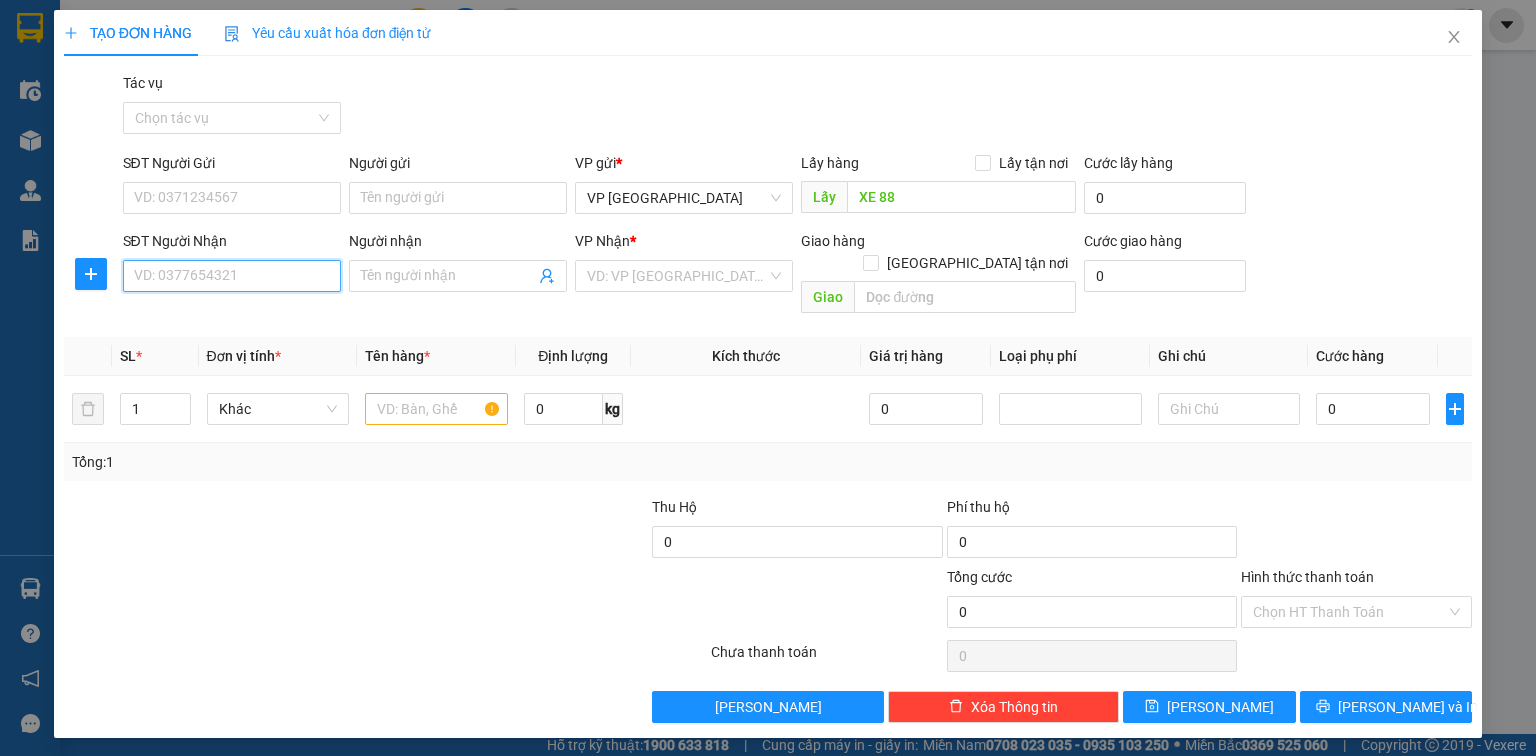 click on "SĐT Người Nhận" at bounding box center [232, 276] 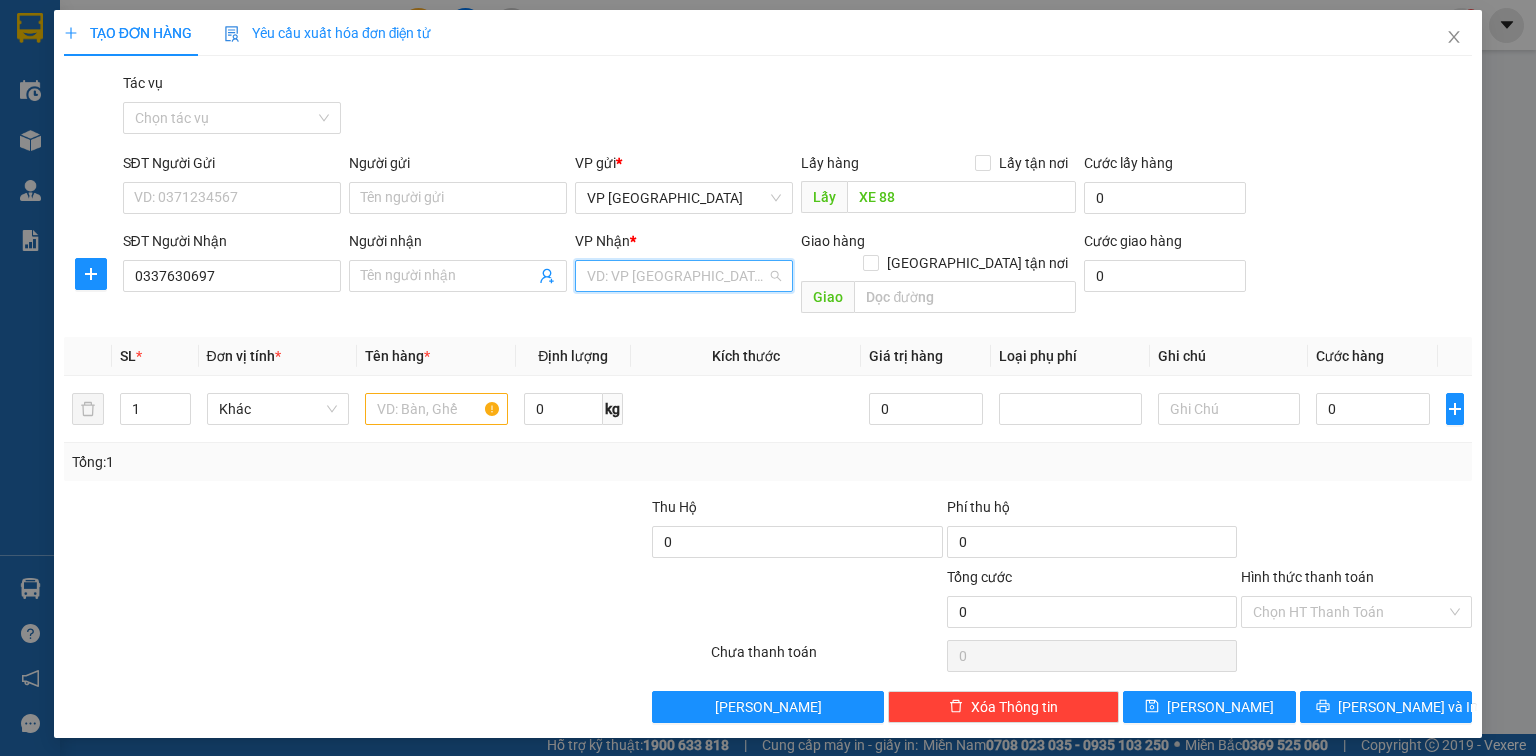 click at bounding box center (677, 276) 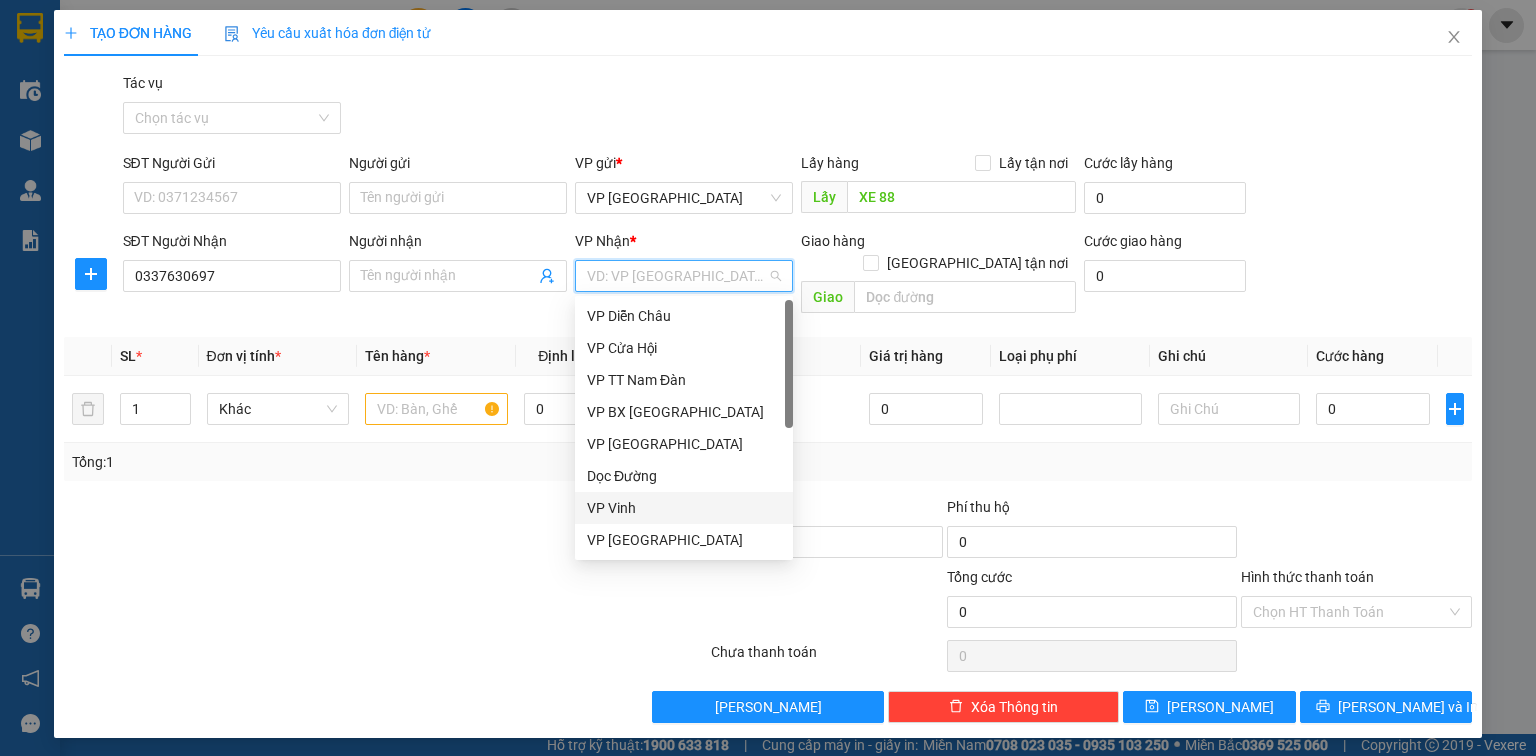 click on "VP Vinh" at bounding box center (684, 508) 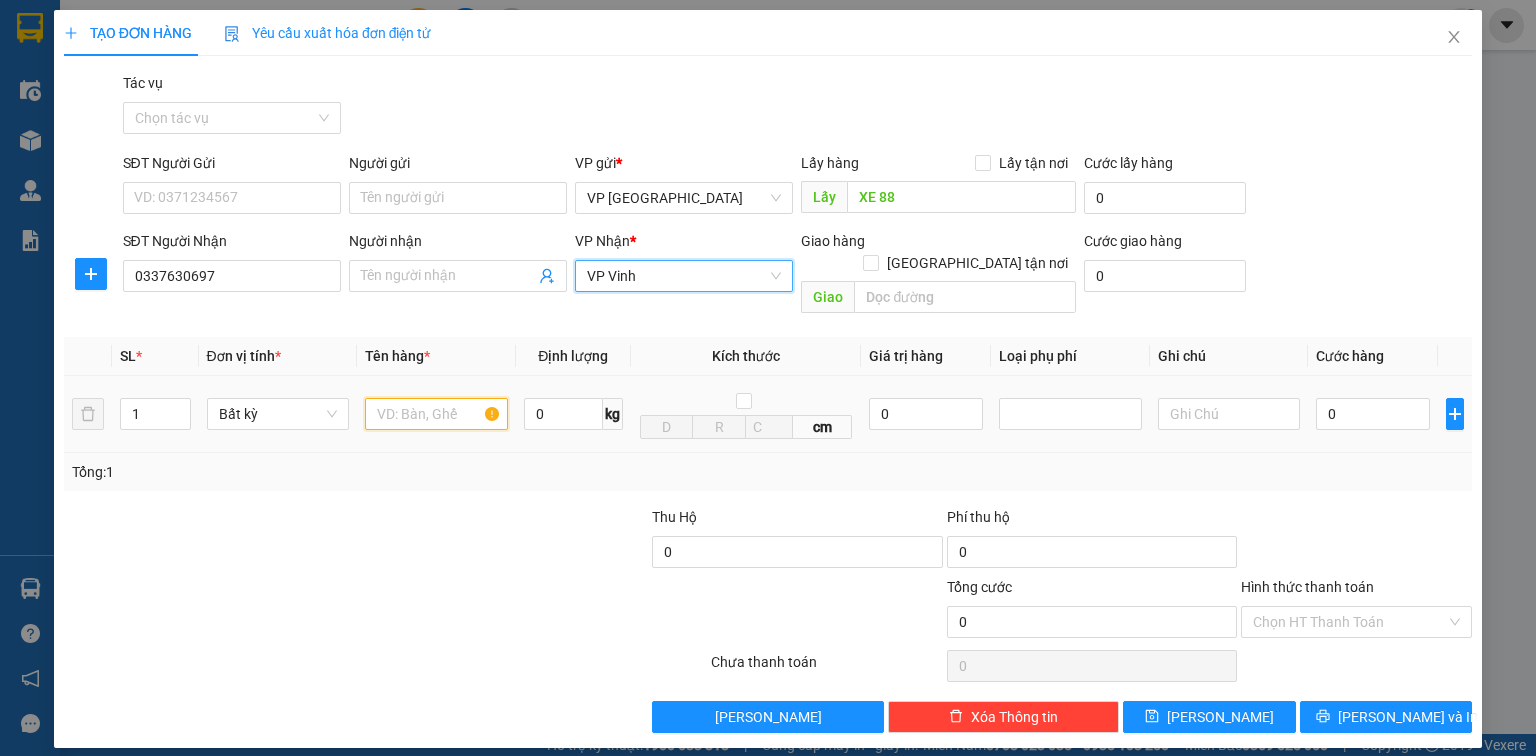 click at bounding box center [436, 414] 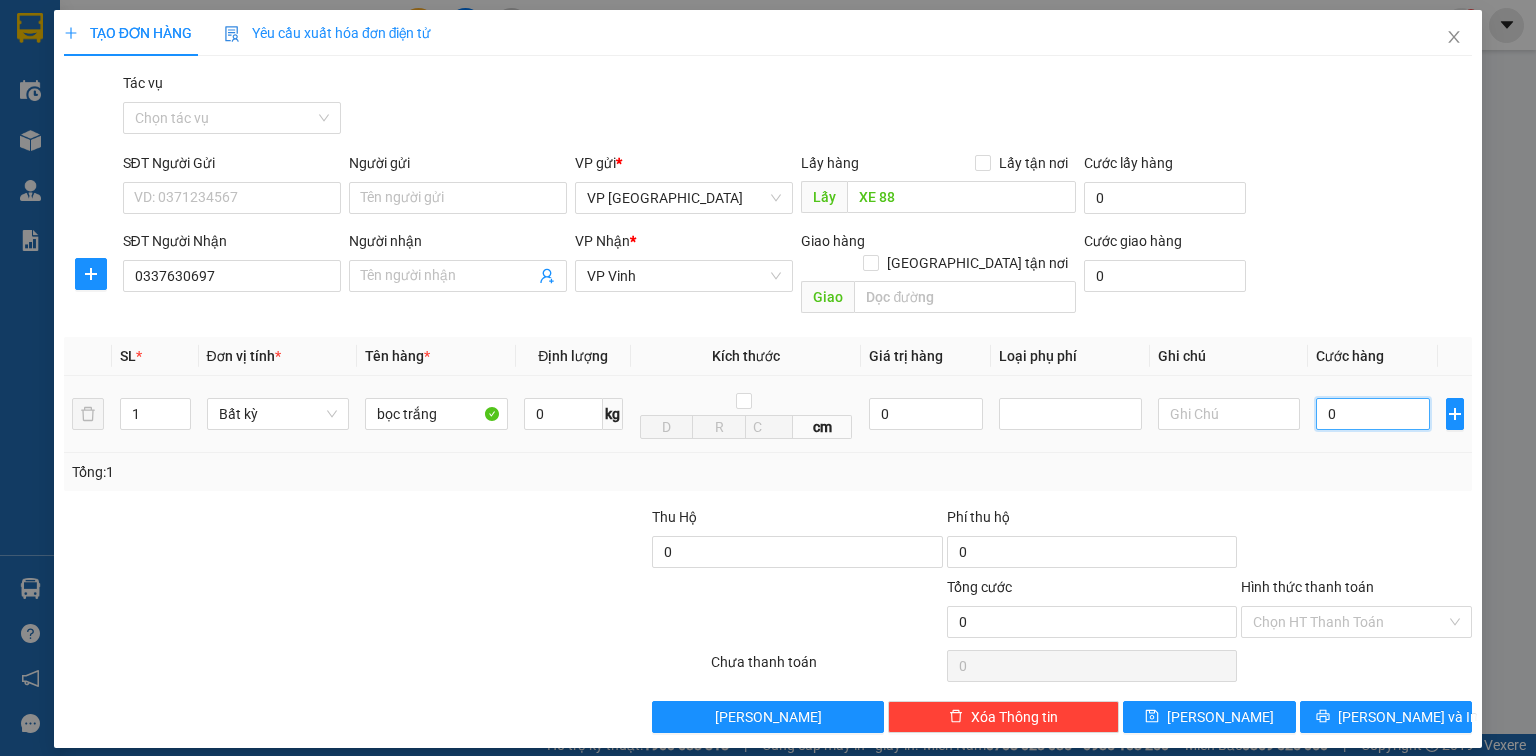 click on "0" at bounding box center (1373, 414) 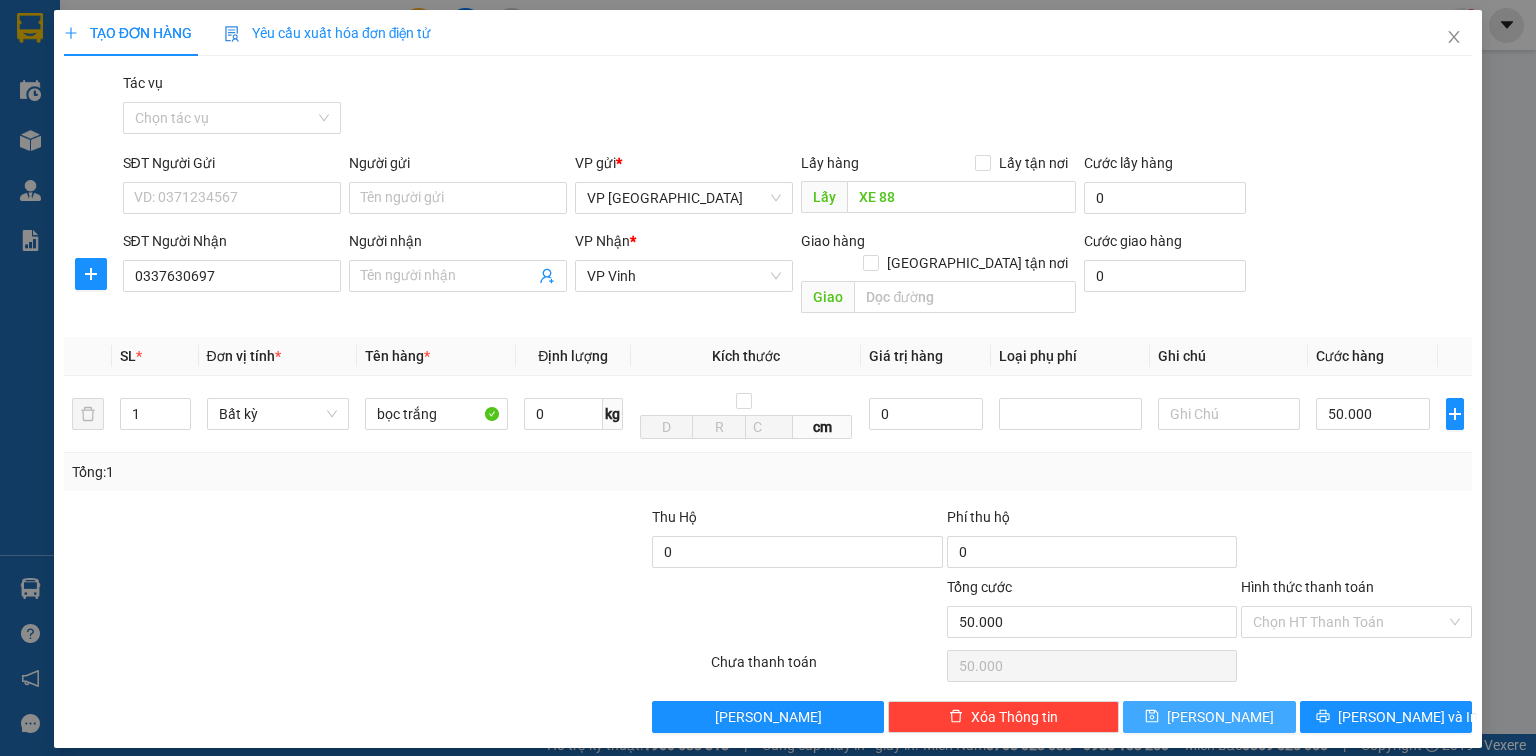 click on "Lưu" at bounding box center [1220, 717] 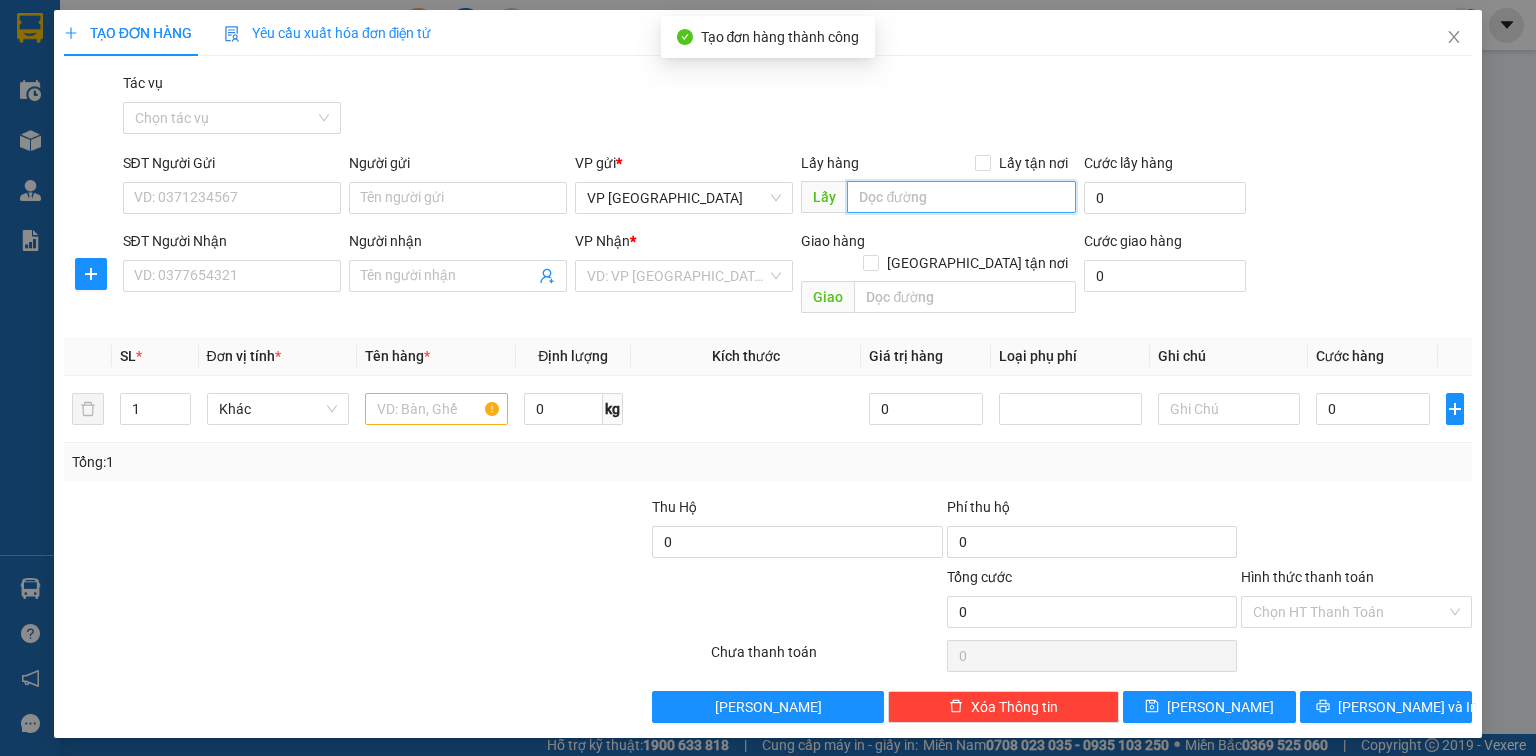 click at bounding box center (961, 197) 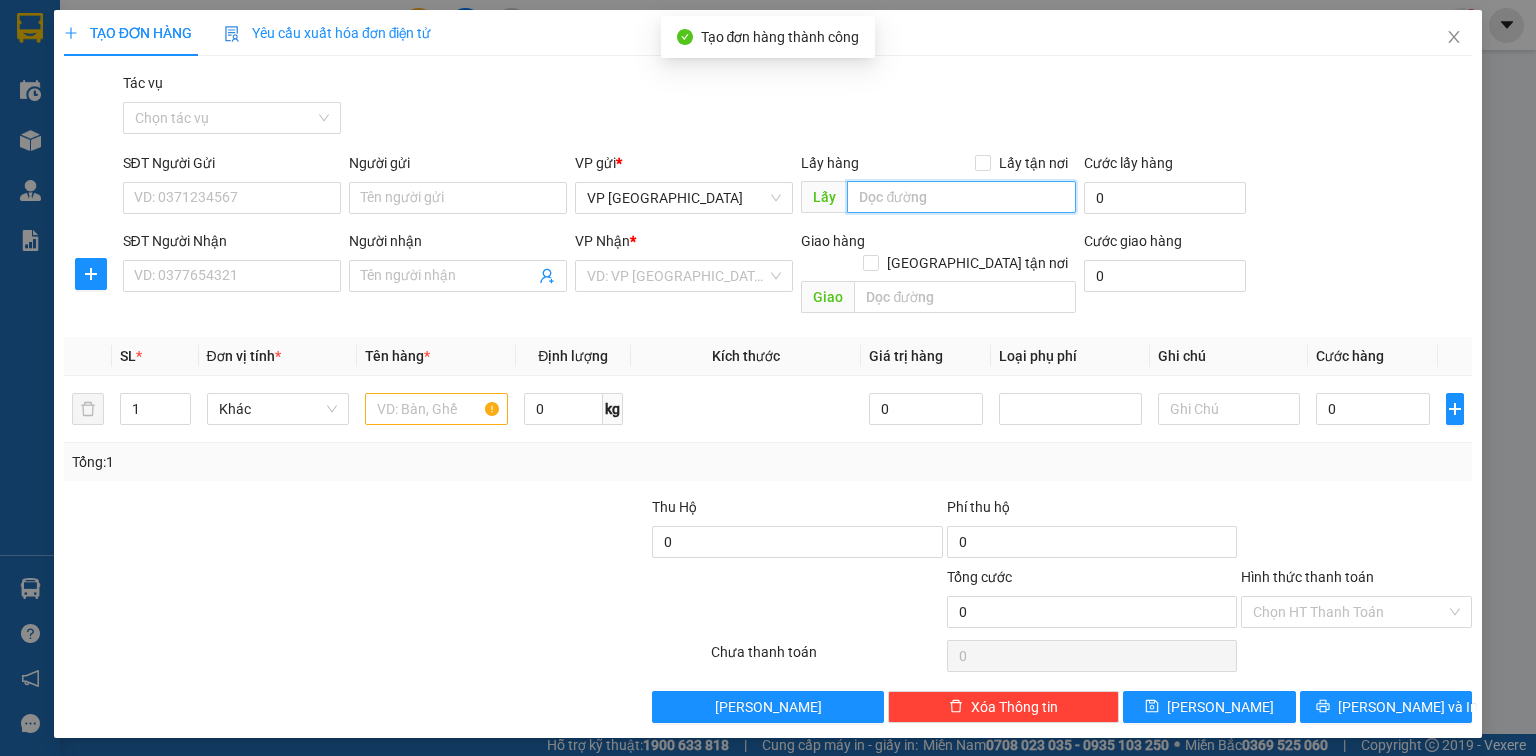 paste on "XE 88" 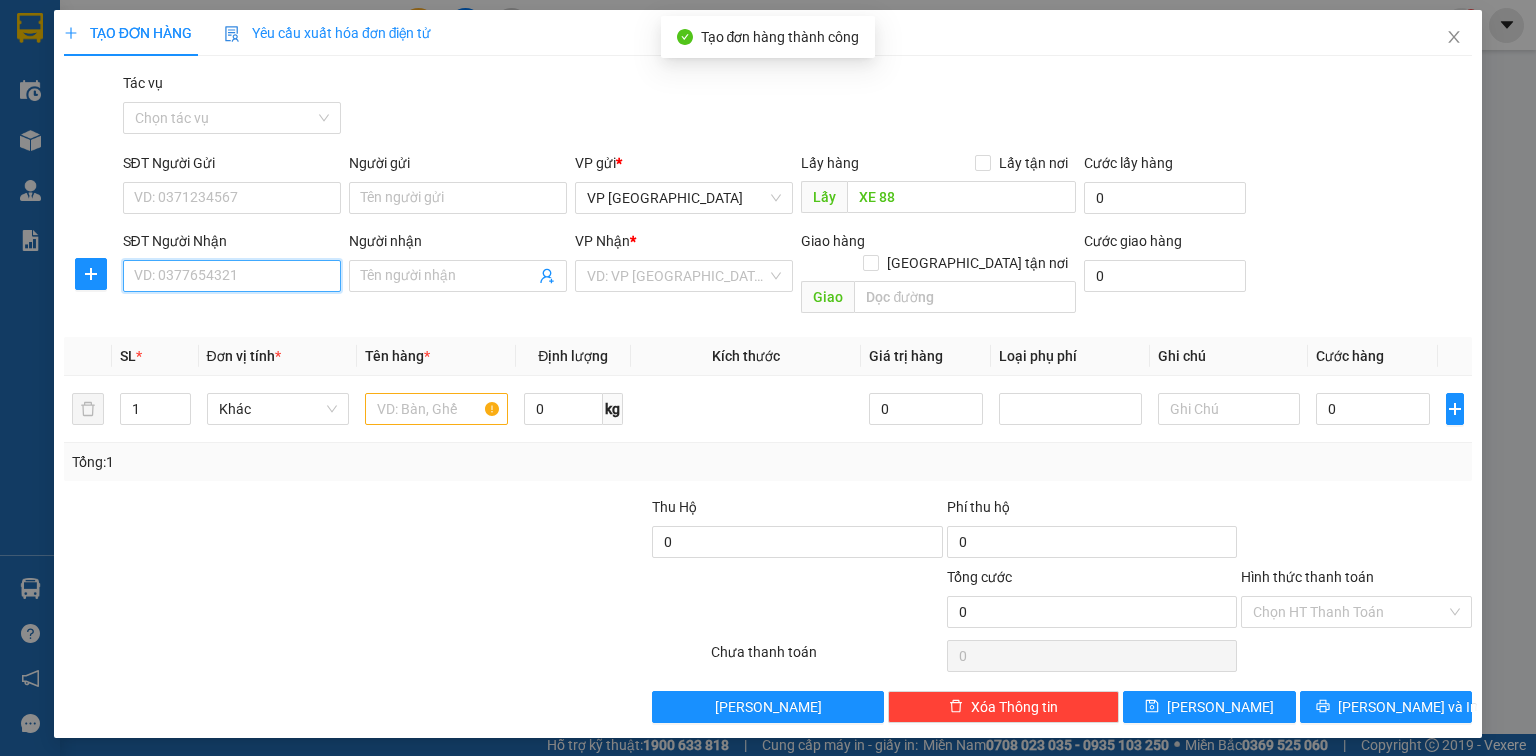 click on "SĐT Người Nhận" at bounding box center (232, 276) 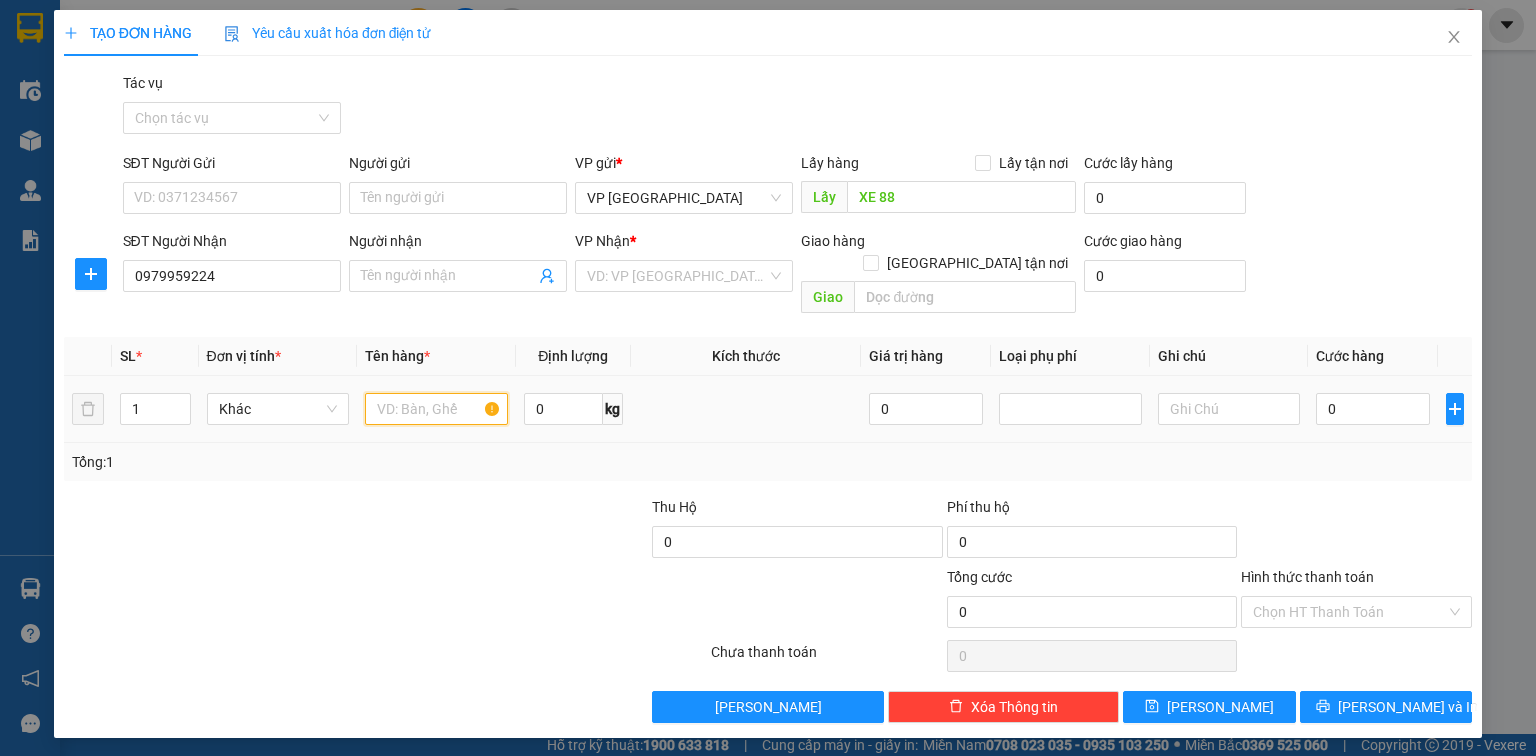 click at bounding box center (436, 409) 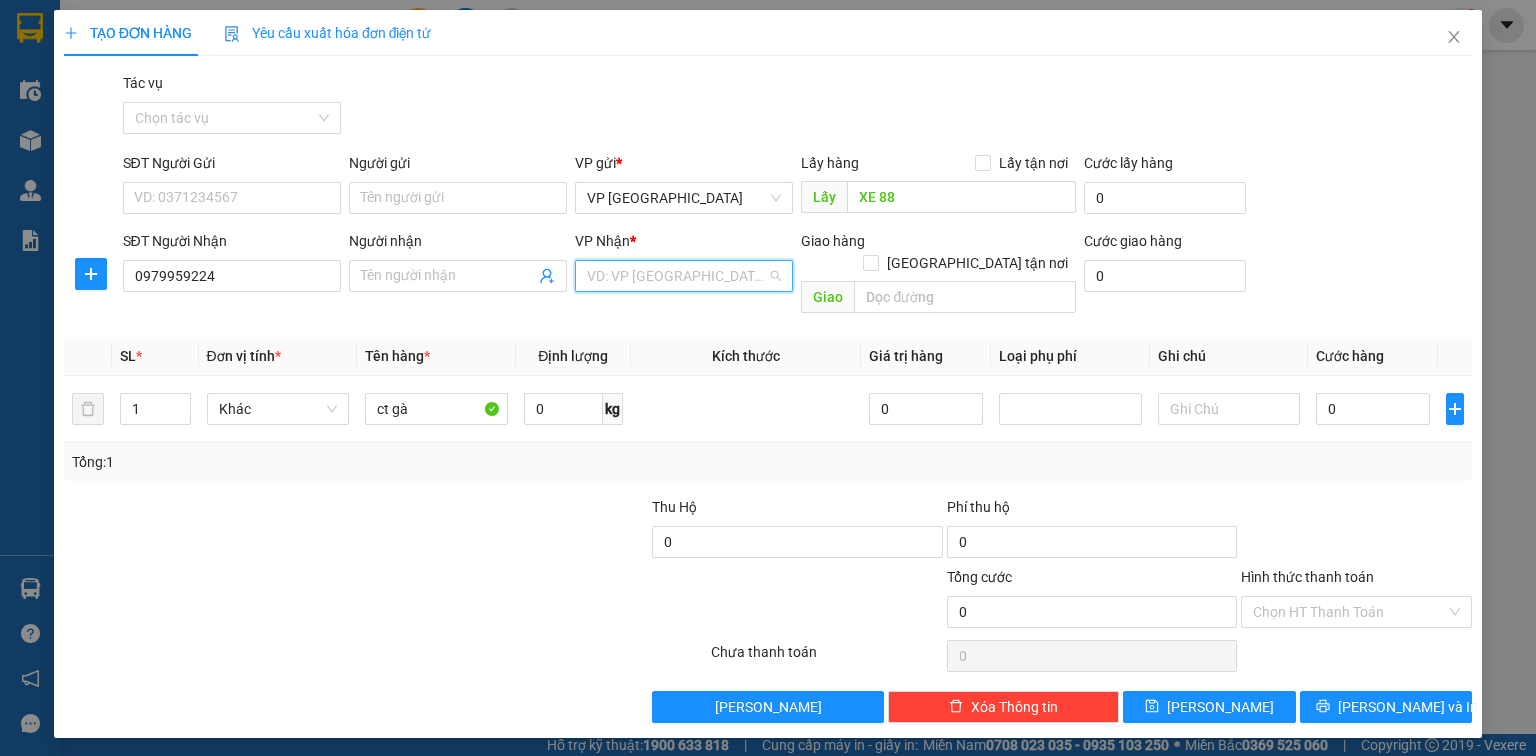 click at bounding box center [677, 276] 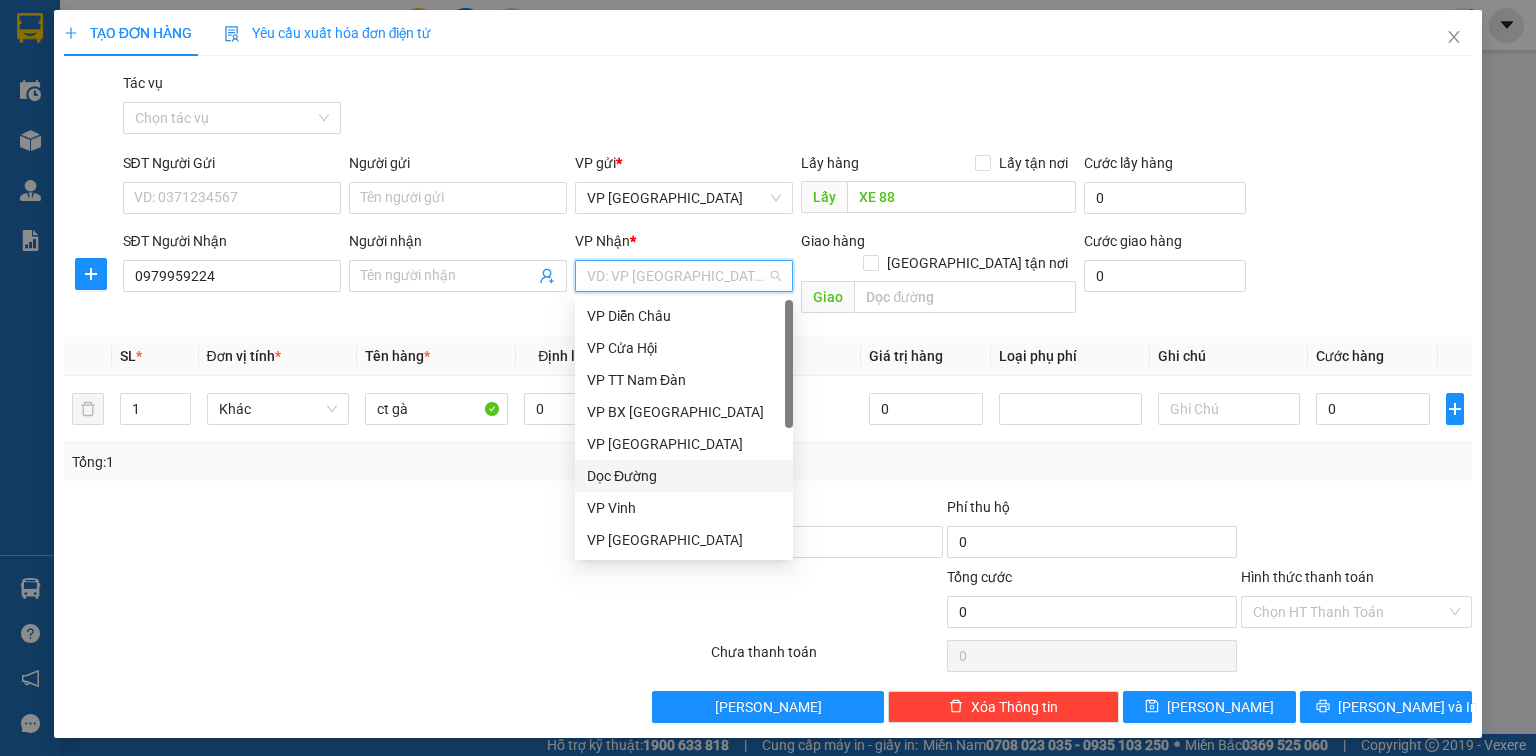 click on "Dọc Đường" at bounding box center [684, 476] 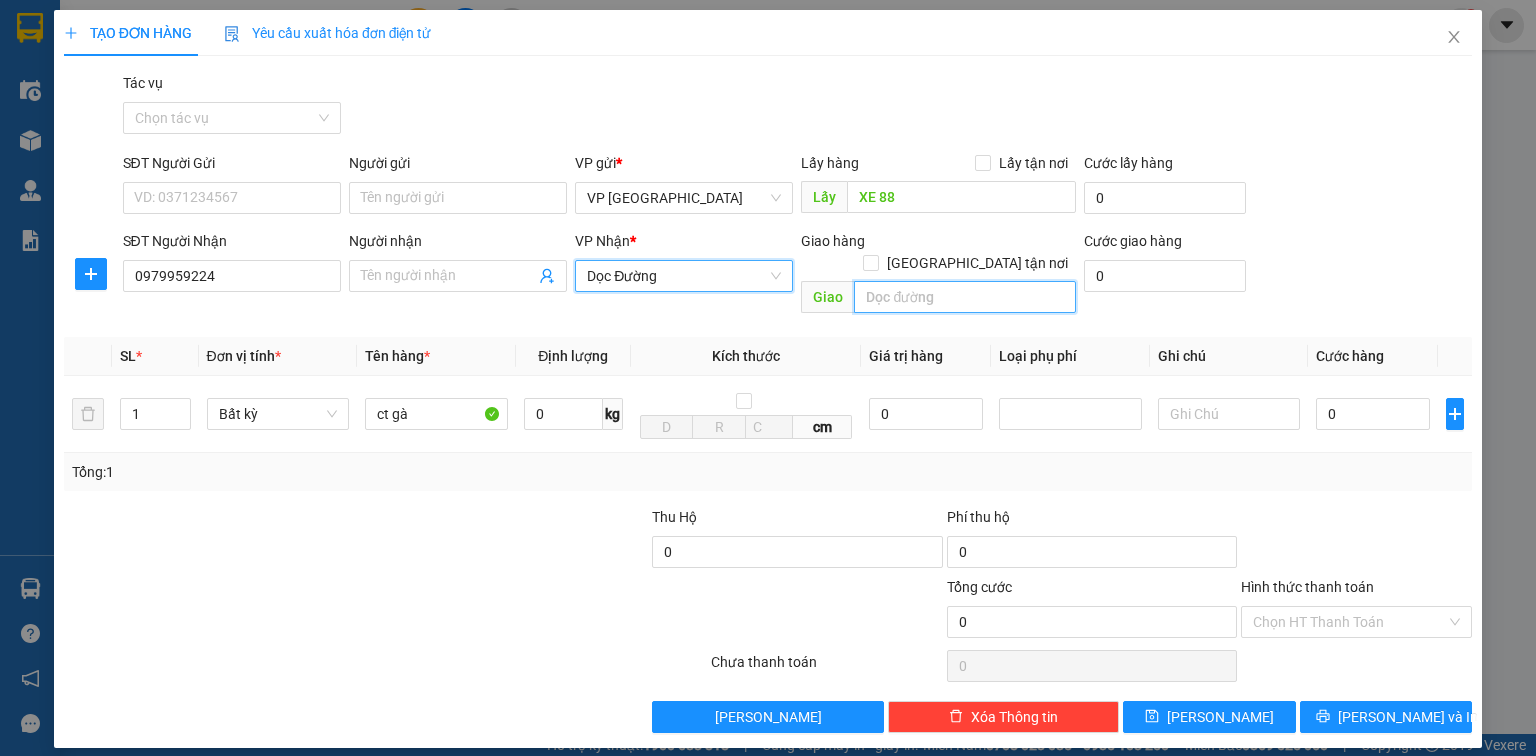click at bounding box center (965, 297) 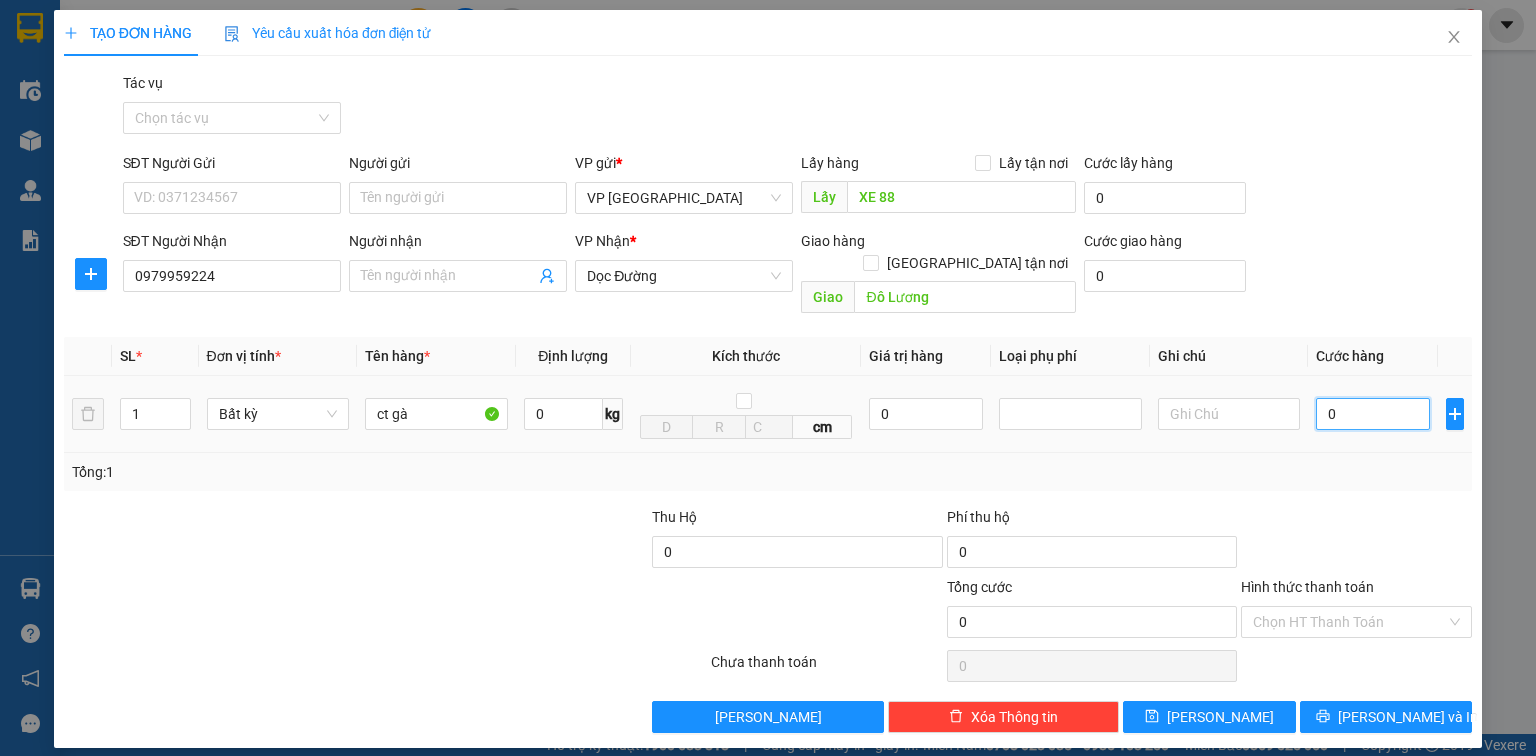 click on "0" at bounding box center (1373, 414) 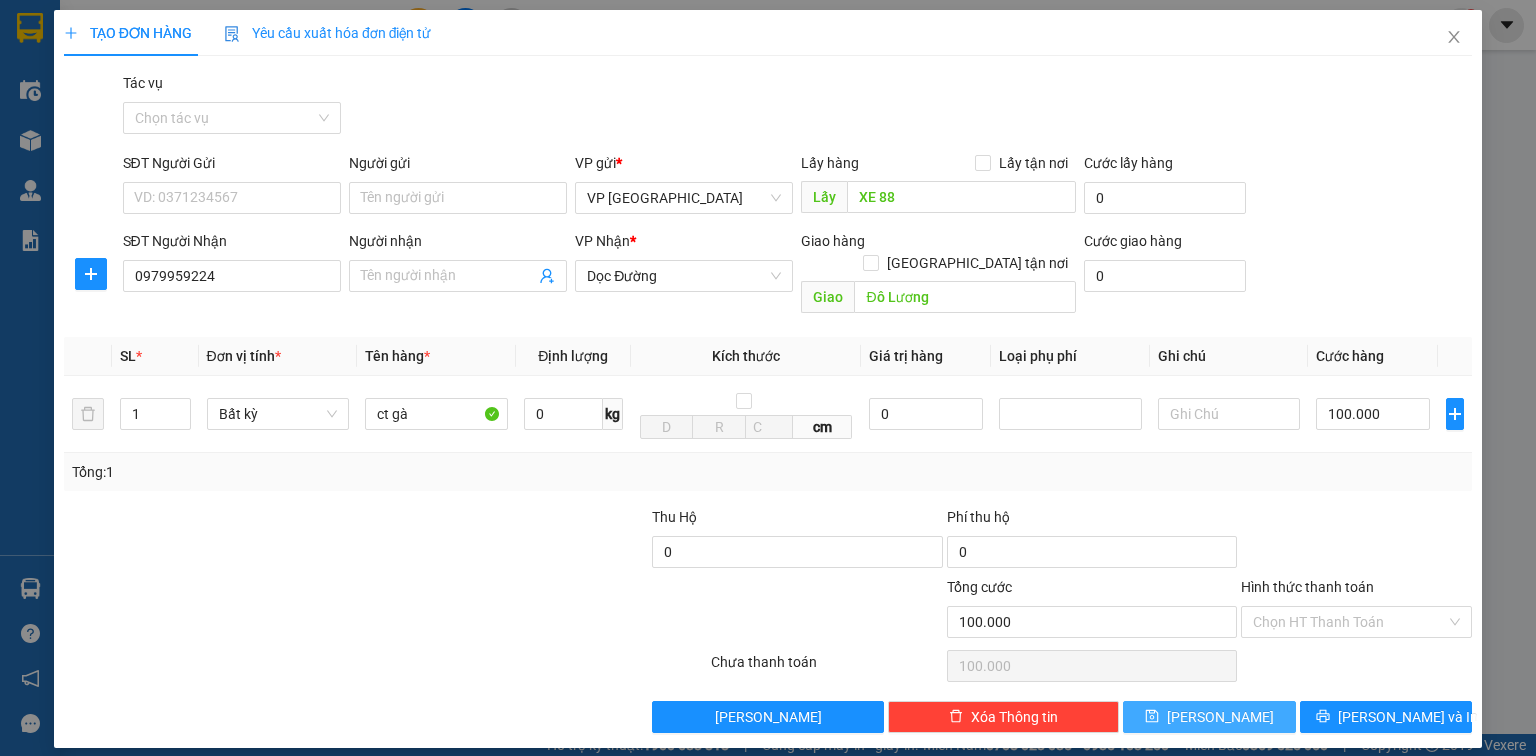 click on "Lưu" at bounding box center [1209, 717] 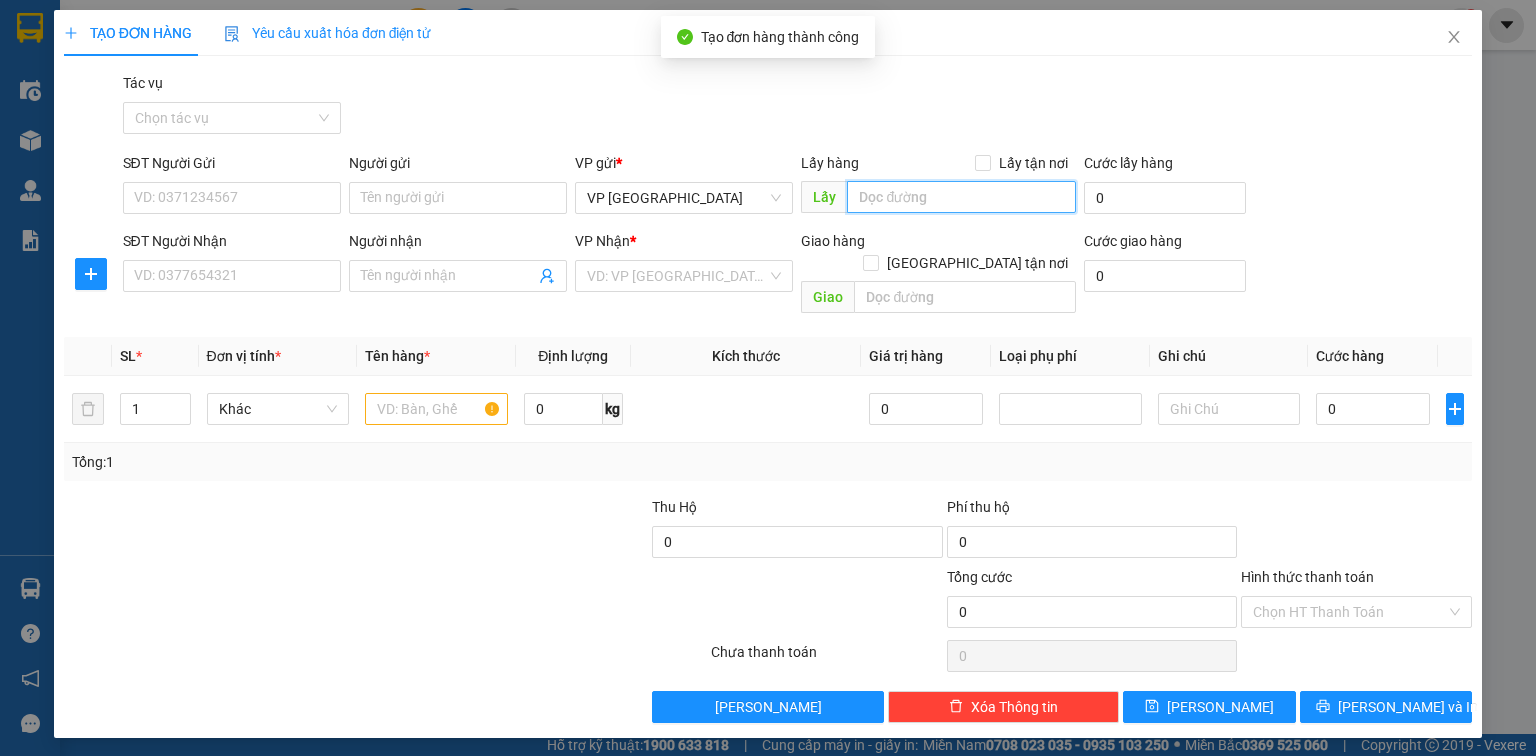click at bounding box center (961, 197) 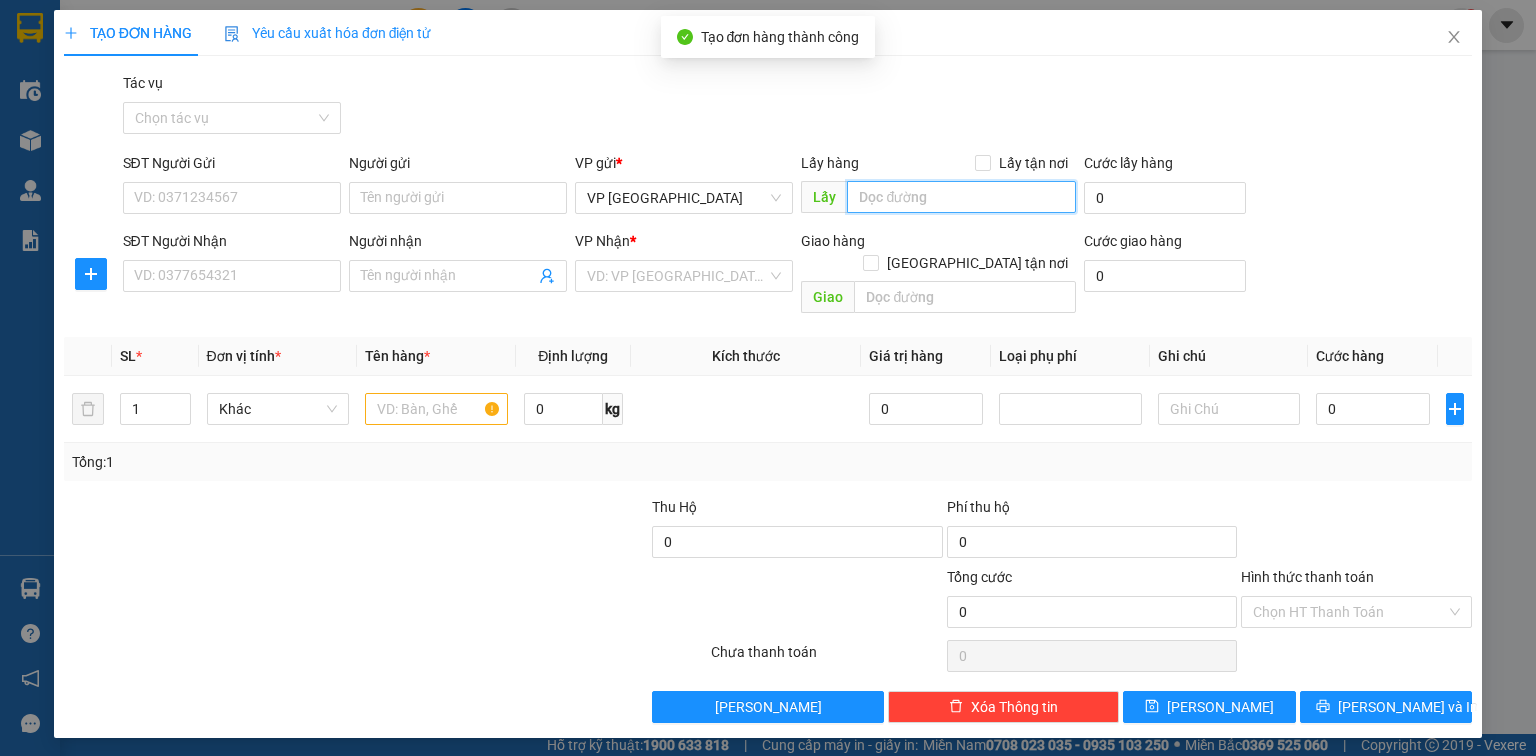 paste on "XE 88" 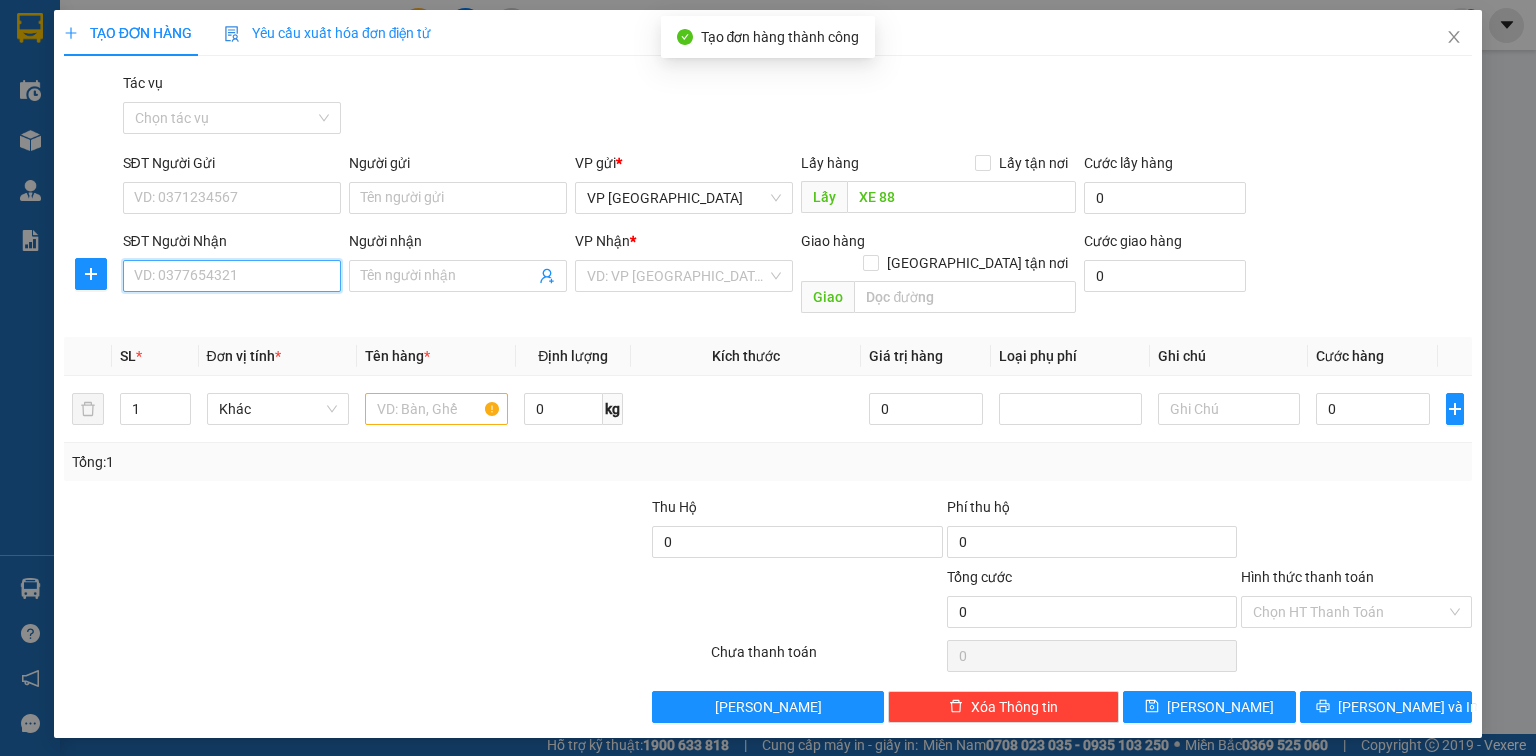 click on "SĐT Người Nhận" at bounding box center [232, 276] 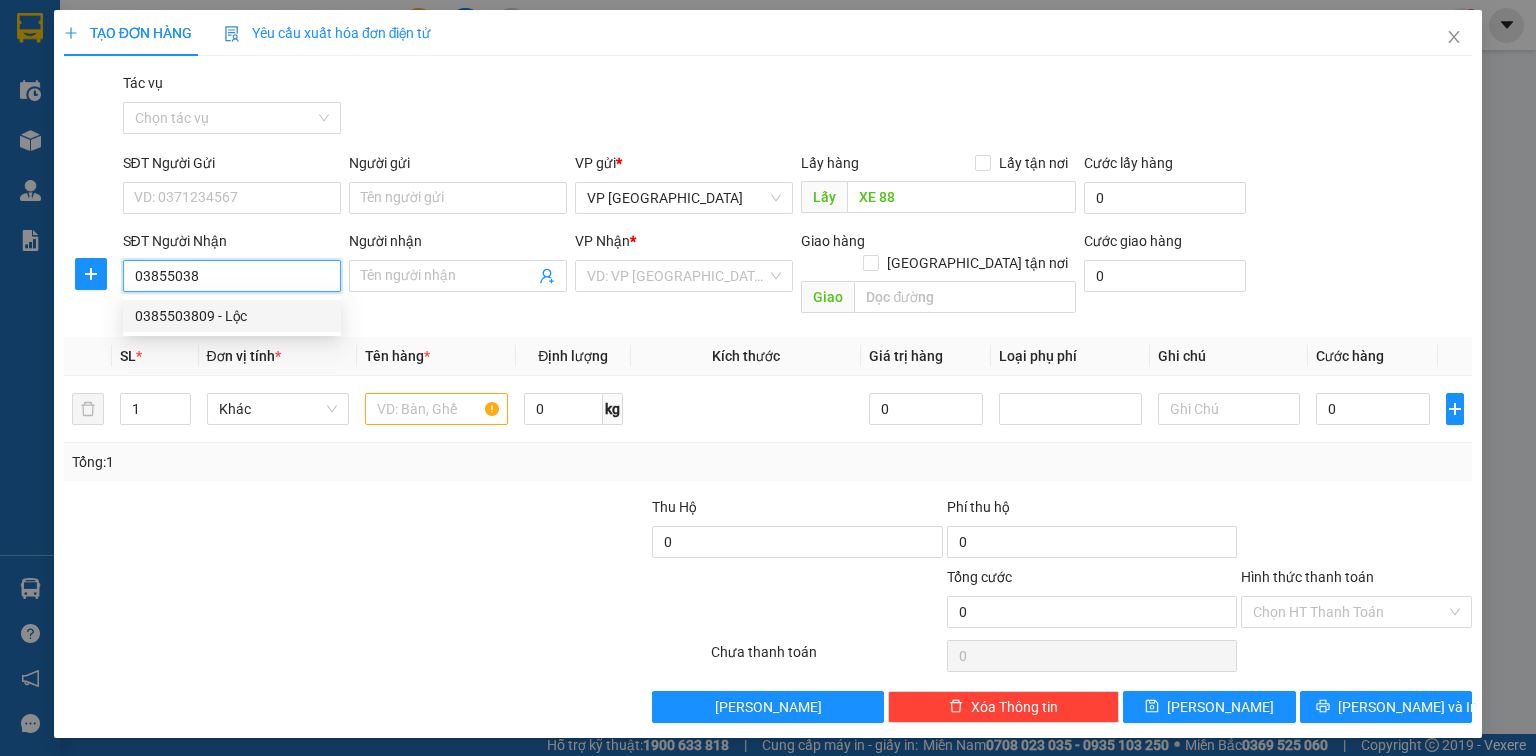 click on "0385503809 - Lộc" at bounding box center [232, 316] 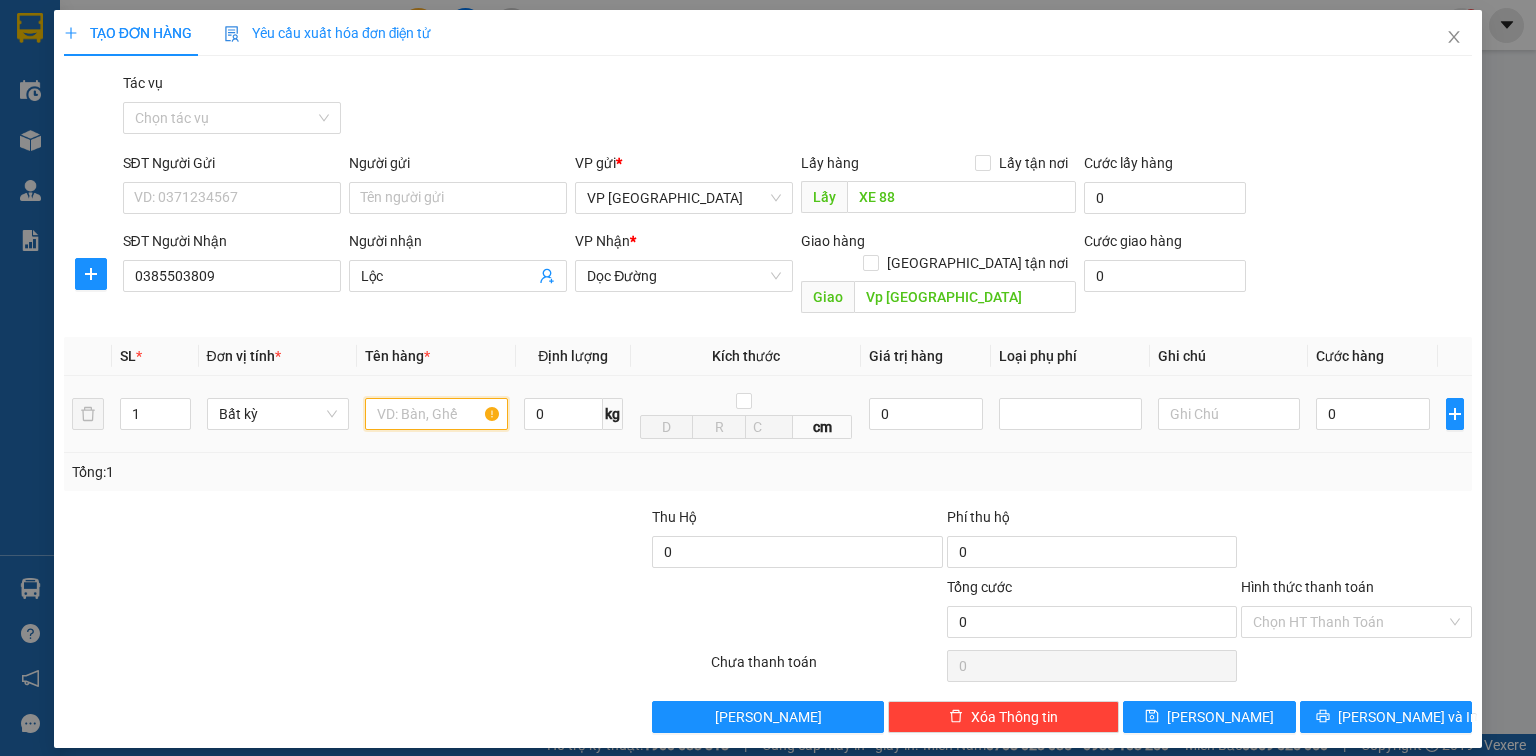 click at bounding box center [436, 414] 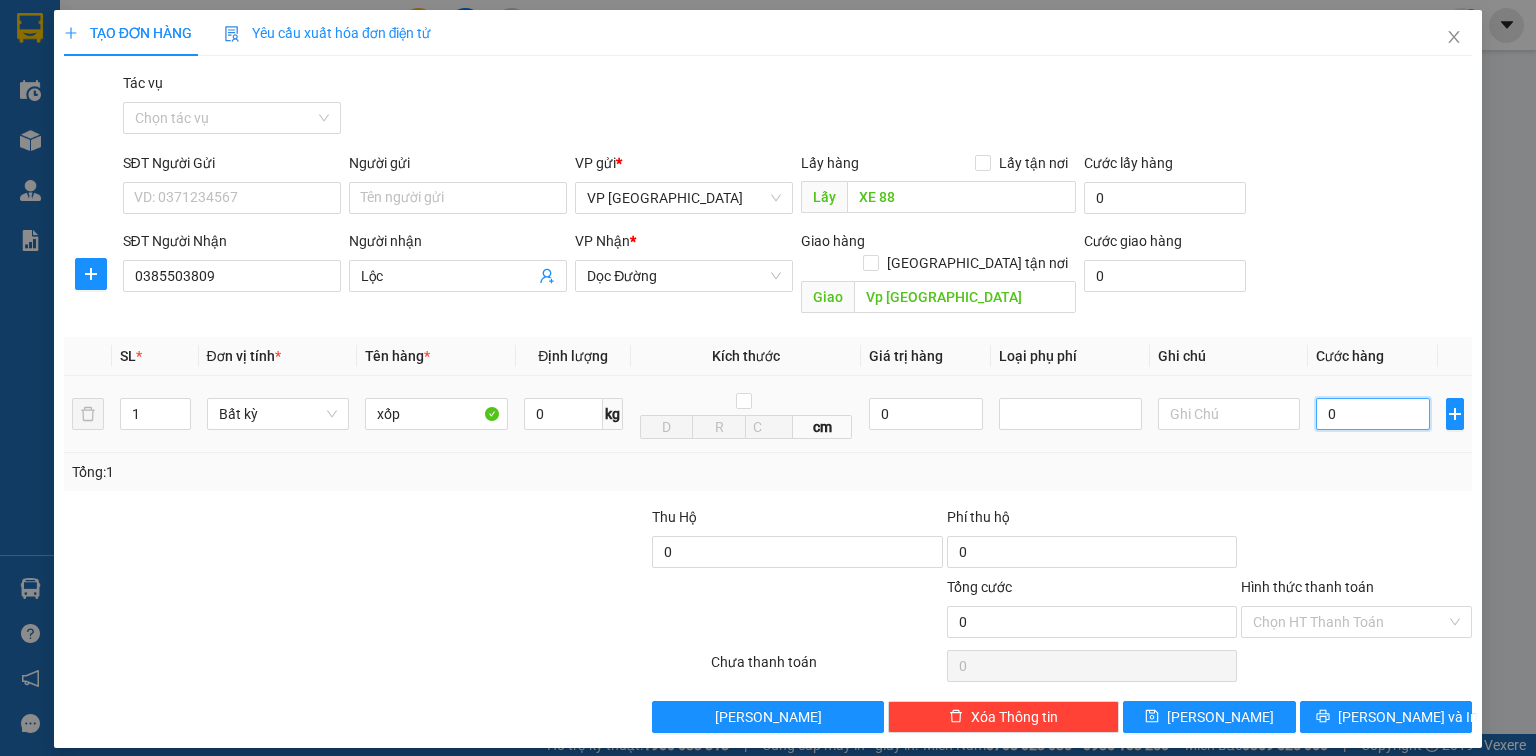 drag, startPoint x: 1356, startPoint y: 383, endPoint x: 1364, endPoint y: 372, distance: 13.601471 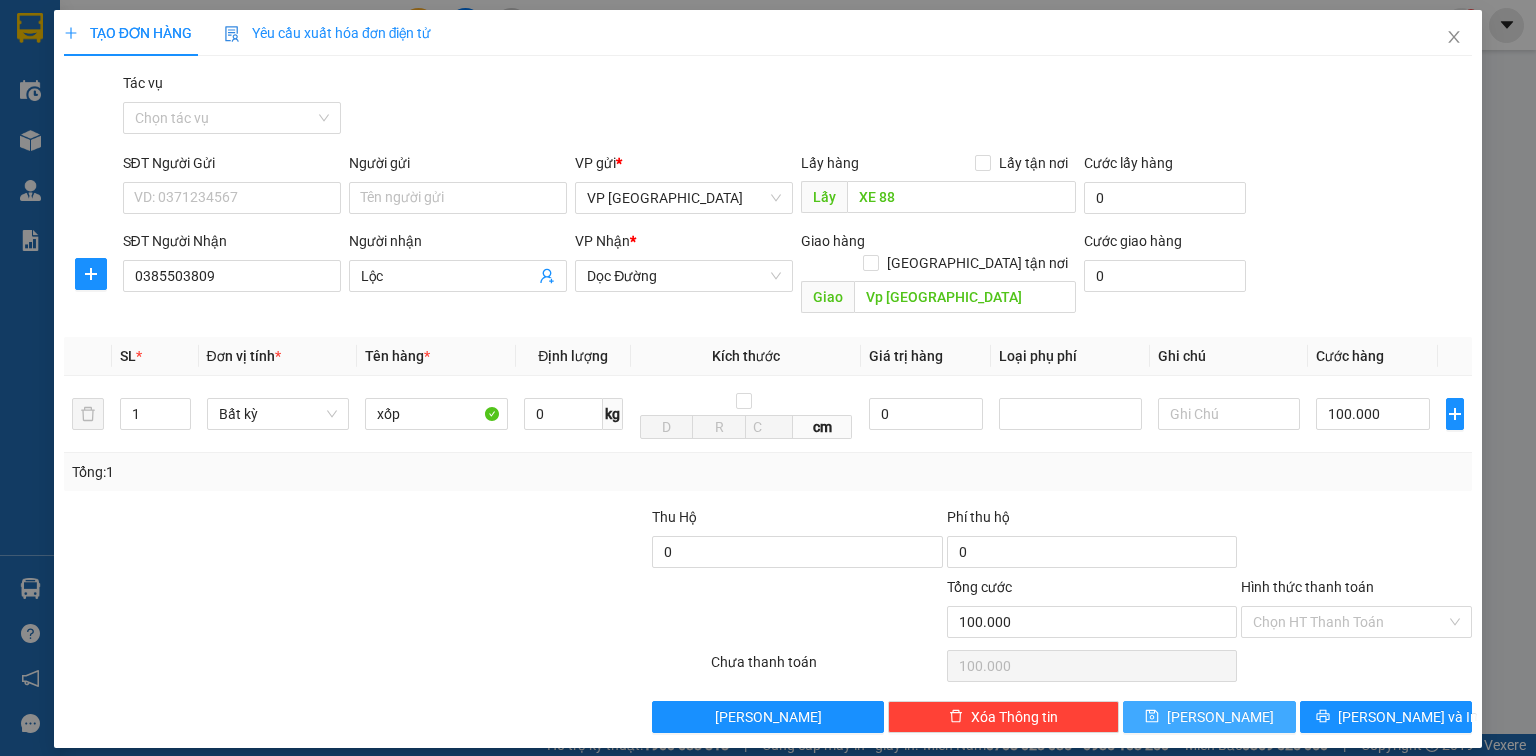 click on "Lưu" at bounding box center (1220, 717) 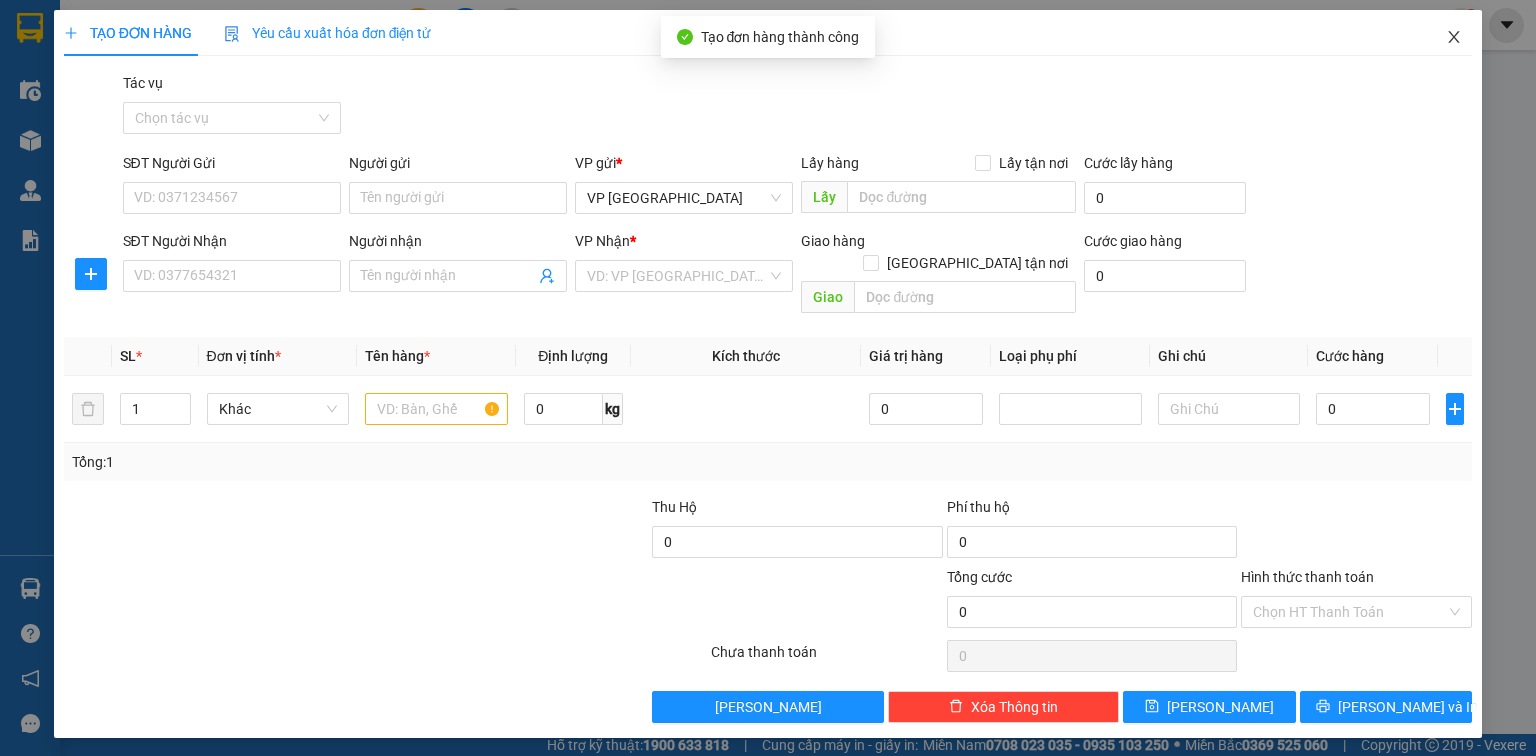click 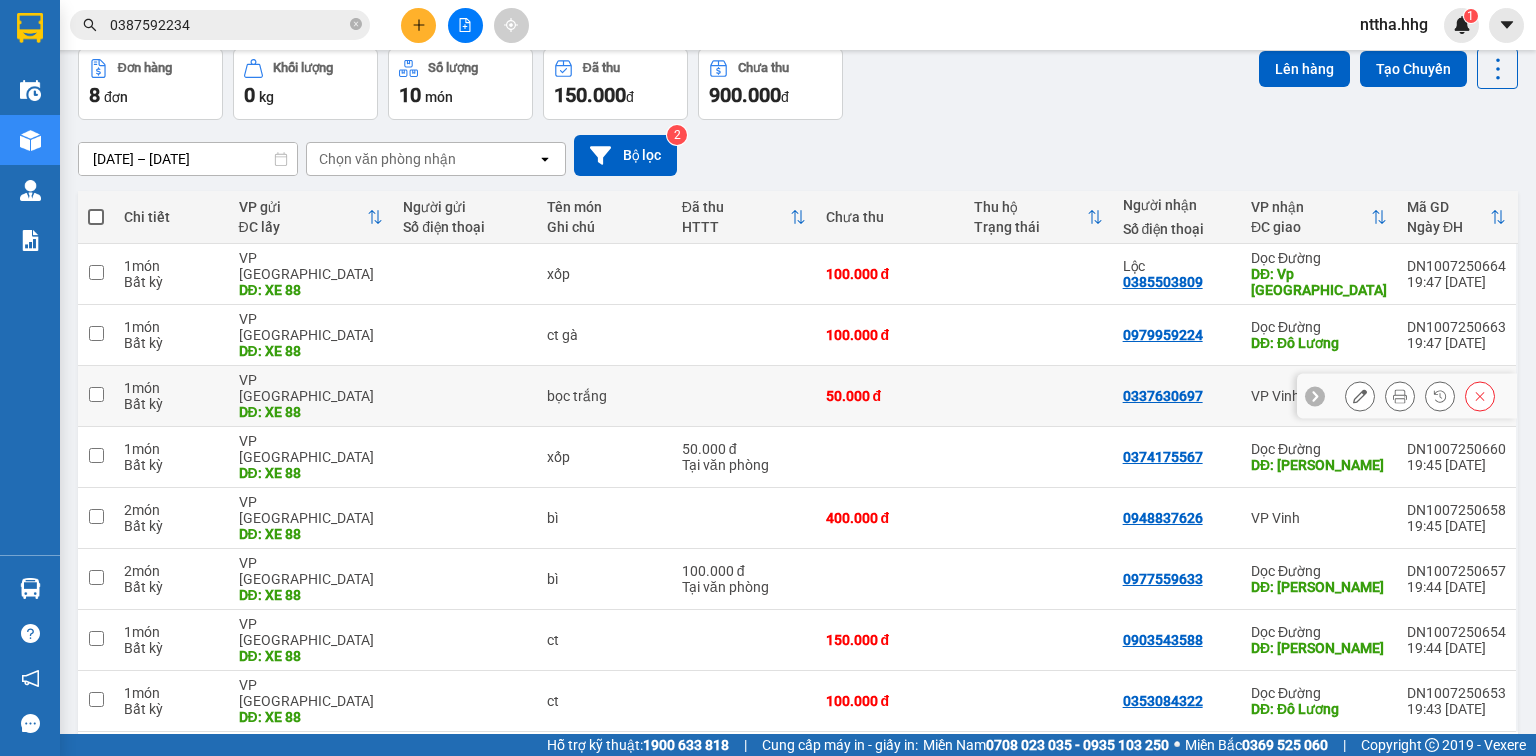 scroll, scrollTop: 92, scrollLeft: 0, axis: vertical 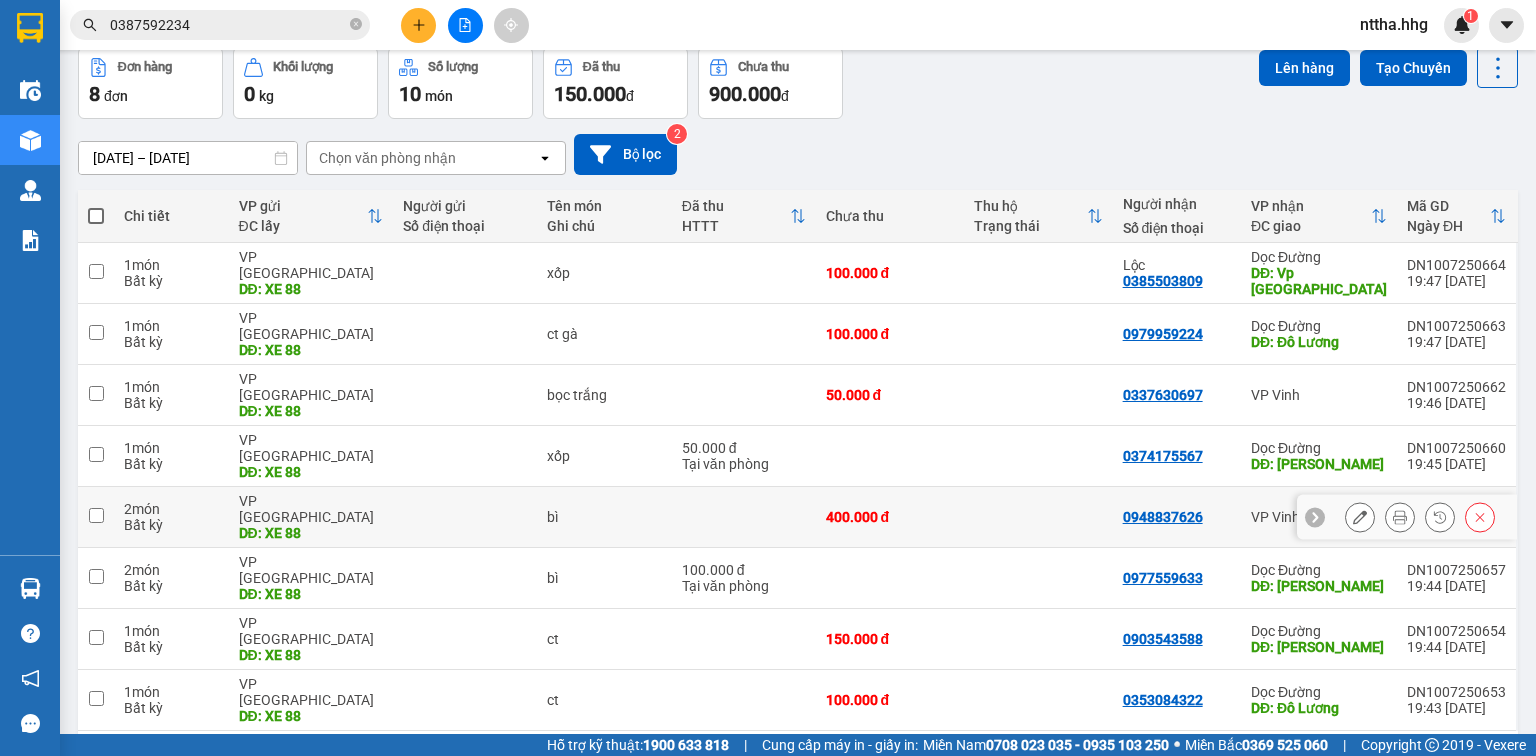 click at bounding box center [96, 515] 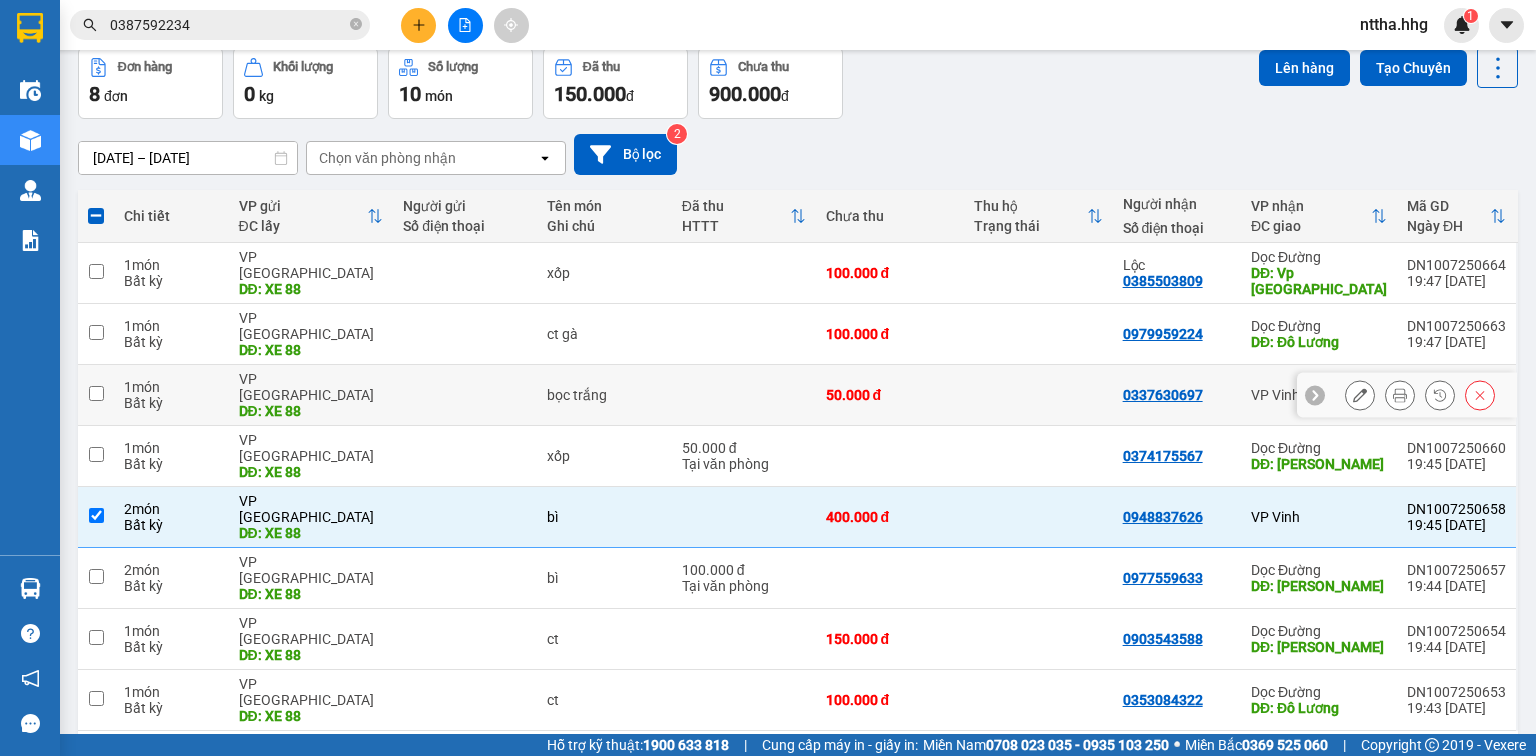 click at bounding box center [96, 393] 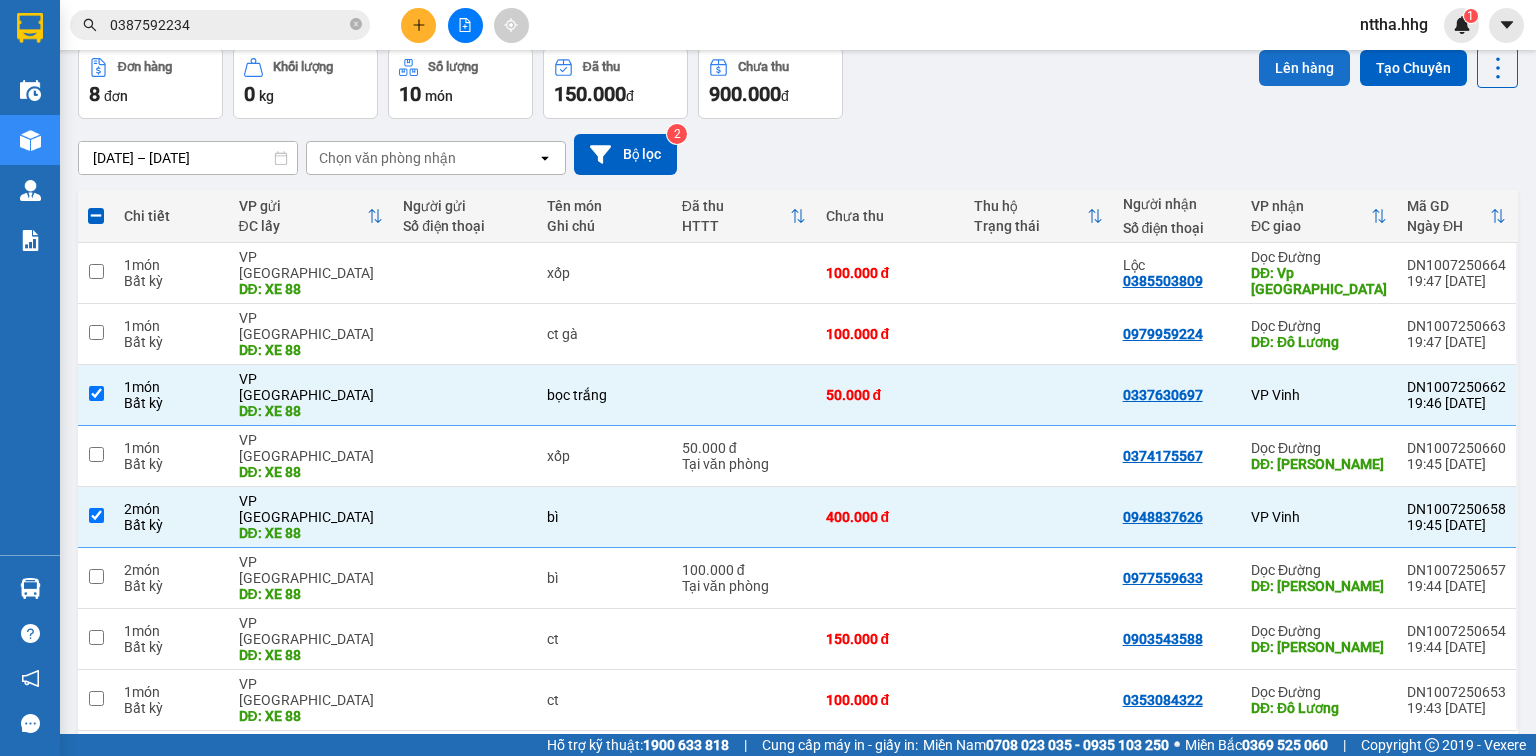 click on "Lên hàng" at bounding box center (1304, 68) 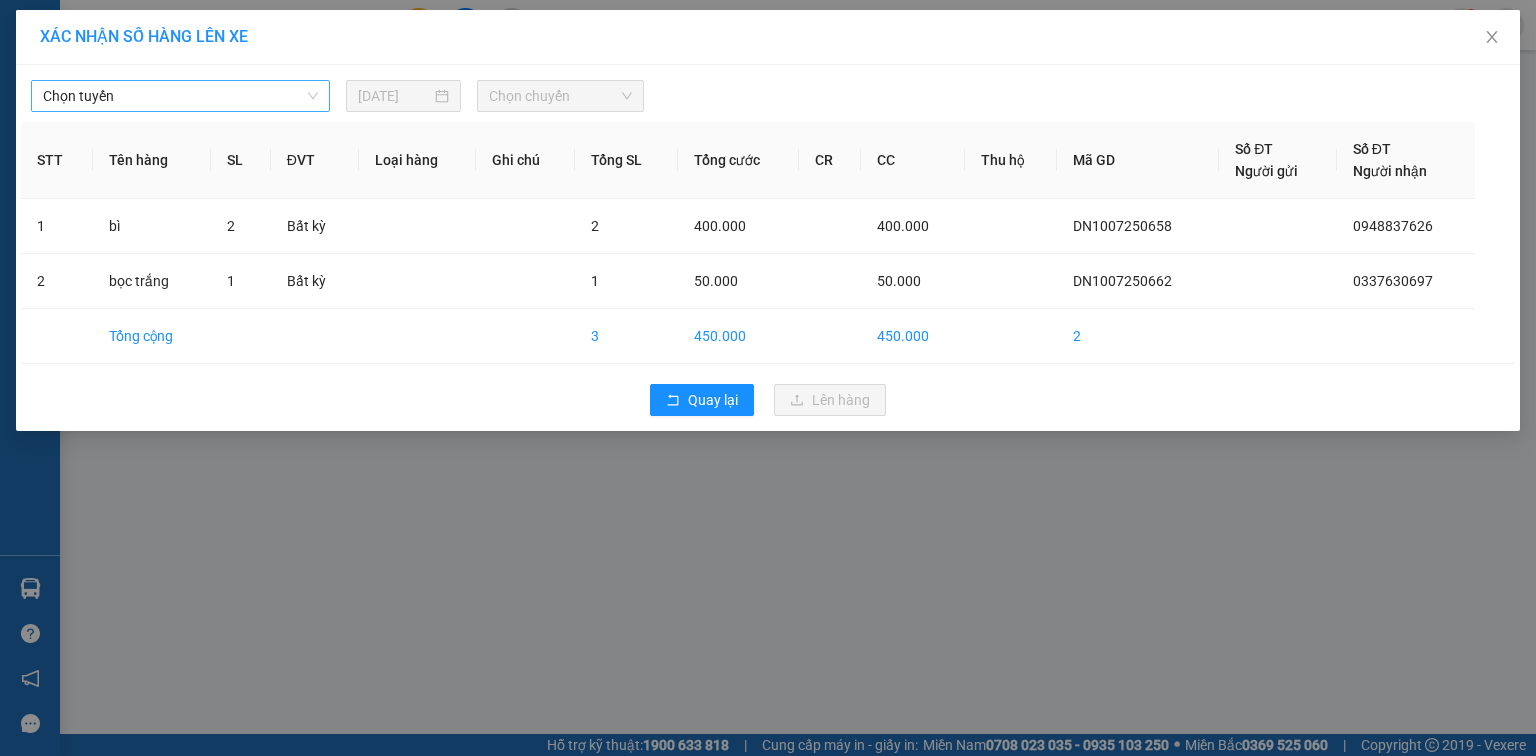 click on "Chọn tuyến" at bounding box center [180, 96] 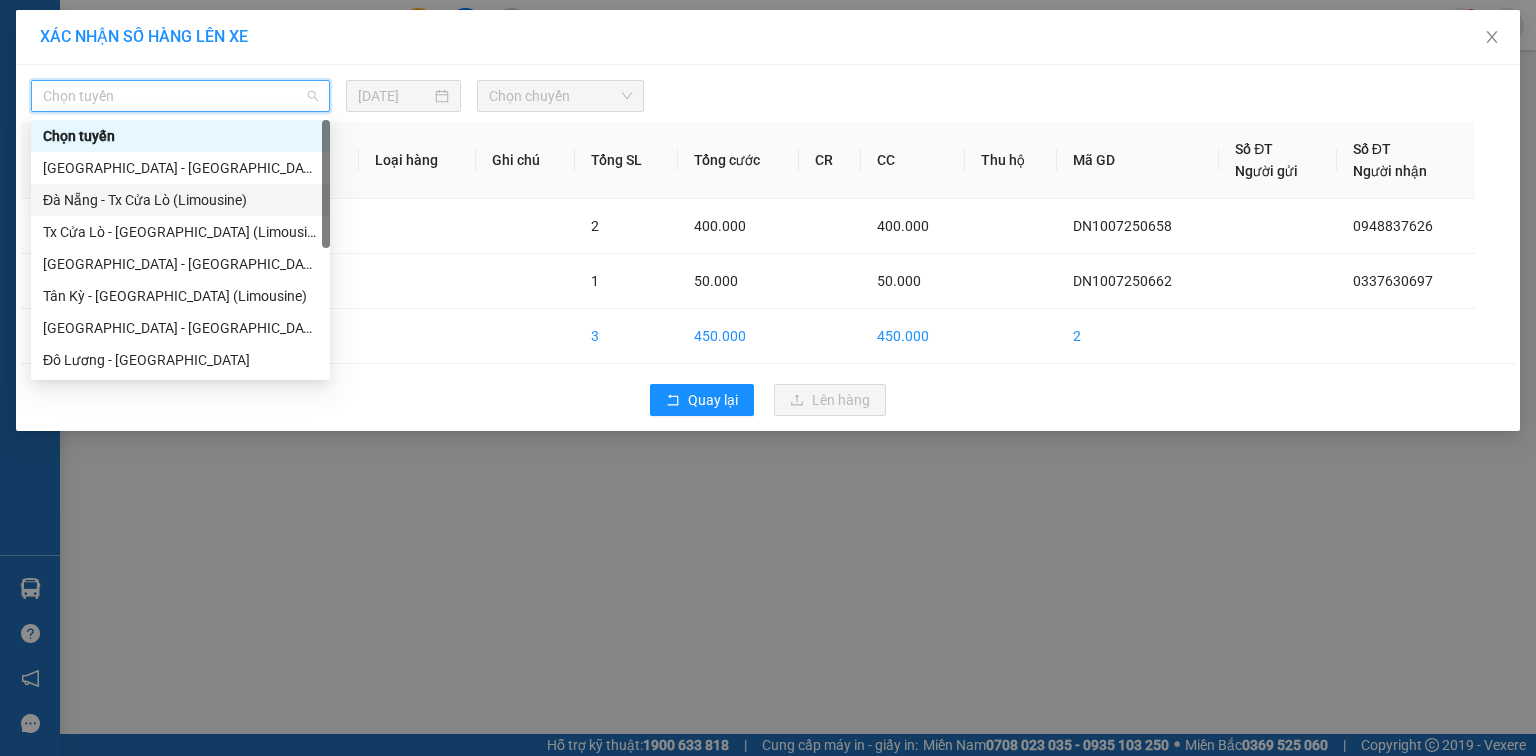 click on "Đà Nẵng - Tx Cửa Lò (Limousine)" at bounding box center (180, 200) 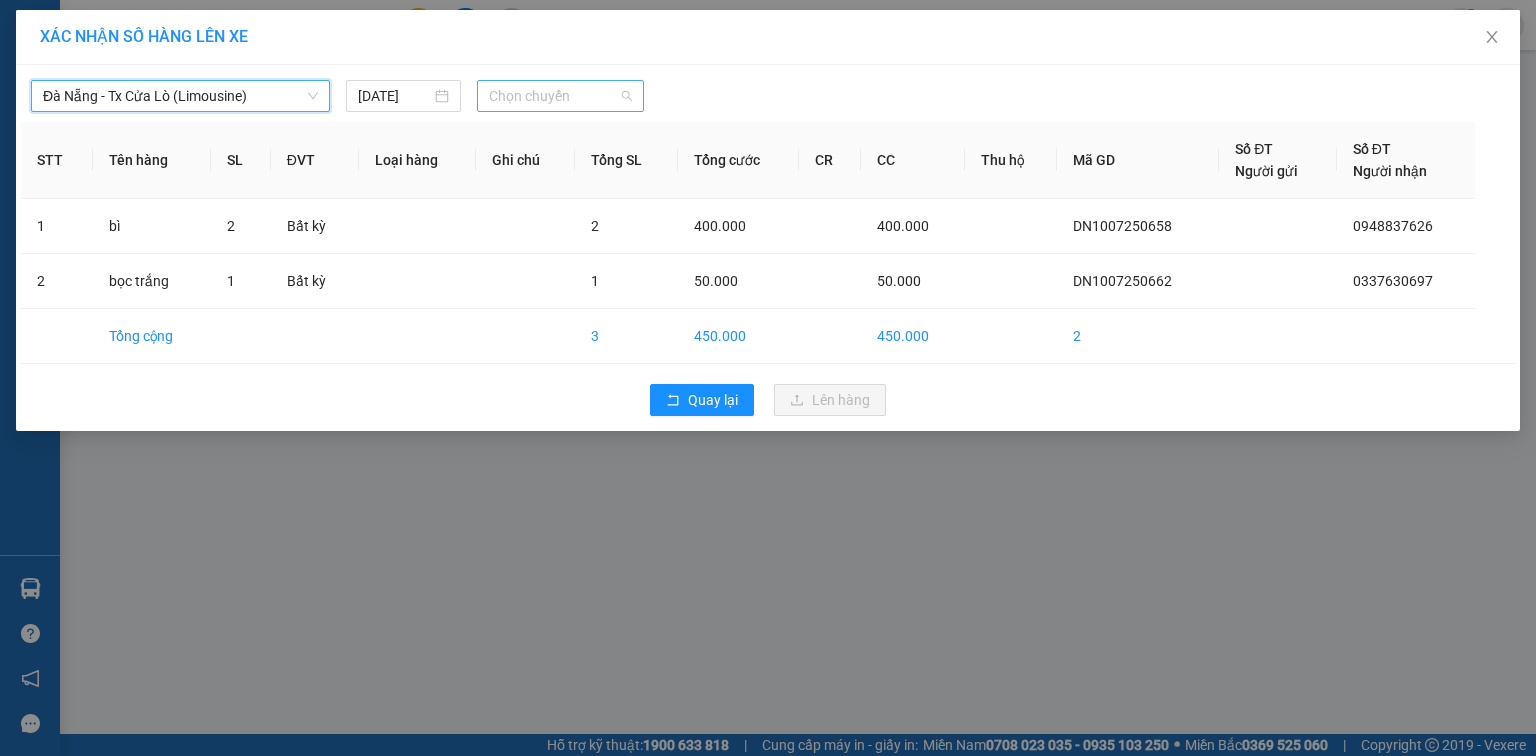click on "Chọn chuyến" at bounding box center (561, 96) 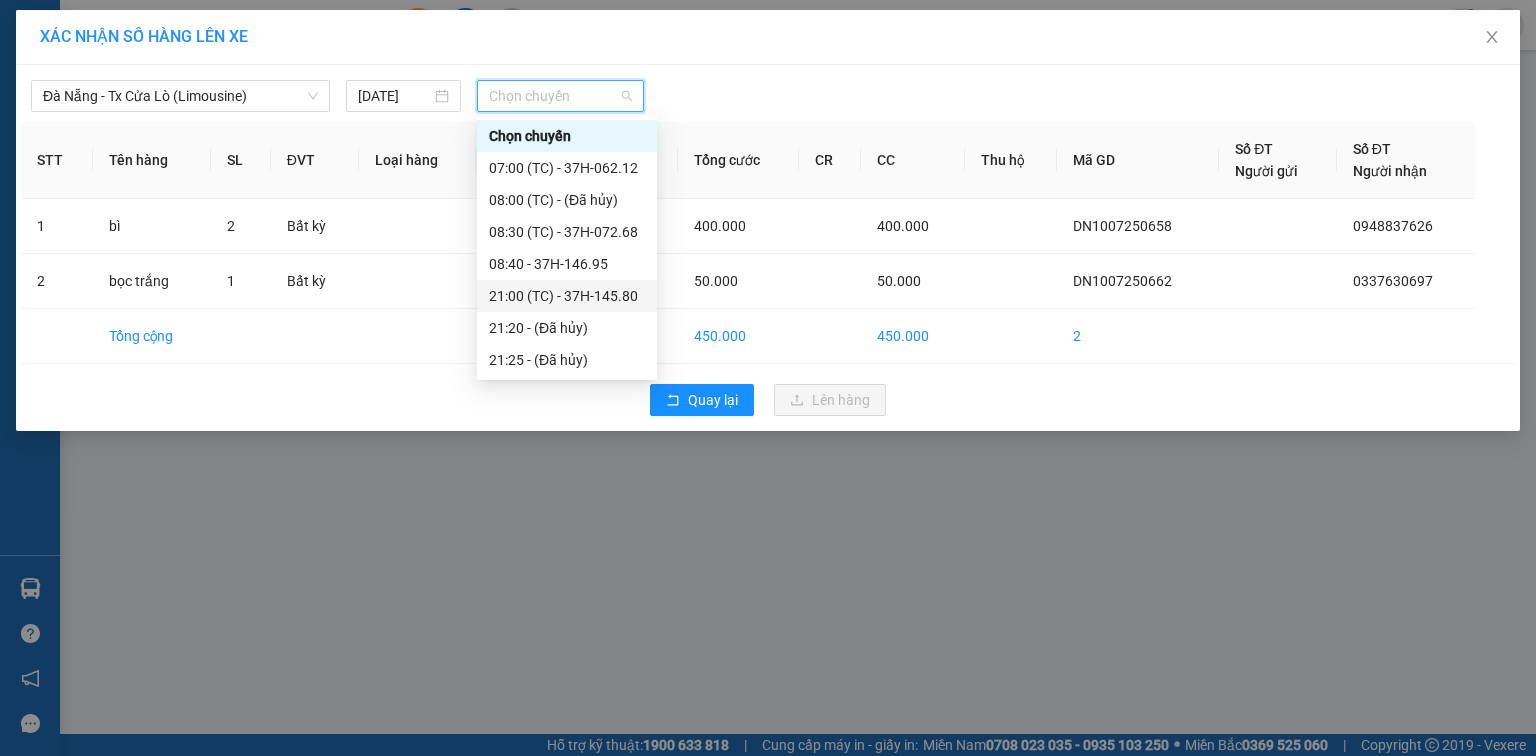 click on "21:00   (TC)   - 37H-145.80" at bounding box center (567, 296) 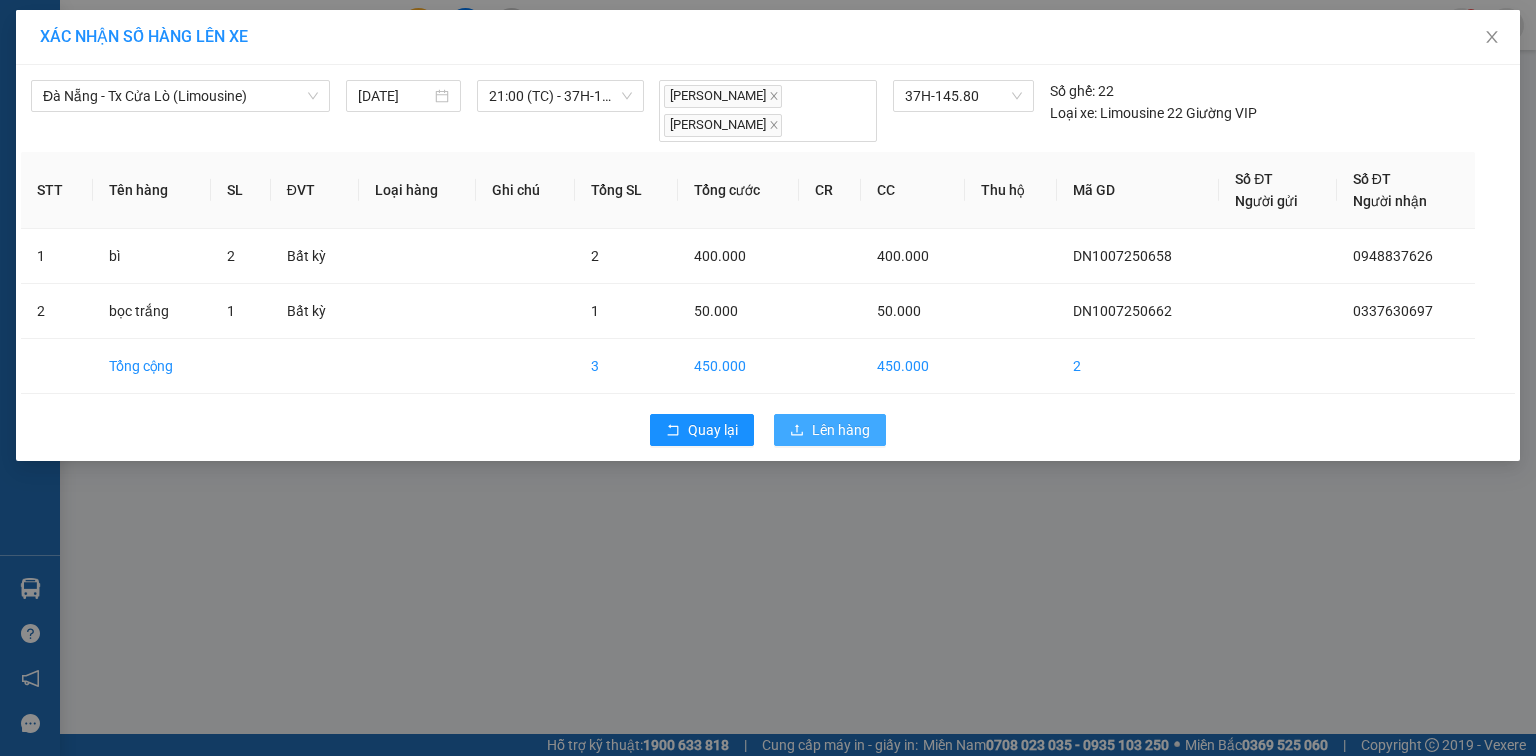 click on "Lên hàng" at bounding box center (830, 430) 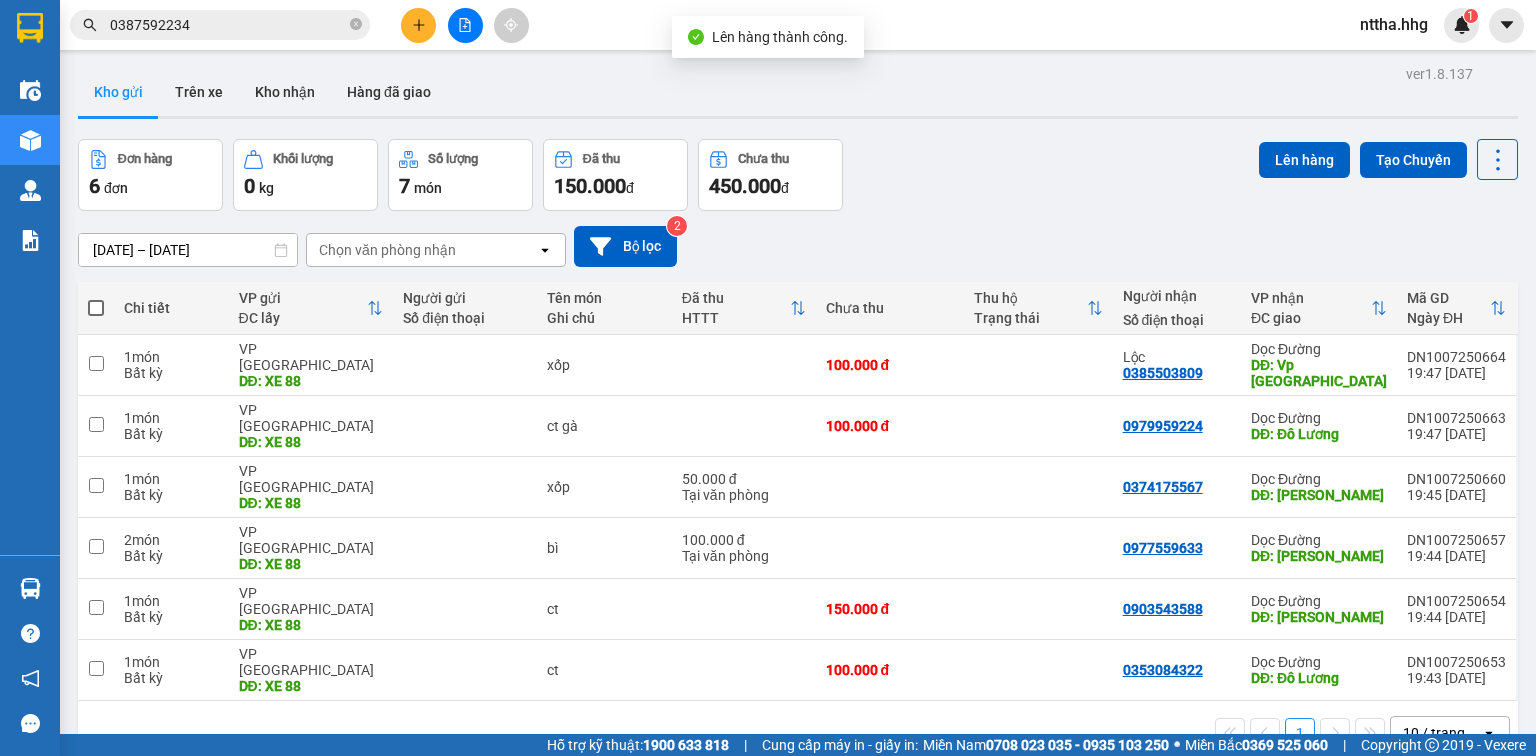 drag, startPoint x: 100, startPoint y: 310, endPoint x: 318, endPoint y: 305, distance: 218.05733 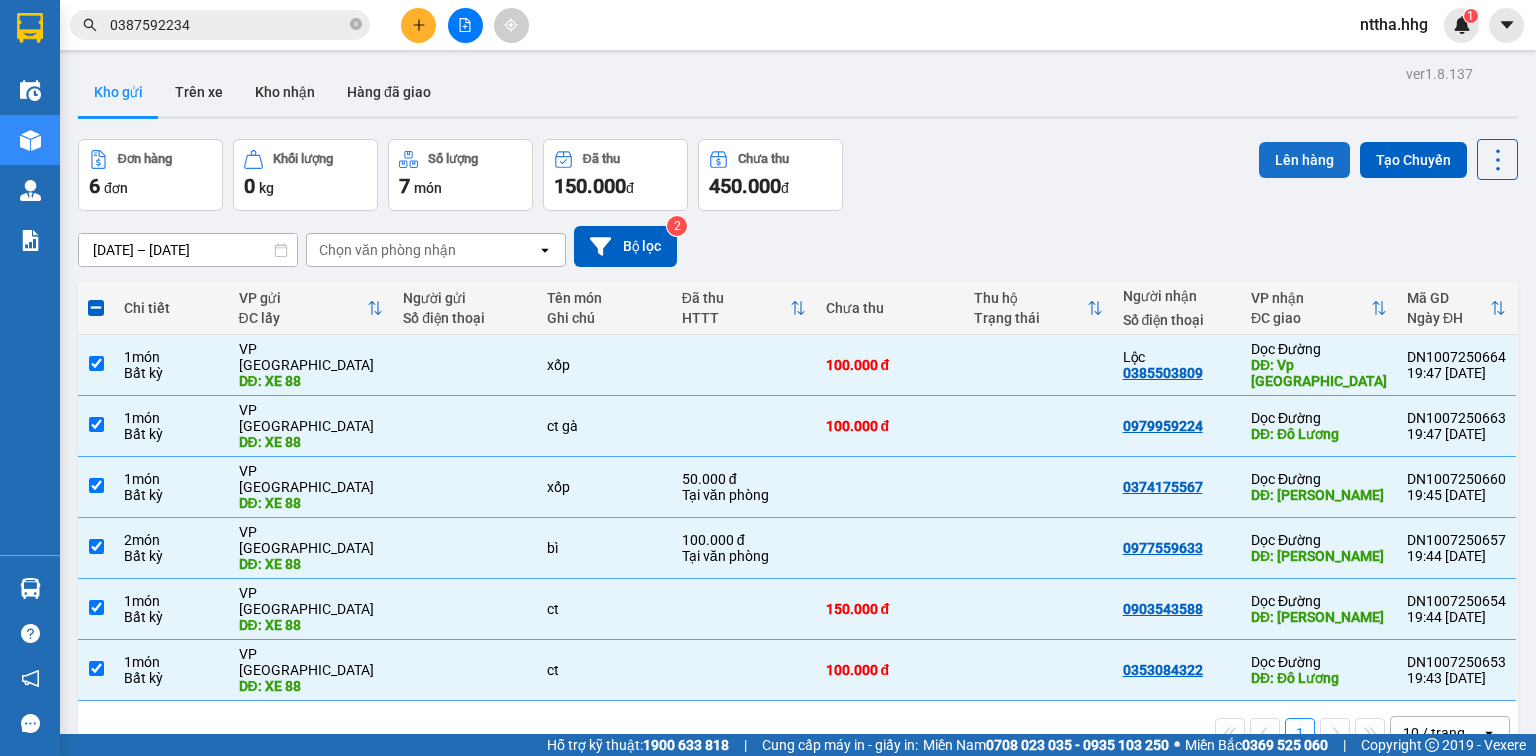 click on "Lên hàng" at bounding box center (1304, 160) 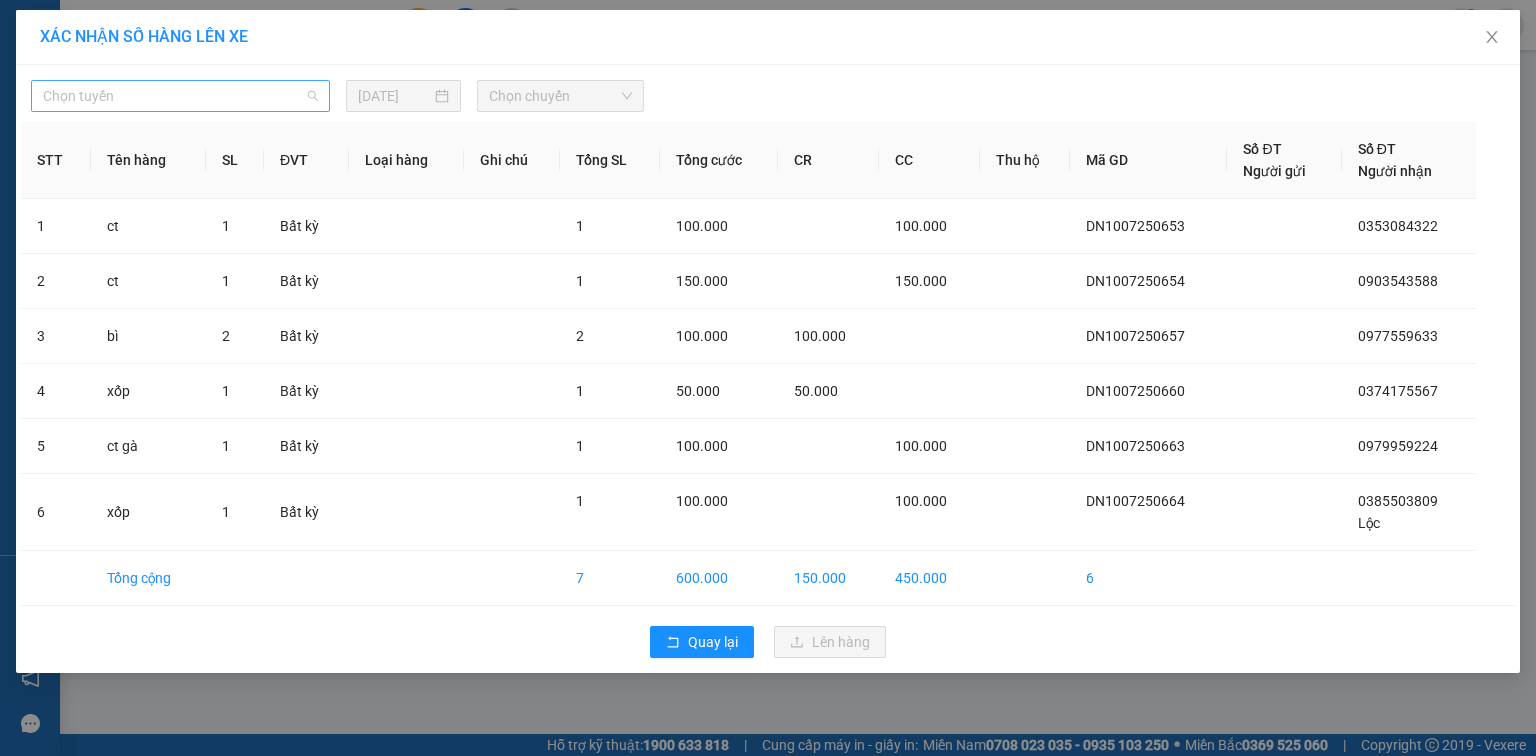 click on "Chọn tuyến" at bounding box center [180, 96] 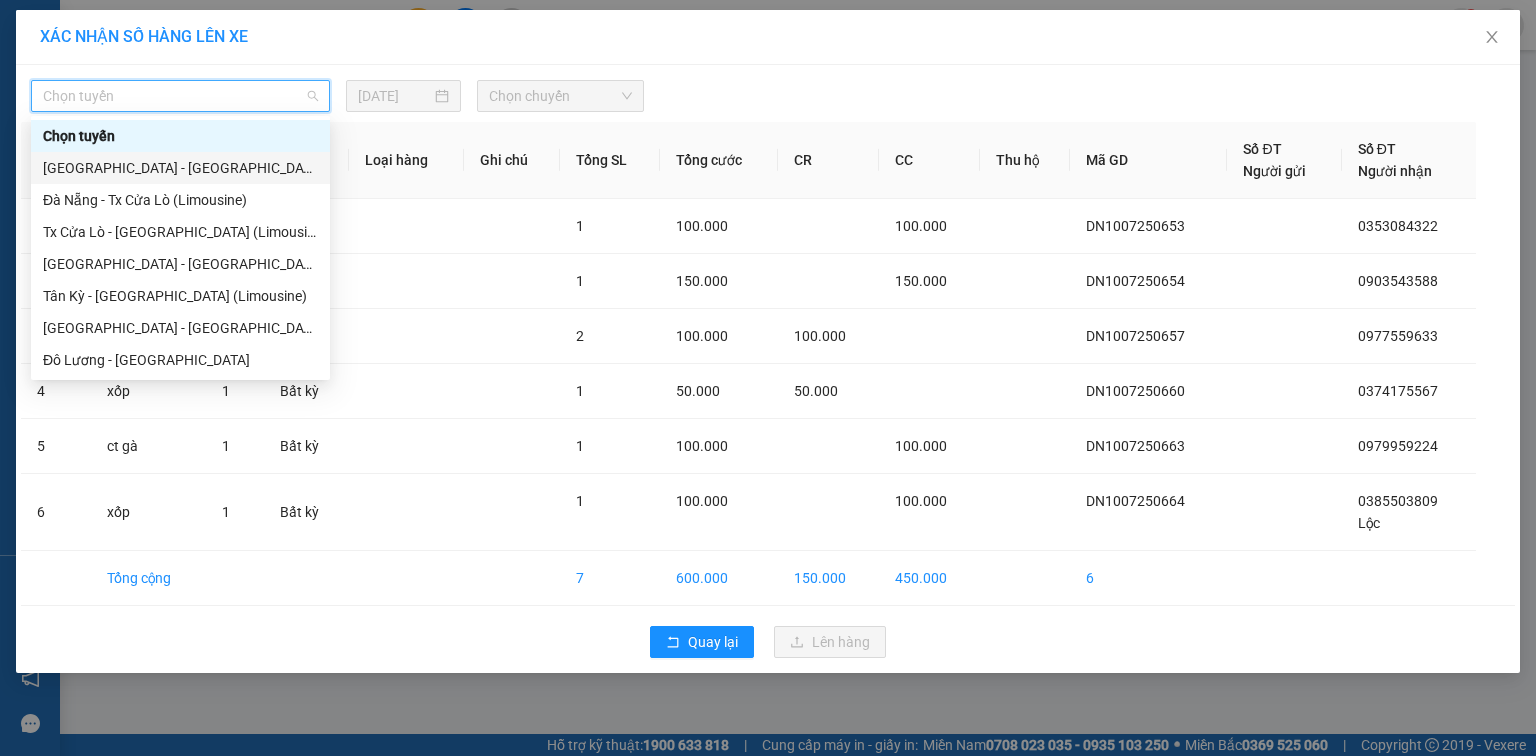click on "Quảng Ngãi - Con Cuông" at bounding box center (180, 168) 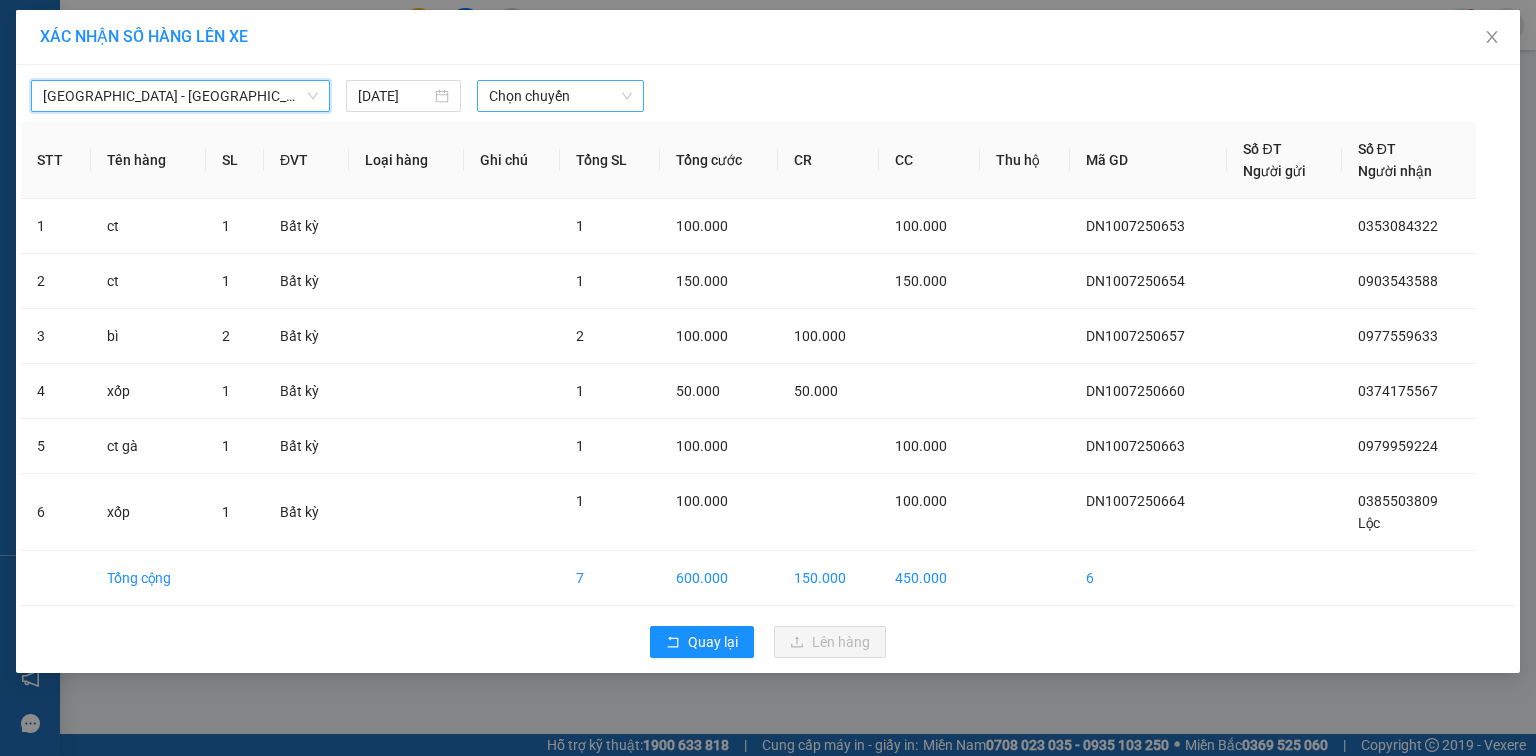 click on "Chọn chuyến" at bounding box center (561, 96) 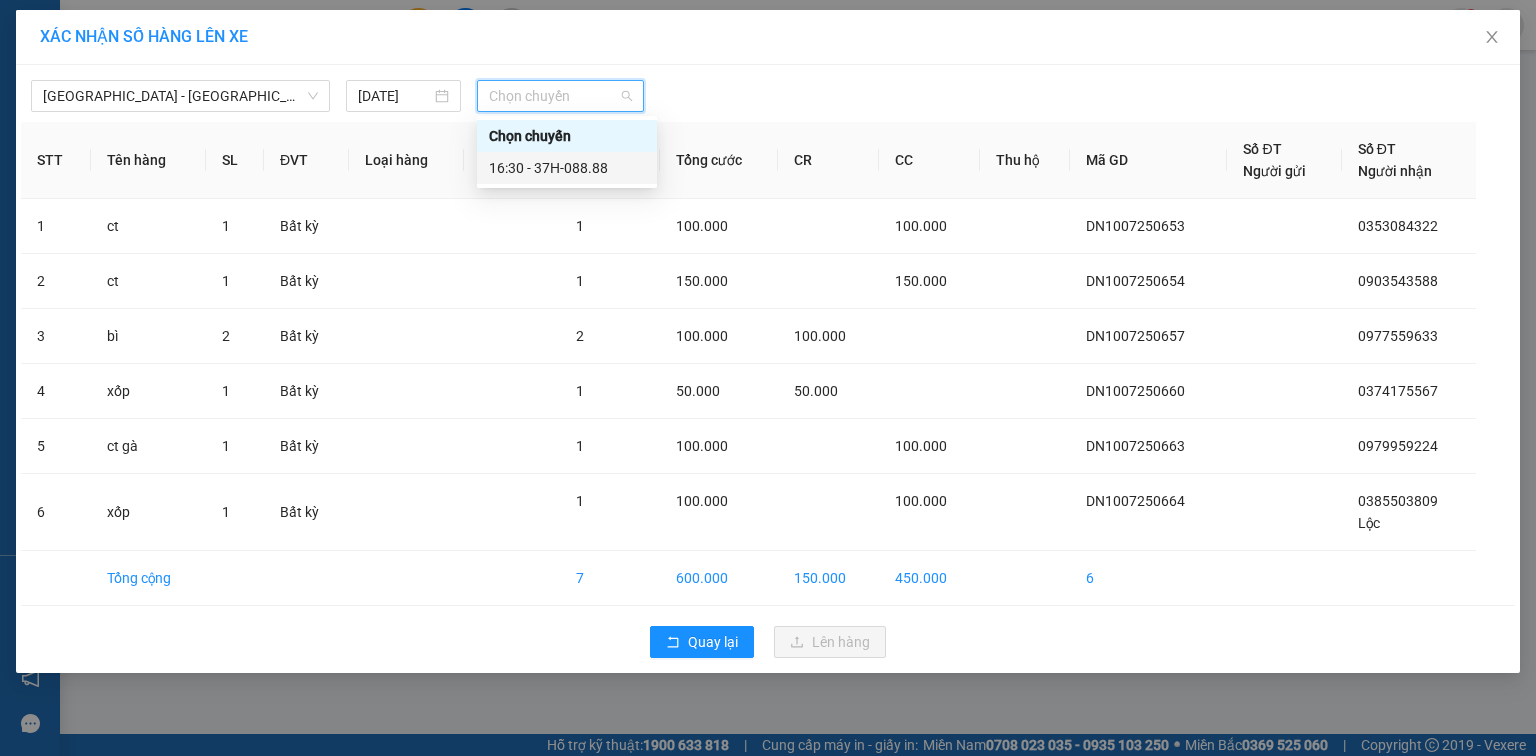 click on "16:30     - 37H-088.88" at bounding box center (567, 168) 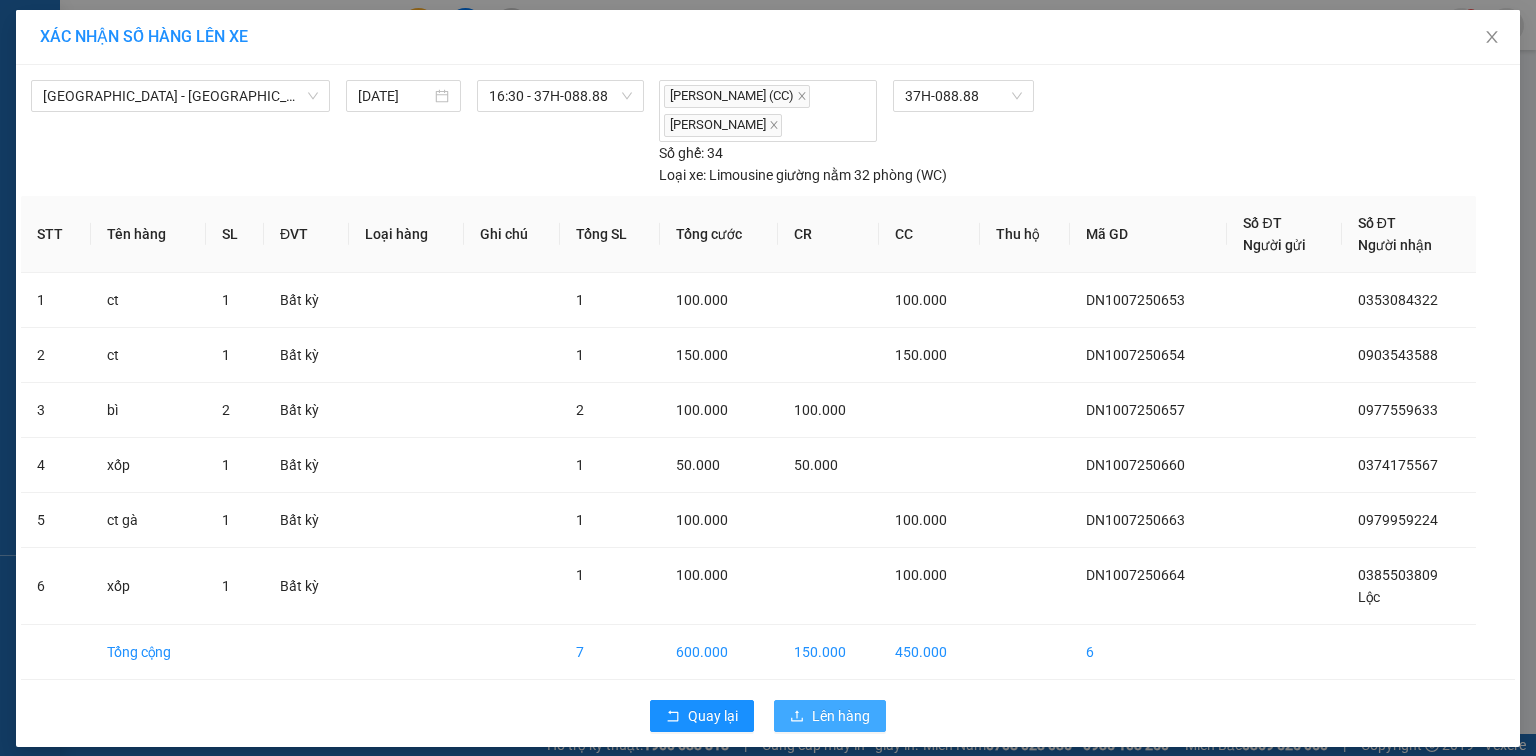 click on "Lên hàng" at bounding box center [841, 716] 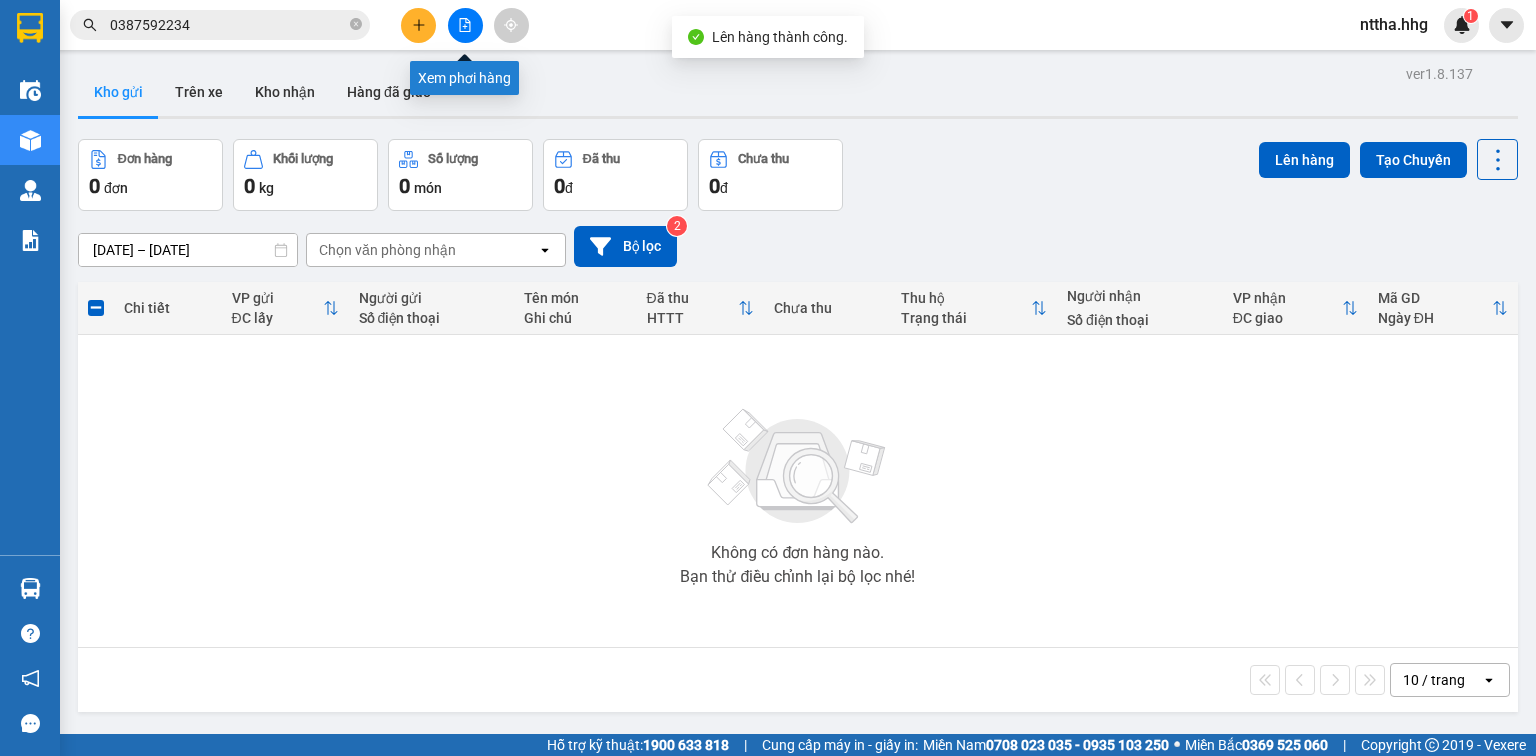 click 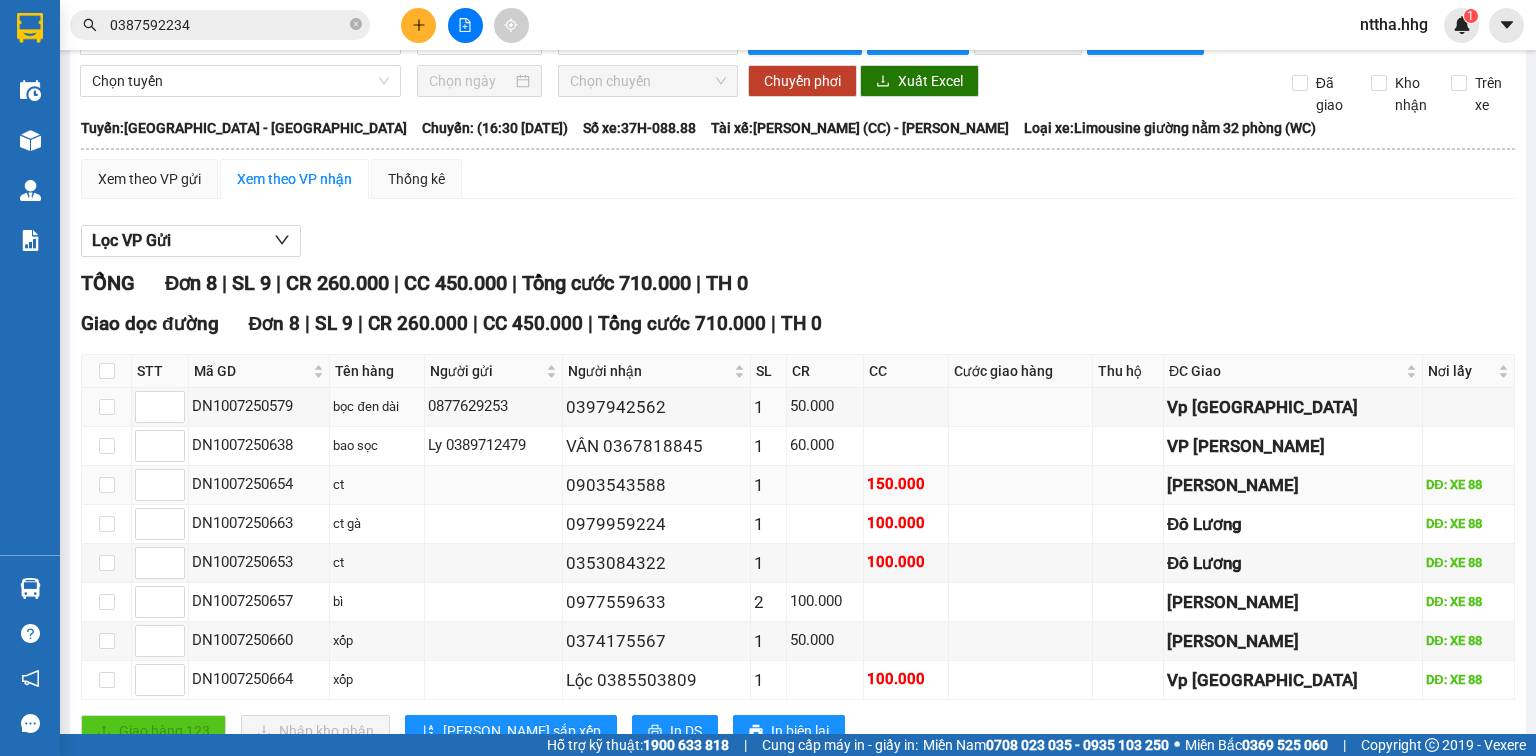 scroll, scrollTop: 0, scrollLeft: 0, axis: both 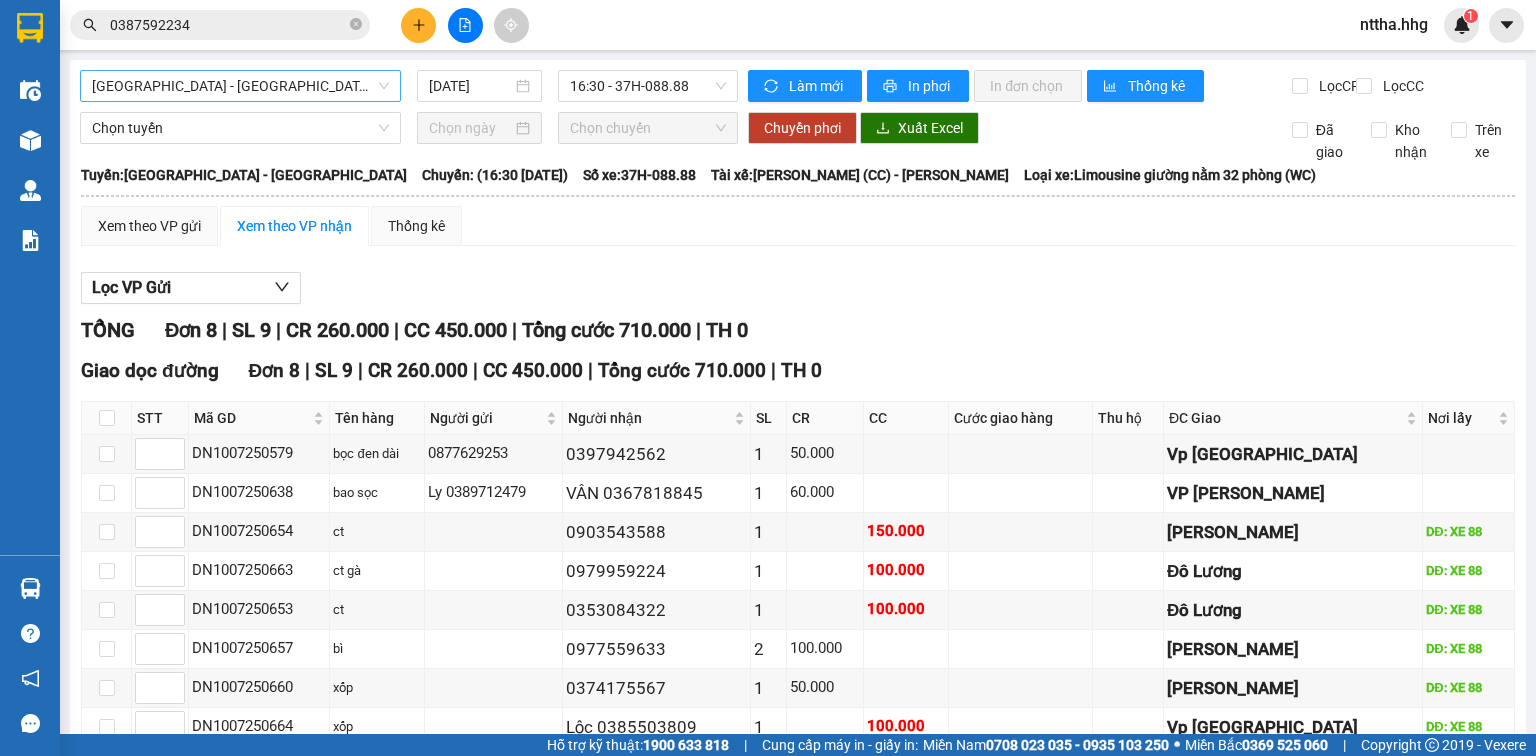 click on "Quảng Ngãi - Con Cuông" at bounding box center [240, 86] 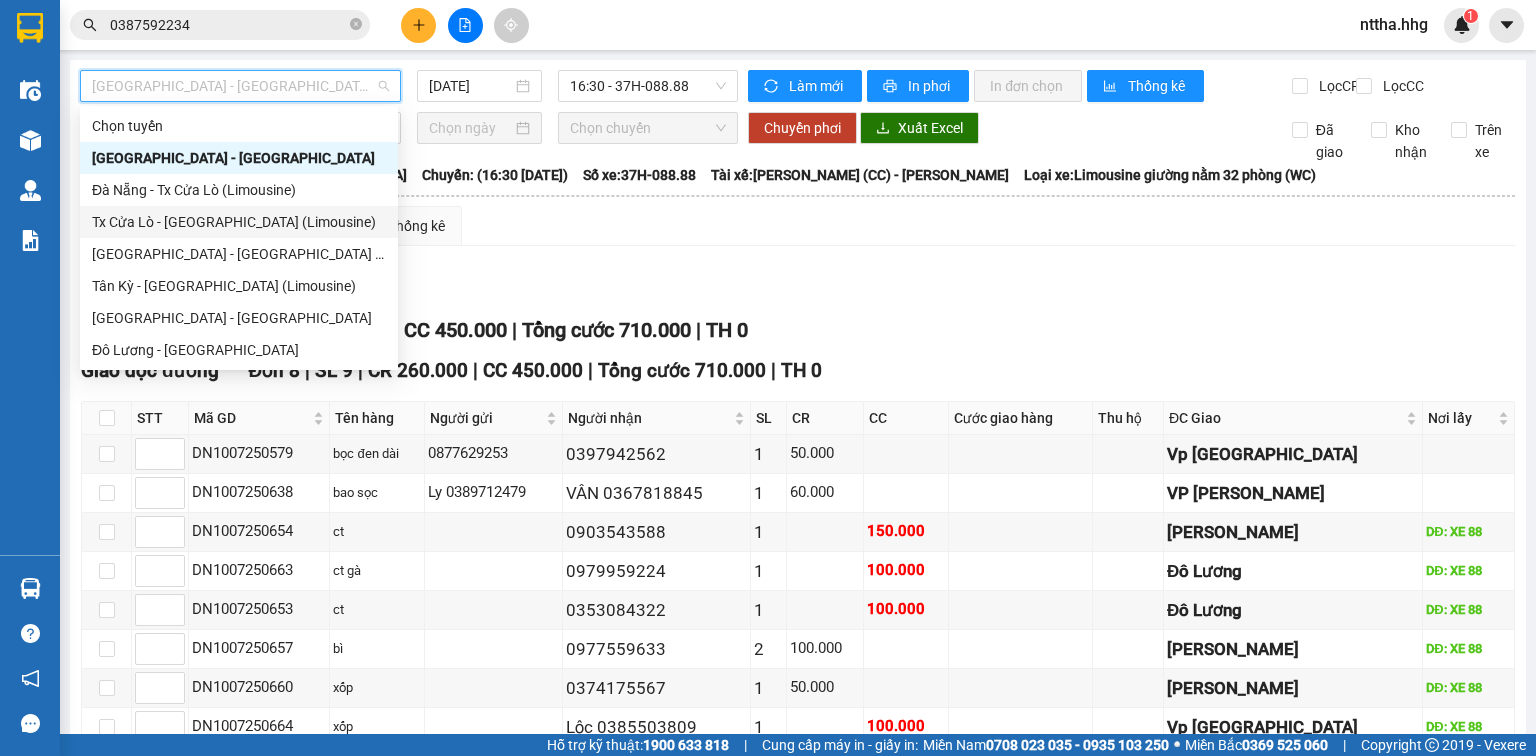 click on "Xem theo VP gửi Xem theo VP nhận Thống kê" at bounding box center (798, 226) 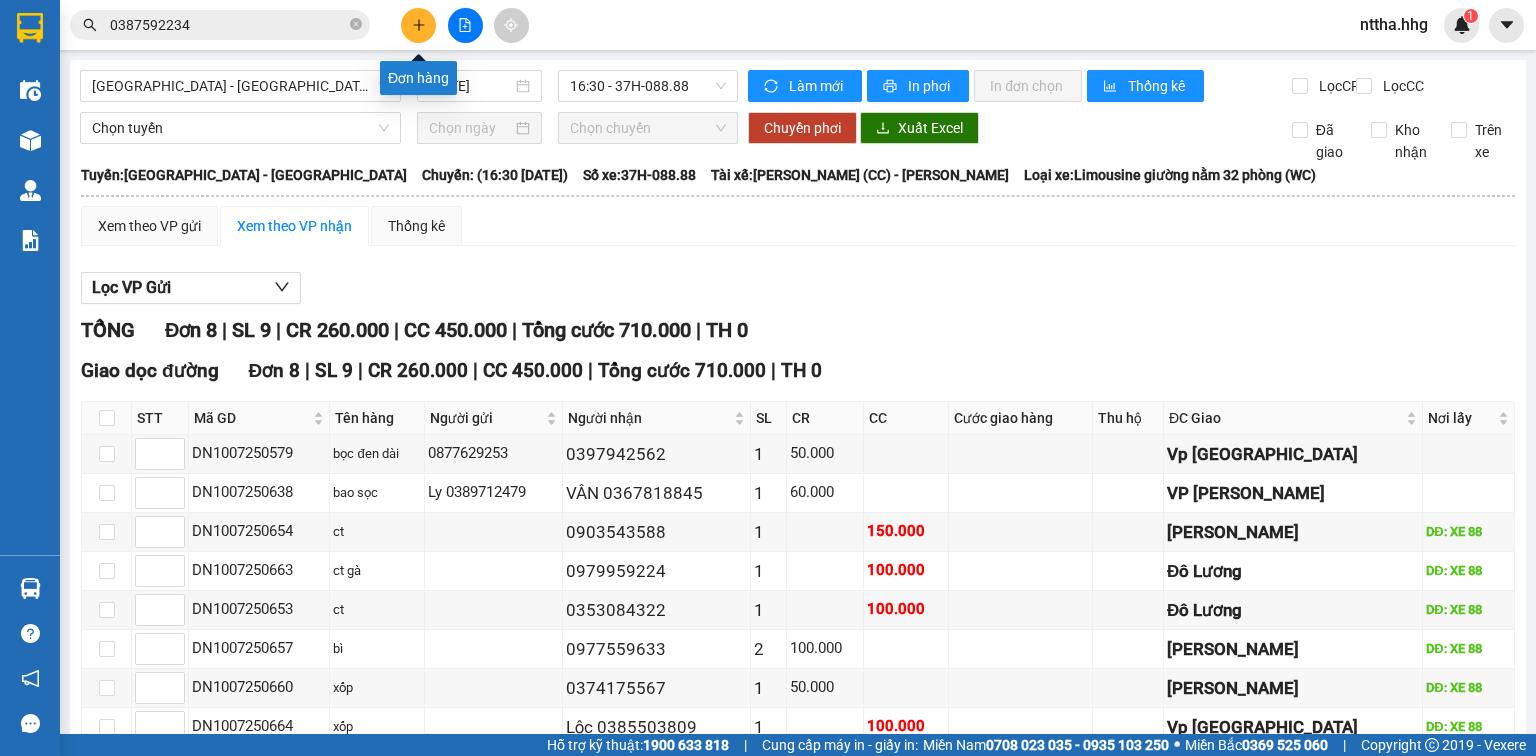 click at bounding box center [418, 25] 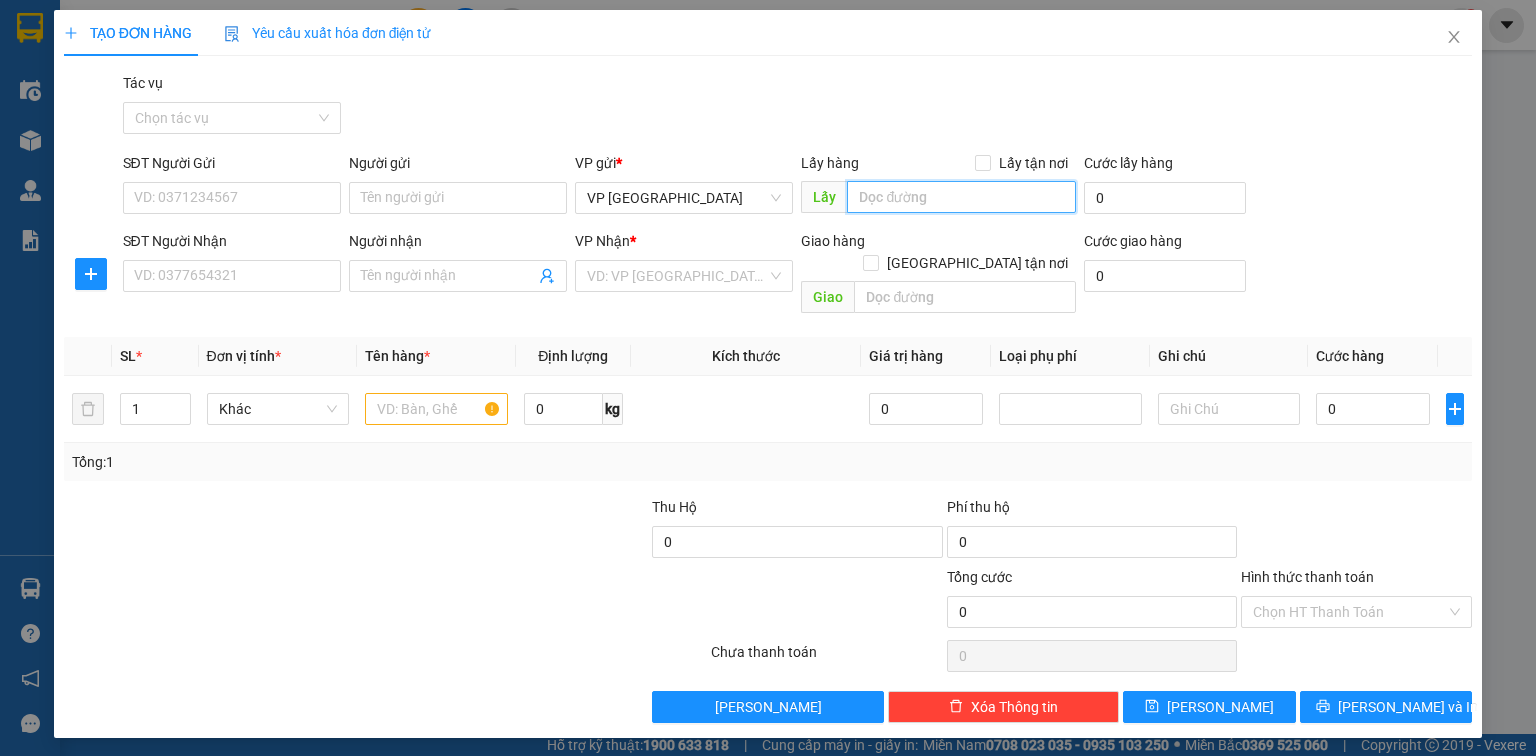 click at bounding box center [961, 197] 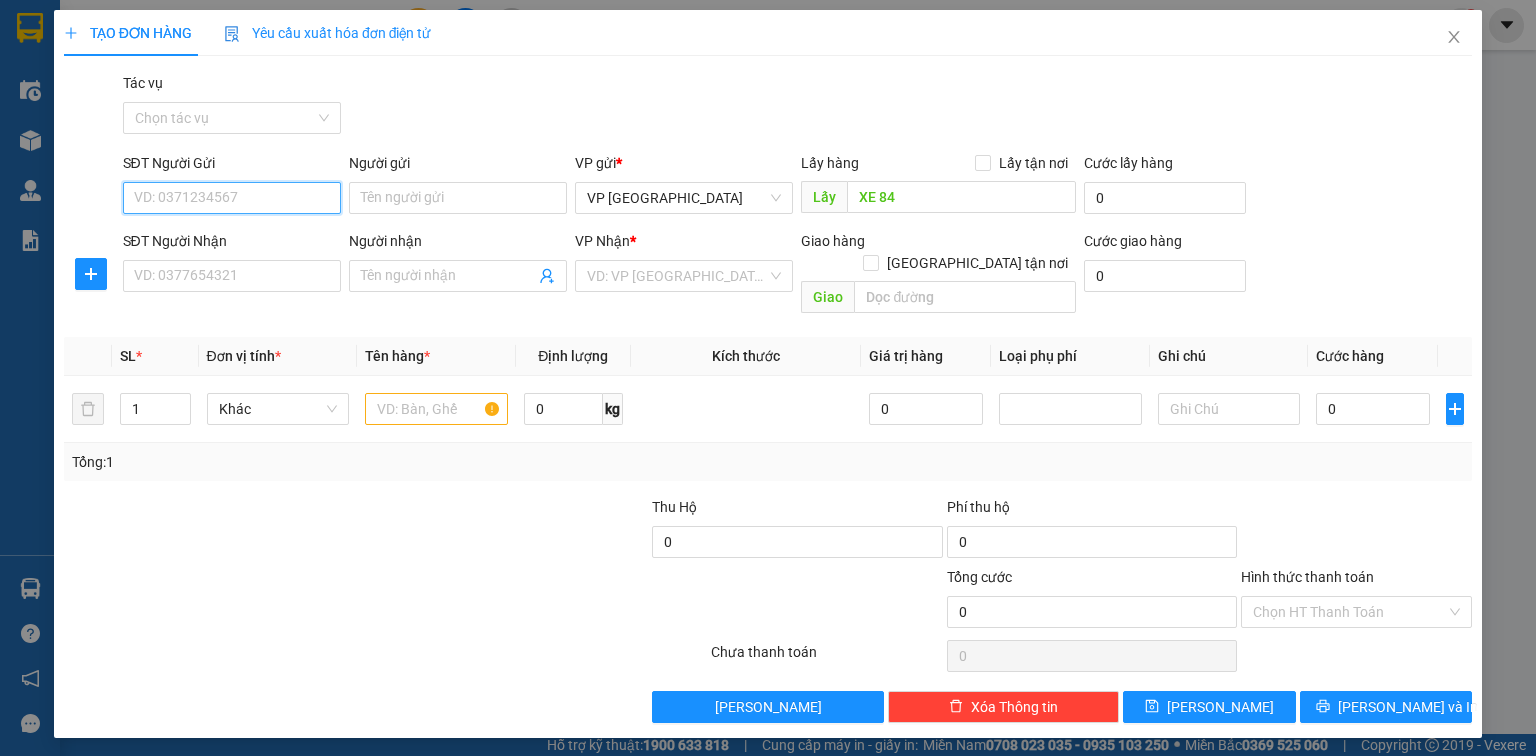 click on "SĐT Người Gửi" at bounding box center [232, 198] 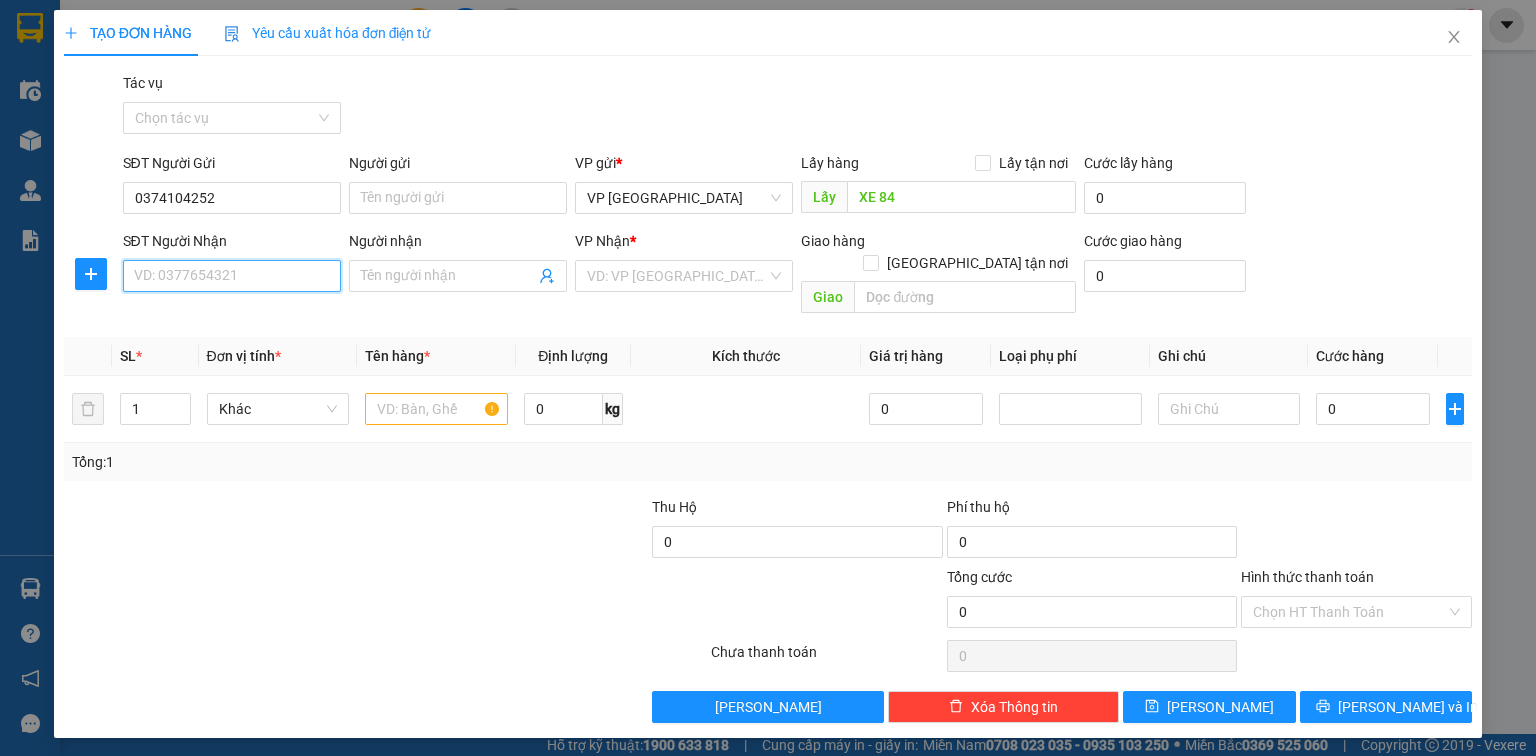 click on "SĐT Người Nhận" at bounding box center [232, 276] 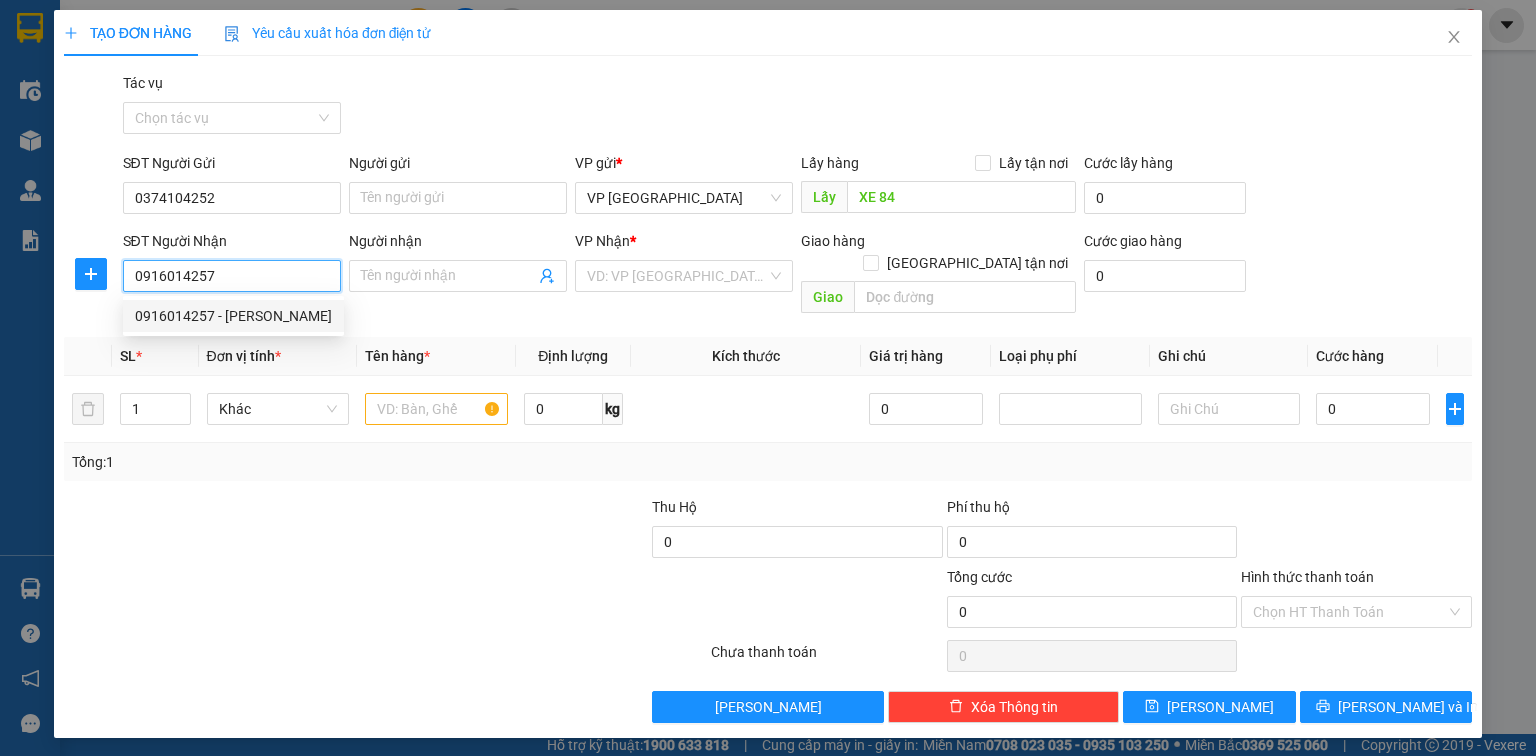 click on "0916014257 - Anh Thông" at bounding box center (233, 316) 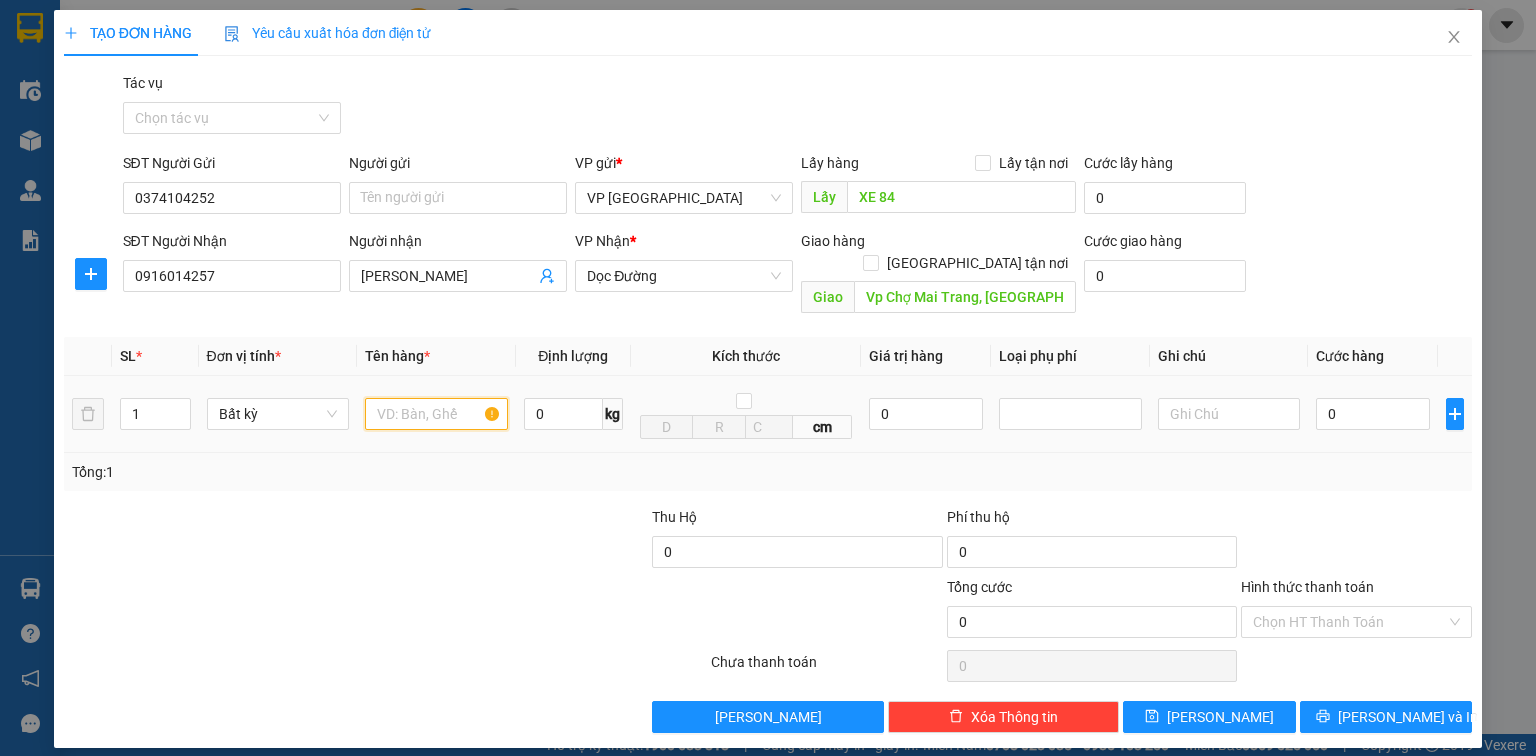click at bounding box center (436, 414) 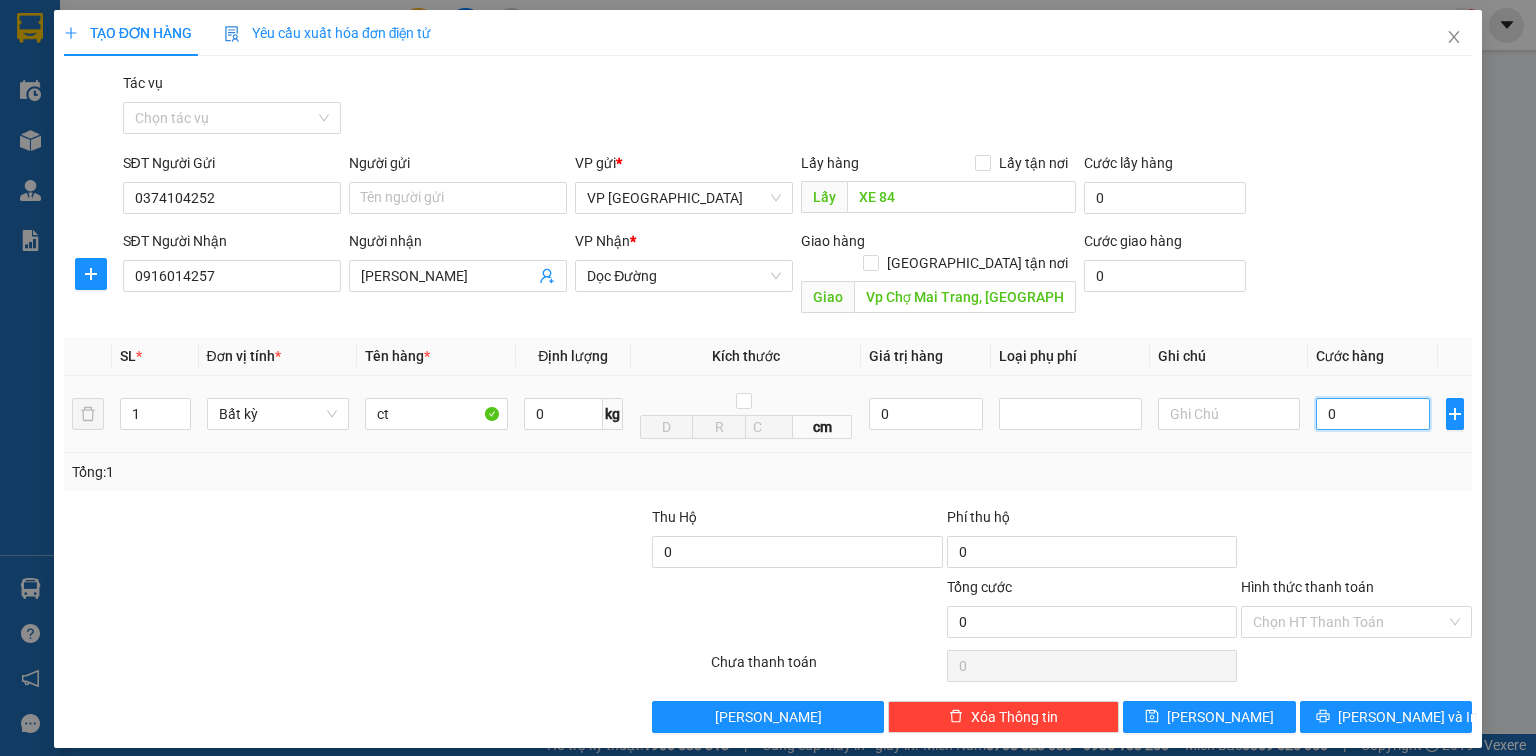 click on "0" at bounding box center (1373, 414) 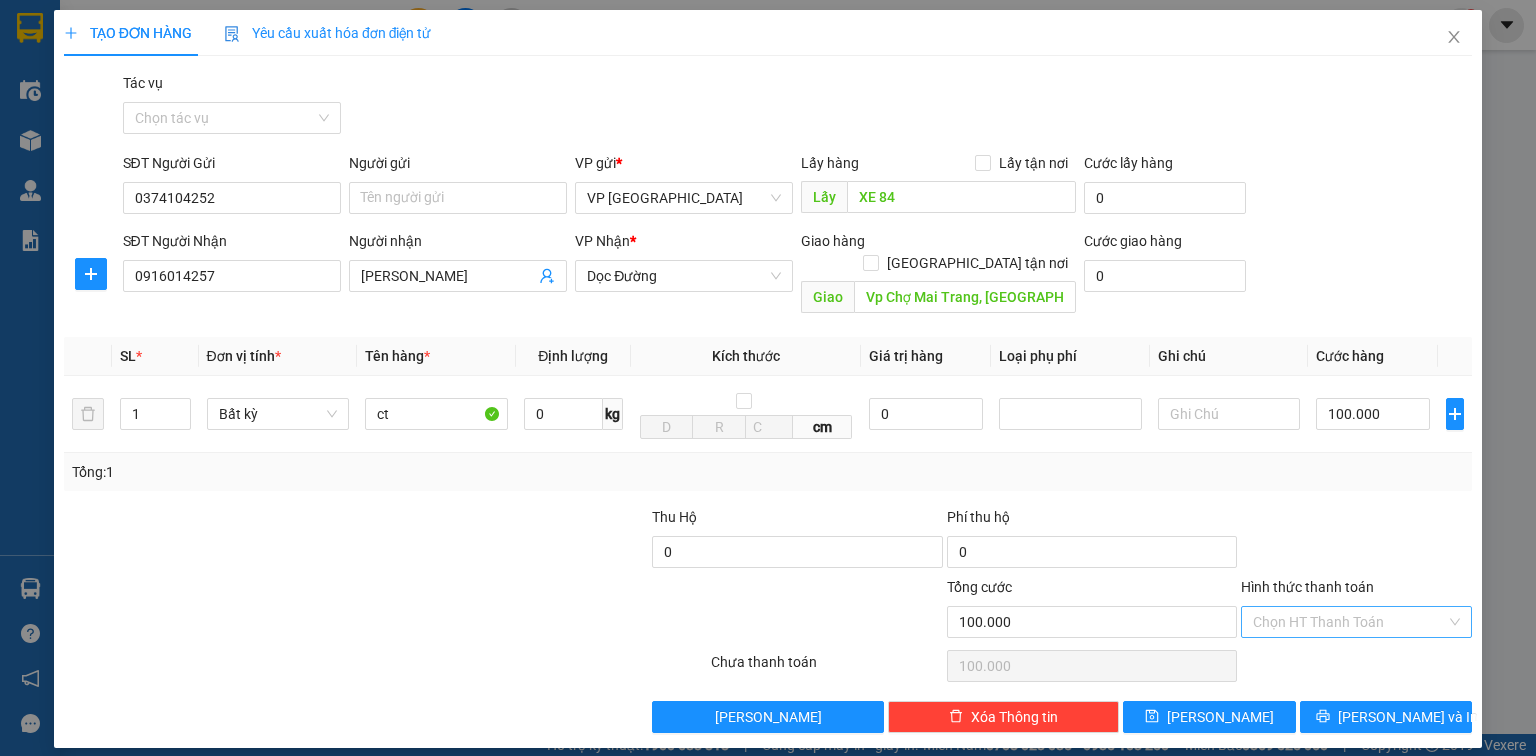 click on "Hình thức thanh toán" at bounding box center [1349, 622] 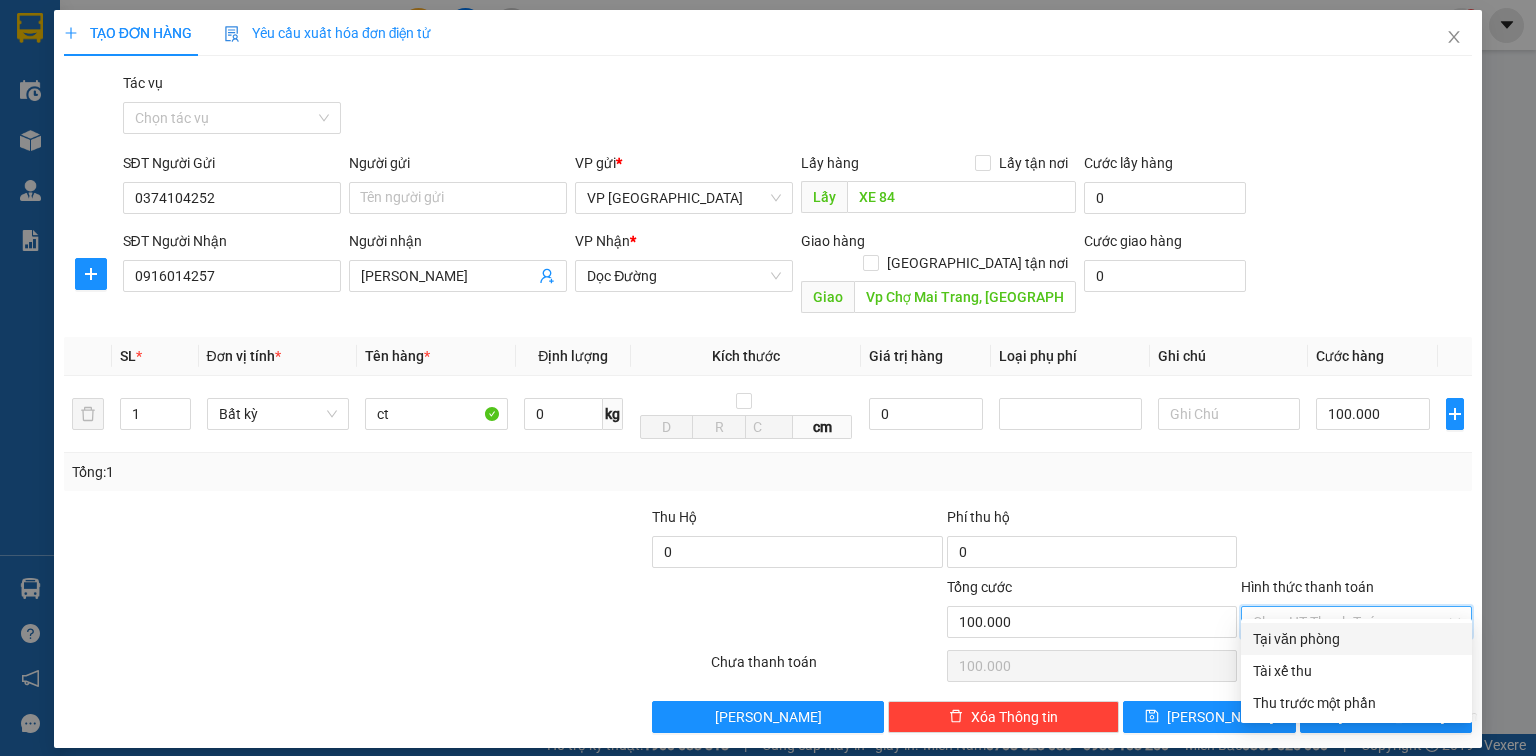 click on "Tại văn phòng" at bounding box center [1356, 639] 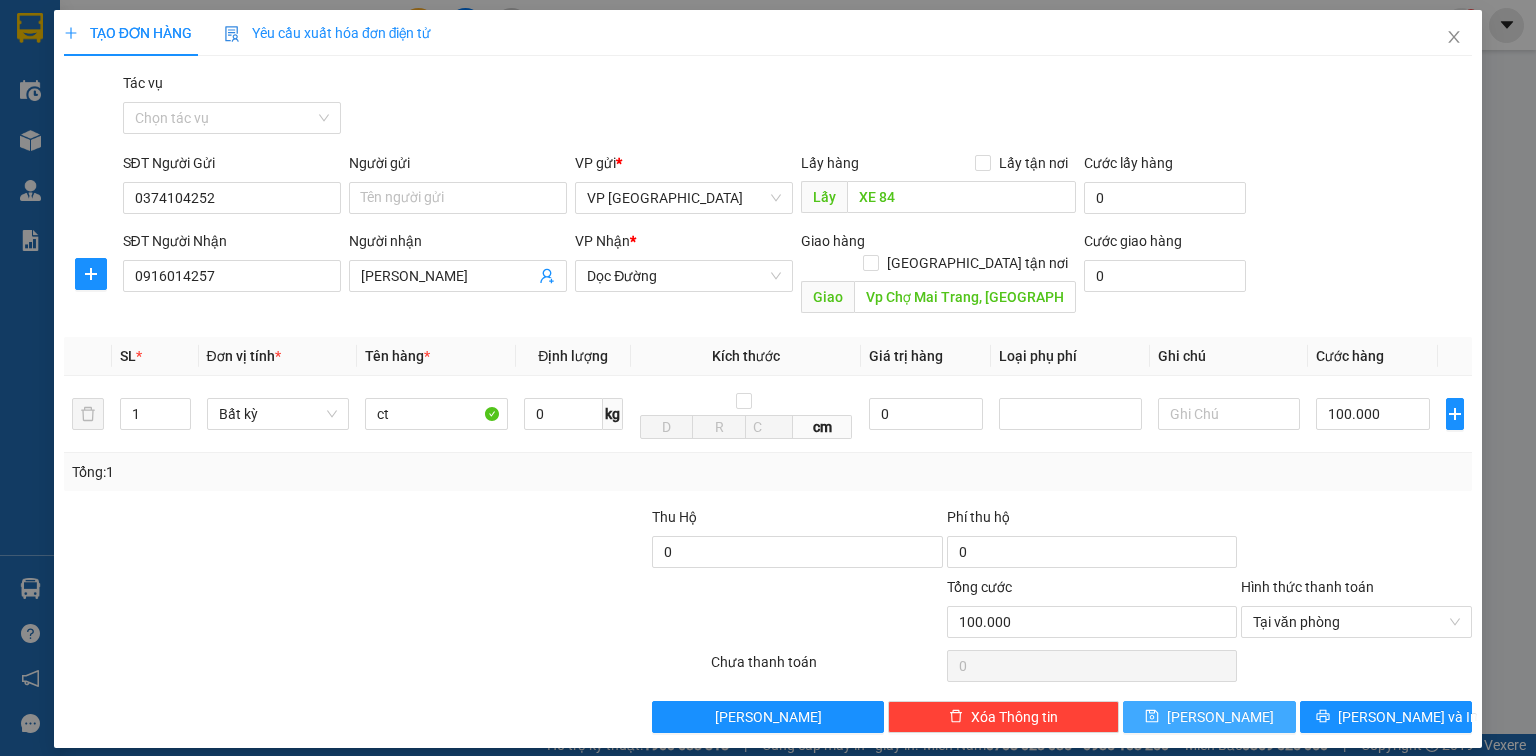 click on "Lưu" at bounding box center [1209, 717] 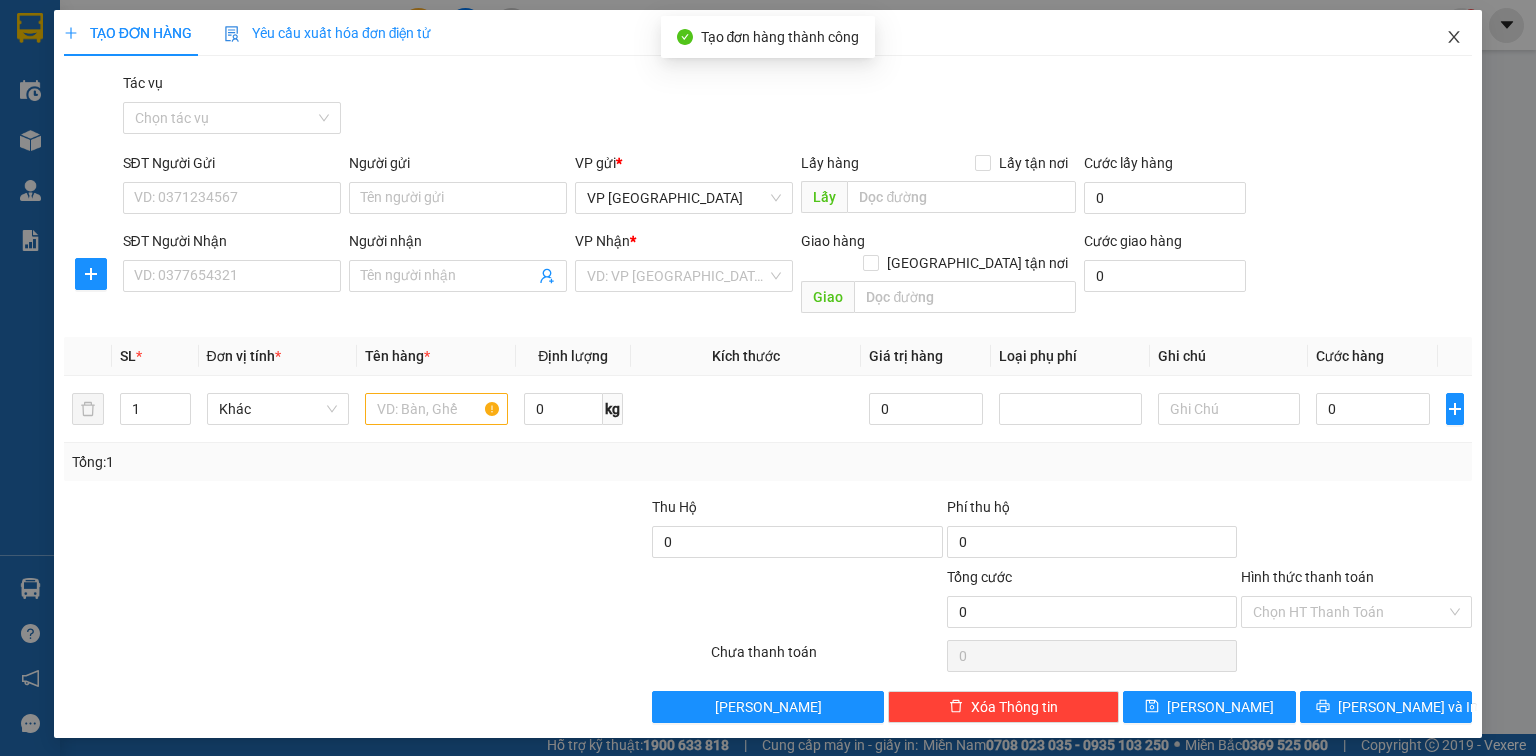 click 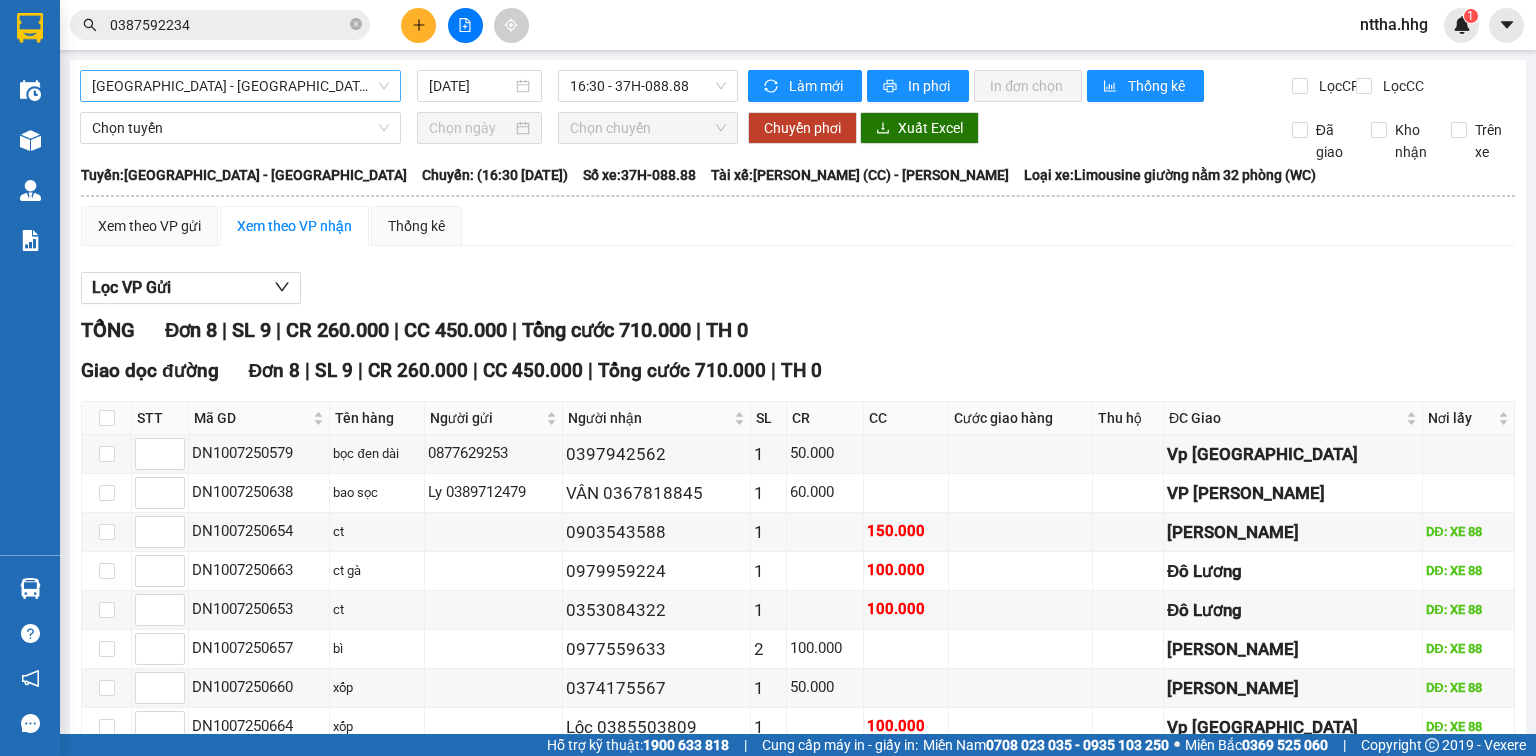 click on "Quảng Ngãi - Con Cuông" at bounding box center (240, 86) 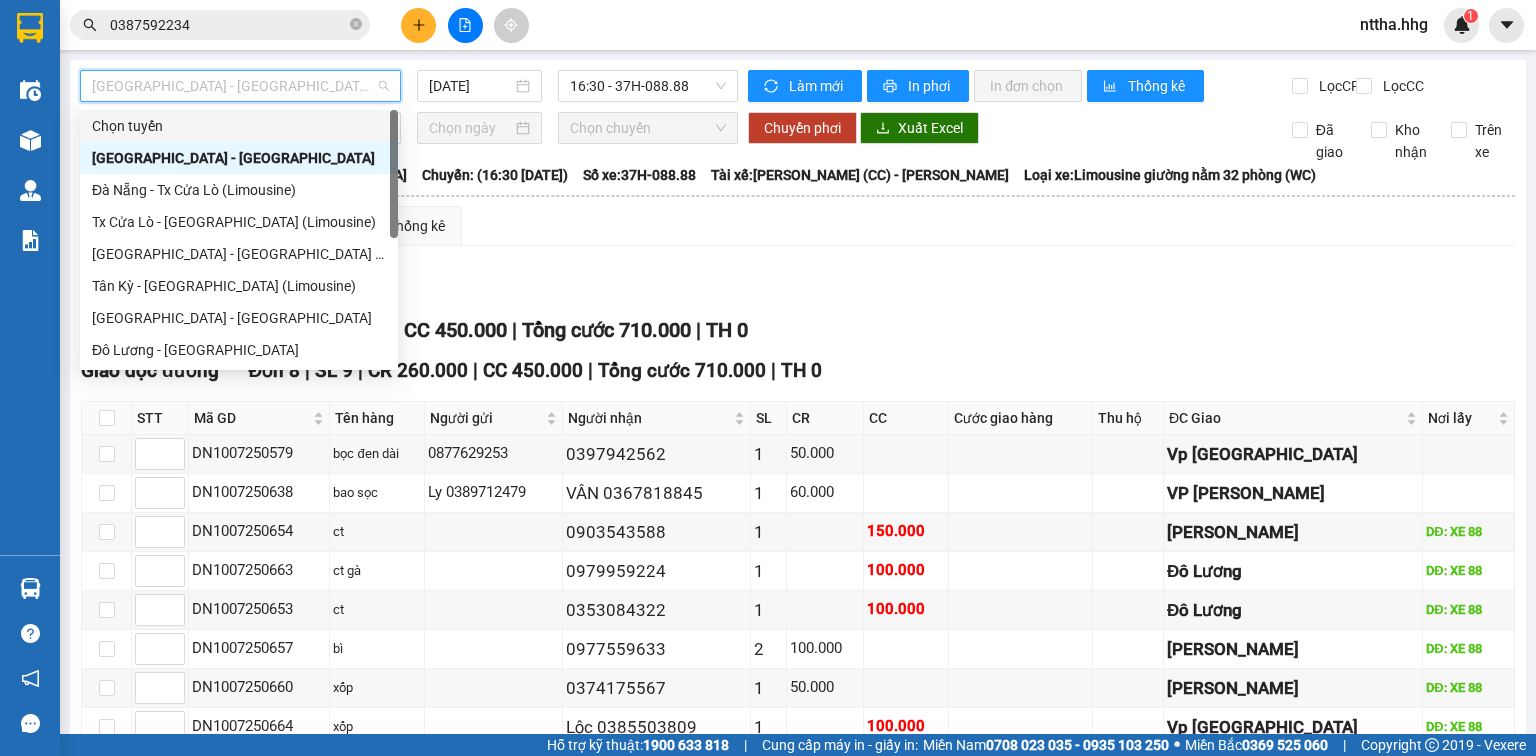 click on "Lọc VP Gửi" at bounding box center (798, 288) 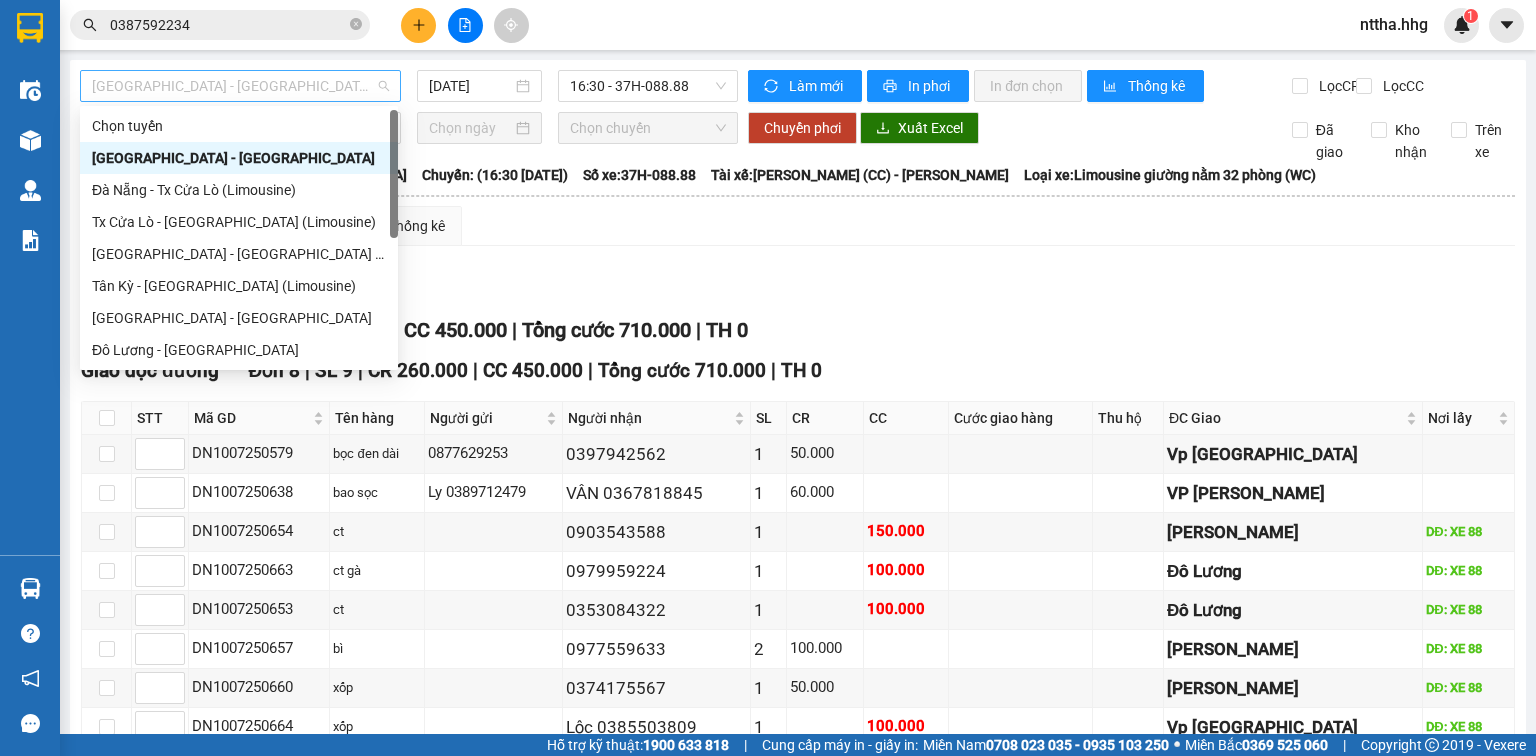 click on "Quảng Ngãi - Con Cuông" at bounding box center (240, 86) 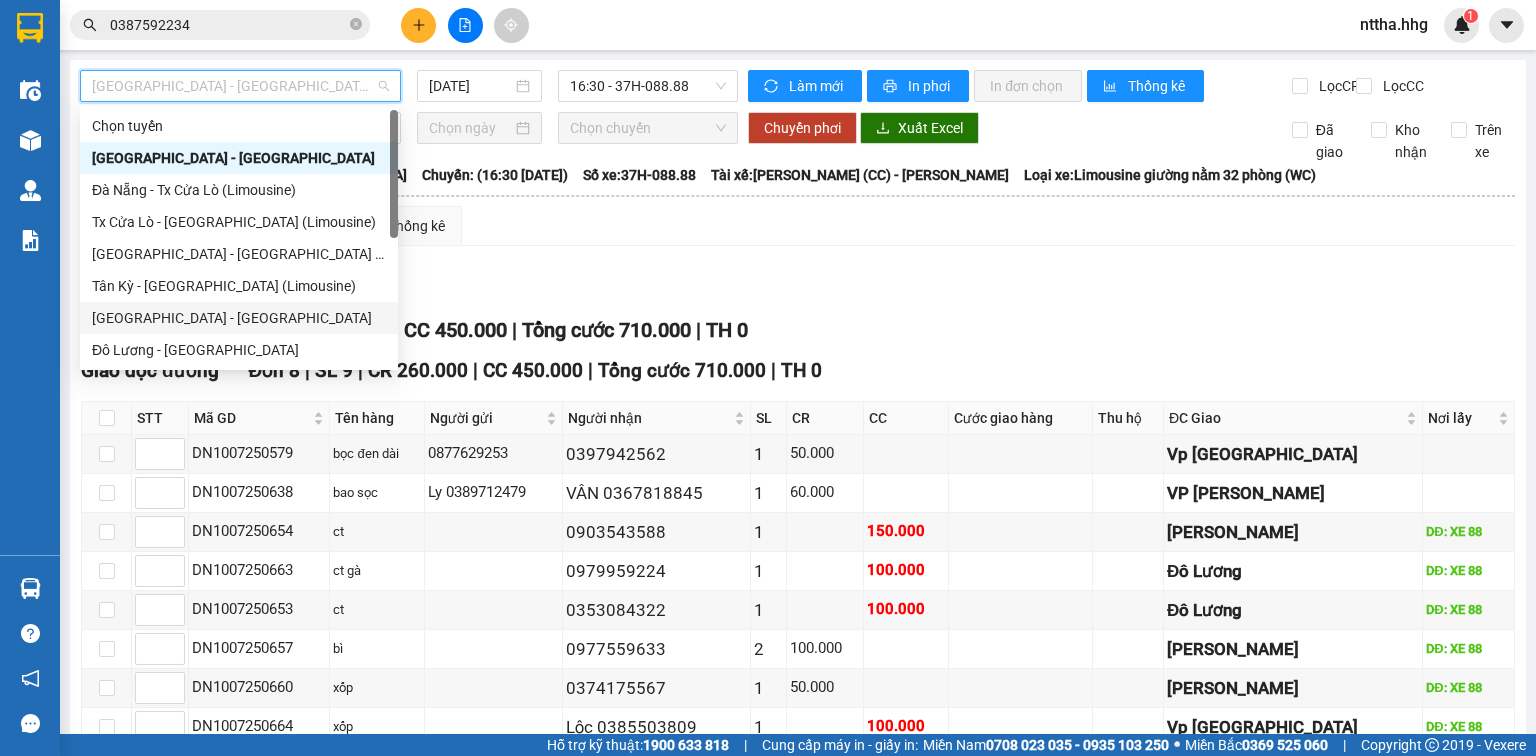 click on "Đà Nẵng - Đô Lương" at bounding box center (239, 318) 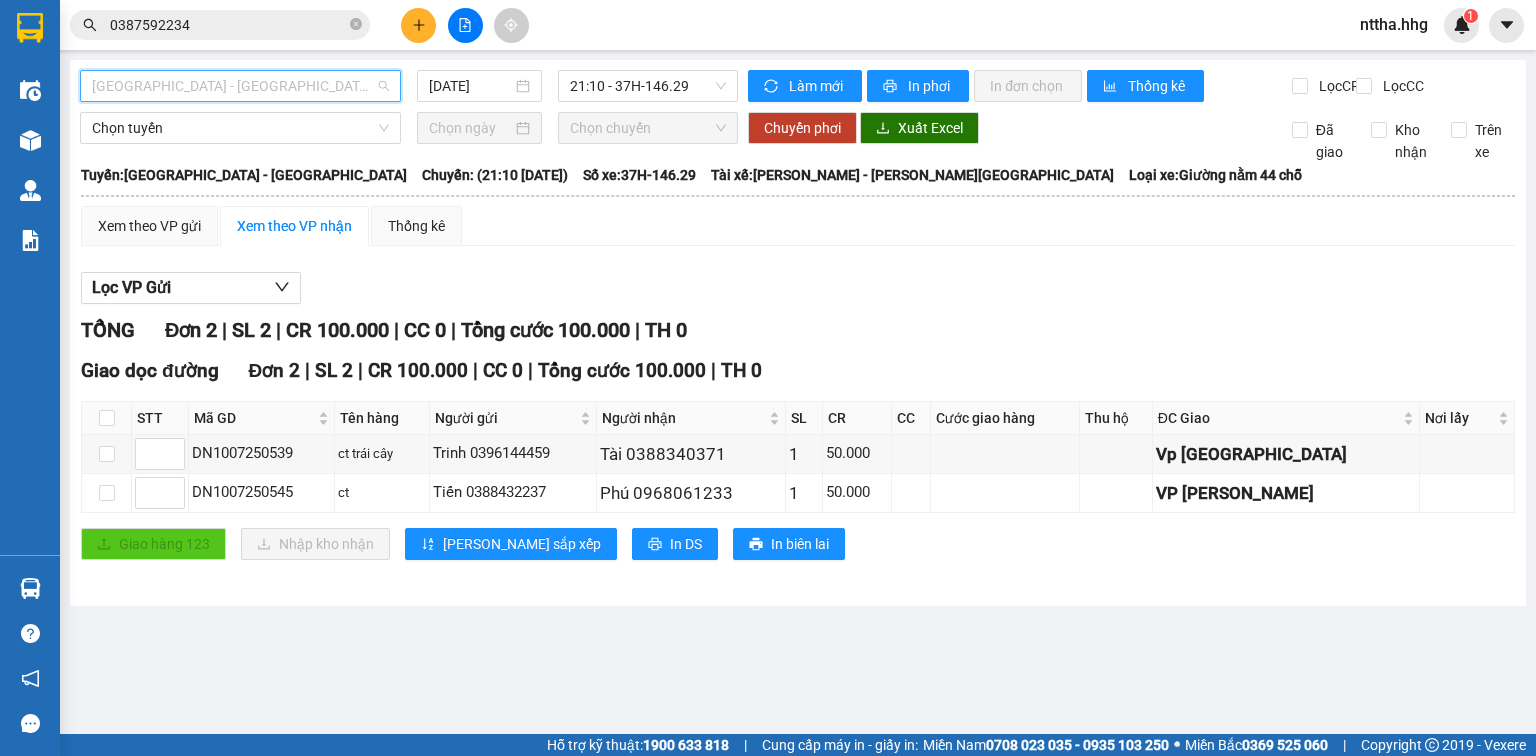 click on "Đà Nẵng - Đô Lương" at bounding box center [240, 86] 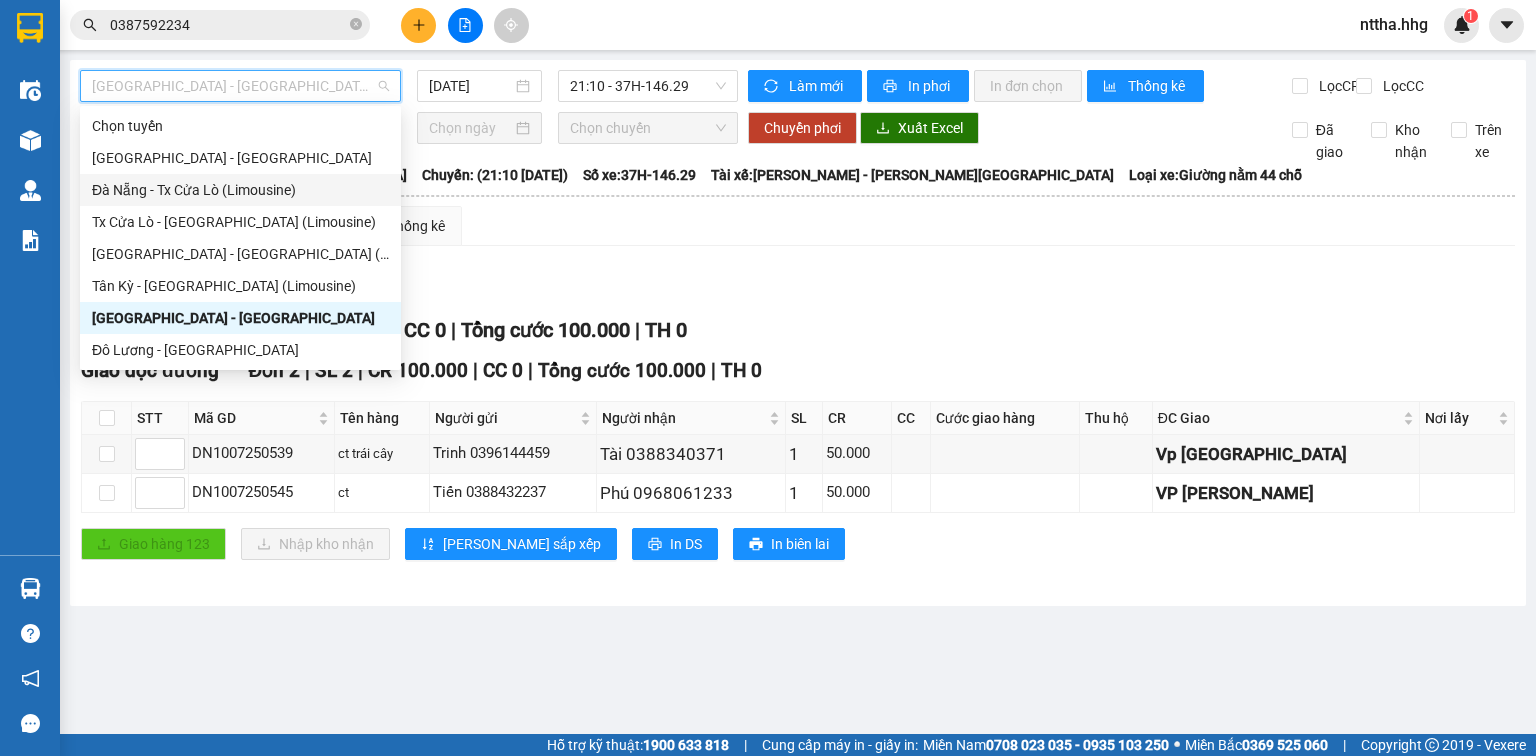click on "Đà Nẵng - Tx Cửa Lò (Limousine)" at bounding box center [240, 190] 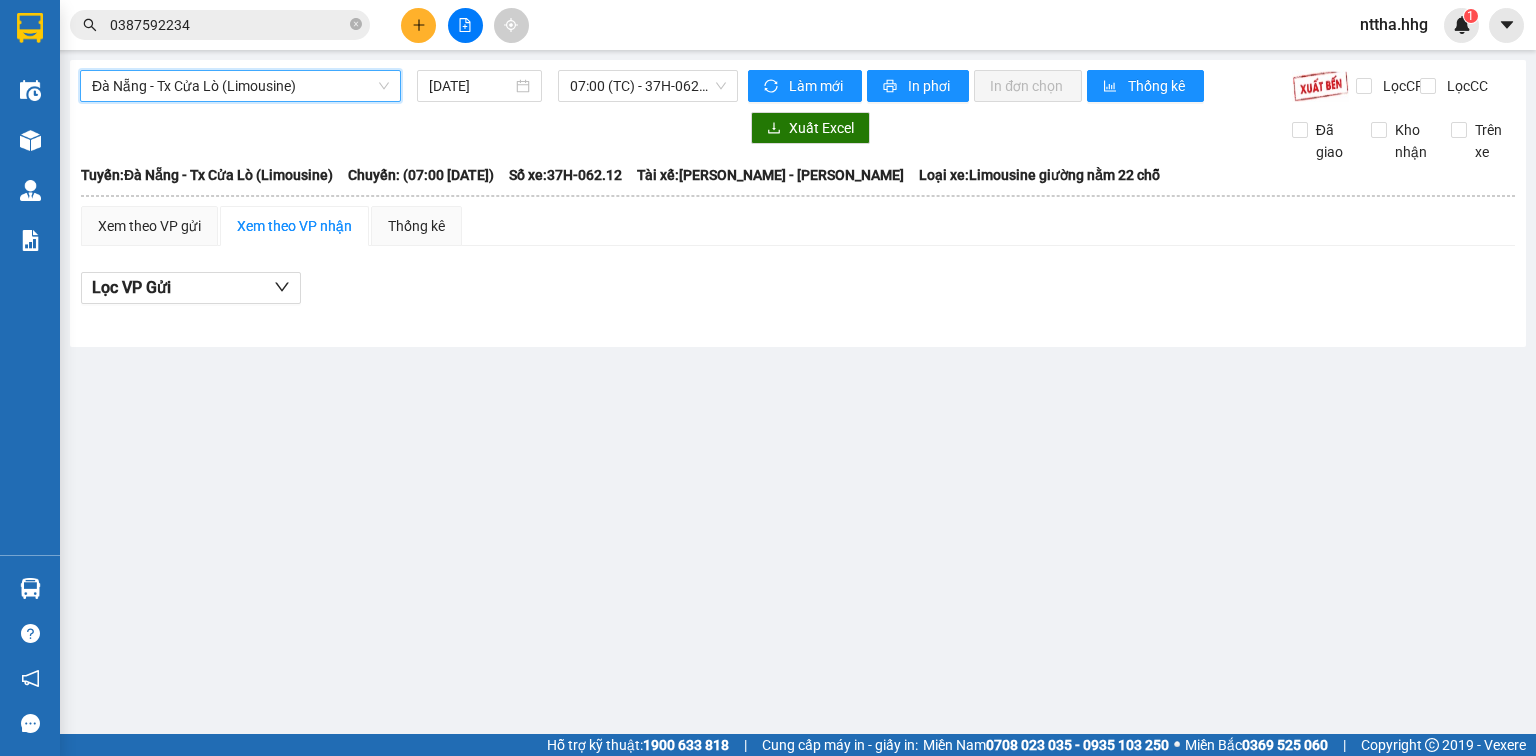 click on "Đà Nẵng - Tx Cửa Lò (Limousine)" at bounding box center (240, 86) 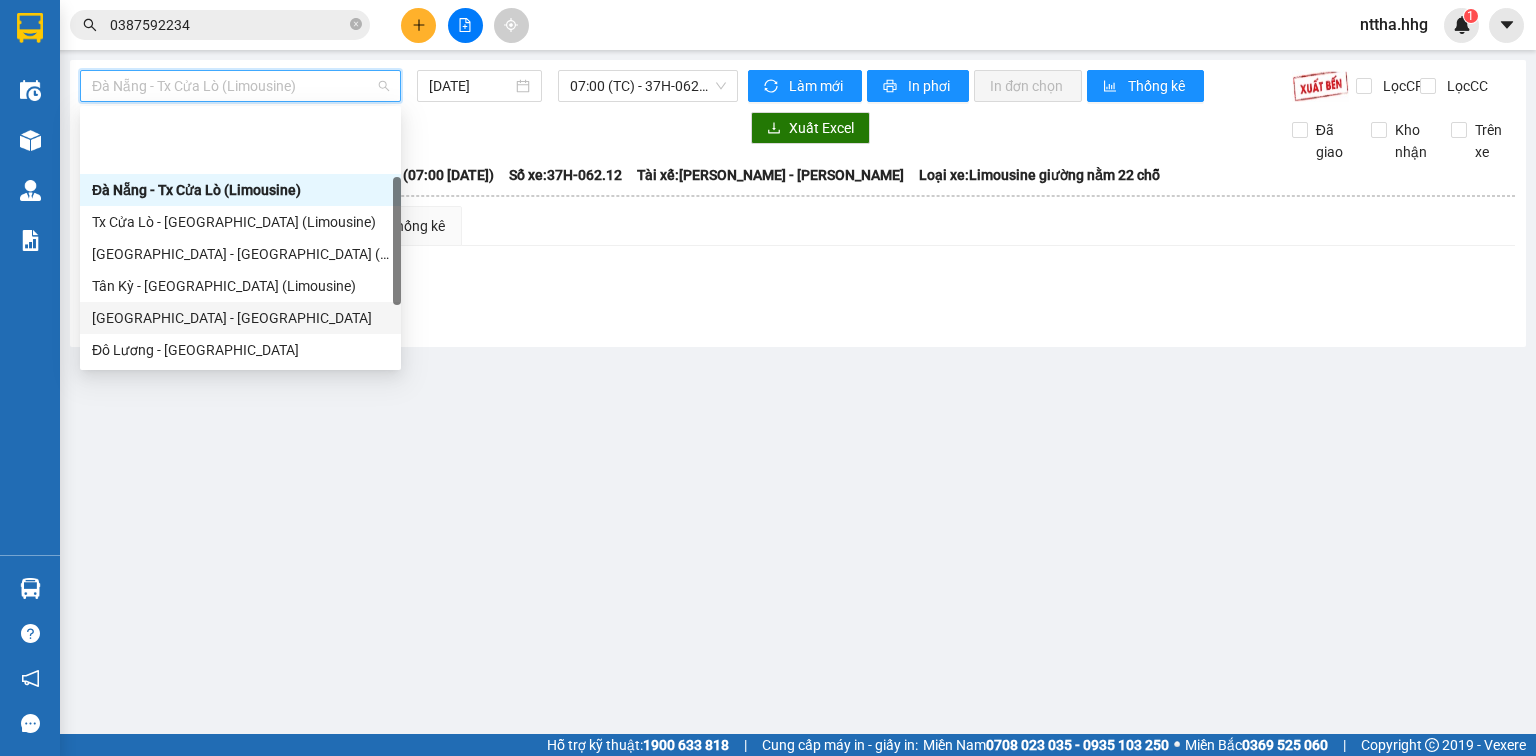 scroll, scrollTop: 152, scrollLeft: 0, axis: vertical 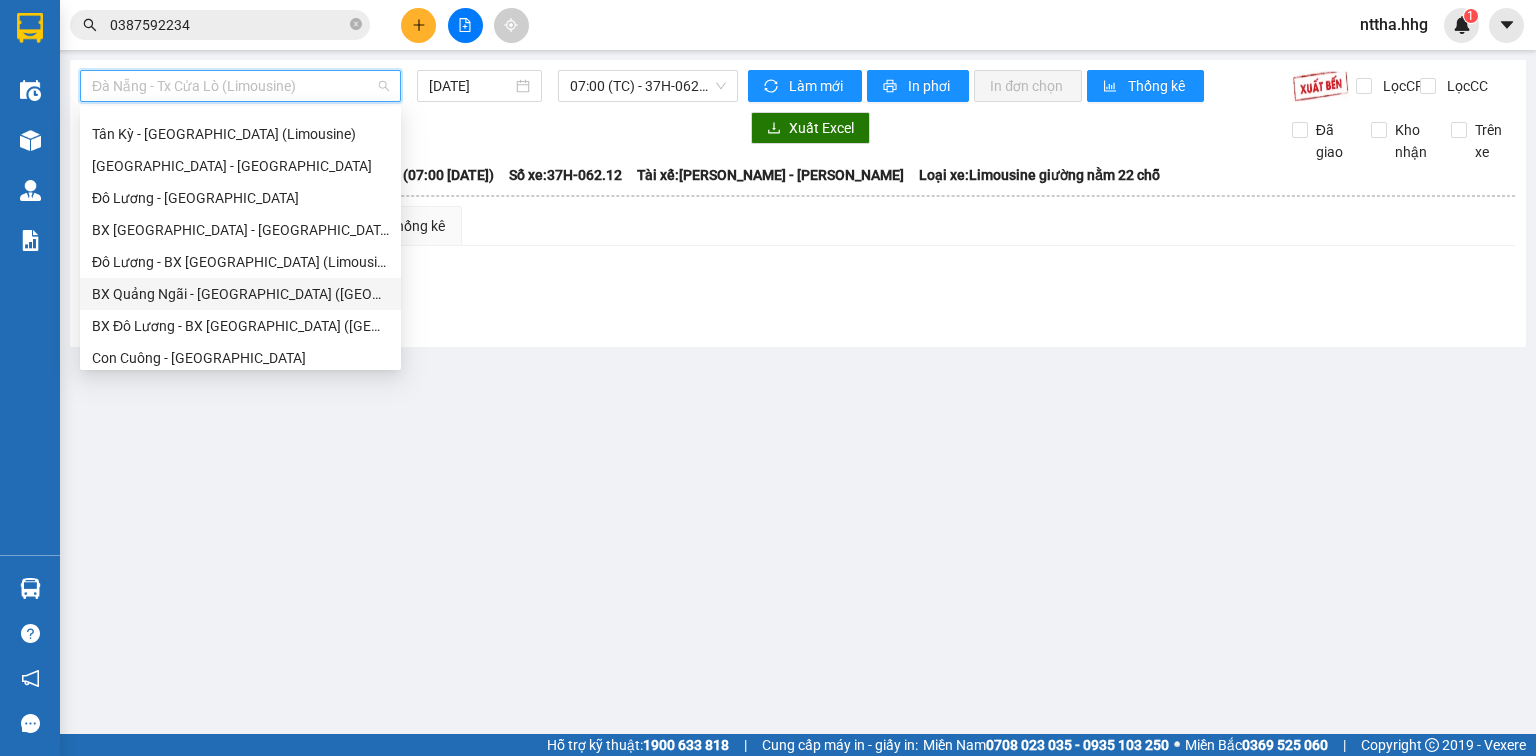 click on "BX Quảng Ngãi - BX Đô Lương (Limousine)" at bounding box center (240, 294) 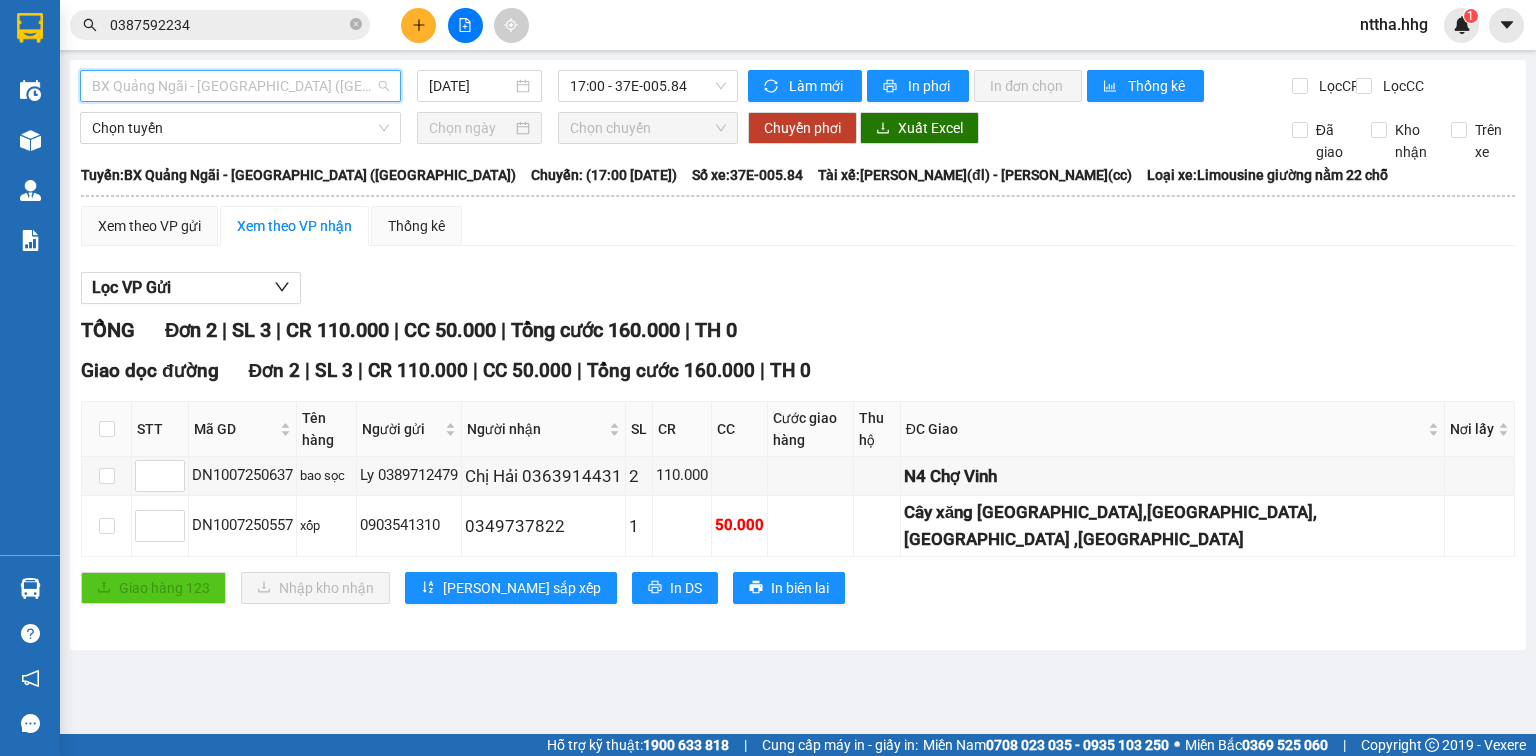 click on "BX Quảng Ngãi - BX Đô Lương (Limousine)" at bounding box center [240, 86] 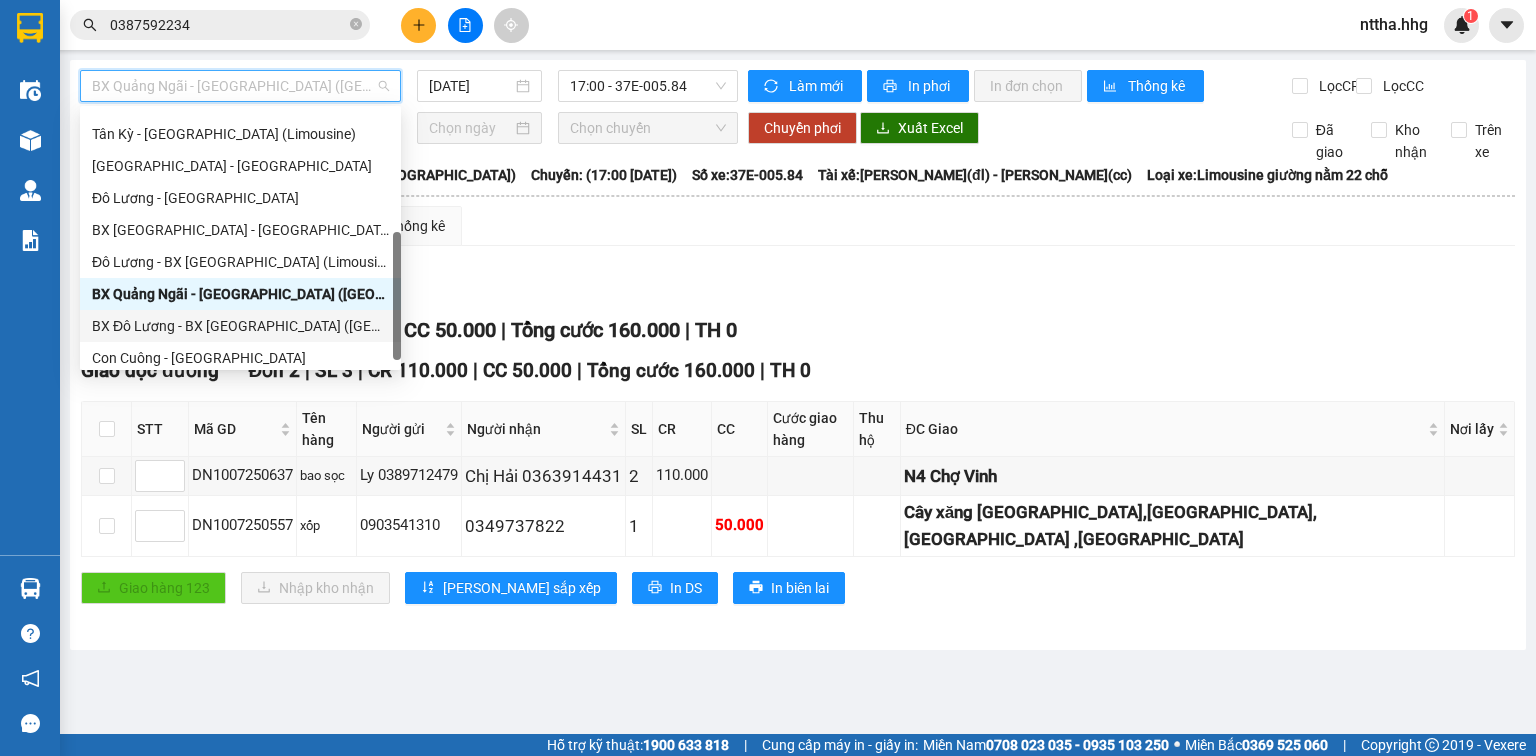 scroll, scrollTop: 160, scrollLeft: 0, axis: vertical 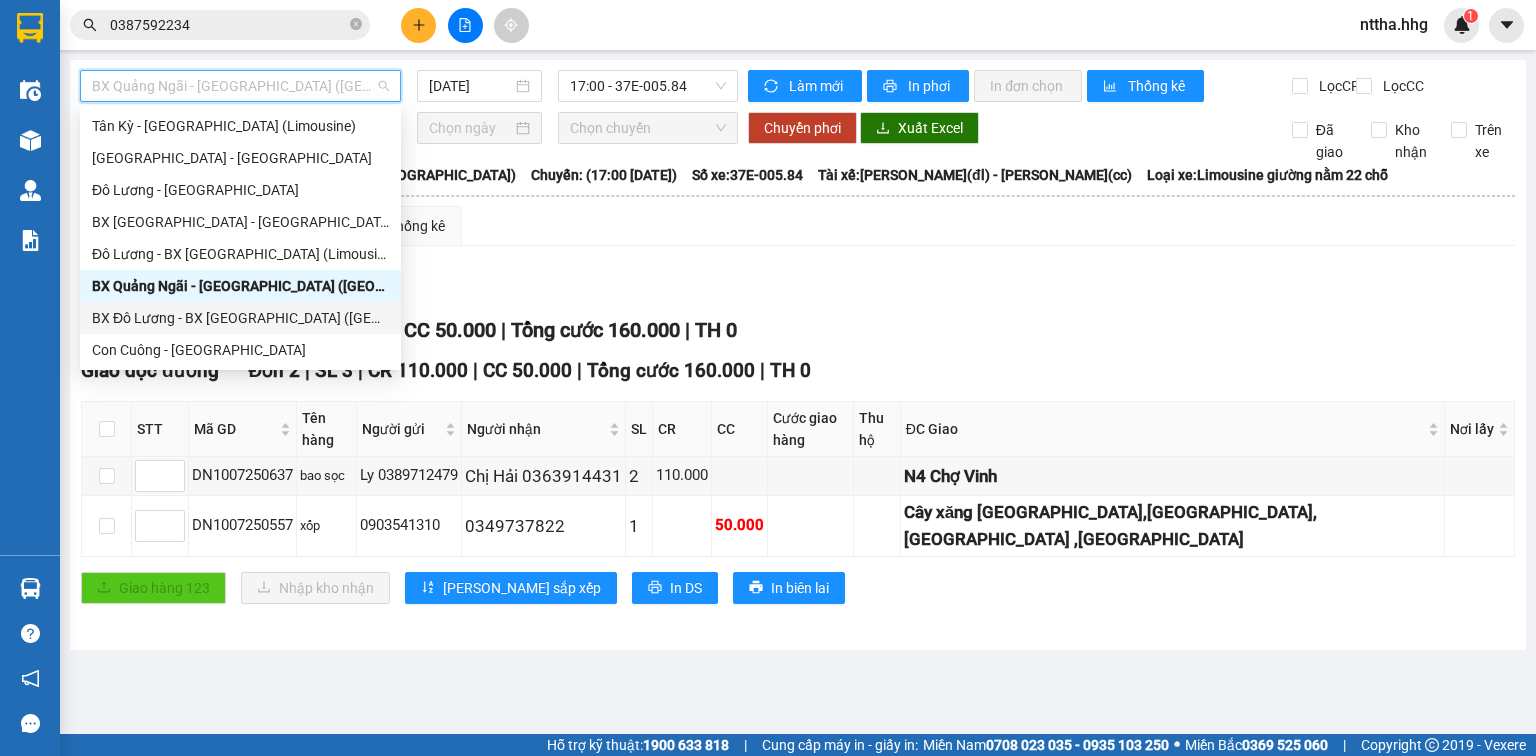 click on "BX Đô Lương - BX Quảng Ngãi (Limousine)" at bounding box center [240, 318] 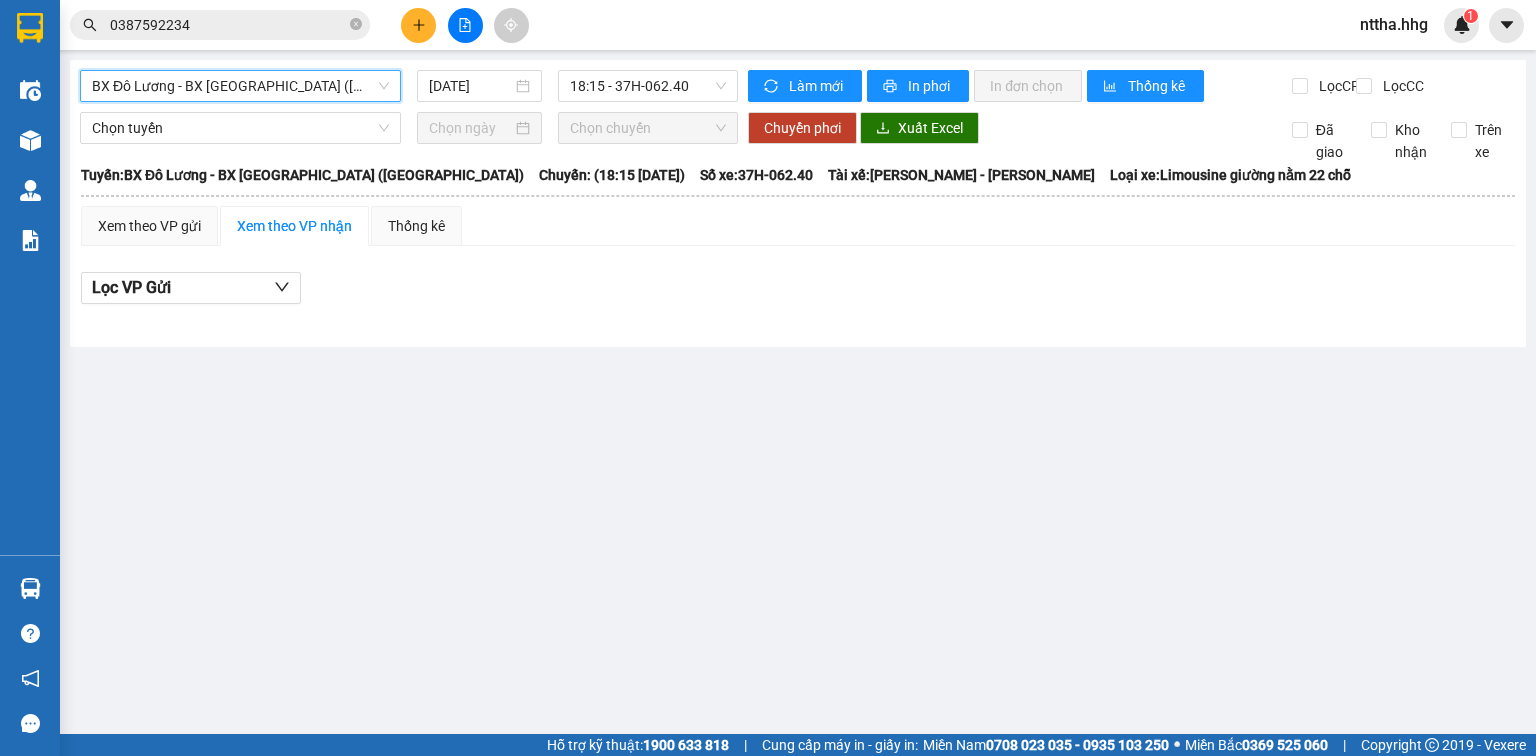 click on "BX Đô Lương - BX Quảng Ngãi (Limousine)" at bounding box center [240, 86] 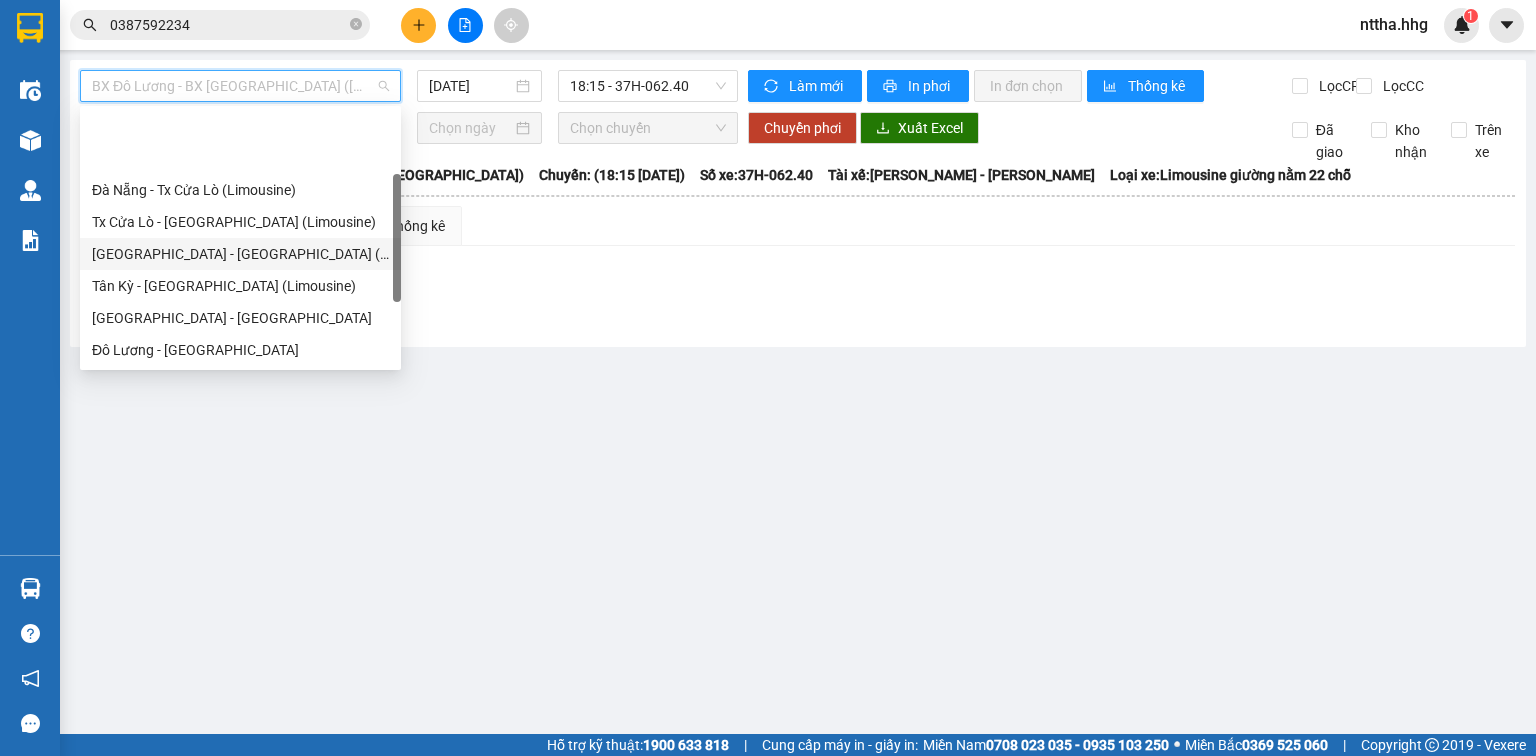 scroll, scrollTop: 80, scrollLeft: 0, axis: vertical 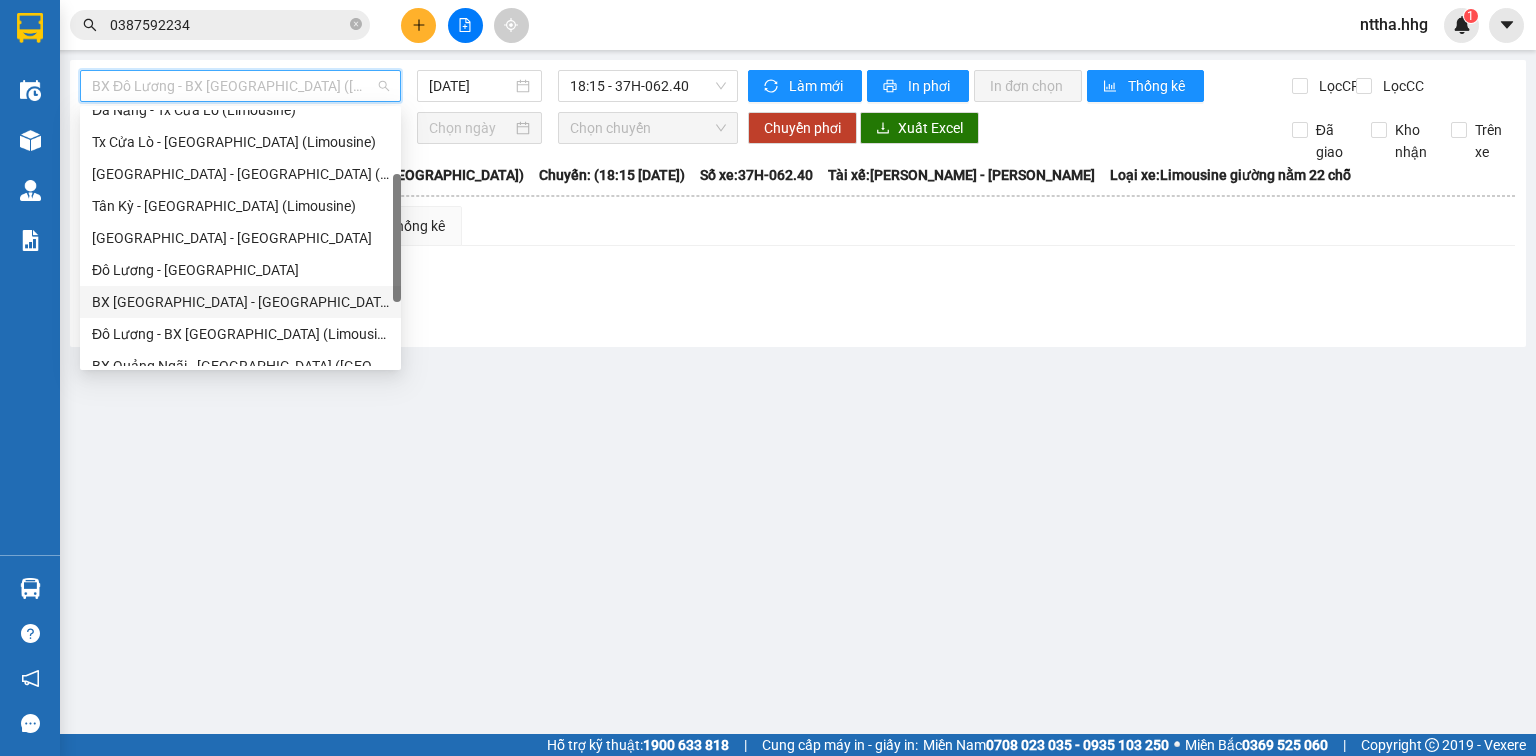 click on "BX Đà Nẵng - Đô Lương (Limosine 32 phòng)" at bounding box center (240, 302) 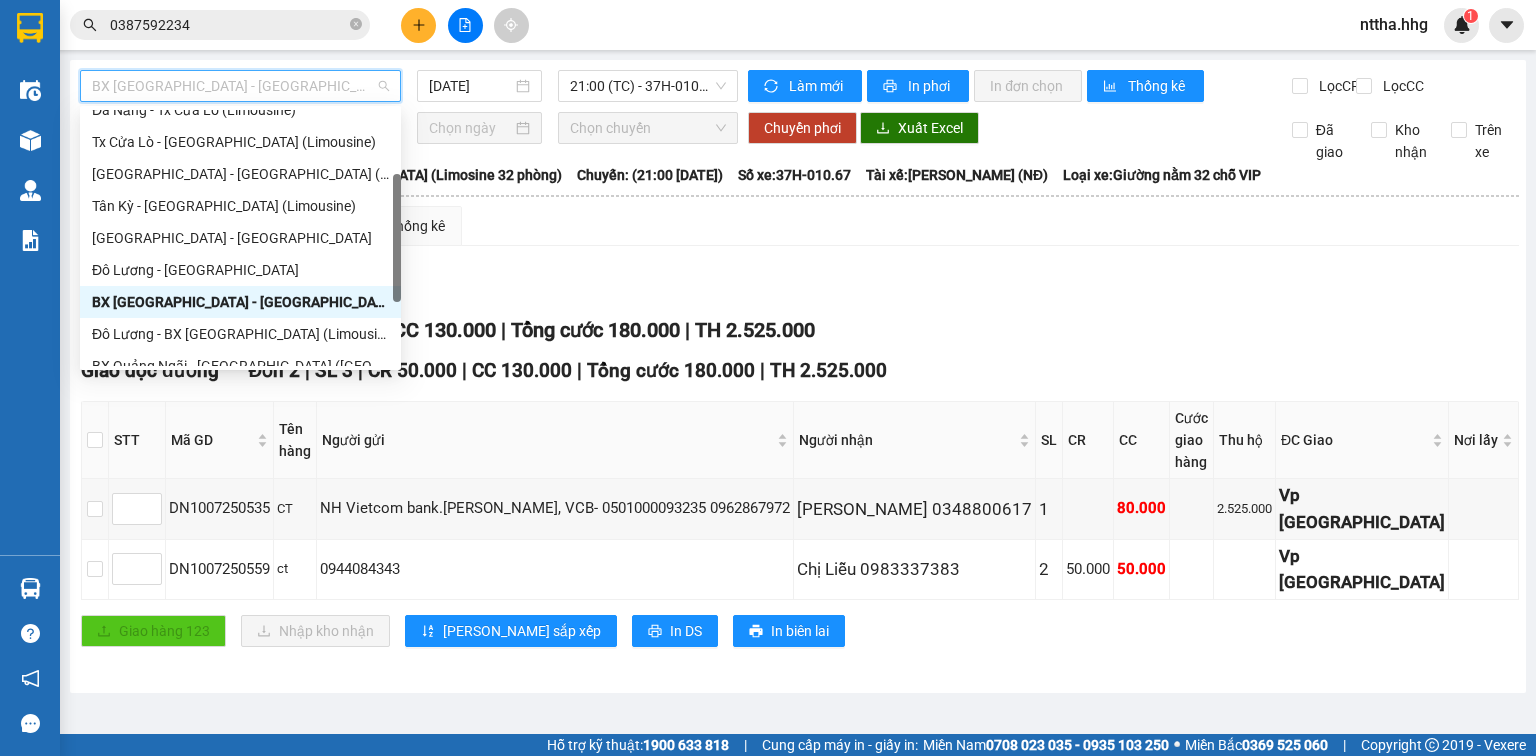 click on "BX Đà Nẵng - Đô Lương (Limosine 32 phòng)" at bounding box center (240, 86) 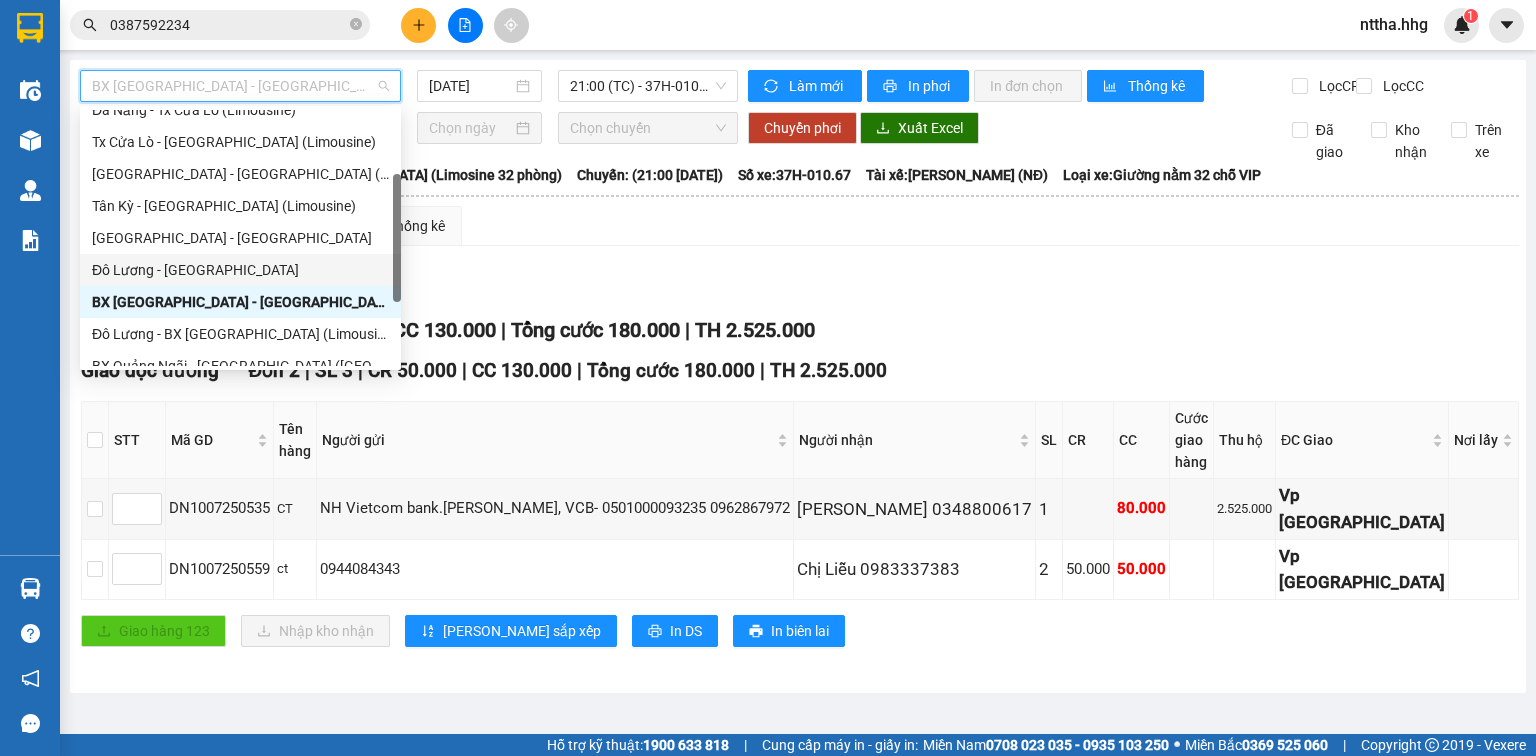 scroll, scrollTop: 0, scrollLeft: 0, axis: both 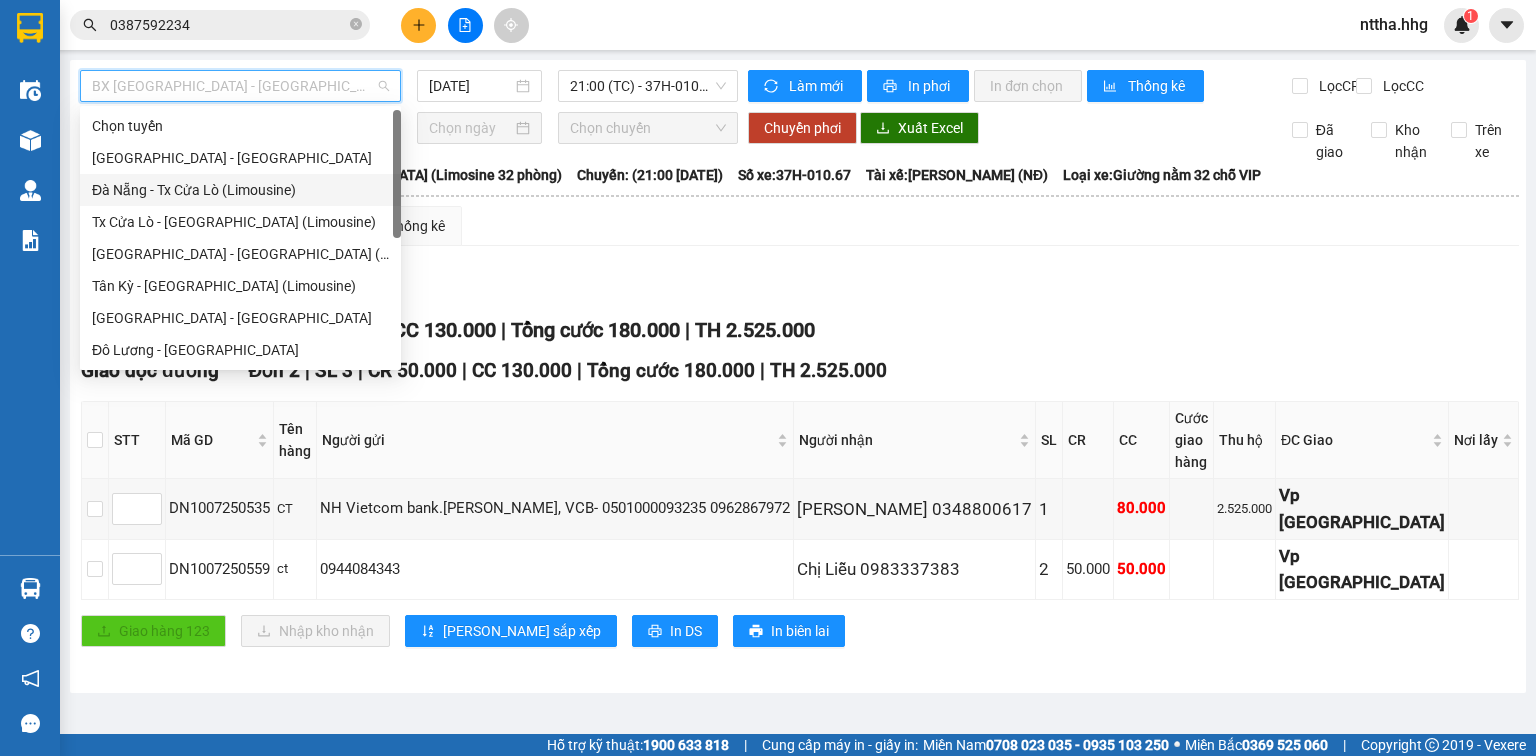 click on "Đà Nẵng - Tx Cửa Lò (Limousine)" at bounding box center (240, 190) 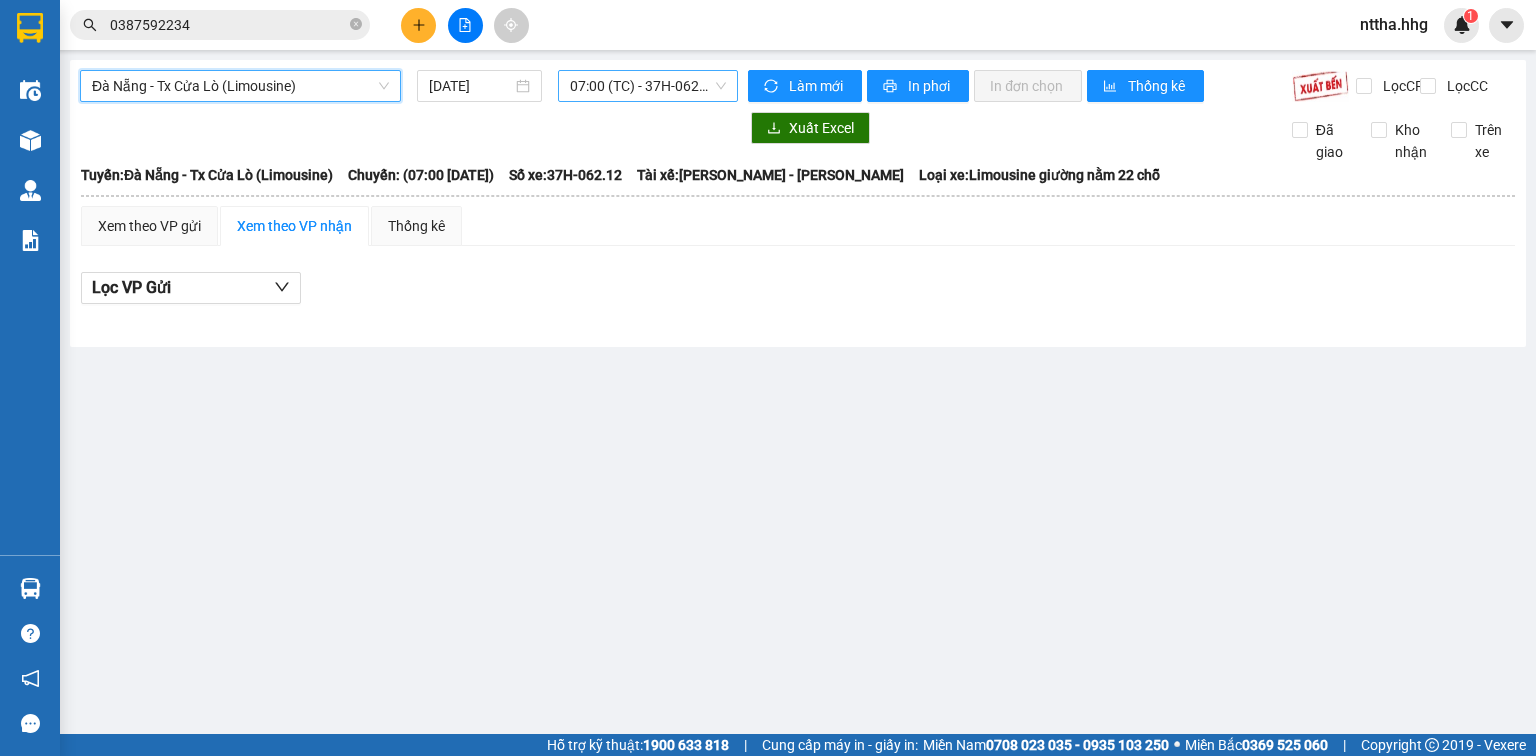 click on "07:00   (TC)   - 37H-062.12" at bounding box center [648, 86] 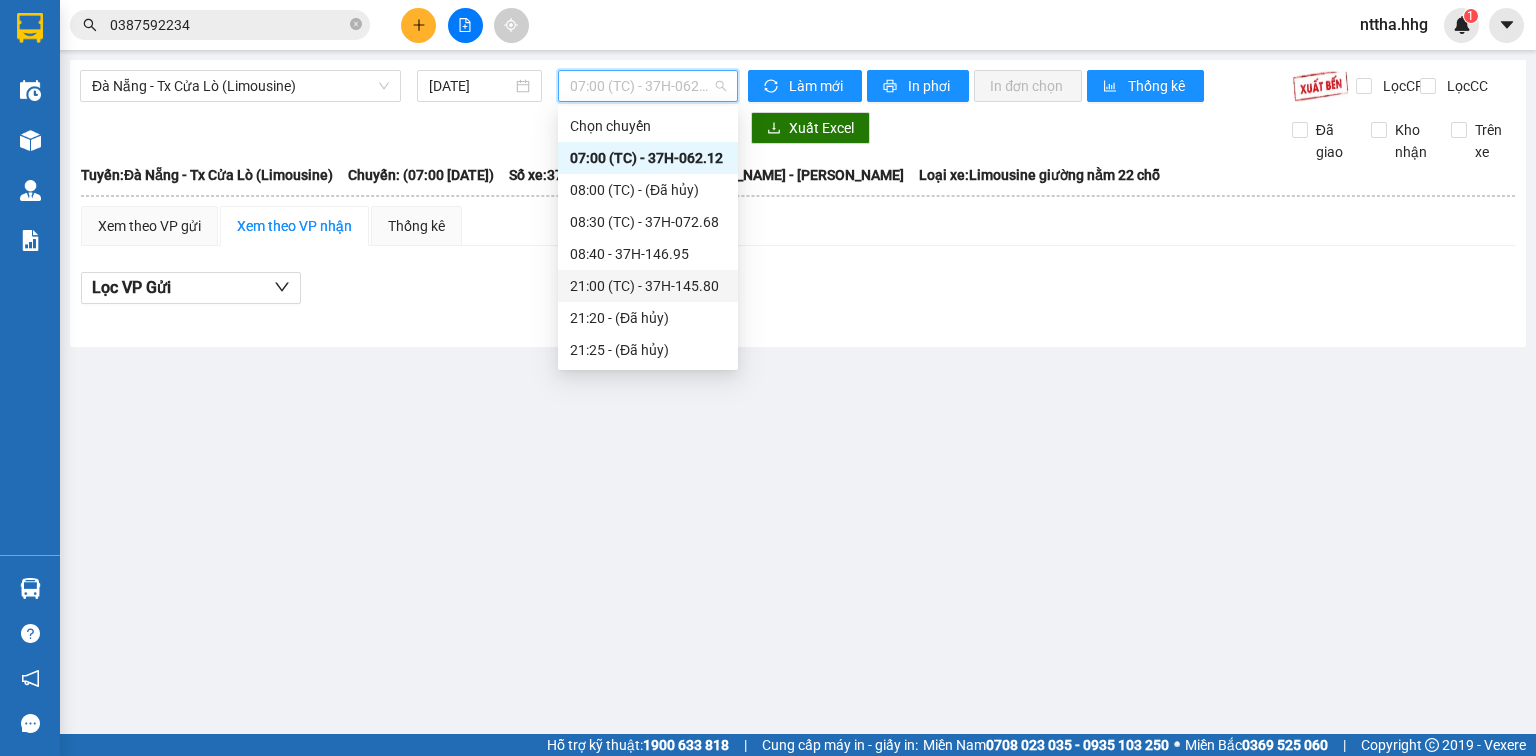 click on "21:00   (TC)   - 37H-145.80" at bounding box center [648, 286] 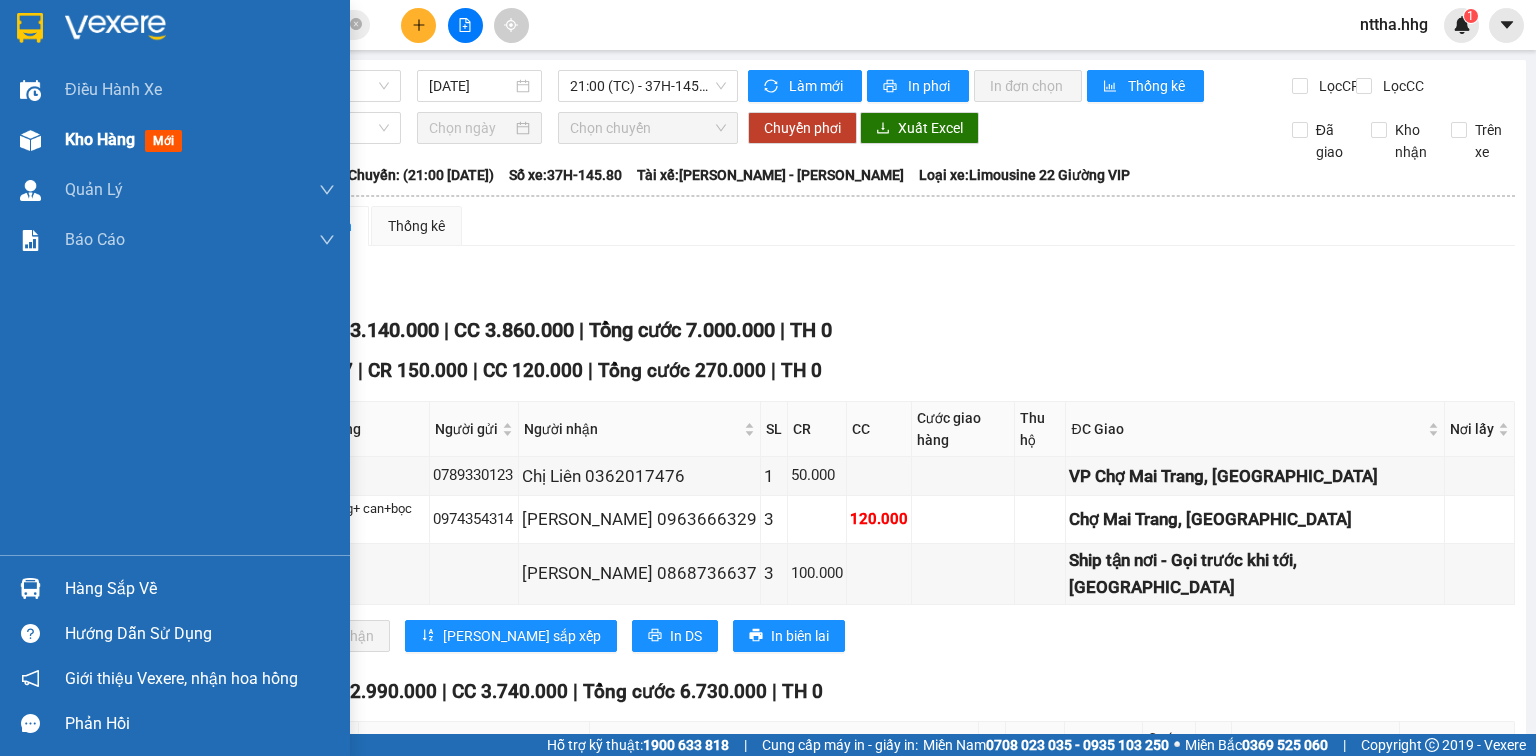 click at bounding box center (30, 140) 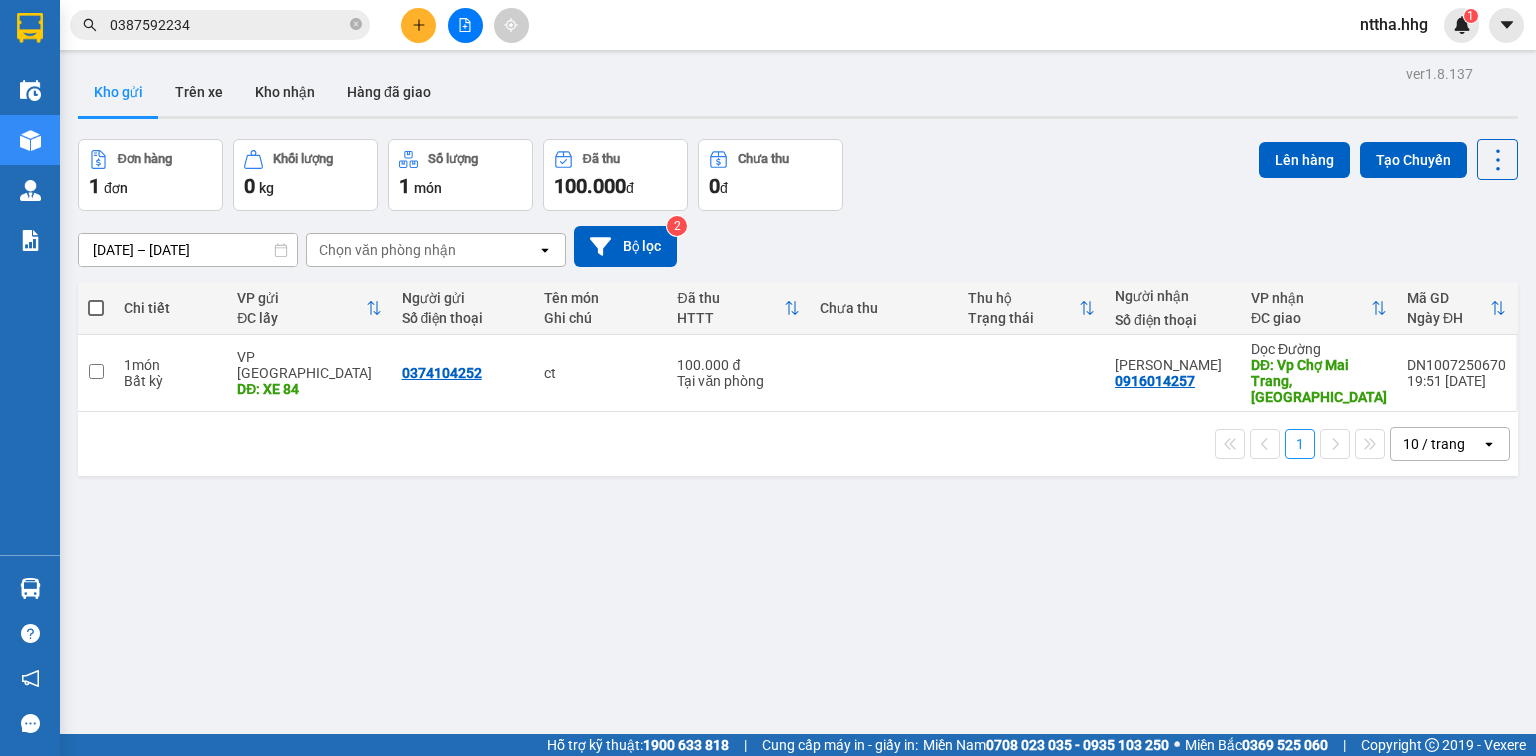 drag, startPoint x: 98, startPoint y: 304, endPoint x: 112, endPoint y: 305, distance: 14.035668 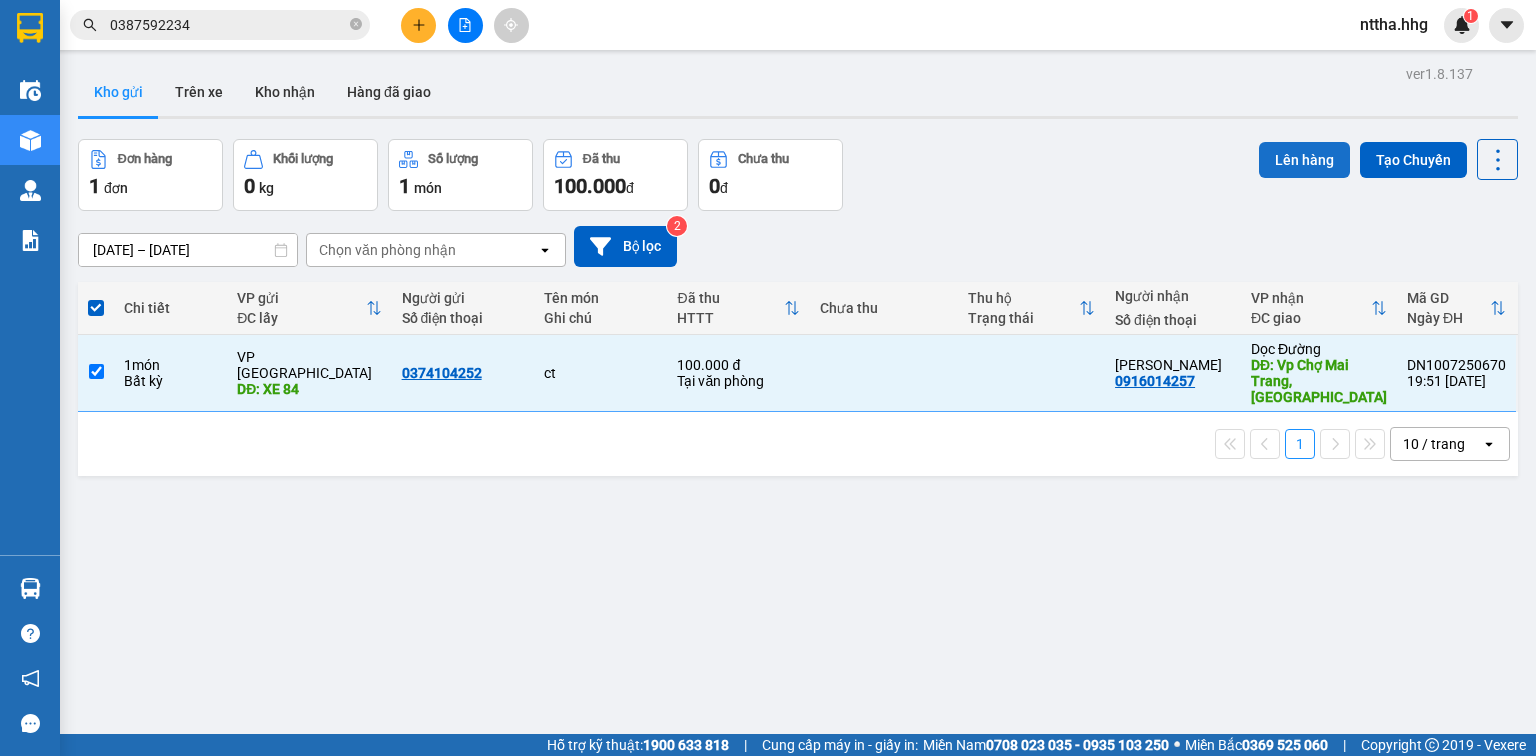 click on "Lên hàng" at bounding box center [1304, 160] 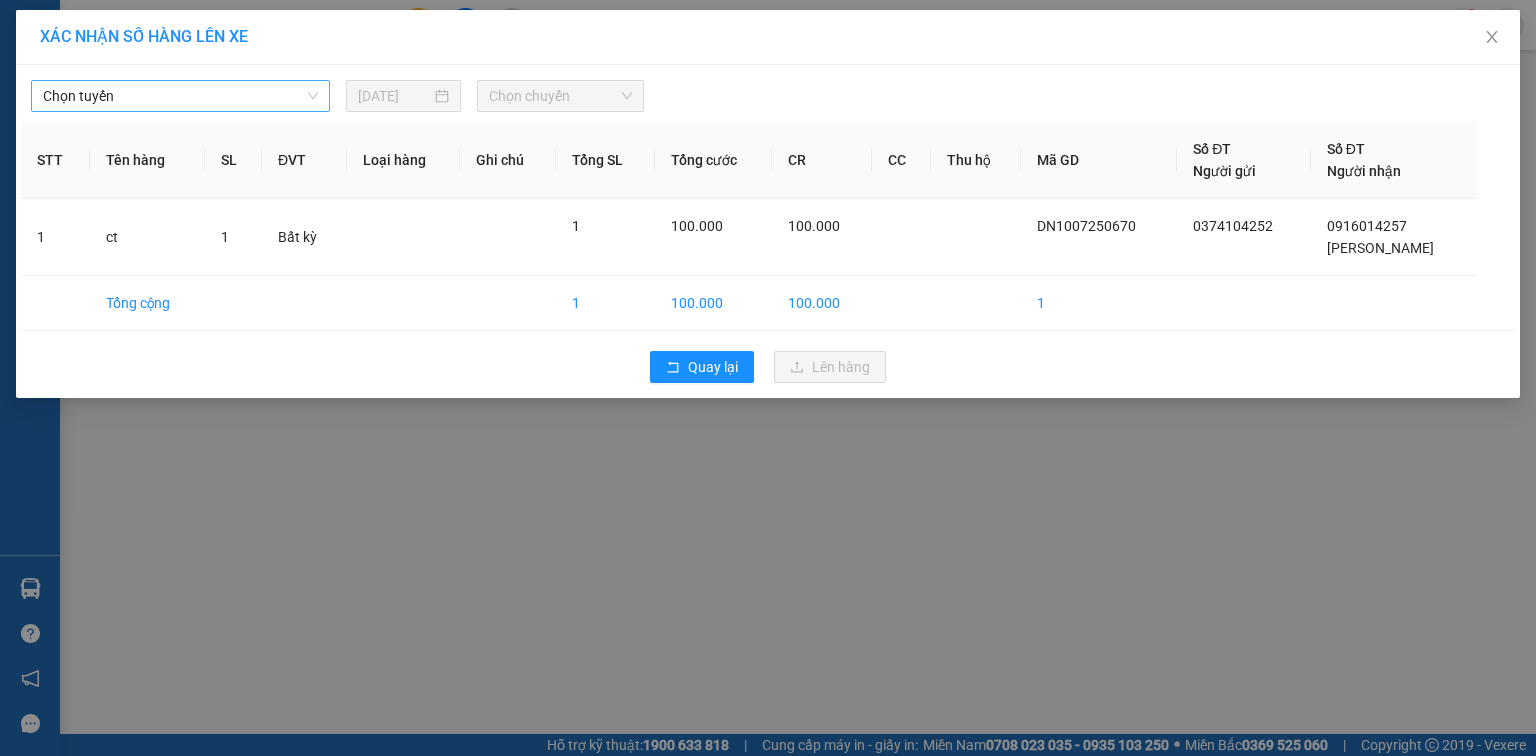 click on "Chọn tuyến" at bounding box center [180, 96] 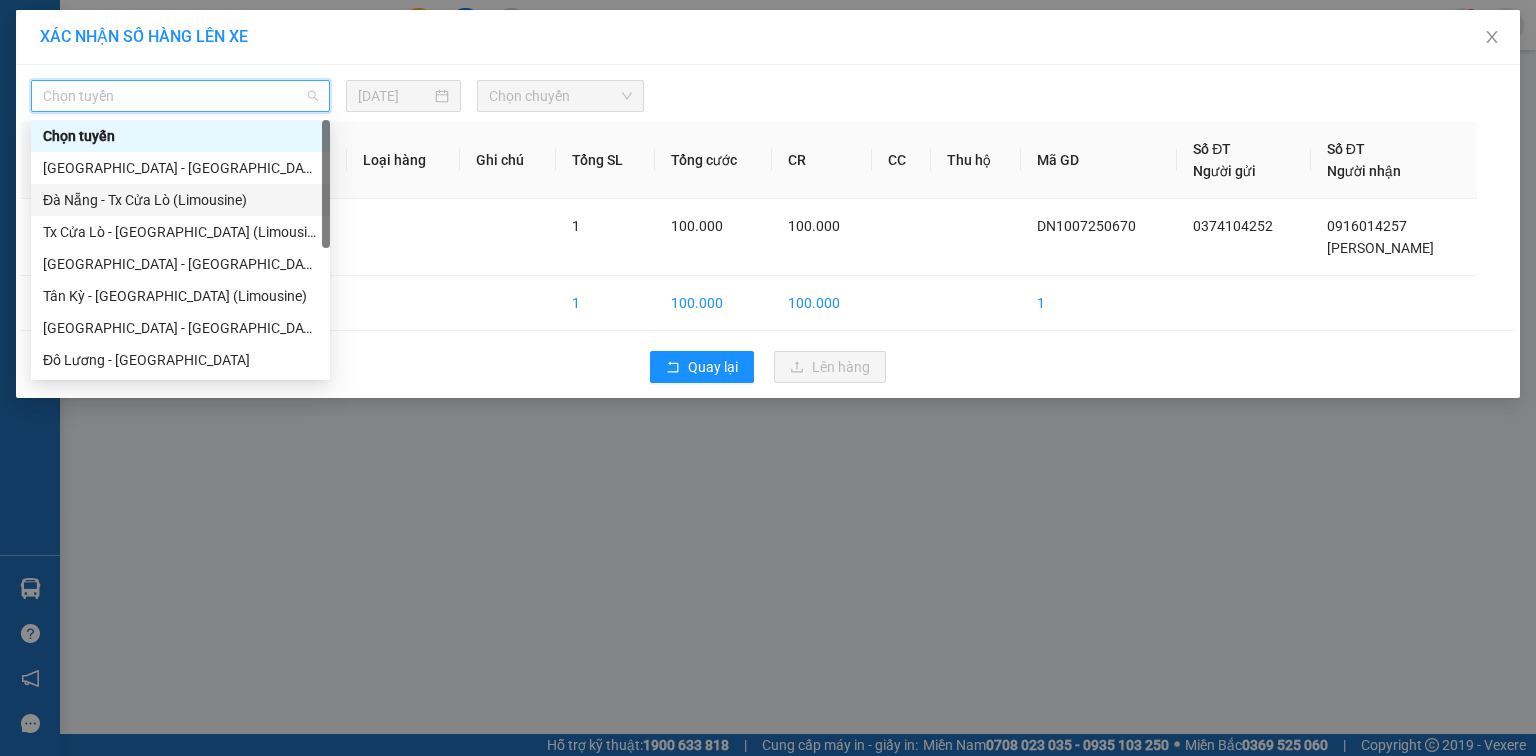 click on "Đà Nẵng - Tx Cửa Lò (Limousine)" at bounding box center (180, 200) 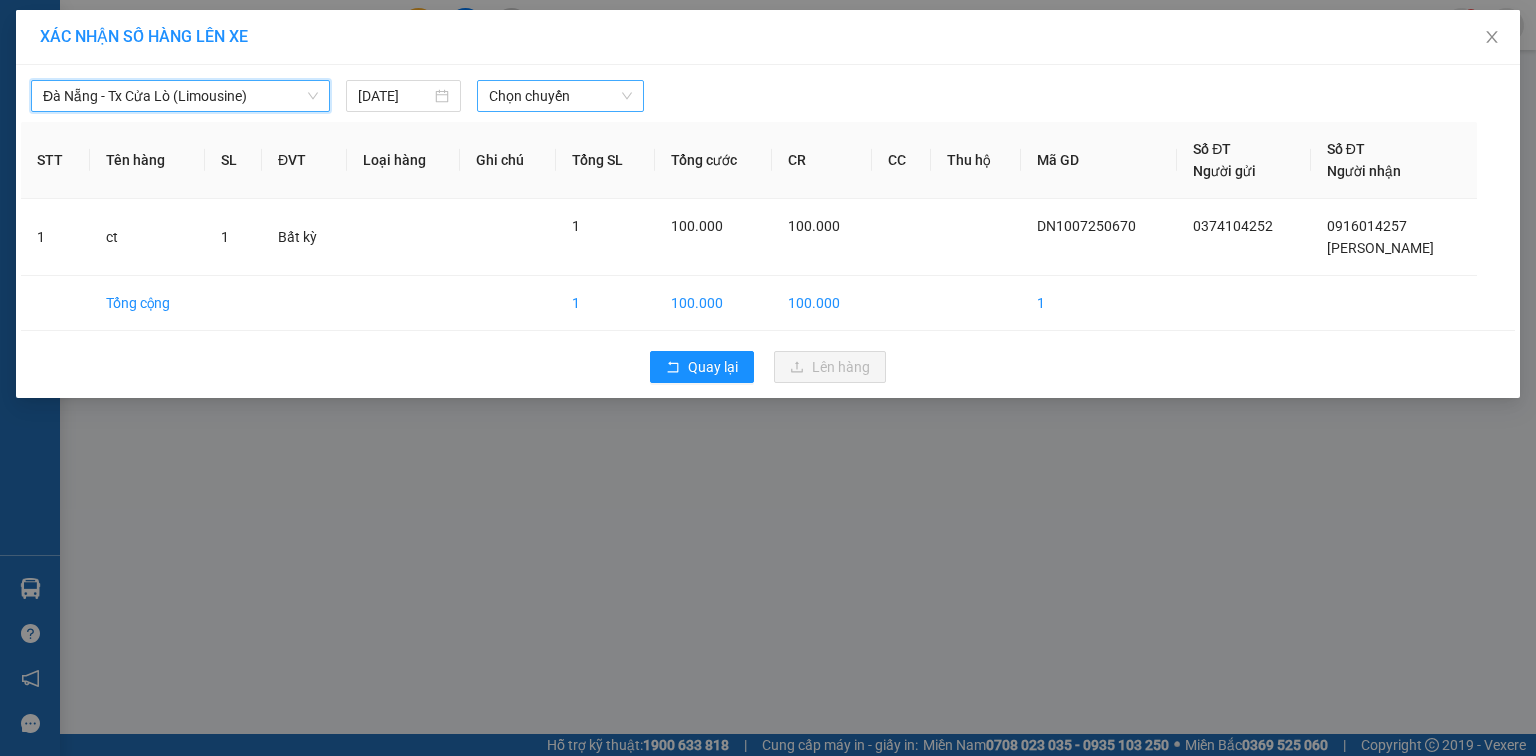 click on "Chọn chuyến" at bounding box center [561, 96] 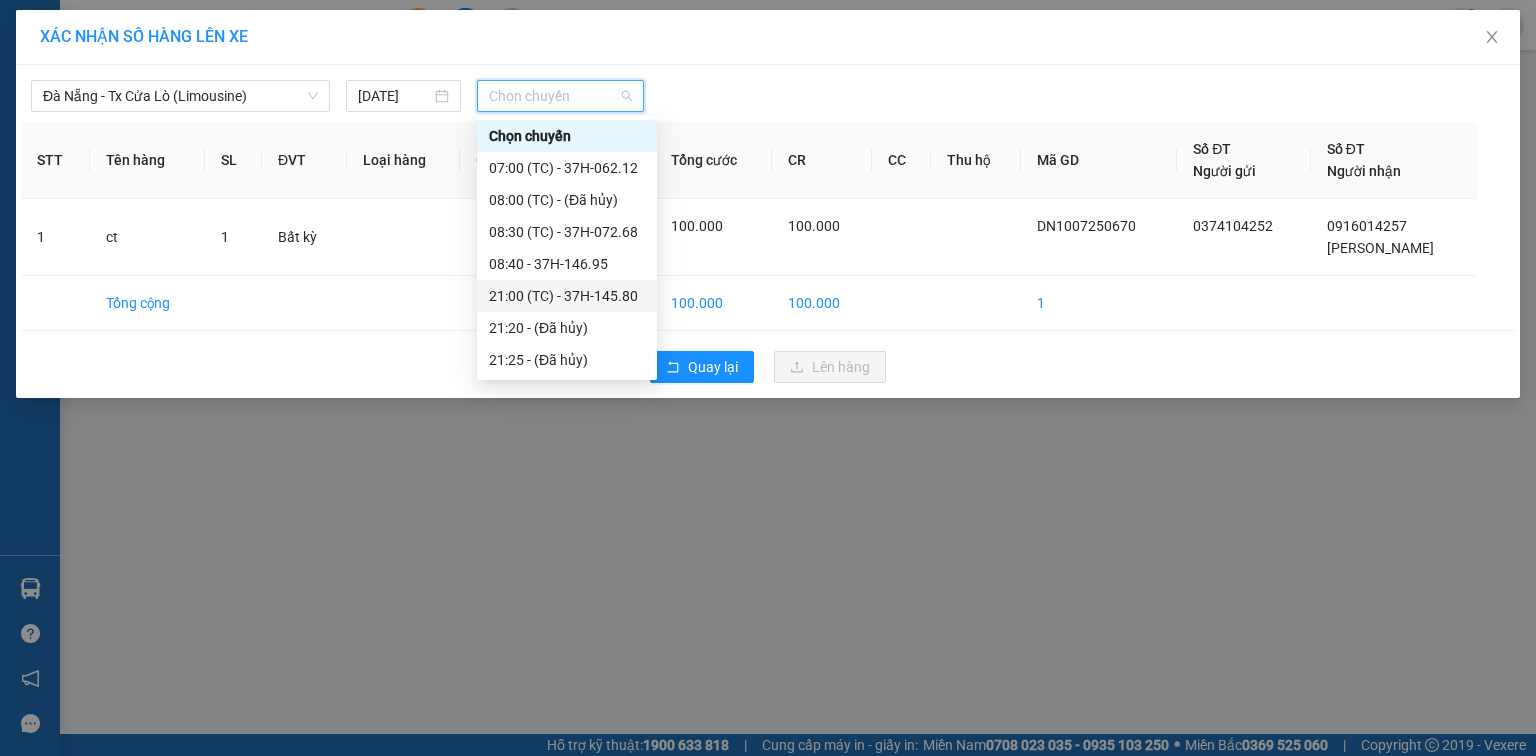 click on "21:00   (TC)   - 37H-145.80" at bounding box center (567, 296) 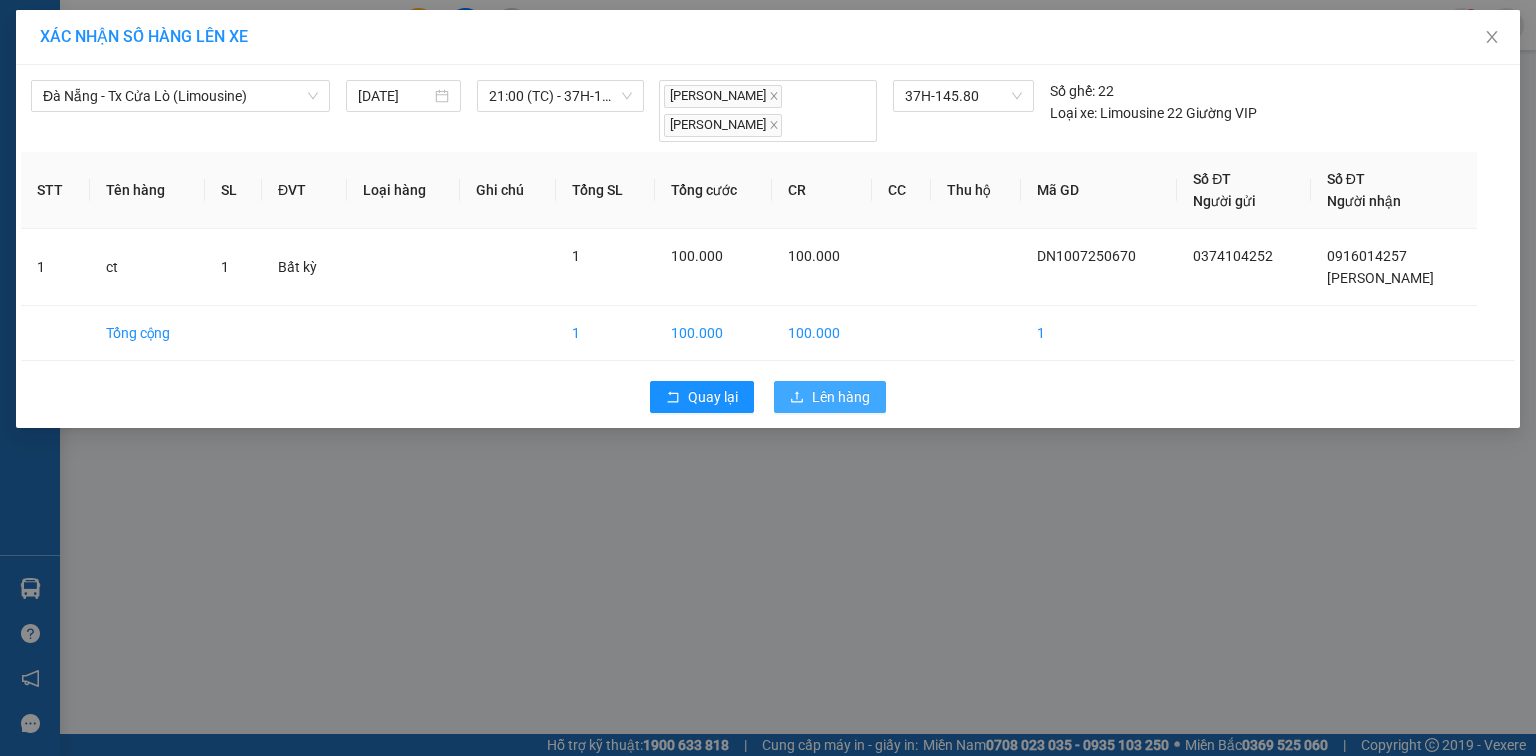 click on "Lên hàng" at bounding box center (841, 397) 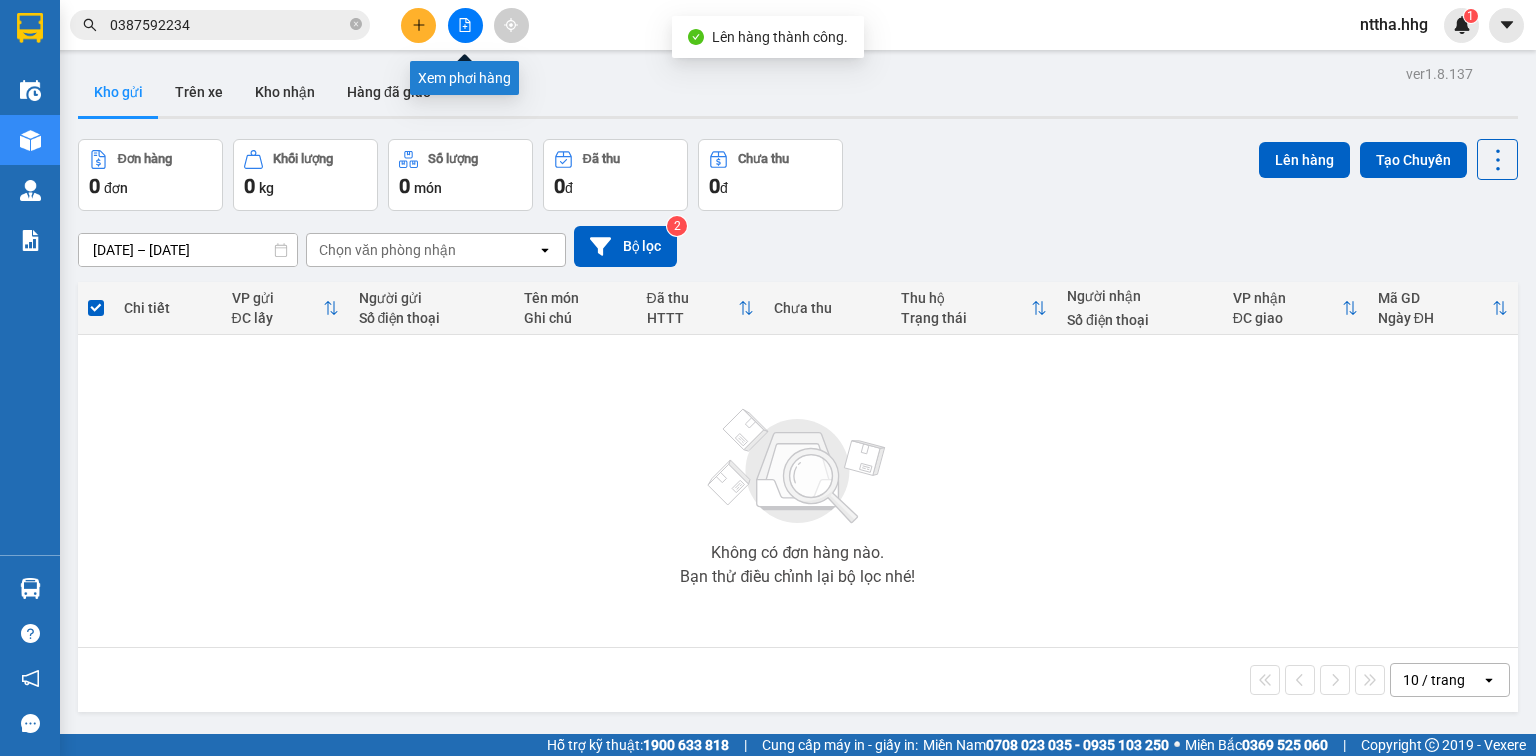 click 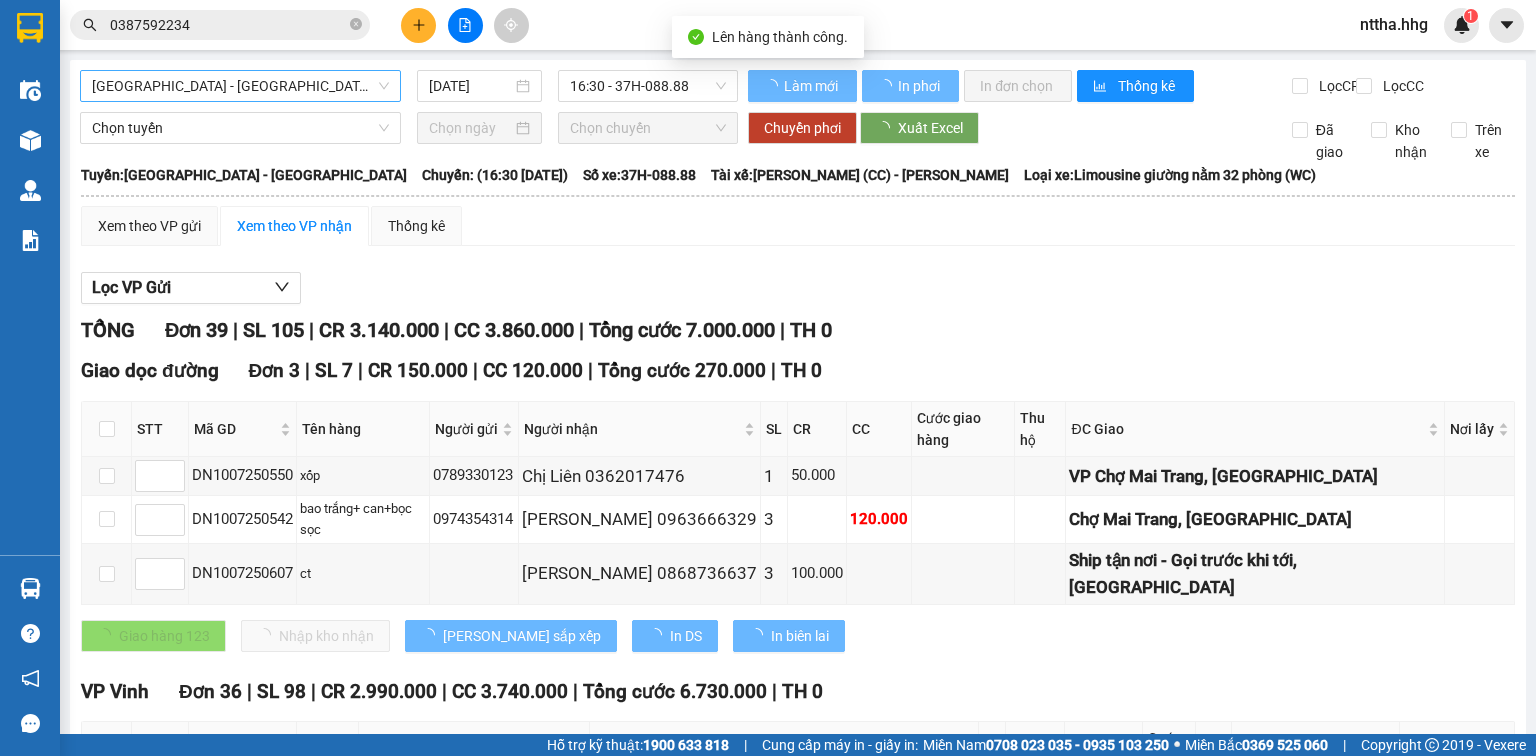 click on "Quảng Ngãi - Con Cuông" at bounding box center [240, 86] 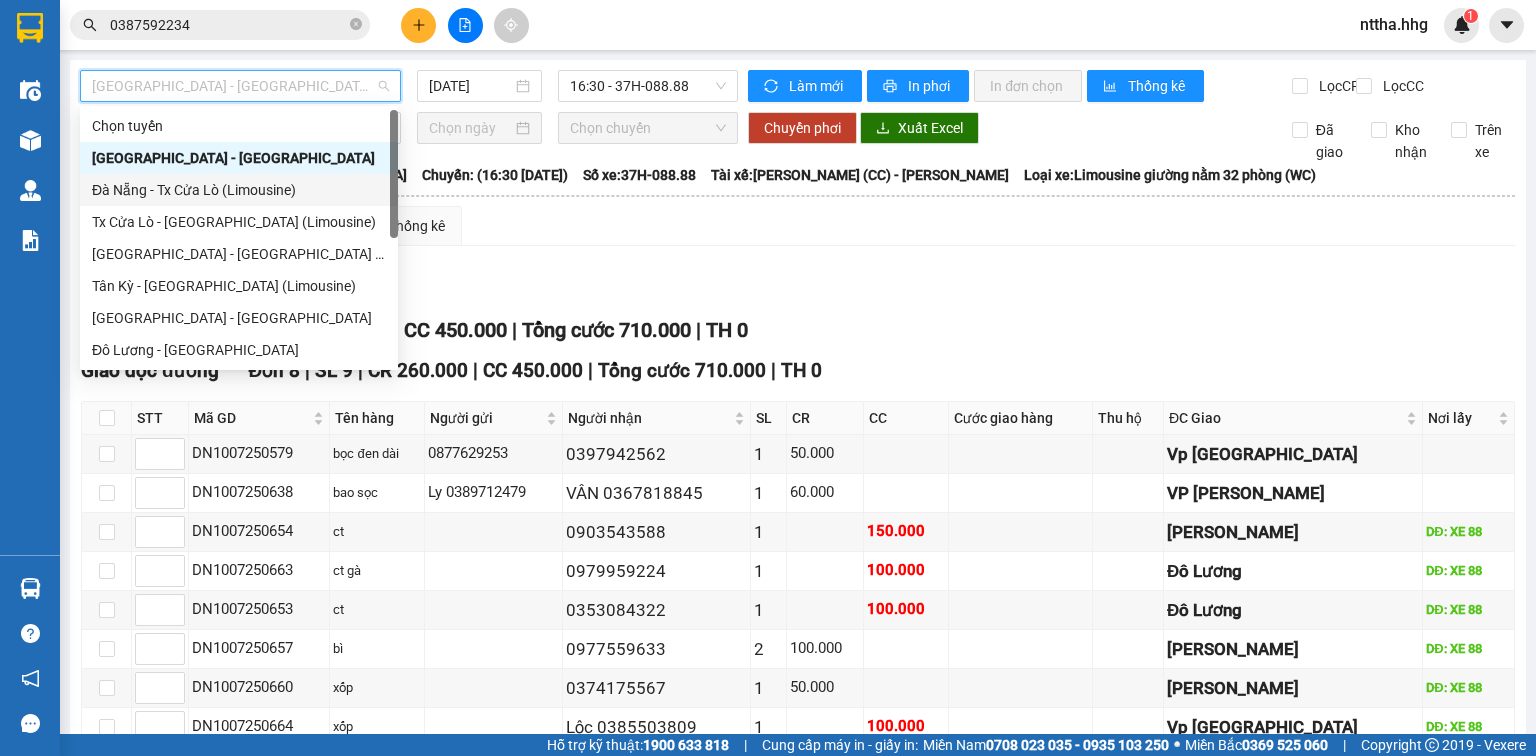 click on "Đà Nẵng - Tx Cửa Lò (Limousine)" at bounding box center (239, 190) 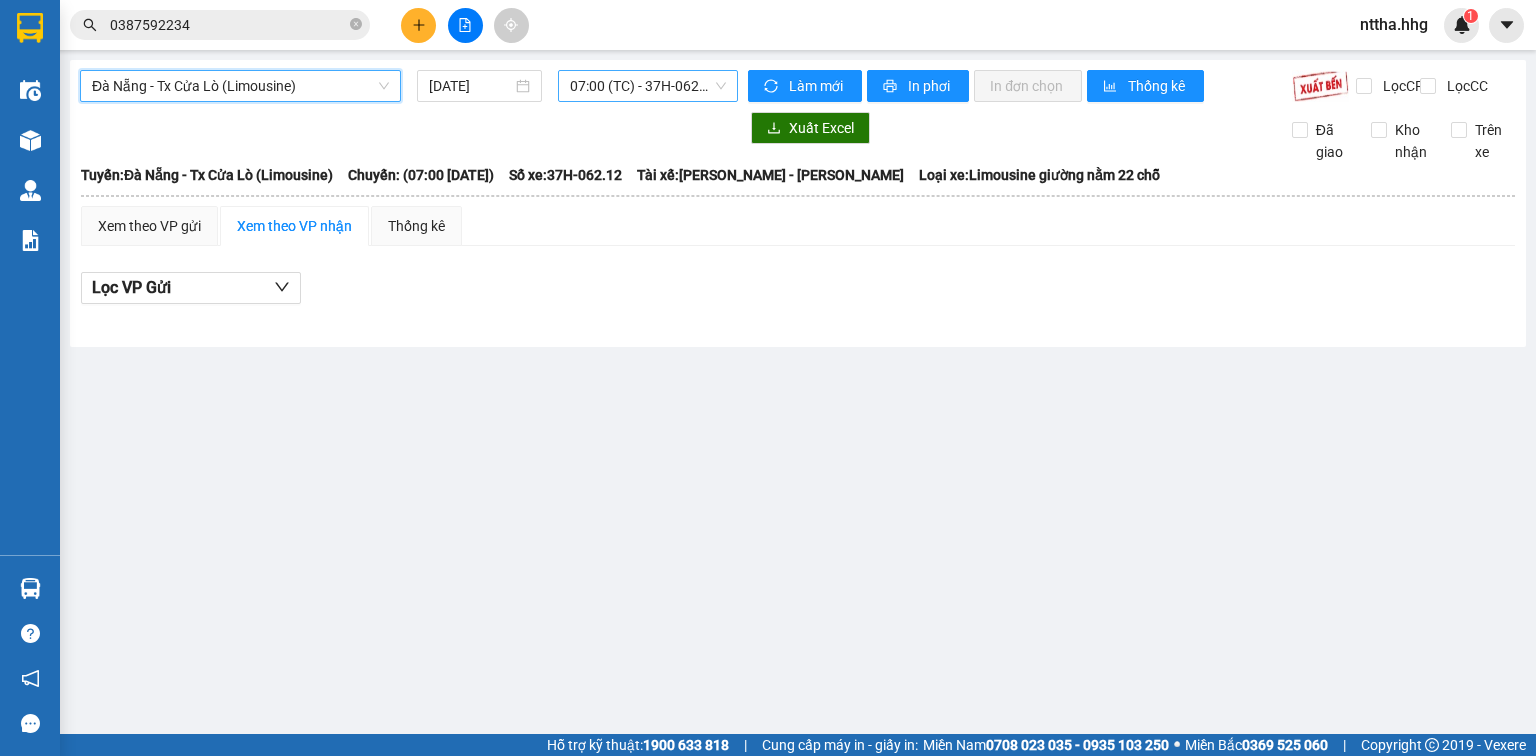 click on "07:00   (TC)   - 37H-062.12" at bounding box center (648, 86) 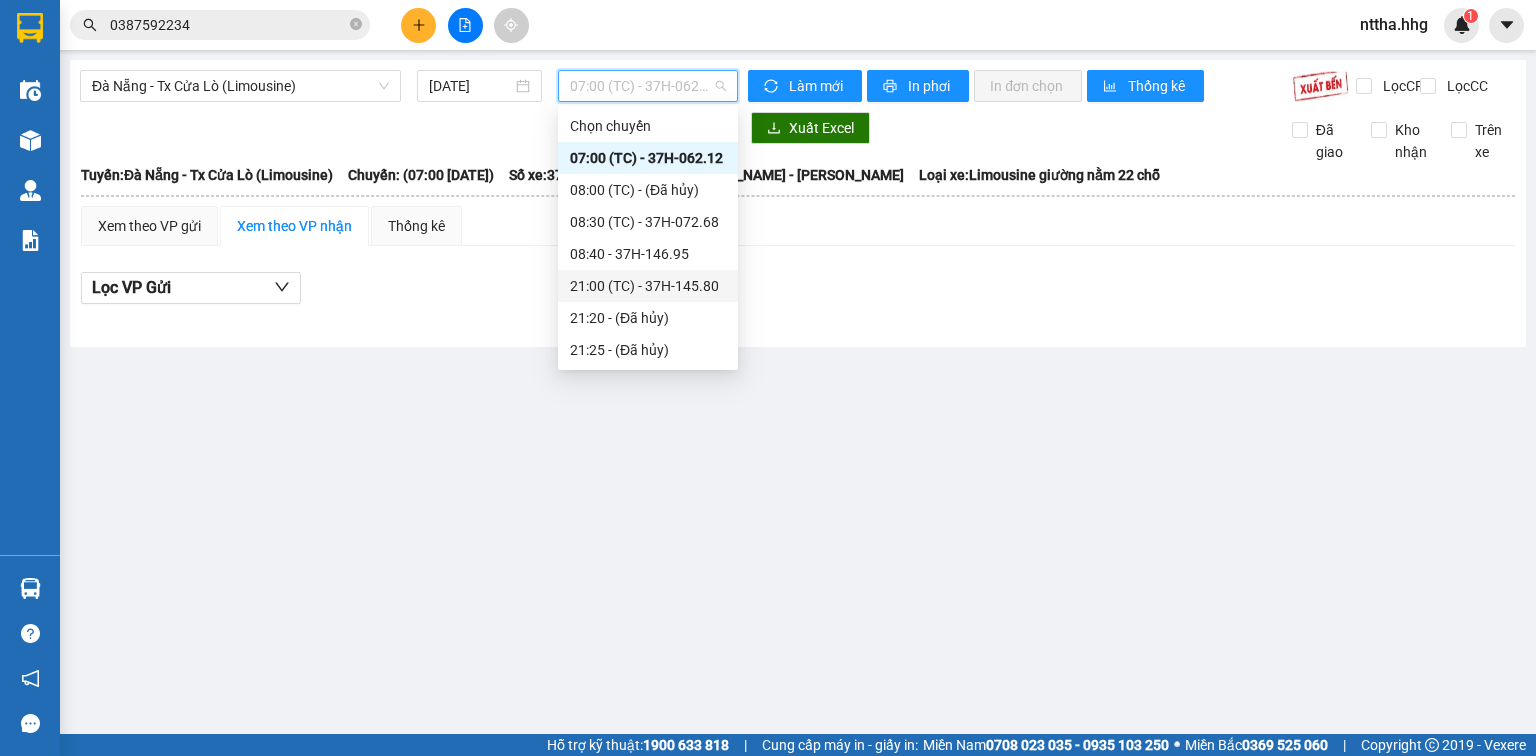 click on "21:00   (TC)   - 37H-145.80" at bounding box center (648, 286) 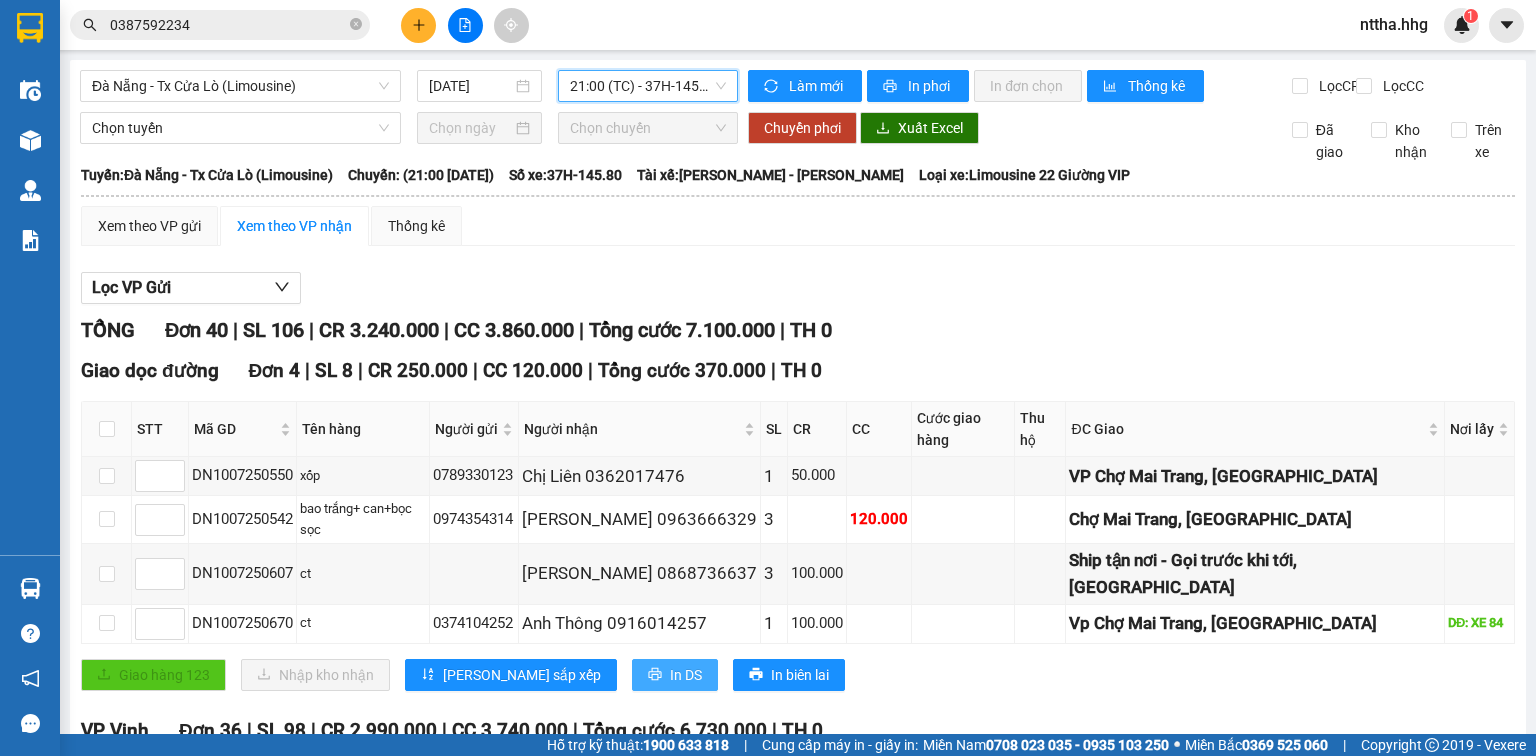 click on "In DS" at bounding box center (675, 675) 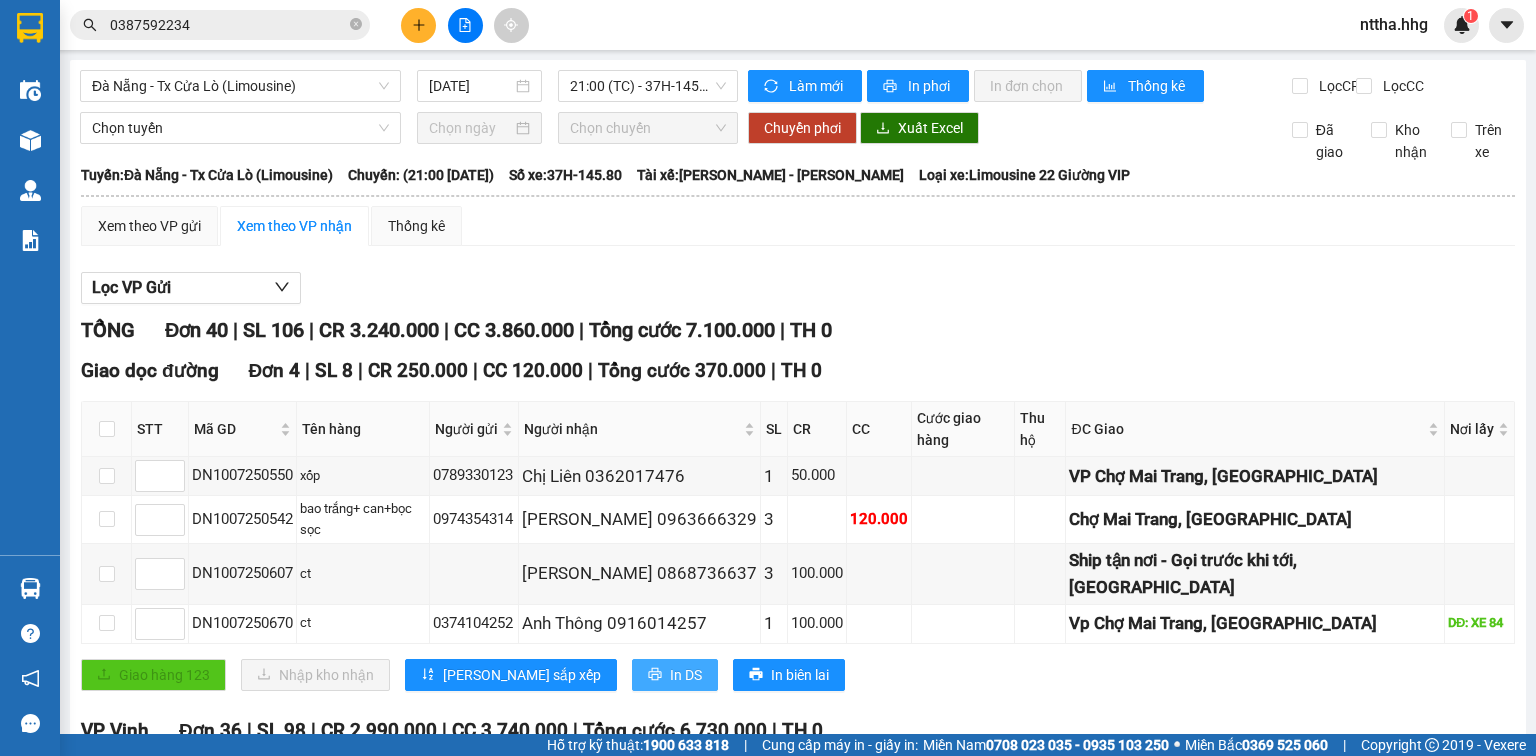 scroll, scrollTop: 0, scrollLeft: 0, axis: both 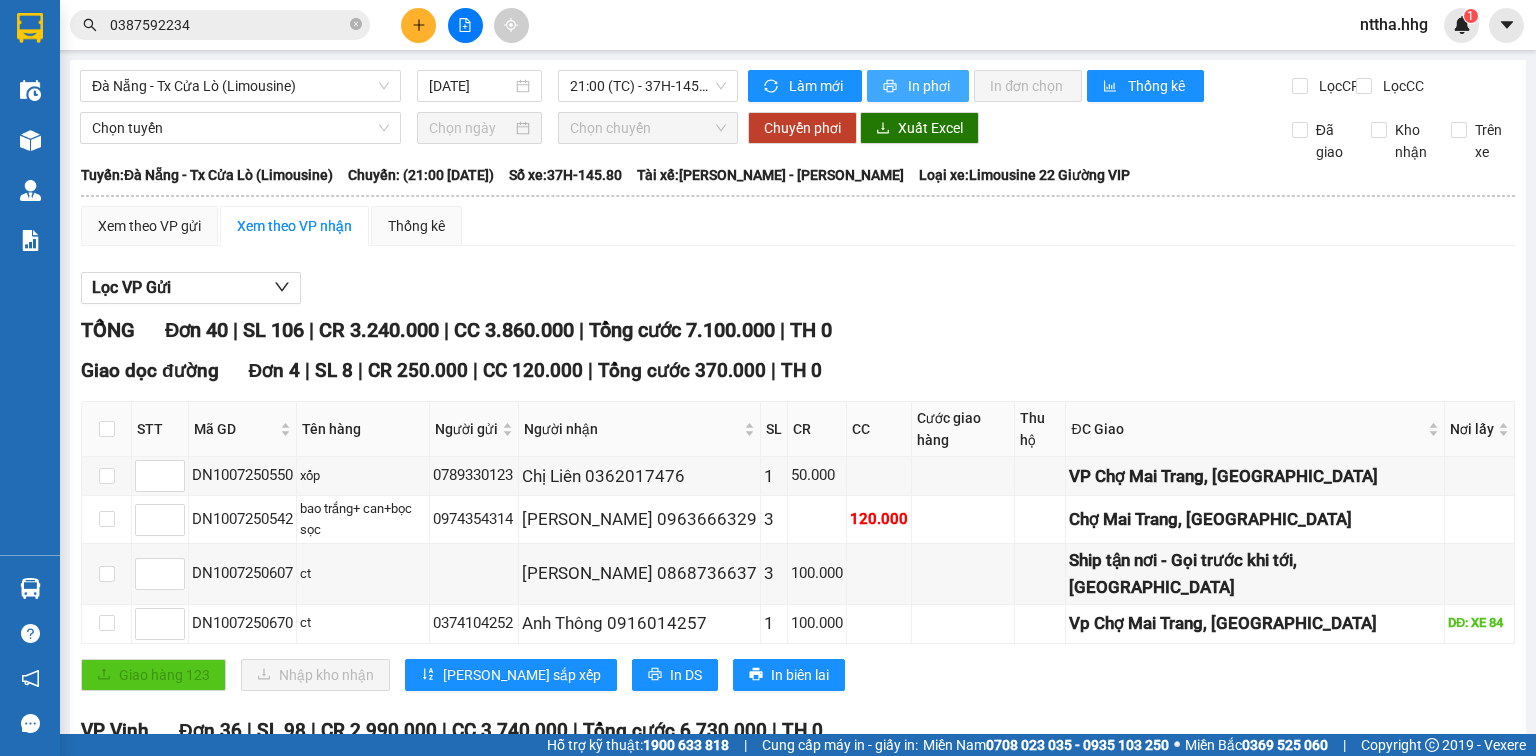 click on "In phơi" at bounding box center [930, 86] 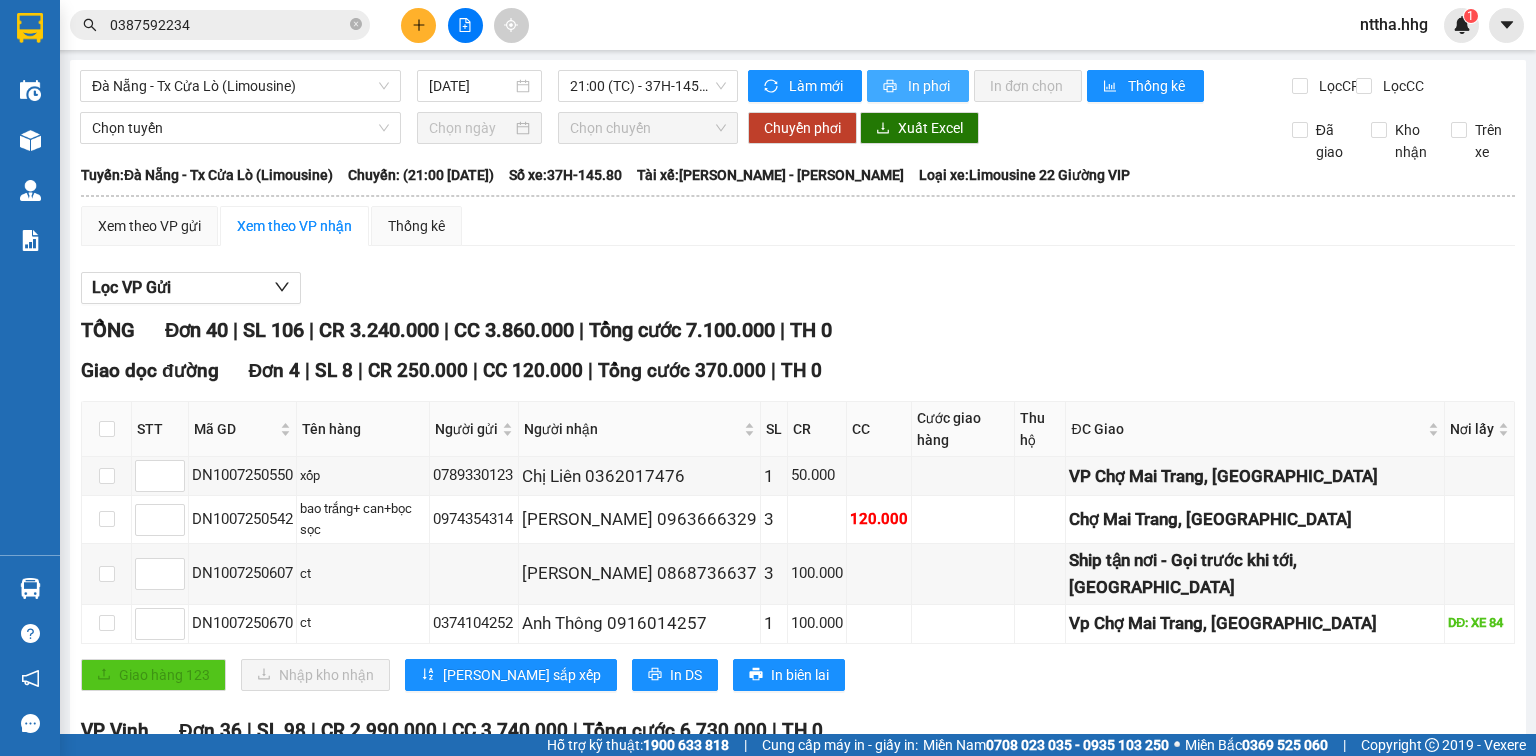 scroll, scrollTop: 0, scrollLeft: 0, axis: both 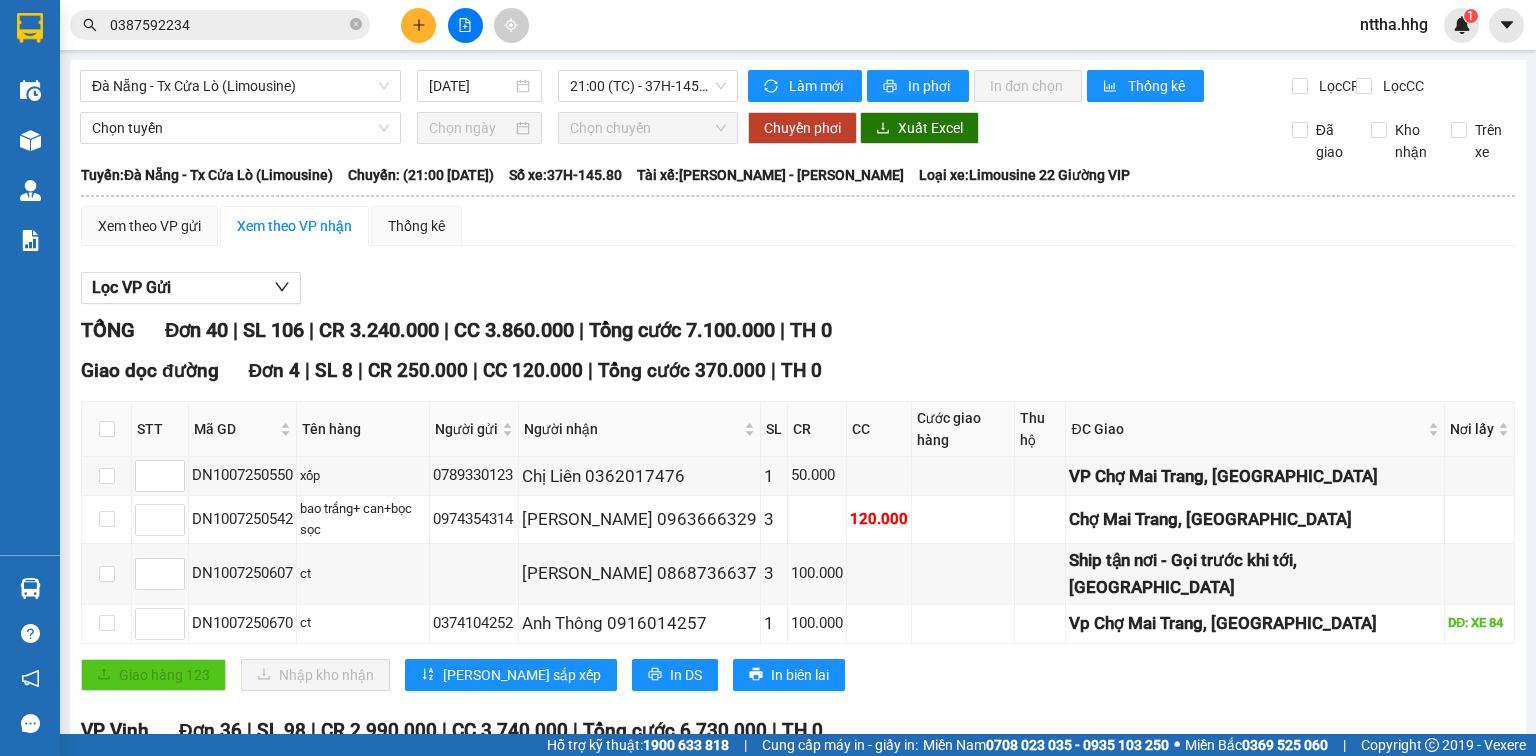 click on "TỔNG Đơn   40 | SL   106 | CR   3.240.000 | CC   3.860.000 | Tổng cước   7.100.000 | TH   0 Giao dọc đường Đơn   4 | SL   8 | CR   250.000 | CC   120.000 | Tổng cước   370.000 | TH   0 STT Mã GD Tên hàng Người gửi Người nhận SL CR CC Cước giao hàng Thu hộ ĐC Giao Nơi lấy Ký nhận                             DN1007250550 xốp  0789330123 Chị Liên 0362017476 1 50.000 VP Chợ Mai Trang, Cửa Hội DN1007250542 bao trắng+ can+bọc sọc  0974354314 Anh Dũng 0963666329 3 120.000 Chợ Mai Trang, Cửa Hội DN1007250607 ct   Thiên Phương 0868736637 3 100.000 Ship tận nơi - Gọi trước khi tới, Cửa Hội DN1007250670 ct  0374104252 Anh Thông 0916014257 1 100.000 Vp Chợ Mai Trang, Cửa Hội DĐ: XE 84 Giao hàng 123 Nhập kho nhận Lưu sắp xếp In DS In biên lai Hải Hoàng Gia   0942 26 26 26, 0962 164 777   42 Nguyễn Cảnh Hoan VP Đà Nẵng  -  19:53 - 10/07/2025 Tuyến:  Đà Nẵng - Tx Cửa Lò (Limousine)" at bounding box center (798, 1479) 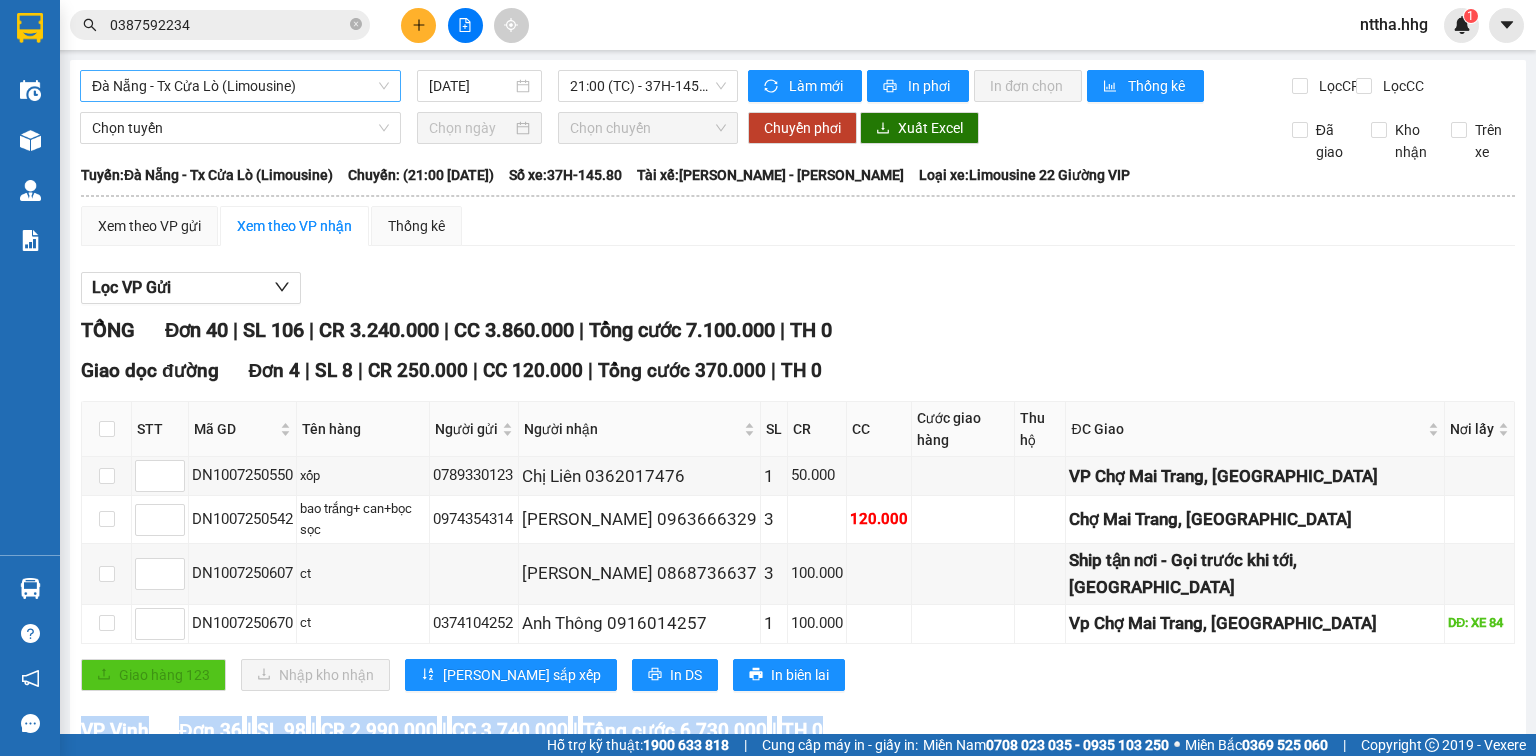 click on "Đà Nẵng - Tx Cửa Lò (Limousine)" at bounding box center (240, 86) 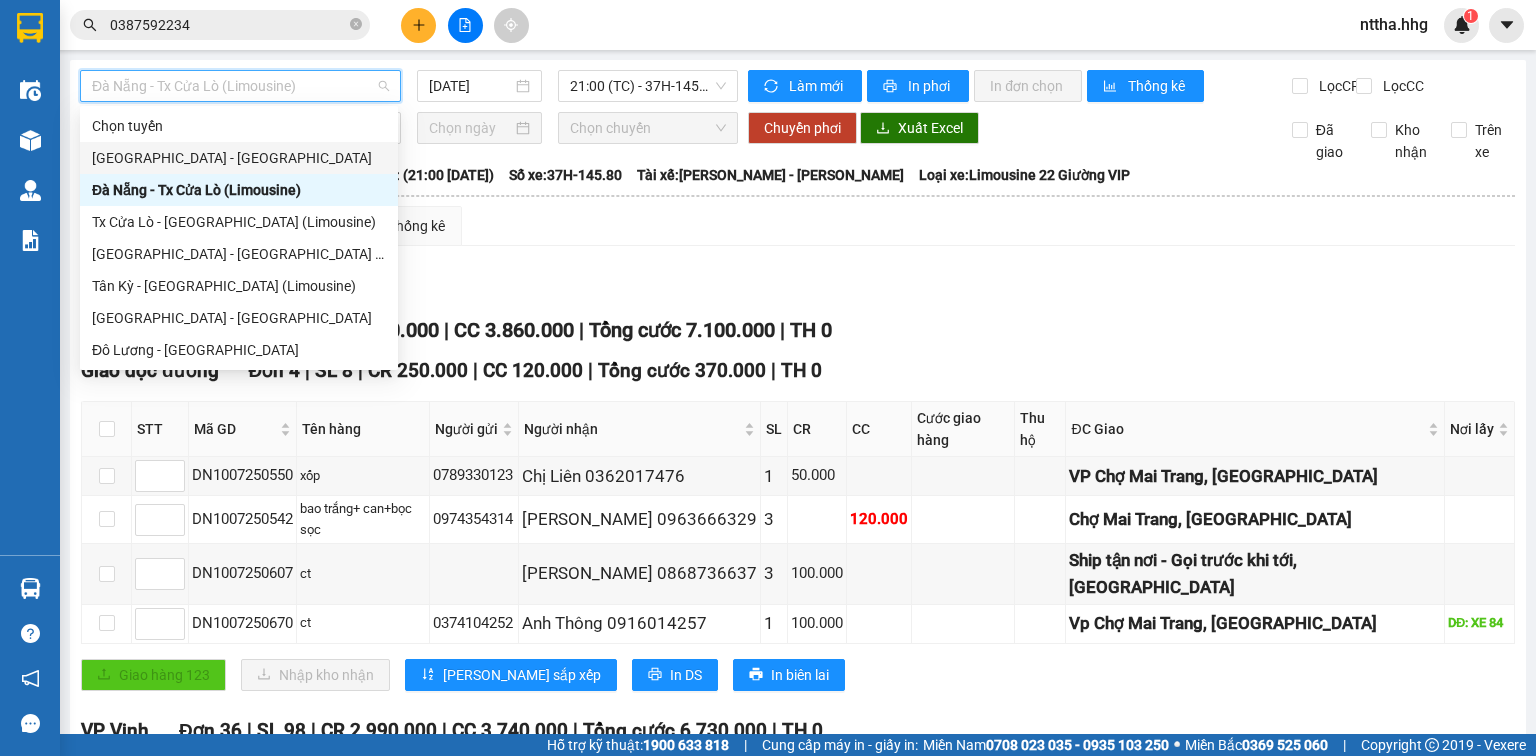 click on "Quảng Ngãi - Con Cuông" at bounding box center (239, 158) 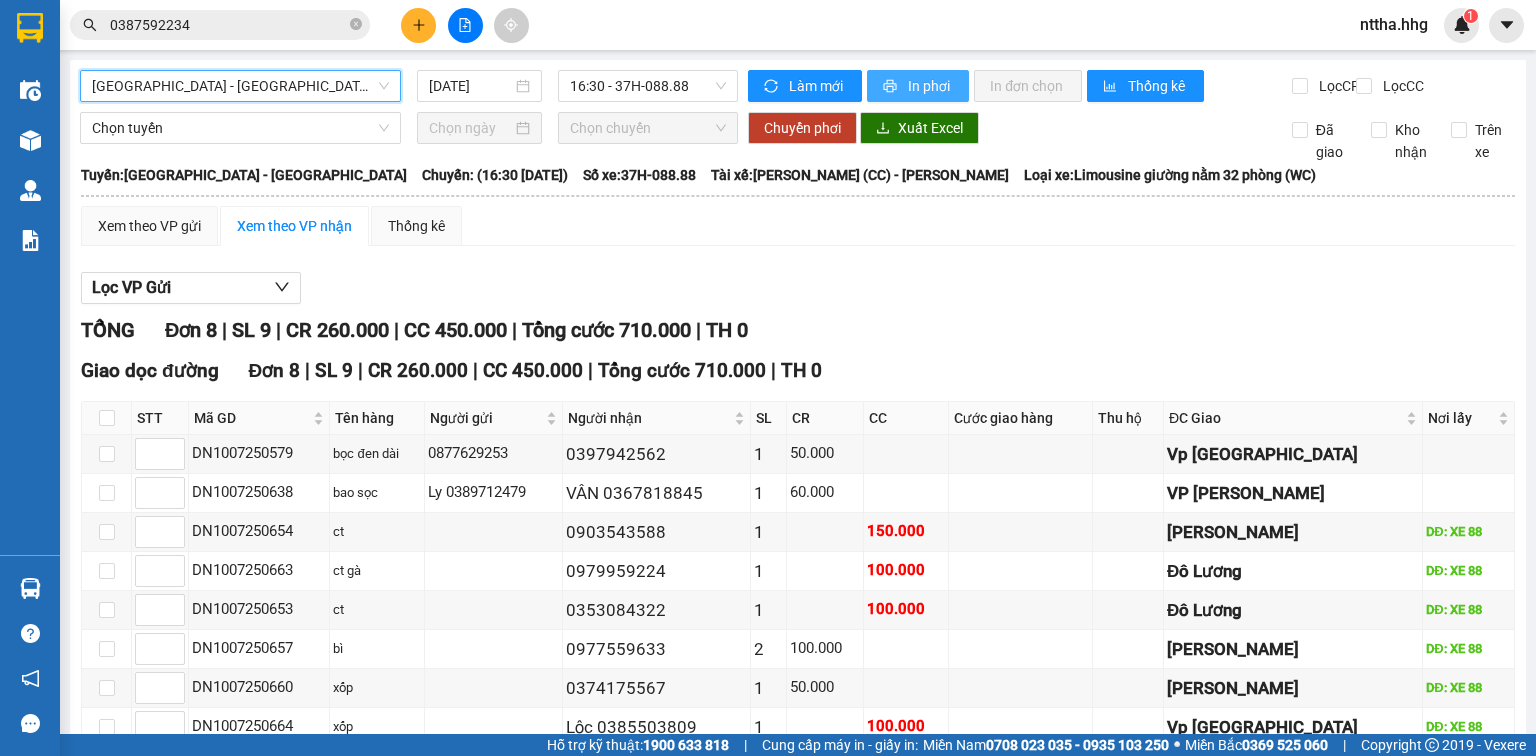 click on "In phơi" at bounding box center (930, 86) 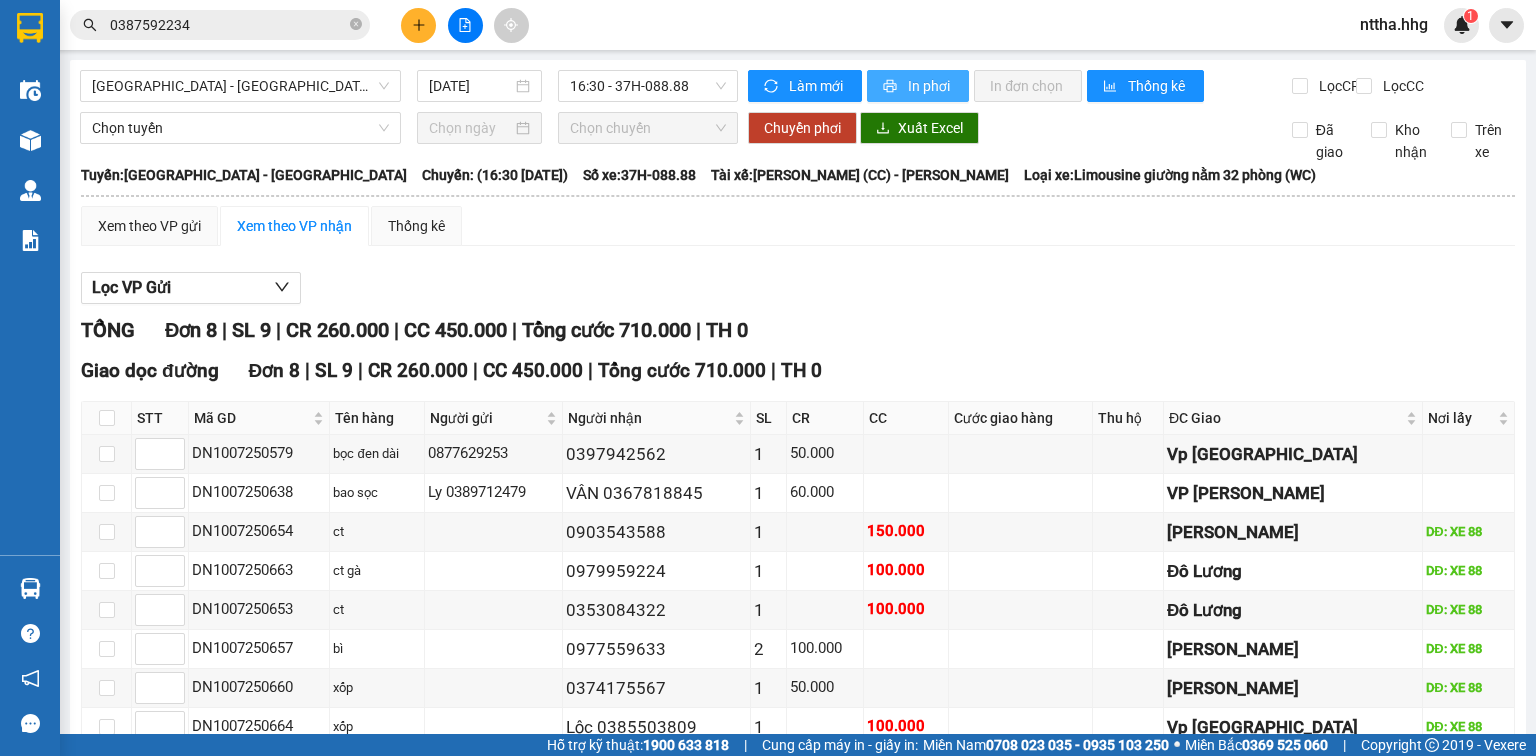 scroll, scrollTop: 0, scrollLeft: 0, axis: both 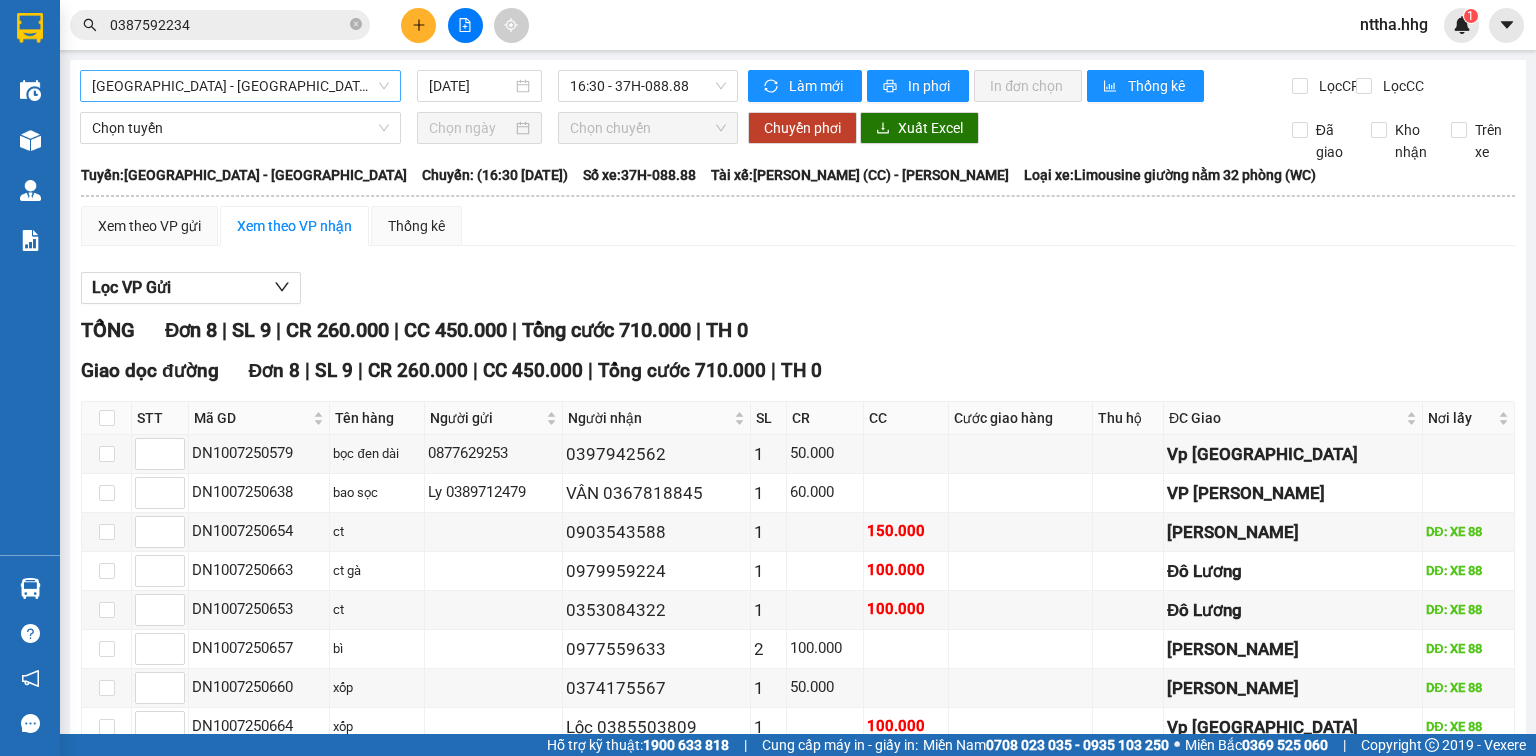 click on "Quảng Ngãi - Con Cuông" at bounding box center [240, 86] 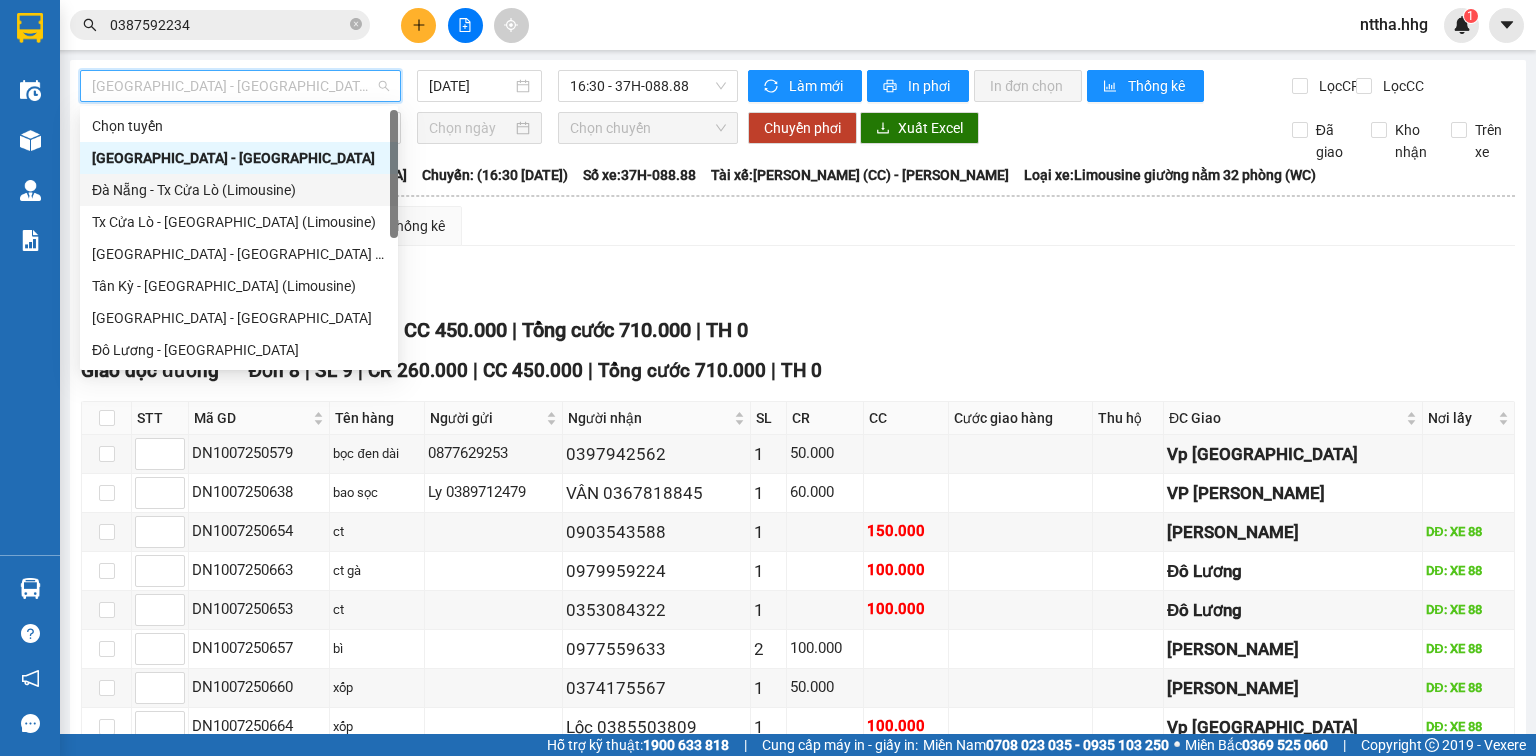 scroll, scrollTop: 152, scrollLeft: 0, axis: vertical 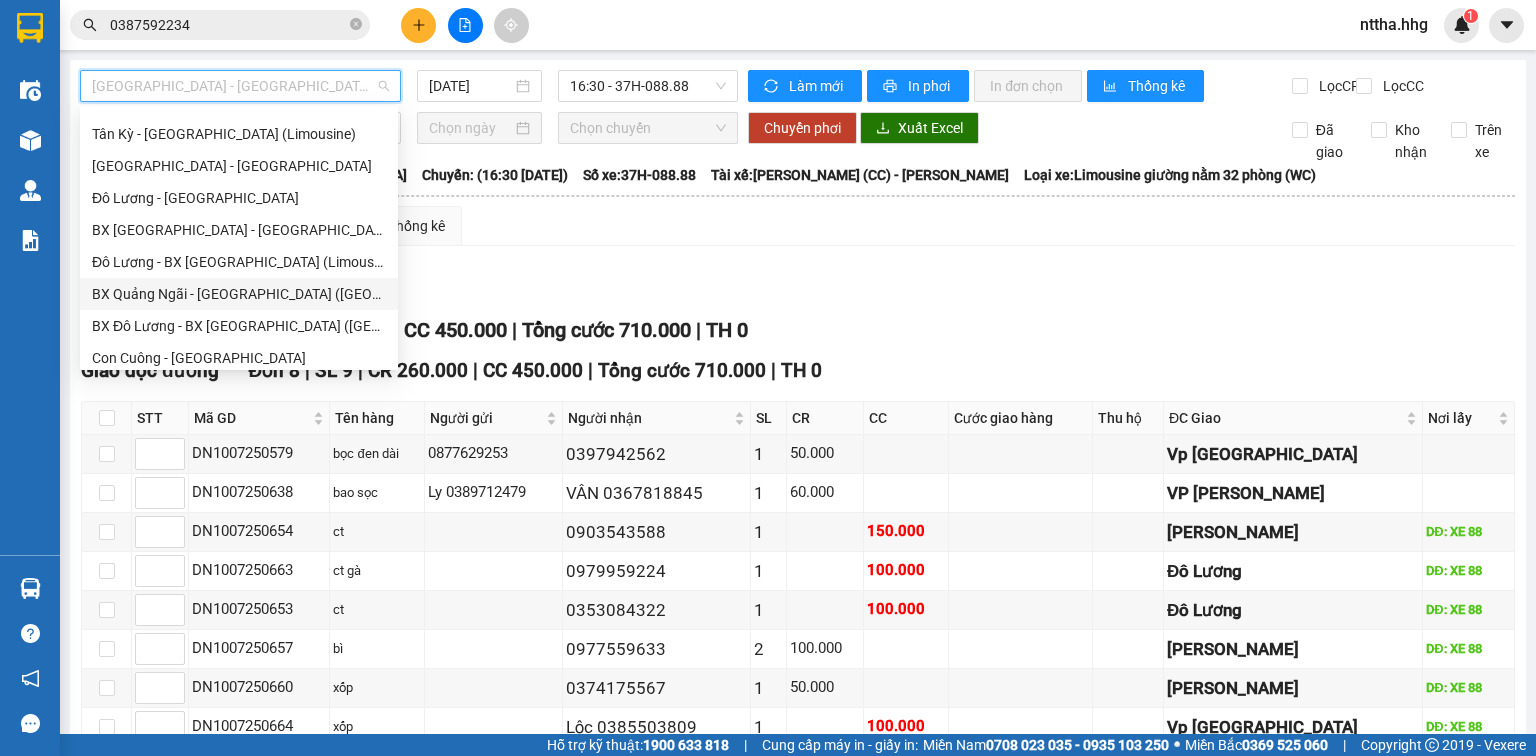 click on "BX Quảng Ngãi - BX Đô Lương (Limousine)" at bounding box center (239, 294) 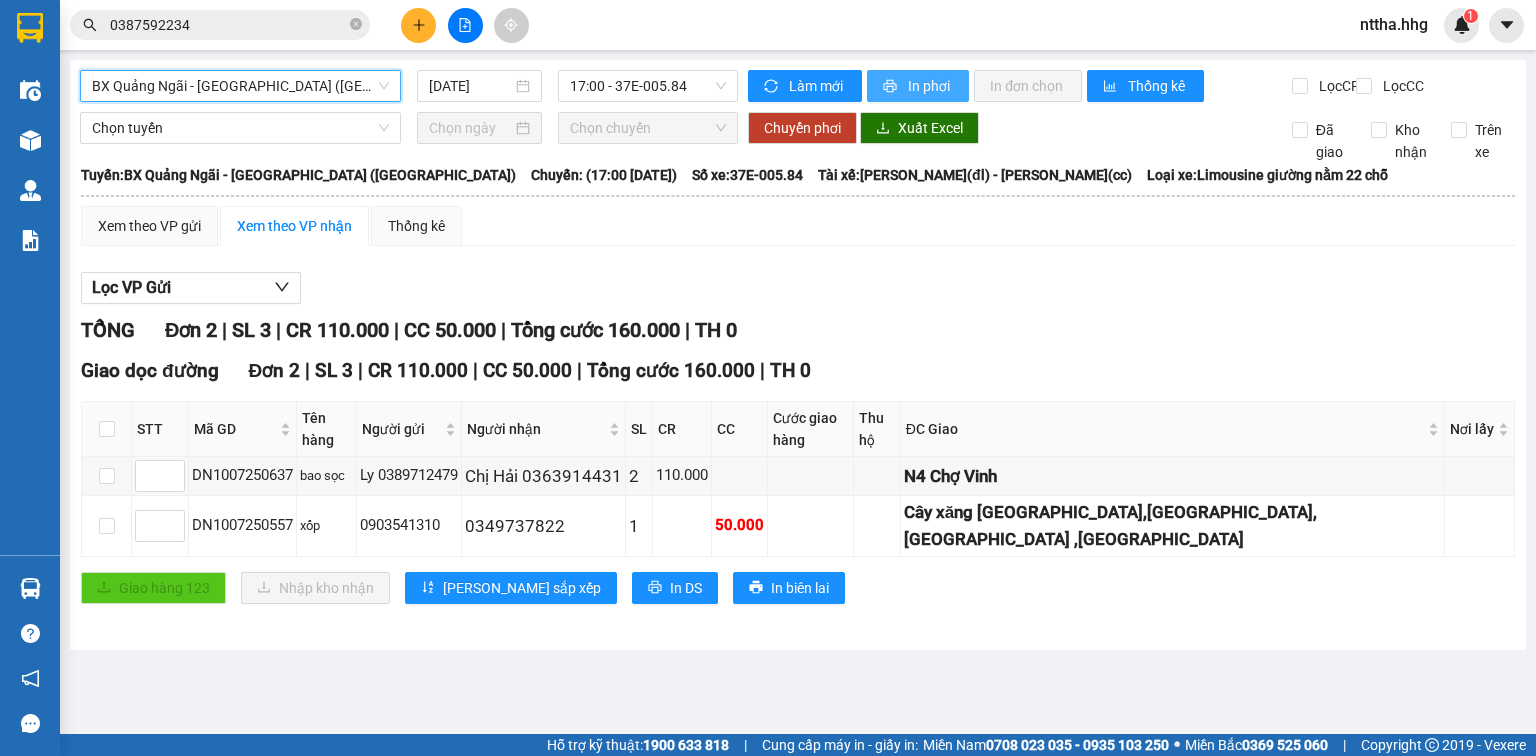 click on "In phơi" at bounding box center [930, 86] 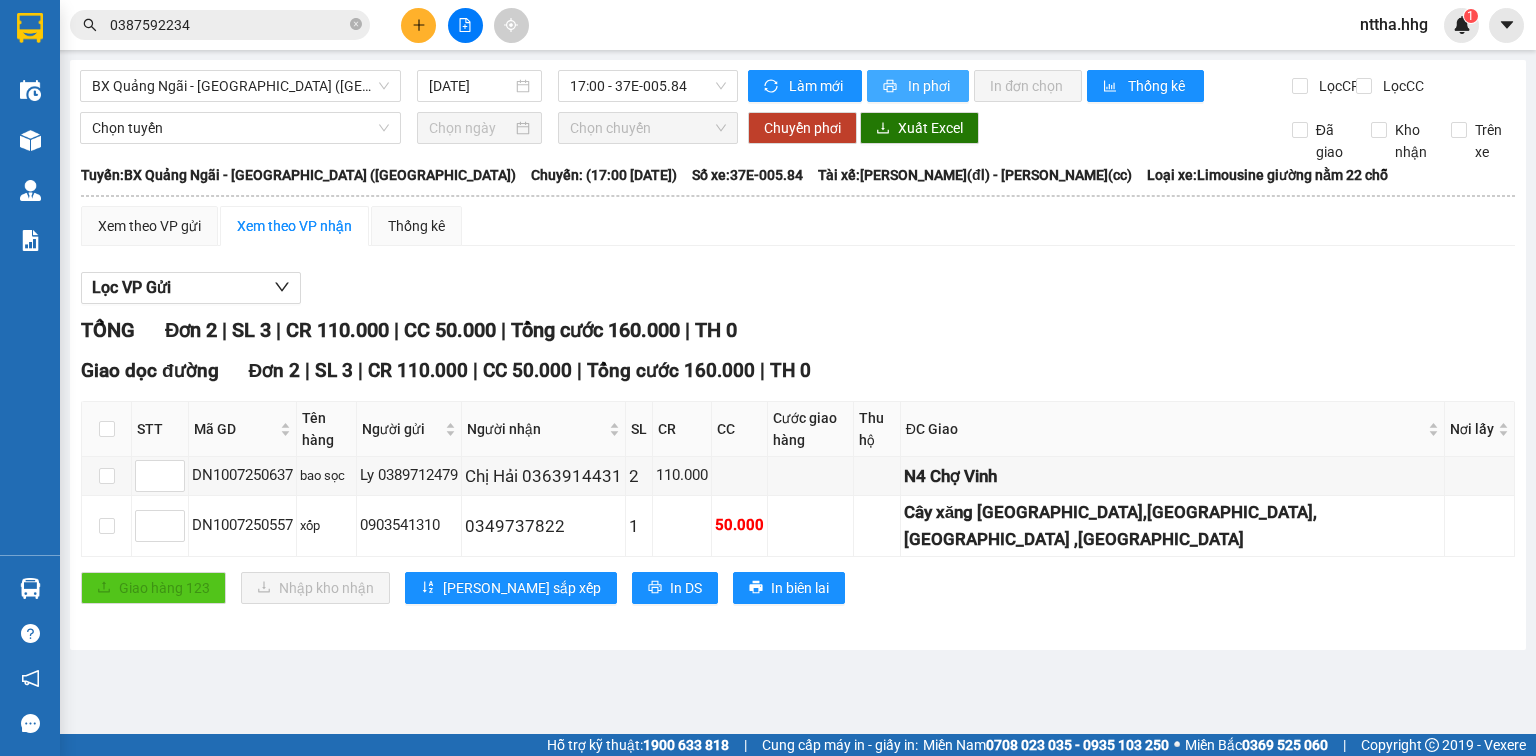 scroll, scrollTop: 0, scrollLeft: 0, axis: both 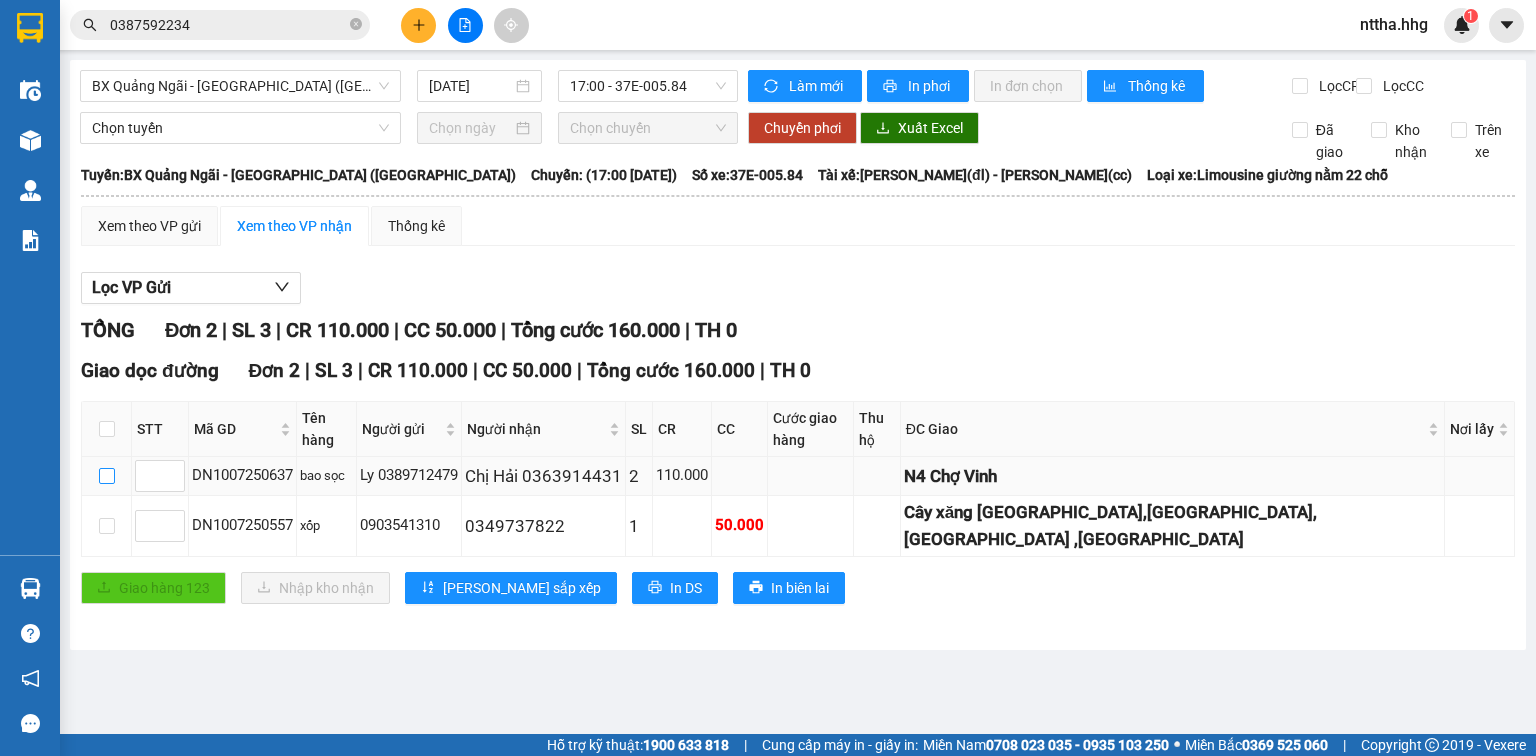 click at bounding box center (107, 476) 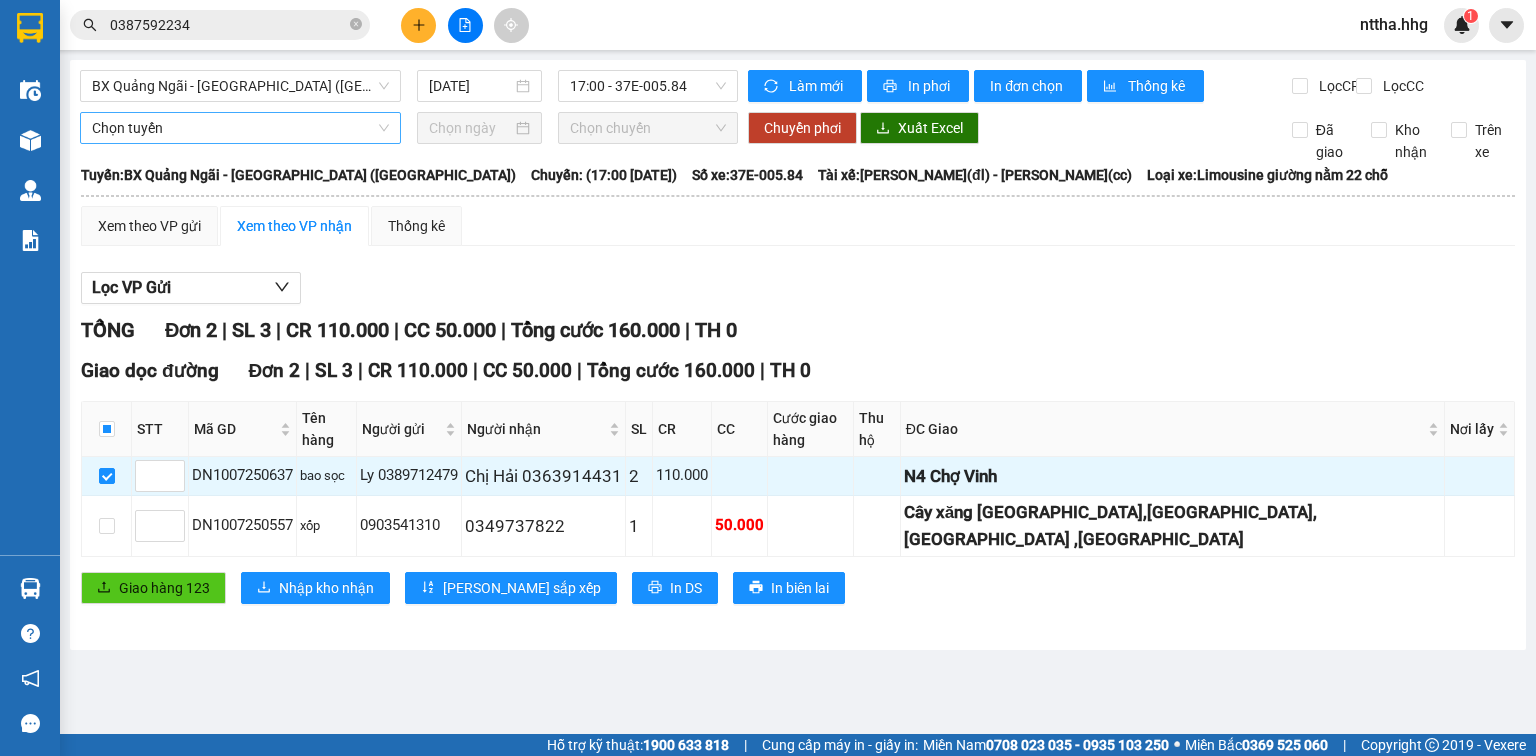 click on "Chọn tuyến" at bounding box center (240, 128) 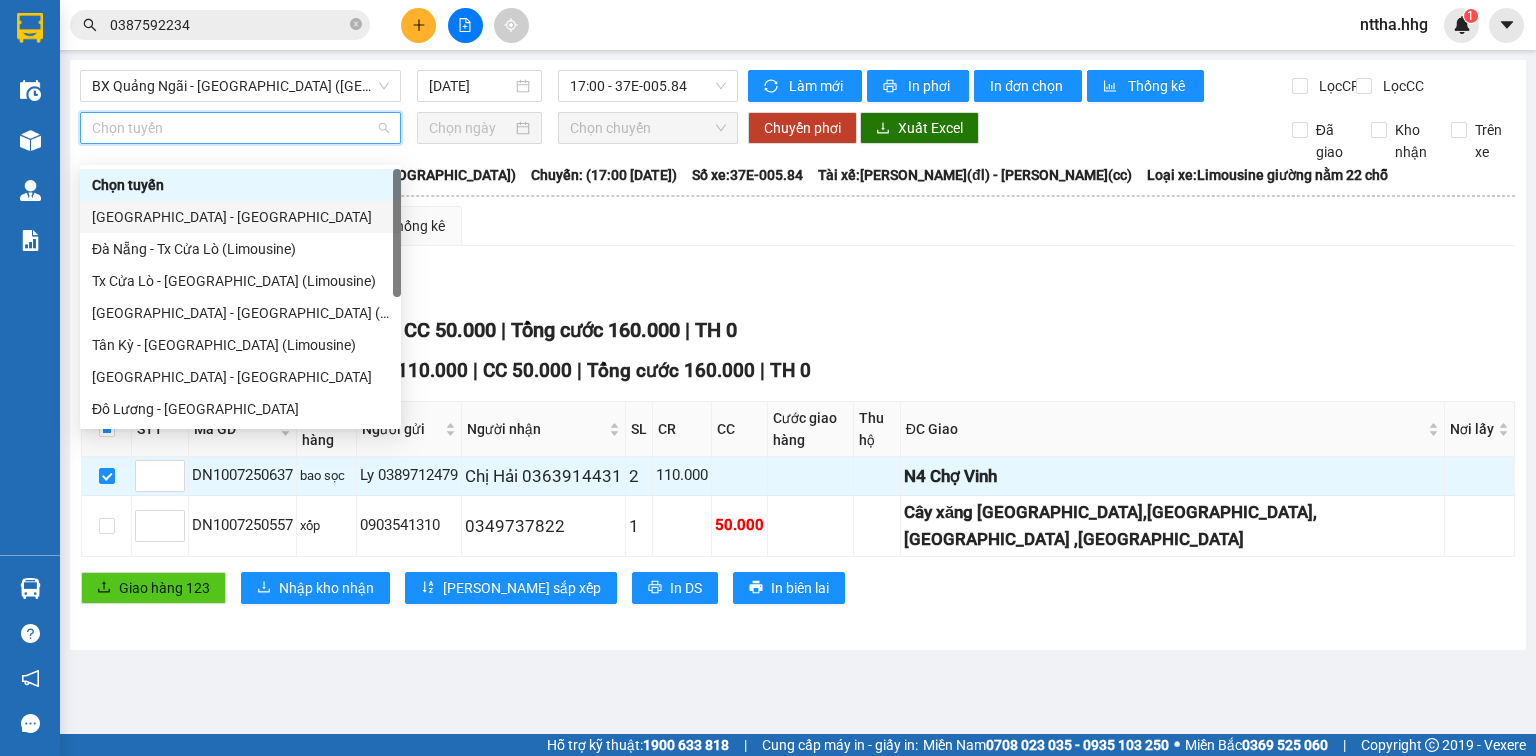drag, startPoint x: 189, startPoint y: 220, endPoint x: 336, endPoint y: 192, distance: 149.64291 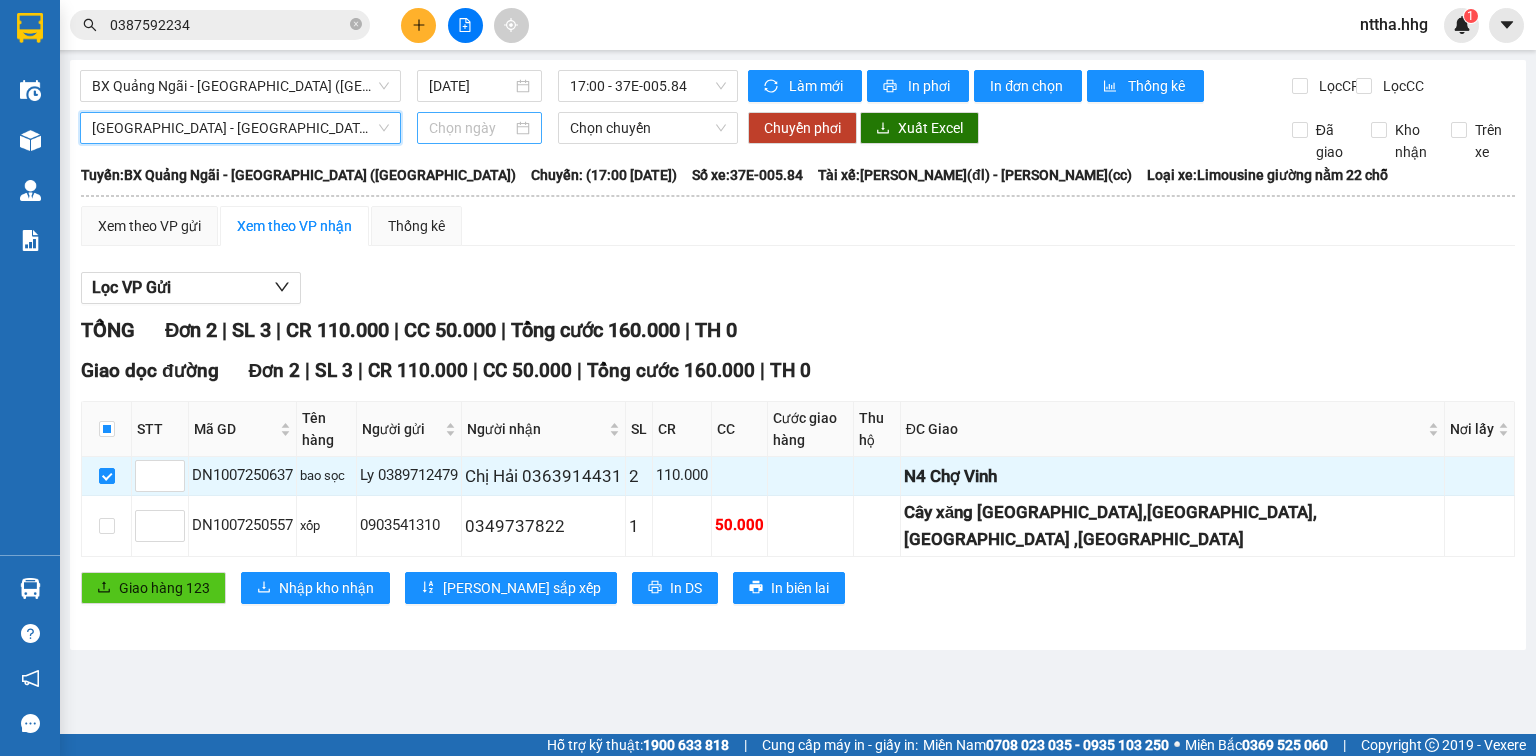 click at bounding box center [470, 128] 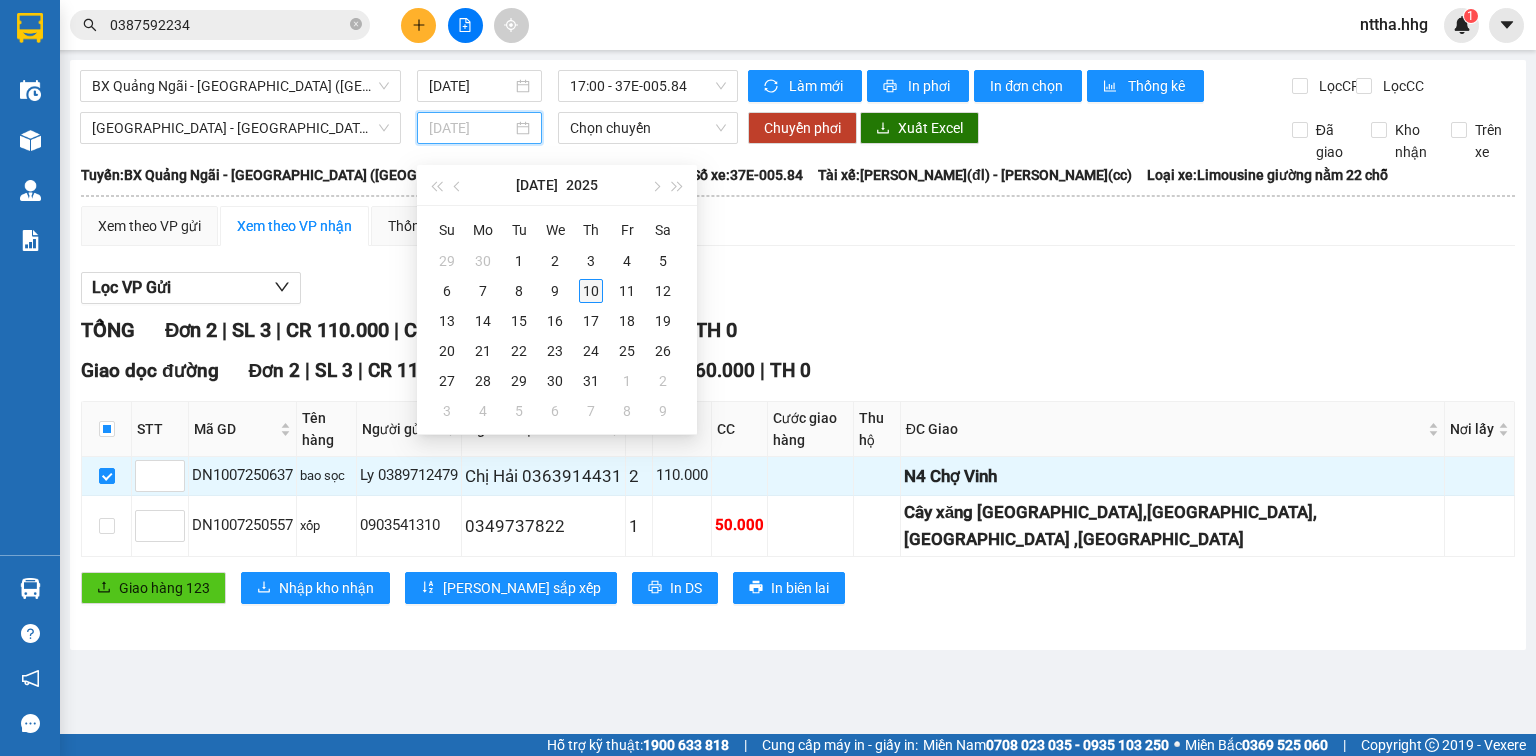 click on "10" at bounding box center [591, 291] 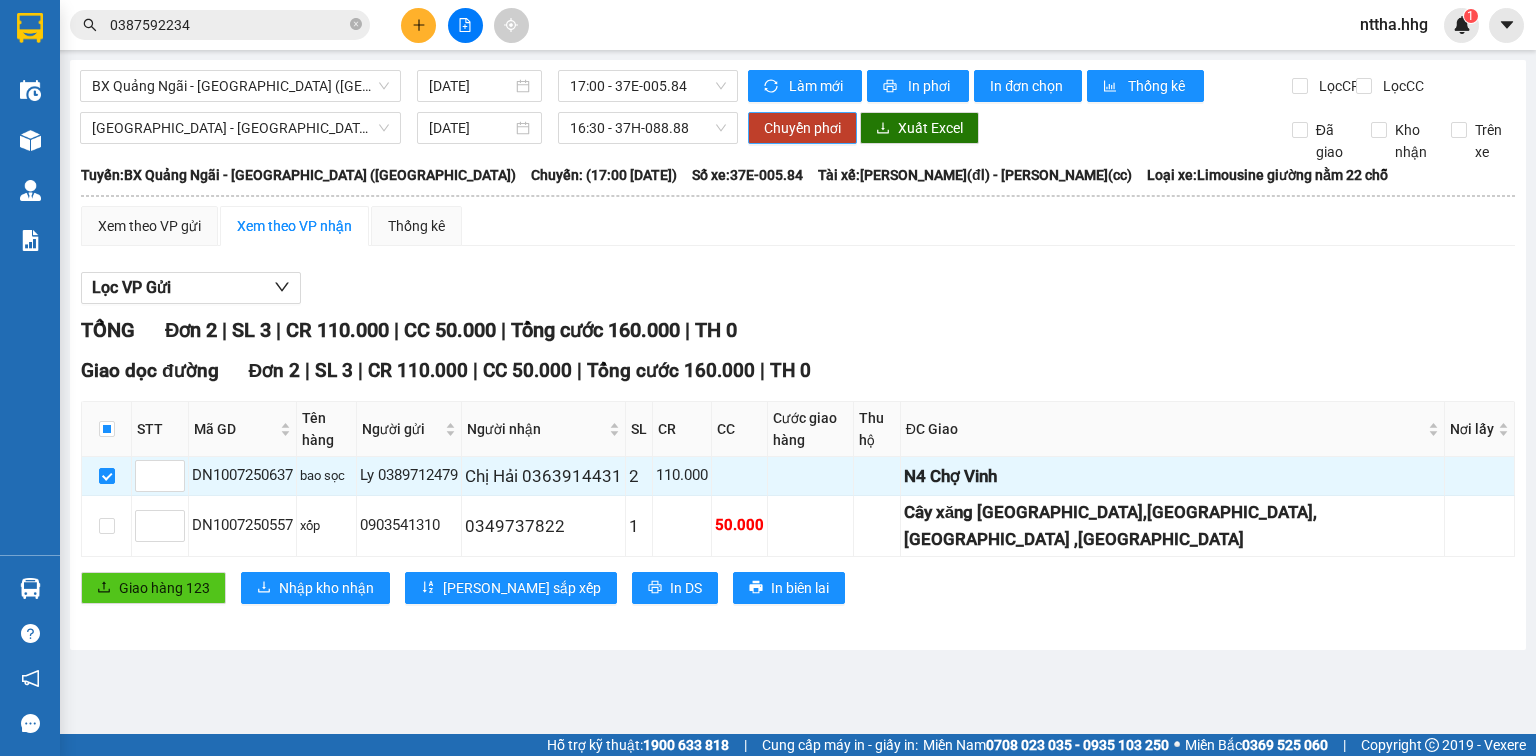 click on "Chuyển phơi" at bounding box center [802, 128] 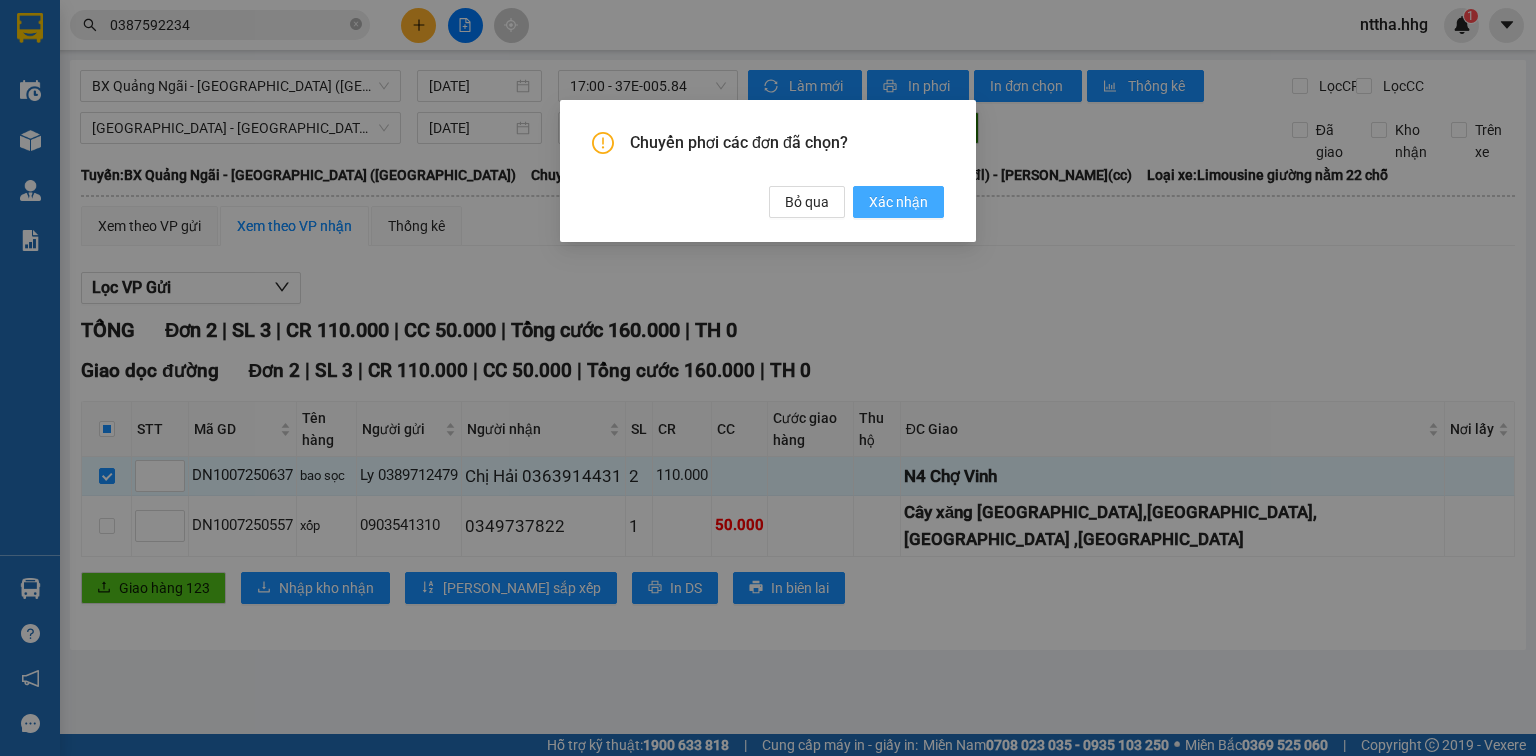 click on "Xác nhận" at bounding box center (898, 202) 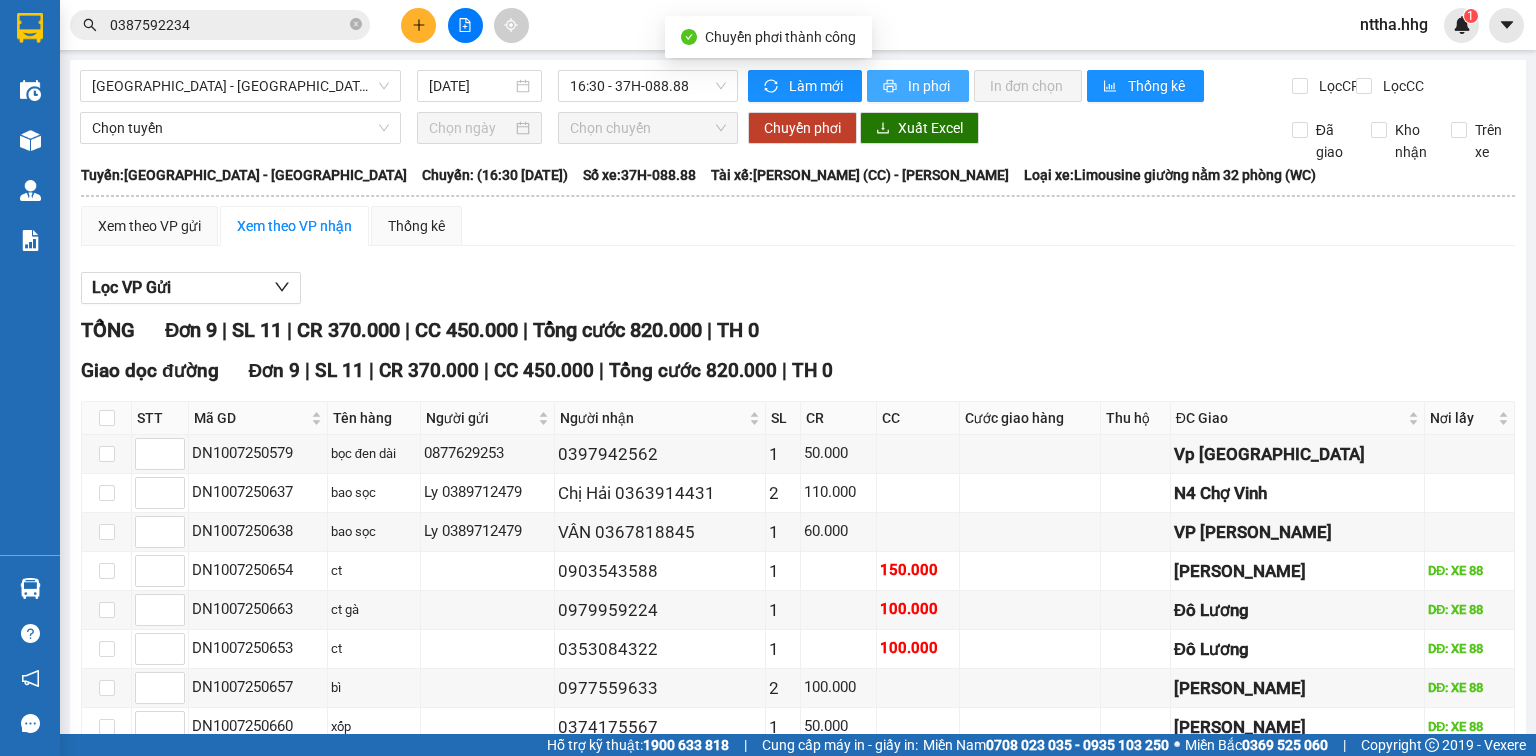 click on "In phơi" at bounding box center (930, 86) 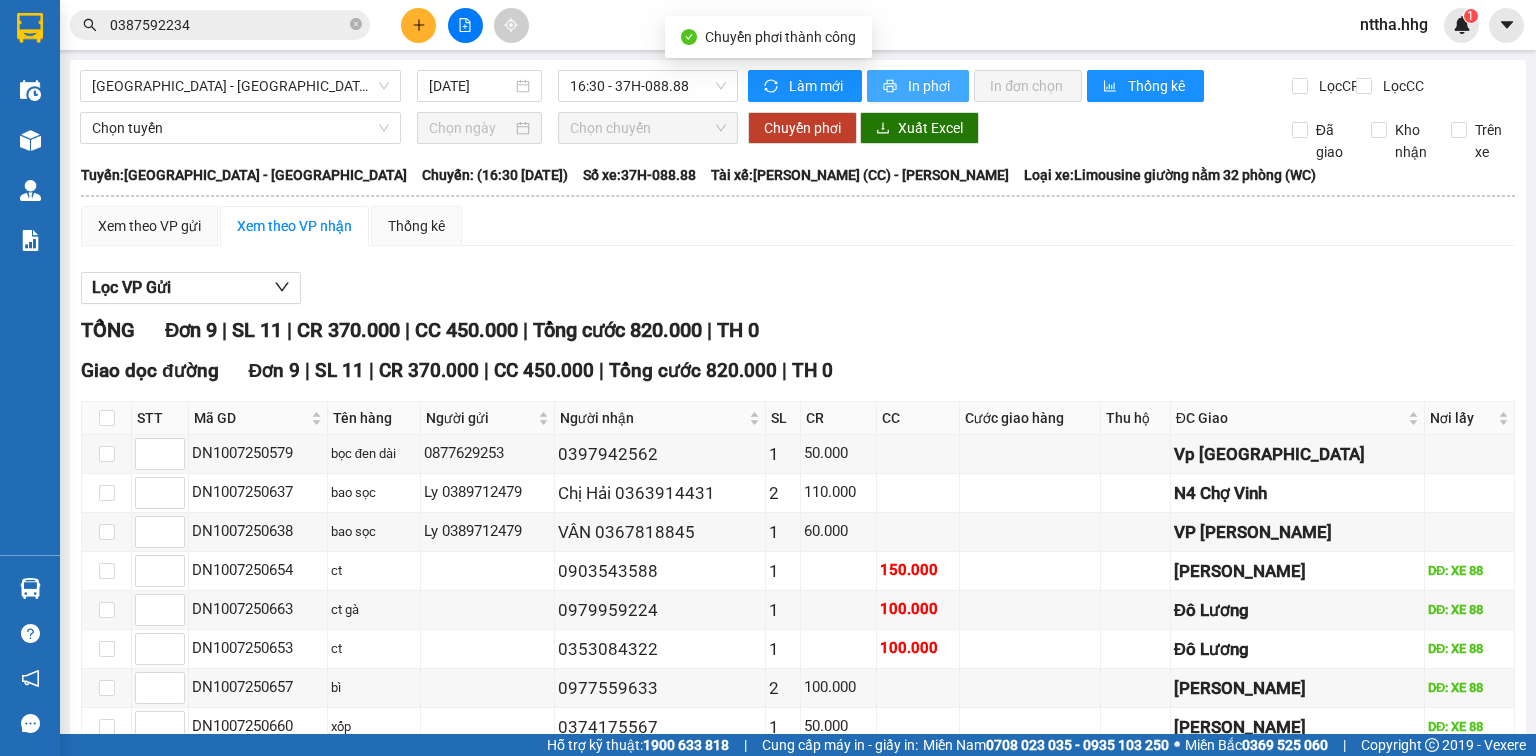 scroll, scrollTop: 0, scrollLeft: 0, axis: both 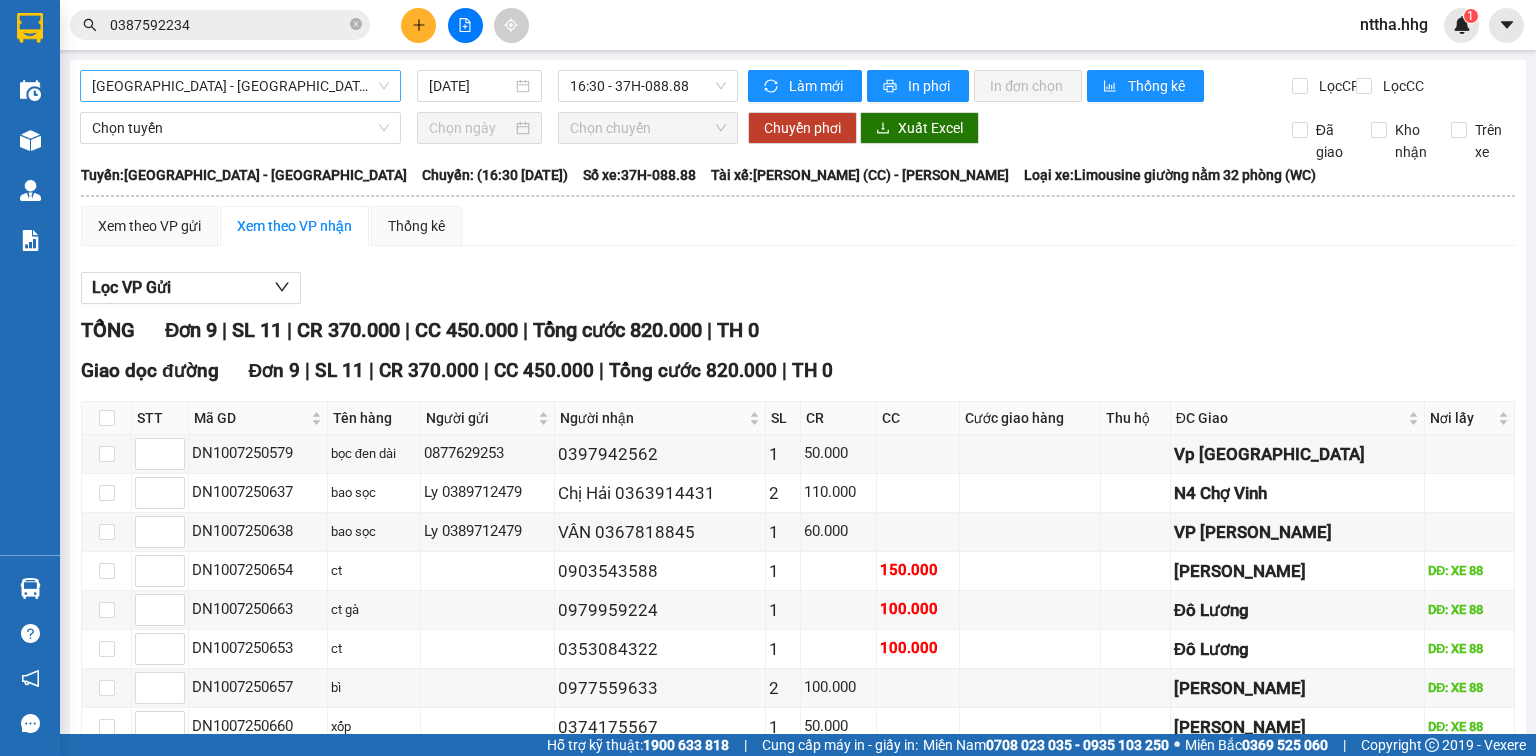 click on "Quảng Ngãi - Con Cuông" at bounding box center [240, 86] 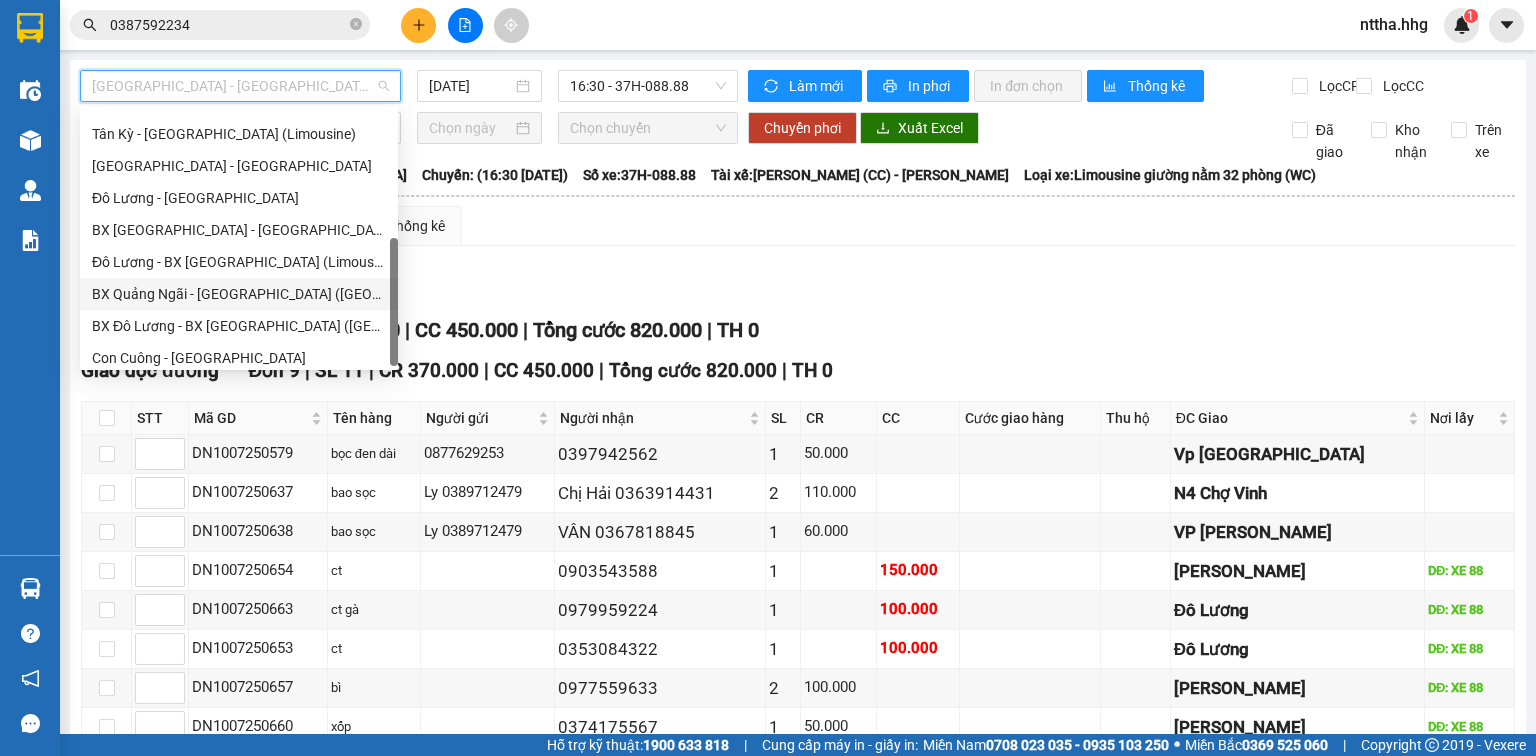 click on "BX Quảng Ngãi - BX Đô Lương (Limousine)" at bounding box center (239, 294) 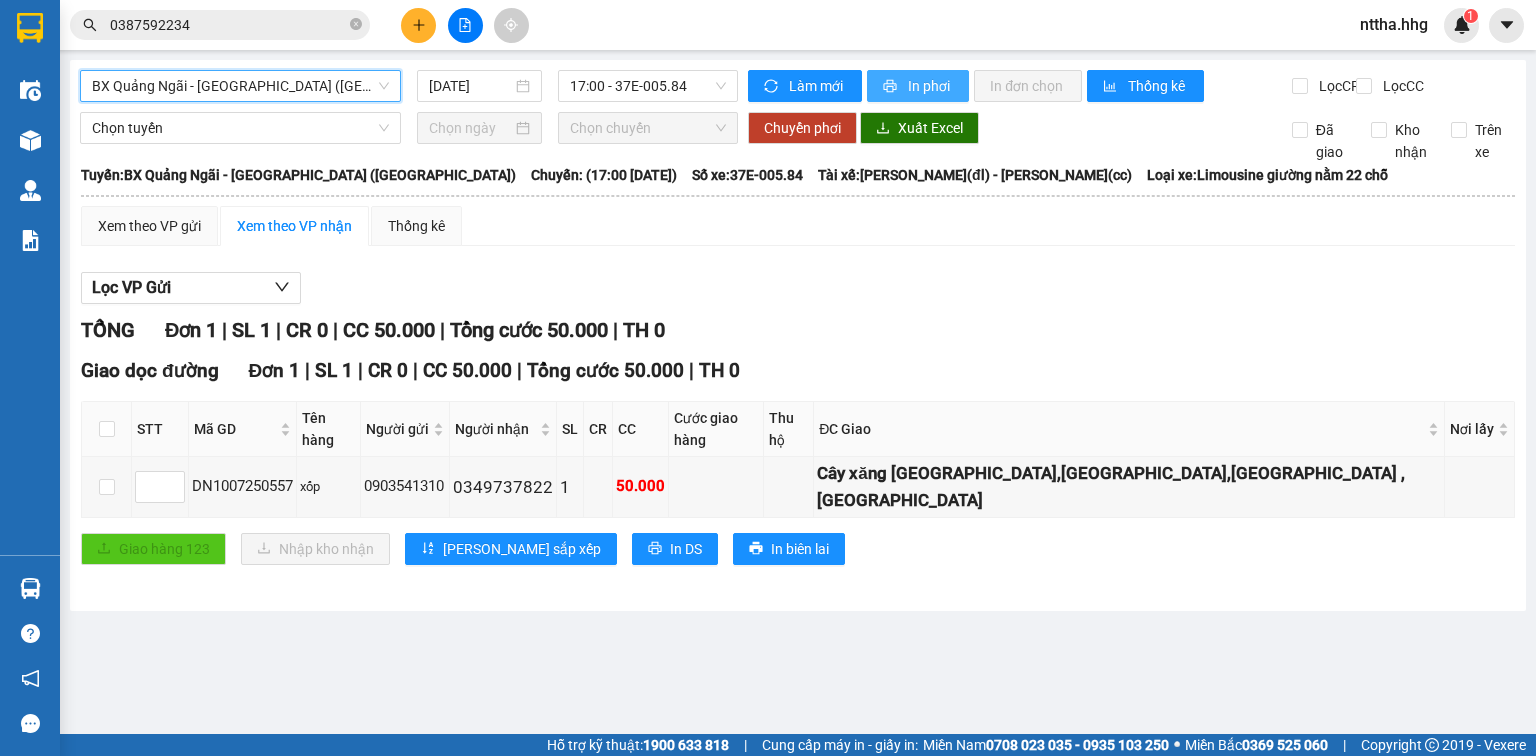 click on "In phơi" at bounding box center [930, 86] 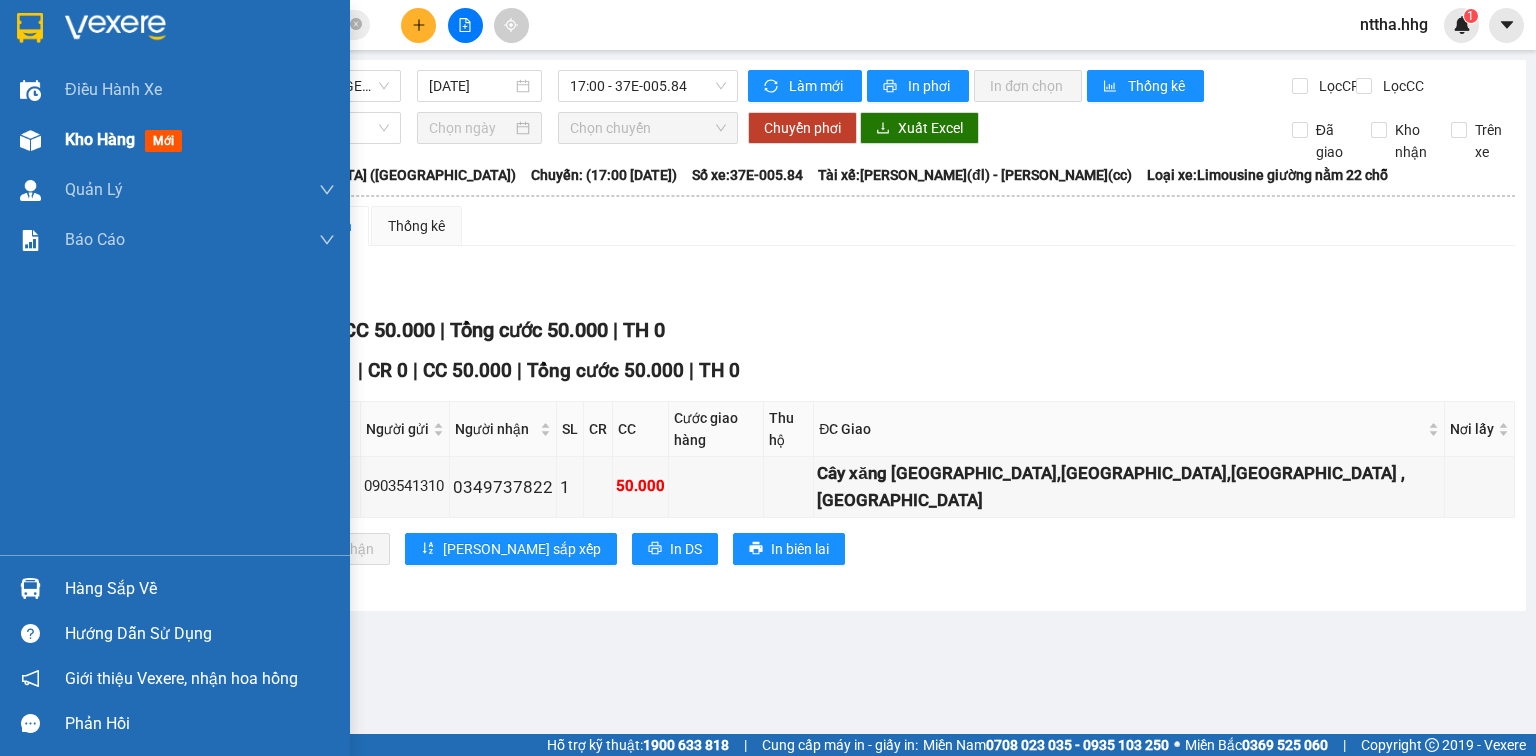 click at bounding box center (30, 140) 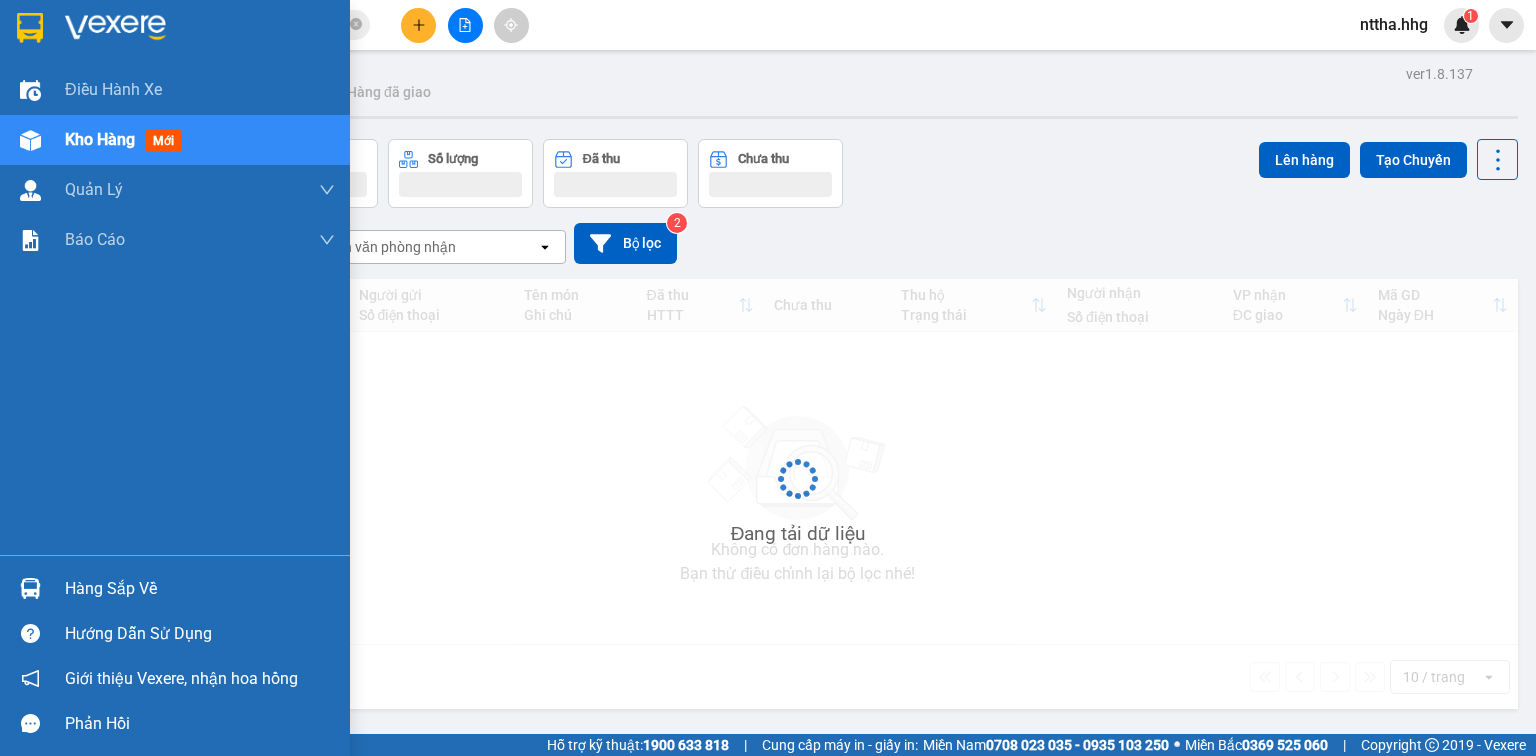 click at bounding box center [30, 140] 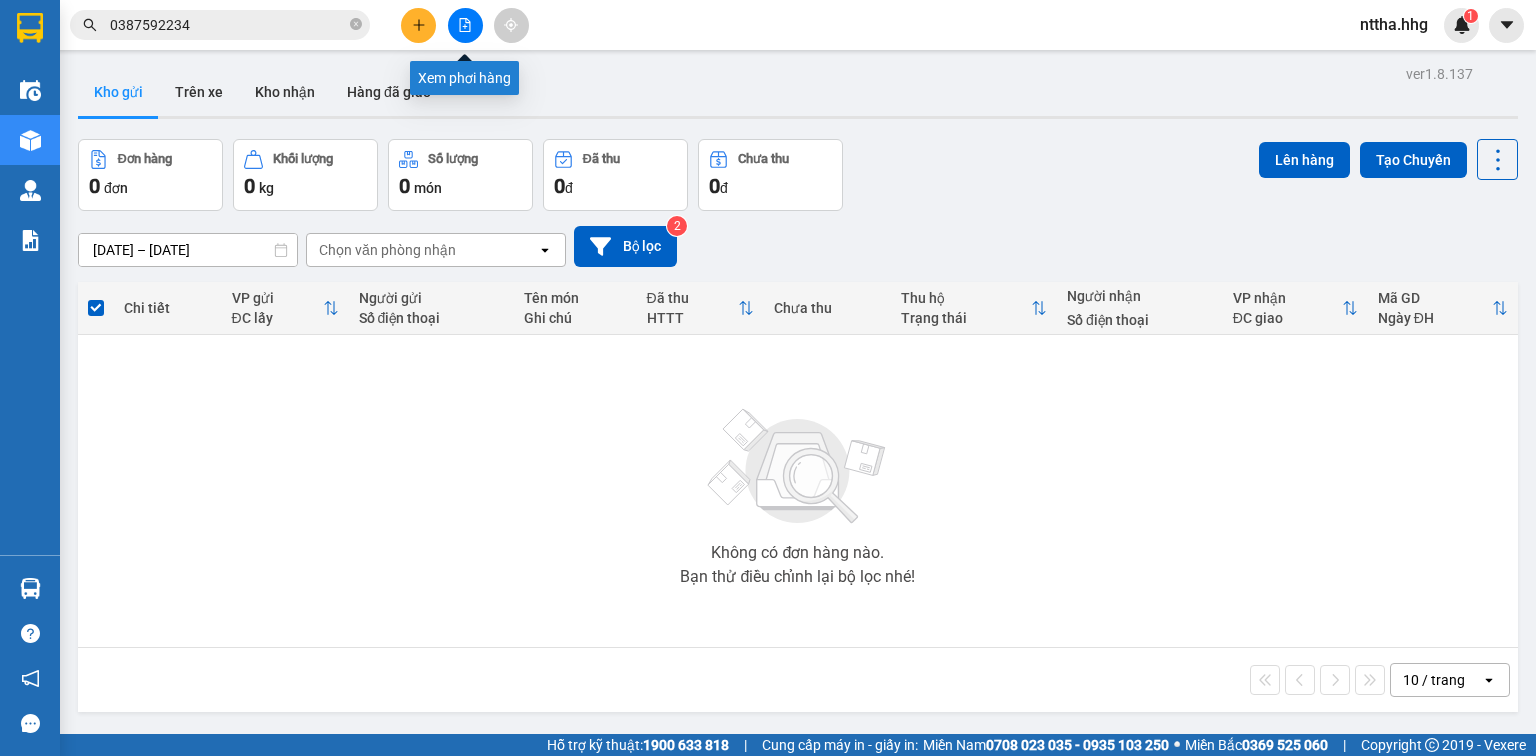 click 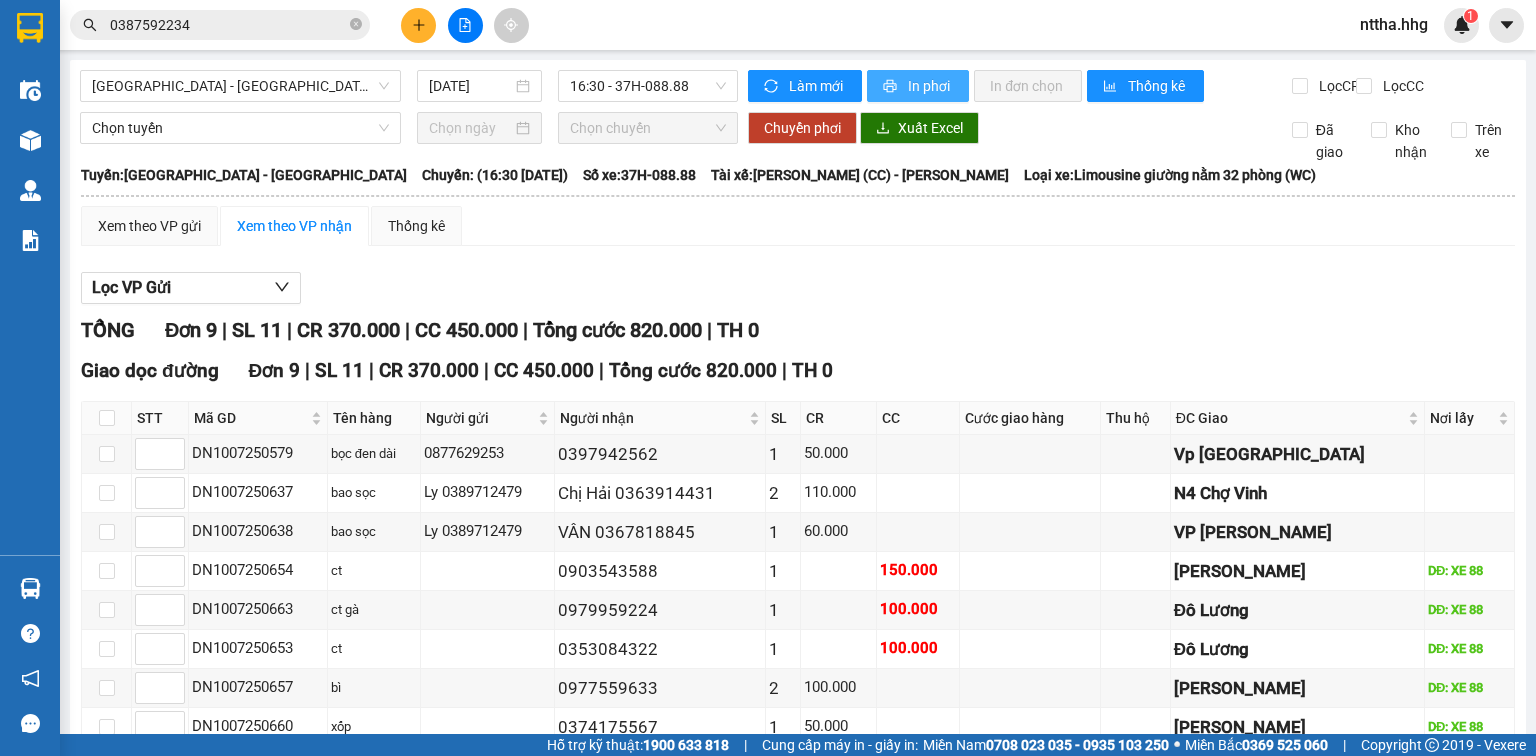 click on "In phơi" at bounding box center (930, 86) 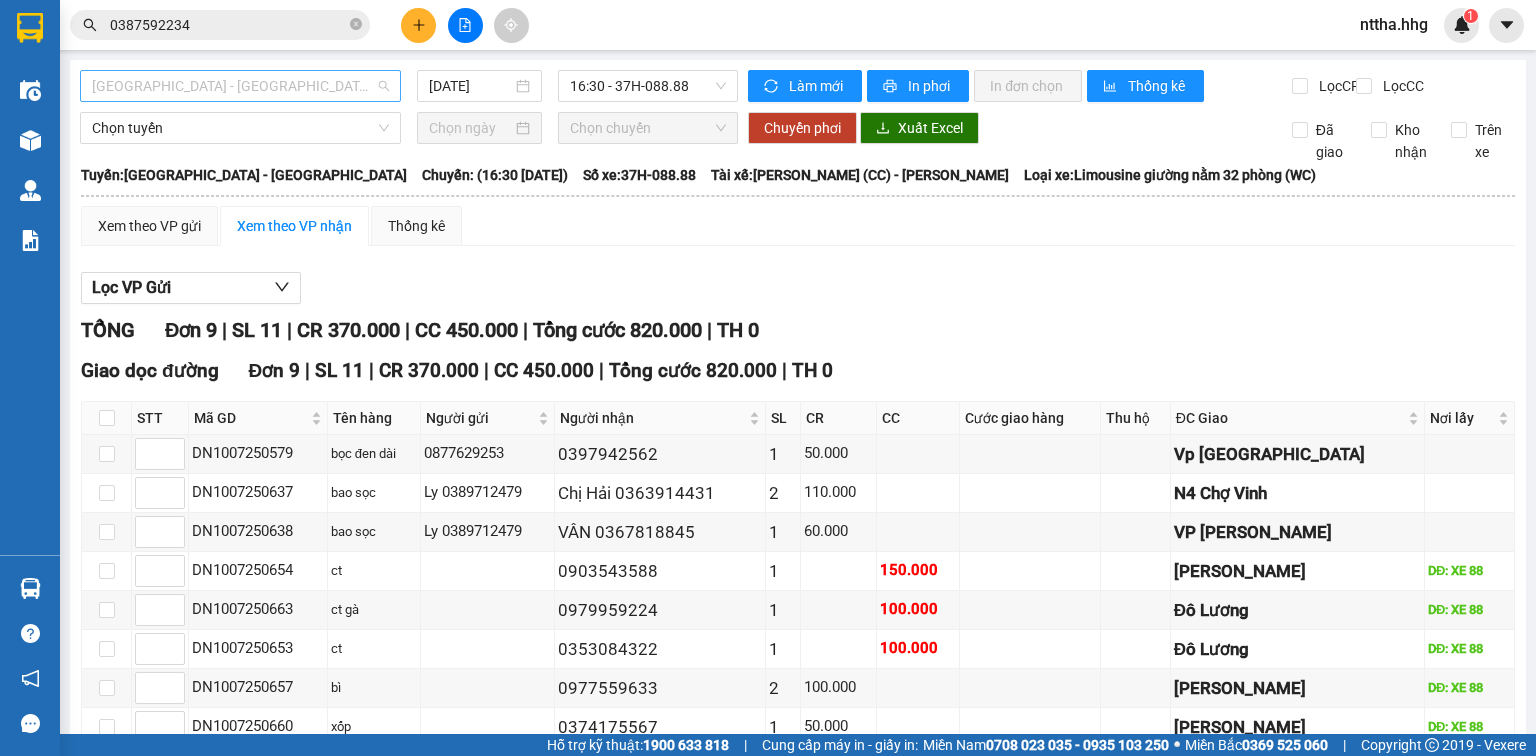 click on "Quảng Ngãi - Con Cuông" at bounding box center (240, 86) 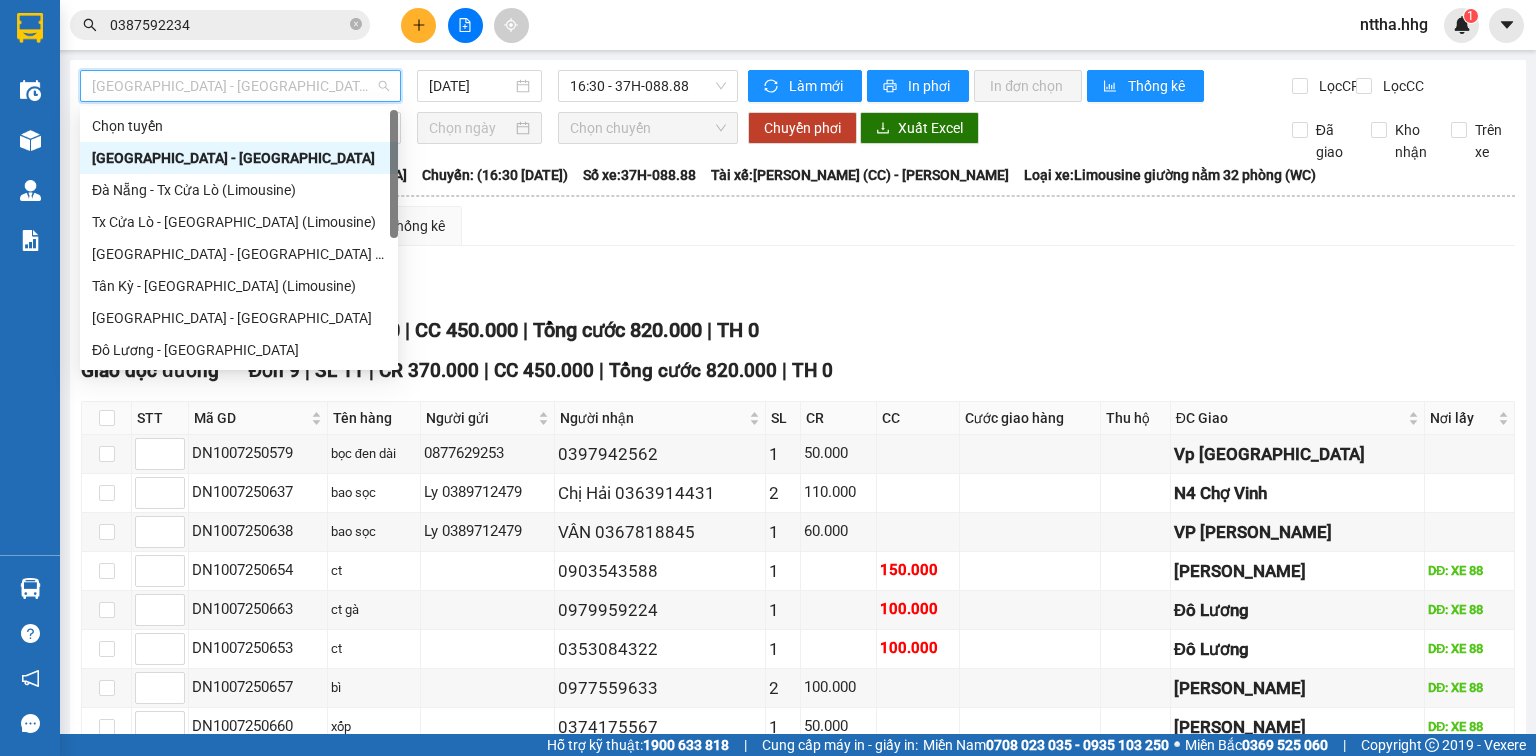 click on "Quảng Ngãi - Con Cuông" at bounding box center [239, 158] 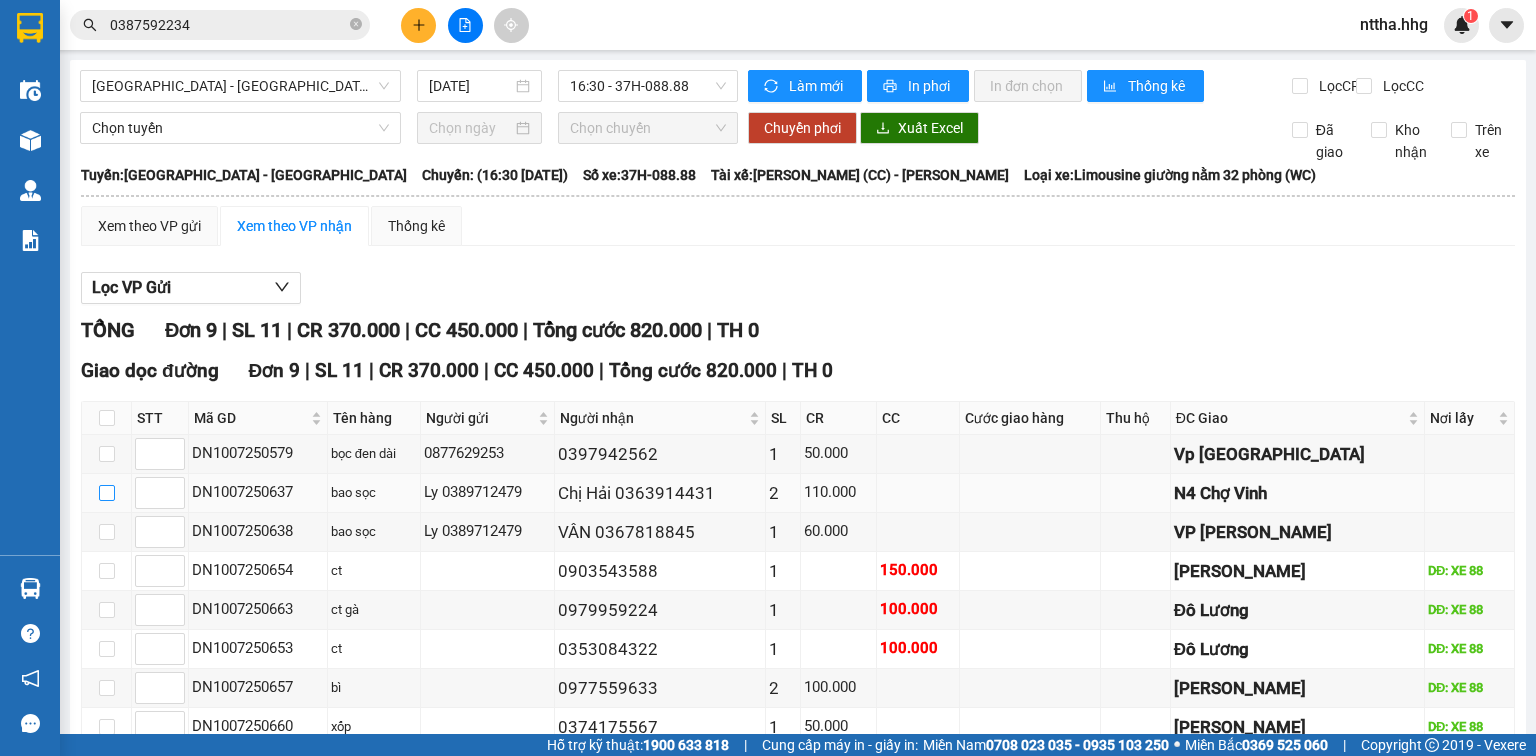 click at bounding box center (107, 493) 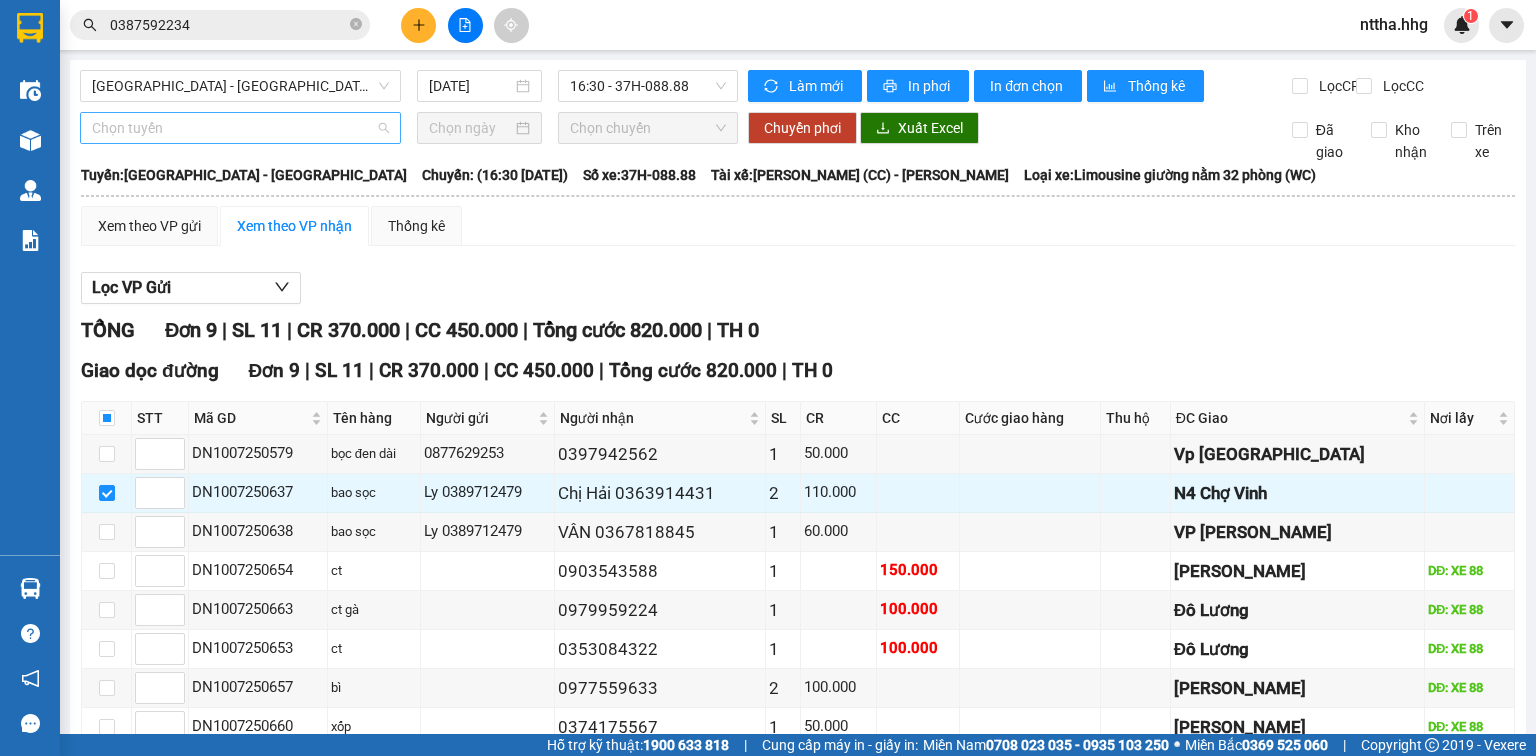 click on "Chọn tuyến" at bounding box center [240, 128] 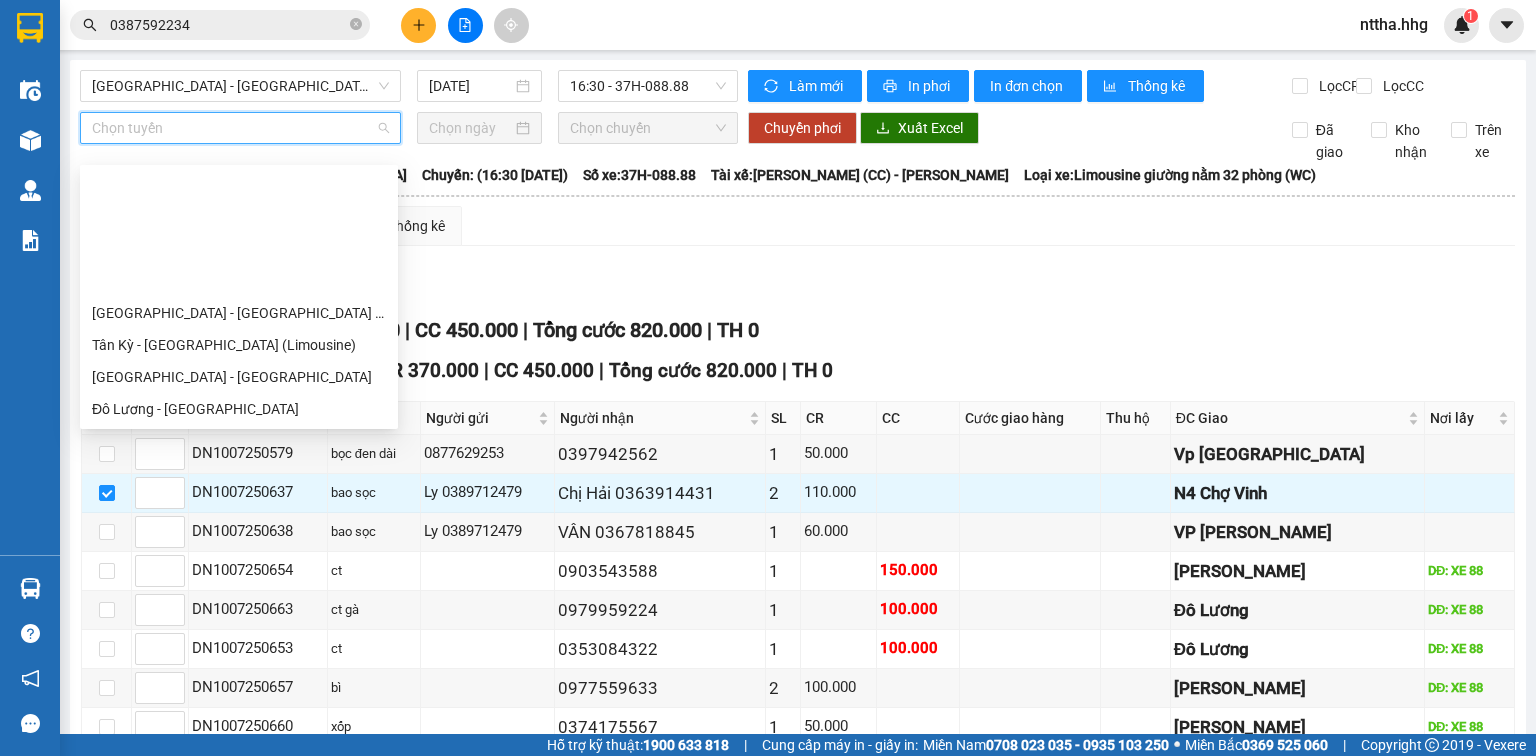 click on "BX Quảng Ngãi - BX Đô Lương (Limousine)" at bounding box center (239, 505) 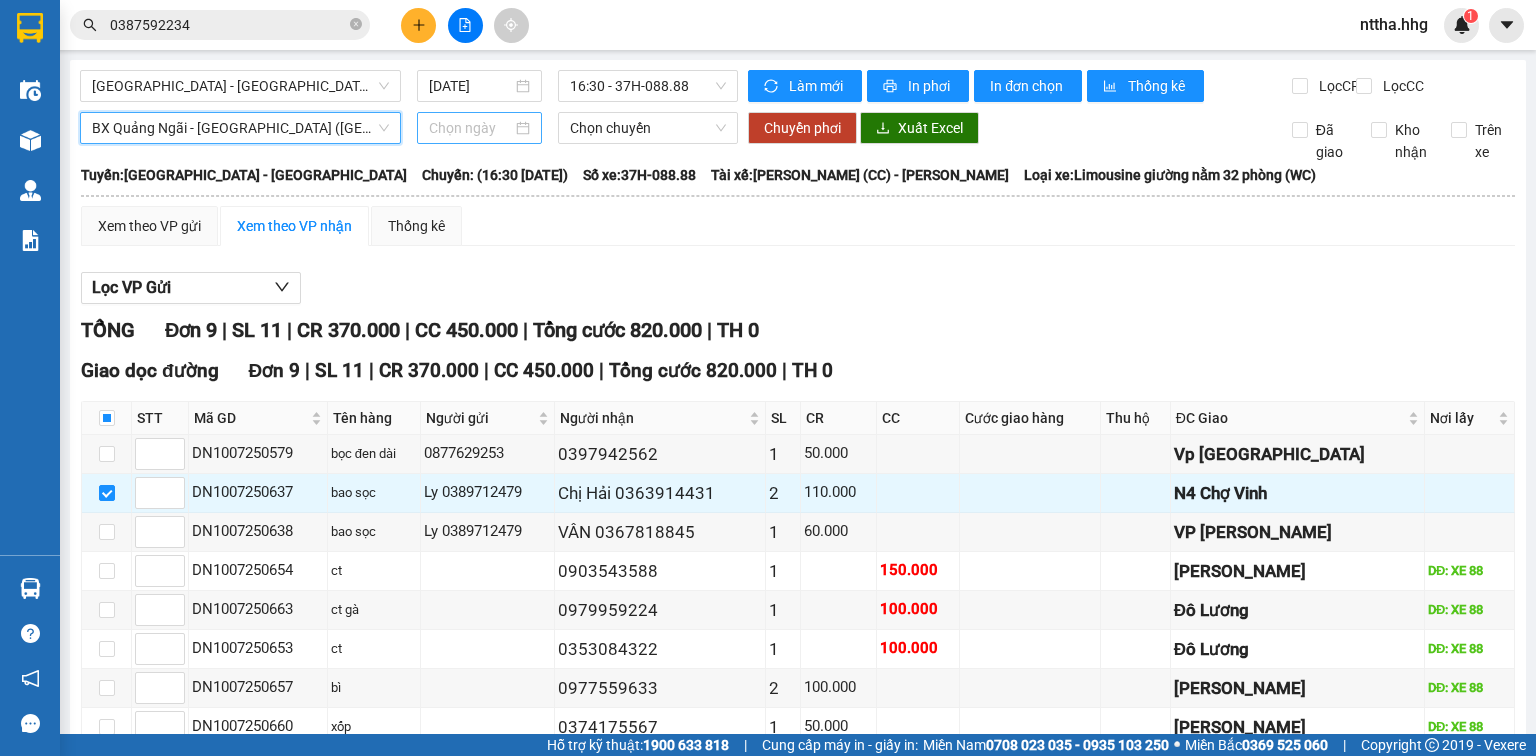click at bounding box center (470, 128) 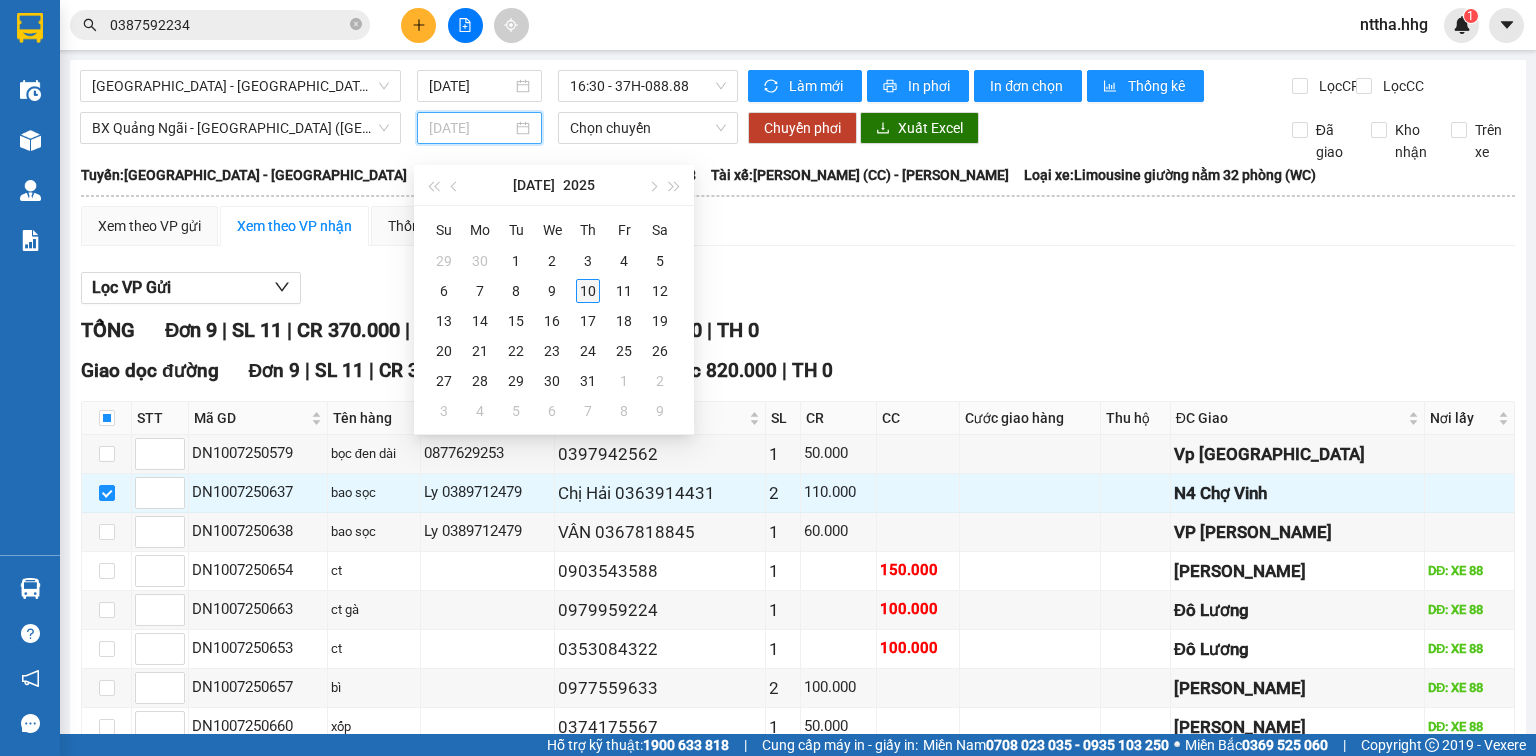 click on "10" at bounding box center [588, 291] 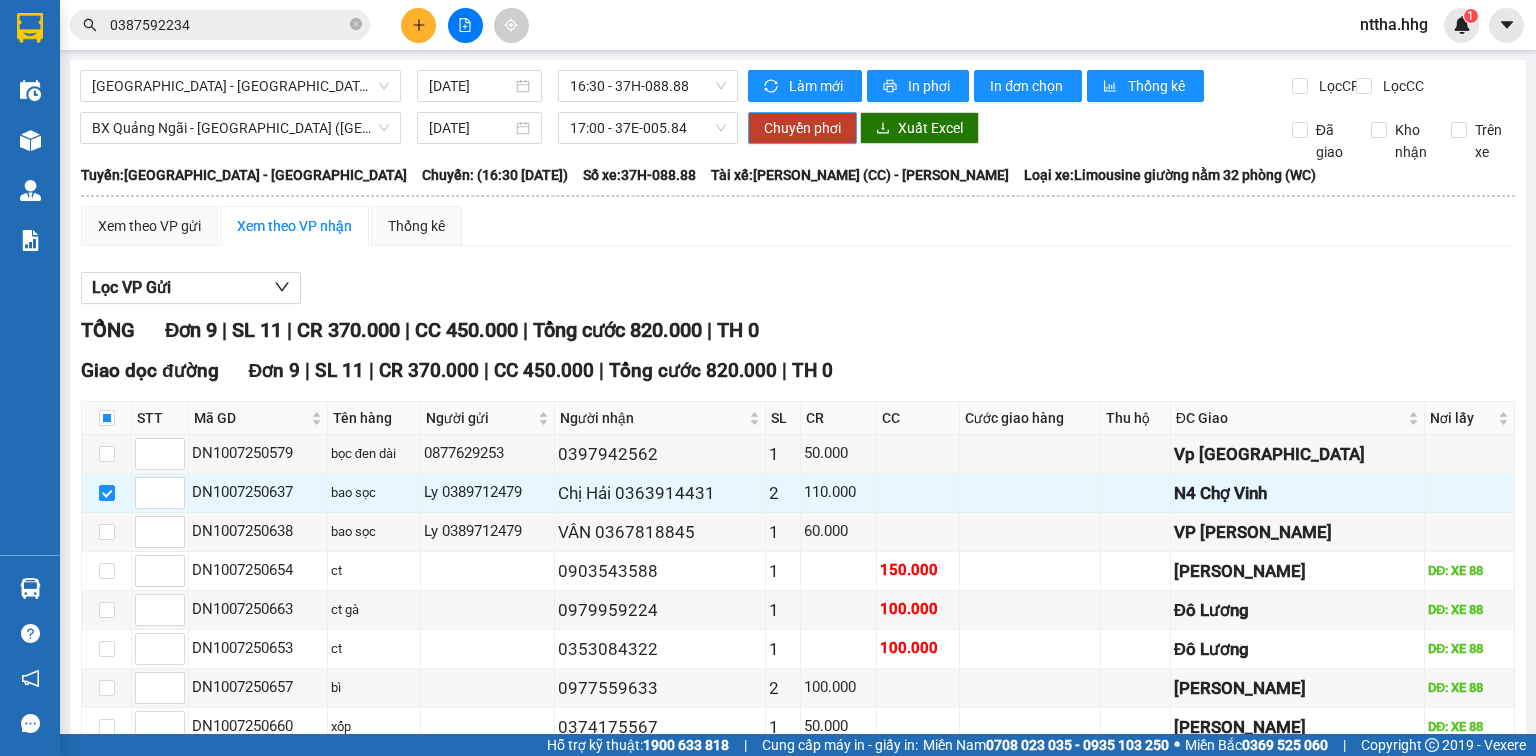 click on "Chuyển phơi" at bounding box center [802, 128] 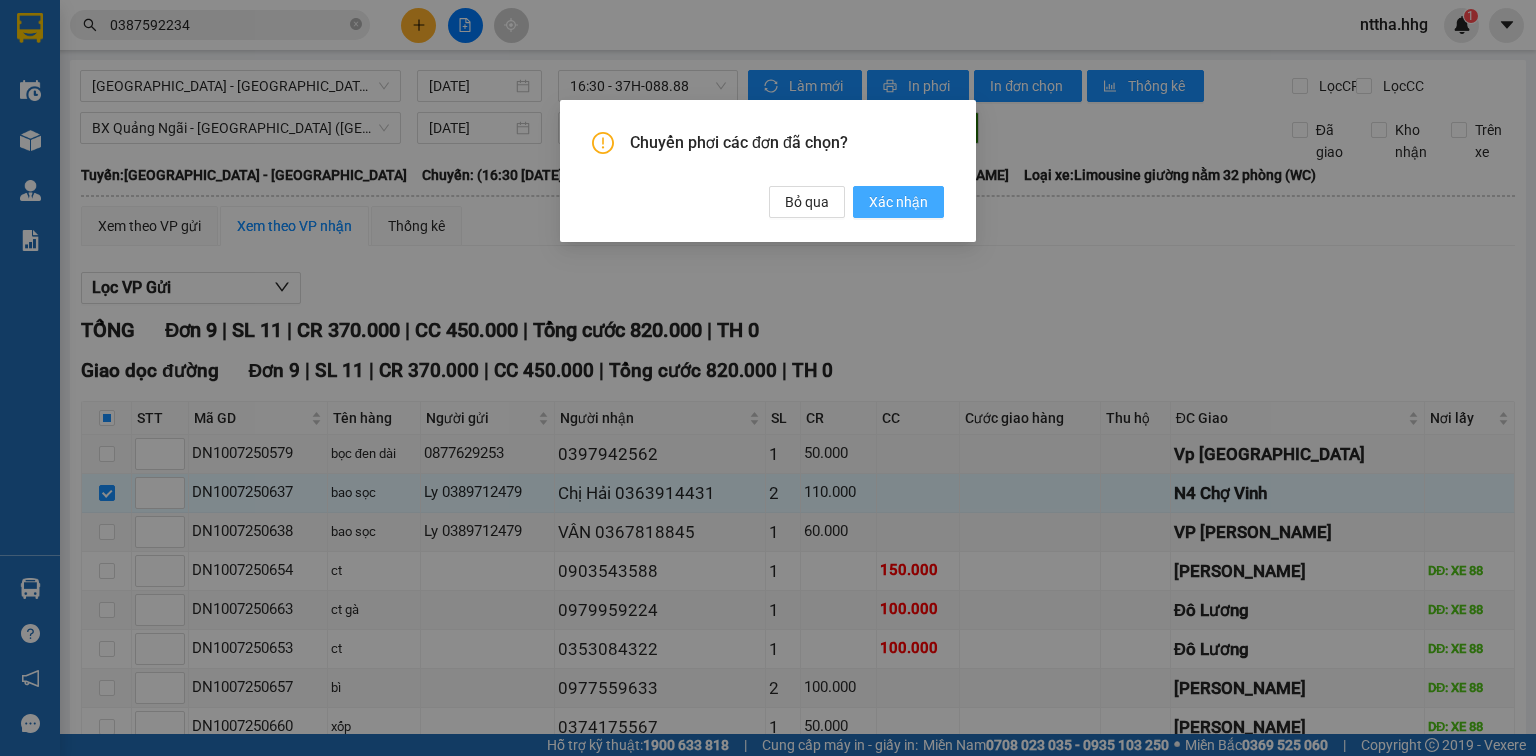 click on "Xác nhận" at bounding box center (898, 202) 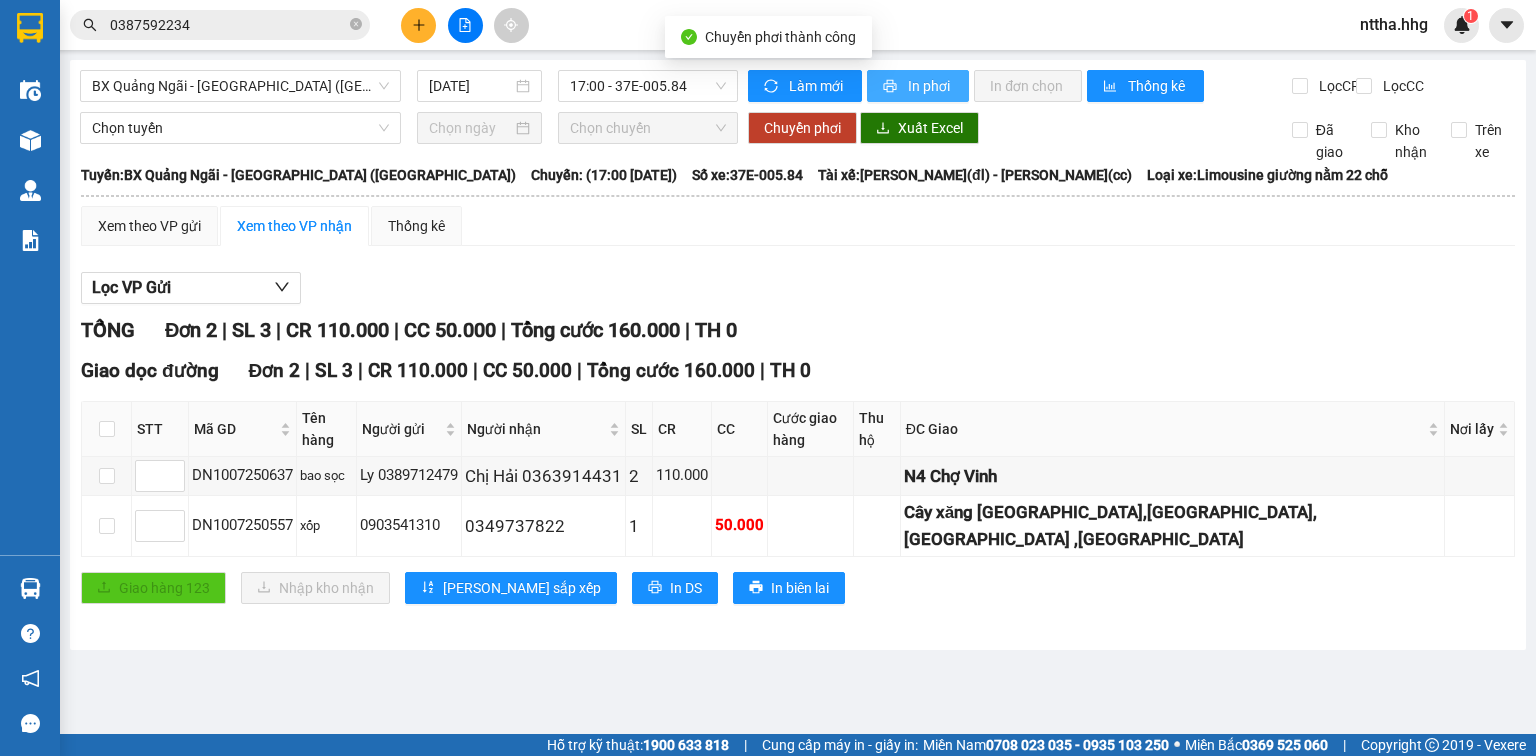 click on "In phơi" at bounding box center (918, 86) 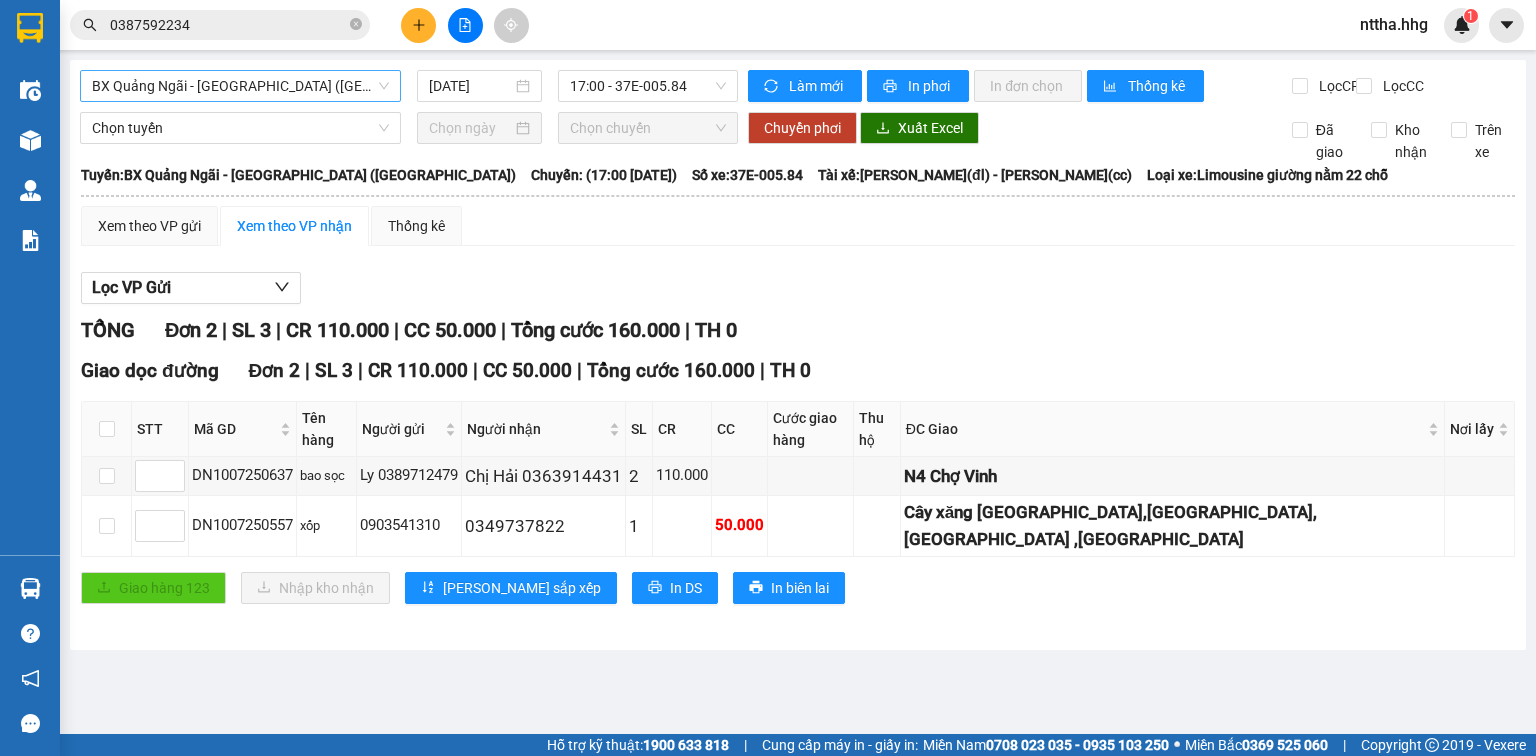 click on "BX Quảng Ngãi - BX Đô Lương (Limousine)" at bounding box center [240, 86] 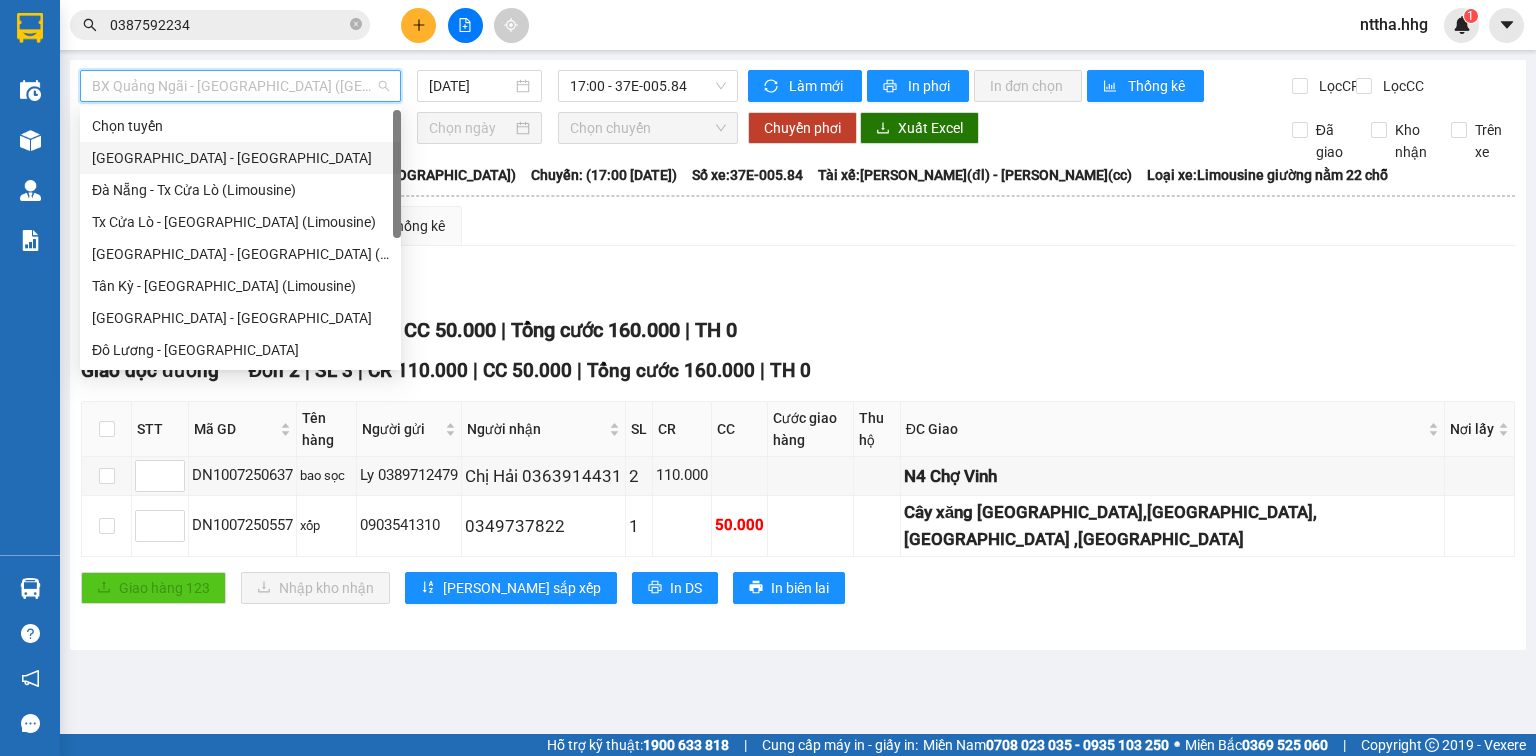 click on "Quảng Ngãi - Con Cuông" at bounding box center (240, 158) 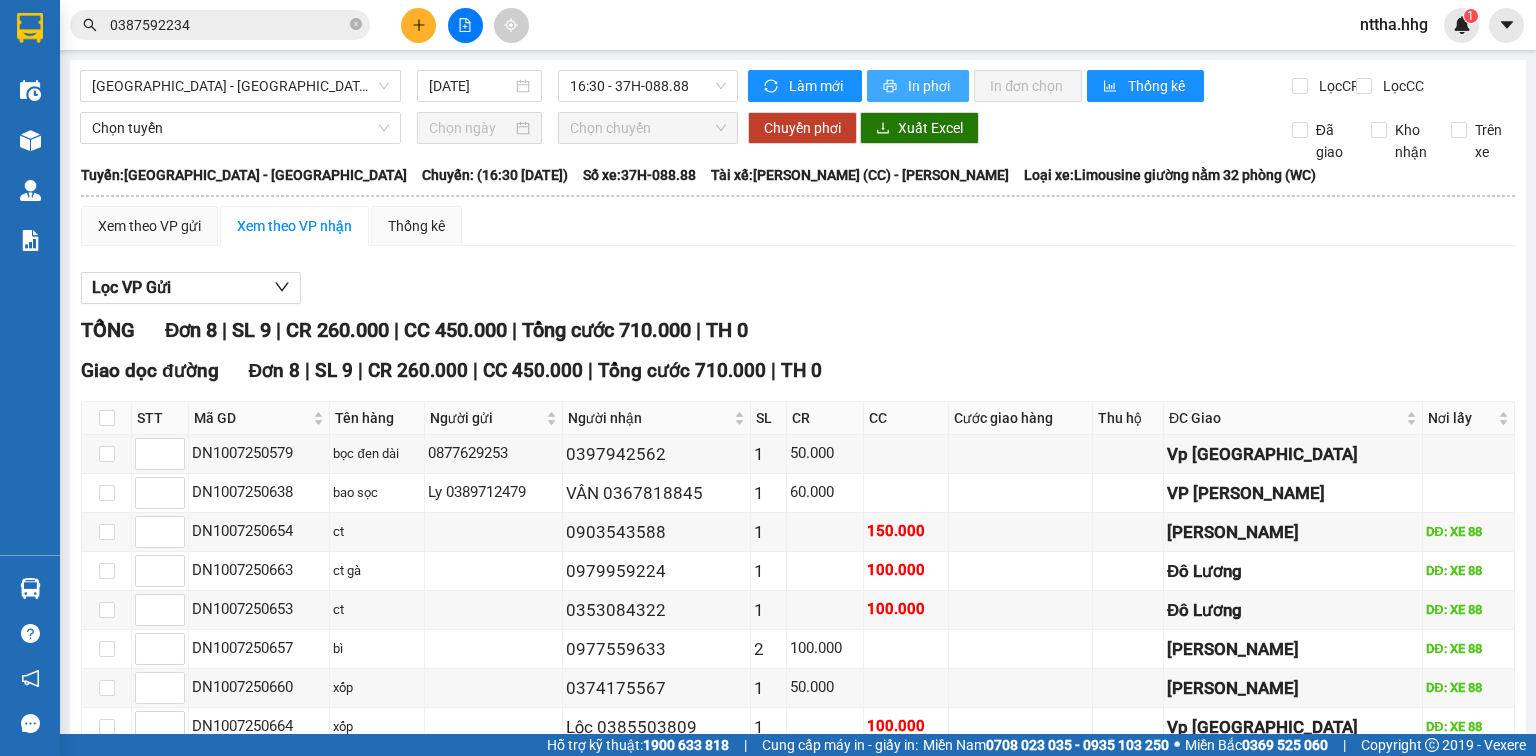 click on "In phơi" at bounding box center (930, 86) 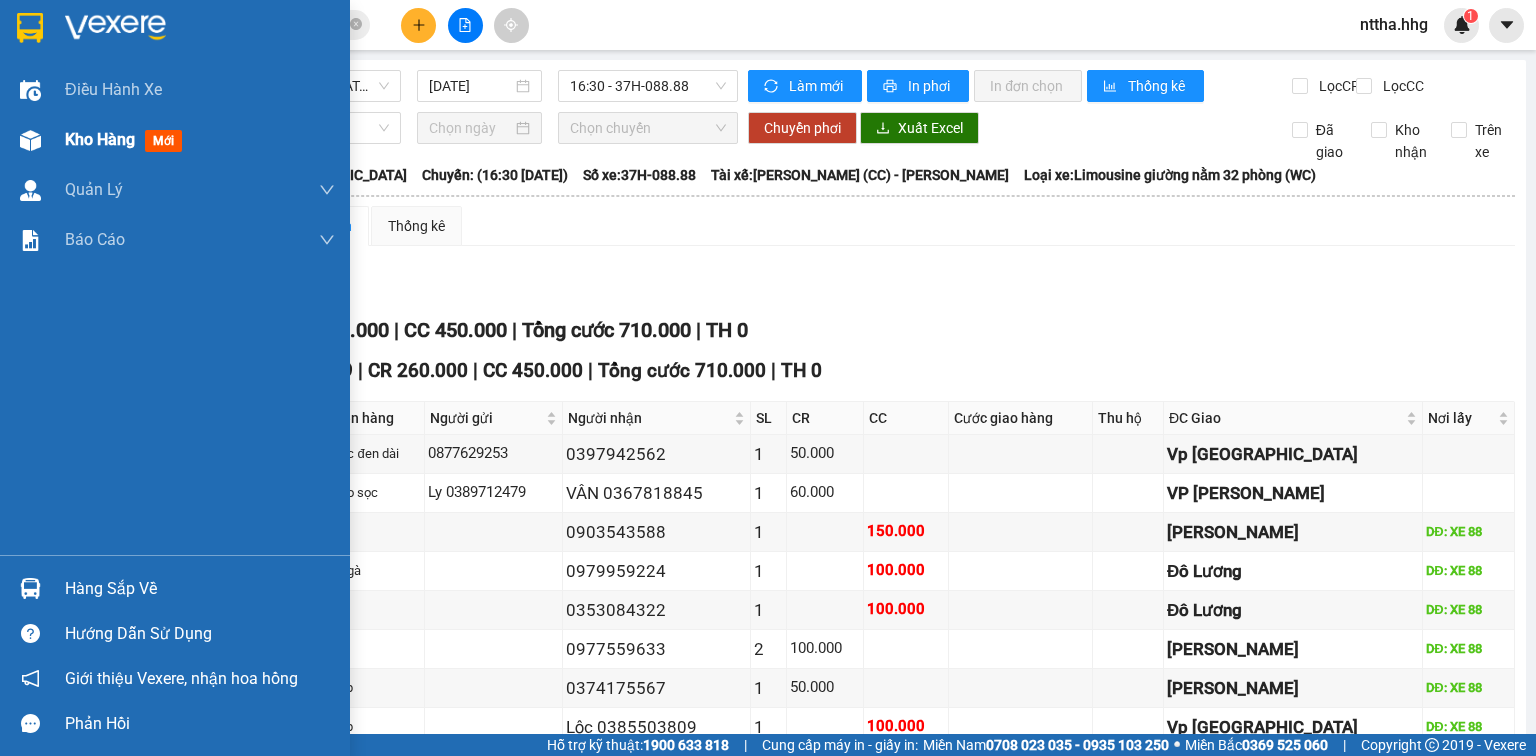 click on "Kho hàng mới" at bounding box center [127, 139] 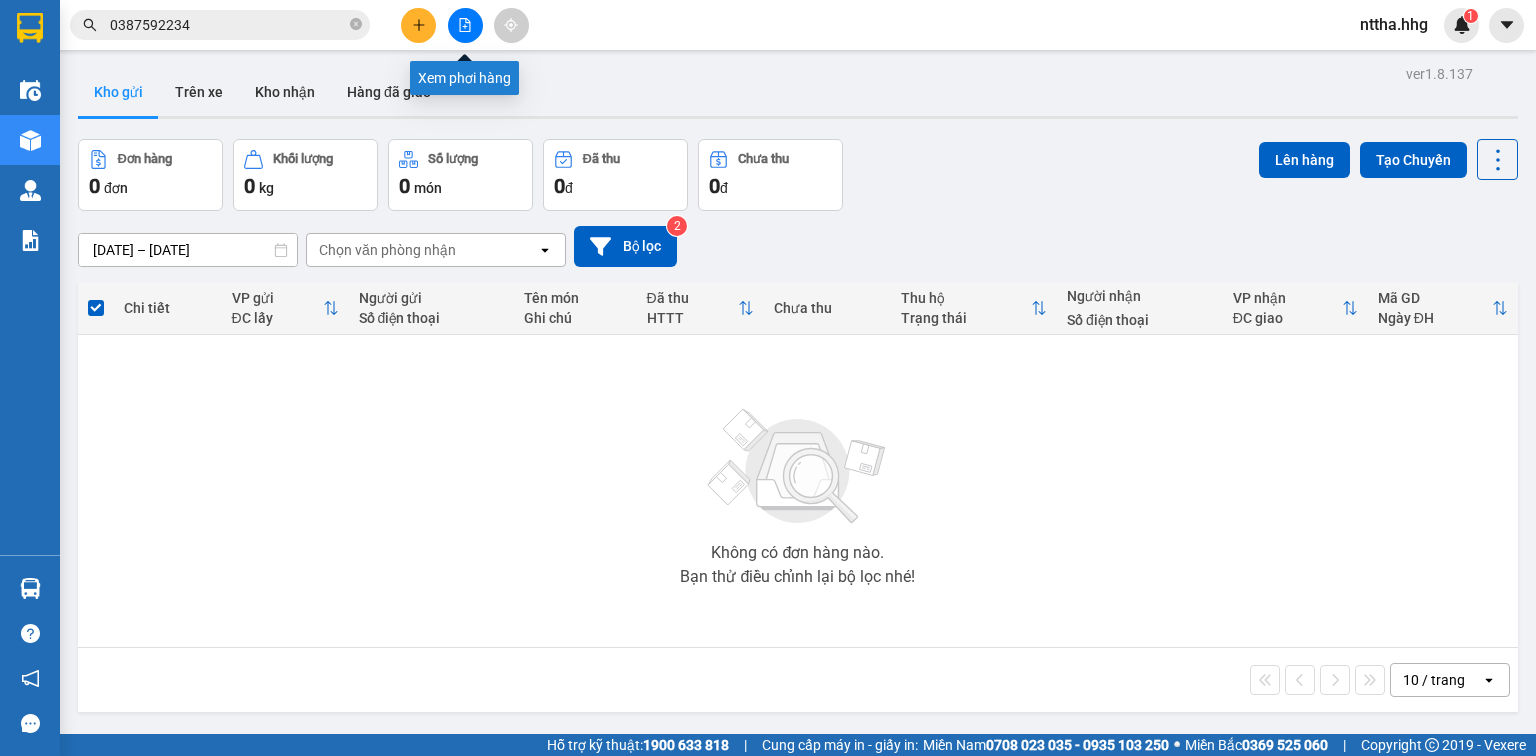 click 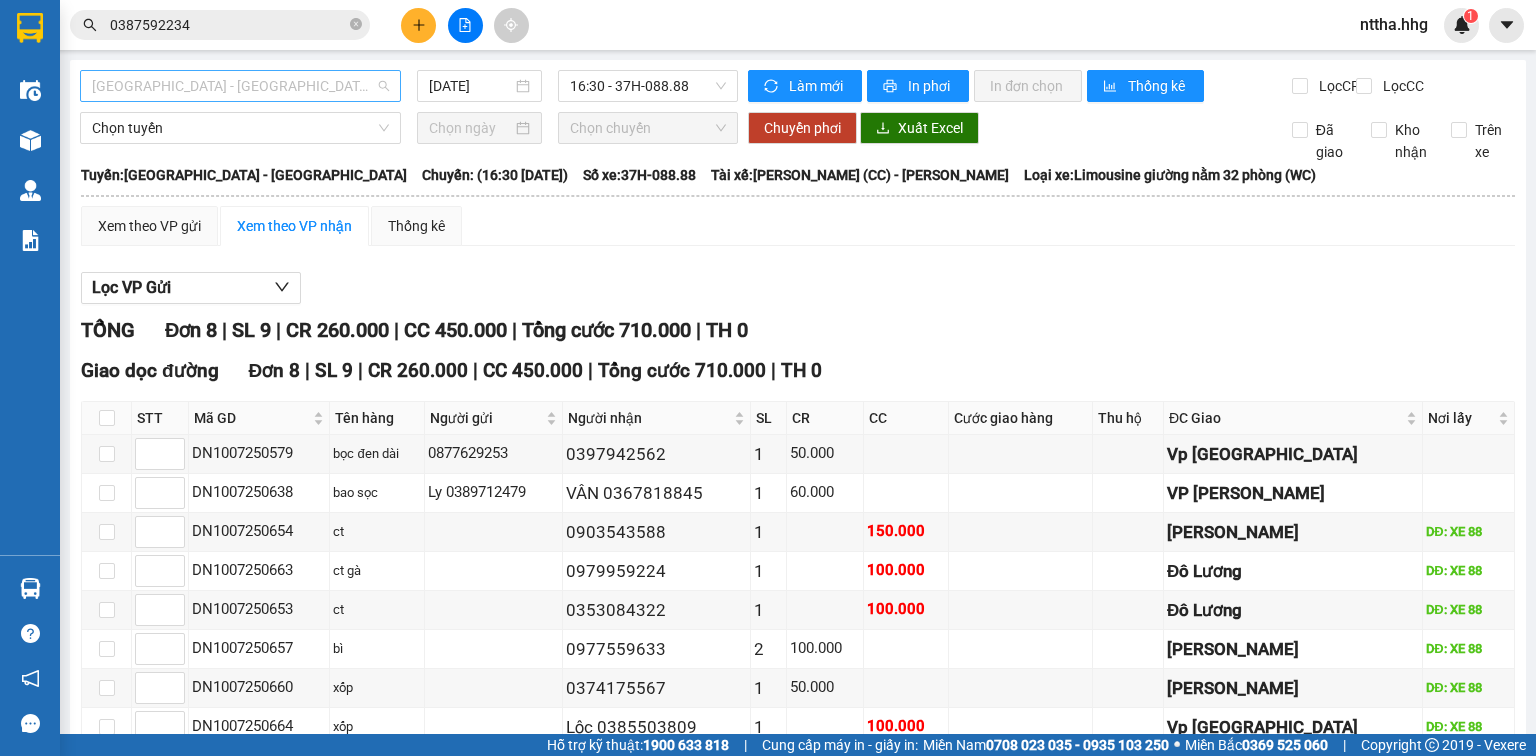 click on "Quảng Ngãi - Con Cuông" at bounding box center (240, 86) 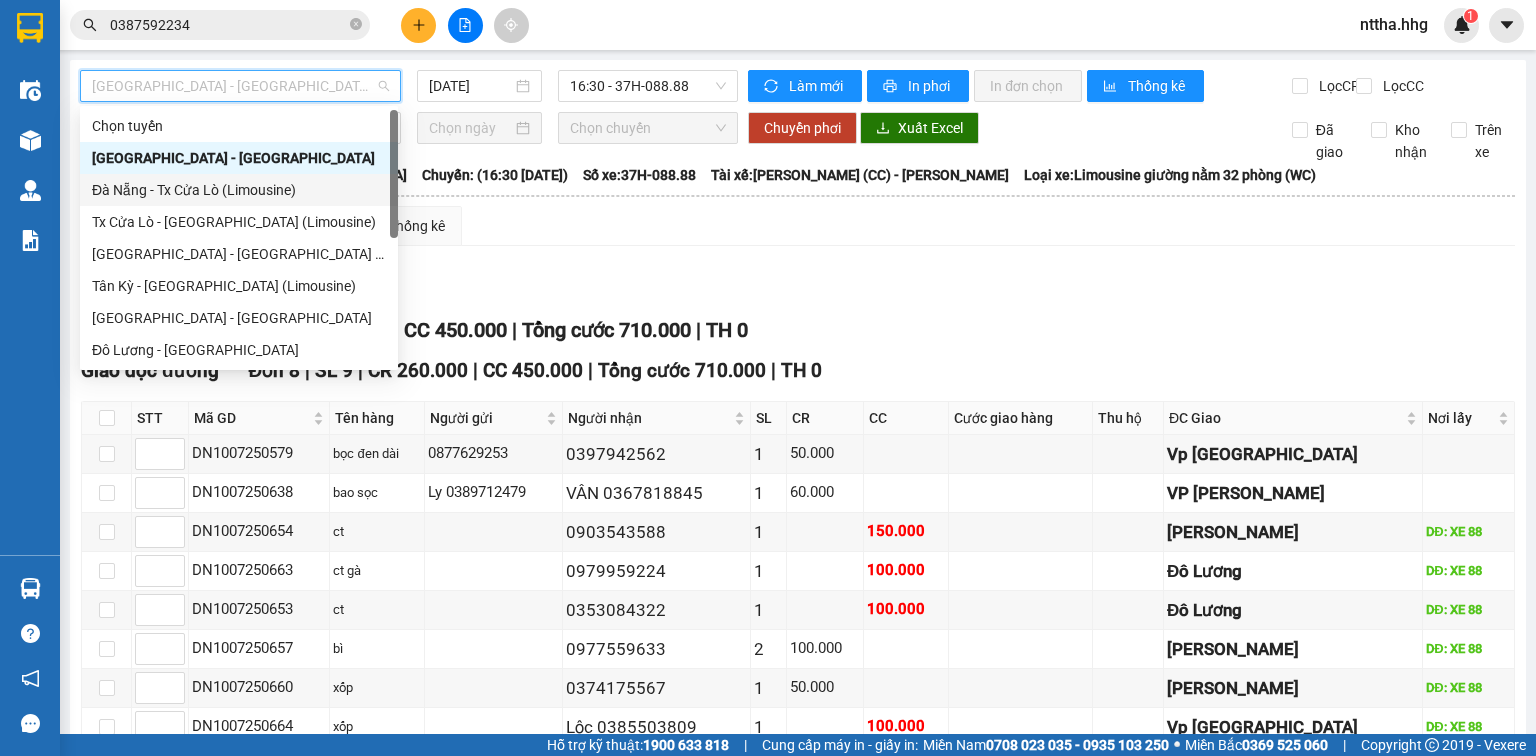 click on "Đà Nẵng - Tx Cửa Lò (Limousine)" at bounding box center [239, 190] 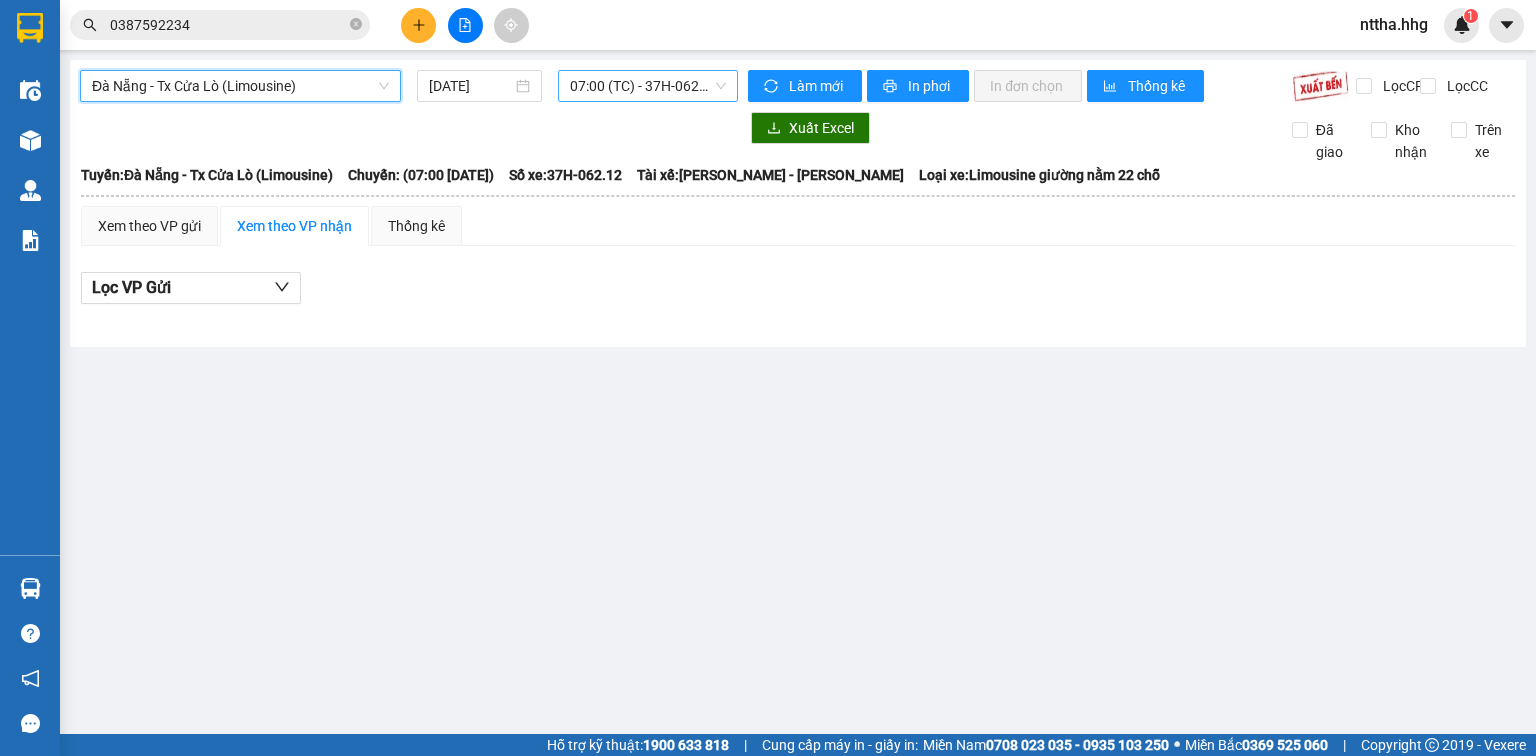 click on "07:00   (TC)   - 37H-062.12" at bounding box center [648, 86] 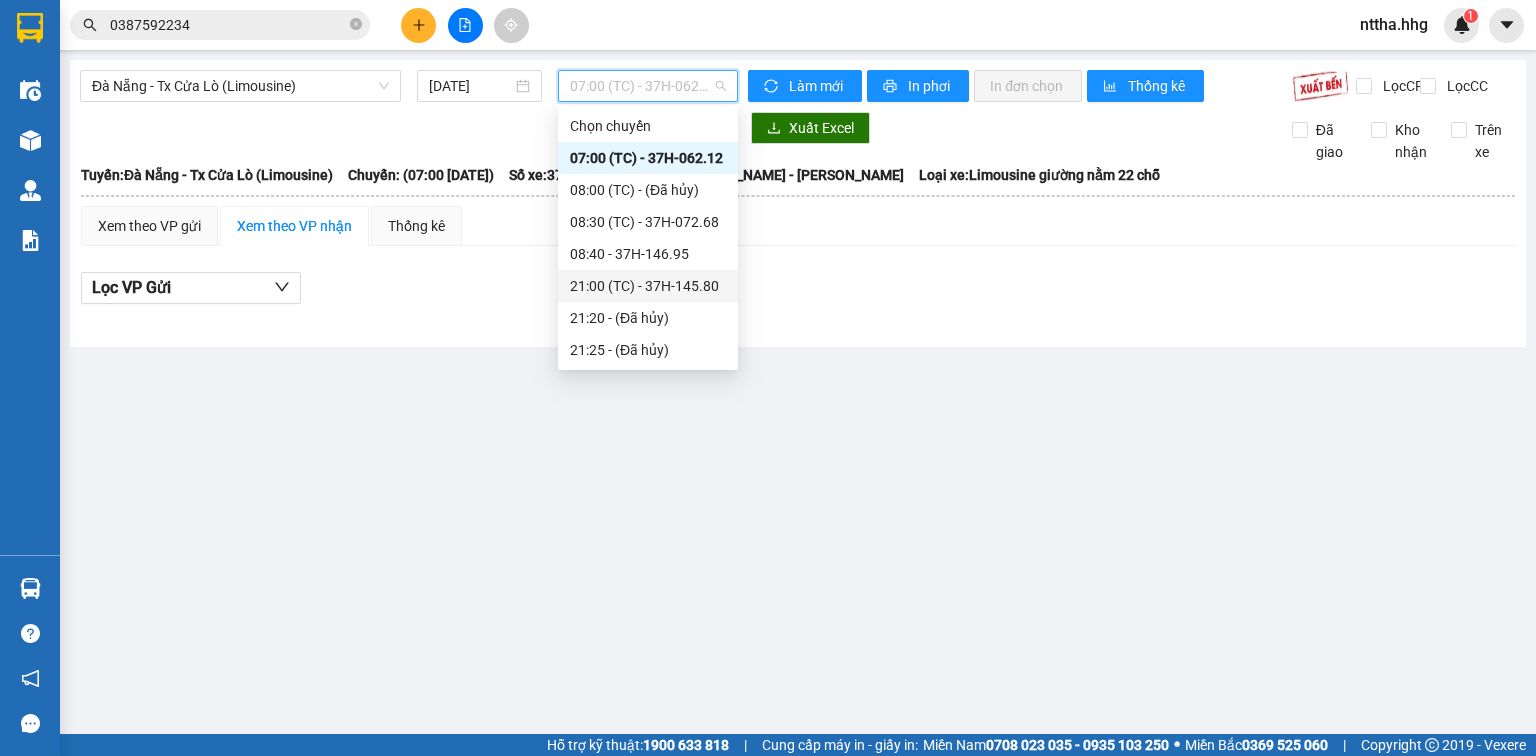 click on "21:00   (TC)   - 37H-145.80" at bounding box center (648, 286) 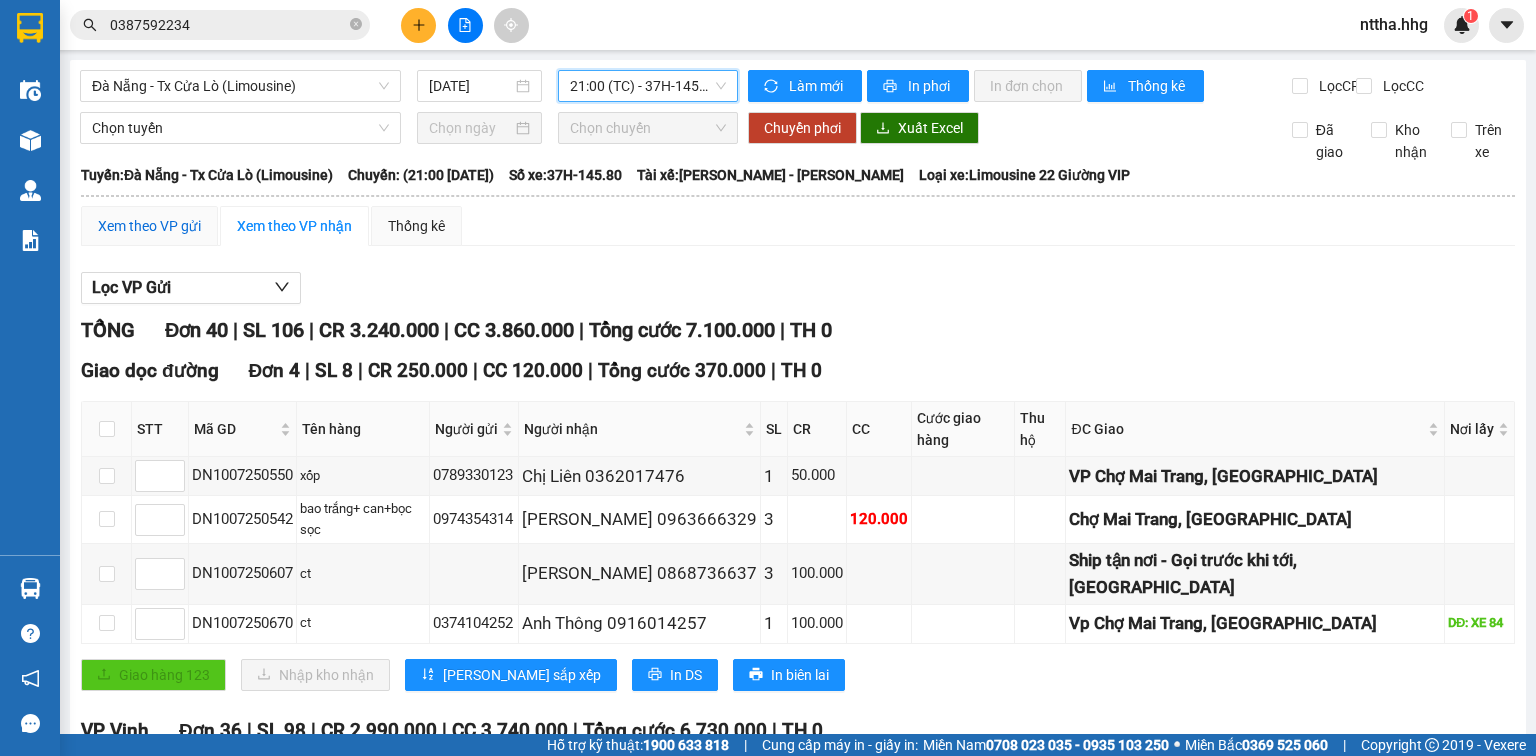click on "Xem theo VP gửi" at bounding box center [149, 226] 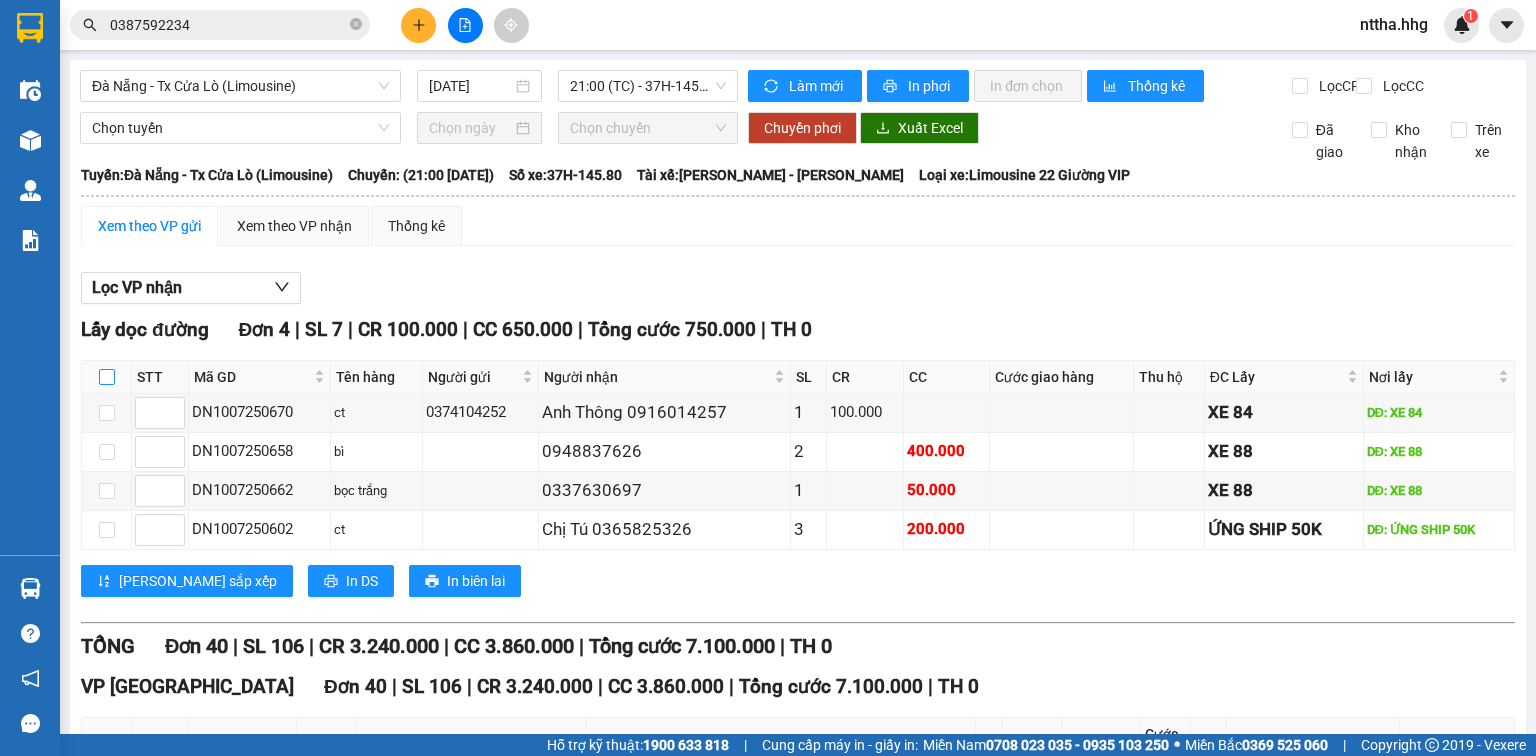 click at bounding box center [107, 377] 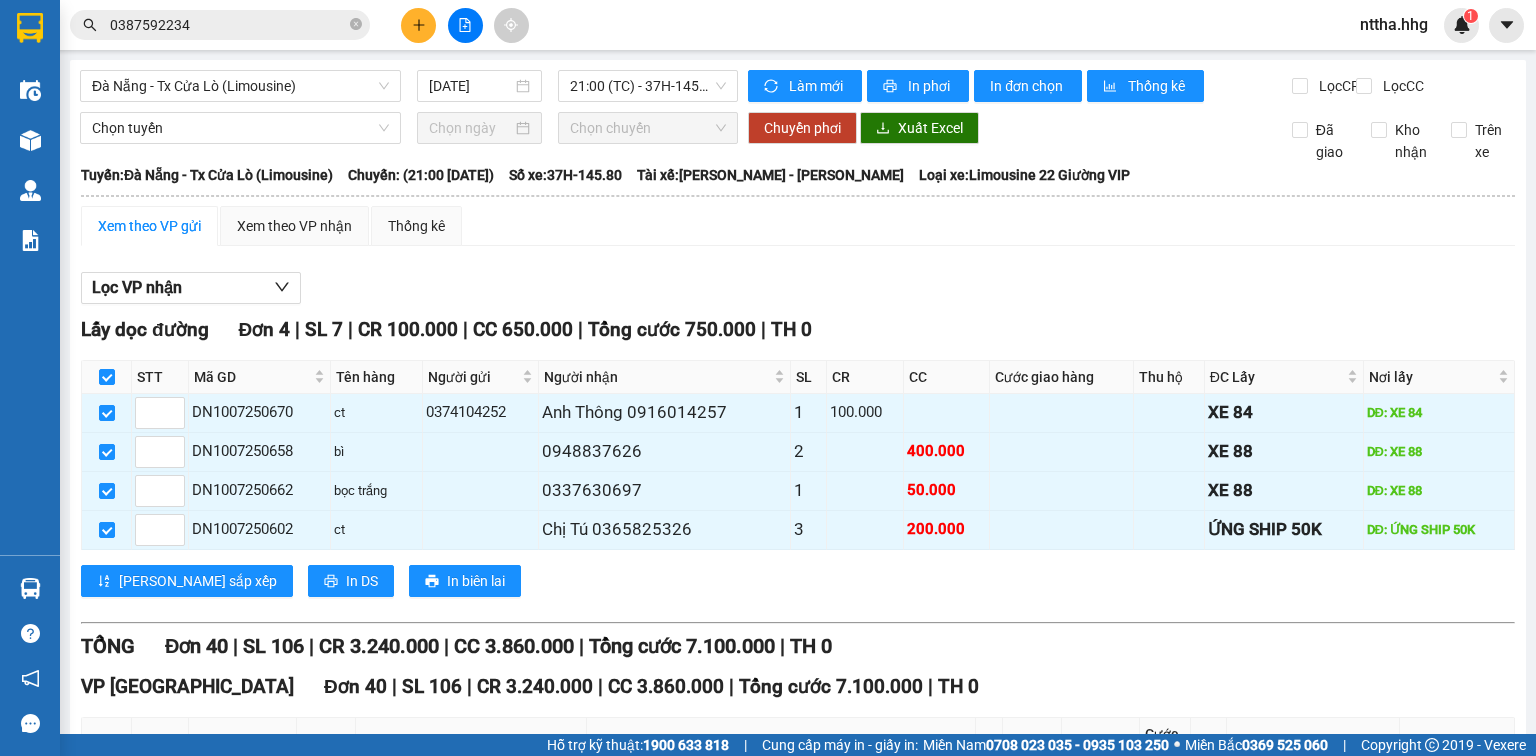 click at bounding box center (106, 756) 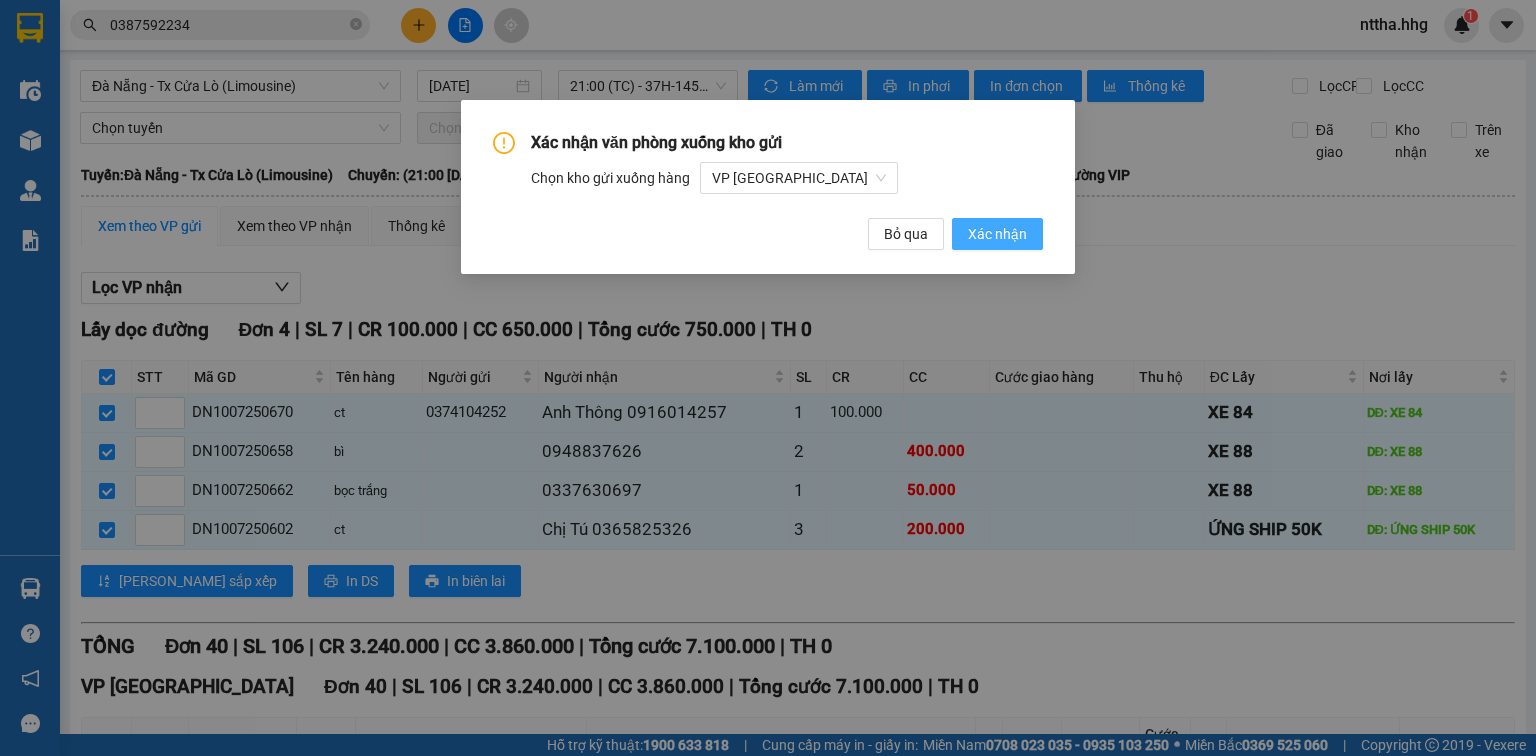 click on "Xác nhận" at bounding box center [997, 234] 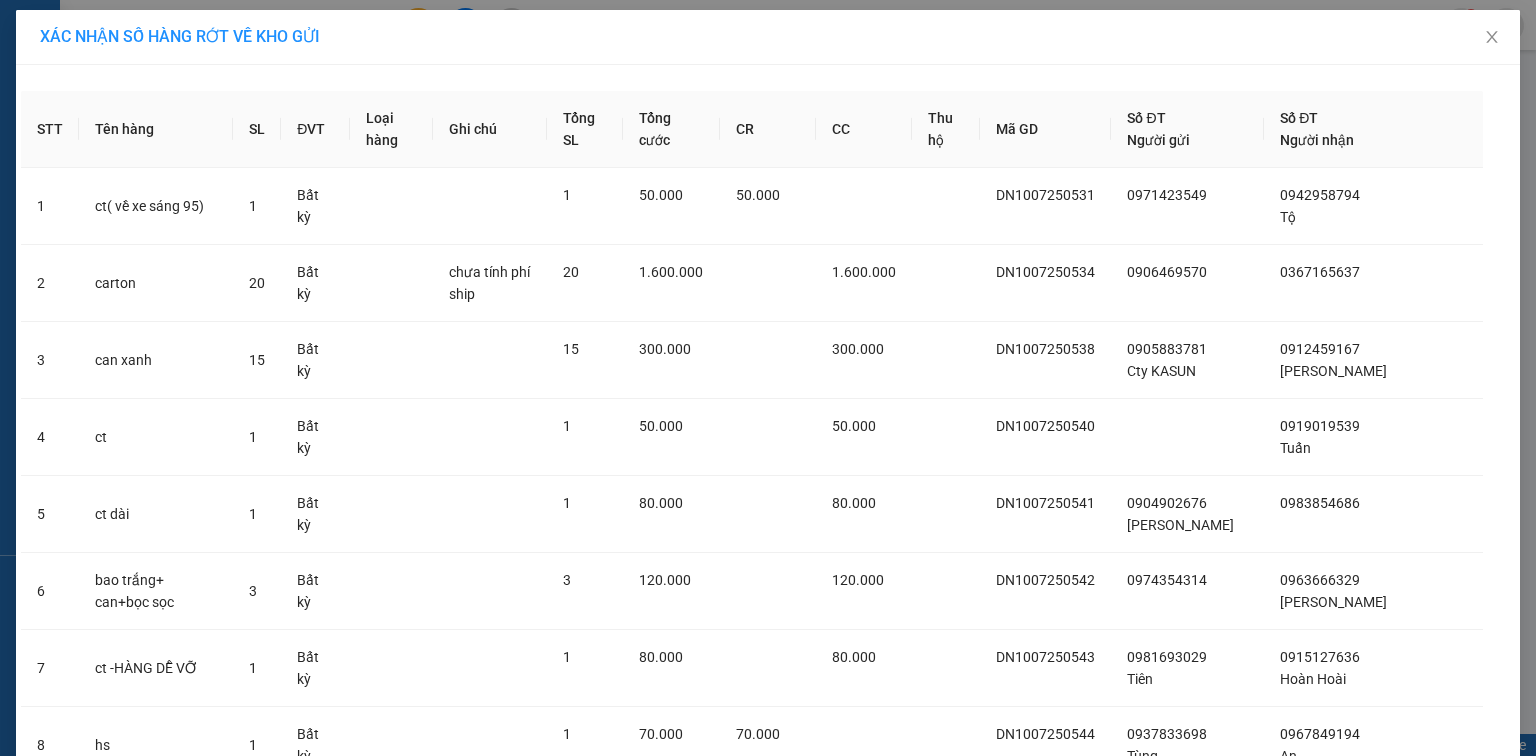 click on "Xuống hàng tại VP Gửi" at bounding box center (841, 3383) 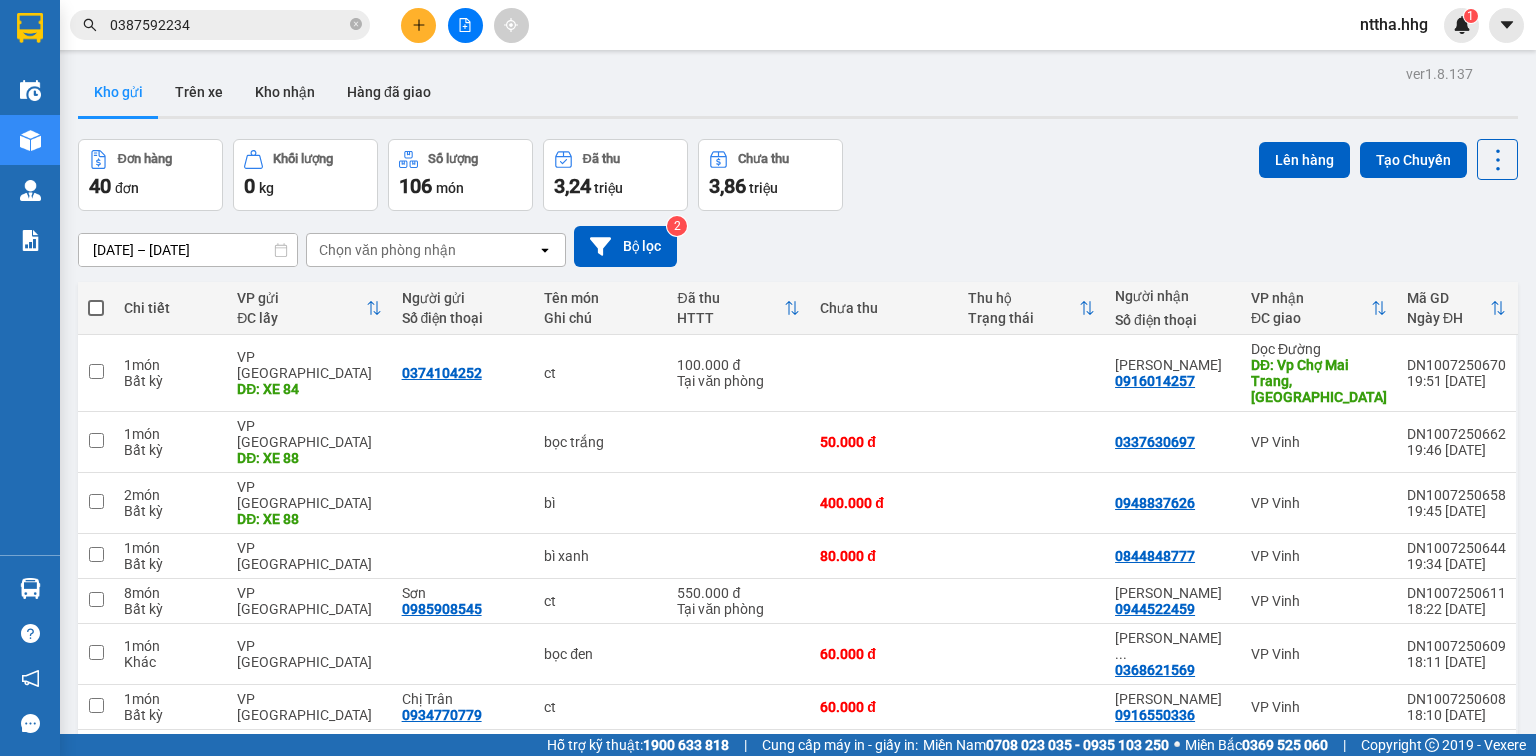 click on "10 / trang" at bounding box center [1434, 929] 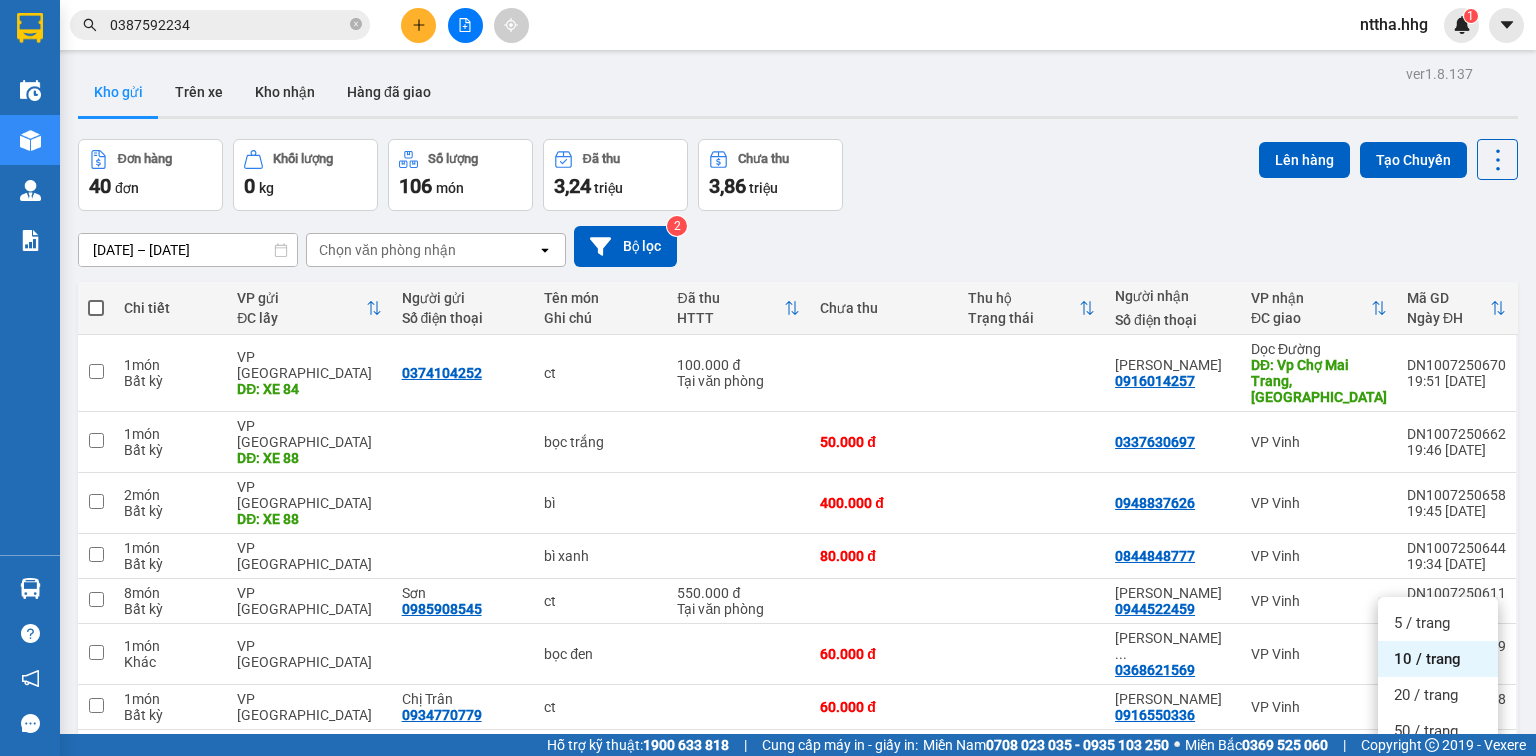 click on "100 / trang" at bounding box center [1430, 803] 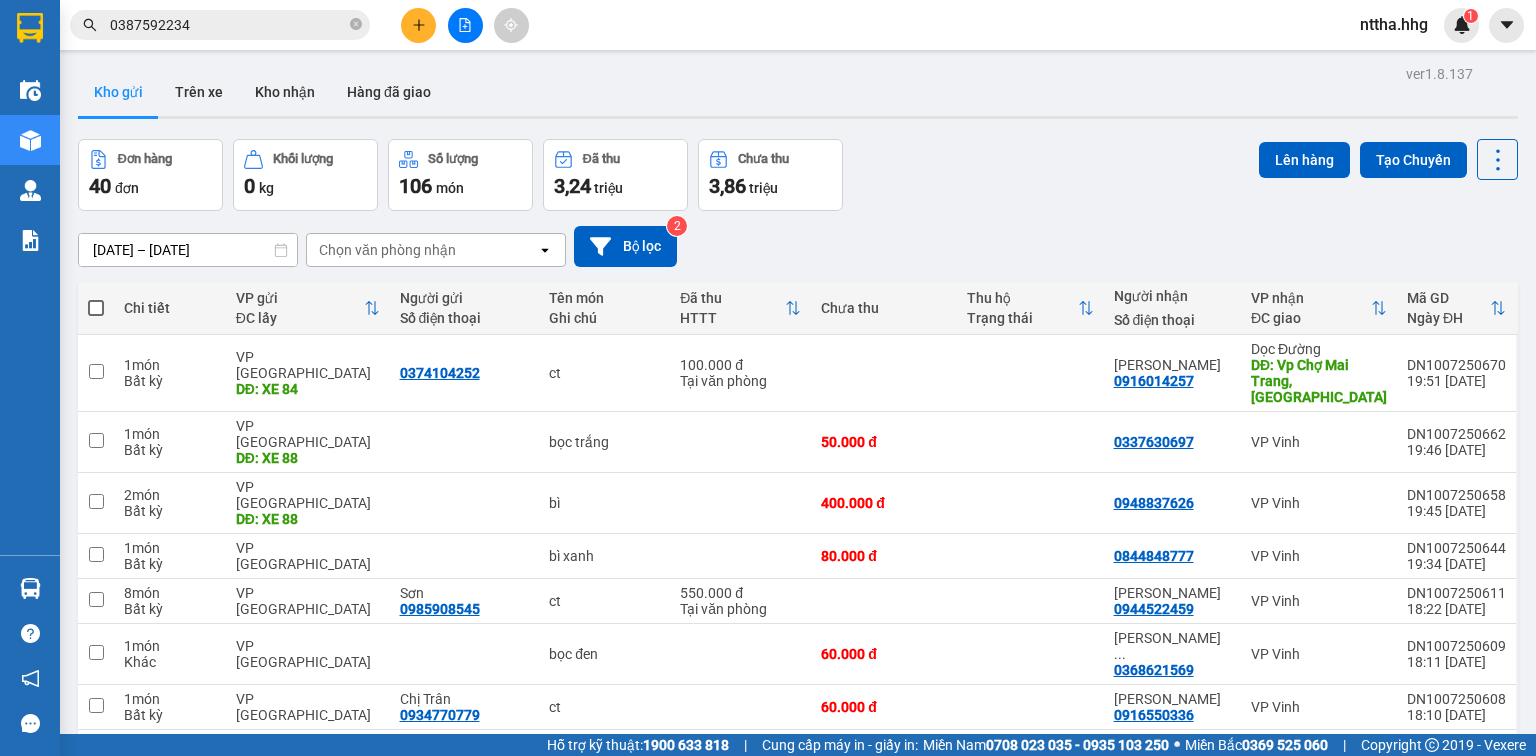 click at bounding box center (96, 308) 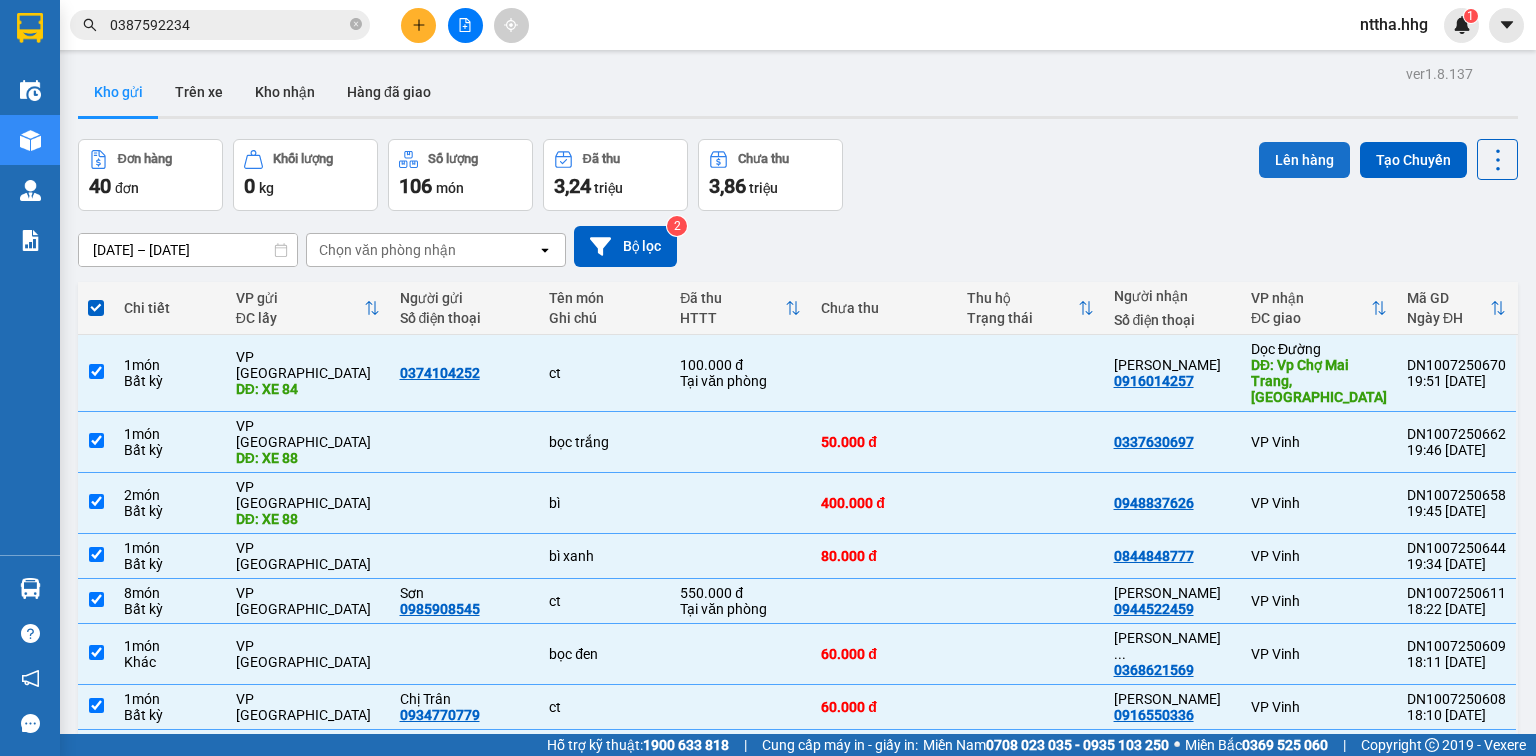 click on "Lên hàng" at bounding box center (1304, 160) 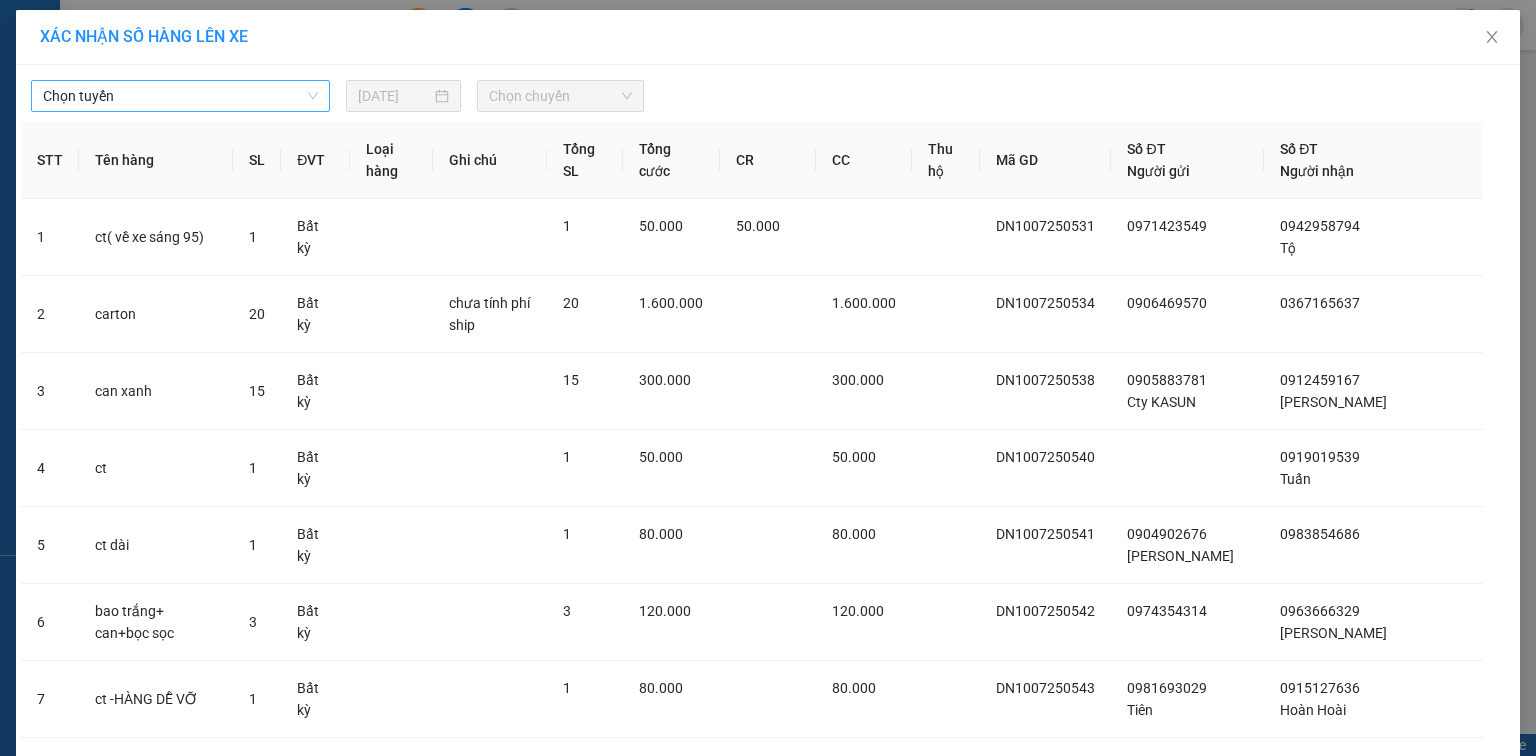 click on "Chọn tuyến" at bounding box center [180, 96] 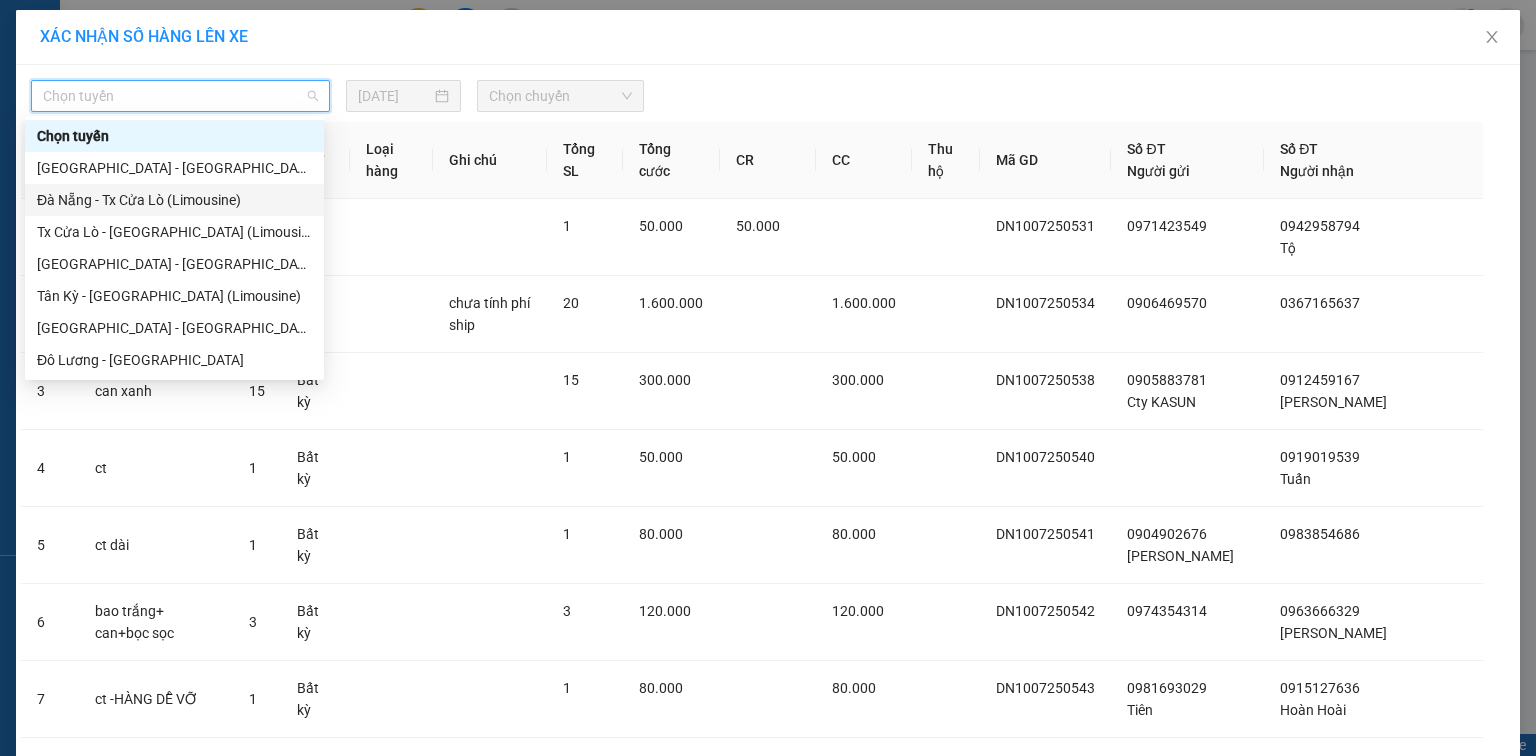 drag, startPoint x: 161, startPoint y: 204, endPoint x: 408, endPoint y: 150, distance: 252.83394 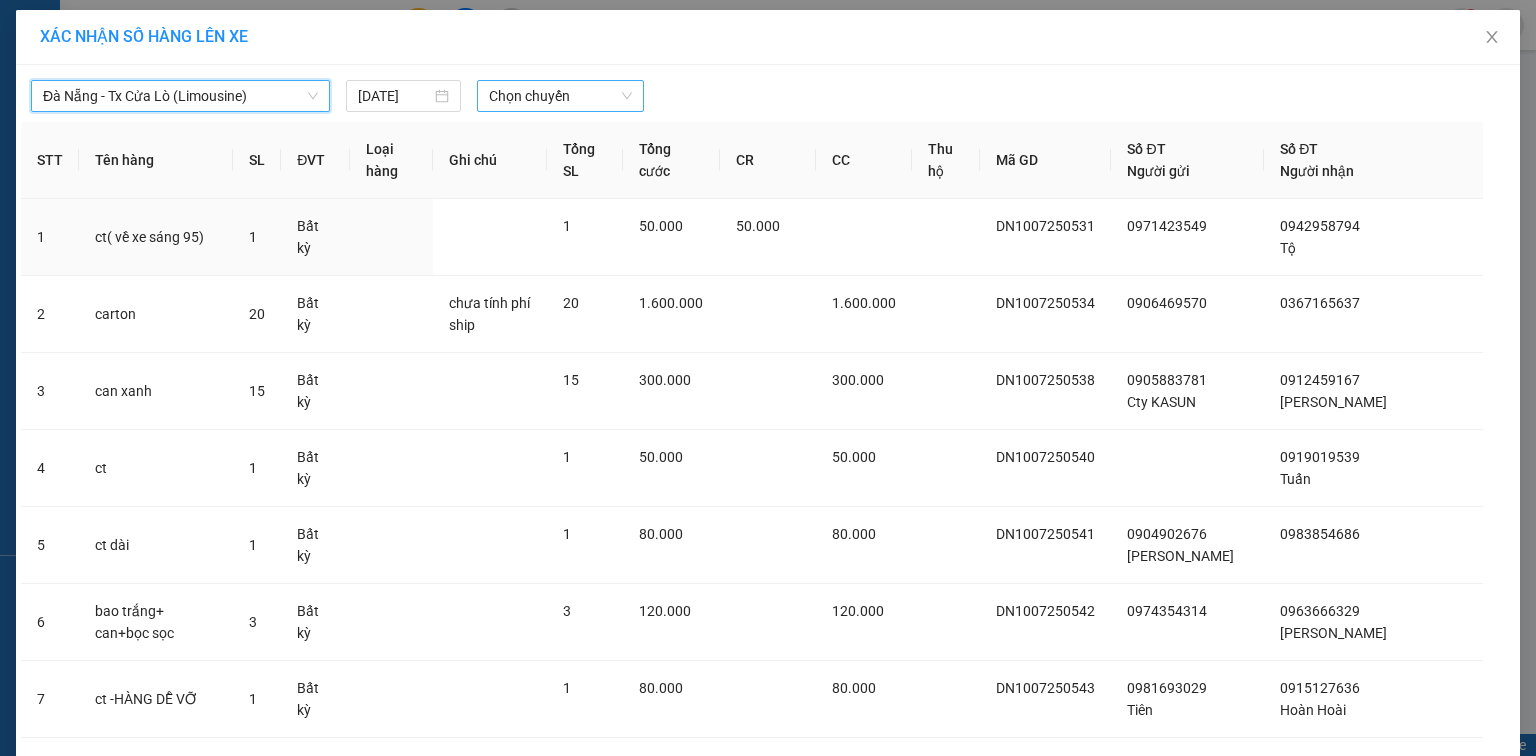 click on "Chọn chuyến" at bounding box center [561, 96] 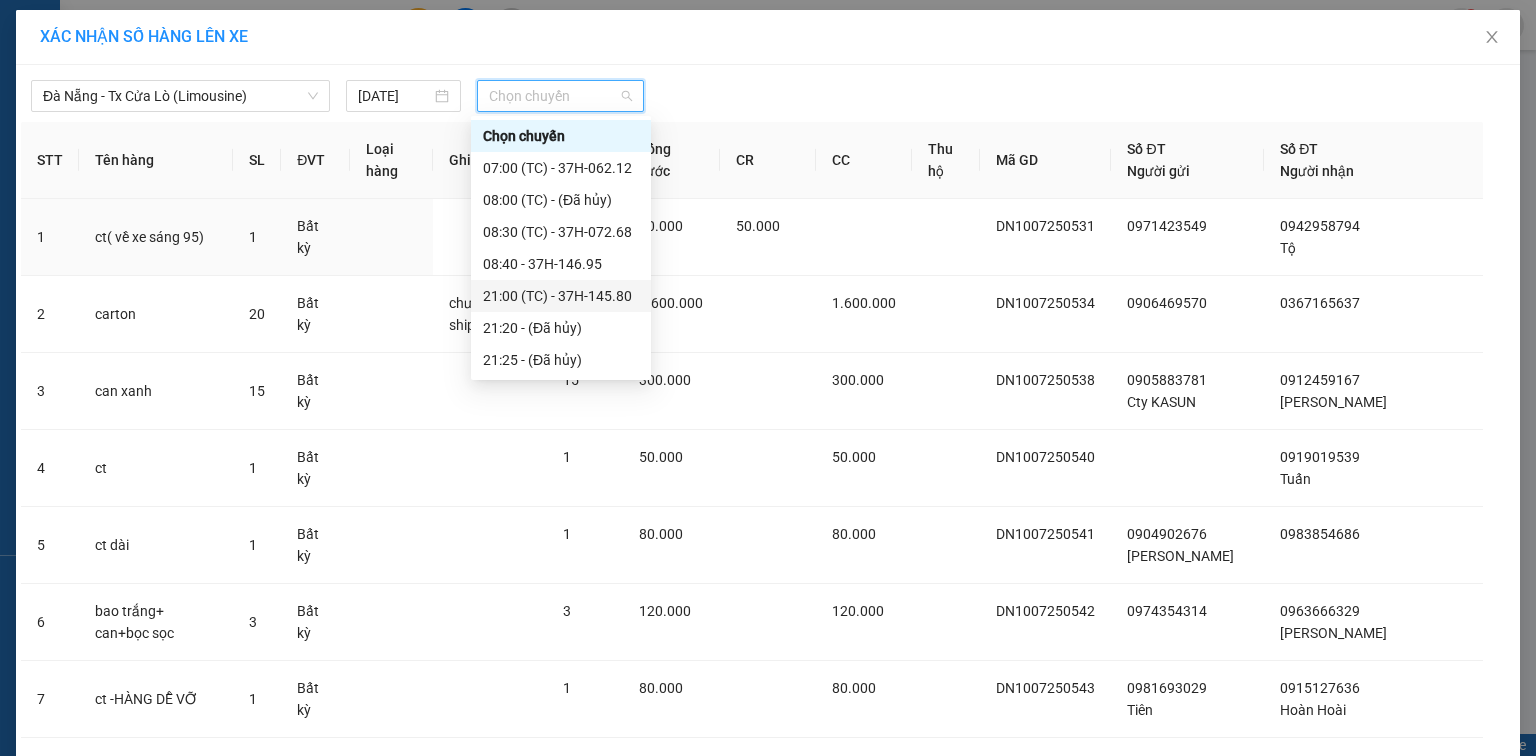 click on "21:00   (TC)   - 37H-145.80" at bounding box center (561, 296) 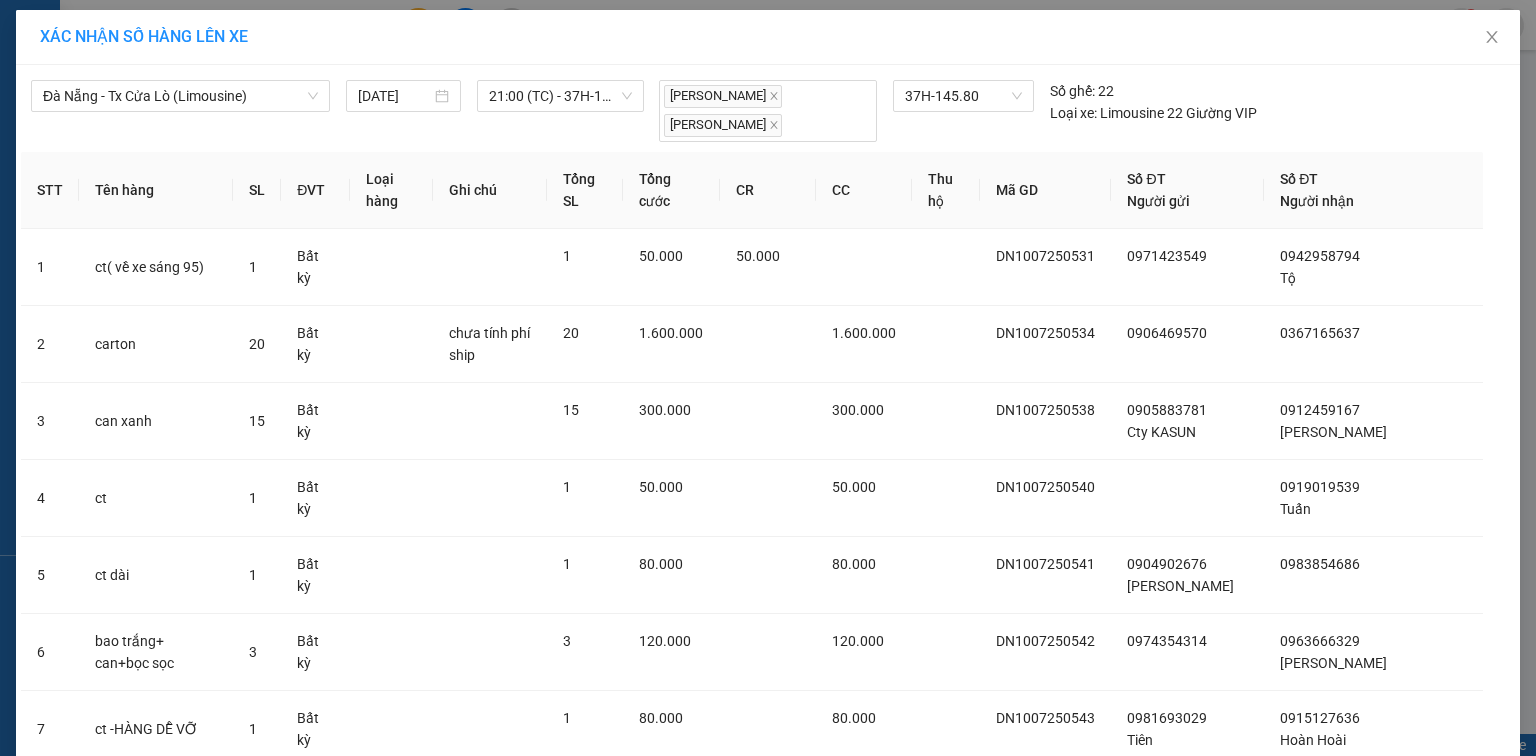 click on "Lên hàng" at bounding box center [841, 3444] 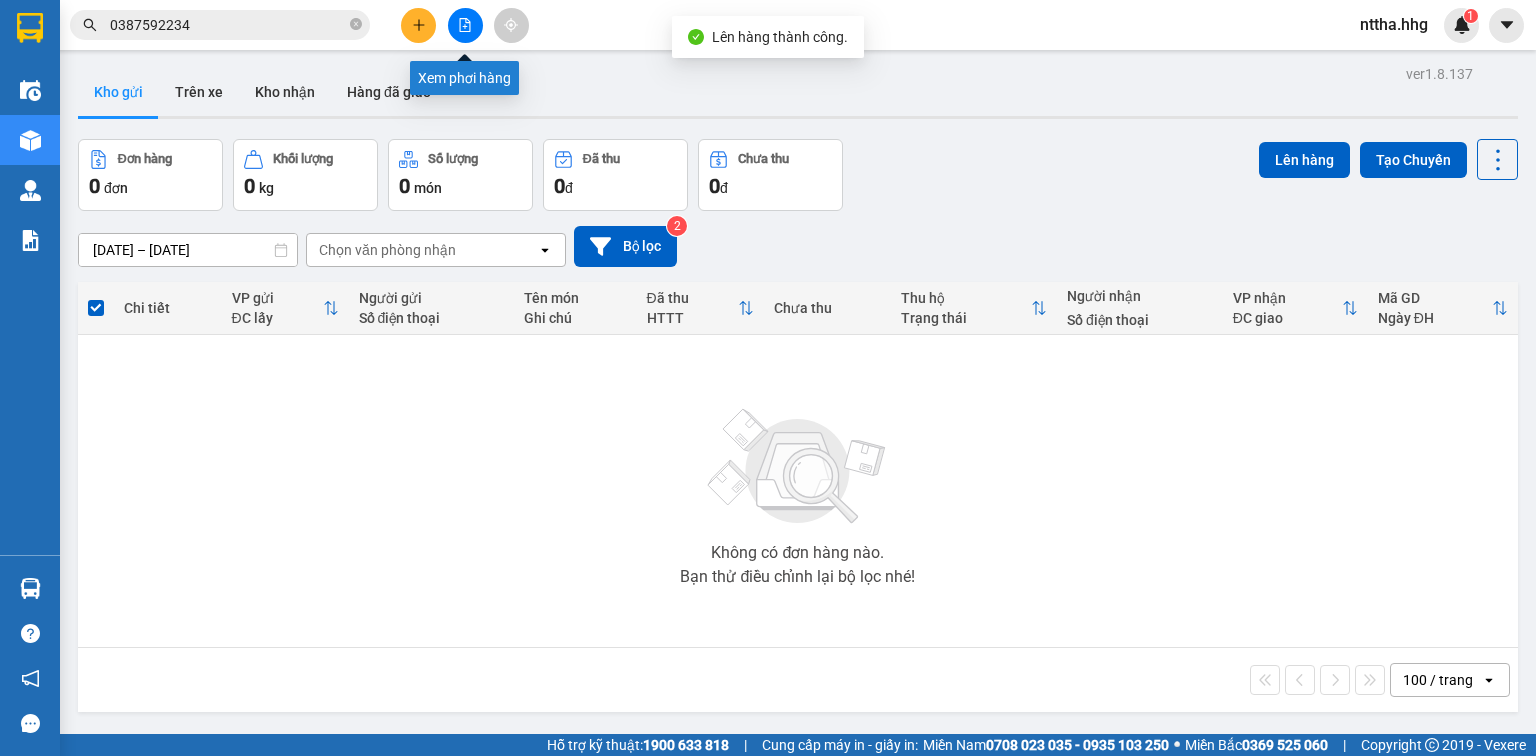 click at bounding box center (465, 25) 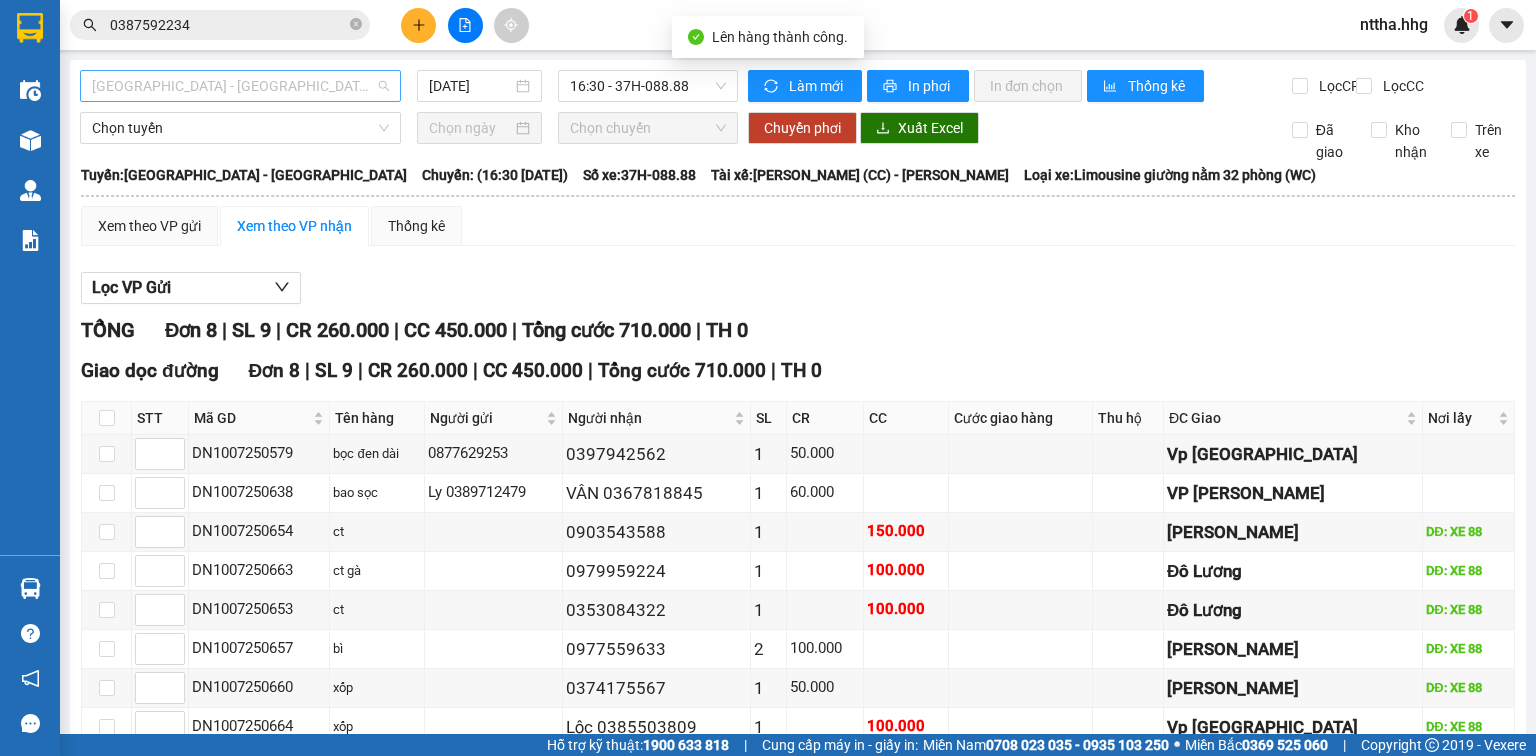 click on "Quảng Ngãi - Con Cuông" at bounding box center (240, 86) 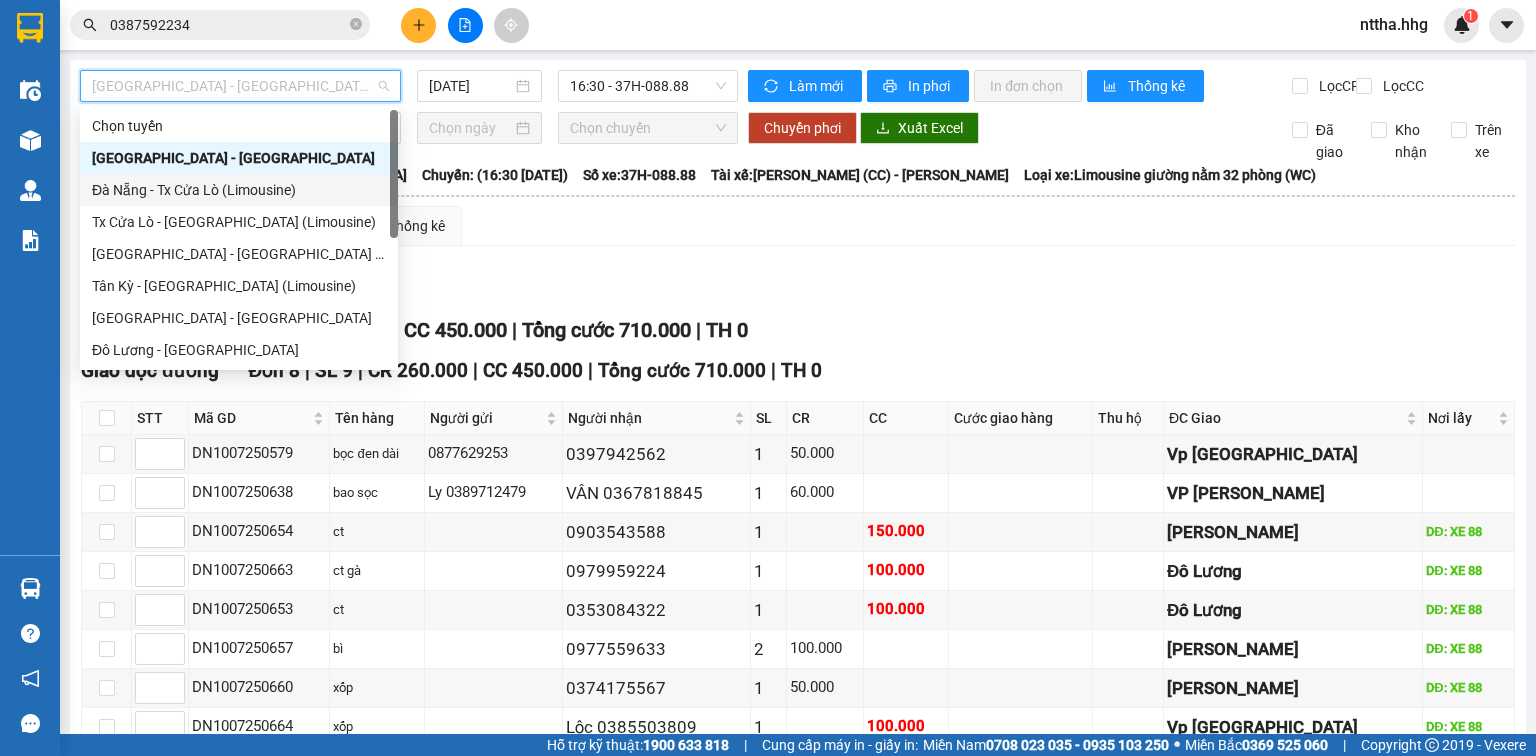 click on "Đà Nẵng - Tx Cửa Lò (Limousine)" at bounding box center [239, 190] 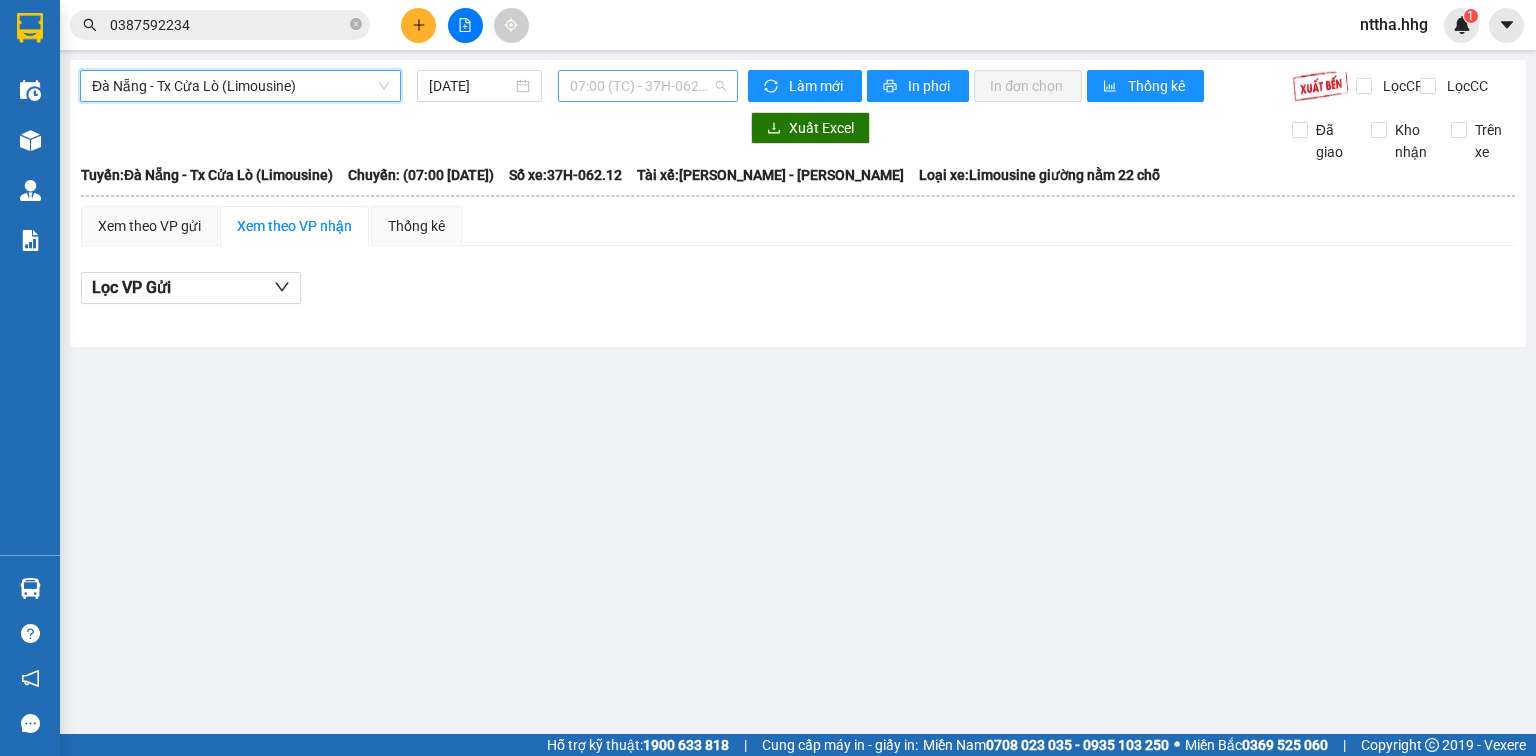 click on "07:00   (TC)   - 37H-062.12" at bounding box center (648, 86) 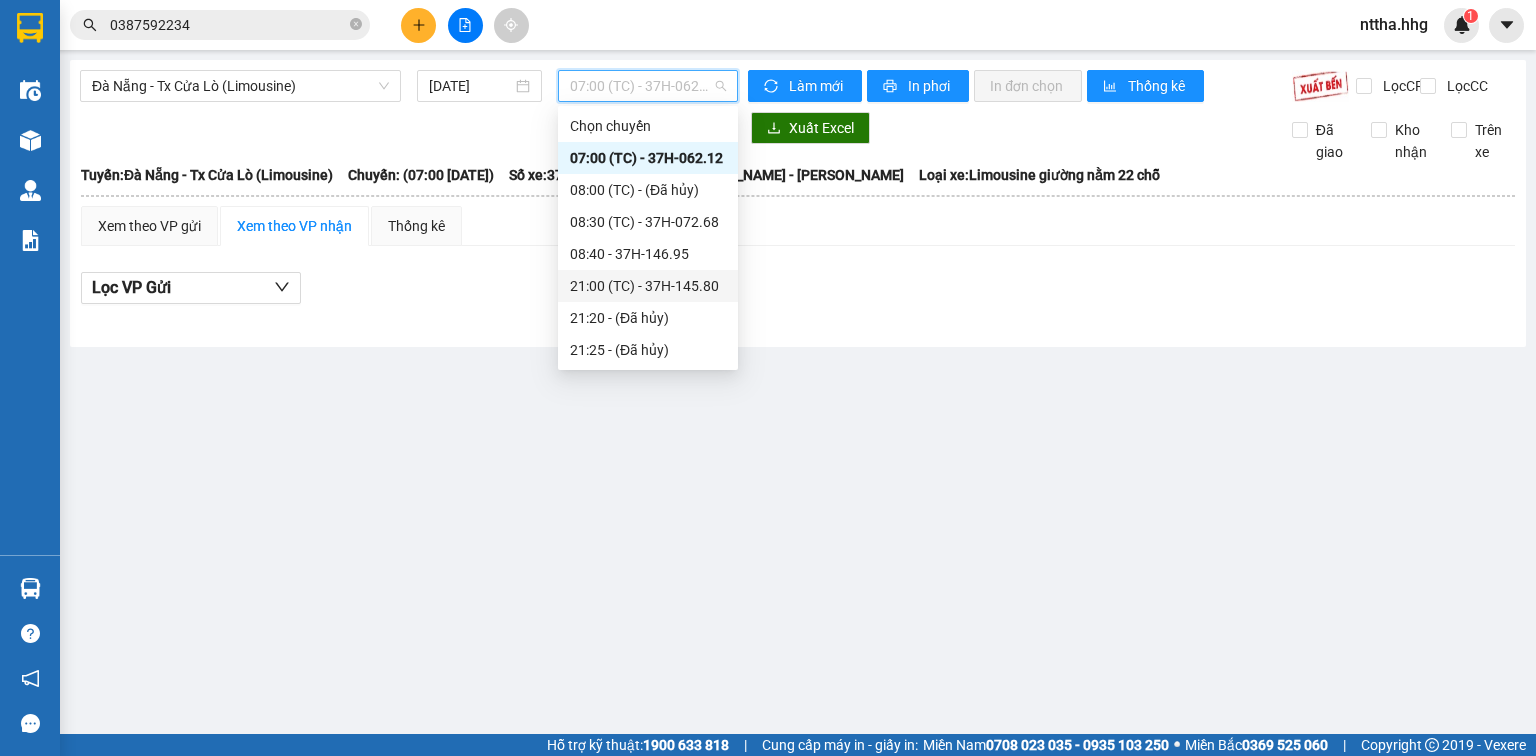 click on "21:00   (TC)   - 37H-145.80" at bounding box center (648, 286) 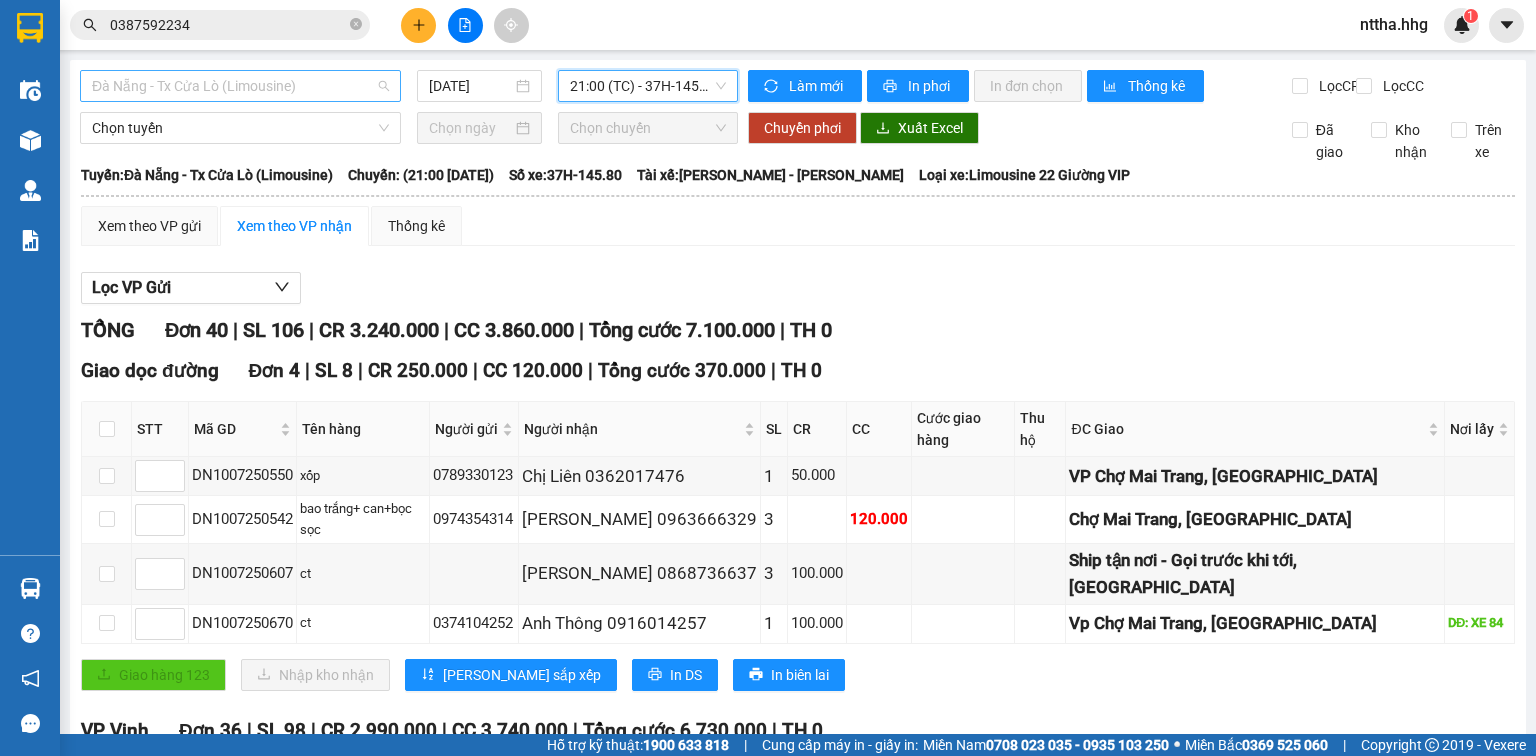 click on "Đà Nẵng - Tx Cửa Lò (Limousine)" at bounding box center (240, 86) 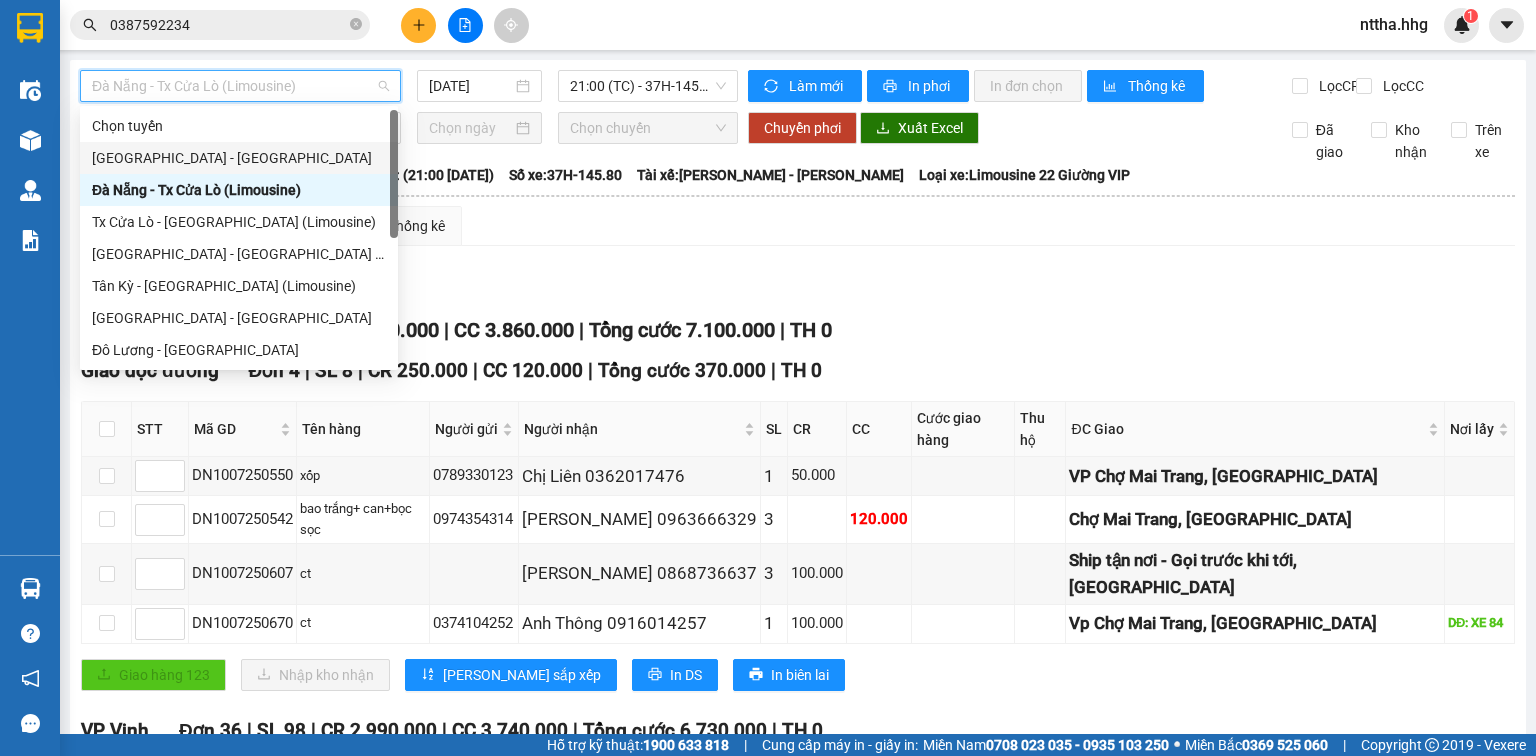 click on "Quảng Ngãi - Con Cuông" at bounding box center (239, 158) 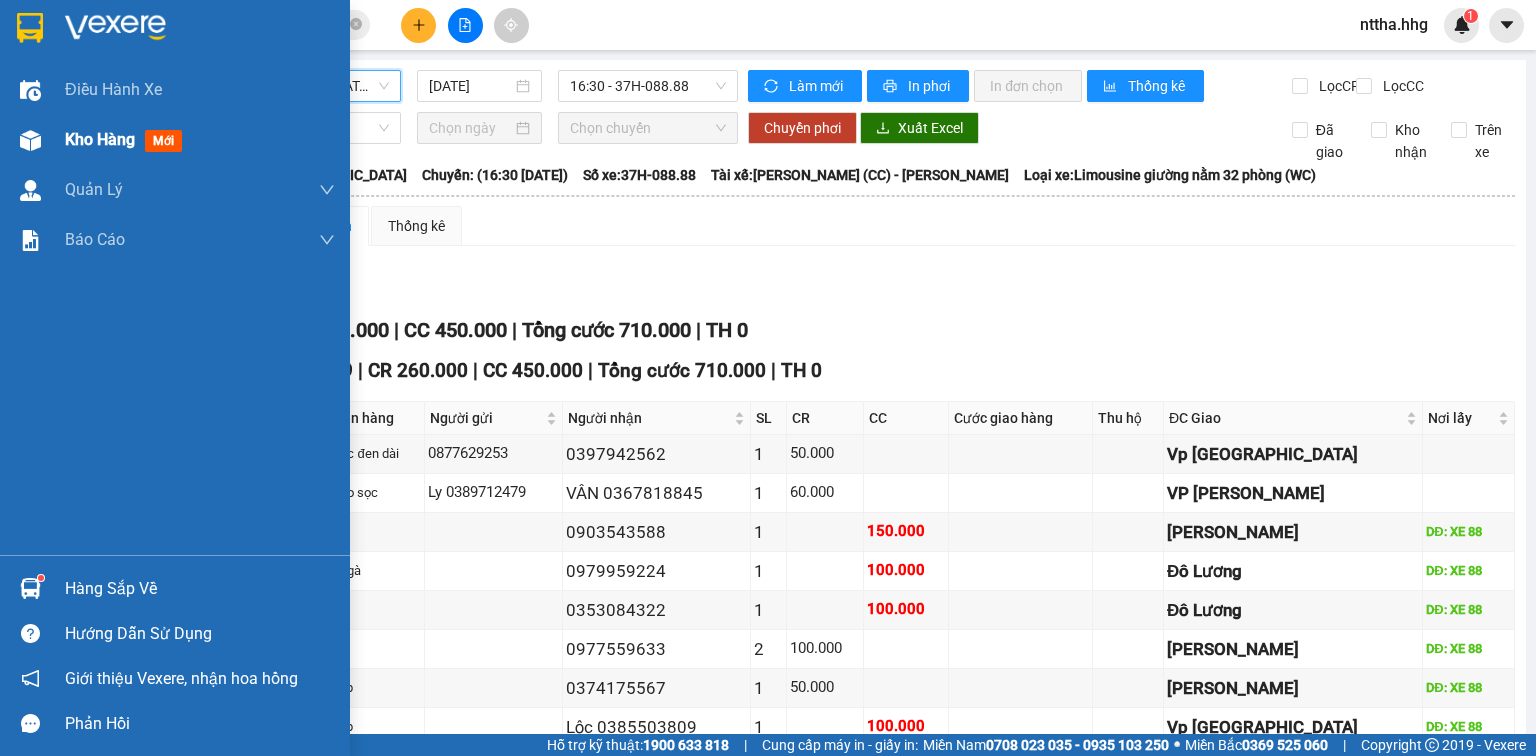 click at bounding box center (30, 140) 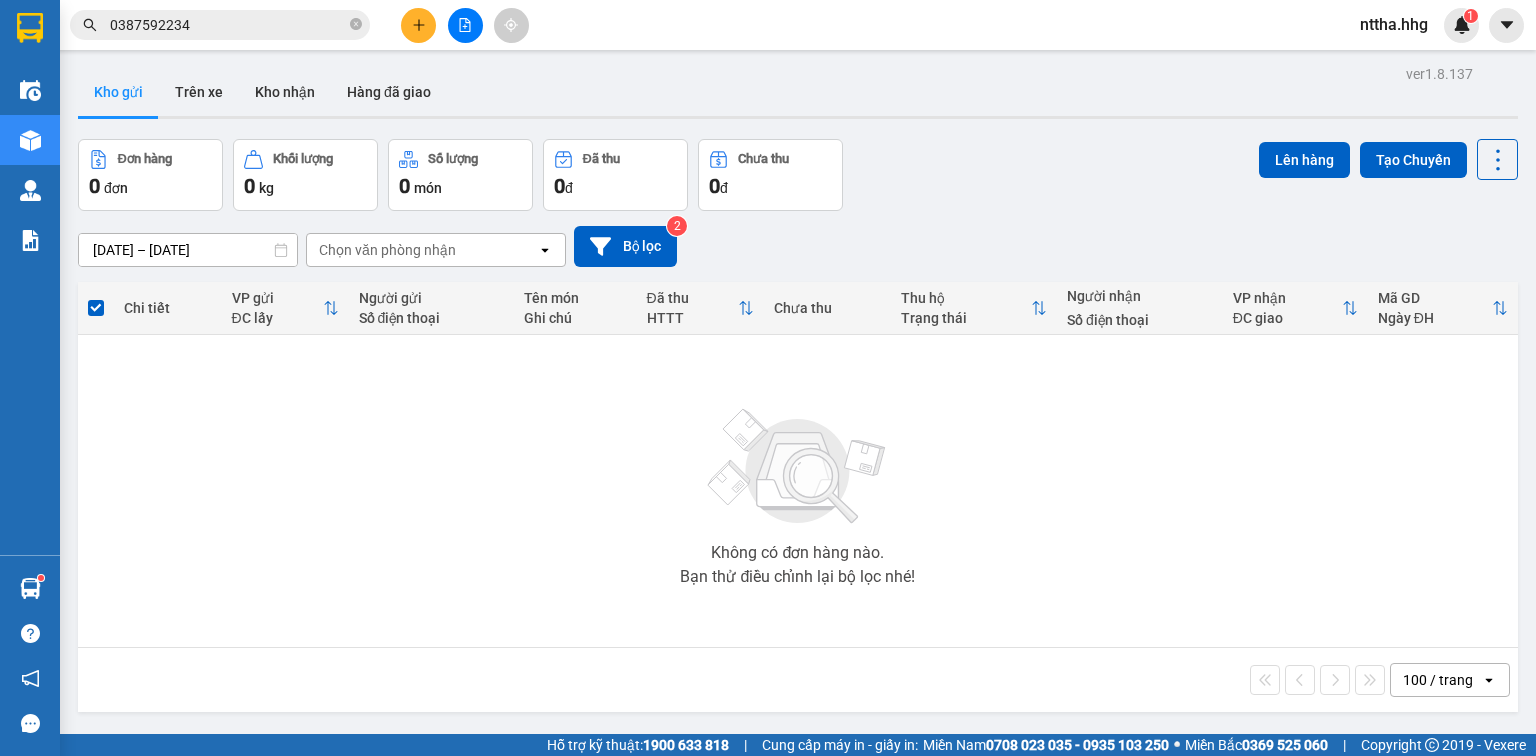 click on "nttha.hhg" at bounding box center [1394, 24] 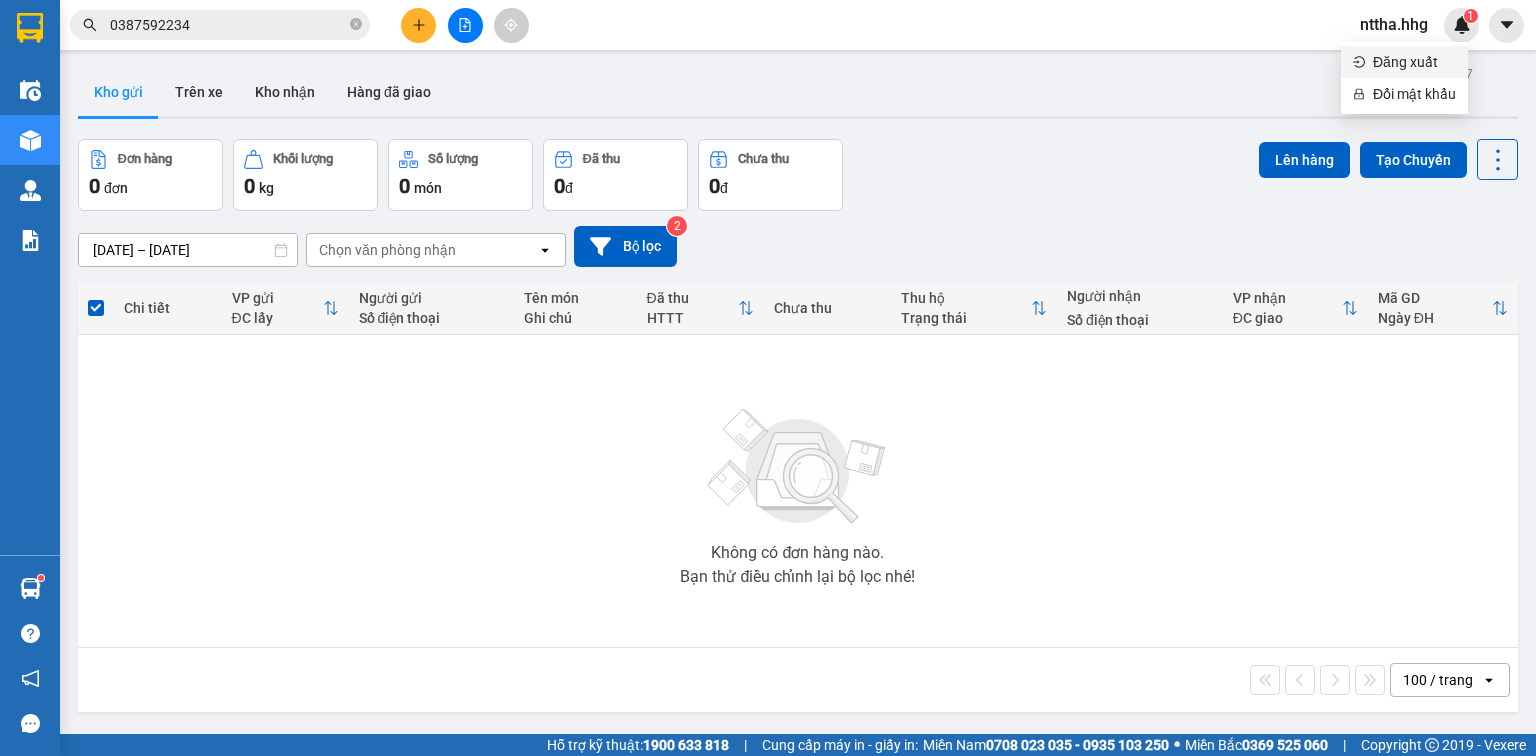 click on "Đăng xuất" at bounding box center [1414, 62] 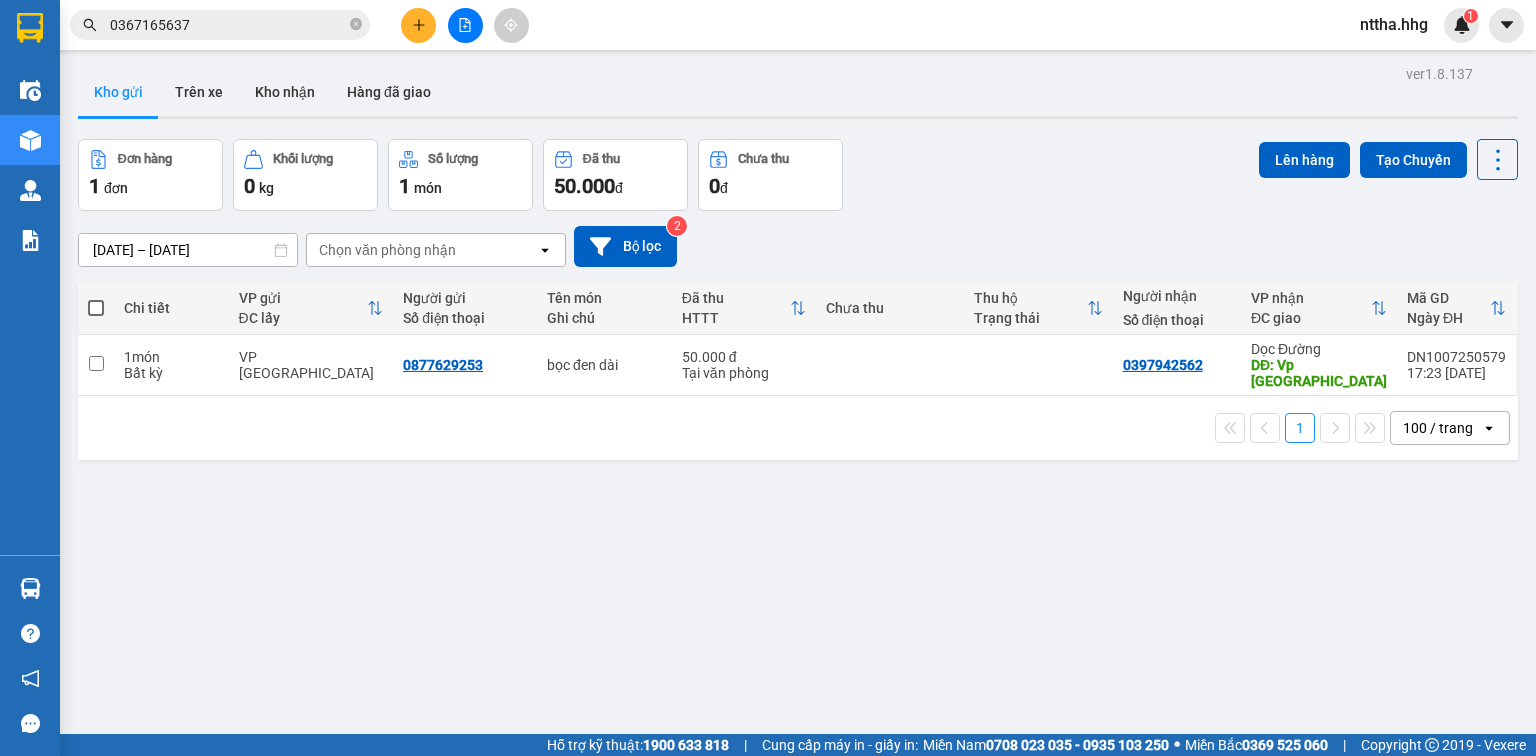scroll, scrollTop: 0, scrollLeft: 0, axis: both 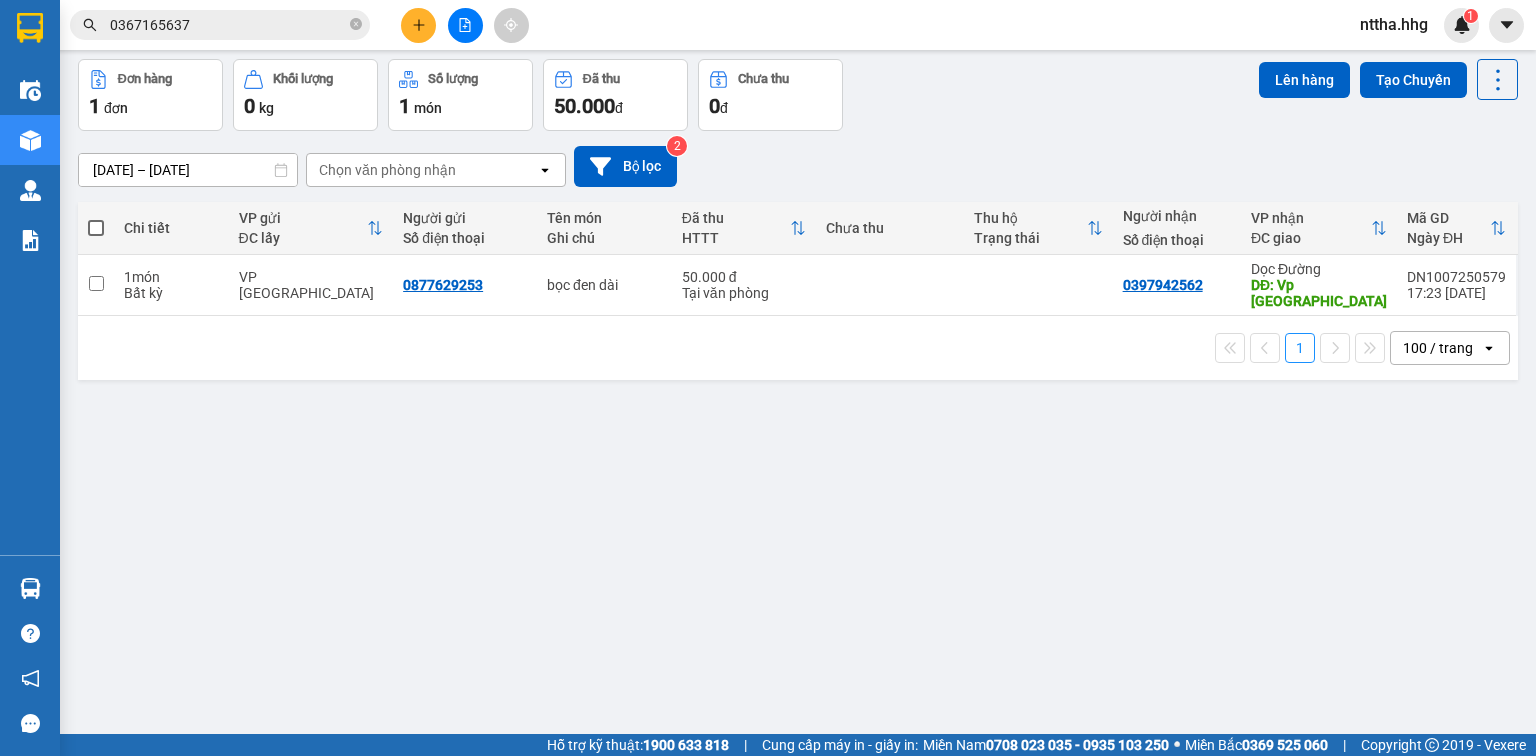 click at bounding box center (96, 228) 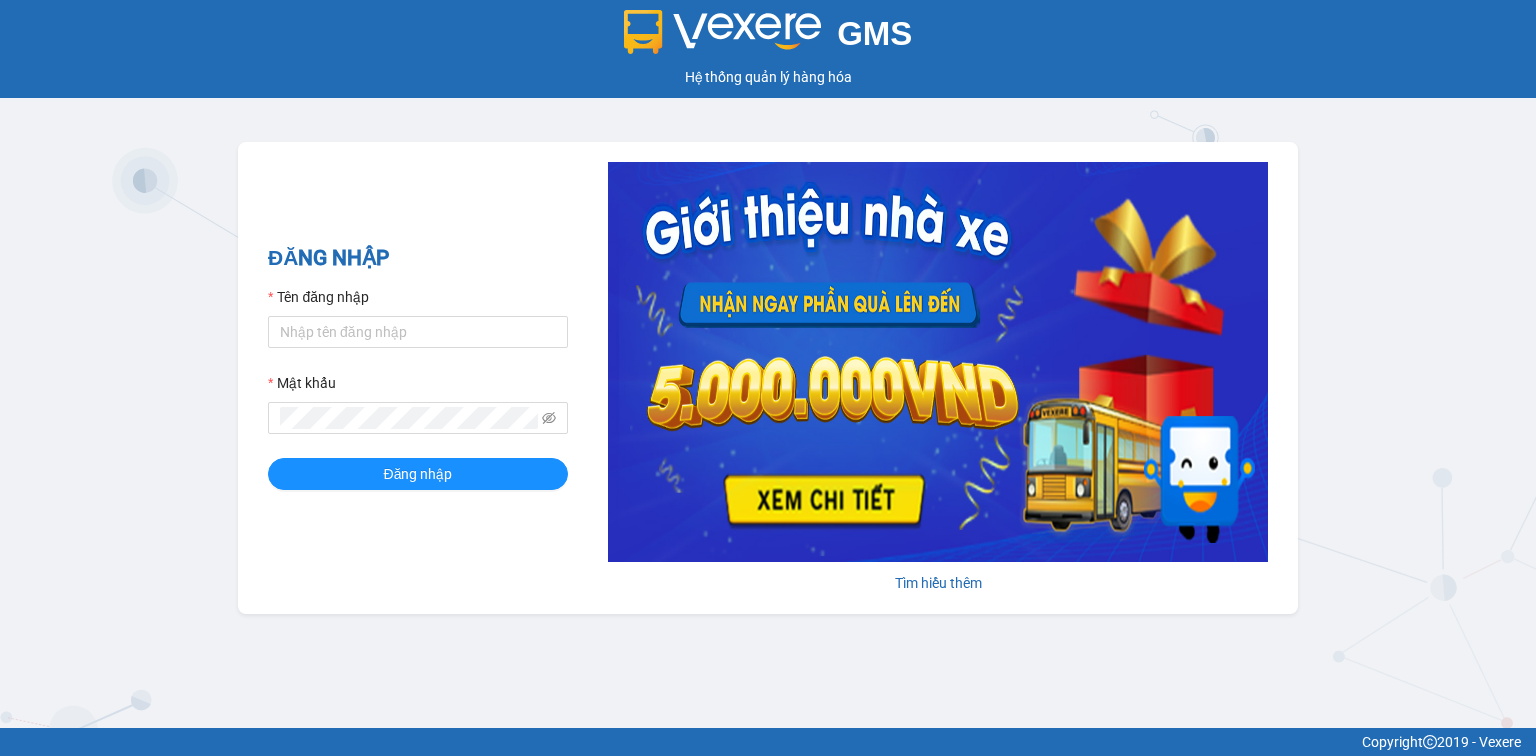 scroll, scrollTop: 0, scrollLeft: 0, axis: both 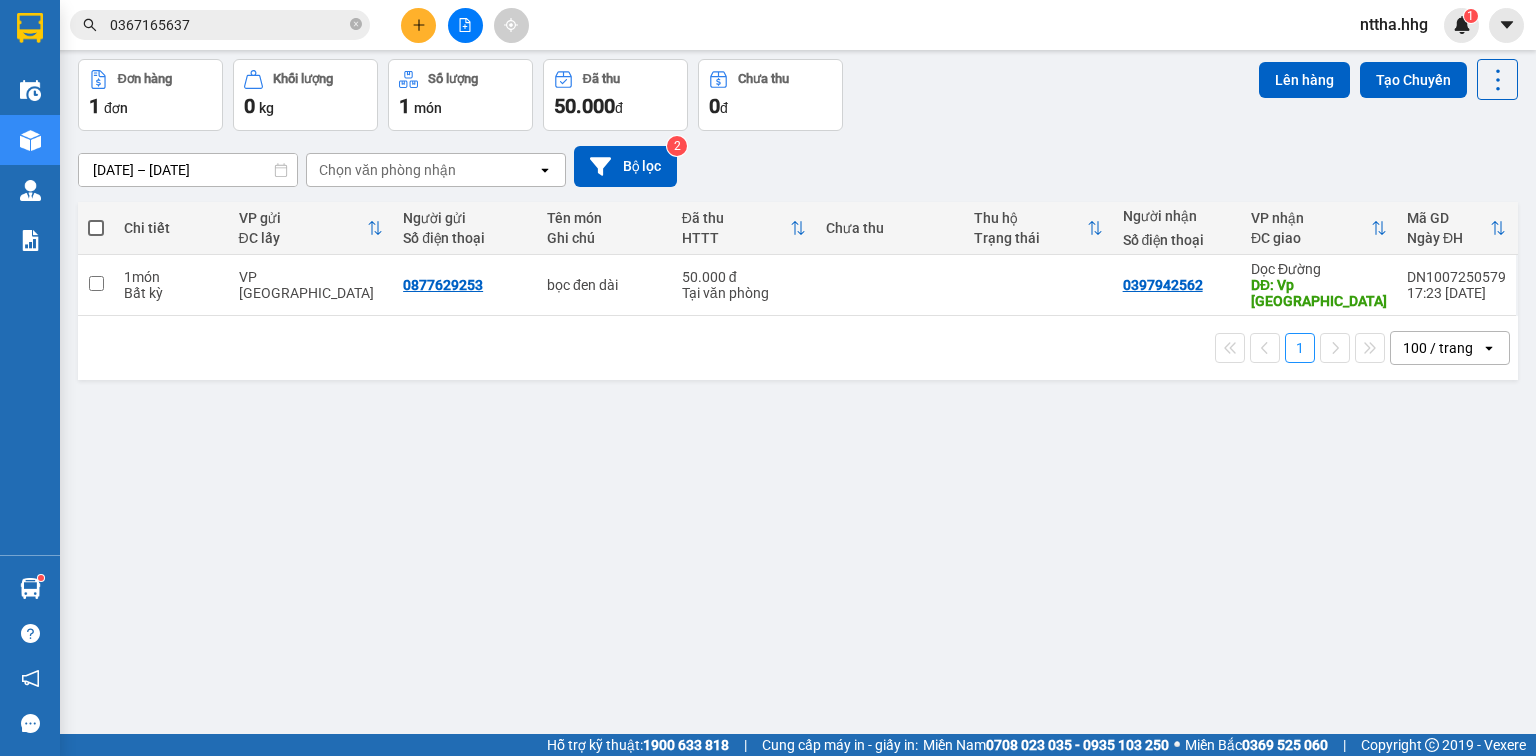 click on "nttha.hhg" at bounding box center (1394, 24) 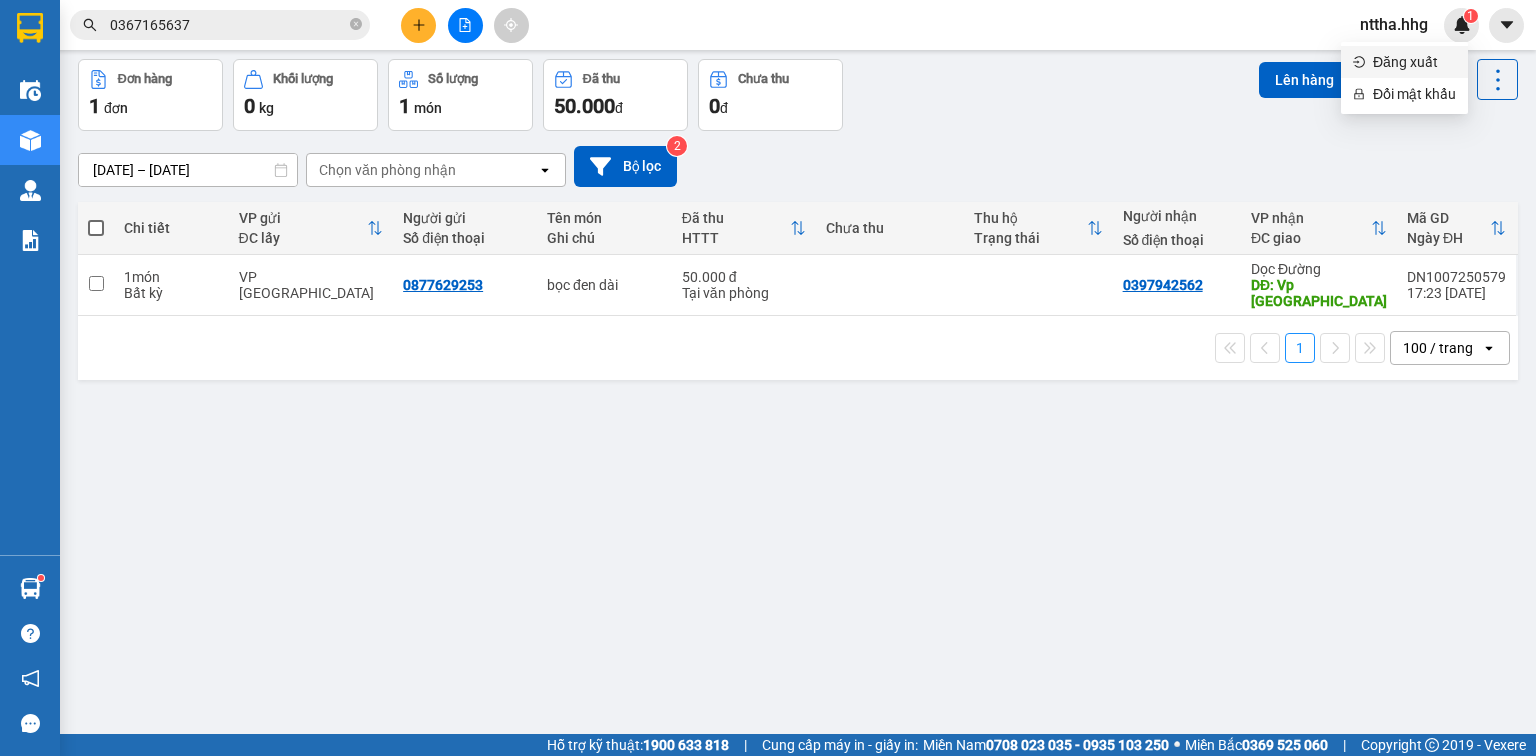 click on "Đăng xuất" at bounding box center [1414, 62] 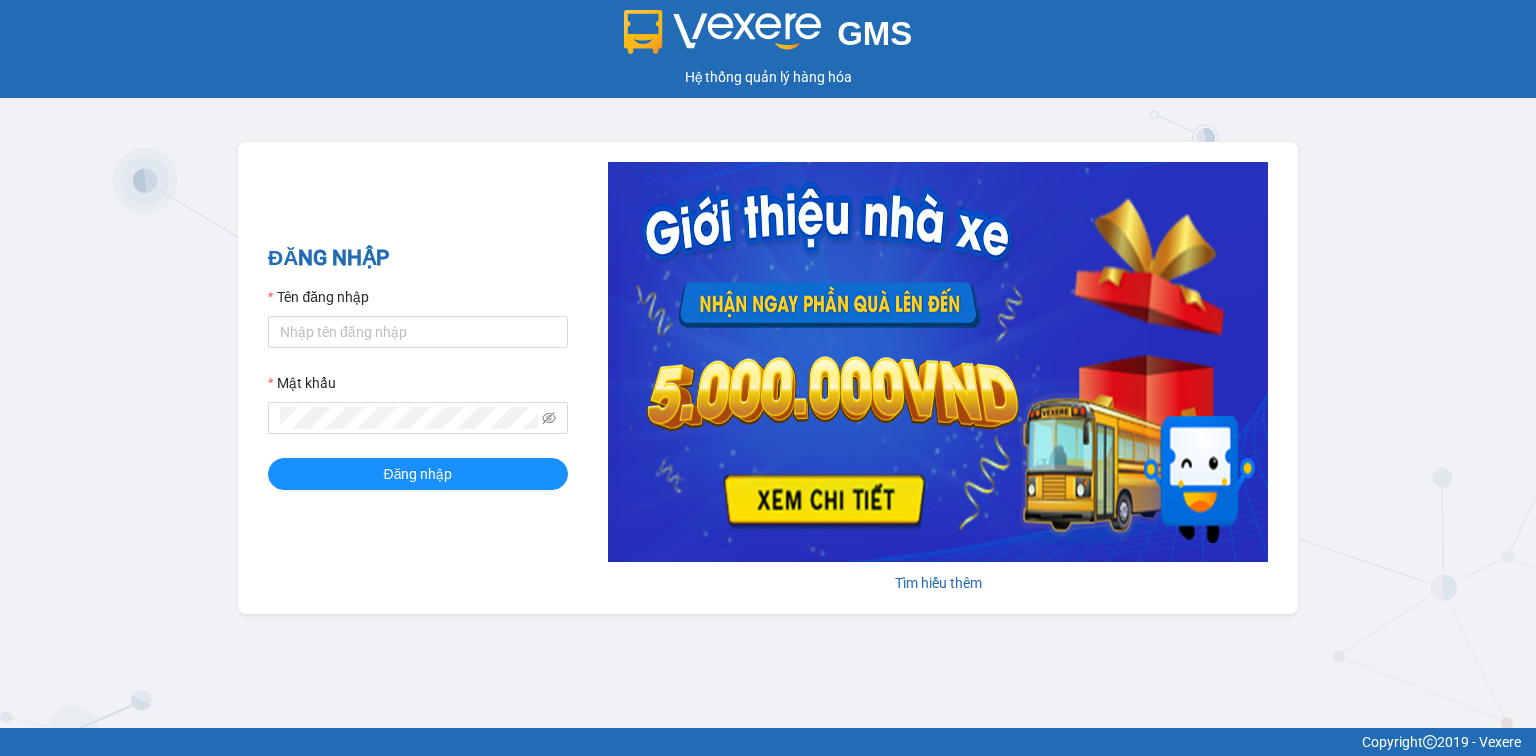 scroll, scrollTop: 0, scrollLeft: 0, axis: both 